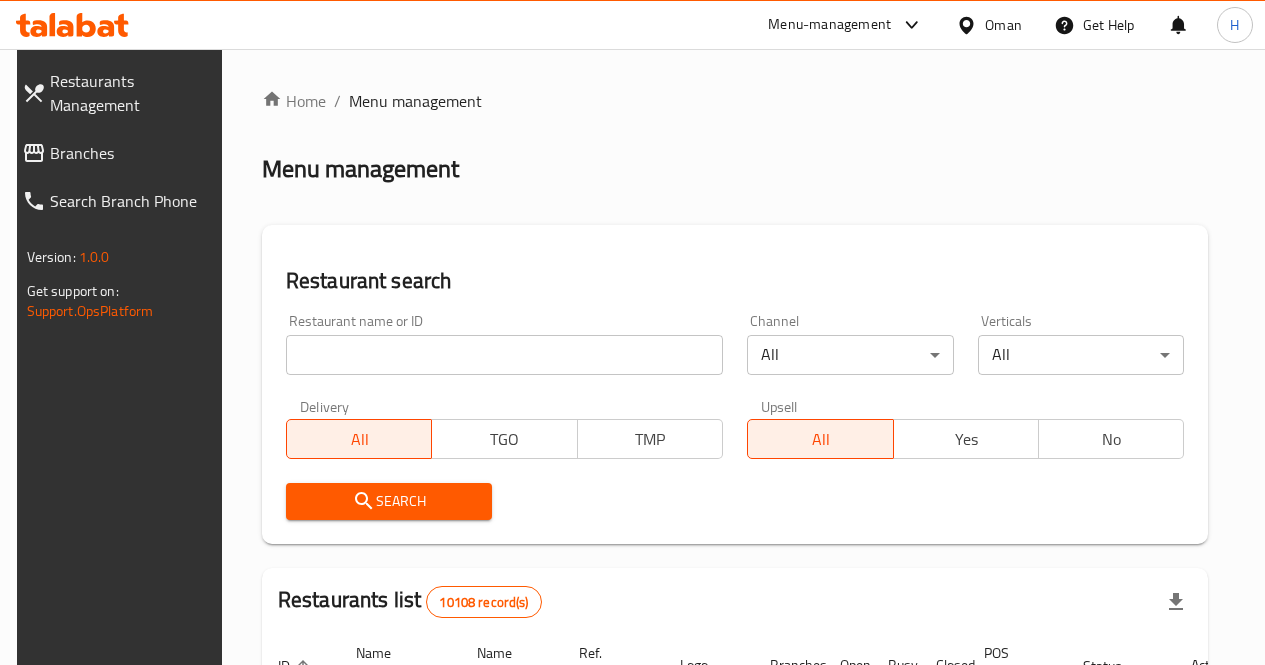 scroll, scrollTop: 0, scrollLeft: 0, axis: both 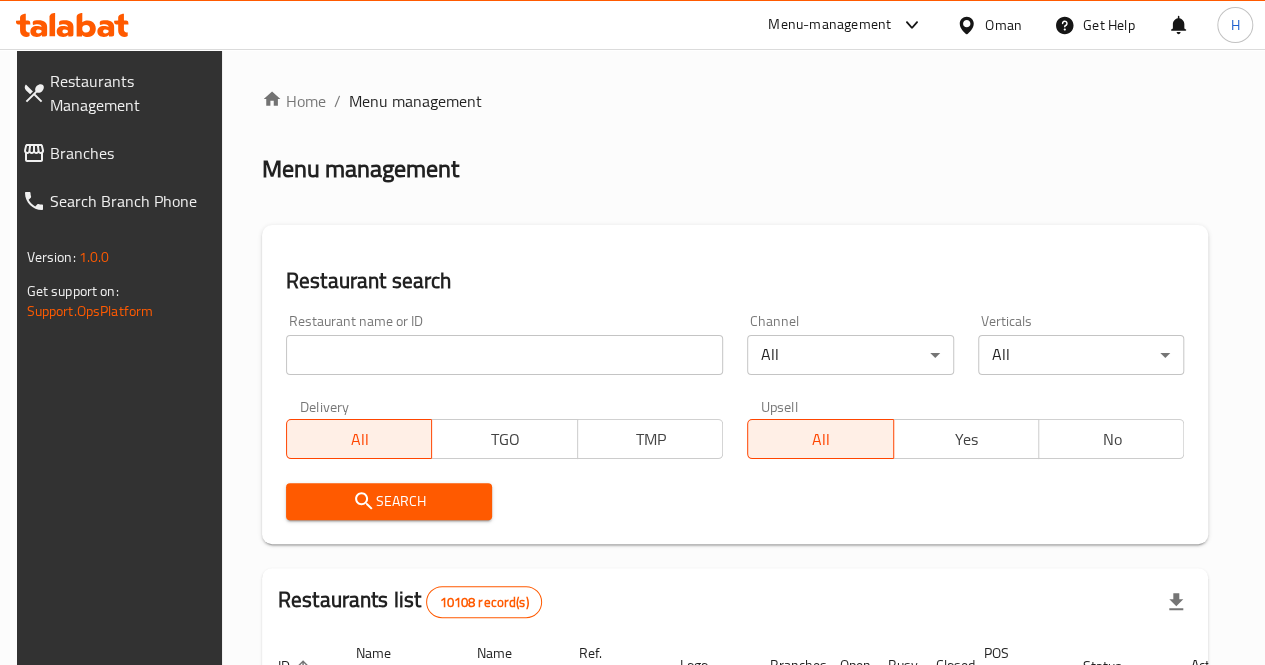 click at bounding box center [504, 355] 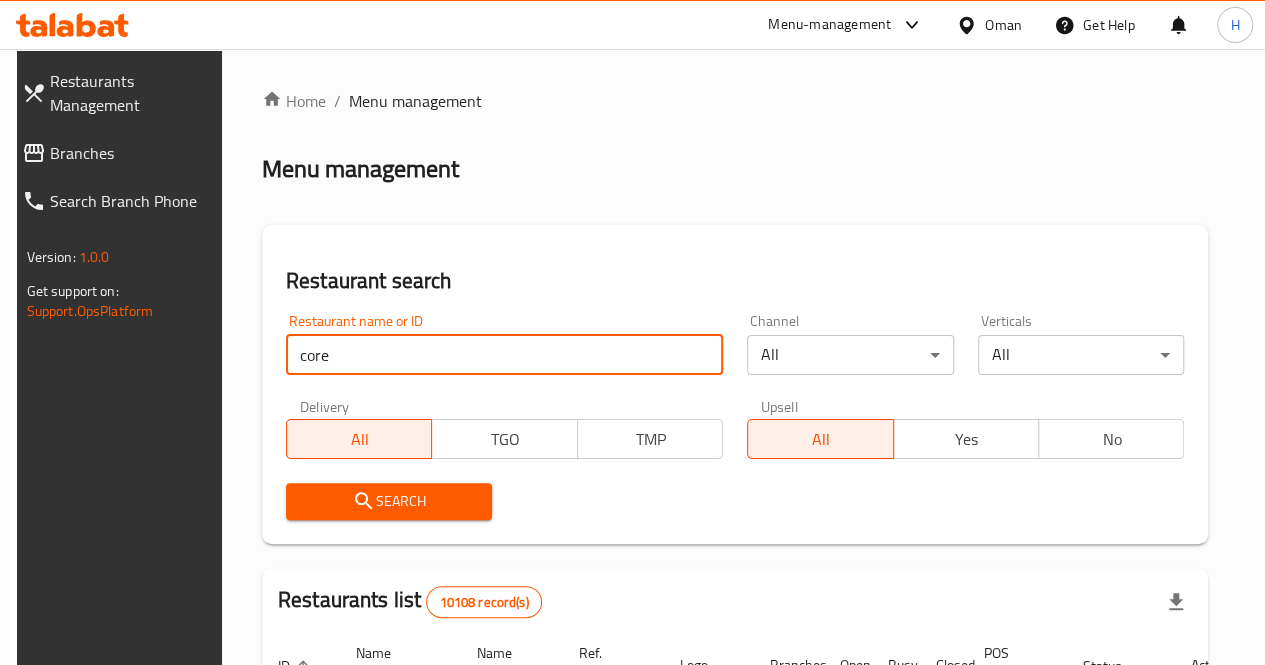 type on "core" 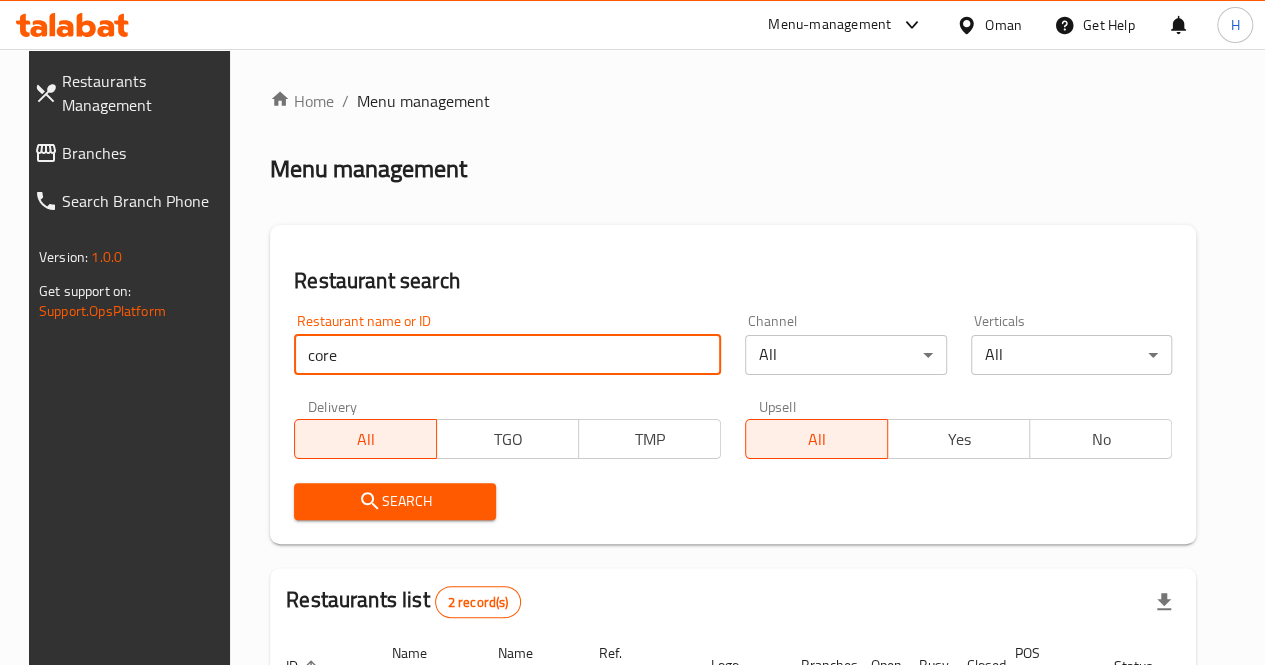 scroll, scrollTop: 312, scrollLeft: 0, axis: vertical 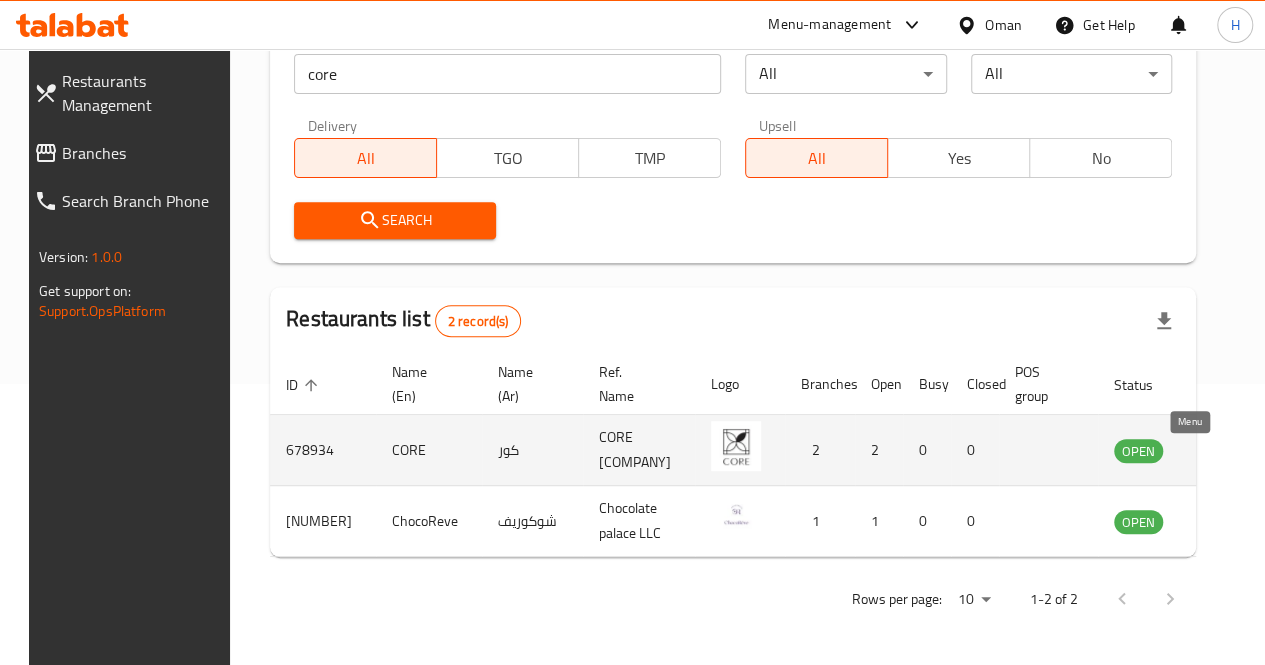 click 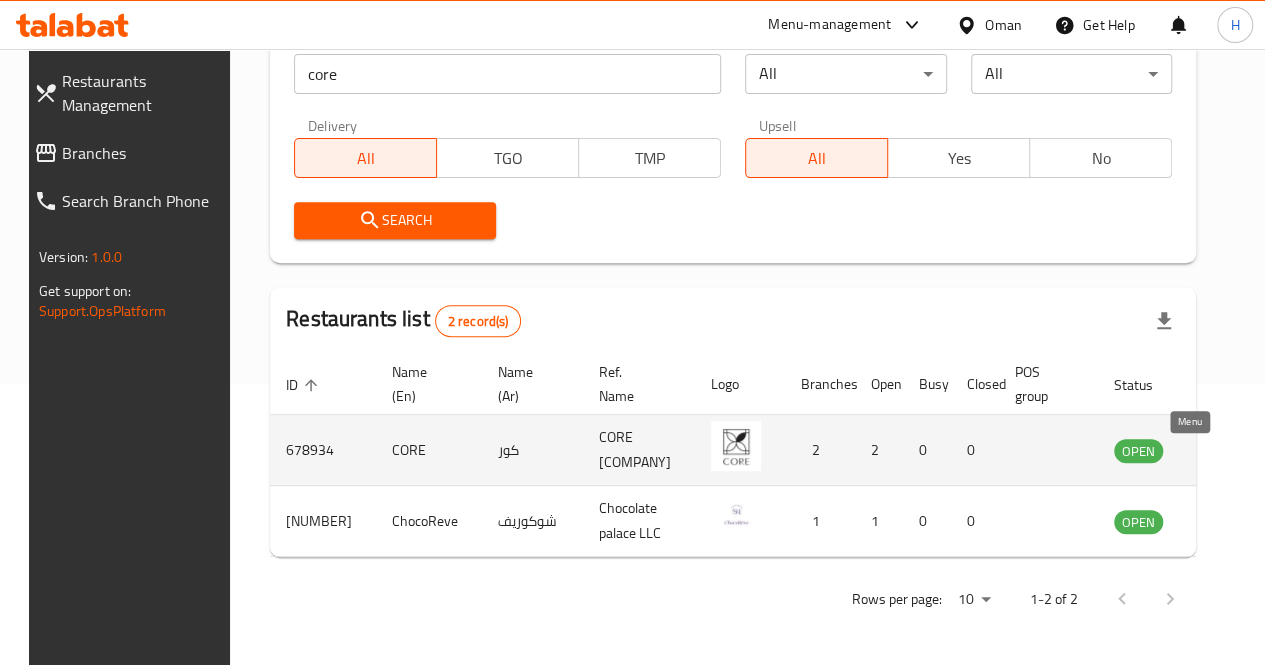 scroll, scrollTop: 0, scrollLeft: 0, axis: both 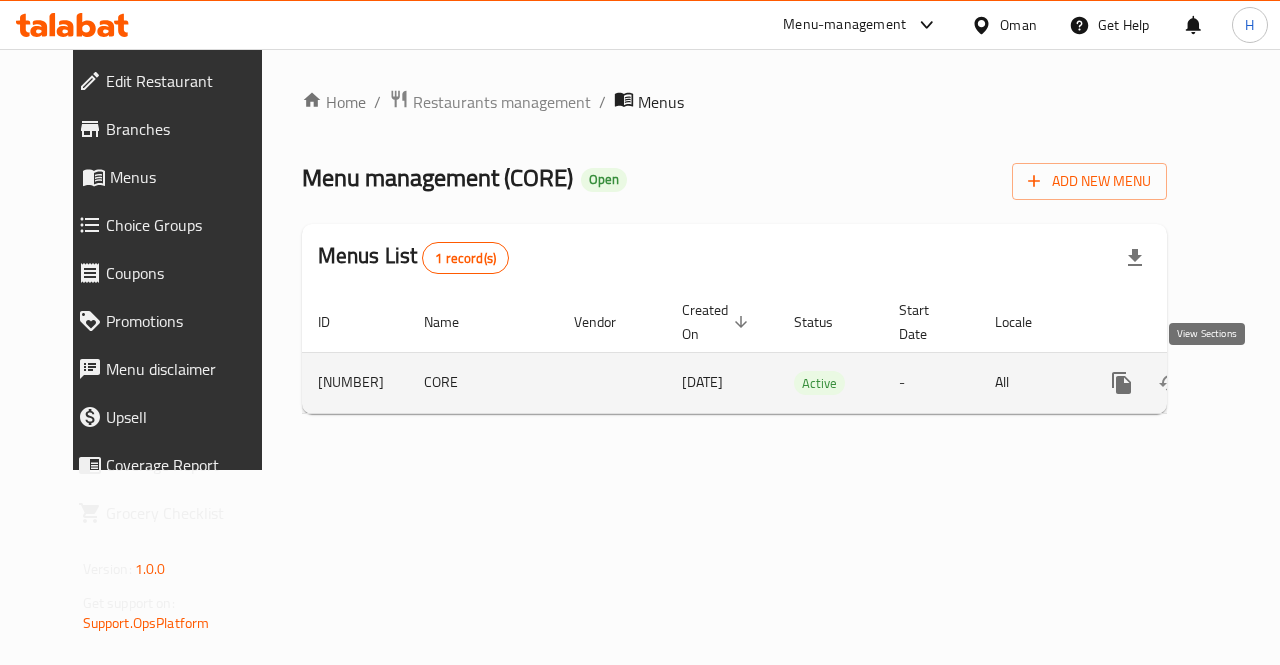 click 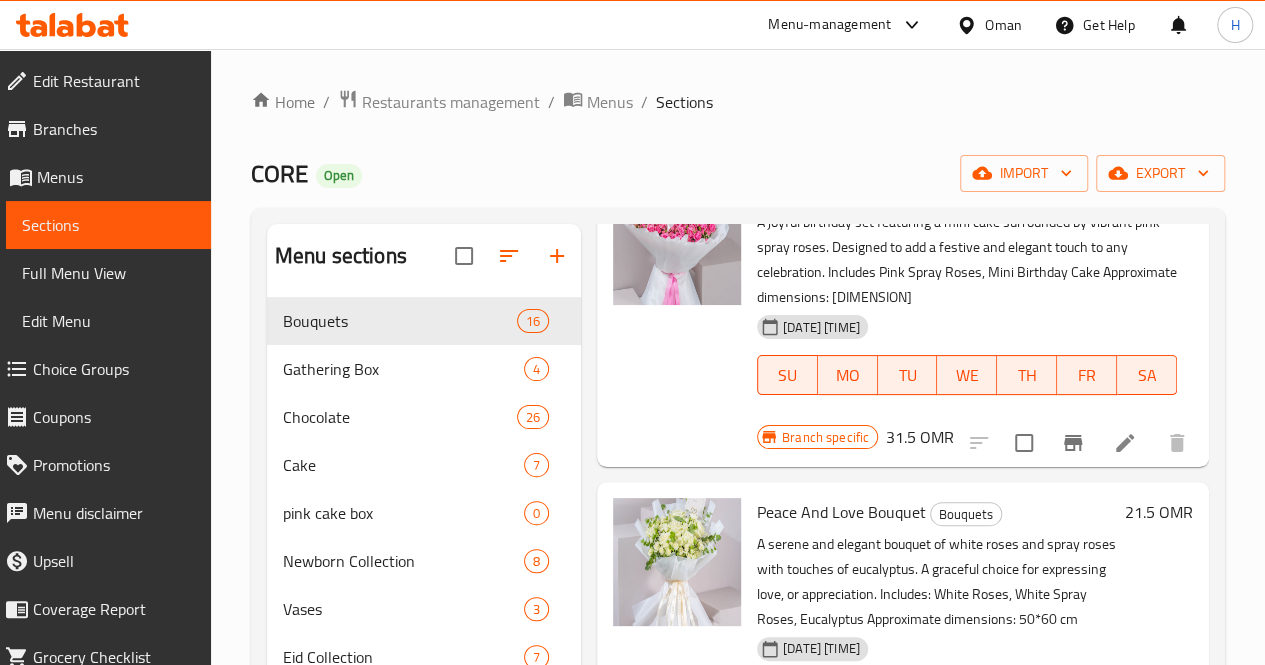 scroll, scrollTop: 0, scrollLeft: 0, axis: both 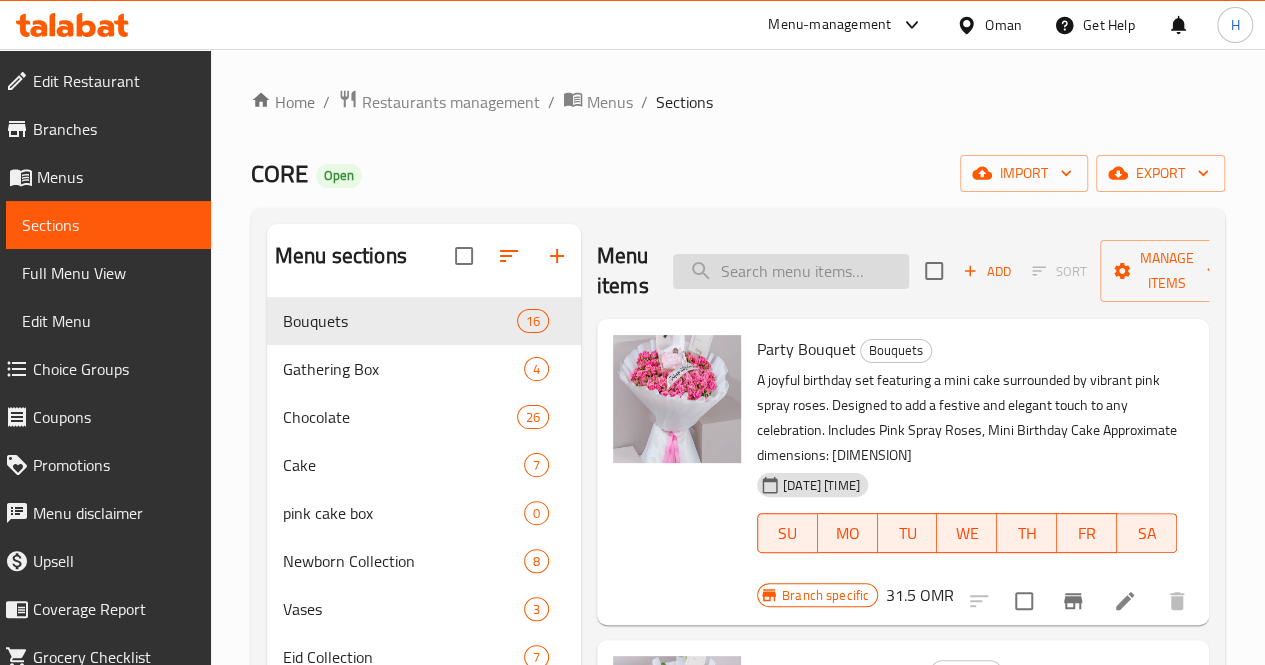 click at bounding box center (791, 271) 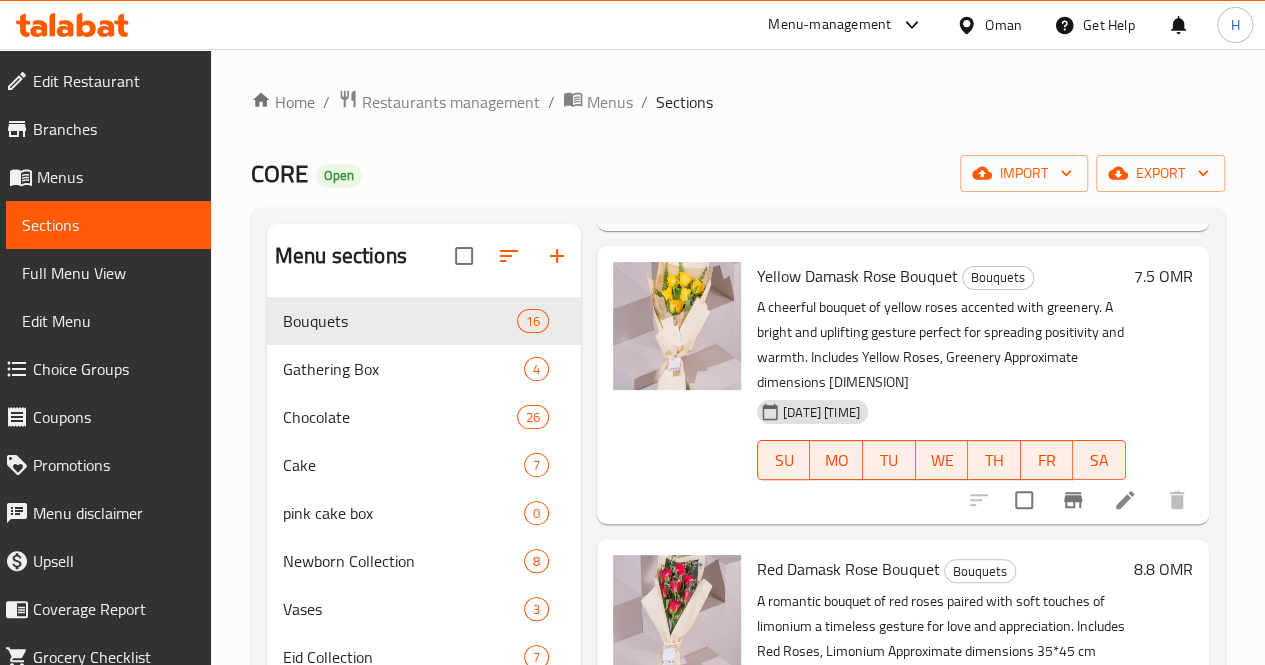 scroll, scrollTop: 1335, scrollLeft: 0, axis: vertical 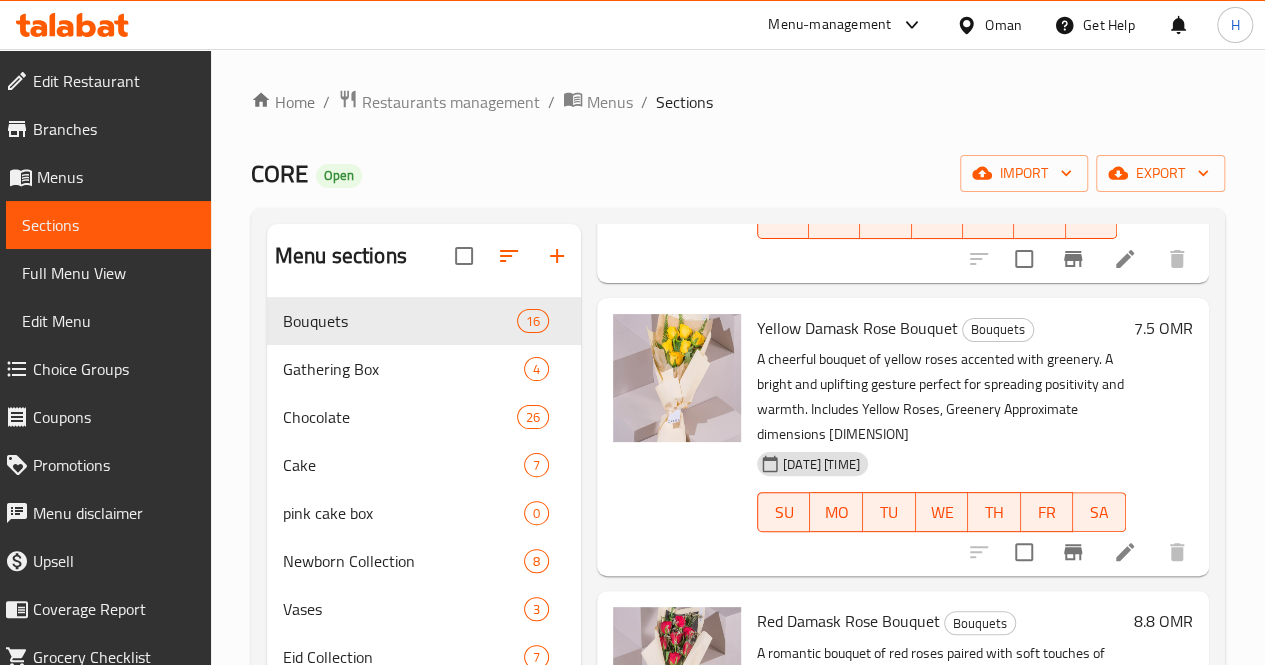 type on "damask" 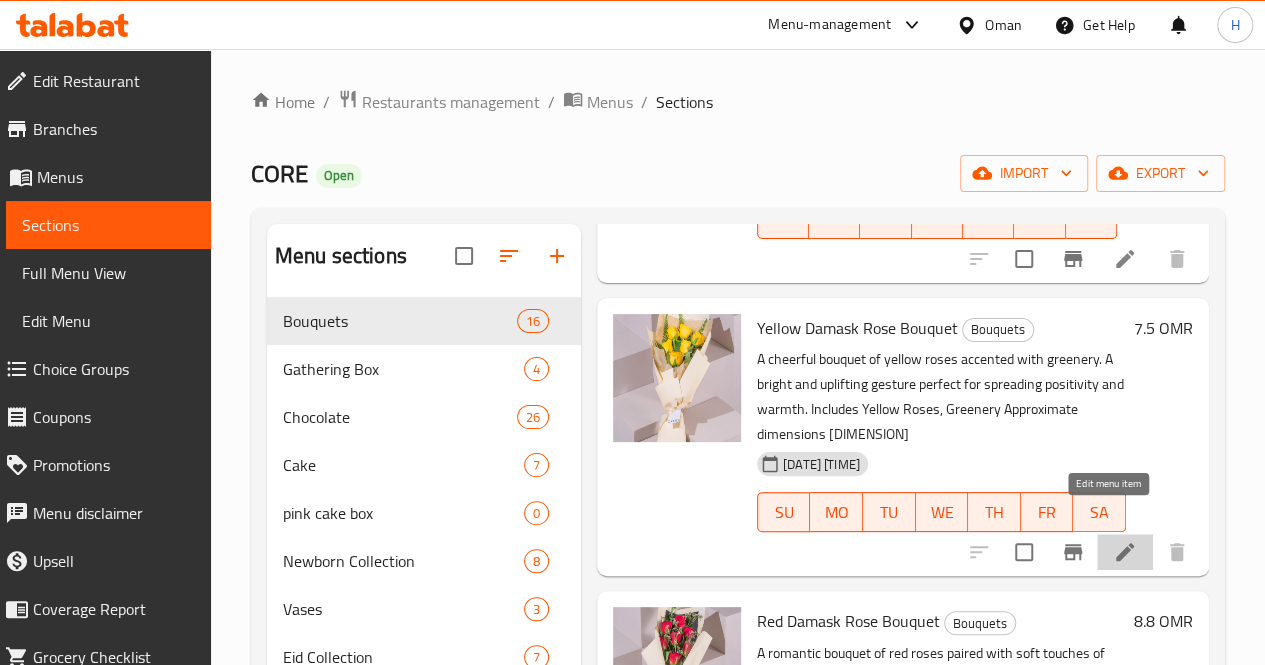 click 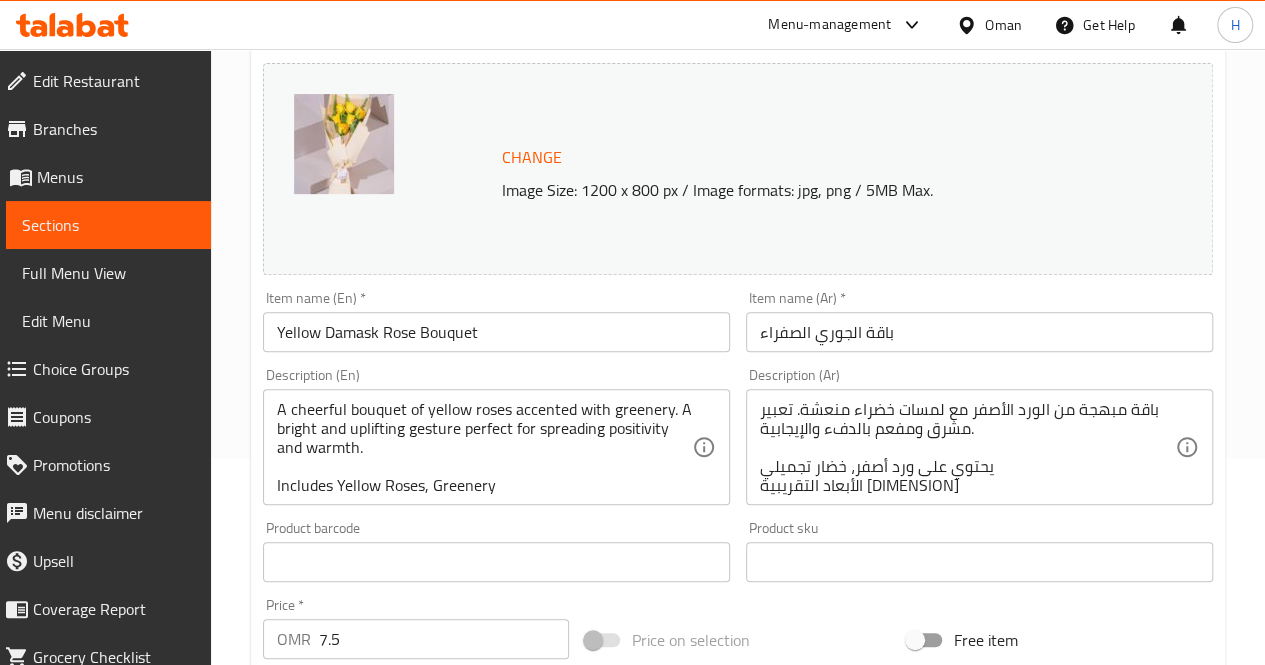 scroll, scrollTop: 285, scrollLeft: 0, axis: vertical 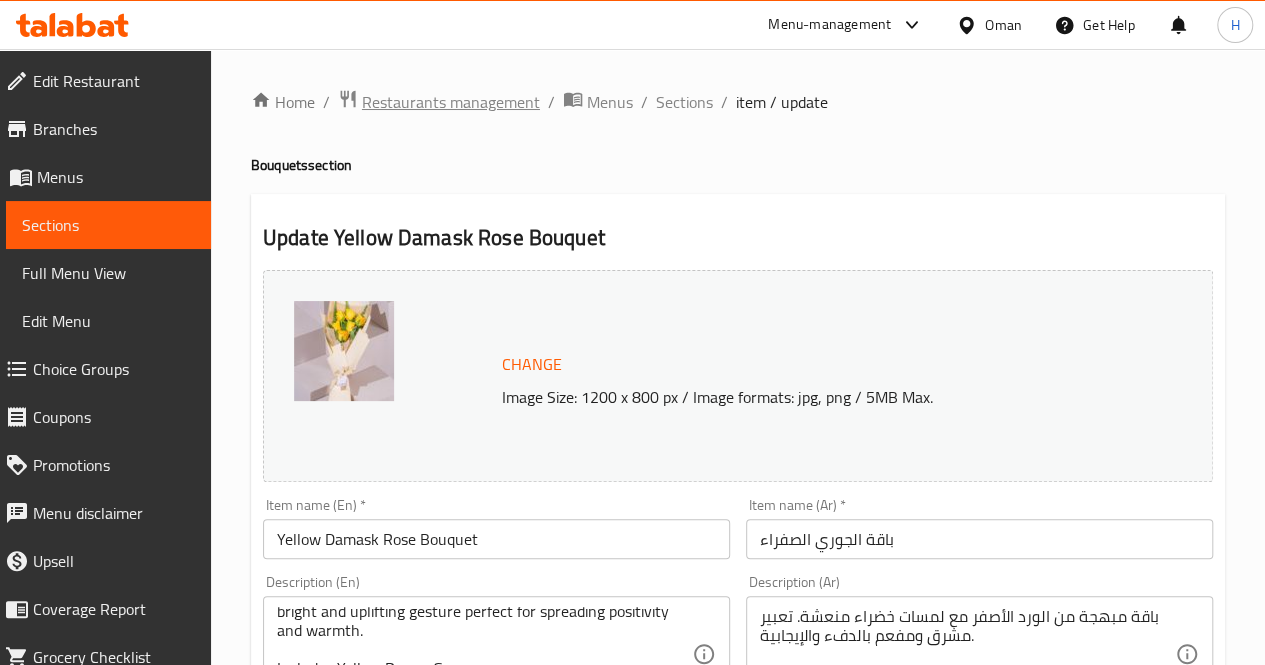 click on "Restaurants management" at bounding box center (451, 102) 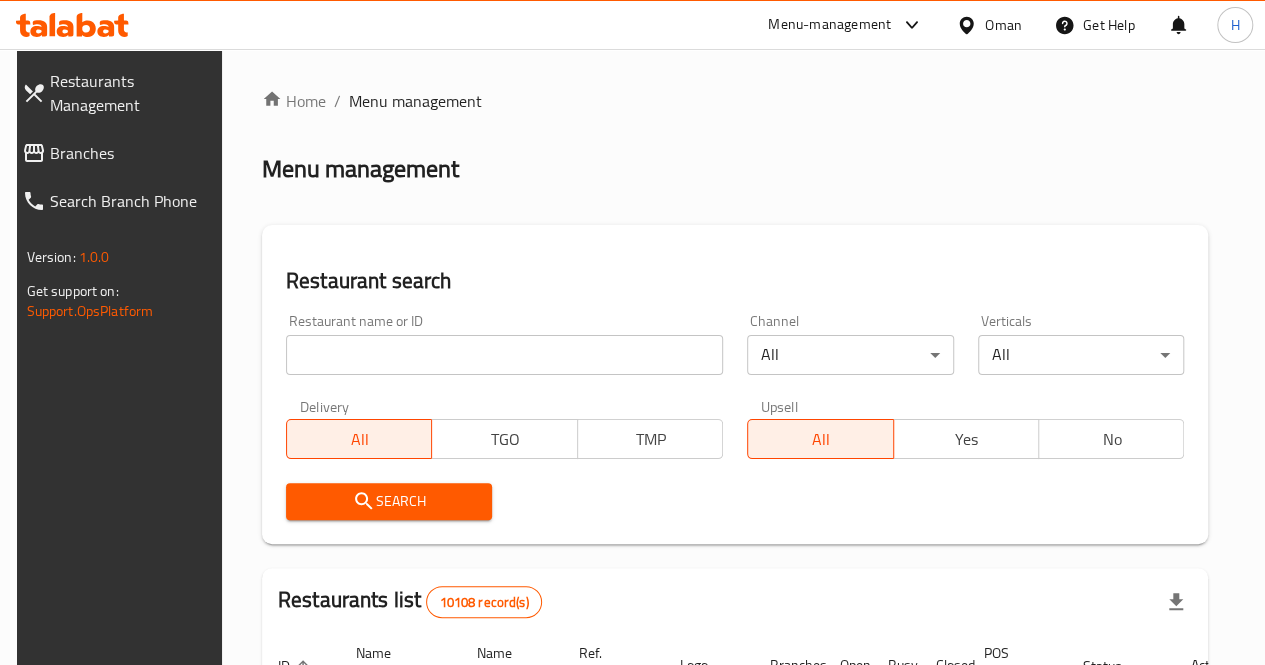 click at bounding box center (504, 355) 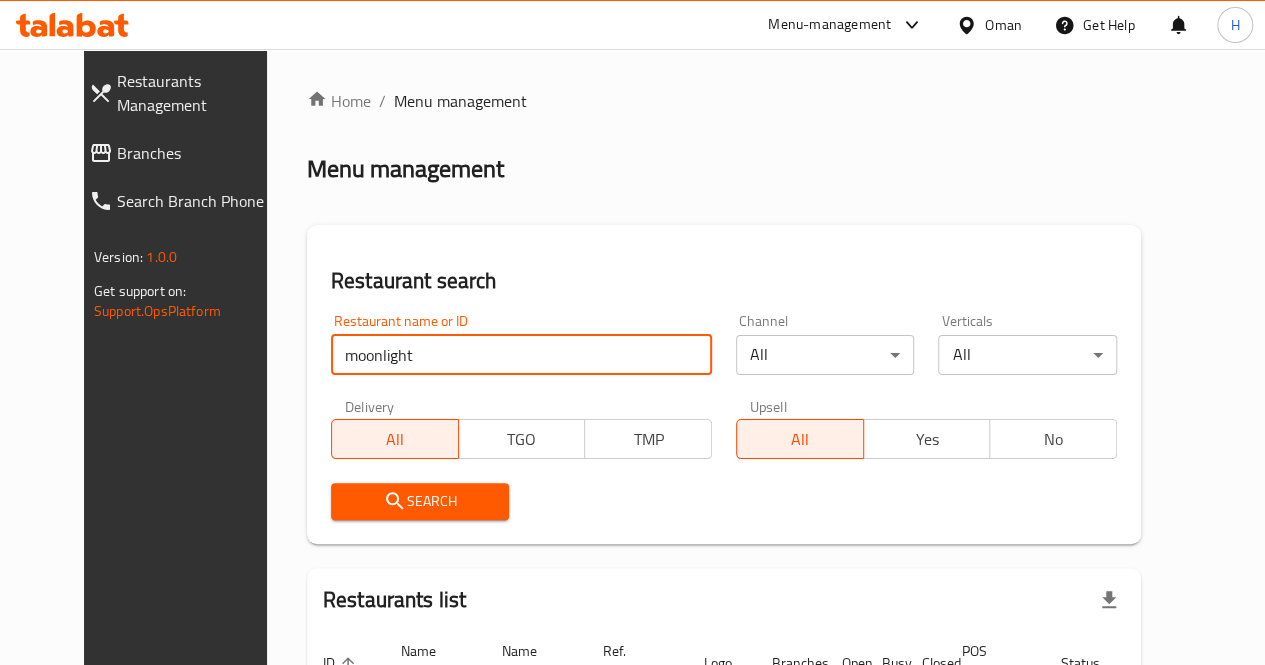 scroll, scrollTop: 174, scrollLeft: 0, axis: vertical 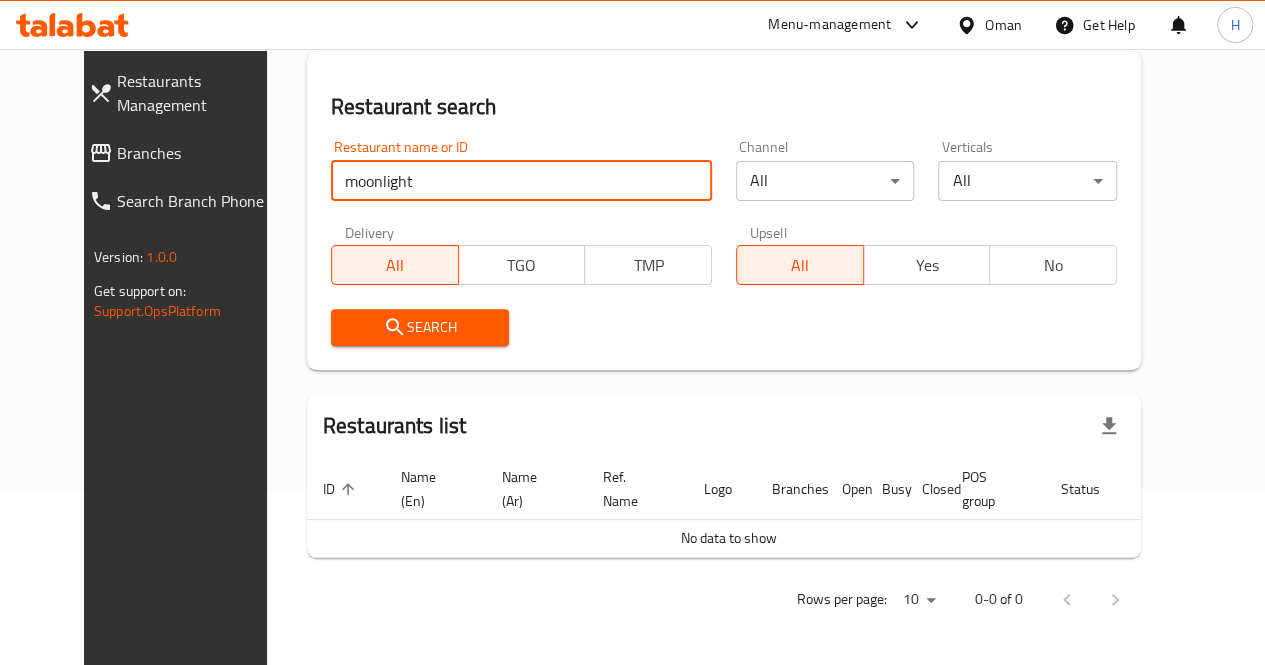 click on "moonlight" at bounding box center (521, 181) 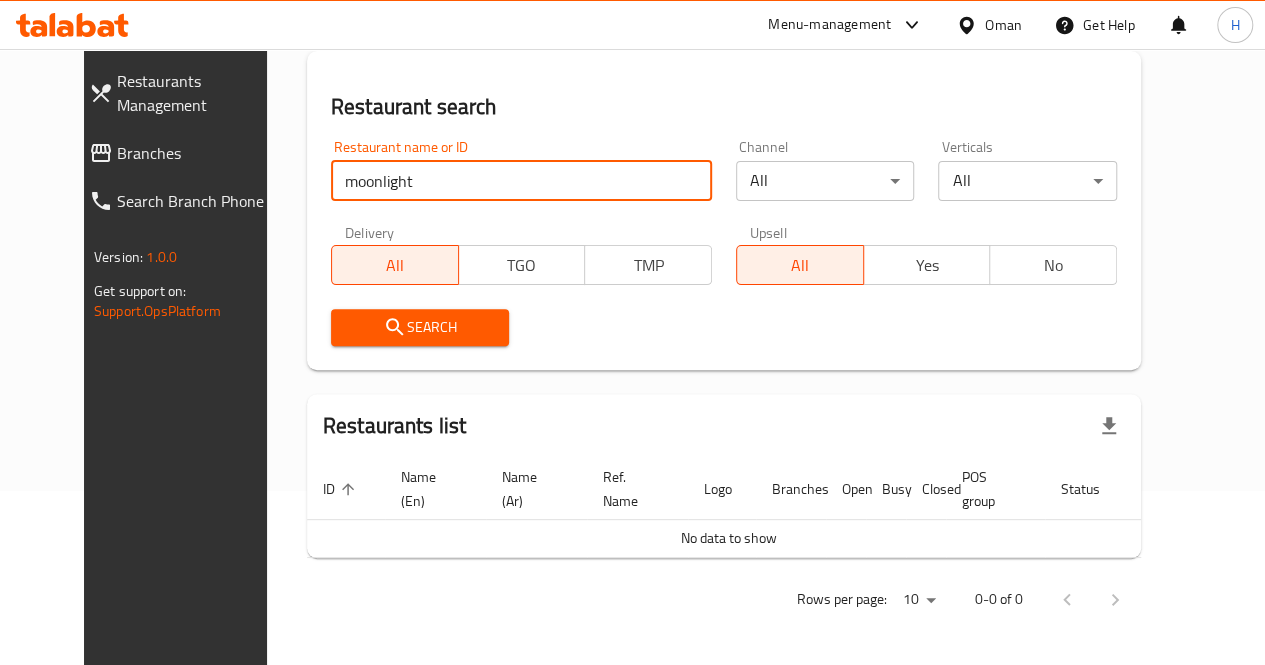 click on "moonlight" at bounding box center (521, 181) 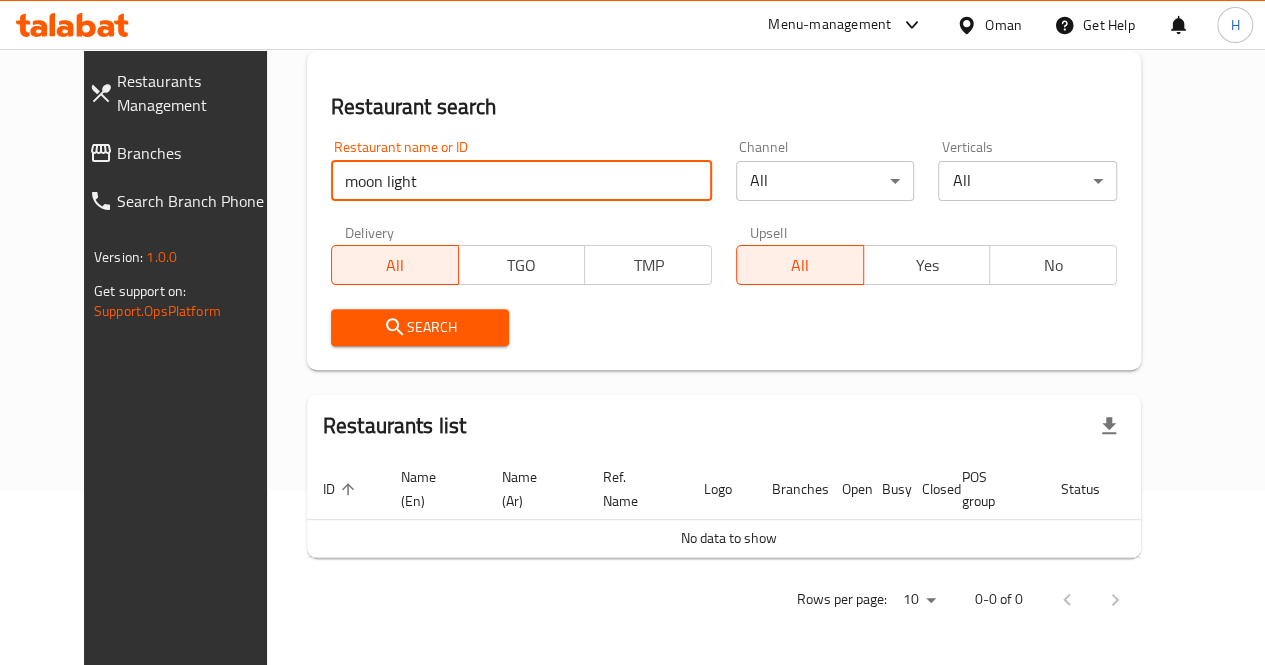 type on "moon light" 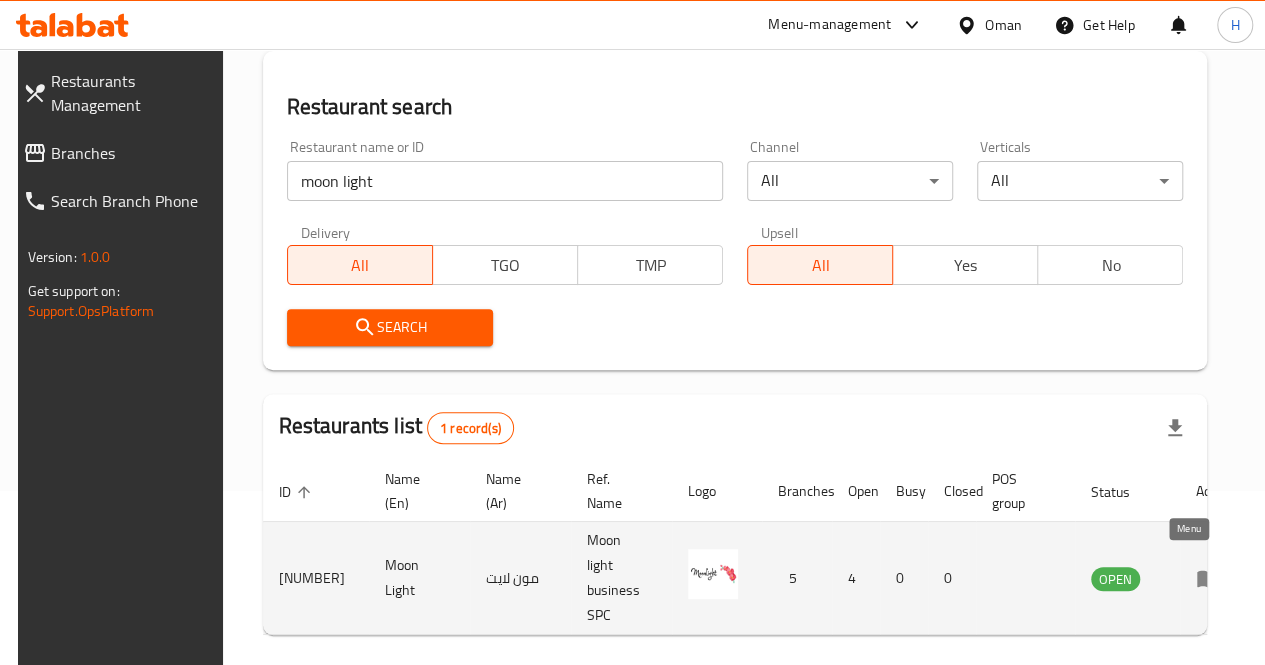 click 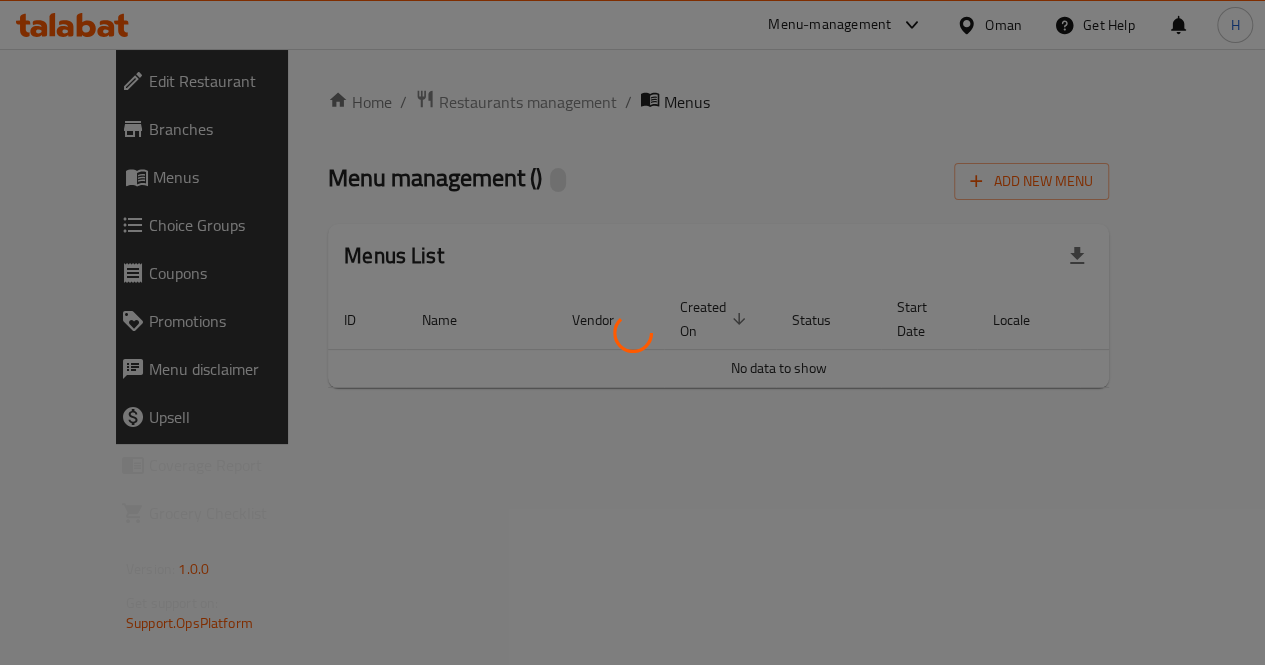 scroll, scrollTop: 0, scrollLeft: 0, axis: both 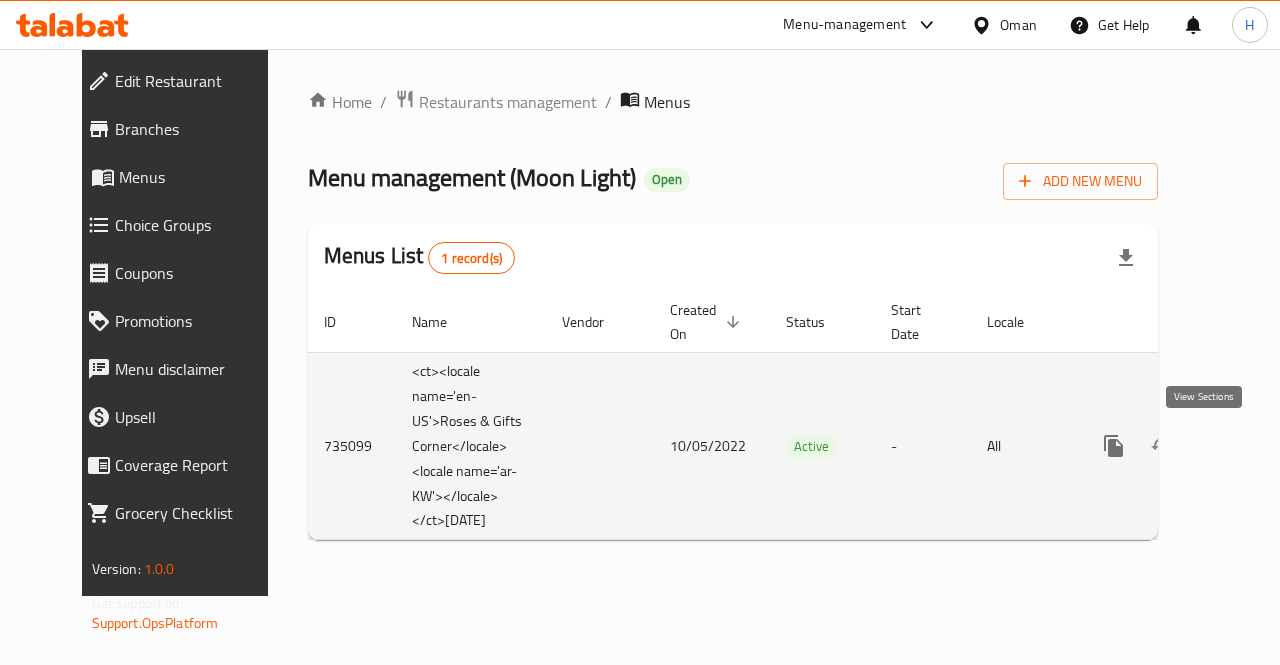 click 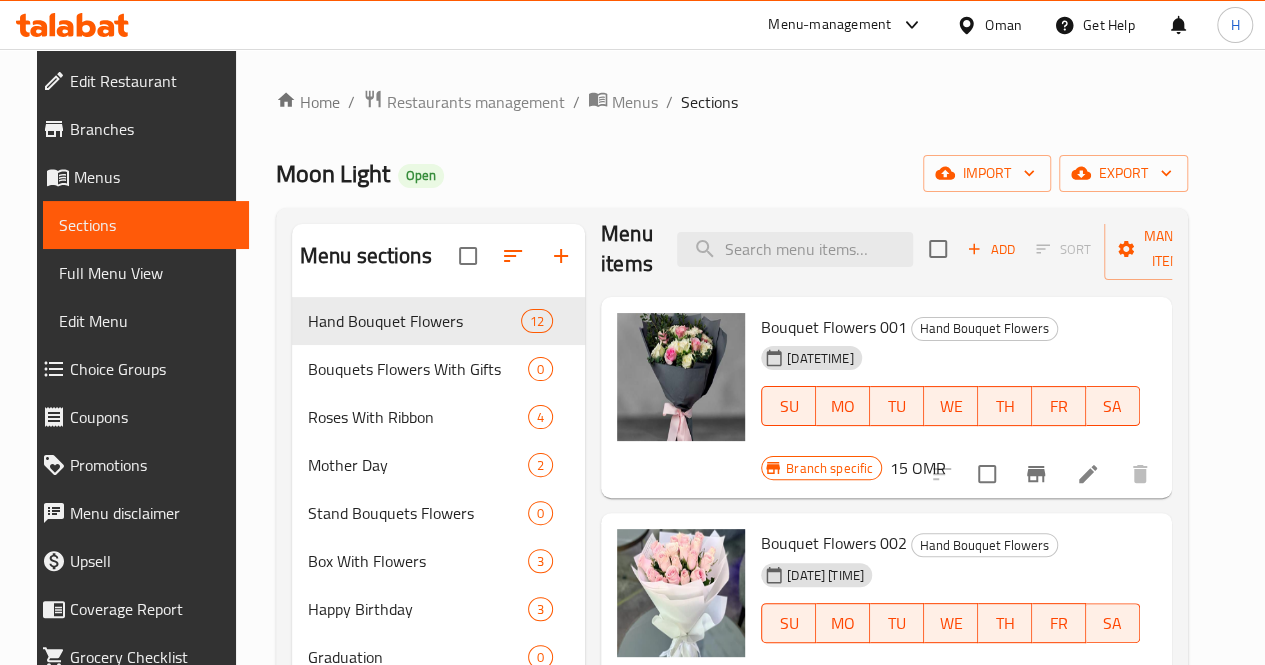 scroll, scrollTop: 0, scrollLeft: 0, axis: both 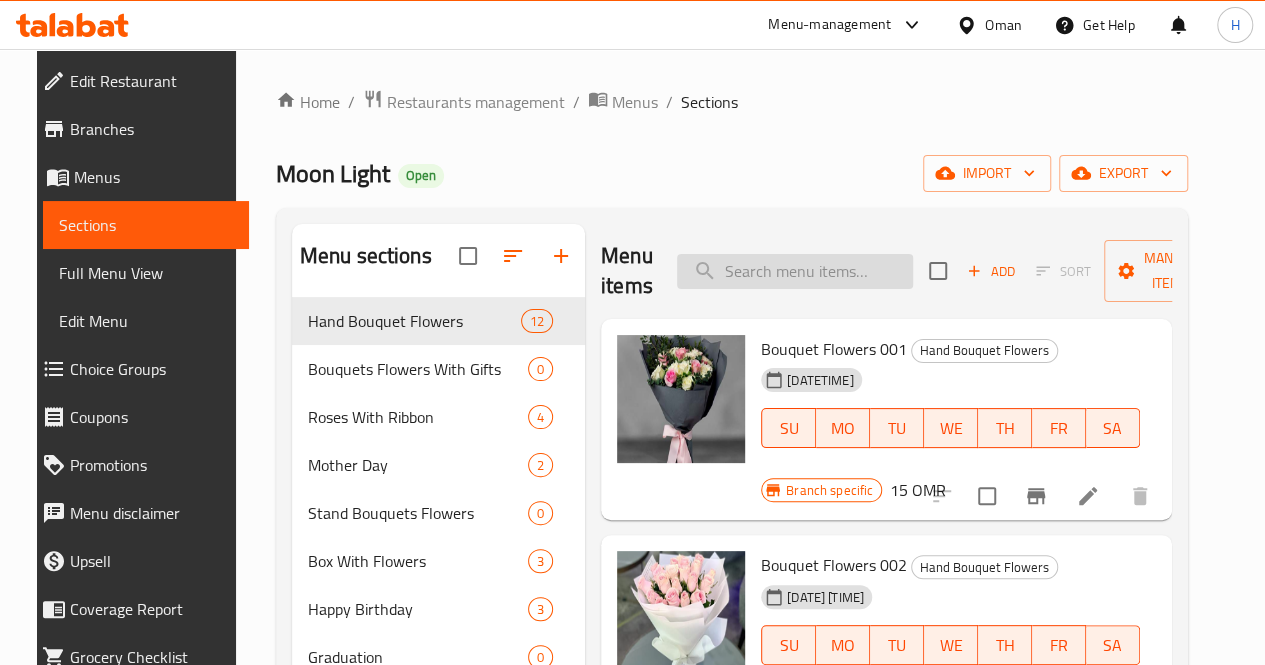 click at bounding box center [795, 271] 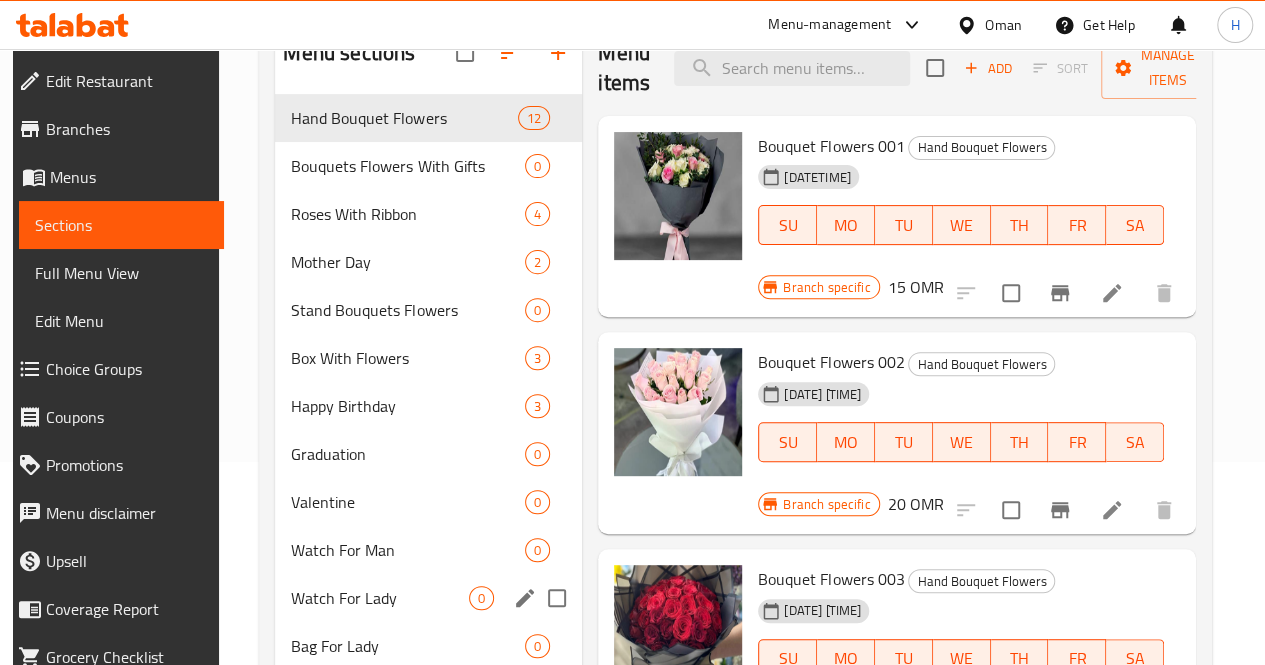 scroll, scrollTop: 493, scrollLeft: 0, axis: vertical 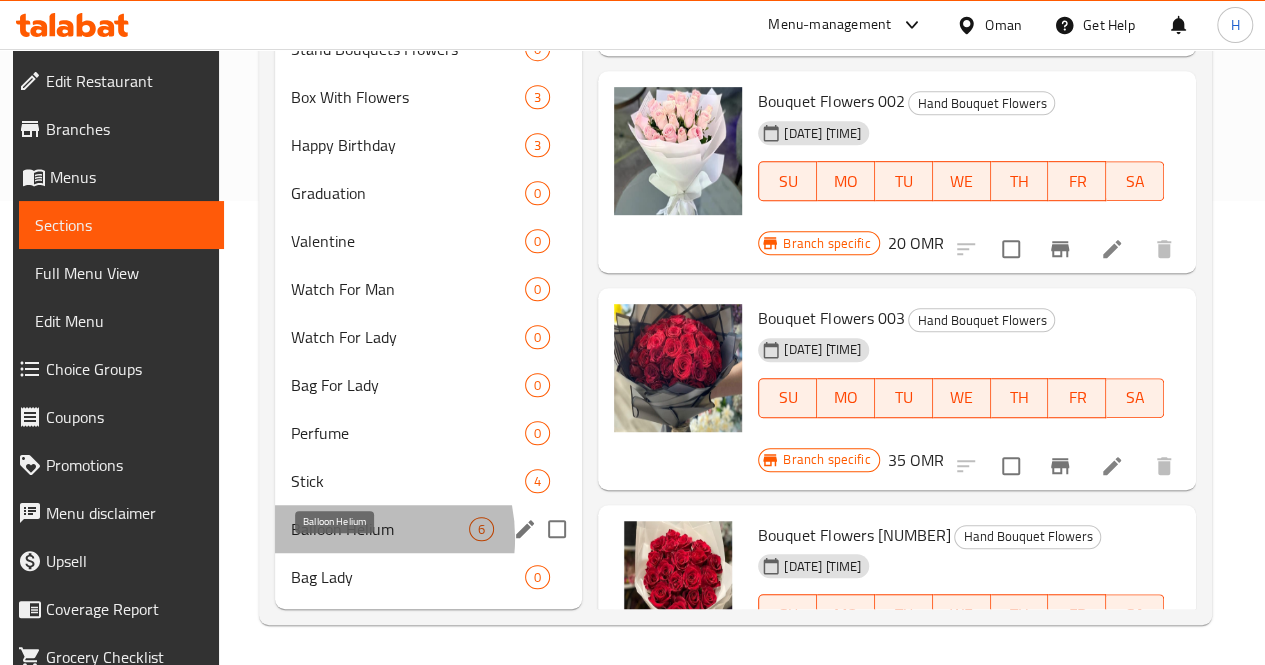 click on "Balloon Helium" at bounding box center (380, 529) 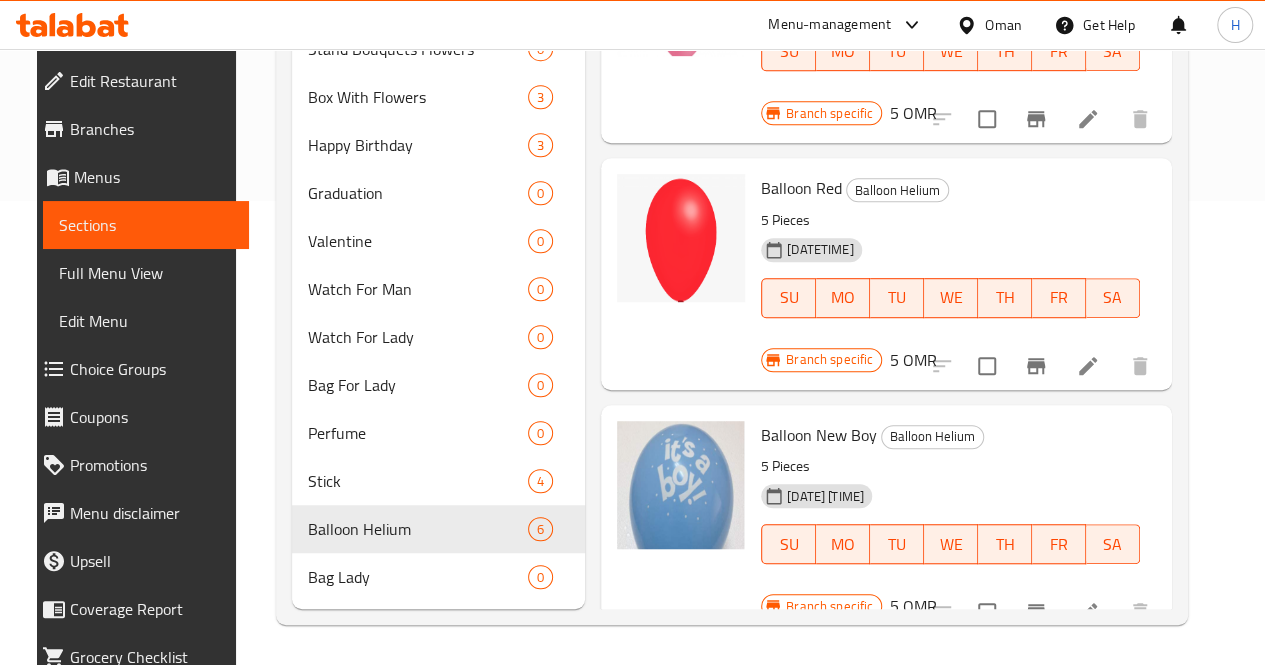 scroll, scrollTop: 512, scrollLeft: 0, axis: vertical 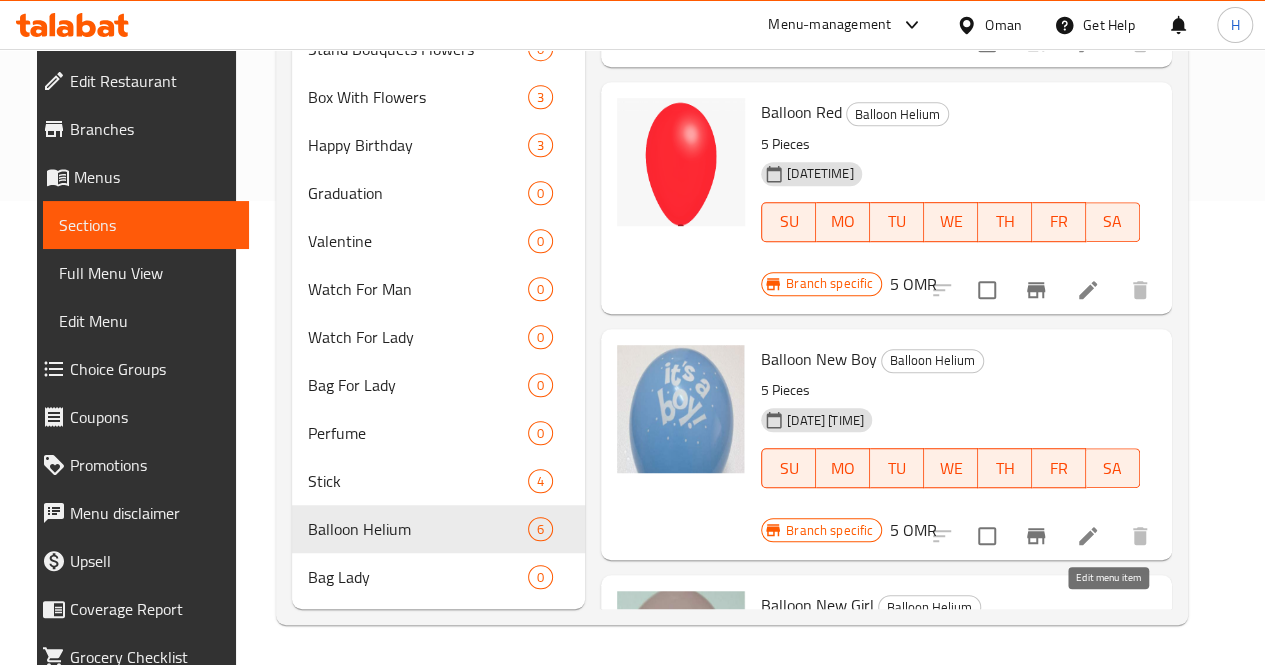 click 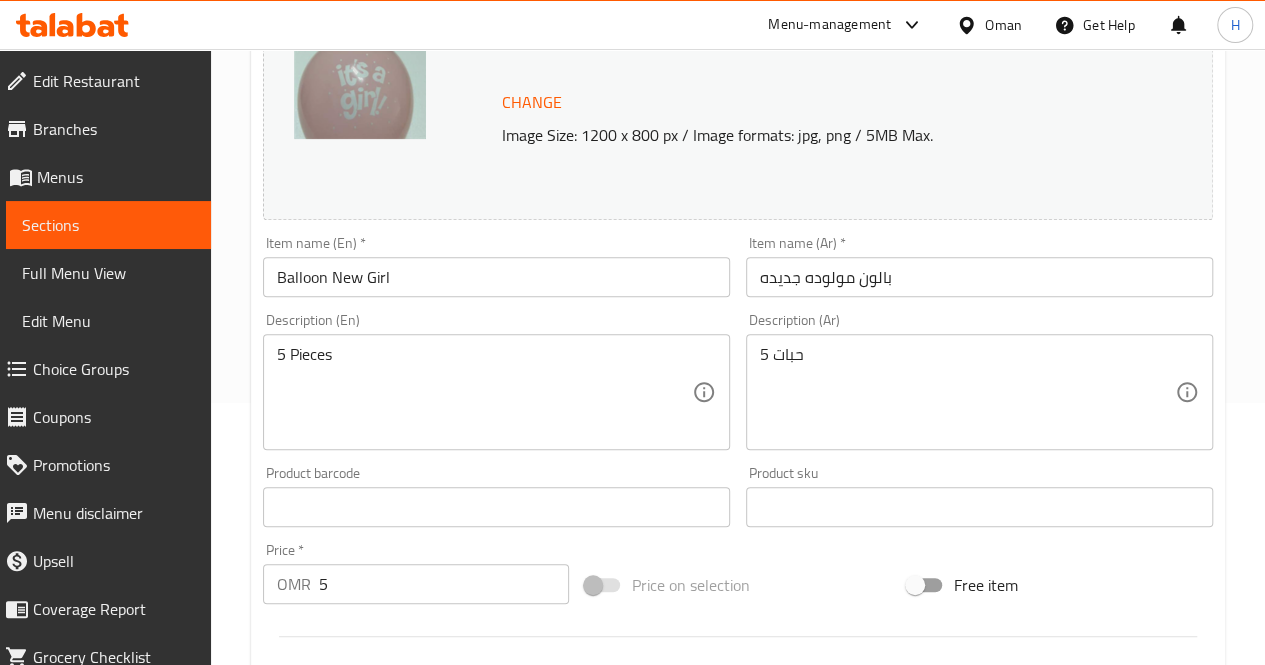 scroll, scrollTop: 258, scrollLeft: 0, axis: vertical 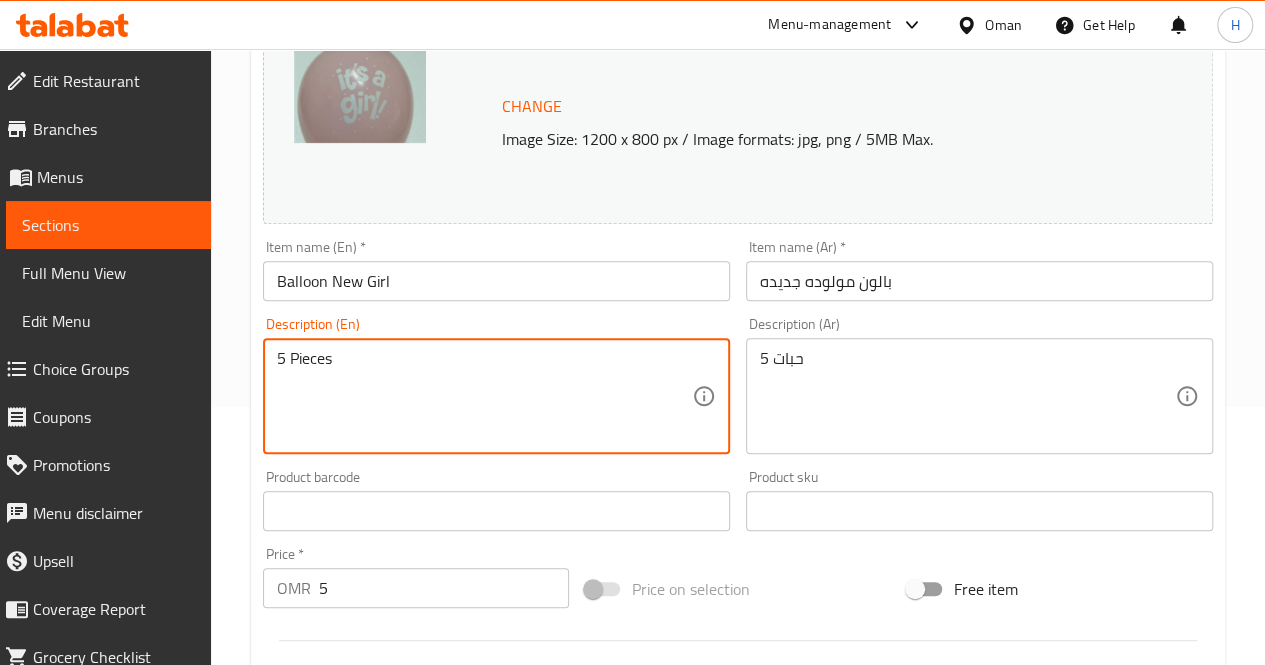 drag, startPoint x: 383, startPoint y: 363, endPoint x: 266, endPoint y: 351, distance: 117.61378 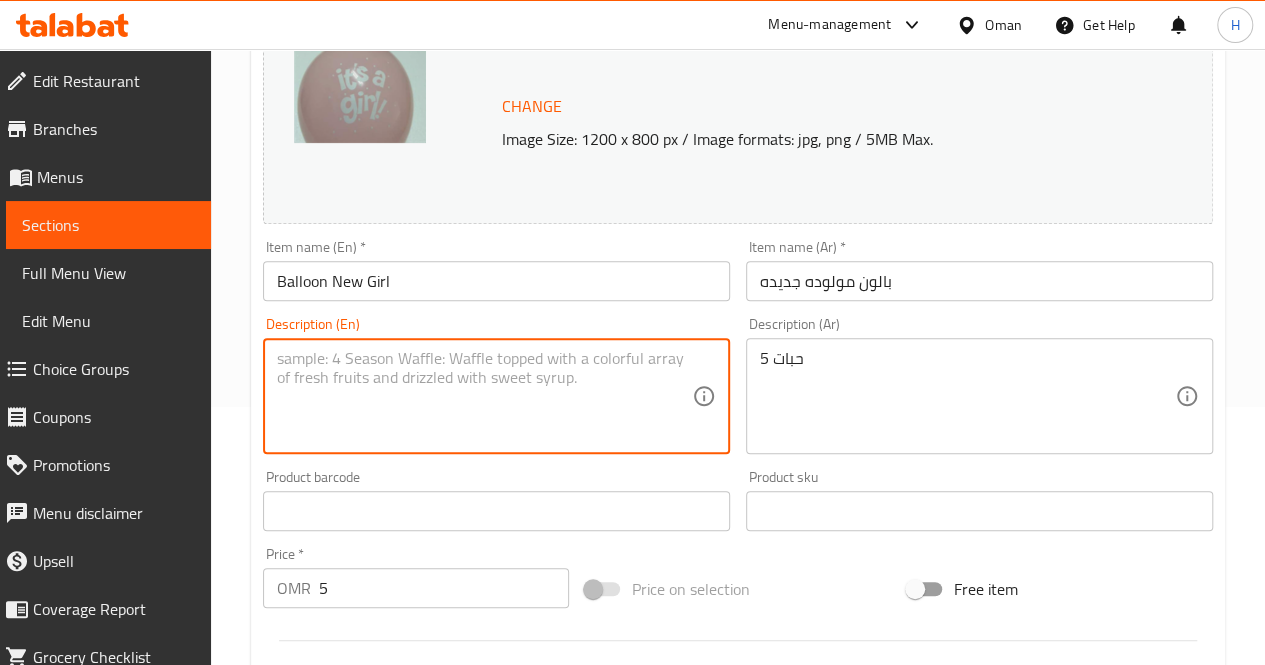 paste on "A set of 5 pink “It’s a girl!” balloons, designed to celebrate the arrival of a baby girl—perfect for baby showers, welcome setups, or joyful room decorations.
Includes: 5 pink “It’s a girl!” balloons
Approximate dimensions: 30×35 cm" 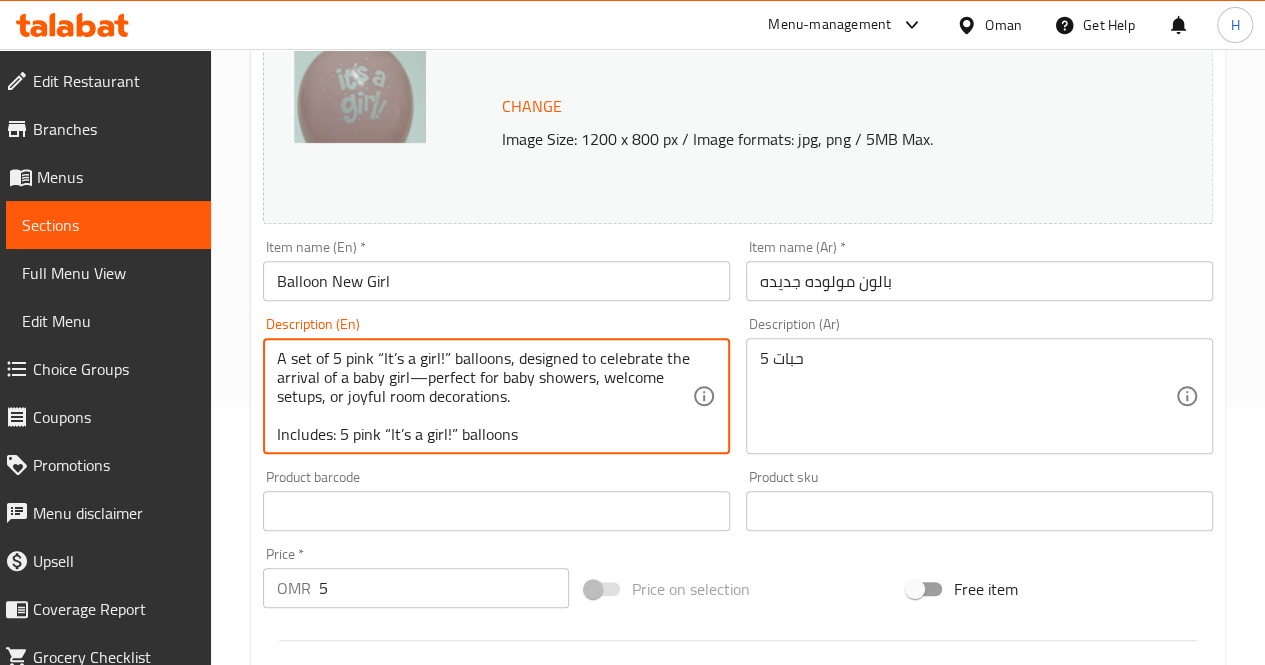 scroll, scrollTop: 24, scrollLeft: 0, axis: vertical 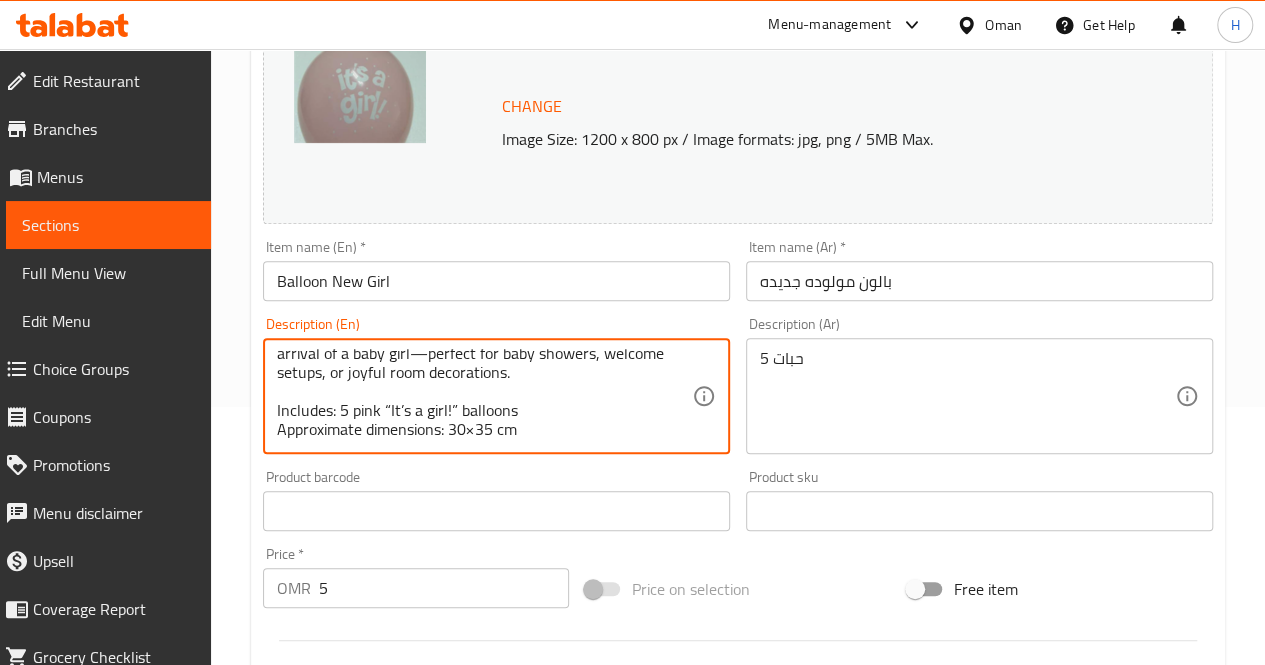 type on "A set of 5 pink “It’s a girl!” balloons, designed to celebrate the arrival of a baby girl—perfect for baby showers, welcome setups, or joyful room decorations.
Includes: 5 pink “It’s a girl!” balloons
Approximate dimensions: 30×35 cm" 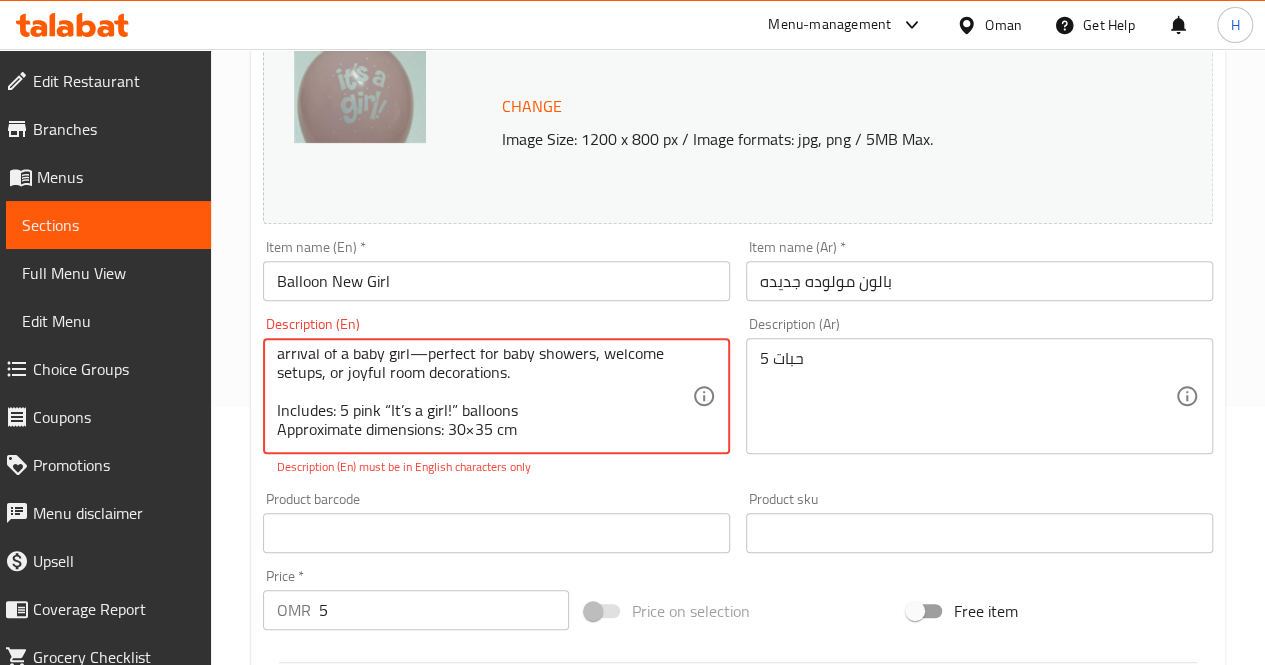 scroll, scrollTop: 0, scrollLeft: 0, axis: both 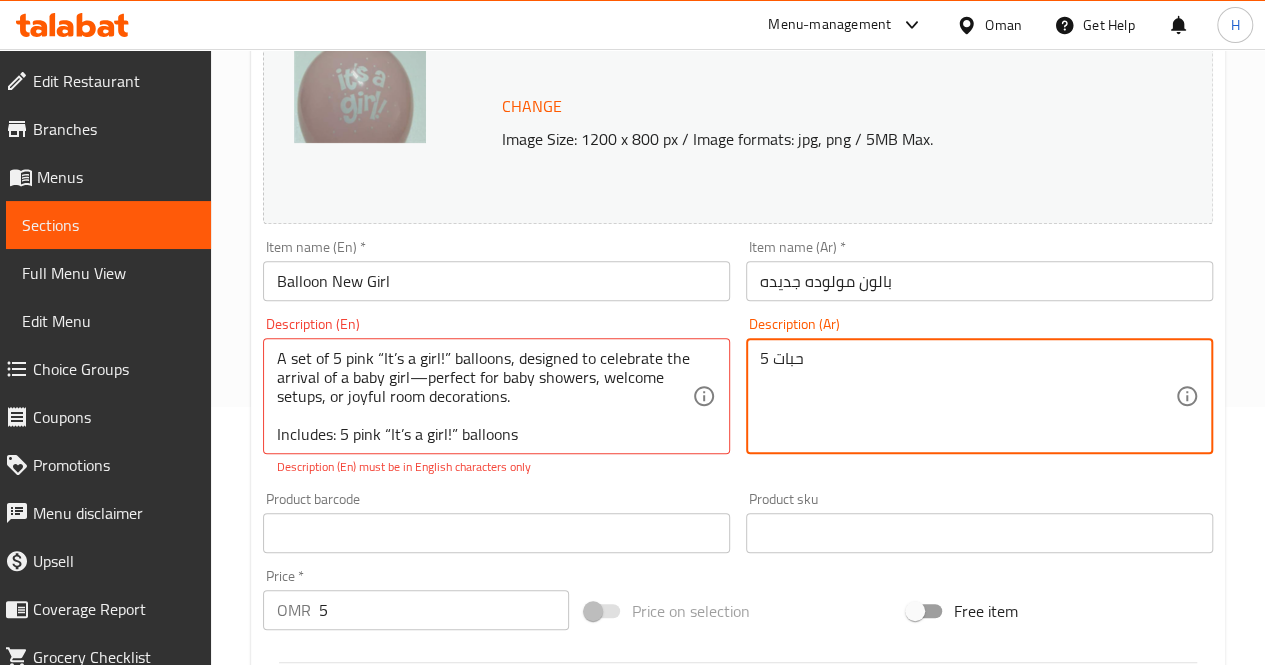 click on "5 حبات" at bounding box center (967, 396) 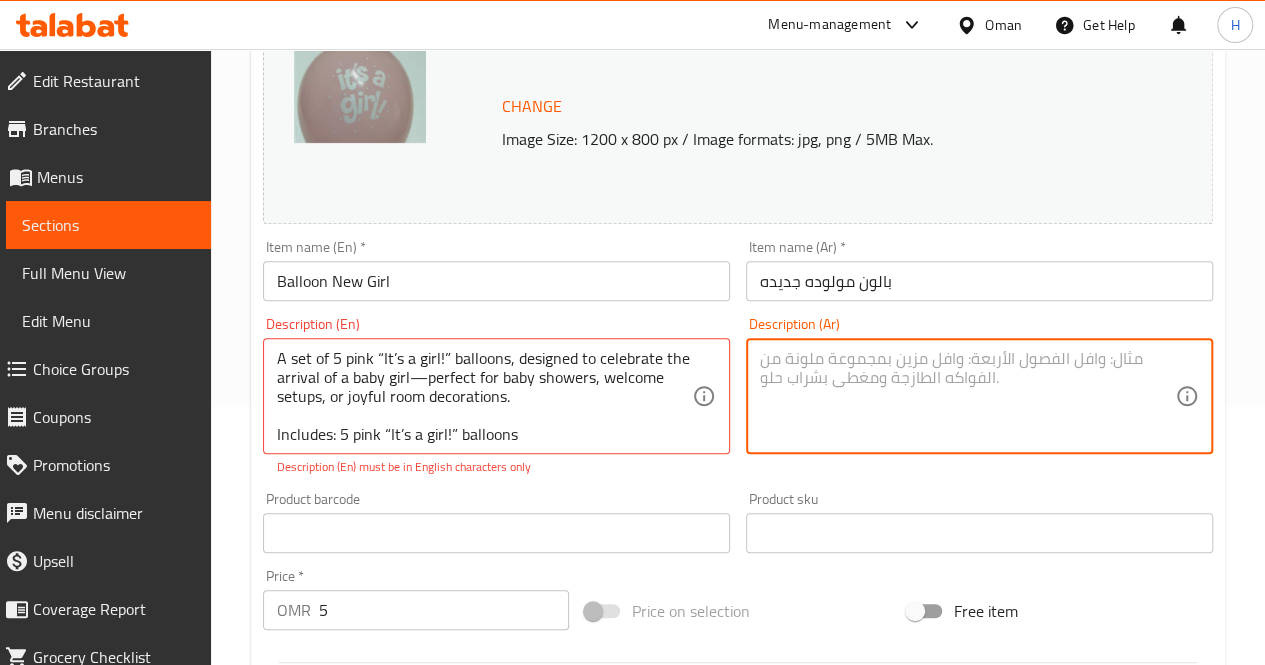 paste on "مجموعة من ٥ بالونات وردية تحمل عبارة "It’s a girl!"، مثالية للاحتفال بقدوم مولودة جديدة في حفلات الاستقبال أو تزيين الغرف بأجواء مليئة بالفرح.
يحتوي على: ٥ بالونات "It’s a girl!"
الأبعاد التقريبية: ٣٠×٣٥ سم" 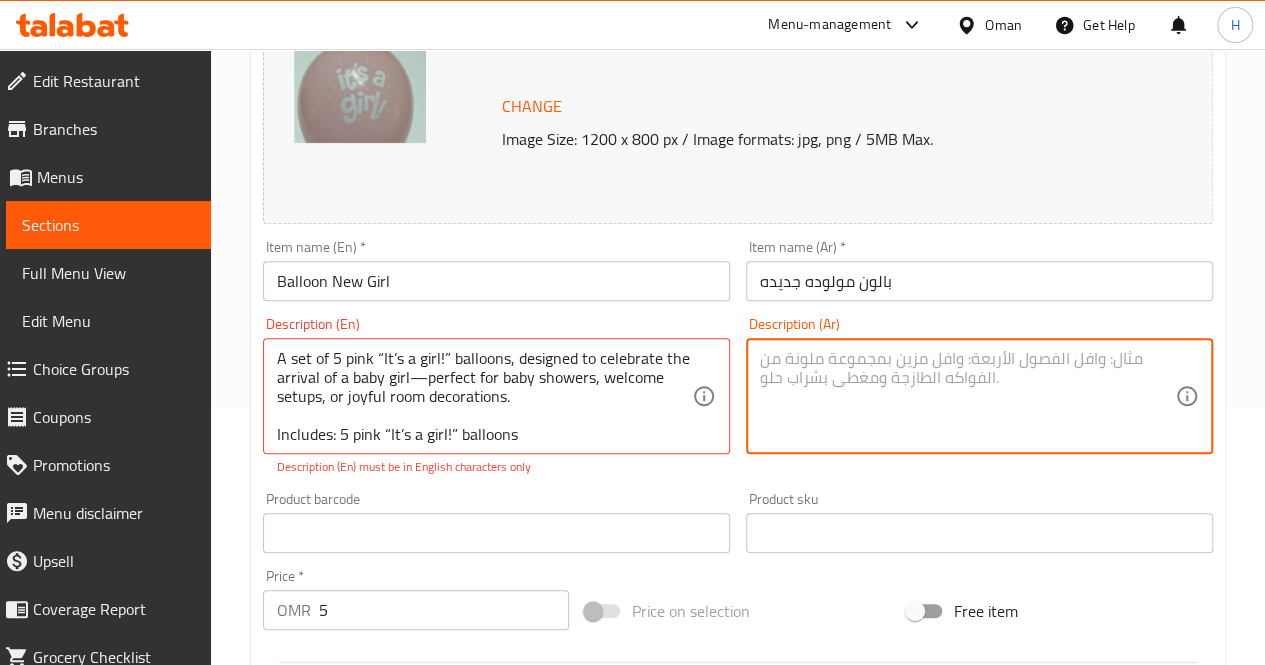 type on "مجموعة من ٥ بالونات وردية تحمل عبارة "It’s a girl!"، مثالية للاحتفال بقدوم مولودة جديدة في حفلات الاستقبال أو تزيين الغرف بأجواء مليئة بالفرح.
يحتوي على: ٥ بالونات "It’s a girl!"
الأبعاد التقريبية: ٣٠×٣٥ سم" 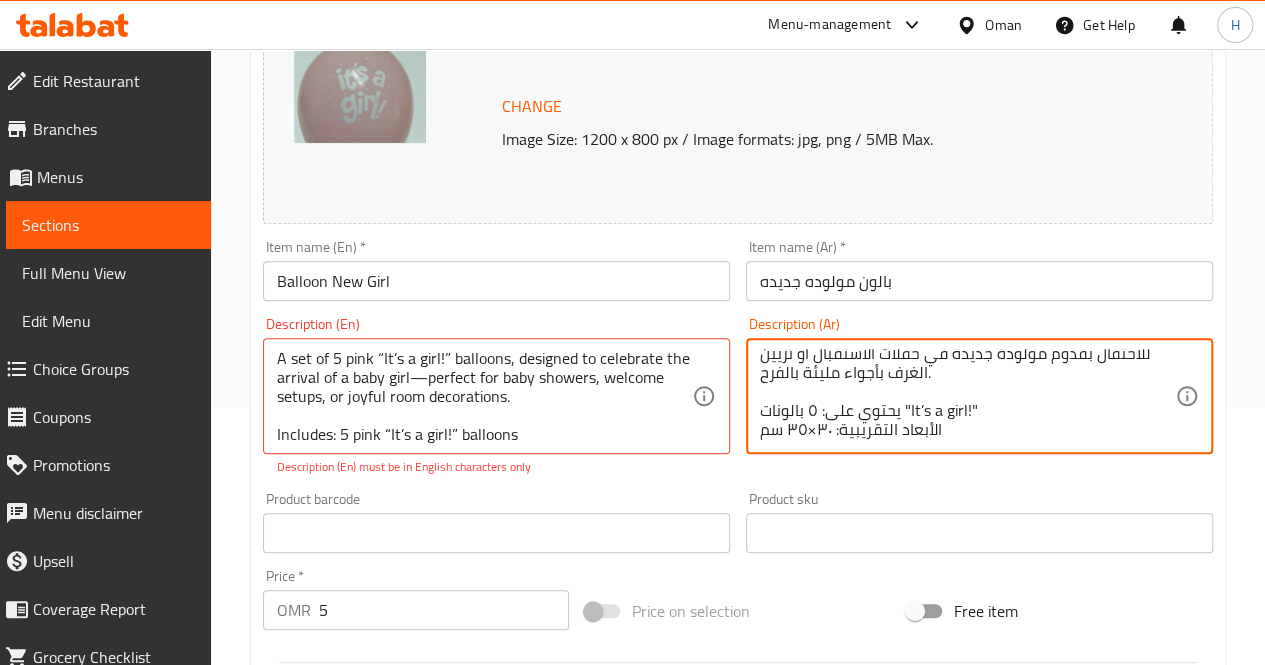 scroll, scrollTop: 0, scrollLeft: 0, axis: both 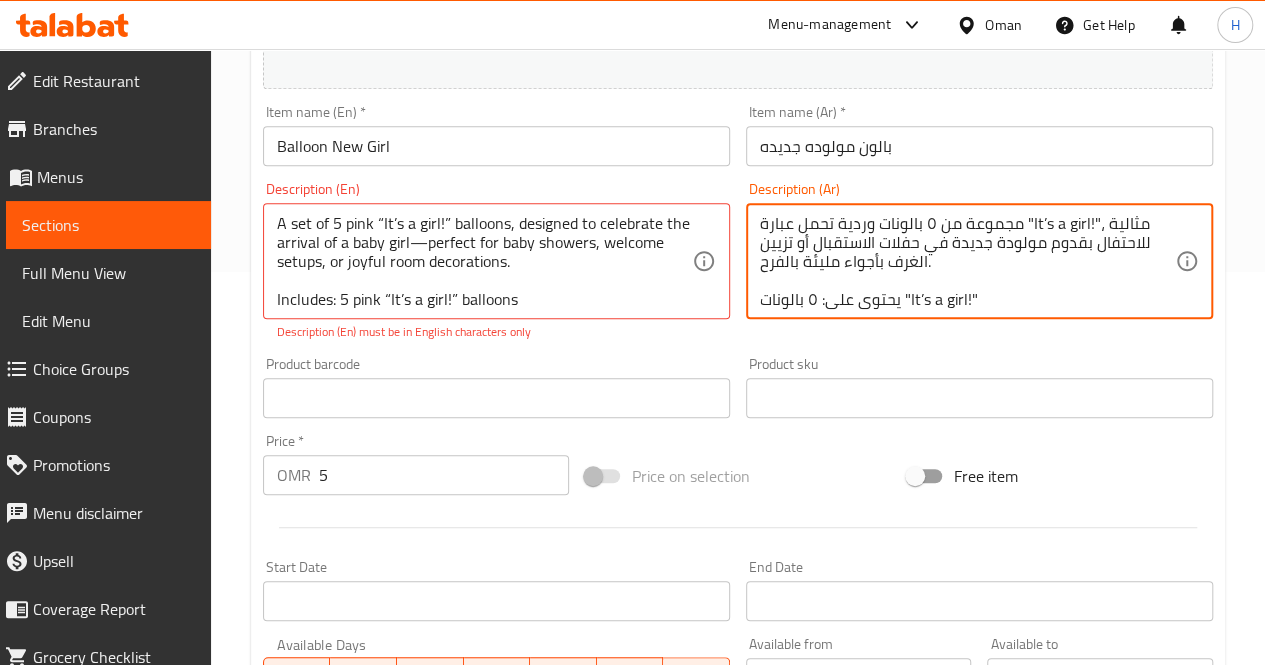 click on "مجموعة من ٥ بالونات وردية تحمل عبارة "It’s a girl!"، مثالية للاحتفال بقدوم مولودة جديدة في حفلات الاستقبال أو تزيين الغرف بأجواء مليئة بالفرح.
يحتوي على: ٥ بالونات "It’s a girl!"
الأبعاد التقريبية: ٣٠×٣٥ سم" at bounding box center (967, 261) 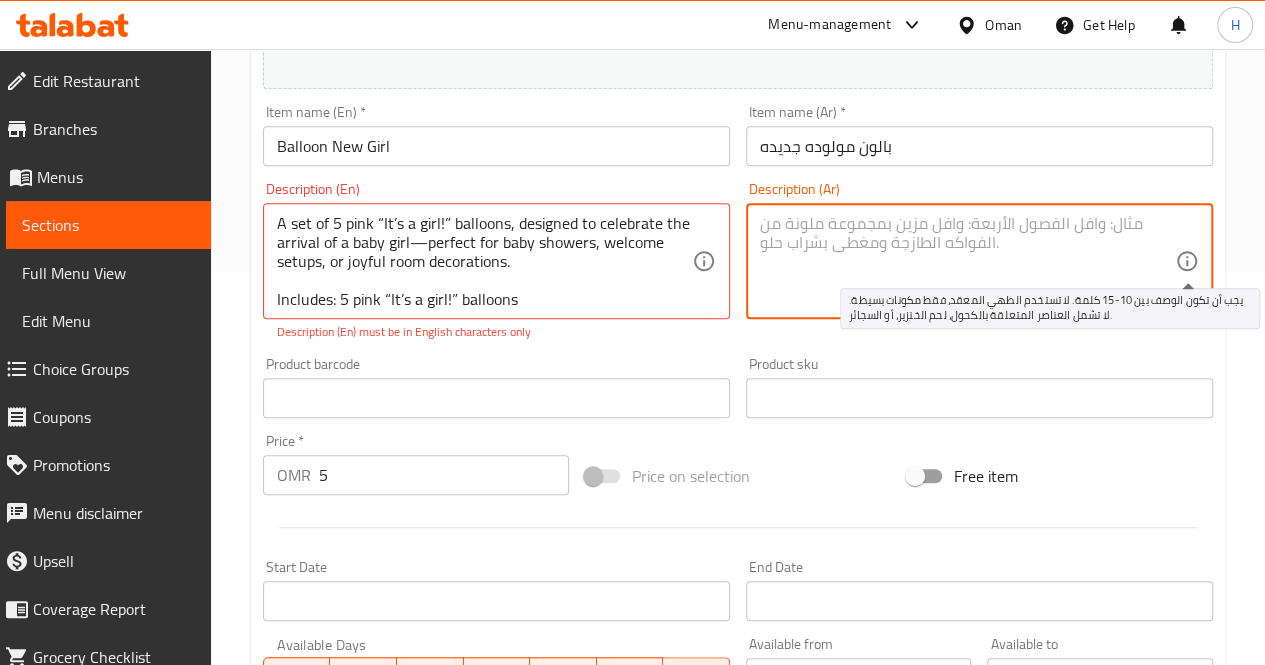 click 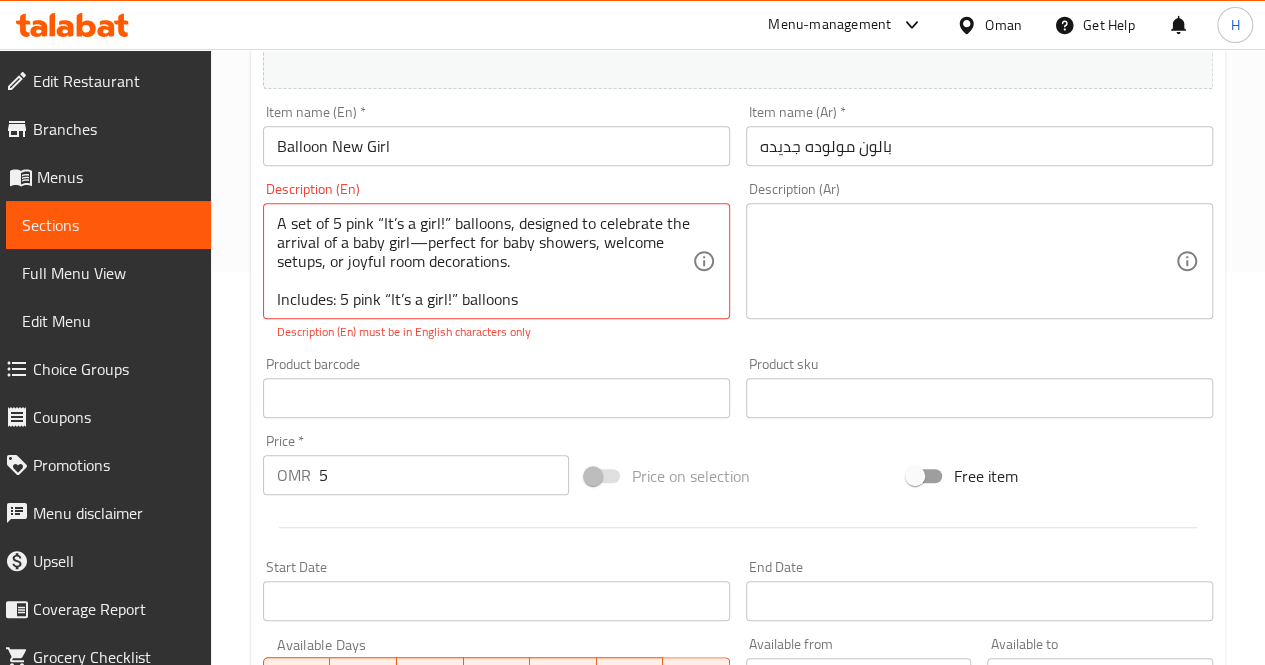 click at bounding box center [967, 261] 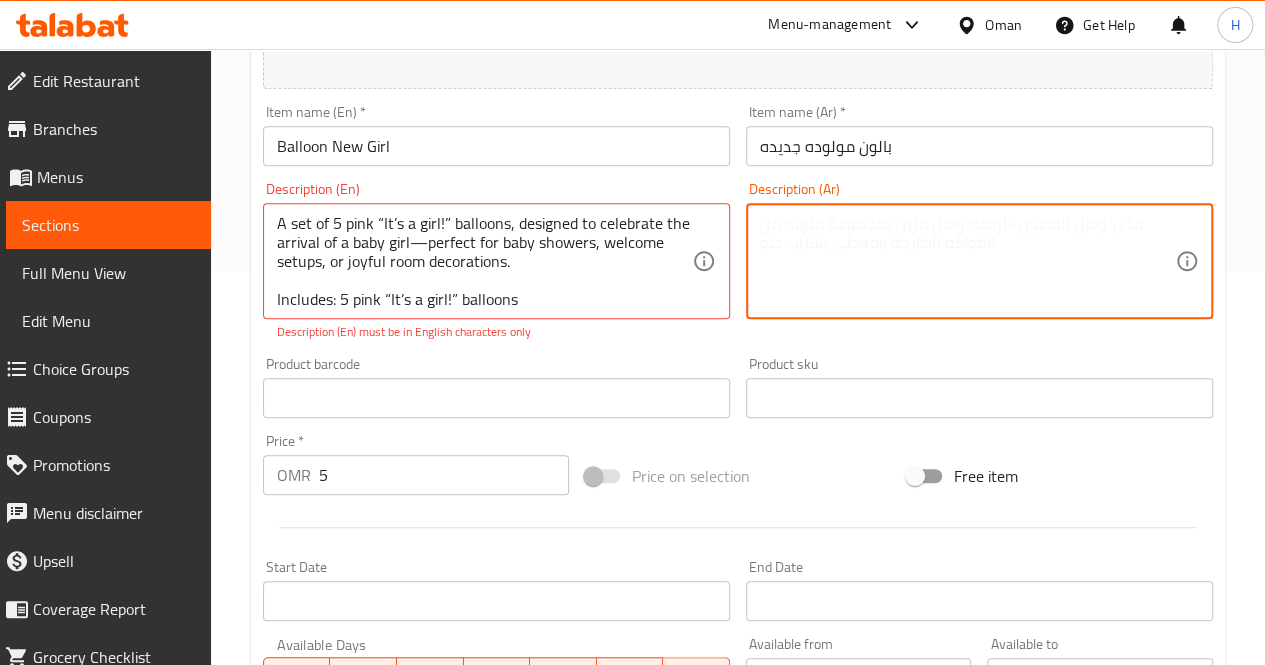 paste on "مجموعة من ٥ بالونات وردية تحمل عبارة "It’s a girl!"، مثالية للاحتفال بقدوم مولودة جديدة في حفلات الاستقبال أو تزيين الغرف بأجواء مليئة بالفرح.
يحتوي على: ٥ بالونات "It’s a girl!"
الأبعاد التقريبية: ٣٠×٣٥ سم" 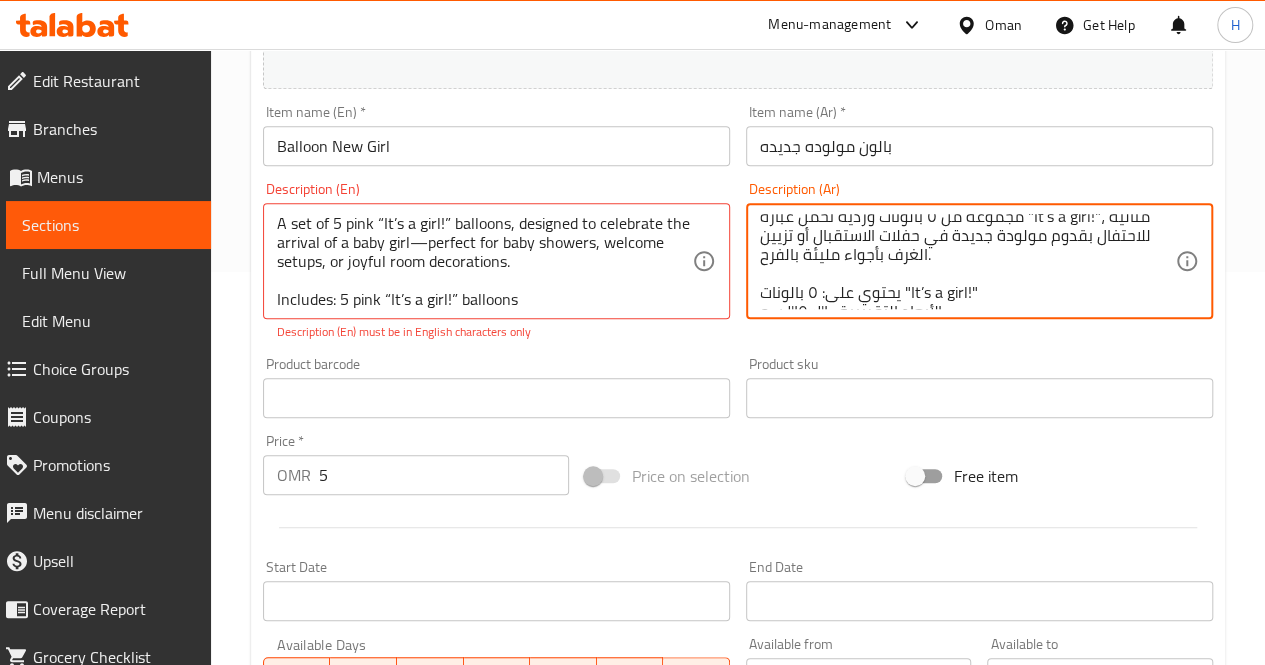 scroll, scrollTop: 38, scrollLeft: 0, axis: vertical 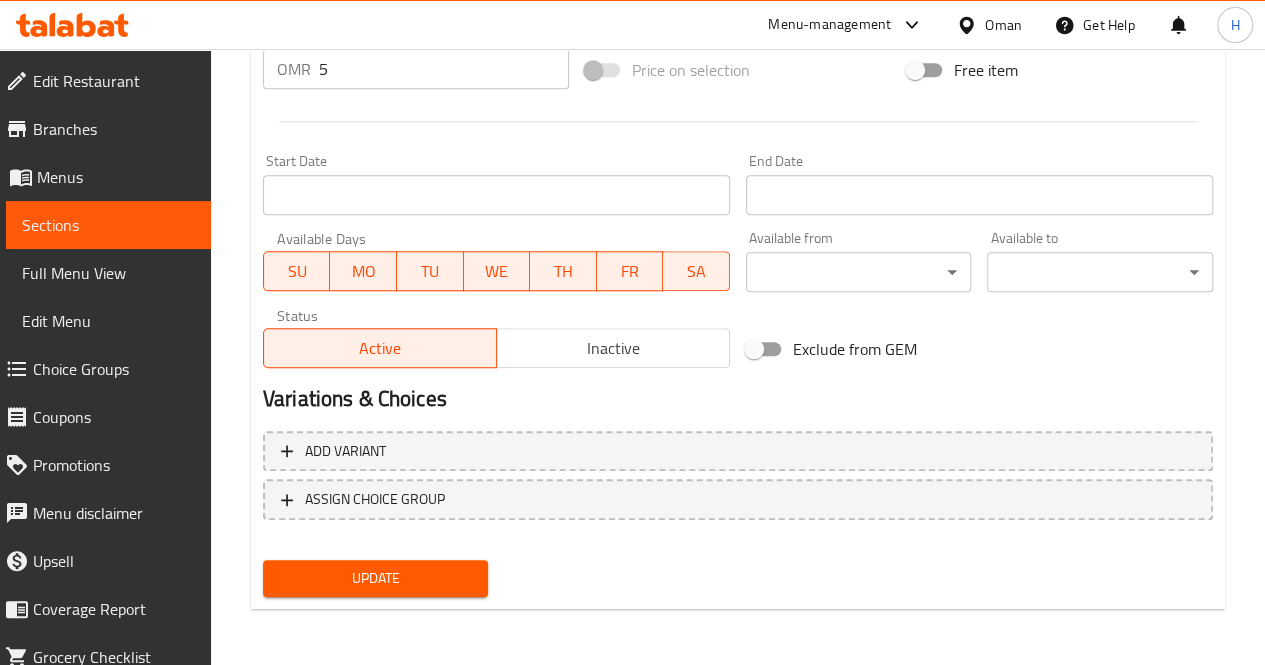 type on "مجموعة من ٥ بالونات وردية تحمل عبارة "It’s a girl!"، مثالية للاحتفال بقدوم مولودة جديدة في حفلات الاستقبال أو تزيين الغرف بأجواء مليئة بالفرح.
يحتوي على: ٥ بالونات "It’s a girl!"
الأبعاد التقريبية: ٣٠×٣٥ سم" 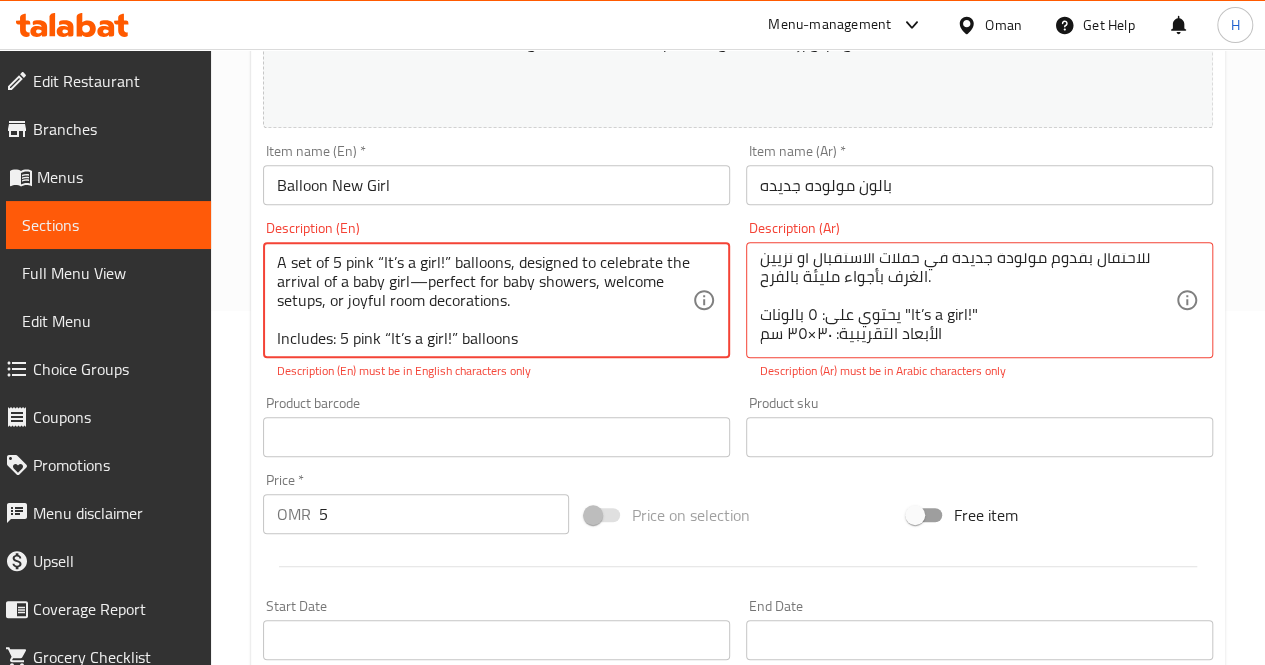 scroll, scrollTop: 24, scrollLeft: 0, axis: vertical 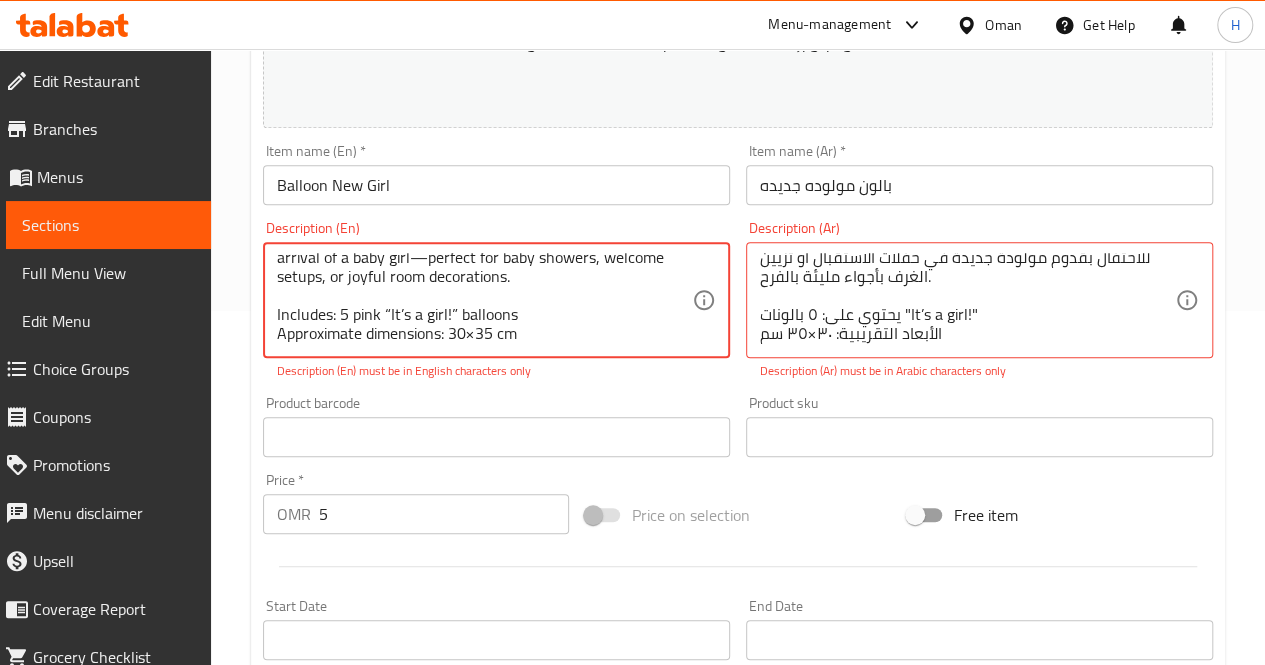 click on "A set of 5 pink “It’s a girl!” balloons, designed to celebrate the arrival of a baby girl—perfect for baby showers, welcome setups, or joyful room decorations.
Includes: 5 pink “It’s a girl!” balloons
Approximate dimensions: 30×35 cm" at bounding box center [484, 300] 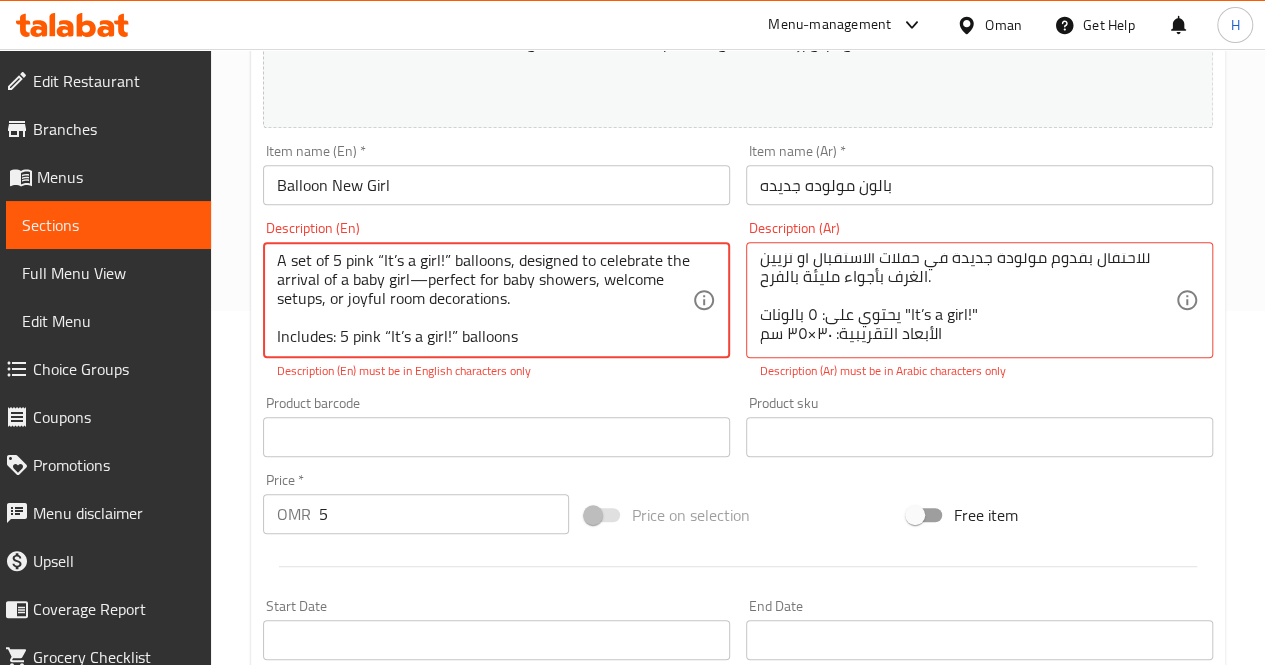 scroll, scrollTop: 0, scrollLeft: 0, axis: both 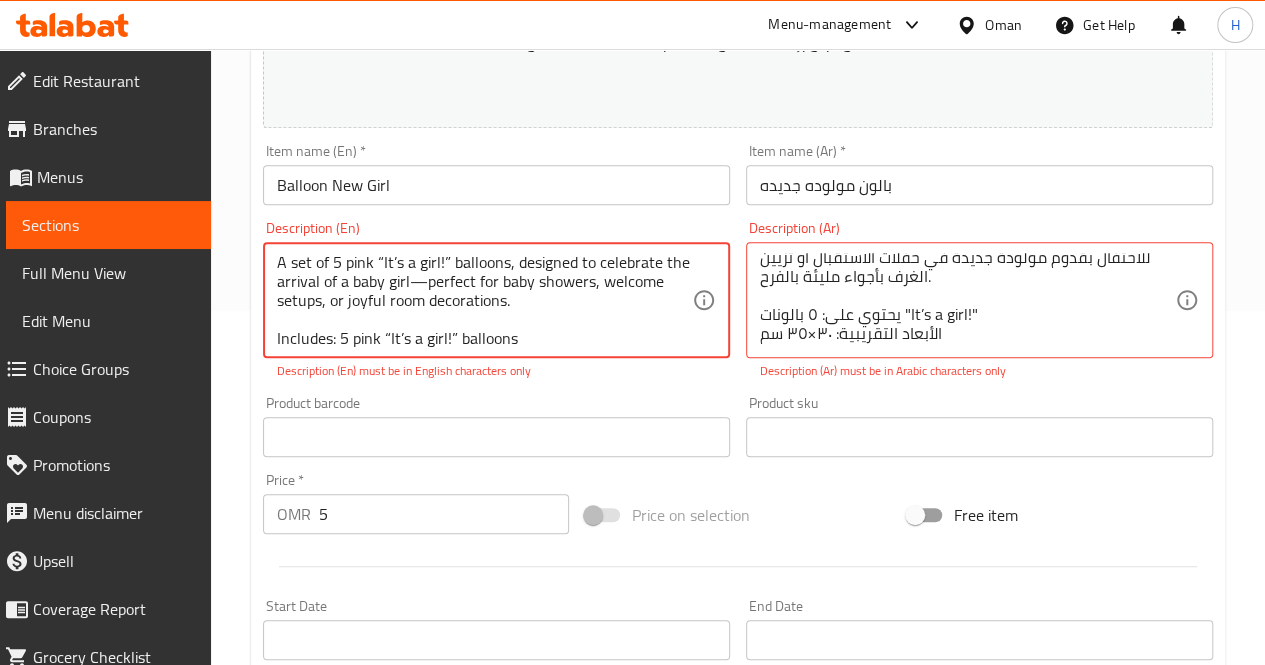 click on "A set of 5 pink “It’s a girl!” balloons, designed to celebrate the arrival of a baby girl—perfect for baby showers, welcome setups, or joyful room decorations.
Includes: 5 pink “It’s a girl!” balloons
Approximate dimensions: 30×35 cm" at bounding box center (484, 300) 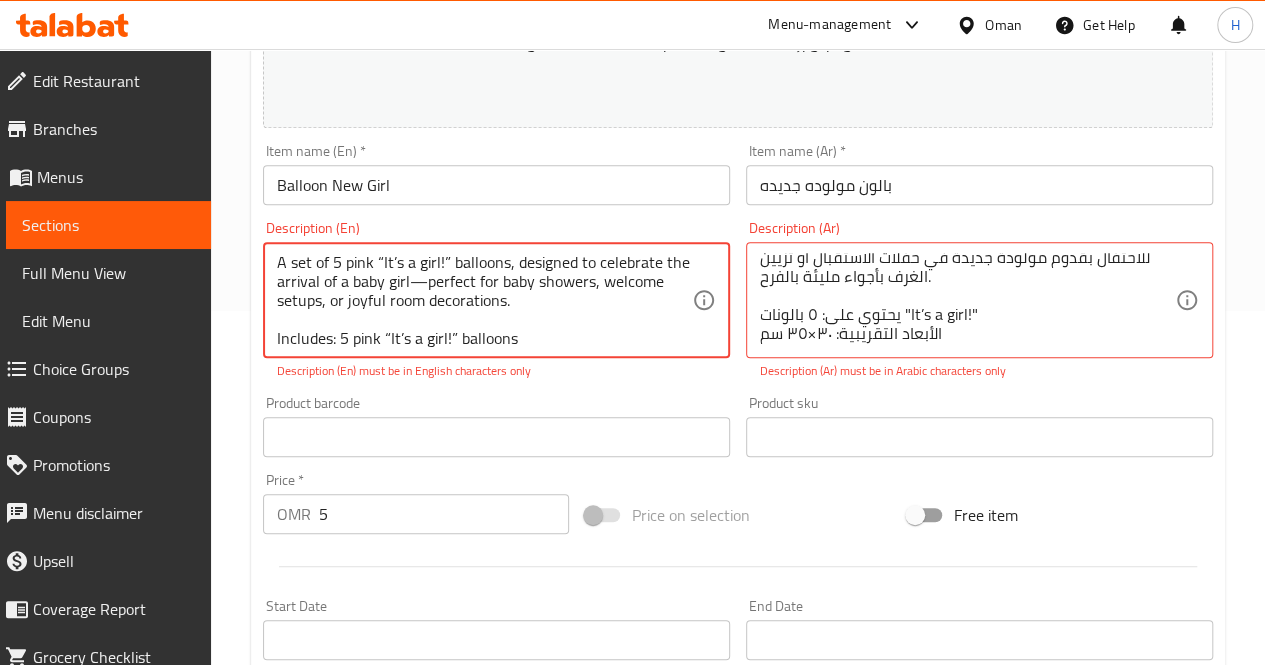 scroll, scrollTop: 24, scrollLeft: 0, axis: vertical 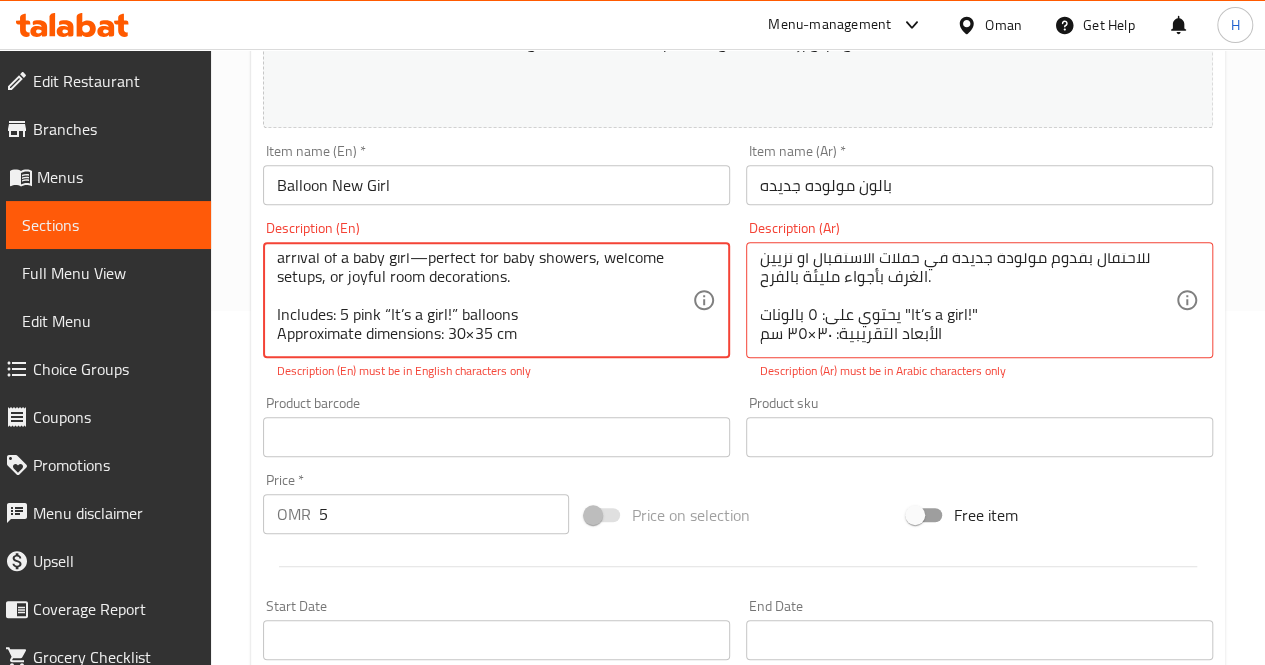 click on "A set of 5 pink “It’s a girl!” balloons, designed to celebrate the arrival of a baby girl—perfect for baby showers, welcome setups, or joyful room decorations.
Includes: 5 pink “It’s a girl!” balloons
Approximate dimensions: 30×35 cm" at bounding box center [484, 300] 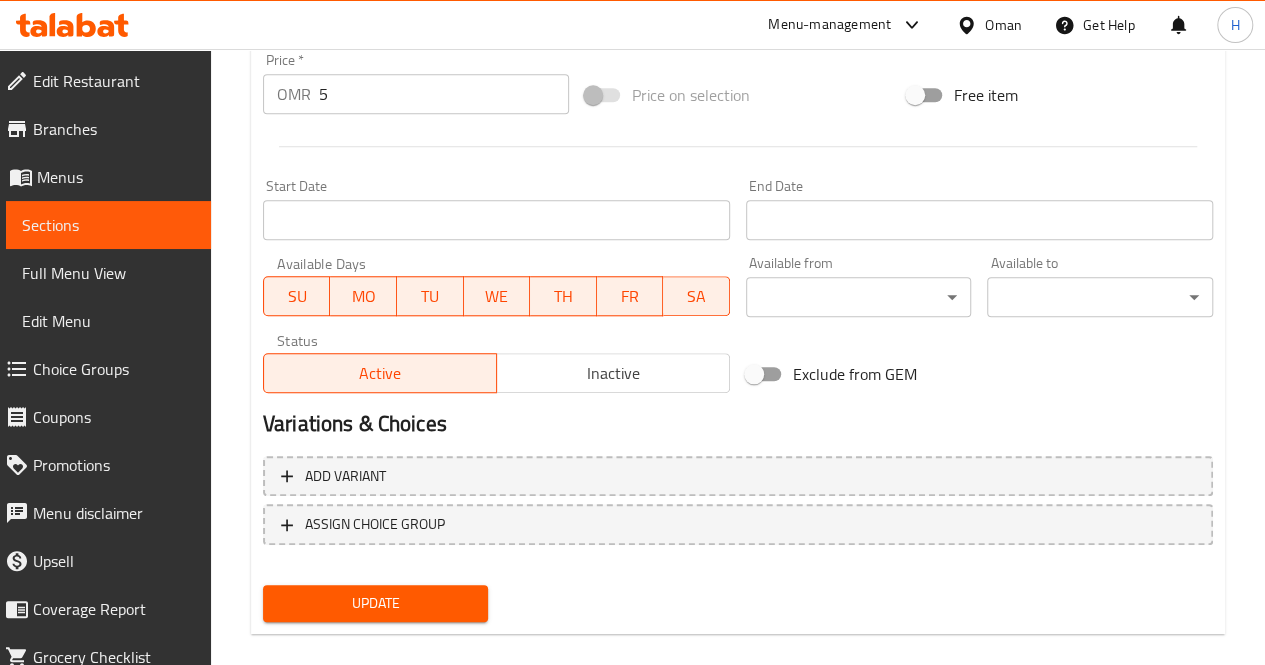 click on "Update" at bounding box center [376, 603] 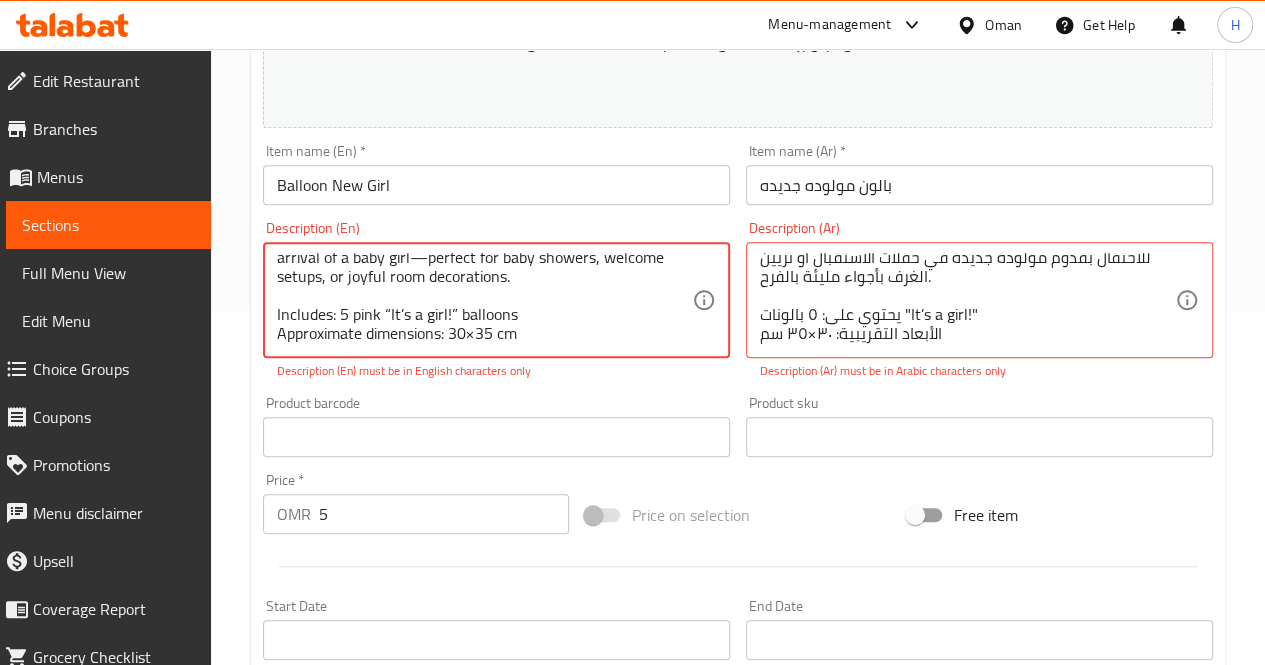 scroll, scrollTop: 0, scrollLeft: 0, axis: both 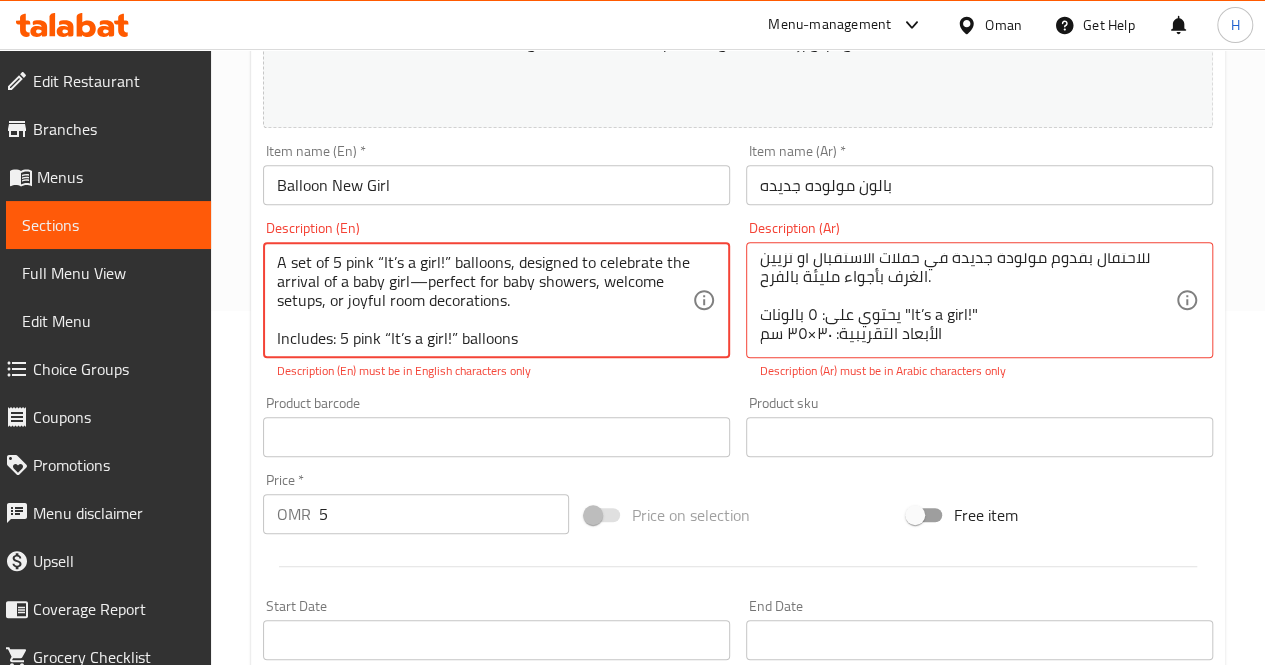 click on "A set of 5 pink “It’s a girl!” balloons, designed to celebrate the arrival of a baby girl—perfect for baby showers, welcome setups, or joyful room decorations.
Includes: 5 pink “It’s a girl!” balloons
Approximate dimensions: 30×35 cm" at bounding box center [484, 300] 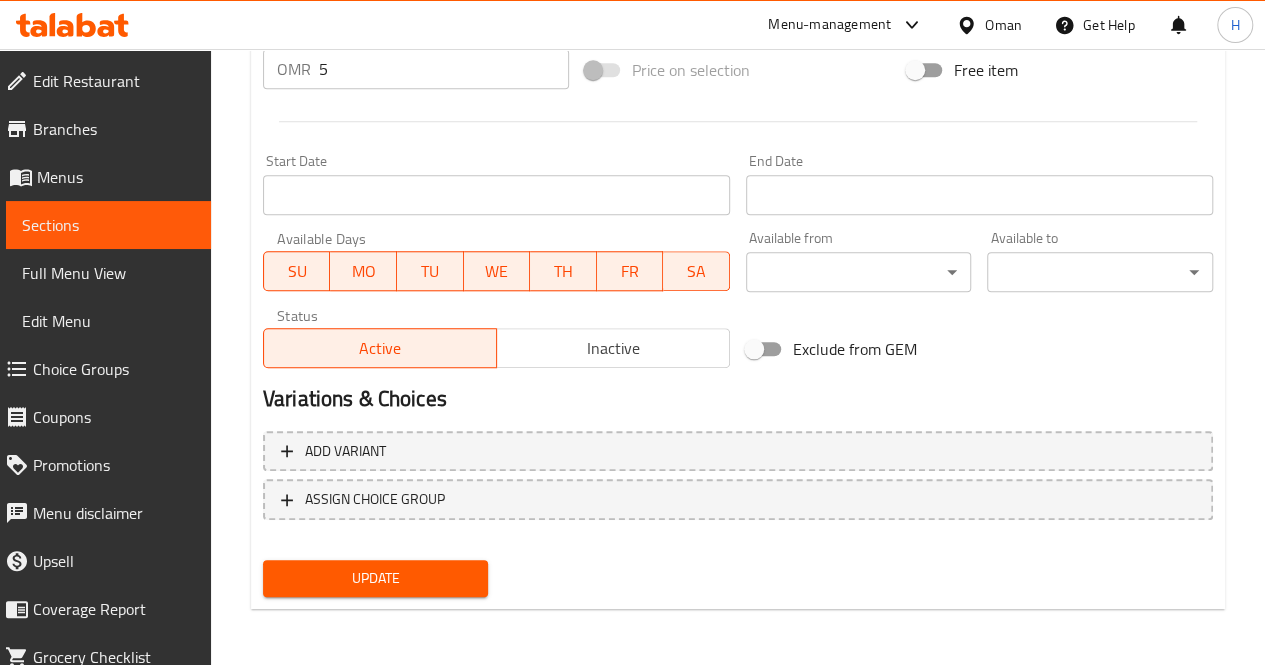 click on "Update" at bounding box center (376, 578) 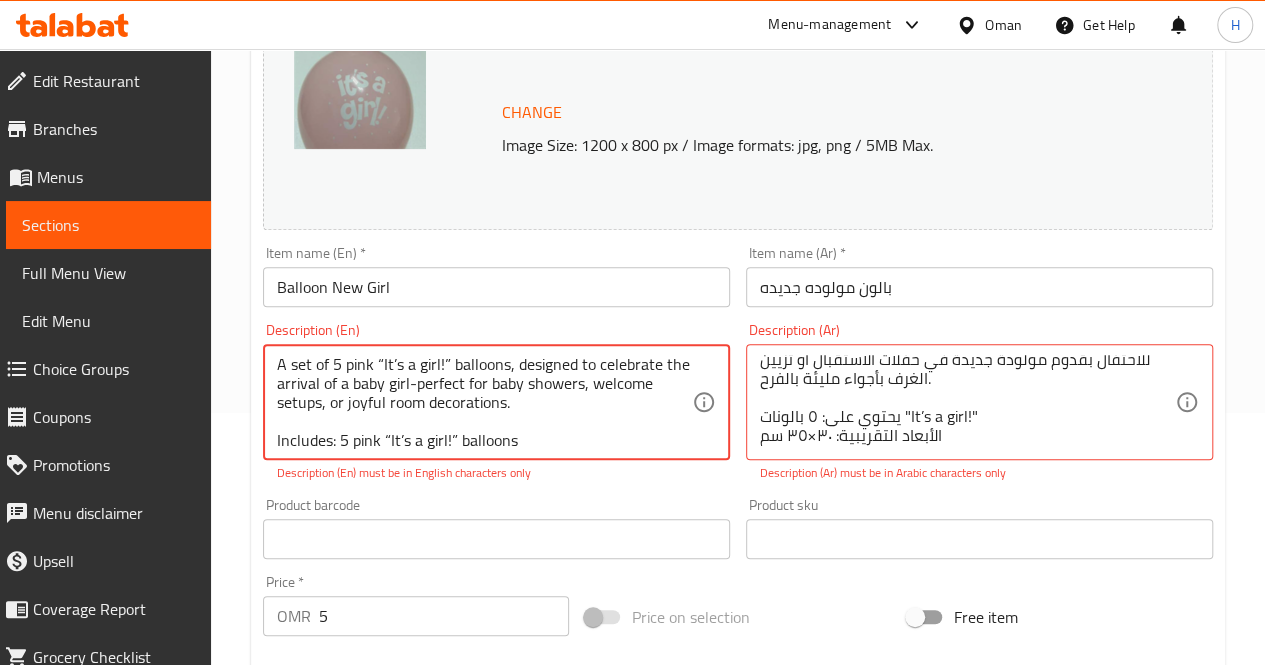 scroll, scrollTop: 250, scrollLeft: 0, axis: vertical 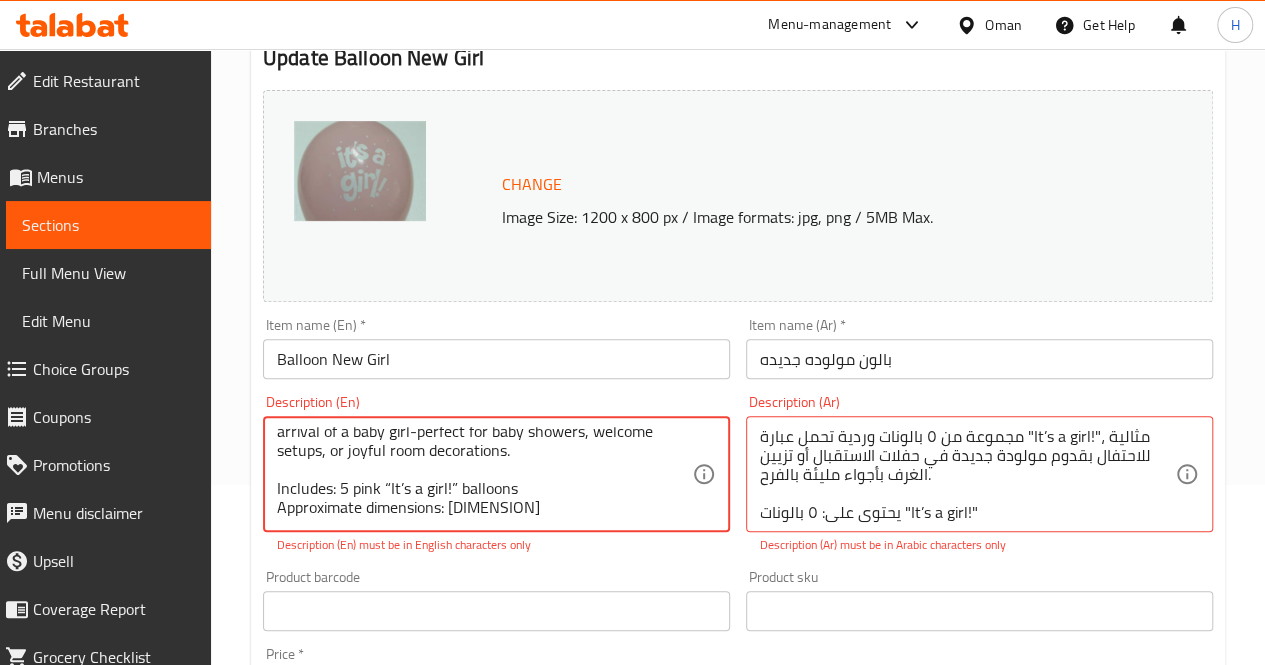 click on "A set of 5 pink “It’s a girl!” balloons, designed to celebrate the arrival of a baby girl-perfect for baby showers, welcome setups, or joyful room decorations.
Includes: 5 pink “It’s a girl!” balloons
Approximate dimensions: 30×35 cm" at bounding box center (484, 474) 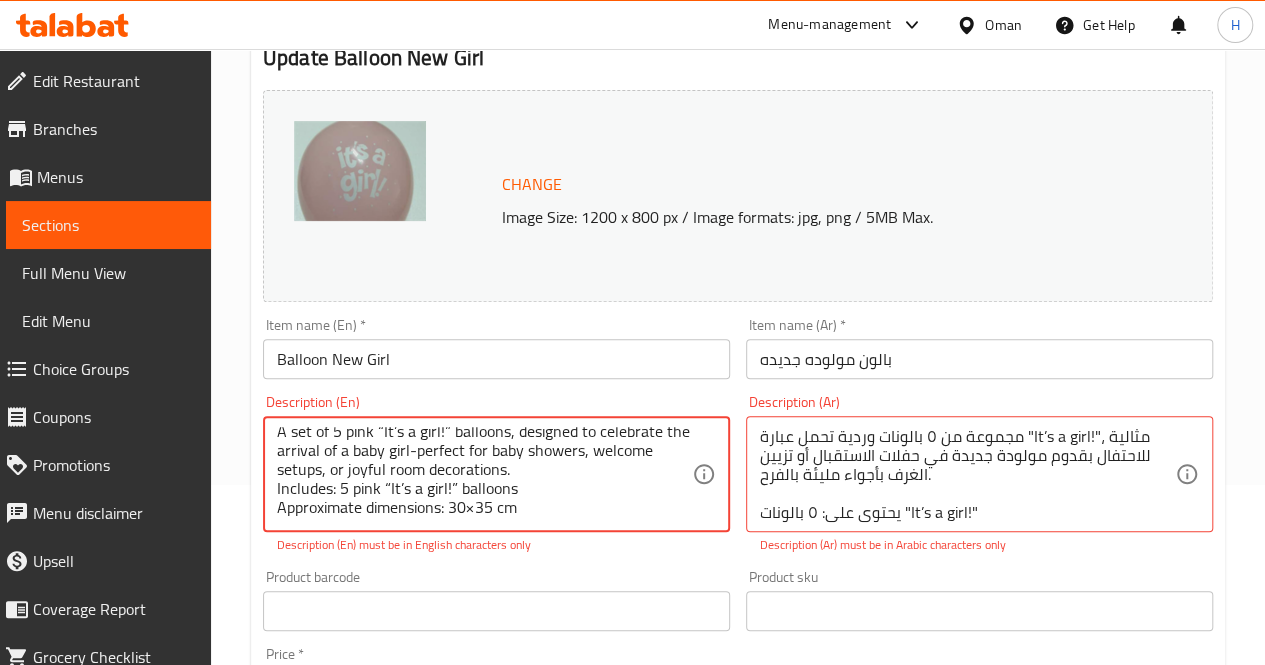 scroll, scrollTop: 4, scrollLeft: 0, axis: vertical 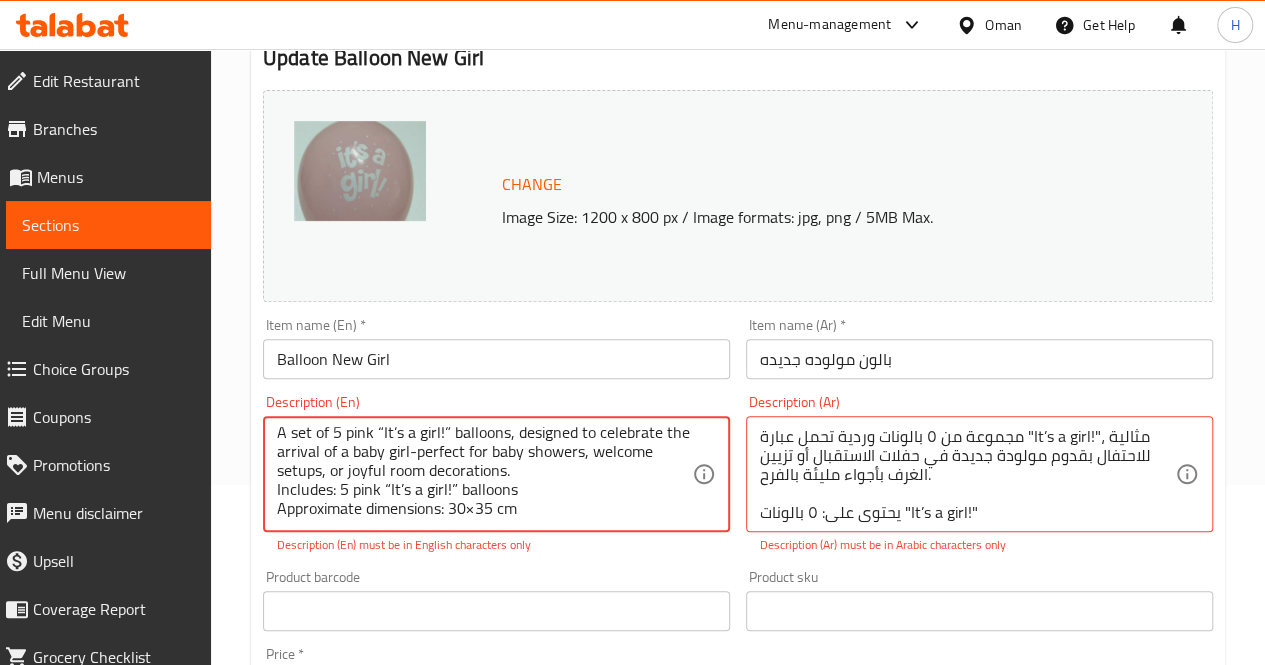 type on "A set of 5 pink “It’s a girl!” balloons, designed to celebrate the arrival of a baby girl-perfect for baby showers, welcome setups, or joyful room decorations.
Includes: 5 pink “It’s a girl!” balloons
Approximate dimensions: 30×35 cm" 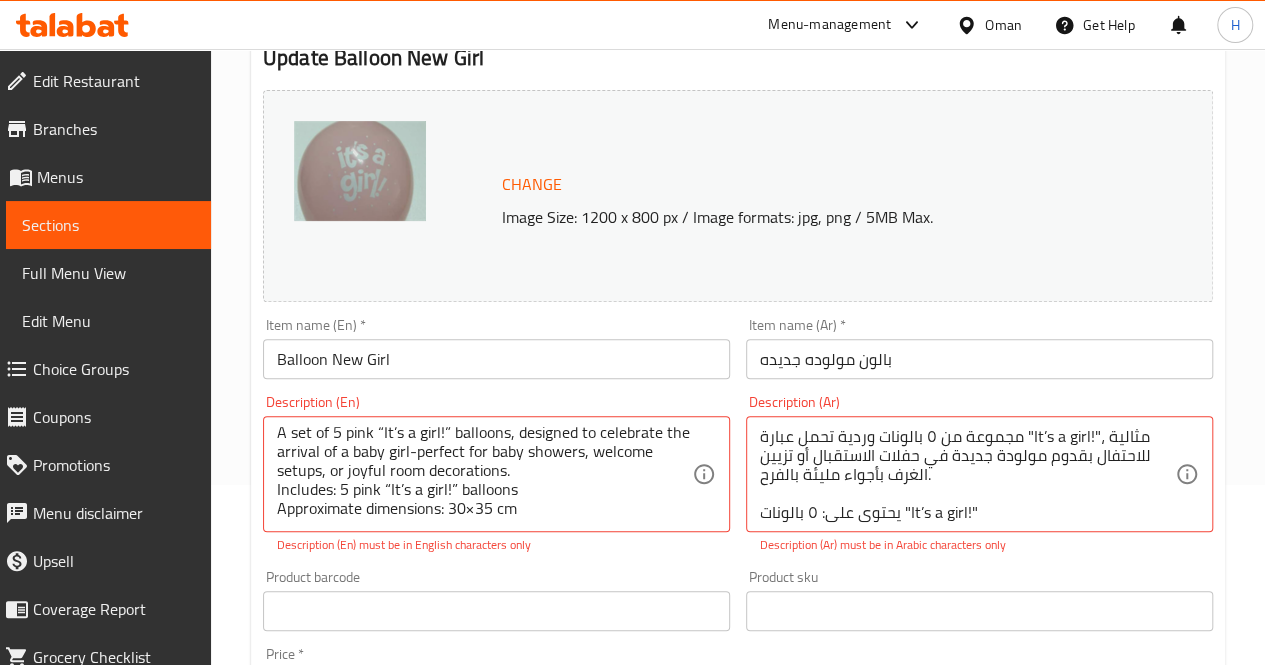 click on "Description (Ar) must be in Arabic characters only" at bounding box center [979, 545] 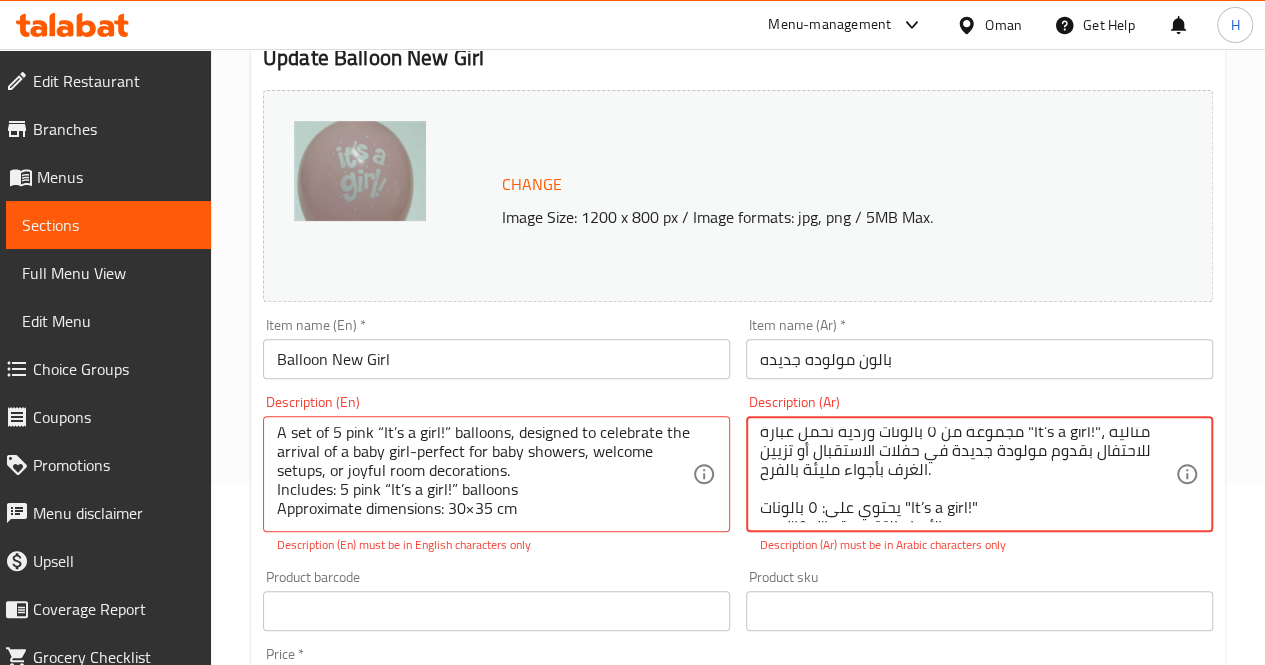 click on "مجموعة من ٥ بالونات وردية تحمل عبارة "It’s a girl!"، مثالية للاحتفال بقدوم مولودة جديدة في حفلات الاستقبال أو تزيين الغرف بأجواء مليئة بالفرح.
يحتوي على: ٥ بالونات "It’s a girl!"
الأبعاد التقريبية: ٣٠×٣٥ سم" at bounding box center (967, 474) 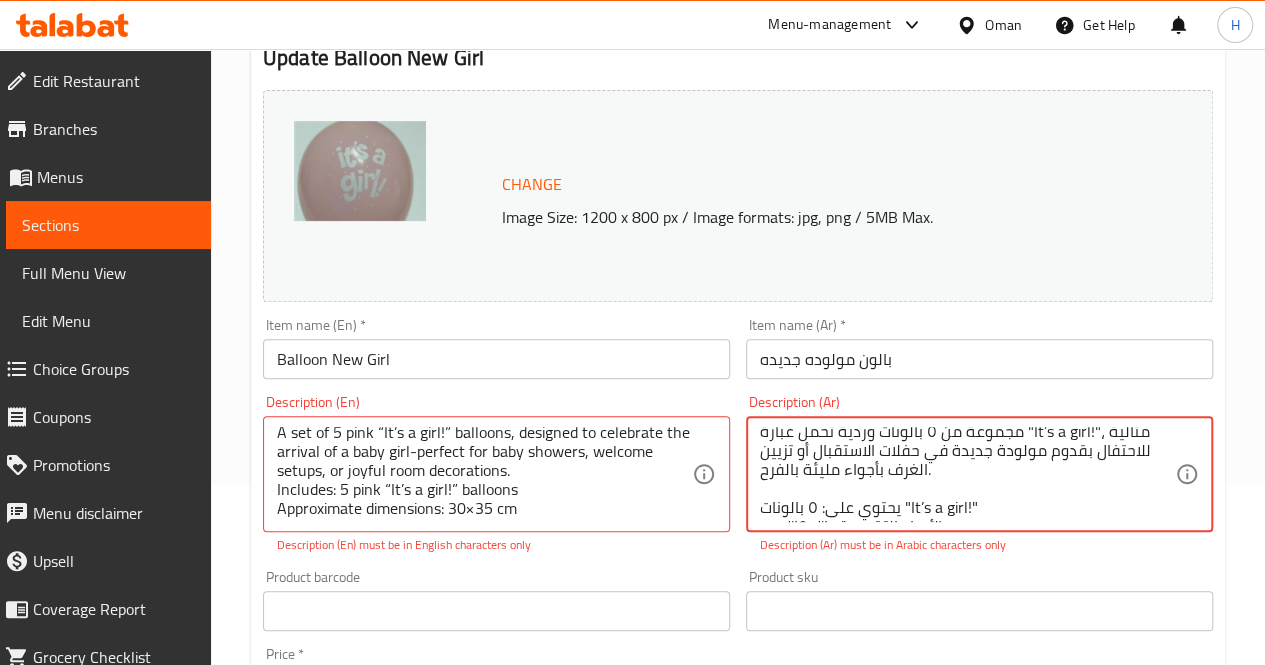 click on "مجموعة من ٥ بالونات وردية تحمل عبارة "It’s a girl!"، مثالية للاحتفال بقدوم مولودة جديدة في حفلات الاستقبال أو تزيين الغرف بأجواء مليئة بالفرح.
يحتوي على: ٥ بالونات "It’s a girl!"
الأبعاد التقريبية: ٣٠×٣٥ سم
Description (Ar)" at bounding box center (979, 474) 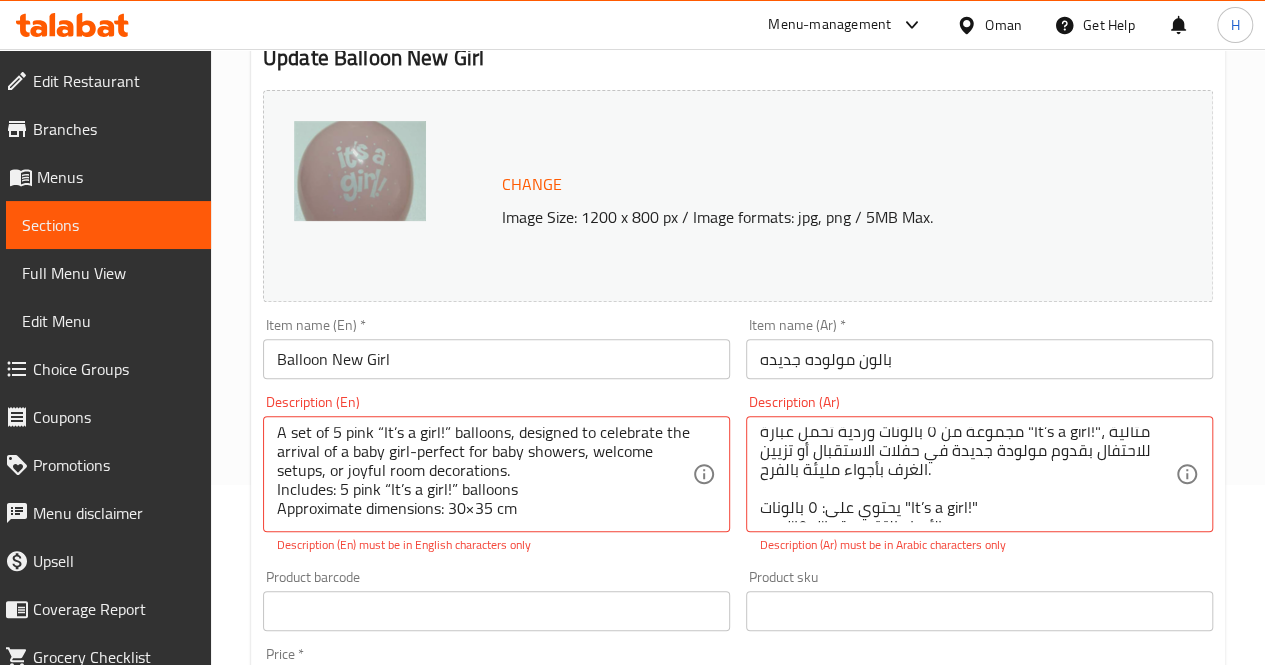 click on "مجموعة من ٥ بالونات وردية تحمل عبارة "It’s a girl!"، مثالية للاحتفال بقدوم مولودة جديدة في حفلات الاستقبال أو تزيين الغرف بأجواء مليئة بالفرح.
يحتوي على: ٥ بالونات "It’s a girl!"
الأبعاد التقريبية: ٣٠×٣٥ سم
Description (Ar)" at bounding box center [979, 474] 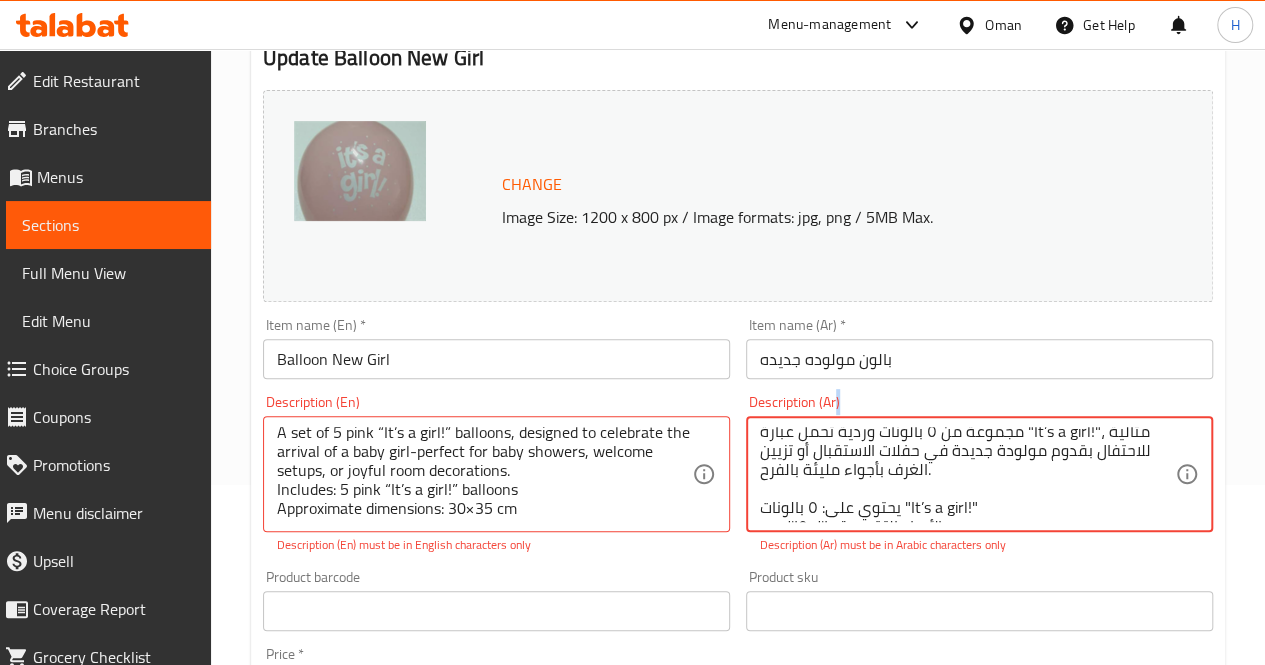 click on "مجموعة من ٥ بالونات وردية تحمل عبارة "It’s a girl!"، مثالية للاحتفال بقدوم مولودة جديدة في حفلات الاستقبال أو تزيين الغرف بأجواء مليئة بالفرح.
يحتوي على: ٥ بالونات "It’s a girl!"
الأبعاد التقريبية: ٣٠×٣٥ سم
Description (Ar)" at bounding box center (979, 474) 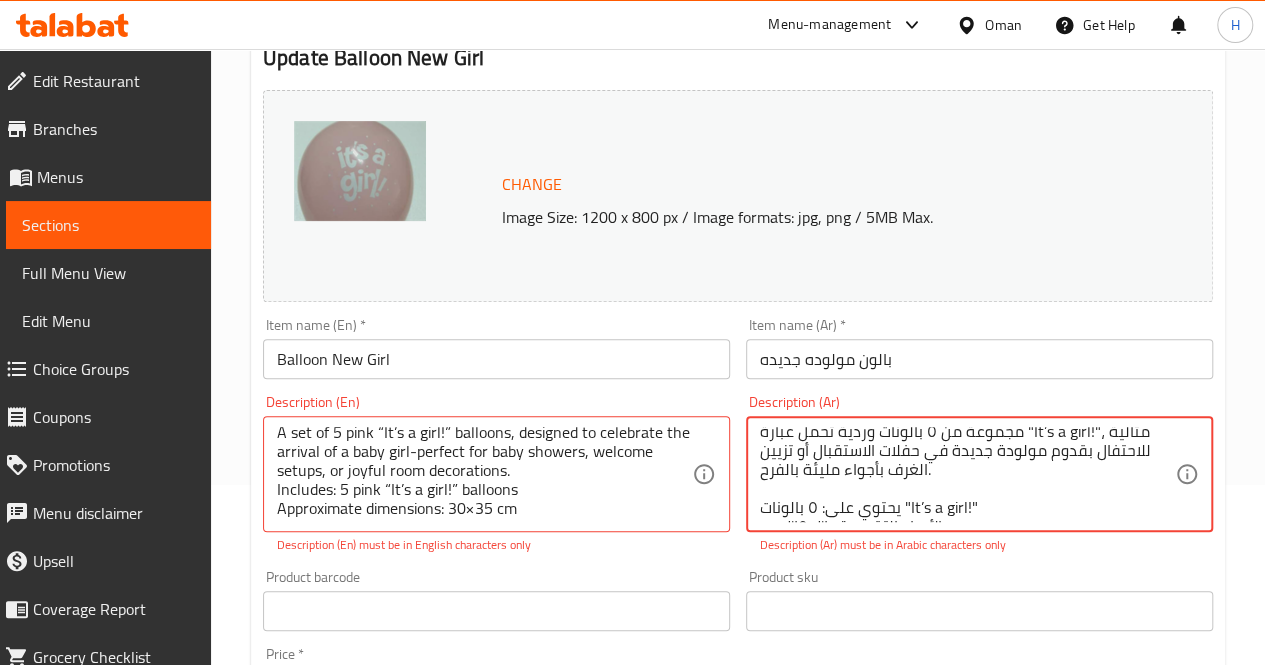 click on "مجموعة من ٥ بالونات وردية تحمل عبارة "It’s a girl!"، مثالية للاحتفال بقدوم مولودة جديدة في حفلات الاستقبال أو تزيين الغرف بأجواء مليئة بالفرح.
يحتوي على: ٥ بالونات "It’s a girl!"
الأبعاد التقريبية: ٣٠×٣٥ سم" at bounding box center (967, 474) 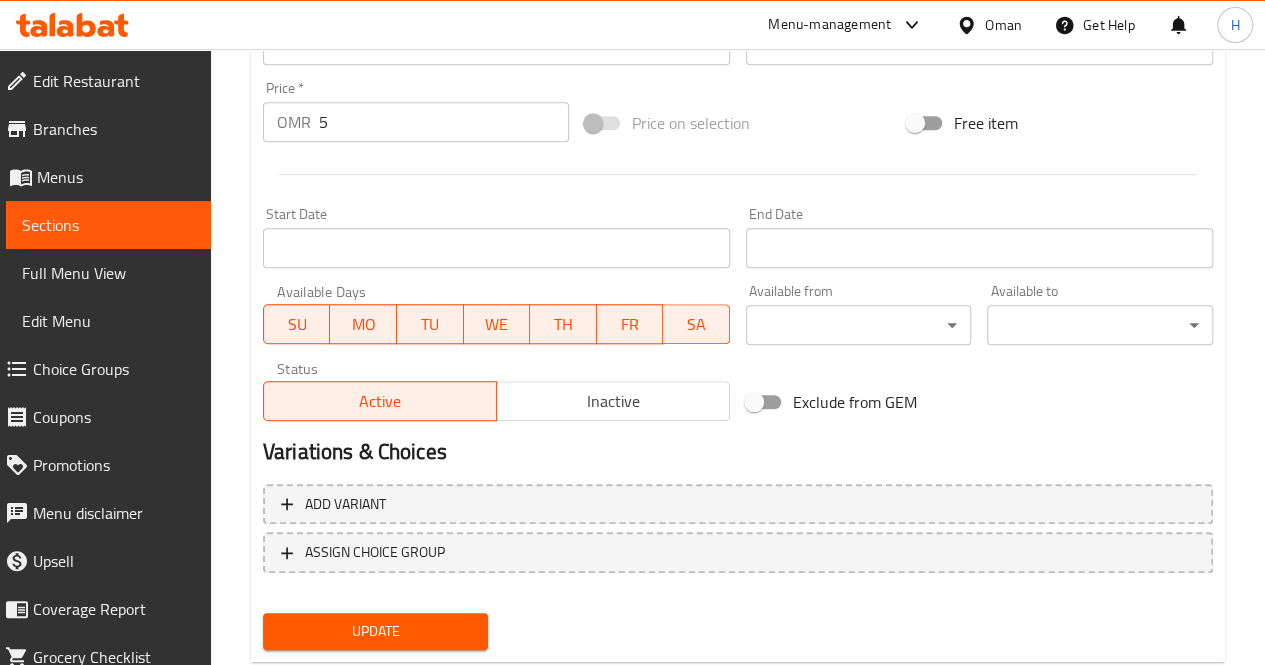 type on "مجموعة من ٥ بالونات وردية تحمل عبارة "It’s a girl!"، مثالية للاحتفال بقدوم مولودة جديدة في حفلات الاستقبال أو تزيين الغرف بأجواء مليئة بالفرح.
يحتوي على: ٥ بالونات "It’s a girl!"
الأبعاد التقريبية: ٣٠×٣٥ سم" 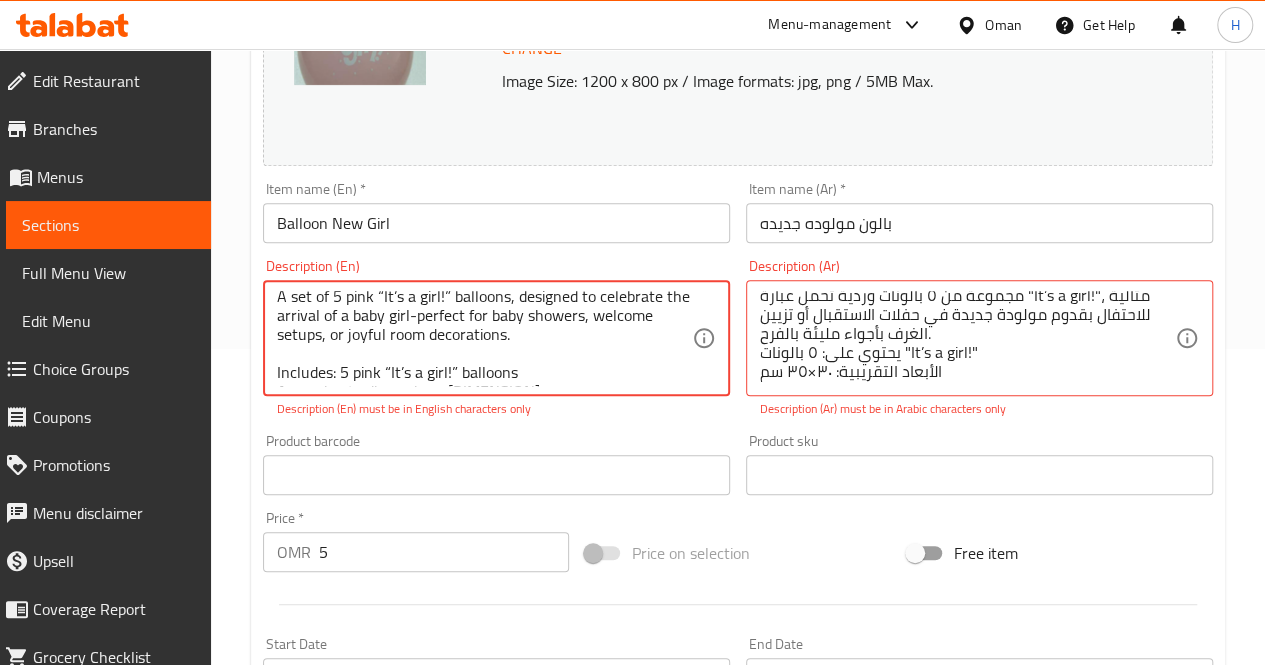 scroll, scrollTop: 24, scrollLeft: 0, axis: vertical 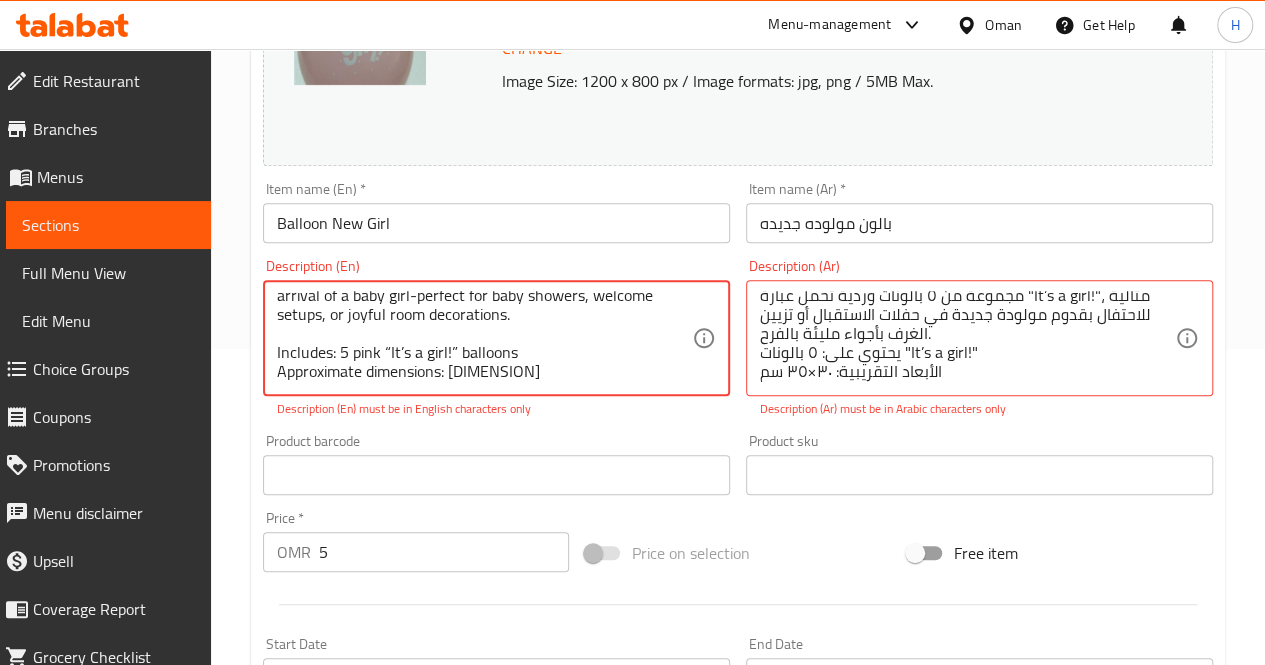 type on "A set of 5 pink “It’s a girl!” balloons, designed to celebrate the arrival of a baby girl-perfect for baby showers, welcome setups, or joyful room decorations.
Includes: 5 pink “It’s a girl!” balloons
Approximate dimensions: 30×35 cm" 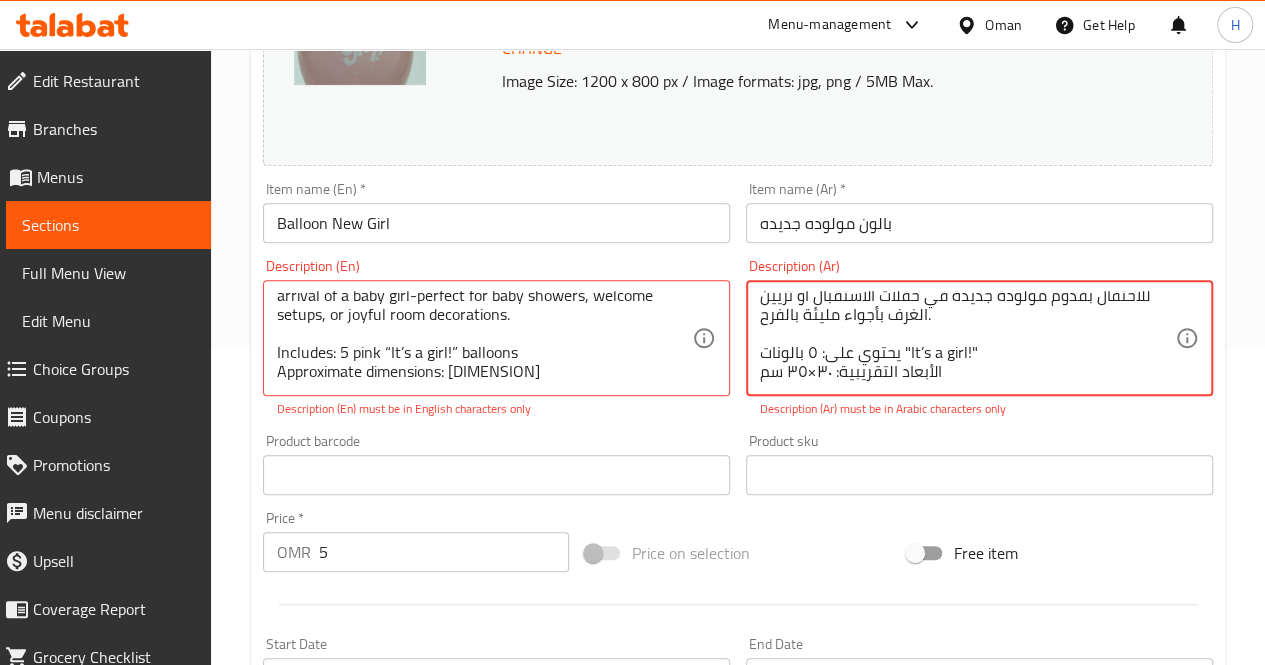 scroll, scrollTop: 0, scrollLeft: 0, axis: both 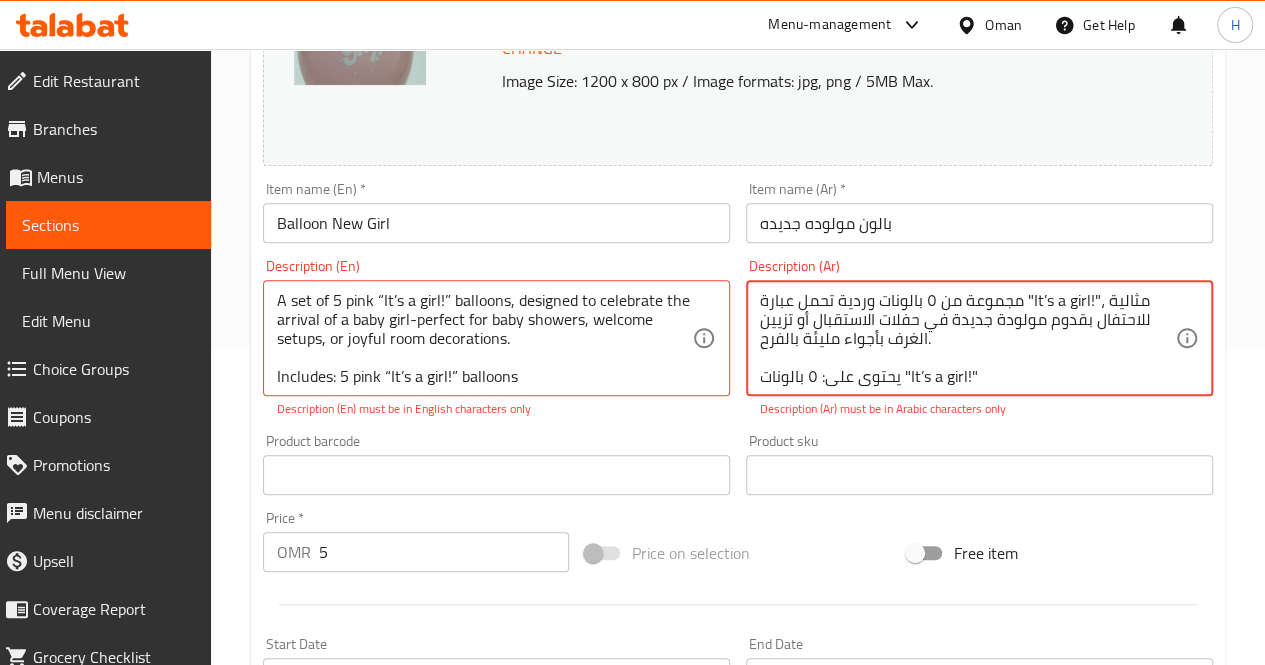 type on "مجموعة من ٥ بالونات وردية تحمل عبارة "It’s a girl!"، مثالية للاحتفال بقدوم مولودة جديدة في حفلات الاستقبال أو تزيين الغرف بأجواء مليئة بالفرح.
يحتوي على: ٥ بالونات "It’s a girl!"
الأبعاد التقريبية: ٣٠×٣٥ سم" 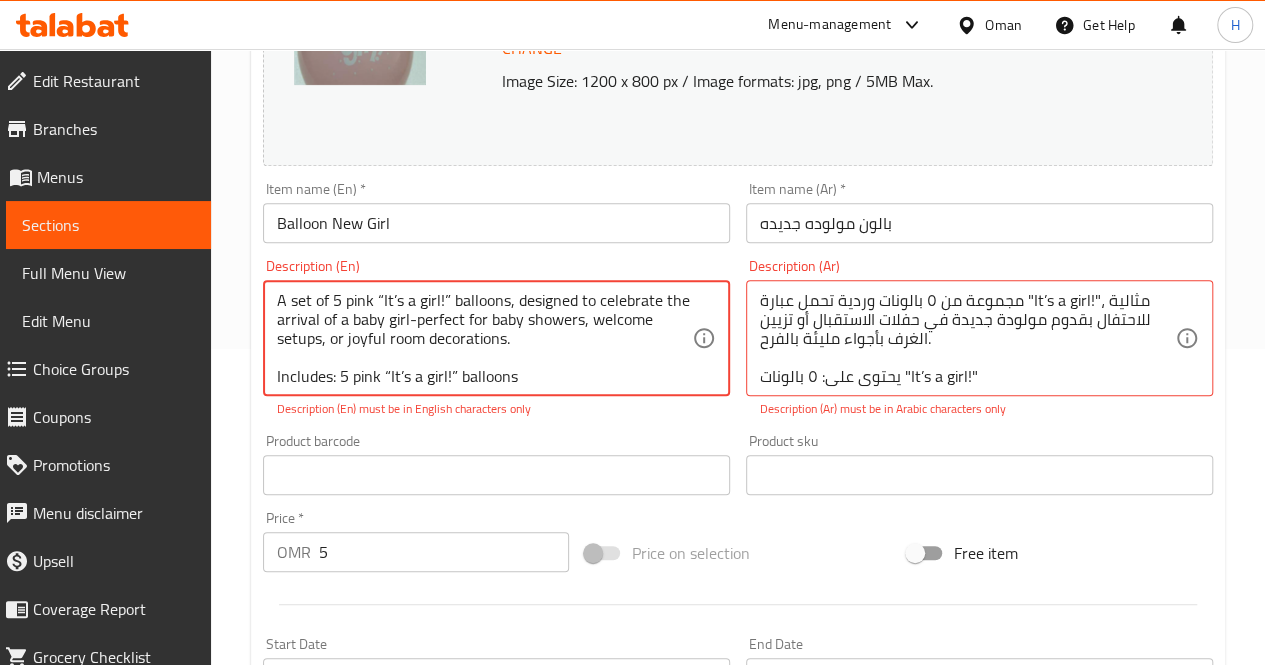 click on "A set of 5 pink “It’s a girl!” balloons, designed to celebrate the arrival of a baby girl-perfect for baby showers, welcome setups, or joyful room decorations.
Includes: 5 pink “It’s a girl!” balloons
Approximate dimensions: 30×35 cm" at bounding box center [484, 338] 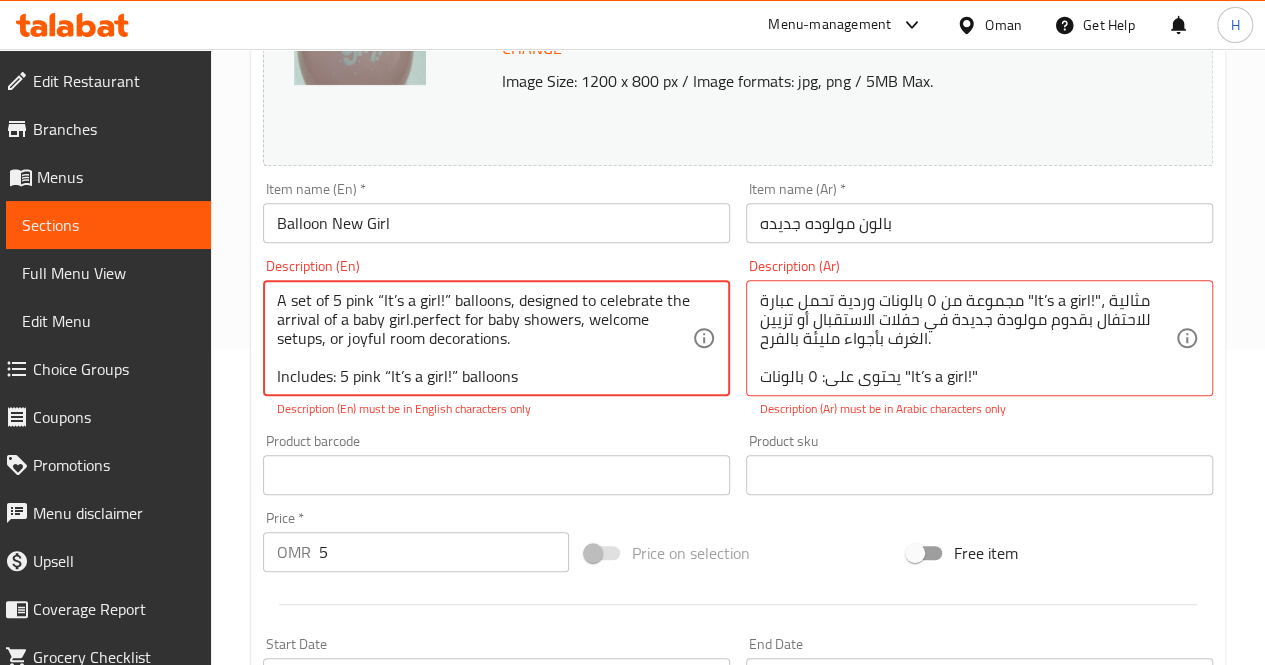 click on "A set of 5 pink “It’s a girl!” balloons, designed to celebrate the arrival of a baby girl.perfect for baby showers, welcome setups, or joyful room decorations.
Includes: 5 pink “It’s a girl!” balloons
Approximate dimensions: 30×35 cm" at bounding box center (484, 338) 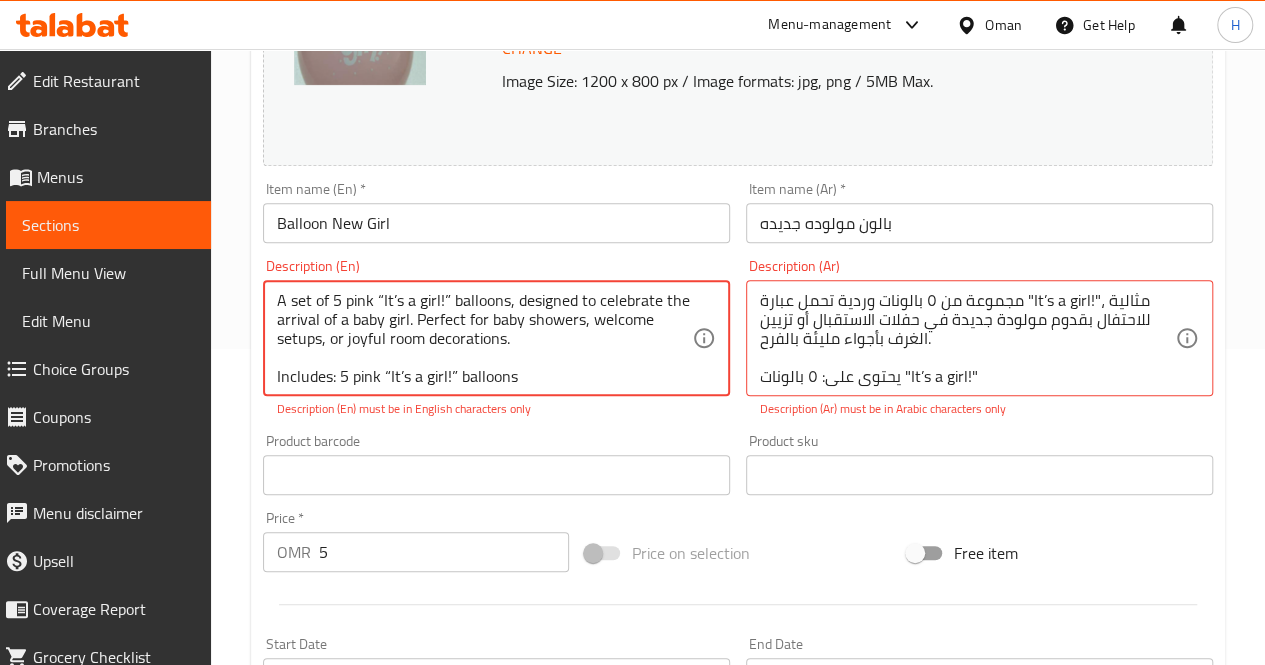 scroll, scrollTop: 24, scrollLeft: 0, axis: vertical 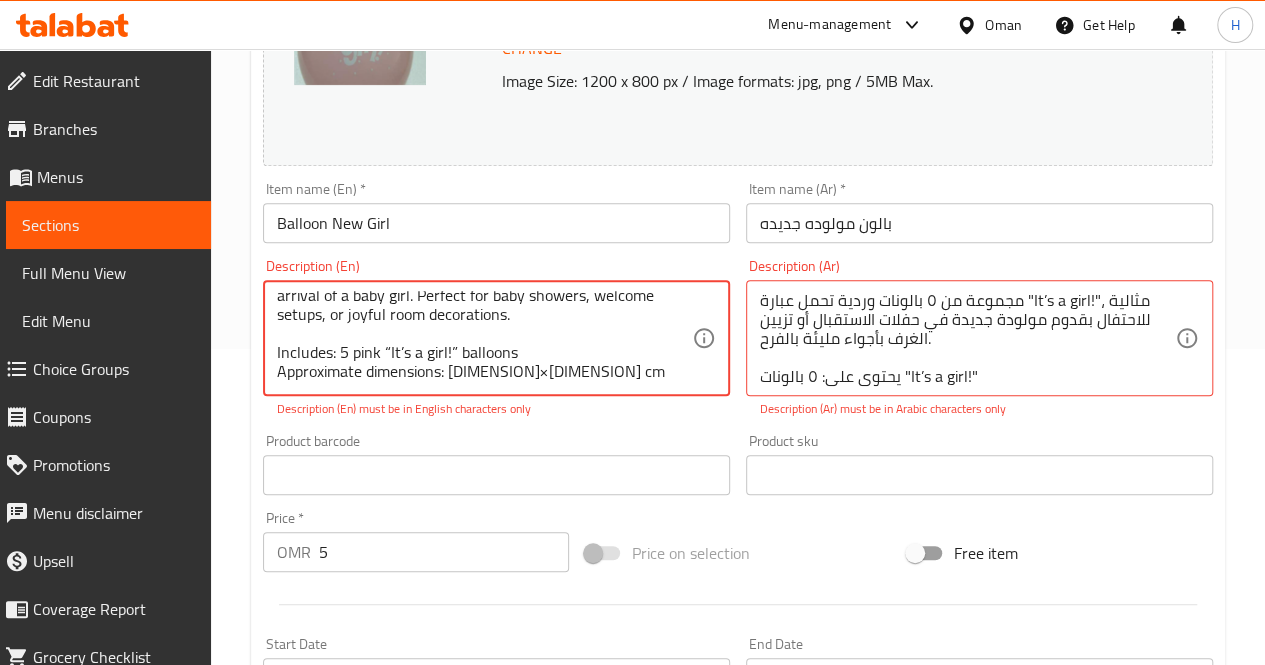 click on "A set of 5 pink “It’s a girl!” balloons, designed to celebrate the arrival of a baby girl. Perfect for baby showers, welcome setups, or joyful room decorations.
Includes: 5 pink “It’s a girl!” balloons
Approximate dimensions: 30×35 cm" at bounding box center [484, 338] 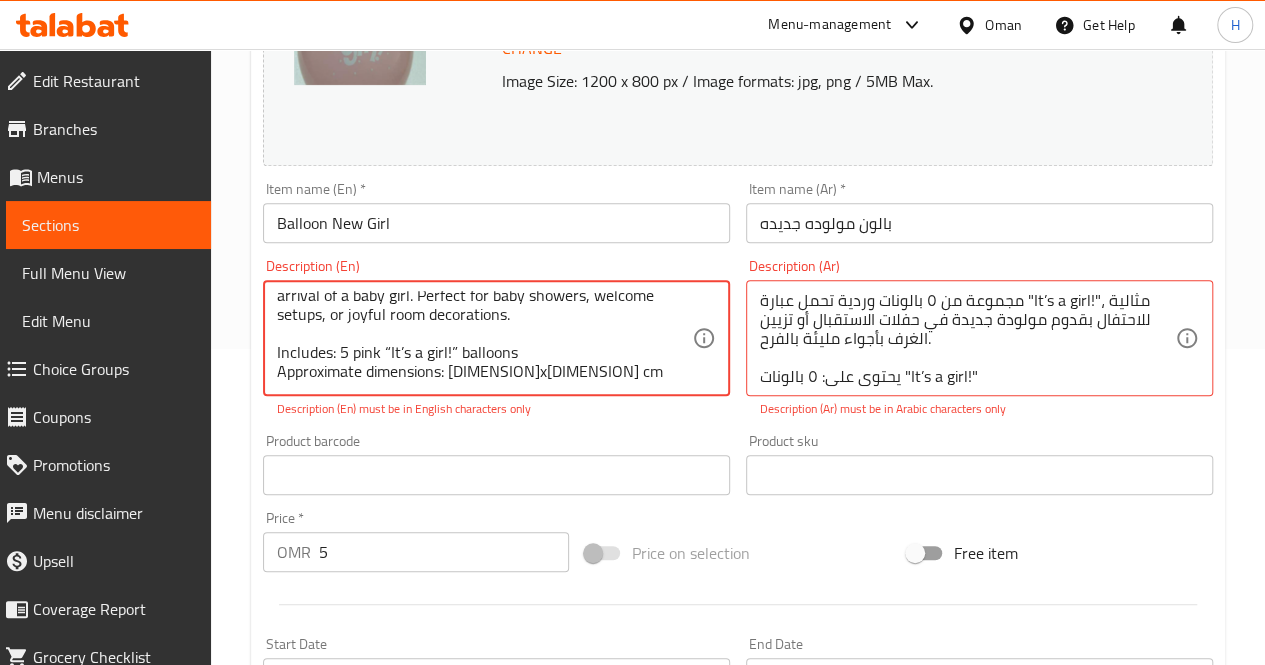 scroll, scrollTop: 38, scrollLeft: 0, axis: vertical 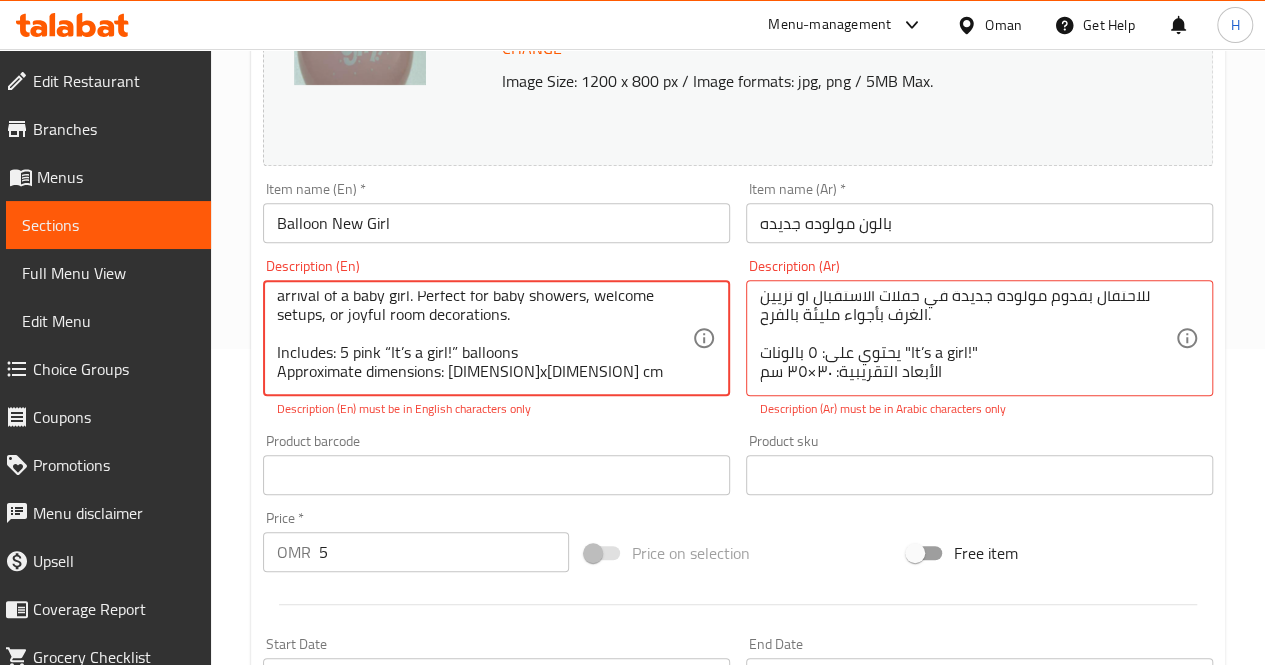 type on "A set of 5 pink “It’s a girl!” balloons, designed to celebrate the arrival of a baby girl. Perfect for baby showers, welcome setups, or joyful room decorations.
Includes: 5 pink “It’s a girl!” balloons
Approximate dimensions: 30x35 cm" 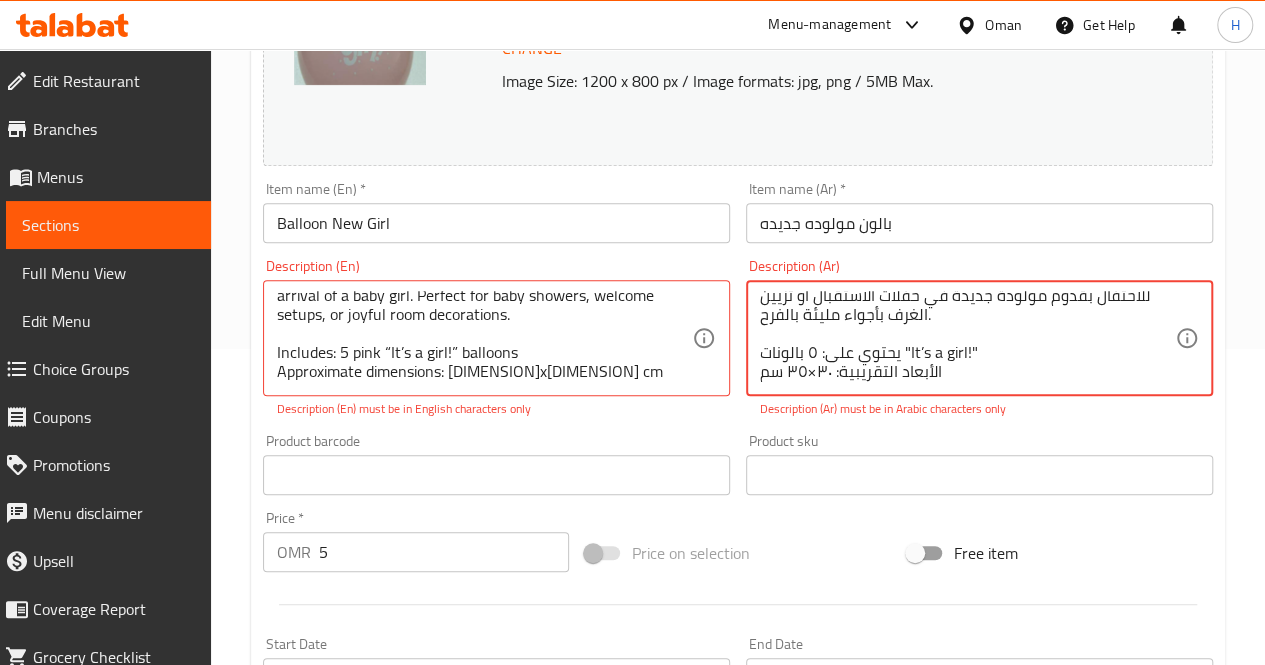 click on "مجموعة من ٥ بالونات وردية تحمل عبارة "It’s a girl!"، مثالية للاحتفال بقدوم مولودة جديدة في حفلات الاستقبال أو تزيين الغرف بأجواء مليئة بالفرح.
يحتوي على: ٥ بالونات "It’s a girl!"
الأبعاد التقريبية: ٣٠×٣٥ سم" at bounding box center (967, 338) 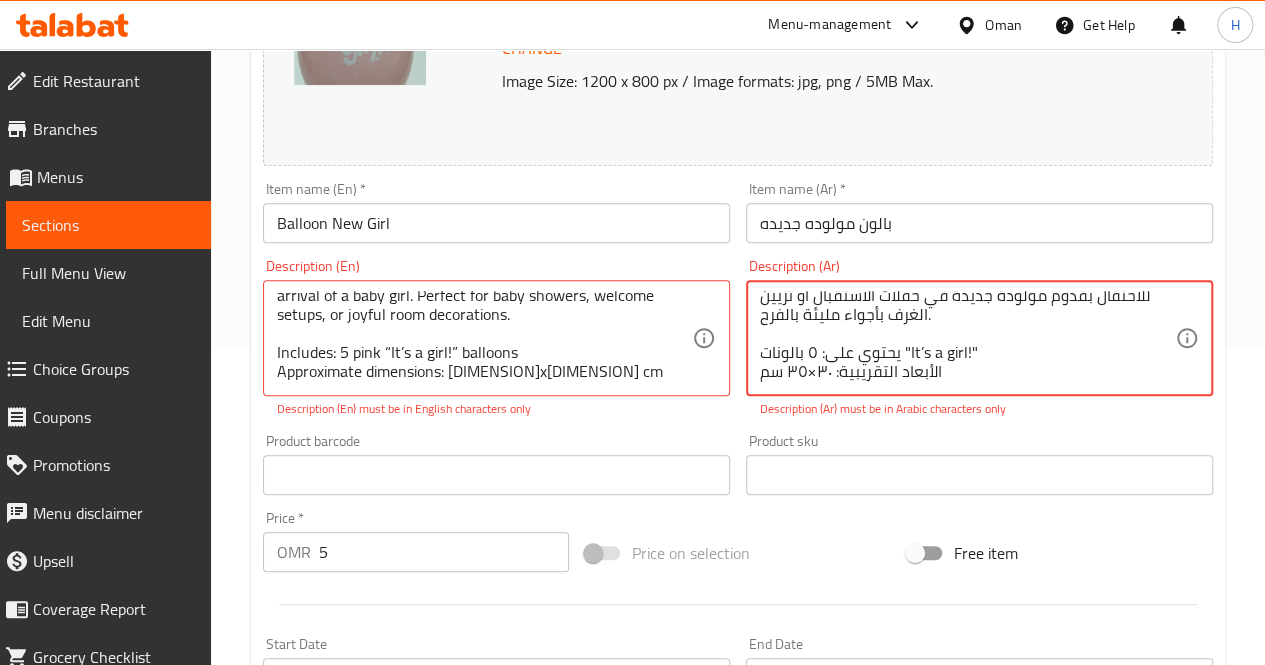 click on "مجموعة من ٥ بالونات وردية تحمل عبارة "It’s a girl!"، مثالية للاحتفال بقدوم مولودة جديدة في حفلات الاستقبال أو تزيين الغرف بأجواء مليئة بالفرح.
يحتوي على: ٥ بالونات "It’s a girl!"
الأبعاد التقريبية: ٣٠×٣٥ سم" at bounding box center (967, 338) 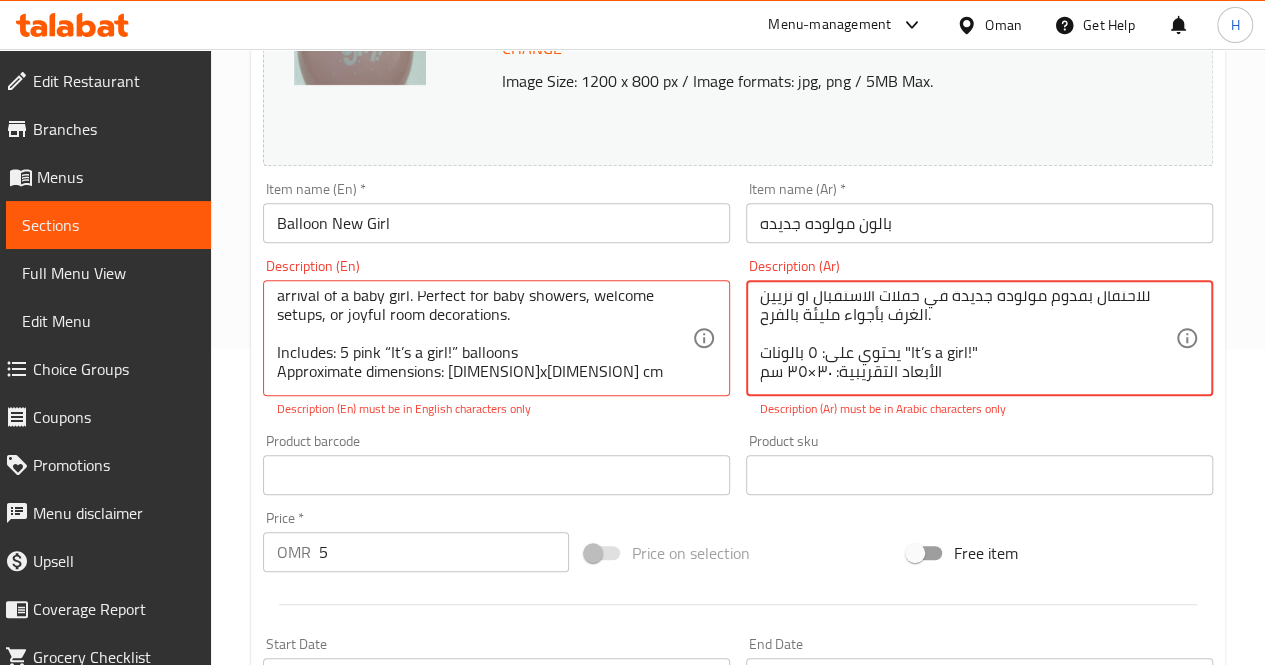 click on "مجموعة من ٥ بالونات وردية تحمل عبارة "It’s a girl!"، مثالية للاحتفال بقدوم مولودة جديدة في حفلات الاستقبال أو تزيين الغرف بأجواء مليئة بالفرح.
يحتوي على: ٥ بالونات "It’s a girl!"
الأبعاد التقريبية: ٣٠×٣٥ سم" at bounding box center (967, 338) 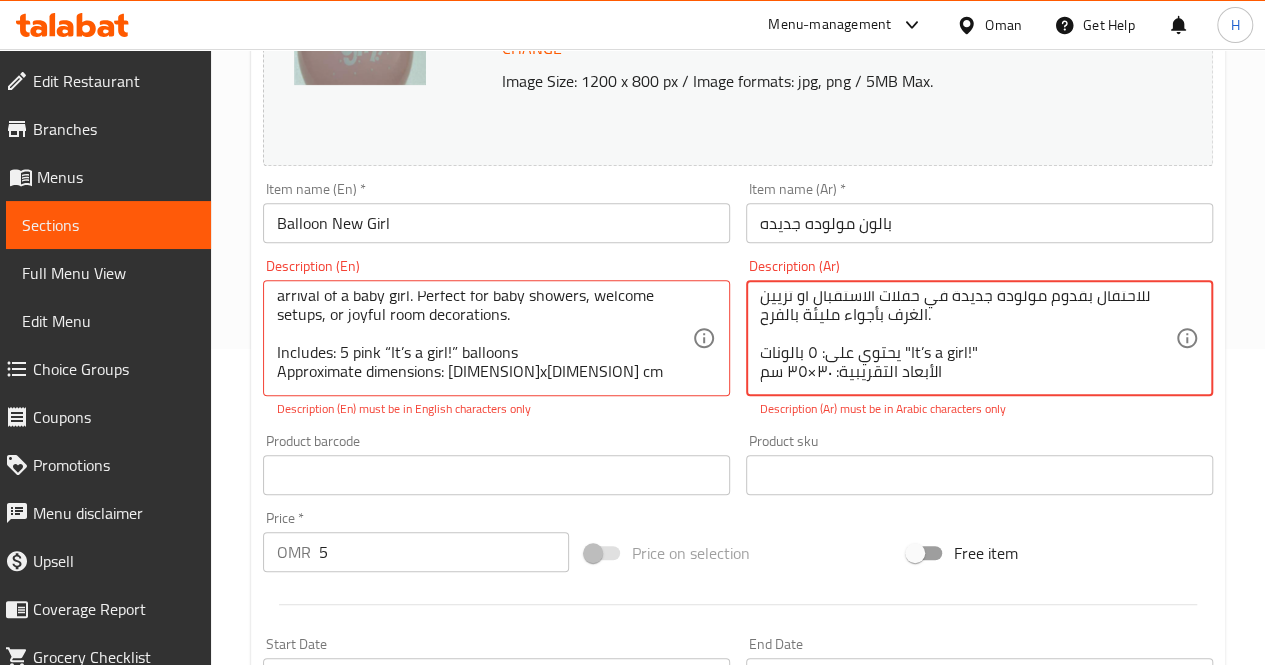 click on "مجموعة من ٥ بالونات وردية تحمل عبارة "It’s a girl!"، مثالية للاحتفال بقدوم مولودة جديدة في حفلات الاستقبال أو تزيين الغرف بأجواء مليئة بالفرح.
يحتوي على: ٥ بالونات "It’s a girl!"
الأبعاد التقريبية: ٣٠×٣٥ سم" at bounding box center (967, 338) 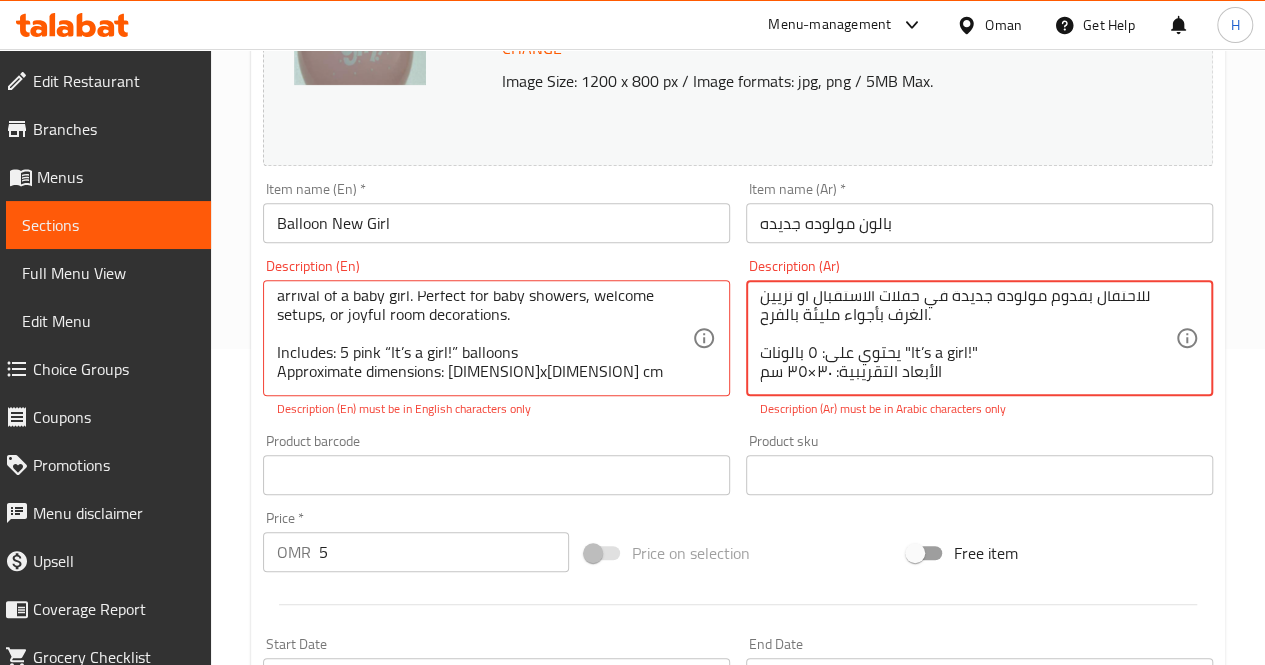 click on "مجموعة من ٥ بالونات وردية تحمل عبارة "It’s a girl!"، مثالية للاحتفال بقدوم مولودة جديدة في حفلات الاستقبال أو تزيين الغرف بأجواء مليئة بالفرح.
يحتوي على: ٥ بالونات "It’s a girl!"
الأبعاد التقريبية: ٣٠×٣٥ سم" at bounding box center (967, 338) 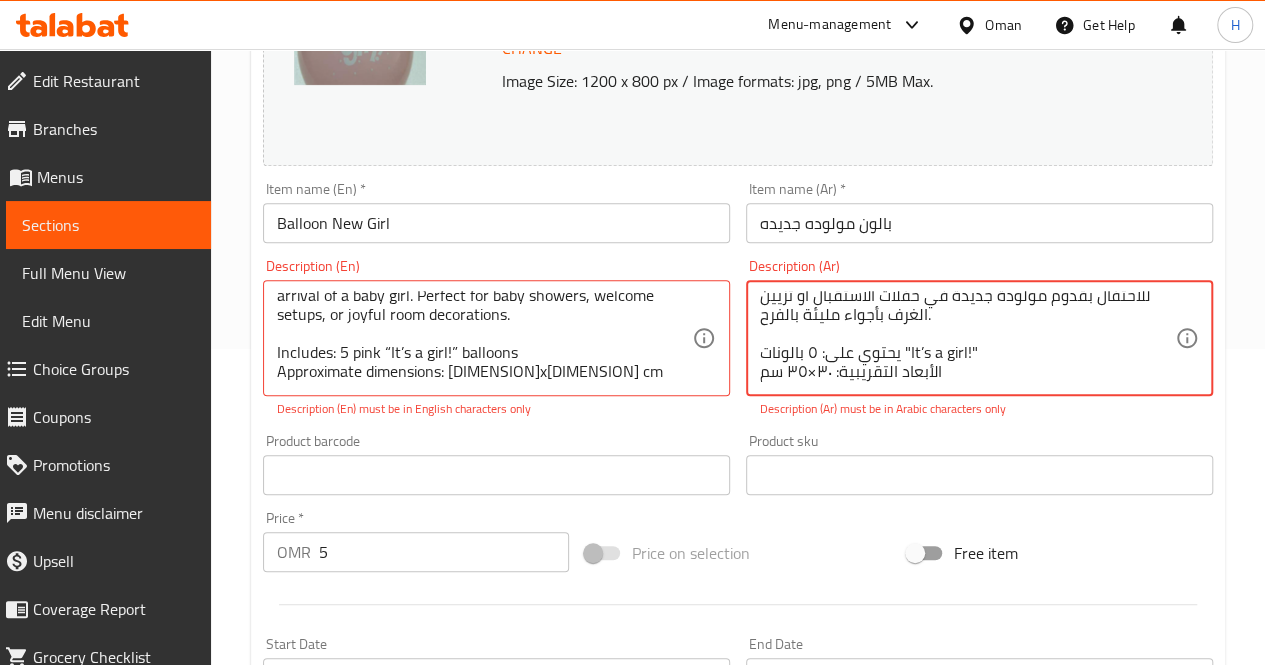 scroll, scrollTop: 0, scrollLeft: 0, axis: both 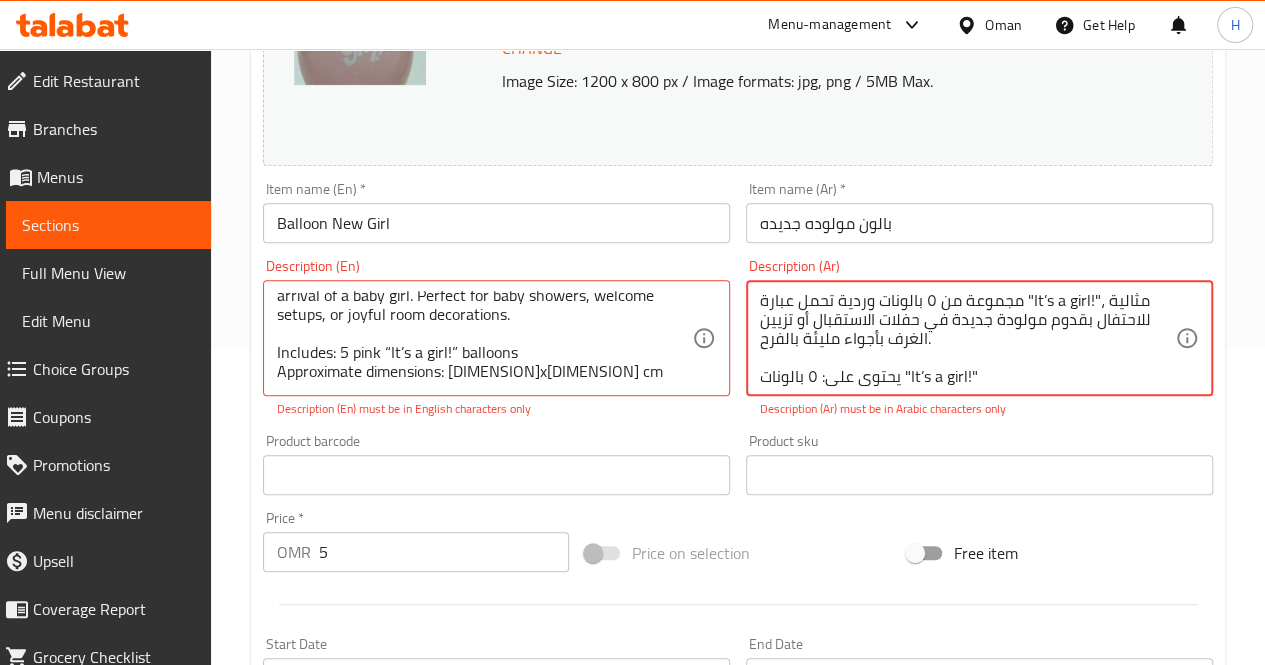 drag, startPoint x: 775, startPoint y: 376, endPoint x: 846, endPoint y: 281, distance: 118.60017 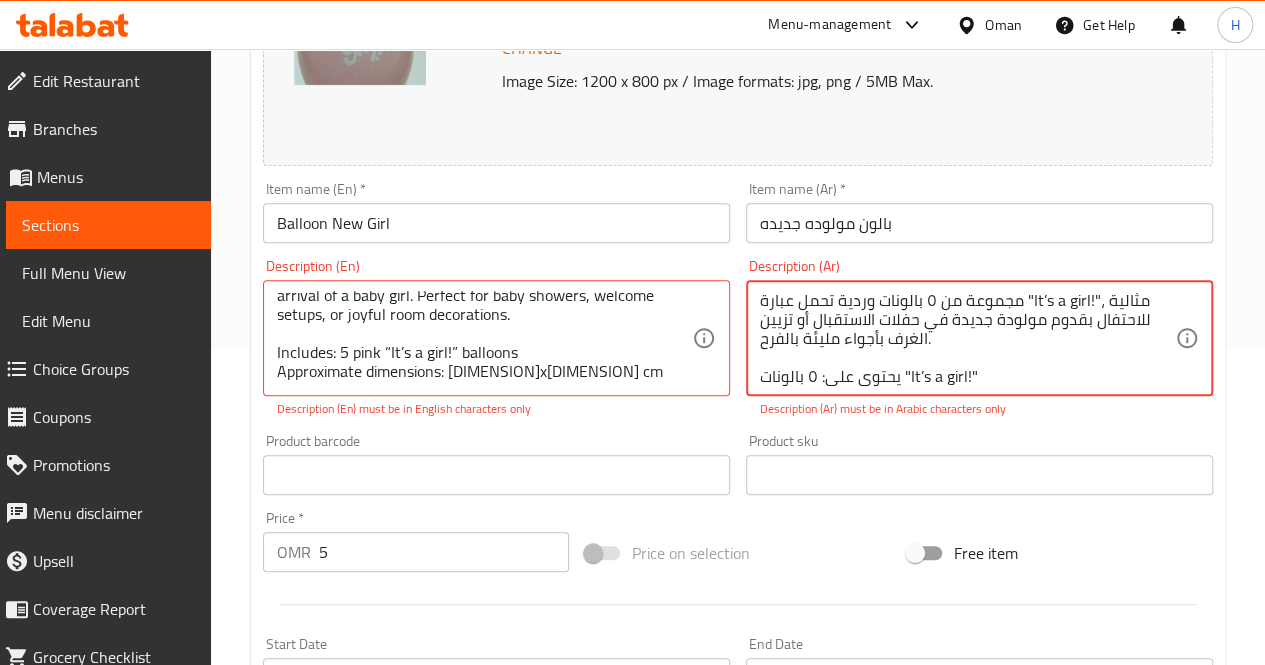 click on "مجموعة من ٥ بالونات وردية تحمل عبارة "It’s a girl!"، مثالية للاحتفال بقدوم مولودة جديدة في حفلات الاستقبال أو تزيين الغرف بأجواء مليئة بالفرح.
يحتوي على: ٥ بالونات "It’s a girl!"
الأبعاد التقريبية: ٣٠×٣٥ سم
Description (Ar)" at bounding box center [979, 338] 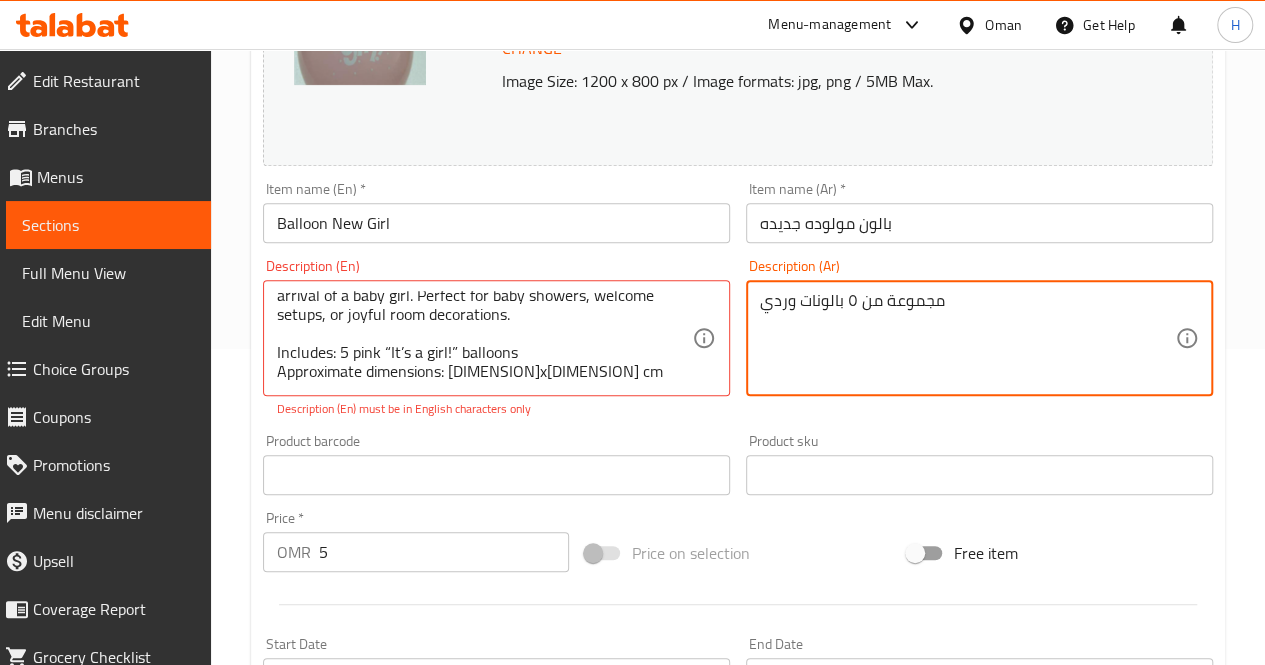 click on "مجموعة من ٥ بالونات وردي" at bounding box center [967, 338] 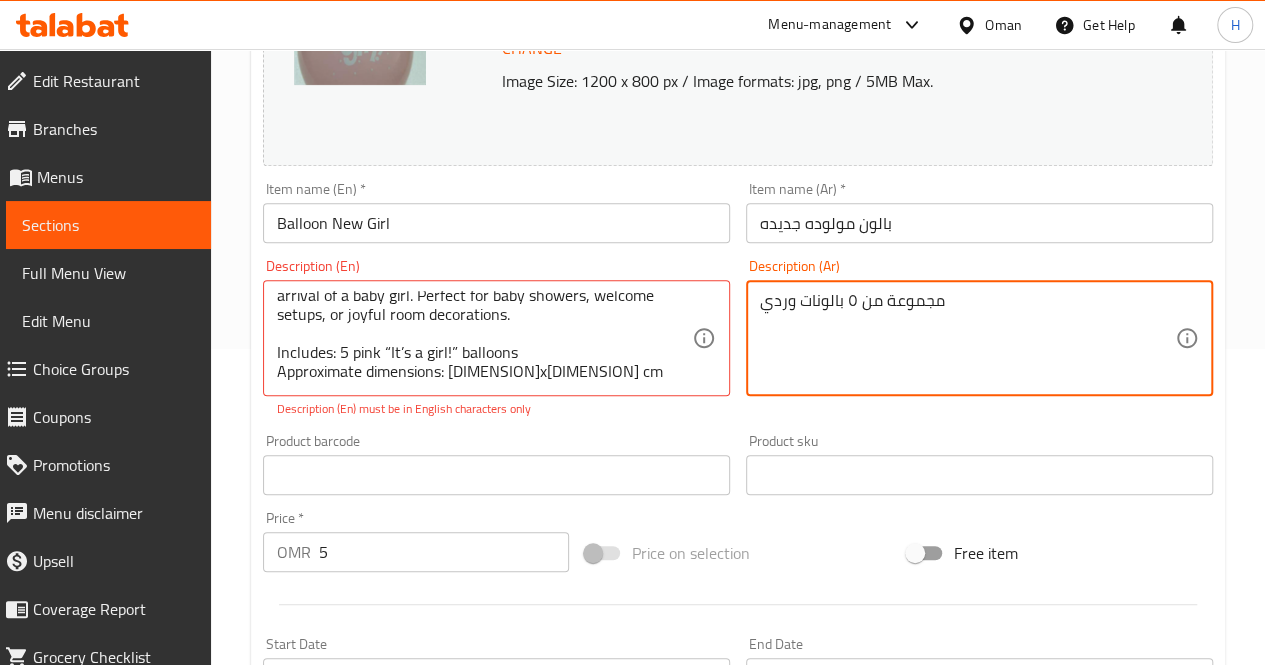 drag, startPoint x: 956, startPoint y: 309, endPoint x: 732, endPoint y: 321, distance: 224.3212 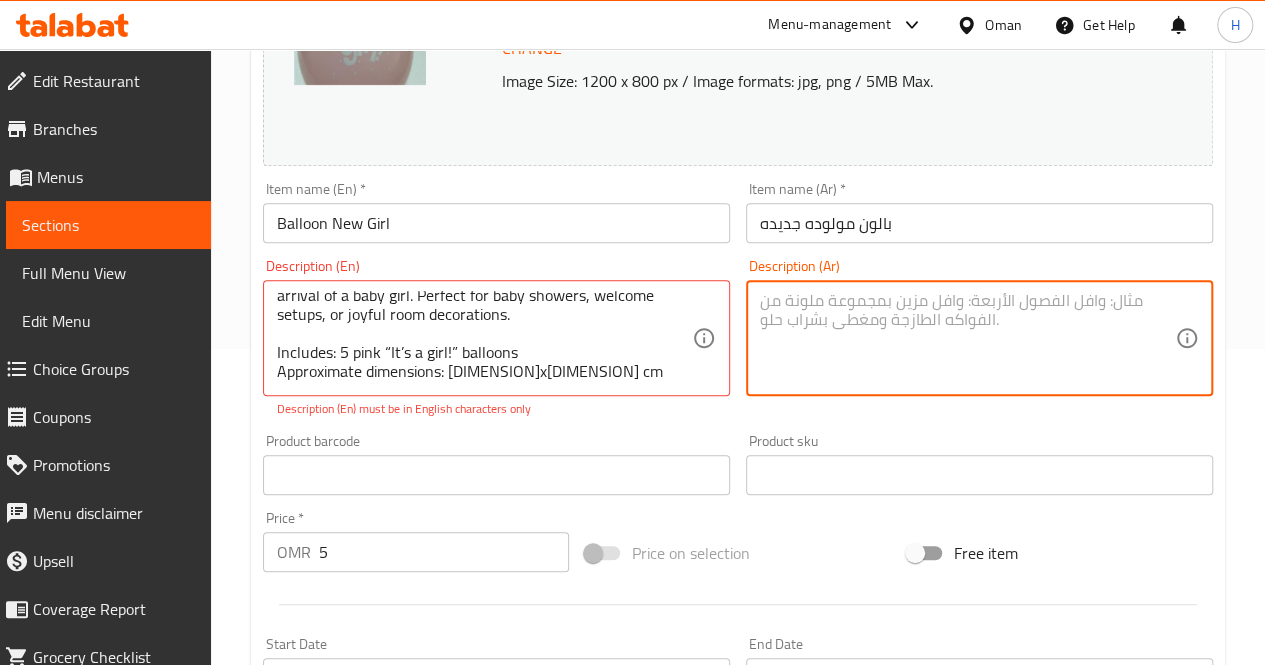 paste on "مجموعة من ٥ بالونات وردية تحمل عبارة "It’s a girl!"، مثالية للاحتفال بقدوم مولودة جديدة في حفلات الاستقبال أو تزيين الغرف بأجواء مليئة بالفرح.
يحتوي على: ٥ بالونات "It’s a girl!"
الأبعاد التقريبية: ٣٠×٣٥ سم" 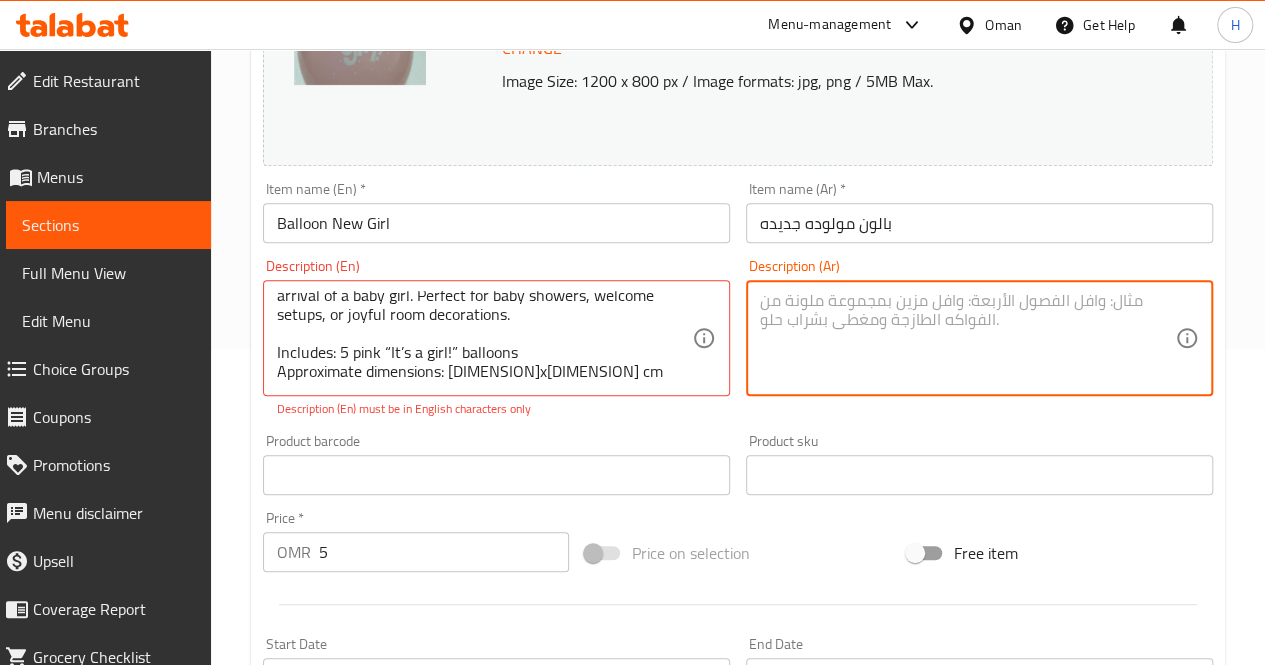 type on "مجموعة من ٥ بالونات وردية تحمل عبارة "It’s a girl!"، مثالية للاحتفال بقدوم مولودة جديدة في حفلات الاستقبال أو تزيين الغرف بأجواء مليئة بالفرح.
يحتوي على: ٥ بالونات "It’s a girl!"
الأبعاد التقريبية: ٣٠×٣٥ سم" 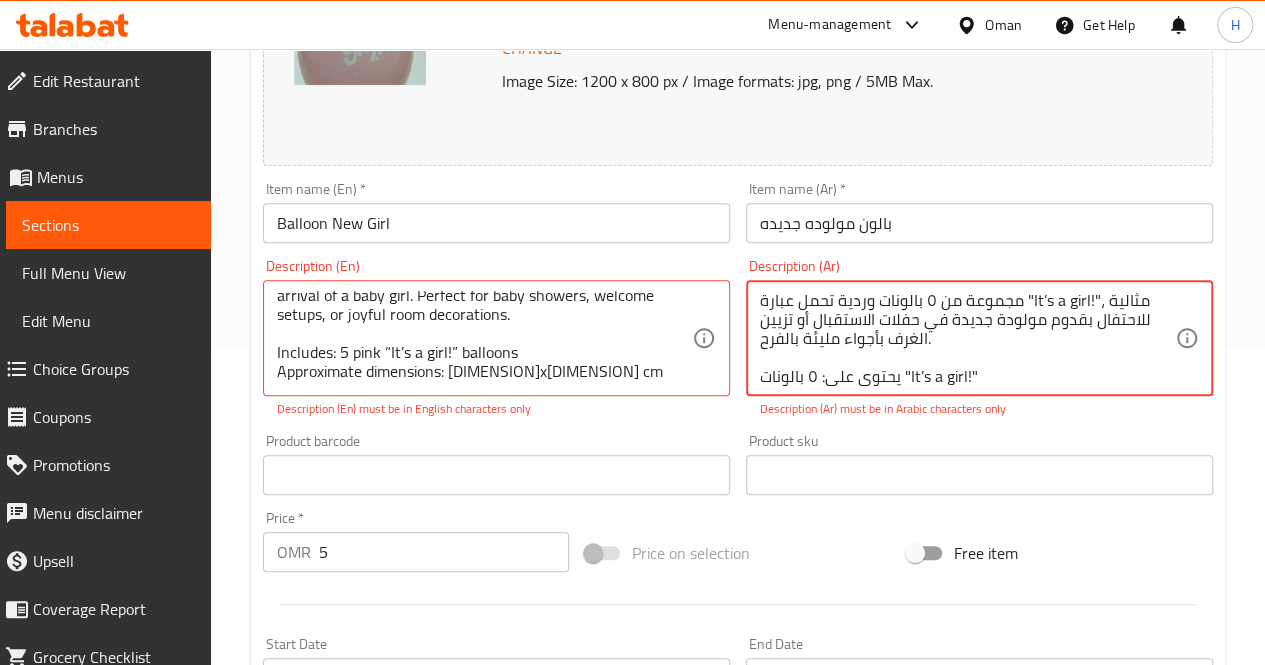 scroll, scrollTop: 38, scrollLeft: 0, axis: vertical 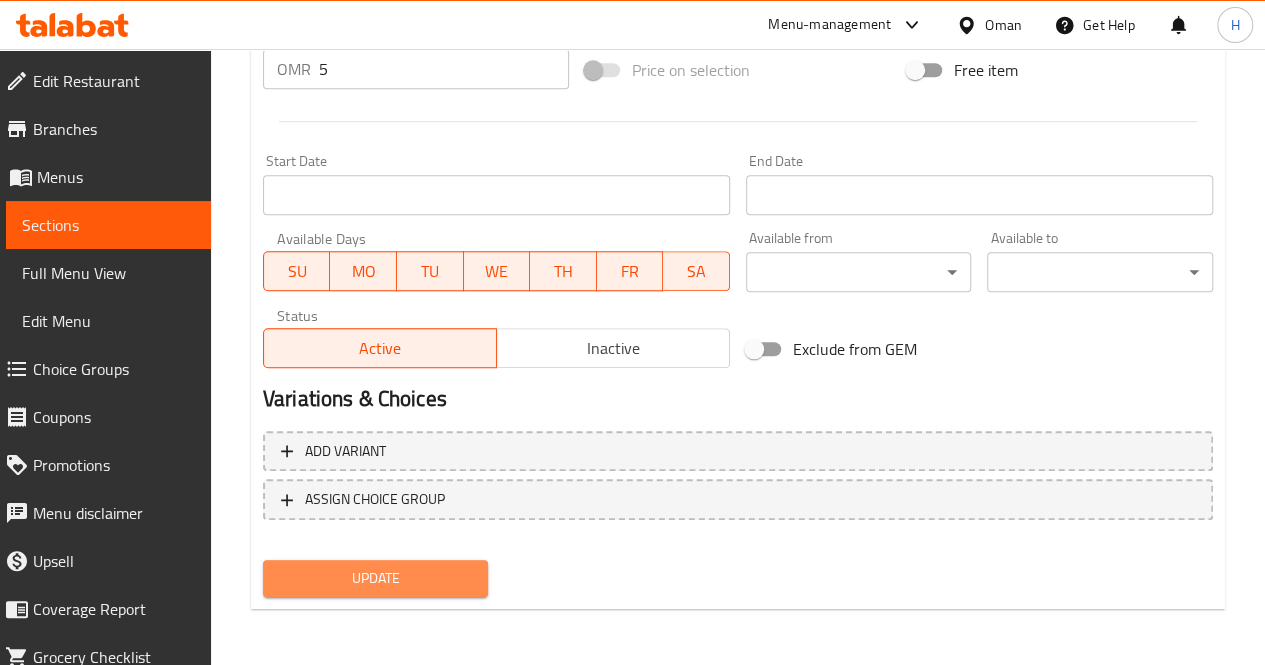 click on "Update" at bounding box center [376, 578] 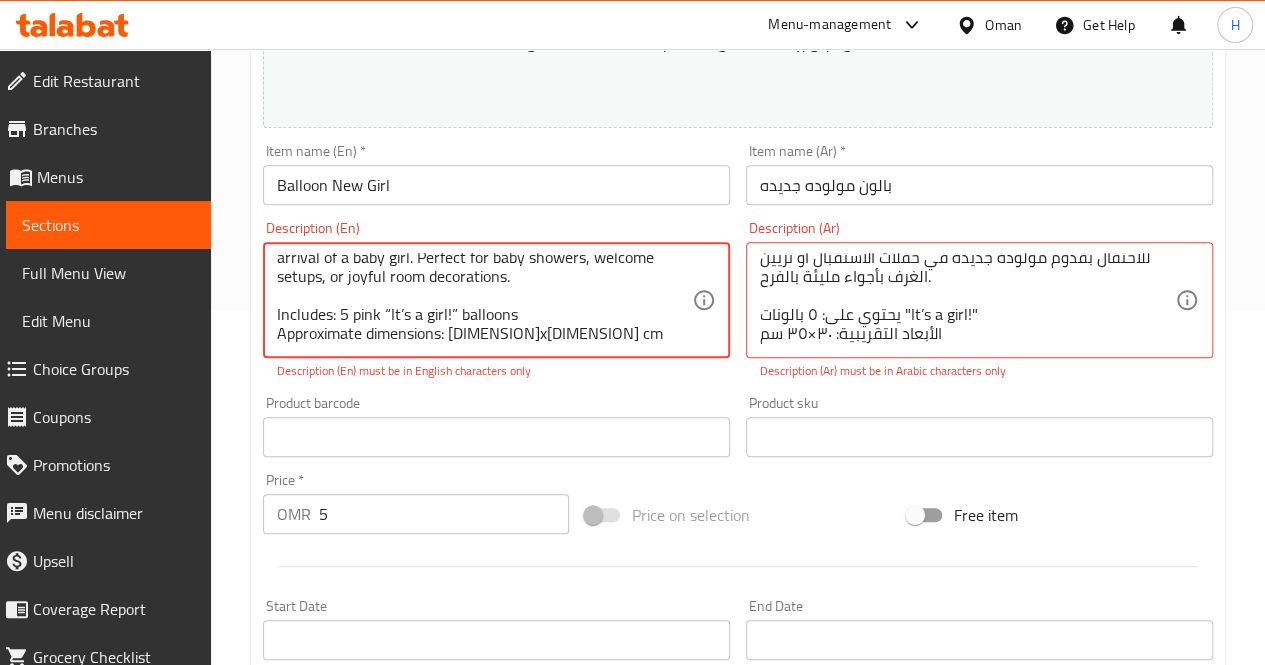 click on "A set of 5 pink “It’s a girl!” balloons, designed to celebrate the arrival of a baby girl. Perfect for baby showers, welcome setups, or joyful room decorations.
Includes: 5 pink “It’s a girl!” balloons
Approximate dimensions: 30x35 cm" at bounding box center (484, 300) 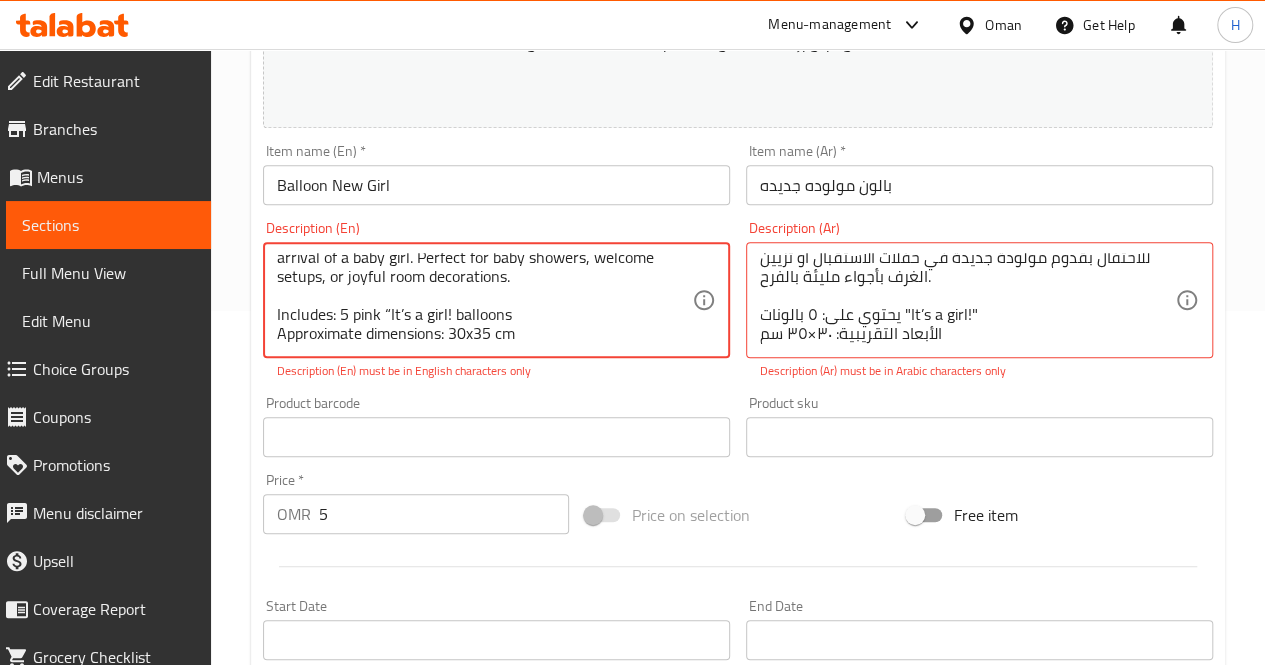 click on "A set of 5 pink “It’s a girl!” balloons, designed to celebrate the arrival of a baby girl. Perfect for baby showers, welcome setups, or joyful room decorations.
Includes: 5 pink “It’s a girl! balloons
Approximate dimensions: 30x35 cm" at bounding box center [484, 300] 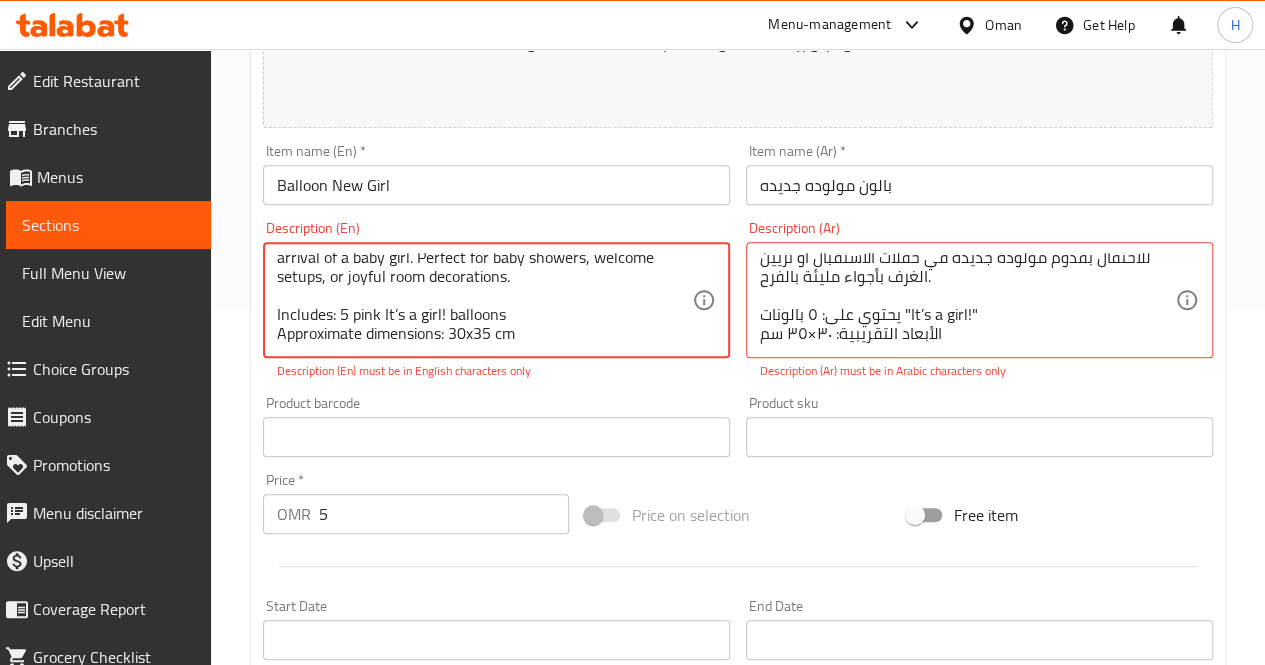 scroll, scrollTop: 799, scrollLeft: 0, axis: vertical 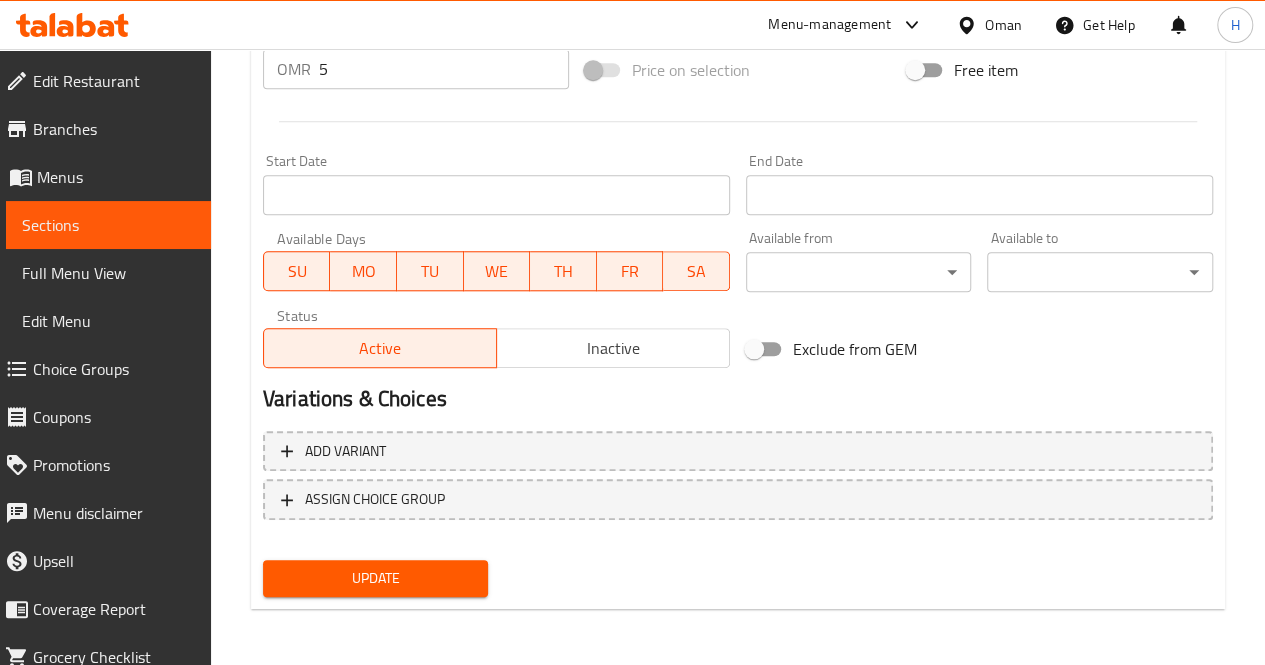type on "A set of 5 pink “It’s a girl!” balloons, designed to celebrate the arrival of a baby girl. Perfect for baby showers, welcome setups, or joyful room decorations.
Includes: 5 pink It’s a girl! balloons
Approximate dimensions: 30x35 cm" 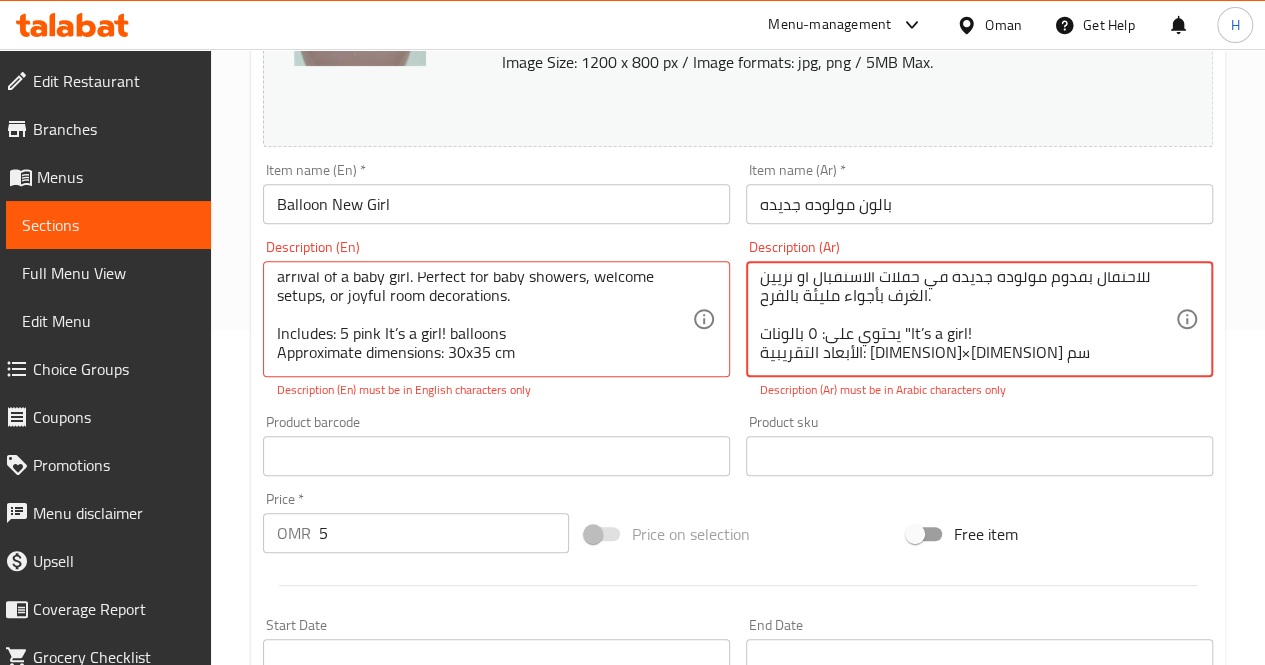 click on "مجموعة من ٥ بالونات وردية تحمل عبارة "It’s a girl!"، مثالية للاحتفال بقدوم مولودة جديدة في حفلات الاستقبال أو تزيين الغرف بأجواء مليئة بالفرح.
يحتوي على: ٥ بالونات "It’s a girl!
الأبعاد التقريبية: ٣٠×٣٥ سم" at bounding box center (967, 319) 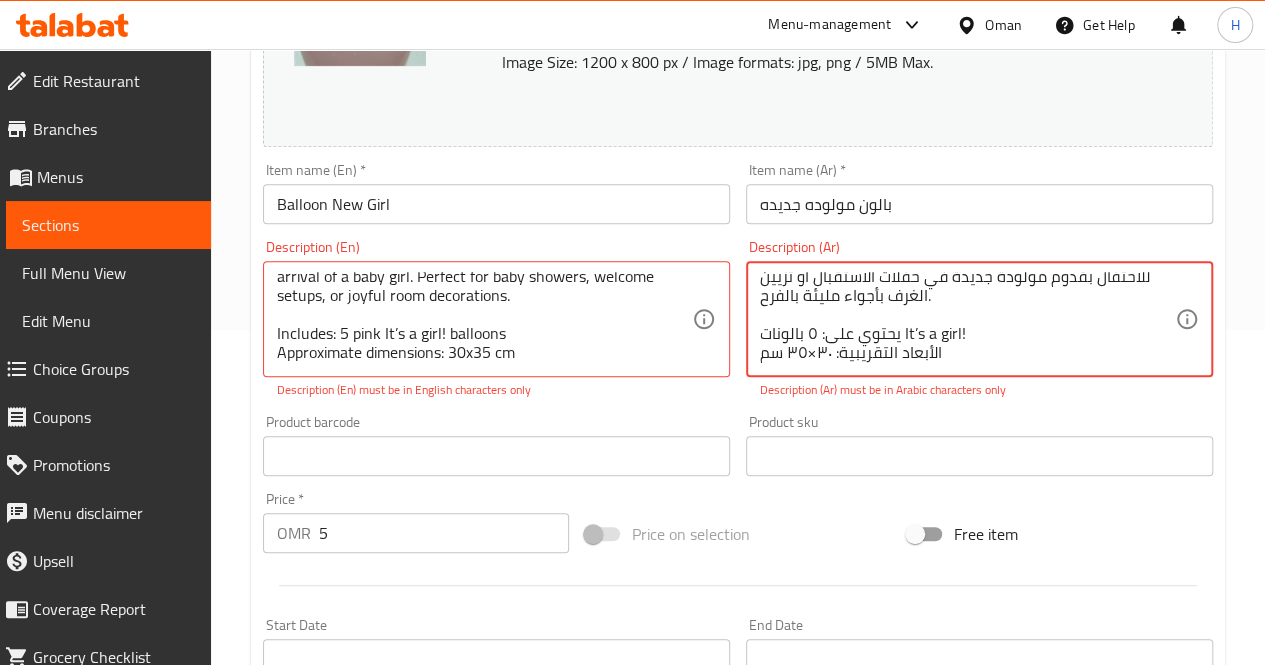 scroll, scrollTop: 387, scrollLeft: 0, axis: vertical 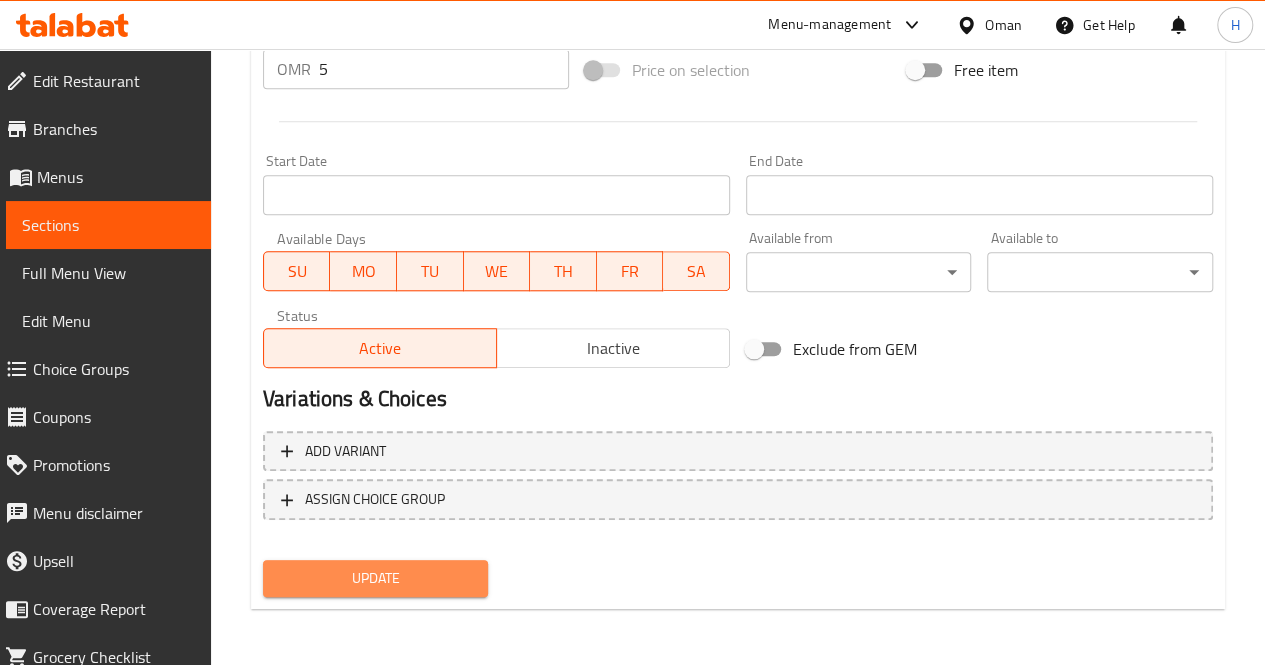 click on "Update" at bounding box center [376, 578] 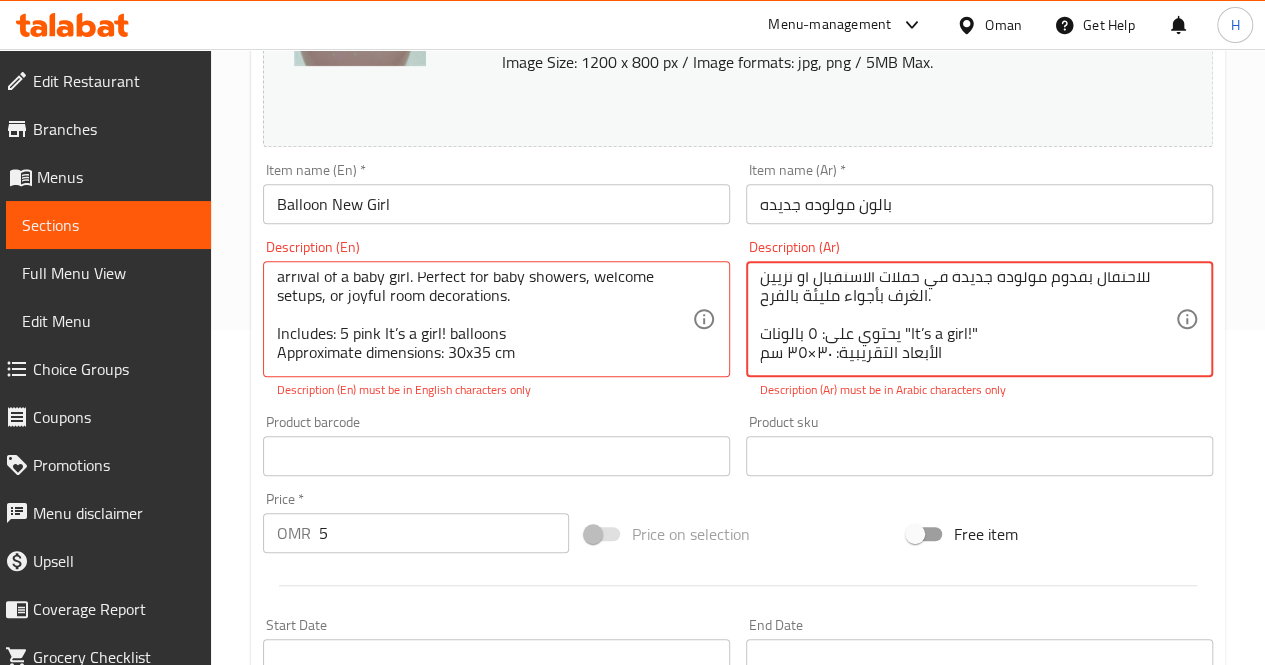 type on "مجموعة من ٥ بالونات وردية تحمل عبارة "It’s a girl!"، مثالية للاحتفال بقدوم مولودة جديدة في حفلات الاستقبال أو تزيين الغرف بأجواء مليئة بالفرح.
يحتوي على: ٥ بالونات "It’s a girl!"
الأبعاد التقريبية: ٣٠×٣٥ سم" 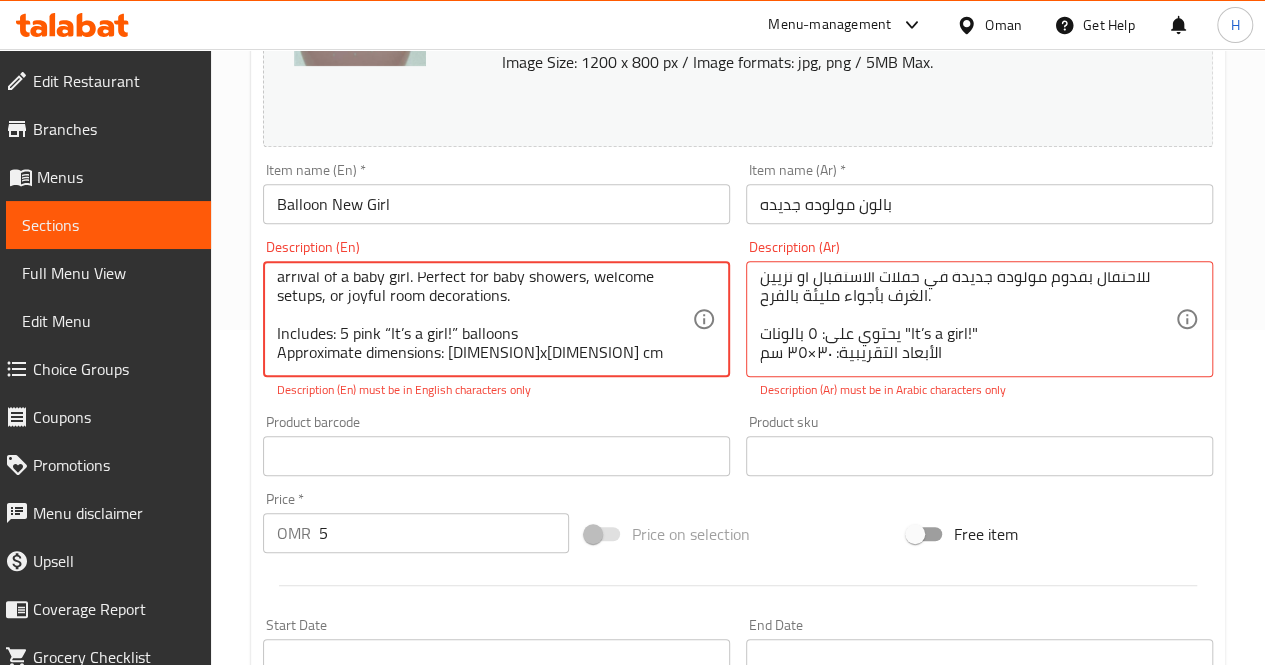 click on "A set of 5 pink “It’s a girl!” balloons, designed to celebrate the arrival of a baby girl. Perfect for baby showers, welcome setups, or joyful room decorations.
Includes: 5 pink “It’s a girl!” balloons
Approximate dimensions: 30x35 cm" at bounding box center [484, 319] 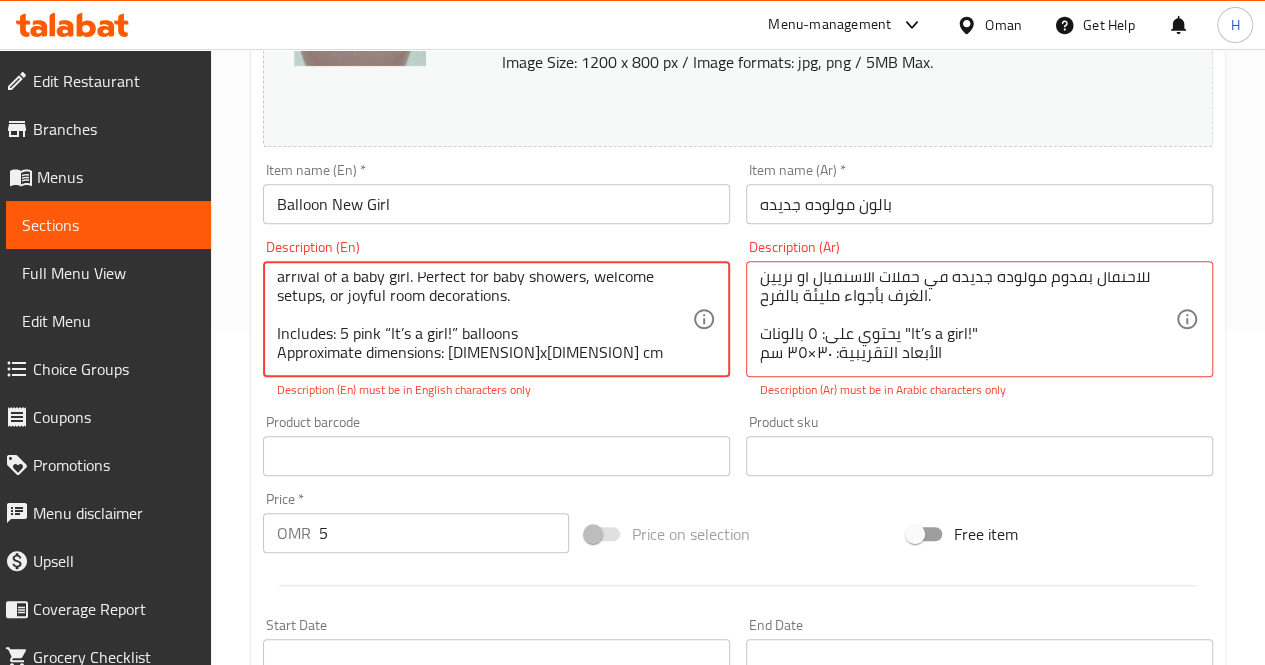 scroll, scrollTop: 0, scrollLeft: 0, axis: both 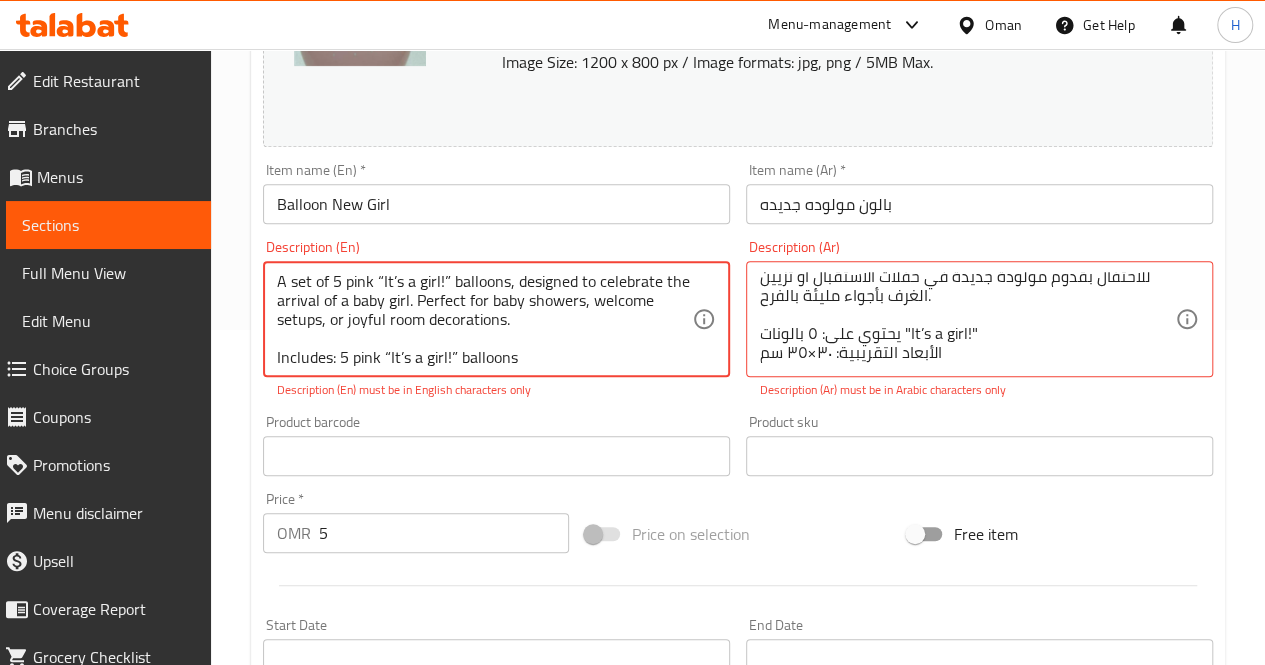 click on "A set of 5 pink “It’s a girl!” balloons, designed to celebrate the arrival of a baby girl. Perfect for baby showers, welcome setups, or joyful room decorations.
Includes: 5 pink “It’s a girl!” balloons
Approximate dimensions: 30x35 cm" at bounding box center [484, 319] 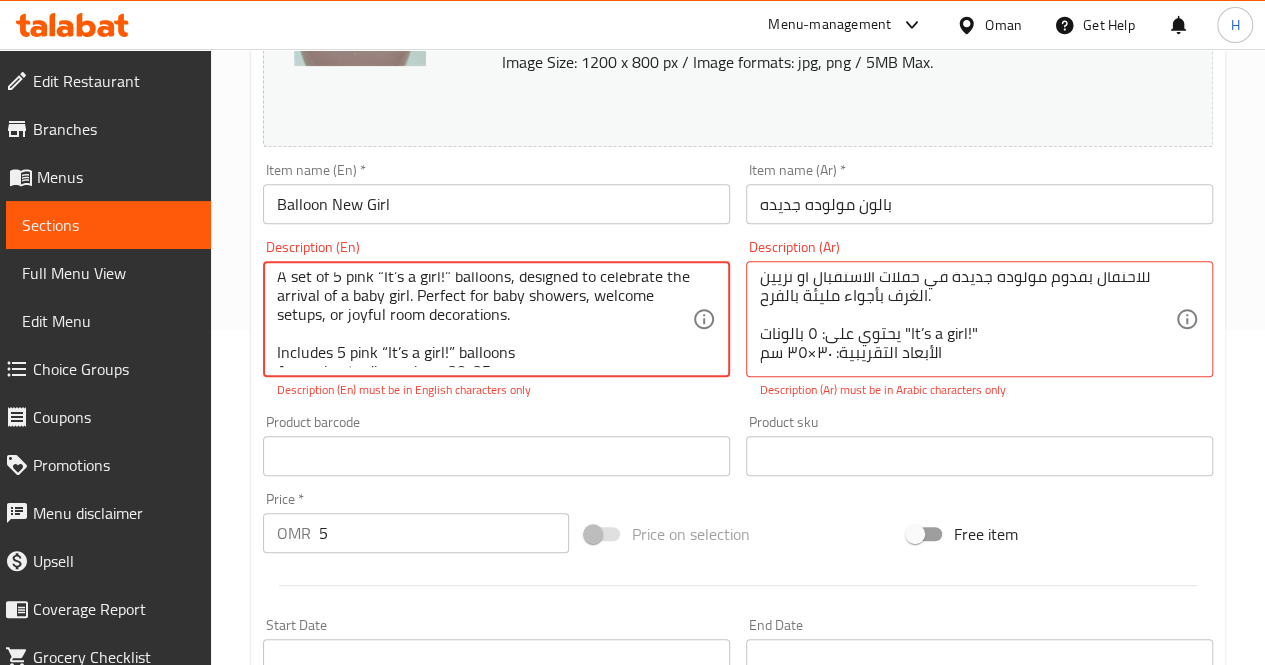 scroll, scrollTop: 24, scrollLeft: 0, axis: vertical 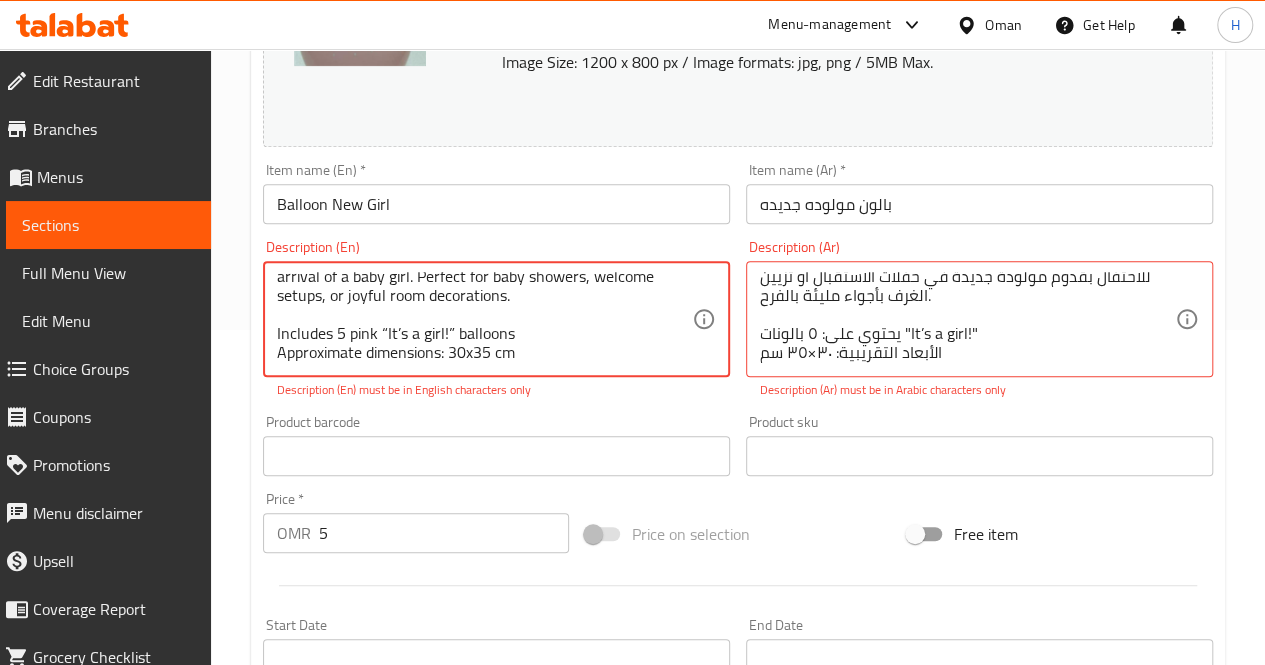 click on "A set of 5 pink “It’s a girl!” balloons, designed to celebrate the arrival of a baby girl. Perfect for baby showers, welcome setups, or joyful room decorations.
Includes 5 pink “It’s a girl!” balloons
Approximate dimensions: 30x35 cm" at bounding box center [484, 319] 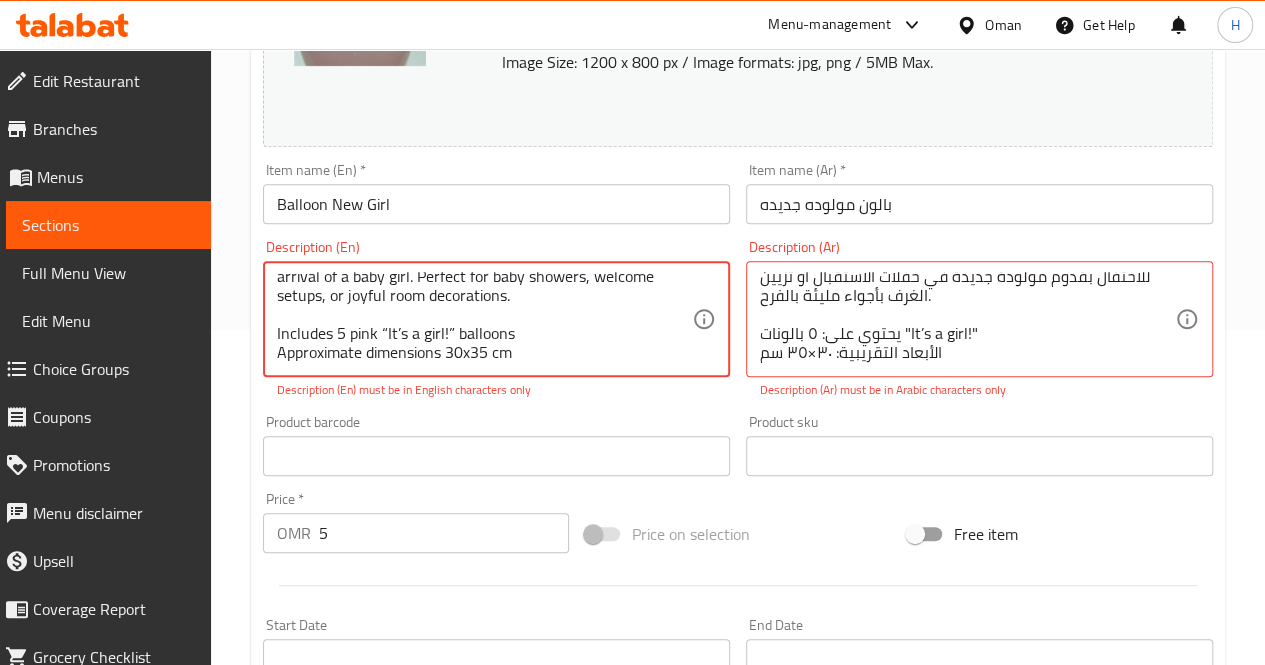 type on "A set of 5 pink “It’s a girl!” balloons, designed to celebrate the arrival of a baby girl. Perfect for baby showers, welcome setups, or joyful room decorations.
Includes 5 pink “It’s a girl!” balloons
Approximate dimensions 30x35 cm" 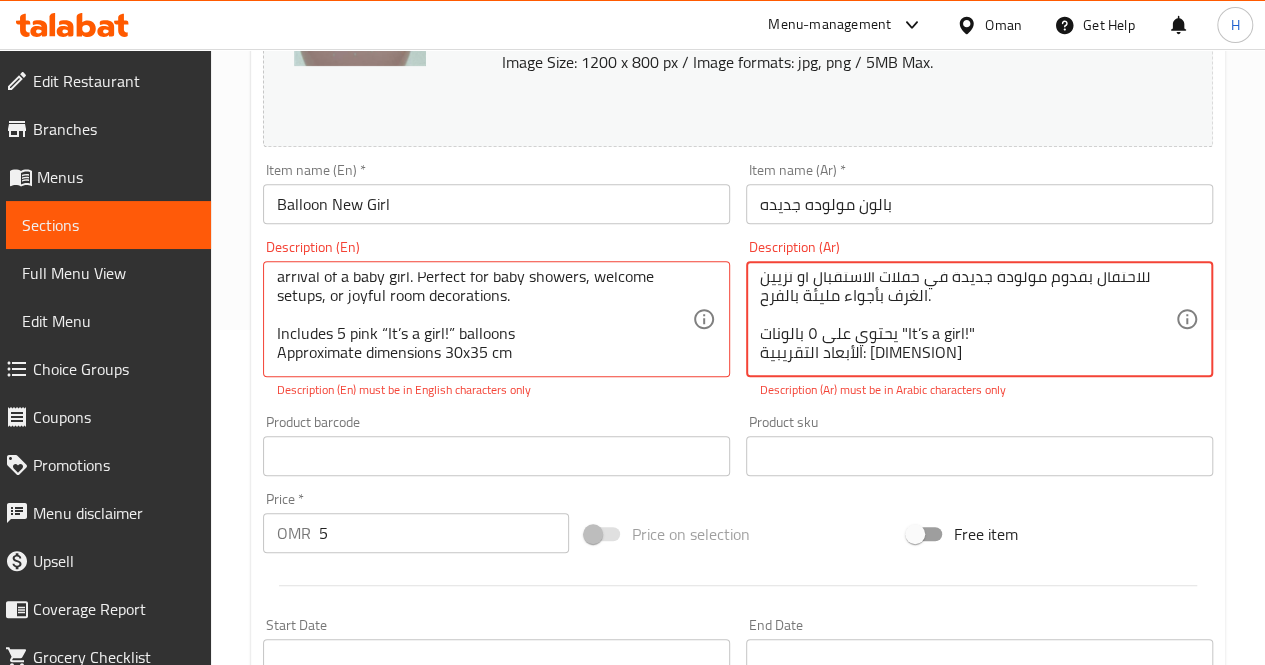 click on "مجموعة من ٥ بالونات وردية تحمل عبارة "It’s a girl!"، مثالية للاحتفال بقدوم مولودة جديدة في حفلات الاستقبال أو تزيين الغرف بأجواء مليئة بالفرح.
يحتوي على ٥ بالونات "It’s a girl!"
الأبعاد التقريبية: ٣٠×٣٥ سم" at bounding box center [967, 319] 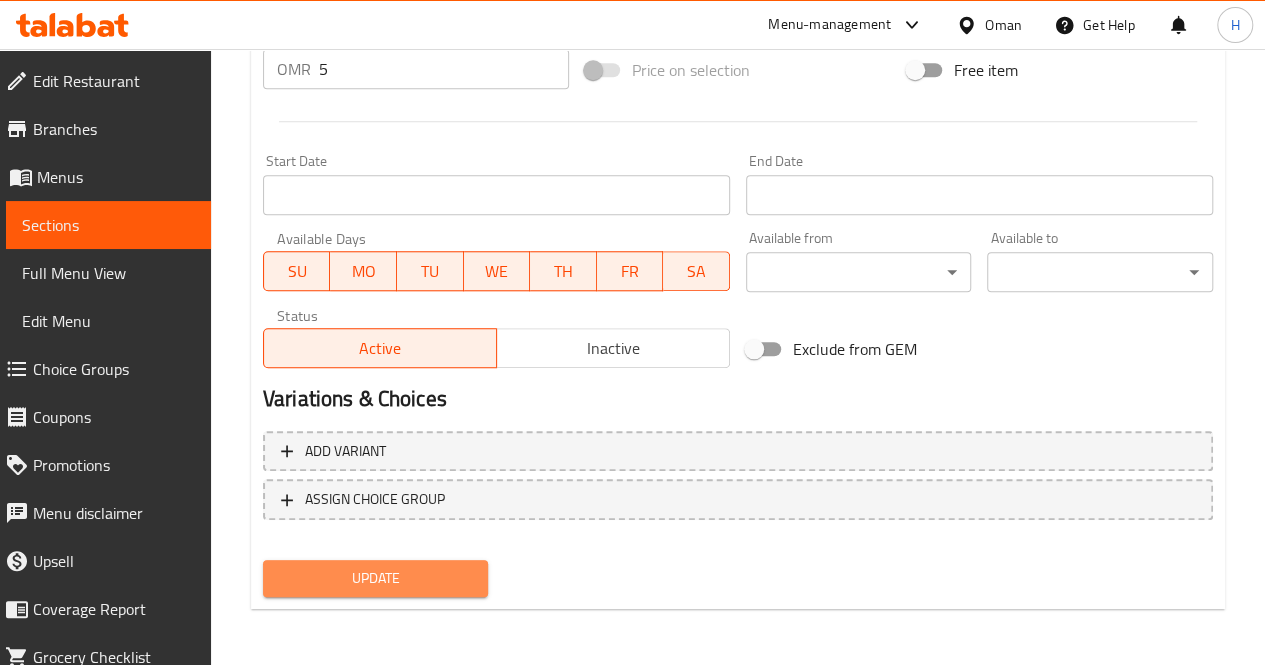 click on "Update" at bounding box center (376, 578) 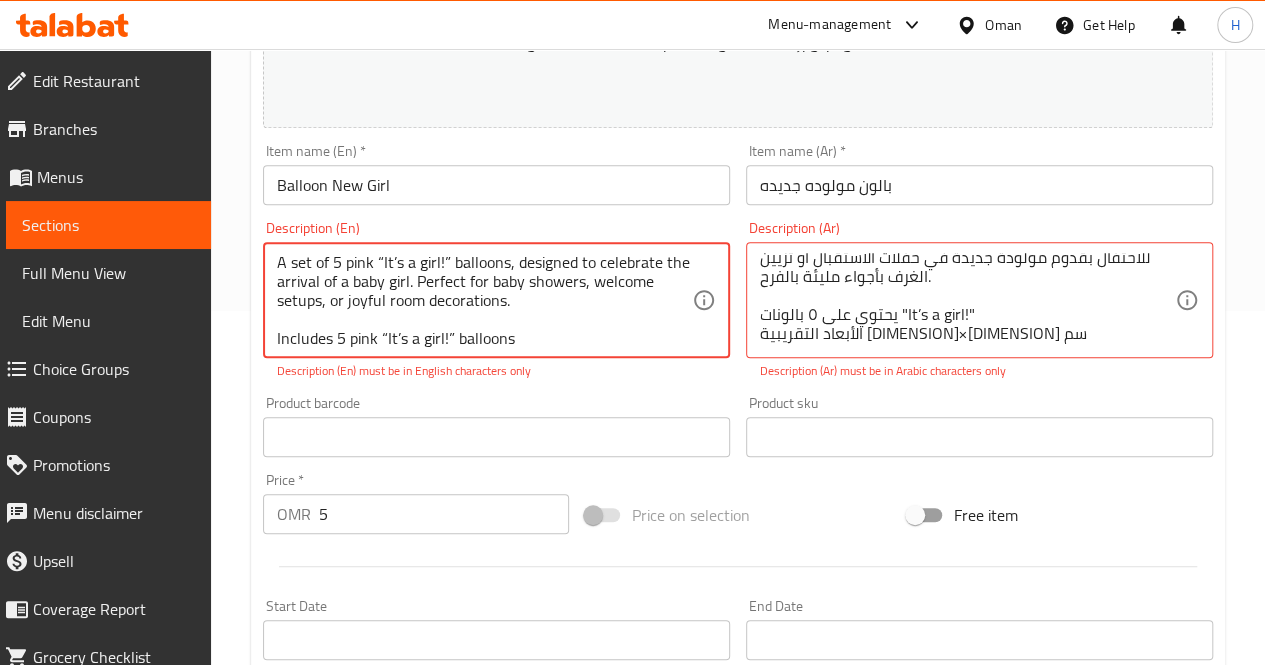 scroll, scrollTop: 24, scrollLeft: 0, axis: vertical 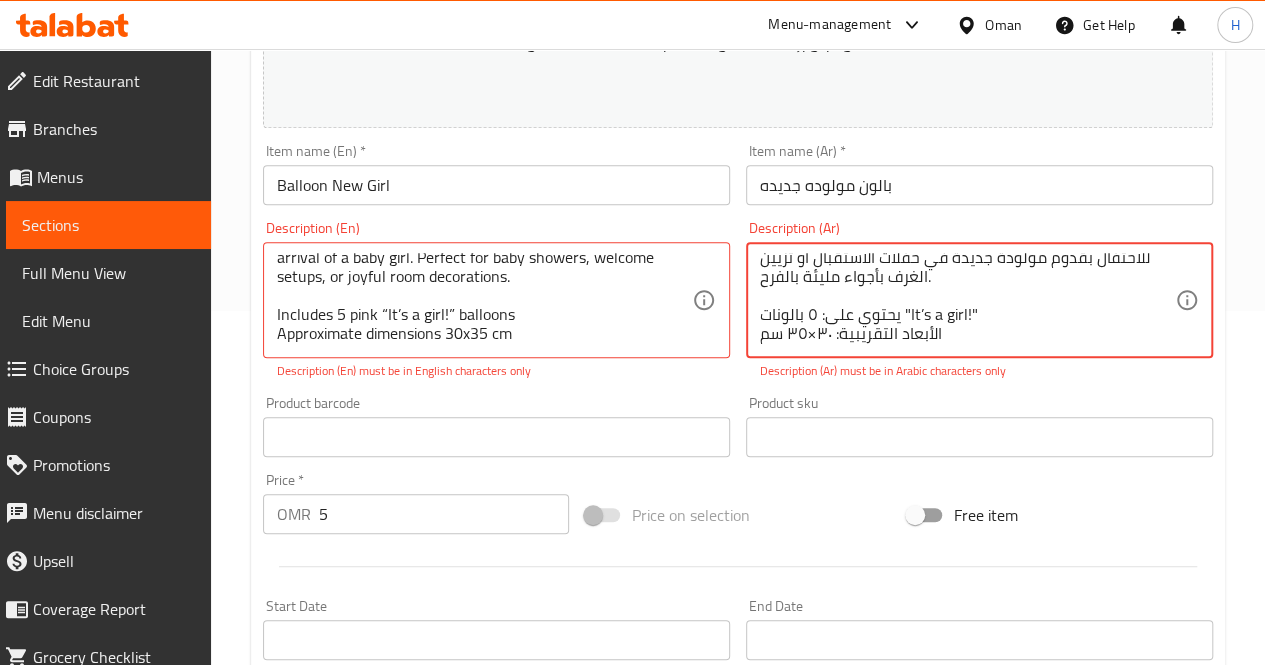 type on "مجموعة من ٥ بالونات وردية تحمل عبارة "It’s a girl!"، مثالية للاحتفال بقدوم مولودة جديدة في حفلات الاستقبال أو تزيين الغرف بأجواء مليئة بالفرح.
يحتوي على: ٥ بالونات "It’s a girl!"
الأبعاد التقريبية: ٣٠×٣٥ سم" 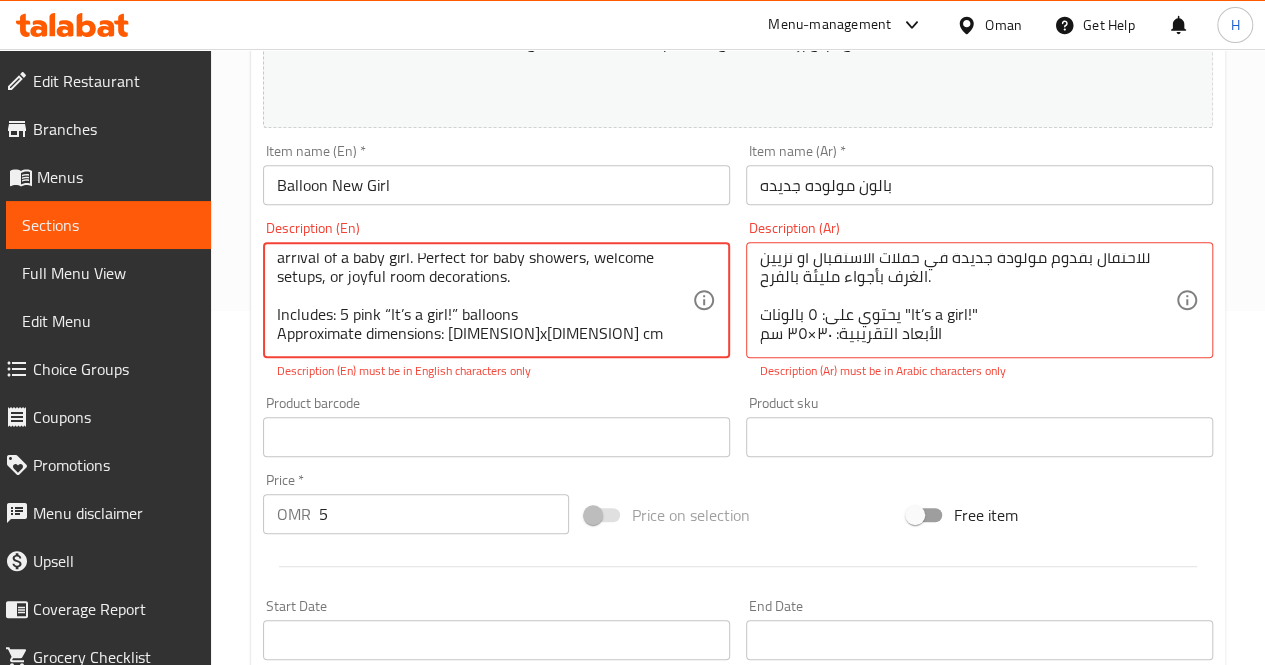 scroll, scrollTop: 0, scrollLeft: 0, axis: both 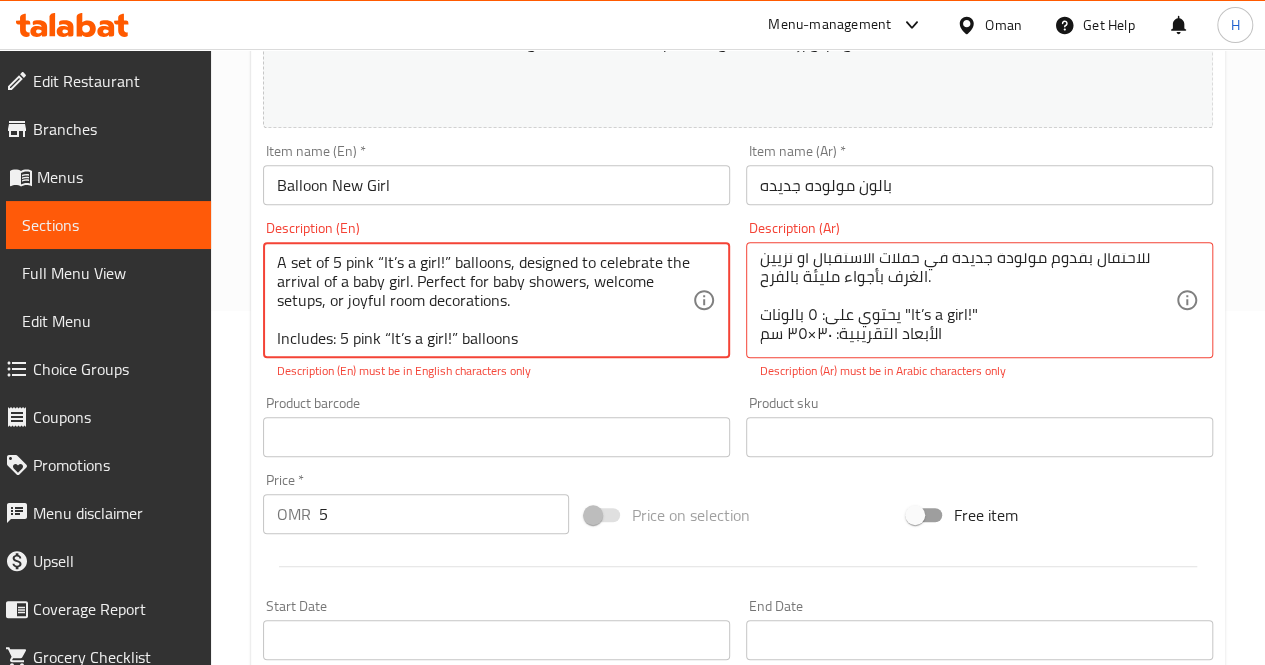 click on "A set of 5 pink “It’s a girl!” balloons, designed to celebrate the arrival of a baby girl. Perfect for baby showers, welcome setups, or joyful room decorations.
Includes: 5 pink “It’s a girl!” balloons
Approximate dimensions: 30x35 cm" at bounding box center (484, 300) 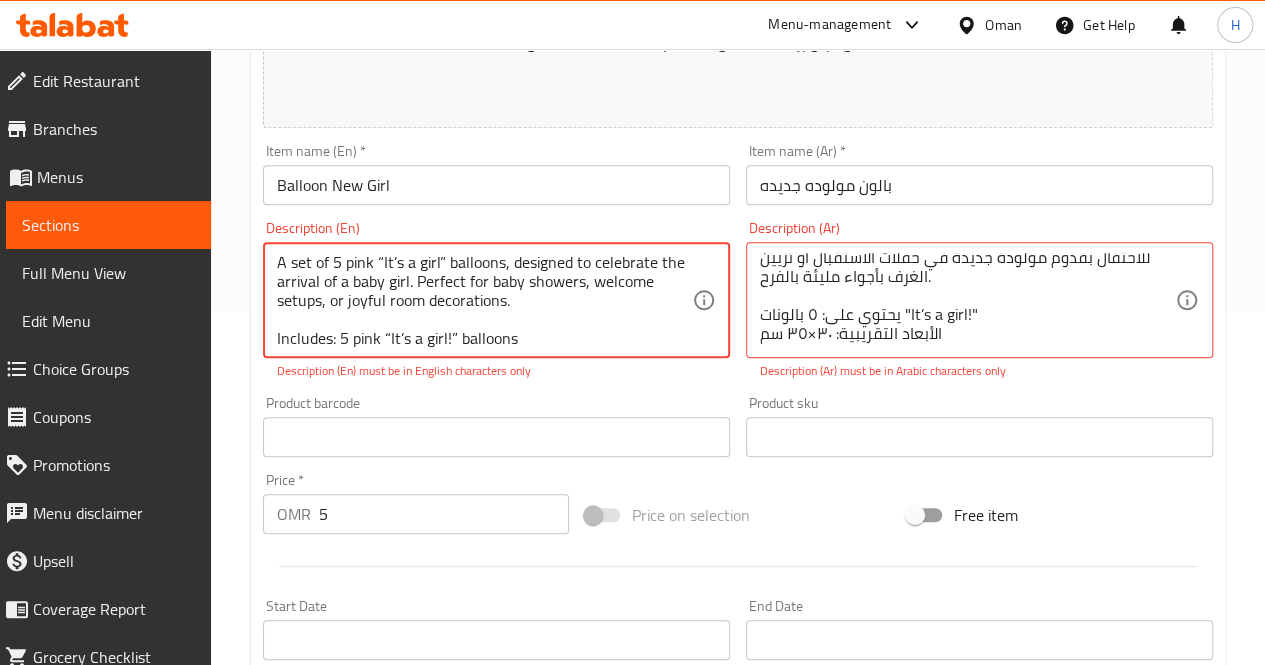 scroll, scrollTop: 0, scrollLeft: 0, axis: both 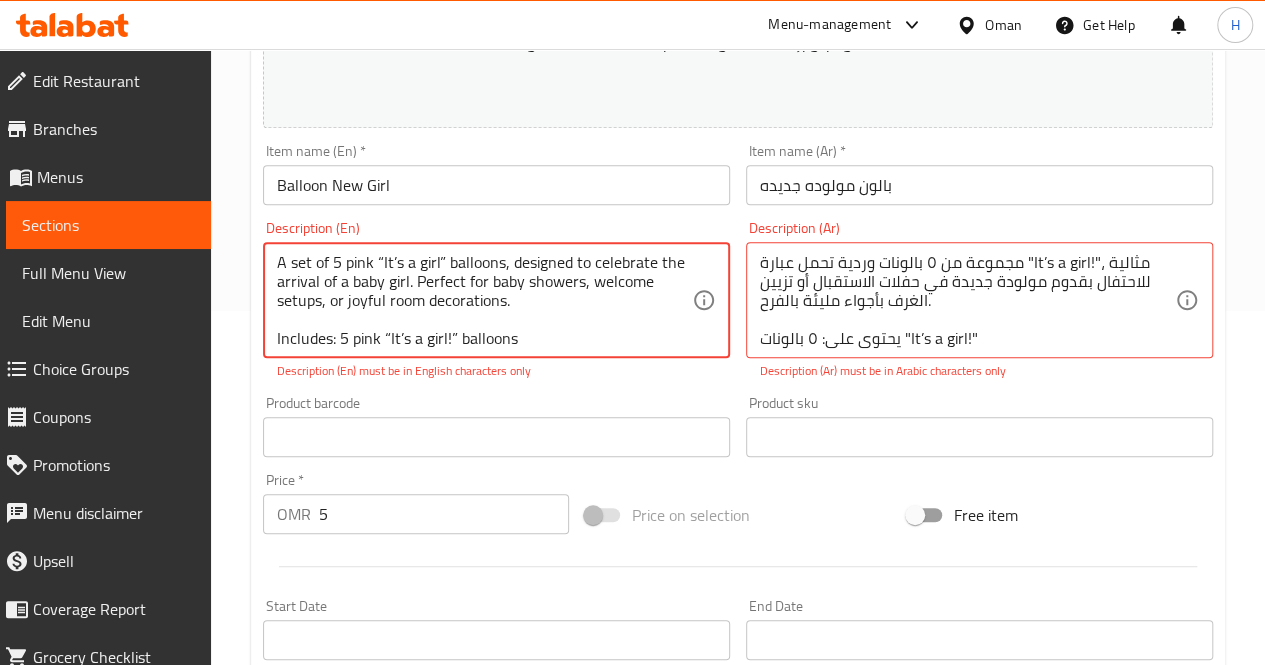 type on "A set of 5 pink “It’s a girl” balloons, designed to celebrate the arrival of a baby girl. Perfect for baby showers, welcome setups, or joyful room decorations.
Includes: 5 pink “It’s a girl!” balloons
Approximate dimensions: 30x35 cm" 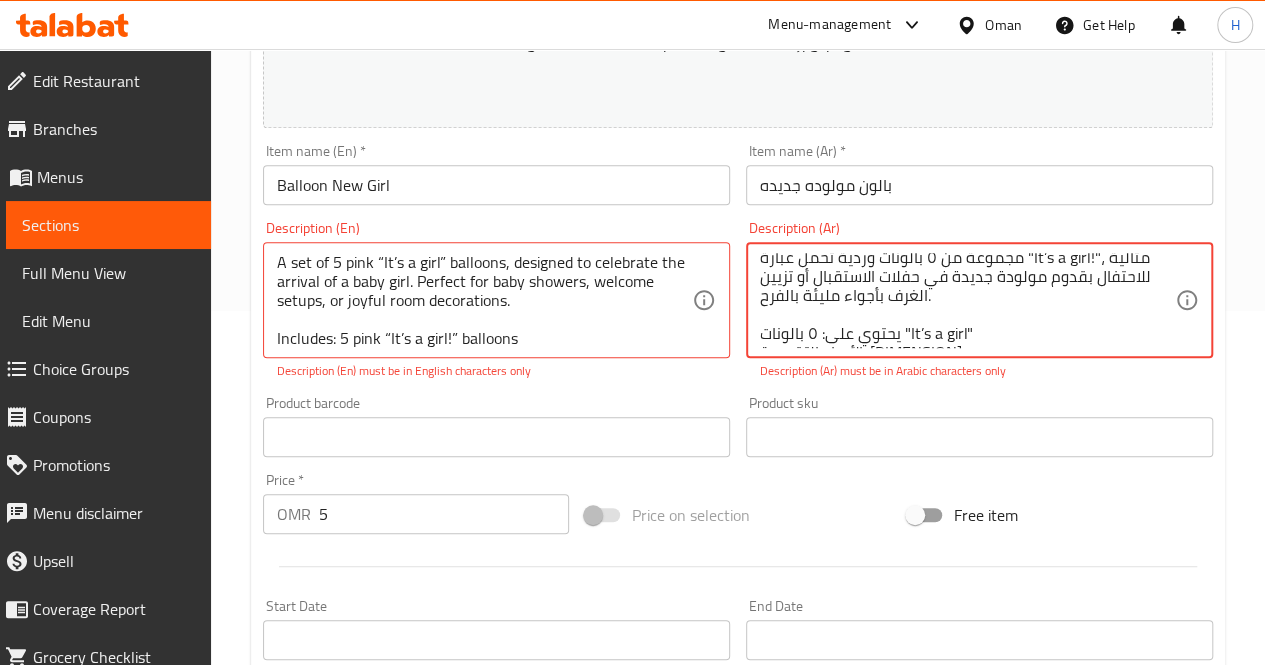 scroll, scrollTop: 0, scrollLeft: 0, axis: both 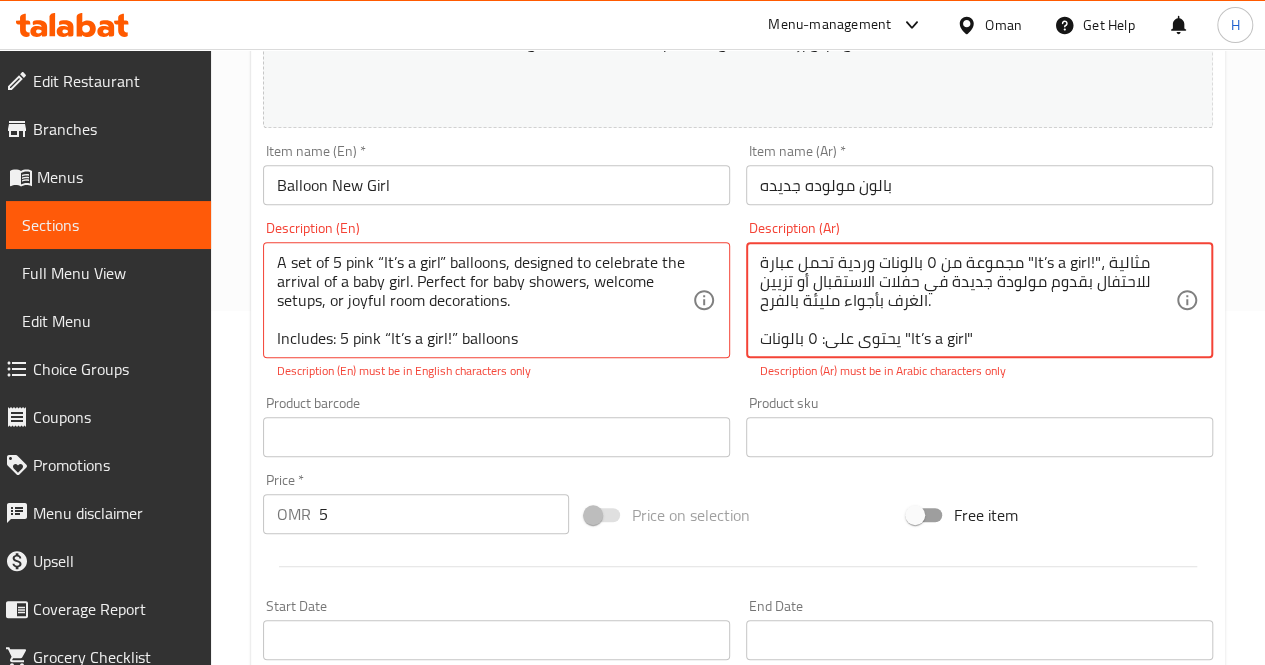 click on "مجموعة من ٥ بالونات وردية تحمل عبارة "It’s a girl!"، مثالية للاحتفال بقدوم مولودة جديدة في حفلات الاستقبال أو تزيين الغرف بأجواء مليئة بالفرح.
يحتوي على: ٥ بالونات "It’s a girl"
الأبعاد التقريبية: ٣٠×٣٥ سم" at bounding box center [967, 300] 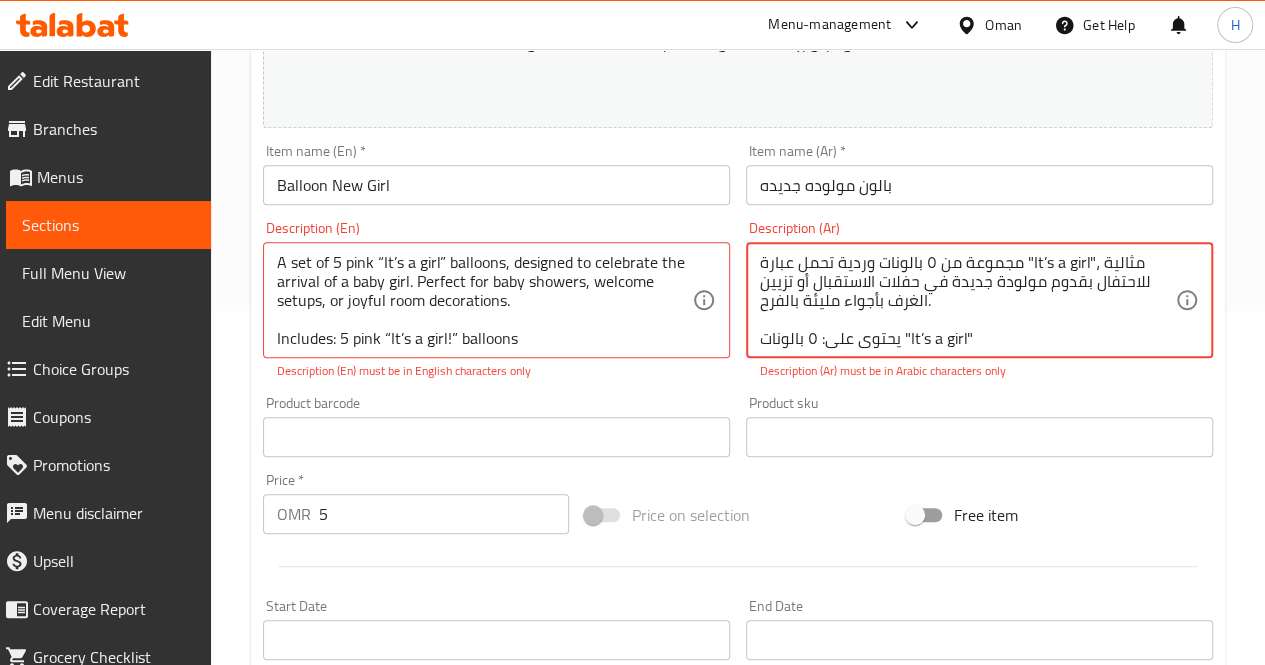 scroll, scrollTop: 24, scrollLeft: 0, axis: vertical 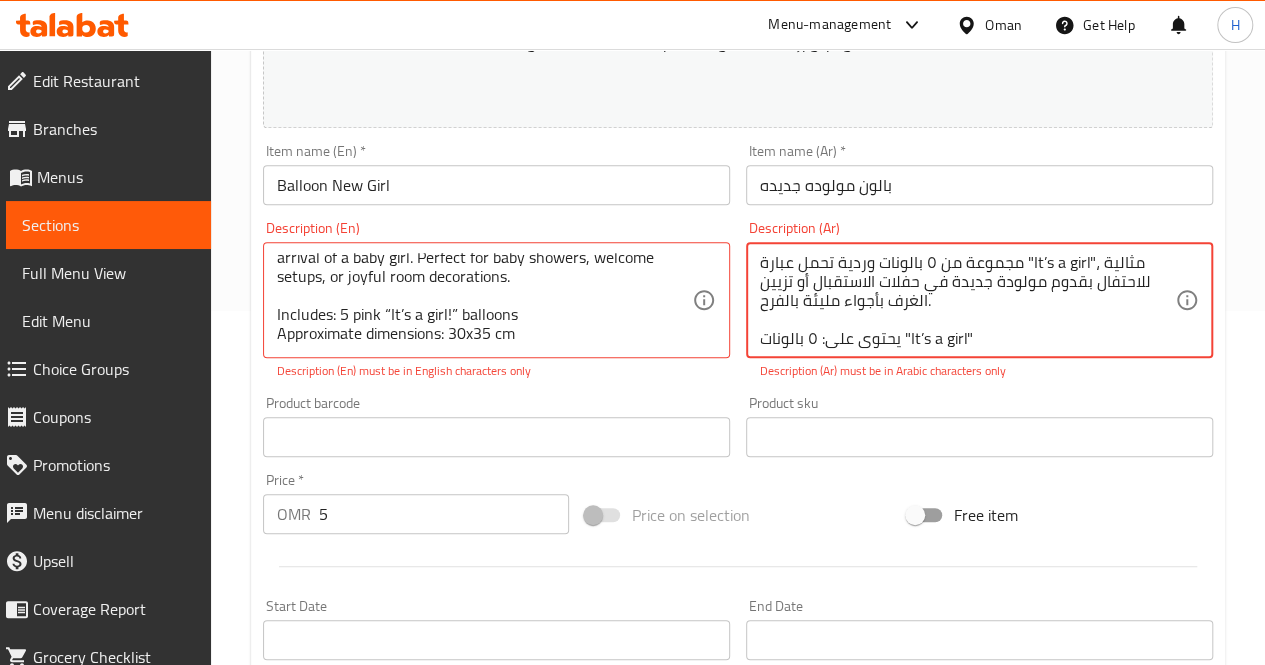 type on "مجموعة من ٥ بالونات وردية تحمل عبارة "It’s a girl"، مثالية للاحتفال بقدوم مولودة جديدة في حفلات الاستقبال أو تزيين الغرف بأجواء مليئة بالفرح.
يحتوي على: ٥ بالونات "It’s a girl"
الأبعاد التقريبية: ٣٠×٣٥ سم" 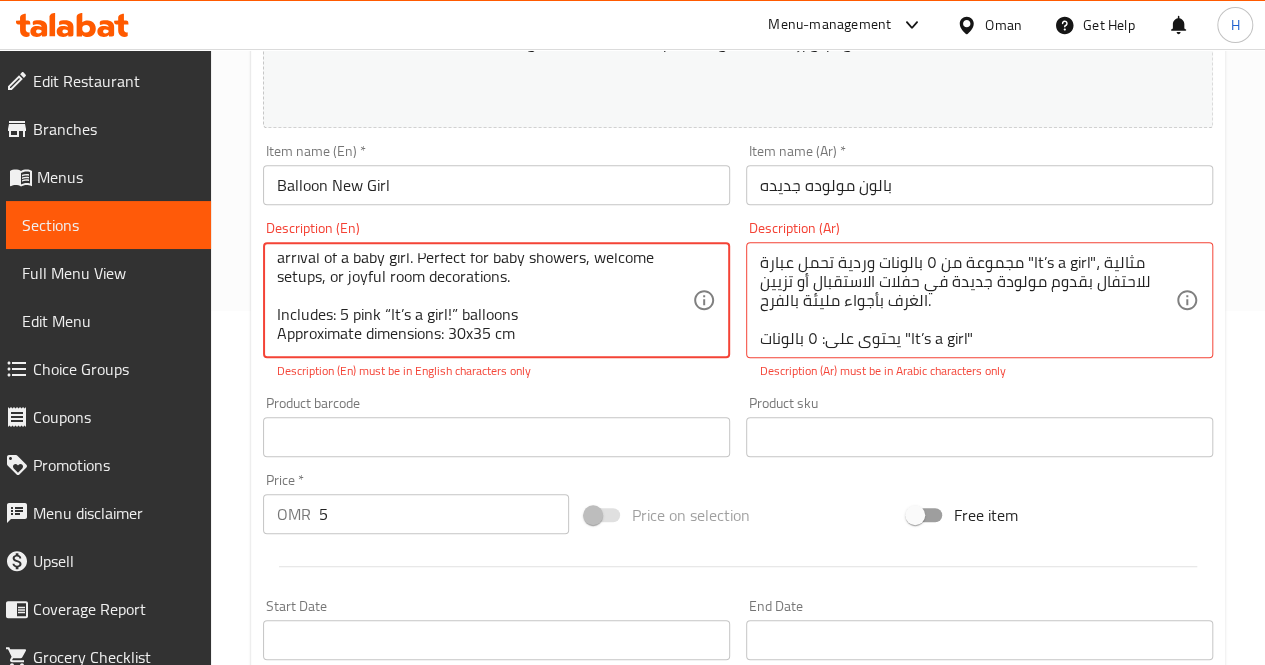 click on "A set of 5 pink “It’s a girl” balloons, designed to celebrate the arrival of a baby girl. Perfect for baby showers, welcome setups, or joyful room decorations.
Includes: 5 pink “It’s a girl!” balloons
Approximate dimensions: 30x35 cm" at bounding box center [484, 300] 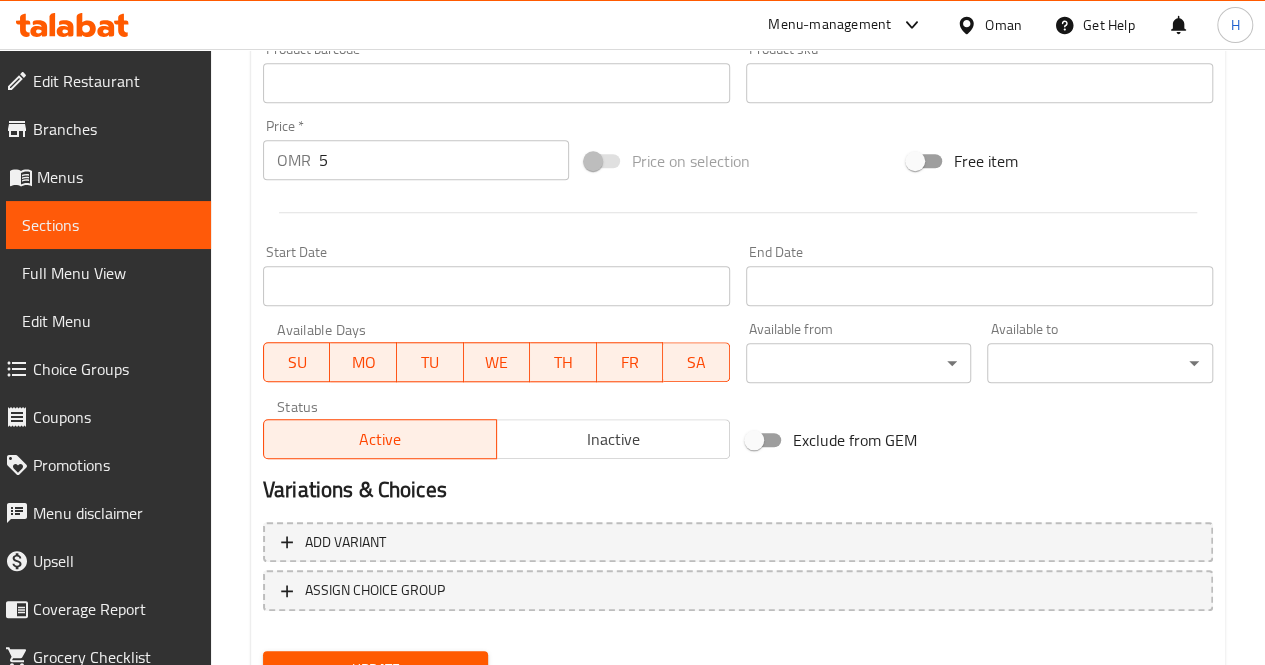 scroll, scrollTop: 720, scrollLeft: 0, axis: vertical 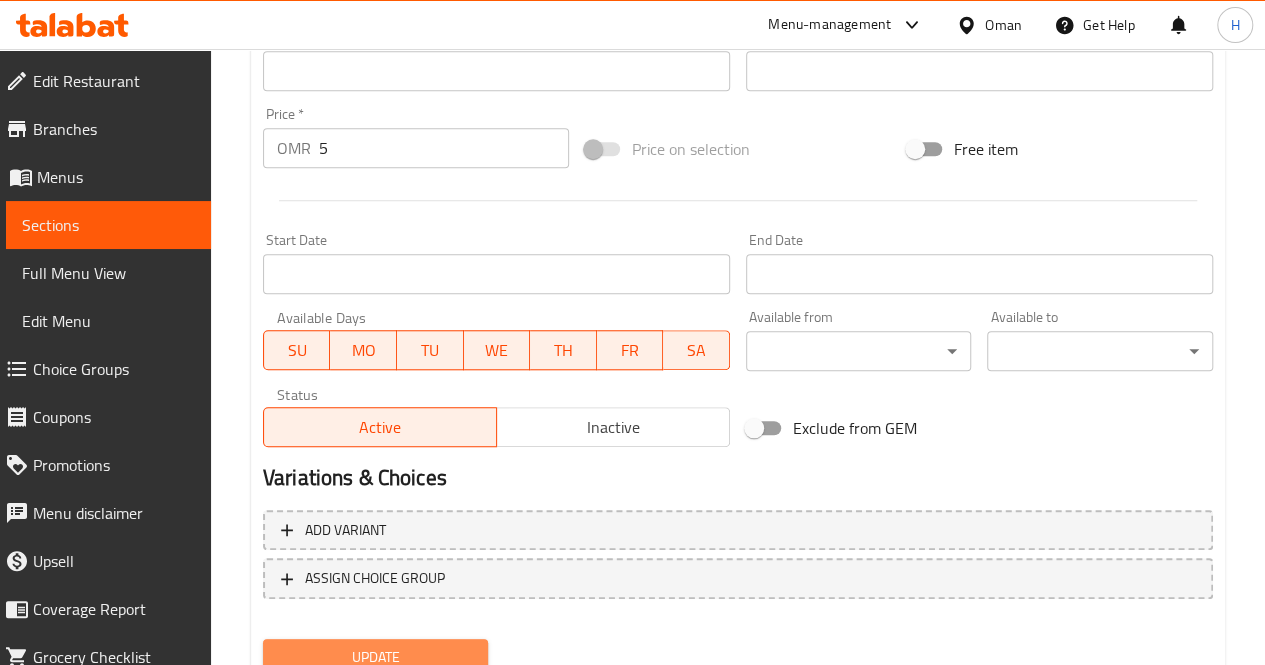 click on "Update" at bounding box center (376, 657) 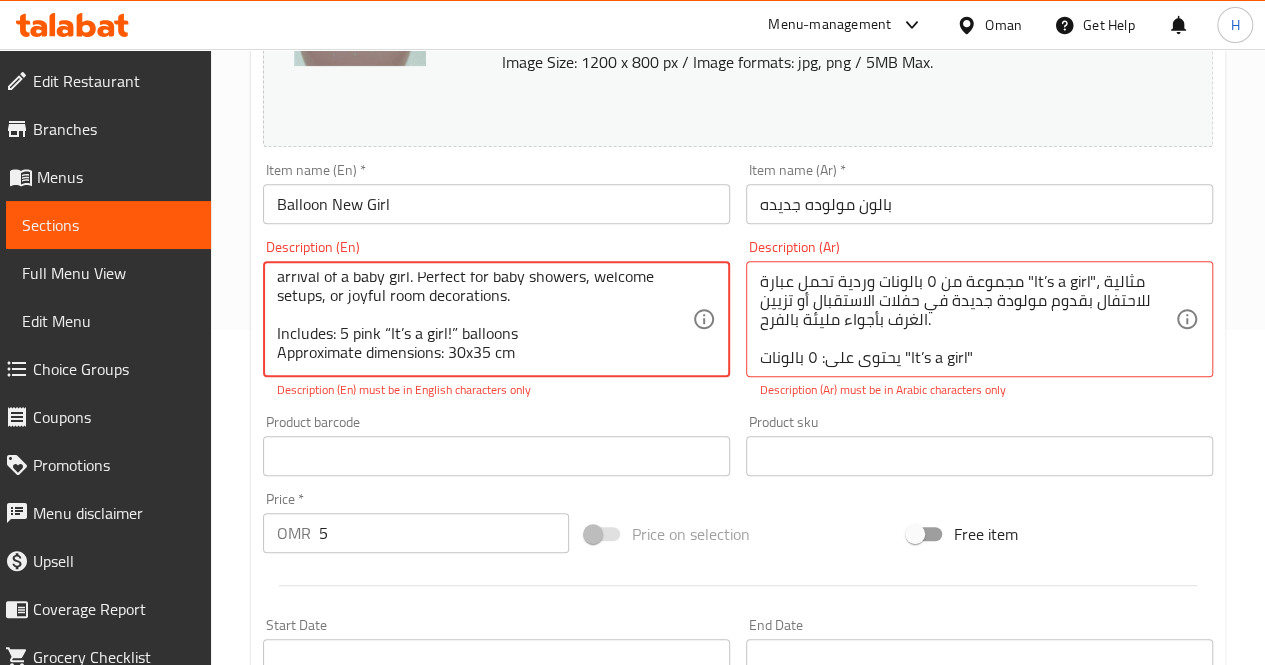 type on "A set of 5 pink “It’s a girl” balloons, designed to celebrate the arrival of a baby girl. Perfect for baby showers, welcome setups, or joyful room decorations.
Includes: 5 pink “It’s a girl!” balloons
Approximate dimensions: 30x35 cm" 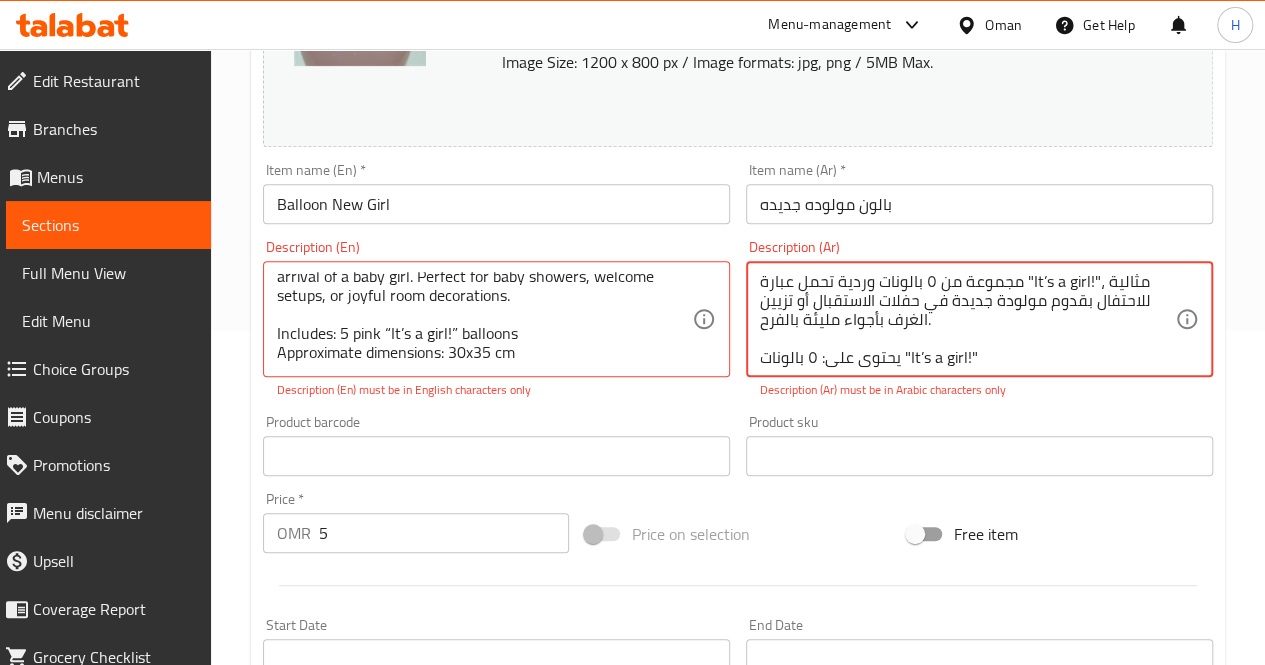 type on "مجموعة من ٥ بالونات وردية تحمل عبارة "It’s a girl!"، مثالية للاحتفال بقدوم مولودة جديدة في حفلات الاستقبال أو تزيين الغرف بأجواء مليئة بالفرح.
يحتوي على: ٥ بالونات "It’s a girl!"
الأبعاد التقريبية: ٣٠×٣٥ سم" 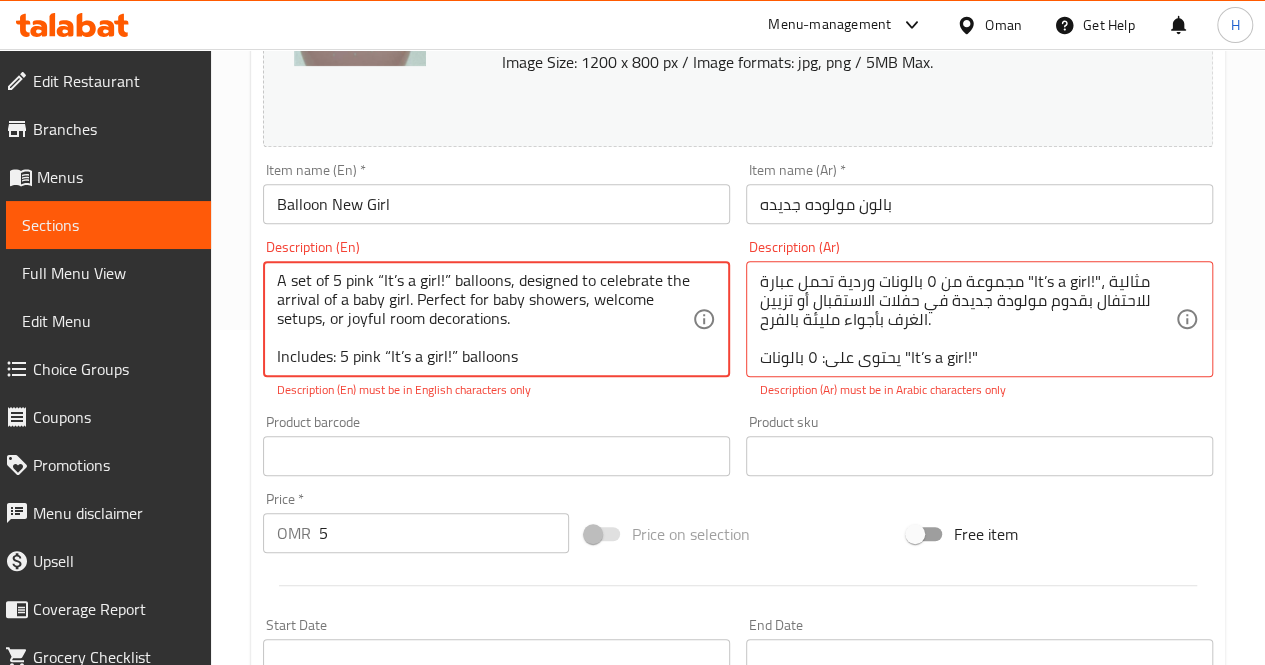 scroll, scrollTop: 0, scrollLeft: 0, axis: both 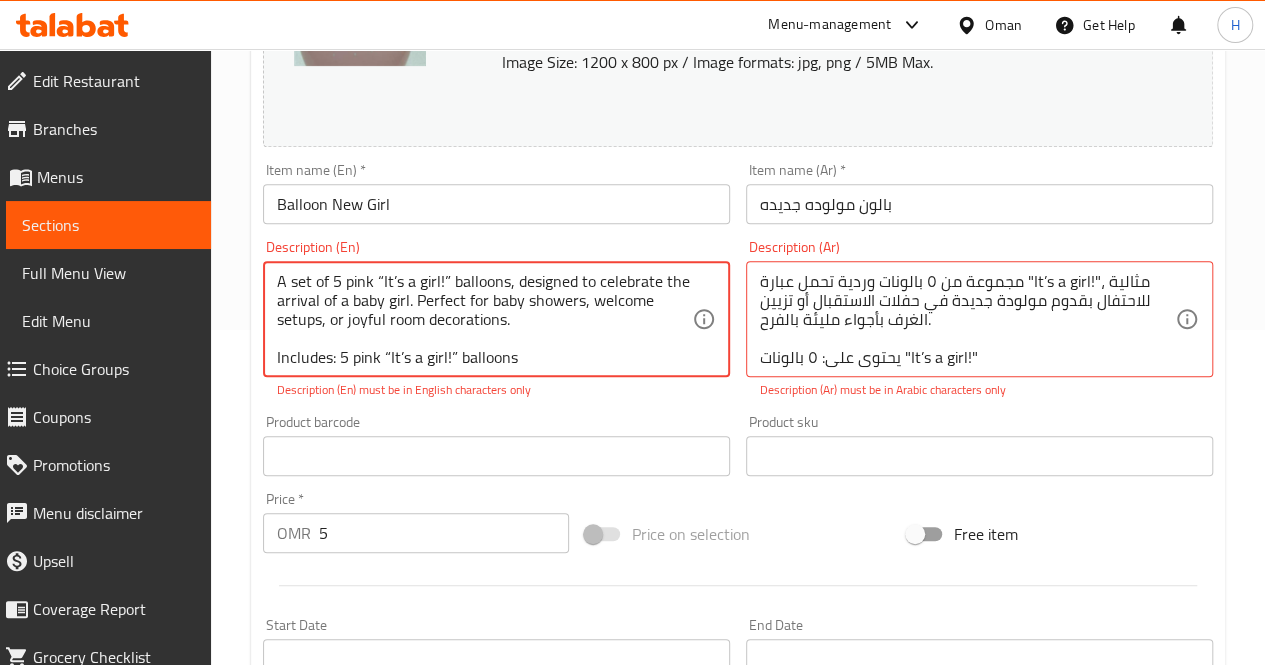 click on "A set of 5 pink “It’s a girl!” balloons, designed to celebrate the arrival of a baby girl. Perfect for baby showers, welcome setups, or joyful room decorations.
Includes: 5 pink “It’s a girl!” balloons
Approximate dimensions: 30x35 cm" at bounding box center (484, 319) 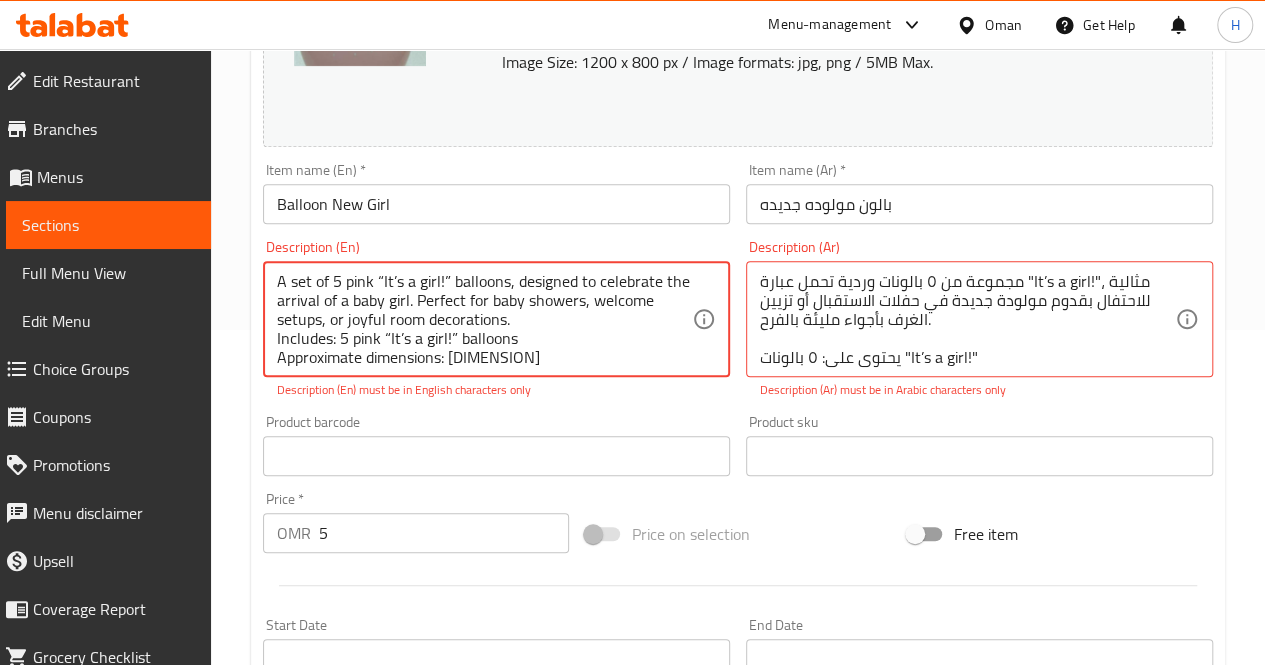 click on "A set of 5 pink “It’s a girl!” balloons, designed to celebrate the arrival of a baby girl. Perfect for baby showers, welcome setups, or joyful room decorations.
Includes: 5 pink “It’s a girl!” balloons
Approximate dimensions: 30x35 cm" at bounding box center (484, 319) 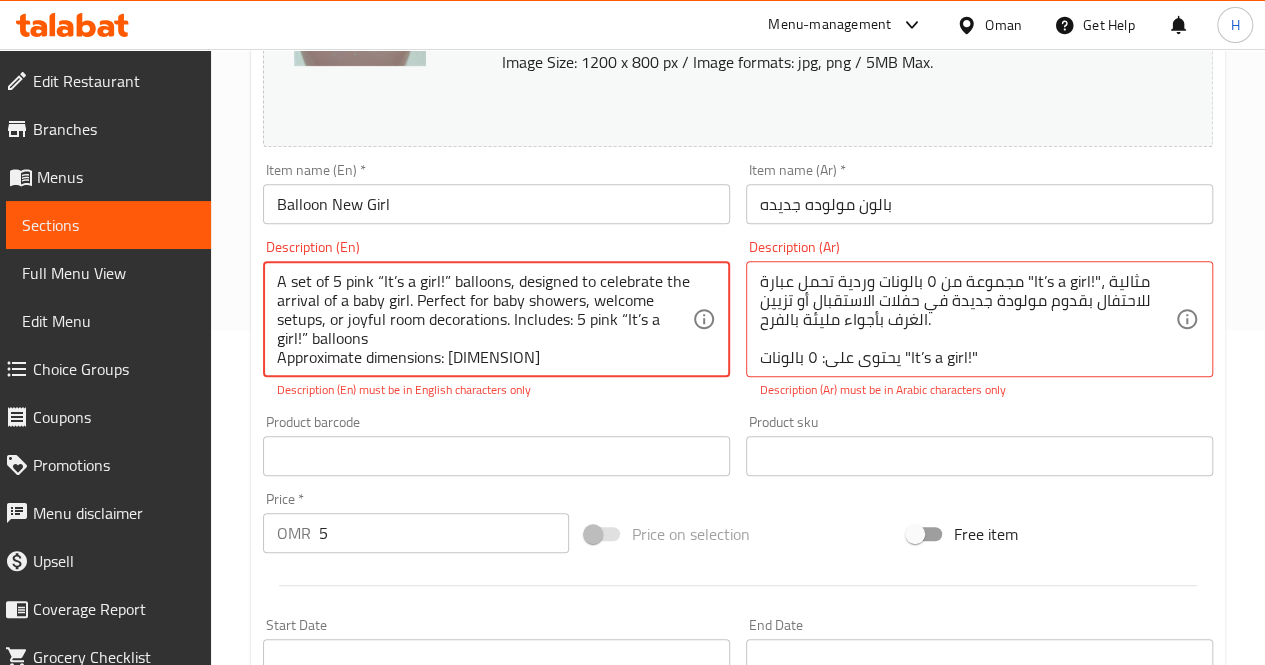 click on "A set of 5 pink “It’s a girl!” balloons, designed to celebrate the arrival of a baby girl. Perfect for baby showers, welcome setups, or joyful room decorations. Includes: 5 pink “It’s a girl!” balloons
Approximate dimensions: 30x35 cm" at bounding box center [484, 319] 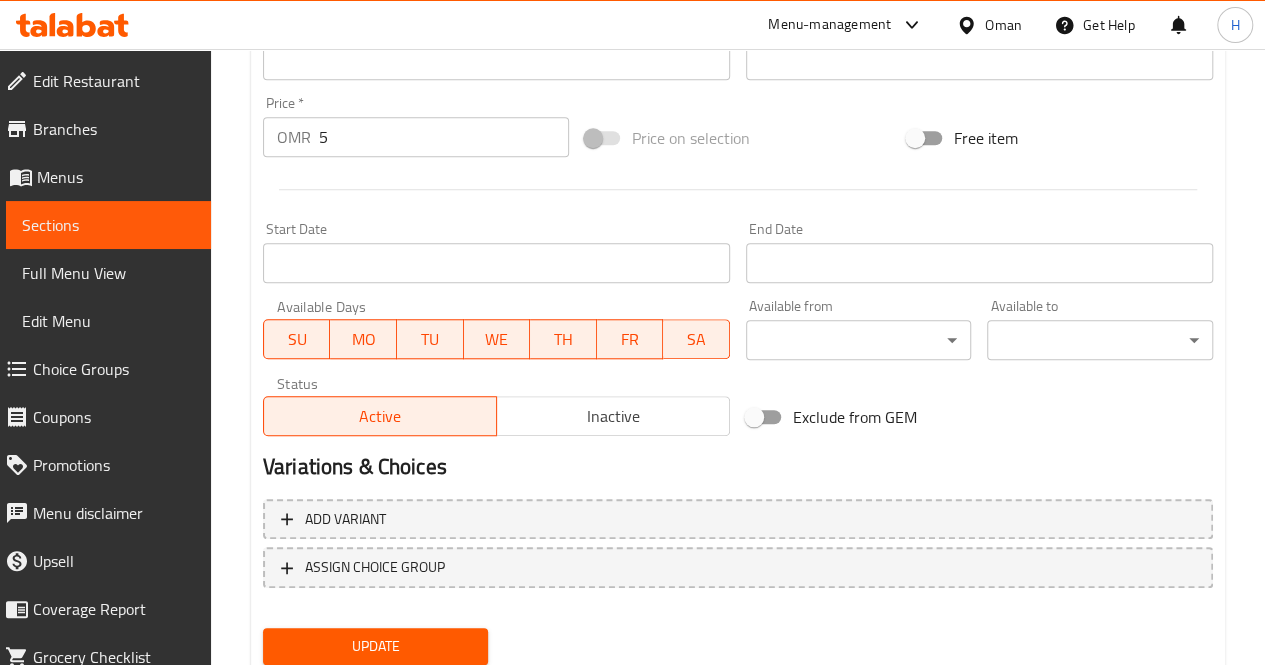 type on "A set of 5 pink “It’s a girl!” balloons, designed to celebrate the arrival of a baby girl. Perfect for baby showers, welcome setups, or joyful room decorations. Includes: 5 pink “It’s a girl!” balloons. Approximate dimensions: 30x35 cm" 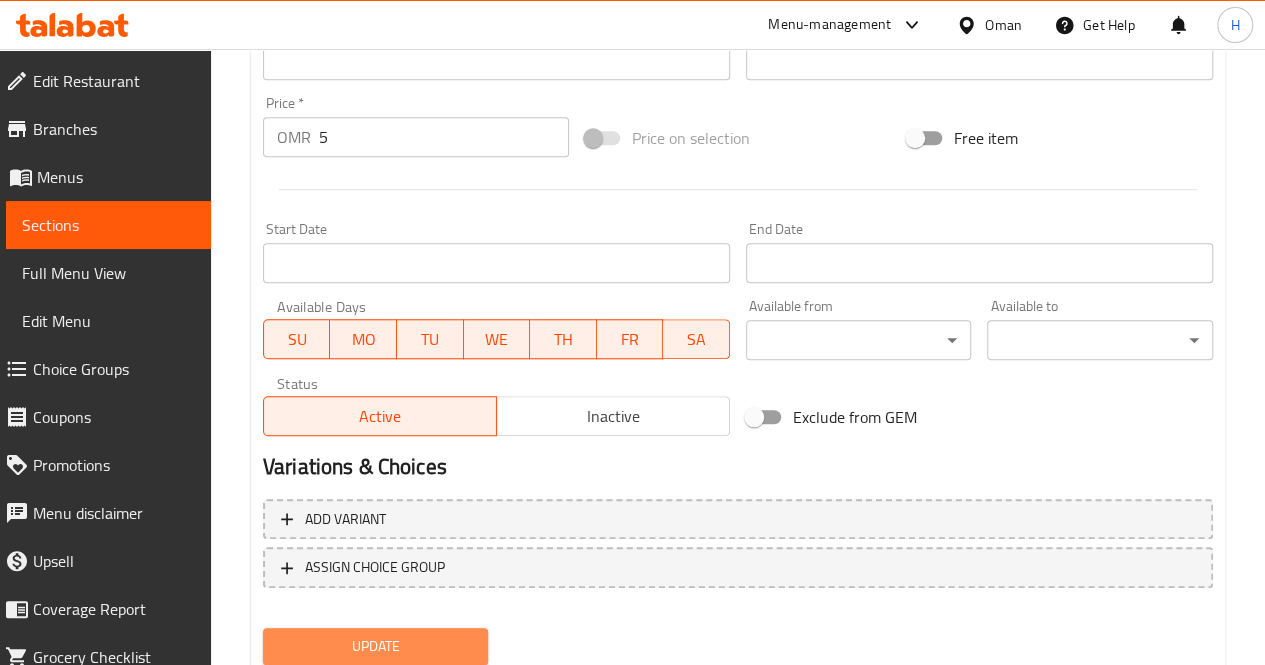 click on "Update" at bounding box center (376, 646) 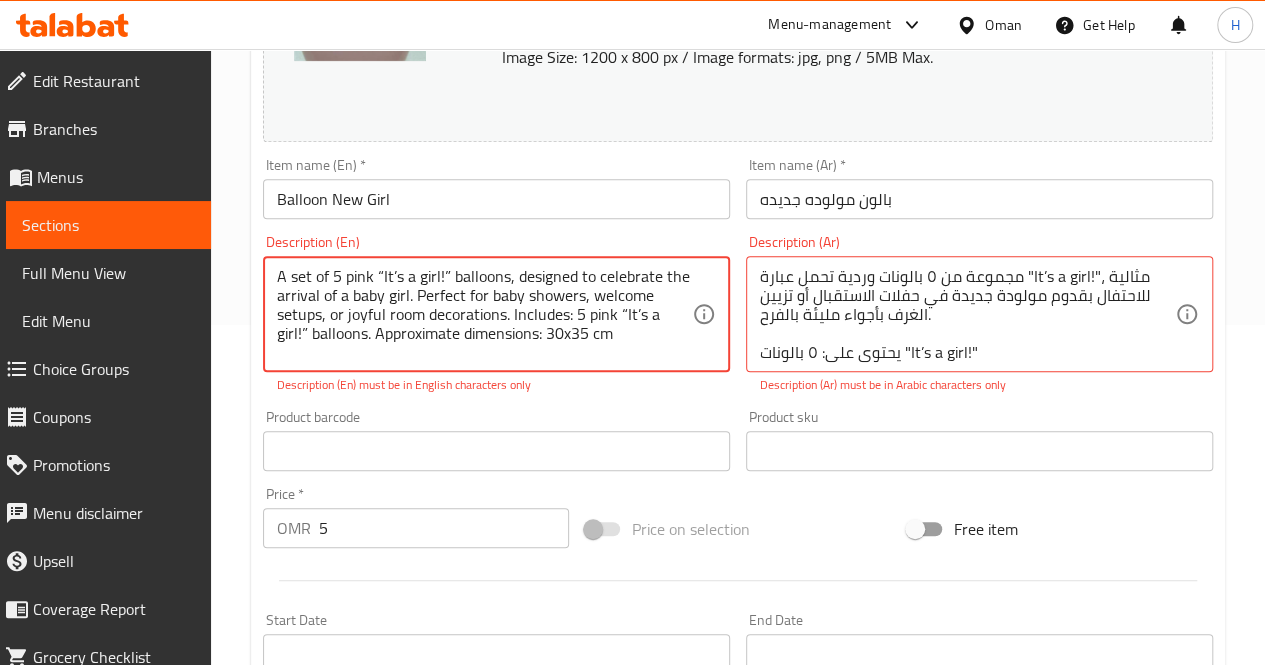 click on "A set of 5 pink “It’s a girl!” balloons, designed to celebrate the arrival of a baby girl. Perfect for baby showers, welcome setups, or joyful room decorations. Includes: 5 pink “It’s a girl!” balloons. Approximate dimensions: 30x35 cm" at bounding box center (484, 314) 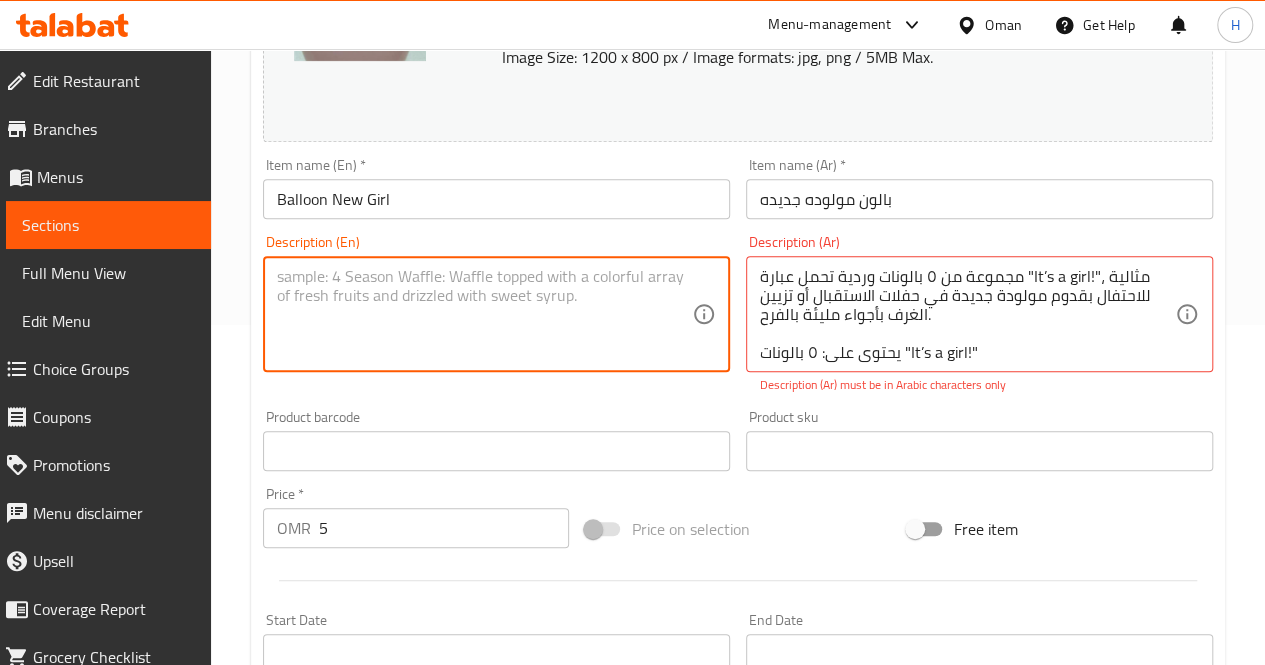 type 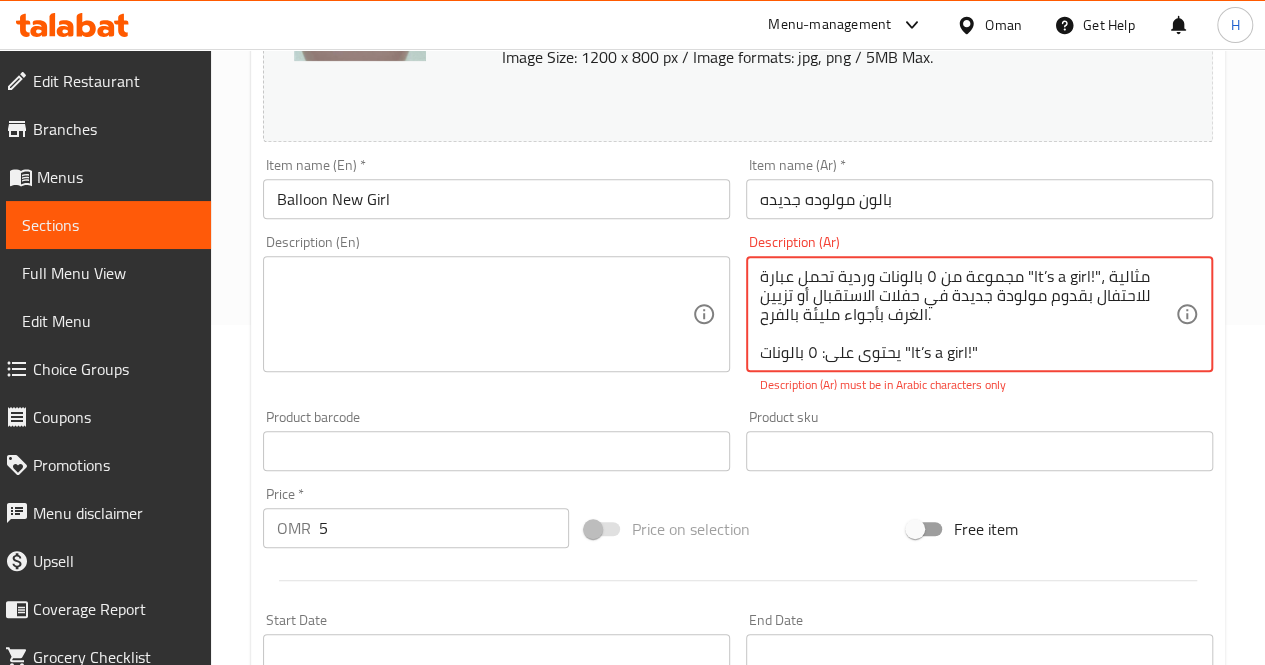 click on "مجموعة من ٥ بالونات وردية تحمل عبارة "It’s a girl!"، مثالية للاحتفال بقدوم مولودة جديدة في حفلات الاستقبال أو تزيين الغرف بأجواء مليئة بالفرح.
يحتوي على: ٥ بالونات "It’s a girl!"
الأبعاد التقريبية: ٣٠×٣٥ سم" at bounding box center (967, 314) 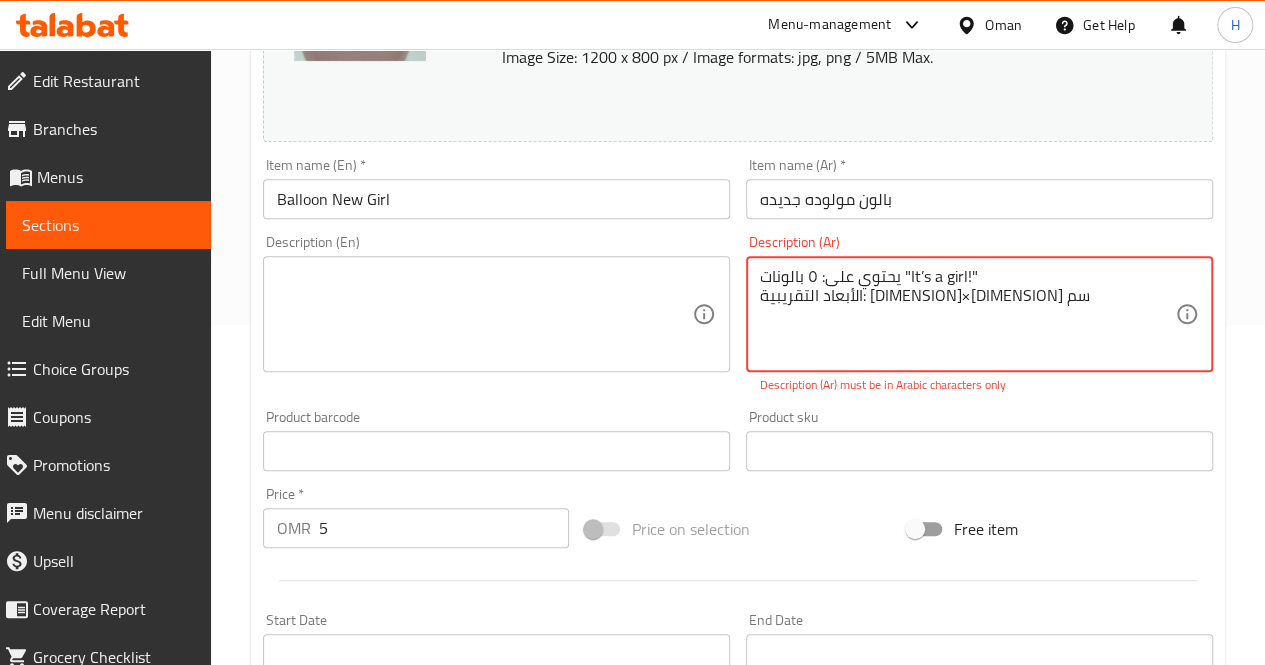 click on "يحتوي على: ٥ بالونات "It’s a girl!"
الأبعاد التقريبية: ٣٠×٣٥ سم" at bounding box center [967, 314] 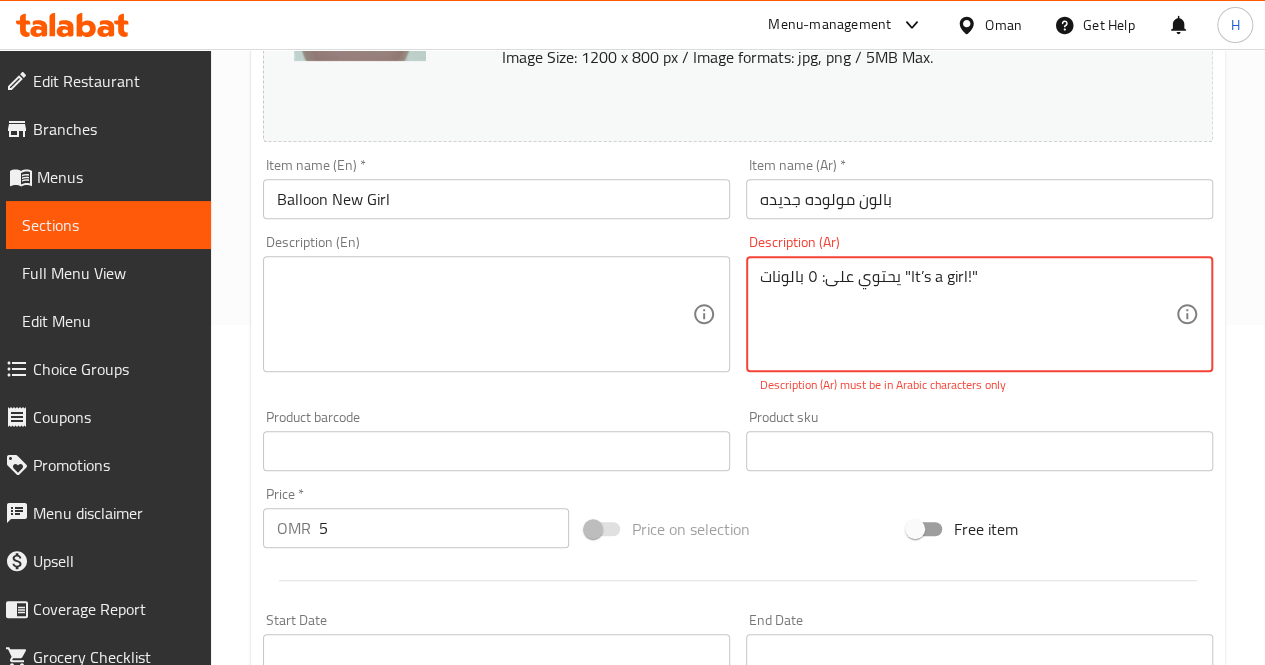 click on "يحتوي على: ٥ بالونات "It’s a girl!"" at bounding box center [967, 314] 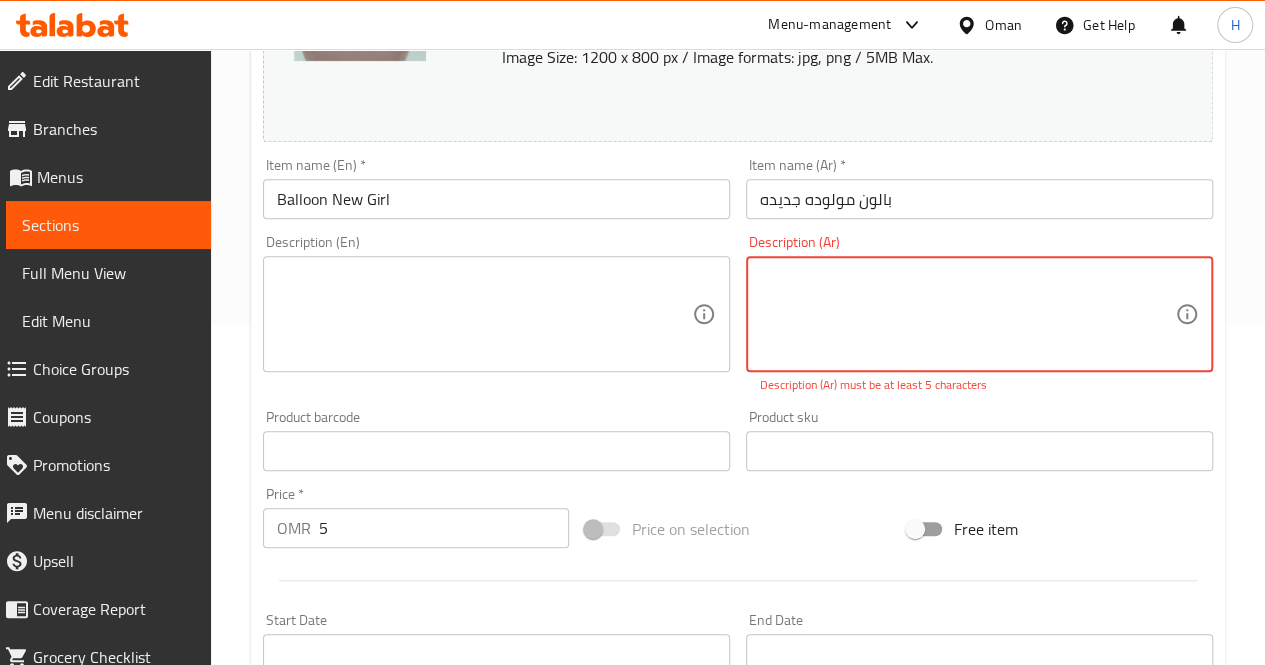 type 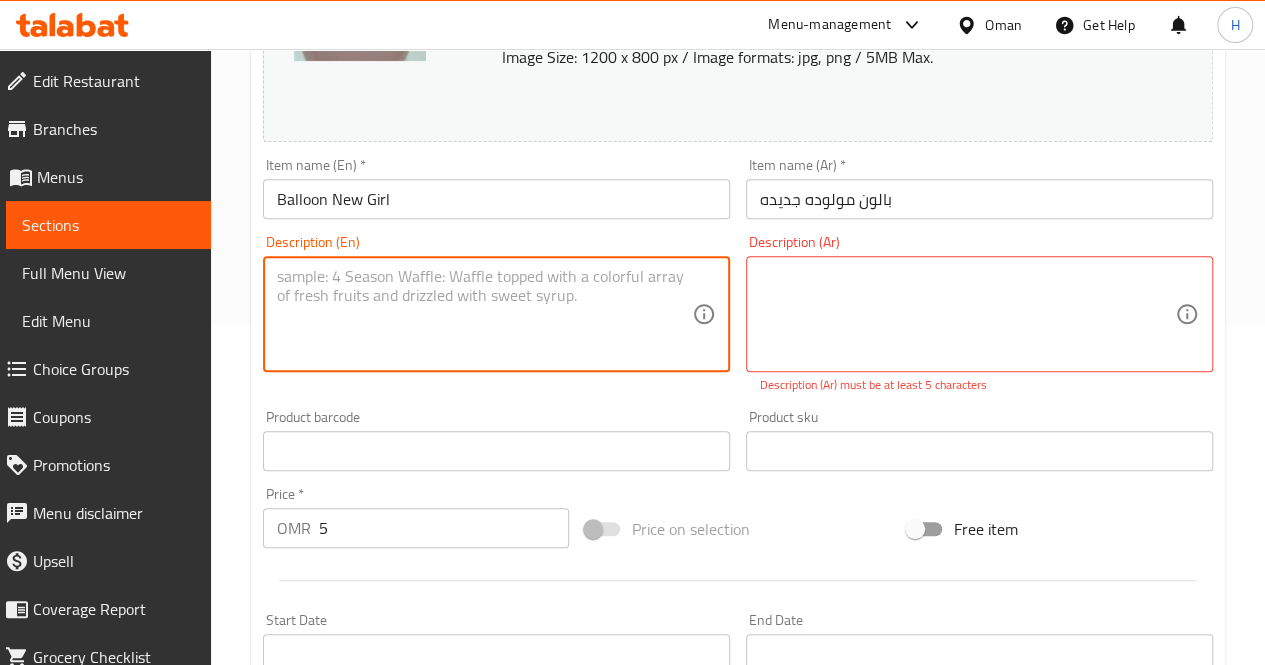 click at bounding box center [484, 314] 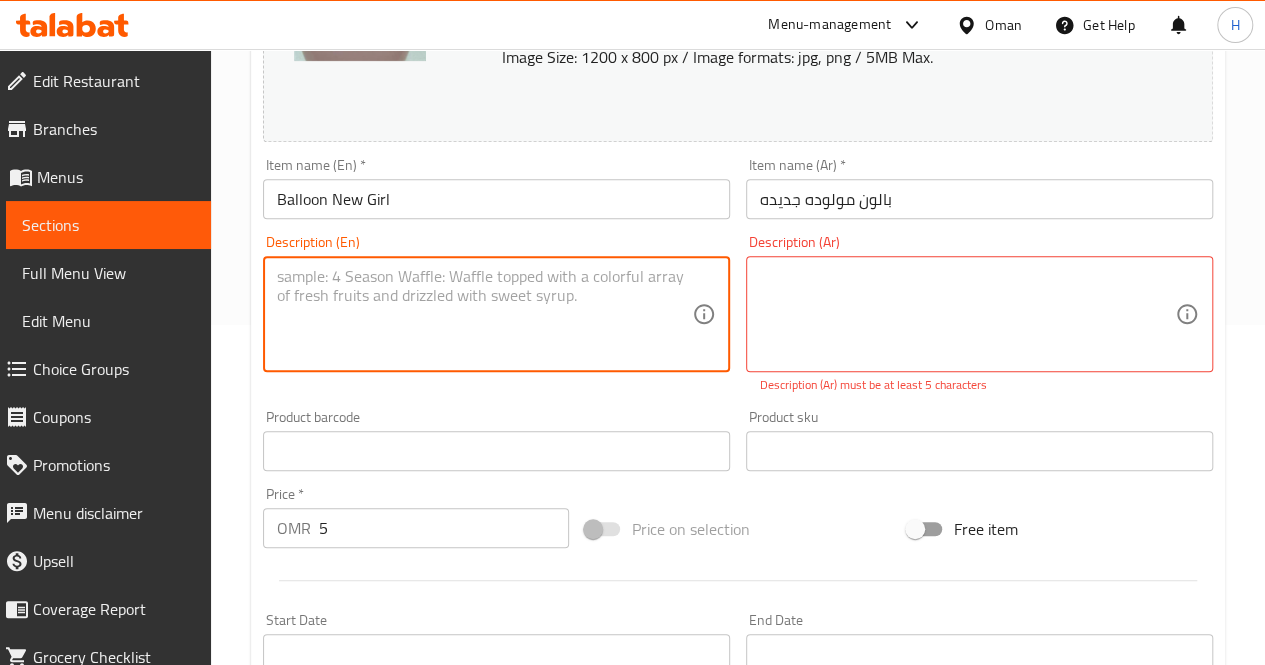 paste on "A set of 5 pink “It’s a girl!” balloons, designed to celebrate the arrival of a baby girl—perfect for baby showers, welcome setups, or joyful room decorations." 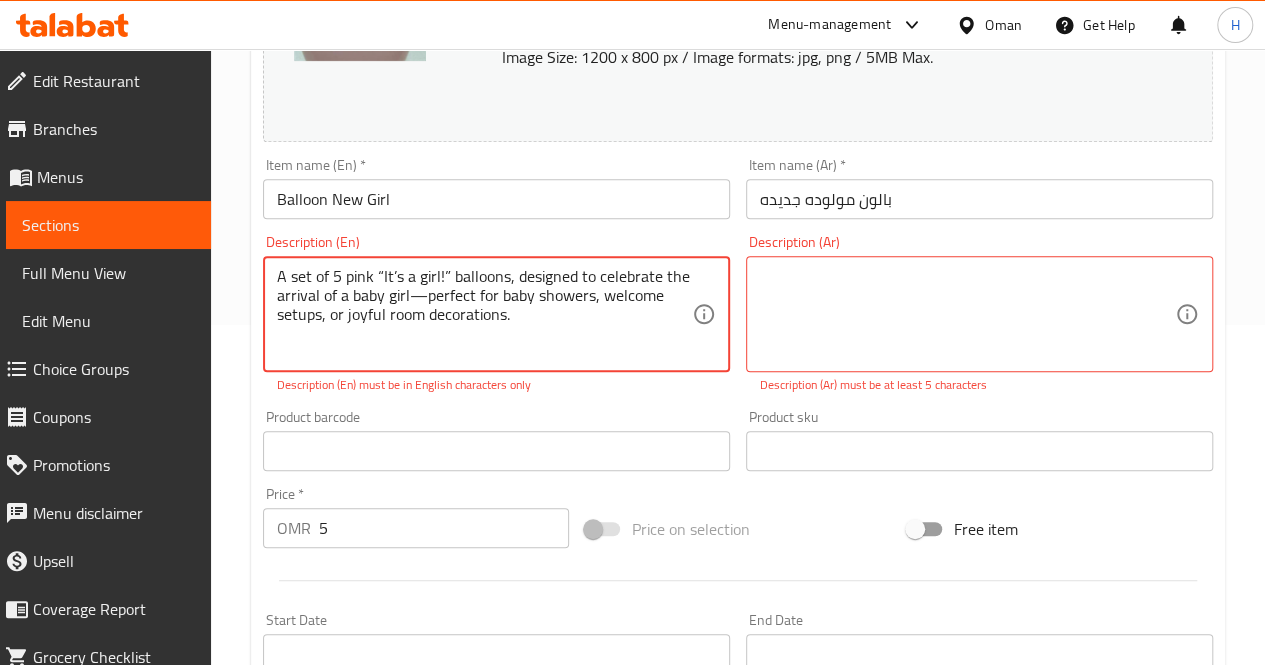 click on "A set of 5 pink “It’s a girl!” balloons, designed to celebrate the arrival of a baby girl—perfect for baby showers, welcome setups, or joyful room decorations." at bounding box center (484, 314) 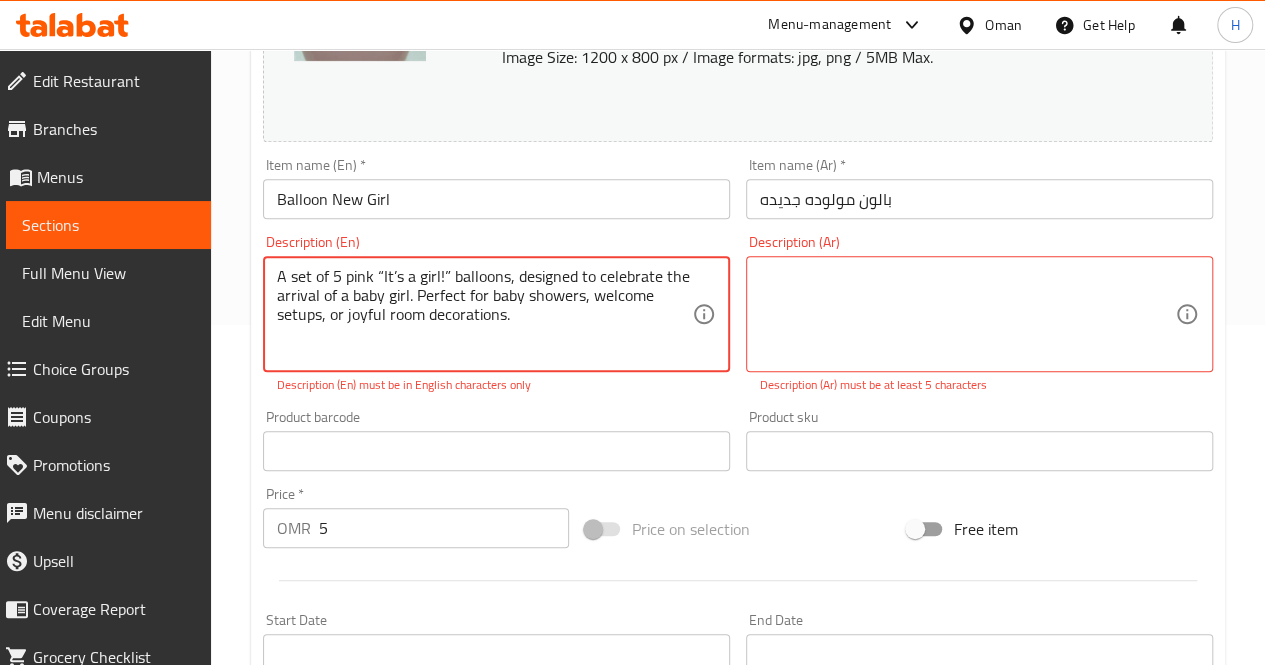 click on "A set of 5 pink “It’s a girl!” balloons, designed to celebrate the arrival of a baby girl. Perfect for baby showers, welcome setups, or joyful room decorations." at bounding box center [484, 314] 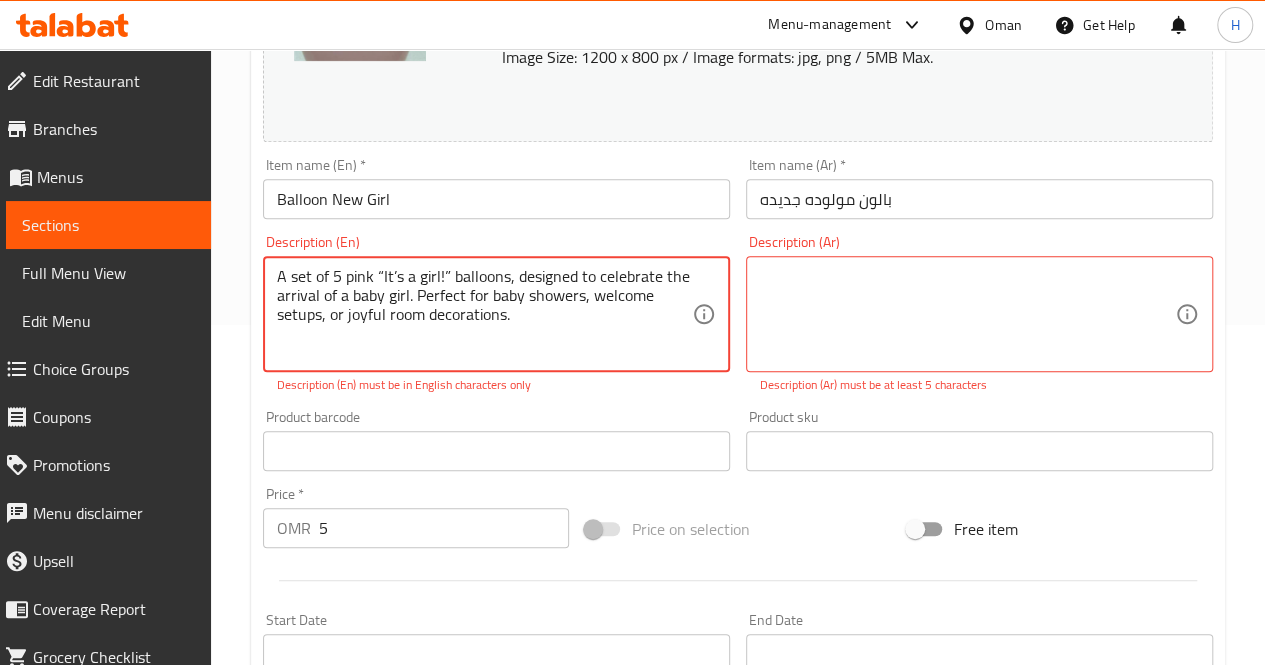 type on "A set of 5 pink “It’s a girl!” balloons, designed to celebrate the arrival of a baby girl. Perfect for baby showers, welcome setups, or joyful room decorations." 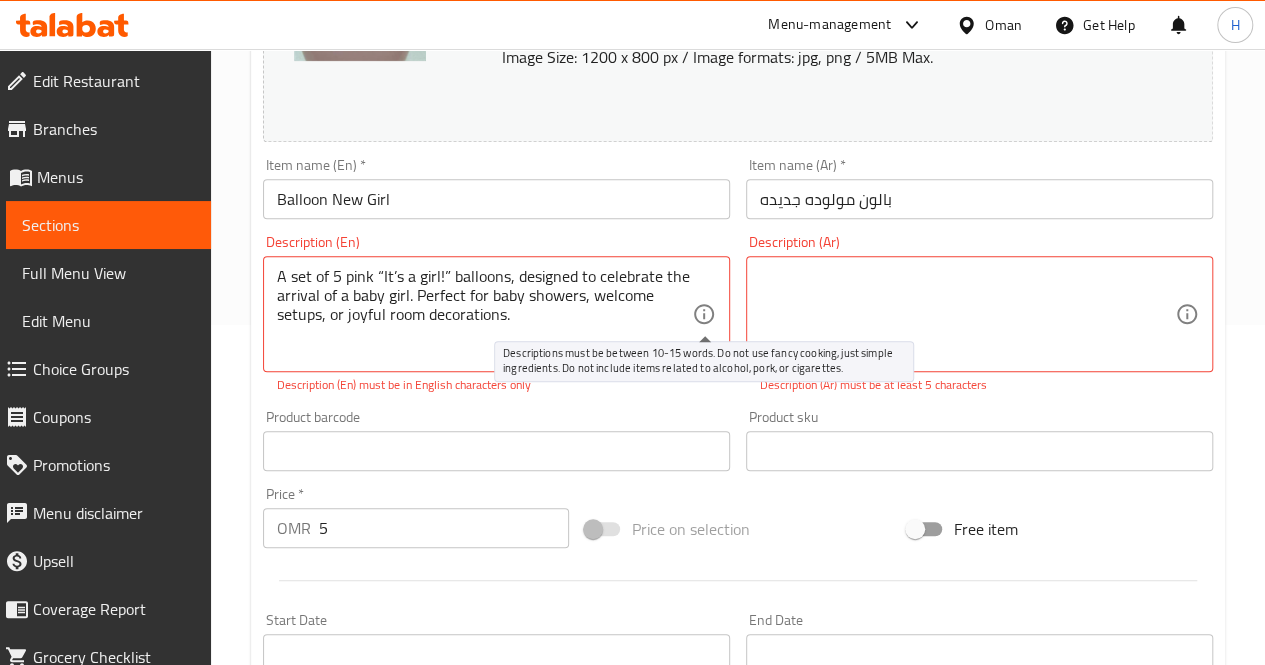 click 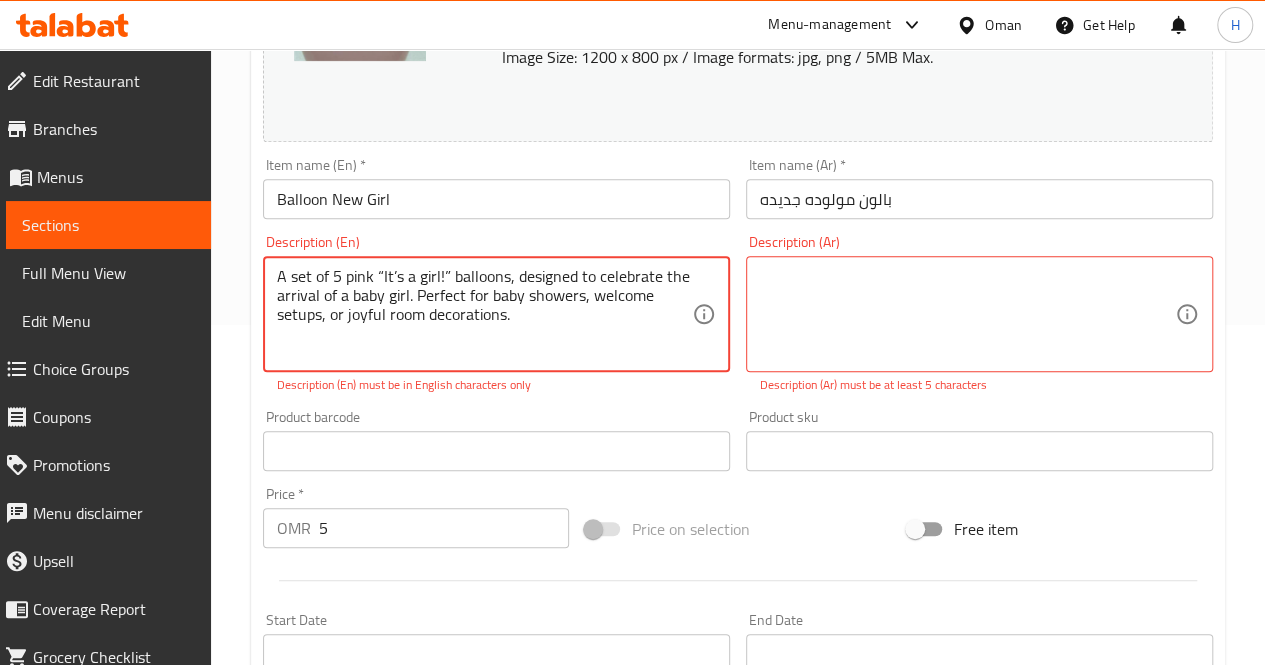 click on "A set of 5 pink “It’s a girl!” balloons, designed to celebrate the arrival of a baby girl. Perfect for baby showers, welcome setups, or joyful room decorations." at bounding box center [484, 314] 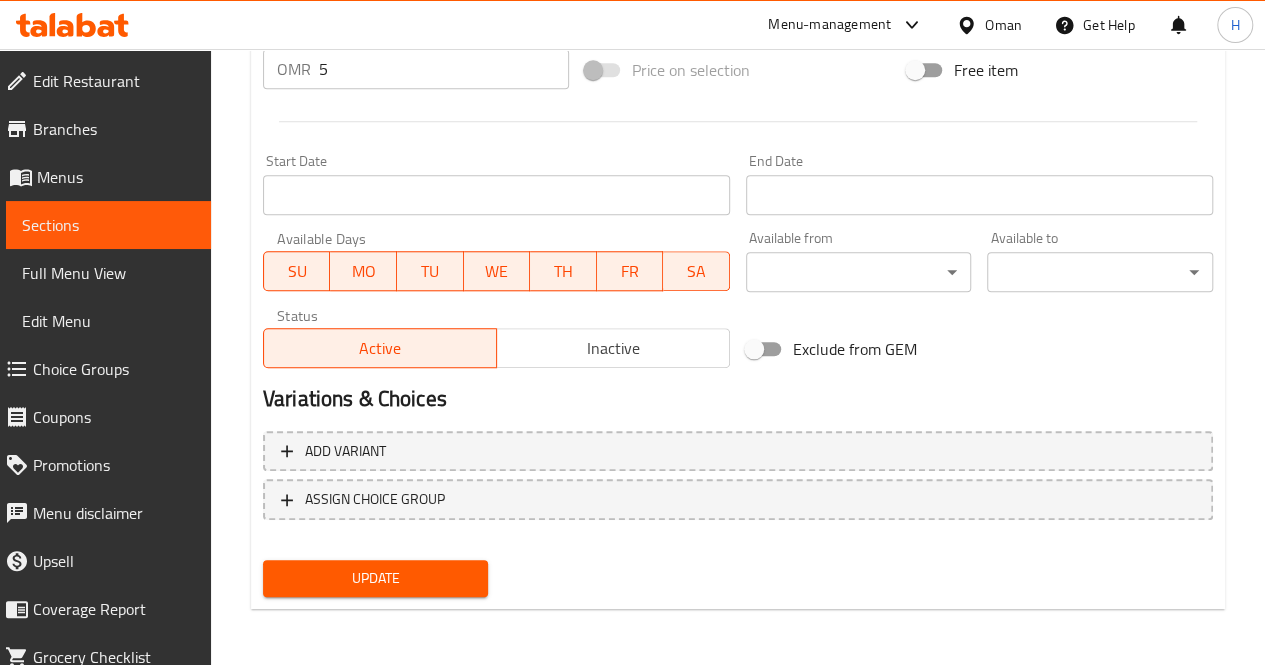 click on "Update" at bounding box center [376, 578] 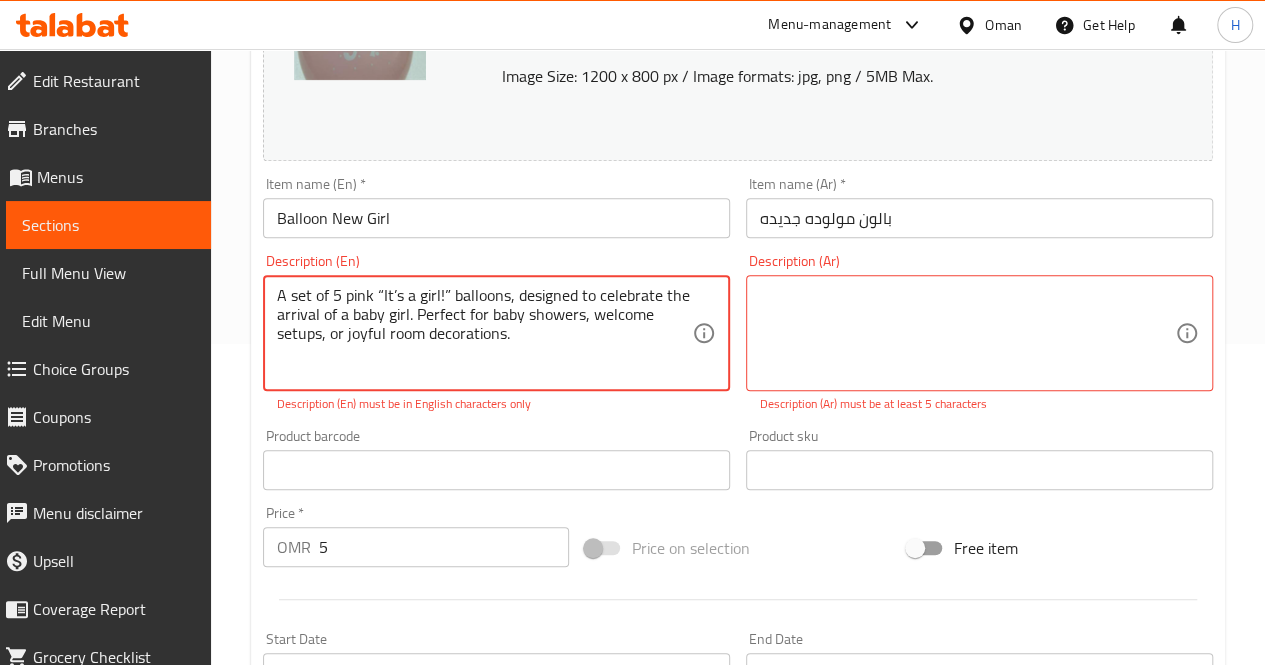 drag, startPoint x: 517, startPoint y: 339, endPoint x: 455, endPoint y: 343, distance: 62.1289 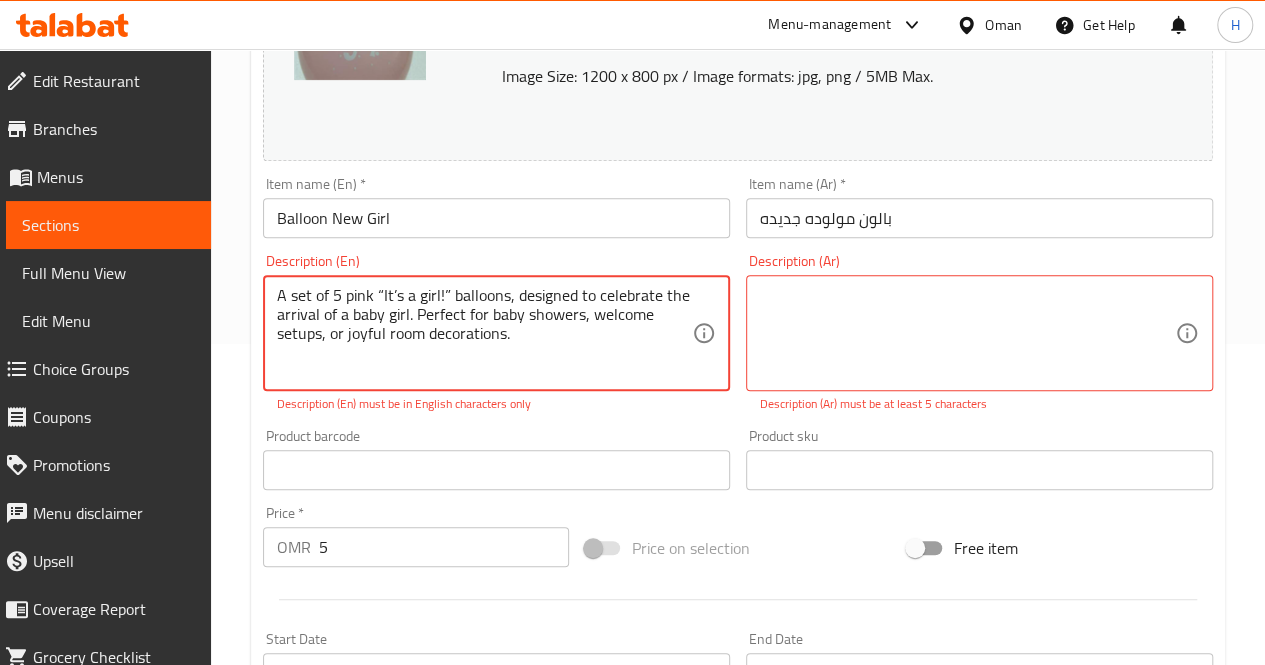 click on "A set of 5 pink “It’s a girl!” balloons, designed to celebrate the arrival of a baby girl. Perfect for baby showers, welcome setups, or joyful room decorations." at bounding box center (484, 333) 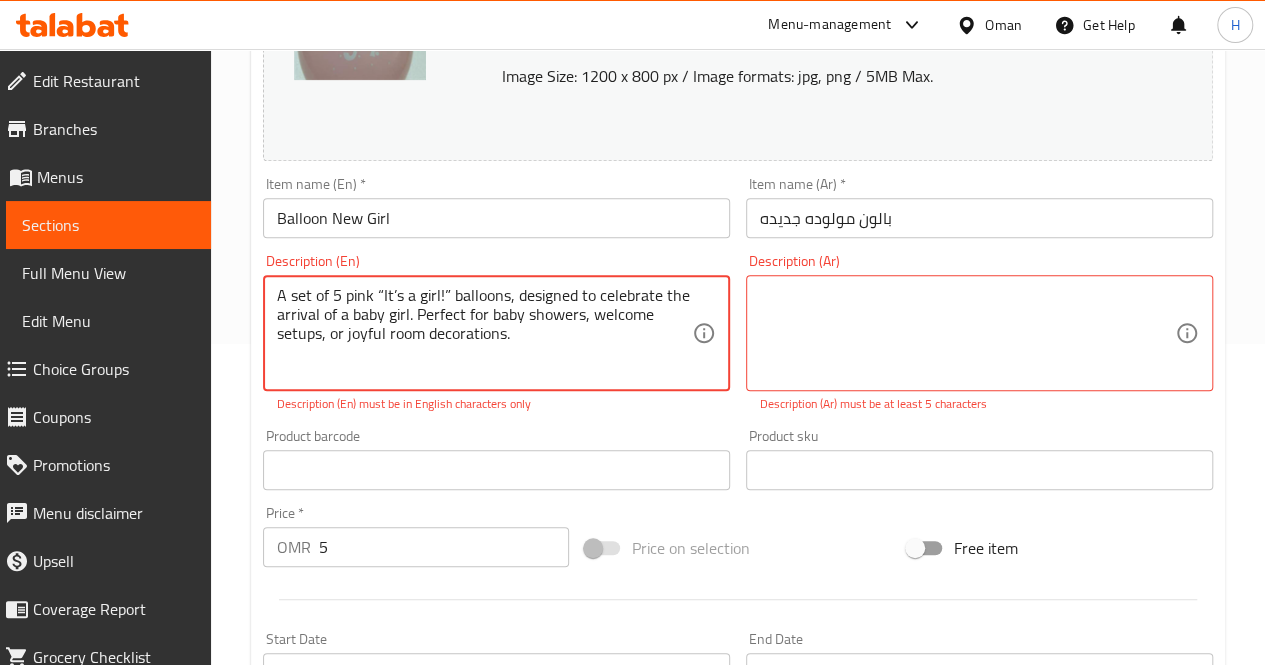 click on "A set of 5 pink “It’s a girl!” balloons, designed to celebrate the arrival of a baby girl. Perfect for baby showers, welcome setups, or joyful room decorations." at bounding box center [484, 333] 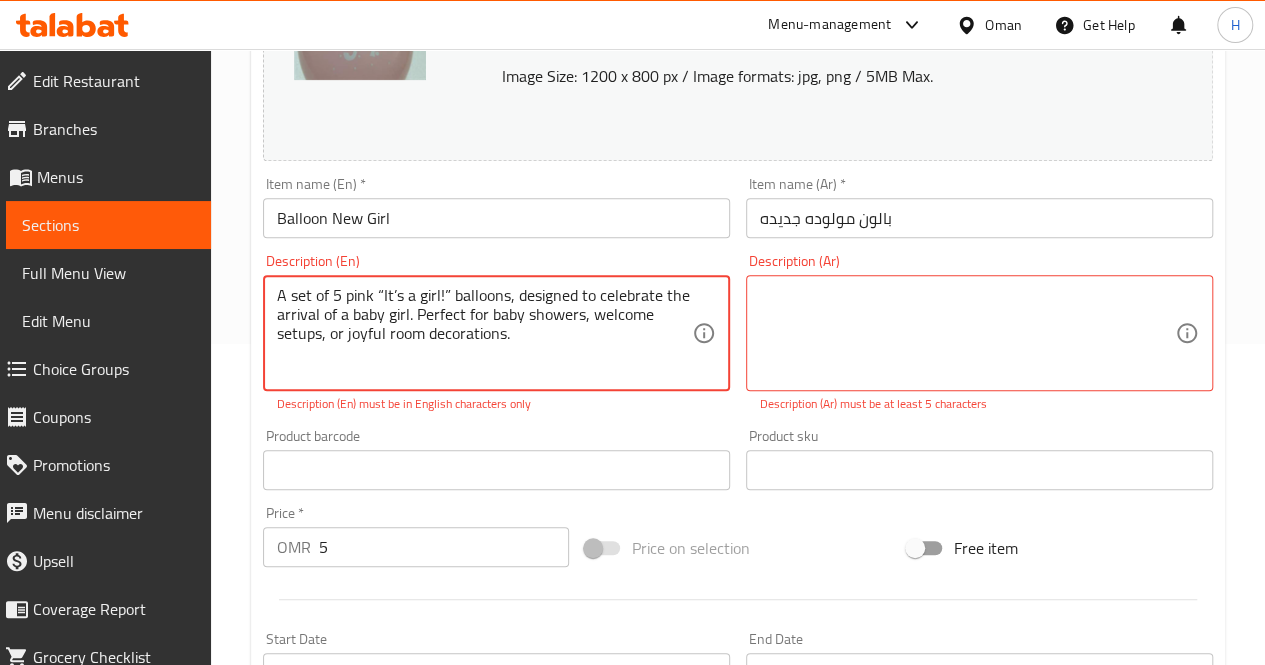 click on "A set of 5 pink “It’s a girl!” balloons, designed to celebrate the arrival of a baby girl. Perfect for baby showers, welcome setups, or joyful room decorations." at bounding box center [484, 333] 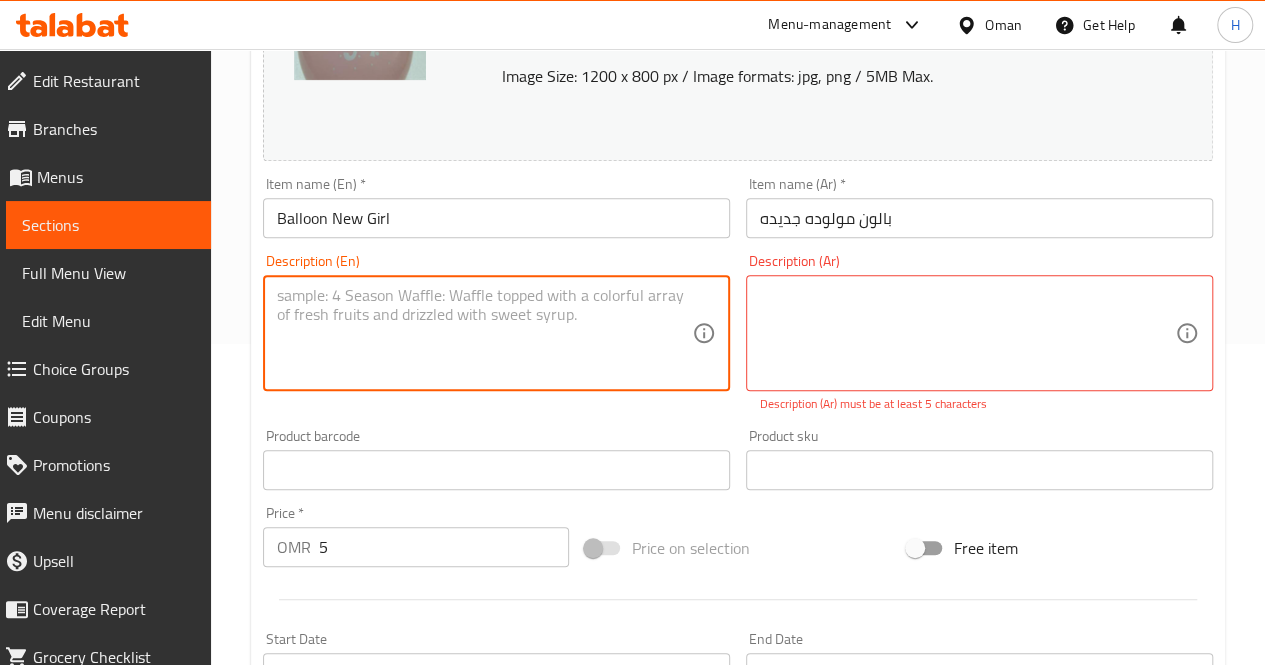 scroll, scrollTop: 0, scrollLeft: 0, axis: both 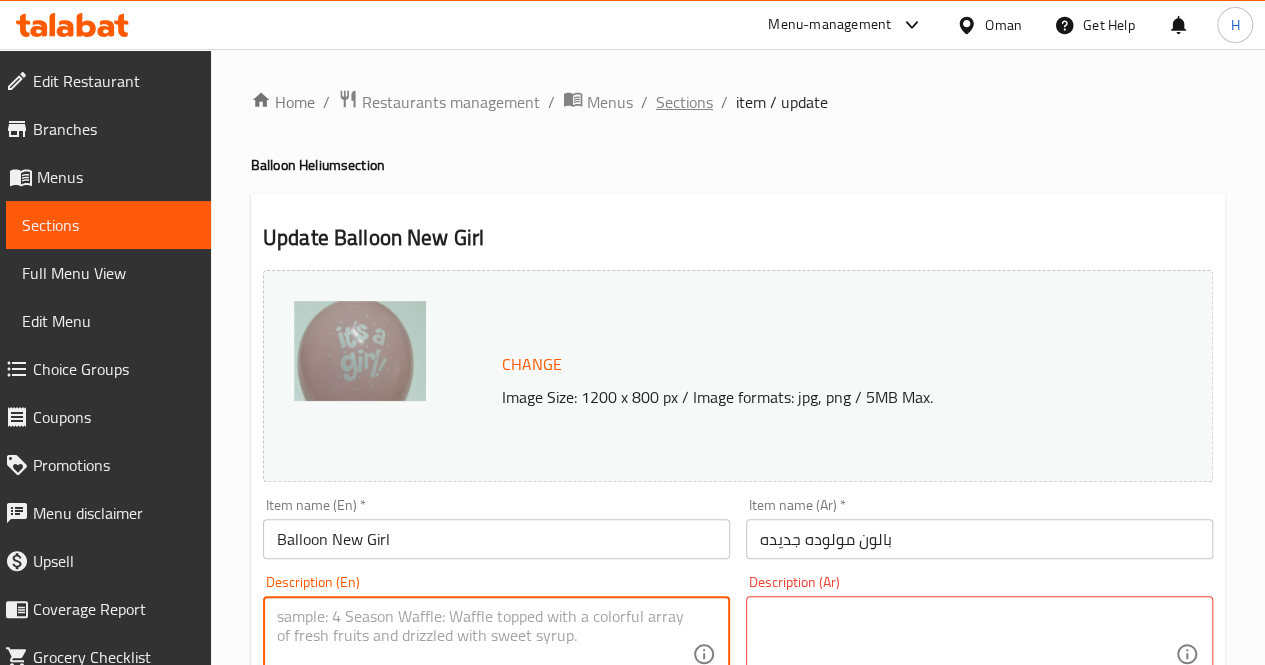 type 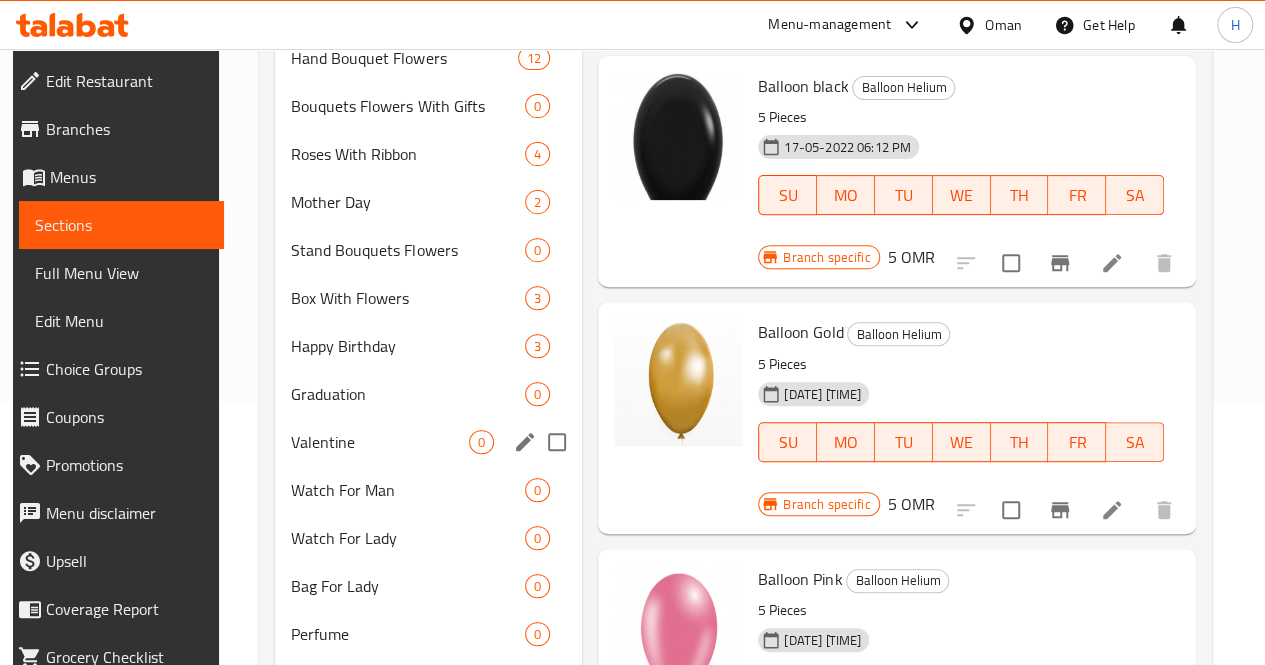 scroll, scrollTop: 264, scrollLeft: 0, axis: vertical 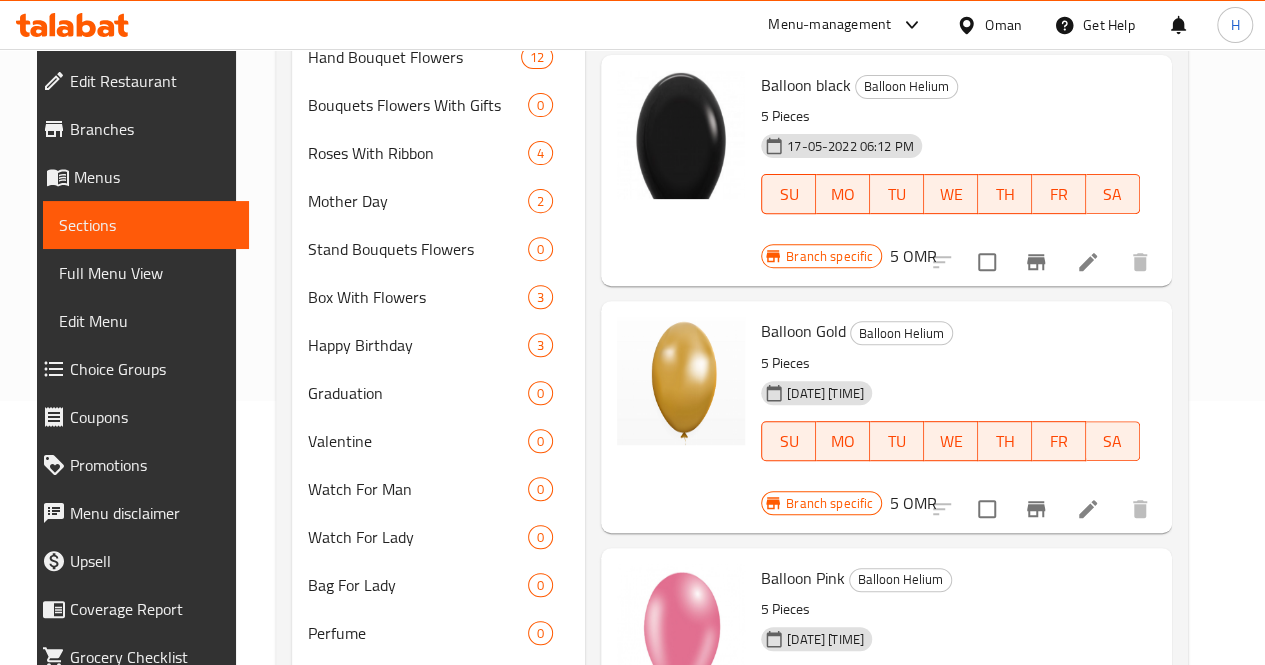 click 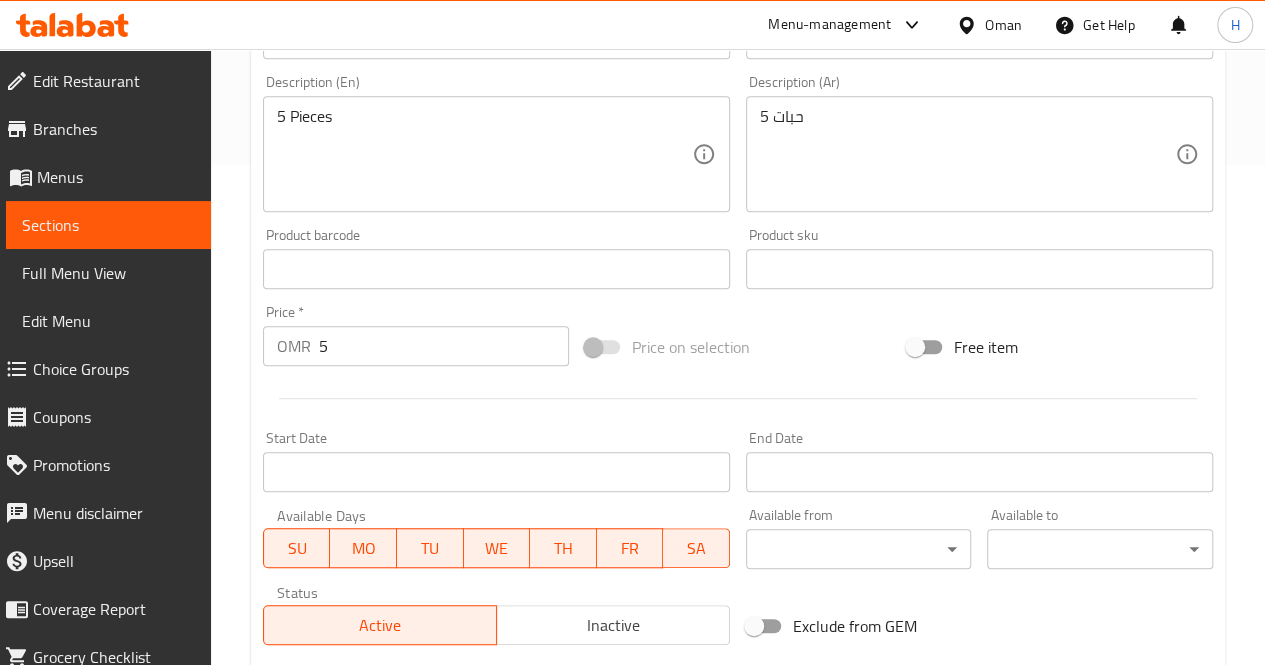 scroll, scrollTop: 502, scrollLeft: 0, axis: vertical 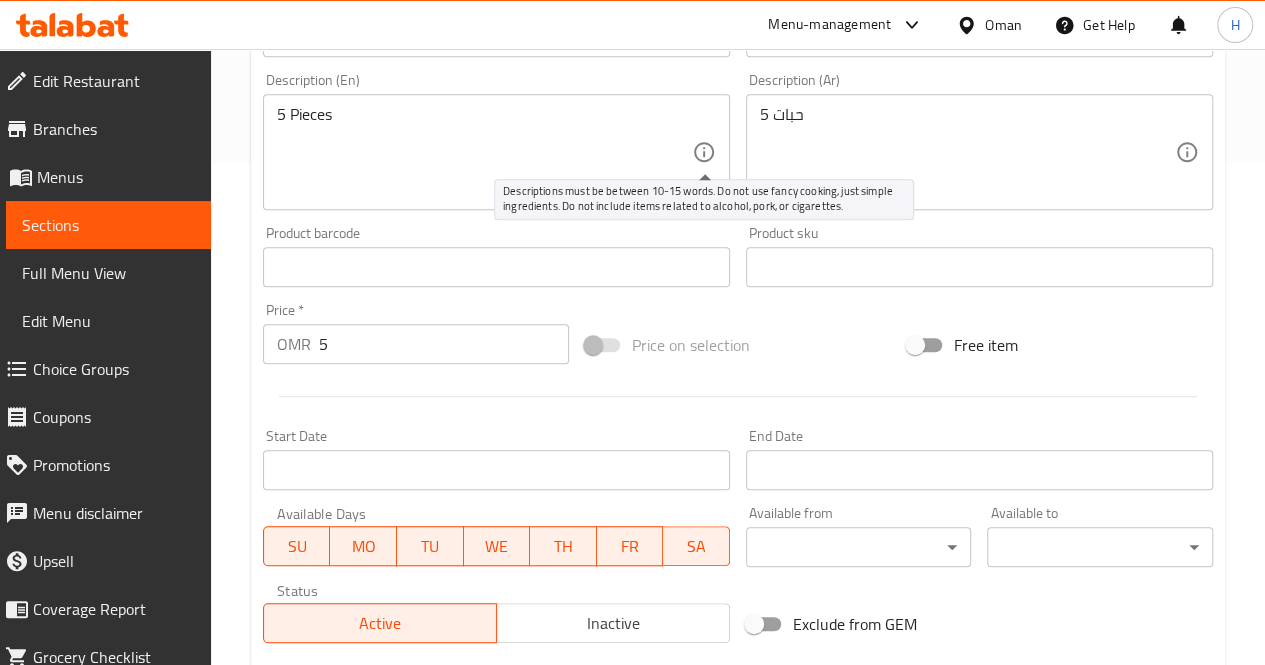 click 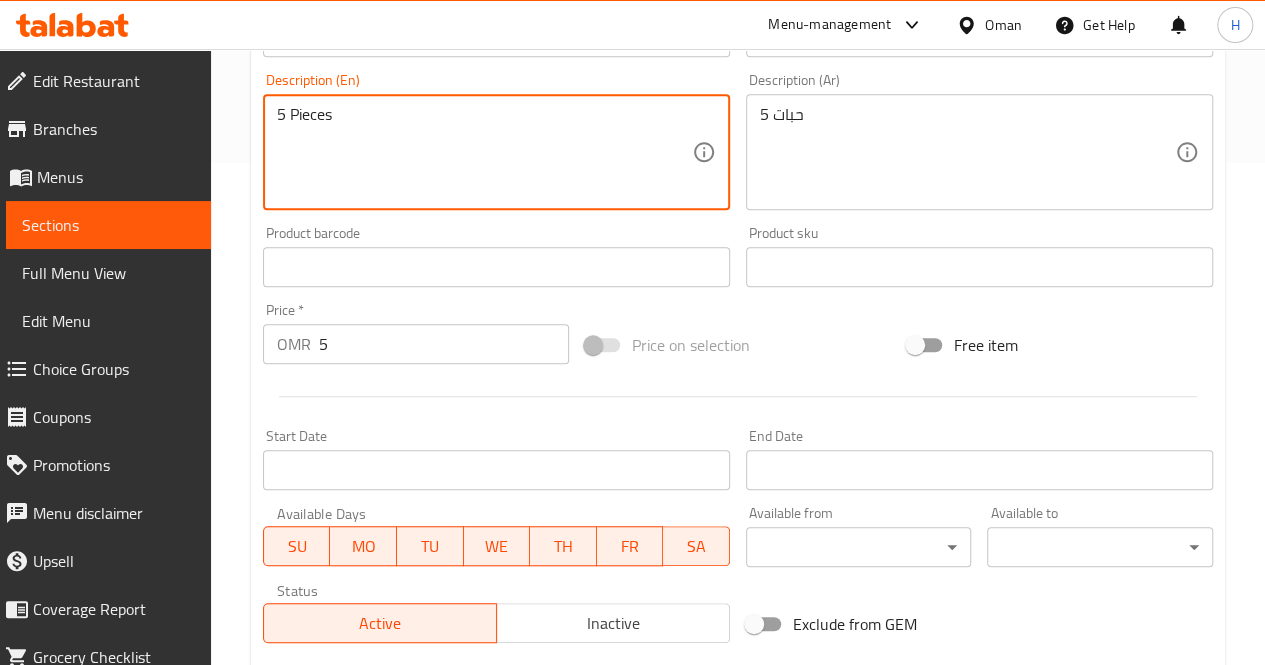 click on "5 Pieces" at bounding box center (484, 152) 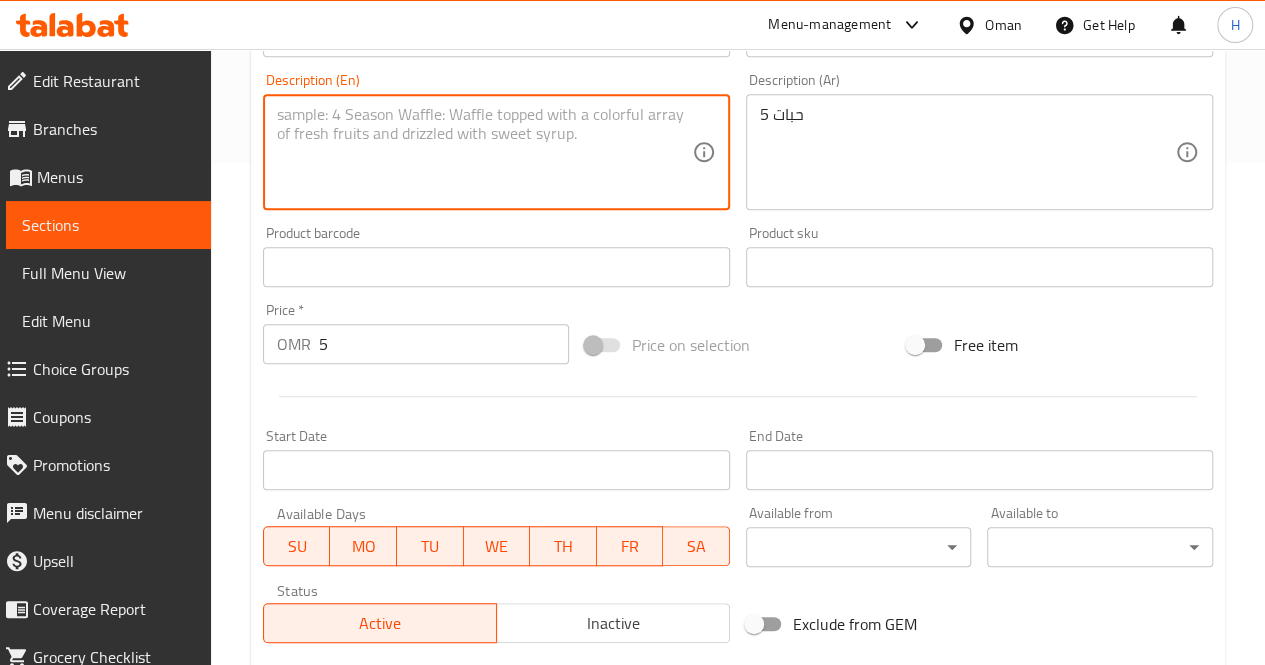 paste on "A set of 5 sleek black balloons with a glossy finish—perfect for modern-themed parties, graduations, or elegant celebrations.
Includes: 5 black balloons
Approximate dimensions: 30×35 cm" 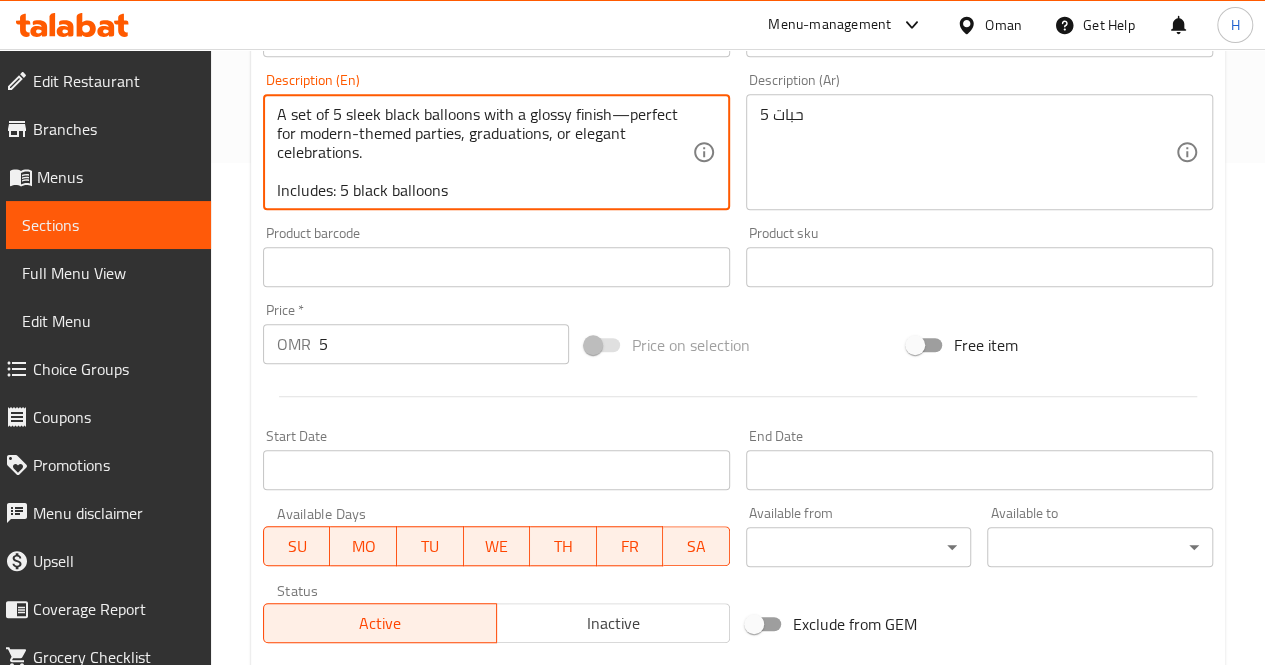 scroll, scrollTop: 24, scrollLeft: 0, axis: vertical 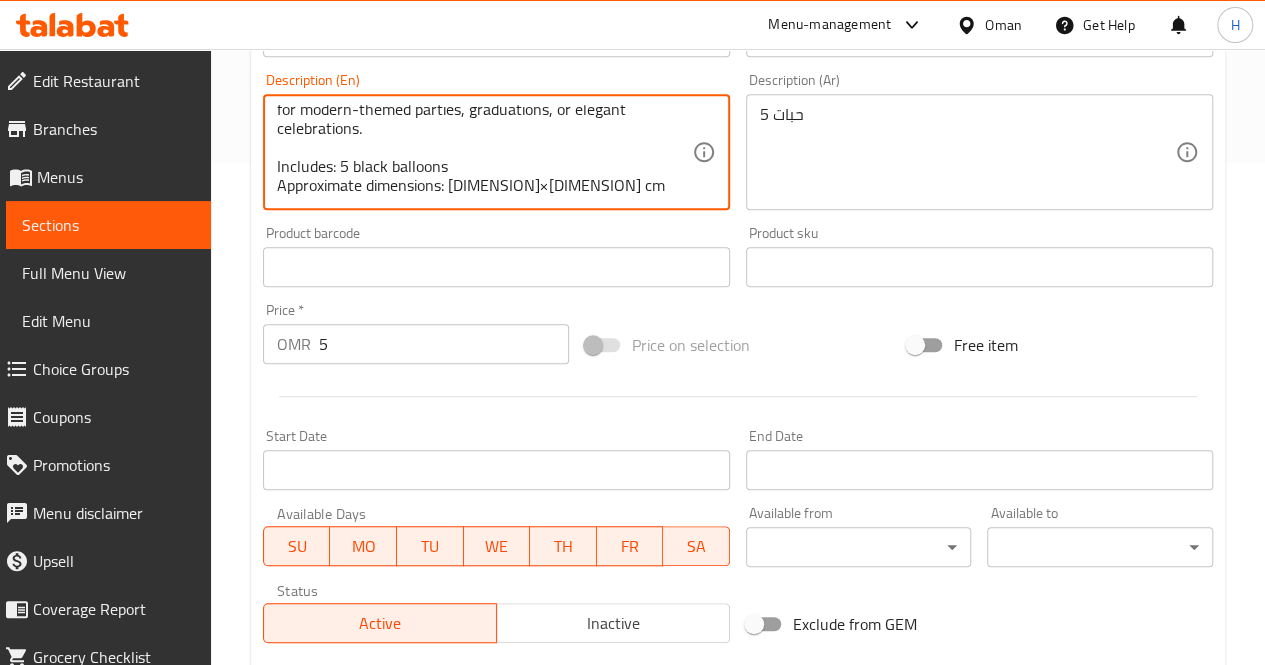 type on "A set of 5 sleek black balloons with a glossy finish—perfect for modern-themed parties, graduations, or elegant celebrations.
Includes: 5 black balloons
Approximate dimensions: 30×35 cm" 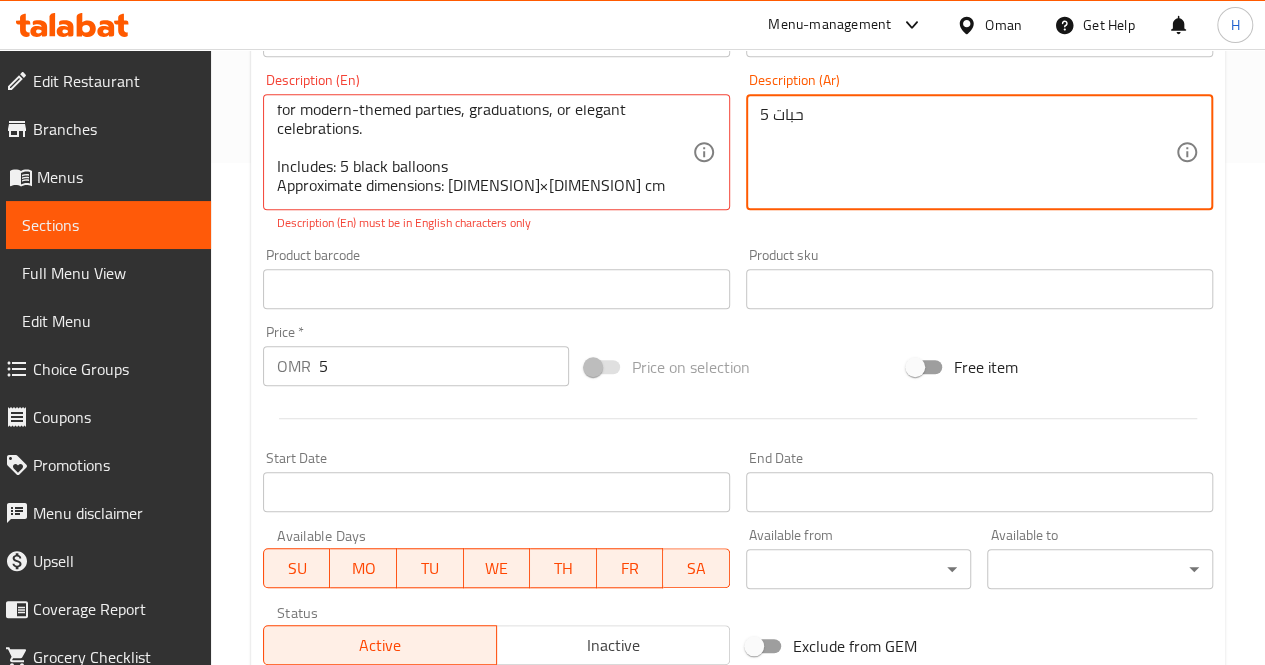 click on "5 حبات" at bounding box center (967, 152) 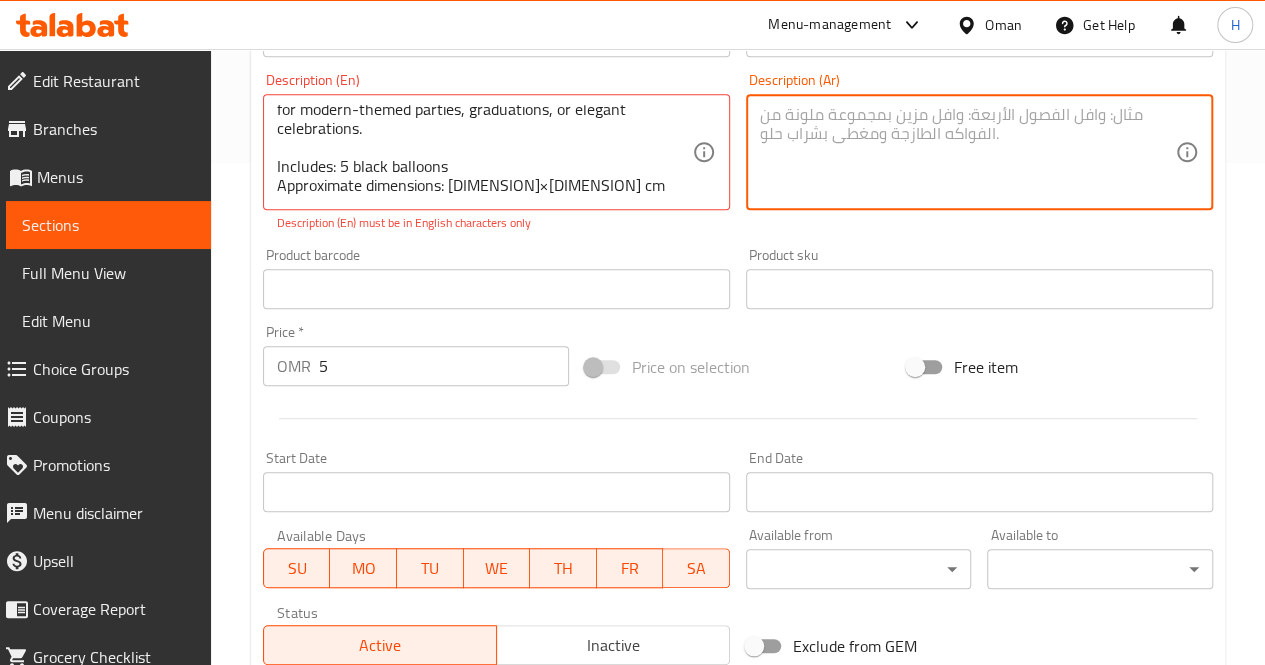 scroll, scrollTop: 799, scrollLeft: 0, axis: vertical 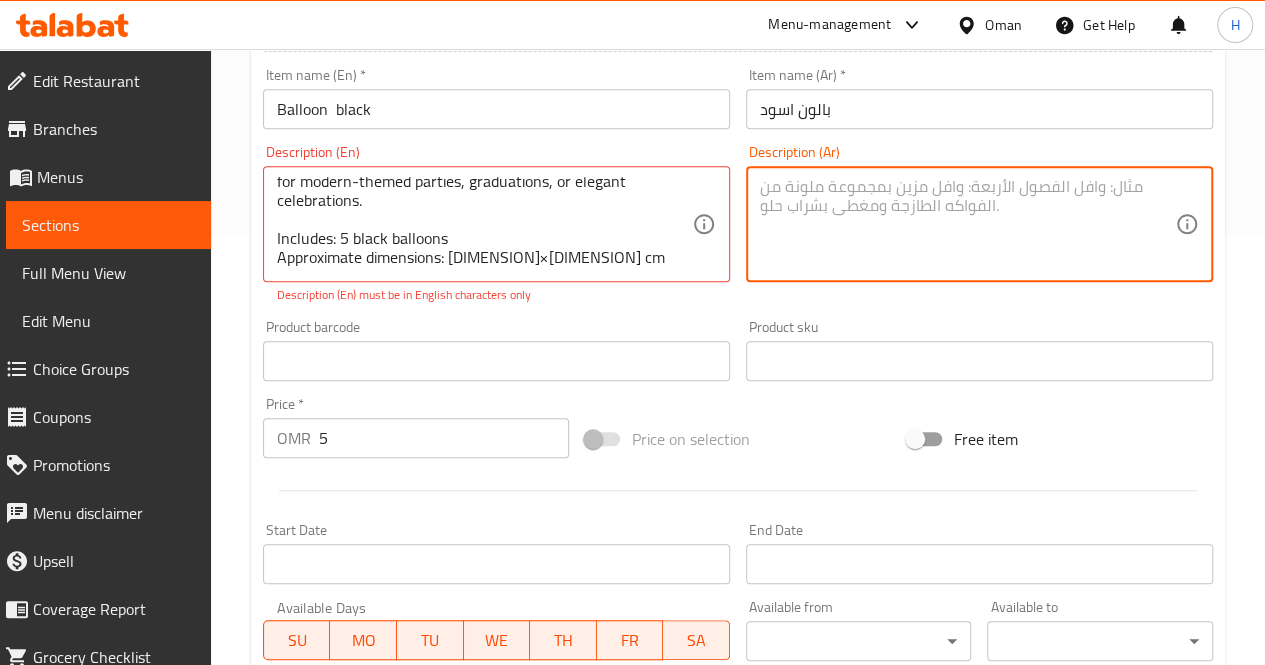 click at bounding box center (967, 224) 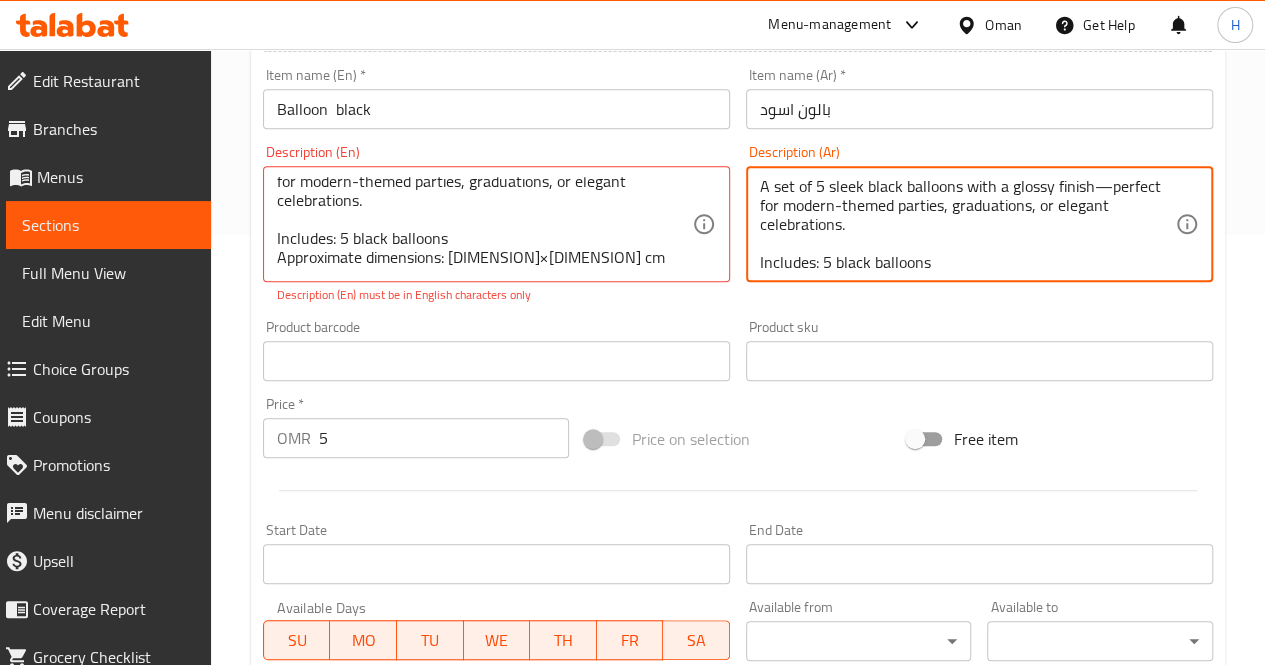 scroll, scrollTop: 24, scrollLeft: 0, axis: vertical 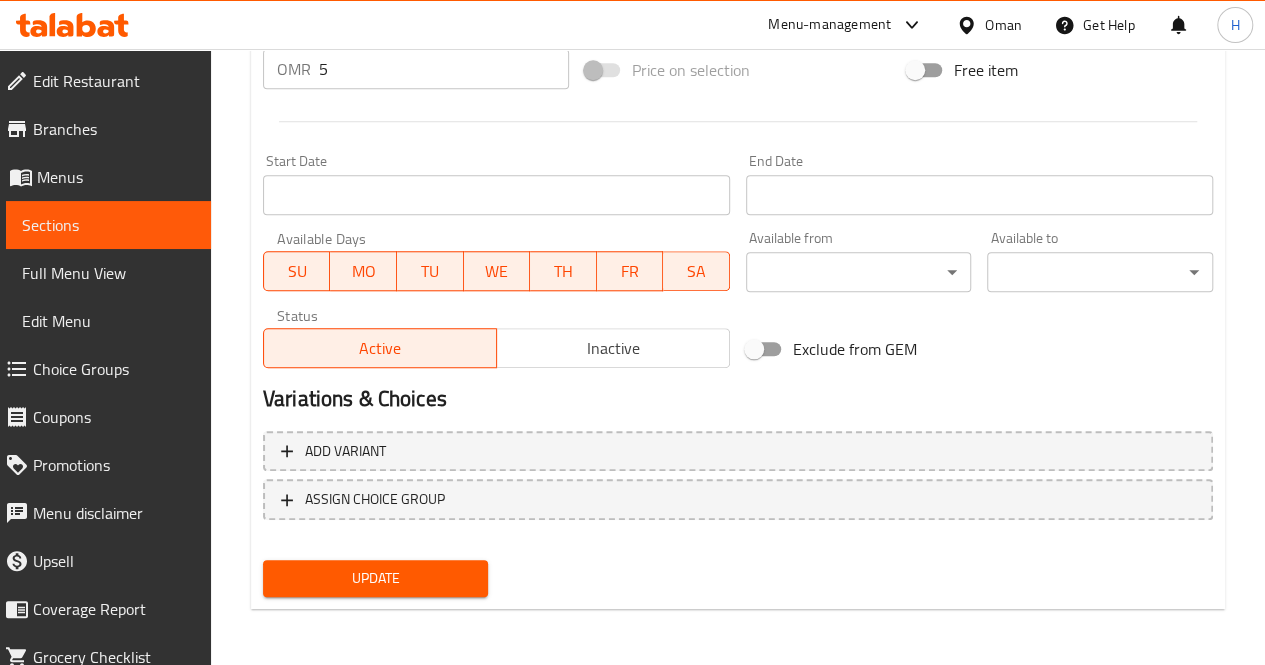 type on "A set of 5 sleek black balloons with a glossy finish—perfect for modern-themed parties, graduations, or elegant celebrations.
Includes: 5 black balloons
Approximate dimensions: 30×35 cm" 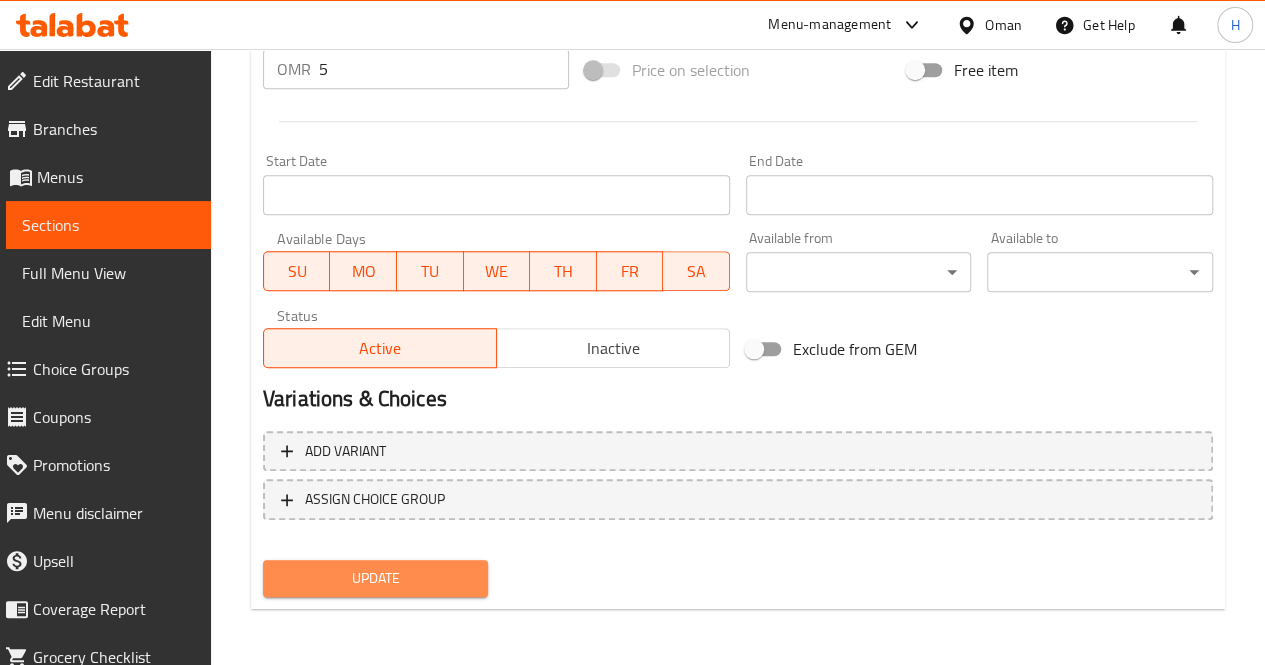click on "Update" at bounding box center [376, 578] 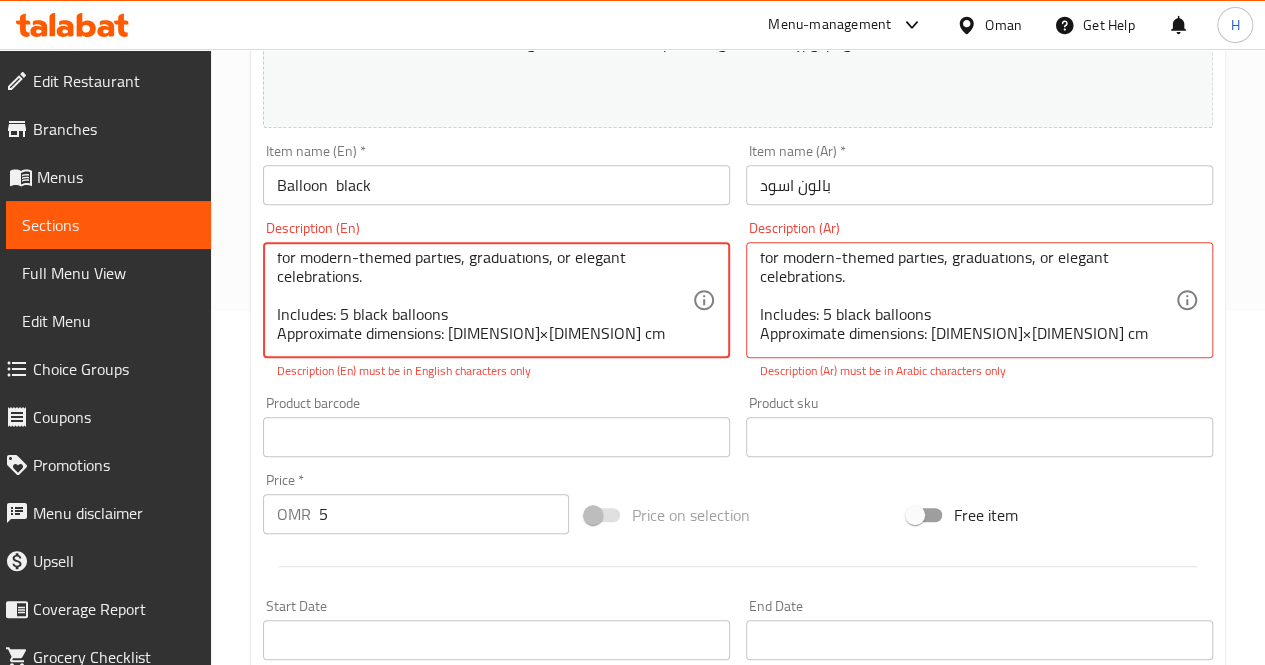 click on "A set of 5 sleek black balloons with a glossy finish—perfect for modern-themed parties, graduations, or elegant celebrations.
Includes: 5 black balloons
Approximate dimensions: 30×35 cm" at bounding box center (484, 300) 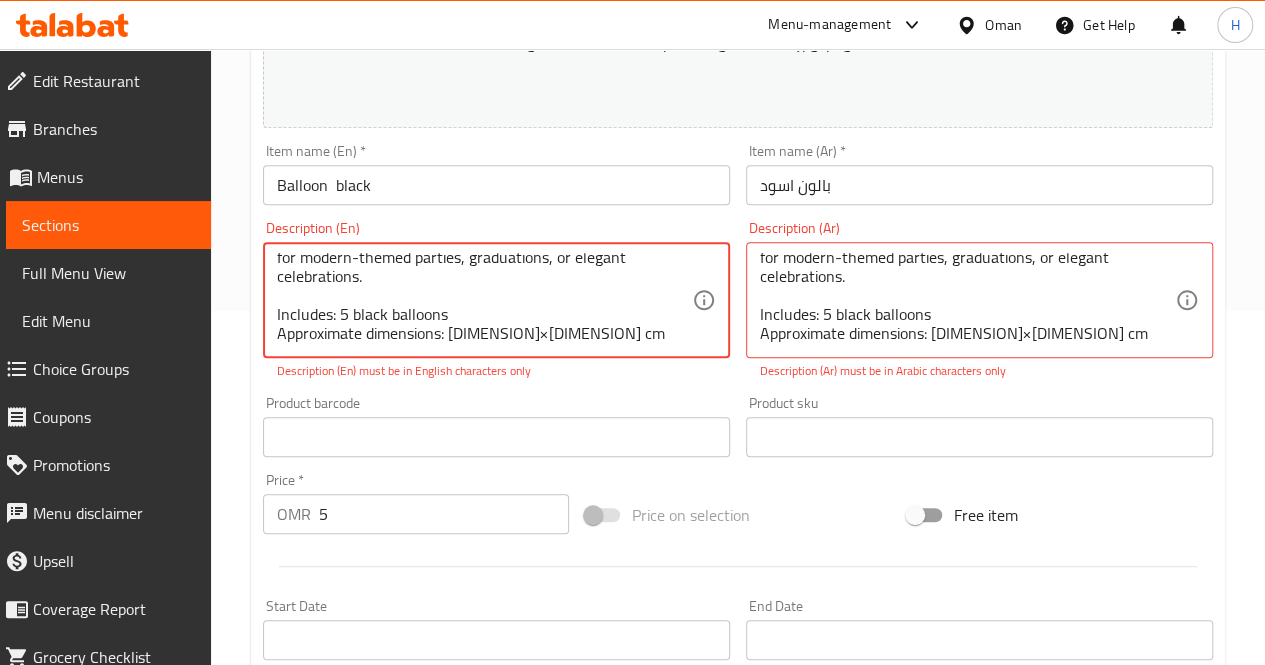 click on "A set of 5 sleek black balloons with a glossy finish—perfect for modern-themed parties, graduations, or elegant celebrations.
Includes: 5 black balloons
Approximate dimensions: 30×35 cm" at bounding box center (484, 300) 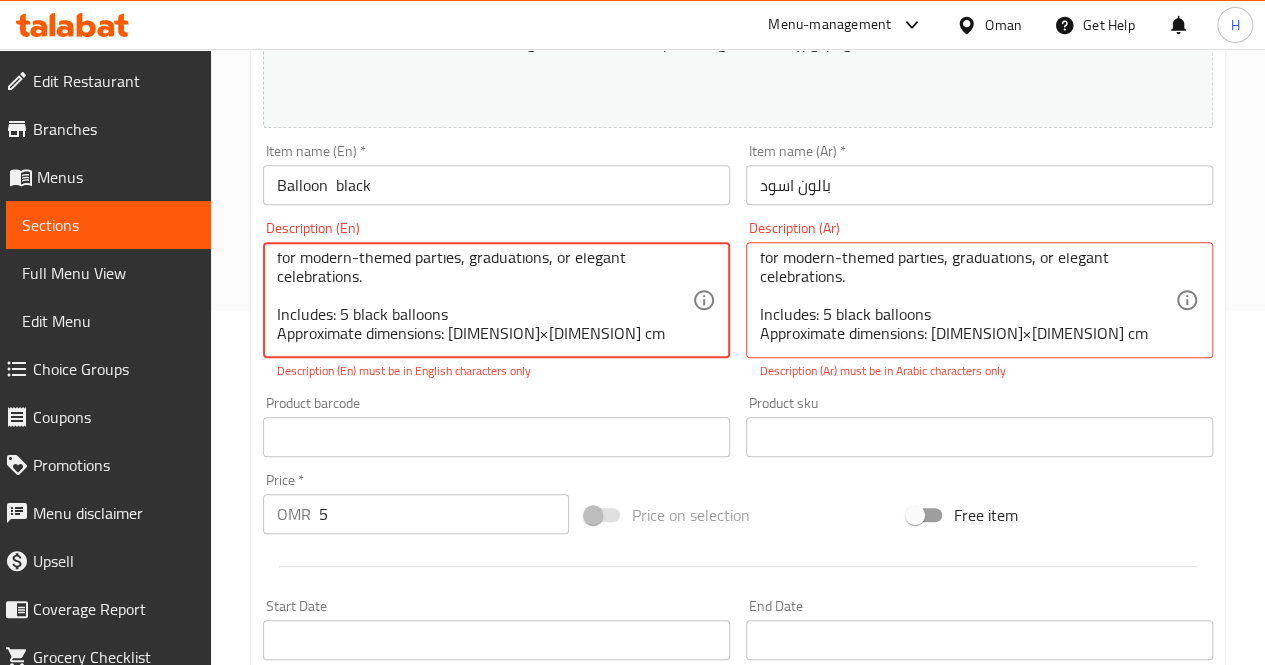 click on "A set of 5 sleek black balloons with a glossy finish—perfect for modern-themed parties, graduations, or elegant celebrations.
Includes: 5 black balloons
Approximate dimensions: 30×35 cm" at bounding box center [484, 300] 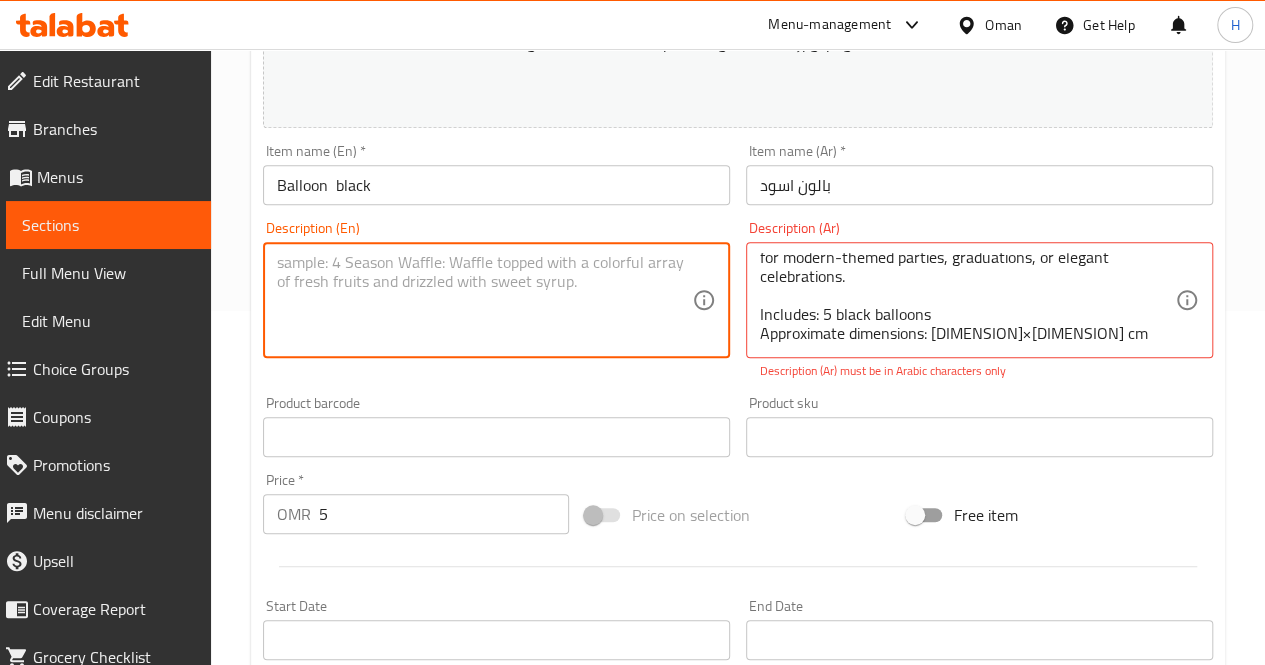 scroll, scrollTop: 0, scrollLeft: 0, axis: both 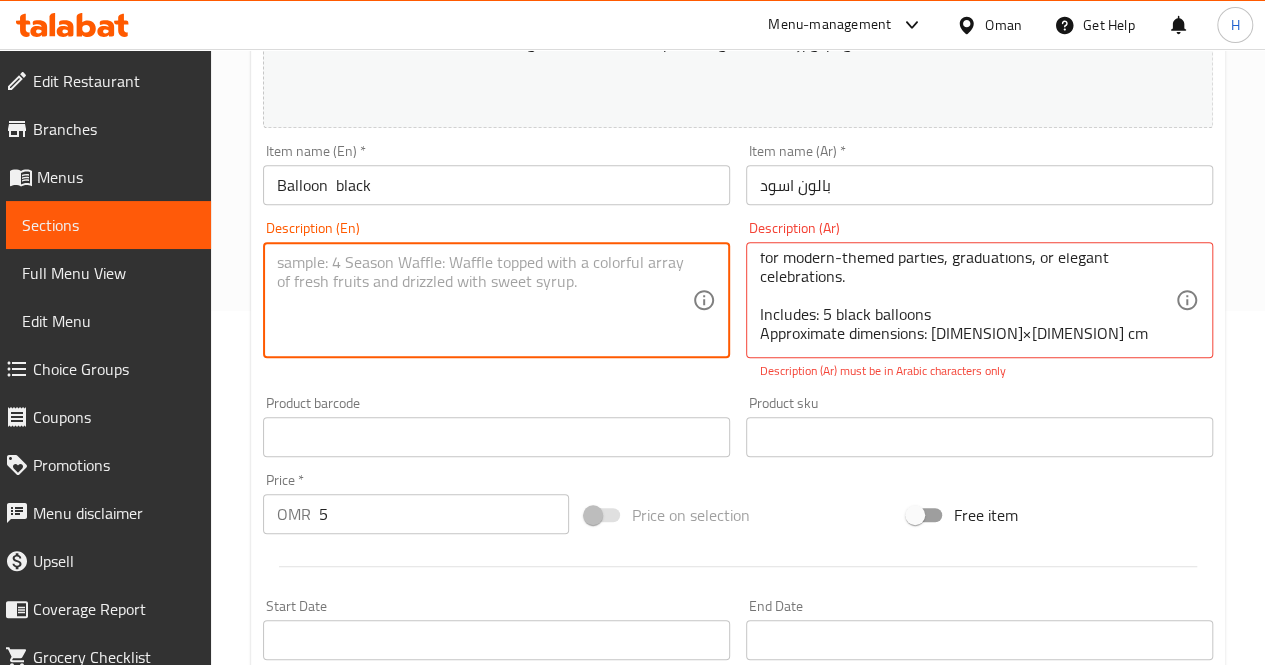 type 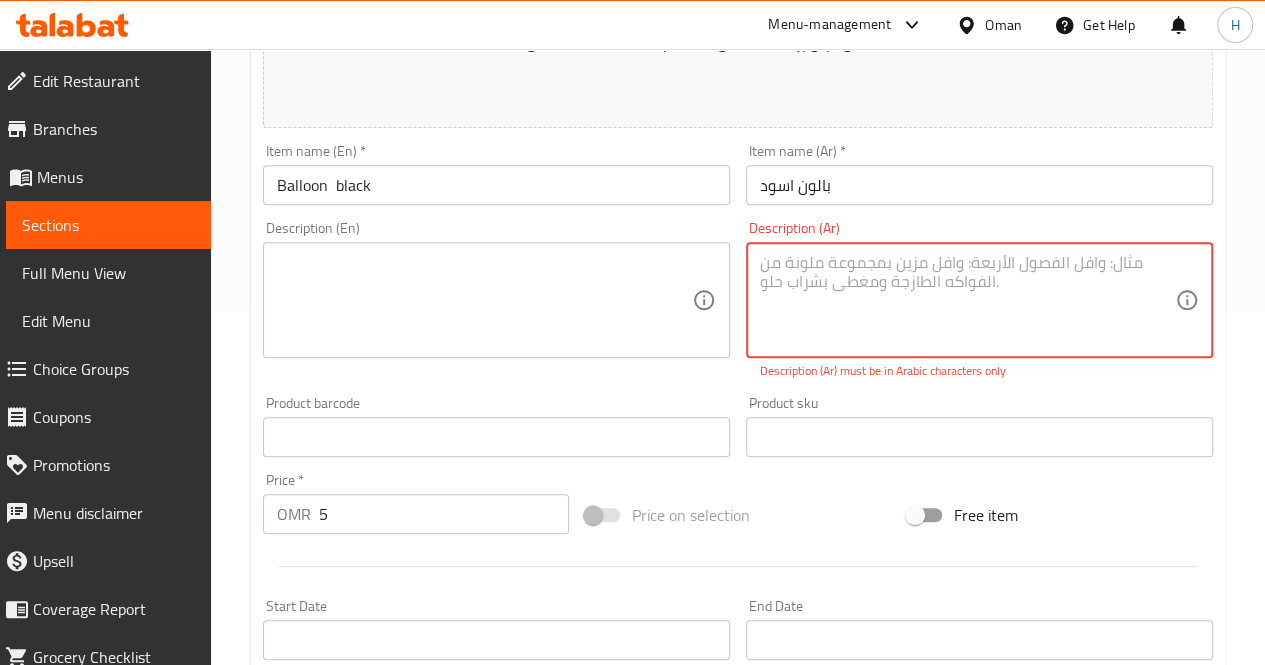 scroll, scrollTop: 0, scrollLeft: 0, axis: both 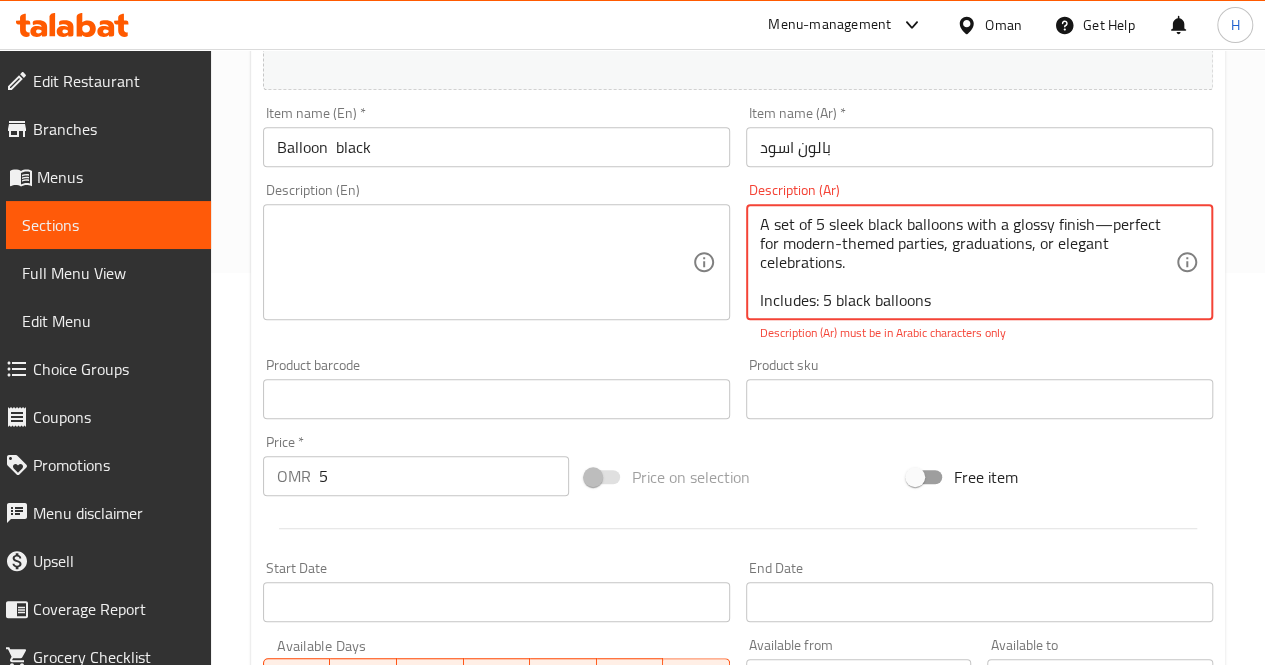 type on "A set of 5 sleek black balloons with a glossy finish—perfect for modern-themed parties, graduations, or elegant celebrations.
Includes: 5 black balloons
Approximate dimensions: 30×35 cm" 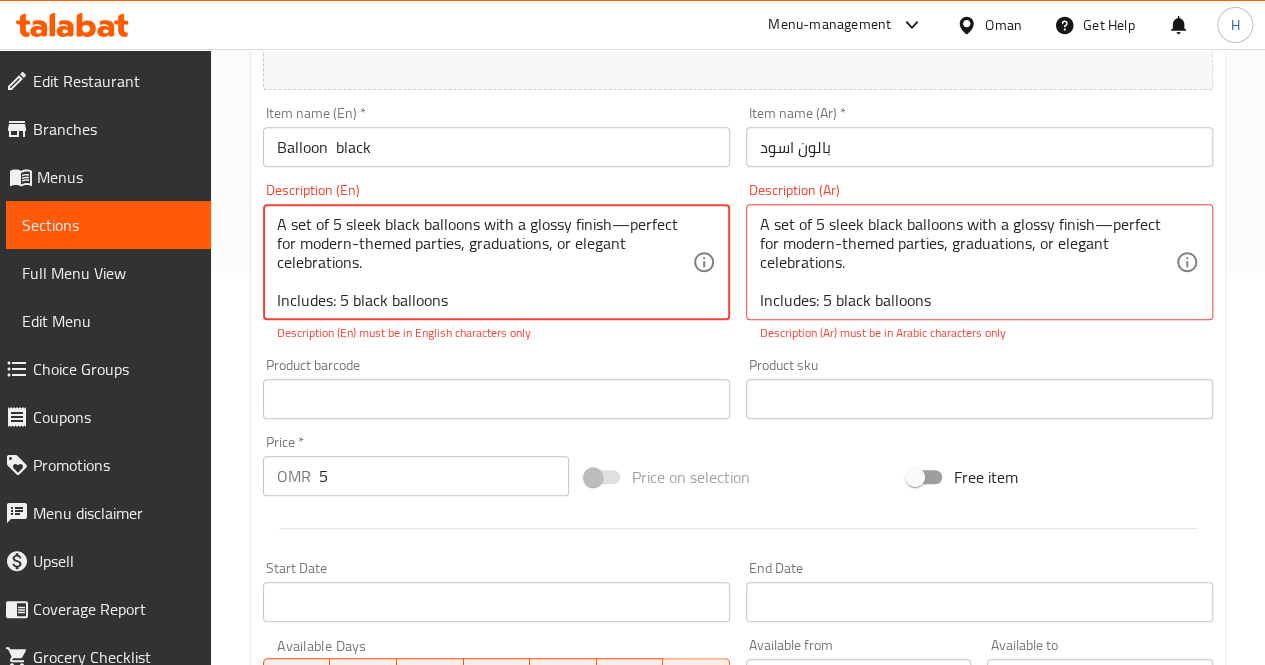 type on "A set of 5 sleek black balloons with a glossy finish—perfect for modern-themed parties, graduations, or elegant celebrations.
Includes: 5 black balloons
Approximate dimensions: 30×35 cm" 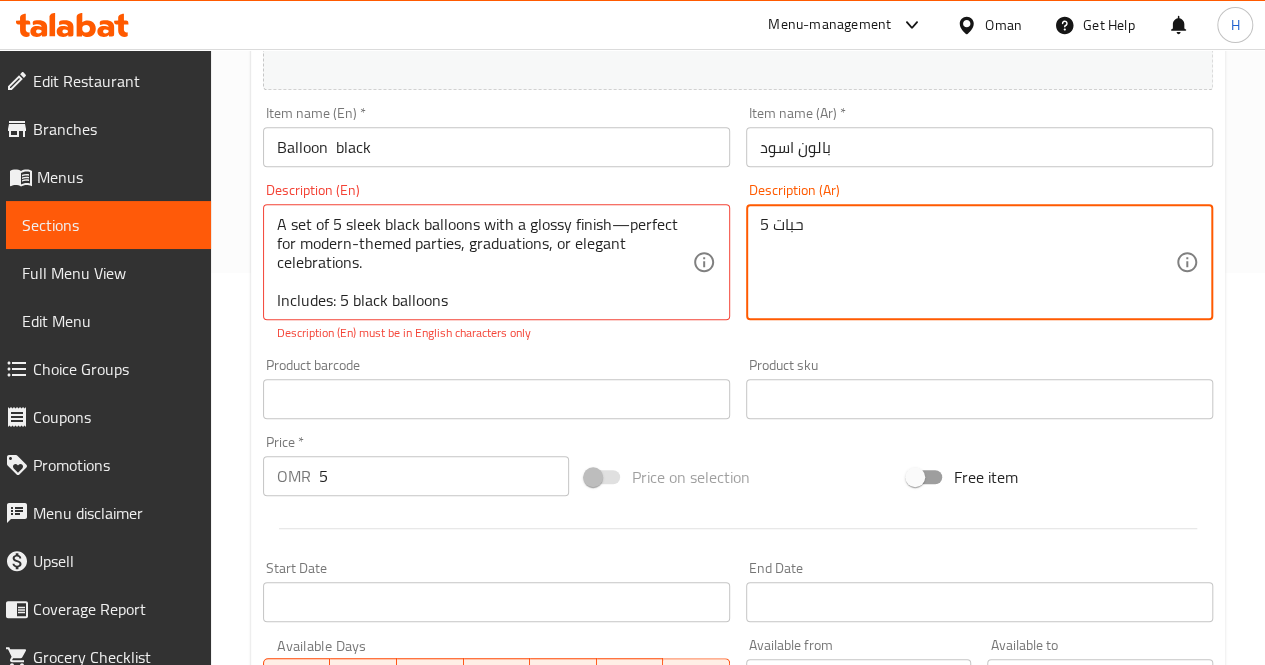 type on "5 حبات" 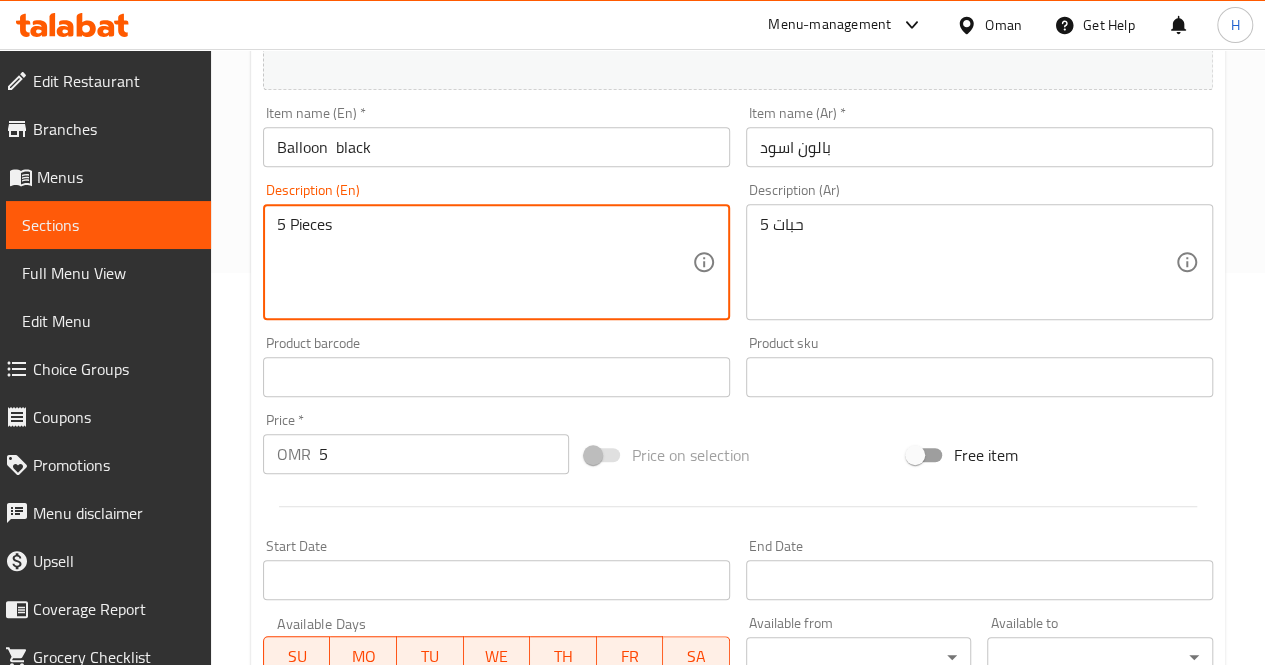 type on "5 Pieces" 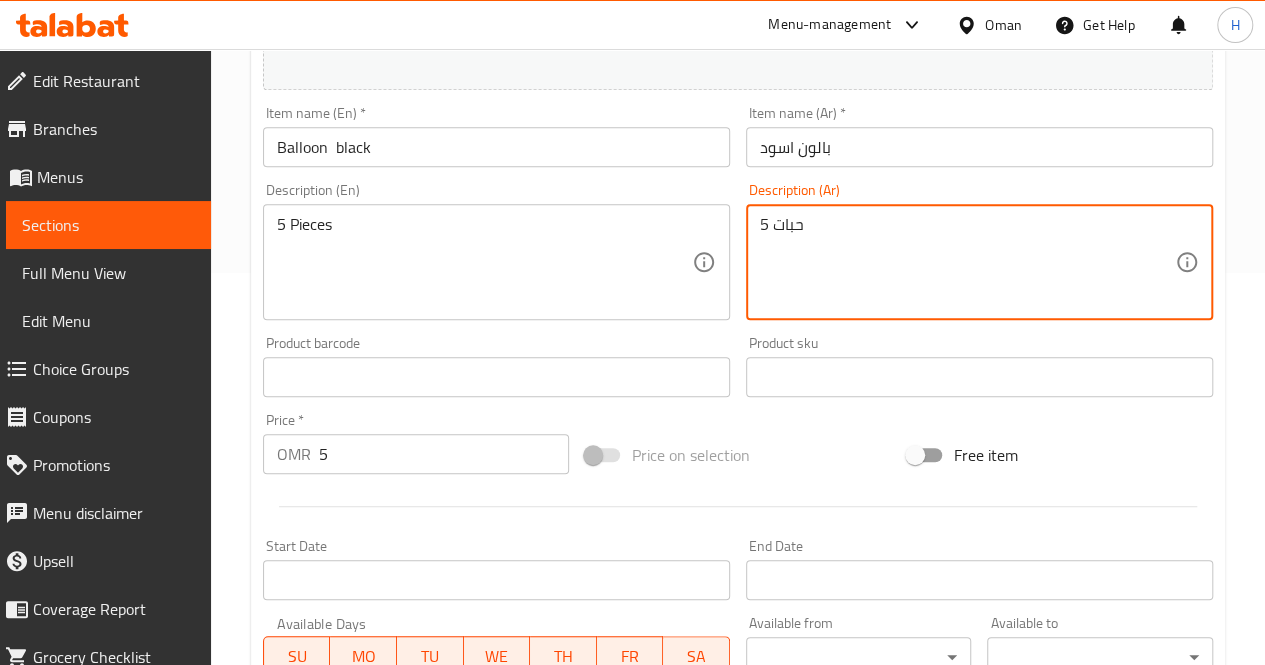 scroll, scrollTop: 0, scrollLeft: 0, axis: both 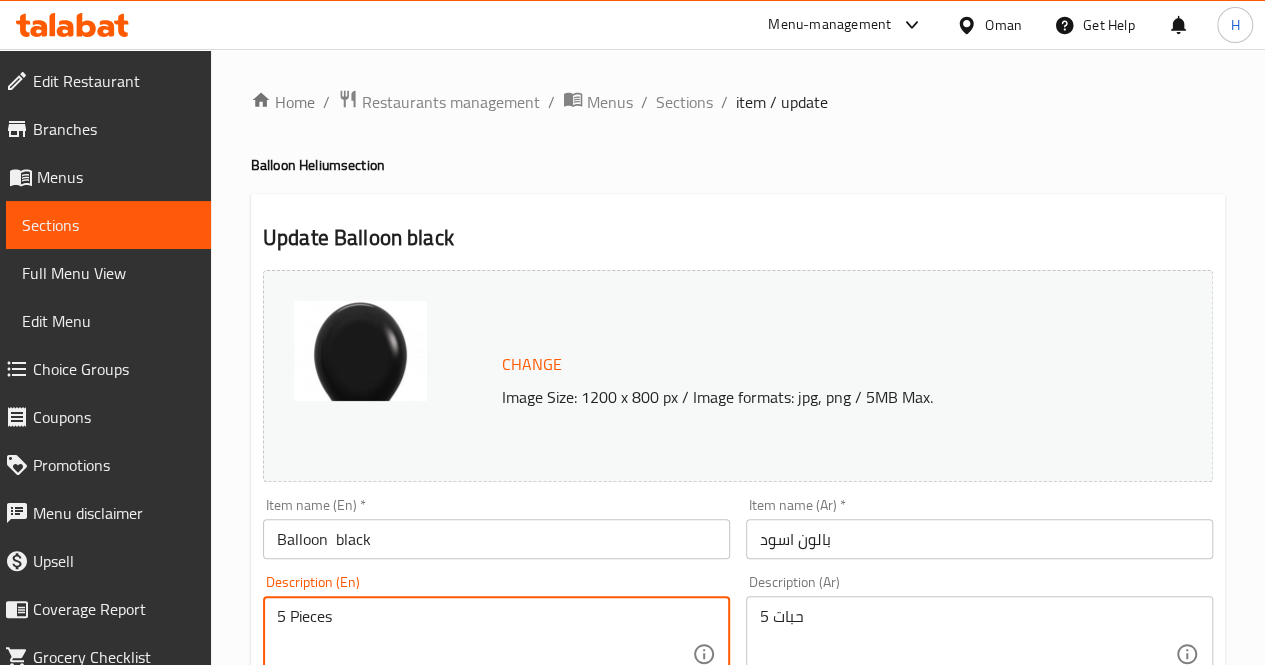 click on "Sections" at bounding box center (684, 102) 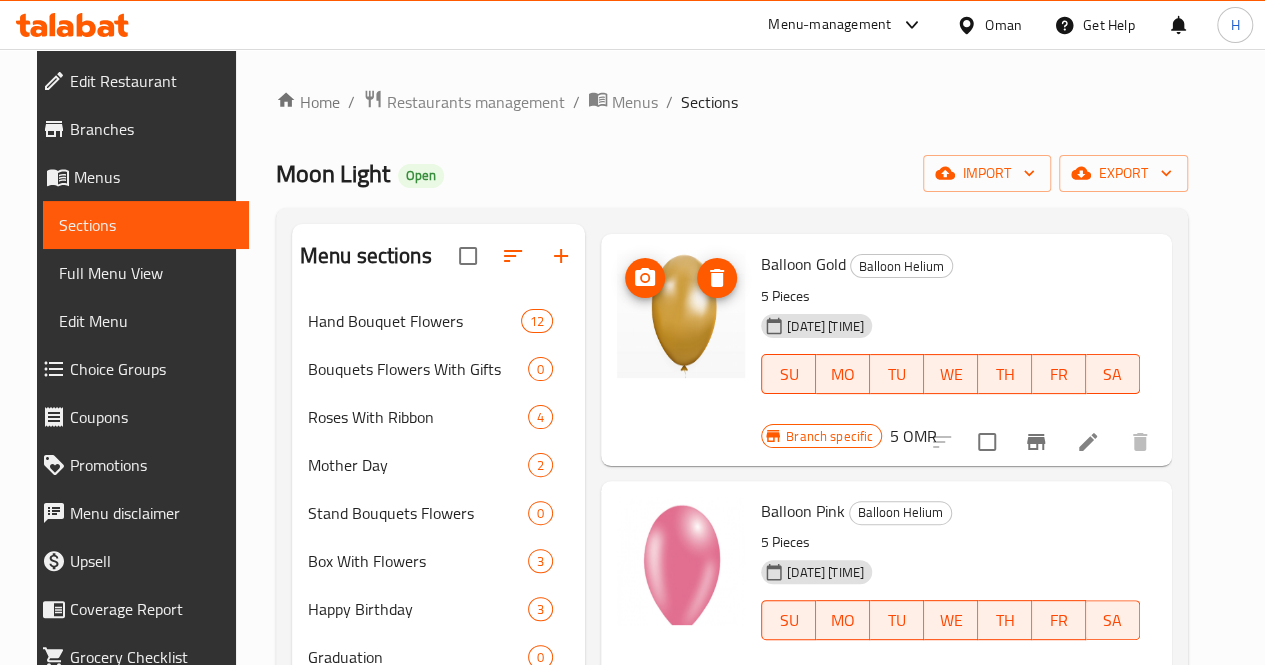 scroll, scrollTop: 512, scrollLeft: 0, axis: vertical 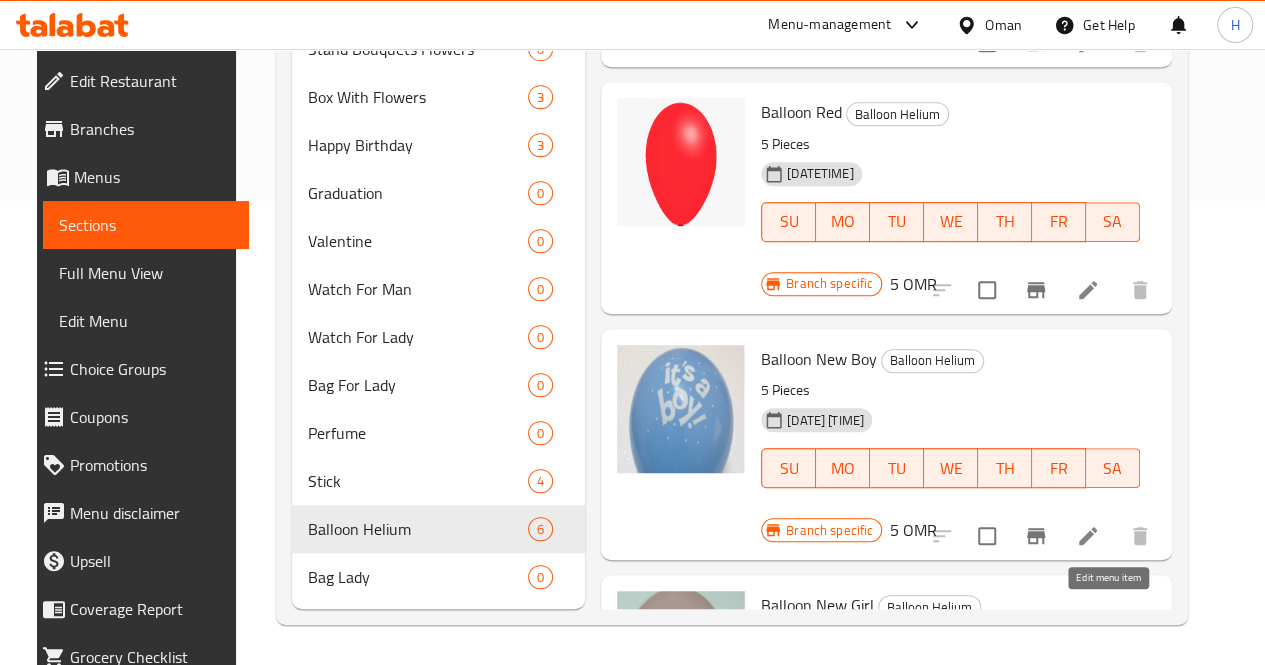 click 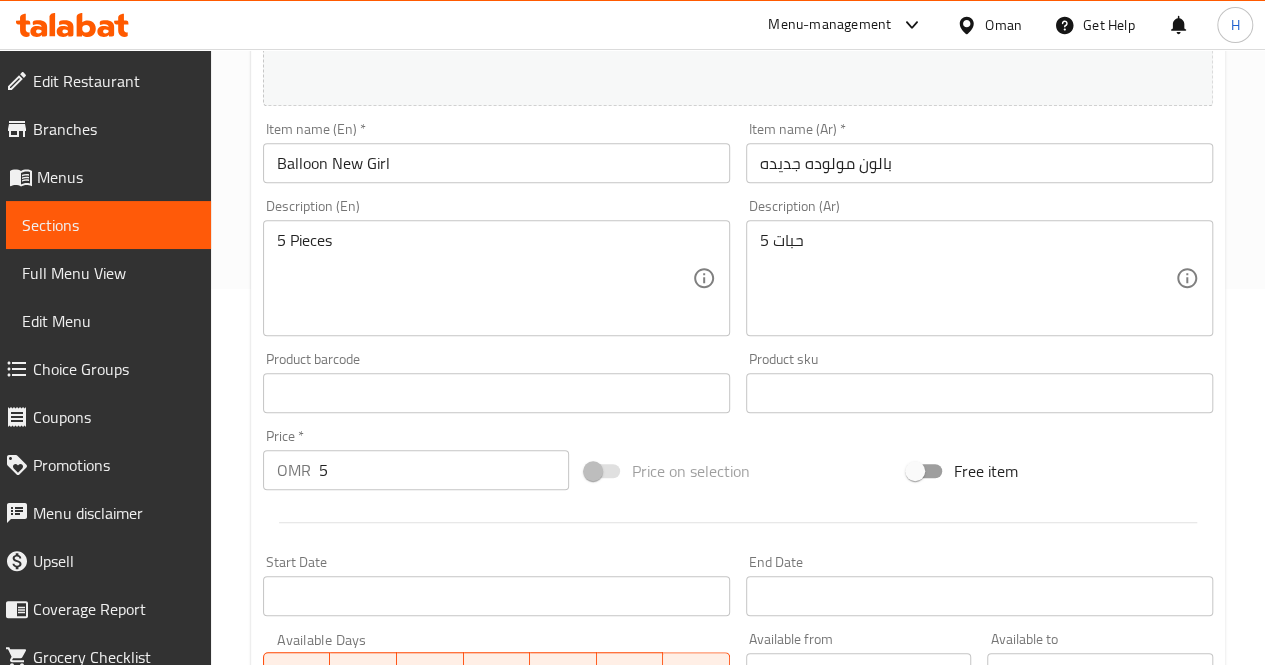 scroll, scrollTop: 386, scrollLeft: 0, axis: vertical 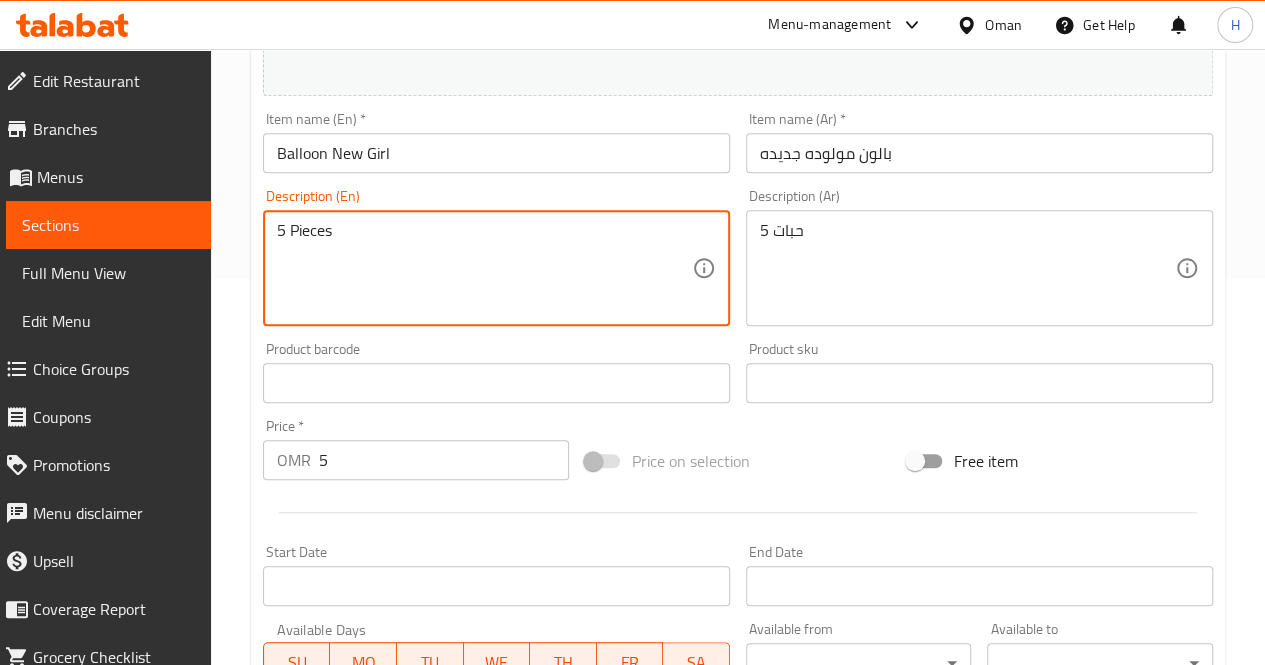 click on "5 Pieces" at bounding box center (484, 268) 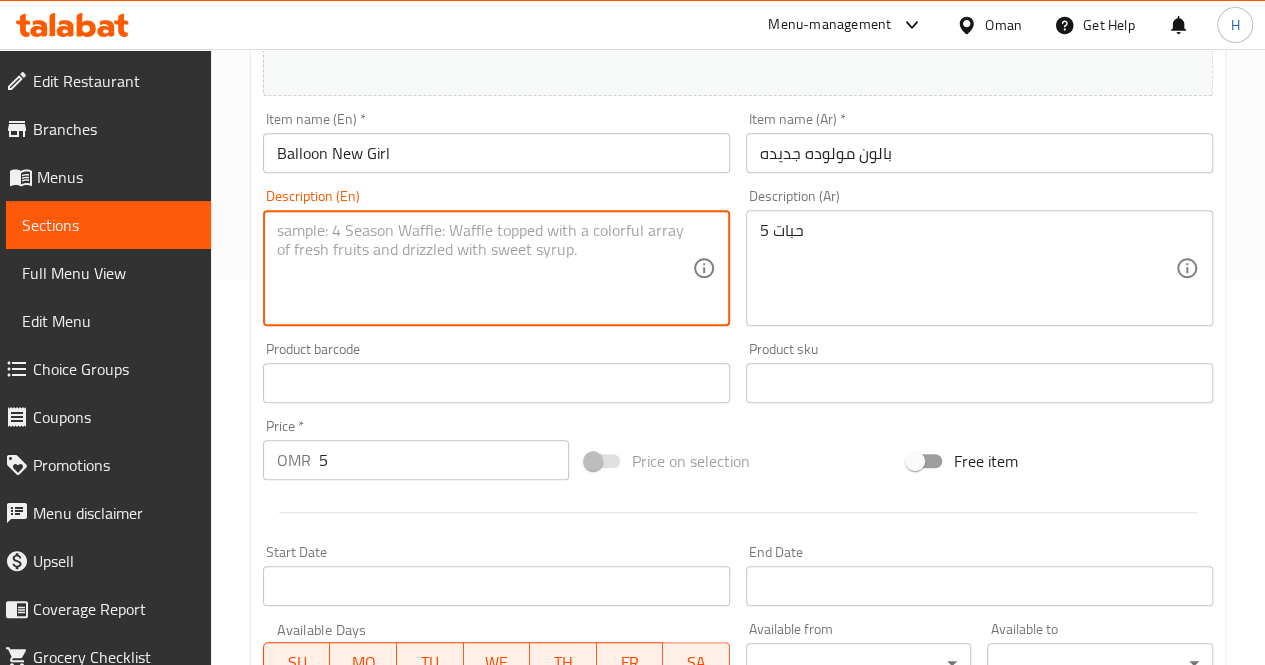 type 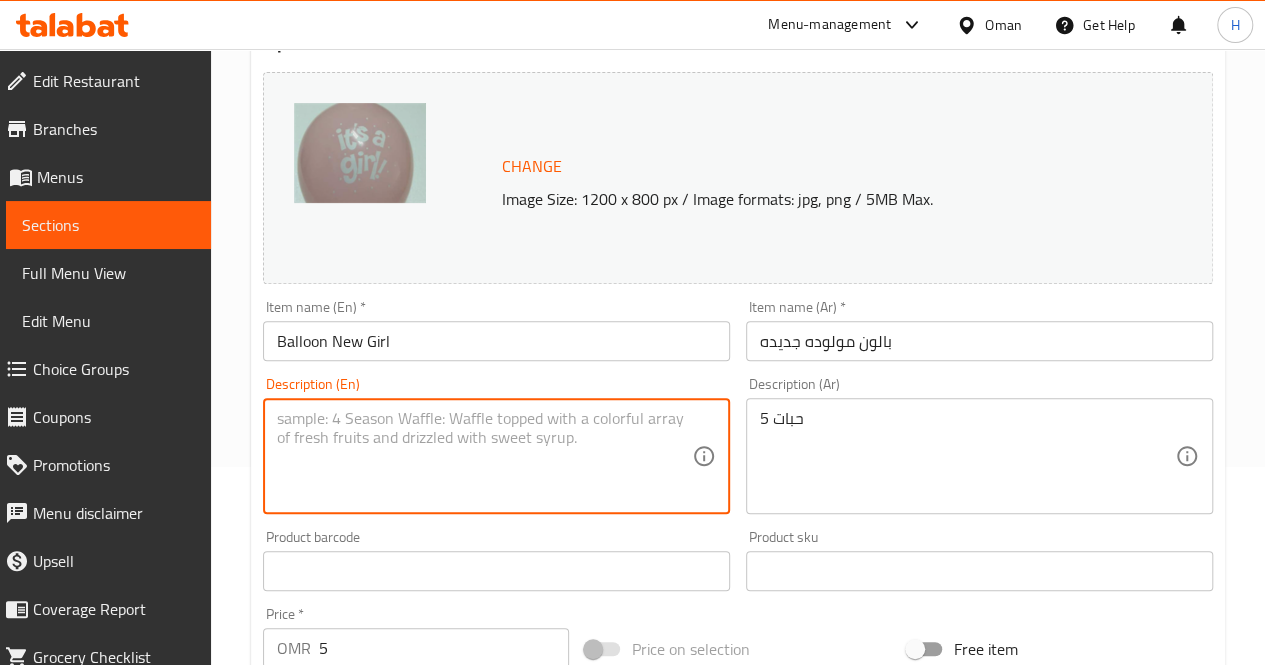 scroll, scrollTop: 0, scrollLeft: 0, axis: both 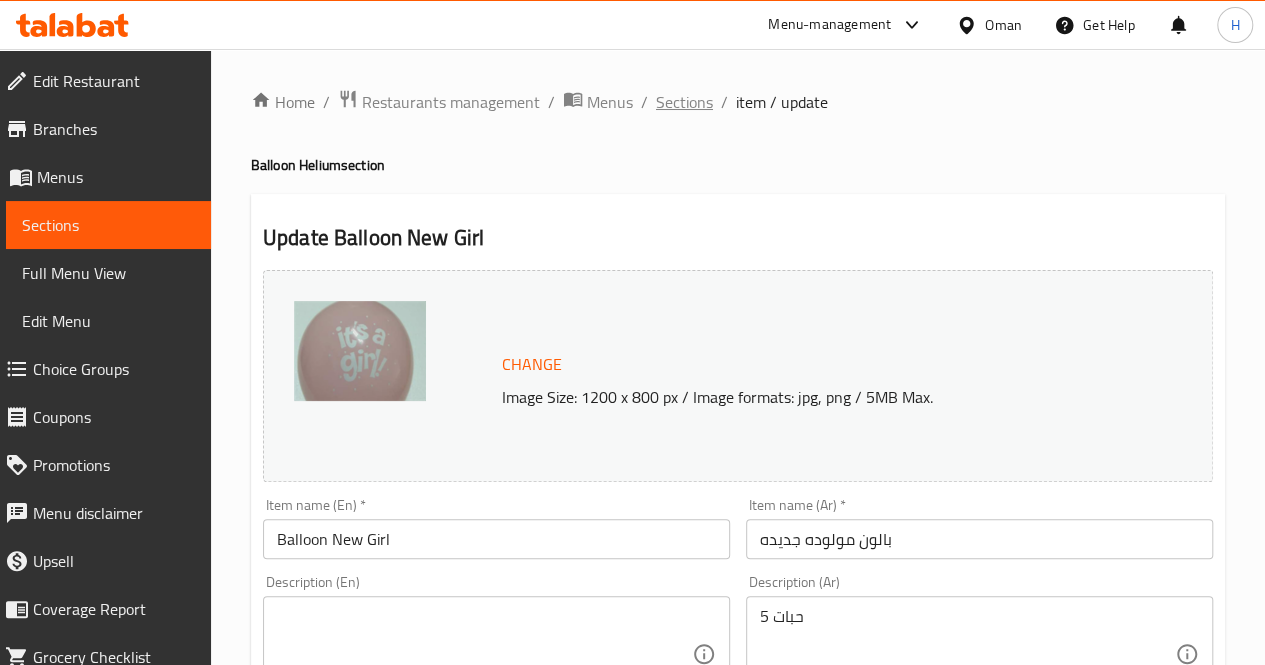 click on "Sections" at bounding box center [684, 102] 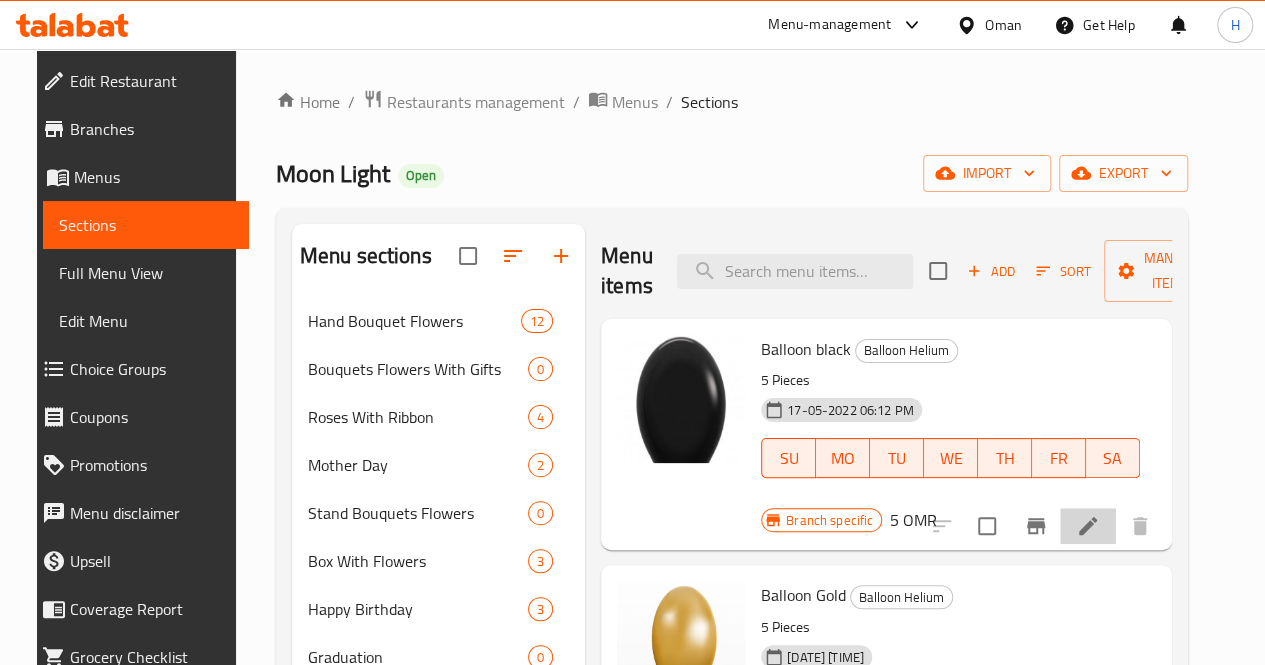 click at bounding box center [1088, 526] 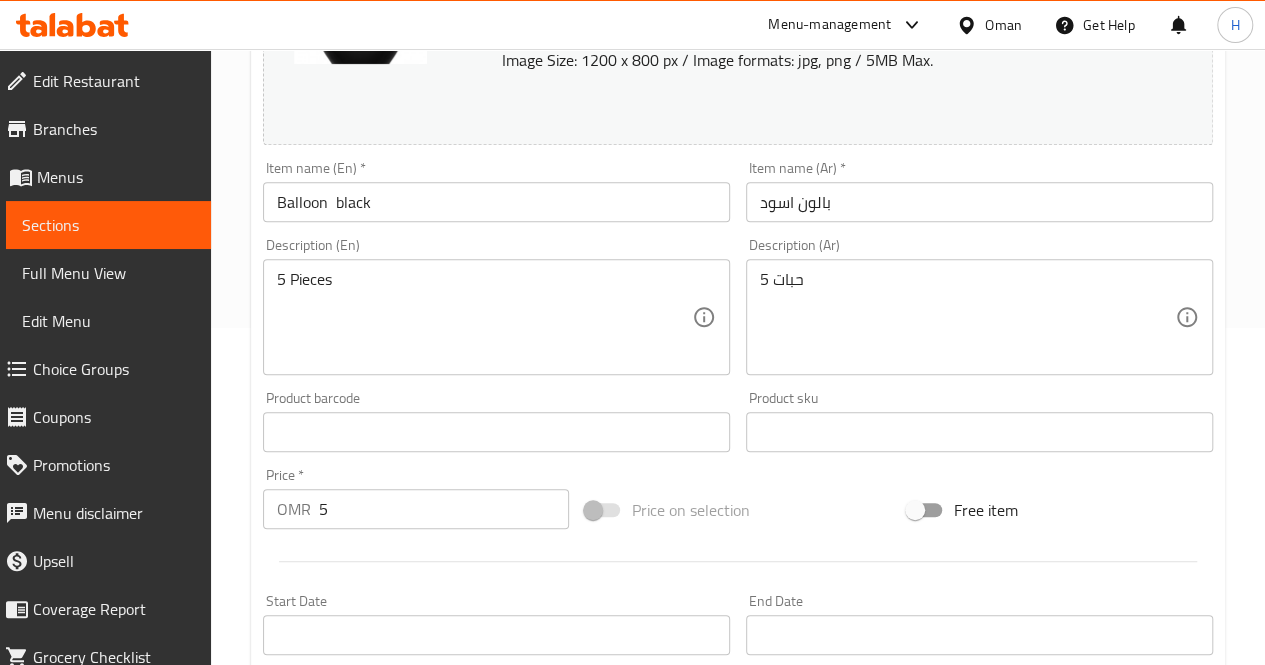 scroll, scrollTop: 290, scrollLeft: 0, axis: vertical 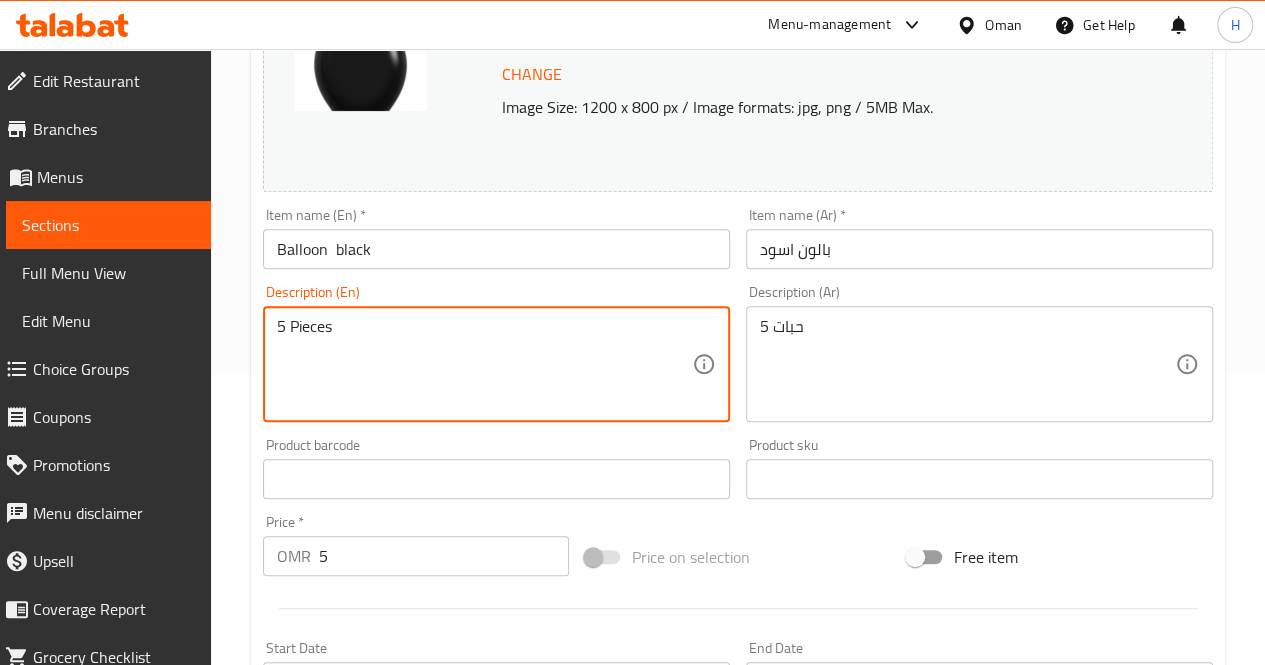 click on "5 Pieces" at bounding box center [484, 364] 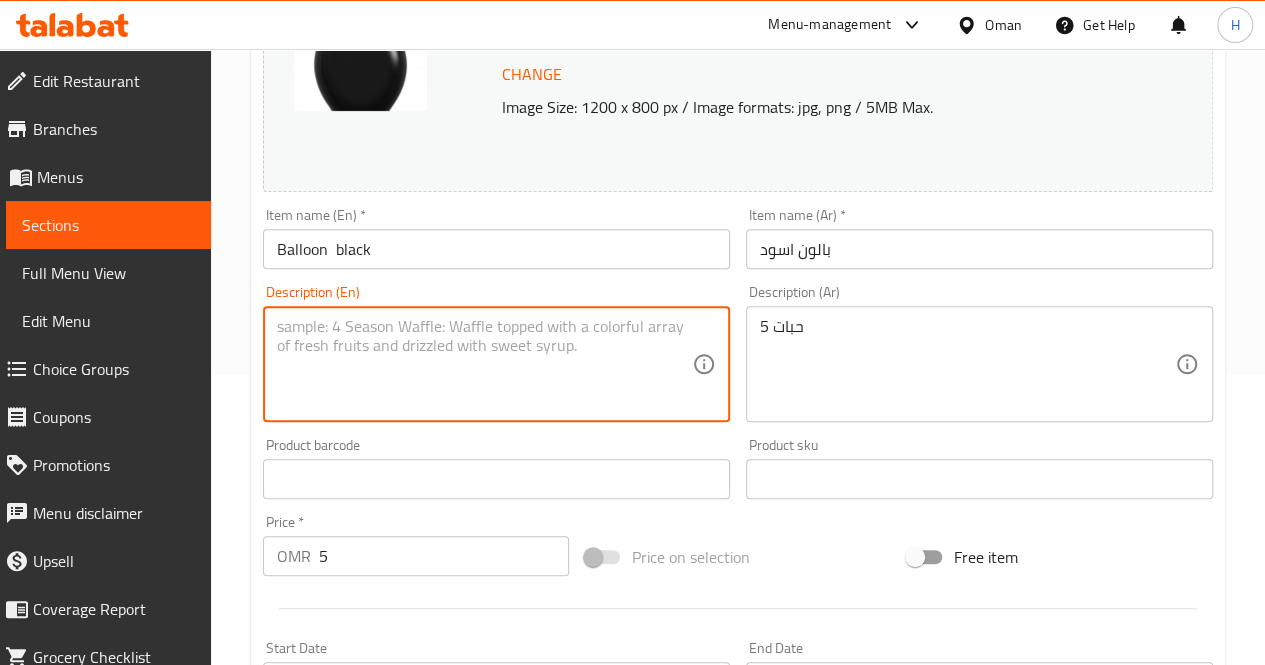 paste on "A set of 5 sleek black balloons with a glossy finish—perfect for modern-themed parties, graduations, or elegant celebrations.
Includes: 5 black balloons
Approximate dimensions: 30×35 cm" 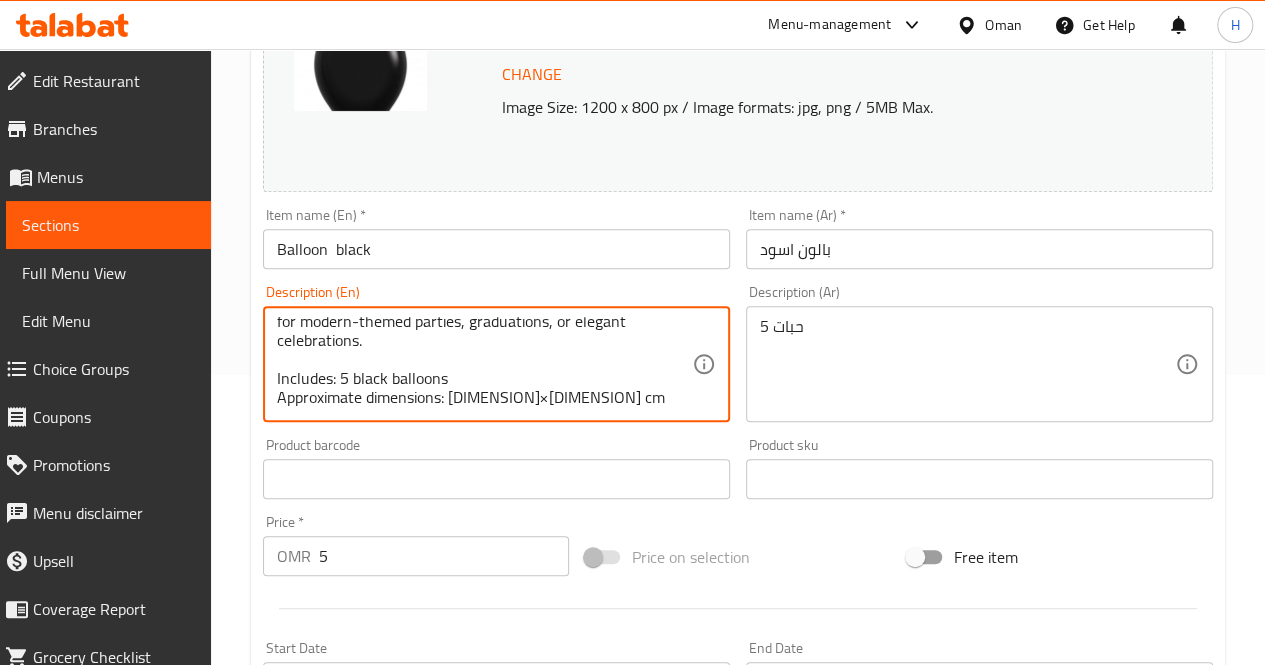 scroll, scrollTop: 0, scrollLeft: 0, axis: both 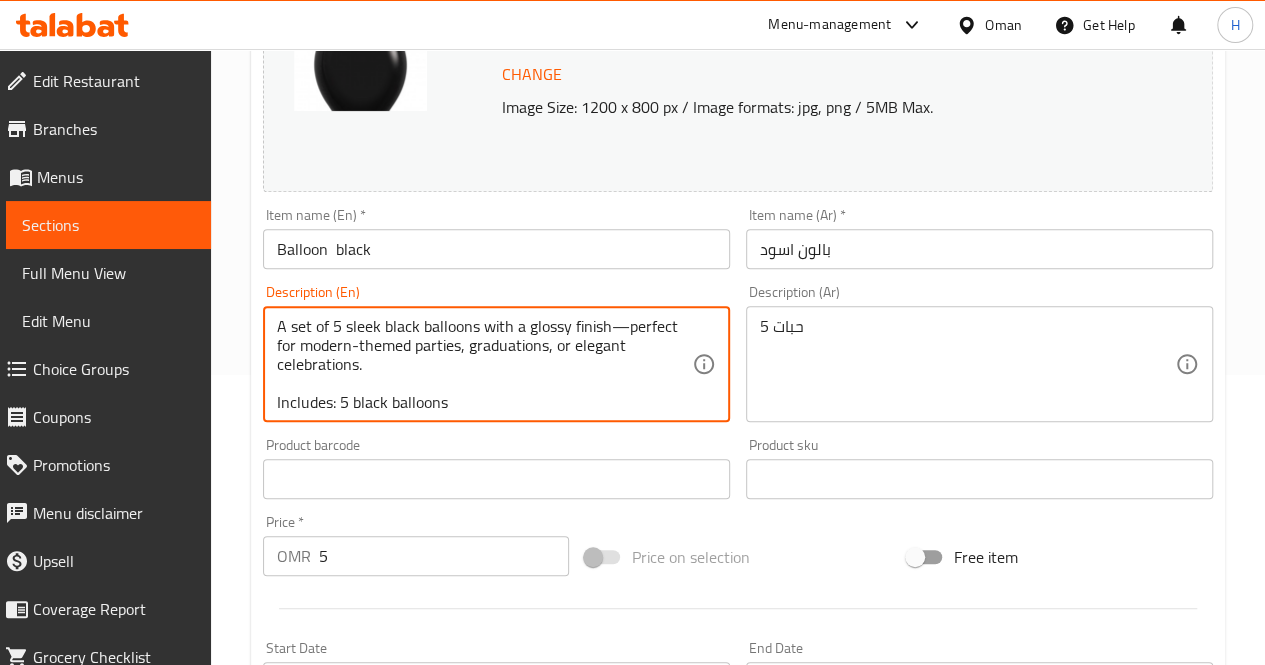 click on "A set of 5 sleek black balloons with a glossy finish—perfect for modern-themed parties, graduations, or elegant celebrations.
Includes: 5 black balloons
Approximate dimensions: 30×35 cm" at bounding box center [484, 364] 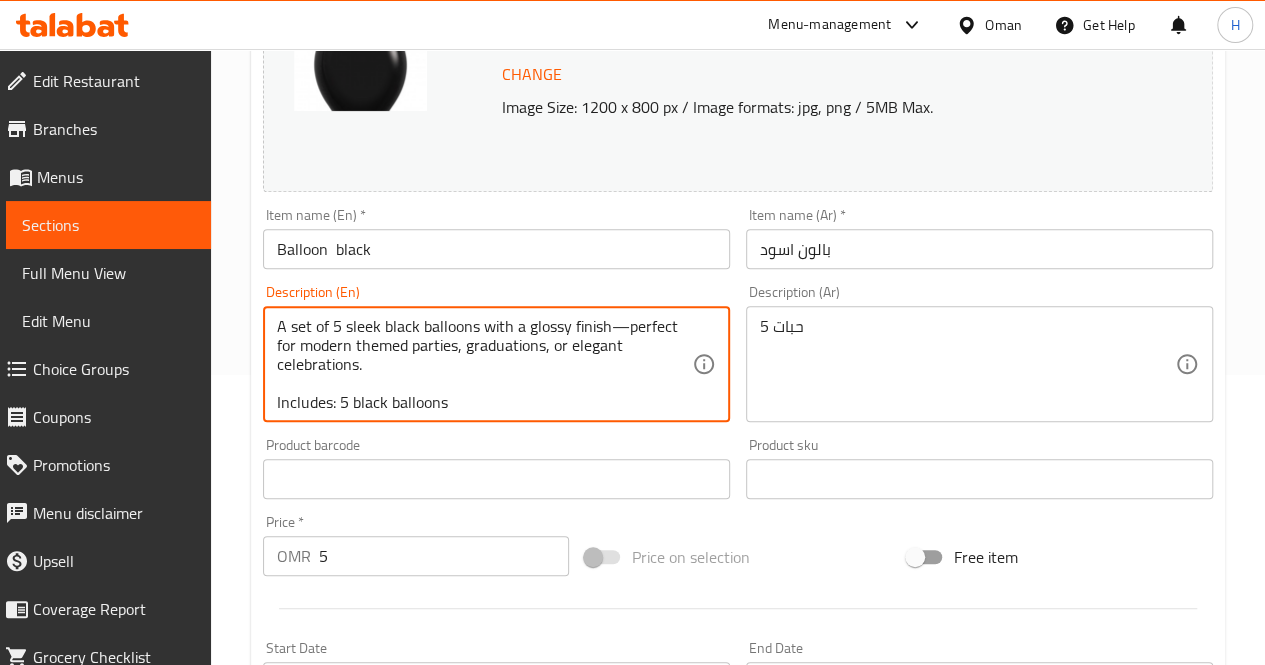 click on "A set of 5 sleek black balloons with a glossy finish—perfect for modern themed parties, graduations, or elegant celebrations.
Includes: 5 black balloons
Approximate dimensions: 30×35 cm" at bounding box center (484, 364) 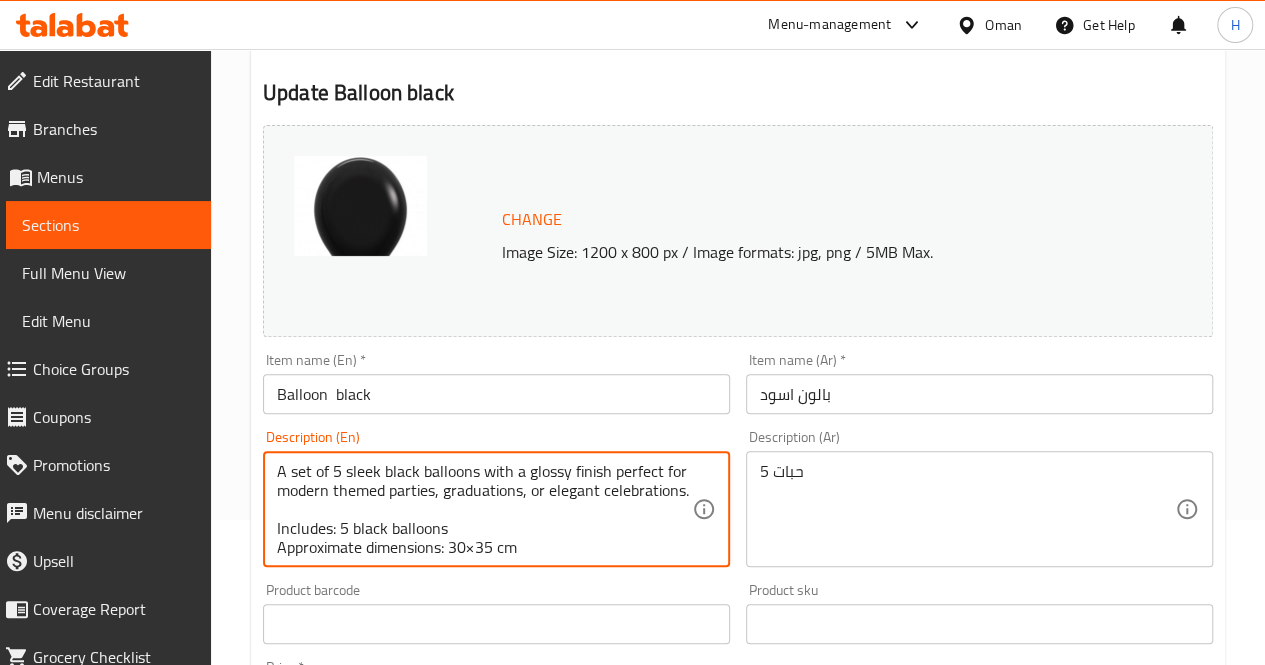 scroll, scrollTop: 142, scrollLeft: 0, axis: vertical 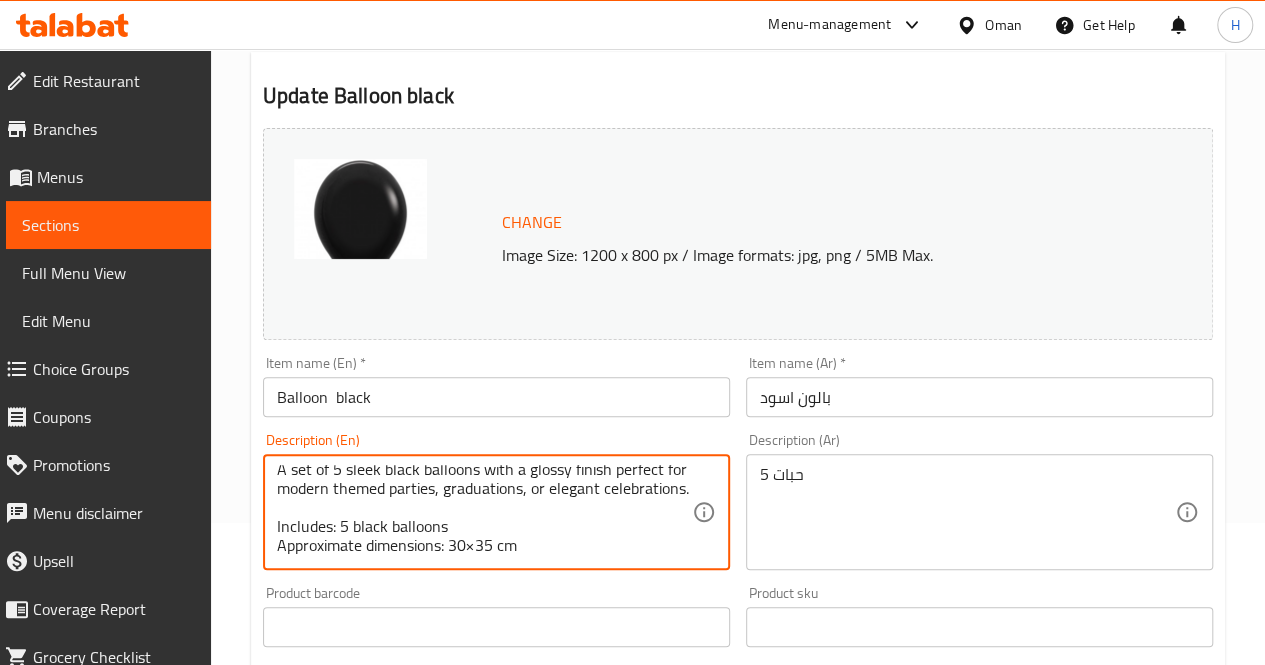 type on "A set of 5 sleek black balloons with a glossy finish perfect for modern themed parties, graduations, or elegant celebrations.
Includes: 5 black balloons
Approximate dimensions: 30×35 cm" 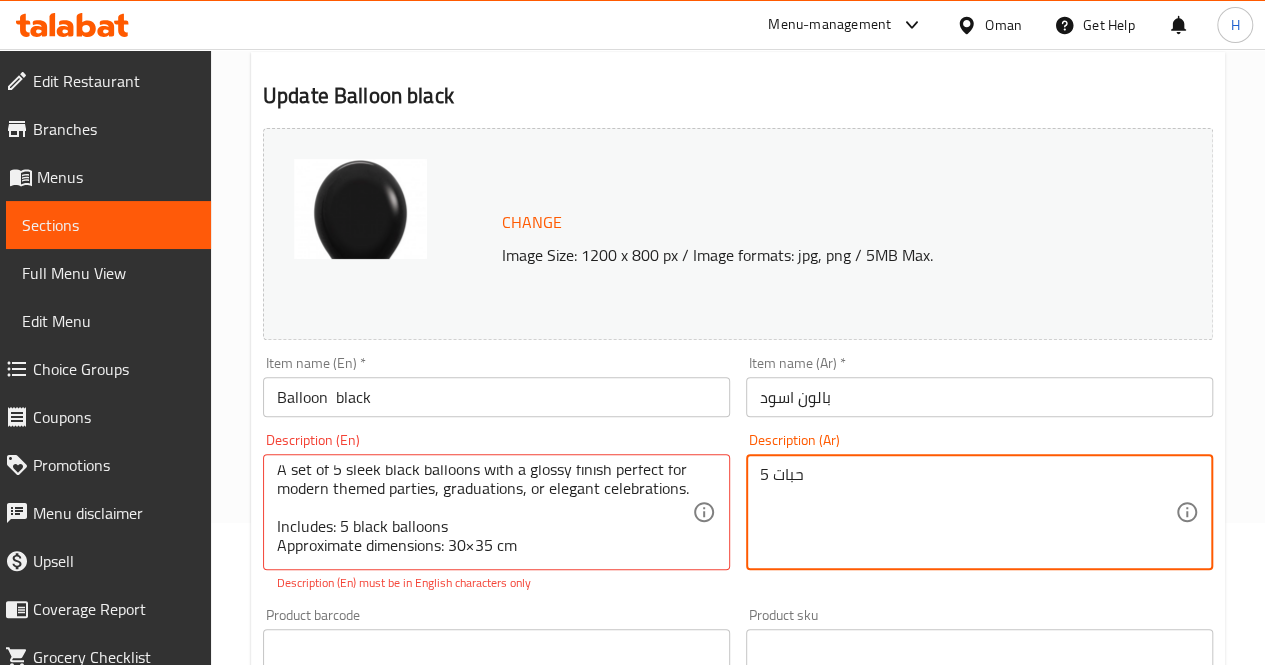 click on "5 حبات" at bounding box center (967, 512) 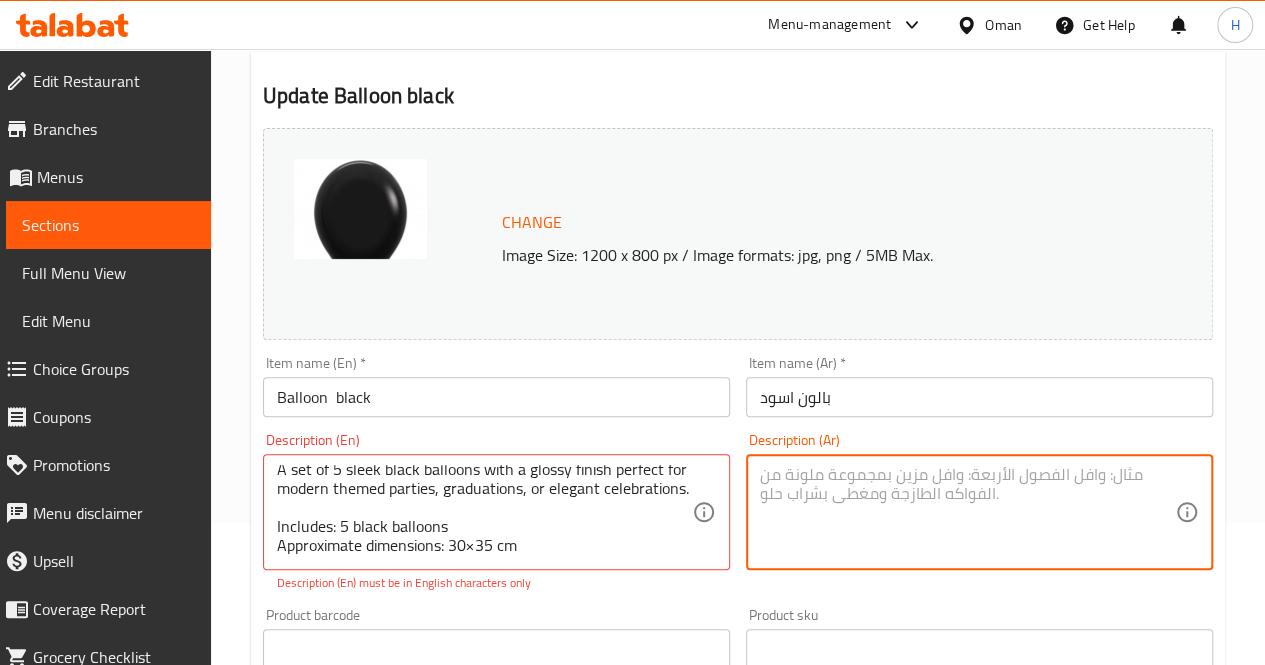 paste on "مجموعة من ٥ بالونات سوداء لامعة، مثالية للحفلات ذات الطابع العصري أو لحفلات التخرج والمناسبات الأنيقة.
يحتوي على: ٥ بالونات سوداء
الأبعاد التقريبية: ٣٠×٣٥ سم" 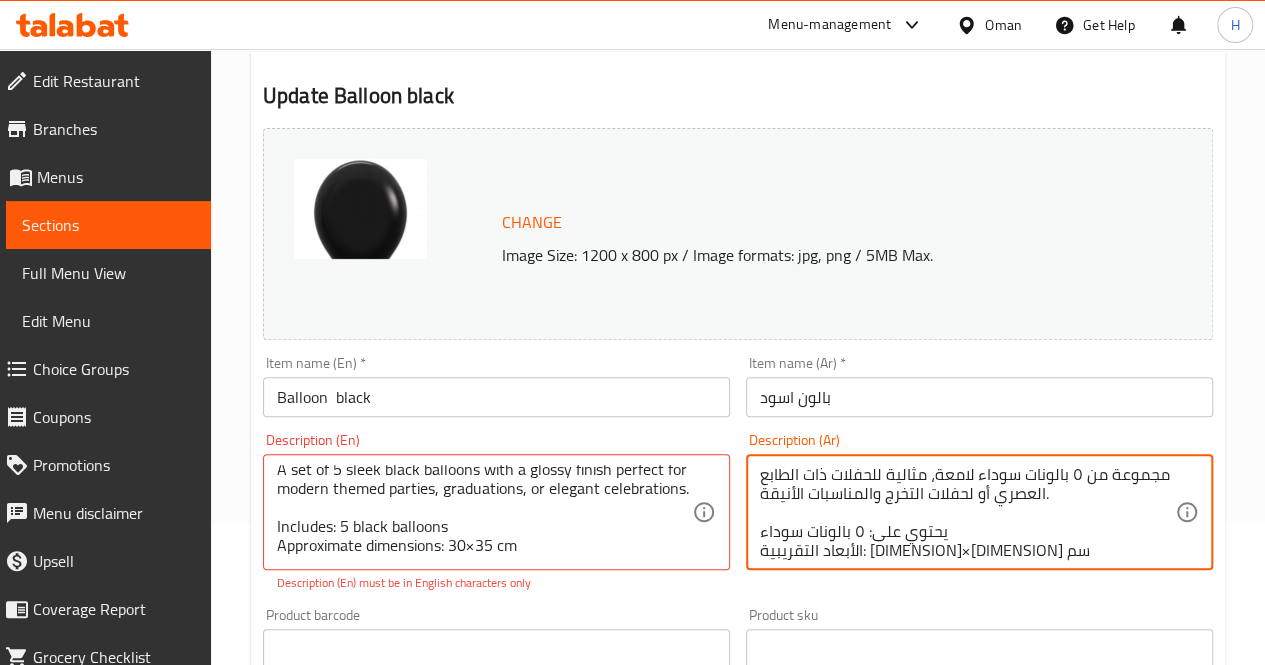 scroll, scrollTop: 4, scrollLeft: 0, axis: vertical 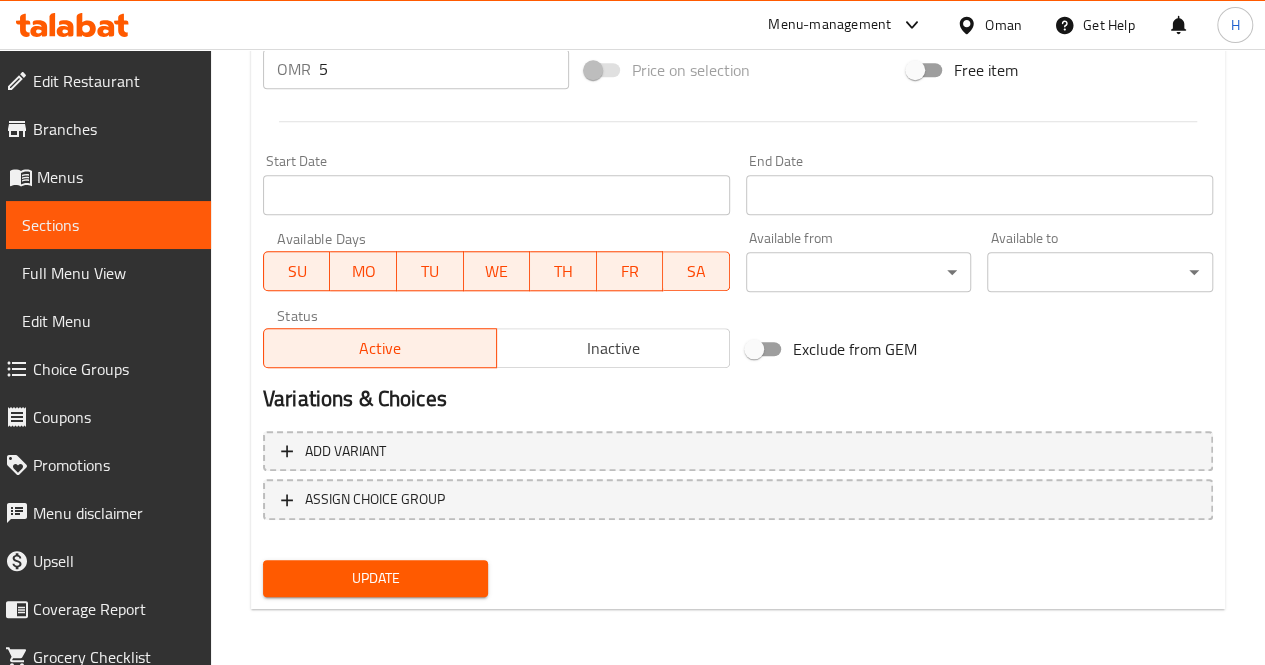 type on "مجموعة من ٥ بالونات سوداء لامعة، مثالية للحفلات ذات الطابع العصري أو لحفلات التخرج والمناسبات الأنيقة.
يحتوي على: ٥ بالونات سوداء
الأبعاد التقريبية: ٣٠×٣٥ سم" 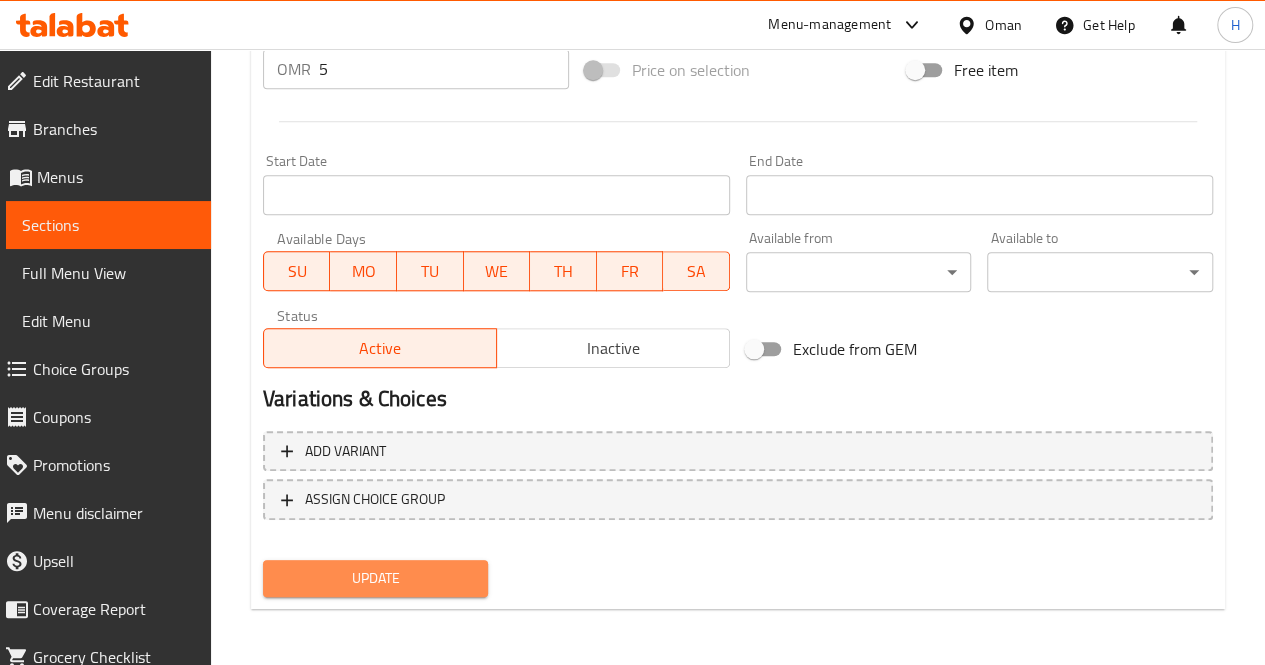 click on "Update" at bounding box center [376, 578] 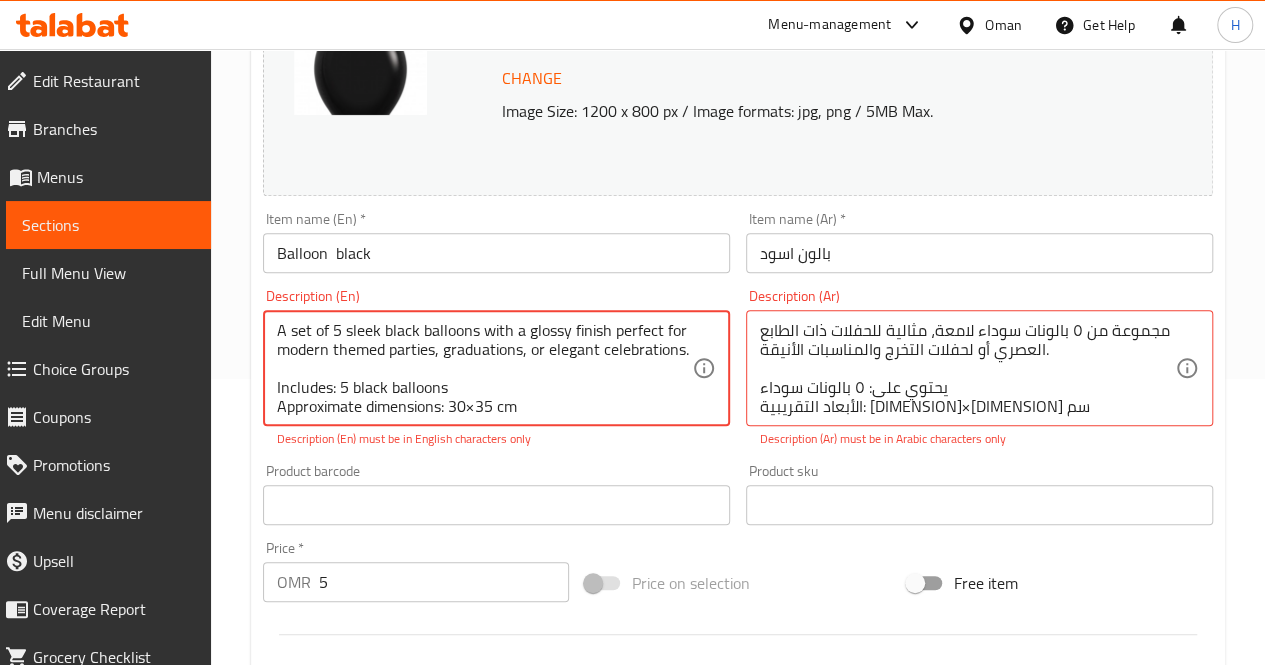 scroll, scrollTop: 4, scrollLeft: 0, axis: vertical 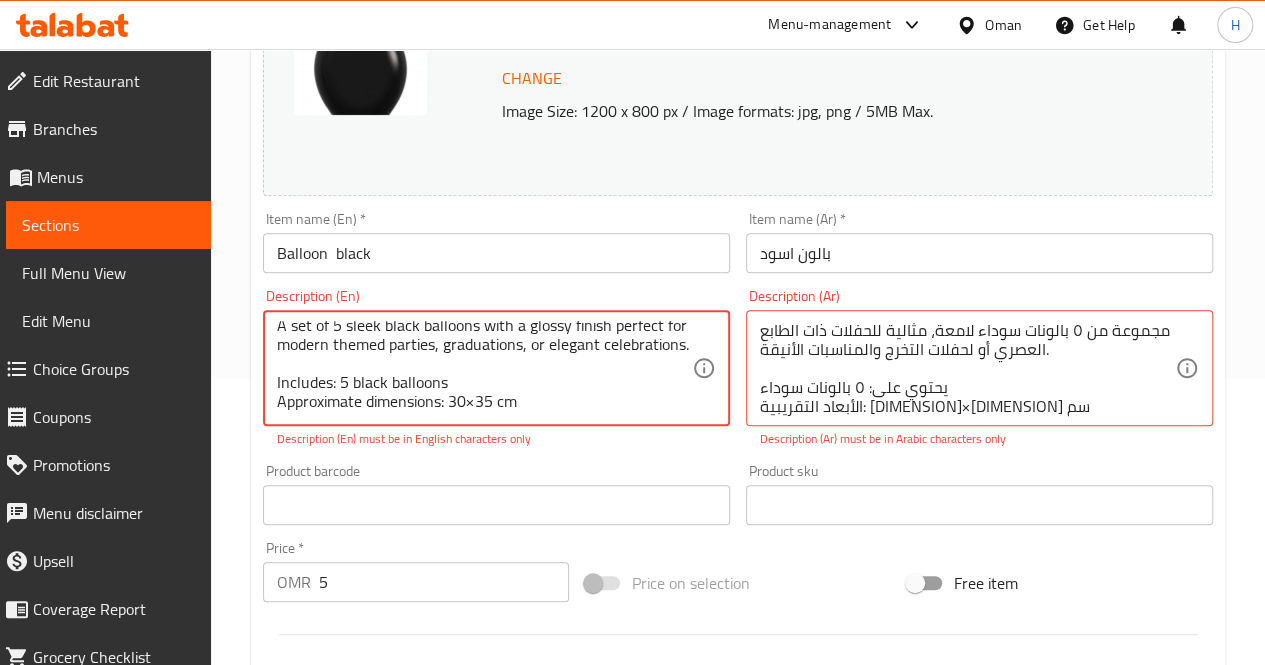 click on "A set of 5 sleek black balloons with a glossy finish perfect for modern themed parties, graduations, or elegant celebrations.
Includes: 5 black balloons
Approximate dimensions: 30×35 cm" at bounding box center (484, 368) 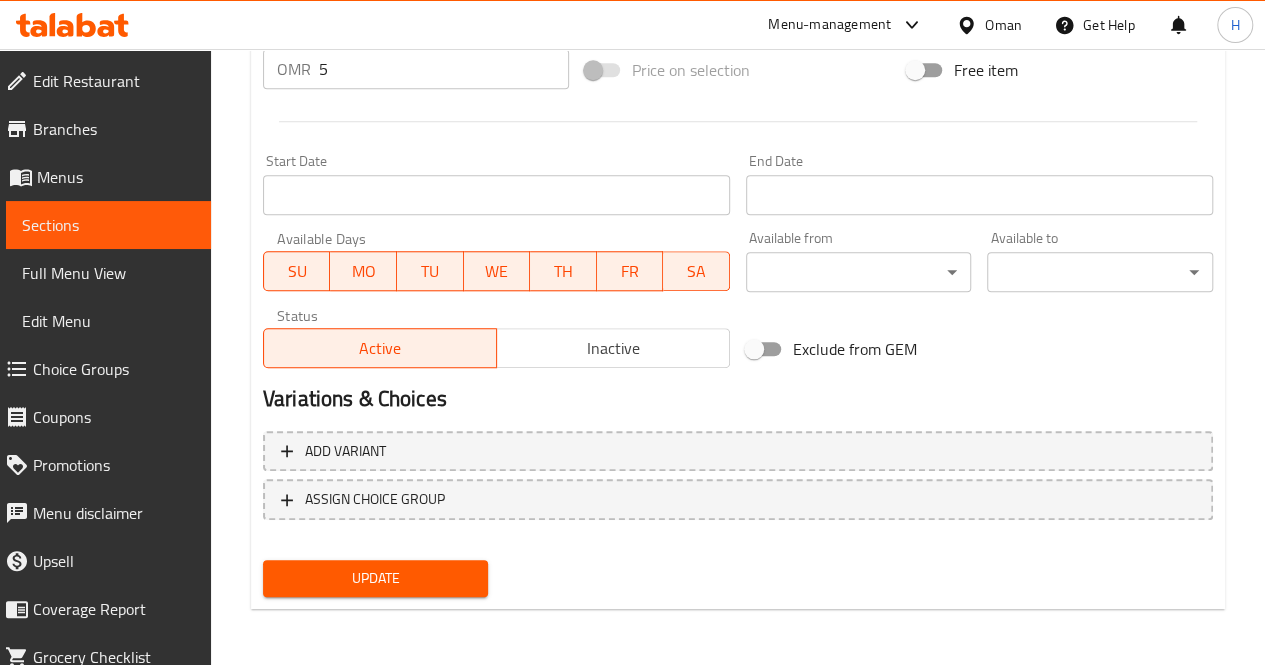 click on "Update" at bounding box center (376, 578) 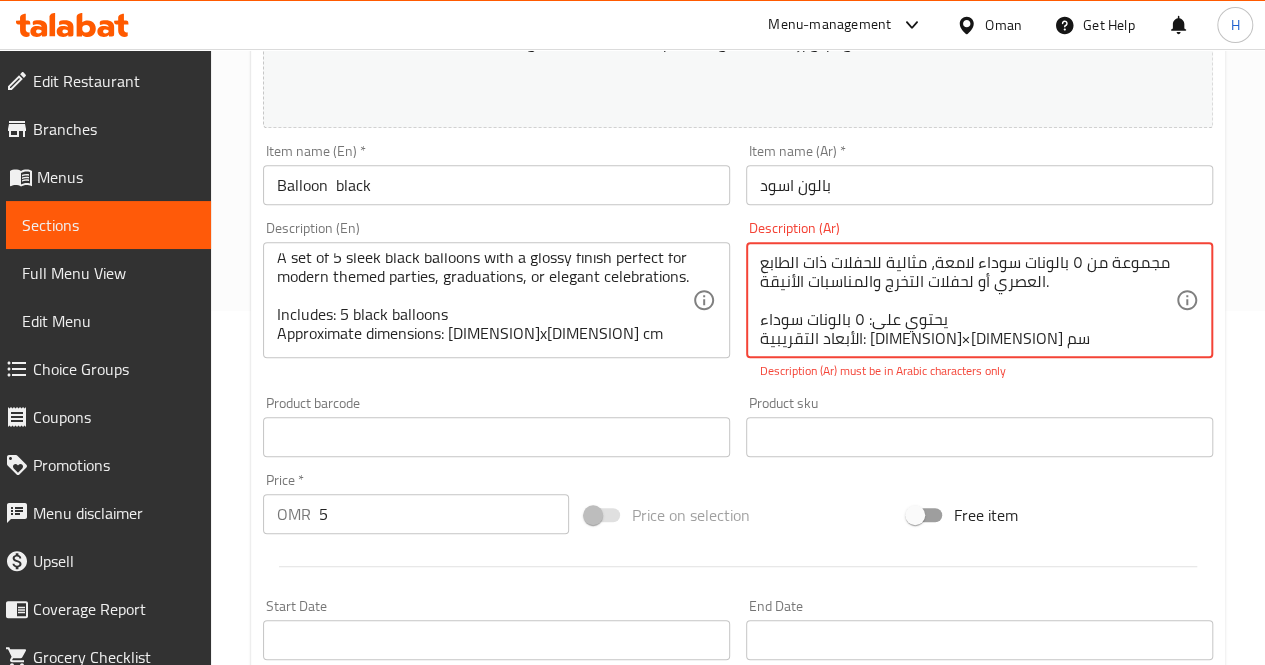 scroll, scrollTop: 4, scrollLeft: 0, axis: vertical 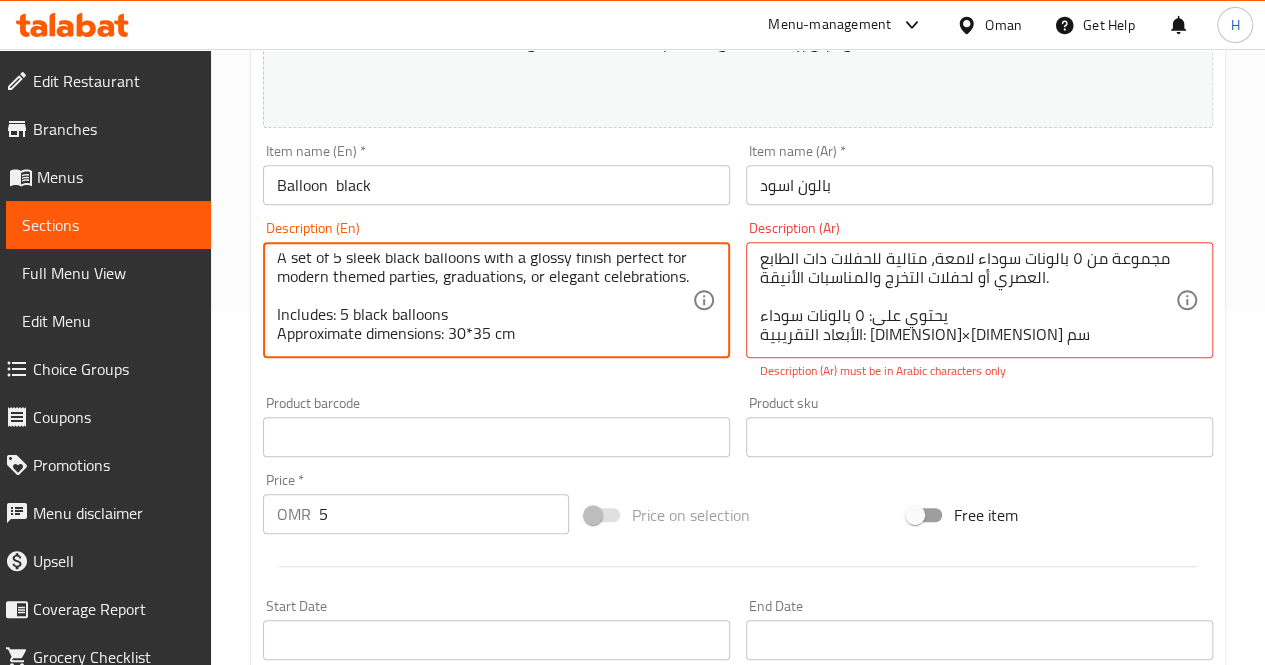type on "A set of 5 sleek black balloons with a glossy finish perfect for modern themed parties, graduations, or elegant celebrations.
Includes: 5 black balloons
Approximate dimensions: 30*35 cm" 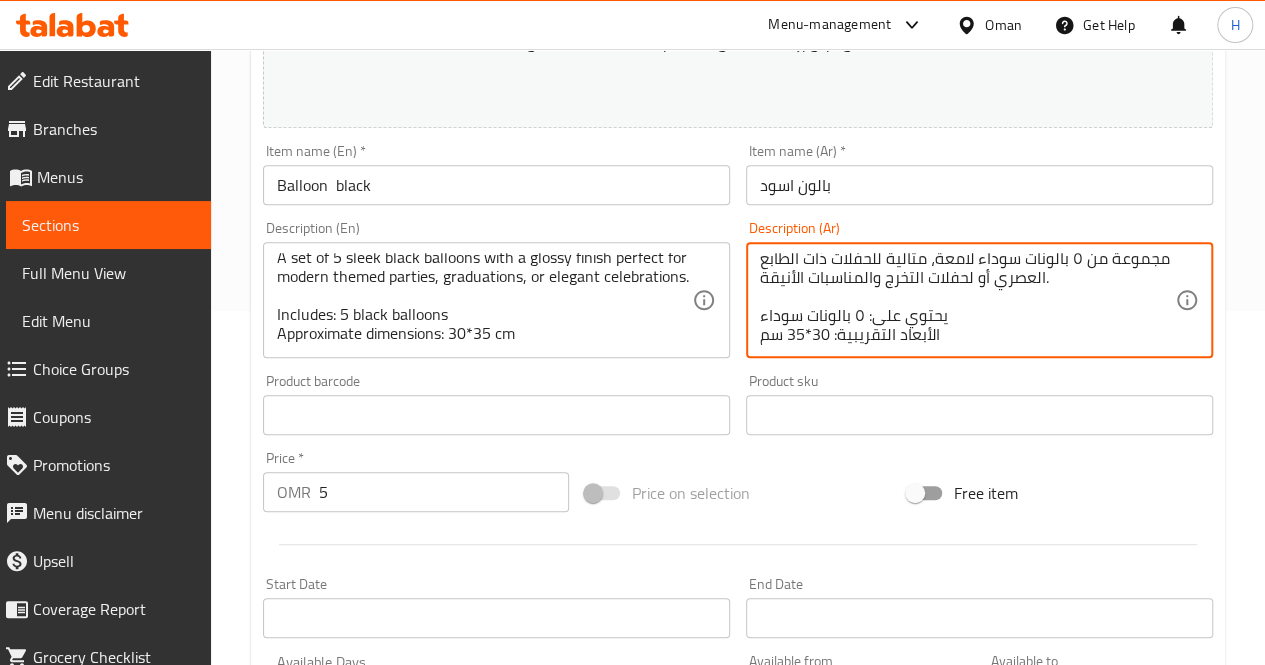 scroll, scrollTop: 777, scrollLeft: 0, axis: vertical 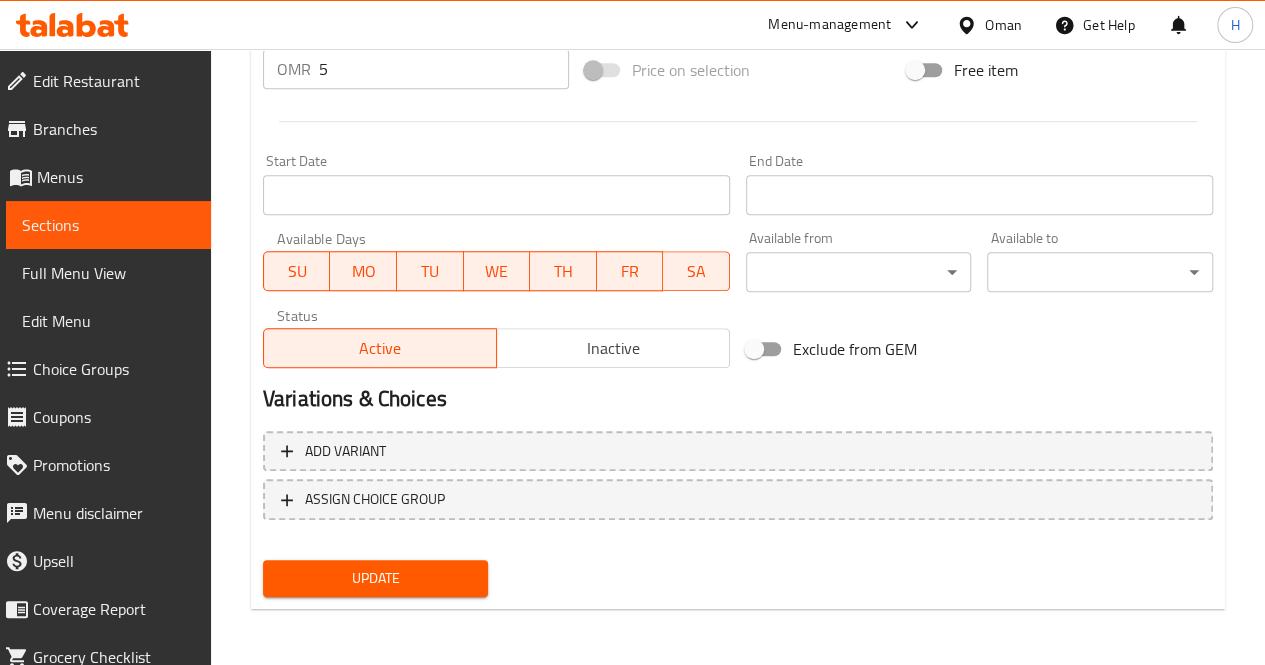 type on "مجموعة من ٥ بالونات سوداء لامعة، مثالية للحفلات ذات الطابع العصري أو لحفلات التخرج والمناسبات الأنيقة.
يحتوي على: ٥ بالونات سوداء
الأبعاد التقريبية: 30*35 سم" 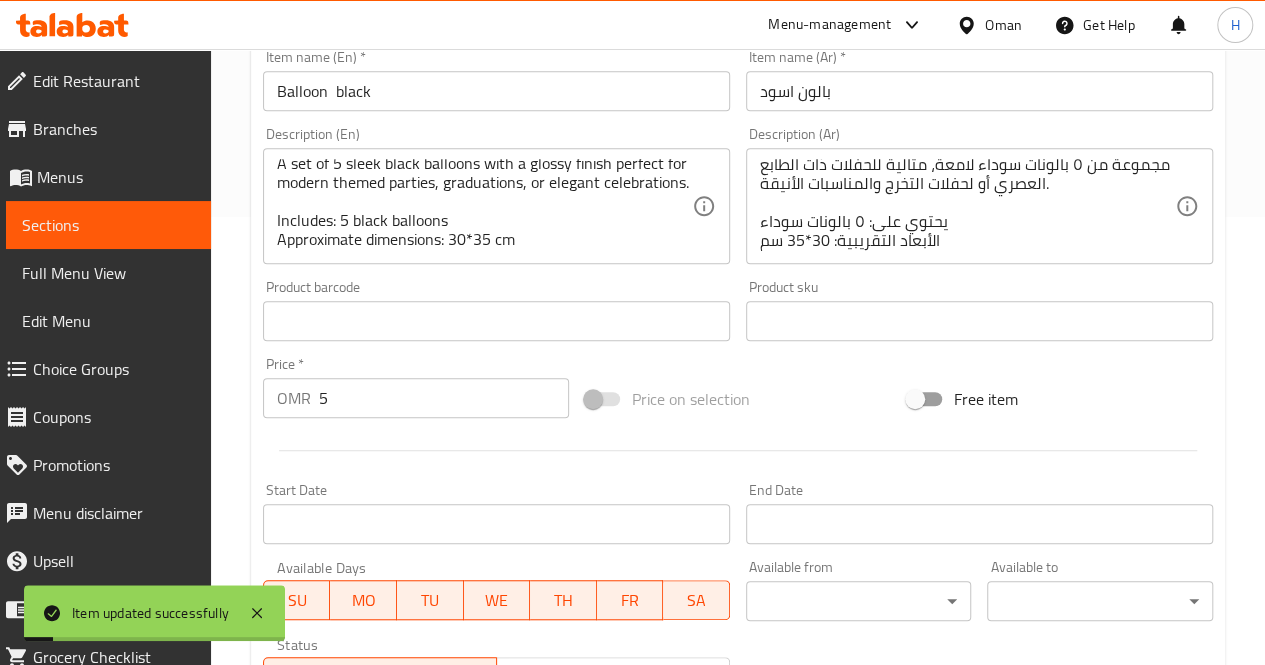 scroll, scrollTop: 447, scrollLeft: 0, axis: vertical 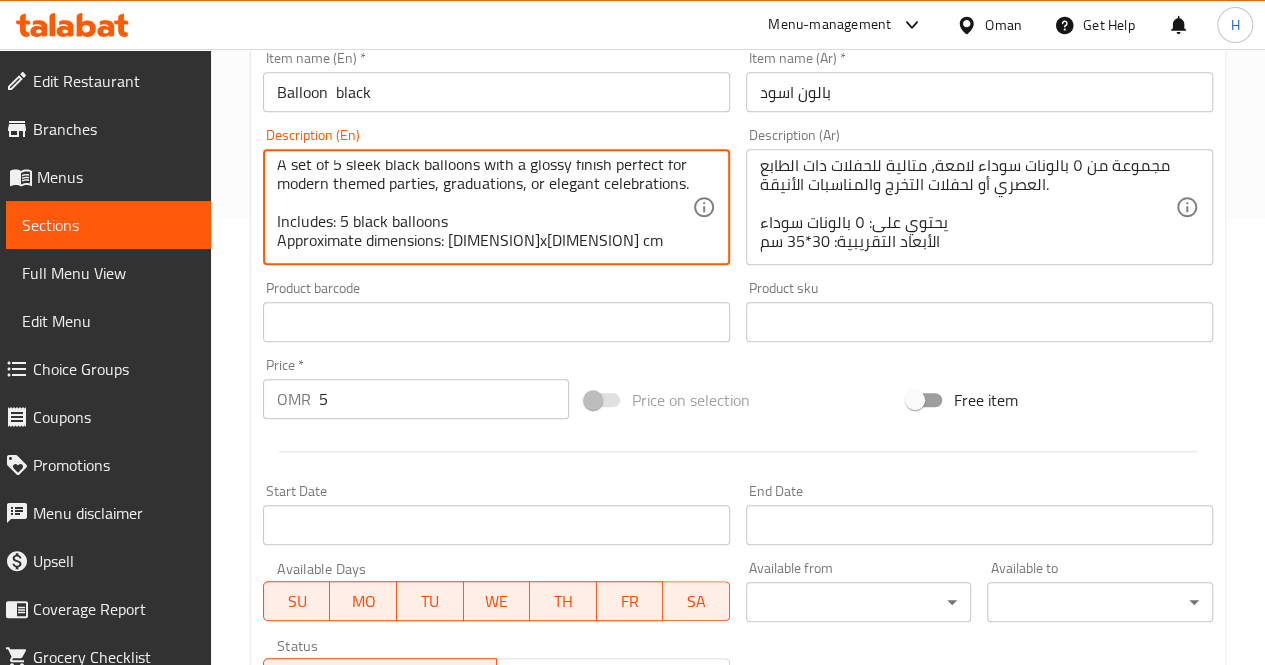 type on "A set of 5 sleek black balloons with a glossy finish perfect for modern themed parties, graduations, or elegant celebrations.
Includes: 5 black balloons
Approximate dimensions: 30x35 cm" 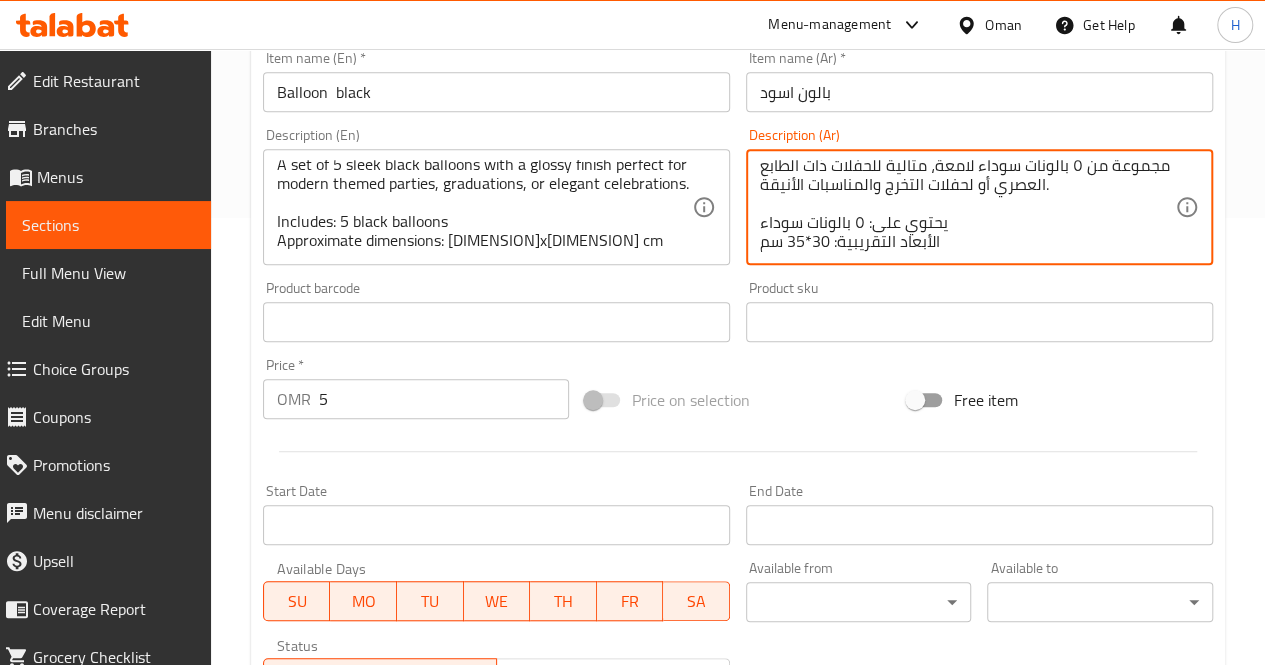 click on "مجموعة من ٥ بالونات سوداء لامعة، مثالية للحفلات ذات الطابع العصري أو لحفلات التخرج والمناسبات الأنيقة.
يحتوي على: ٥ بالونات سوداء
الأبعاد التقريبية: 30*35 سم" at bounding box center [967, 207] 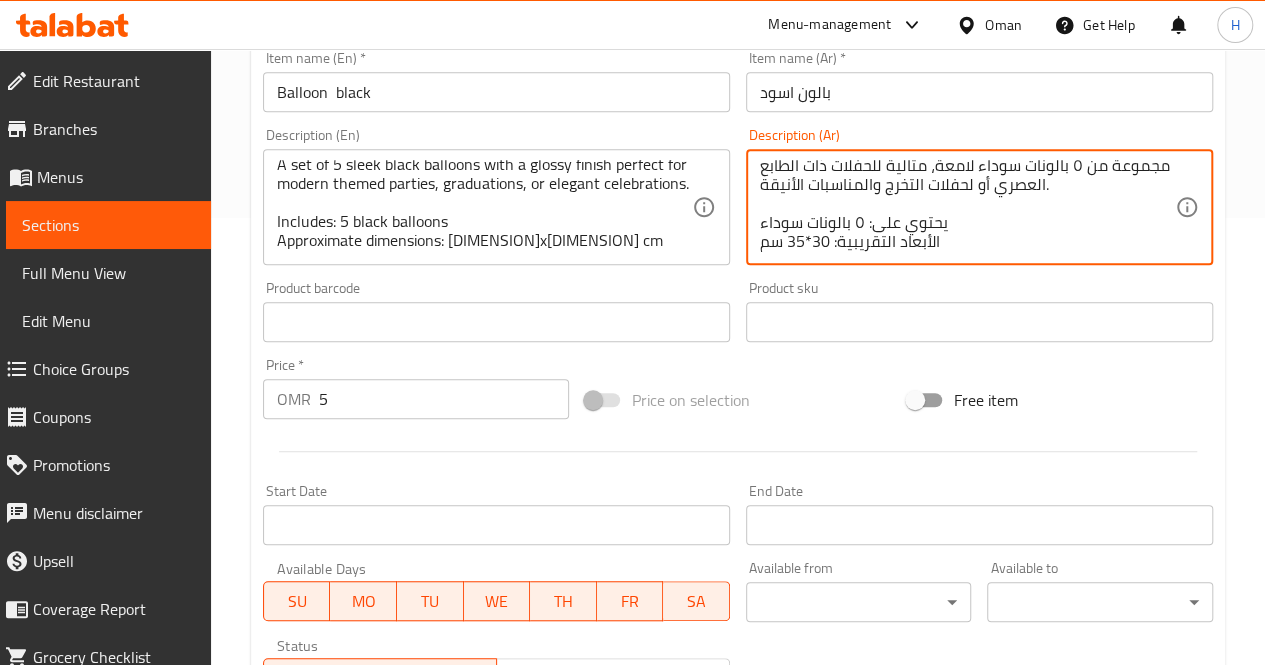 click on "مجموعة من ٥ بالونات سوداء لامعة، مثالية للحفلات ذات الطابع العصري أو لحفلات التخرج والمناسبات الأنيقة.
يحتوي على: ٥ بالونات سوداء
الأبعاد التقريبية: 30*35 سم" at bounding box center (967, 207) 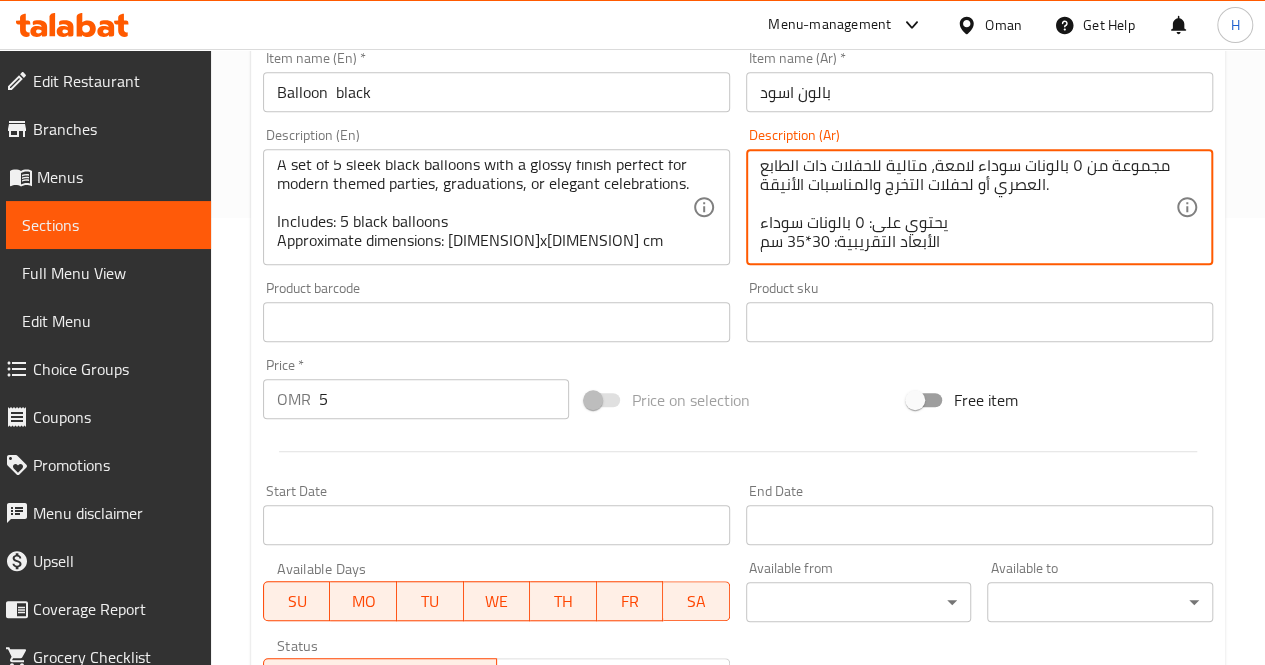 click on "مجموعة من ٥ بالونات سوداء لامعة، مثالية للحفلات ذات الطابع العصري أو لحفلات التخرج والمناسبات الأنيقة.
يحتوي على: ٥ بالونات سوداء
الأبعاد التقريبية: 30*35 سم" at bounding box center (967, 207) 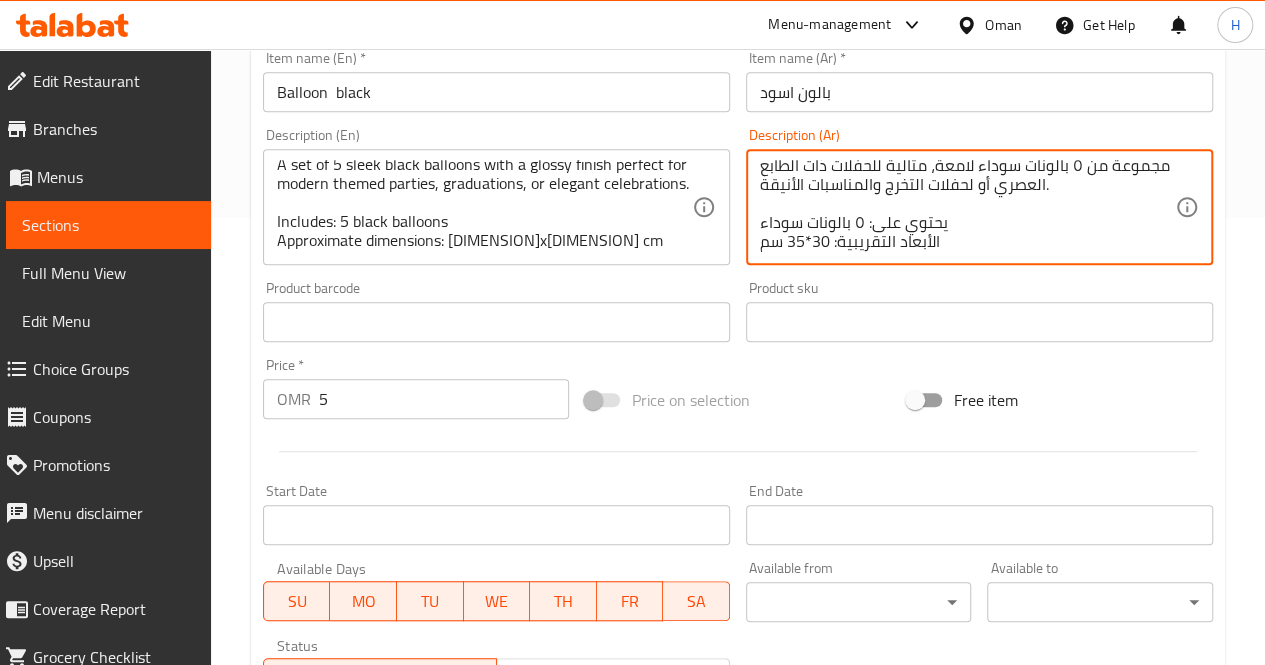 click on "مجموعة من ٥ بالونات سوداء لامعة، مثالية للحفلات ذات الطابع العصري أو لحفلات التخرج والمناسبات الأنيقة.
يحتوي على: ٥ بالونات سوداء
الأبعاد التقريبية: 30*35 سم" at bounding box center [967, 207] 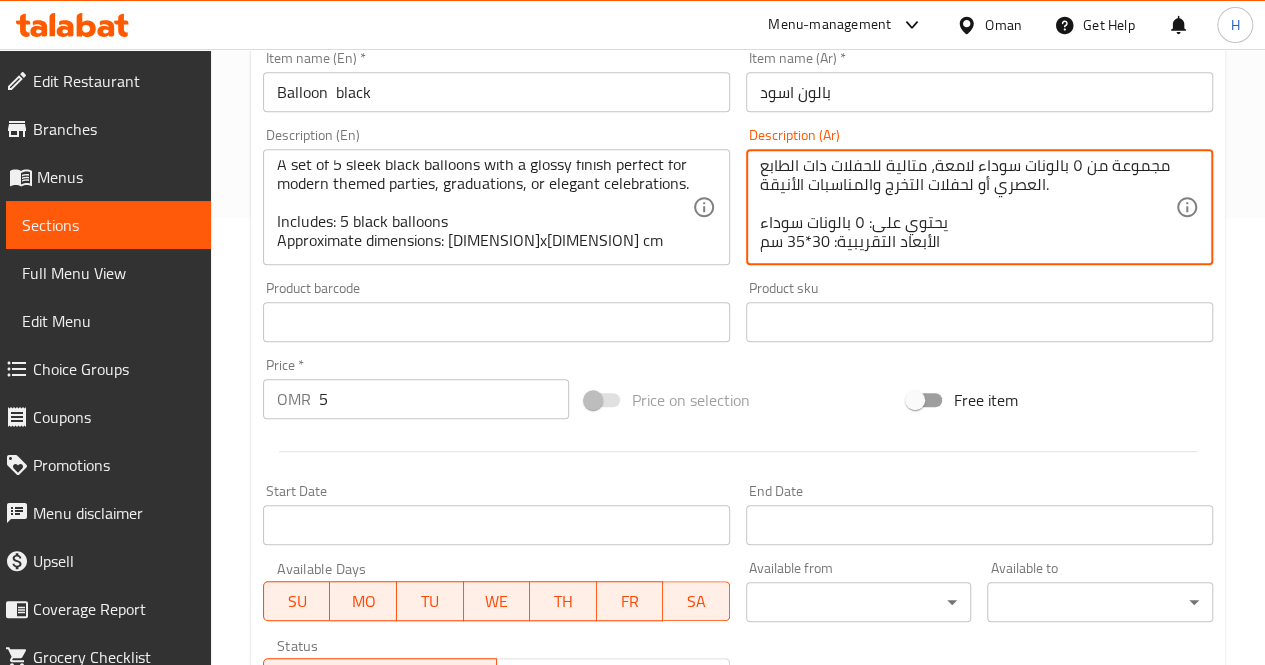drag, startPoint x: 788, startPoint y: 239, endPoint x: 820, endPoint y: 241, distance: 32.06244 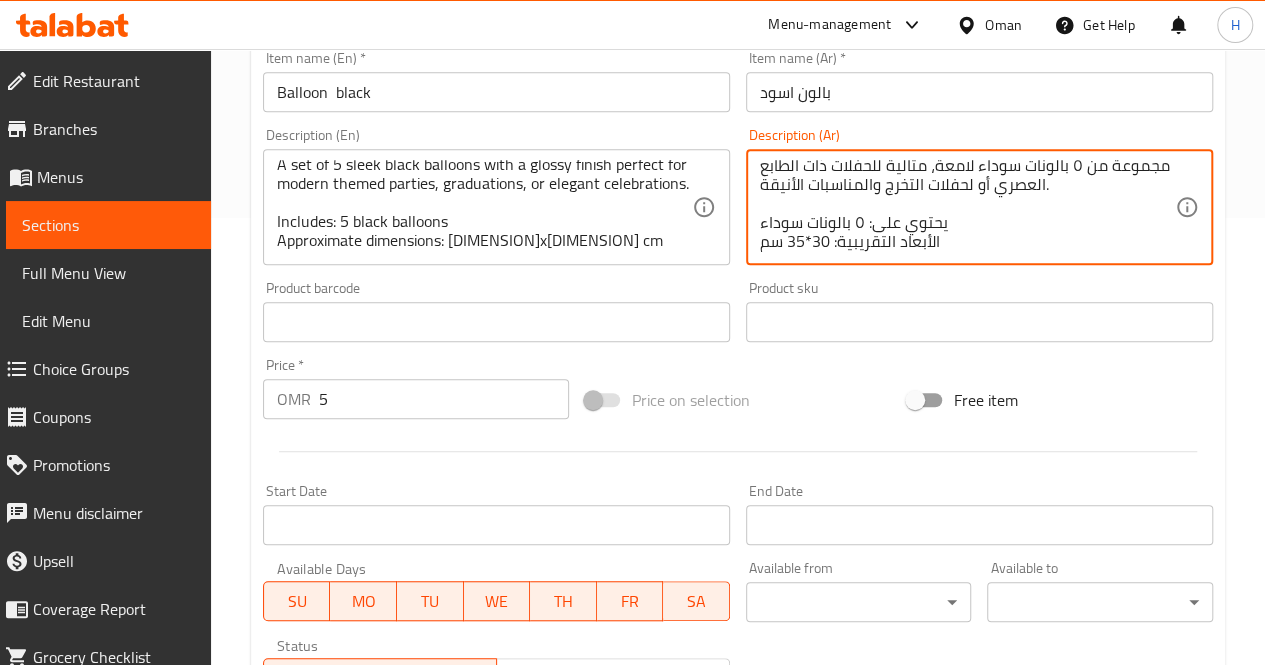 click on "مجموعة من ٥ بالونات سوداء لامعة، مثالية للحفلات ذات الطابع العصري أو لحفلات التخرج والمناسبات الأنيقة.
يحتوي على: ٥ بالونات سوداء
الأبعاد التقريبية: 30*35 سم" at bounding box center (967, 207) 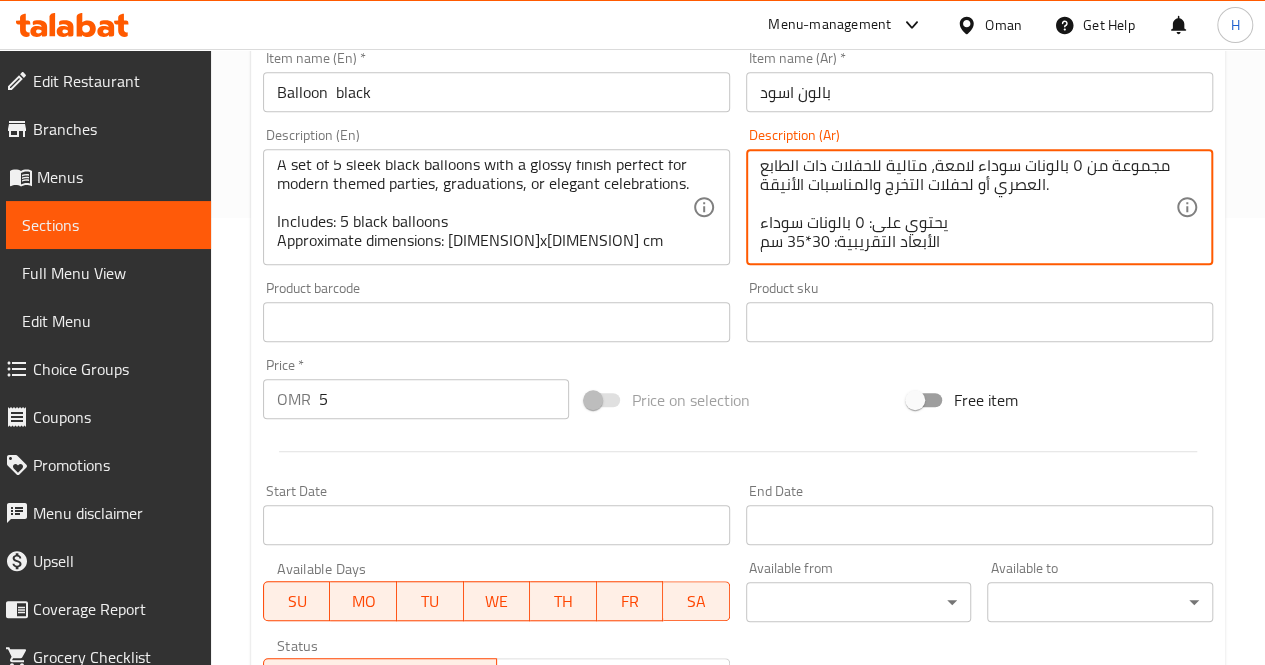 drag, startPoint x: 828, startPoint y: 242, endPoint x: 806, endPoint y: 242, distance: 22 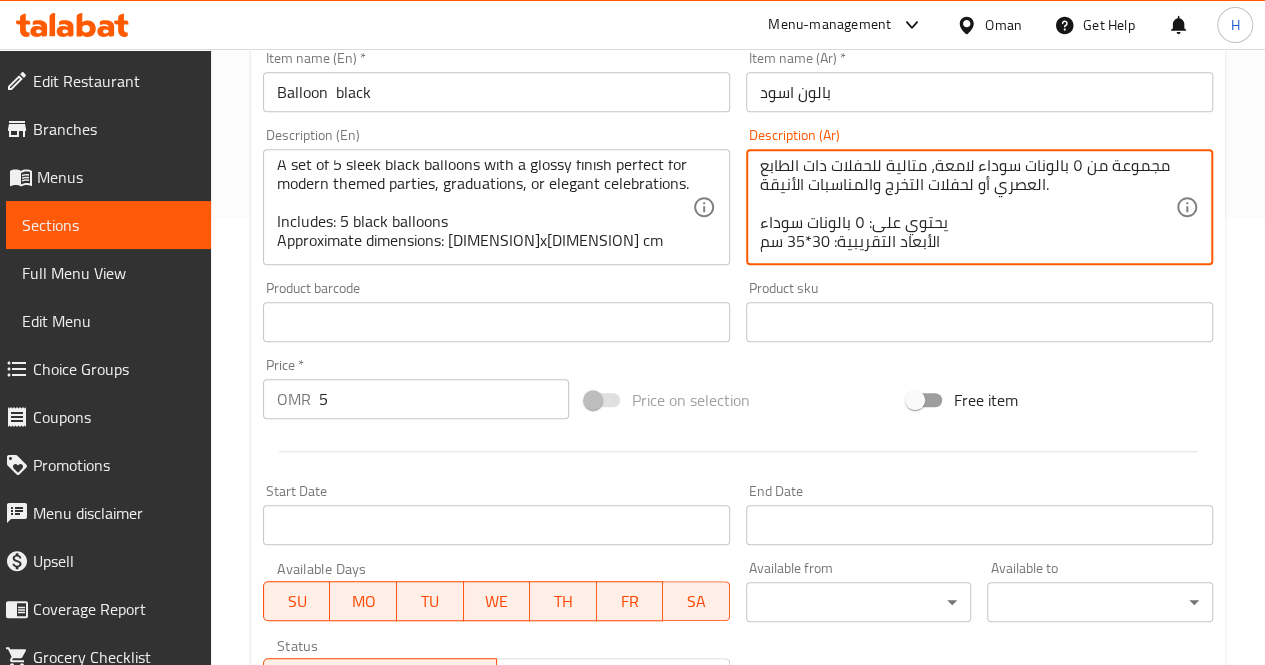 click on "مجموعة من ٥ بالونات سوداء لامعة، مثالية للحفلات ذات الطابع العصري أو لحفلات التخرج والمناسبات الأنيقة.
يحتوي على: ٥ بالونات سوداء
الأبعاد التقريبية: 30*35 سم" at bounding box center [967, 207] 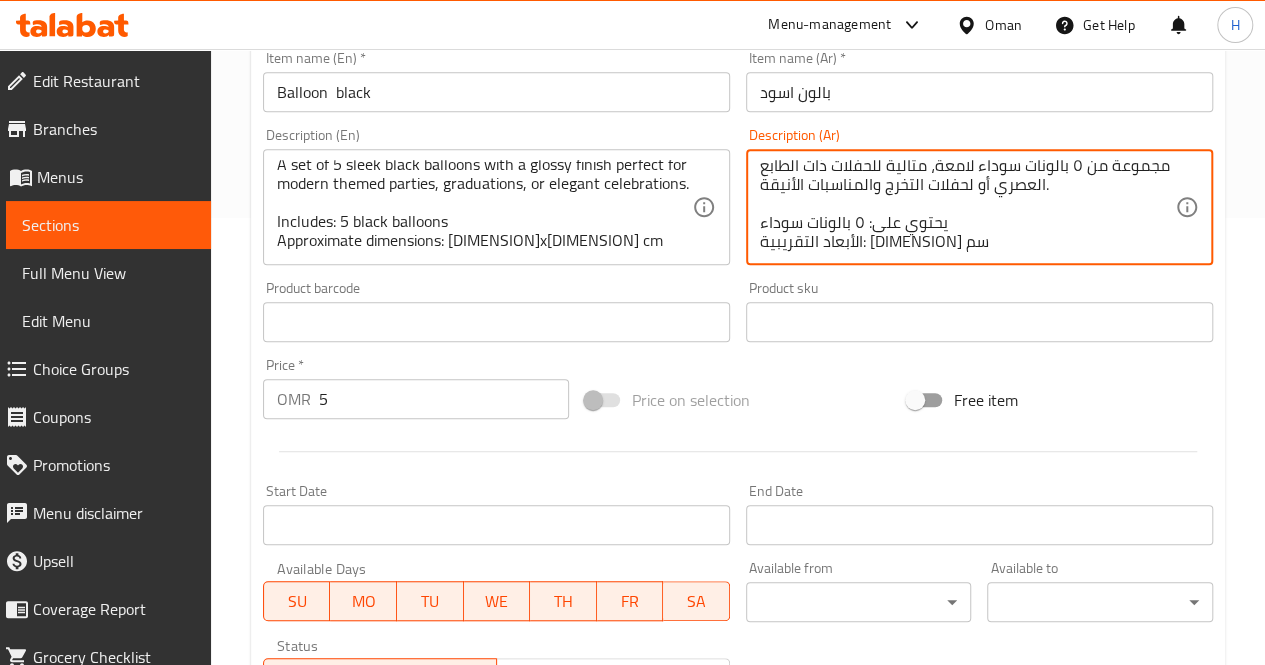 drag, startPoint x: 806, startPoint y: 242, endPoint x: 790, endPoint y: 239, distance: 16.27882 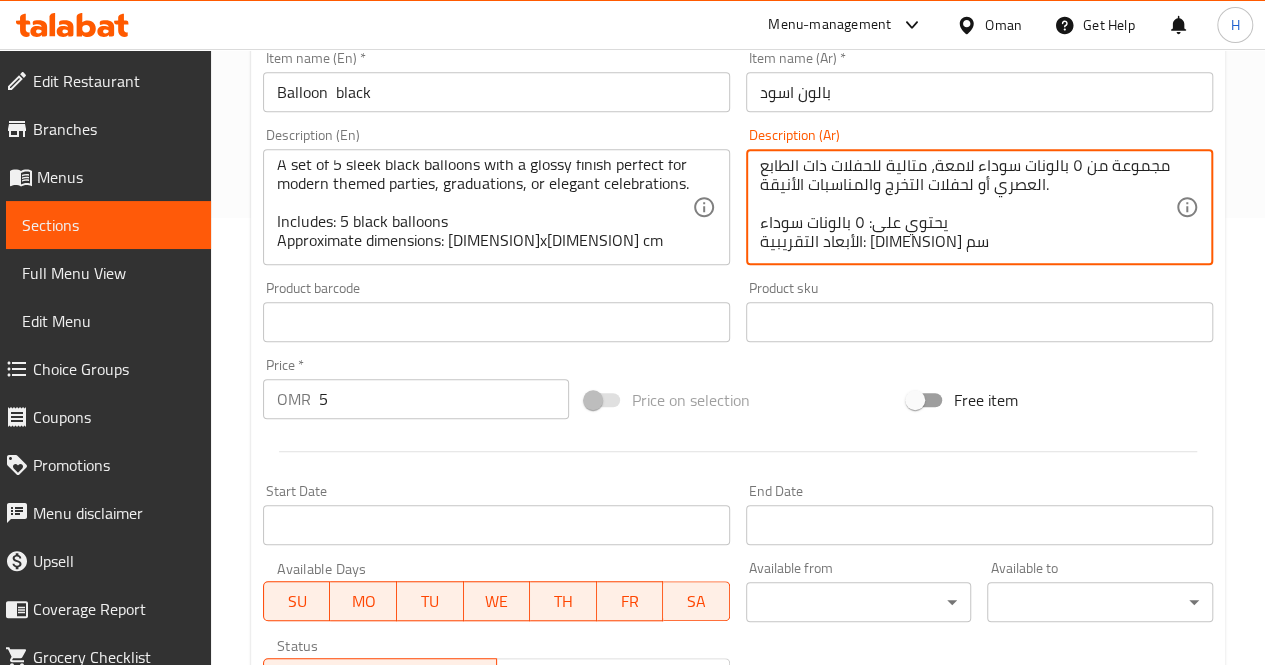 click on "مجموعة من ٥ بالونات سوداء لامعة، مثالية للحفلات ذات الطابع العصري أو لحفلات التخرج والمناسبات الأنيقة.
يحتوي على: ٥ بالونات سوداء
الأبعاد التقريبية: 30 سم" at bounding box center (967, 207) 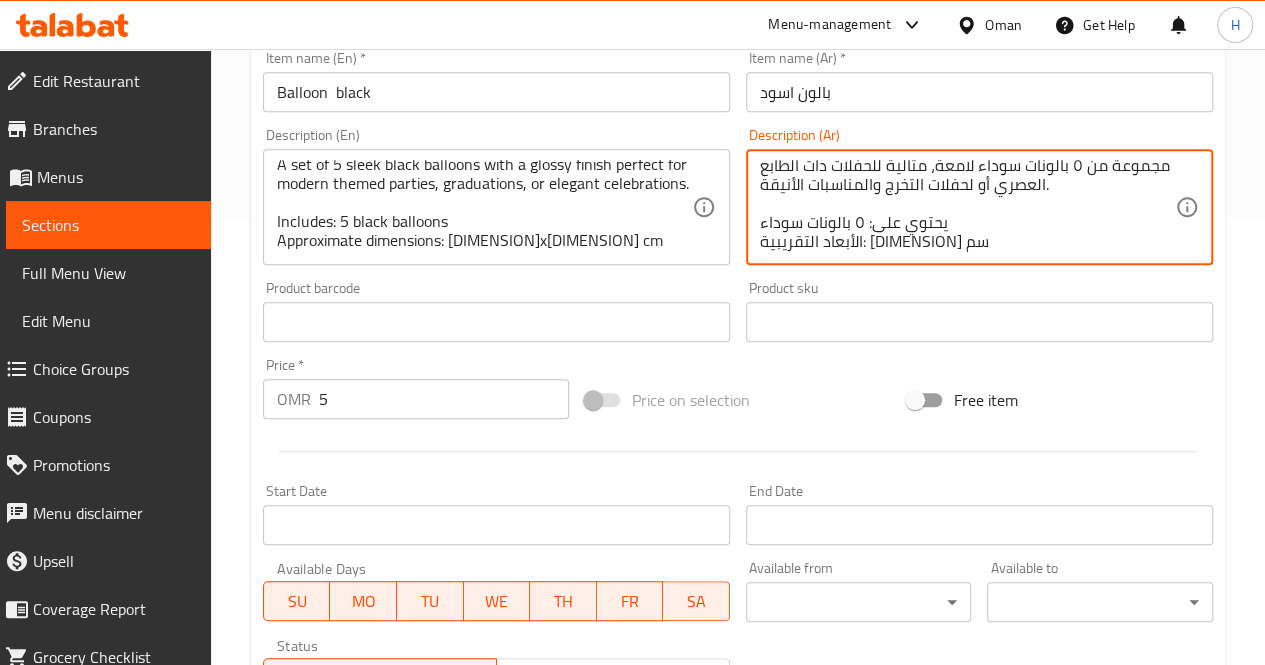 click on "مجموعة من ٥ بالونات سوداء لامعة، مثالية للحفلات ذات الطابع العصري أو لحفلات التخرج والمناسبات الأنيقة.
يحتوي على: ٥ بالونات سوداء
الأبعاد التقريبية: 30 سم" at bounding box center (967, 207) 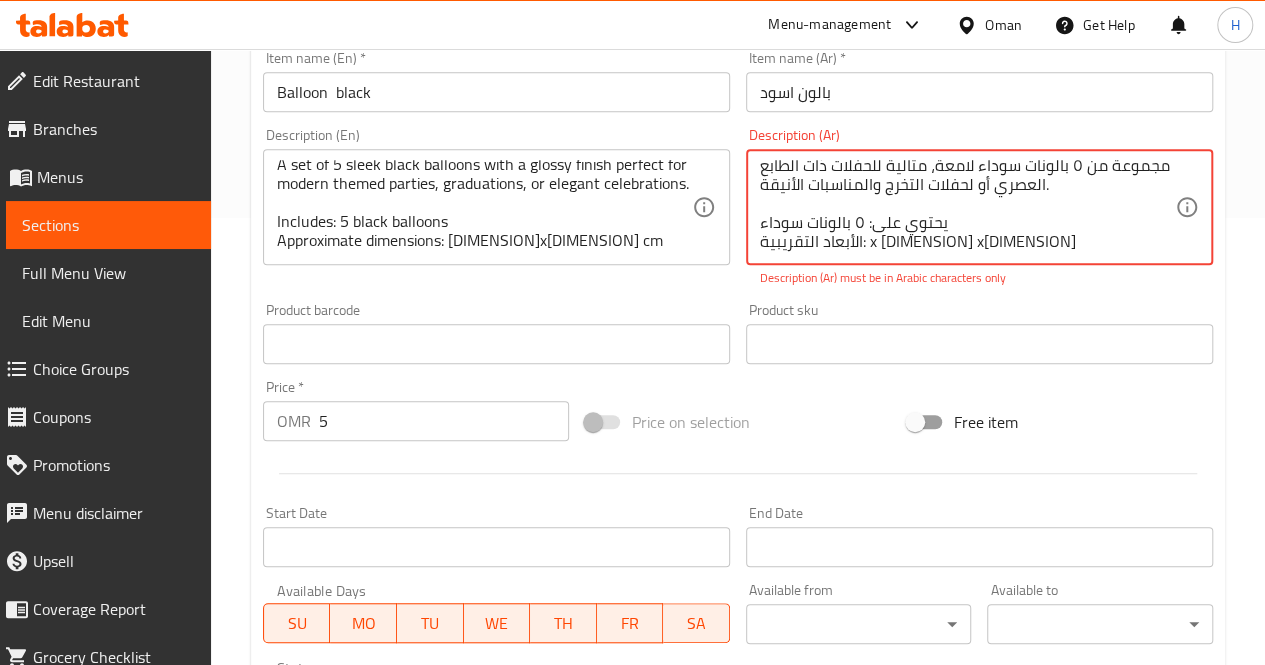 click on "مجموعة من ٥ بالونات سوداء لامعة، مثالية للحفلات ذات الطابع العصري أو لحفلات التخرج والمناسبات الأنيقة.
يحتوي على: ٥ بالونات سوداء
الأبعاد التقريبية: x 35 x30 سم" at bounding box center [967, 207] 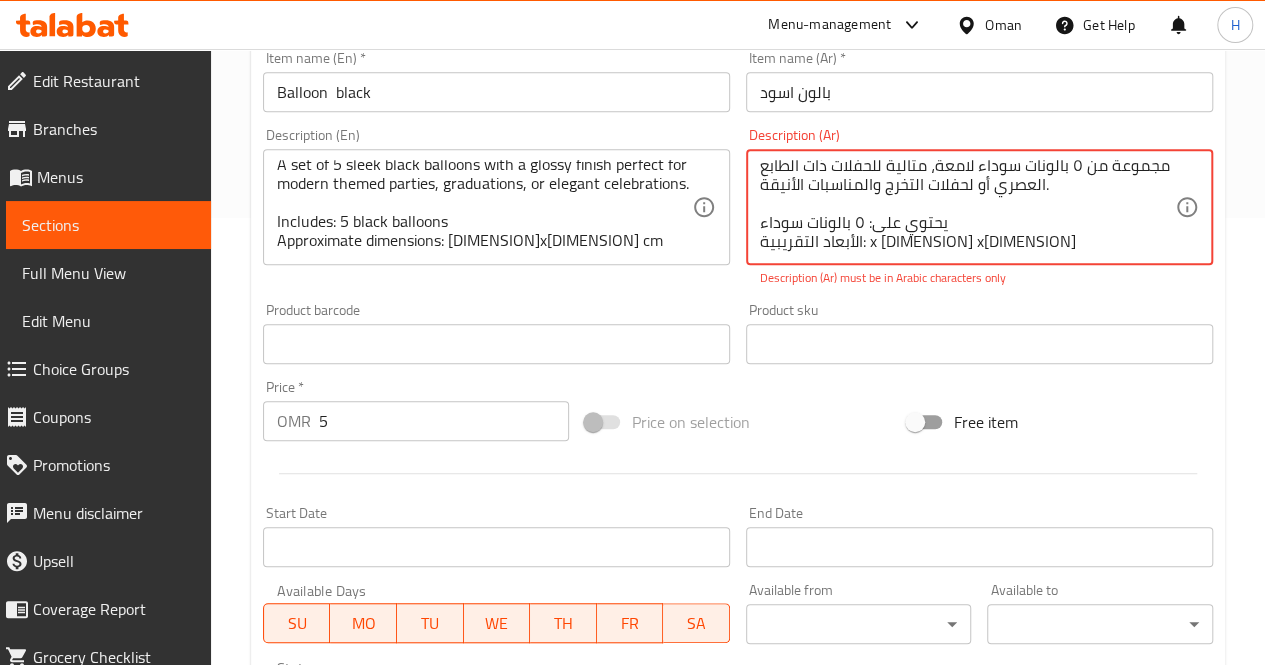 click on "مجموعة من ٥ بالونات سوداء لامعة، مثالية للحفلات ذات الطابع العصري أو لحفلات التخرج والمناسبات الأنيقة.
يحتوي على: ٥ بالونات سوداء
الأبعاد التقريبية: x 35 x30 سم" at bounding box center (967, 207) 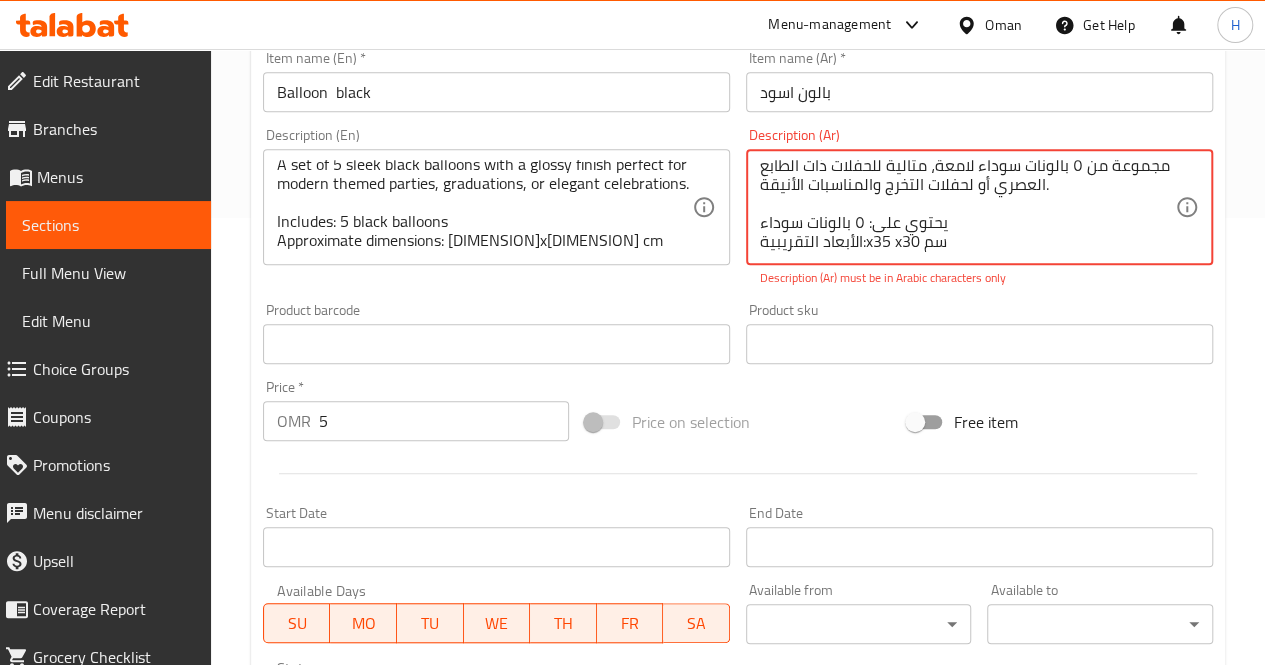 type on "مجموعة من ٥ بالونات سوداء لامعة، مثالية للحفلات ذات الطابع العصري أو لحفلات التخرج والمناسبات الأنيقة.
يحتوي على: ٥ بالونات سوداء
الأبعاد التقريبية:35 x30 سم" 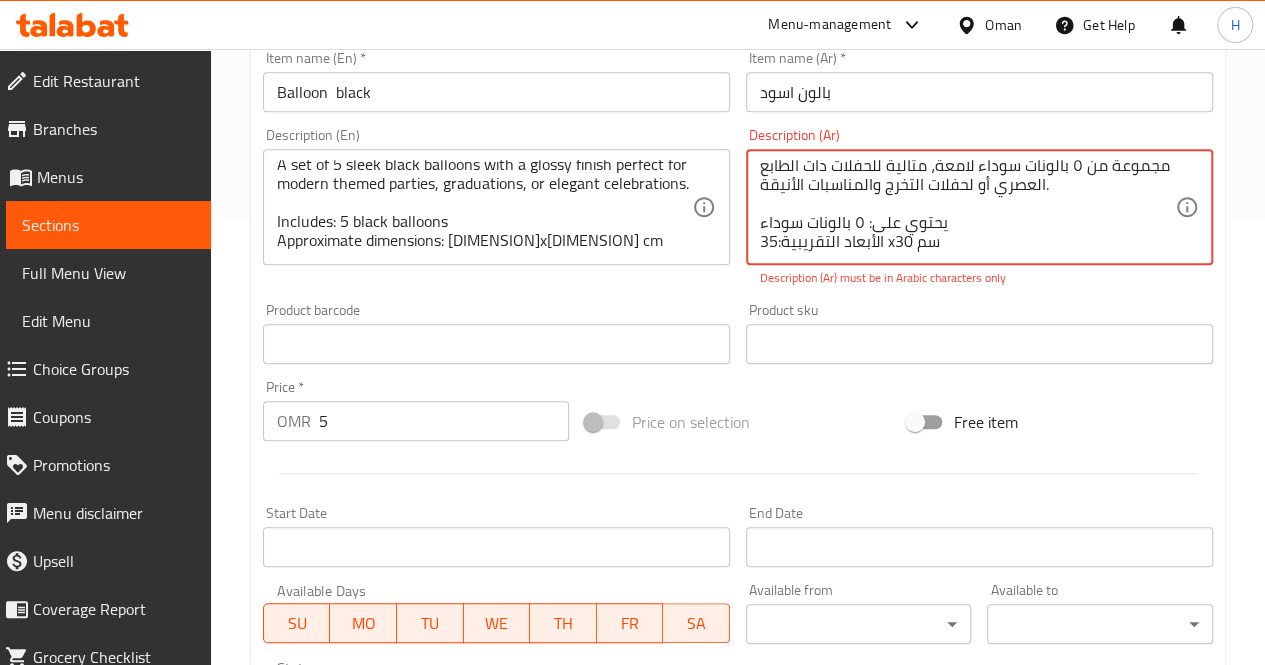 click on "مجموعة من ٥ بالونات سوداء لامعة، مثالية للحفلات ذات الطابع العصري أو لحفلات التخرج والمناسبات الأنيقة.
يحتوي على: ٥ بالونات سوداء
الأبعاد التقريبية:35 x30 سم" at bounding box center (967, 207) 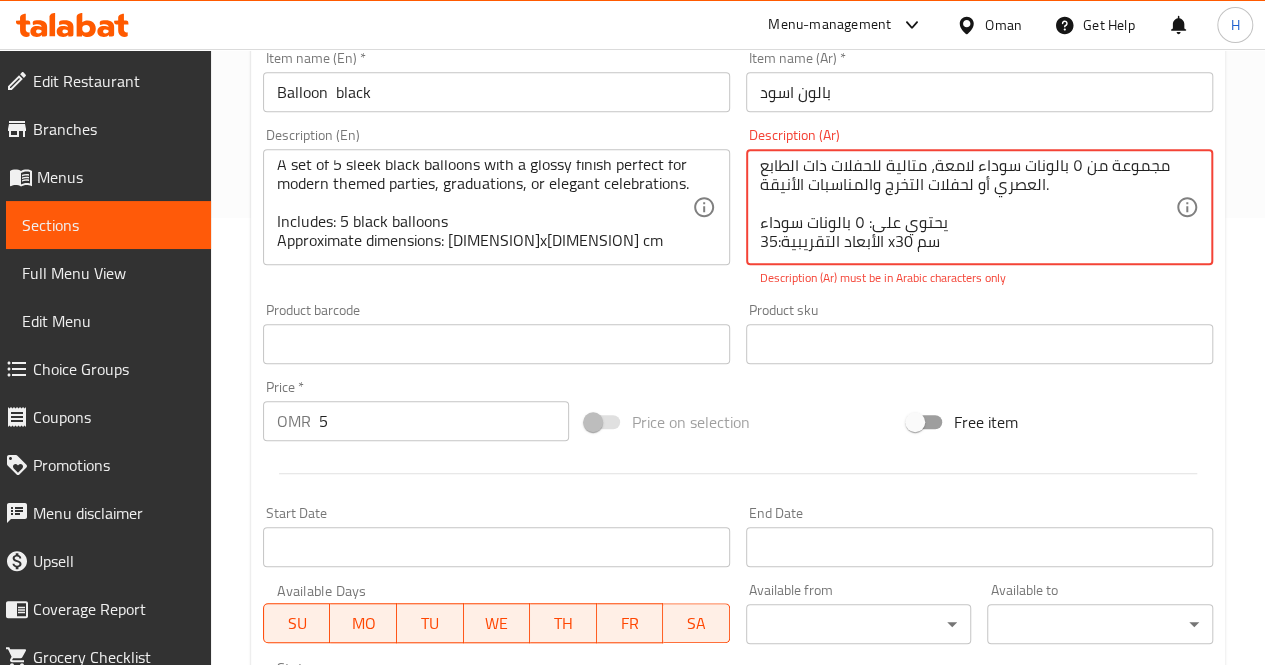 click on "مجموعة من ٥ بالونات سوداء لامعة، مثالية للحفلات ذات الطابع العصري أو لحفلات التخرج والمناسبات الأنيقة.
يحتوي على: ٥ بالونات سوداء
الأبعاد التقريبية:35 x30 سم" at bounding box center (967, 207) 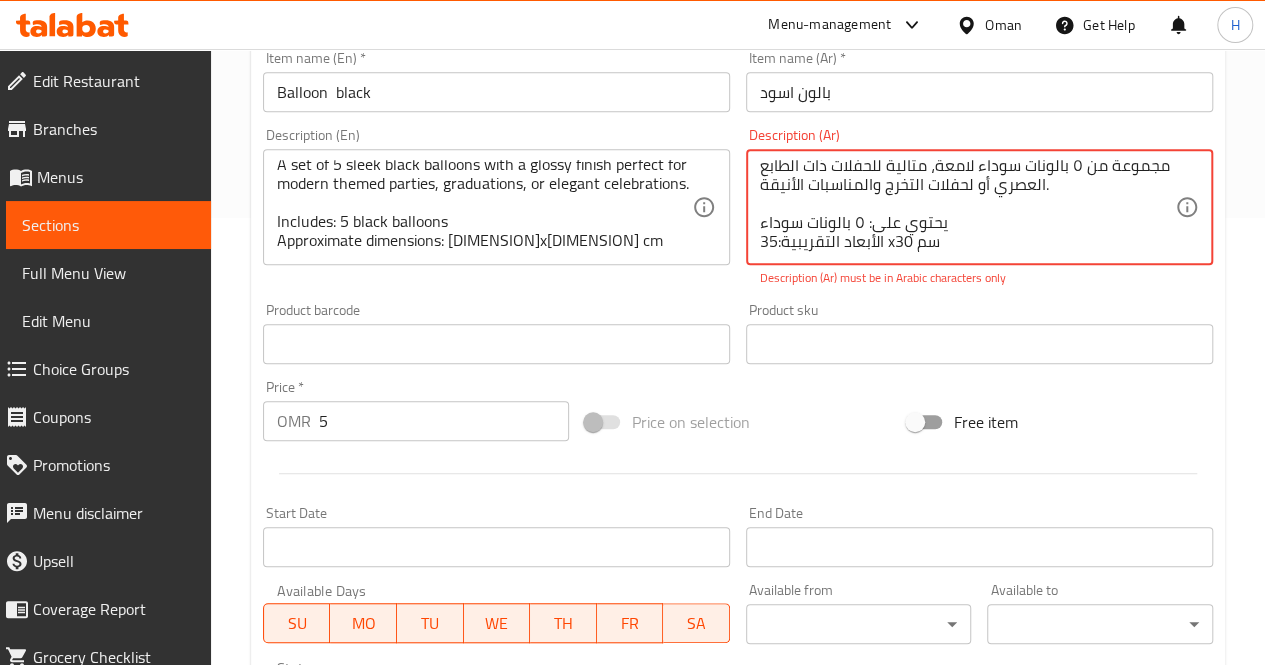 click on "مجموعة من ٥ بالونات سوداء لامعة، مثالية للحفلات ذات الطابع العصري أو لحفلات التخرج والمناسبات الأنيقة.
يحتوي على: ٥ بالونات سوداء
الأبعاد التقريبية:35 x30 سم" at bounding box center [967, 207] 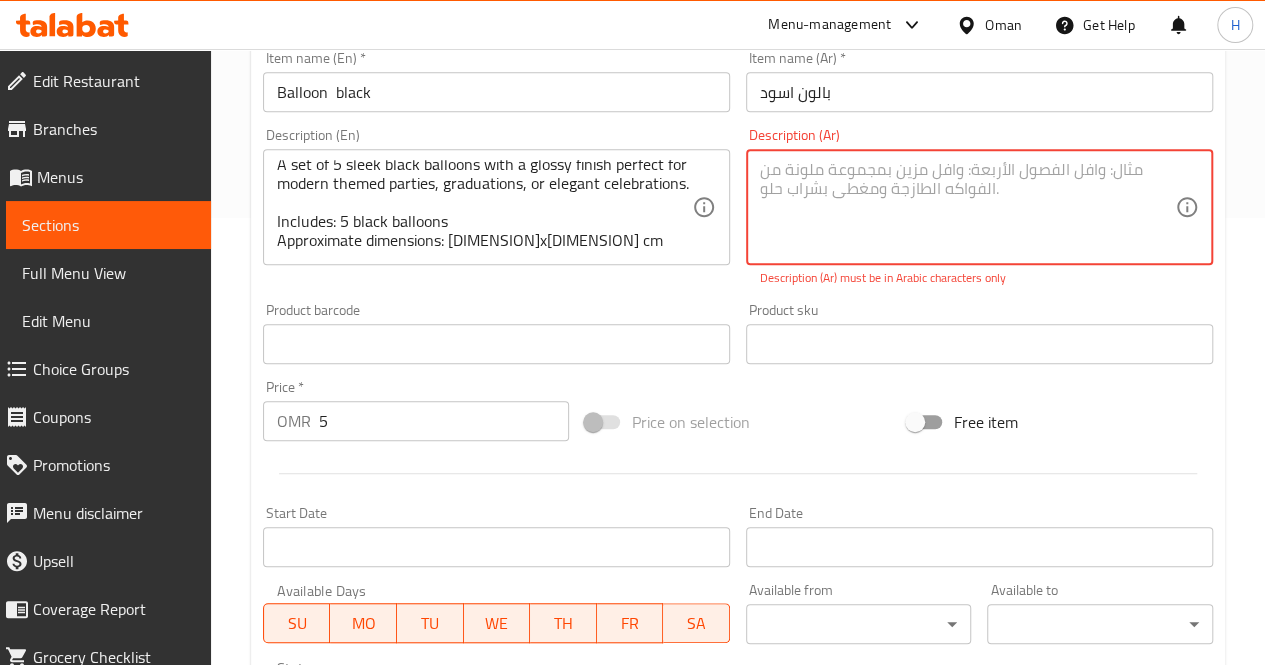 scroll, scrollTop: 0, scrollLeft: 0, axis: both 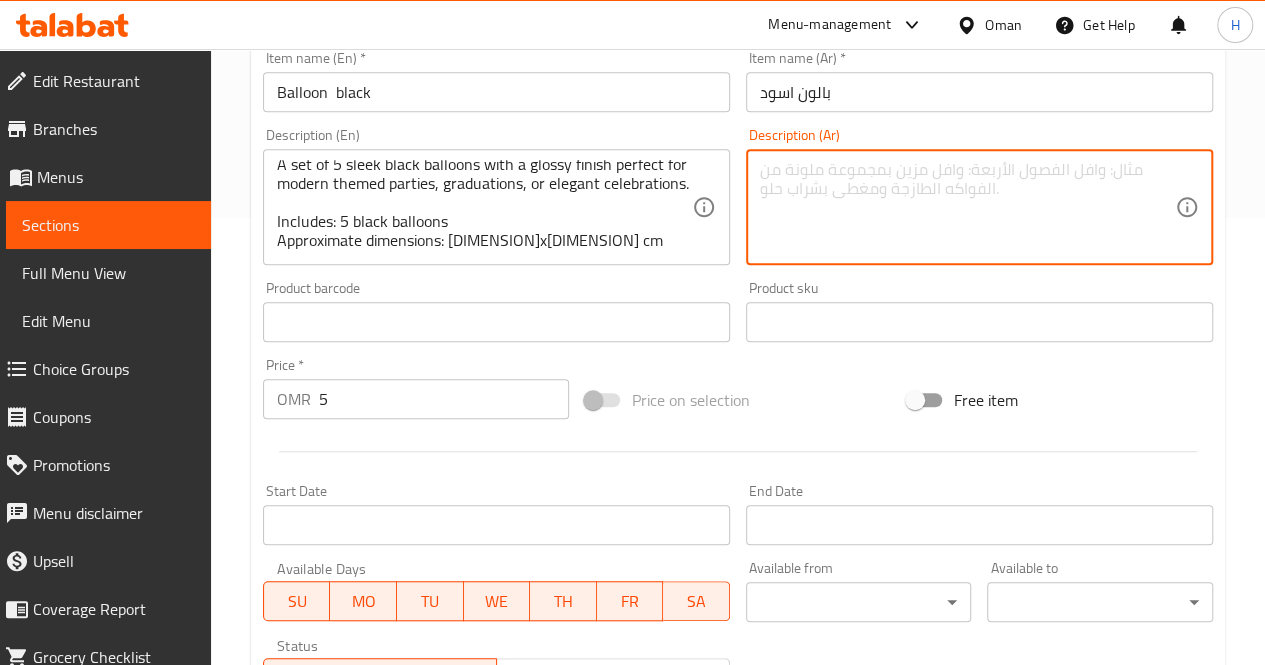 click at bounding box center (967, 207) 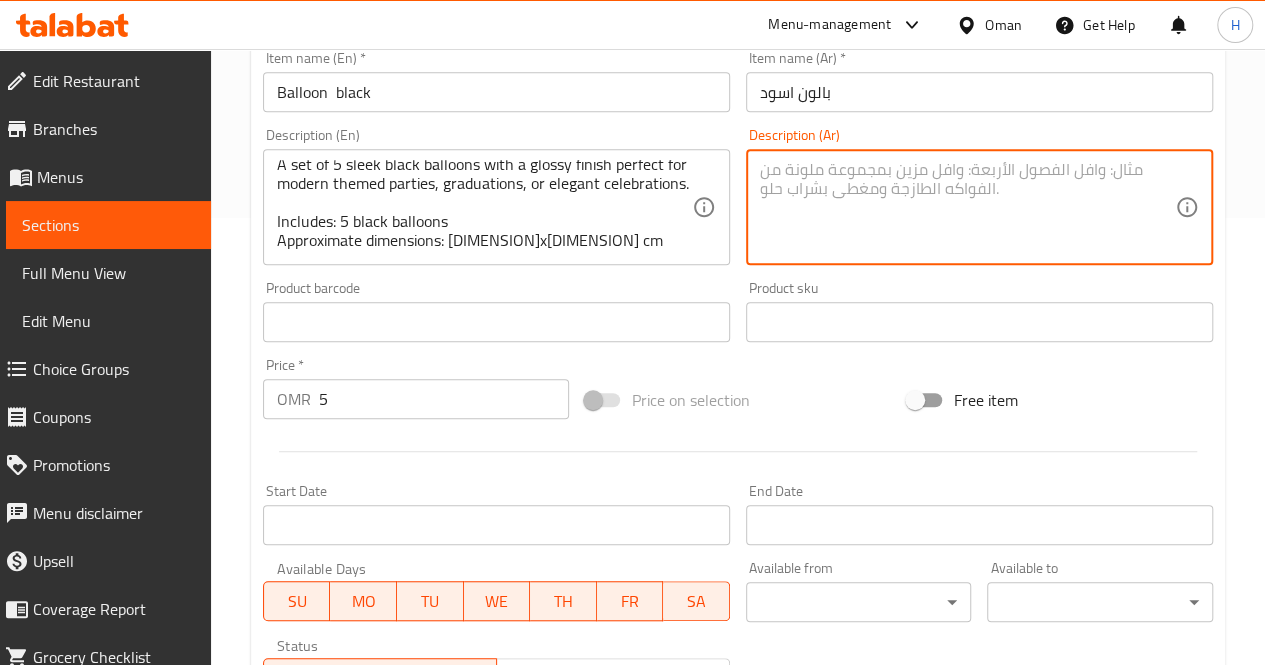 paste on "مجموعة من ٥ بالونات سوداء لامعة، مثالية للحفلات ذات الطابع العصري أو لحفلات التخرج والمناسبات الأنيقة.
يحتوي على: ٥ بالونات سوداء
الأبعاد التقريبية: ٣٠×٣٥ سم" 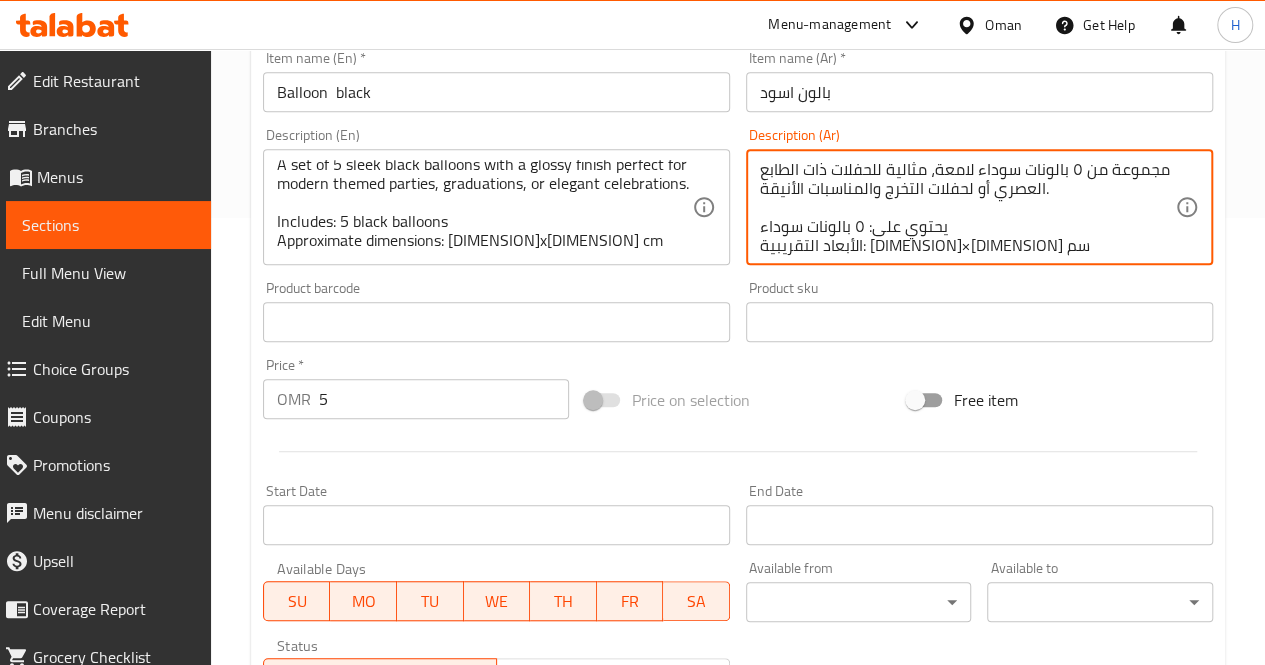 scroll, scrollTop: 18, scrollLeft: 0, axis: vertical 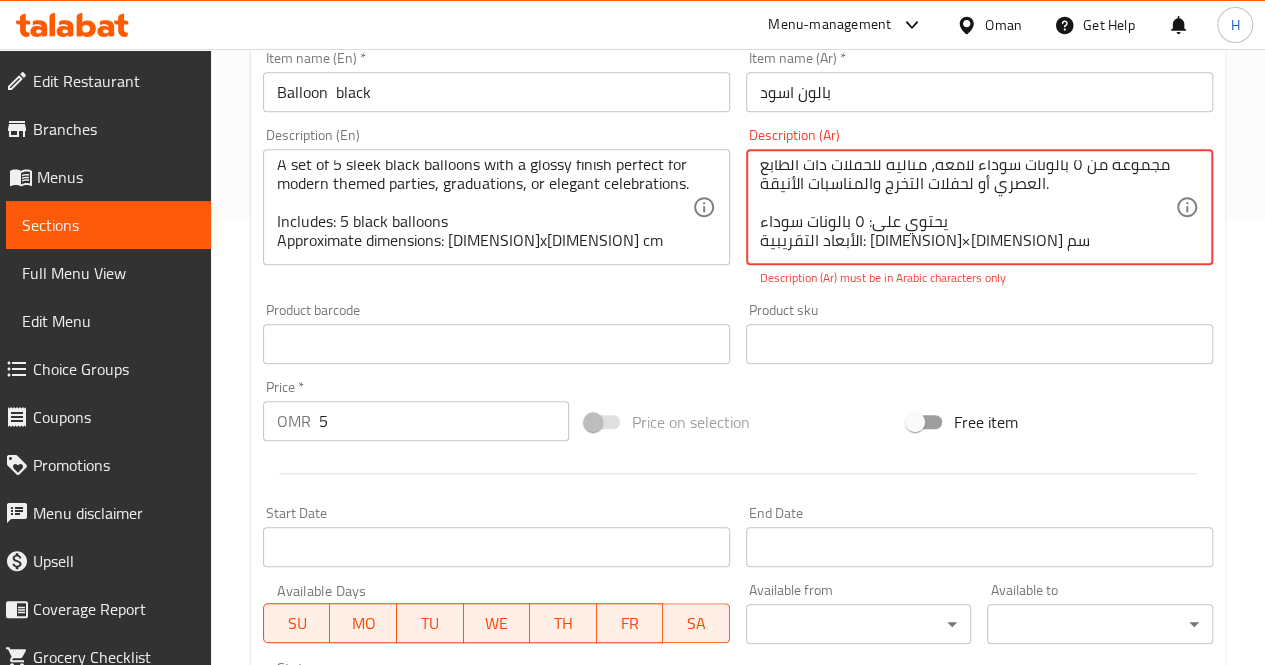 drag, startPoint x: 788, startPoint y: 231, endPoint x: 827, endPoint y: 234, distance: 39.115215 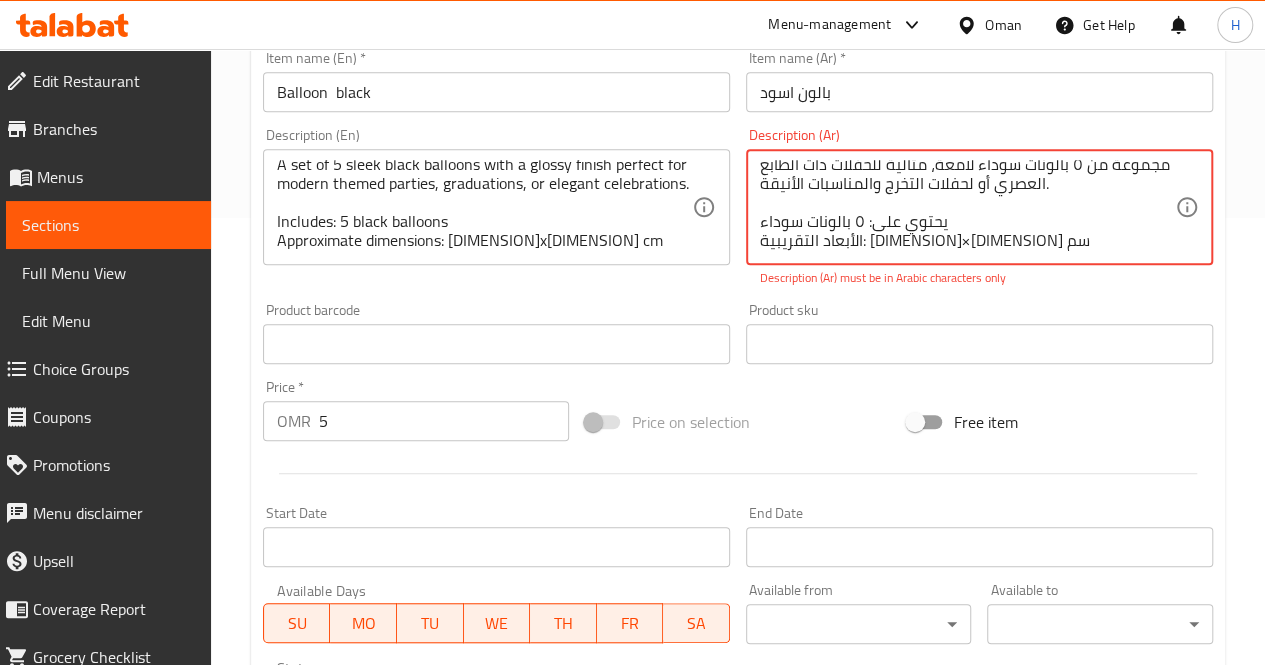 drag, startPoint x: 828, startPoint y: 231, endPoint x: 814, endPoint y: 232, distance: 14.035668 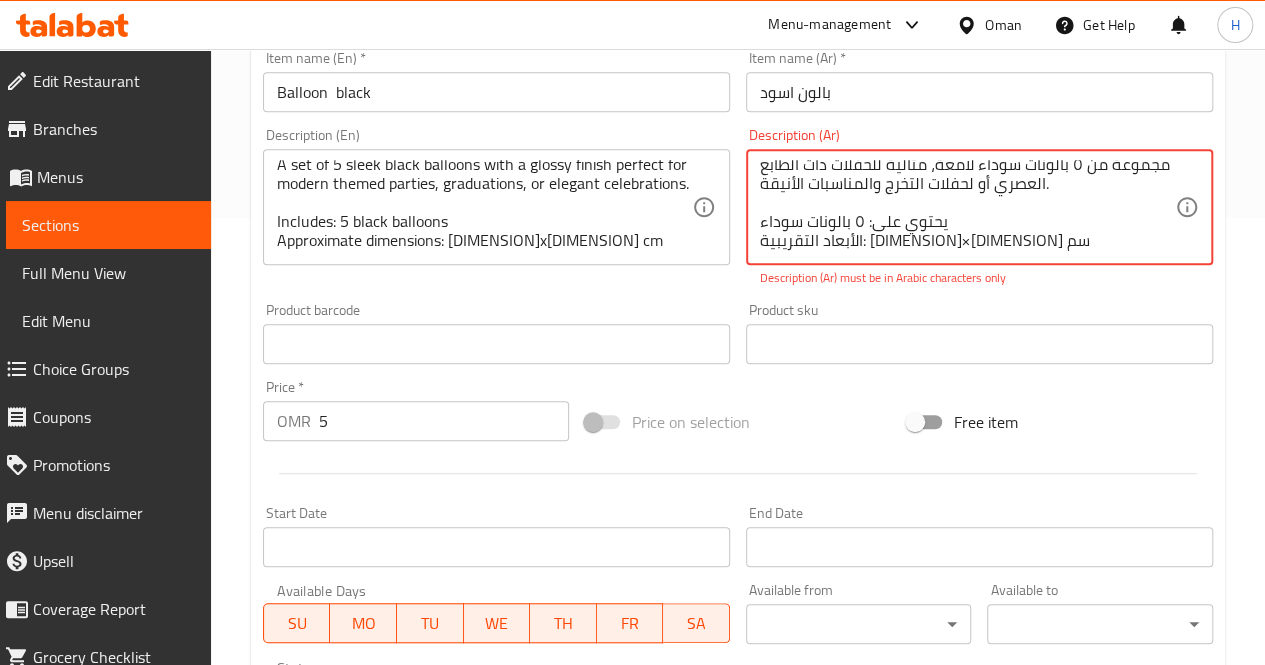 click on "مجموعة من ٥ بالونات سوداء لامعة، مثالية للحفلات ذات الطابع العصري أو لحفلات التخرج والمناسبات الأنيقة.
يحتوي على: ٥ بالونات سوداء
الأبعاد التقريبية: ٣٠×٣٥ سم" at bounding box center (967, 207) 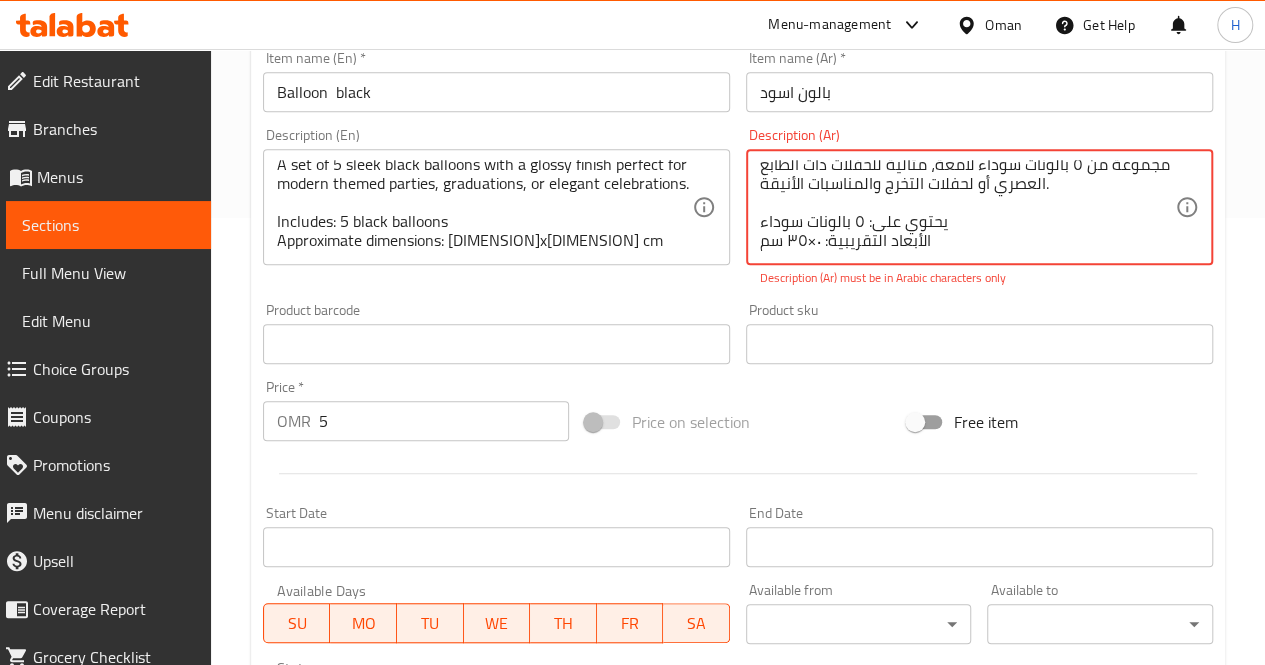 drag, startPoint x: 814, startPoint y: 232, endPoint x: 798, endPoint y: 231, distance: 16.03122 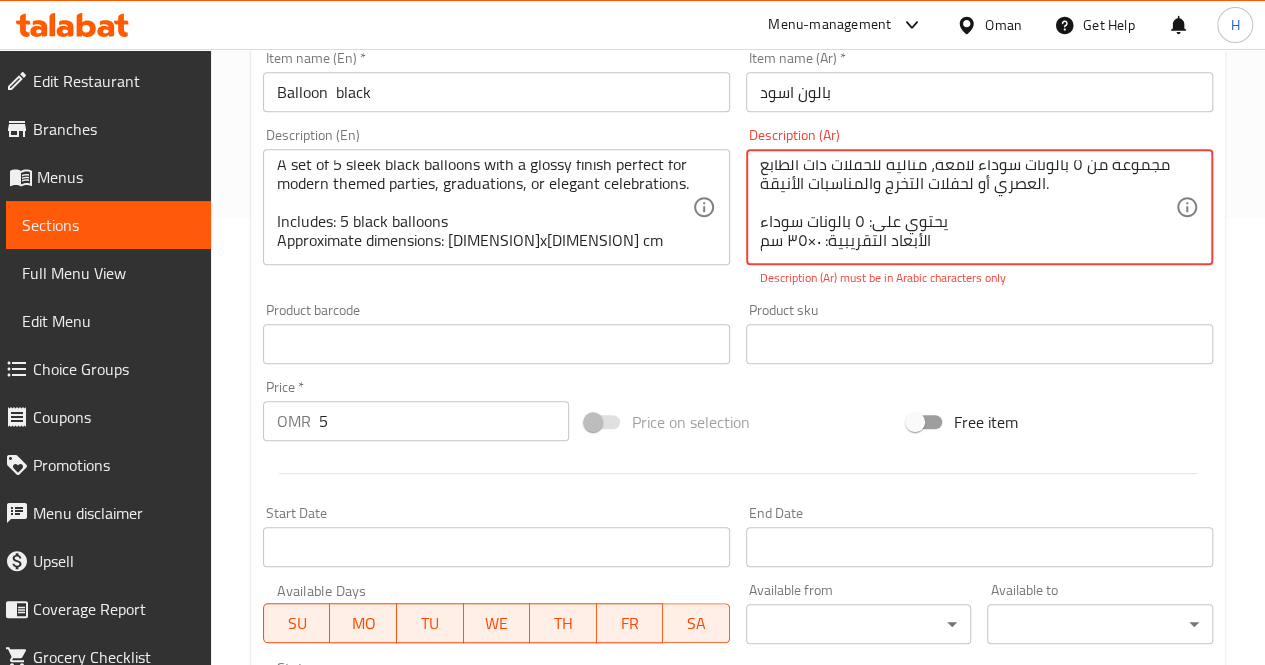 click on "مجموعة من ٥ بالونات سوداء لامعة، مثالية للحفلات ذات الطابع العصري أو لحفلات التخرج والمناسبات الأنيقة.
يحتوي على: ٥ بالونات سوداء
الأبعاد التقريبية: ٠×٣٥ سم" at bounding box center [967, 207] 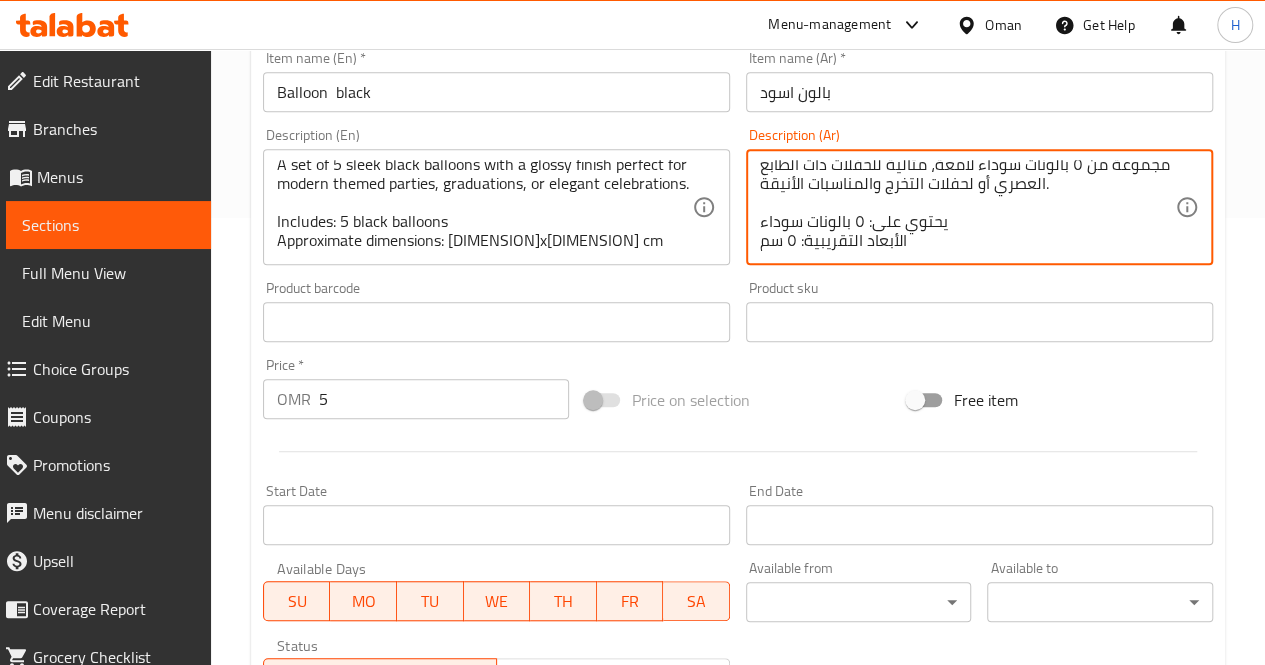 click on "مجموعة من ٥ بالونات سوداء لامعة، مثالية للحفلات ذات الطابع العصري أو لحفلات التخرج والمناسبات الأنيقة.
يحتوي على: ٥ بالونات سوداء
الأبعاد التقريبية: ٥ سم" at bounding box center (967, 207) 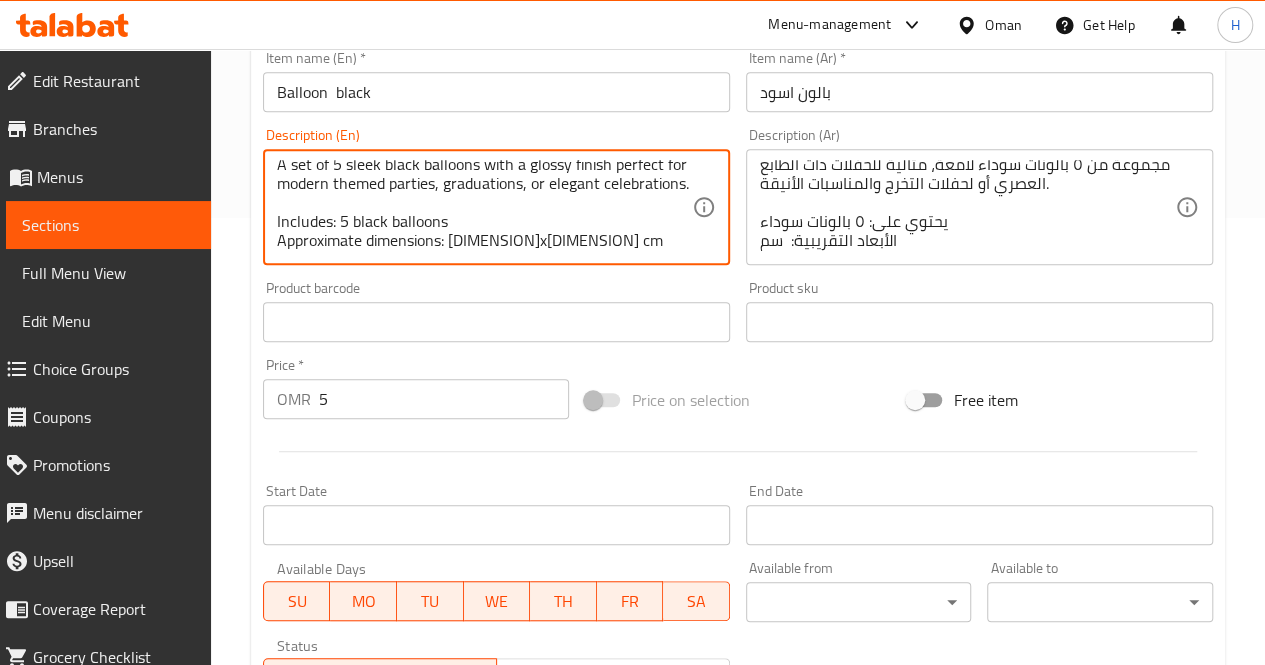 drag, startPoint x: 454, startPoint y: 238, endPoint x: 490, endPoint y: 235, distance: 36.124783 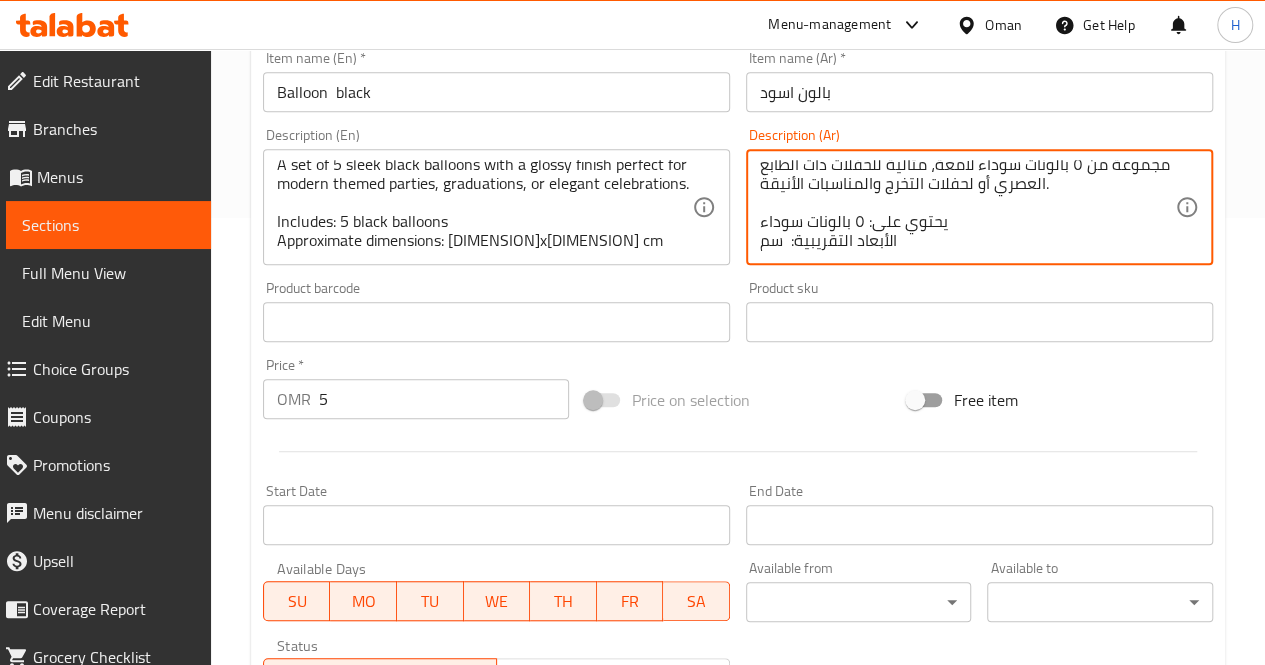 paste on "30x35" 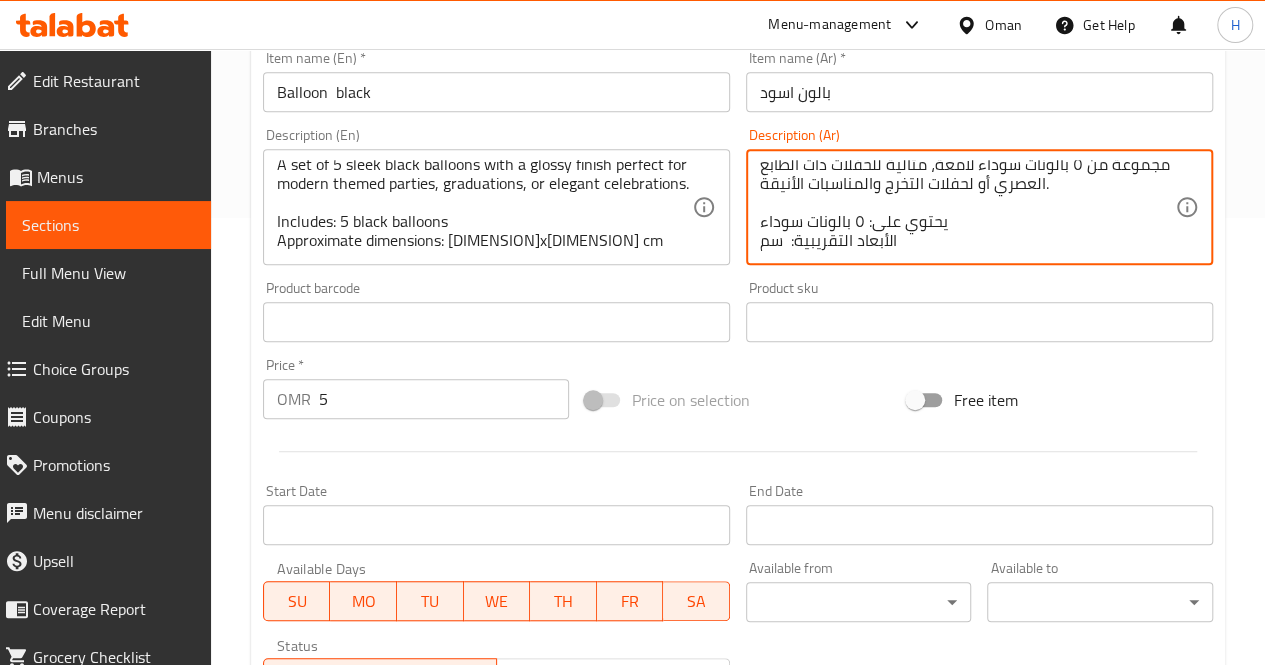 click on "مجموعة من ٥ بالونات سوداء لامعة، مثالية للحفلات ذات الطابع العصري أو لحفلات التخرج والمناسبات الأنيقة.
يحتوي على: ٥ بالونات سوداء
الأبعاد التقريبية:  سم
Description (Ar)" at bounding box center (979, 207) 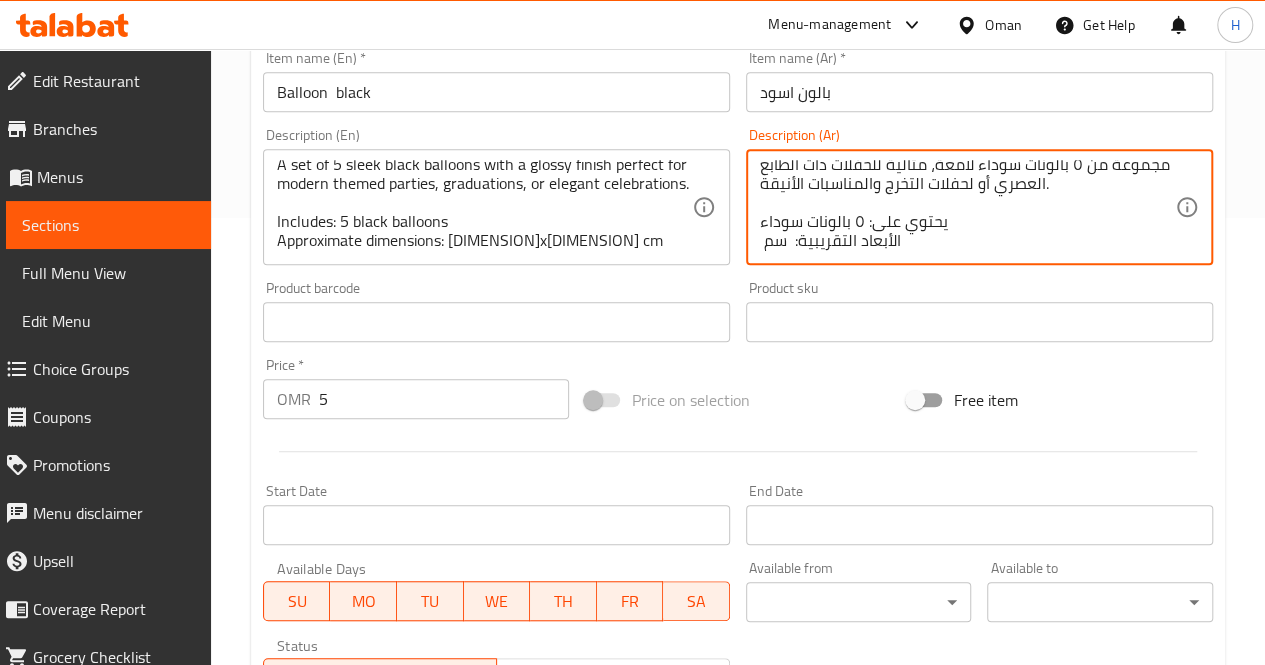 paste on "30x35" 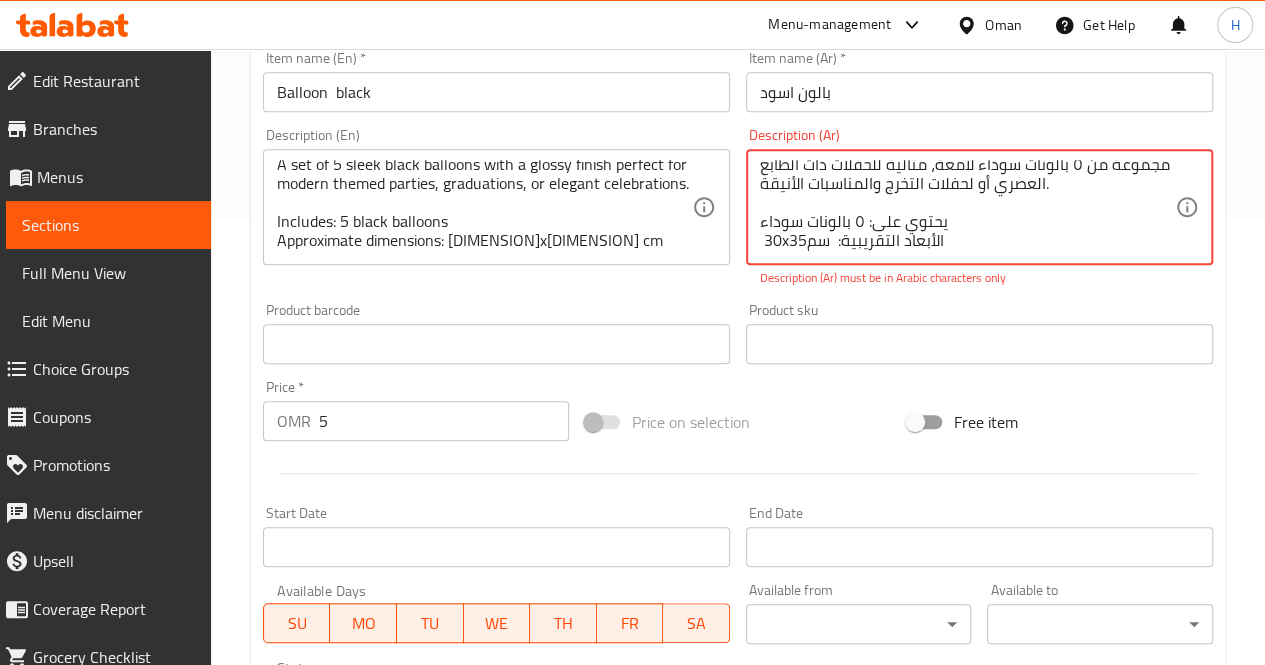 drag, startPoint x: 808, startPoint y: 232, endPoint x: 826, endPoint y: 235, distance: 18.248287 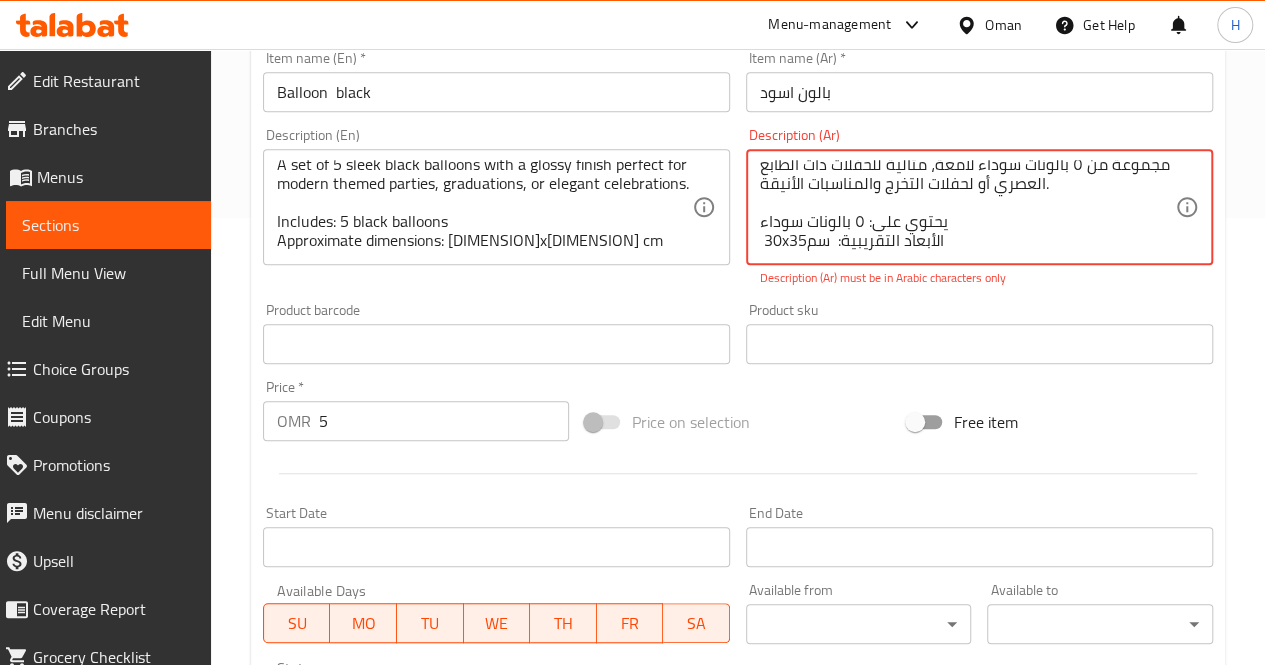 click on "مجموعة من ٥ بالونات سوداء لامعة، مثالية للحفلات ذات الطابع العصري أو لحفلات التخرج والمناسبات الأنيقة.
يحتوي على: ٥ بالونات سوداء
30x35الأبعاد التقريبية:  سم" at bounding box center (967, 207) 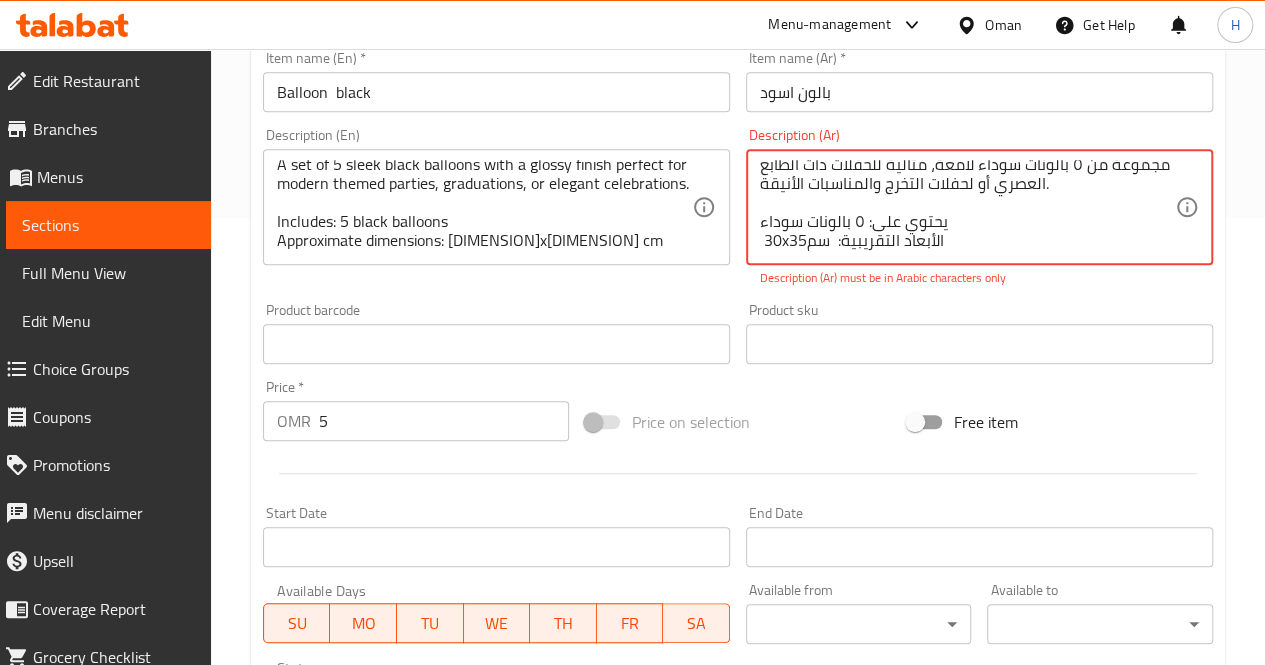 click on "مجموعة من ٥ بالونات سوداء لامعة، مثالية للحفلات ذات الطابع العصري أو لحفلات التخرج والمناسبات الأنيقة.
يحتوي على: ٥ بالونات سوداء
30x35الأبعاد التقريبية:  سم" at bounding box center [967, 207] 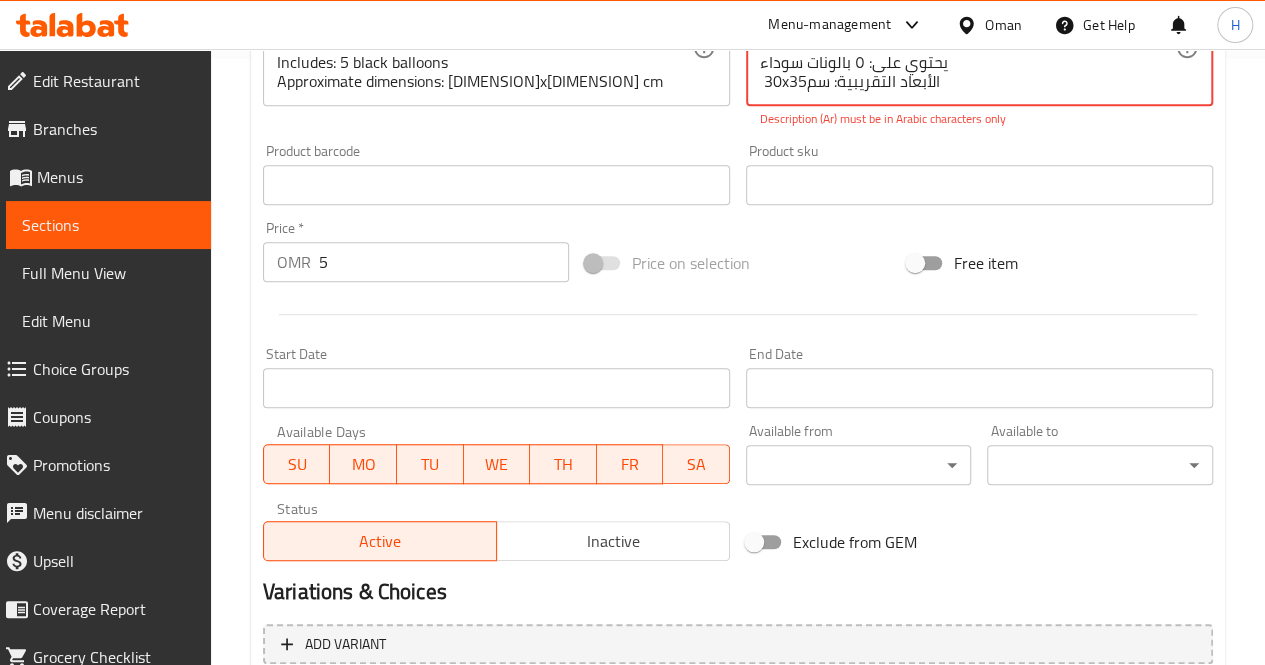 scroll, scrollTop: 799, scrollLeft: 0, axis: vertical 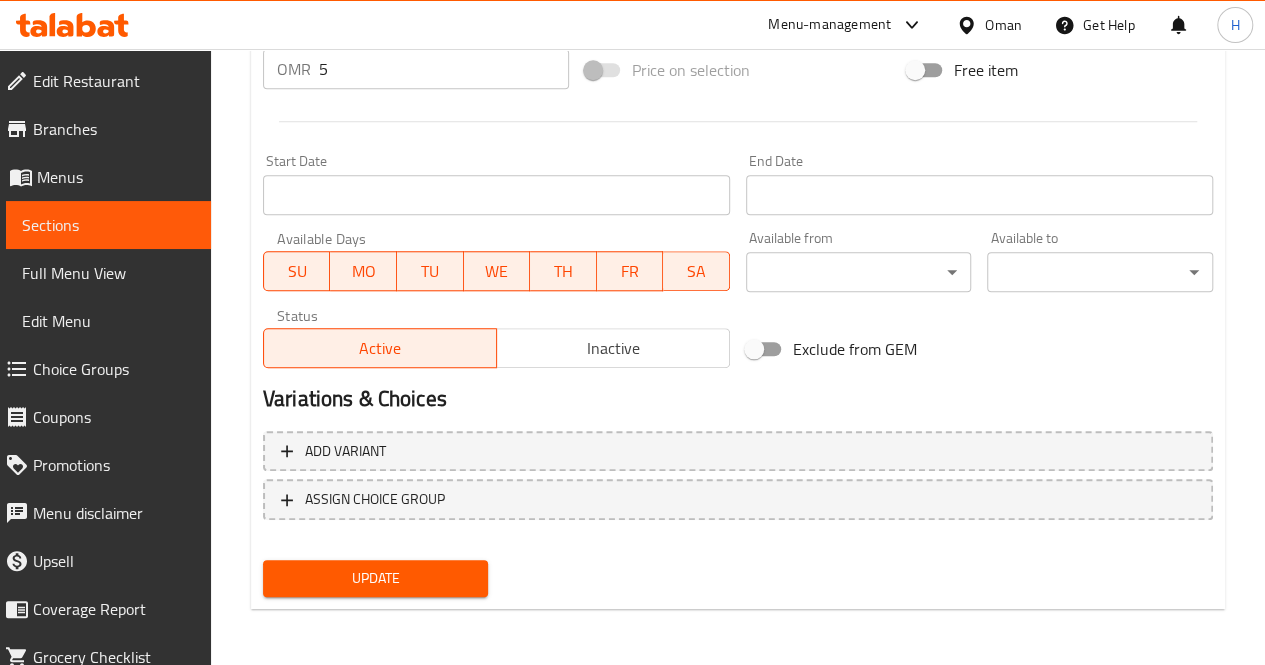 type on "مجموعة من ٥ بالونات سوداء لامعة، مثالية للحفلات ذات الطابع العصري أو لحفلات التخرج والمناسبات الأنيقة.
يحتوي على: ٥ بالونات سوداء
30x35الأبعاد التقريبية: سم" 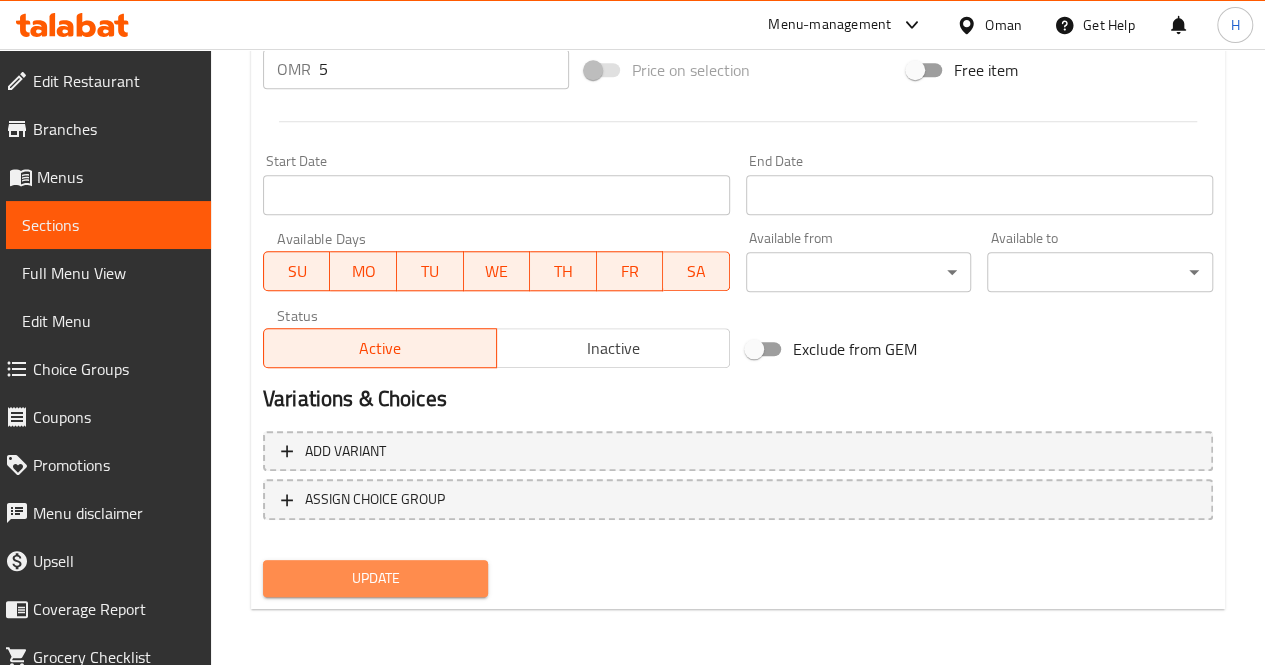 click on "Update" at bounding box center (376, 578) 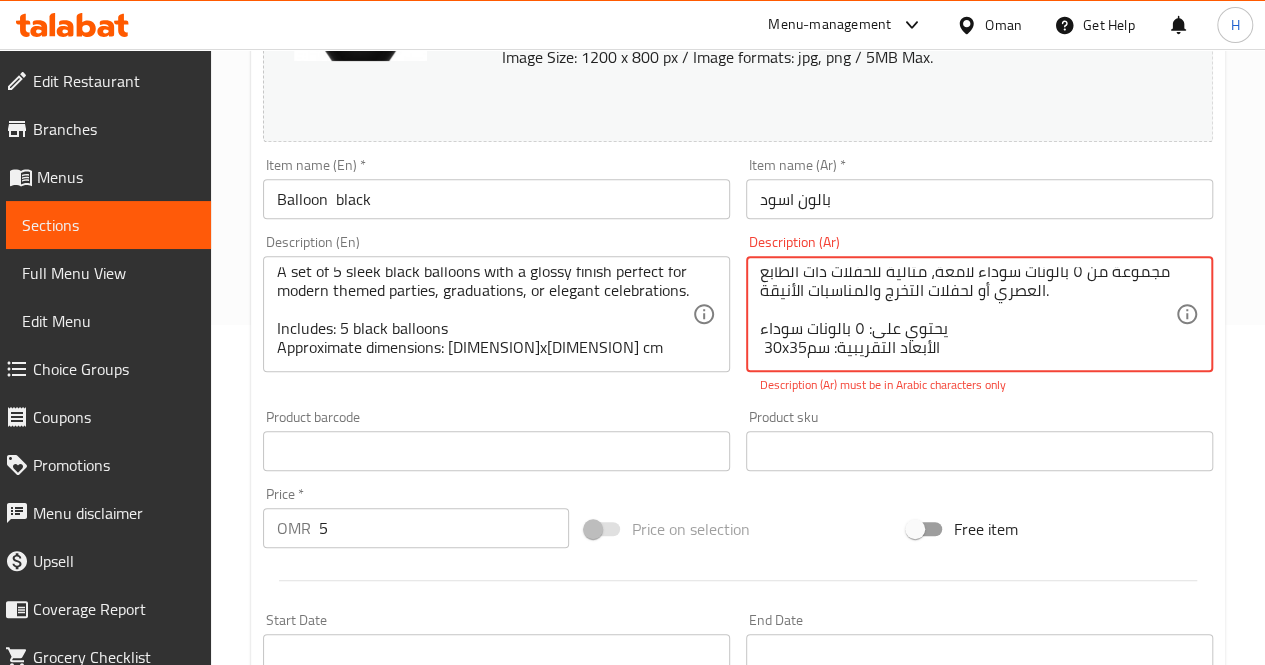 click on "مجموعة من ٥ بالونات سوداء لامعة، مثالية للحفلات ذات الطابع العصري أو لحفلات التخرج والمناسبات الأنيقة.
يحتوي على: ٥ بالونات سوداء
30x35الأبعاد التقريبية: سم" at bounding box center (967, 314) 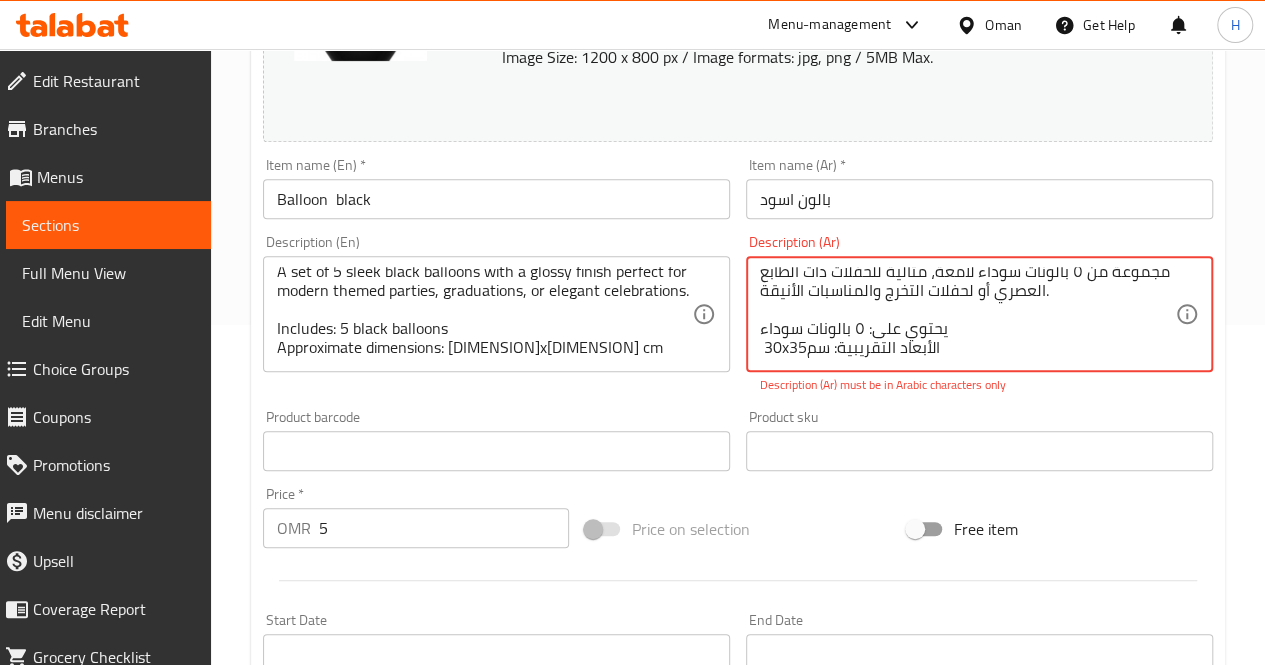 click on "مجموعة من ٥ بالونات سوداء لامعة، مثالية للحفلات ذات الطابع العصري أو لحفلات التخرج والمناسبات الأنيقة.
يحتوي على: ٥ بالونات سوداء
30x35الأبعاد التقريبية: سم" at bounding box center (967, 314) 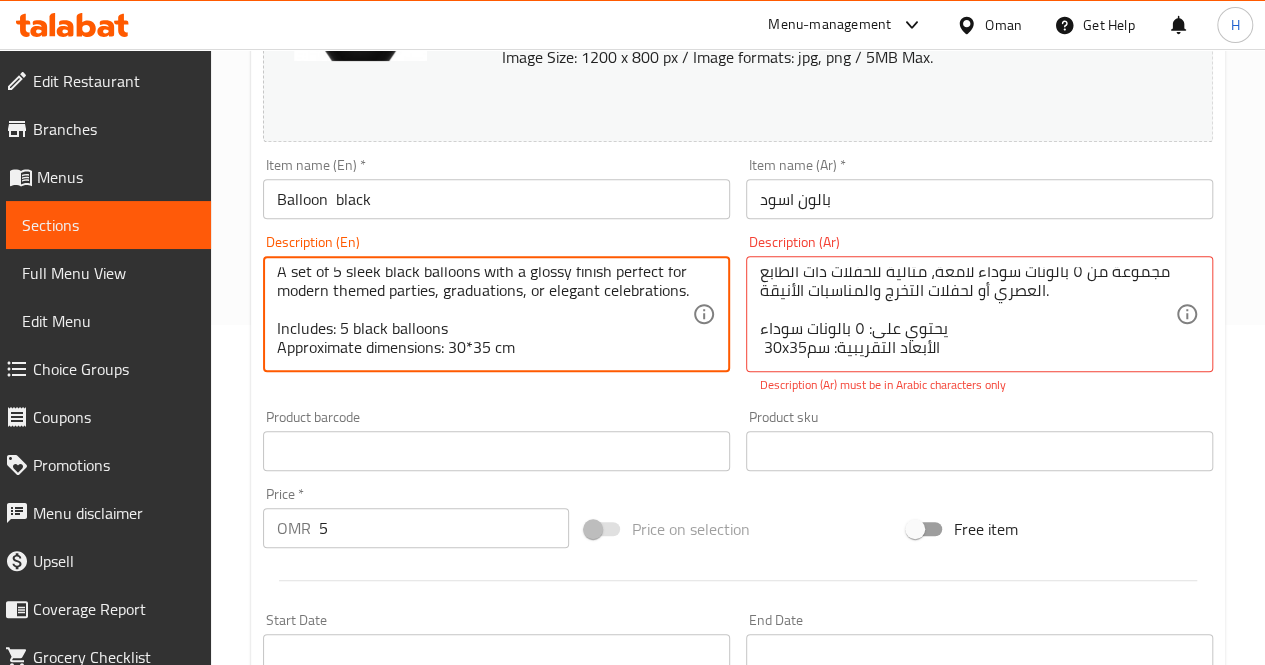 type on "A set of 5 sleek black balloons with a glossy finish perfect for modern themed parties, graduations, or elegant celebrations.
Includes: 5 black balloons
Approximate dimensions: 30*35 cm" 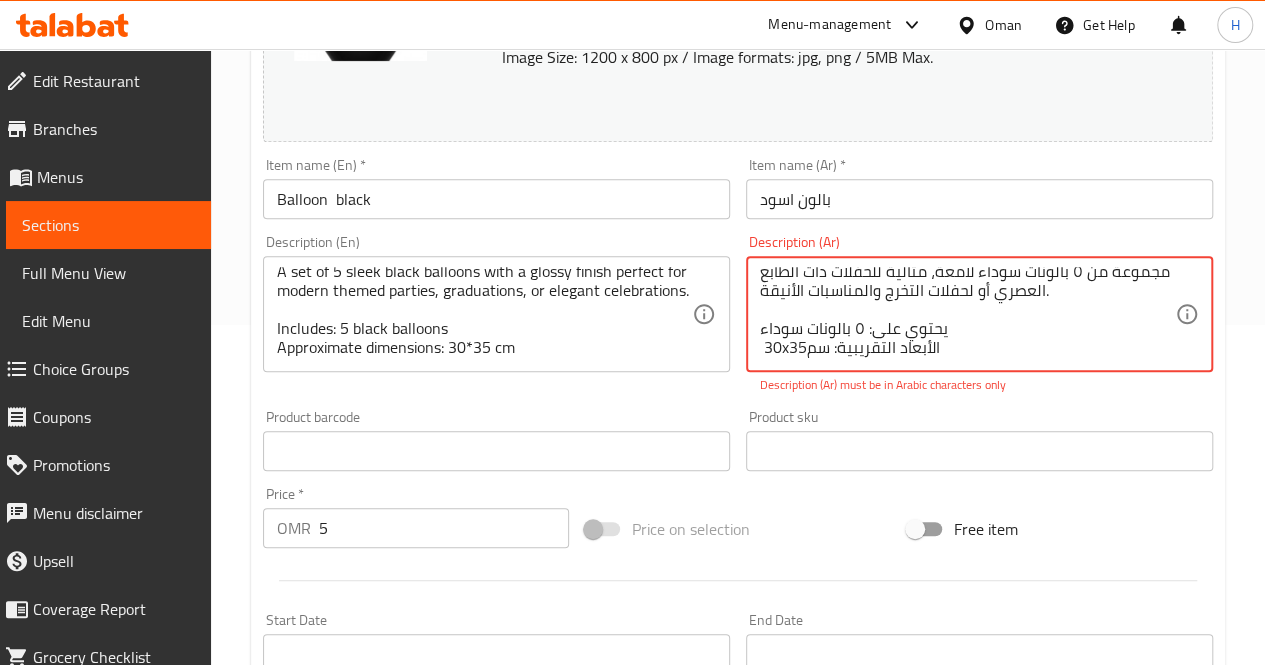 click on "مجموعة من ٥ بالونات سوداء لامعة، مثالية للحفلات ذات الطابع العصري أو لحفلات التخرج والمناسبات الأنيقة.
يحتوي على: ٥ بالونات سوداء
30x35الأبعاد التقريبية: سم" at bounding box center [967, 314] 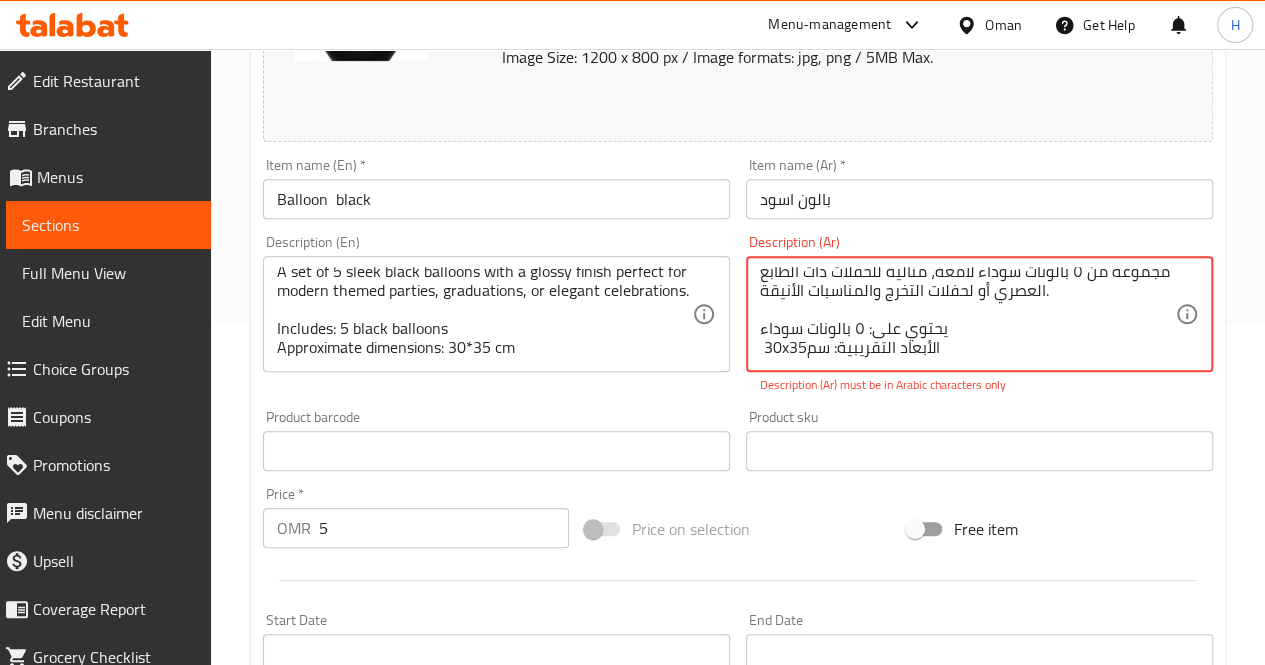 drag, startPoint x: 752, startPoint y: 349, endPoint x: 936, endPoint y: 302, distance: 189.90787 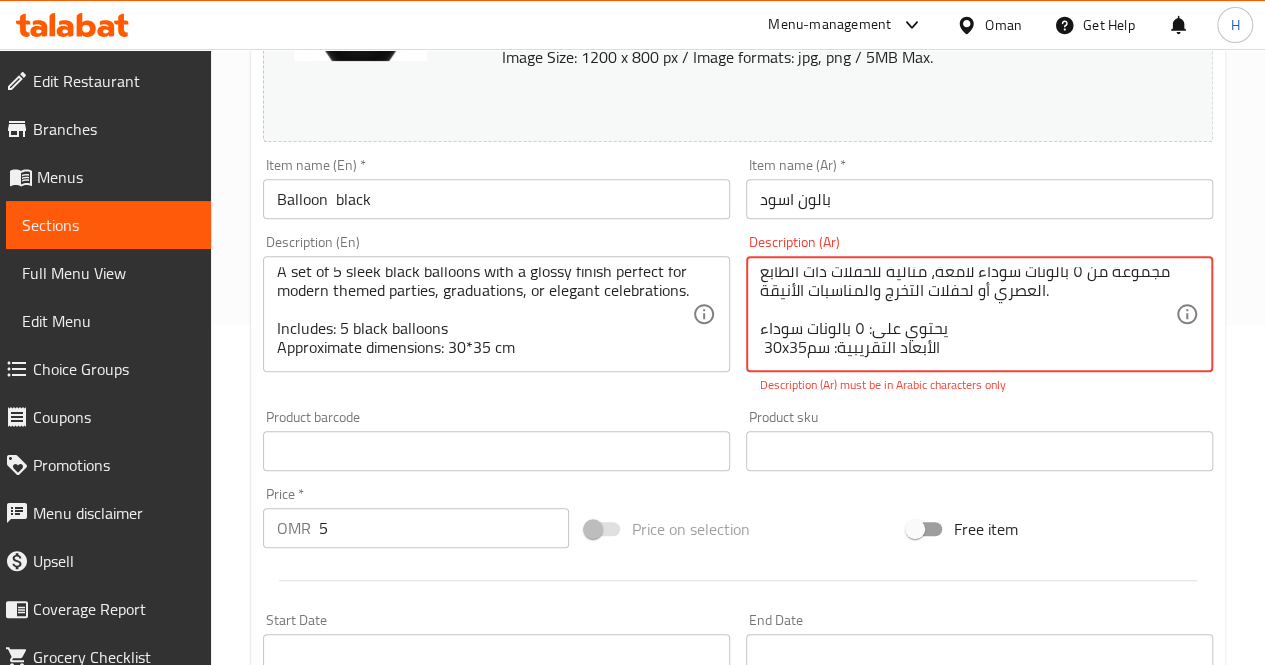 scroll, scrollTop: 0, scrollLeft: 0, axis: both 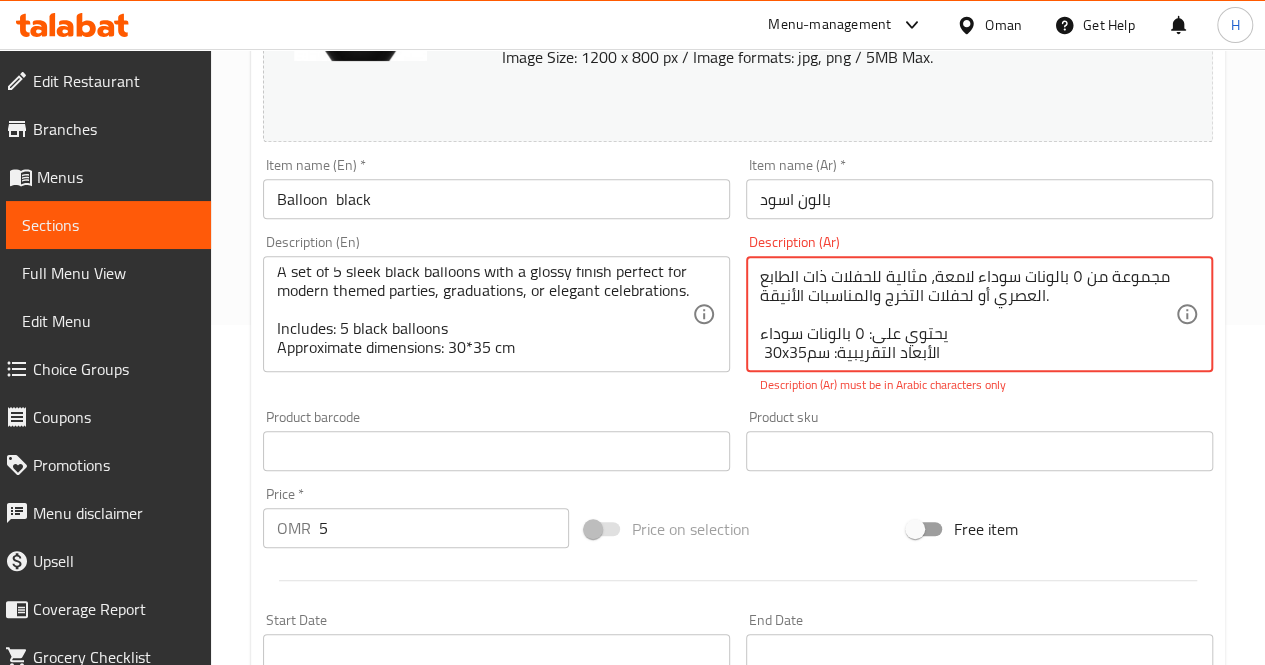 drag, startPoint x: 940, startPoint y: 343, endPoint x: 1119, endPoint y: 267, distance: 194.46594 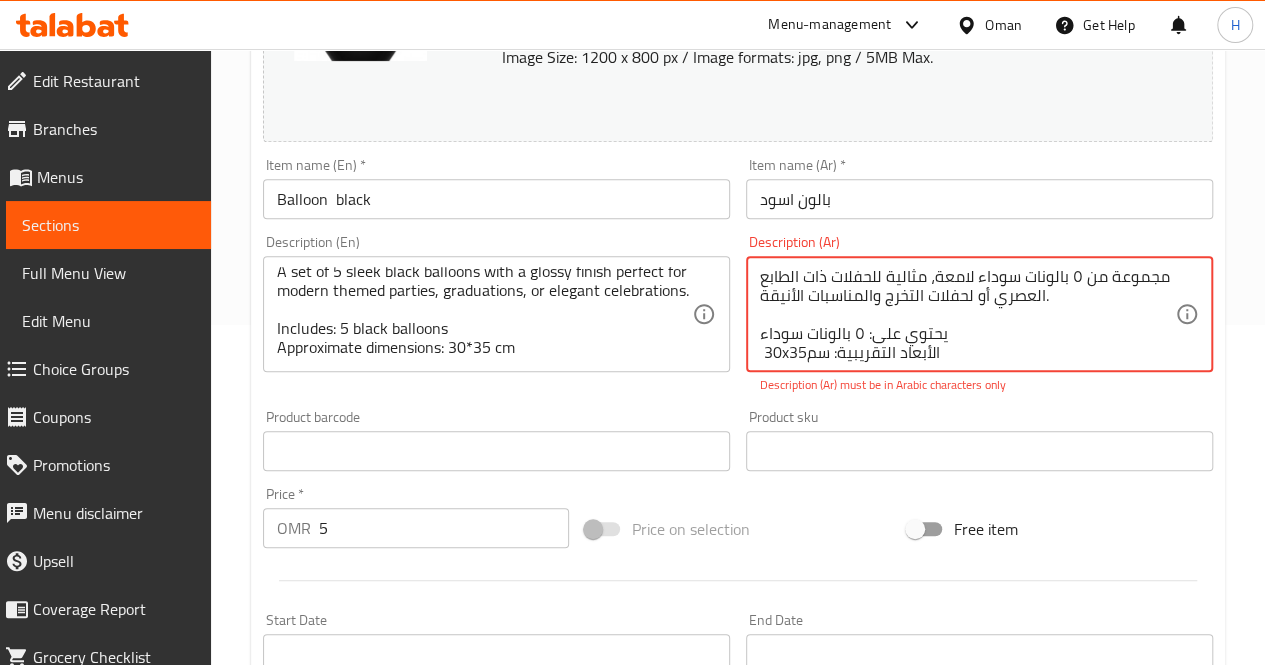 click on "مجموعة من ٥ بالونات سوداء لامعة، مثالية للحفلات ذات الطابع العصري أو لحفلات التخرج والمناسبات الأنيقة.
يحتوي على: ٥ بالونات سوداء
30x35الأبعاد التقريبية: سم" at bounding box center [967, 314] 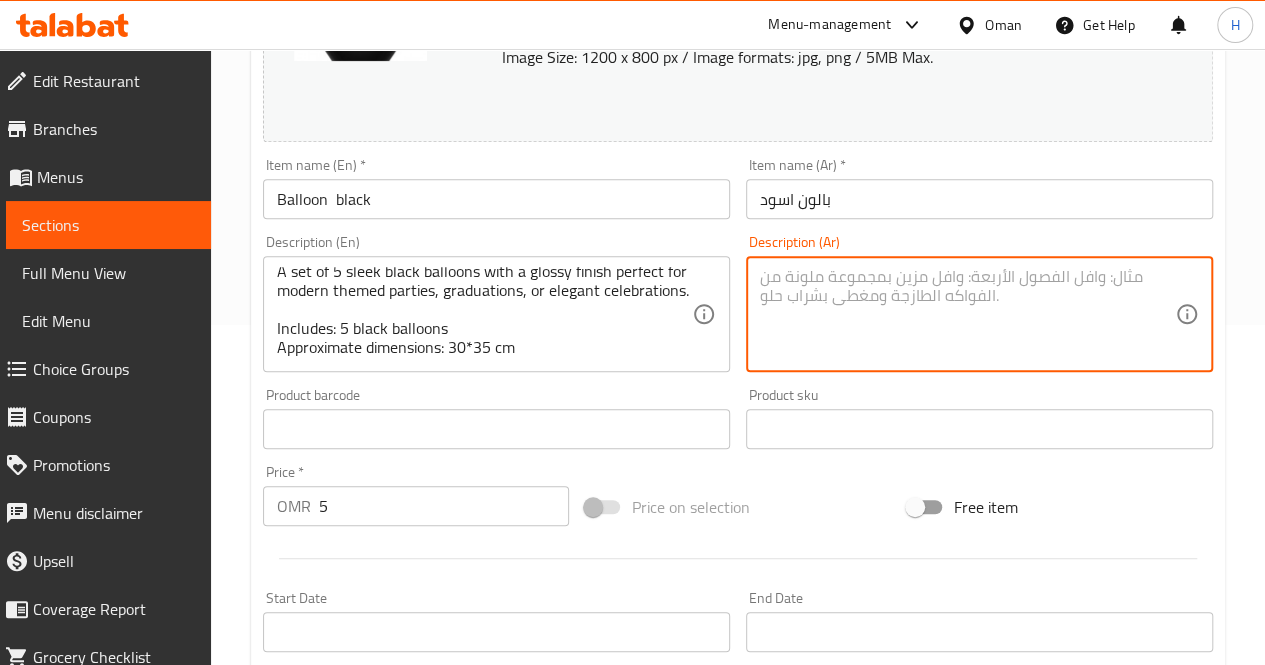 paste on "سم" 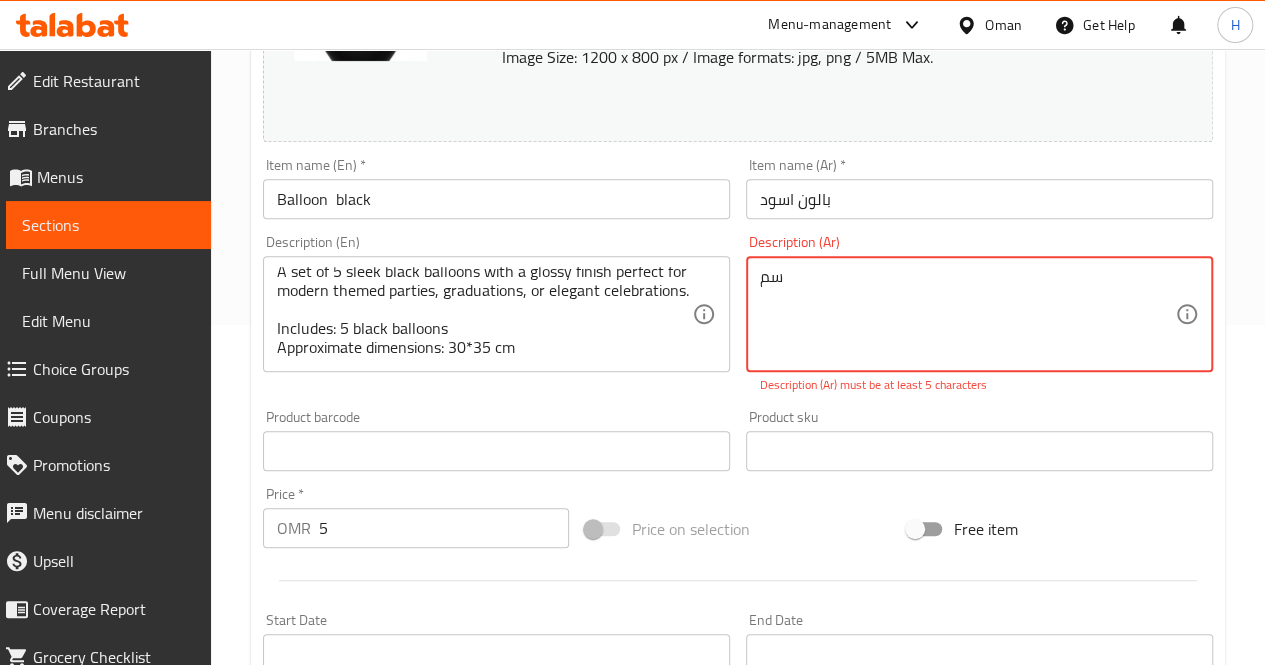 type on "س" 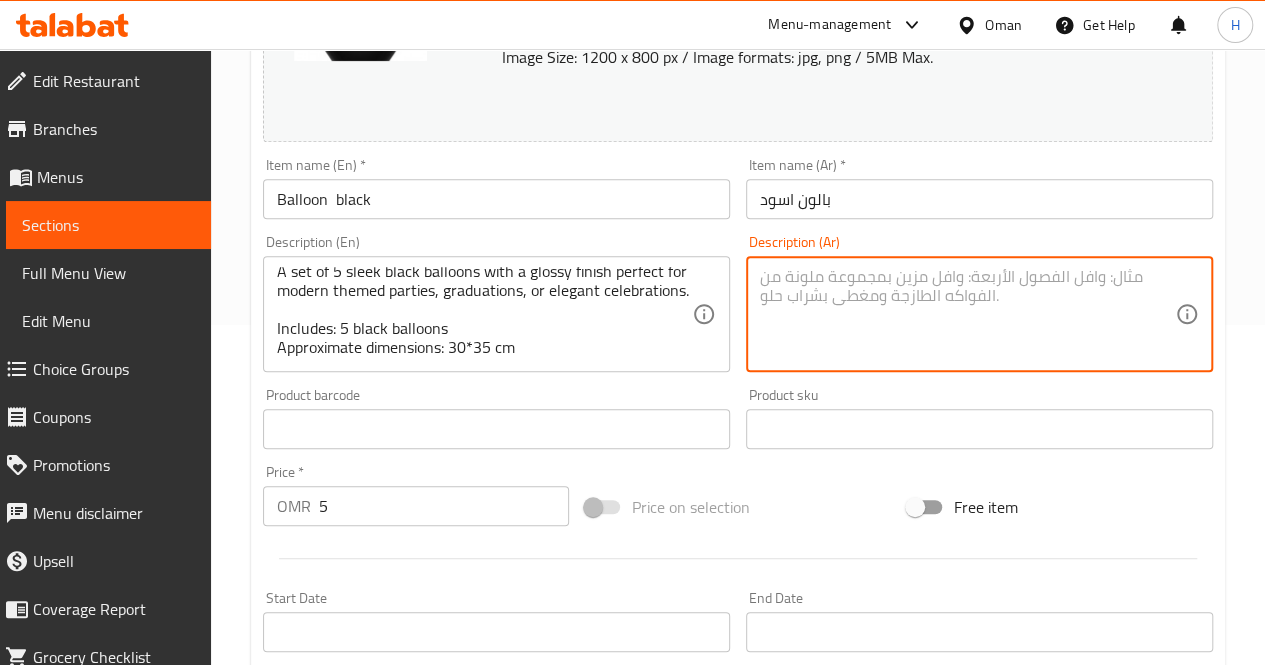 click at bounding box center [967, 314] 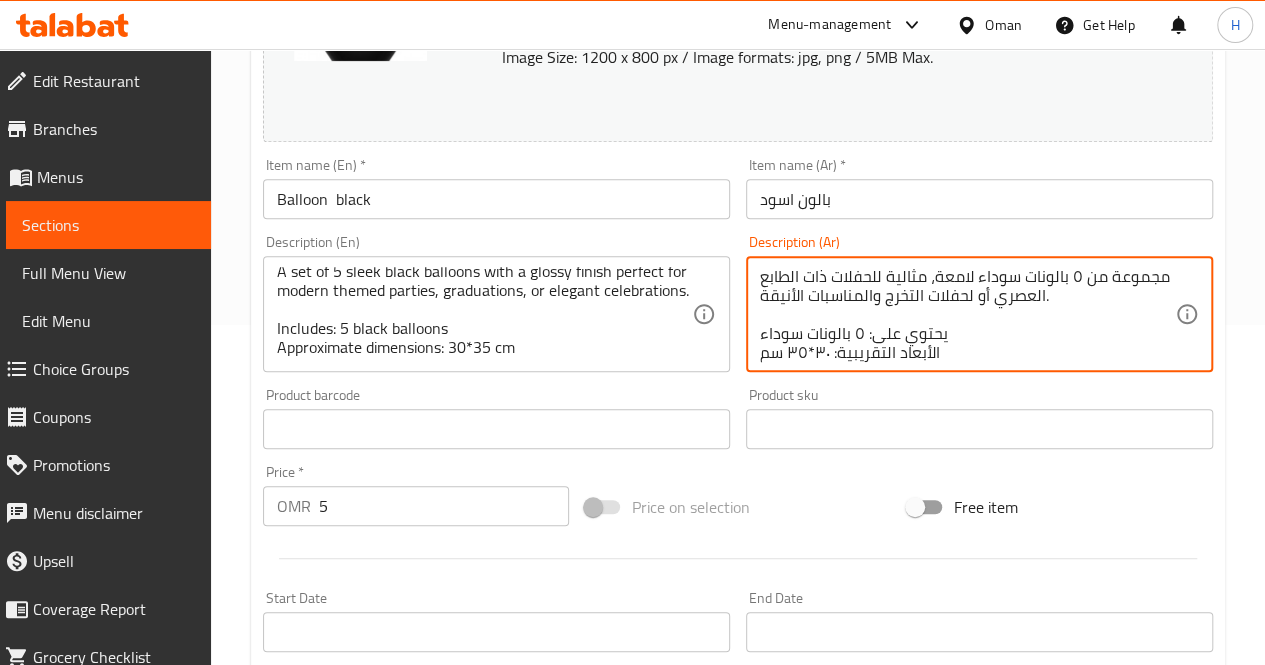scroll, scrollTop: 18, scrollLeft: 0, axis: vertical 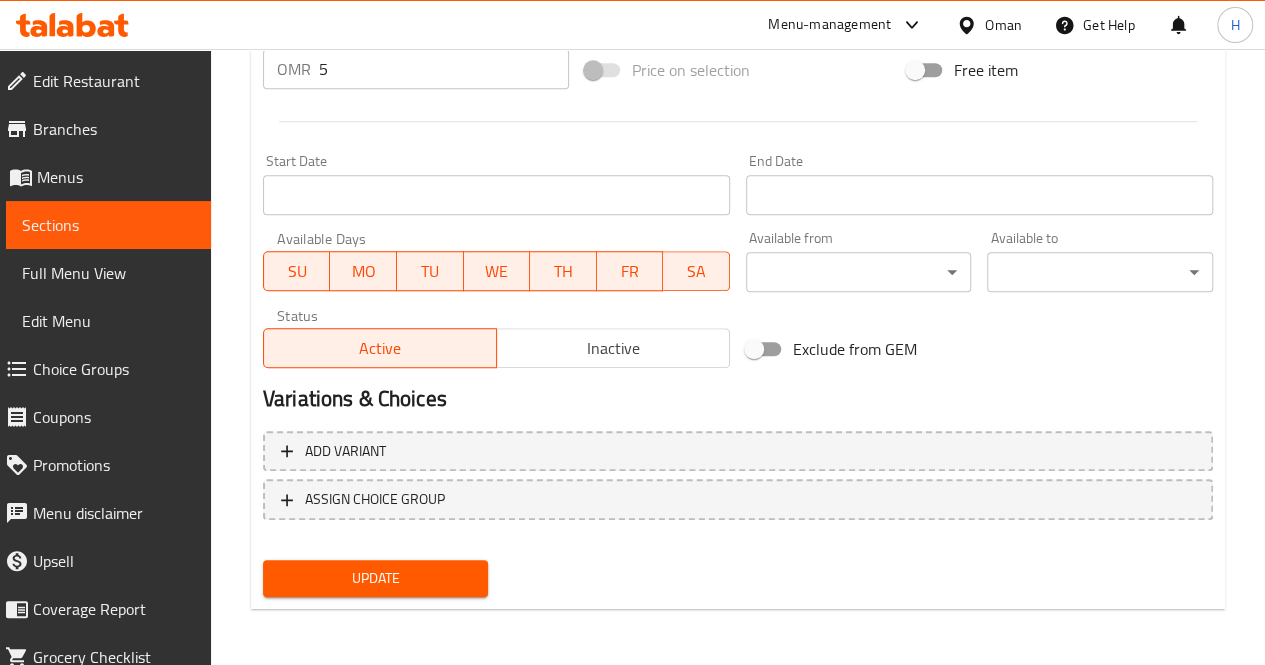 type on "مجموعة من ٥ بالونات سوداء لامعة، مثالية للحفلات ذات الطابع العصري أو لحفلات التخرج والمناسبات الأنيقة.
يحتوي على: ٥ بالونات سوداء
الأبعاد التقريبية: ٣٠*٣٥ سم" 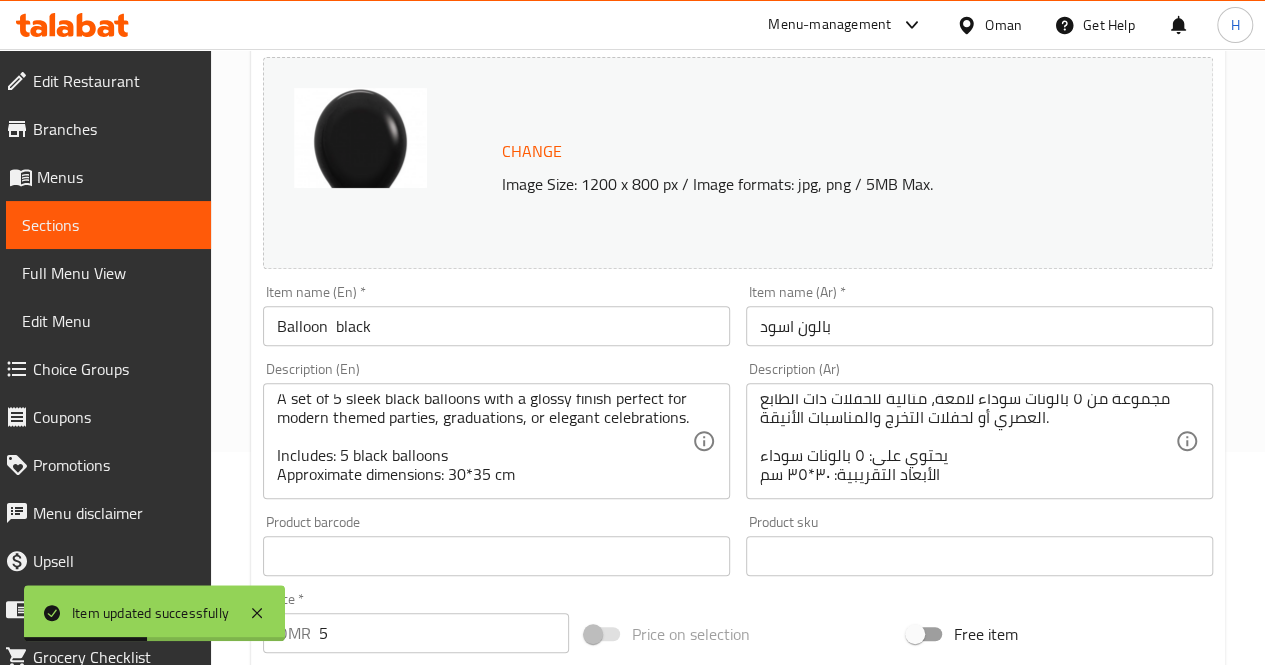 scroll, scrollTop: 0, scrollLeft: 0, axis: both 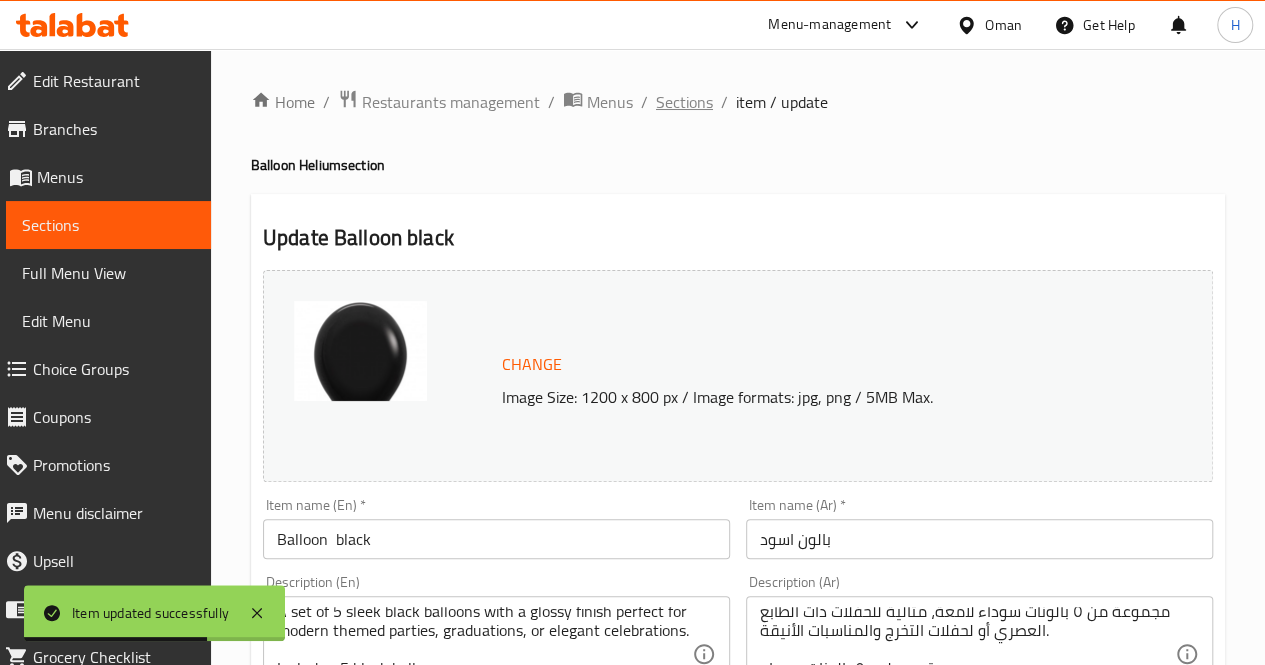 click on "Sections" at bounding box center (684, 102) 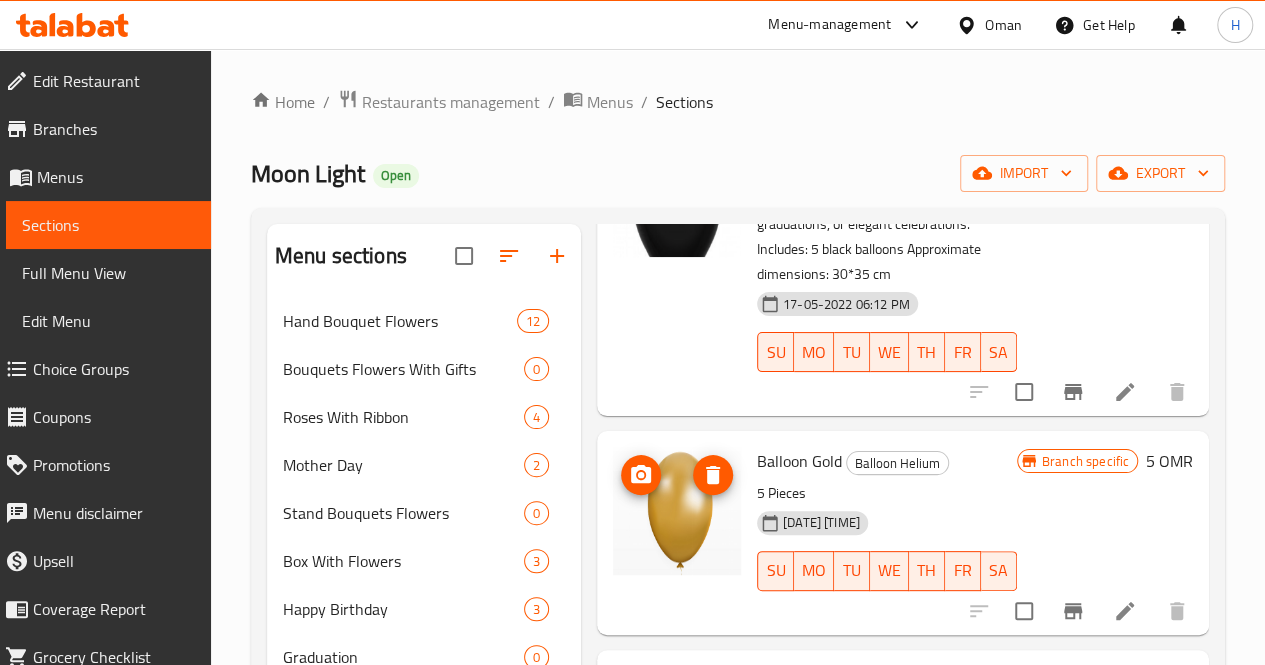 scroll, scrollTop: 587, scrollLeft: 0, axis: vertical 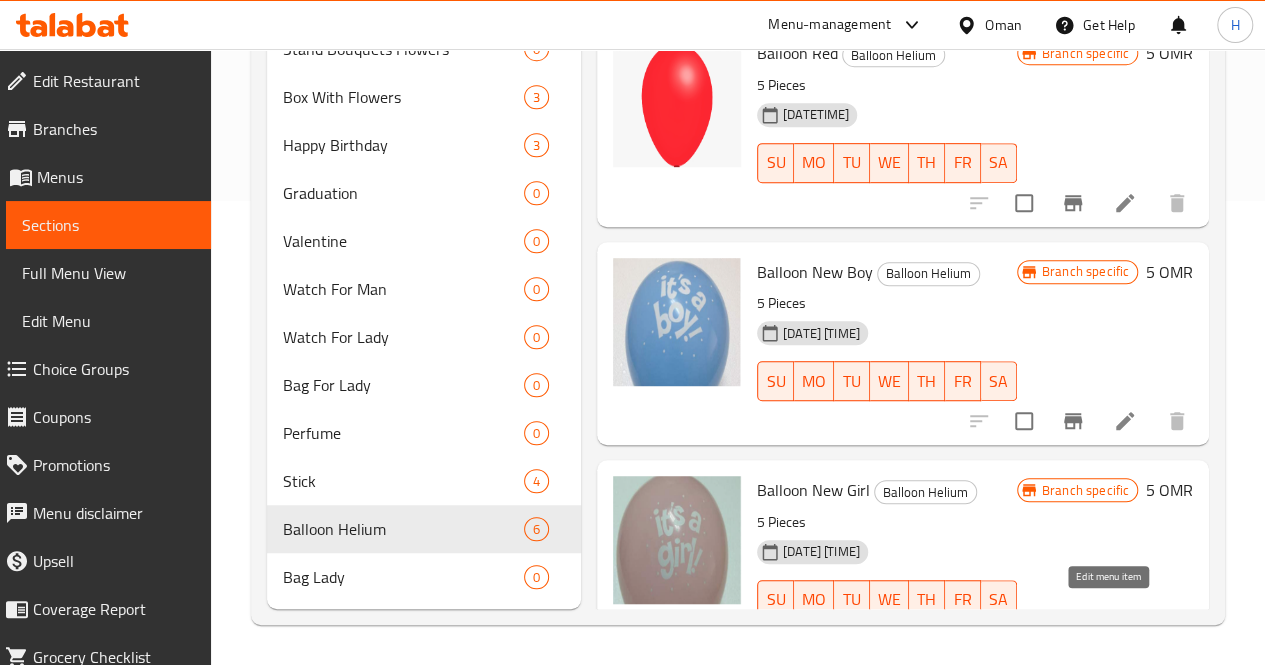 click 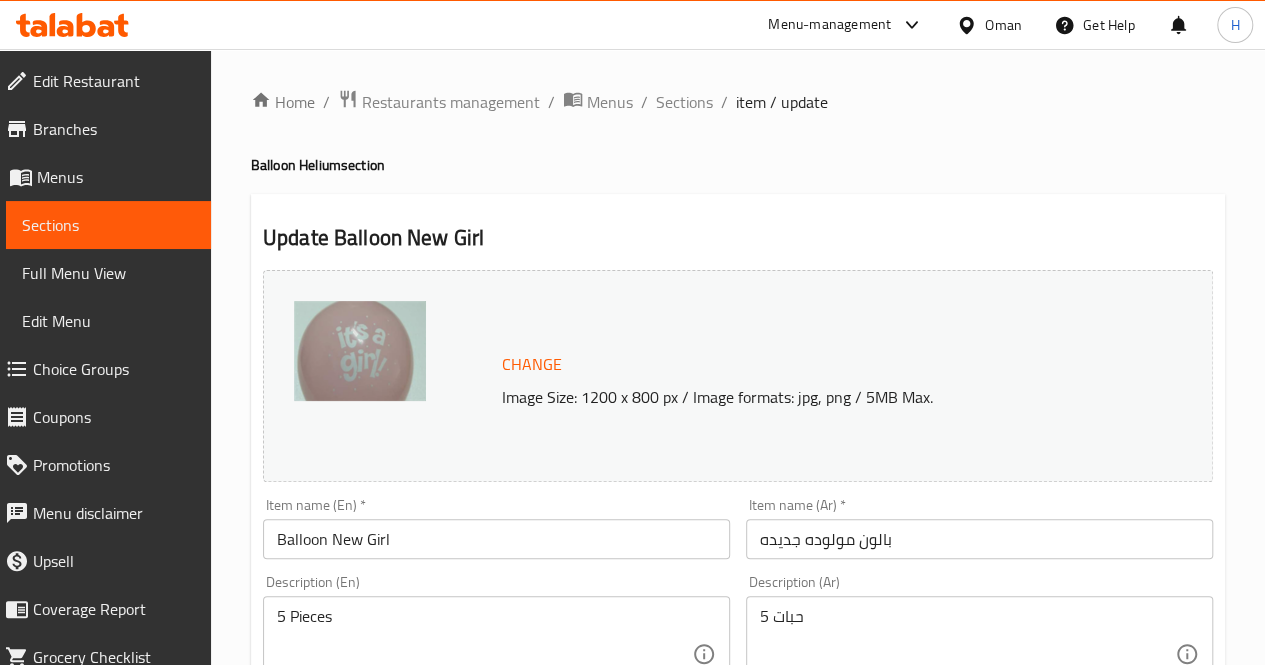scroll, scrollTop: 353, scrollLeft: 0, axis: vertical 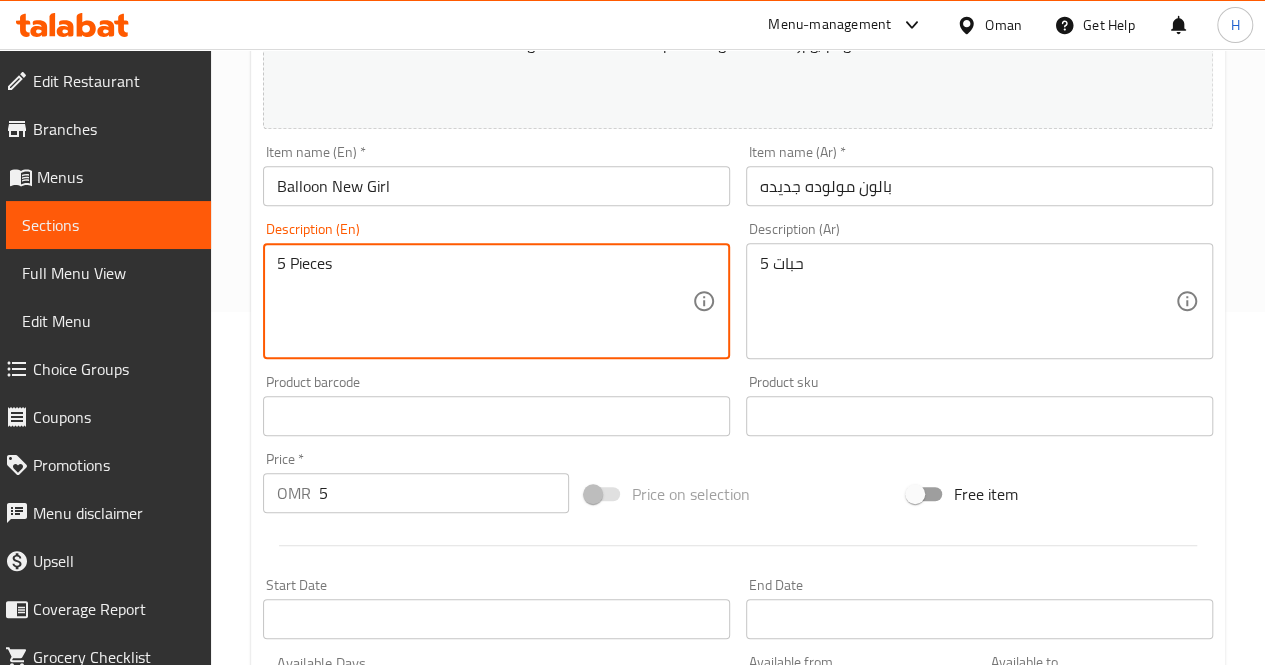 drag, startPoint x: 356, startPoint y: 285, endPoint x: 271, endPoint y: 291, distance: 85.2115 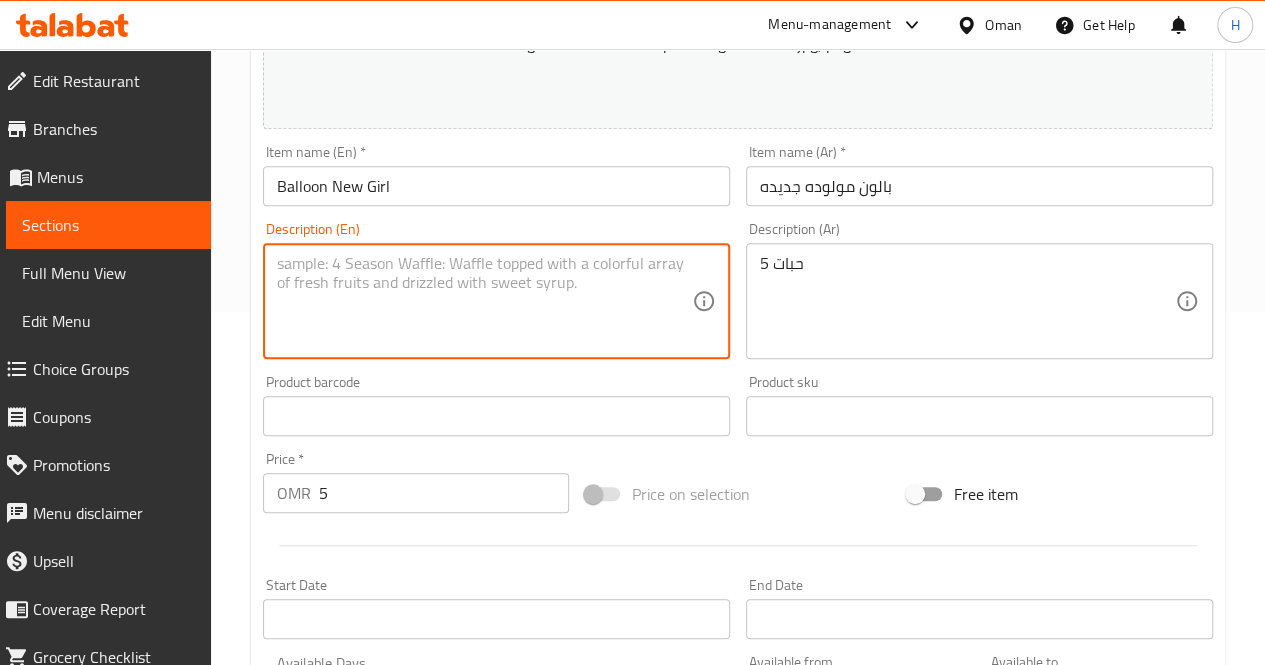 paste on "A set of 5 pink “It’s a girl!” balloons, designed to celebrate the arrival of a baby girl—perfect for baby showers, welcome setups, or joyful room decorations.
Includes: 5 pink “It’s a girl!” balloons
Approximate dimensions: 30×35 cm" 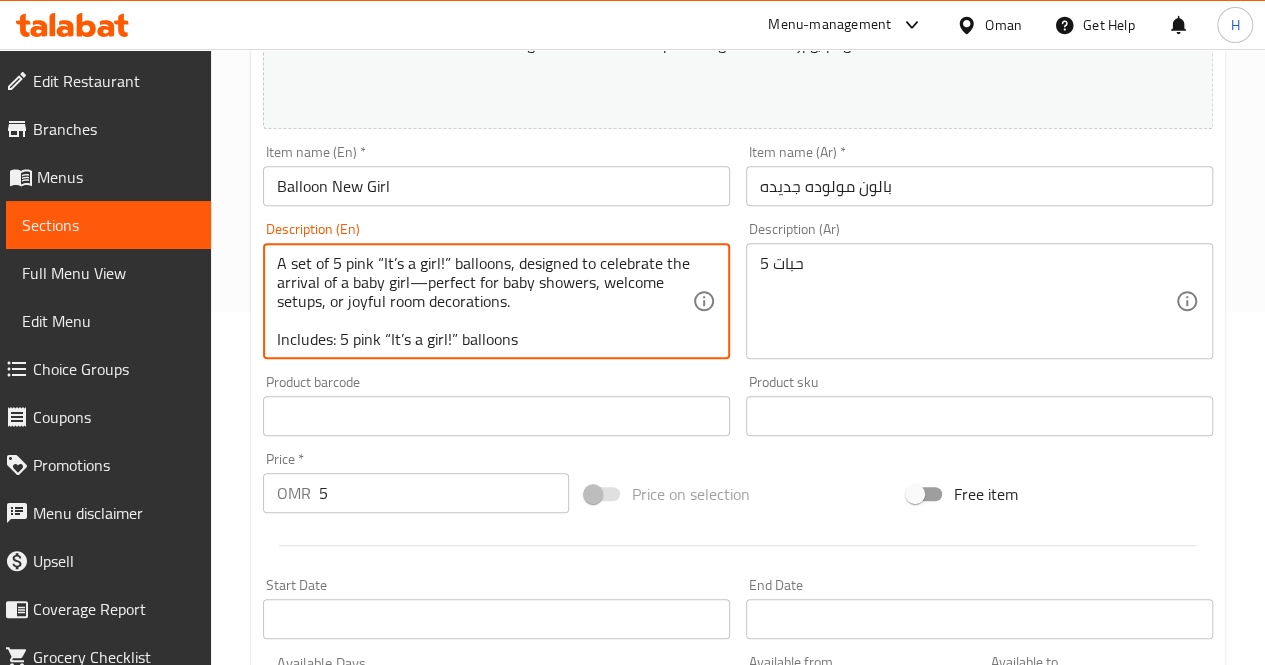 scroll, scrollTop: 24, scrollLeft: 0, axis: vertical 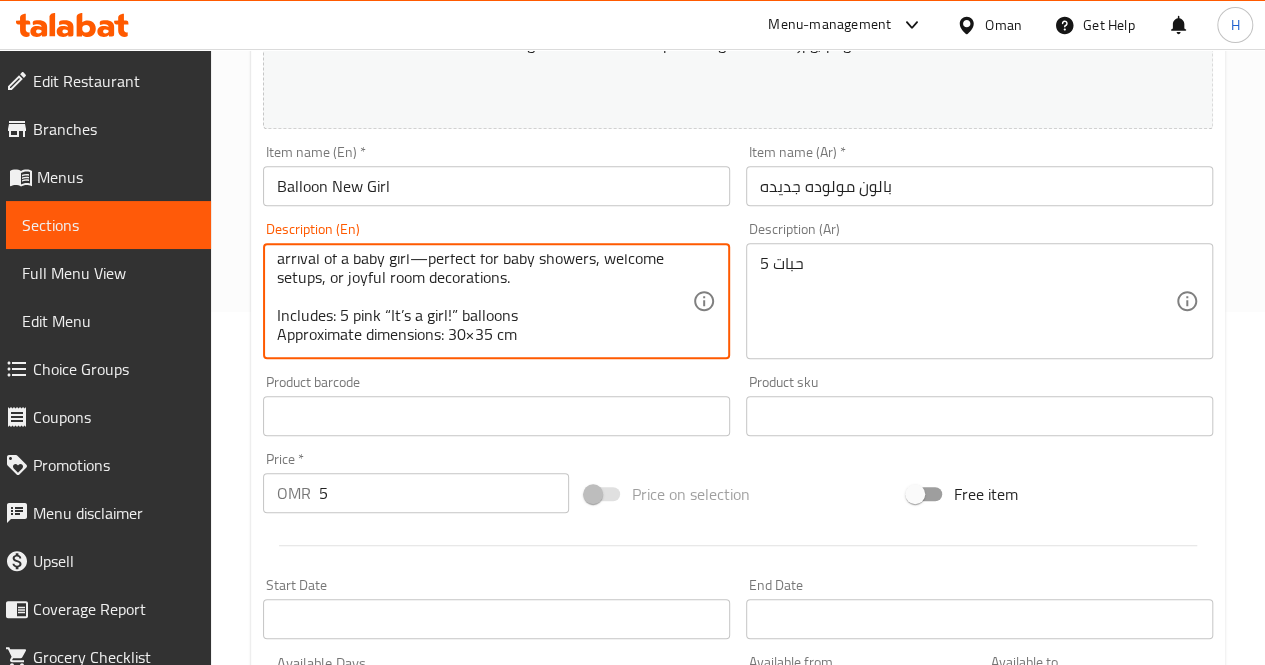 click on "A set of 5 pink “It’s a girl!” balloons, designed to celebrate the arrival of a baby girl—perfect for baby showers, welcome setups, or joyful room decorations.
Includes: 5 pink “It’s a girl!” balloons
Approximate dimensions: 30×35 cm" at bounding box center [484, 301] 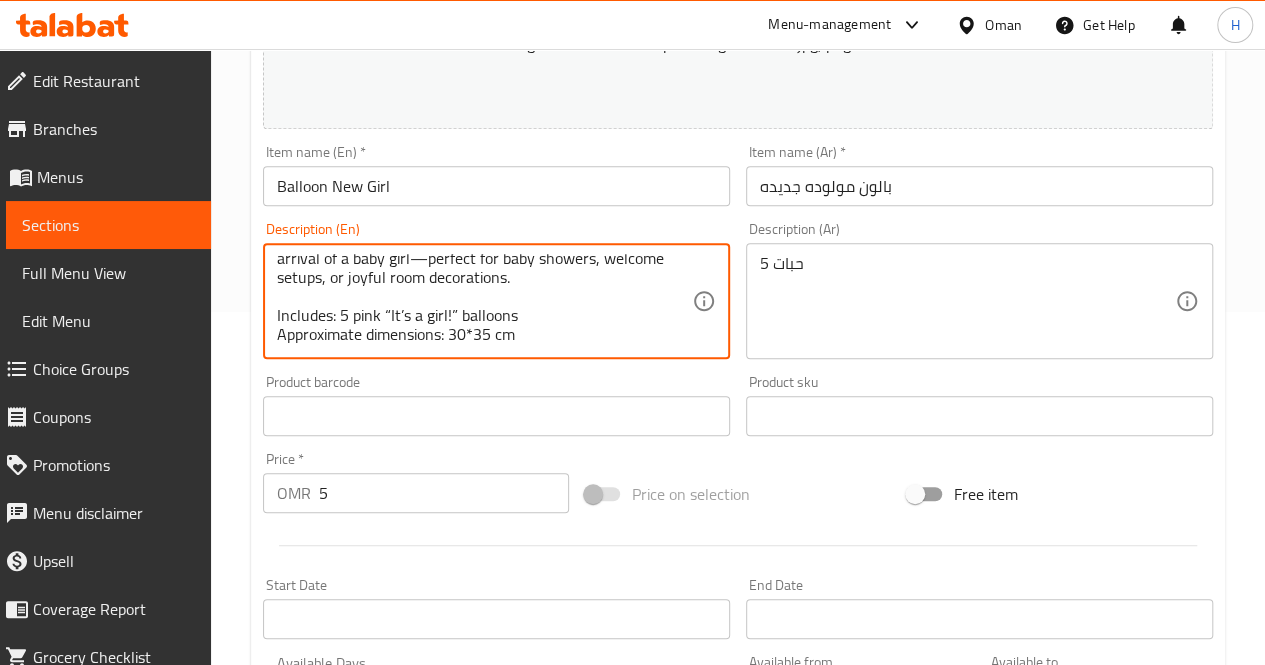 type on "A set of 5 pink “It’s a girl!” balloons, designed to celebrate the arrival of a baby girl—perfect for baby showers, welcome setups, or joyful room decorations.
Includes: 5 pink “It’s a girl!” balloons
Approximate dimensions: 30*35 cm" 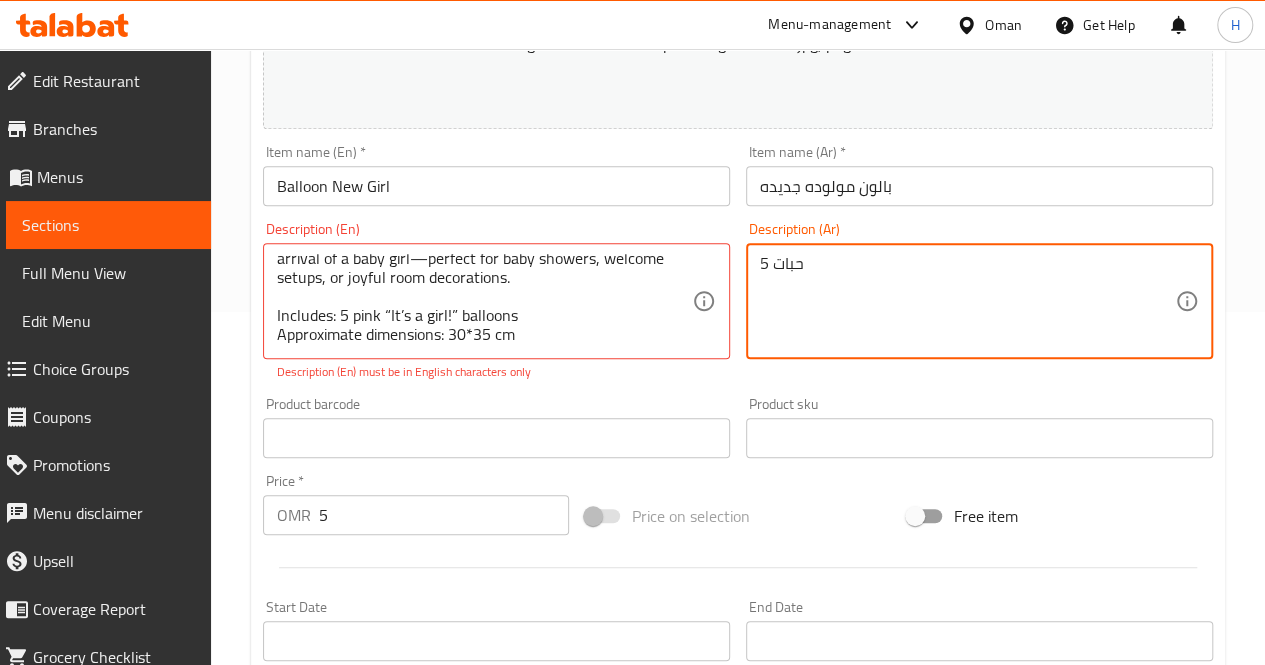 click on "5 حبات" at bounding box center (967, 301) 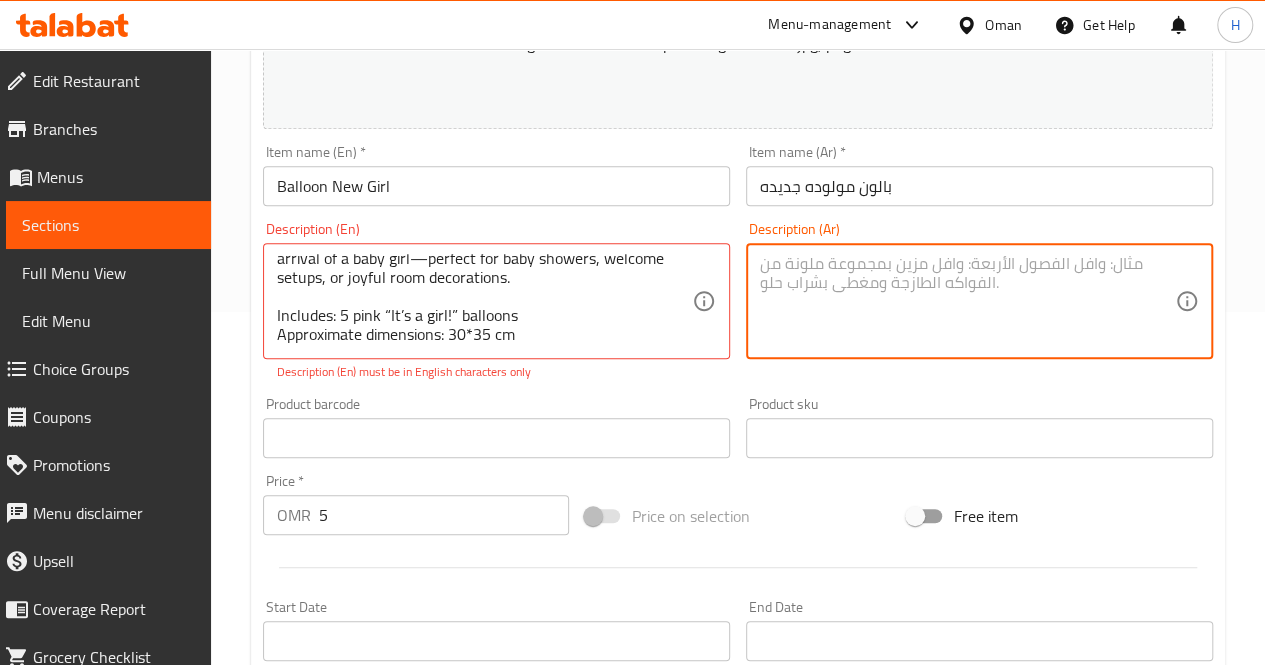 paste on "مجموعة من ٥ بالونات وردية تحمل عبارة "It’s a girl!"، مثالية للاحتفال بقدوم مولودة جديدة في حفلات الاستقبال أو تزيين الغرف بأجواء مليئة بالفرح.
يحتوي على: ٥ بالونات "It’s a girl!"
الأبعاد التقريبية: ٣٠*٣٥ سم" 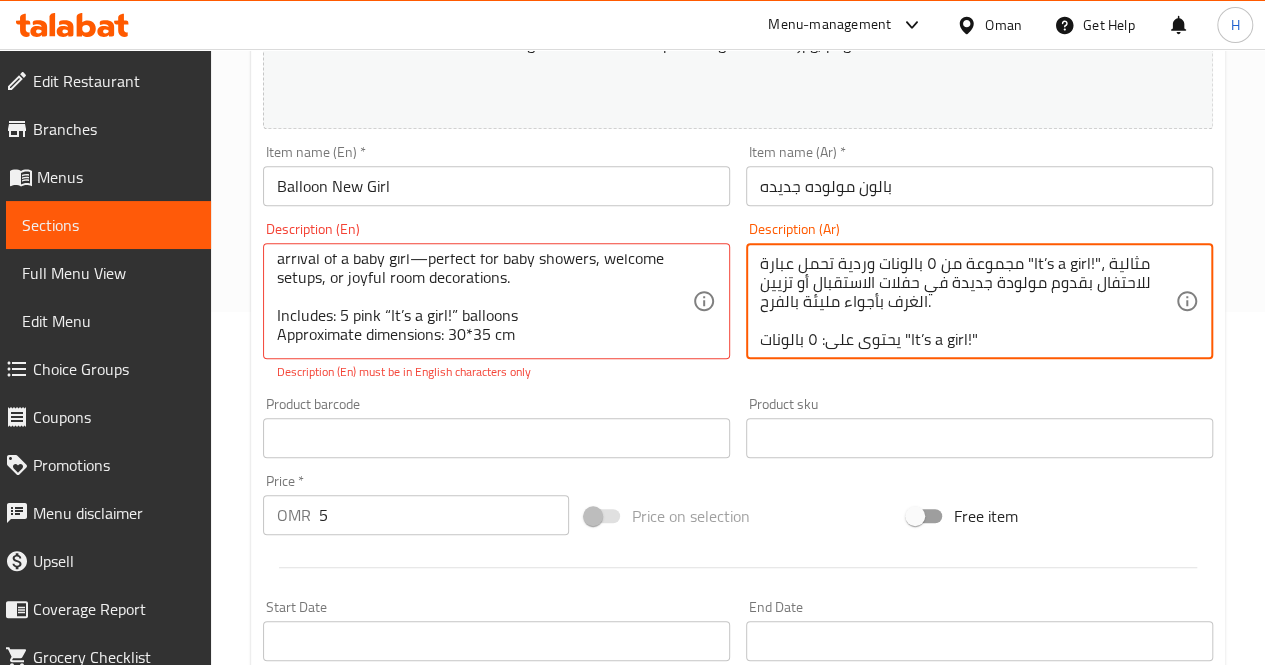 scroll, scrollTop: 38, scrollLeft: 0, axis: vertical 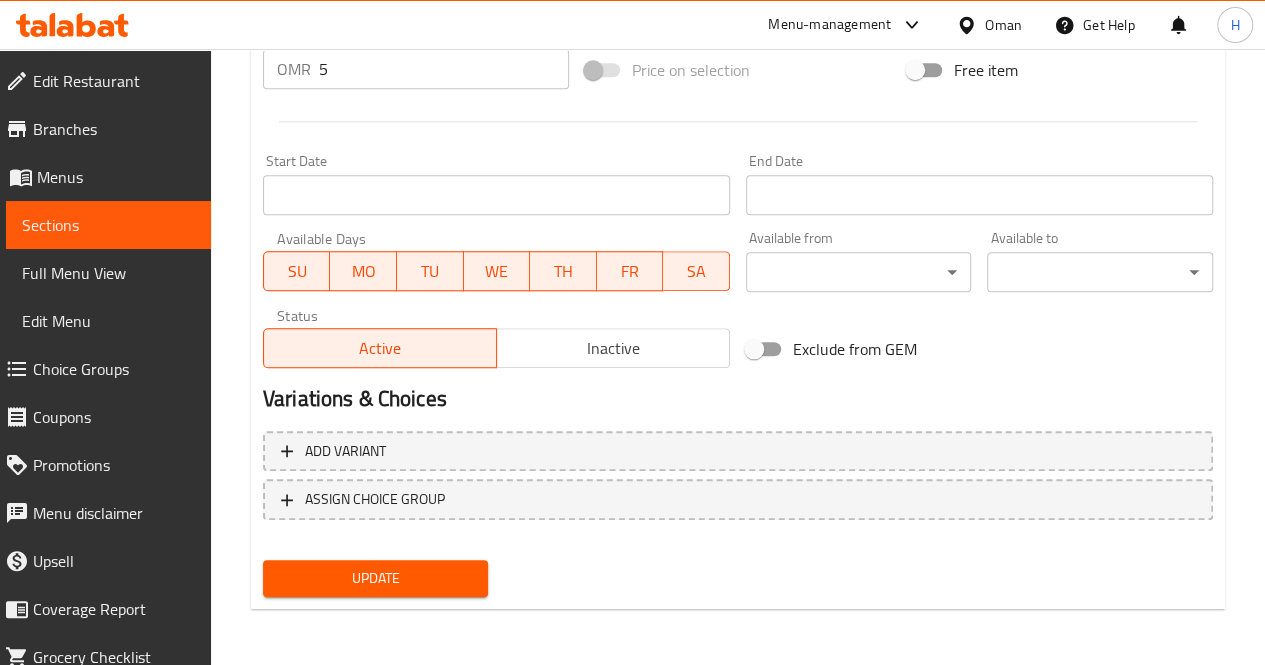 type on "مجموعة من ٥ بالونات وردية تحمل عبارة "It’s a girl!"، مثالية للاحتفال بقدوم مولودة جديدة في حفلات الاستقبال أو تزيين الغرف بأجواء مليئة بالفرح.
يحتوي على: ٥ بالونات "It’s a girl!"
الأبعاد التقريبية: ٣٠*٣٥ سم" 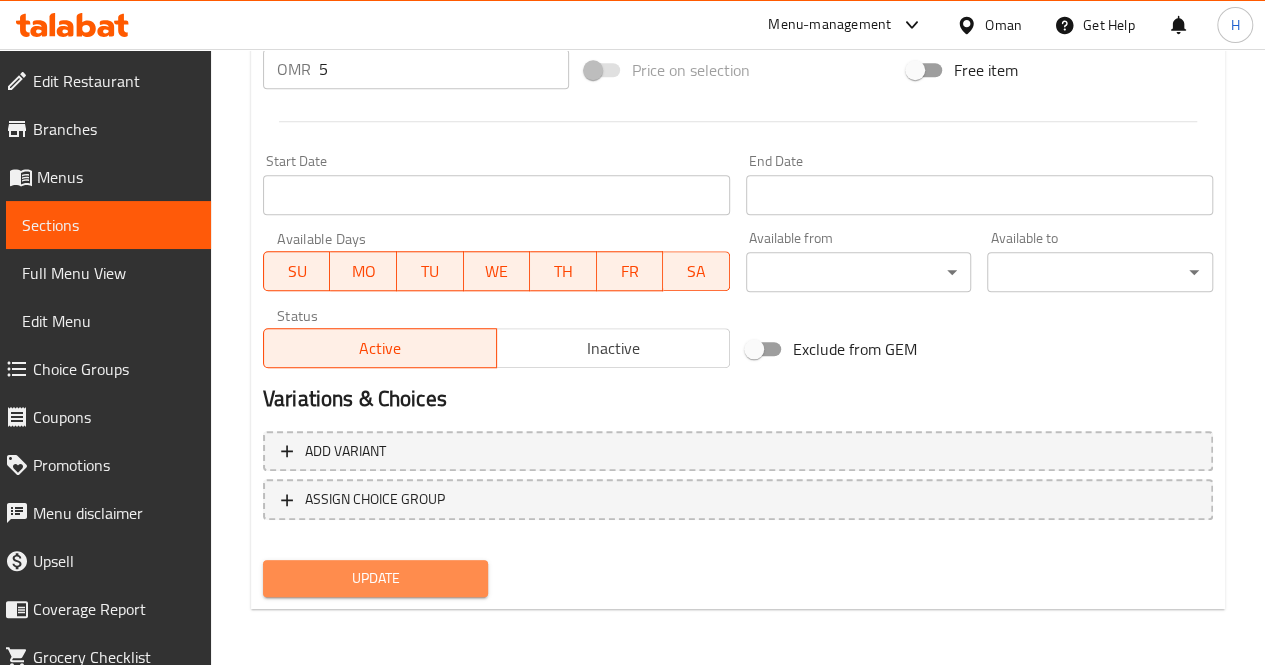 click on "Update" at bounding box center (376, 578) 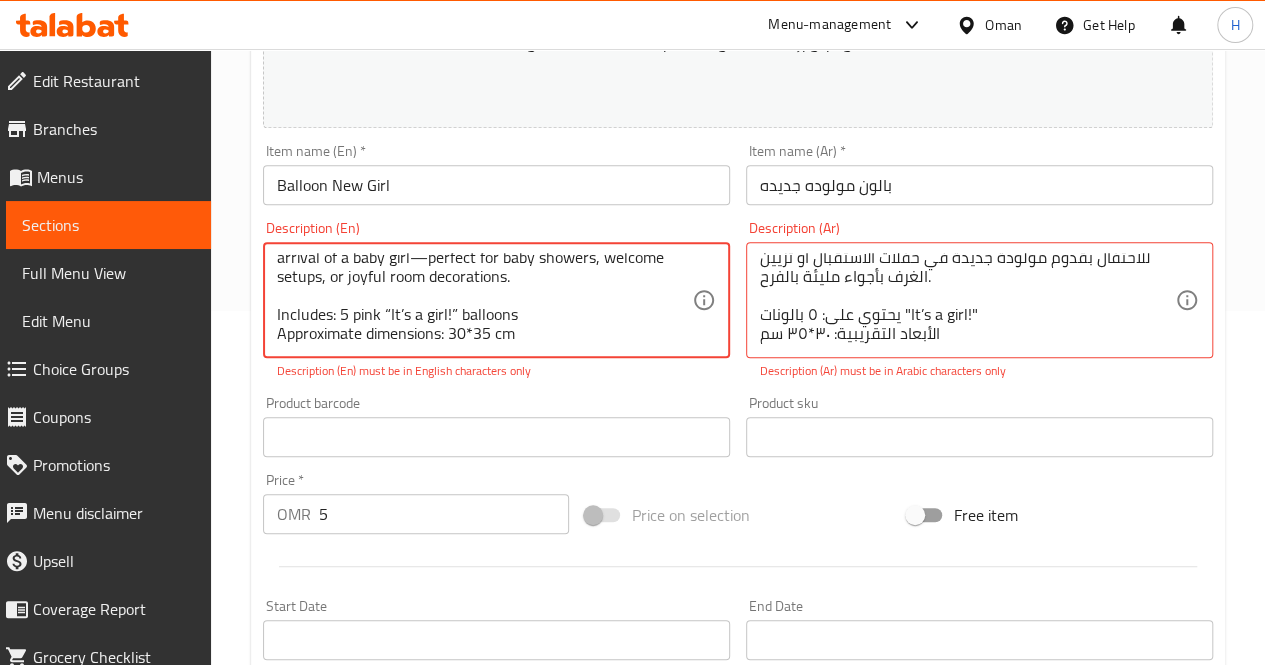 click on "A set of 5 pink “It’s a girl!” balloons, designed to celebrate the arrival of a baby girl—perfect for baby showers, welcome setups, or joyful room decorations.
Includes: 5 pink “It’s a girl!” balloons
Approximate dimensions: 30*35 cm" at bounding box center [484, 300] 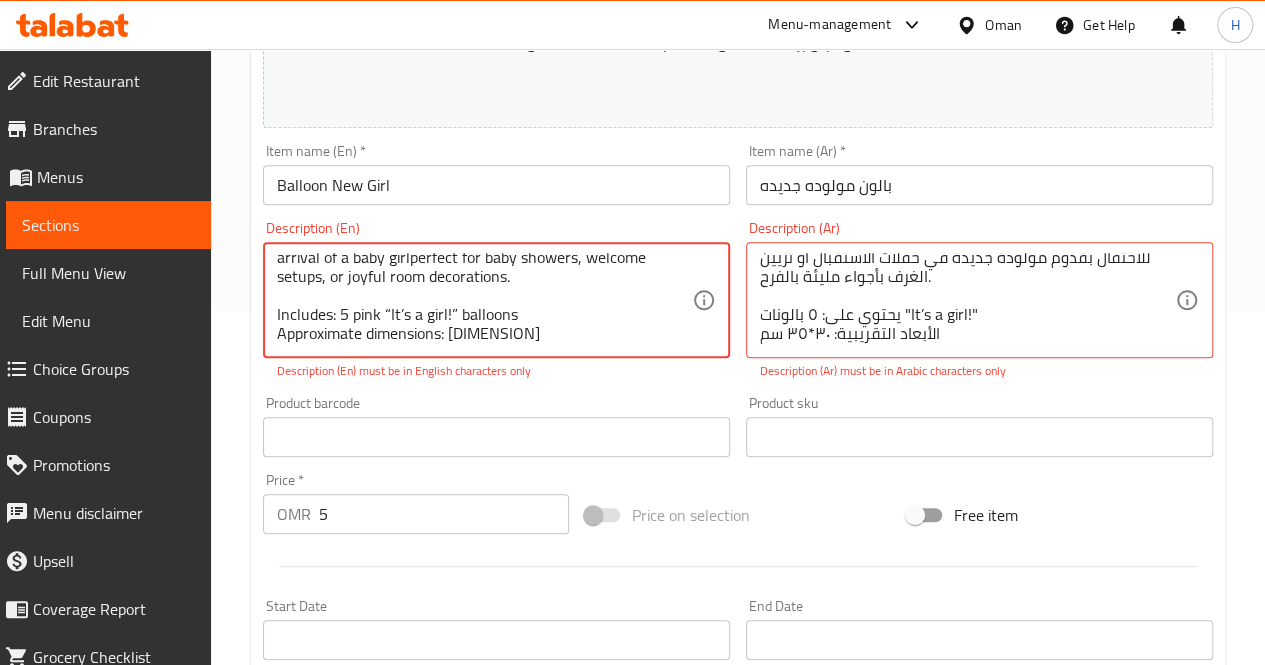 scroll, scrollTop: 13, scrollLeft: 0, axis: vertical 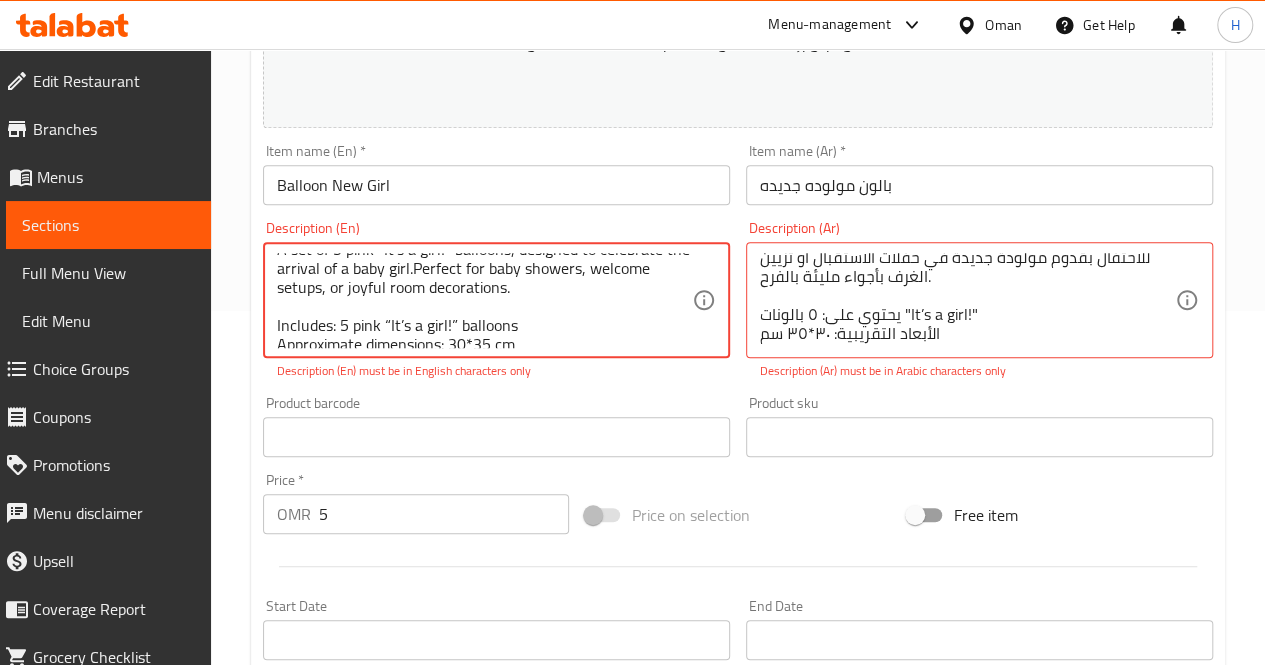 click on "A set of 5 pink “It’s a girl!” balloons, designed to celebrate the arrival of a baby girl.Perfect for baby showers, welcome setups, or joyful room decorations.
Includes: 5 pink “It’s a girl!” balloons
Approximate dimensions: 30*35 cm" at bounding box center (484, 300) 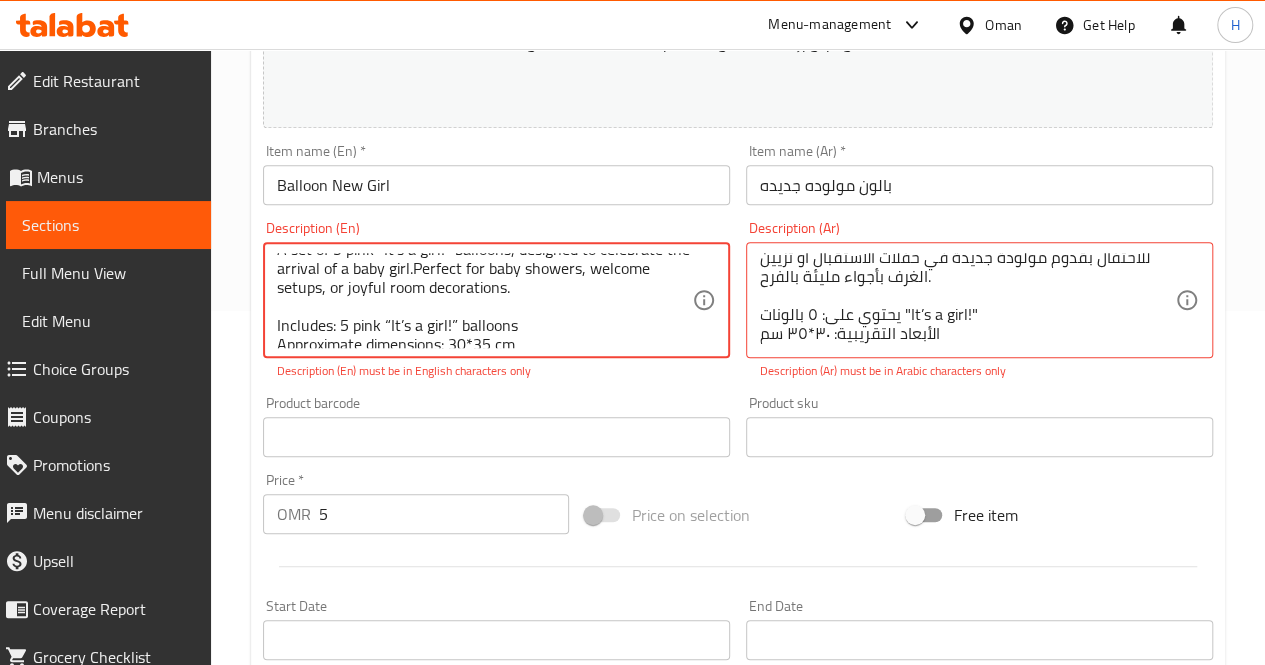 click on "A set of 5 pink “It’s a girl!” balloons, designed to celebrate the arrival of a baby girl.Perfect for baby showers, welcome setups, or joyful room decorations.
Includes: 5 pink “It’s a girl!” balloons
Approximate dimensions: 30*35 cm" at bounding box center (484, 300) 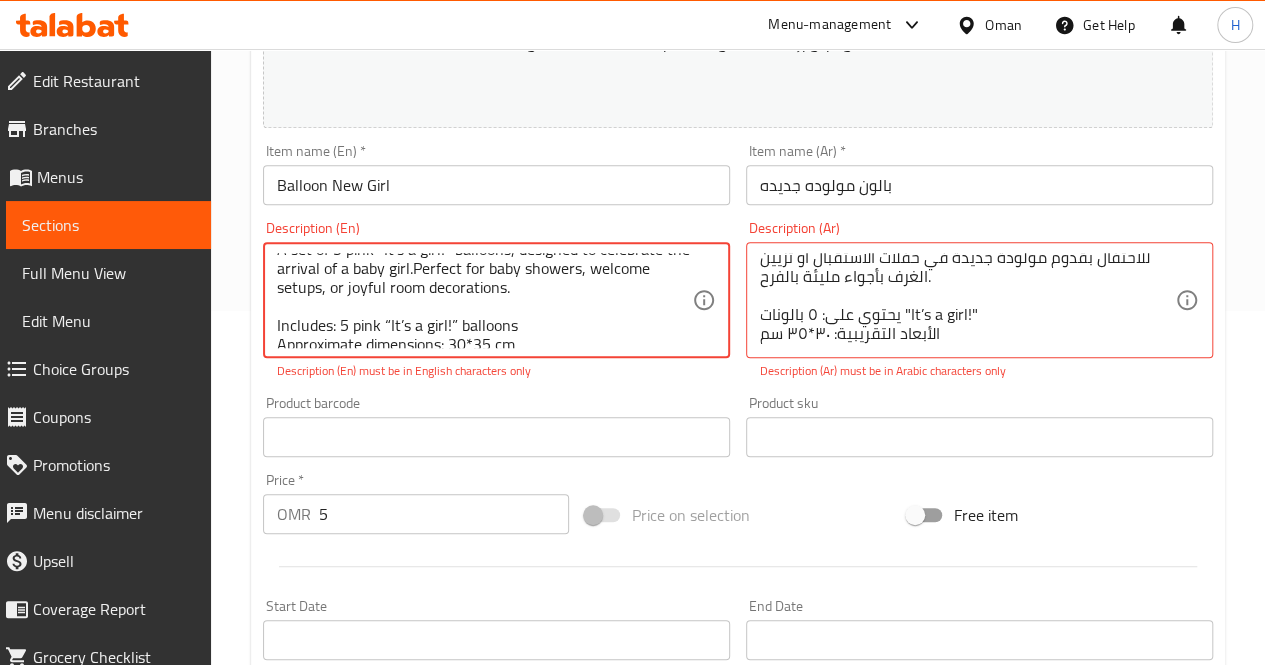 click on "A set of 5 pink “It’s a girl!” balloons, designed to celebrate the arrival of a baby girl.Perfect for baby showers, welcome setups, or joyful room decorations.
Includes: 5 pink “It’s a girl!” balloons
Approximate dimensions: 30*35 cm" at bounding box center [484, 300] 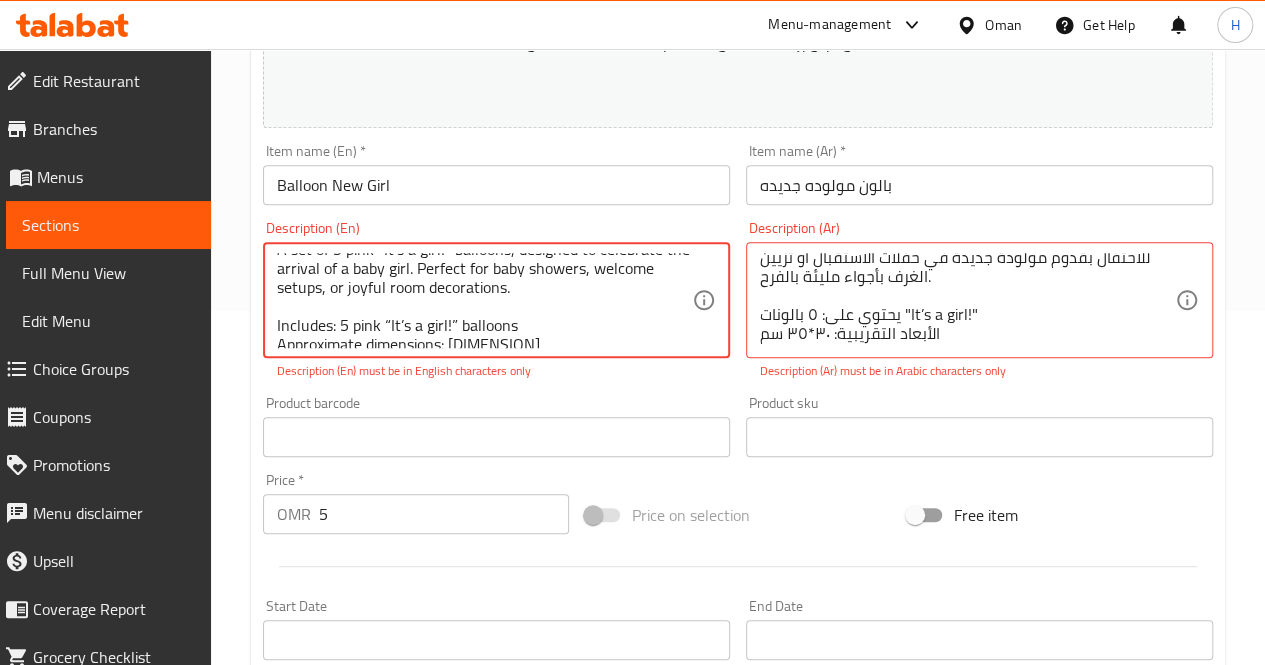scroll, scrollTop: 0, scrollLeft: 0, axis: both 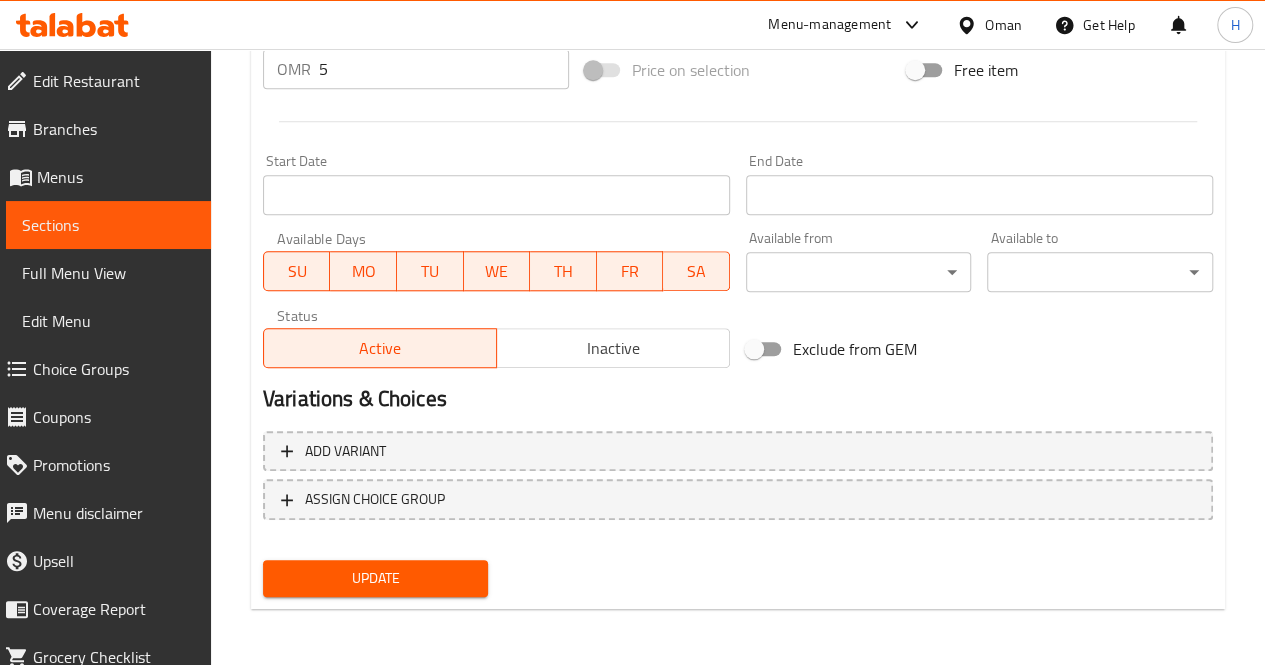 click on "Update" at bounding box center [376, 578] 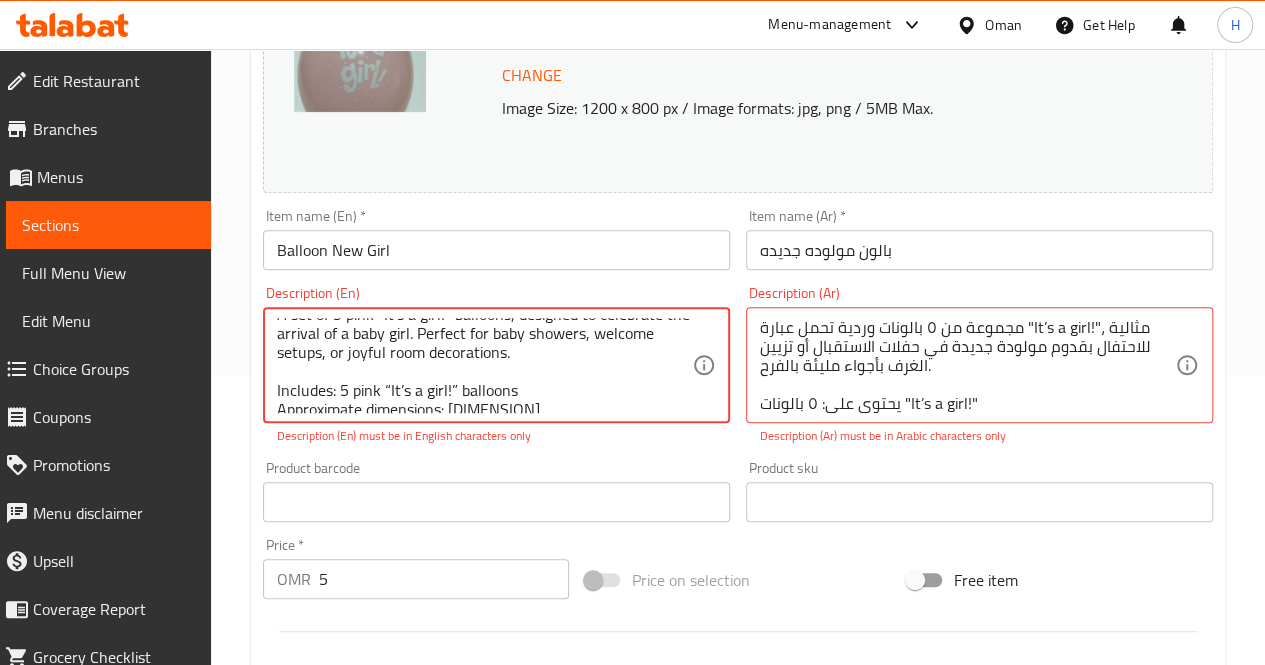 scroll, scrollTop: 24, scrollLeft: 0, axis: vertical 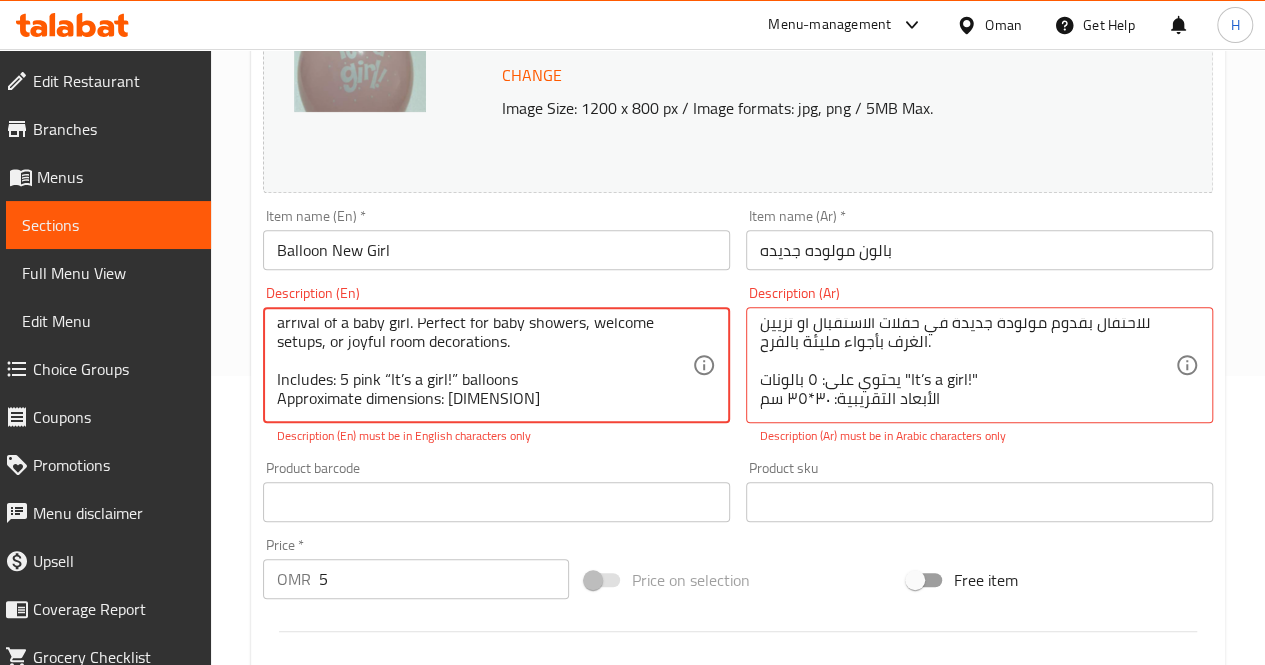 click on "A set of 5 pink “It’s a girl!” balloons, designed to celebrate the arrival of a baby girl. Perfect for baby showers, welcome setups, or joyful room decorations.
Includes: 5 pink “It’s a girl!” balloons
Approximate dimensions: 30*35 cm" at bounding box center (484, 365) 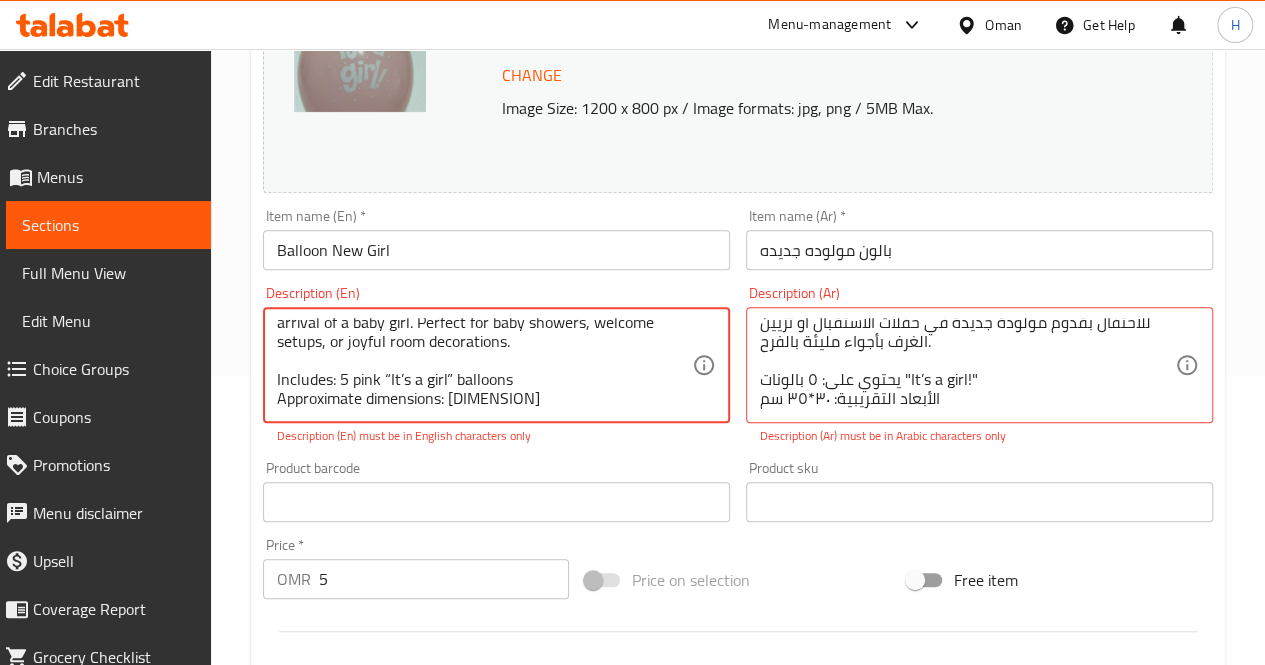 type on "A set of 5 pink “It’s a girl!” balloons, designed to celebrate the arrival of a baby girl. Perfect for baby showers, welcome setups, or joyful room decorations.
Includes: 5 pink “It’s a girl” balloons
Approximate dimensions: 30*35 cm" 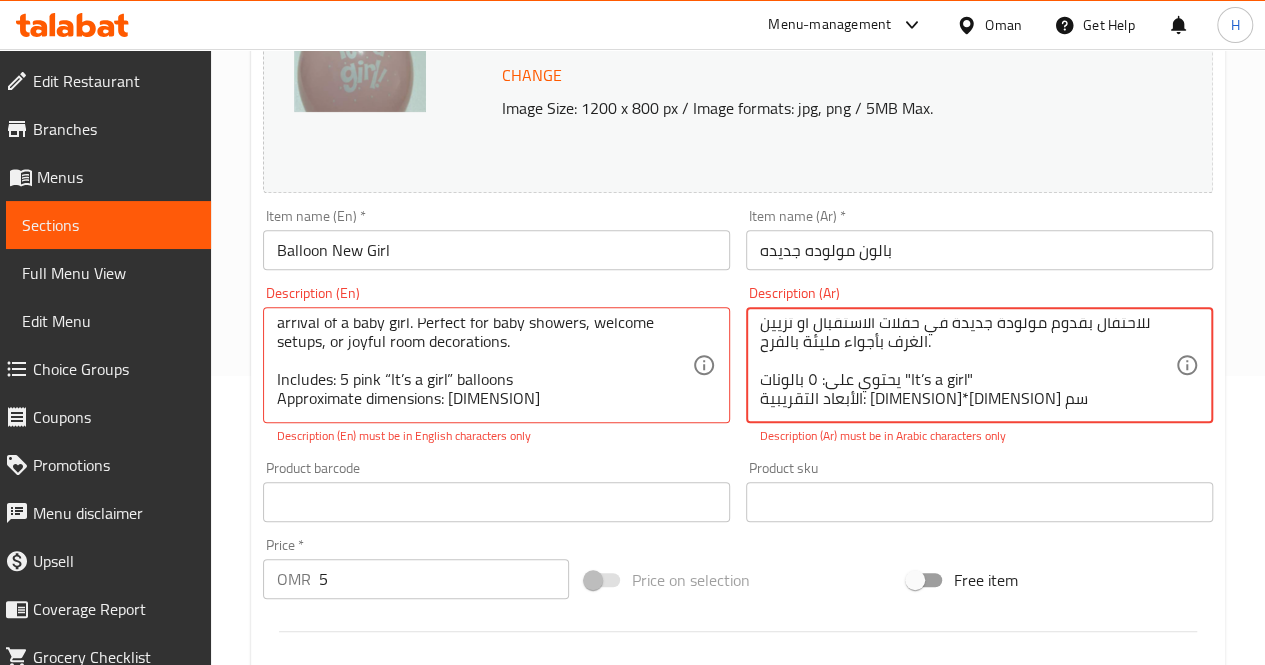 scroll, scrollTop: 799, scrollLeft: 0, axis: vertical 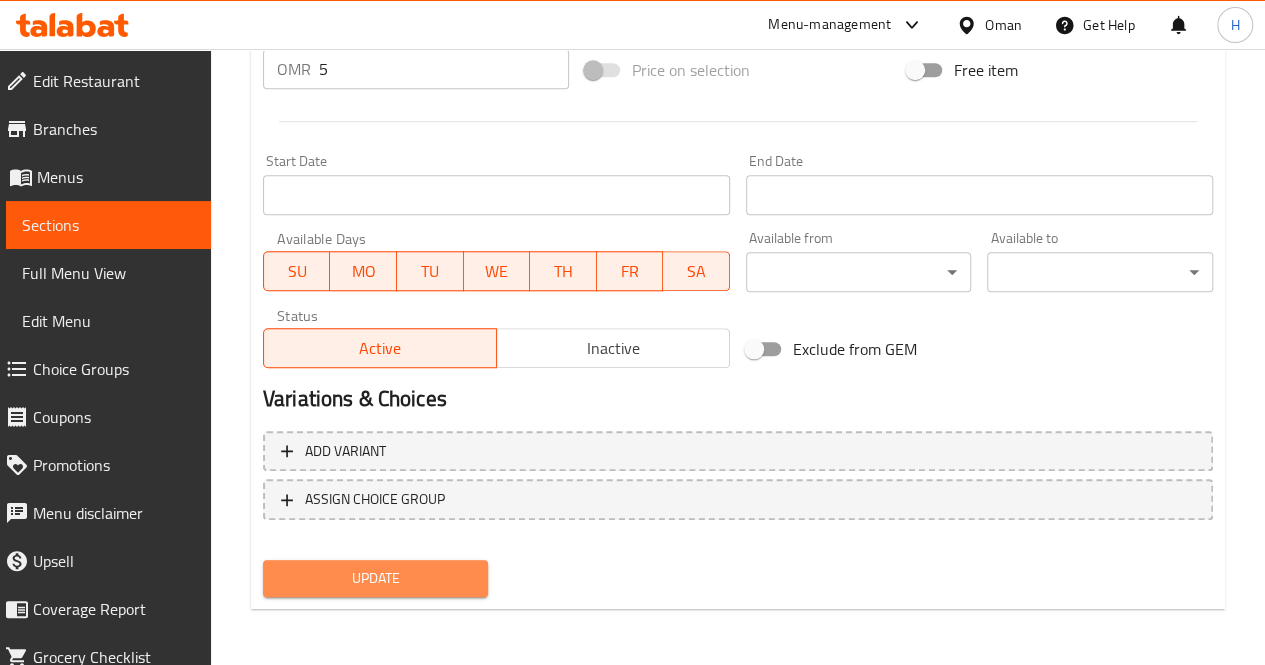 click on "Update" at bounding box center [376, 578] 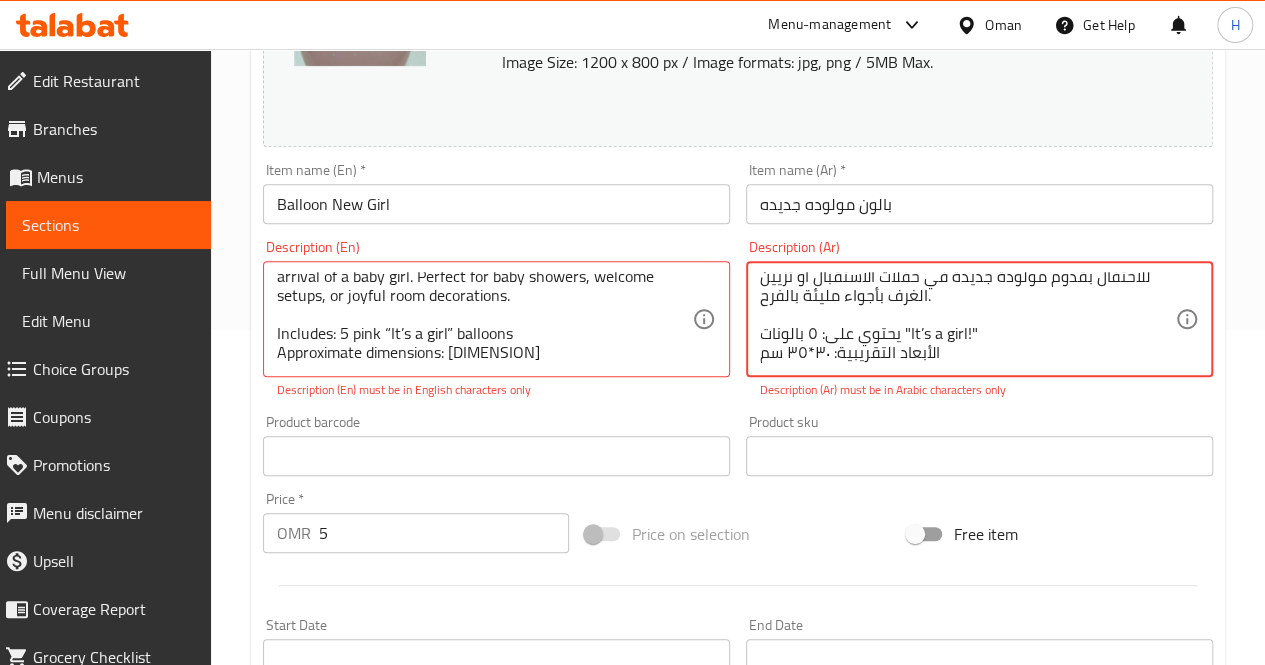 type on "مجموعة من ٥ بالونات وردية تحمل عبارة "It’s a girl!"، مثالية للاحتفال بقدوم مولودة جديدة في حفلات الاستقبال أو تزيين الغرف بأجواء مليئة بالفرح.
يحتوي على: ٥ بالونات "It’s a girl!"
الأبعاد التقريبية: ٣٠*٣٥ سم" 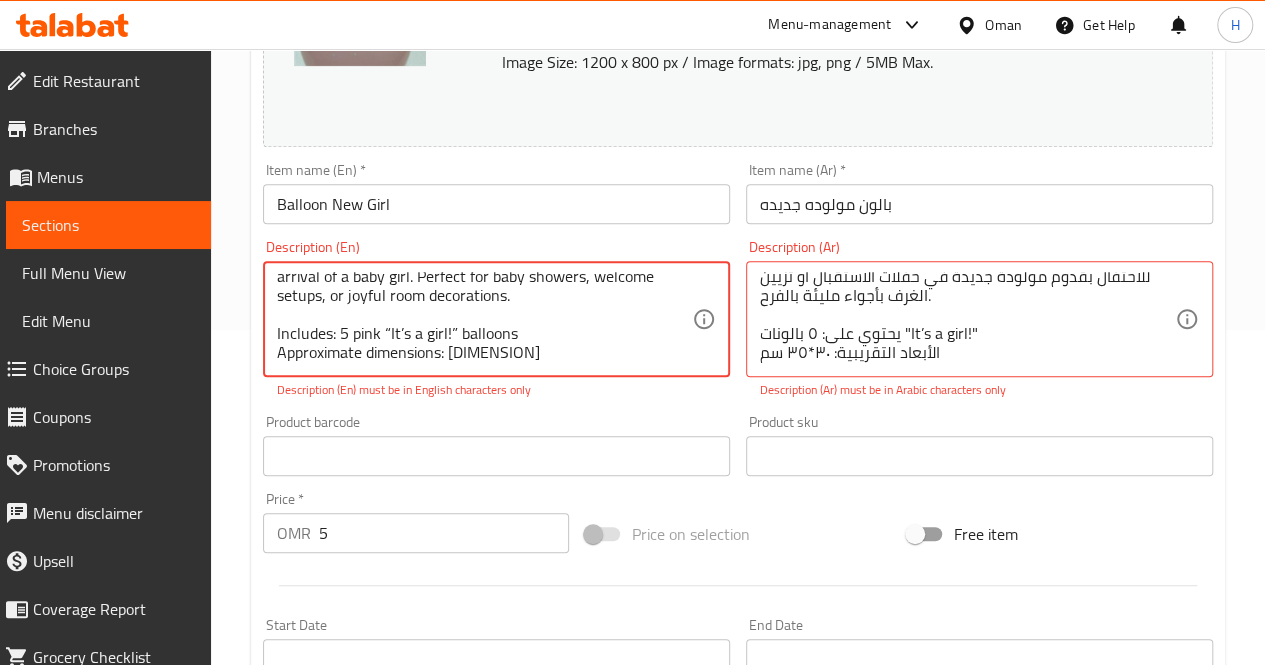 click on "A set of 5 pink “It’s a girl!” balloons, designed to celebrate the arrival of a baby girl. Perfect for baby showers, welcome setups, or joyful room decorations.
Includes: 5 pink “It’s a girl!” balloons
Approximate dimensions: 30*35 cm" at bounding box center [484, 319] 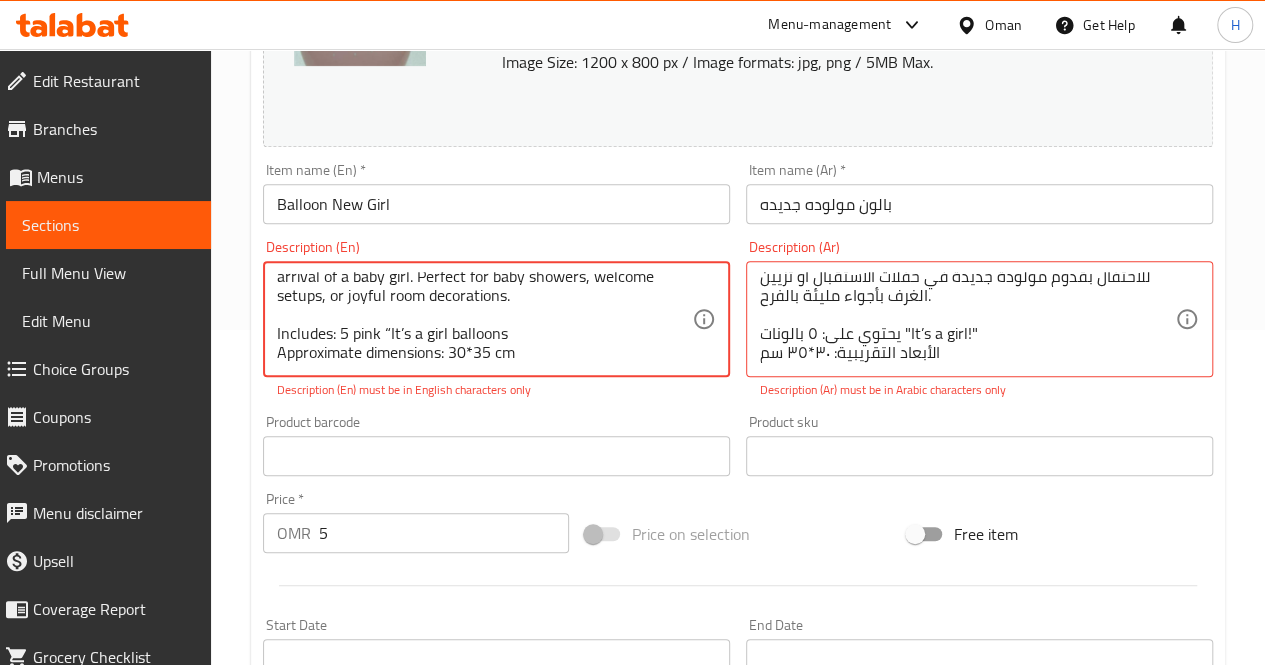 click on "A set of 5 pink “It’s a girl!” balloons, designed to celebrate the arrival of a baby girl. Perfect for baby showers, welcome setups, or joyful room decorations.
Includes: 5 pink “It’s a girl balloons
Approximate dimensions: 30*35 cm" at bounding box center (484, 319) 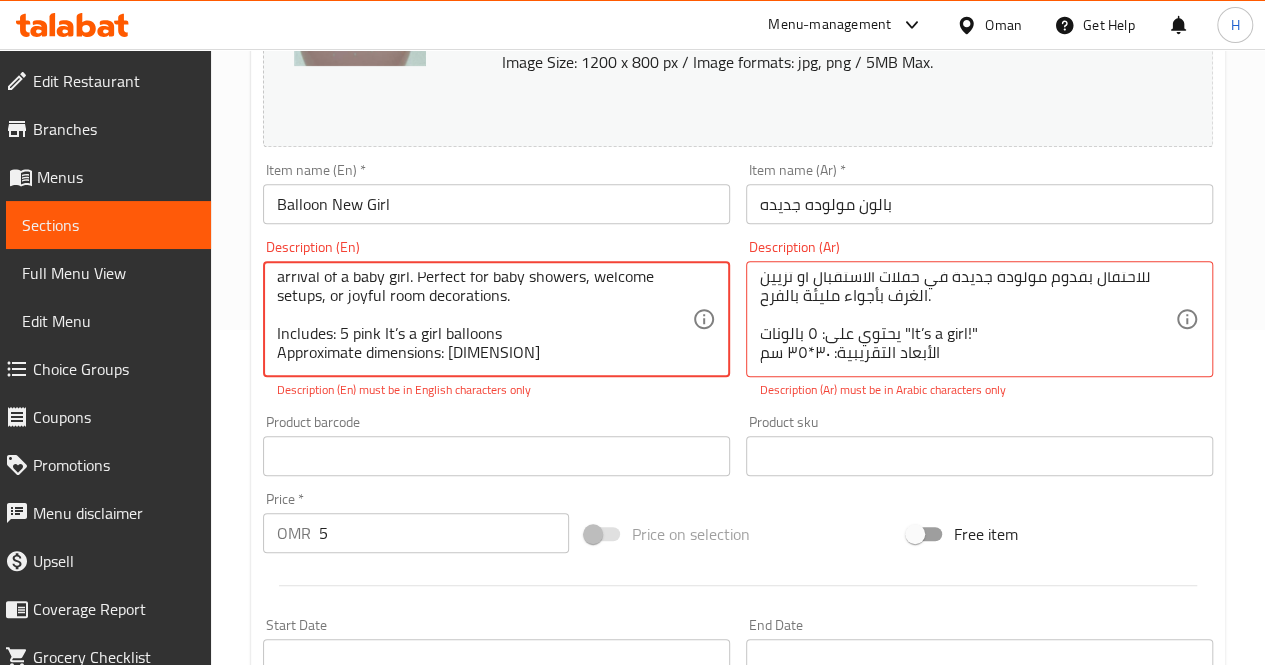 type on "A set of 5 pink “It’s a girl!” balloons, designed to celebrate the arrival of a baby girl. Perfect for baby showers, welcome setups, or joyful room decorations.
Includes: 5 pink It’s a girl balloons
Approximate dimensions: 30*35 cm" 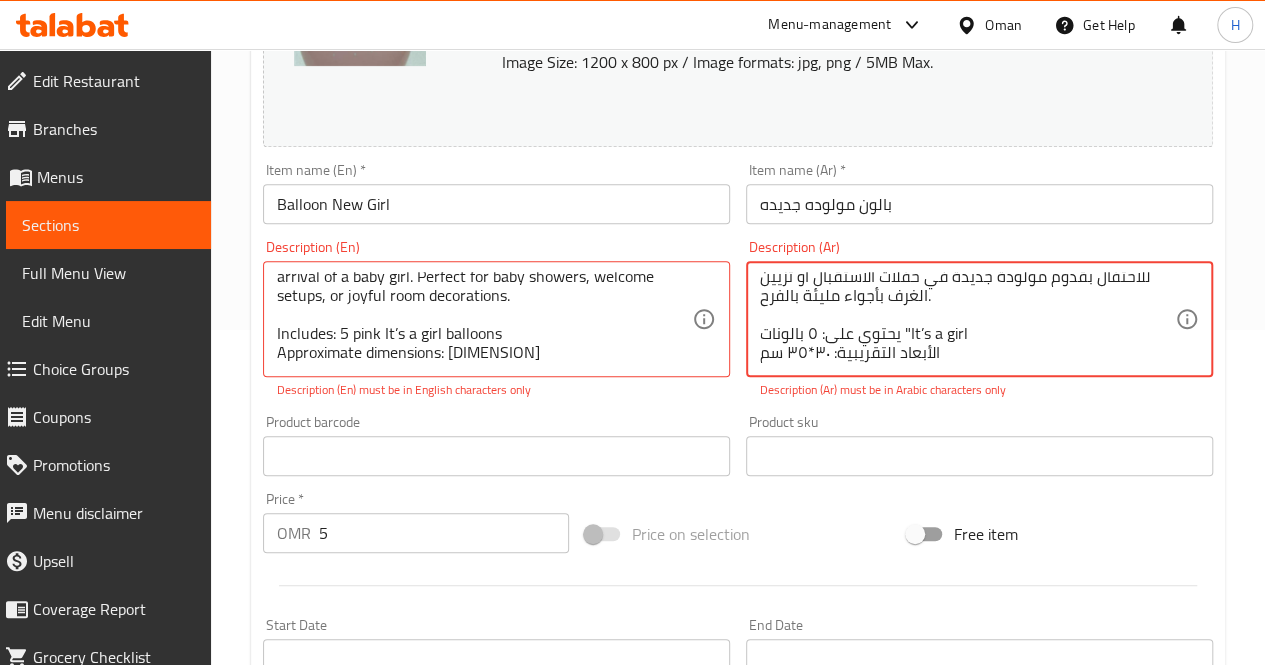 click on "مجموعة من ٥ بالونات وردية تحمل عبارة "It’s a girl!"، مثالية للاحتفال بقدوم مولودة جديدة في حفلات الاستقبال أو تزيين الغرف بأجواء مليئة بالفرح.
يحتوي على: ٥ بالونات "It’s a girl
الأبعاد التقريبية: ٣٠*٣٥ سم" at bounding box center [967, 319] 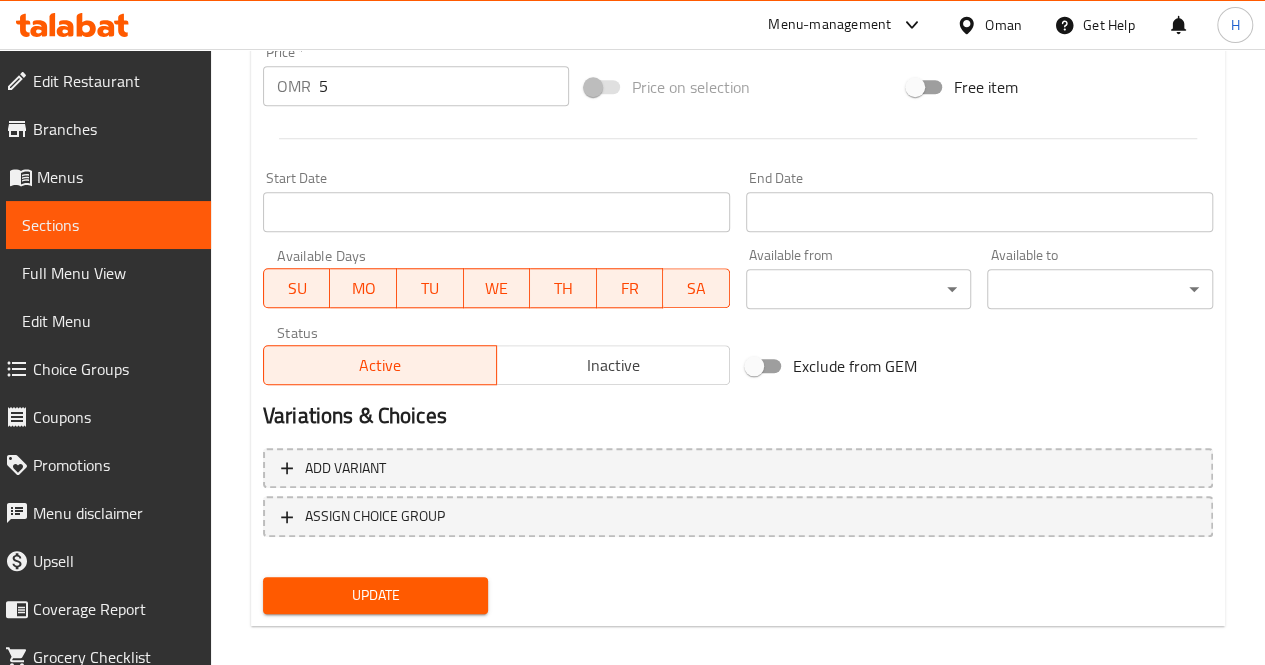 scroll, scrollTop: 799, scrollLeft: 0, axis: vertical 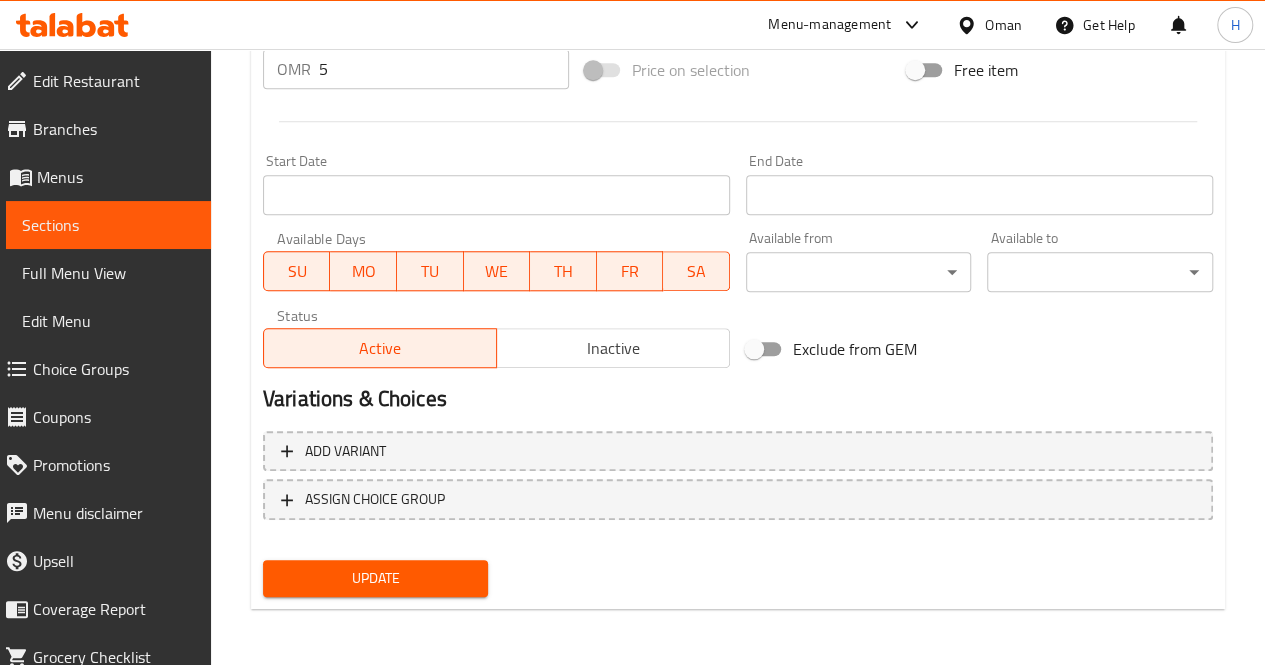 click on "Update" at bounding box center [376, 578] 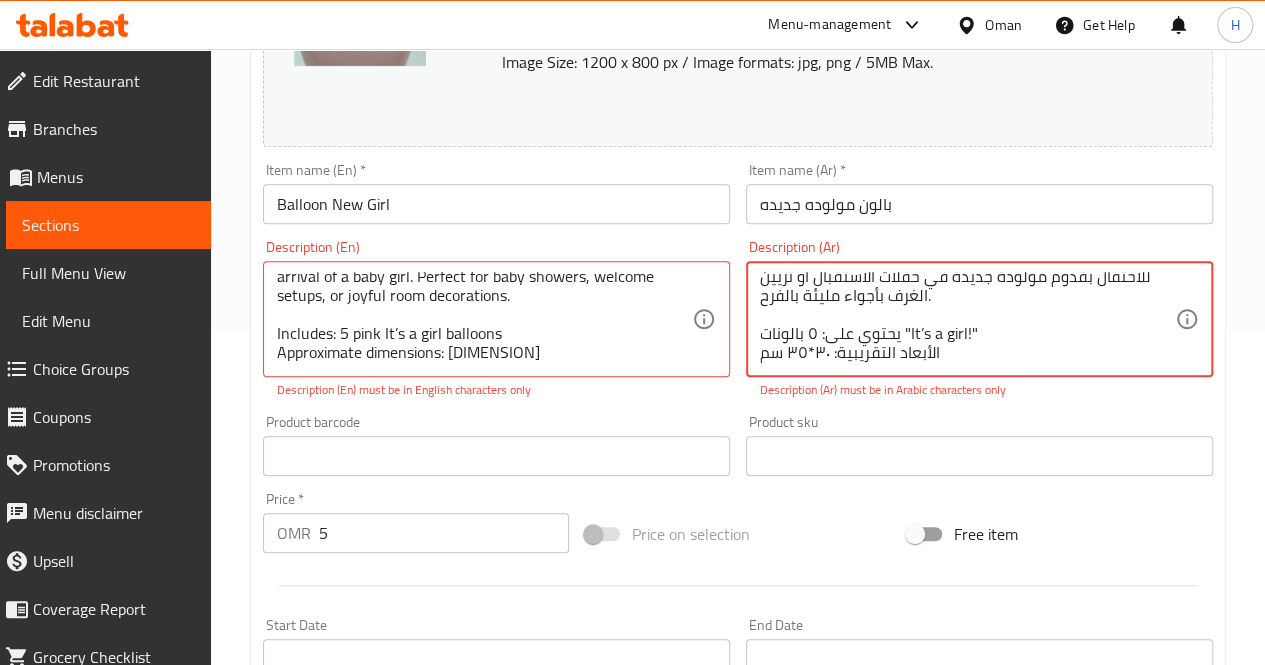 type on "مجموعة من ٥ بالونات وردية تحمل عبارة "It’s a girl!"، مثالية للاحتفال بقدوم مولودة جديدة في حفلات الاستقبال أو تزيين الغرف بأجواء مليئة بالفرح.
يحتوي على: ٥ بالونات "It’s a girl!"
الأبعاد التقريبية: ٣٠*٣٥ سم" 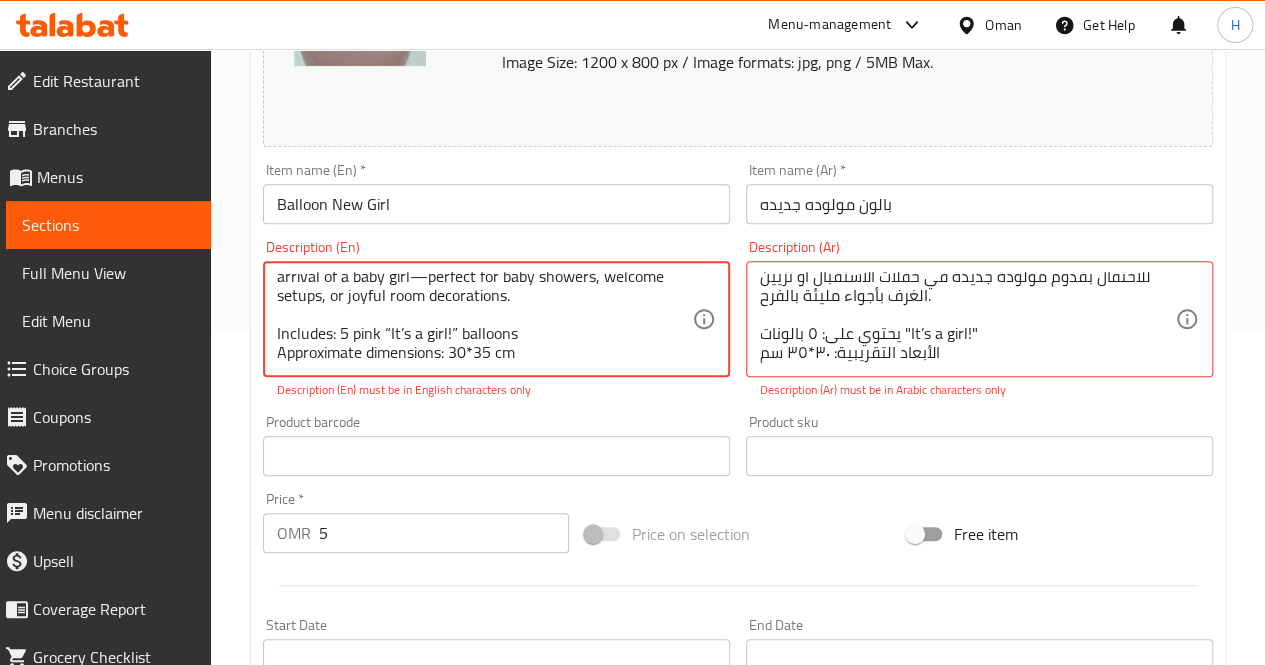 type on "A set of 5 pink “It’s a girl!” balloons, designed to celebrate the arrival of a baby girl—perfect for baby showers, welcome setups, or joyful room decorations.
Includes: 5 pink “It’s a girl!” balloons
Approximate dimensions: 30*35 cm" 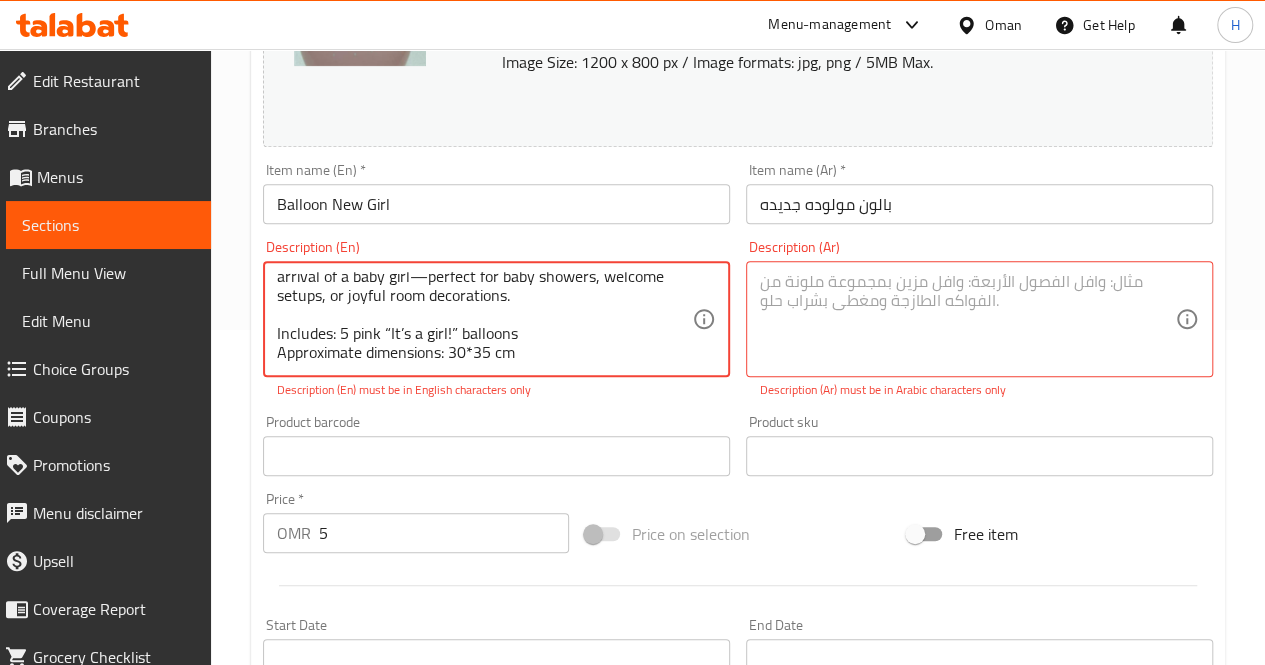 scroll, scrollTop: 0, scrollLeft: 0, axis: both 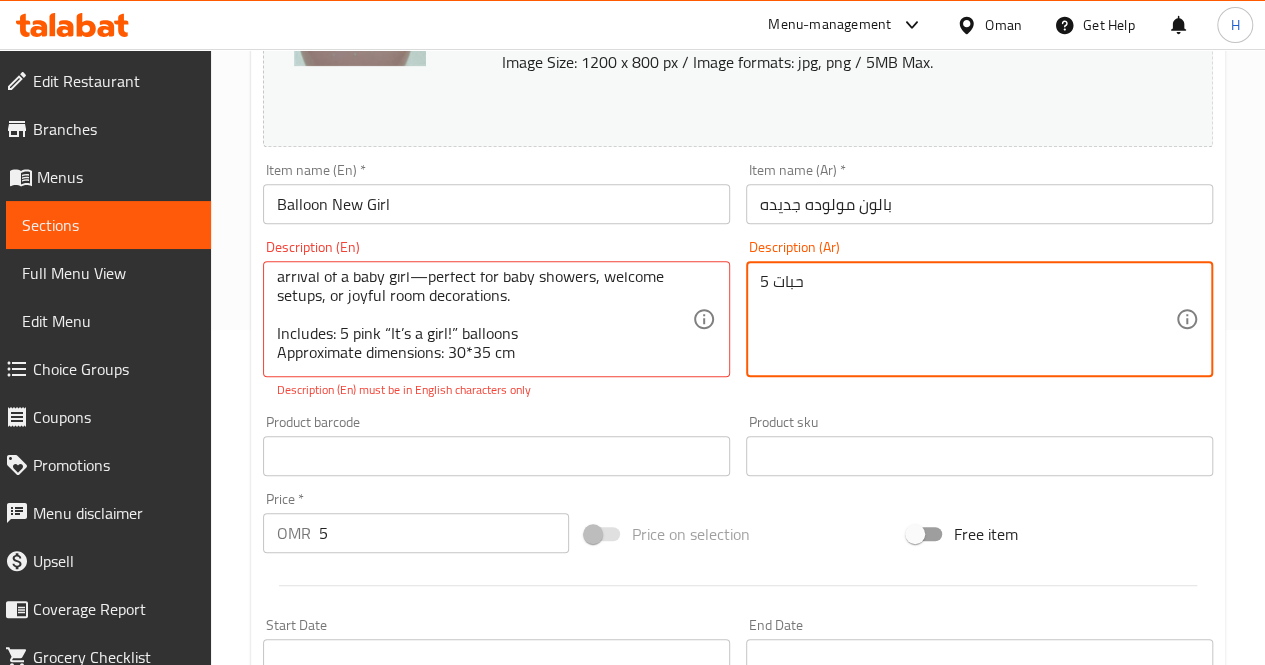 type on "5 حبات" 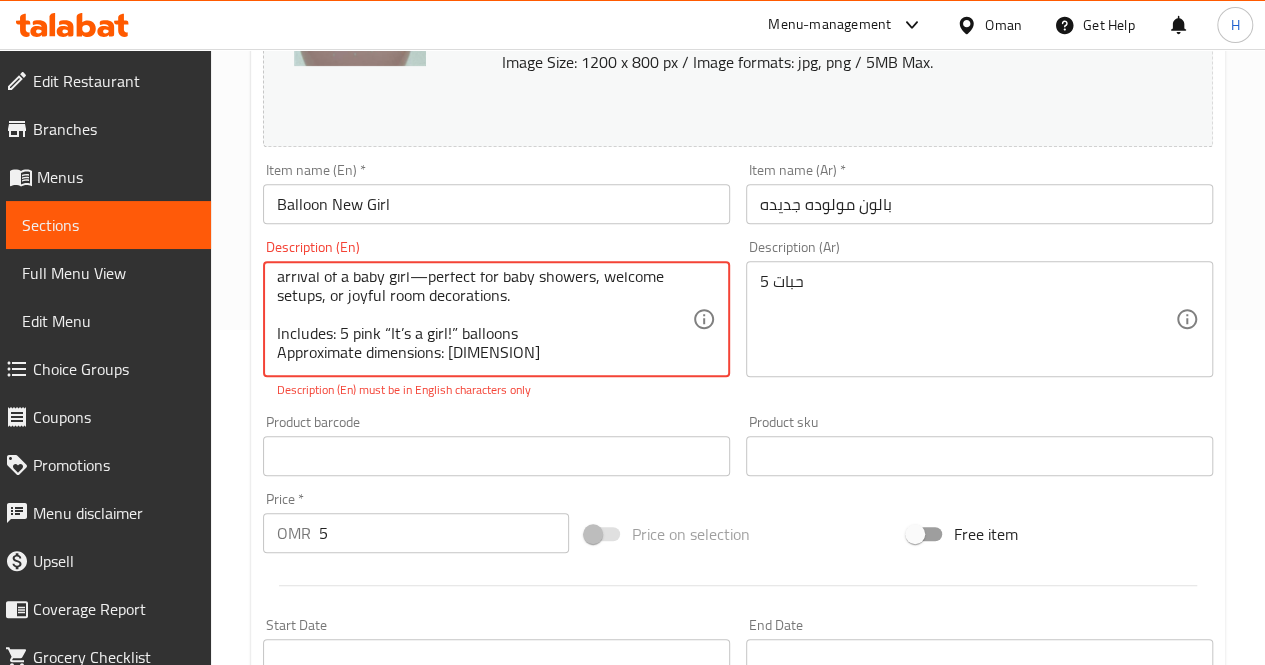 type on "A set of 5 pink “It’s a girl!” balloons, designed to celebrate the arrival of a baby girl—perfect for baby showers, welcome setups, or joyful room decorations.
Includes: 5 pink “It’s a girl!” balloons
Approximate dimensions: 30×35 cm" 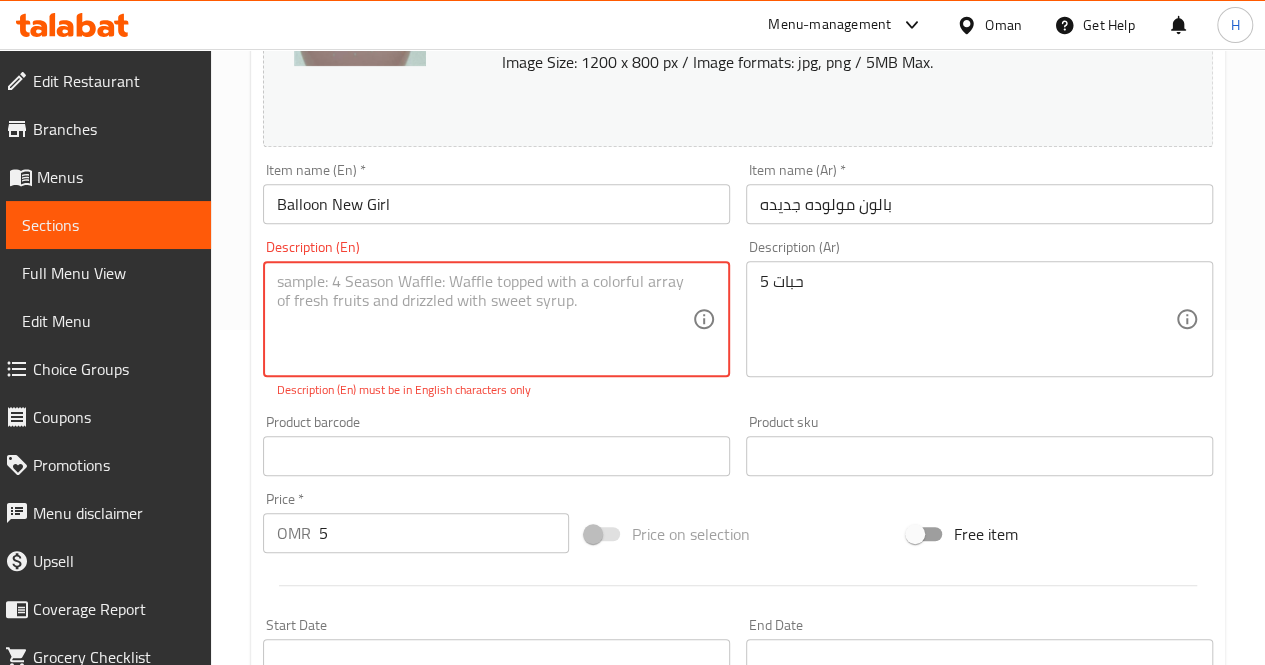 scroll, scrollTop: 0, scrollLeft: 0, axis: both 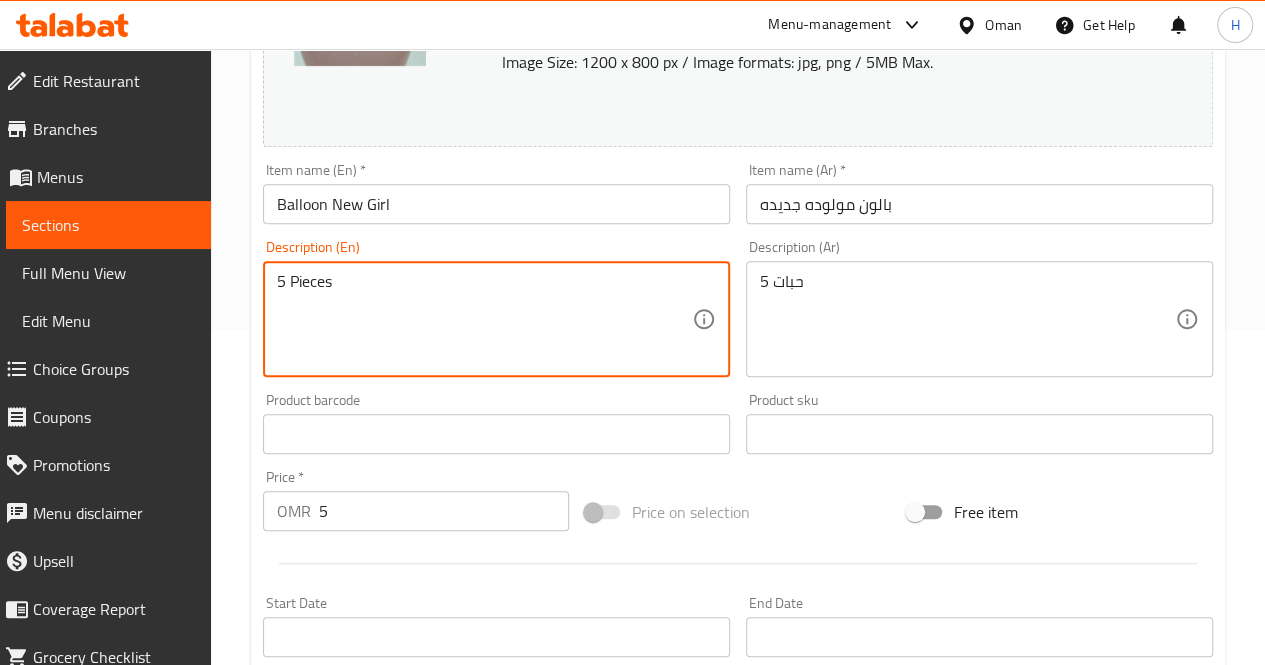 type on "5 Pieces" 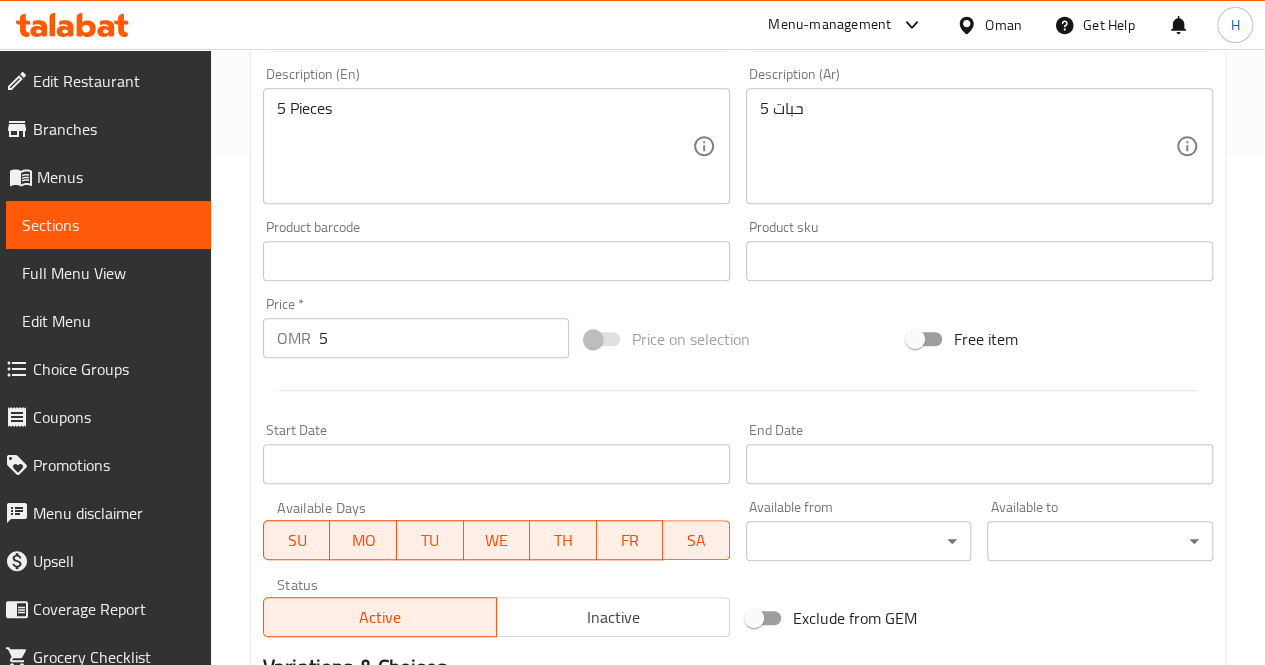 scroll, scrollTop: 513, scrollLeft: 0, axis: vertical 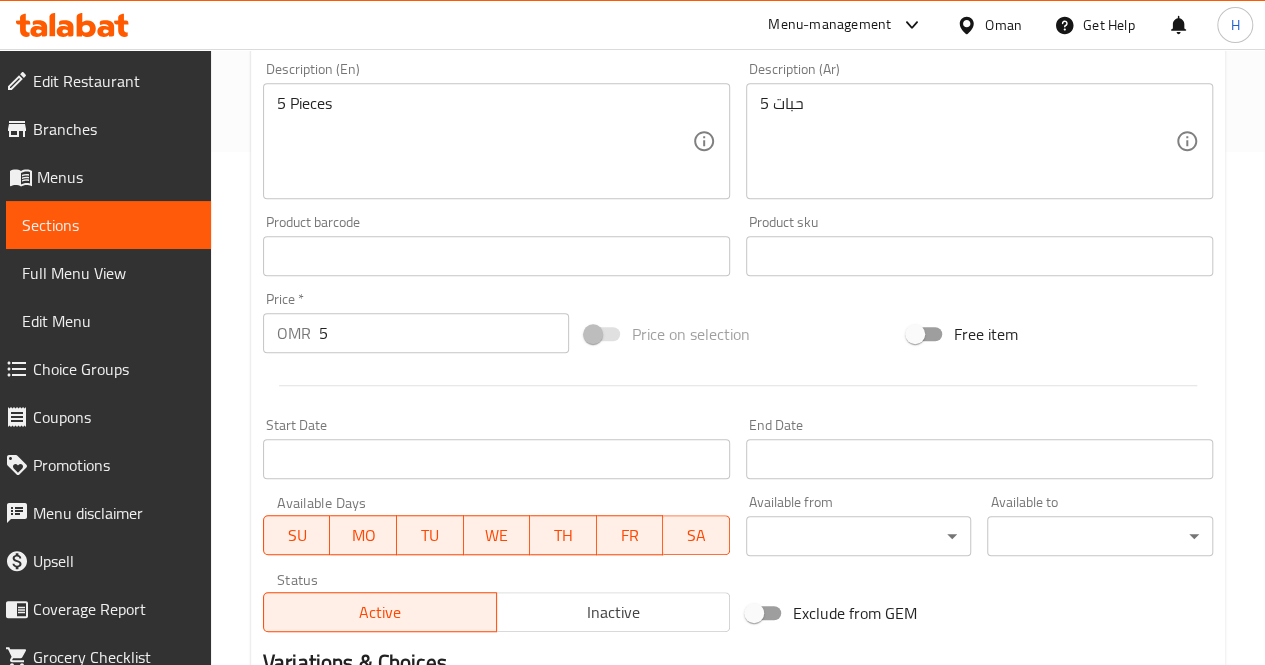 click on "5 Pieces Description (En)" at bounding box center (496, 141) 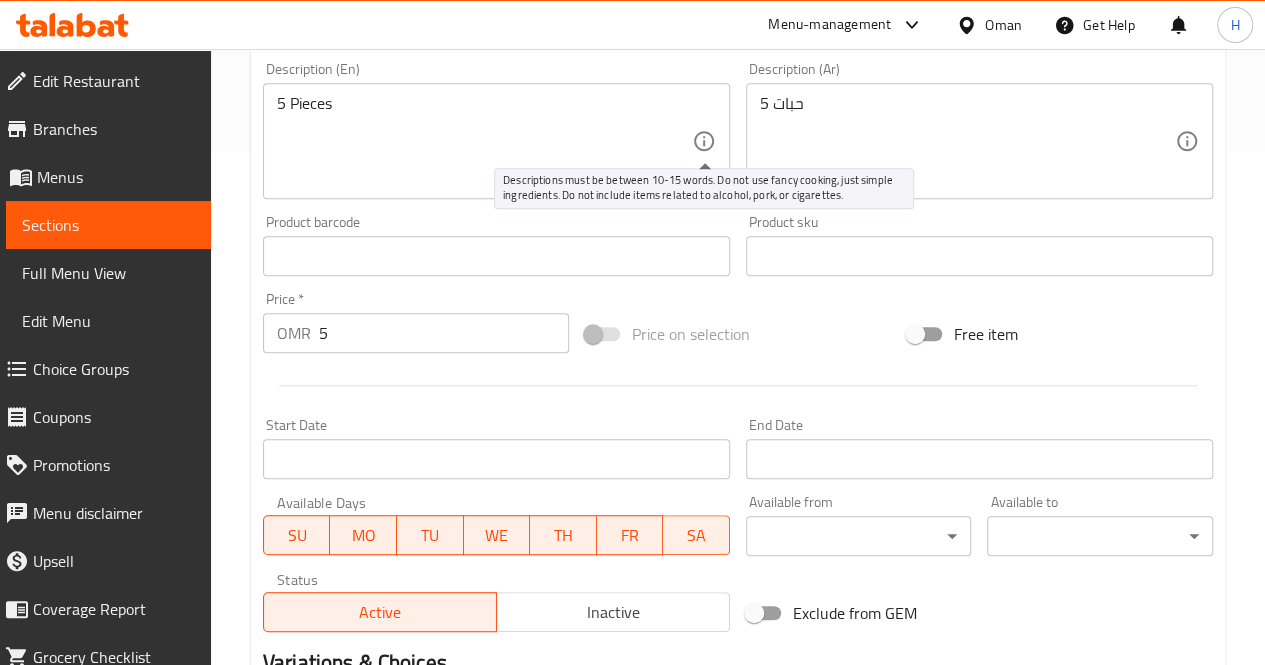 click 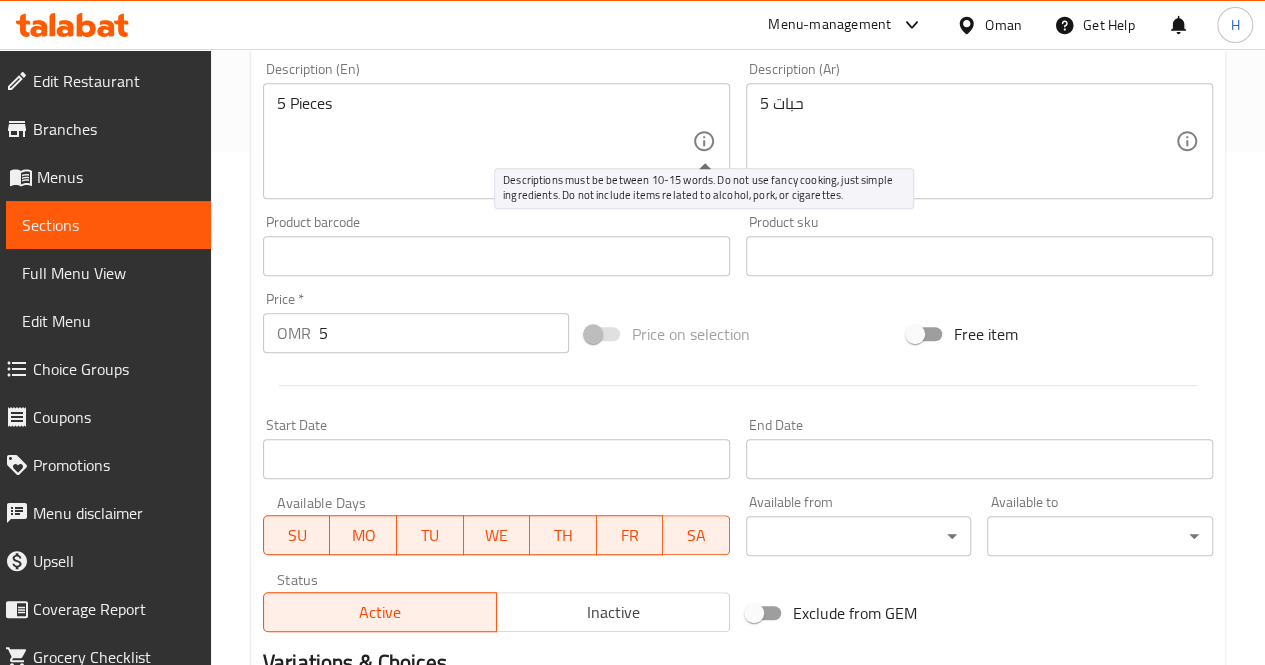 click 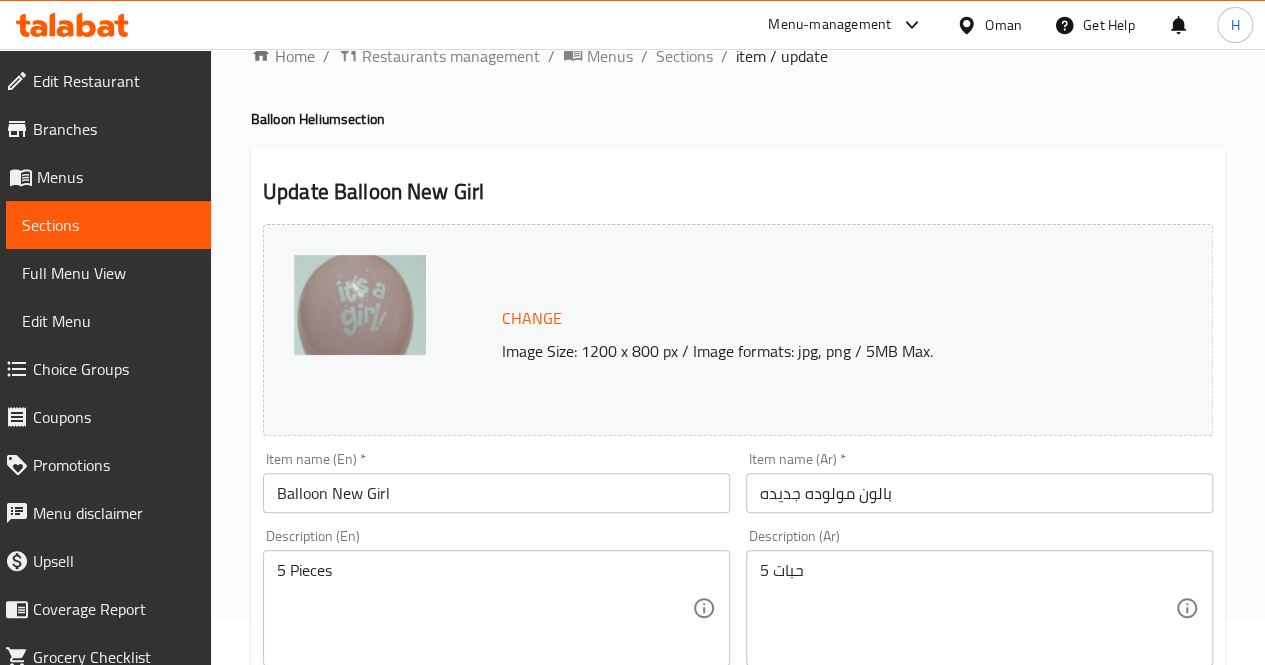 scroll, scrollTop: 0, scrollLeft: 0, axis: both 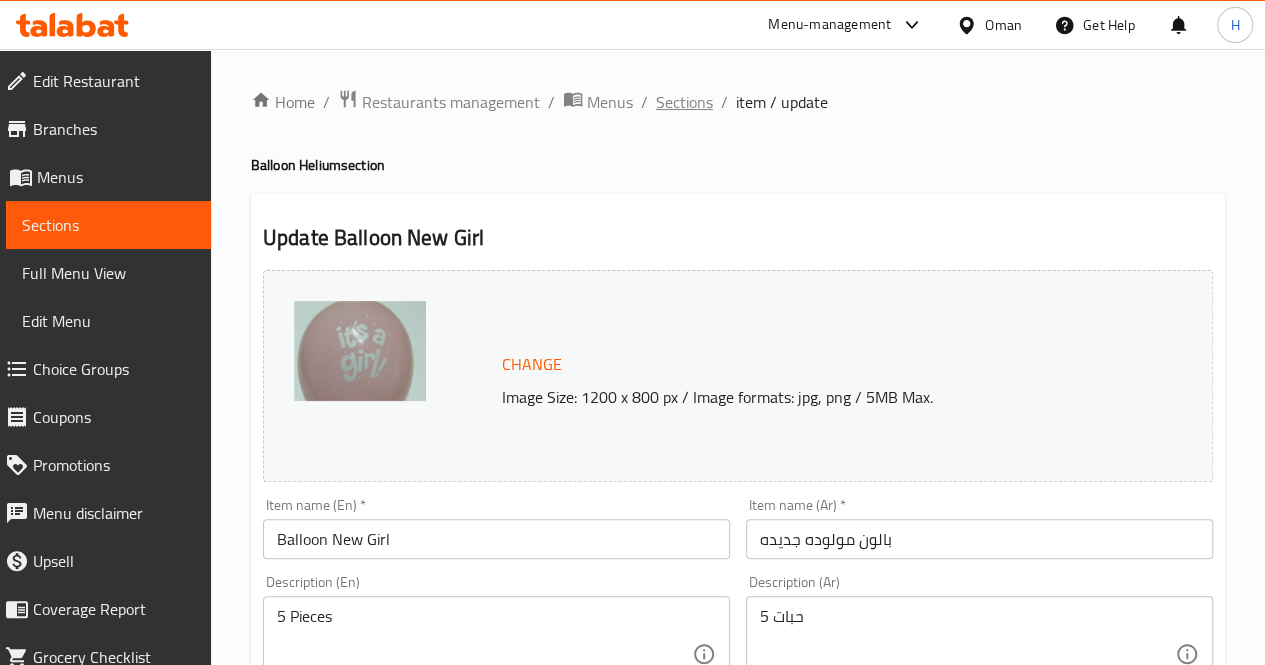 click on "Sections" at bounding box center (684, 102) 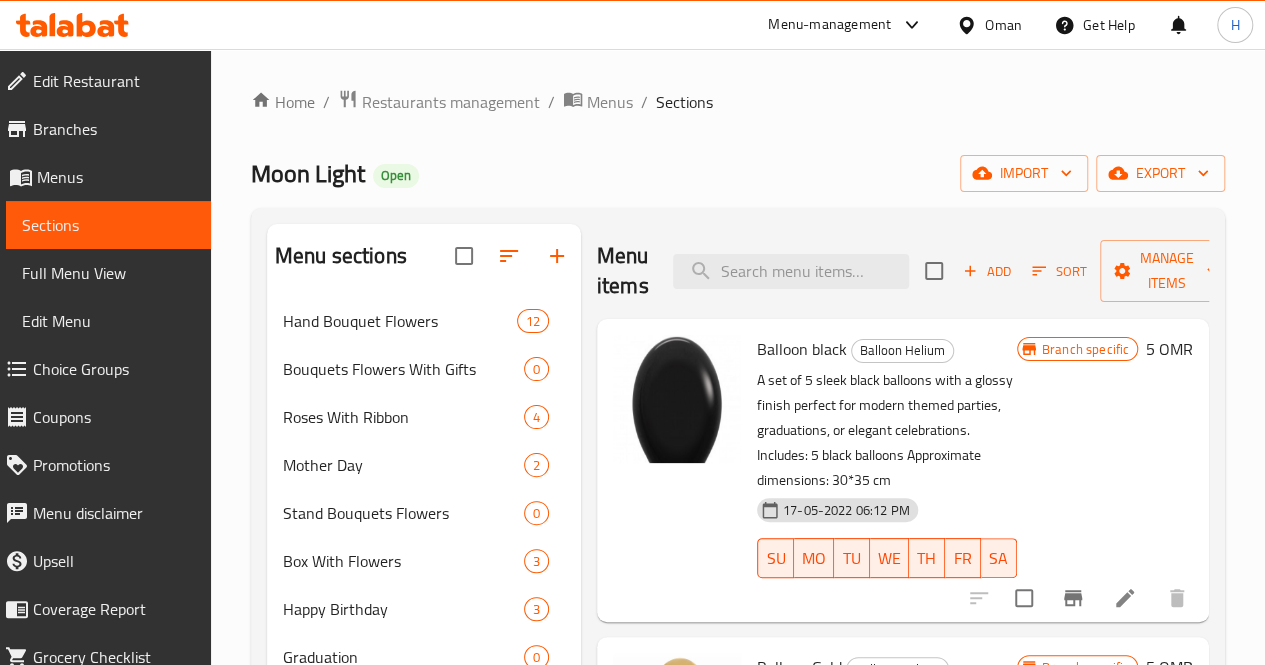 scroll, scrollTop: 587, scrollLeft: 0, axis: vertical 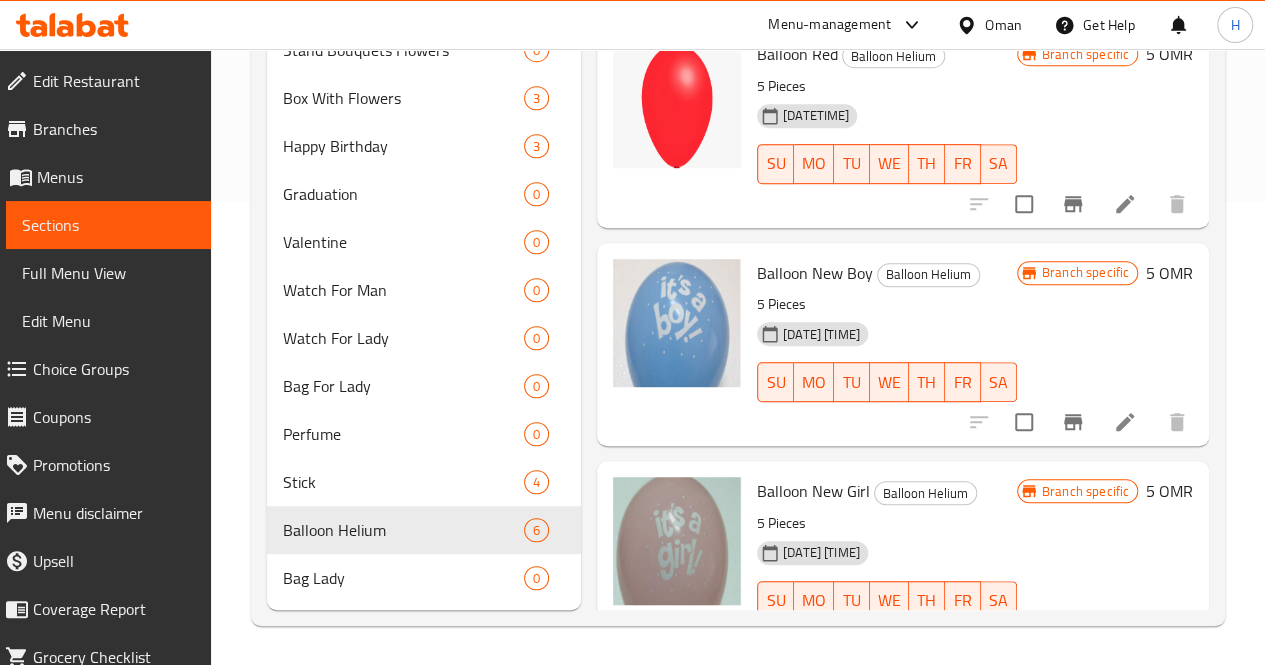click 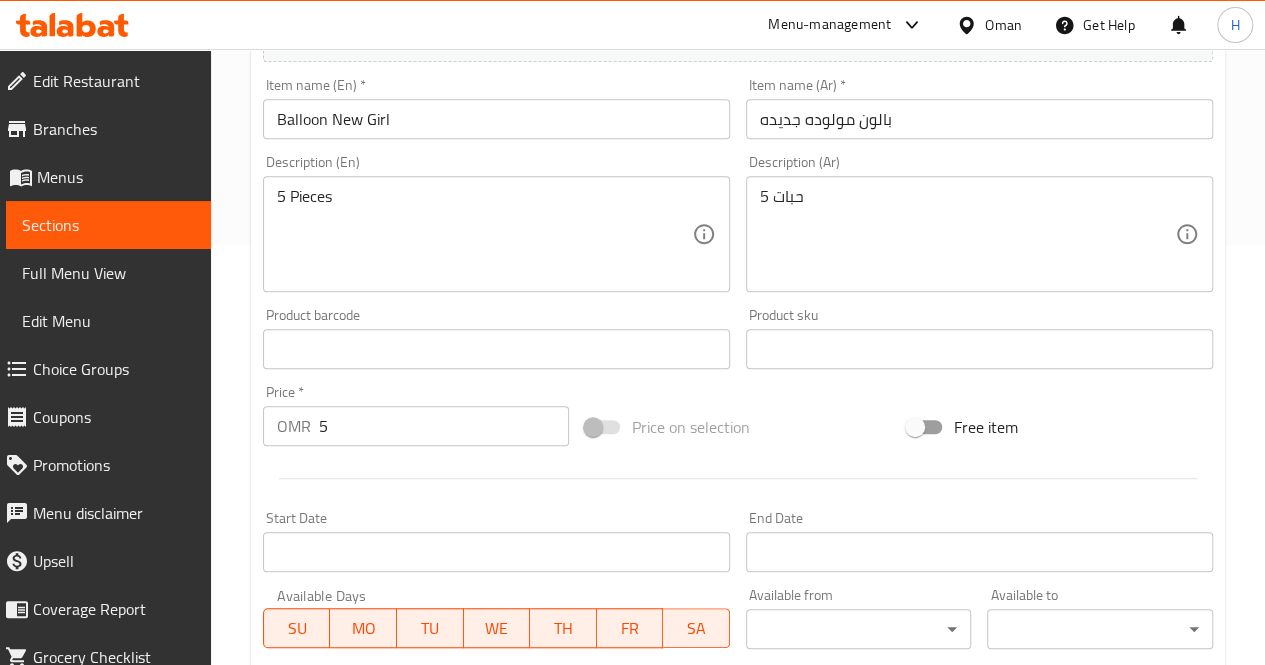 scroll, scrollTop: 423, scrollLeft: 0, axis: vertical 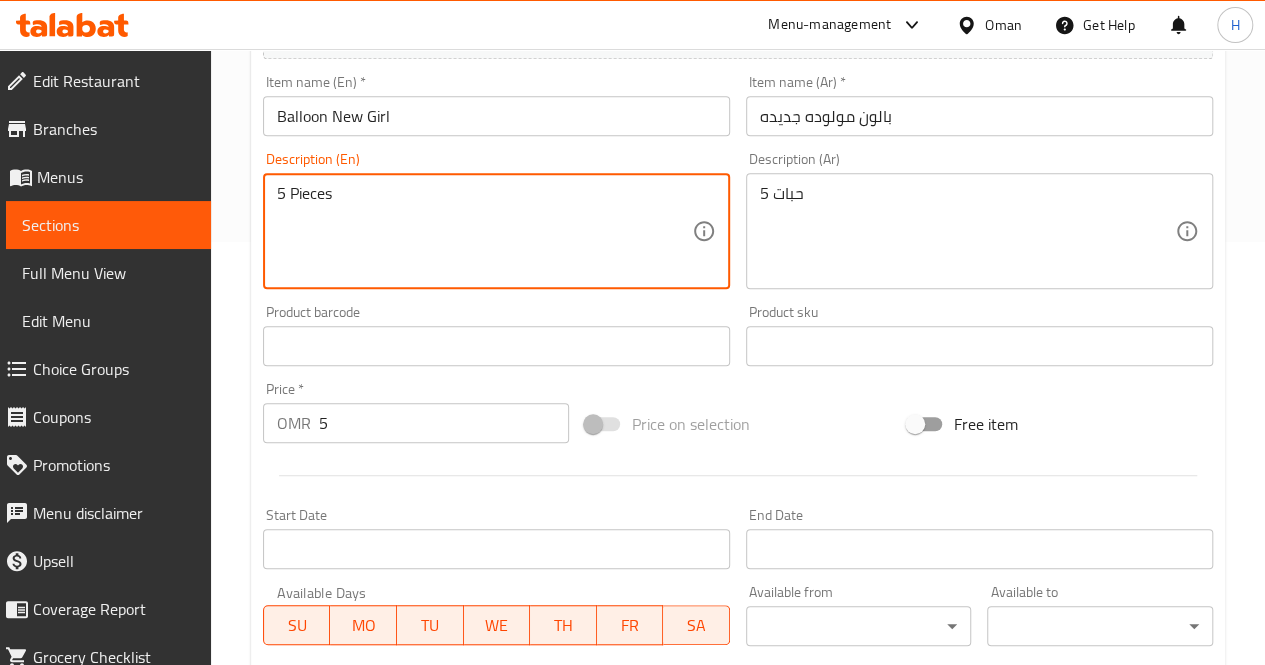 drag, startPoint x: 350, startPoint y: 197, endPoint x: 268, endPoint y: 189, distance: 82.38932 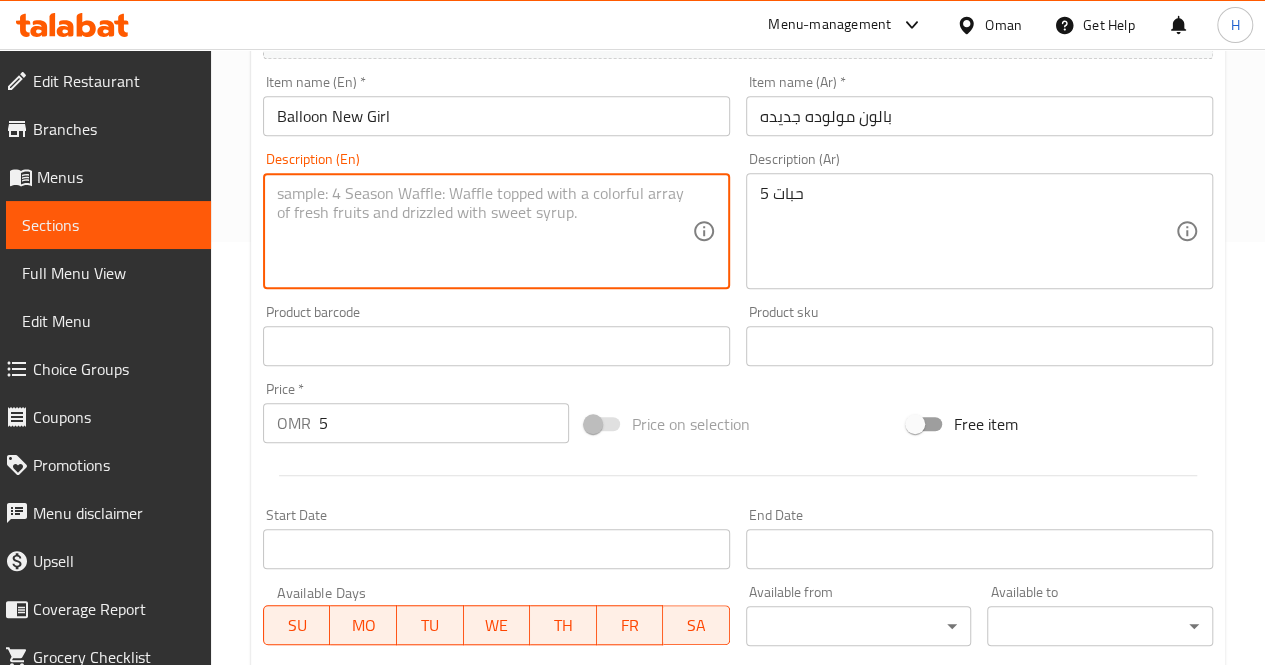 paste on "A set of 5 pink “It’s a girl!” balloons, designed to celebrate the arrival of a baby girl—perfect for baby showers, welcome setups, or joyful room decorations.
Includes: 5 pink “It’s a girl!” balloons
Approximate dimensions: 30×35 cm" 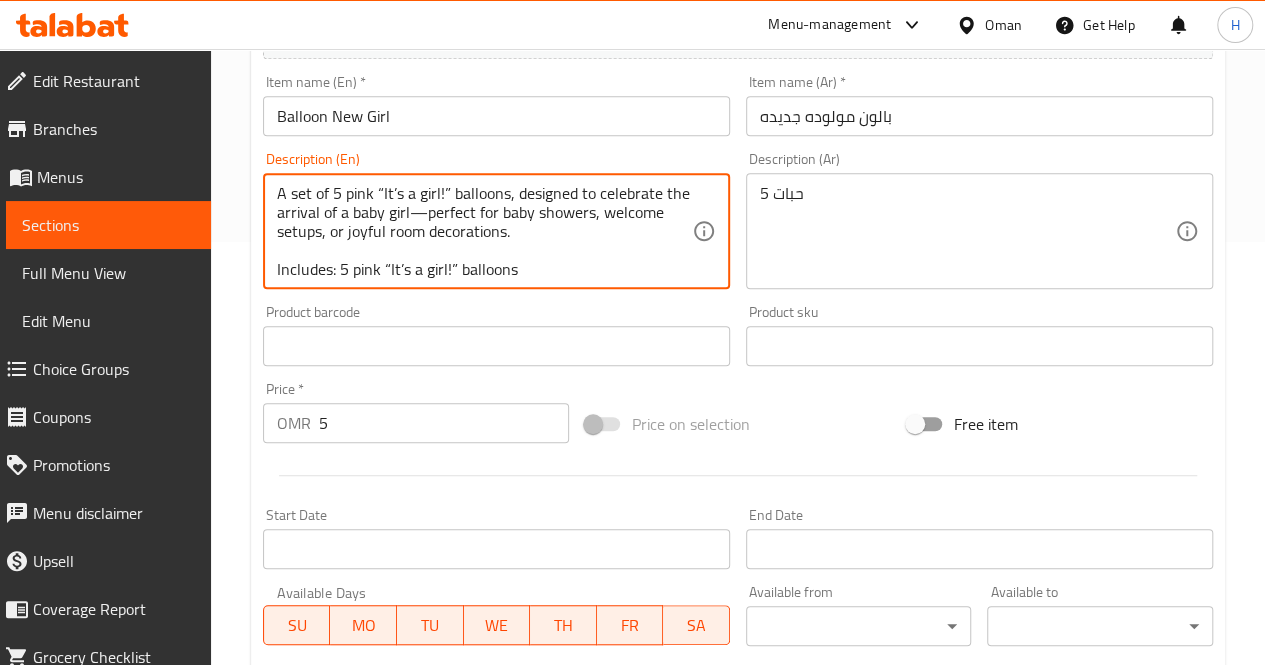 scroll, scrollTop: 24, scrollLeft: 0, axis: vertical 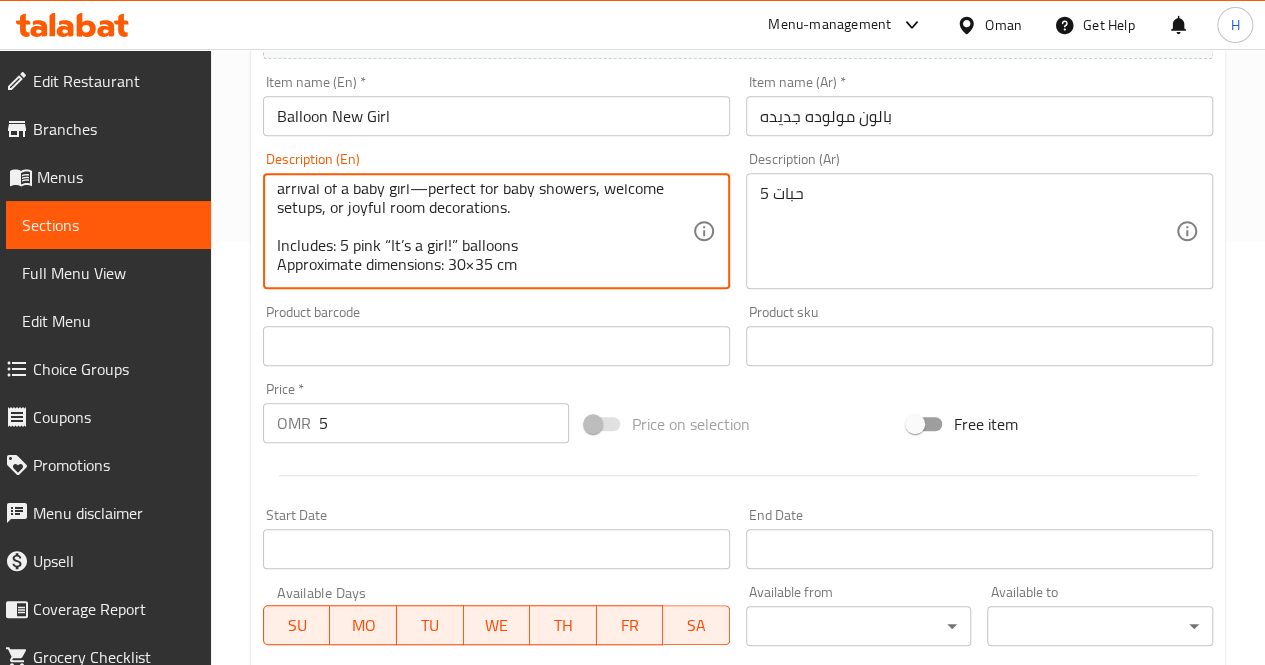 click on "A set of 5 pink “It’s a girl!” balloons, designed to celebrate the arrival of a baby girl—perfect for baby showers, welcome setups, or joyful room decorations.
Includes: 5 pink “It’s a girl!” balloons
Approximate dimensions: 30×35 cm" at bounding box center (484, 231) 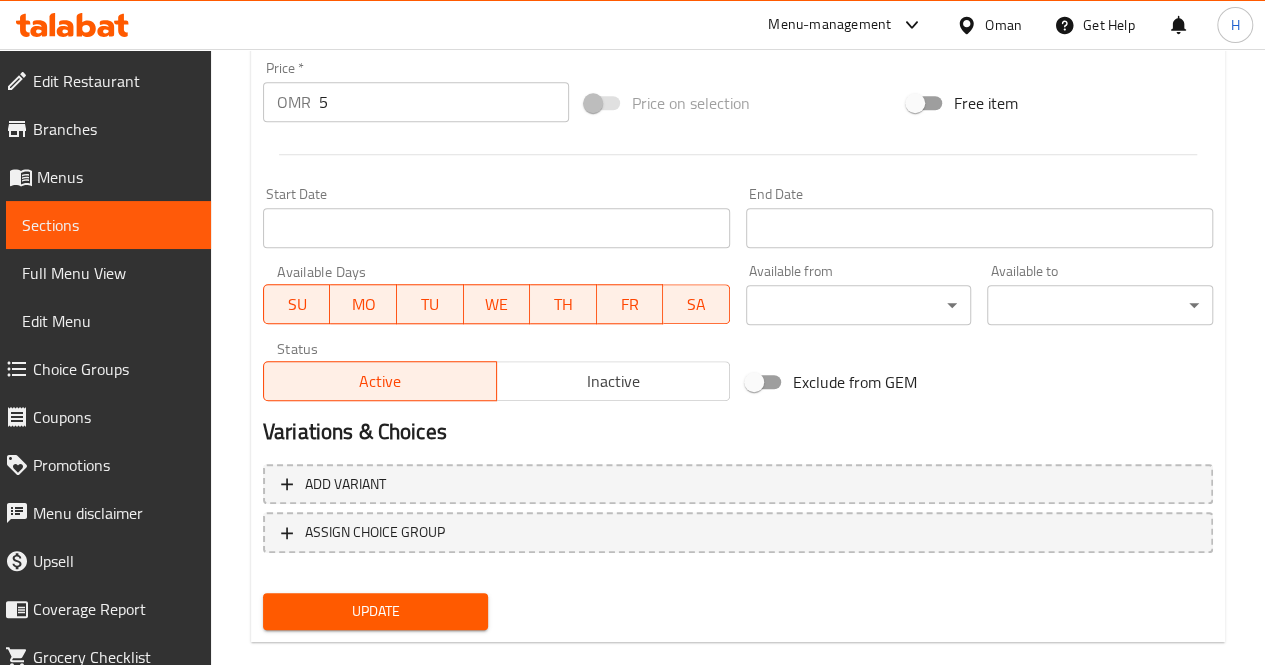 scroll, scrollTop: 745, scrollLeft: 0, axis: vertical 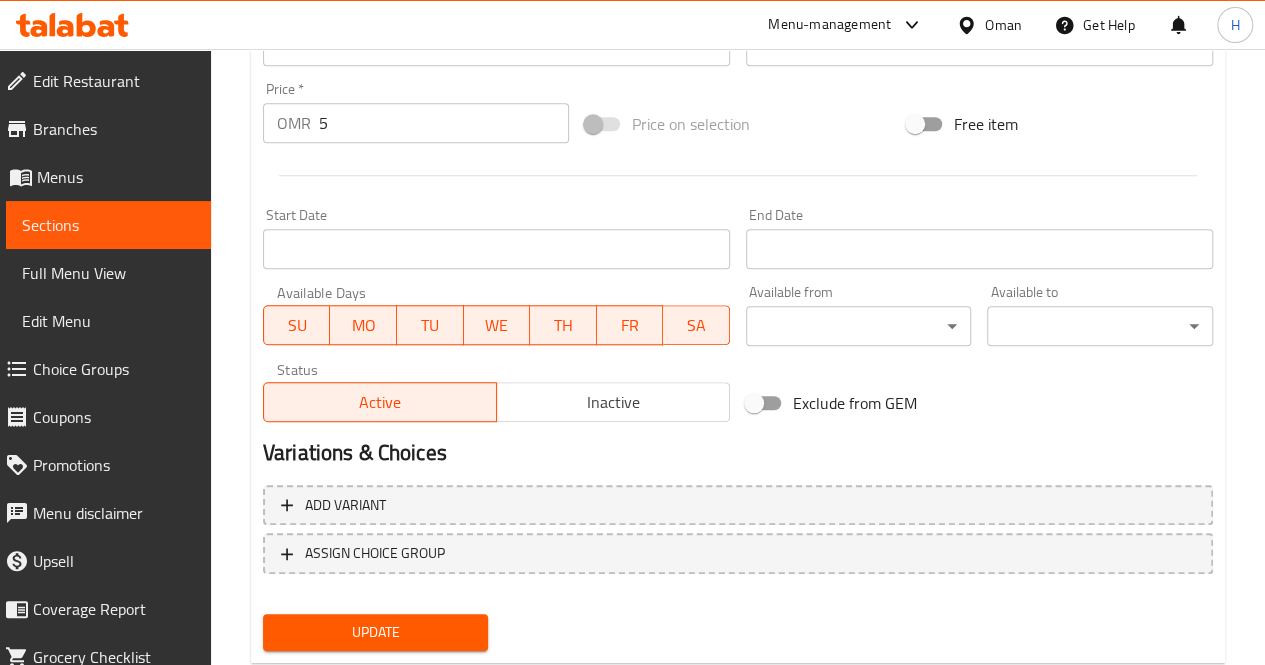 click on "Update" at bounding box center (376, 632) 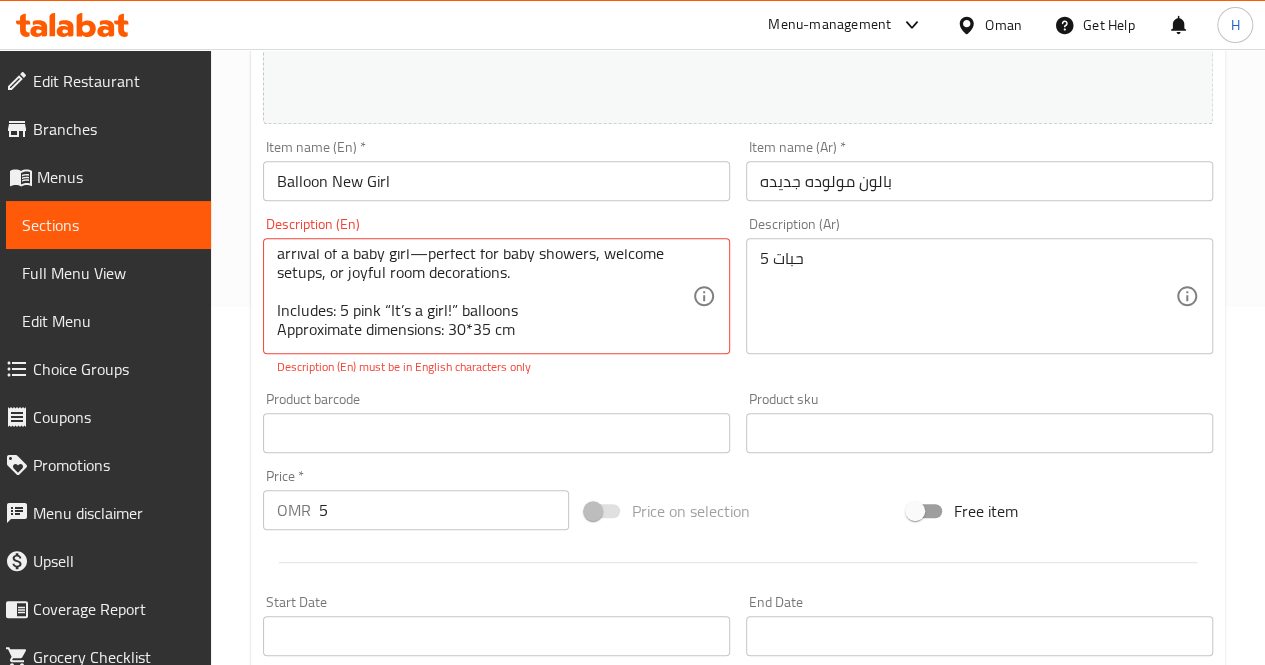 scroll, scrollTop: 293, scrollLeft: 0, axis: vertical 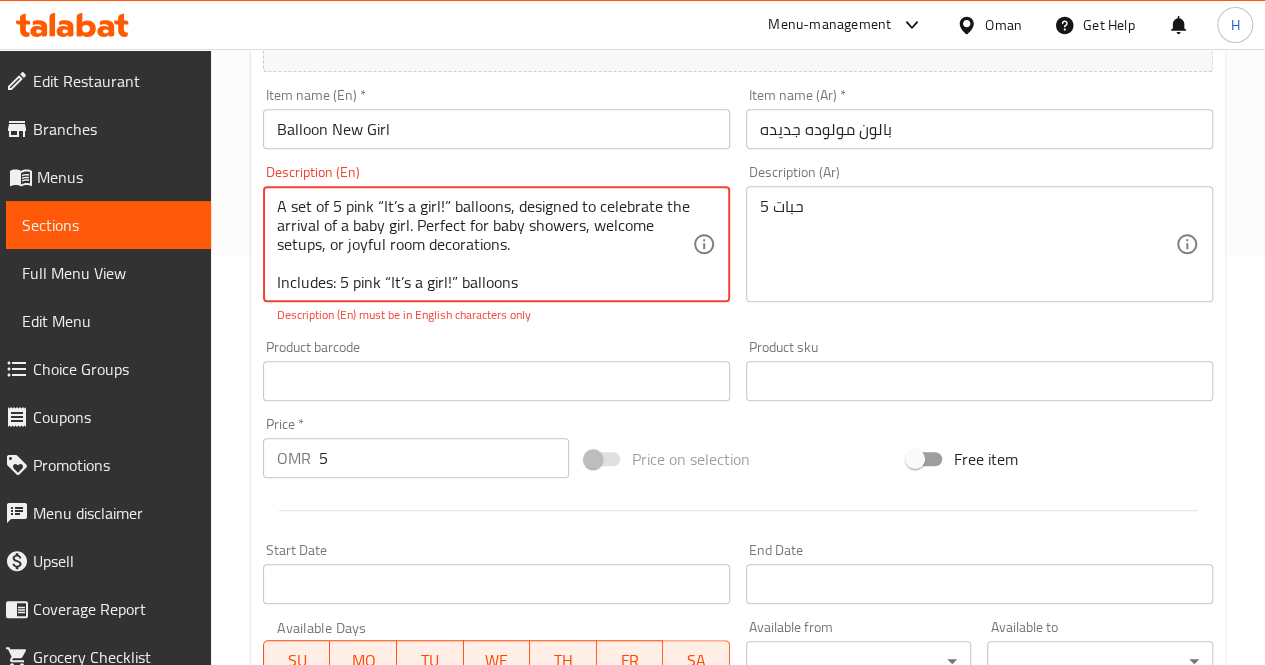 click on "A set of 5 pink “It’s a girl!” balloons, designed to celebrate the arrival of a baby girl. Perfect for baby showers, welcome setups, or joyful room decorations.
Includes: 5 pink “It’s a girl!” balloons
Approximate dimensions: 30*35 cm" at bounding box center (484, 244) 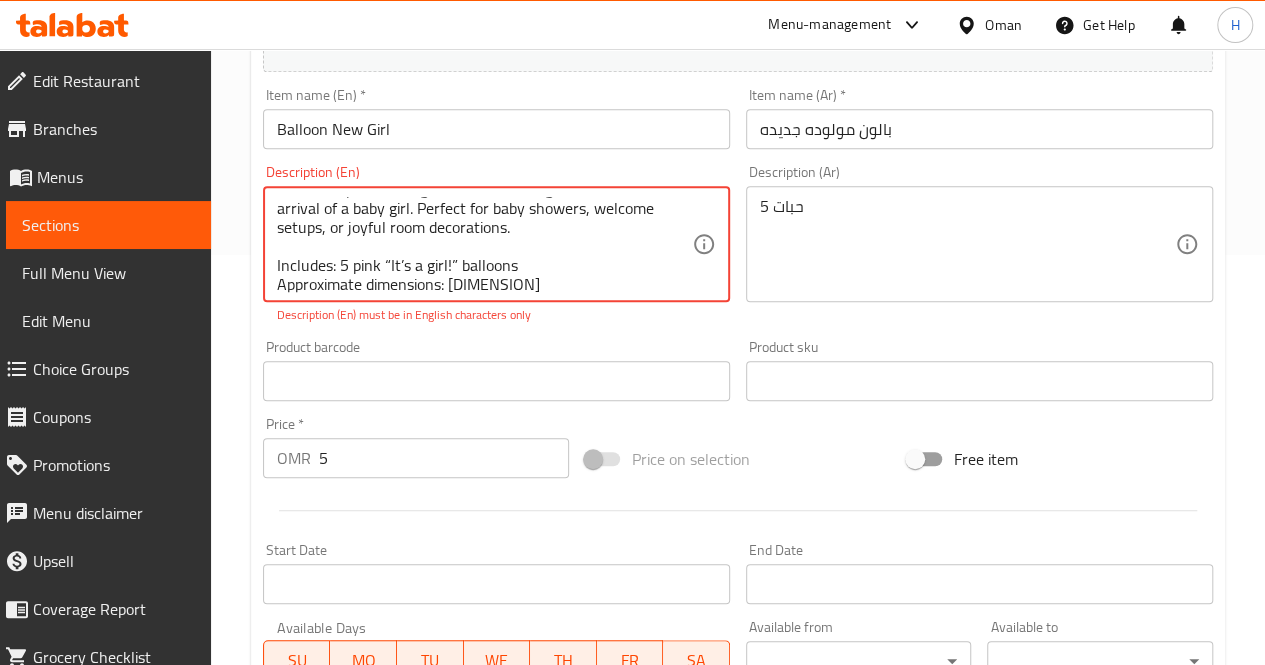 scroll, scrollTop: 24, scrollLeft: 0, axis: vertical 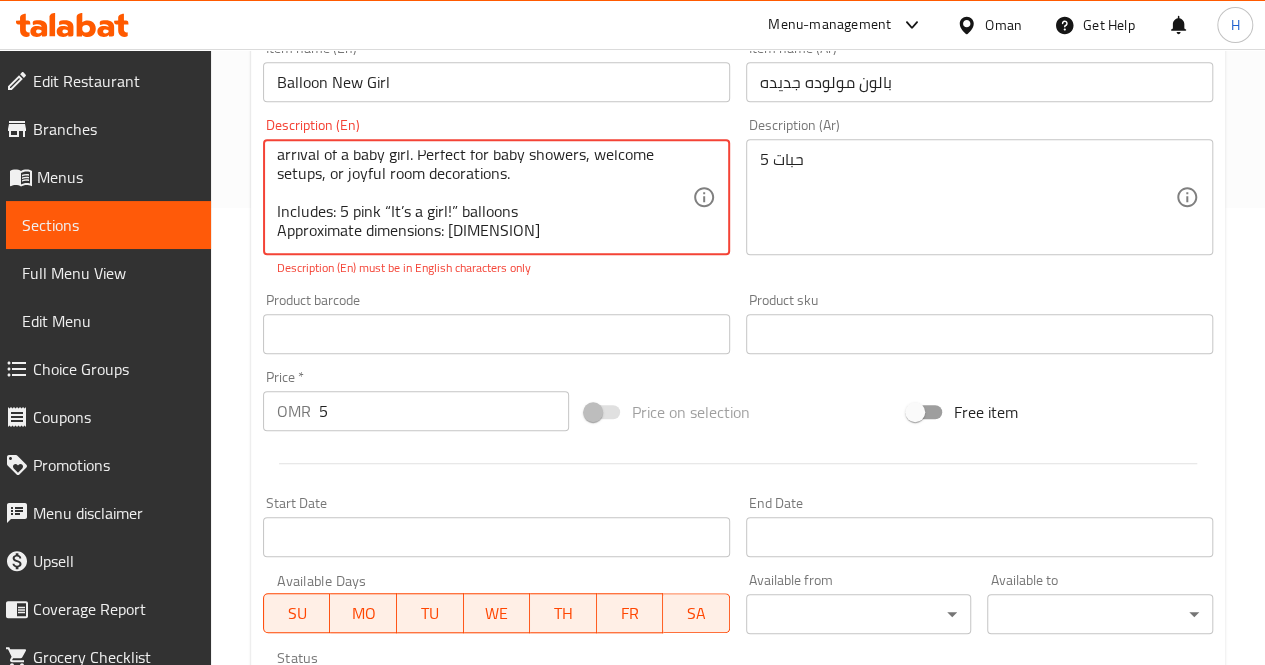 click on "A set of 5 pink “It’s a girl!” balloons, designed to celebrate the arrival of a baby girl. Perfect for baby showers, welcome setups, or joyful room decorations.
Includes: 5 pink “It’s a girl!” balloons
Approximate dimensions: 30*35 cm" at bounding box center [484, 197] 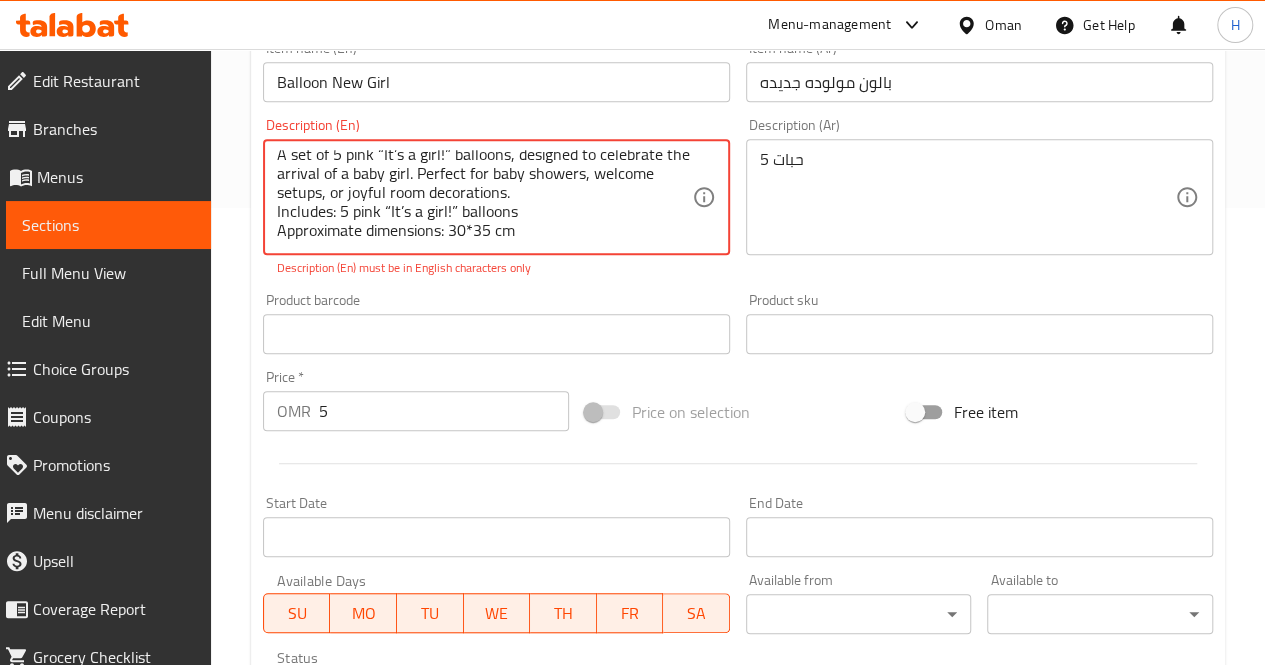 scroll, scrollTop: 4, scrollLeft: 0, axis: vertical 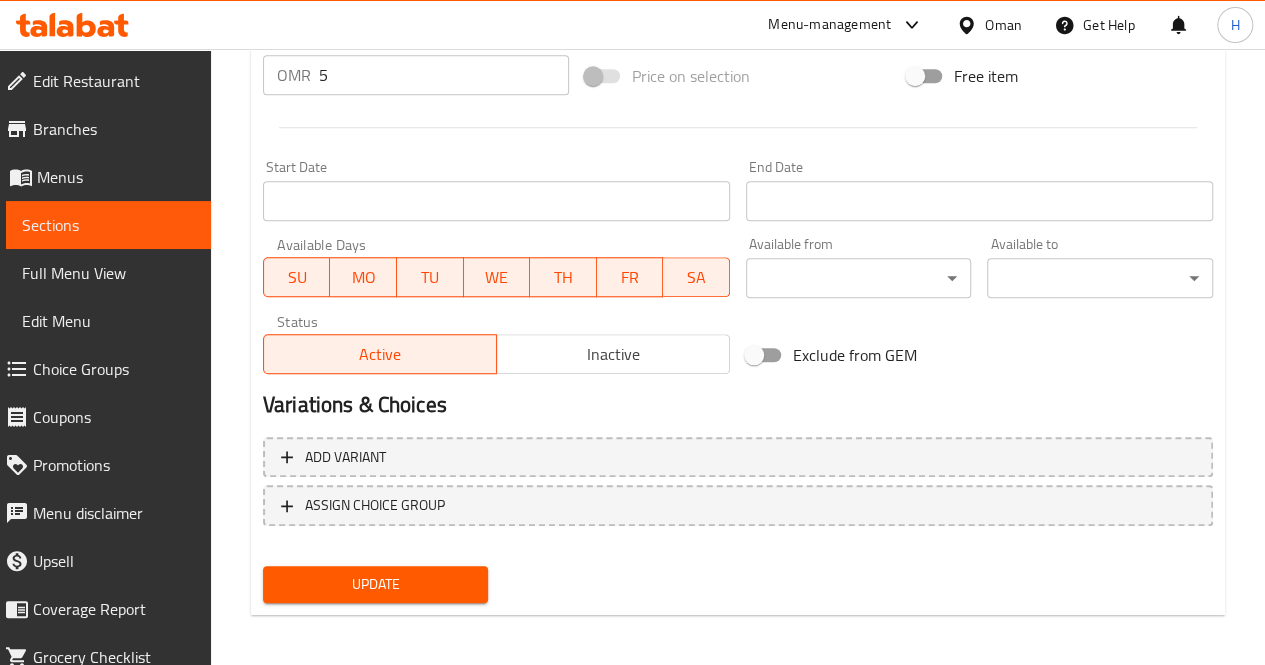 click on "Update" at bounding box center [376, 584] 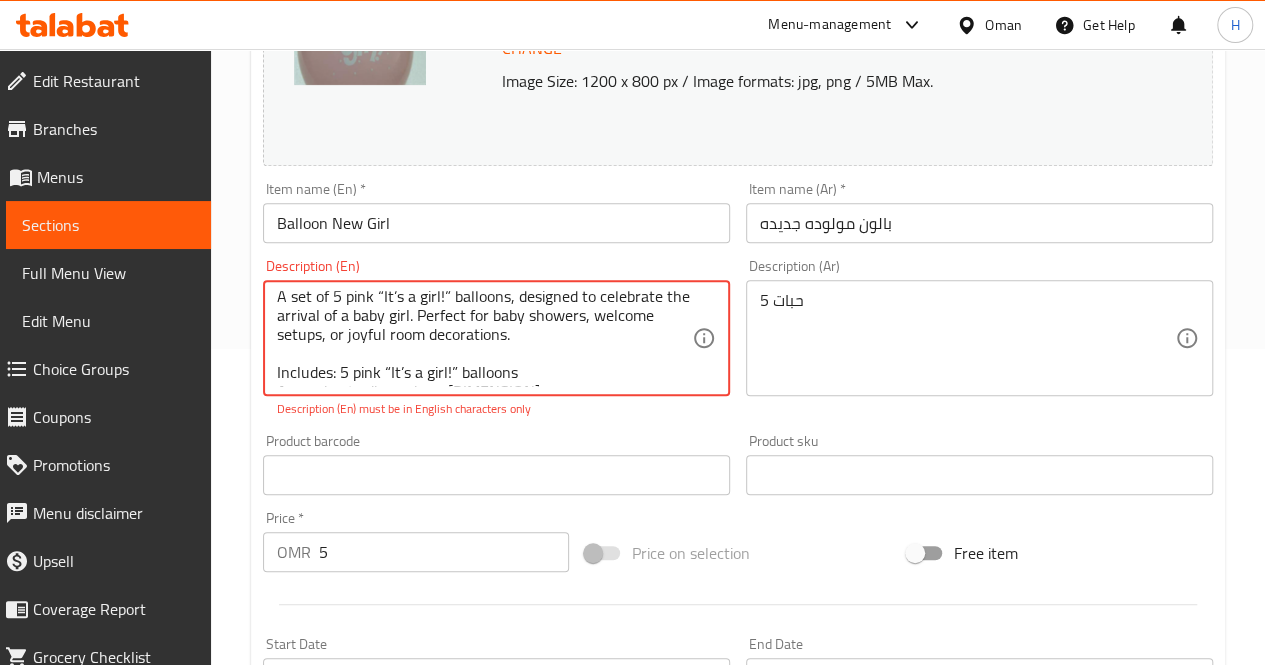 scroll, scrollTop: 24, scrollLeft: 0, axis: vertical 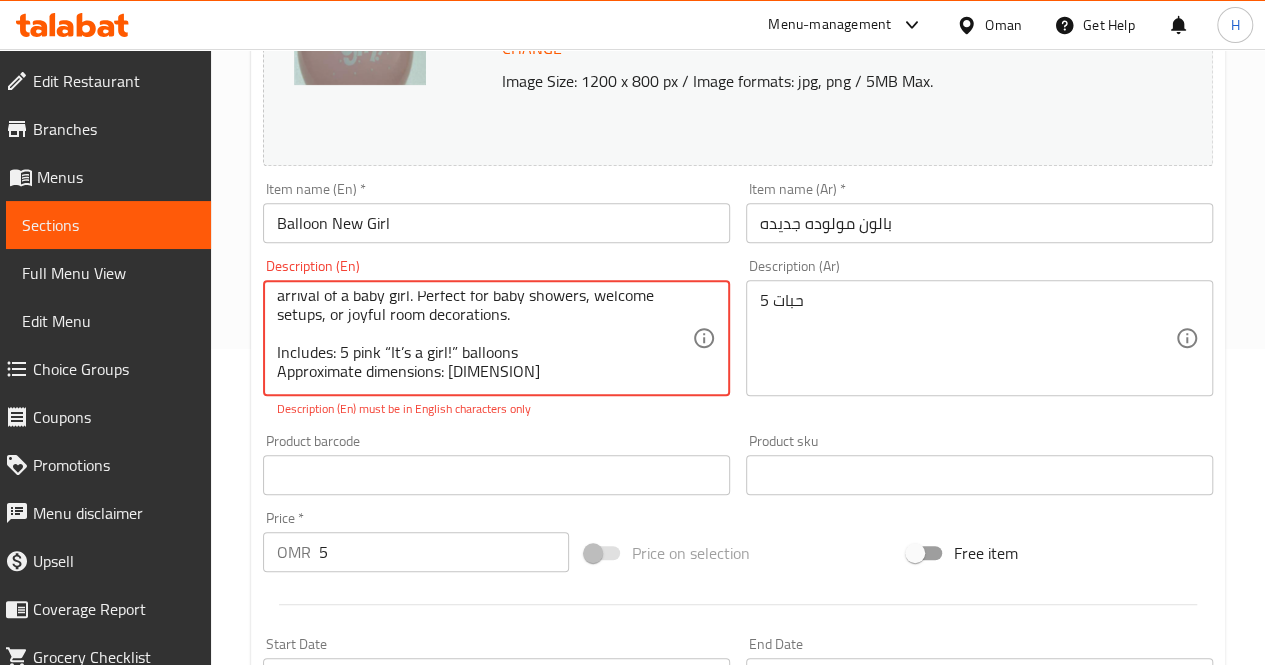 click on "A set of 5 pink “It’s a girl!” balloons, designed to celebrate the arrival of a baby girl. Perfect for baby showers, welcome setups, or joyful room decorations.
Includes: 5 pink “It’s a girl!” balloons
Approximate dimensions: 30*35 cm" at bounding box center [484, 338] 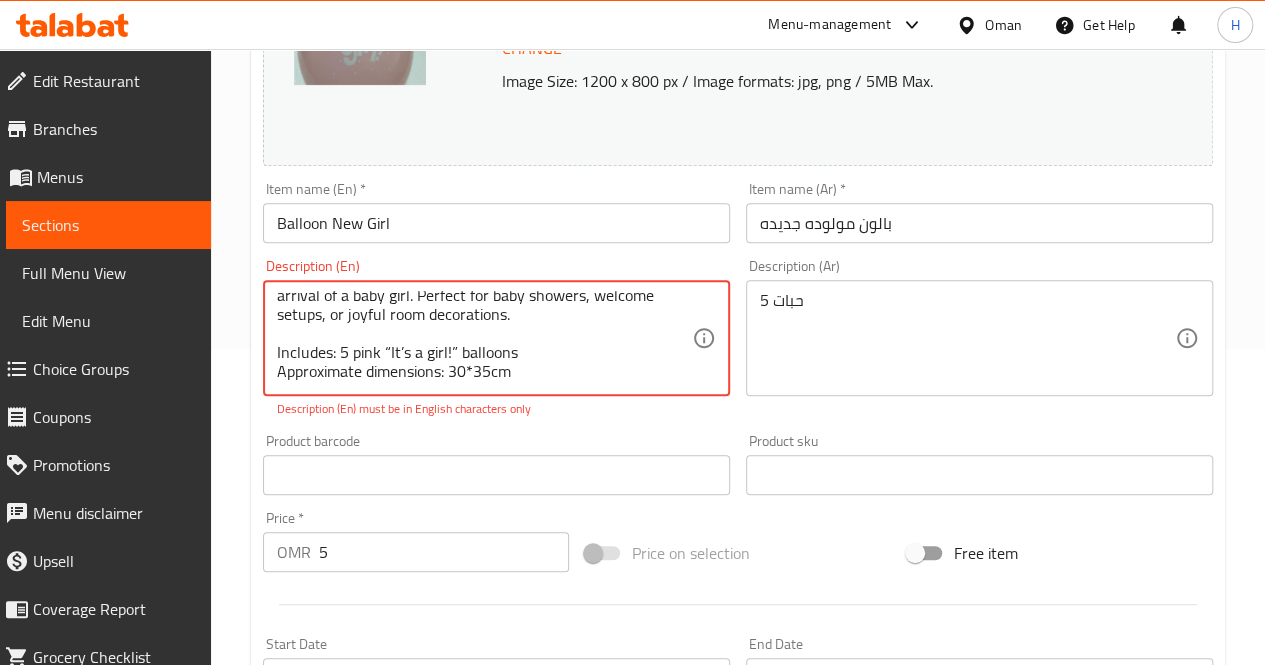 scroll, scrollTop: 799, scrollLeft: 0, axis: vertical 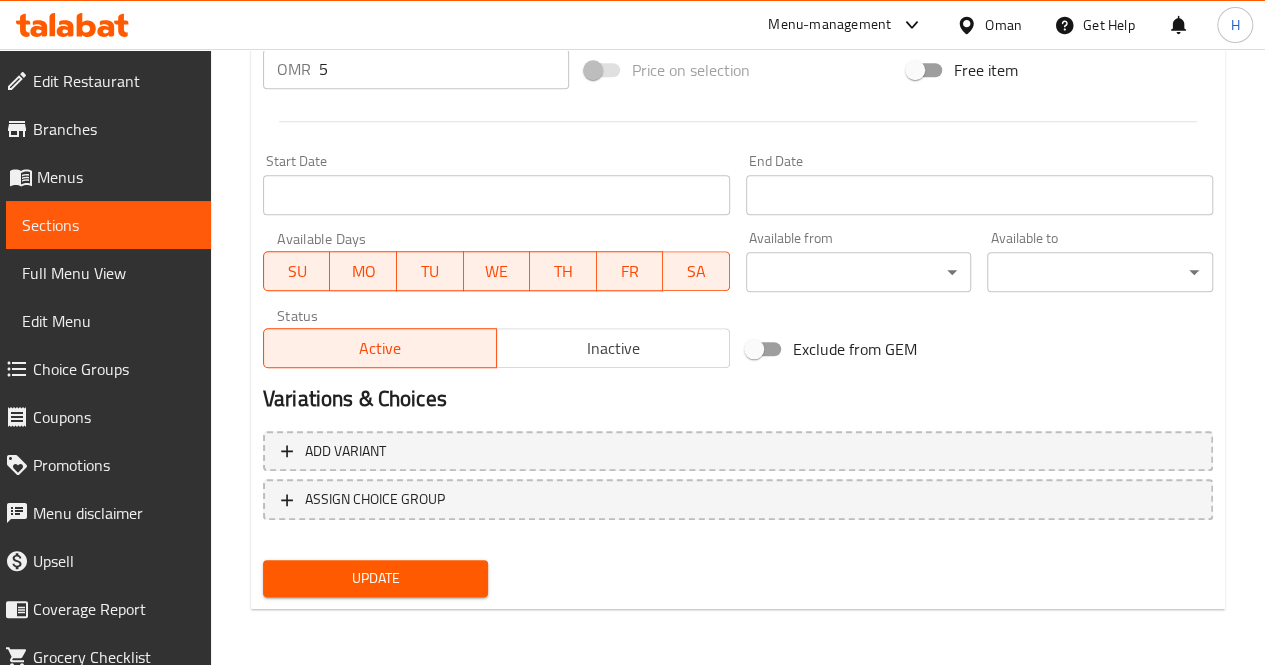 click on "Update" at bounding box center (376, 578) 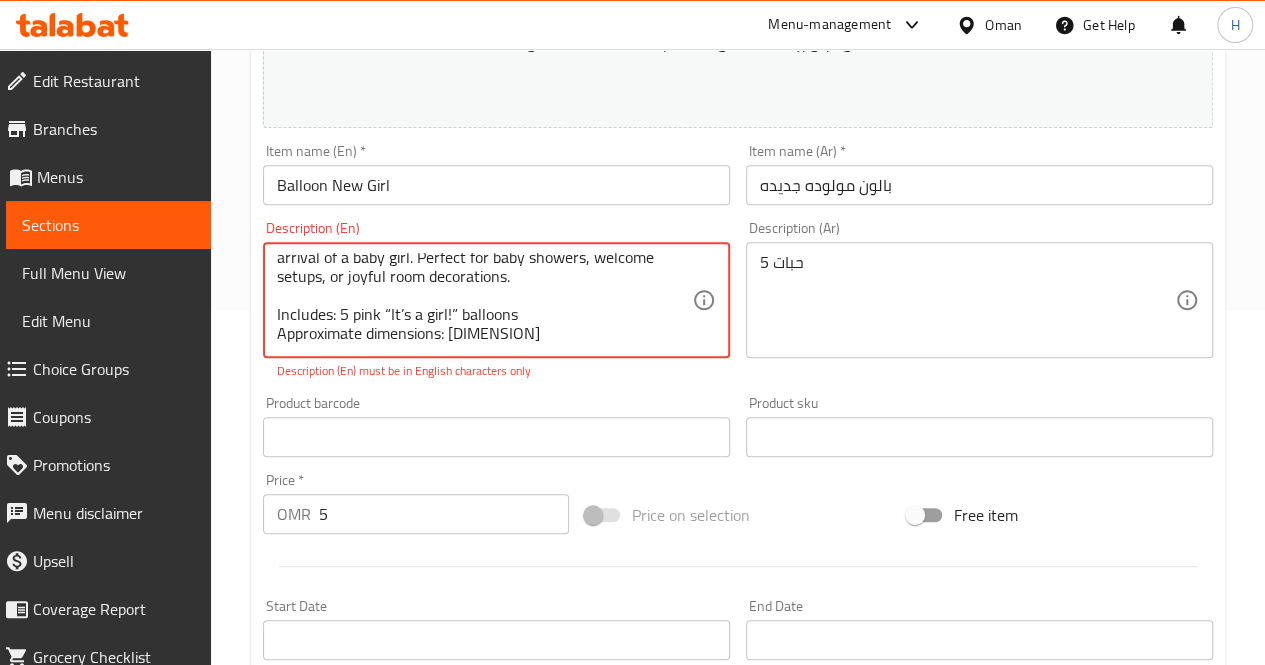 scroll, scrollTop: 0, scrollLeft: 0, axis: both 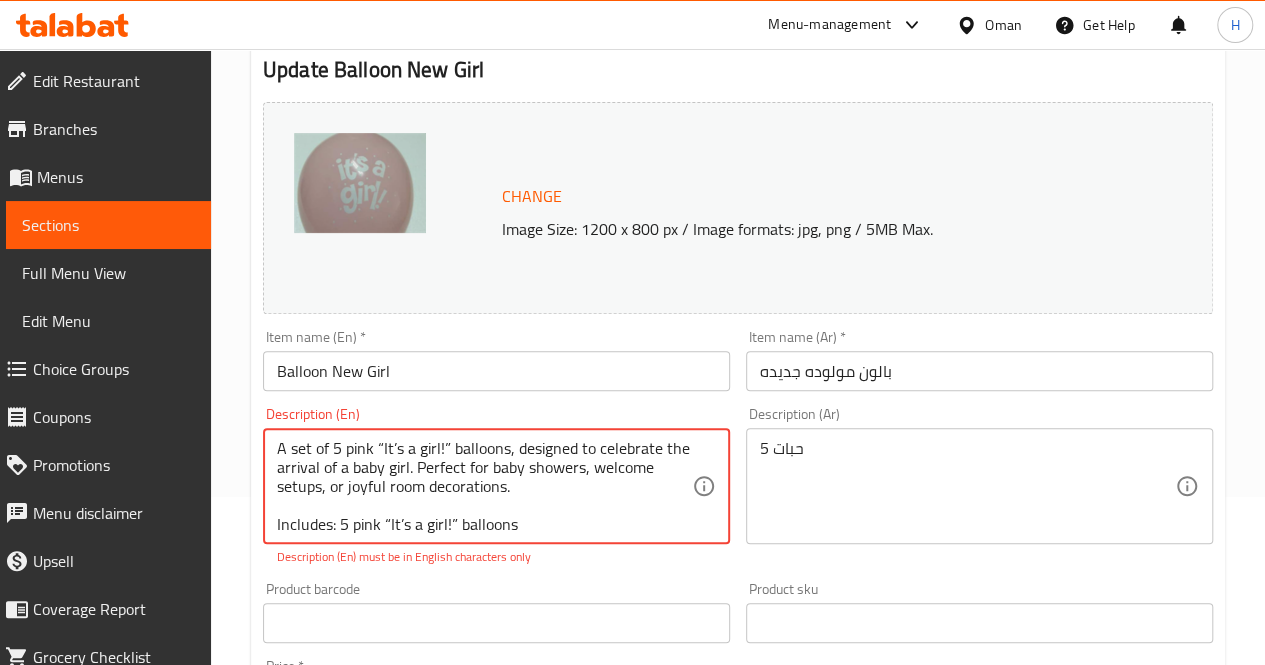 click on "A set of 5 pink “It’s a girl!” balloons, designed to celebrate the arrival of a baby girl. Perfect for baby showers, welcome setups, or joyful room decorations.
Includes: 5 pink “It’s a girl!” balloons
Approximate dimensions: 30*35 cm" at bounding box center (484, 486) 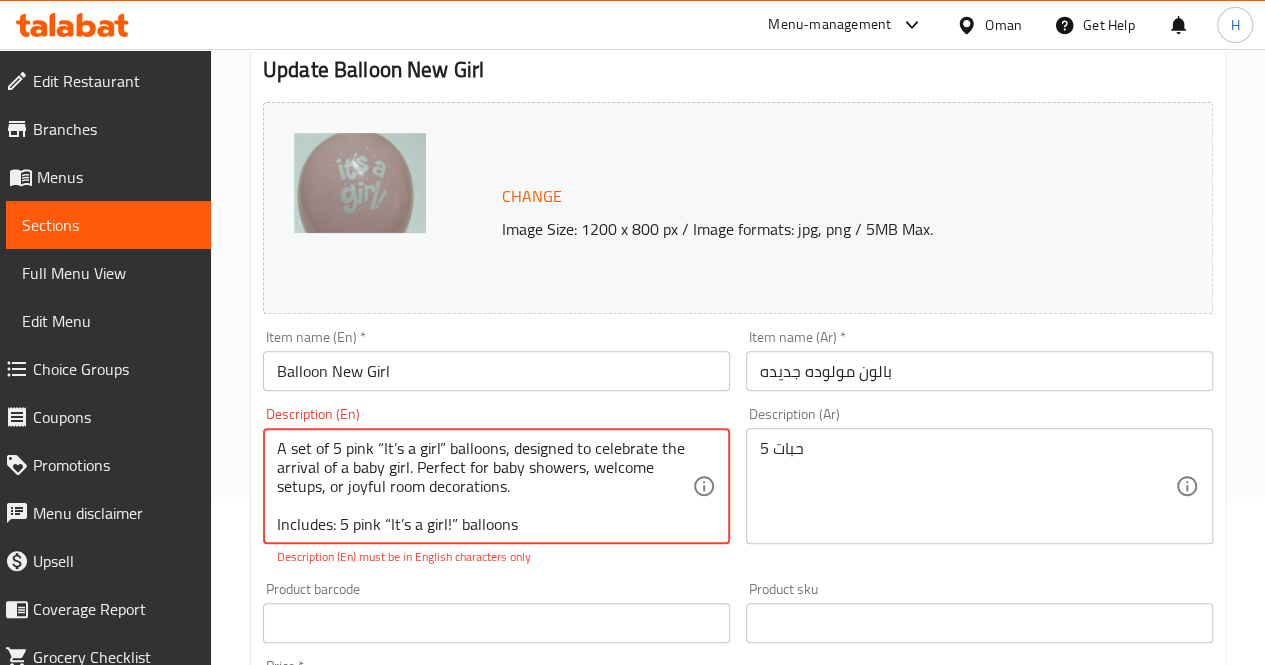 click on "A set of 5 pink “It’s a girl” balloons, designed to celebrate the arrival of a baby girl. Perfect for baby showers, welcome setups, or joyful room decorations.
Includes: 5 pink “It’s a girl!” balloons
Approximate dimensions: 30*35 cm" at bounding box center (484, 486) 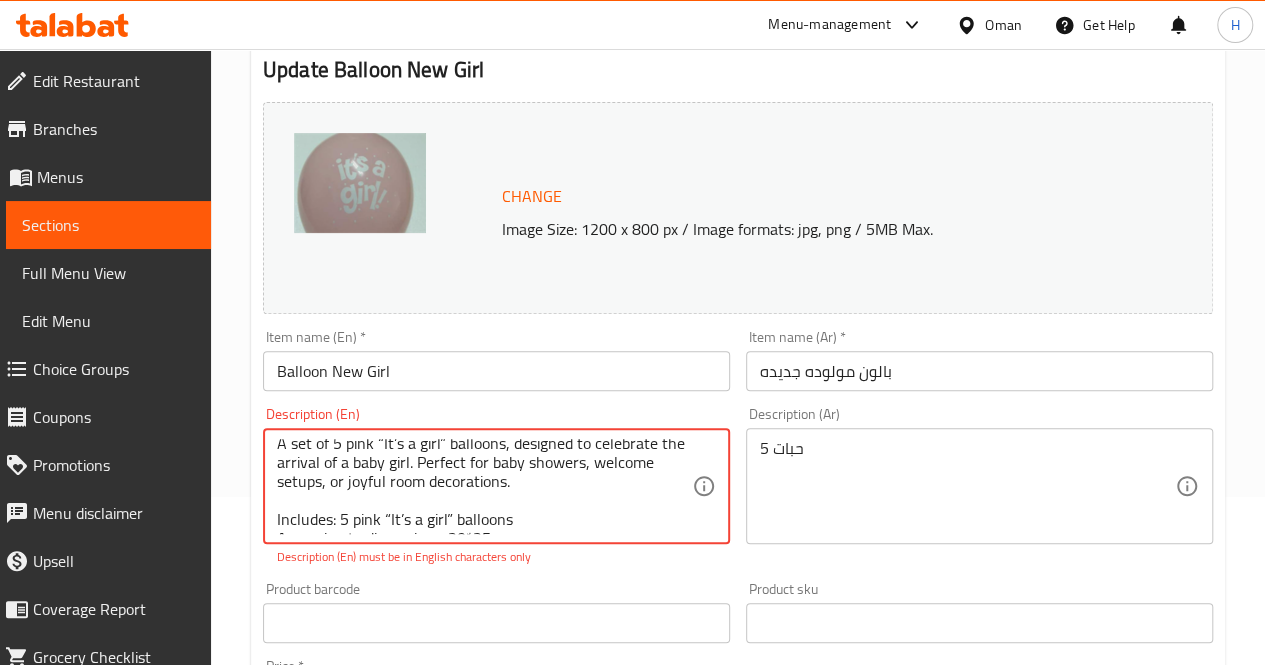 scroll, scrollTop: 24, scrollLeft: 0, axis: vertical 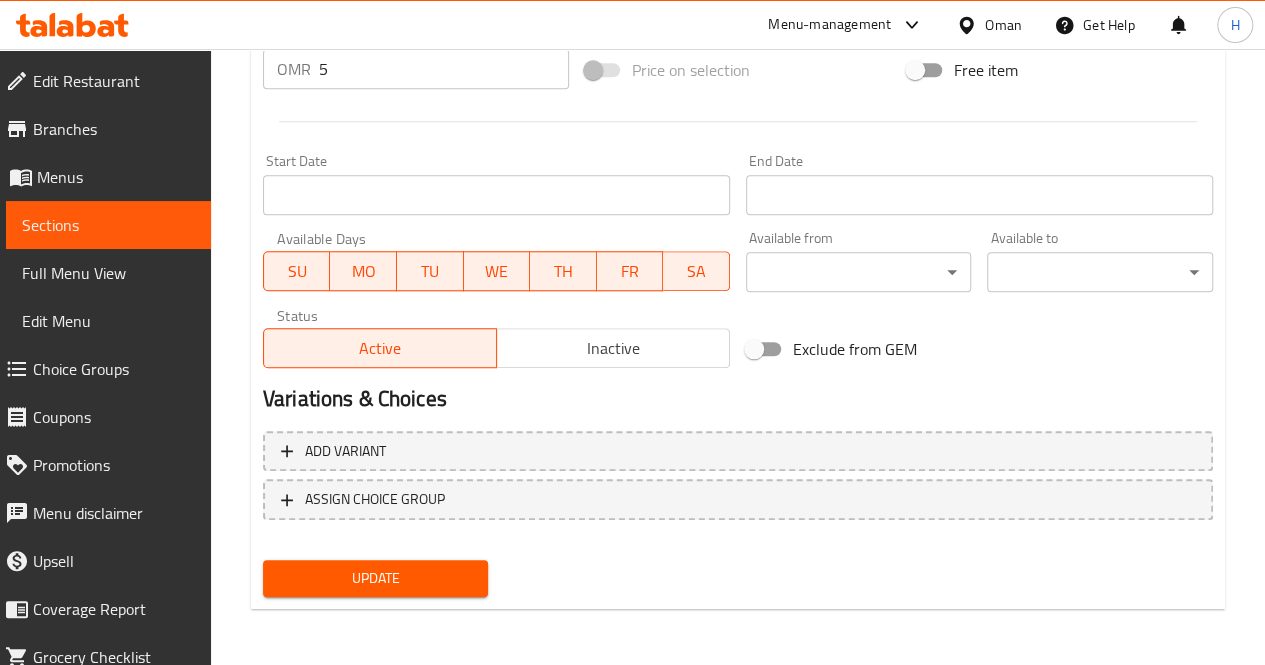 click on "Update" at bounding box center [376, 578] 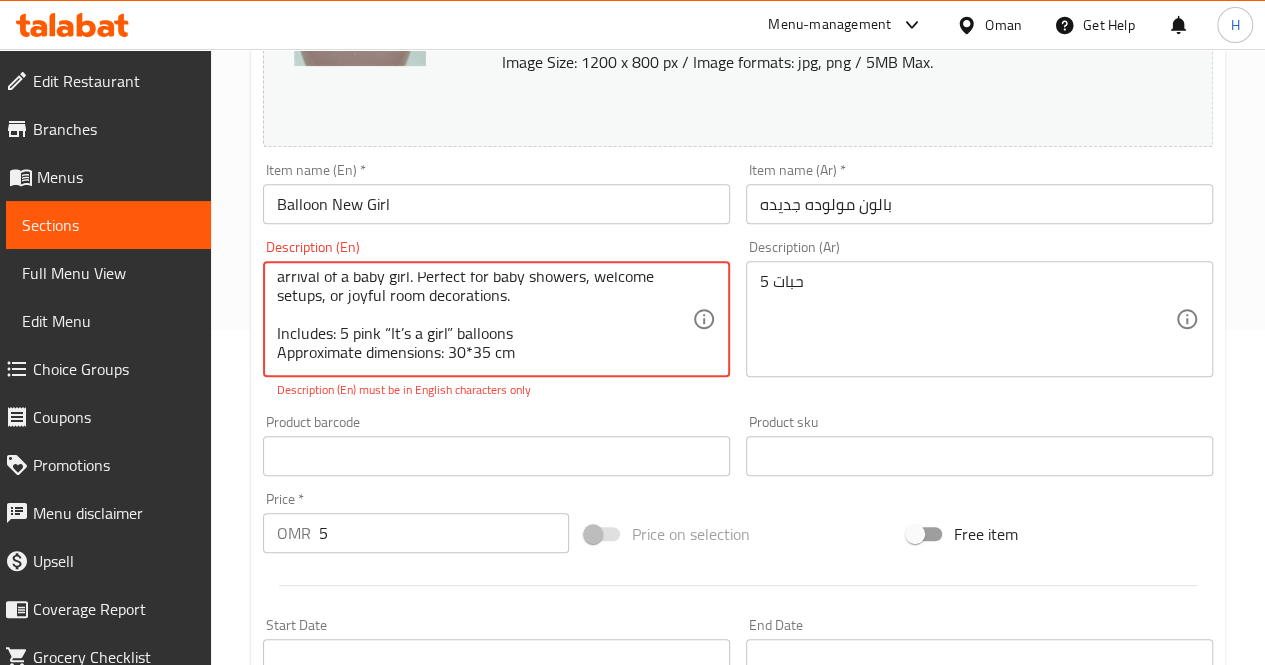 click on "A set of 5 pink “It’s a girl” balloons, designed to celebrate the arrival of a baby girl. Perfect for baby showers, welcome setups, or joyful room decorations.
Includes: 5 pink “It’s a girl” balloons
Approximate dimensions: 30*35 cm" at bounding box center [484, 319] 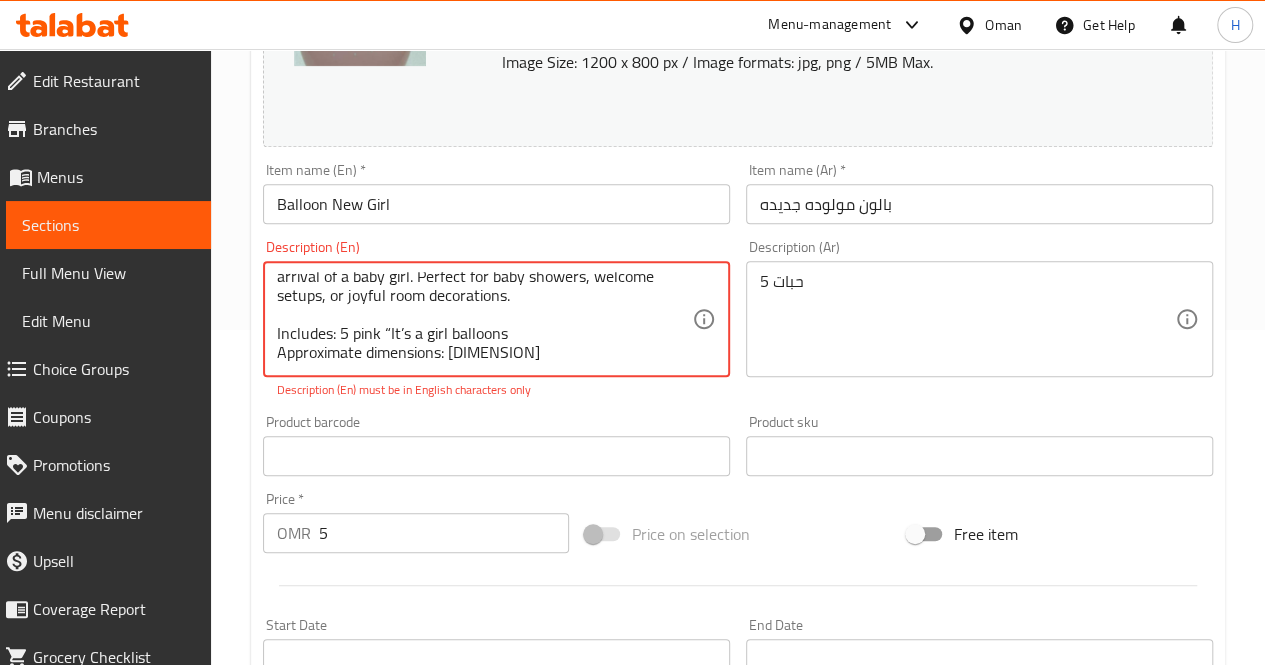 click on "A set of 5 pink “It’s a girl” balloons, designed to celebrate the arrival of a baby girl. Perfect for baby showers, welcome setups, or joyful room decorations.
Includes: 5 pink “It’s a girl balloons
Approximate dimensions: 30*35 cm" at bounding box center [484, 319] 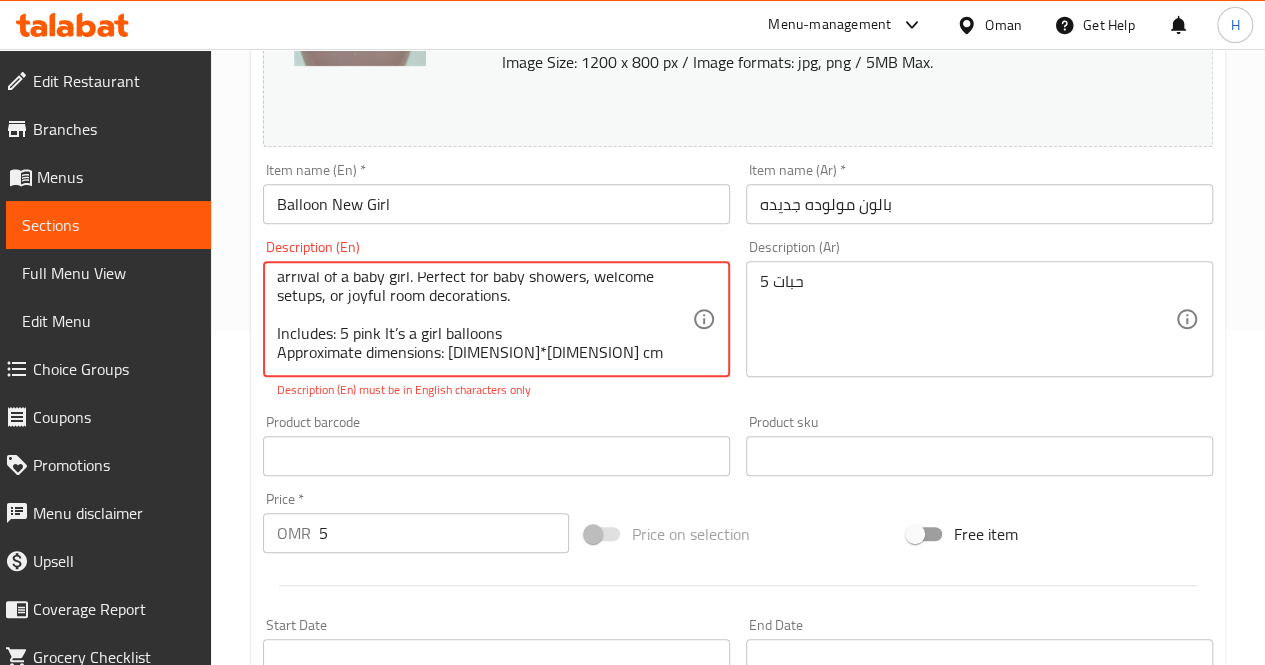 scroll, scrollTop: 0, scrollLeft: 0, axis: both 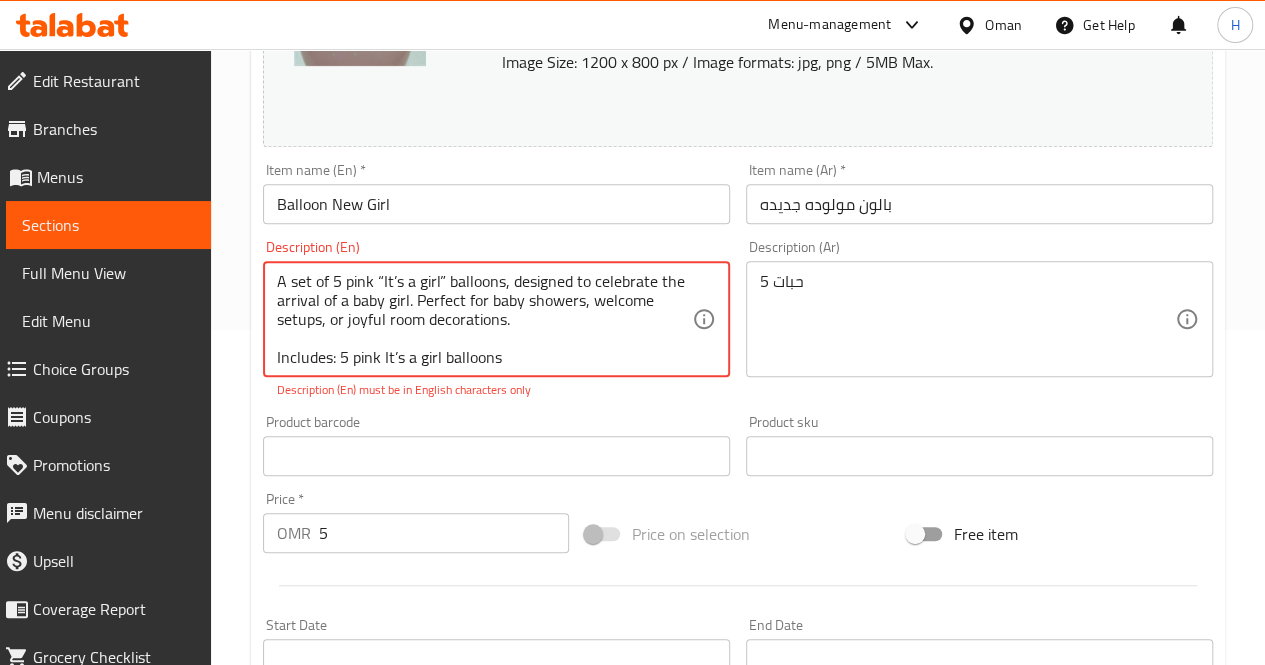 click on "A set of 5 pink “It’s a girl” balloons, designed to celebrate the arrival of a baby girl. Perfect for baby showers, welcome setups, or joyful room decorations.
Includes: 5 pink It’s a girl balloons
Approximate dimensions: 30*35 cm" at bounding box center [484, 319] 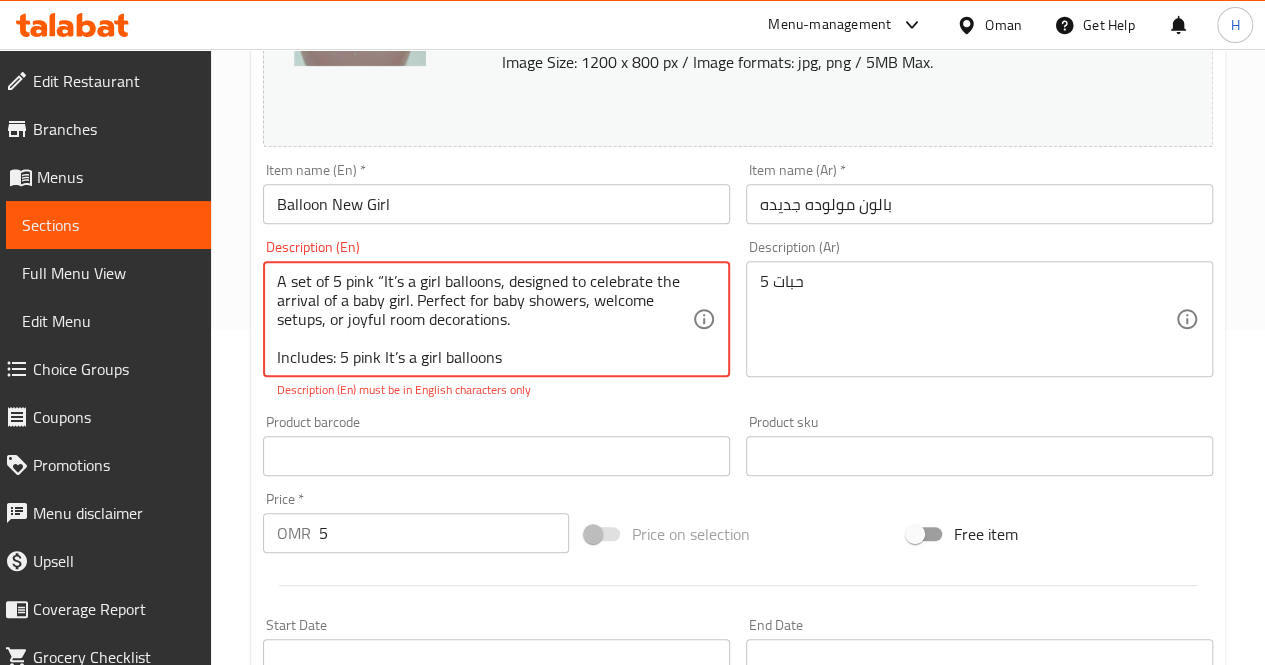 click on "A set of 5 pink “It’s a girl balloons, designed to celebrate the arrival of a baby girl. Perfect for baby showers, welcome setups, or joyful room decorations.
Includes: 5 pink It’s a girl balloons
Approximate dimensions: 30*35 cm" at bounding box center [484, 319] 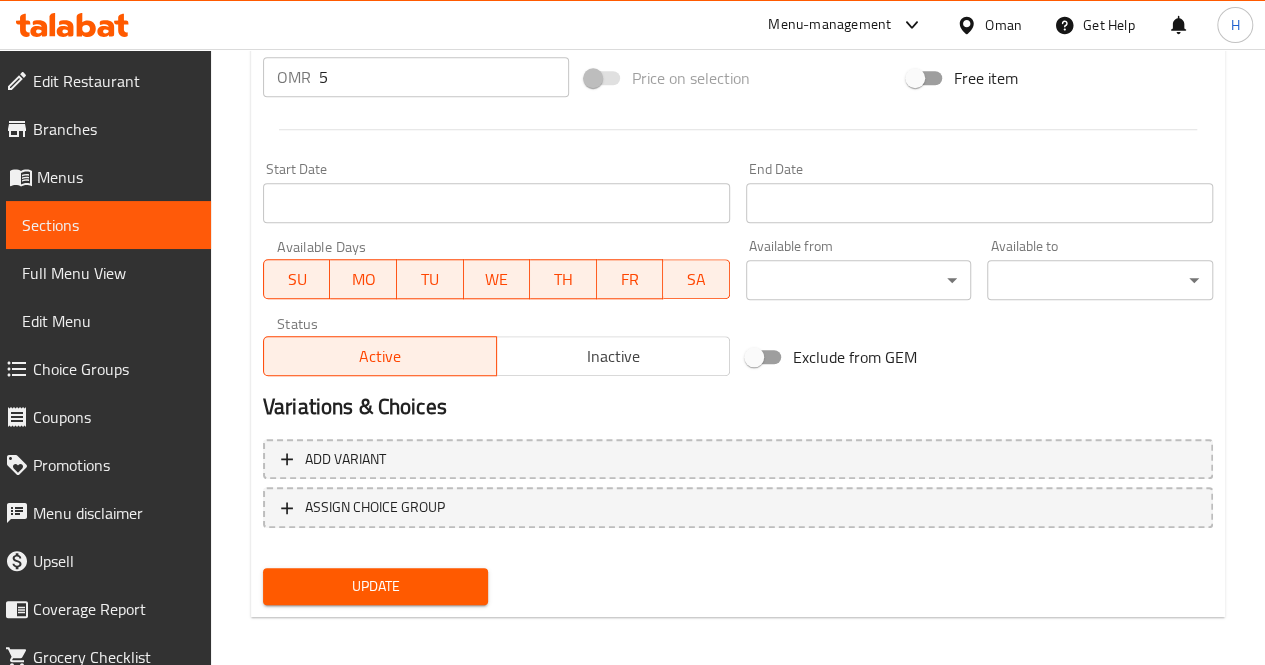click on "Update" at bounding box center (376, 586) 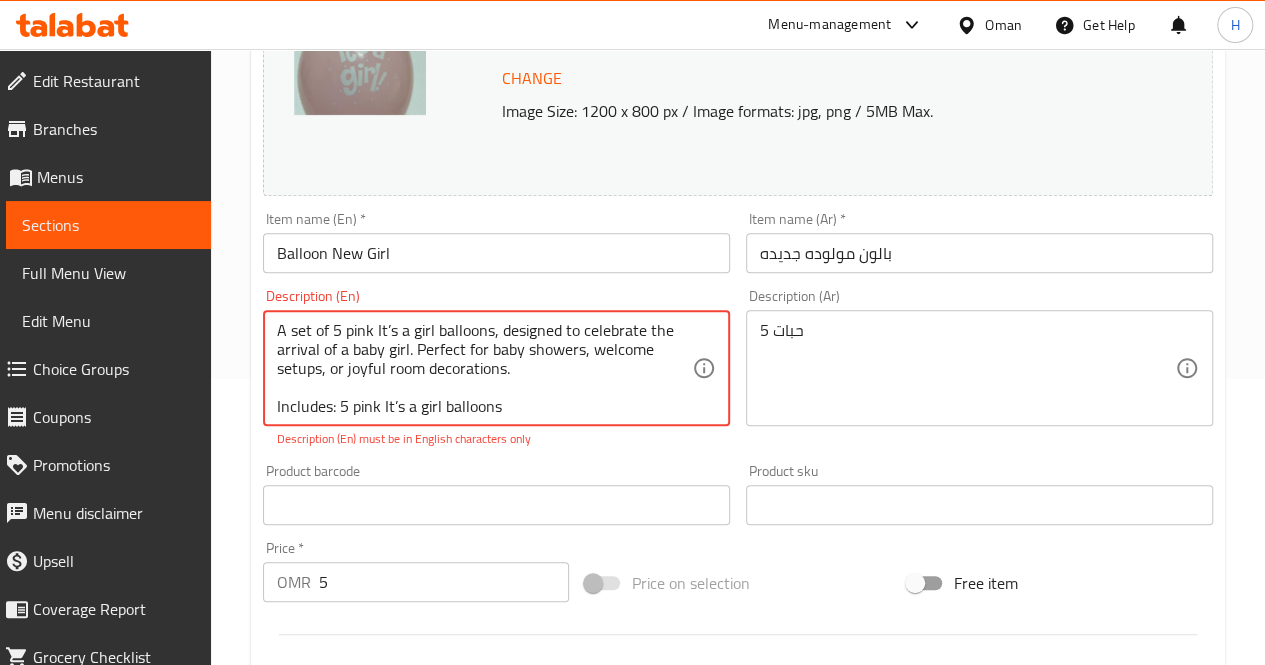 scroll, scrollTop: 24, scrollLeft: 0, axis: vertical 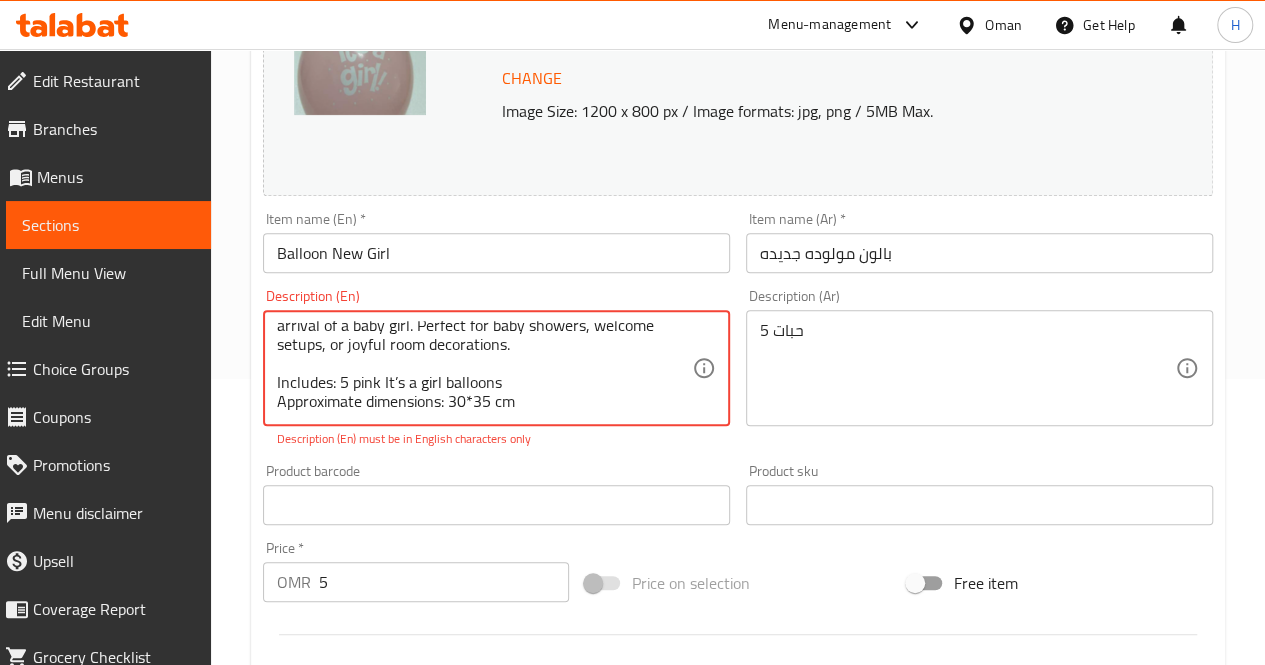 click on "A set of 5 pink It’s a girl balloons, designed to celebrate the arrival of a baby girl. Perfect for baby showers, welcome setups, or joyful room decorations.
Includes: 5 pink It’s a girl balloons
Approximate dimensions: 30*35 cm" at bounding box center (484, 368) 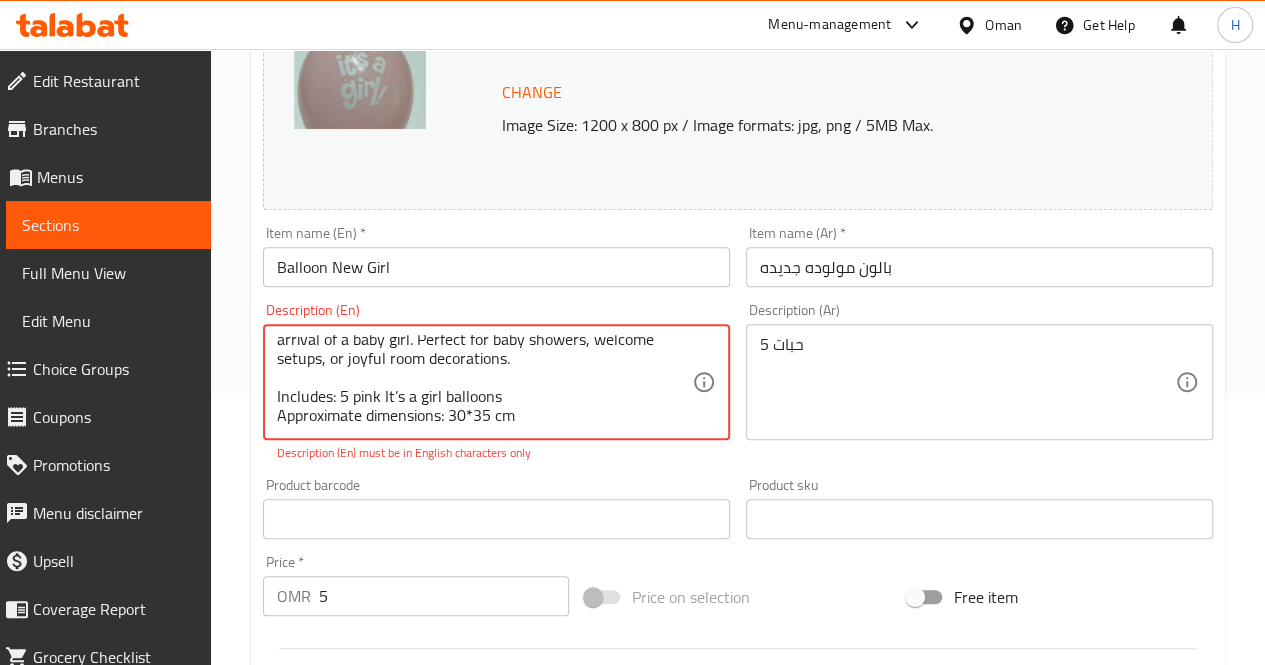 scroll, scrollTop: 270, scrollLeft: 0, axis: vertical 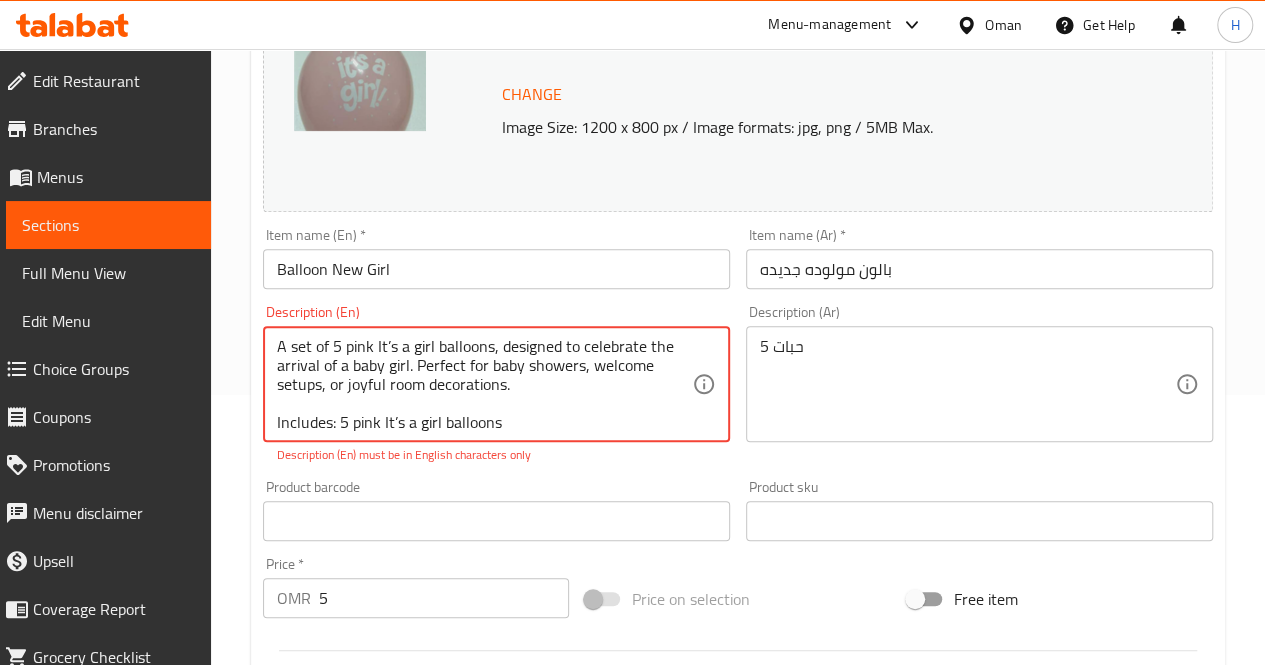 click on "A set of 5 pink It’s a girl balloons, designed to celebrate the arrival of a baby girl. Perfect for baby showers, welcome setups, or joyful room decorations.
Includes: 5 pink It’s a girl balloons
Approximate dimensions: 30*35 cm" at bounding box center [484, 384] 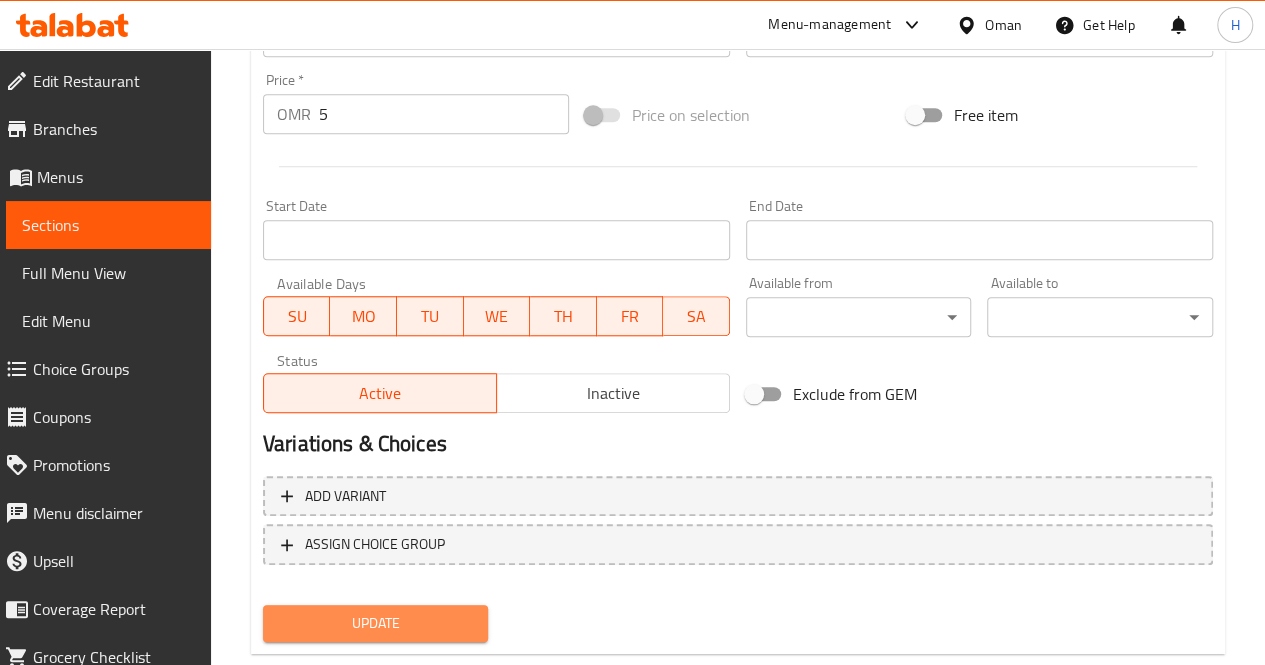click on "Update" at bounding box center (376, 623) 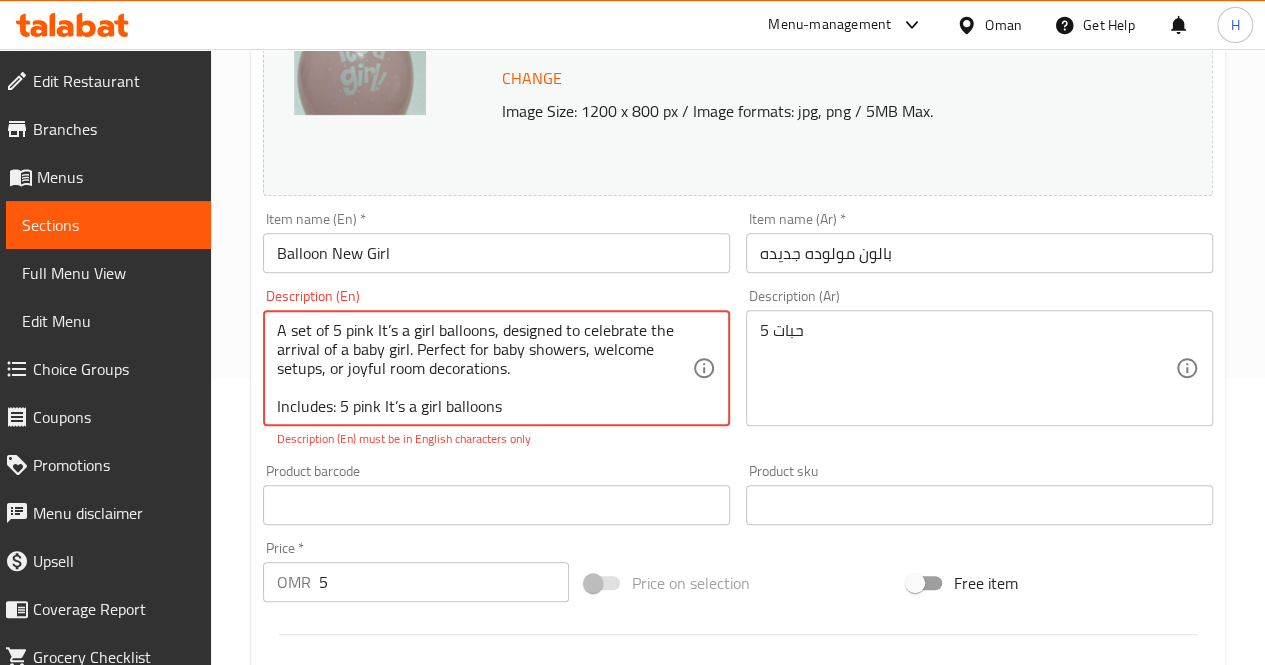 scroll, scrollTop: 24, scrollLeft: 0, axis: vertical 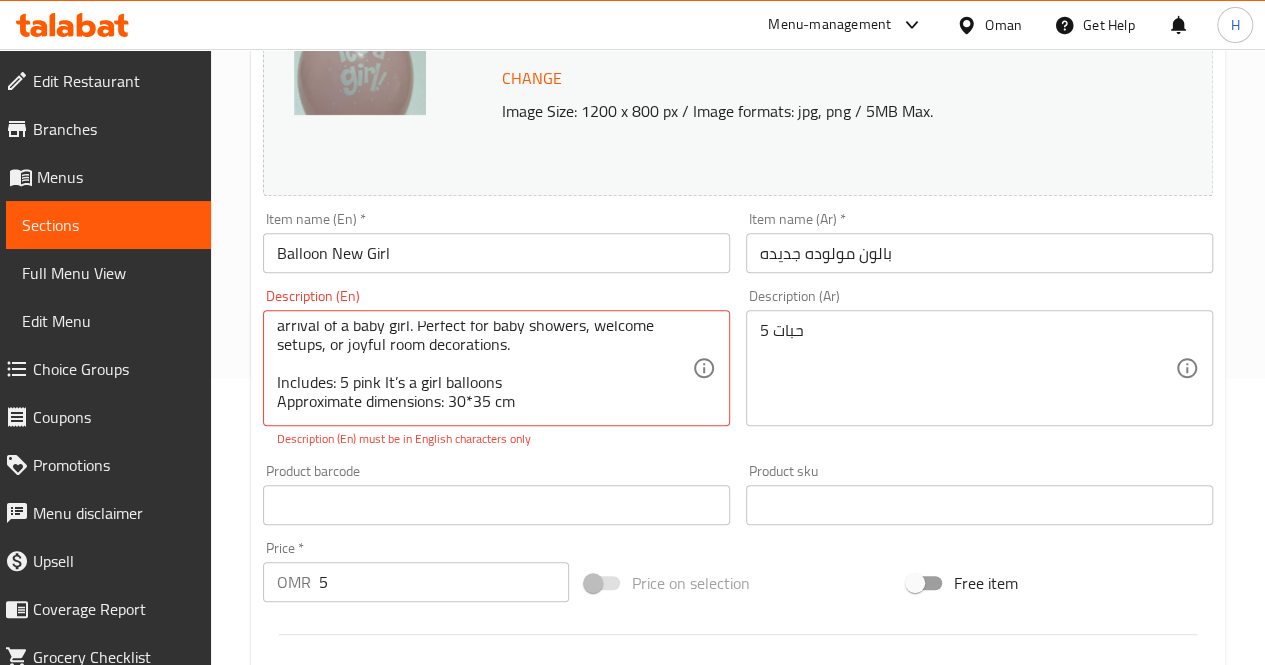 click on "A set of 5 pink It’s a girl balloons, designed to celebrate the arrival of a baby girl. Perfect for baby showers, welcome setups, or joyful room decorations.
Includes: 5 pink It’s a girl balloons
Approximate dimensions: 30*35 cm Description (En)" at bounding box center [496, 368] 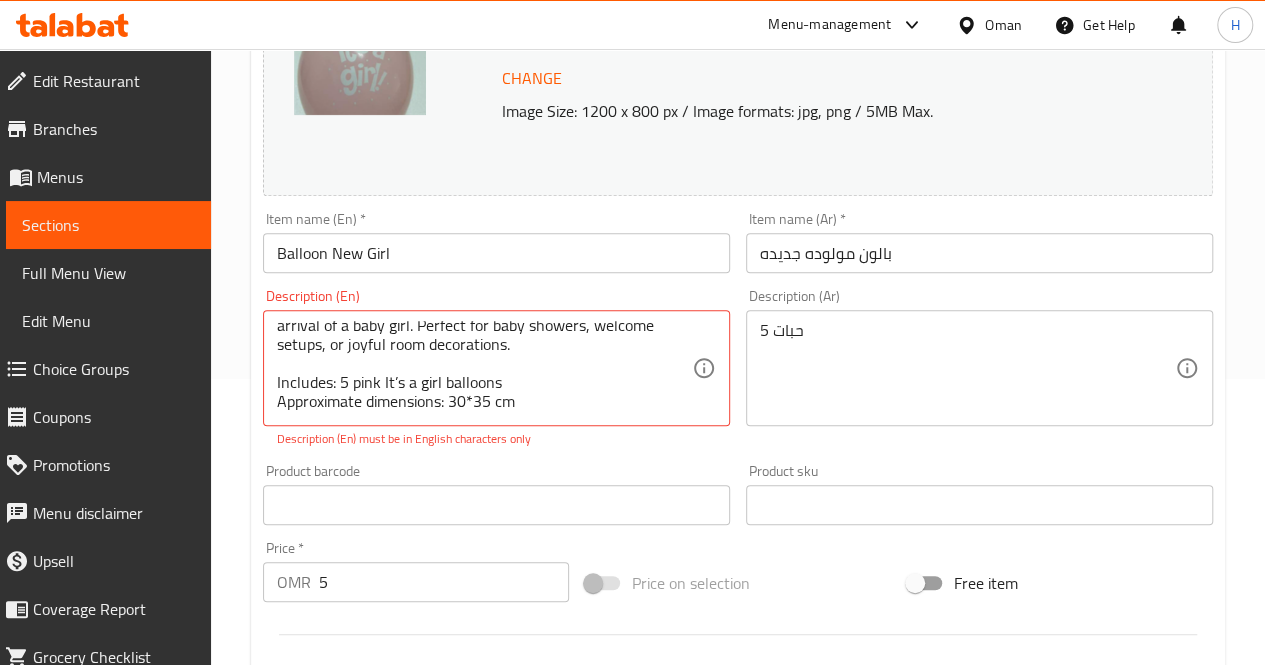scroll, scrollTop: 0, scrollLeft: 0, axis: both 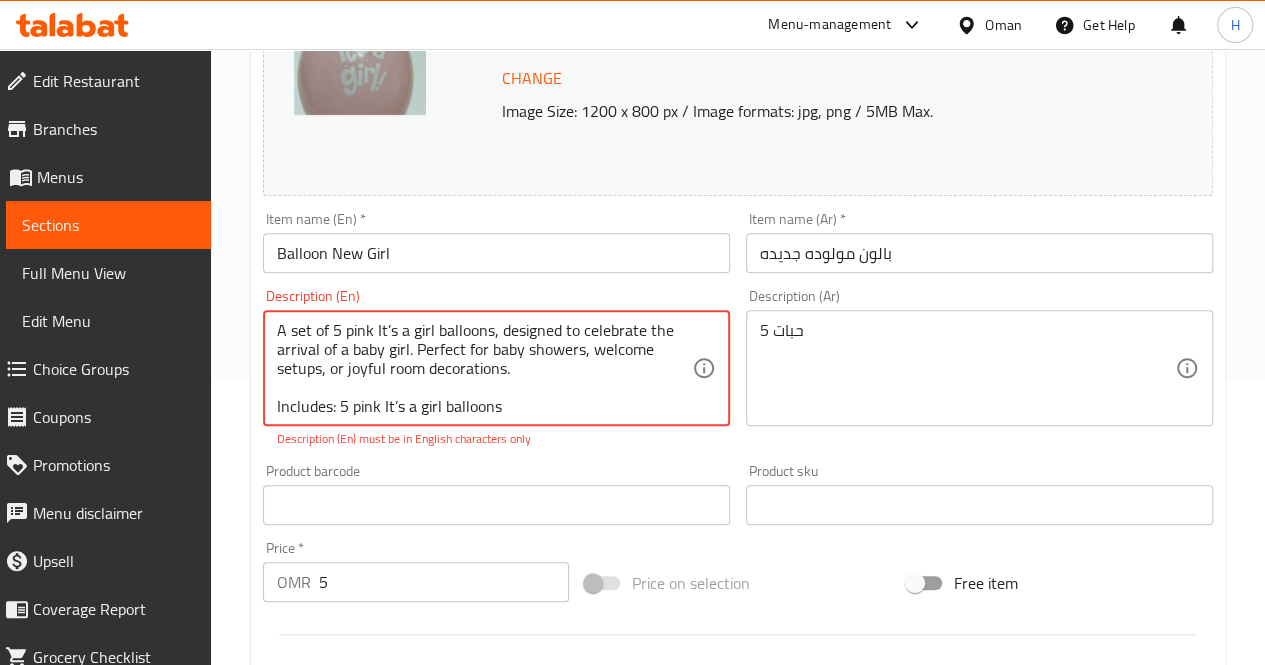 click on "A set of 5 pink It’s a girl balloons, designed to celebrate the arrival of a baby girl. Perfect for baby showers, welcome setups, or joyful room decorations.
Includes: 5 pink It’s a girl balloons
Approximate dimensions: 30*35 cm" at bounding box center (484, 368) 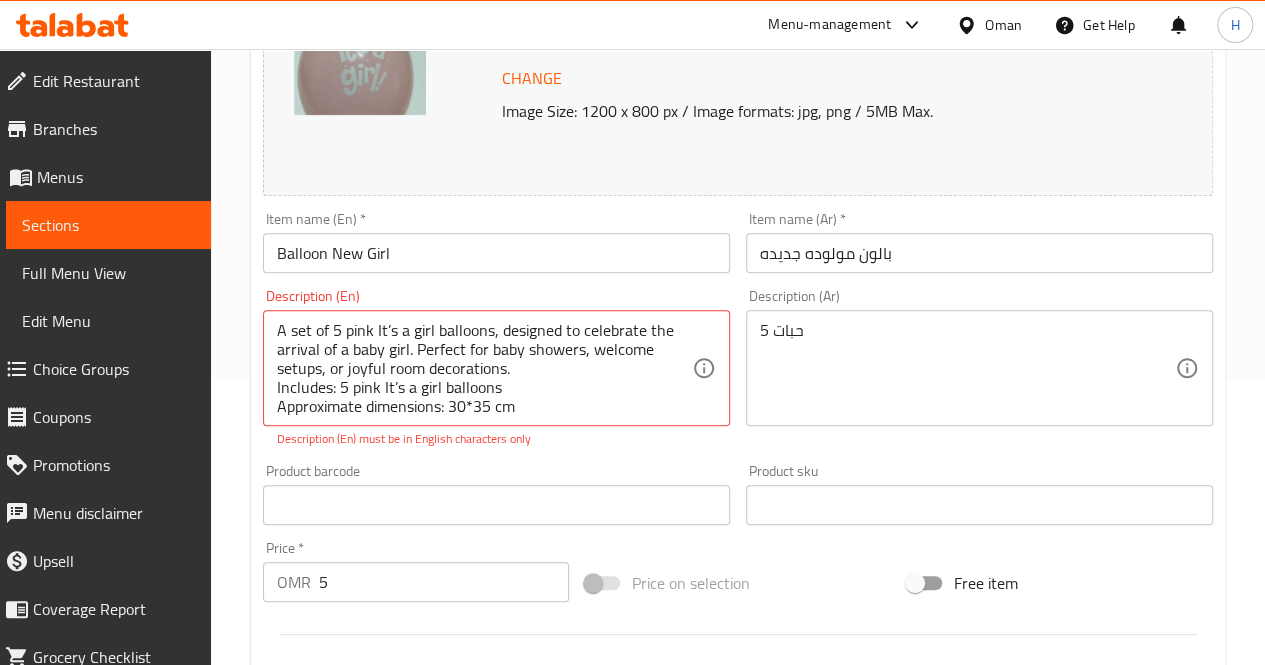 click on "A set of 5 pink It’s a girl balloons, designed to celebrate the arrival of a baby girl. Perfect for baby showers, welcome setups, or joyful room decorations.
Includes: 5 pink It’s a girl balloons
Approximate dimensions: 30*35 cm Description (En)" at bounding box center [496, 368] 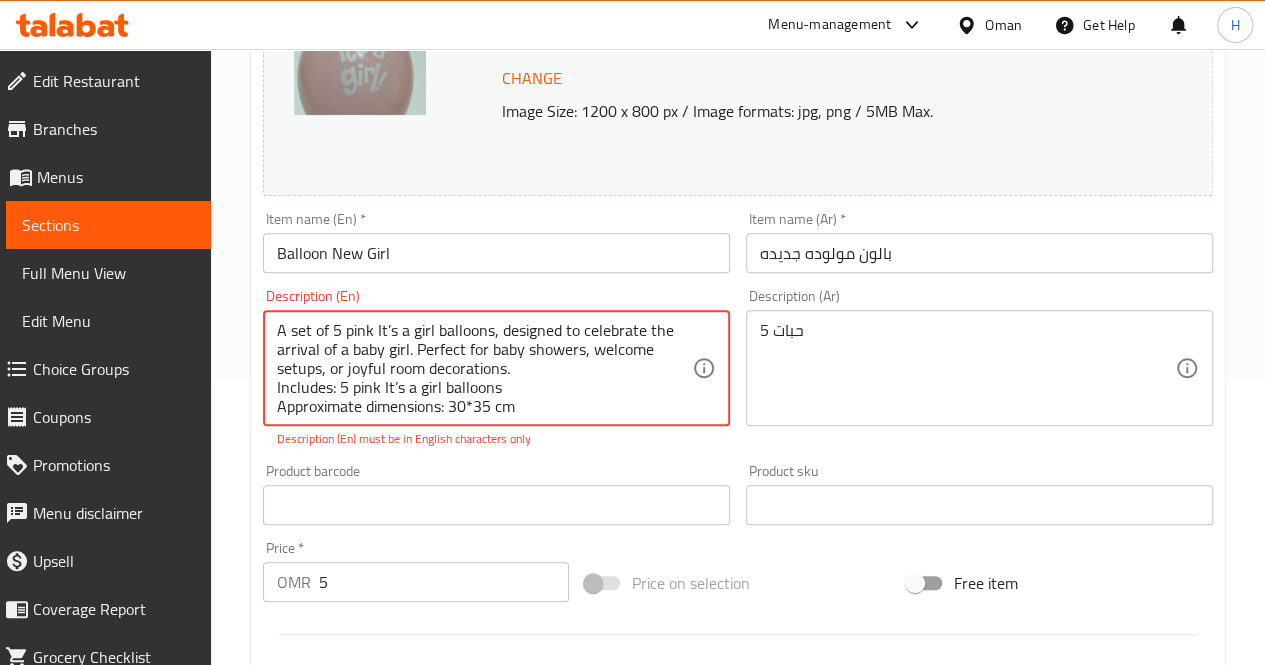 click on "A set of 5 pink It’s a girl balloons, designed to celebrate the arrival of a baby girl. Perfect for baby showers, welcome setups, or joyful room decorations.
Includes: 5 pink It’s a girl balloons
Approximate dimensions: 30*35 cm" at bounding box center (484, 368) 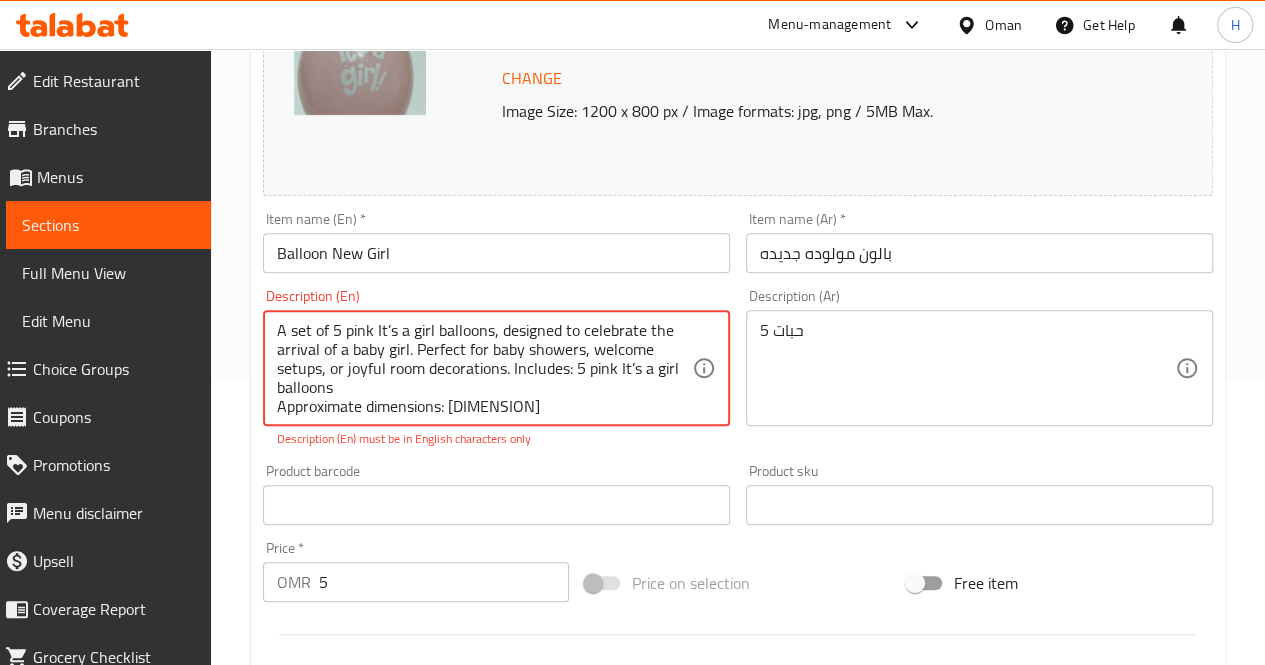 click on "A set of 5 pink It’s a girl balloons, designed to celebrate the arrival of a baby girl. Perfect for baby showers, welcome setups, or joyful room decorations. Includes: 5 pink It’s a girl balloons
Approximate dimensions: 30*35 cm" at bounding box center (484, 368) 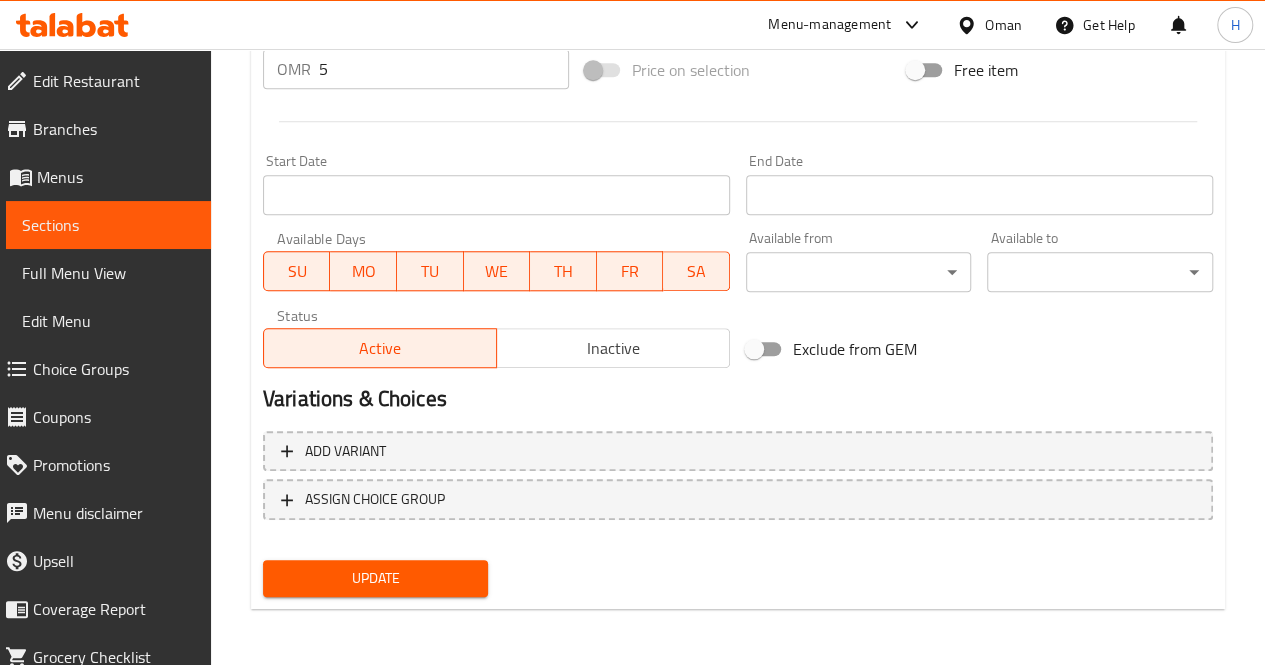 click on "Update" at bounding box center (376, 578) 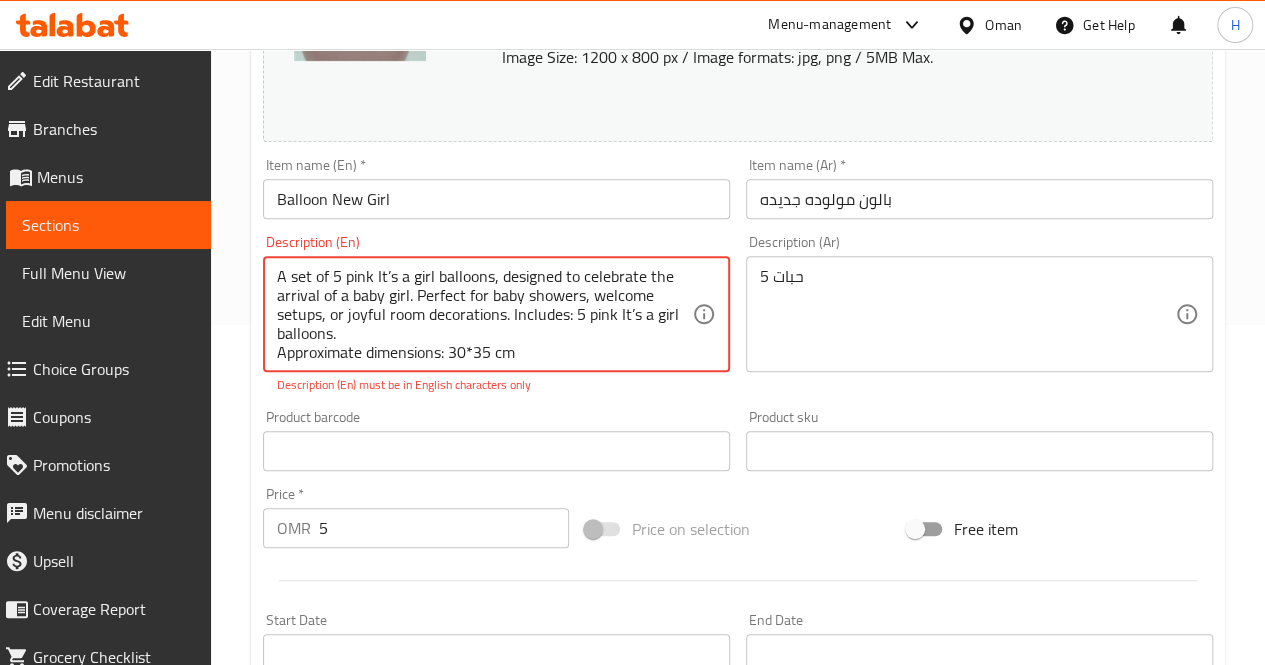 scroll, scrollTop: 4, scrollLeft: 0, axis: vertical 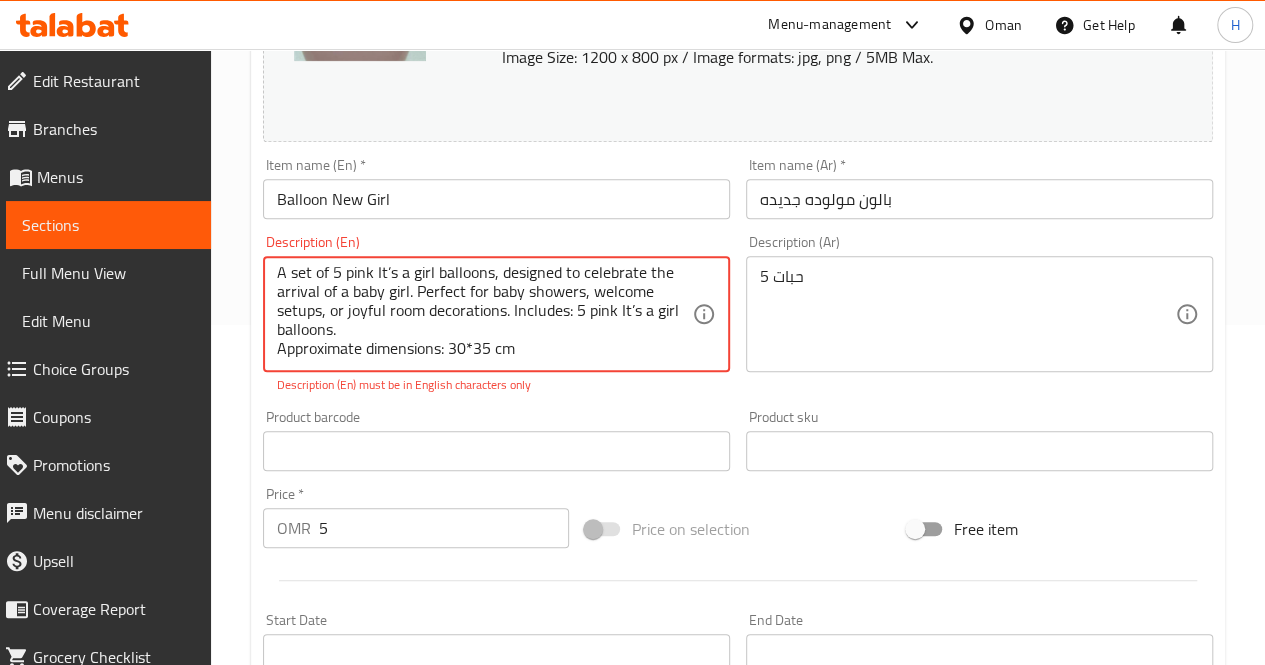 click on "A set of 5 pink It’s a girl balloons, designed to celebrate the arrival of a baby girl. Perfect for baby showers, welcome setups, or joyful room decorations. Includes: 5 pink It’s a girl balloons.
Approximate dimensions: 30*35 cm" at bounding box center [484, 314] 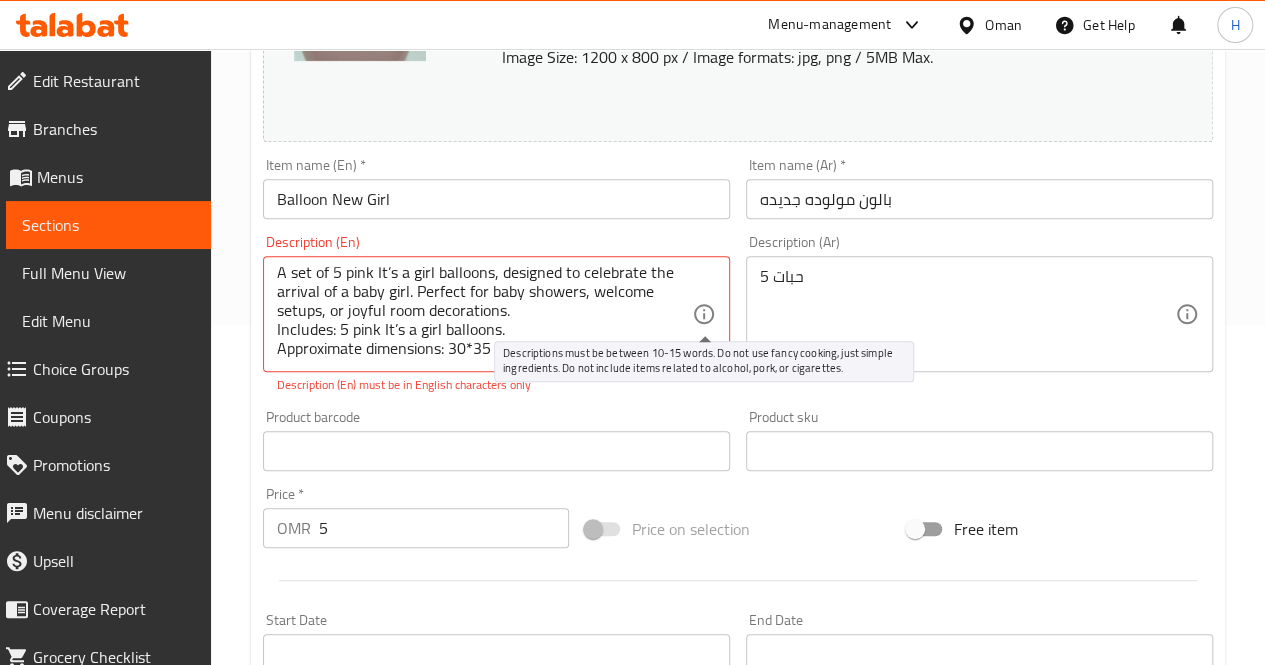 click 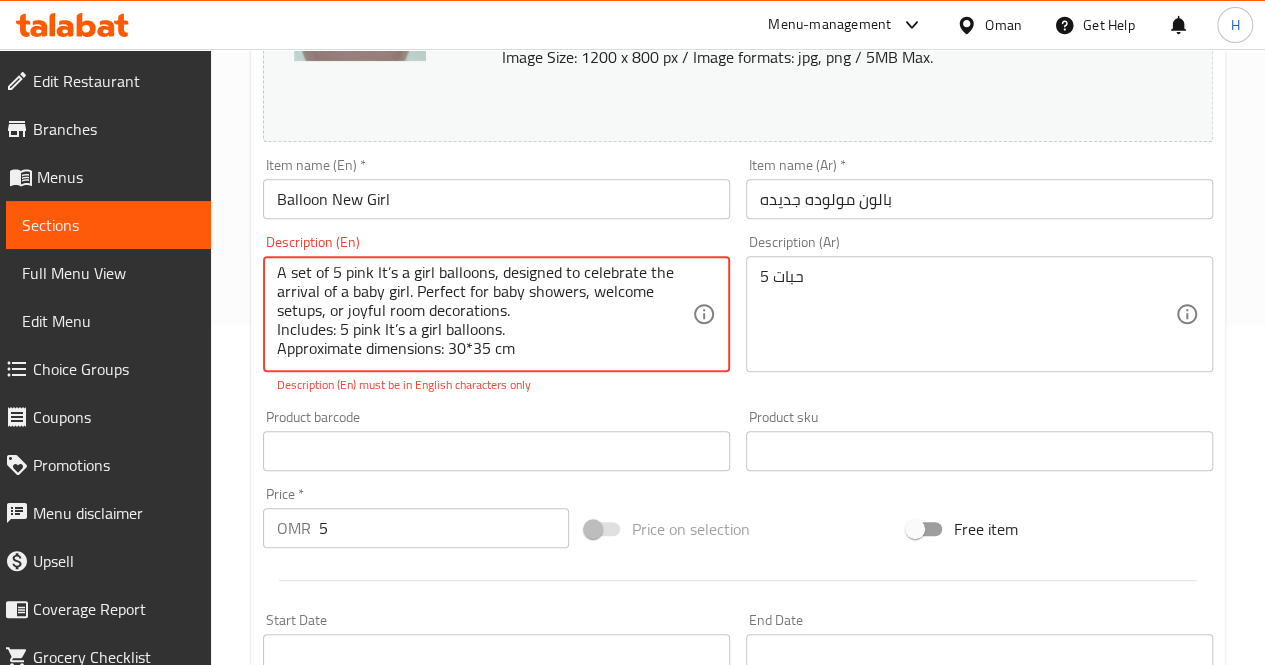 scroll, scrollTop: 0, scrollLeft: 0, axis: both 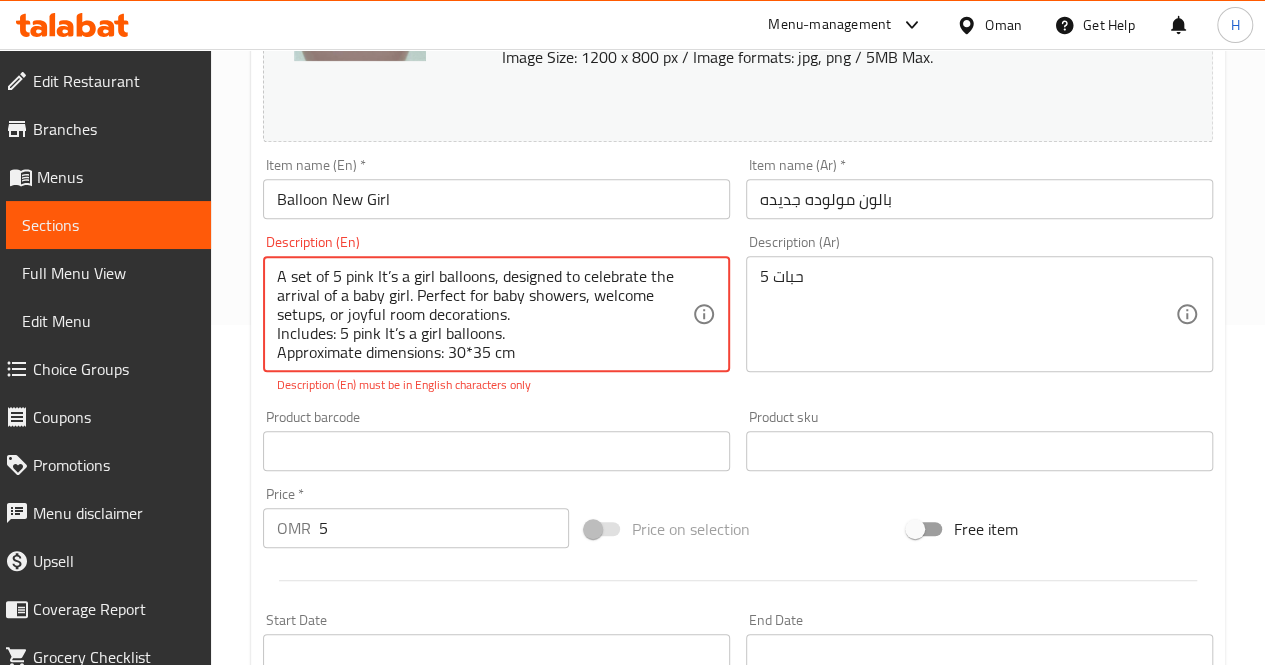 drag, startPoint x: 412, startPoint y: 298, endPoint x: 492, endPoint y: 284, distance: 81.21576 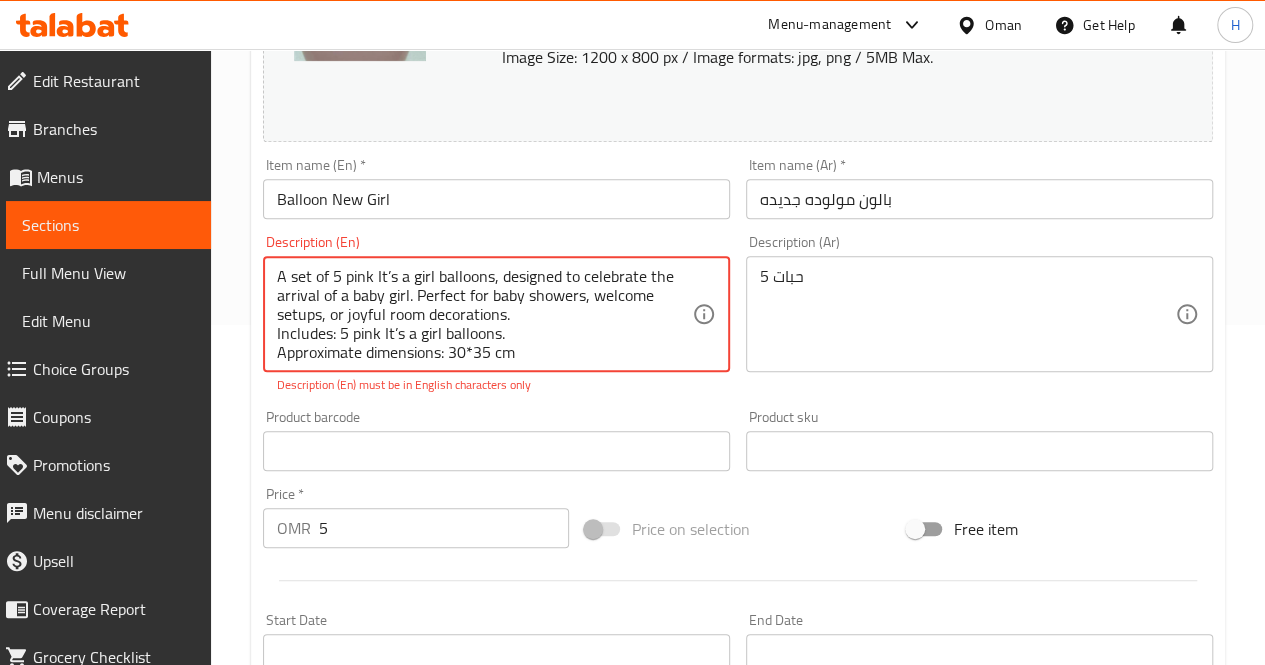 click on "A set of 5 pink It’s a girl balloons, designed to celebrate the arrival of a baby girl. Perfect for baby showers, welcome setups, or joyful room decorations.
Includes: 5 pink It’s a girl balloons.
Approximate dimensions: 30*35 cm" at bounding box center [484, 314] 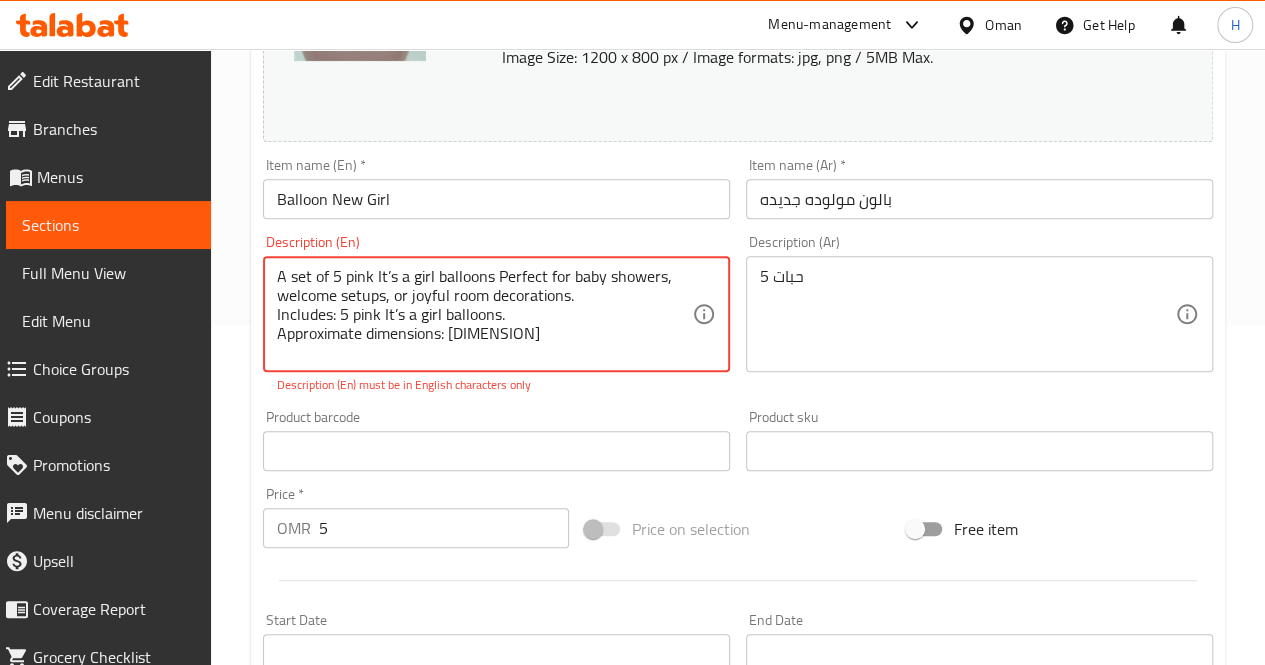 click on "A set of 5 pink It’s a girl balloons Perfect for baby showers, welcome setups, or joyful room decorations.
Includes: 5 pink It’s a girl balloons.
Approximate dimensions: 30*35 cm" at bounding box center (484, 314) 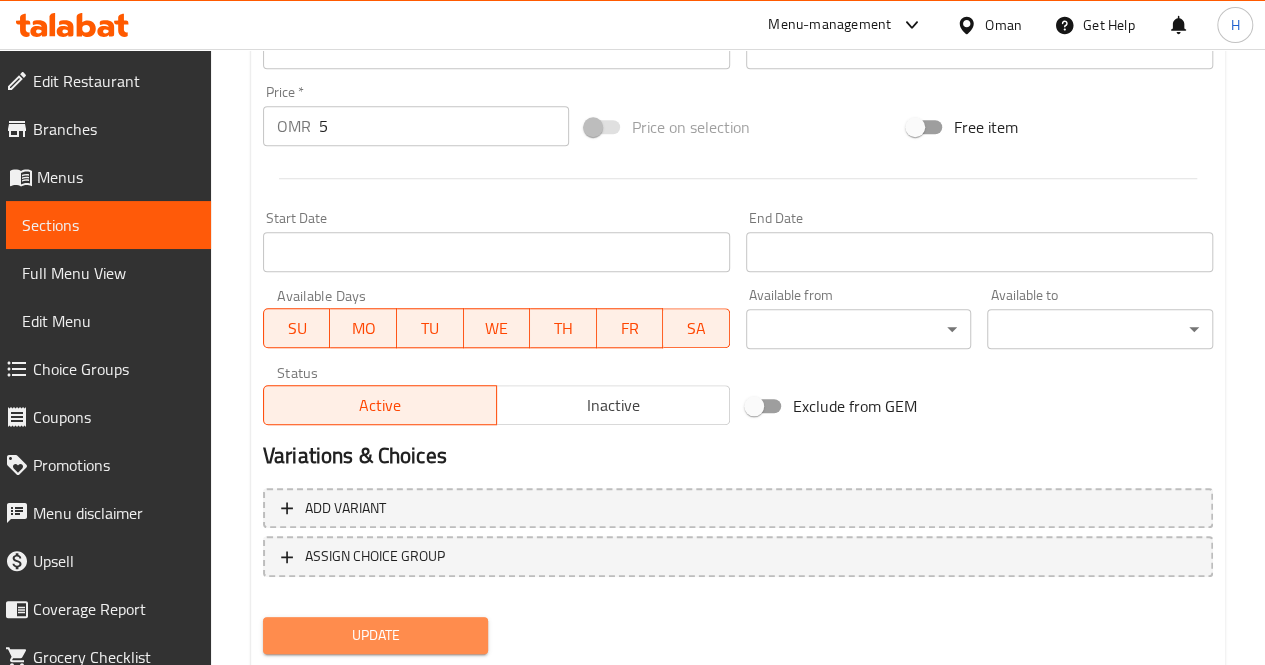 click on "Update" at bounding box center [376, 635] 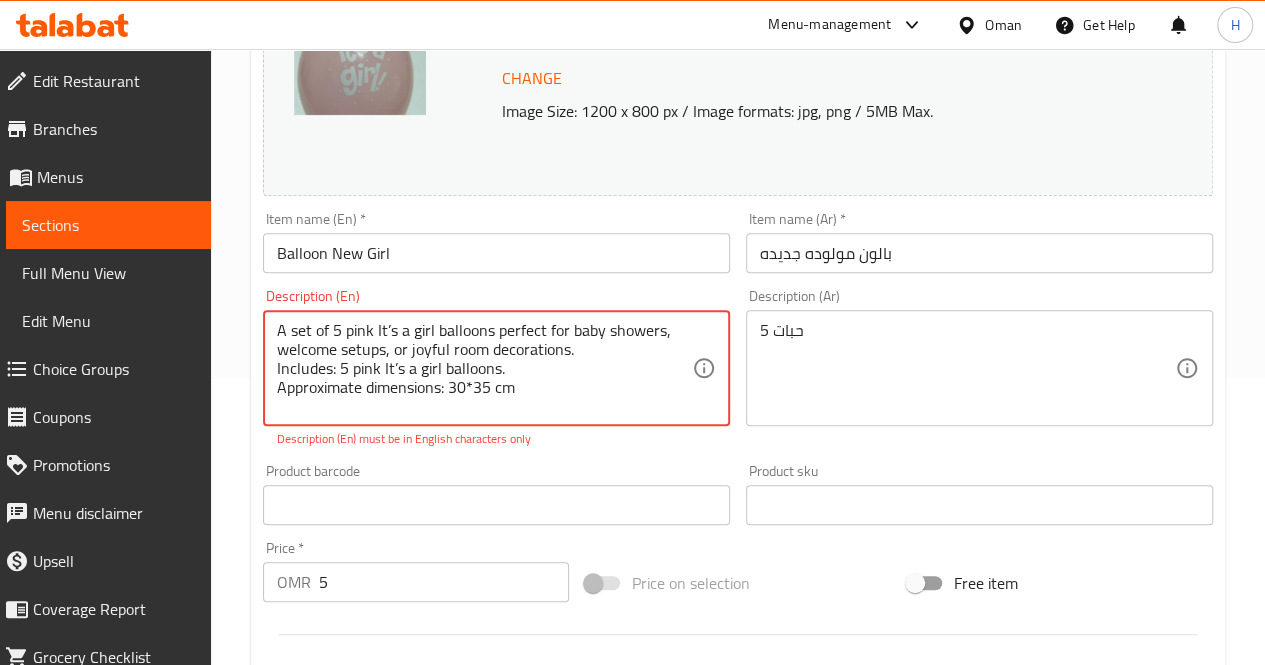 click on "A set of 5 pink It’s a girl balloons perfect for baby showers, welcome setups, or joyful room decorations.
Includes: 5 pink It’s a girl balloons.
Approximate dimensions: 30*35 cm" at bounding box center (484, 368) 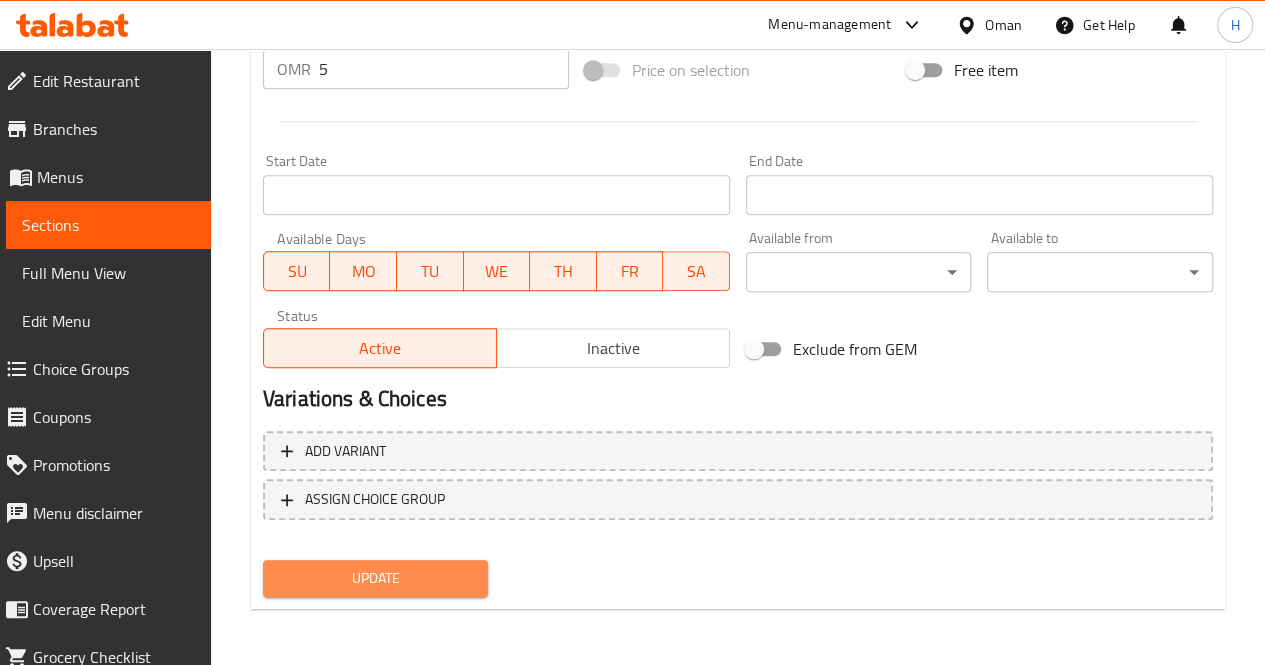 click on "Update" at bounding box center (376, 578) 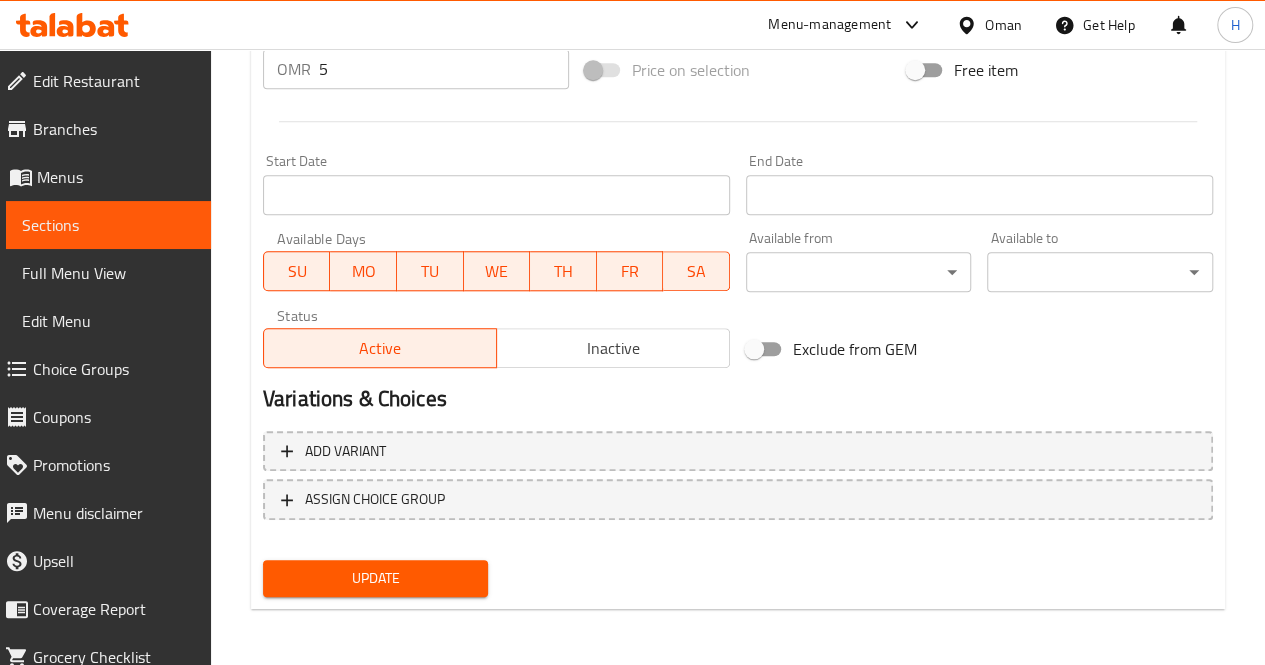 type on "A set of 5 pink It’s a girl balloons perfect for baby showers, welcome setups, or joyful room decorations.
Includes: 5 pink It’s a girl balloons.
Approximate dimensions: 30*35 cm" 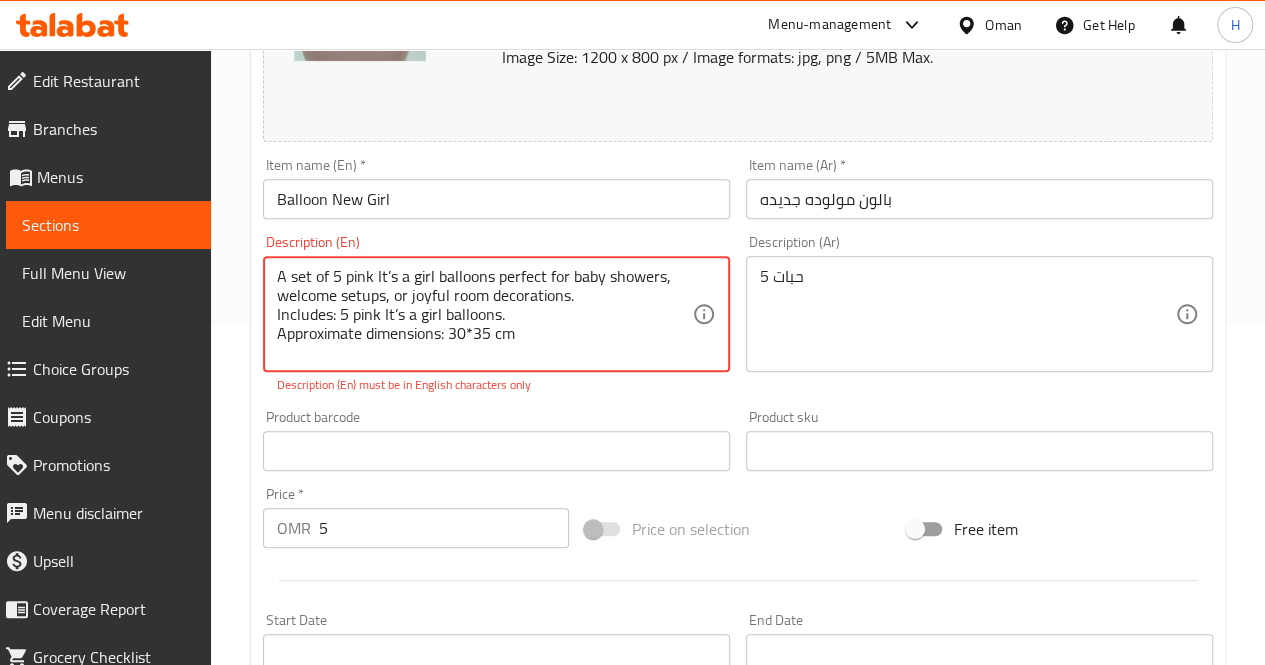 drag, startPoint x: 551, startPoint y: 341, endPoint x: 268, endPoint y: 262, distance: 293.81967 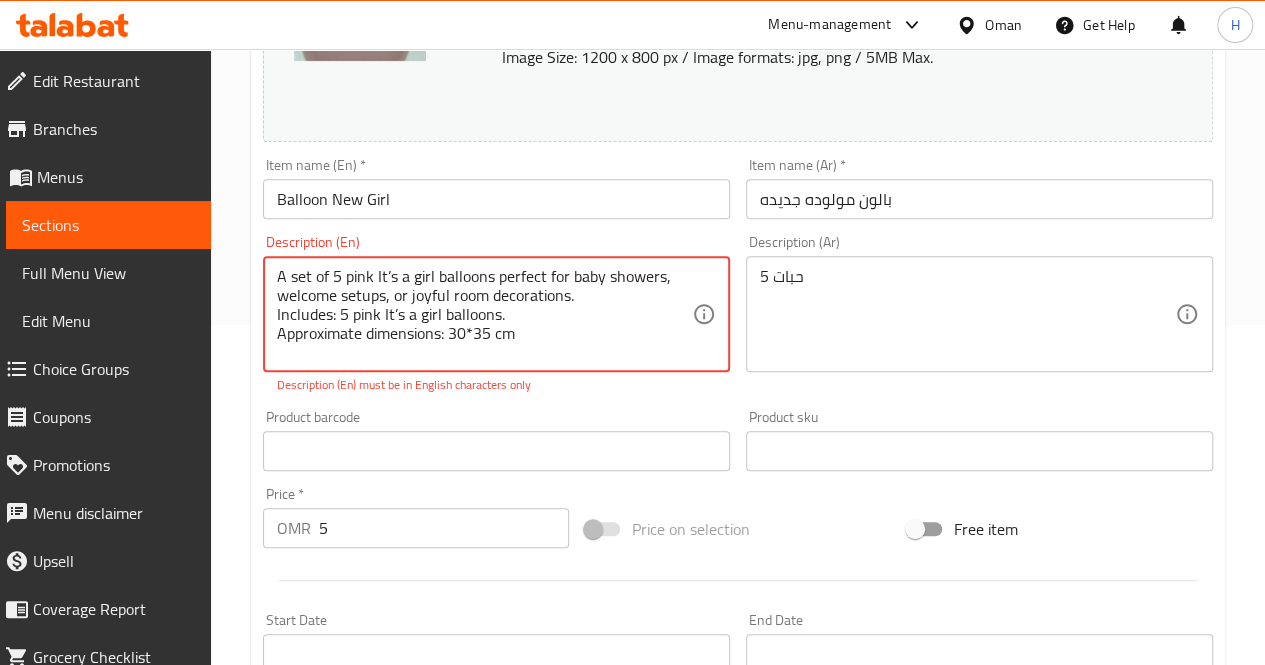 click on "A set of 5 pink It’s a girl balloons perfect for baby showers, welcome setups, or joyful room decorations.
Includes: 5 pink It’s a girl balloons.
Approximate dimensions: 30*35 cm Description (En)" at bounding box center (496, 314) 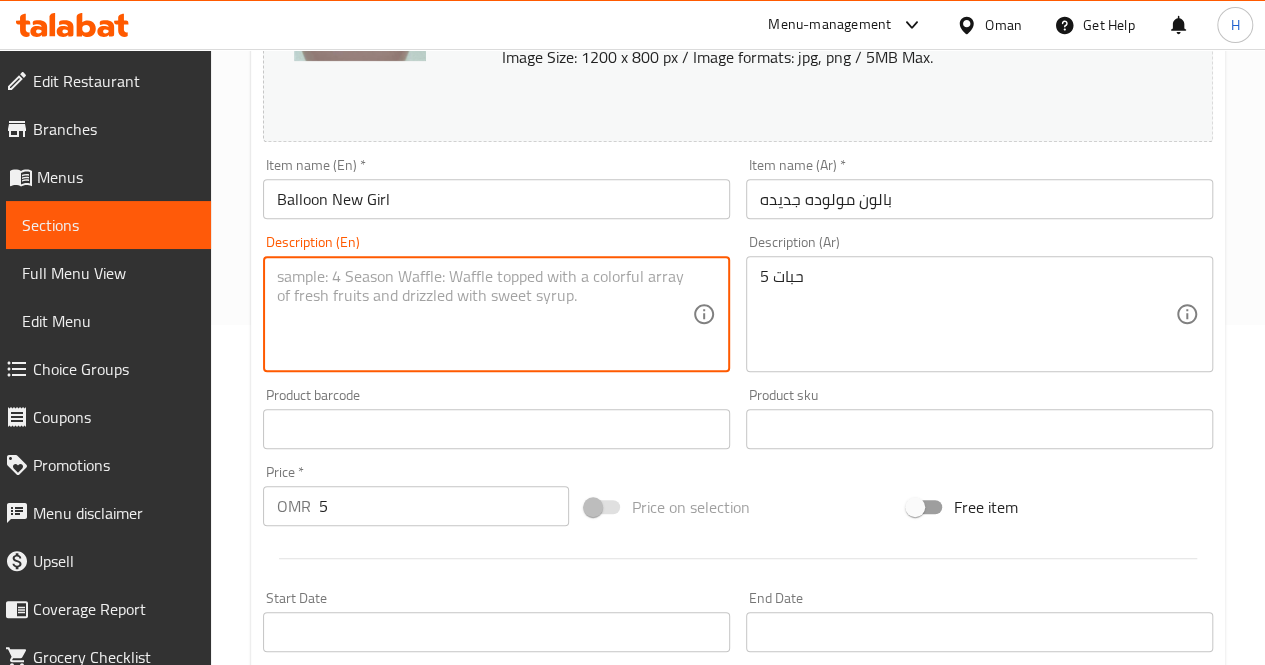 click at bounding box center (484, 314) 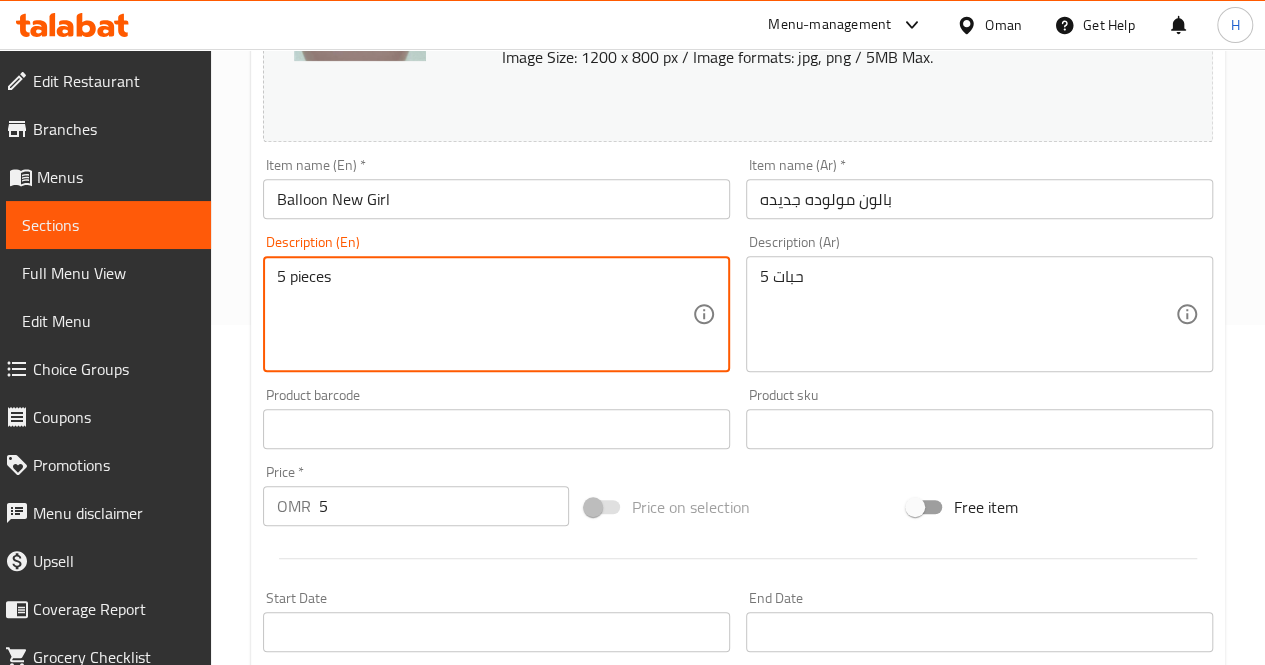 scroll, scrollTop: 777, scrollLeft: 0, axis: vertical 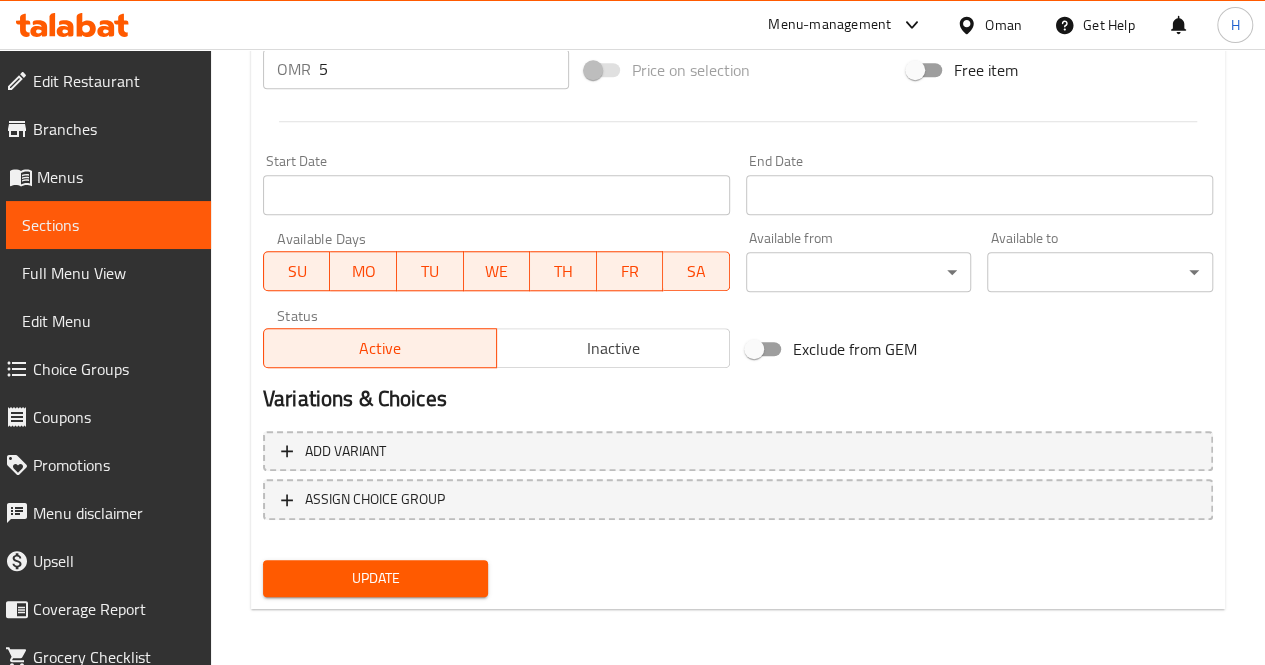 type on "5 pieces" 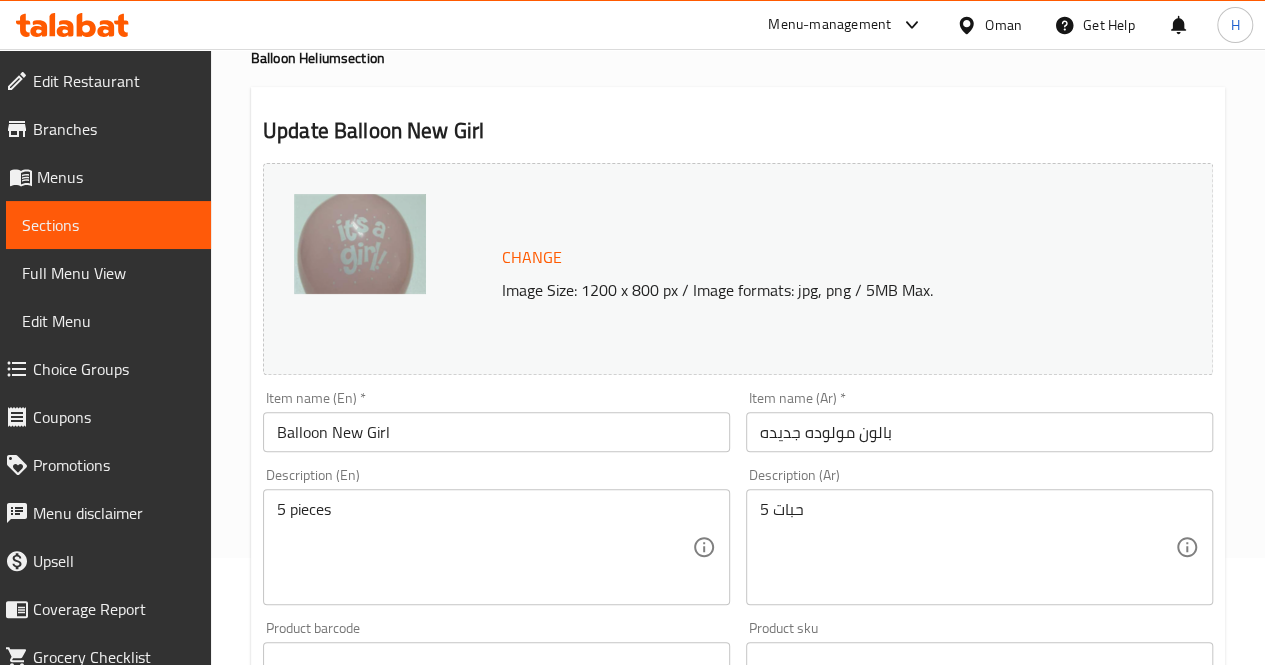 scroll, scrollTop: 0, scrollLeft: 0, axis: both 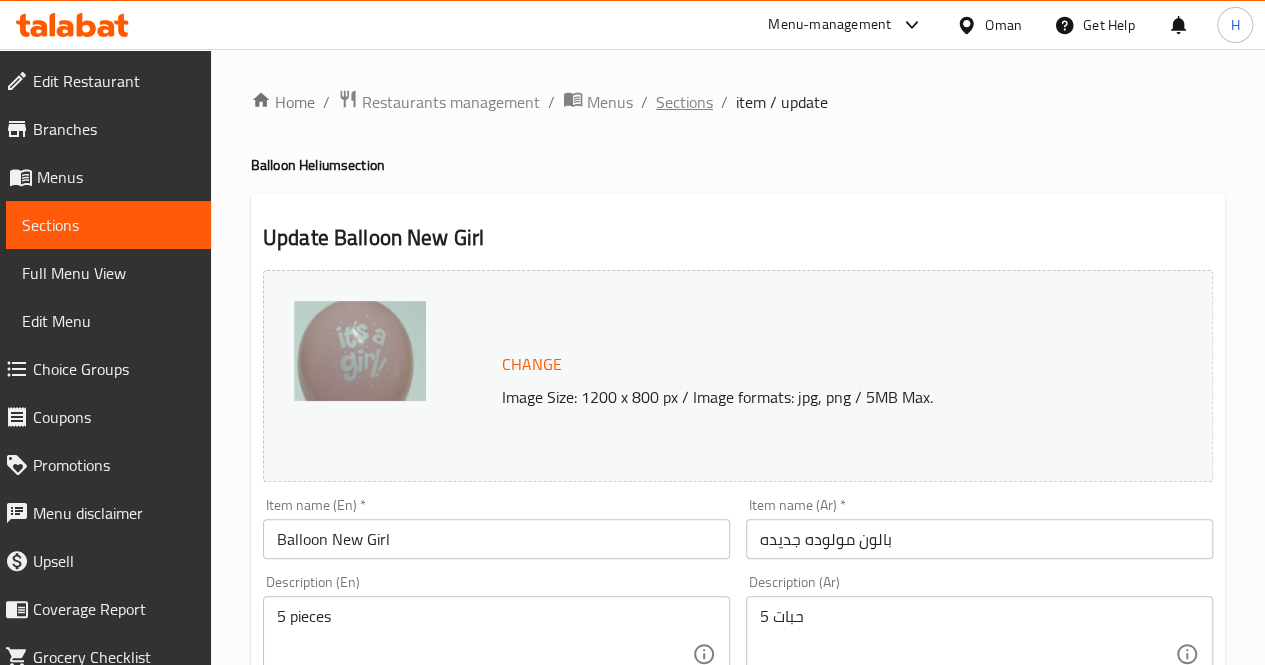 click on "Sections" at bounding box center [684, 102] 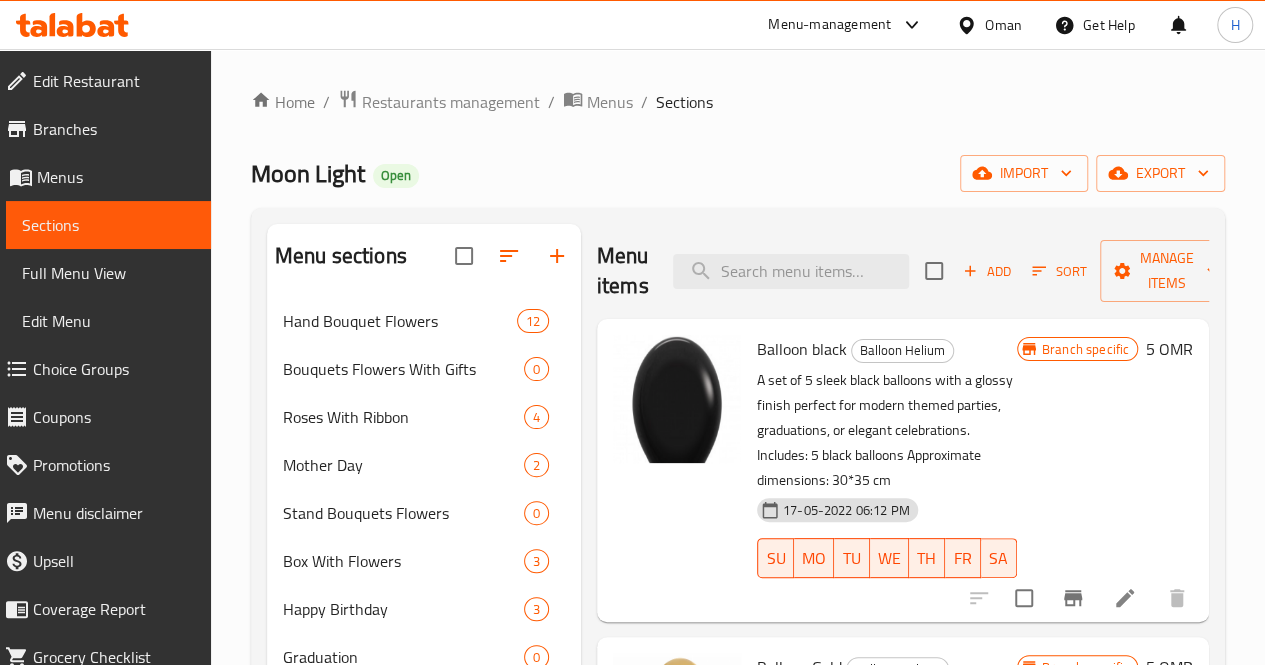 scroll, scrollTop: 587, scrollLeft: 0, axis: vertical 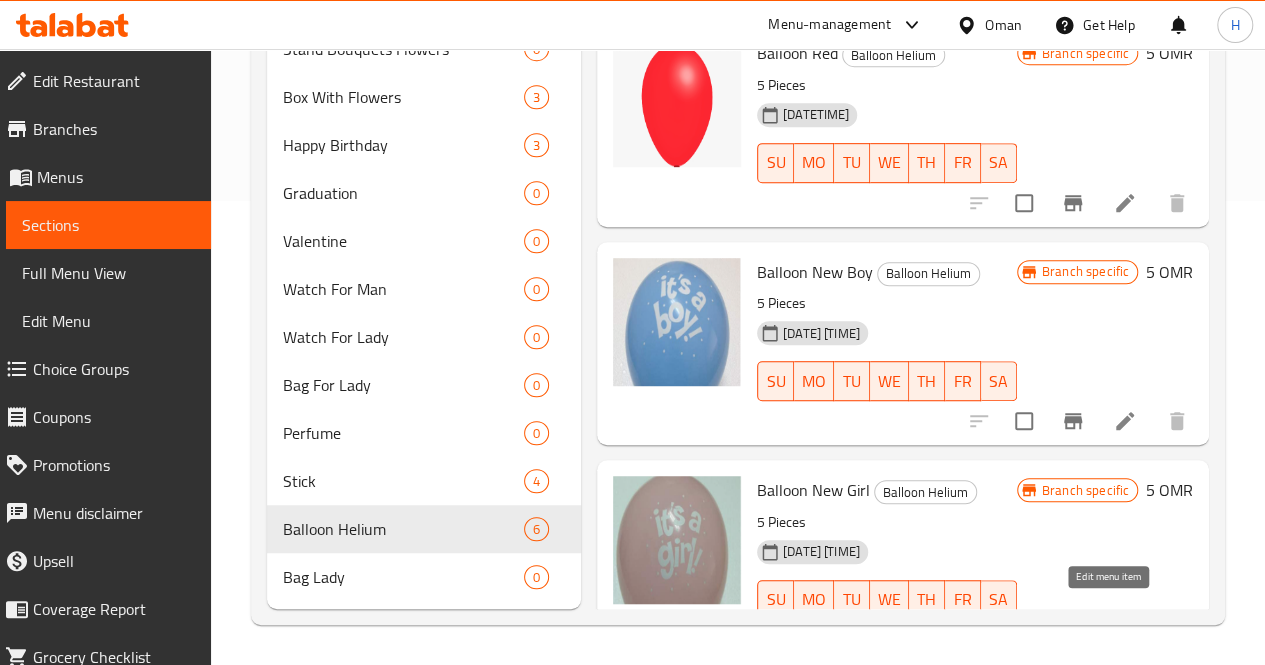 click 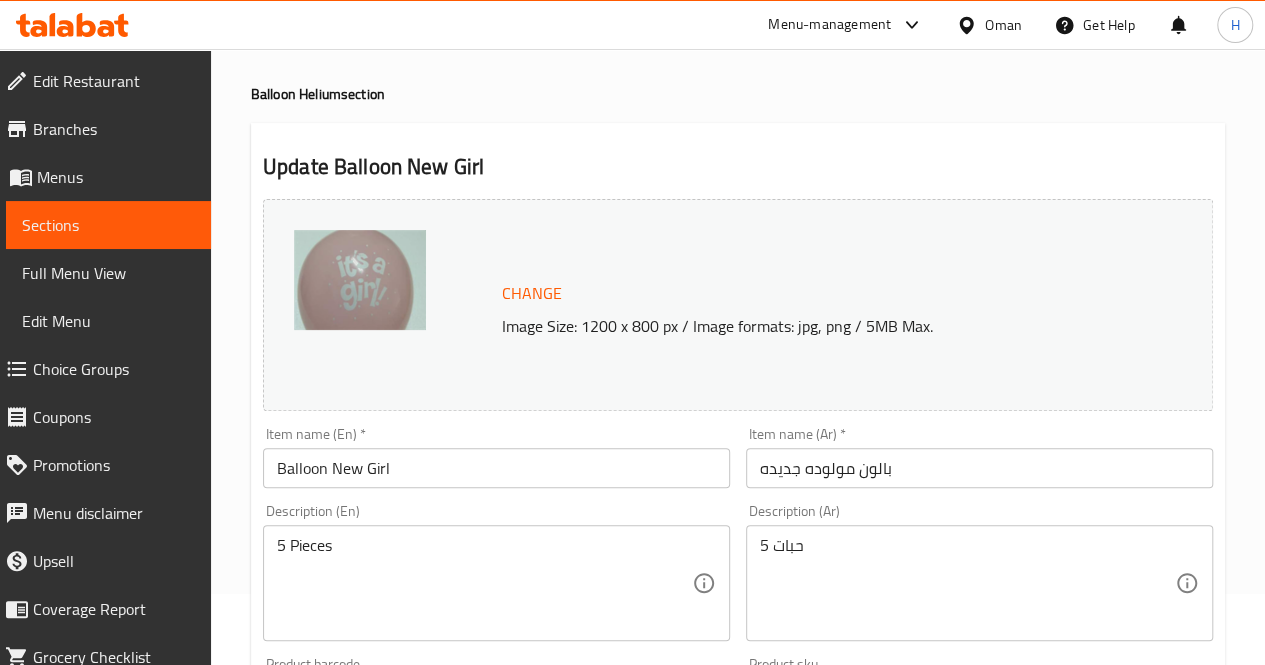 scroll, scrollTop: 0, scrollLeft: 0, axis: both 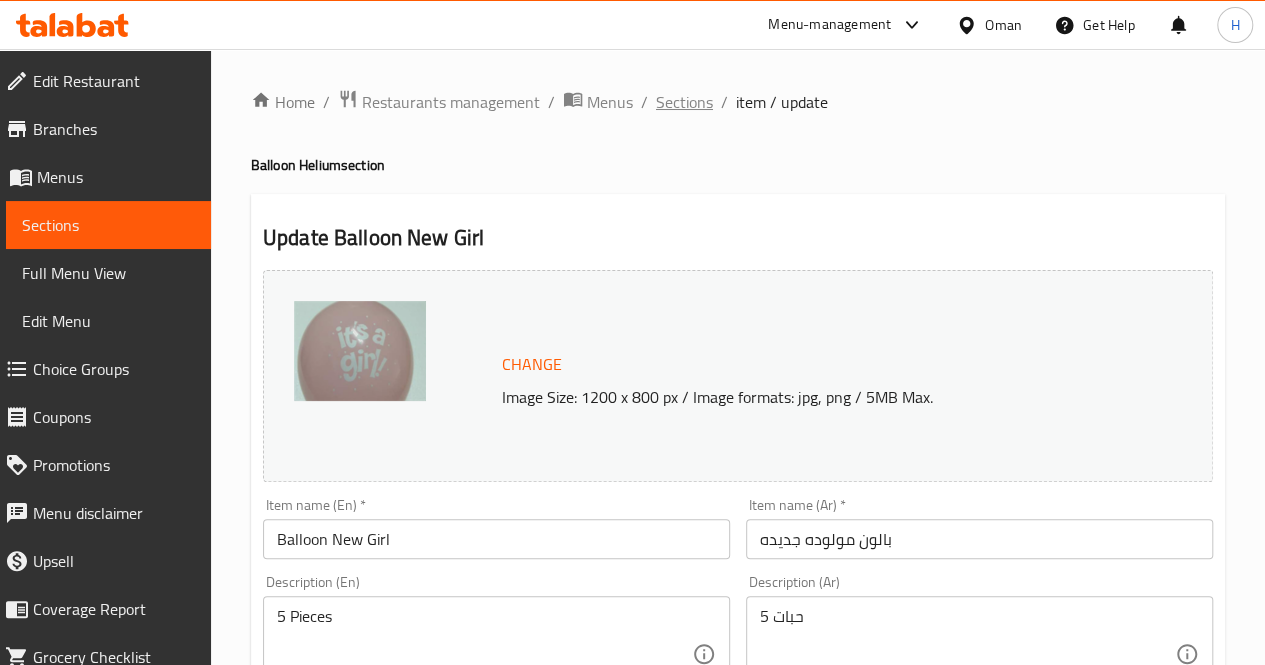 click on "Sections" at bounding box center [684, 102] 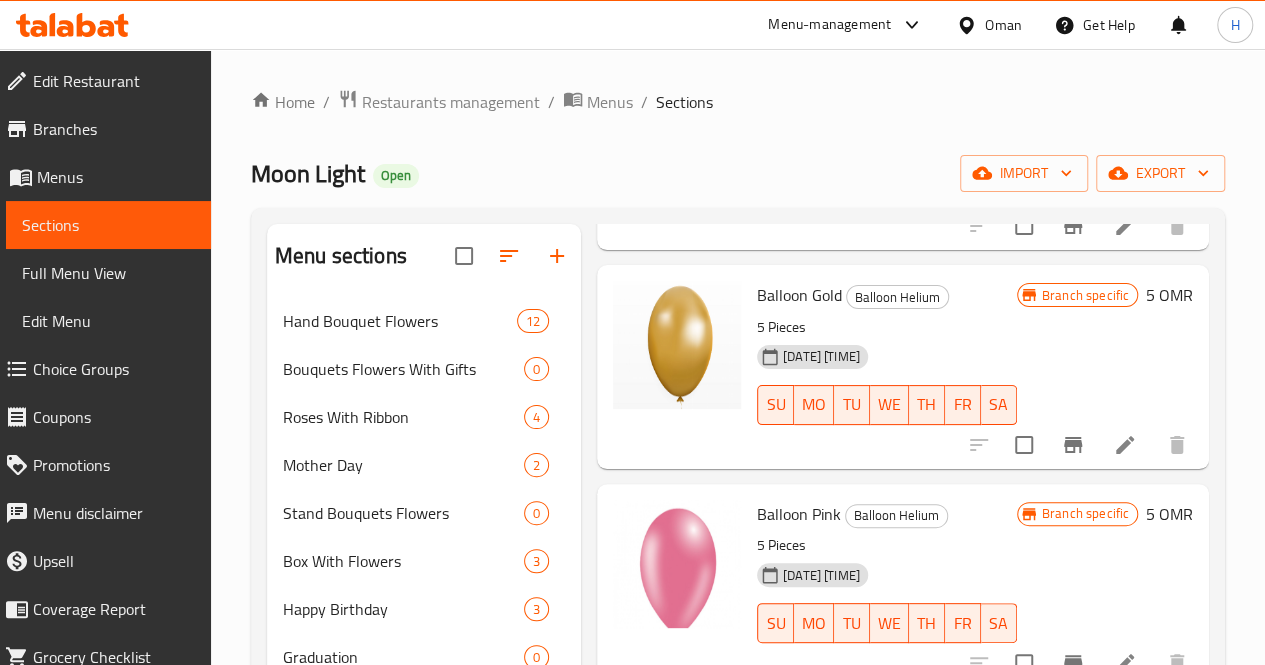 scroll, scrollTop: 587, scrollLeft: 0, axis: vertical 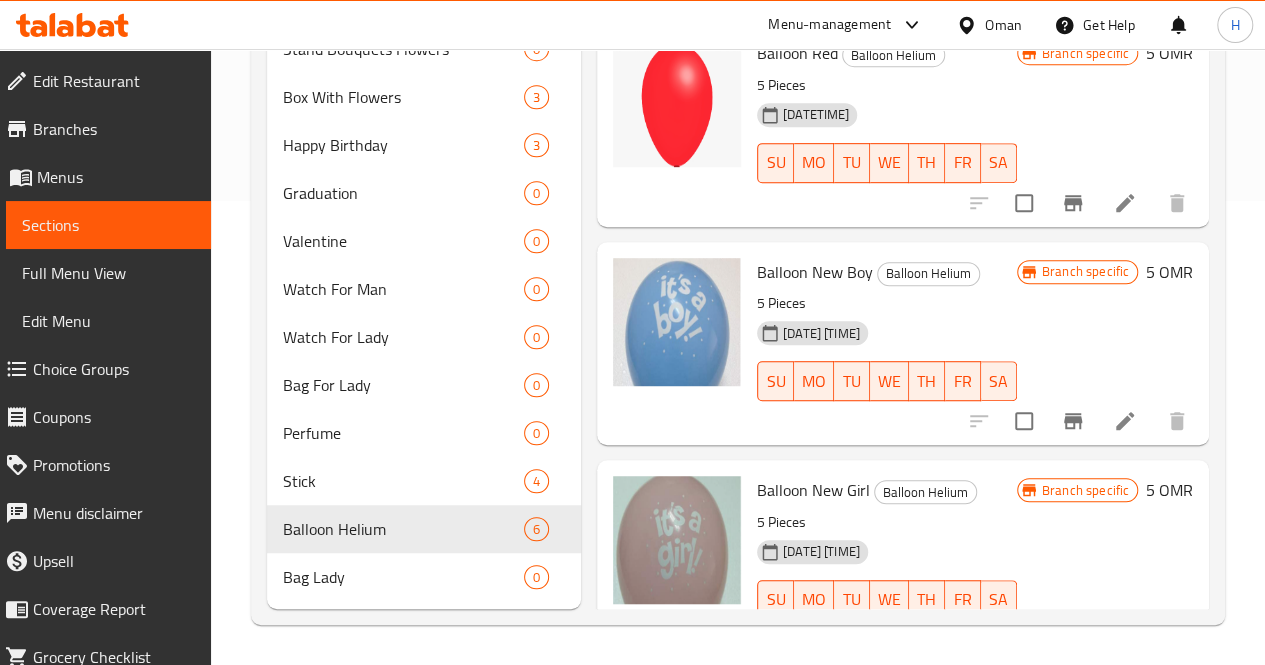 click 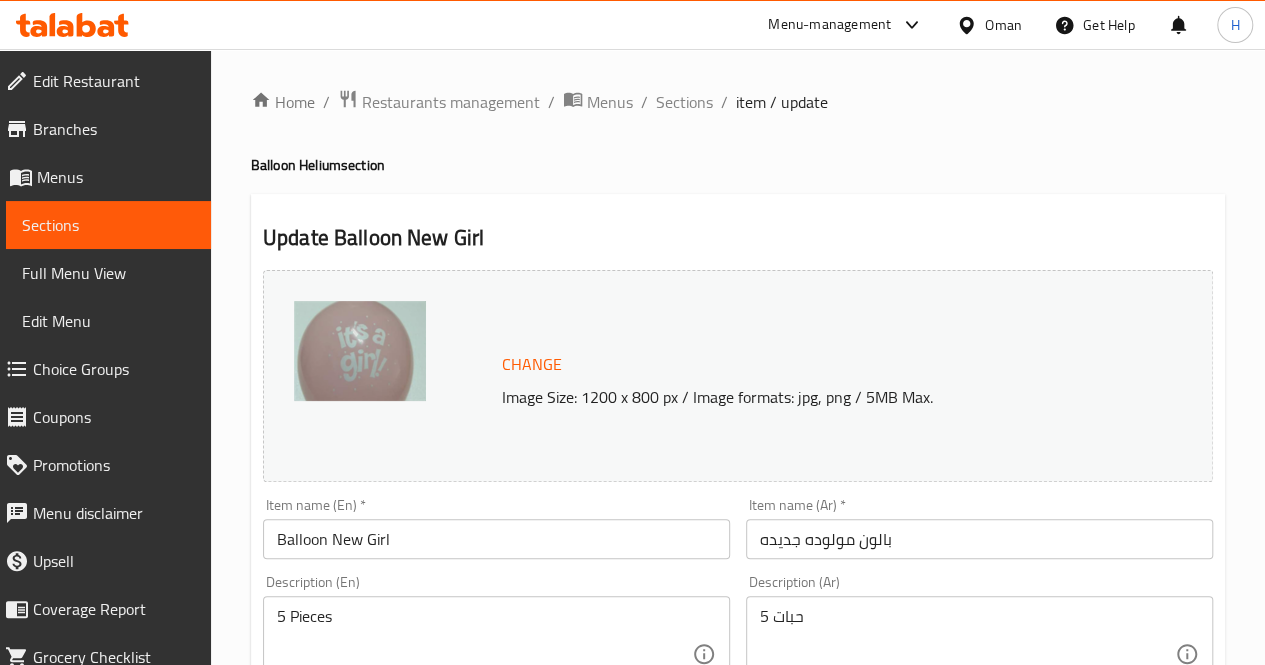 scroll, scrollTop: 181, scrollLeft: 0, axis: vertical 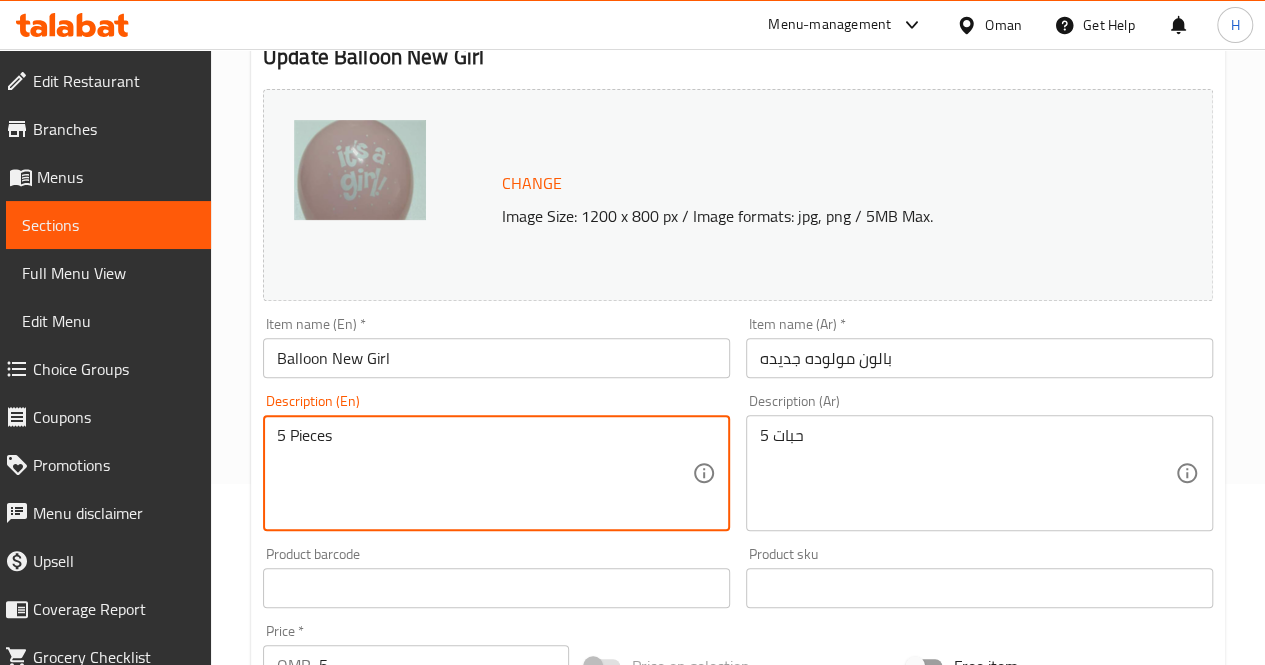 drag, startPoint x: 353, startPoint y: 441, endPoint x: 266, endPoint y: 460, distance: 89.050545 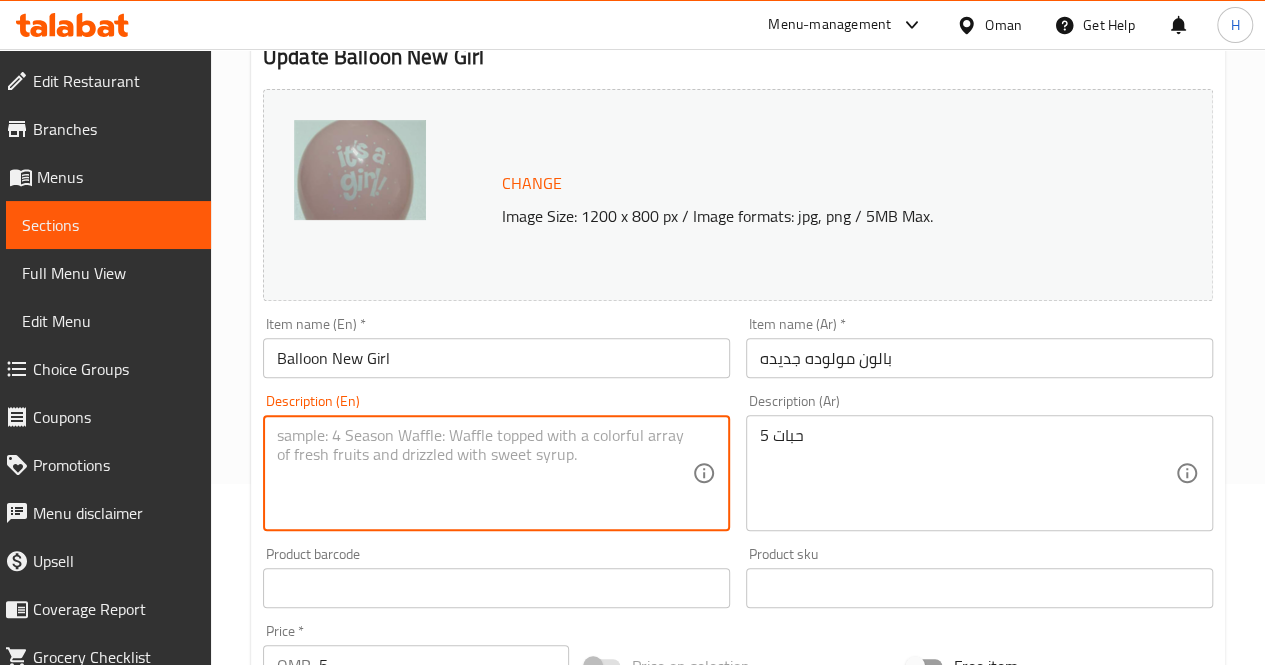 paste on "A set of 5 pink “It’s a girl!” balloons, designed to celebrate the arrival of a baby girl—perfect for baby showers, welcome setups, or joyful room decorations.
Includes: 5 pink “It’s a girl!” balloons
Approximate dimensions: 30×35 cm" 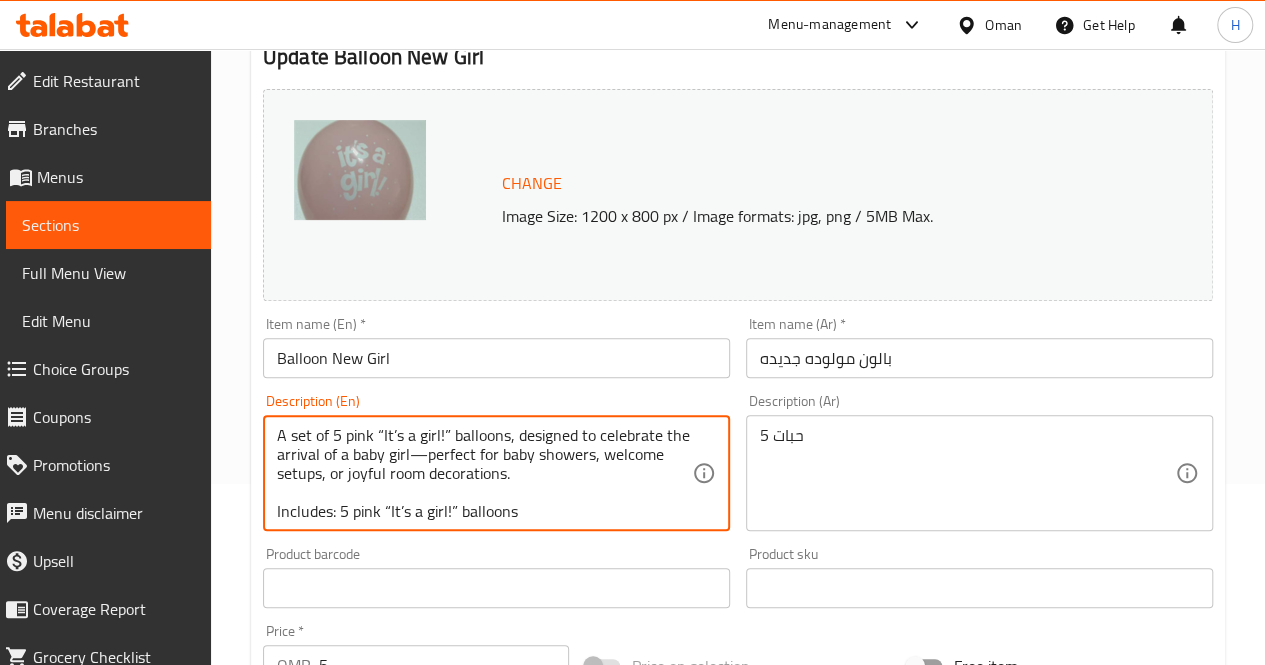 scroll, scrollTop: 24, scrollLeft: 0, axis: vertical 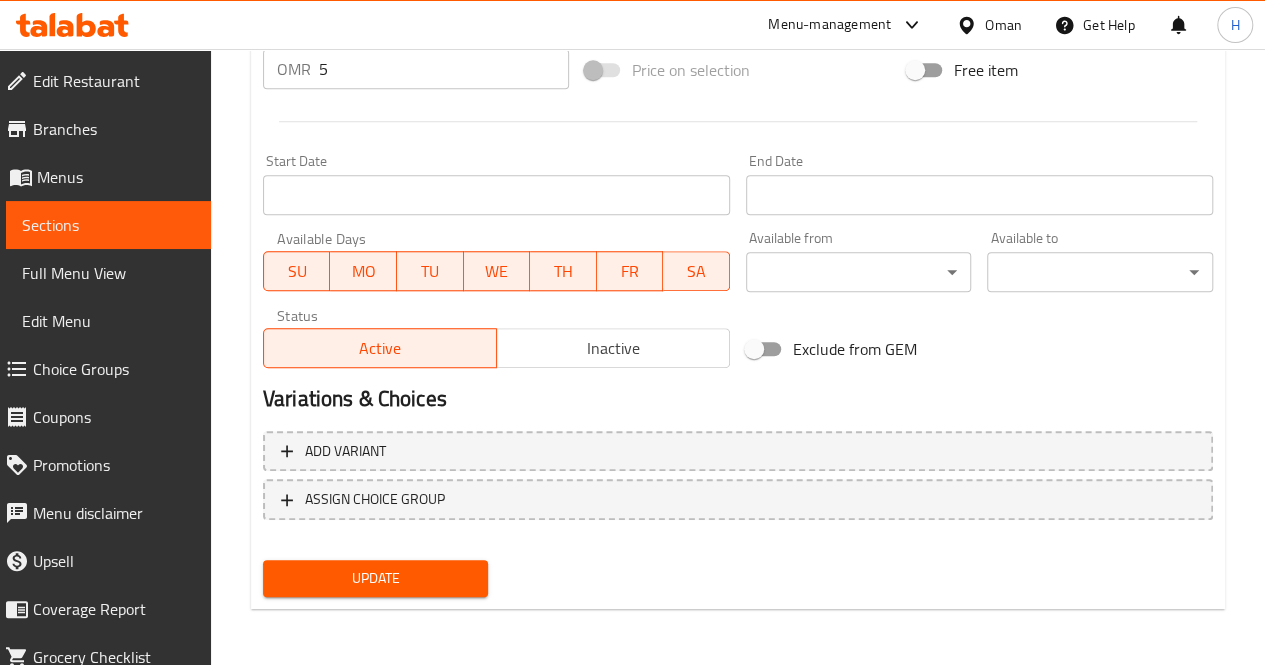 click on "Update" at bounding box center [376, 578] 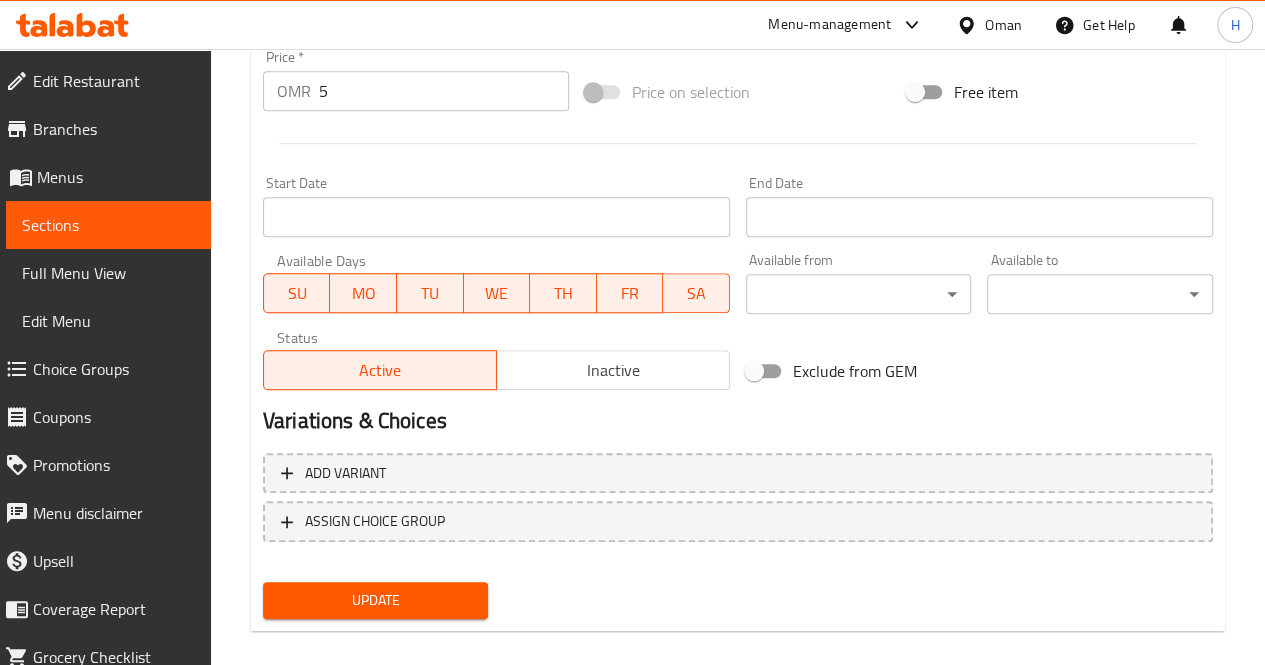 scroll, scrollTop: 354, scrollLeft: 0, axis: vertical 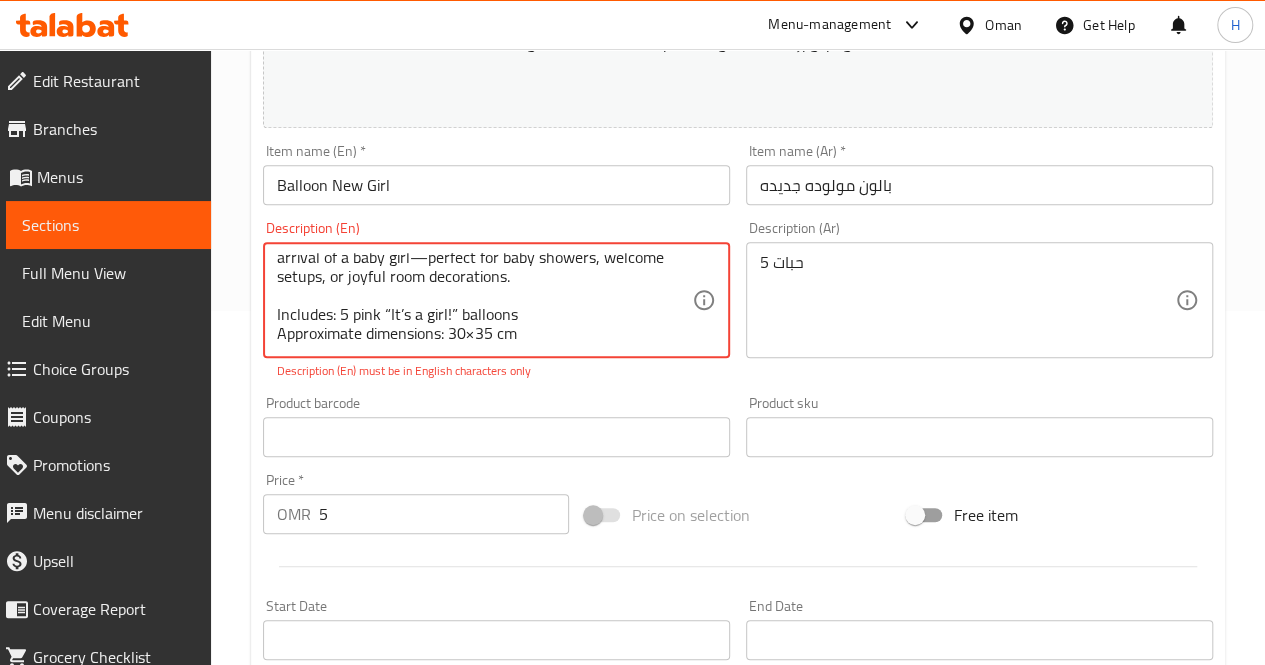 click on "A set of 5 pink “It’s a girl!” balloons, designed to celebrate the arrival of a baby girl—perfect for baby showers, welcome setups, or joyful room decorations.
Includes: 5 pink “It’s a girl!” balloons
Approximate dimensions: 30×35 cm" at bounding box center (484, 300) 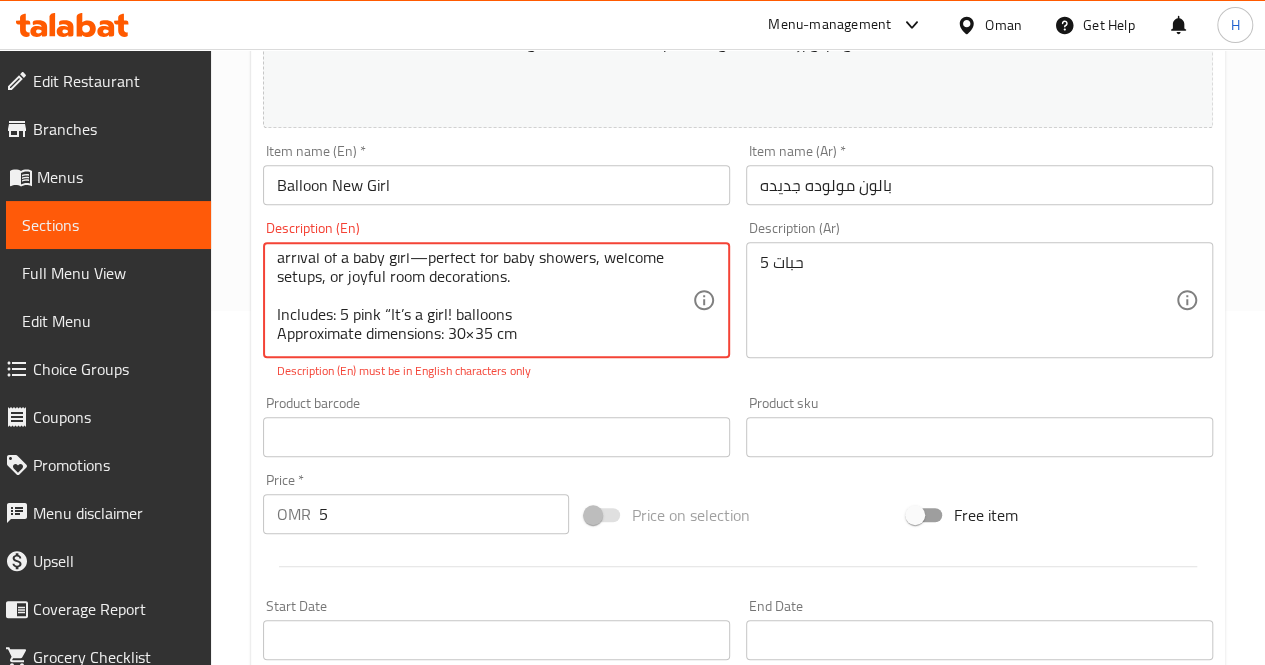 click on "A set of 5 pink “It’s a girl!” balloons, designed to celebrate the arrival of a baby girl—perfect for baby showers, welcome setups, or joyful room decorations.
Includes: 5 pink “It’s a girl! balloons
Approximate dimensions: 30×35 cm" at bounding box center [484, 300] 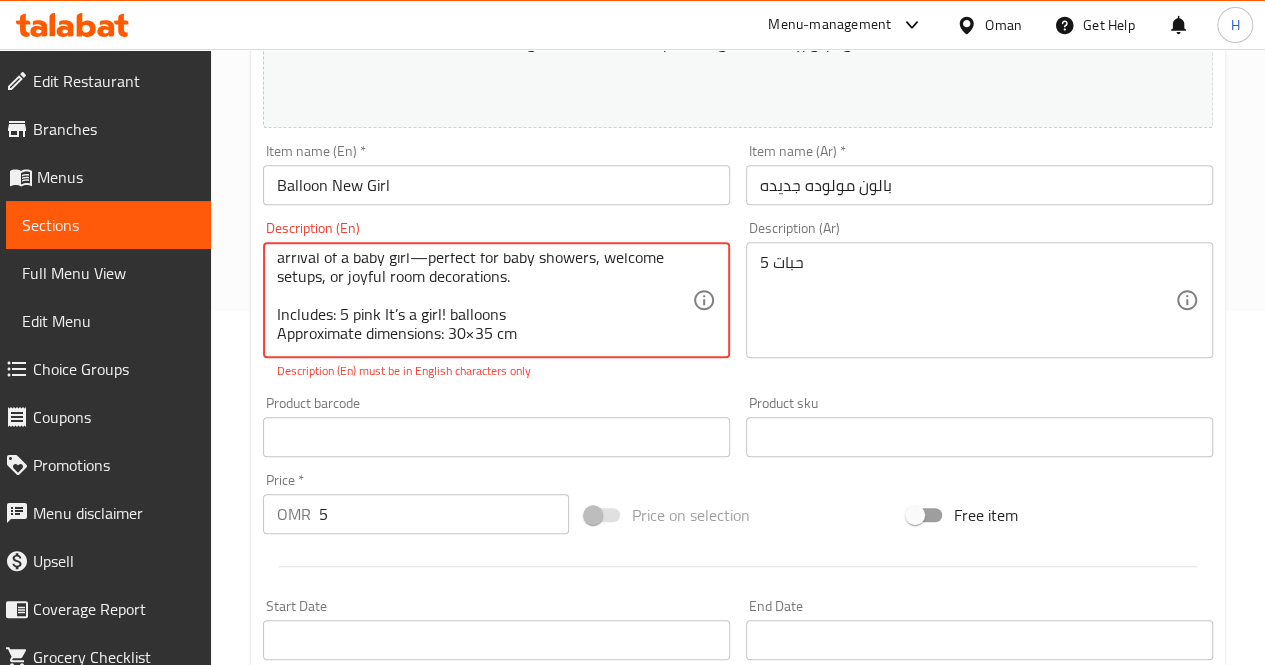 click on "A set of 5 pink “It’s a girl!” balloons, designed to celebrate the arrival of a baby girl—perfect for baby showers, welcome setups, or joyful room decorations.
Includes: 5 pink It’s a girl! balloons
Approximate dimensions: 30×35 cm" at bounding box center [484, 300] 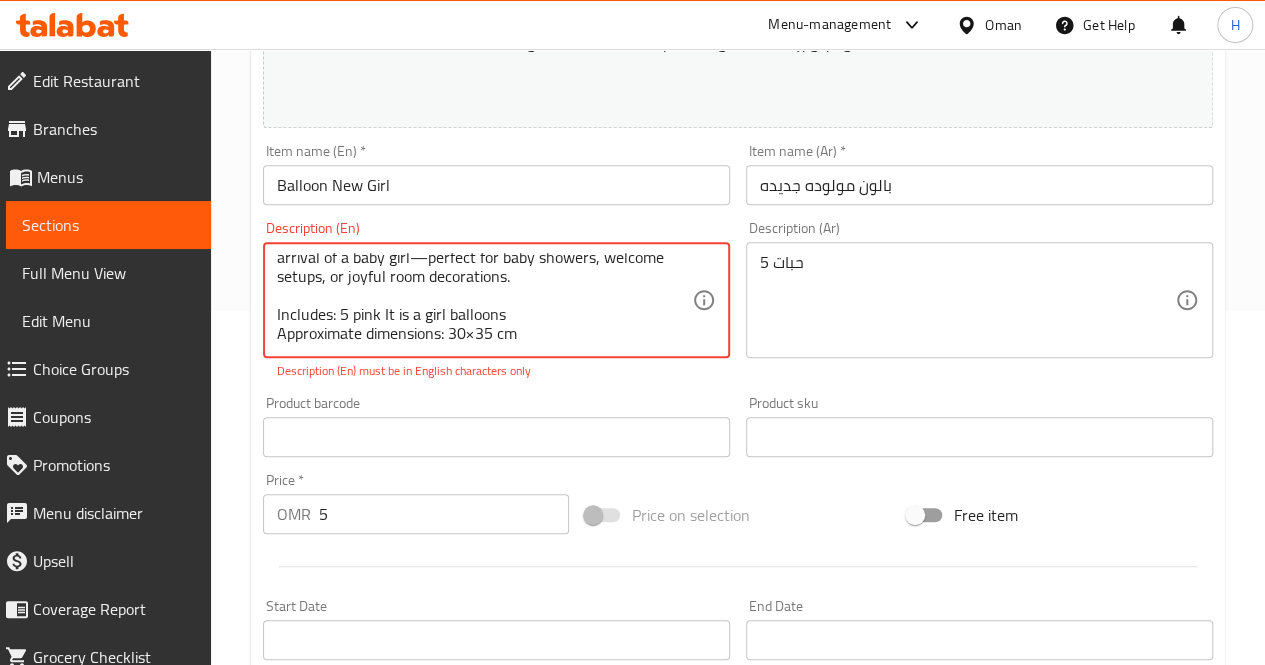 click on "A set of 5 pink “It’s a girl!” balloons, designed to celebrate the arrival of a baby girl—perfect for baby showers, welcome setups, or joyful room decorations.
Includes: 5 pink It is a girl! balloons
Approximate dimensions: 30×35 cm" at bounding box center (484, 300) 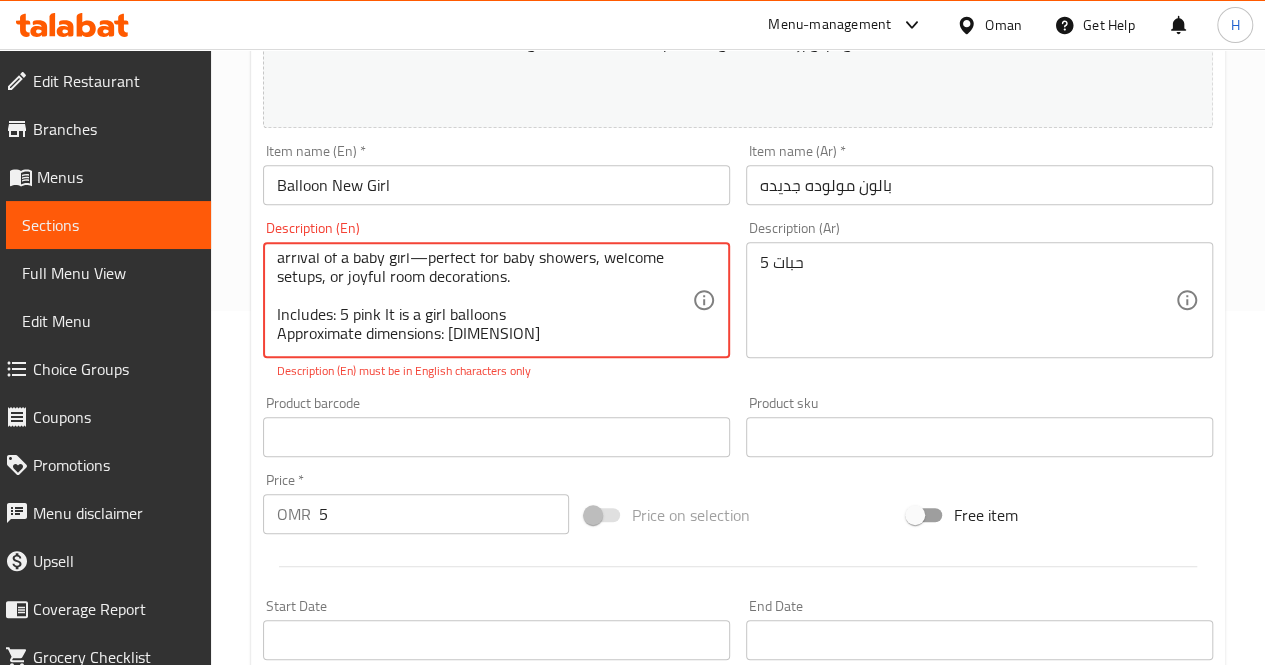 click on "A set of 5 pink “It’s a girl!” balloons, designed to celebrate the arrival of a baby girl—perfect for baby showers, welcome setups, or joyful room decorations.
Includes: 5 pink It is a girl balloons
Approximate dimensions: 30×35 cm" at bounding box center (484, 300) 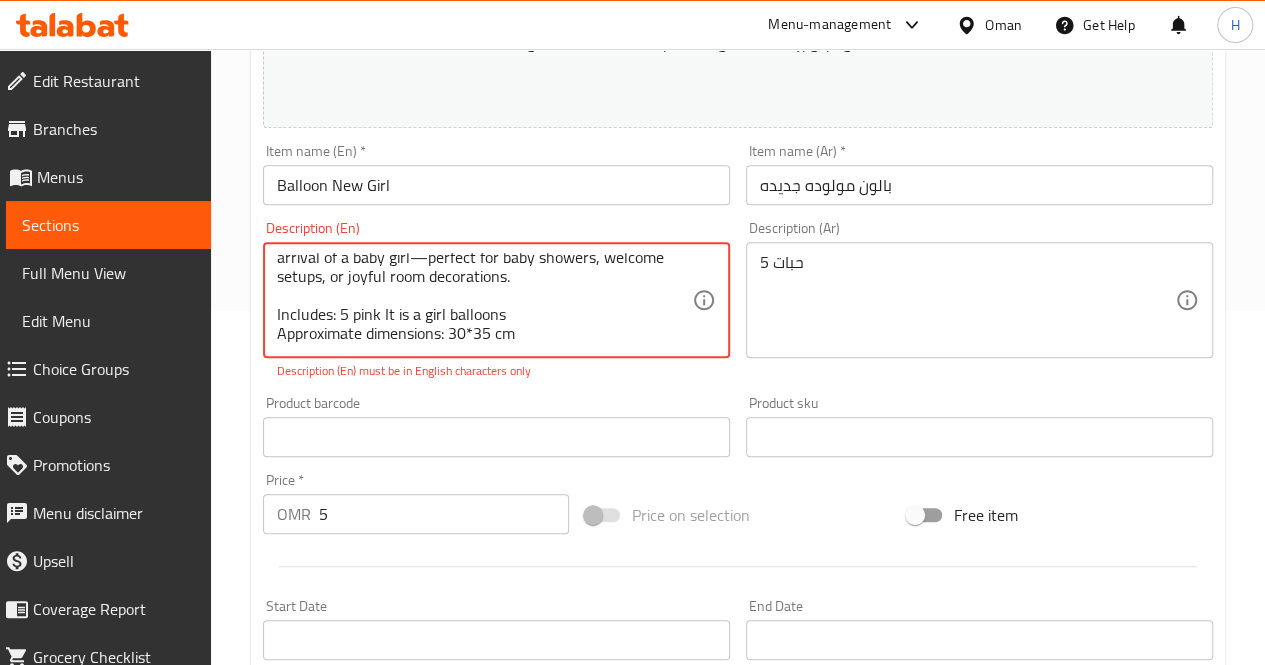 scroll, scrollTop: 0, scrollLeft: 0, axis: both 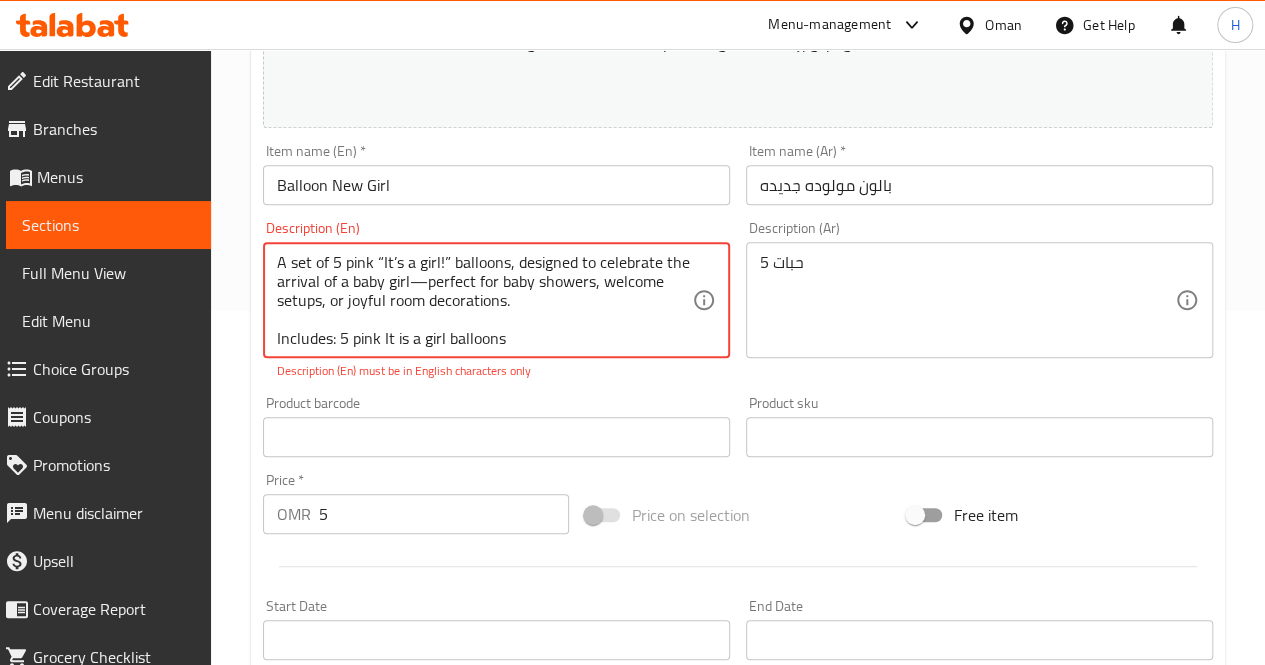 click on "A set of 5 pink “It’s a girl!” balloons, designed to celebrate the arrival of a baby girl—perfect for baby showers, welcome setups, or joyful room decorations.
Includes: 5 pink It is a girl balloons
Approximate dimensions: 30*35 cm" at bounding box center [484, 300] 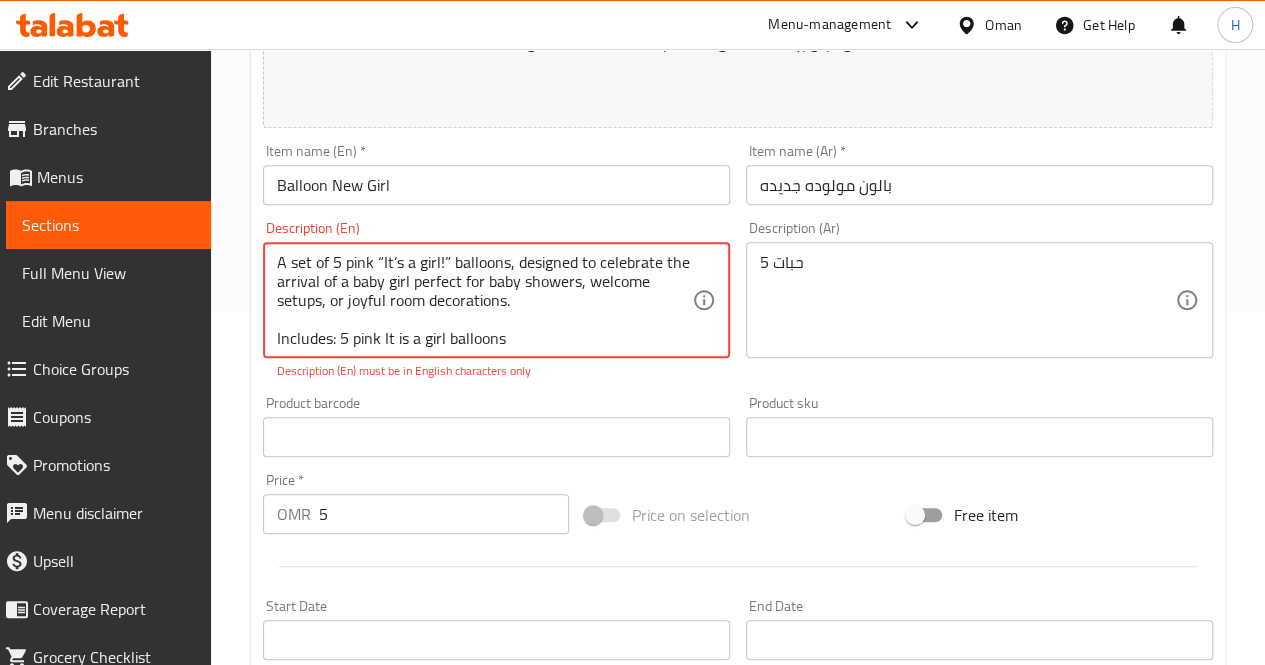 click on "A set of 5 pink “It’s a girl!” balloons, designed to celebrate the arrival of a baby girl perfect for baby showers, welcome setups, or joyful room decorations.
Includes: 5 pink It is a girl balloons
Approximate dimensions: 30*35 cm" at bounding box center (484, 300) 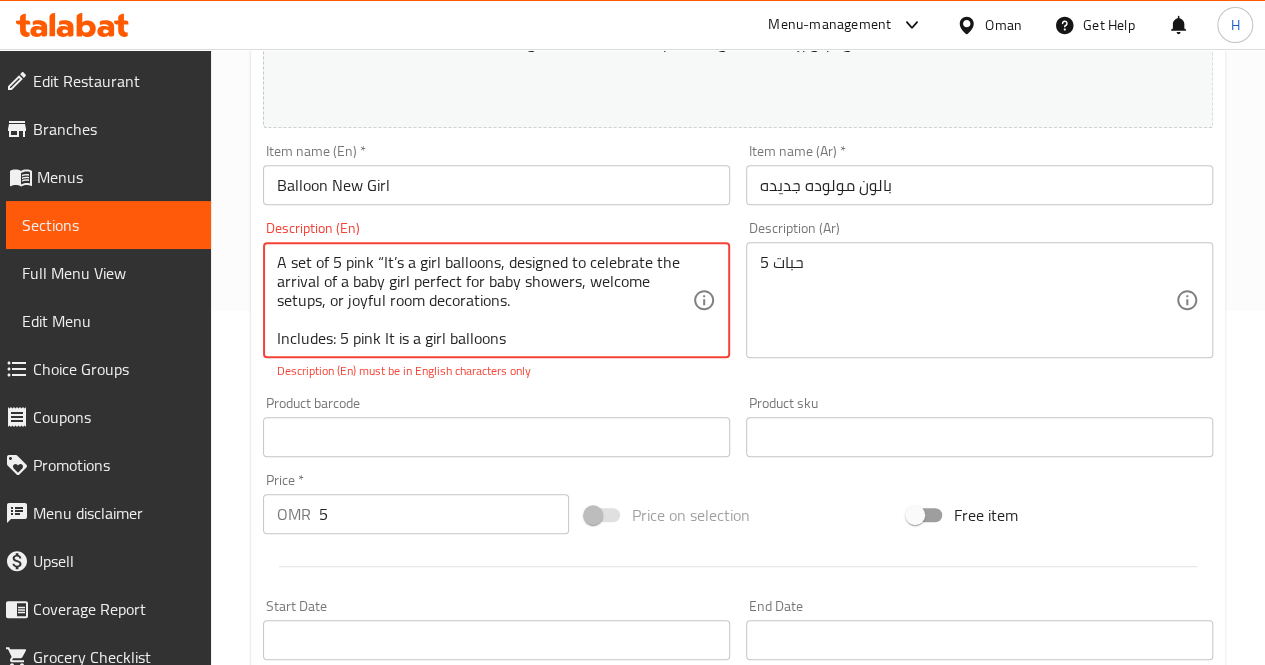 click on "A set of 5 pink “It’s a girl balloons, designed to celebrate the arrival of a baby girl perfect for baby showers, welcome setups, or joyful room decorations.
Includes: 5 pink It is a girl balloons
Approximate dimensions: 30*35 cm" at bounding box center (484, 300) 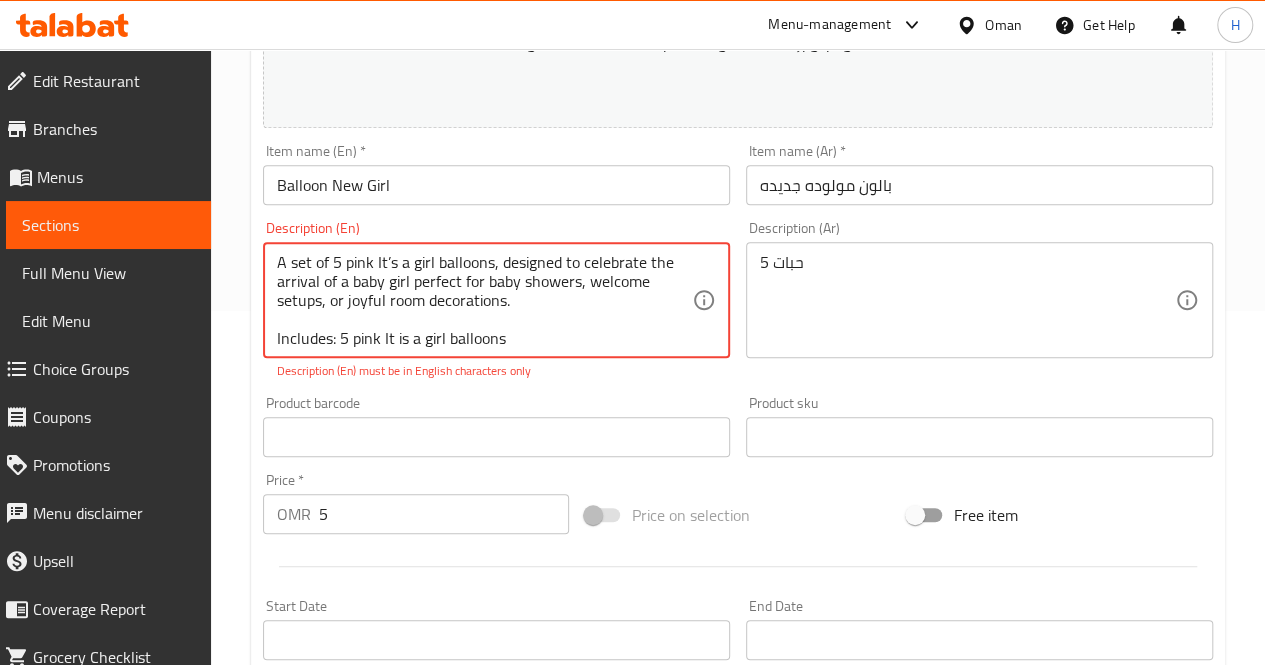 click on "A set of 5 pink It’s a girl balloons, designed to celebrate the arrival of a baby girl perfect for baby showers, welcome setups, or joyful room decorations.
Includes: 5 pink It is a girl balloons
Approximate dimensions: 30*35 cm" at bounding box center [484, 300] 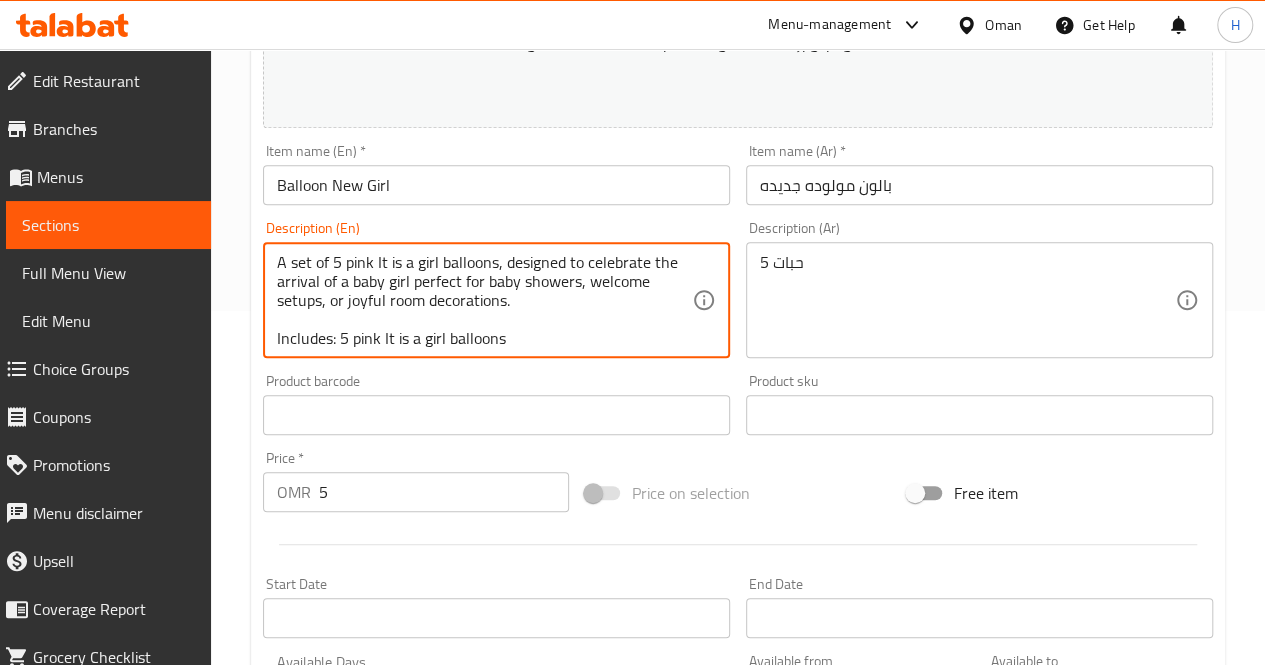 scroll, scrollTop: 777, scrollLeft: 0, axis: vertical 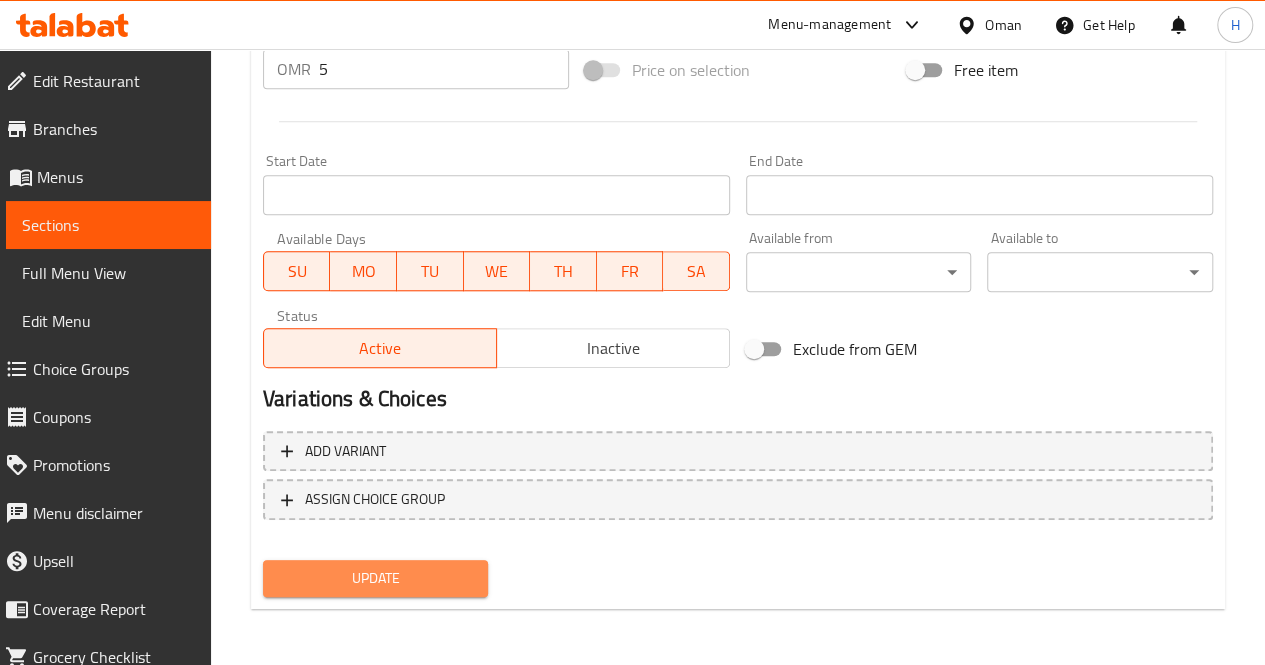click on "Update" at bounding box center (376, 578) 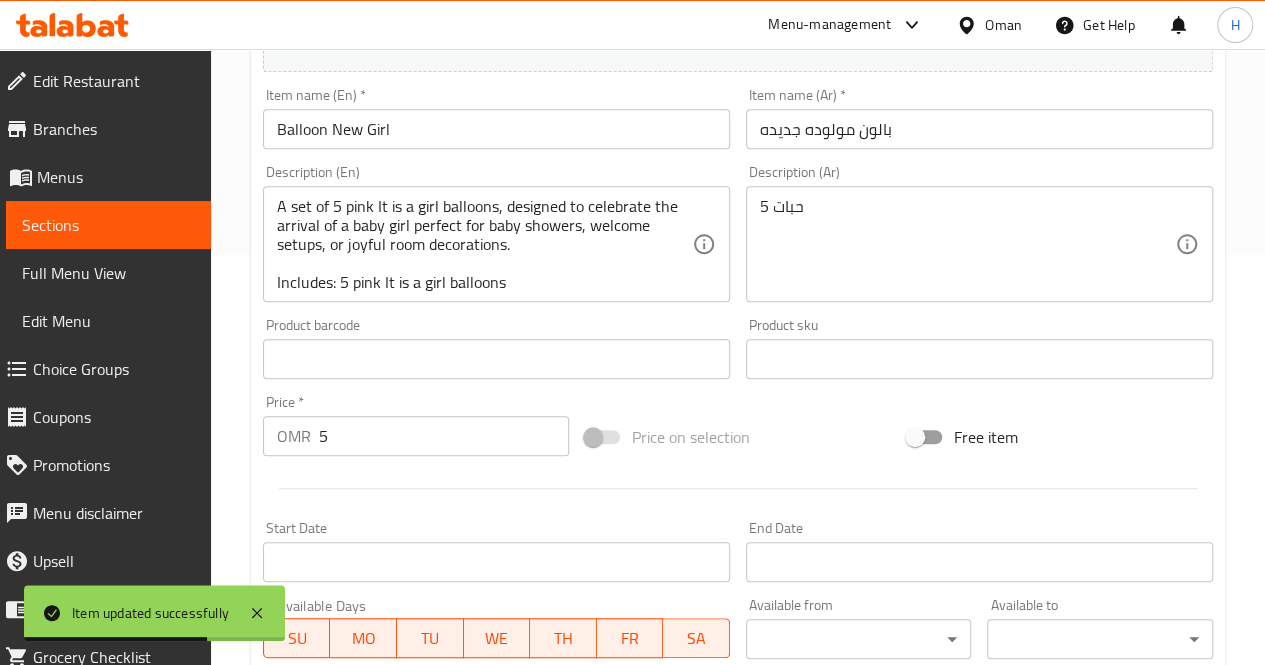 scroll, scrollTop: 409, scrollLeft: 0, axis: vertical 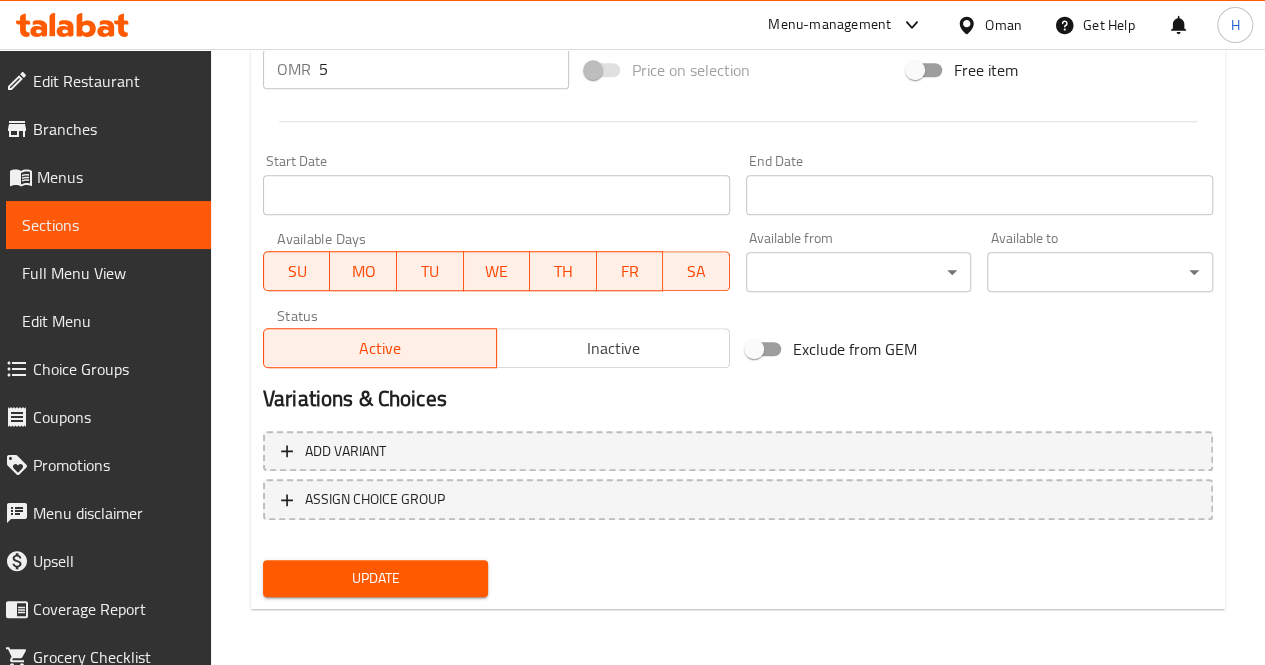 click on "Update" at bounding box center (376, 578) 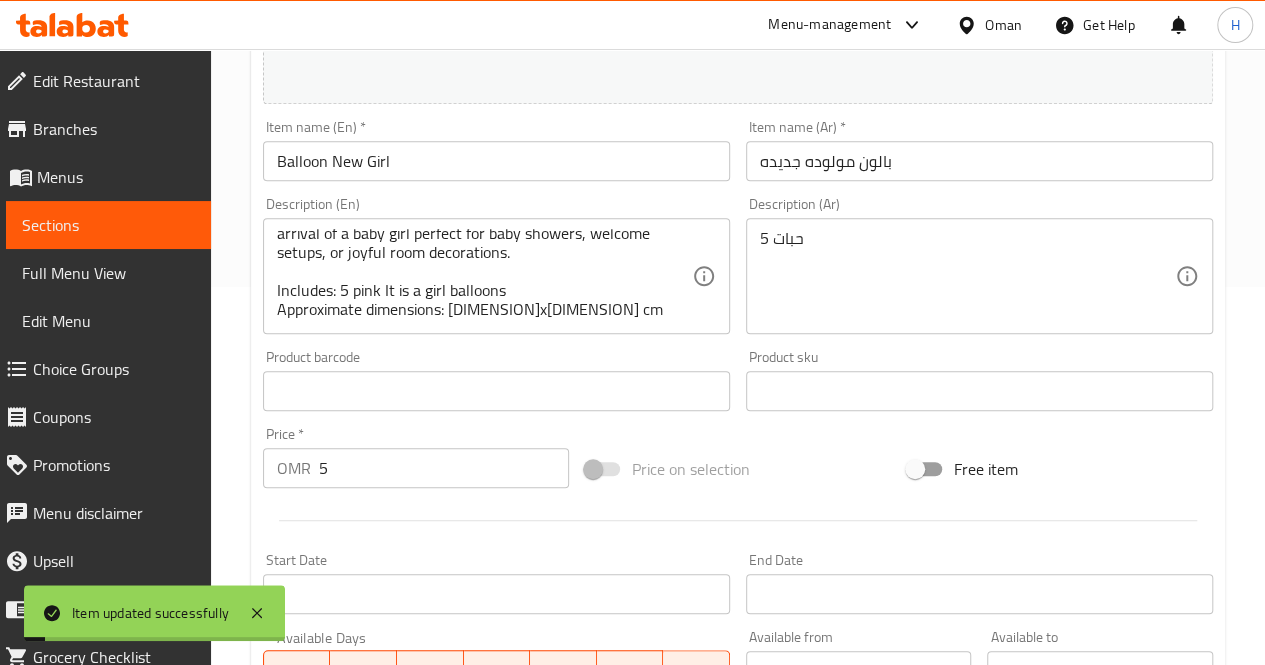 scroll, scrollTop: 317, scrollLeft: 0, axis: vertical 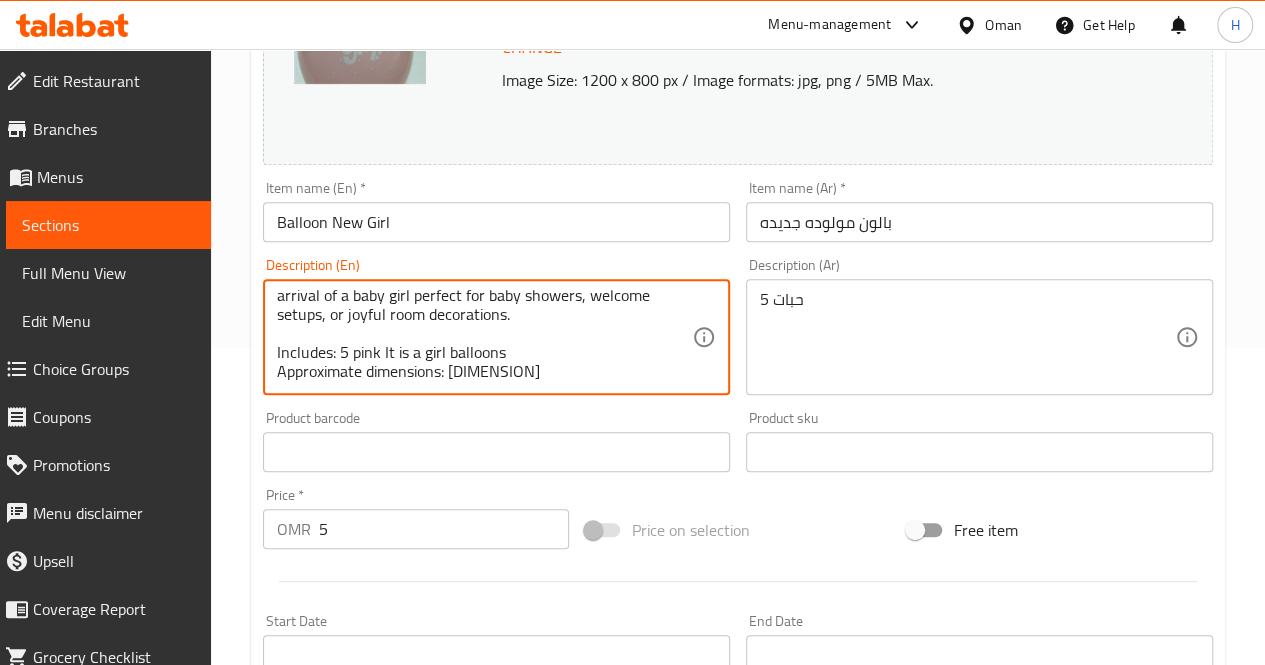 click on "A set of 5 pink Its a girl balloons, designed to celebrate the arrival of a baby girl perfect for baby showers, welcome setups, or joyful room decorations.
Includes: 5 pink It is a girl balloons
Approximate dimensions: 30x35 cm" at bounding box center (484, 337) 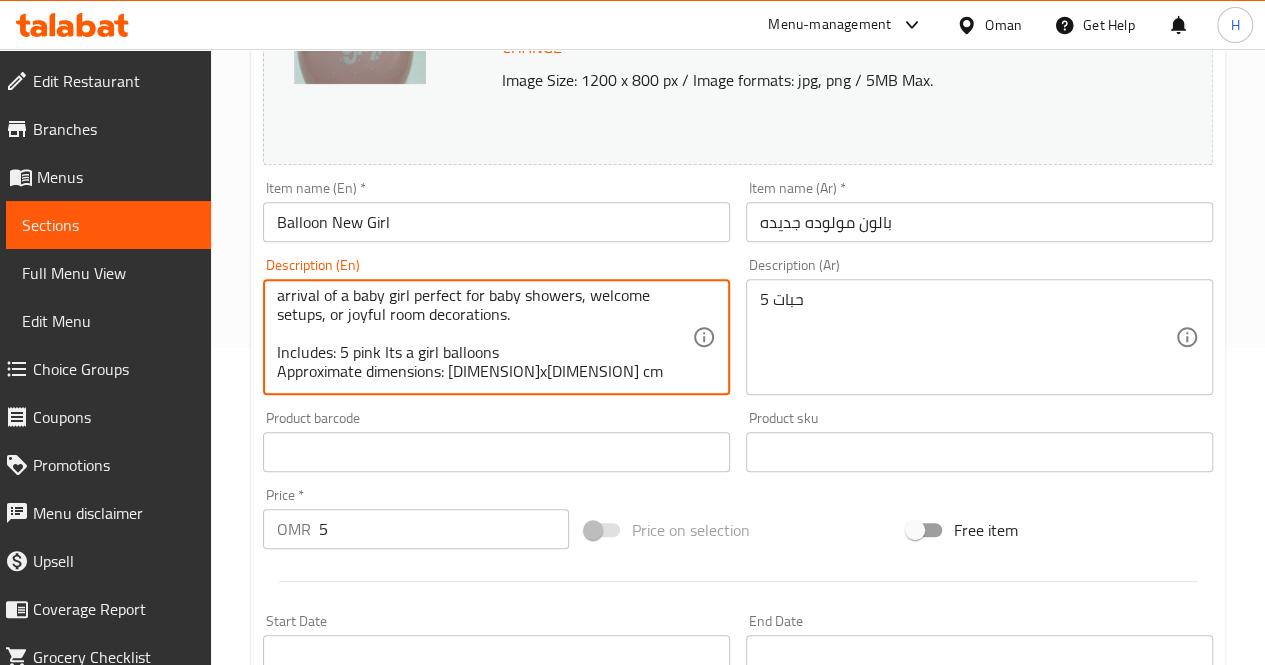 drag, startPoint x: 436, startPoint y: 350, endPoint x: 384, endPoint y: 353, distance: 52.086468 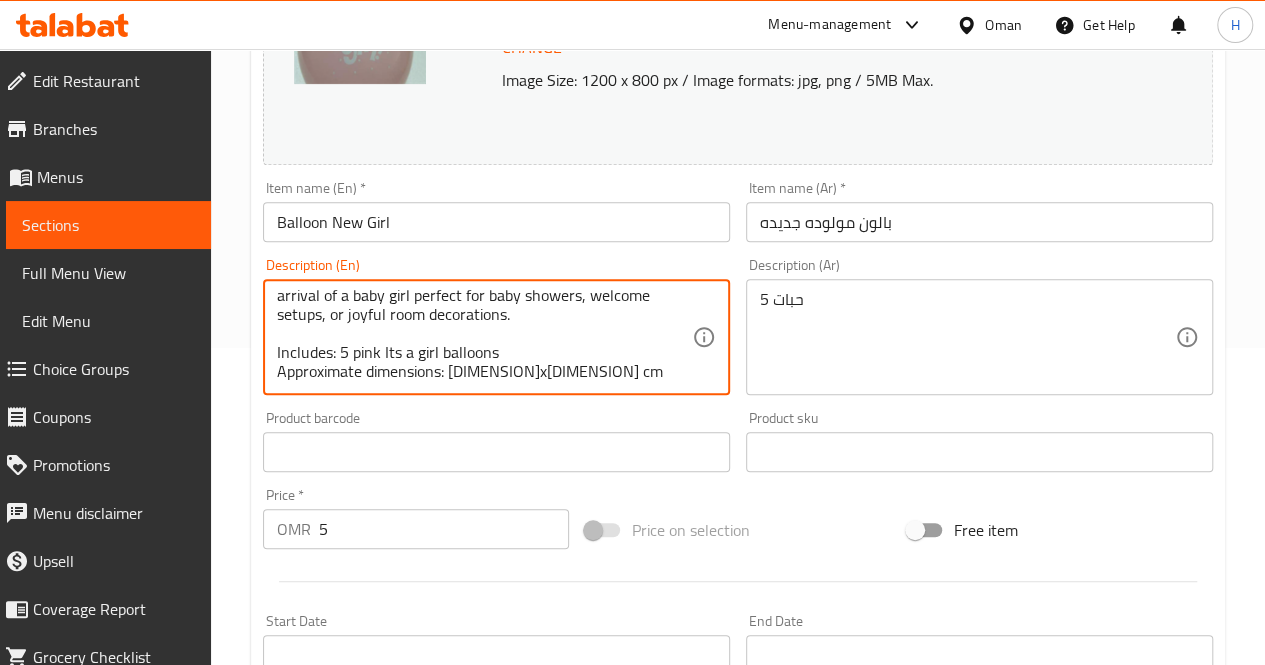 click on "A set of 5 pink Its a girl balloons, designed to celebrate the arrival of a baby girl perfect for baby showers, welcome setups, or joyful room decorations.
Includes: 5 pink Its a girl balloons
Approximate dimensions: 30x35 cm" at bounding box center (484, 337) 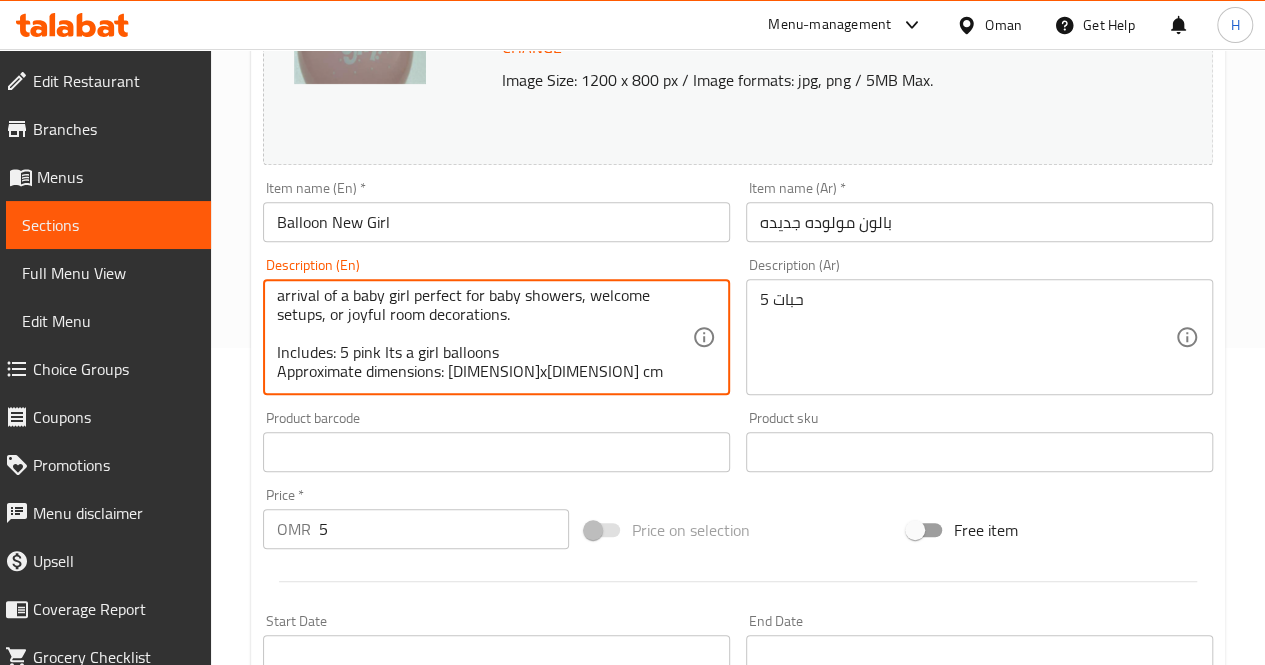 scroll, scrollTop: 0, scrollLeft: 0, axis: both 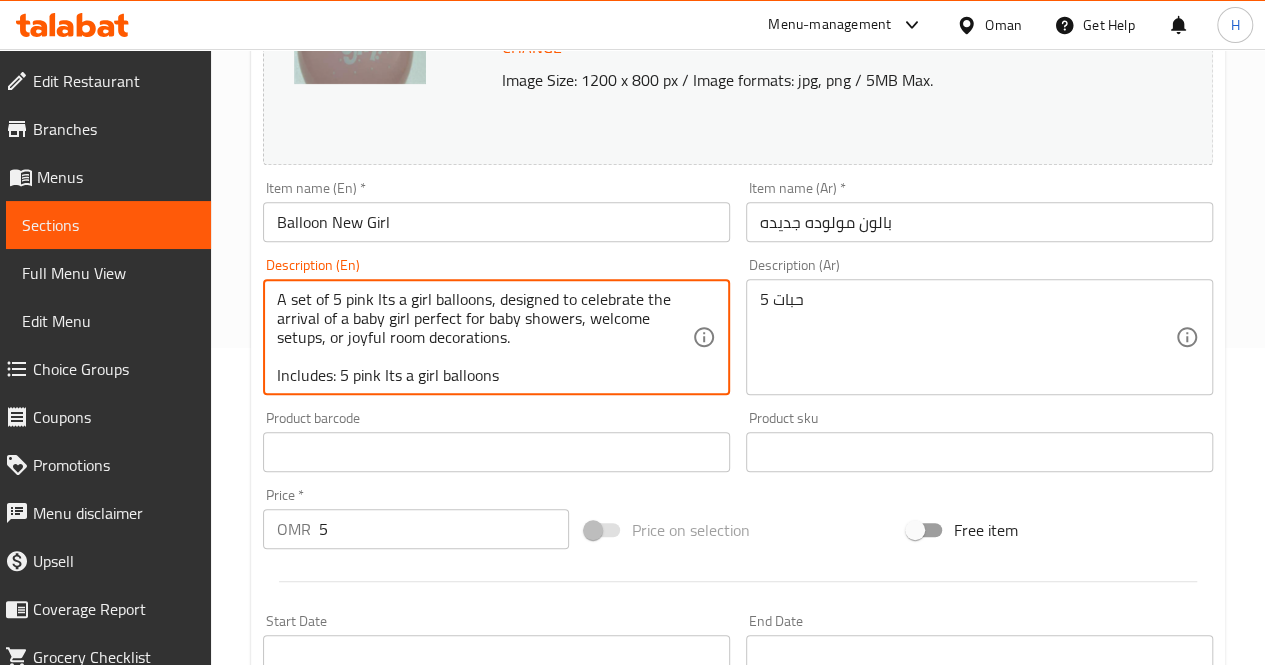 type on "A set of 5 pink Its a girl balloons, designed to celebrate the arrival of a baby girl perfect for baby showers, welcome setups, or joyful room decorations.
Includes: 5 pink Its a girl balloons
Approximate dimensions: 30x35 cm" 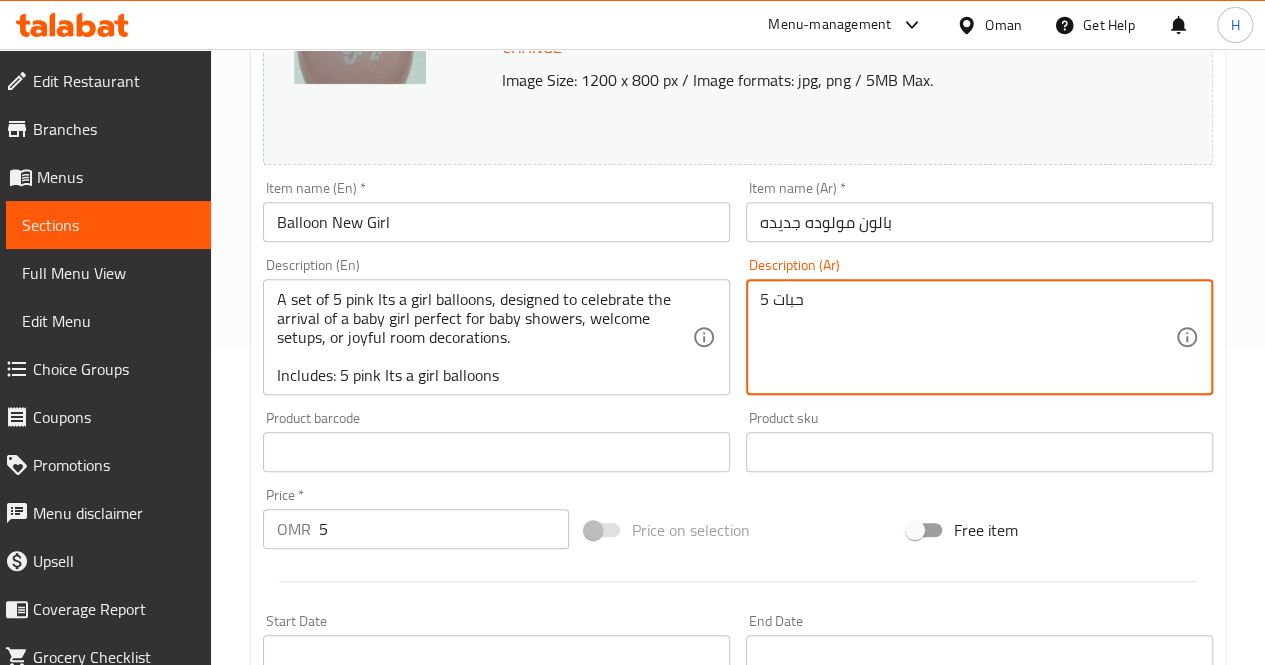 click on "5 حبات" at bounding box center [967, 337] 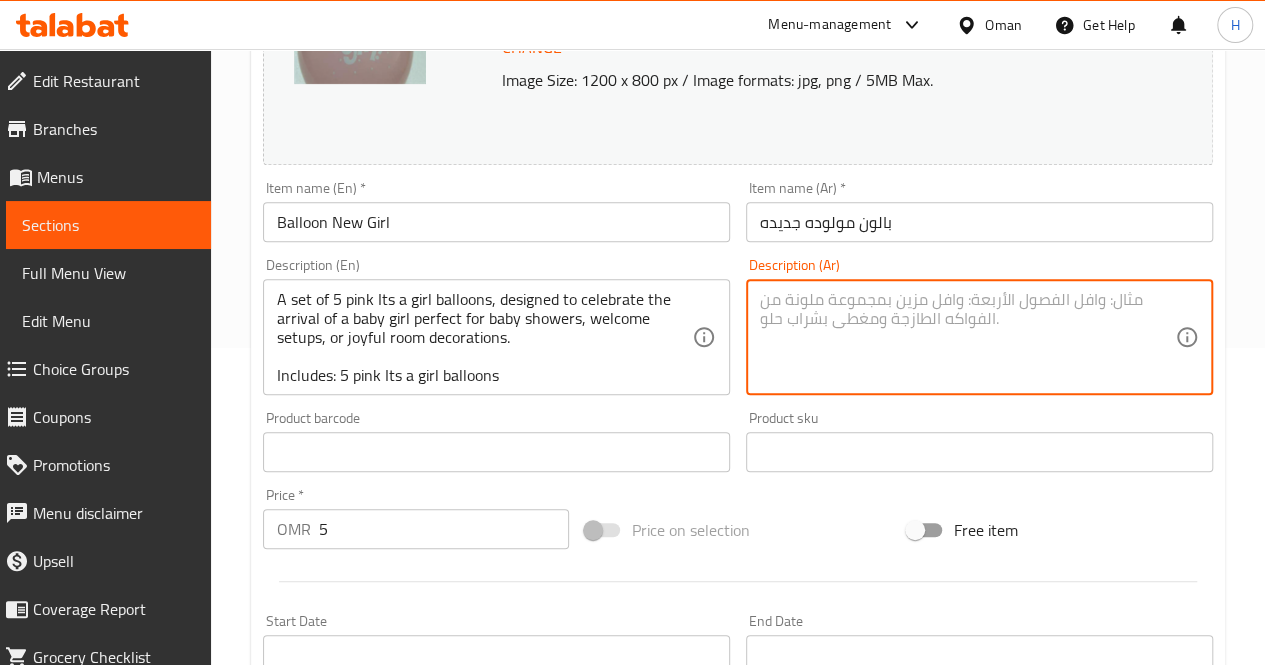 click at bounding box center [967, 337] 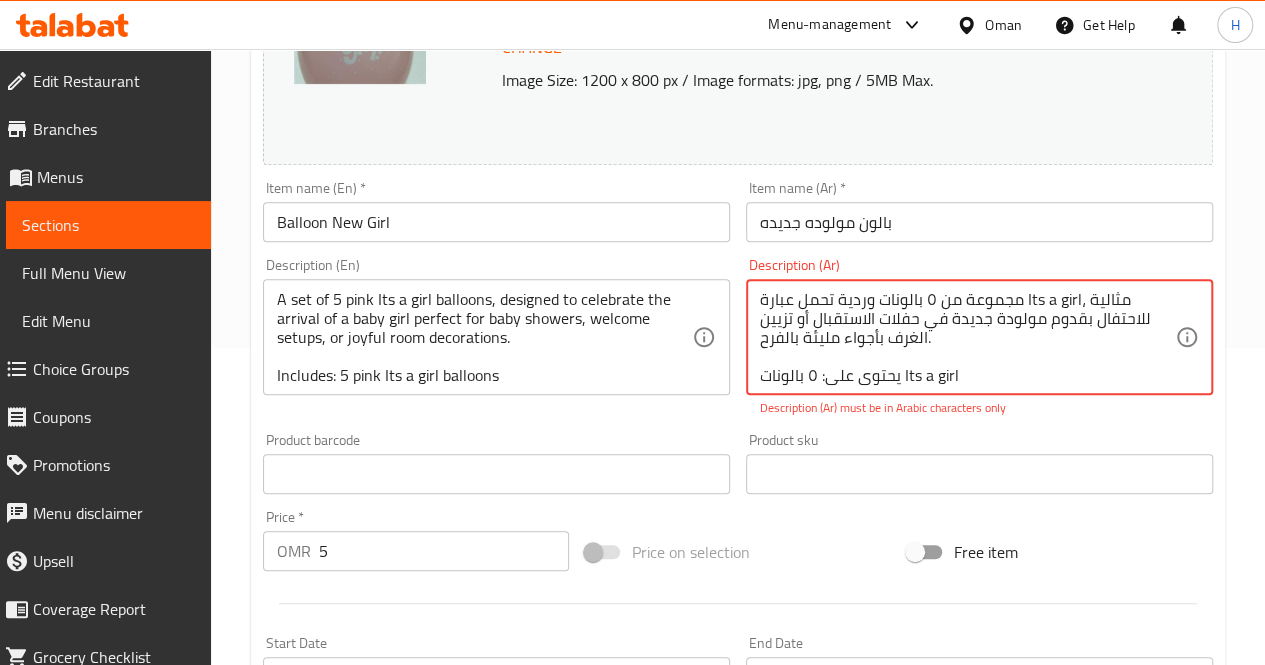 scroll, scrollTop: 38, scrollLeft: 0, axis: vertical 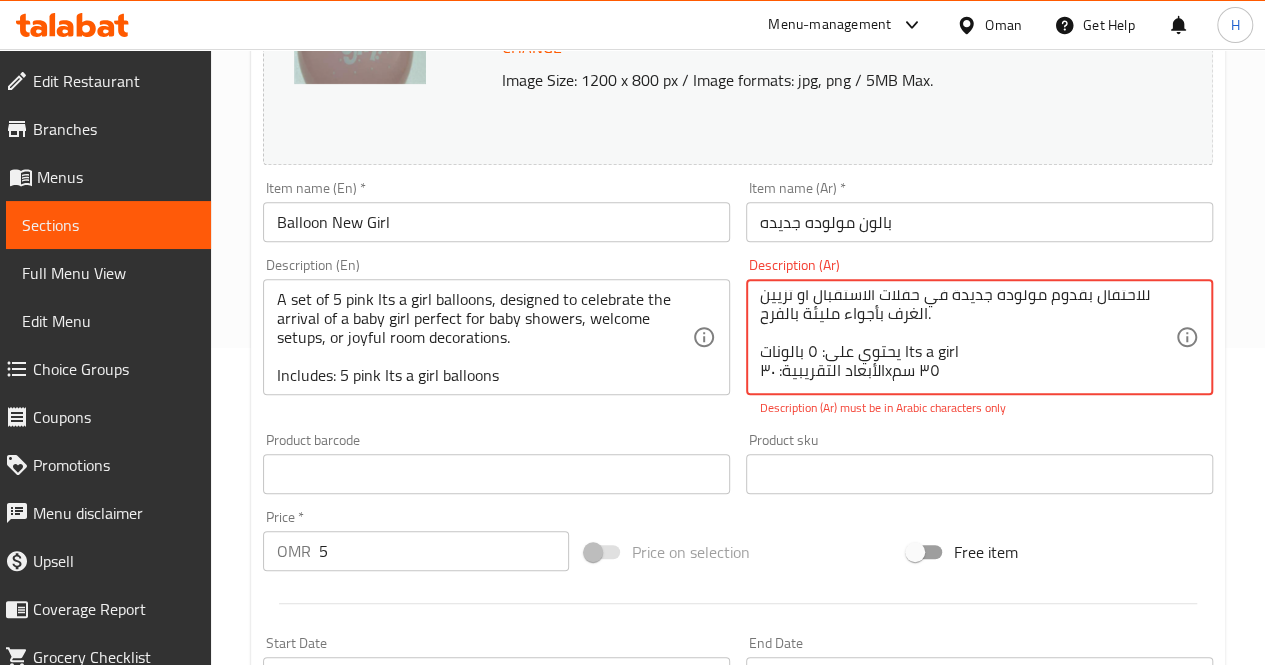 click on "مجموعة من ٥ بالونات وردية تحمل عبارة Its a girl، مثالية للاحتفال بقدوم مولودة جديدة في حفلات الاستقبال أو تزيين الغرف بأجواء مليئة بالفرح.
يحتوي على: ٥ بالونات Its a girl
الأبعاد التقريبية: ٣٠x٣٥ سم" at bounding box center (967, 337) 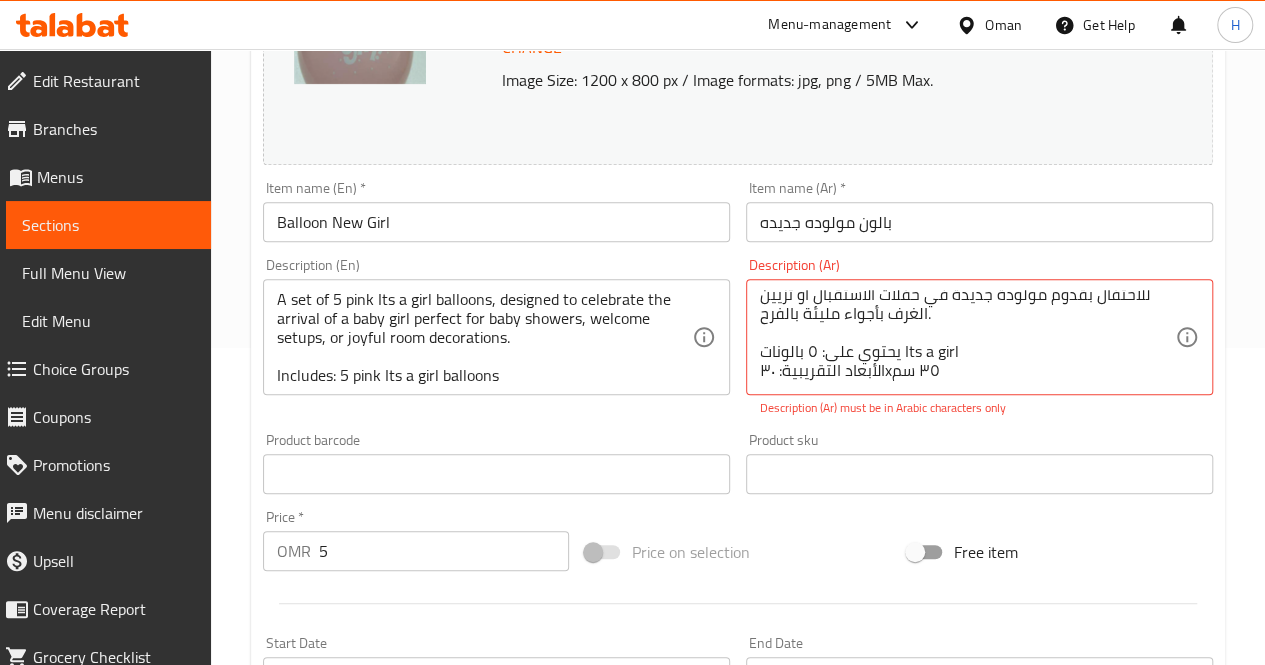 drag, startPoint x: 756, startPoint y: 367, endPoint x: 1010, endPoint y: 283, distance: 267.52945 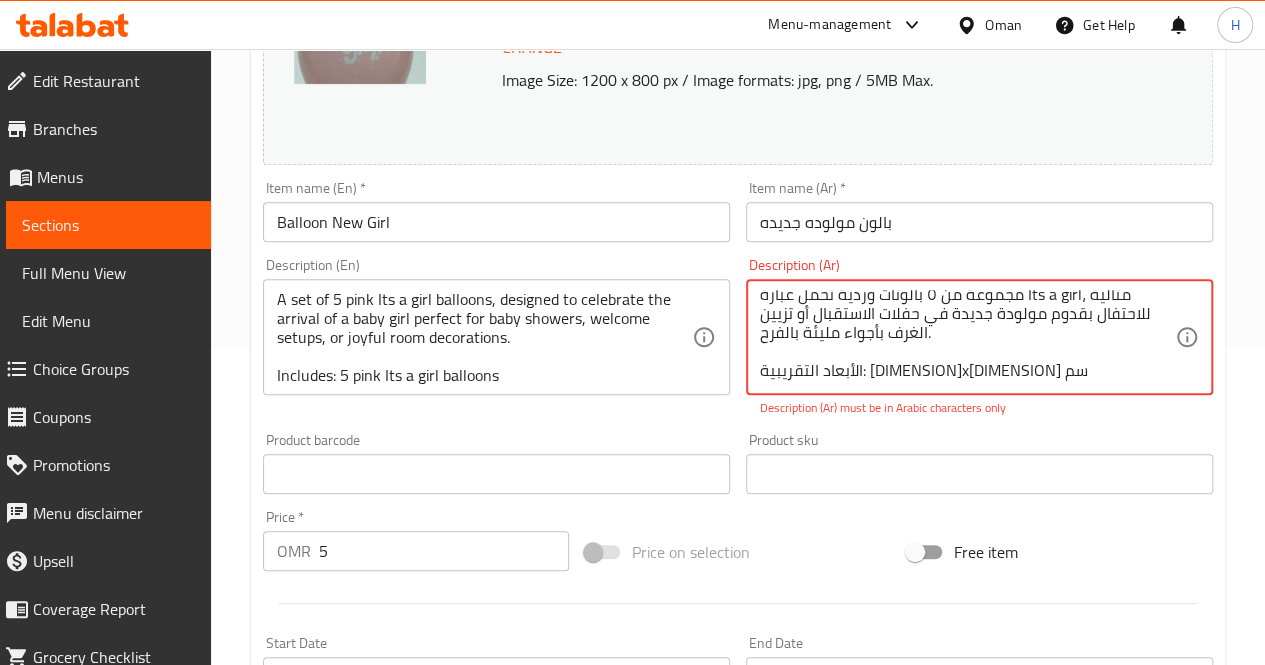 scroll, scrollTop: 18, scrollLeft: 0, axis: vertical 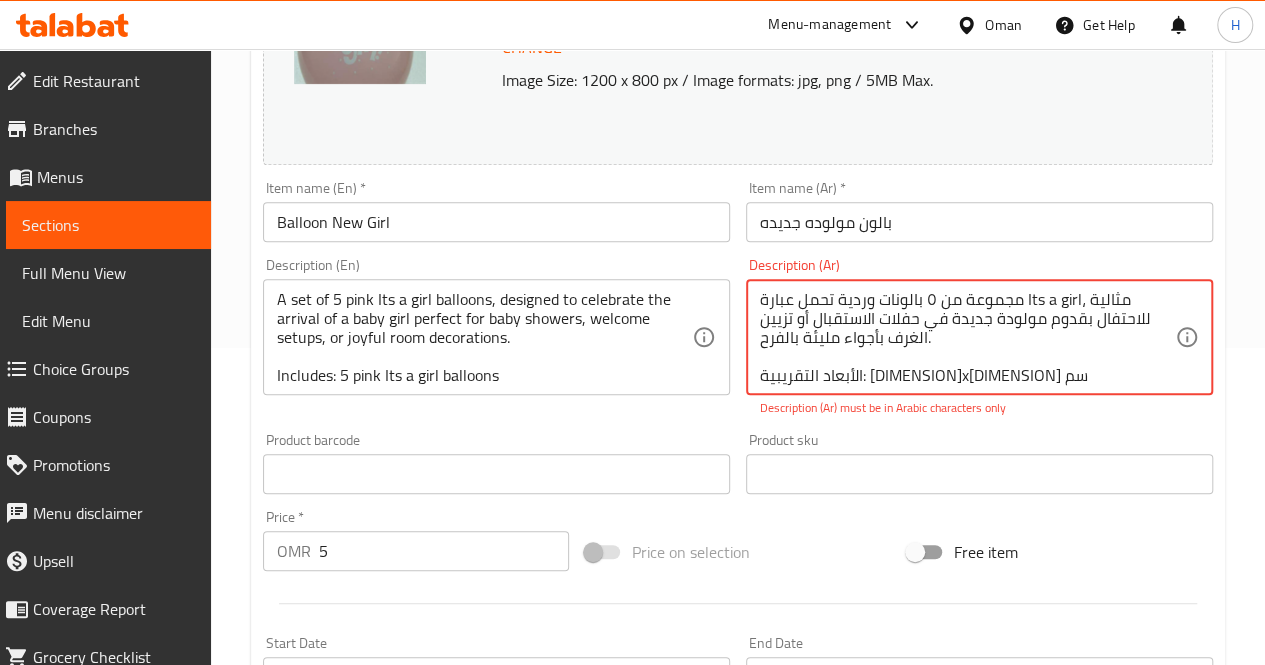 drag, startPoint x: 951, startPoint y: 356, endPoint x: 1014, endPoint y: 288, distance: 92.69843 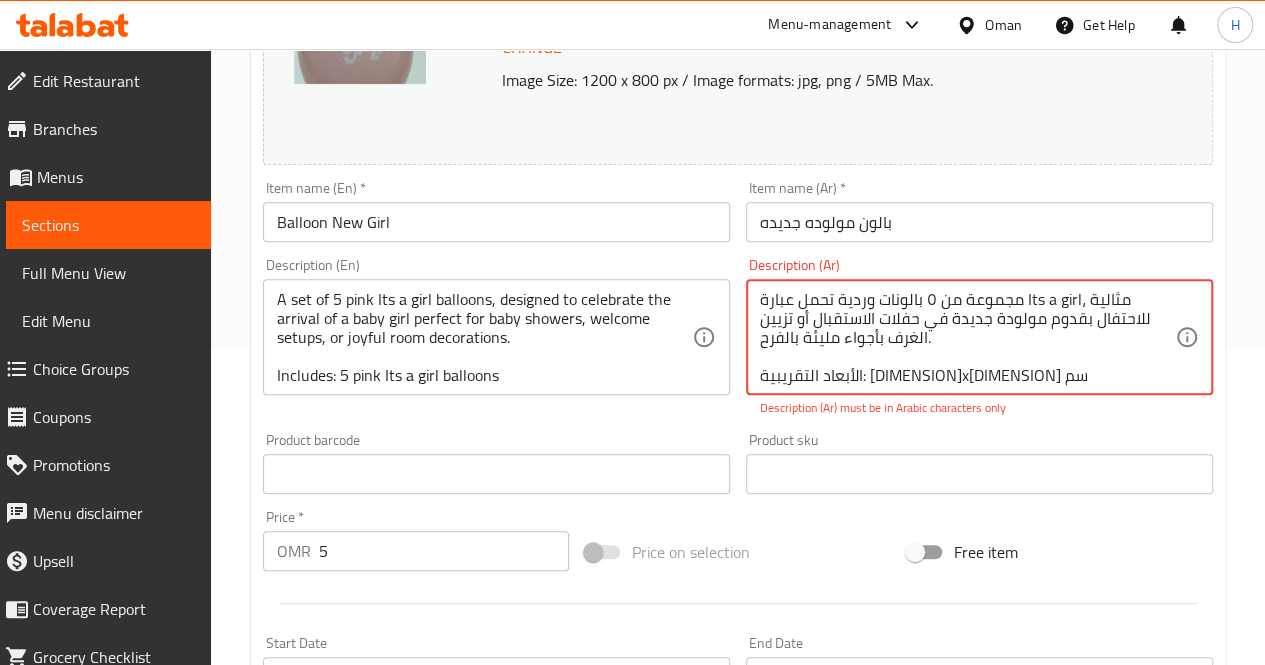 click on "مجموعة من ٥ بالونات وردية تحمل عبارة Its a girl، مثالية للاحتفال بقدوم مولودة جديدة في حفلات الاستقبال أو تزيين الغرف بأجواء مليئة بالفرح.
الأبعاد التقريبية: ٣٠x٣٥ سم
Description (Ar)" at bounding box center [979, 337] 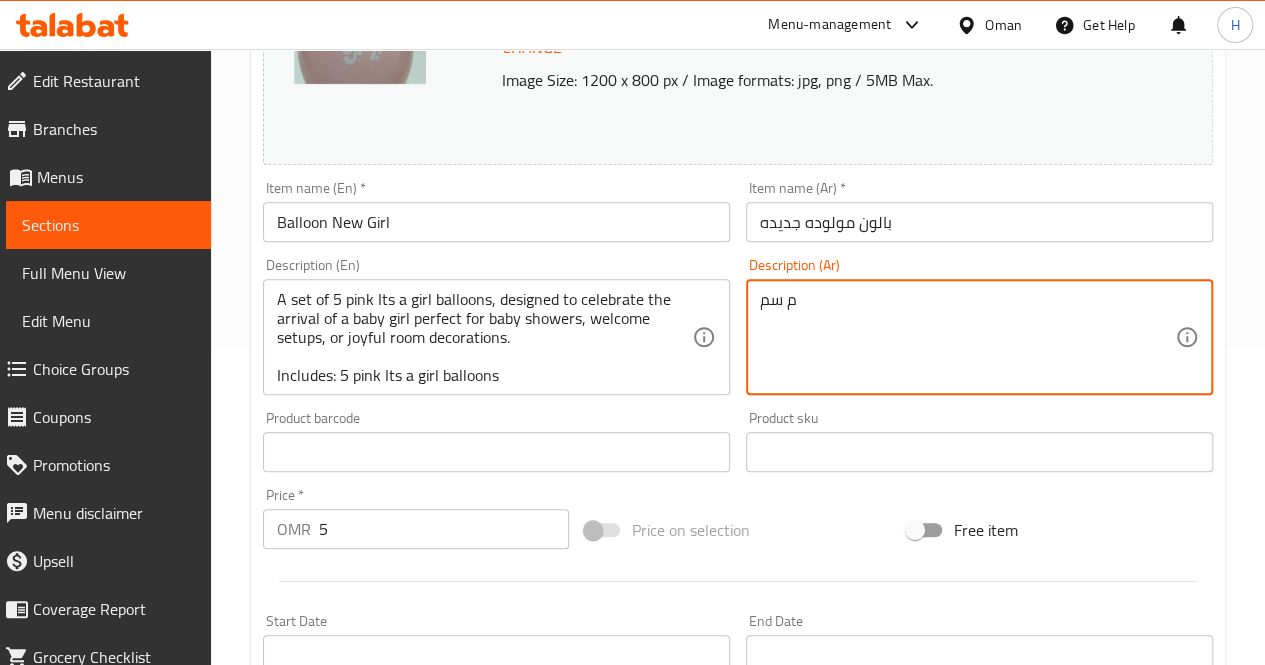 drag, startPoint x: 828, startPoint y: 305, endPoint x: 746, endPoint y: 299, distance: 82.219215 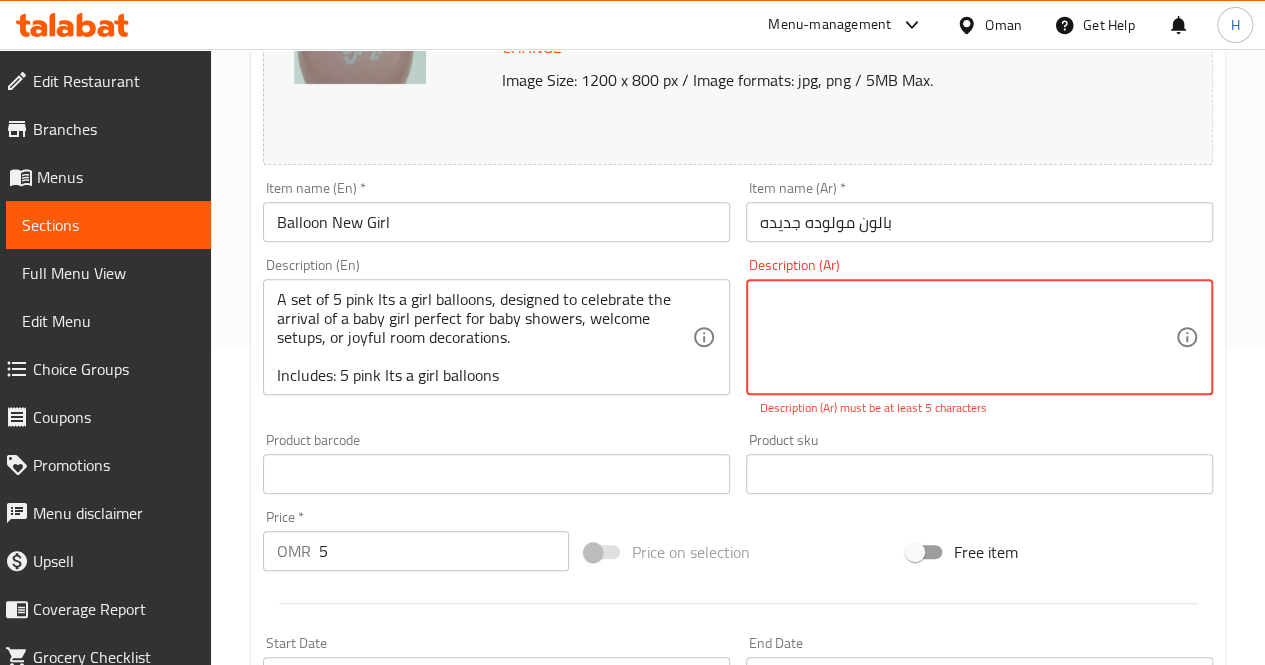 paste on "مجموعة من ٥ بالونات وردية تحمل عبارة Its a girl، مثالية للاحتفال بقدوم مولودة جديدة في حفلات الاستقبال أو تزيين الغرف بأجواء مليئة بالفرح.
يحتوي على: ٥ بالونات Its a girl
الأبعاد التقريبية: ٣٠x٣٥ سم" 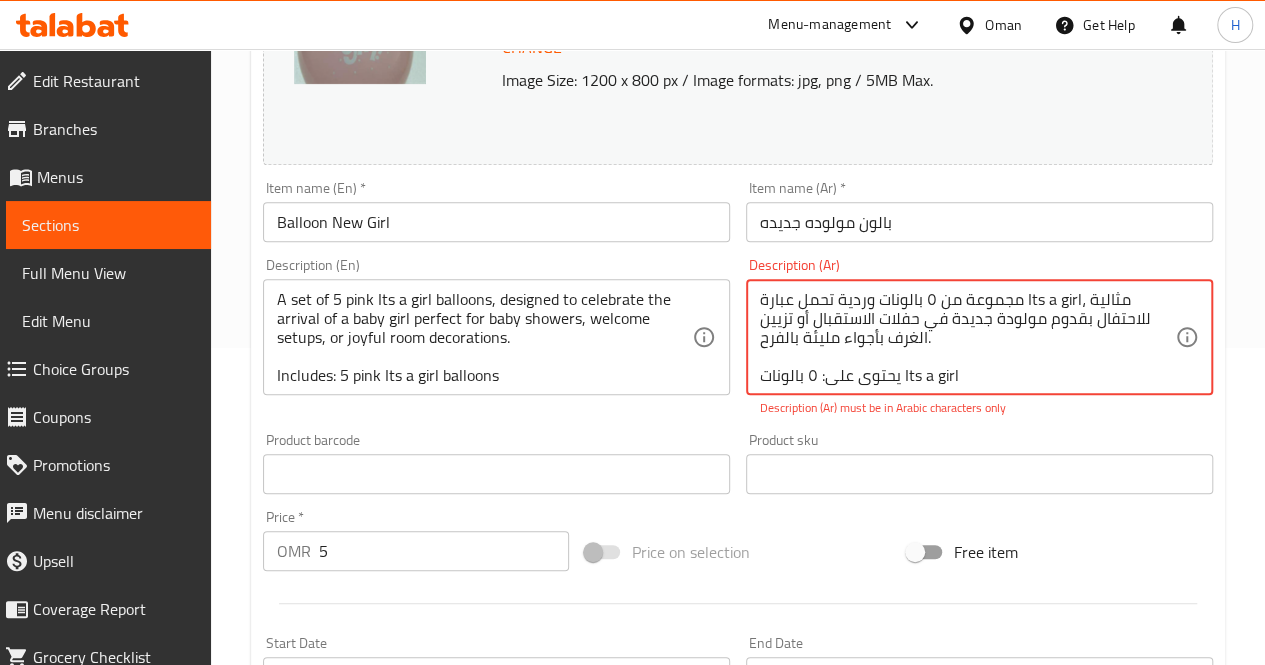 scroll, scrollTop: 43, scrollLeft: 0, axis: vertical 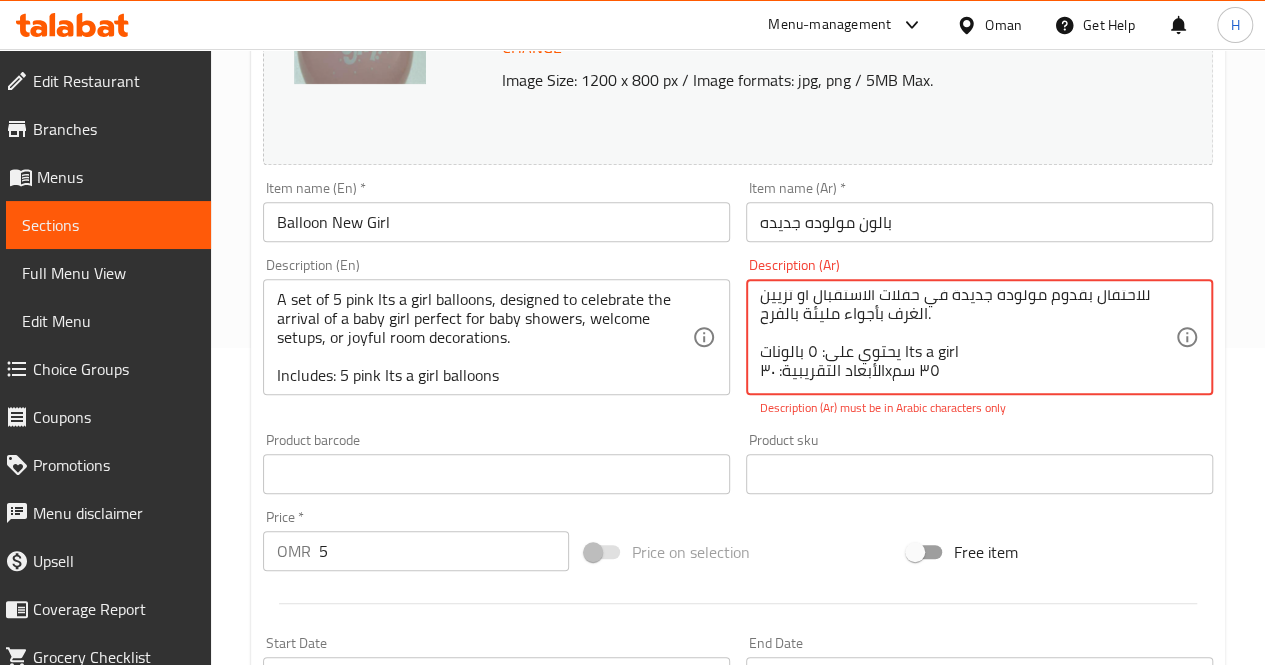 click on "مجموعة من ٥ بالونات وردية تحمل عبارة Its a girl، مثالية للاحتفال بقدوم مولودة جديدة في حفلات الاستقبال أو تزيين الغرف بأجواء مليئة بالفرح.
يحتوي على: ٥ بالونات Its a girl
الأبعاد التقريبية: ٣٠x٣٥ سم" at bounding box center (967, 337) 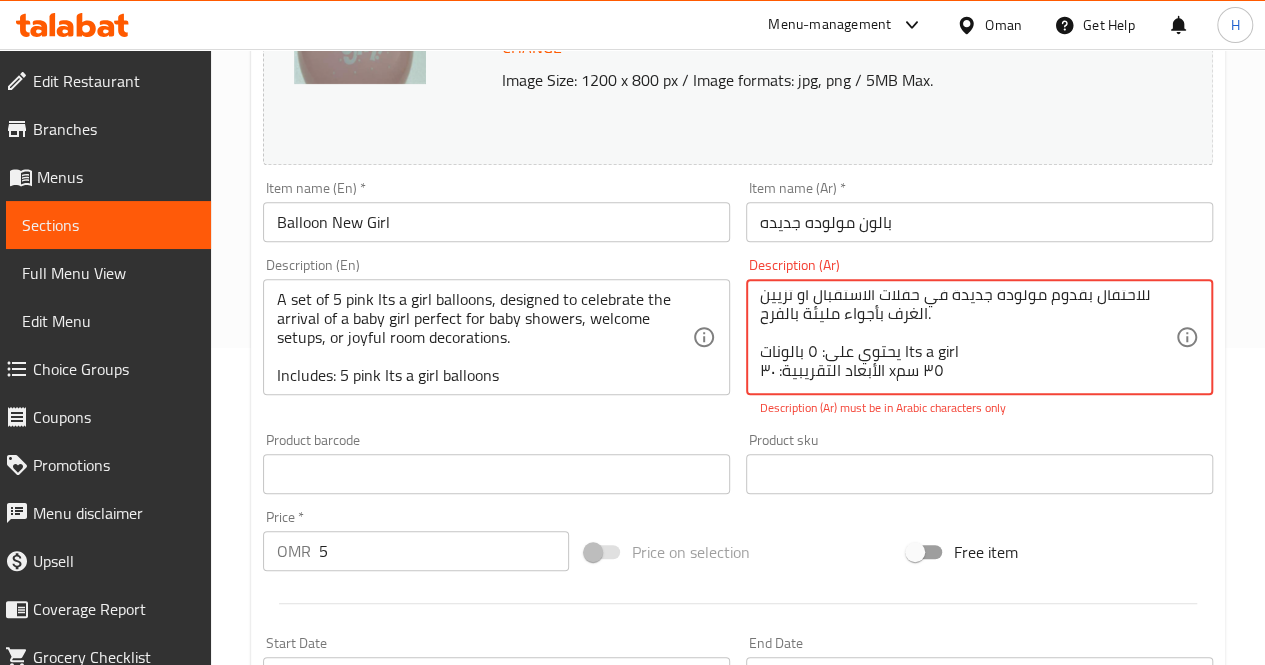 drag, startPoint x: 950, startPoint y: 345, endPoint x: 880, endPoint y: 354, distance: 70.5762 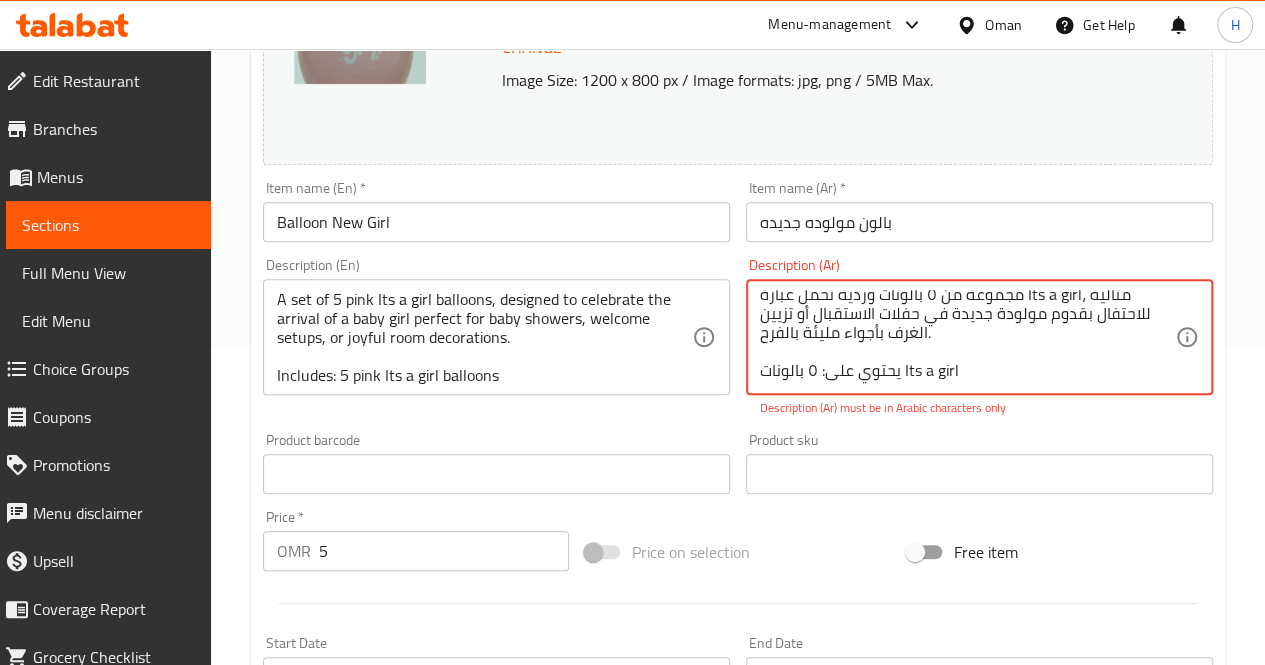 scroll, scrollTop: 38, scrollLeft: 0, axis: vertical 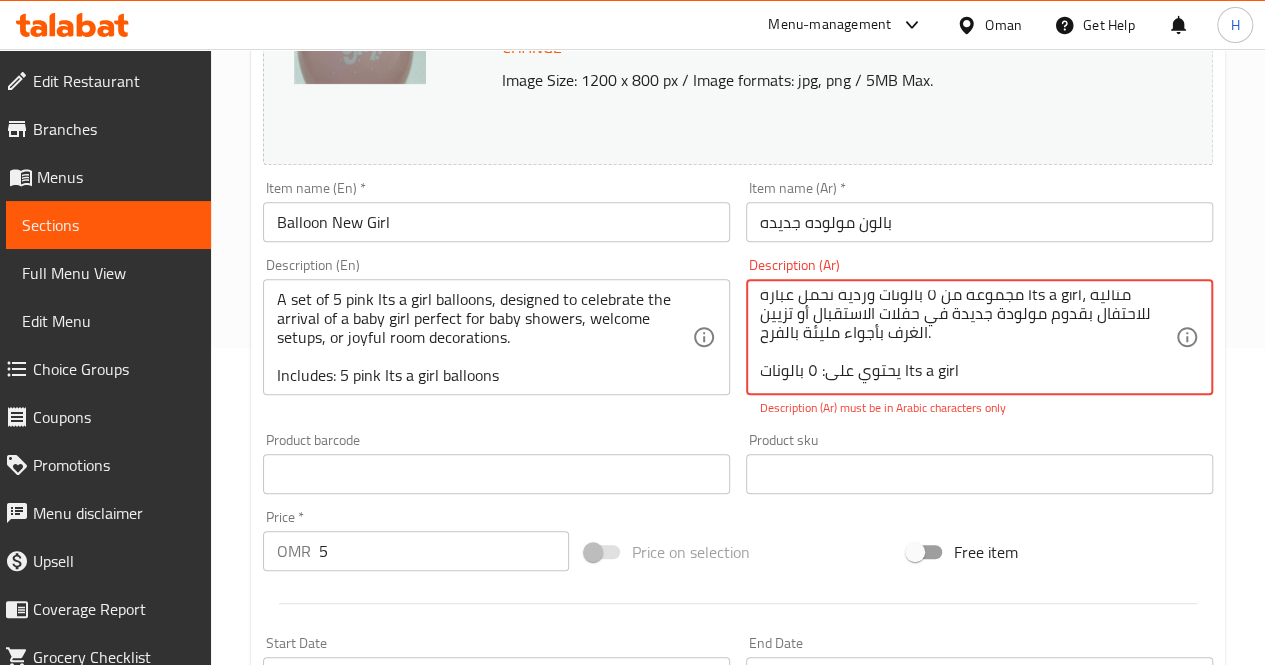 paste on "الأبعاد التقريبية: ٣٠×٣٥ سم" 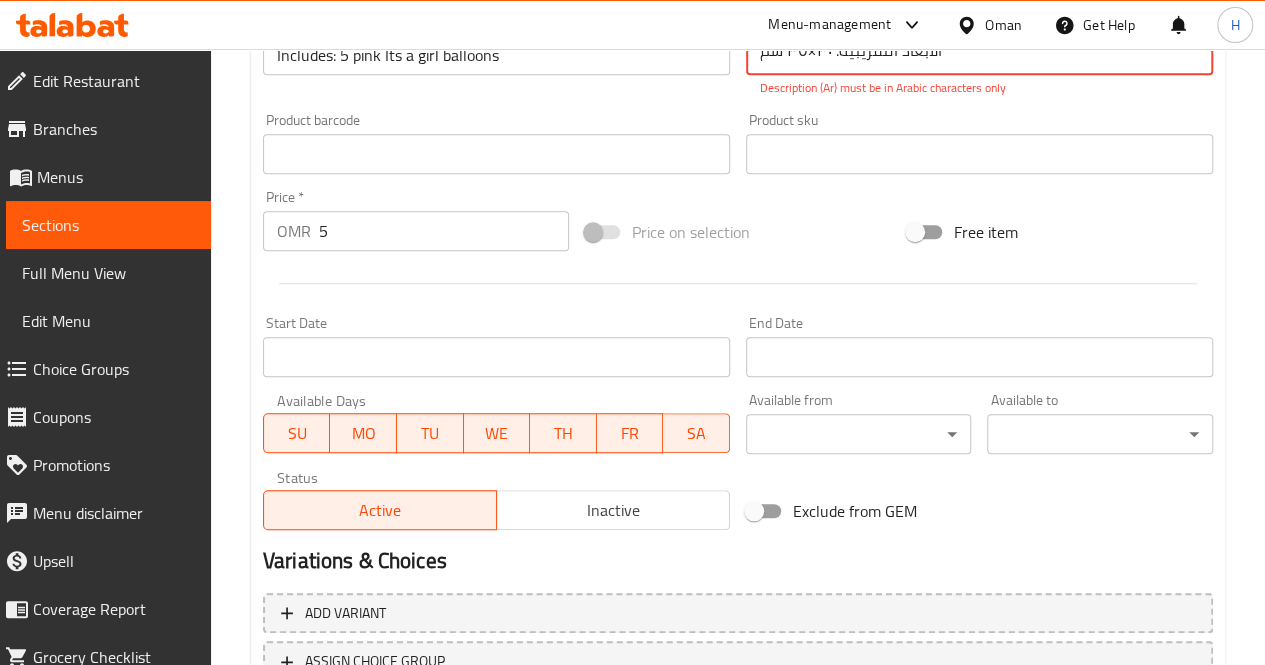 scroll, scrollTop: 799, scrollLeft: 0, axis: vertical 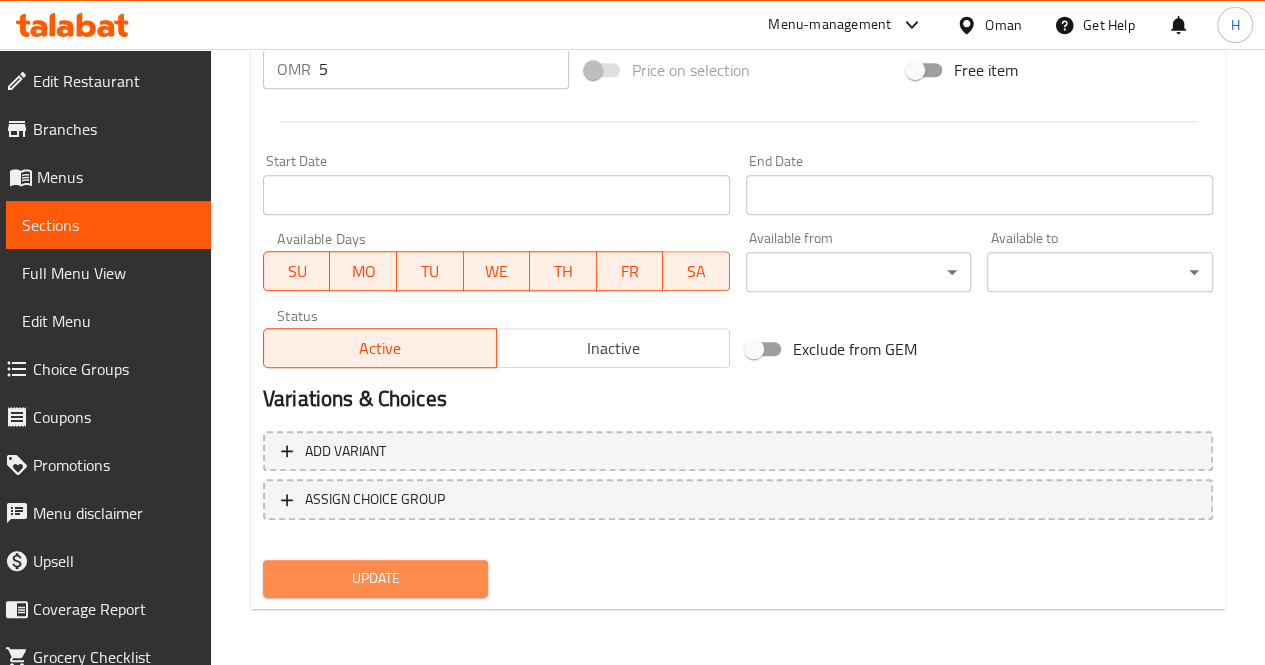 click on "Update" at bounding box center (376, 578) 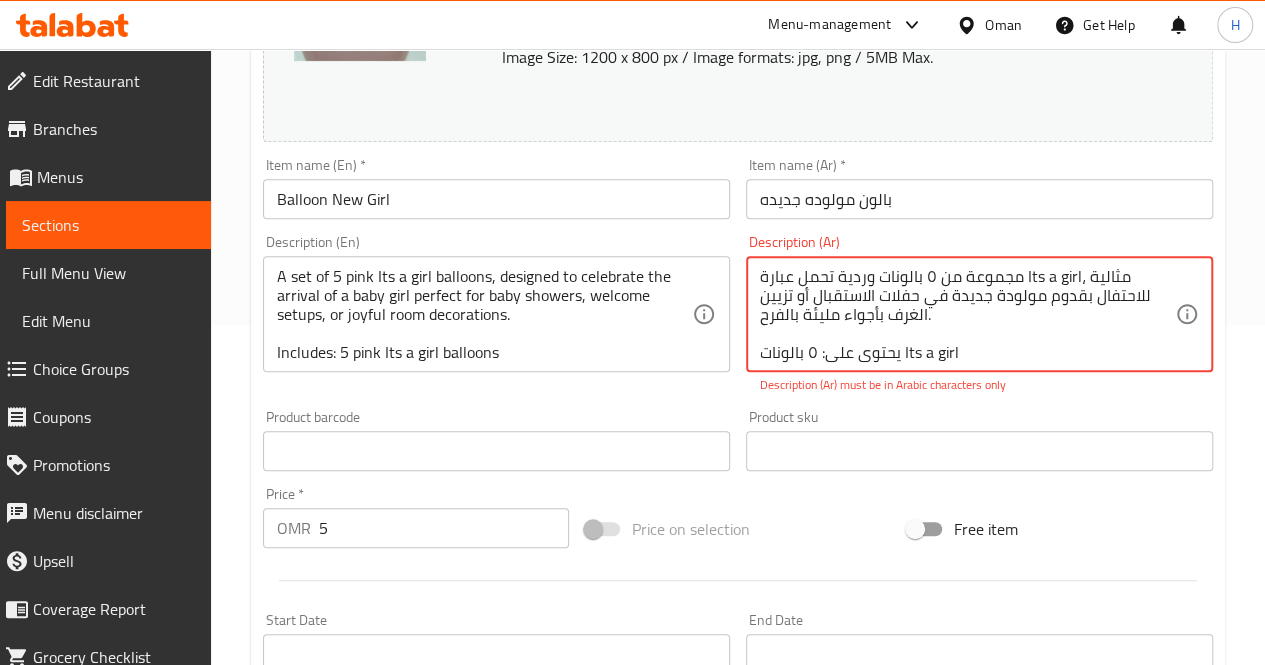 scroll, scrollTop: 38, scrollLeft: 0, axis: vertical 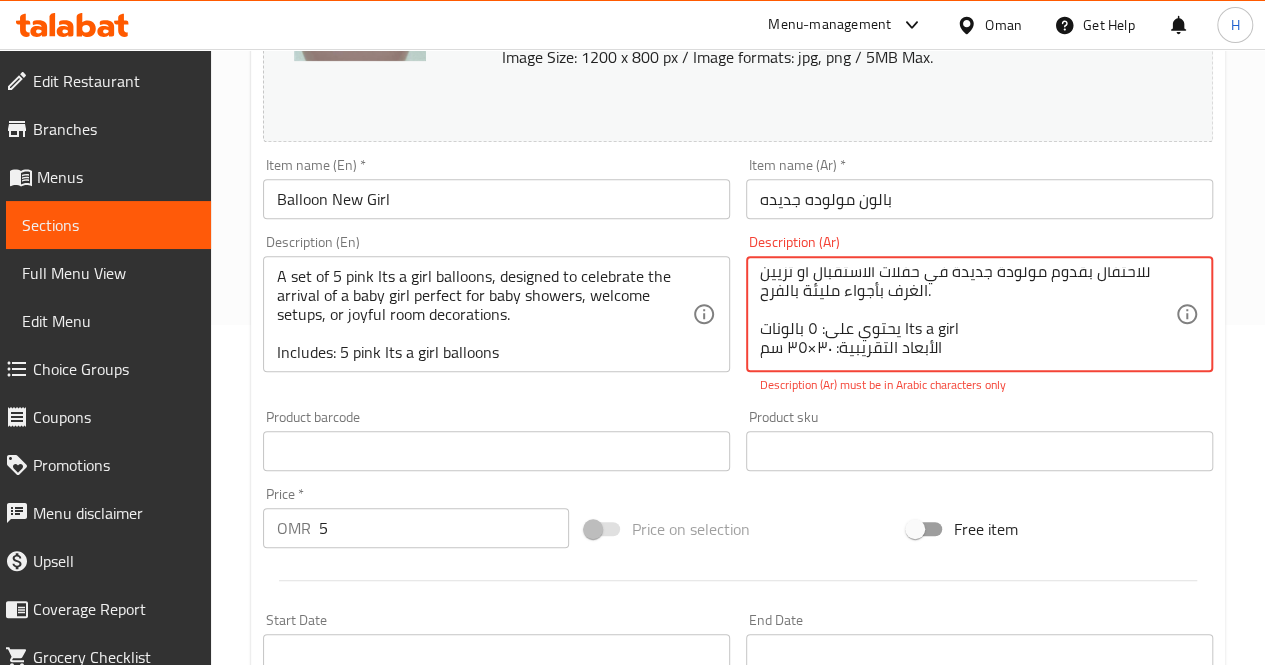 click on "مجموعة من ٥ بالونات وردية تحمل عبارة Its a girl، مثالية للاحتفال بقدوم مولودة جديدة في حفلات الاستقبال أو تزيين الغرف بأجواء مليئة بالفرح.
يحتوي على: ٥ بالونات Its a girl
الأبعاد التقريبية: ٣٠×٣٥ سم" at bounding box center [967, 314] 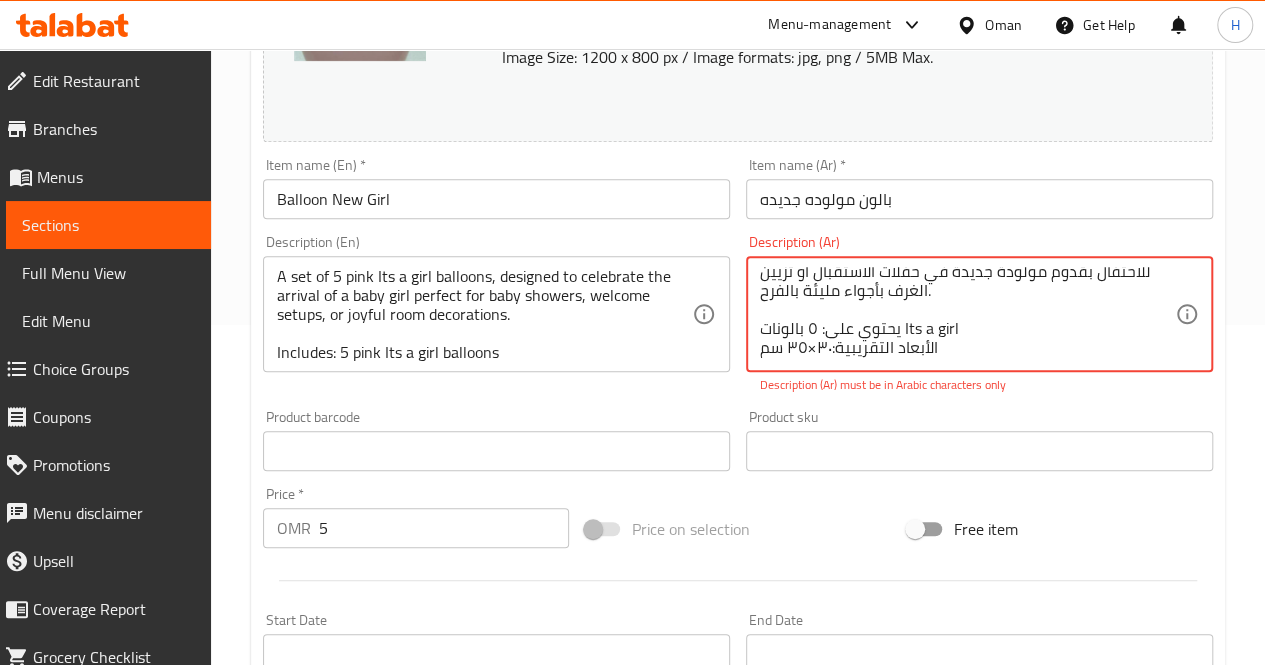 type on "مجموعة من ٥ بالونات وردية تحمل عبارة Its a girl، مثالية للاحتفال بقدوم مولودة جديدة في حفلات الاستقبال أو تزيين الغرف بأجواء مليئة بالفرح.
يحتوي على: ٥ بالونات Its a girl
الأبعاد التقريبية: ٣٠×٣٥ سم" 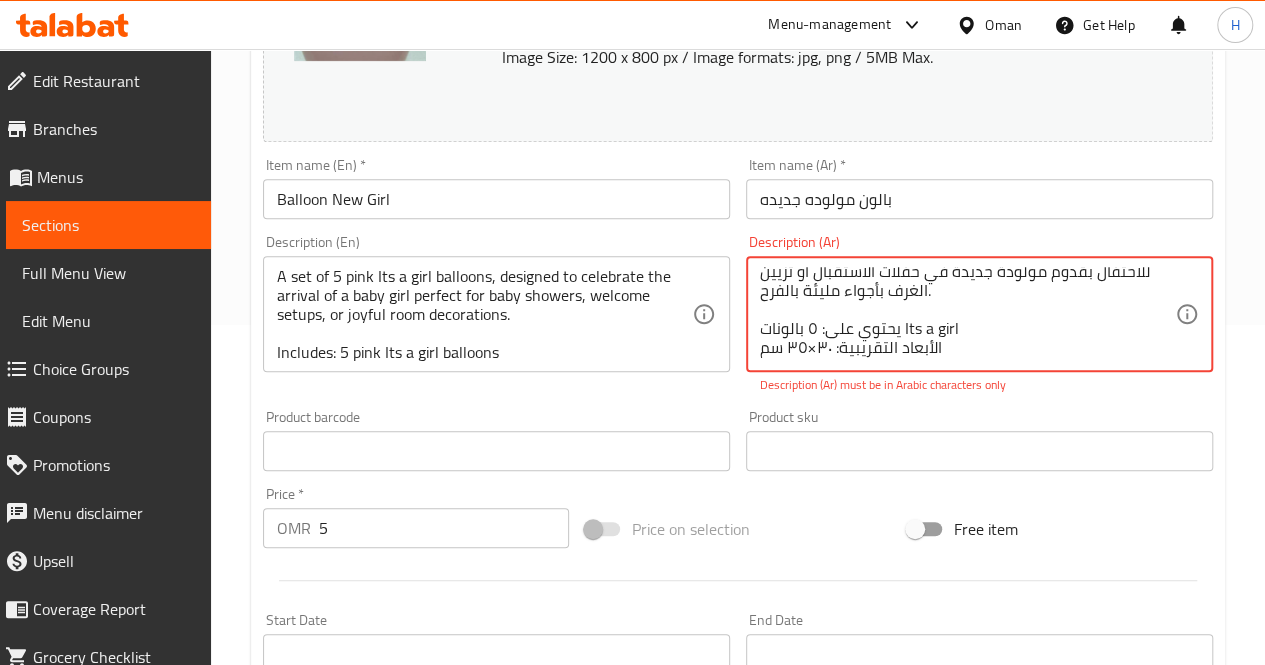 scroll, scrollTop: 0, scrollLeft: 0, axis: both 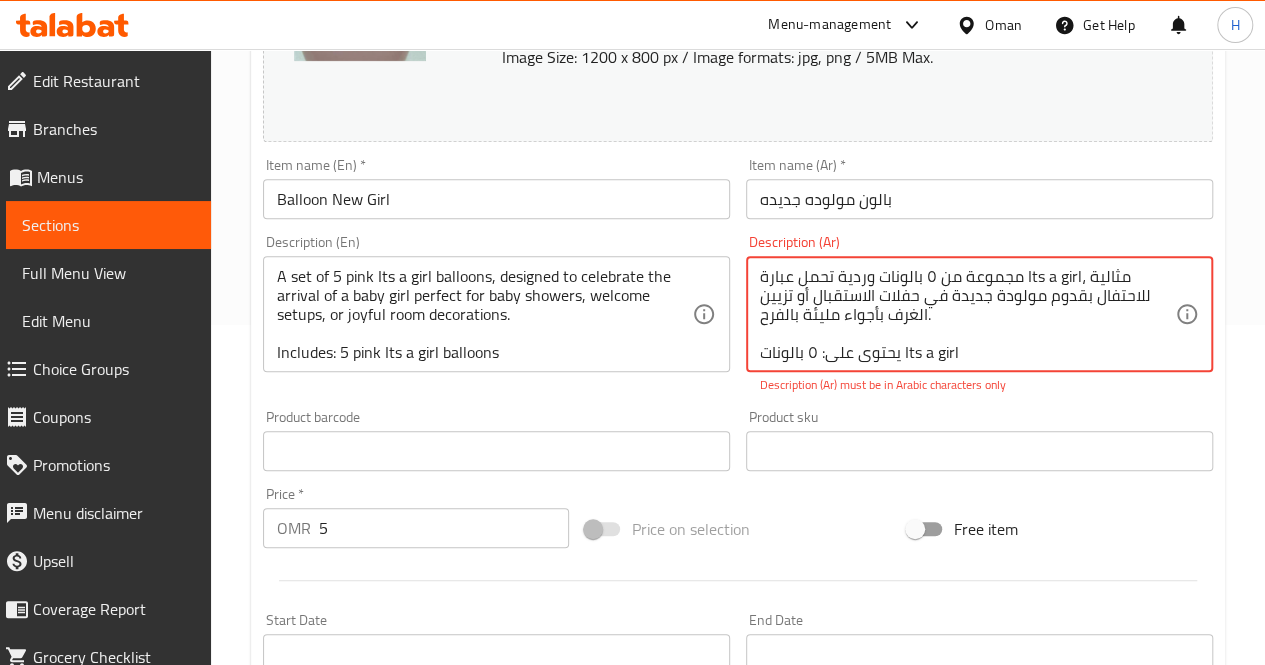 click on "مجموعة من ٥ بالونات وردية تحمل عبارة Its a girl، مثالية للاحتفال بقدوم مولودة جديدة في حفلات الاستقبال أو تزيين الغرف بأجواء مليئة بالفرح.
يحتوي على: ٥ بالونات Its a girl
الأبعاد التقريبية: ٣٠×٣٥ سم" at bounding box center (967, 314) 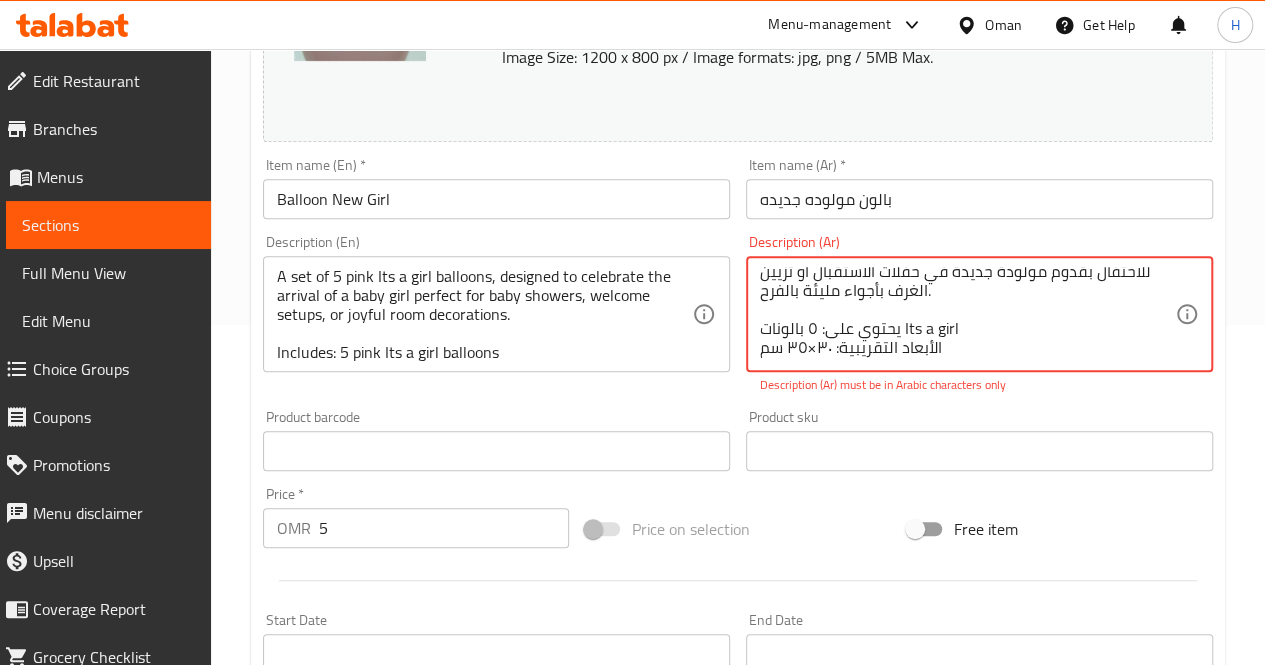 click on "مجموعة من ٥ بالونات وردية تحمل عبارة Its a girl، مثالية للاحتفال بقدوم مولودة جديدة في حفلات الاستقبال أو تزيين الغرف بأجواء مليئة بالفرح.
يحتوي على: ٥ بالونات Its a girl
الأبعاد التقريبية: ٣٠×٣٥ سم" at bounding box center [967, 314] 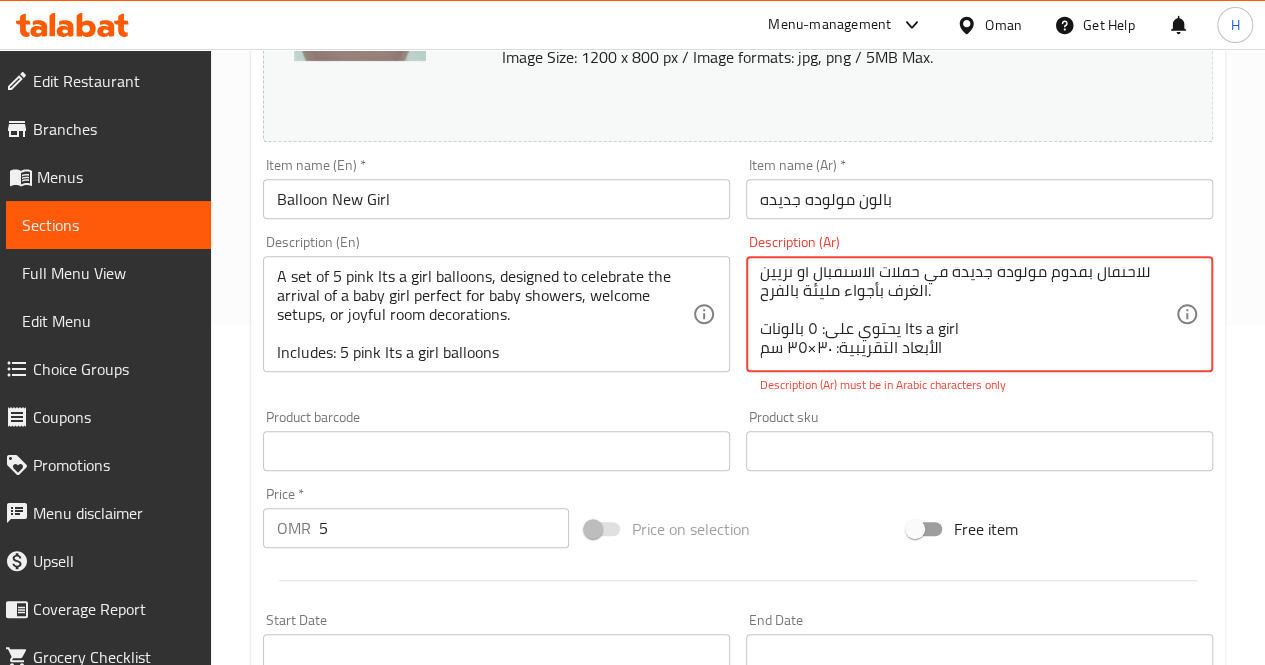 click on "مجموعة من ٥ بالونات وردية تحمل عبارة Its a girl، مثالية للاحتفال بقدوم مولودة جديدة في حفلات الاستقبال أو تزيين الغرف بأجواء مليئة بالفرح.
يحتوي على: ٥ بالونات Its a girl
الأبعاد التقريبية: ٣٠×٣٥ سم" at bounding box center [967, 314] 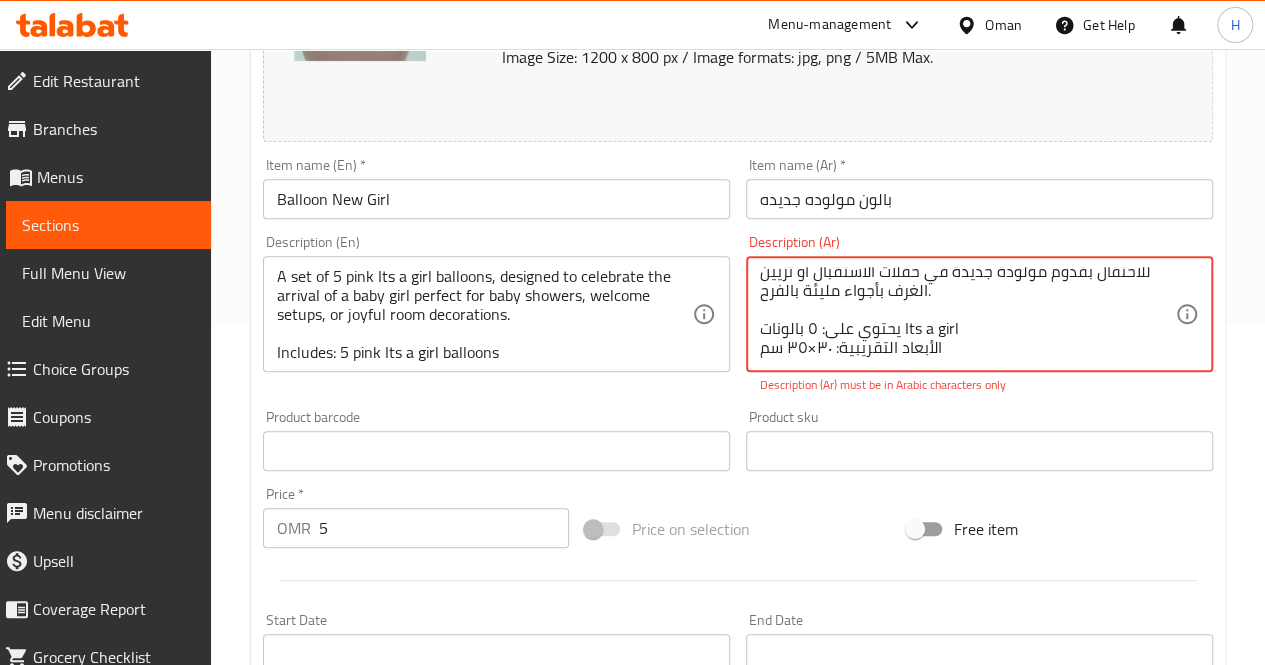 click on "مجموعة من ٥ بالونات وردية تحمل عبارة Its a girl، مثالية للاحتفال بقدوم مولودة جديدة في حفلات الاستقبال أو تزيين الغرف بأجواء مليئة بالفرح.
يحتوي على: ٥ بالونات Its a girl
الأبعاد التقريبية: ٣٠×٣٥ سم" at bounding box center [967, 314] 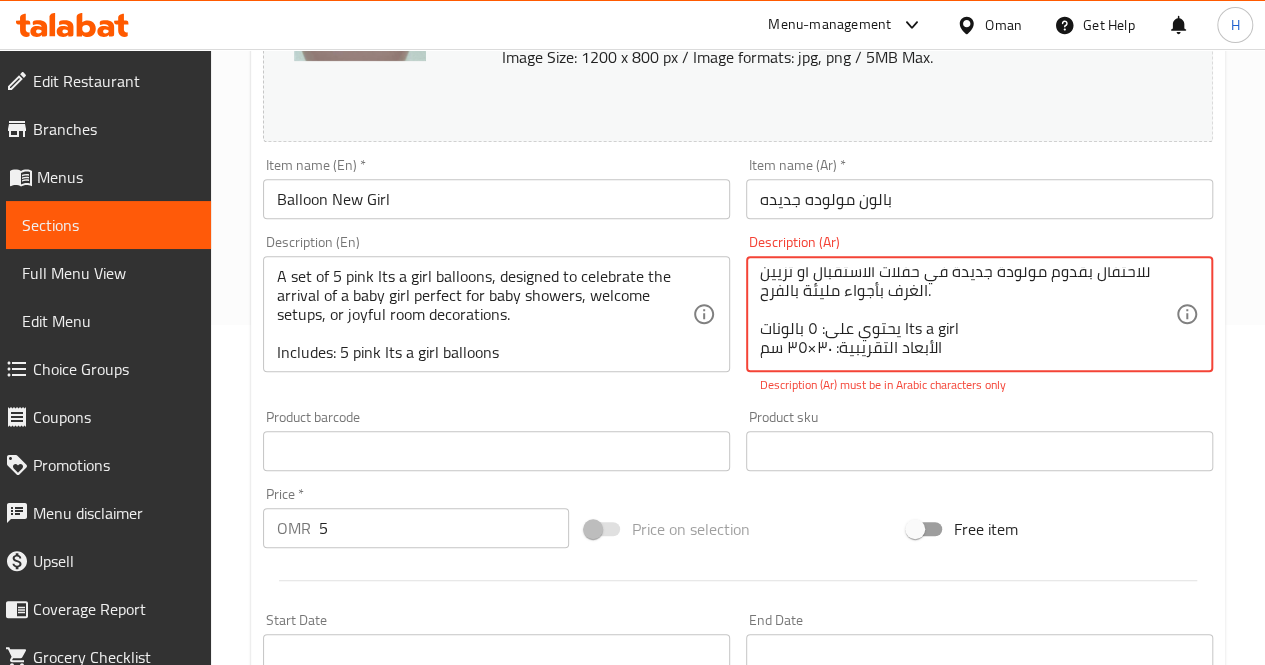 click on "مجموعة من ٥ بالونات وردية تحمل عبارة Its a girl، مثالية للاحتفال بقدوم مولودة جديدة في حفلات الاستقبال أو تزيين الغرف بأجواء مليئة بالفرح.
يحتوي على: ٥ بالونات Its a girl
الأبعاد التقريبية: ٣٠×٣٥ سم" at bounding box center [967, 314] 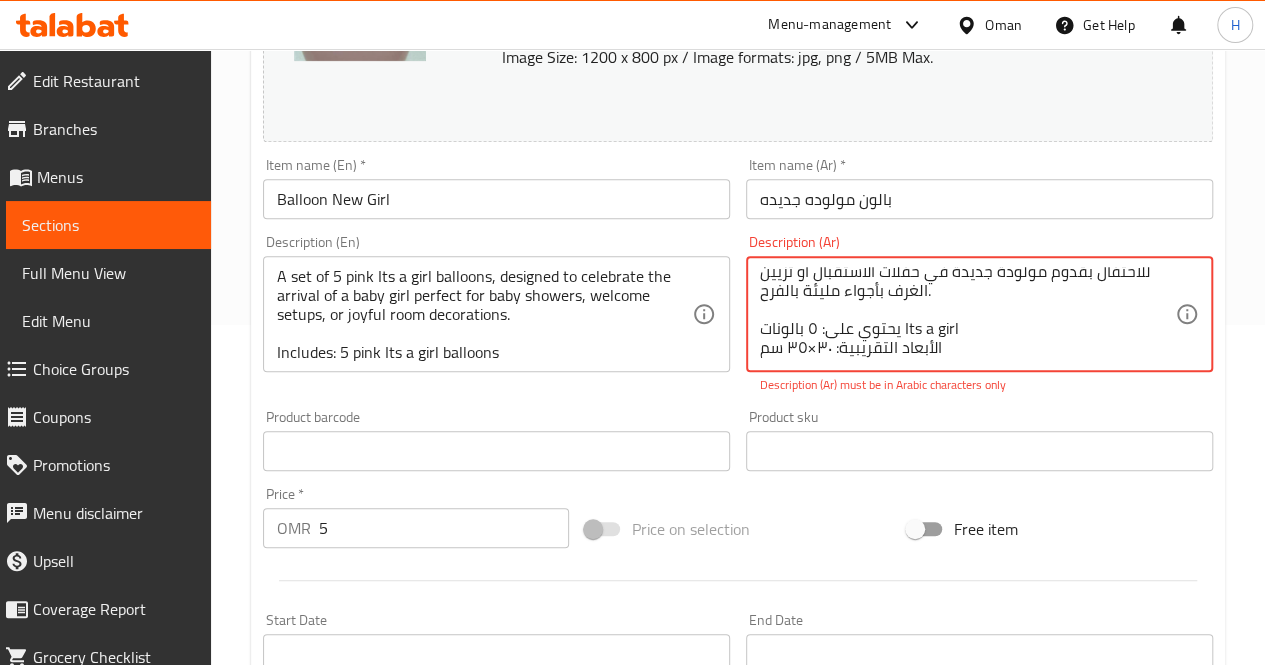 click on "مجموعة من ٥ بالونات وردية تحمل عبارة Its a girl، مثالية للاحتفال بقدوم مولودة جديدة في حفلات الاستقبال أو تزيين الغرف بأجواء مليئة بالفرح.
يحتوي على: ٥ بالونات Its a girl
الأبعاد التقريبية: ٣٠×٣٥ سم" at bounding box center (967, 314) 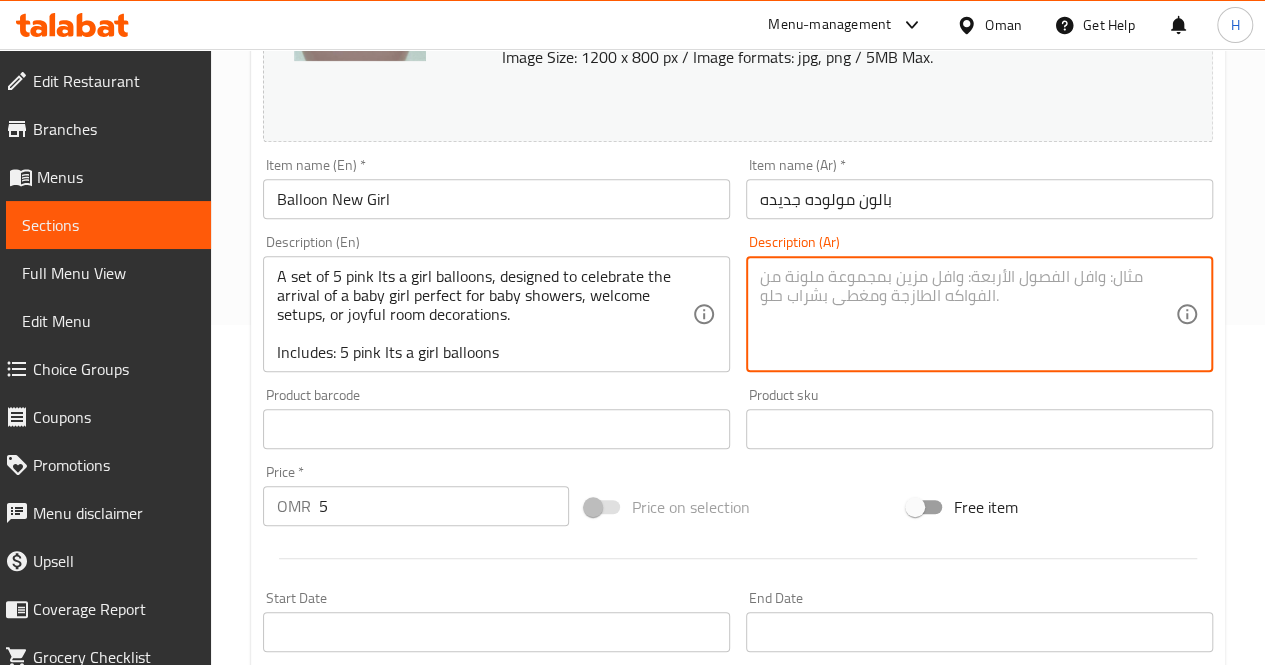 scroll, scrollTop: 0, scrollLeft: 0, axis: both 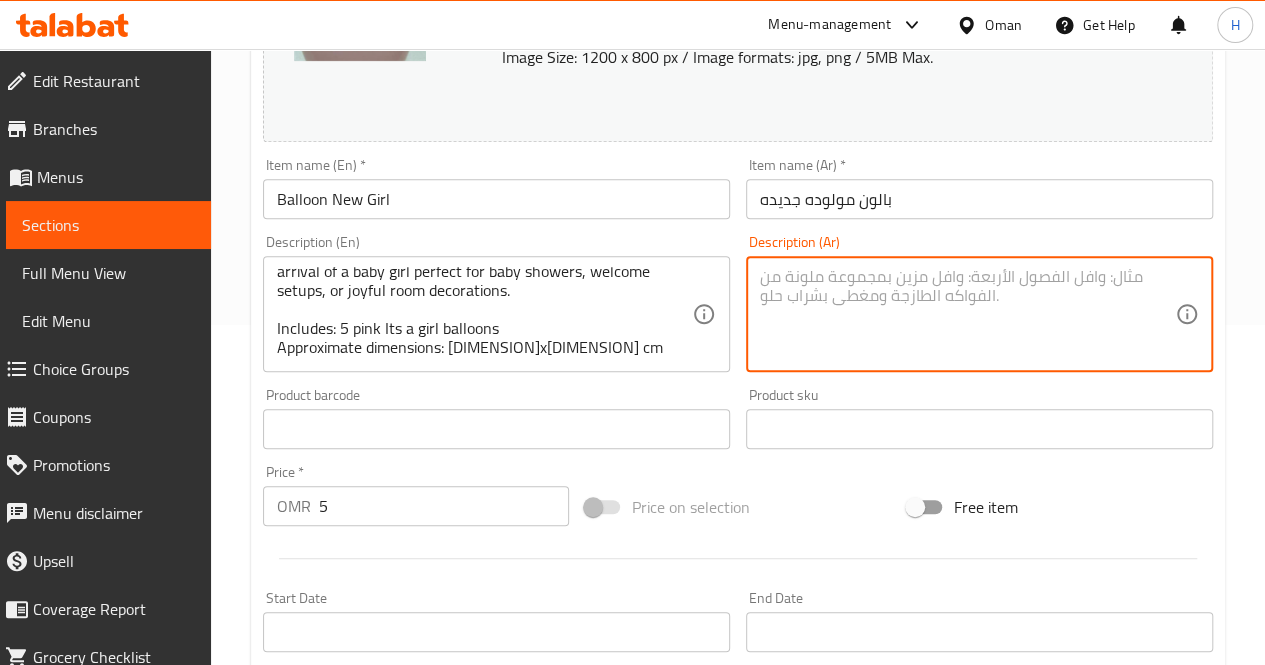 type 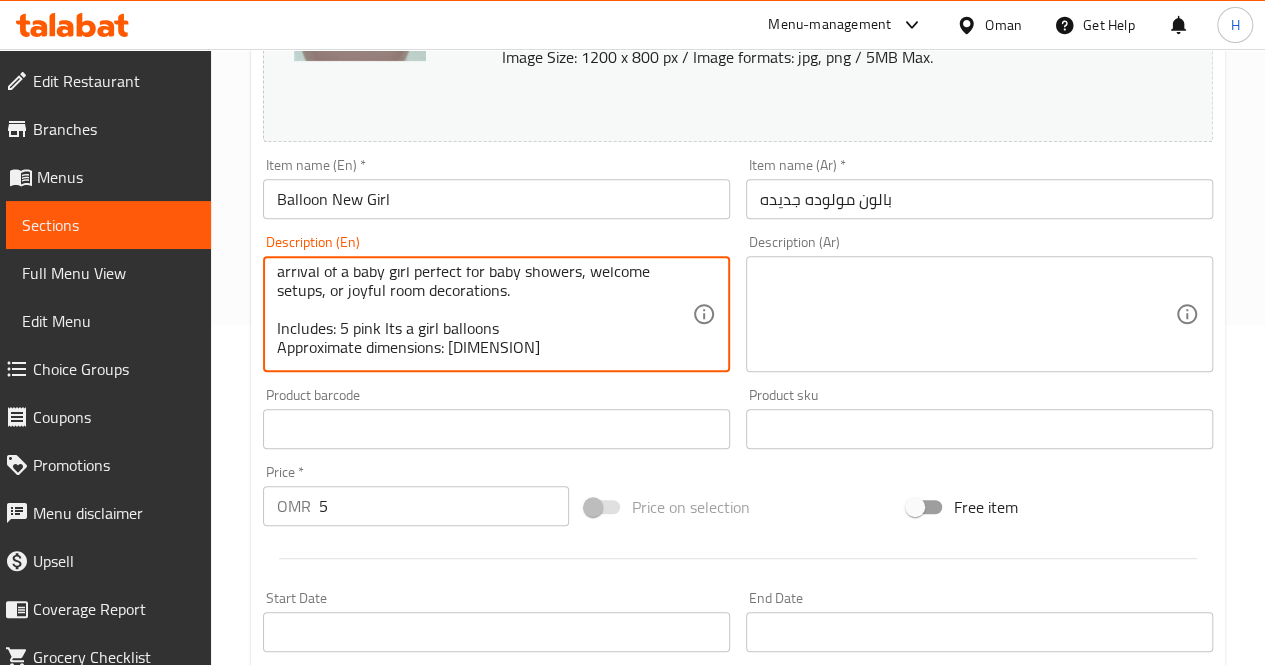 type on "A set of 5 pink Its a girl balloons, designed to celebrate the arrival of a baby girl perfect for baby showers, welcome setups, or joyful room decorations.
Includes: 5 pink Its a girl balloons
Approximate dimensions: 30*35 cm" 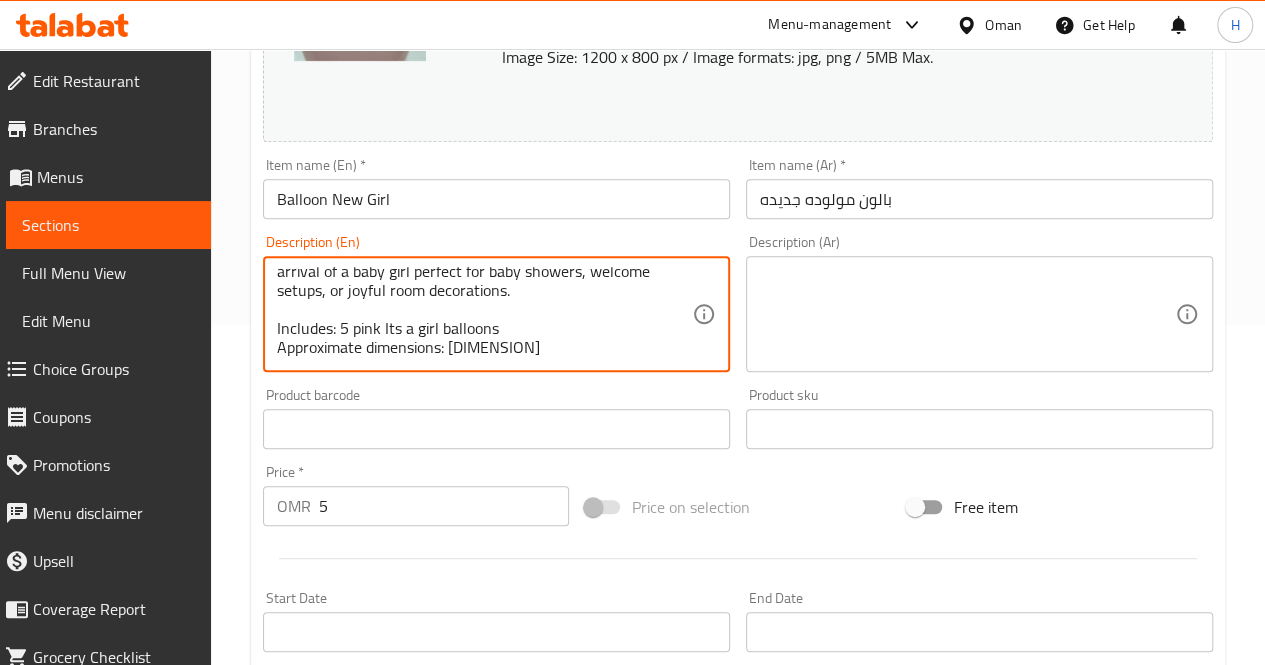 click at bounding box center (967, 314) 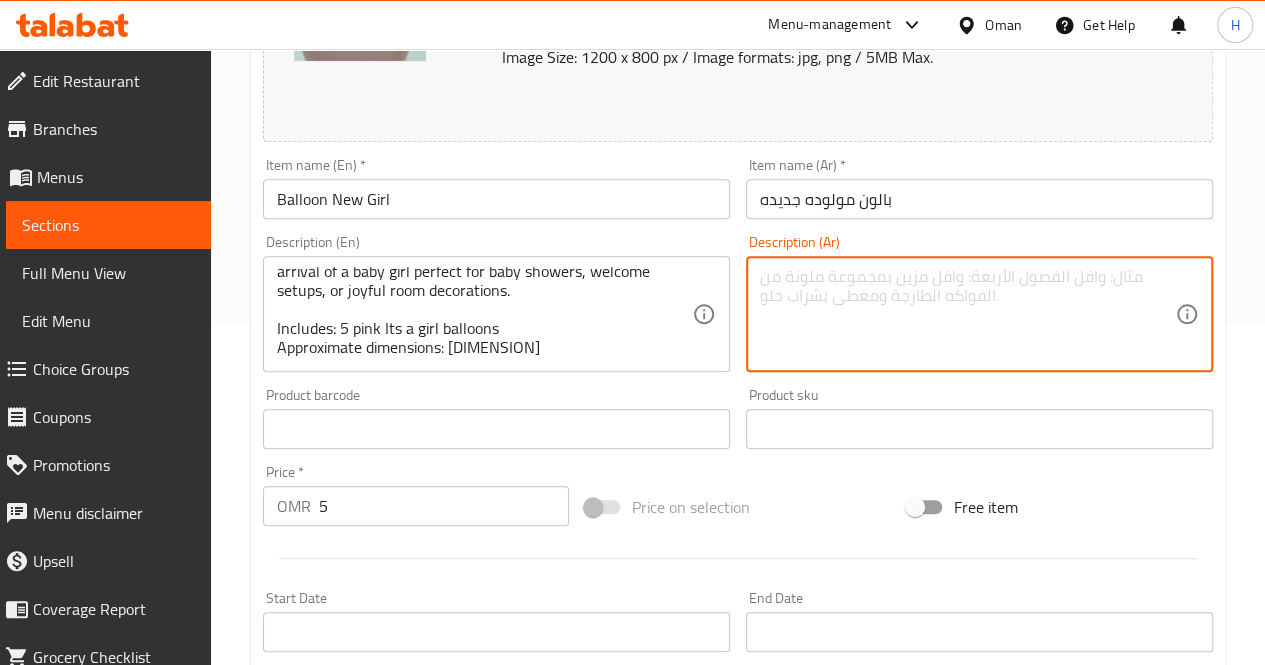 paste on "مجموعة من ٥ بالونات وردية تحمل عبارة Its a girl، مثالية للاحتفال بقدوم مولودة جديدة في حفلات الاستقبال أو تزيين الغرف بأجواء مليئة بالفرح.
يحتوي على: ٥ بالونات Its a girl
الأبعاد التقريبية: ٣٠*٣٥ سم" 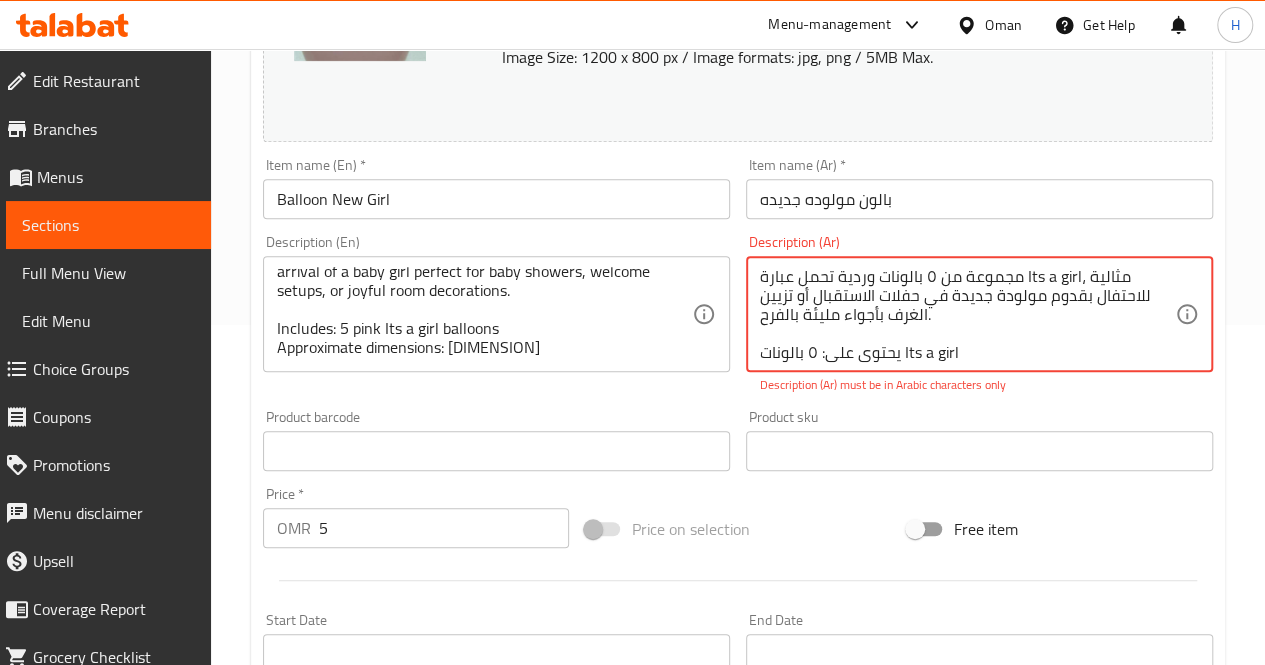 scroll, scrollTop: 38, scrollLeft: 0, axis: vertical 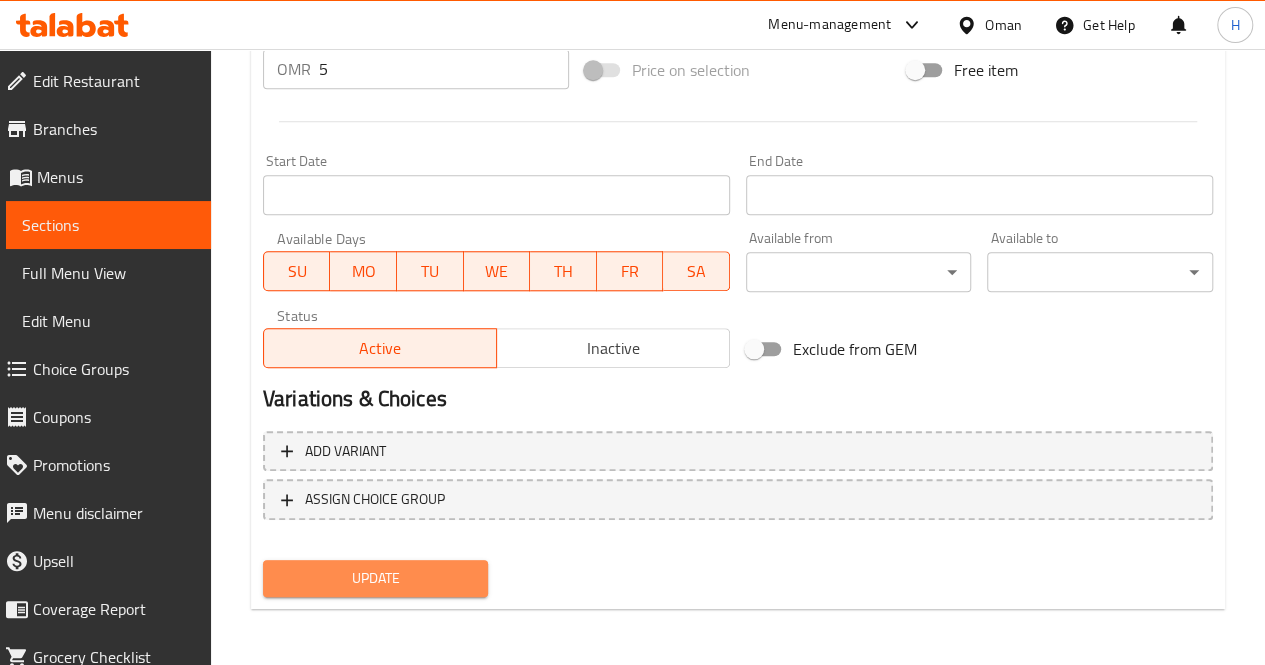 click on "Update" at bounding box center (376, 578) 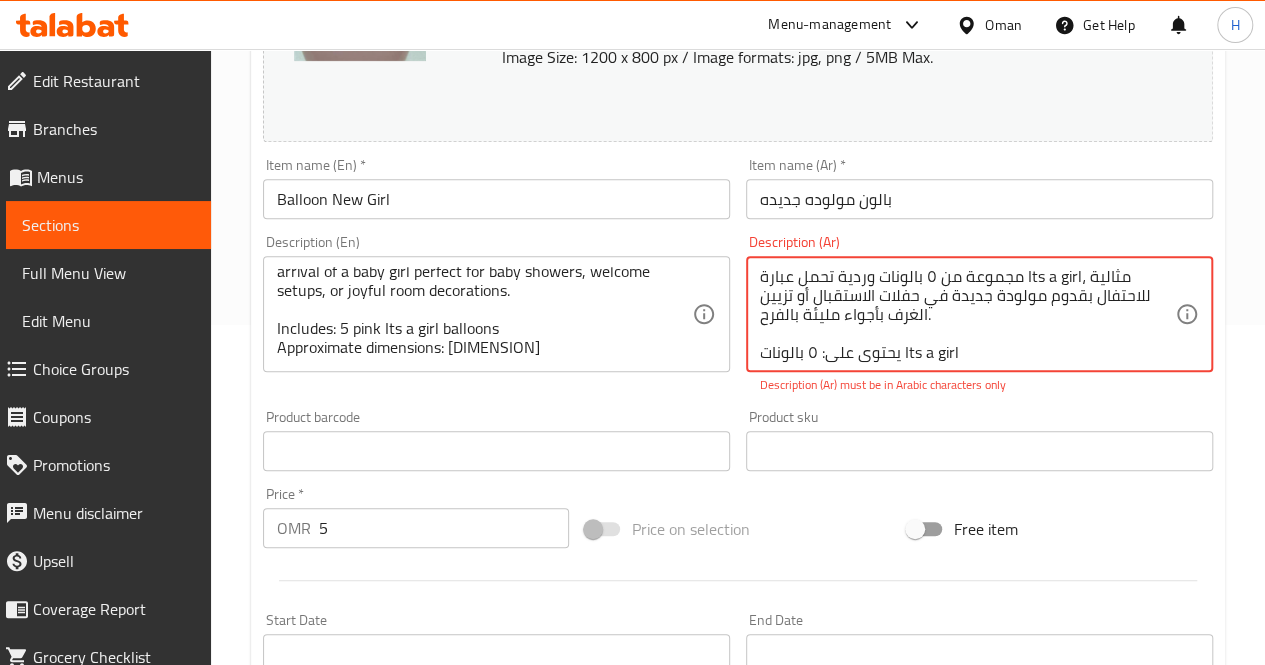 scroll, scrollTop: 38, scrollLeft: 0, axis: vertical 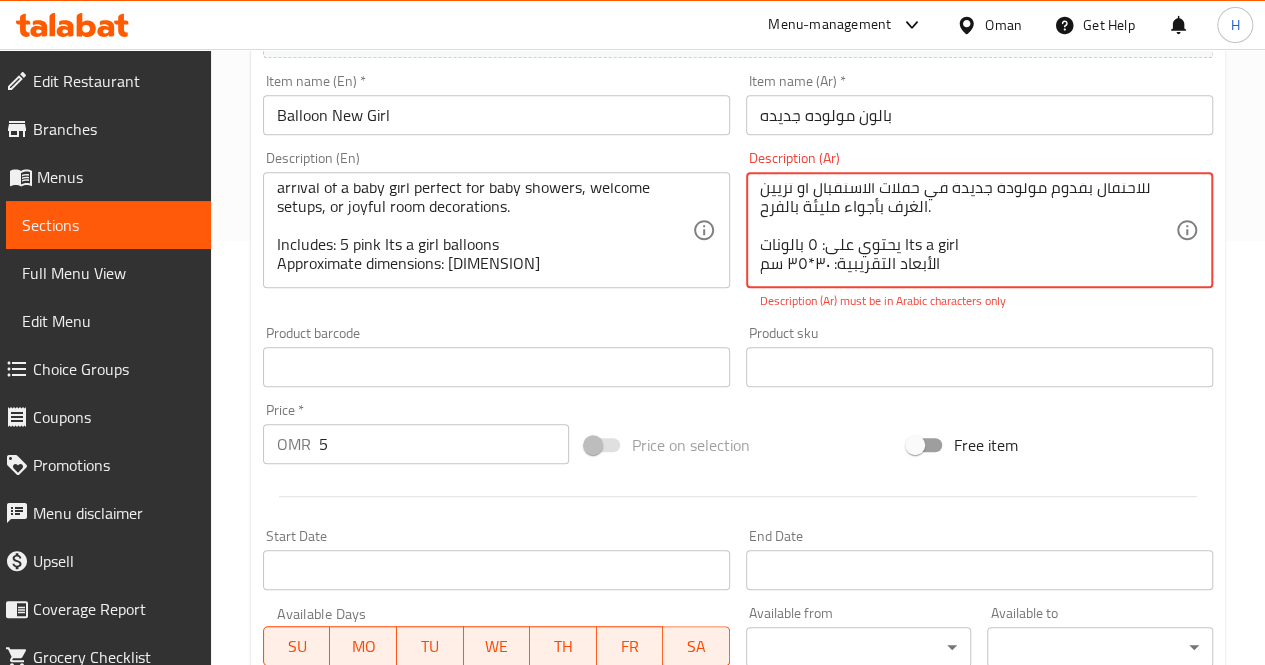 click on "مجموعة من ٥ بالونات وردية تحمل عبارة Its a girl، مثالية للاحتفال بقدوم مولودة جديدة في حفلات الاستقبال أو تزيين الغرف بأجواء مليئة بالفرح.
يحتوي على: ٥ بالونات Its a girl
الأبعاد التقريبية: ٣٠*٣٥ سم" at bounding box center (967, 230) 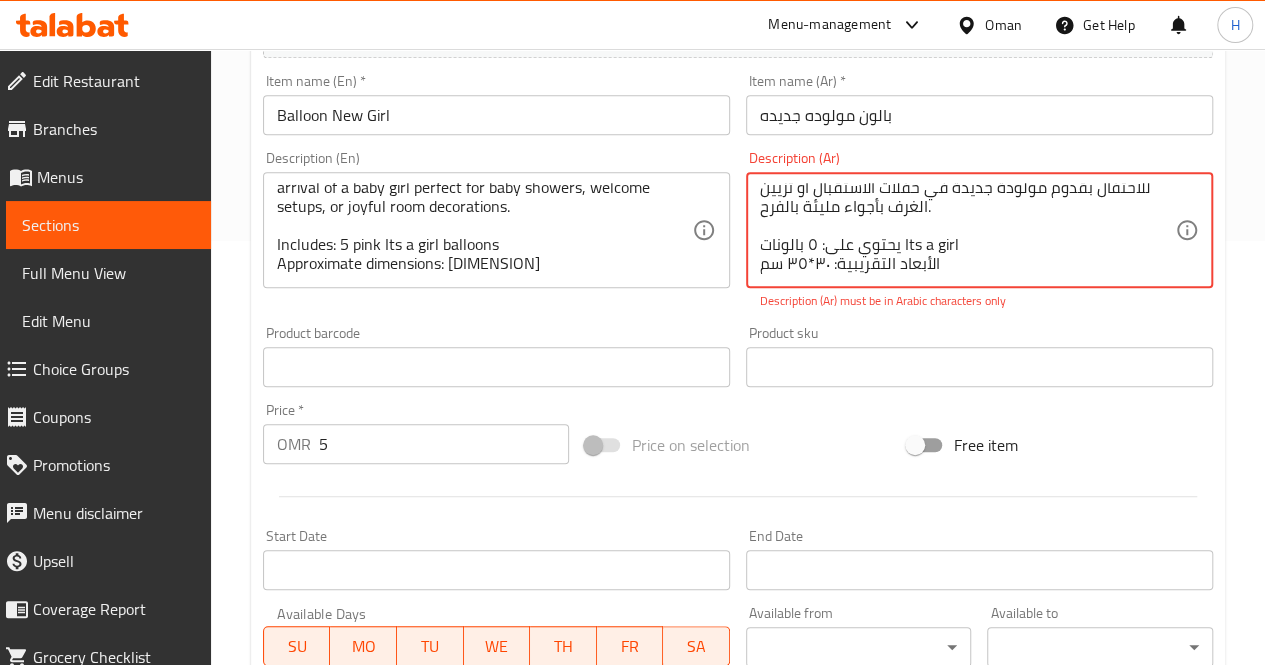 click on "مجموعة من ٥ بالونات وردية تحمل عبارة Its a girl، مثالية للاحتفال بقدوم مولودة جديدة في حفلات الاستقبال أو تزيين الغرف بأجواء مليئة بالفرح.
يحتوي على: ٥ بالونات Its a girl
الأبعاد التقريبية: ٣٠*٣٥ سم" at bounding box center (967, 230) 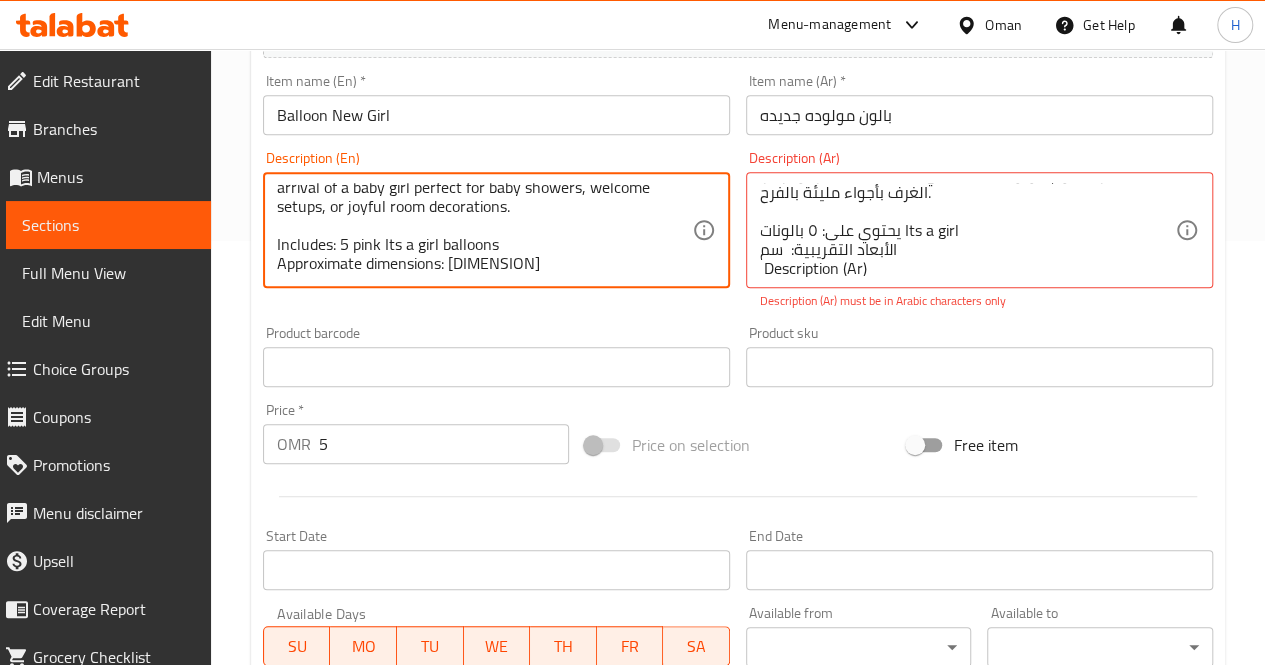 drag, startPoint x: 452, startPoint y: 263, endPoint x: 492, endPoint y: 263, distance: 40 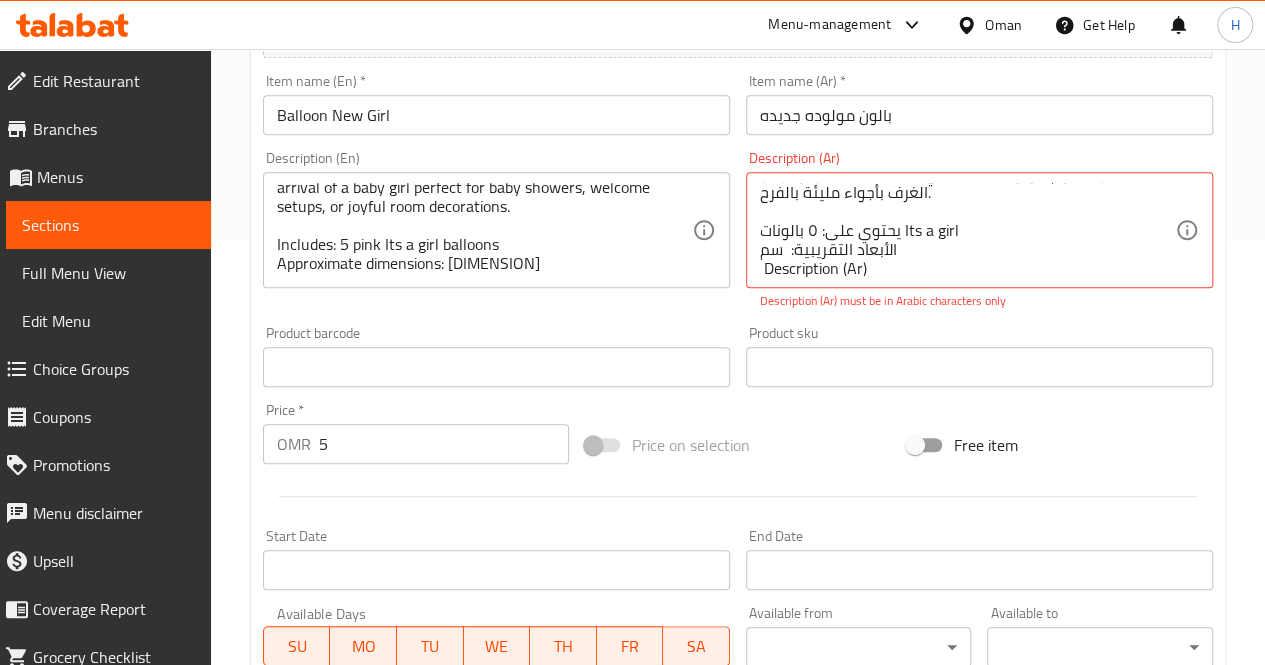 click on "مجموعة من ٥ بالونات وردية تحمل عبارة Its a girl، مثالية للاحتفال بقدوم مولودة جديدة في حفلات الاستقبال أو تزيين الغرف بأجواء مليئة بالفرح.
يحتوي على: ٥ بالونات Its a girl
الأبعاد التقريبية:  سم
Description (Ar)" at bounding box center (979, 230) 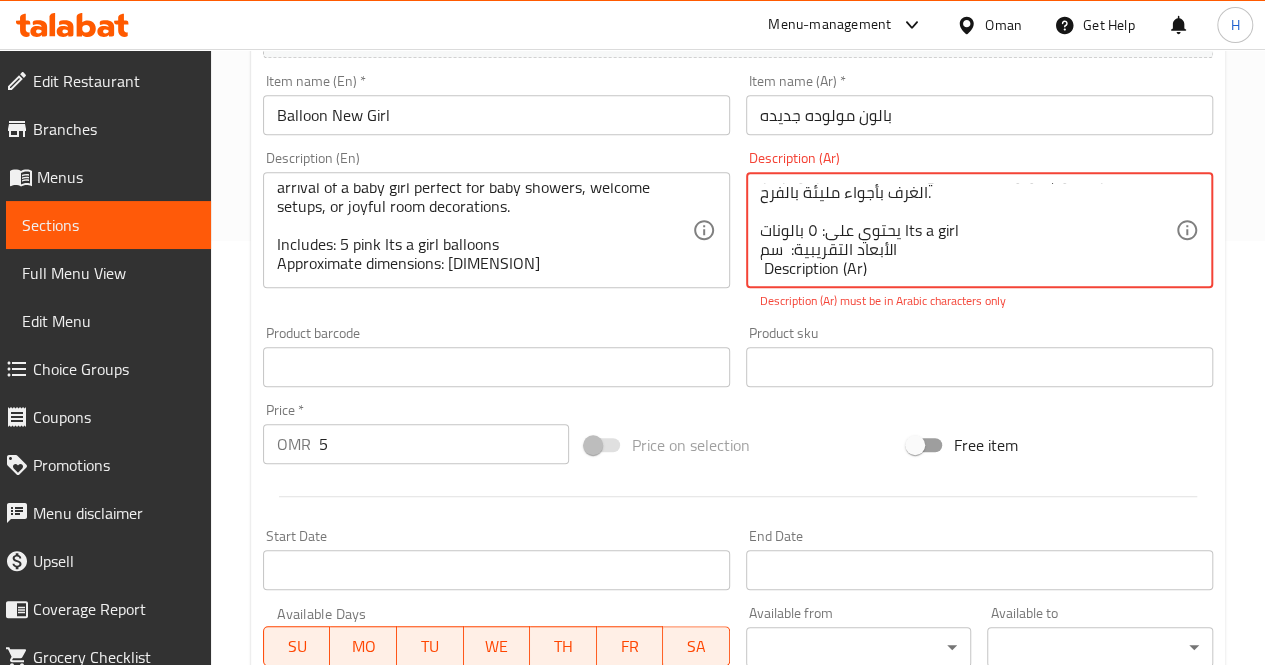 paste on "30*35" 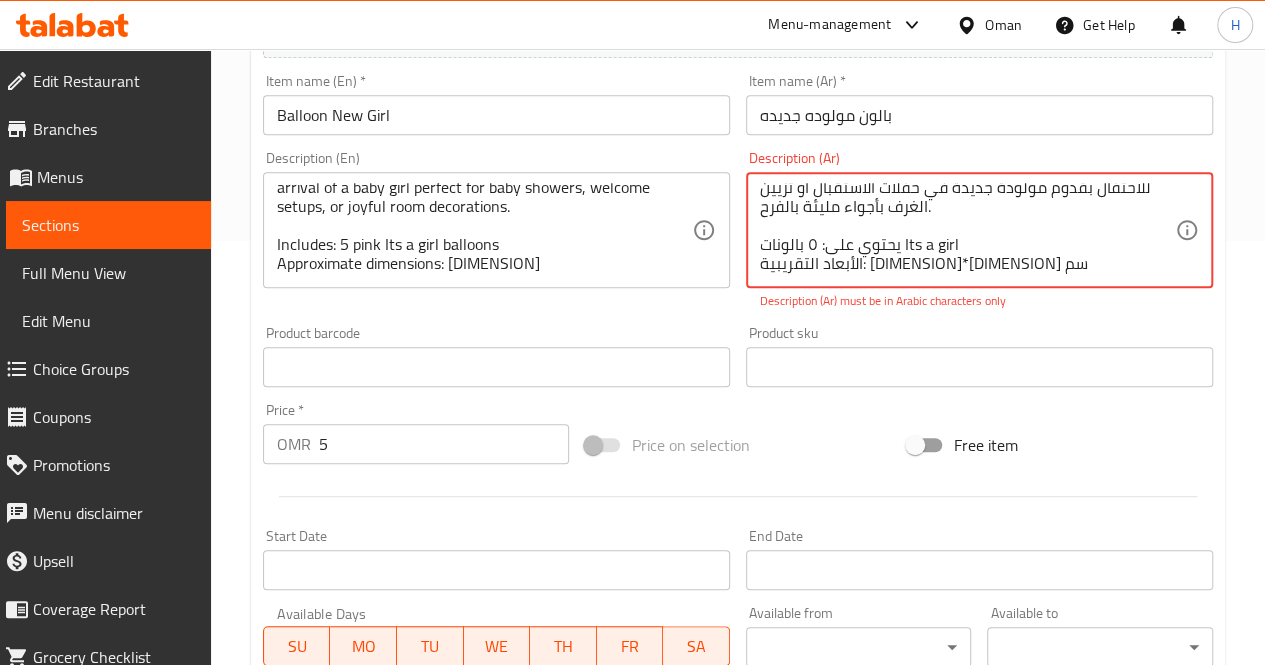 scroll, scrollTop: 799, scrollLeft: 0, axis: vertical 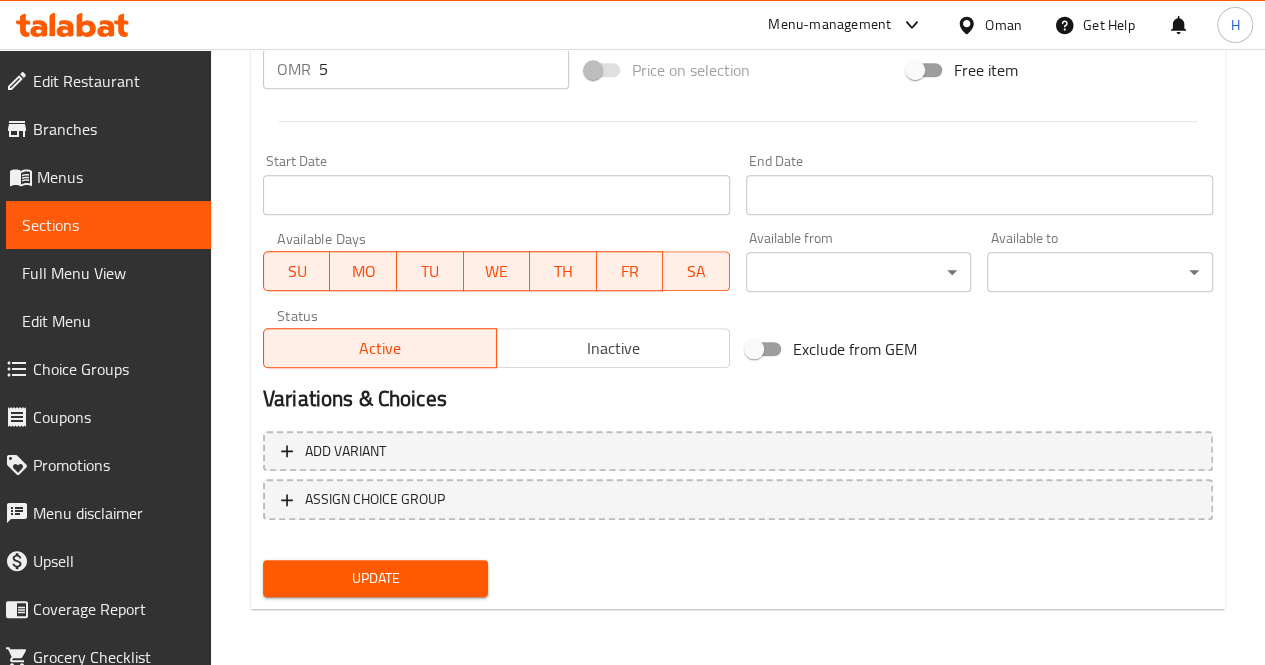 click on "Update" at bounding box center [376, 578] 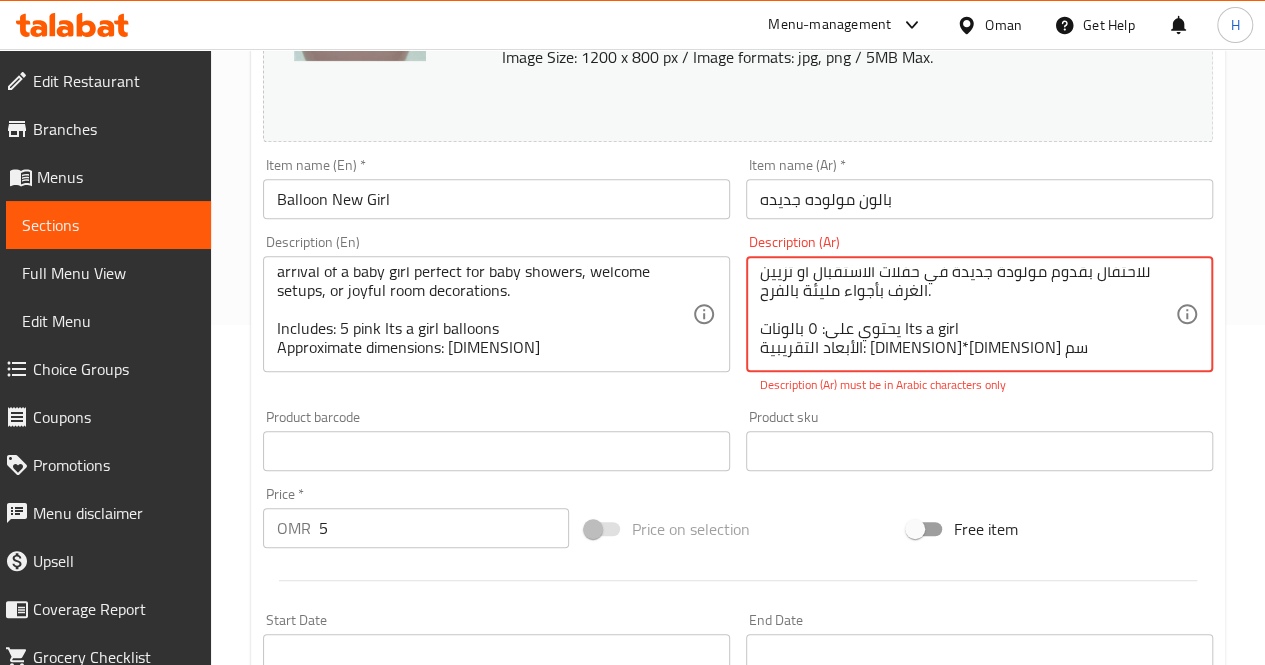 drag, startPoint x: 787, startPoint y: 331, endPoint x: 822, endPoint y: 335, distance: 35.22783 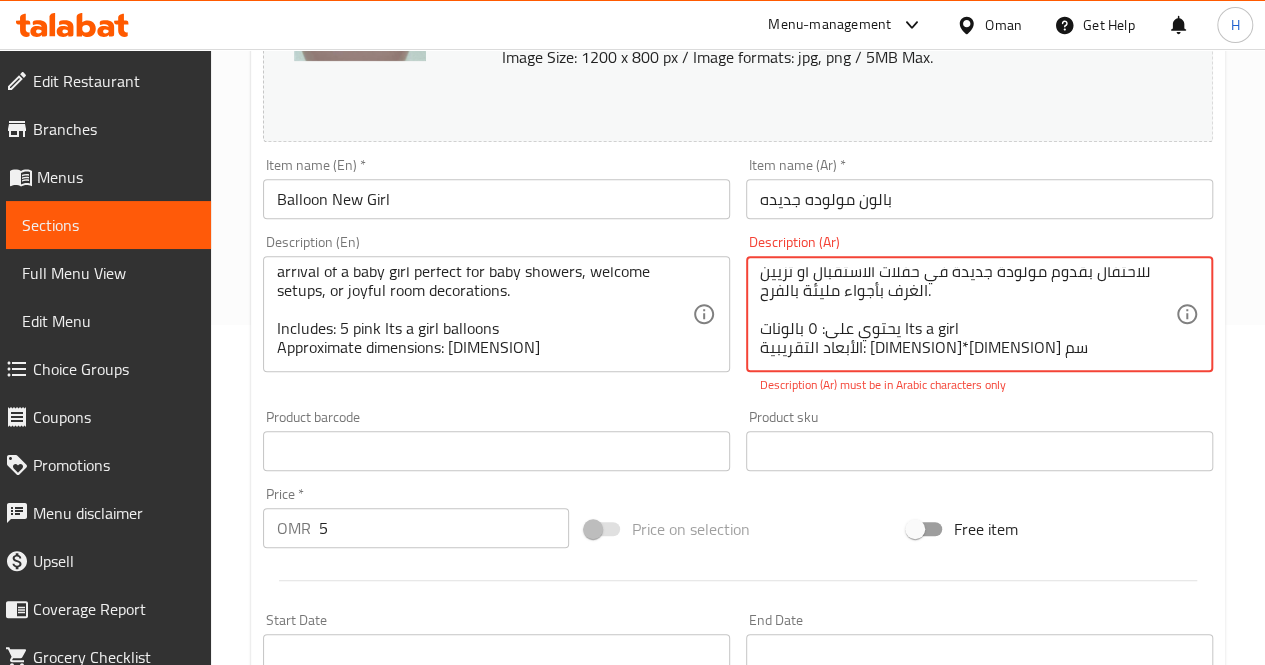 drag, startPoint x: 827, startPoint y: 333, endPoint x: 811, endPoint y: 333, distance: 16 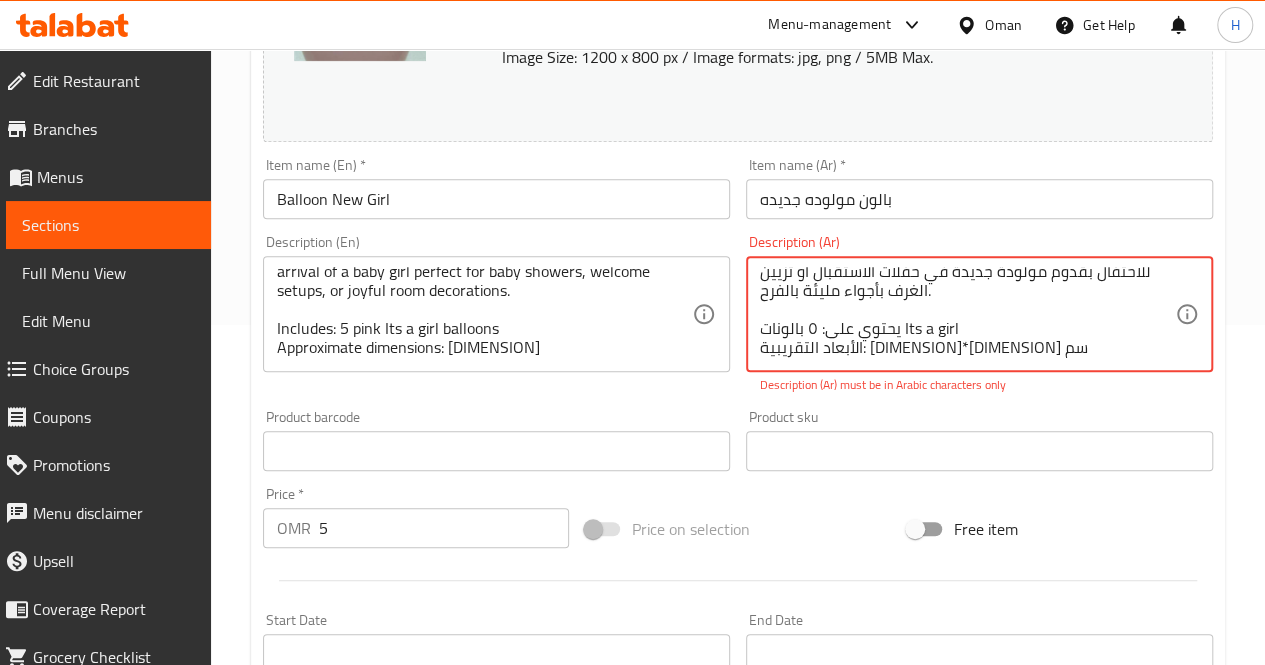 click on "مجموعة من ٥ بالونات وردية تحمل عبارة Its a girl، مثالية للاحتفال بقدوم مولودة جديدة في حفلات الاستقبال أو تزيين الغرف بأجواء مليئة بالفرح.
يحتوي على: ٥ بالونات Its a girl
الأبعاد التقريبية: 30*35 سم" at bounding box center (967, 314) 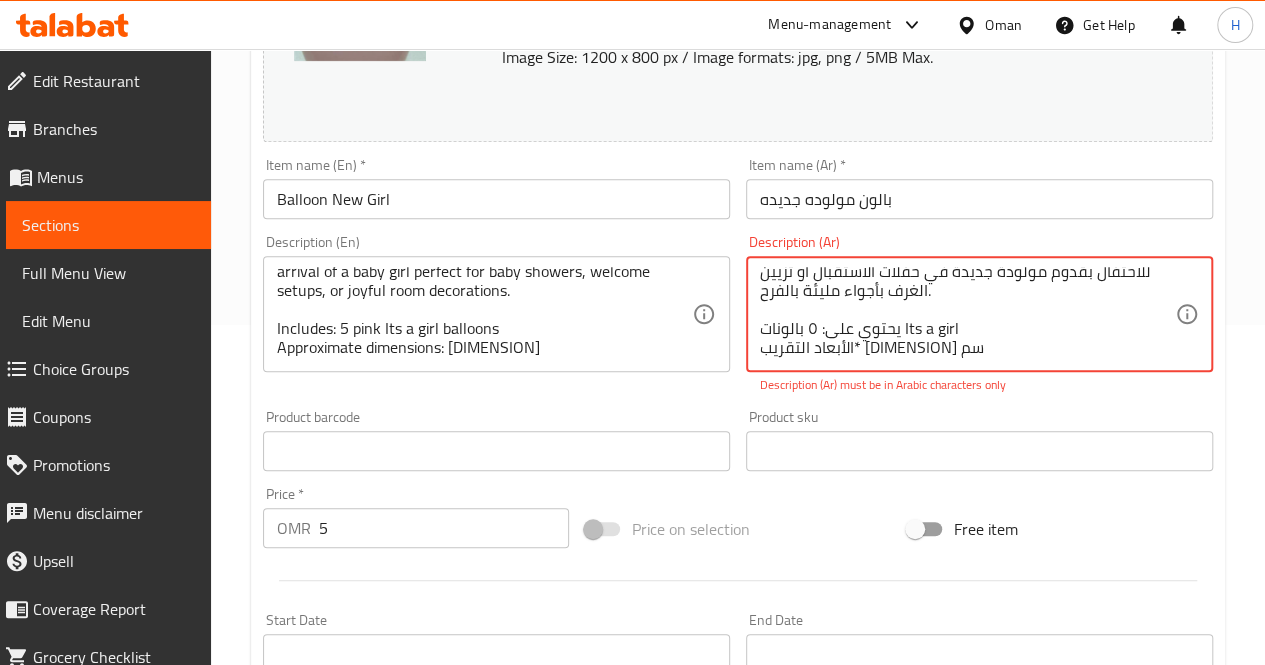 click on "مجموعة من ٥ بالونات وردية تحمل عبارة Its a girl، مثالية للاحتفال بقدوم مولودة جديدة في حفلات الاستقبال أو تزيين الغرف بأجواء مليئة بالفرح.
يحتوي على: ٥ بالونات Its a girl
الأبعاد التقريب*35 سم" at bounding box center (967, 314) 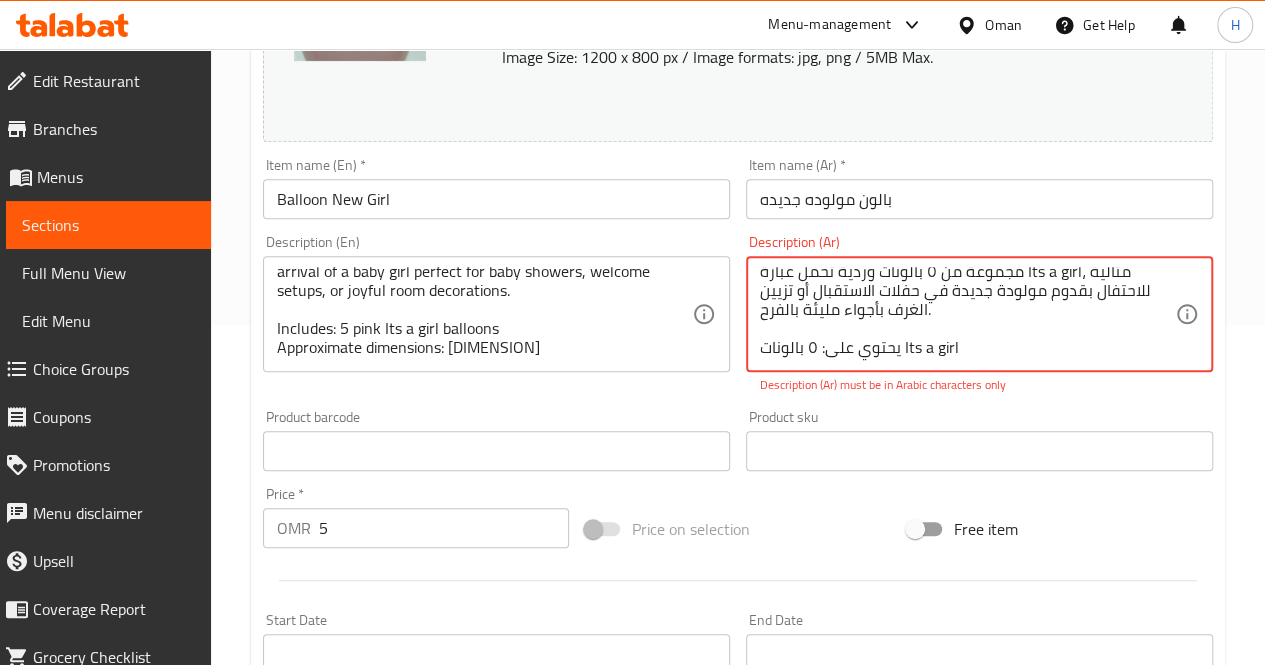scroll, scrollTop: 18, scrollLeft: 0, axis: vertical 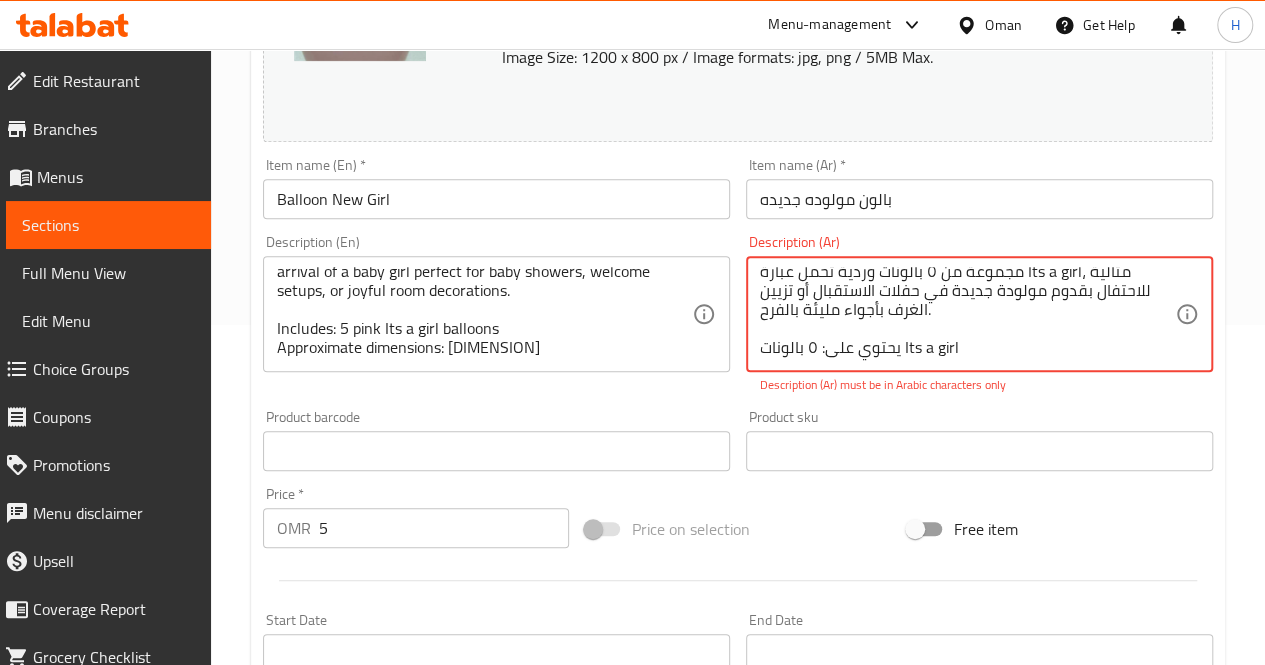 paste on "الأبعاد التقريبية: ٣٠×٣٥ سم" 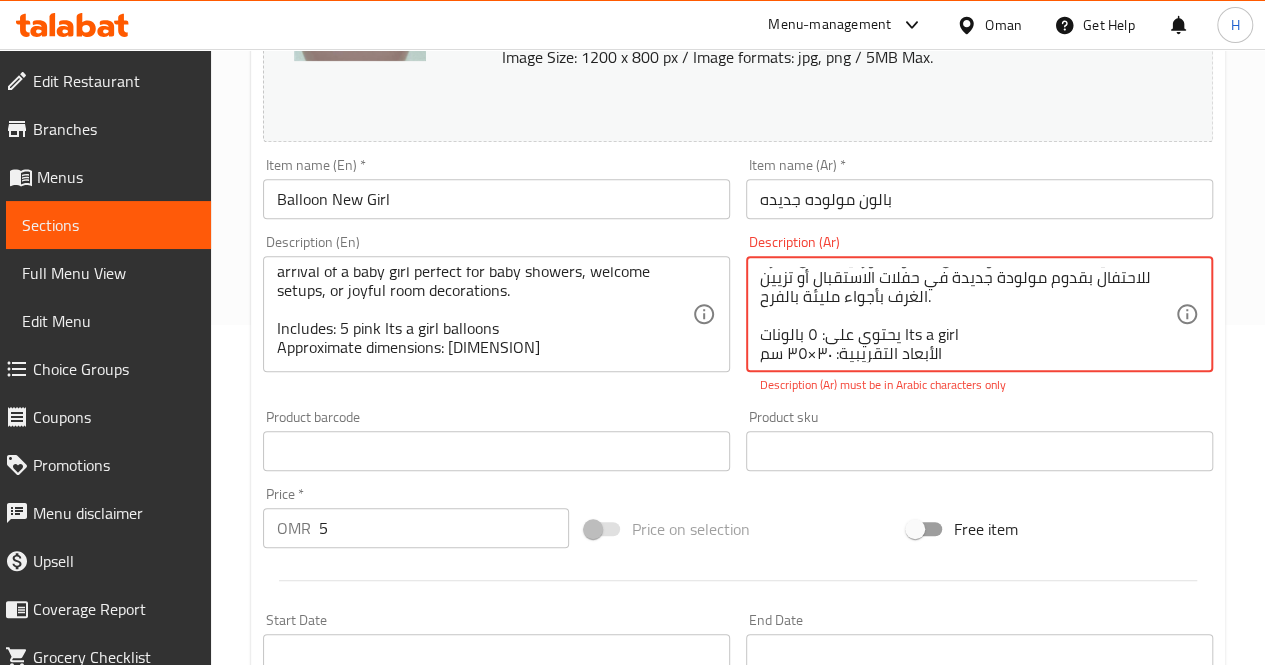 scroll, scrollTop: 24, scrollLeft: 0, axis: vertical 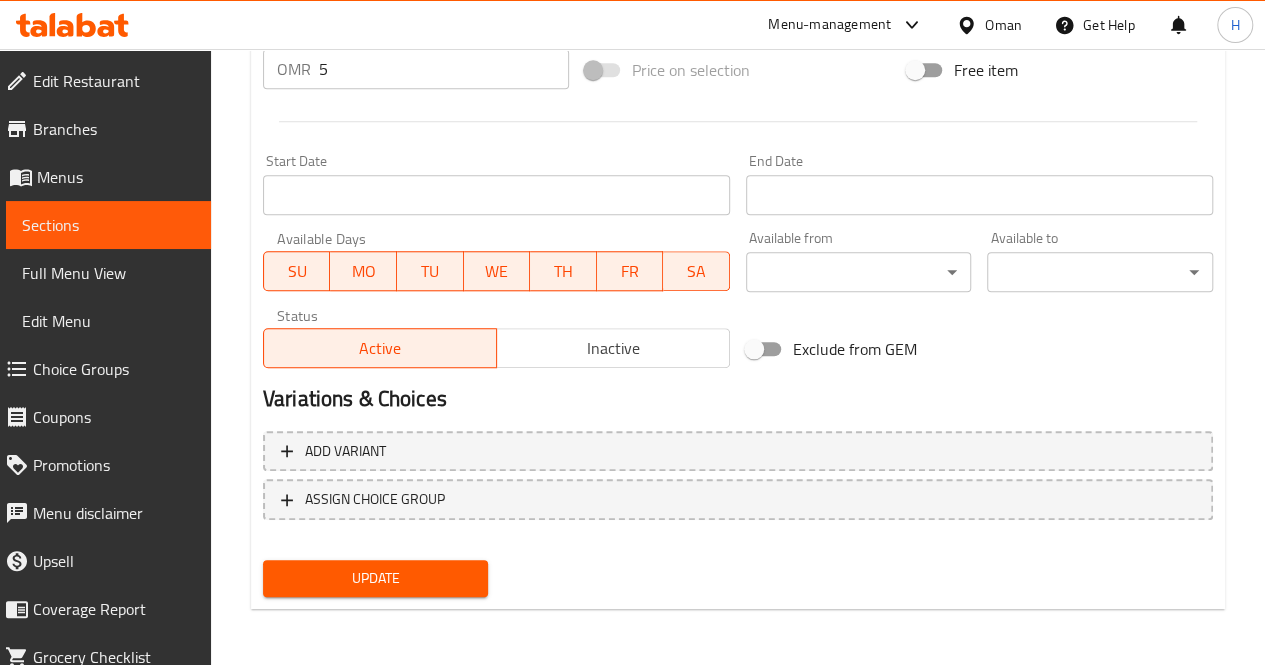 click on "Update" at bounding box center [376, 578] 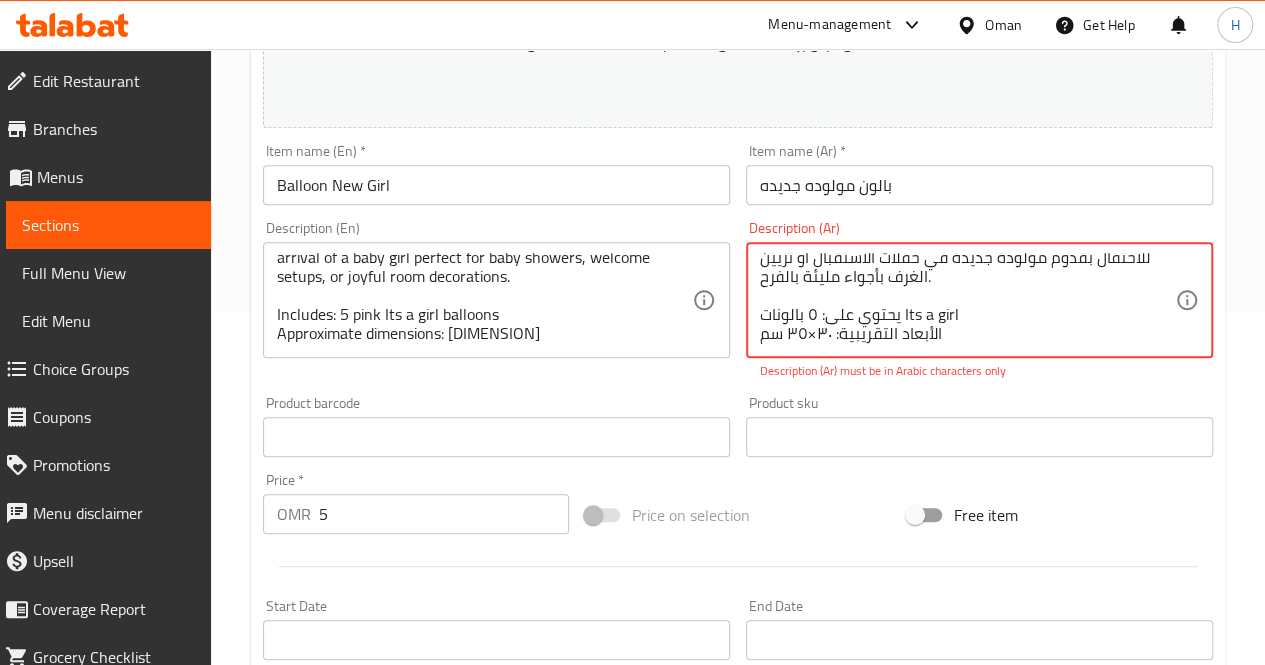 click on "مجموعة من ٥ بالونات وردية تحمل عبارة Its a girl، مثالية للاحتفال بقدوم مولودة جديدة في حفلات الاستقبال أو تزيين الغرف بأجواء مليئة بالفرح.
يحتوي على: ٥ بالونات Its a girl
الأبعاد التقريبية: ٣٠×٣٥ سم" at bounding box center (967, 300) 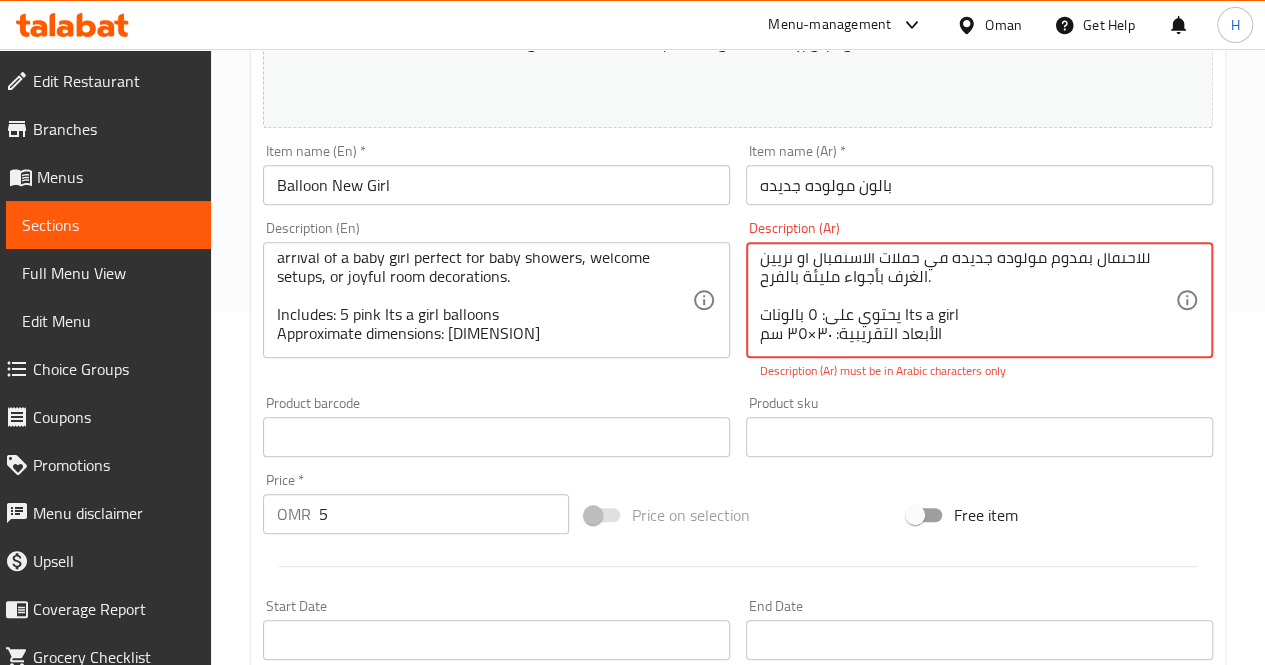 click on "مجموعة من ٥ بالونات وردية تحمل عبارة Its a girl، مثالية للاحتفال بقدوم مولودة جديدة في حفلات الاستقبال أو تزيين الغرف بأجواء مليئة بالفرح.
يحتوي على: ٥ بالونات Its a girl
الأبعاد التقريبية: ٣٠×٣٥ سم" at bounding box center (967, 300) 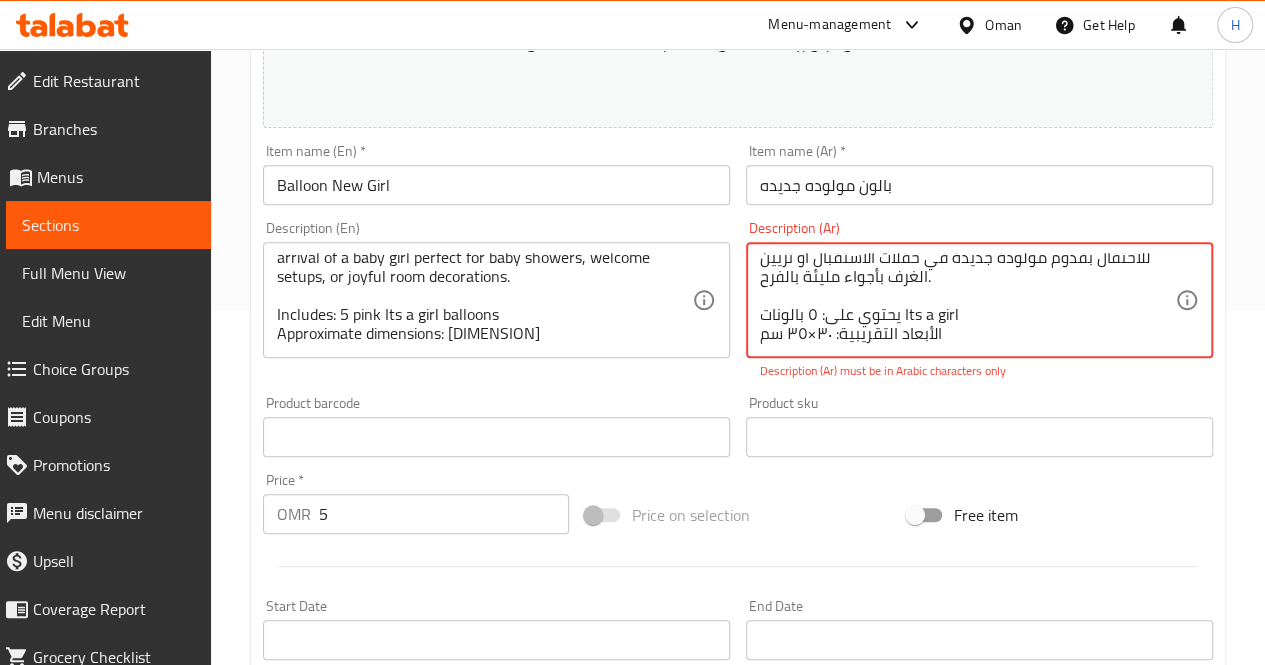 click on "مجموعة من ٥ بالونات وردية تحمل عبارة Its a girl، مثالية للاحتفال بقدوم مولودة جديدة في حفلات الاستقبال أو تزيين الغرف بأجواء مليئة بالفرح.
يحتوي على: ٥ بالونات Its a girl
الأبعاد التقريبية: ٣٠×٣٥ سم" at bounding box center (967, 300) 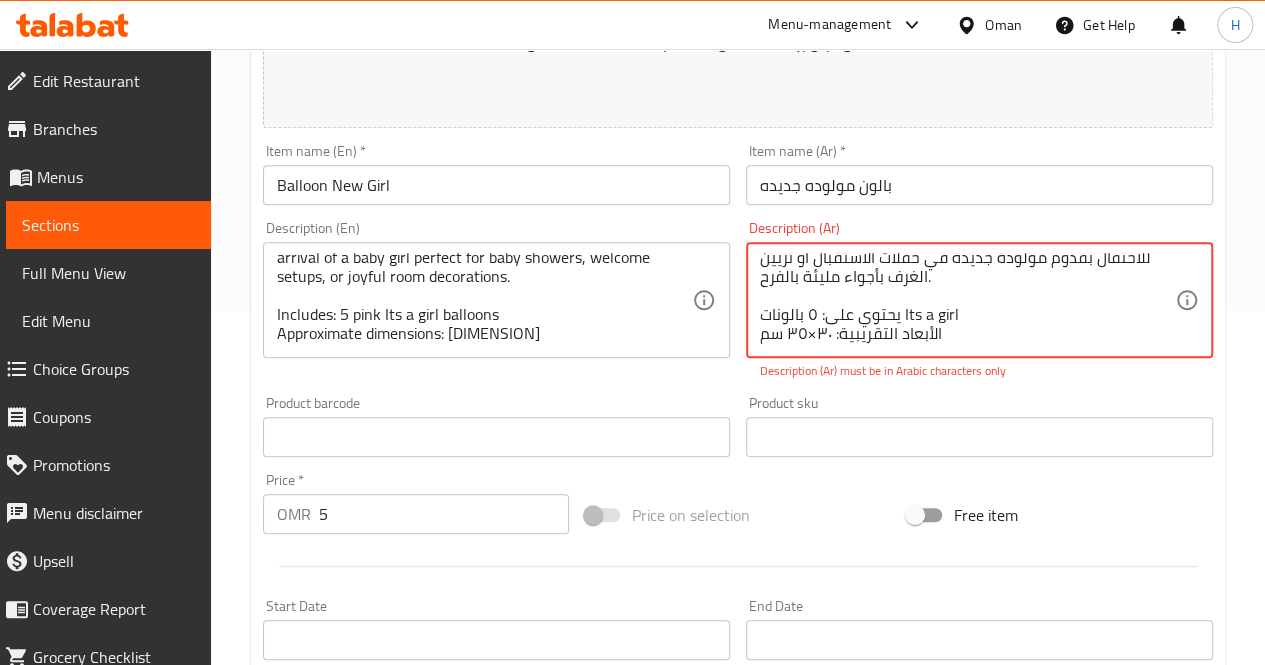 drag, startPoint x: 832, startPoint y: 334, endPoint x: 806, endPoint y: 337, distance: 26.172504 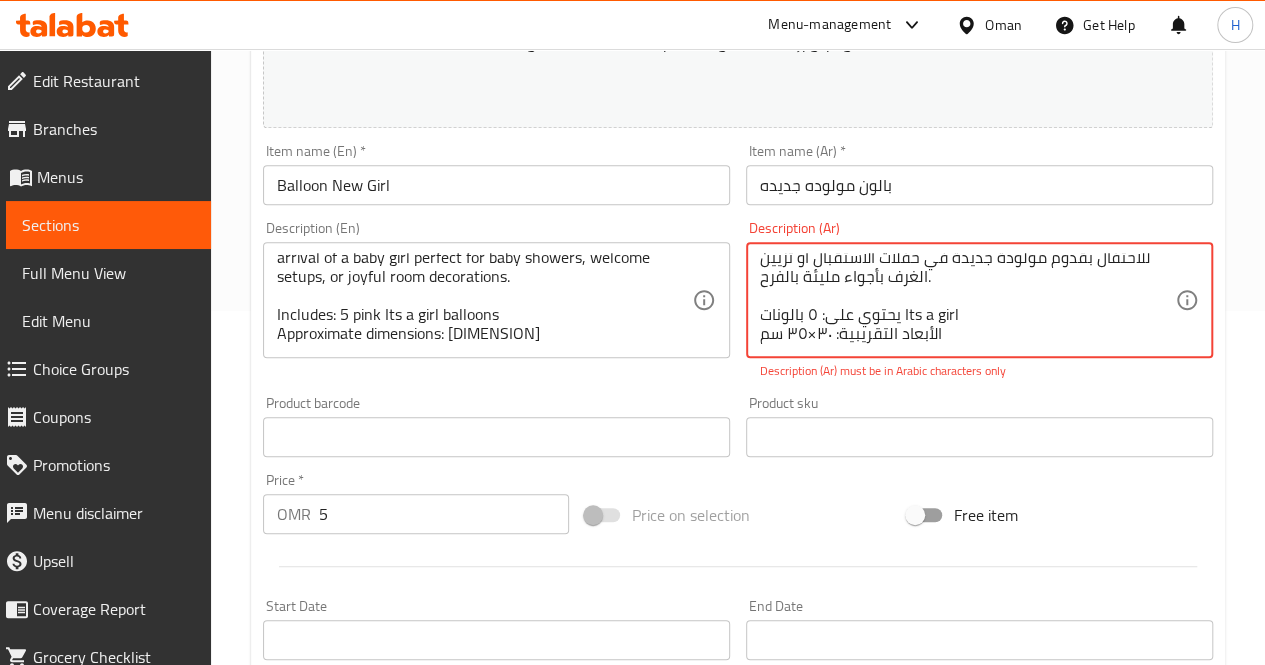 click on "مجموعة من ٥ بالونات وردية تحمل عبارة Its a girl، مثالية للاحتفال بقدوم مولودة جديدة في حفلات الاستقبال أو تزيين الغرف بأجواء مليئة بالفرح.
يحتوي على: ٥ بالونات Its a girl
الأبعاد التقريبية: ٣٠×٣٥ سم" at bounding box center (967, 300) 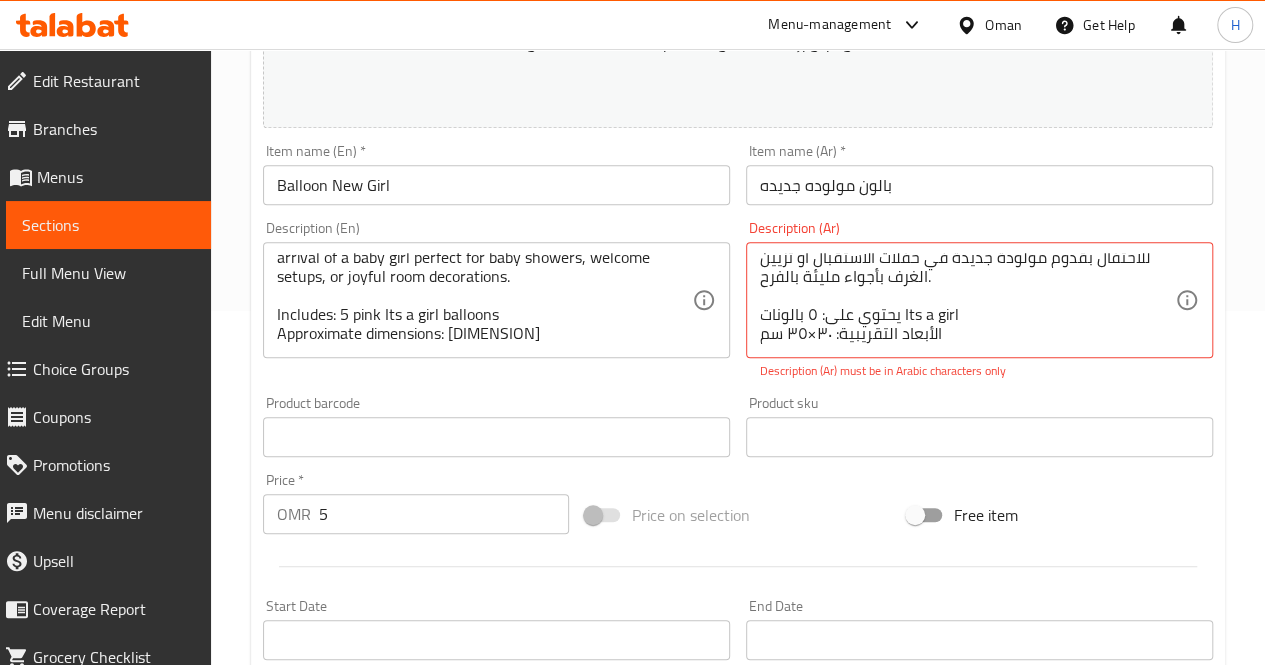 drag, startPoint x: 753, startPoint y: 339, endPoint x: 808, endPoint y: 337, distance: 55.03635 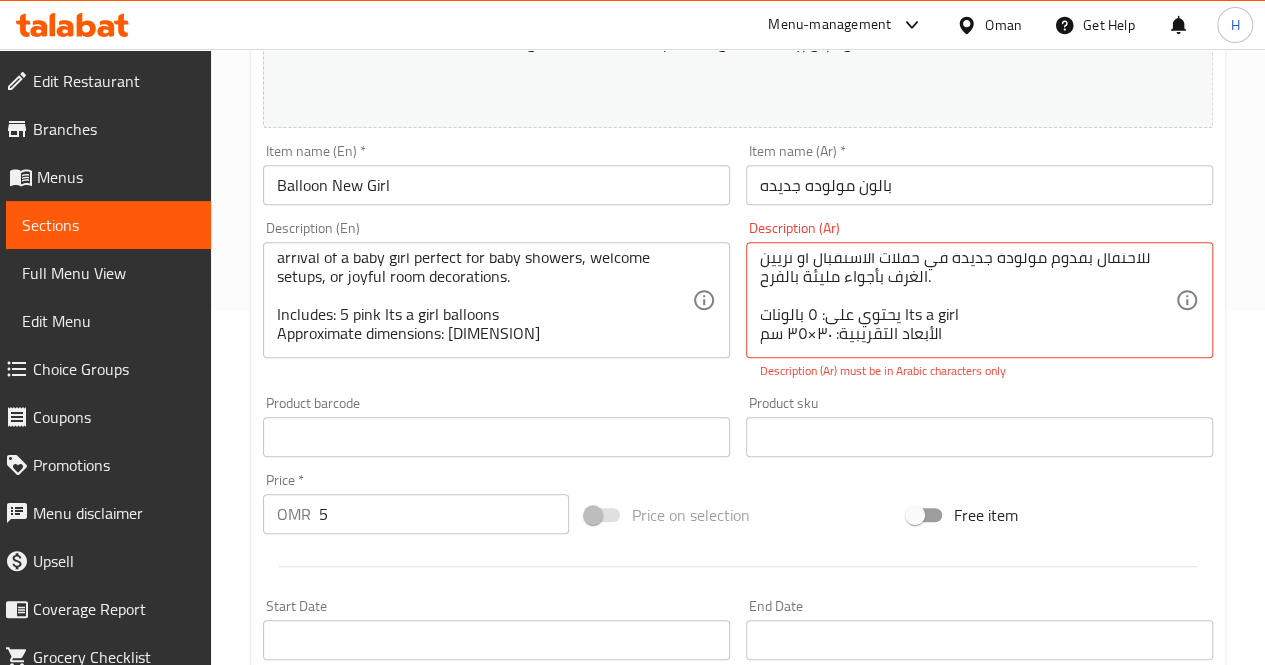 click on "مجموعة من ٥ بالونات وردية تحمل عبارة Its a girl، مثالية للاحتفال بقدوم مولودة جديدة في حفلات الاستقبال أو تزيين الغرف بأجواء مليئة بالفرح.
يحتوي على: ٥ بالونات Its a girl
الأبعاد التقريبية: ٣٠×٣٥ سم Description (Ar)" at bounding box center (979, 300) 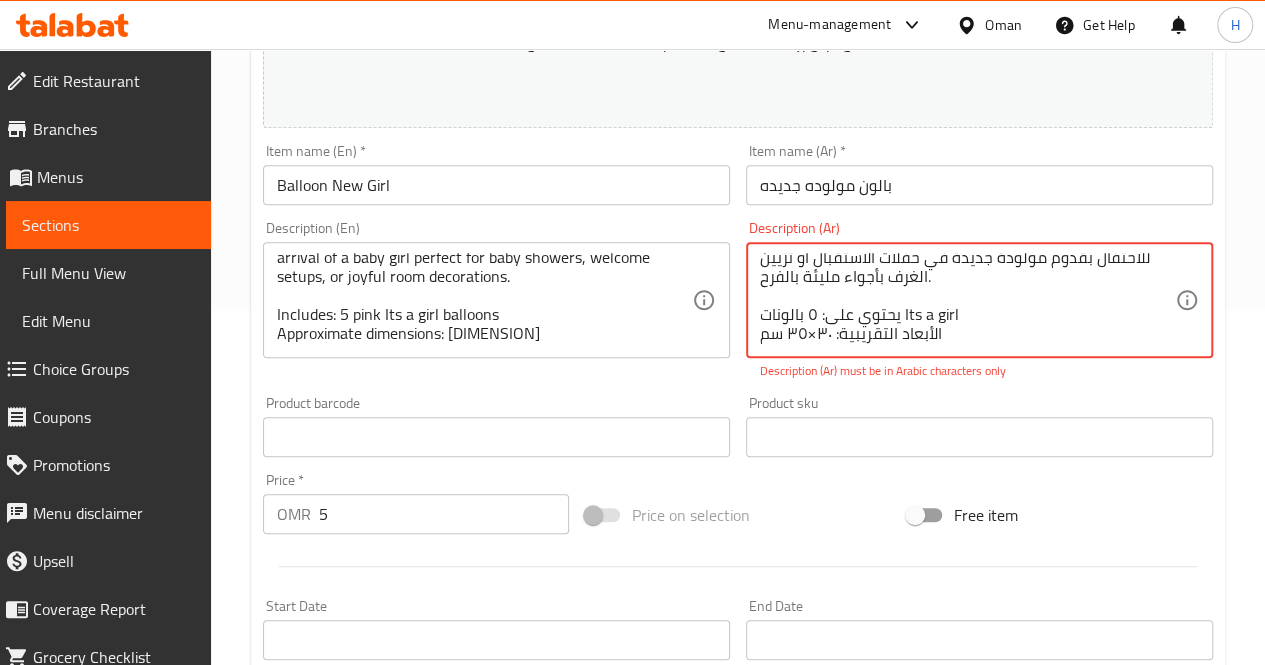 drag, startPoint x: 830, startPoint y: 333, endPoint x: 762, endPoint y: 338, distance: 68.18358 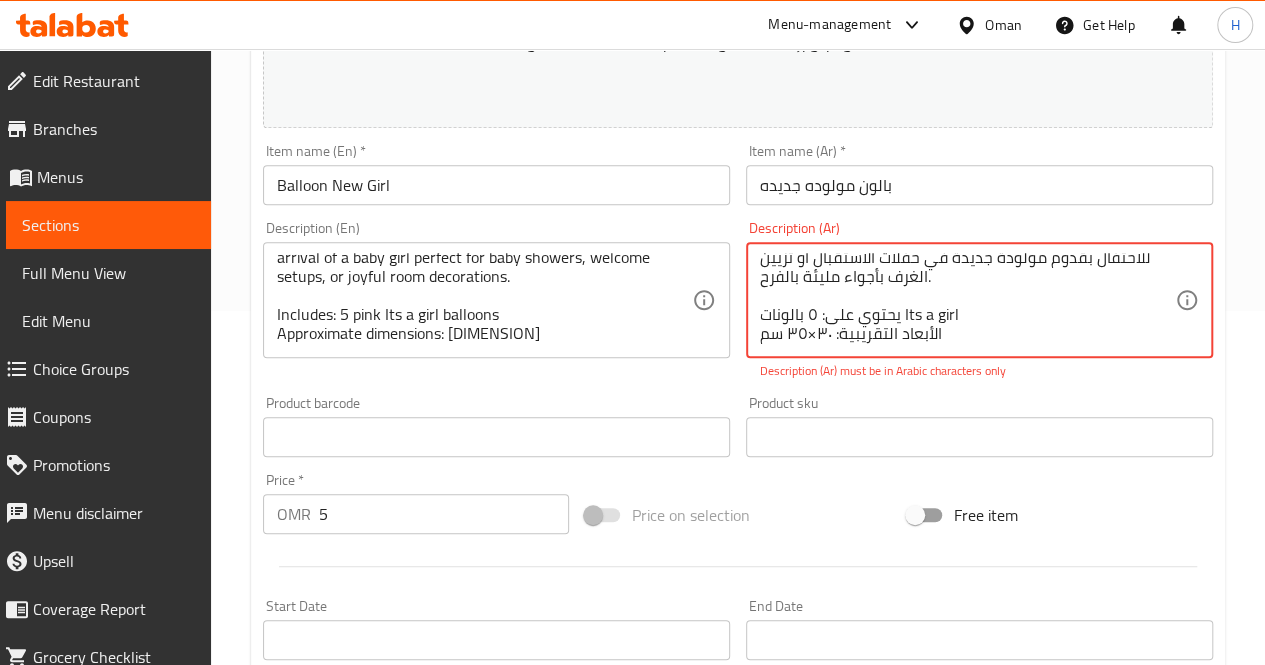 click on "مجموعة من ٥ بالونات وردية تحمل عبارة Its a girl، مثالية للاحتفال بقدوم مولودة جديدة في حفلات الاستقبال أو تزيين الغرف بأجواء مليئة بالفرح.
يحتوي على: ٥ بالونات Its a girl
الأبعاد التقريبية: ٣٠×٣٥ سم" at bounding box center (967, 300) 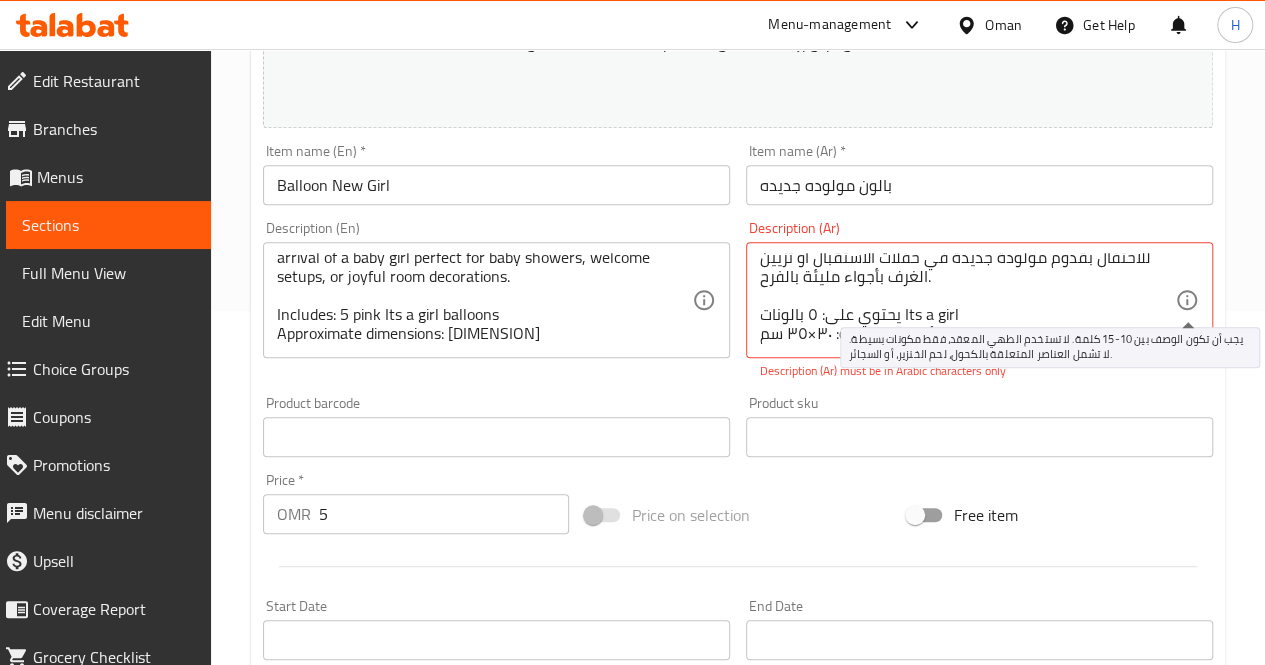 click 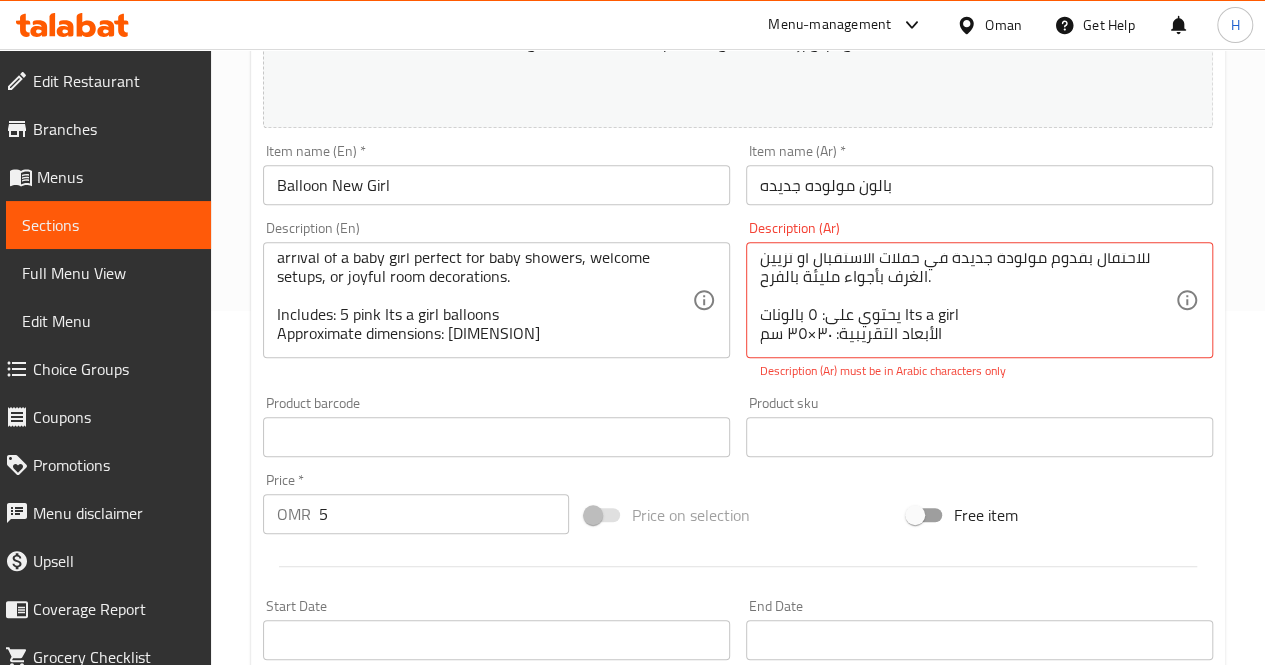 drag, startPoint x: 754, startPoint y: 334, endPoint x: 811, endPoint y: 335, distance: 57.00877 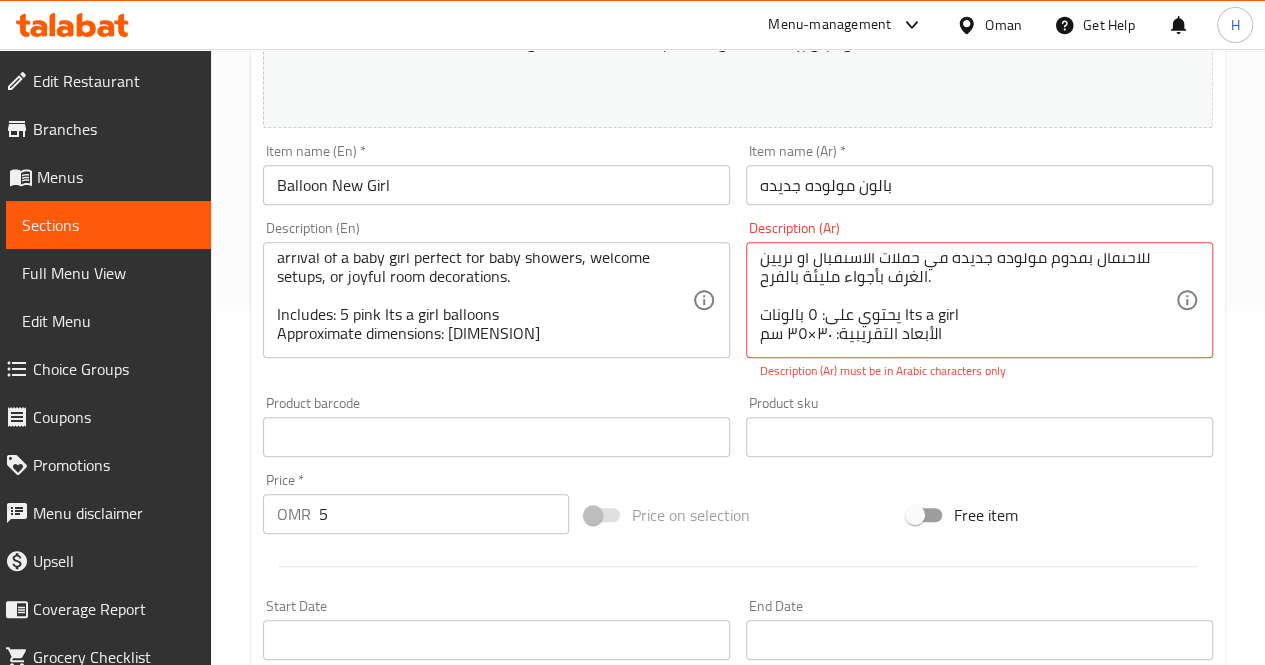 click on "مجموعة من ٥ بالونات وردية تحمل عبارة Its a girl، مثالية للاحتفال بقدوم مولودة جديدة في حفلات الاستقبال أو تزيين الغرف بأجواء مليئة بالفرح.
يحتوي على: ٥ بالونات Its a girl
الأبعاد التقريبية: ٣٠×٣٥ سم Description (Ar)" at bounding box center [979, 300] 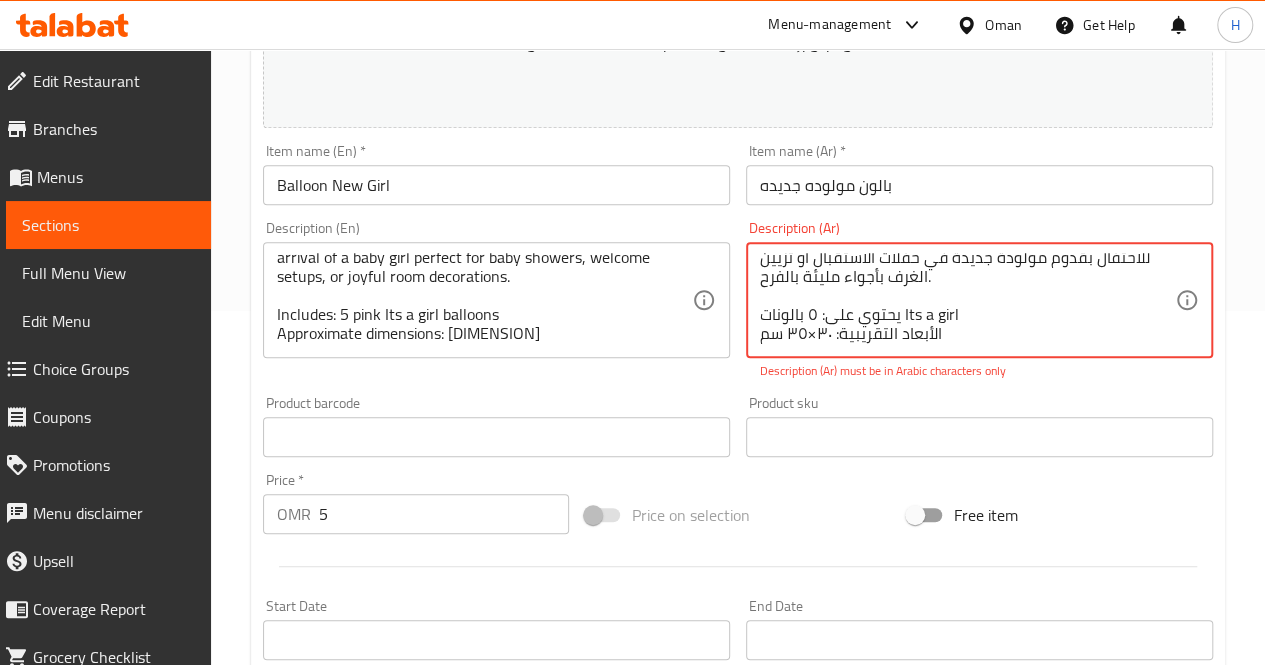 click on "مجموعة من ٥ بالونات وردية تحمل عبارة Its a girl، مثالية للاحتفال بقدوم مولودة جديدة في حفلات الاستقبال أو تزيين الغرف بأجواء مليئة بالفرح.
يحتوي على: ٥ بالونات Its a girl
الأبعاد التقريبية: ٣٠×٣٥ سم" at bounding box center (967, 300) 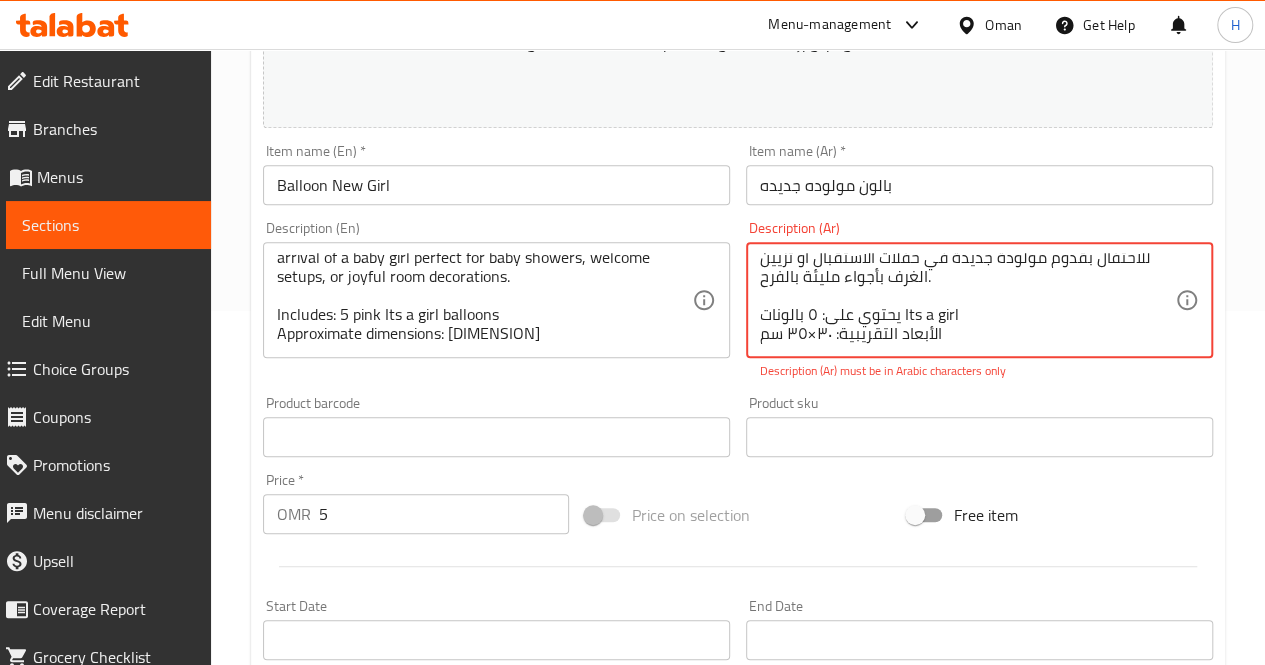 drag, startPoint x: 832, startPoint y: 331, endPoint x: 765, endPoint y: 336, distance: 67.18631 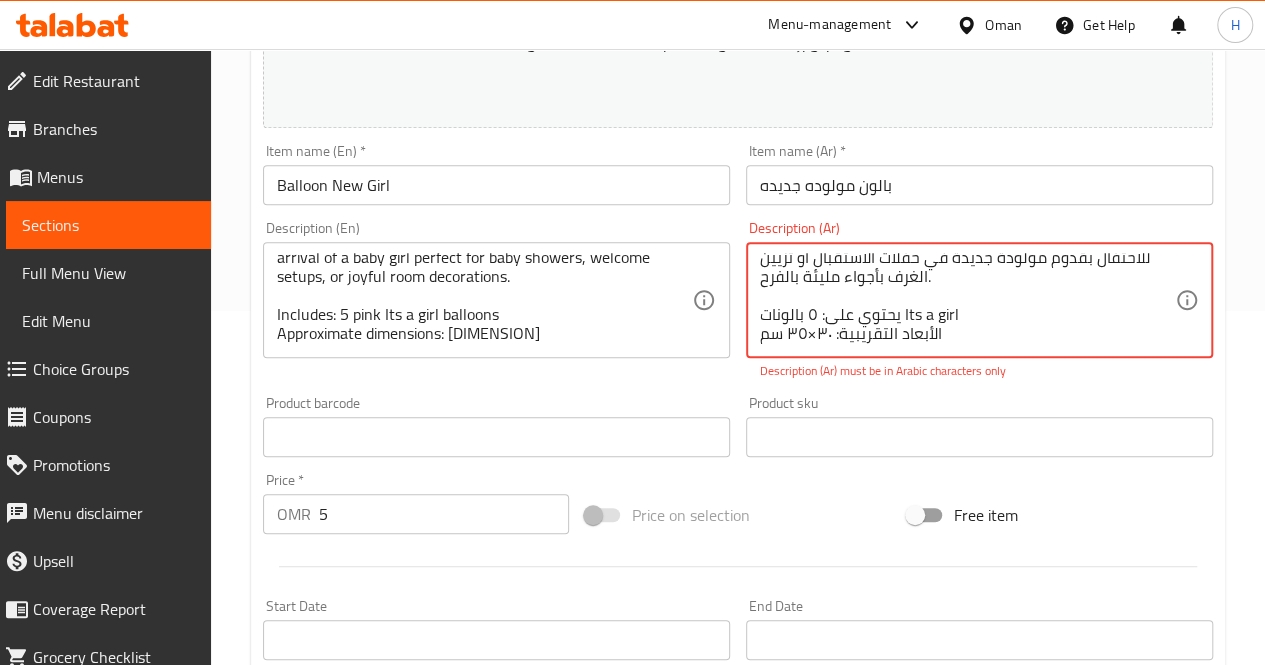 click on "مجموعة من ٥ بالونات وردية تحمل عبارة Its a girl، مثالية للاحتفال بقدوم مولودة جديدة في حفلات الاستقبال أو تزيين الغرف بأجواء مليئة بالفرح.
يحتوي على: ٥ بالونات Its a girl
الأبعاد التقريبية: ٣٠×٣٥ سم" at bounding box center [967, 300] 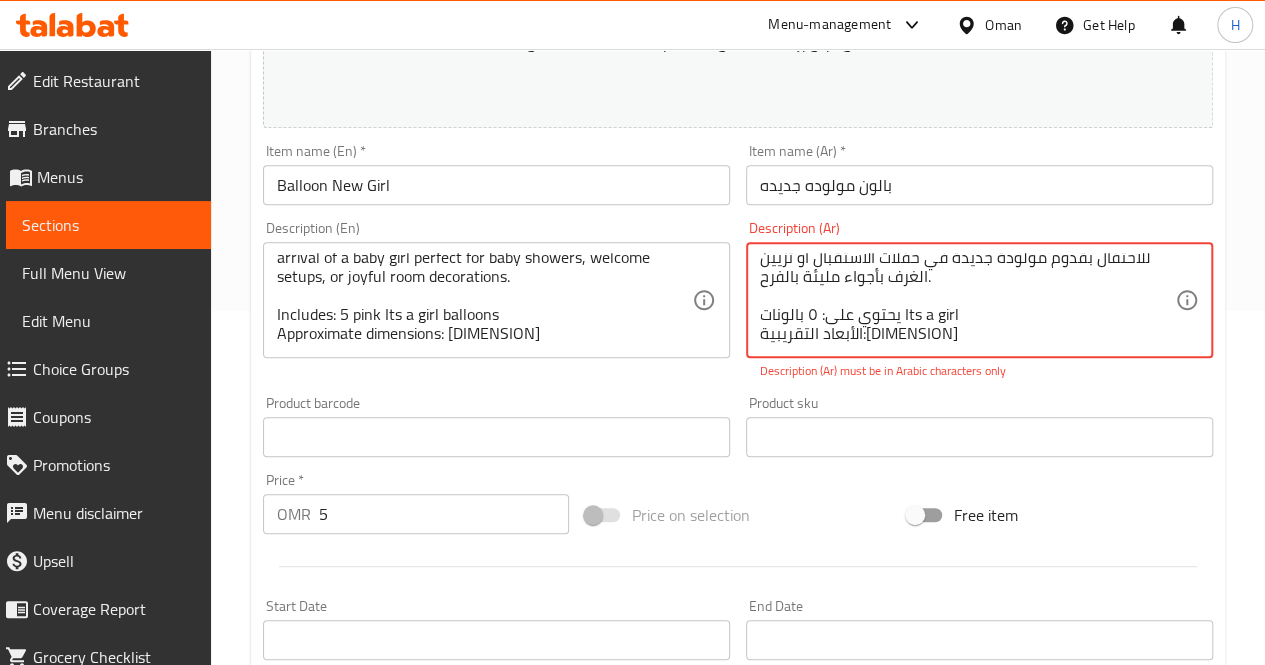 drag, startPoint x: 759, startPoint y: 336, endPoint x: 774, endPoint y: 337, distance: 15.033297 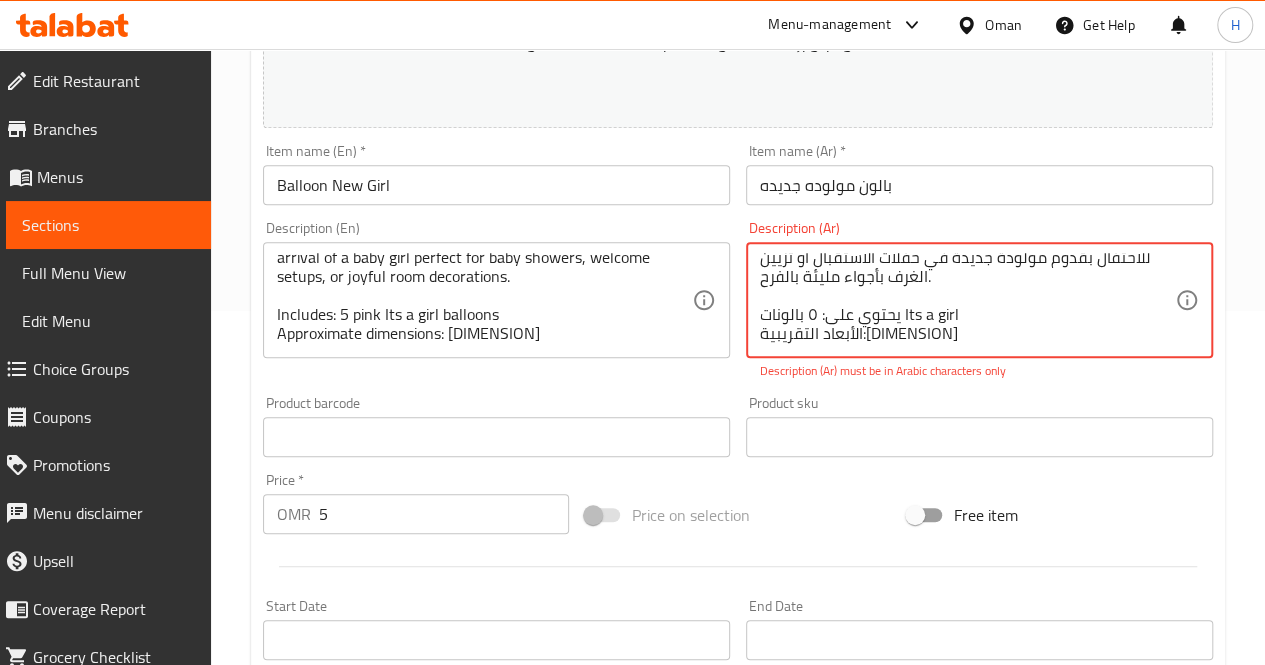 click on "مجموعة من ٥ بالونات وردية تحمل عبارة Its a girl، مثالية للاحتفال بقدوم مولودة جديدة في حفلات الاستقبال أو تزيين الغرف بأجواء مليئة بالفرح.
يحتوي على: ٥ بالونات Its a girl
الأبعاد التقريبية: ٣٠م" at bounding box center (967, 300) 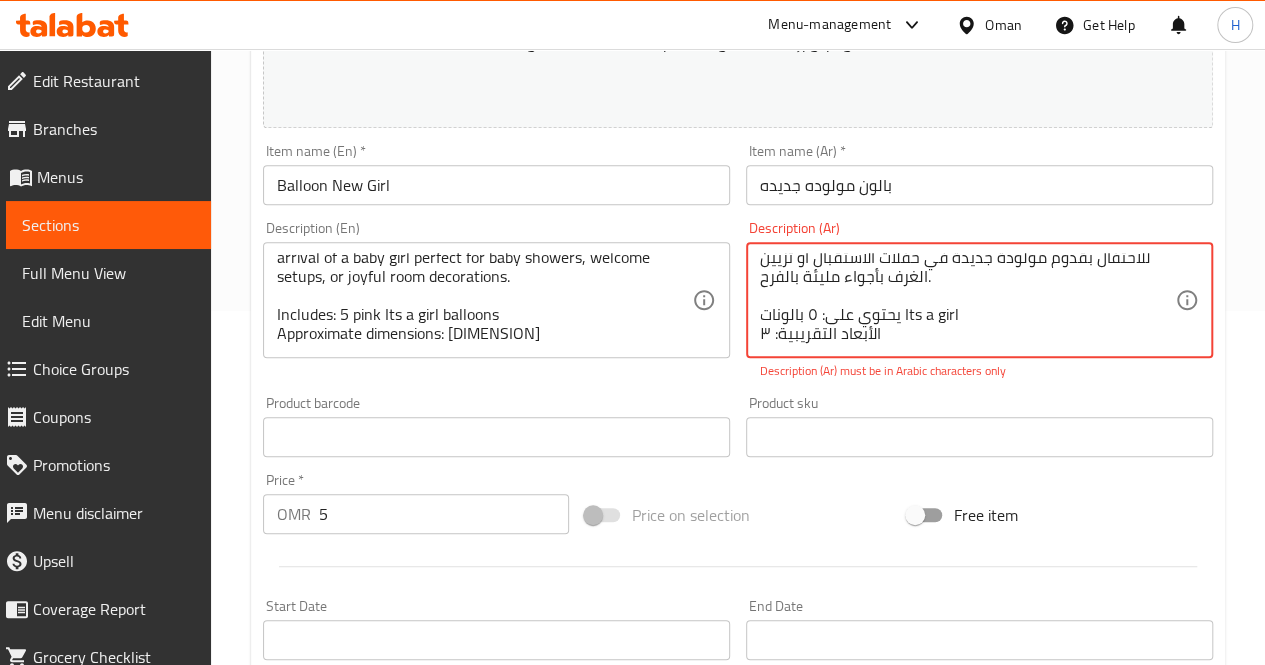 drag, startPoint x: 773, startPoint y: 337, endPoint x: 759, endPoint y: 337, distance: 14 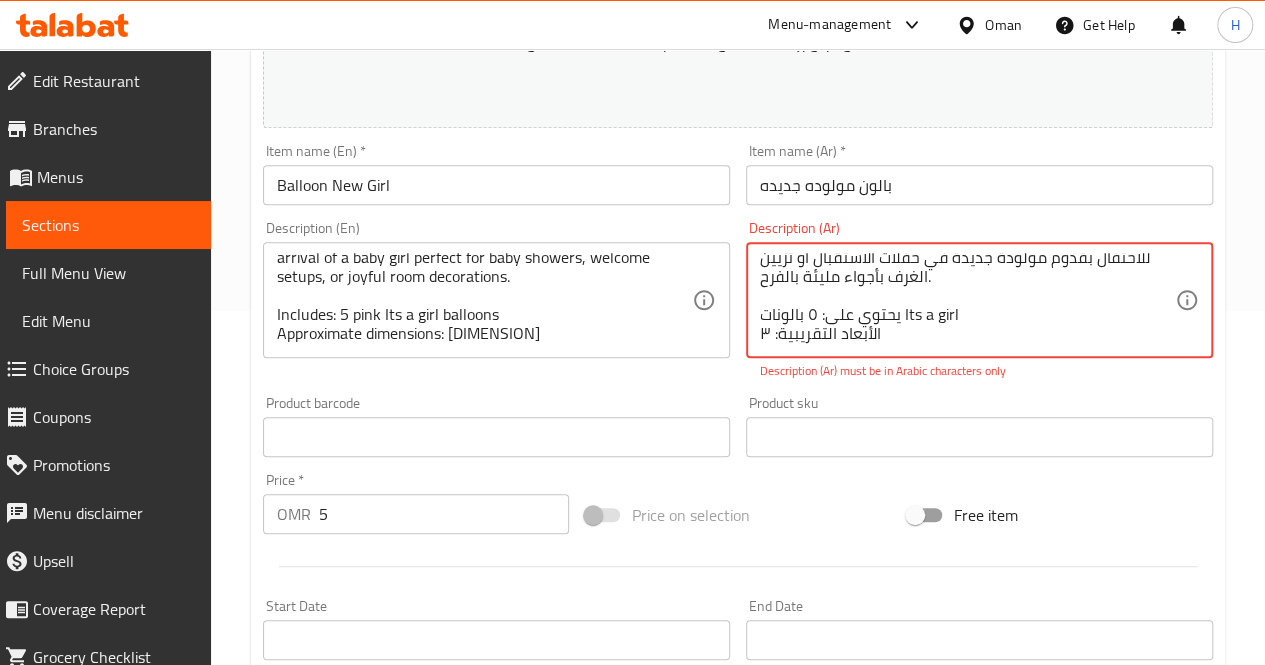 click on "مجموعة من ٥ بالونات وردية تحمل عبارة Its a girl، مثالية للاحتفال بقدوم مولودة جديدة في حفلات الاستقبال أو تزيين الغرف بأجواء مليئة بالفرح.
يحتوي على: ٥ بالونات Its a girl
الأبعاد التقريبية: ٣" at bounding box center (967, 300) 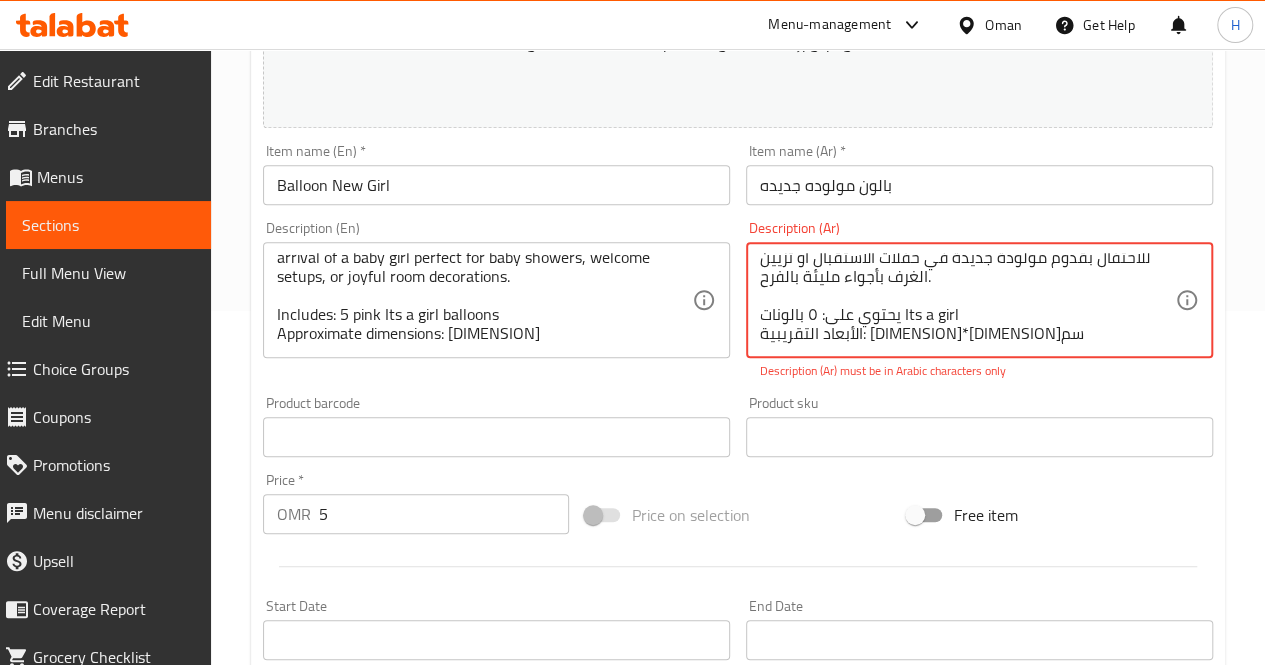 click on "مجموعة من ٥ بالونات وردية تحمل عبارة Its a girl، مثالية للاحتفال بقدوم مولودة جديدة في حفلات الاستقبال أو تزيين الغرف بأجواء مليئة بالفرح.
يحتوي على: ٥ بالونات Its a girl
الأبعاد التقريبية: 30*35سم" at bounding box center (967, 300) 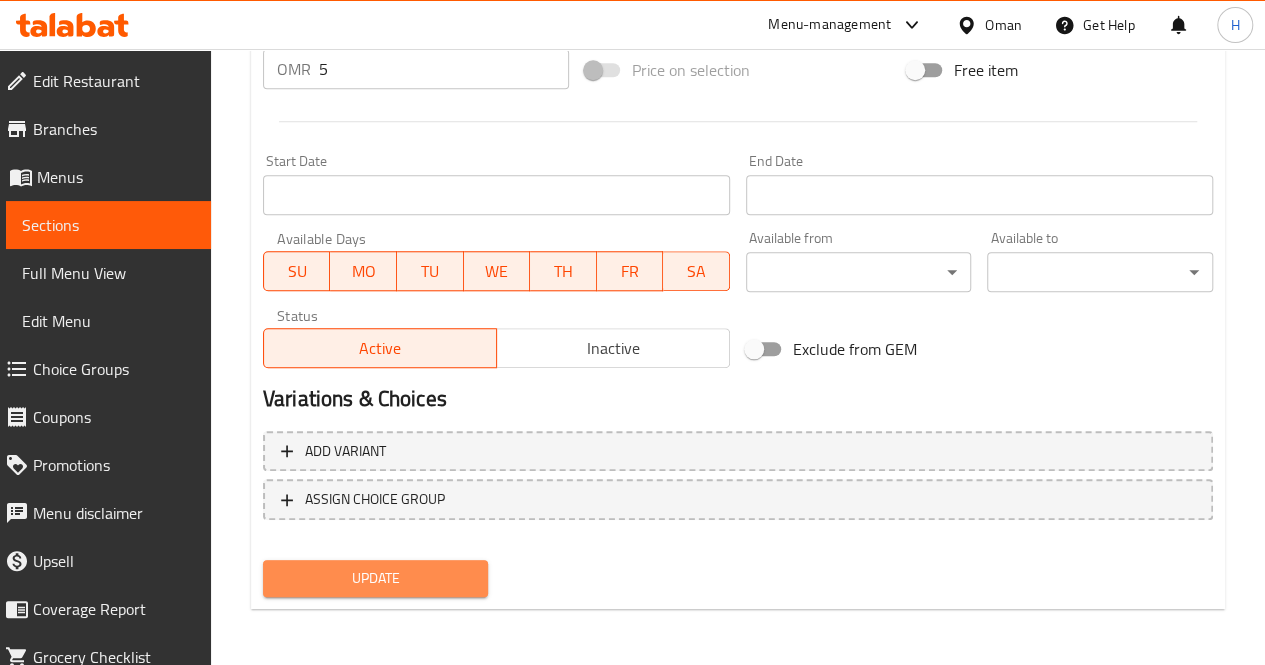 click on "Update" at bounding box center (376, 578) 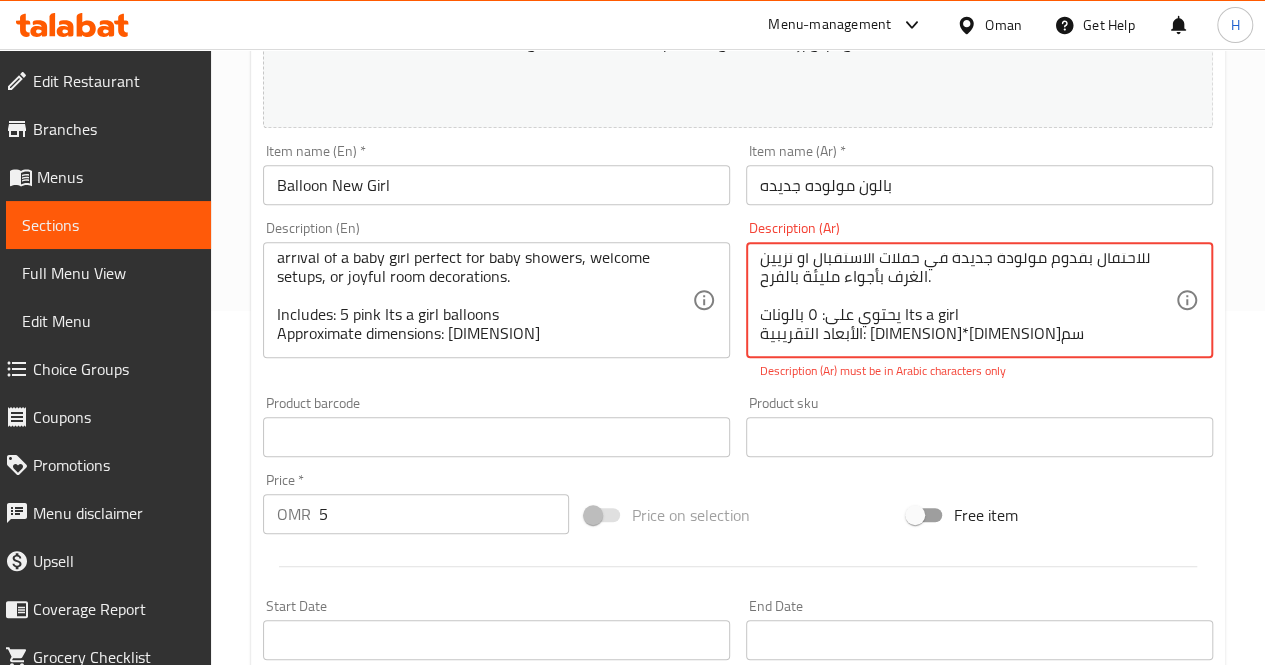 click on "مجموعة من ٥ بالونات وردية تحمل عبارة Its a girl، مثالية للاحتفال بقدوم مولودة جديدة في حفلات الاستقبال أو تزيين الغرف بأجواء مليئة بالفرح.
يحتوي على: ٥ بالونات Its a girl
الأبعاد التقريبية: 30*35سم" at bounding box center [967, 300] 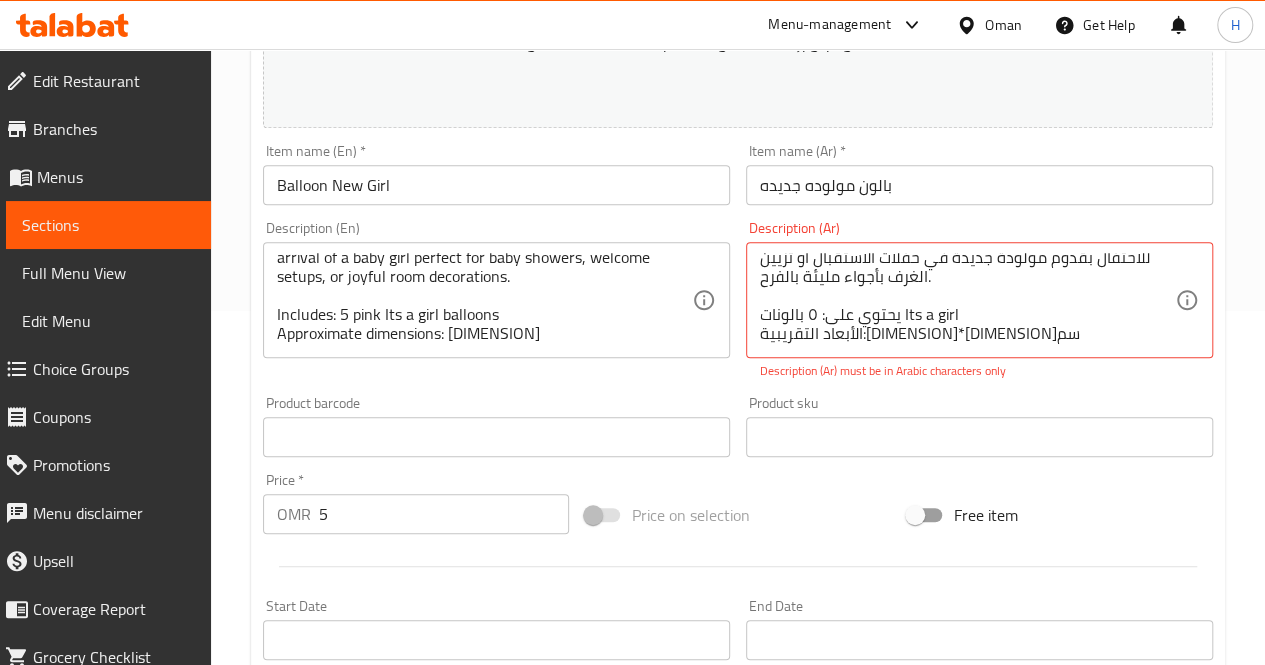 drag, startPoint x: 758, startPoint y: 337, endPoint x: 810, endPoint y: 336, distance: 52.009613 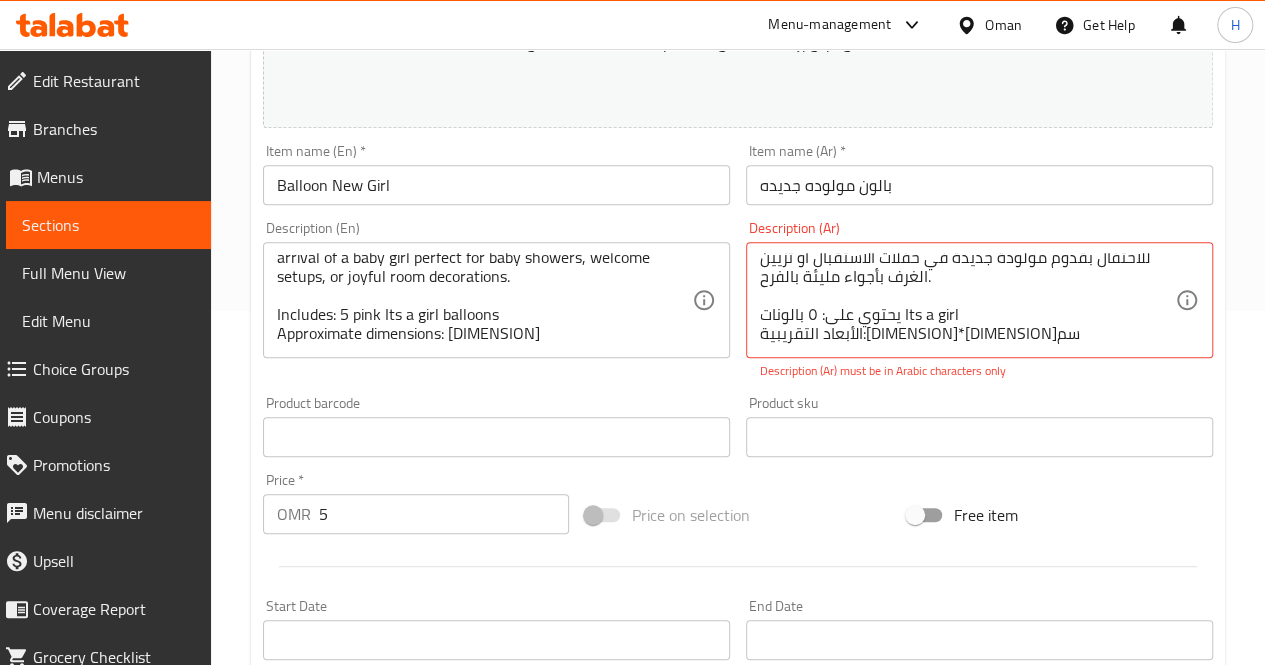 click on "مجموعة من ٥ بالونات وردية تحمل عبارة Its a girl، مثالية للاحتفال بقدوم مولودة جديدة في حفلات الاستقبال أو تزيين الغرف بأجواء مليئة بالفرح.
يحتوي على: ٥ بالونات Its a girl
الأبعاد التقريبية:30*35سم Description (Ar)" at bounding box center [979, 300] 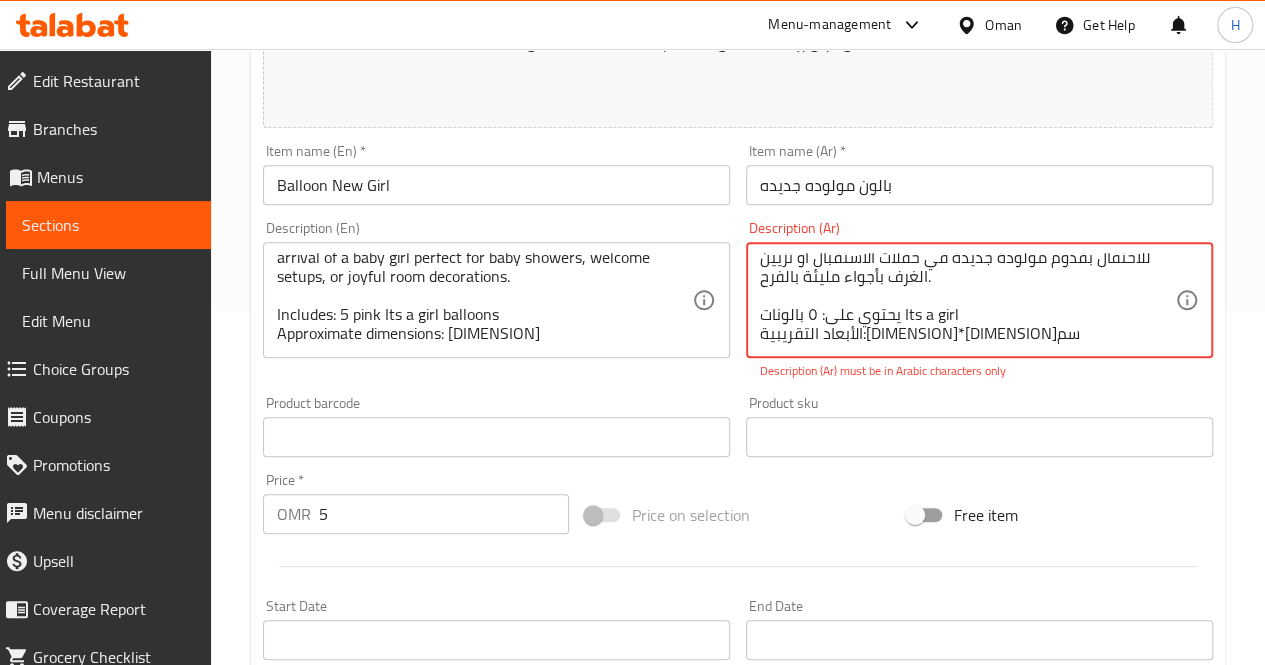 drag, startPoint x: 824, startPoint y: 335, endPoint x: 775, endPoint y: 346, distance: 50.219517 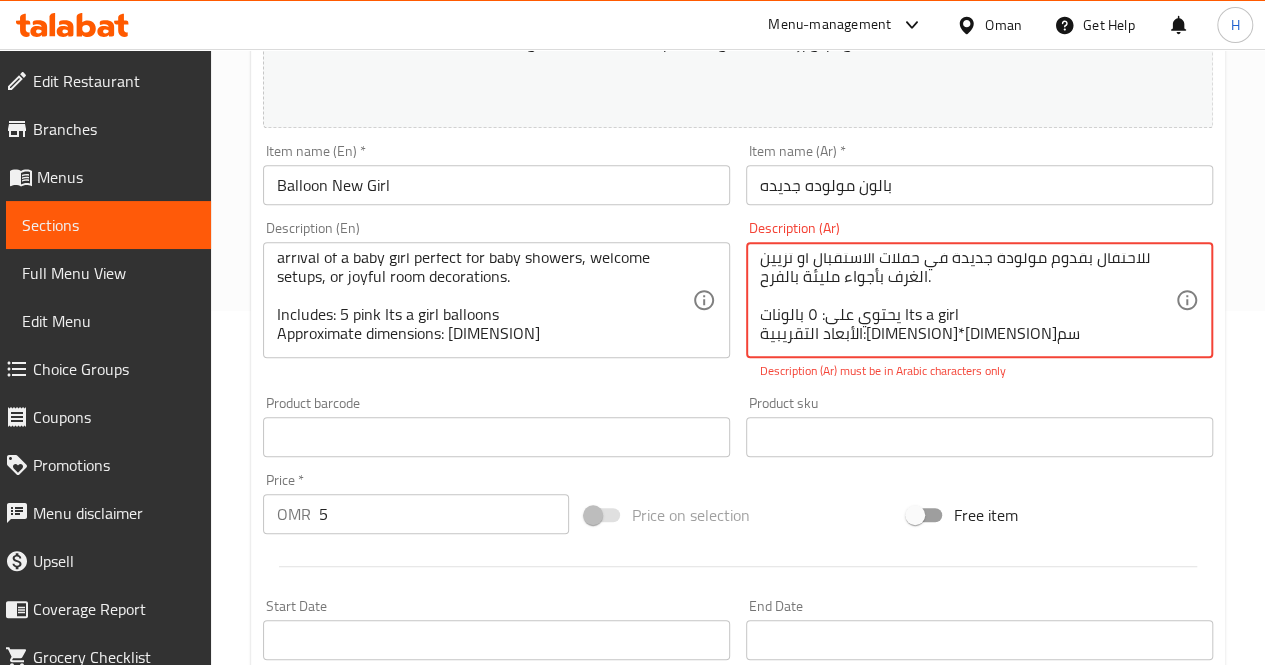 click on "مجموعة من ٥ بالونات وردية تحمل عبارة Its a girl، مثالية للاحتفال بقدوم مولودة جديدة في حفلات الاستقبال أو تزيين الغرف بأجواء مليئة بالفرح.
يحتوي على: ٥ بالونات Its a girl
الأبعاد التقريبية:30*35سم" at bounding box center [967, 300] 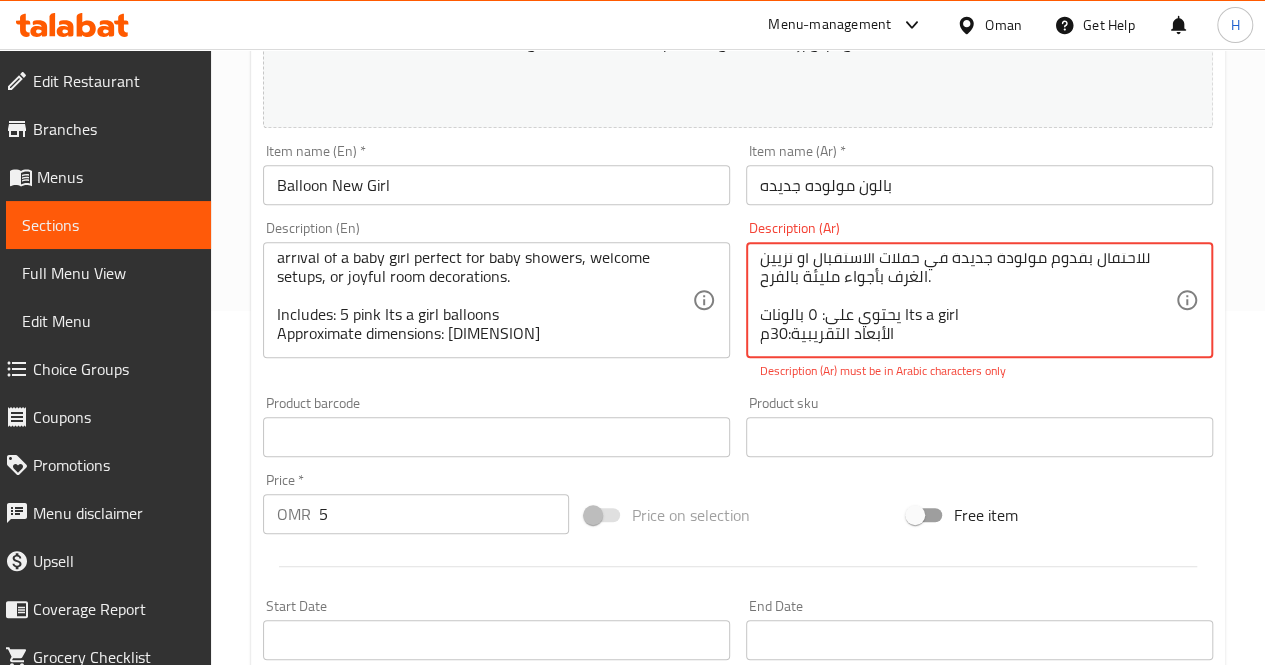 drag, startPoint x: 760, startPoint y: 337, endPoint x: 776, endPoint y: 332, distance: 16.763054 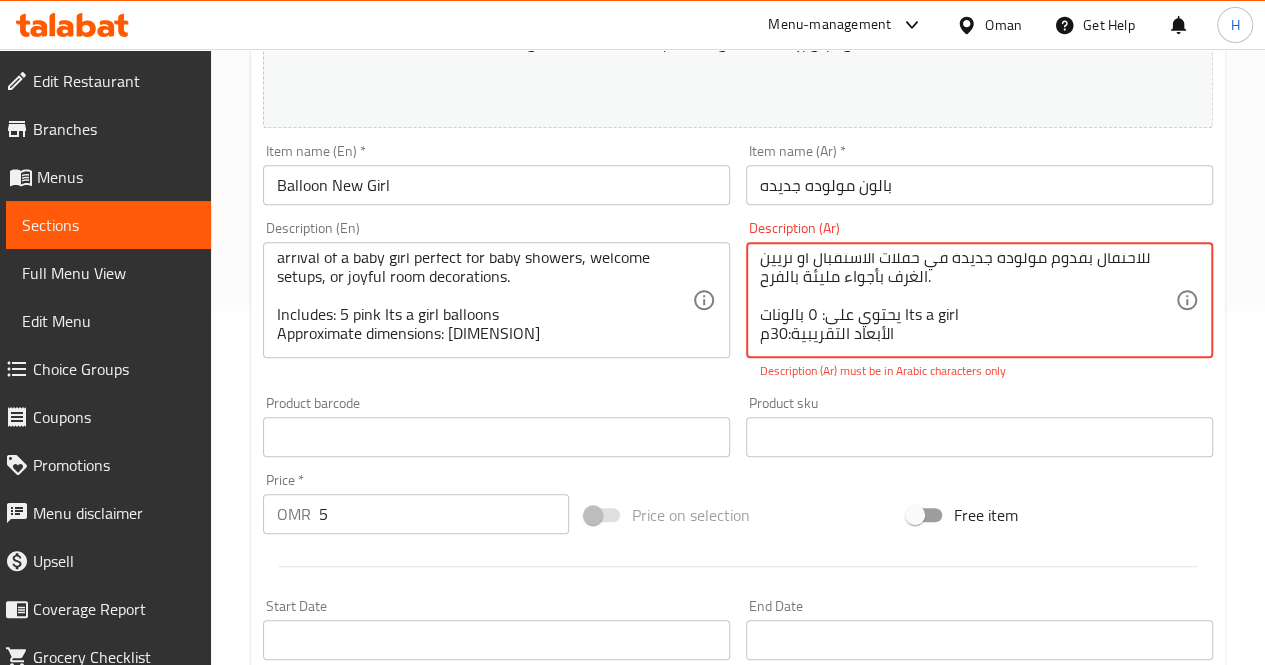 click on "مجموعة من ٥ بالونات وردية تحمل عبارة Its a girl، مثالية للاحتفال بقدوم مولودة جديدة في حفلات الاستقبال أو تزيين الغرف بأجواء مليئة بالفرح.
يحتوي على: ٥ بالونات Its a girl
الأبعاد التقريبية:30م" at bounding box center (967, 300) 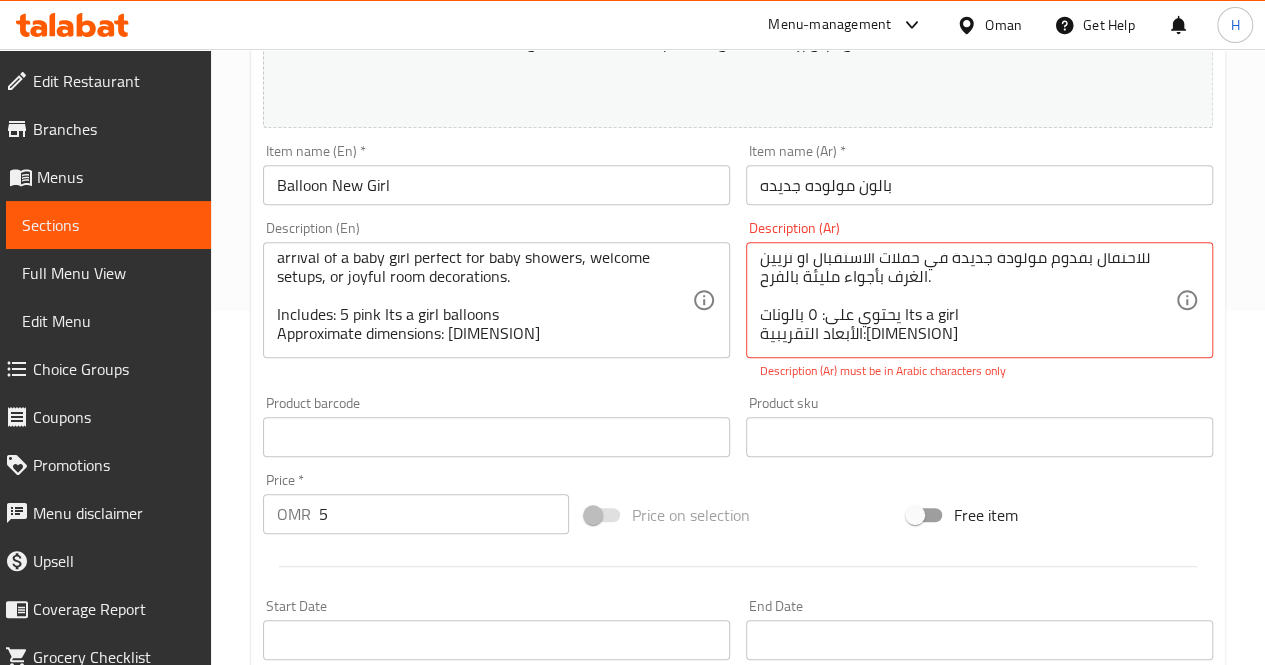 drag, startPoint x: 758, startPoint y: 333, endPoint x: 858, endPoint y: 331, distance: 100.02 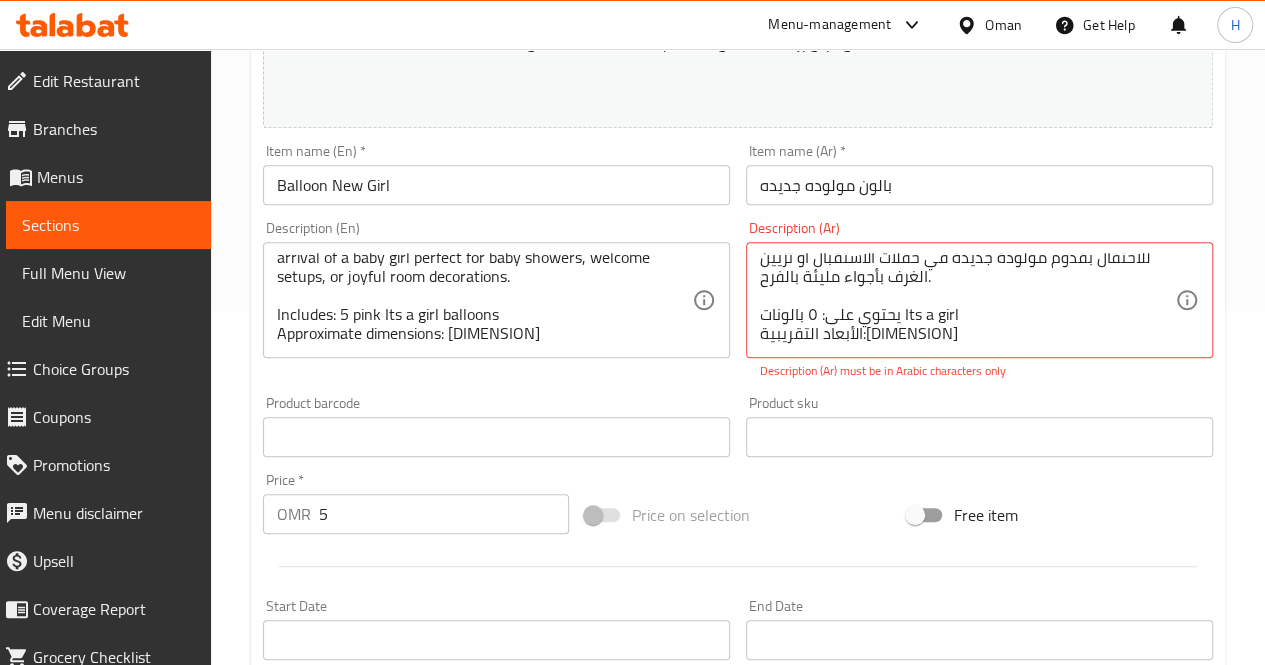 click on "مجموعة من ٥ بالونات وردية تحمل عبارة Its a girl، مثالية للاحتفال بقدوم مولودة جديدة في حفلات الاستقبال أو تزيين الغرف بأجواء مليئة بالفرح.
يحتوي على: ٥ بالونات Its a girl
الأبعاد التقريبية:3 Description (Ar)" at bounding box center [979, 300] 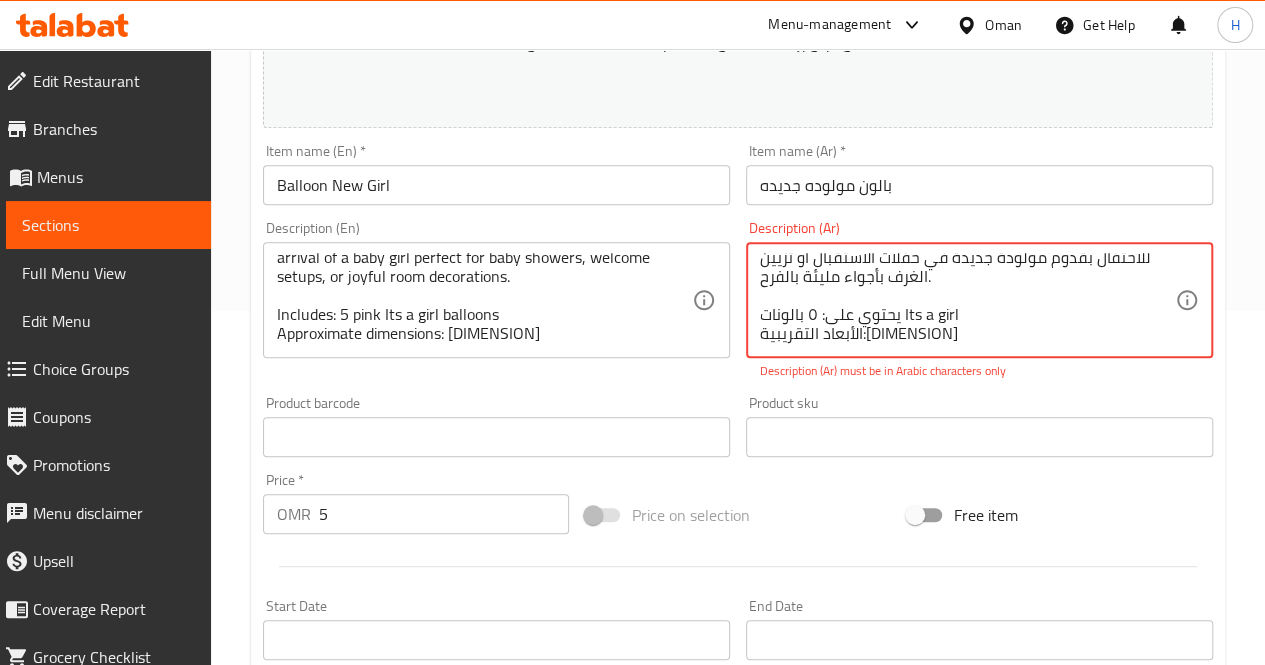drag, startPoint x: 879, startPoint y: 334, endPoint x: 760, endPoint y: 338, distance: 119.06721 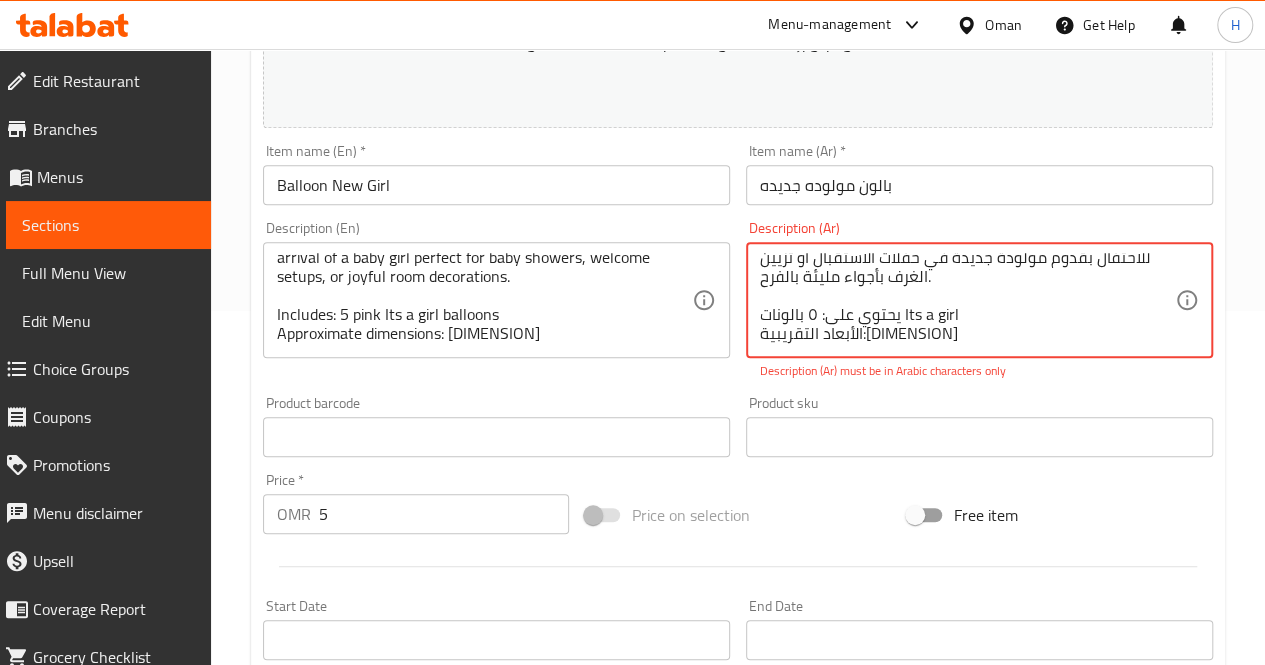 click on "مجموعة من ٥ بالونات وردية تحمل عبارة Its a girl، مثالية للاحتفال بقدوم مولودة جديدة في حفلات الاستقبال أو تزيين الغرف بأجواء مليئة بالفرح.
يحتوي على: ٥ بالونات Its a girl
الأبعاد التقريبية:3" at bounding box center (967, 300) 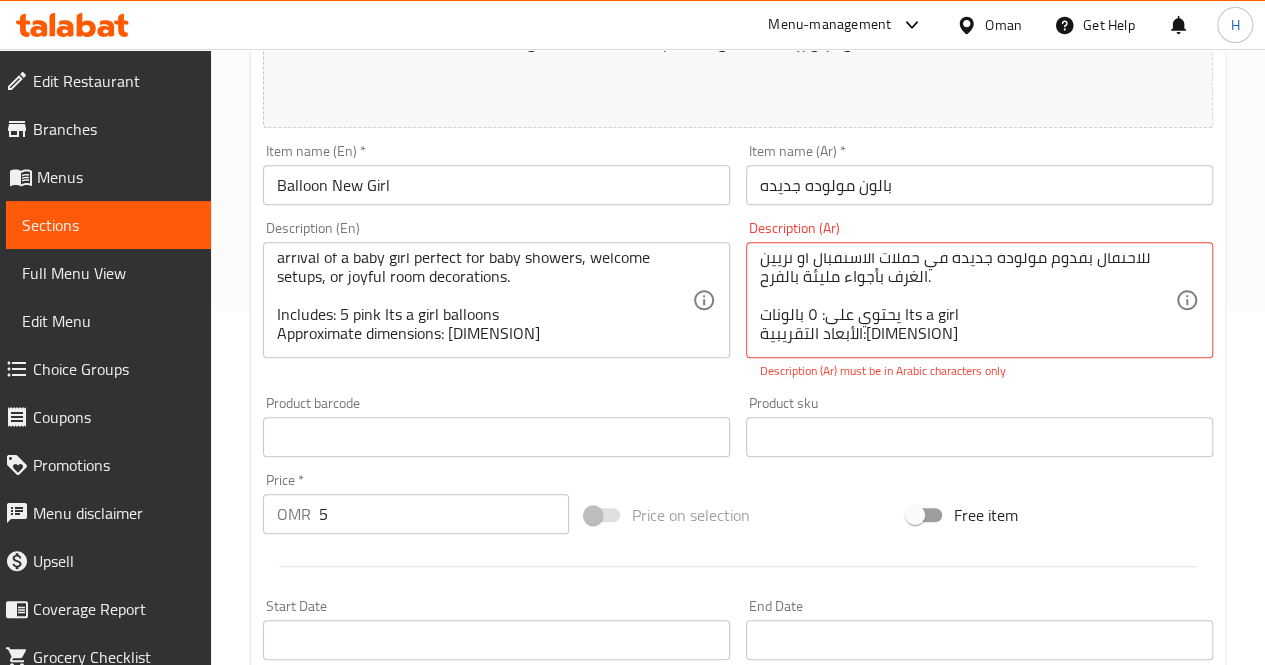 drag, startPoint x: 275, startPoint y: 332, endPoint x: 537, endPoint y: 335, distance: 262.01718 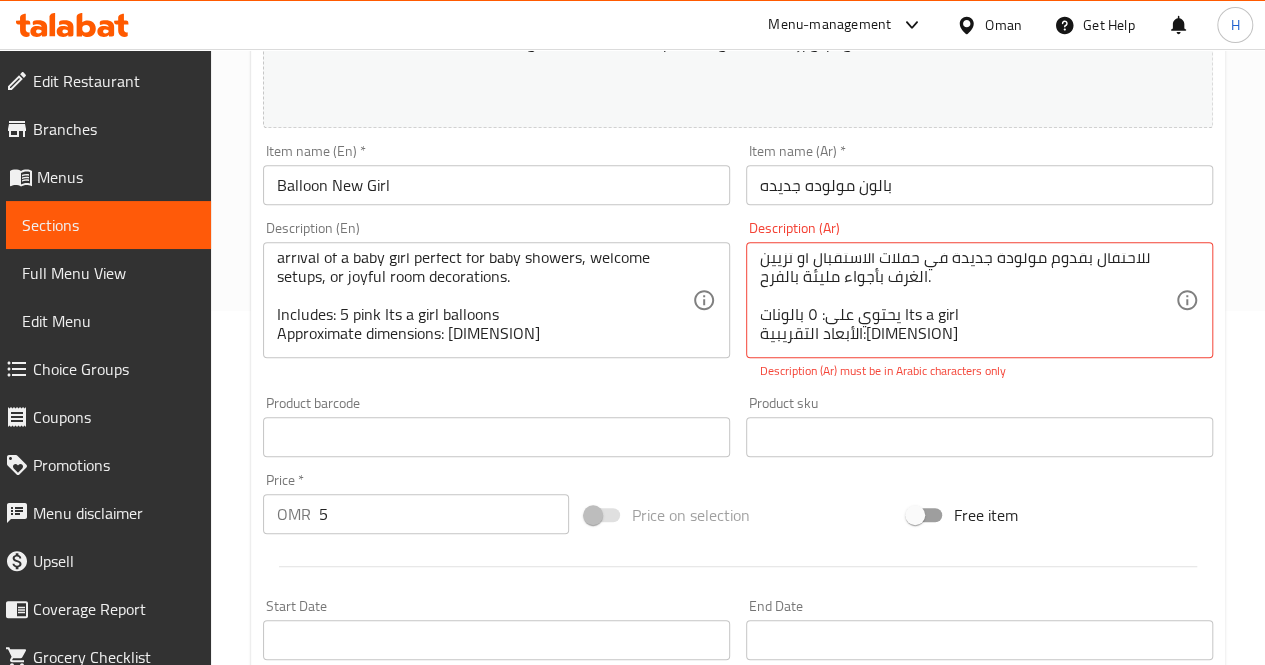 click on "A set of 5 pink Its a girl balloons, designed to celebrate the arrival of a baby girl perfect for baby showers, welcome setups, or joyful room decorations.
Includes: 5 pink Its a girl balloons
Approximate dimensions: 30*35 cm Description (En)" at bounding box center [496, 300] 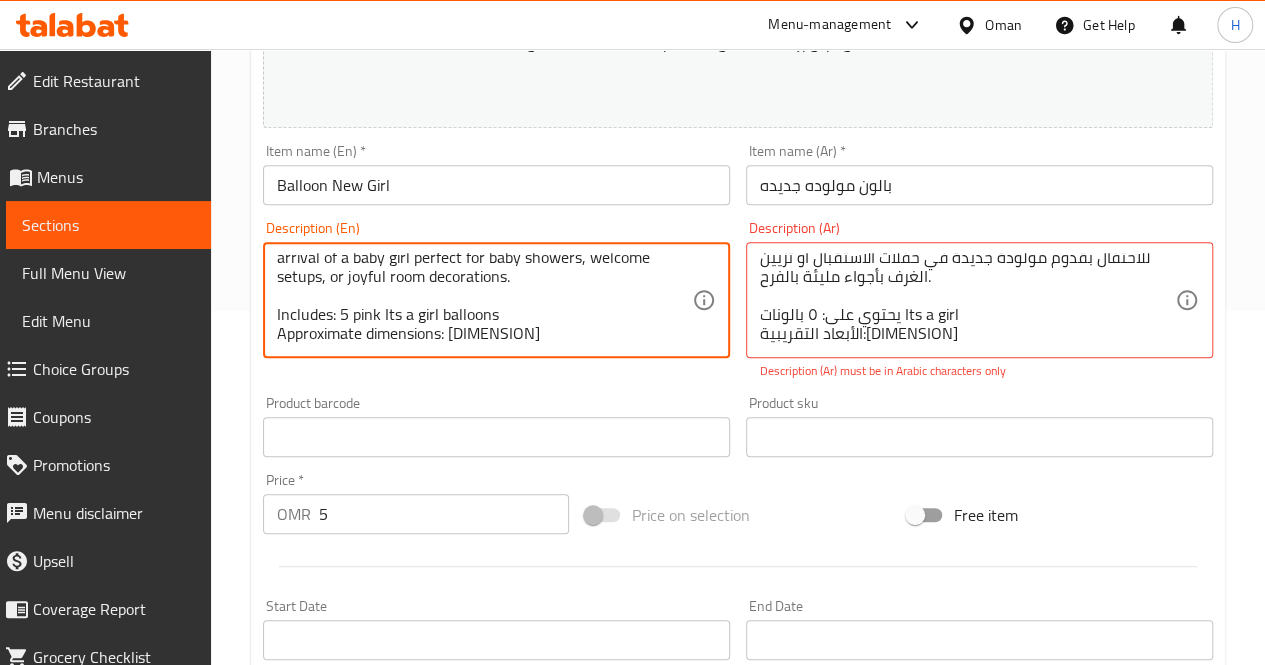 click on "A set of 5 pink Its a girl balloons, designed to celebrate the arrival of a baby girl perfect for baby showers, welcome setups, or joyful room decorations.
Includes: 5 pink Its a girl balloons
Approximate dimensions: 30*35 cm" at bounding box center (484, 300) 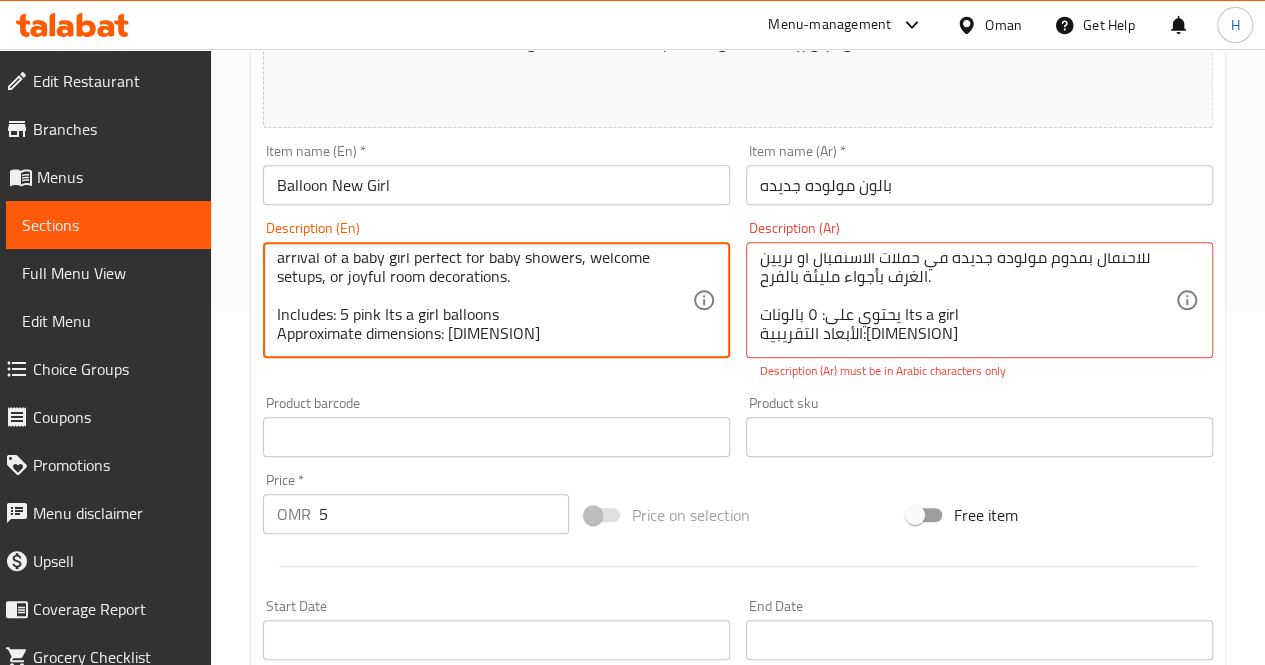 drag, startPoint x: 537, startPoint y: 335, endPoint x: 278, endPoint y: 341, distance: 259.0695 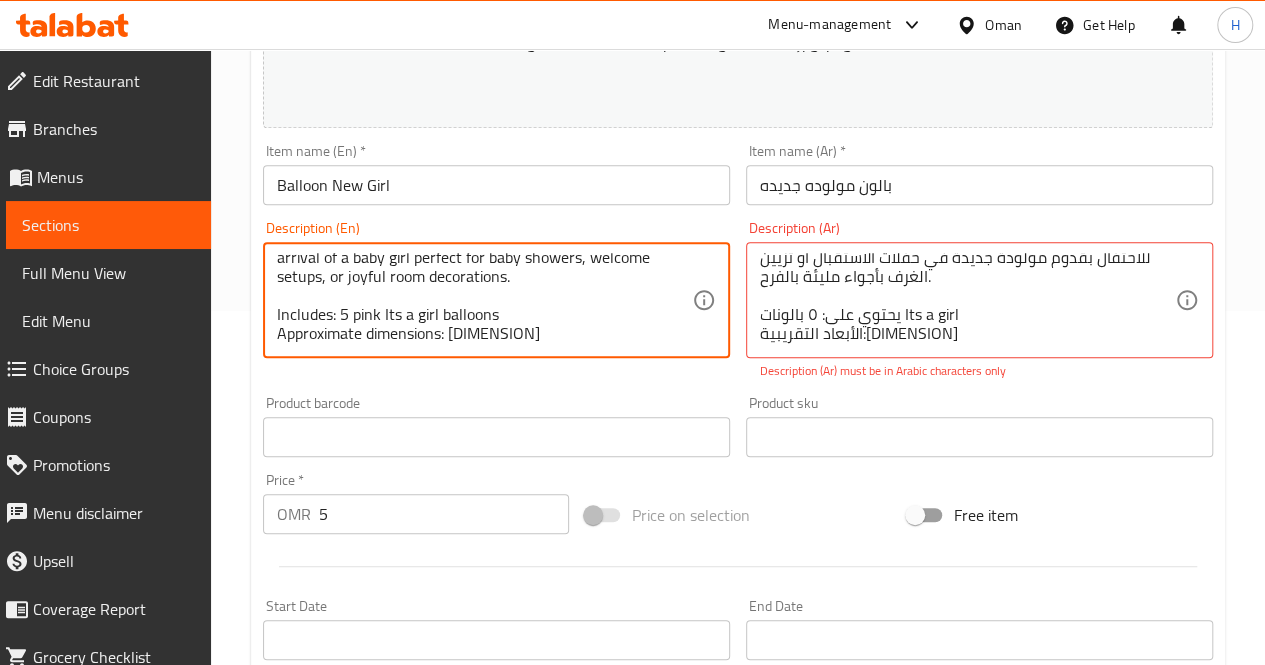 click on "A set of 5 pink Its a girl balloons, designed to celebrate the arrival of a baby girl perfect for baby showers, welcome setups, or joyful room decorations.
Includes: 5 pink Its a girl balloons
Approximate dimensions: 30*35 cm" at bounding box center (484, 300) 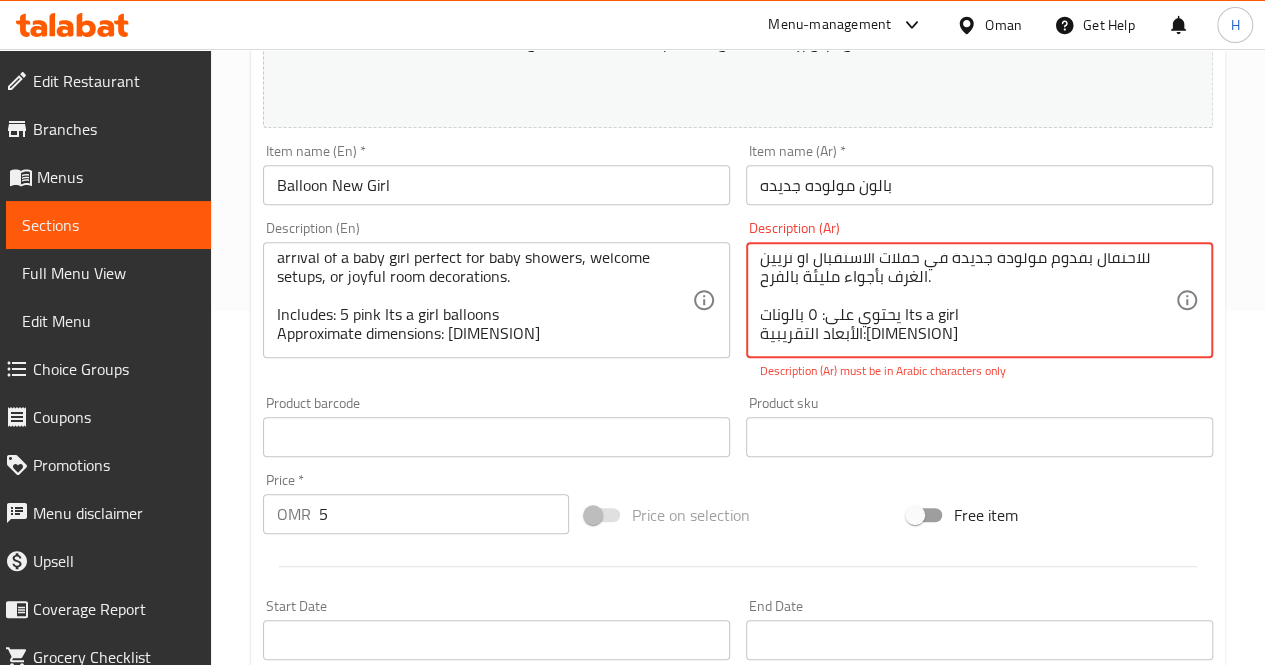 drag, startPoint x: 829, startPoint y: 338, endPoint x: 771, endPoint y: 341, distance: 58.077534 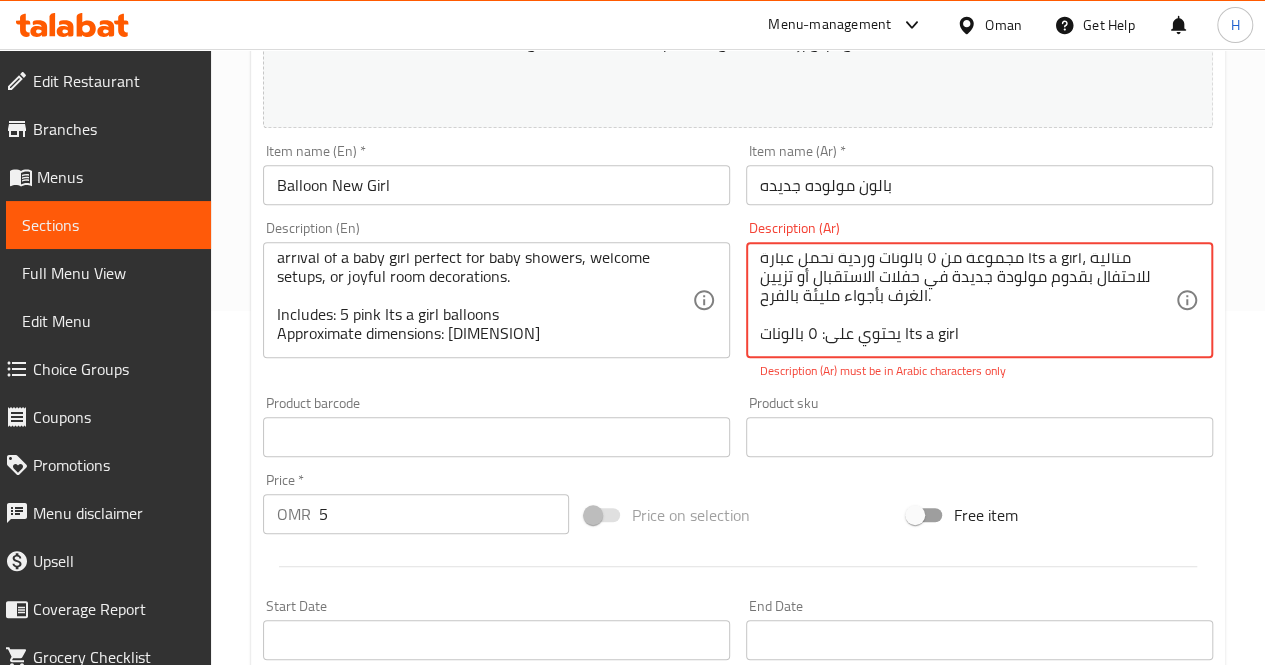 paste on "الأبعاد التقريبية: 30*35 سم" 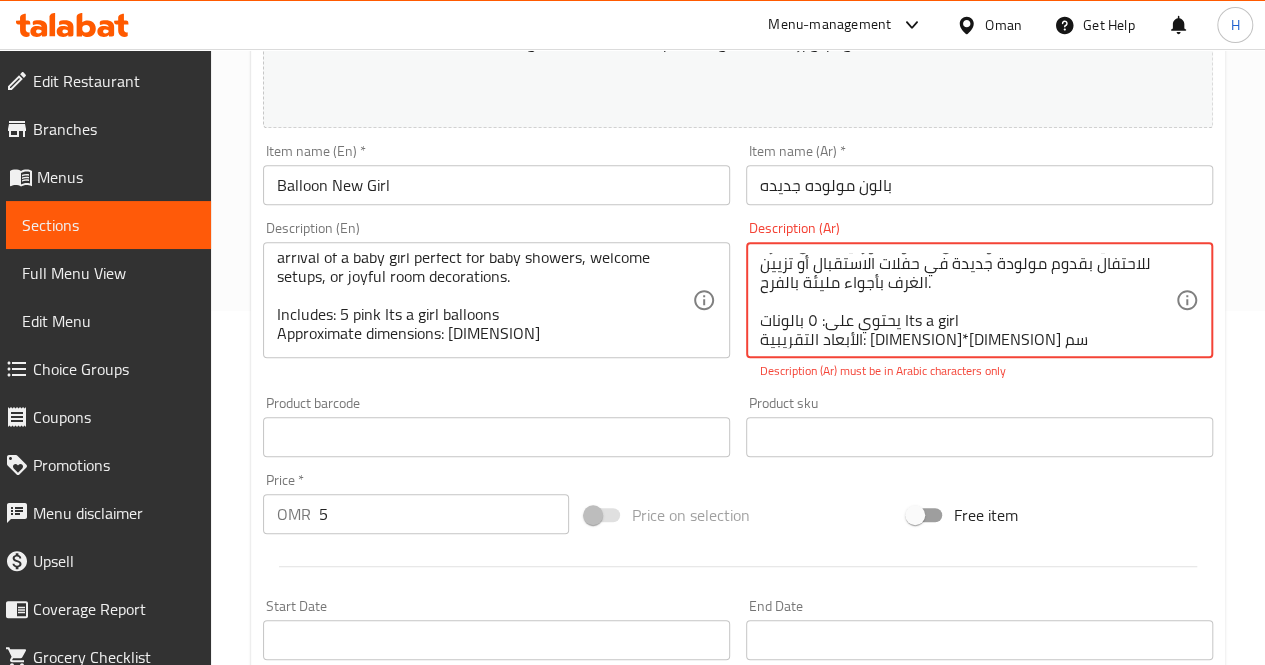 scroll, scrollTop: 24, scrollLeft: 0, axis: vertical 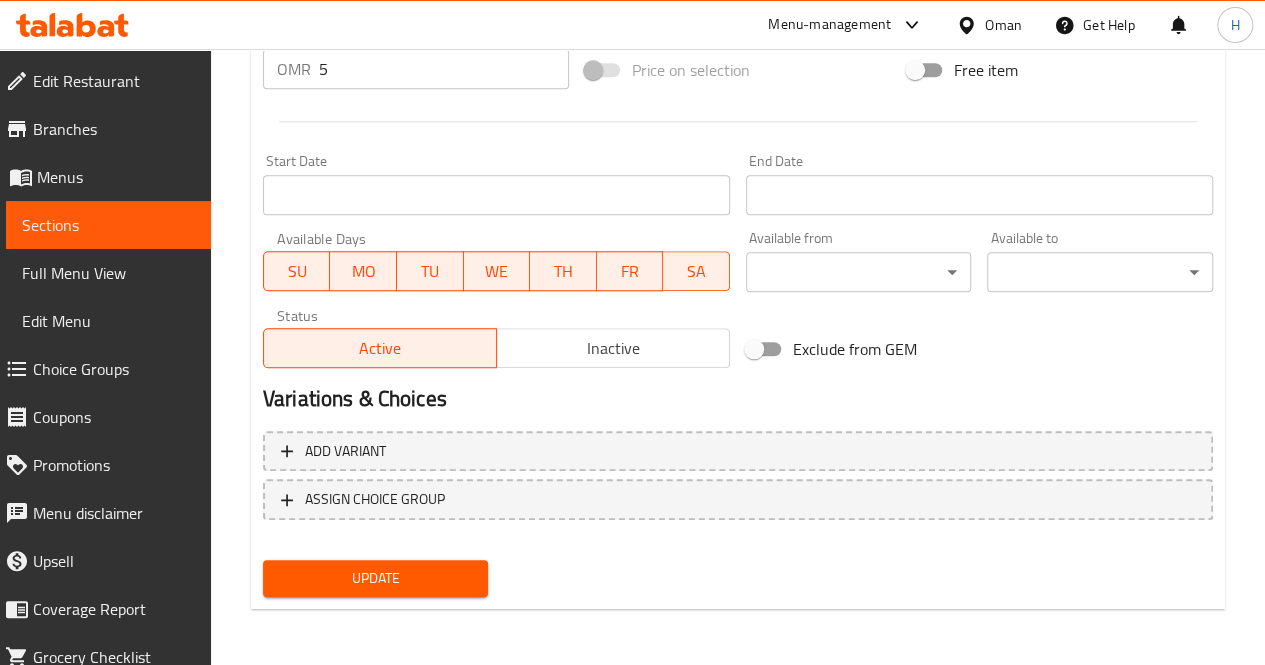click on "Update" at bounding box center (376, 578) 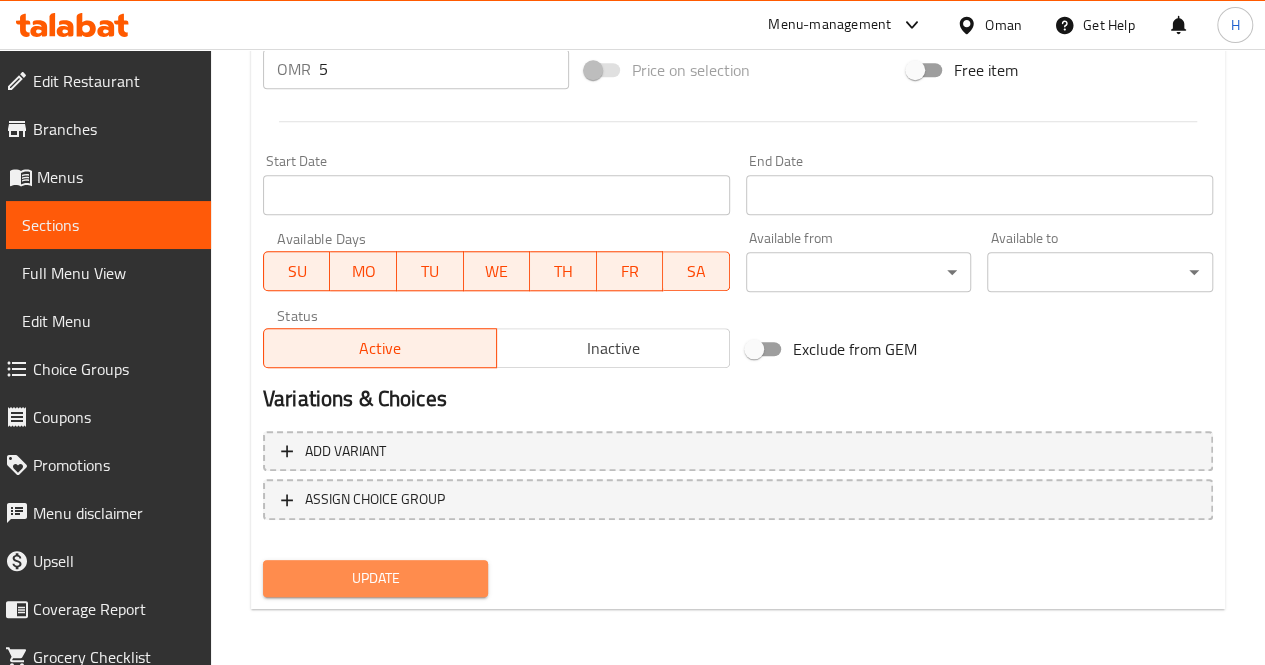 click on "Update" at bounding box center [376, 578] 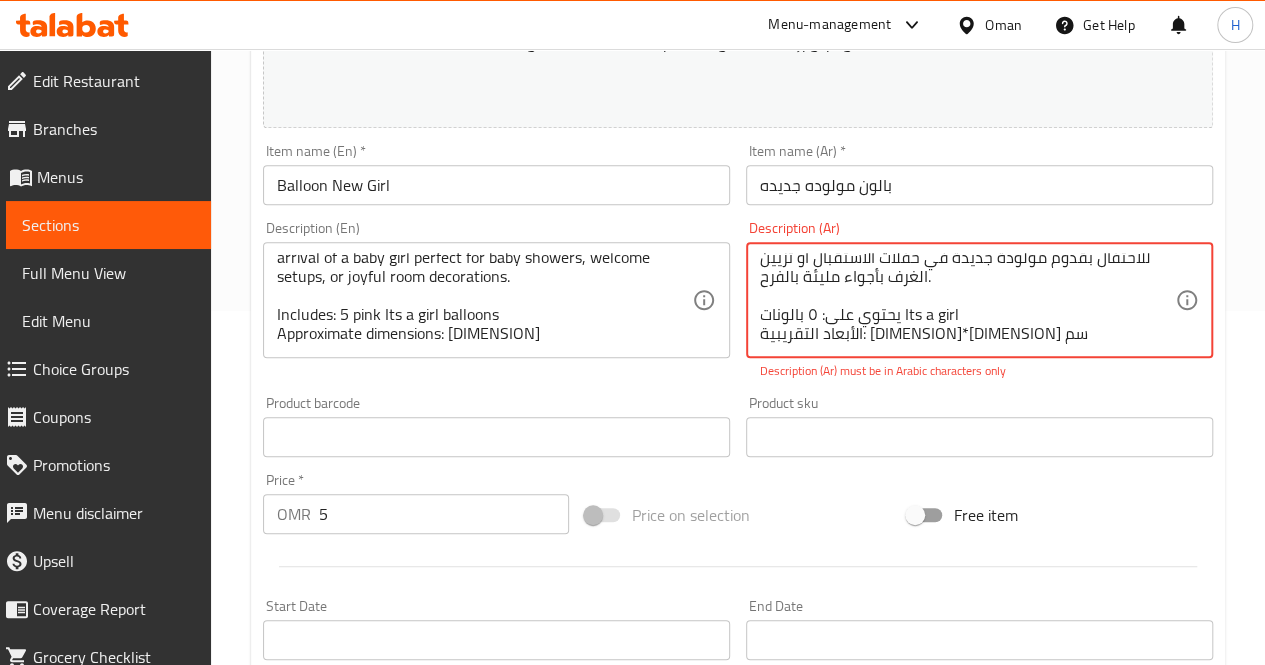 click on "مجموعة من ٥ بالونات وردية تحمل عبارة Its a girl، مثالية للاحتفال بقدوم مولودة جديدة في حفلات الاستقبال أو تزيين الغرف بأجواء مليئة بالفرح.
يحتوي على: ٥ بالونات Its a girl
الأبعاد التقريبية: 30*35 سم" at bounding box center [967, 300] 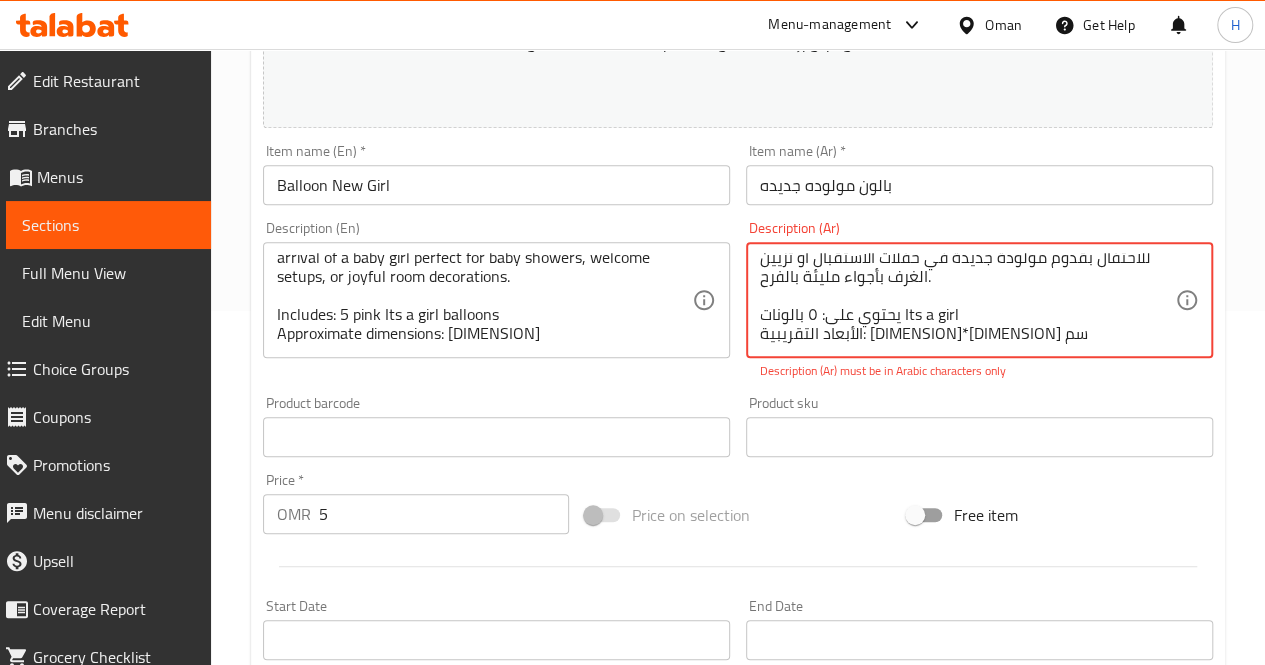 click on "مجموعة من ٥ بالونات وردية تحمل عبارة Its a girl، مثالية للاحتفال بقدوم مولودة جديدة في حفلات الاستقبال أو تزيين الغرف بأجواء مليئة بالفرح.
يحتوي على: ٥ بالونات Its a girl
الأبعاد التقريبية: 30*35 سم" at bounding box center (967, 300) 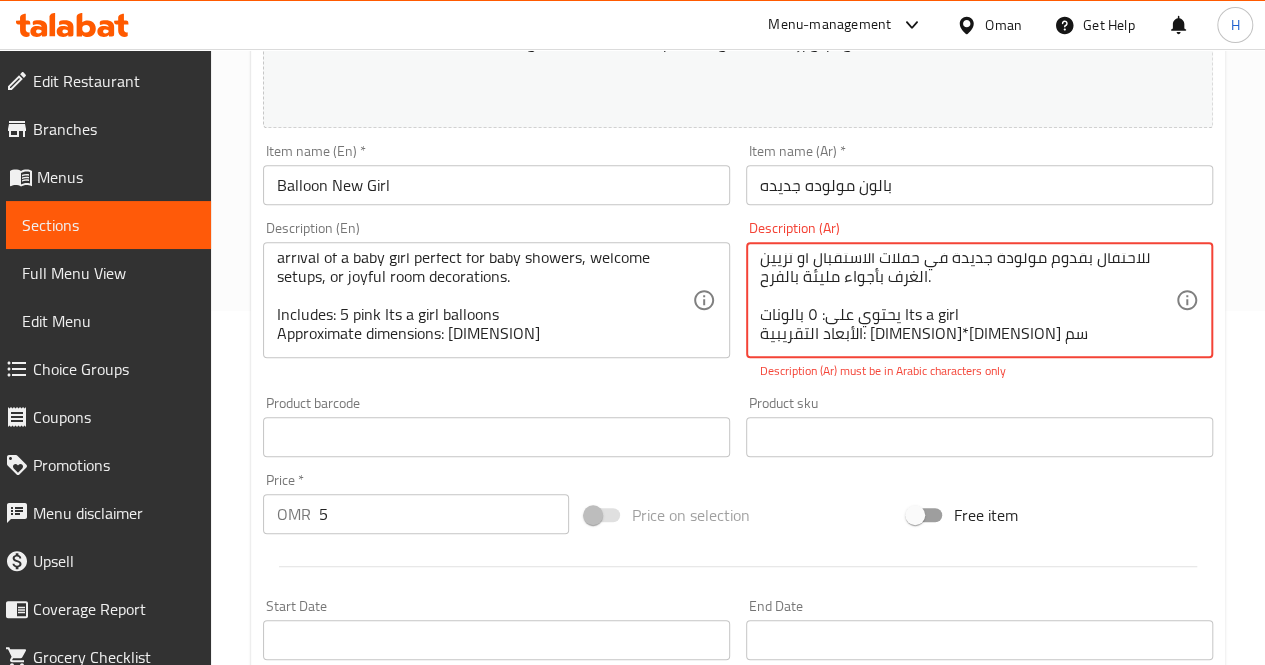 click on "مجموعة من ٥ بالونات وردية تحمل عبارة Its a girl، مثالية للاحتفال بقدوم مولودة جديدة في حفلات الاستقبال أو تزيين الغرف بأجواء مليئة بالفرح.
يحتوي على: ٥ بالونات Its a girl
الأبعاد التقريبية: 30*35 سم" at bounding box center (967, 300) 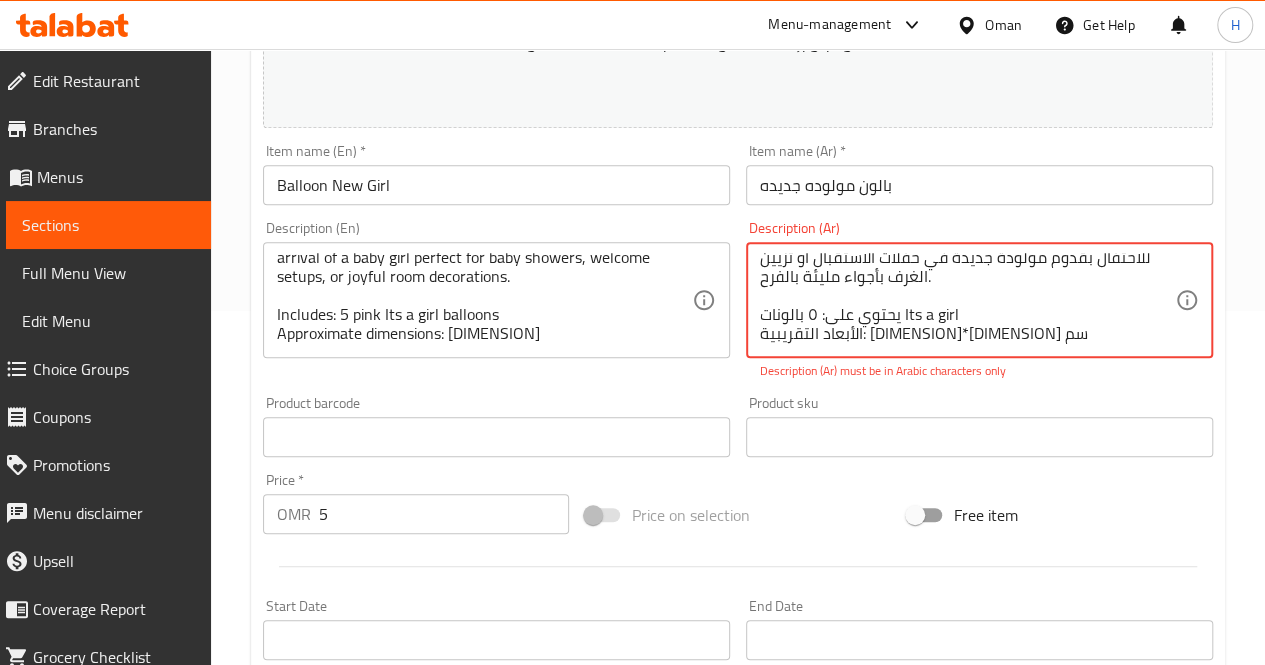 click on "مجموعة من ٥ بالونات وردية تحمل عبارة Its a girl، مثالية للاحتفال بقدوم مولودة جديدة في حفلات الاستقبال أو تزيين الغرف بأجواء مليئة بالفرح.
يحتوي على: ٥ بالونات Its a girl
الأبعاد التقريبية: 30*35 سم" at bounding box center [967, 300] 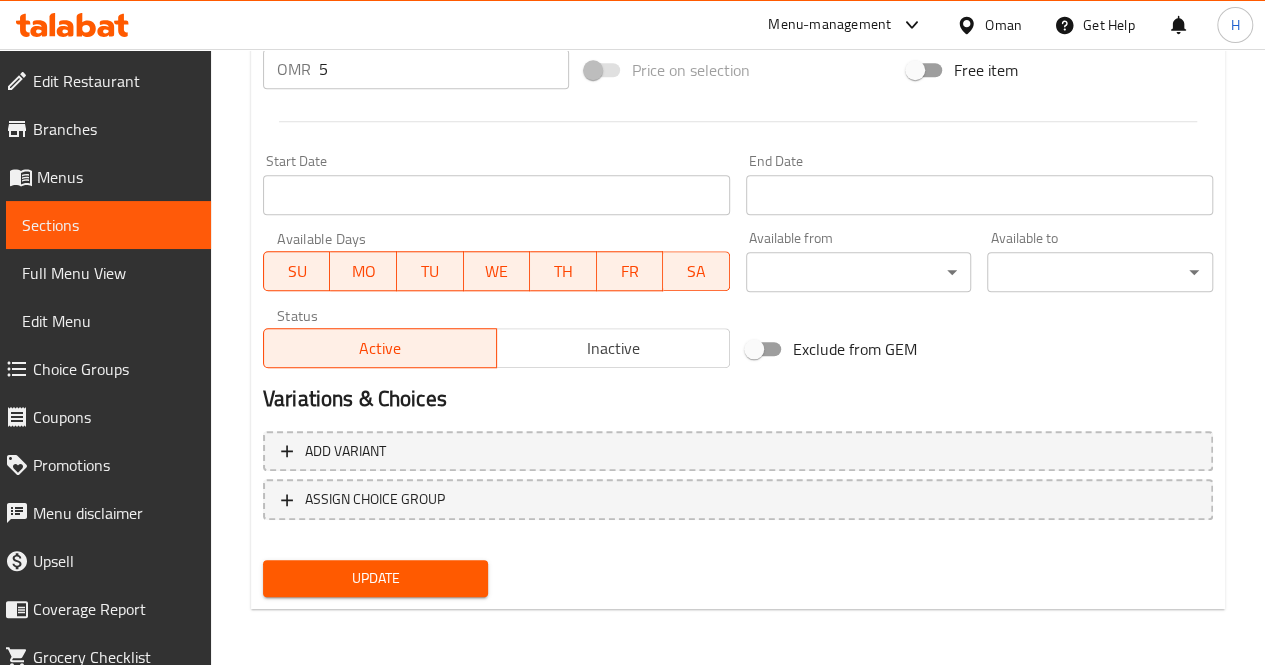 click on "Update" at bounding box center (376, 578) 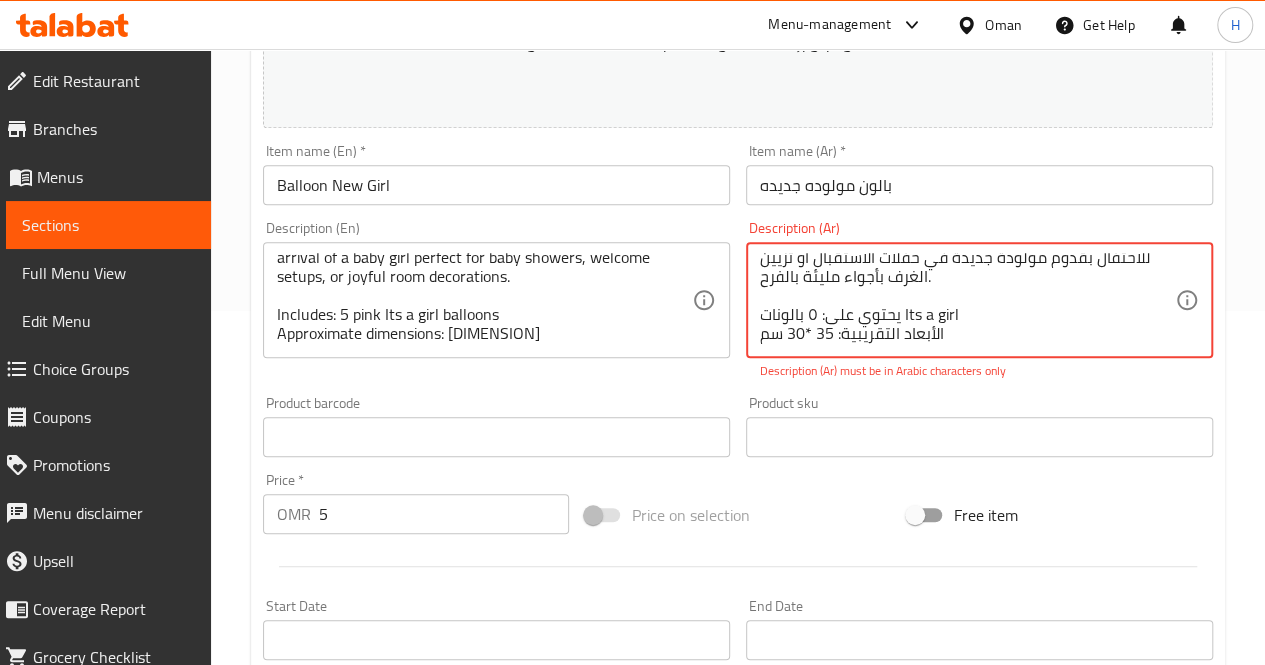 click on "مجموعة من ٥ بالونات وردية تحمل عبارة Its a girl، مثالية للاحتفال بقدوم مولودة جديدة في حفلات الاستقبال أو تزيين الغرف بأجواء مليئة بالفرح.
يحتوي على: ٥ بالونات Its a girl
الأبعاد التقريبية: 35 *30 سم" at bounding box center [967, 300] 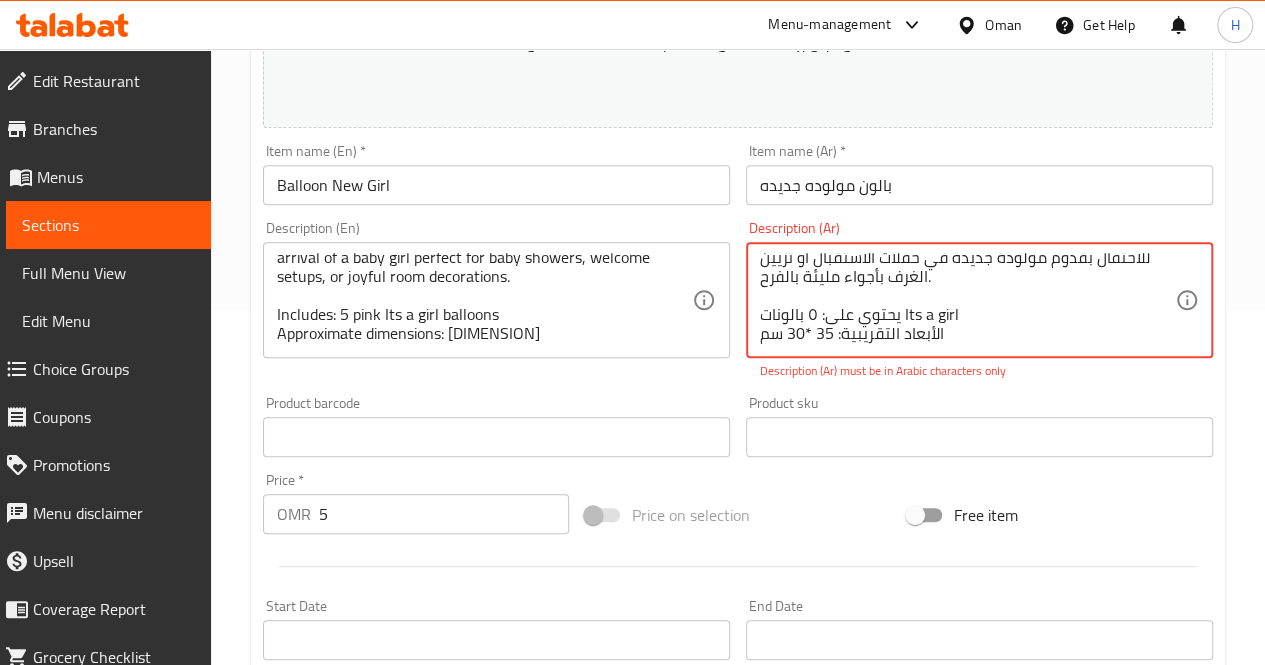 click on "مجموعة من ٥ بالونات وردية تحمل عبارة Its a girl، مثالية للاحتفال بقدوم مولودة جديدة في حفلات الاستقبال أو تزيين الغرف بأجواء مليئة بالفرح.
يحتوي على: ٥ بالونات Its a girl
الأبعاد التقريبية: 35 *30 سم" at bounding box center (967, 300) 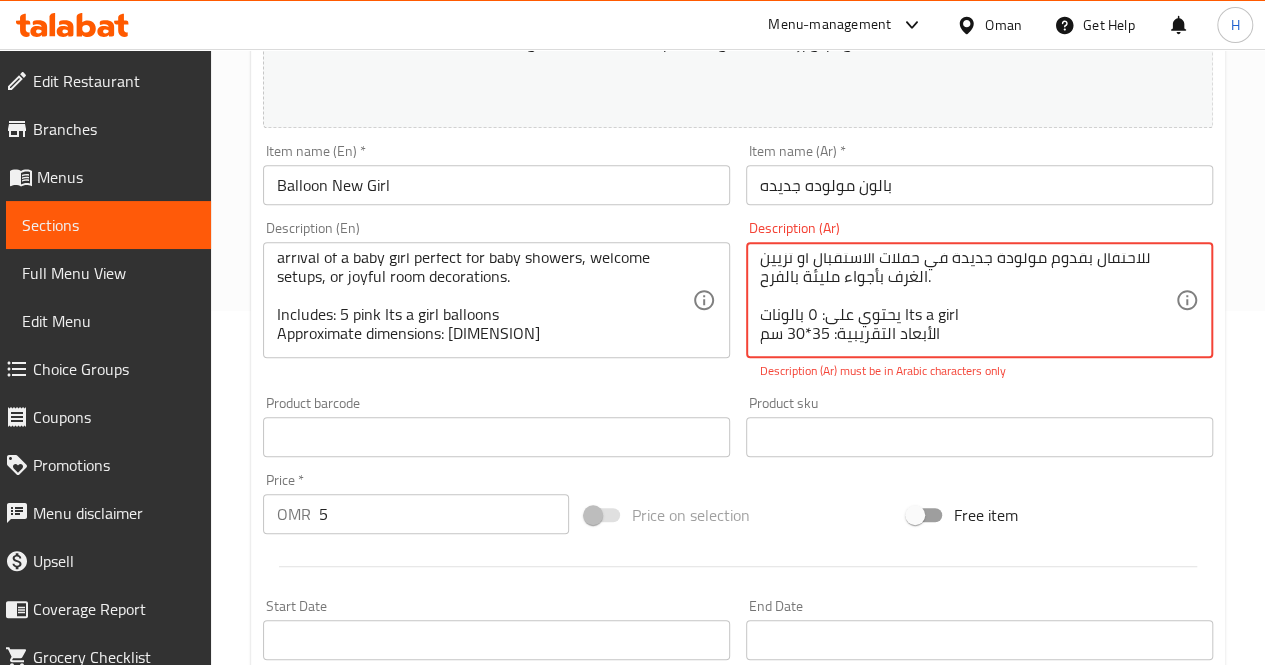 click on "مجموعة من ٥ بالونات وردية تحمل عبارة Its a girl، مثالية للاحتفال بقدوم مولودة جديدة في حفلات الاستقبال أو تزيين الغرف بأجواء مليئة بالفرح.
يحتوي على: ٥ بالونات Its a girl
الأبعاد التقريبية: 35*30 سم" at bounding box center [967, 300] 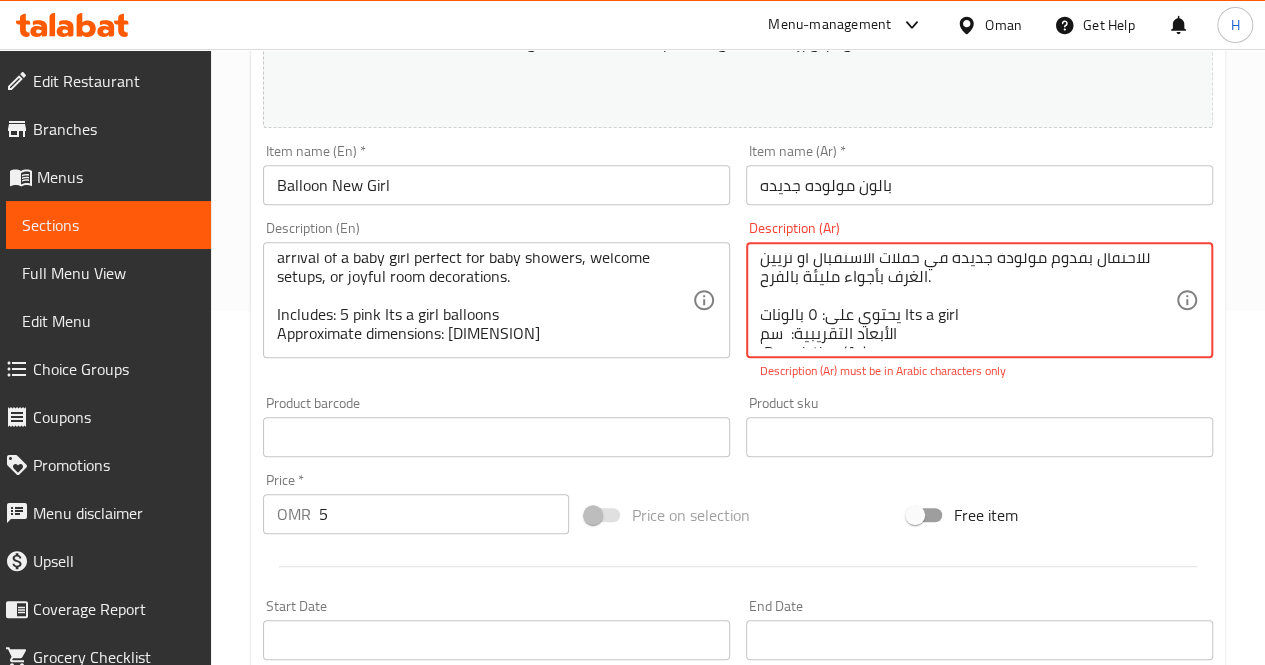 click on "مجموعة من ٥ بالونات وردية تحمل عبارة Its a girl، مثالية للاحتفال بقدوم مولودة جديدة في حفلات الاستقبال أو تزيين الغرف بأجواء مليئة بالفرح.
يحتوي على: ٥ بالونات Its a girl
الأبعاد التقريبية:  سم" at bounding box center (967, 300) 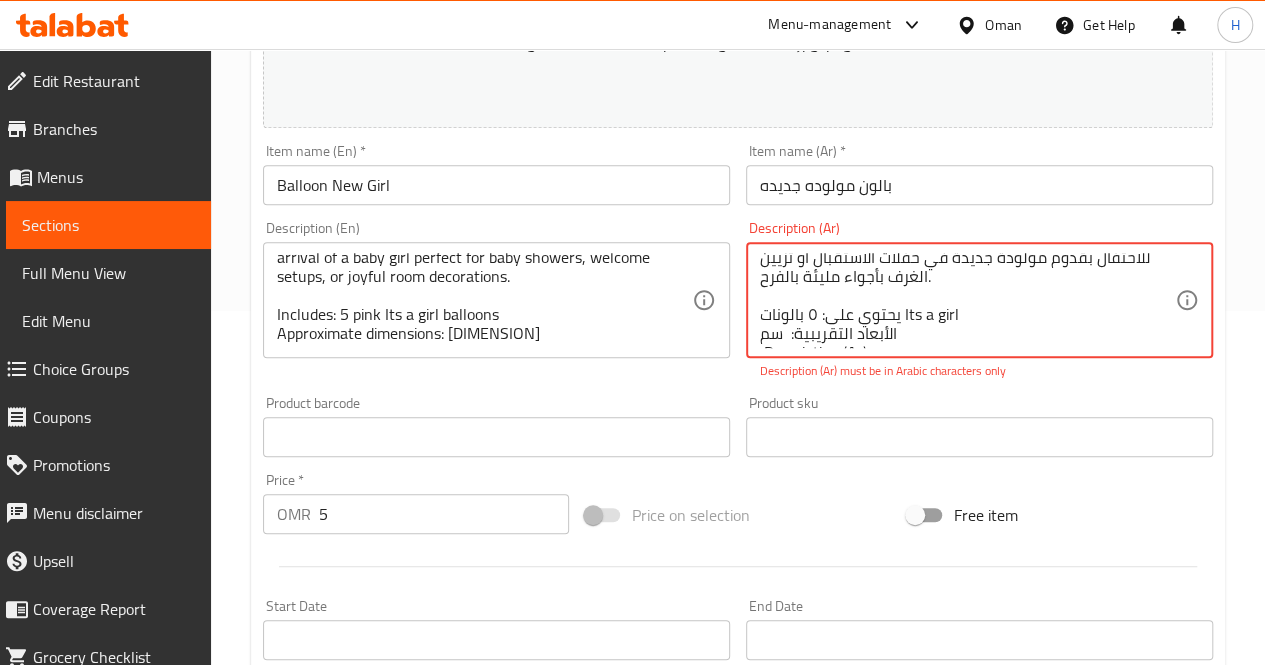 click on "مجموعة من ٥ بالونات وردية تحمل عبارة Its a girl، مثالية للاحتفال بقدوم مولودة جديدة في حفلات الاستقبال أو تزيين الغرف بأجواء مليئة بالفرح.
يحتوي على: ٥ بالونات Its a girl
الأبعاد التقريبية:  سم" at bounding box center (967, 300) 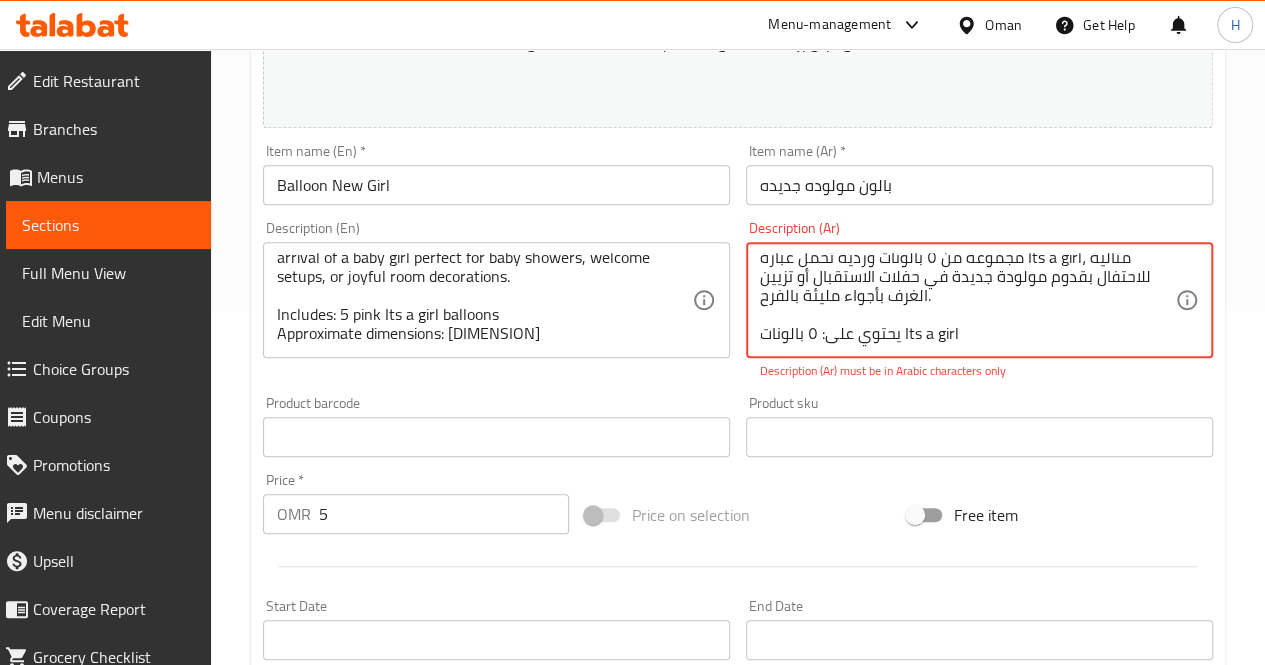 scroll, scrollTop: 18, scrollLeft: 0, axis: vertical 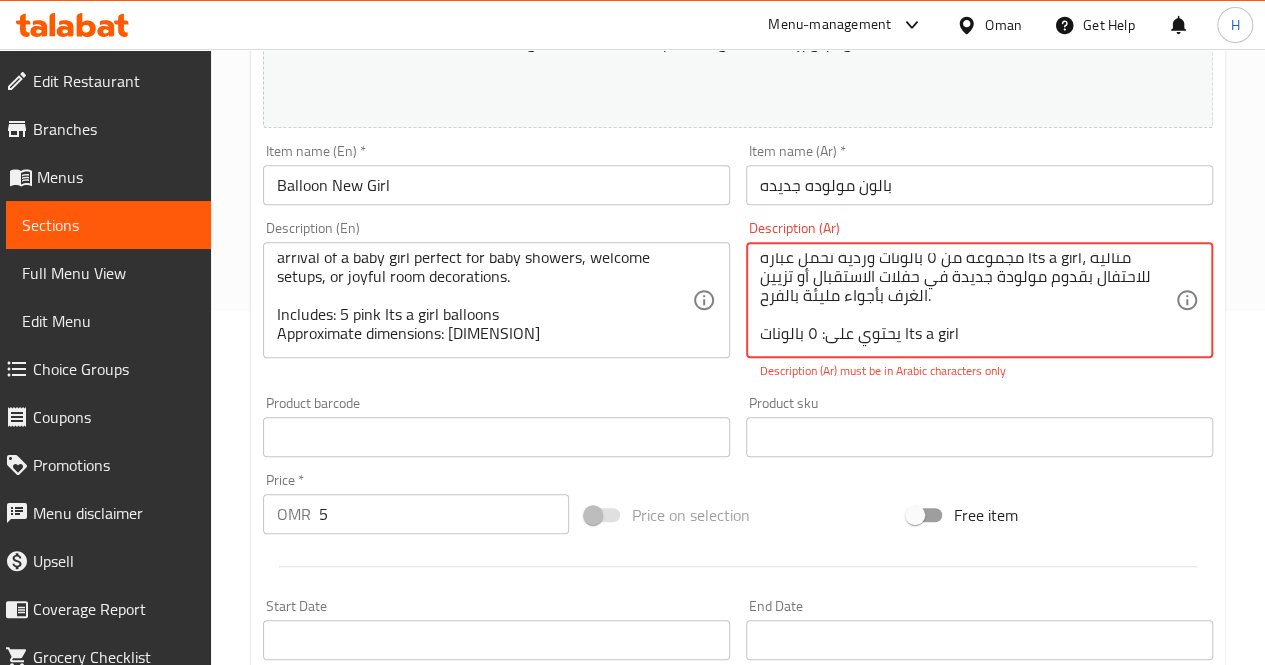 click on "مجموعة من ٥ بالونات وردية تحمل عبارة Its a girl، مثالية للاحتفال بقدوم مولودة جديدة في حفلات الاستقبال أو تزيين الغرف بأجواء مليئة بالفرح.
يحتوي على: ٥ بالونات Its a girl" at bounding box center (967, 300) 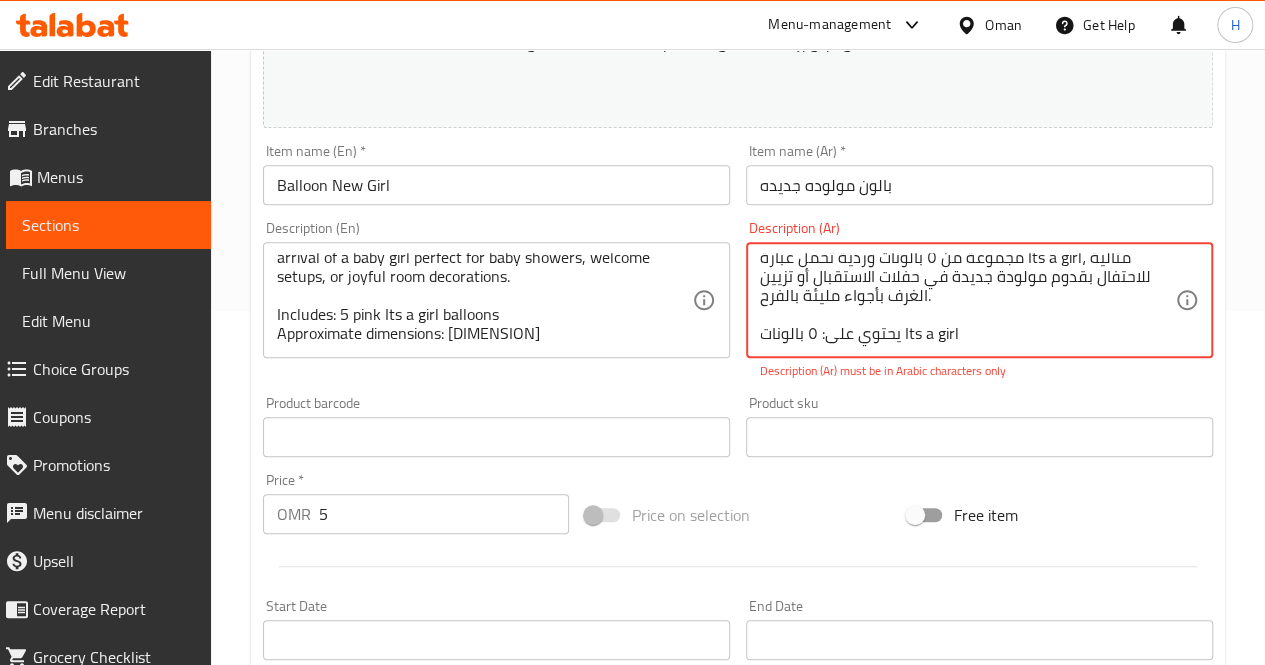 paste on "الأبعاد التقريبية: ٣٠×٣٥ سم" 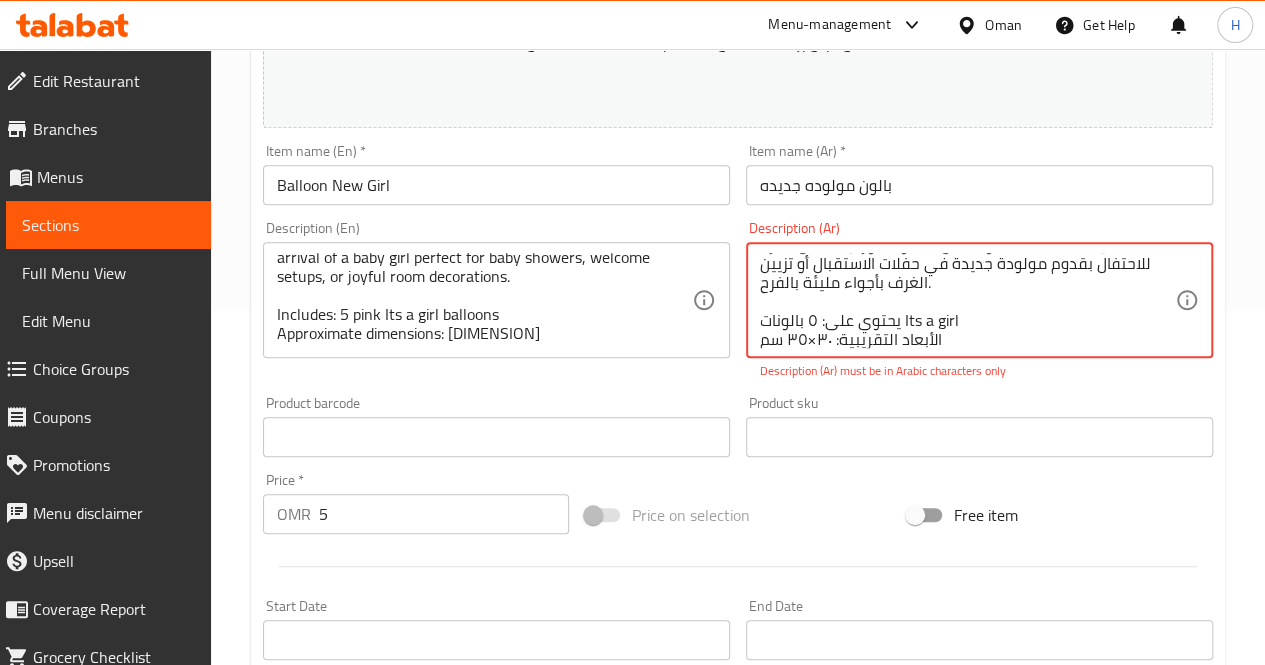 scroll, scrollTop: 24, scrollLeft: 0, axis: vertical 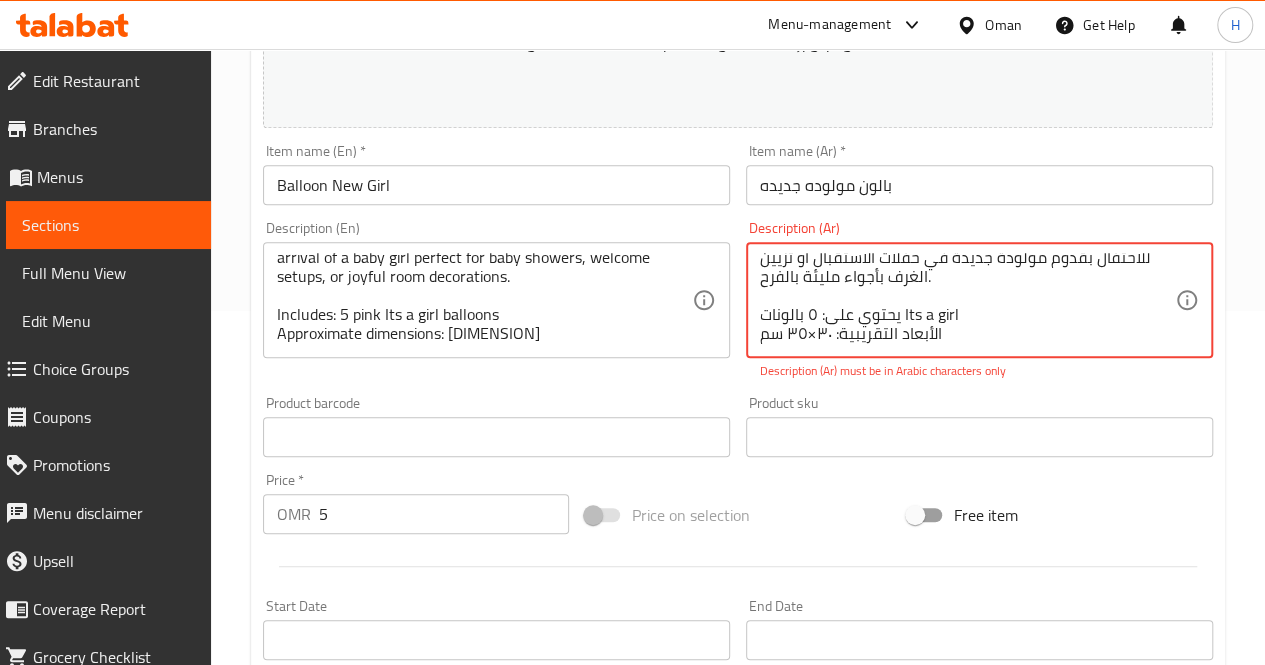 drag, startPoint x: 788, startPoint y: 330, endPoint x: 819, endPoint y: 336, distance: 31.575306 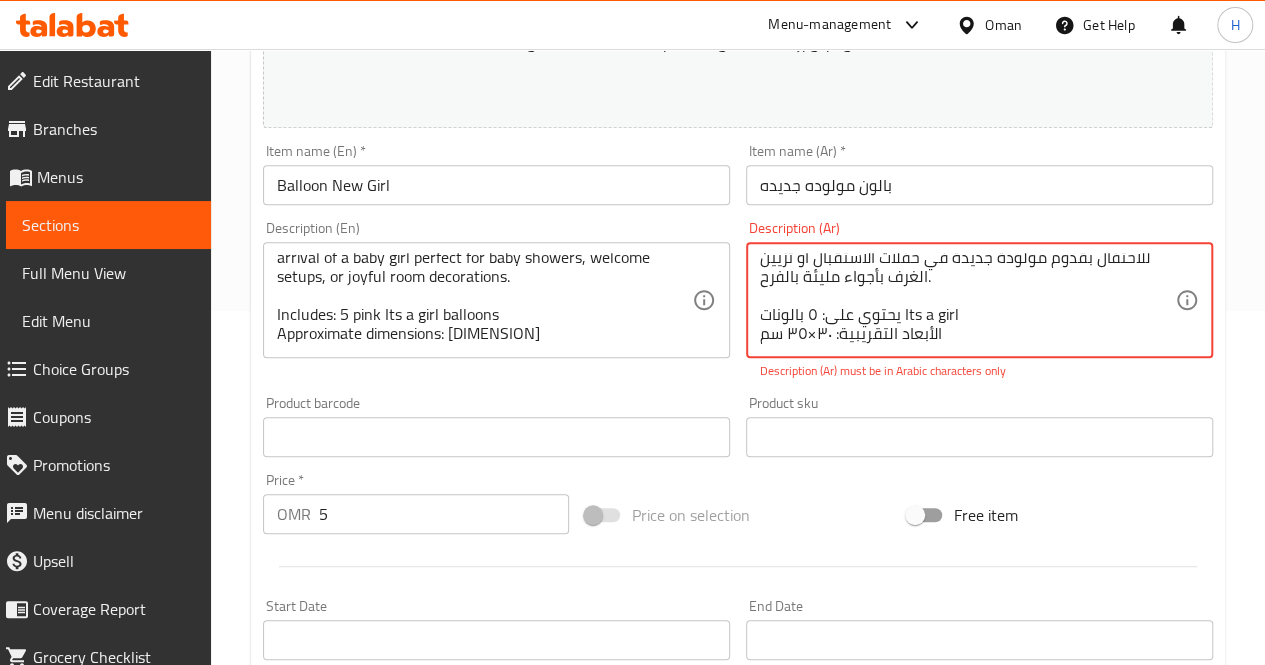 click on "مجموعة من ٥ بالونات وردية تحمل عبارة Its a girl، مثالية للاحتفال بقدوم مولودة جديدة في حفلات الاستقبال أو تزيين الغرف بأجواء مليئة بالفرح.
يحتوي على: ٥ بالونات Its a girl
الأبعاد التقريبية: ٣٠×٣٥ سم" at bounding box center [967, 300] 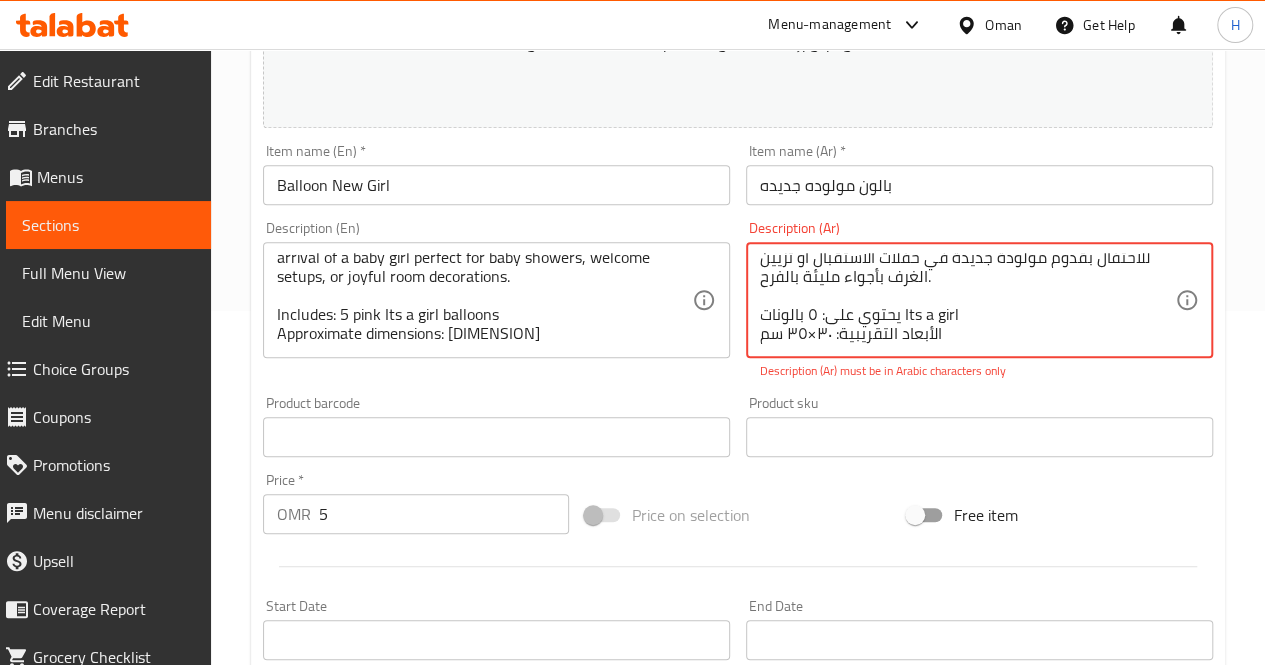 click on "مجموعة من ٥ بالونات وردية تحمل عبارة Its a girl، مثالية للاحتفال بقدوم مولودة جديدة في حفلات الاستقبال أو تزيين الغرف بأجواء مليئة بالفرح.
يحتوي على: ٥ بالونات Its a girl
الأبعاد التقريبية: ٣٠×٣٥ سم" at bounding box center (967, 300) 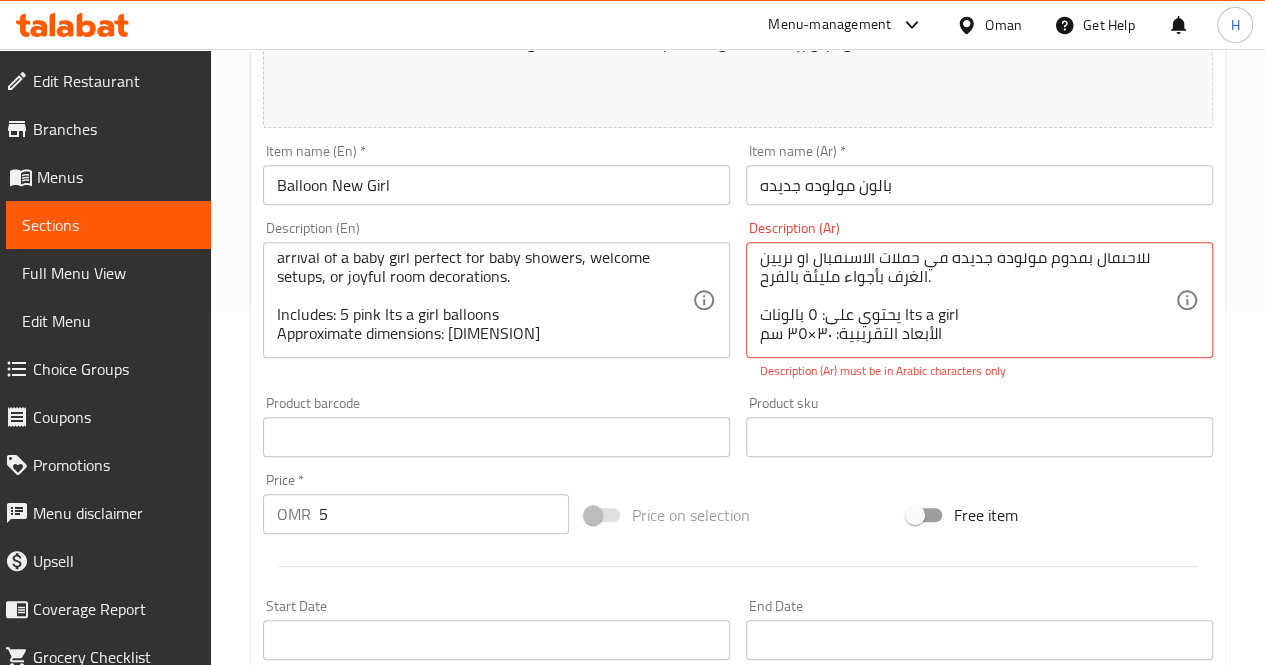 drag, startPoint x: 753, startPoint y: 335, endPoint x: 836, endPoint y: 333, distance: 83.02409 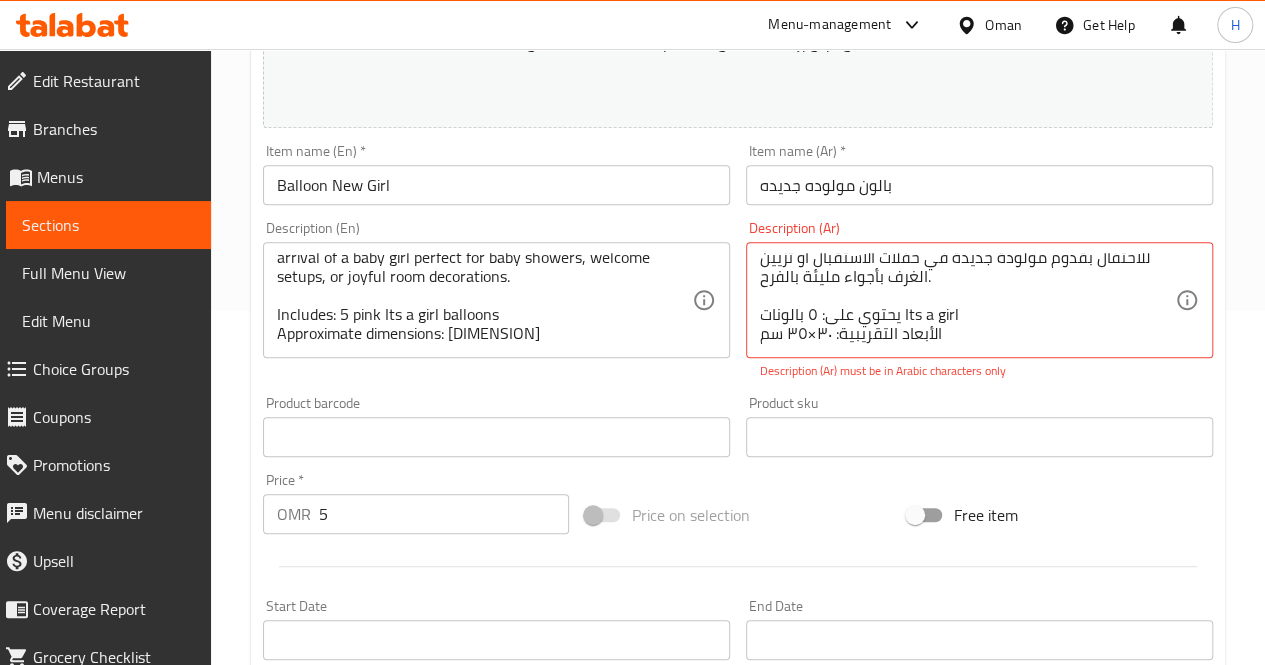 click on "مجموعة من ٥ بالونات وردية تحمل عبارة Its a girl، مثالية للاحتفال بقدوم مولودة جديدة في حفلات الاستقبال أو تزيين الغرف بأجواء مليئة بالفرح.
يحتوي على: ٥ بالونات Its a girl
الأبعاد التقريبية: ٣٠×٣٥ سم Description (Ar)" at bounding box center [979, 300] 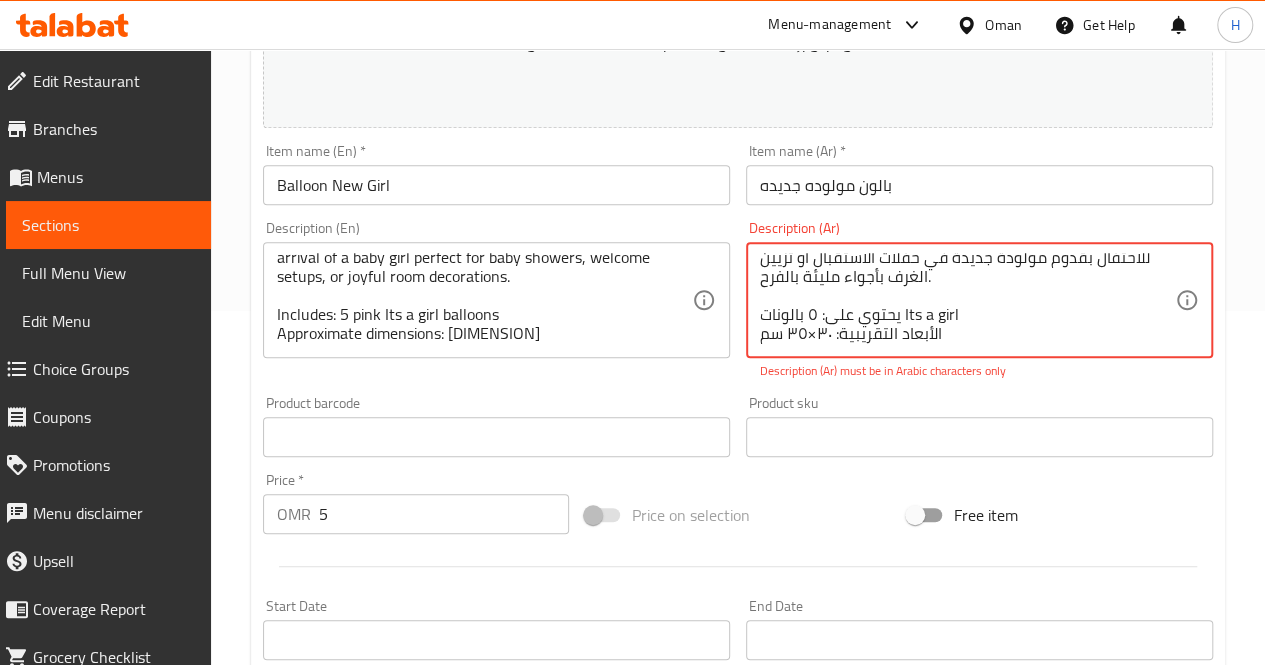 drag, startPoint x: 836, startPoint y: 333, endPoint x: 812, endPoint y: 334, distance: 24.020824 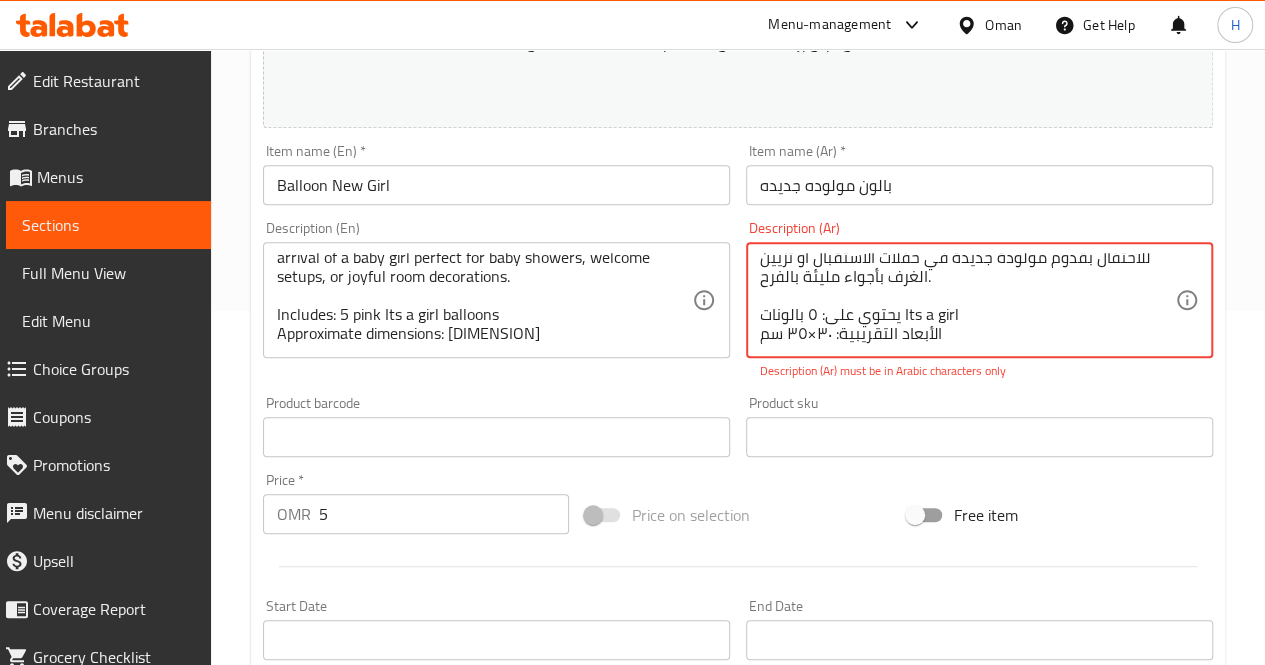 click on "مجموعة من ٥ بالونات وردية تحمل عبارة Its a girl، مثالية للاحتفال بقدوم مولودة جديدة في حفلات الاستقبال أو تزيين الغرف بأجواء مليئة بالفرح.
يحتوي على: ٥ بالونات Its a girl
الأبعاد التقريبية: ٣٠×٣٥ سم" at bounding box center (967, 300) 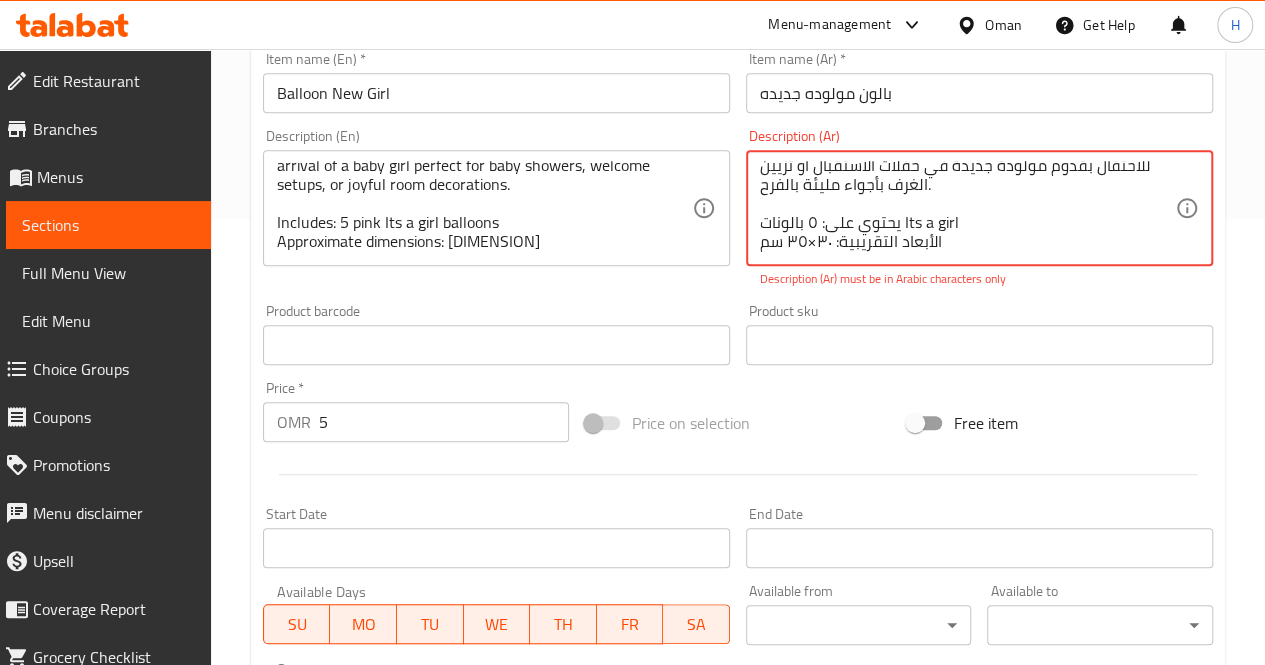 click on "مجموعة من ٥ بالونات وردية تحمل عبارة Its a girl، مثالية للاحتفال بقدوم مولودة جديدة في حفلات الاستقبال أو تزيين الغرف بأجواء مليئة بالفرح.
يحتوي على: ٥ بالونات Its a girl
الأبعاد التقريبية: ٣٠×٣٥ سم" at bounding box center [967, 208] 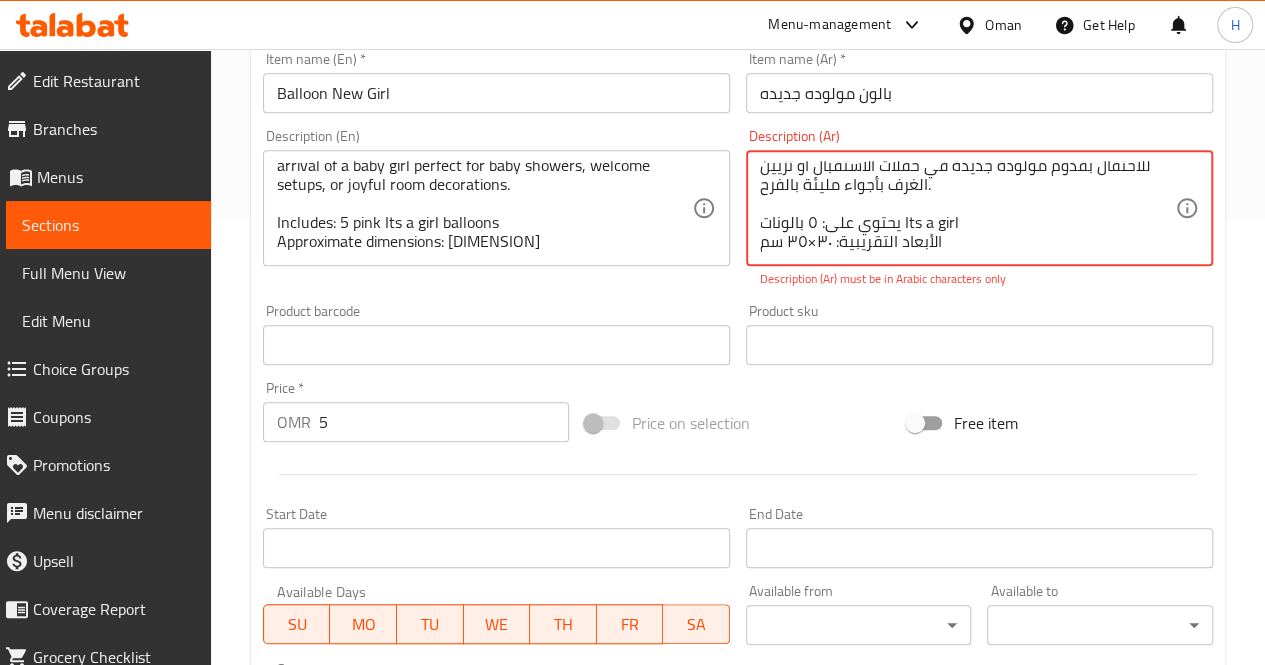 click on "مجموعة من ٥ بالونات وردية تحمل عبارة Its a girl، مثالية للاحتفال بقدوم مولودة جديدة في حفلات الاستقبال أو تزيين الغرف بأجواء مليئة بالفرح.
يحتوي على: ٥ بالونات Its a girl
الأبعاد التقريبية: ٣٠×٣٥ سم" at bounding box center [967, 208] 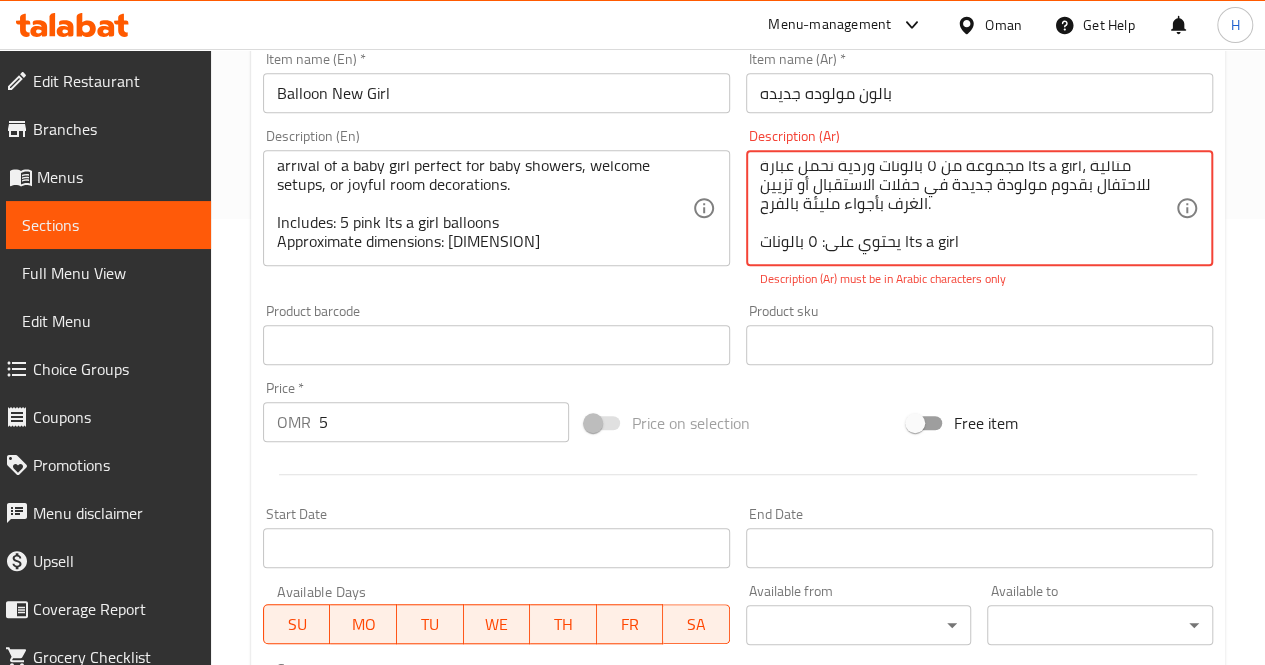 paste on "الأبعاد التقريبية: ٣٠في٣٥ سم" 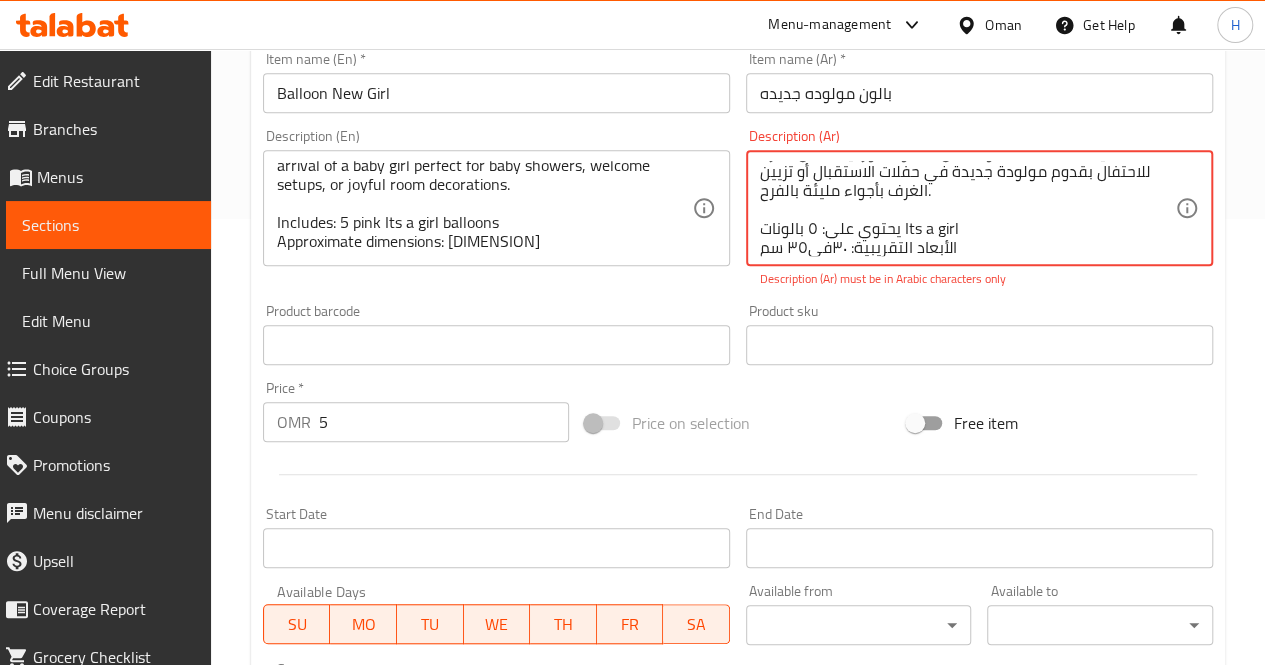 scroll, scrollTop: 24, scrollLeft: 0, axis: vertical 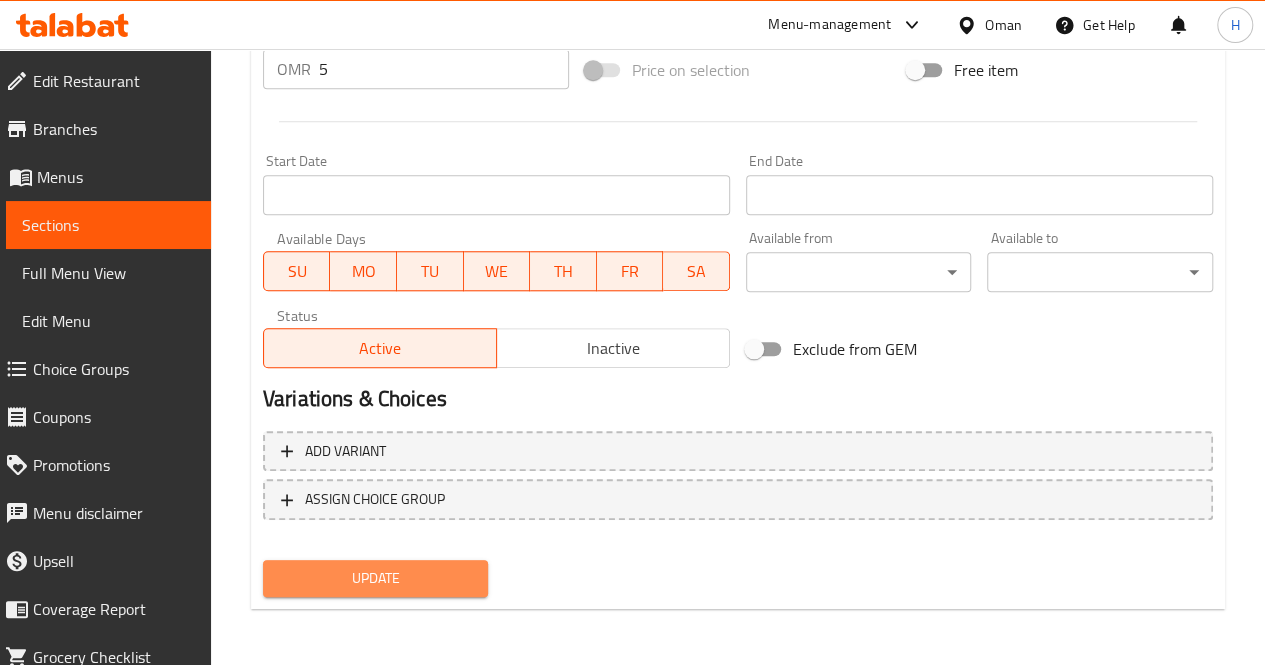 click on "Update" at bounding box center [376, 578] 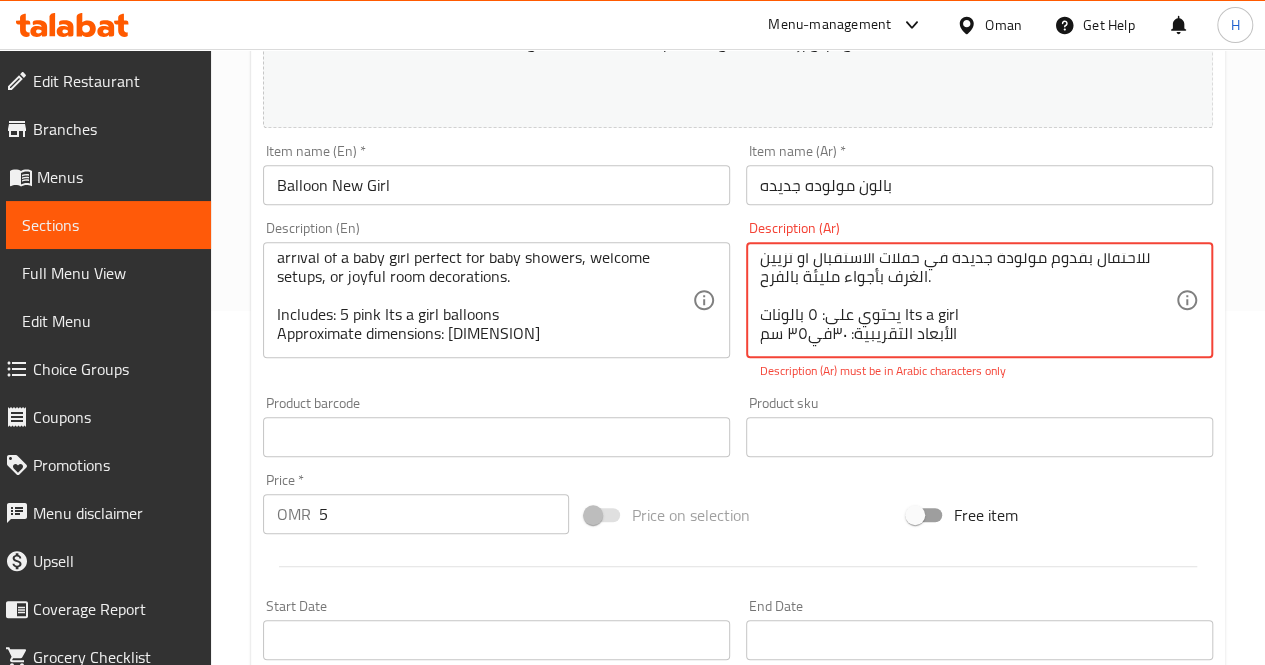 scroll, scrollTop: 0, scrollLeft: 0, axis: both 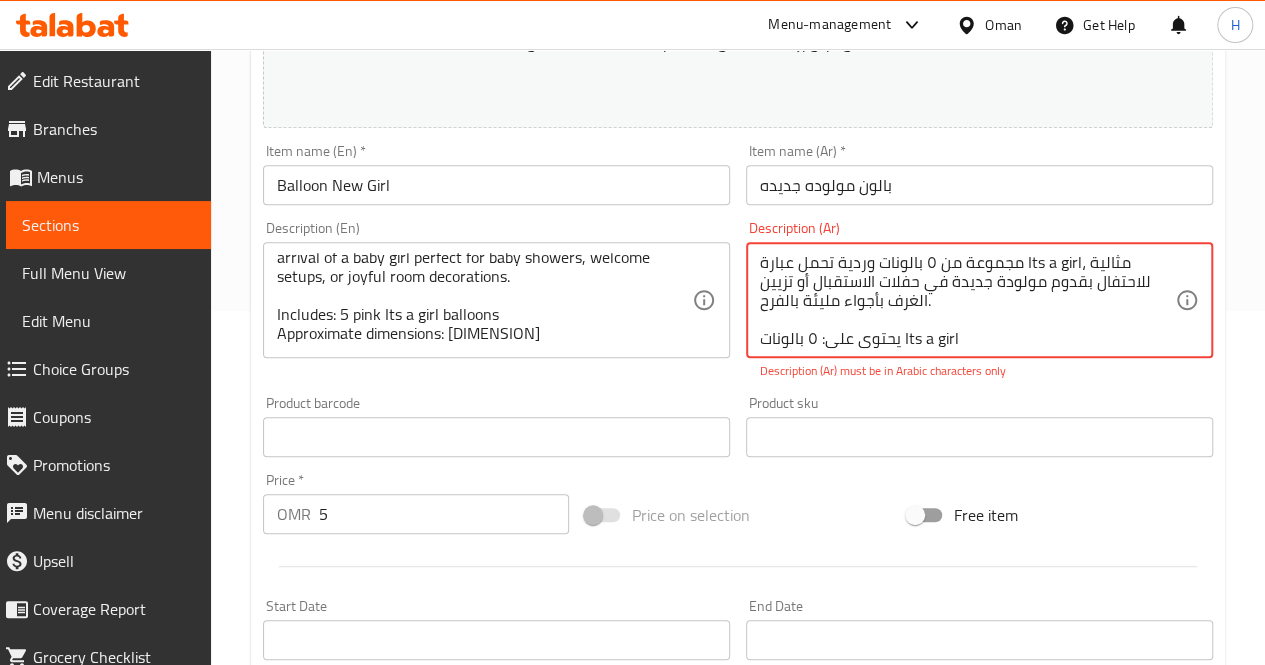 click on "مجموعة من ٥ بالونات وردية تحمل عبارة Its a girl، مثالية للاحتفال بقدوم مولودة جديدة في حفلات الاستقبال أو تزيين الغرف بأجواء مليئة بالفرح.
يحتوي على: ٥ بالونات Its a girl
الأبعاد التقريبية: ٣٠في٣٥ سم" at bounding box center [967, 300] 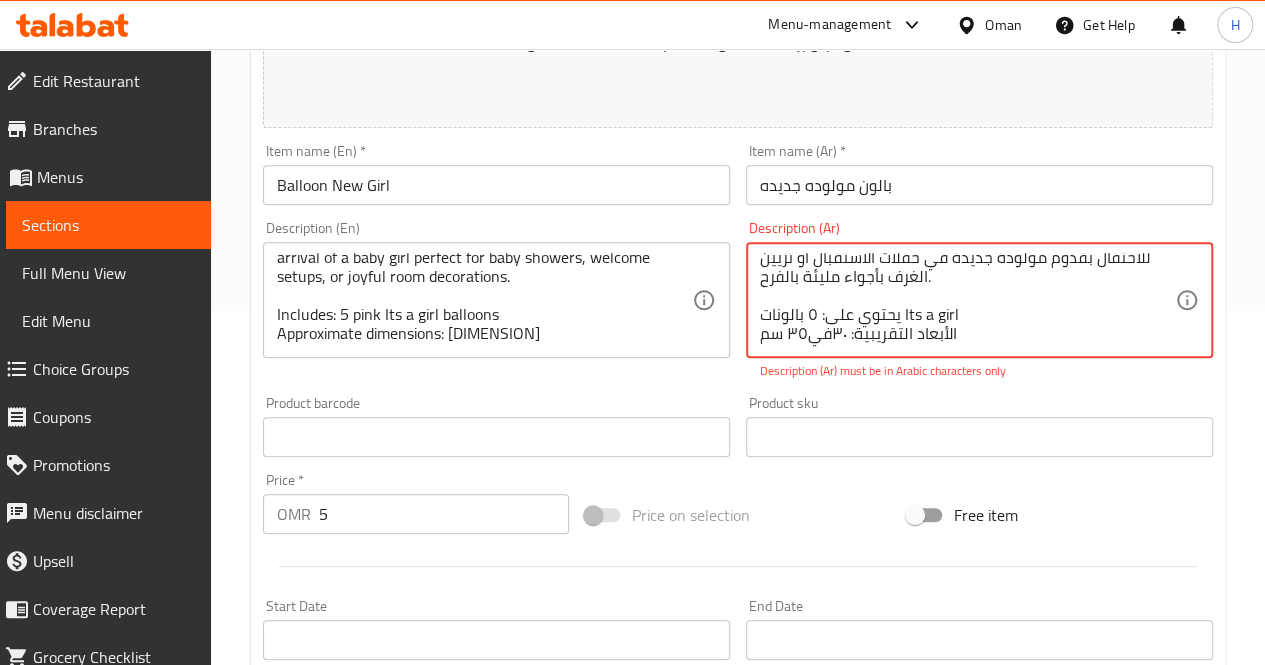 click on "مجموعة من ٥ بالونات وردية تحمل عبارة Its a girl، مثالية للاحتفال بقدوم مولودة جديدة في حفلات الاستقبال أو تزيين الغرف بأجواء مليئة بالفرح.
يحتوي على: ٥ بالونات Its a girl
الأبعاد التقريبية: ٣٠في٣٥ سم" at bounding box center (967, 300) 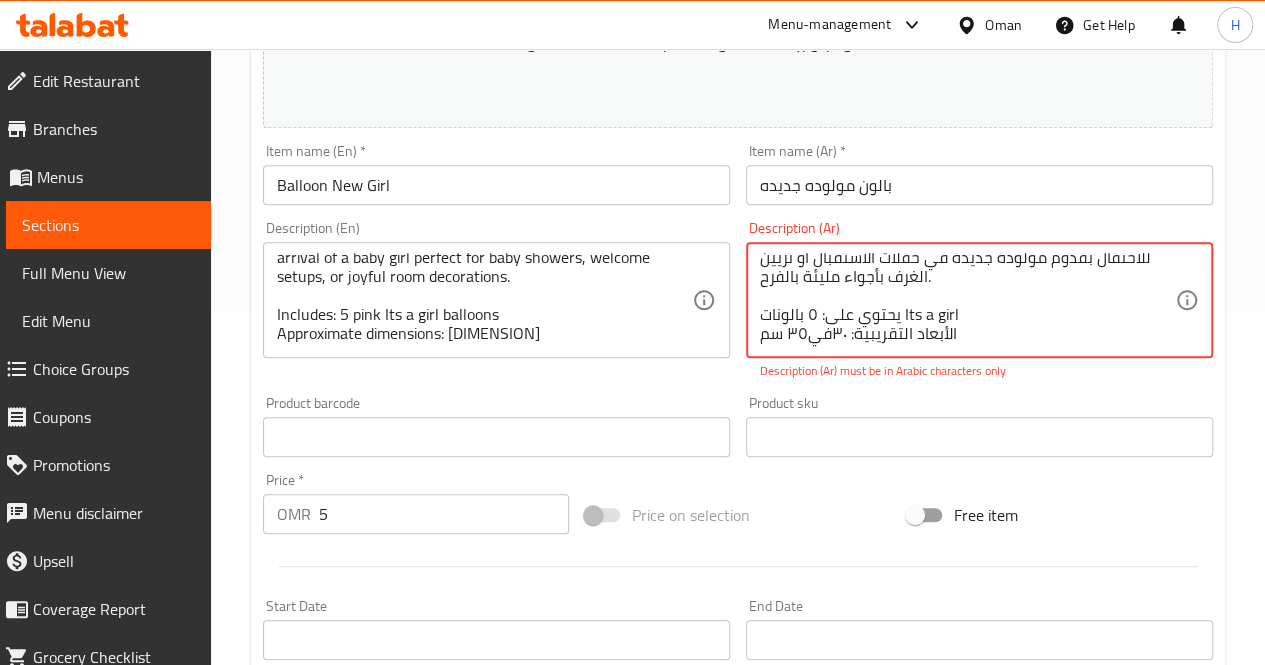 click on "مجموعة من ٥ بالونات وردية تحمل عبارة Its a girl، مثالية للاحتفال بقدوم مولودة جديدة في حفلات الاستقبال أو تزيين الغرف بأجواء مليئة بالفرح.
يحتوي على: ٥ بالونات Its a girl
الأبعاد التقريبية: ٣٠في٣٥ سم" at bounding box center (967, 300) 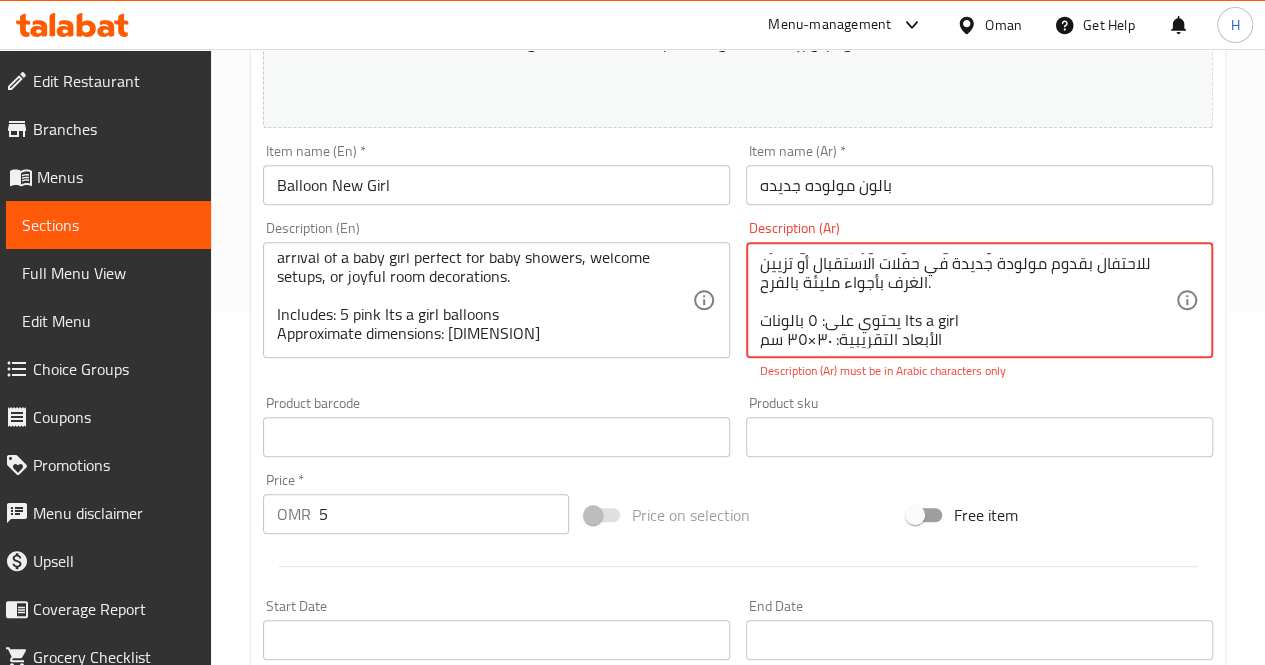 scroll, scrollTop: 24, scrollLeft: 0, axis: vertical 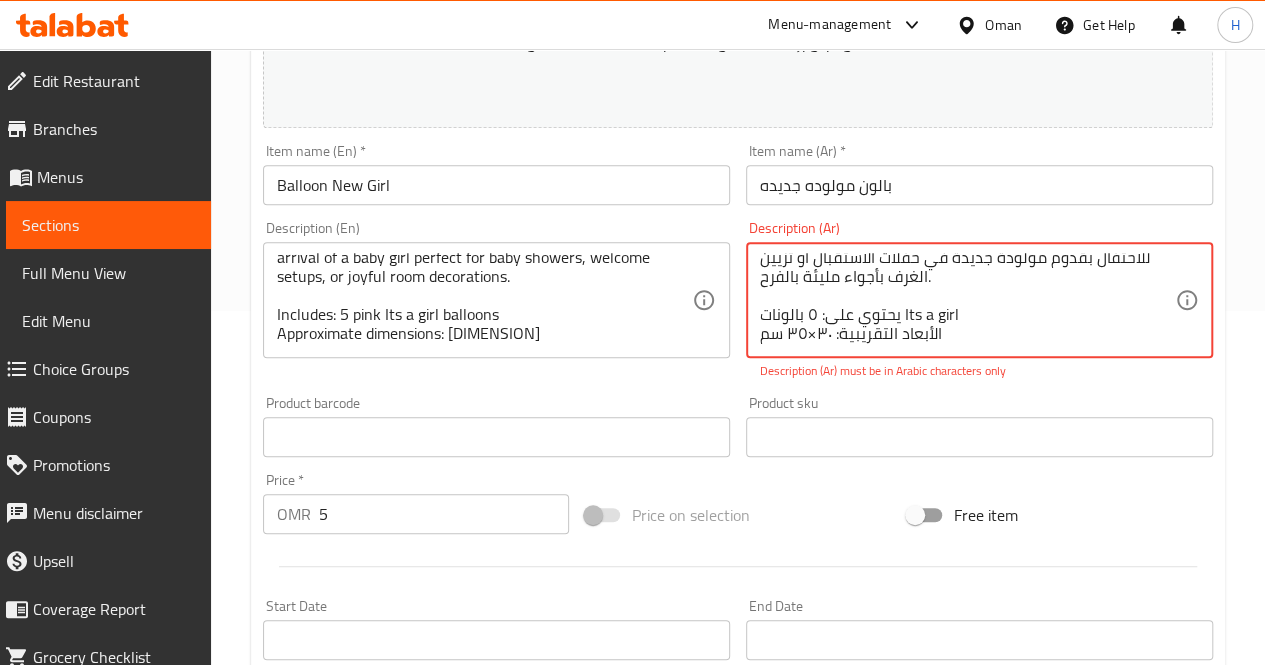 click on "مجموعة من ٥ بالونات وردية تحمل عبارة Its a girl، مثالية للاحتفال بقدوم مولودة جديدة في حفلات الاستقبال أو تزيين الغرف بأجواء مليئة بالفرح.
يحتوي على: ٥ بالونات Its a girl
الأبعاد التقريبية: ٣٠×٣٥ سم" at bounding box center [967, 300] 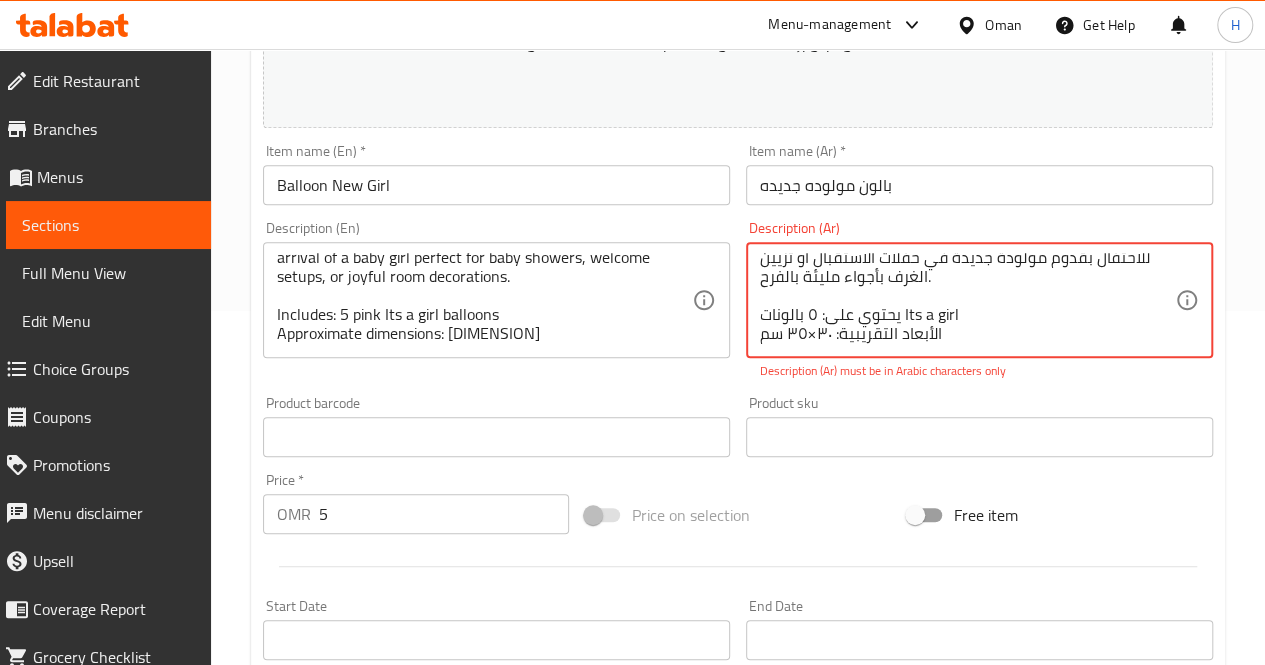 click on "مجموعة من ٥ بالونات وردية تحمل عبارة Its a girl، مثالية للاحتفال بقدوم مولودة جديدة في حفلات الاستقبال أو تزيين الغرف بأجواء مليئة بالفرح.
يحتوي على: ٥ بالونات Its a girl
الأبعاد التقريبية: ٣٠×٣٥ سم" at bounding box center [967, 300] 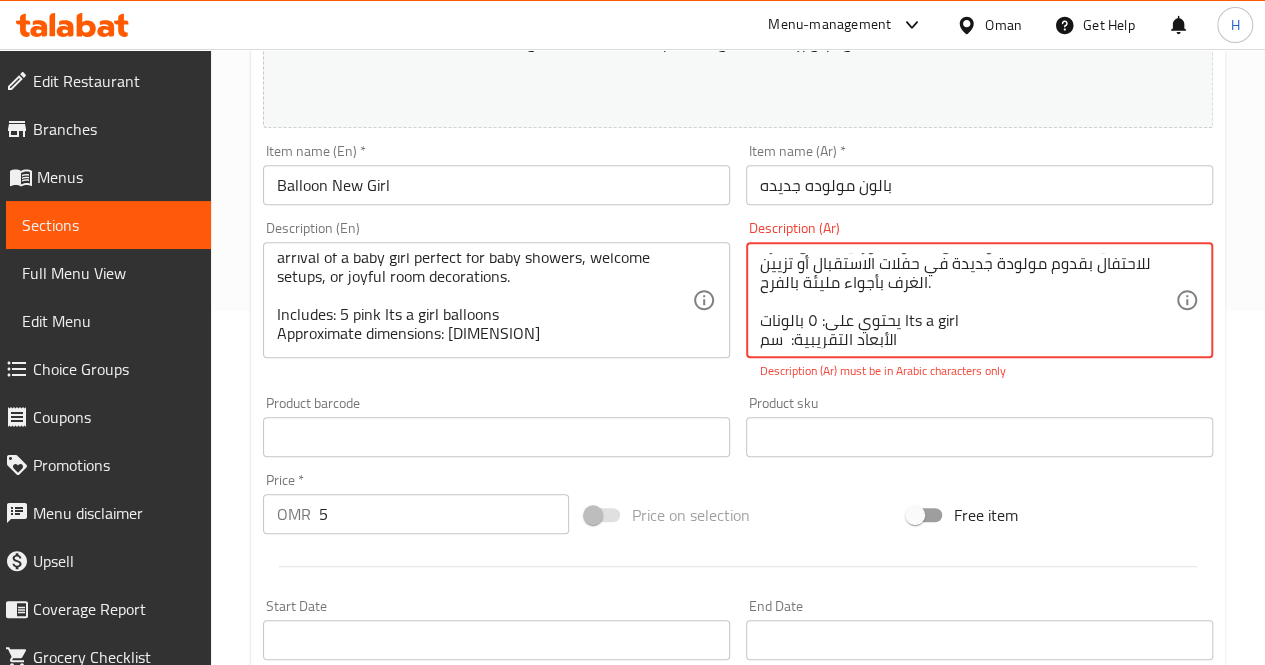 scroll, scrollTop: 24, scrollLeft: 0, axis: vertical 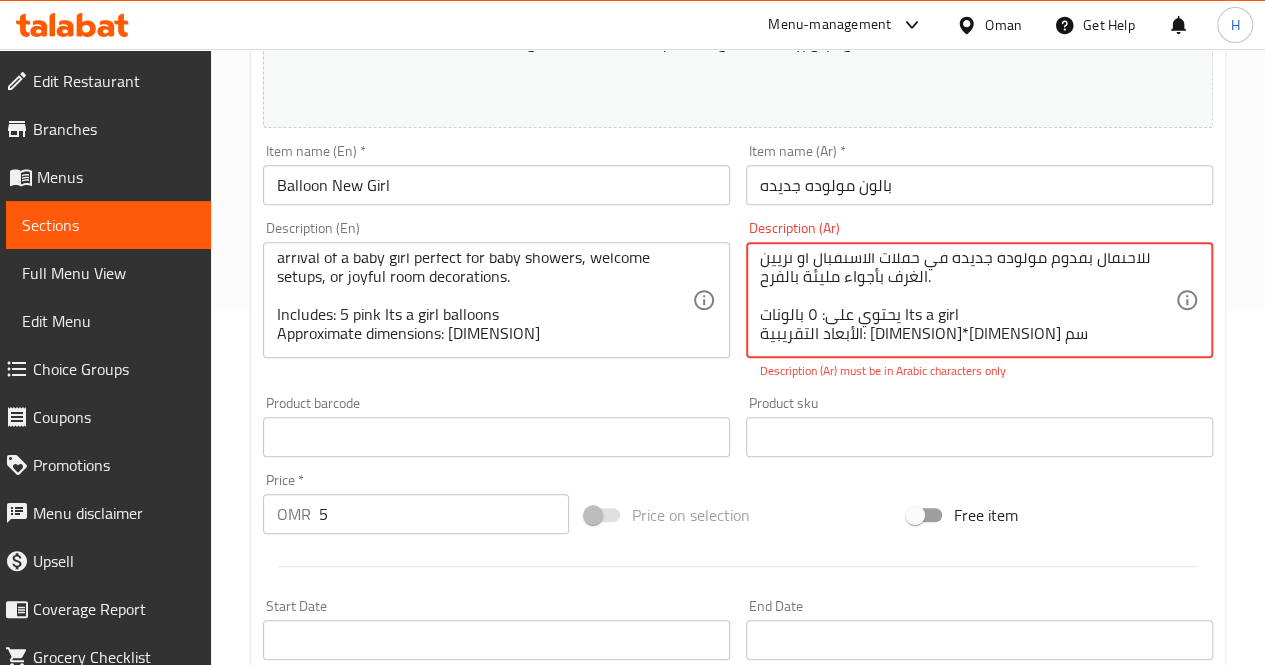 click on "مجموعة من ٥ بالونات وردية تحمل عبارة Its a girl، مثالية للاحتفال بقدوم مولودة جديدة في حفلات الاستقبال أو تزيين الغرف بأجواء مليئة بالفرح.
يحتوي على: ٥ بالونات Its a girl
الأبعاد التقريبية: 30*35 سم" at bounding box center (967, 300) 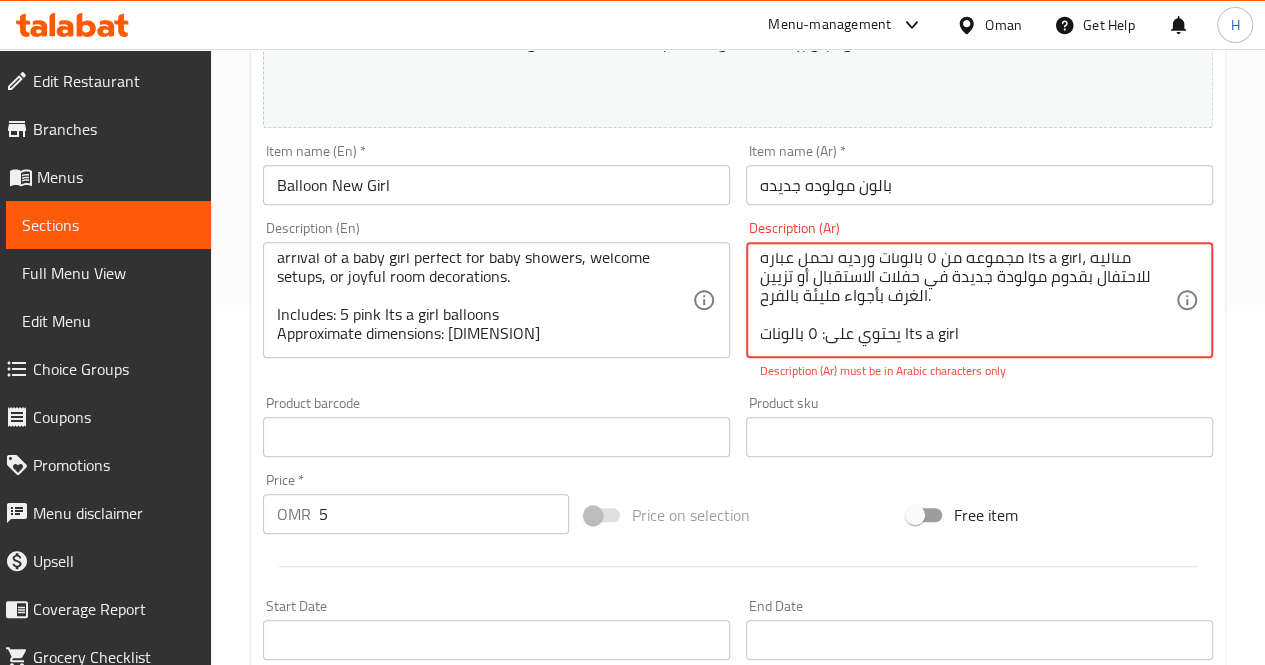 scroll, scrollTop: 18, scrollLeft: 0, axis: vertical 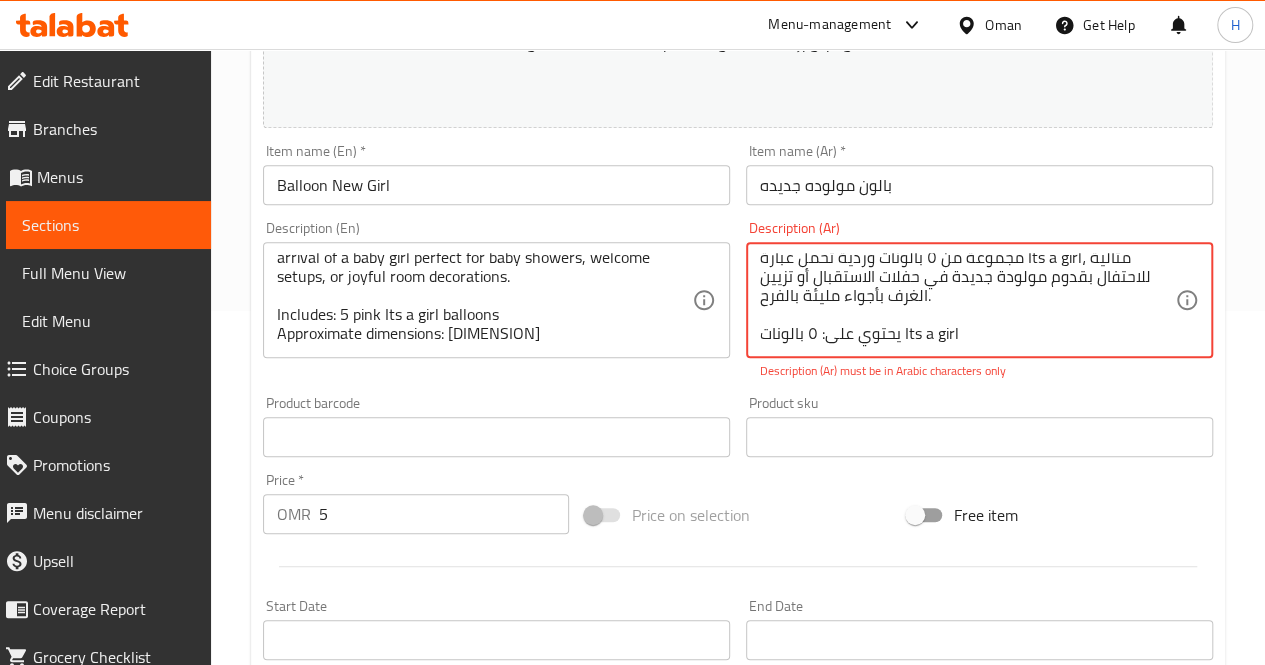 paste on "الأبعاد التقريبية: ٣٠*٣٥ سم" 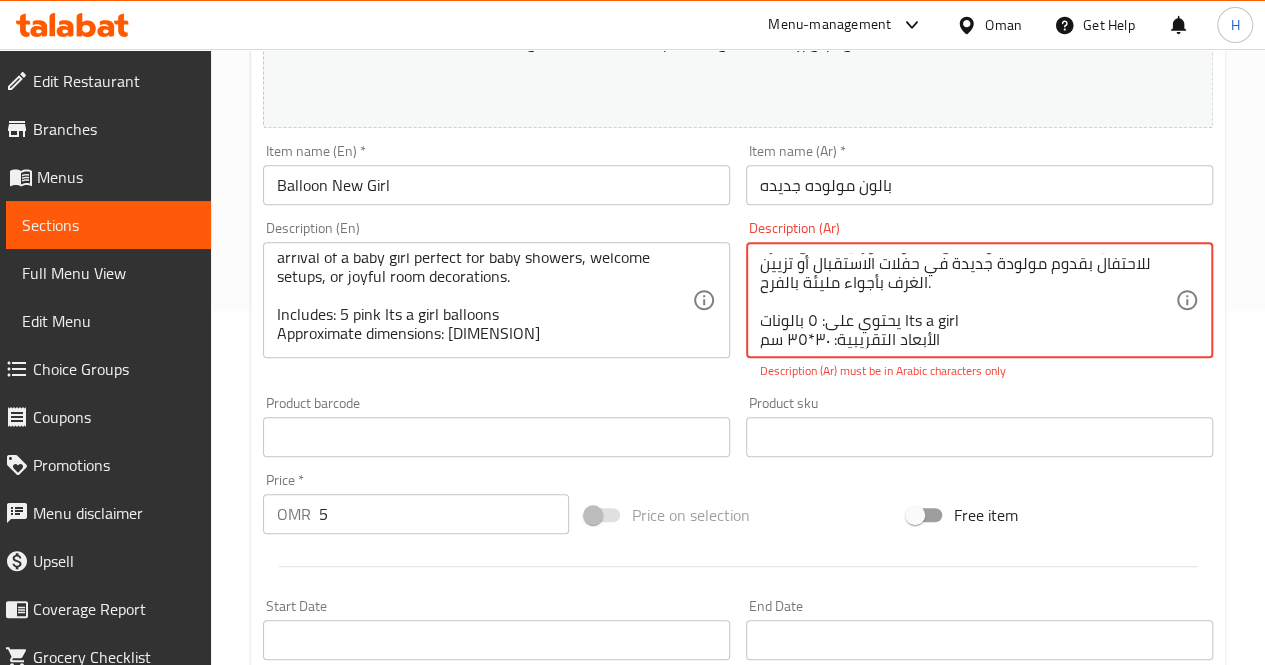 scroll, scrollTop: 24, scrollLeft: 0, axis: vertical 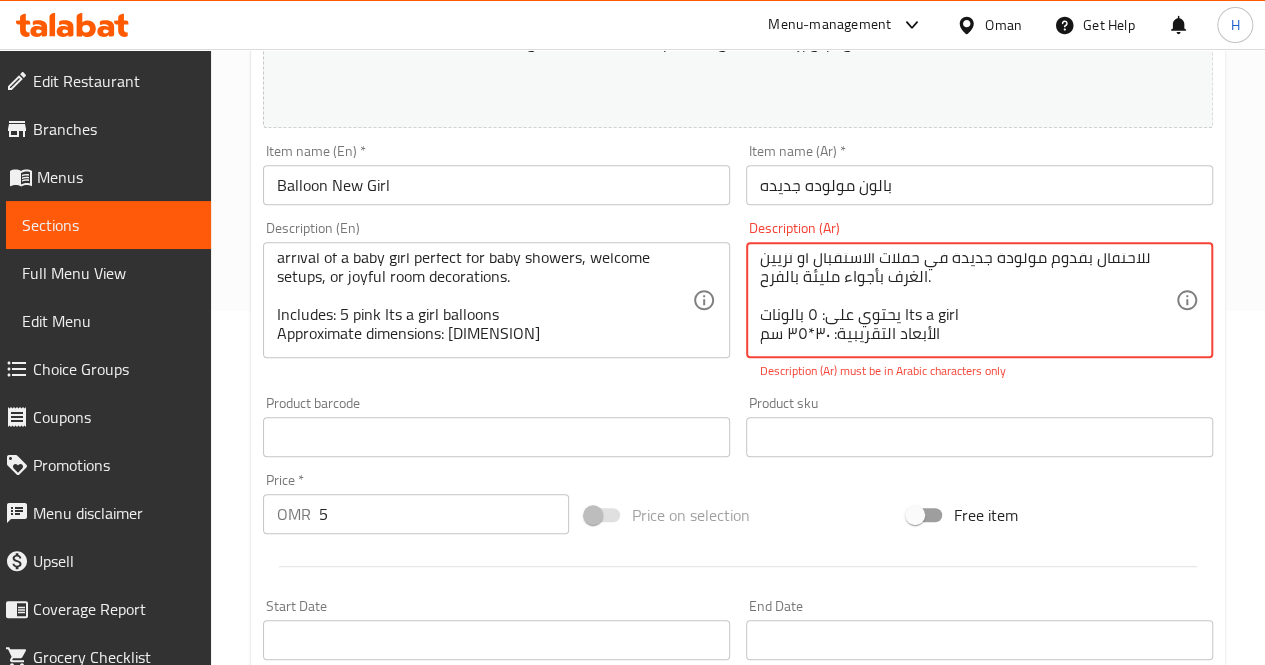 drag, startPoint x: 965, startPoint y: 309, endPoint x: 884, endPoint y: 313, distance: 81.09871 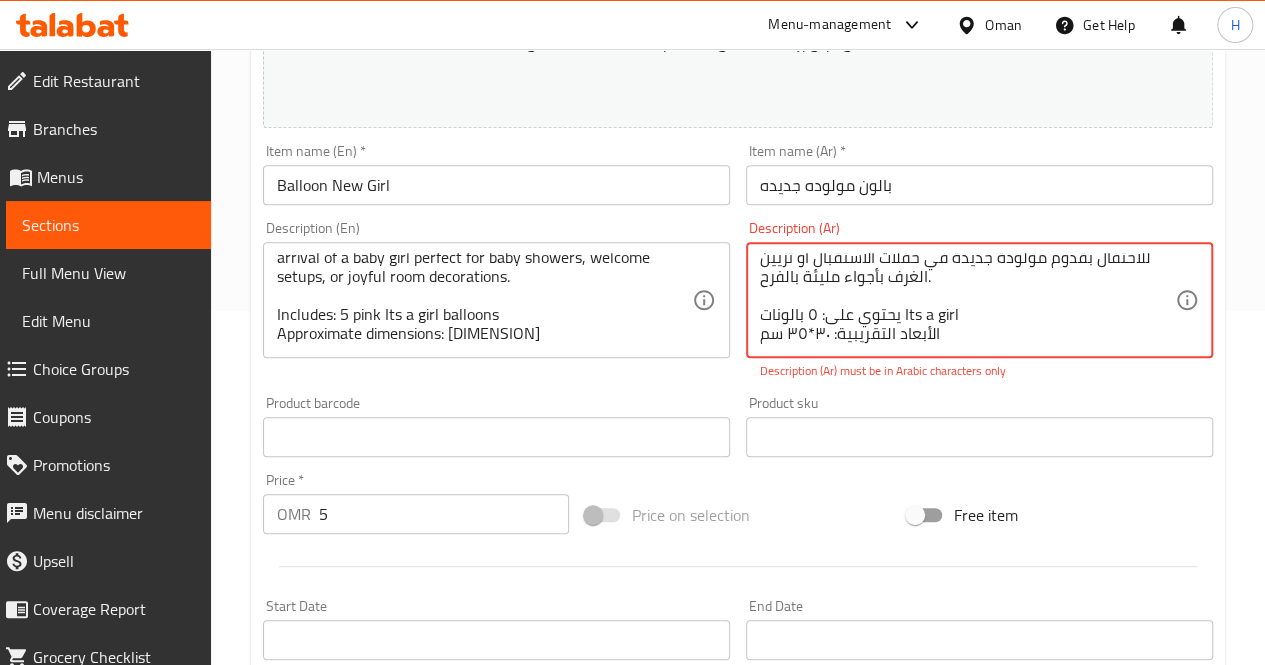 click on "مجموعة من ٥ بالونات وردية تحمل عبارة Its a girl، مثالية للاحتفال بقدوم مولودة جديدة في حفلات الاستقبال أو تزيين الغرف بأجواء مليئة بالفرح.
يحتوي على: ٥ بالونات Its a girl
الأبعاد التقريبية: ٣٠*٣٥ سم" at bounding box center [967, 300] 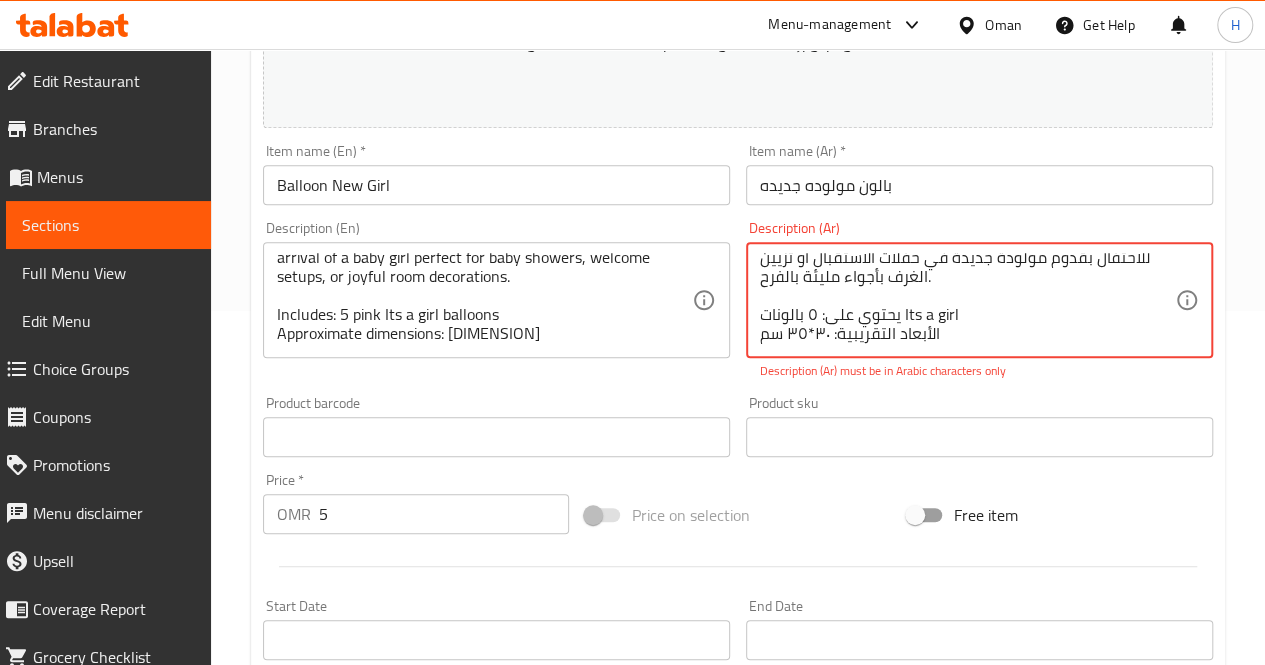 drag, startPoint x: 900, startPoint y: 314, endPoint x: 962, endPoint y: 314, distance: 62 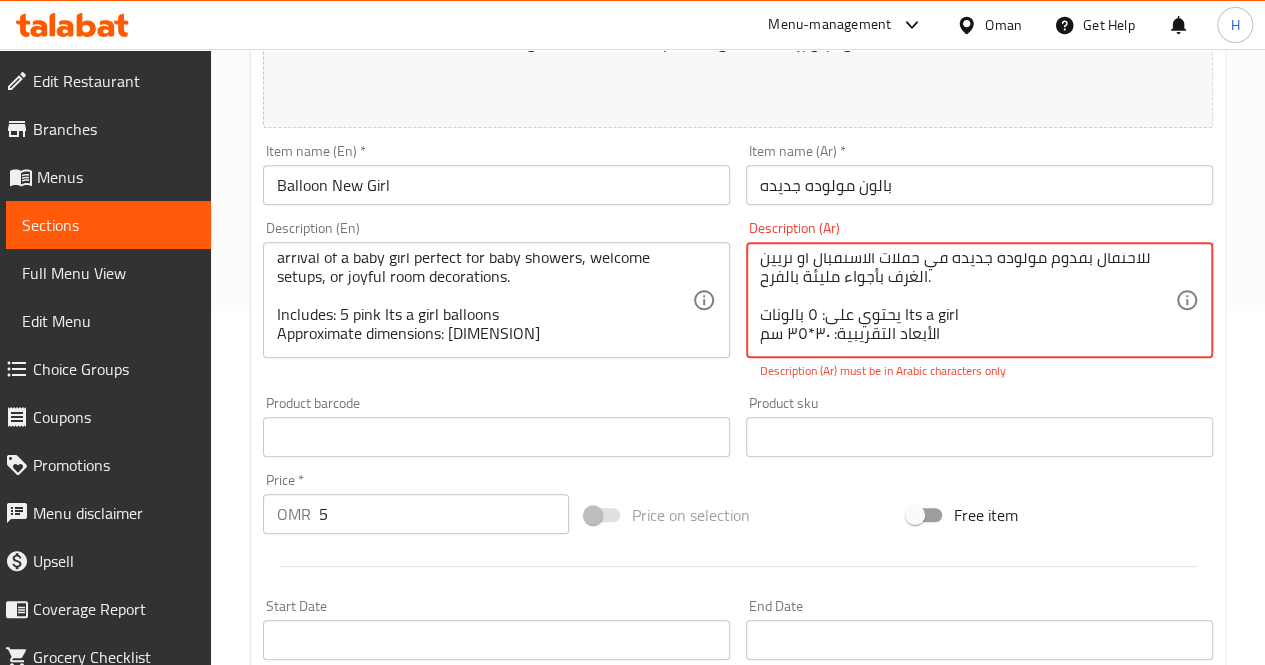click on "مجموعة من ٥ بالونات وردية تحمل عبارة Its a girl، مثالية للاحتفال بقدوم مولودة جديدة في حفلات الاستقبال أو تزيين الغرف بأجواء مليئة بالفرح.
يحتوي على: ٥ بالونات Its a girl
الأبعاد التقريبية: ٣٠*٣٥ سم" at bounding box center [967, 300] 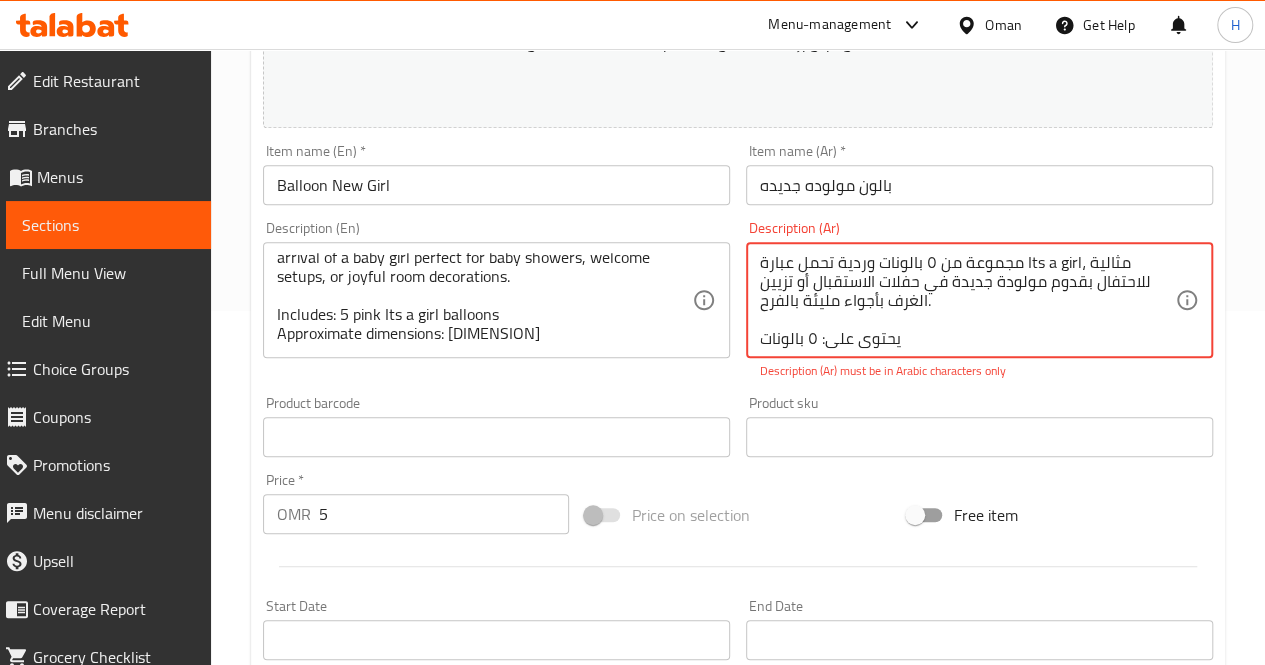 scroll, scrollTop: 0, scrollLeft: 0, axis: both 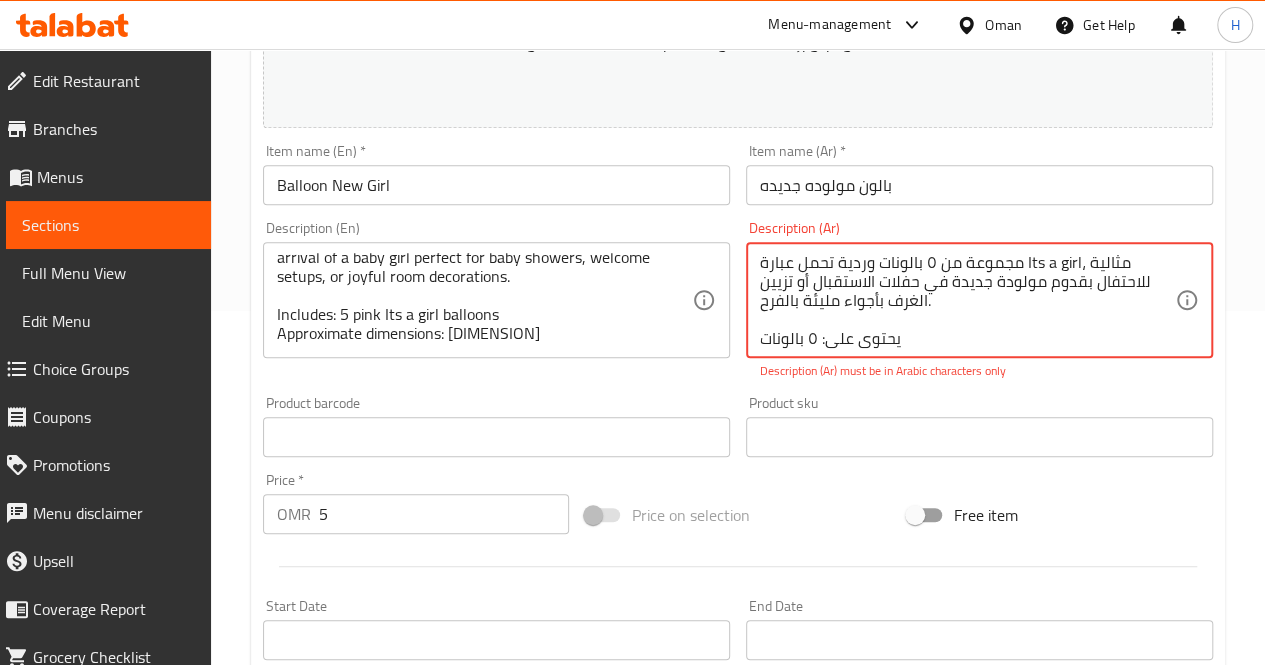 click on "مجموعة من ٥ بالونات وردية تحمل عبارة Its a girl، مثالية للاحتفال بقدوم مولودة جديدة في حفلات الاستقبال أو تزيين الغرف بأجواء مليئة بالفرح.
يحتوي على: ٥ بالونات
الأبعاد التقريبية: ٣٠*٣٥ سم" at bounding box center (967, 300) 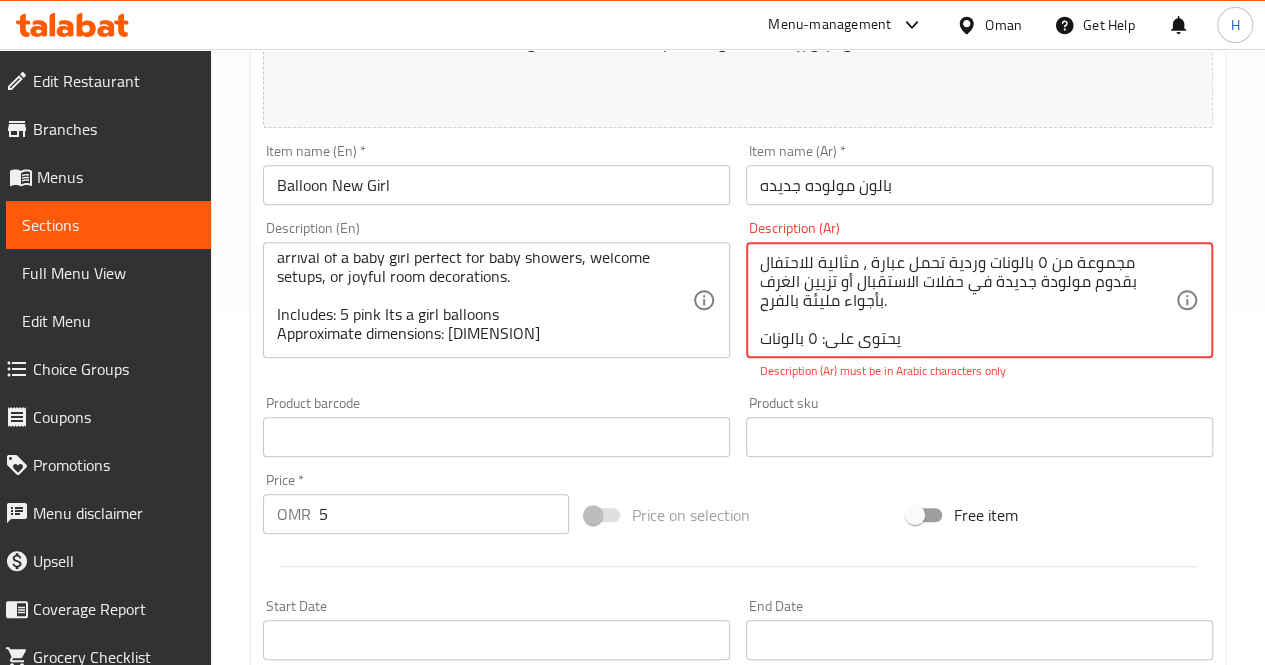 scroll, scrollTop: 0, scrollLeft: 0, axis: both 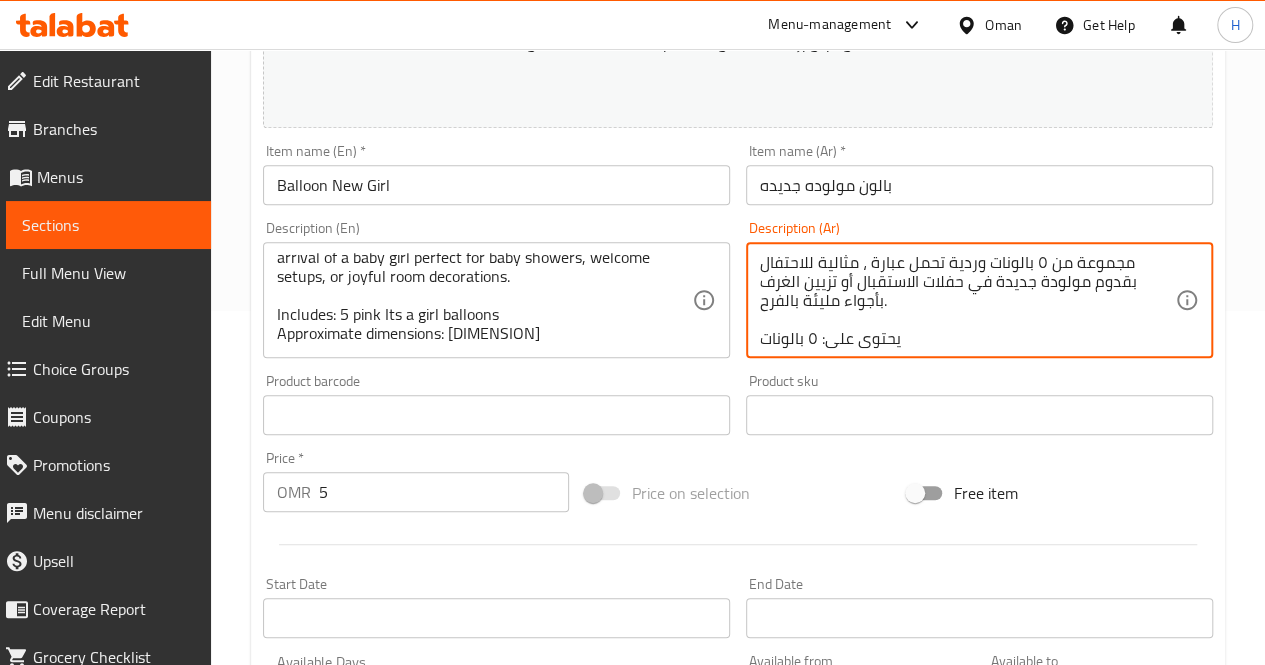 drag, startPoint x: 866, startPoint y: 258, endPoint x: 940, endPoint y: 270, distance: 74.96666 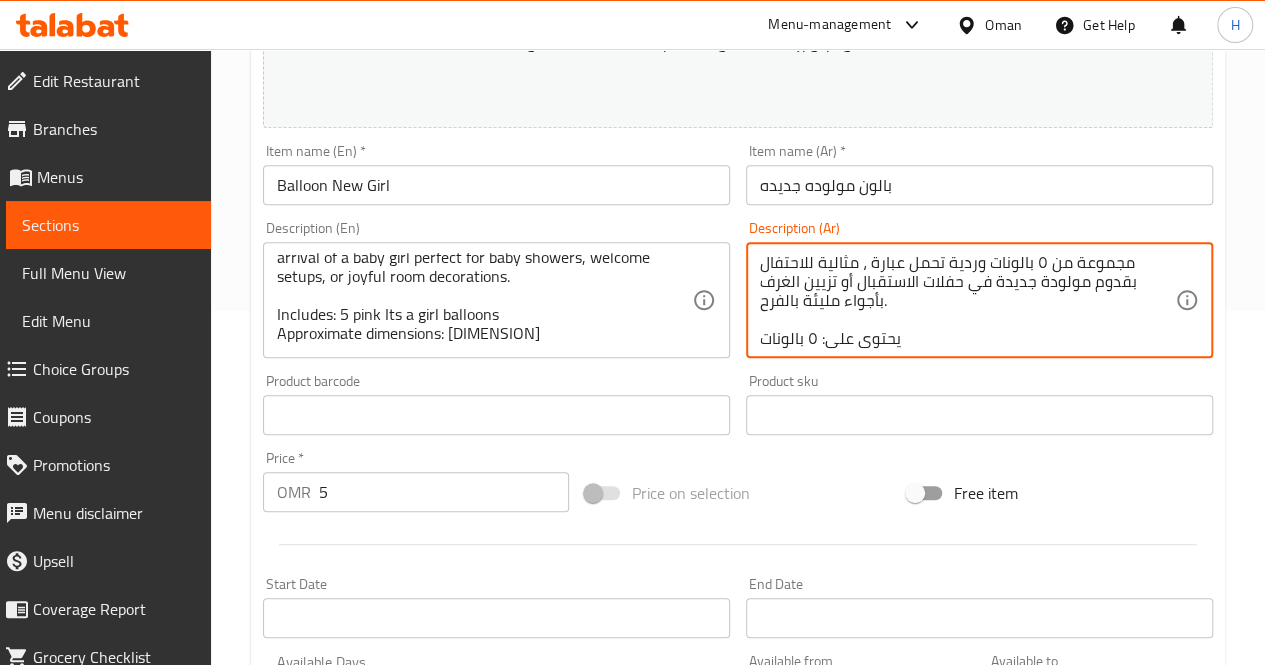 click on "مجموعة من ٥ بالونات وردية تحمل عبارة ، مثالية للاحتفال بقدوم مولودة جديدة في حفلات الاستقبال أو تزيين الغرف بأجواء مليئة بالفرح.
يحتوي على: ٥ بالونات
الأبعاد التقريبية: ٣٠*٣٥ سم" at bounding box center (967, 300) 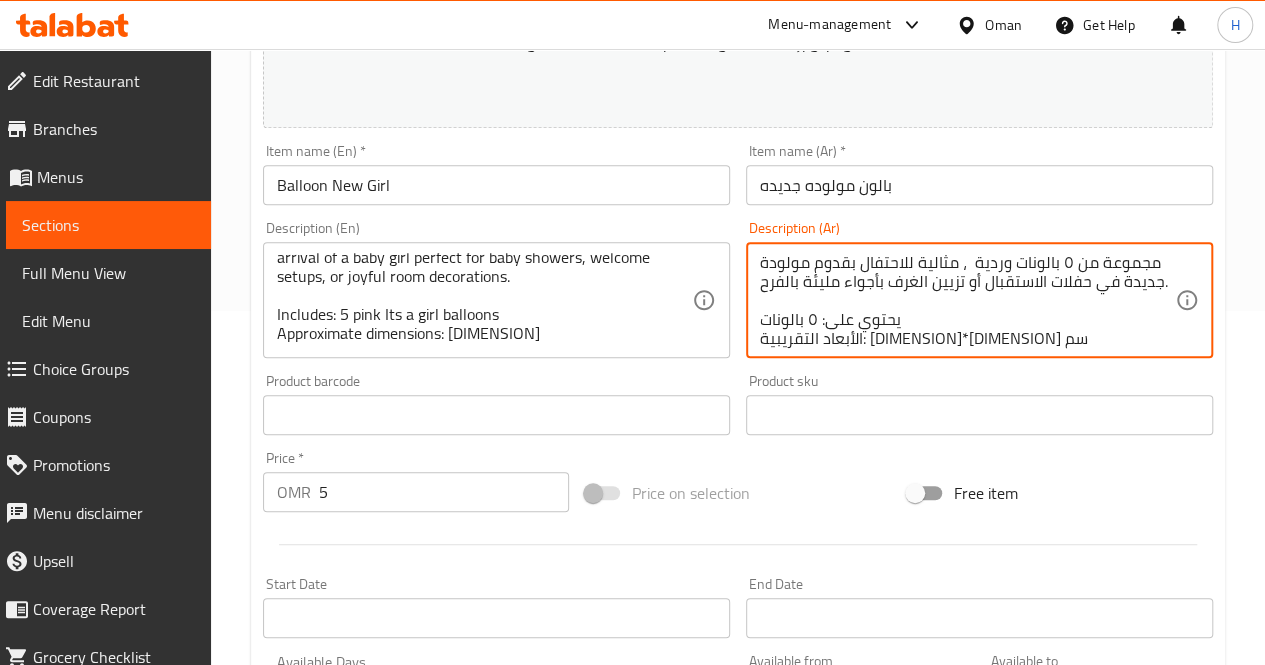 scroll, scrollTop: 24, scrollLeft: 0, axis: vertical 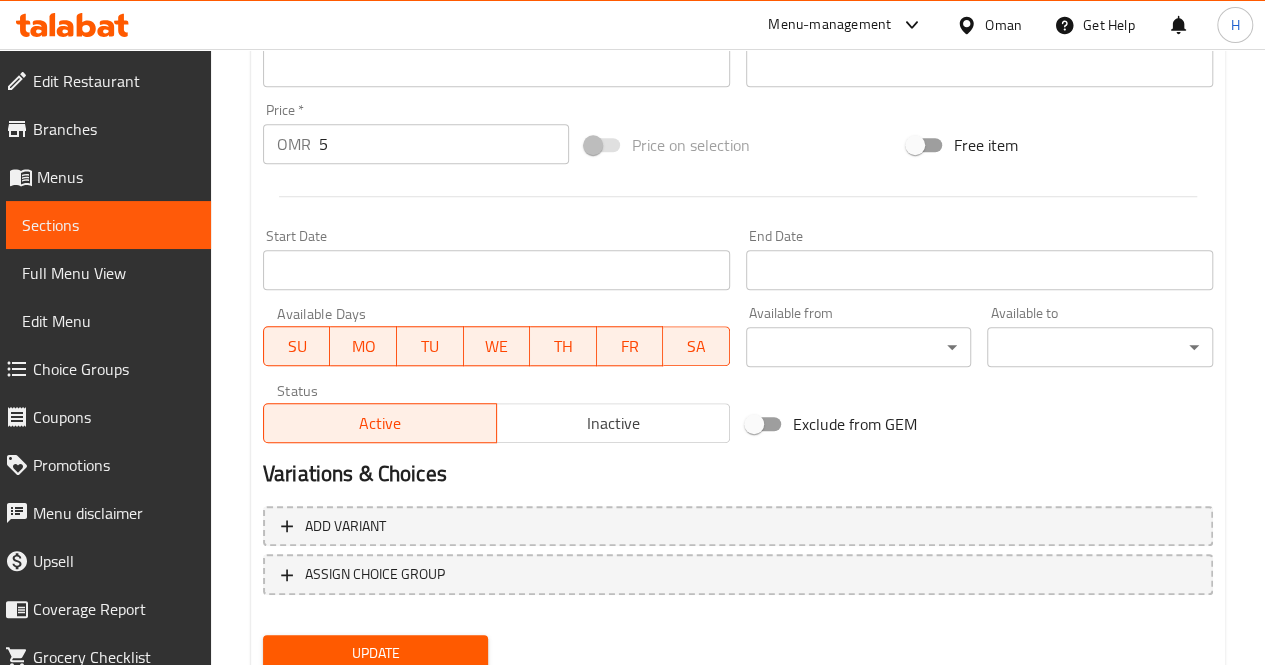 type on "مجموعة من ٥ بالونات وردية  ، مثالية للاحتفال بقدوم مولودة جديدة في حفلات الاستقبال أو تزيين الغرف بأجواء مليئة بالفرح.
يحتوي على: ٥ بالونات
الأبعاد التقريبية: ٣٠*٣٥ سم" 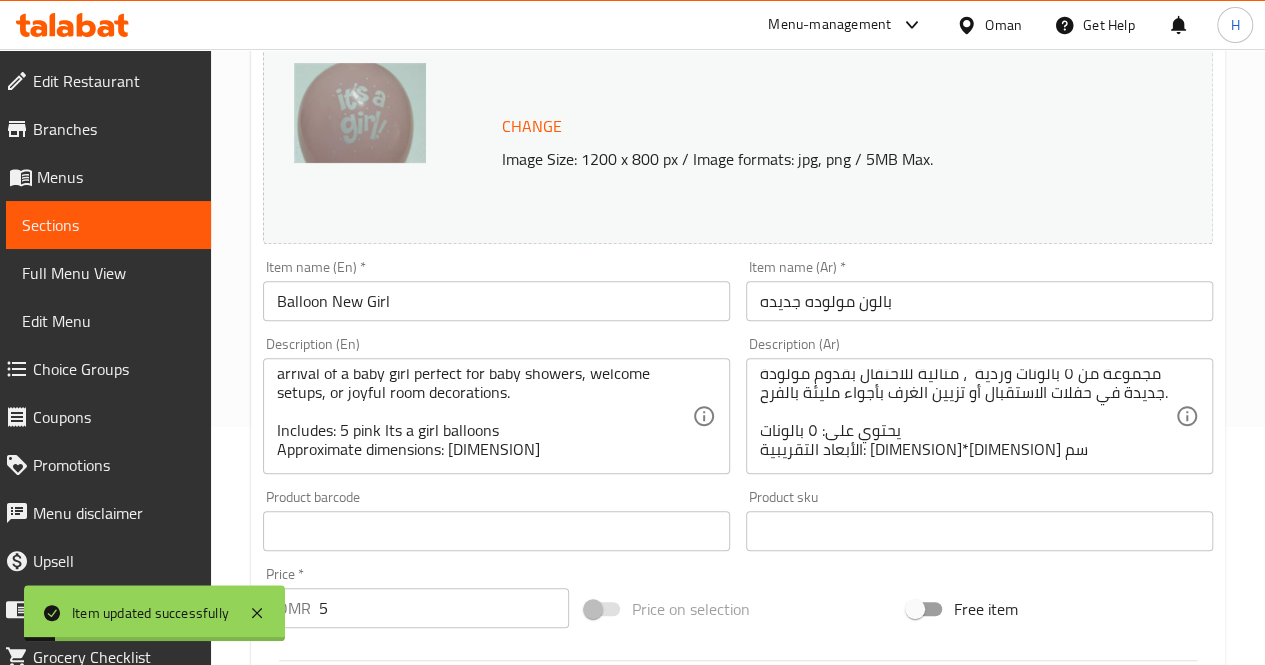 scroll, scrollTop: 236, scrollLeft: 0, axis: vertical 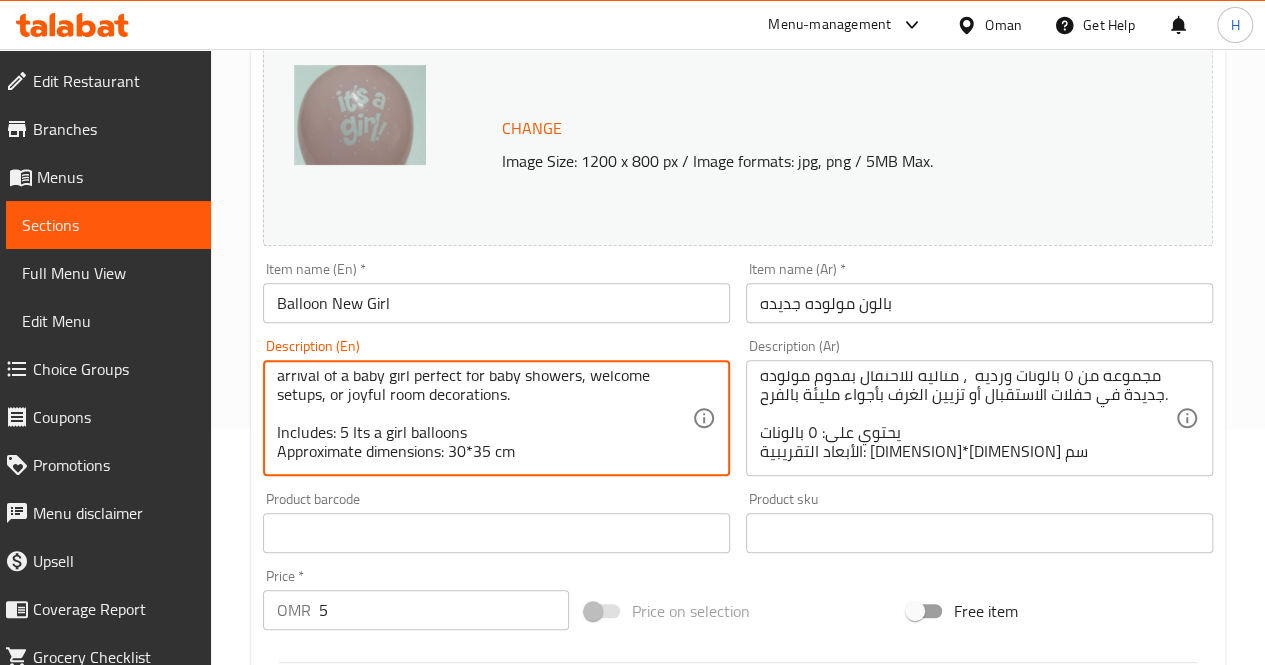 drag, startPoint x: 410, startPoint y: 434, endPoint x: 350, endPoint y: 431, distance: 60.074955 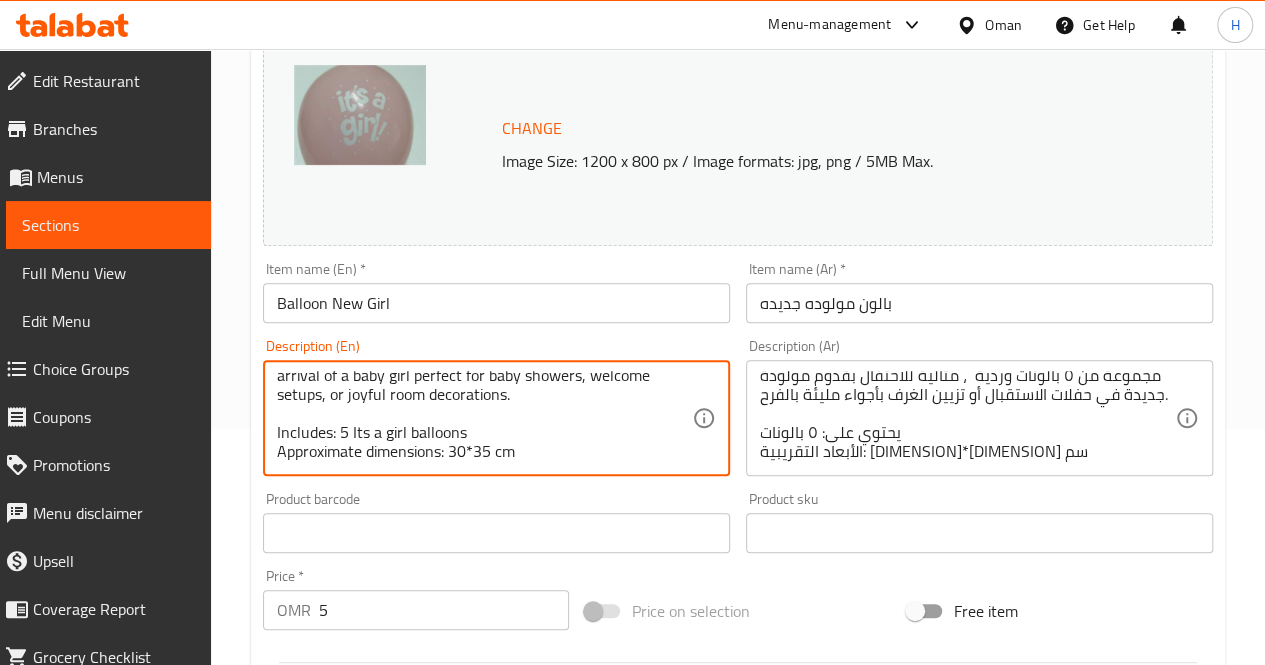 click on "A set of 5 pink Its a girl balloons, designed to celebrate the arrival of a baby girl perfect for baby showers, welcome setups, or joyful room decorations.
Includes: 5 Its a girl balloons
Approximate dimensions: 30*35 cm" at bounding box center [484, 418] 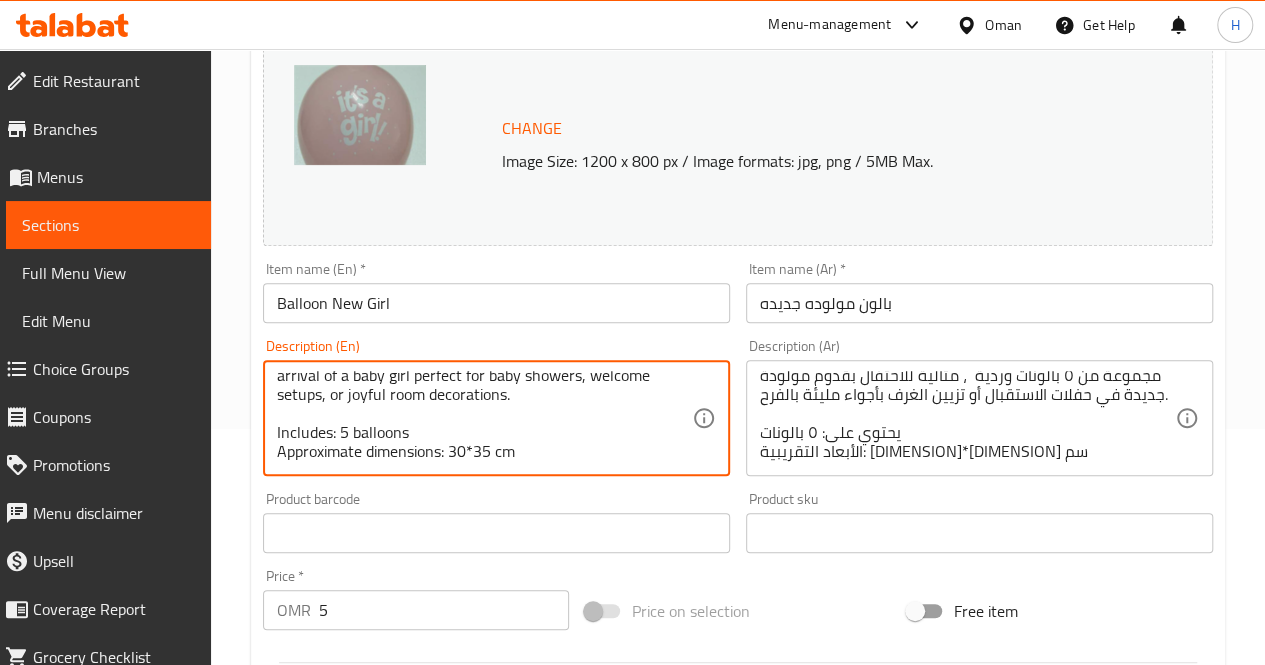scroll, scrollTop: 0, scrollLeft: 0, axis: both 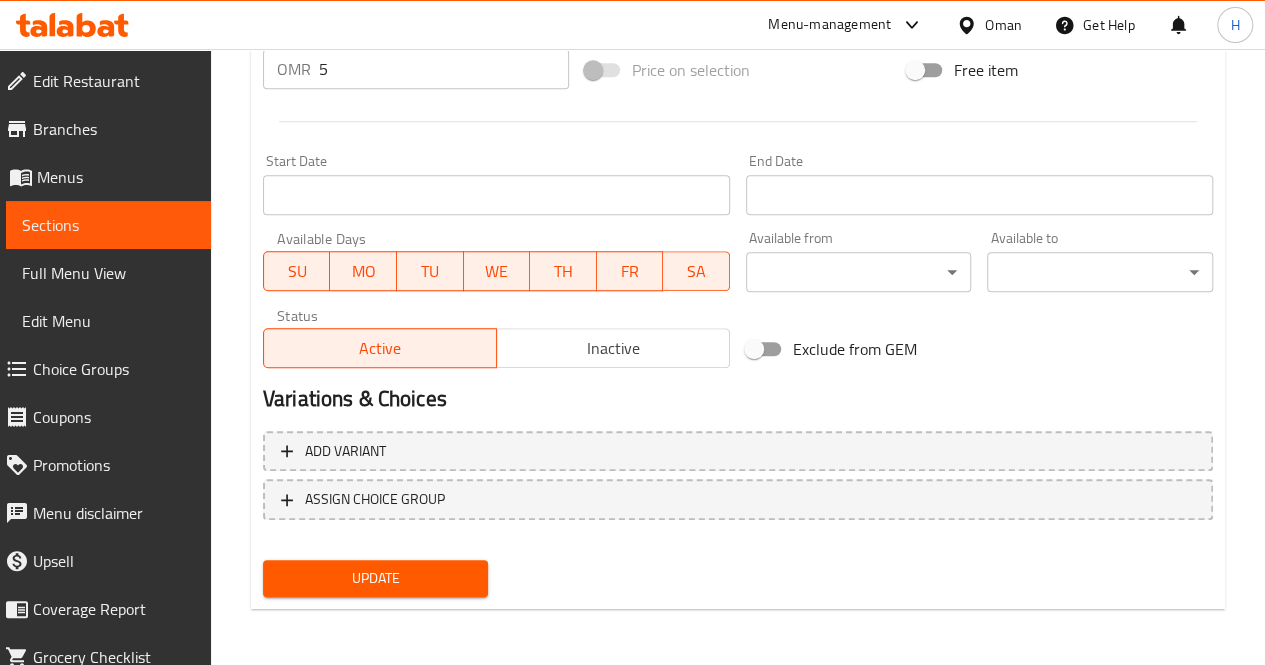 type on "A set of 5 pink Its a girl balloons, designed to celebrate the arrival of a baby girl perfect for baby showers, welcome setups, or joyful room decorations.
Includes: 5 balloons
Approximate dimensions: 30*35 cm" 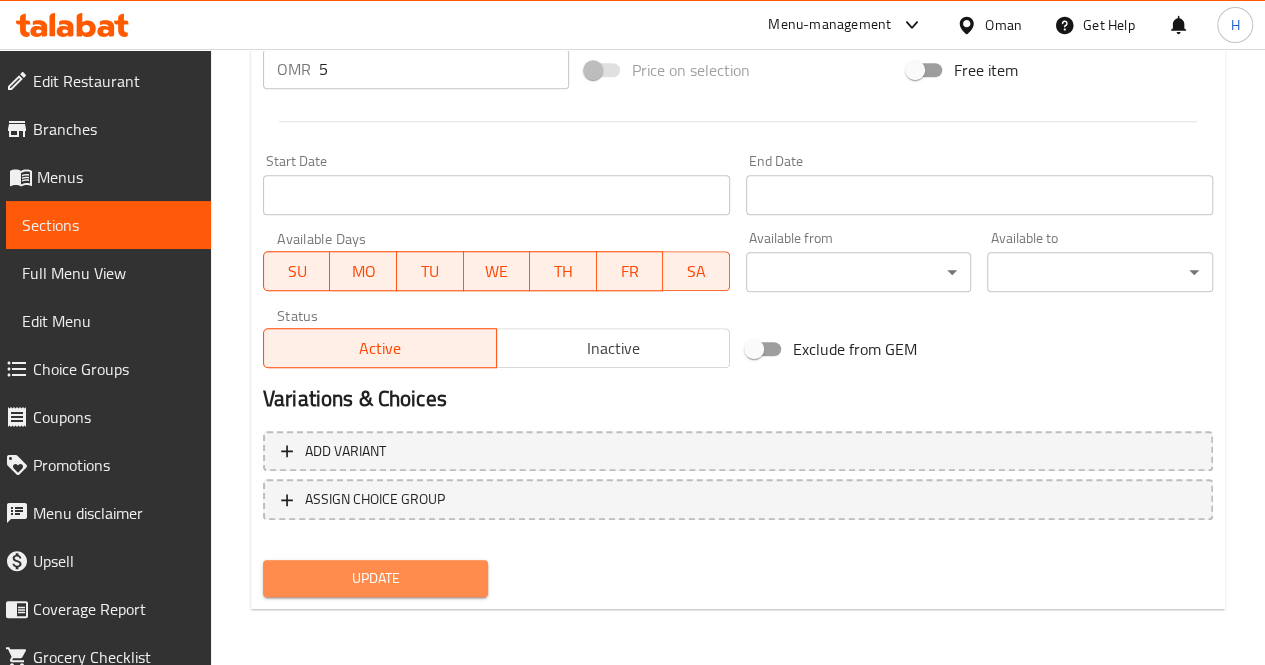 click on "Update" at bounding box center [376, 578] 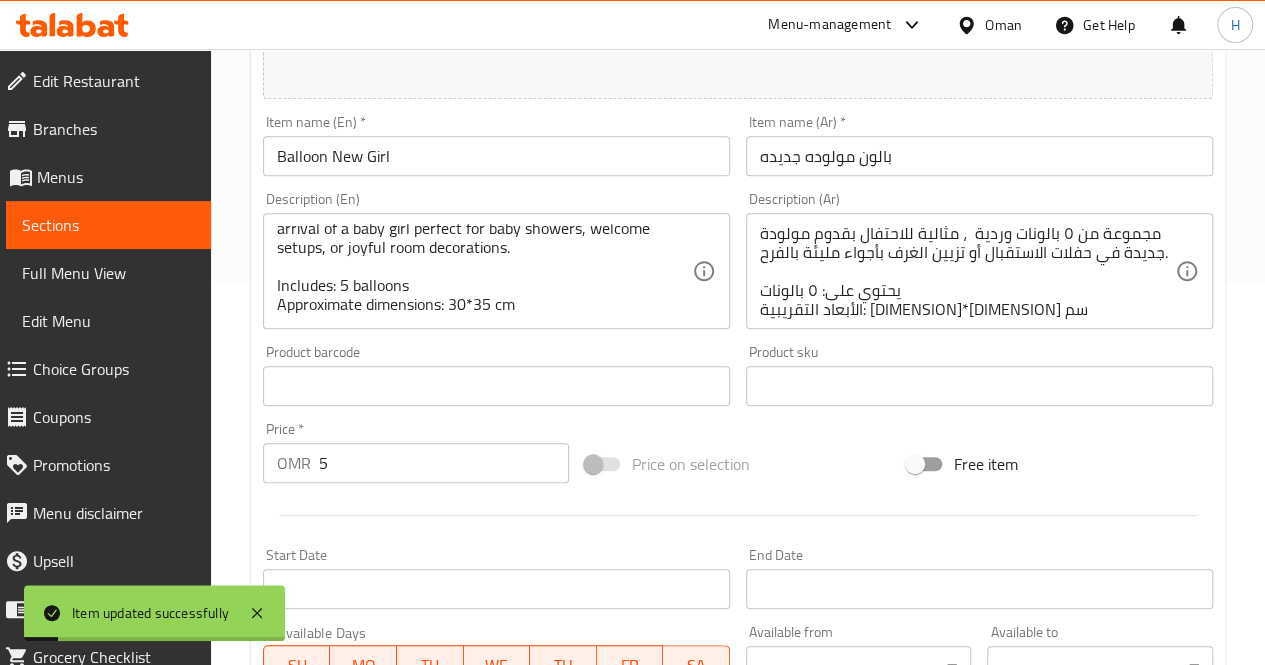 scroll, scrollTop: 376, scrollLeft: 0, axis: vertical 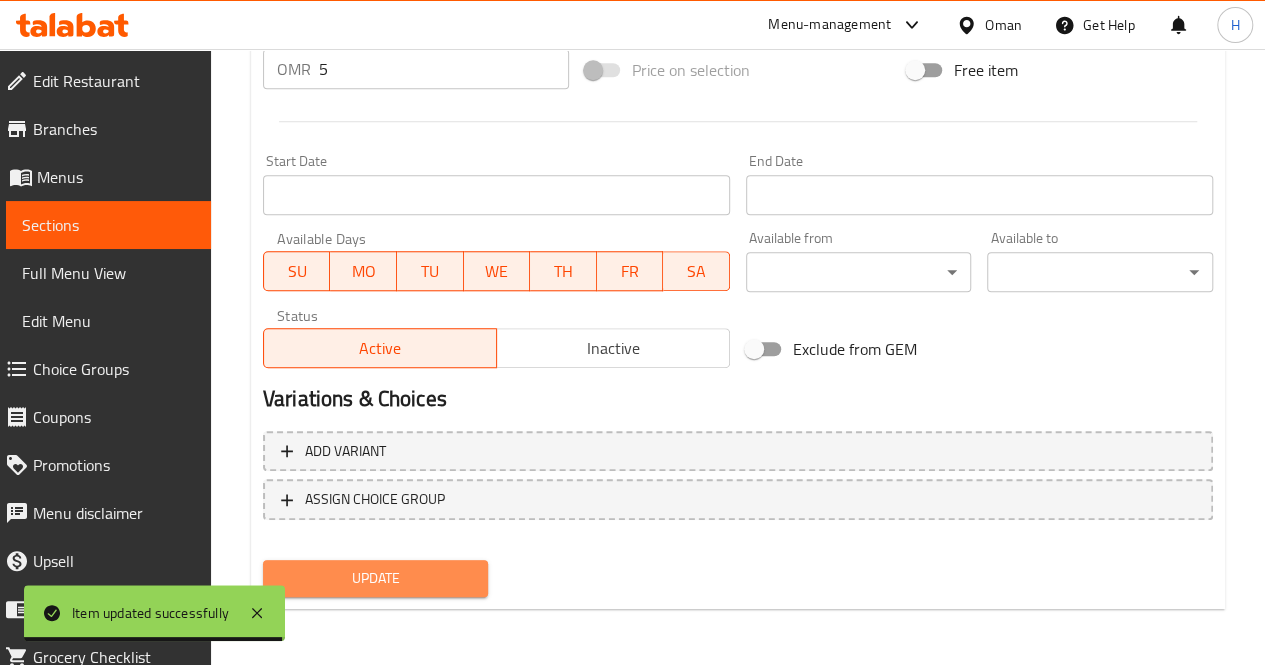 click on "Update" at bounding box center (376, 578) 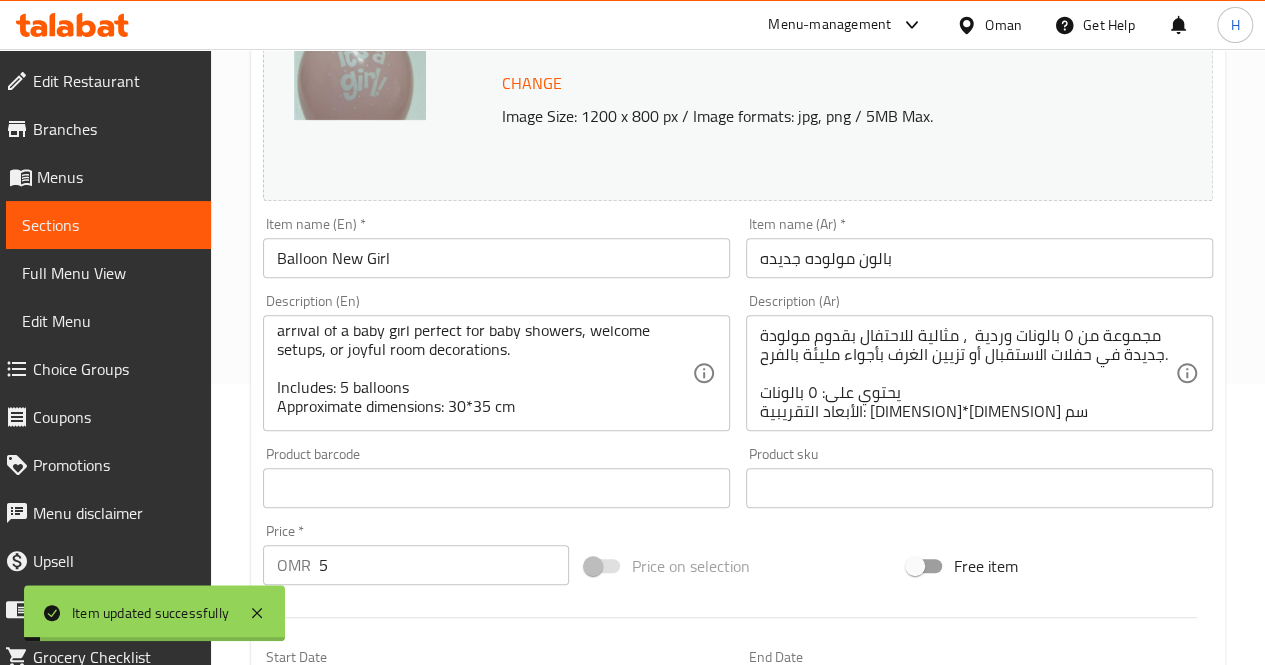 scroll, scrollTop: 0, scrollLeft: 0, axis: both 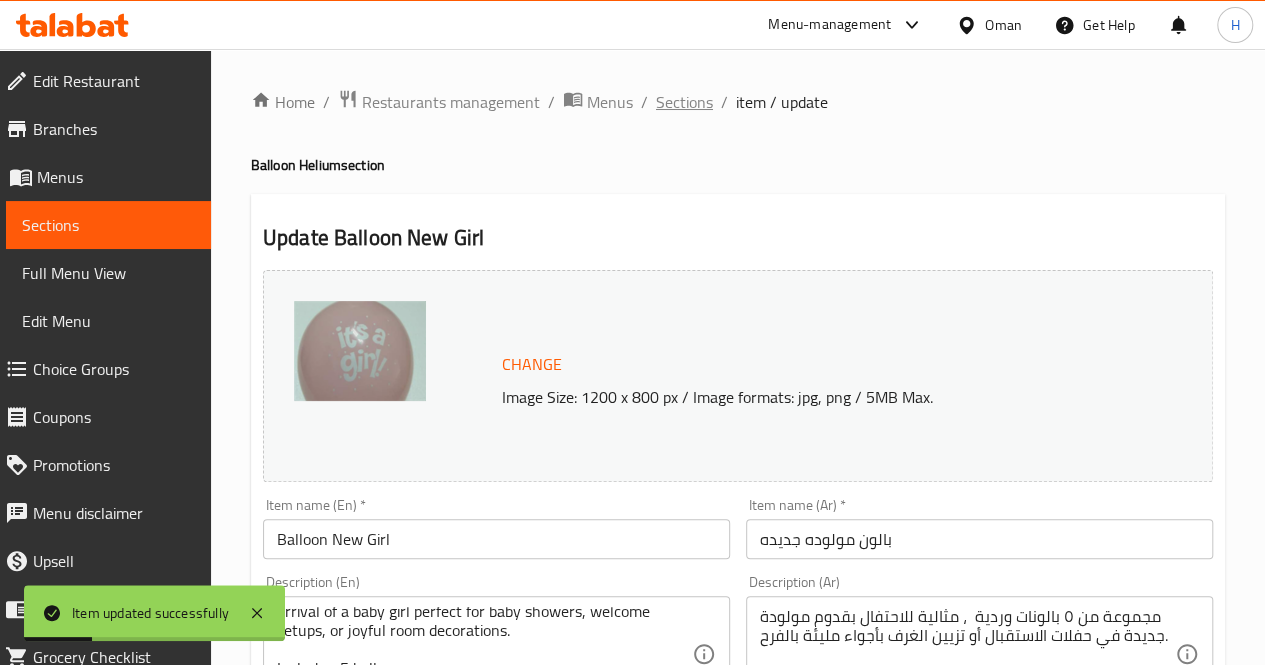 click on "Sections" at bounding box center (684, 102) 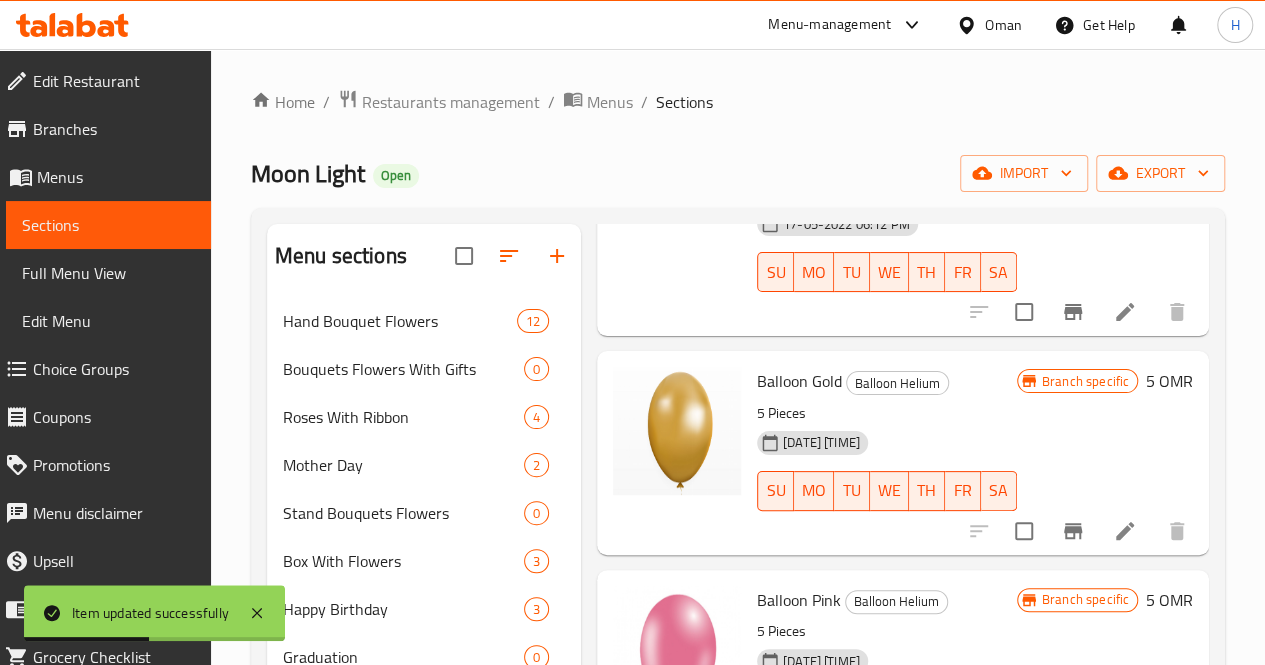 scroll, scrollTop: 662, scrollLeft: 0, axis: vertical 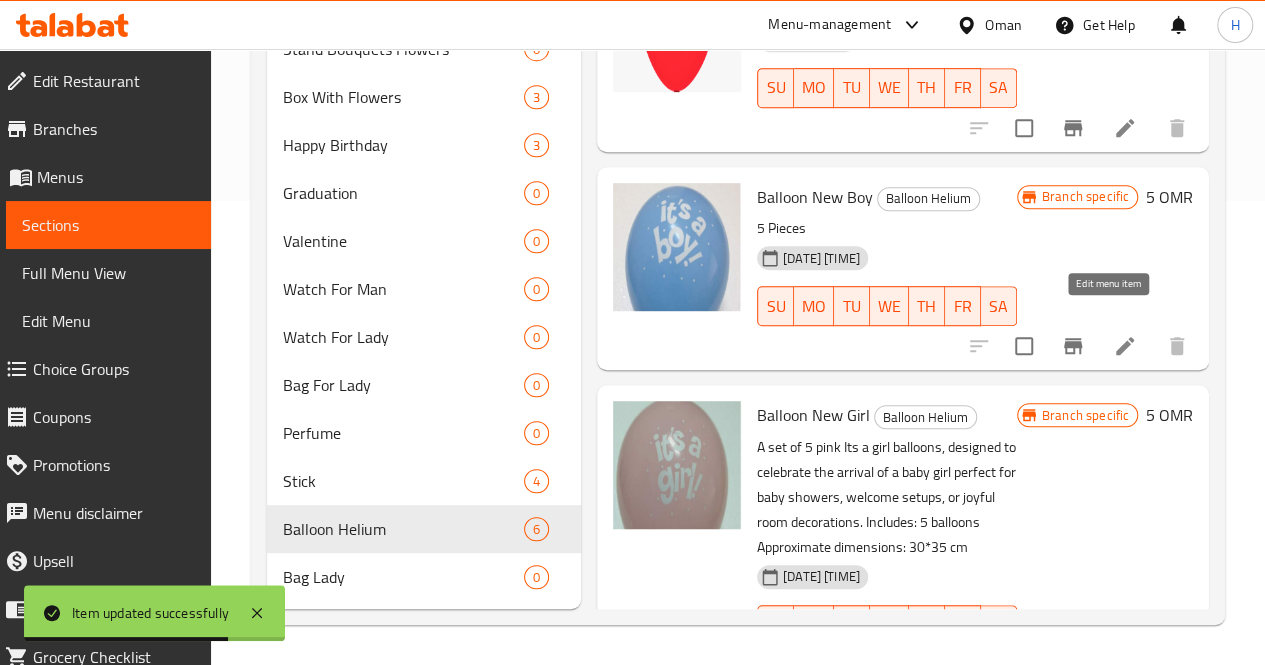 click 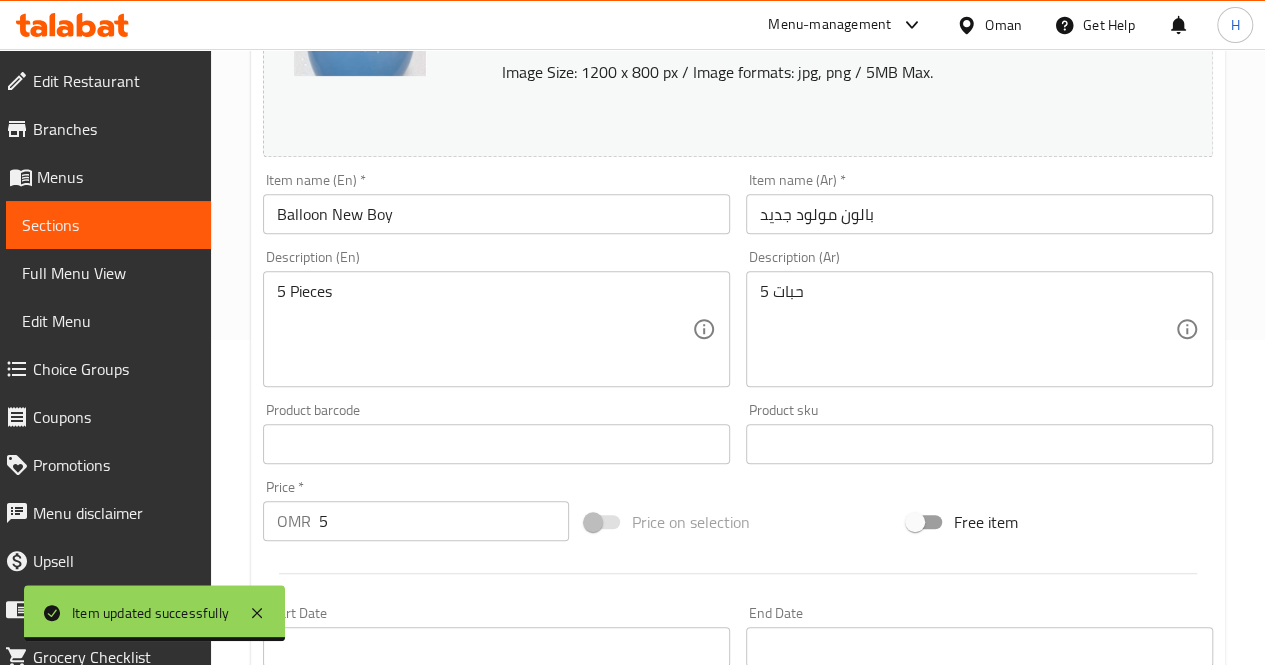 scroll, scrollTop: 324, scrollLeft: 0, axis: vertical 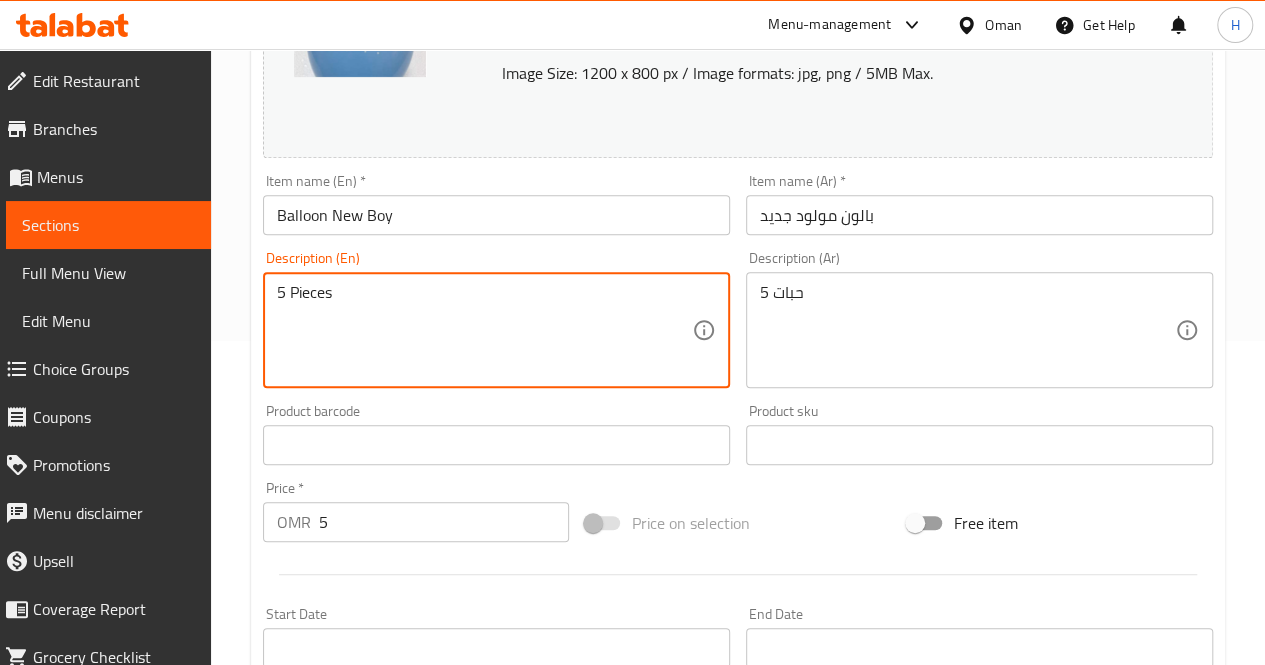 drag, startPoint x: 402, startPoint y: 313, endPoint x: 274, endPoint y: 292, distance: 129.71121 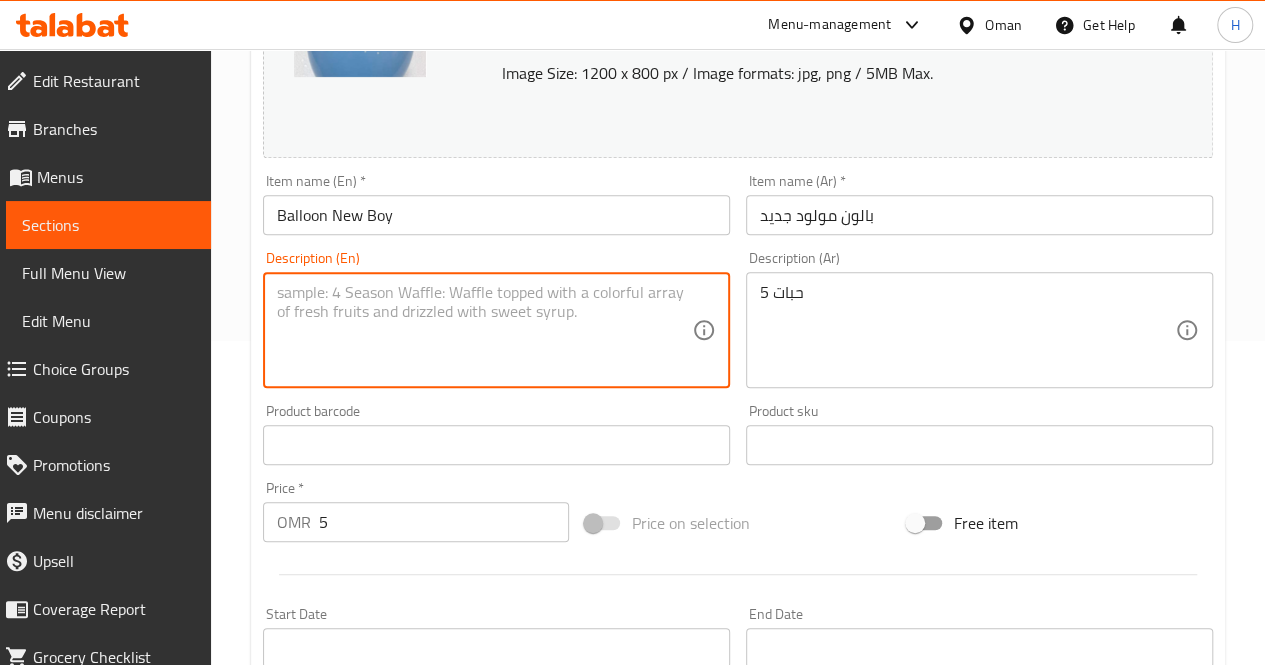 paste on ""A set of 5 blue Its a boyballoons, designed to celebrate the arrival of a baby boy, perfect for baby showers, welcome decorations, or hospital room surprises.
Includes: 5 balloons
Approximate dimensions: 30×35 cm"" 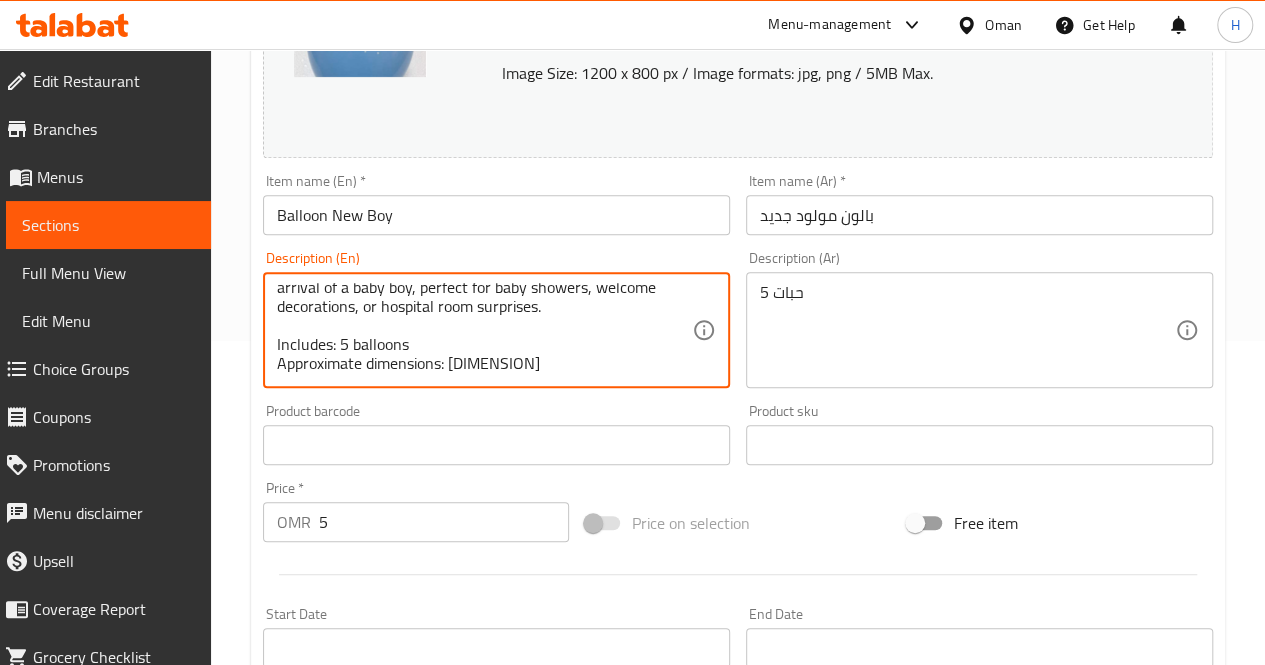 scroll, scrollTop: 0, scrollLeft: 0, axis: both 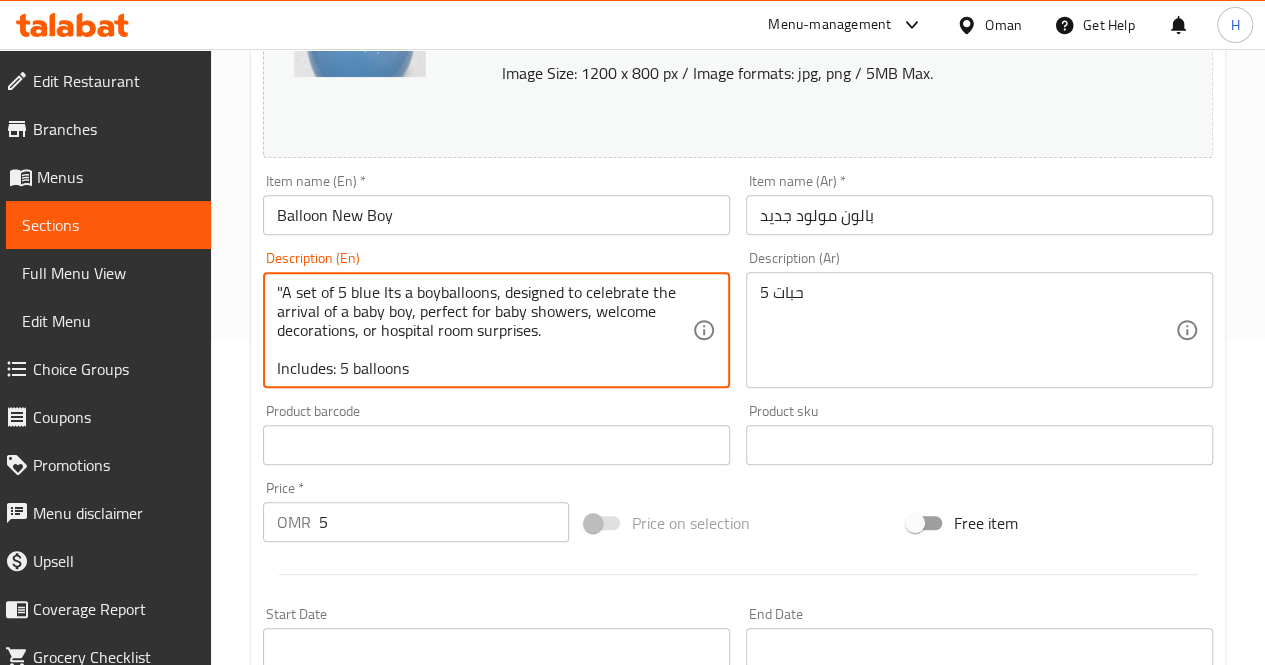 click on ""A set of 5 blue Its a boyballoons, designed to celebrate the arrival of a baby boy, perfect for baby showers, welcome decorations, or hospital room surprises.
Includes: 5 balloons
Approximate dimensions: 30×35 cm" at bounding box center [484, 330] 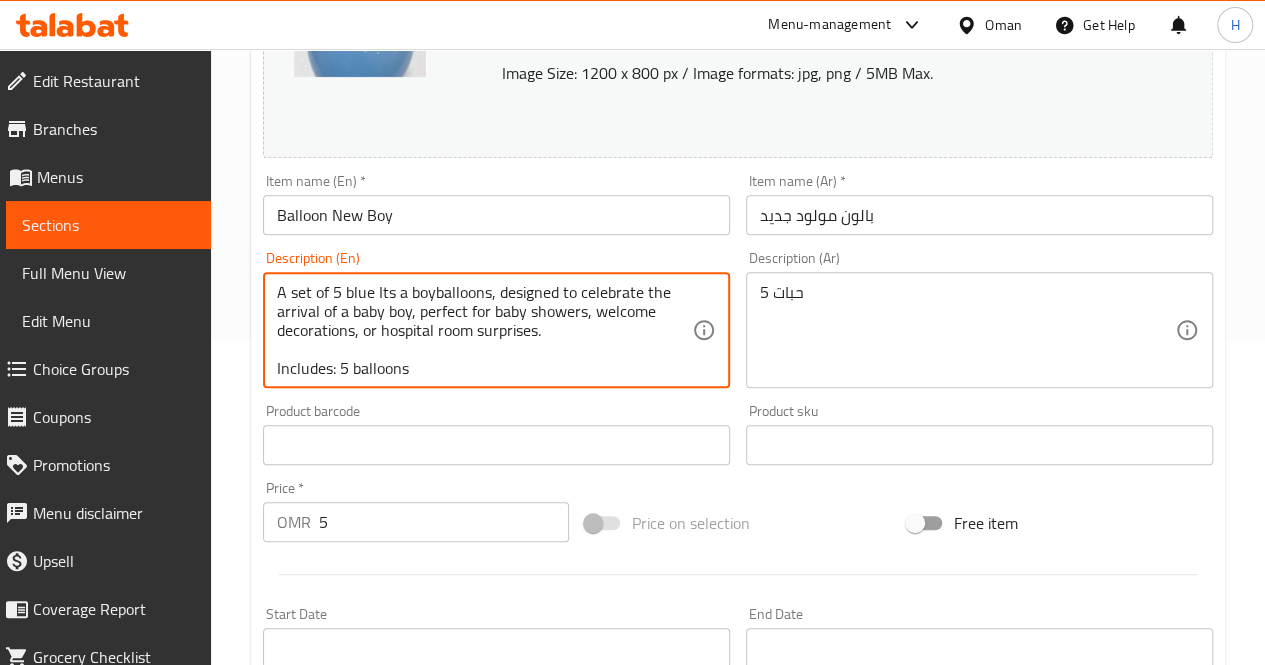click on "A set of 5 blue Its a boyballoons, designed to celebrate the arrival of a baby boy, perfect for baby showers, welcome decorations, or hospital room surprises.
Includes: 5 balloons
Approximate dimensions: 30×35 cm" at bounding box center [484, 330] 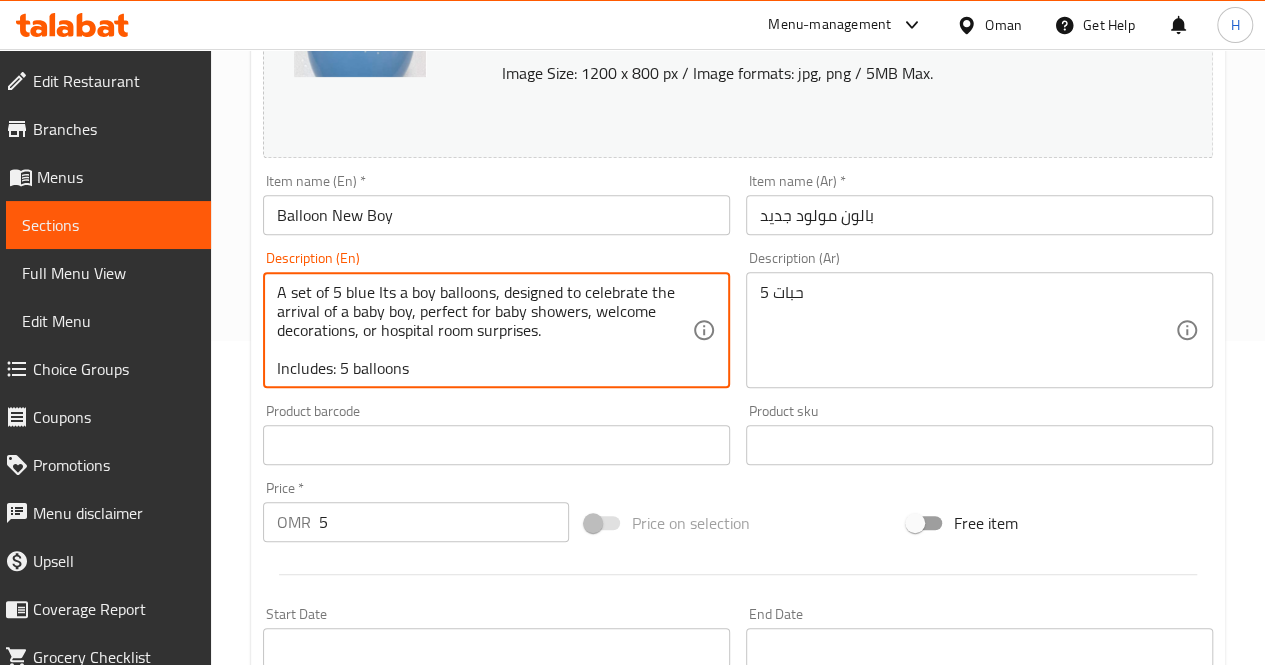 scroll, scrollTop: 24, scrollLeft: 0, axis: vertical 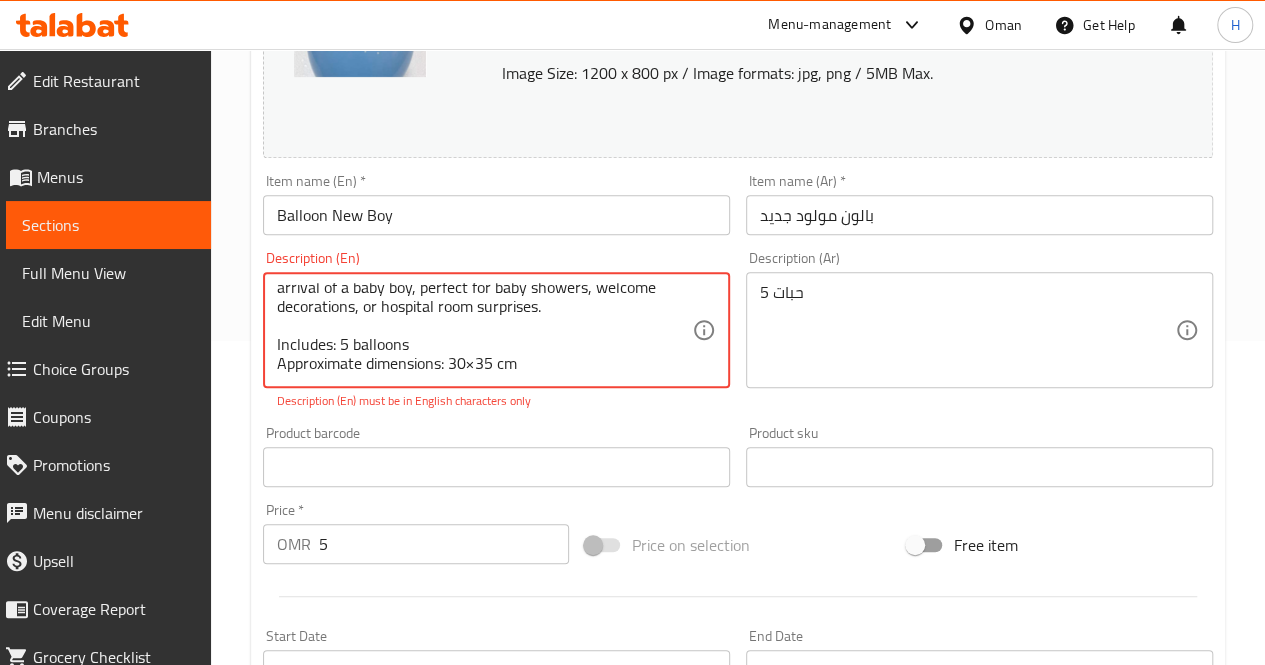 click on "A set of 5 blue Its a boy balloons, designed to celebrate the arrival of a baby boy, perfect for baby showers, welcome decorations, or hospital room surprises.
Includes: 5 balloons
Approximate dimensions: 30×35 cm" at bounding box center [484, 330] 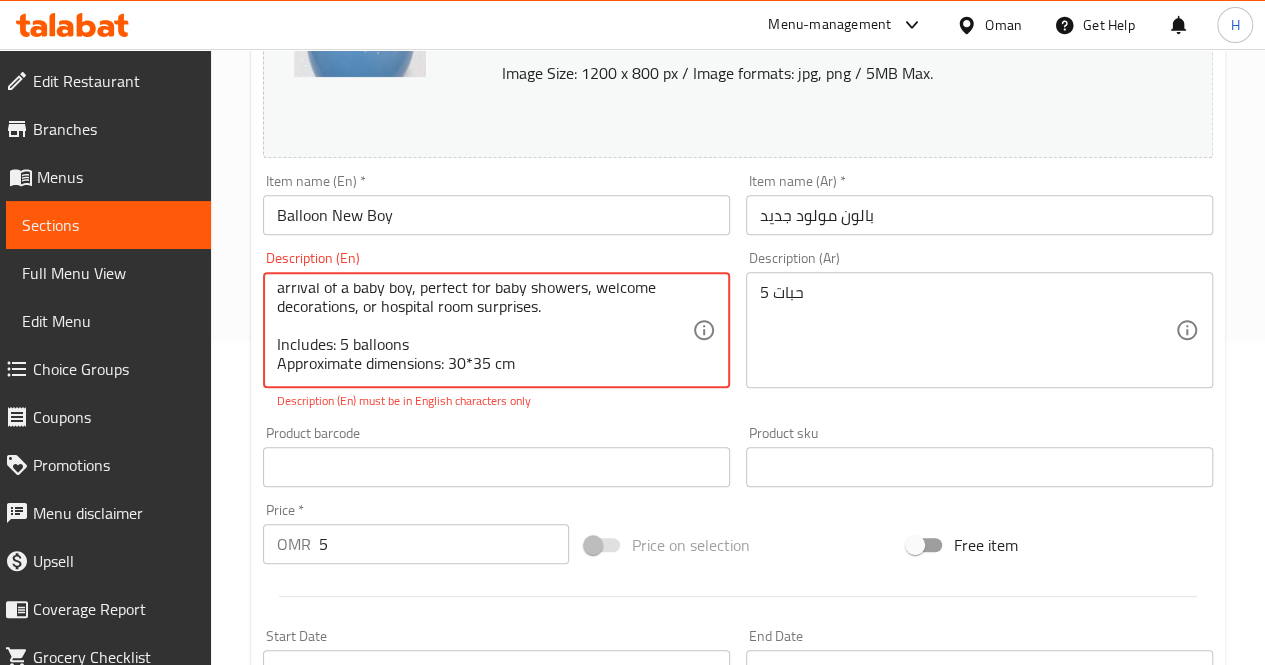 type on "A set of 5 blue Its a boy balloons, designed to celebrate the arrival of a baby boy, perfect for baby showers, welcome decorations, or hospital room surprises.
Includes: 5 balloons
Approximate dimensions: 30*35 cm" 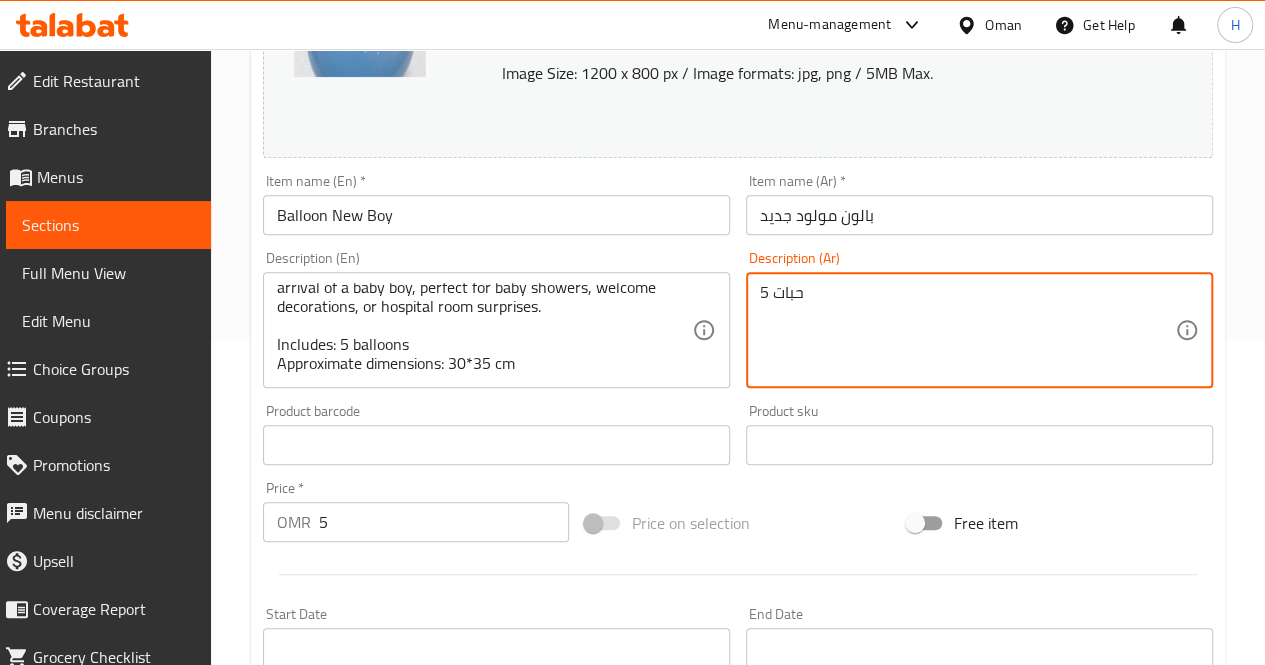 click on "5 حبات" at bounding box center [967, 330] 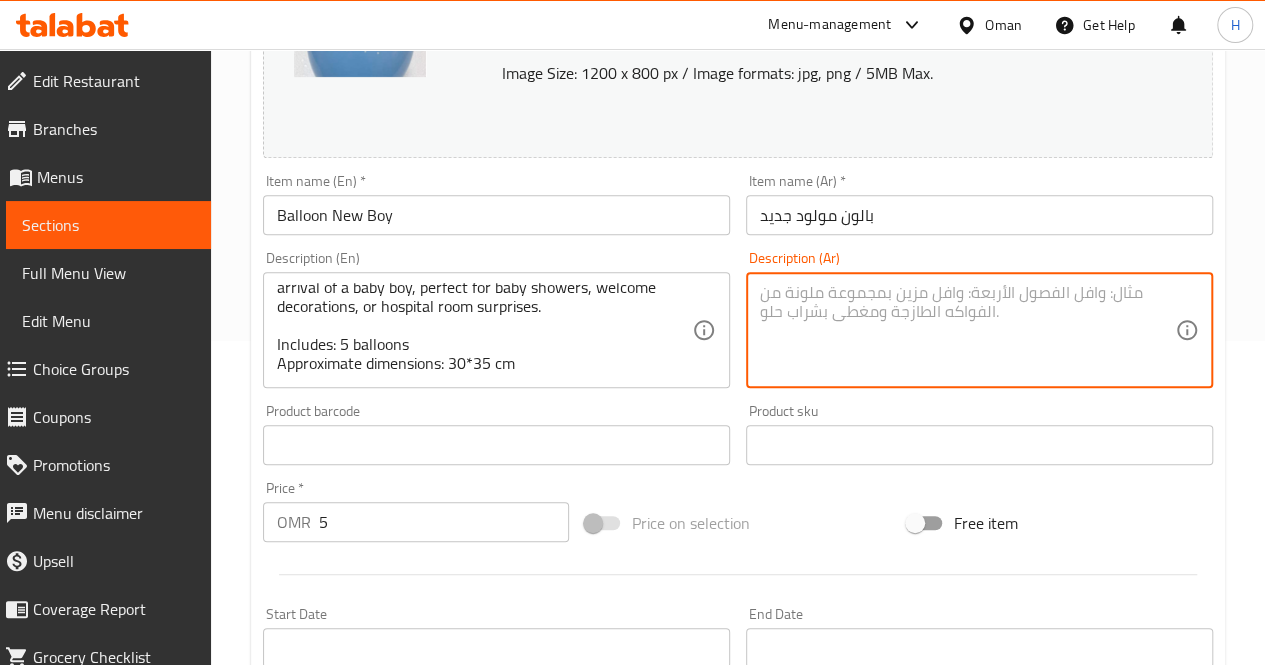 paste on "مجموعة من ٥ بالونات زرقاء ت، مثالية للاحتفال بقدوم مولود جديد، سواء في حفلات الاستقبال أو الزينة المنزلية أو المستشفى.
يحتوي على: ٥ بالونات
الأبعاد التقريبية: ٣٠×٣٥ سم" 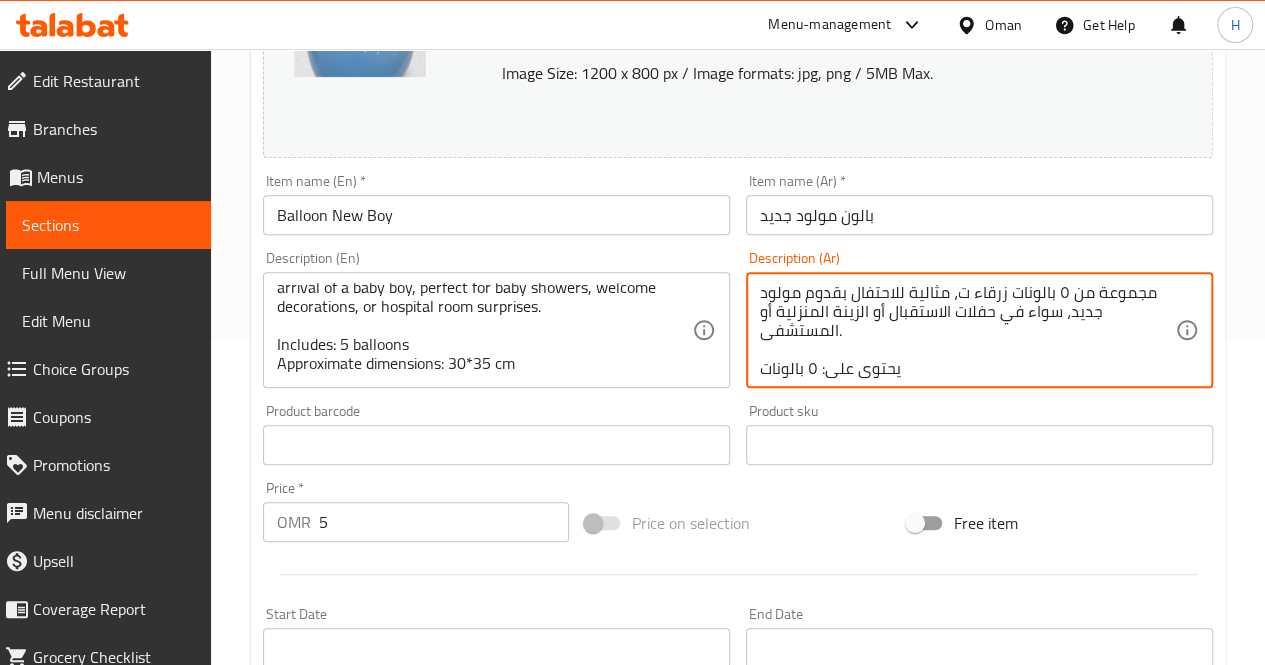 scroll, scrollTop: 38, scrollLeft: 0, axis: vertical 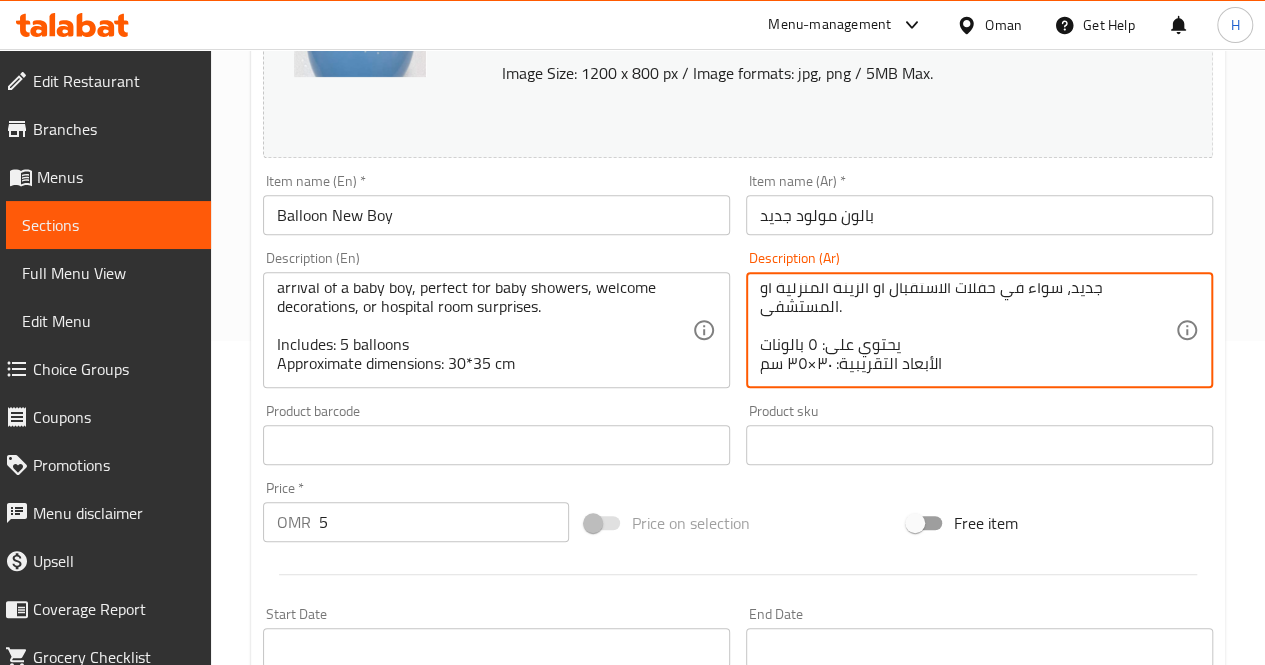 click on "مجموعة من ٥ بالونات زرقاء ت، مثالية للاحتفال بقدوم مولود جديد، سواء في حفلات الاستقبال أو الزينة المنزلية أو المستشفى.
يحتوي على: ٥ بالونات
الأبعاد التقريبية: ٣٠×٣٥ سم" at bounding box center [967, 330] 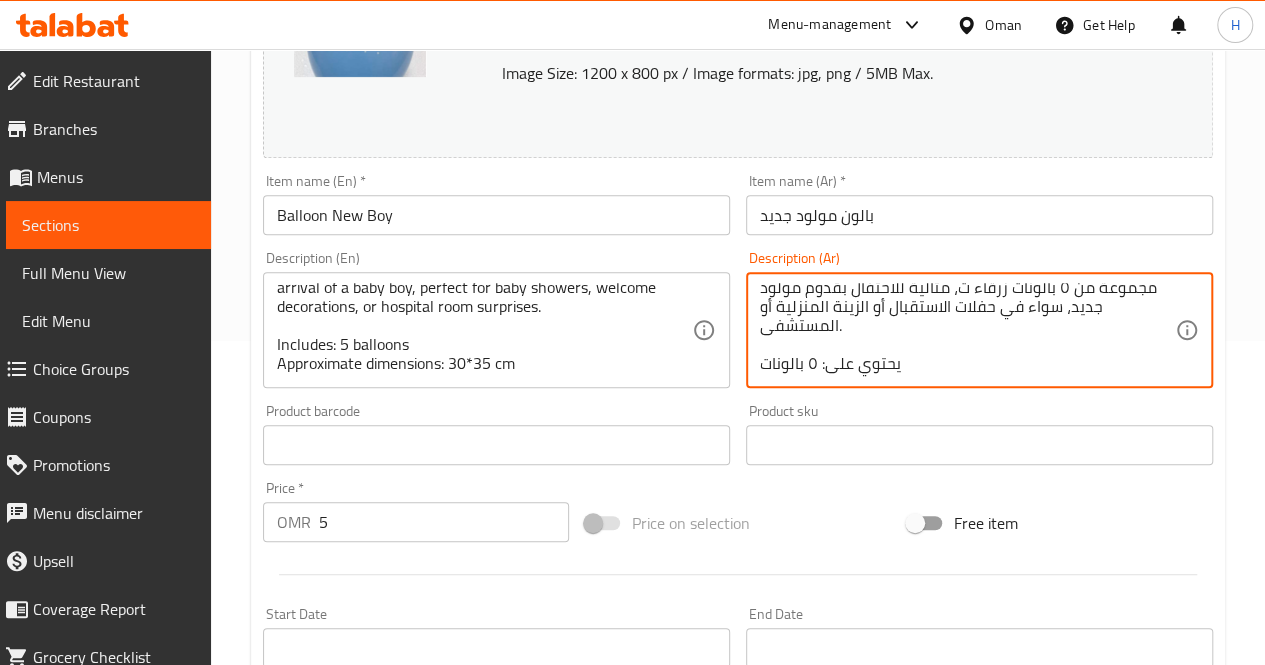scroll, scrollTop: 18, scrollLeft: 0, axis: vertical 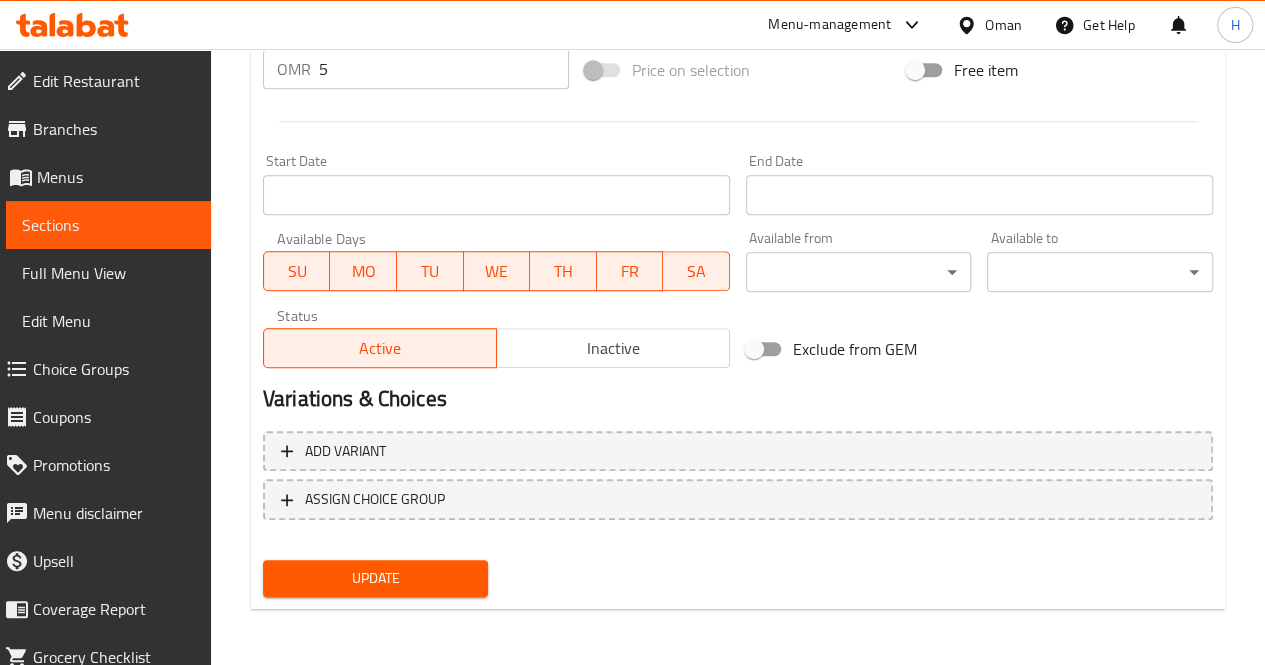 type on "مجموعة من ٥ بالونات زرقاء ت، مثالية للاحتفال بقدوم مولود جديد، سواء في حفلات الاستقبال أو الزينة المنزلية أو المستشفى.
يحتوي على: ٥ بالونات
الأبعاد التقريبية: ٣٠*٣٥ سم" 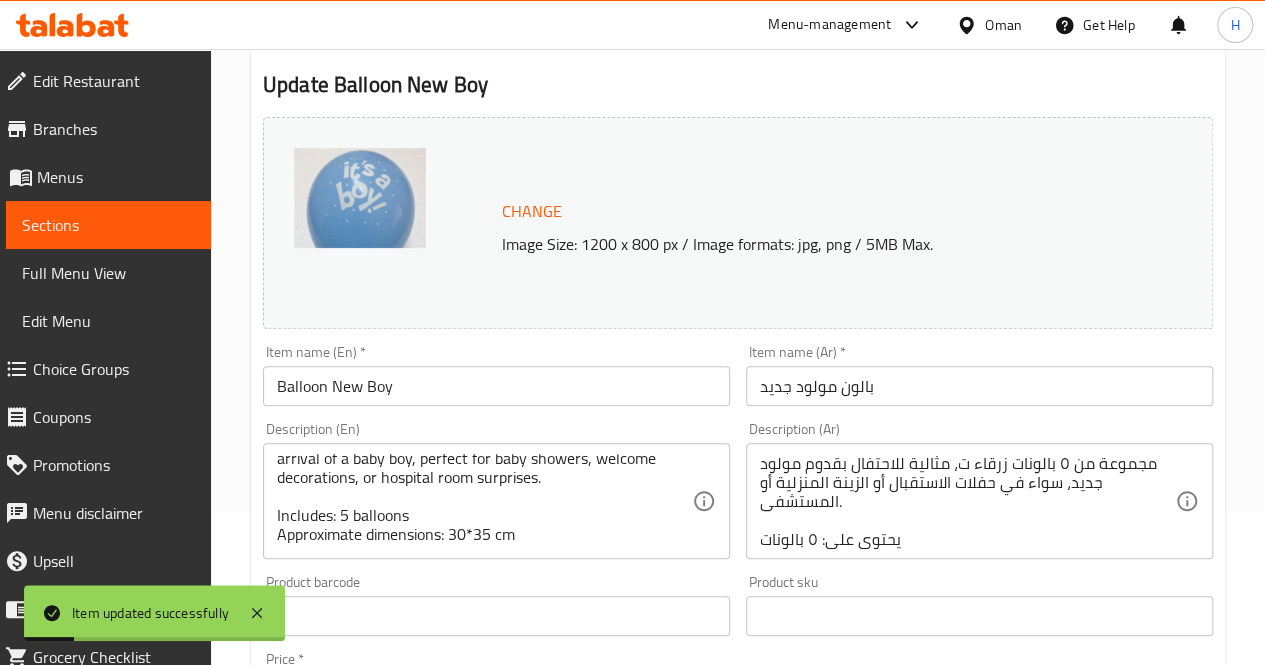 scroll, scrollTop: 0, scrollLeft: 0, axis: both 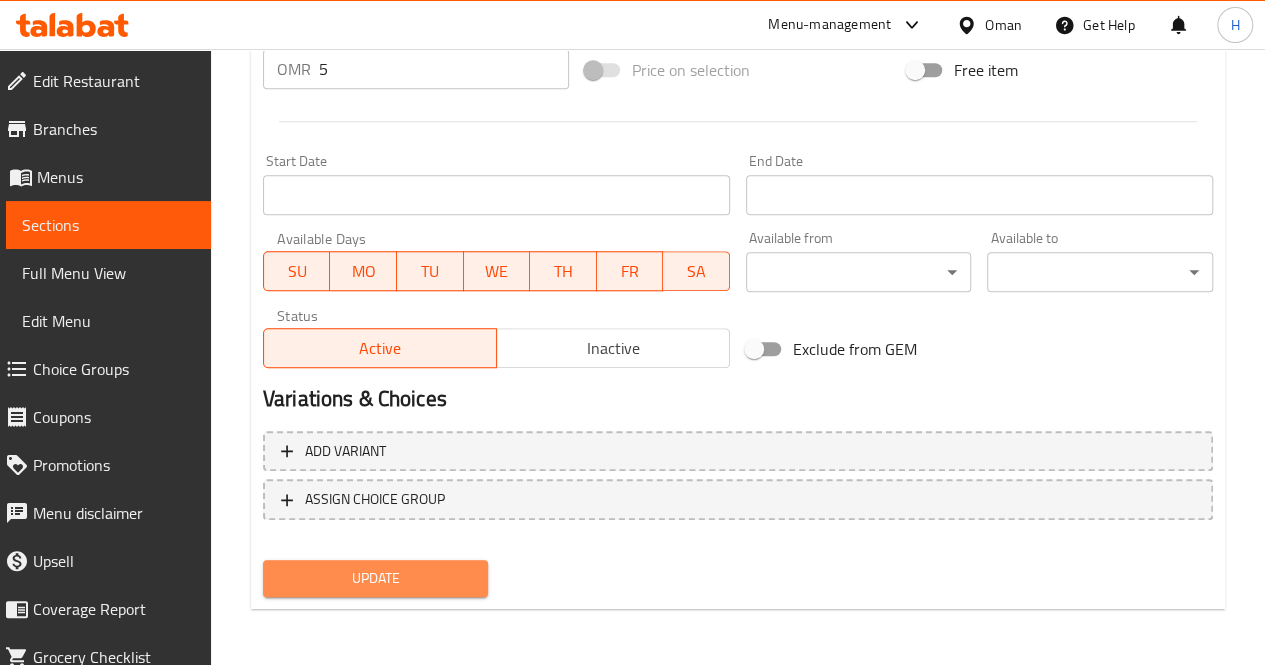 click on "Update" at bounding box center [376, 578] 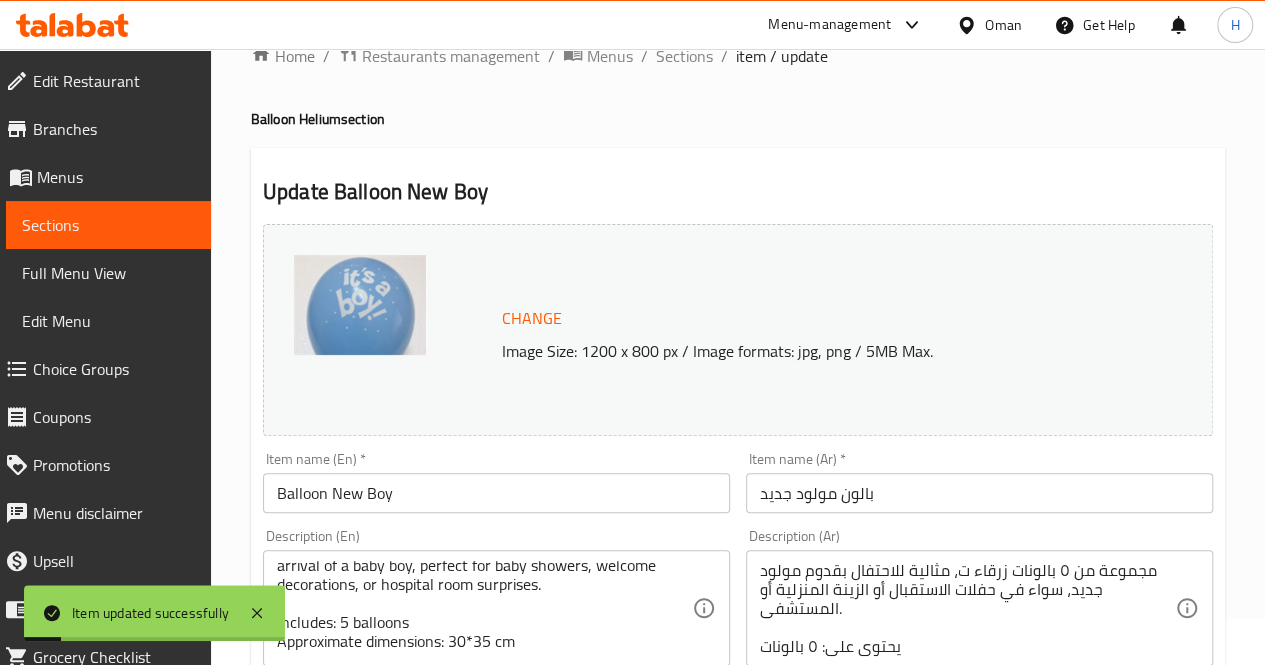 scroll, scrollTop: 0, scrollLeft: 0, axis: both 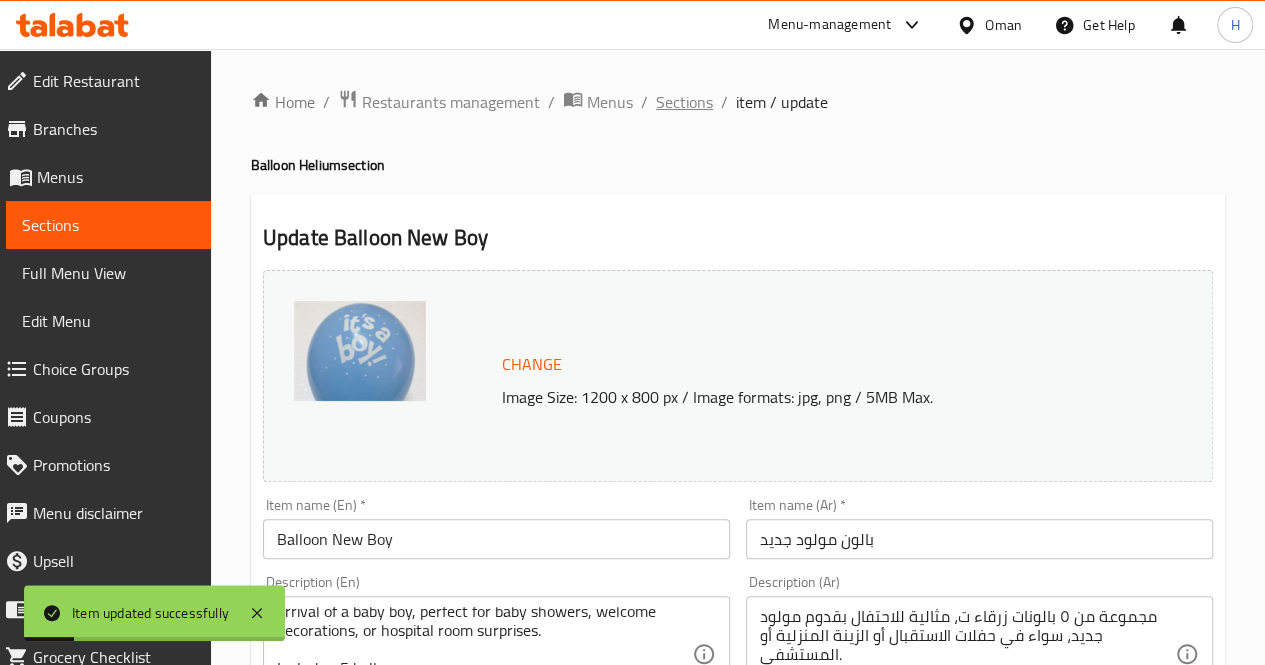 click on "Sections" at bounding box center (684, 102) 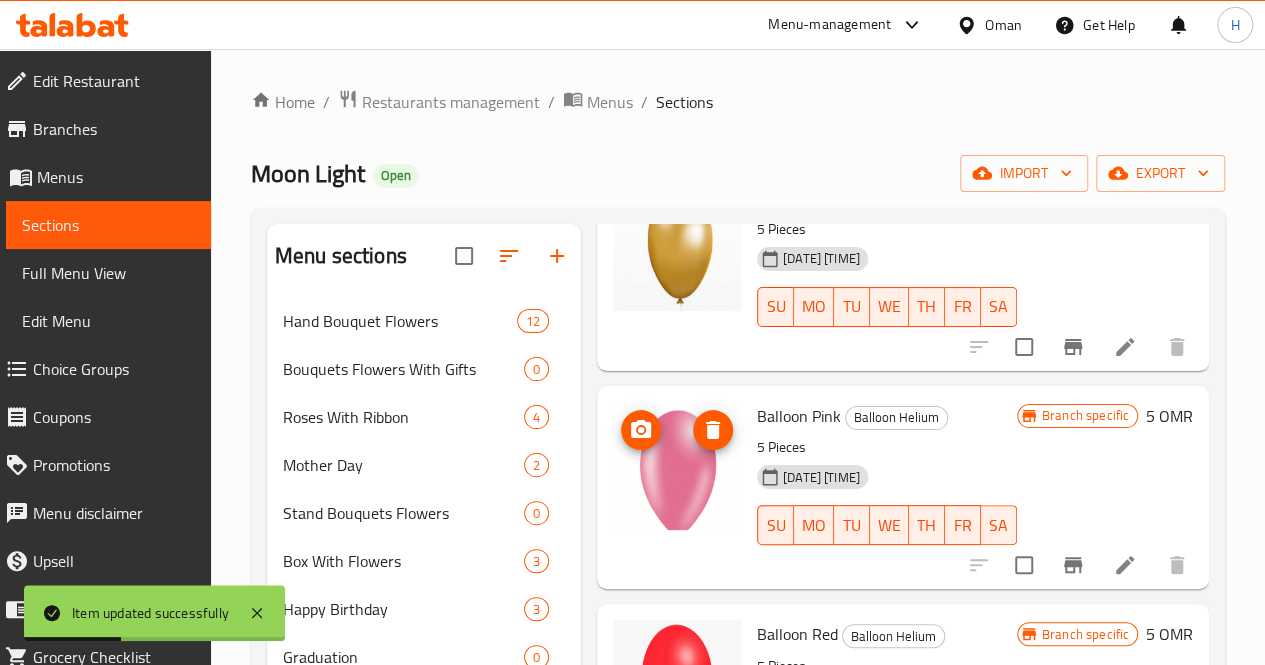 scroll, scrollTop: 683, scrollLeft: 0, axis: vertical 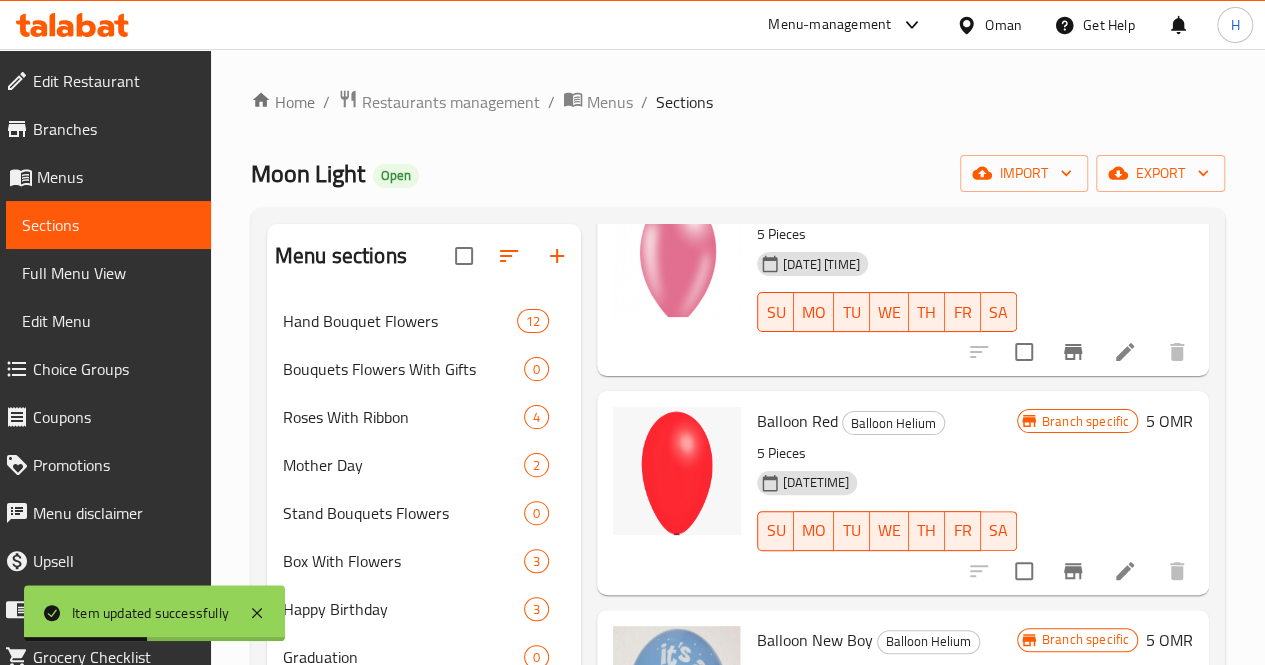 click 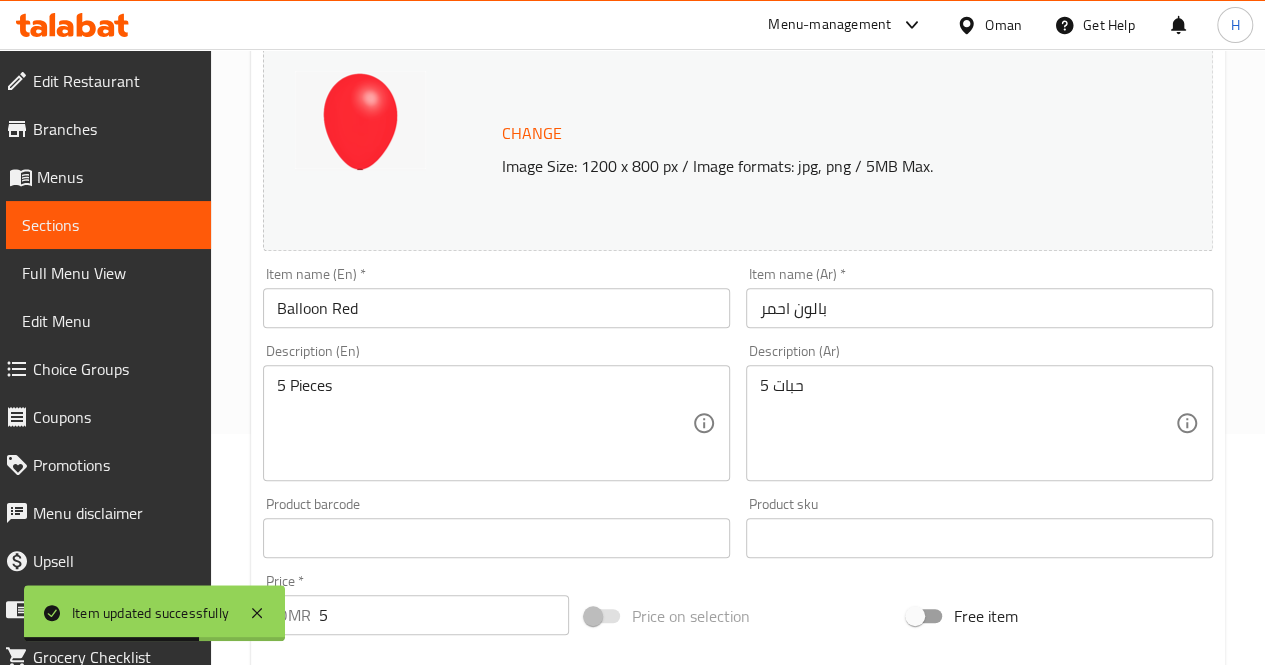 scroll, scrollTop: 232, scrollLeft: 0, axis: vertical 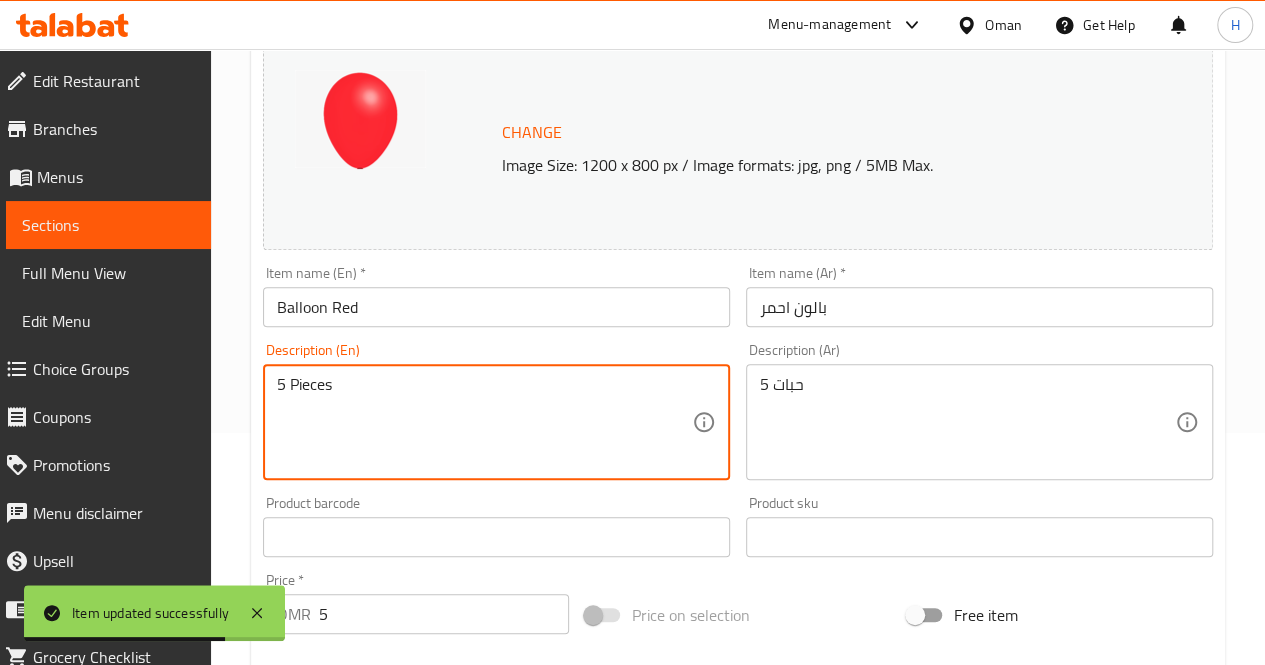 drag, startPoint x: 376, startPoint y: 393, endPoint x: 256, endPoint y: 375, distance: 121.34249 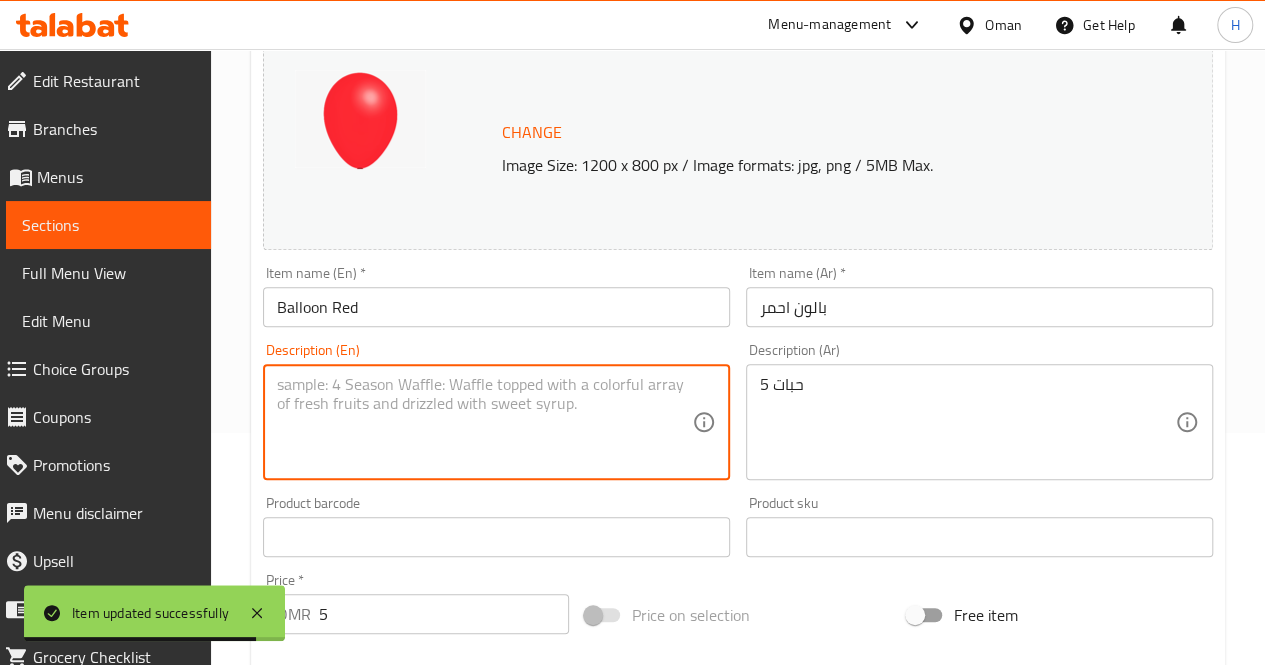 paste on "A set of 5 bright red balloons with a glossy finish—perfect for romantic occasions, festive events, or adding a bold touch to any celebration.
Includes: 5 red balloons
Approximate dimensions: 30×35 cm" 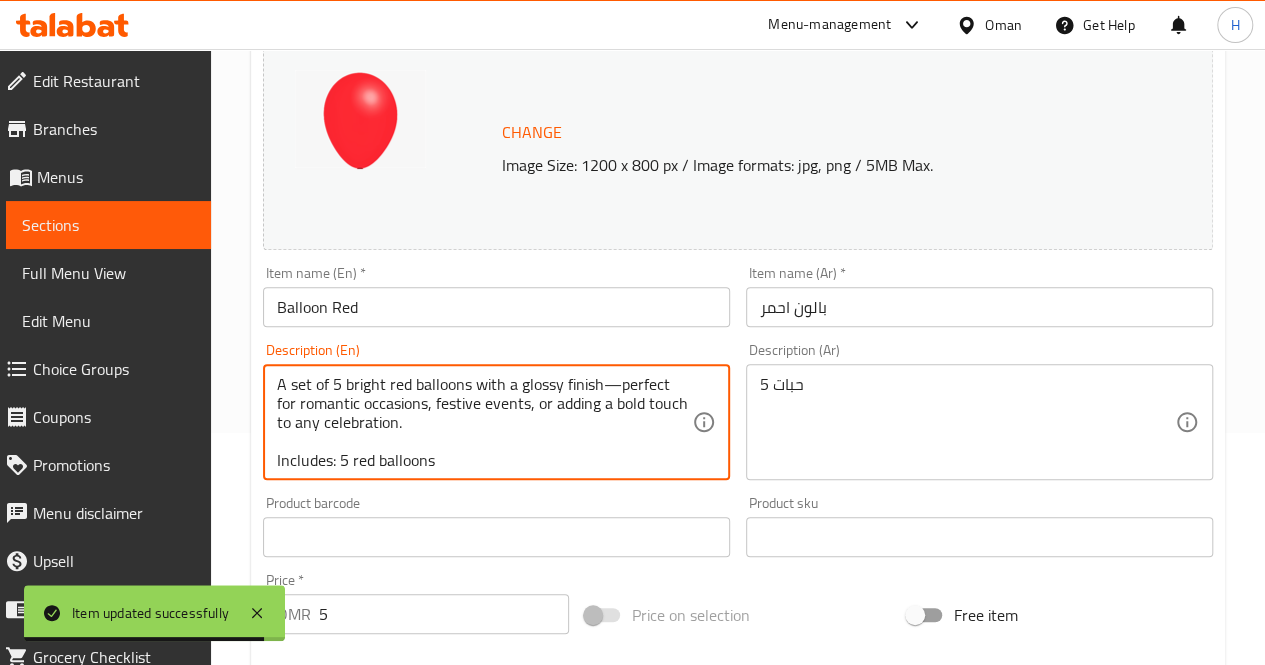 scroll, scrollTop: 24, scrollLeft: 0, axis: vertical 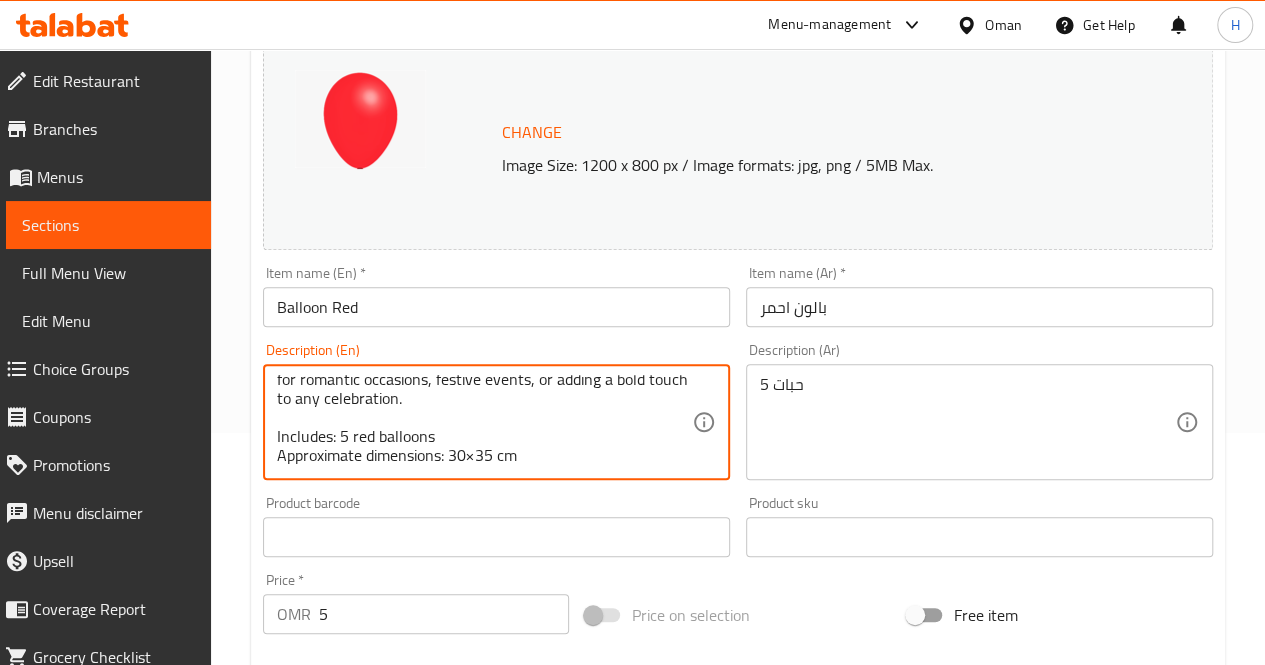 click on "A set of 5 bright red balloons with a glossy finish—perfect for romantic occasions, festive events, or adding a bold touch to any celebration.
Includes: 5 red balloons
Approximate dimensions: 30×35 cm" at bounding box center [484, 422] 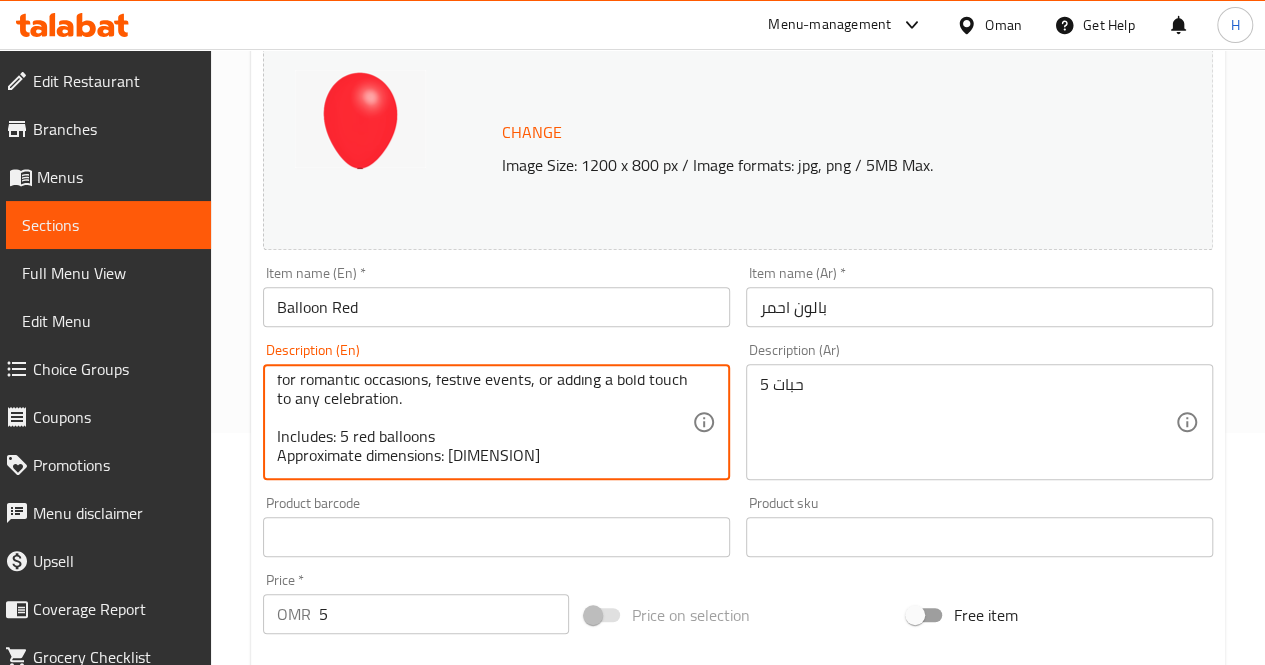 scroll, scrollTop: 0, scrollLeft: 0, axis: both 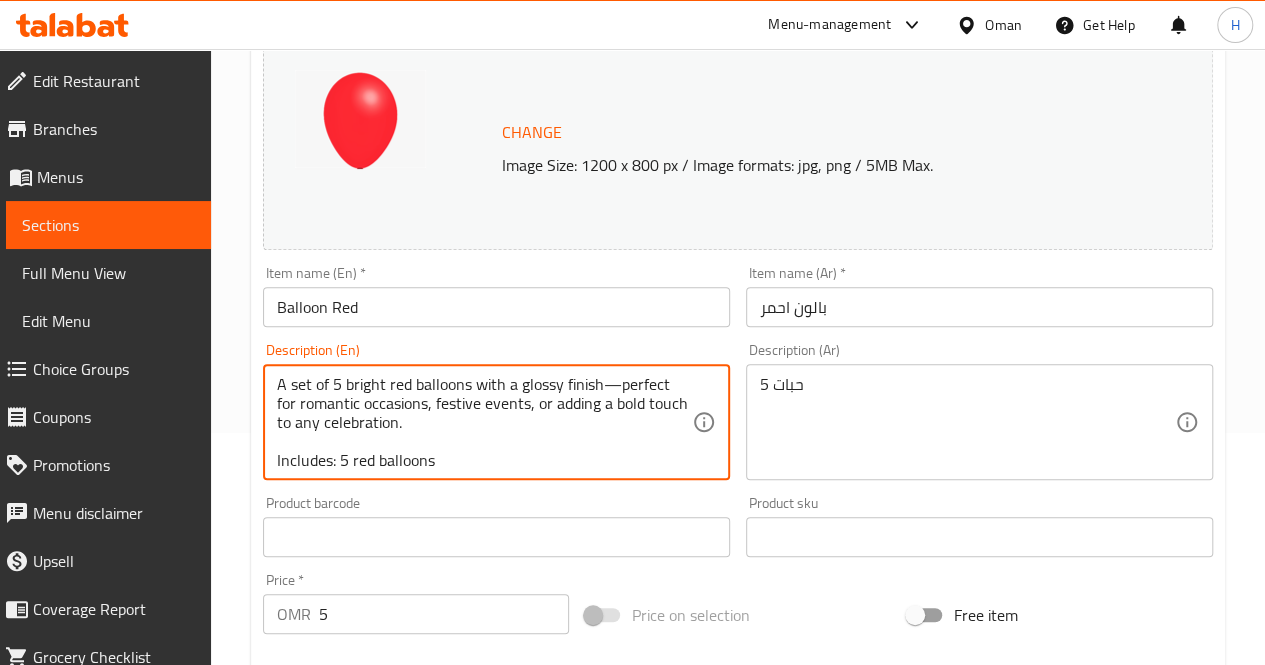 click on "A set of 5 bright red balloons with a glossy finish—perfect for romantic occasions, festive events, or adding a bold touch to any celebration.
Includes: 5 red balloons
Approximate dimensions: 30*35 cm" at bounding box center (484, 422) 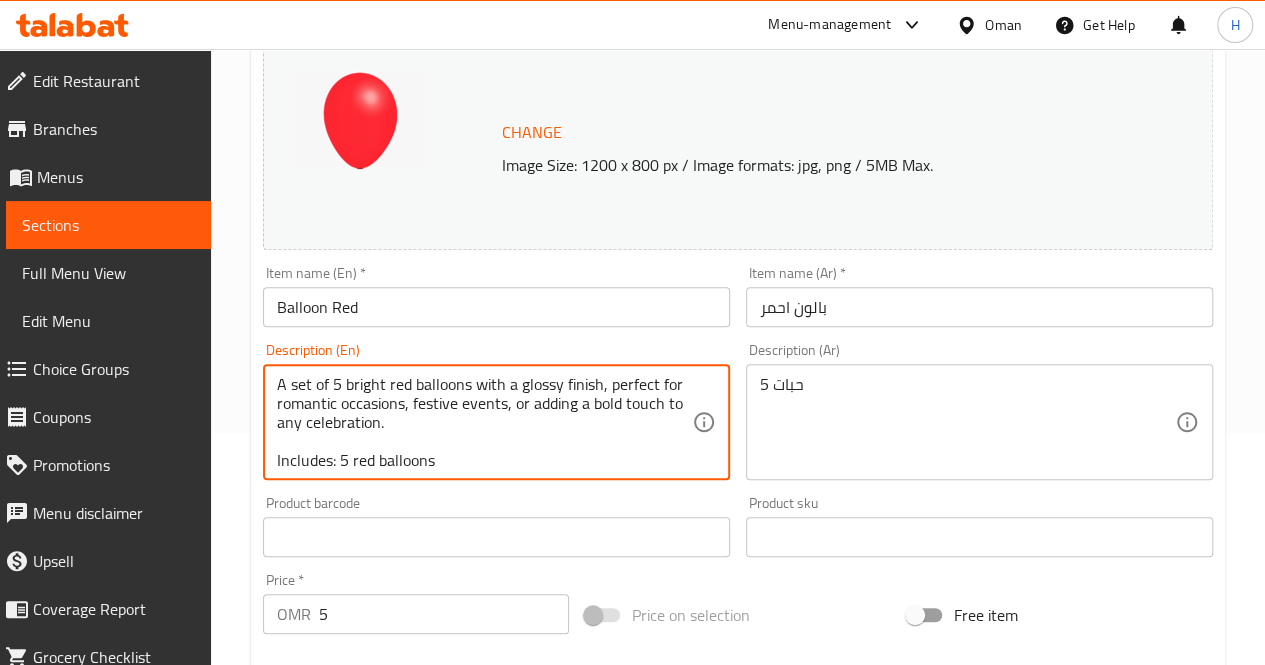scroll, scrollTop: 161, scrollLeft: 0, axis: vertical 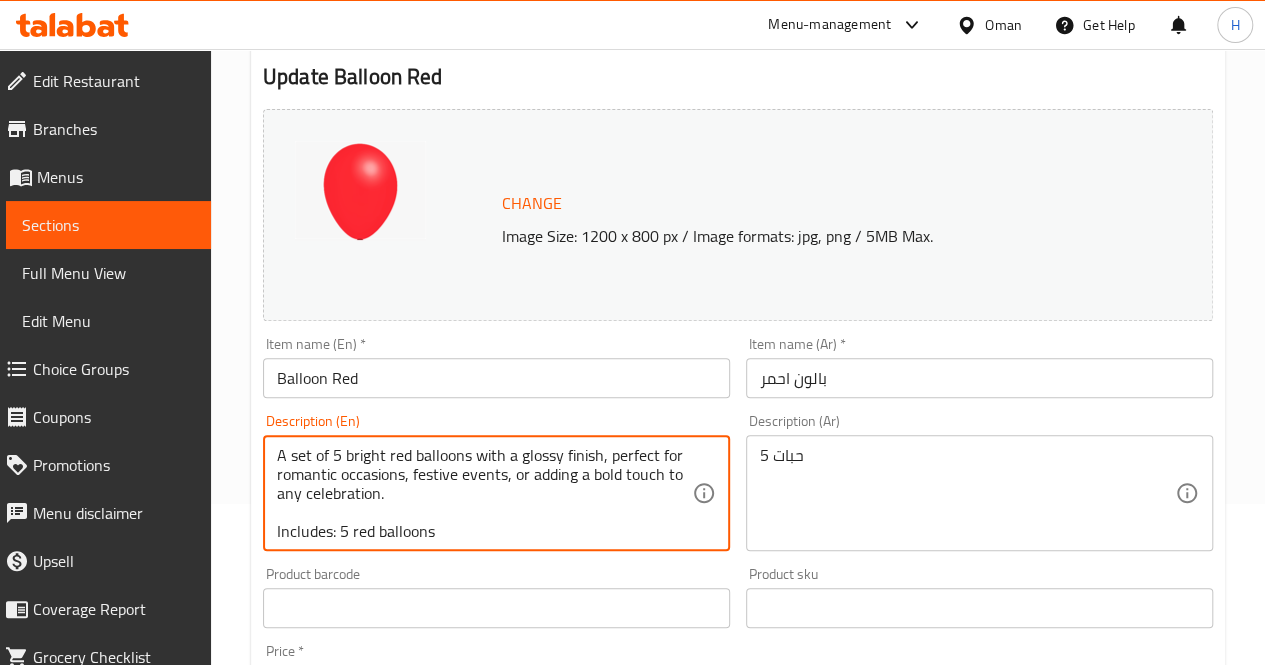 type on "A set of 5 bright red balloons with a glossy finish, perfect for romantic occasions, festive events, or adding a bold touch to any celebration.
Includes: 5 red balloons
Approximate dimensions: 30*35 cm" 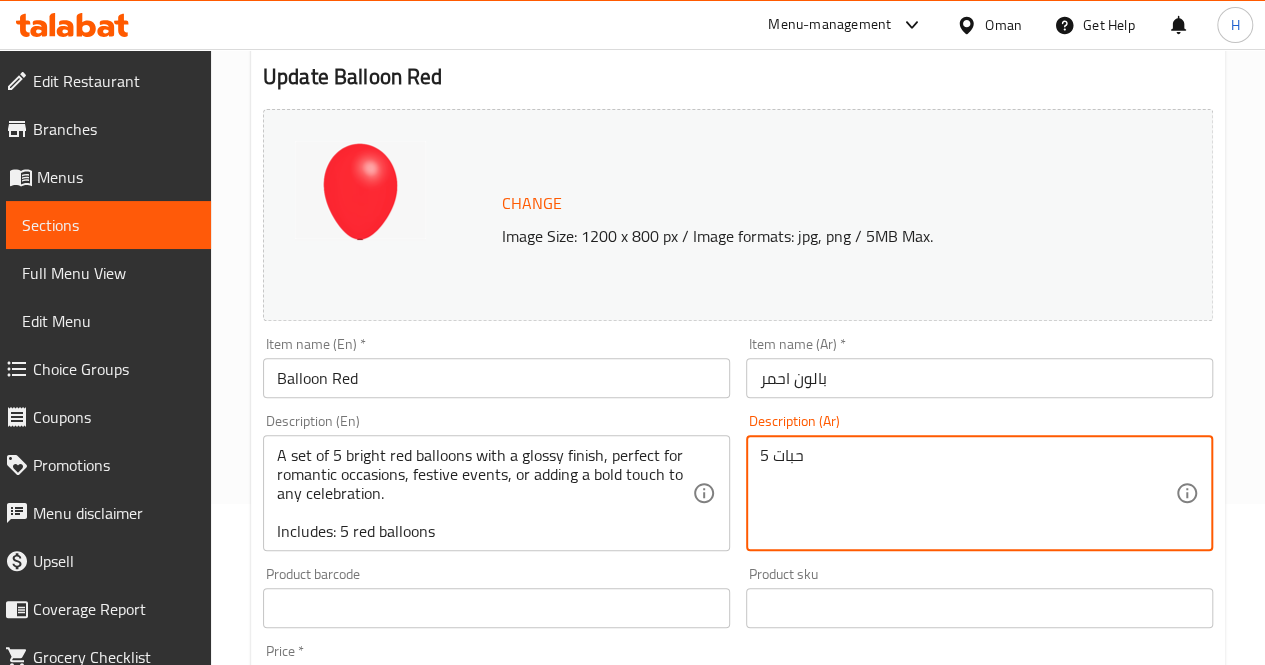 click on "5 حبات" at bounding box center (967, 493) 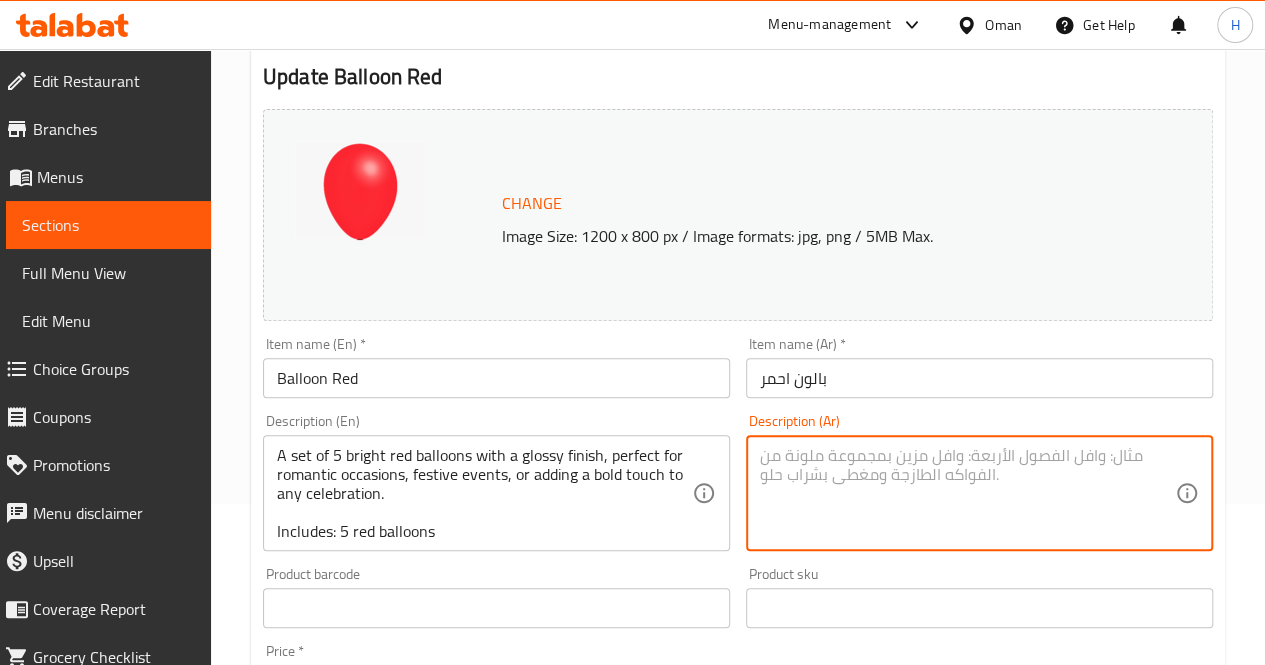 click at bounding box center (967, 493) 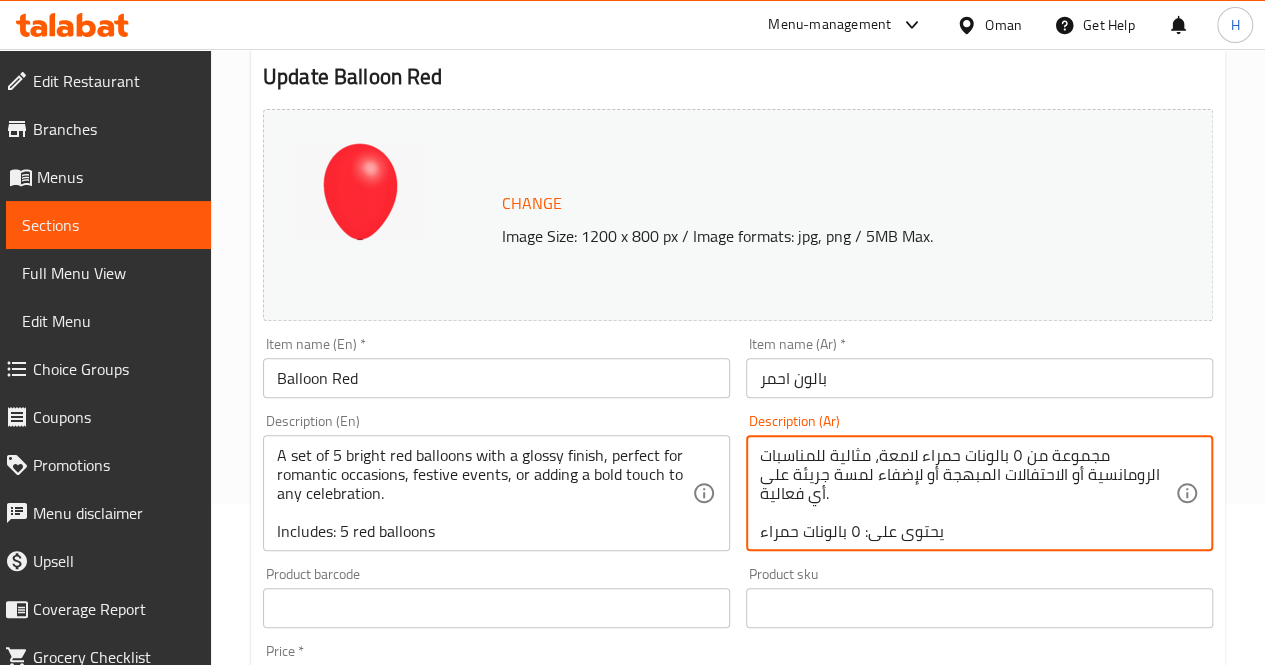 scroll, scrollTop: 18, scrollLeft: 0, axis: vertical 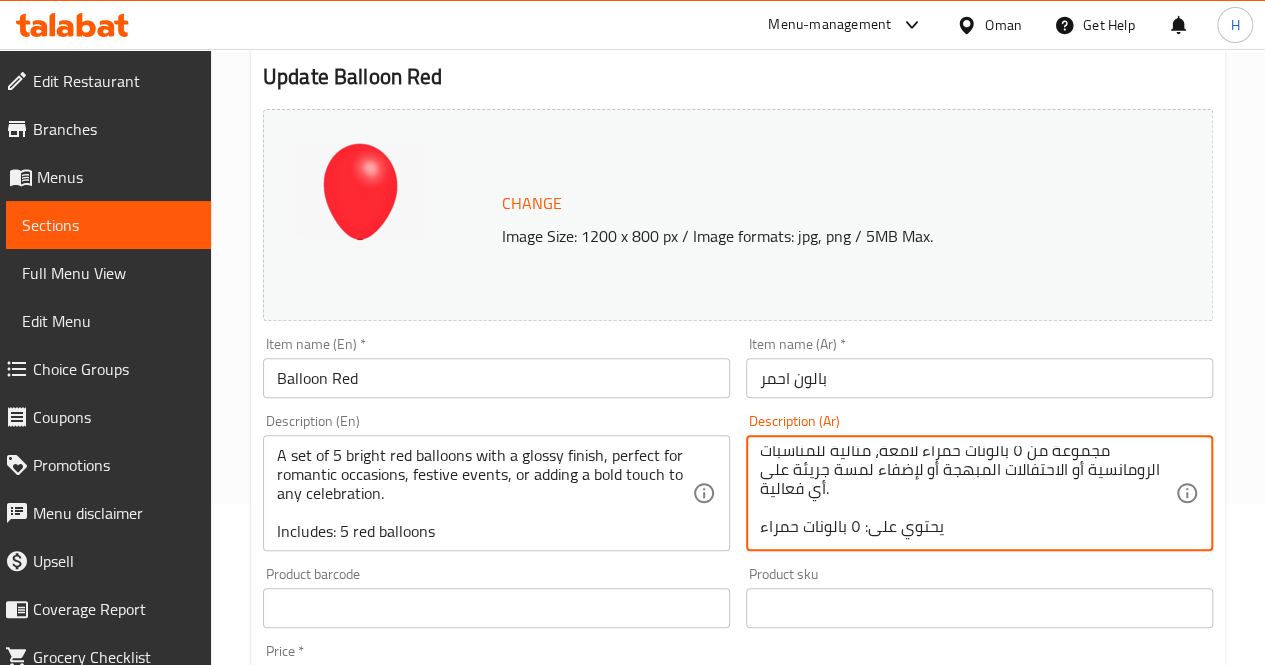 paste on "الأبعاد التقريبية: ٣٠*٣٥ سم" 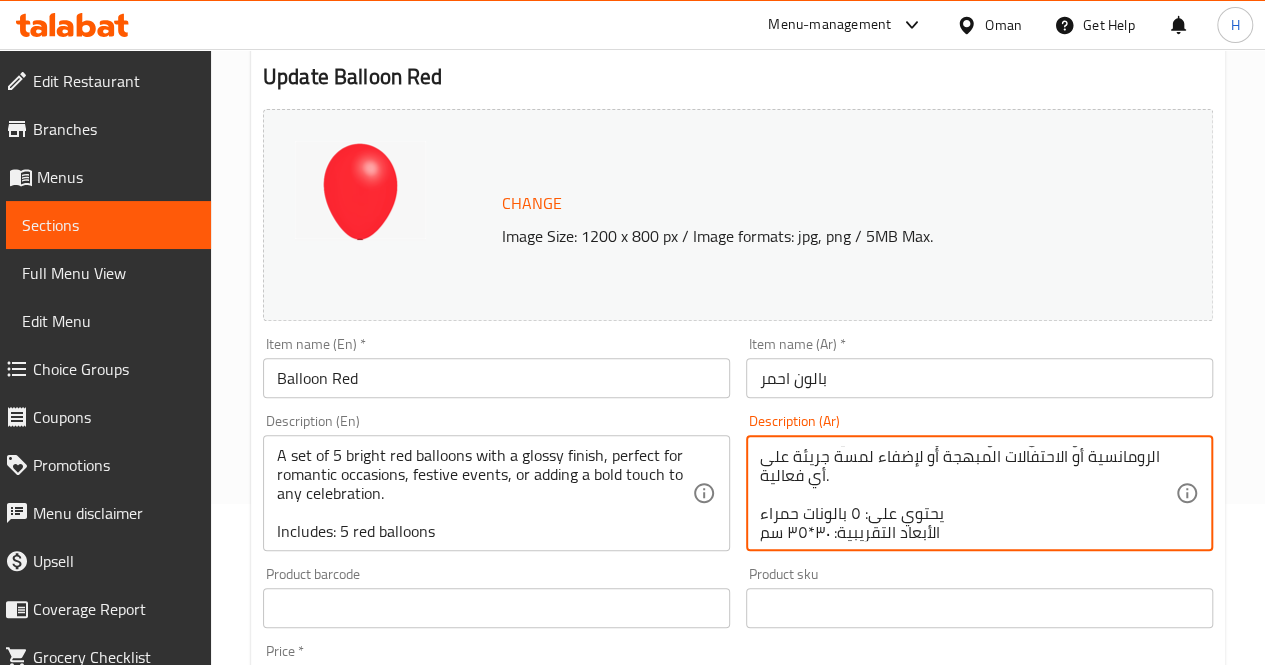 scroll, scrollTop: 24, scrollLeft: 0, axis: vertical 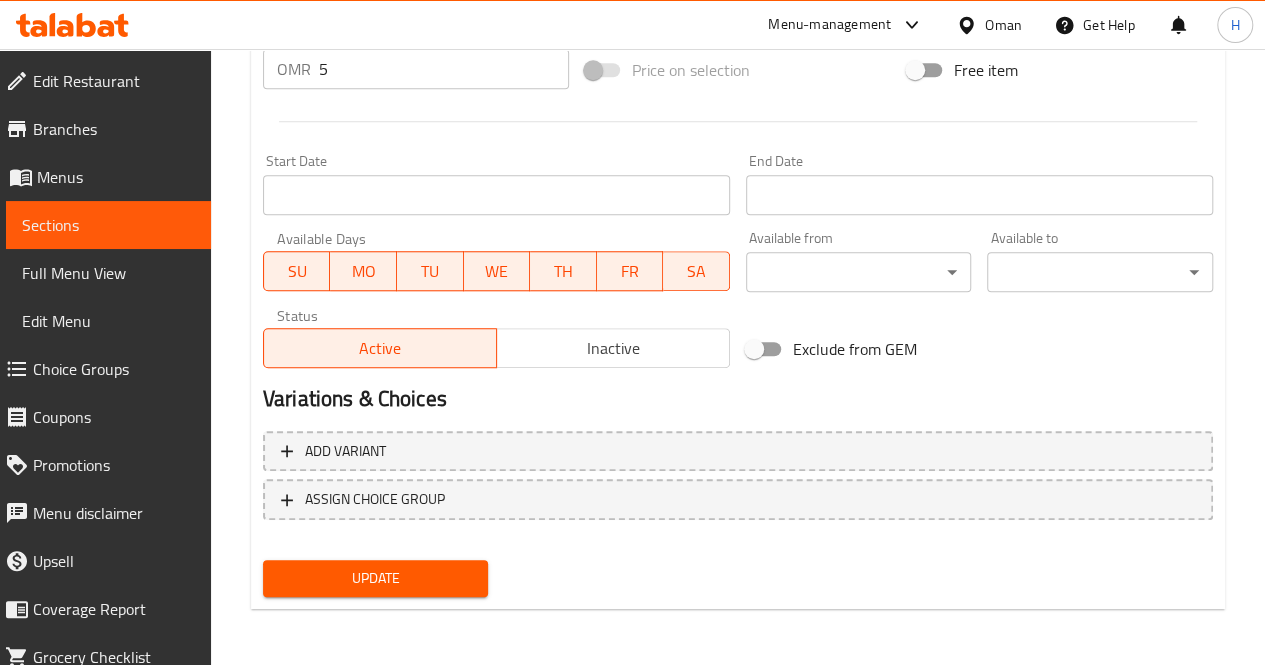 type on "مجموعة من ٥ بالونات حمراء لامعة، مثالية للمناسبات الرومانسية أو الاحتفالات المبهجة أو لإضفاء لمسة جريئة على أي فعالية.
يحتوي على: ٥ بالونات حمراء
الأبعاد التقريبية: ٣٠*٣٥ سم" 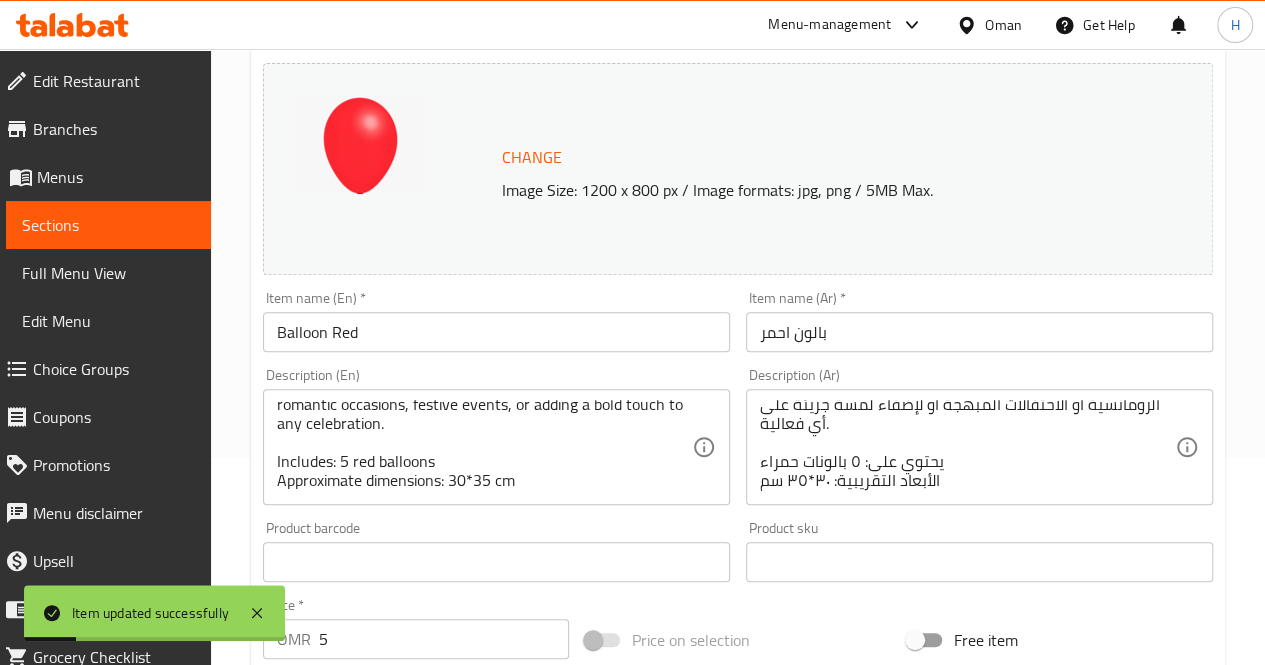 scroll, scrollTop: 0, scrollLeft: 0, axis: both 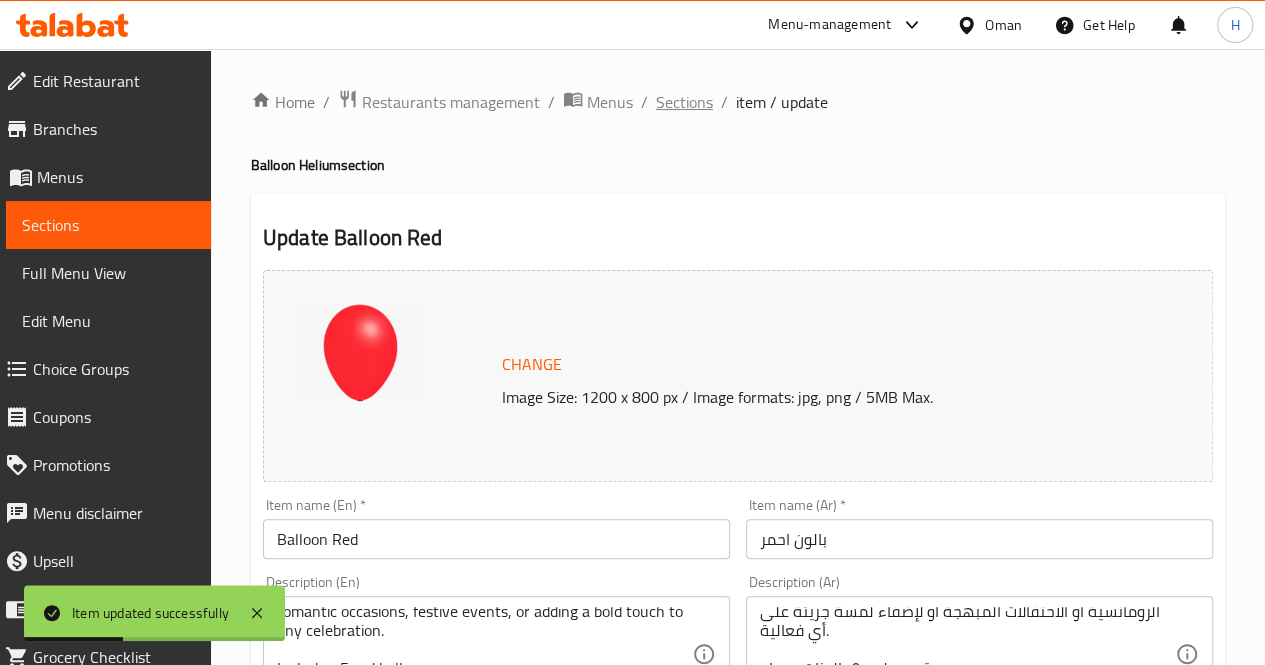 click on "Sections" at bounding box center (684, 102) 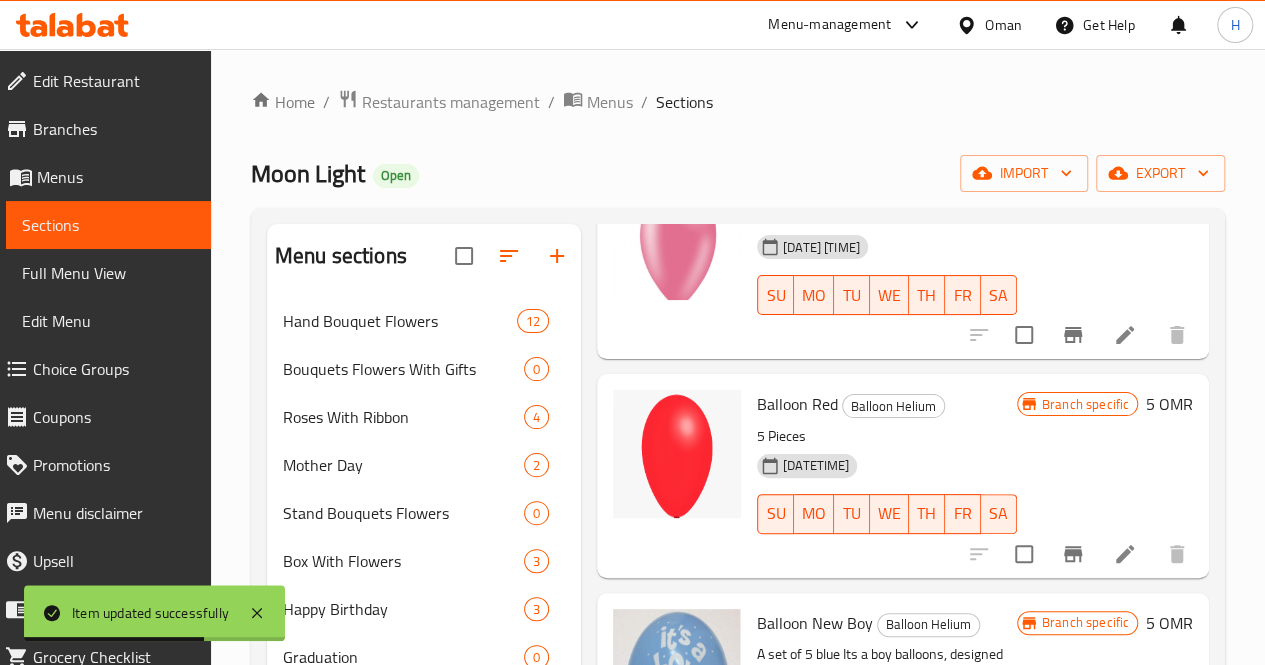 scroll, scrollTop: 762, scrollLeft: 0, axis: vertical 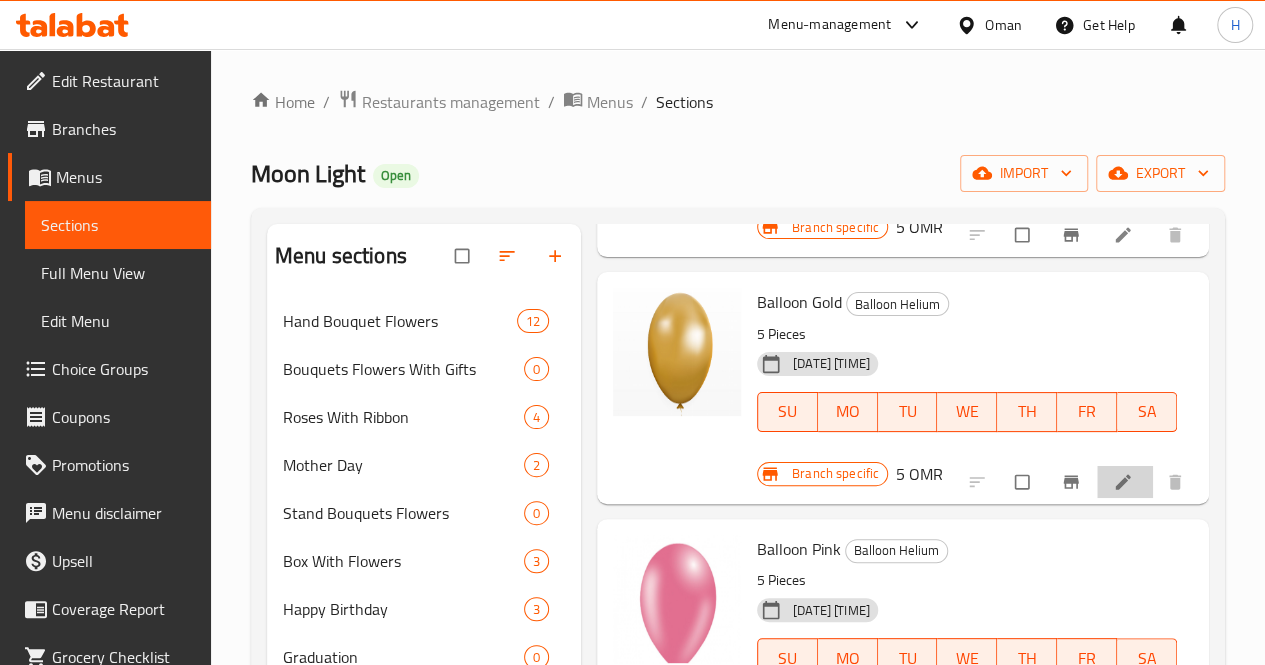 click 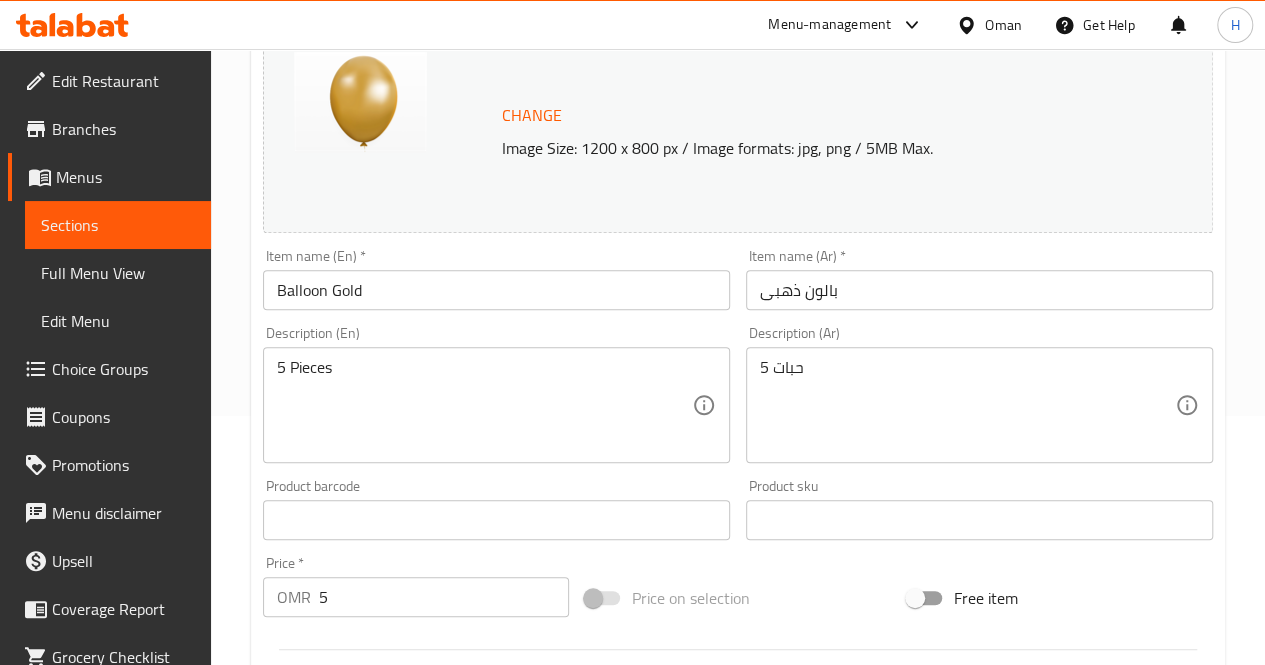 scroll, scrollTop: 250, scrollLeft: 0, axis: vertical 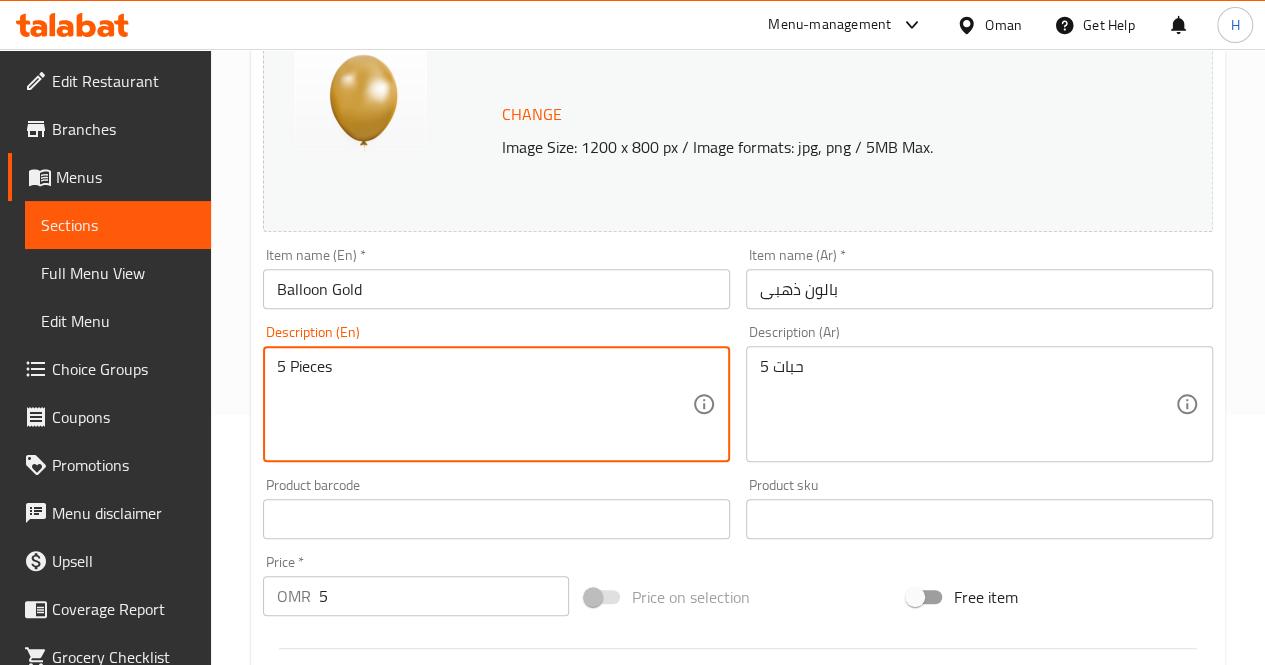 click on "5 Pieces" at bounding box center (484, 404) 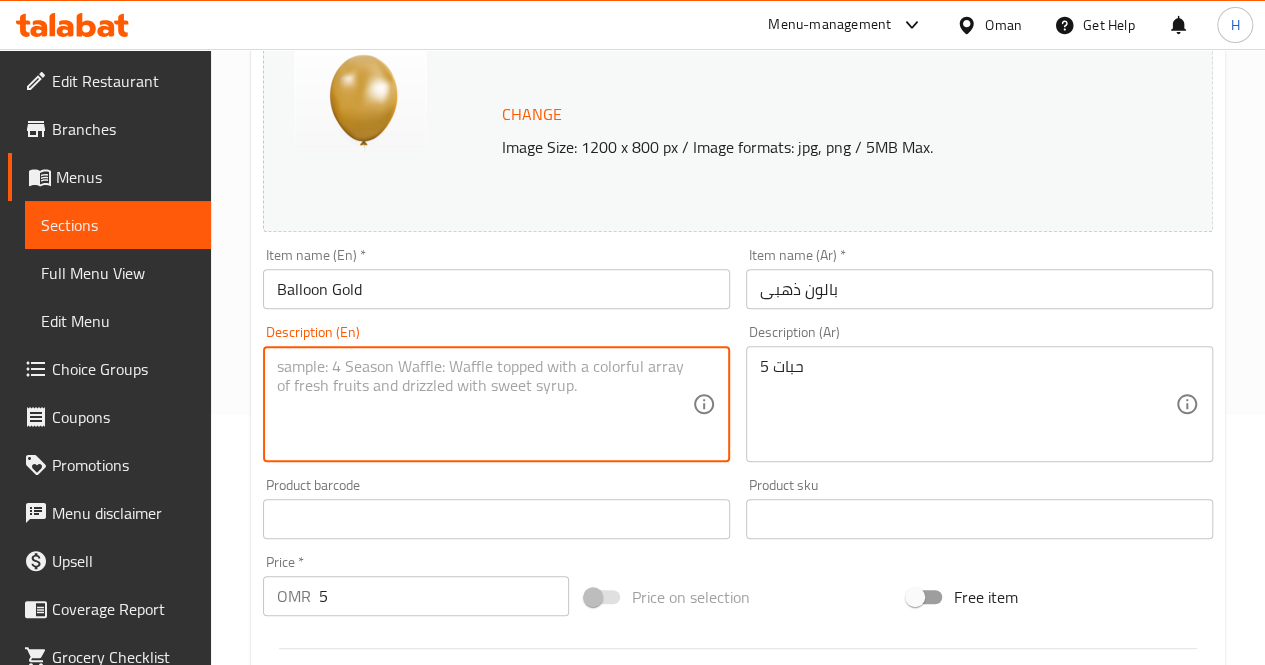 paste on "A set of 5 gold balloons with a shiny finish perfect for adding a touch of elegance and festivity to birthdays, graduations, or special celebrations.
Includes: 5 gold balloons
Approximate dimensions: 30*35 cm" 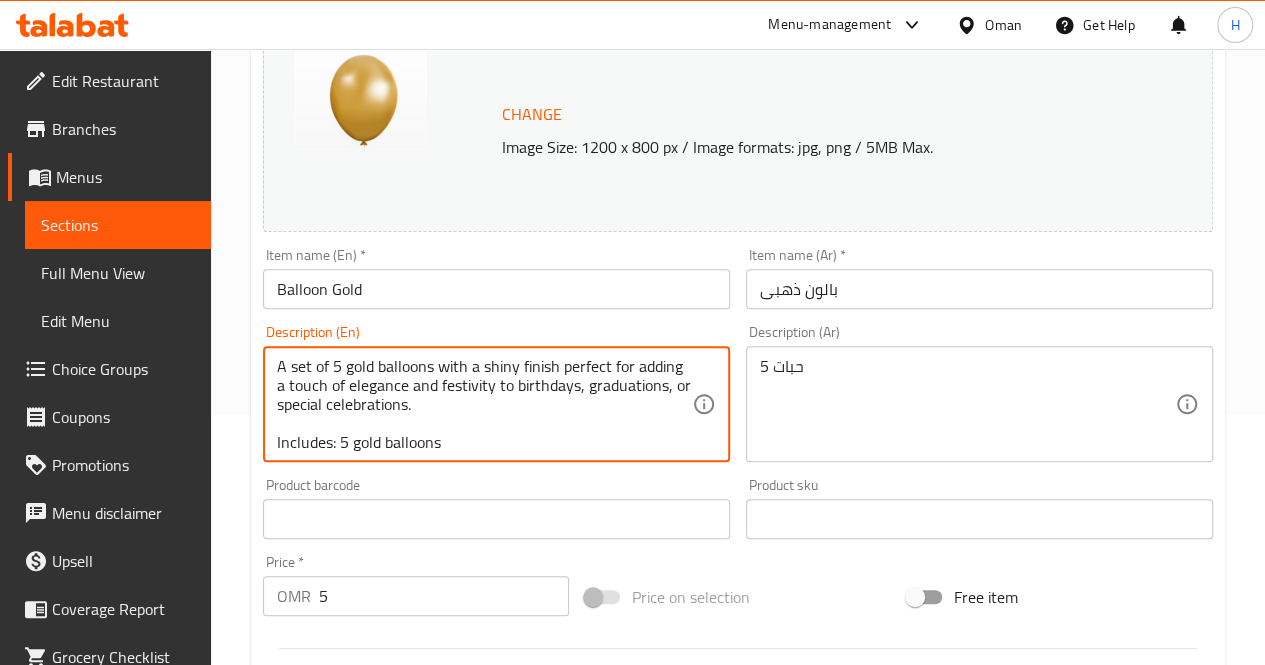 scroll, scrollTop: 24, scrollLeft: 0, axis: vertical 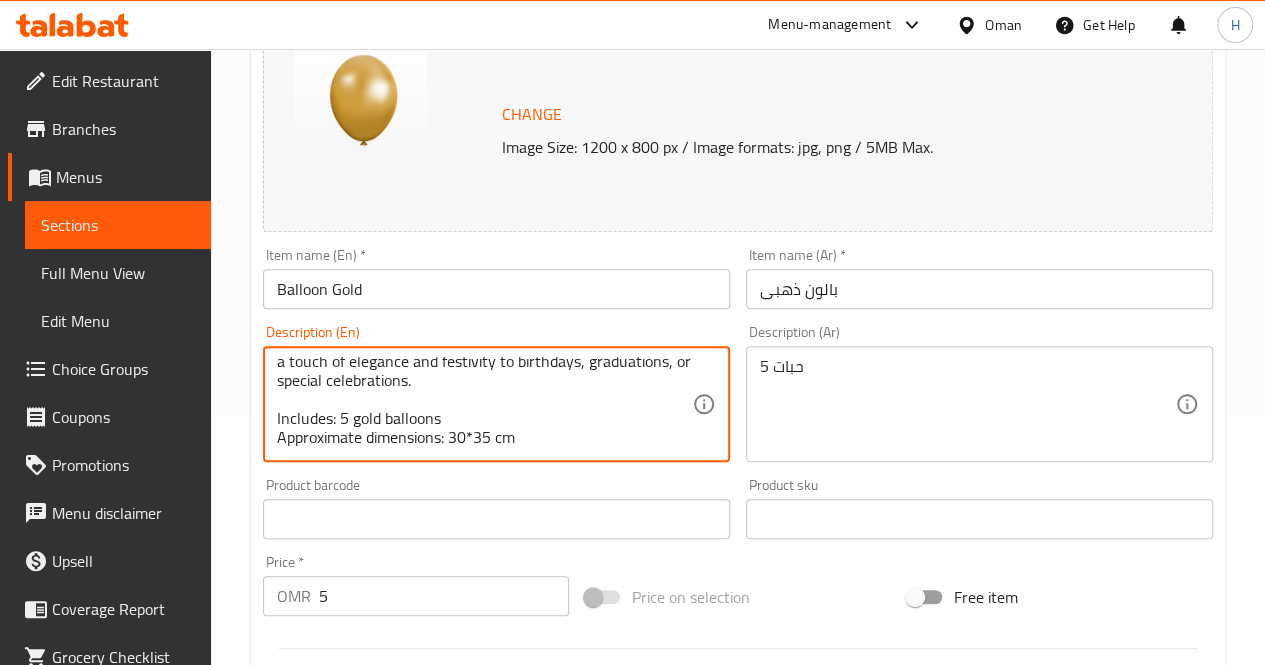 type on "A set of 5 gold balloons with a shiny finish perfect for adding a touch of elegance and festivity to birthdays, graduations, or special celebrations.
Includes: 5 gold balloons
Approximate dimensions: 30*35 cm" 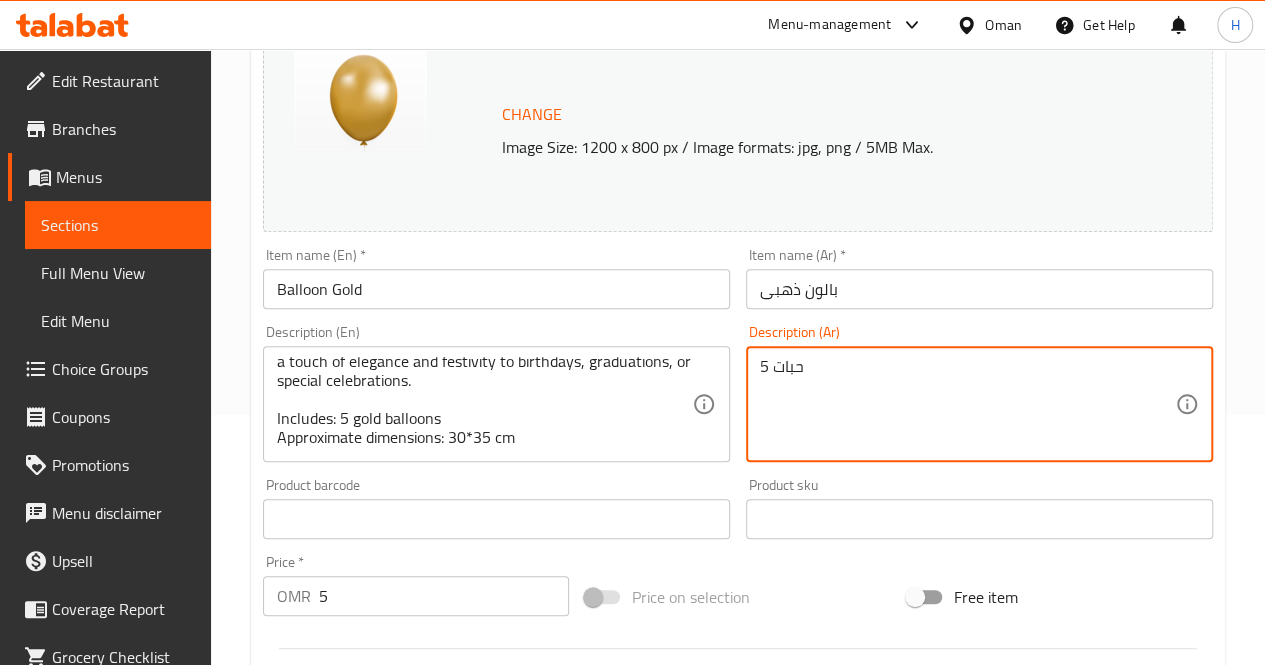 click on "5 حبات" at bounding box center [967, 404] 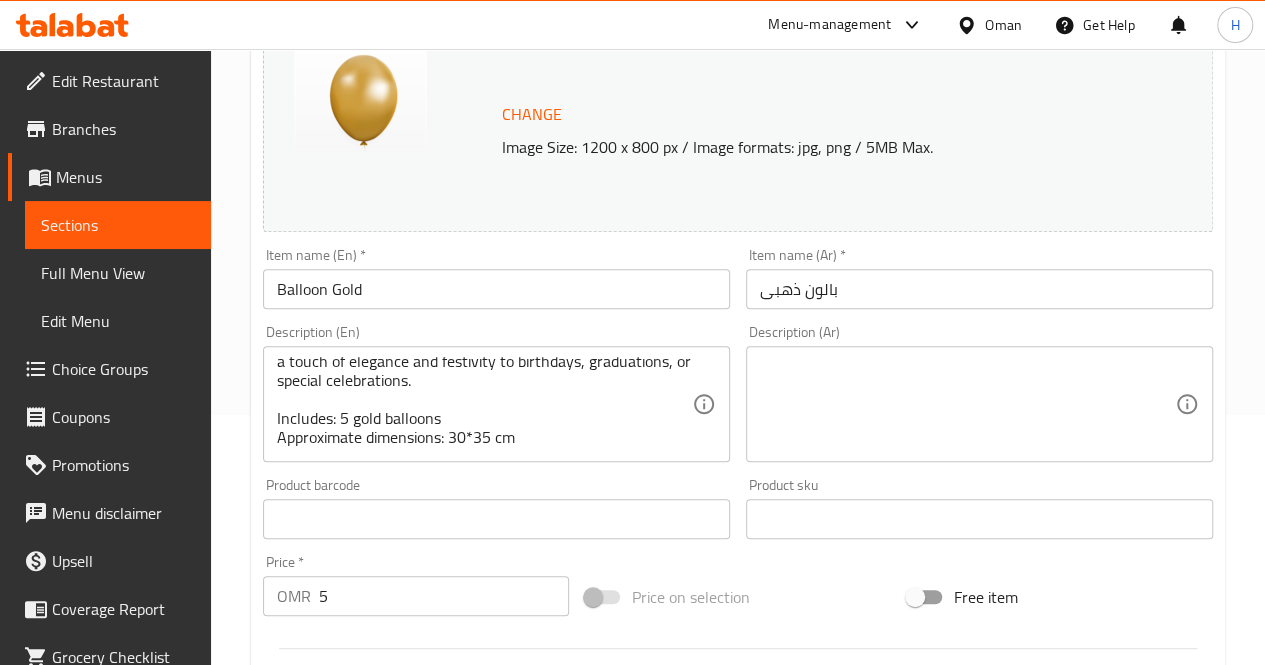 click on "Description (Ar)" at bounding box center (979, 404) 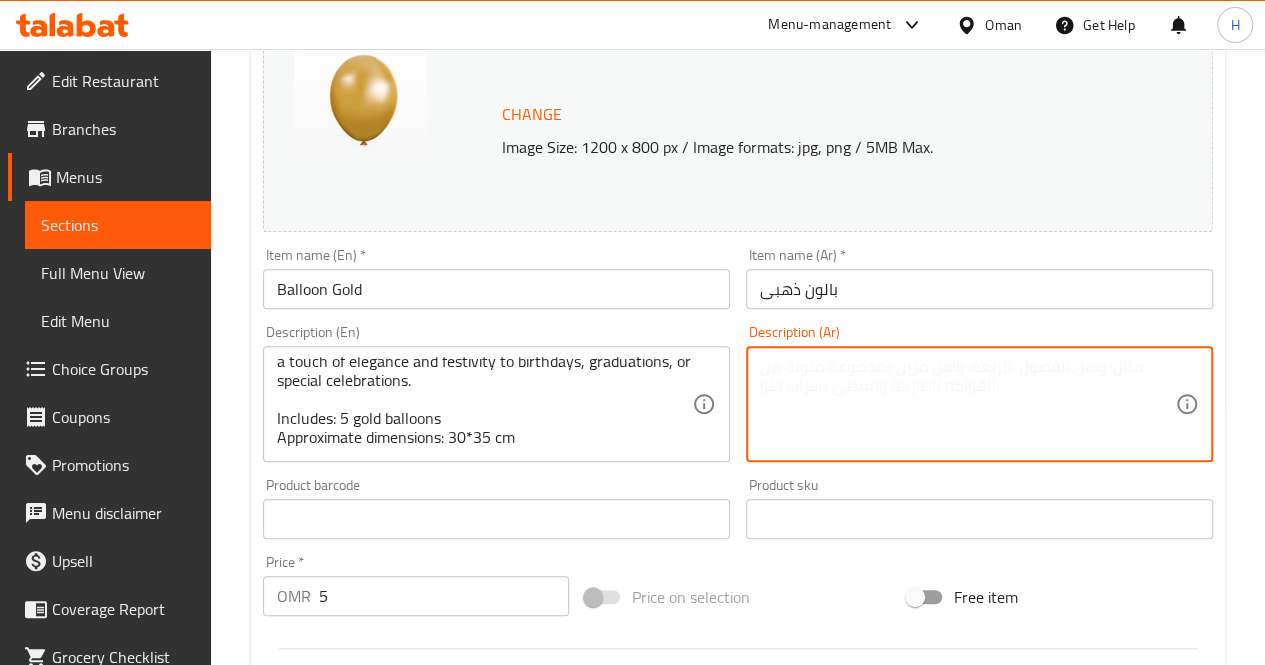 paste on "مجموعة من ٥ بالونات ذهبية لامعة، مثالية لإضفاء لمسة من الفخامة والفرح على أعياد الميلاد أو التخرج أو المناسبات الخاصة.
يحتوي على: ٥ بالونات ذهبية" 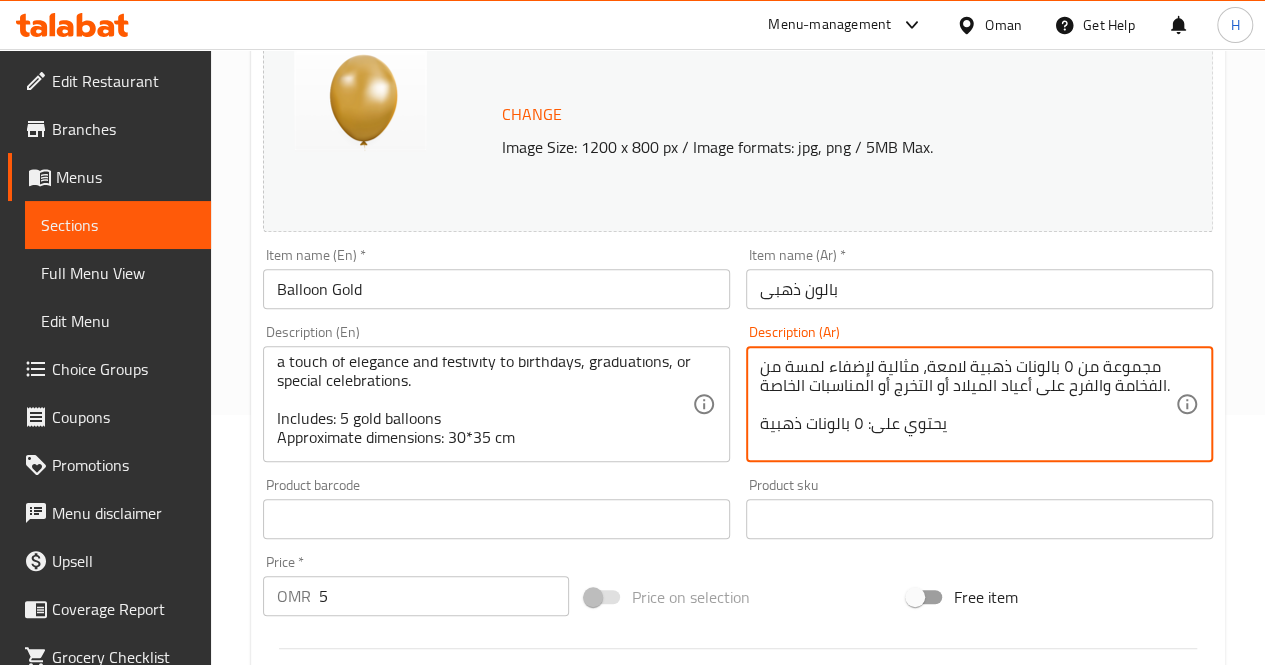 click on "مجموعة من ٥ بالونات ذهبية لامعة، مثالية لإضفاء لمسة من الفخامة والفرح على أعياد الميلاد أو التخرج أو المناسبات الخاصة.
يحتوي على: ٥ بالونات ذهبية" at bounding box center (967, 404) 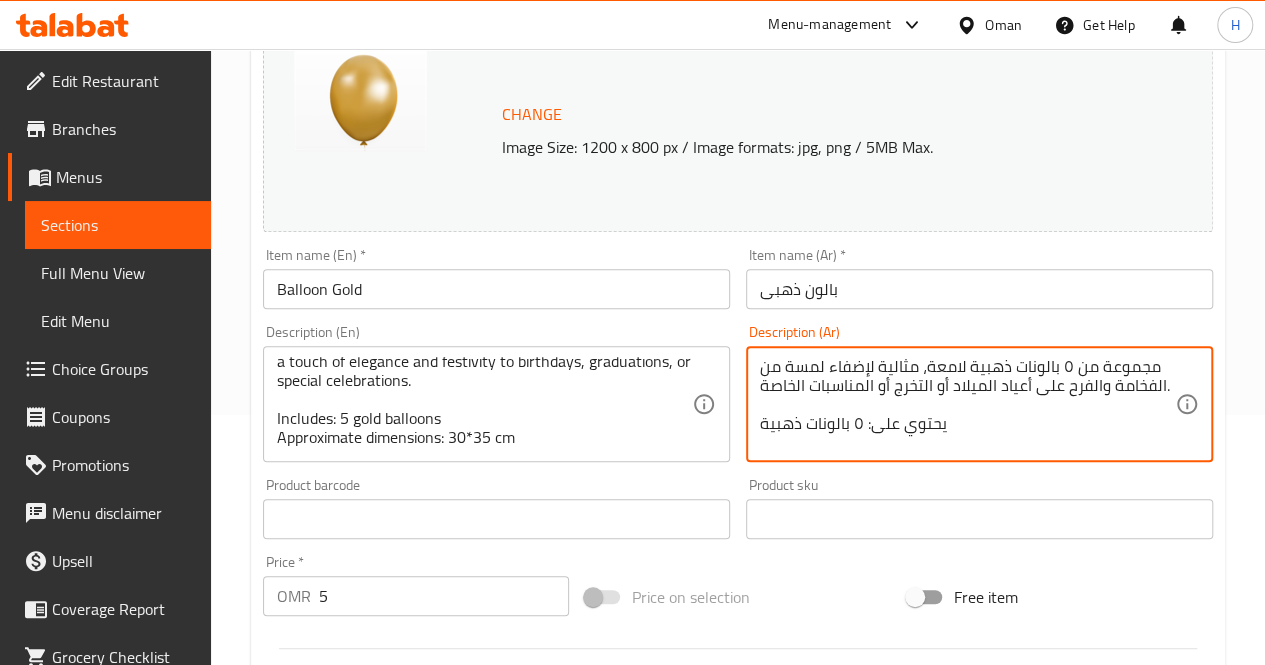 paste on "الأبعاد التقريبية: ٣٠×٣٥ سم" 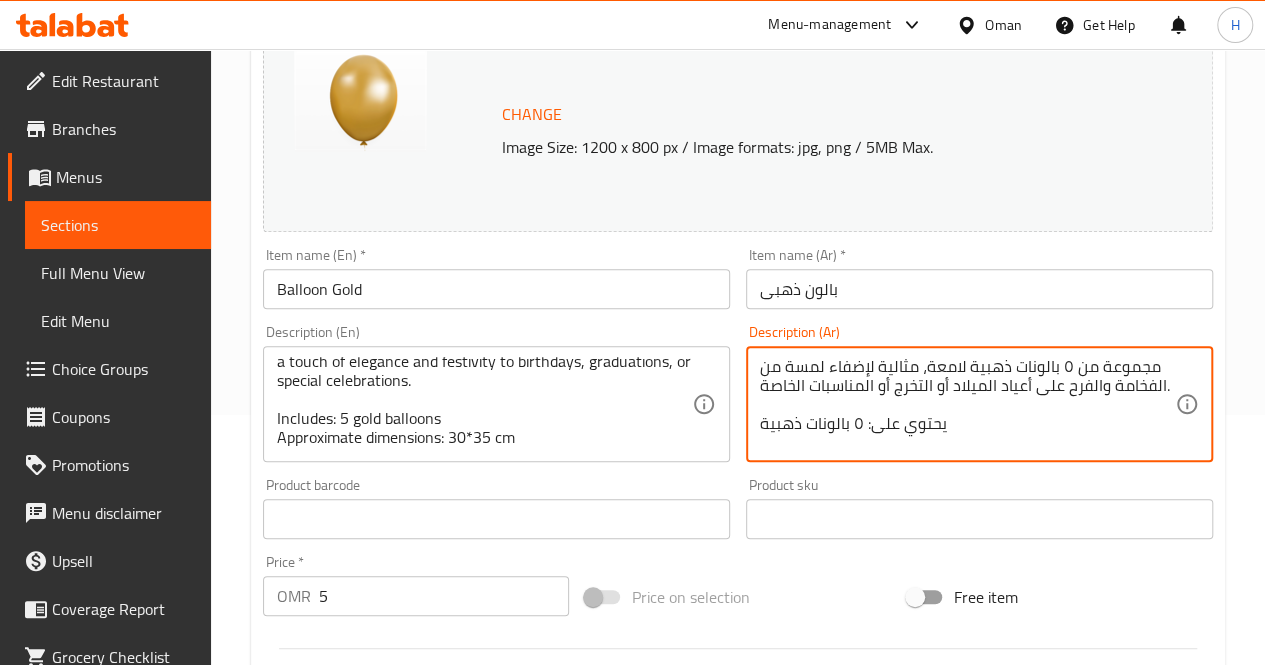 paste on "الأبعاد التقريبية: ٣٠*٣٥ سم" 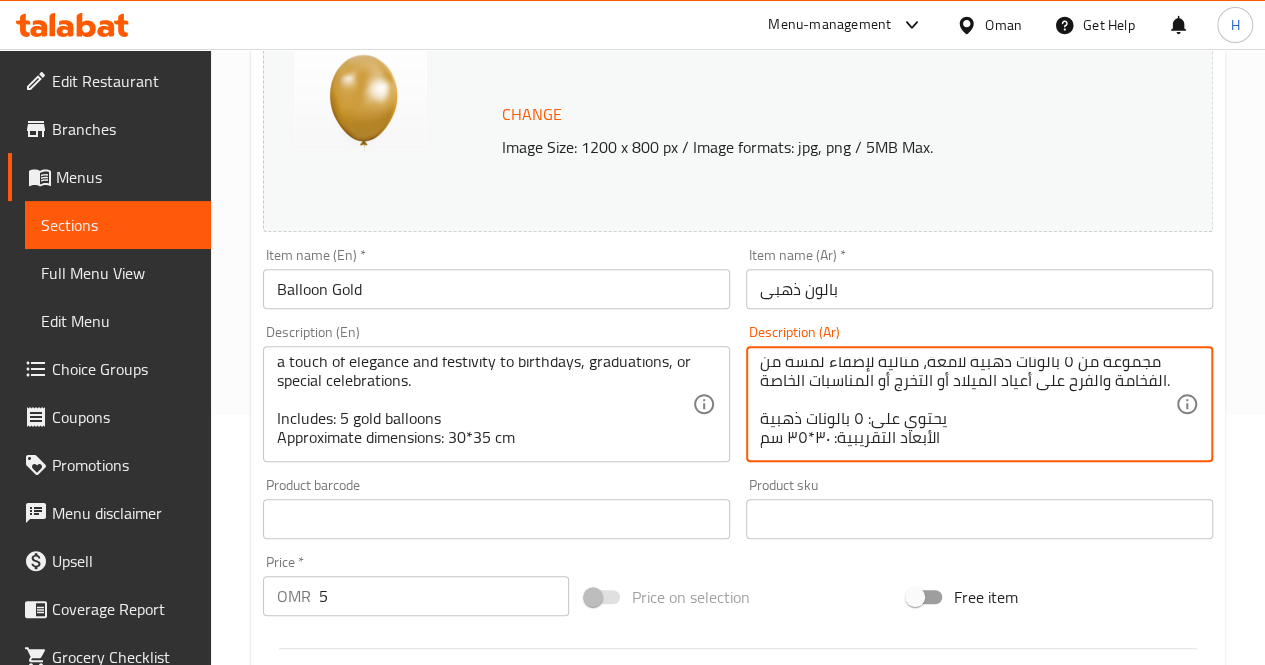 scroll, scrollTop: 24, scrollLeft: 0, axis: vertical 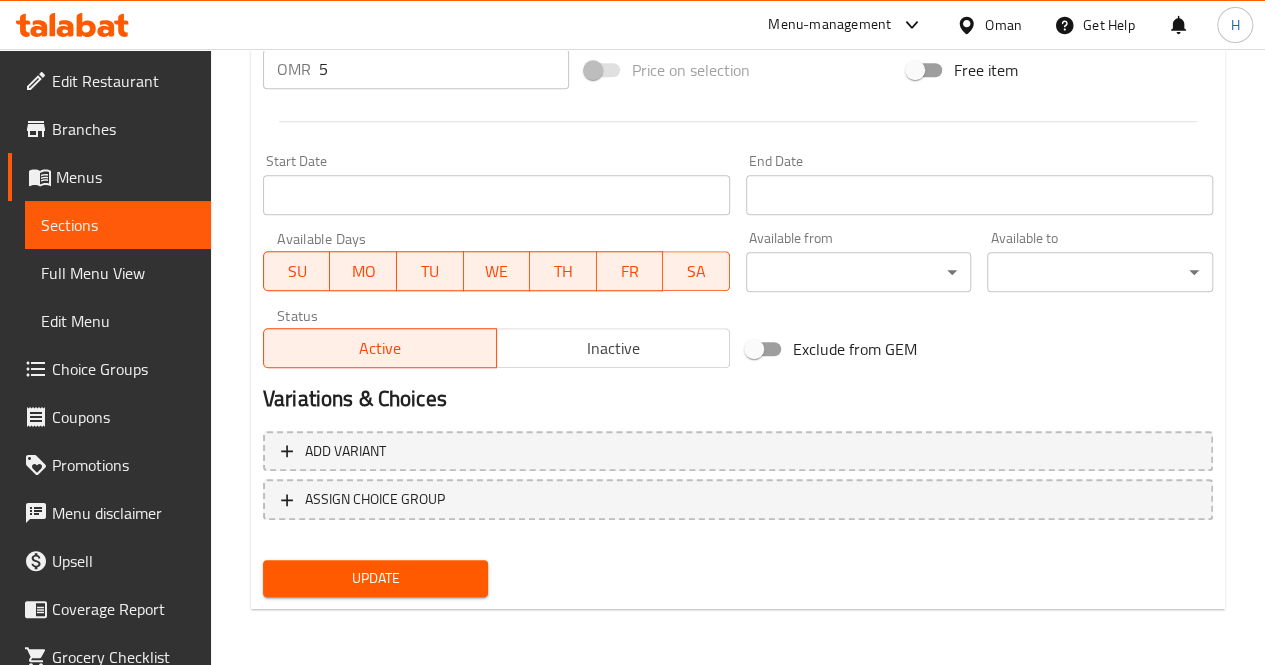 type on "مجموعة من ٥ بالونات ذهبية لامعة، مثالية لإضفاء لمسة من الفخامة والفرح على أعياد الميلاد أو التخرج أو المناسبات الخاصة.
يحتوي على: ٥ بالونات ذهبية
الأبعاد التقريبية: ٣٠*٣٥ سم" 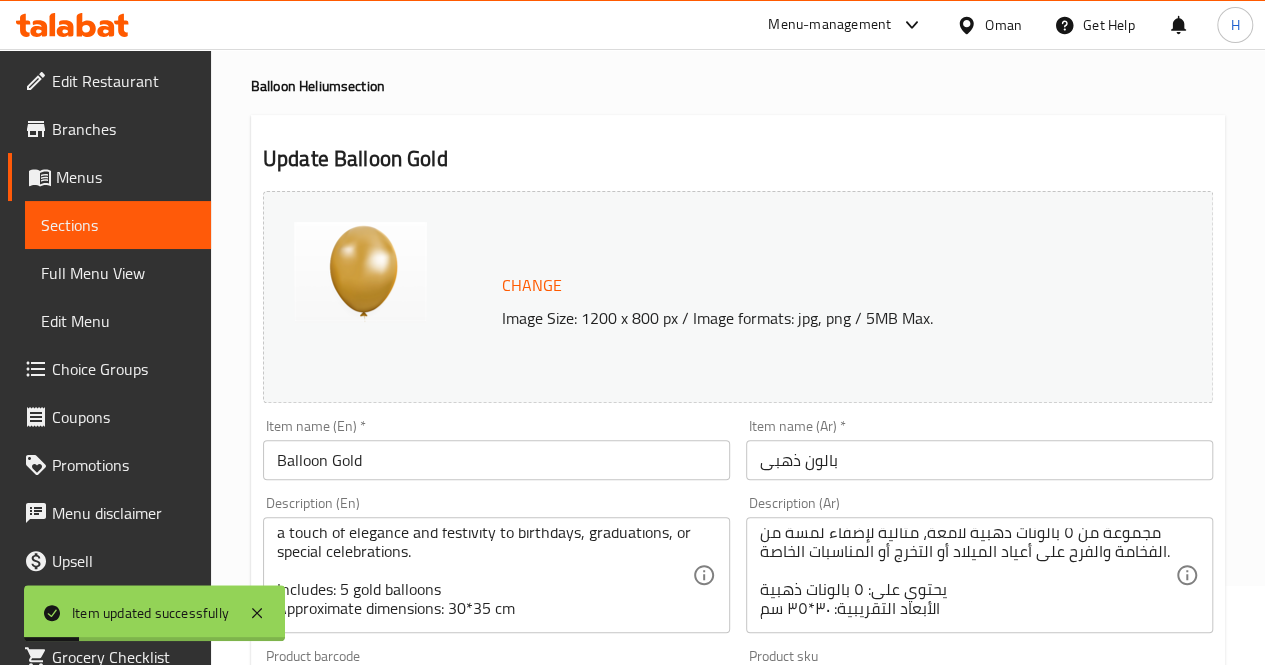 scroll, scrollTop: 0, scrollLeft: 0, axis: both 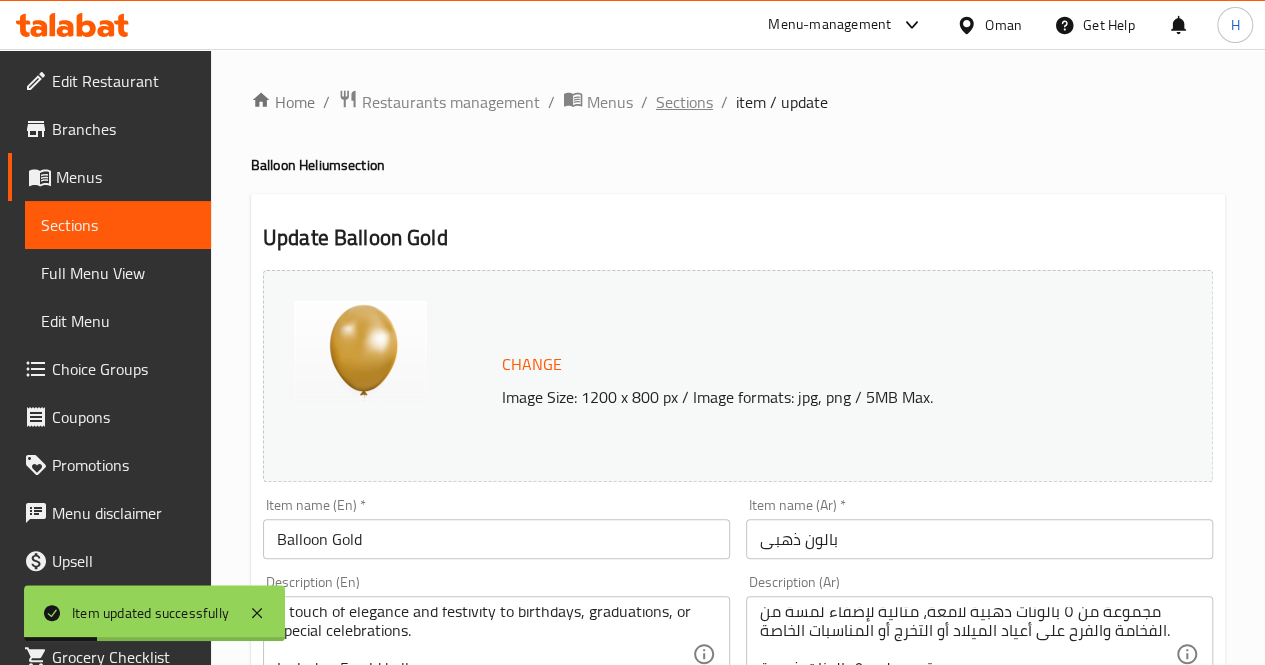 click on "Sections" at bounding box center (684, 102) 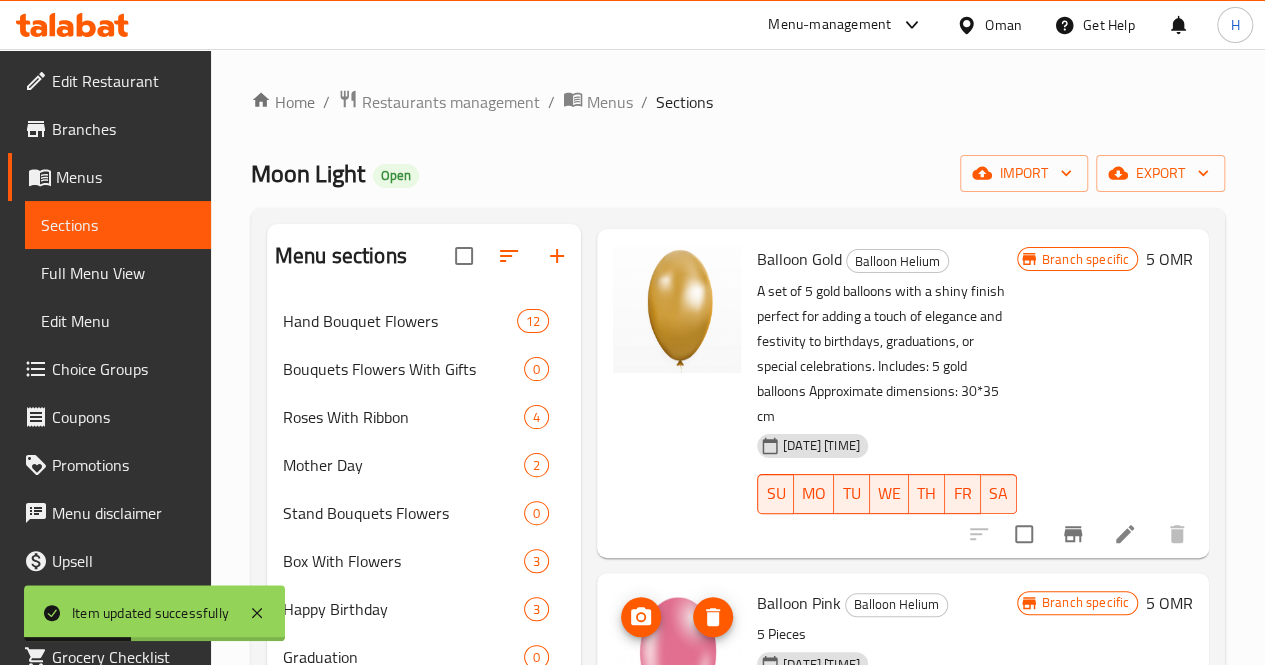 scroll, scrollTop: 558, scrollLeft: 0, axis: vertical 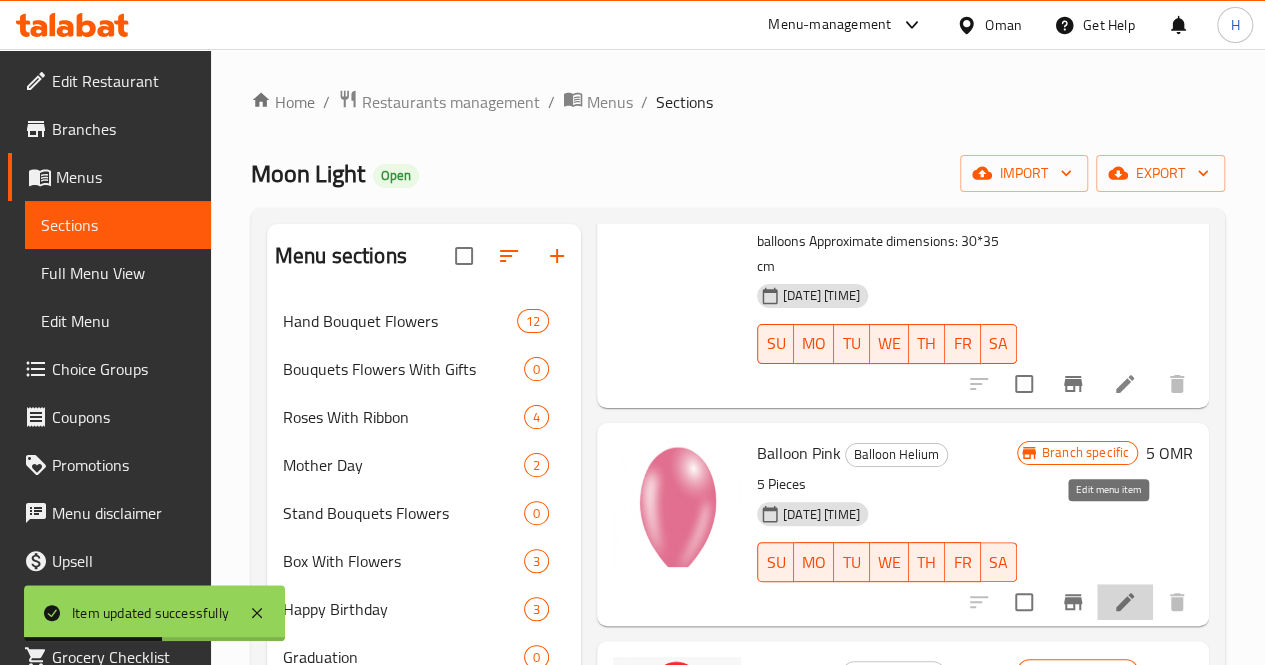 click 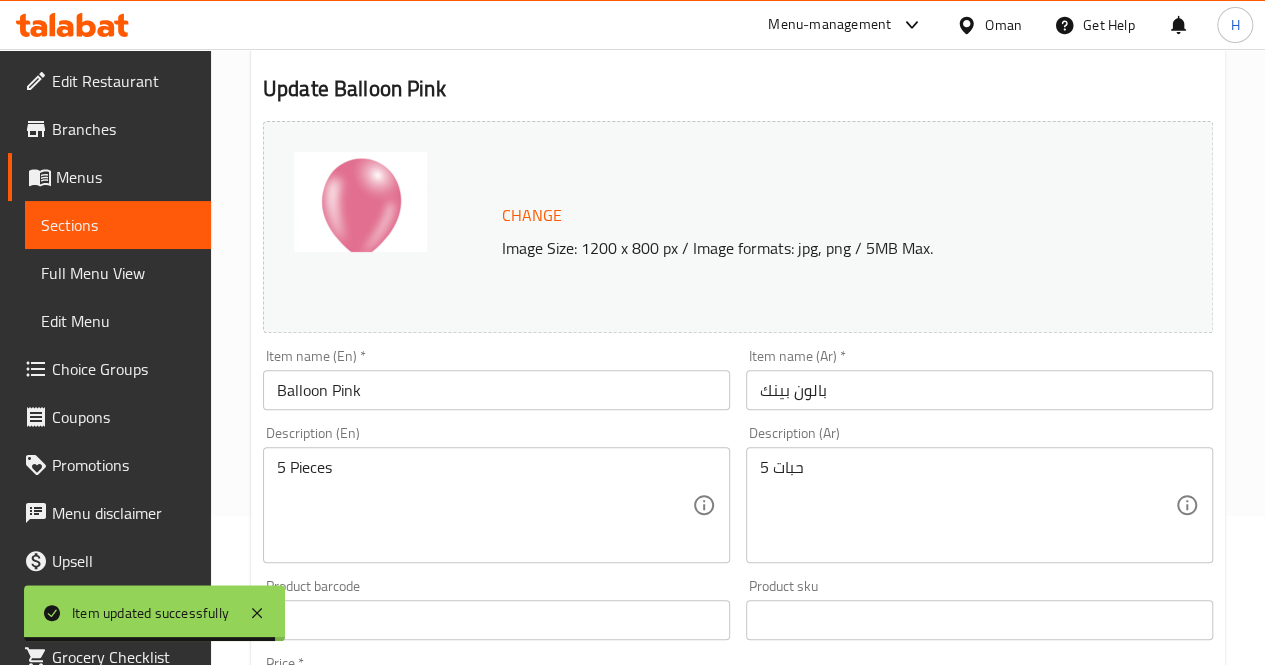 scroll, scrollTop: 150, scrollLeft: 0, axis: vertical 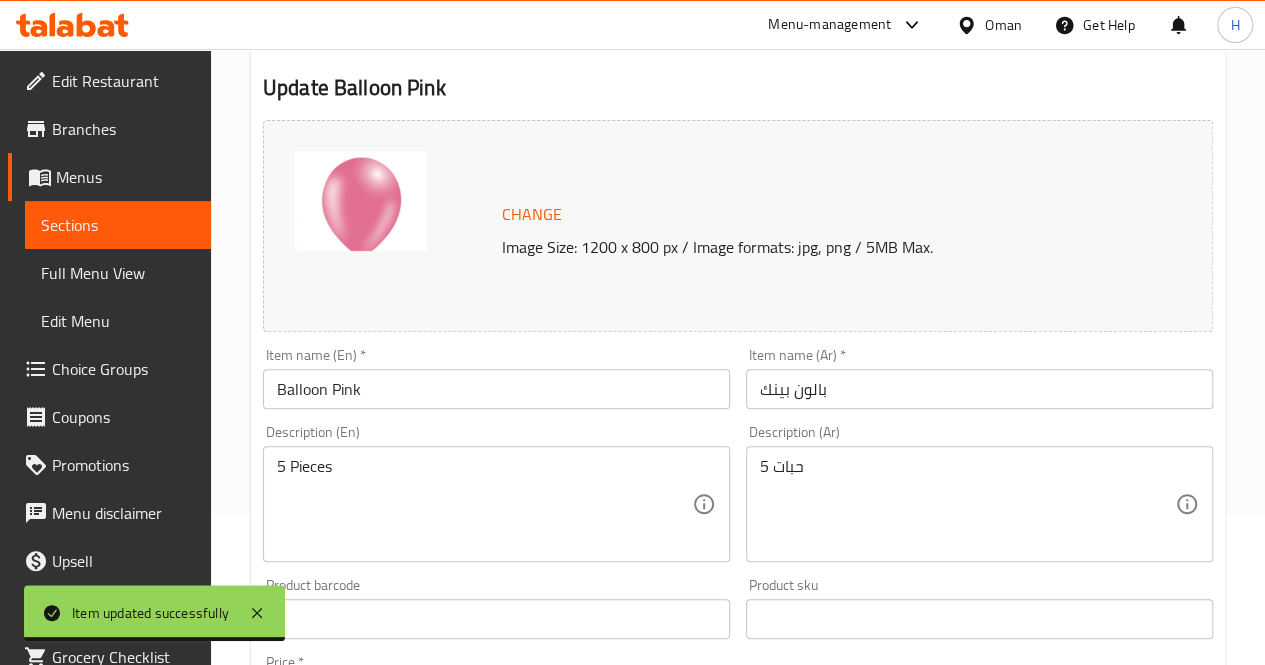 click on "5 Pieces Description (En)" at bounding box center (496, 504) 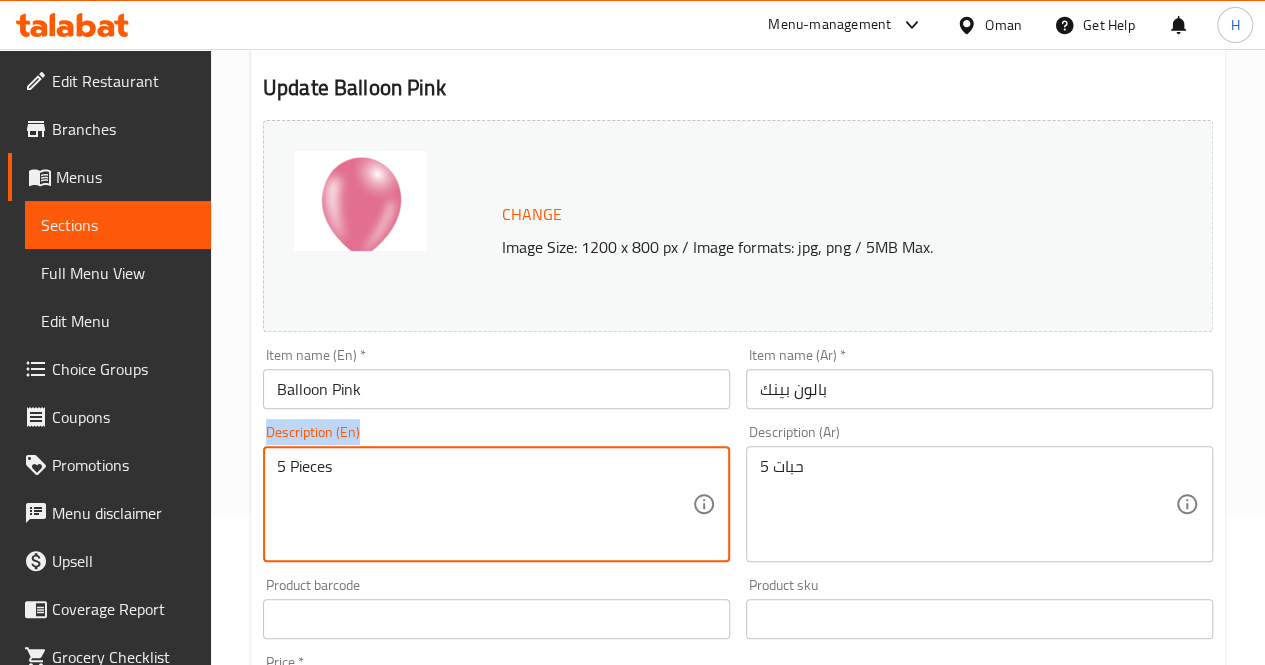 click on "5 Pieces Description (En)" at bounding box center (496, 504) 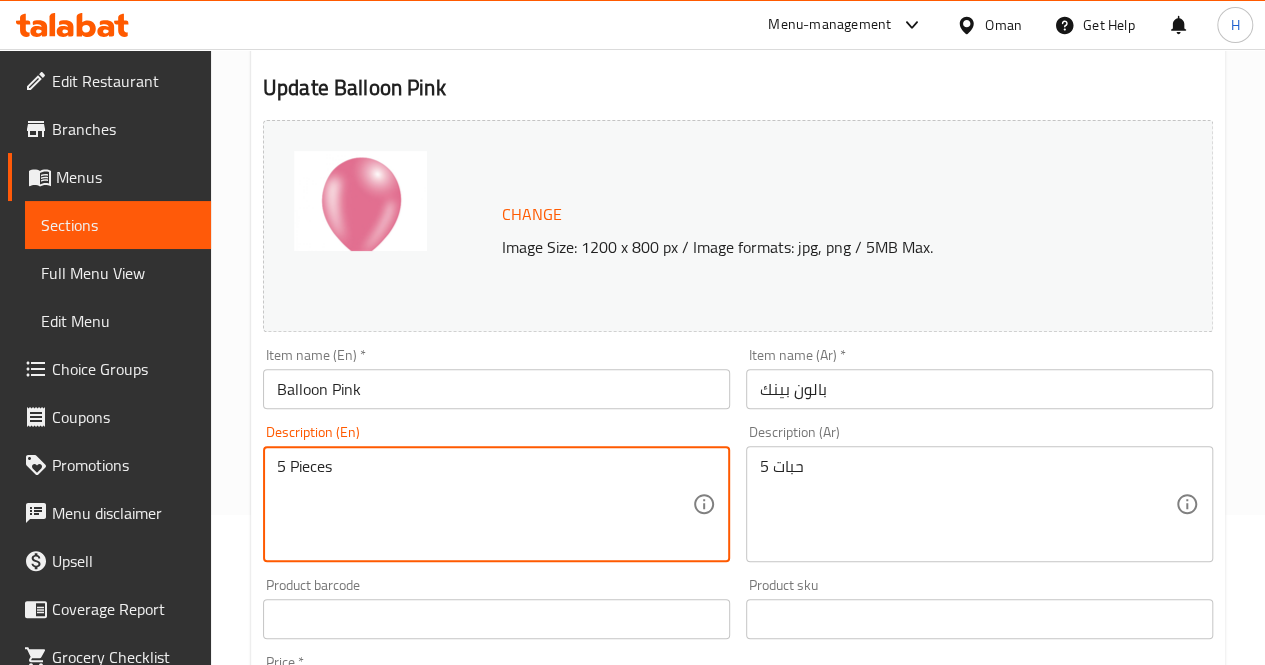 click on "5 Pieces" at bounding box center (484, 504) 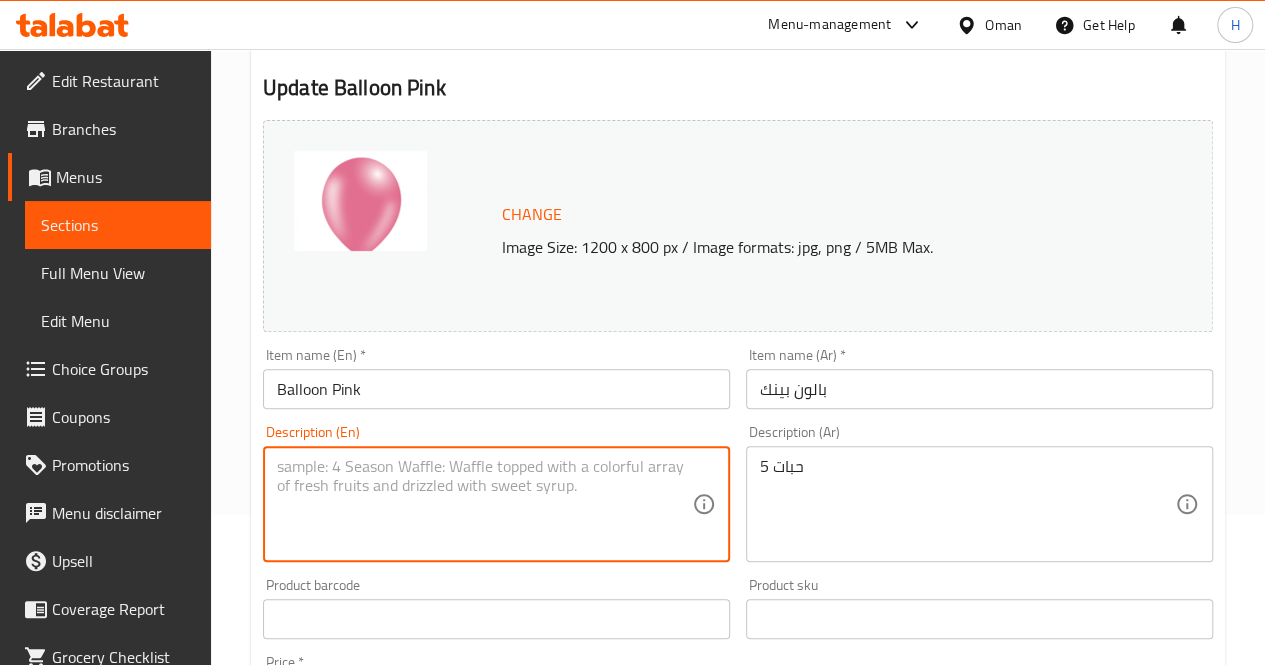 paste on "A set of 5 classic pink balloons with a glossy finish, ideal for adding a cheerful and elegant touch to celebrations like baby showers, birthdays, or special gatherings.
Includes: 5 pink balloons
Approximate dimensions: 30*35 cm" 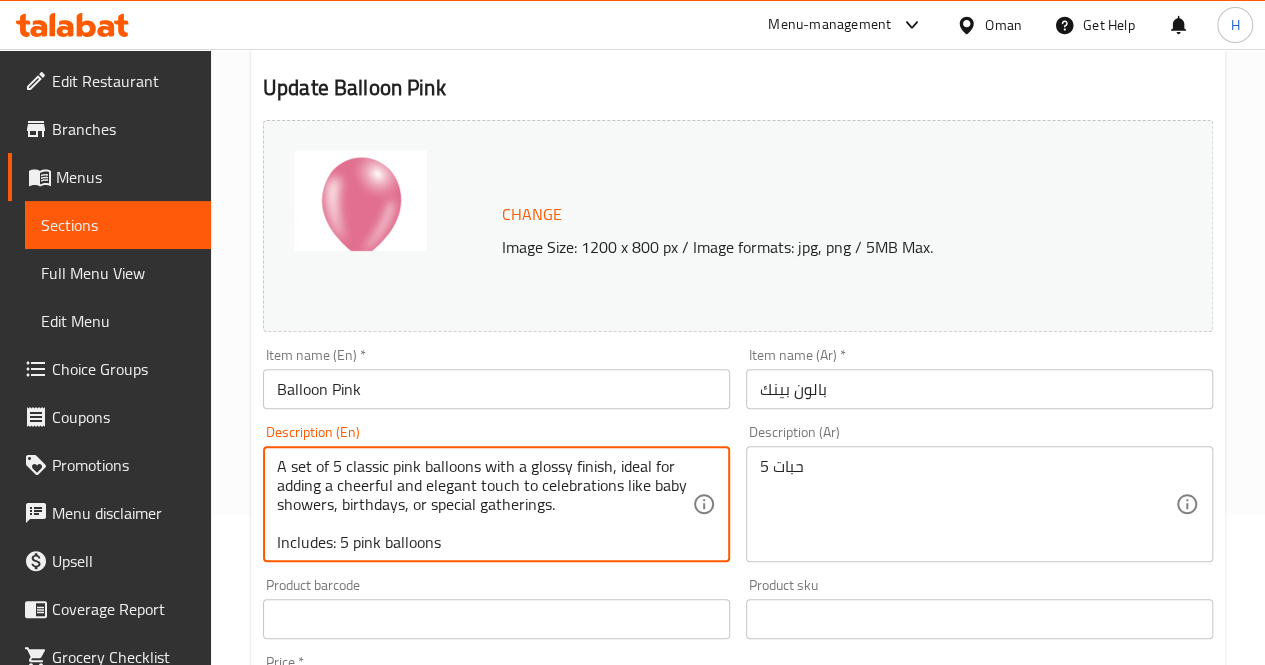 scroll, scrollTop: 24, scrollLeft: 0, axis: vertical 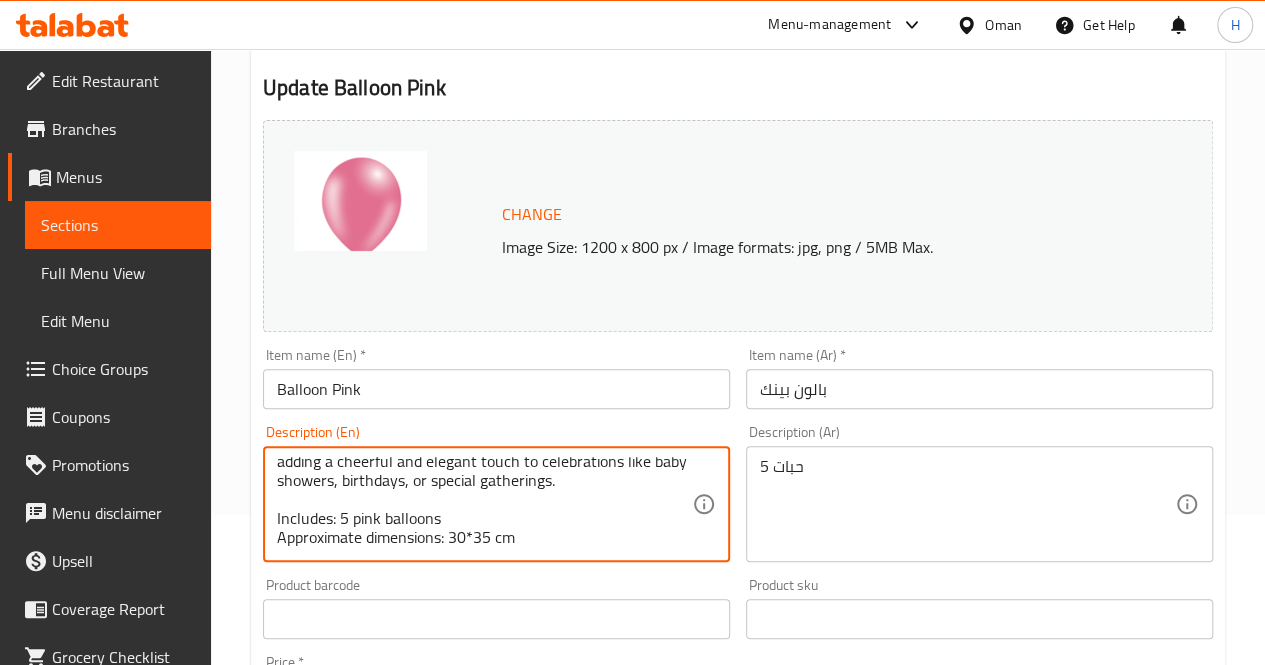 type on "A set of 5 classic pink balloons with a glossy finish, ideal for adding a cheerful and elegant touch to celebrations like baby showers, birthdays, or special gatherings.
Includes: 5 pink balloons
Approximate dimensions: 30*35 cm" 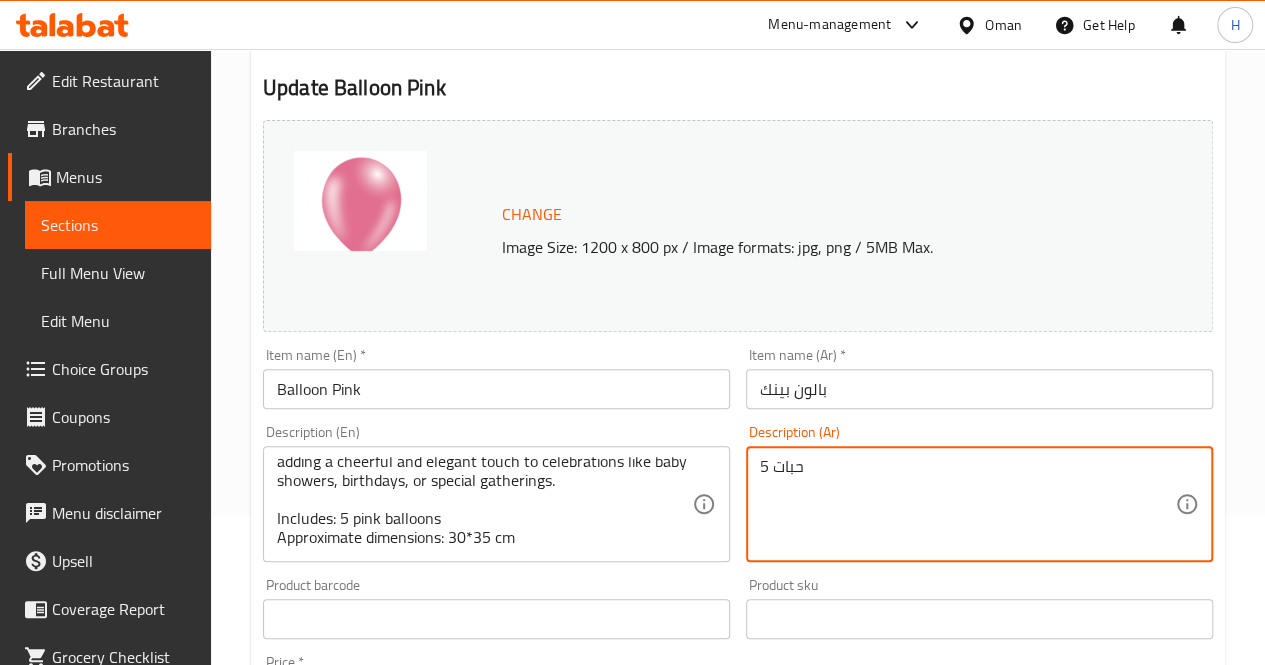 click on "5 حبات" at bounding box center (967, 504) 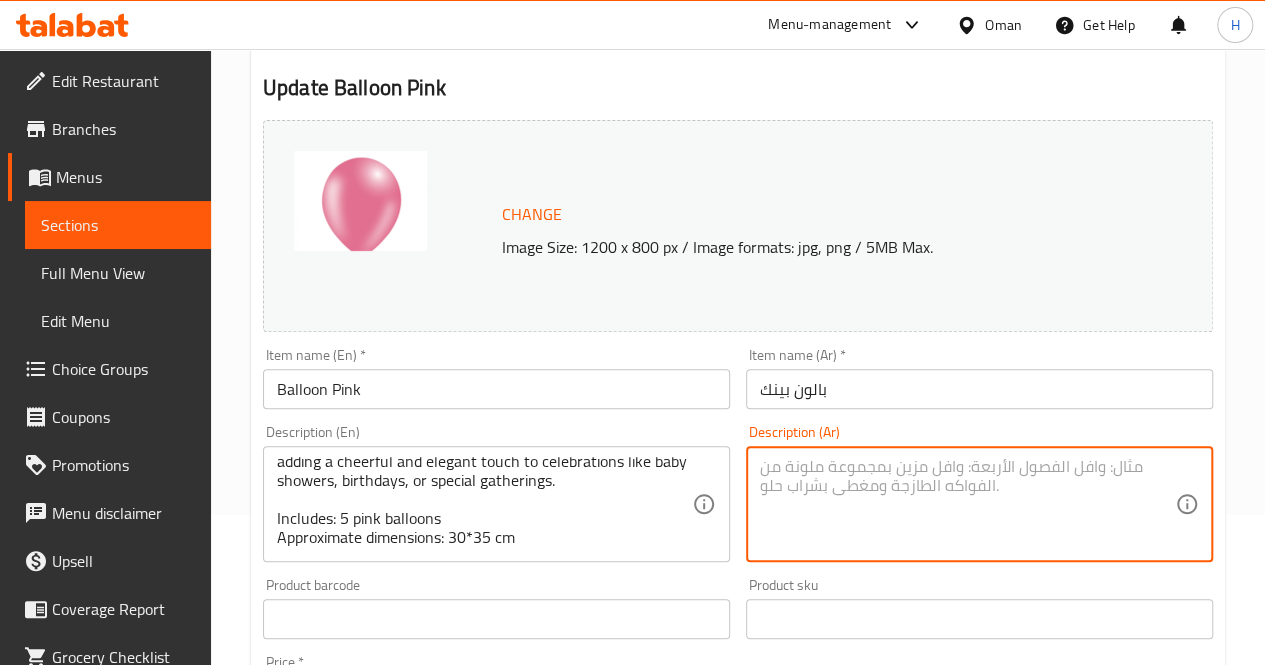 paste on "مجموعة من ٥ بالونات وردية لامعة بتصميم كلاسيكي، مثالية لإضفاء لمسة مبهجة وأنيقة على حفلات المواليد أو أعياد الميلاد والمناسبات الخاصة.
يحتوي على: ٥ بالونات وردية" 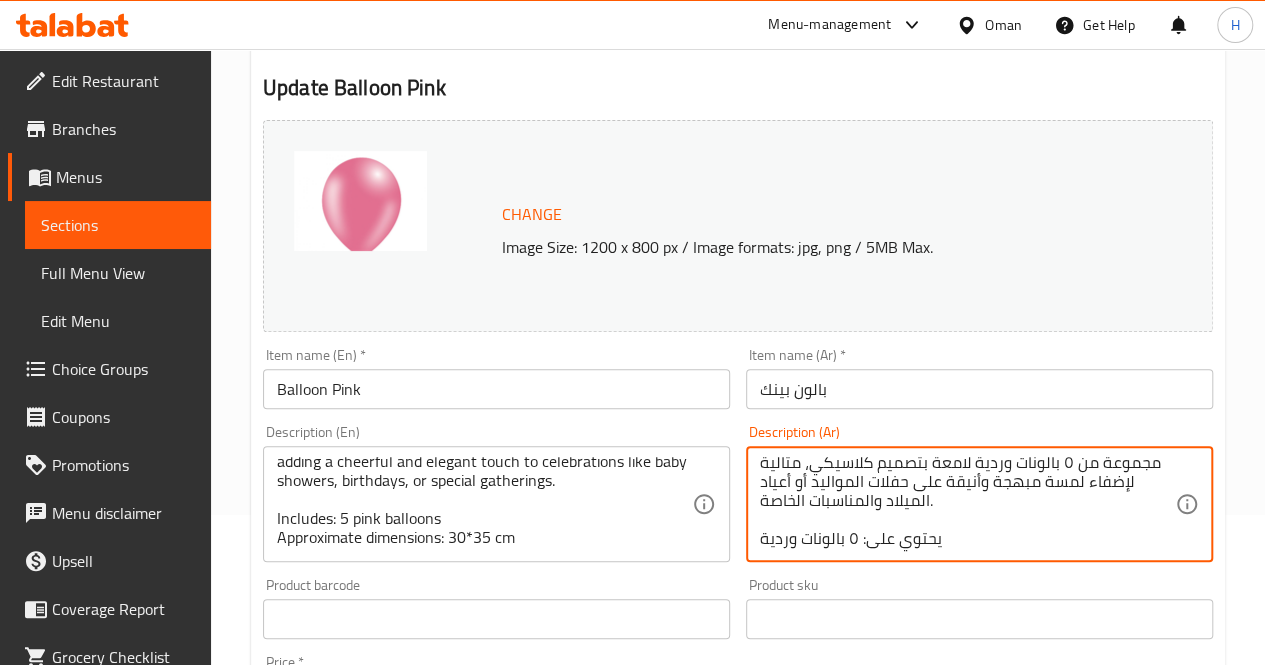 scroll, scrollTop: 18, scrollLeft: 0, axis: vertical 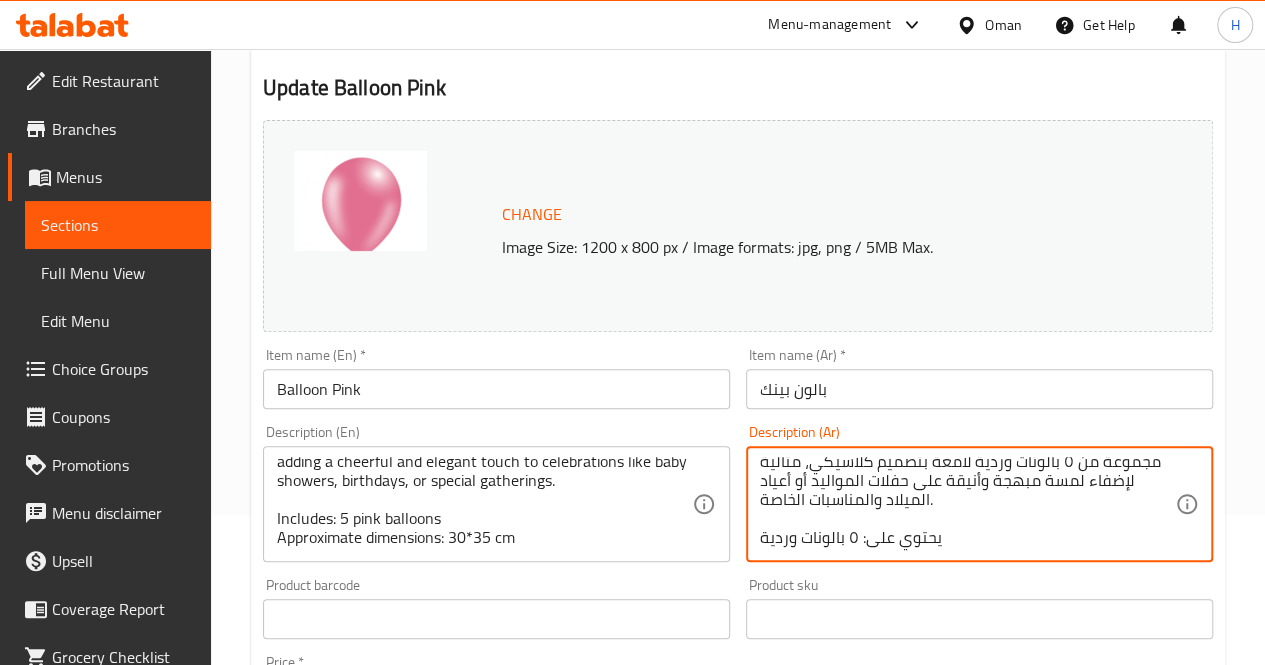 paste on "Flower CVR project
Flower CVR project
100%
10
H31
الأبعاد التقريبية: ٣٠*٣٥ سم
الأبعاد التقريبية: ٣٠*٣٥ سم
Turn on screen reader support
To enable screen reader support, press Ctrl+Alt+Z To learn about keyboard shortcuts, press Ctrl+slash" 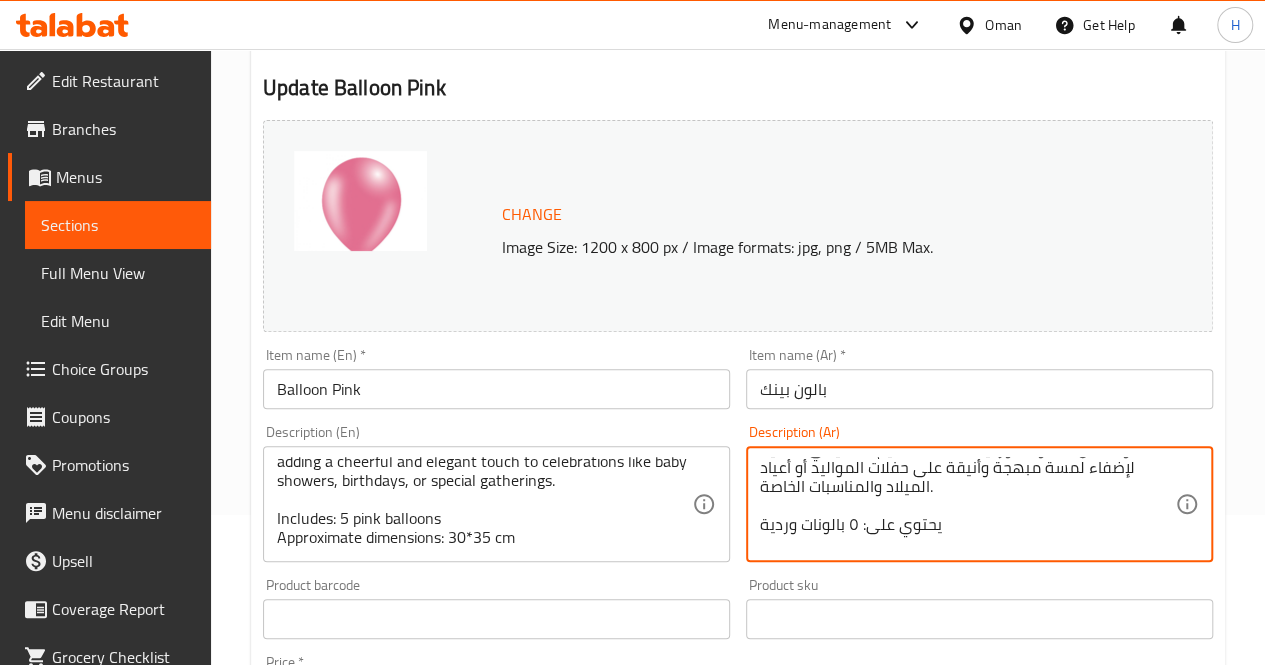 scroll, scrollTop: 308, scrollLeft: 0, axis: vertical 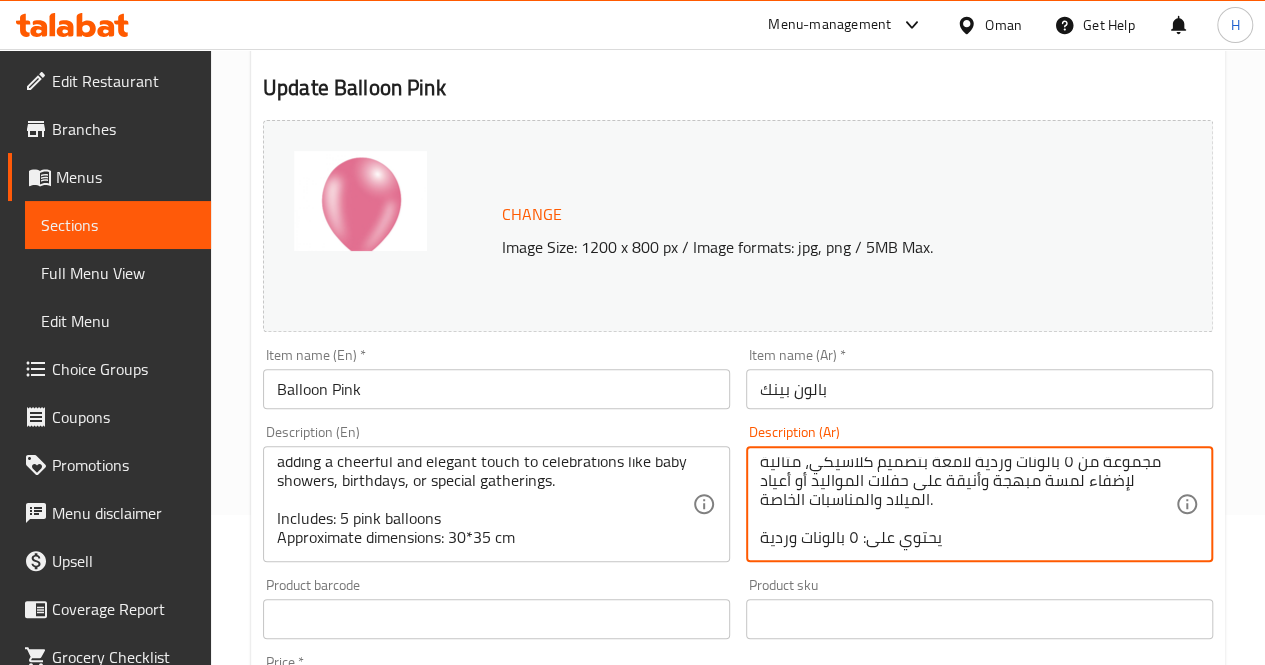 paste on "Flower CVR project
Flower CVR project
100%
10
H31
الأبعاد التقريبية: ٣٠*٣٥ سم
الأبعاد التقريبية: ٣٠*٣٥ سم
Turn on screen reader support
To enable screen reader support, press Ctrl+Alt+Z To learn about keyboard shortcuts, press Ctrl+slash" 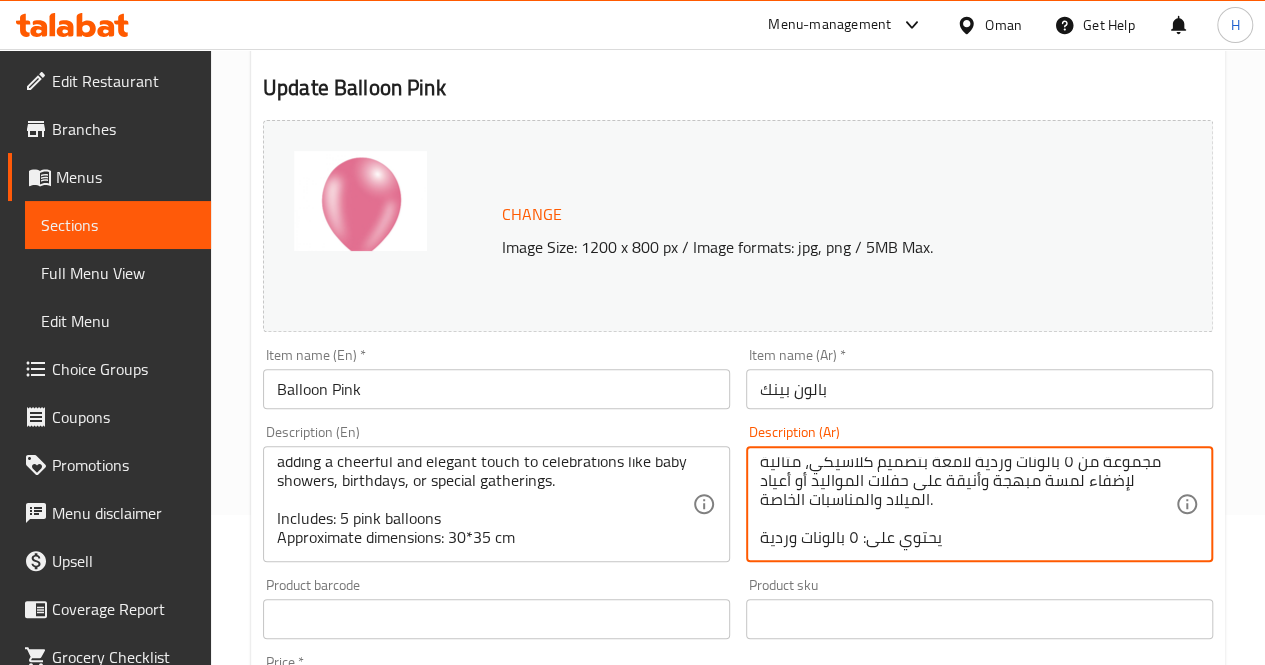 paste on "الأبعاد التقريبية: ٣٠*٣٥ سم" 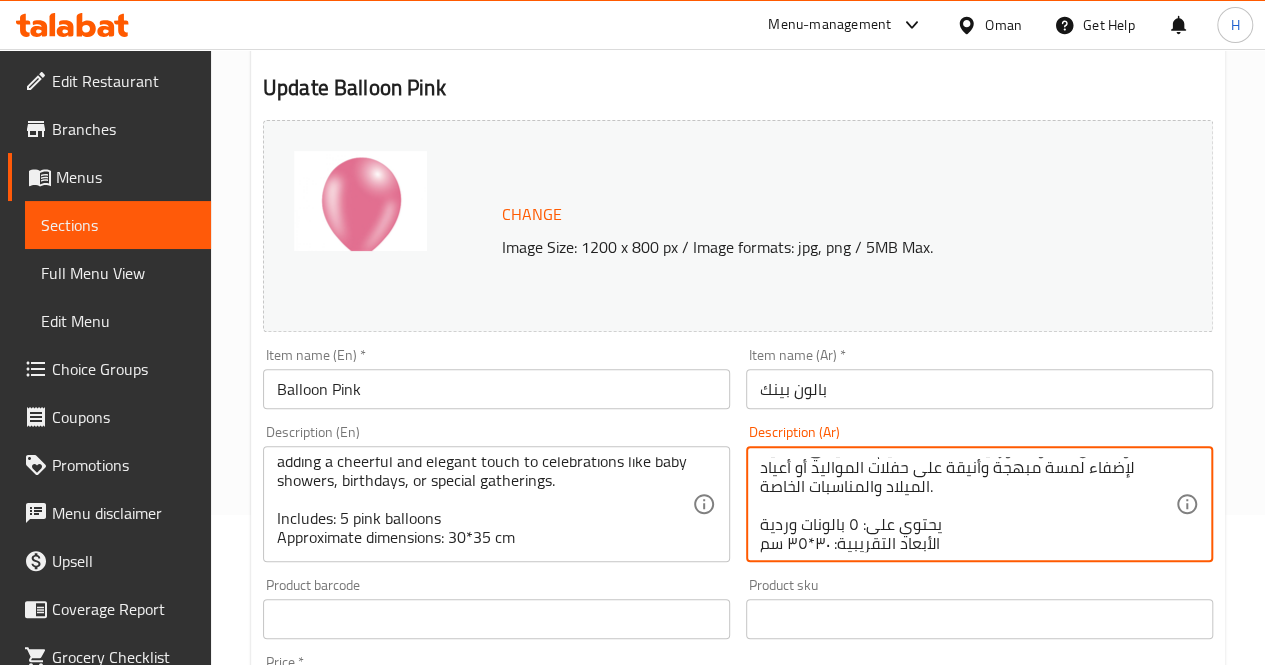 scroll, scrollTop: 24, scrollLeft: 0, axis: vertical 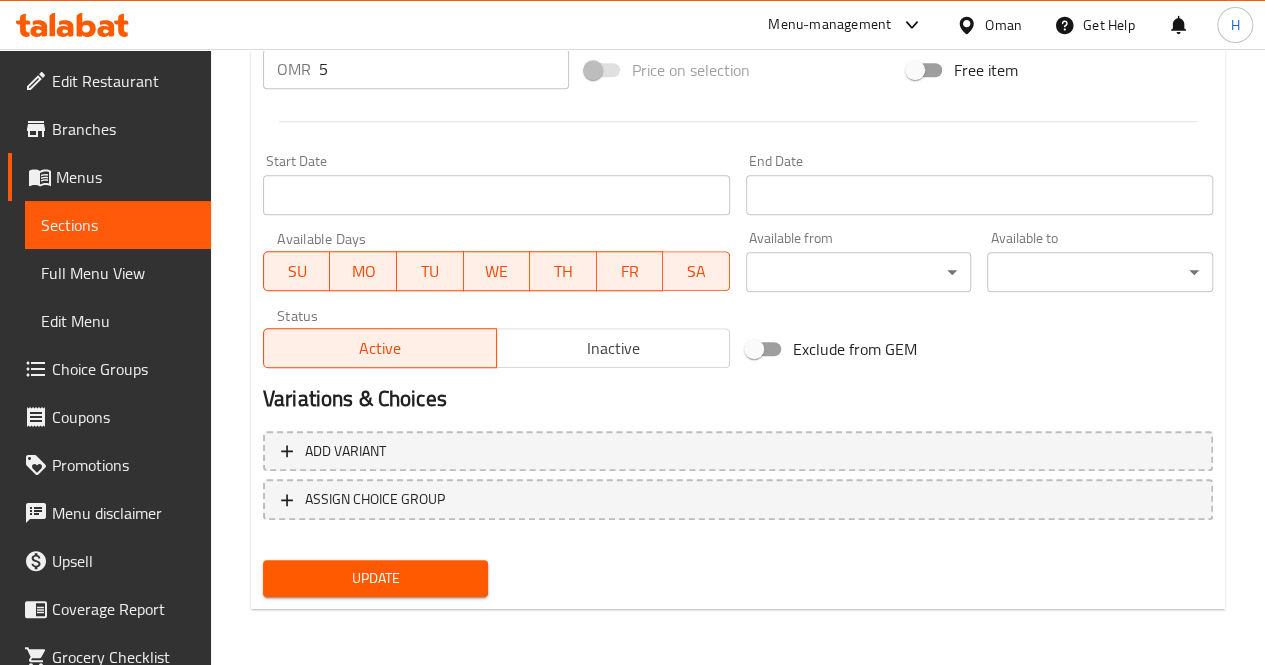 type on "مجموعة من ٥ بالونات وردية لامعة بتصميم كلاسيكي، مثالية لإضفاء لمسة مبهجة وأنيقة على حفلات المواليد أو أعياد الميلاد والمناسبات الخاصة.
يحتوي على: ٥ بالونات وردية
الأبعاد التقريبية: ٣٠*٣٥ سم" 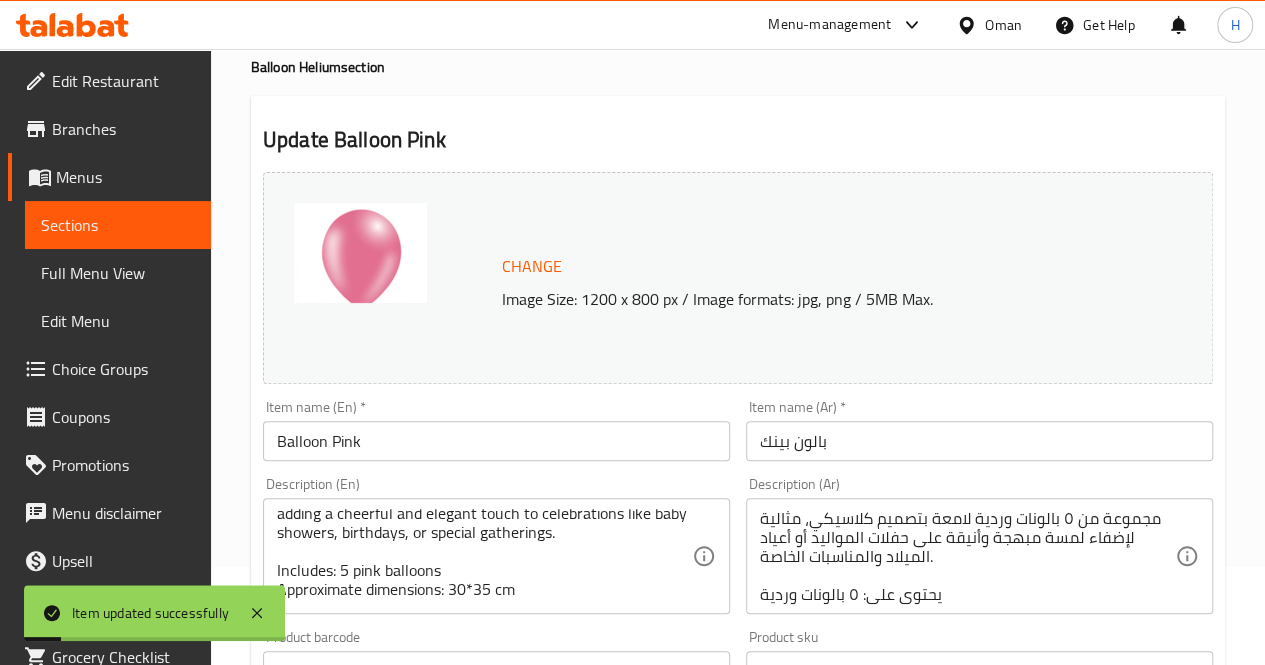 scroll, scrollTop: 0, scrollLeft: 0, axis: both 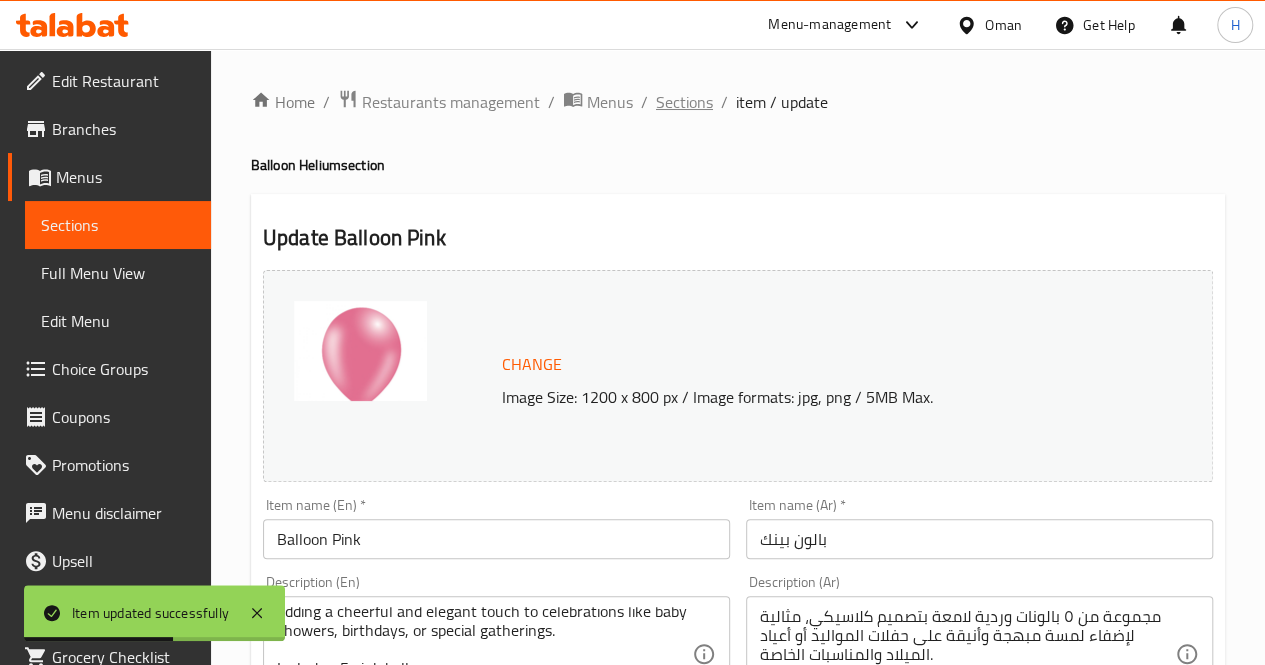 click on "Sections" at bounding box center (684, 102) 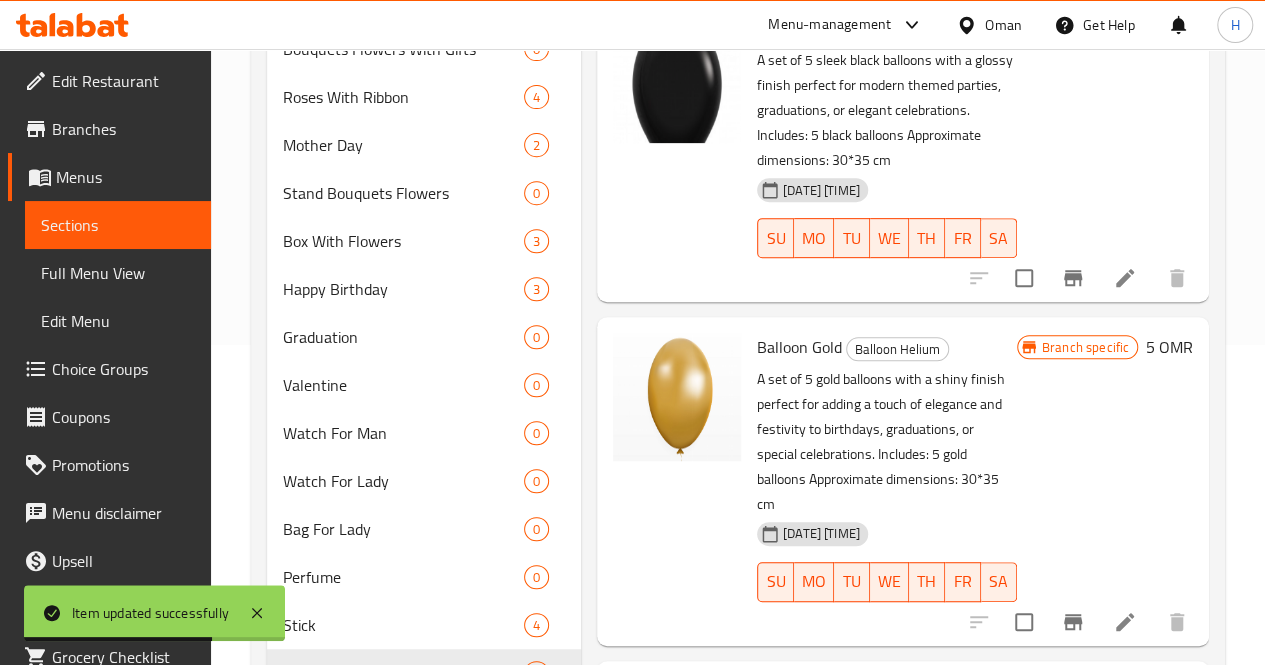 scroll, scrollTop: 321, scrollLeft: 0, axis: vertical 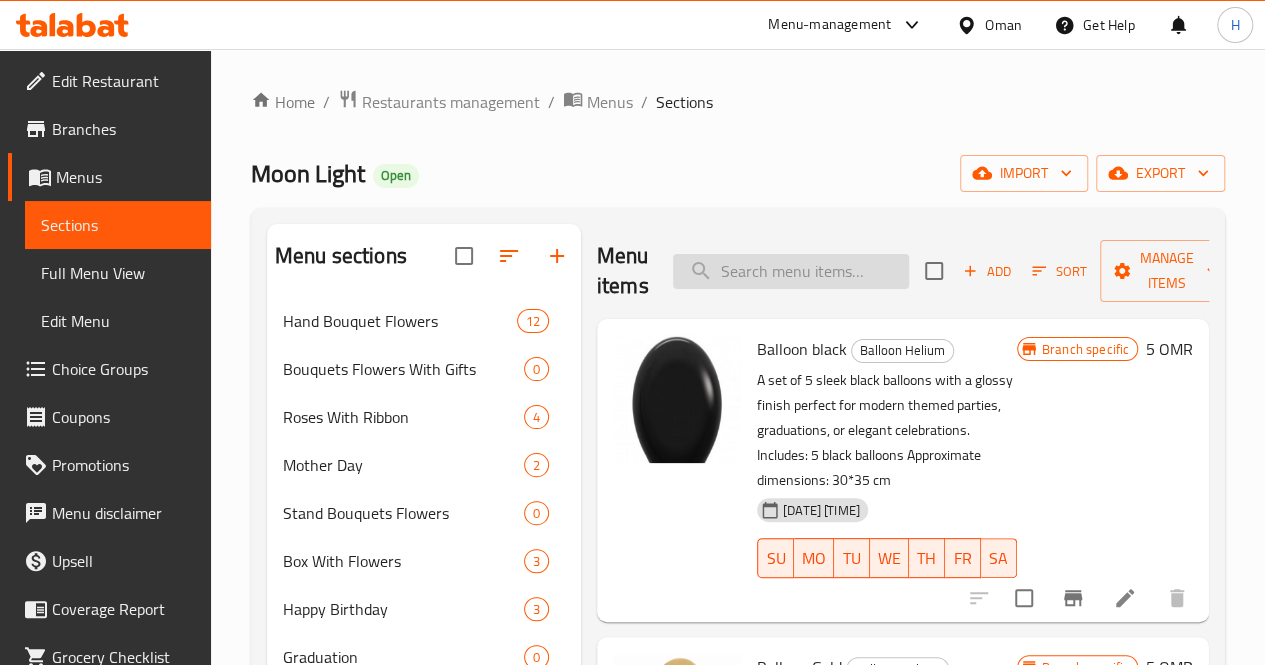 click at bounding box center (791, 271) 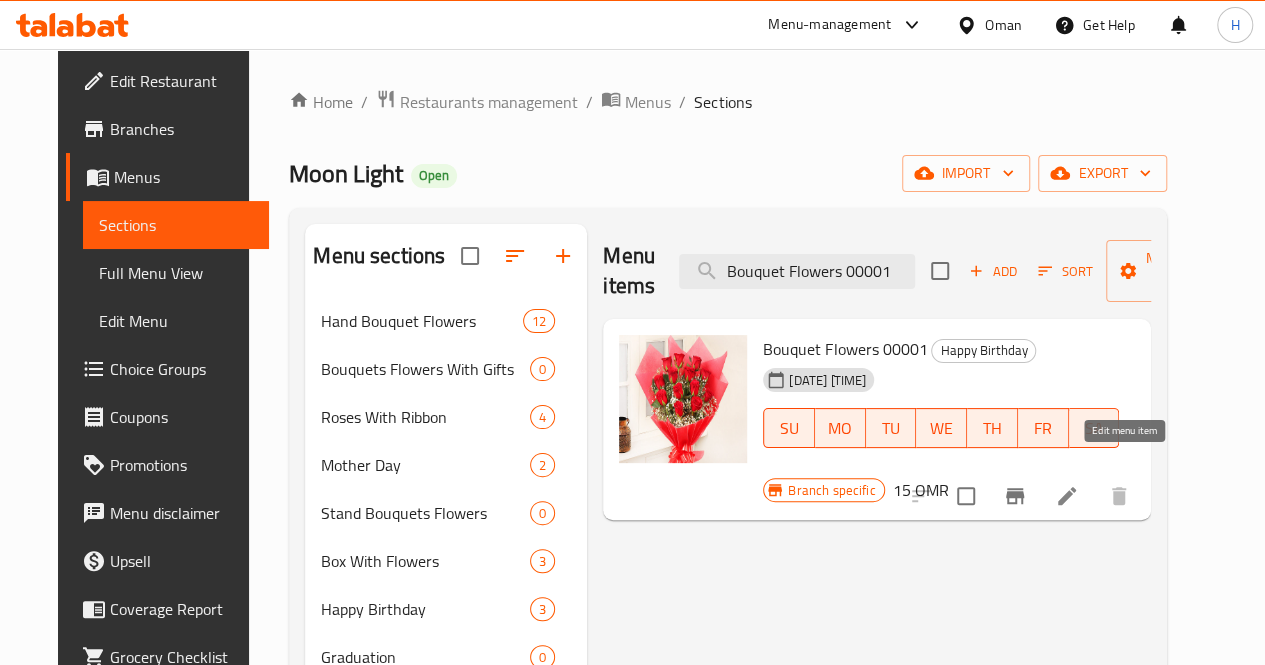 type on "Bouquet Flowers 00001" 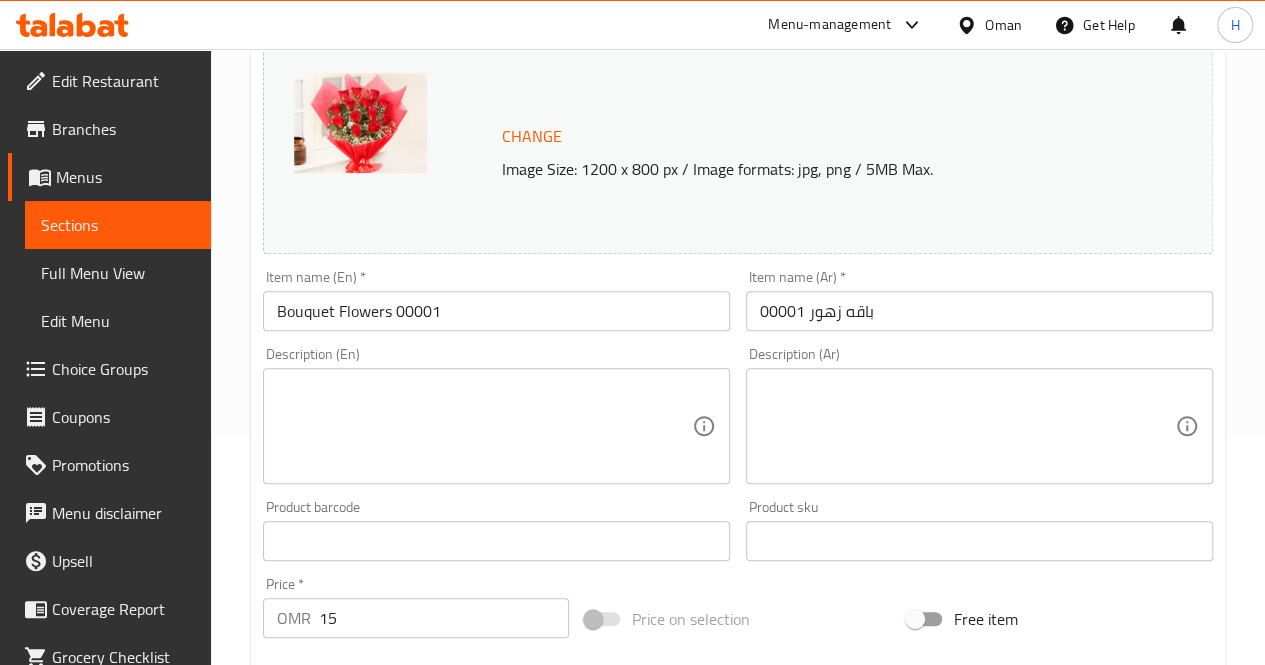 scroll, scrollTop: 227, scrollLeft: 0, axis: vertical 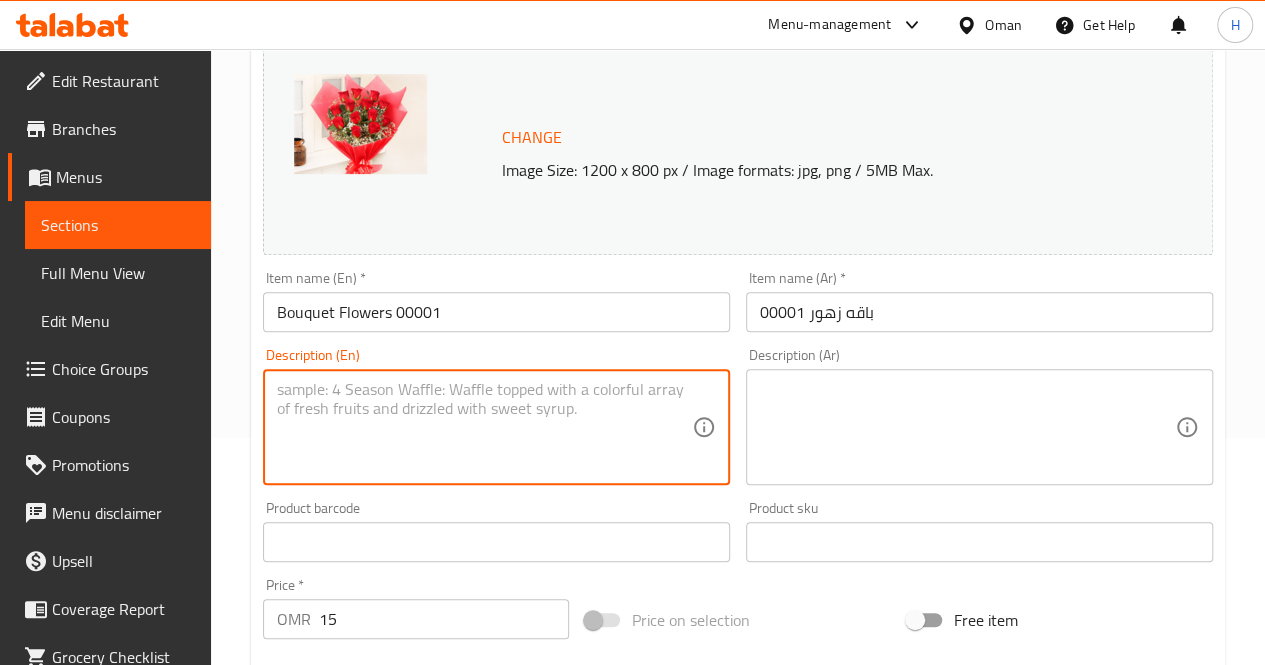 click at bounding box center [484, 427] 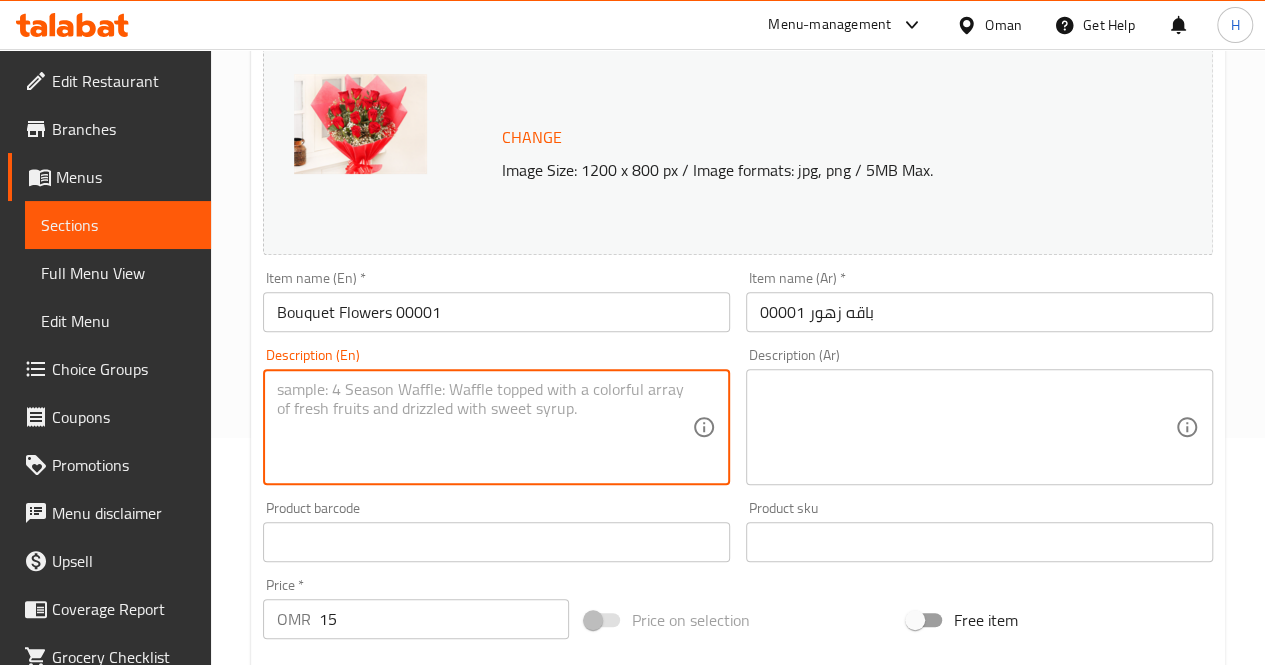 paste on "A classic bouquet of red roses with baby’s breath and touches of greenery—perfect for romantic occasions and heartfelt celebrations.
Includes: Red roses, baby’s breath, greenery
Approximate dimensions: 40*45 cm" 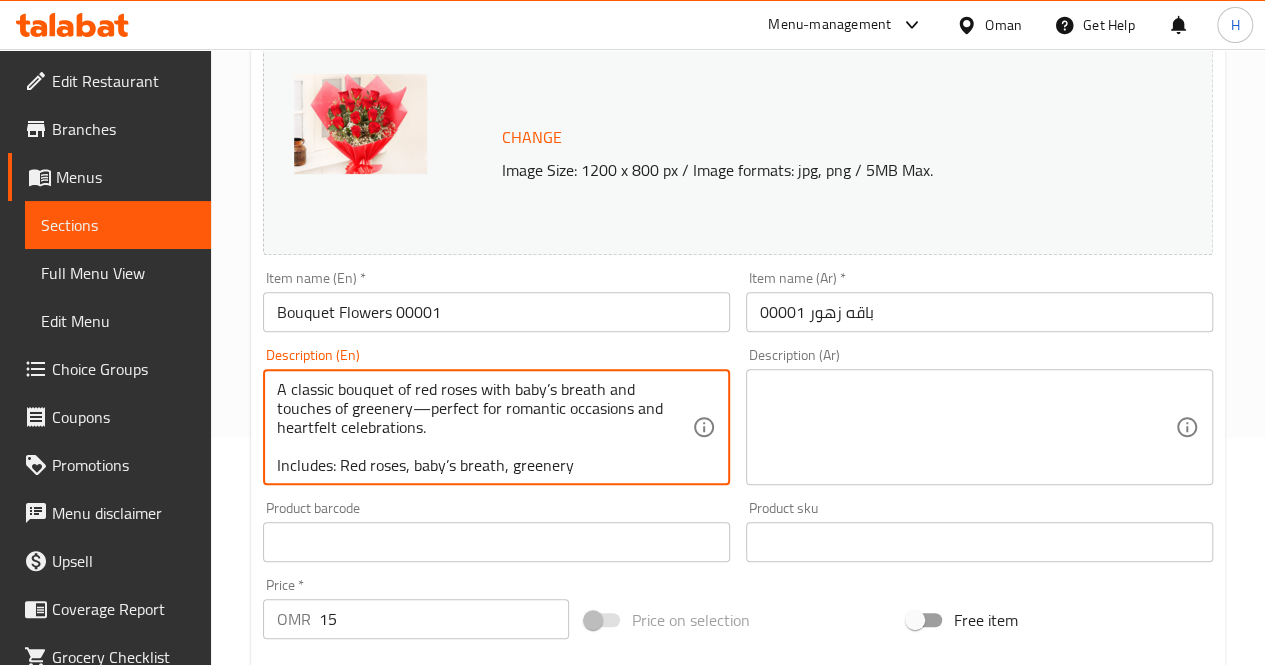 scroll, scrollTop: 24, scrollLeft: 0, axis: vertical 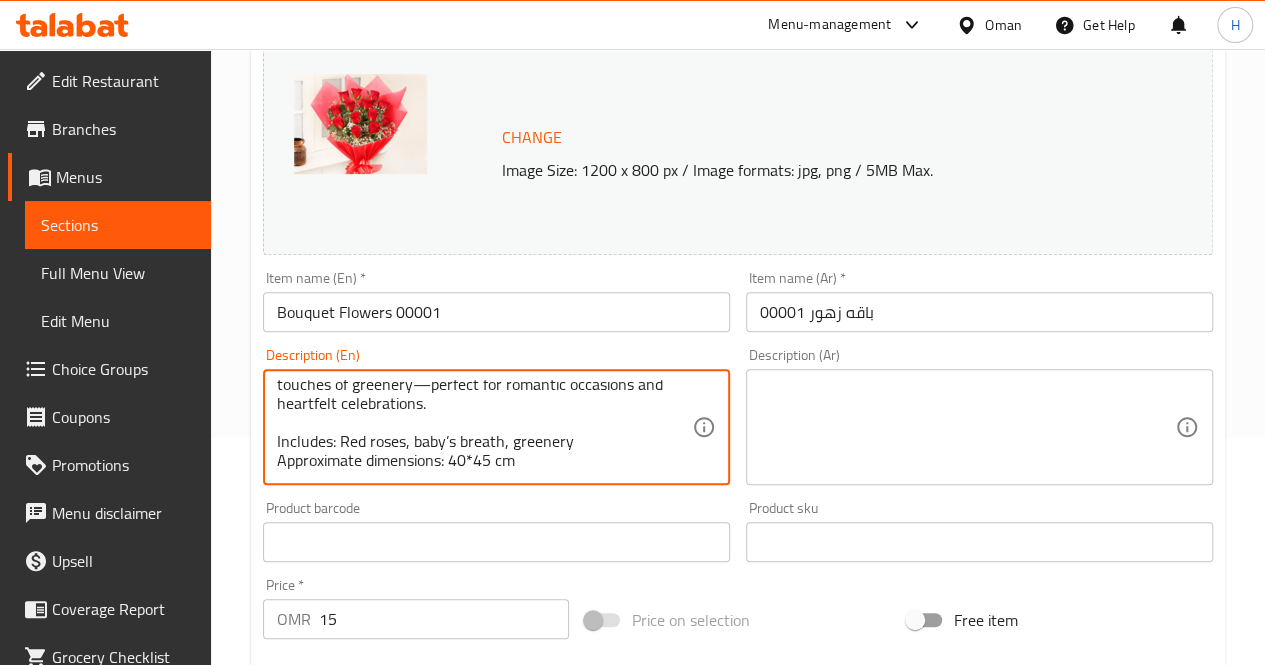 click on "A classic bouquet of red roses with baby’s breath and touches of greenery—perfect for romantic occasions and heartfelt celebrations.
Includes: Red roses, baby’s breath, greenery
Approximate dimensions: 40*45 cm" at bounding box center (484, 427) 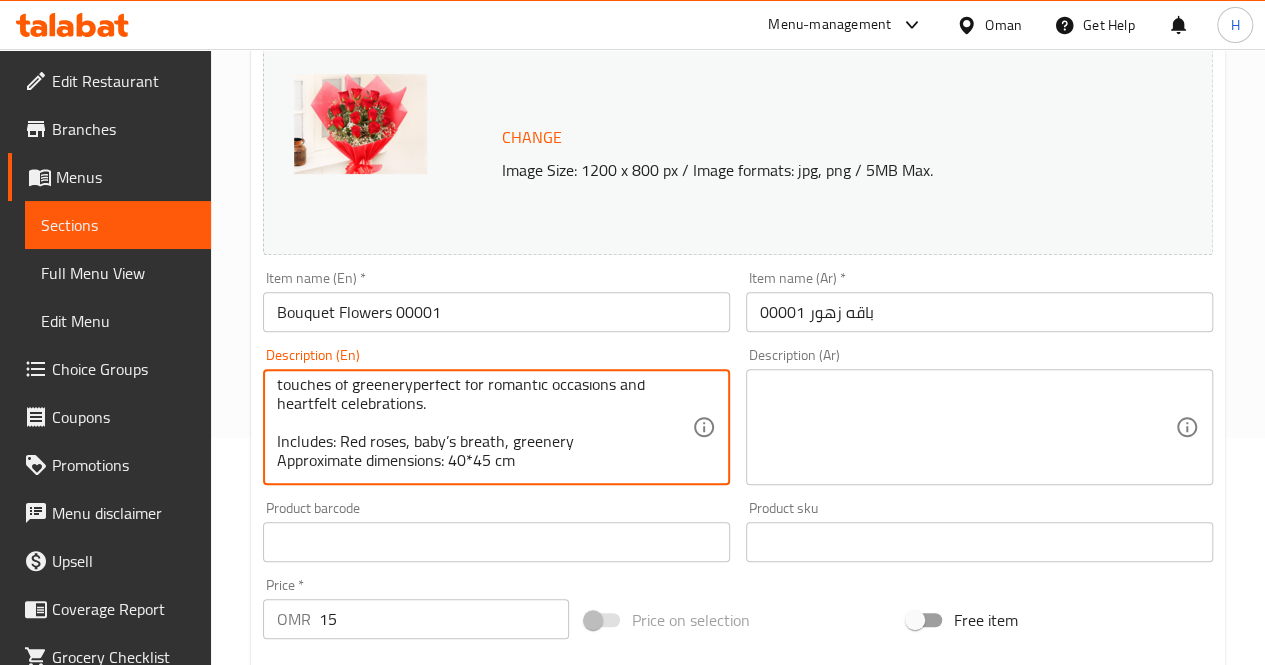 scroll, scrollTop: 13, scrollLeft: 0, axis: vertical 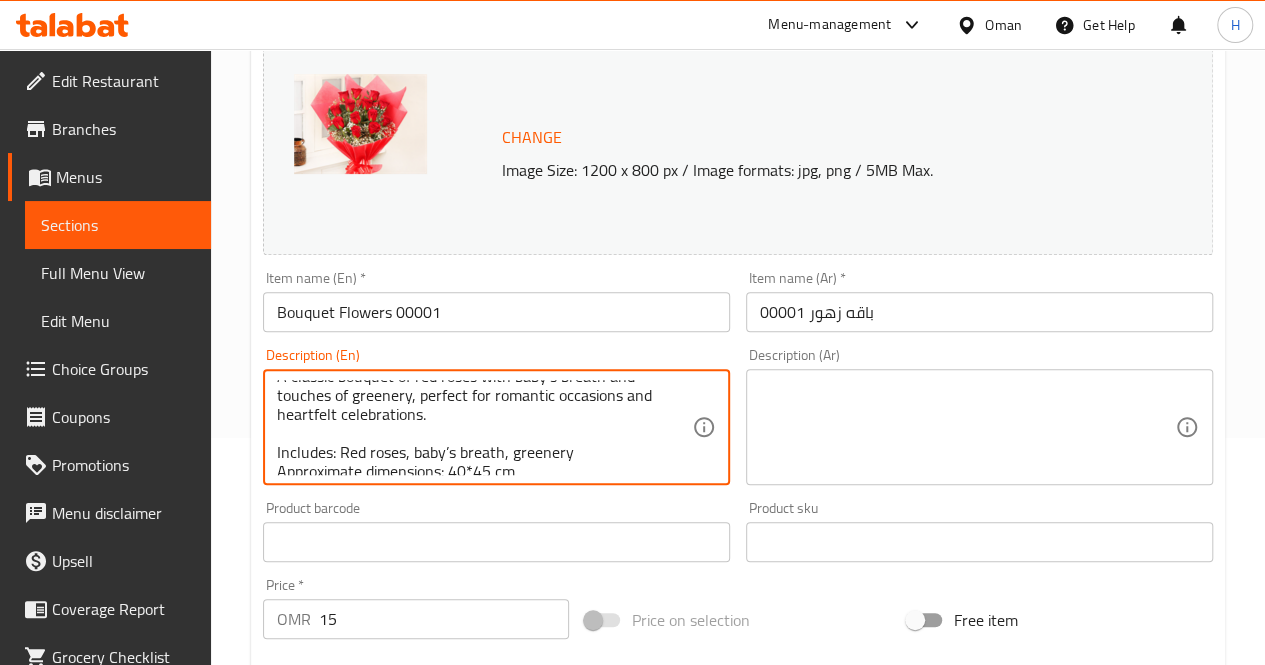 type on "A classic bouquet of red roses with baby’s breath and touches of greenery, perfect for romantic occasions and heartfelt celebrations.
Includes: Red roses, baby’s breath, greenery
Approximate dimensions: 40*45 cm" 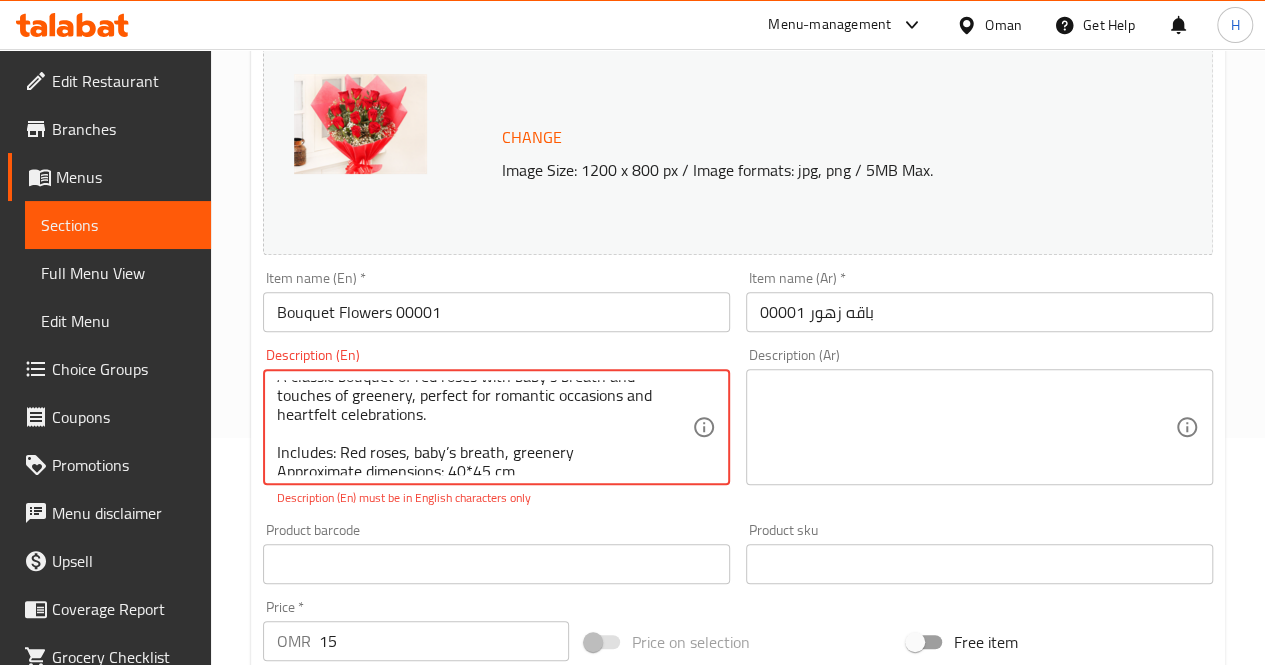 click on "Description (Ar)" at bounding box center [979, 427] 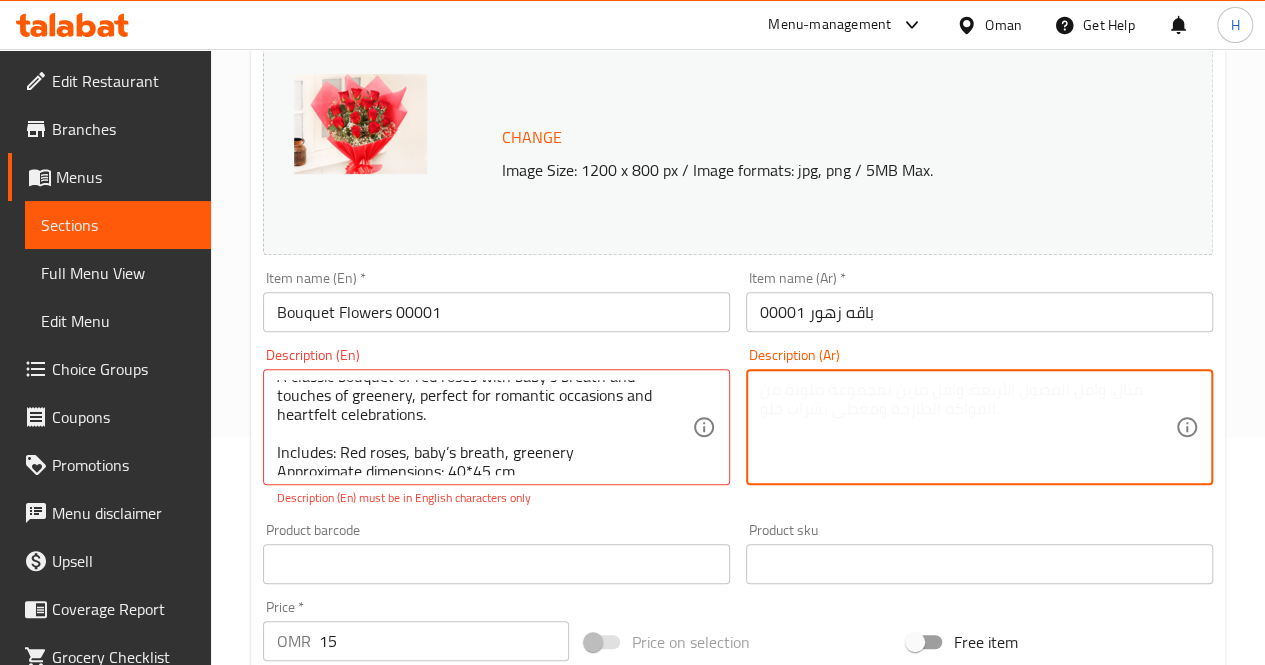 paste on "باقة كلاسيكية من الورد الأحمر مزينة بجيبسوفيلا ولمسات خضراء، مثالية للمناسبات الرومانسية والاحتفالات المليئة بالمشاعر.
يحتوي على: ورد أحمر، جيبسوفيلا، أوراق خضراء" 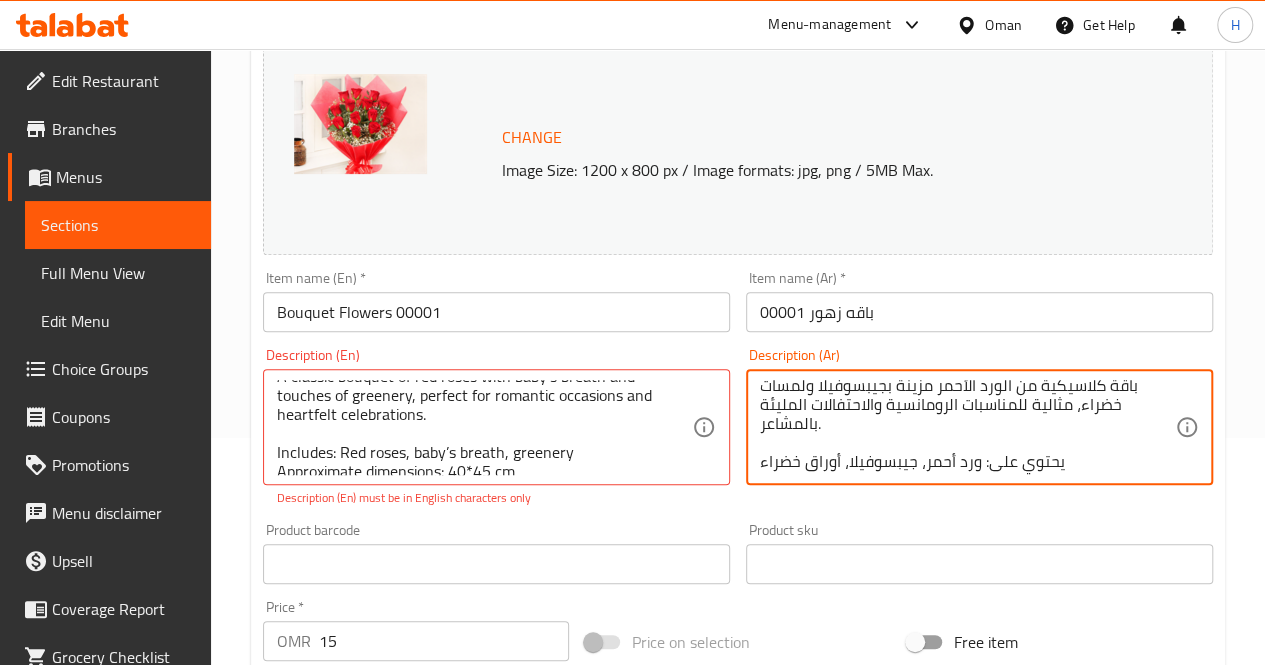 scroll, scrollTop: 18, scrollLeft: 0, axis: vertical 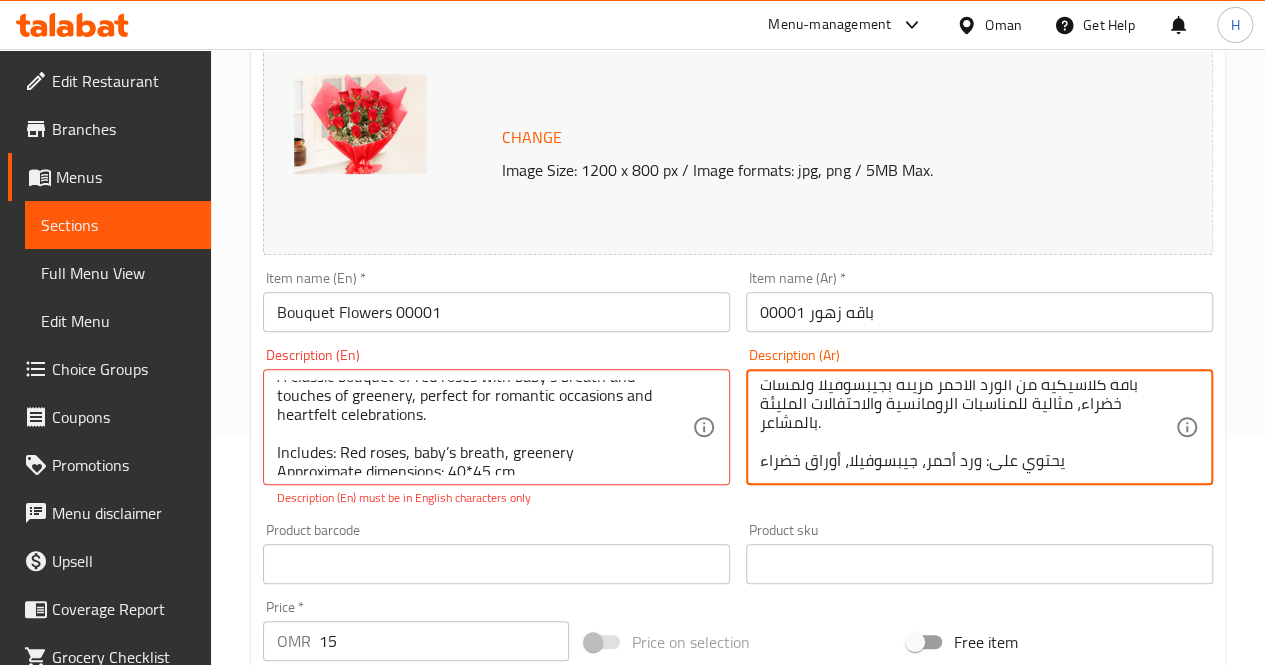 click on "باقة كلاسيكية من الورد الأحمر مزينة بجيبسوفيلا ولمسات خضراء، مثالية للمناسبات الرومانسية والاحتفالات المليئة بالمشاعر.
يحتوي على: ورد أحمر، جيبسوفيلا، أوراق خضراء" at bounding box center (967, 427) 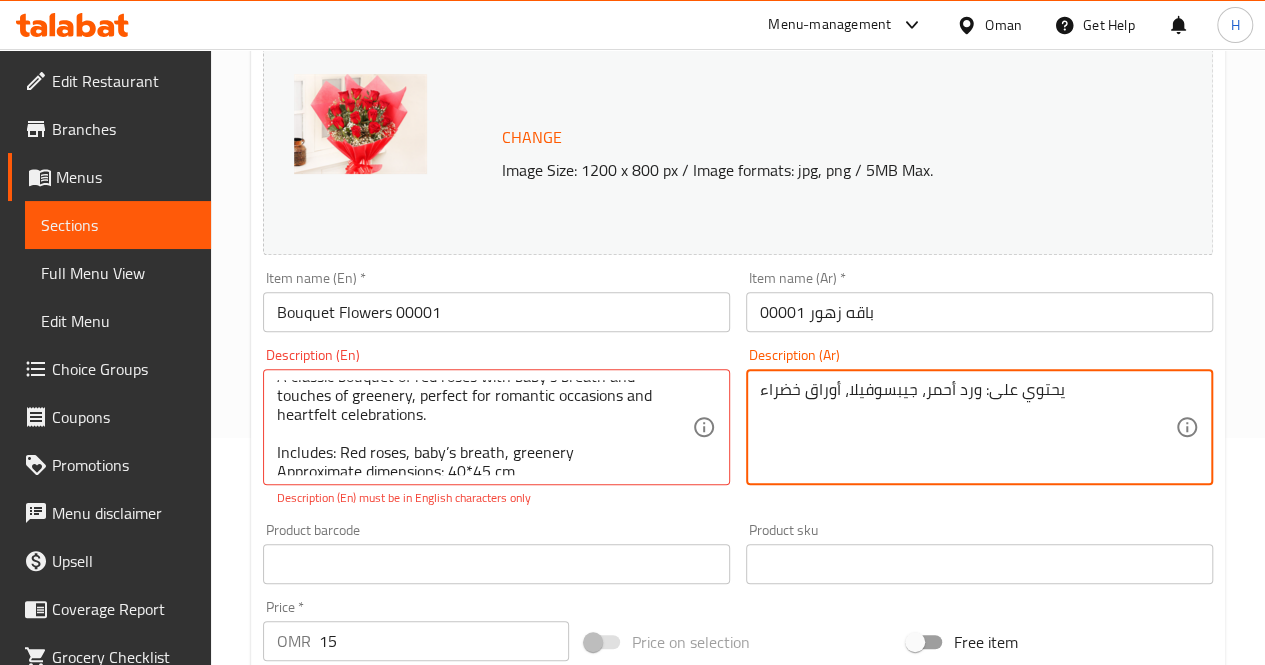 scroll, scrollTop: 0, scrollLeft: 0, axis: both 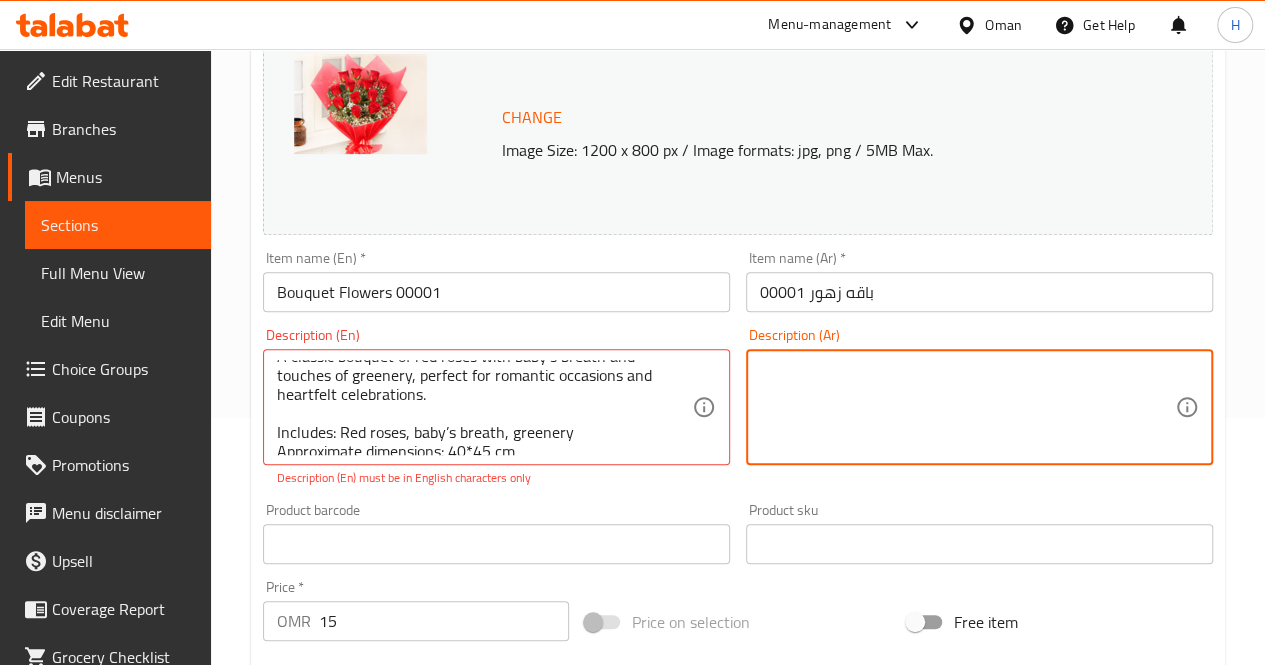 click at bounding box center (967, 407) 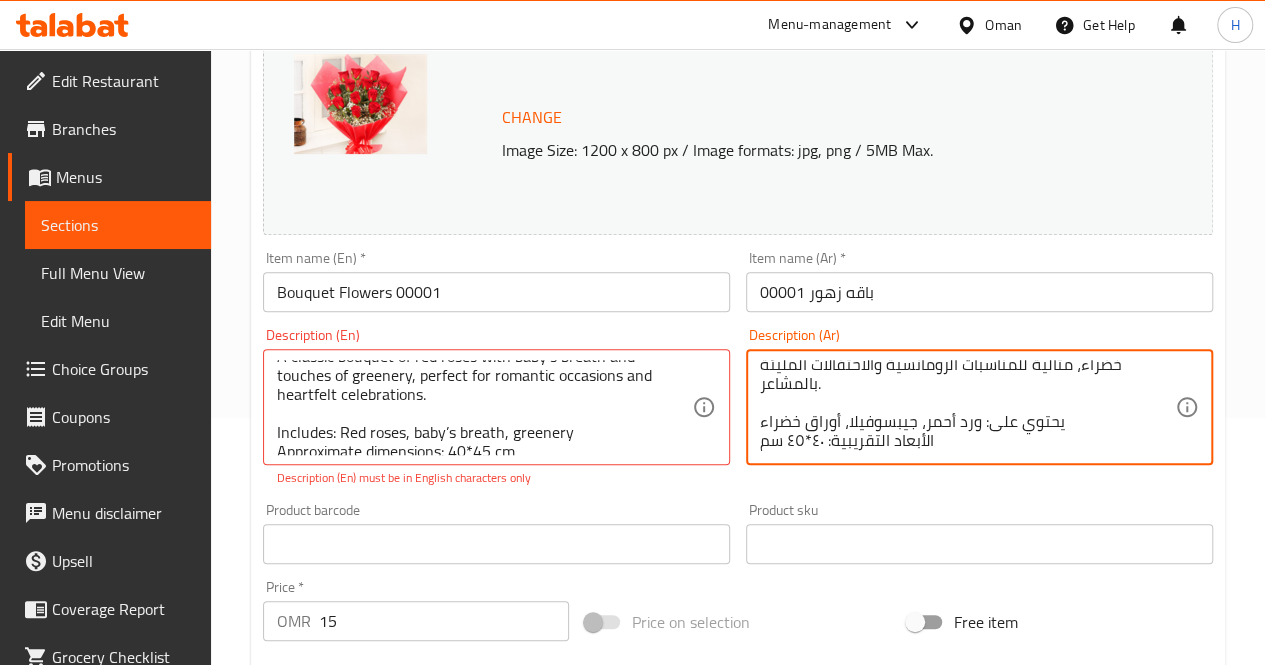 scroll, scrollTop: 0, scrollLeft: 0, axis: both 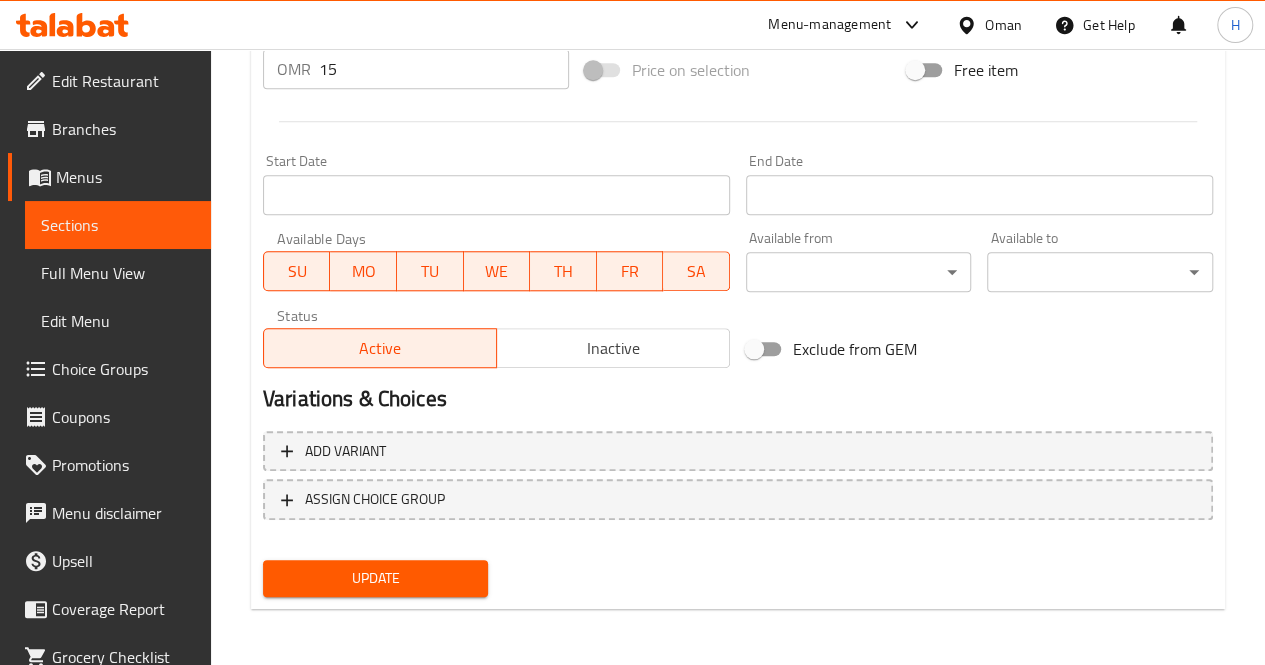type on "باقة كلاسيكية من الورد الأحمر مزينة بجيبسوفيلا ولمسات خضراء، مثالية للمناسبات الرومانسية والاحتفالات المليئة بالمشاعر.
يحتوي على: ورد أحمر، جيبسوفيلا، أوراق خضراء
الأبعاد التقريبية: ٤٠*٤٥ سم" 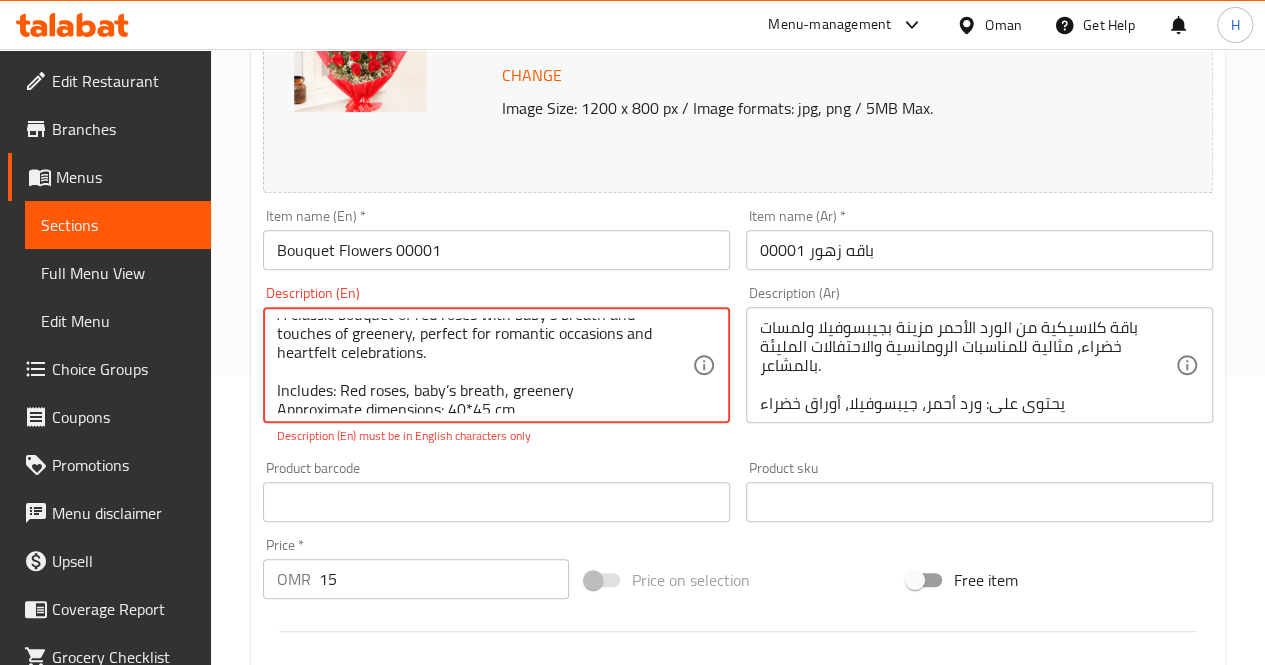 click on "A classic bouquet of red roses with baby’s breath and touches of greenery, perfect for romantic occasions and heartfelt celebrations.
Includes: Red roses, baby’s breath, greenery
Approximate dimensions: 40*45 cm" at bounding box center (484, 365) 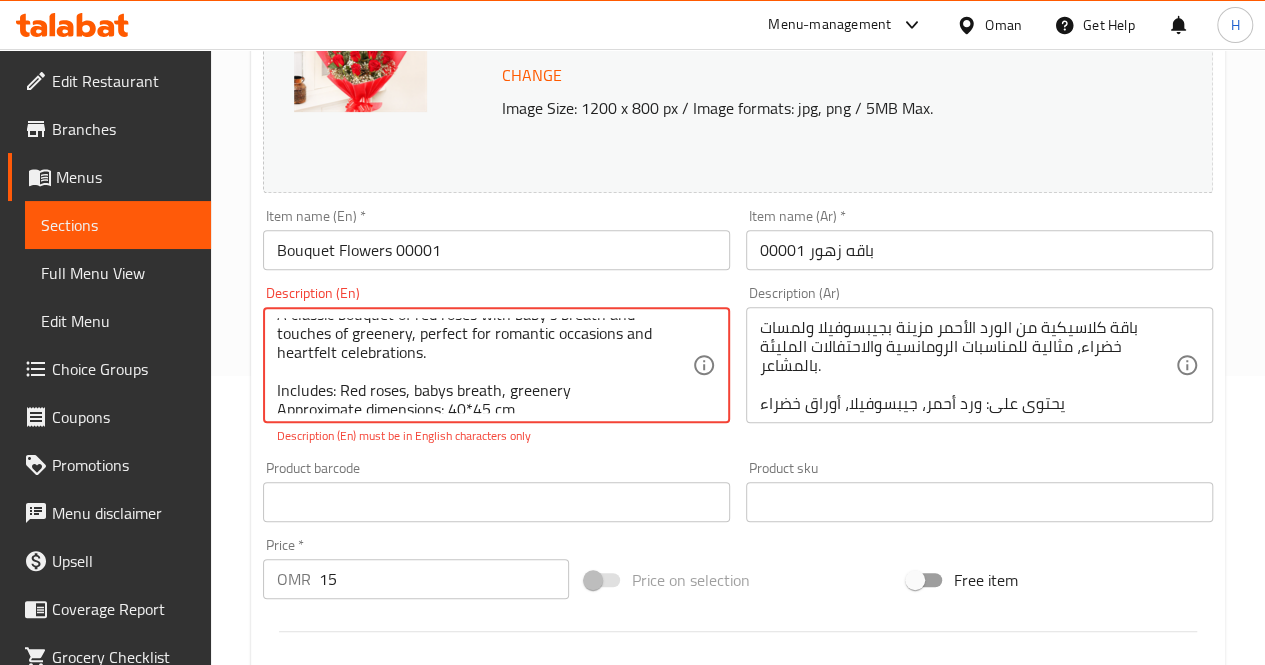 scroll, scrollTop: 0, scrollLeft: 0, axis: both 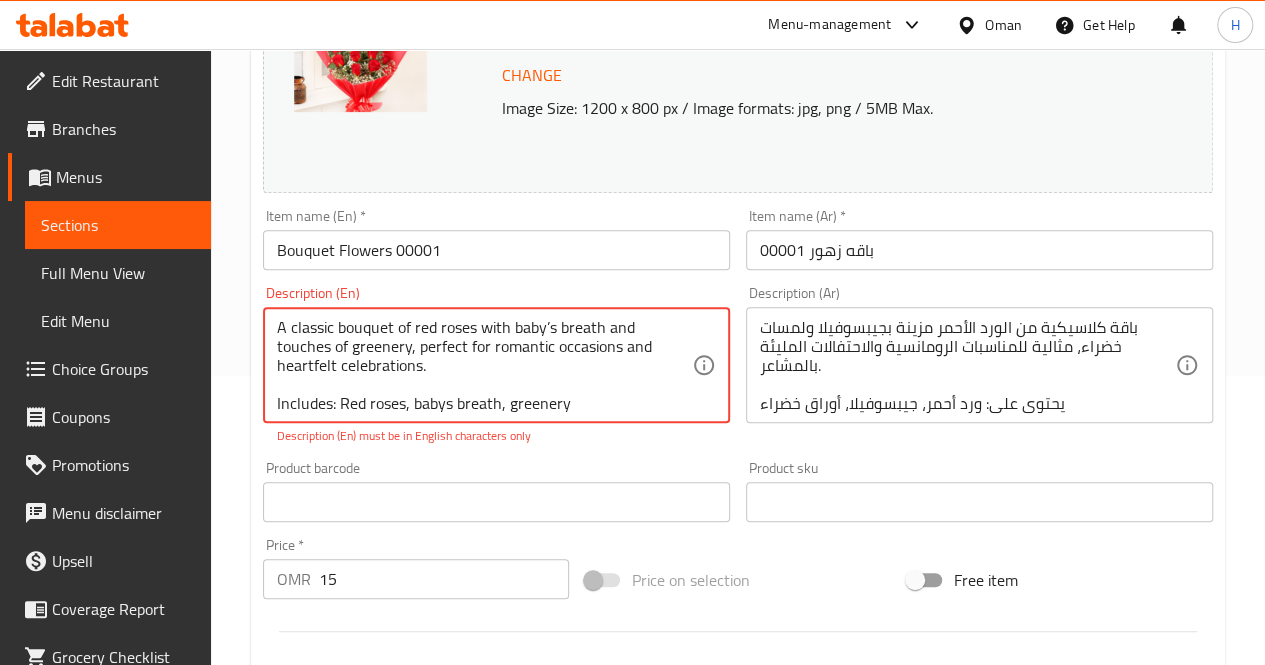 click on "A classic bouquet of red roses with baby’s breath and touches of greenery, perfect for romantic occasions and heartfelt celebrations.
Includes: Red roses, babys breath, greenery
Approximate dimensions: 40*45 cm" at bounding box center [484, 365] 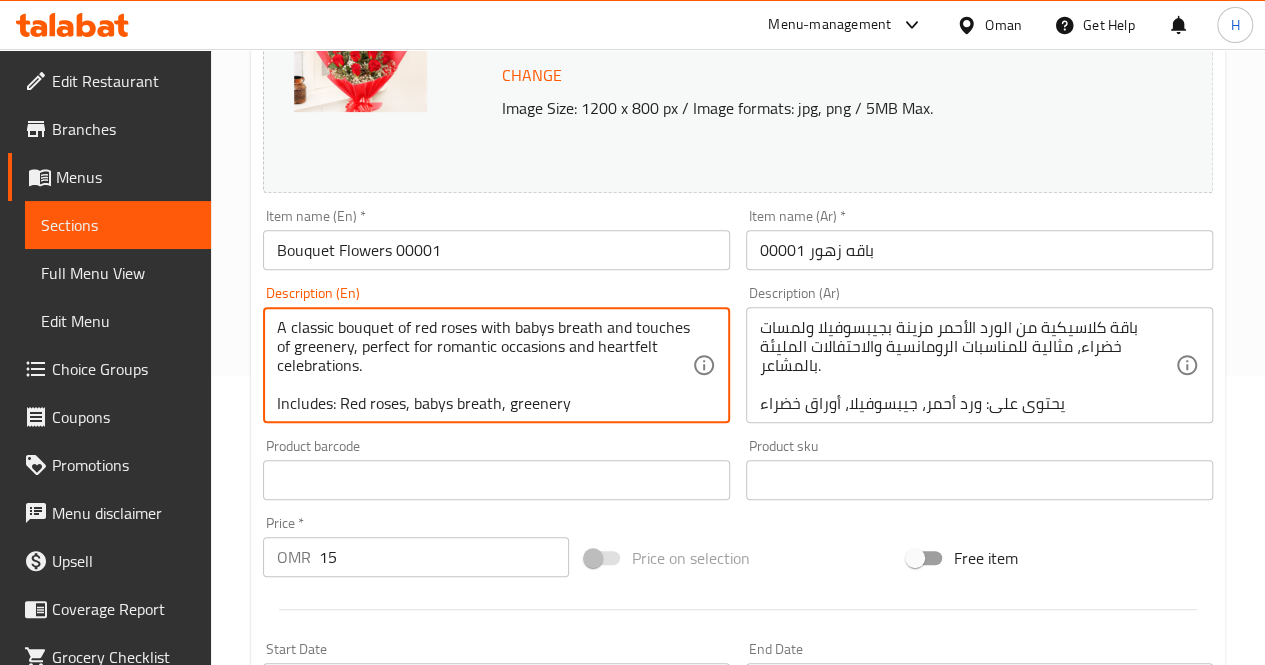 scroll, scrollTop: 777, scrollLeft: 0, axis: vertical 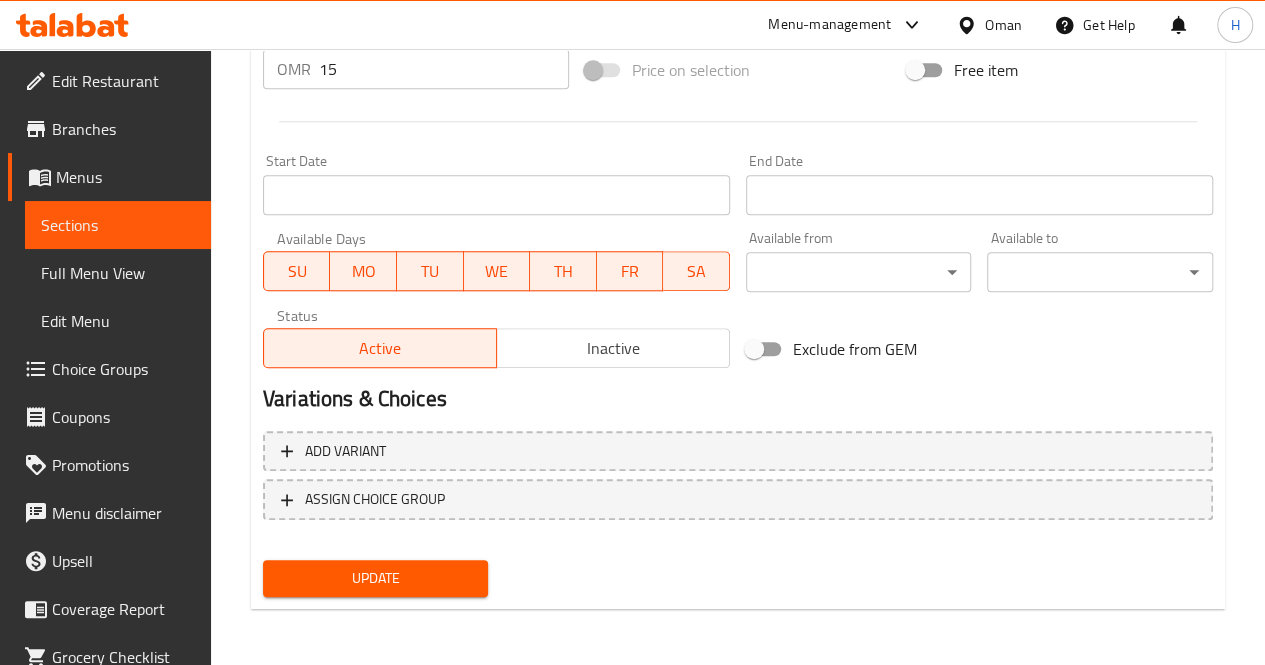 type on "A classic bouquet of red roses with babys breath and touches of greenery, perfect for romantic occasions and heartfelt celebrations.
Includes: Red roses, babys breath, greenery
Approximate dimensions: 40*45 cm" 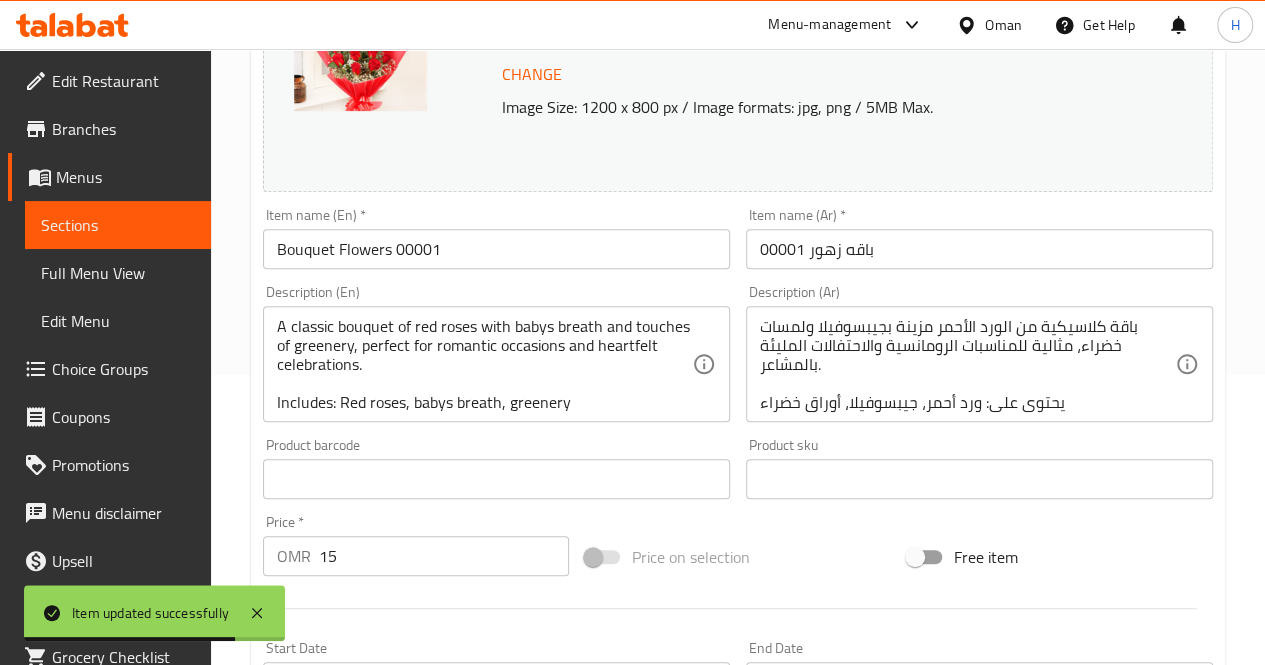 scroll, scrollTop: 0, scrollLeft: 0, axis: both 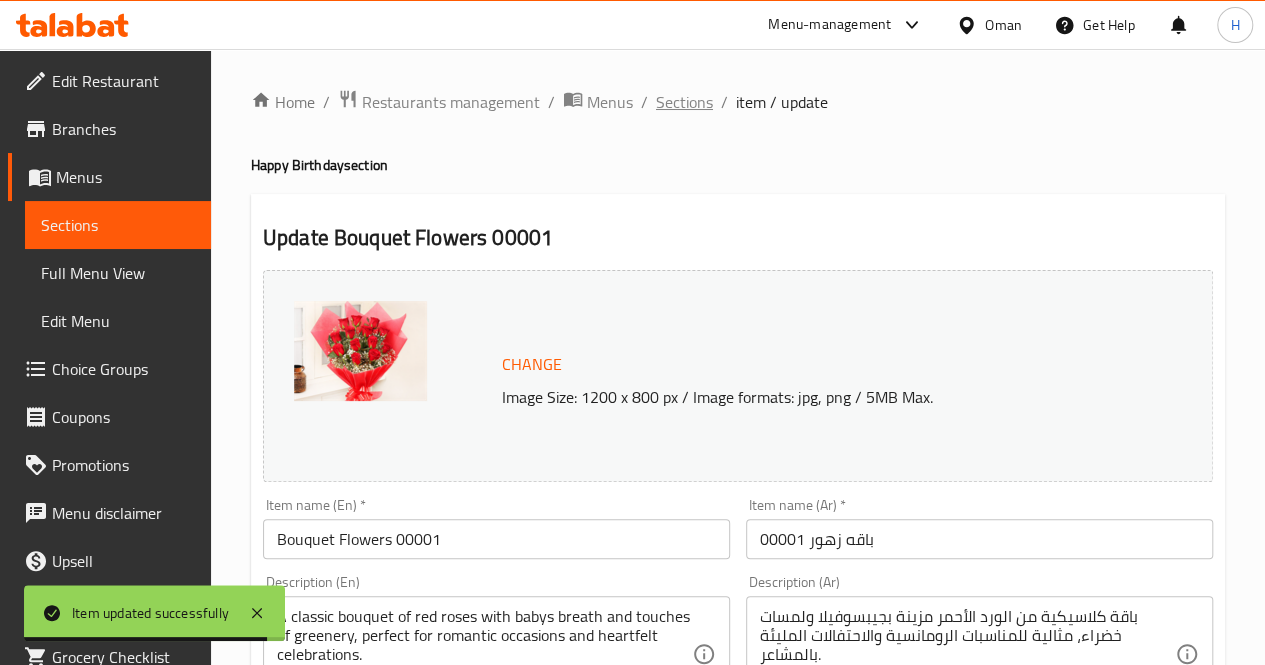 click on "Sections" at bounding box center (684, 102) 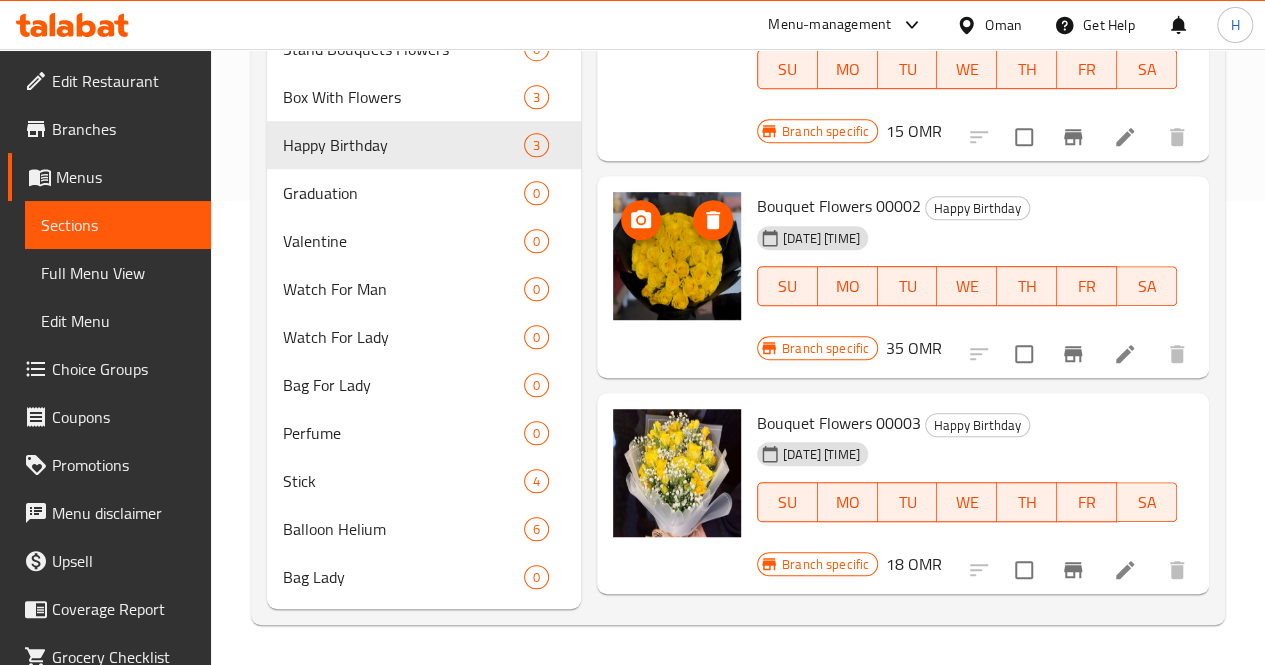 scroll, scrollTop: 0, scrollLeft: 0, axis: both 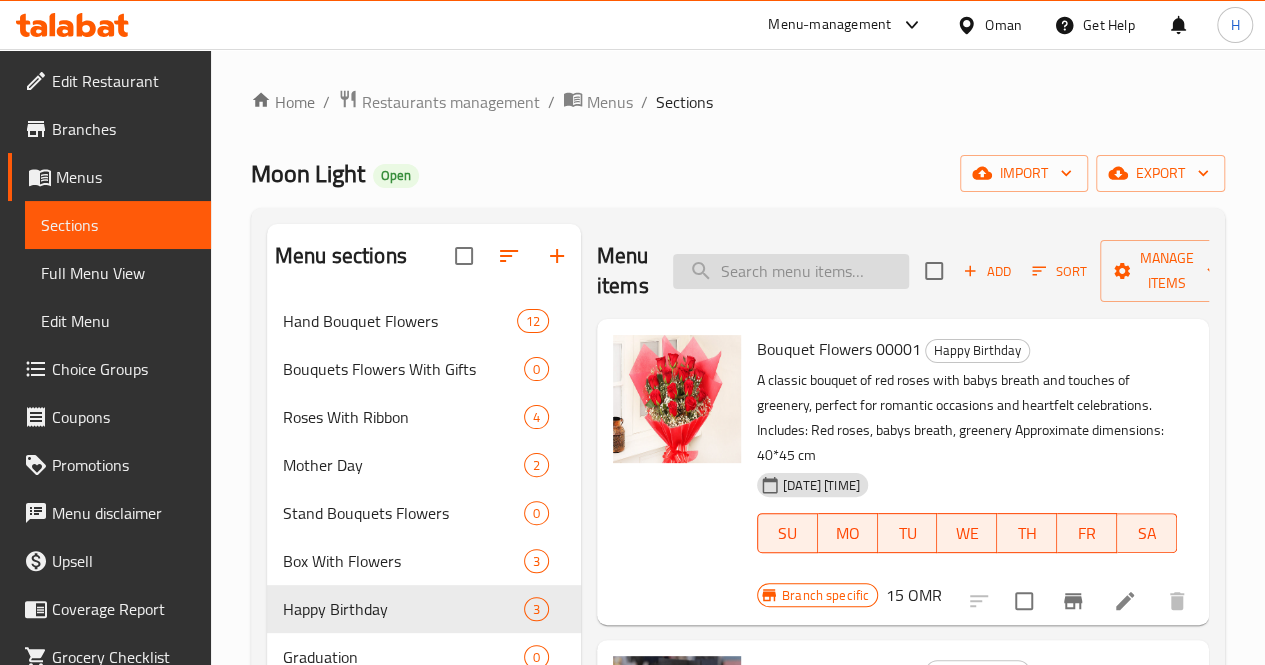 click at bounding box center [791, 271] 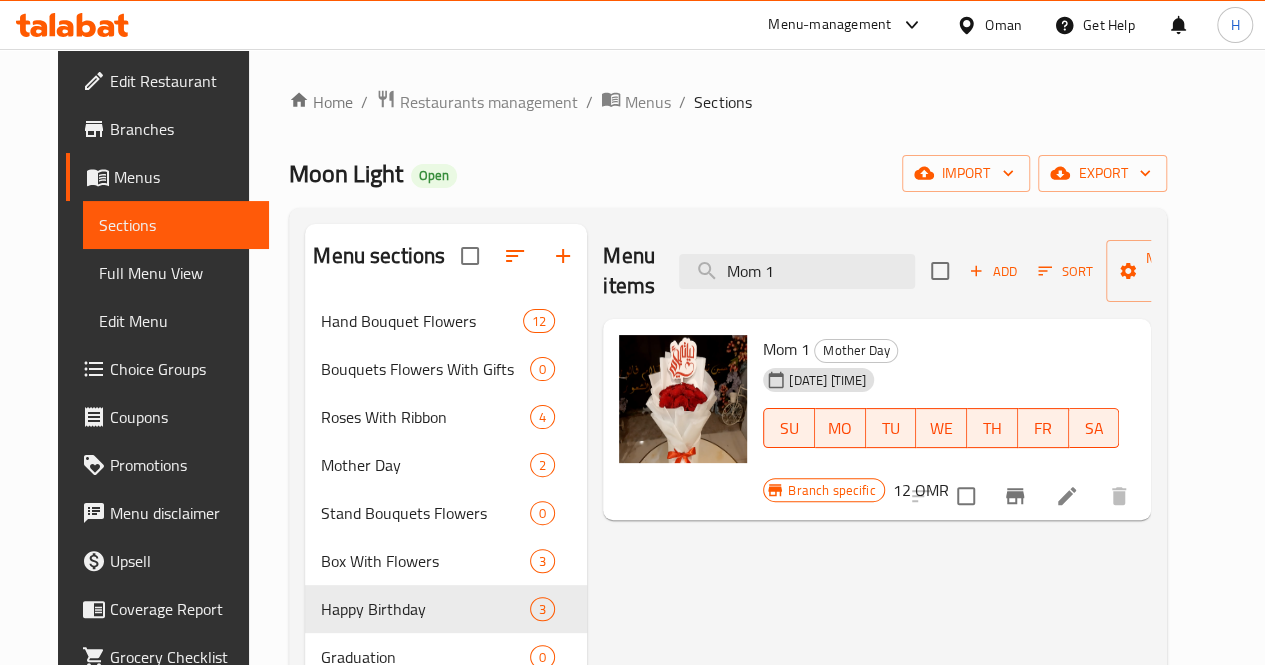 type on "Mom 1" 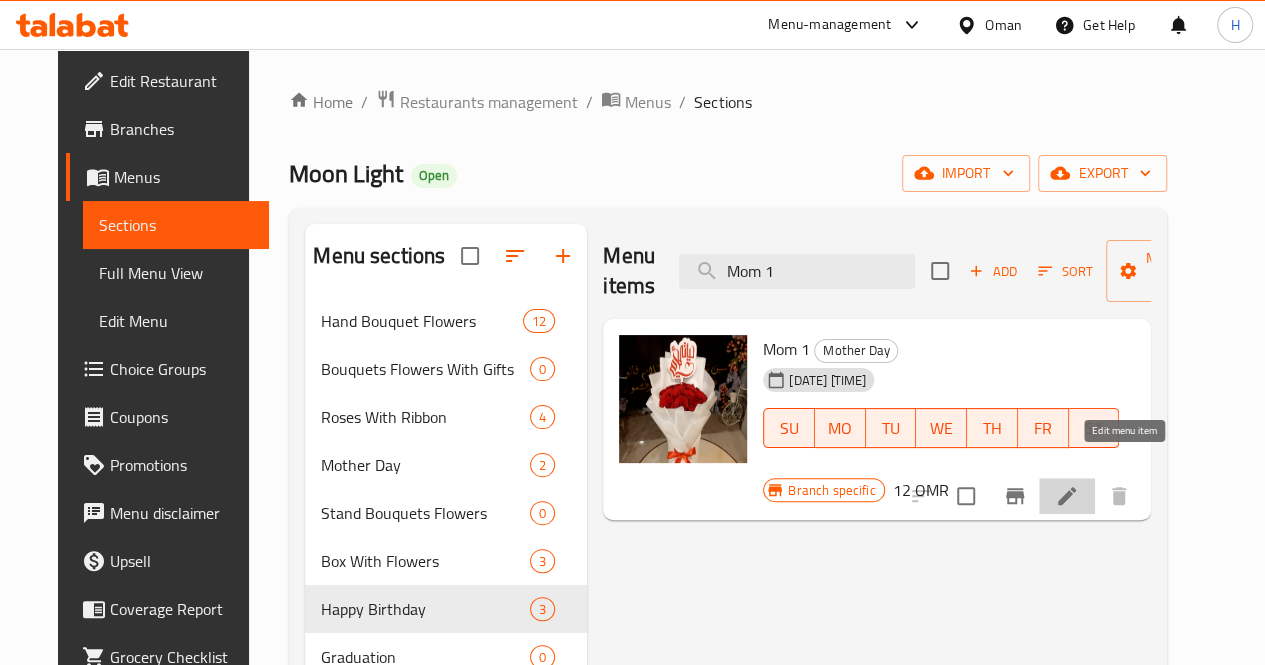 click 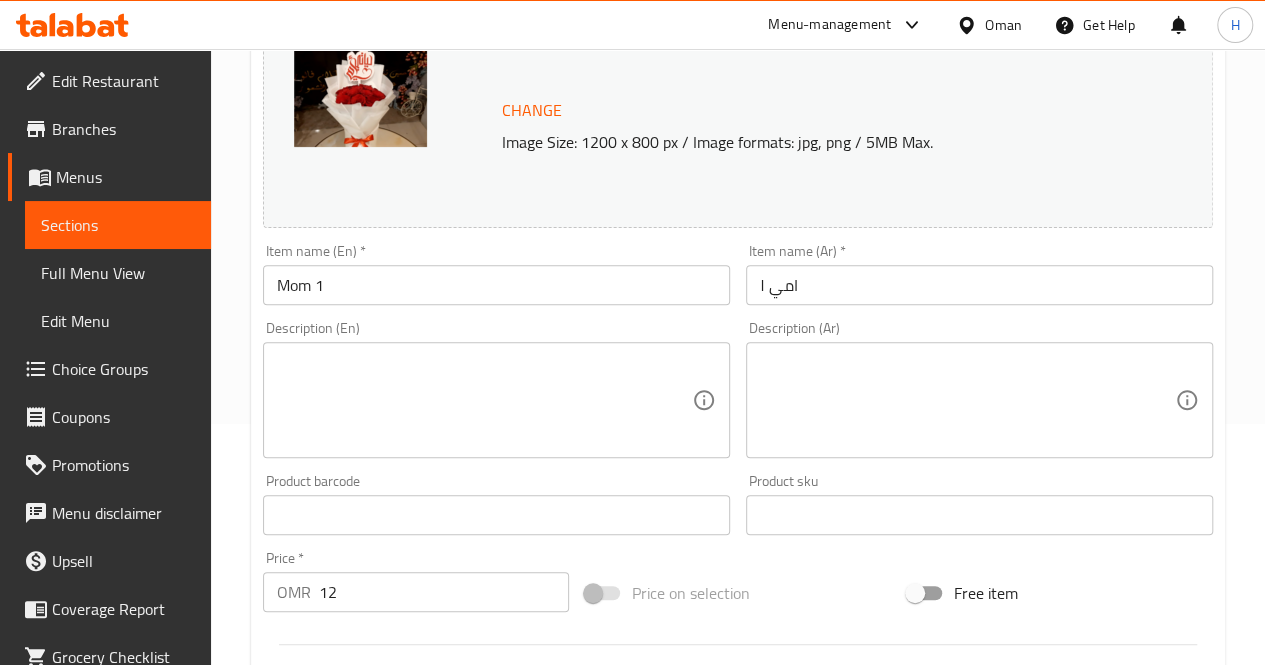 scroll, scrollTop: 248, scrollLeft: 0, axis: vertical 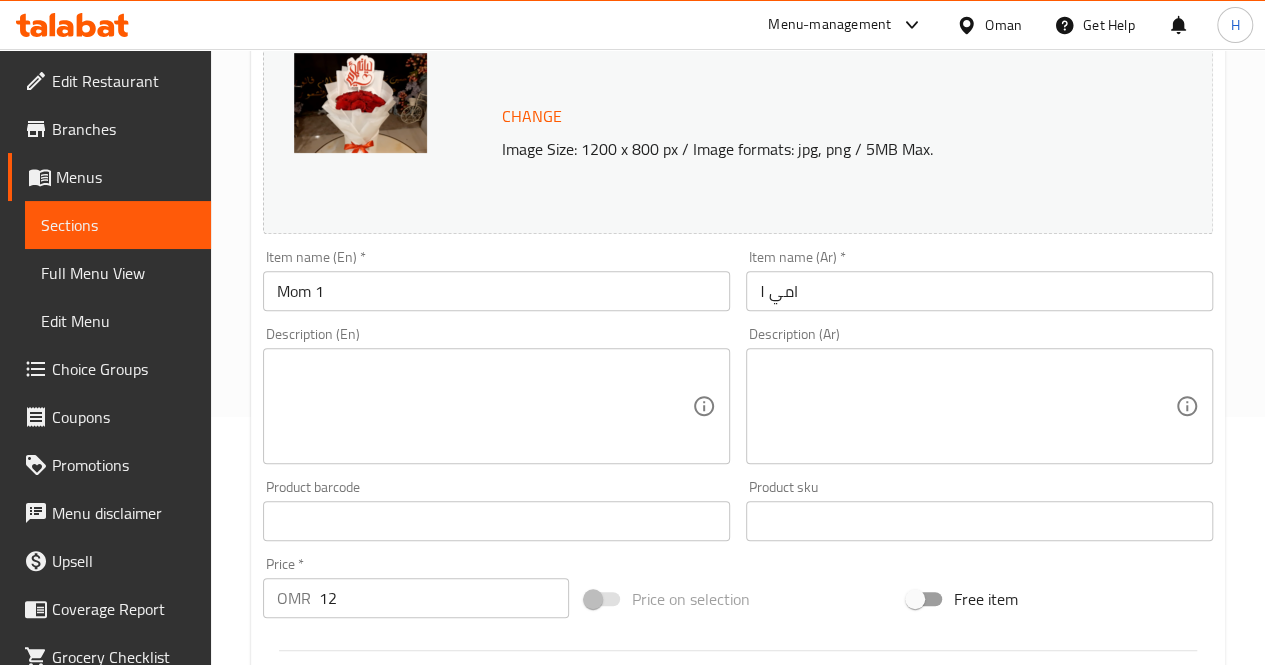 click at bounding box center (484, 406) 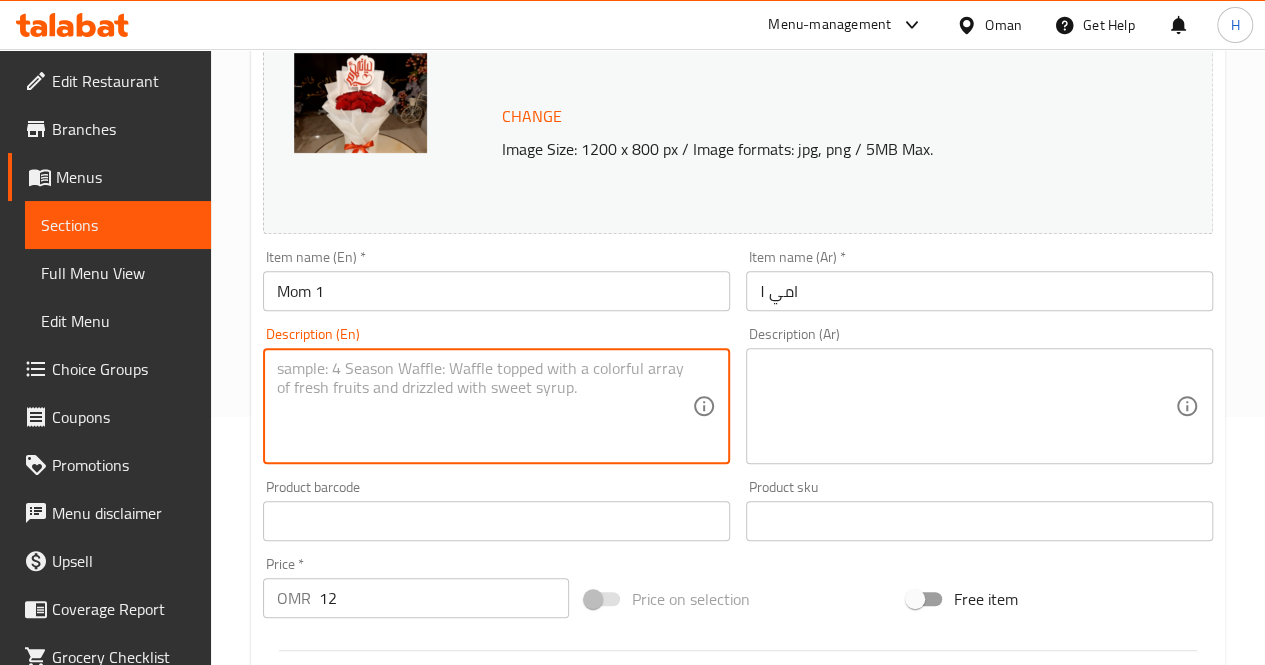 click at bounding box center (484, 406) 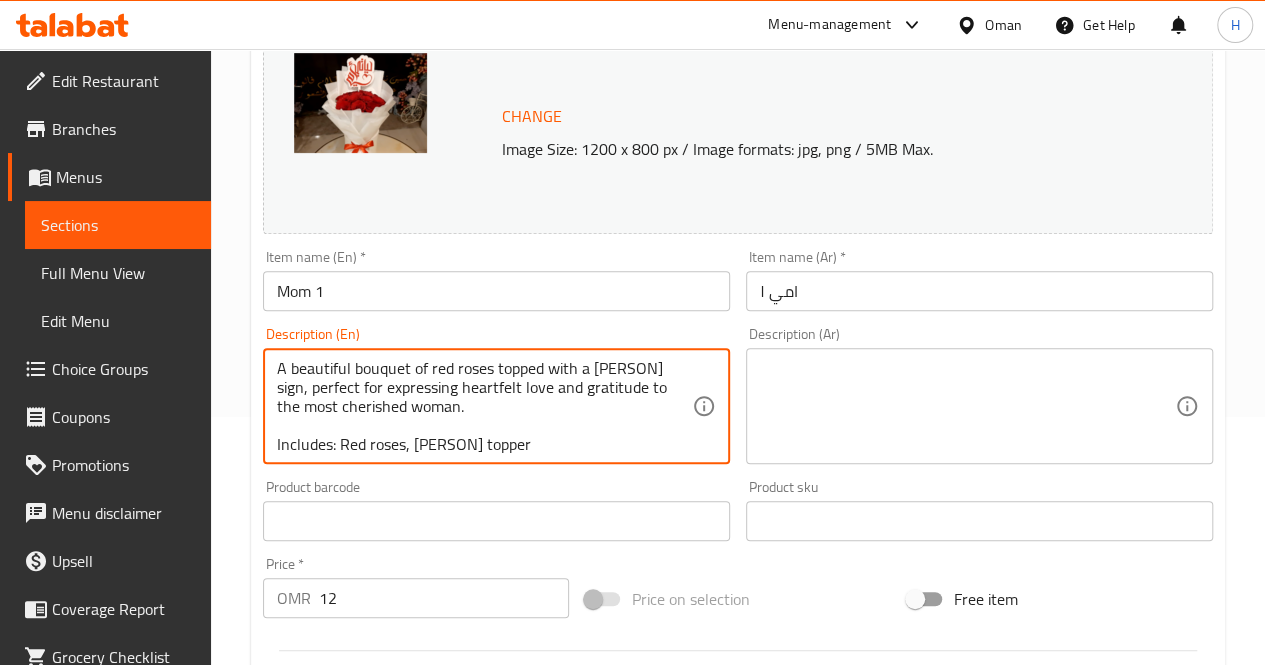 scroll, scrollTop: 24, scrollLeft: 0, axis: vertical 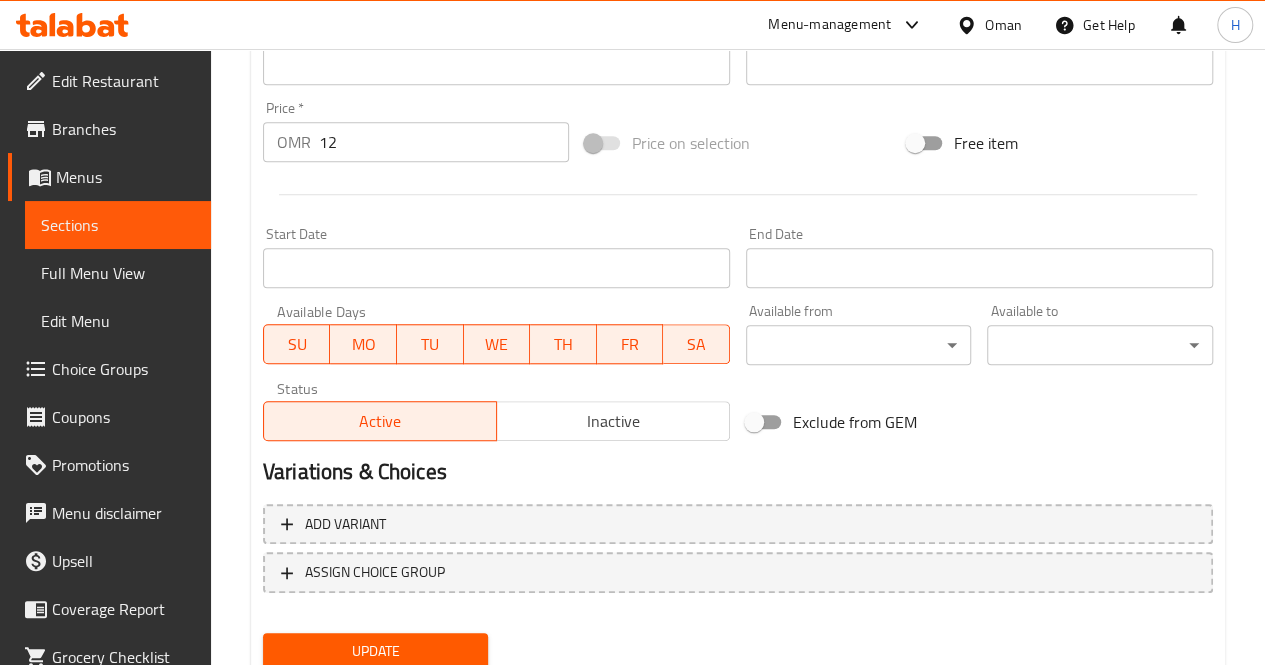 click on "Change Image Size: 1200 x 800 px / Image formats: jpg, png / 5MB Max. Item name (En)   * Mom 1 Item name (En)  * Item name (Ar)   * امي ١ Item name (Ar)  * Description (En) A beautiful bouquet of red roses topped with a حياتي أمي sign, perfect for expressing heartfelt love and gratitude to the most cherished woman.
Includes: Red roses, حياتي أمي topper
Approximate dimensions: 40*45 cm Description (En) Description (En) must be in English characters only Description (Ar) Description (Ar) Product barcode Product barcode Product sku Product sku Price   * OMR 12 Price  * Price on selection Free item Start Date Start Date End Date End Date Available Days SU MO TU WE TH FR SA Available from ​ ​ Available to ​ ​ Status Active Inactive Exclude from GEM Variations & Choices Add variant ASSIGN CHOICE GROUP Update" at bounding box center [738, 107] 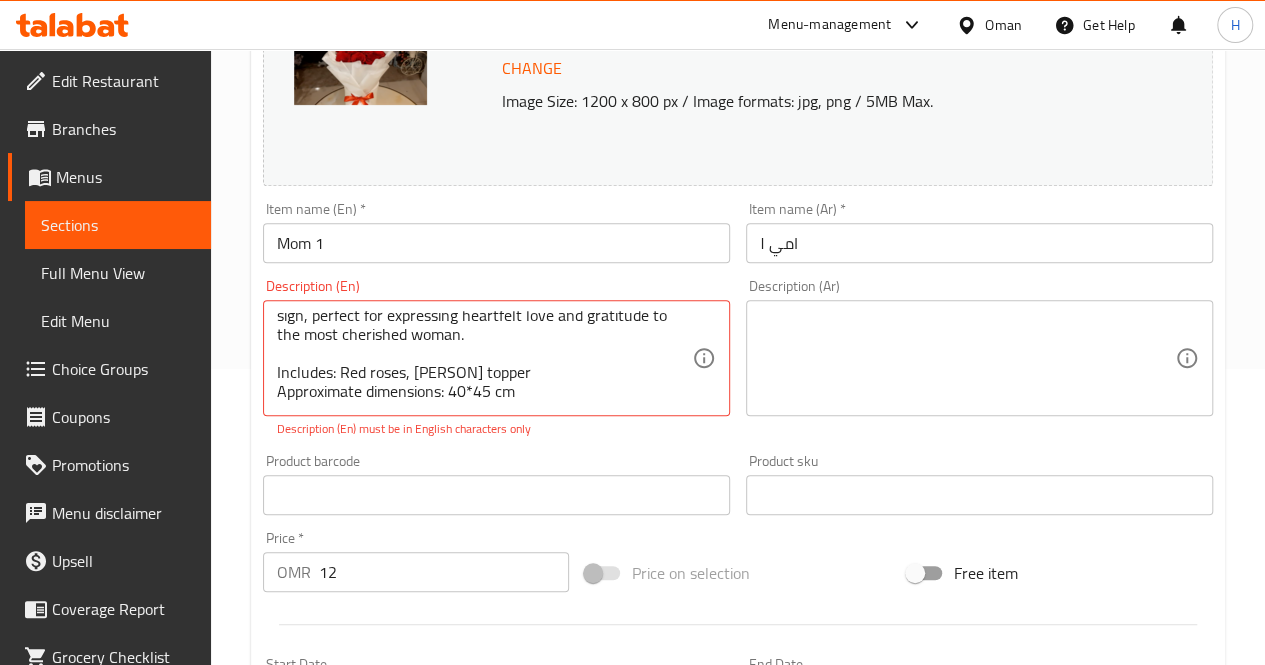 scroll, scrollTop: 275, scrollLeft: 0, axis: vertical 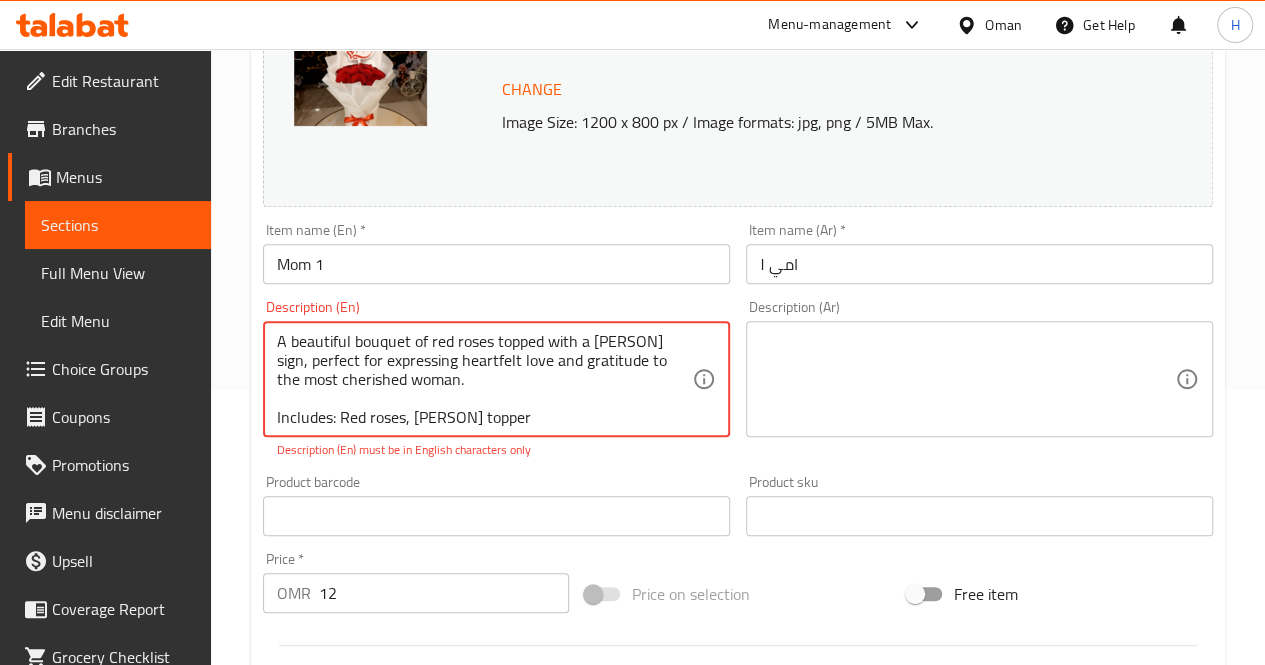 drag, startPoint x: 587, startPoint y: 342, endPoint x: 678, endPoint y: 343, distance: 91.00549 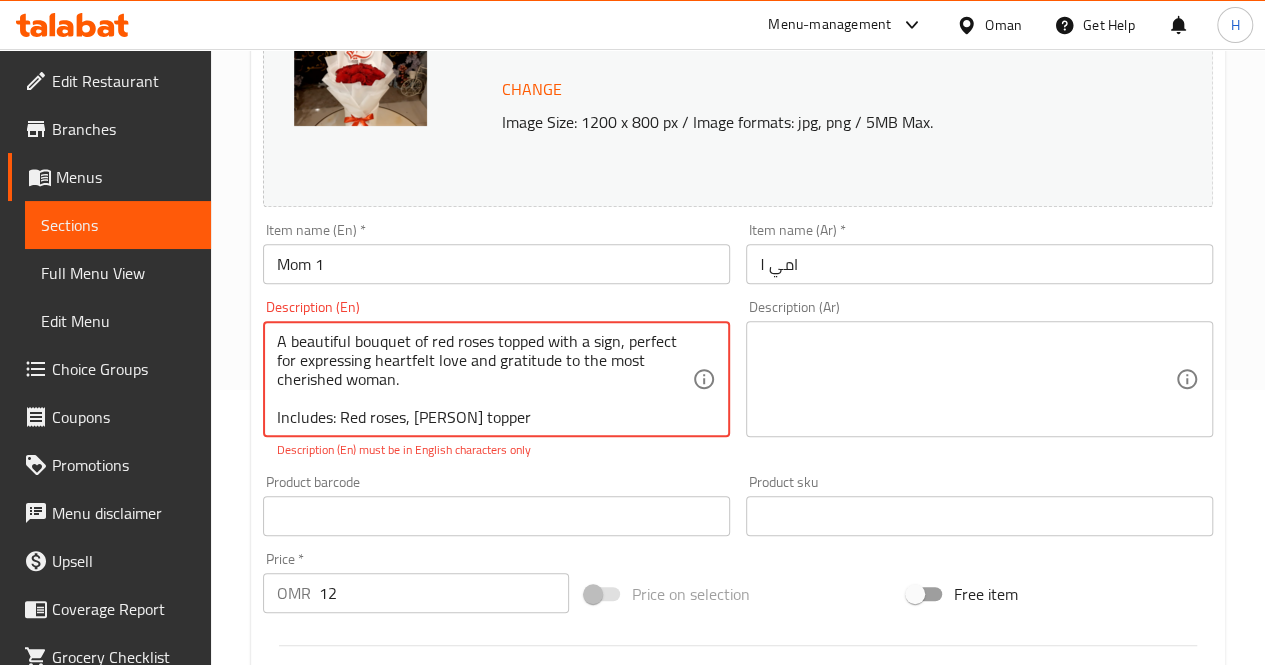 scroll, scrollTop: 24, scrollLeft: 0, axis: vertical 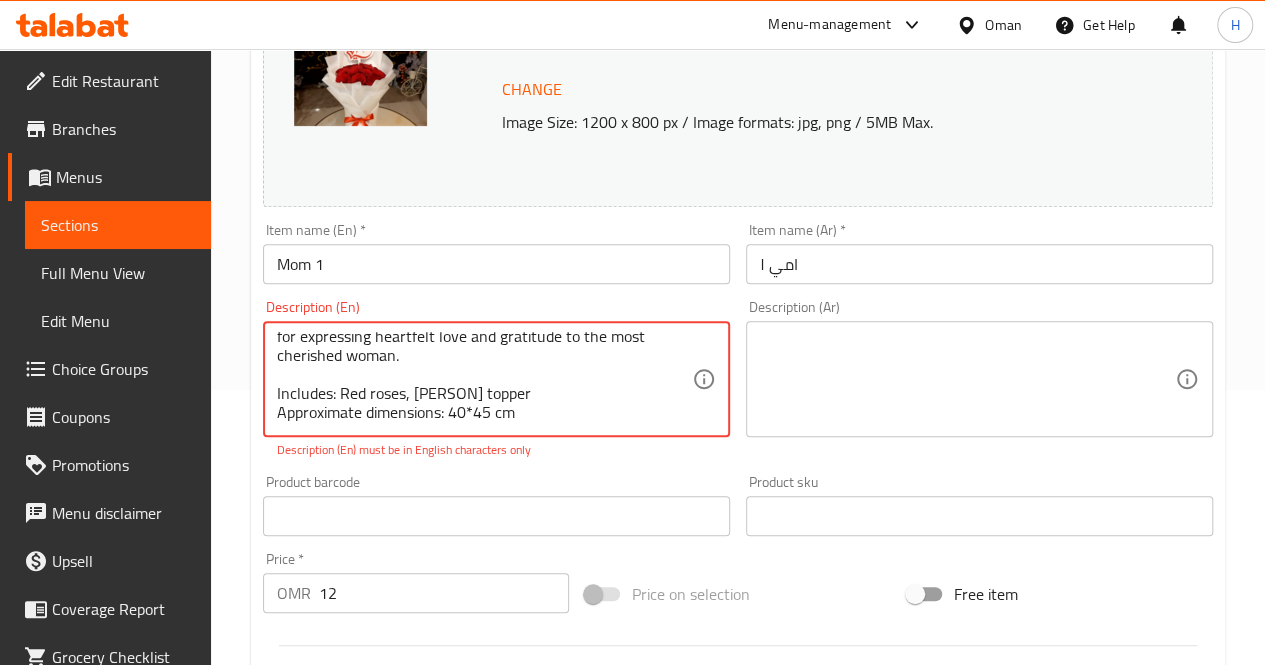 drag, startPoint x: 418, startPoint y: 392, endPoint x: 541, endPoint y: 388, distance: 123.065025 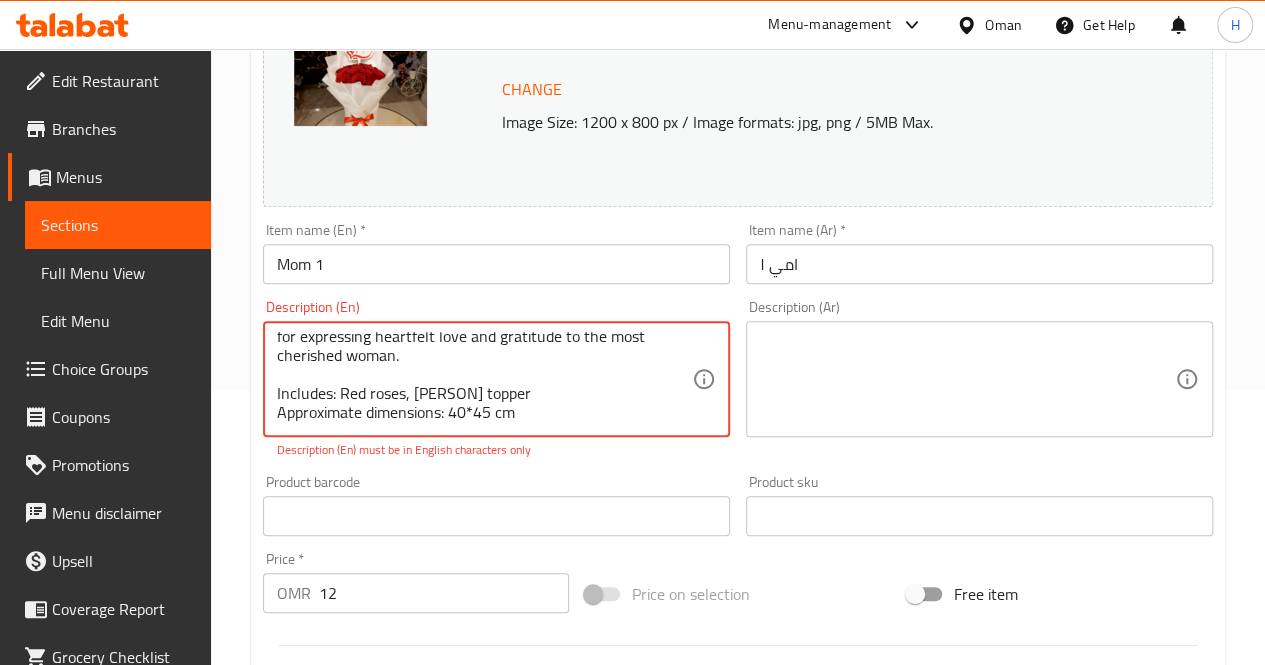 click on "A beautiful bouquet of red roses topped with a sign, perfect for expressing heartfelt love and gratitude to the most cherished woman.
Includes: Red roses, حياتي أمي topper
Approximate dimensions: 40*45 cm" at bounding box center (484, 379) 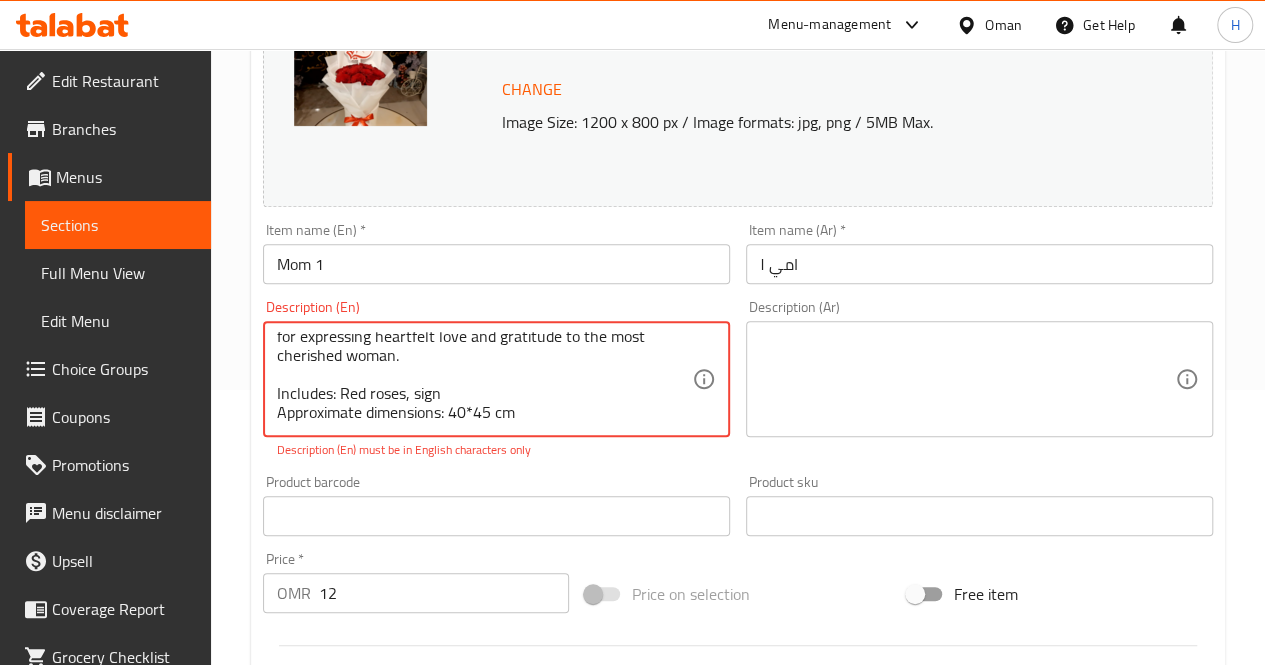 click on "A beautiful bouquet of red roses topped with a sign, perfect for expressing heartfelt love and gratitude to the most cherished woman.
Includes: Red roses, sign
Approximate dimensions: 40*45 cm" at bounding box center (484, 379) 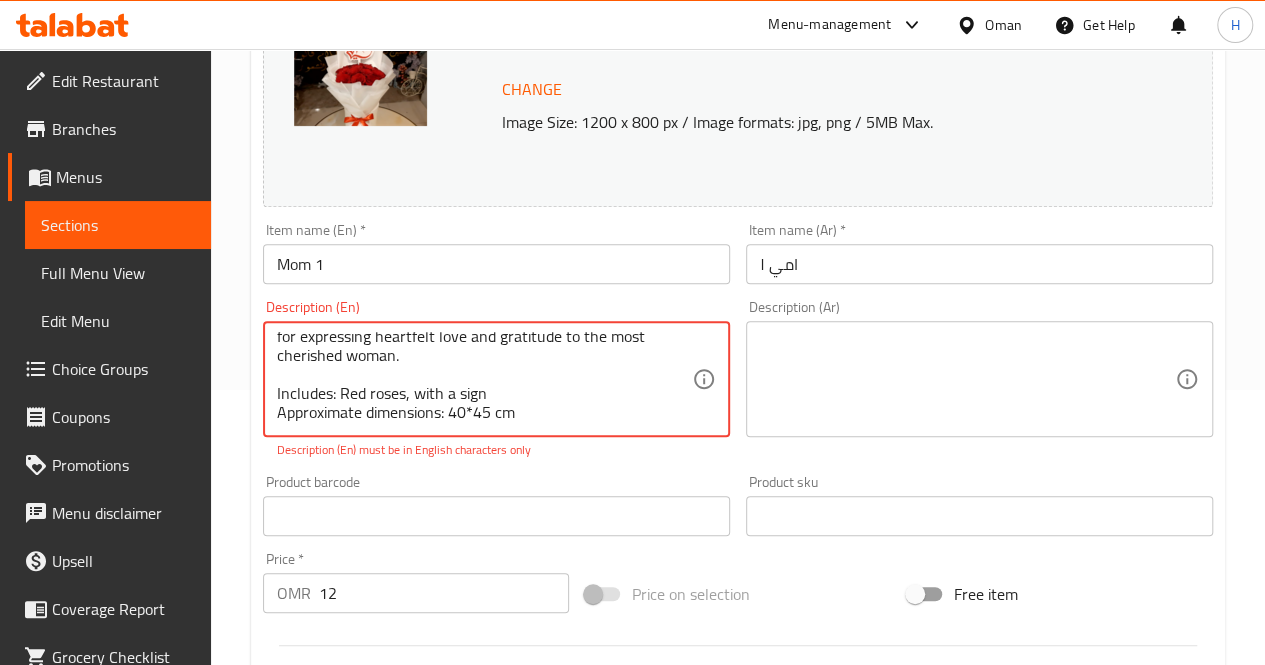 scroll, scrollTop: 0, scrollLeft: 0, axis: both 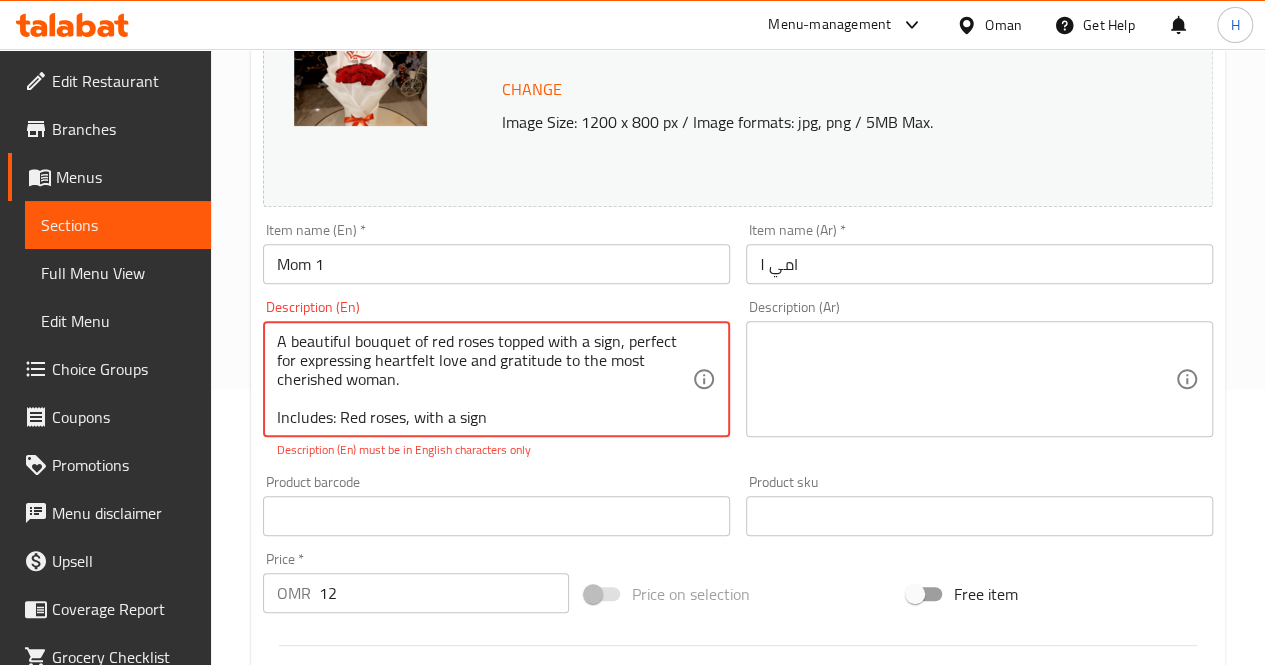 type on "A beautiful bouquet of red roses topped with a sign, perfect for expressing heartfelt love and gratitude to the most cherished woman.
Includes: Red roses, with a sign
Approximate dimensions: 40*45 cm" 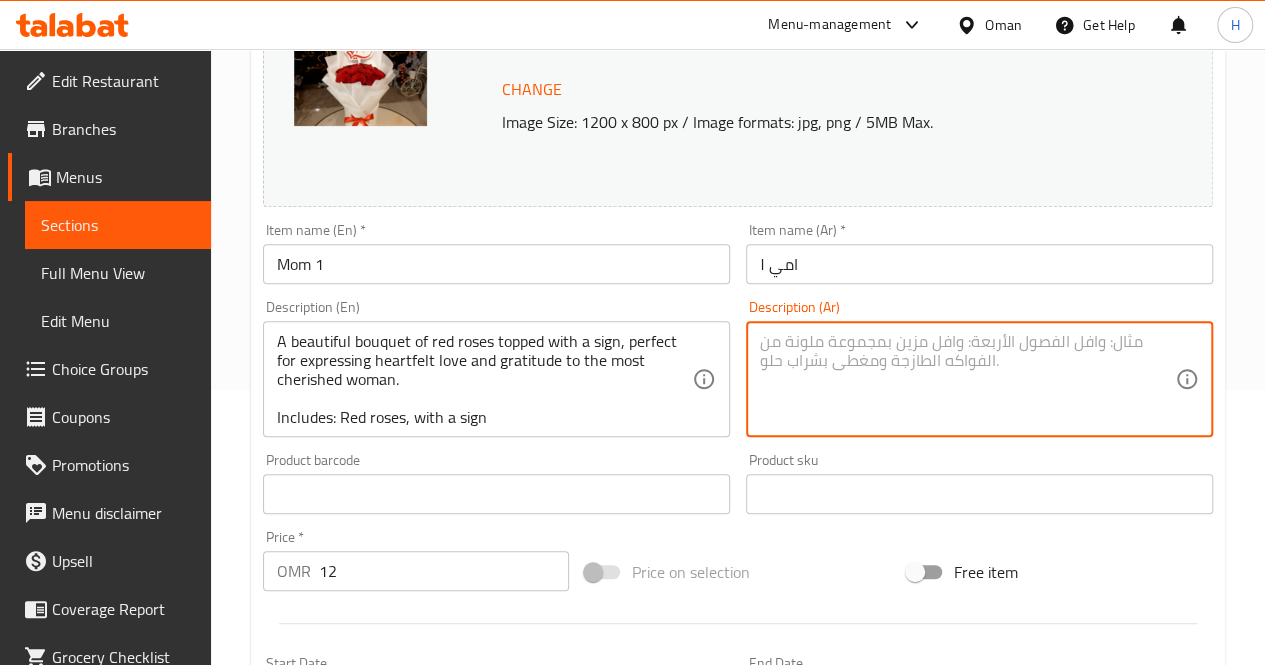 click at bounding box center (967, 379) 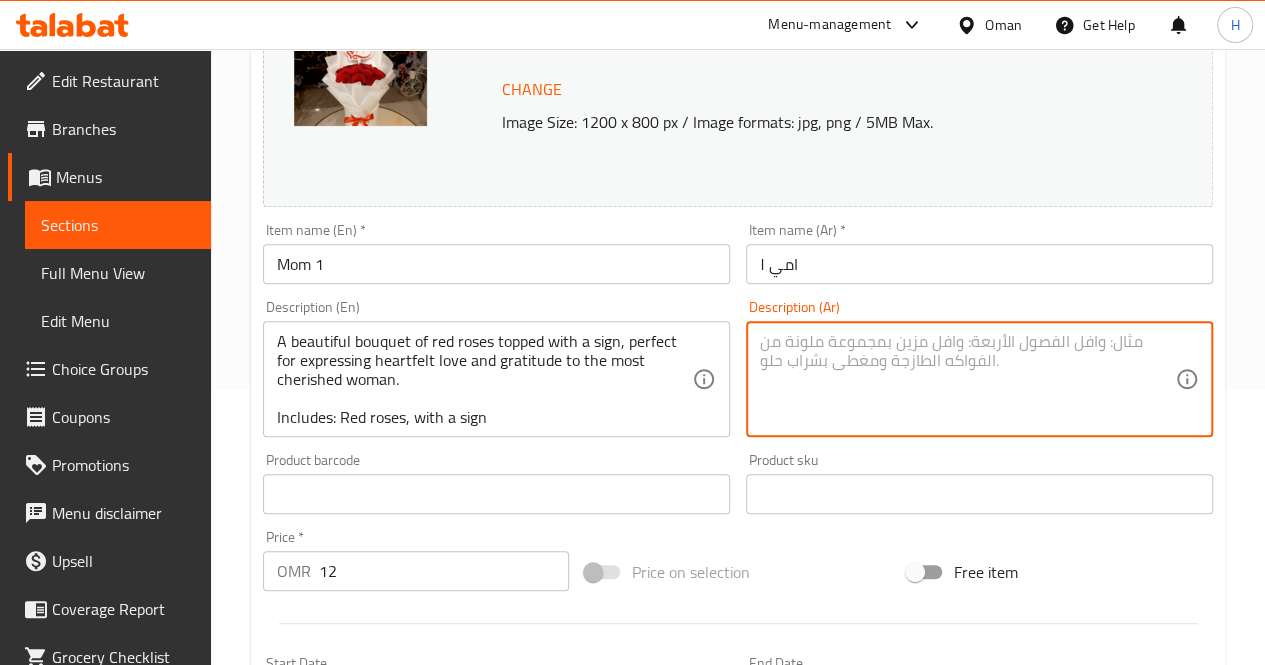 click at bounding box center [967, 379] 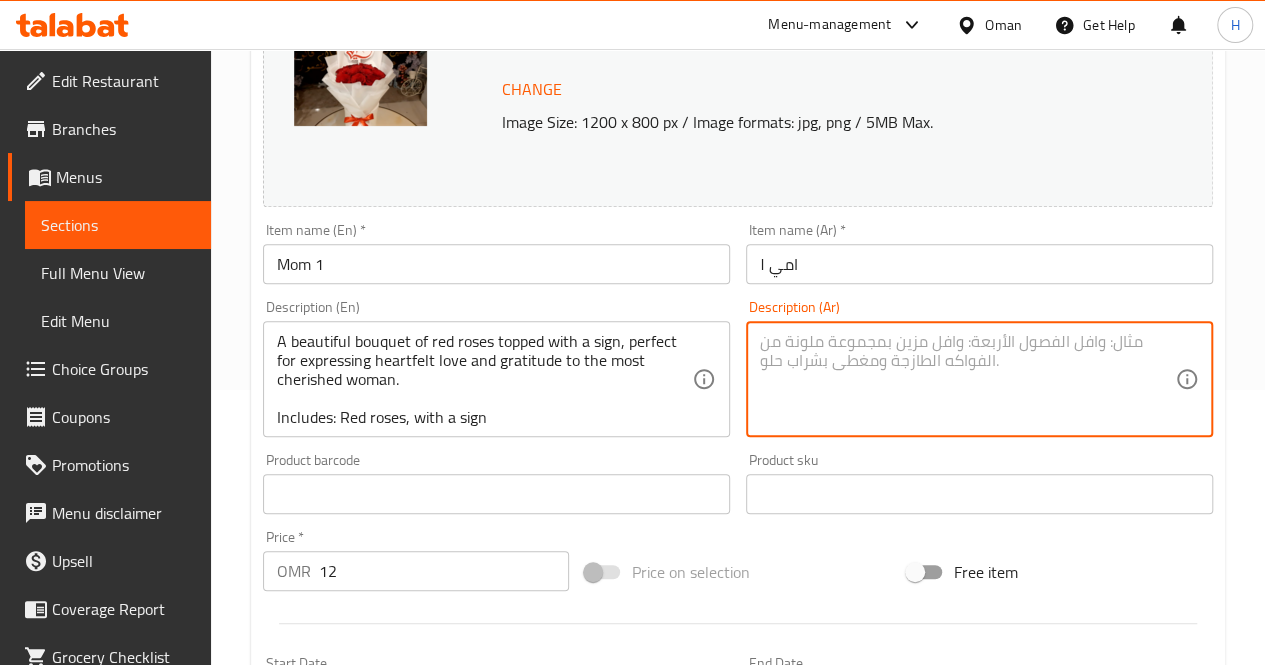 click at bounding box center [967, 379] 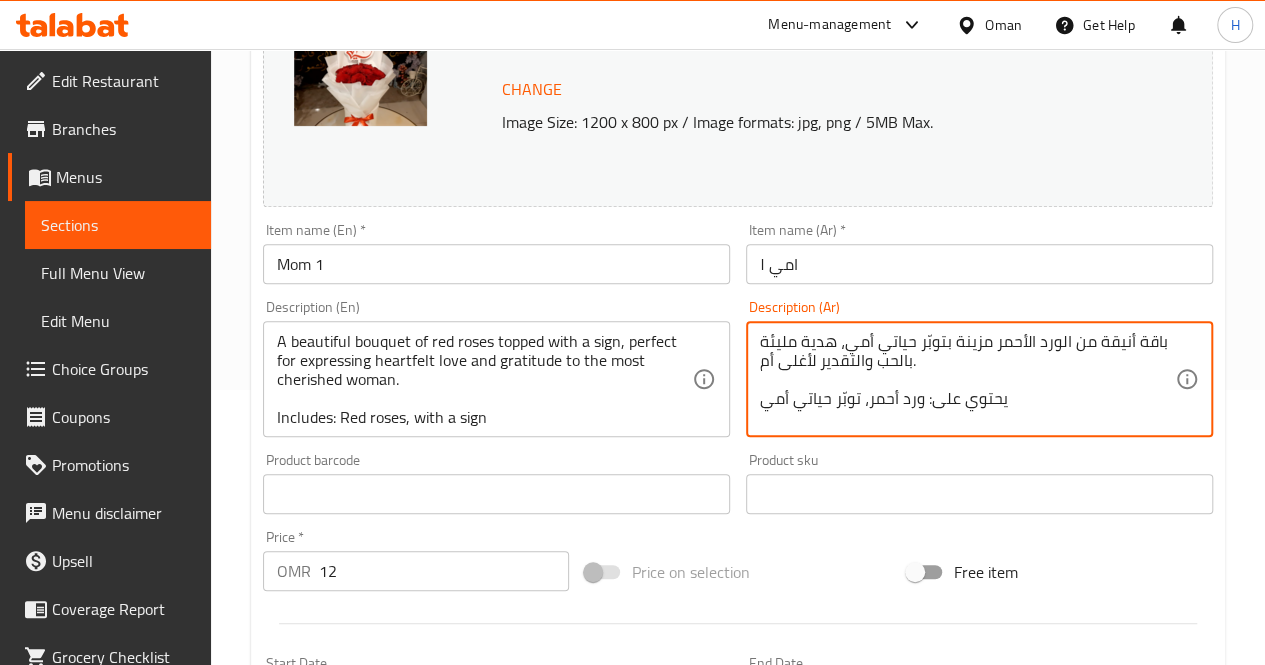 paste on "الأبعاد التقريبية: ٤٠*٤٥ سم" 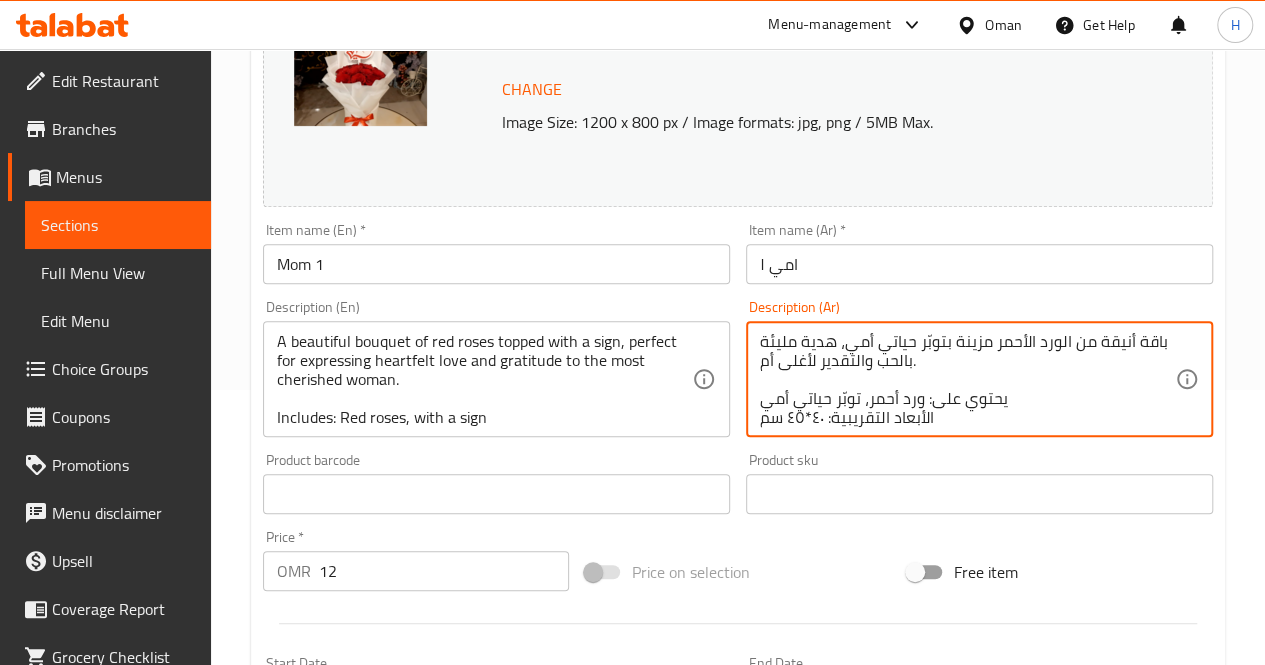 scroll, scrollTop: 4, scrollLeft: 0, axis: vertical 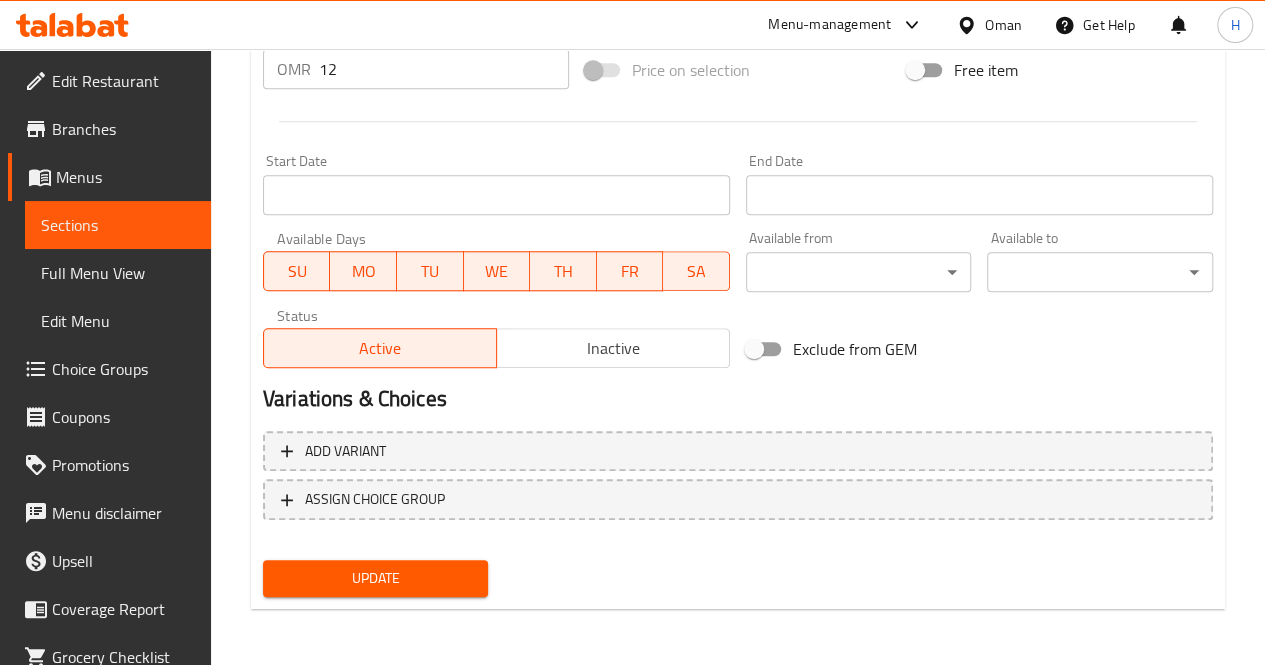 type on "باقة أنيقة من الورد الأحمر مزينة بتوبّر حياتي أمي، هدية مليئة بالحب والتقدير لأغلى أم.
يحتوي على: ورد أحمر، توبّر حياتي أمي
الأبعاد التقريبية: ٤٠*٤٥ سم" 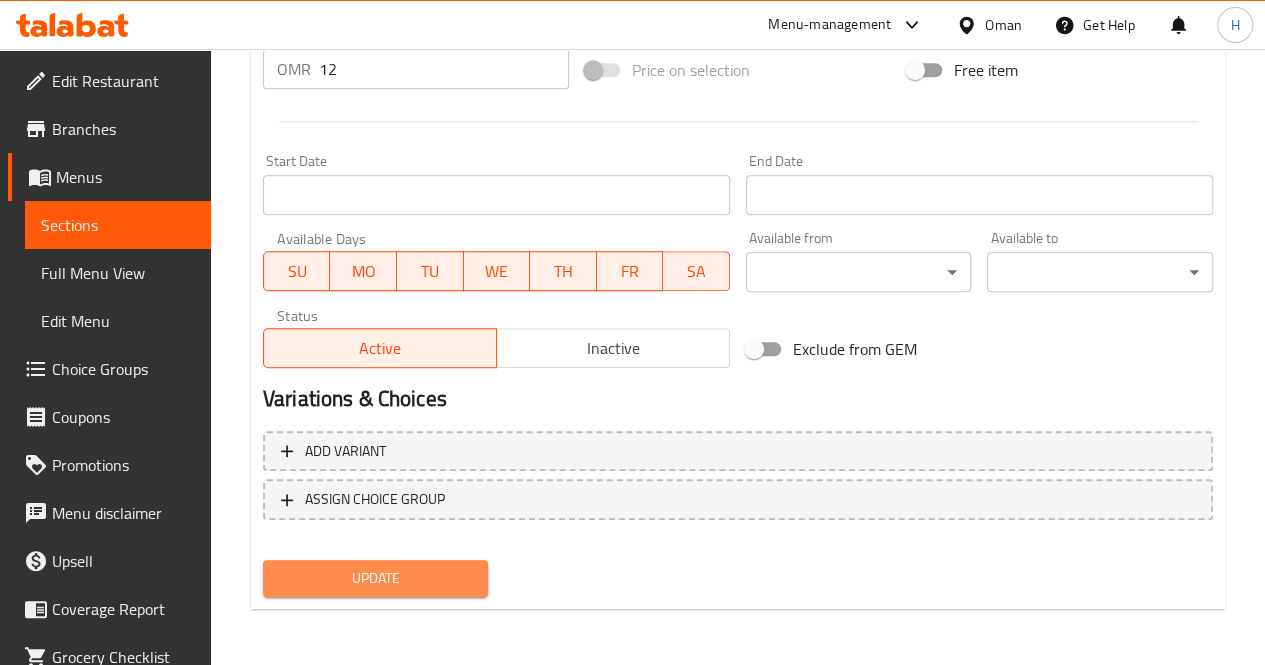 click on "Update" at bounding box center (376, 578) 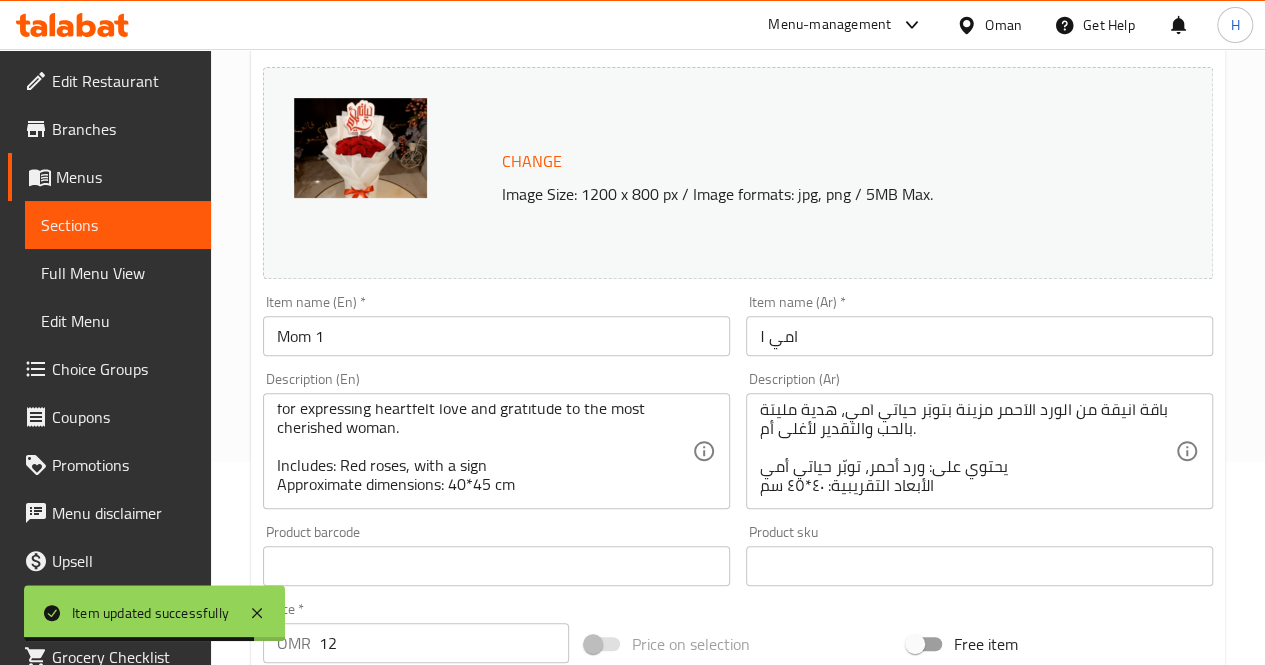 scroll, scrollTop: 0, scrollLeft: 0, axis: both 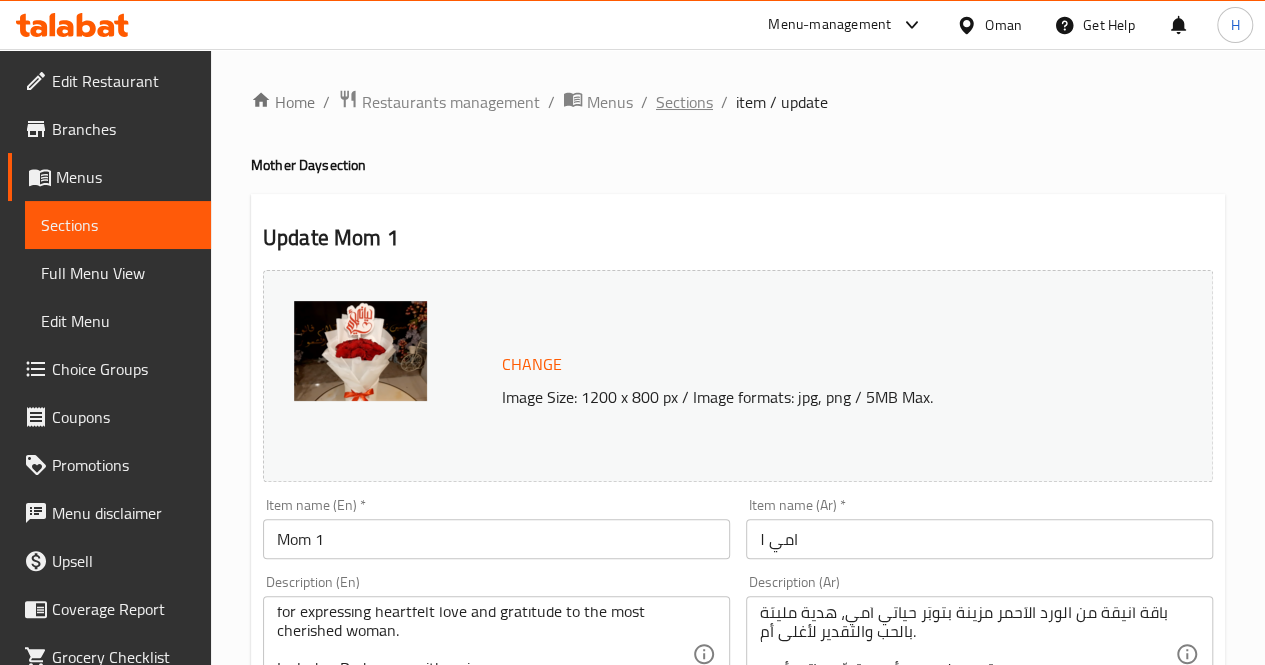 click on "Sections" at bounding box center (684, 102) 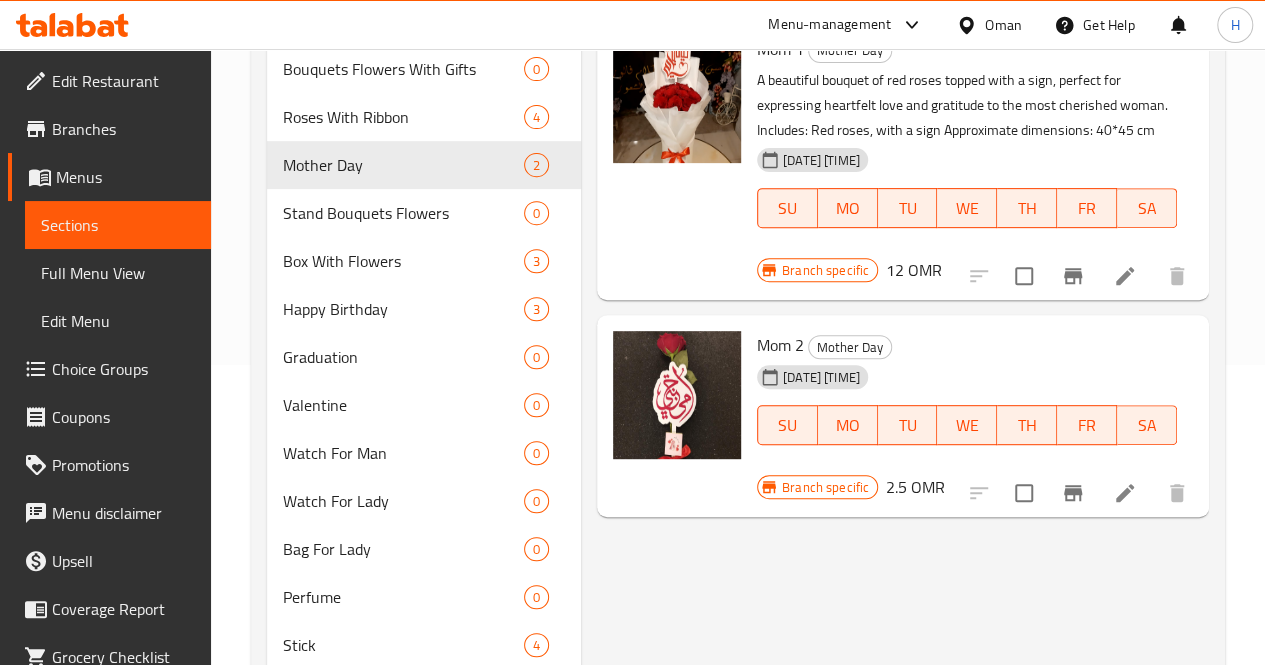 scroll, scrollTop: 310, scrollLeft: 0, axis: vertical 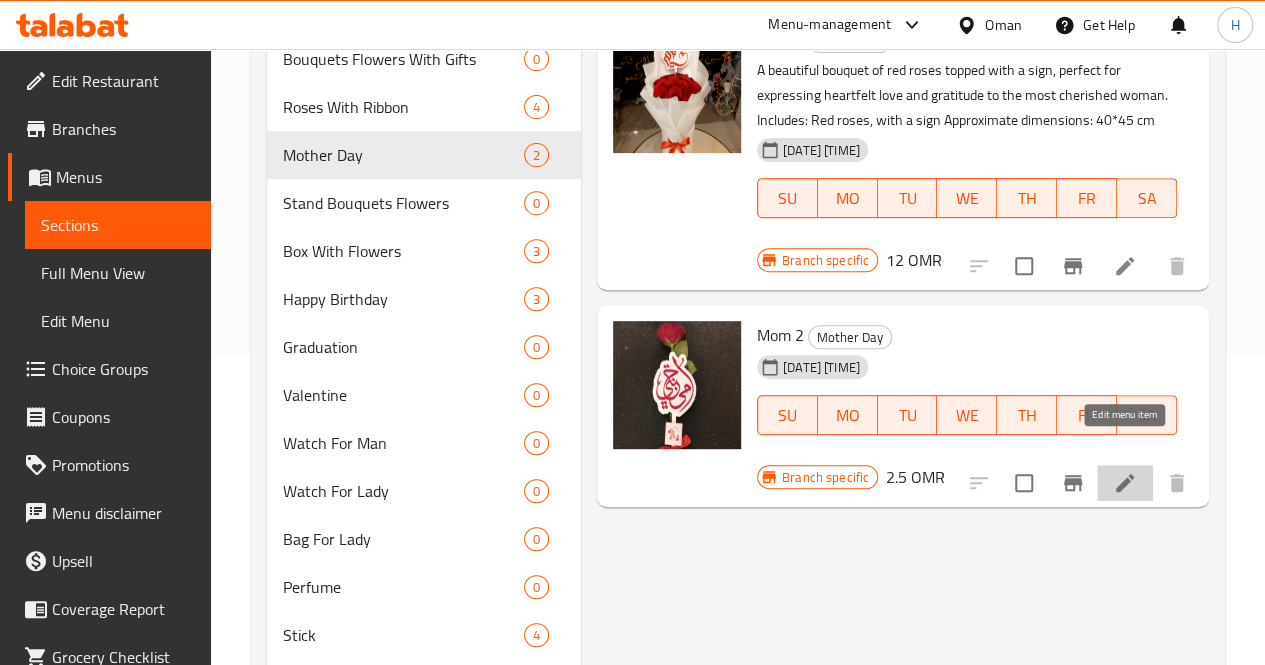 click 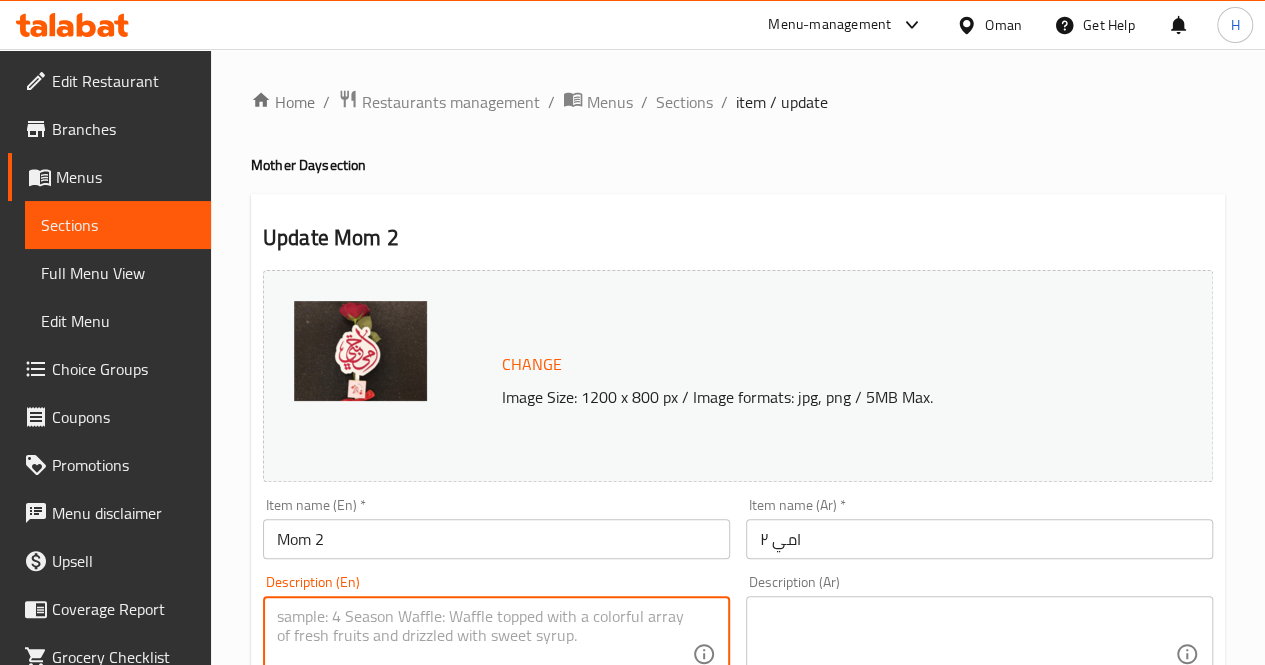 click at bounding box center [484, 654] 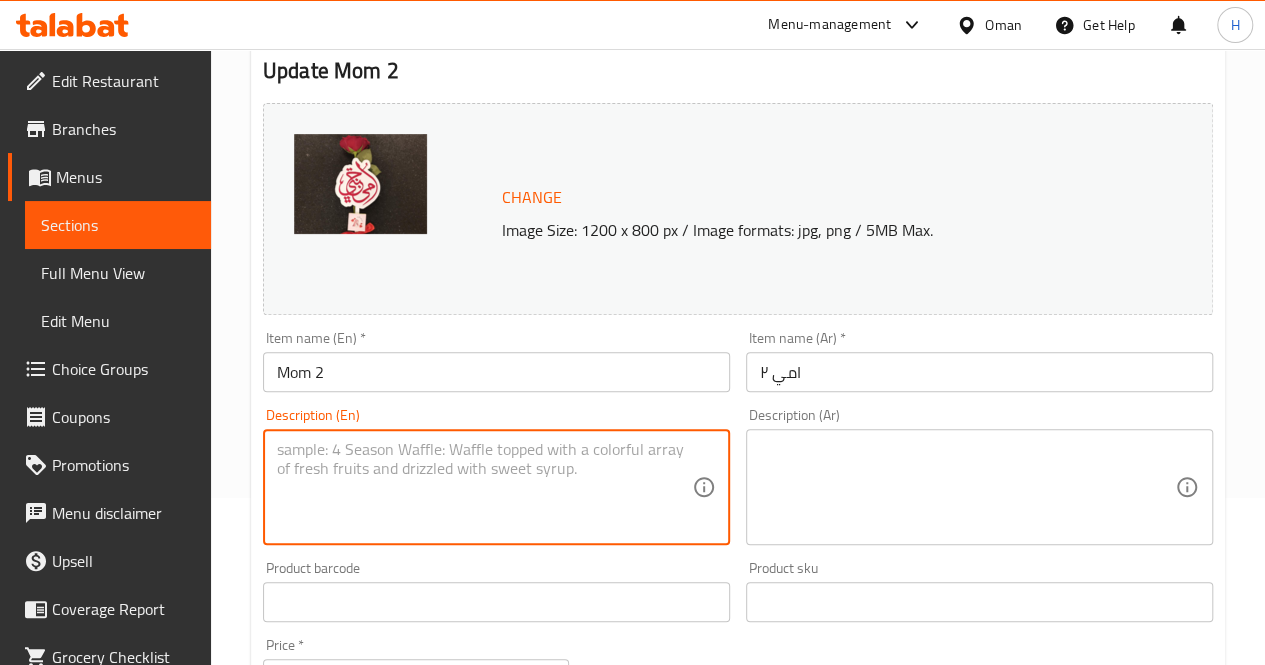 scroll, scrollTop: 168, scrollLeft: 0, axis: vertical 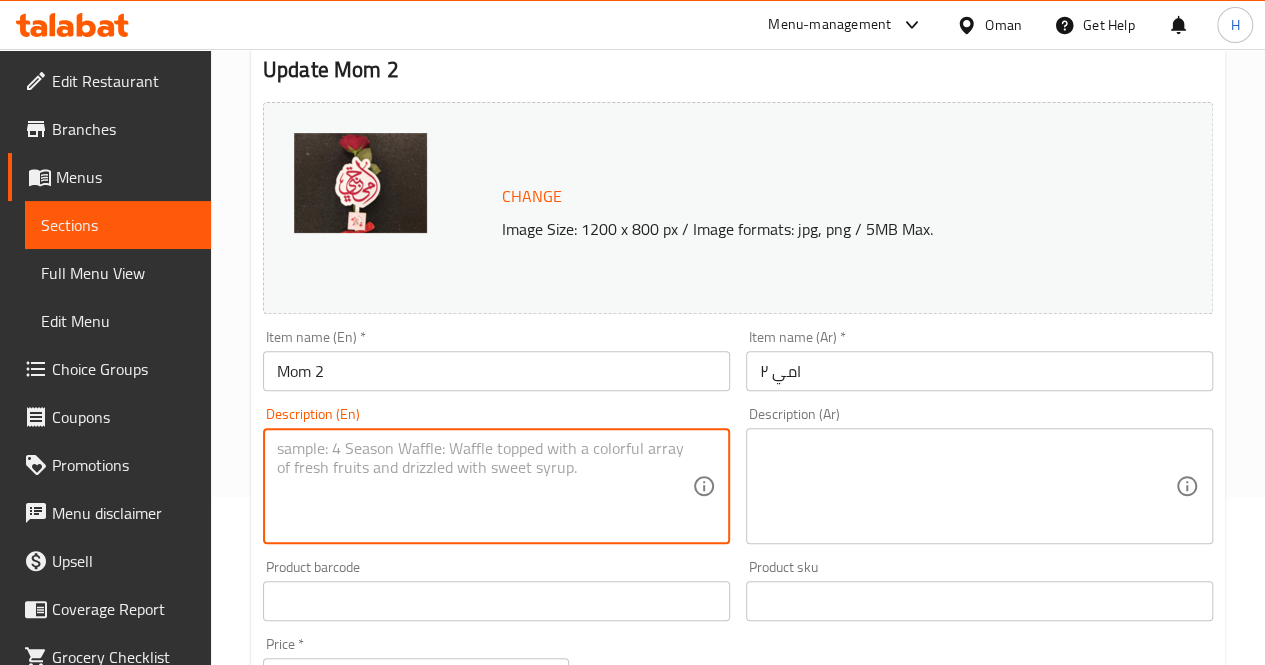 paste on "A single red rose paired with a topper that reads My Beloved Mother in arabic, a heartfelt gesture perfect for showing love and appreciation to a special mom.
Includes: Red rose,  My Beloved Mother in arabic topper
Approximate dimensions: 6*35 cm" 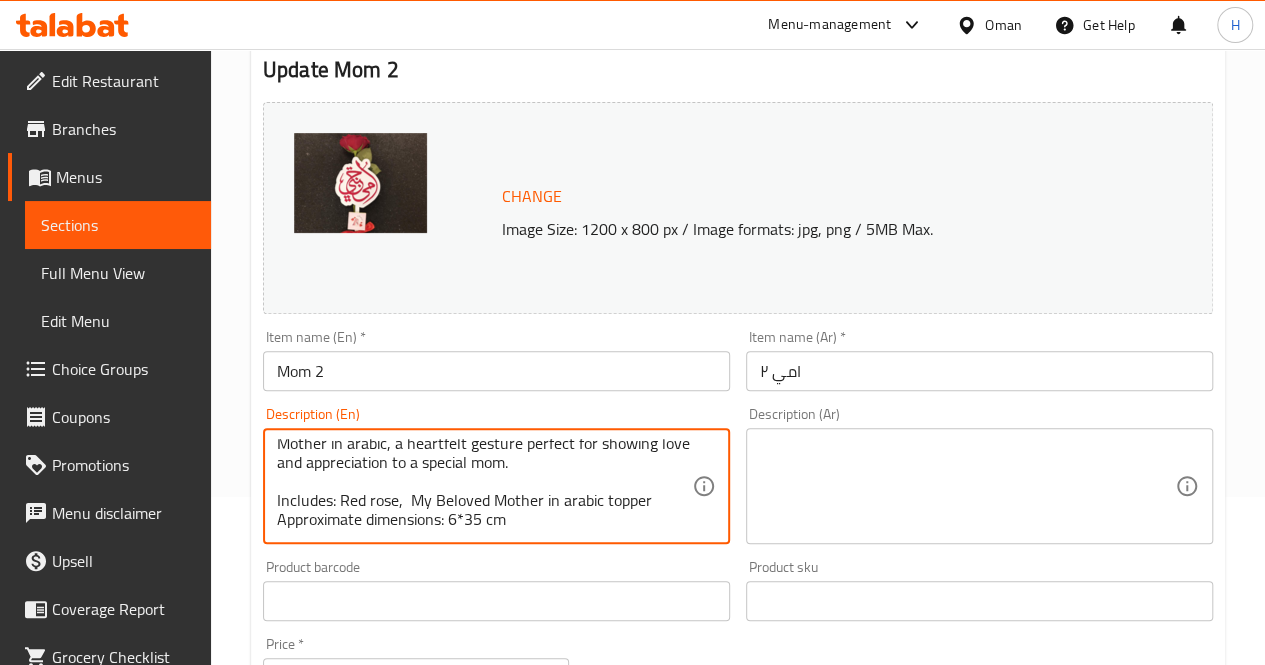 scroll, scrollTop: 0, scrollLeft: 0, axis: both 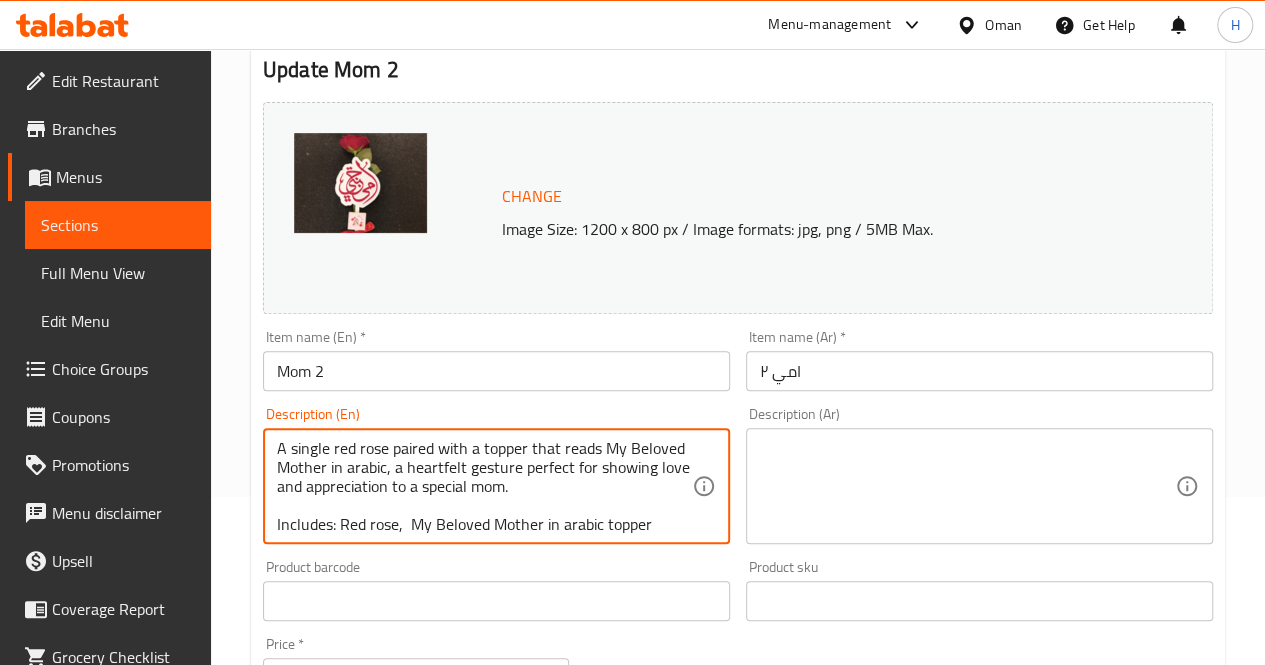 type on "A single red rose paired with a topper that reads My Beloved Mother in arabic, a heartfelt gesture perfect for showing love and appreciation to a special mom.
Includes: Red rose,  My Beloved Mother in arabic topper
Approximate dimensions: 6*35 cm" 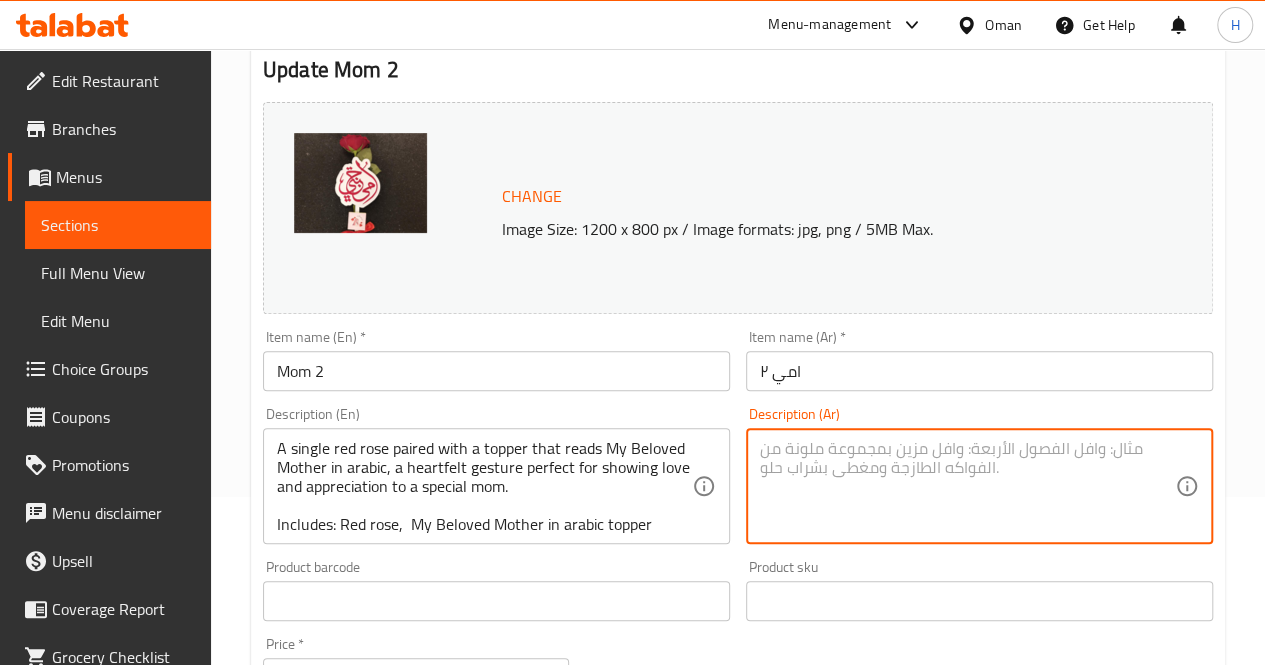 click at bounding box center [967, 486] 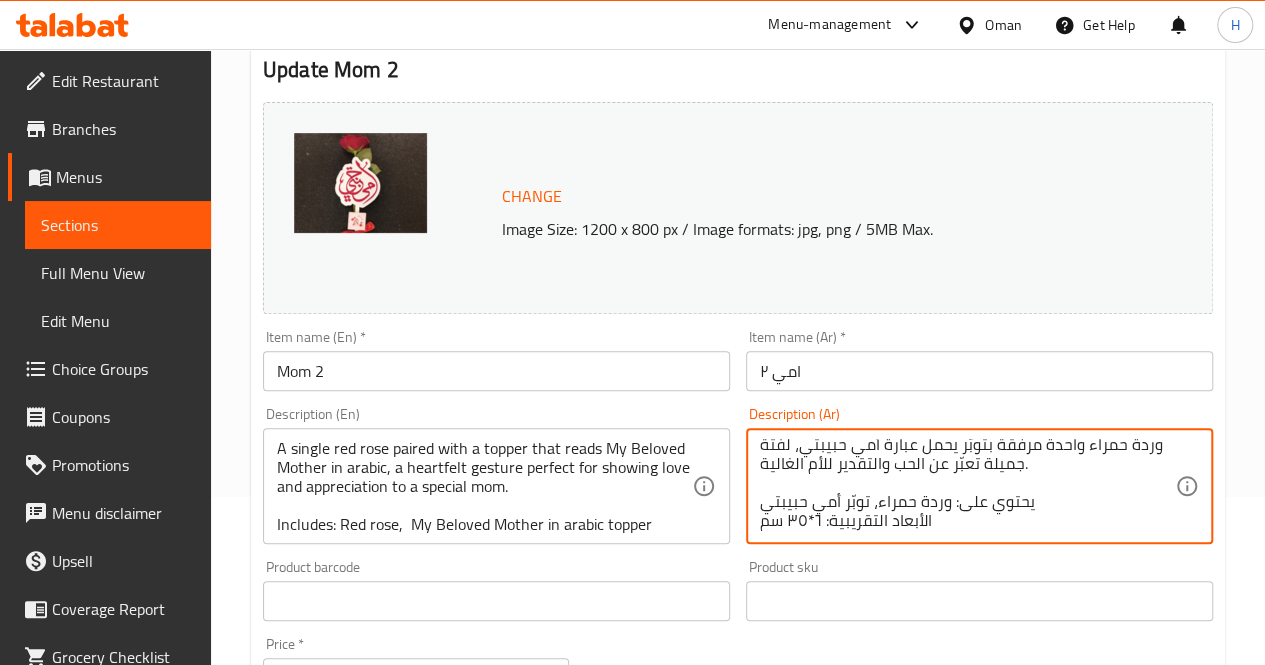 scroll, scrollTop: 0, scrollLeft: 0, axis: both 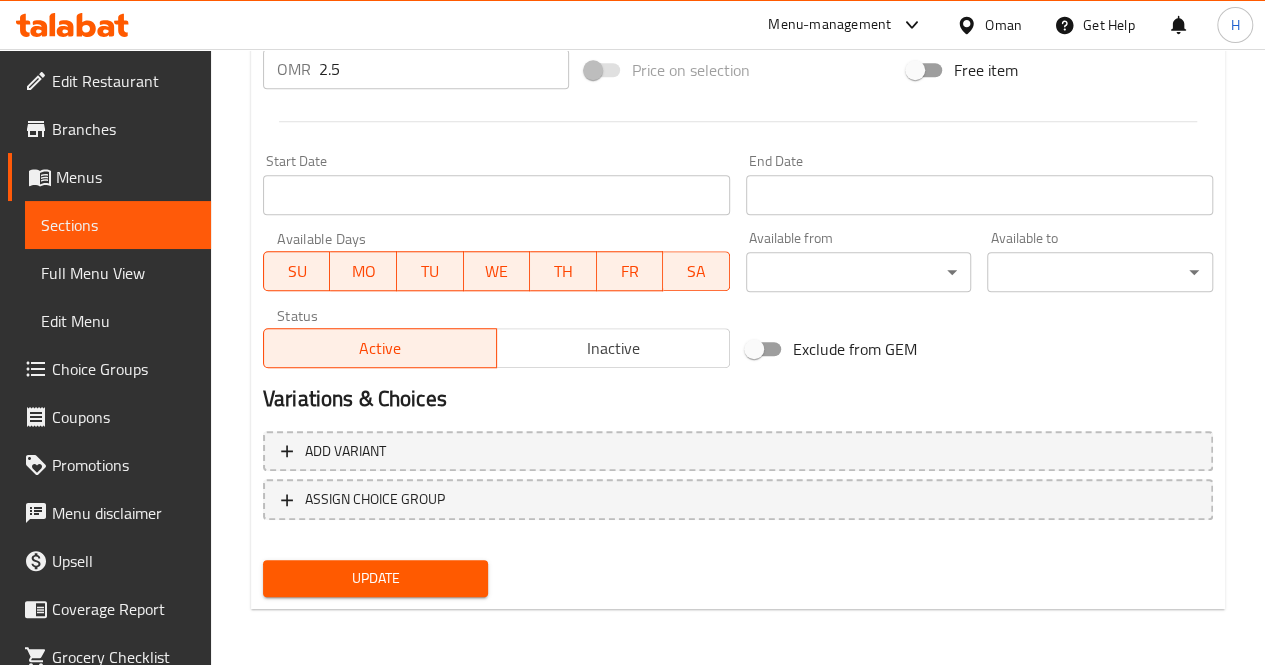 type on "وردة حمراء واحدة مرفقة بتوبّر يحمل عبارة أمي حبيبتي، لفتة جميلة تعبّر عن الحب والتقدير للأم الغالية.
يحتوي على: وردة حمراء، توبّر أمي حبيبتي
الأبعاد التقريبية: ٦*٣٥ سم" 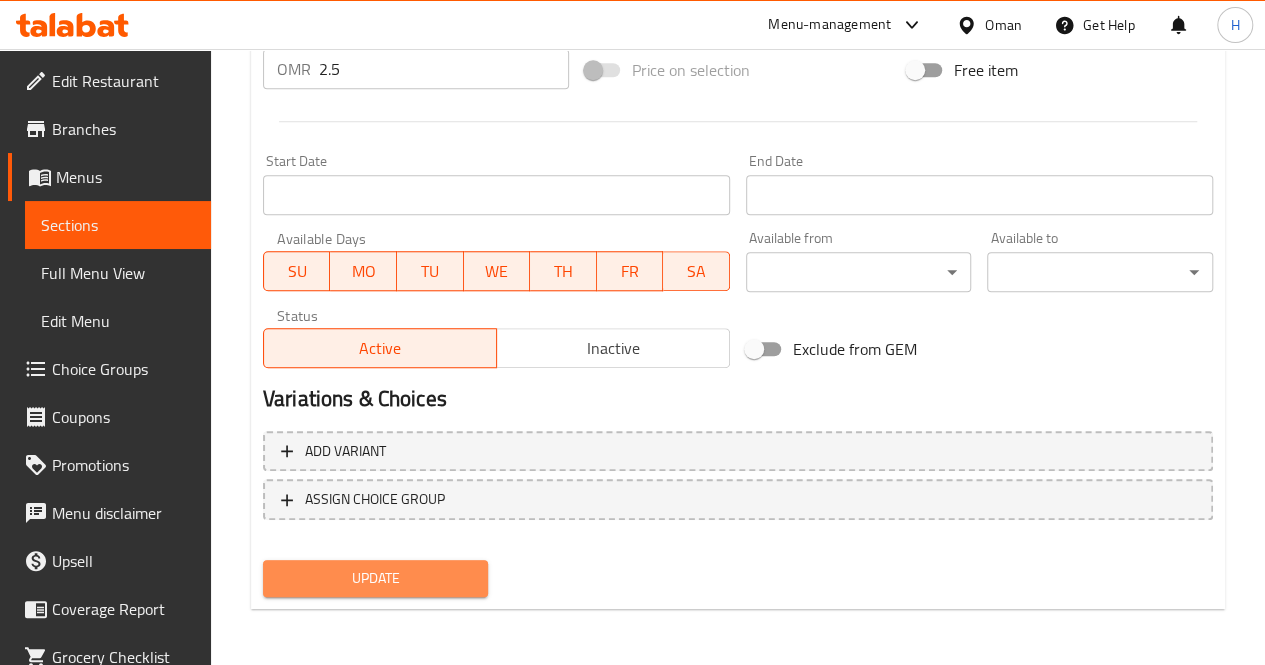 click on "Update" at bounding box center [376, 578] 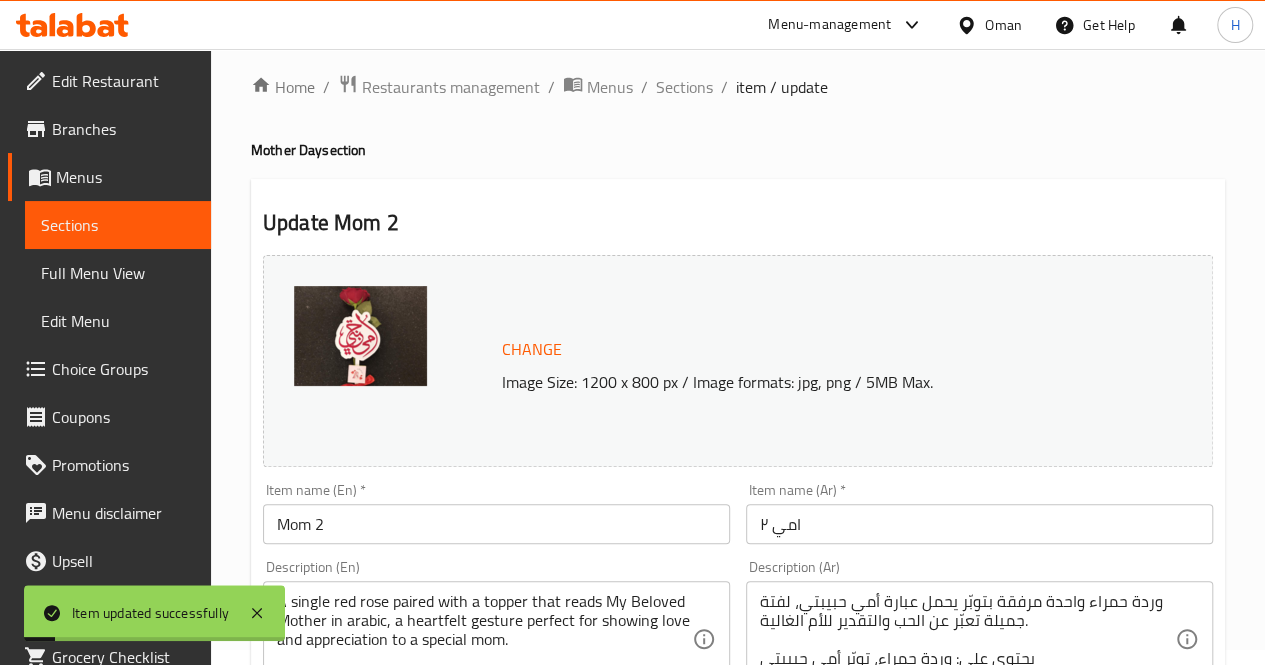 scroll, scrollTop: 0, scrollLeft: 0, axis: both 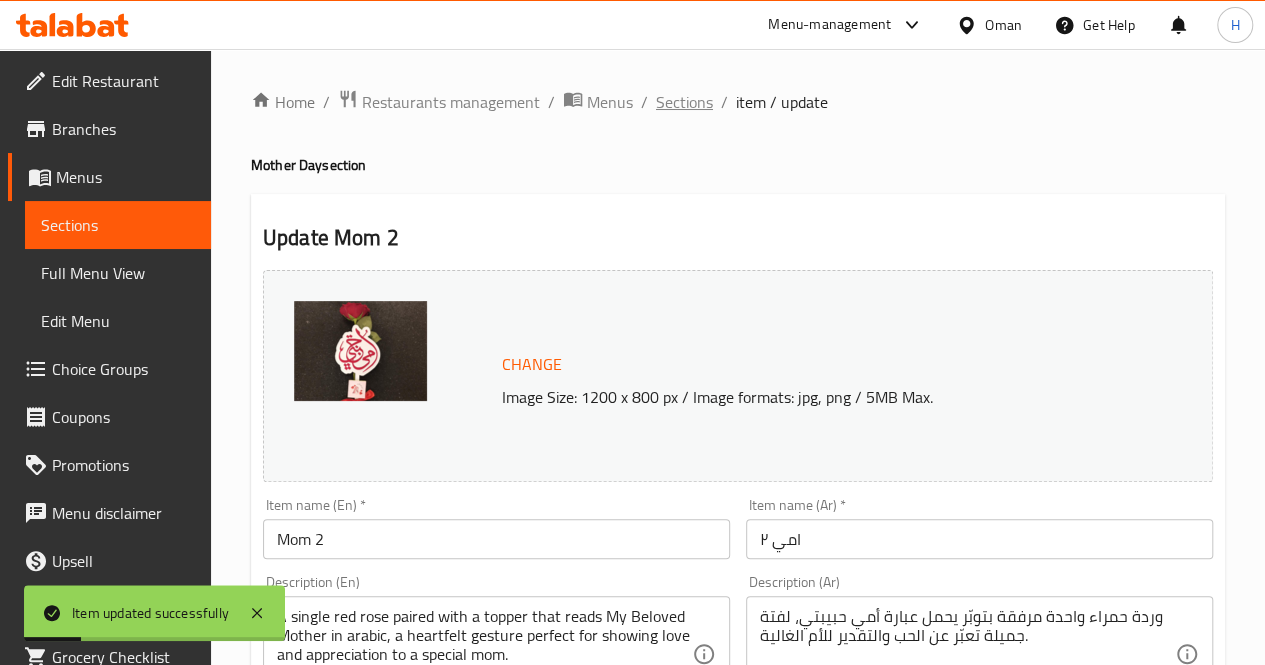 click on "Sections" at bounding box center [684, 102] 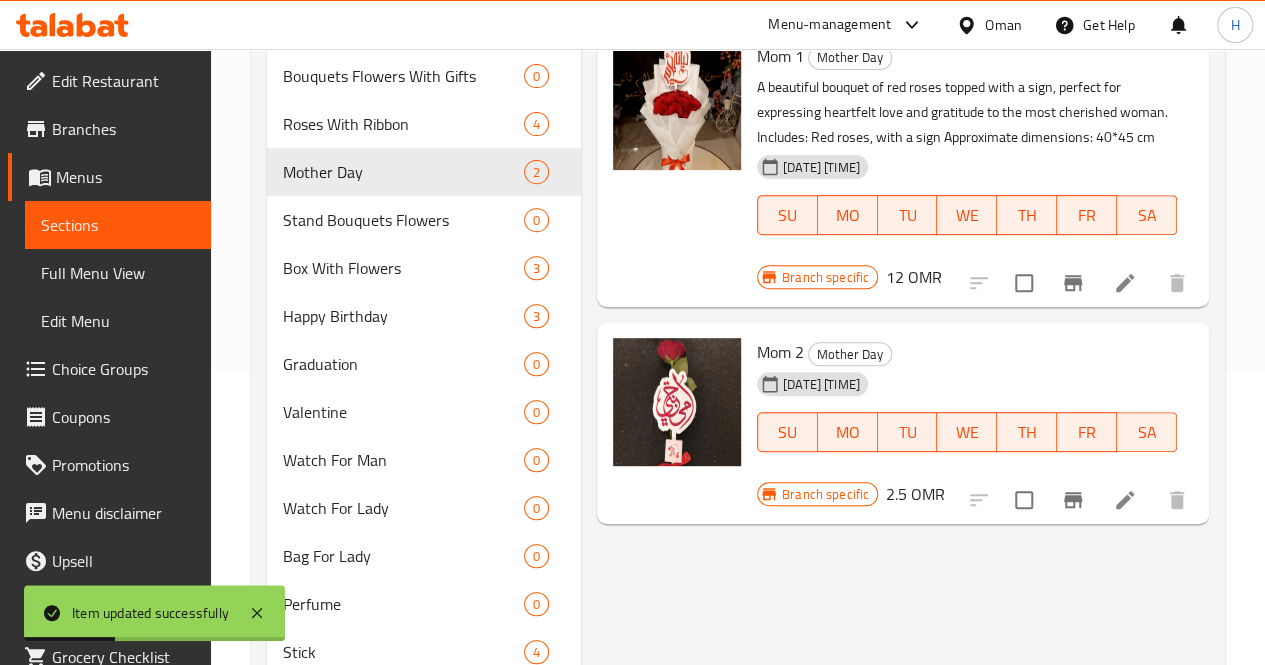 scroll, scrollTop: 329, scrollLeft: 0, axis: vertical 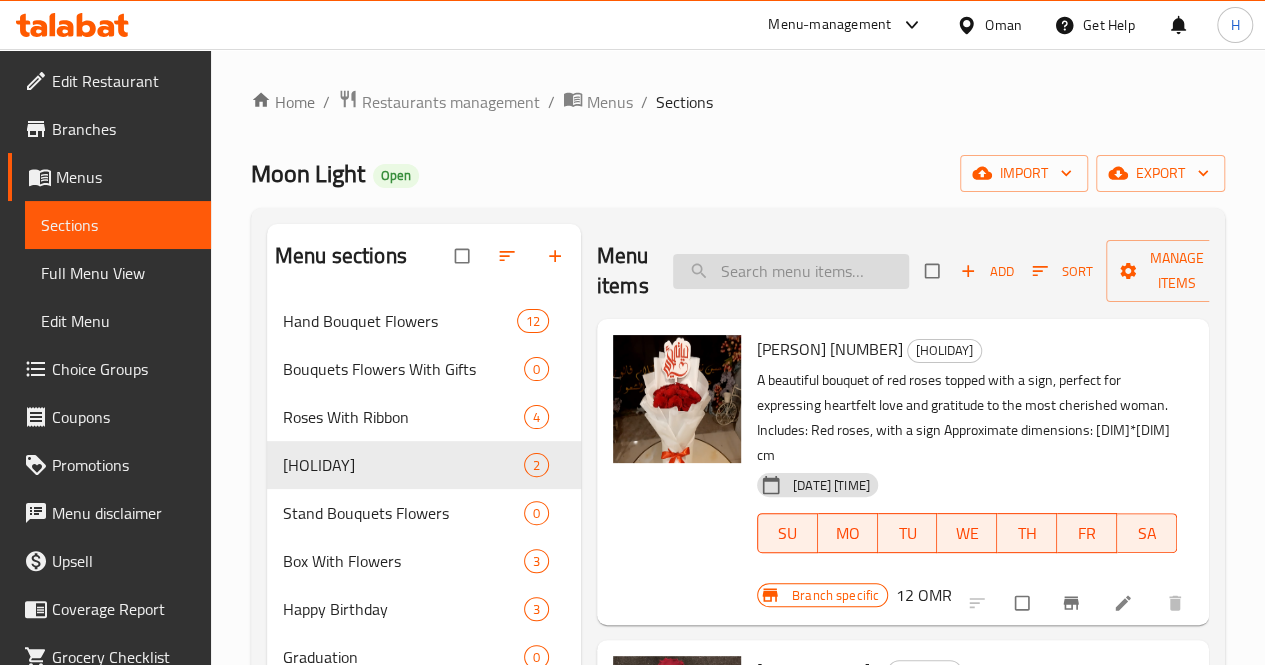 click at bounding box center [791, 271] 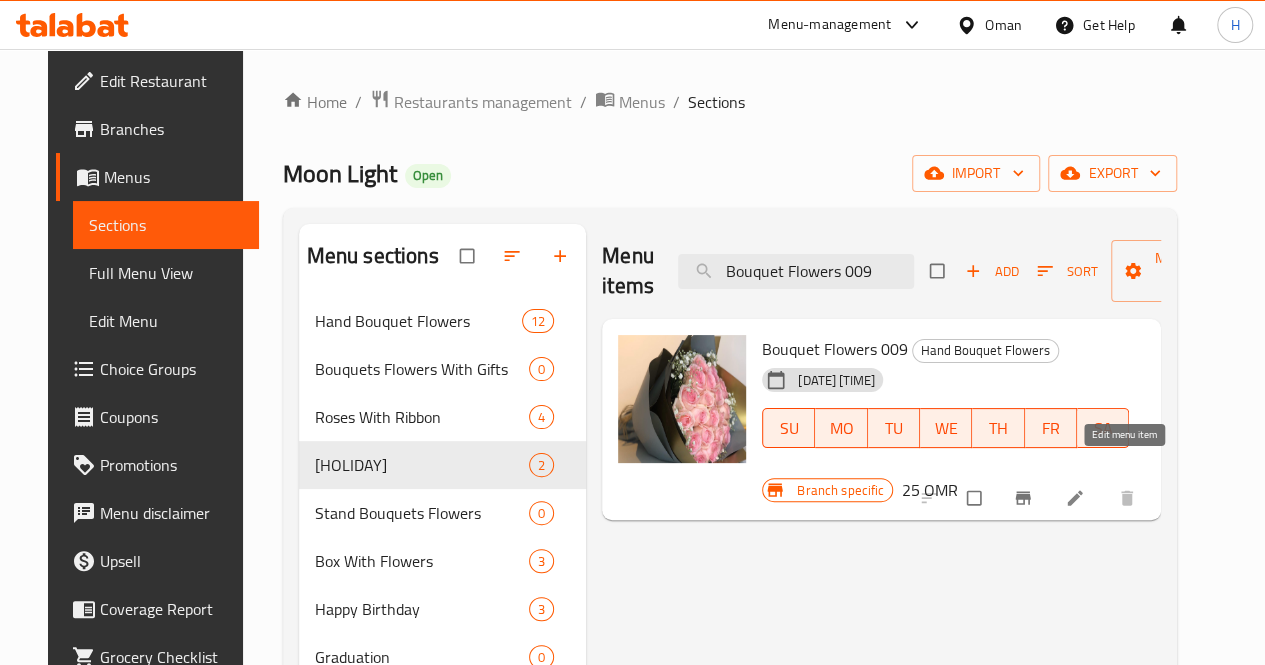 type on "Bouquet Flowers 009" 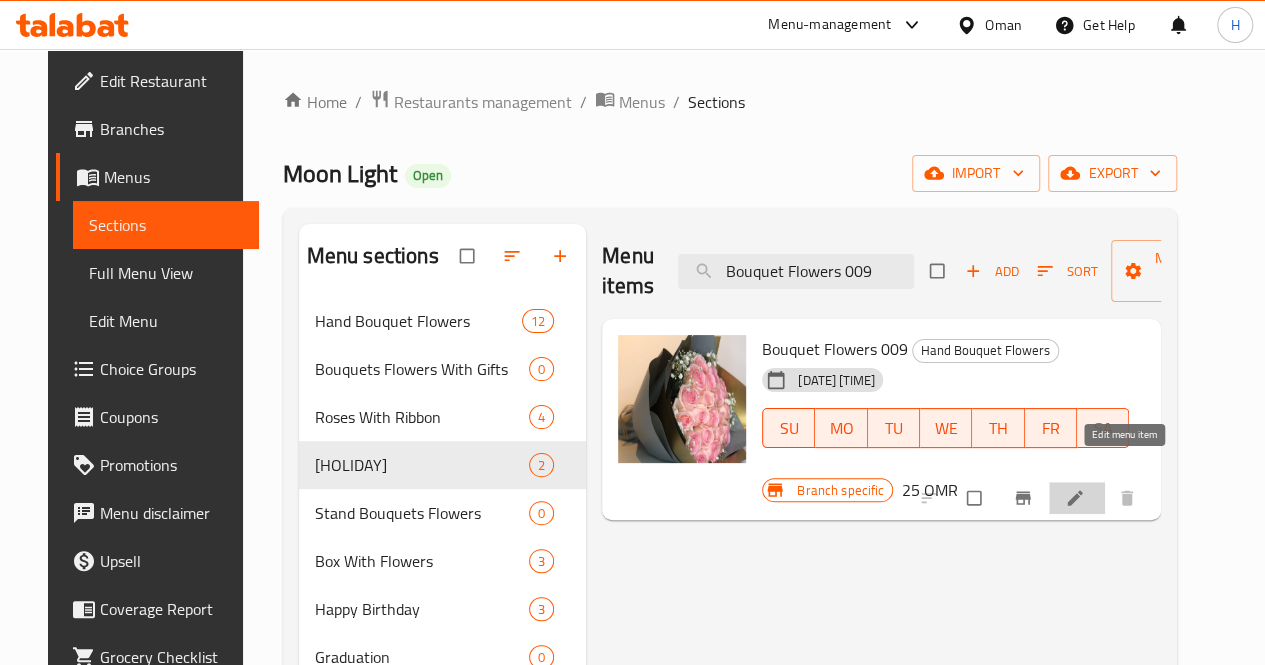click 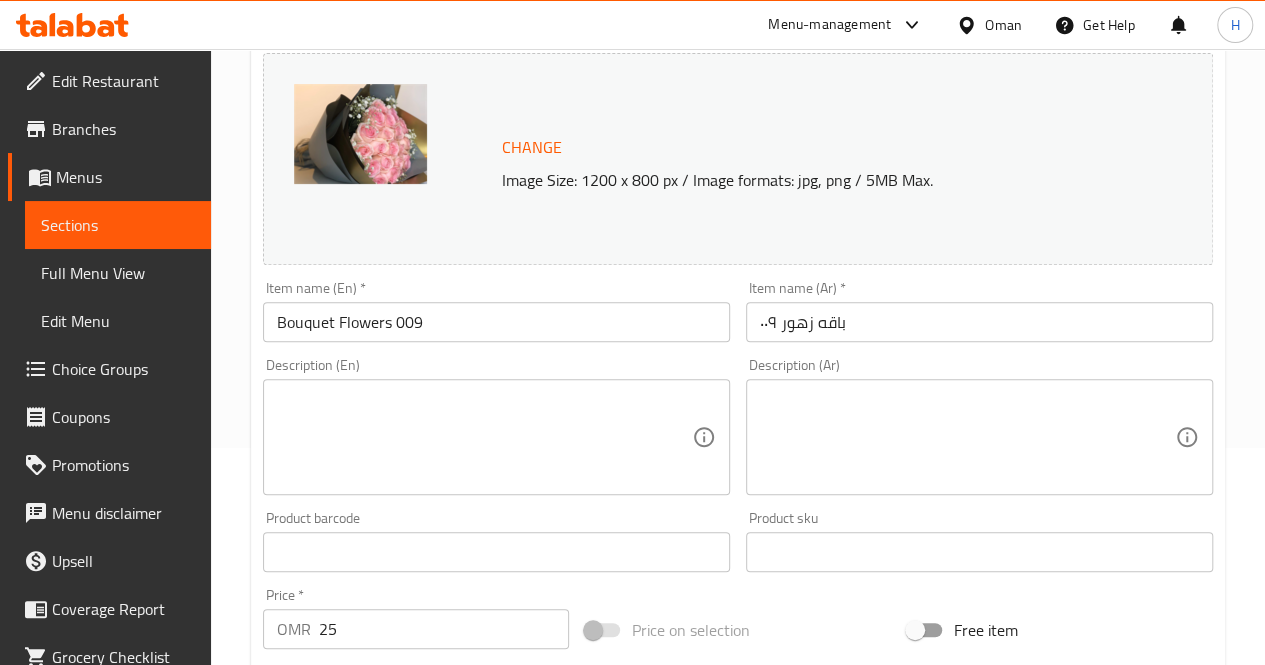 scroll, scrollTop: 222, scrollLeft: 0, axis: vertical 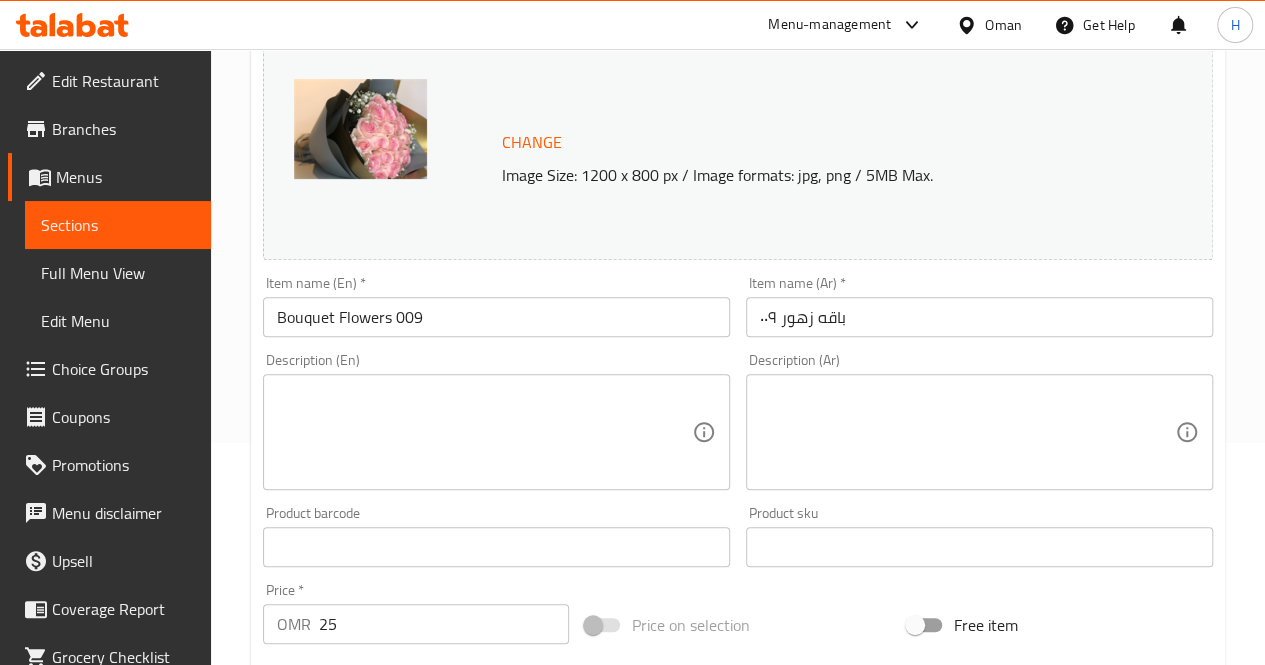 click at bounding box center [484, 432] 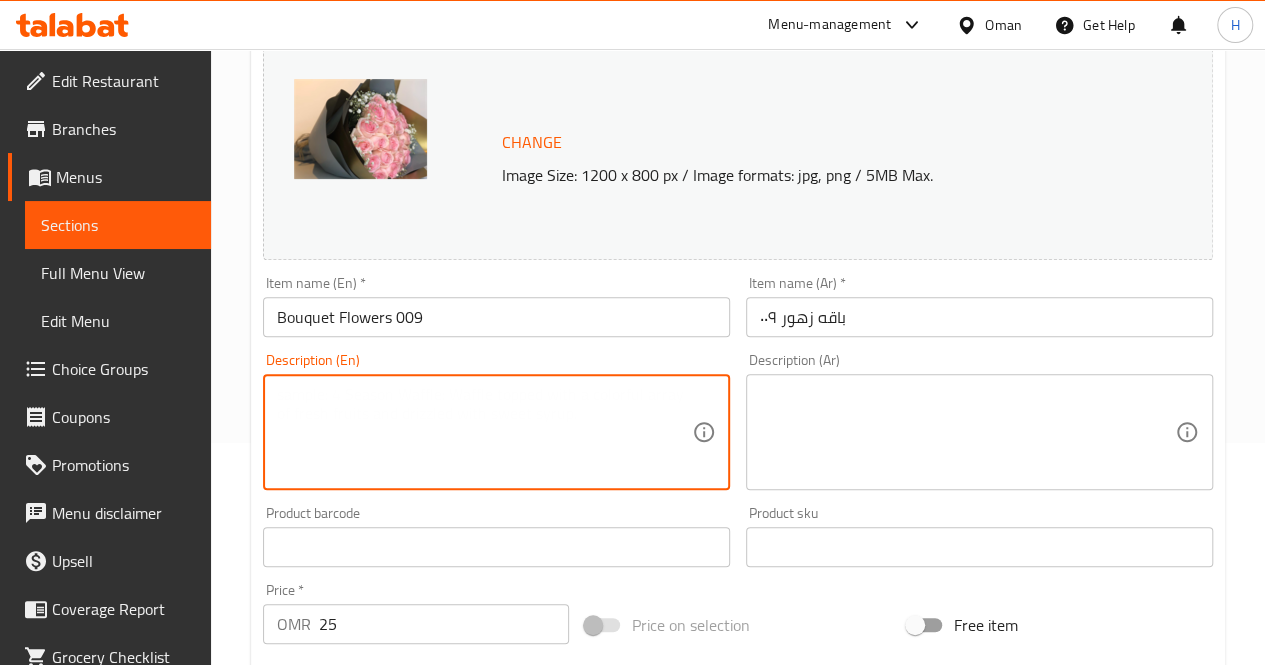 paste on "A charming bouquet of pink roses with babys breath, arranged to reflect elegance and gentle emotion, perfect for special occasions or thoughtful gifting.
Includes: Pink roses, babys breath
Approximate dimensions: 40*45 cm" 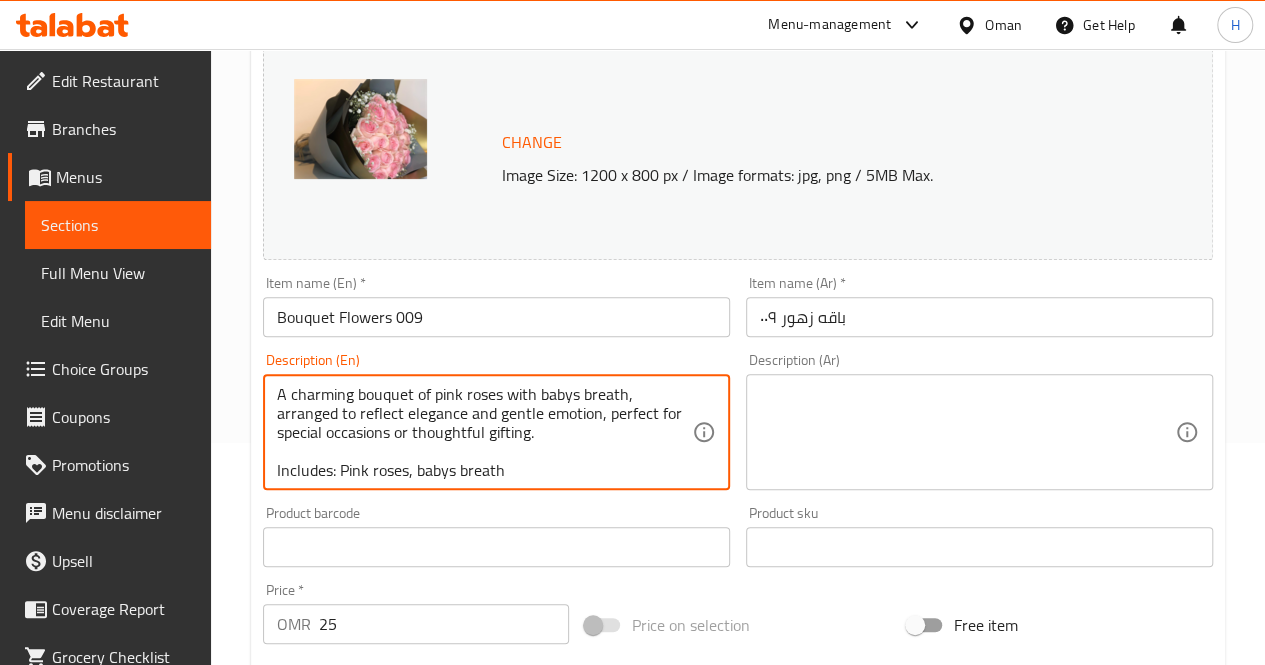 scroll, scrollTop: 24, scrollLeft: 0, axis: vertical 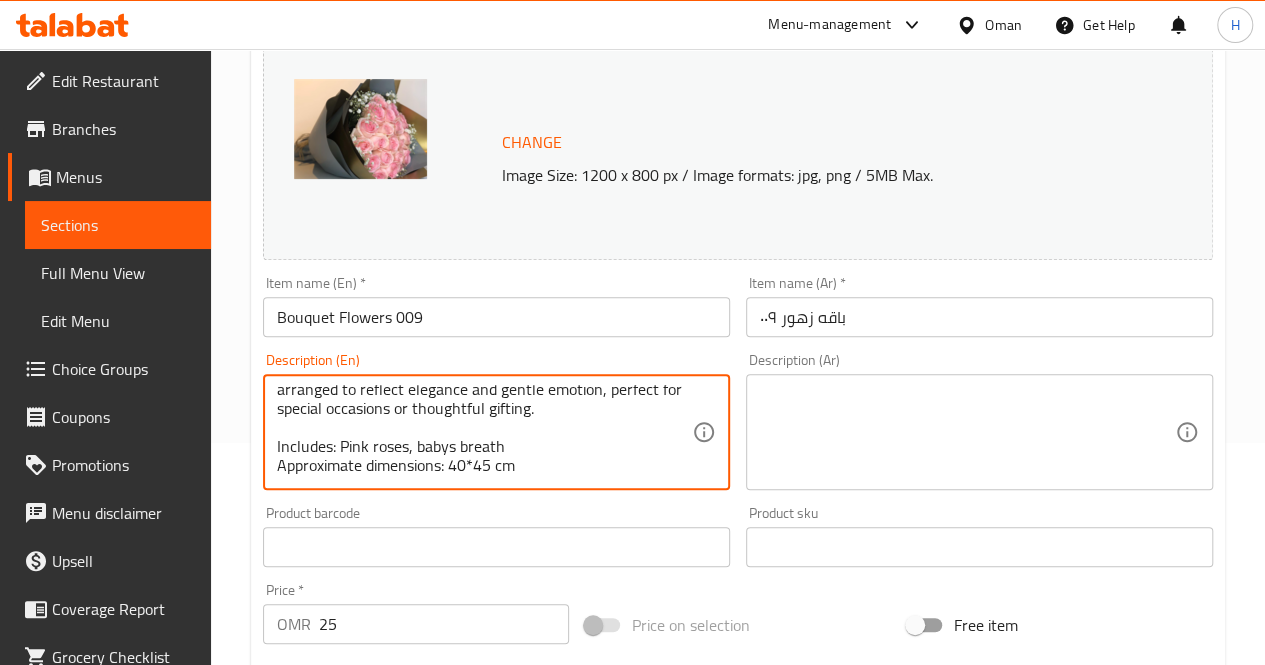 type on "A charming bouquet of pink roses with babys breath, arranged to reflect elegance and gentle emotion, perfect for special occasions or thoughtful gifting.
Includes: Pink roses, babys breath
Approximate dimensions: 40*45 cm" 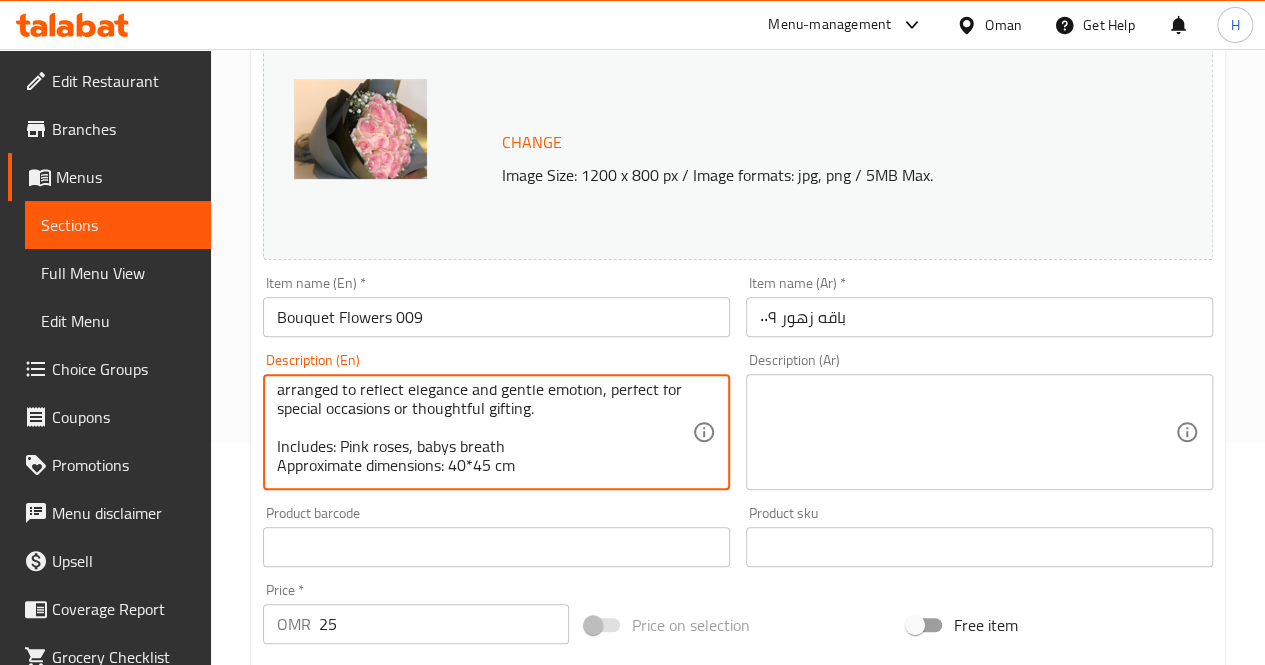 click at bounding box center [967, 432] 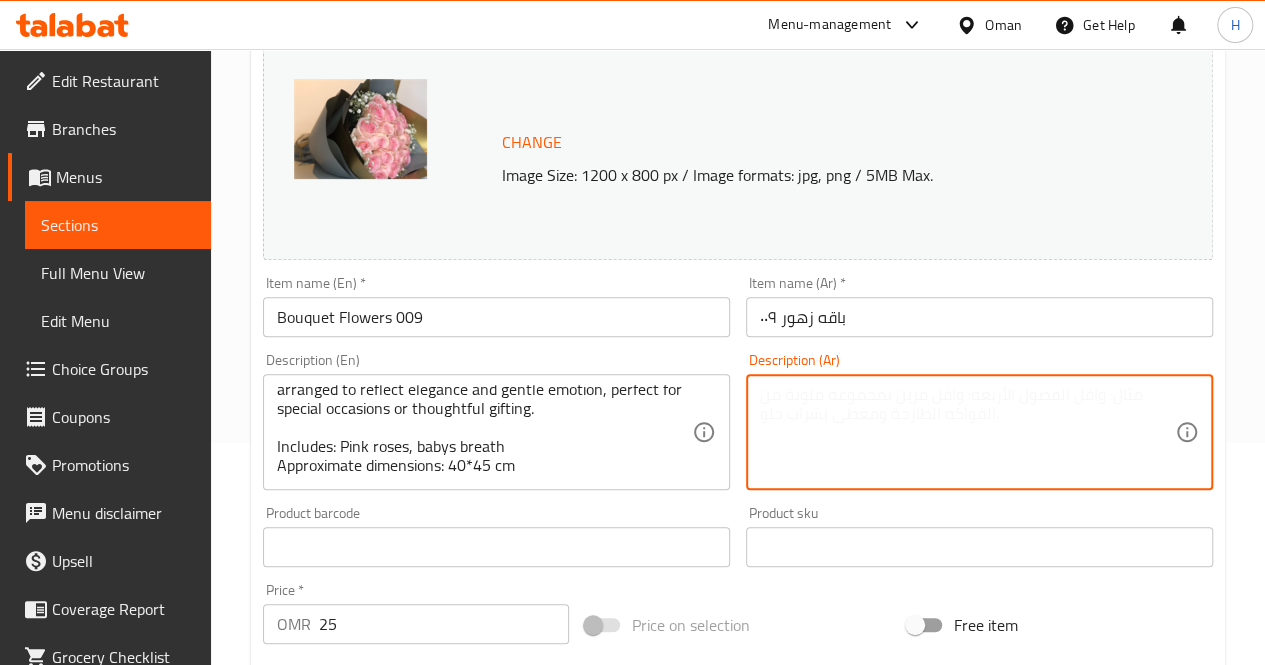 paste on "باقة ساحرة من الورد الزهري مزينة بزهور الجيبسوفيلا، تنسيق يعكس الأناقة والمشاعر الرقيقة، مثالي للمناسبات الخاصة والهدايا المعبّرة.
يحتوي على: ورد زهري، جيبسوفيلا
الأبعاد التقريبية: [DIM]*[DIM] سم" 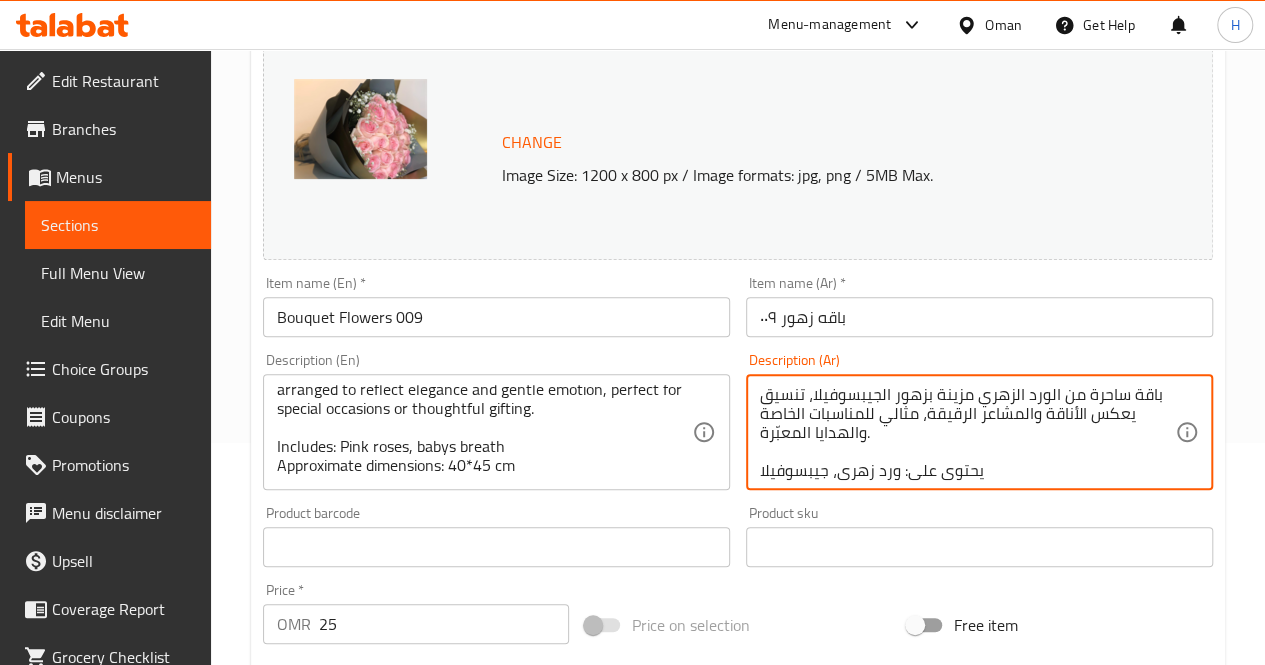 scroll, scrollTop: 1, scrollLeft: 0, axis: vertical 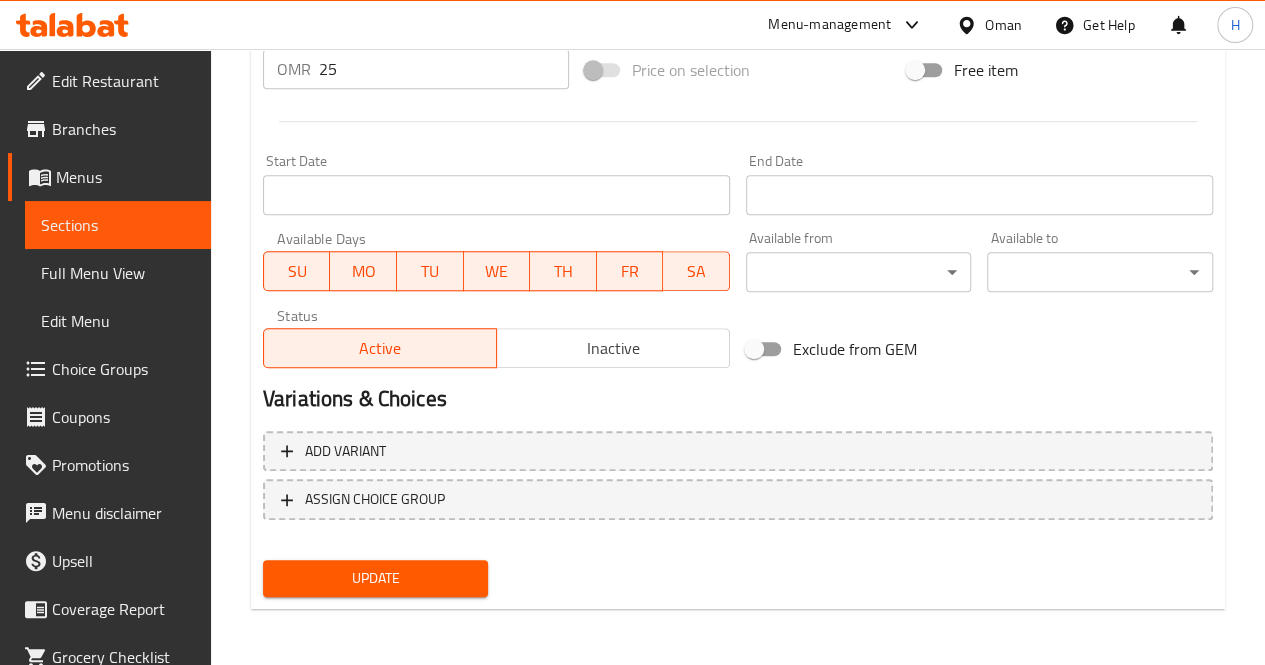 type on "باقة ساحرة من الورد الزهري مزينة بزهور الجيبسوفيلا، تنسيق يعكس الأناقة والمشاعر الرقيقة، مثالي للمناسبات الخاصة والهدايا المعبّرة.
يحتوي على: ورد زهري، جيبسوفيلا
الأبعاد التقريبية: ٤٠*٤٥ سم" 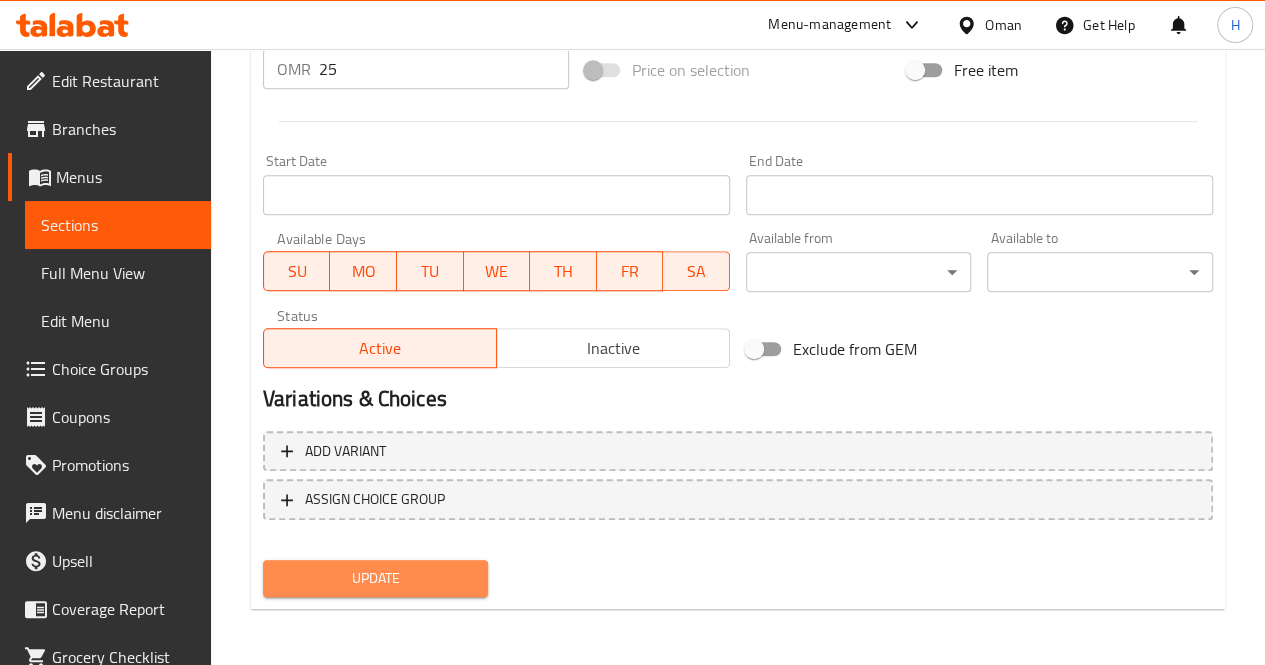 click on "Update" at bounding box center [376, 578] 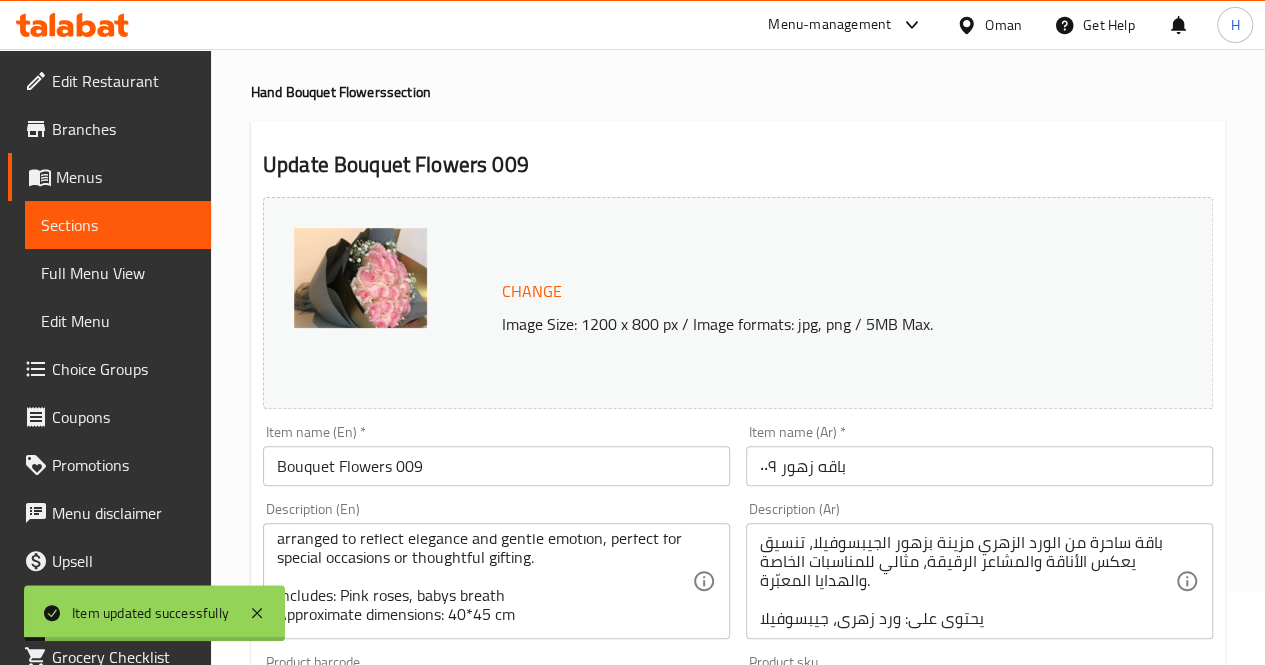 scroll, scrollTop: 23, scrollLeft: 0, axis: vertical 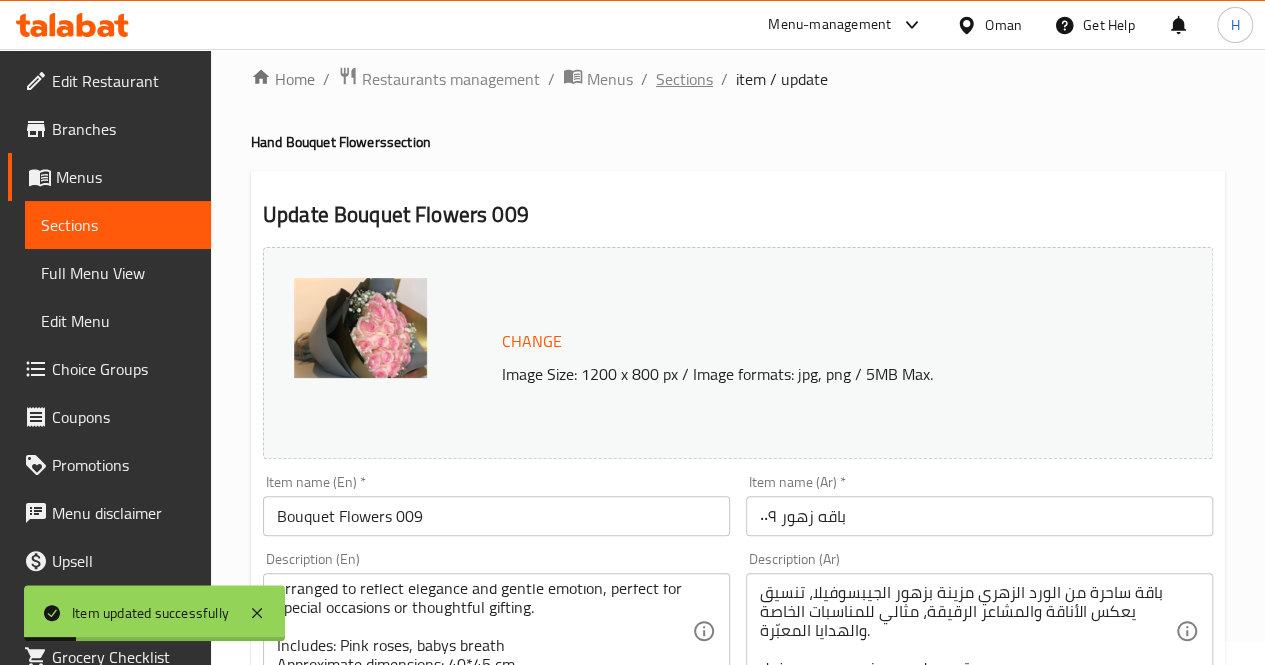 click on "Sections" at bounding box center [684, 79] 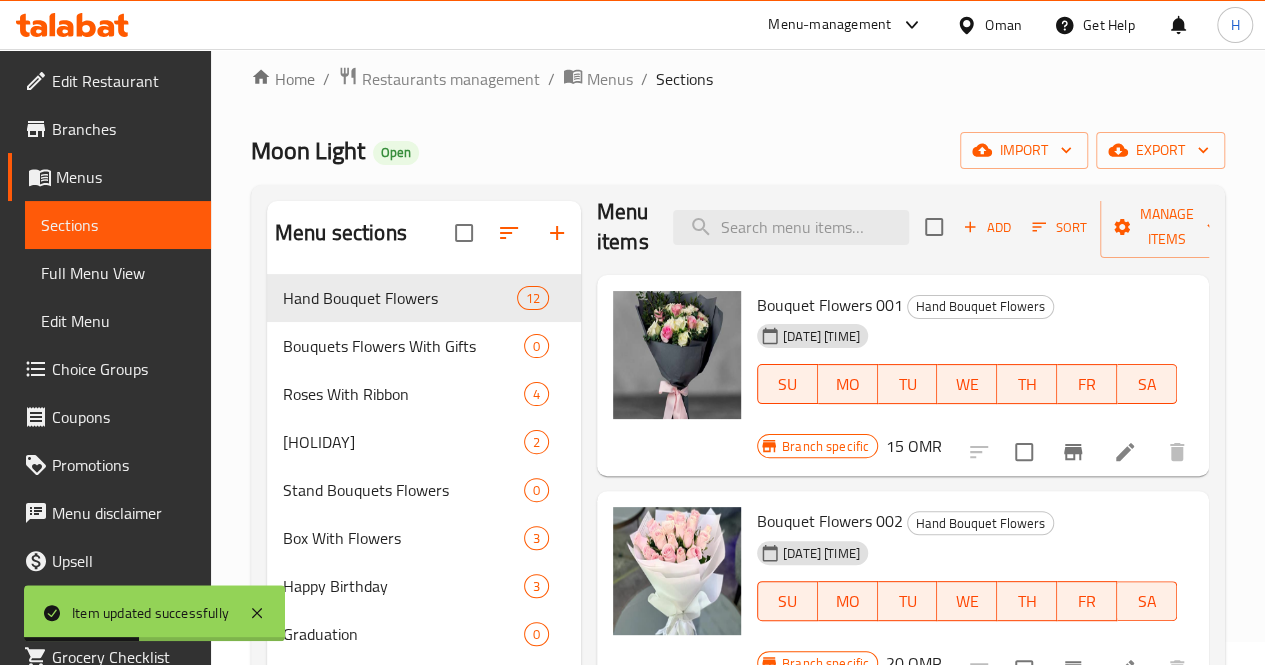 scroll, scrollTop: 0, scrollLeft: 0, axis: both 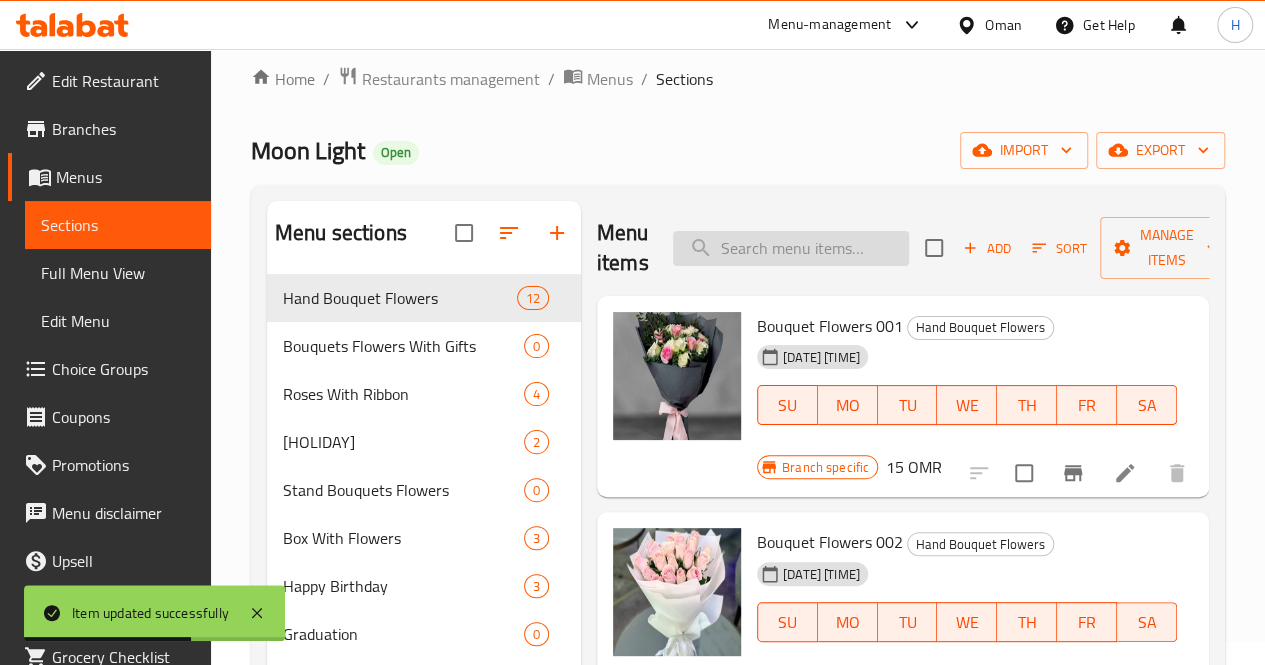 click at bounding box center [791, 248] 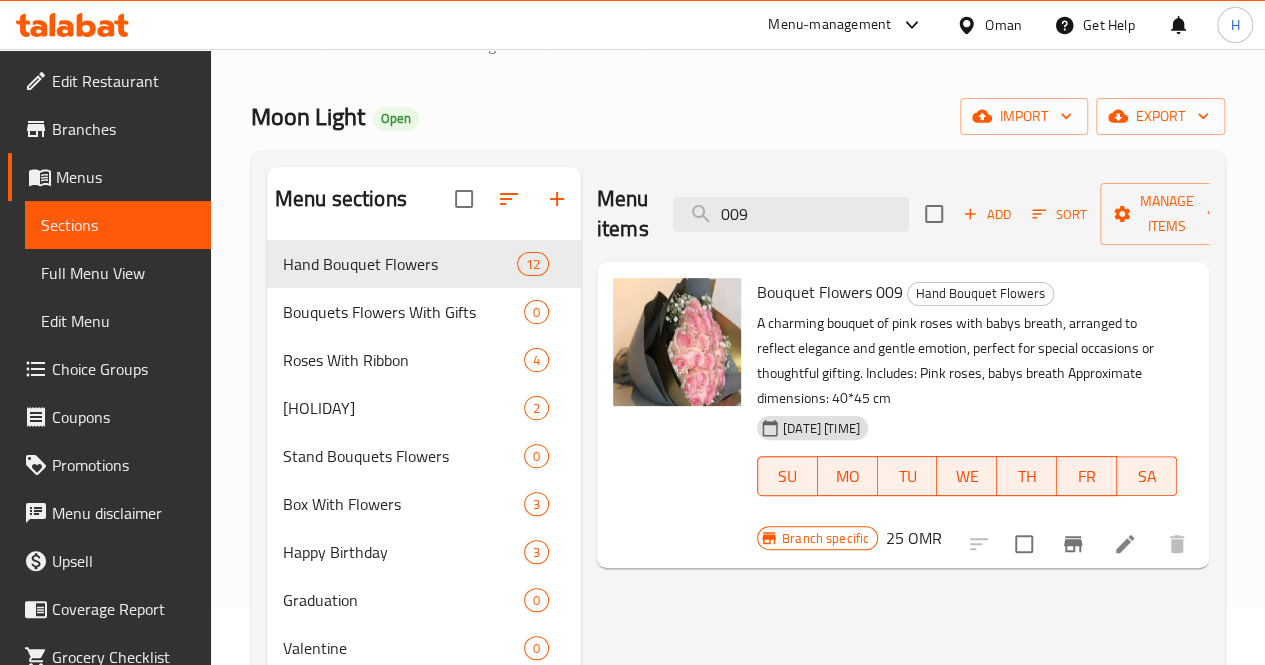 scroll, scrollTop: 58, scrollLeft: 0, axis: vertical 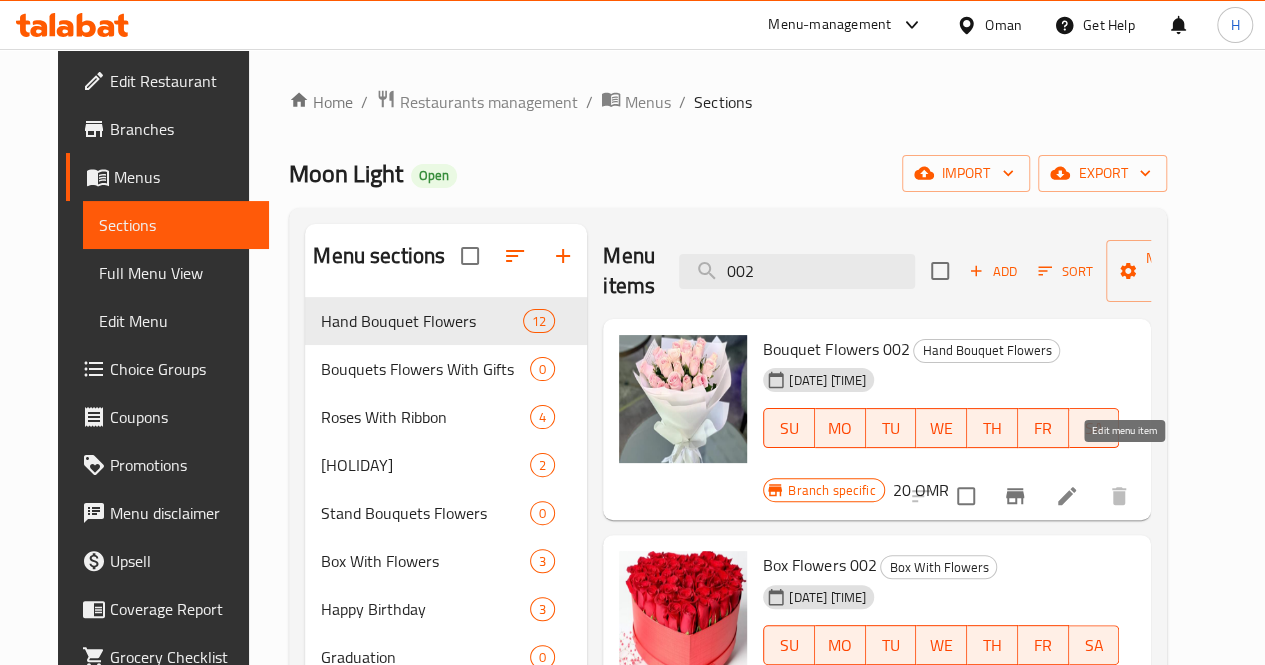 type on "002" 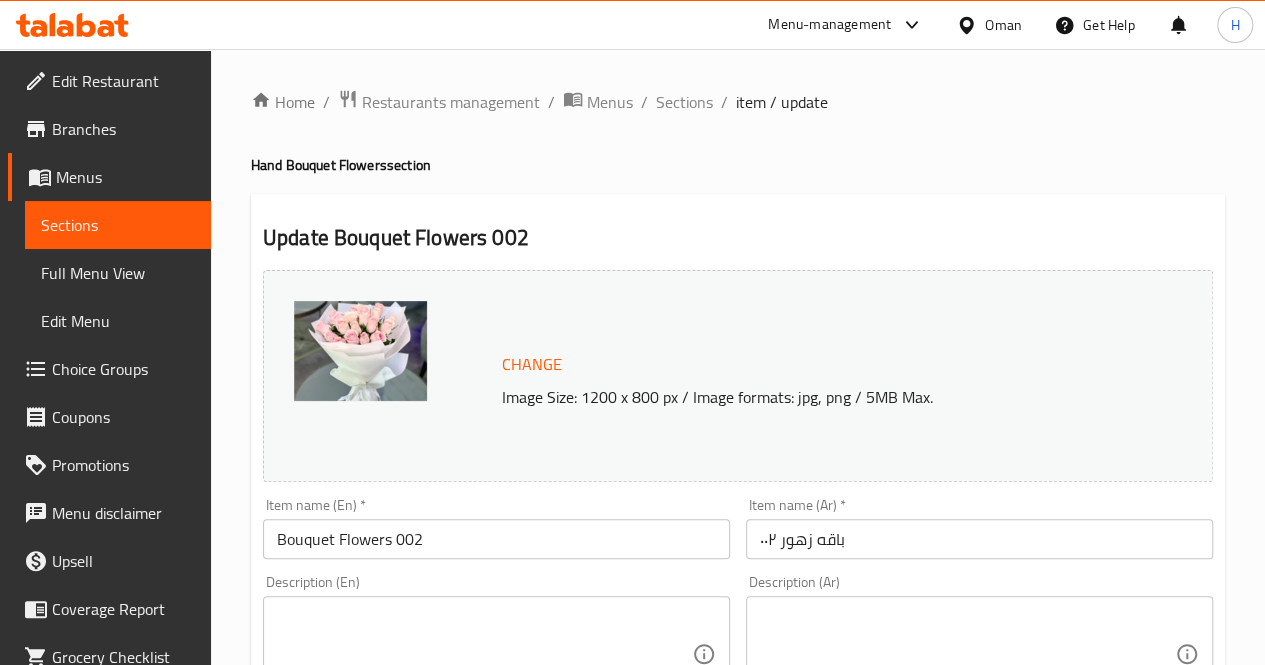 click at bounding box center [484, 654] 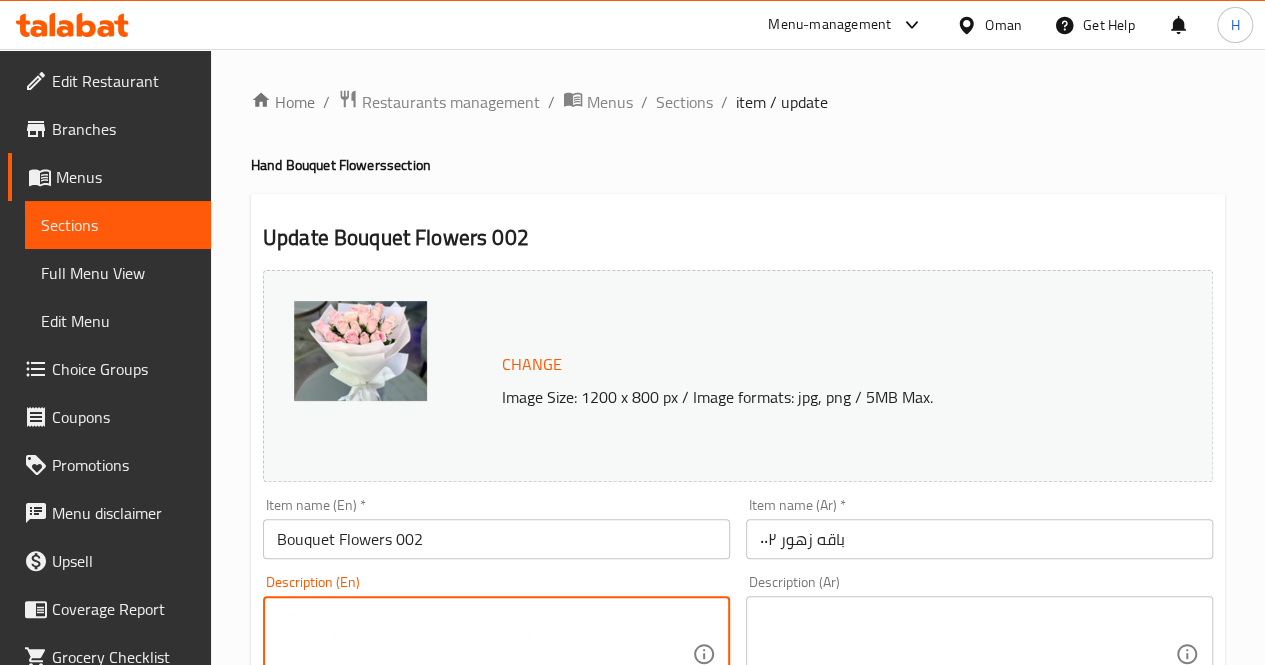 paste on ""A soft and elegant bouquet of light pink roses, perfect for expressing sweetness, admiration, or celebrating tender moments.
Includes: Light pink roses
Approximate dimensions: 35*40 cm"" 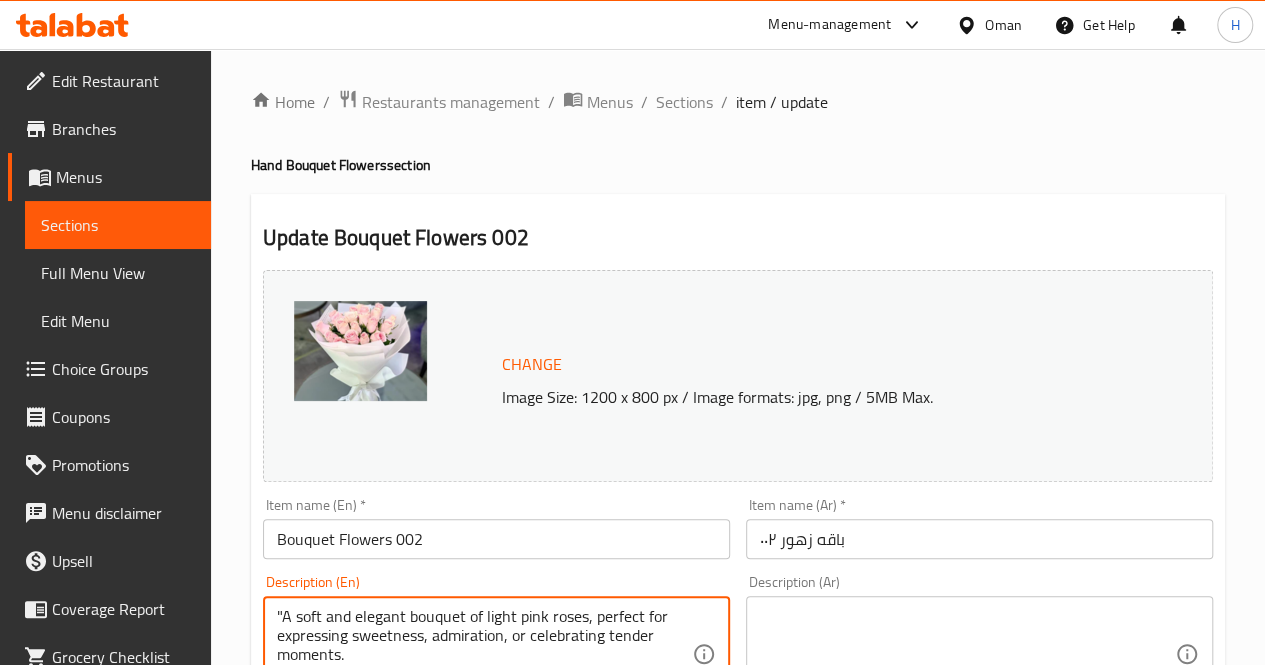 scroll, scrollTop: 24, scrollLeft: 0, axis: vertical 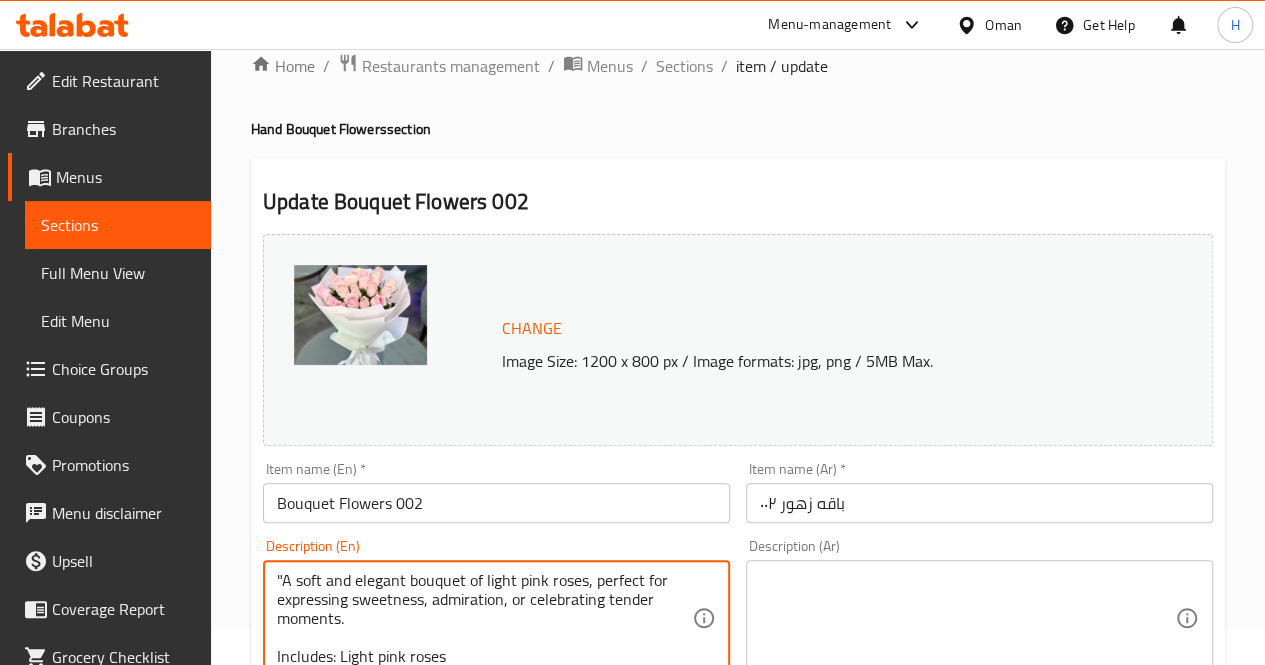 click on ""A soft and elegant bouquet of light pink roses, perfect for expressing sweetness, admiration, or celebrating tender moments.
Includes: Light pink roses
Approximate dimensions: 35*40 cm" at bounding box center [484, 618] 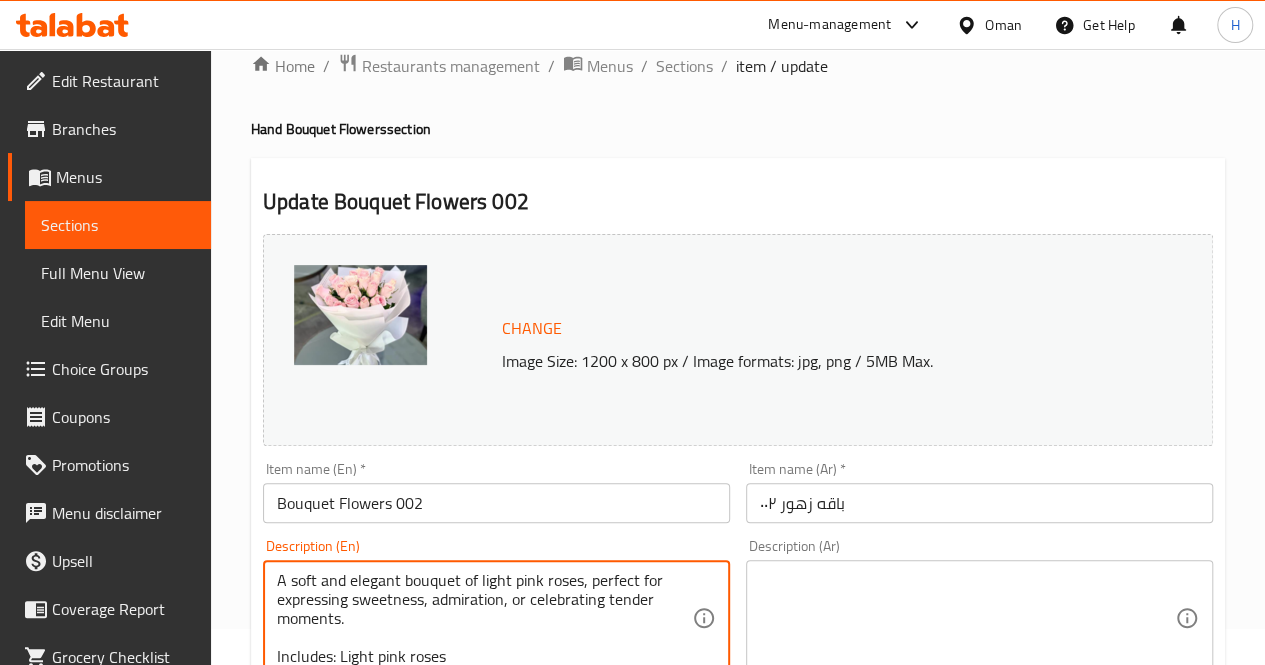 type on "A soft and elegant bouquet of light pink roses, perfect for expressing sweetness, admiration, or celebrating tender moments.
Includes: Light pink roses
Approximate dimensions: 35*40 cm" 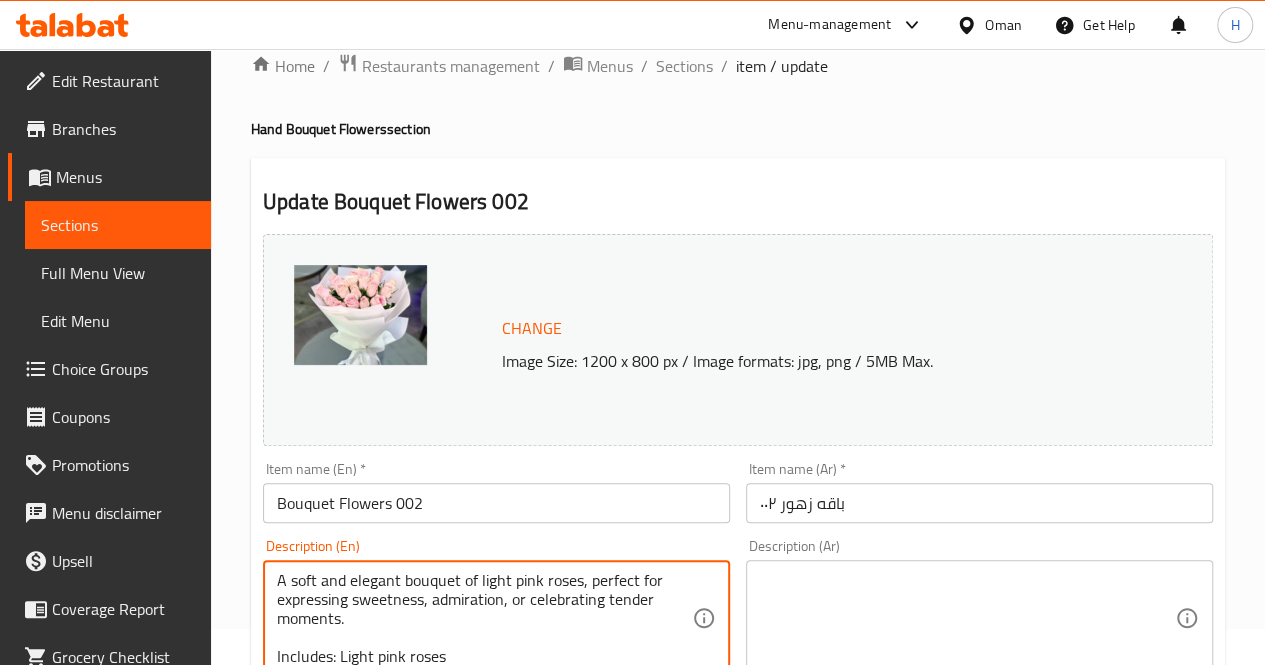 click at bounding box center (967, 618) 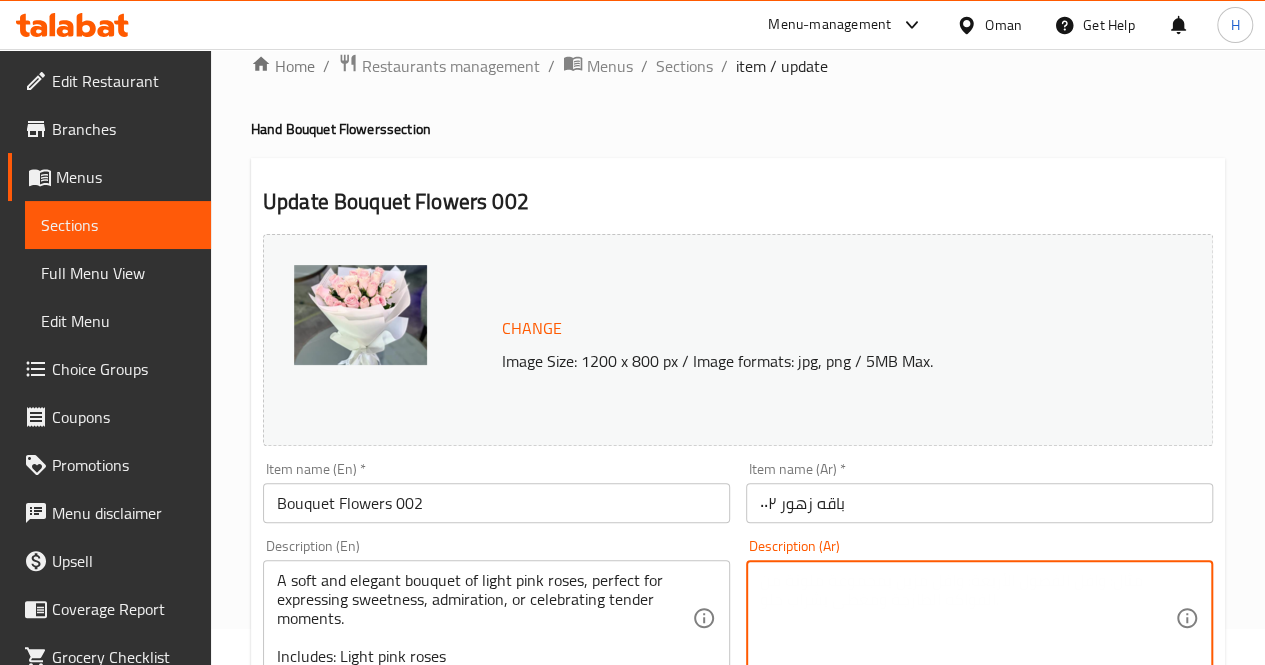 paste on ""باقة ناعمة وأنيقة من الورد الزهري الفاتح، مثالية للتعبير عن الرقة والإعجاب أو للاحتفال بلحظات دافئة ومميزة.
يحتوي على: ورد زهري فاتح
الأبعاد التقريبية: ٣٥*٤٠ سم
"" 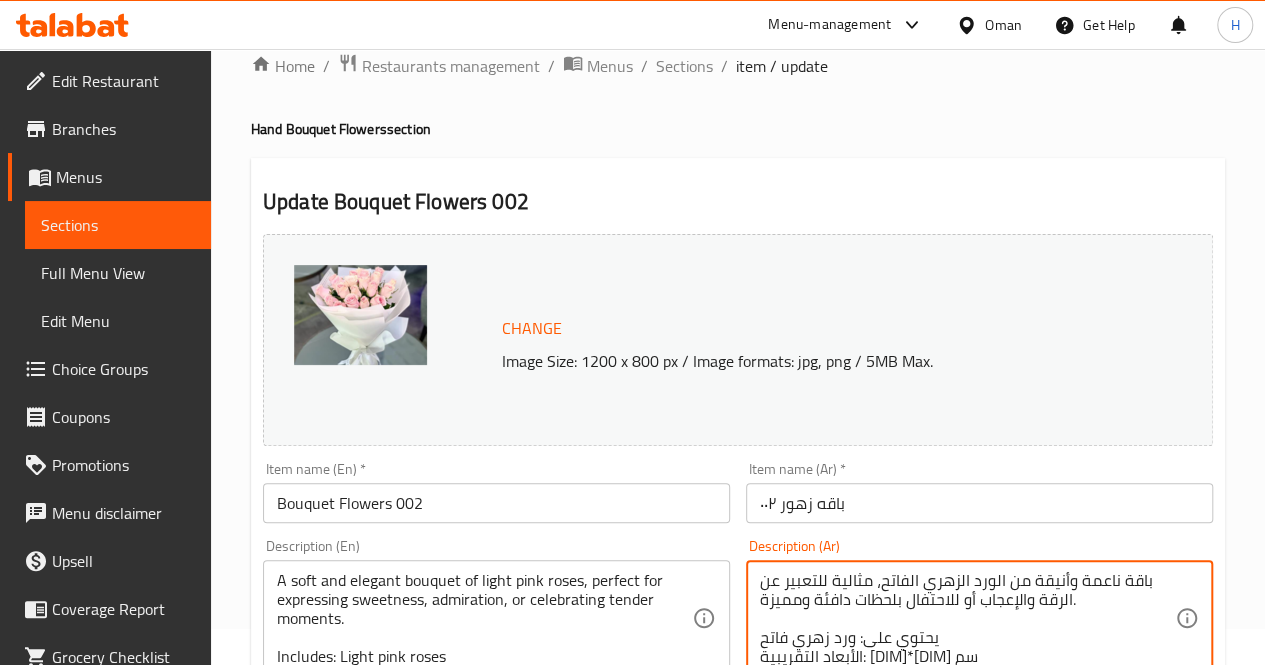 scroll, scrollTop: 24, scrollLeft: 0, axis: vertical 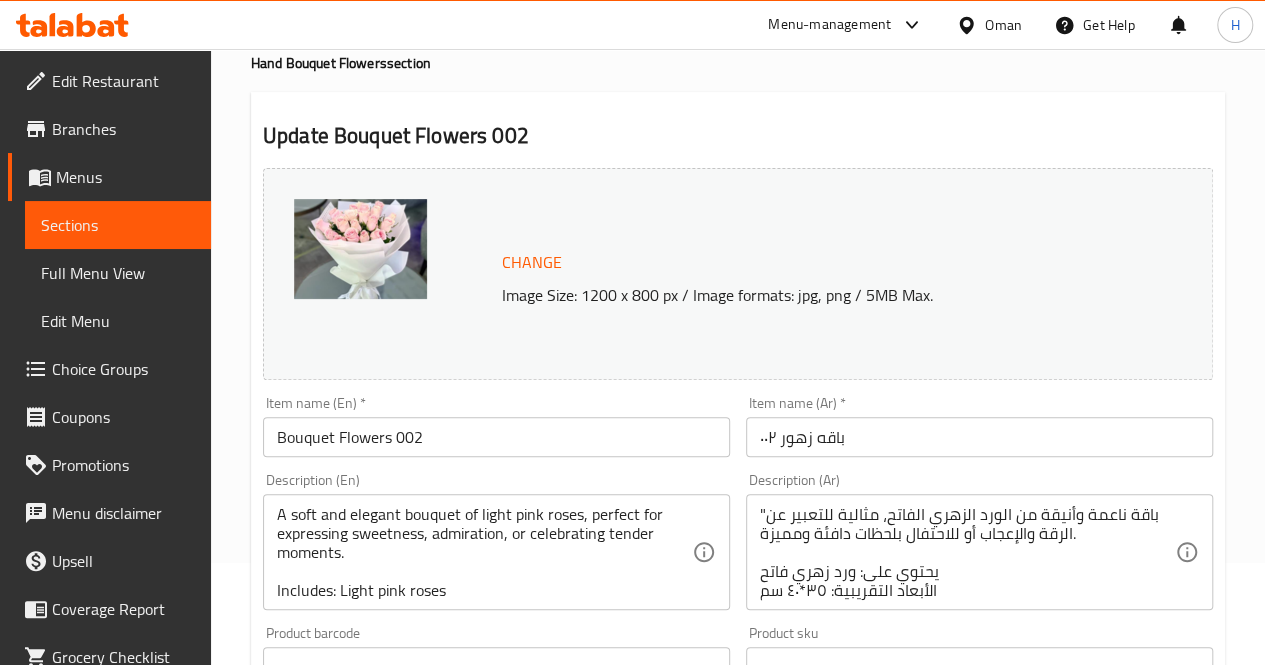 click on ""باقة ناعمة وأنيقة من الورد الزهري الفاتح، مثالية للتعبير عن الرقة والإعجاب أو للاحتفال بلحظات دافئة ومميزة.
يحتوي على: ورد زهري فاتح
الأبعاد التقريبية: ٣٥*٤٠ سم
Description (Ar)" at bounding box center (979, 552) 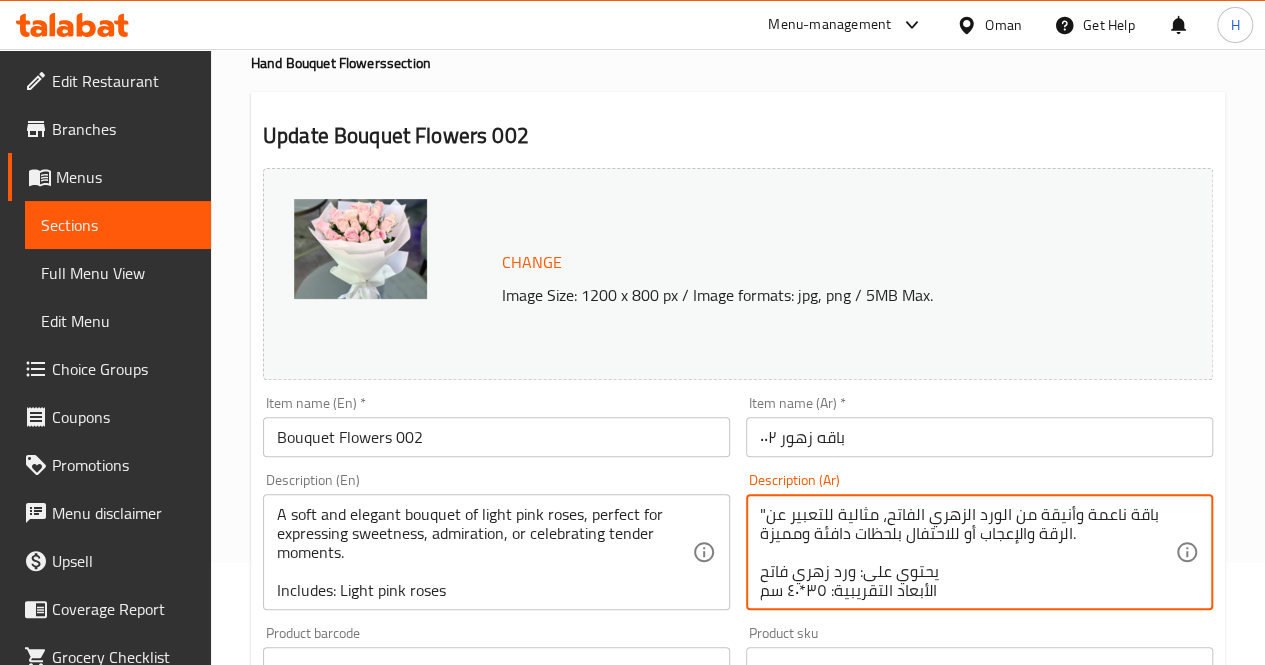 scroll, scrollTop: 18, scrollLeft: 0, axis: vertical 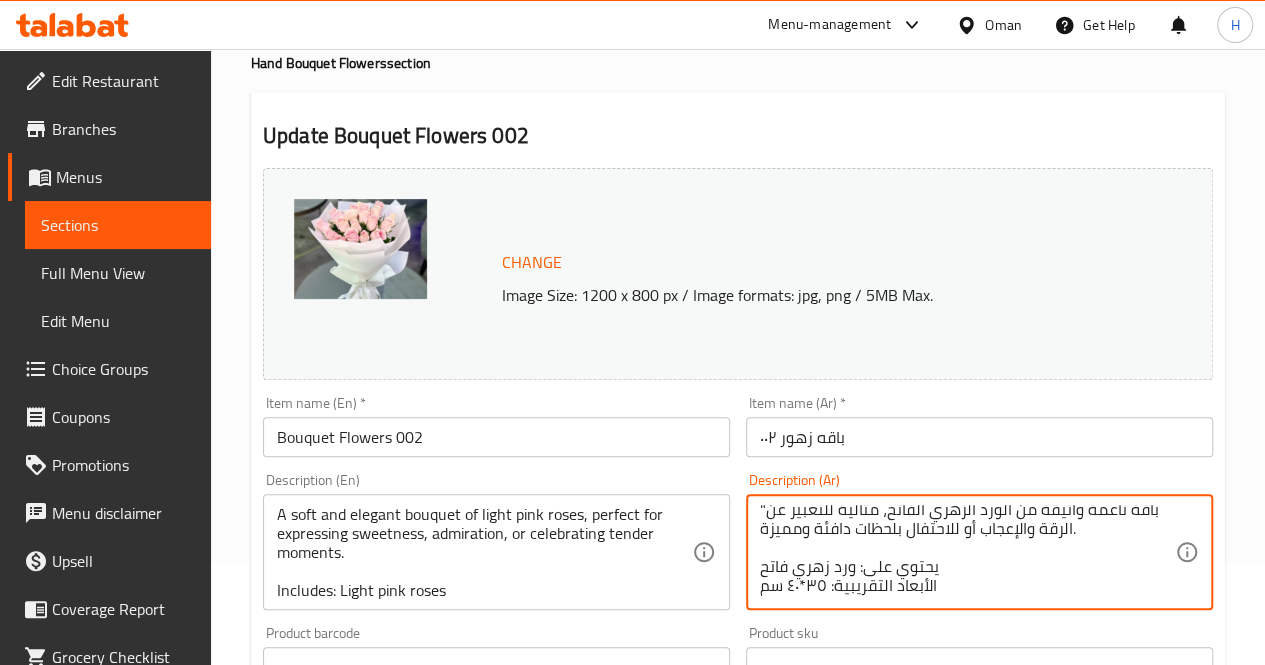 click on ""باقة ناعمة وأنيقة من الورد الزهري الفاتح، مثالية للتعبير عن الرقة والإعجاب أو للاحتفال بلحظات دافئة ومميزة.
يحتوي على: ورد زهري فاتح
الأبعاد التقريبية: ٣٥*٤٠ سم" at bounding box center (967, 552) 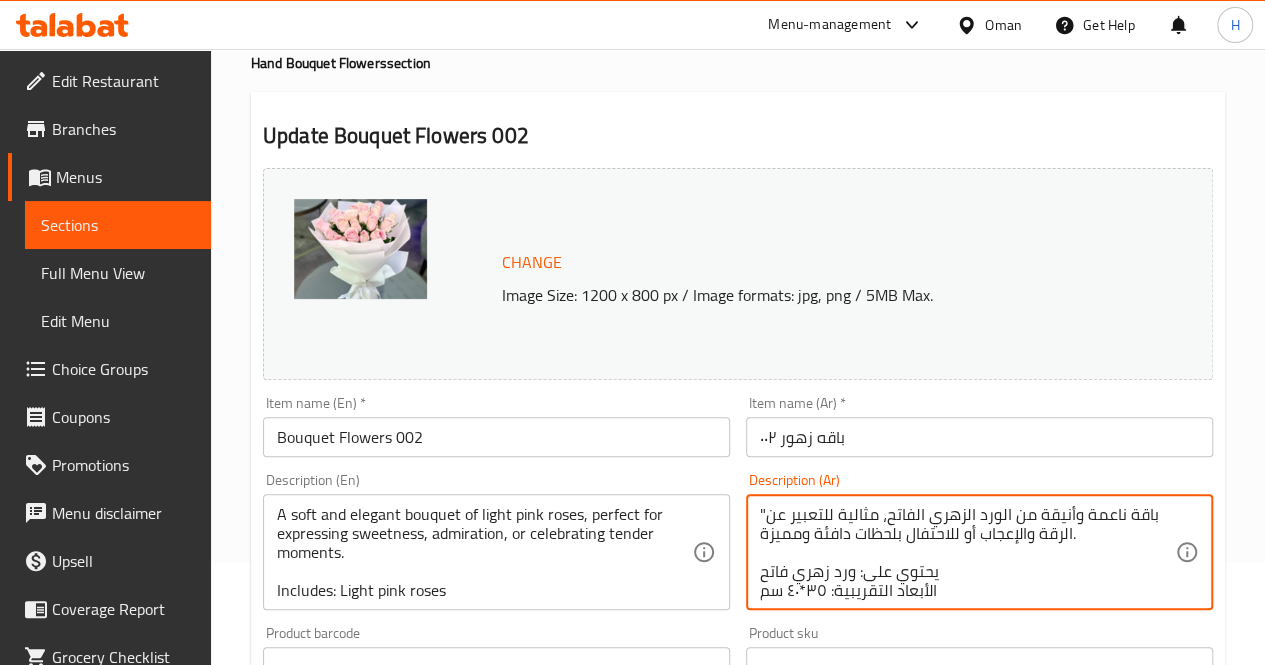 click on ""باقة ناعمة وأنيقة من الورد الزهري الفاتح، مثالية للتعبير عن الرقة والإعجاب أو للاحتفال بلحظات دافئة ومميزة.
يحتوي على: ورد زهري فاتح
الأبعاد التقريبية: ٣٥*٤٠ سم" at bounding box center [967, 552] 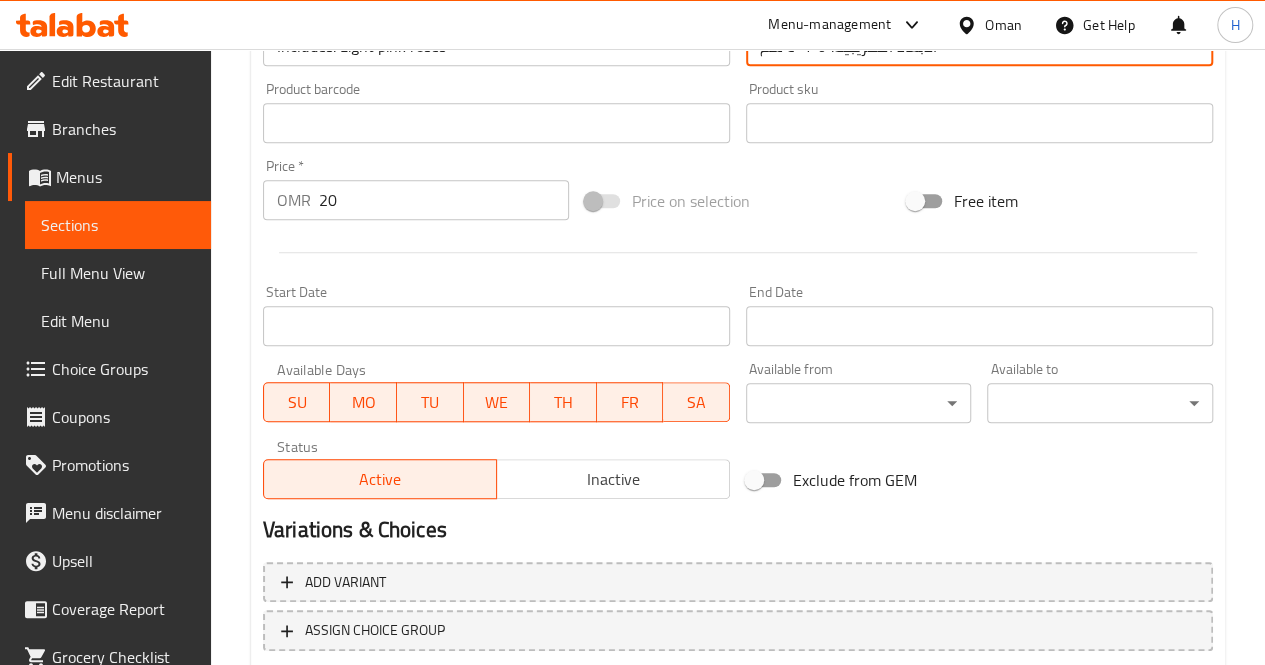 scroll, scrollTop: 777, scrollLeft: 0, axis: vertical 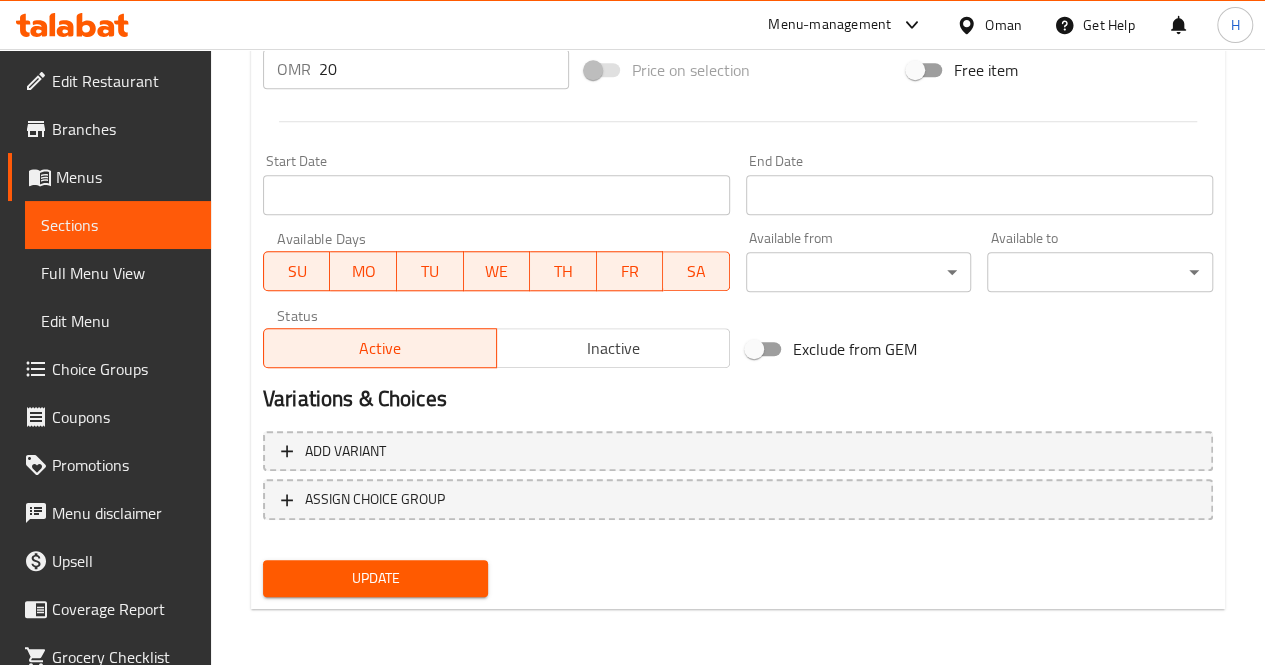 type on "باقة ناعمة وأنيقة من الورد الزهري الفاتح، مثالية للتعبير عن الرقة والإعجاب أو للاحتفال بلحظات دافئة ومميزة.
يحتوي على: ورد زهري فاتح
الأبعاد التقريبية: ٣٥*٤٠ سم" 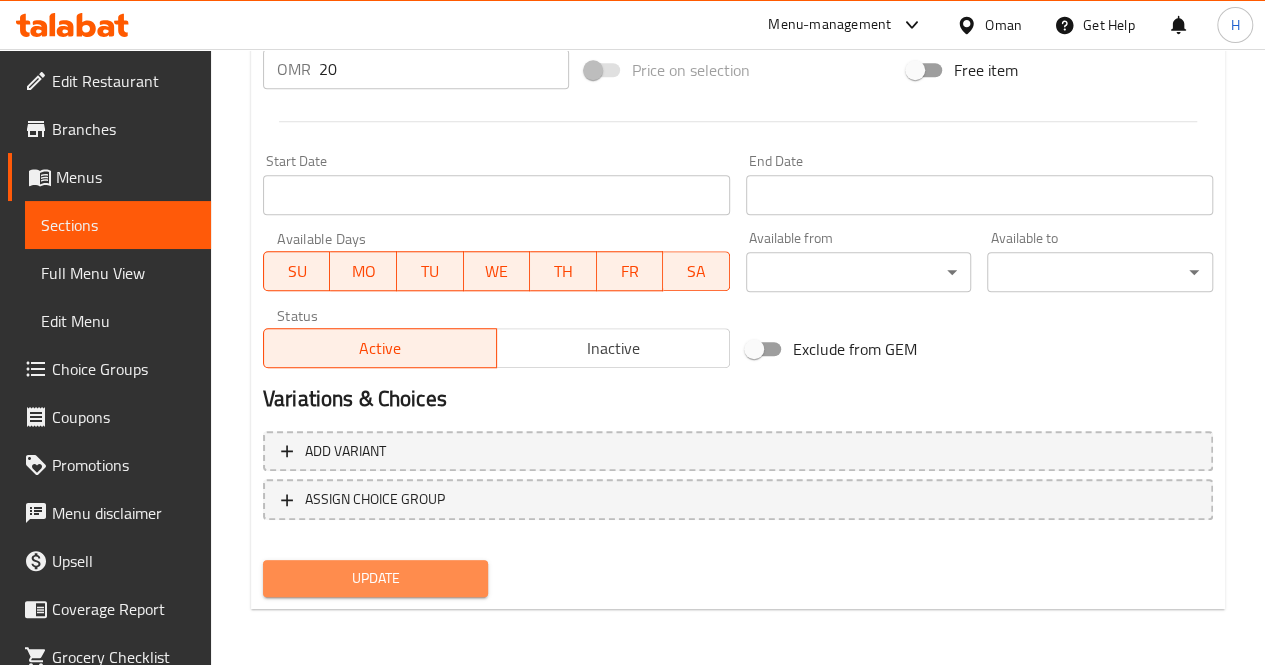 click on "Update" at bounding box center (376, 578) 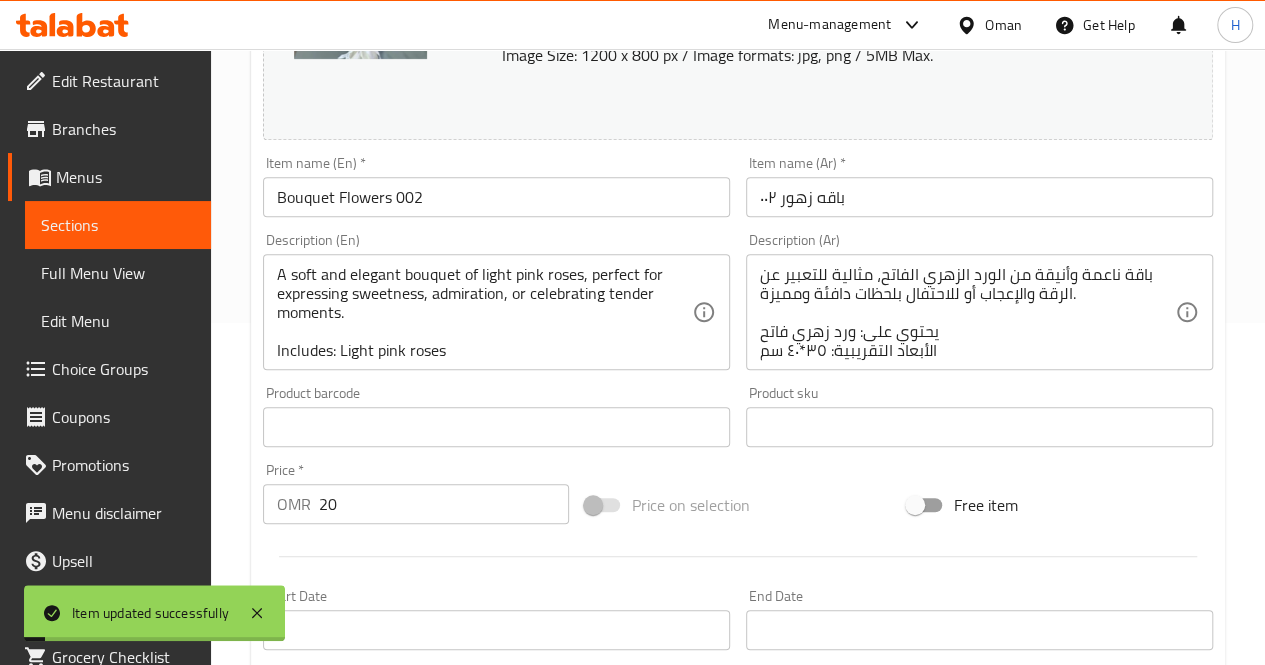 scroll, scrollTop: 0, scrollLeft: 0, axis: both 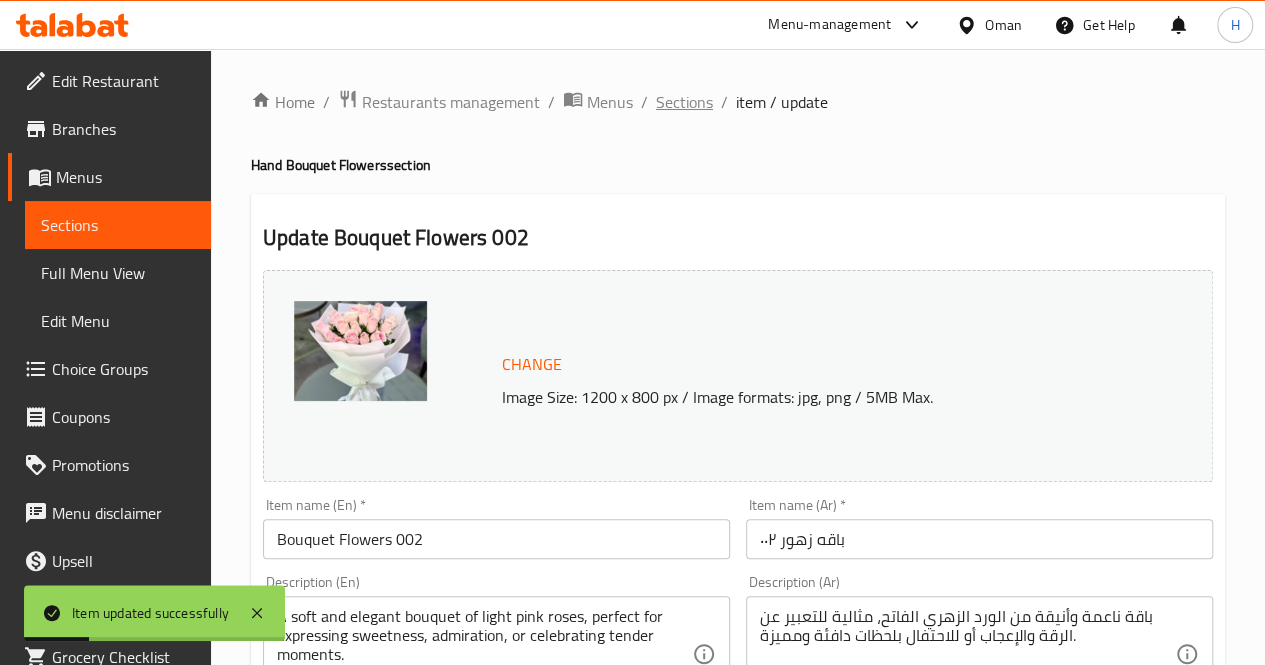 click on "Sections" at bounding box center (684, 102) 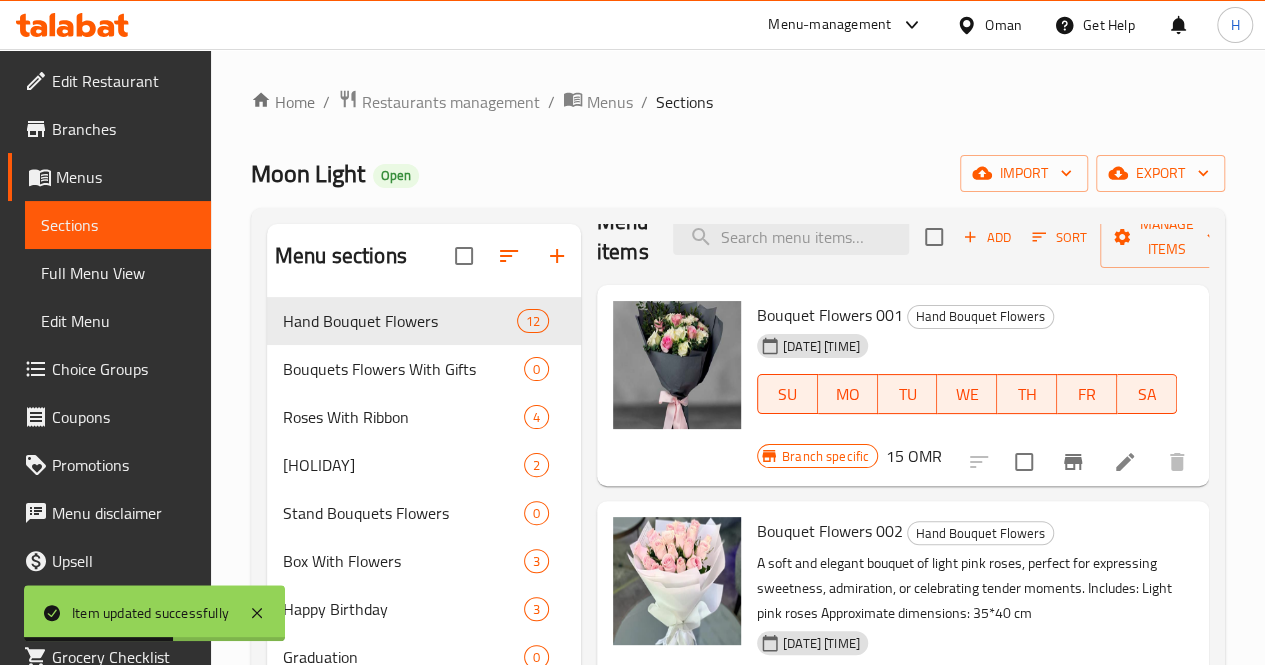 scroll, scrollTop: 33, scrollLeft: 0, axis: vertical 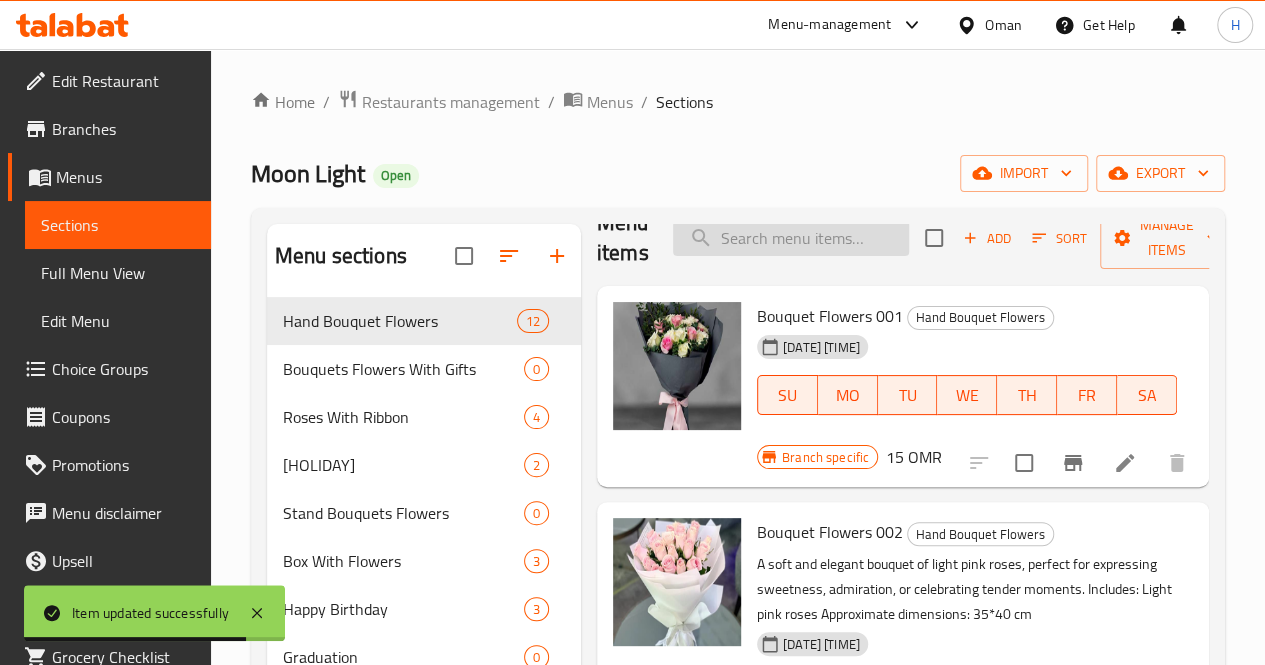 click at bounding box center [791, 238] 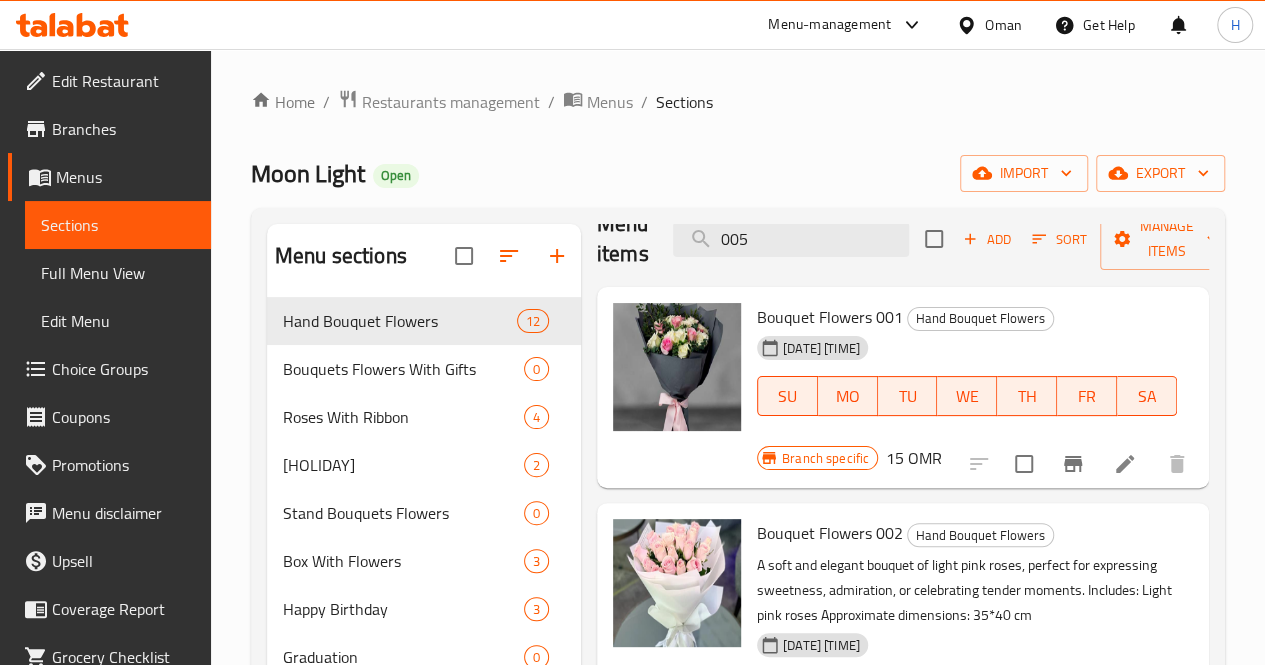 scroll, scrollTop: 0, scrollLeft: 0, axis: both 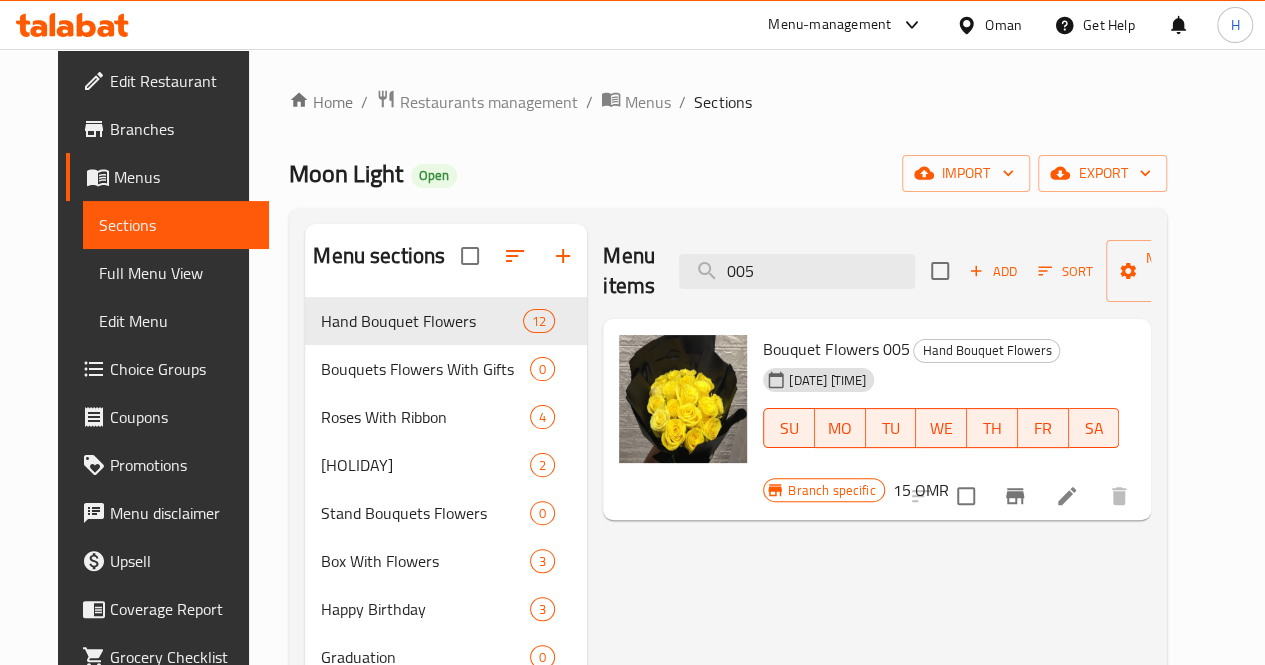 type on "005" 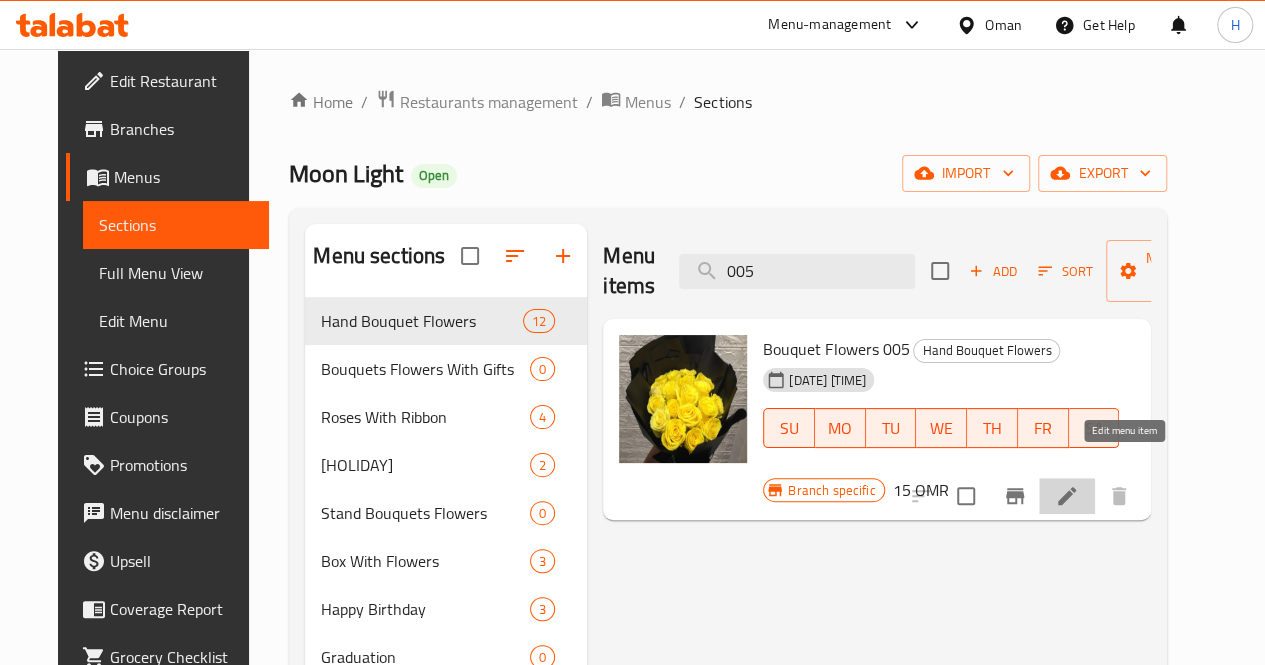 click 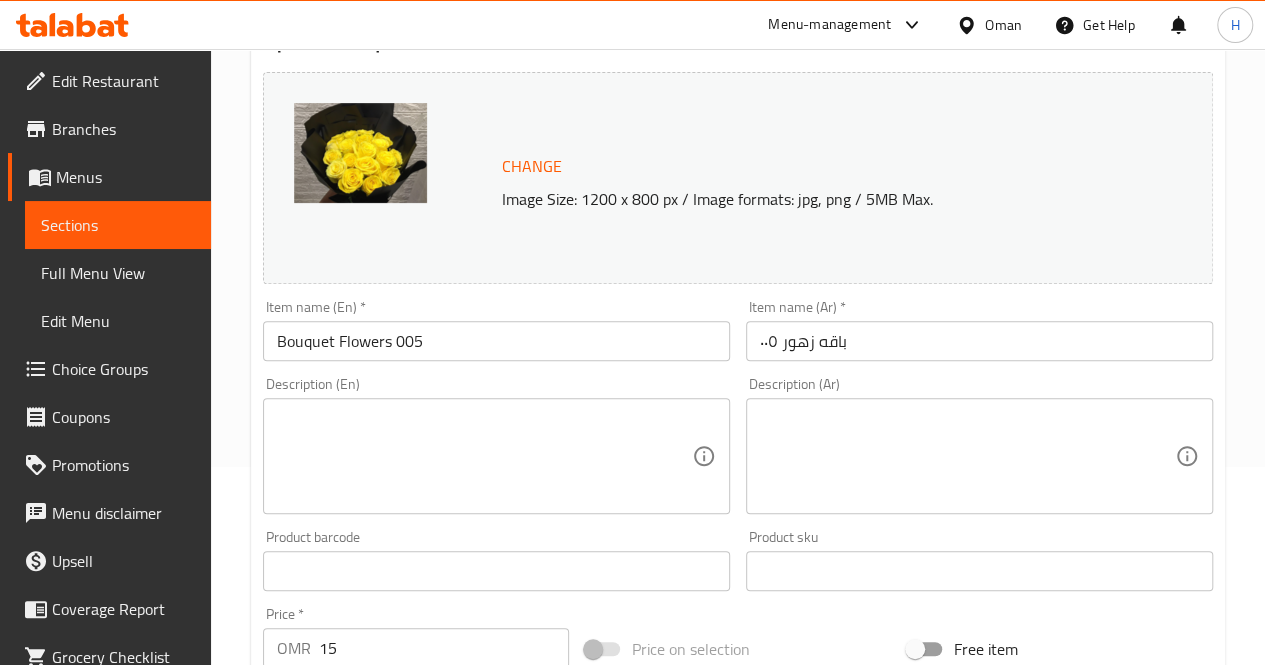 scroll, scrollTop: 209, scrollLeft: 0, axis: vertical 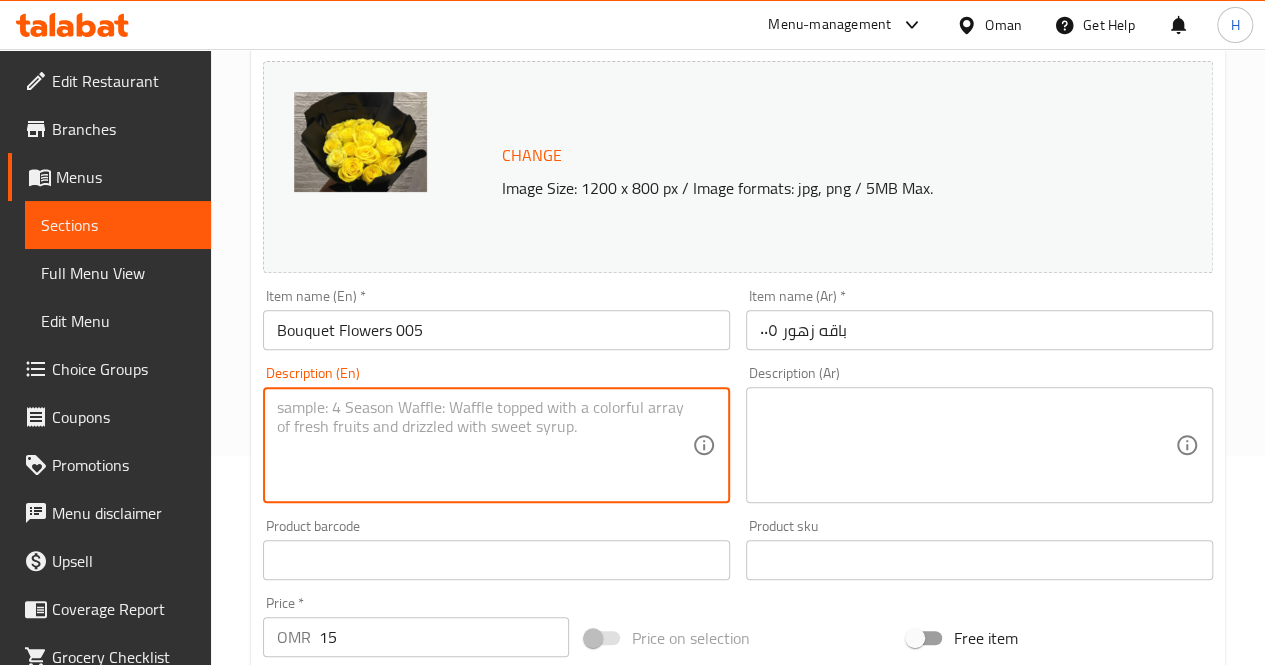 click at bounding box center [484, 445] 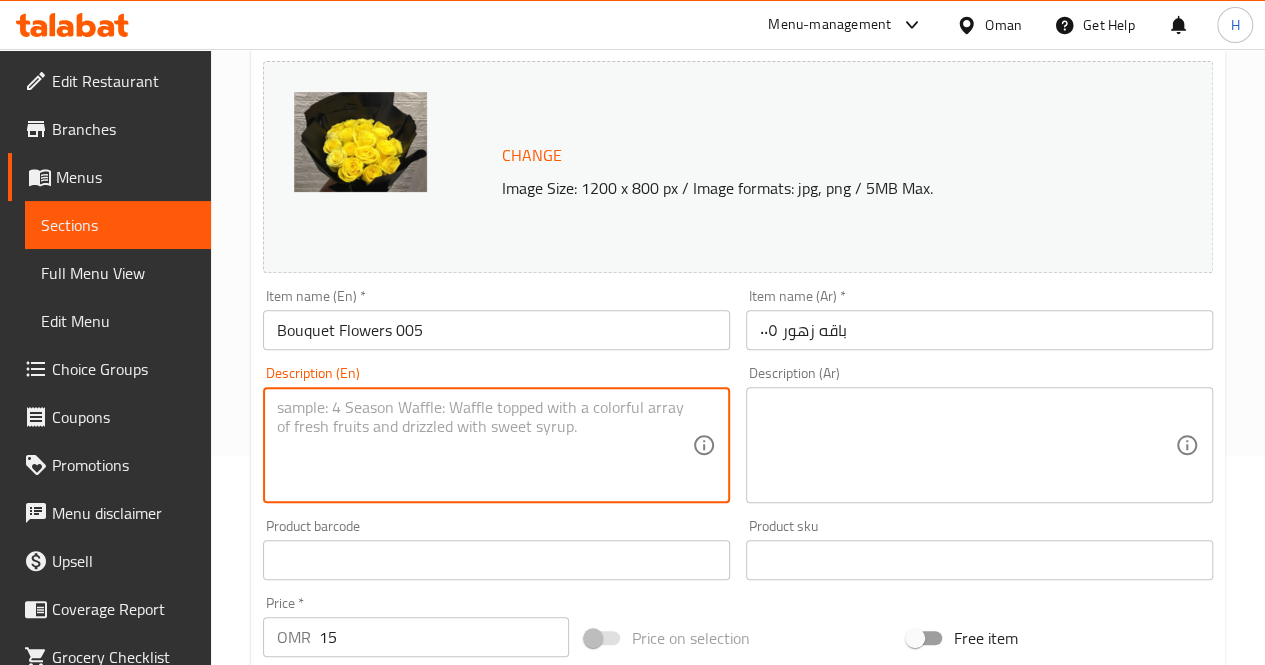 paste on ""A vibrant bouquet of yellow roses, full of warmth and brightness, perfect for sharing joy, friendship, and positive energy.
Includes: Yellow roses
Approximate dimensions: 35*40 cm"" 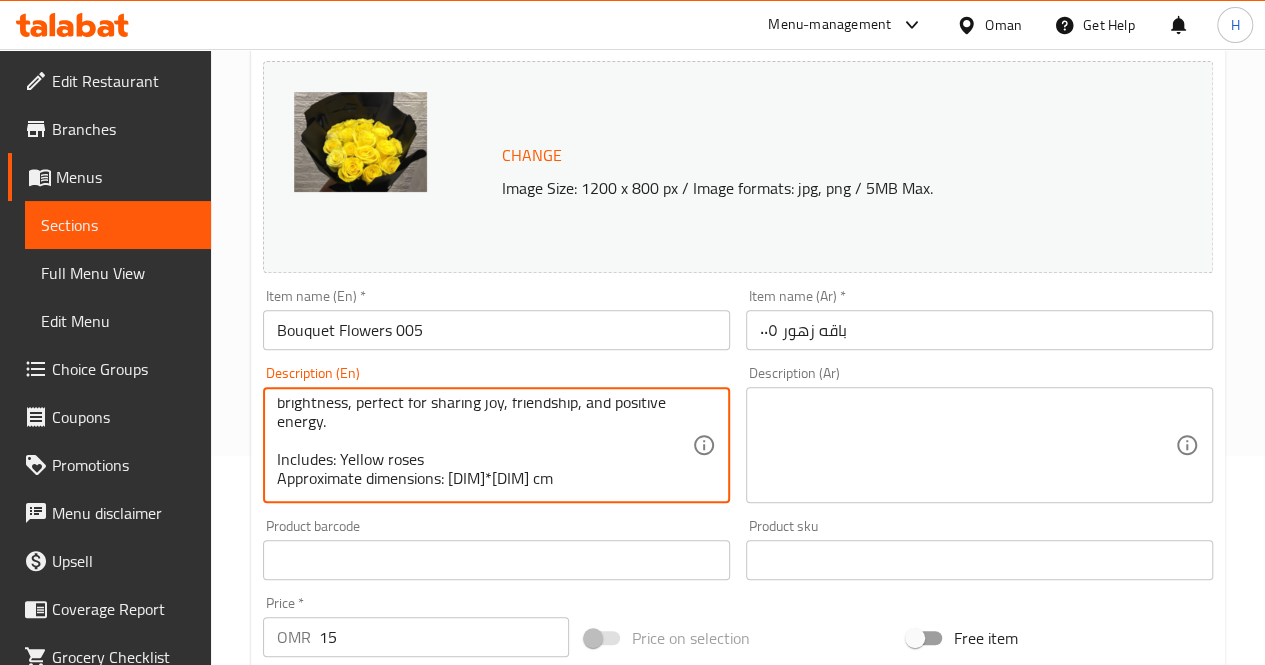 scroll, scrollTop: 0, scrollLeft: 0, axis: both 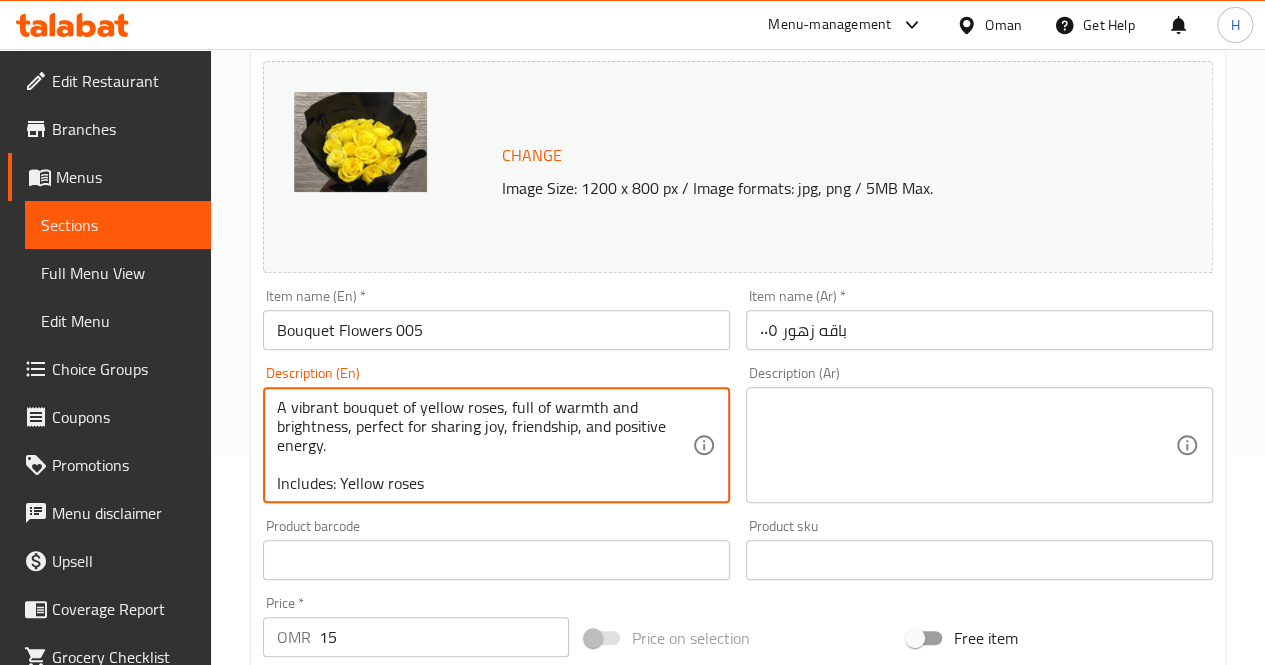 click on ""A vibrant bouquet of yellow roses, full of warmth and brightness, perfect for sharing joy, friendship, and positive energy.
Includes: Yellow roses
Approximate dimensions: 35*40 cm" at bounding box center (484, 445) 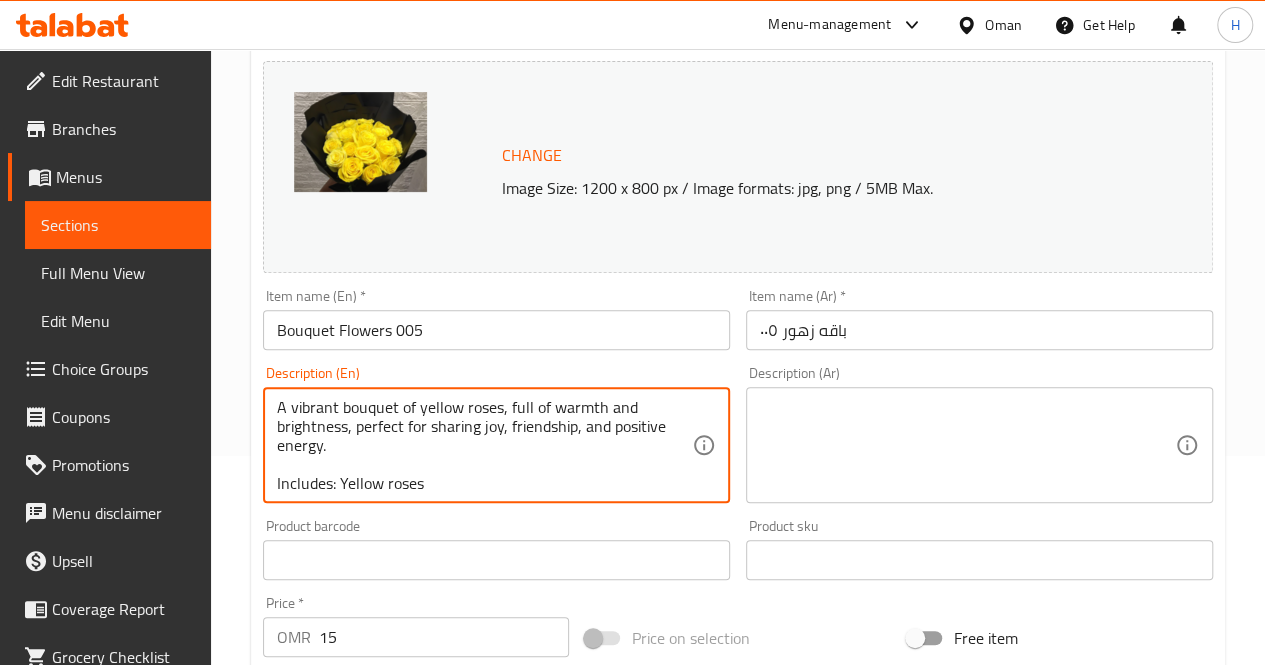 type on "A vibrant bouquet of yellow roses, full of warmth and brightness, perfect for sharing joy, friendship, and positive energy.
Includes: Yellow roses
Approximate dimensions: 35*40 cm" 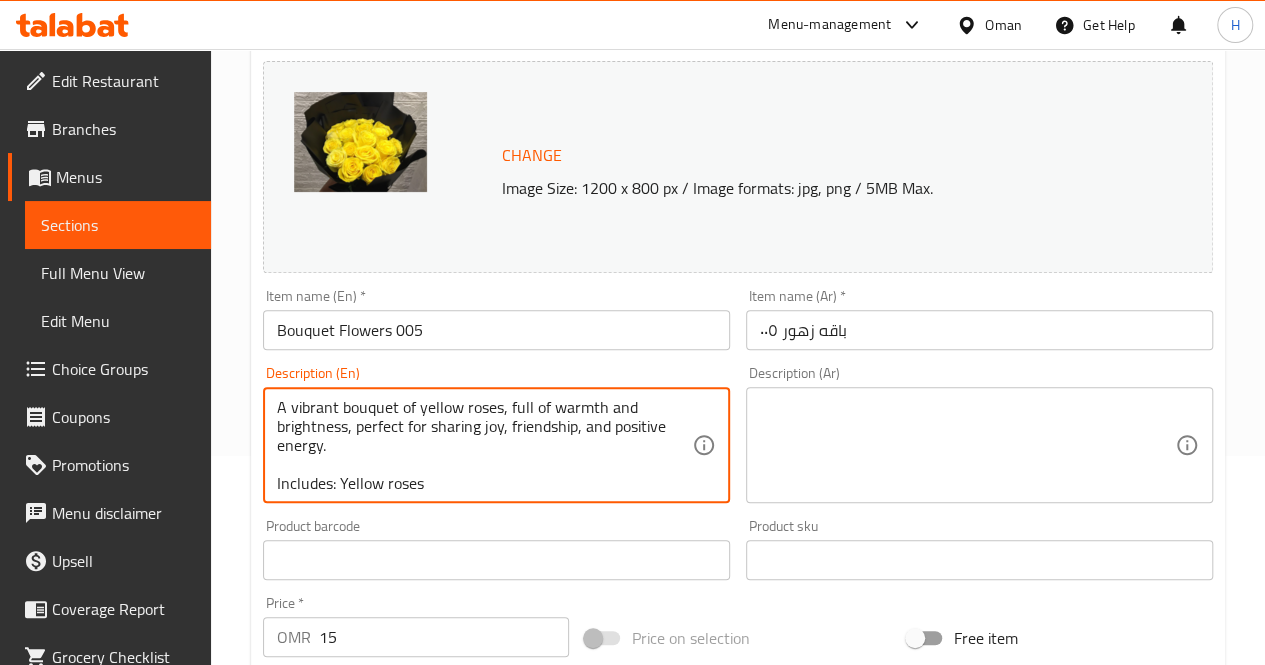 click at bounding box center (967, 445) 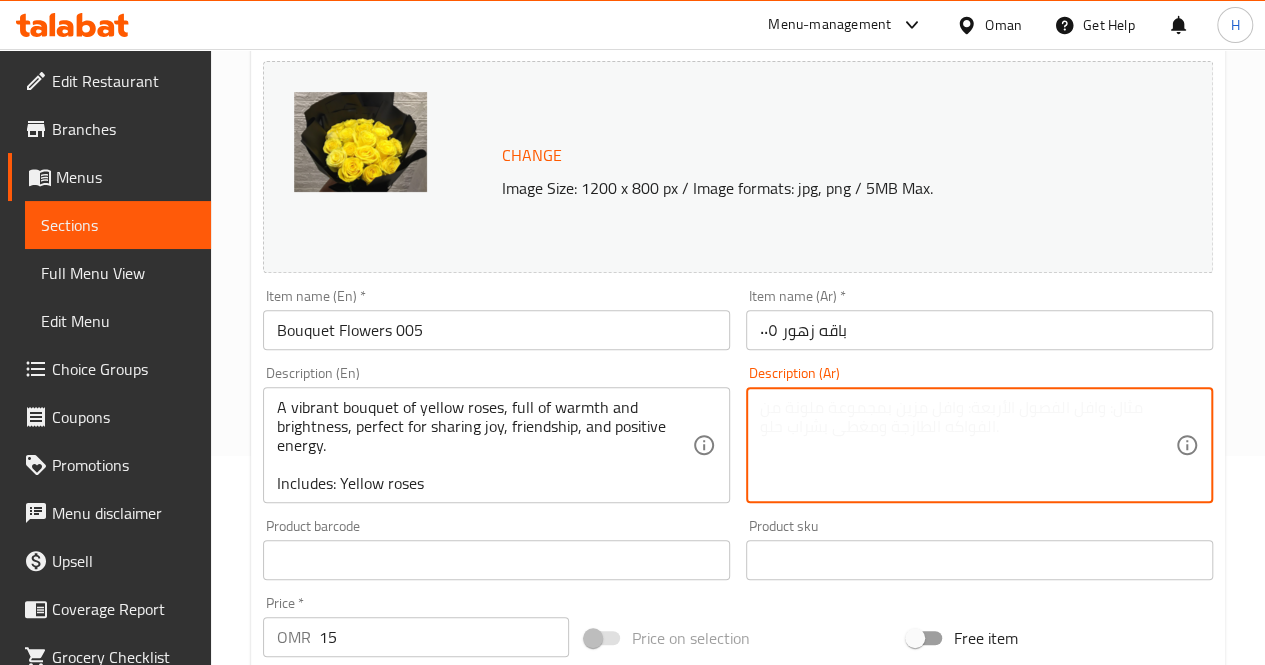 paste on "باقة ورد أصفر مفعمة بالحيوية والدفء، مثالية للتعبير عن الصداقة والفرح والمشاعر الإيجابية.
يحتوي على: ورد أصفر
الأبعاد التقريبية: ٣٥*٤٠ سم" 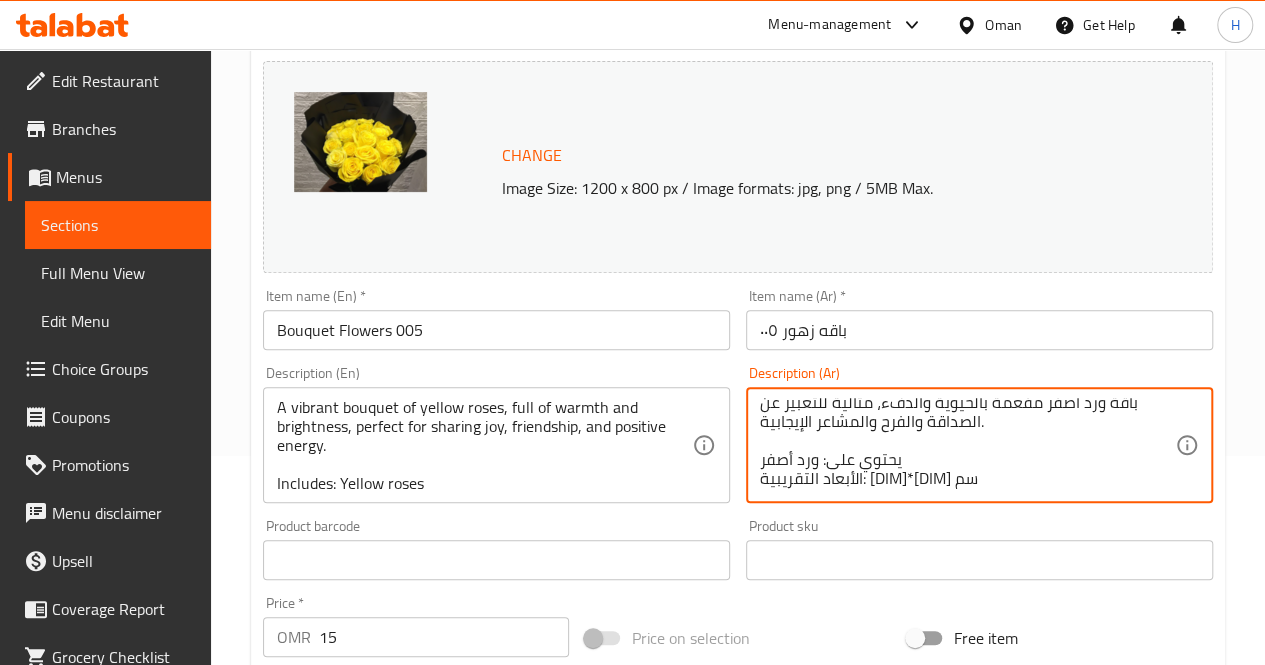 scroll, scrollTop: 0, scrollLeft: 0, axis: both 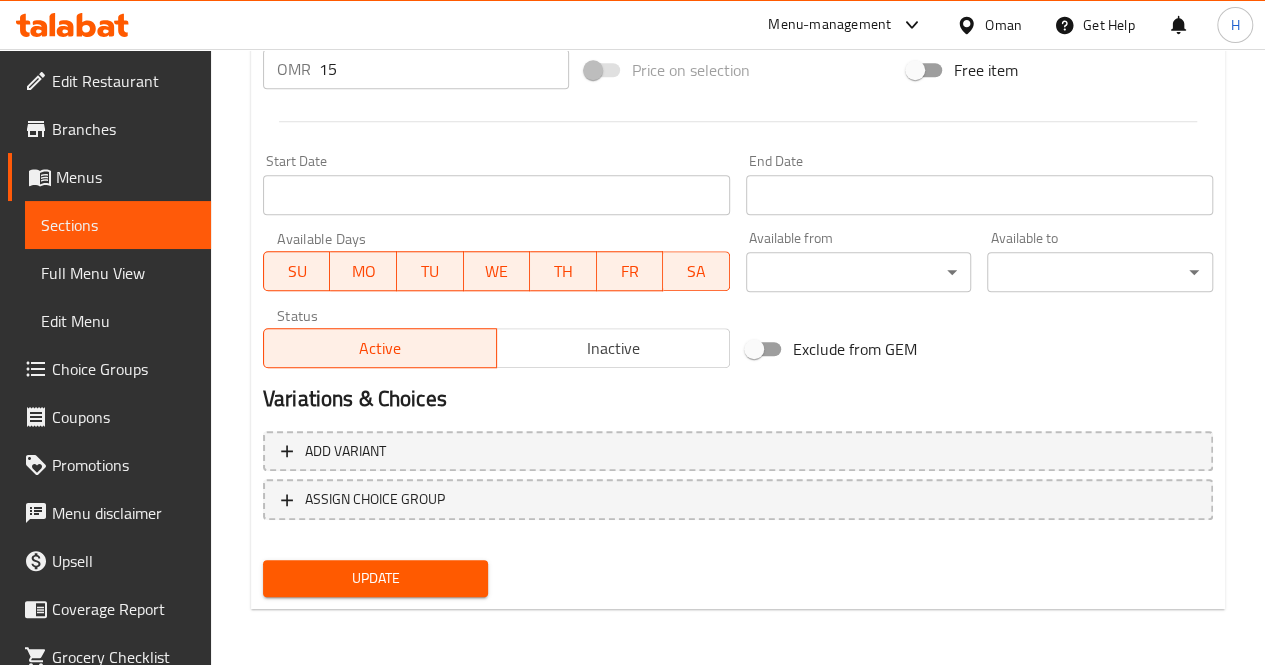 type on "باقة ورد أصفر مفعمة بالحيوية والدفء، مثالية للتعبير عن الصداقة والفرح والمشاعر الإيجابية.
يحتوي على: ورد أصفر
الأبعاد التقريبية: ٣٥*٤٠ سم" 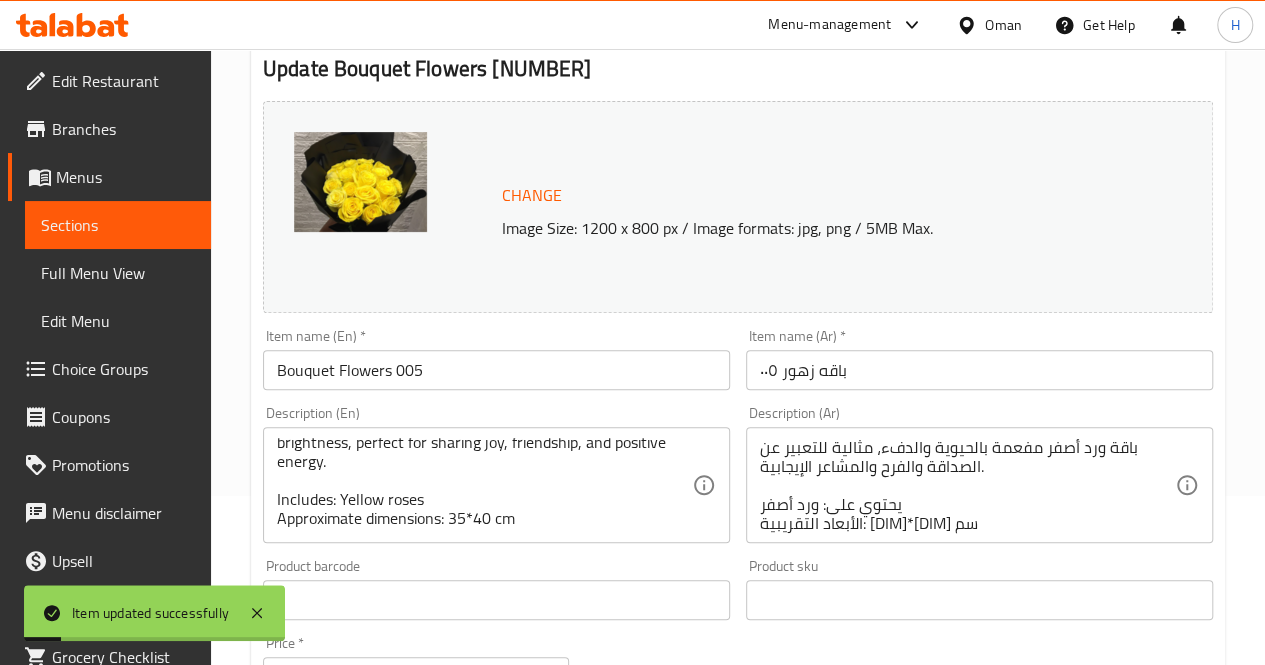 scroll, scrollTop: 0, scrollLeft: 0, axis: both 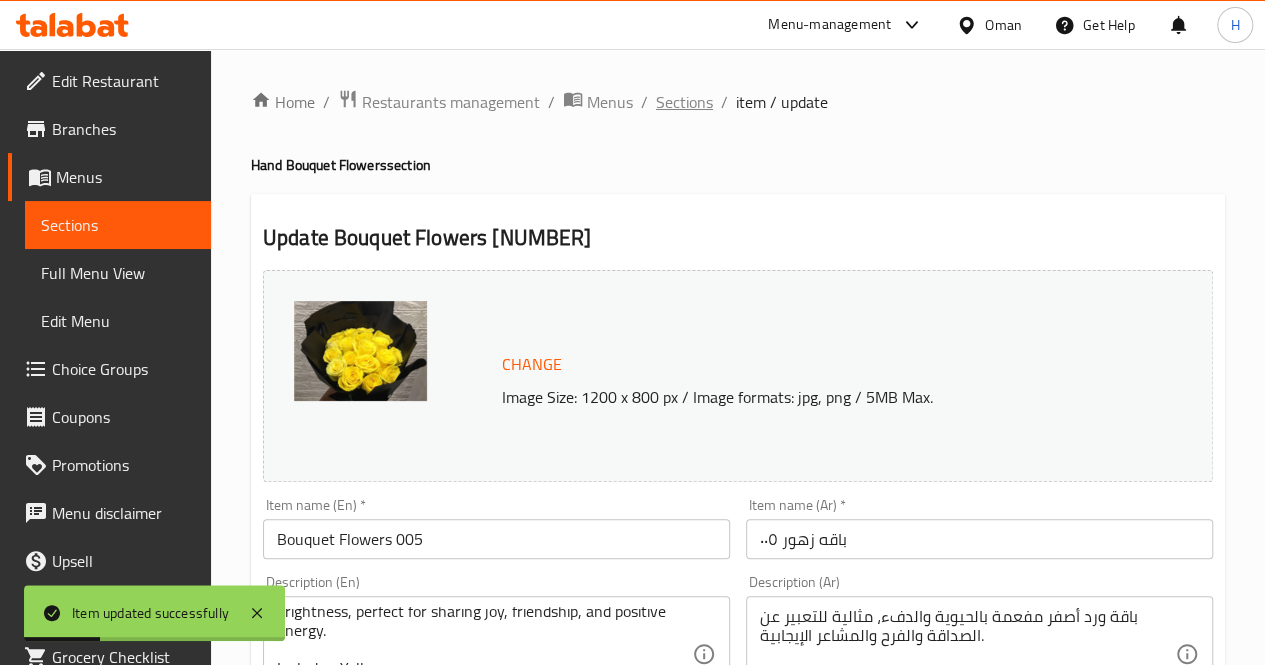 click on "Sections" at bounding box center (684, 102) 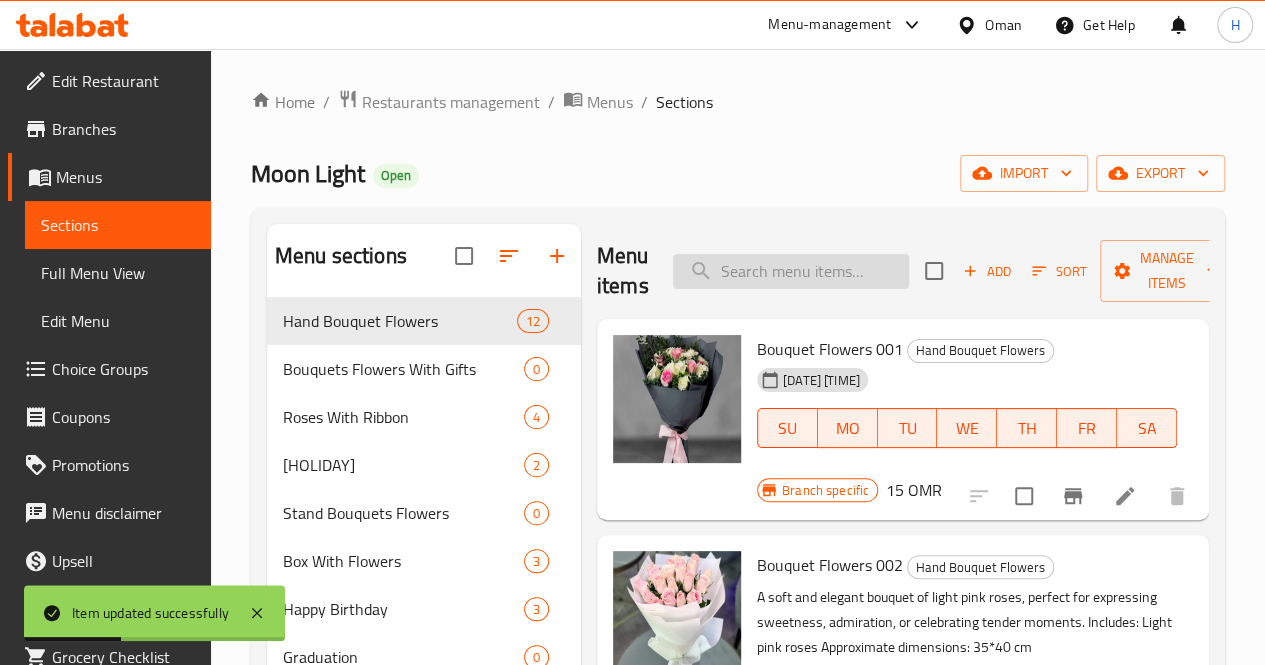click at bounding box center [791, 271] 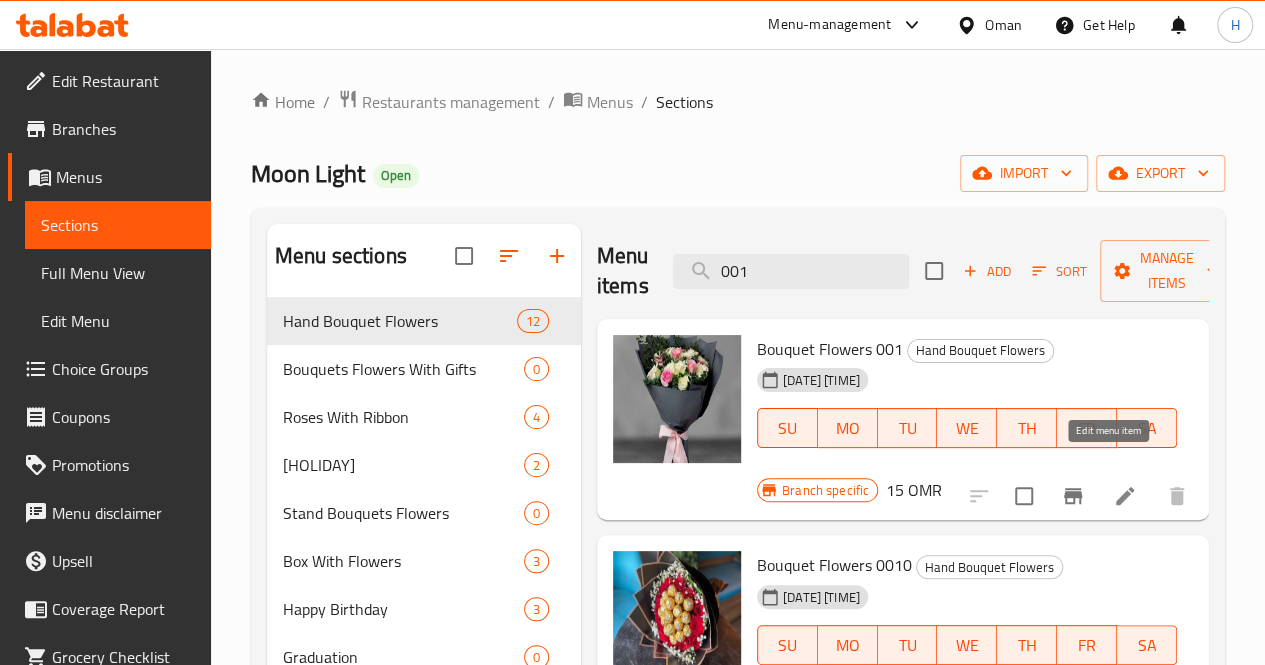 type on "001" 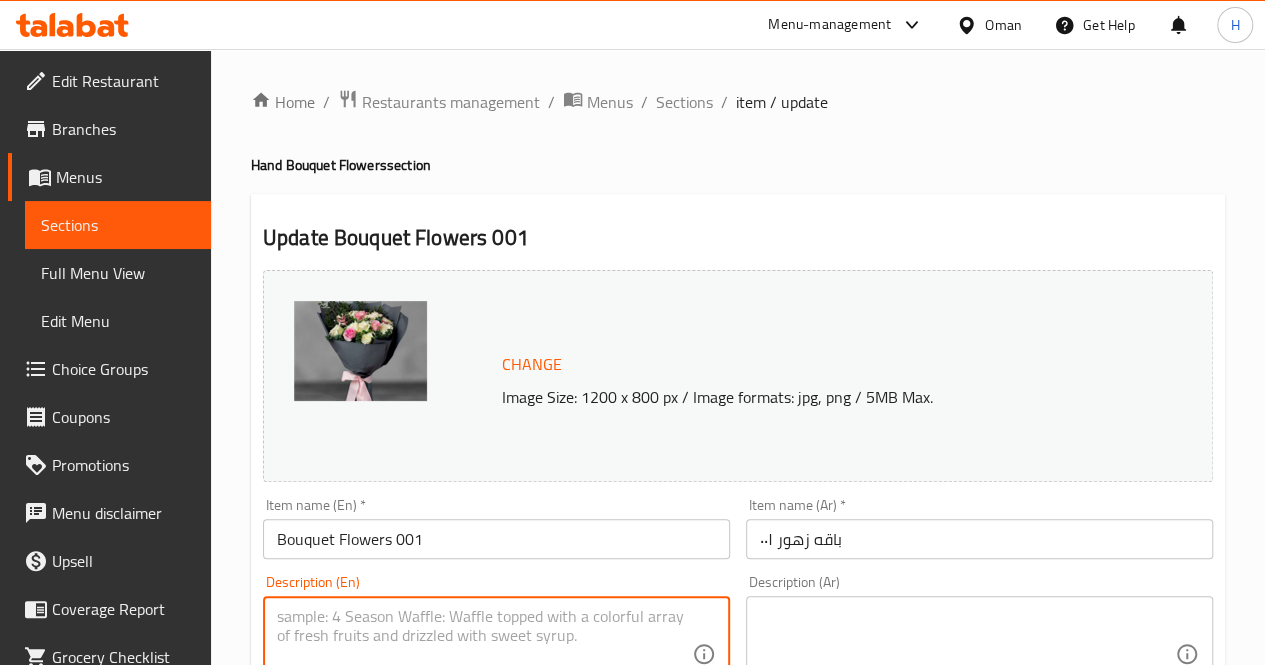 click at bounding box center (484, 654) 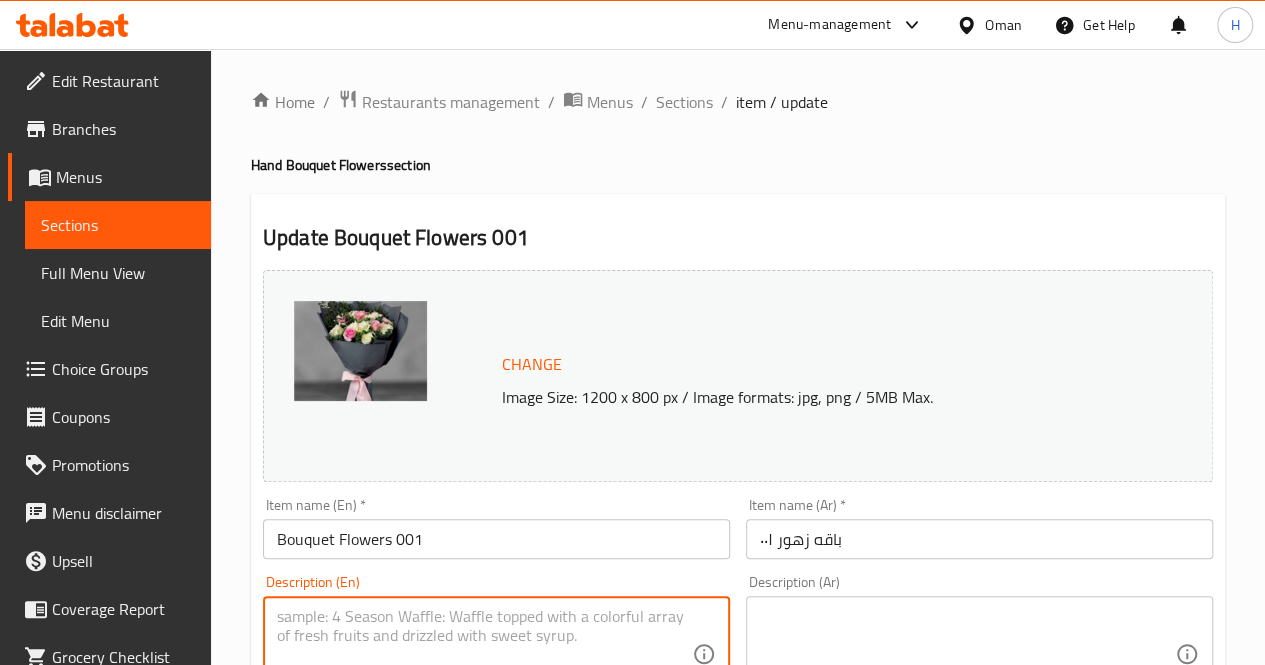paste on "An elegant bouquet of soft pink and white roses with lush greenery, perfect for expressing affection, gratitude, or celebrating delicate moments.
Includes: Pink roses, white roses, greenery
Approximate dimensions: 35*40 cm" 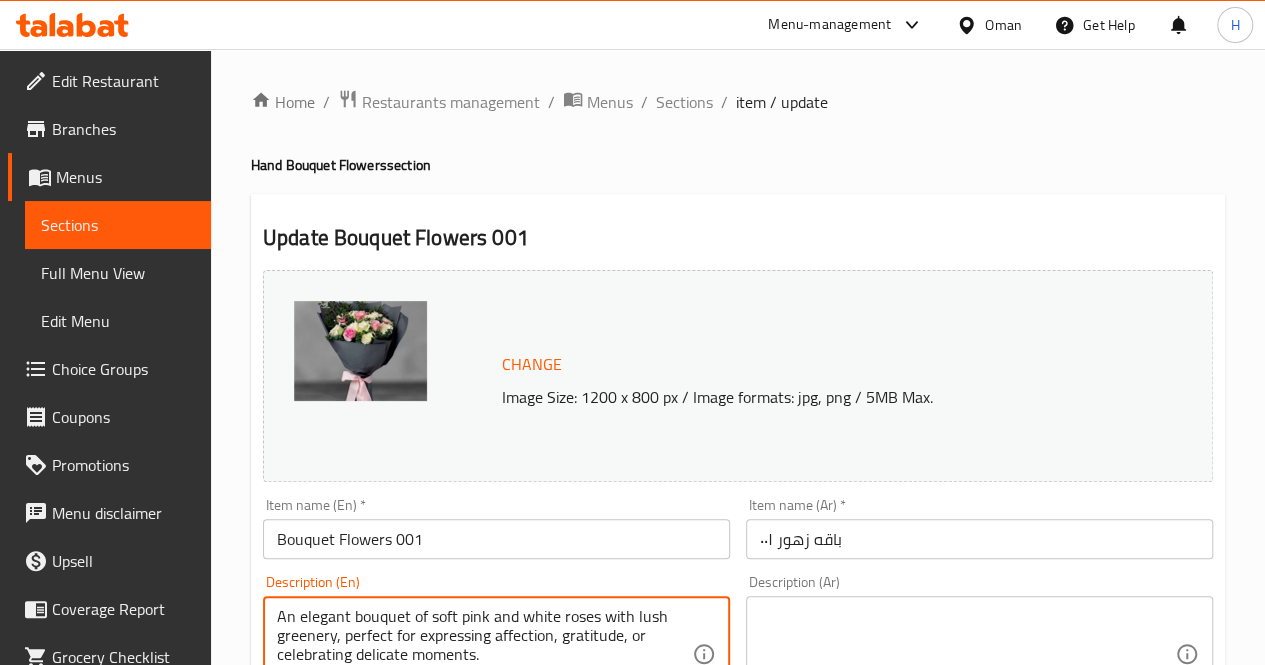 scroll, scrollTop: 24, scrollLeft: 0, axis: vertical 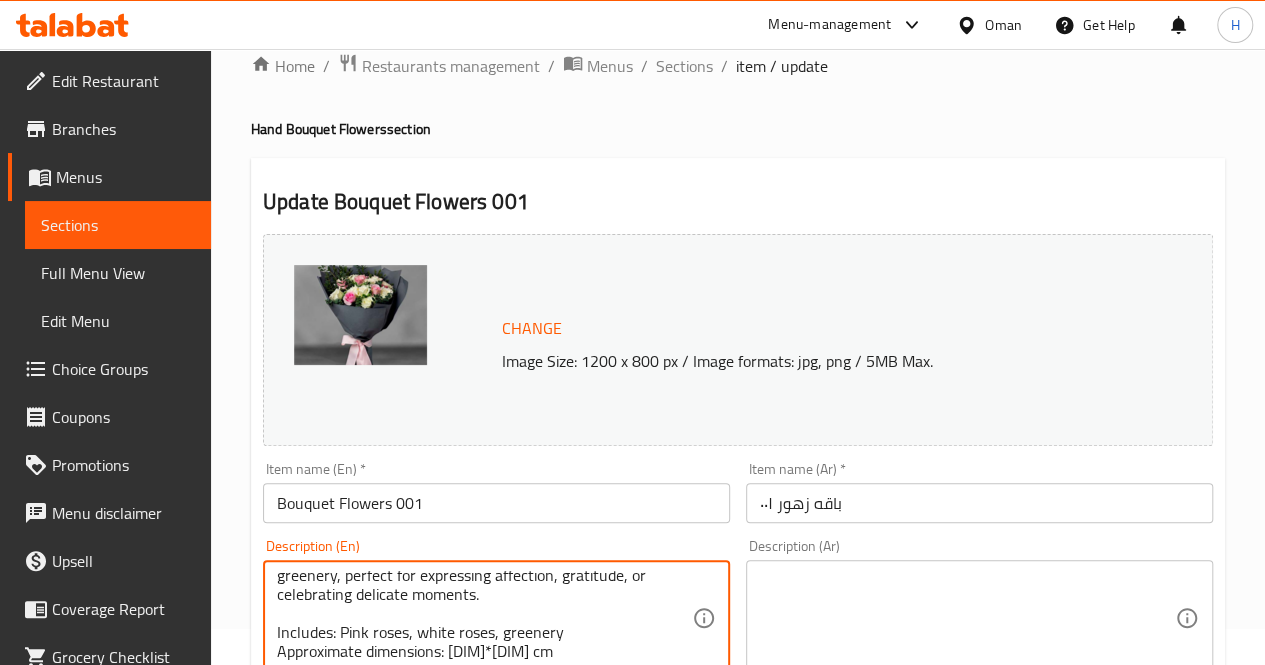 type on "An elegant bouquet of soft pink and white roses with lush greenery, perfect for expressing affection, gratitude, or celebrating delicate moments.
Includes: Pink roses, white roses, greenery
Approximate dimensions: 35*40 cm" 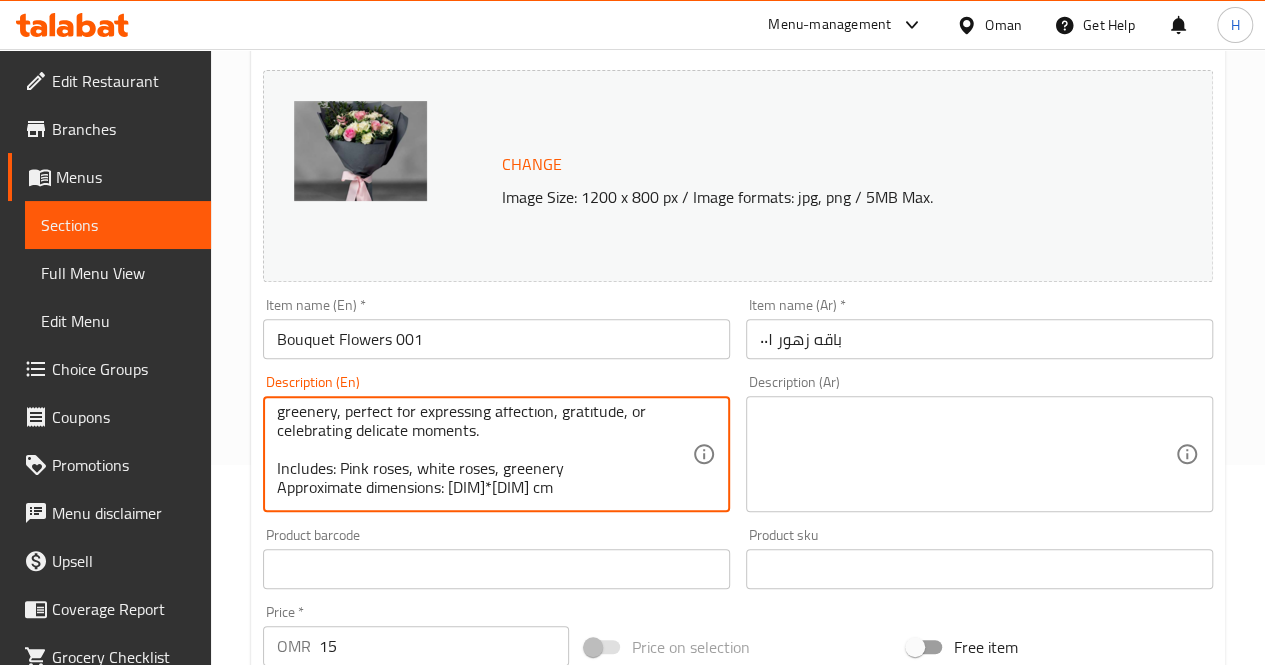 scroll, scrollTop: 202, scrollLeft: 0, axis: vertical 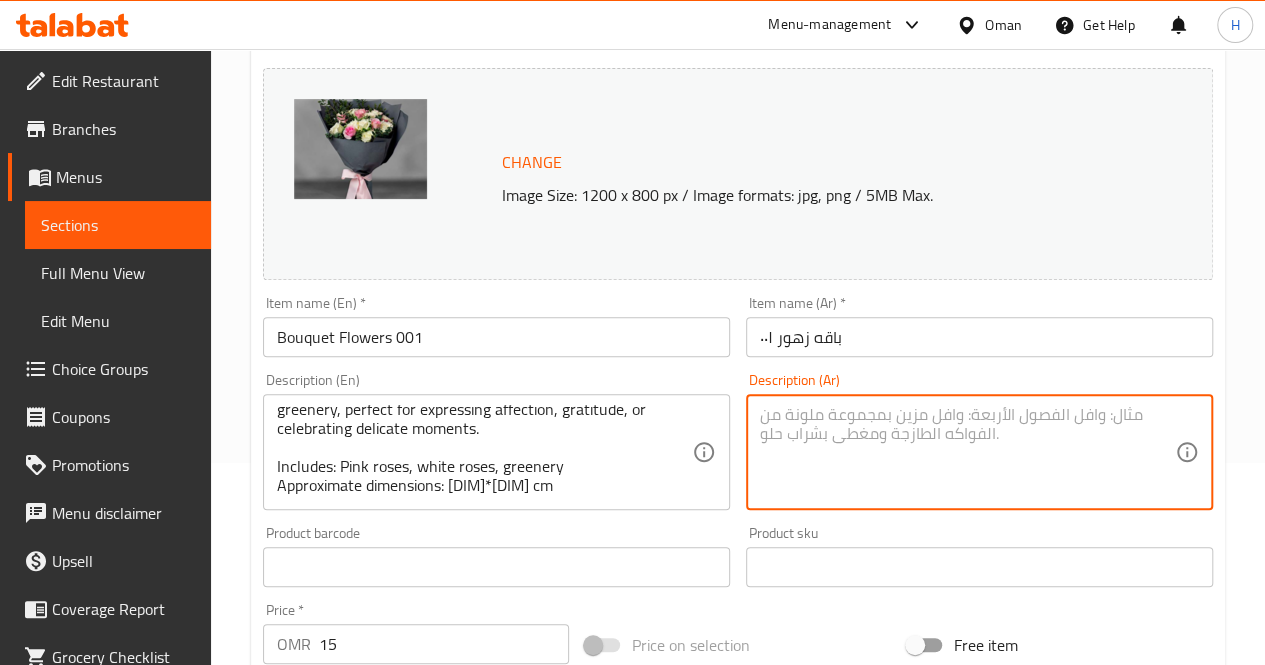 click at bounding box center (967, 452) 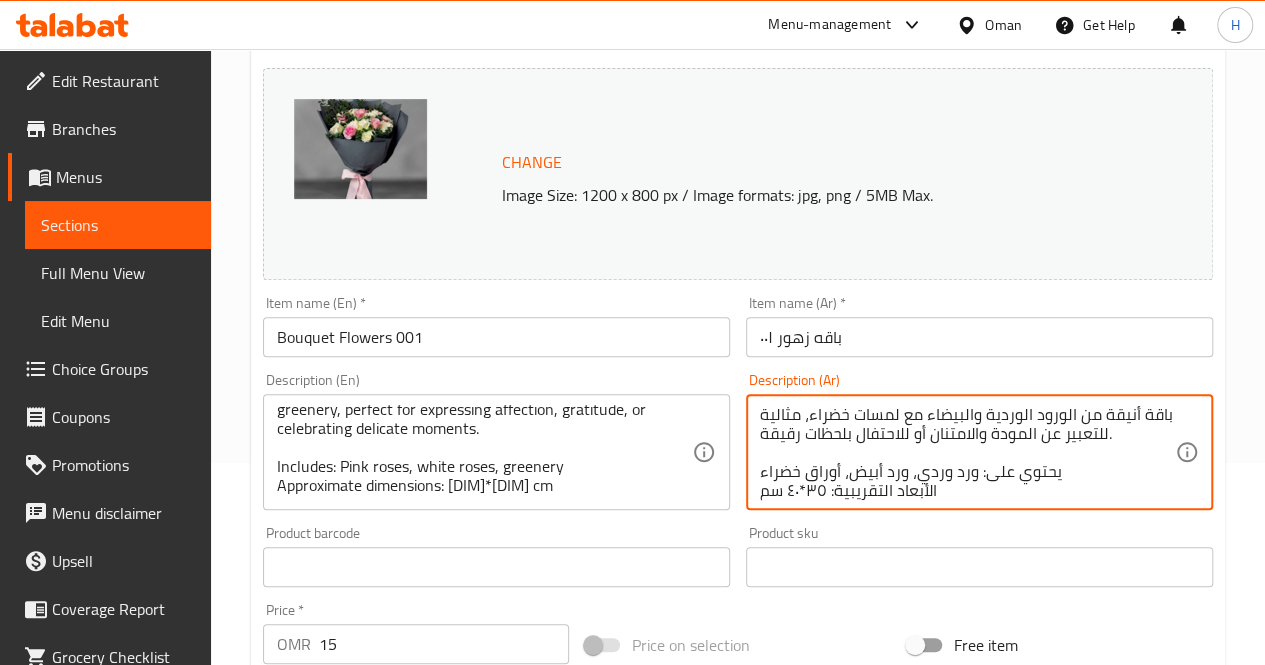 scroll, scrollTop: 4, scrollLeft: 0, axis: vertical 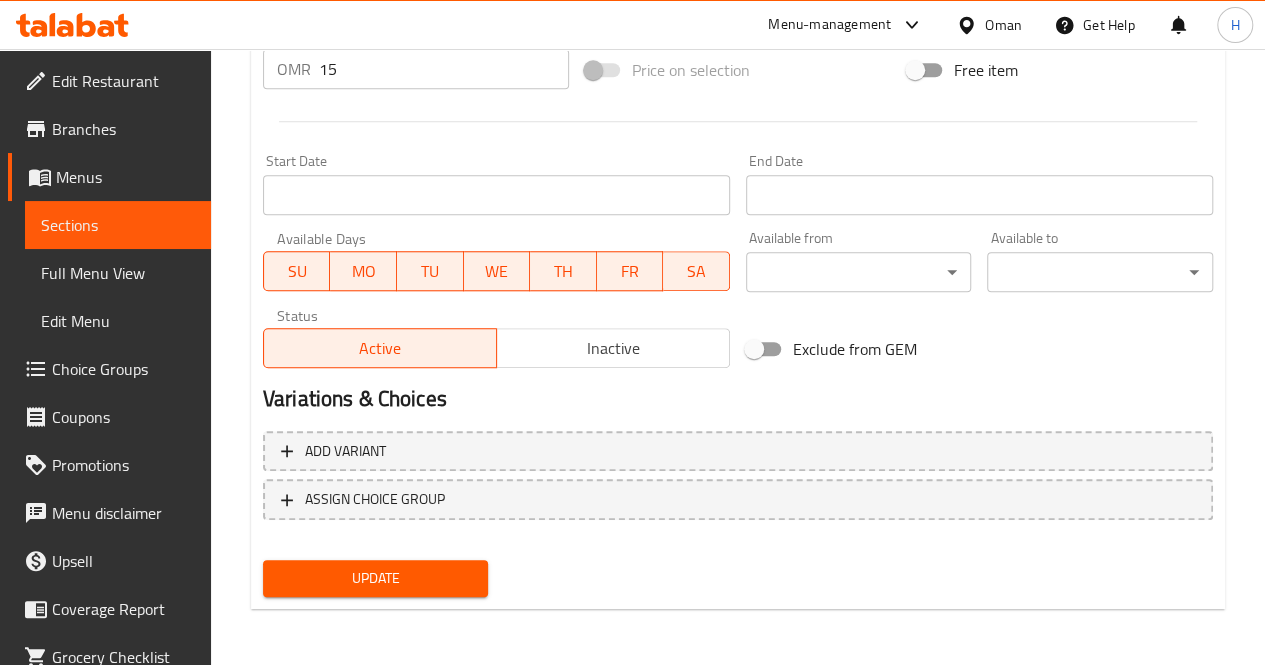 type on "باقة أنيقة من الورود الوردية والبيضاء مع لمسات خضراء، مثالية للتعبير عن المودة والامتنان أو للاحتفال بلحظات رقيقة.
يحتوي على: ورد وردي، ورد أبيض، أوراق خضراء
الأبعاد التقريبية: ٣٥*٤٠ سم" 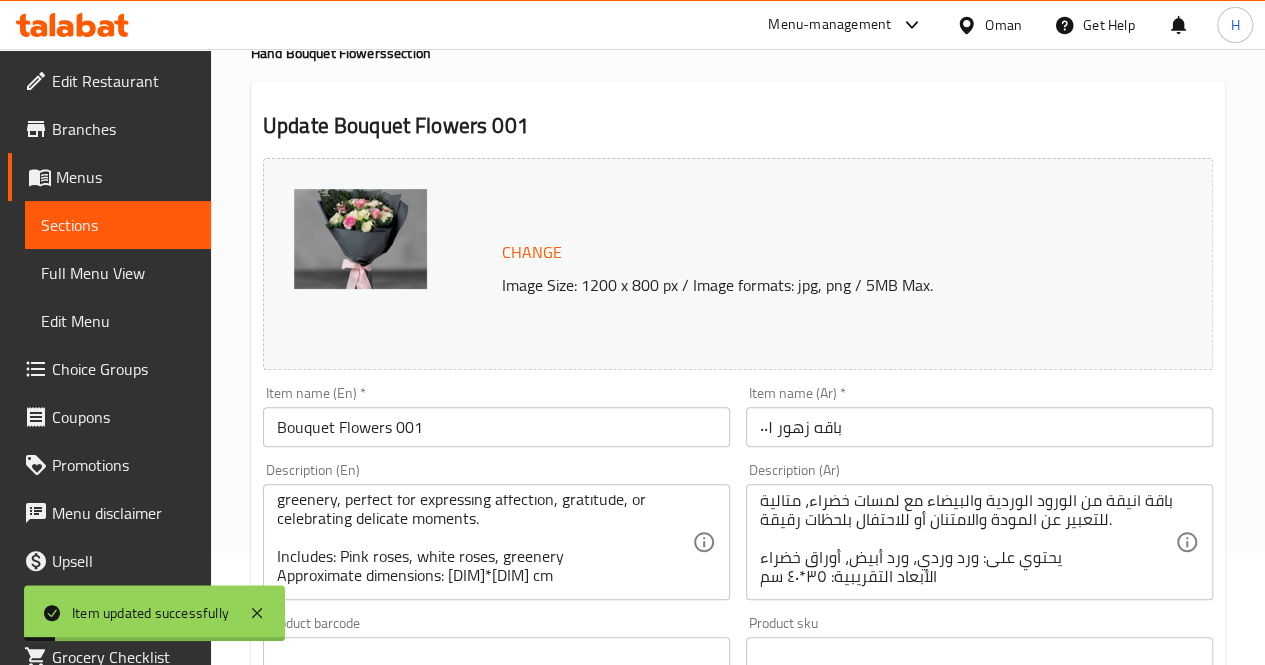 scroll, scrollTop: 0, scrollLeft: 0, axis: both 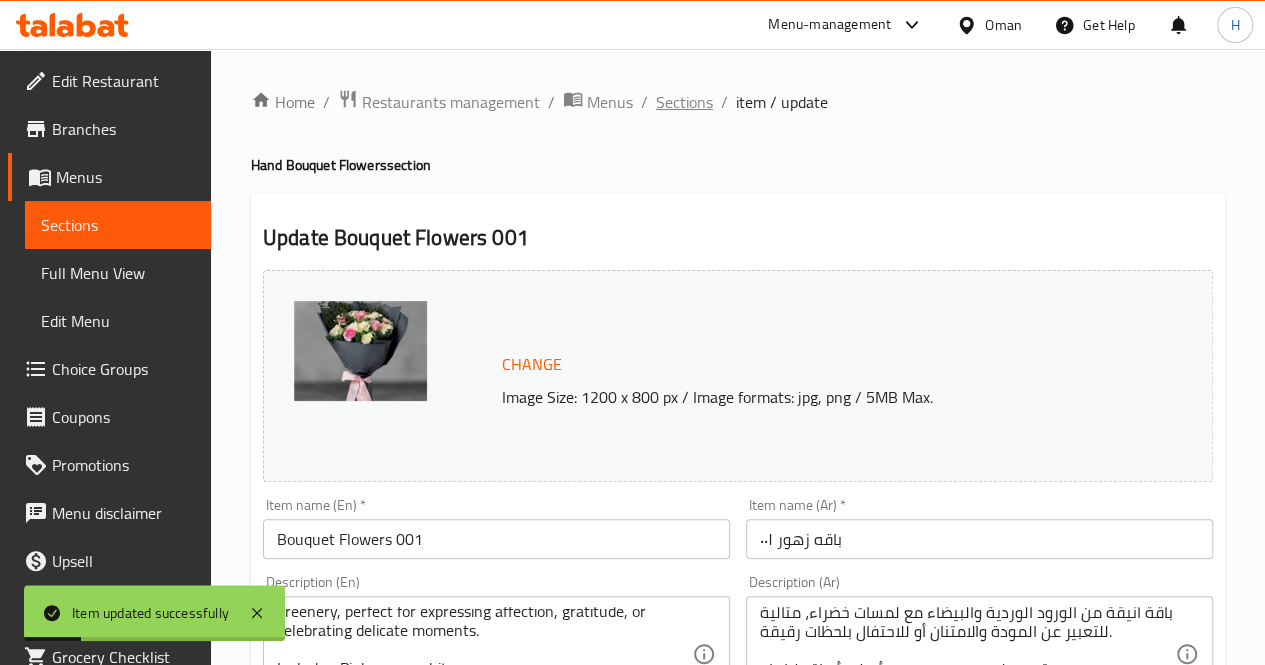 click on "Sections" at bounding box center [684, 102] 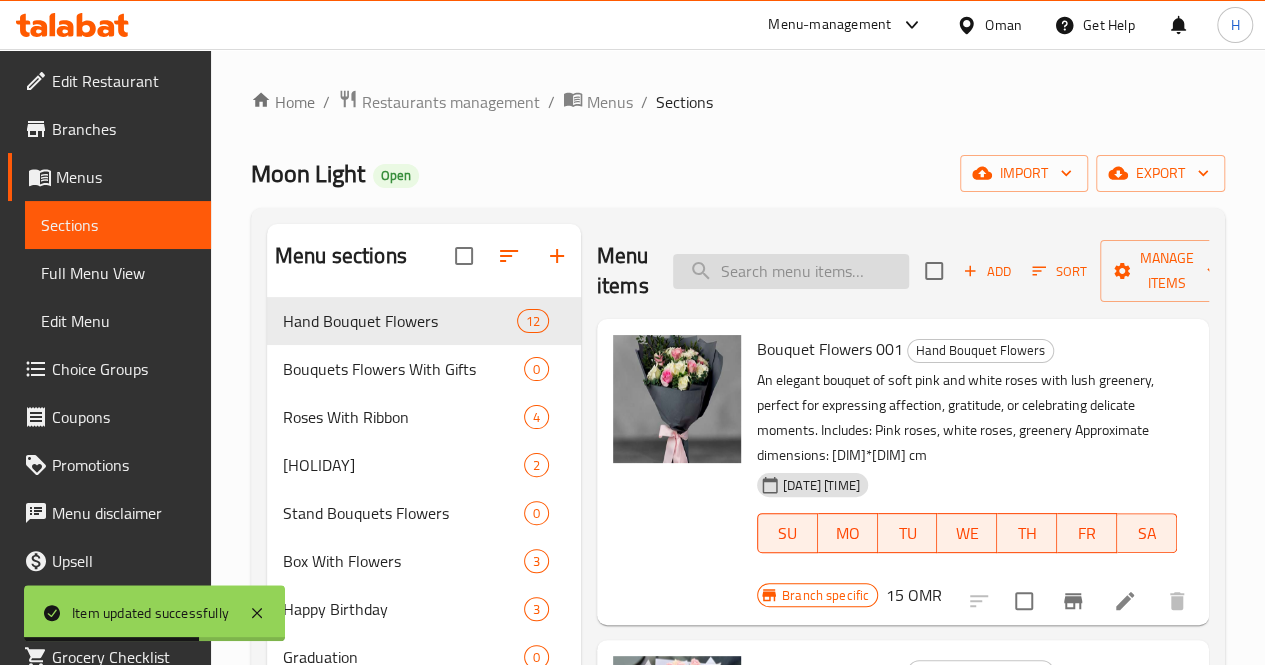click at bounding box center (791, 271) 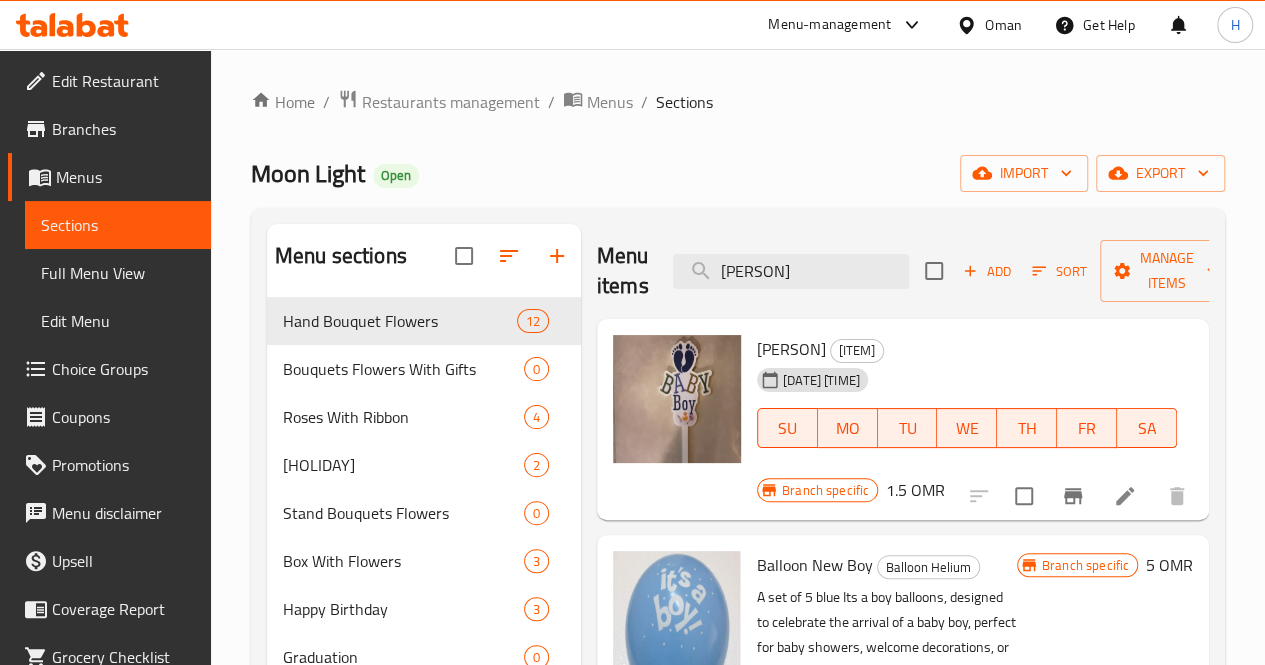 type on "new boy" 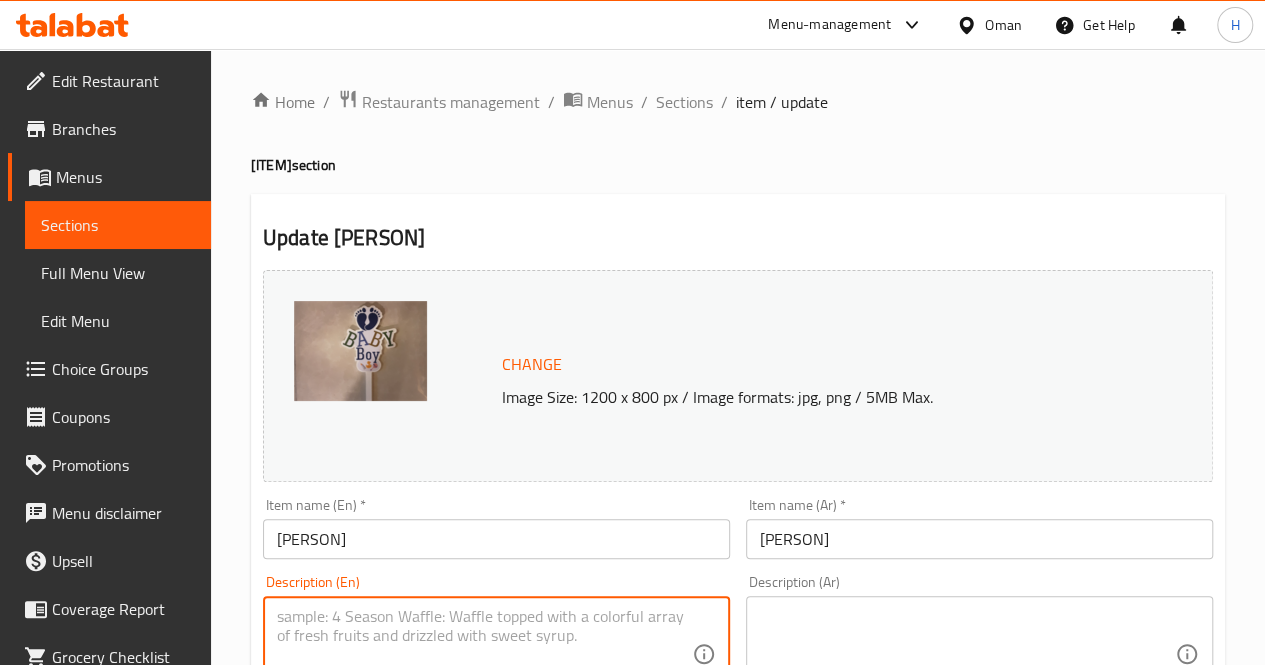 click at bounding box center [484, 654] 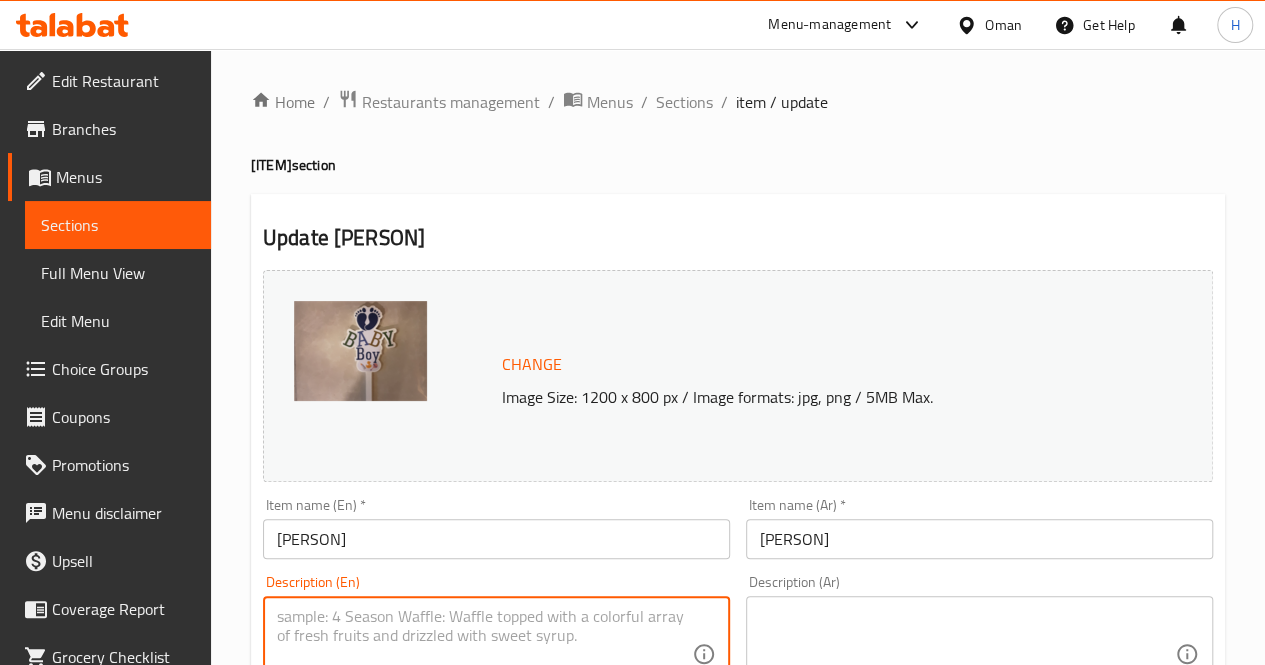 paste on "A cheerful topper made to welcome a baby boy, designed with blue footprints, colorful BABY Boy text, and cute icons like a rattle and duck, ideal for floral arrangements or gift additions for newborn celebrations." 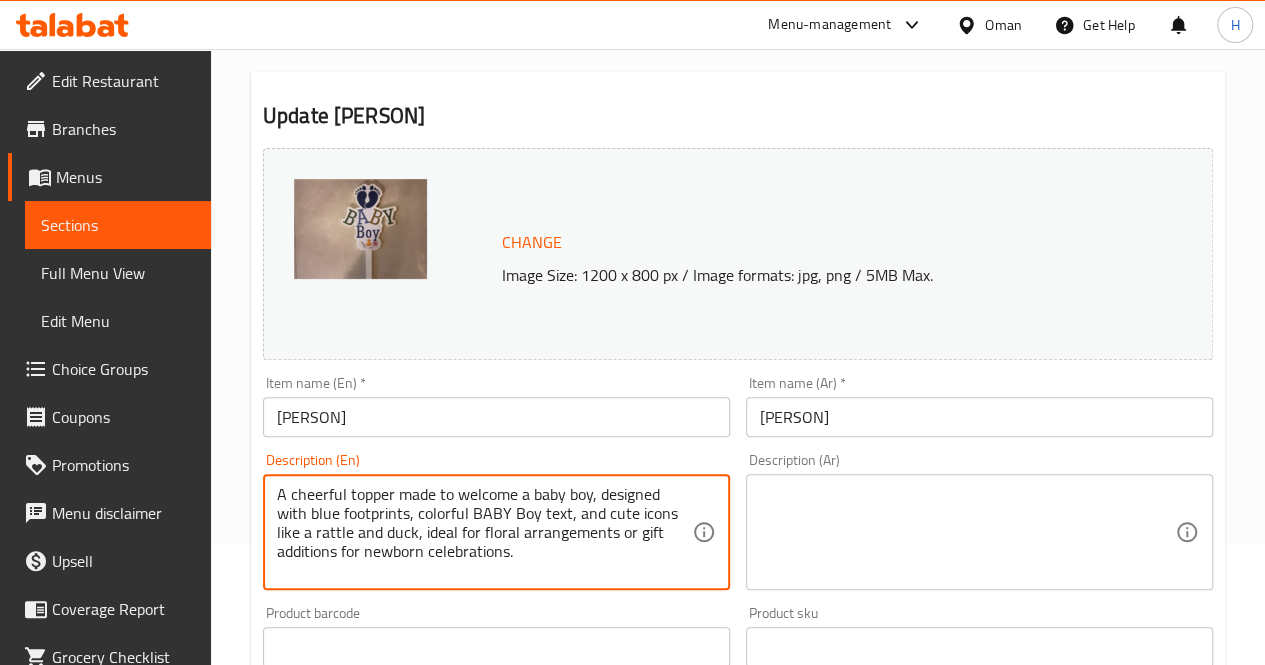 scroll, scrollTop: 124, scrollLeft: 0, axis: vertical 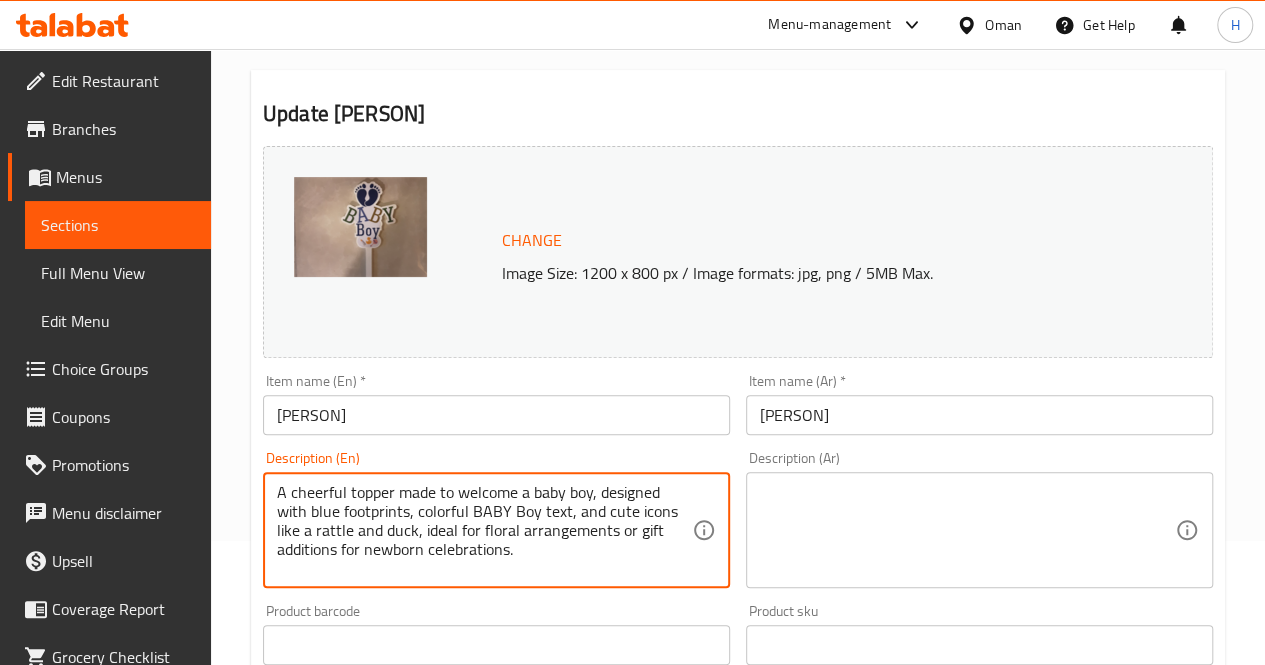 type on "A cheerful topper made to welcome a baby boy, designed with blue footprints, colorful BABY Boy text, and cute icons like a rattle and duck, ideal for floral arrangements or gift additions for newborn celebrations." 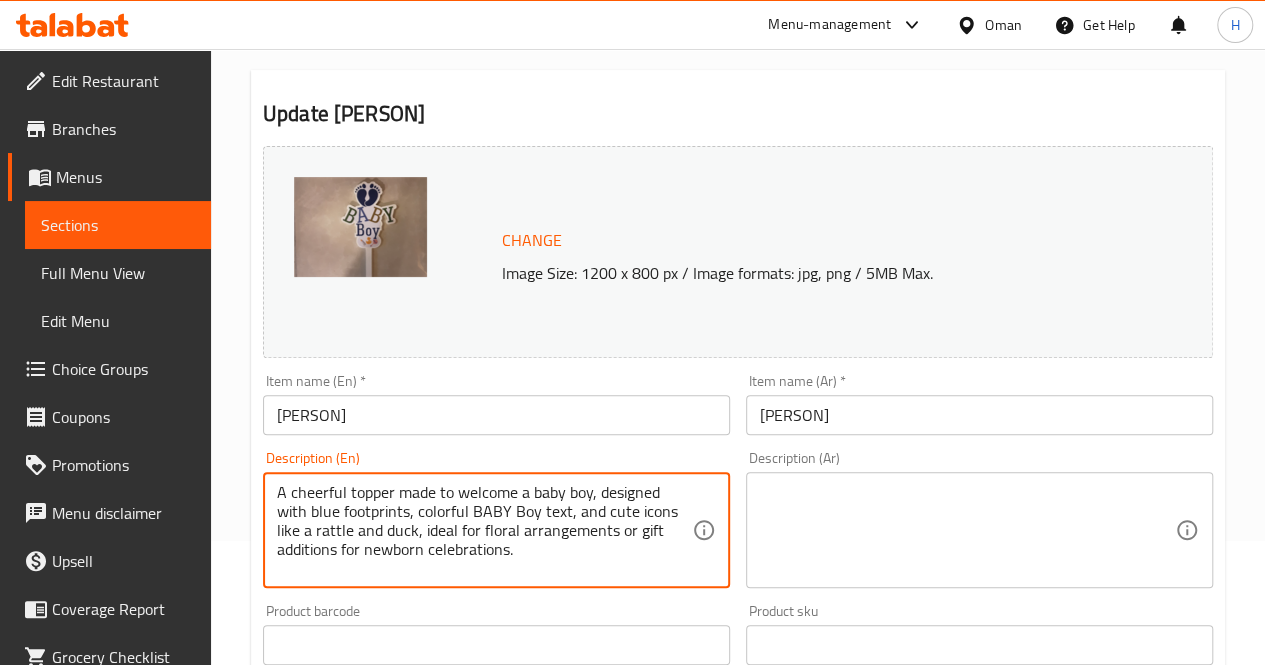 click at bounding box center (967, 530) 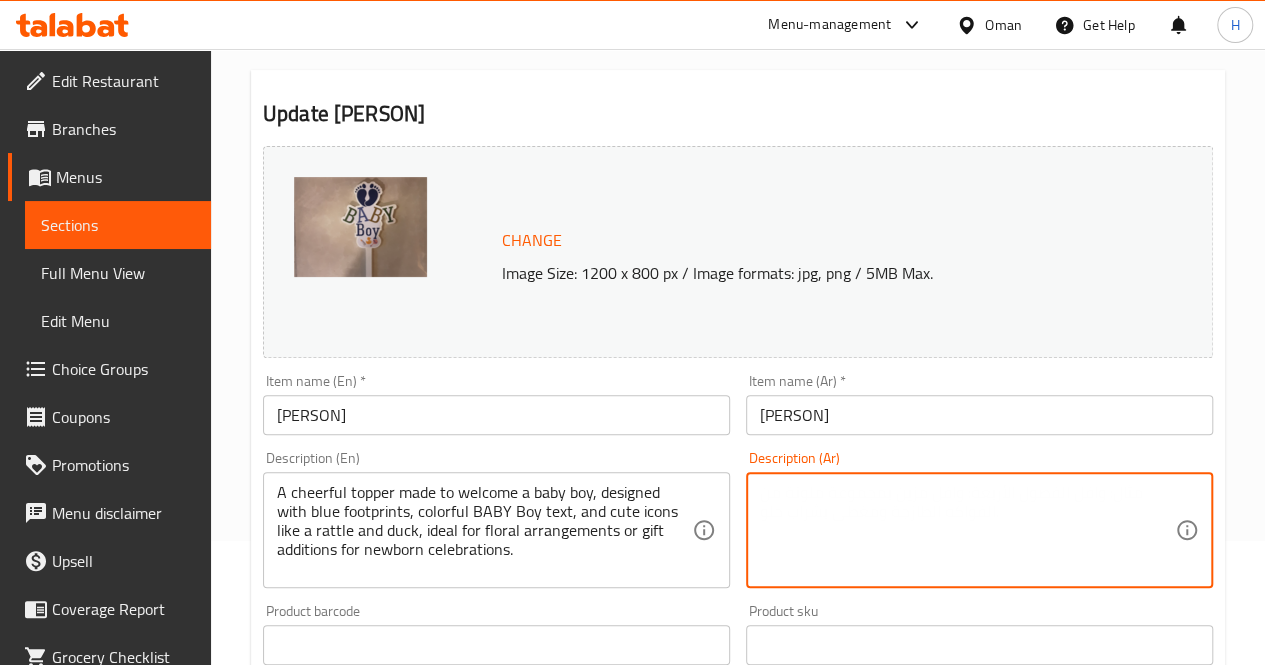 paste on "Flower CVR project
Flower CVR project
100%
10
F22
توبّر مبهج للاحتفال بقدوم مولود، مزين ببصمات أقدام زرقاء وعبارة  بألوان جذابة، مع رموز لطيفة كالبطة والخشخيشة، مناسب لتزيين الهدايا أو تنسيقات الورود.
توبّر مبهج للاحتفال بقدوم مولود، مزين ببصمات أقدام زرقاء وعبارة  بألوان جذابة، مع رموز لطيفة كالبطة والخشخيشة، مناسب لتزيين الهدايا أو تنسيقات الورود.
Turn on screen reader support
To enable screen reader support, press Ctrl+Alt+Z To learn about keyboard shortcuts, press Ctrl+slash" 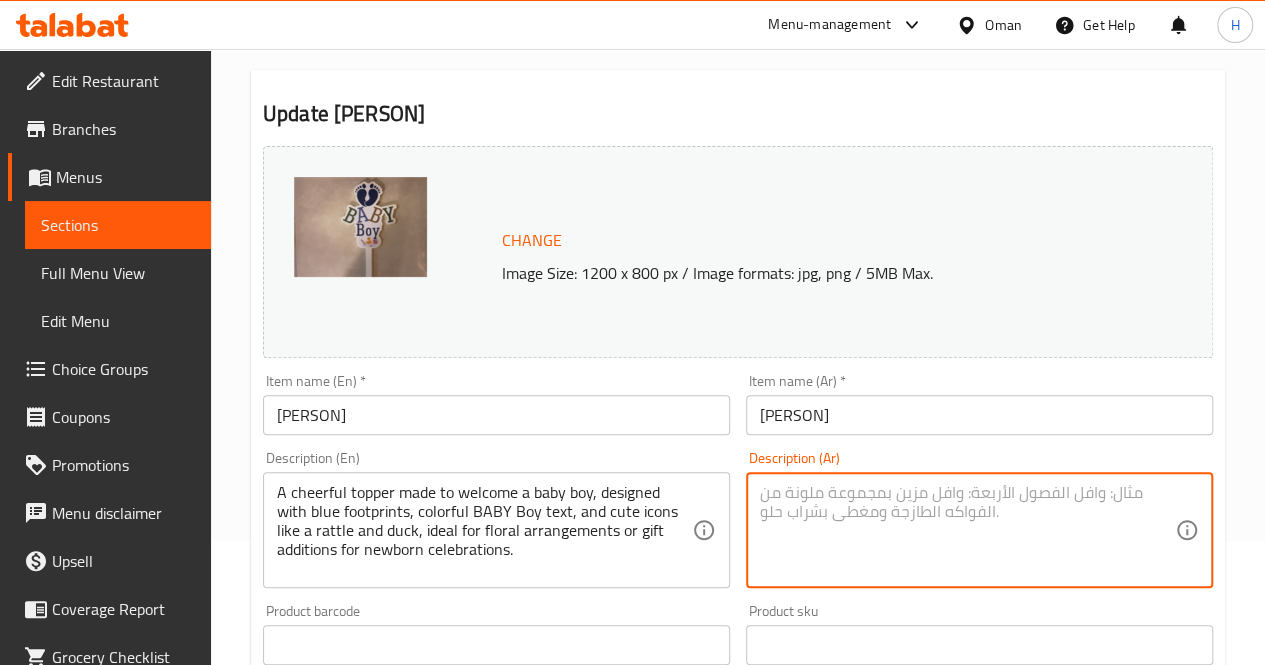 type on "Flower CVR project
Flower CVR project
100%
10
F22
توبّر مبهج للاحتفال بقدوم مولود، مزين ببصمات أقدام زرقاء وعبارة  بألوان جذابة، مع رموز لطيفة كالبطة والخشخيشة، مناسب لتزيين الهدايا أو تنسيقات الورود.
توبّر مبهج للاحتفال بقدوم مولود، مزين ببصمات أقدام زرقاء وعبارة  بألوان جذابة، مع رموز لطيفة كالبطة والخشخيشة، مناسب لتزيين الهدايا أو تنسيقات الورود.
Turn on screen reader support
To enable screen reader support, press Ctrl+Alt+Z To learn about keyboard shortcuts, press Ctrl+slash" 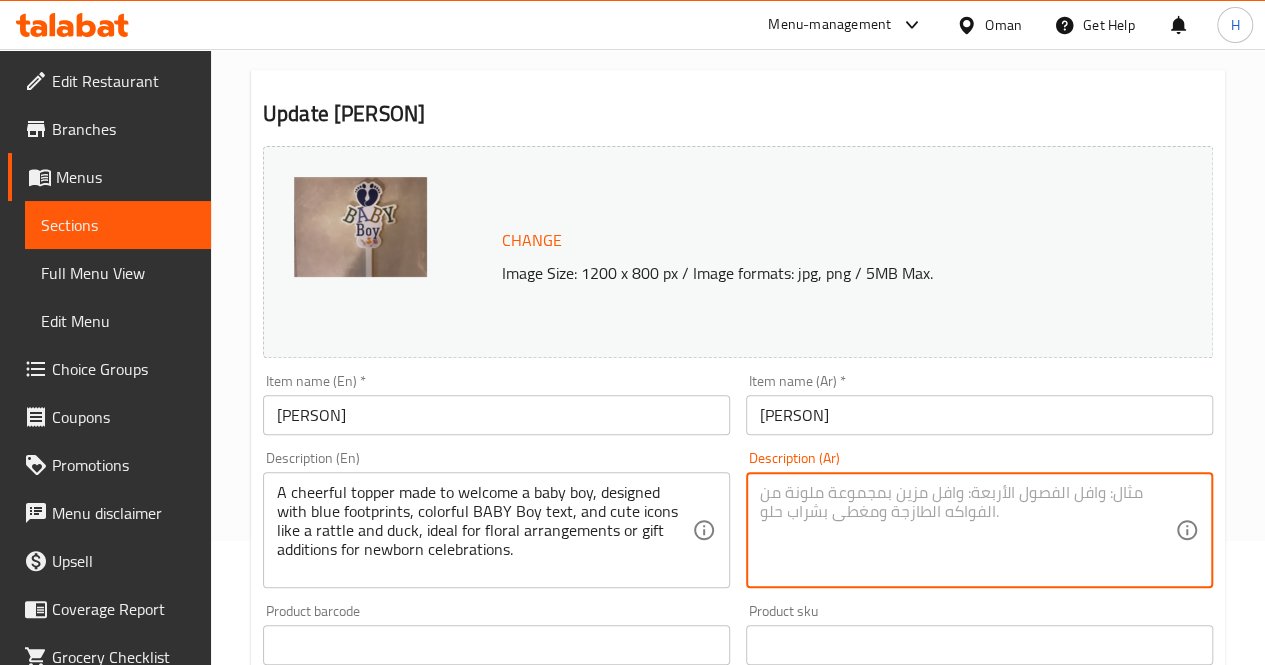 scroll, scrollTop: 0, scrollLeft: 0, axis: both 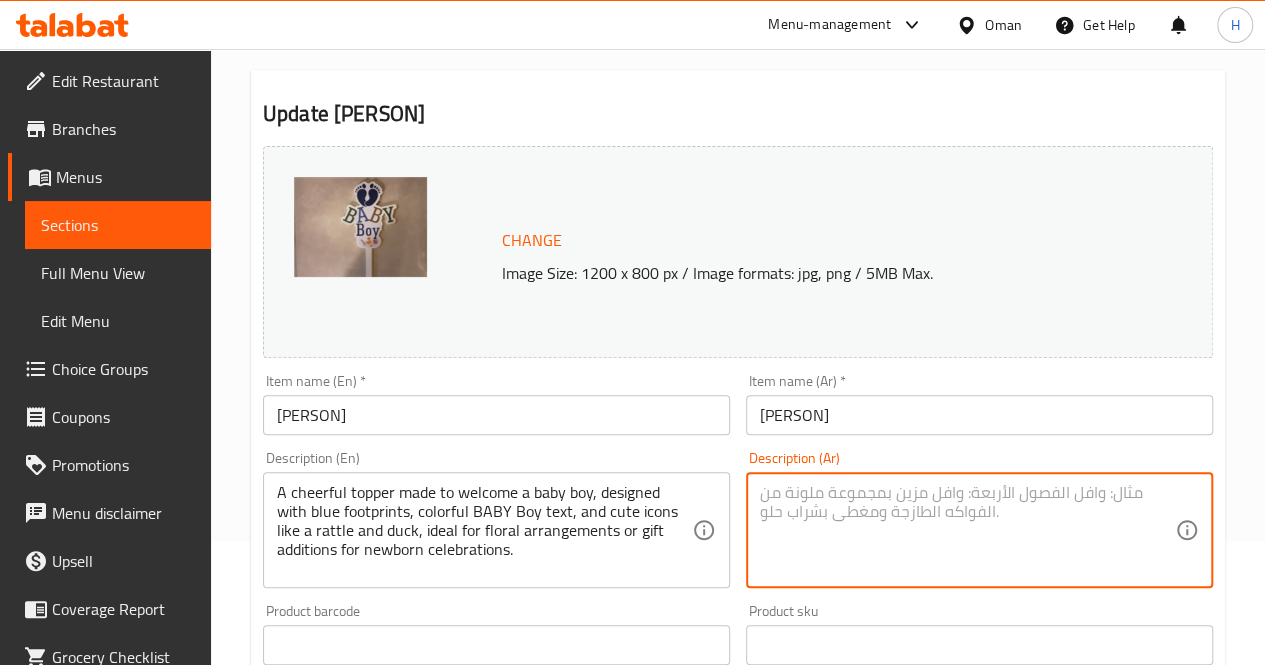 click at bounding box center (967, 530) 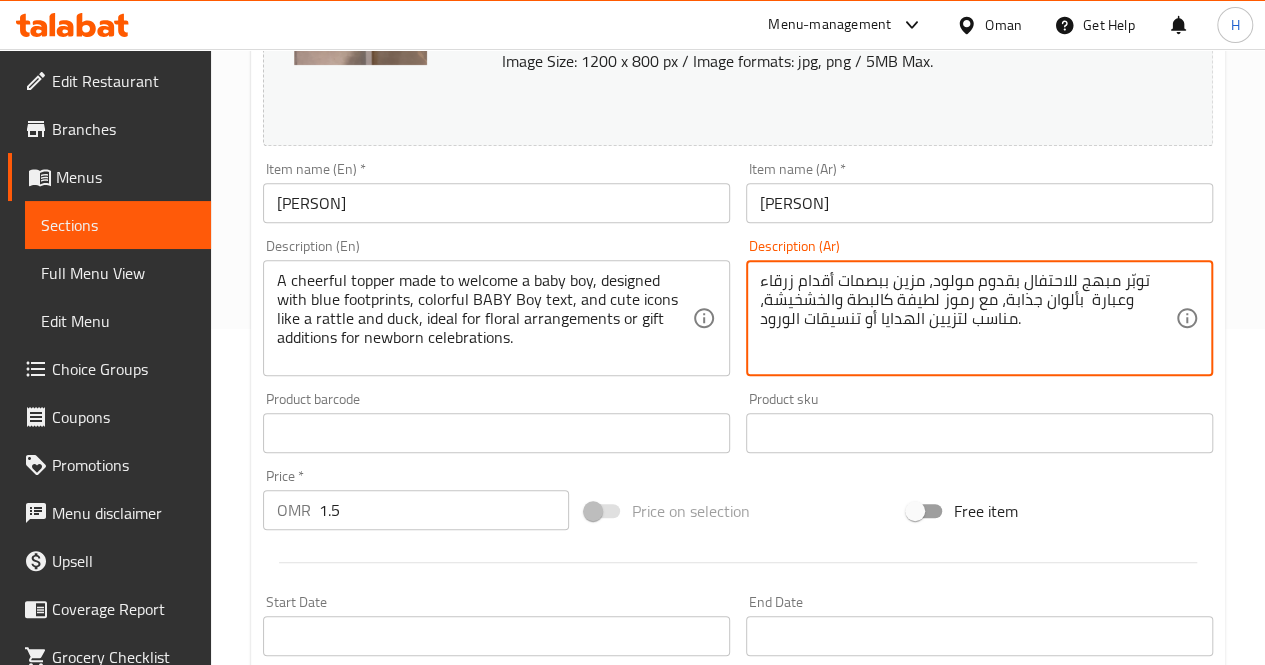 scroll, scrollTop: 777, scrollLeft: 0, axis: vertical 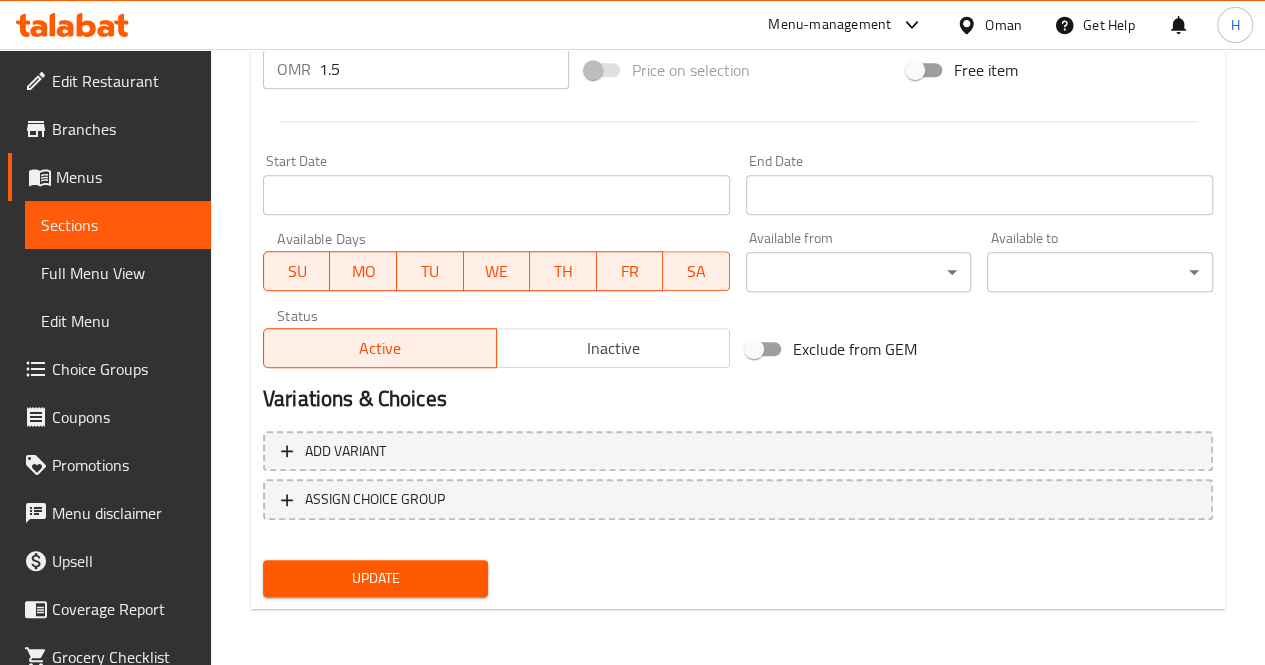 type on "توبّر مبهج للاحتفال بقدوم مولود، مزين ببصمات أقدام زرقاء وعبارة  بألوان جذابة، مع رموز لطيفة كالبطة والخشخيشة، مناسب لتزيين الهدايا أو تنسيقات الورود." 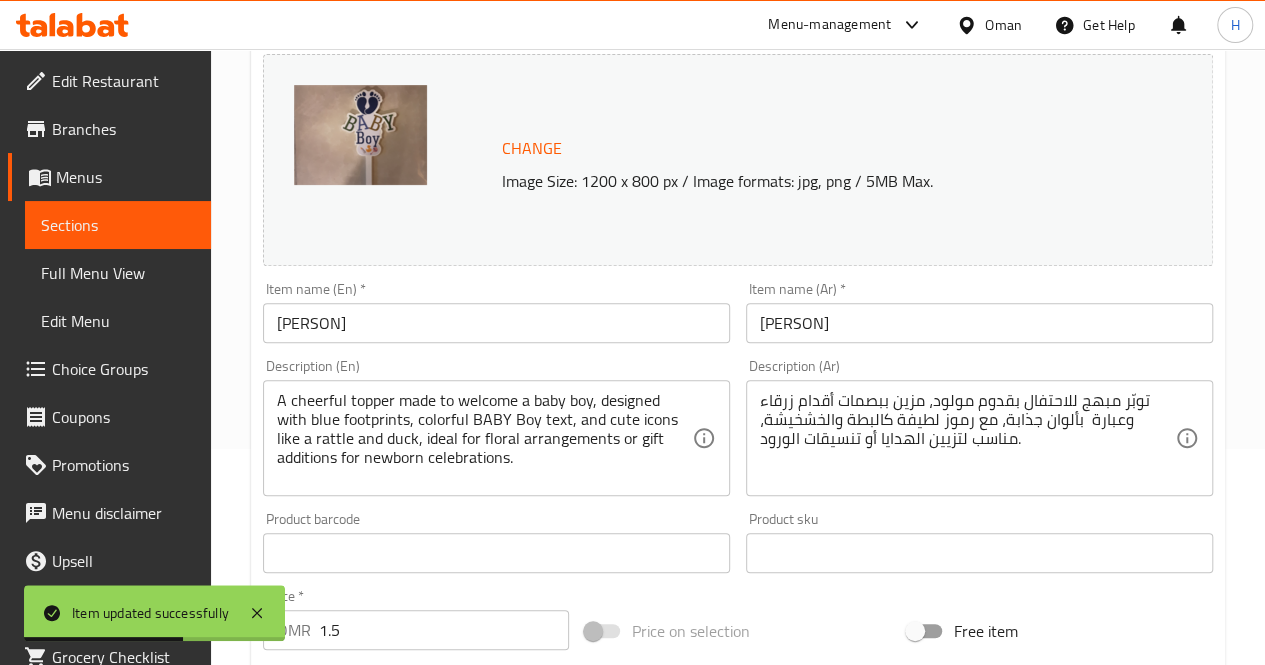 scroll, scrollTop: 0, scrollLeft: 0, axis: both 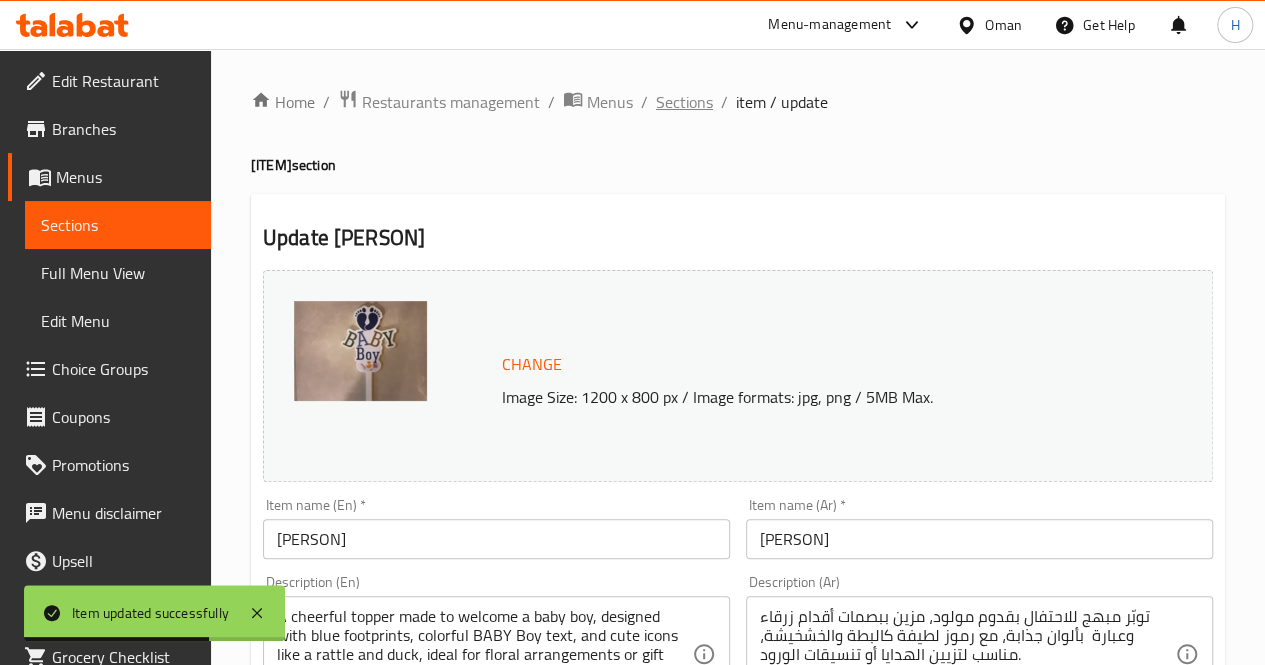 click on "Sections" at bounding box center (684, 102) 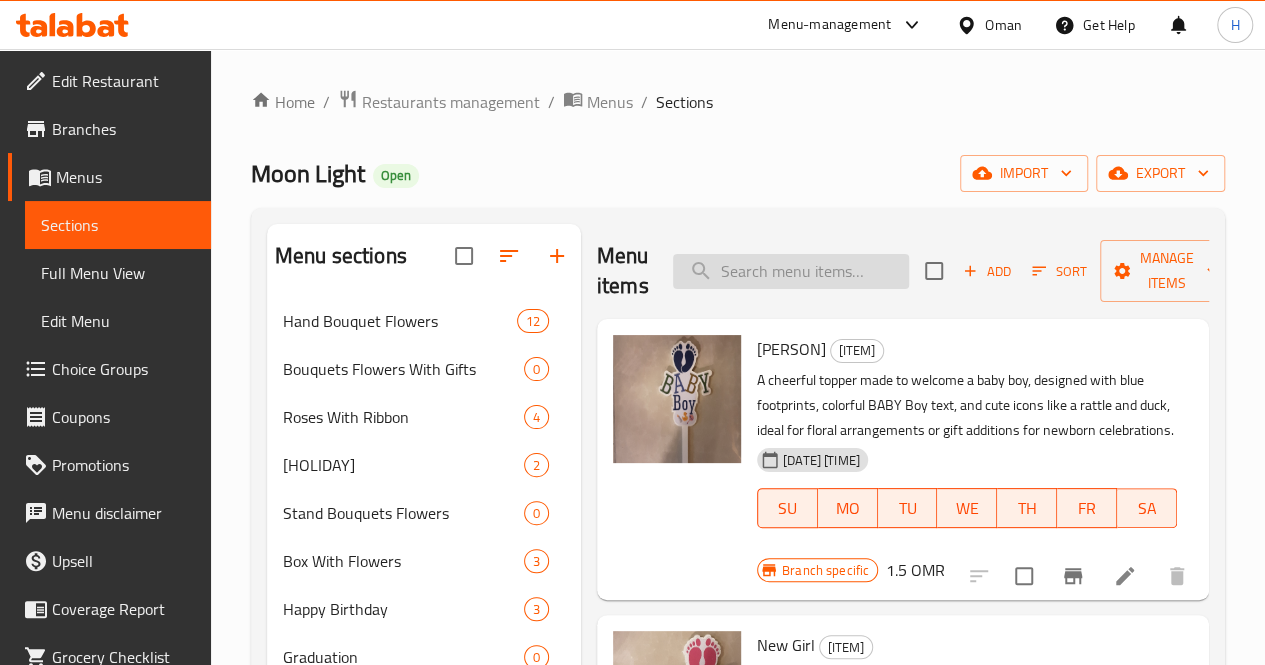 click at bounding box center [791, 271] 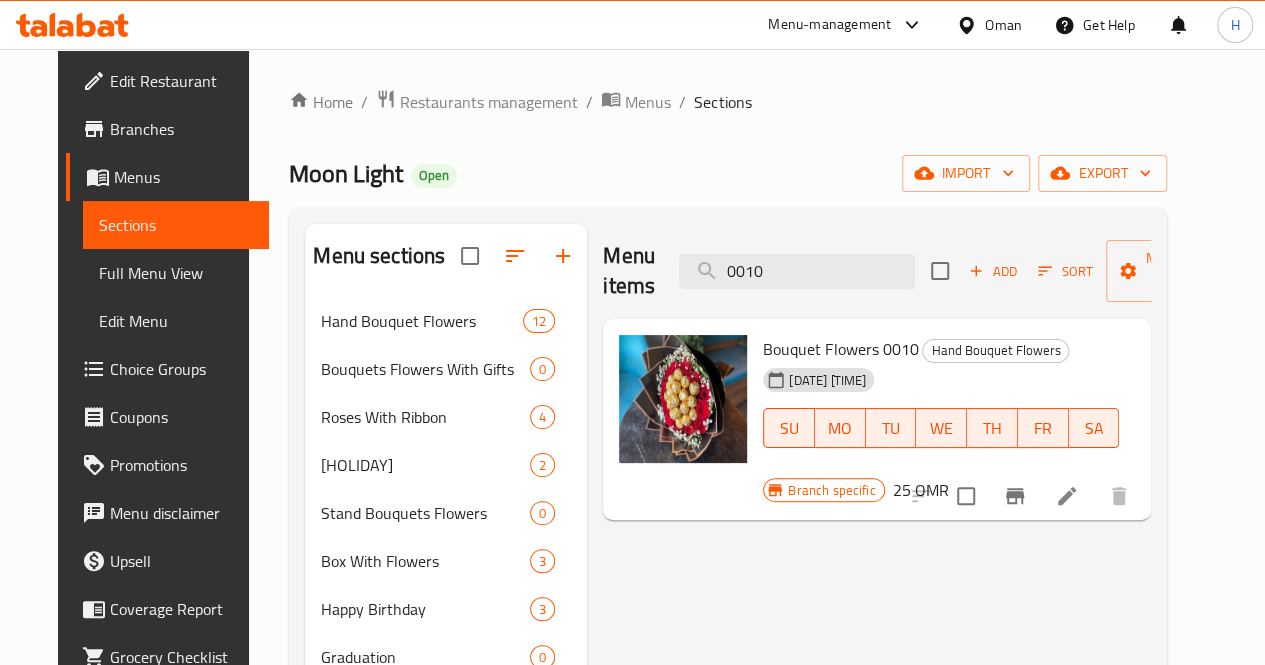 type on "0010" 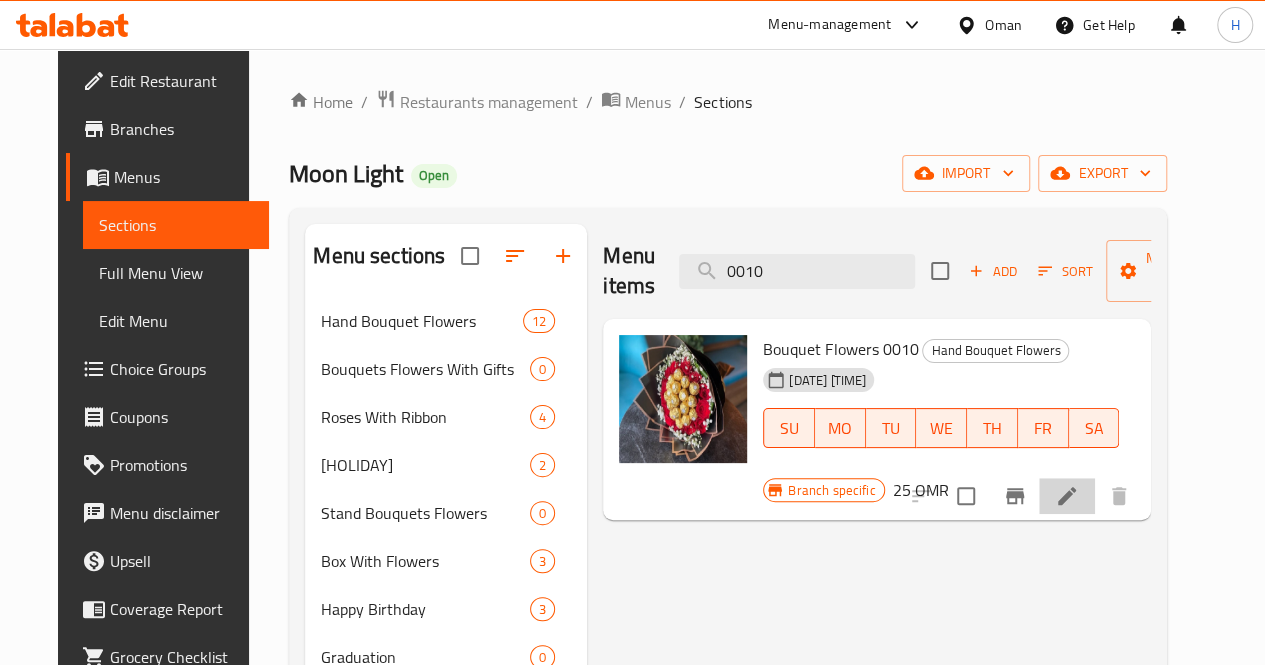 click 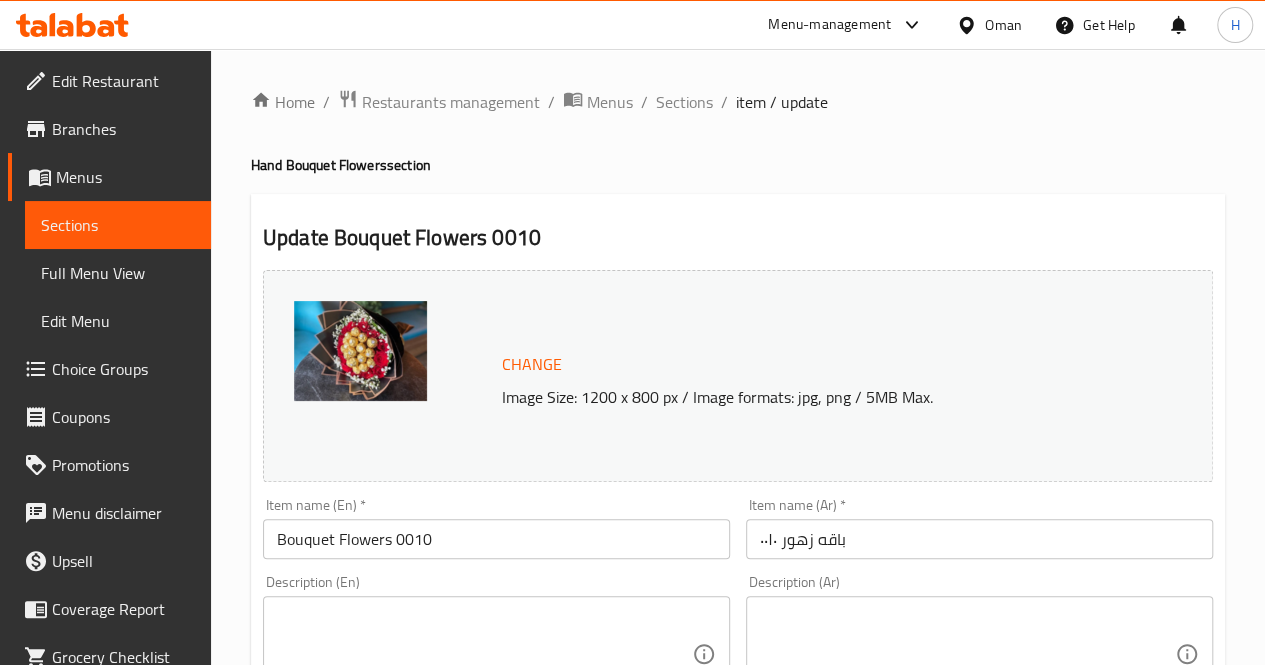 click on "Description (En)" at bounding box center (496, 654) 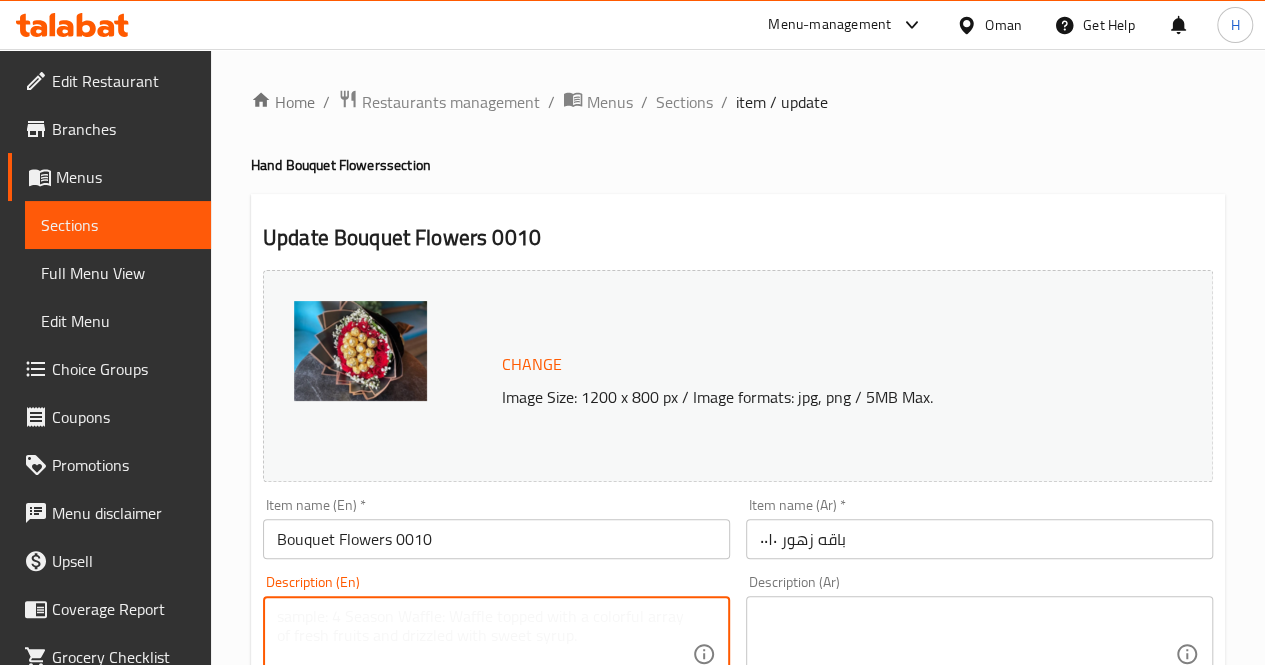 paste on "A delightful bouquet combining red roses with Ferrero Rocher chocolates and babys breath, perfect for romantic gestures with a sweet twist.
Includes: Red roses, Ferrero Rocher chocolates, babys breath
Approximate dimensions: 35*40 cm" 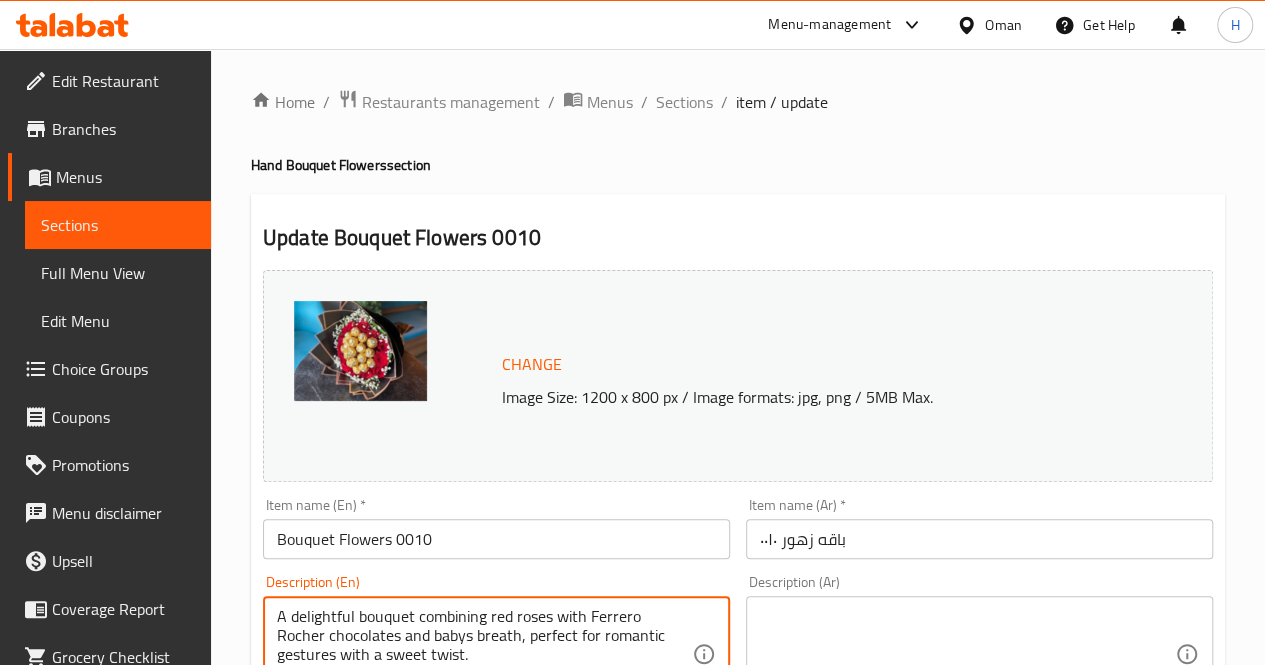 scroll, scrollTop: 42, scrollLeft: 0, axis: vertical 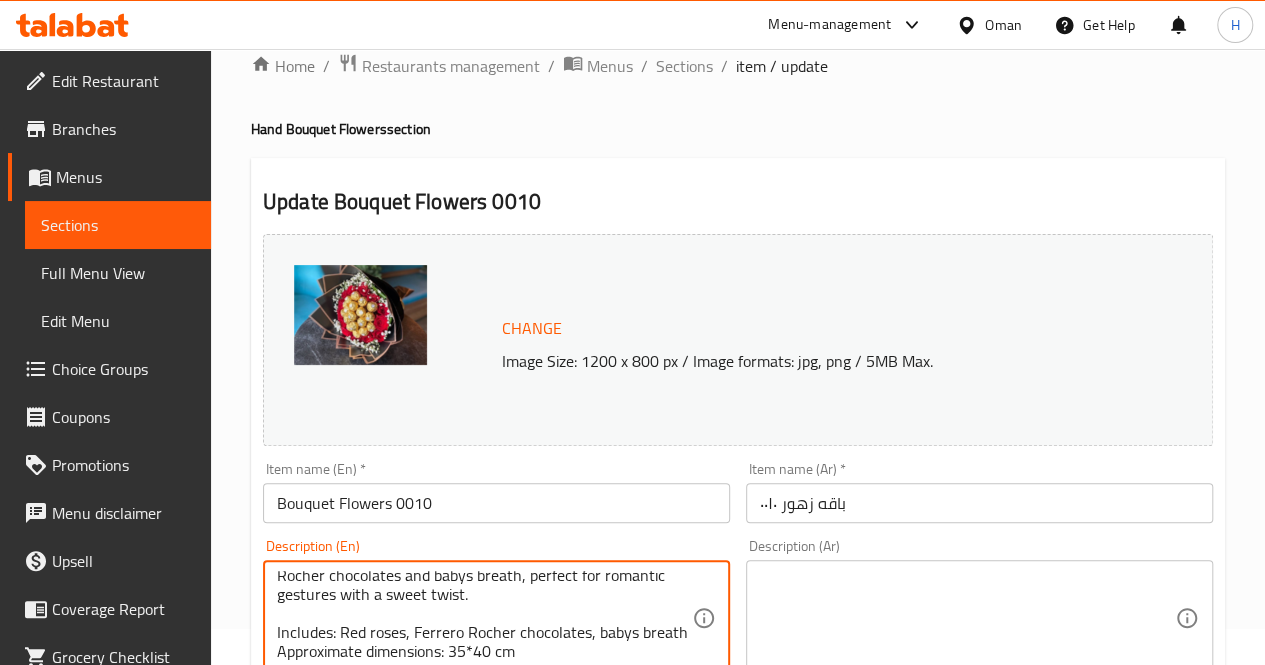 type on "A delightful bouquet combining red roses with Ferrero Rocher chocolates and babys breath, perfect for romantic gestures with a sweet twist.
Includes: Red roses, Ferrero Rocher chocolates, babys breath
Approximate dimensions: 35*40 cm" 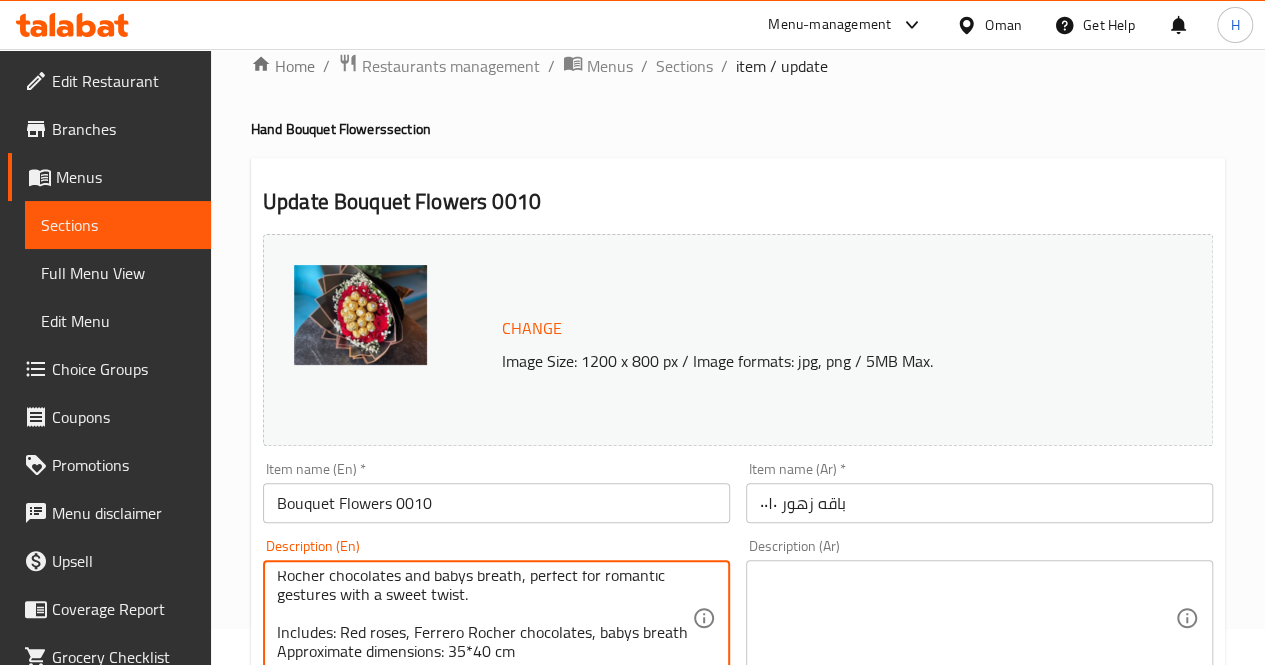 click at bounding box center (967, 618) 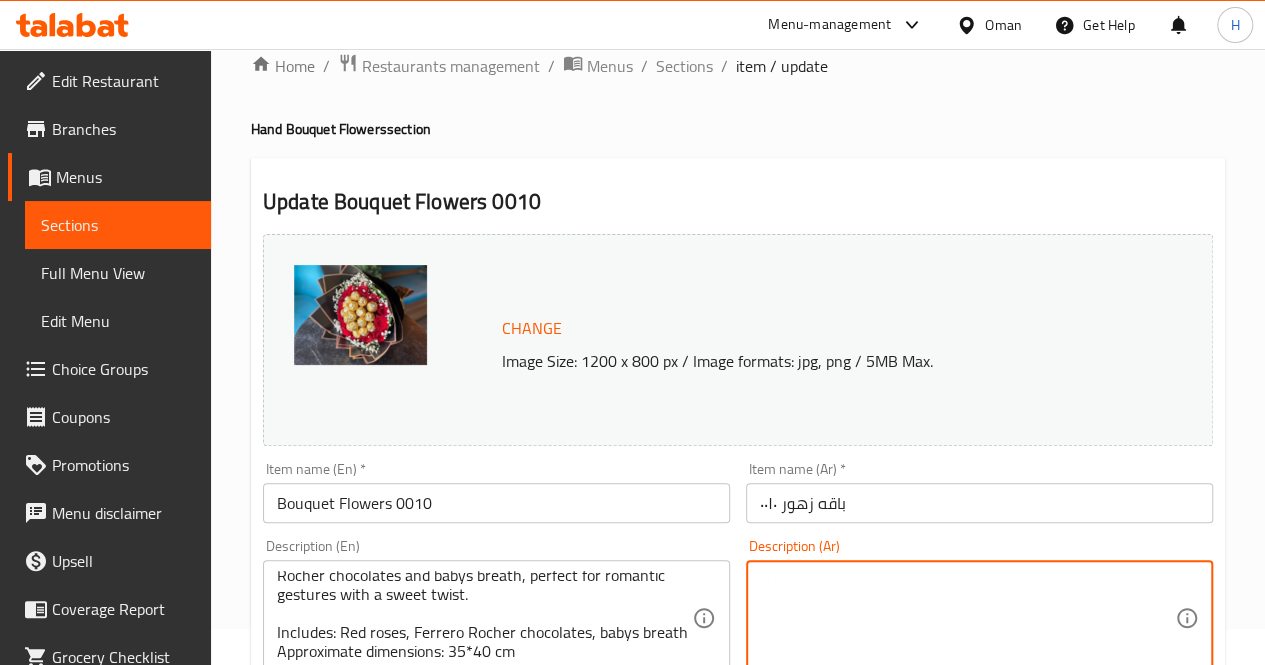 paste on "باقة مميزة تجمع بين الورود الحمراء وشوكولاتة فيريرو روشيه وزهور الجيبسوفيلا، مثالية لتقديم الحب بطابع أنيق وحلو.
يحتوي على: ورد أحمر، شوكولاتة فيريرو روشيه، جيبسوفيلا
الأبعاد التقريبية: ٣٥*٤٠ سم" 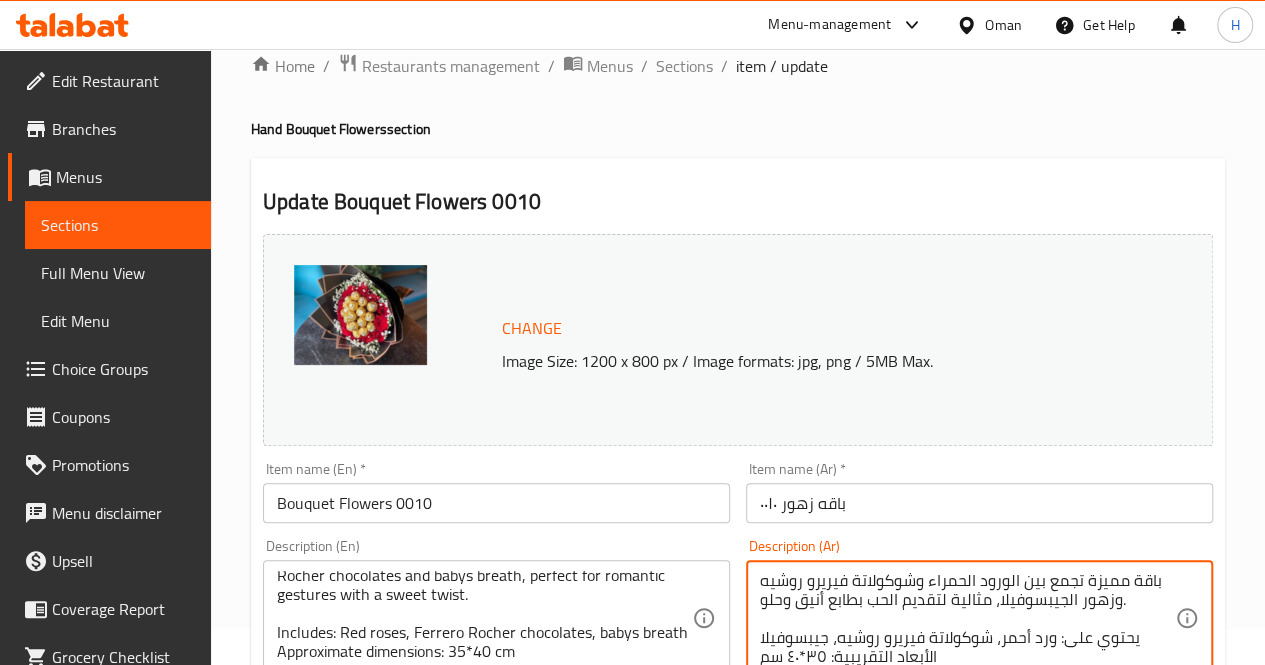 scroll, scrollTop: 38, scrollLeft: 0, axis: vertical 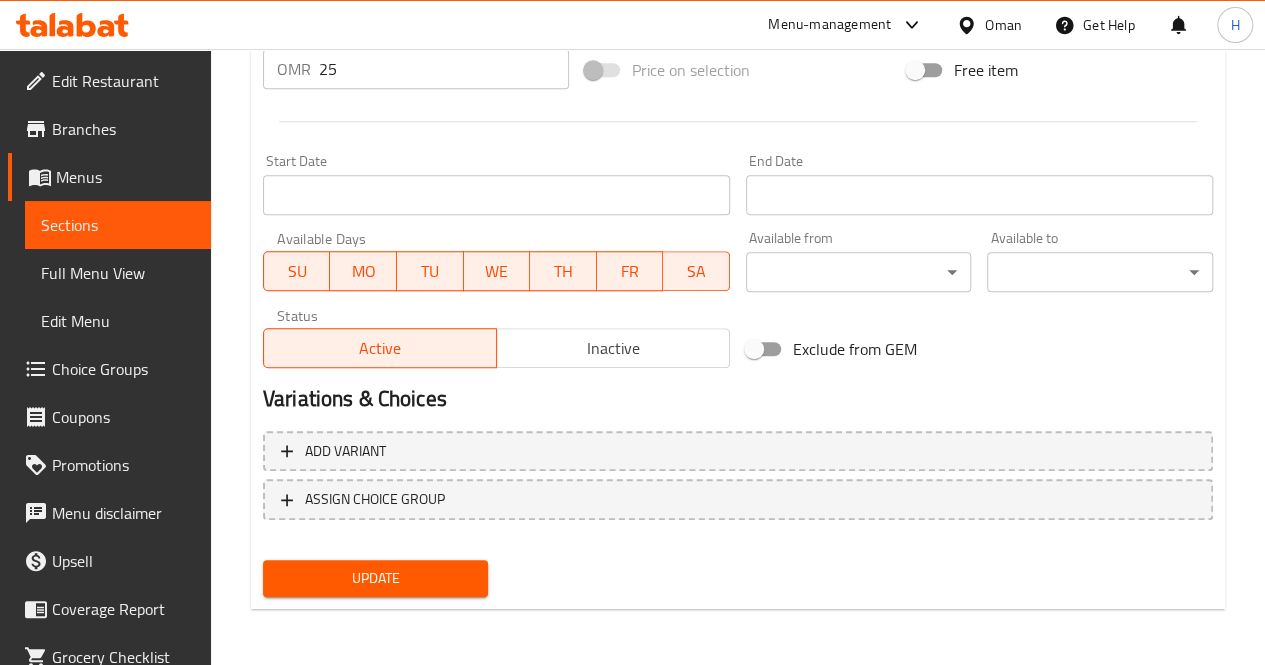 type on "باقة مميزة تجمع بين الورود الحمراء وشوكولاتة فيريرو روشيه وزهور الجيبسوفيلا، مثالية لتقديم الحب بطابع أنيق وحلو.
يحتوي على: ورد أحمر، شوكولاتة فيريرو روشيه، جيبسوفيلا
الأبعاد التقريبية: ٣٥*٤٠ سم" 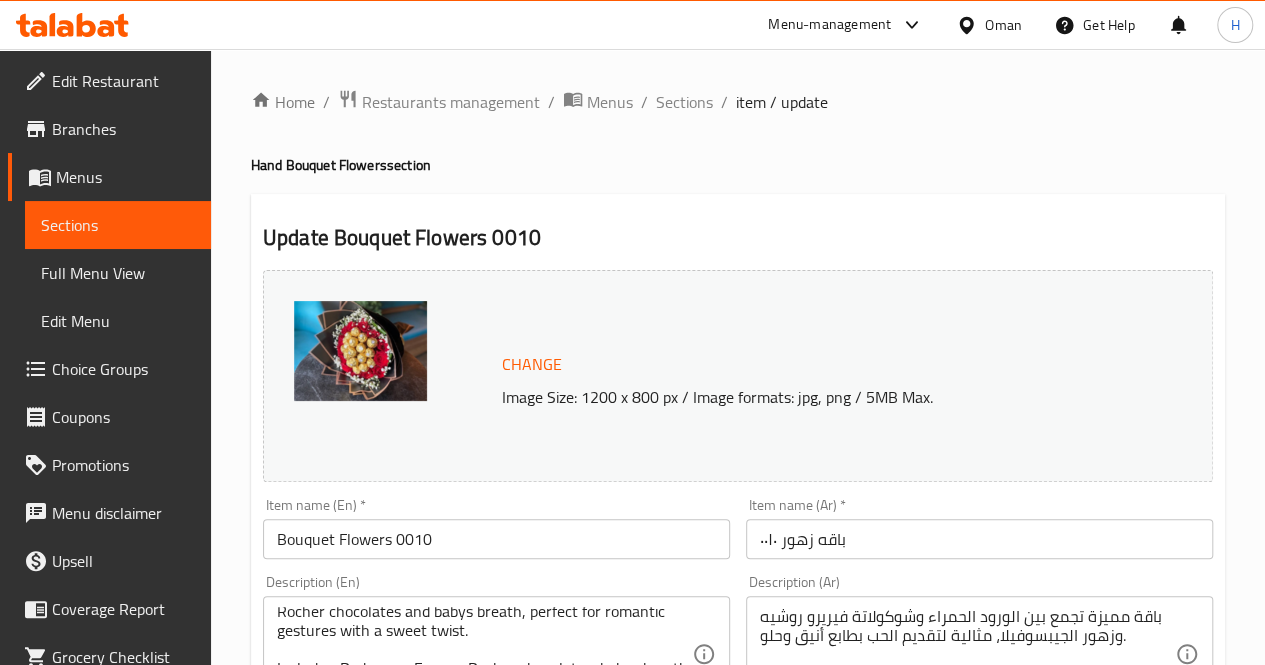 scroll, scrollTop: 8, scrollLeft: 0, axis: vertical 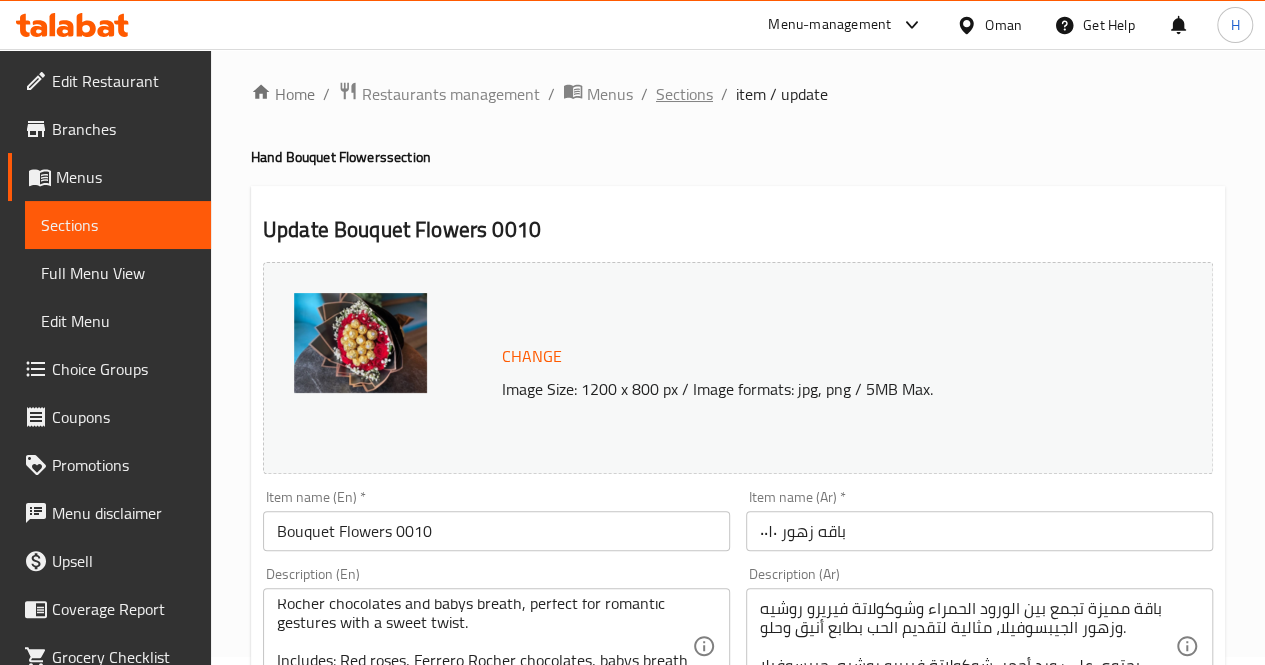 click on "Sections" at bounding box center (684, 94) 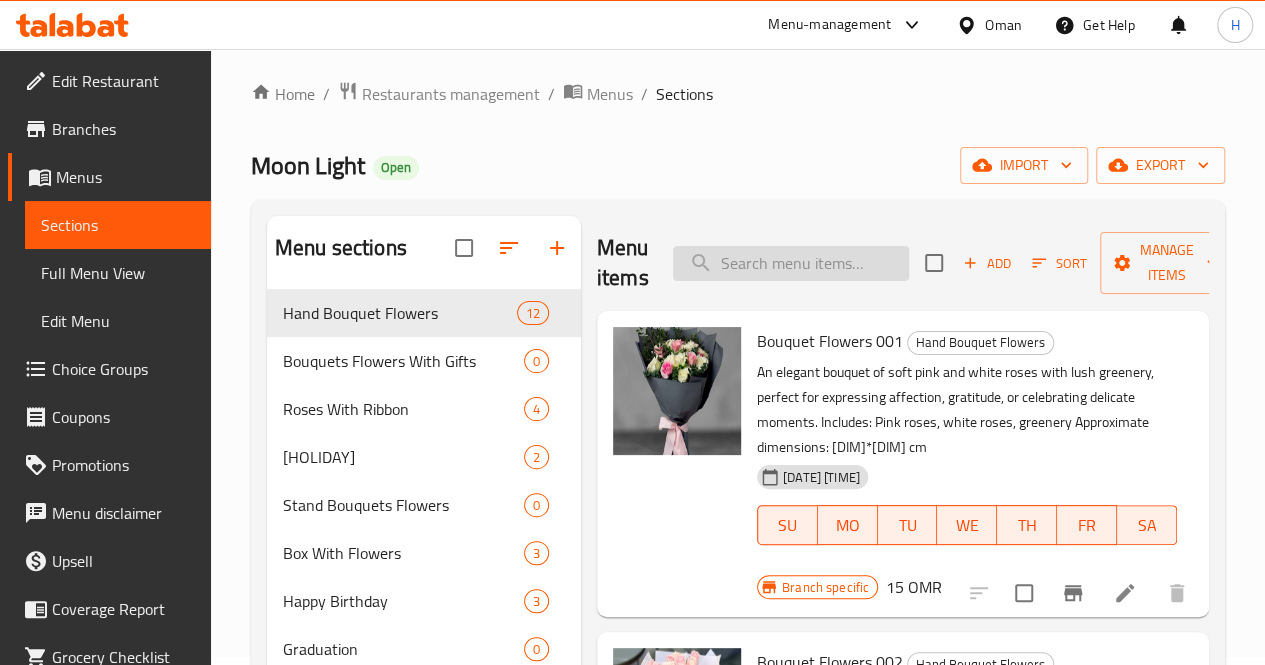 click at bounding box center (791, 263) 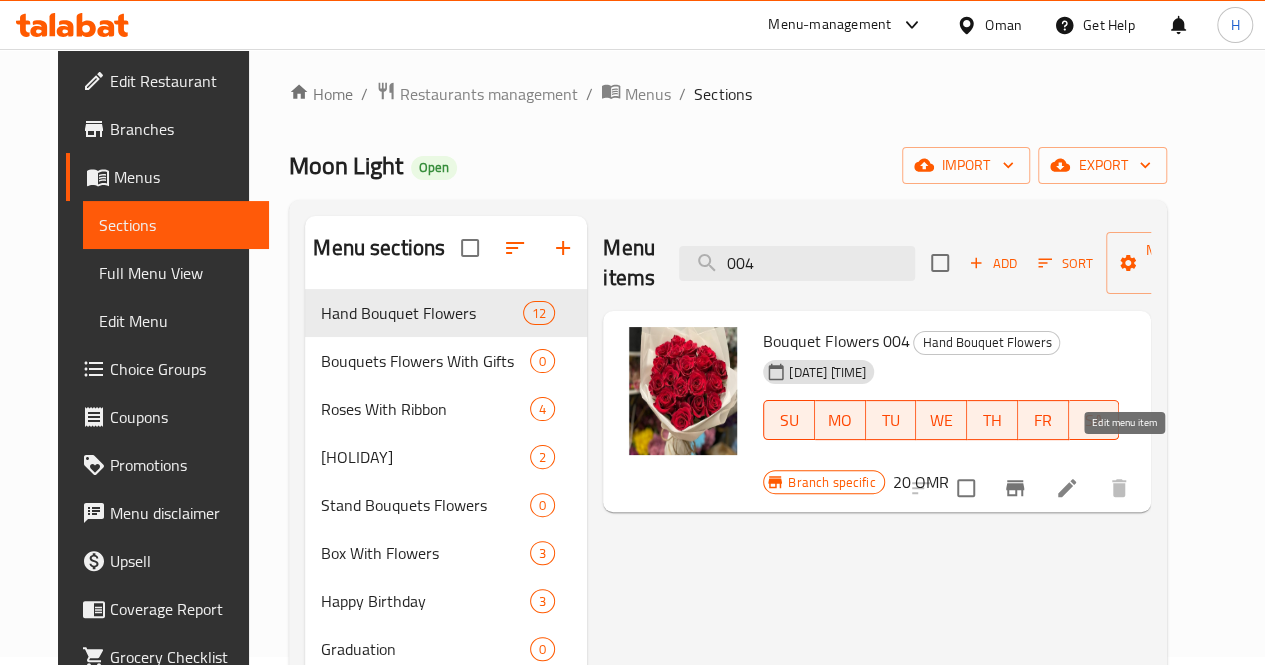 type on "004" 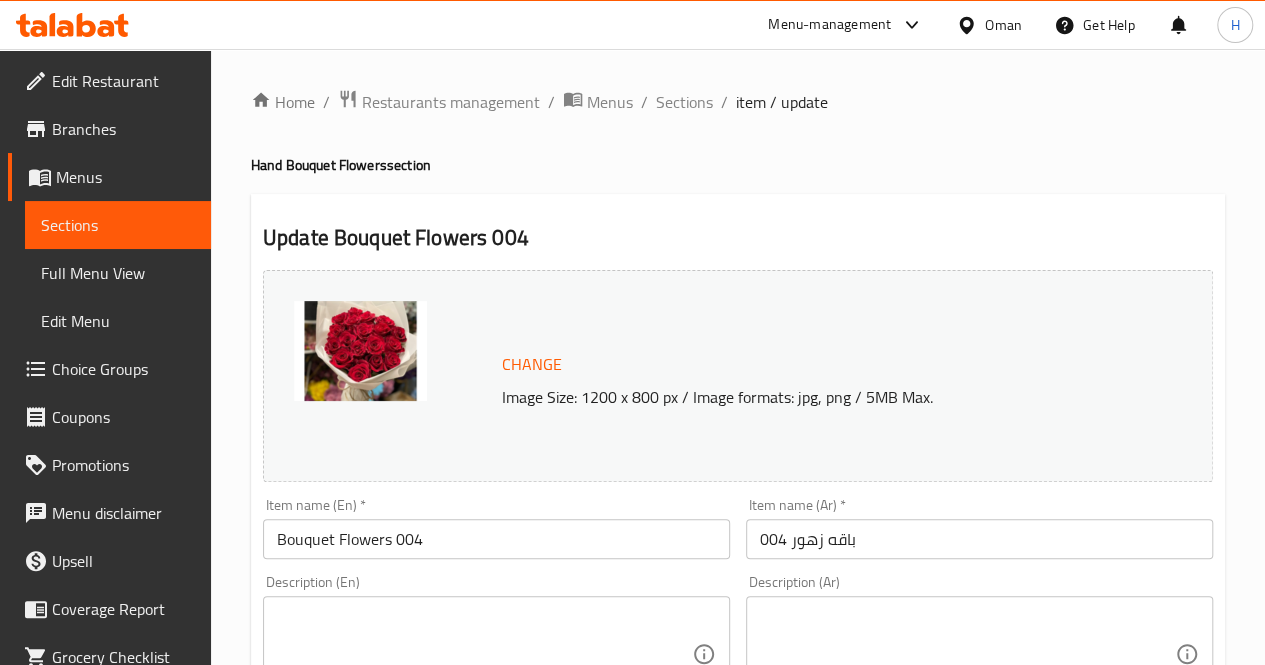 scroll, scrollTop: 87, scrollLeft: 0, axis: vertical 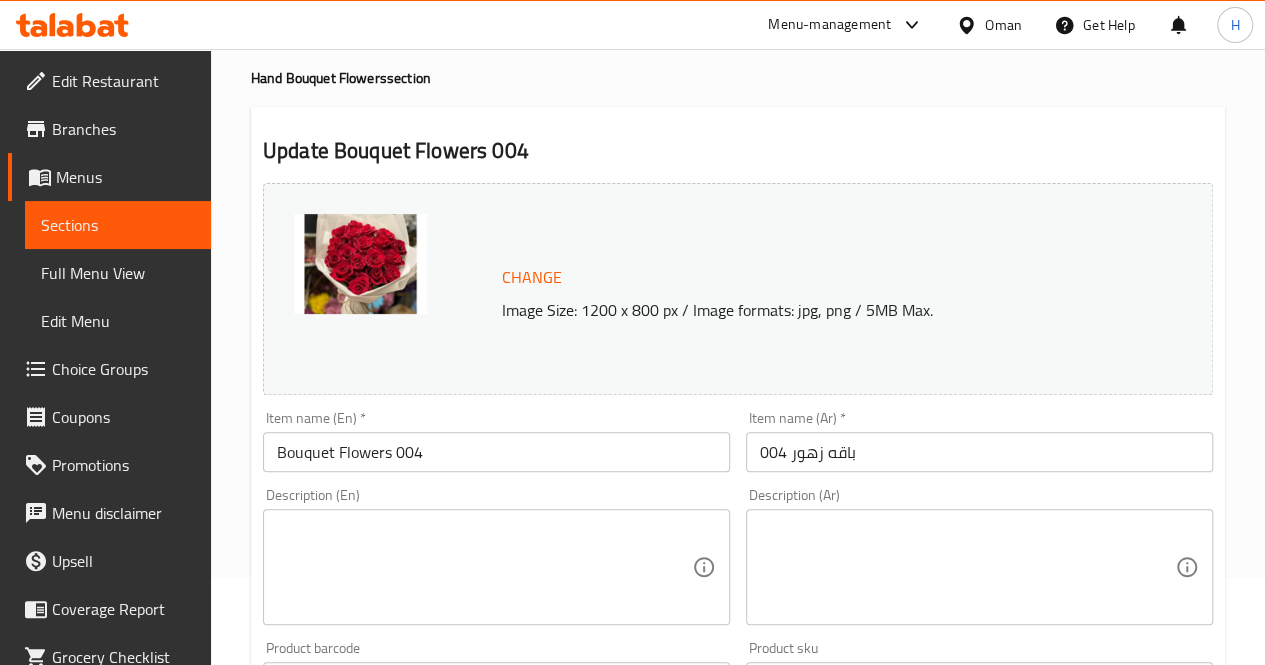 click at bounding box center (484, 567) 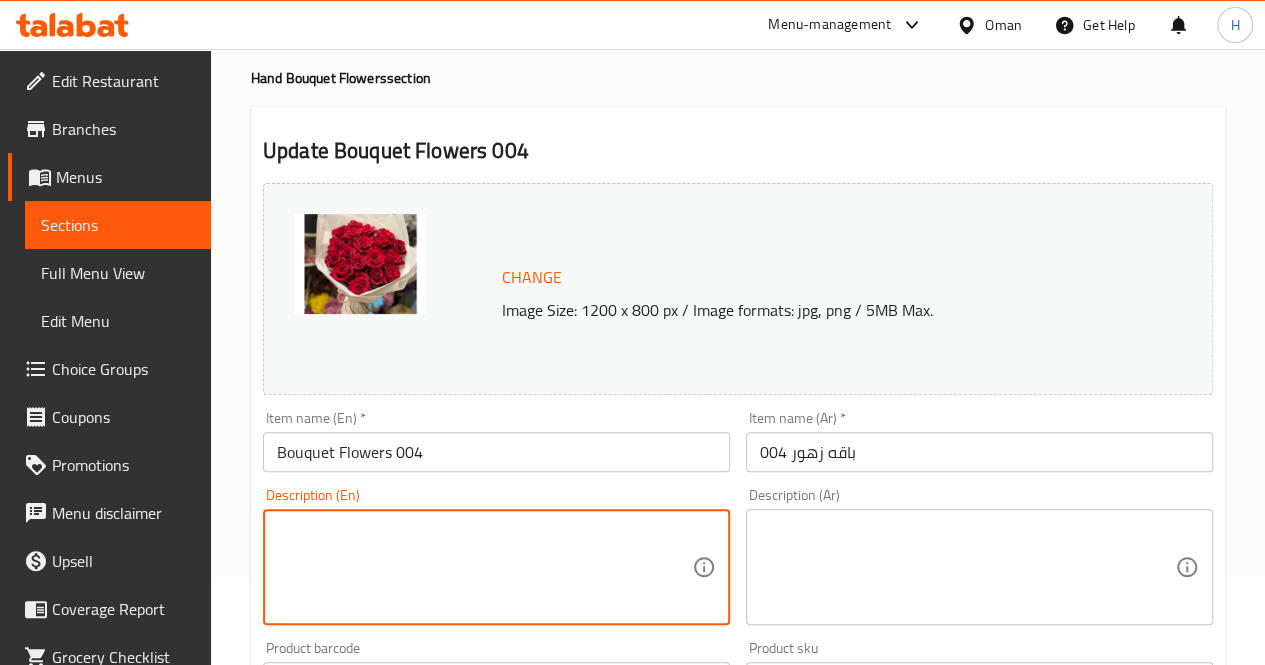 paste on "A classic bouquet of red roses, arranged with timeless elegance, perfect for expressing love, appreciation, or romantic intentions.
Includes: Red roses
Approximate dimensions: 35*40 cm" 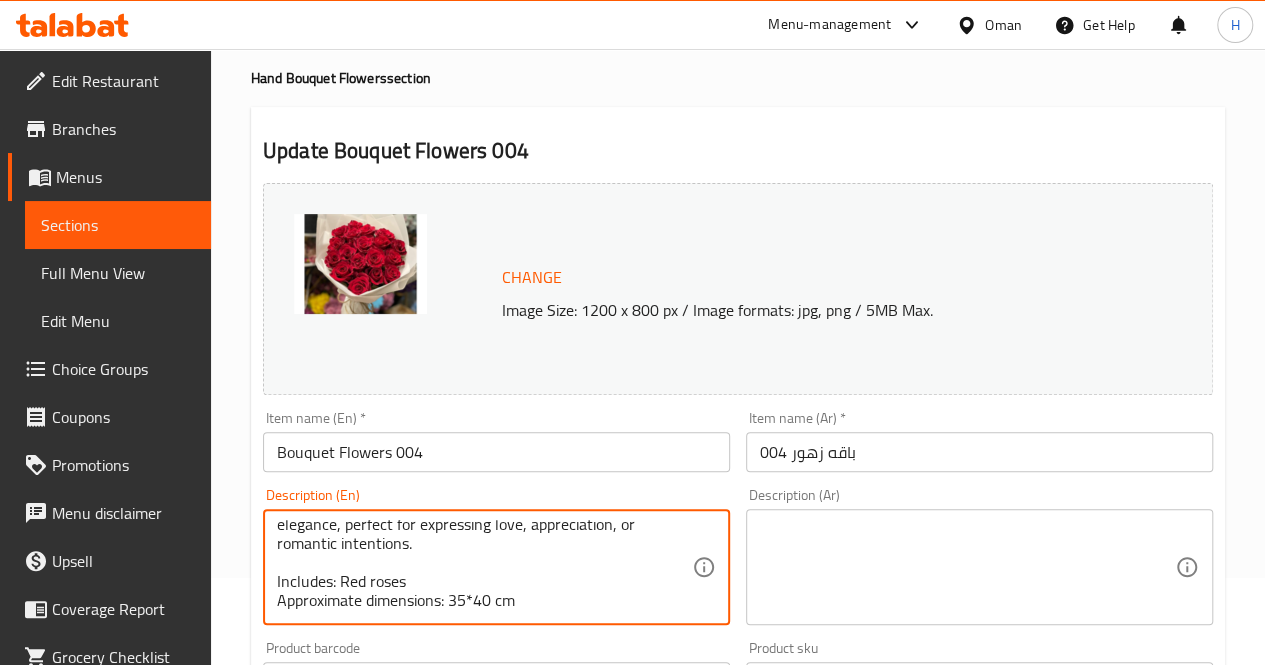 scroll, scrollTop: 0, scrollLeft: 0, axis: both 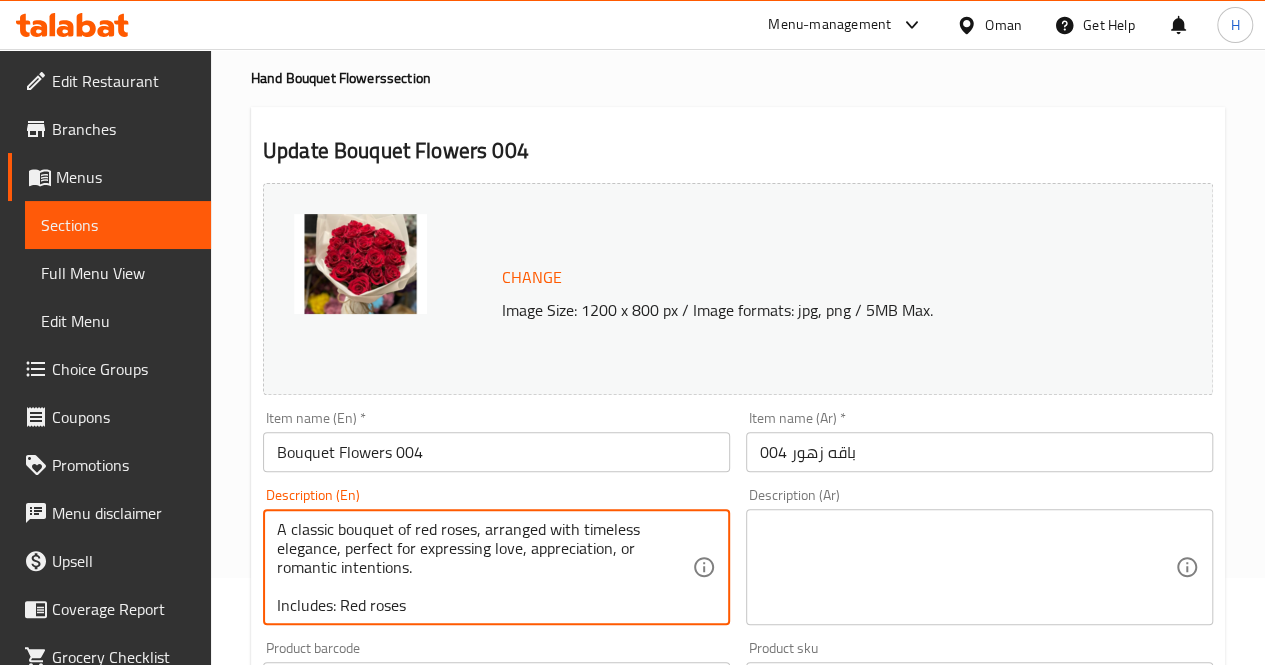 type on "A classic bouquet of red roses, arranged with timeless elegance, perfect for expressing love, appreciation, or romantic intentions.
Includes: Red roses
Approximate dimensions: 35*40 cm" 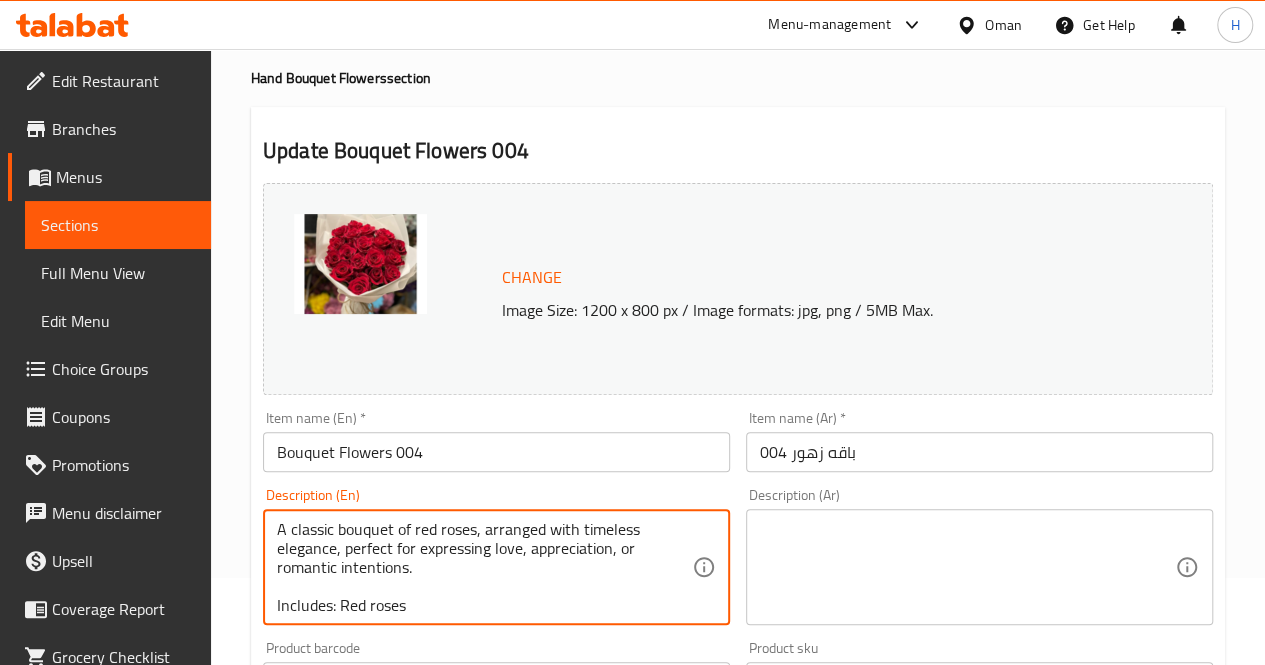 click at bounding box center [967, 567] 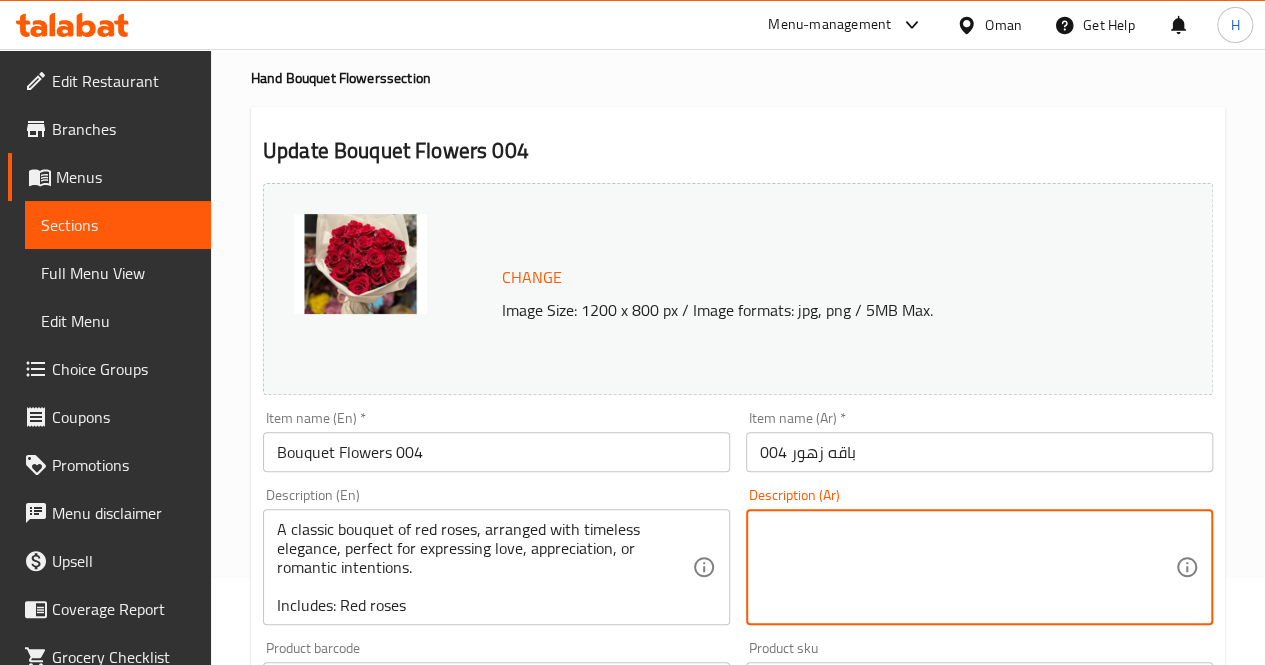 paste on "باقة ورد حمراء بتنسيق كلاسيكي أنيق، مثالية للتعبير عن الحب أو التقدير أو المشاعر الرومانسية.
يحتوي على: ورد أحمر
الأبعاد التقريبية: ٣٥*٤٠ سم" 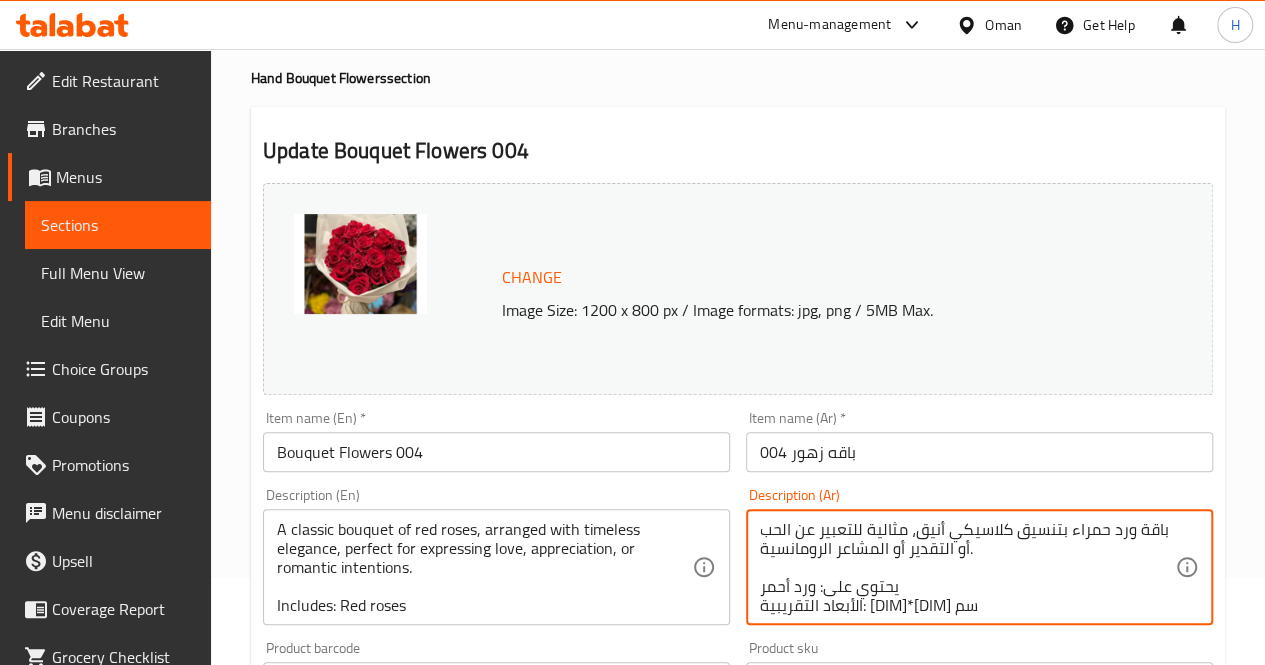 scroll, scrollTop: 18, scrollLeft: 0, axis: vertical 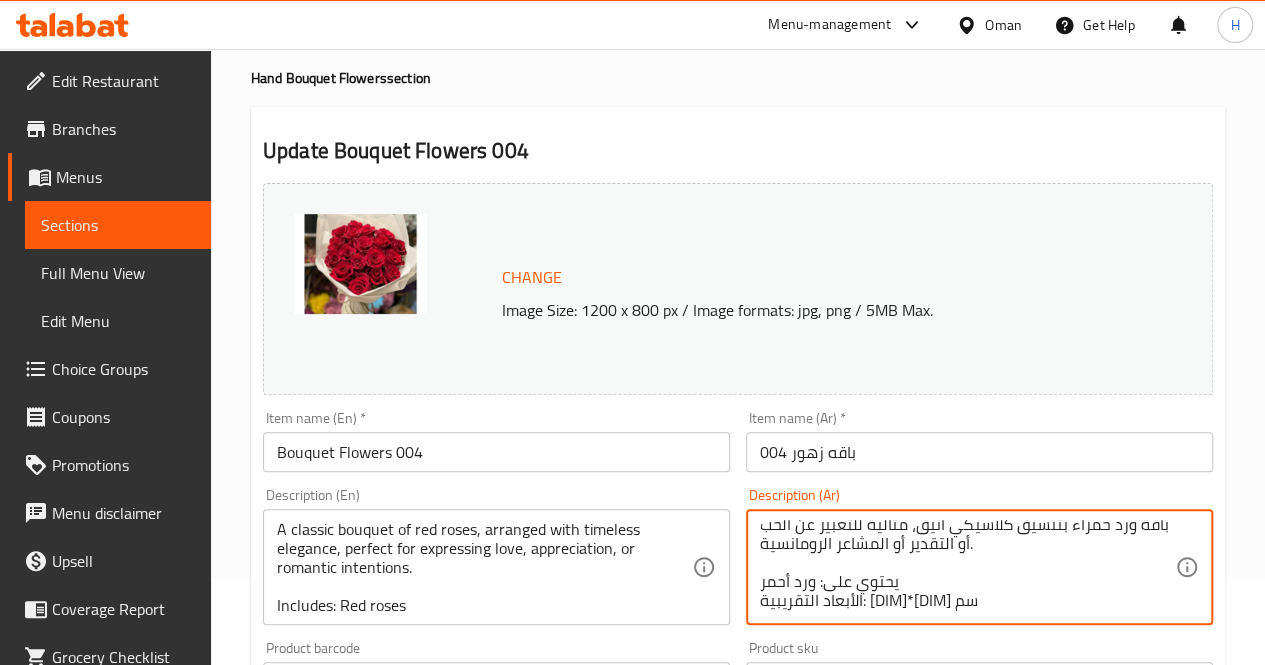 click on "باقة ورد حمراء بتنسيق كلاسيكي أنيق، مثالية للتعبير عن الحب أو التقدير أو المشاعر الرومانسية.
يحتوي على: ورد أحمر
الأبعاد التقريبية: ٣٥*٤٠ سم" at bounding box center (967, 567) 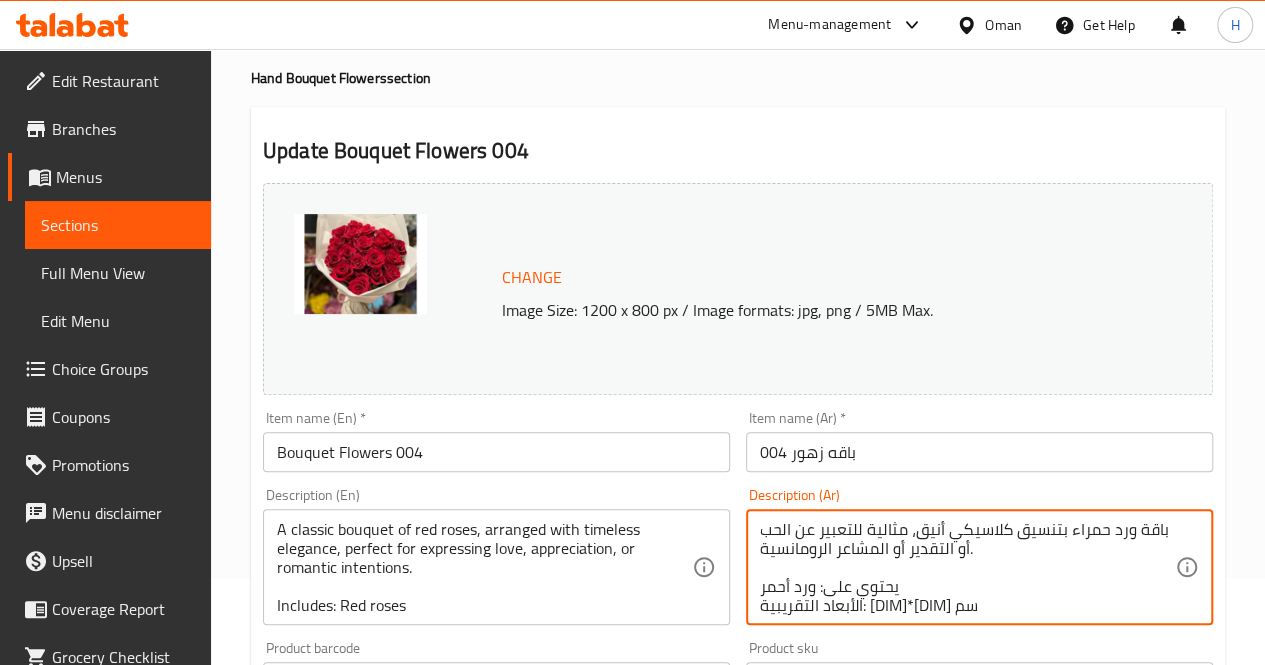 scroll, scrollTop: 18, scrollLeft: 0, axis: vertical 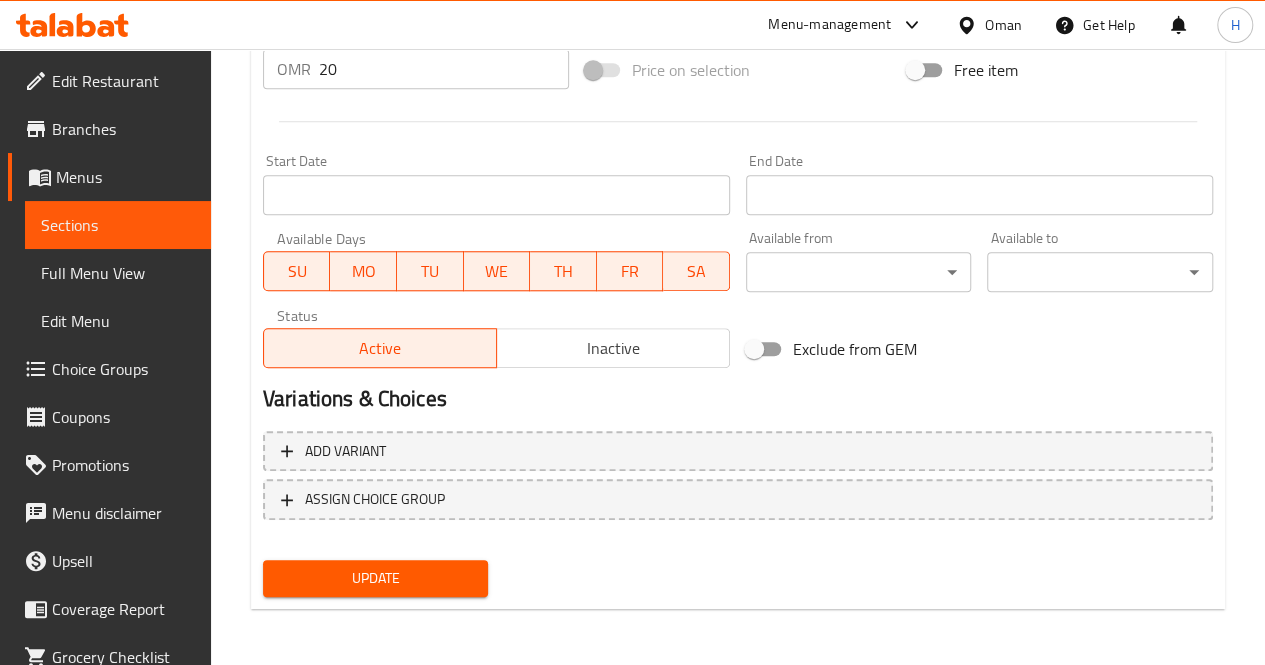 type on "باقة ورد حمراء بتنسيق كلاسيكي أنيق، مثالية للتعبير عن الحب أو التقدير أو المشاعر الرومانسية.
يحتوي على: ورد أحمر
الأبعاد التقريبية: ٣٥*٤٠ سم" 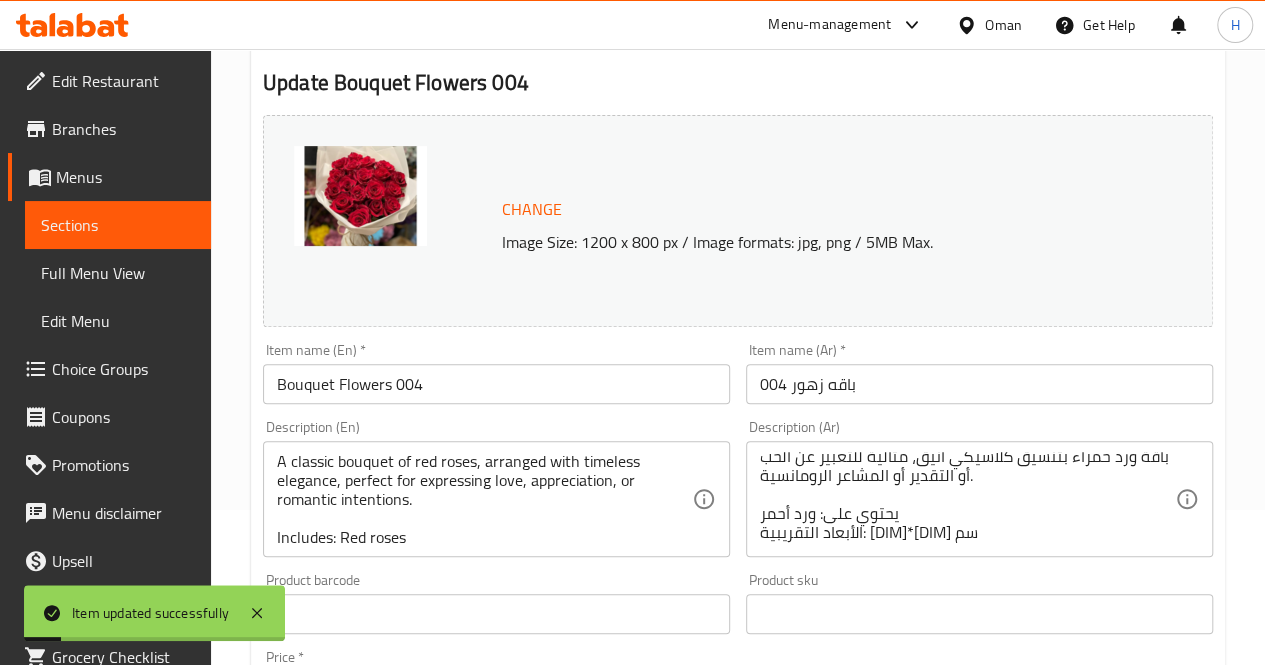 scroll, scrollTop: 0, scrollLeft: 0, axis: both 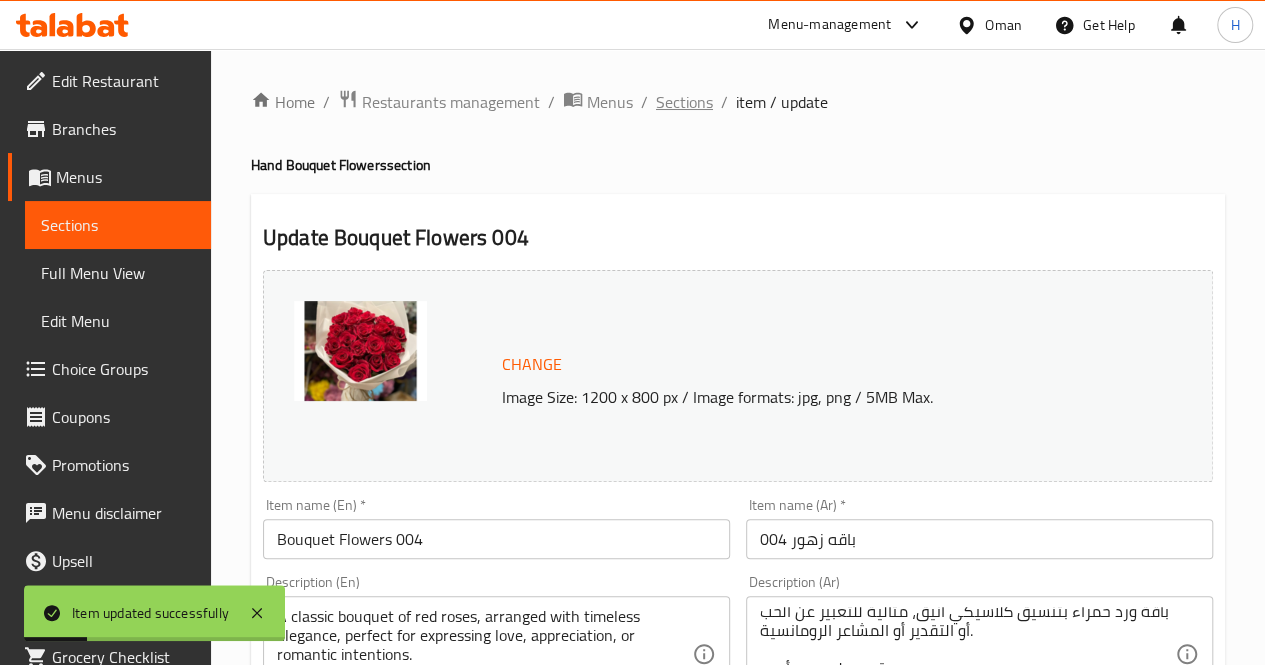 click on "Sections" at bounding box center [684, 102] 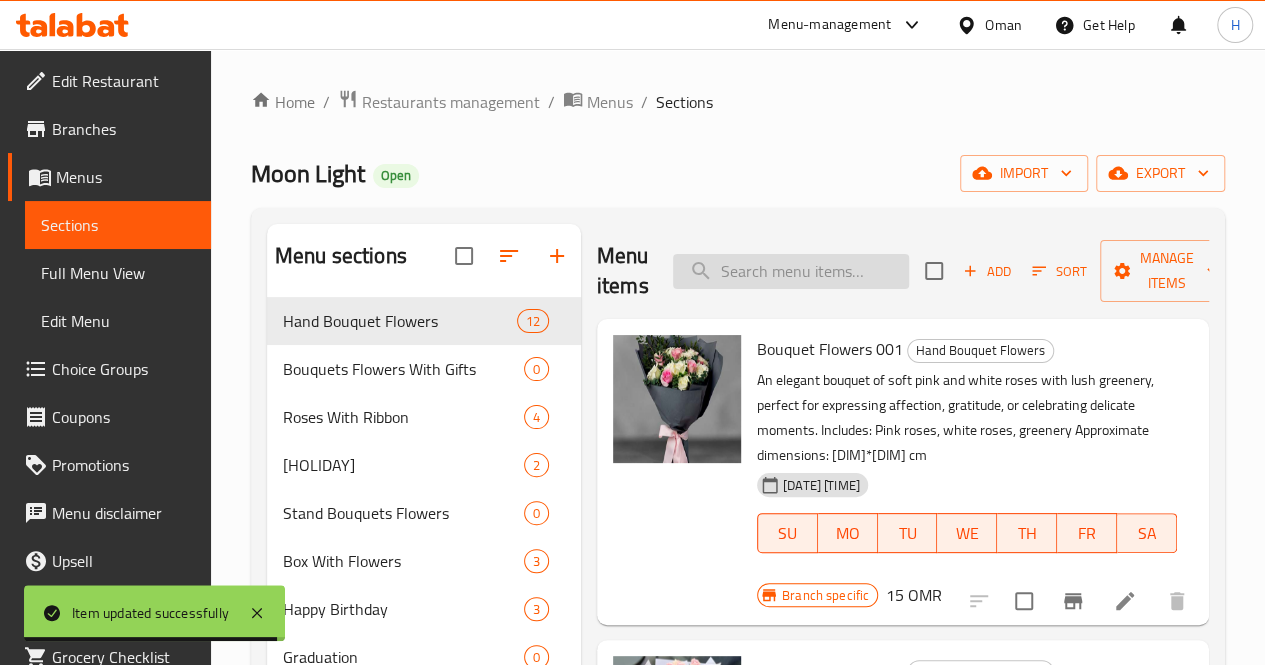 click at bounding box center [791, 271] 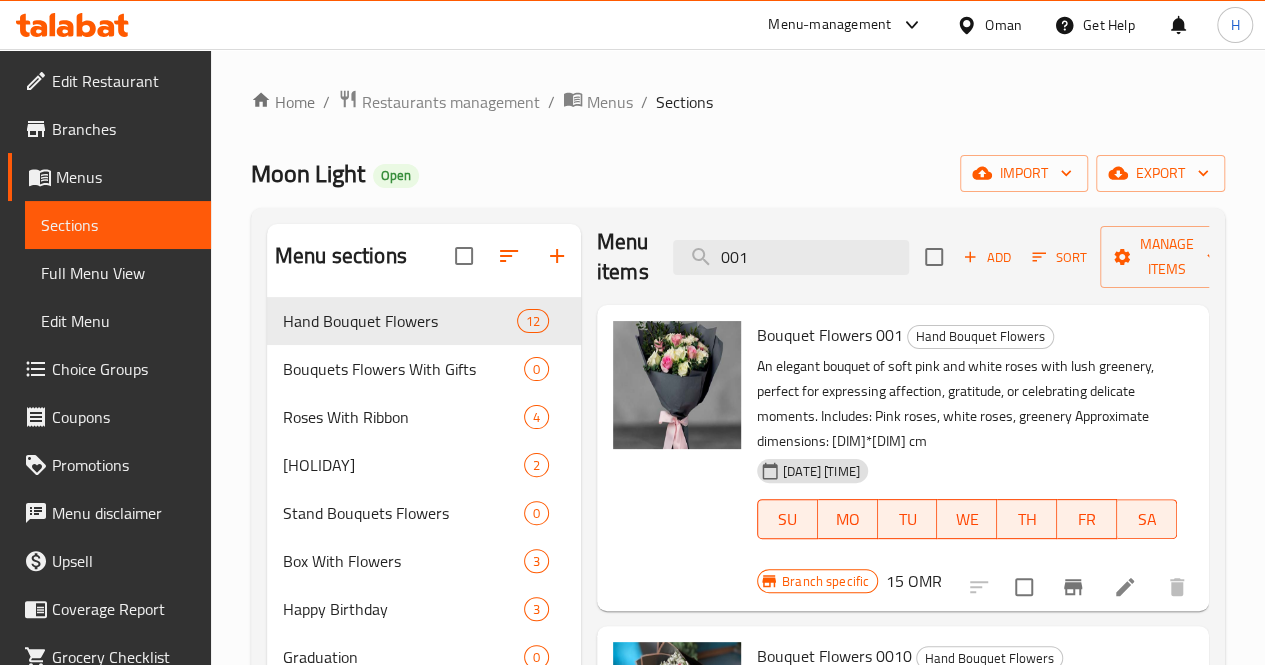 scroll, scrollTop: 538, scrollLeft: 0, axis: vertical 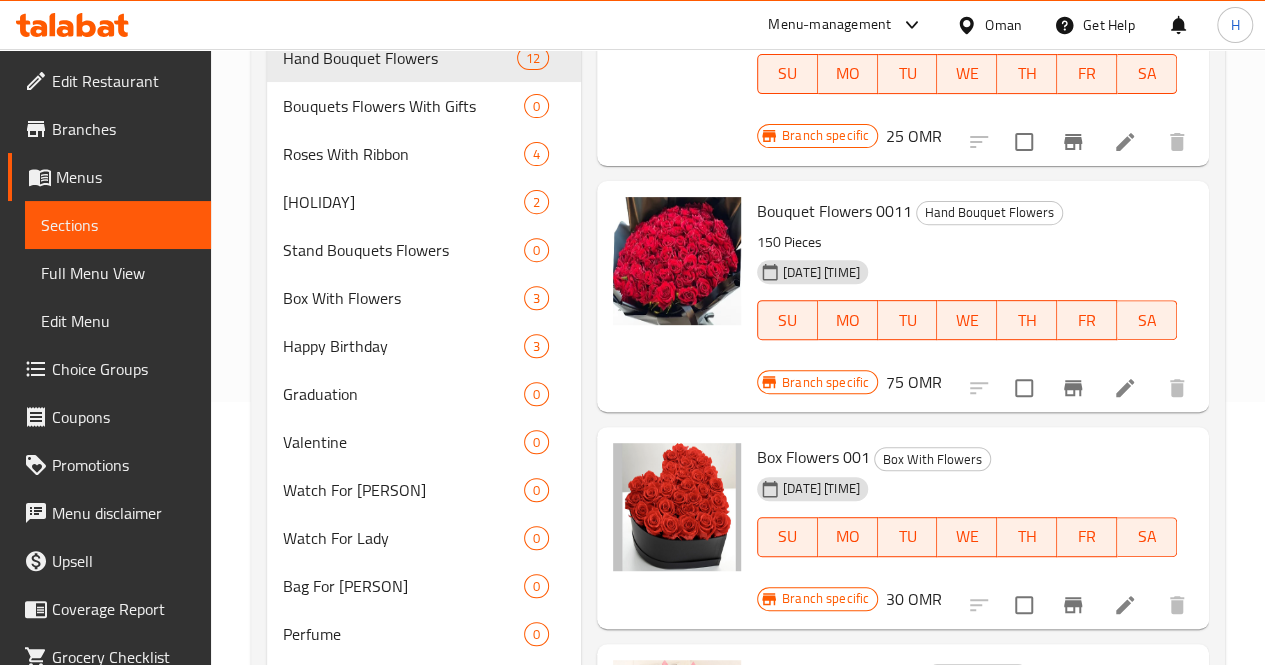 type on "001" 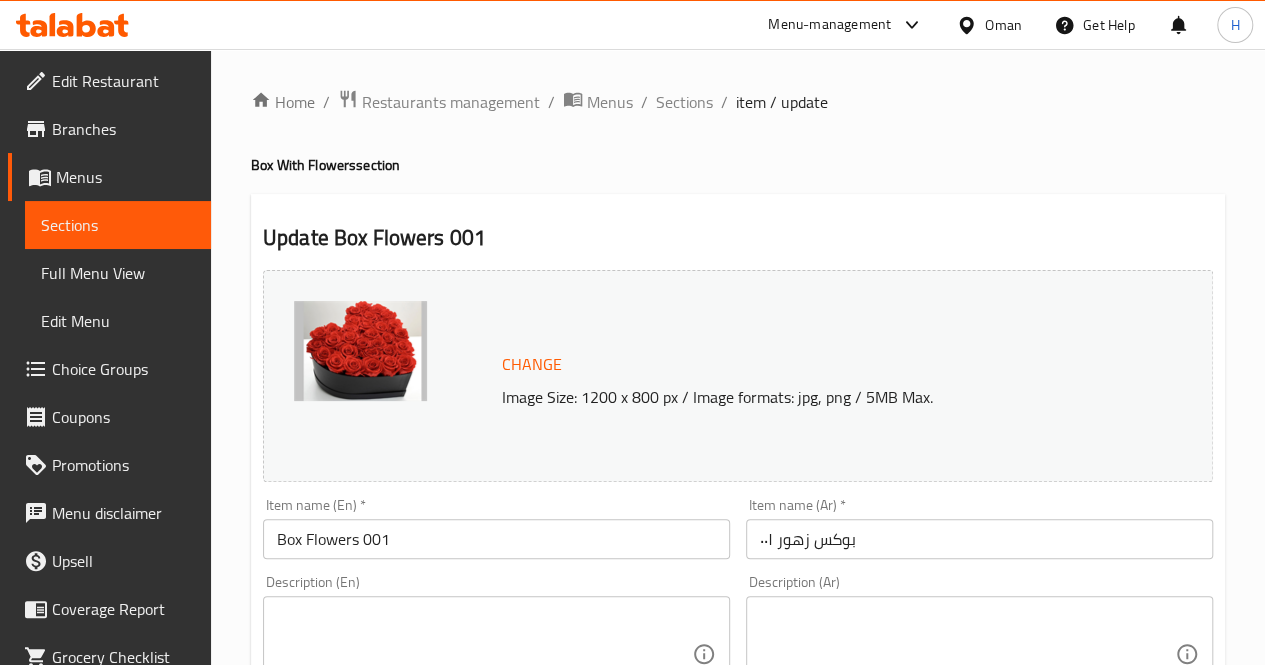 scroll, scrollTop: 128, scrollLeft: 0, axis: vertical 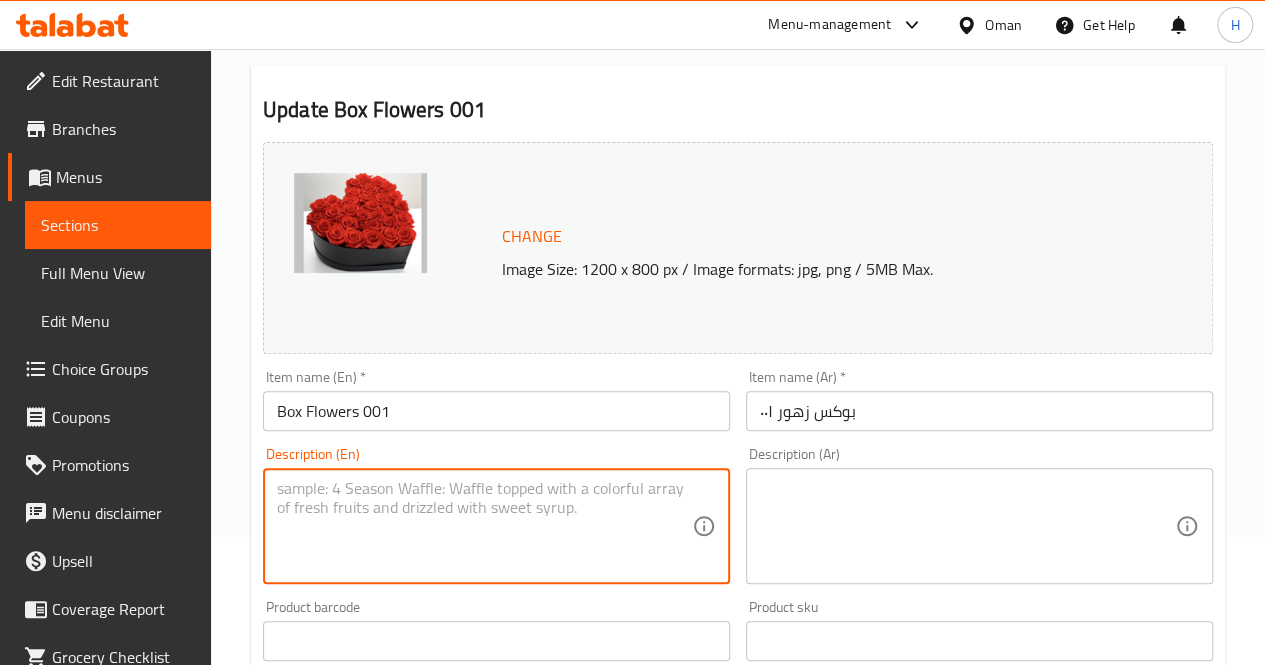 click at bounding box center (484, 526) 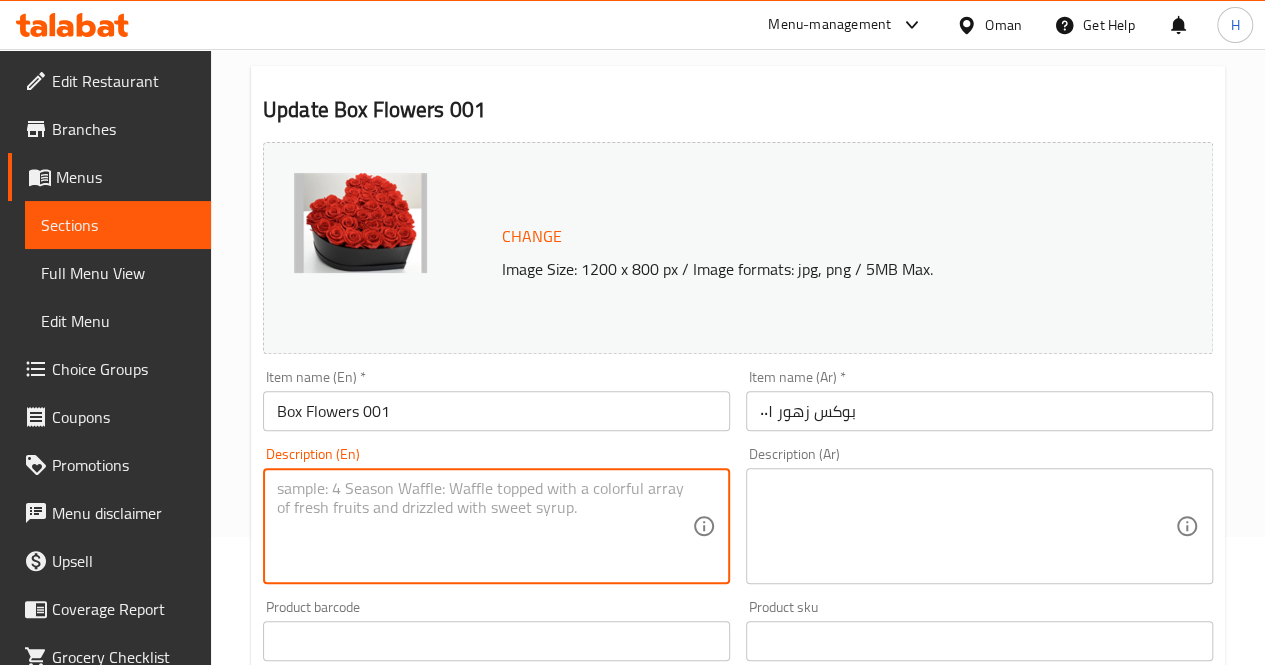 paste on "Flower CVR project
Flower CVR project
100%
10
E19
A heart-shaped black box filled with bold red roses, an elegant and romantic gift that speaks volumes of love and admiration.
Includes: Red roses
Approximate dimensions: 30*35 cm
A heart-shaped black box filled with bold red roses, an elegant and romantic gift that speaks volumes of love and admiration.
Includes: Red roses
Approximate dimensions: 30*35 cm
Turn on screen reader support
To enable screen reader support, press Ctrl+Alt+Z To learn about keyboard shortcuts, press Ctrl+slash" 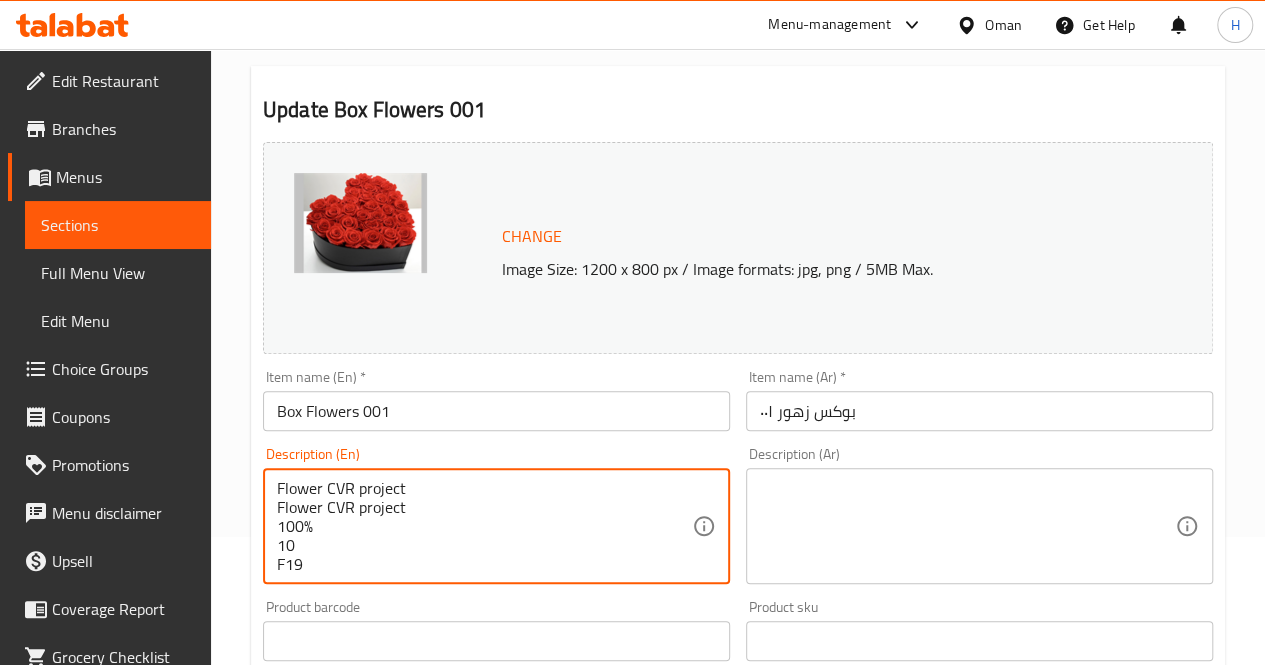 type on "Flower CVR project
Flower CVR project
100%
10
E19
A heart-shaped black box filled with bold red roses, an elegant and romantic gift that speaks volumes of love and admiration.
Includes: Red roses
Approximate dimensions: 30*35 cm
A heart-shaped black box filled with bold red roses, an elegant and romantic gift that speaks volumes of love and admiration.
Includes: Red roses
Approximate dimensions: 30*35 cm
Turn on screen reader support
To enable screen reader support, press Ctrl+Alt+Z To learn about keyboard shortcuts, press Ctrl+slash" 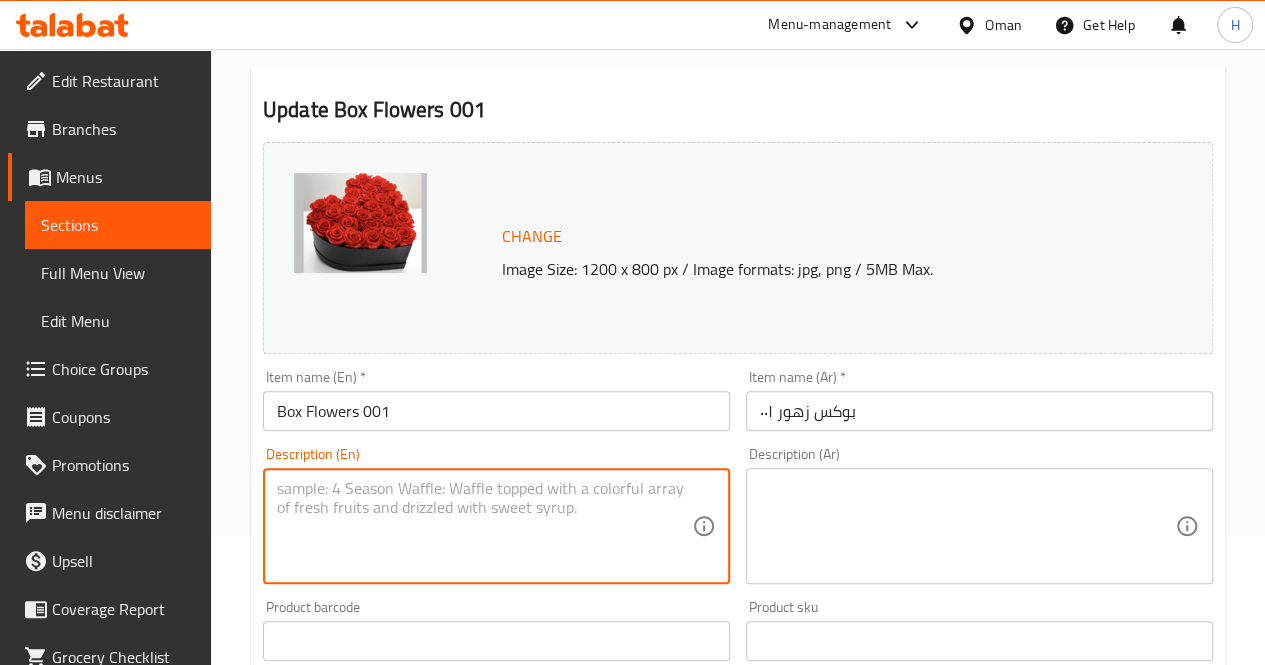 scroll, scrollTop: 0, scrollLeft: 0, axis: both 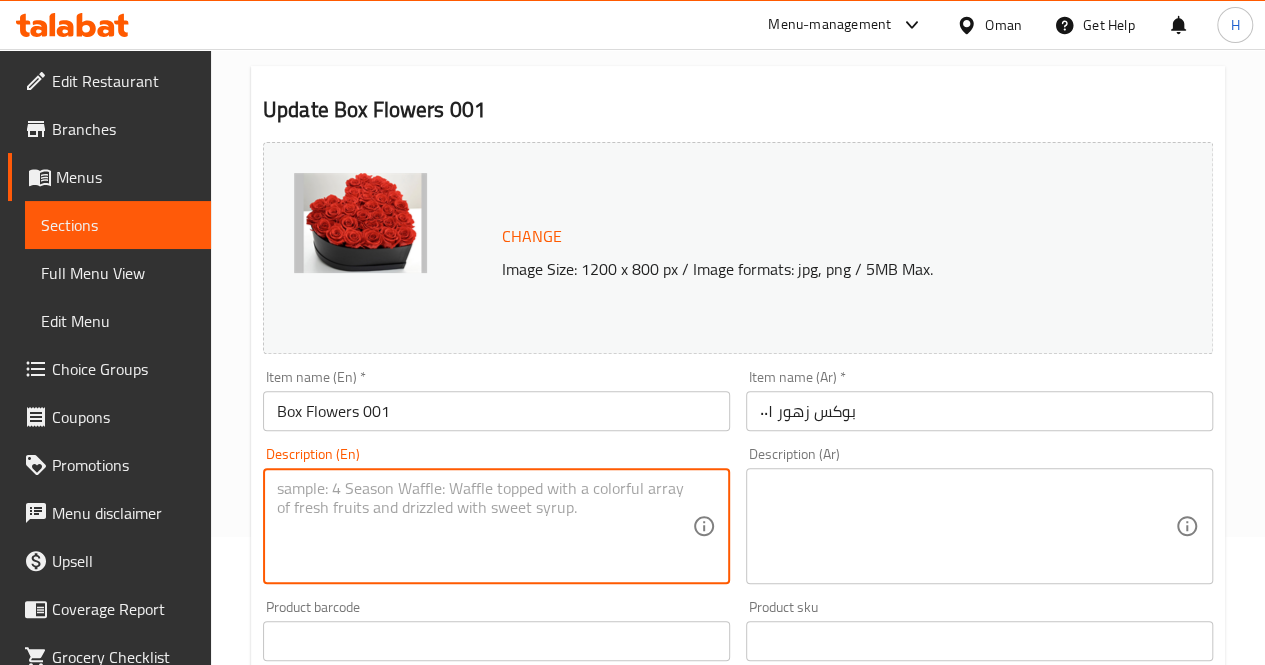 click at bounding box center (484, 526) 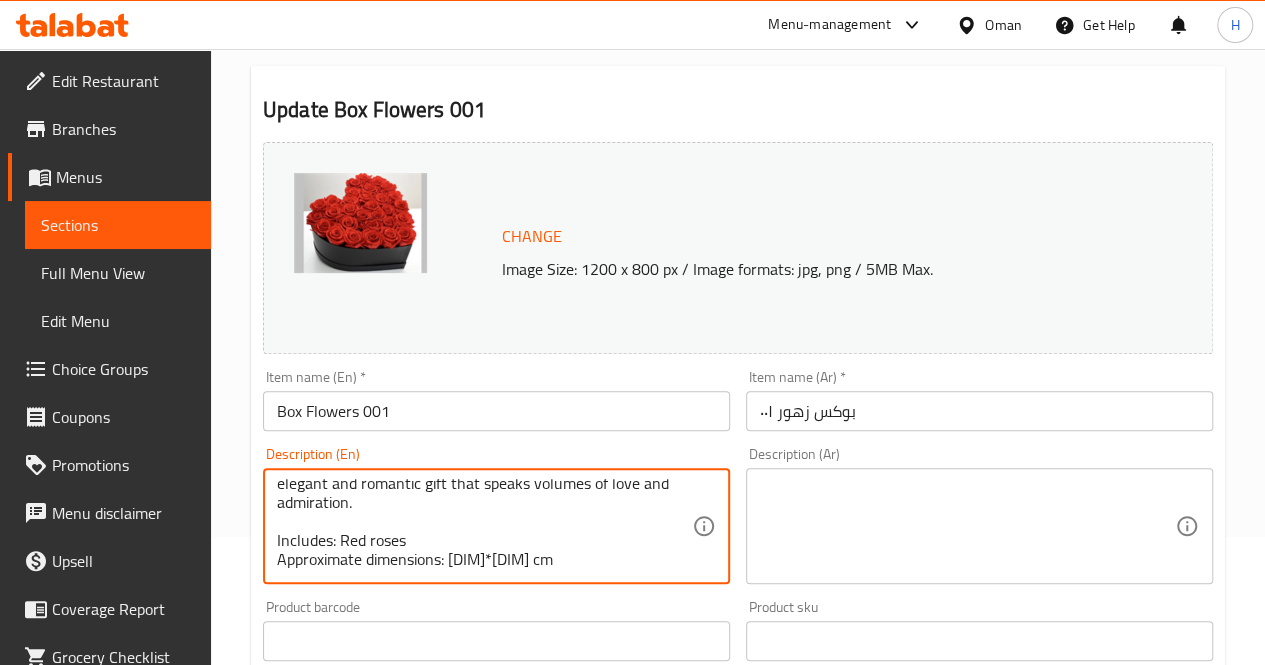 scroll, scrollTop: 0, scrollLeft: 0, axis: both 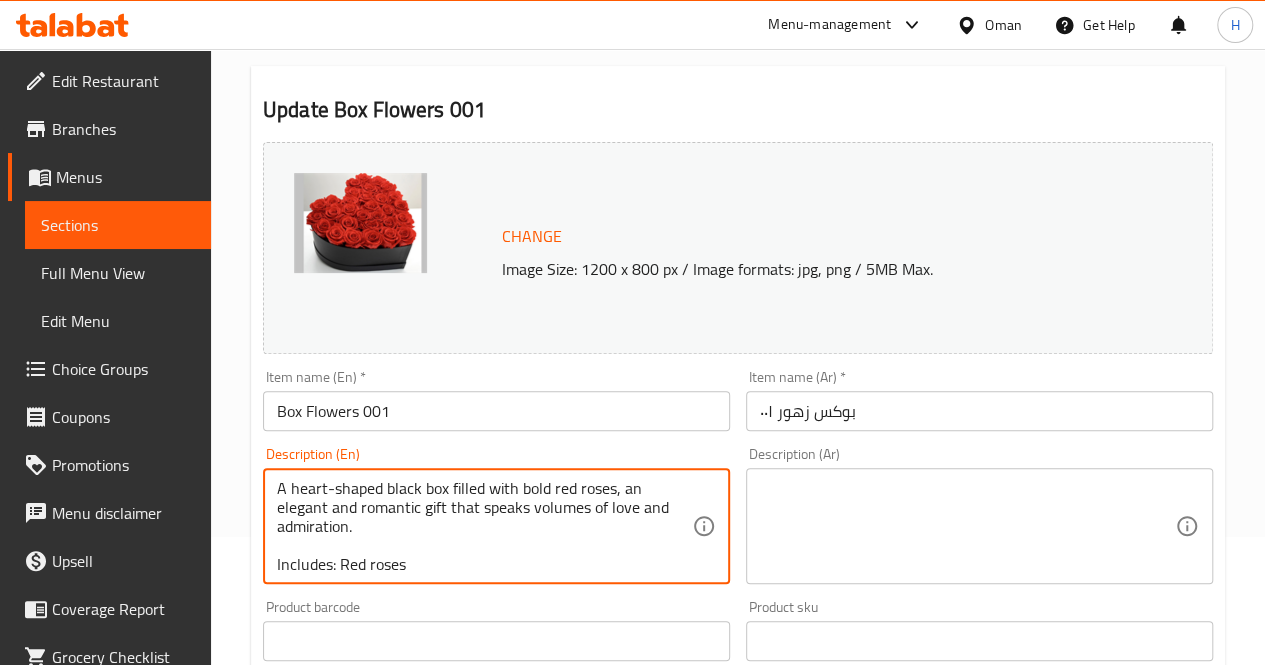 type on "A heart-shaped black box filled with bold red roses, an elegant and romantic gift that speaks volumes of love and admiration.
Includes: Red roses
Approximate dimensions: 30*35 cm" 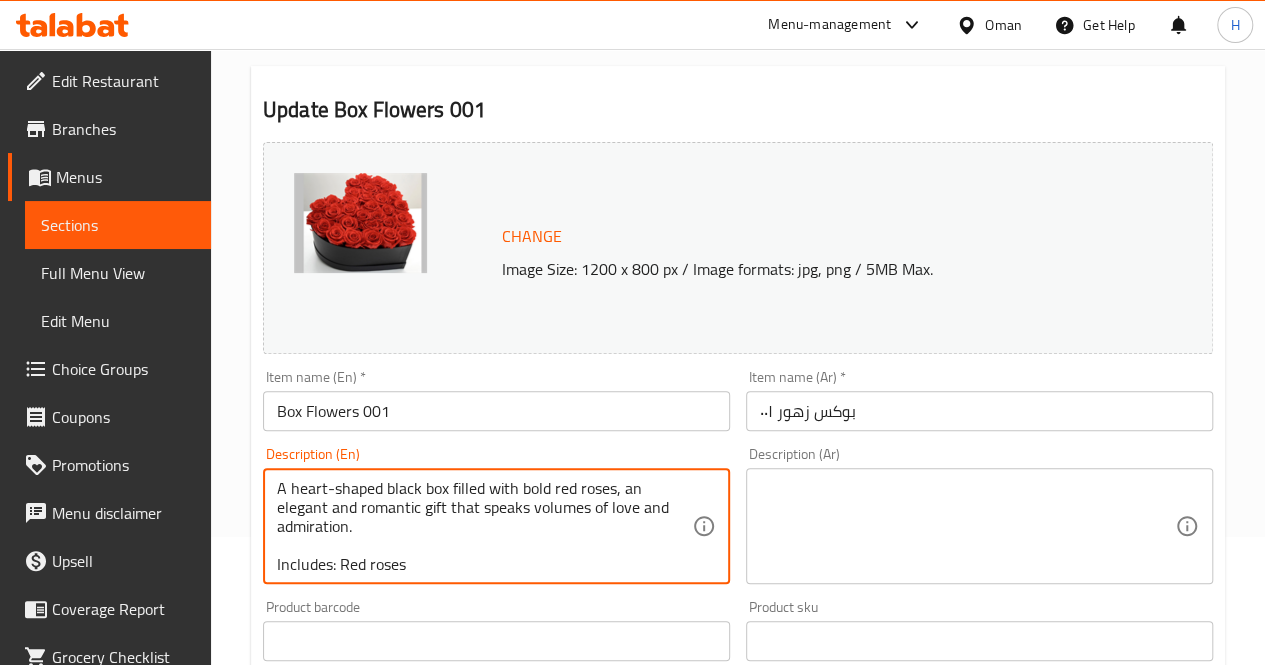 click at bounding box center [967, 526] 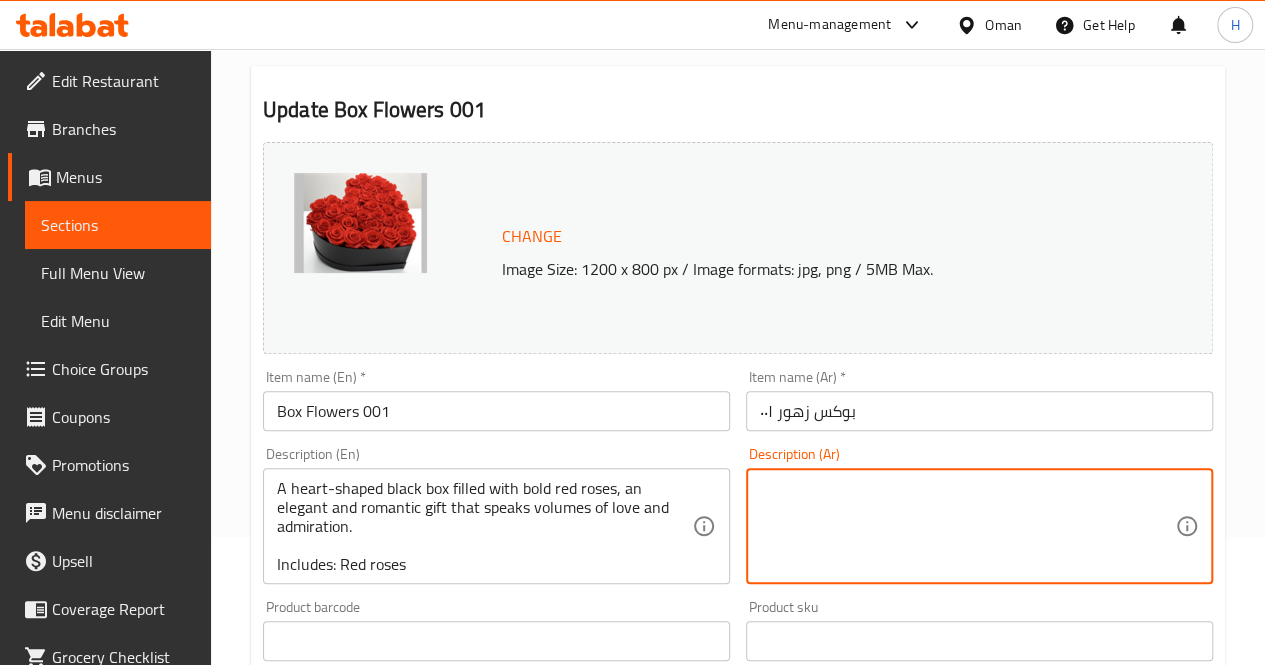 paste on "علبة على شكل قلب باللون الأسود مملوءة بالورود الحمراء الجذابة، هدية أنيقة ورومانسية تعبّر عن الحب والإعجاب بكل فخامة.
يحتوي على: ورد أحمر
الأبعاد التقريبية: ٣٠*٣٥ سم" 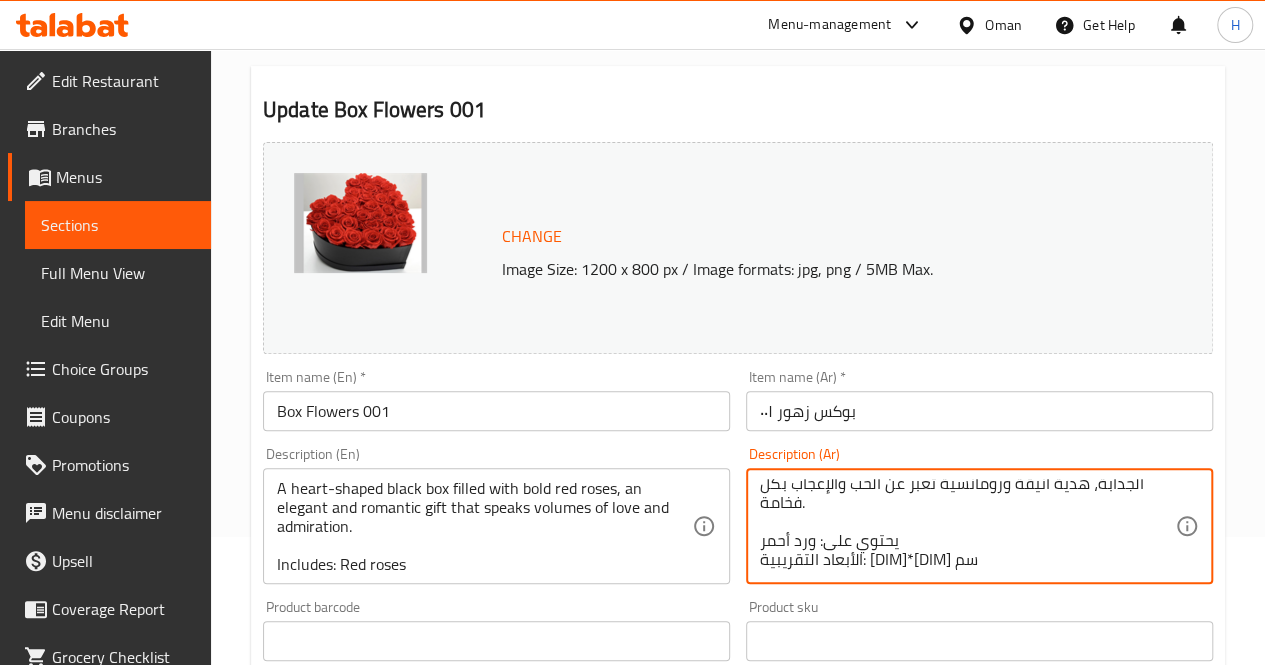 scroll, scrollTop: 0, scrollLeft: 0, axis: both 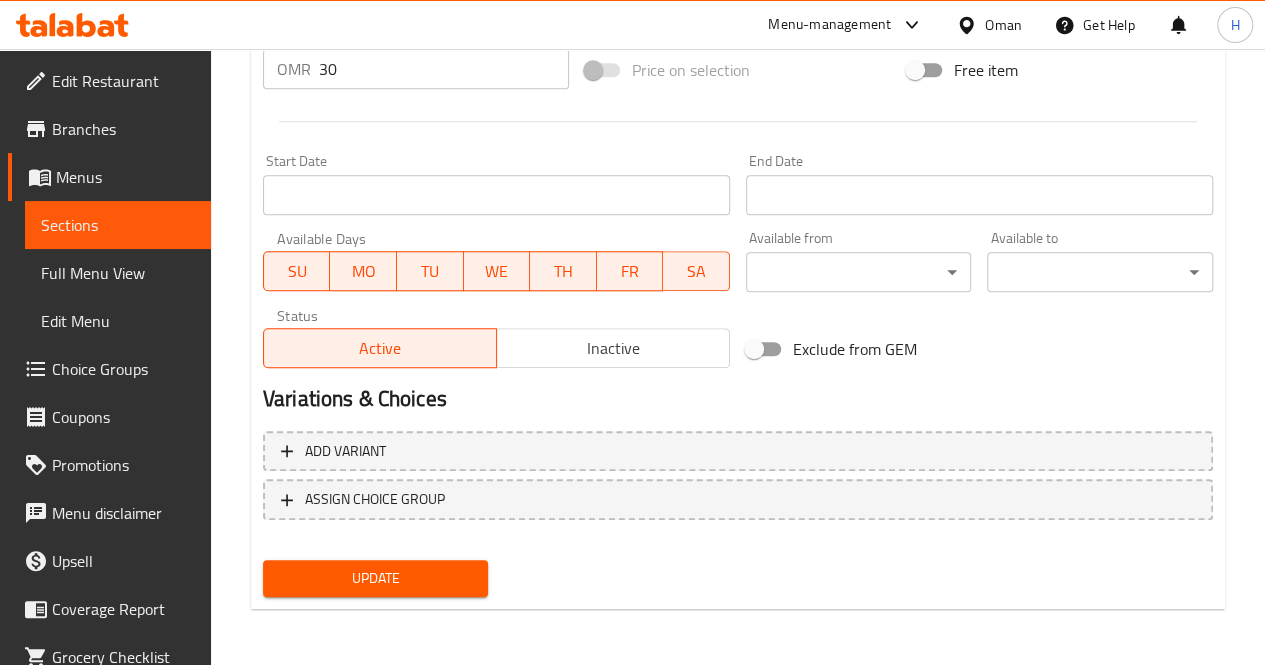 type on "علبة على شكل قلب باللون الأسود مملوءة بالورود الحمراء الجذابة، هدية أنيقة ورومانسية تعبّر عن الحب والإعجاب بكل فخامة.
يحتوي على: ورد أحمر
الأبعاد التقريبية: ٣٠*٣٥ سم" 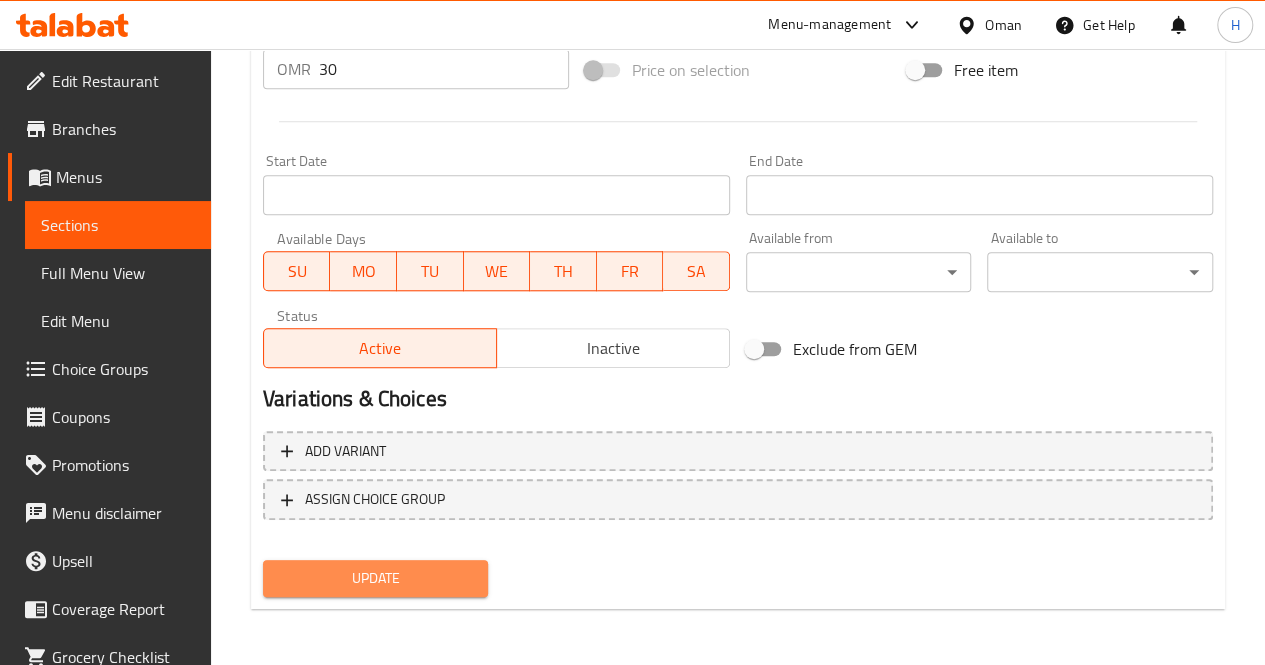 click on "Update" at bounding box center [376, 578] 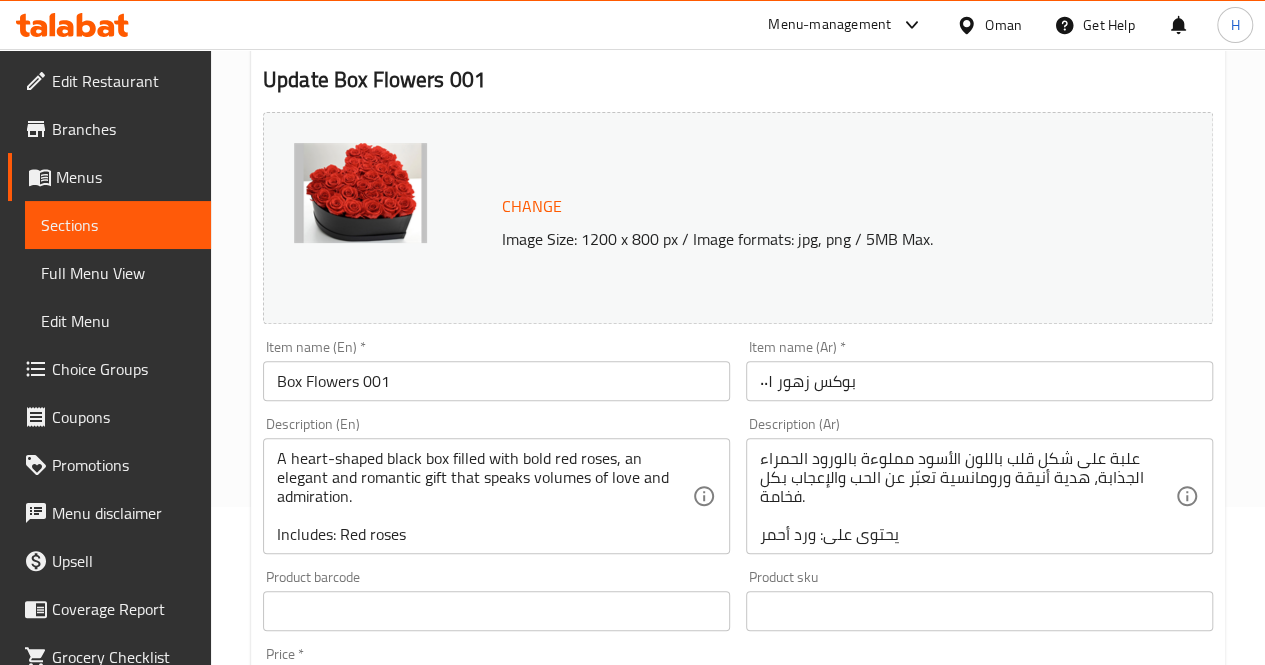 scroll, scrollTop: 155, scrollLeft: 0, axis: vertical 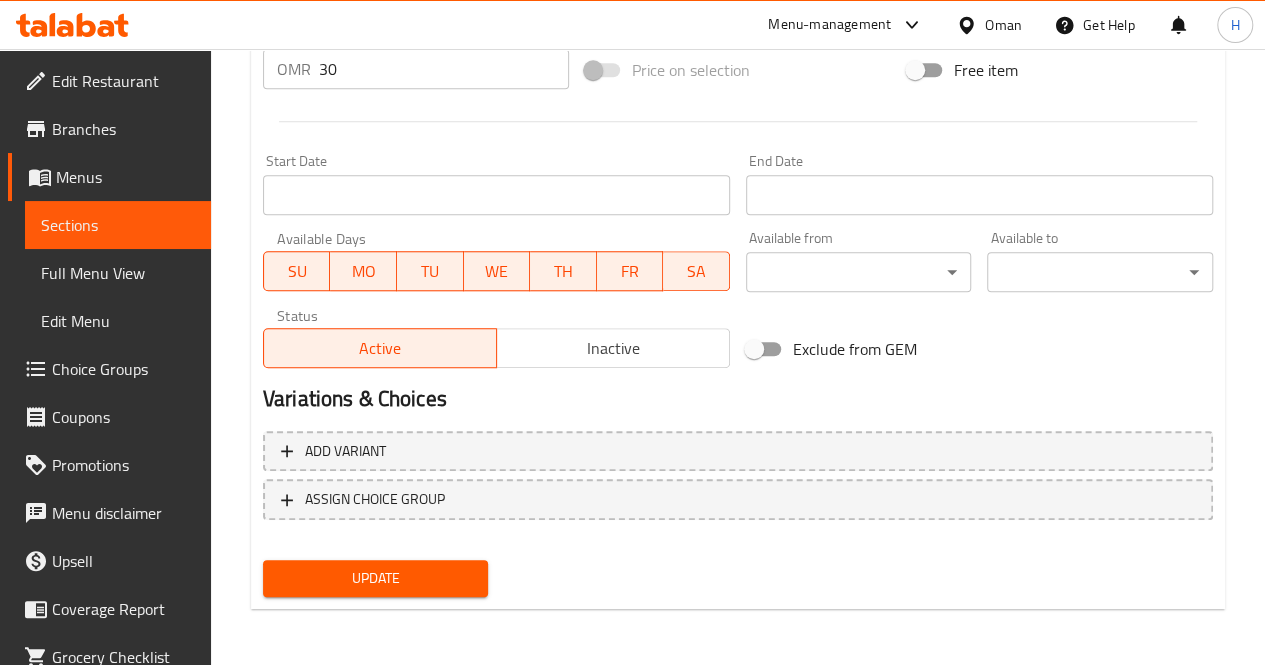 click on "Update" at bounding box center (376, 578) 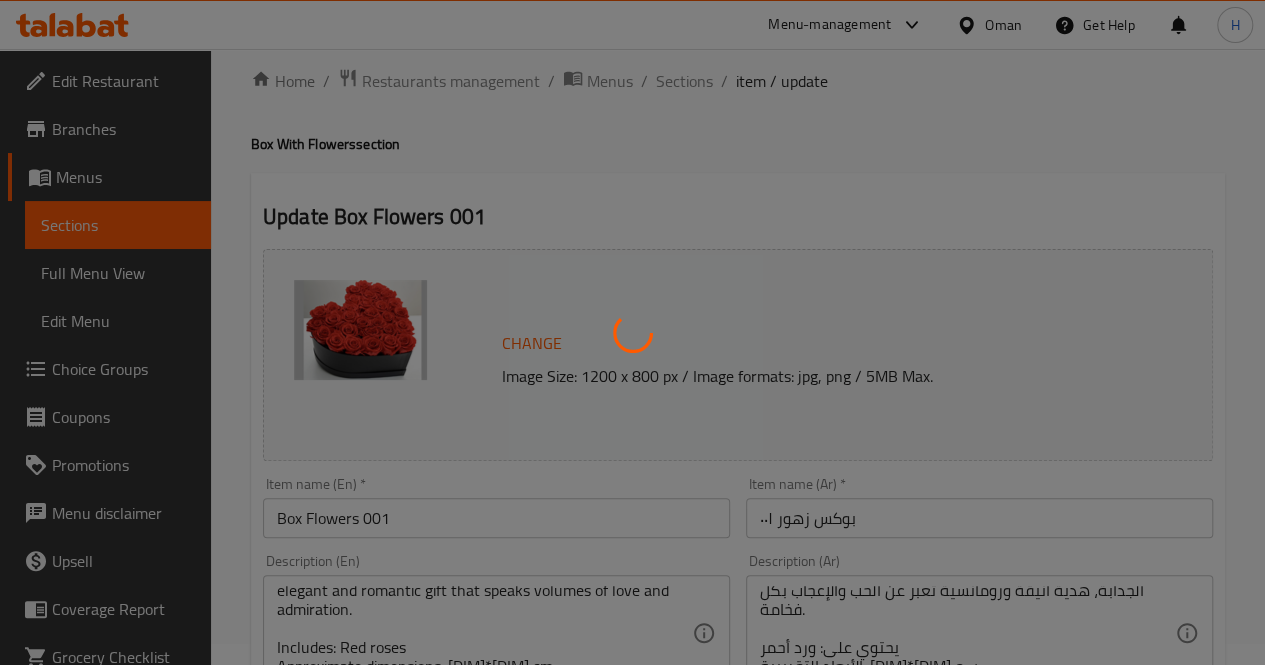scroll, scrollTop: 0, scrollLeft: 0, axis: both 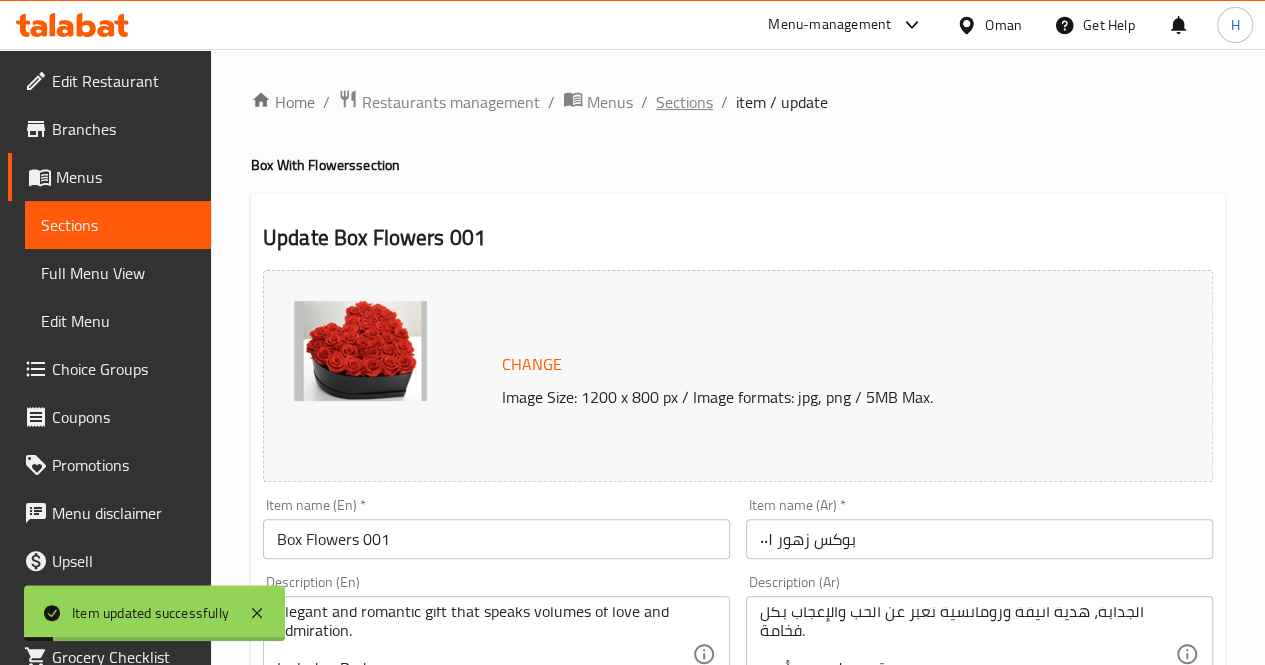 click on "Sections" at bounding box center [684, 102] 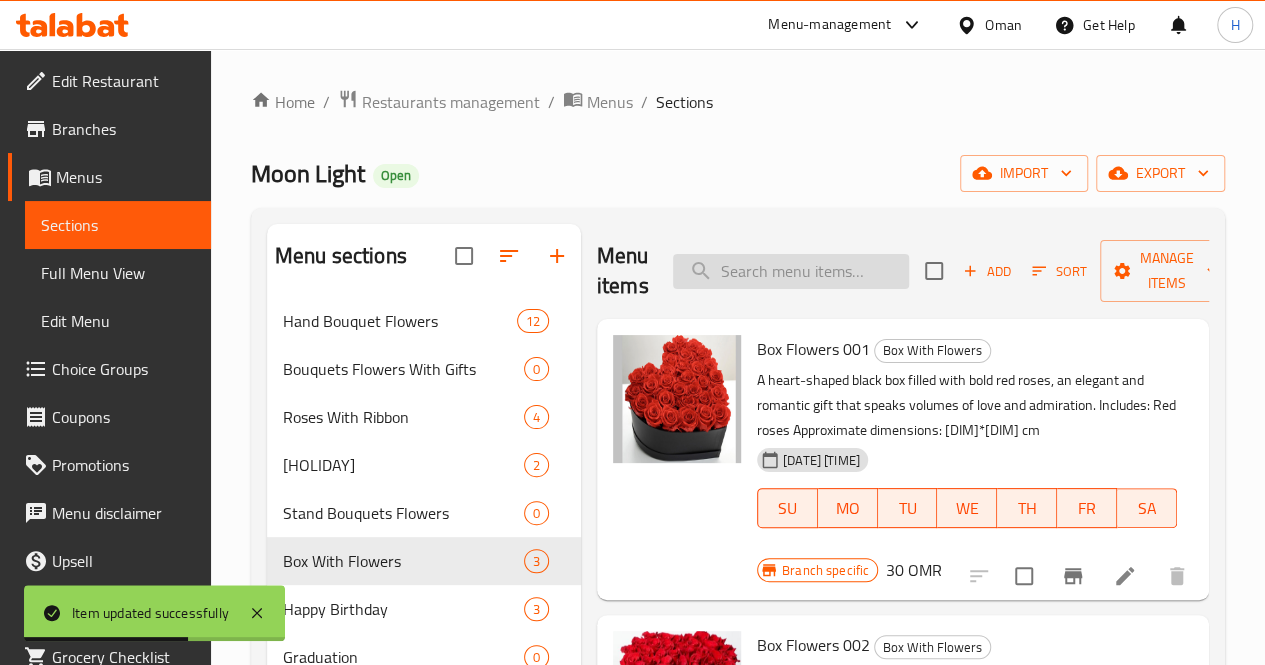 click at bounding box center (791, 271) 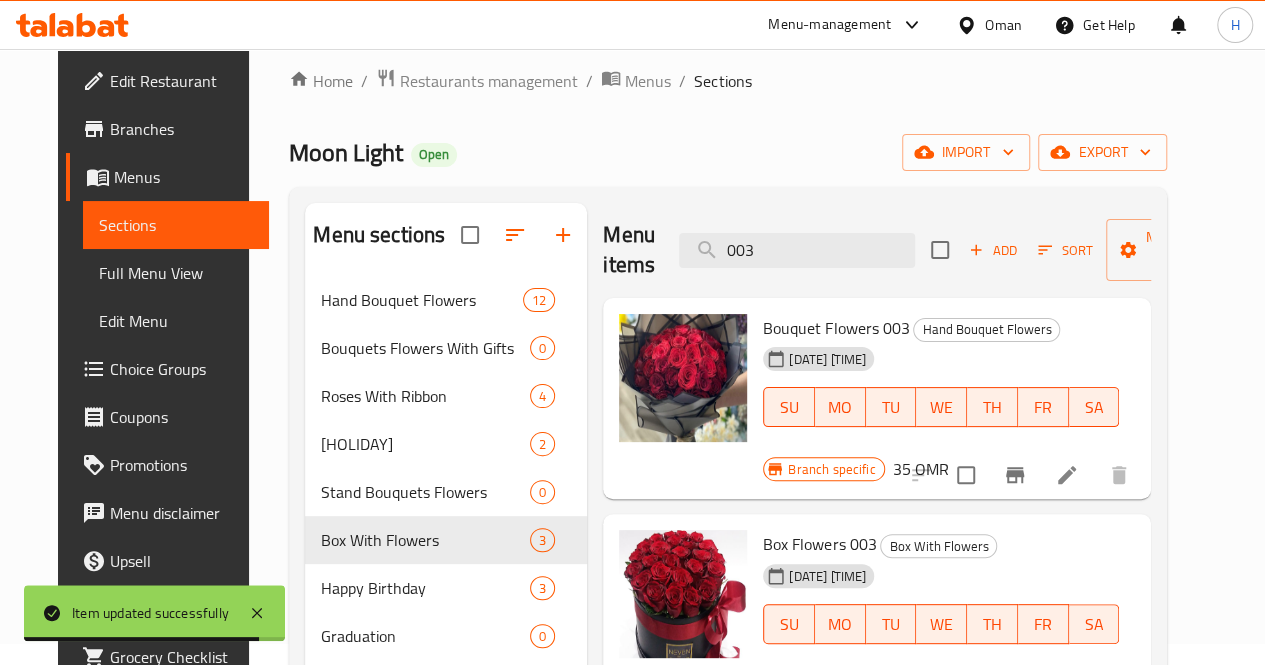 scroll, scrollTop: 22, scrollLeft: 0, axis: vertical 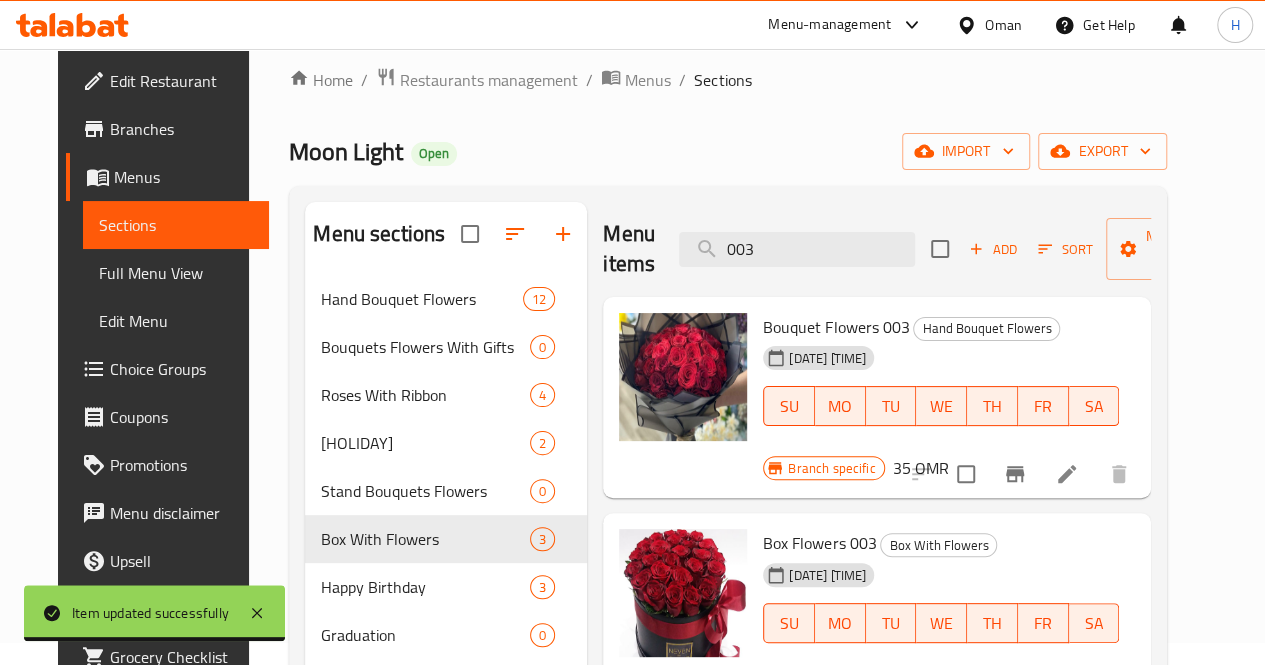 type on "003" 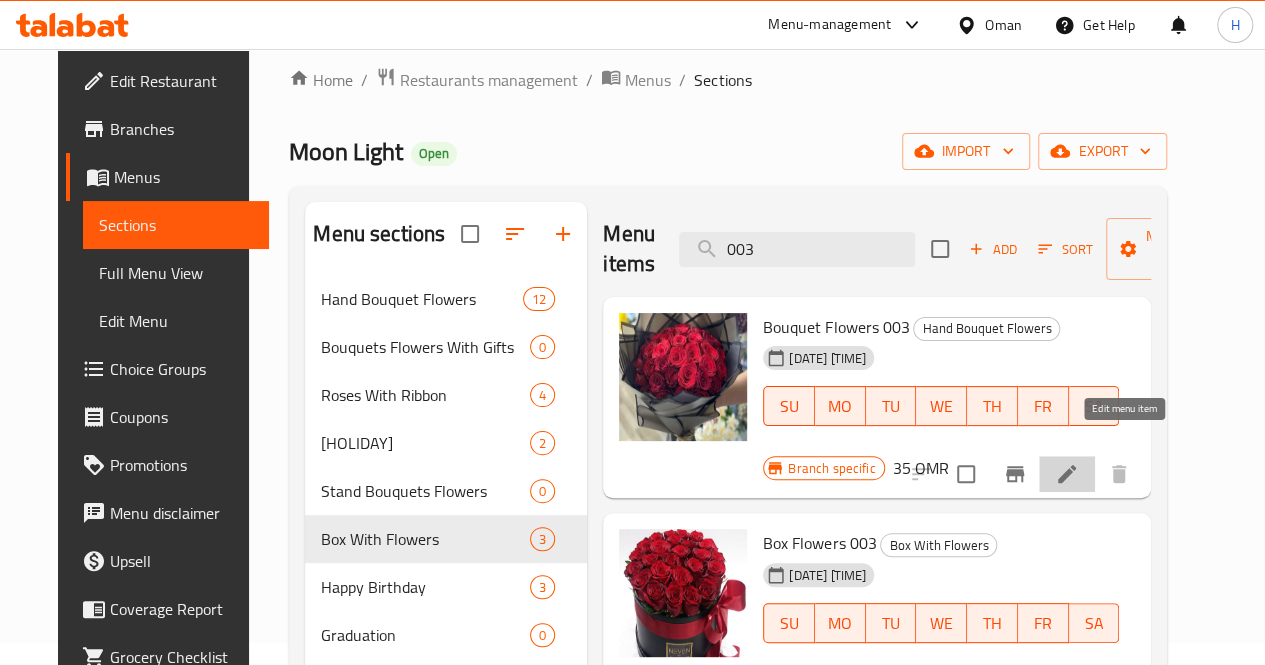 click 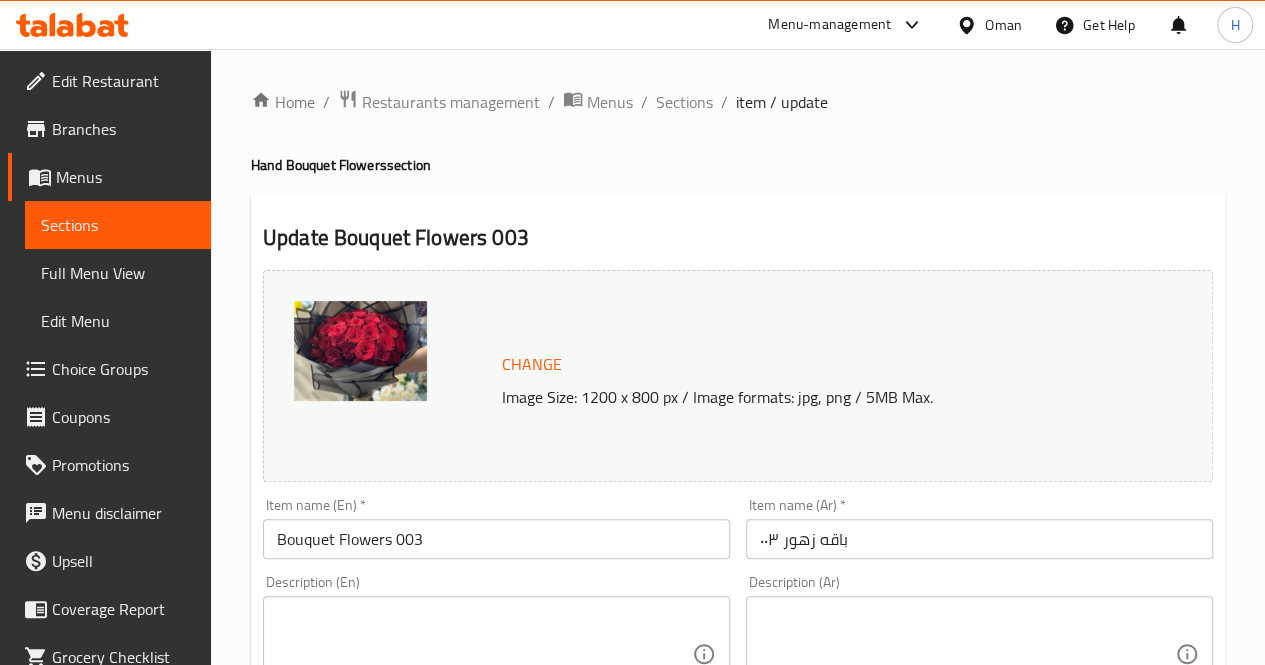 scroll, scrollTop: 43, scrollLeft: 0, axis: vertical 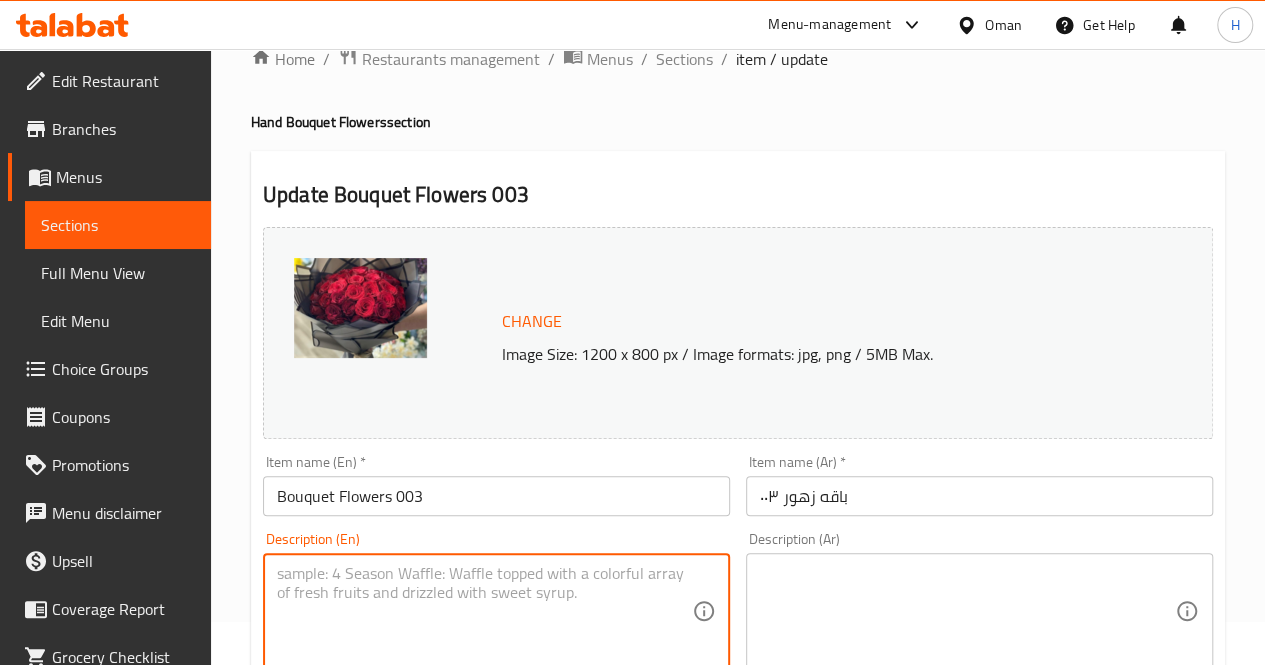 click at bounding box center [484, 611] 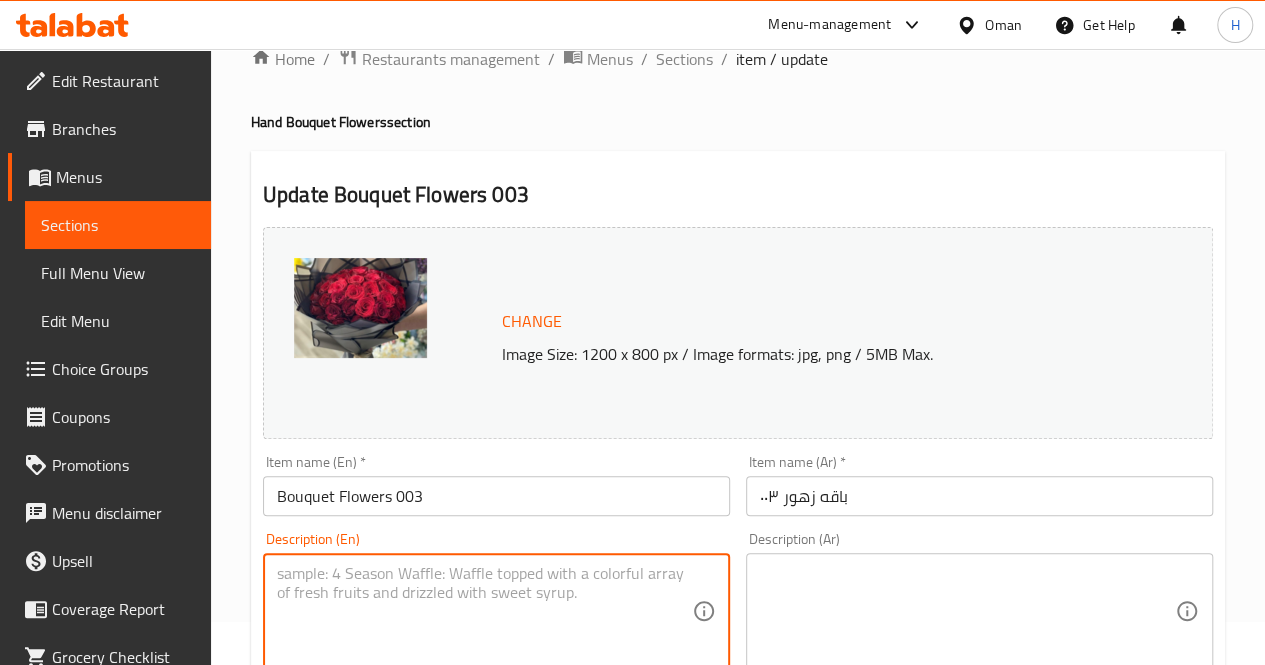 paste on "Flower CVR project
Flower CVR project
100%
10
E18
A luxurious bouquet of red roses, elegantly arranged in a full, rounded shape, perfect for grand romantic gestures and timeless expressions of love.
Includes: Red roses
Approximate dimensions: 45*50 cm
A luxurious bouquet of red roses, elegantly arranged in a full, rounded shape, perfect for grand romantic gestures and timeless expressions of love.
Includes: Red roses
Approximate dimensions: 45*50 cm
Turn on screen reader support
To enable screen reader support, press Ctrl+Alt+Z To learn about keyboard shortcuts, press Ctrl+slash" 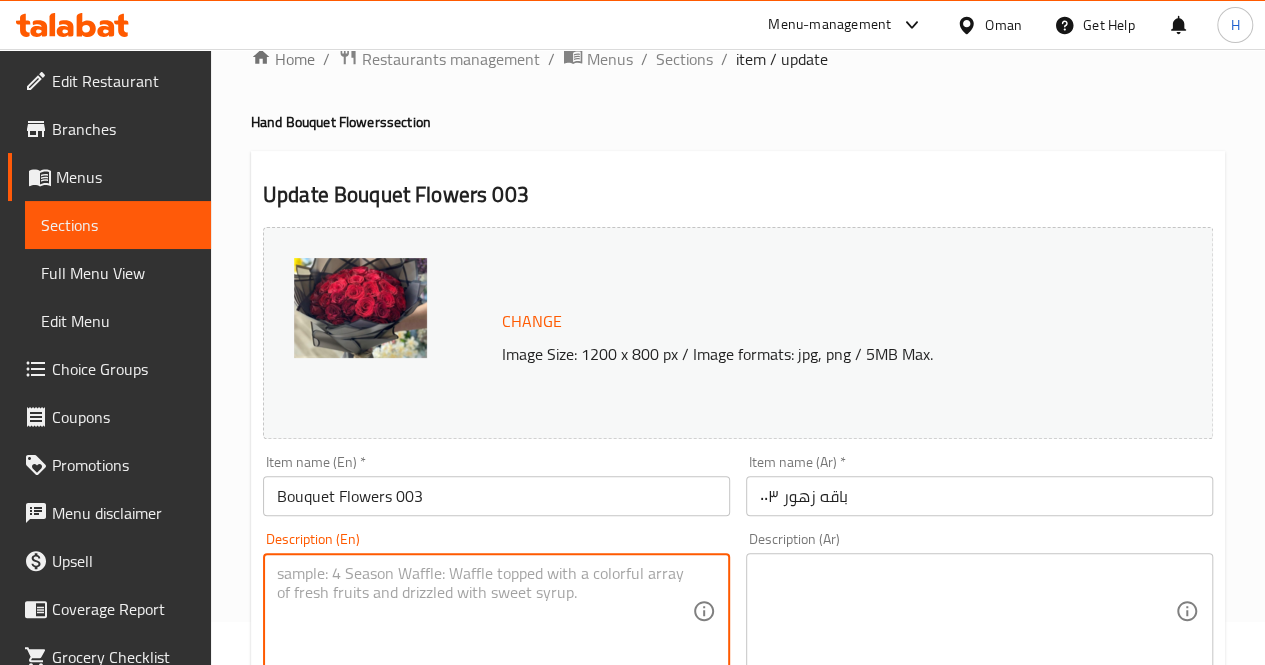 scroll, scrollTop: 0, scrollLeft: 0, axis: both 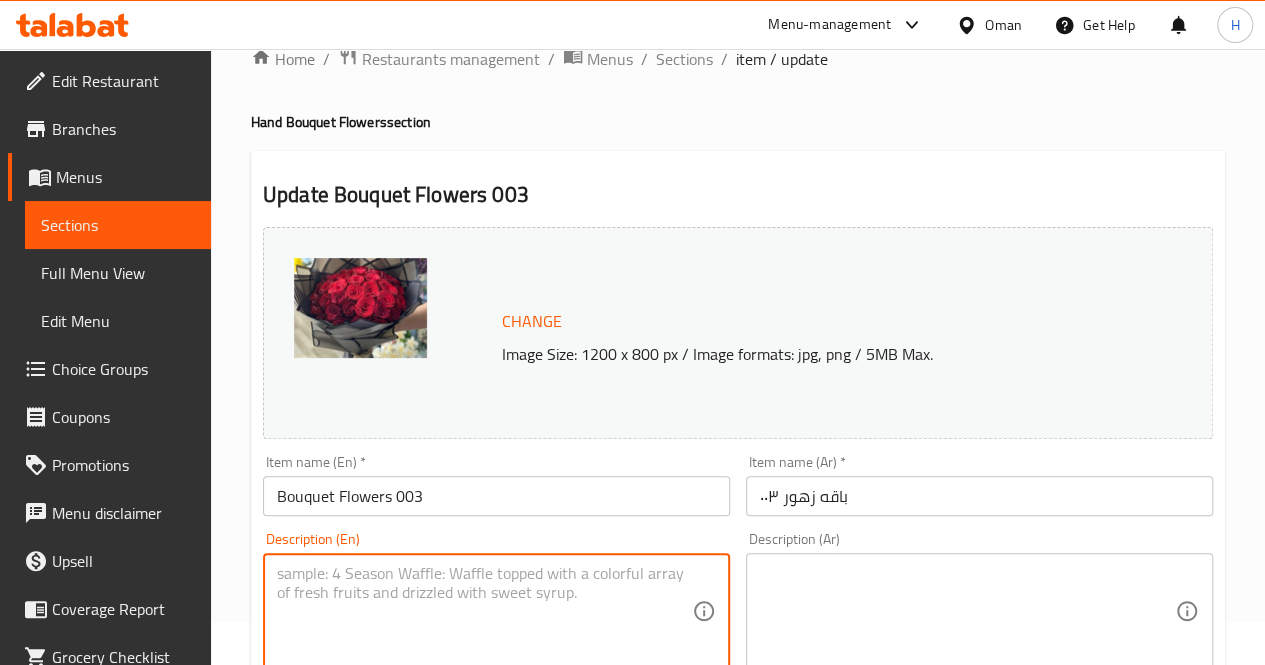 click at bounding box center [484, 611] 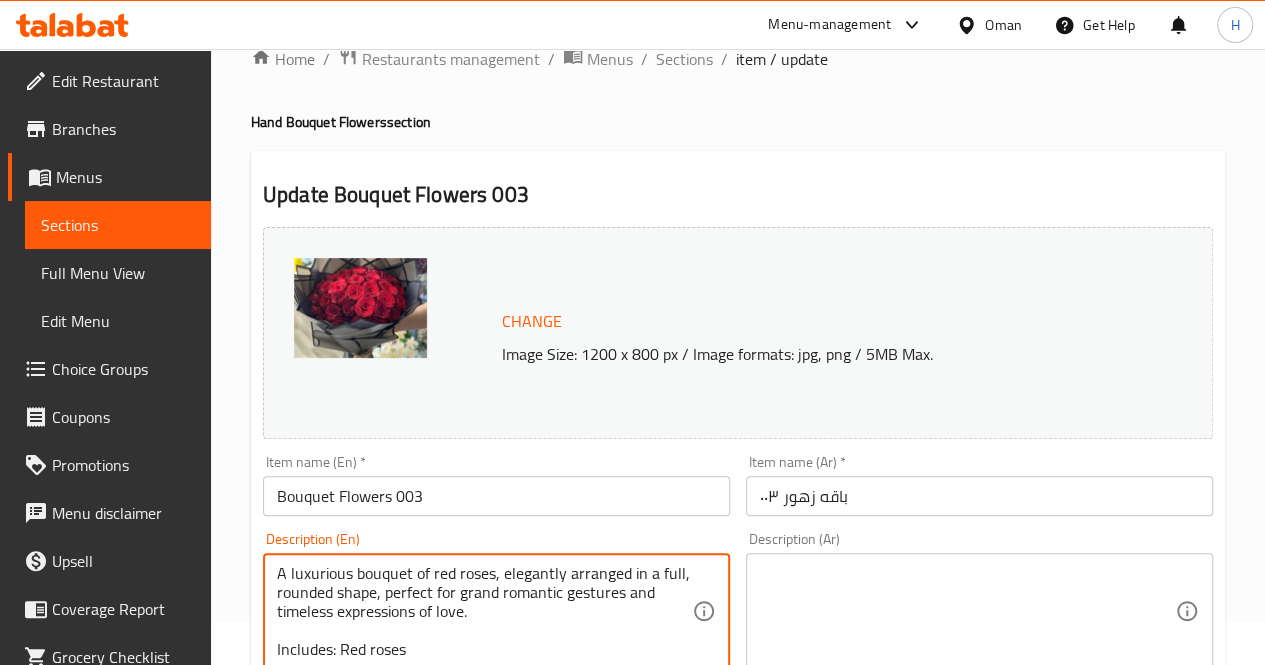 scroll, scrollTop: 24, scrollLeft: 0, axis: vertical 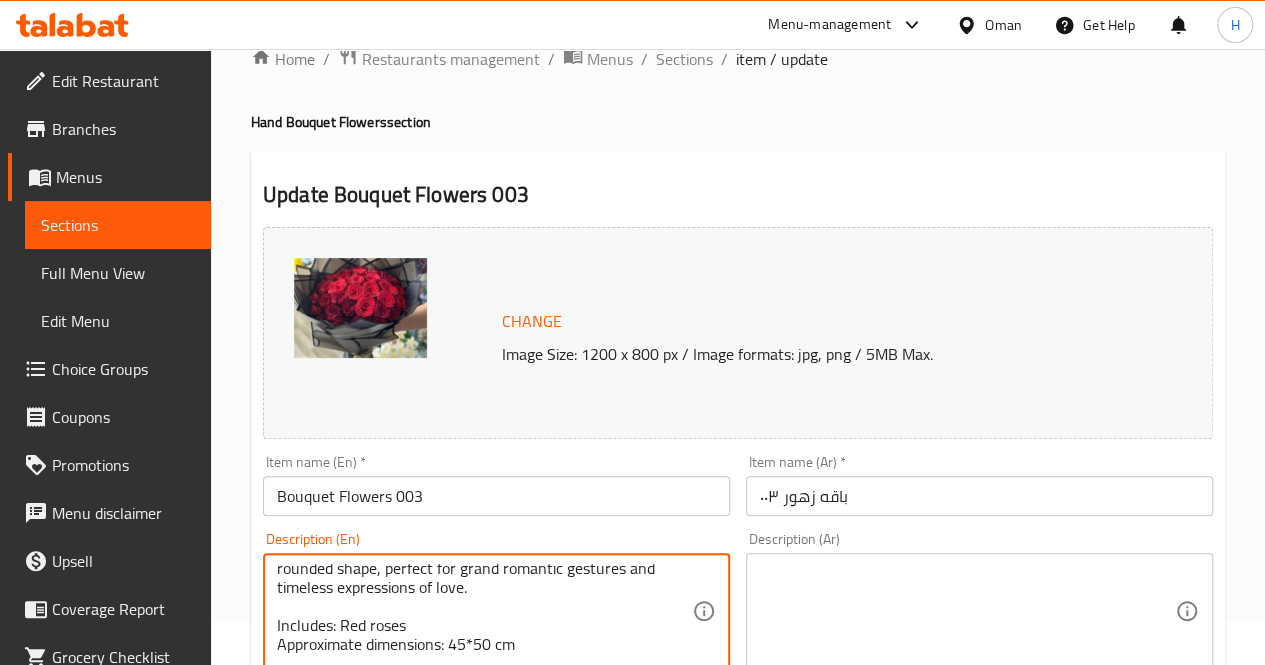 type on "A luxurious bouquet of red roses, elegantly arranged in a full, rounded shape, perfect for grand romantic gestures and timeless expressions of love.
Includes: Red roses
Approximate dimensions: 45*50 cm" 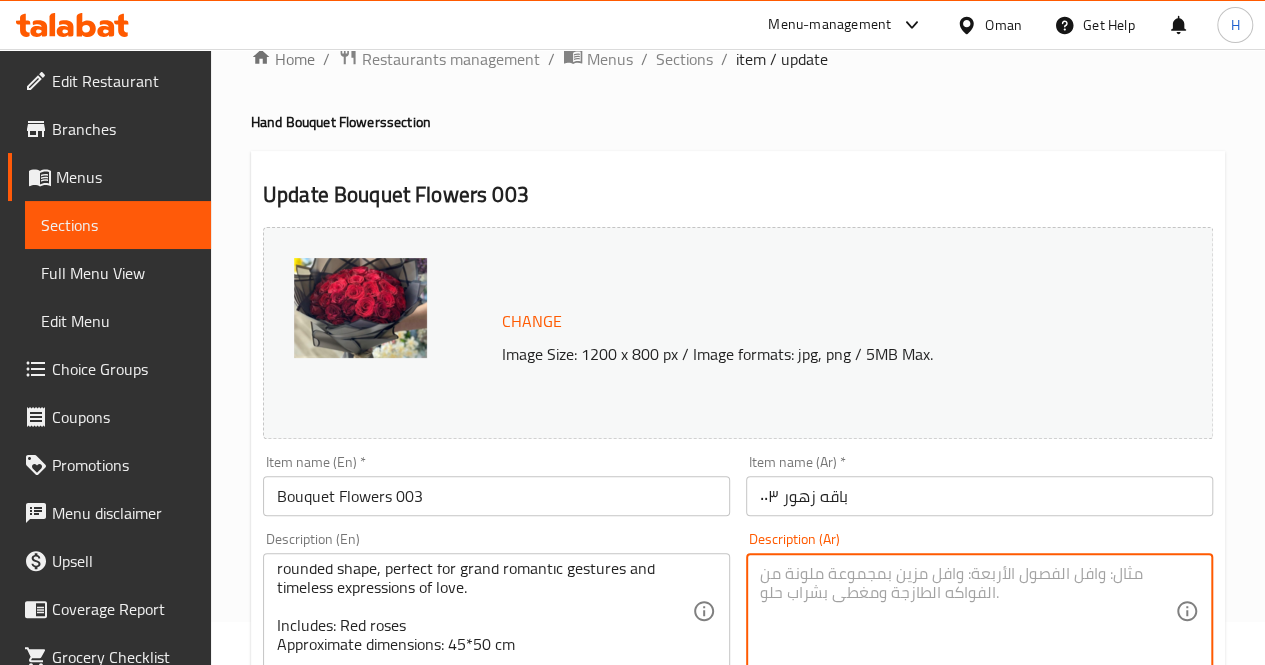 click at bounding box center [967, 611] 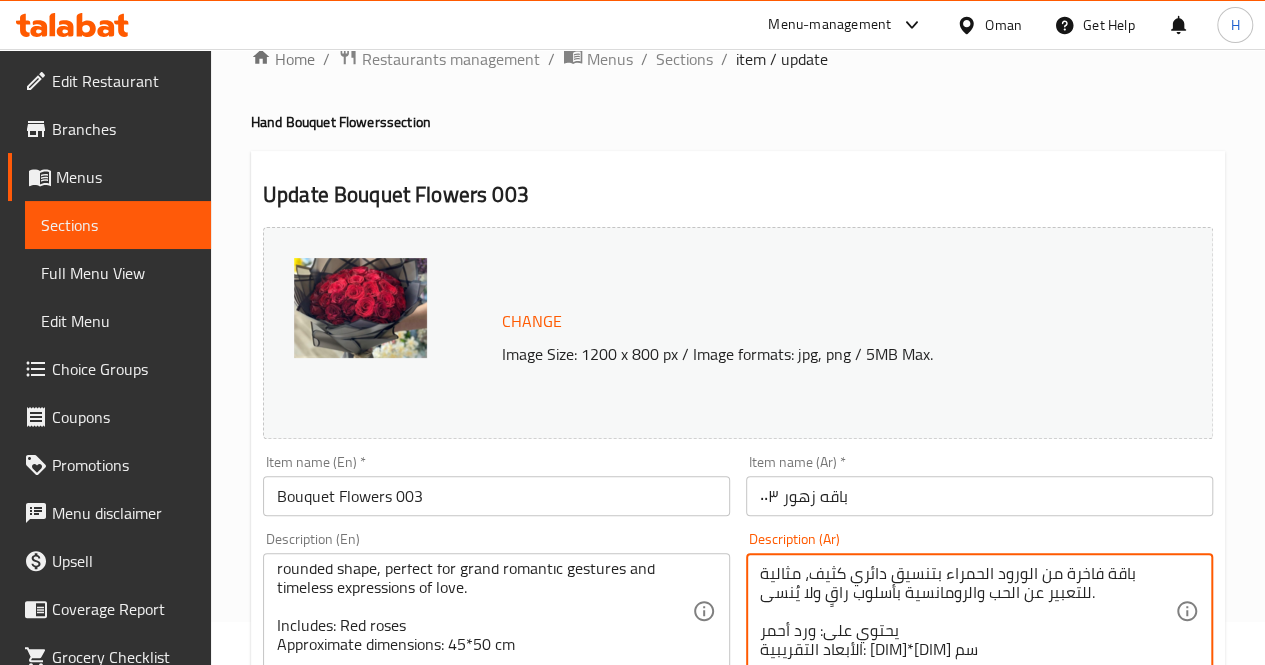 scroll, scrollTop: 18, scrollLeft: 0, axis: vertical 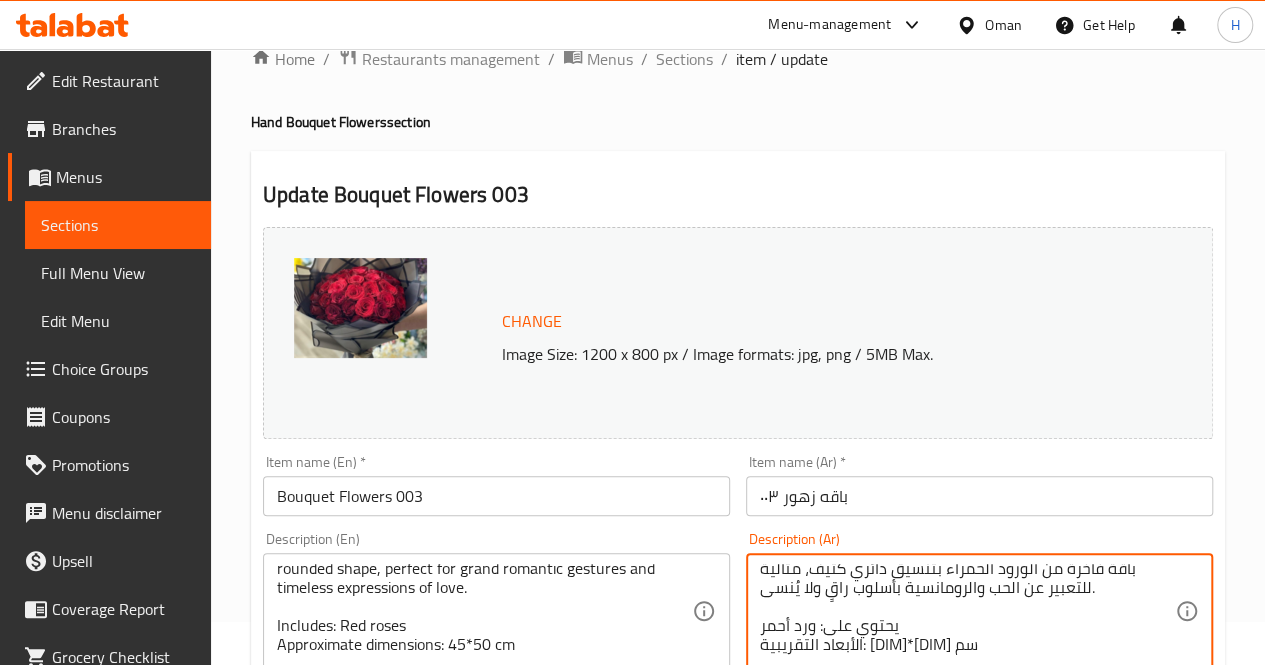 click on "باقة فاخرة من الورود الحمراء بتنسيق دائري كثيف، مثالية للتعبير عن الحب والرومانسية بأسلوب راقٍ ولا يُنسى.
يحتوي على: ورد أحمر
الأبعاد التقريبية: ٤٥*٥٠ سم" at bounding box center (967, 611) 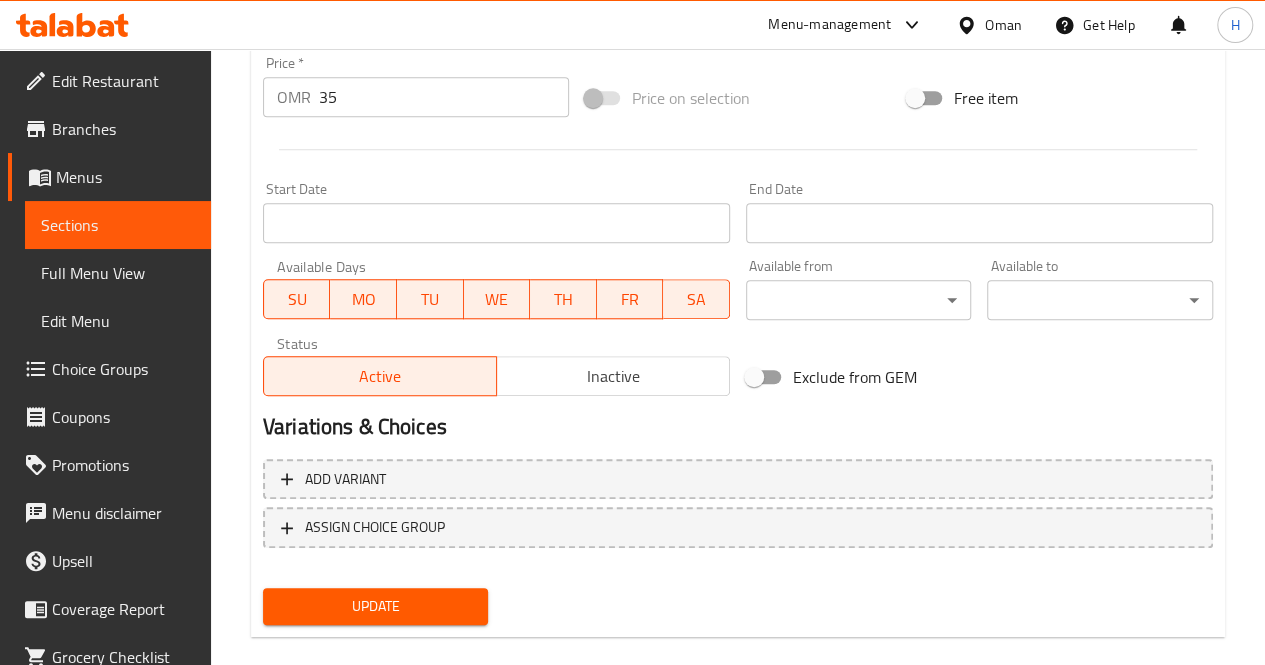 scroll, scrollTop: 777, scrollLeft: 0, axis: vertical 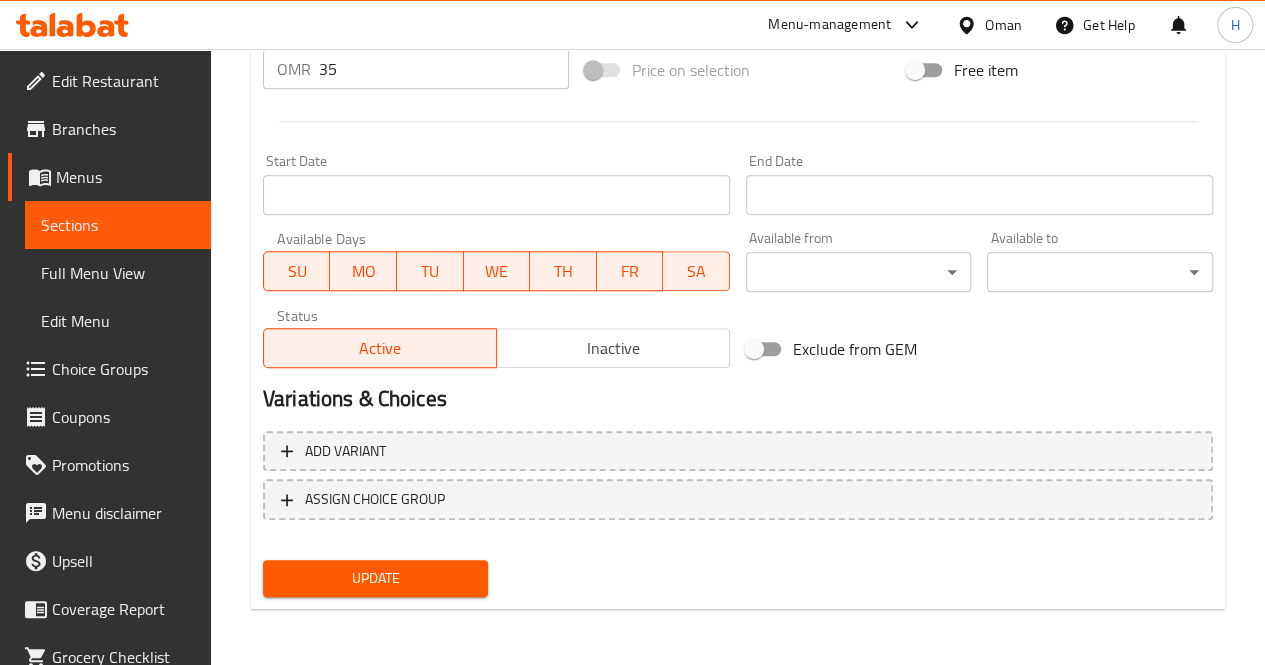 type on "باقة فاخرة من الورود الحمراء بتنسيق دائري كثيف، مثالية للتعبير عن الحب والرومانسية بأسلوب راقٍ ولا يُنسى.
يحتوي على: ورد أحمر
الأبعاد التقريبية: ٤٥*٥٠ سم" 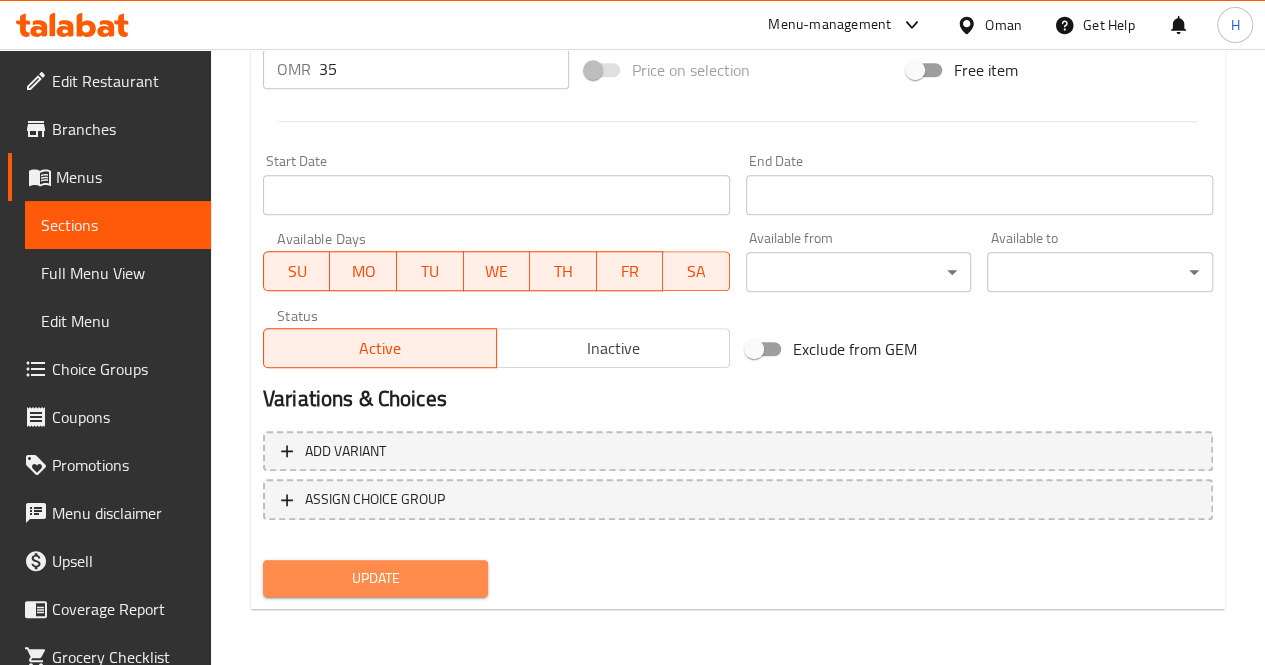 click on "Update" at bounding box center [376, 578] 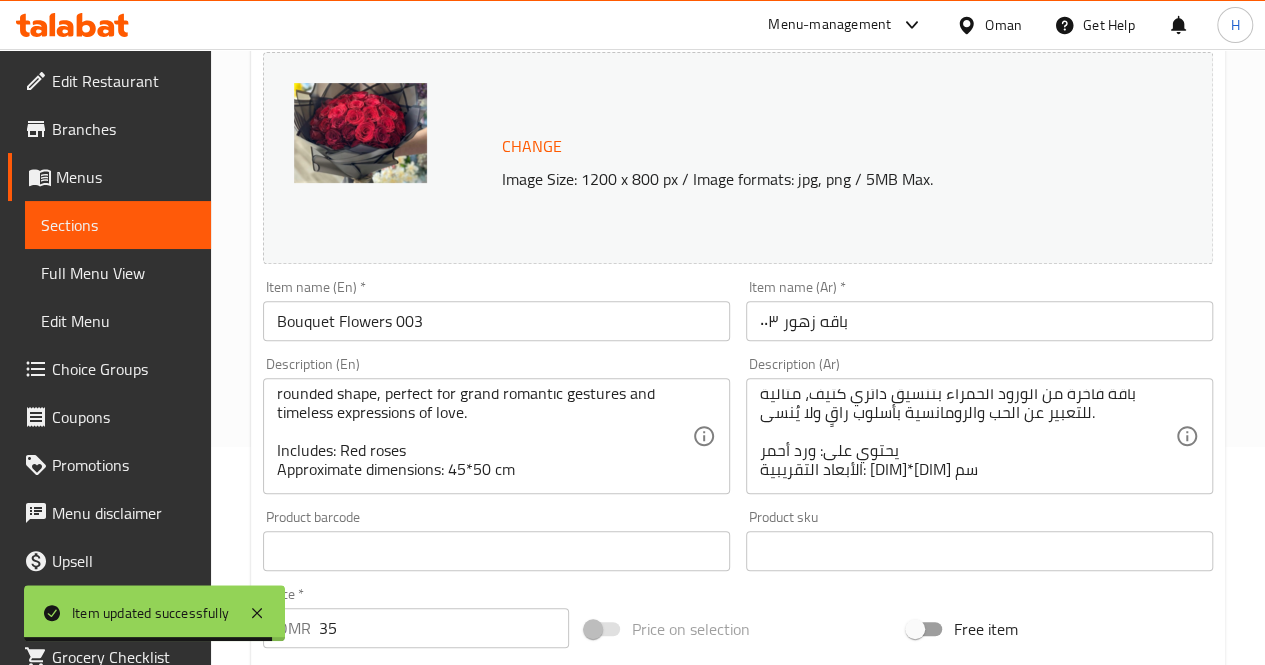scroll, scrollTop: 0, scrollLeft: 0, axis: both 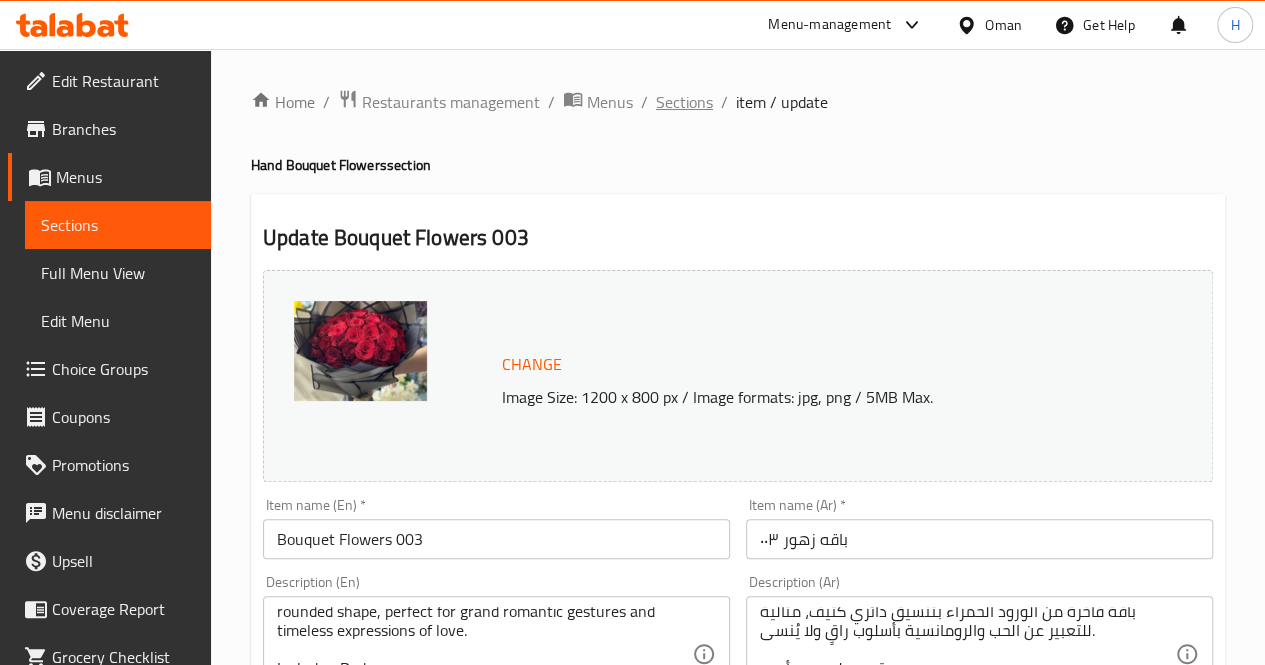 click on "Sections" at bounding box center (684, 102) 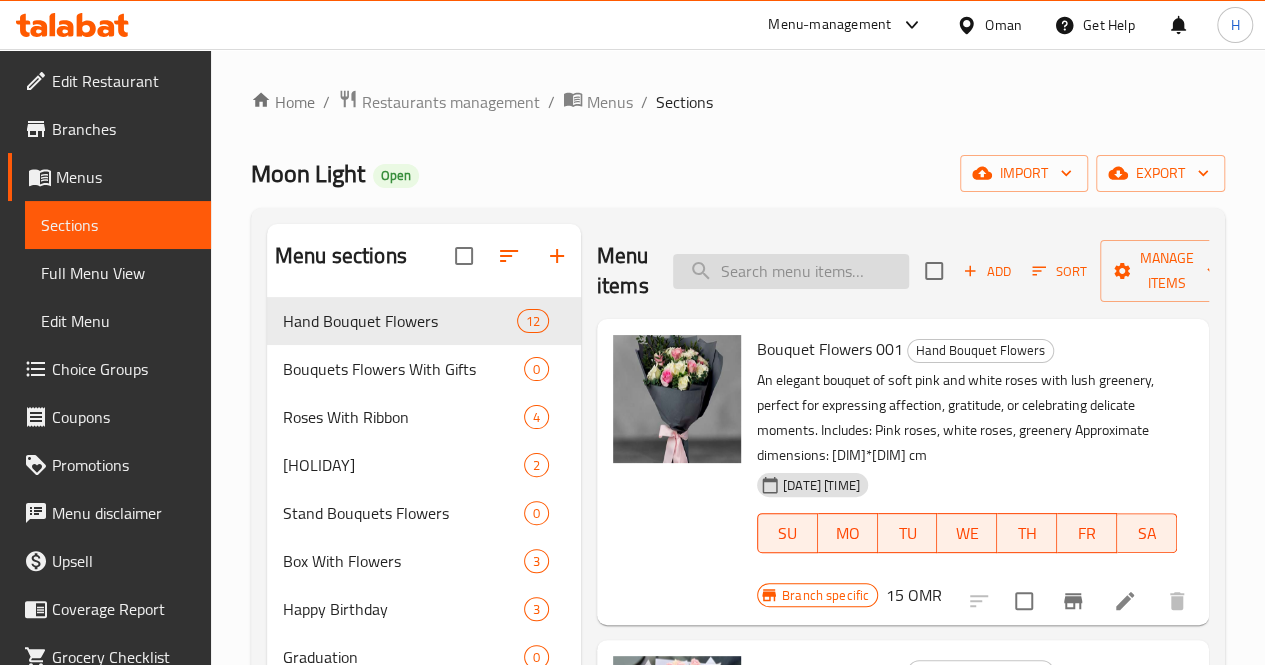 click at bounding box center [791, 271] 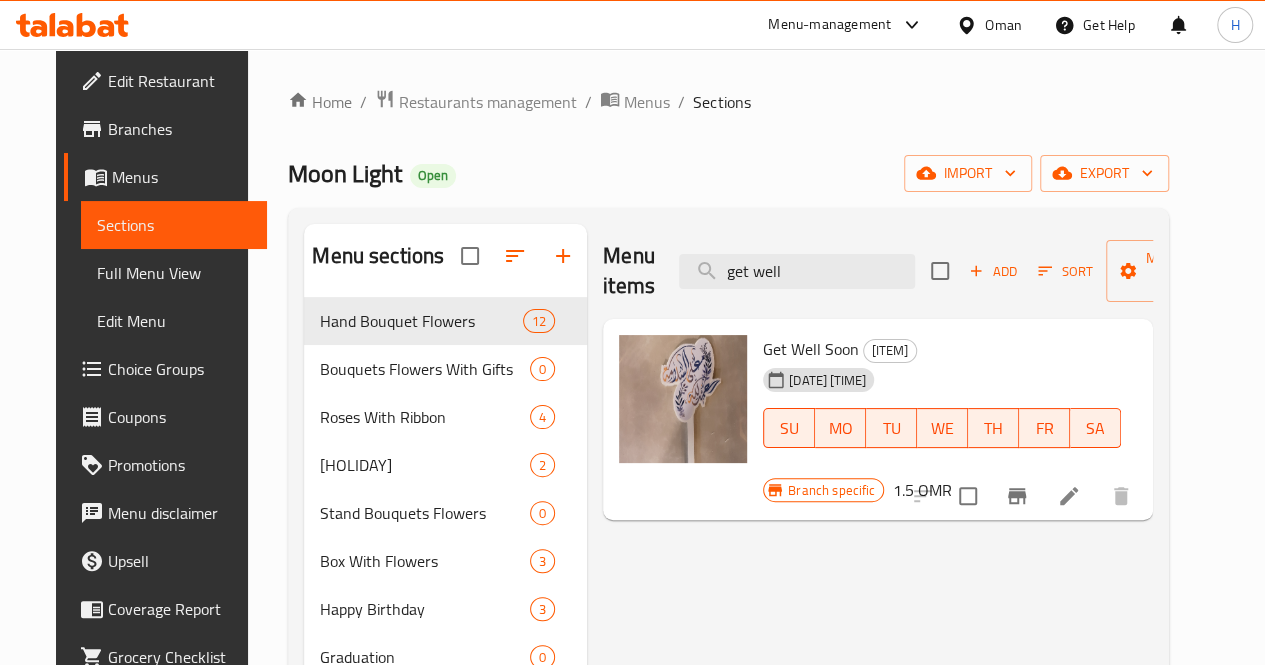 type on "get well" 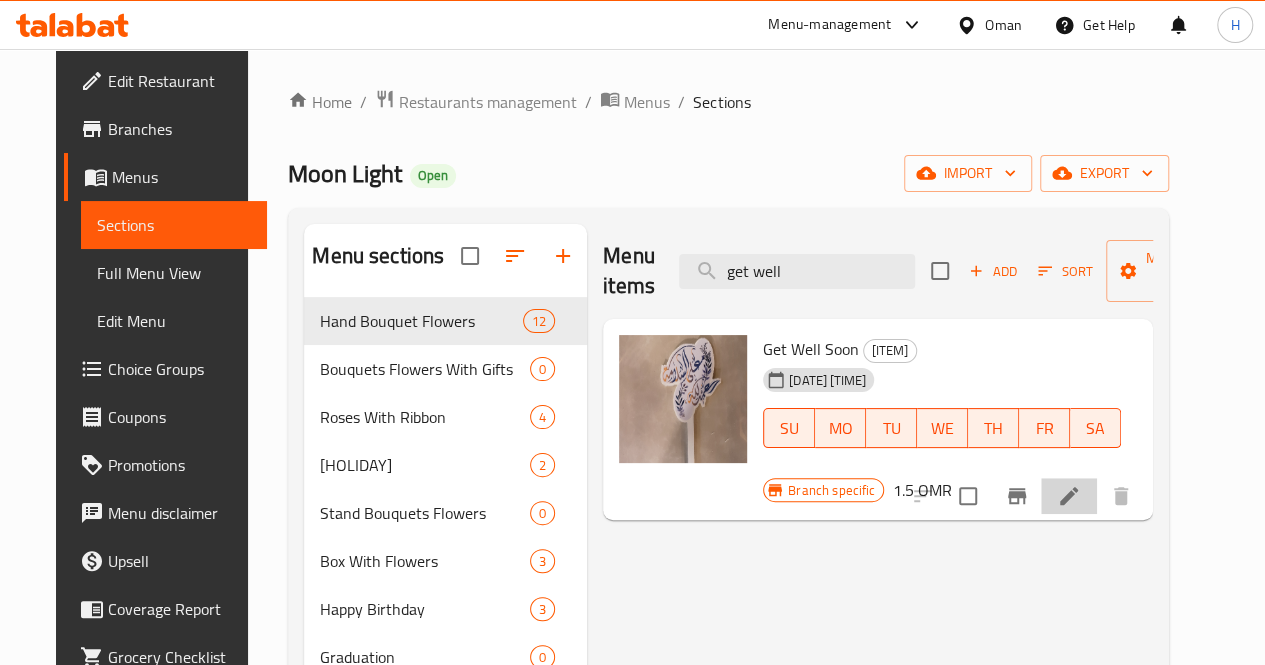 click 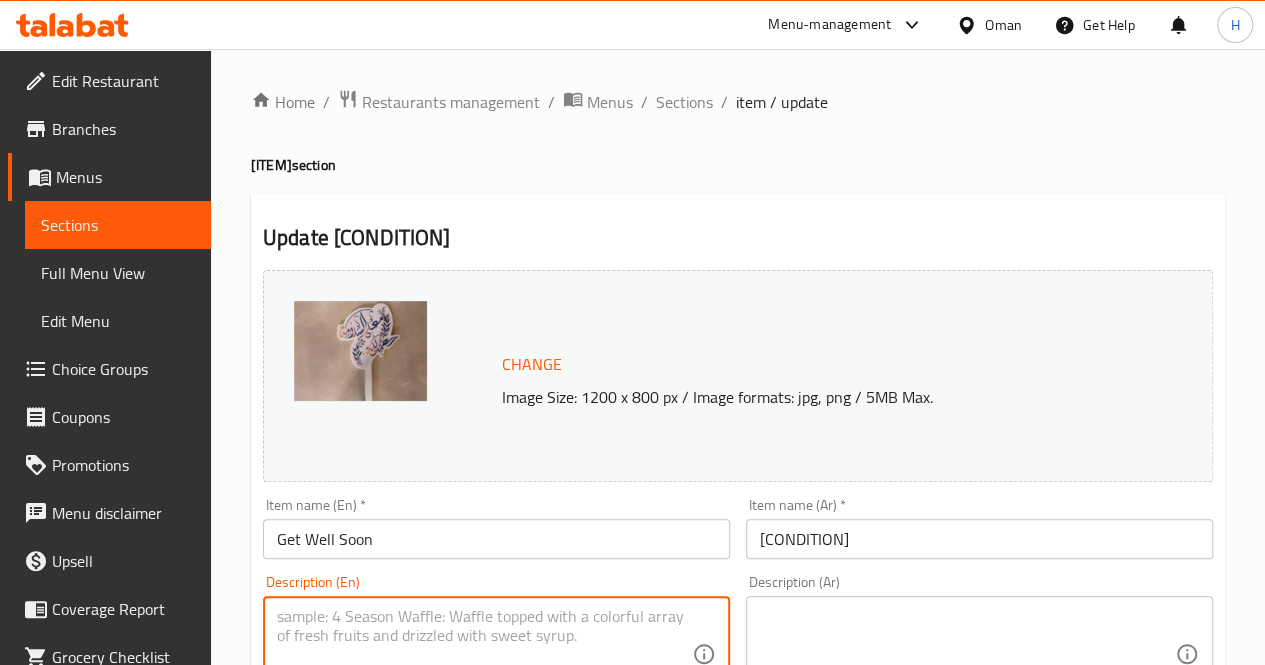 click at bounding box center [484, 654] 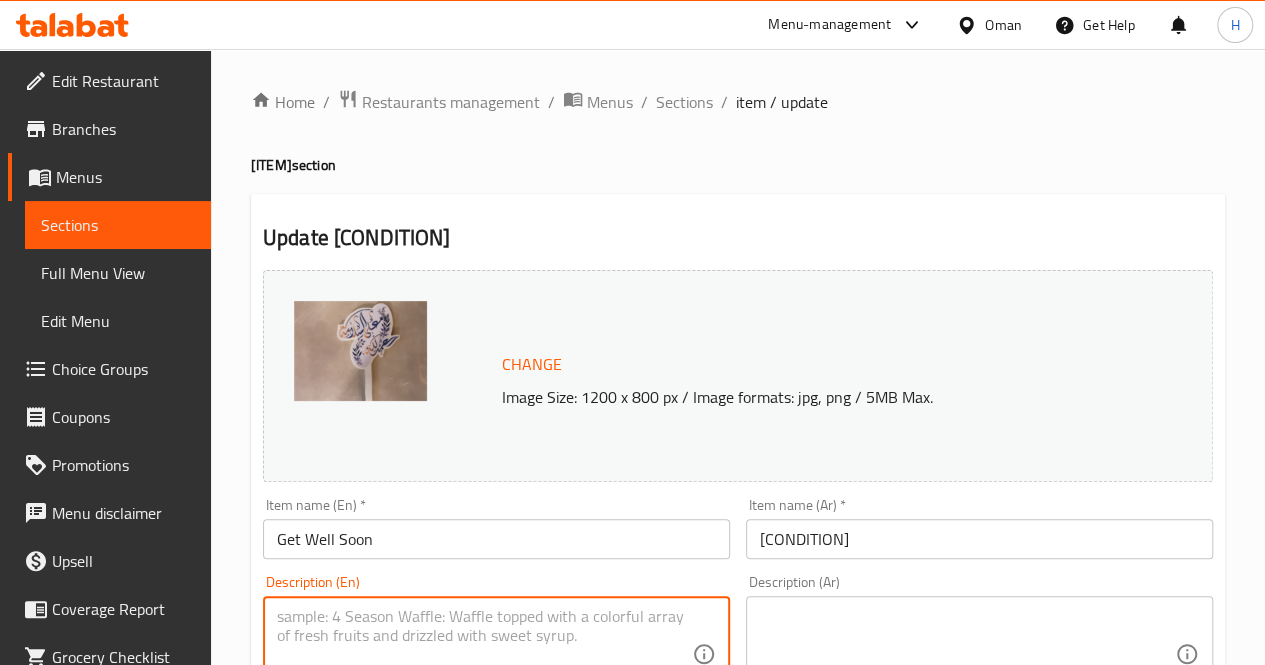 paste on "A decorative topper featuring the Arabic phrase written in elegant calligraphy with floral accents. It is perfect for arrangements or gifts welcoming someone back after recovery, travel, or childbirth." 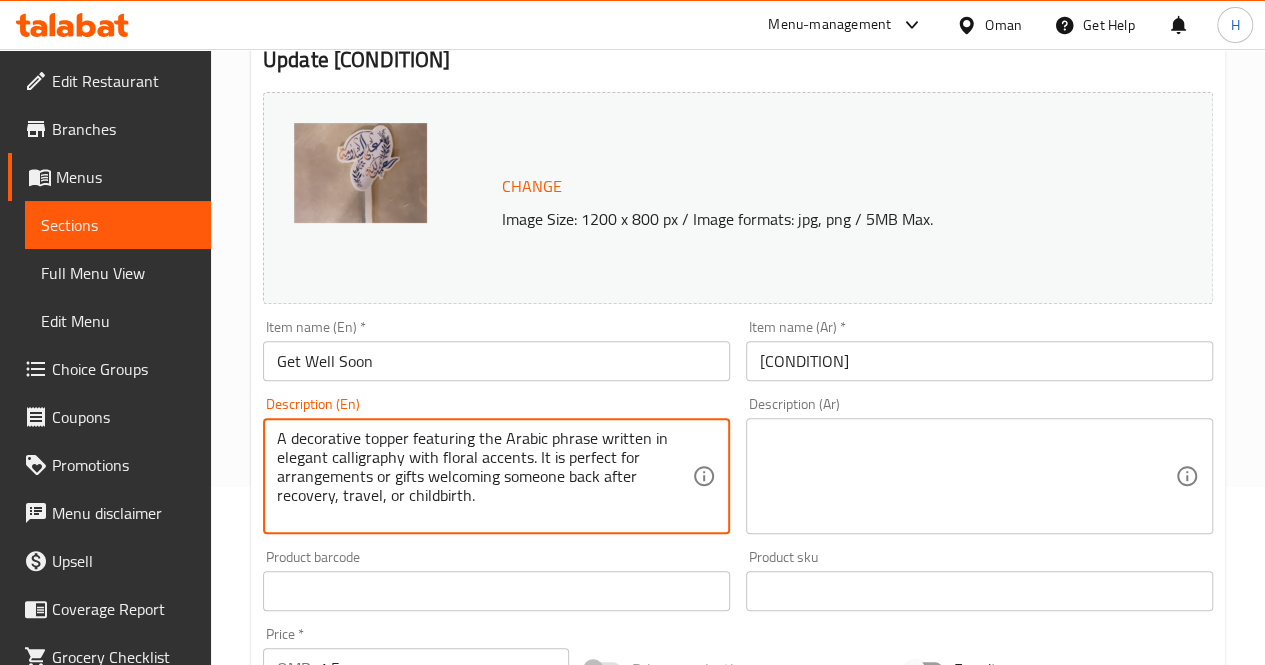 scroll, scrollTop: 198, scrollLeft: 0, axis: vertical 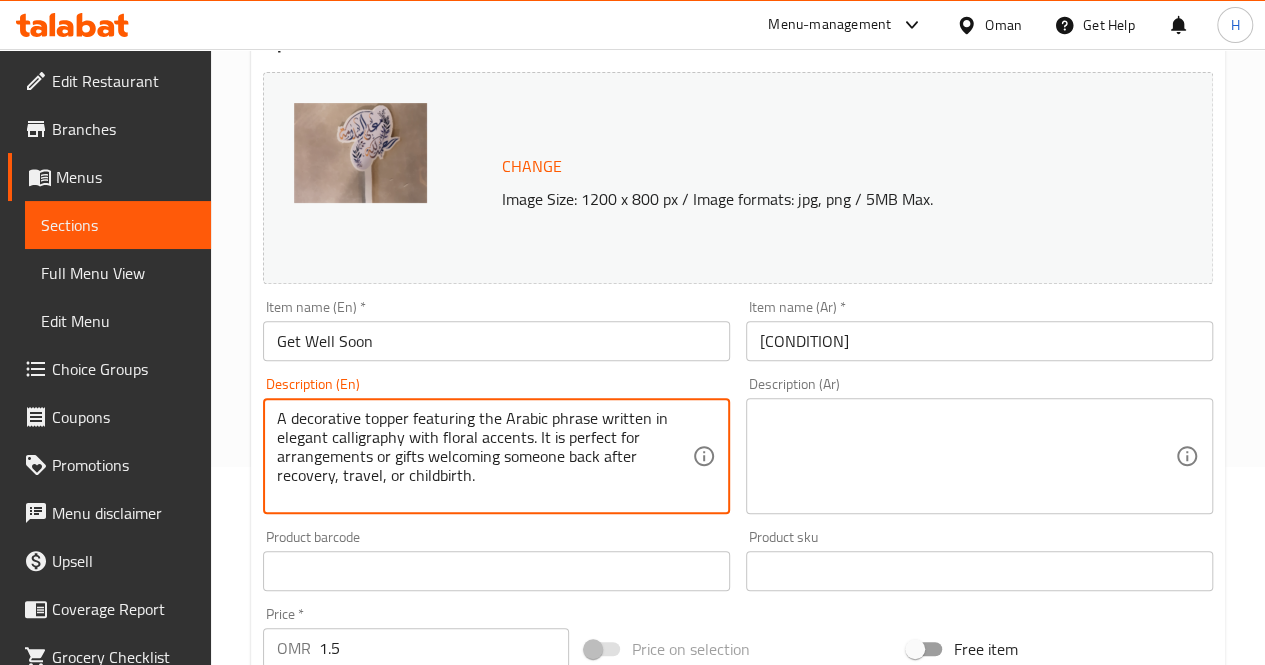 type on "A decorative topper featuring the Arabic phrase written in elegant calligraphy with floral accents. It is perfect for arrangements or gifts welcoming someone back after recovery, travel, or childbirth." 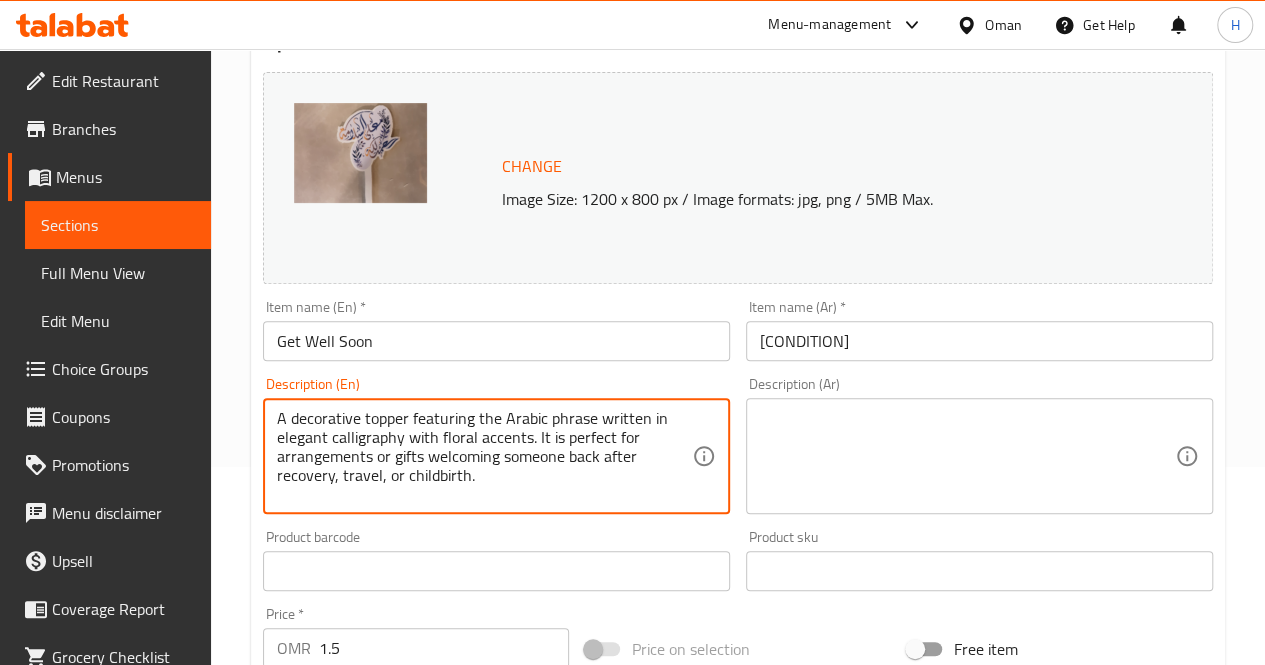 click at bounding box center [967, 456] 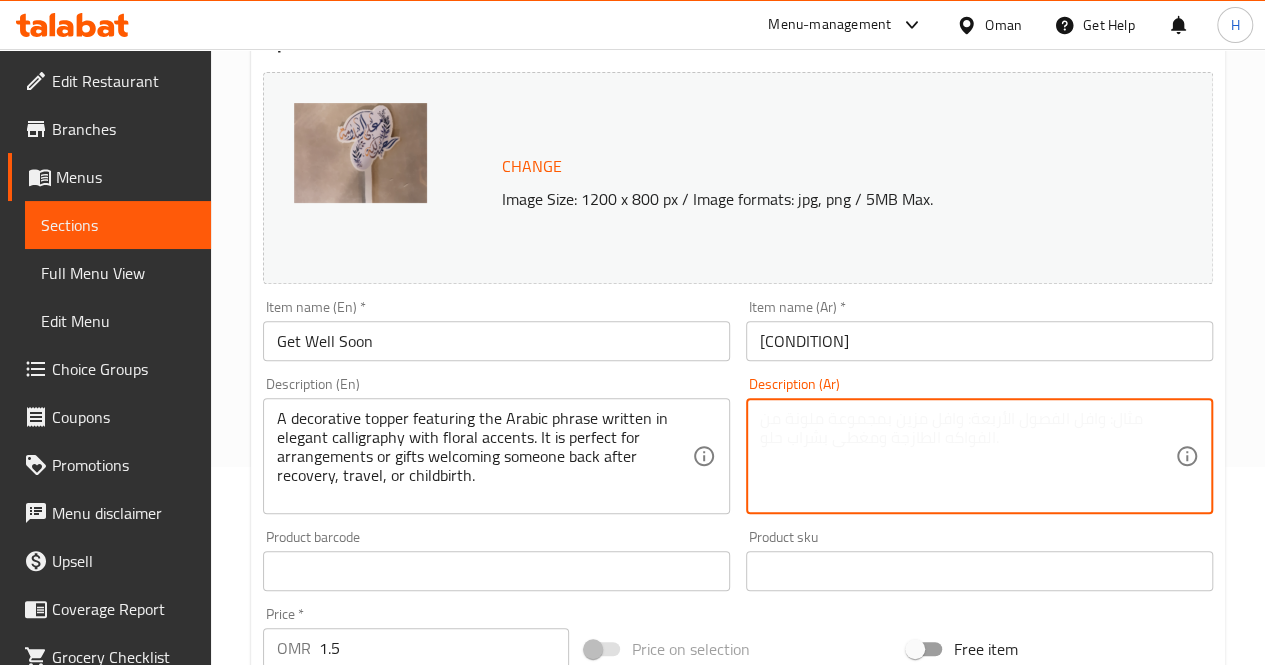 paste on "توبّر يحمل عبارة الحمد لله على السلامة بتصميم أنيق مزين بنقوش نباتية، مثالي لتزيين الهدايا أو تنسيقات الزهور عند استقبال شخص بعد الشفاء أو العودة من السفر أو الولادة." 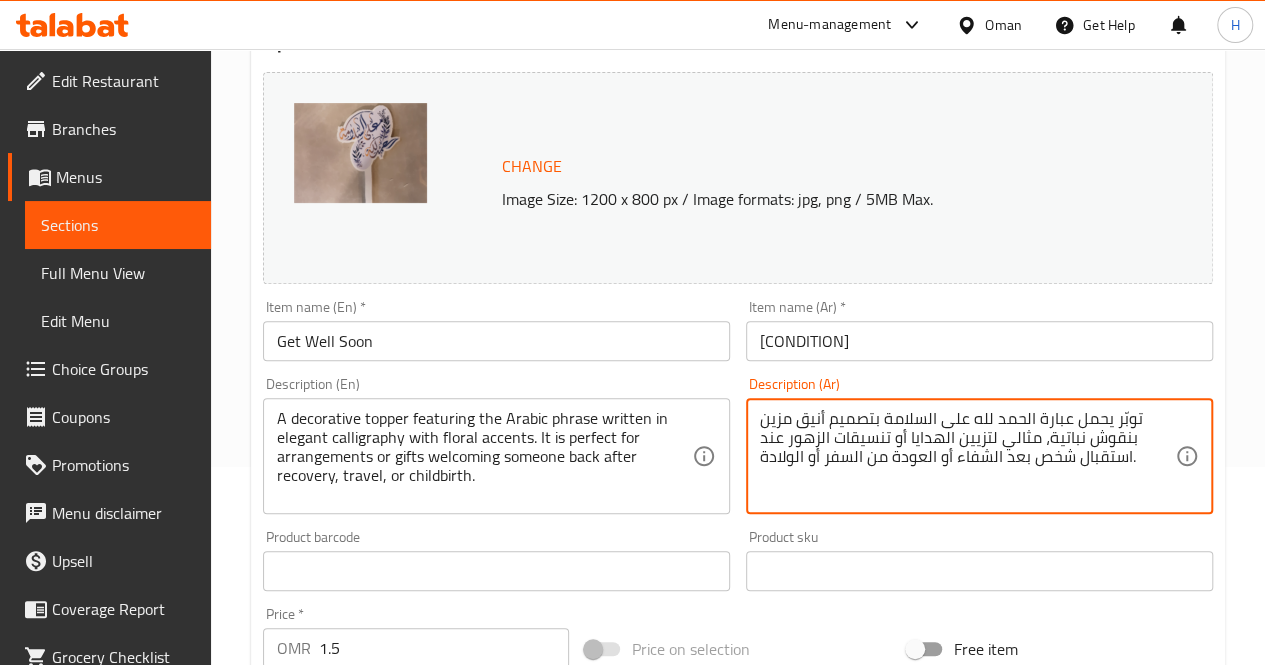 type on "توبّر يحمل عبارة الحمد لله على السلامة بتصميم أنيق مزين بنقوش نباتية، مثالي لتزيين الهدايا أو تنسيقات الزهور عند استقبال شخص بعد الشفاء أو العودة من السفر أو الولادة." 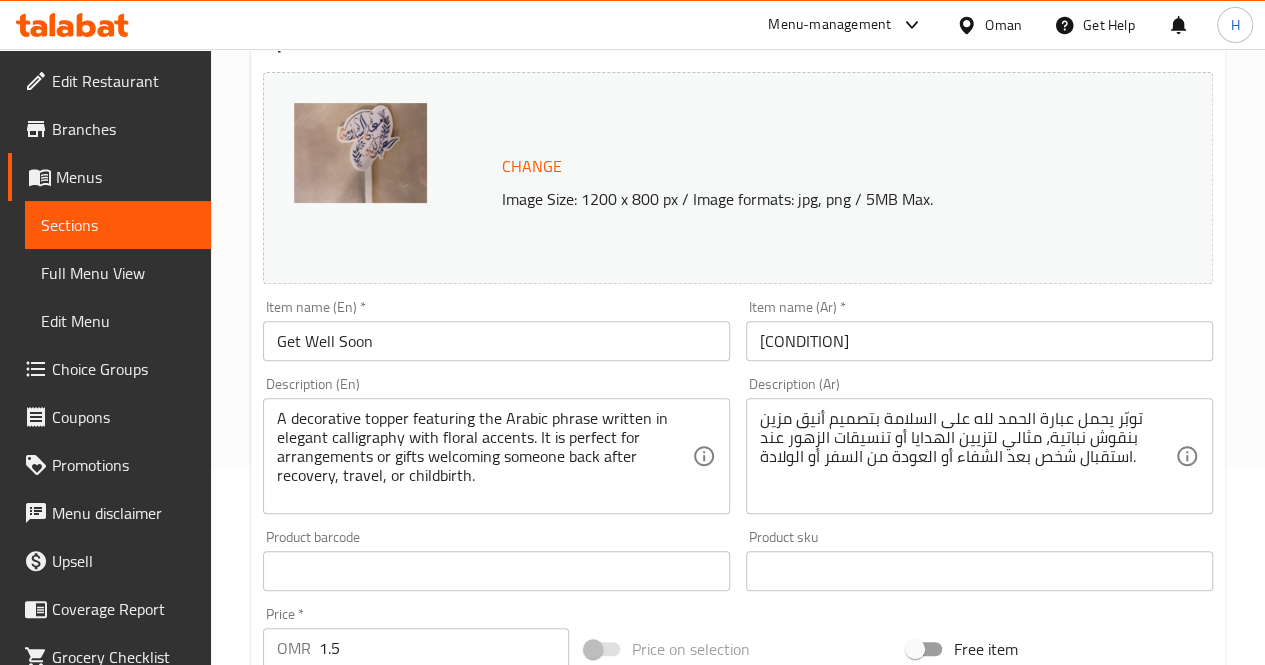 click on "Description (Ar) توبّر يحمل عبارة الحمد لله على السلامة بتصميم أنيق مزين بنقوش نباتية، مثالي لتزيين الهدايا أو تنسيقات الزهور عند استقبال شخص بعد الشفاء أو العودة من السفر أو الولادة. Description (Ar)" at bounding box center (979, 445) 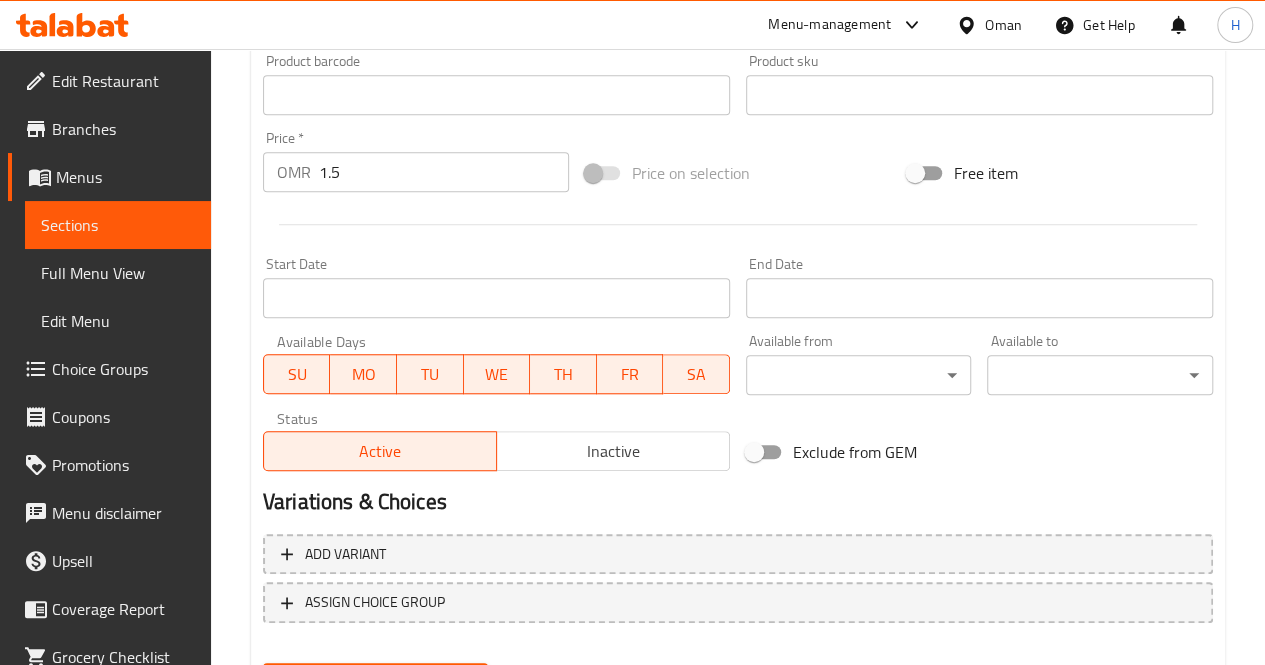 scroll, scrollTop: 777, scrollLeft: 0, axis: vertical 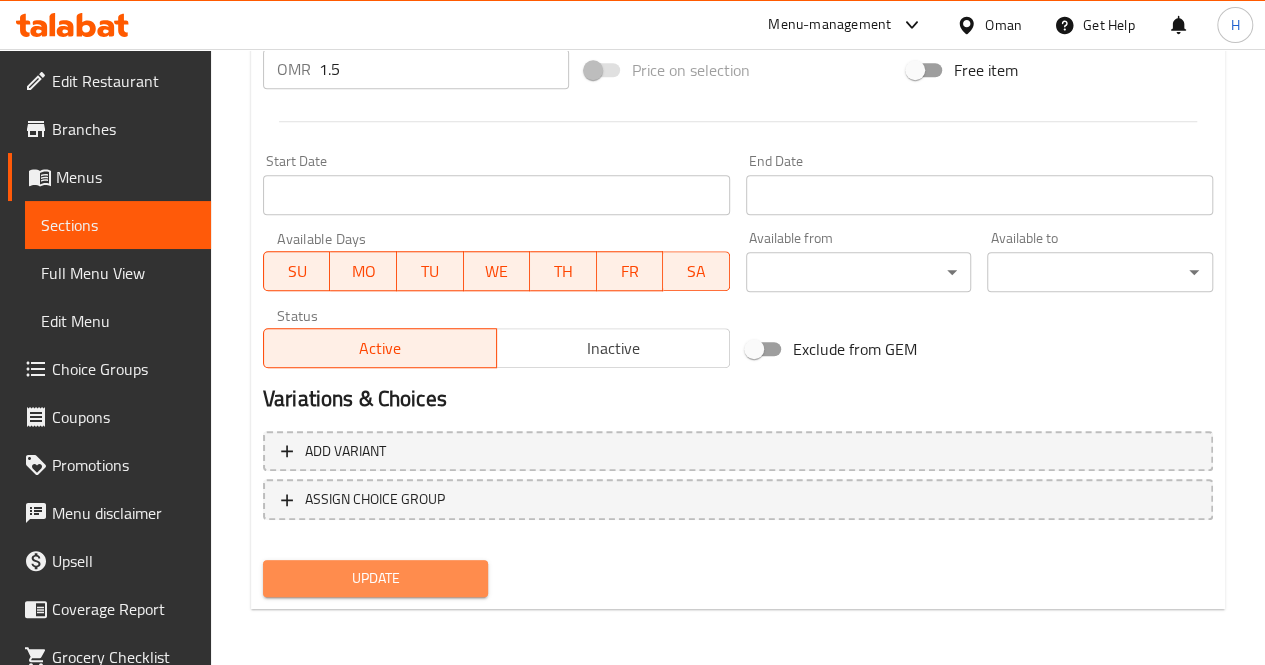 click on "Update" at bounding box center (376, 578) 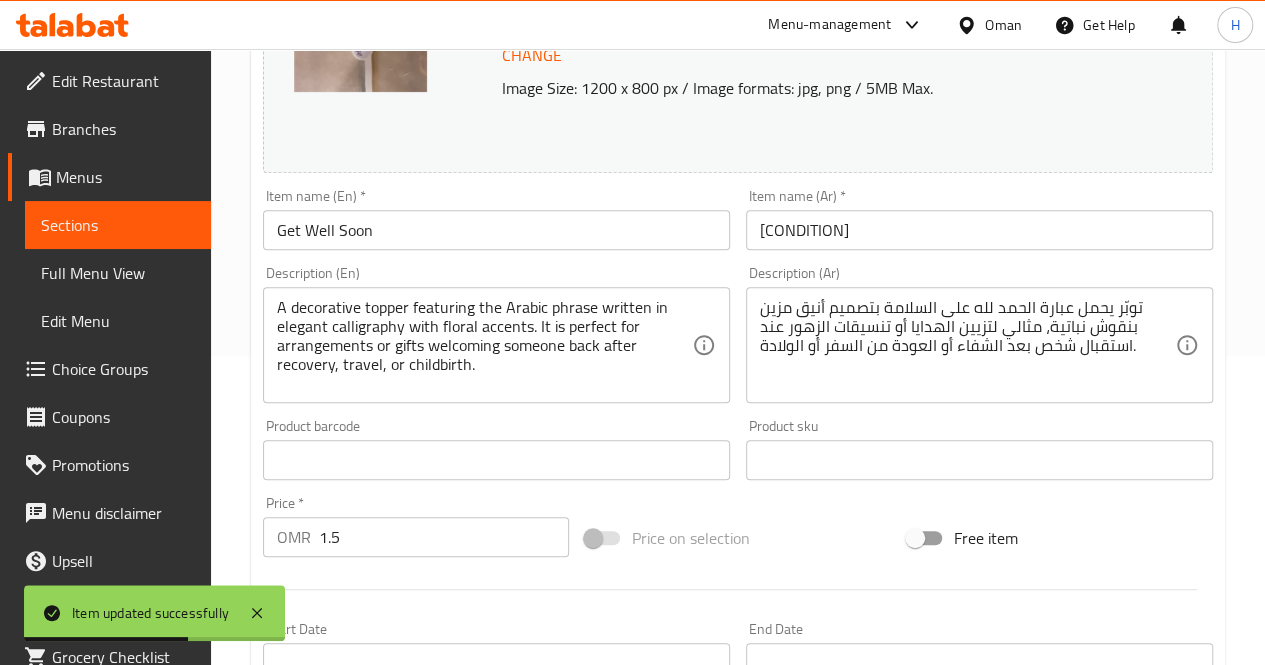 scroll, scrollTop: 0, scrollLeft: 0, axis: both 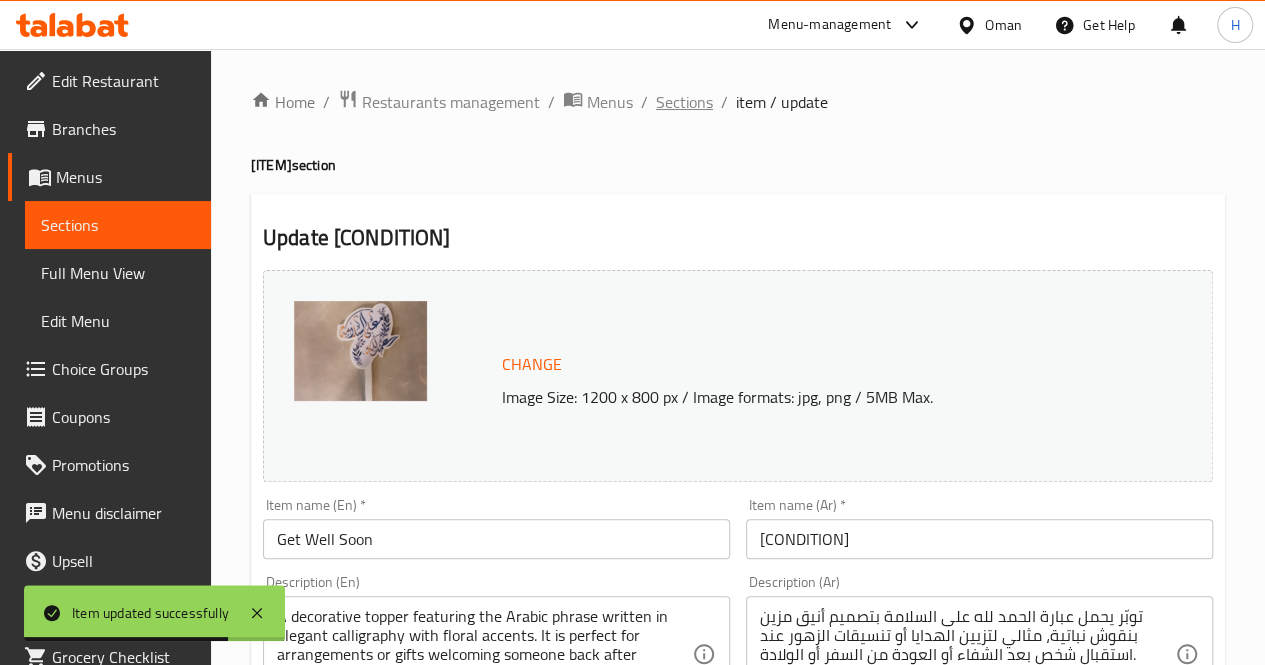 click on "Sections" at bounding box center [684, 102] 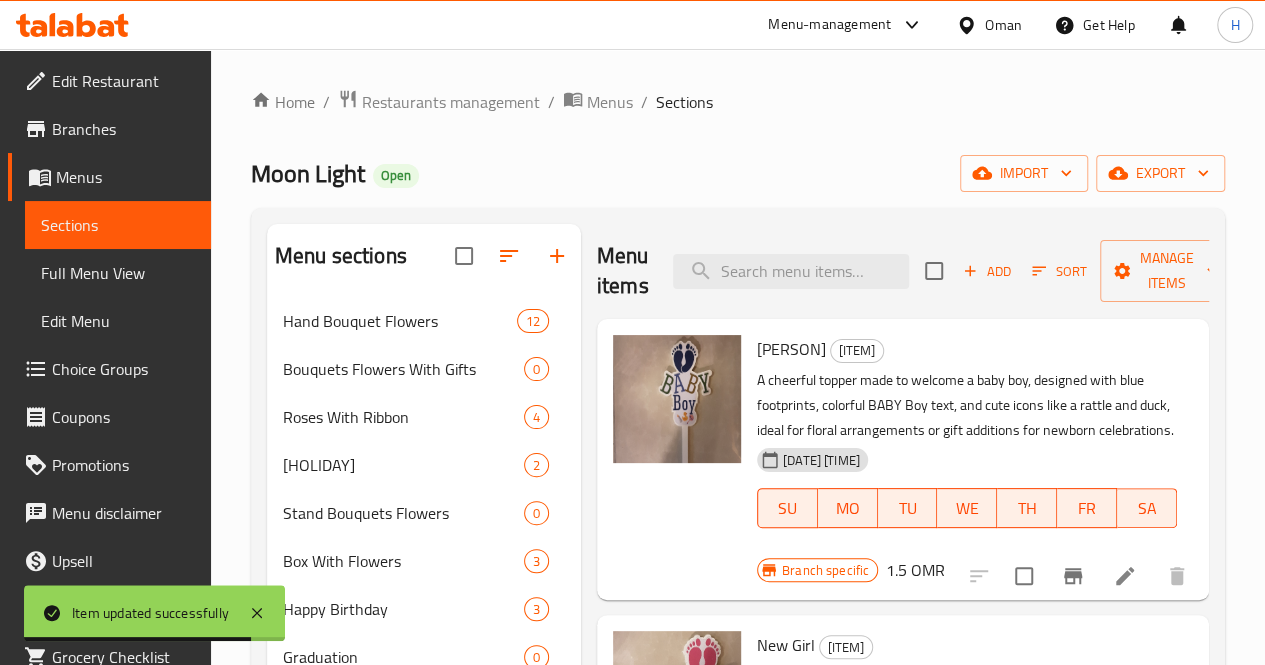 scroll, scrollTop: 85, scrollLeft: 0, axis: vertical 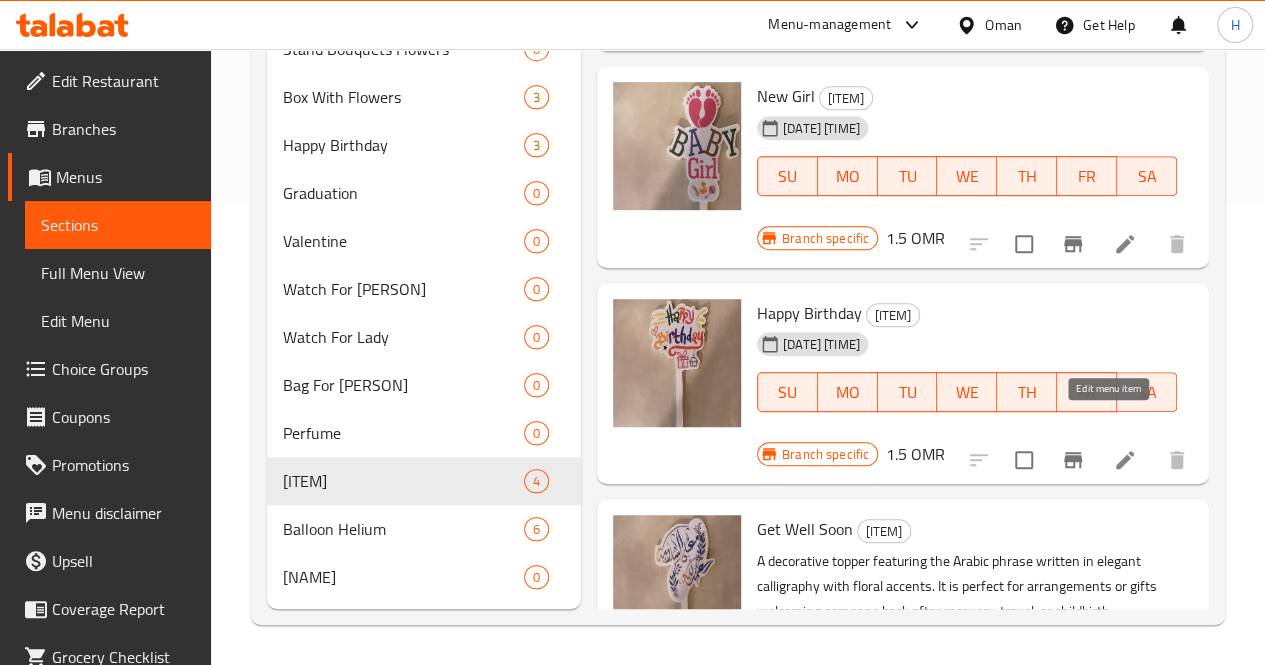 click 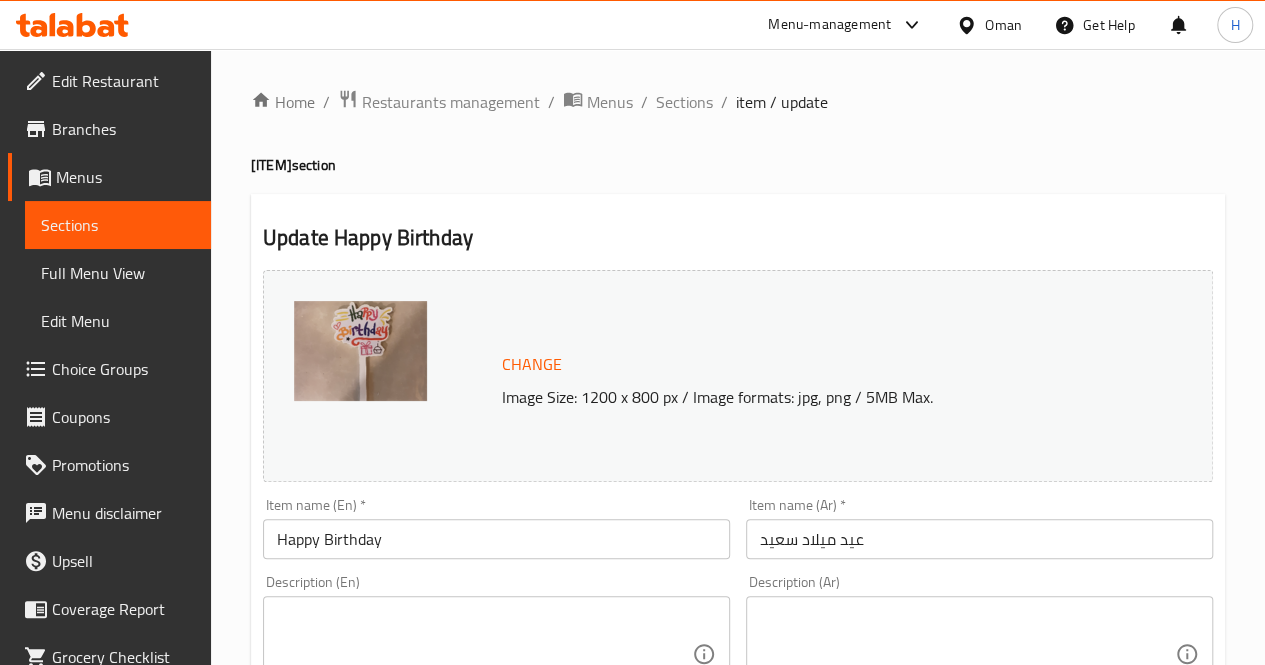scroll, scrollTop: 146, scrollLeft: 0, axis: vertical 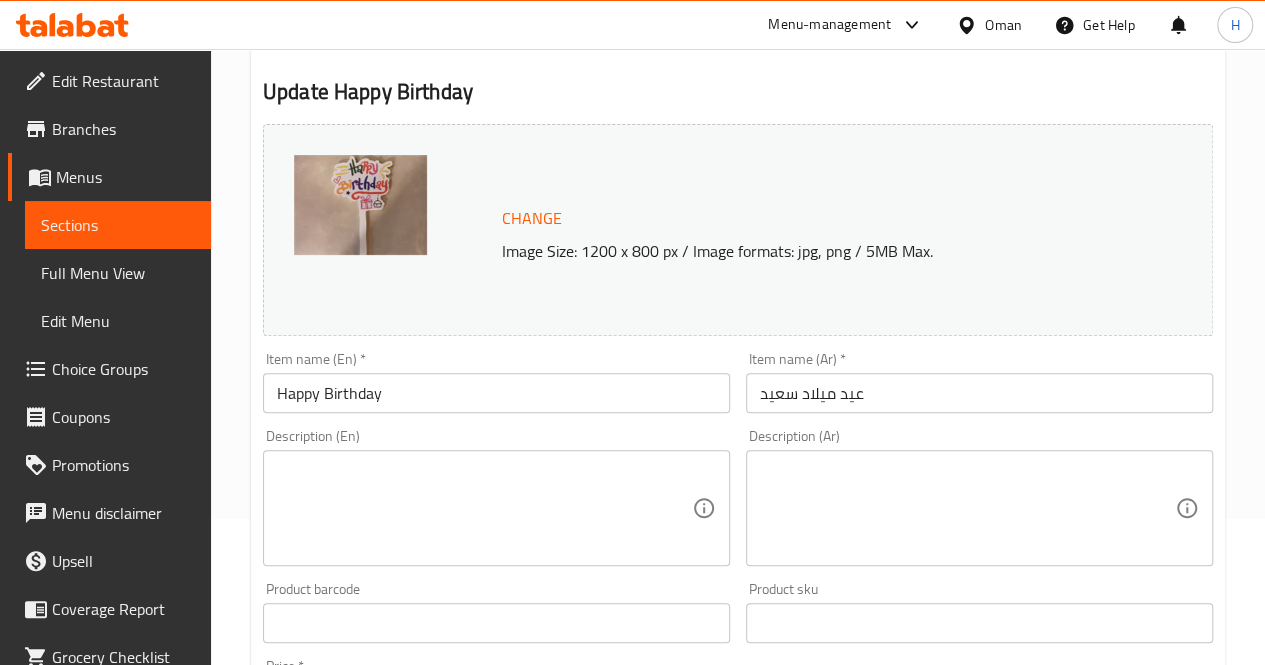 click at bounding box center [484, 508] 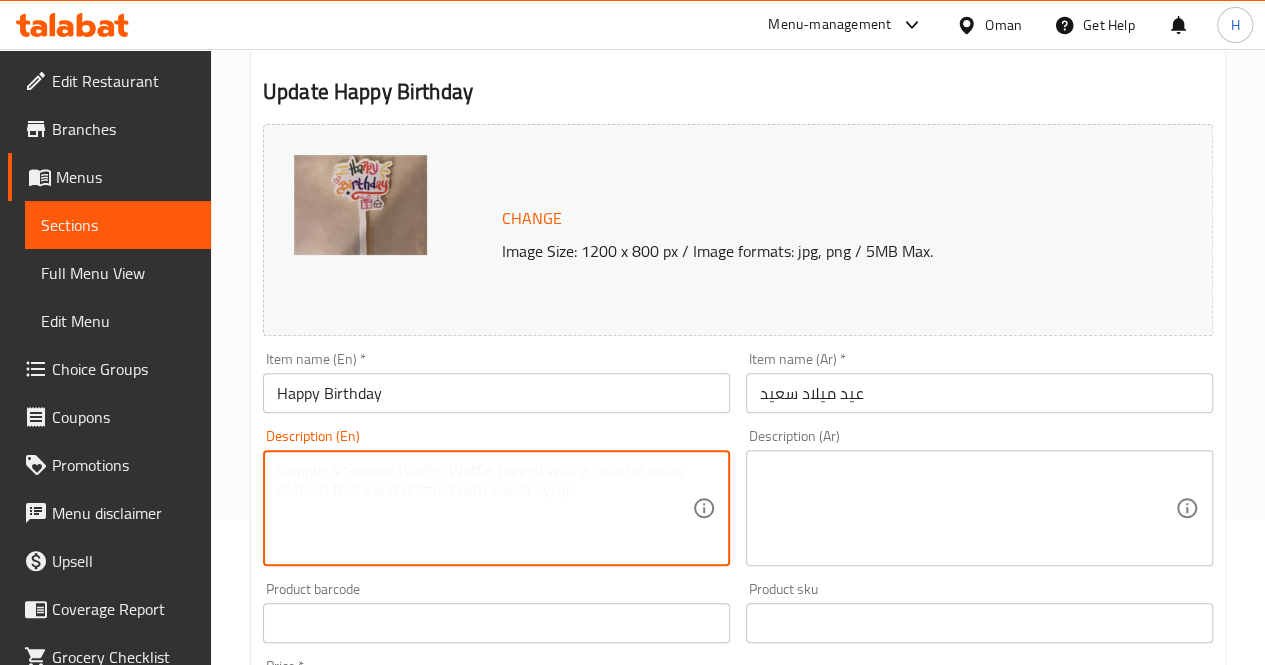 paste on "A colorful Happy Birthday topper featuring playful typography and fun icons like a gift box, cupcake, stars, and hearts, perfect for adding a festive touch to flower arrangements." 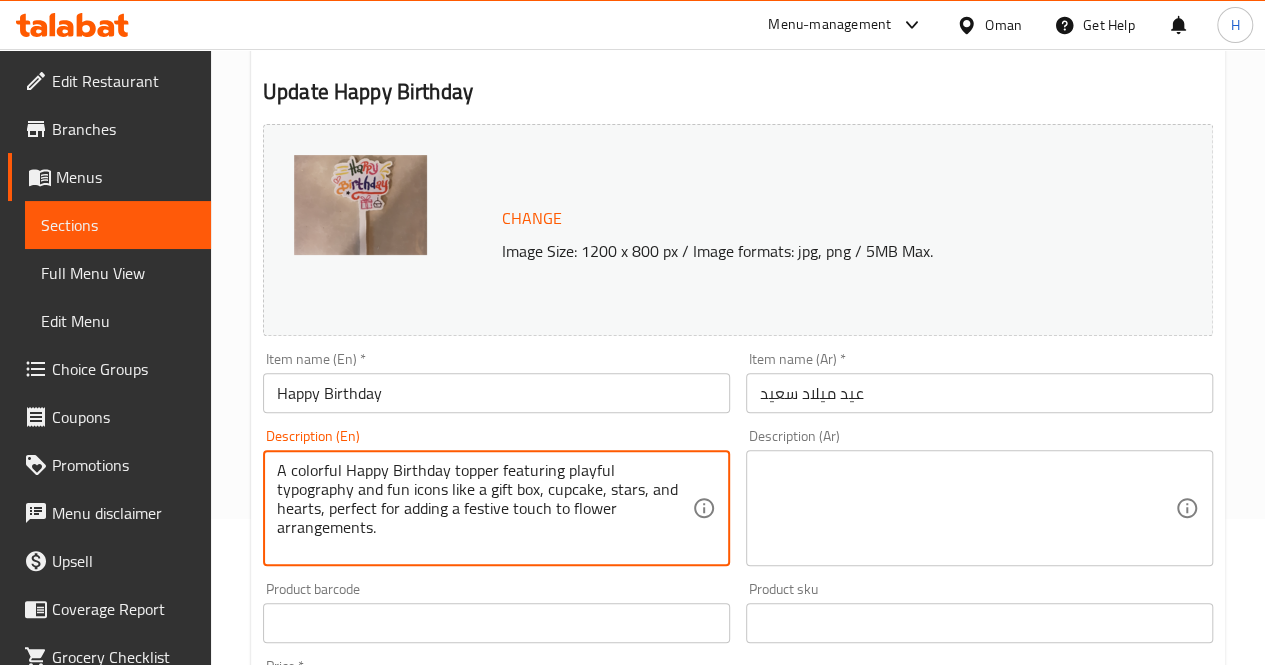 type on "A colorful Happy Birthday topper featuring playful typography and fun icons like a gift box, cupcake, stars, and hearts, perfect for adding a festive touch to flower arrangements." 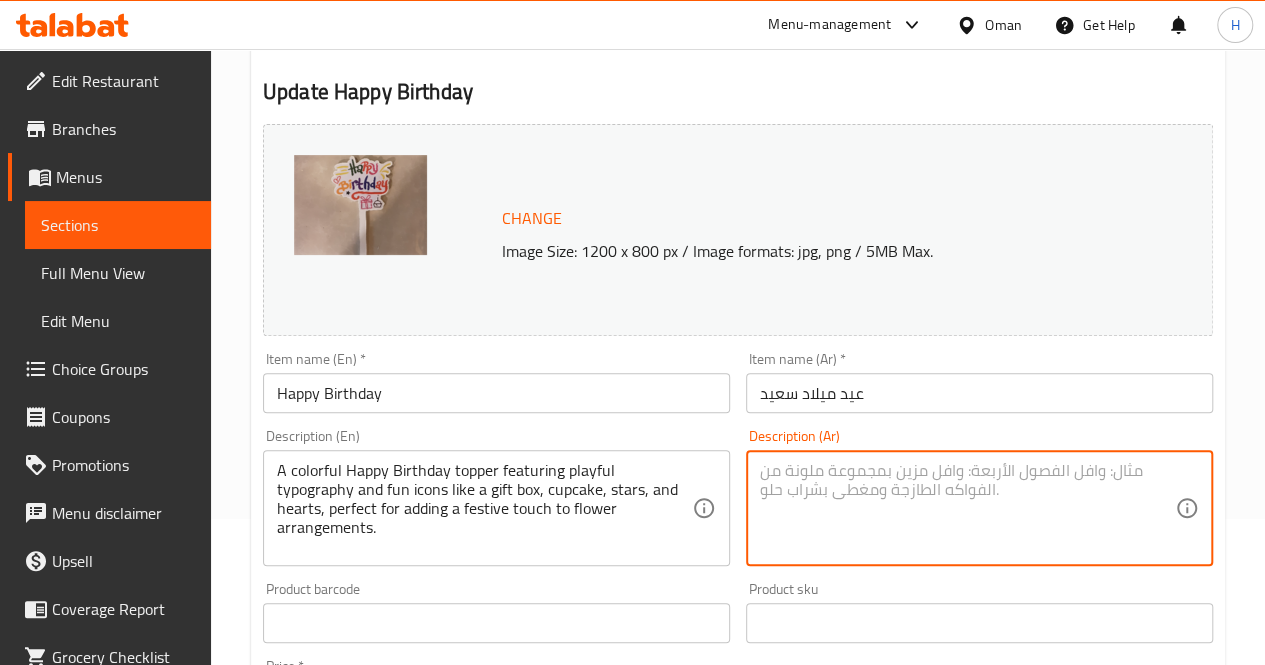 click at bounding box center [967, 508] 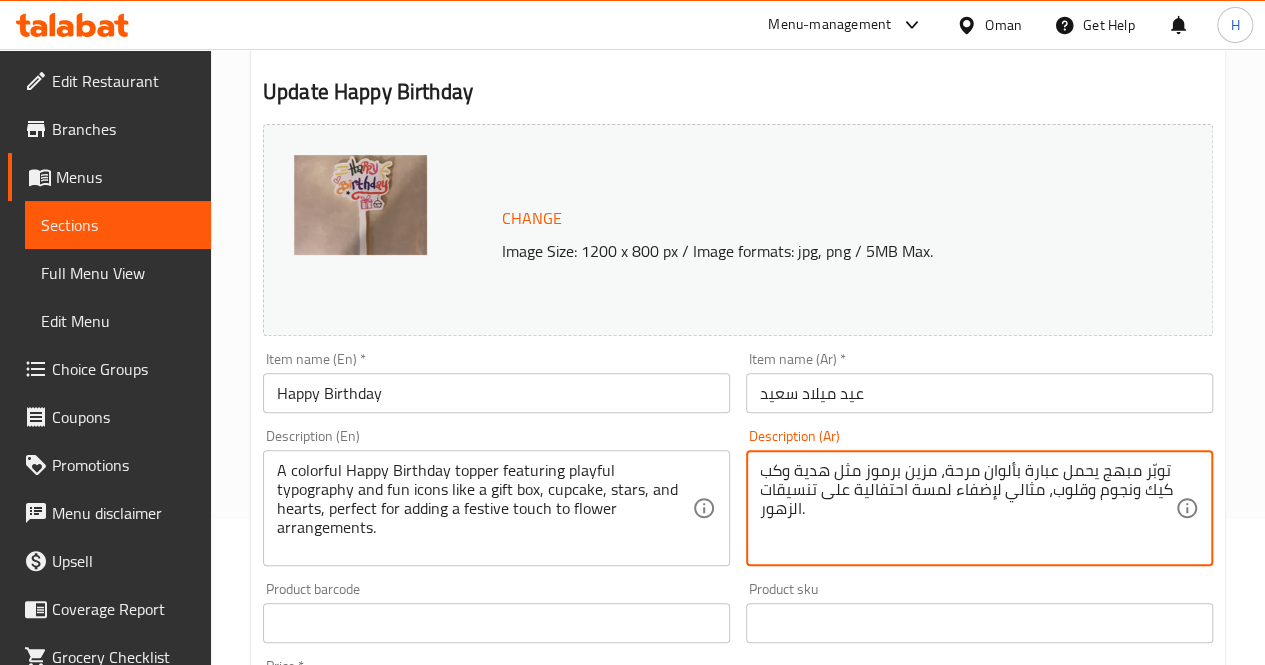 click on "عيد ميلاد سعيد" at bounding box center [979, 393] 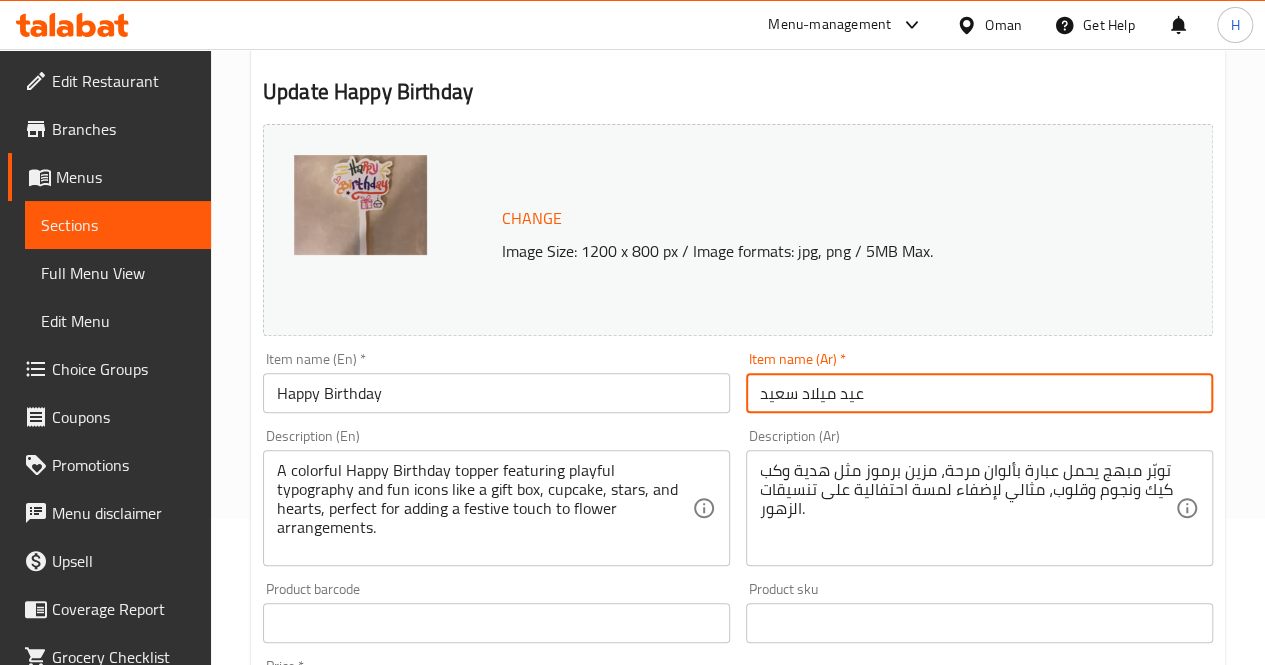 click on "عيد ميلاد سعيد" at bounding box center (979, 393) 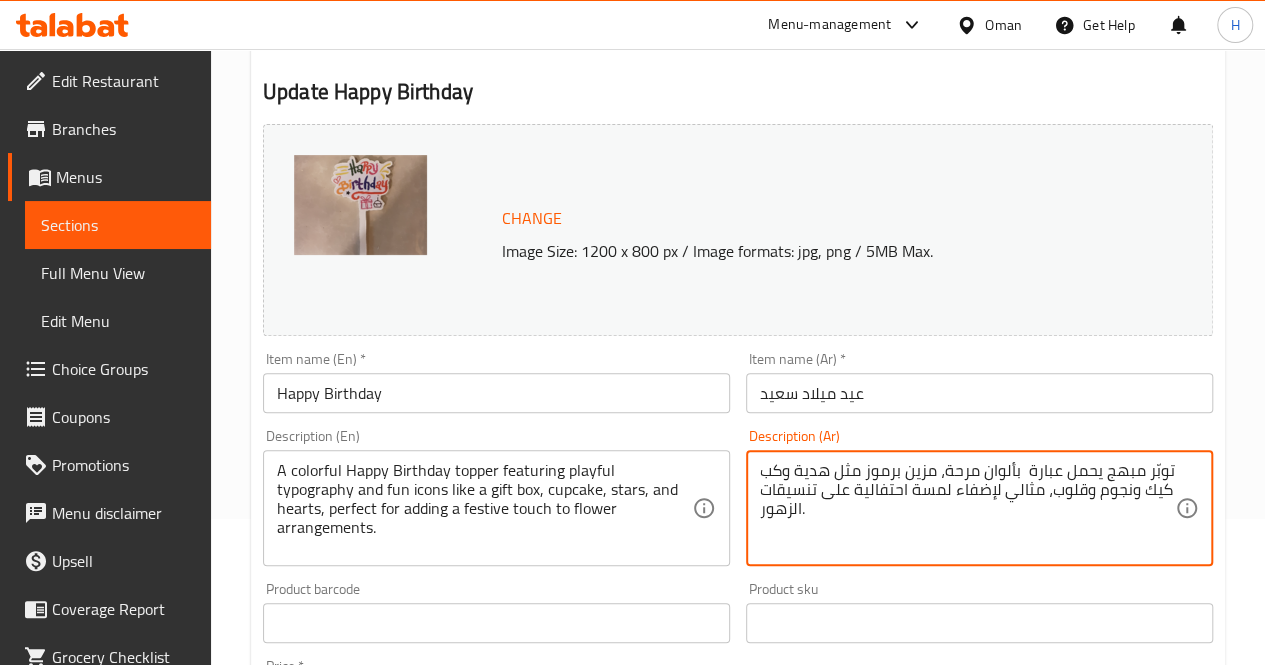 paste on "عيد ميلاد سعيد" 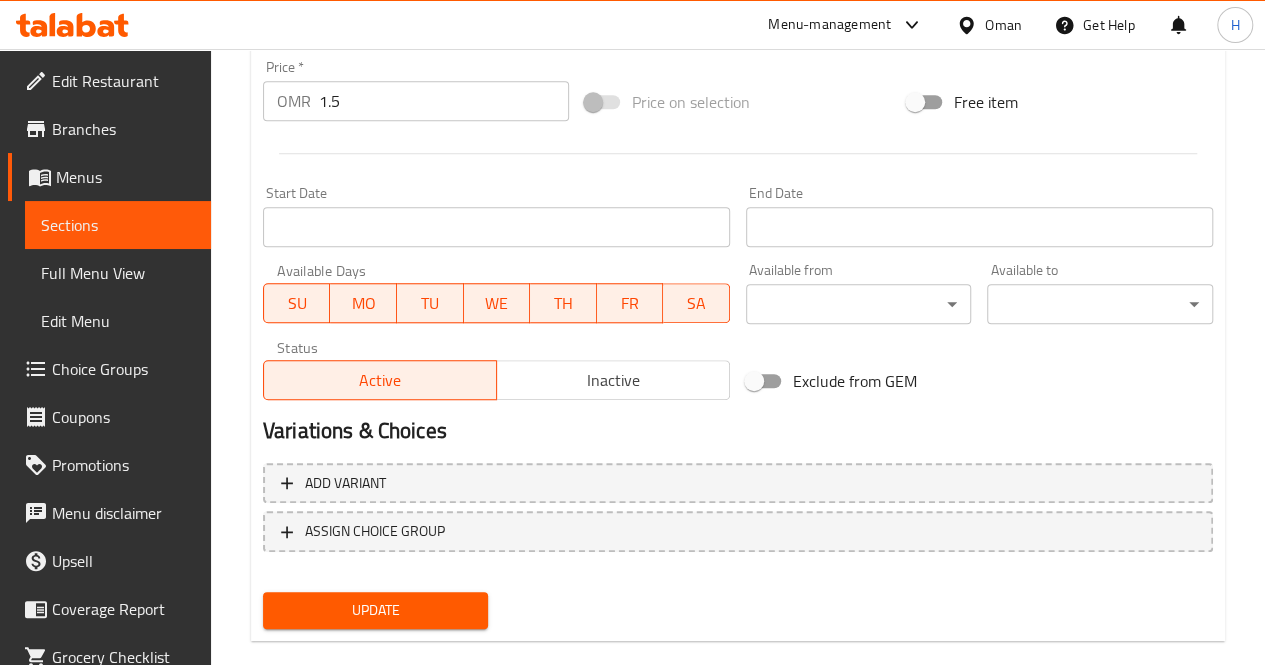 scroll, scrollTop: 777, scrollLeft: 0, axis: vertical 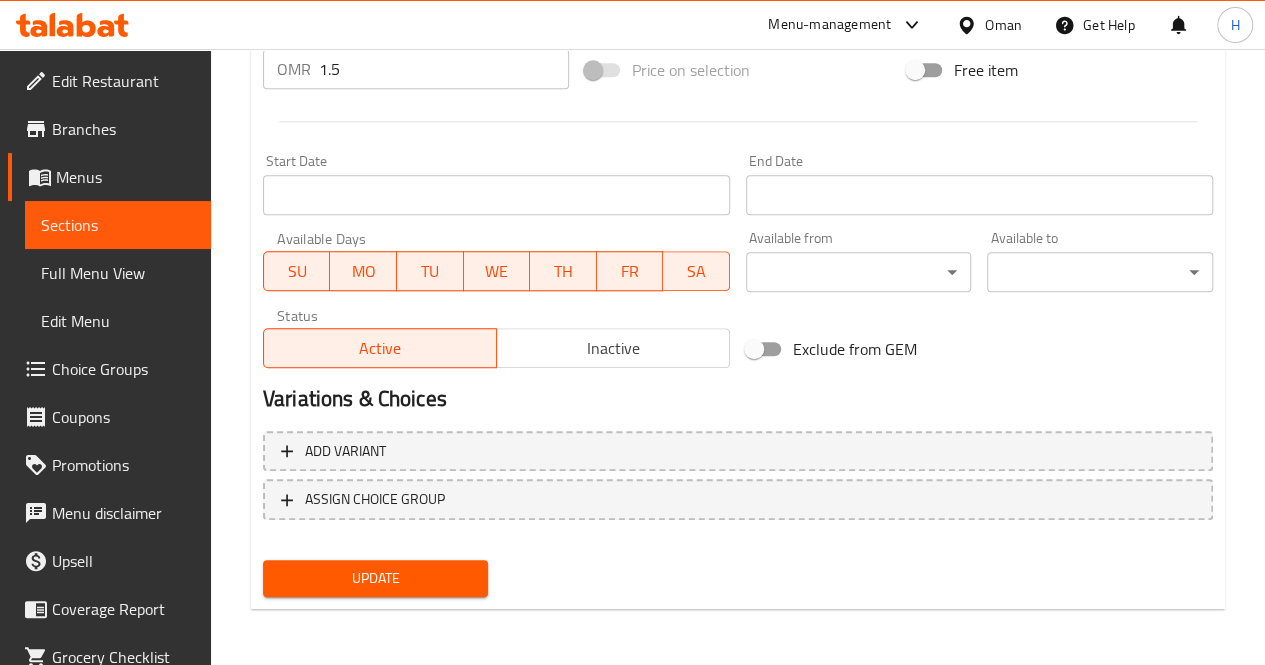 type on "توبّر مبهج يحمل عبارة عيد ميلاد سعيد بألوان مرحة، مزين برموز مثل هدية وكب كيك ونجوم وقلوب، مثالي لإضفاء لمسة احتفالية على تنسيقات الزهور." 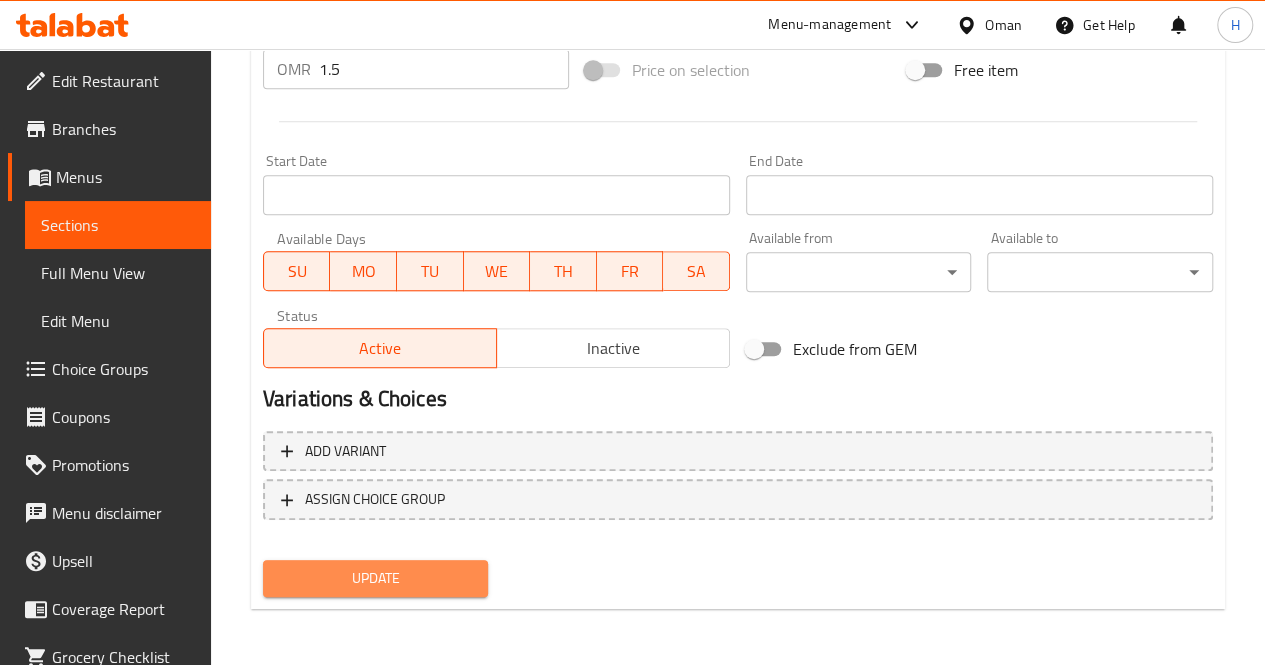 click on "Update" at bounding box center (376, 578) 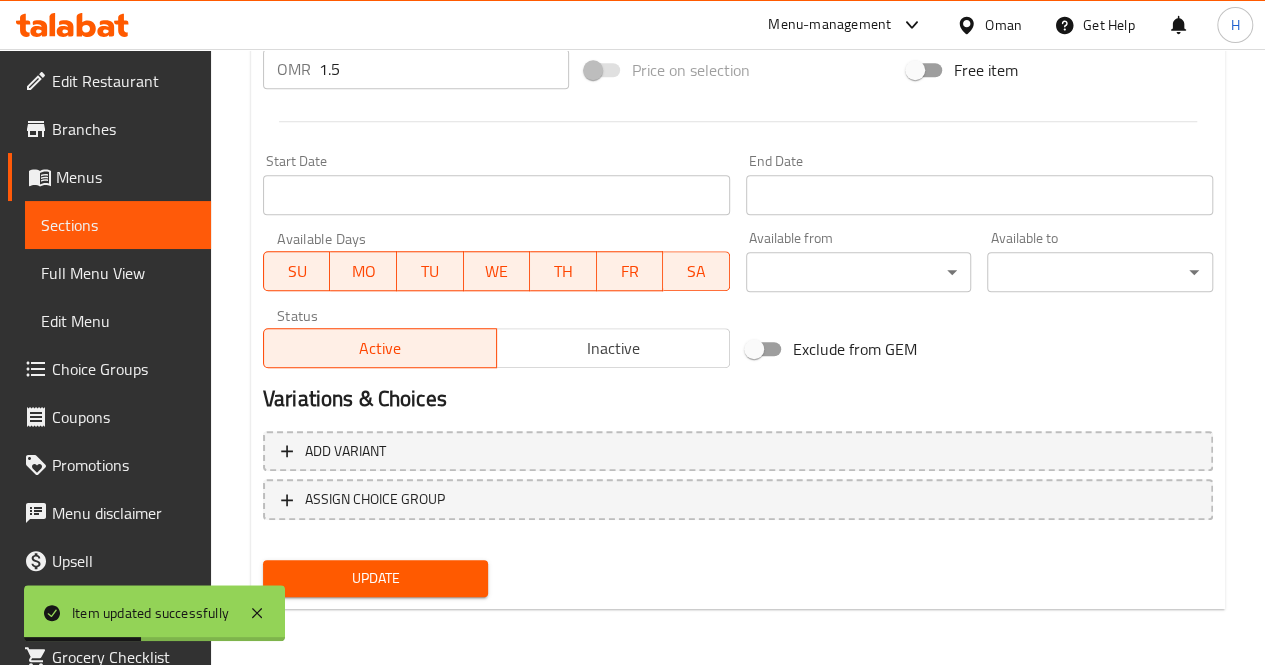 scroll, scrollTop: 0, scrollLeft: 0, axis: both 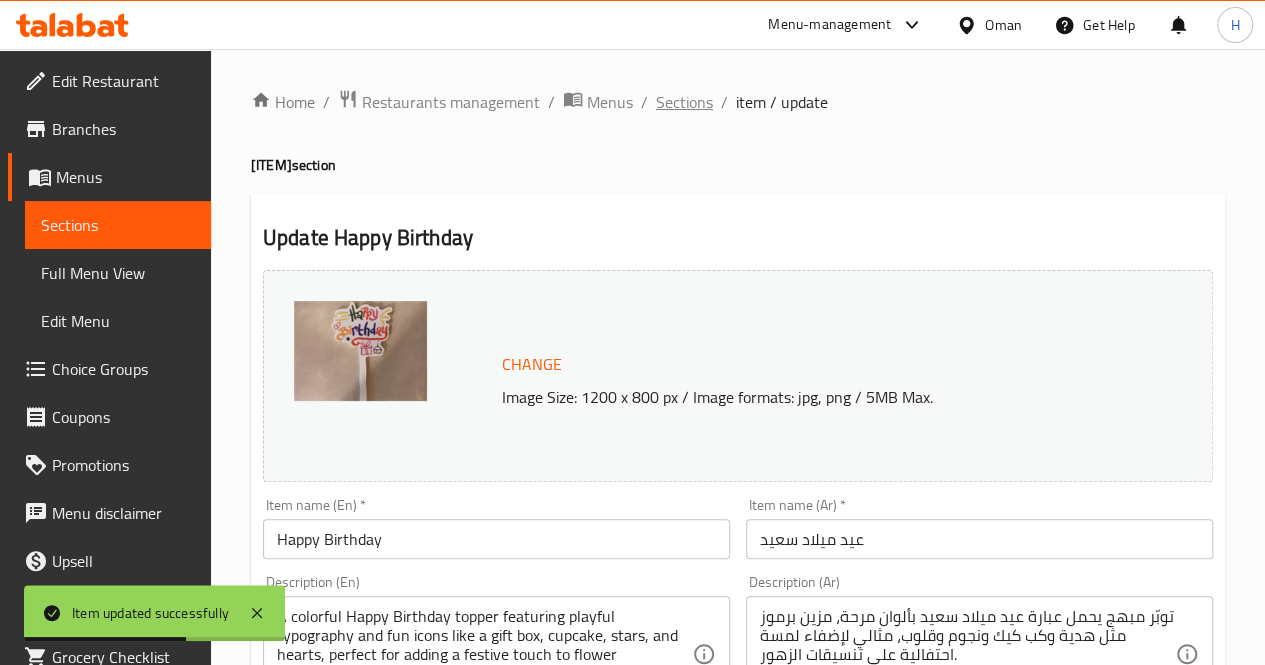 click on "Sections" at bounding box center [684, 102] 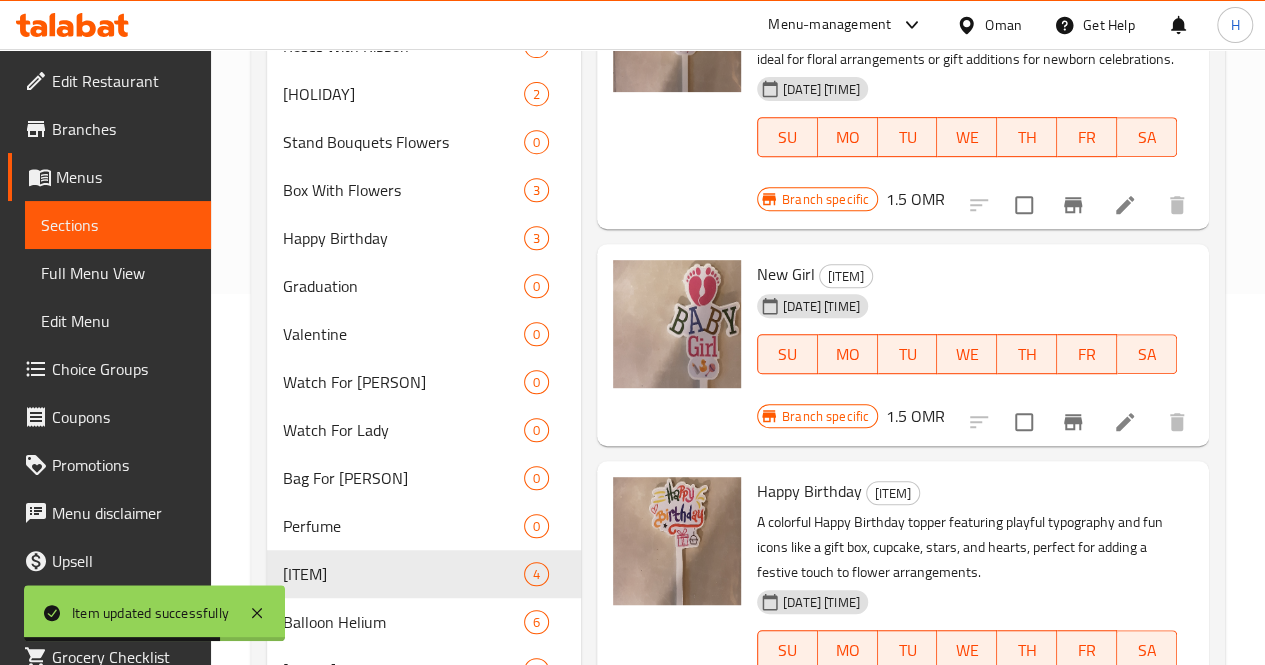 scroll, scrollTop: 376, scrollLeft: 0, axis: vertical 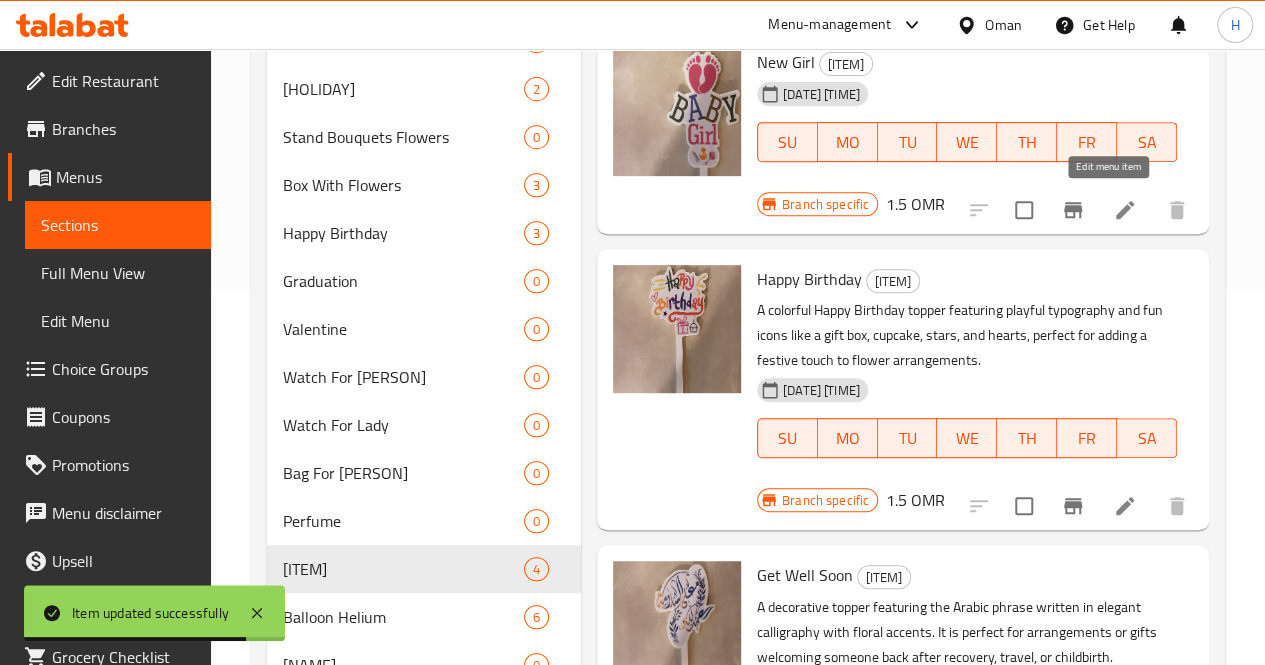 click 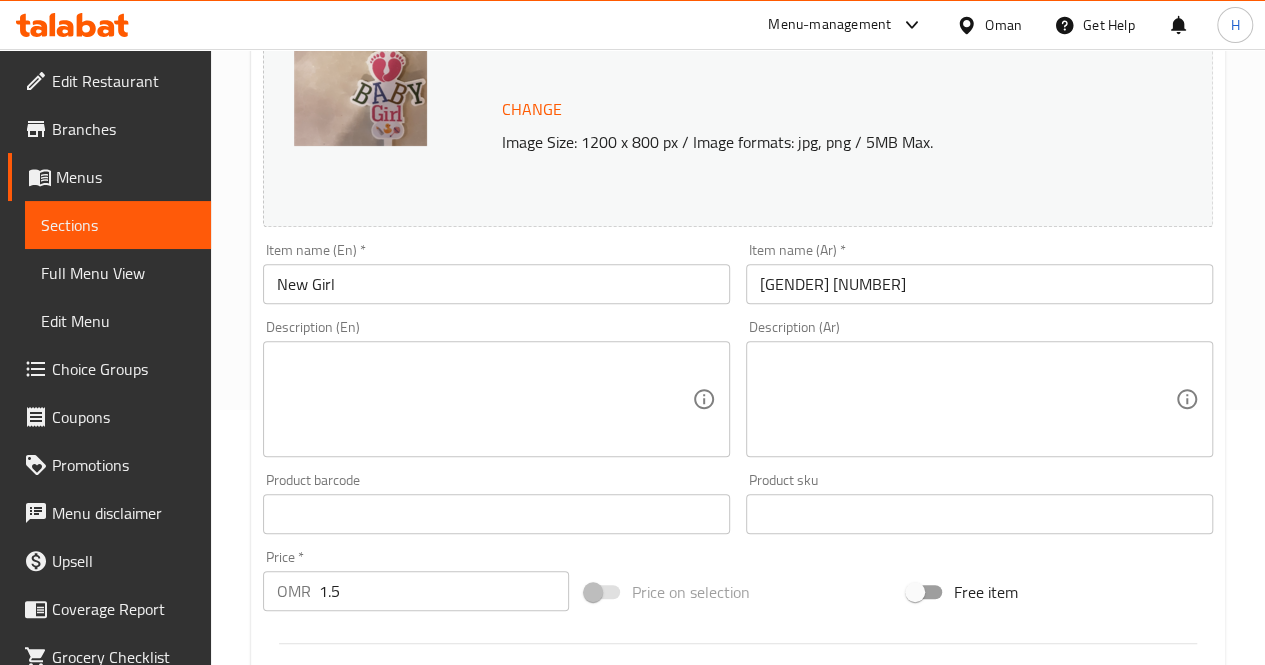 scroll, scrollTop: 256, scrollLeft: 0, axis: vertical 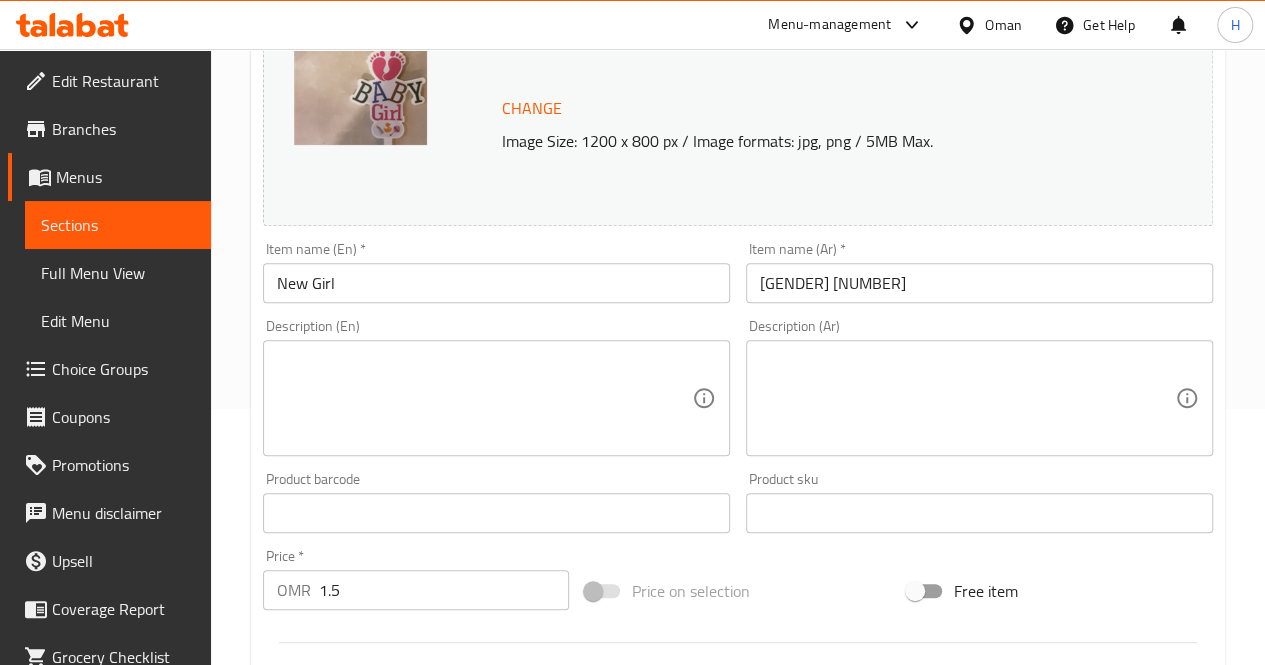 click on "بنت جديده" at bounding box center [979, 283] 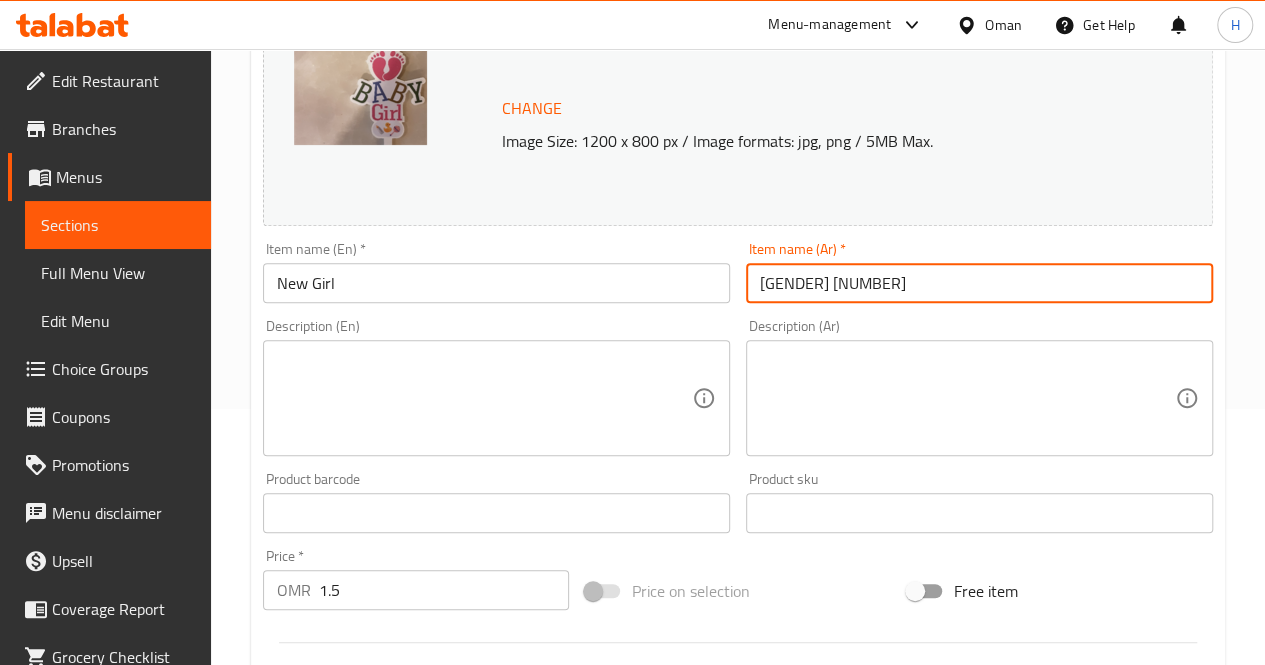 click on "بنت جديده" at bounding box center (979, 283) 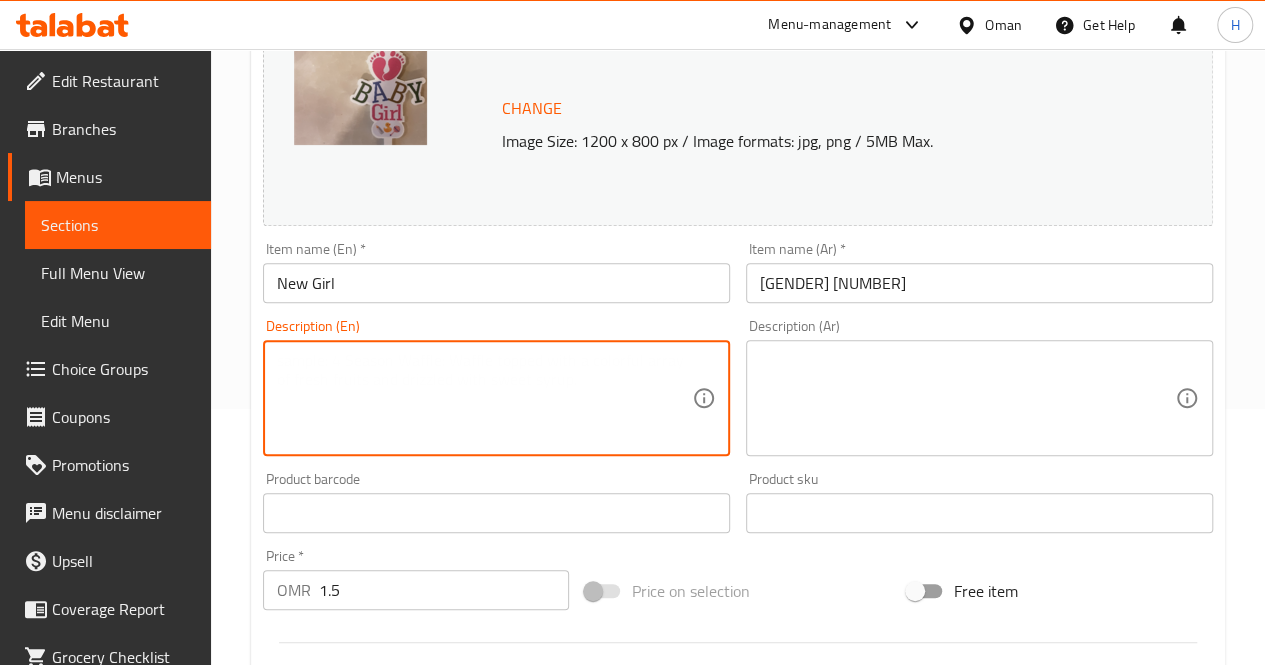 paste on "A decorative topper designed for welcoming a newborn baby girl. Featuring pink baby footprints, colorful lettering that reads BABY Girl, and cute icons like a rattle, bottle, and rubber duck, perfect for floral arrangements, gift boxes, or baby shower celebrations." 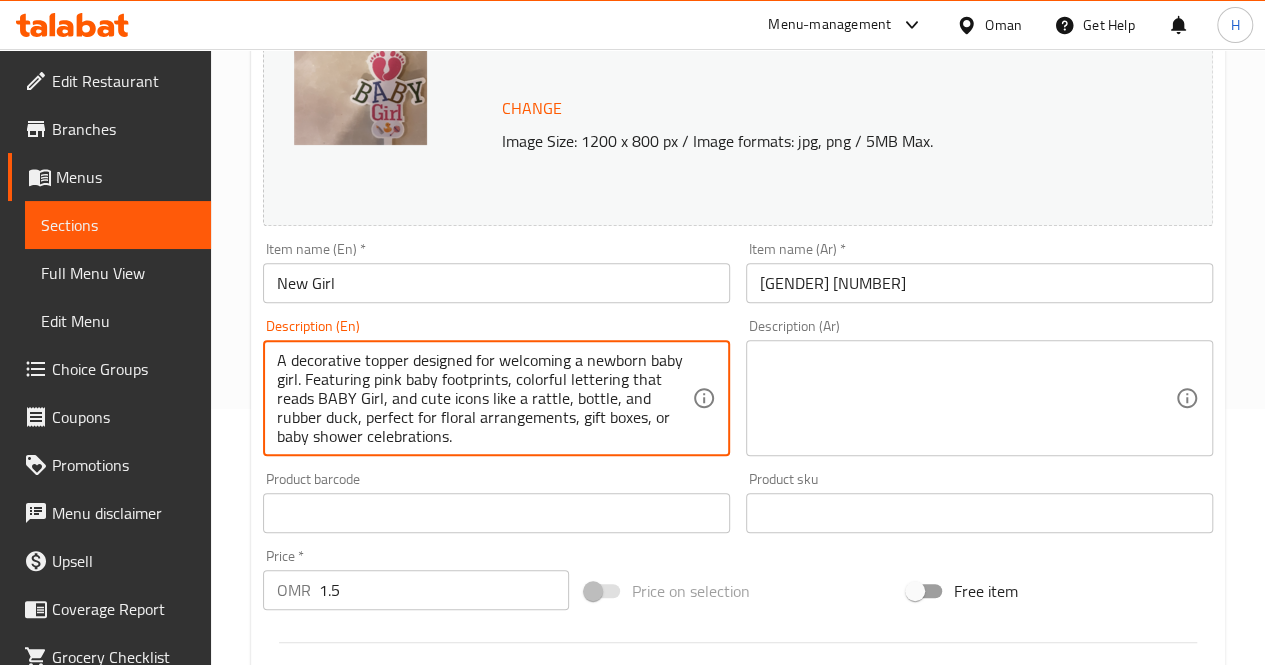 scroll, scrollTop: 4, scrollLeft: 0, axis: vertical 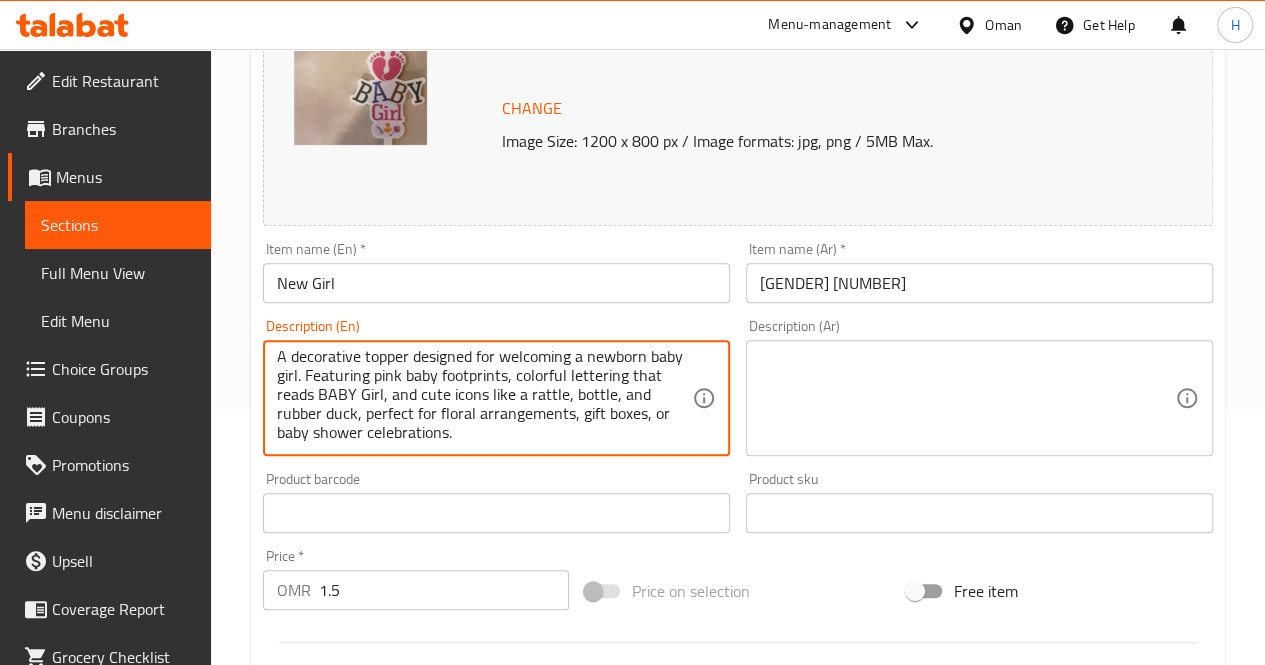 type on "A decorative topper designed for welcoming a newborn baby girl. Featuring pink baby footprints, colorful lettering that reads BABY Girl, and cute icons like a rattle, bottle, and rubber duck, perfect for floral arrangements, gift boxes, or baby shower celebrations." 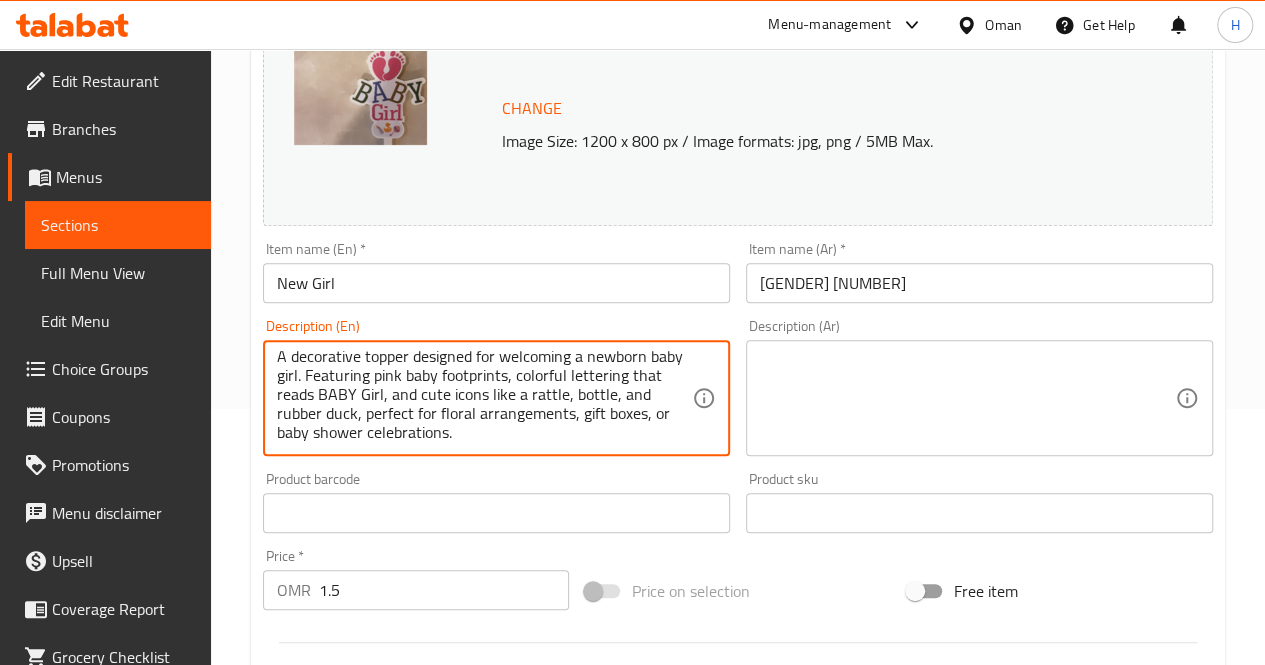 click at bounding box center [967, 398] 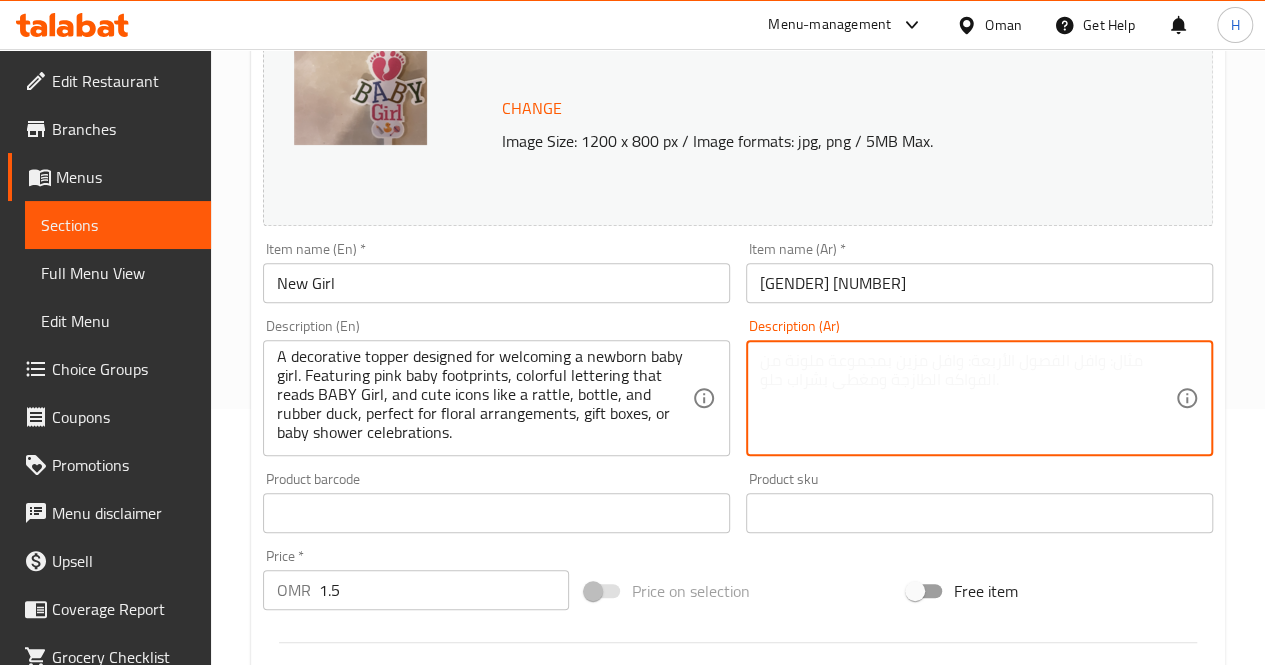 paste on "توبّر مميز للاحتفال بقدوم مولودة جديدة، يحمل بصمات أقدام باللون الوردي وكلمة بنت جديده بتصميم ملون، مع رموز لطيفة كزجاجة رضاعة وبطة وخشخيشة. مثالي لتزيين تنسيقات الورود أو صناديق الهدايا أو حفلات المواليد." 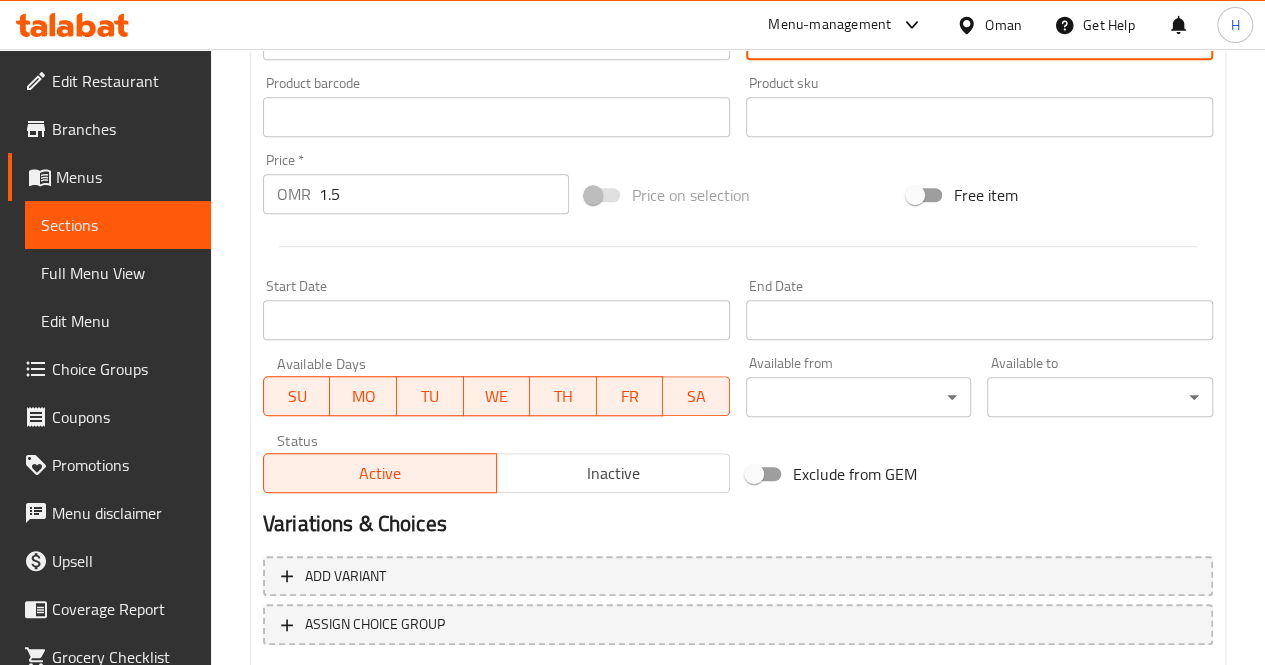 scroll, scrollTop: 777, scrollLeft: 0, axis: vertical 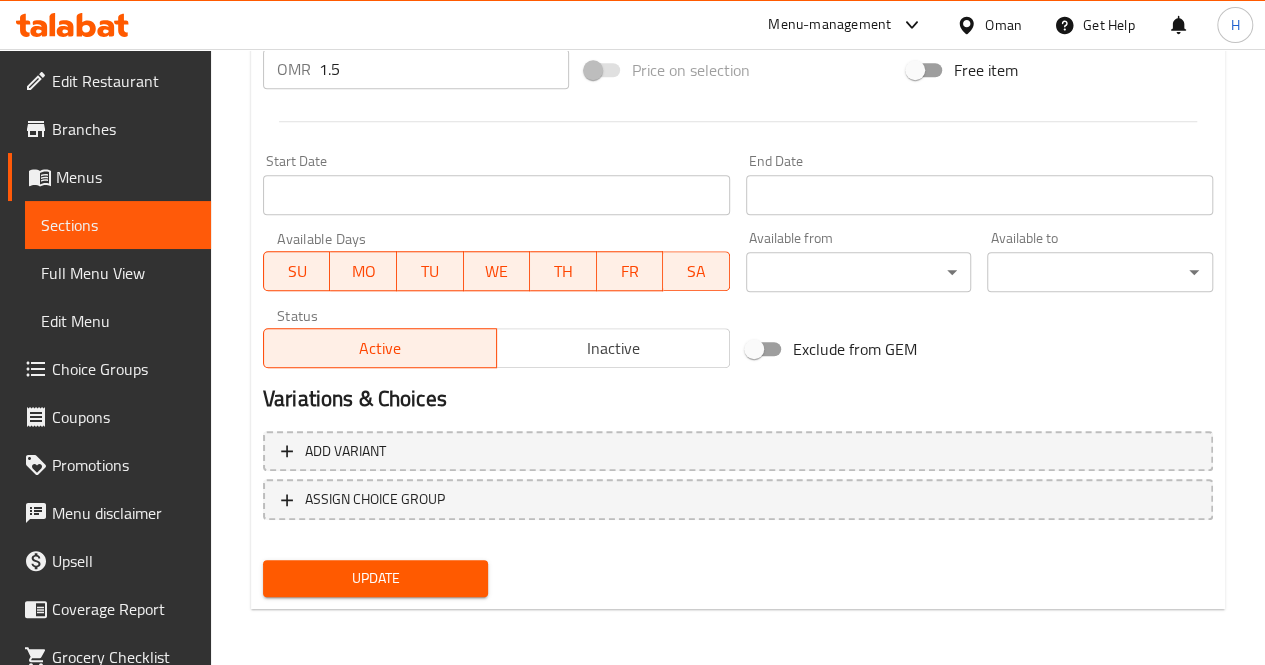 type on "توبّر مميز للاحتفال بقدوم مولودة جديدة، يحمل بصمات أقدام باللون الوردي وكلمة بنت جديده بتصميم ملون، مع رموز لطيفة كزجاجة رضاعة وبطة وخشخيشة. مثالي لتزيين تنسيقات الورود أو صناديق الهدايا أو حفلات المواليد." 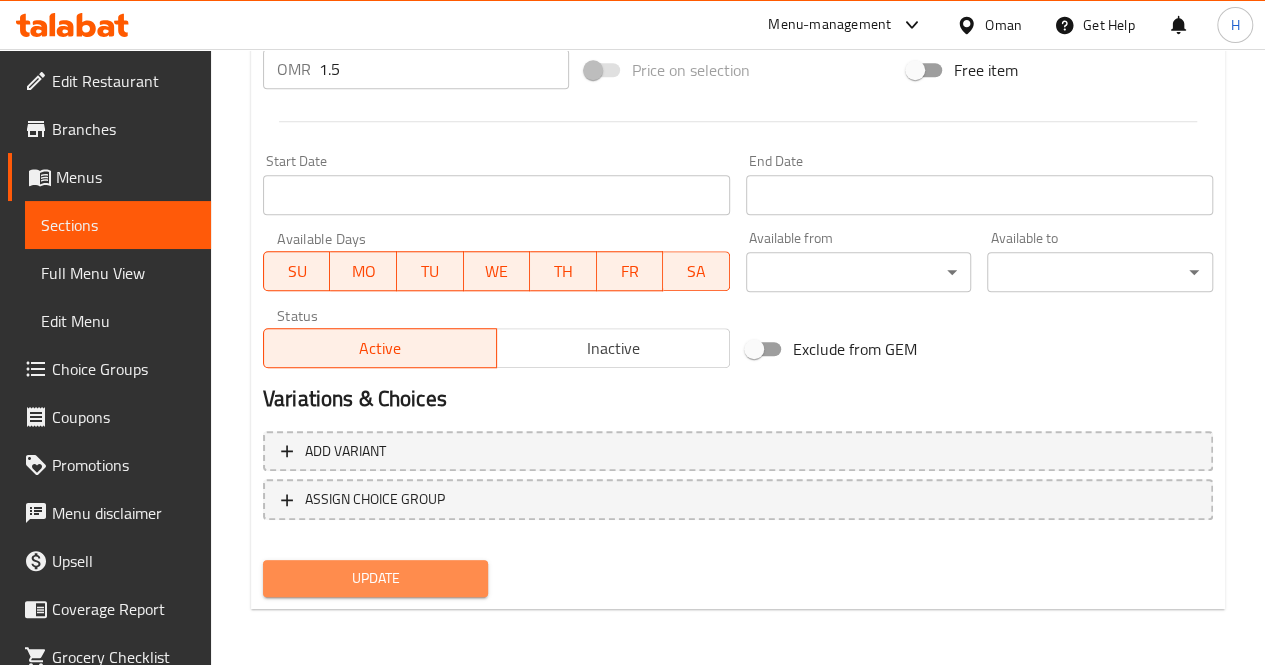 click on "Update" at bounding box center (376, 578) 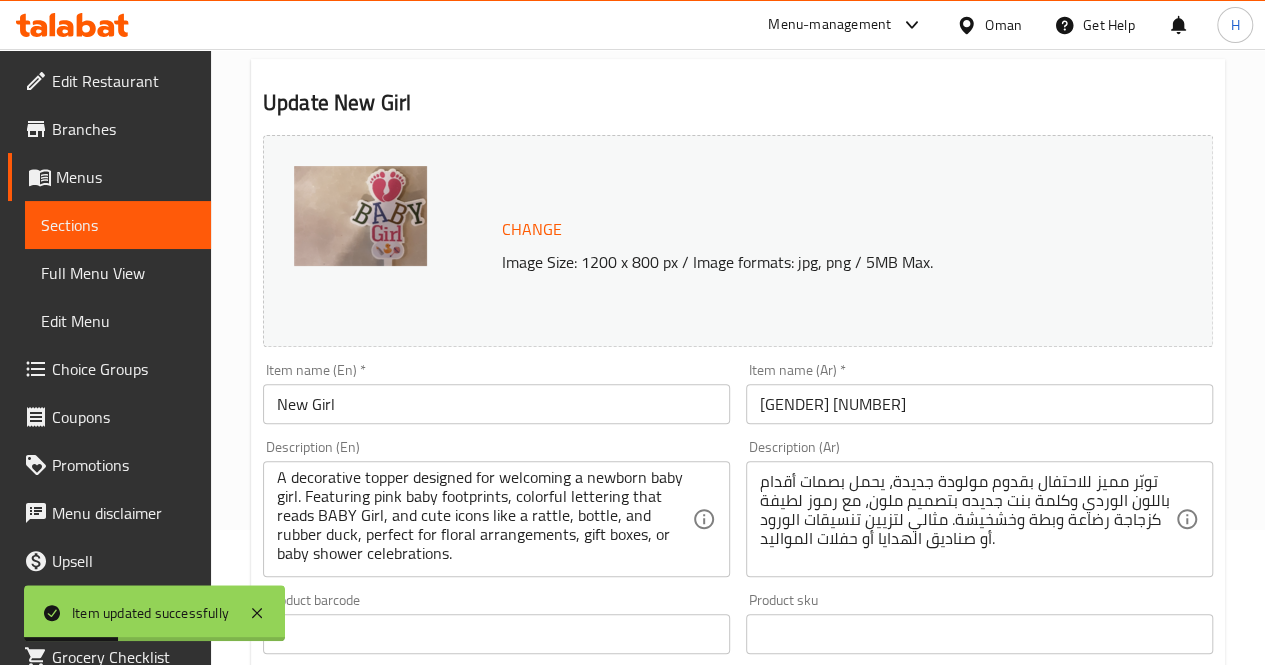 scroll, scrollTop: 0, scrollLeft: 0, axis: both 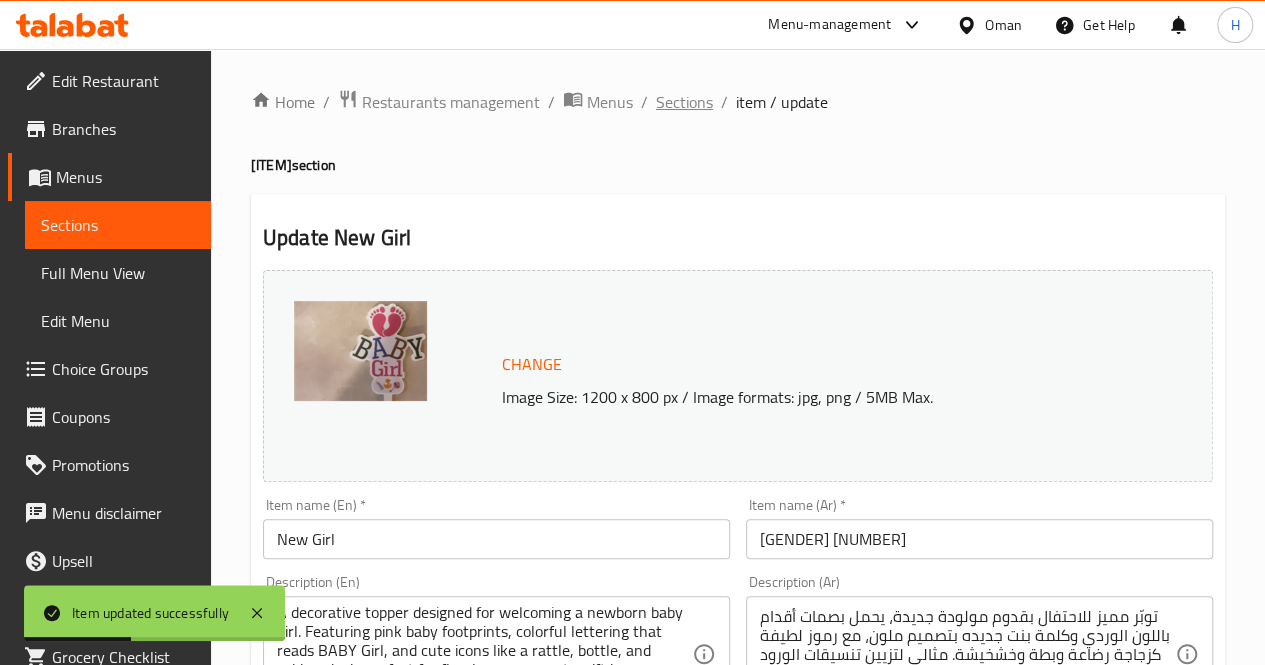 click on "Sections" at bounding box center [684, 102] 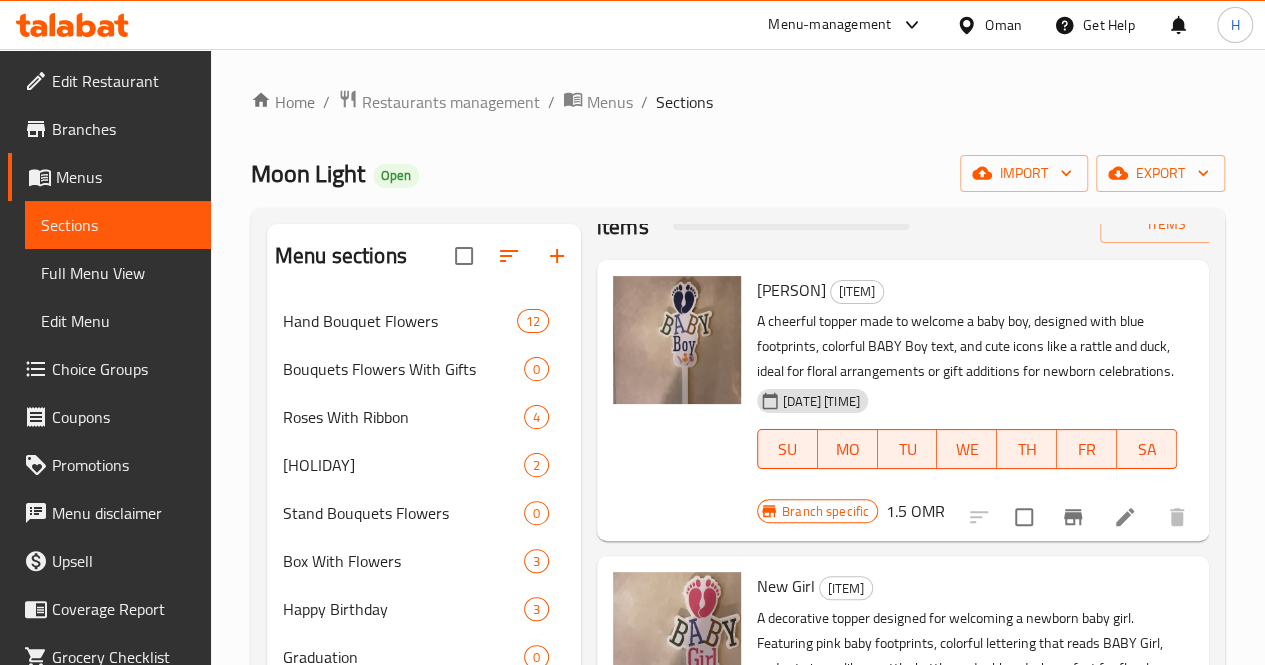 scroll, scrollTop: 0, scrollLeft: 0, axis: both 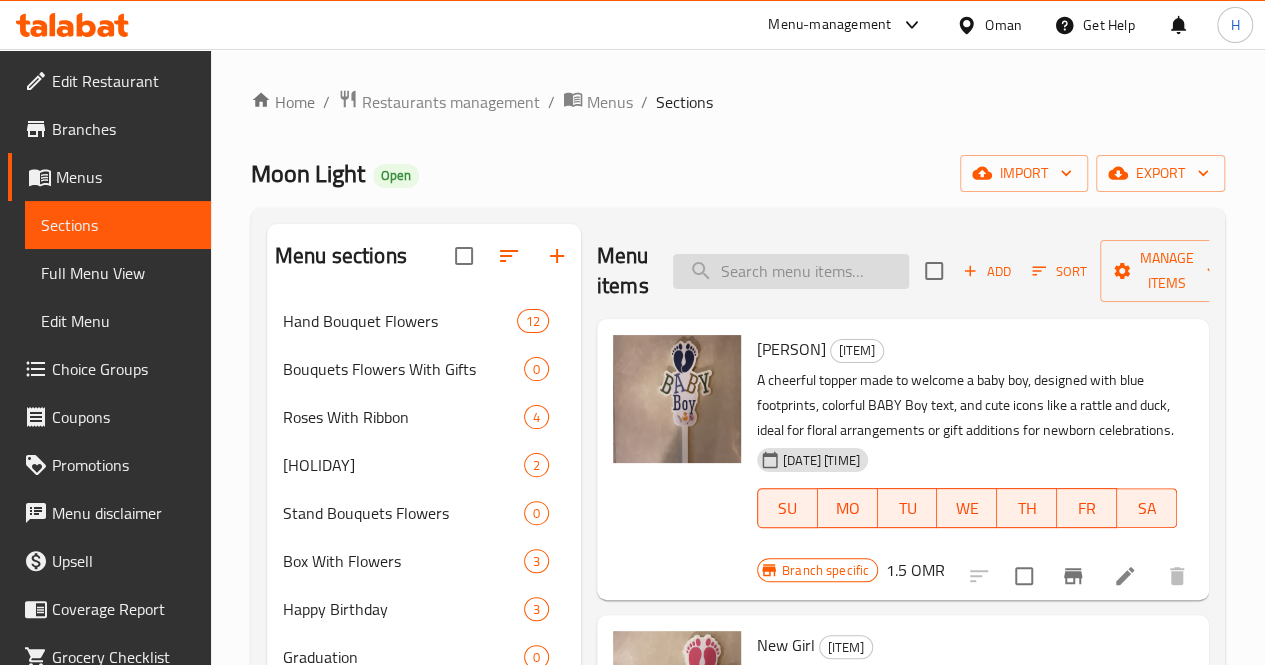 click at bounding box center (791, 271) 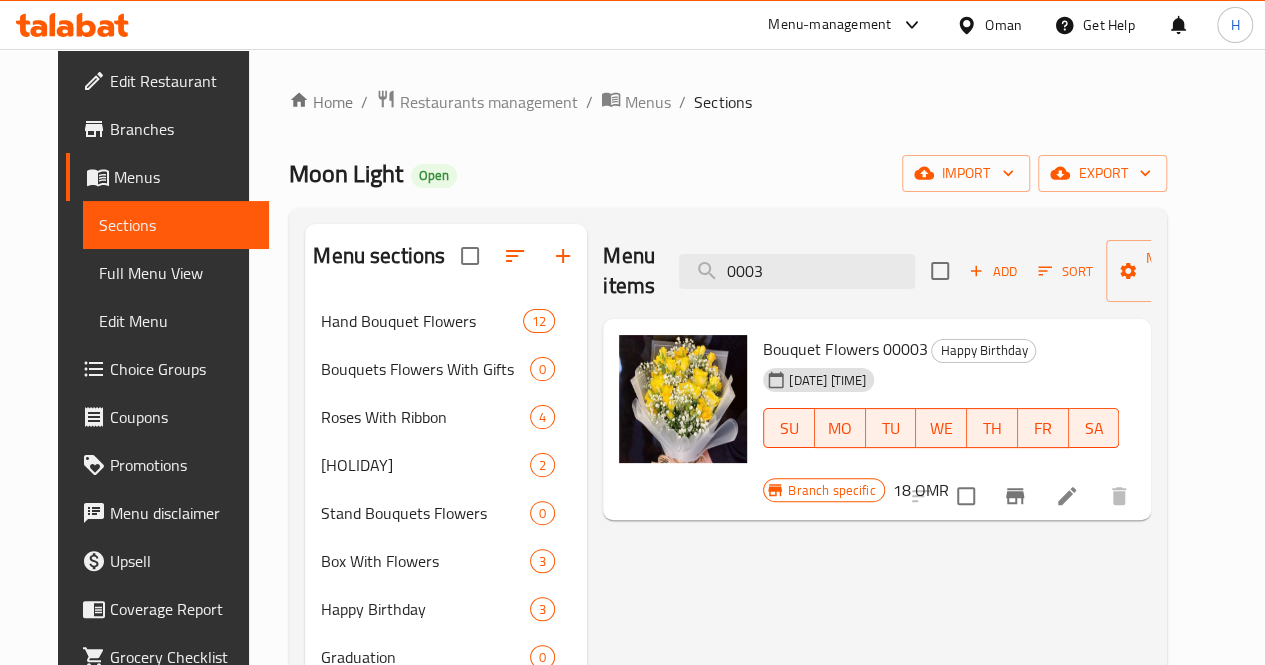 type on "0003" 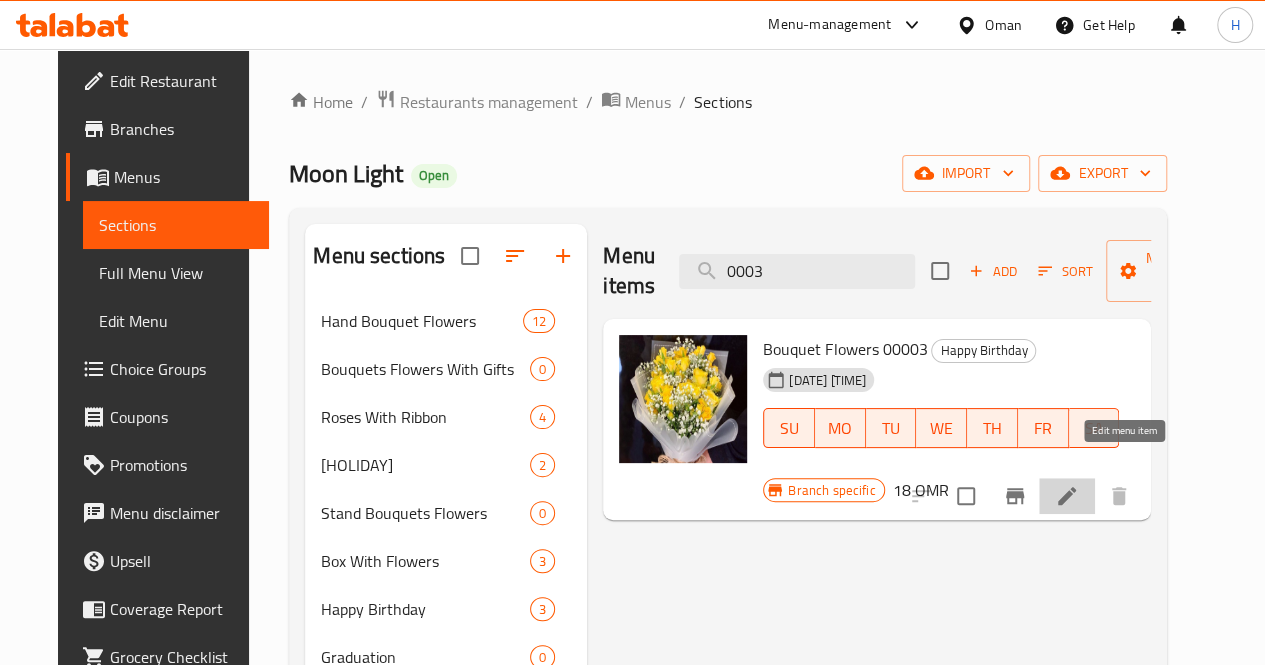 click 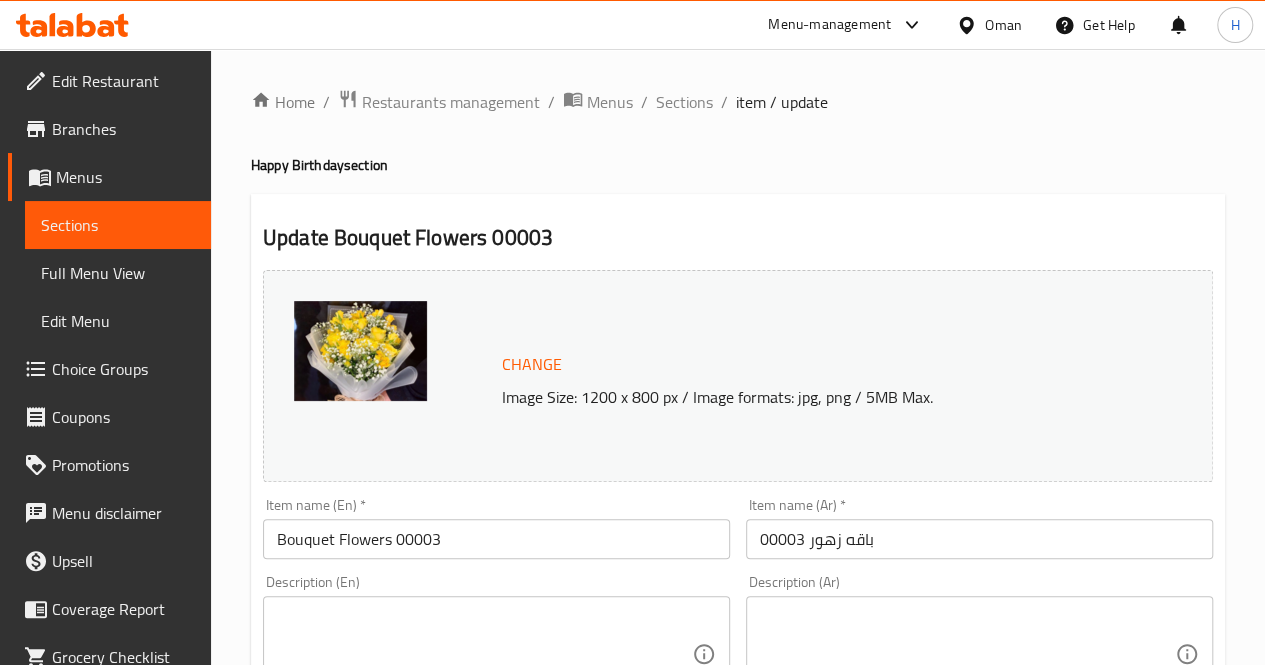 click on "Description (En)" at bounding box center [496, 654] 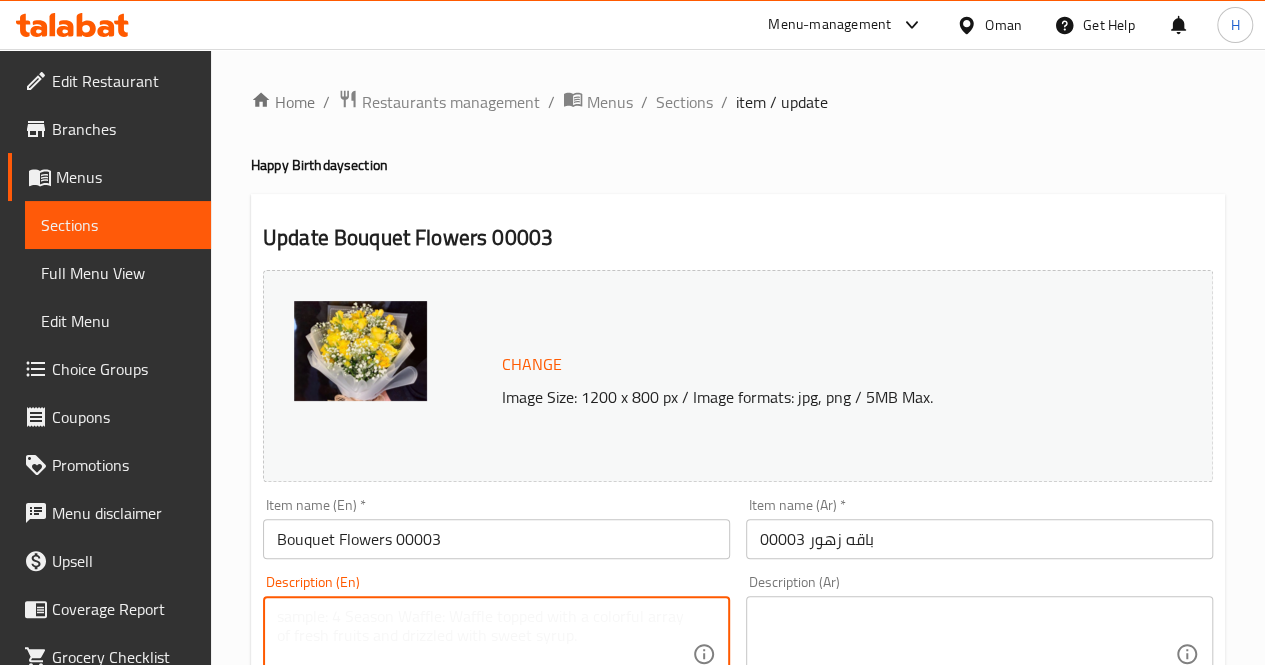 paste on "A cheerful bouquet of yellow spray roses accented with babys breath, perfect for brightening someones day or celebrating joyful moments.
Includes: Yellow spray roses, babys breath
Approximate dimensions: 35*40 cm" 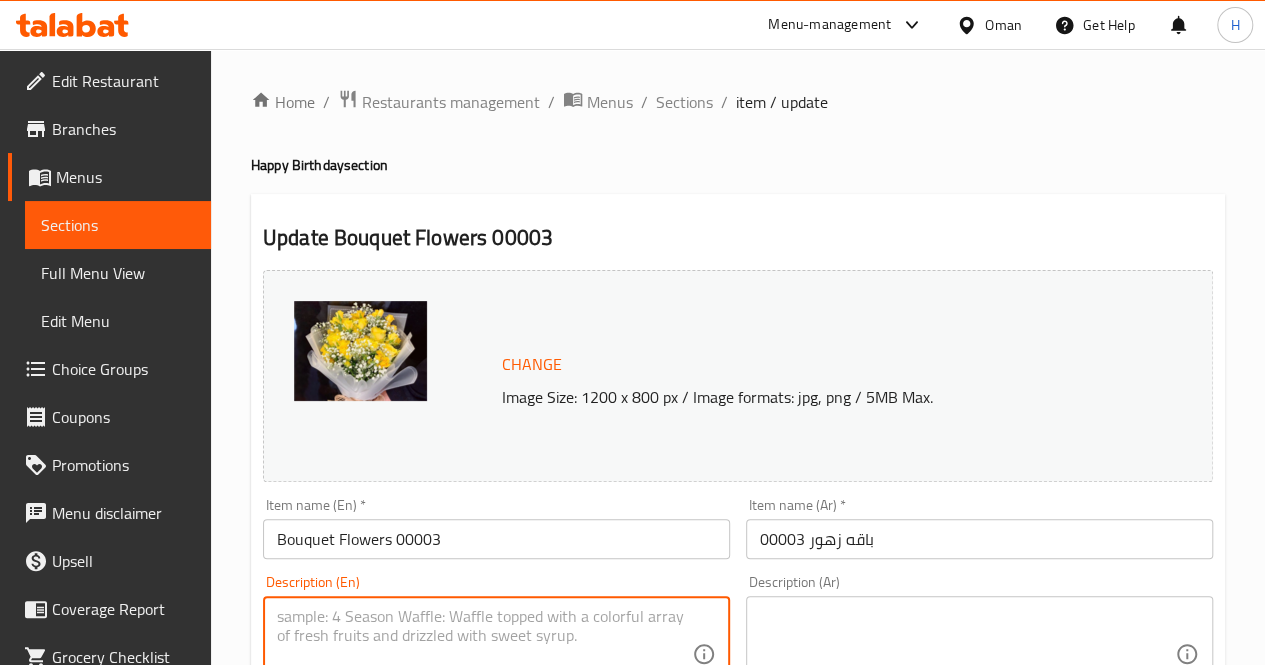 scroll, scrollTop: 36, scrollLeft: 0, axis: vertical 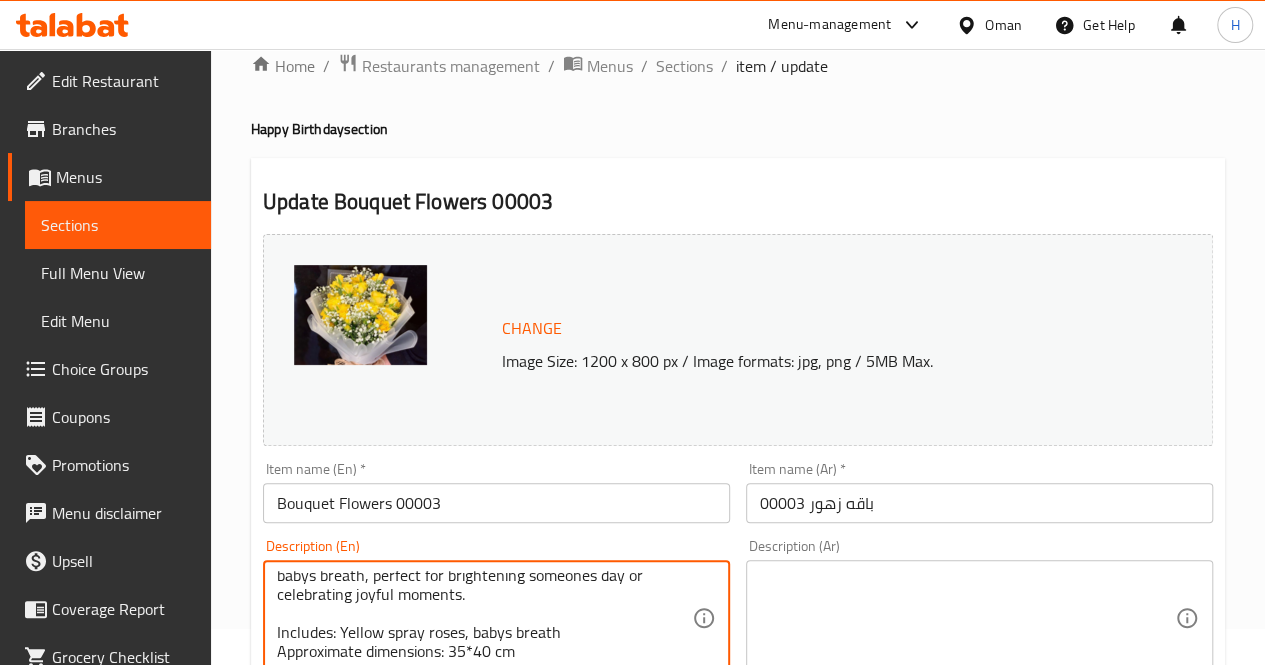 click on "A cheerful bouquet of yellow spray roses accented with babys breath, perfect for brightening someones day or celebrating joyful moments.
Includes: Yellow spray roses, babys breath
Approximate dimensions: 35*40 cm" at bounding box center (484, 618) 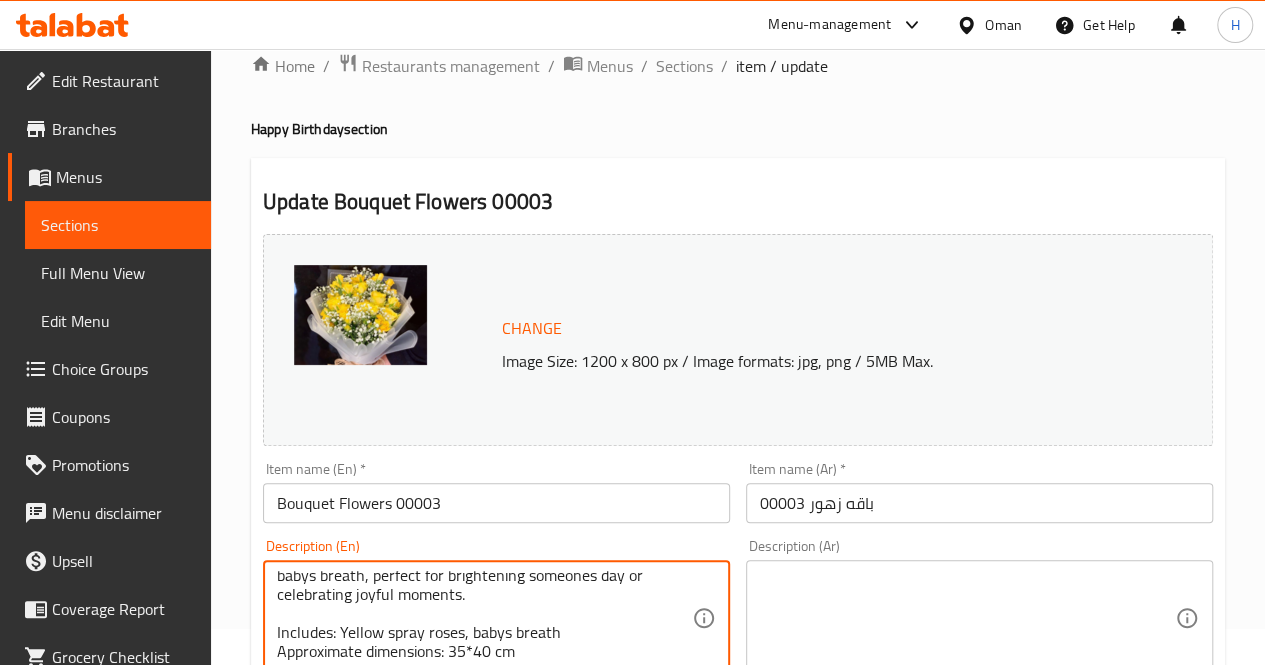 type on "A cheerful bouquet of yellow spray roses accented with babys breath, perfect for brightening someones day or celebrating joyful moments.
Includes: Yellow spray roses, babys breath
Approximate dimensions: 35*40 cm" 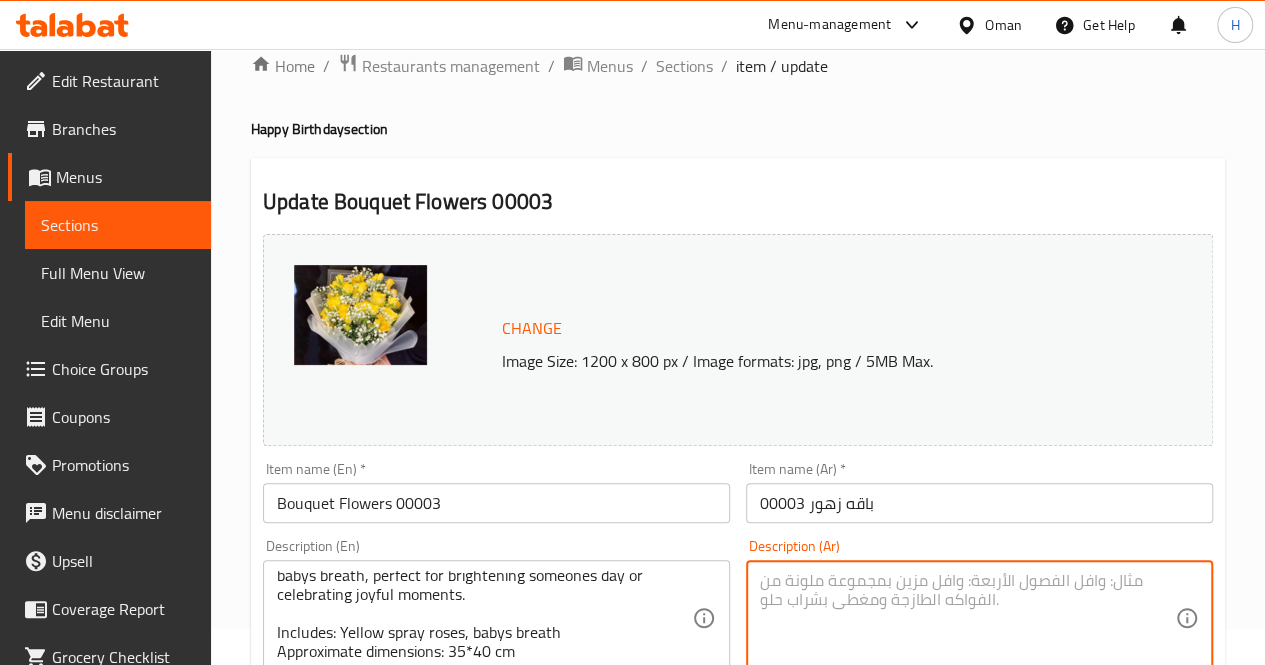 click at bounding box center (967, 618) 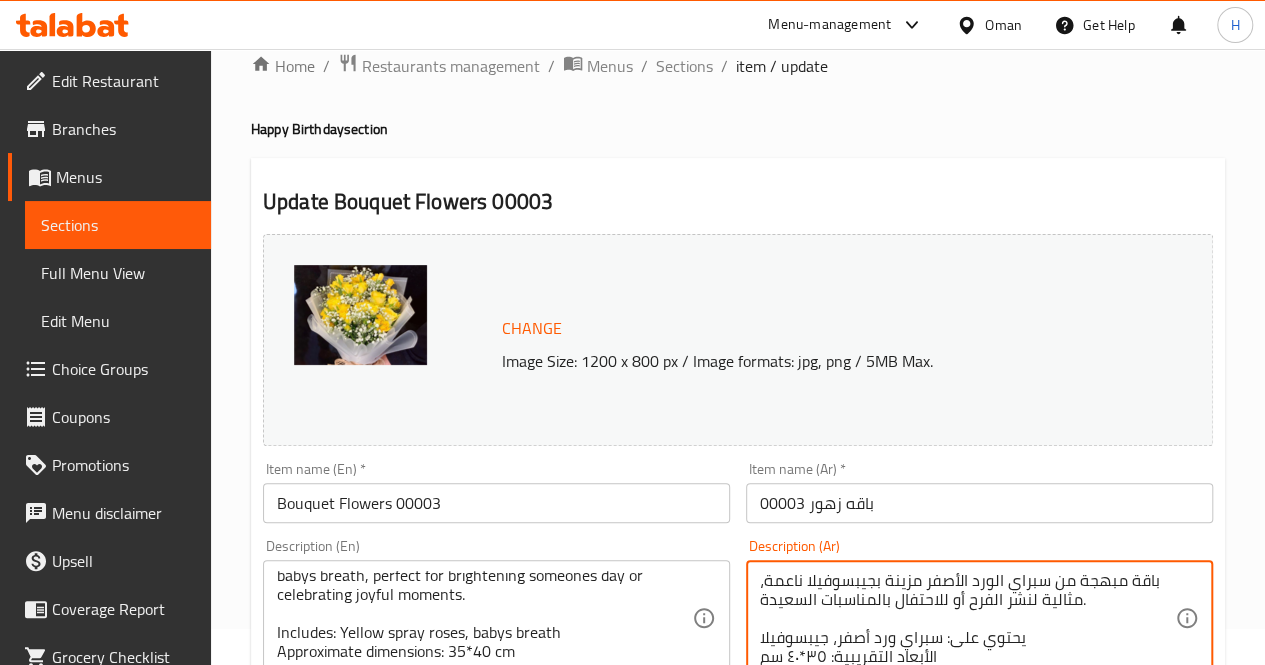scroll, scrollTop: 18, scrollLeft: 0, axis: vertical 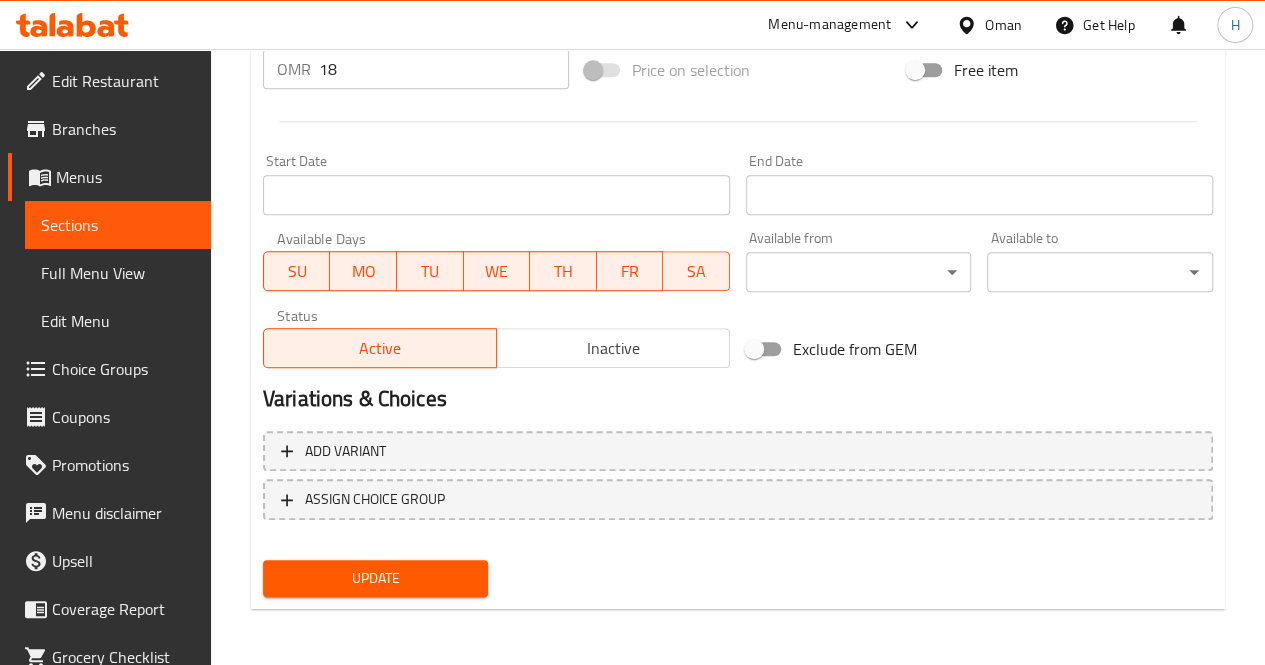 type on "باقة مبهجة من سبراي الورد الأصفر مزينة بجيبسوفيلا ناعمة، مثالية لنشر الفرح أو للاحتفال بالمناسبات السعيدة.
يحتوي على: سبراي ورد أصفر، جيبسوفيلا
الأبعاد التقريبية: ٣٥*٤٠ سم" 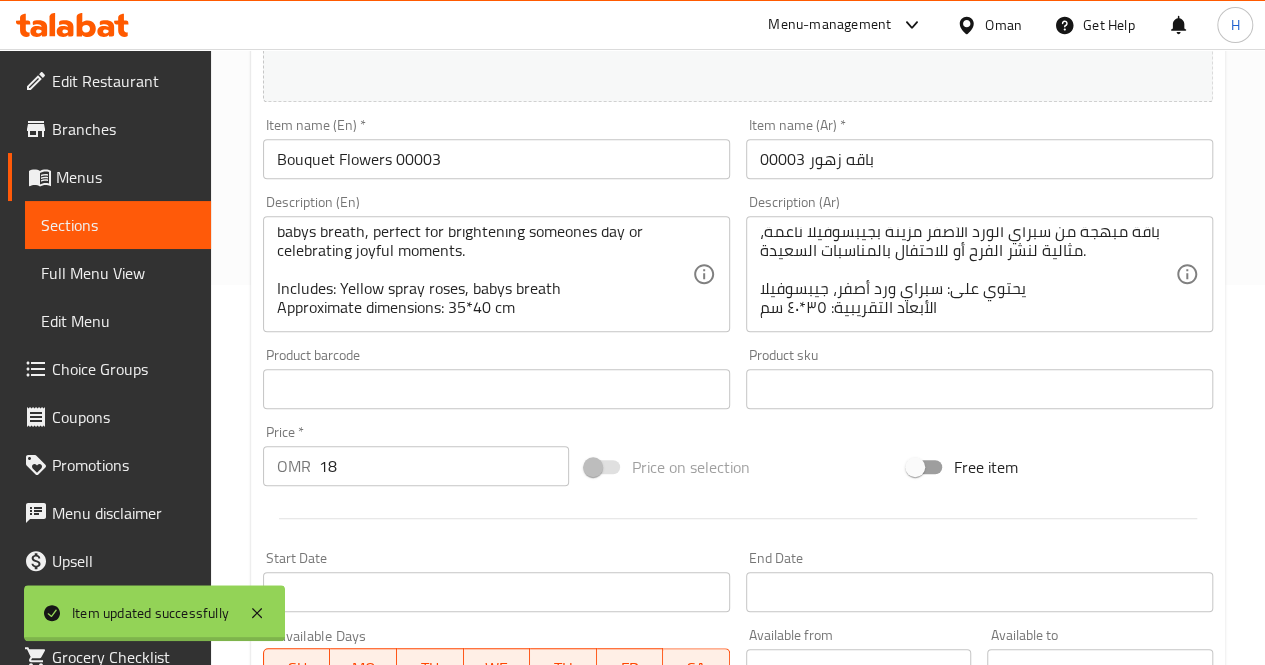 scroll, scrollTop: 0, scrollLeft: 0, axis: both 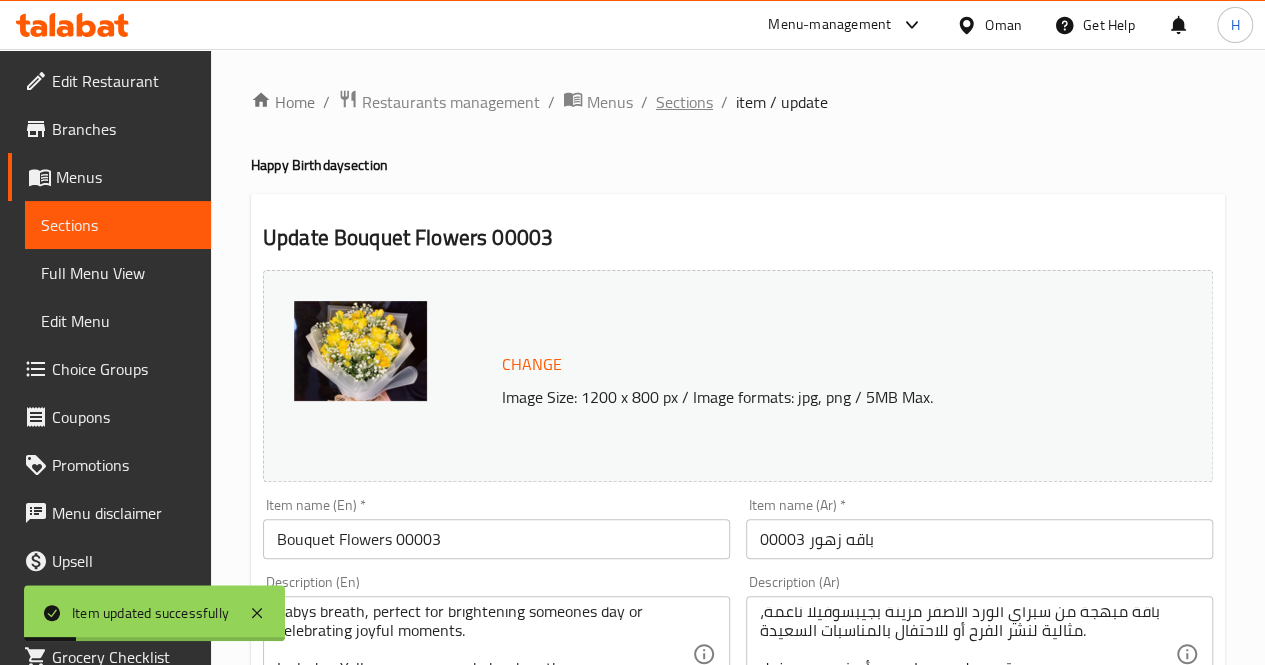 click on "Sections" at bounding box center (684, 102) 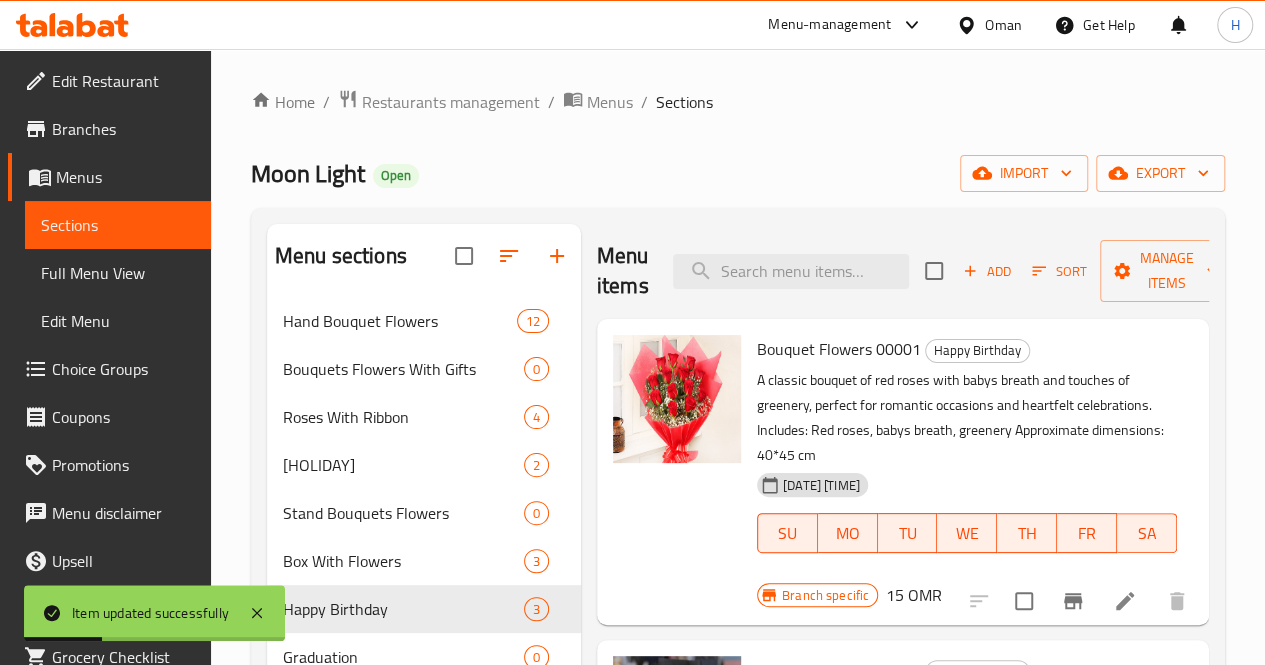 scroll, scrollTop: 129, scrollLeft: 0, axis: vertical 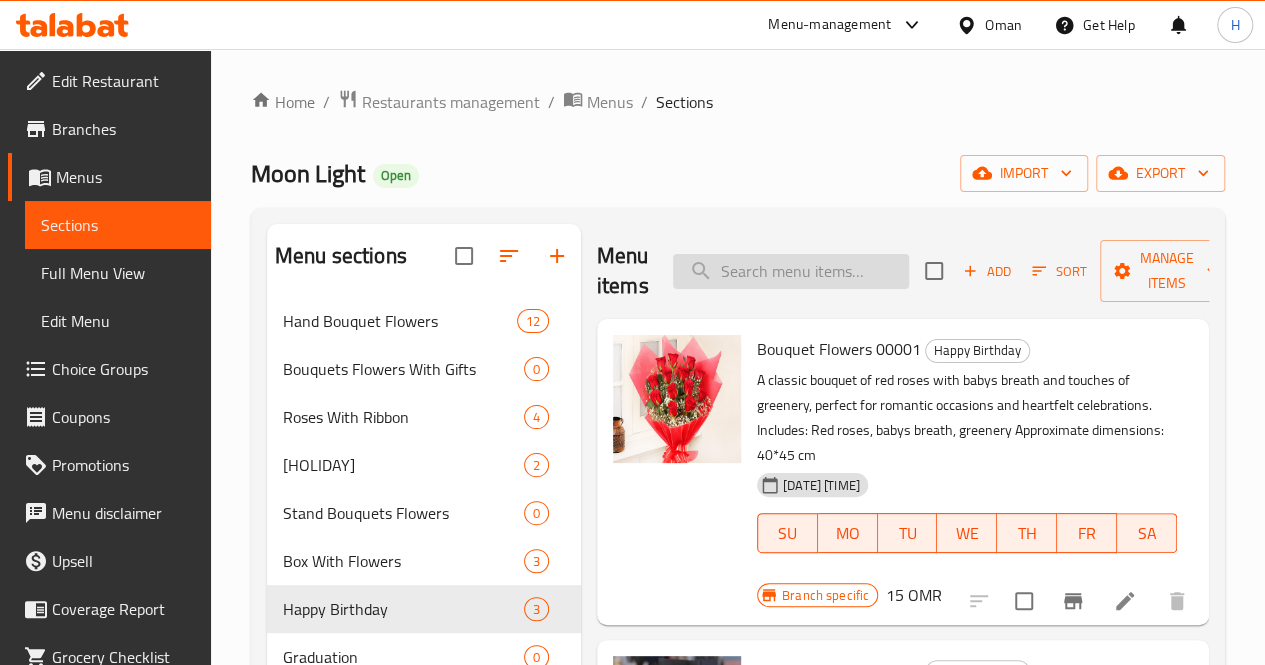 click at bounding box center [791, 271] 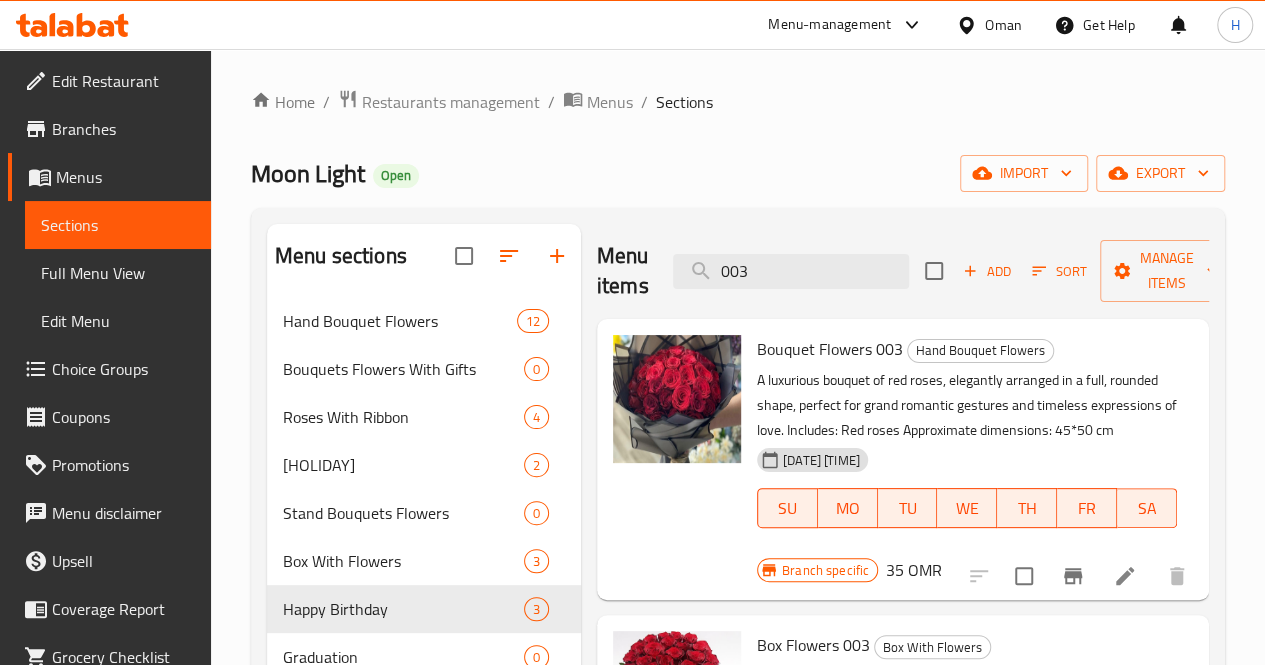 scroll, scrollTop: 2, scrollLeft: 0, axis: vertical 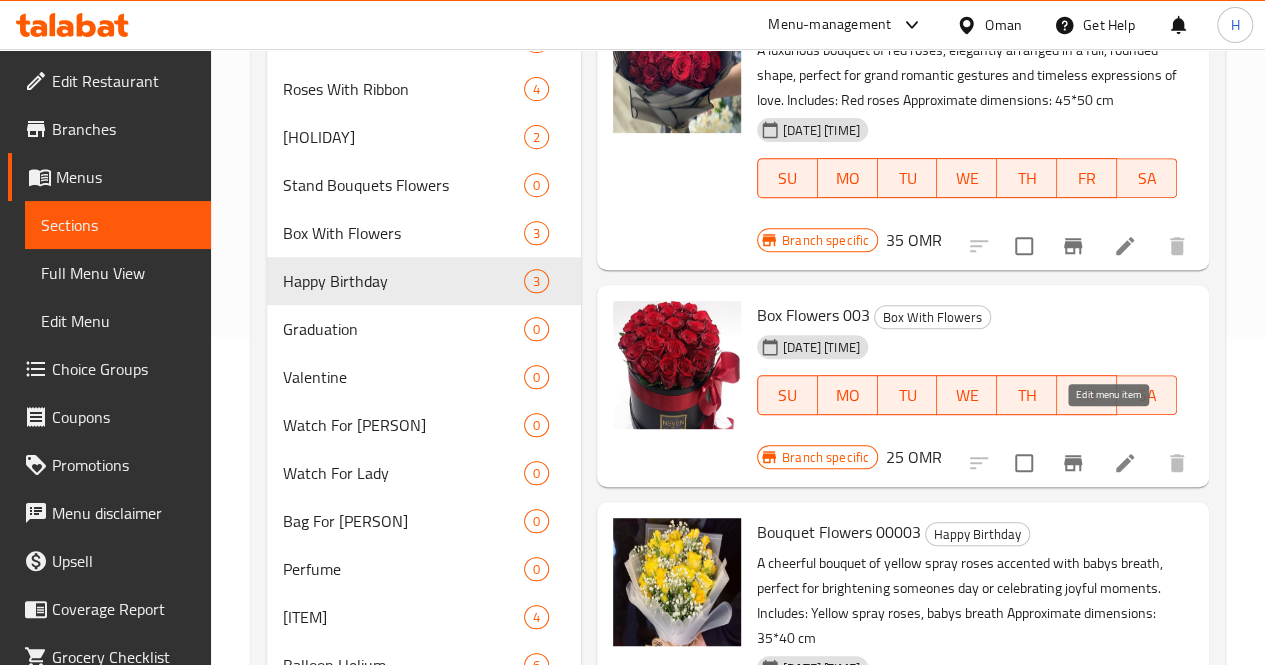 type on "003" 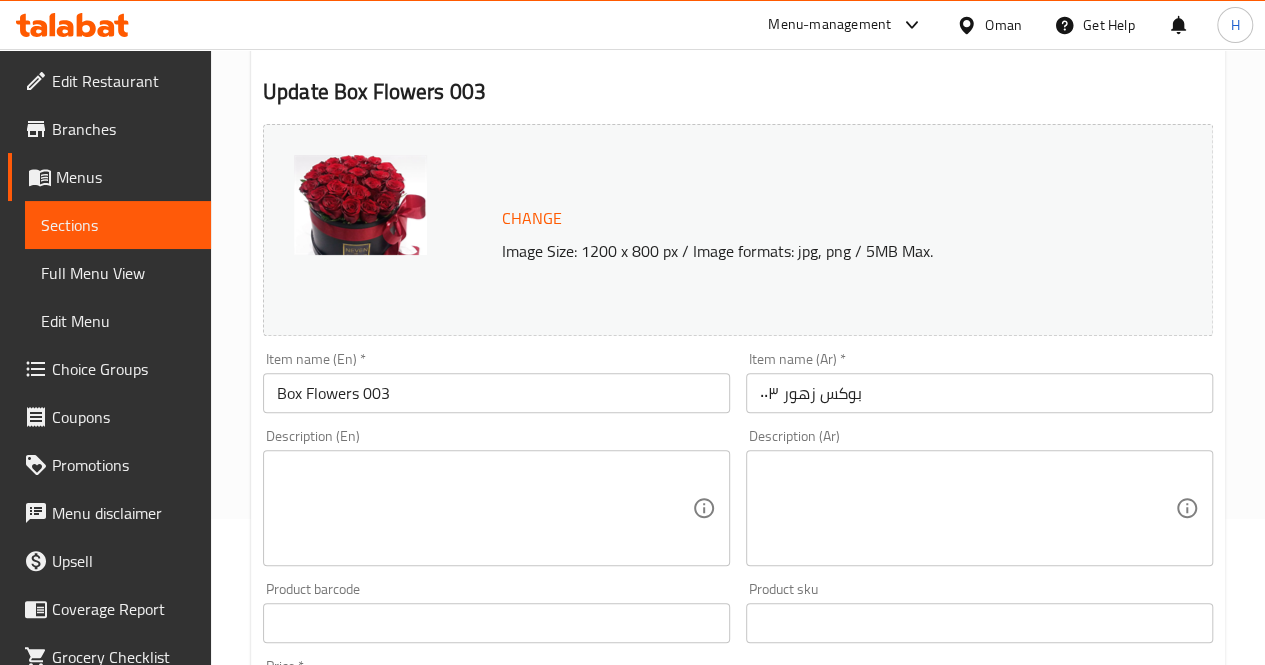 scroll, scrollTop: 147, scrollLeft: 0, axis: vertical 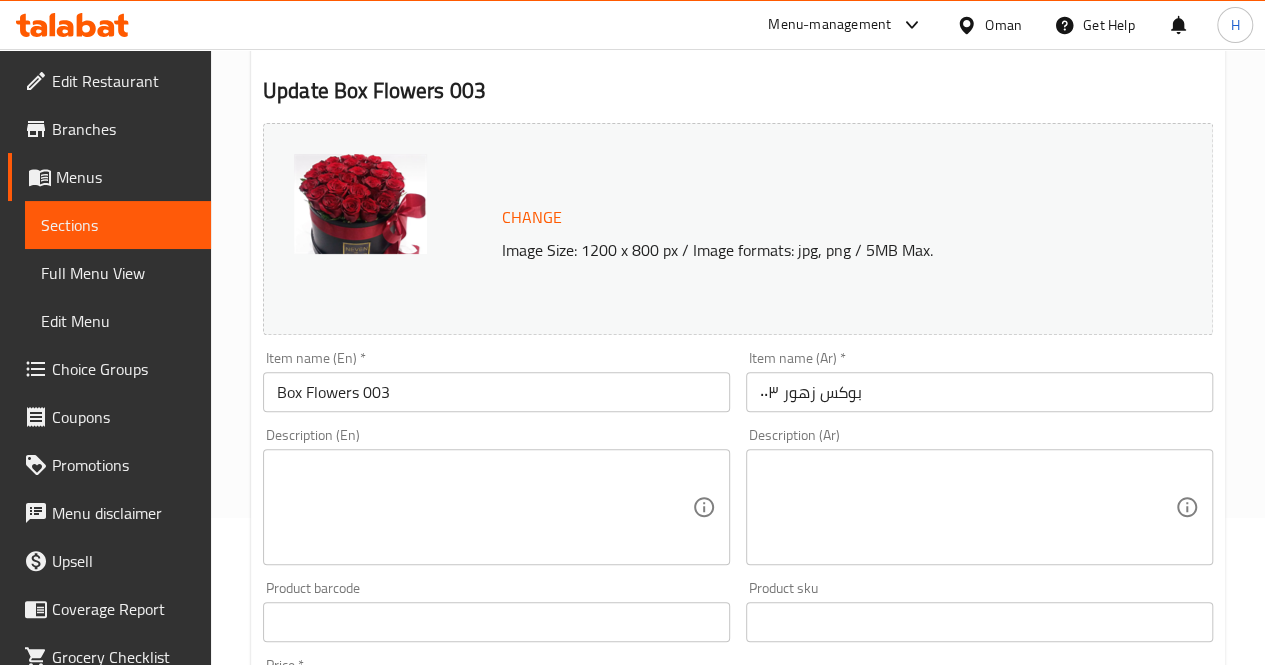 click at bounding box center (484, 507) 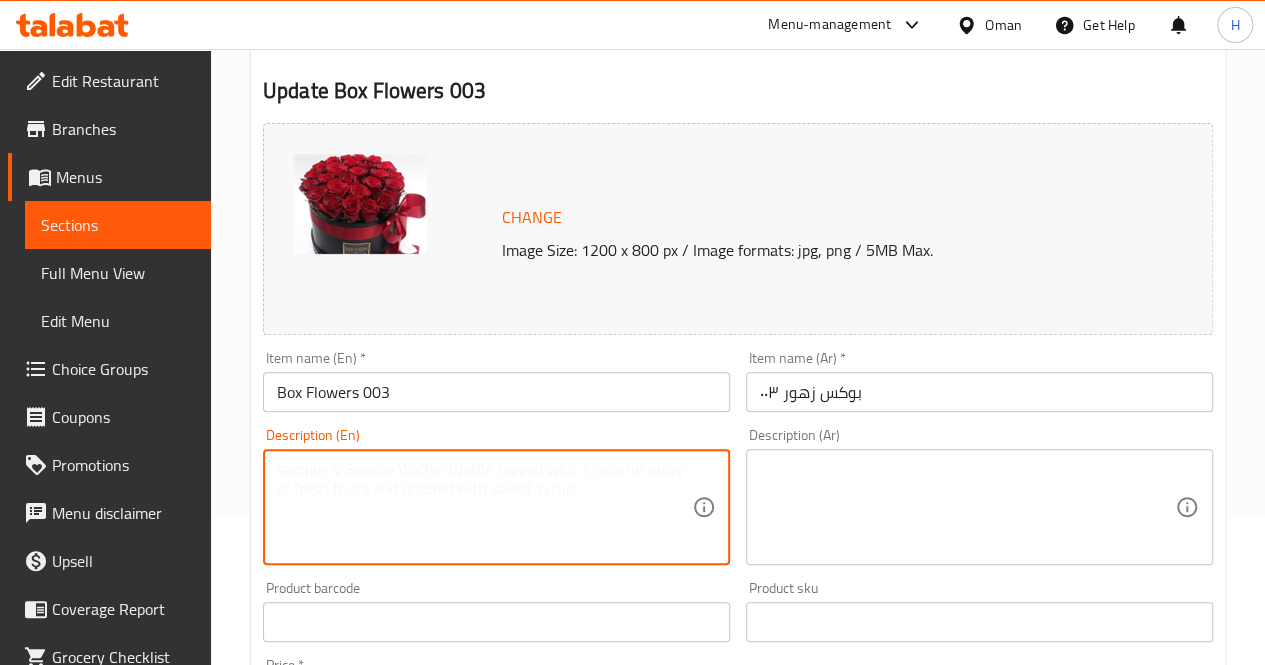 paste on "باقة مبهجة من سبراي الورد الأصفر مزينة بجيبسوفيلا ناعمة، مثالية لنشر الفرح أو للاحتفال بالمناسبات السعيدة.
يحتوي على: سبراي ورد أصفر، جيبسوفيلا
الأبعاد التقريبية: ٣٥*٤٠ سم" 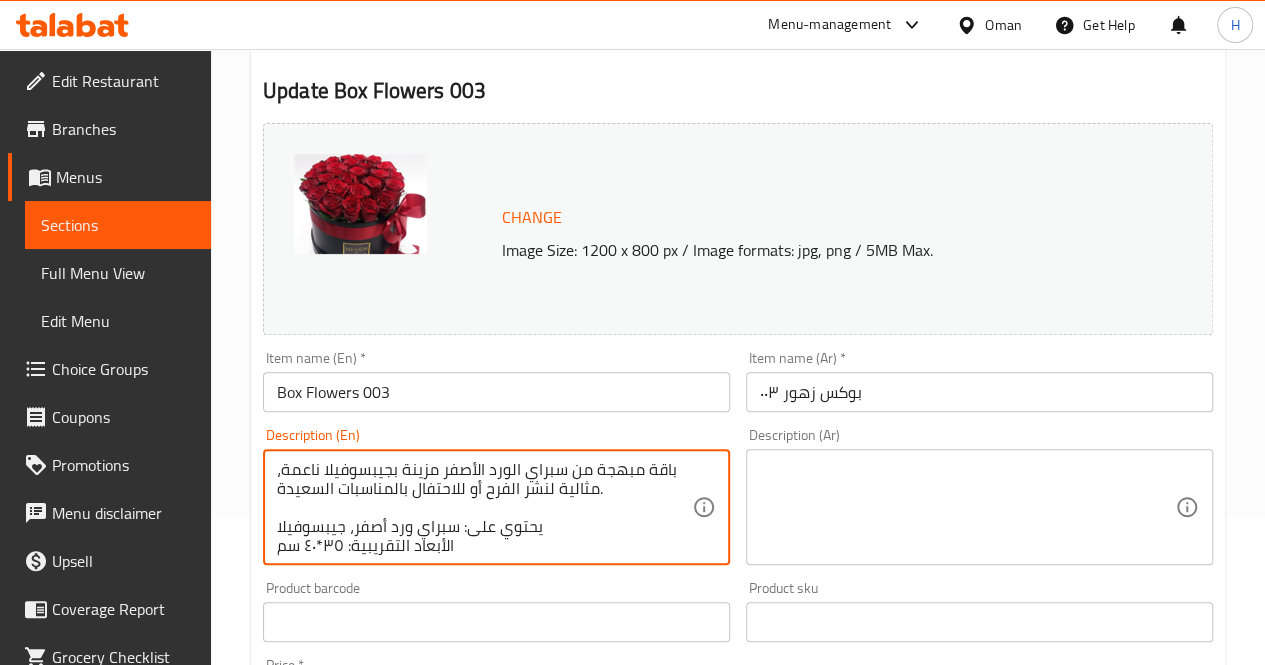 scroll, scrollTop: 18, scrollLeft: 0, axis: vertical 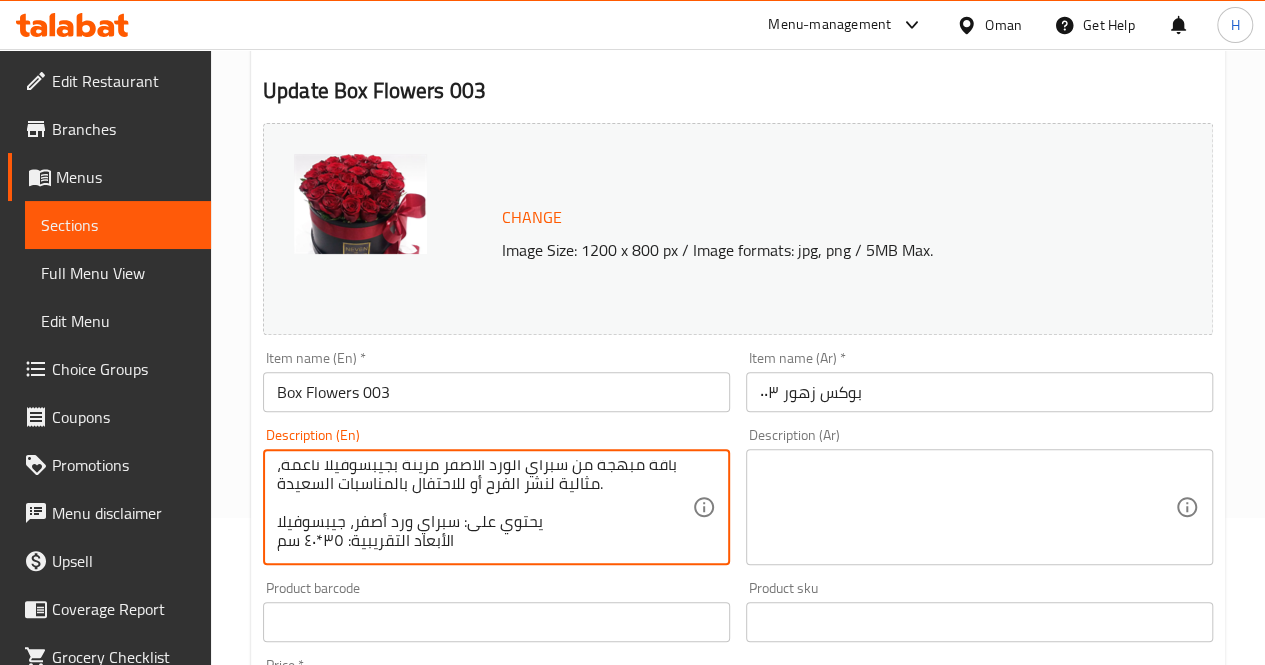 click on "باقة مبهجة من سبراي الورد الأصفر مزينة بجيبسوفيلا ناعمة، مثالية لنشر الفرح أو للاحتفال بالمناسبات السعيدة.
يحتوي على: سبراي ورد أصفر، جيبسوفيلا
الأبعاد التقريبية: ٣٥*٤٠ سم" at bounding box center [484, 507] 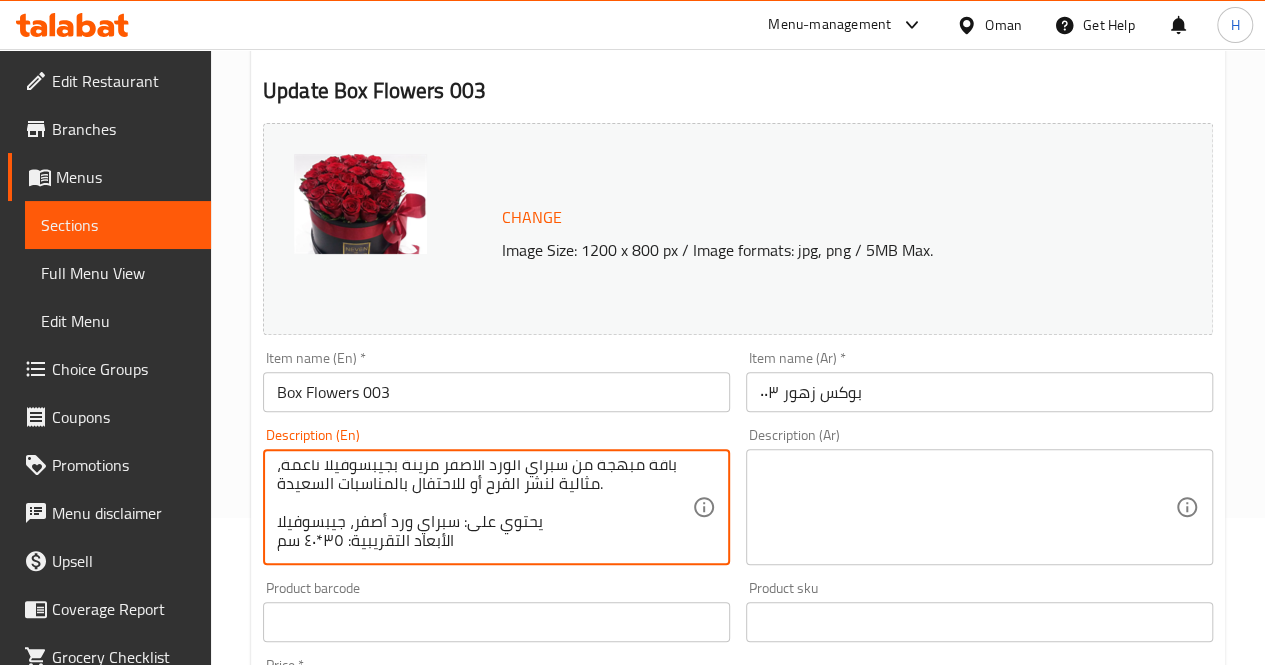 type on "باقة مبهجة من سبراي الورد الأصفر مزينة بجيبسوفيلا ناعمة، مثالية لنشر الفرح أو للاحتفال بالمناسبات السعيدة.
يحتوي على: سبراي ورد أصفر، جيبسوفيلا
الأبعاد التقريبية: ٣٥*٤٠ سم" 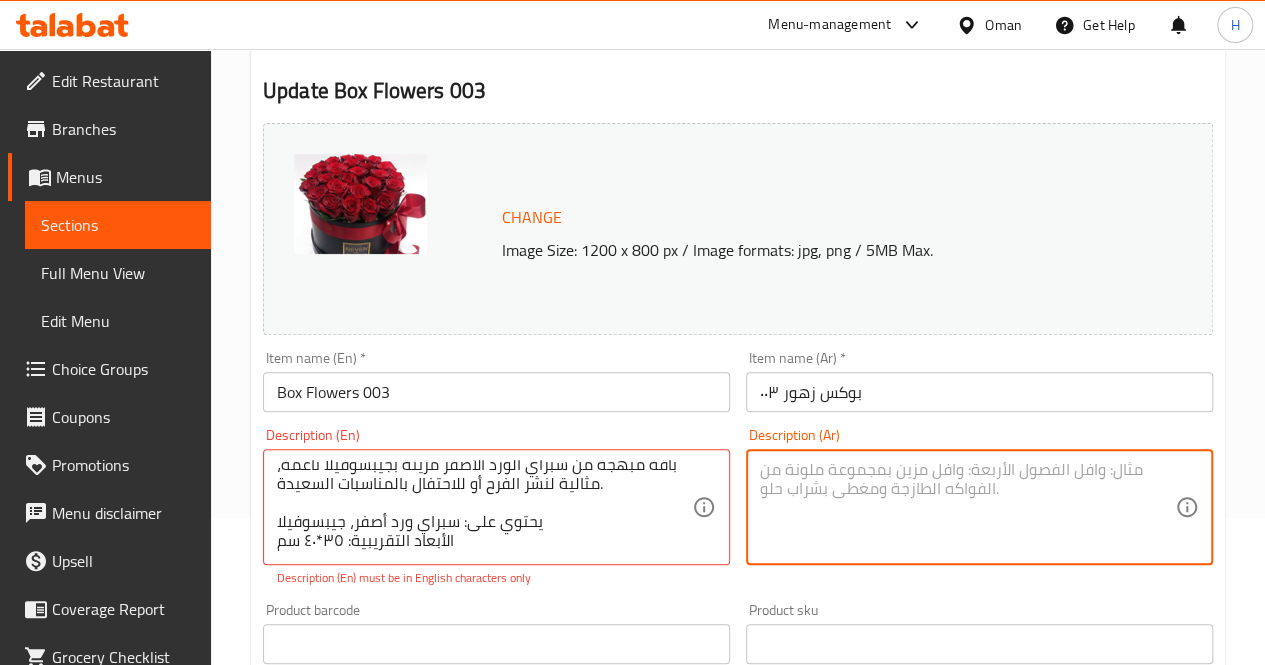 click at bounding box center (967, 507) 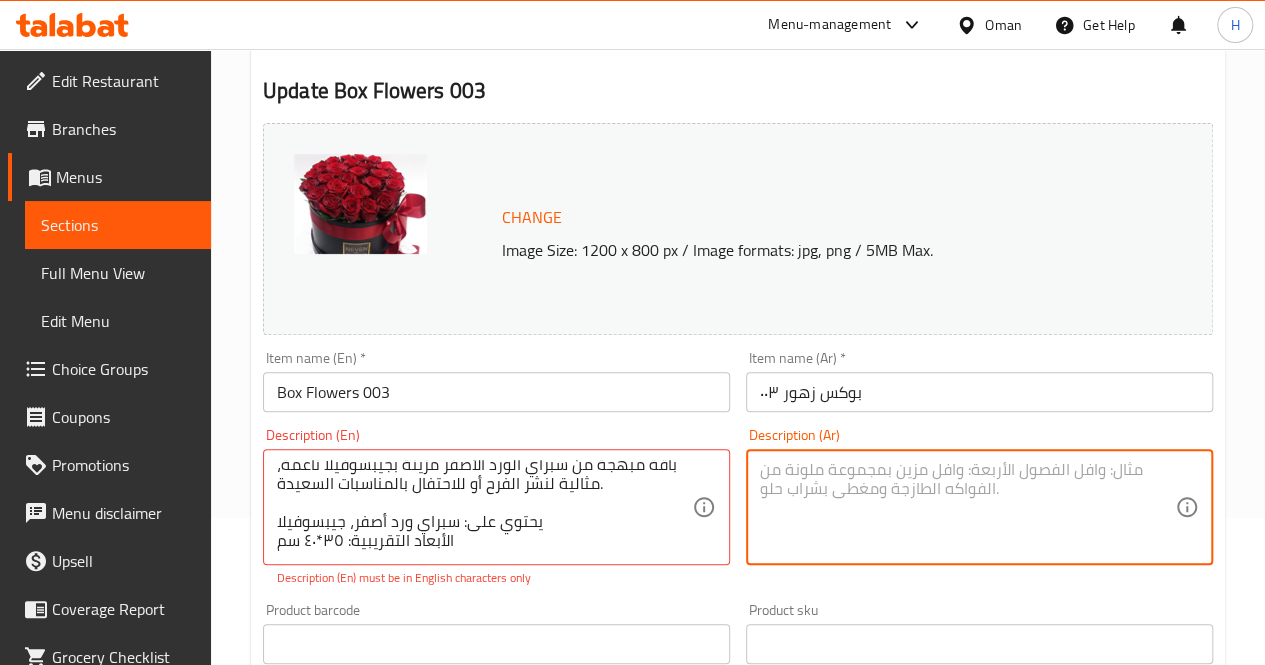 paste on "علبة دائرية فاخرة مليئة بالورود الحمراء الداكنة، مزينة بشريط ساتان أنيق، هدية مثالية للتعبير عن الحب والإعجاب والرومانسية الخالدة.
يحتوي على: ورد أحمر
الأبعاد التقريبية: ٣٠*٣٠ سم" 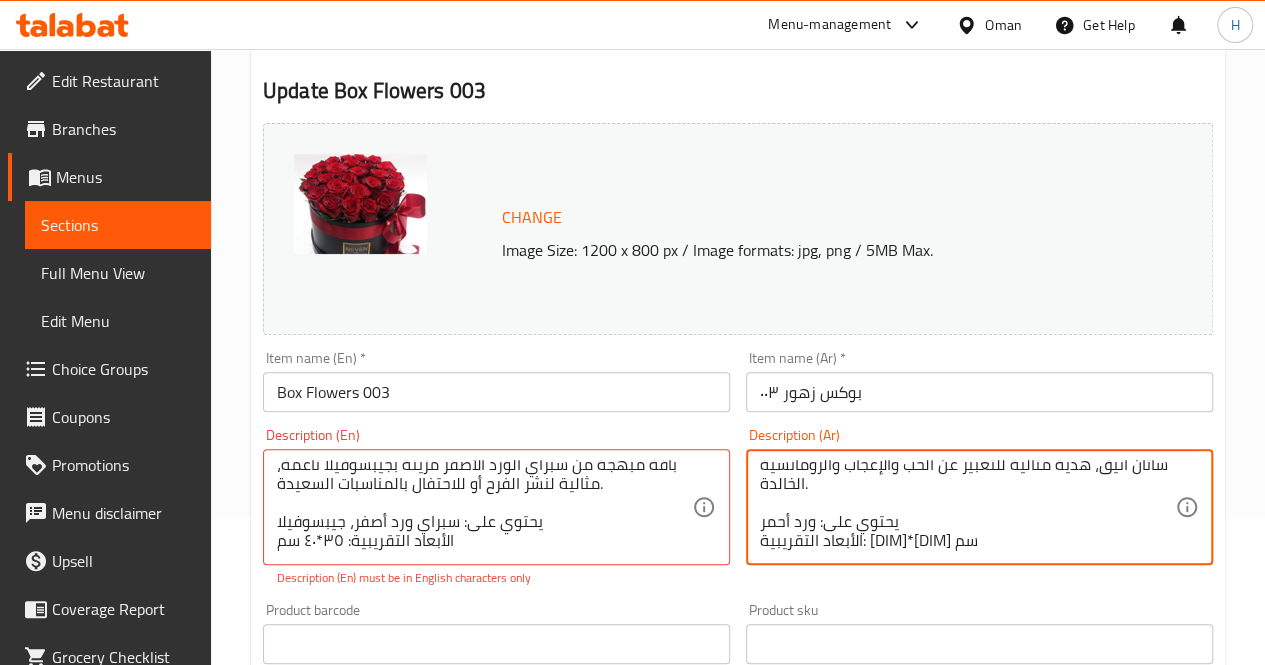 scroll, scrollTop: 0, scrollLeft: 0, axis: both 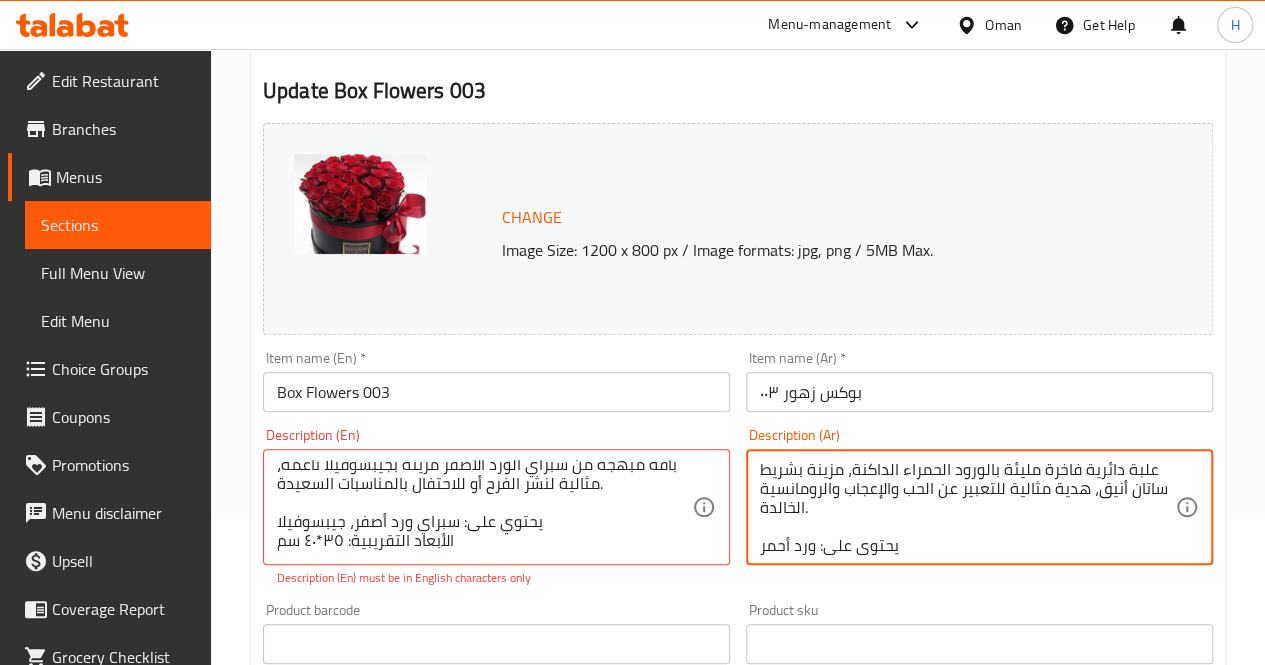 type on "علبة دائرية فاخرة مليئة بالورود الحمراء الداكنة، مزينة بشريط ساتان أنيق، هدية مثالية للتعبير عن الحب والإعجاب والرومانسية الخالدة.
يحتوي على: ورد أحمر
الأبعاد التقريبية: ٣٠*٣٠ سم" 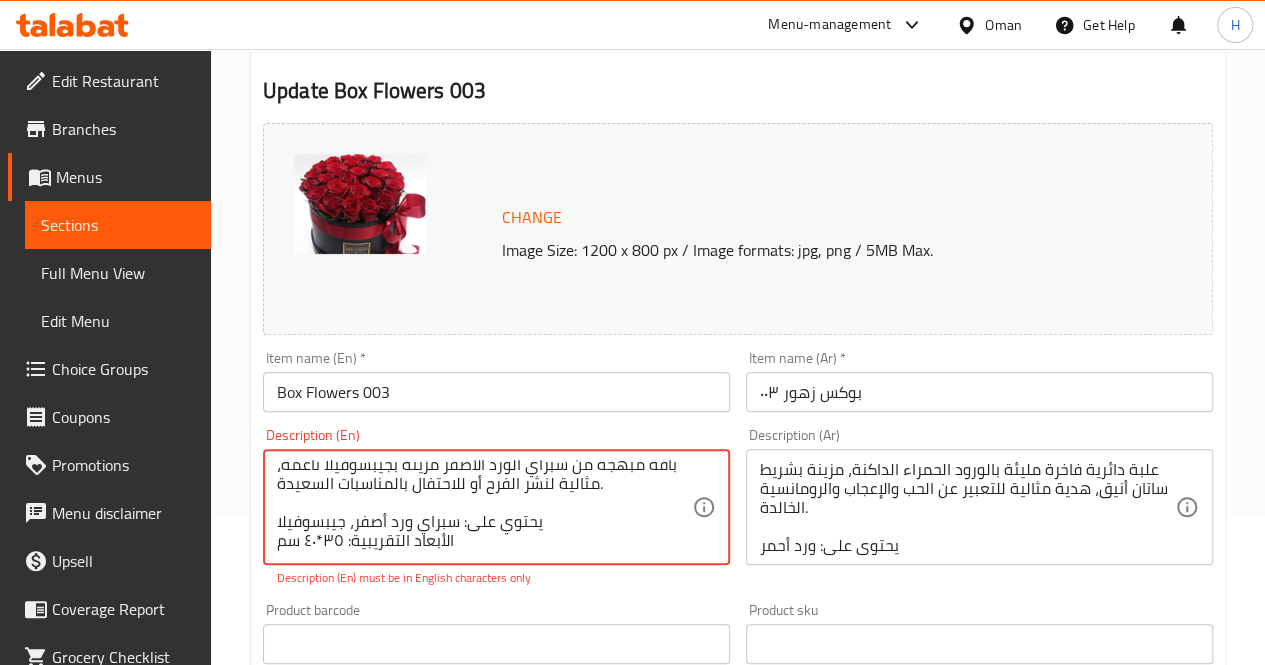 scroll, scrollTop: 0, scrollLeft: 0, axis: both 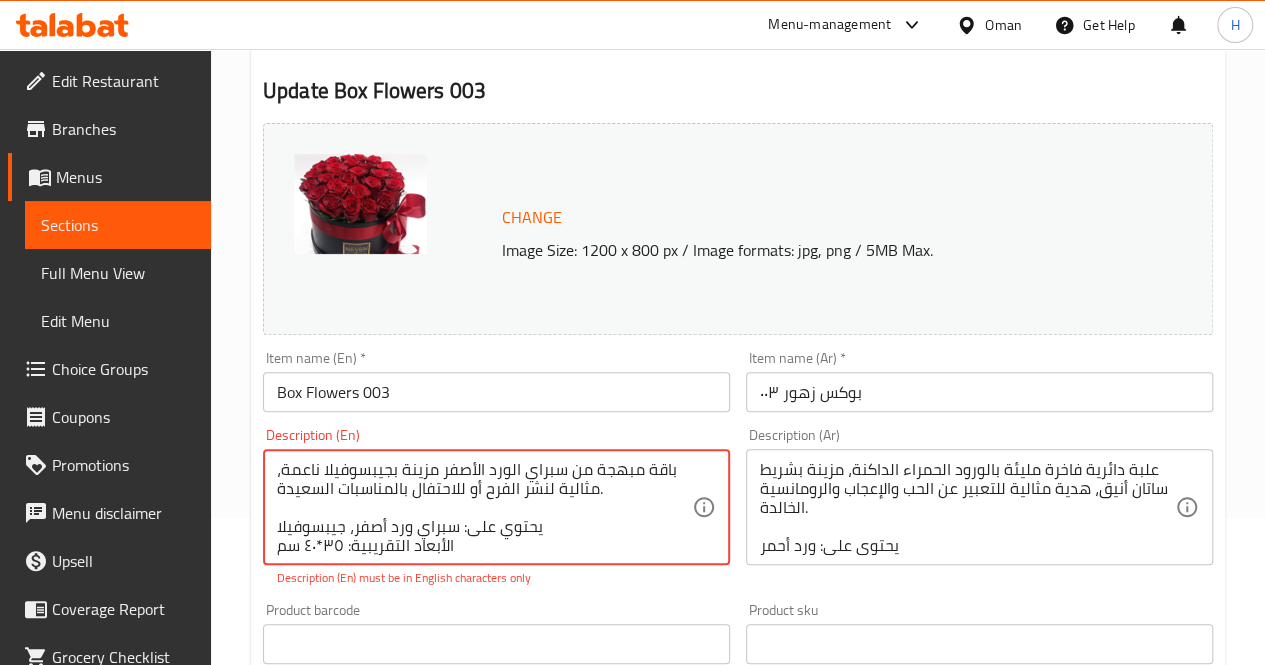 click on "باقة مبهجة من سبراي الورد الأصفر مزينة بجيبسوفيلا ناعمة، مثالية لنشر الفرح أو للاحتفال بالمناسبات السعيدة.
يحتوي على: سبراي ورد أصفر، جيبسوفيلا
الأبعاد التقريبية: ٣٥*٤٠ سم" at bounding box center (484, 507) 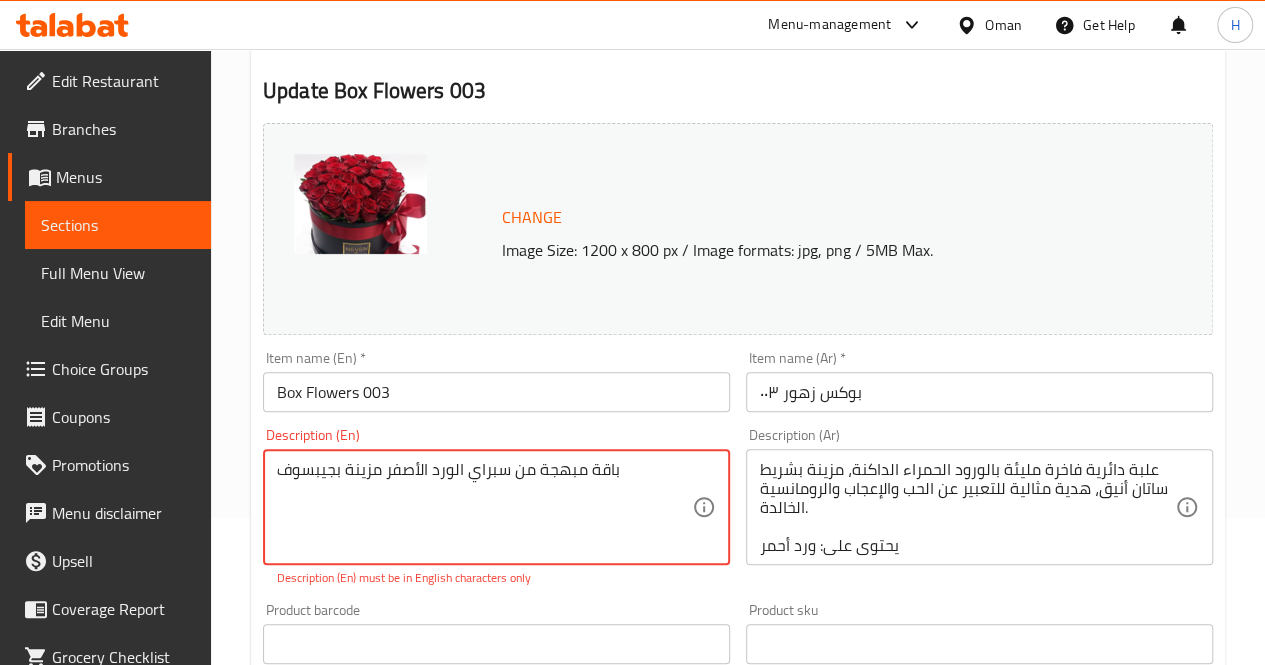 click on "باقة مبهجة من سبراي الورد الأصفر مزينة بجيبسوف" at bounding box center (484, 507) 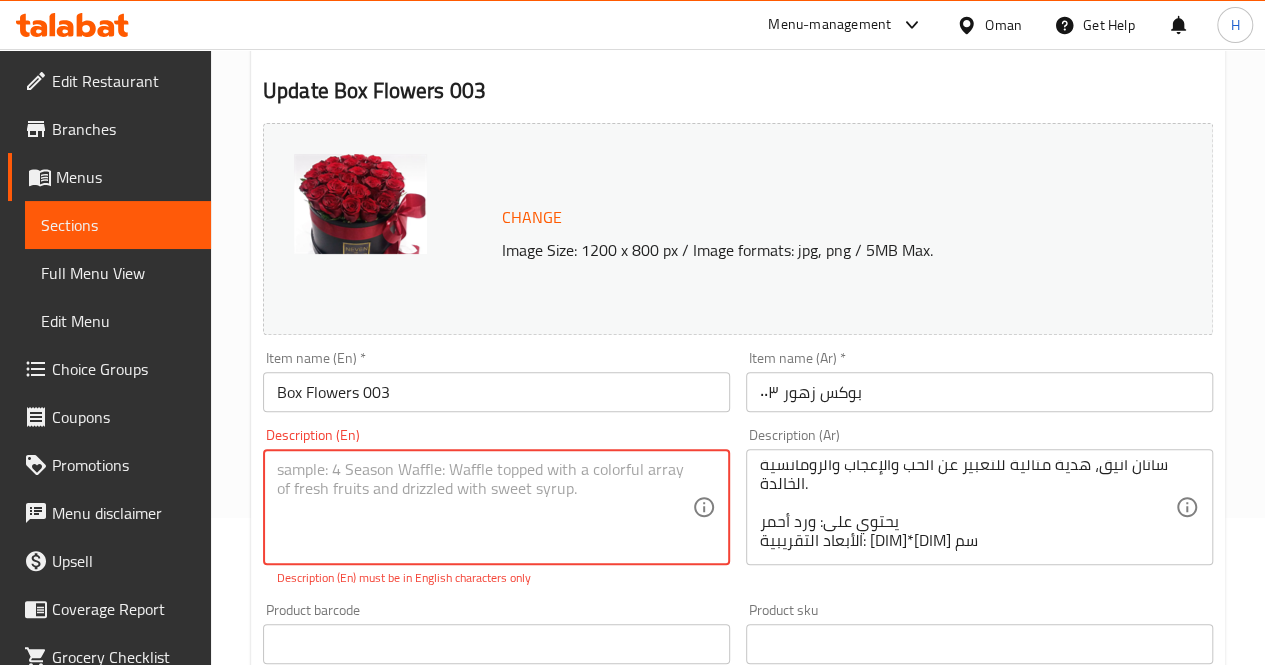 scroll, scrollTop: 0, scrollLeft: 0, axis: both 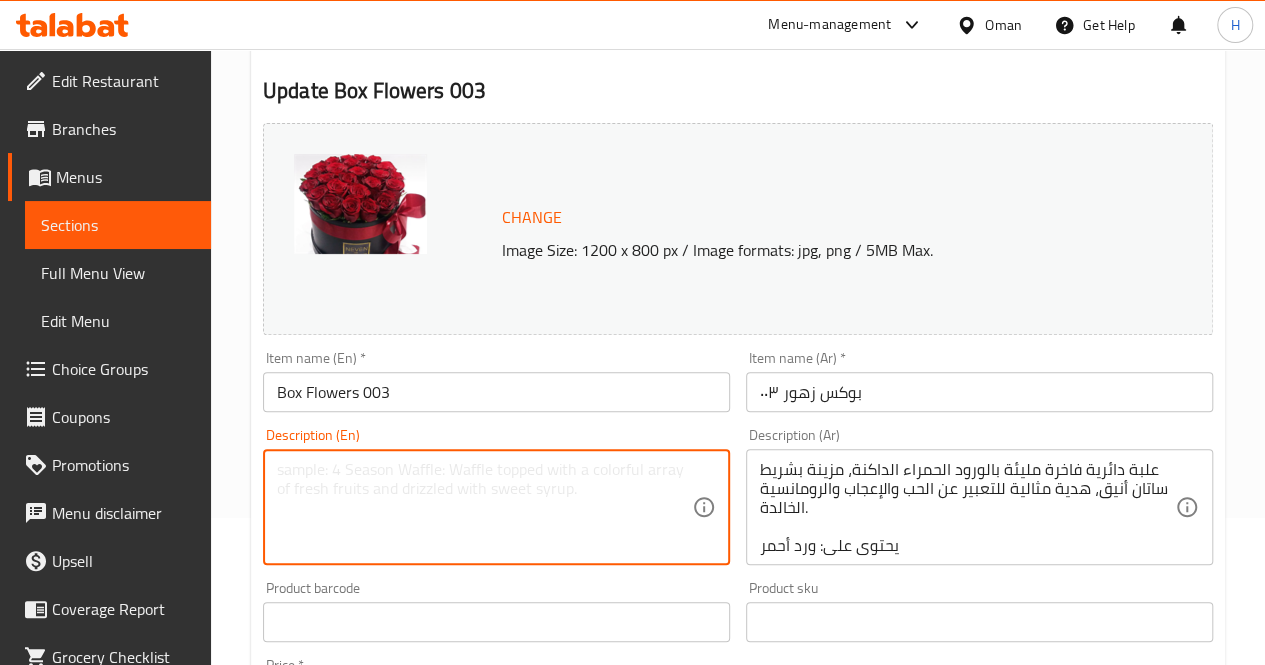 click at bounding box center (484, 507) 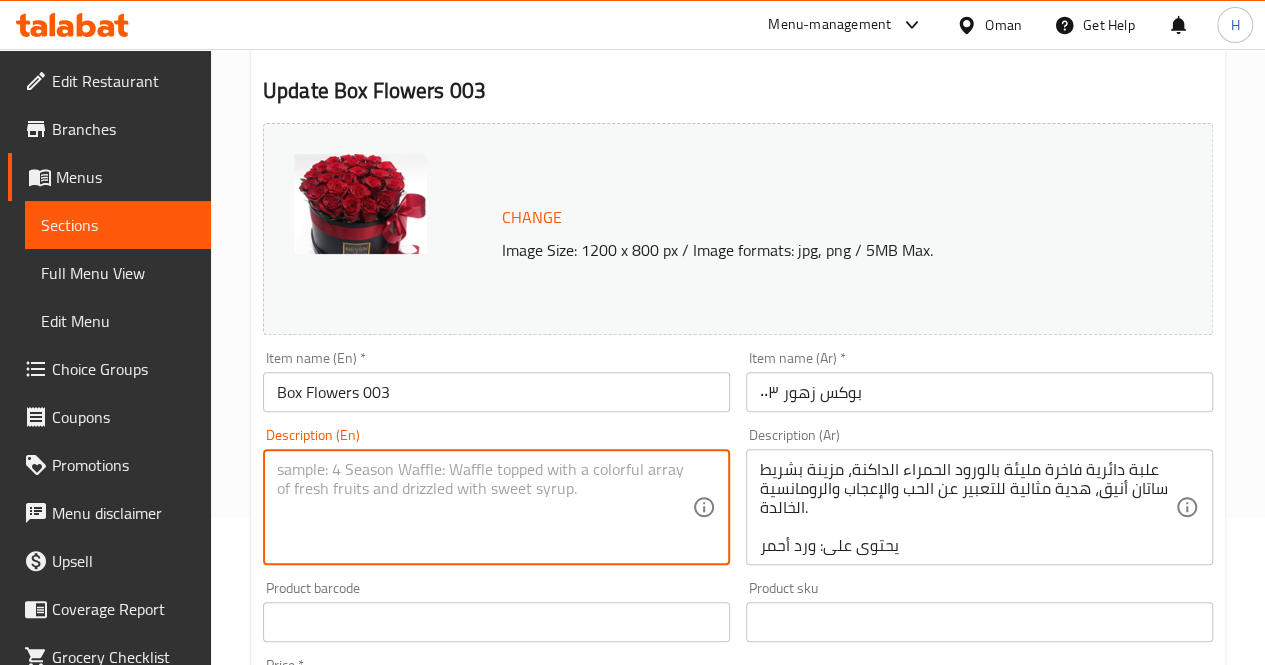 paste on "A luxurious round box filled with deep red roses, tied with a satin ribbon, an elegant gift for expressing love, admiration, and timeless romance.
Includes: Red roses
Approximate dimensions: 30*30 cm" 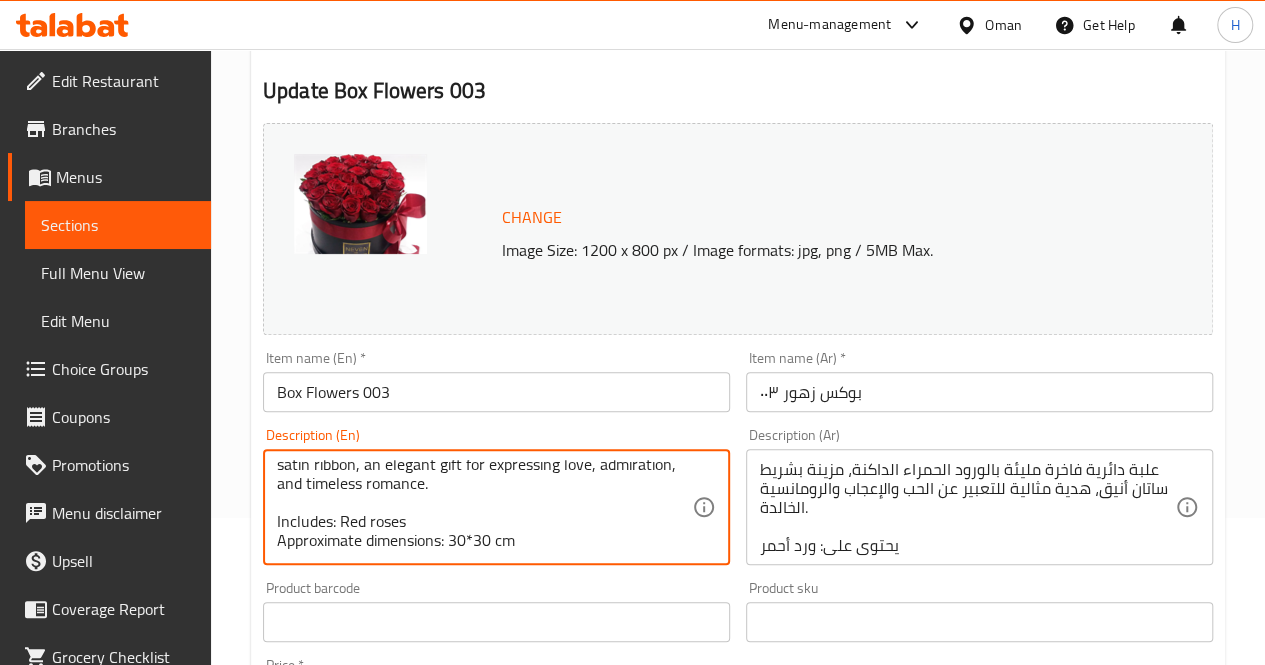 scroll, scrollTop: 0, scrollLeft: 0, axis: both 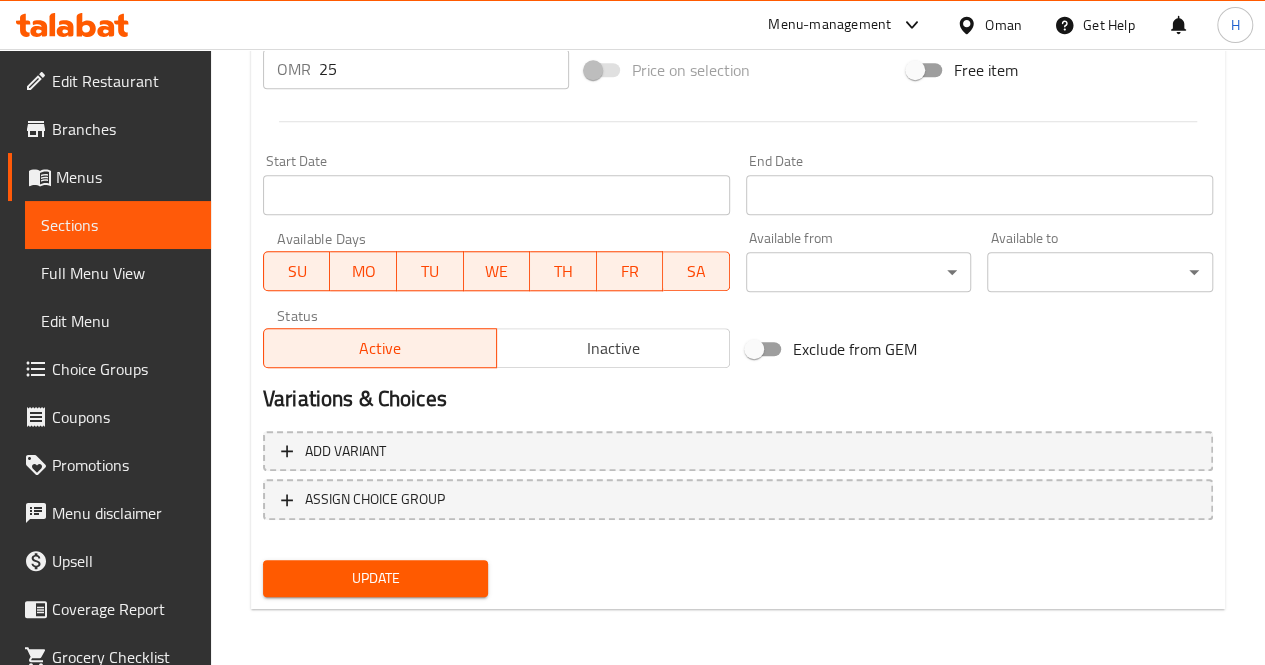 type on "A luxurious round box filled with deep red roses, tied with a satin ribbon, an elegant gift for expressing love, admiration, and timeless romance.
Includes: Red roses
Approximate dimensions: 30*30 cm" 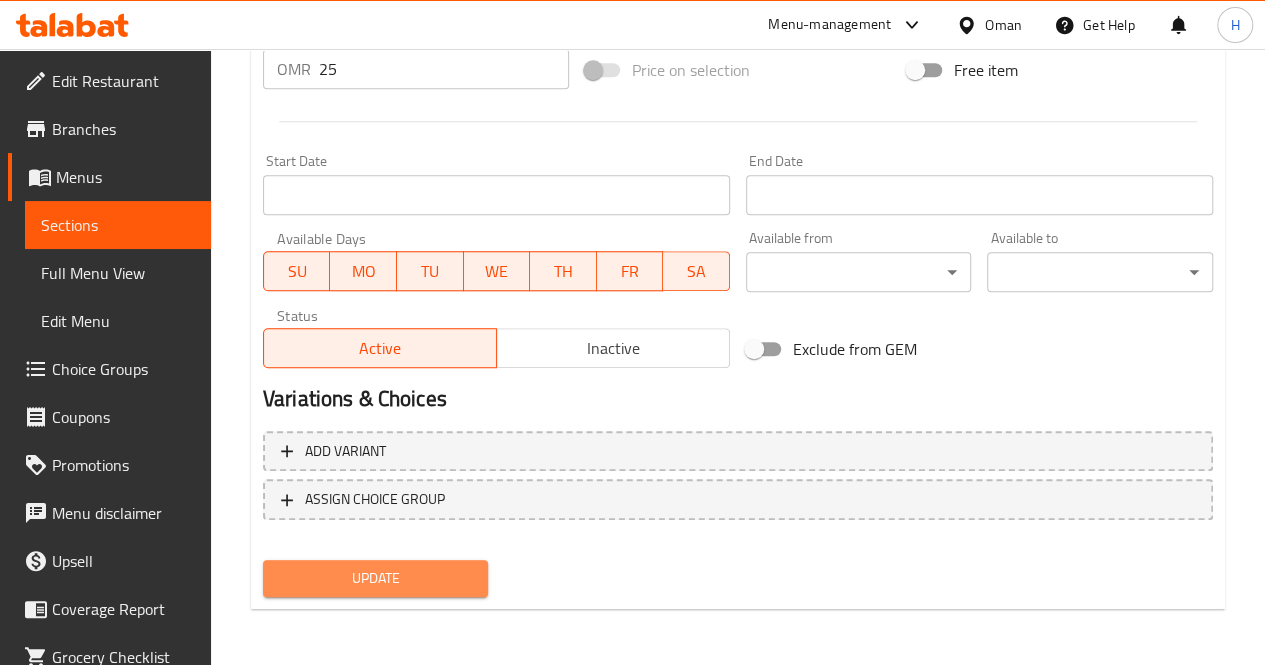 click on "Update" at bounding box center [376, 578] 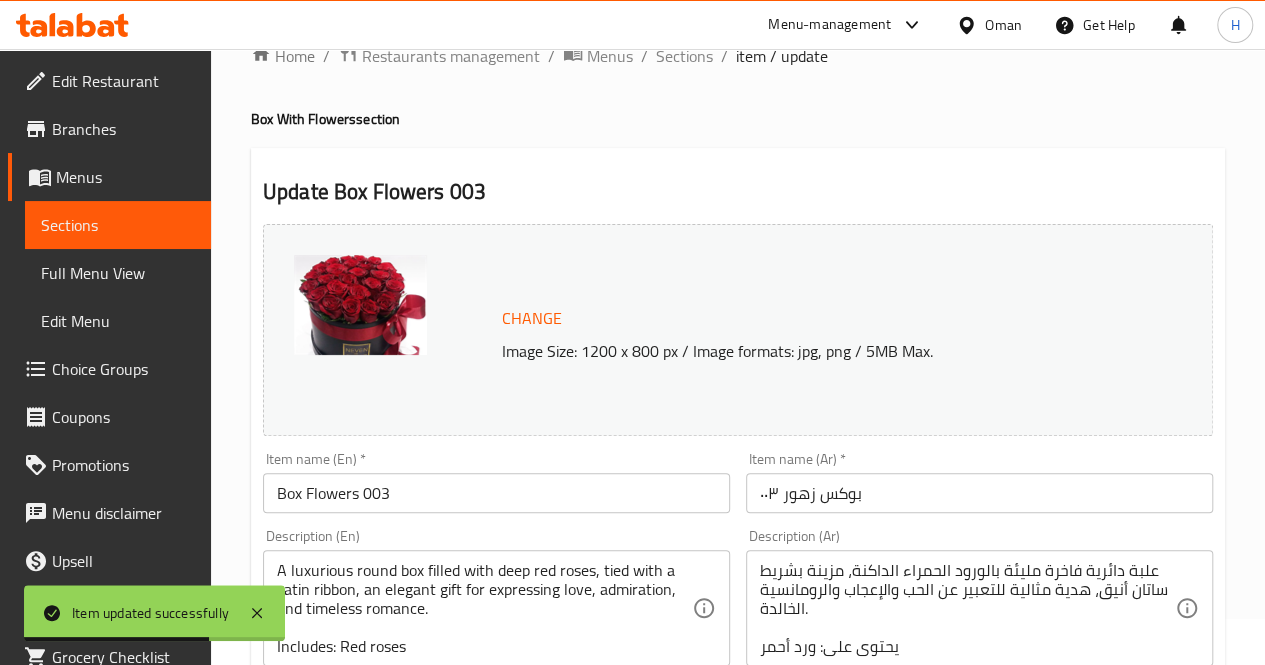 scroll, scrollTop: 14, scrollLeft: 0, axis: vertical 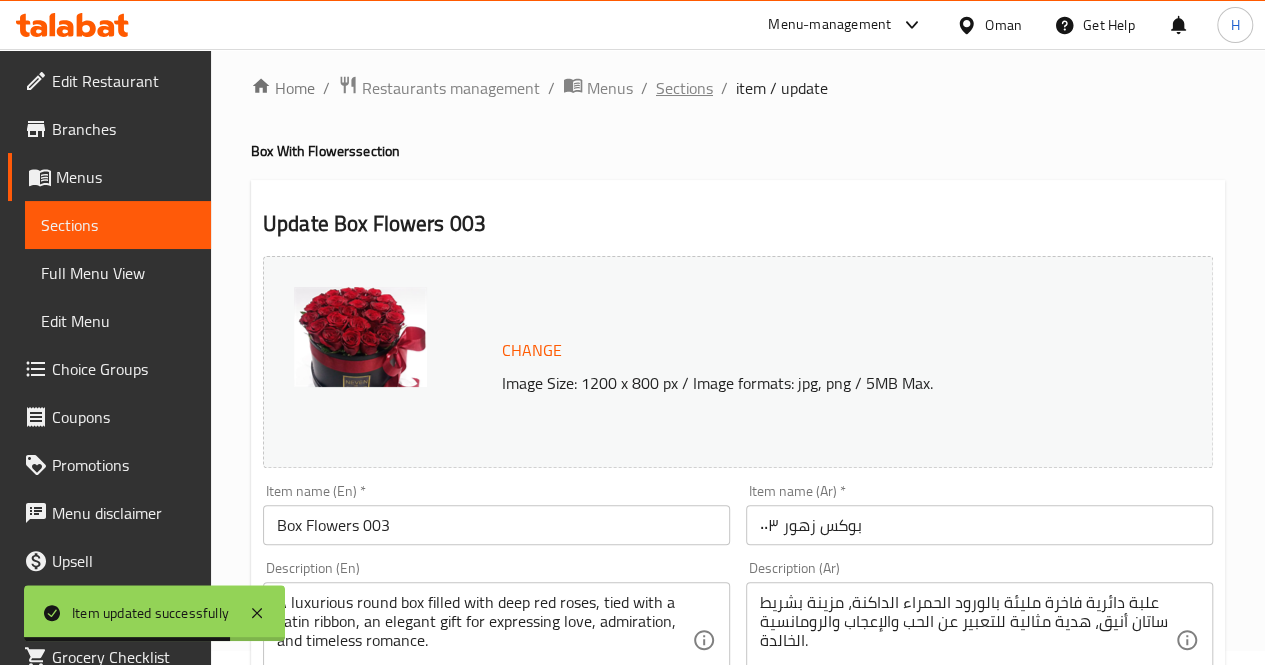 click on "Sections" at bounding box center [684, 88] 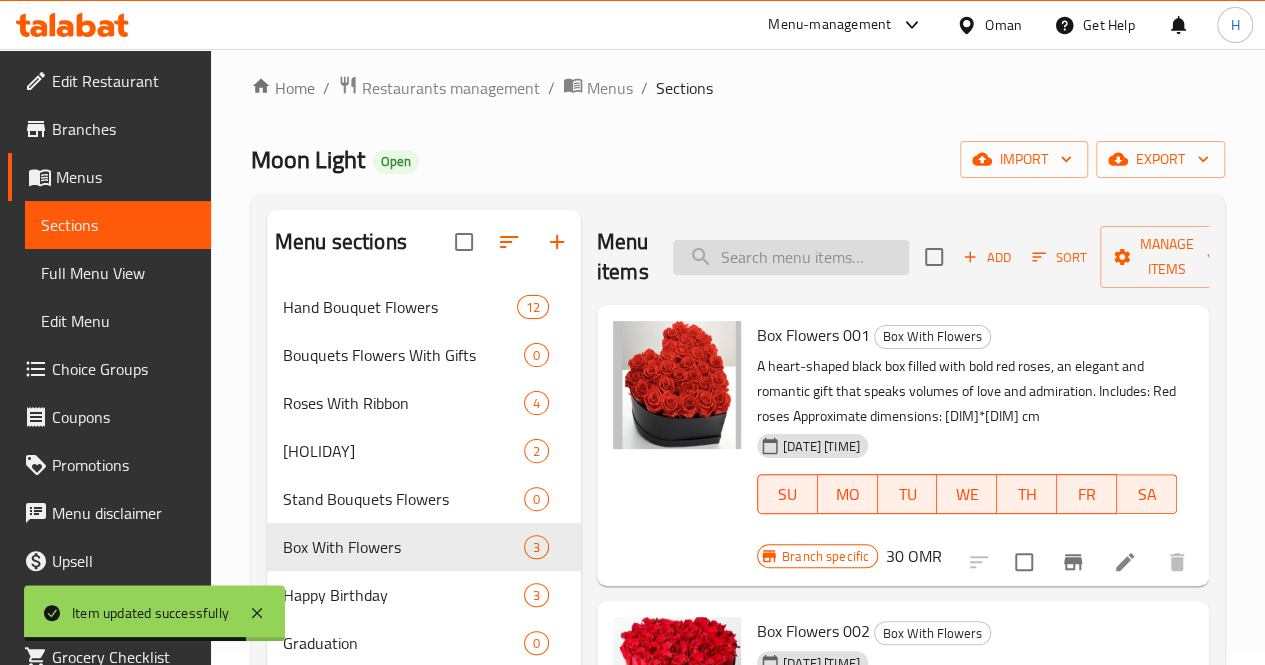 click at bounding box center (791, 257) 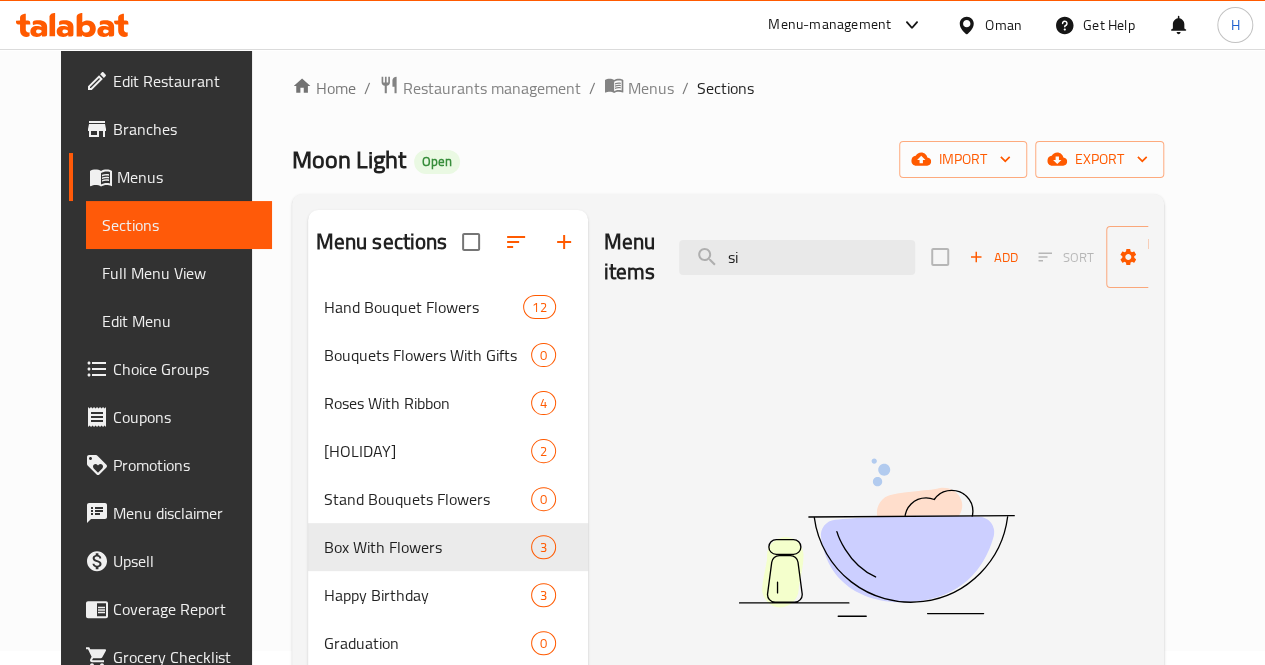 type on "s" 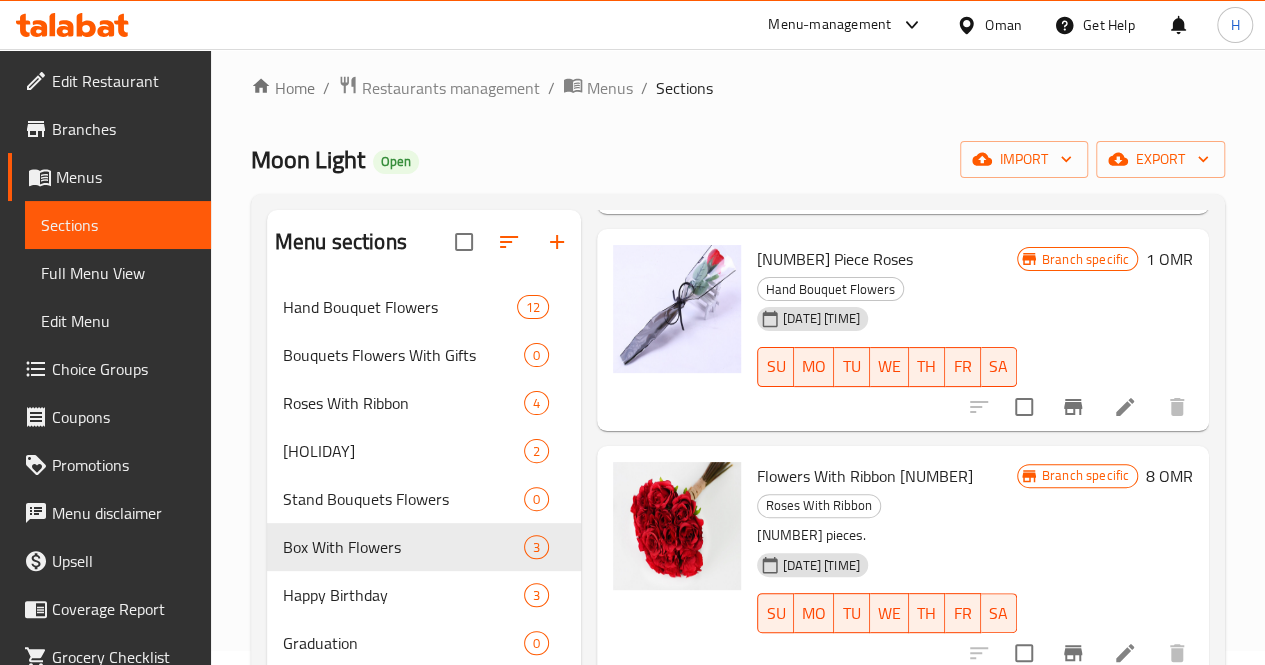 scroll, scrollTop: 888, scrollLeft: 0, axis: vertical 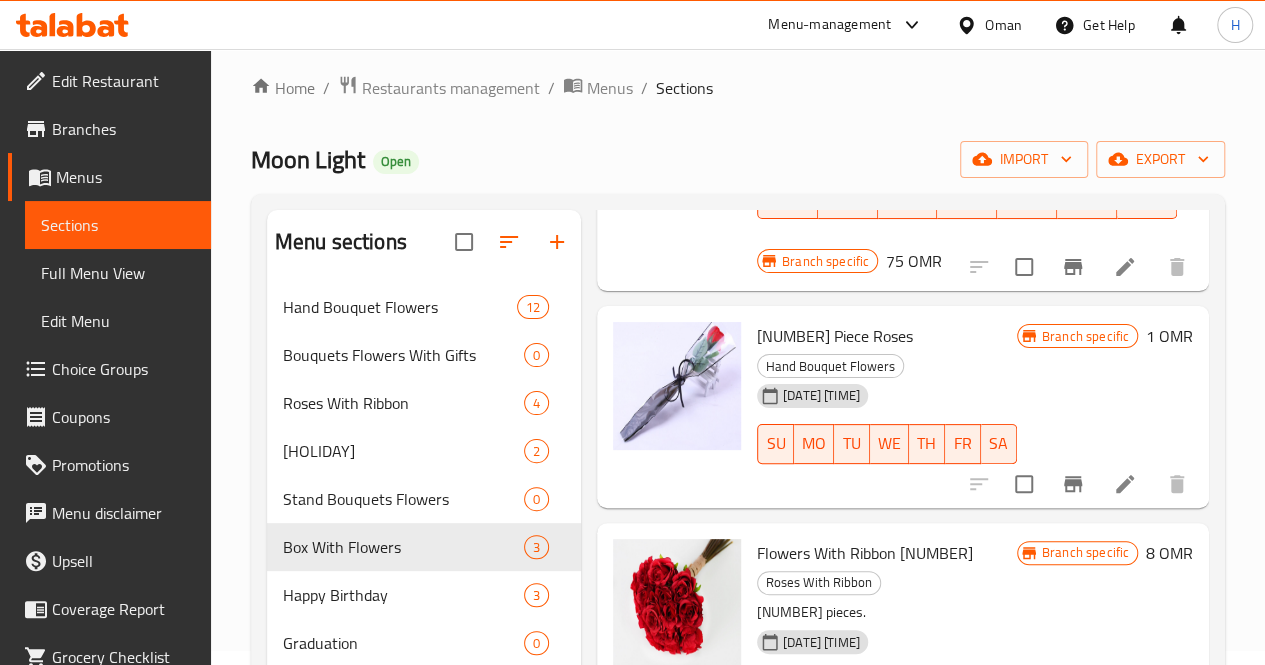 type on "1" 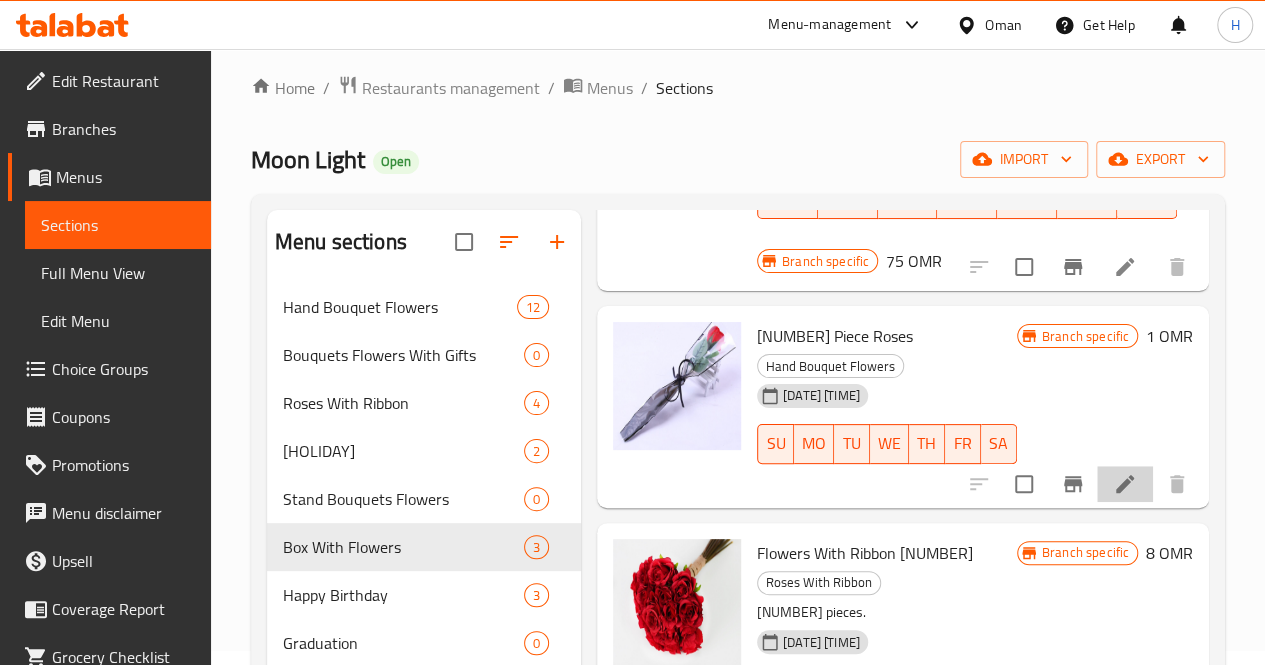 click at bounding box center (1125, 484) 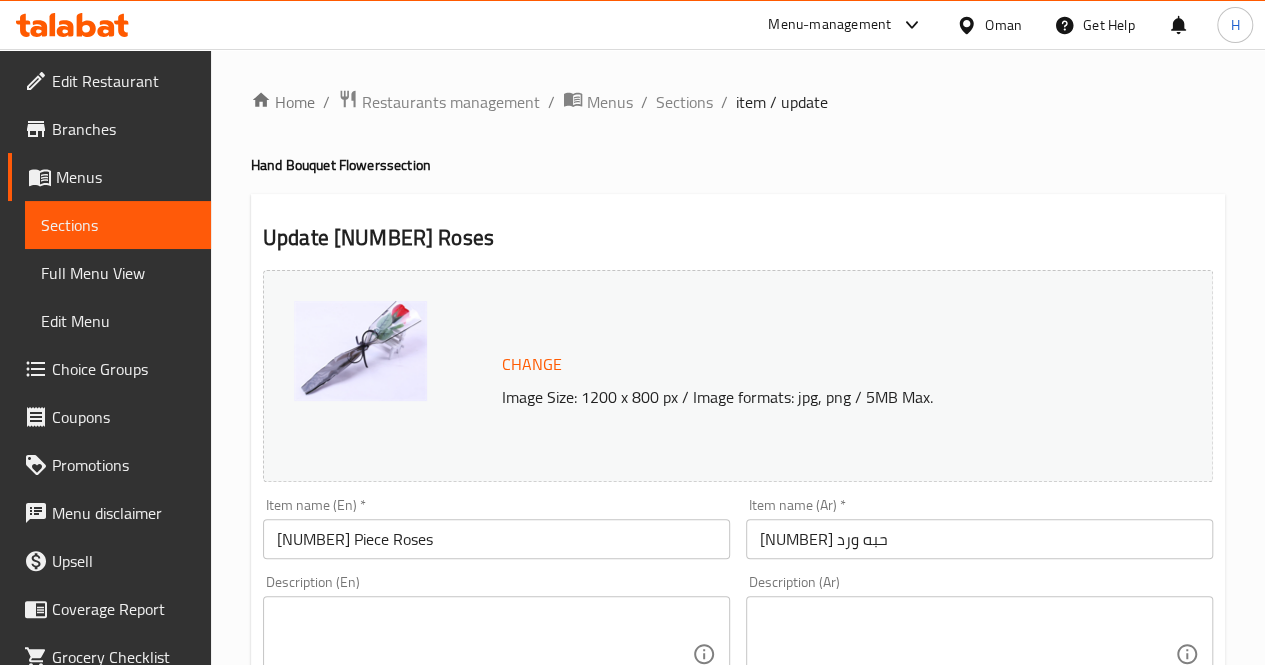 scroll, scrollTop: 225, scrollLeft: 0, axis: vertical 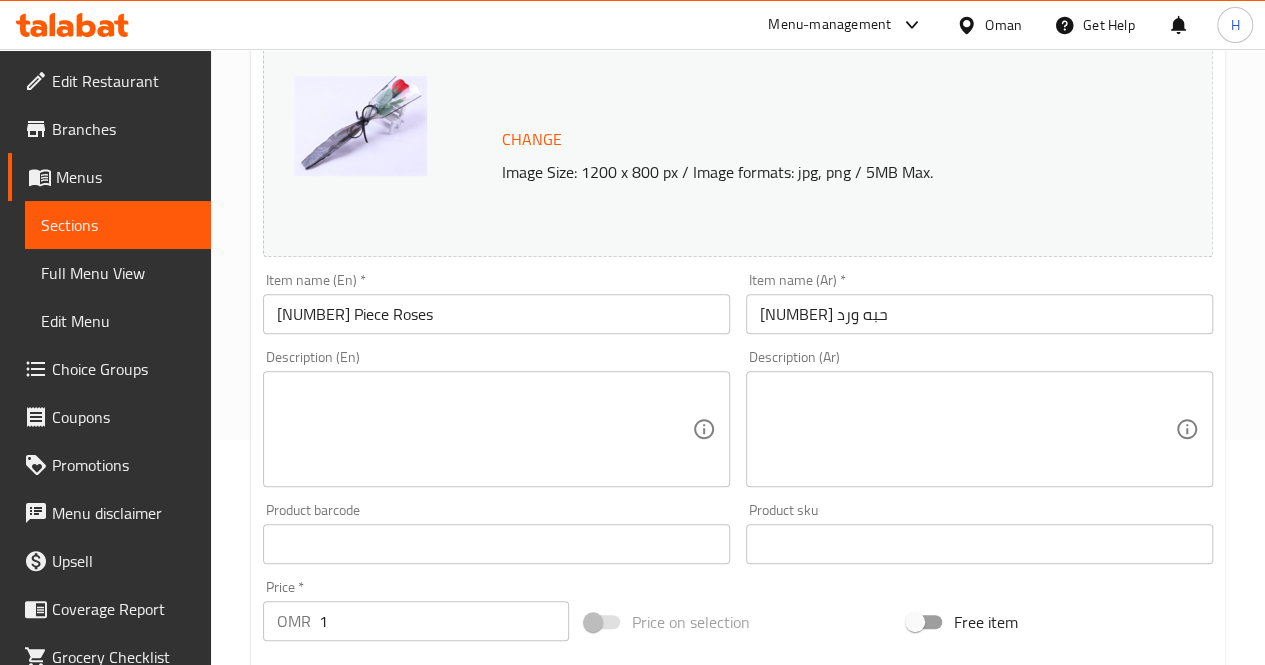 click at bounding box center (484, 429) 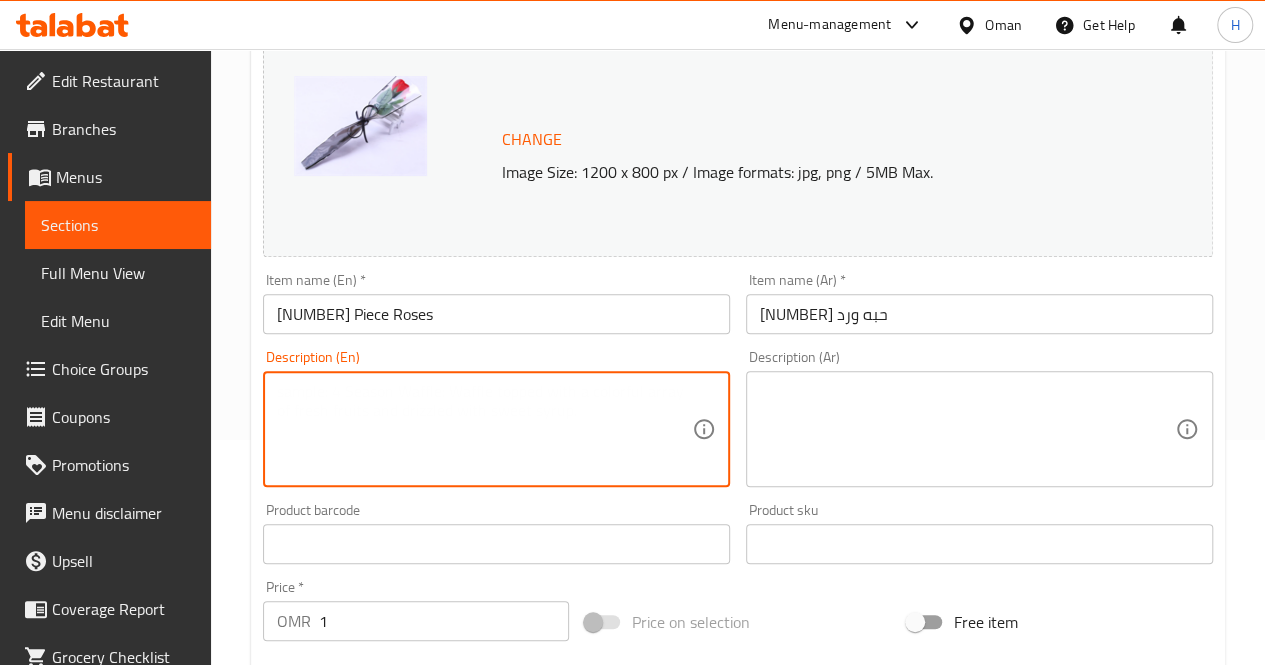 paste on "A simple and elegant single red rose, perfect for small gestures, tokens of love, or thoughtful giveaways.
Includes: One red rose
Approximate dimensions: 5*35 cm" 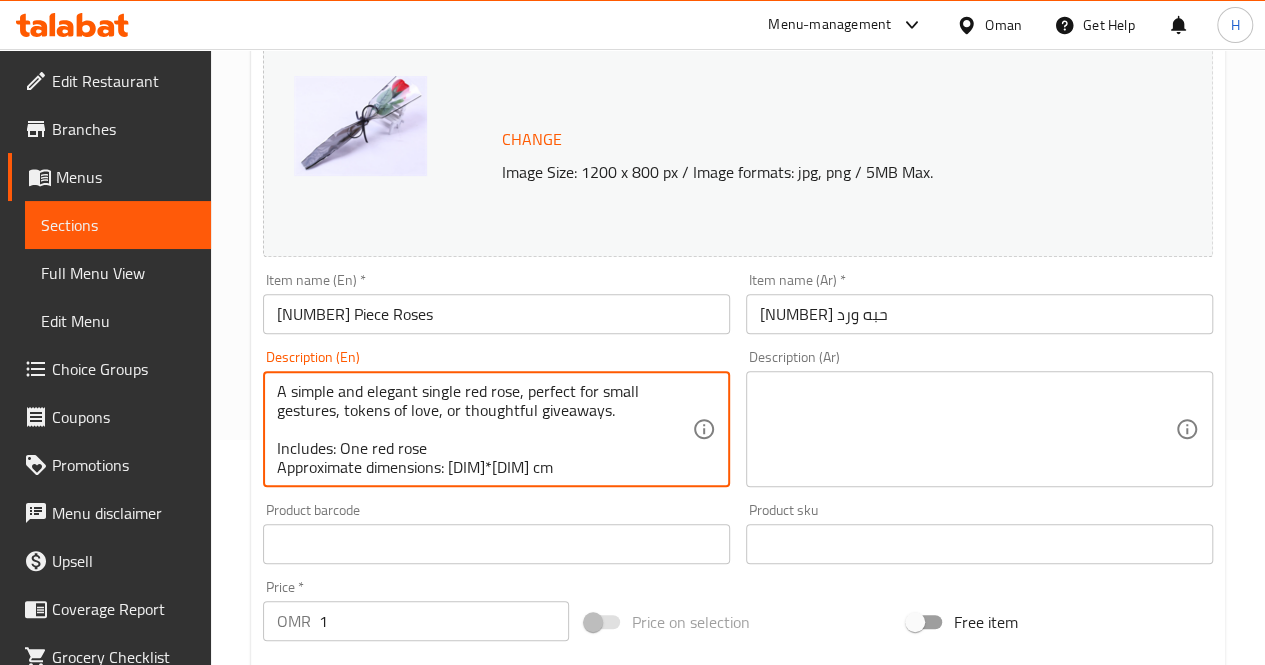 scroll, scrollTop: 4, scrollLeft: 0, axis: vertical 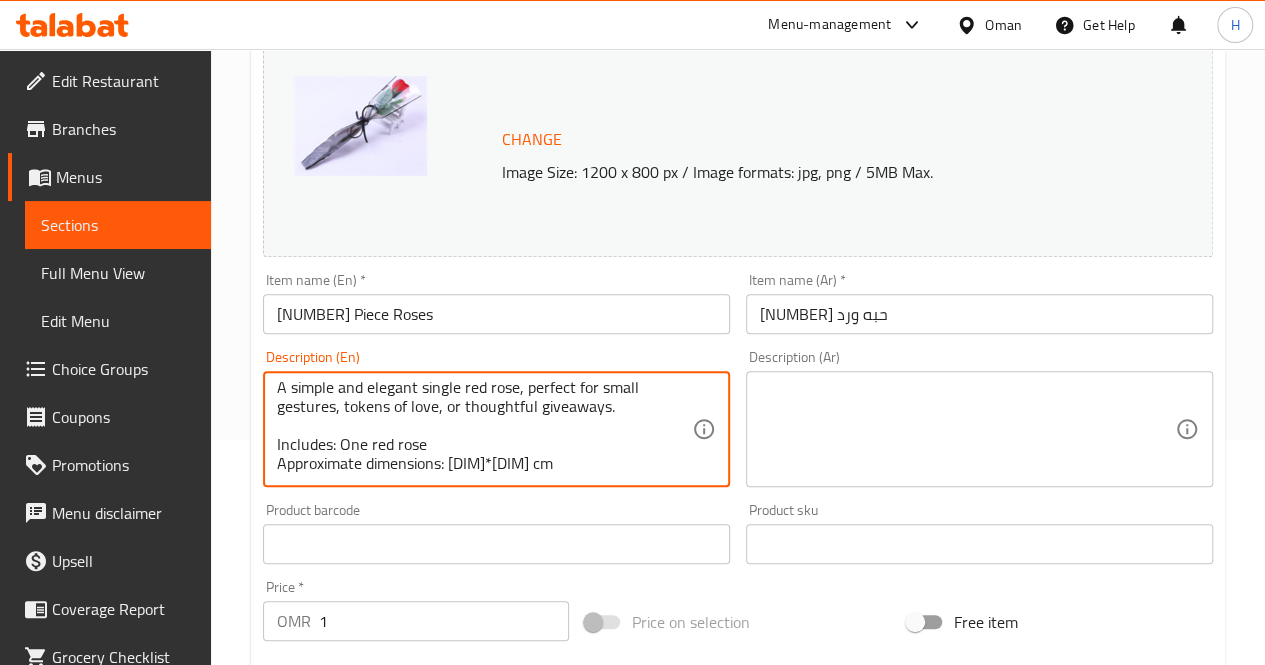 type on "A simple and elegant single red rose, perfect for small gestures, tokens of love, or thoughtful giveaways.
Includes: One red rose
Approximate dimensions: 5*35 cm" 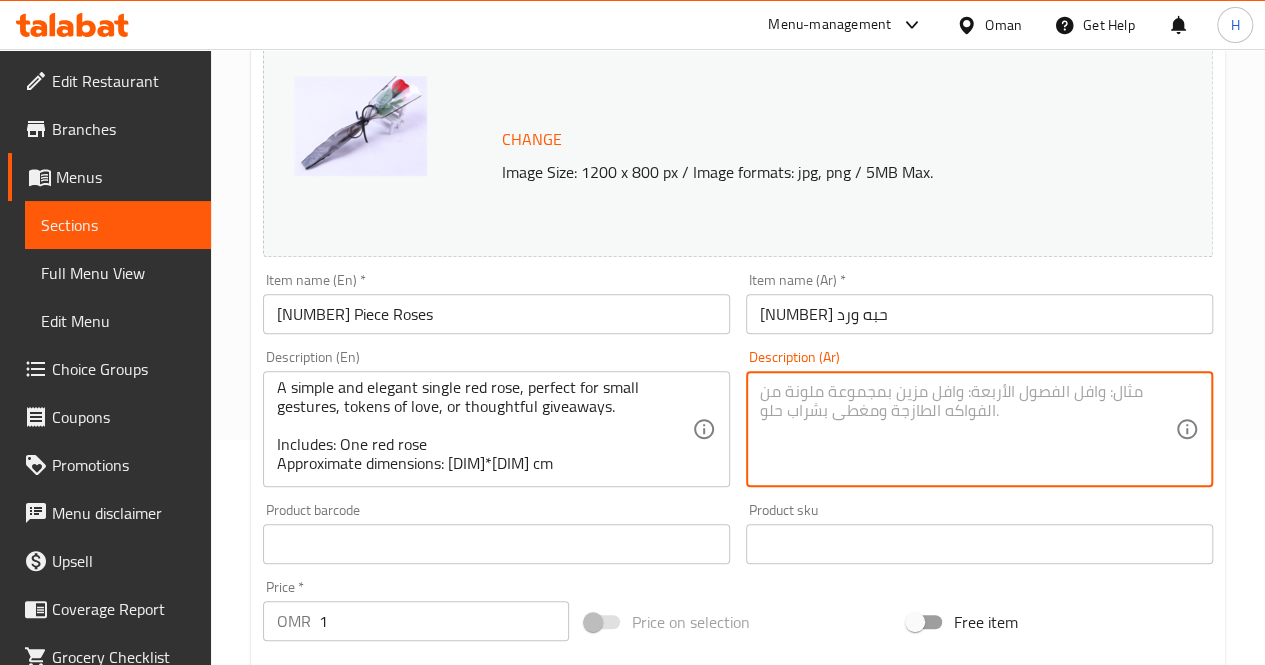 click at bounding box center [967, 429] 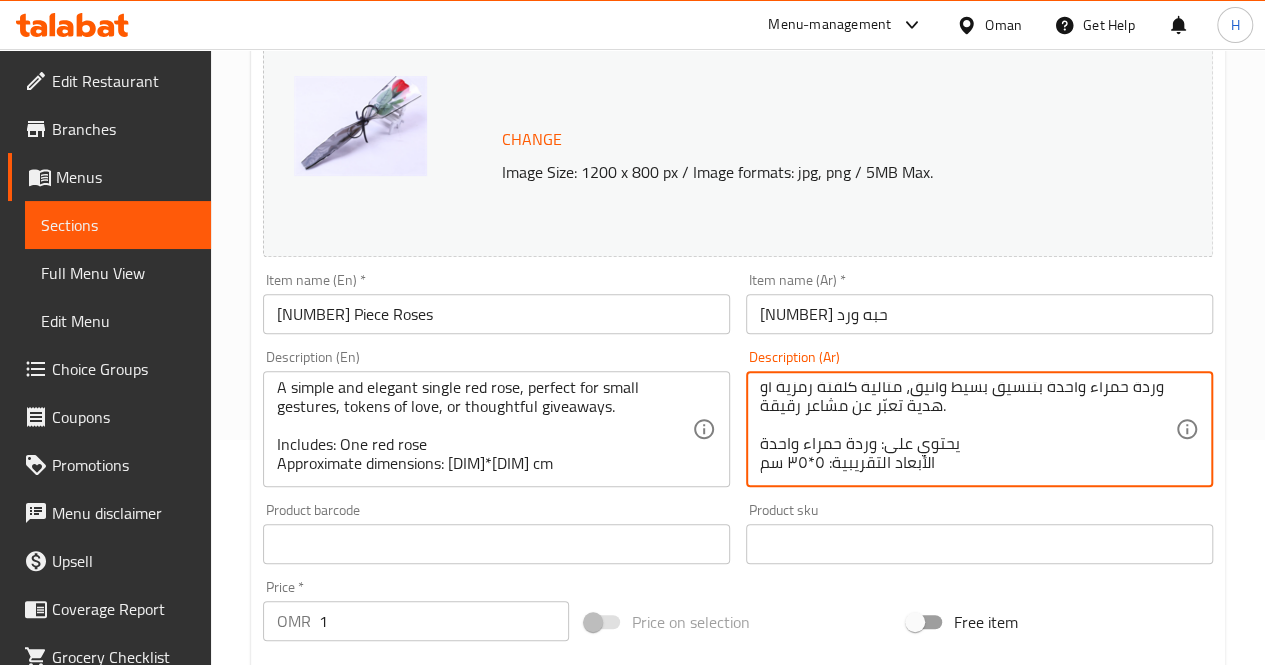 scroll, scrollTop: 0, scrollLeft: 0, axis: both 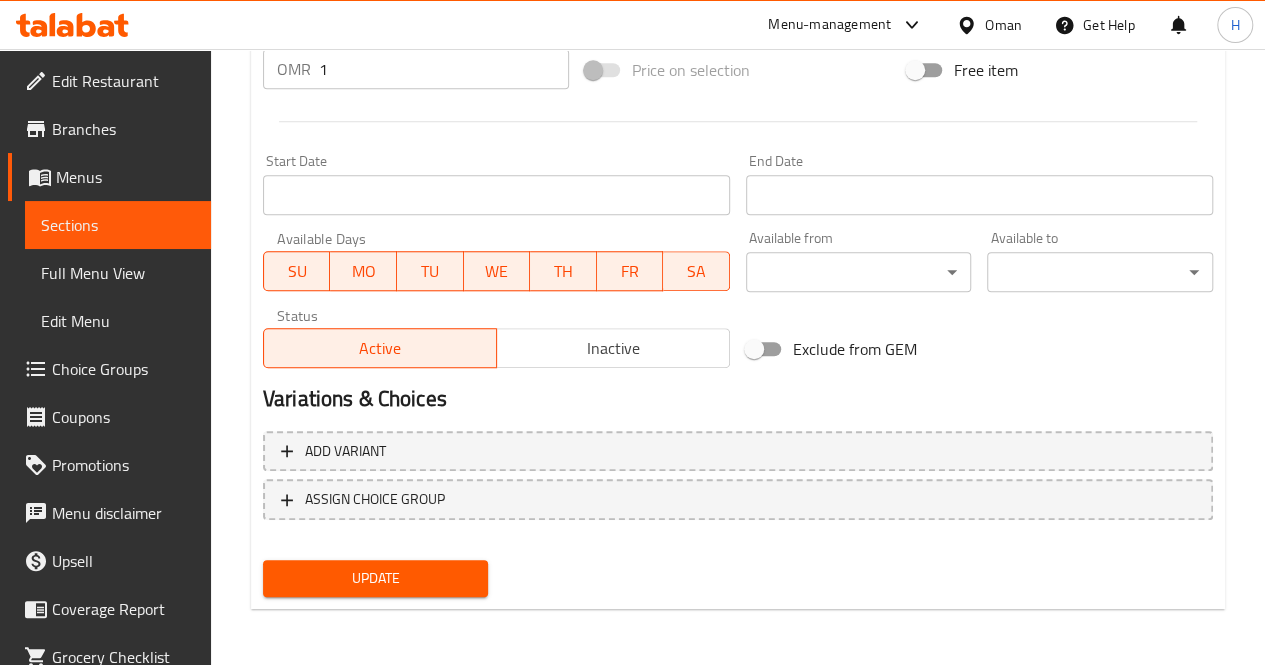 type on "وردة حمراء واحدة بتنسيق بسيط وأنيق، مثالية كلفتة رمزية أو هدية تعبّر عن مشاعر رقيقة.
يحتوي على: وردة حمراء واحدة
الأبعاد التقريبية: ٥*٣٥ سم" 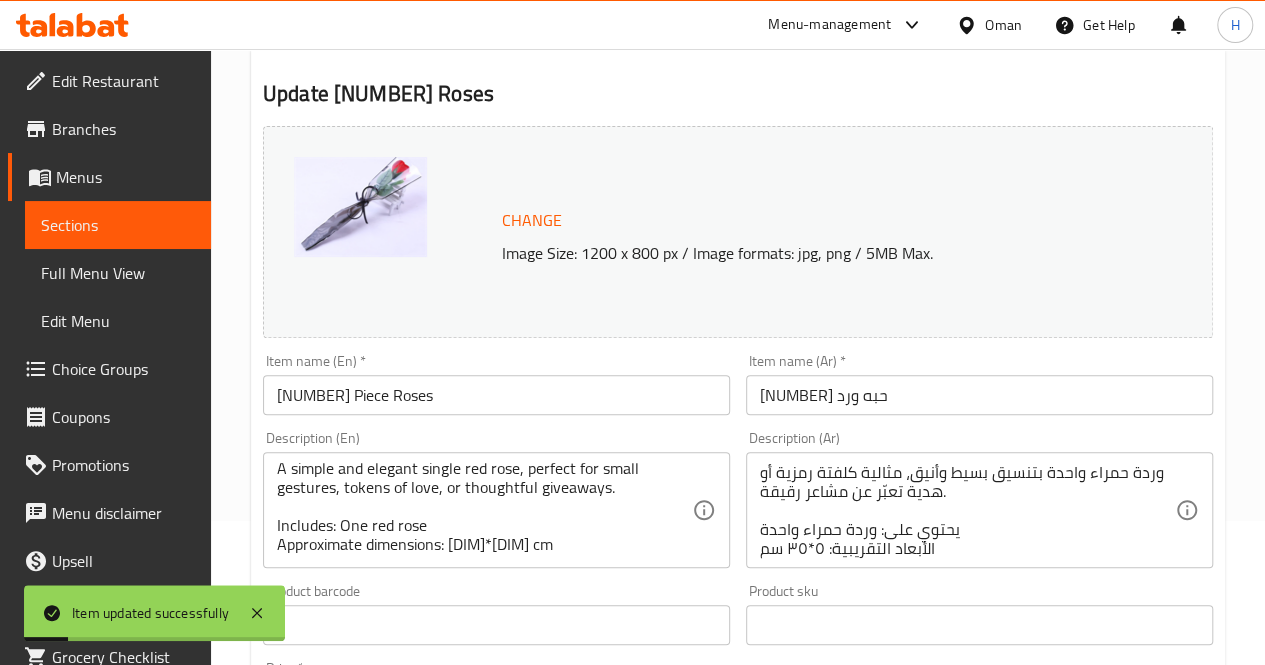 scroll, scrollTop: 0, scrollLeft: 0, axis: both 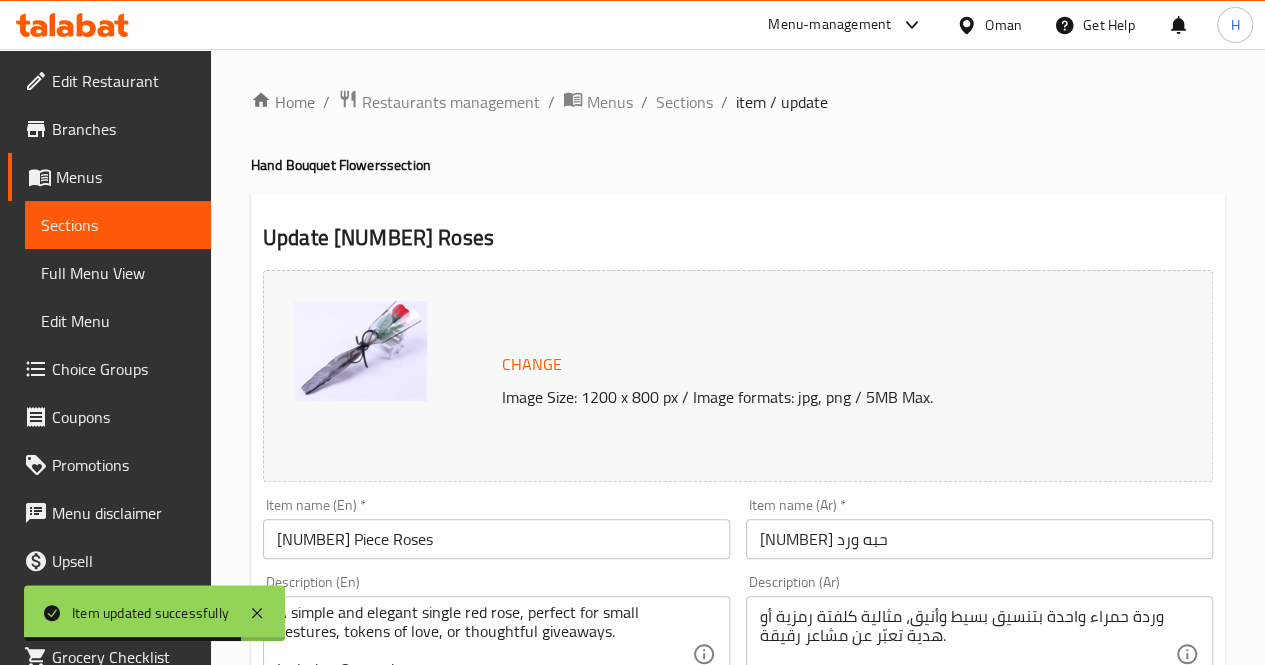 click on "Home / Restaurants management / Menus / Sections / item / update Hand Bouquet Flowers  section Update 1 Piece Roses Change Image Size: 1200 x 800 px / Image formats: jpg, png / 5MB Max. Item name (En)   * 1 Piece Roses Item name (En)  * Item name (Ar)   * 1 حبه ورد Item name (Ar)  * Description (En) A simple and elegant single red rose, perfect for small gestures, tokens of love, or thoughtful giveaways.
Includes: One red rose
Approximate dimensions: 5*35 cm Description (En) Description (Ar) وردة حمراء واحدة بتنسيق بسيط وأنيق، مثالية كلفتة رمزية أو هدية تعبّر عن مشاعر رقيقة.
يحتوي على: وردة حمراء واحدة
الأبعاد التقريبية: ٥*٣٥ سم
Description (Ar) Product barcode Product barcode Product sku Product sku Price   * OMR 1 Price  * Price on selection Free item Start Date Start Date End Date End Date Available Days SU MO TU WE TH FR SA Available from ​ ​ Available to ​ ​ Status" at bounding box center [738, 745] 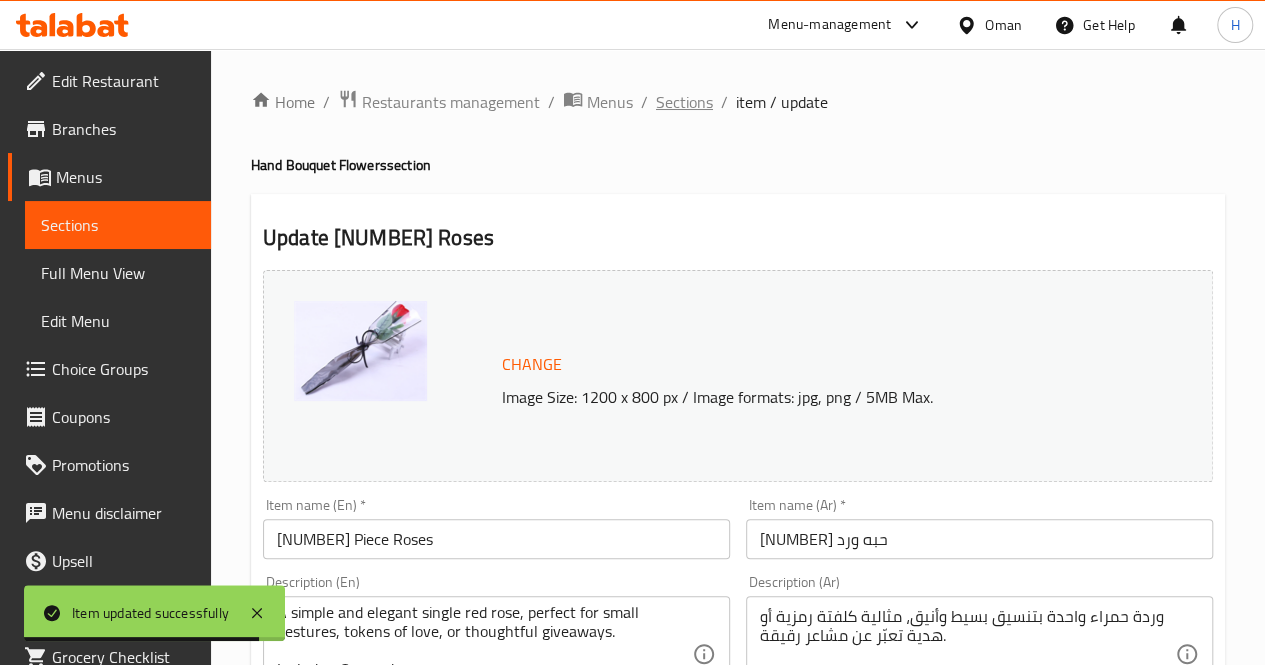 click on "Sections" at bounding box center (684, 102) 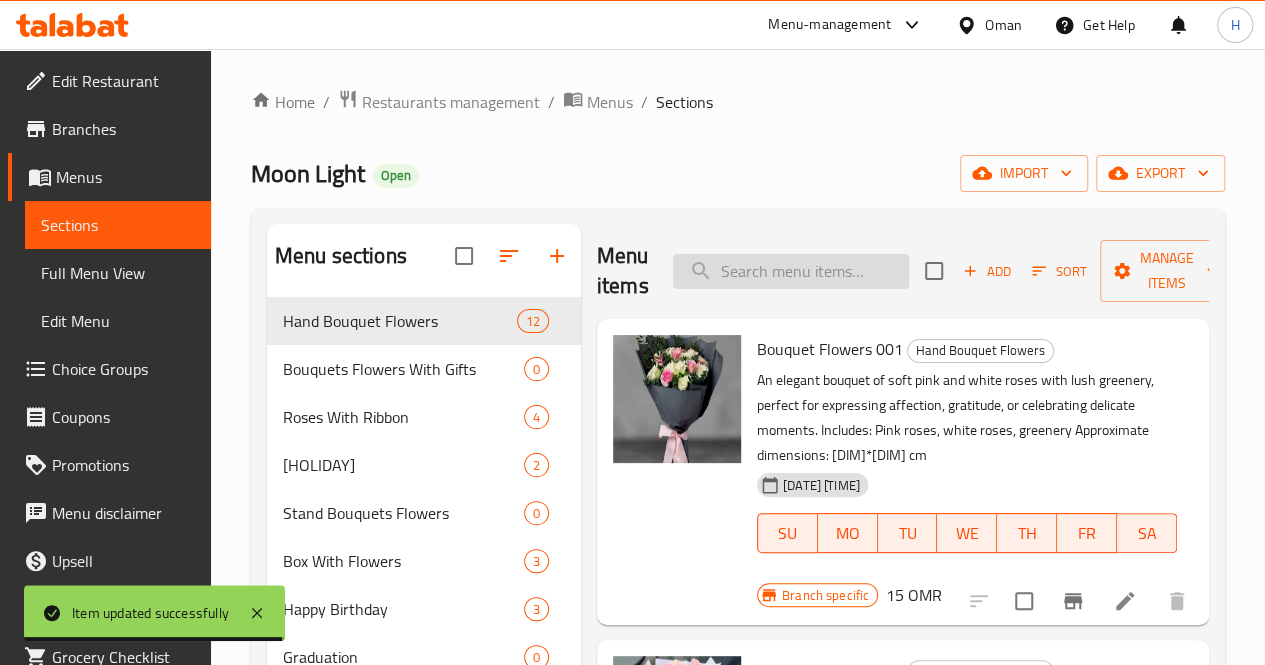 click at bounding box center [791, 271] 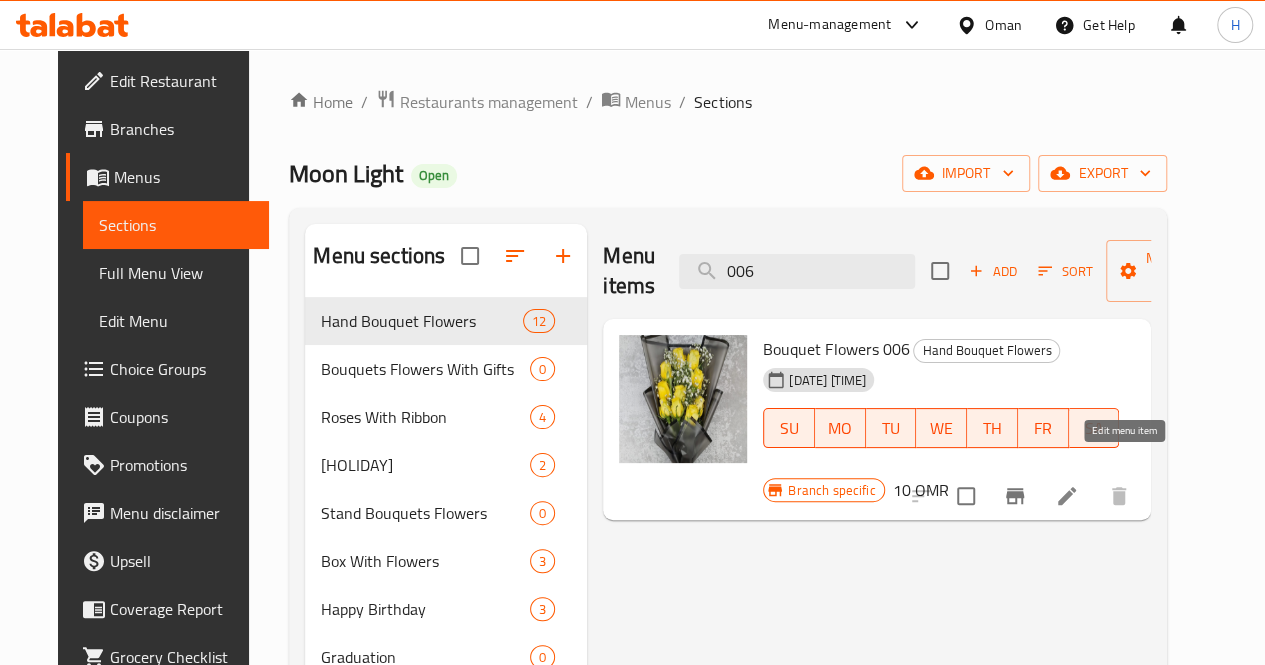 type on "006" 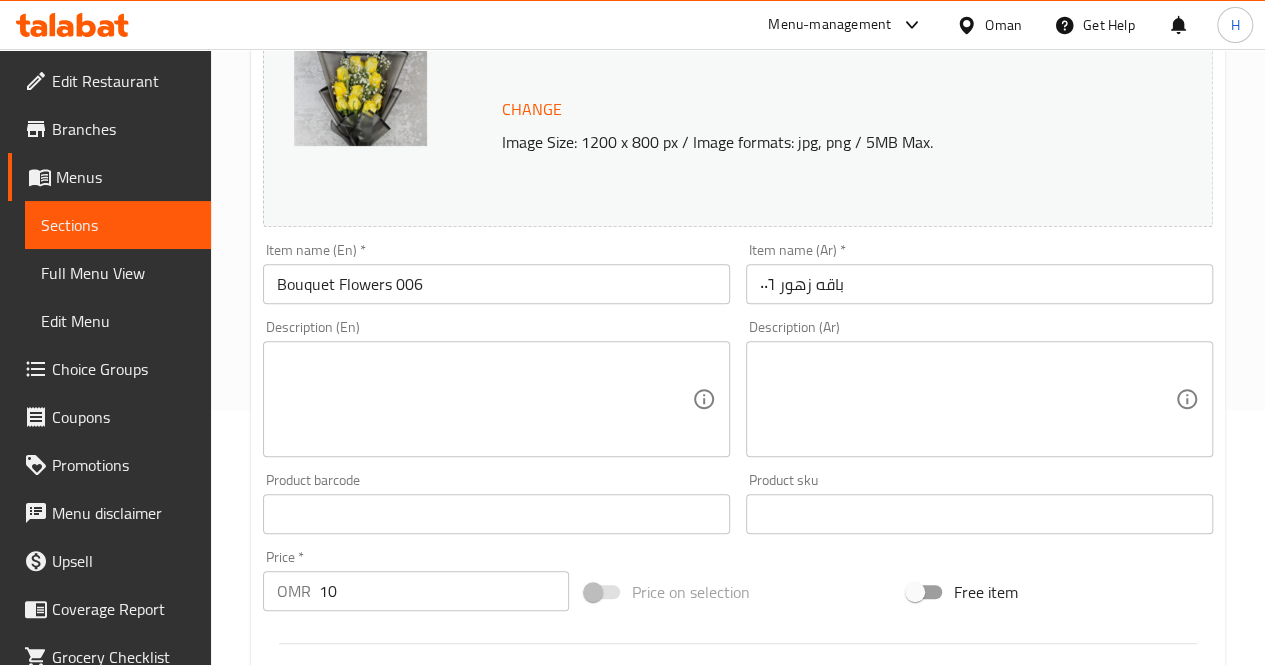 scroll, scrollTop: 256, scrollLeft: 0, axis: vertical 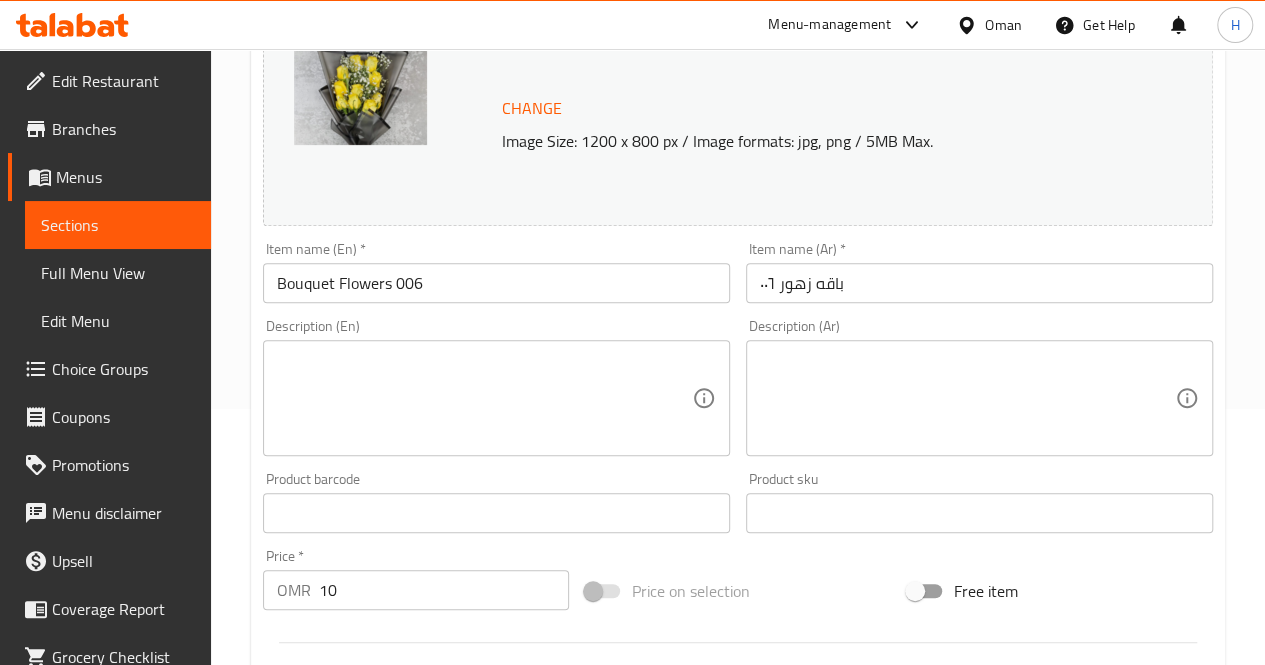 click at bounding box center (484, 398) 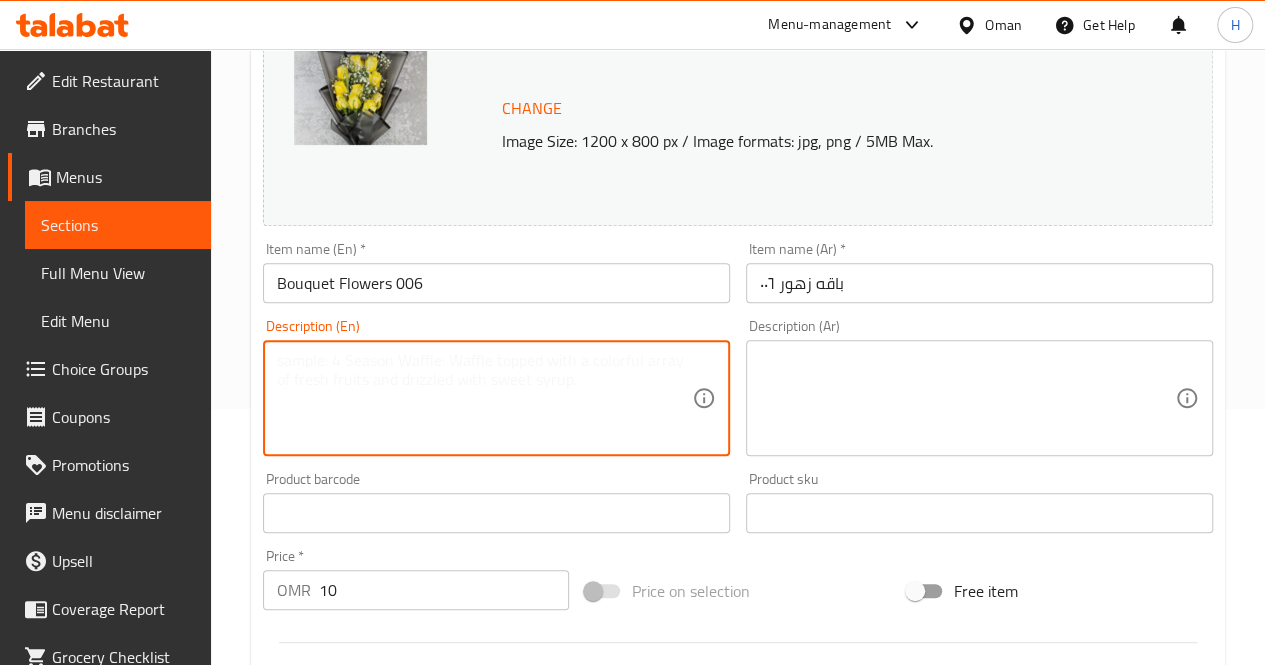 paste on "A cheerful bouquet of yellow roses paired with babys breath, perfect for sending warm wishes, friendship, and positivity.
Includes: Yellow roses, babys breath
Approximate dimensions: 35*40 cm" 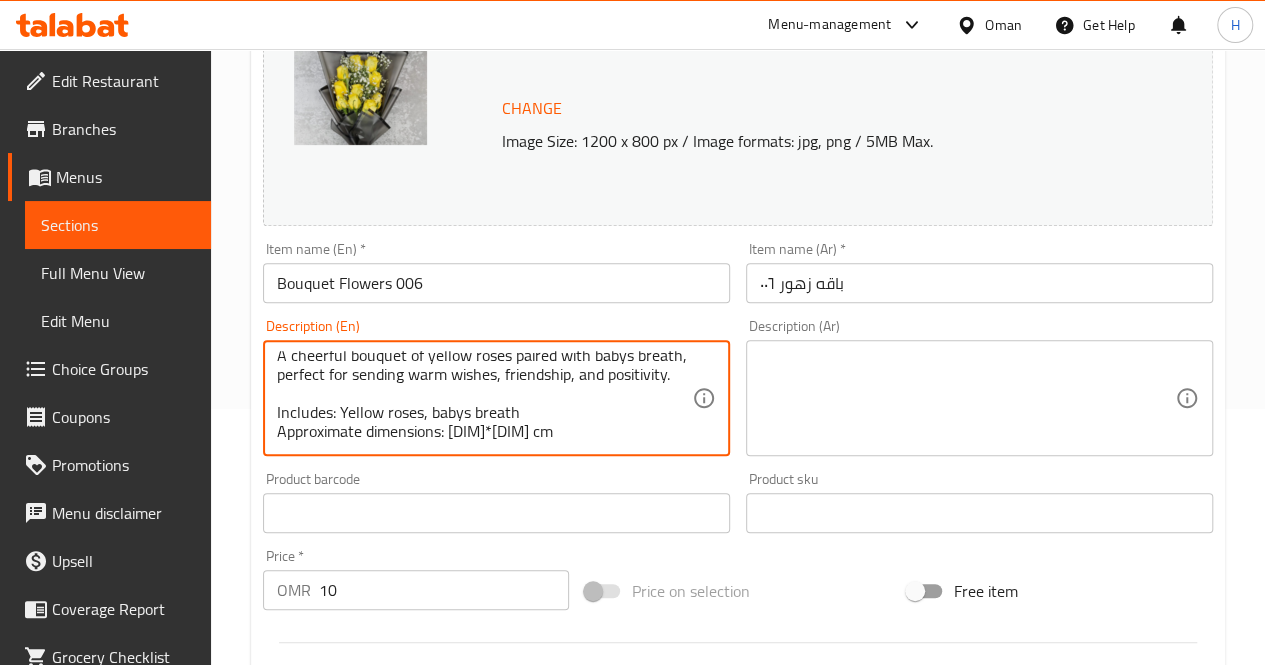 scroll, scrollTop: 0, scrollLeft: 0, axis: both 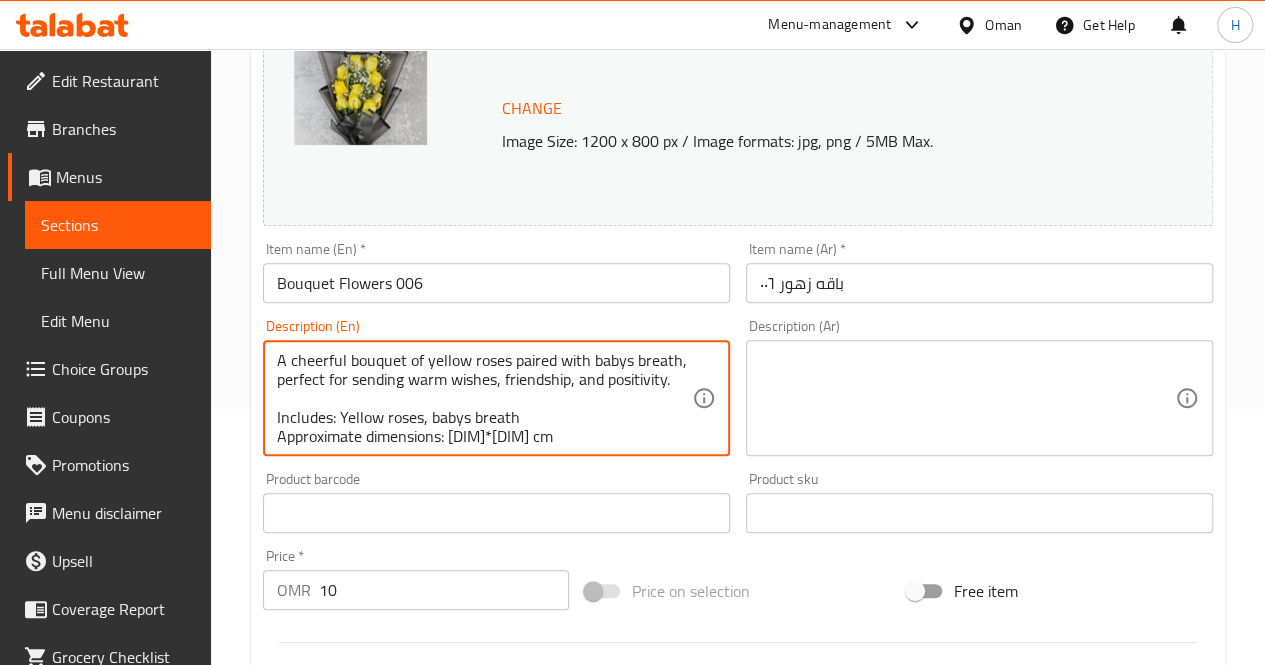 type on "A cheerful bouquet of yellow roses paired with babys breath, perfect for sending warm wishes, friendship, and positivity.
Includes: Yellow roses, babys breath
Approximate dimensions: 35*40 cm" 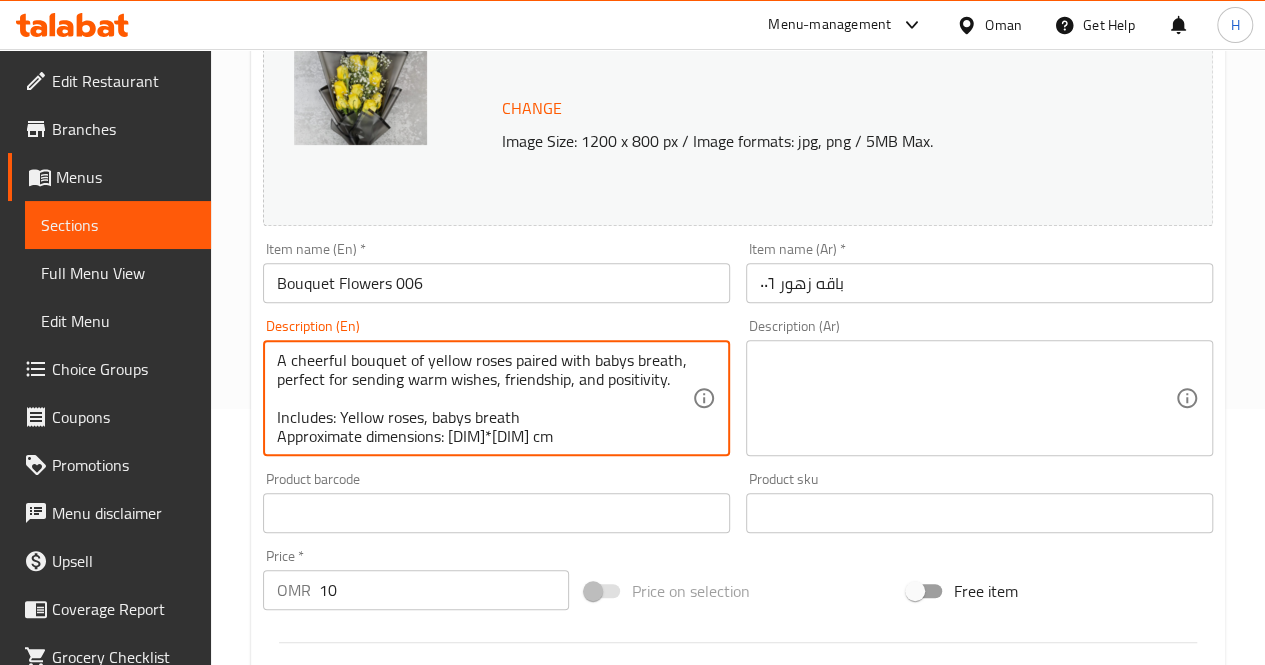 click at bounding box center [967, 398] 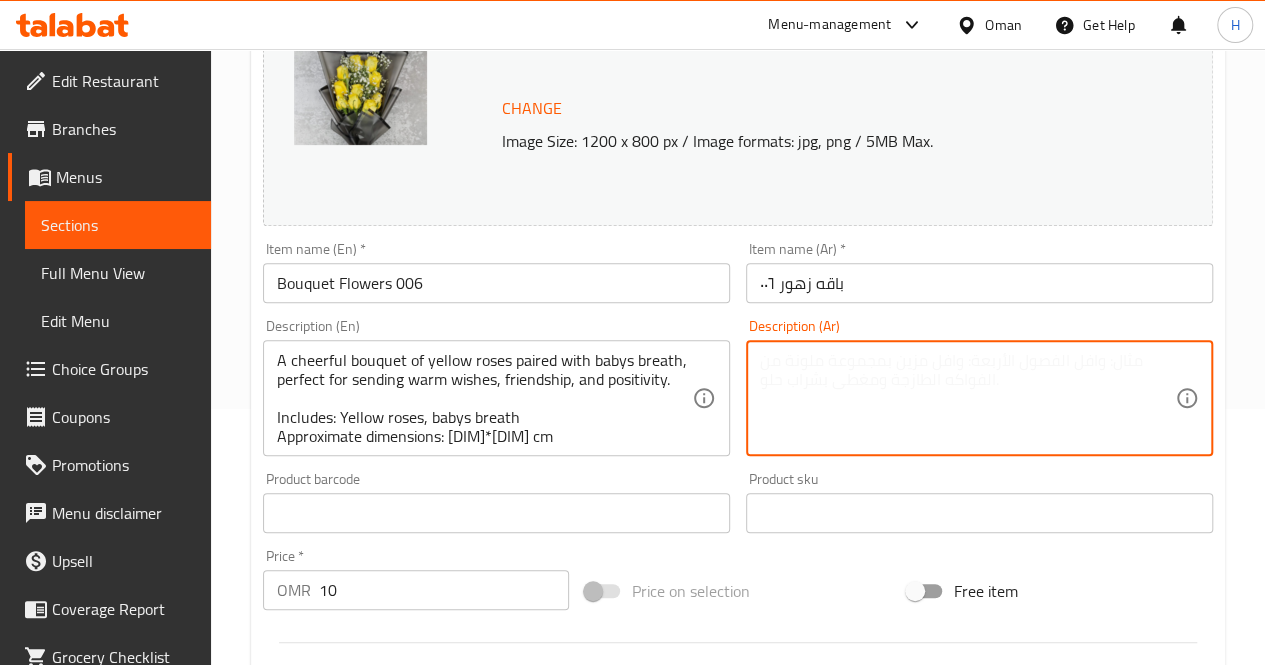 paste on "باقة زهور مبهجة من الورد الأصفر مع الجيبسوفيلا، مثالية للتعبير عن الصداقة والتمنيات الجميلة والمشاعر الإيجابية.
يحتوي على: ورد أصفر، جيبسوفيلا
الأبعاد التقريبية: ٣٥*٤٠ سم" 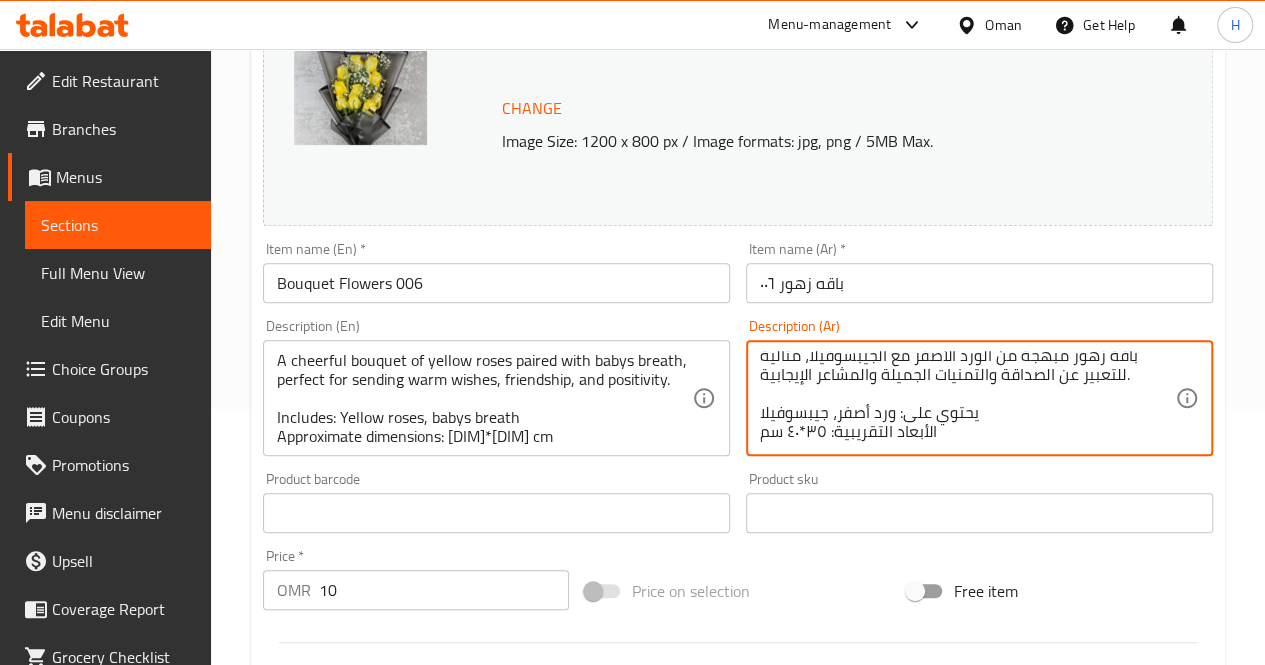 scroll, scrollTop: 0, scrollLeft: 0, axis: both 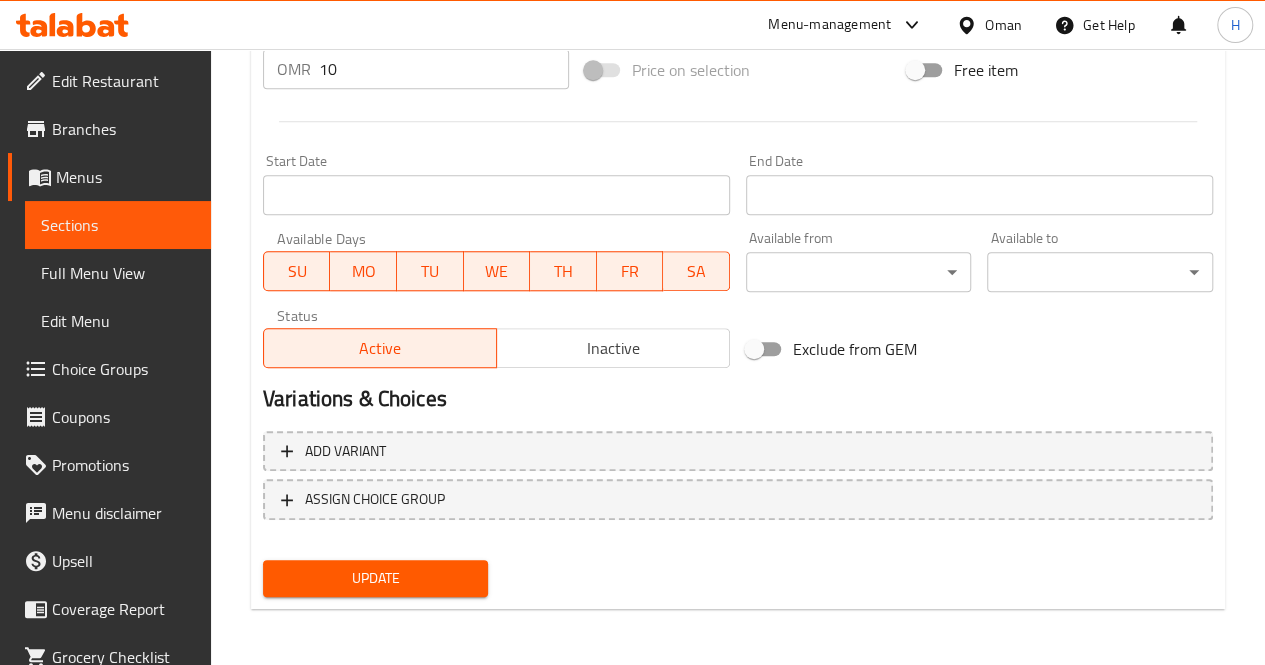 type on "باقة زهور مبهجة من الورد الأصفر مع الجيبسوفيلا، مثالية للتعبير عن الصداقة والتمنيات الجميلة والمشاعر الإيجابية.
يحتوي على: ورد أصفر، جيبسوفيلا
الأبعاد التقريبية: ٣٥*٤٠ سم" 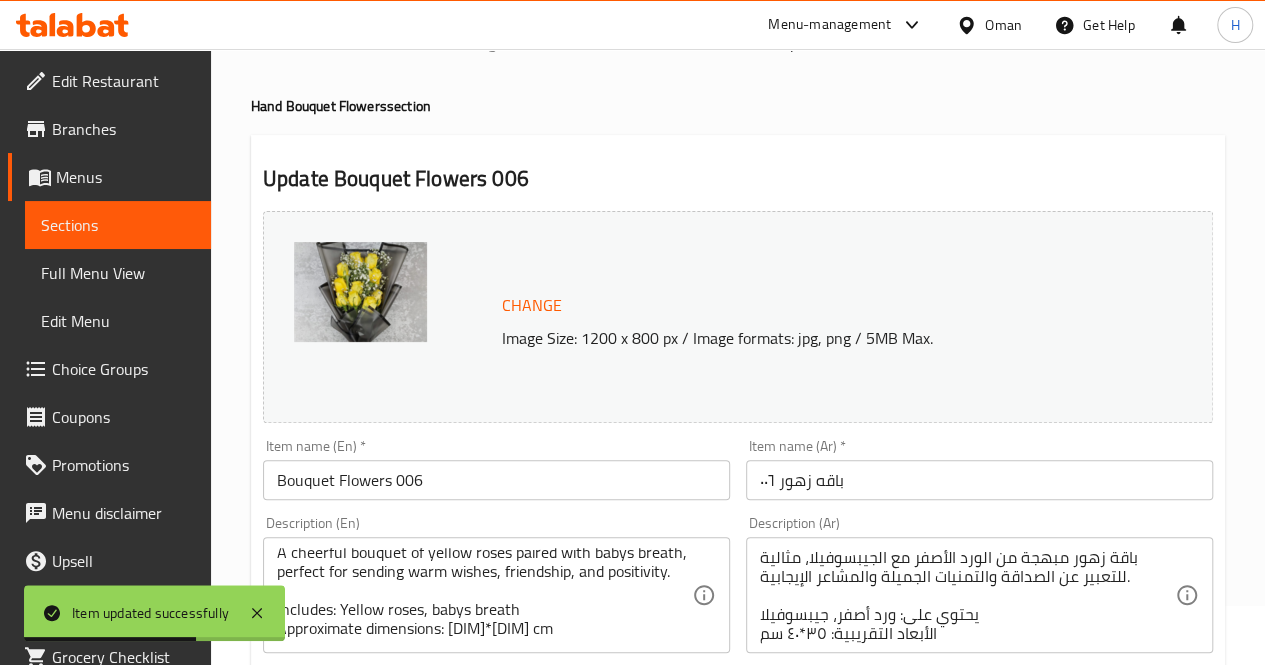 scroll, scrollTop: 0, scrollLeft: 0, axis: both 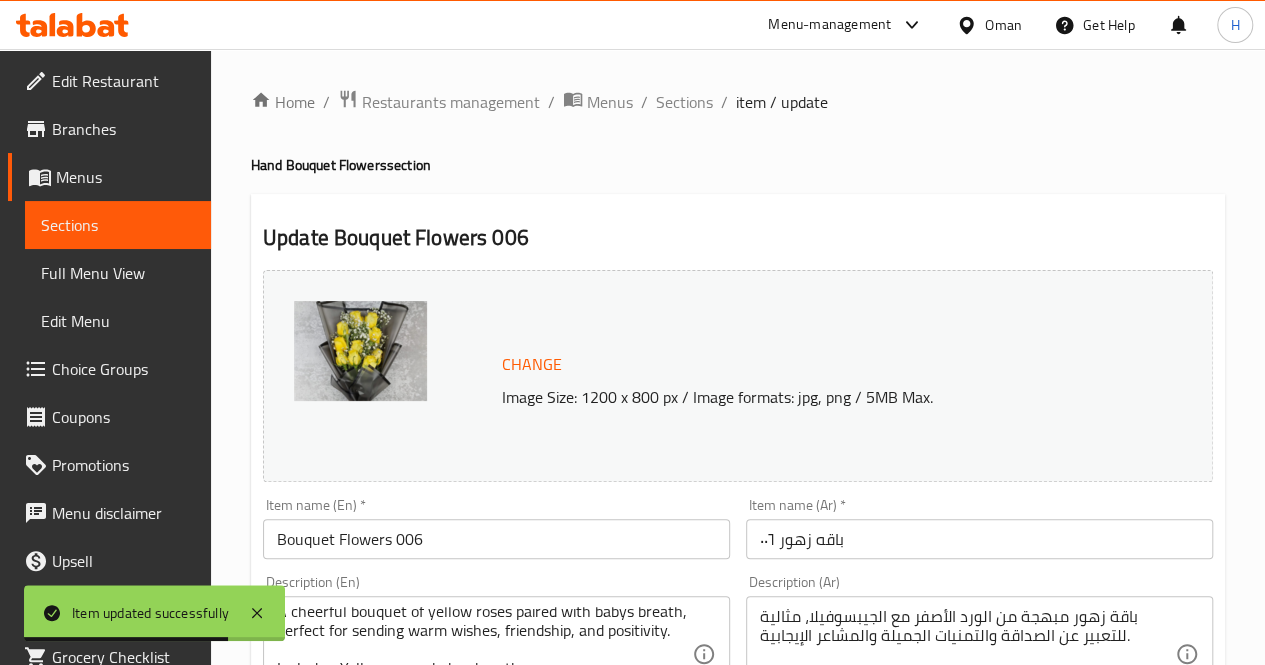 click on "Sections" at bounding box center (684, 102) 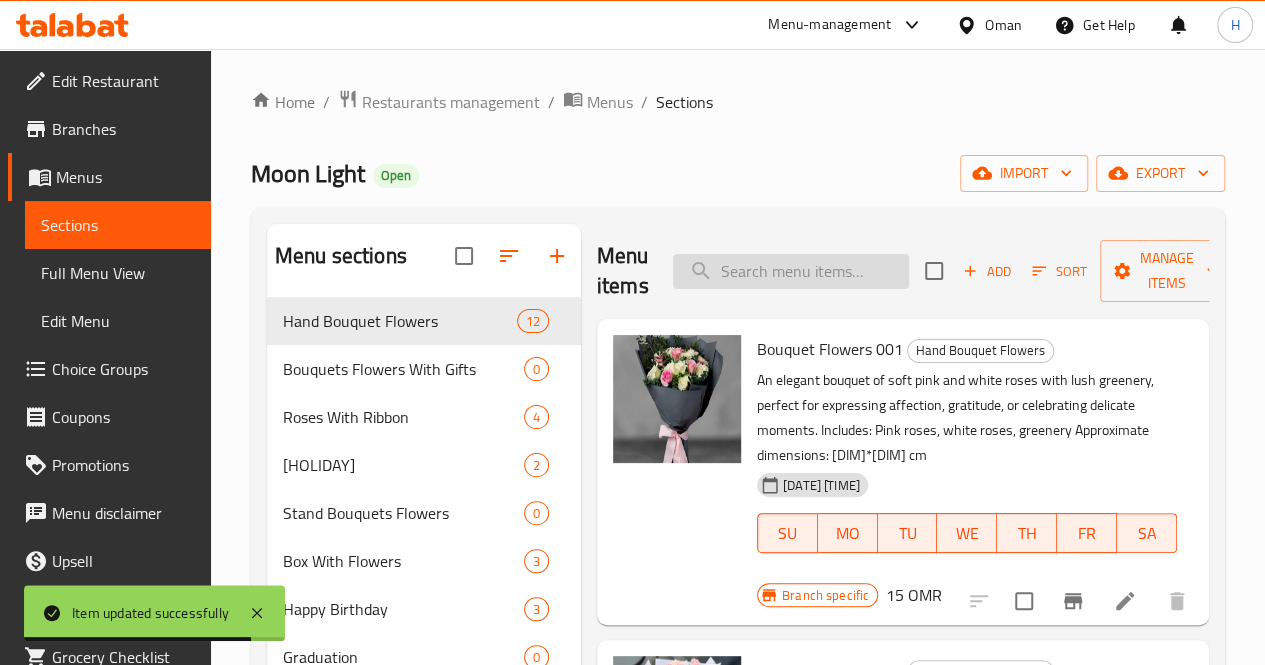 click at bounding box center (791, 271) 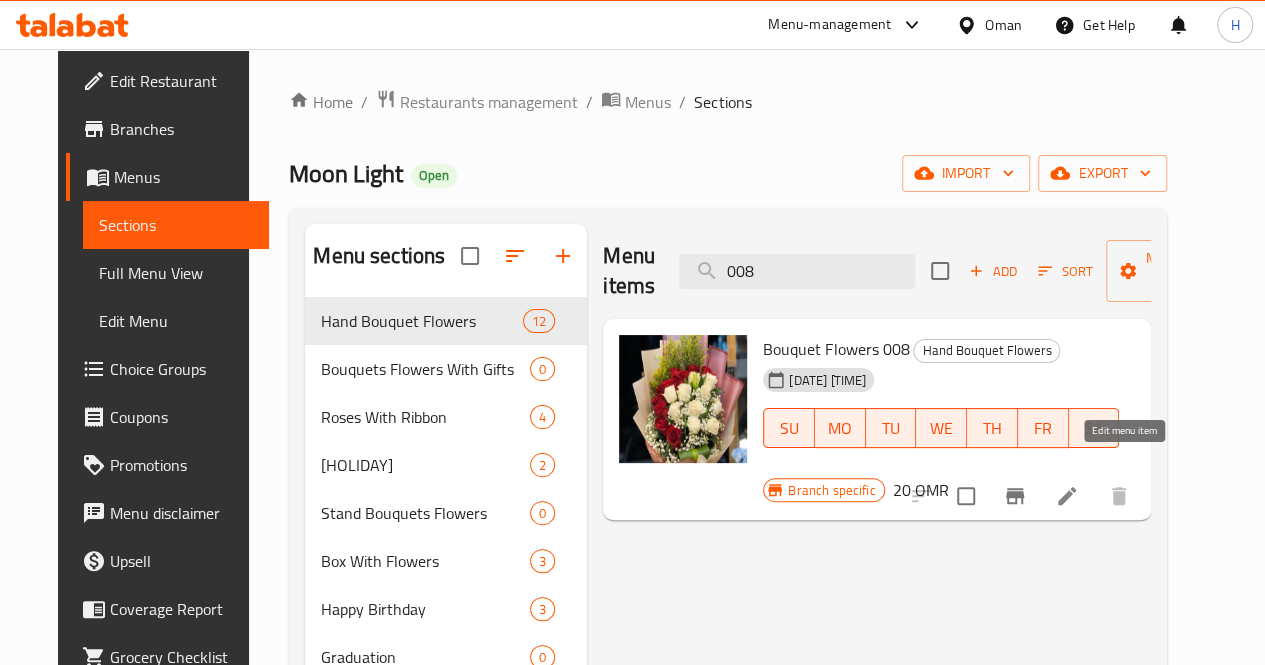 type on "008" 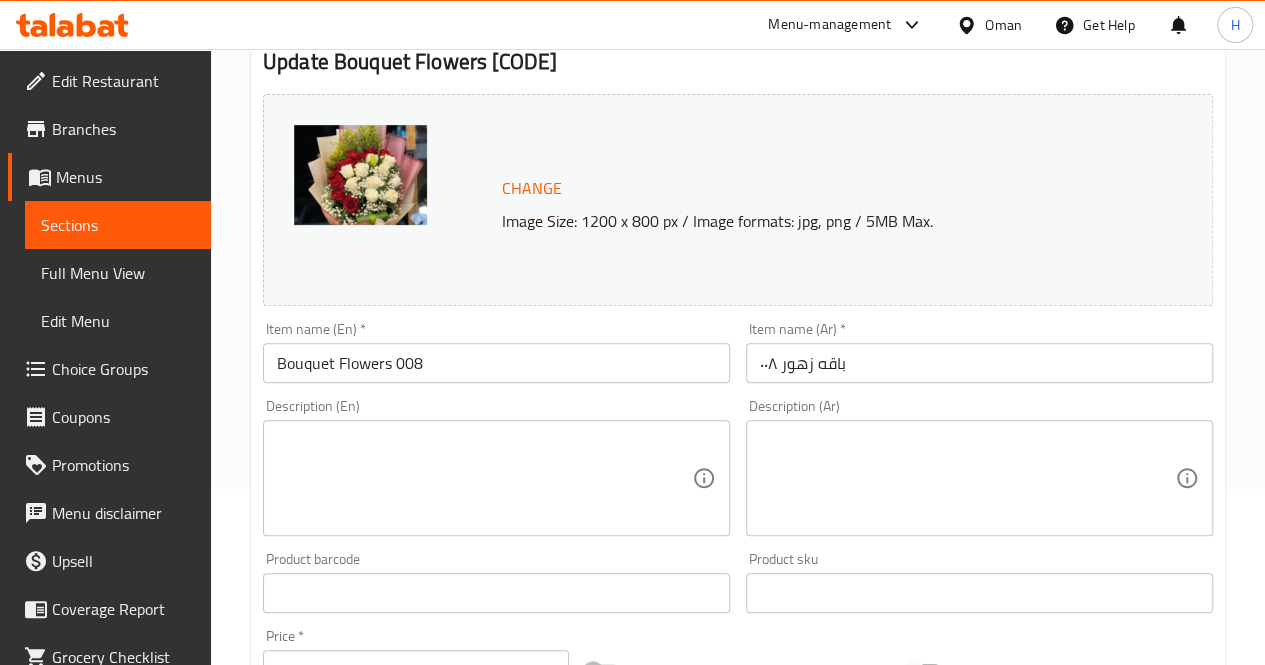 scroll, scrollTop: 177, scrollLeft: 0, axis: vertical 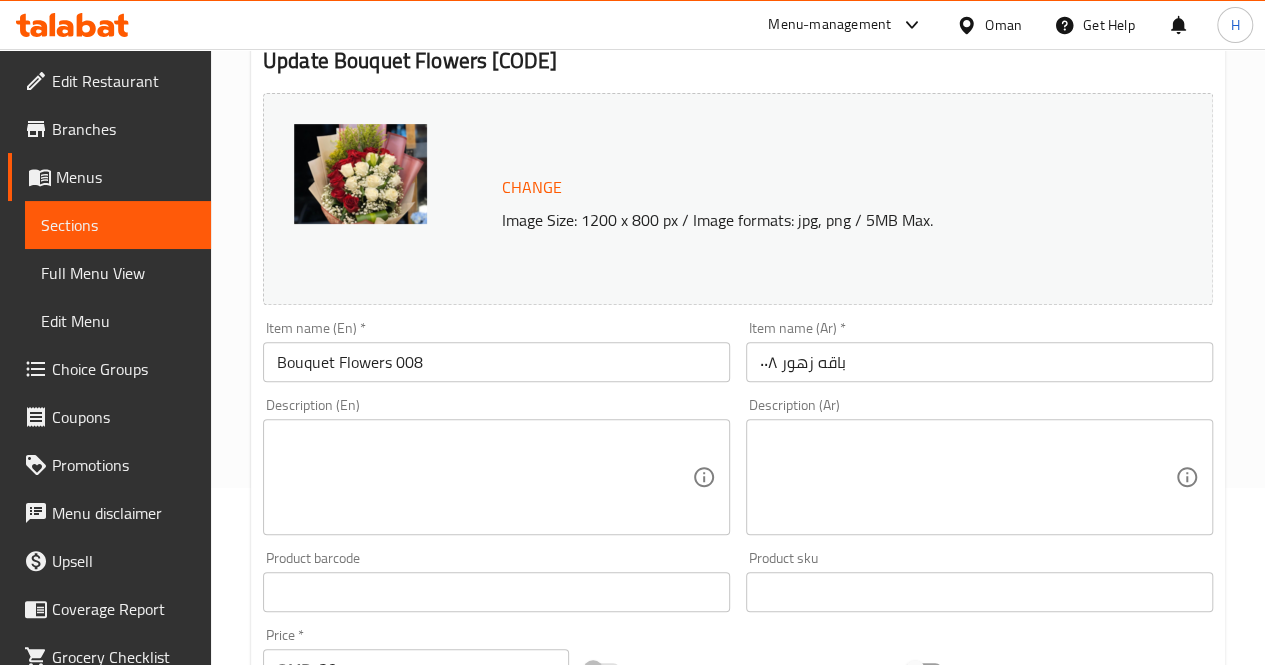 click at bounding box center [484, 477] 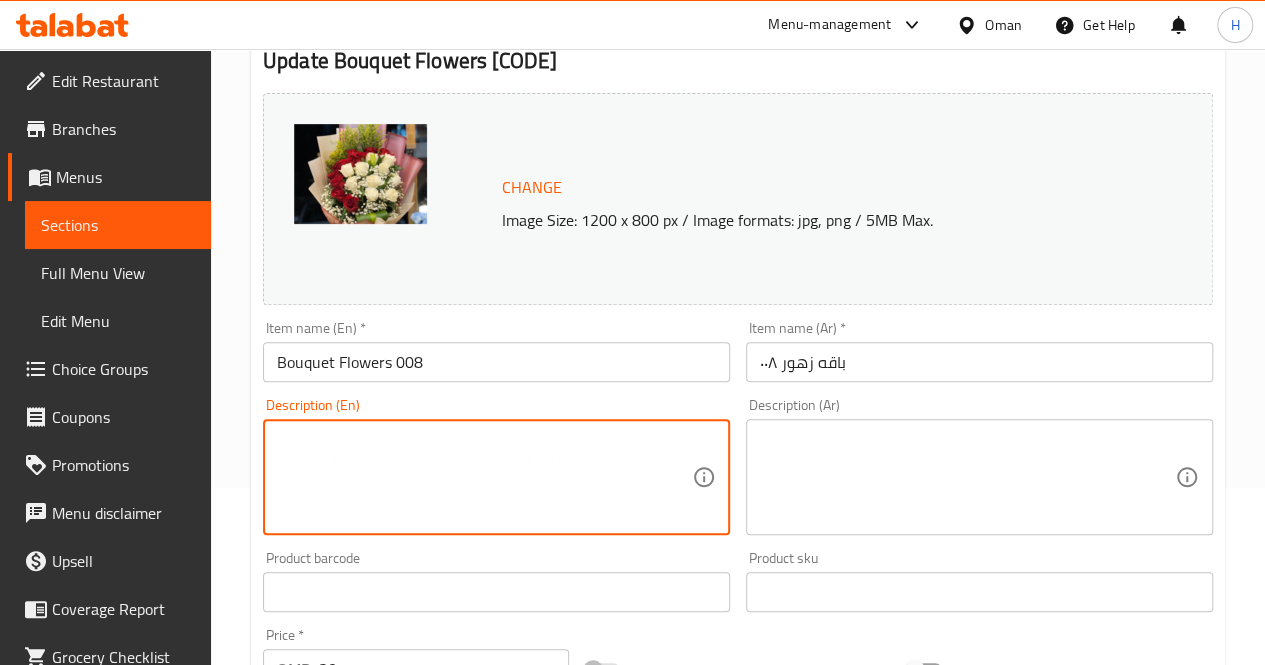 paste on "An elegant bouquet combining red and white roses with babys breath and greenery, perfect for classic celebrations and heartfelt occasions.
Includes: Red roses, white roses, babys breath, solidago
Approximate dimensions: 40*50 cm" 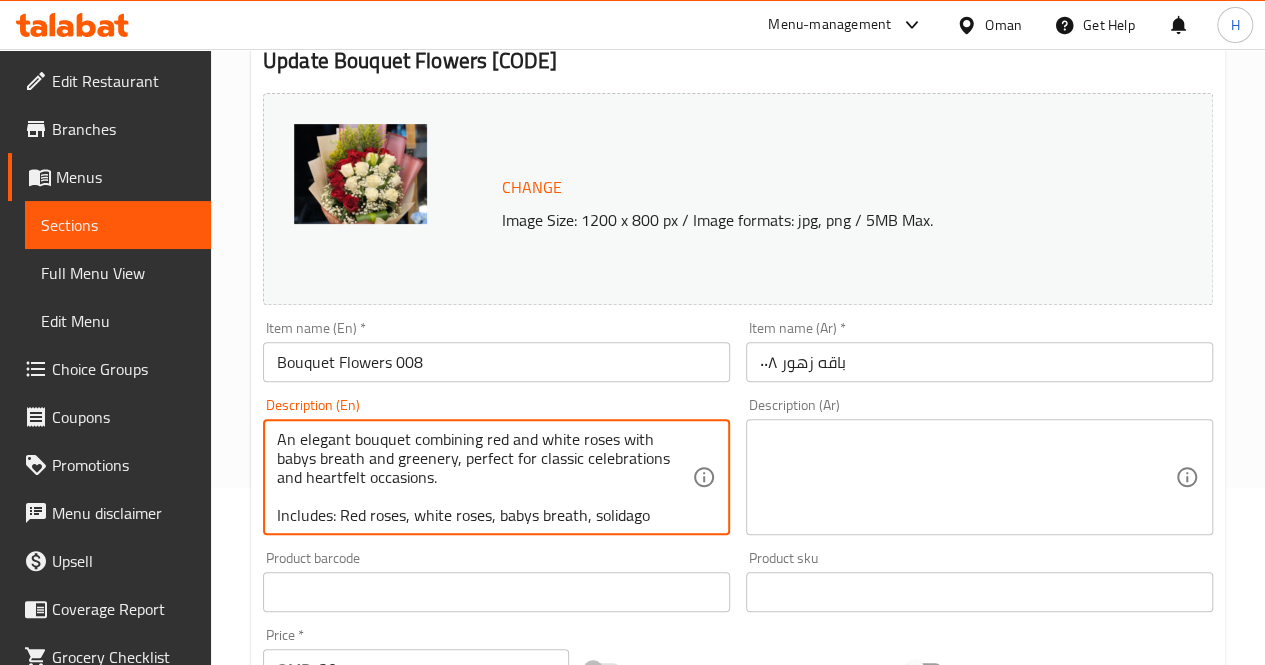 scroll, scrollTop: 24, scrollLeft: 0, axis: vertical 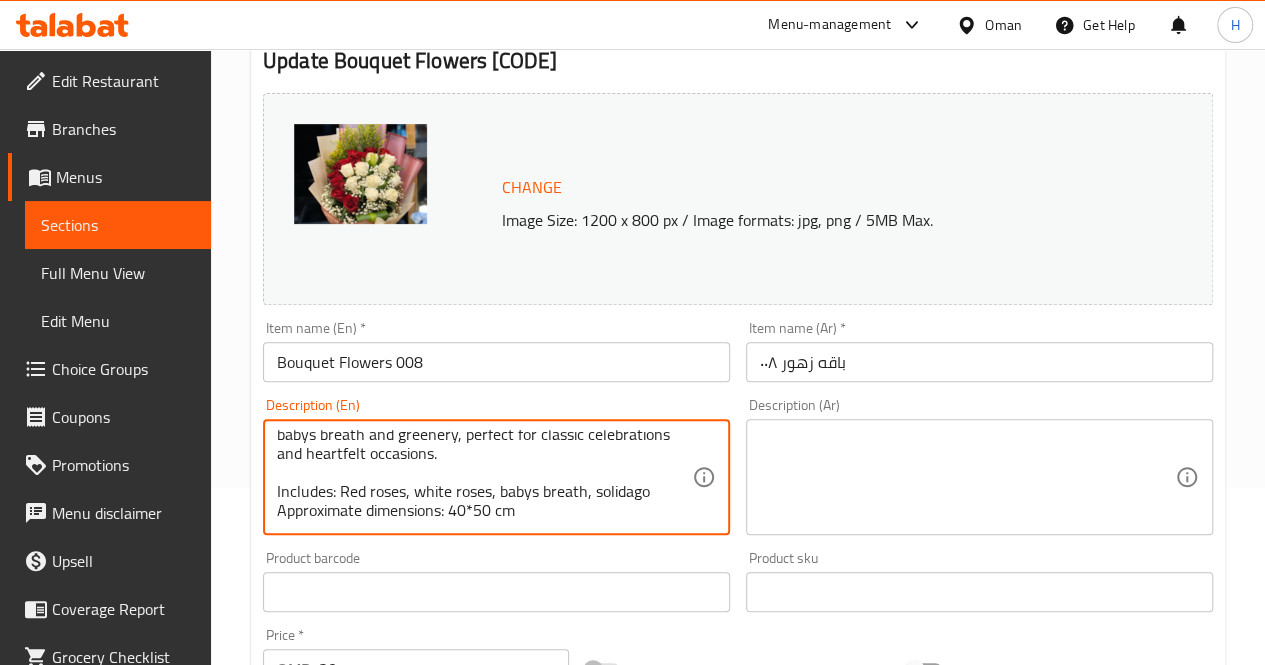 type on "An elegant bouquet combining red and white roses with babys breath and greenery, perfect for classic celebrations and heartfelt occasions.
Includes: Red roses, white roses, babys breath, solidago
Approximate dimensions: 40*50 cm" 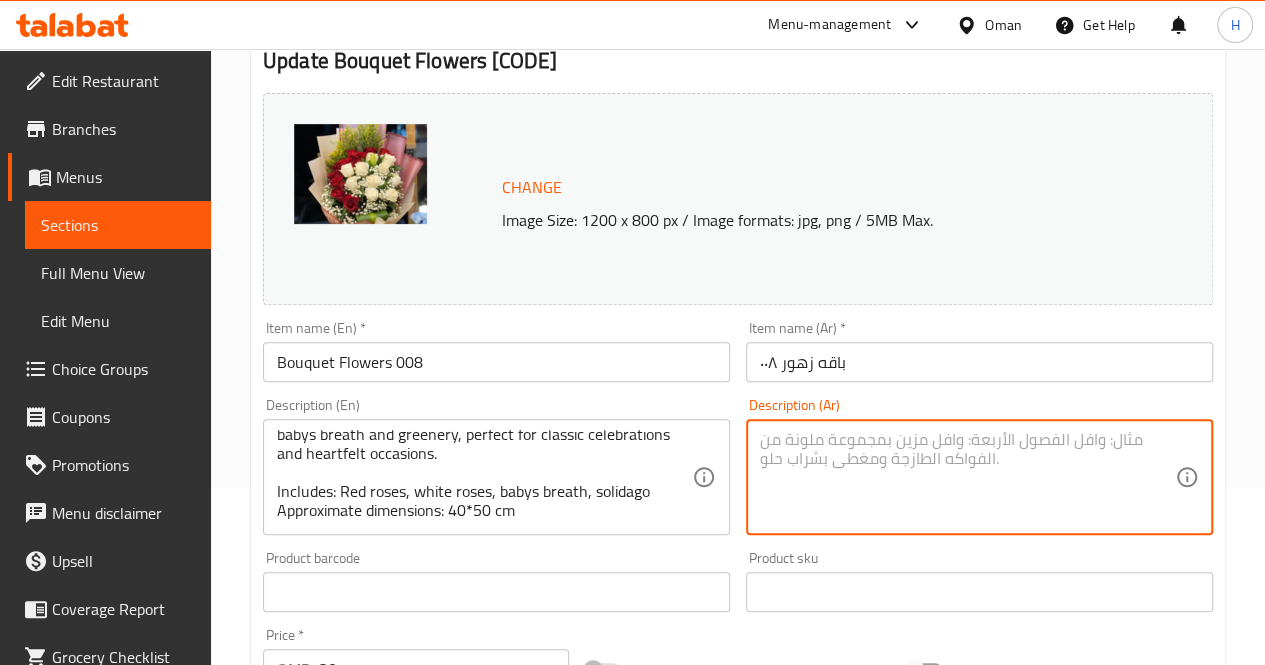 click at bounding box center [967, 477] 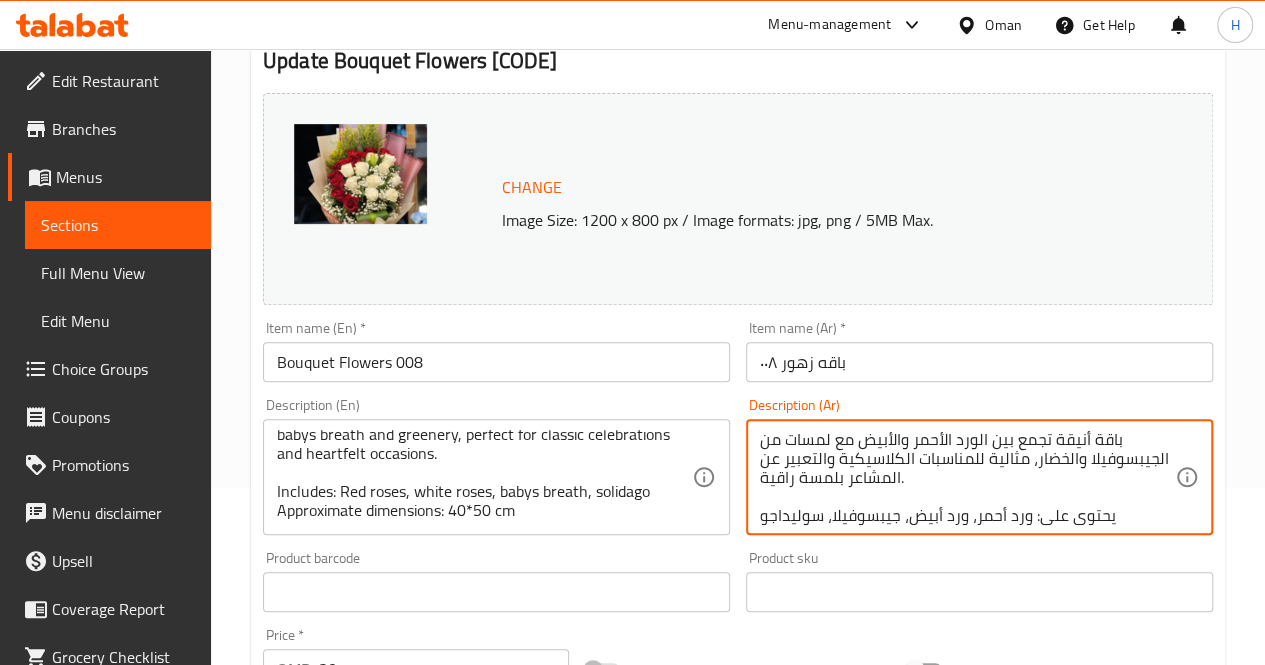 scroll, scrollTop: 38, scrollLeft: 0, axis: vertical 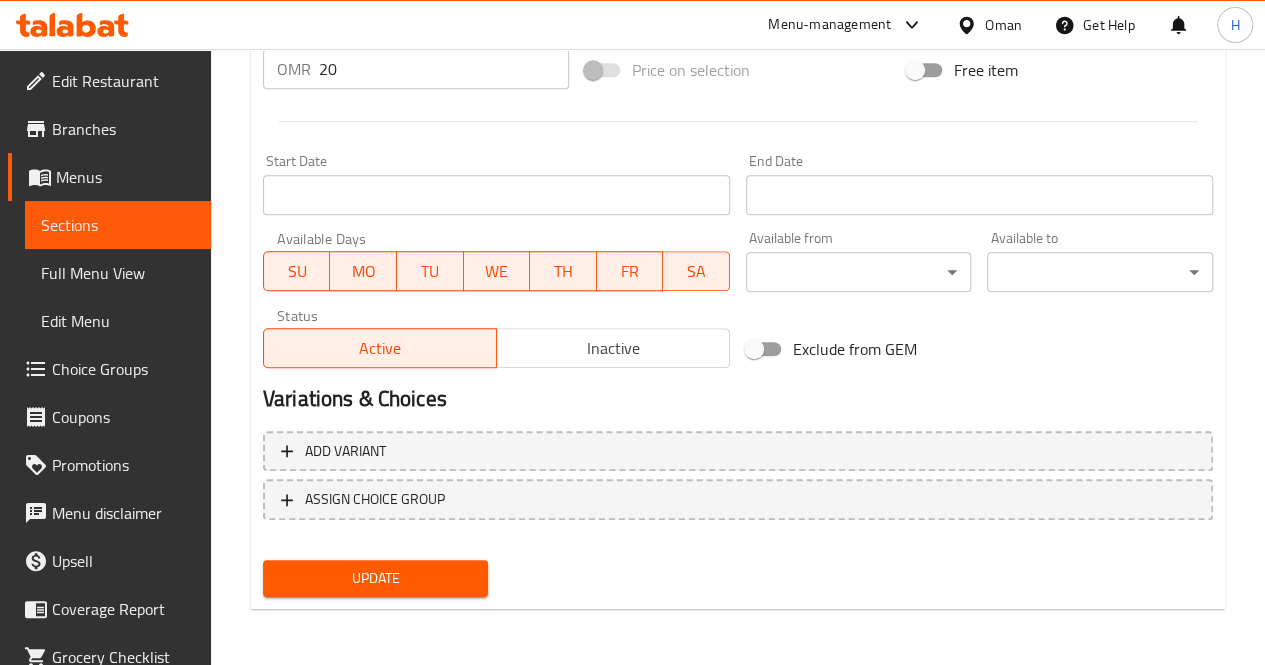 type on "باقة أنيقة تجمع بين الورد الأحمر والأبيض مع لمسات من الجيبسوفيلا والخضار، مثالية للمناسبات الكلاسيكية والتعبير عن المشاعر بلمسة راقية.
يحتوي على: ورد أحمر، ورد أبيض، جيبسوفيلا، سوليداجو
الأبعاد التقريبية: ٤٠*٥٠ سم" 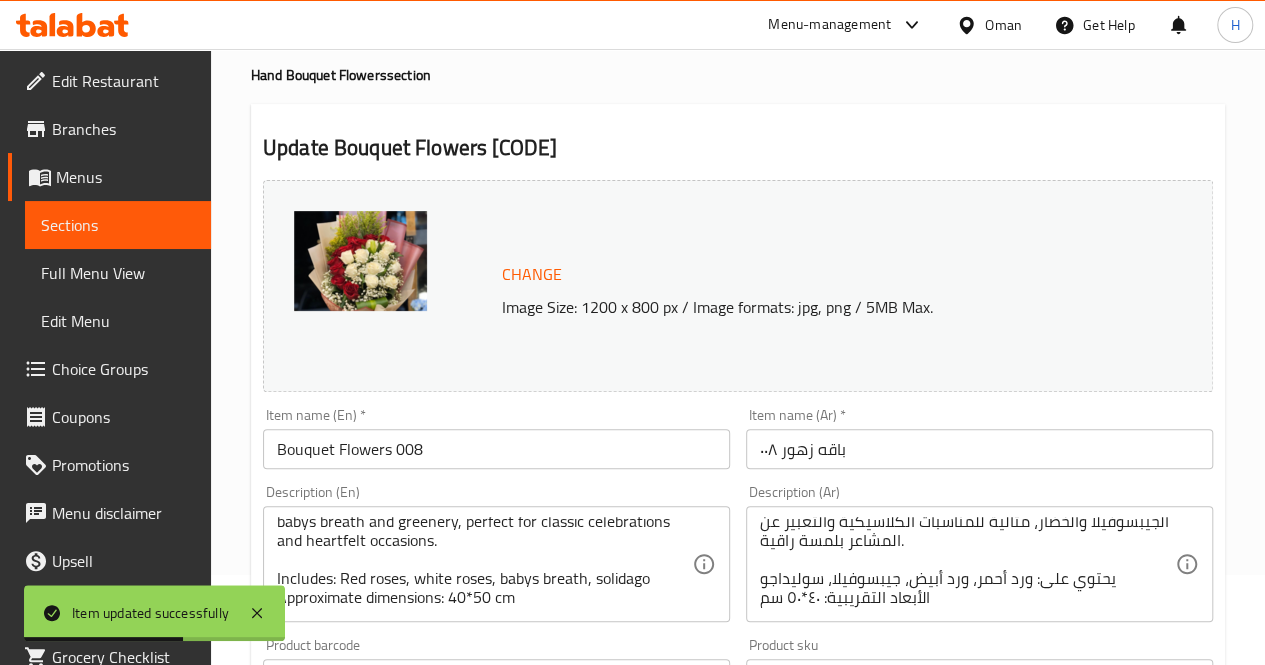 scroll, scrollTop: 0, scrollLeft: 0, axis: both 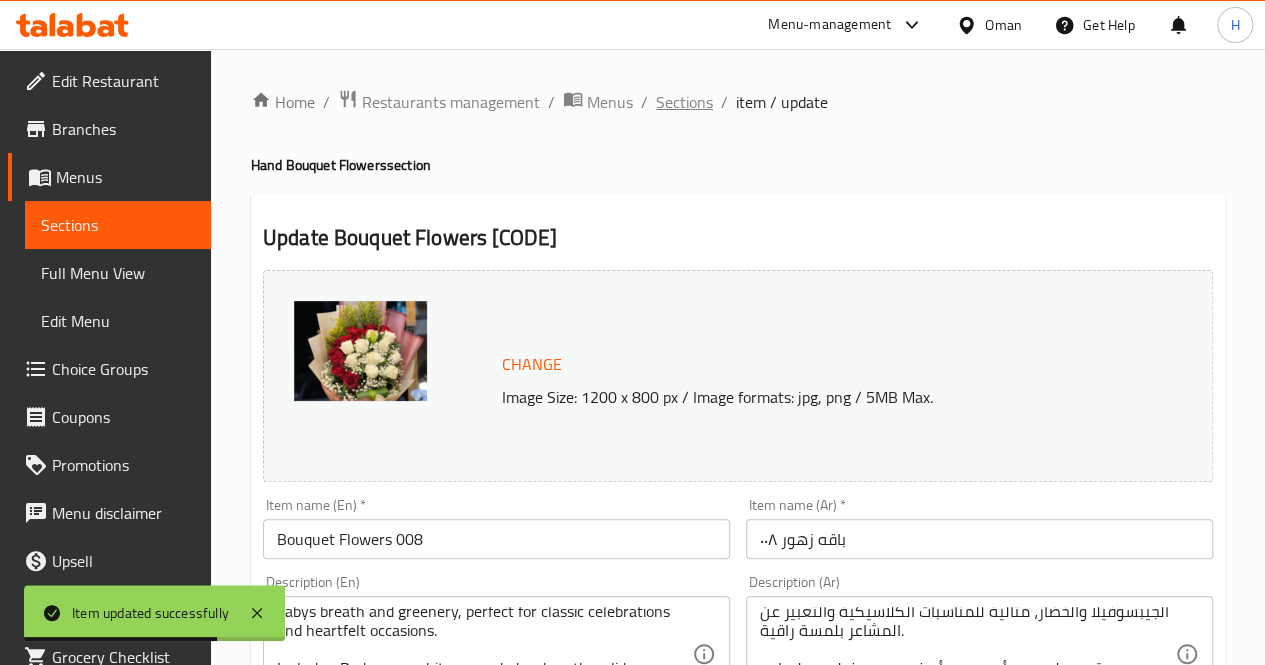 click on "Sections" at bounding box center (684, 102) 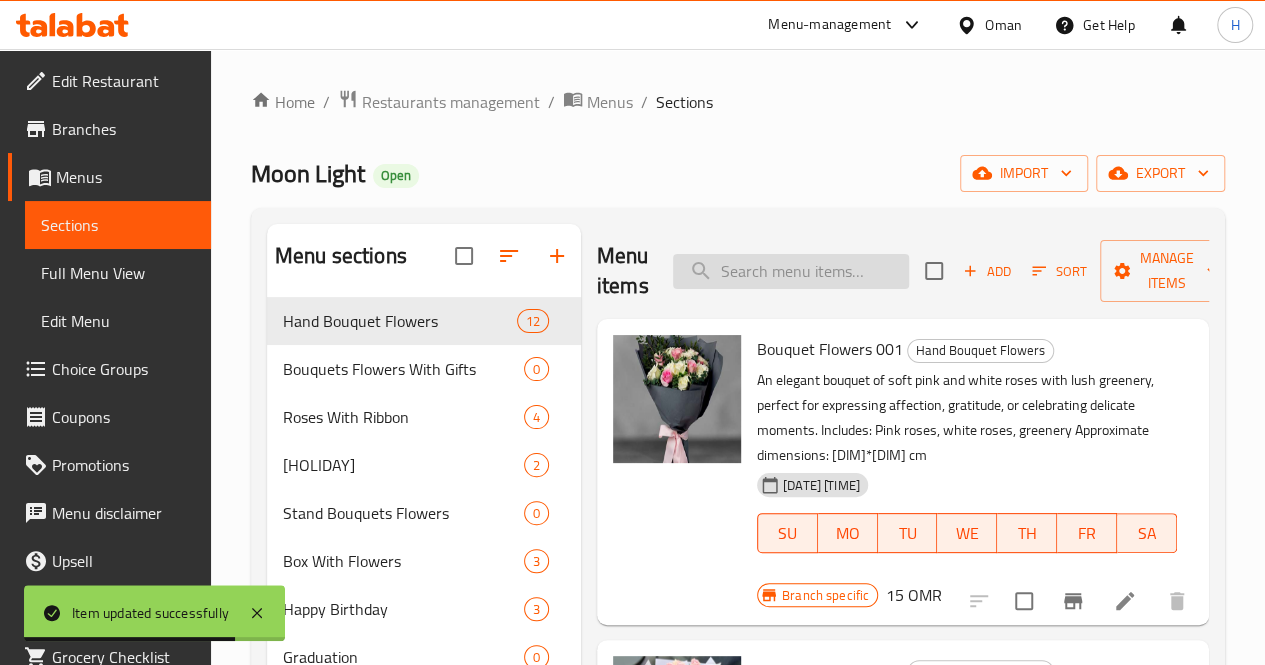 click at bounding box center [791, 271] 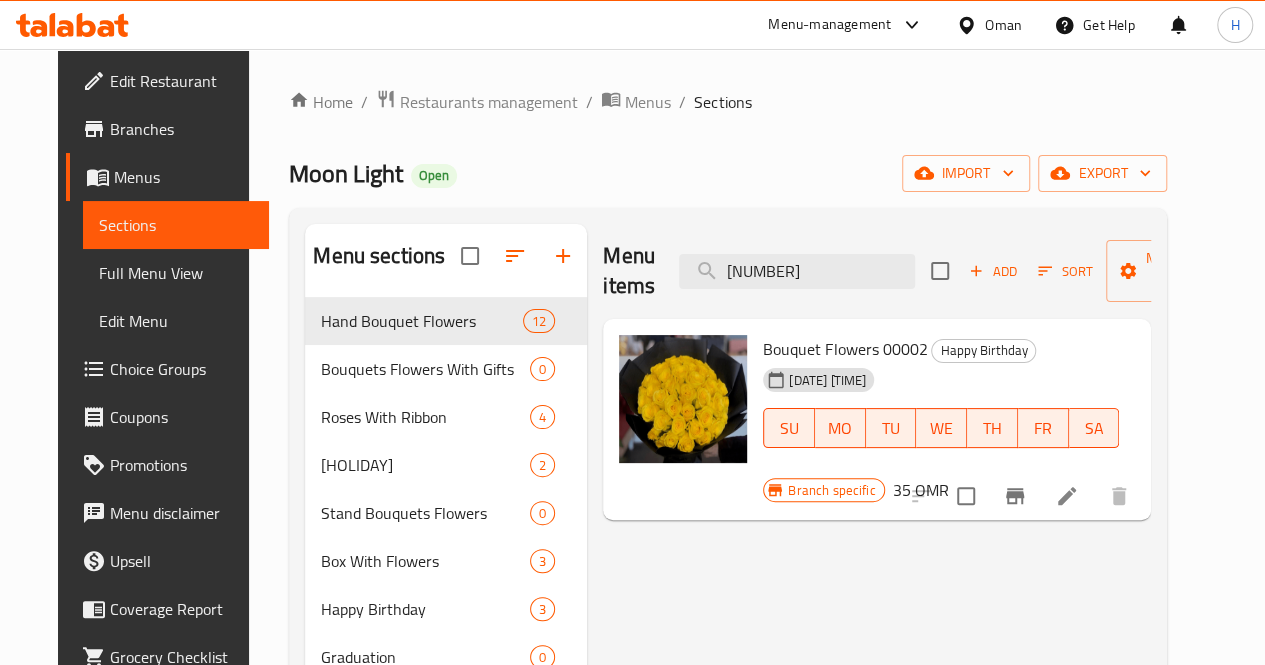 type on "00002" 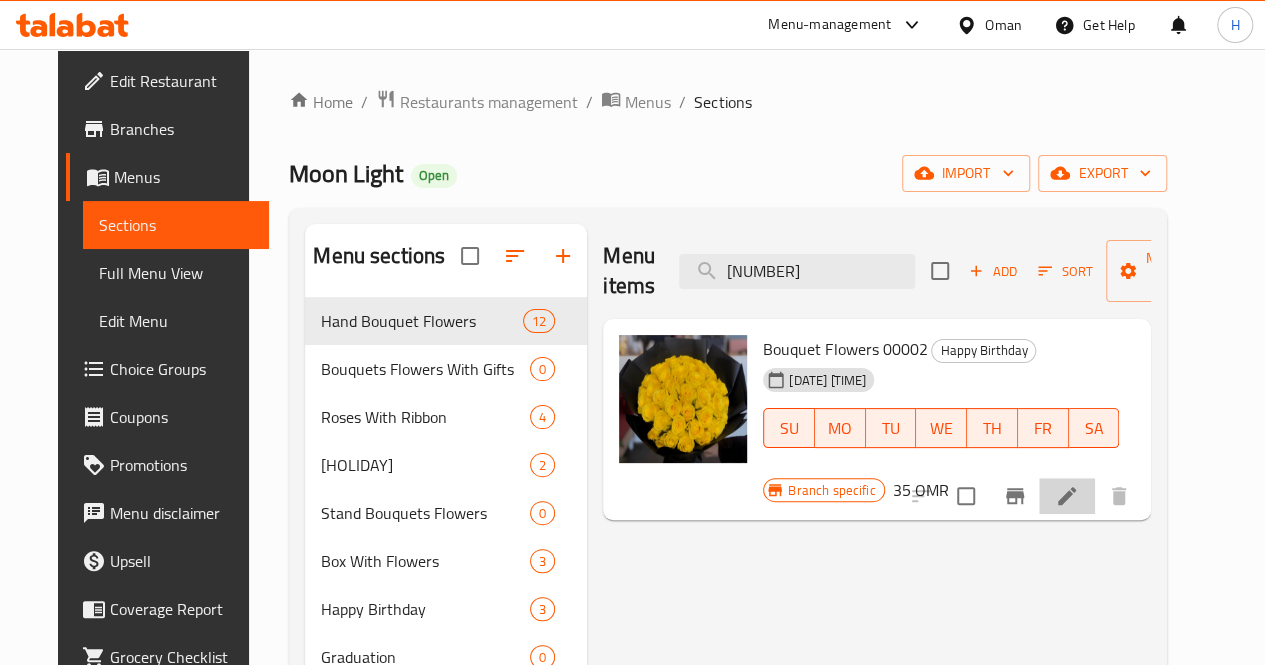 click 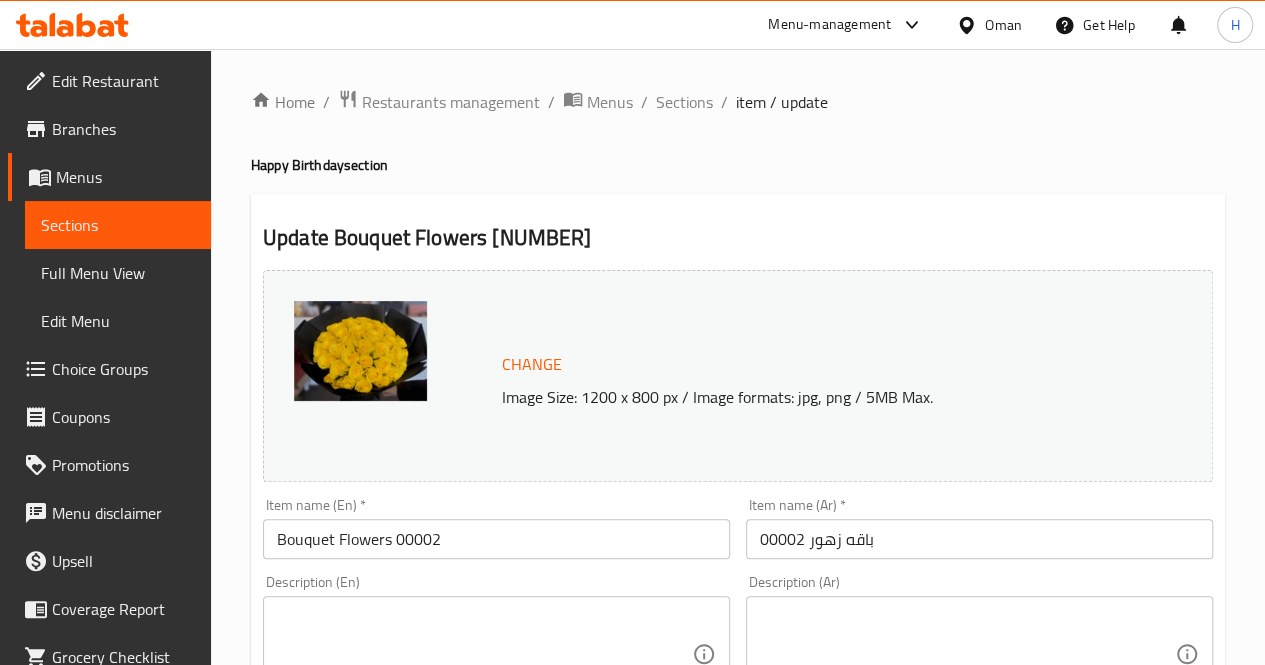 scroll, scrollTop: 229, scrollLeft: 0, axis: vertical 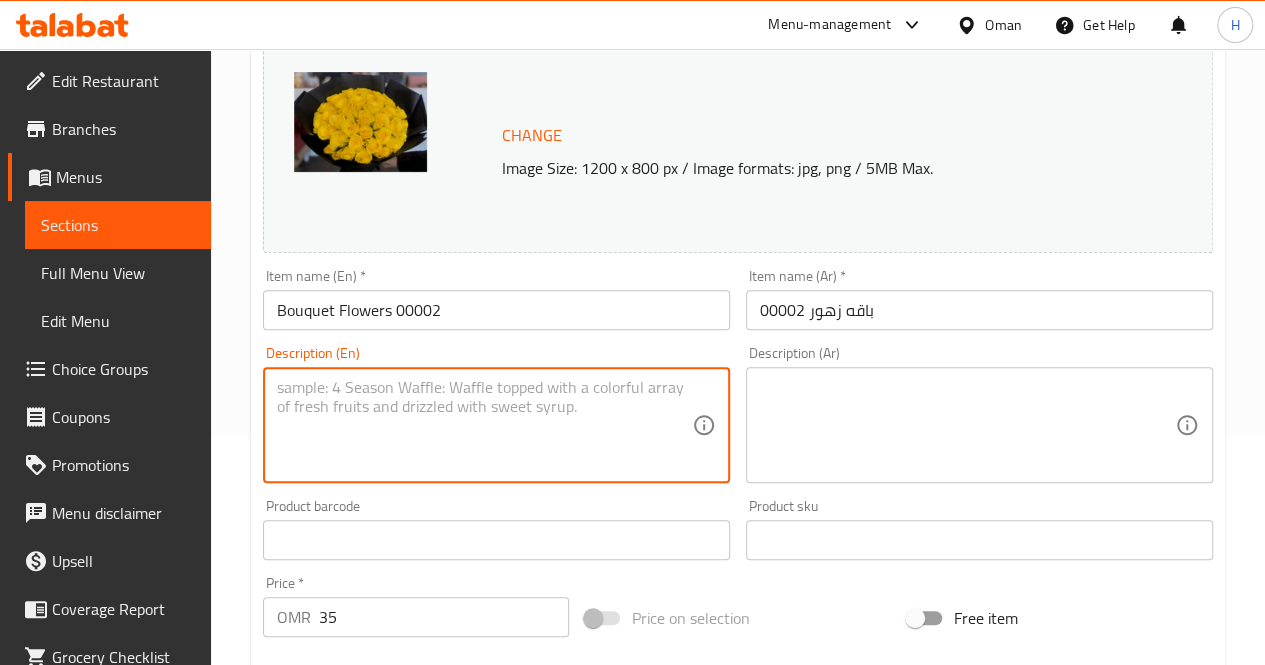click at bounding box center [484, 425] 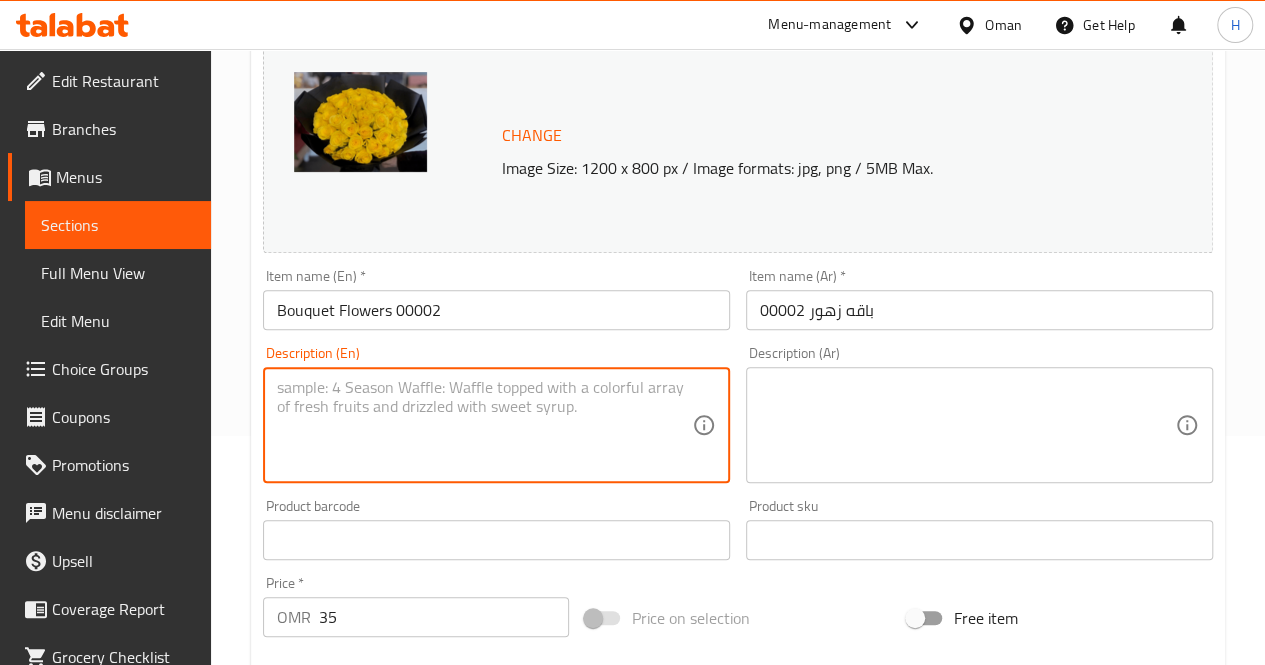 paste on "A vibrant bouquet of yellow roses, arranged to brighten any occasion, perfect for spreading joy, warmth, and cheerful wishes.
Includes: Yellow roses
Approximate dimensions: 40*45 cm" 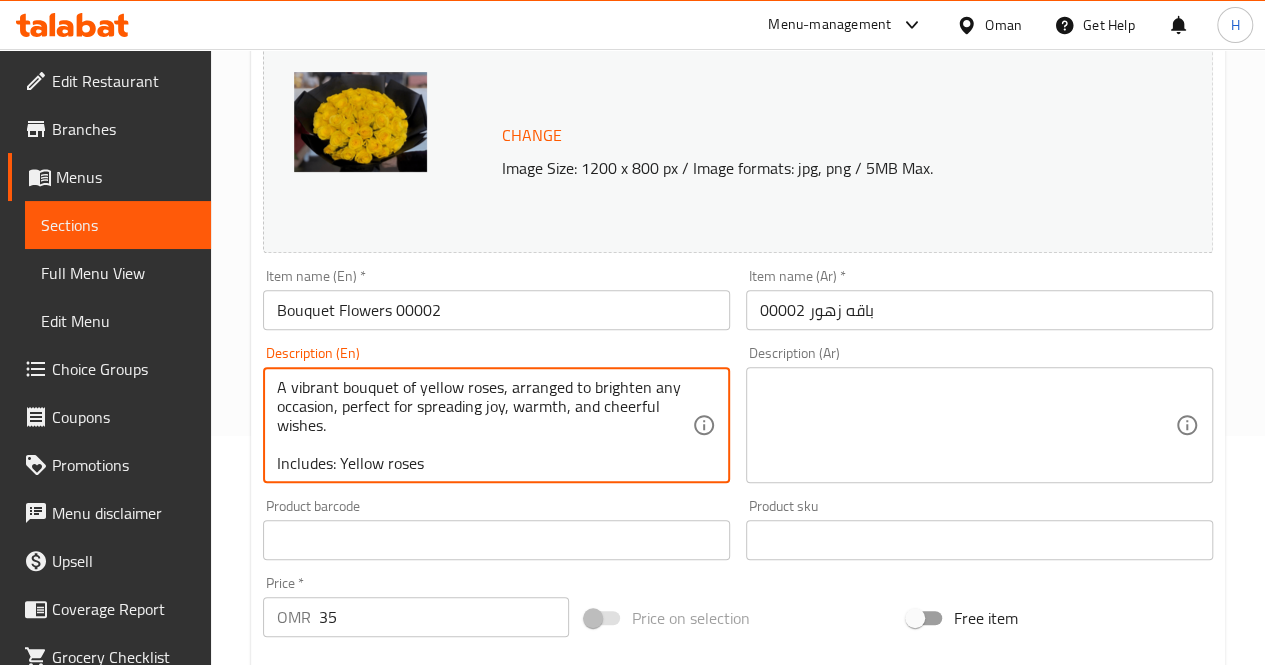 scroll, scrollTop: 24, scrollLeft: 0, axis: vertical 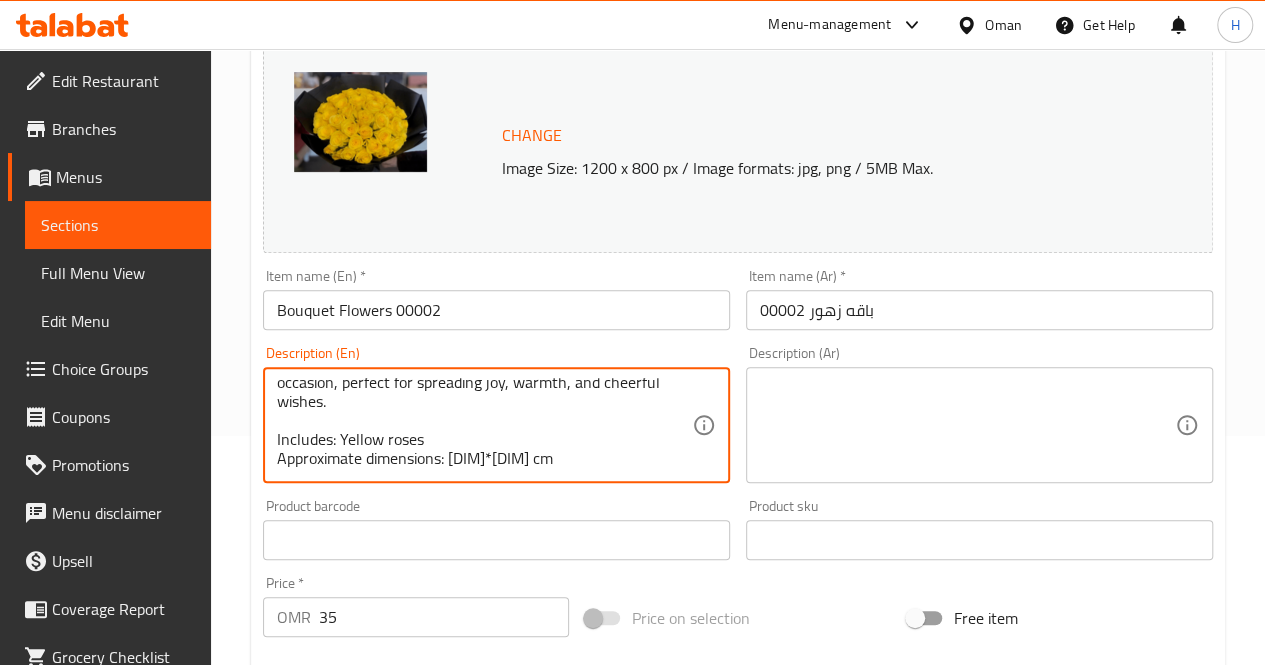 type on "A vibrant bouquet of yellow roses, arranged to brighten any occasion, perfect for spreading joy, warmth, and cheerful wishes.
Includes: Yellow roses
Approximate dimensions: 40*45 cm" 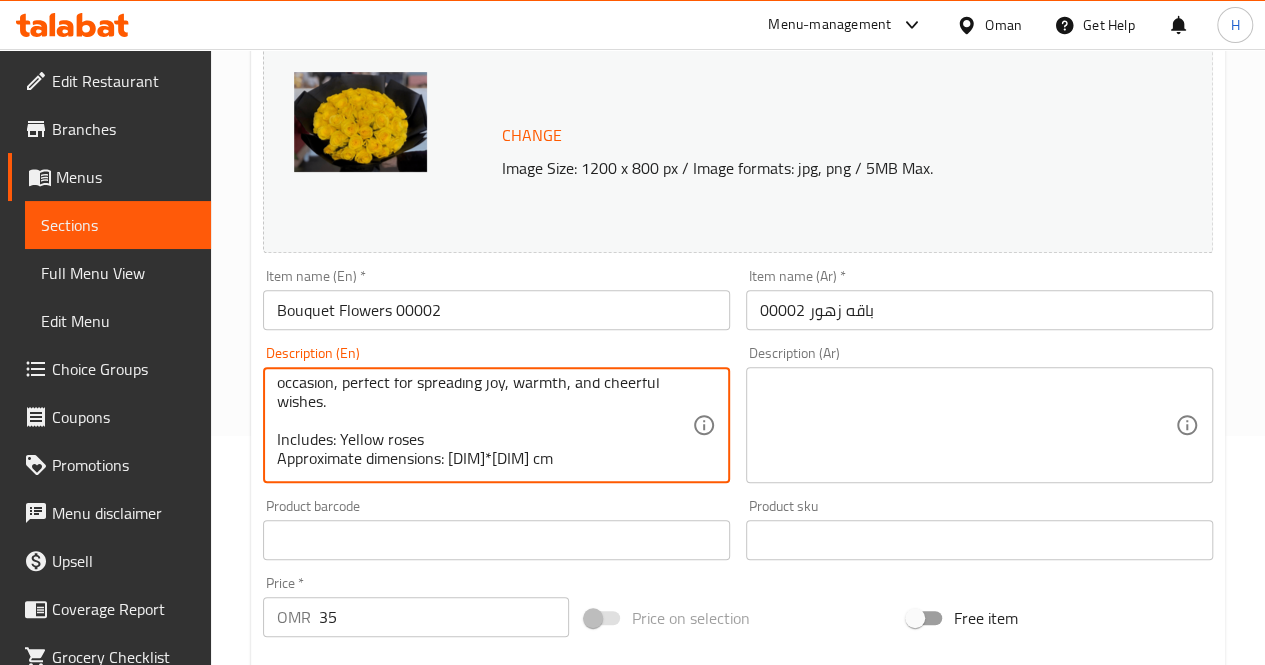 click at bounding box center (967, 425) 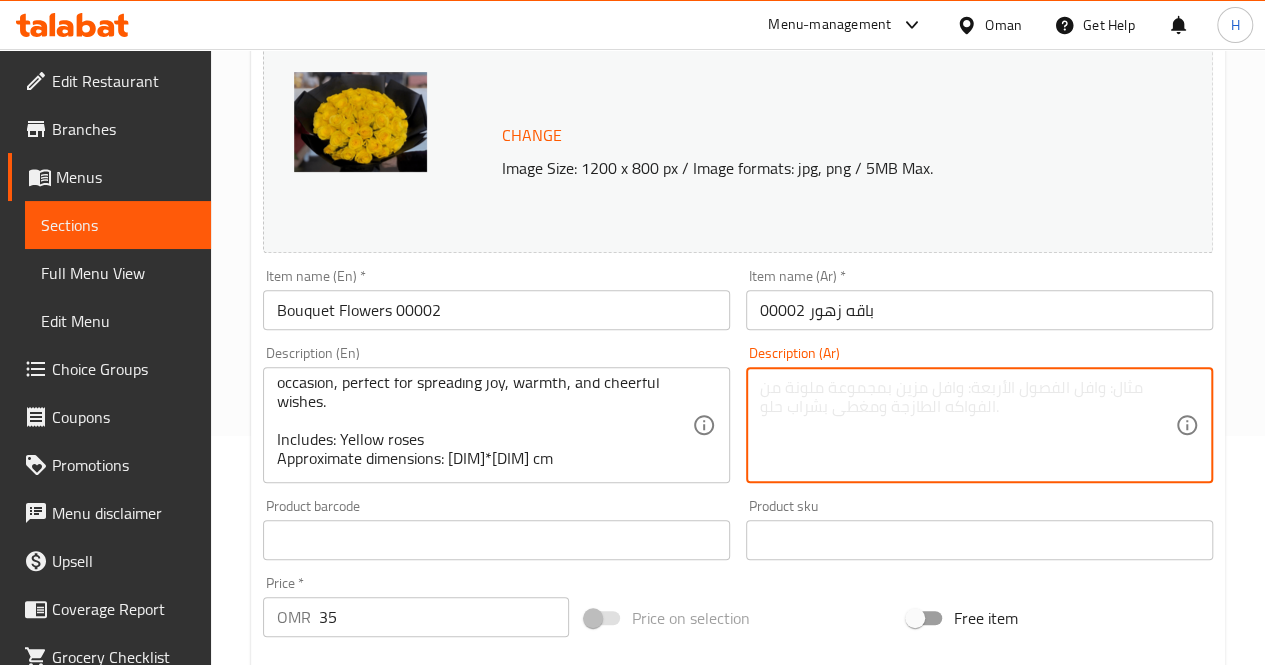 paste on "باقة ورد أصفر مبهجة بتنسيق أنيق تضيف إشراقة لأي مناسبة، مثالية لنشر السعادة والمشاعر الدافئة.
يحتوي على: ورد أصفر
الأبعاد التقريبية: ٤٠*٤٥ سم" 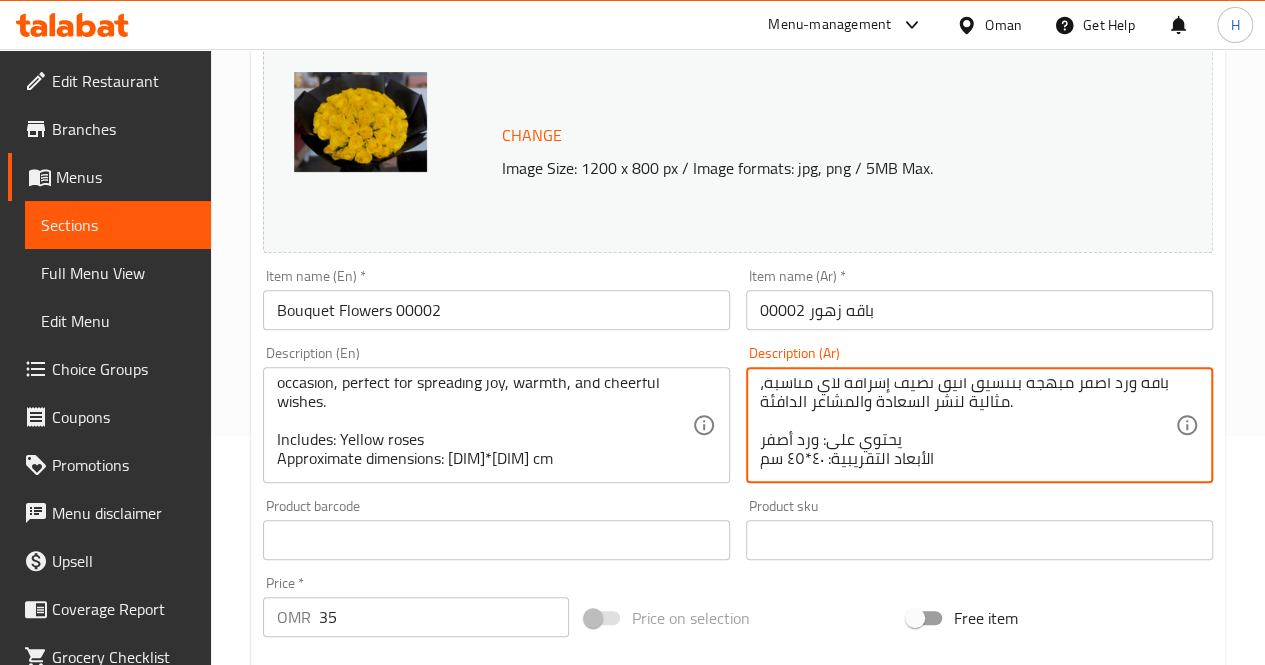 scroll, scrollTop: 0, scrollLeft: 0, axis: both 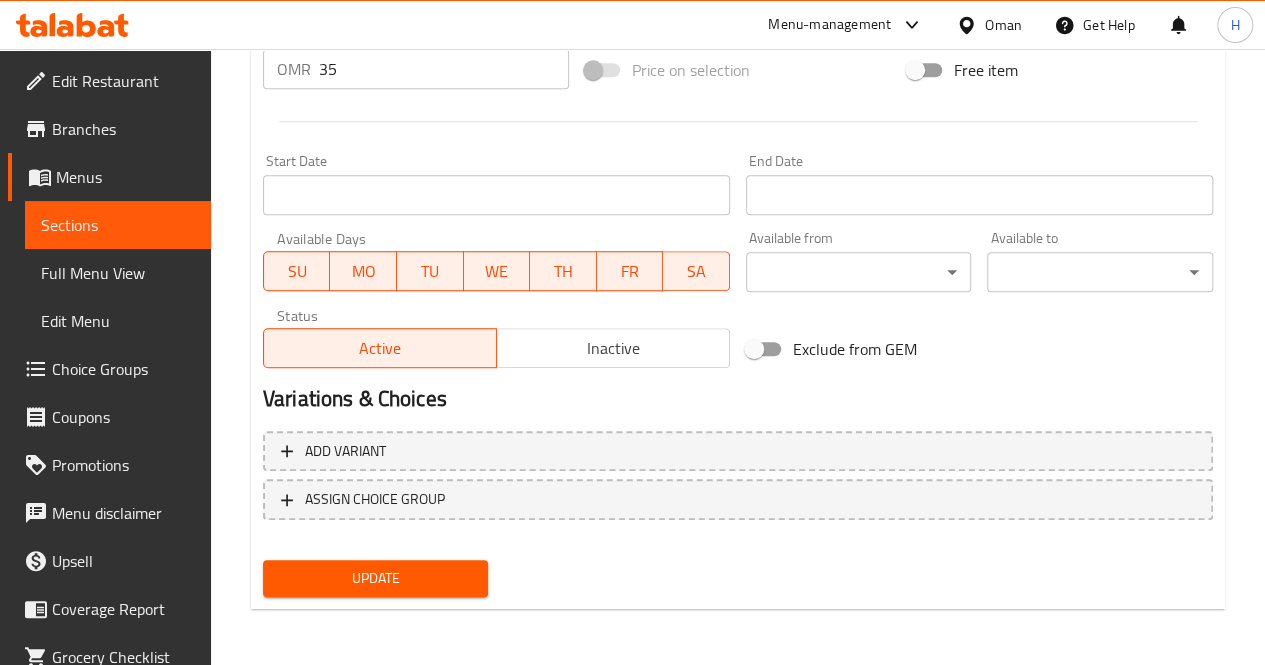 type on "باقة ورد أصفر مبهجة بتنسيق أنيق تضيف إشراقة لأي مناسبة، مثالية لنشر السعادة والمشاعر الدافئة.
يحتوي على: ورد أصفر
الأبعاد التقريبية: ٤٠*٤٥ سم" 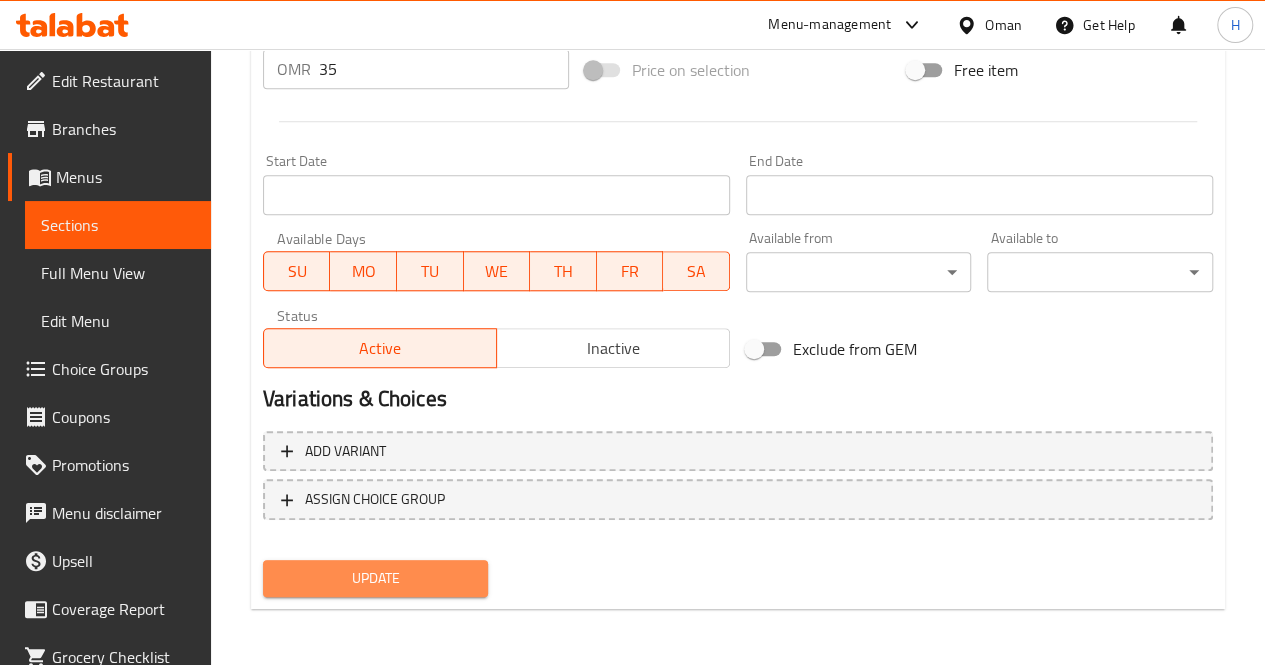 click on "Update" at bounding box center [376, 578] 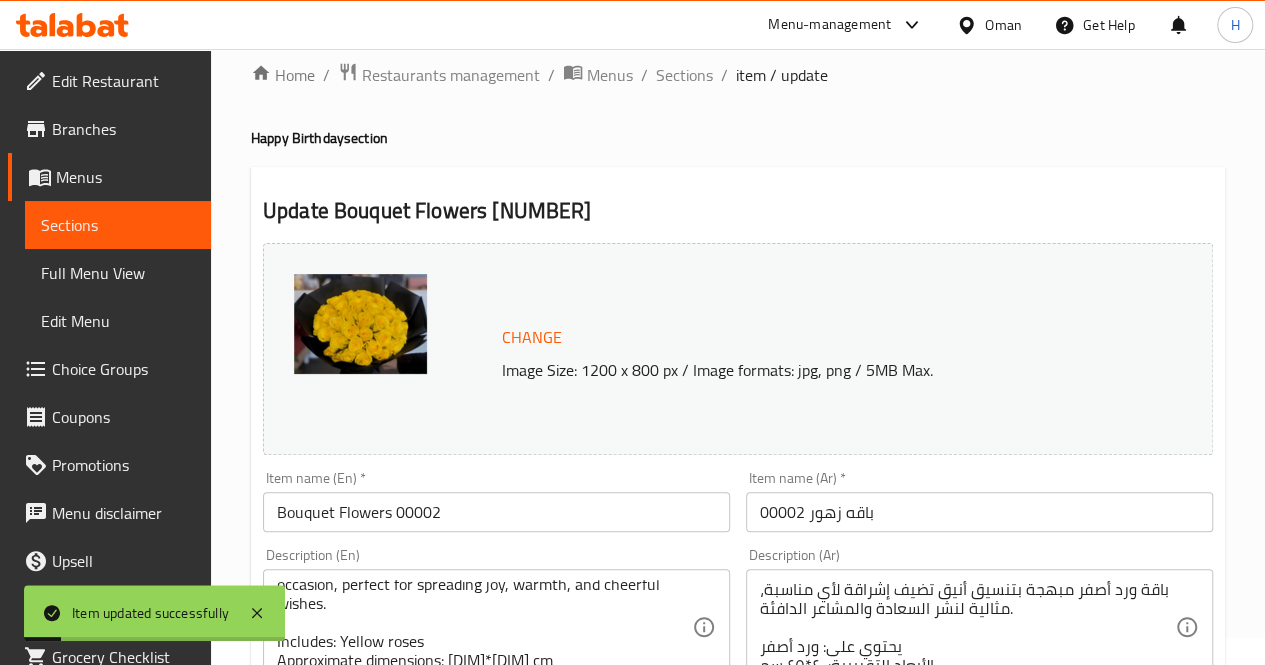 scroll, scrollTop: 0, scrollLeft: 0, axis: both 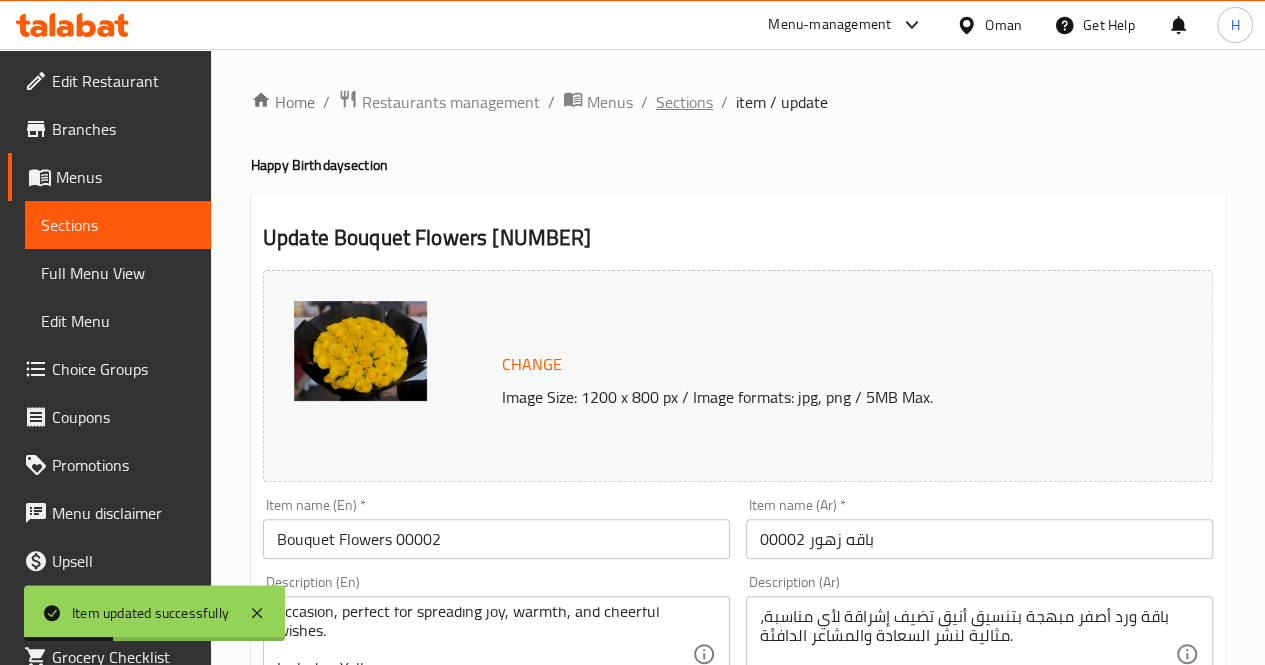click on "Sections" at bounding box center [684, 102] 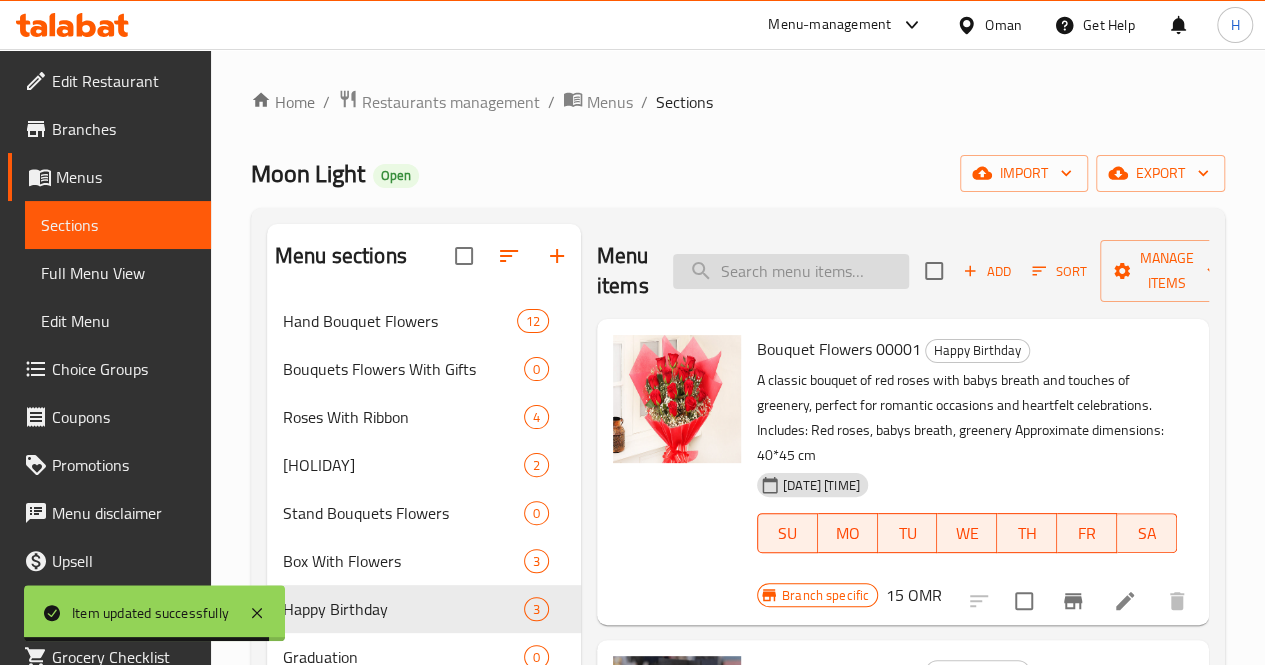 click at bounding box center (791, 271) 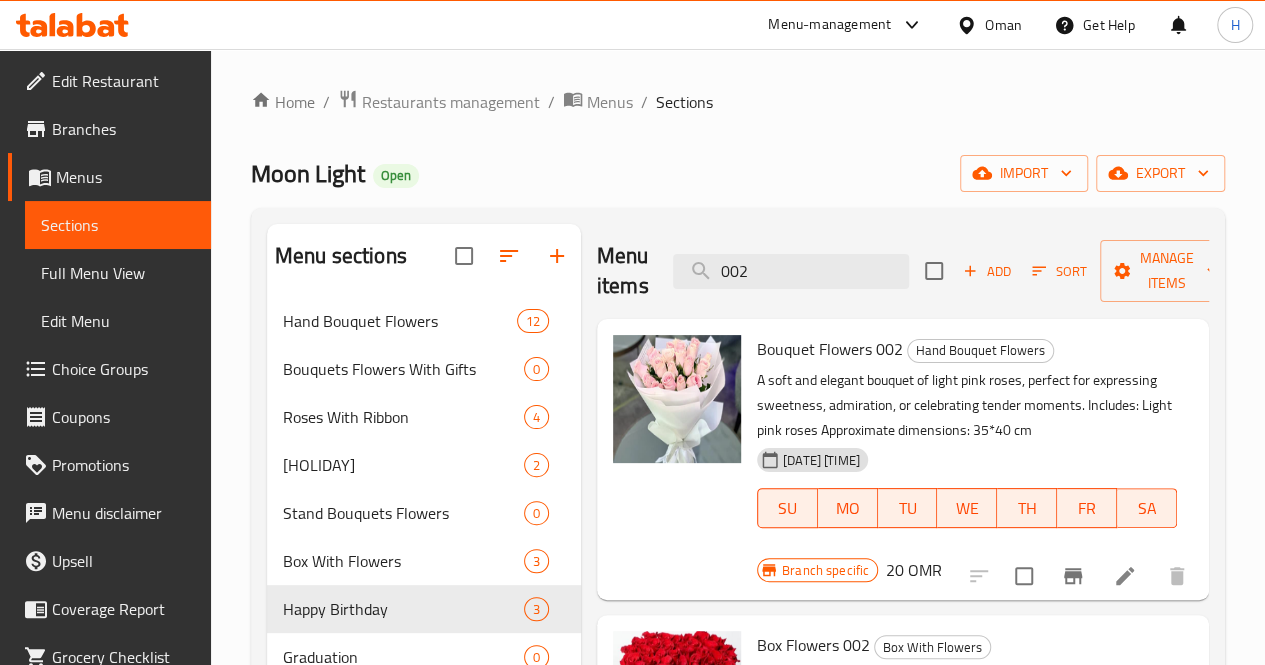 scroll, scrollTop: 288, scrollLeft: 0, axis: vertical 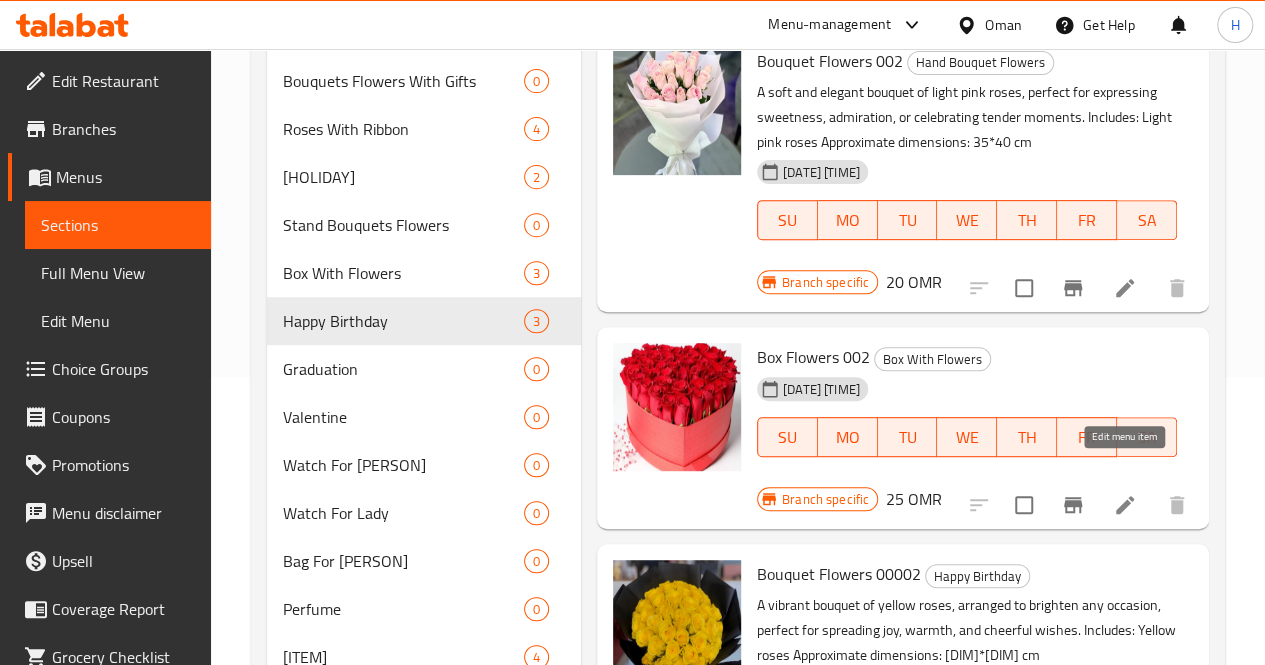 type on "002" 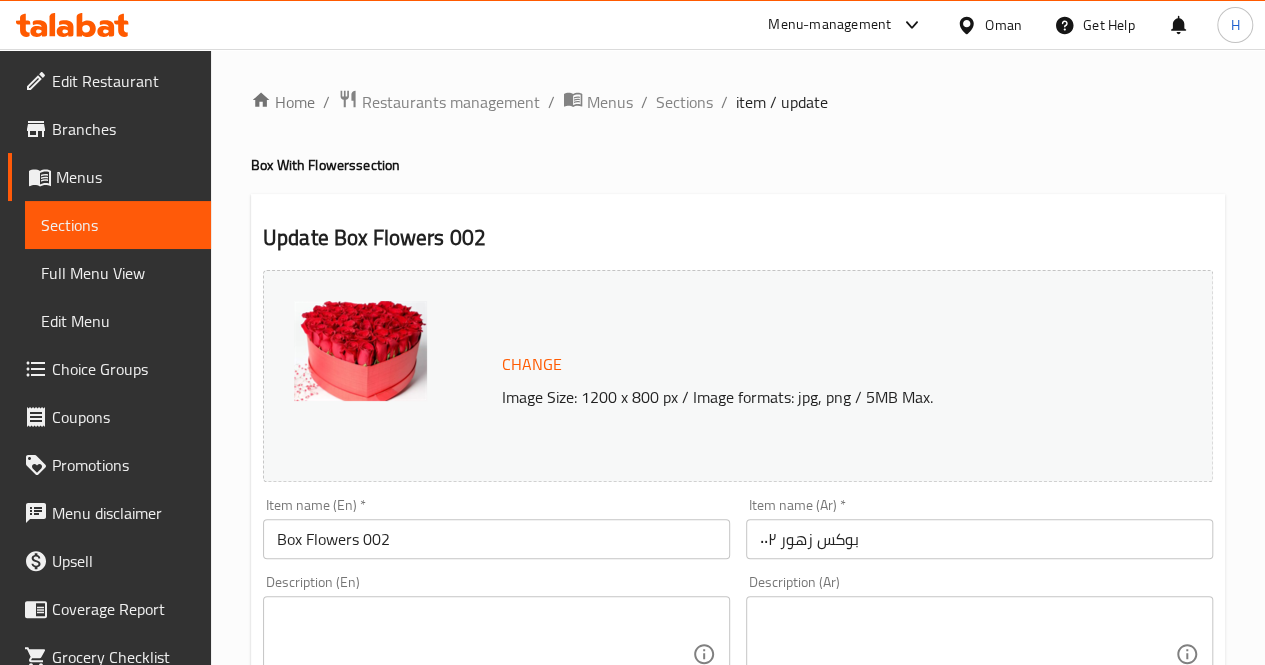 scroll, scrollTop: 132, scrollLeft: 0, axis: vertical 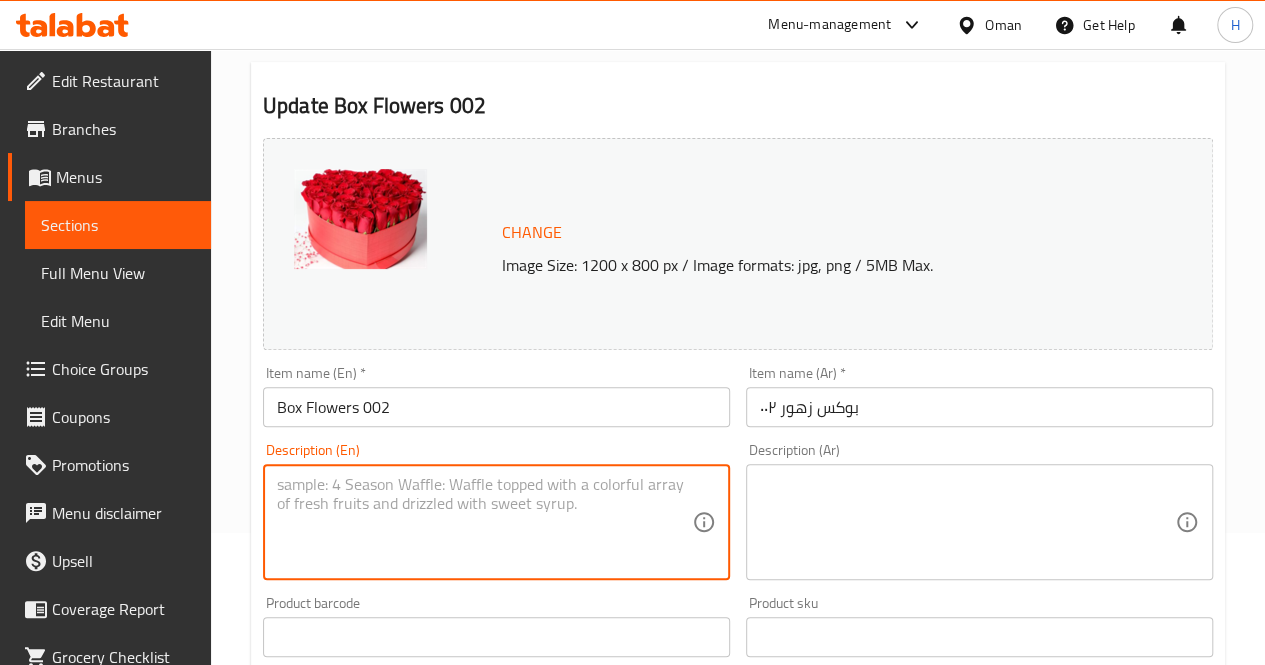 click at bounding box center [484, 522] 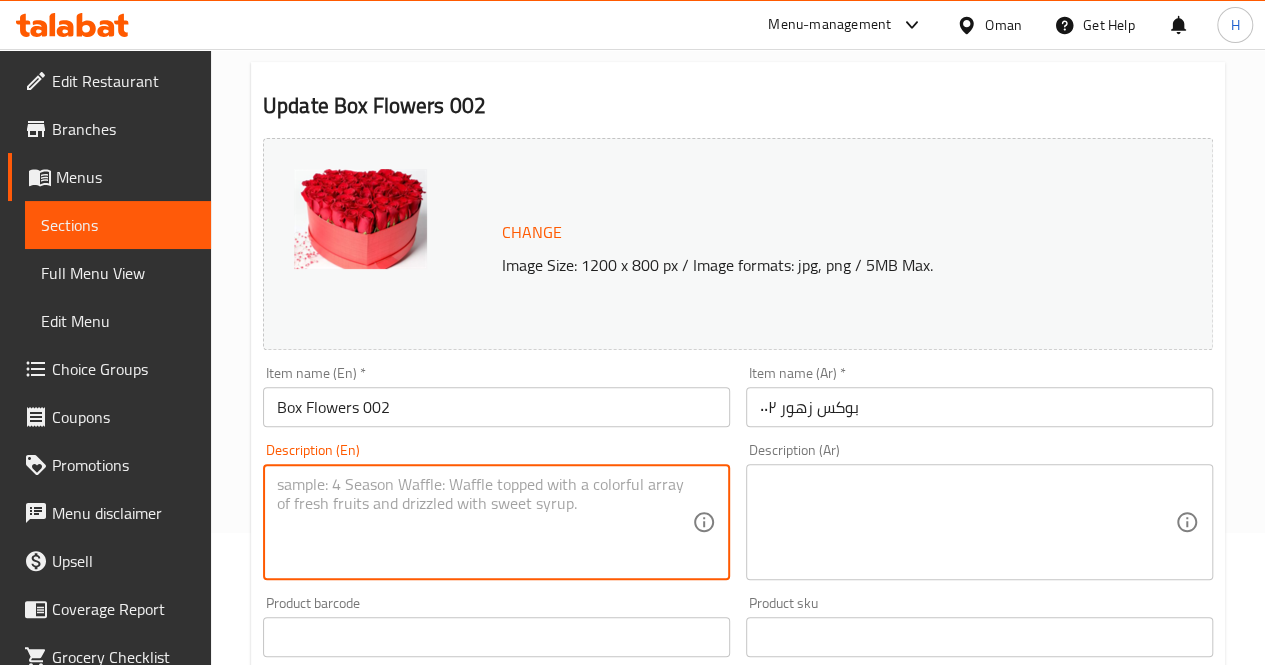 paste on "A romantic heart-shaped box filled with vibrant red roses, perfect for expressing deep love and making any moment unforgettable.
Includes: Red roses
Approximate dimensions: 30*35 cm" 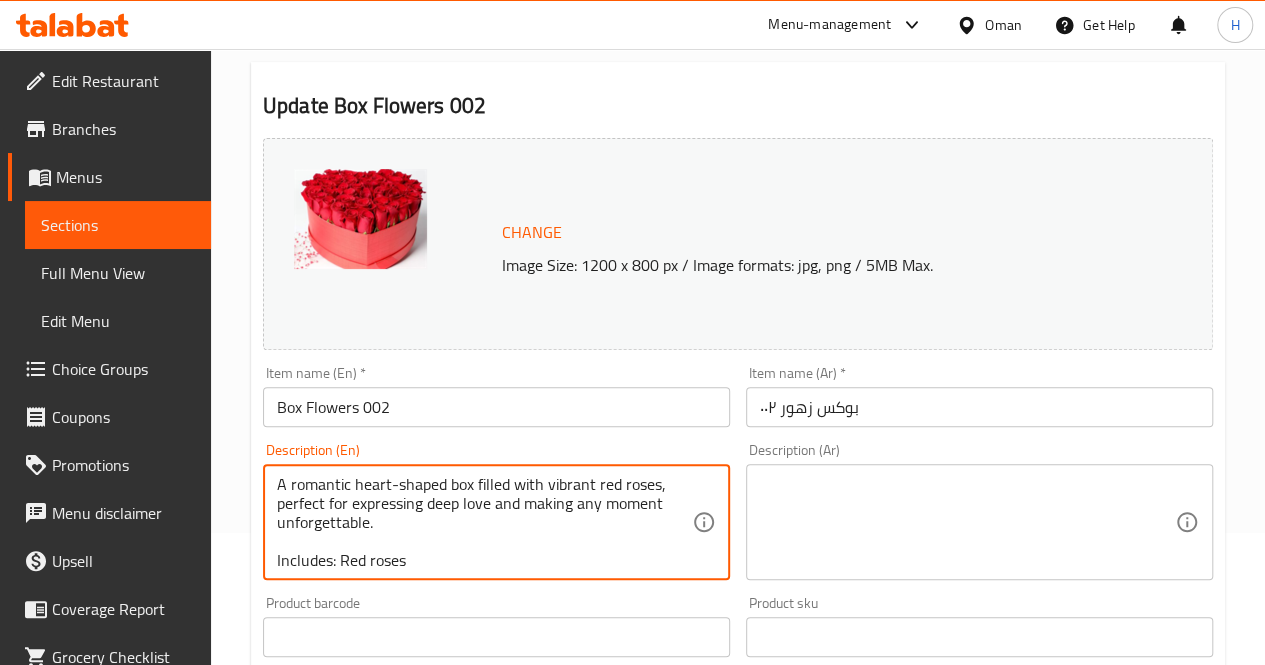 scroll, scrollTop: 24, scrollLeft: 0, axis: vertical 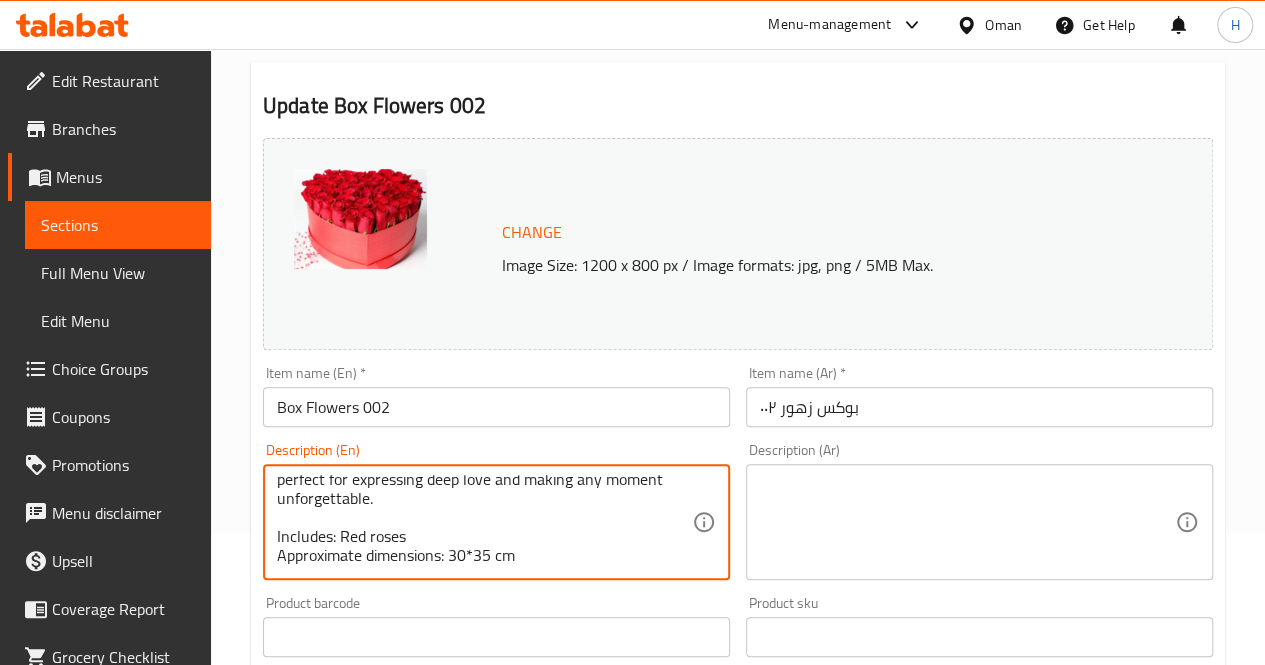 type on "A romantic heart-shaped box filled with vibrant red roses, perfect for expressing deep love and making any moment unforgettable.
Includes: Red roses
Approximate dimensions: 30*35 cm" 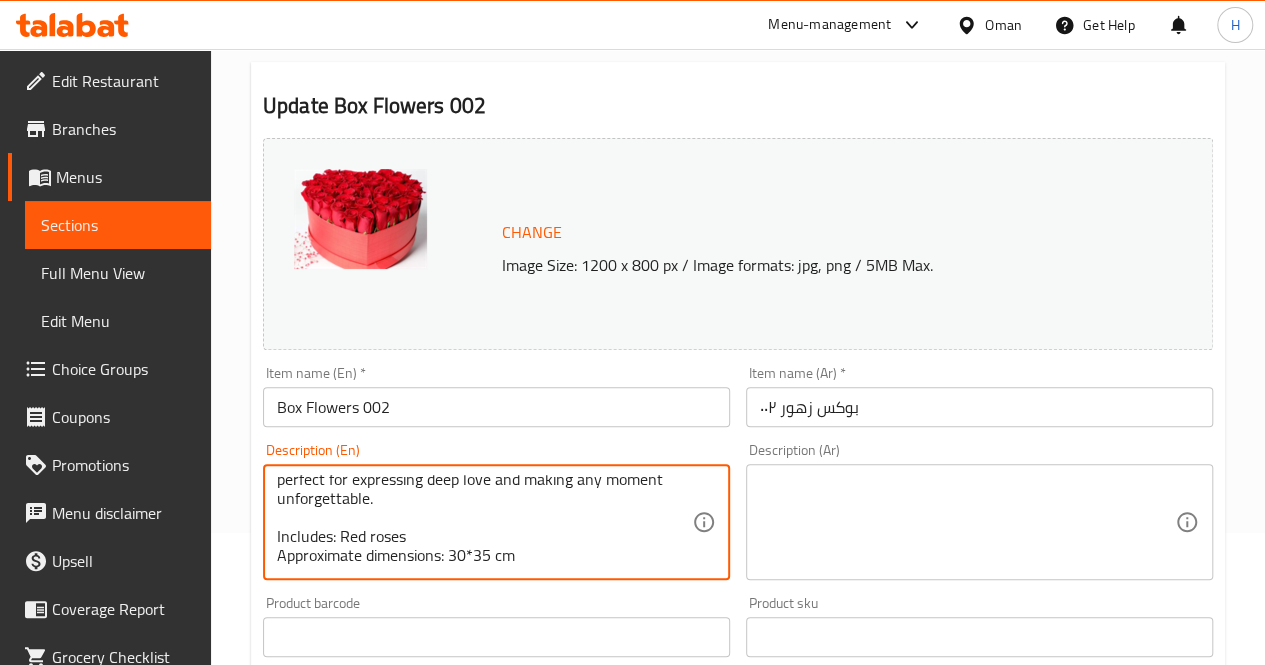click at bounding box center [967, 522] 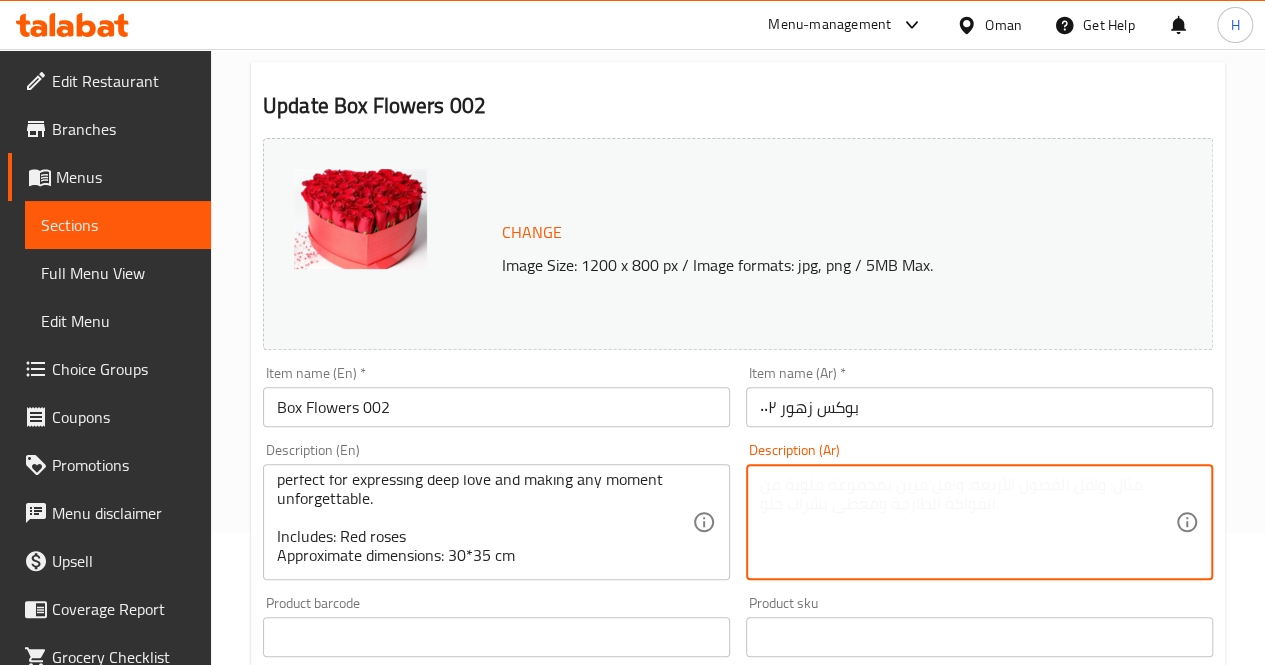 paste on "بوكس ورد على شكل قلب مليء بالورود الحمراء النابضة، مثالي للتعبير عن الحب وجعل اللحظة لا تُنسى.
يحتوي على: ورد أحمر
الأبعاد التقريبية: ٣٠*٣٥ سم" 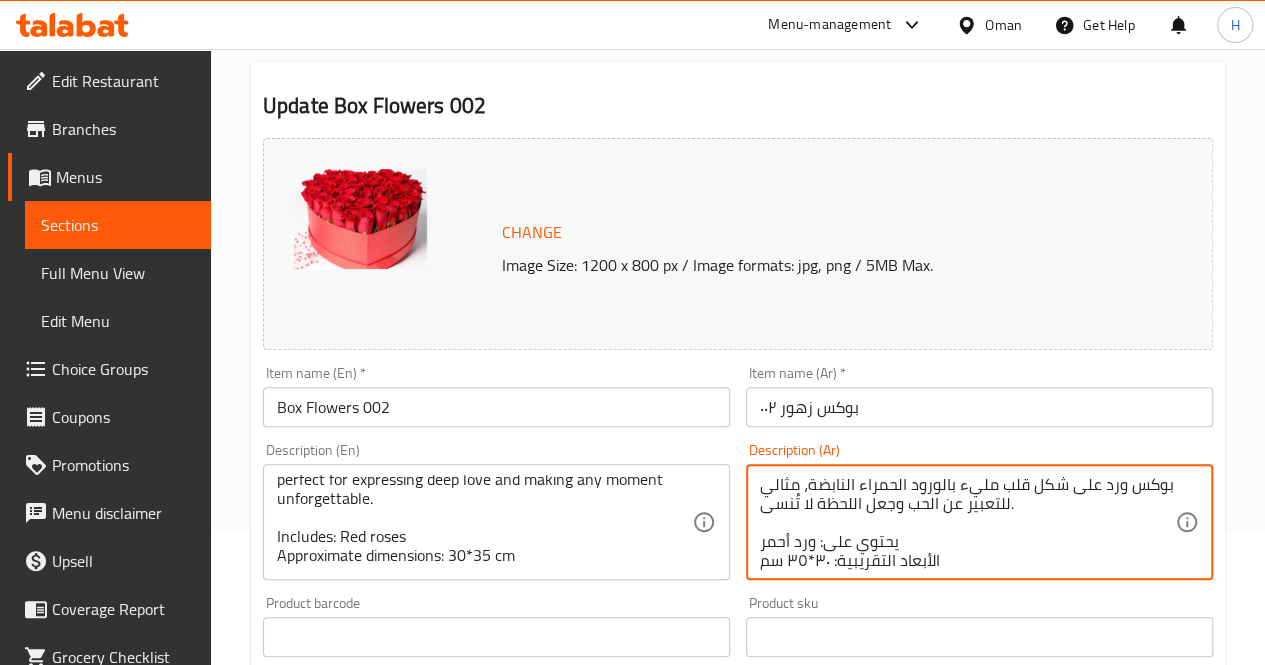 scroll, scrollTop: 18, scrollLeft: 0, axis: vertical 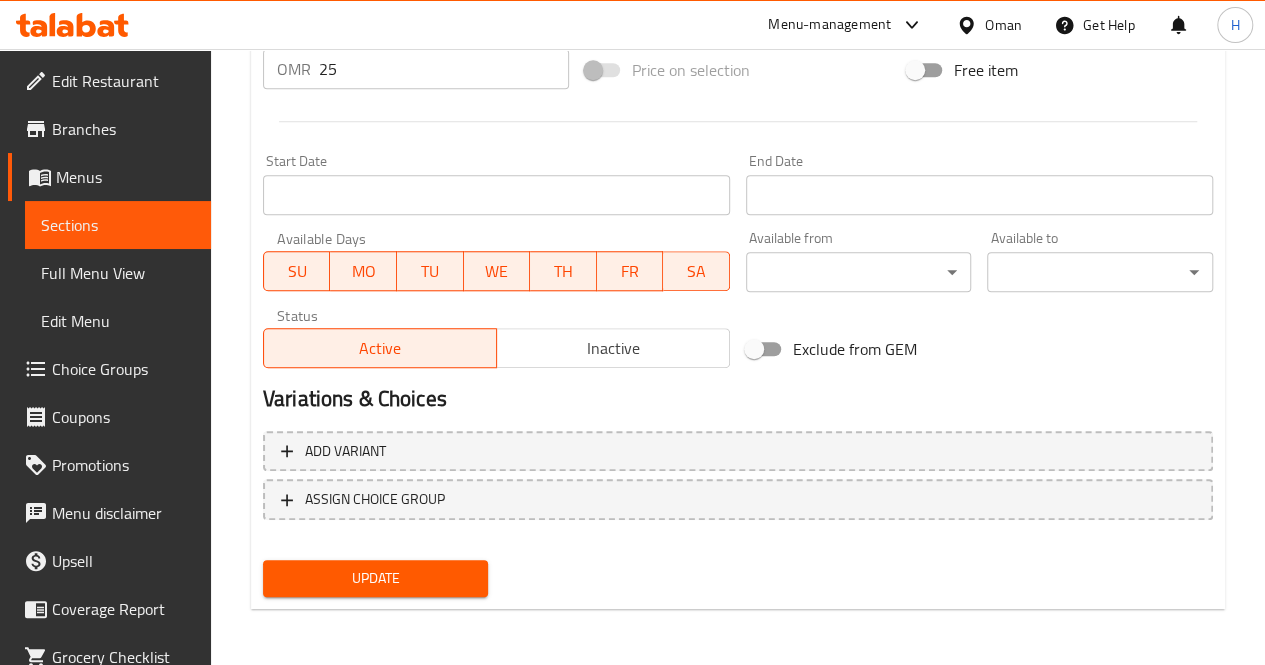 type on "بوكس ورد على شكل قلب مليء بالورود الحمراء النابضة، مثالي للتعبير عن الحب وجعل اللحظة لا تُنسى.
يحتوي على: ورد أحمر
الأبعاد التقريبية: ٣٠*٣٥ سم" 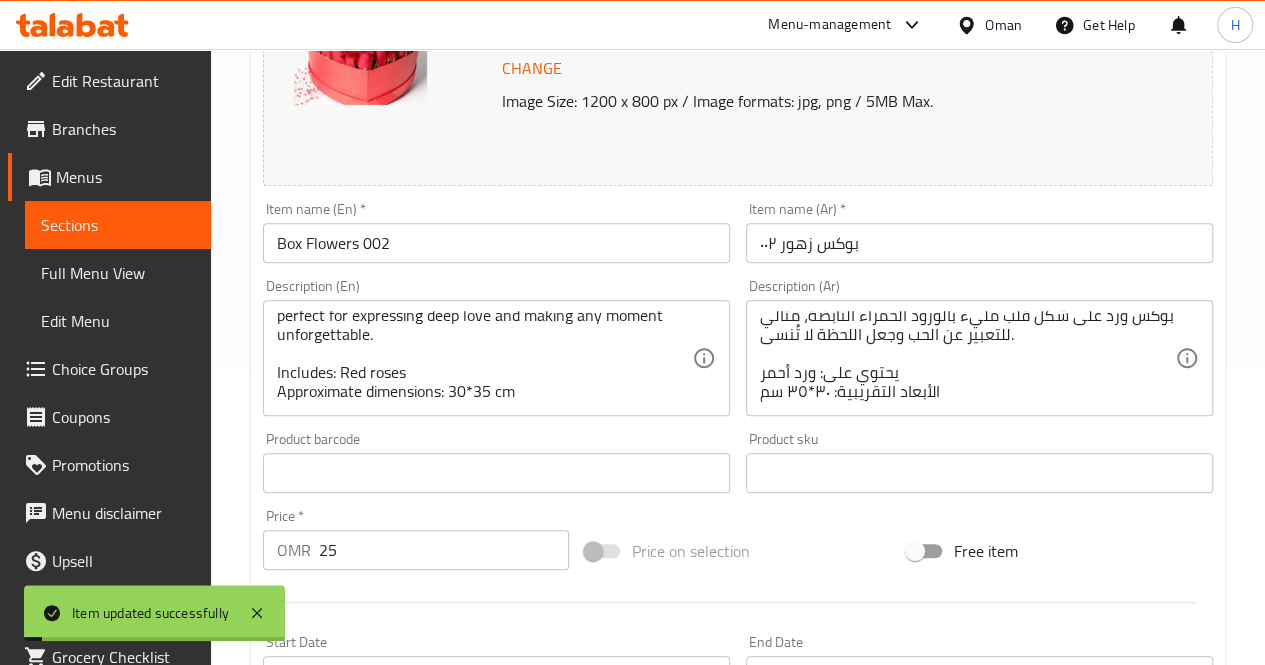 scroll, scrollTop: 0, scrollLeft: 0, axis: both 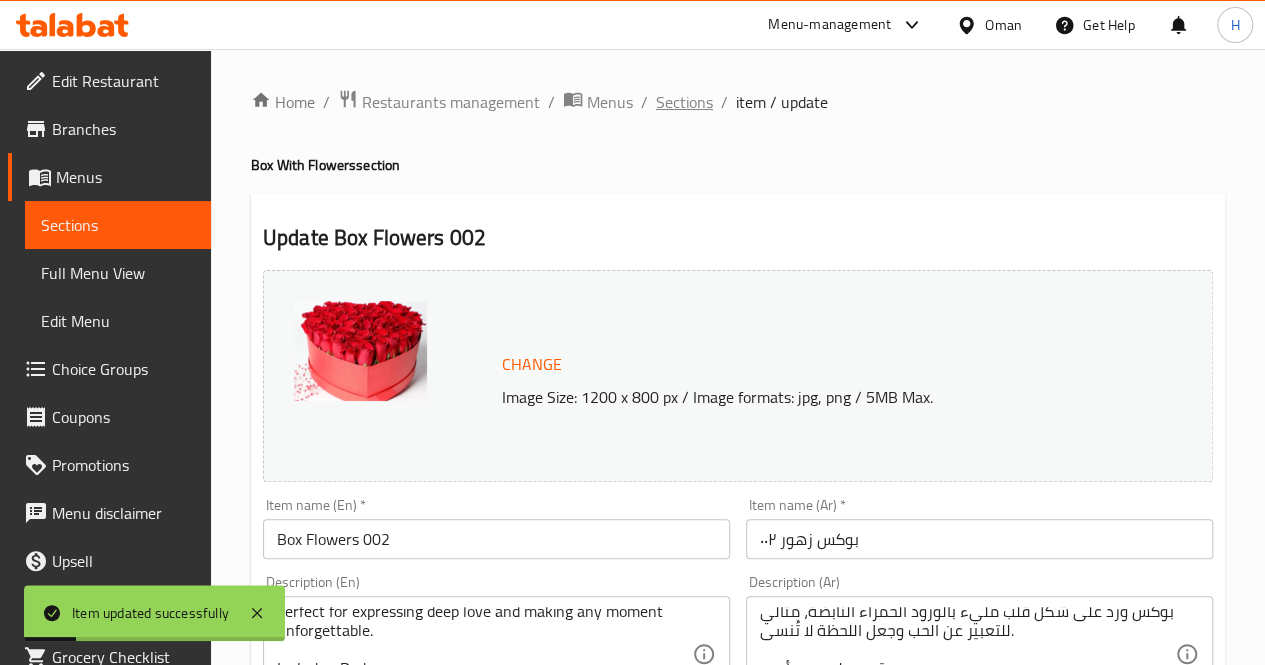 click on "Sections" at bounding box center (684, 102) 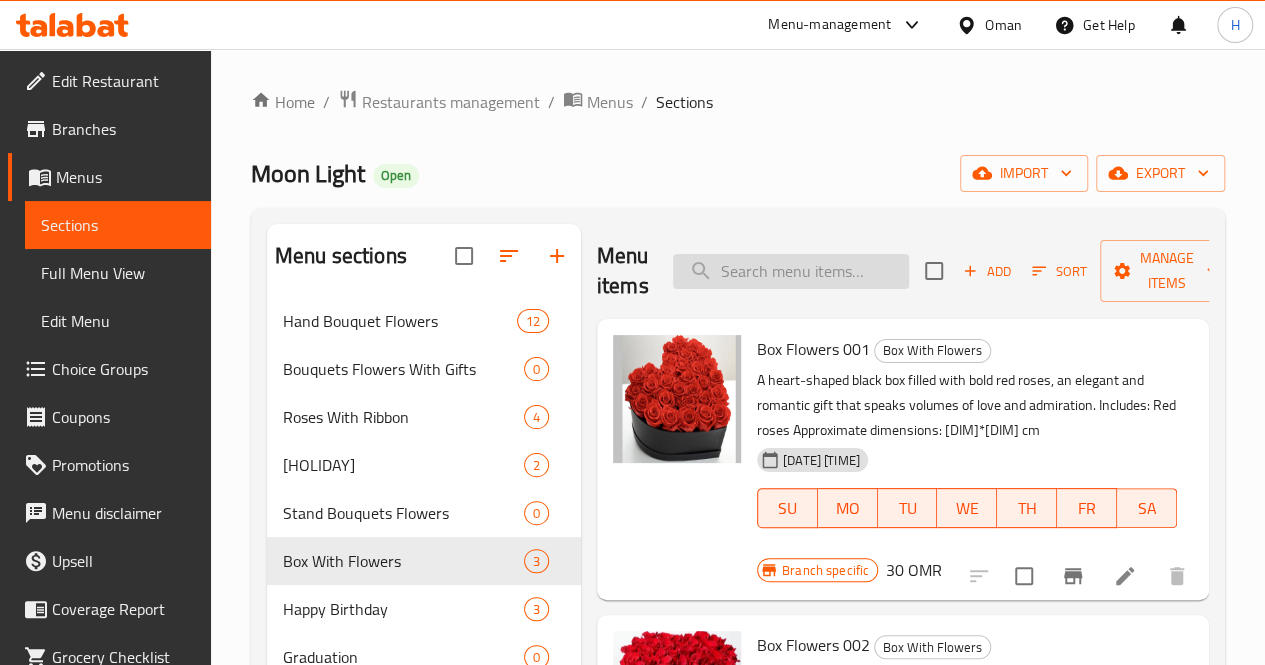 click at bounding box center (791, 271) 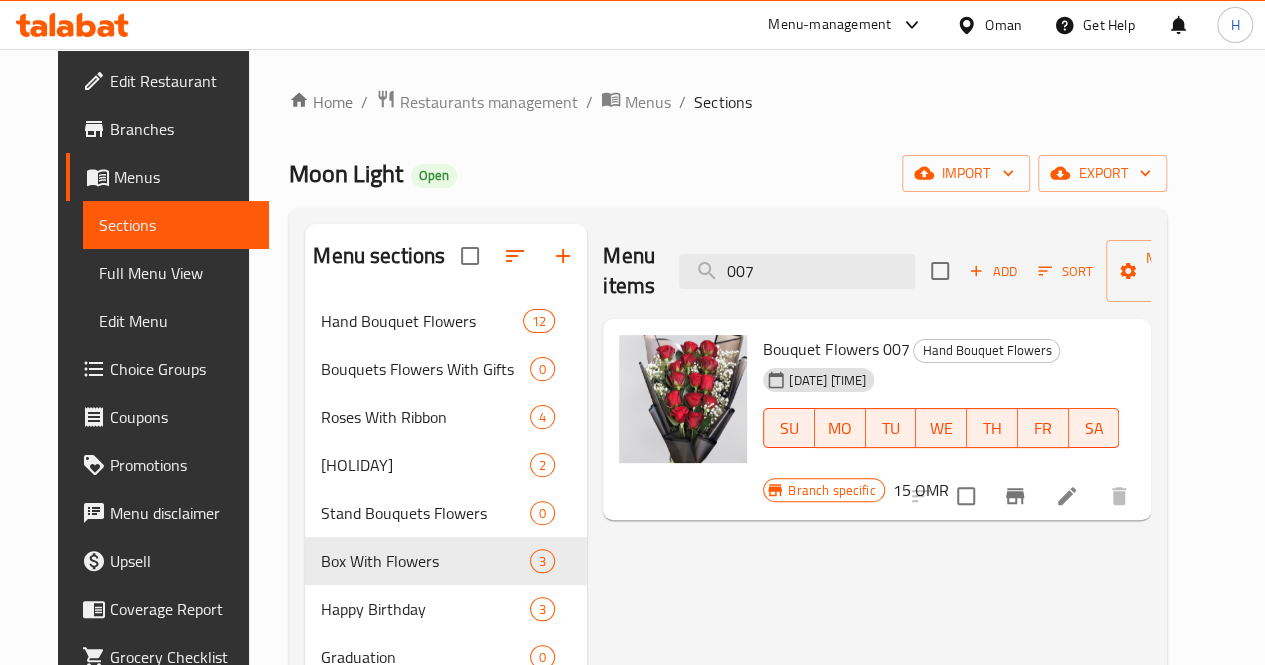 type on "007" 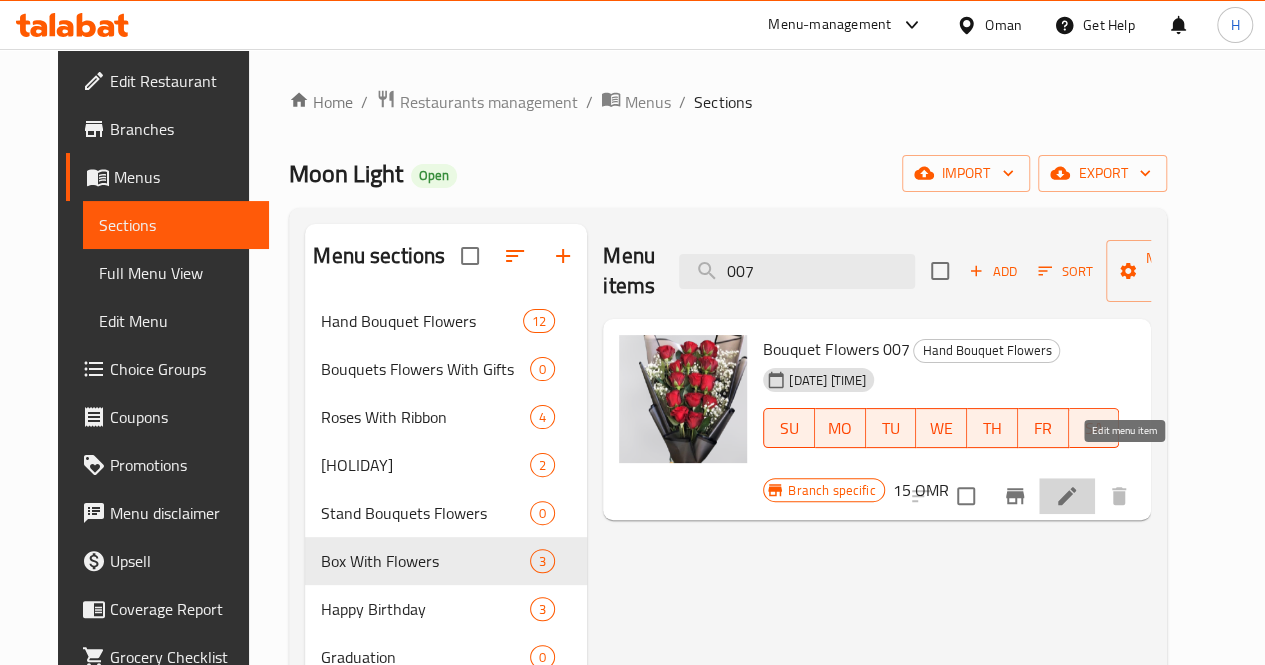 click 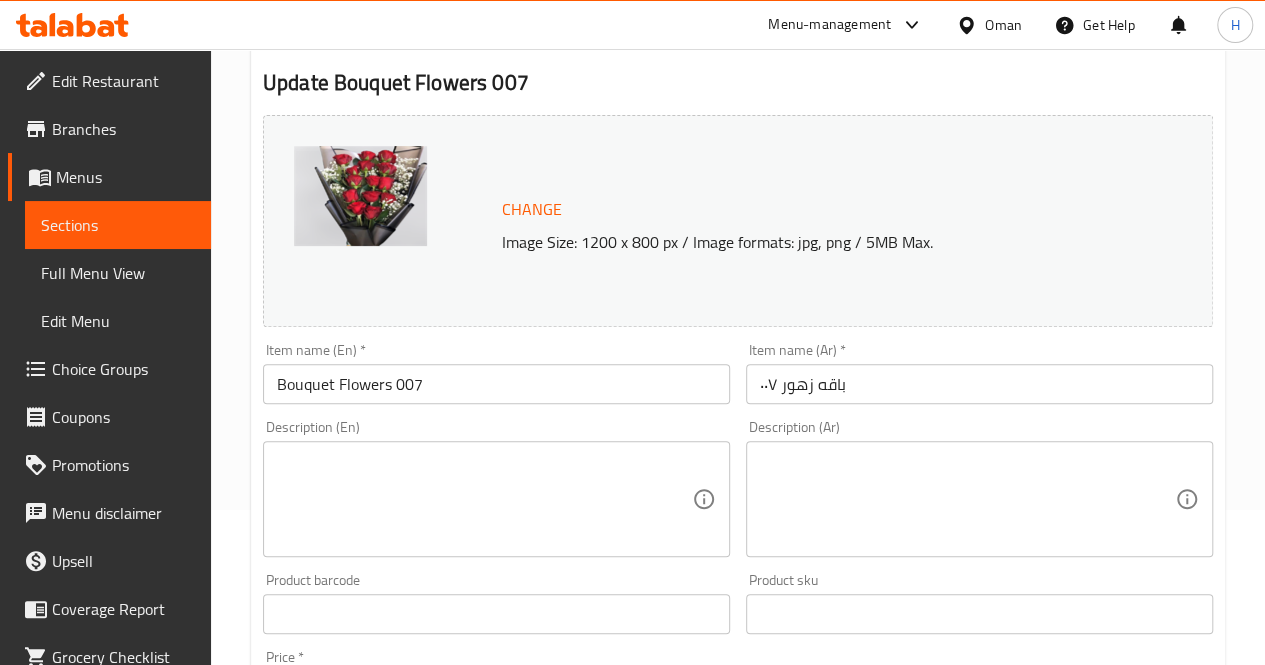scroll, scrollTop: 156, scrollLeft: 0, axis: vertical 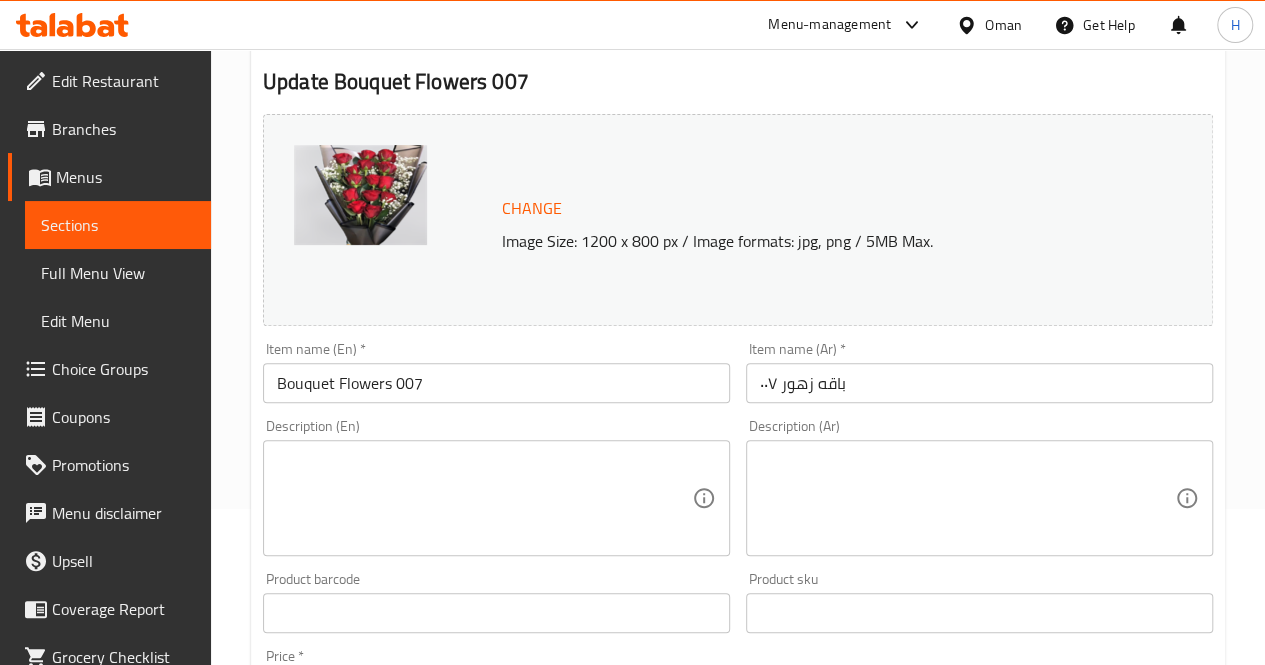 click at bounding box center [484, 498] 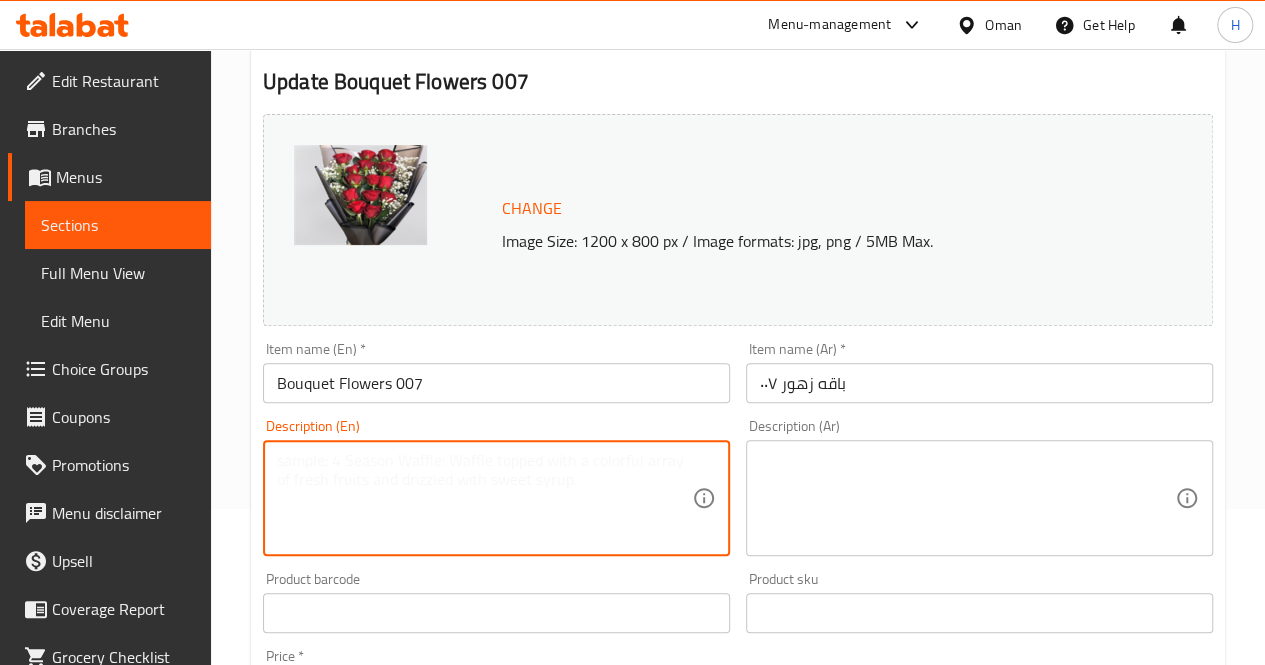 paste on "A stylish bouquet of 15 red roses framed with delicate babys breath perfect for expressing love with a modern and refined touch.
Includes: 15 red roses, babys breath
Approximate dimensions: 35*45 cm" 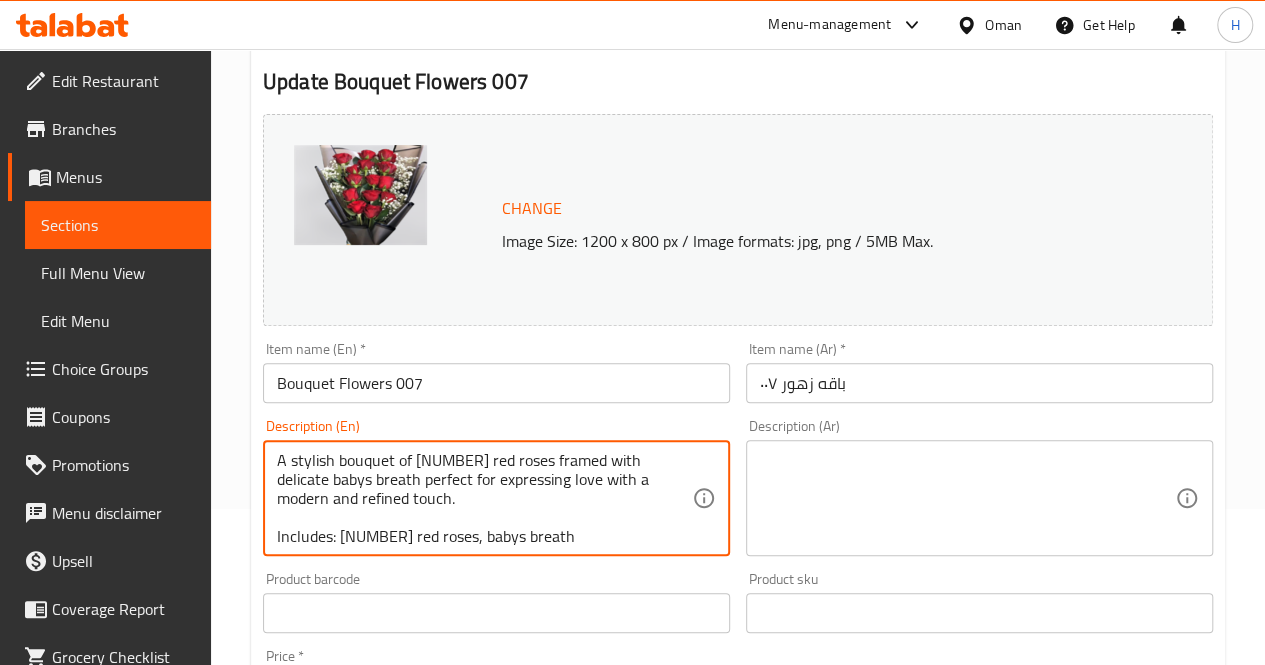 scroll, scrollTop: 24, scrollLeft: 0, axis: vertical 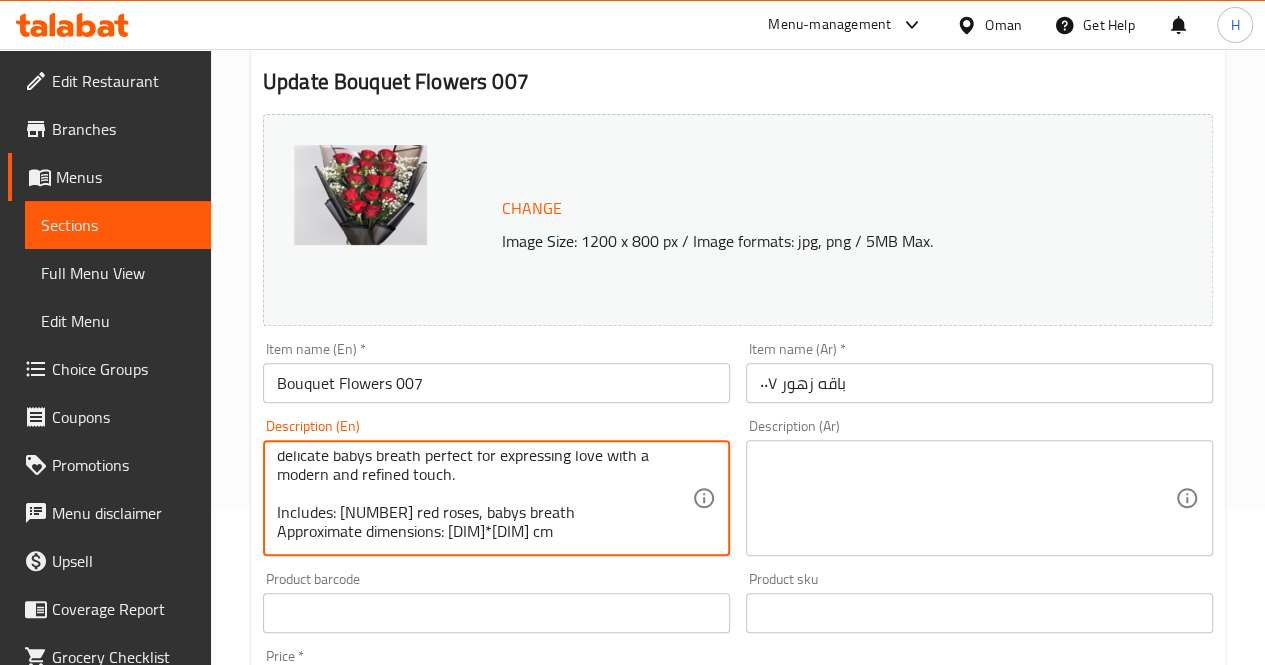 type on "A stylish bouquet of 15 red roses framed with delicate babys breath perfect for expressing love with a modern and refined touch.
Includes: 15 red roses, babys breath
Approximate dimensions: 35*45 cm" 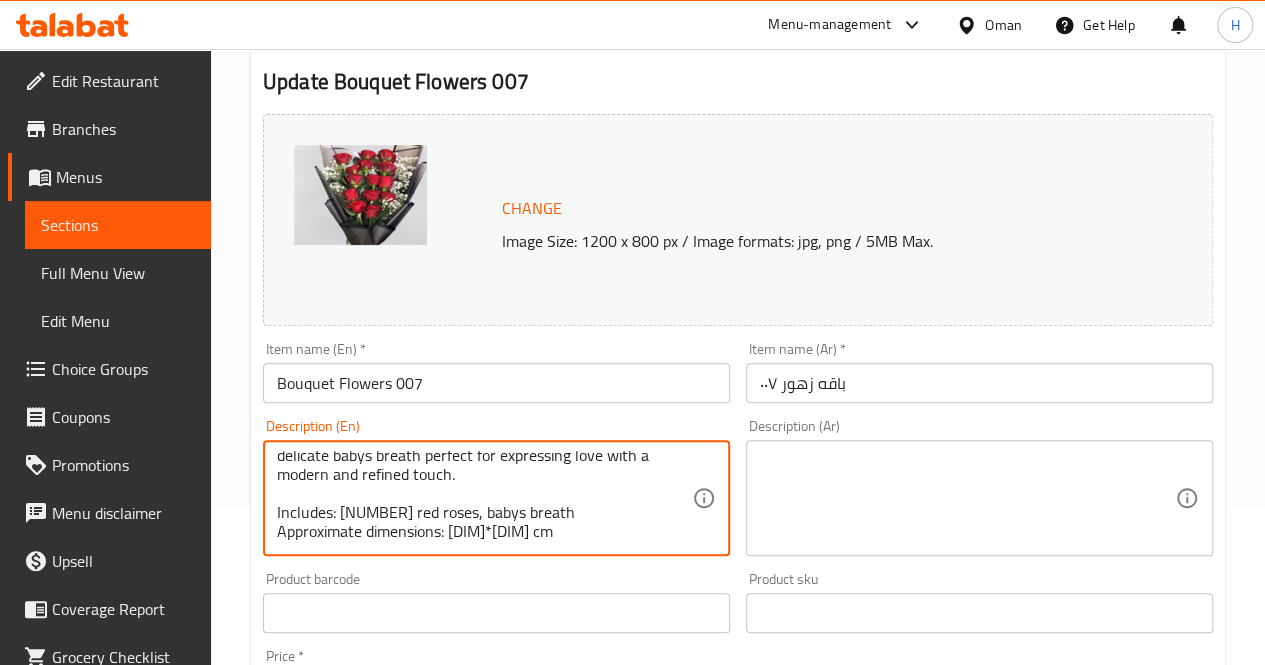 click at bounding box center [967, 498] 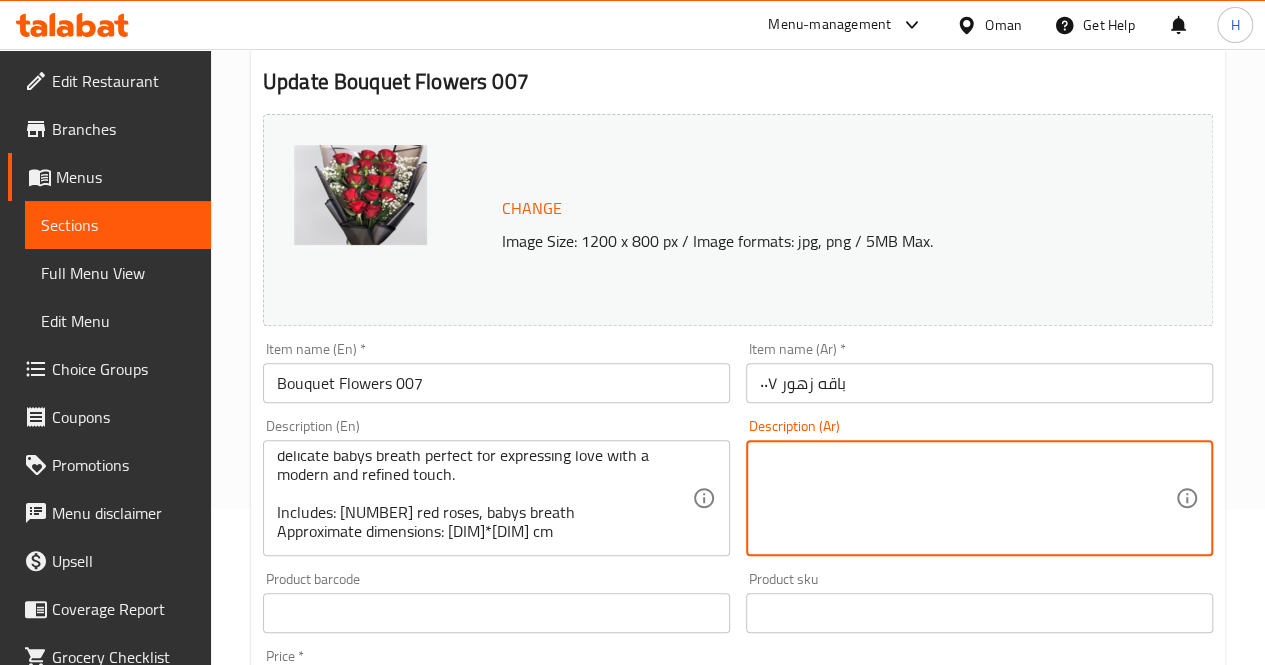 paste on "باقة راقية من ١٥ وردة حمراء محاطة بجيبسوفيلا ناعمة، تنسيق أنيق يعكس الحب بأسلوب عصري ومميز.
يحتوي على: ١٥ وردة حمراء، جيبسوفيلا
الأبعاد التقريبية: ٣٥*٤٥ سم" 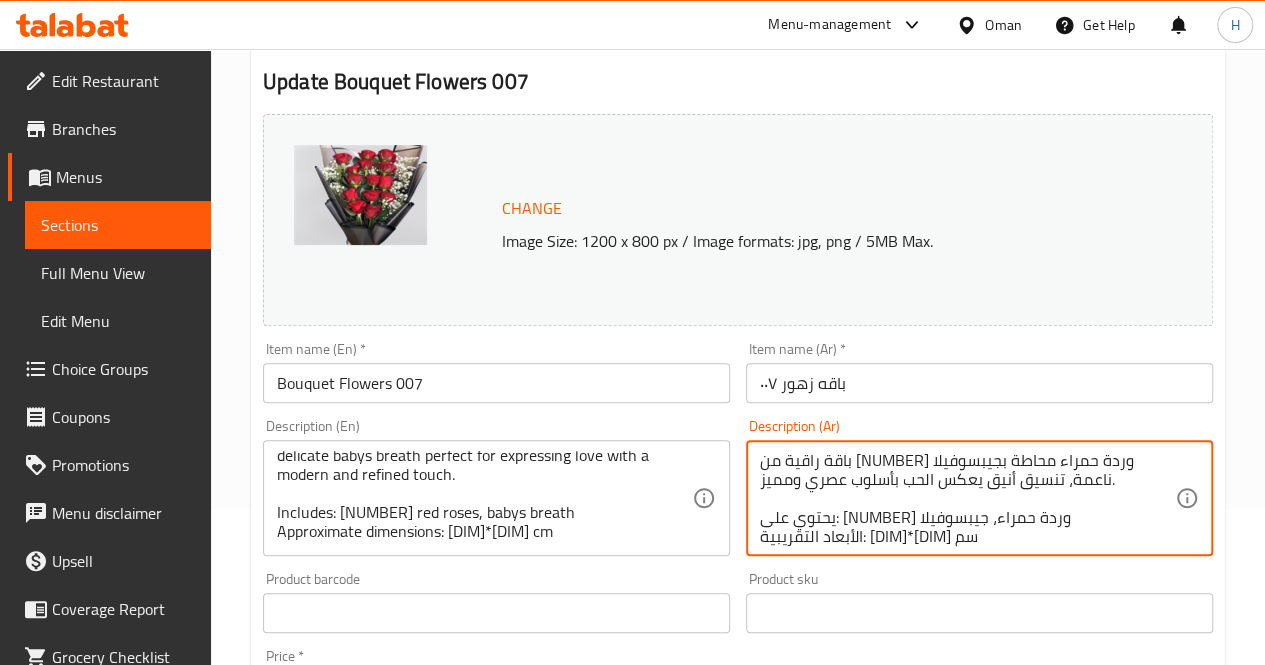 scroll, scrollTop: 18, scrollLeft: 0, axis: vertical 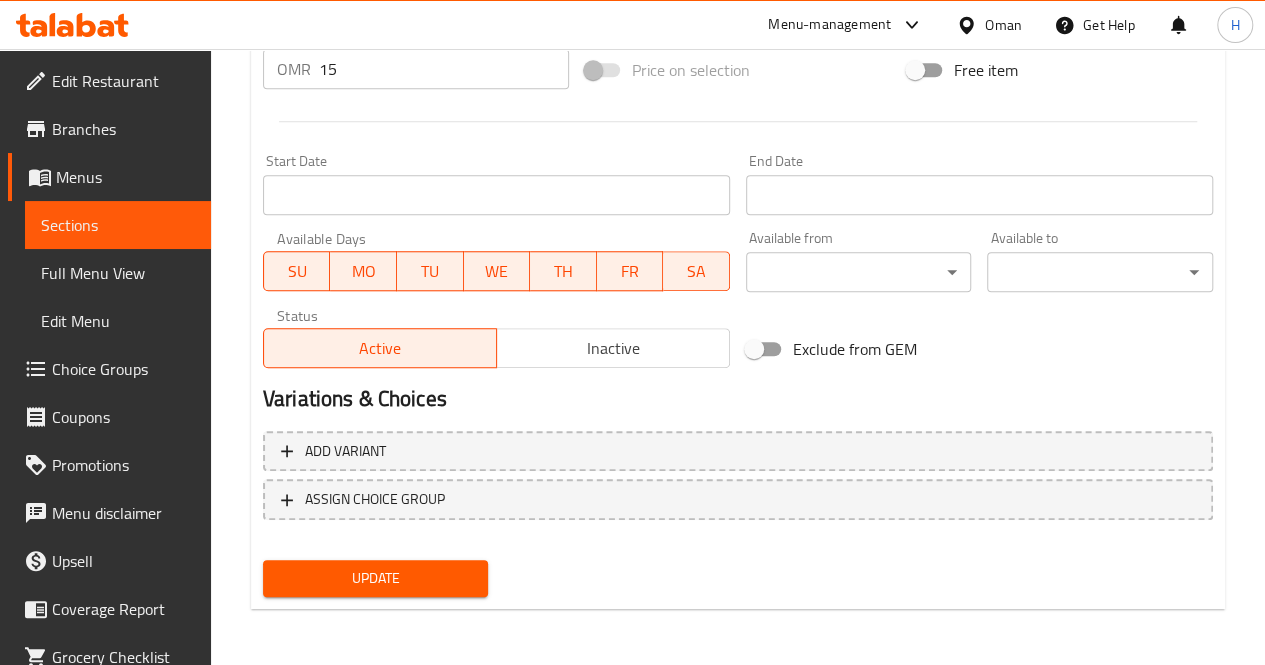 type on "باقة راقية من ١٥ وردة حمراء محاطة بجيبسوفيلا ناعمة، تنسيق أنيق يعكس الحب بأسلوب عصري ومميز.
يحتوي على: ١٥ وردة حمراء، جيبسوفيلا
الأبعاد التقريبية: ٣٥*٤٥ سم" 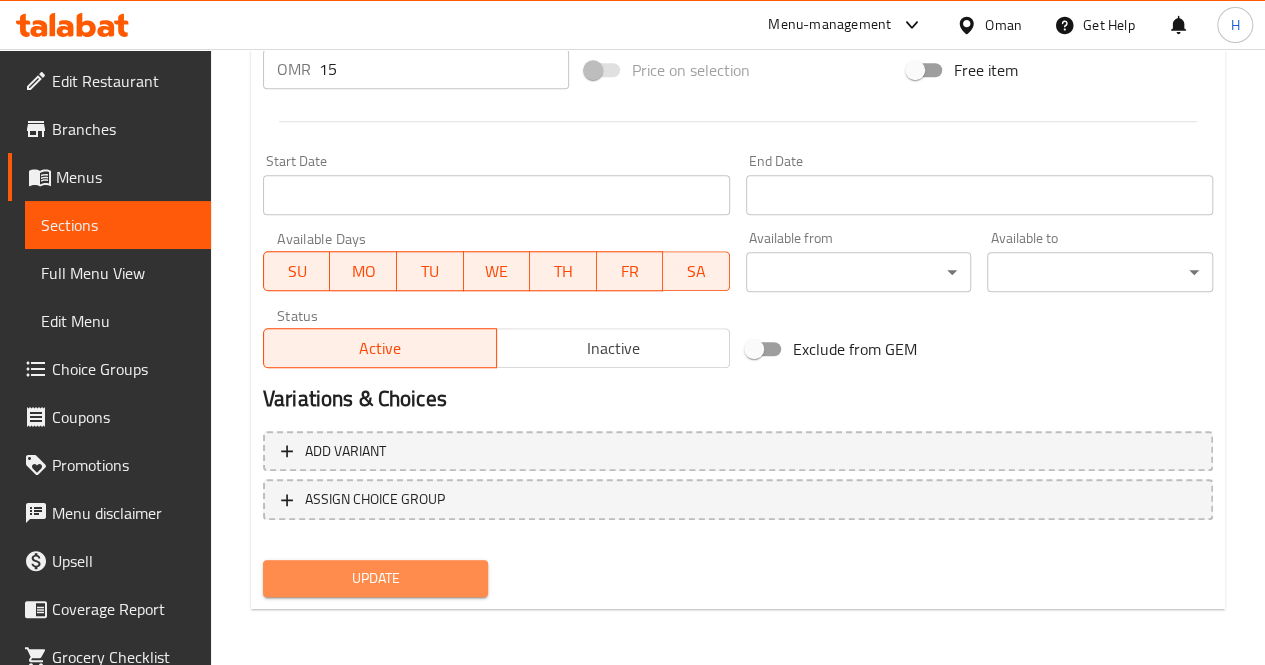 click on "Update" at bounding box center (376, 578) 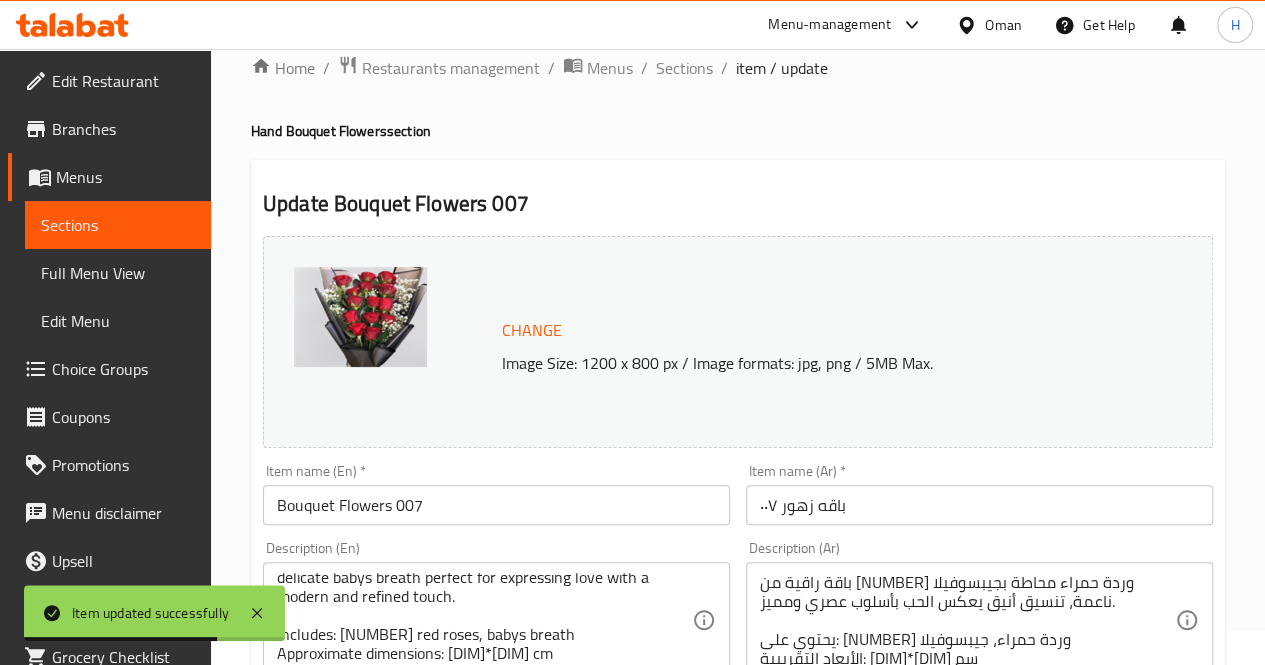 scroll, scrollTop: 0, scrollLeft: 0, axis: both 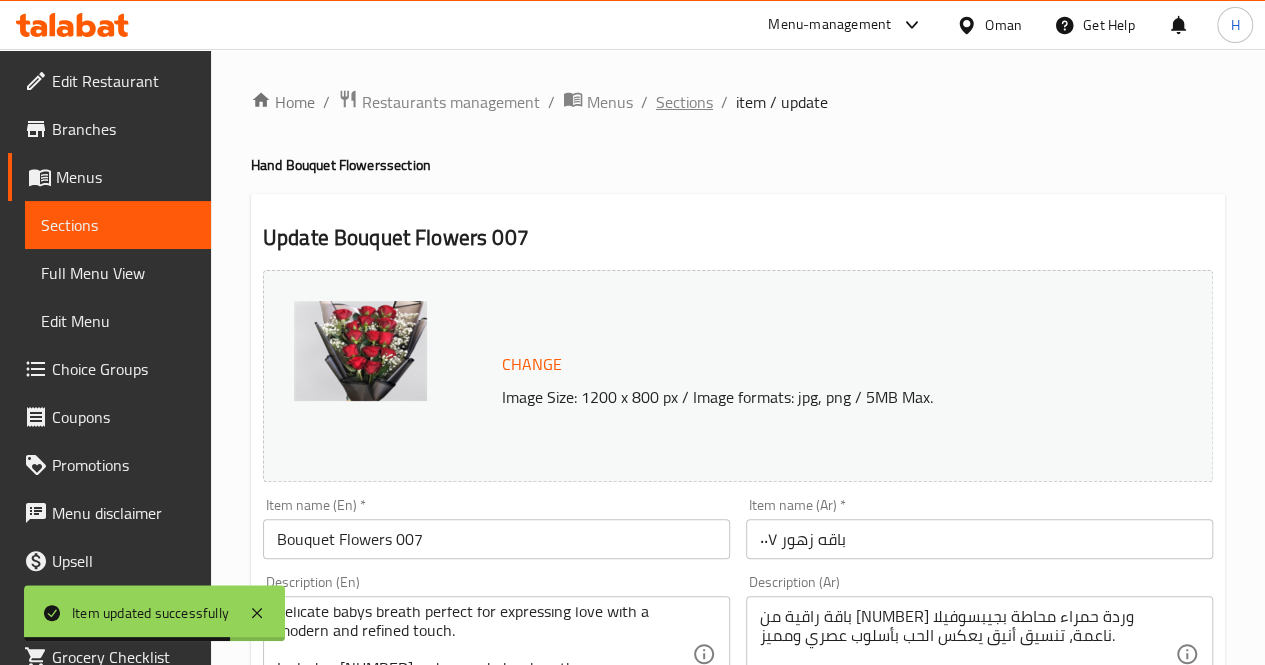 click on "Sections" at bounding box center (684, 102) 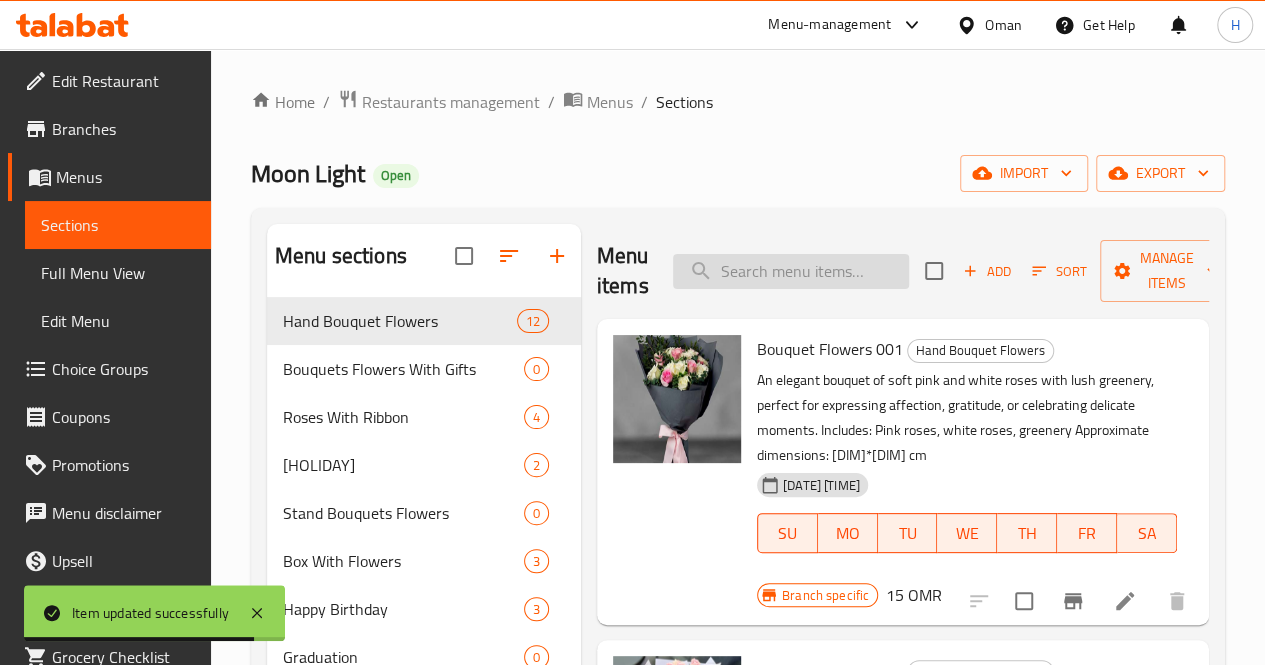 click at bounding box center [791, 271] 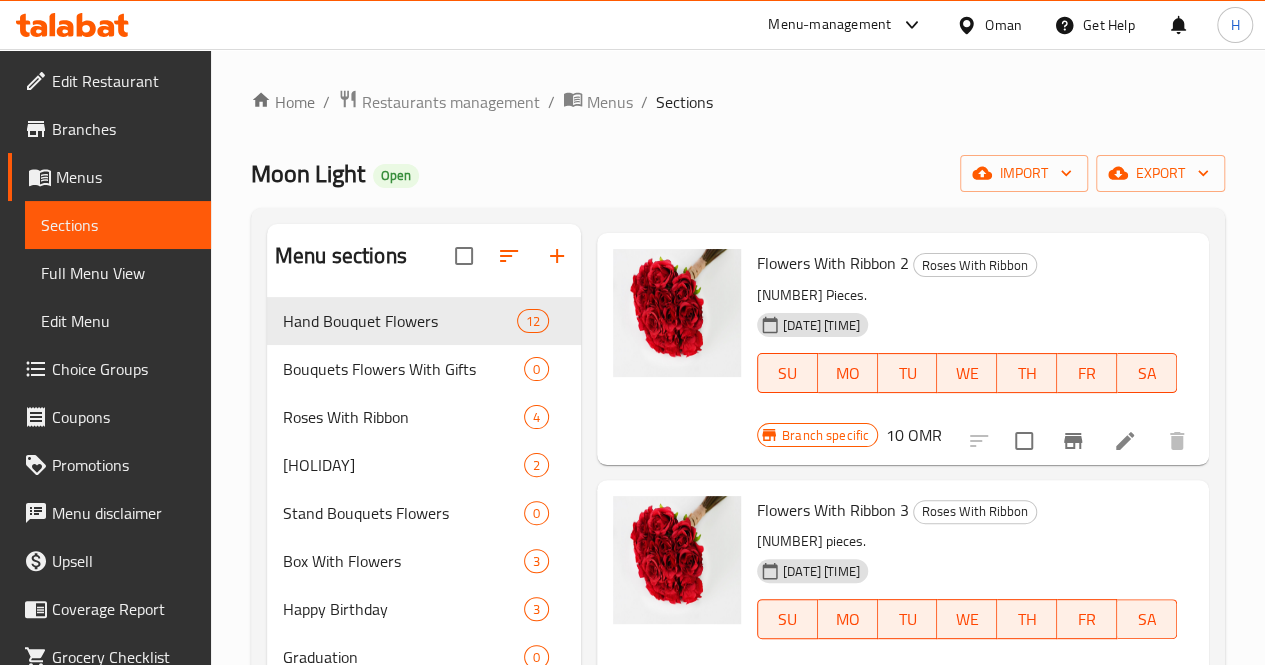 scroll, scrollTop: 368, scrollLeft: 0, axis: vertical 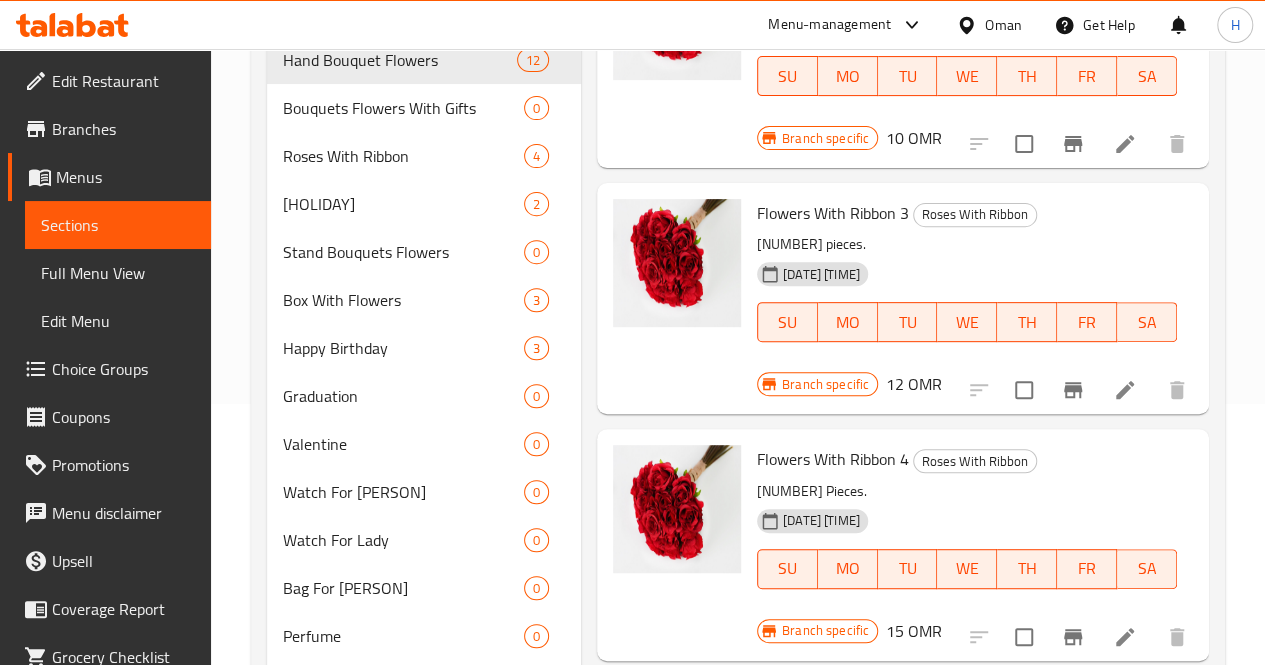 type on "ribbon" 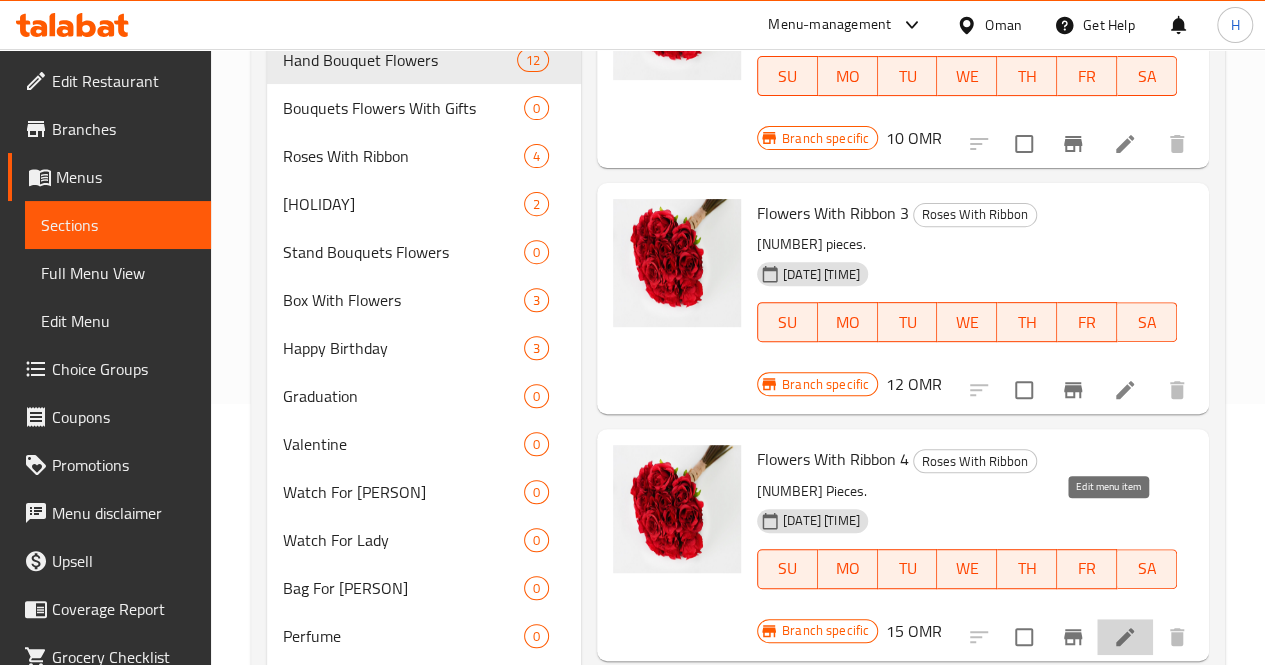 click 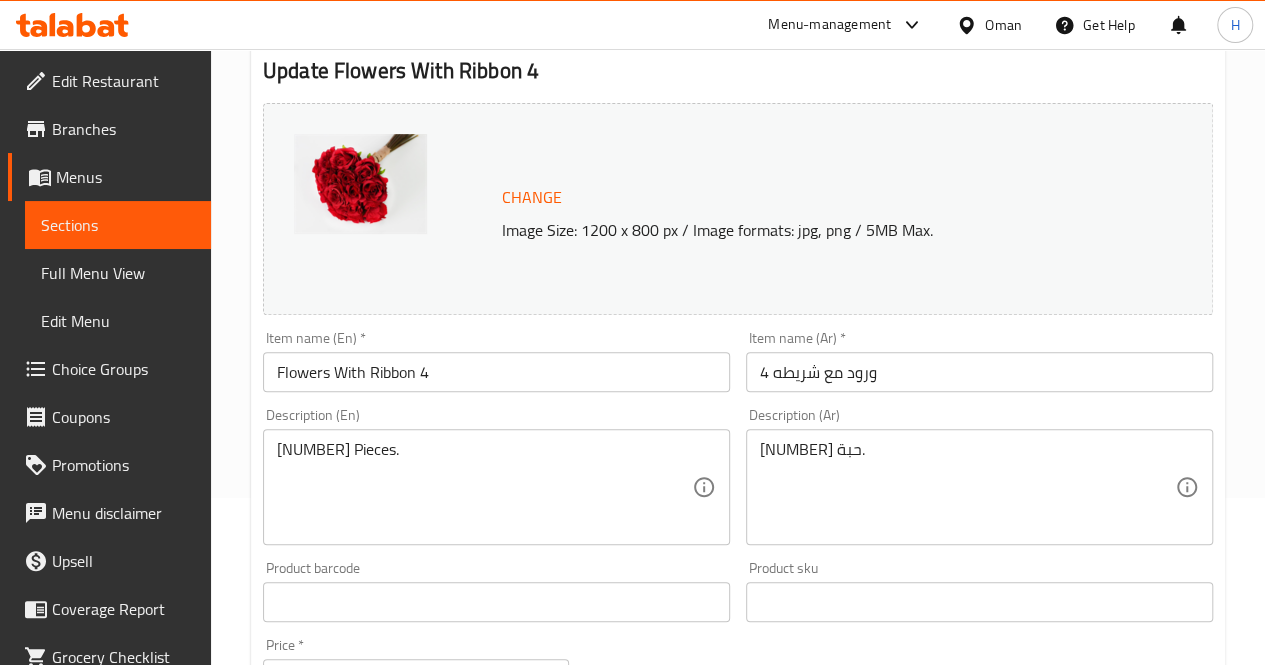 scroll, scrollTop: 169, scrollLeft: 0, axis: vertical 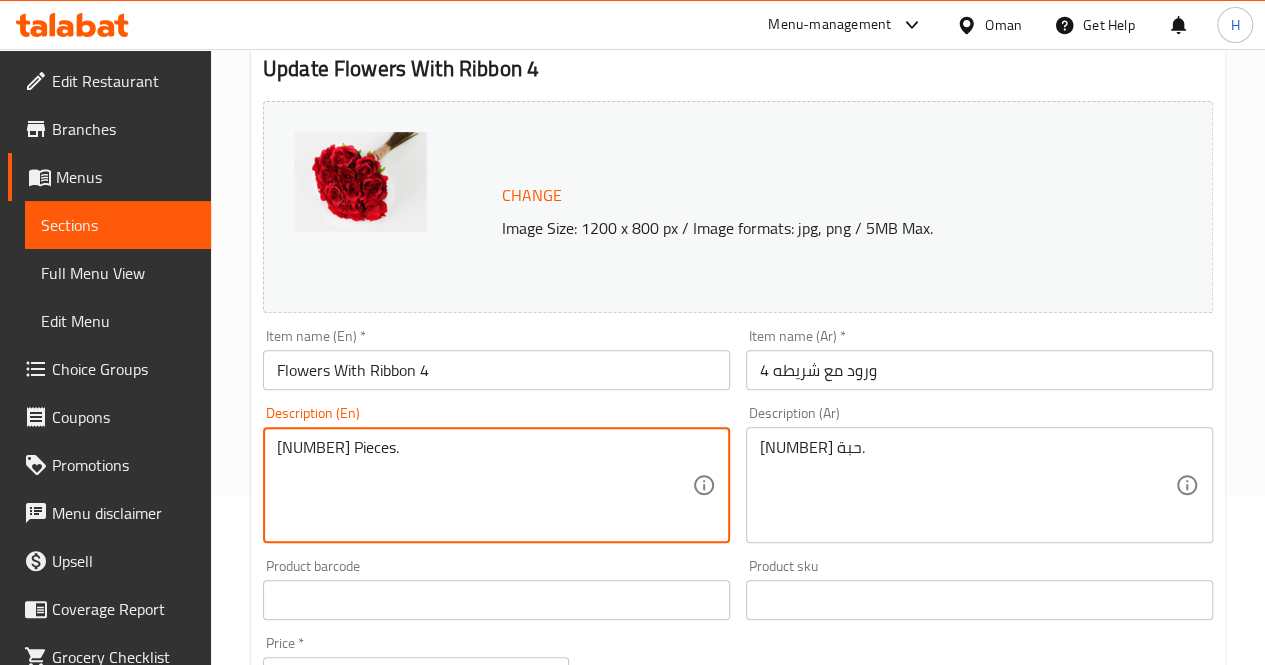 click on "20 Pieces." at bounding box center (484, 485) 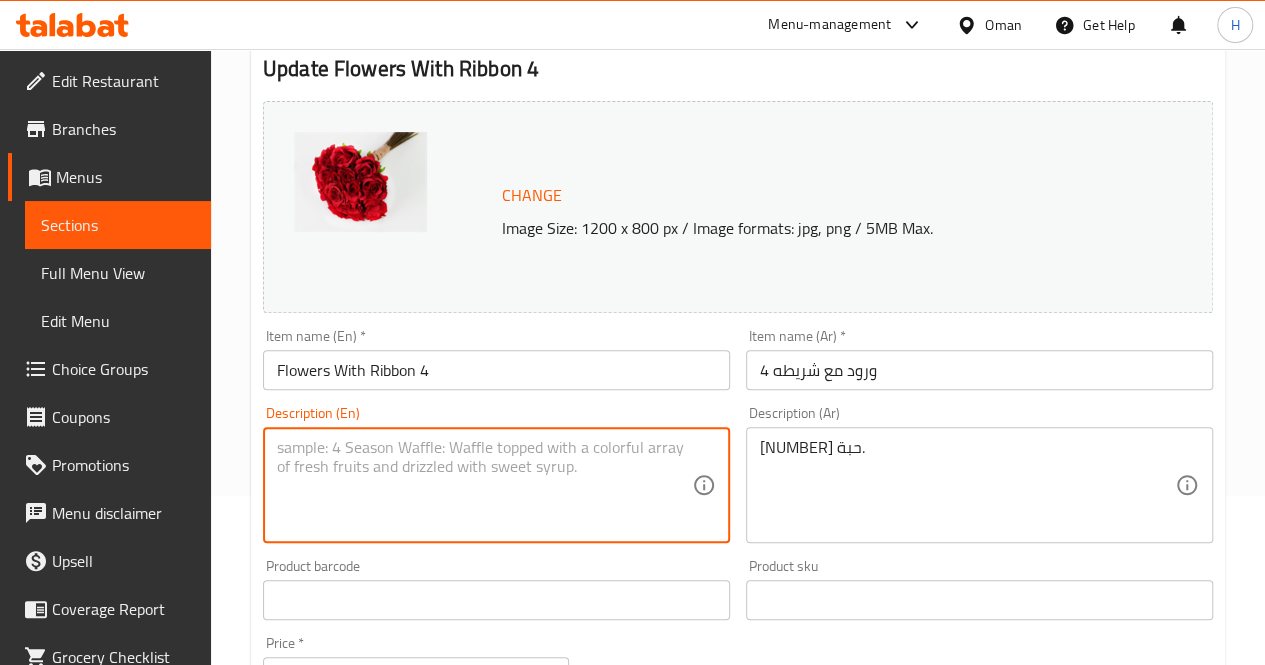 paste on "A classic bouquet of 20 red roses, elegantly arranged to convey love and admiration, perfect for meaningful celebrations and special moments.
Includes: 20 red roses
Approximate dimensions: 30*35 cm" 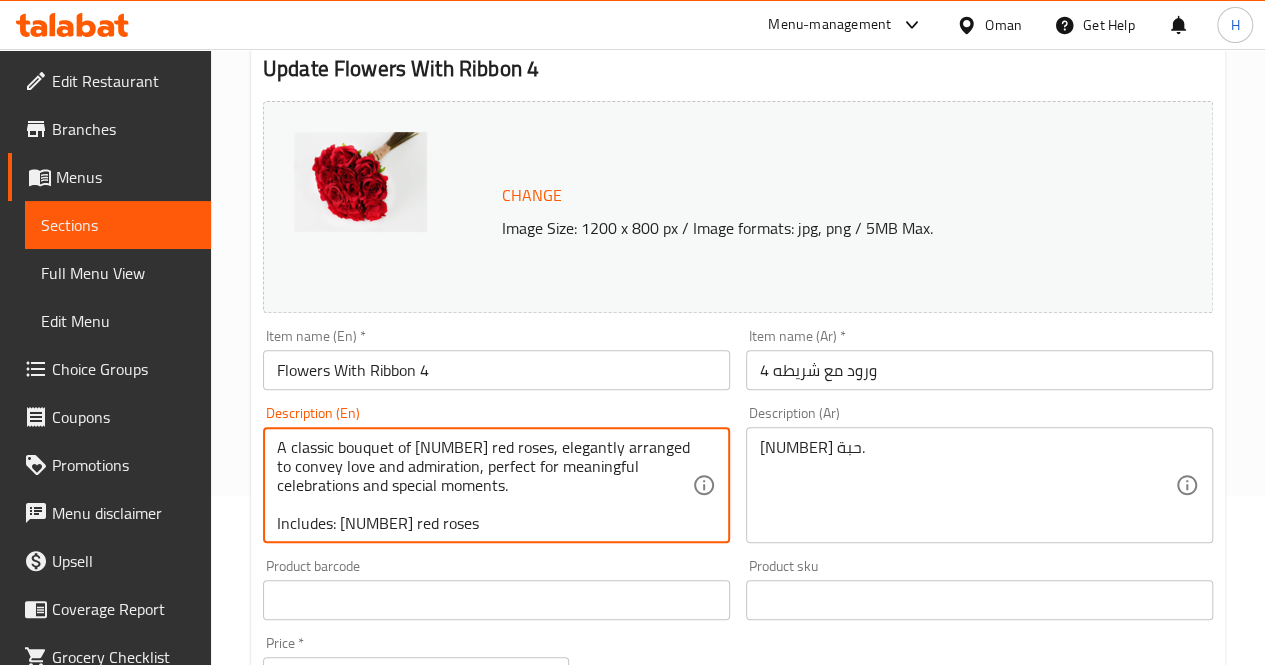 scroll, scrollTop: 24, scrollLeft: 0, axis: vertical 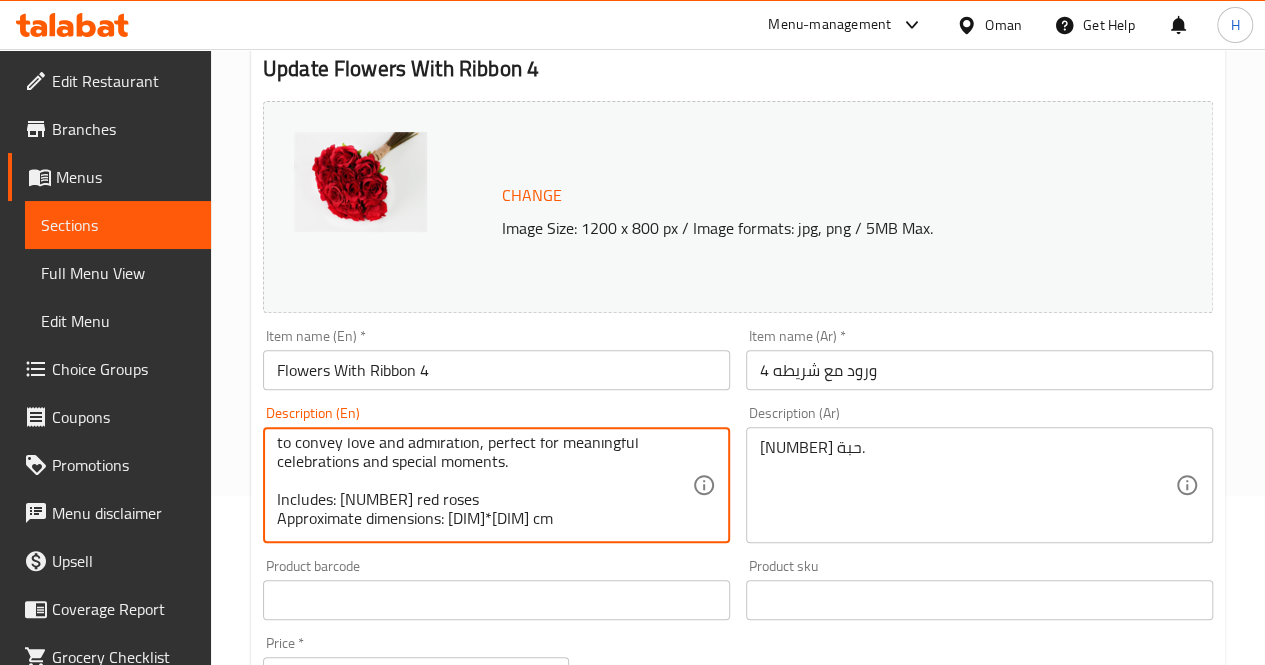 type on "A classic bouquet of 20 red roses, elegantly arranged to convey love and admiration, perfect for meaningful celebrations and special moments.
Includes: 20 red roses
Approximate dimensions: 30*35 cm" 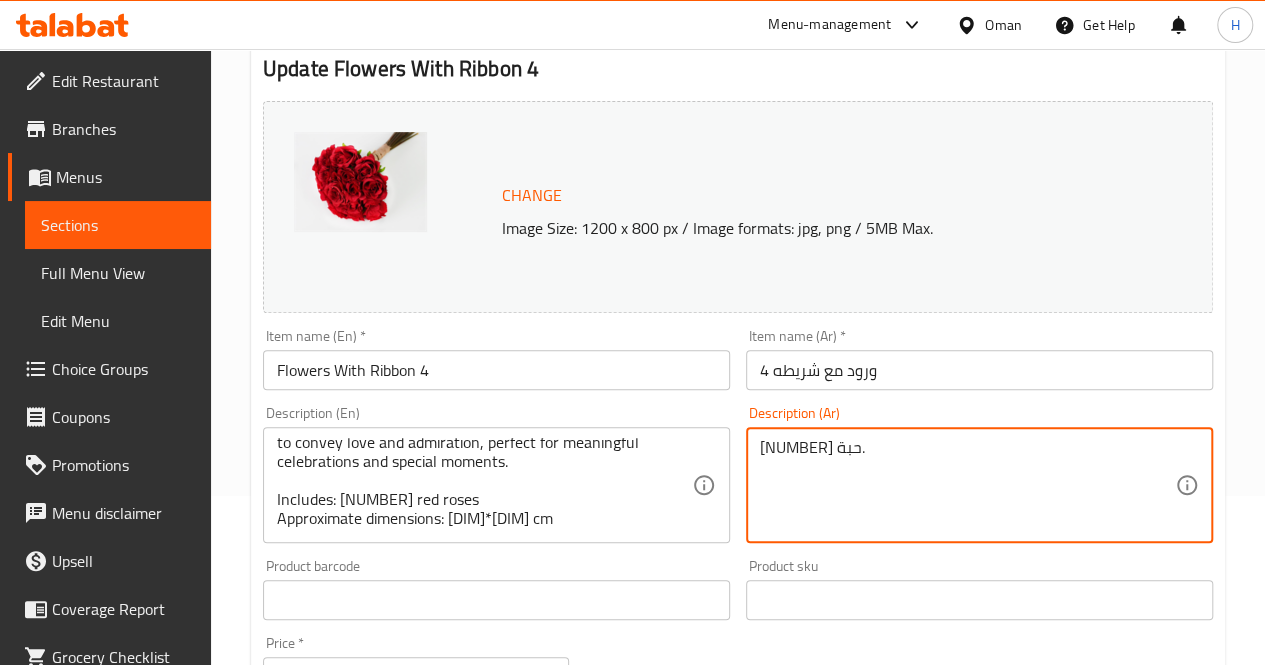 click on "20 حبة." at bounding box center (967, 485) 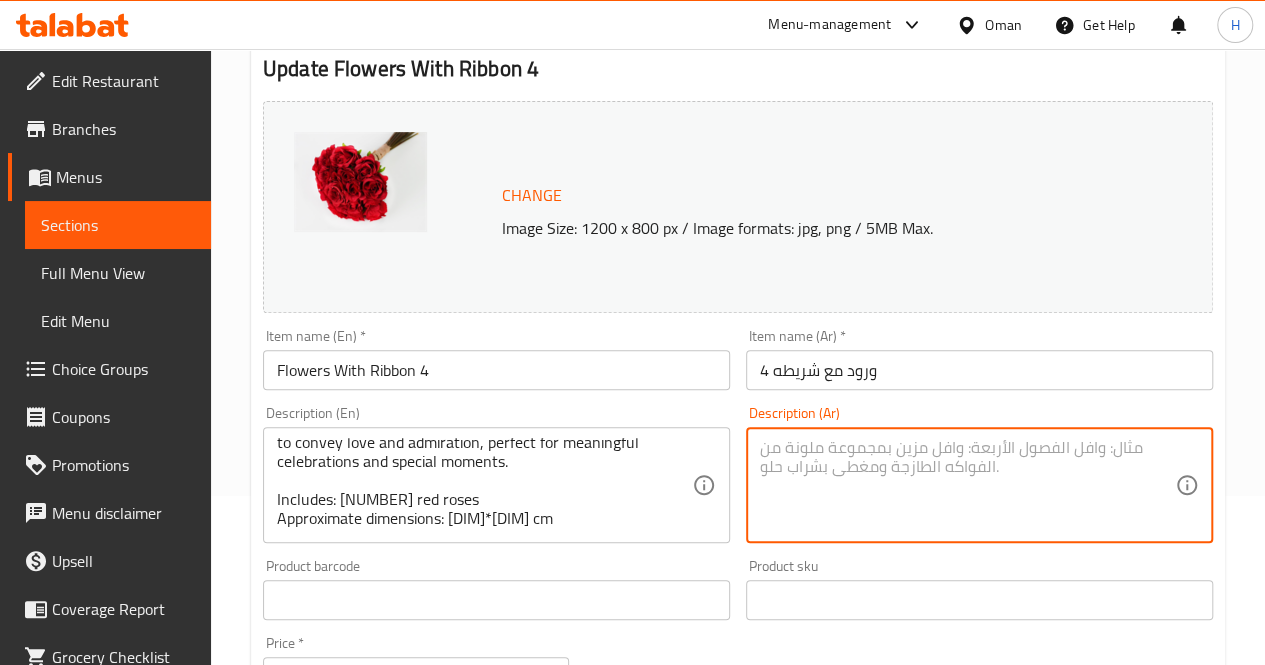 click at bounding box center (967, 485) 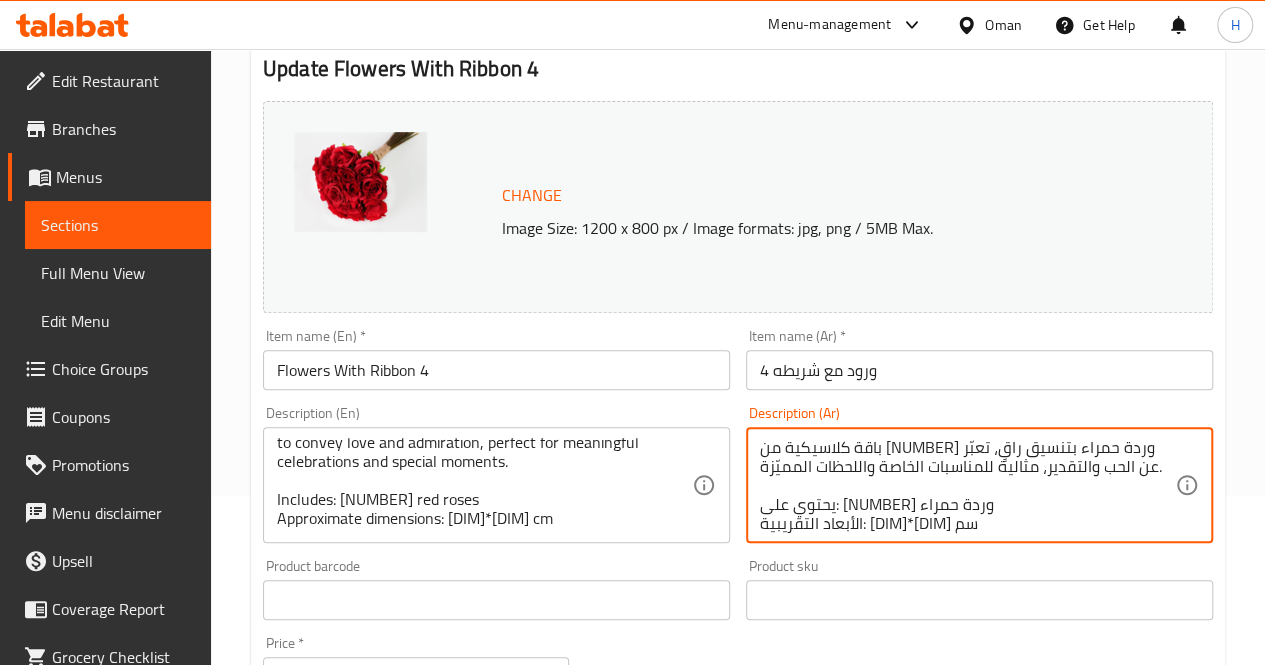 scroll, scrollTop: 18, scrollLeft: 0, axis: vertical 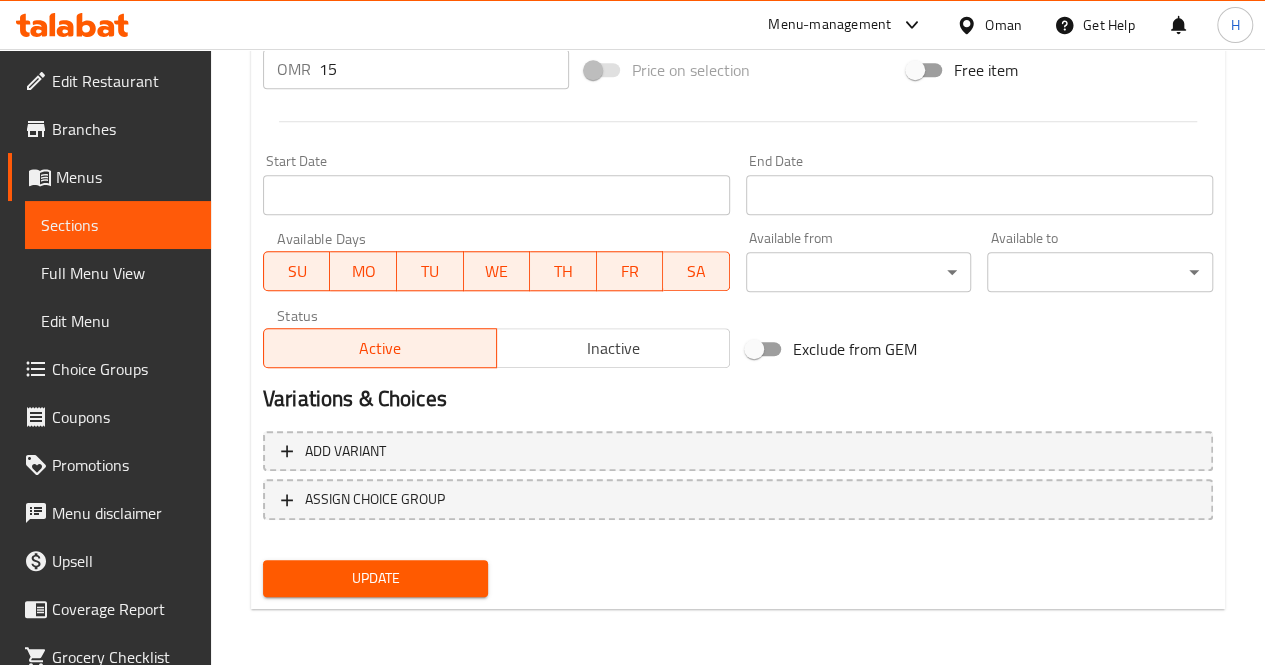 type on "باقة كلاسيكية من ٢٠ وردة حمراء بتنسيق راقٍ، تعبّر عن الحب والتقدير، مثالية للمناسبات الخاصة واللحظات المميّزة.
يحتوي على: ٢٠ وردة حمراء
الأبعاد التقريبية: ٣٠*٣٥ سم" 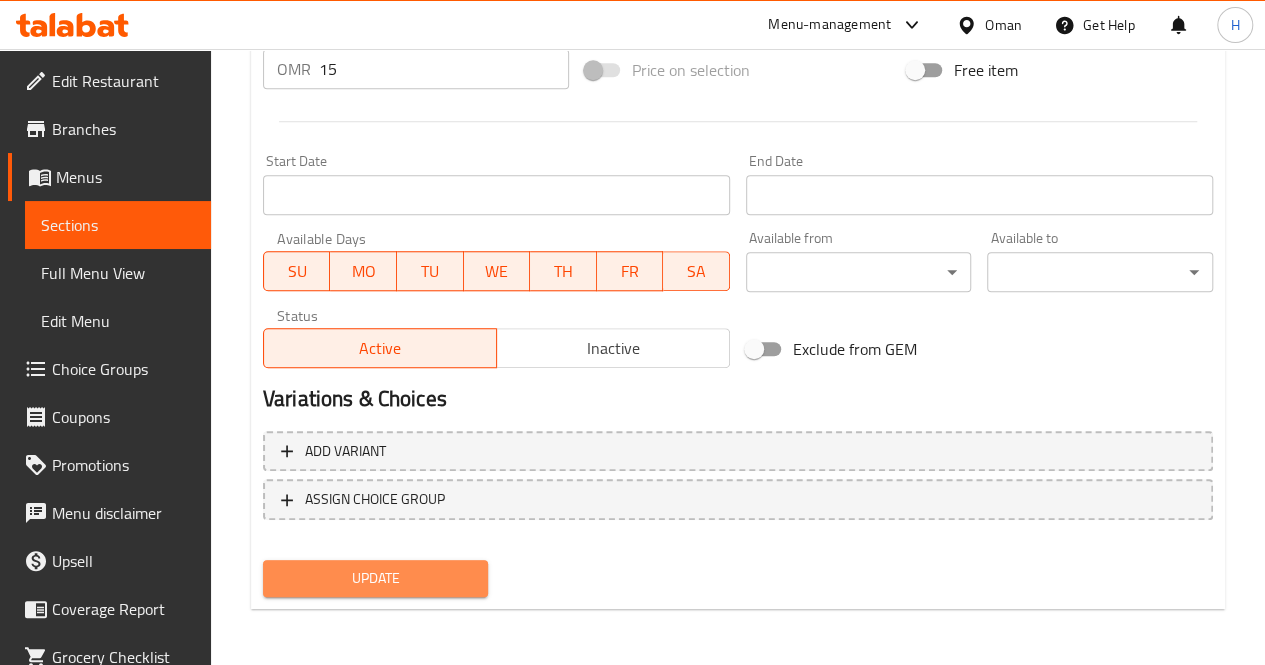 click on "Update" at bounding box center [376, 578] 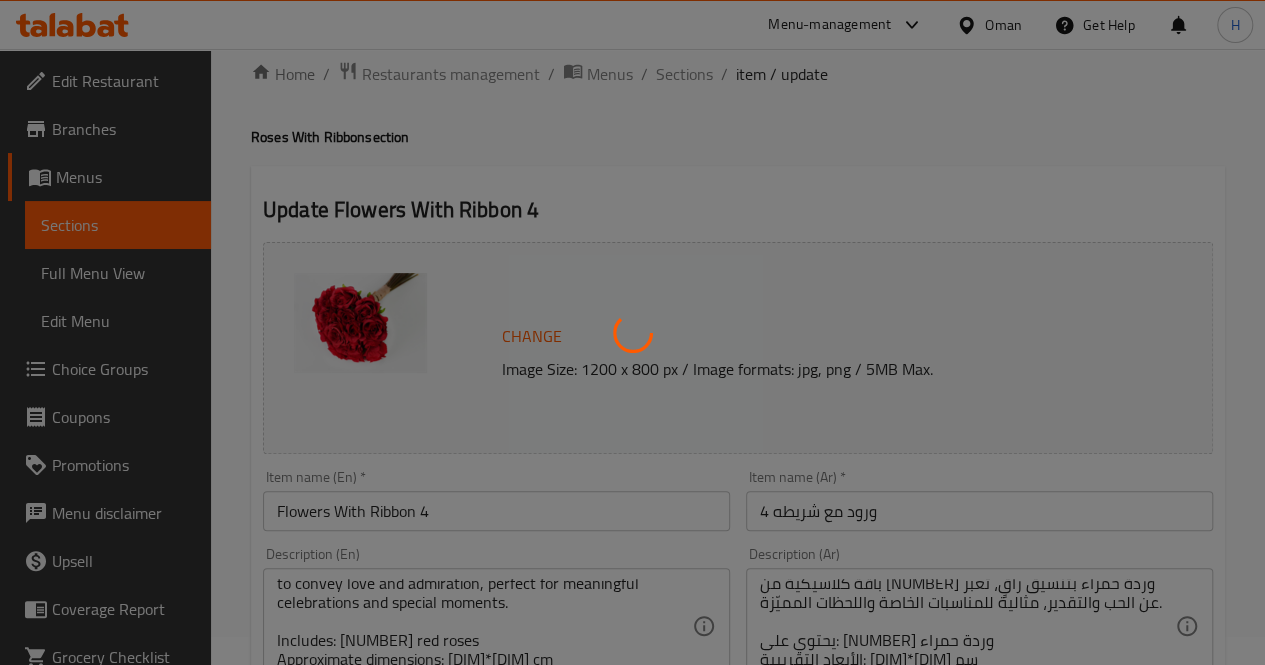 scroll, scrollTop: 0, scrollLeft: 0, axis: both 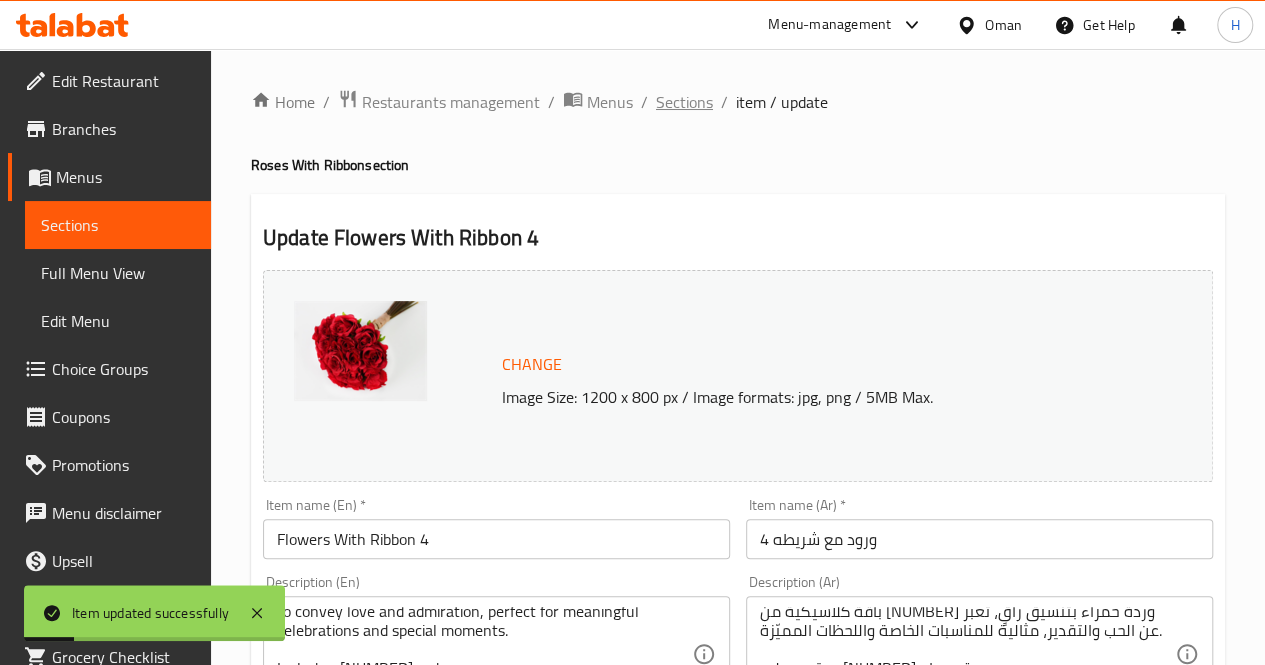 click on "Sections" at bounding box center [684, 102] 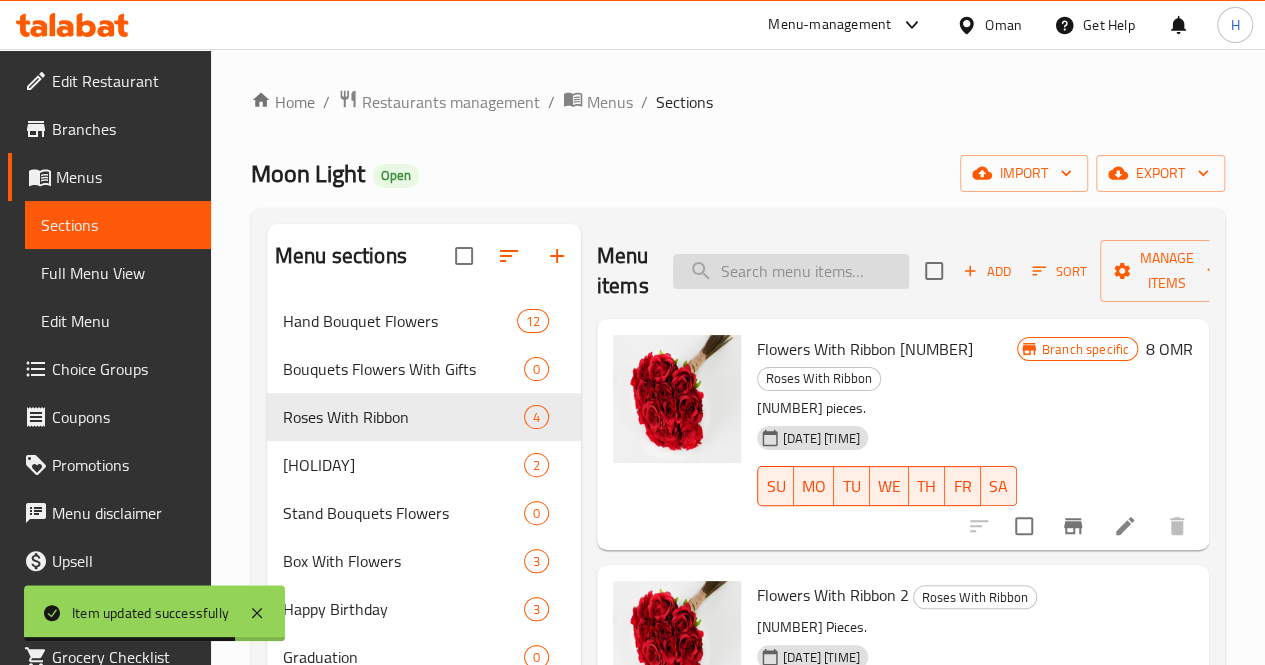 click at bounding box center [791, 271] 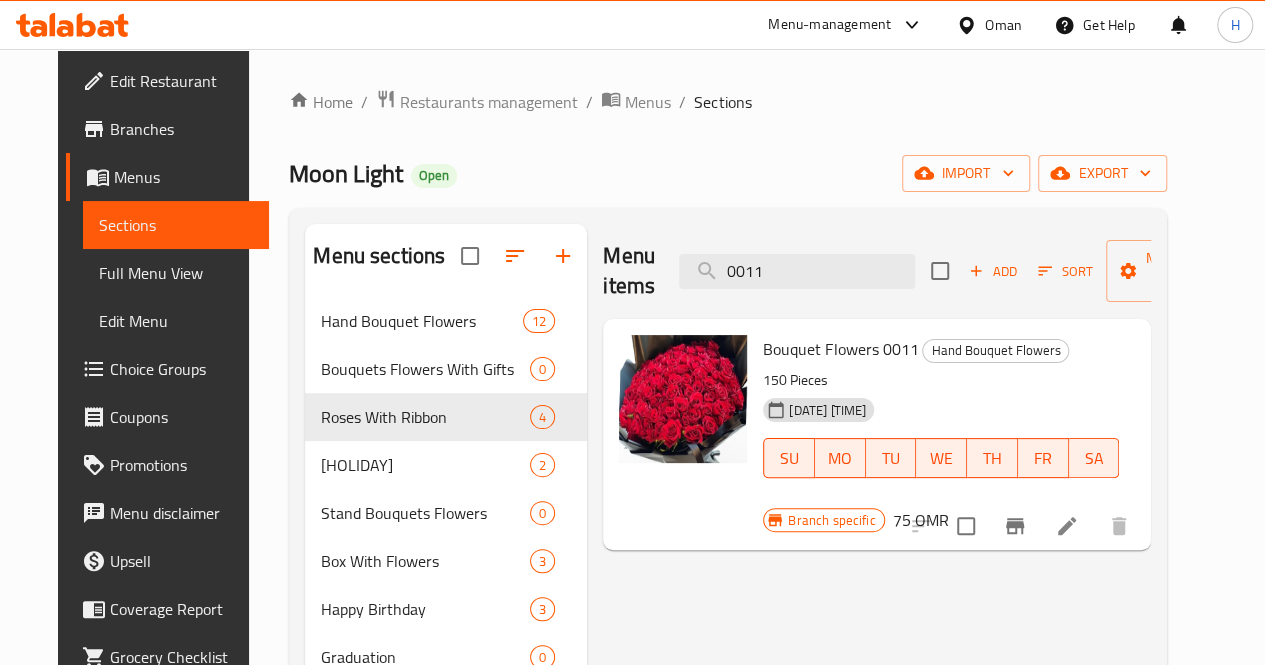 type on "0011" 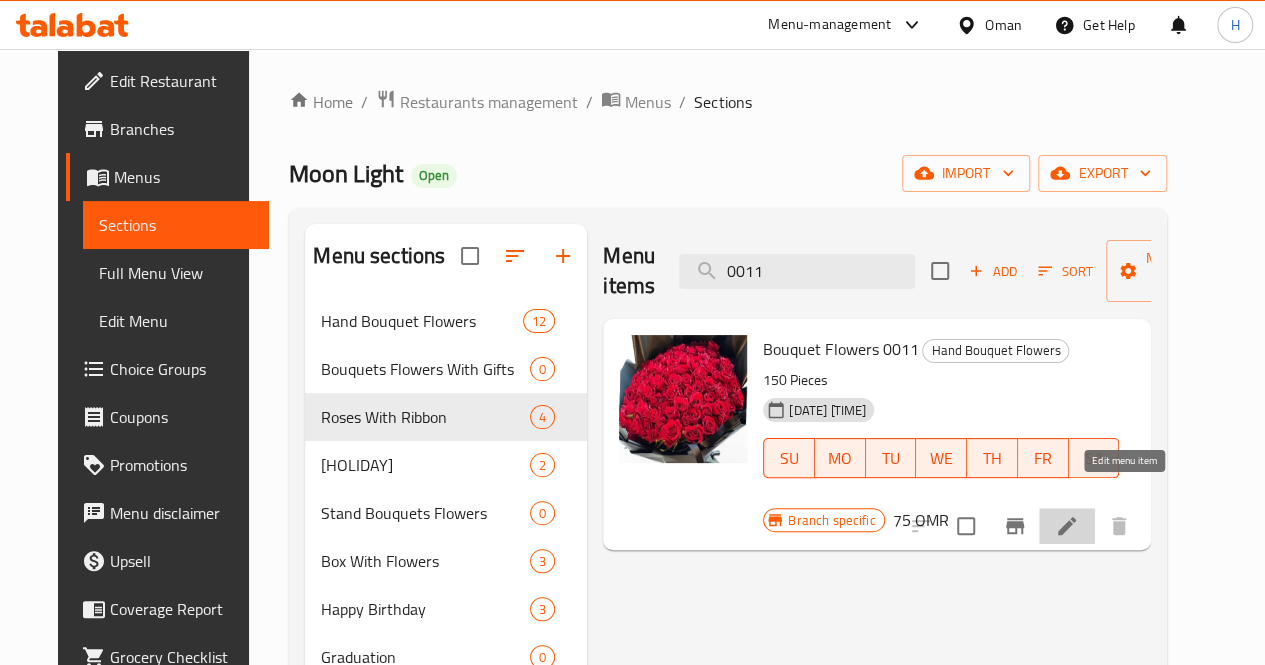 click 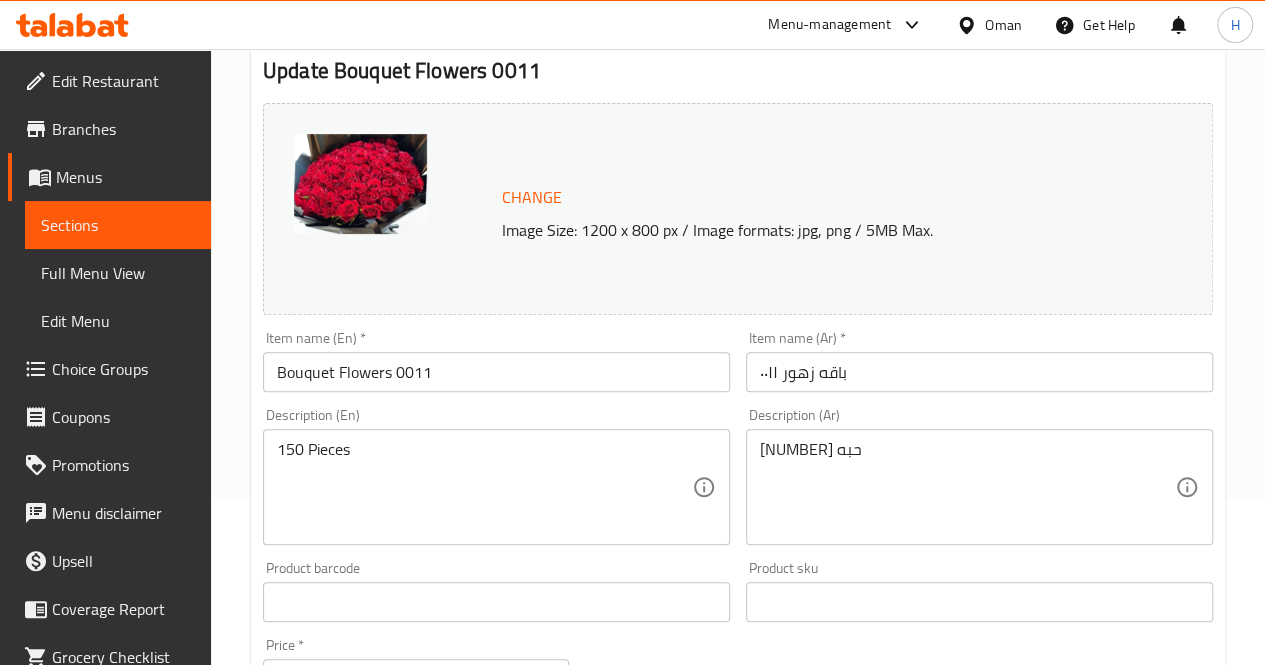 scroll, scrollTop: 279, scrollLeft: 0, axis: vertical 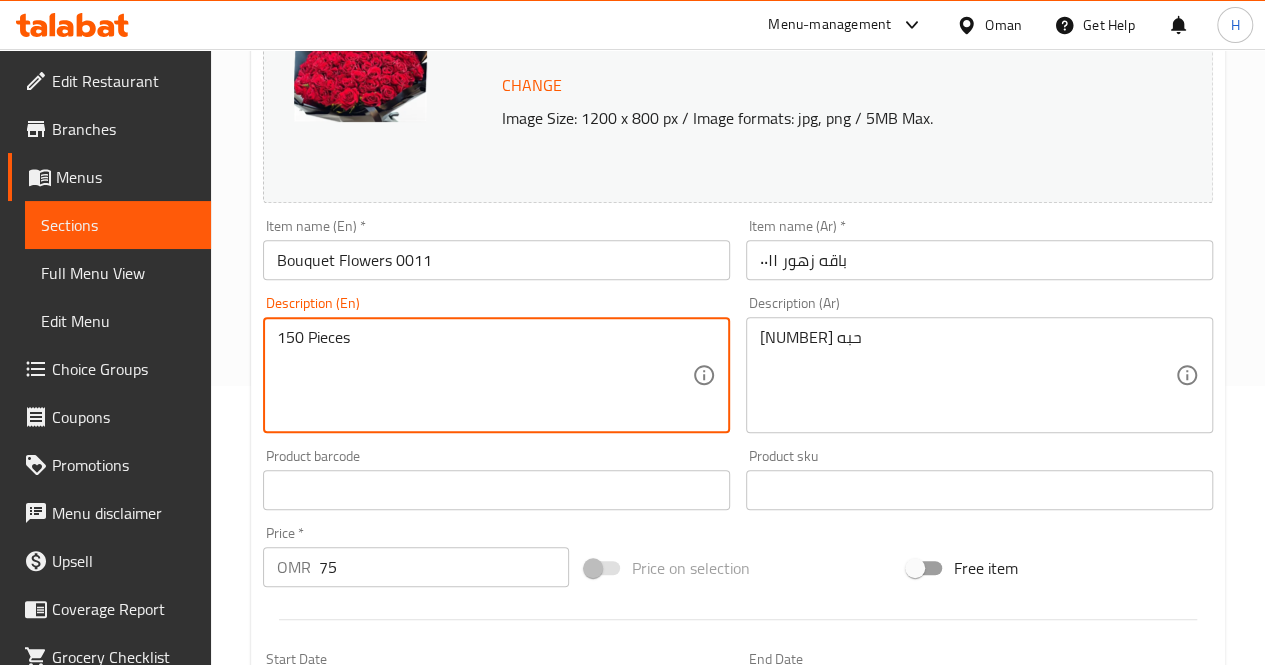 click on "150 Pieces" at bounding box center [484, 375] 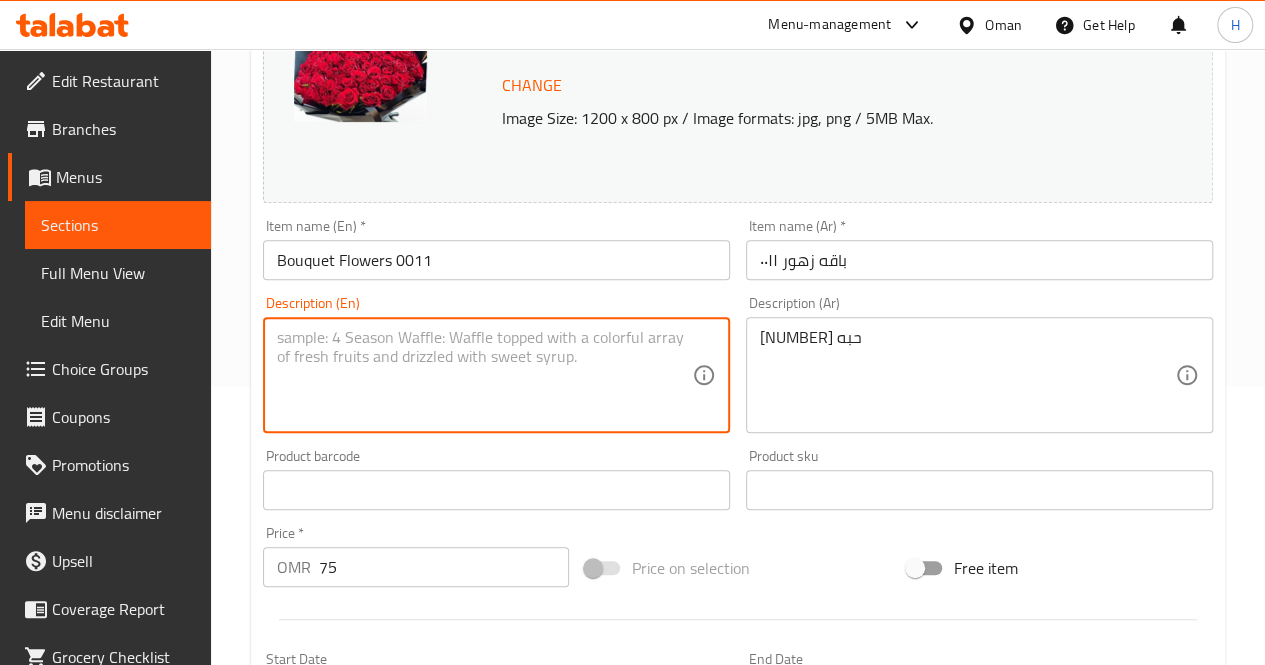 paste on "An impressive bouquet of 150 red roses, full of elegance and romantic charm, perfect for expressing deep love in a truly memorable way.
Includes: 150 red roses
Approximate dimensions: 60*65 cm" 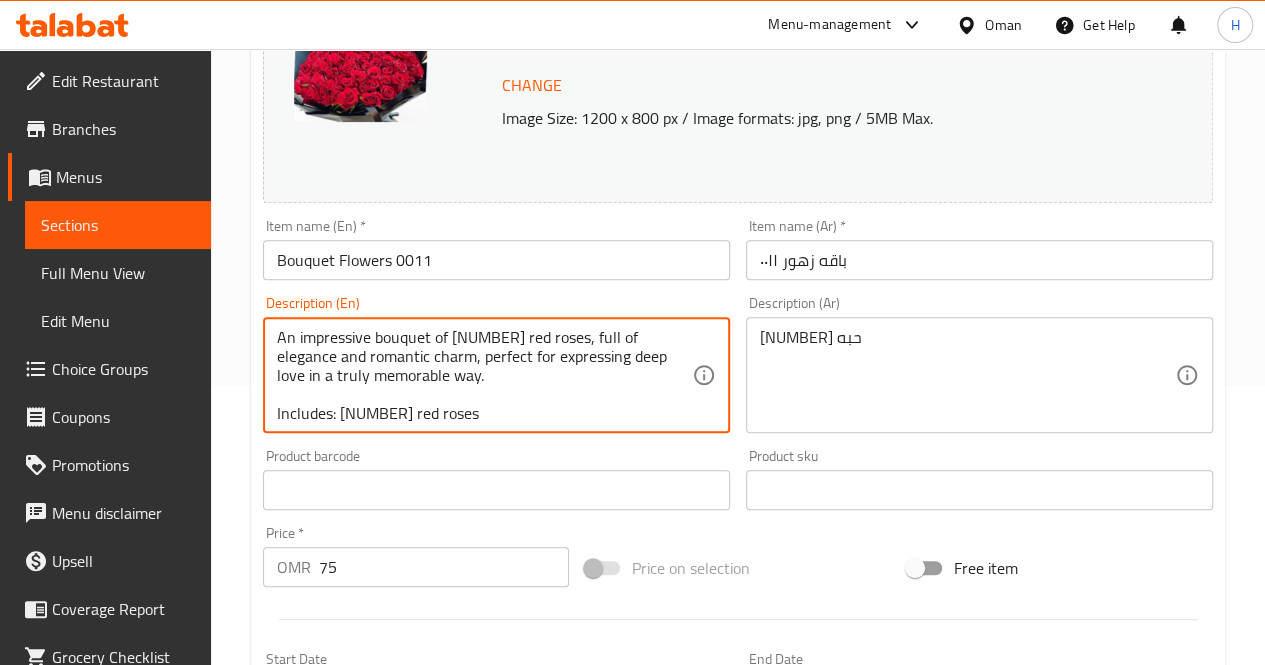scroll, scrollTop: 24, scrollLeft: 0, axis: vertical 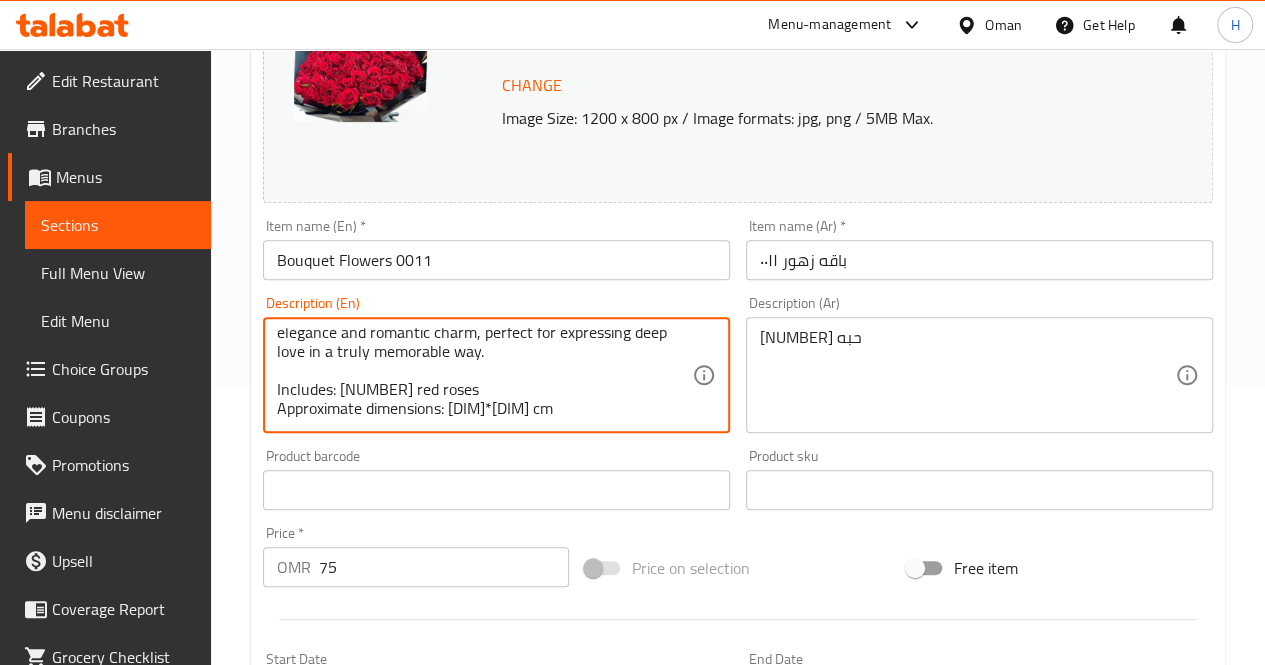 click on "An impressive bouquet of 150 red roses, full of elegance and romantic charm, perfect for expressing deep love in a truly memorable way.
Includes: 150 red roses
Approximate dimensions: 60*65 cm" at bounding box center [484, 375] 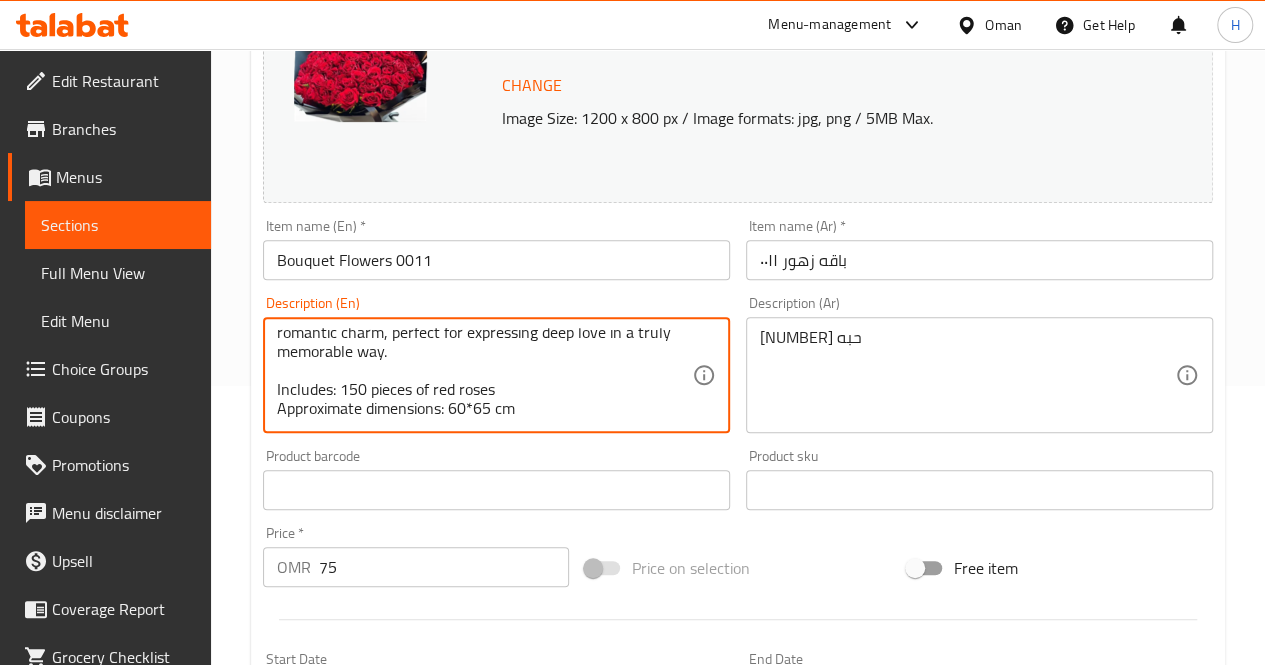 type on "An impressive bouquet of 150 red roses, full of elegance and romantic charm, perfect for expressing deep love in a truly memorable way.
Includes: 150 pieces of red roses
Approximate dimensions: 60*65 cm" 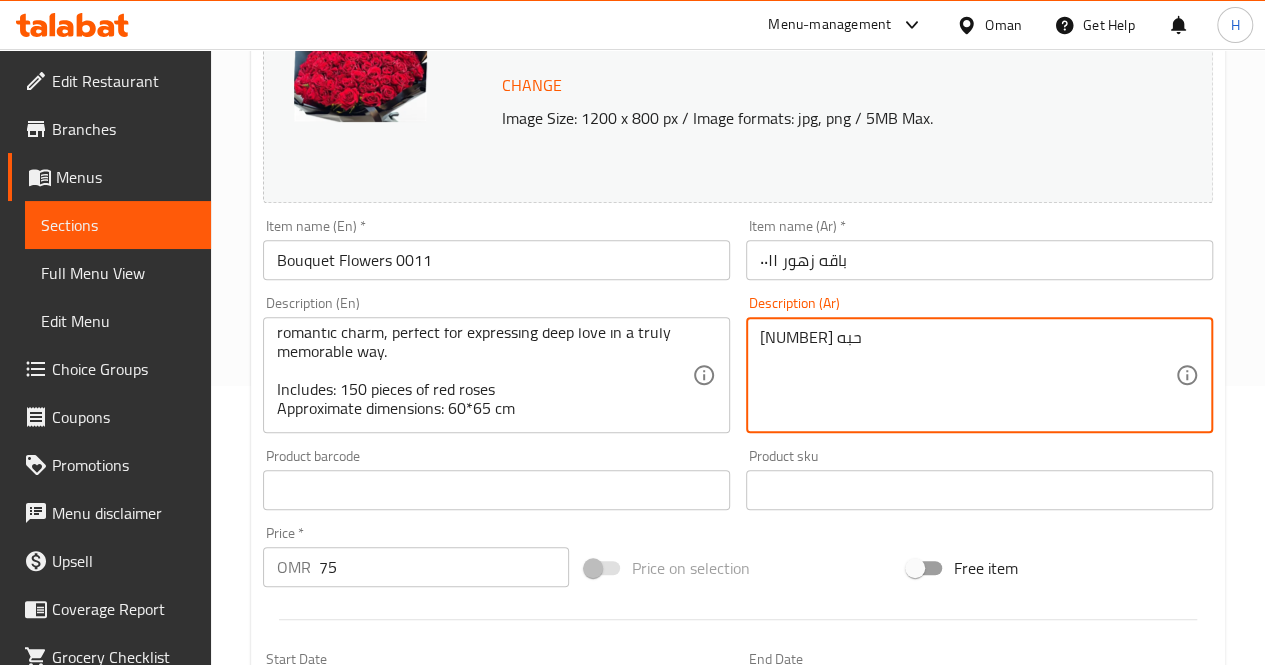click on "150 حبه" at bounding box center [967, 375] 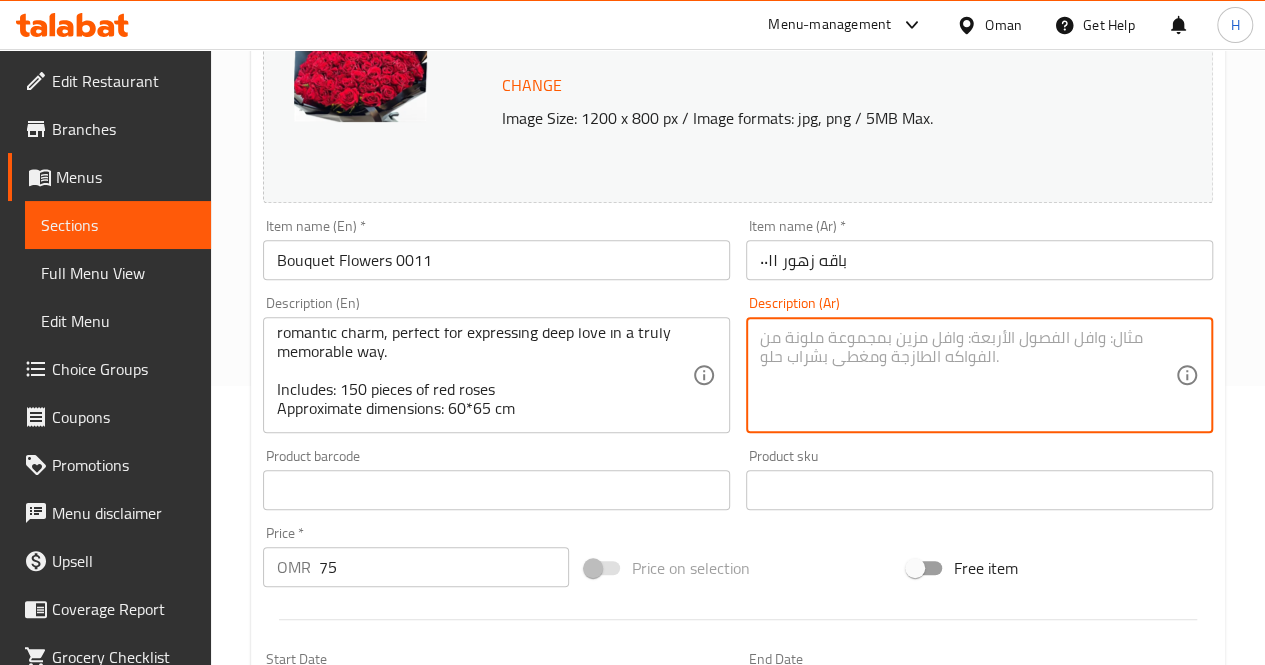 click at bounding box center [967, 375] 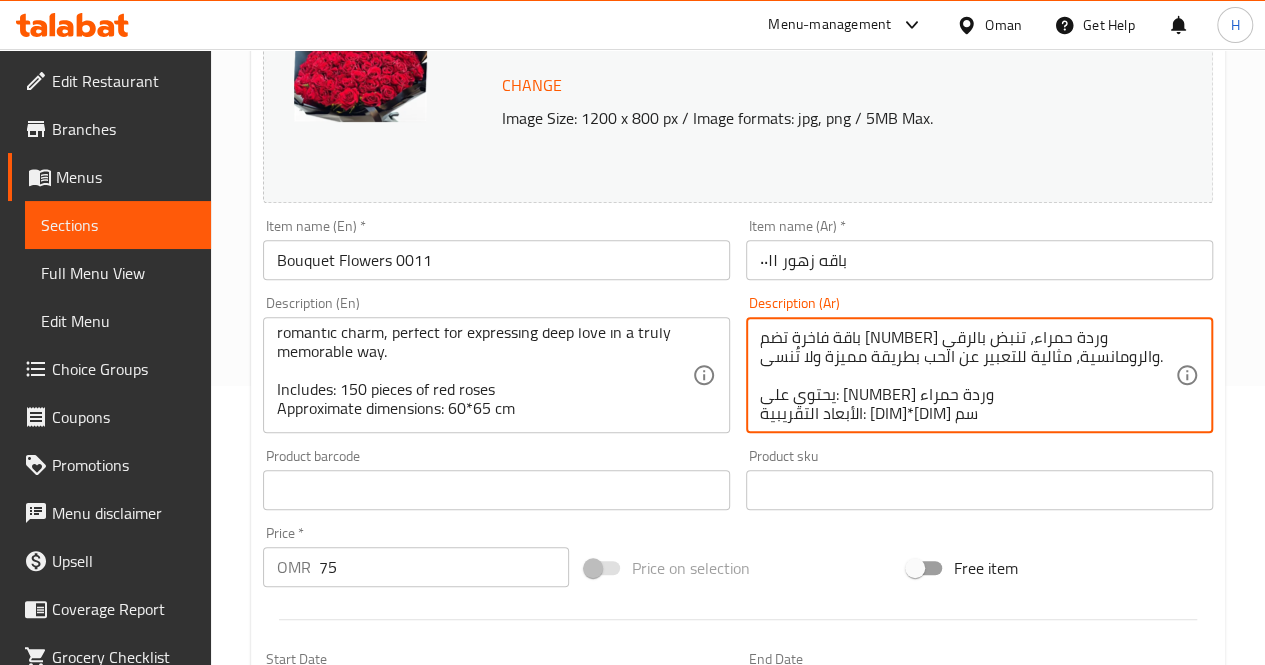 scroll, scrollTop: 18, scrollLeft: 0, axis: vertical 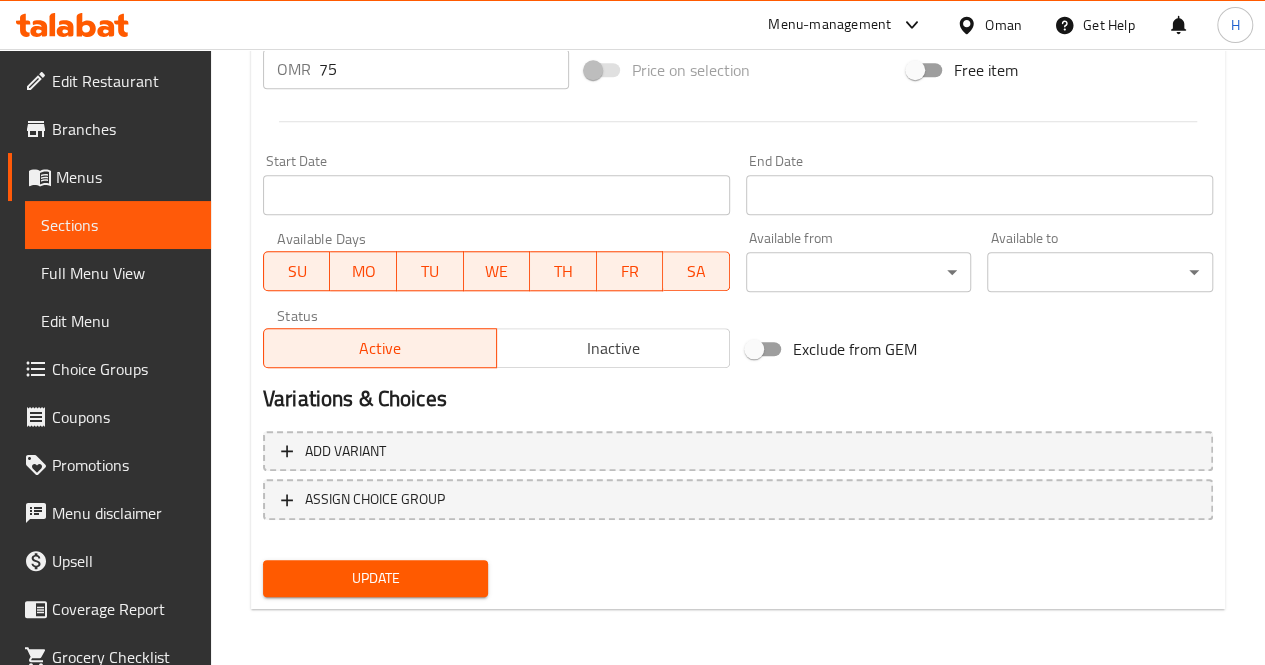 drag, startPoint x: 384, startPoint y: 587, endPoint x: 408, endPoint y: 577, distance: 26 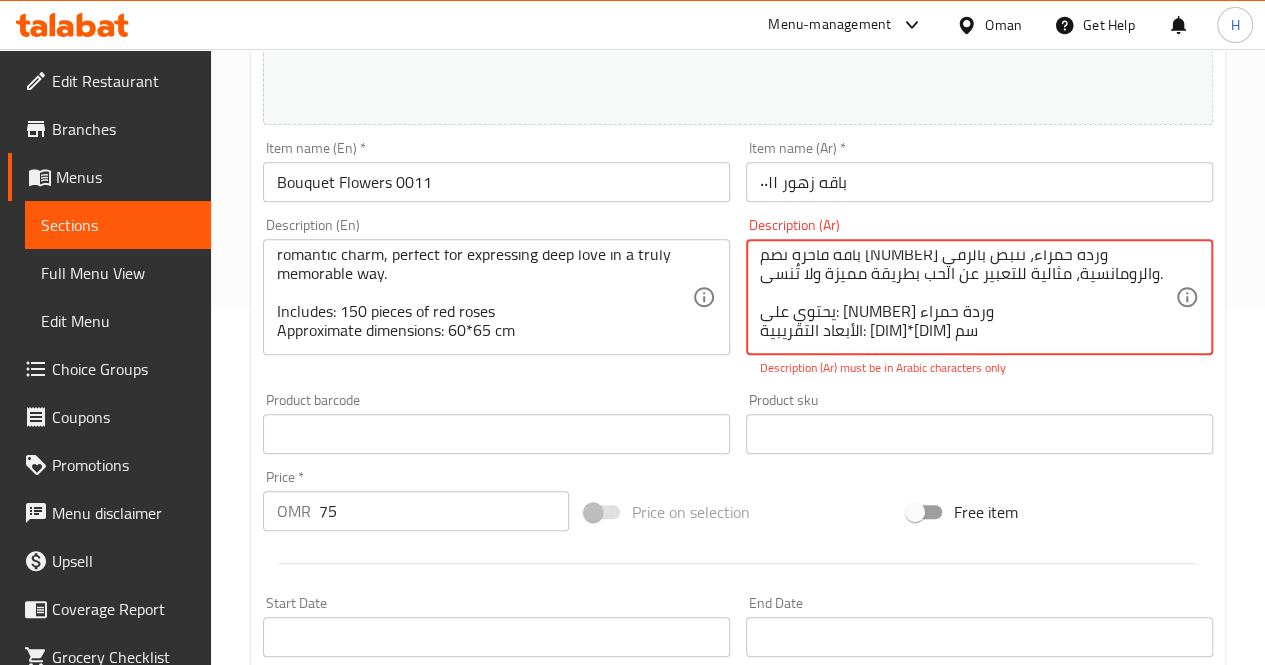 scroll, scrollTop: 18, scrollLeft: 0, axis: vertical 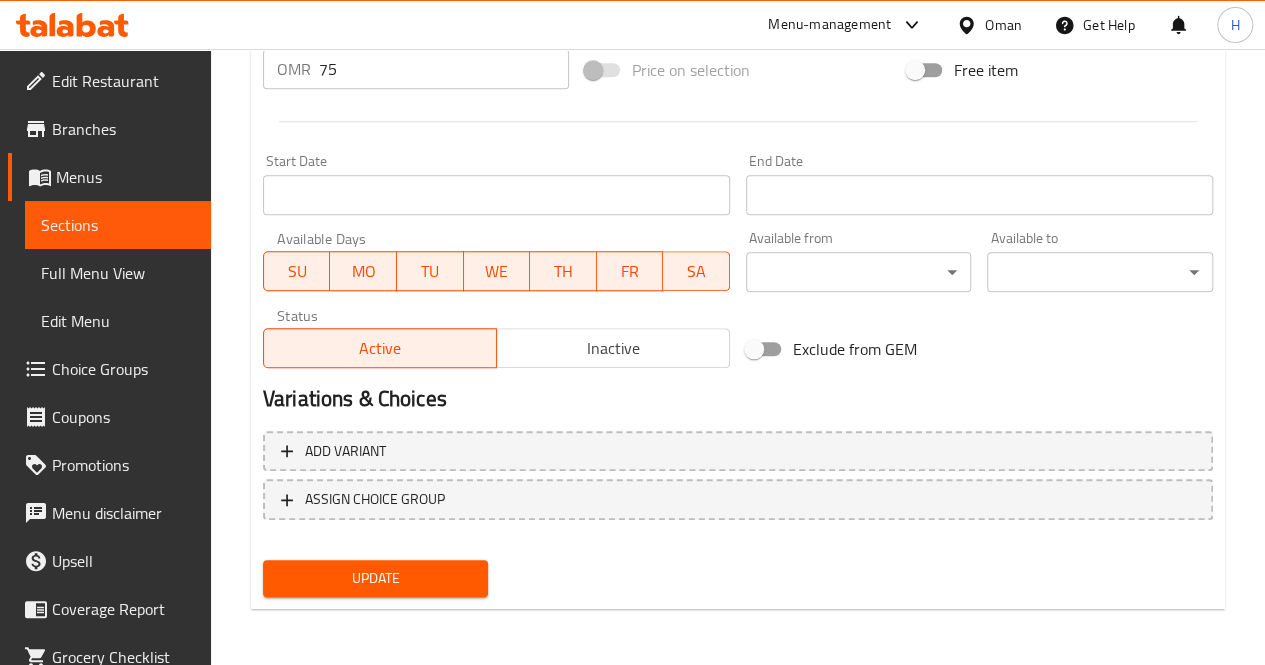 click on "Update" at bounding box center [376, 578] 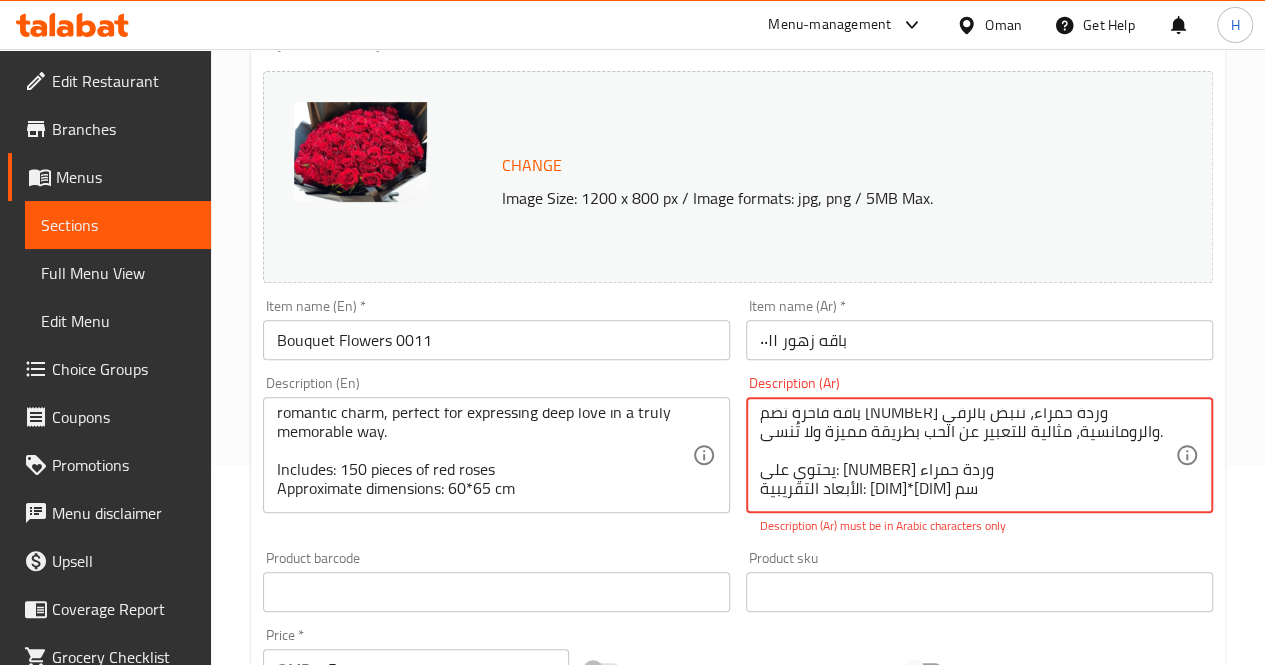 scroll, scrollTop: 198, scrollLeft: 0, axis: vertical 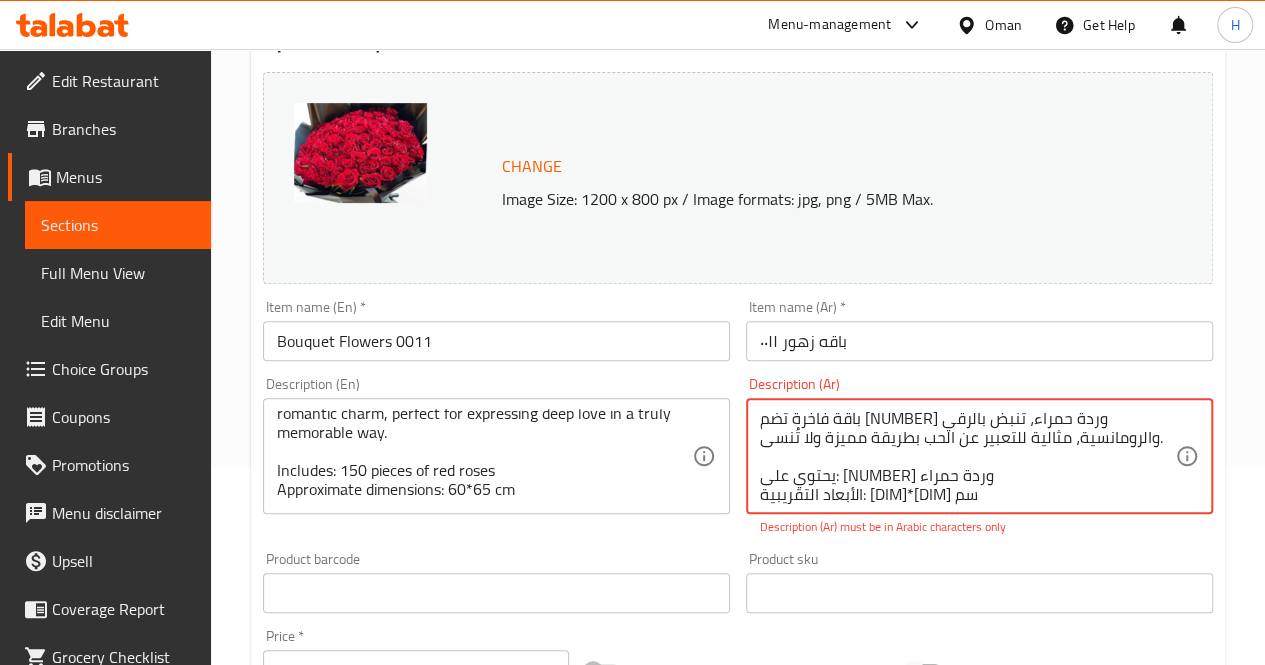 click on "باقة فاخرة تضم ١٥٠ وردة حمراء، تنبض بالرقي والرومانسية، مثالية للتعبير عن الحب بطريقة مميزة ولا تُنسى.
يحتوي على: ١٥٠ وردة حمراء
الأبعاد التقريبية: ٦٠×٦٥ سم" at bounding box center [967, 456] 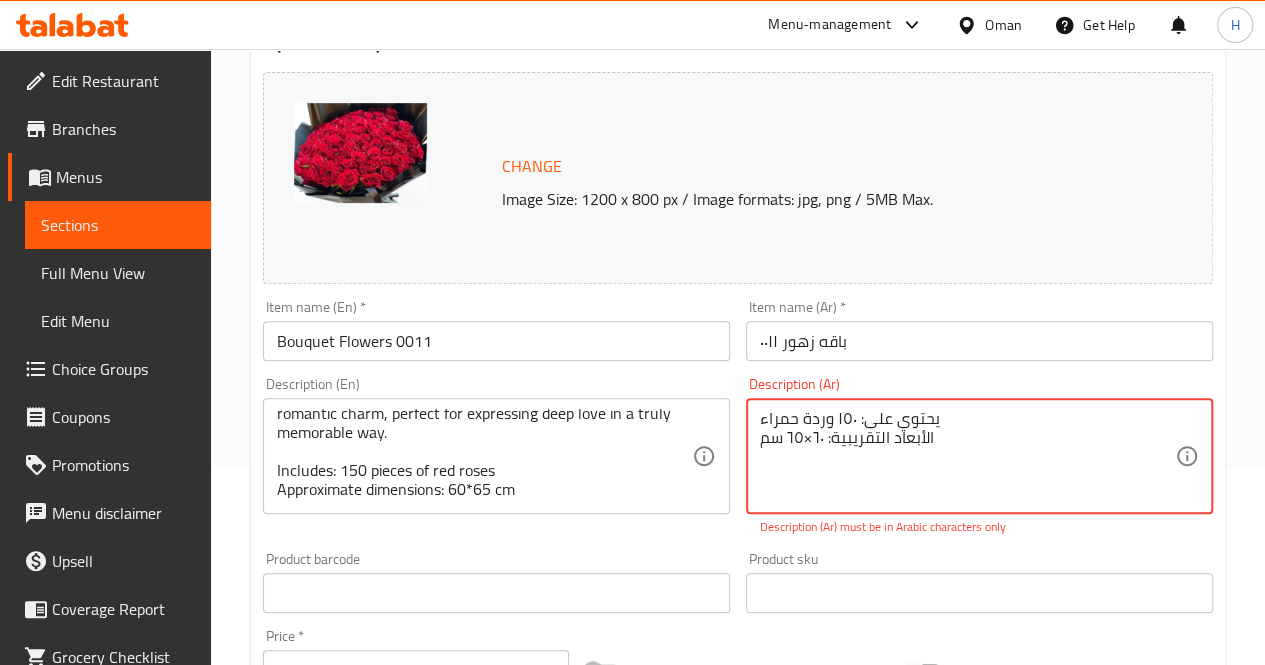 click on "يحتوي على: ١٥٠ وردة حمراء
الأبعاد التقريبية: ٦٠×٦٥ سم" at bounding box center [967, 456] 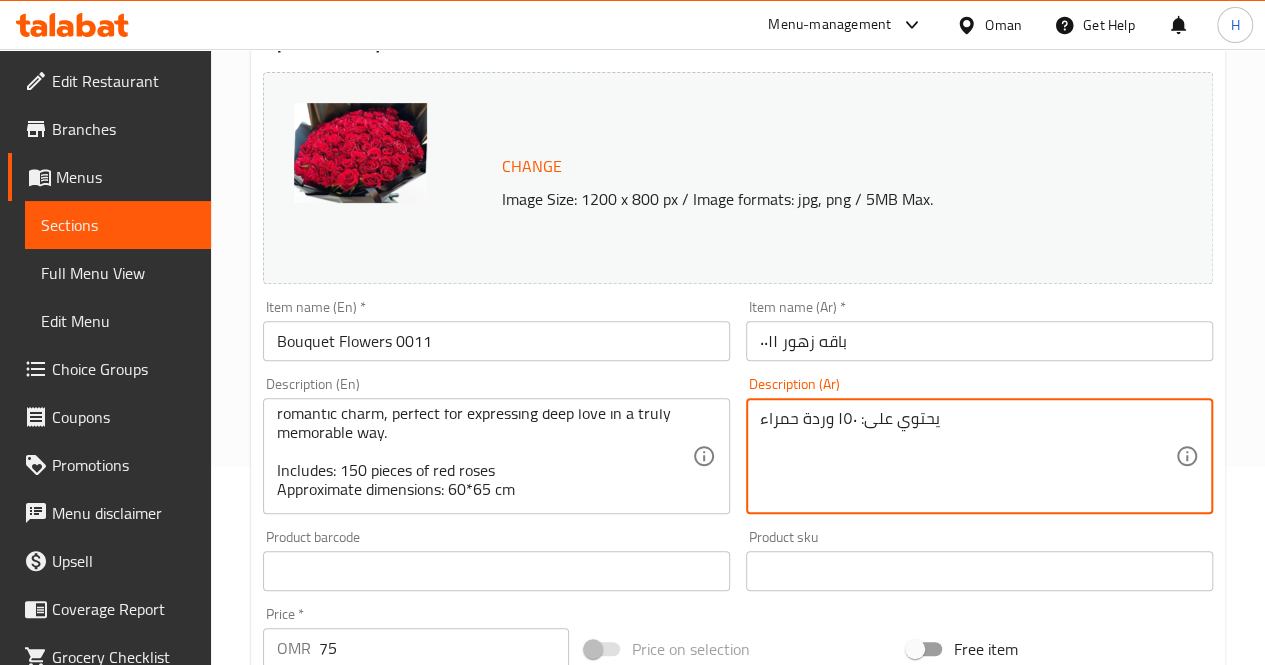 click on "يحتوي على: ١٥٠ وردة حمراء" at bounding box center (967, 456) 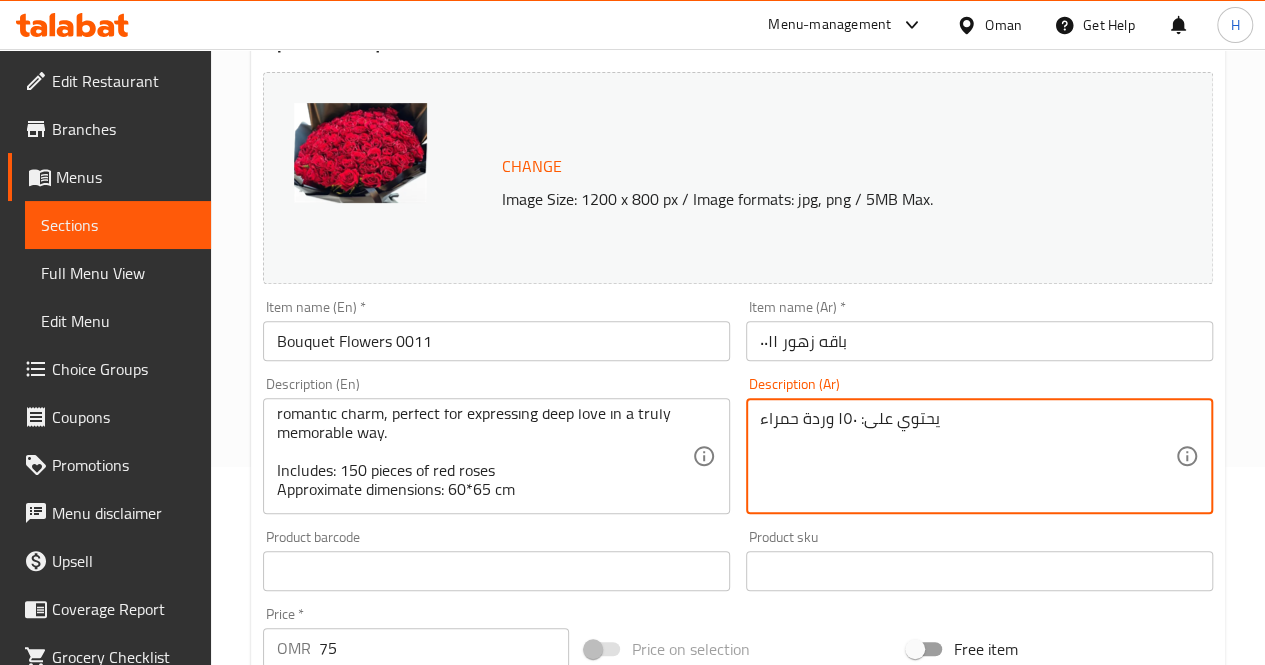 click on "يحتوي على: ١٥٠ وردة حمراء" at bounding box center (967, 456) 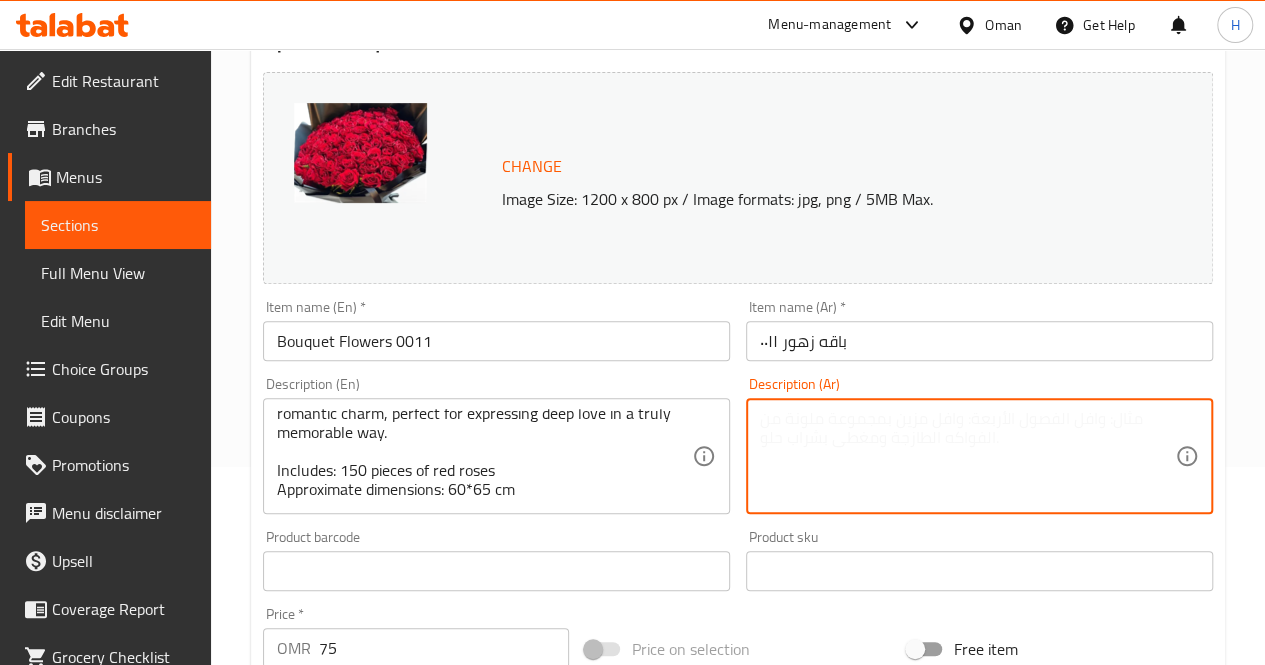 click at bounding box center (967, 456) 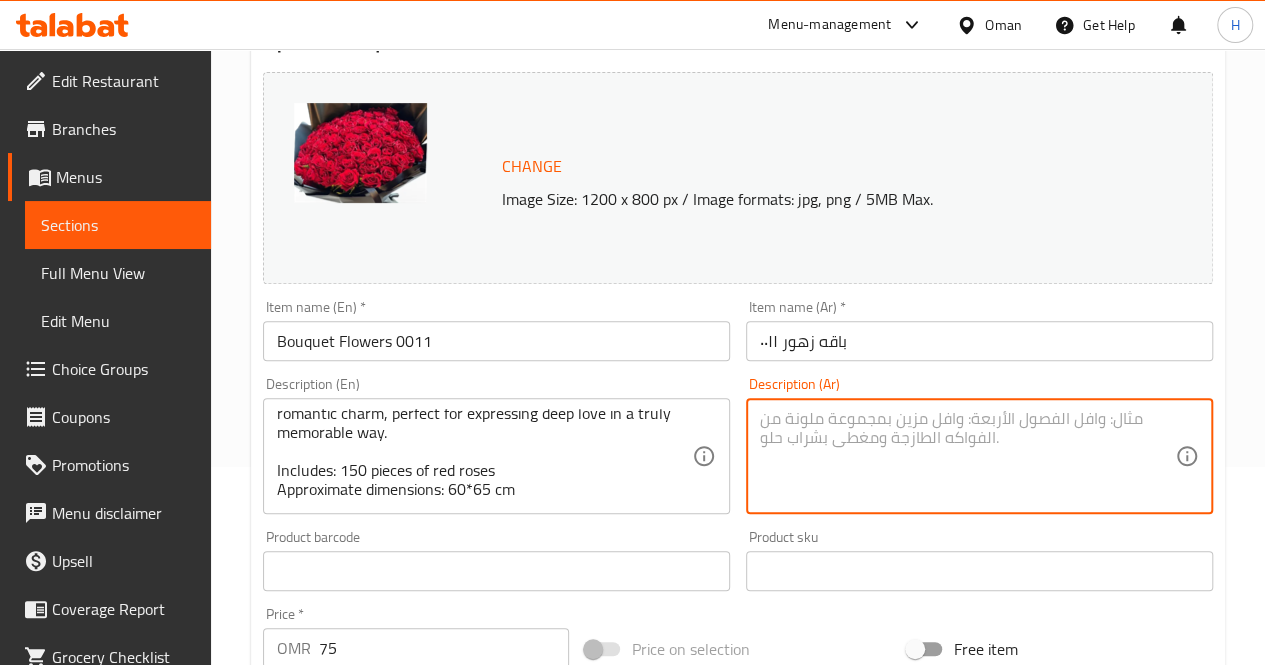paste on "باقة فاخرة تضم ١٥٠ وردة حمراء، تنبض بالرقي والرومانسية، مثالية للتعبير عن الحب بطريقة مميزة ولا تُنسى.
يحتوي على: ١٥٠ وردة حمراء
الأبعاد التقريبية: ٦٠*٦٥ سم" 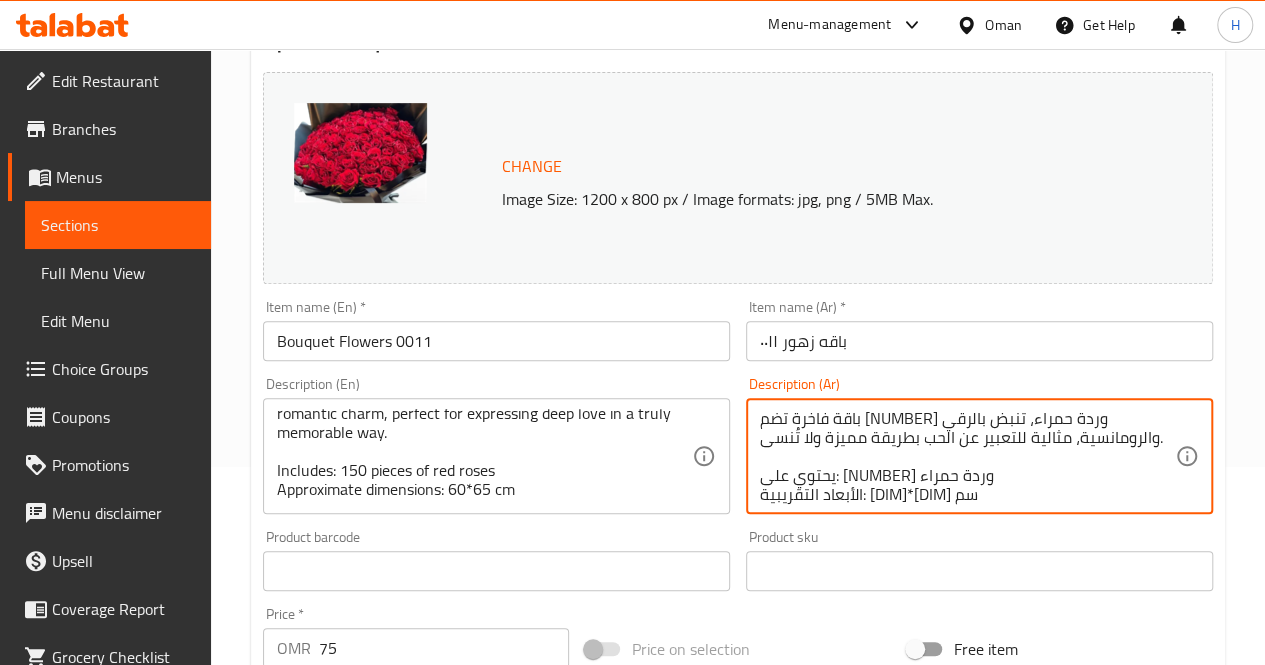 scroll, scrollTop: 18, scrollLeft: 0, axis: vertical 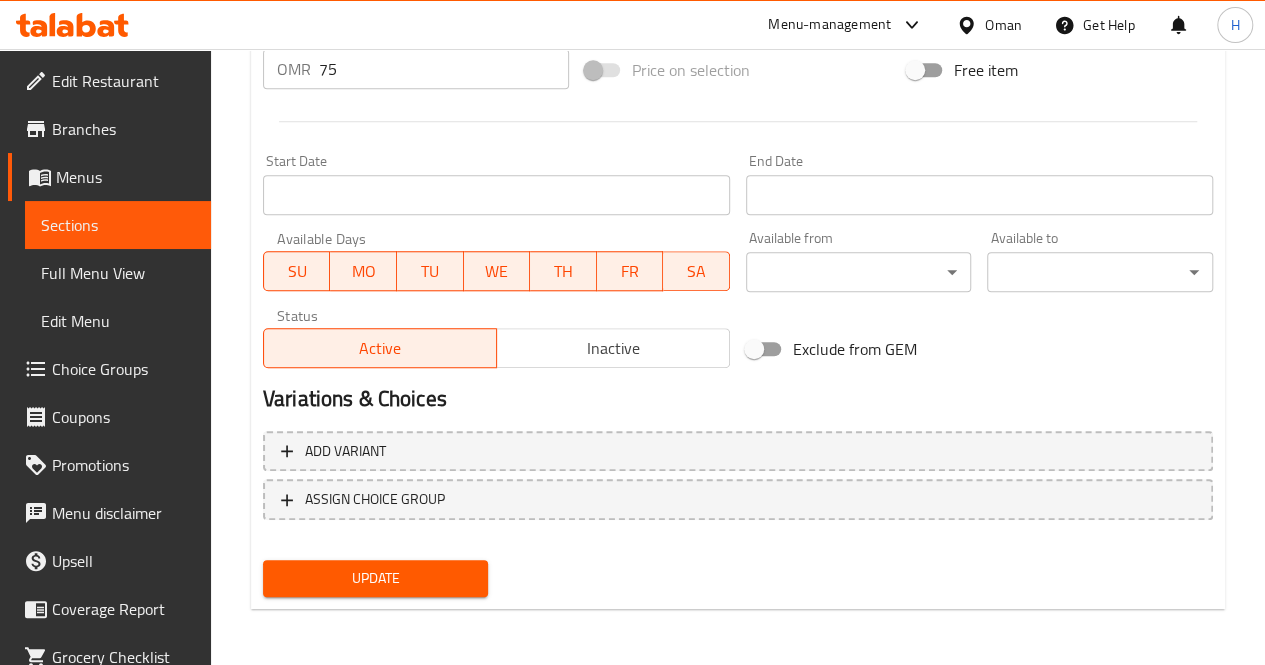 type on "باقة فاخرة تضم ١٥٠ وردة حمراء، تنبض بالرقي والرومانسية، مثالية للتعبير عن الحب بطريقة مميزة ولا تُنسى.
يحتوي على: ١٥٠ وردة حمراء
الأبعاد التقريبية: ٦٠*٦٥ سم" 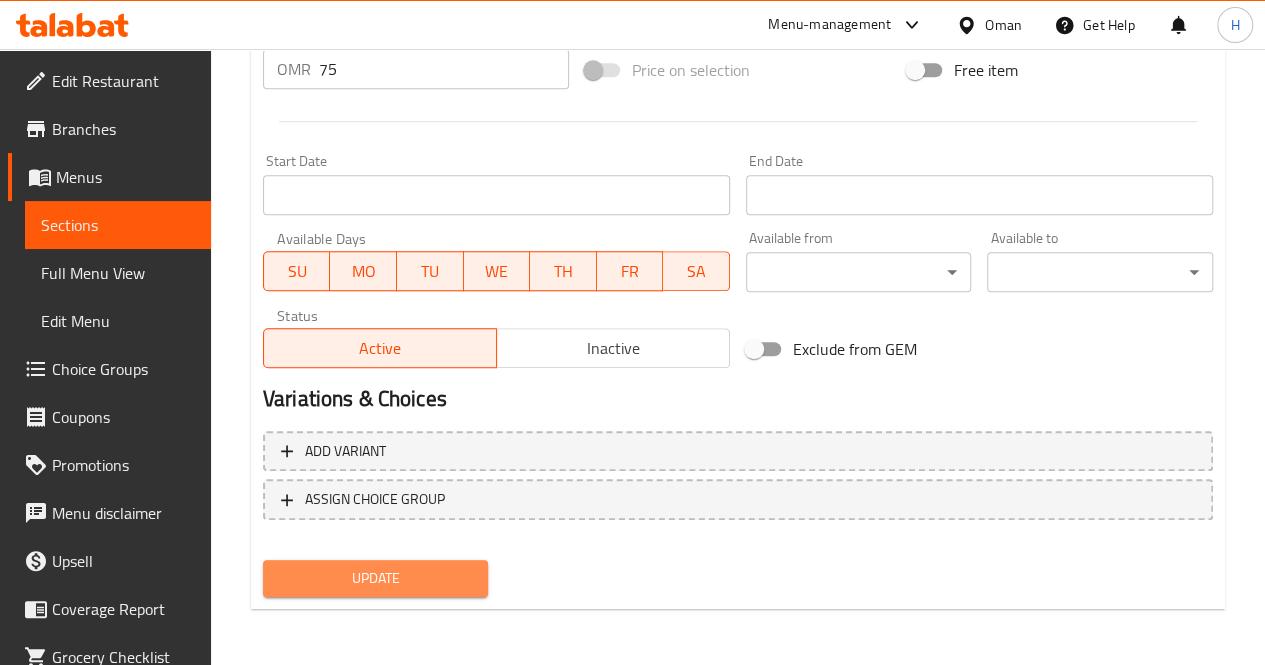 click on "Update" at bounding box center [376, 578] 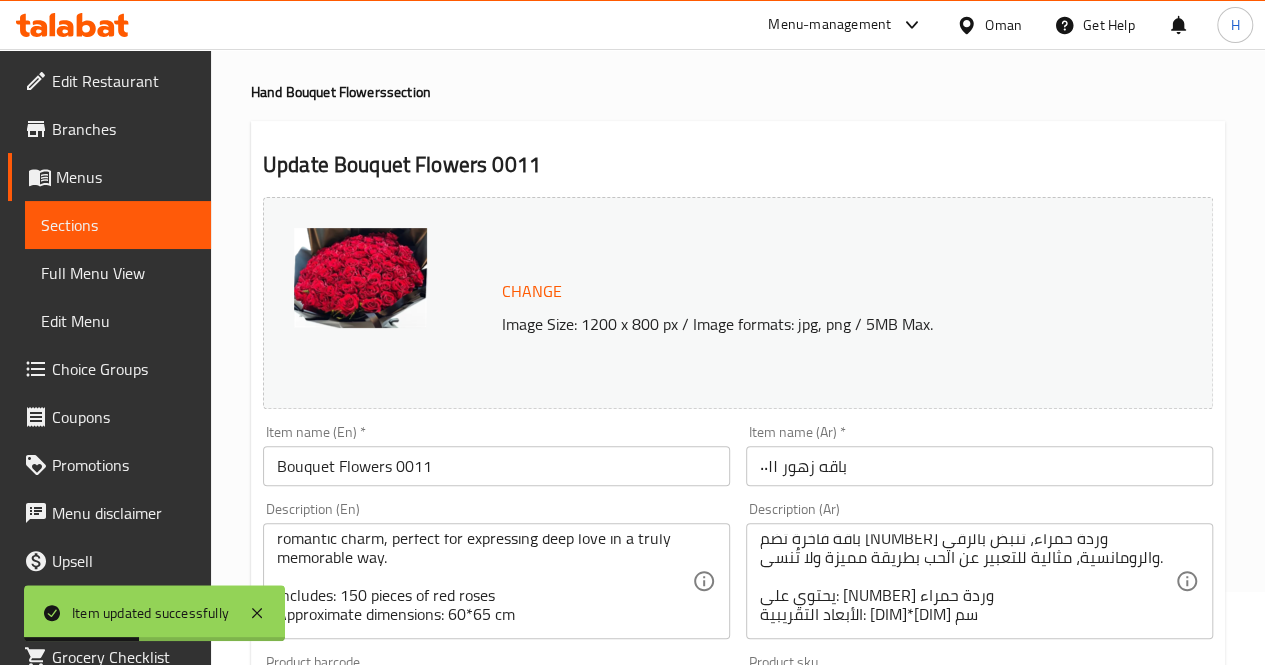 scroll, scrollTop: 0, scrollLeft: 0, axis: both 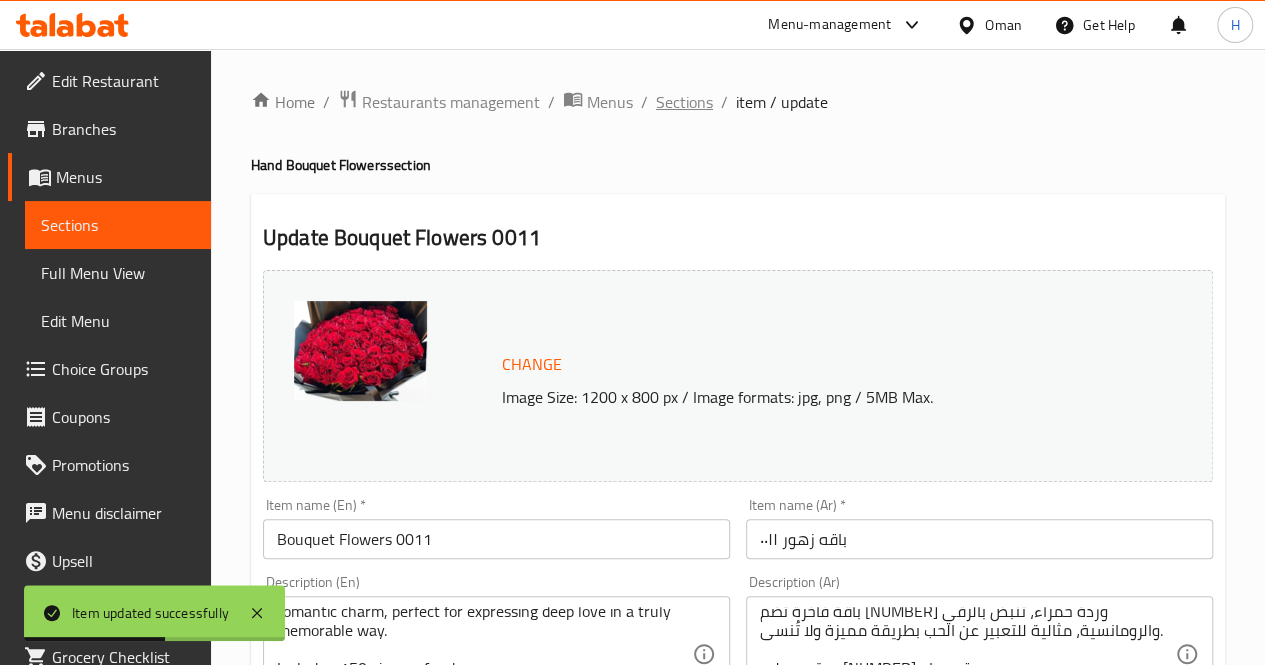 click on "Sections" at bounding box center (684, 102) 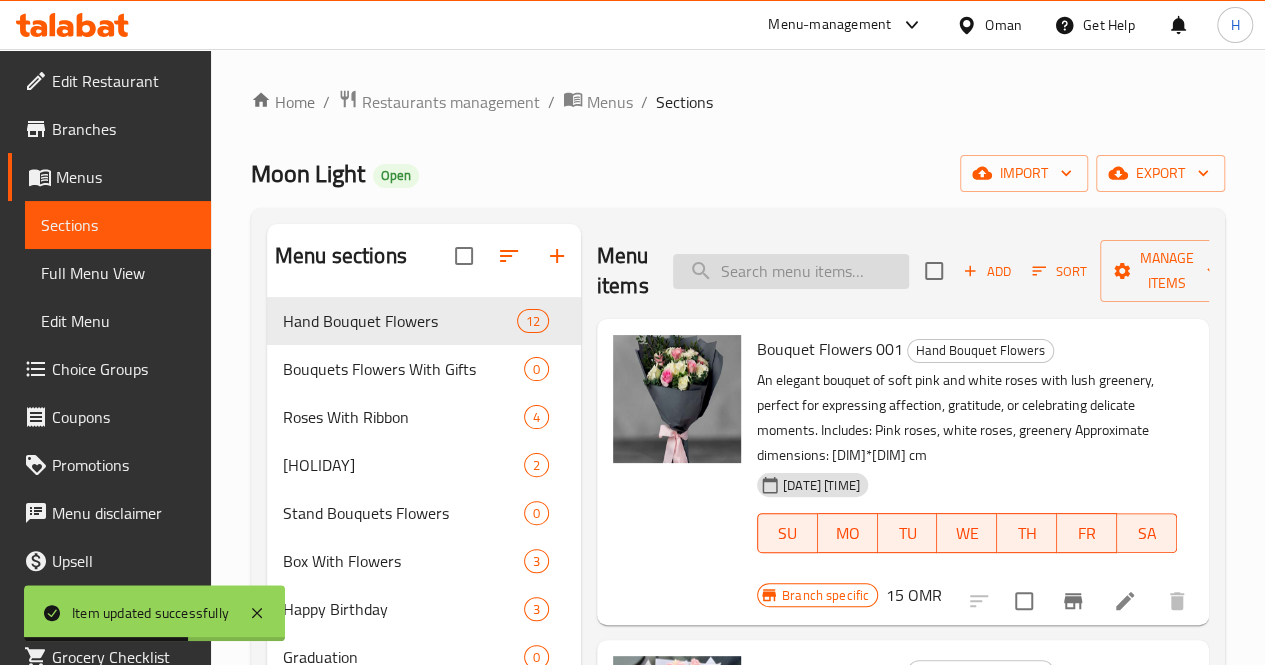 click at bounding box center (791, 271) 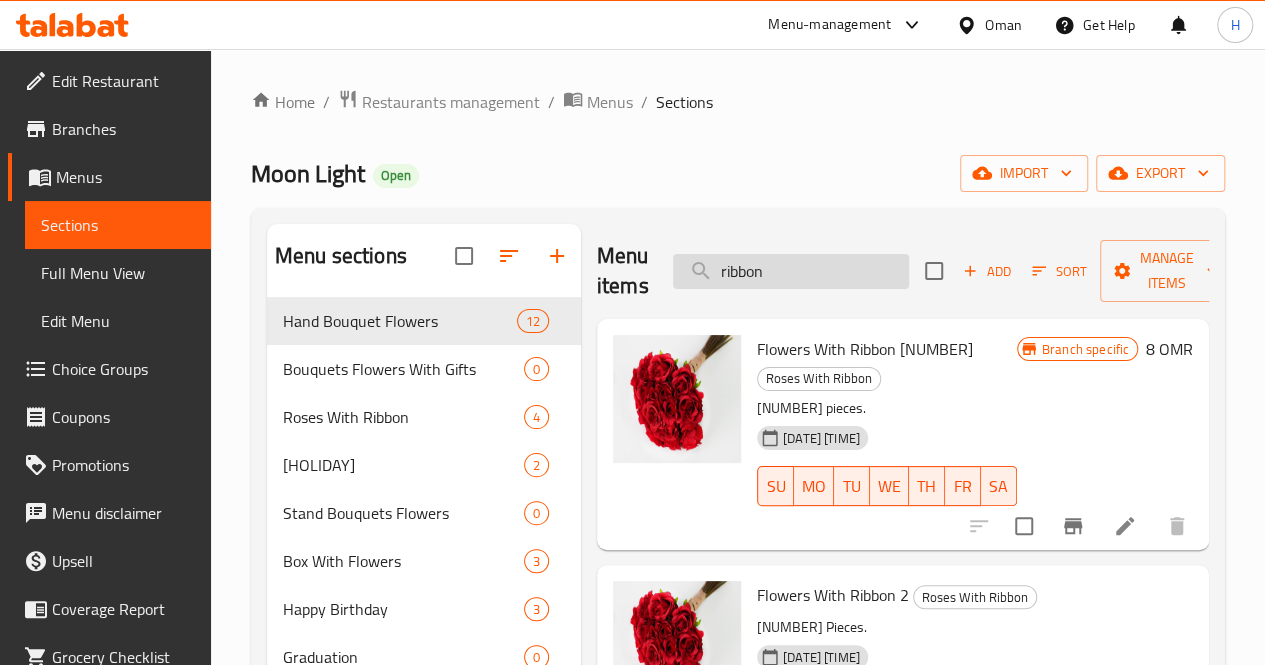scroll, scrollTop: 150, scrollLeft: 0, axis: vertical 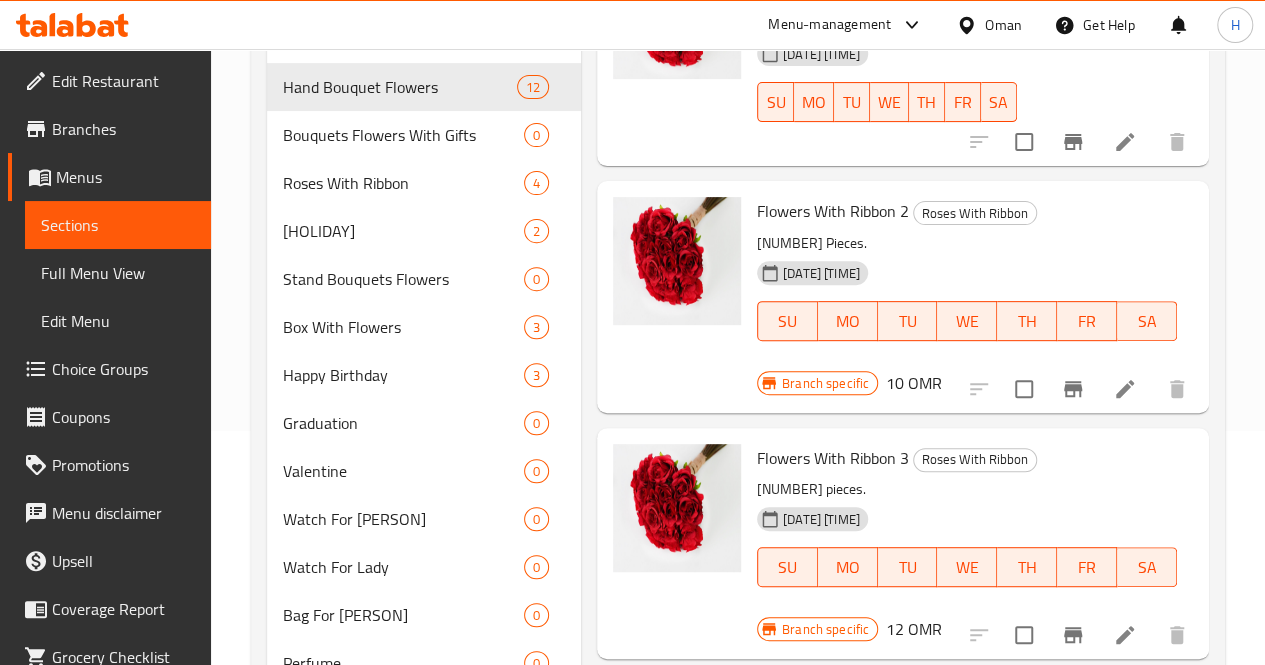 type on "ribbon" 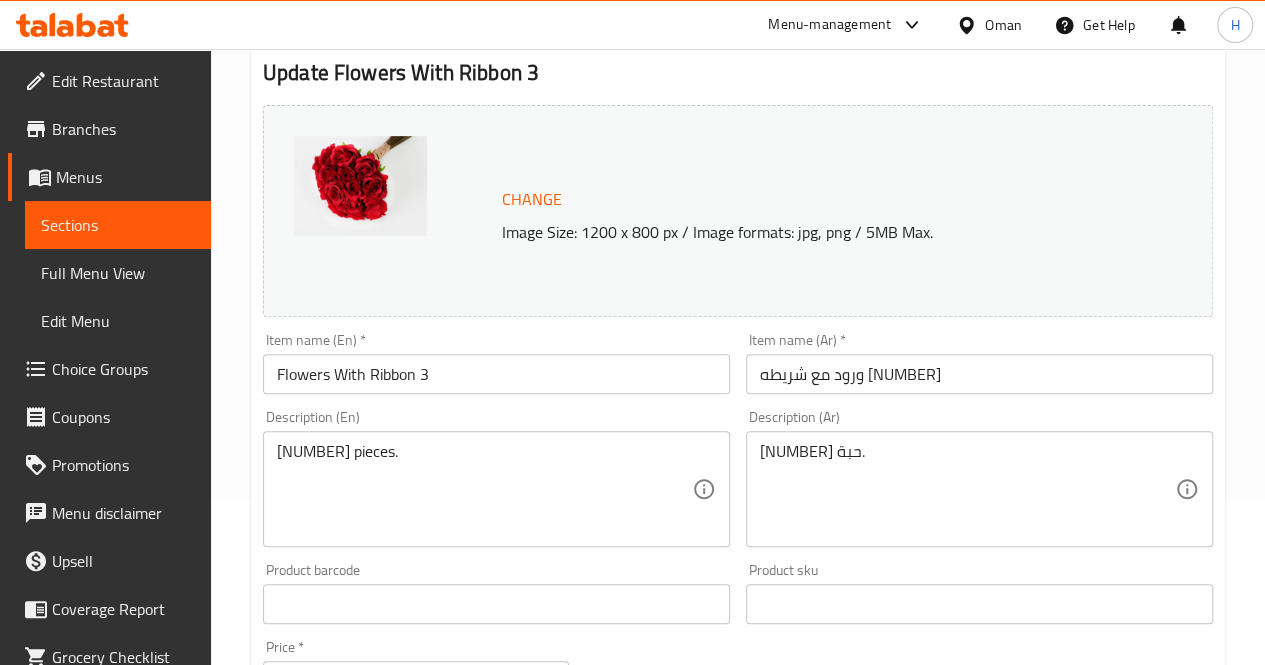 scroll, scrollTop: 171, scrollLeft: 0, axis: vertical 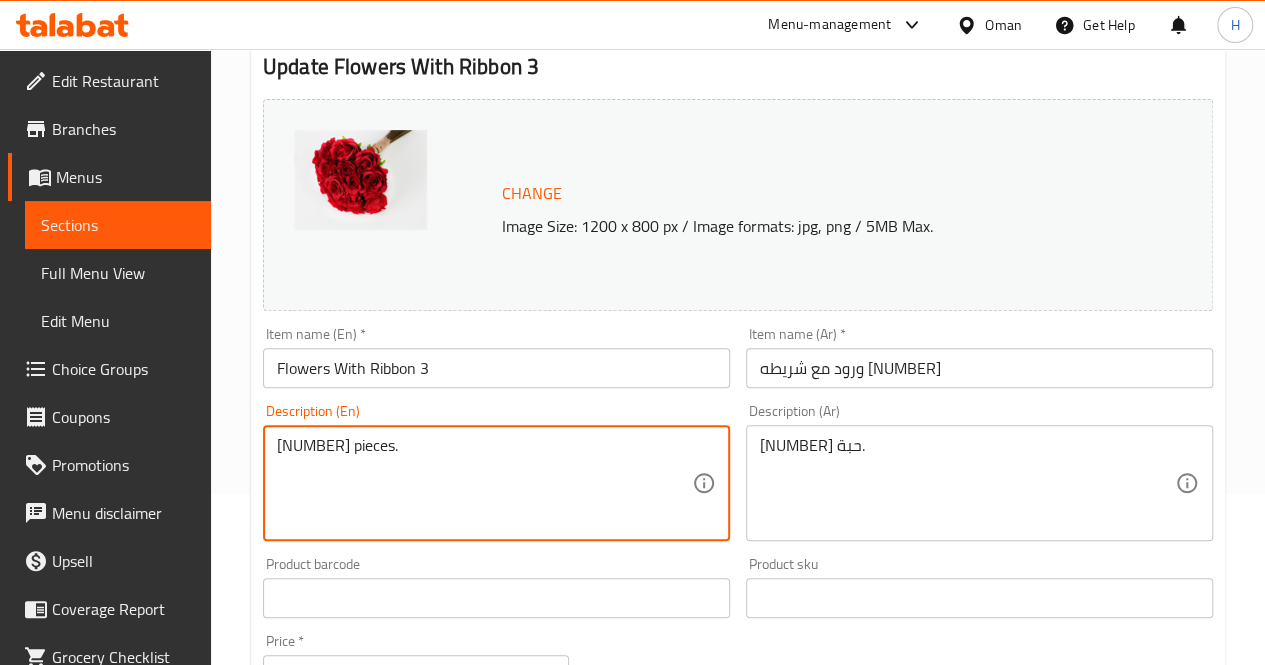 click on "15 pieces." at bounding box center [484, 483] 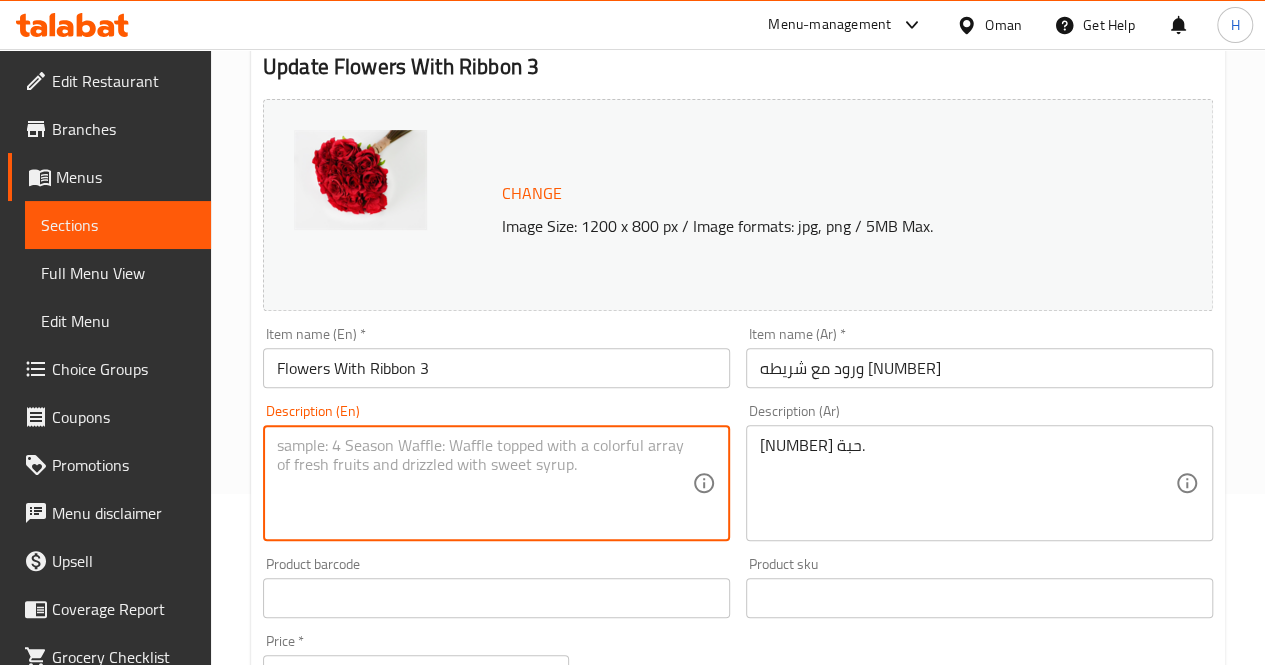 paste on "A rich bouquet of 15 red roses, beautifully arranged to convey deep emotions, perfect for love-filled occasions and meaningful gestures.
Includes: 15 red roses
Approximate dimensions: 30*35 cm" 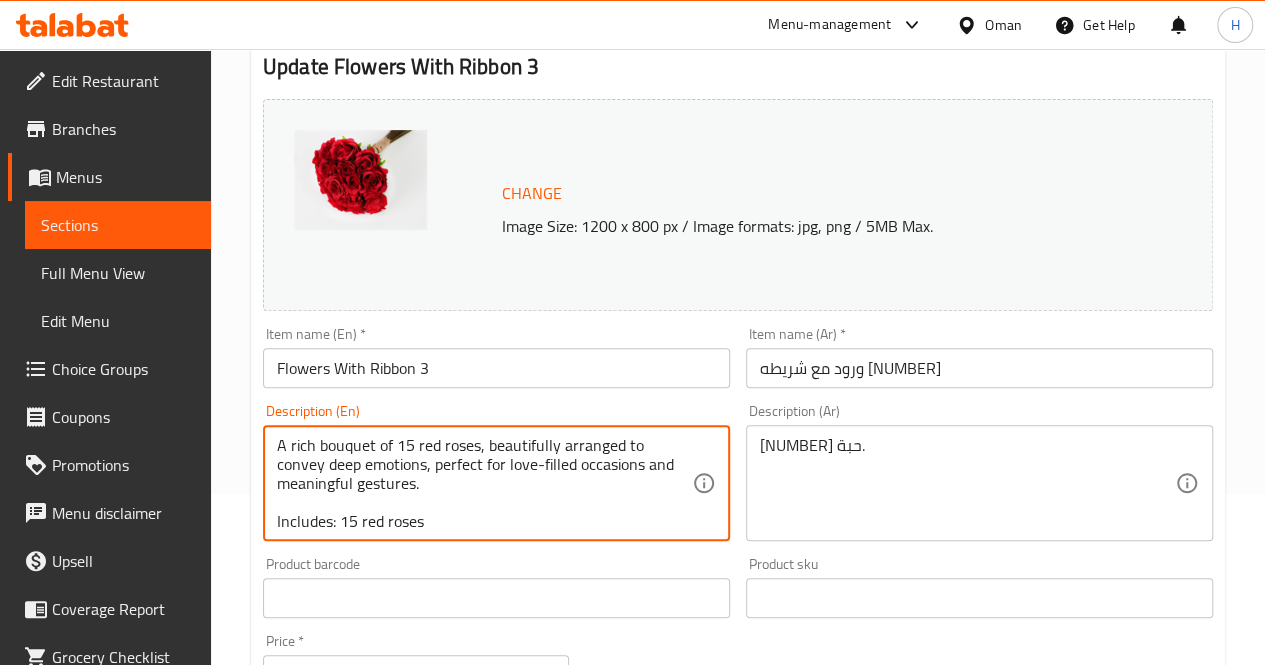 scroll, scrollTop: 24, scrollLeft: 0, axis: vertical 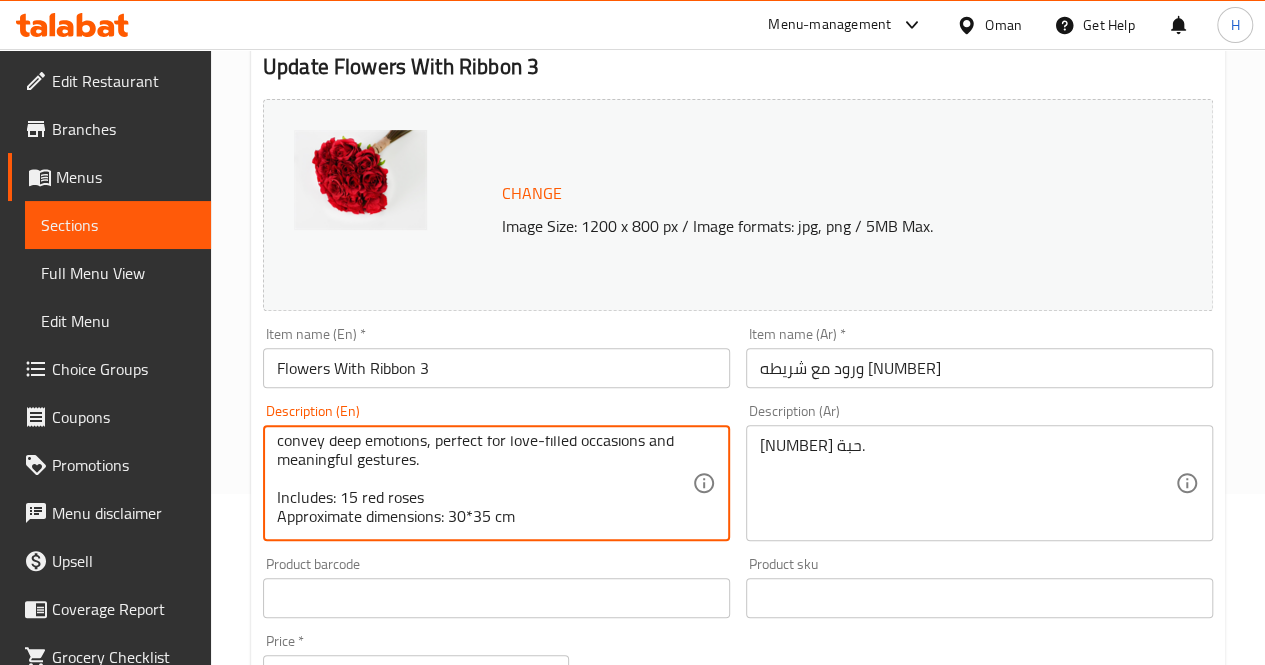 type on "A rich bouquet of 15 red roses, beautifully arranged to convey deep emotions, perfect for love-filled occasions and meaningful gestures.
Includes: 15 red roses
Approximate dimensions: 30*35 cm" 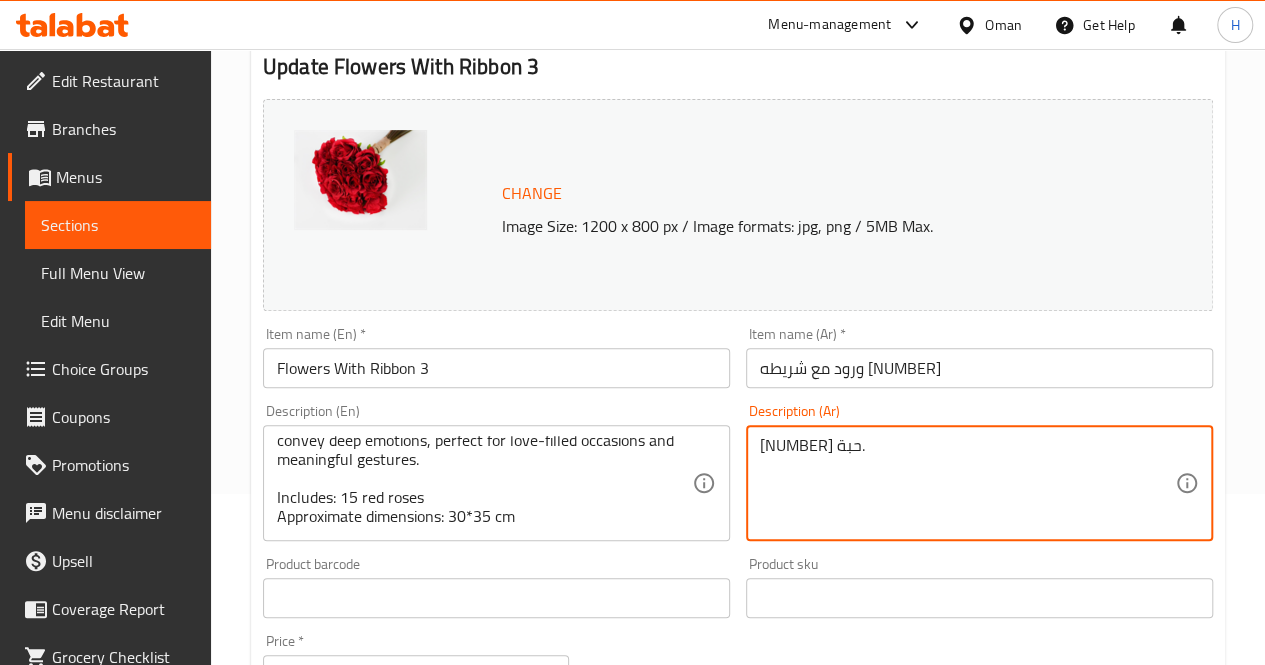 click on "15 حبة." at bounding box center (967, 483) 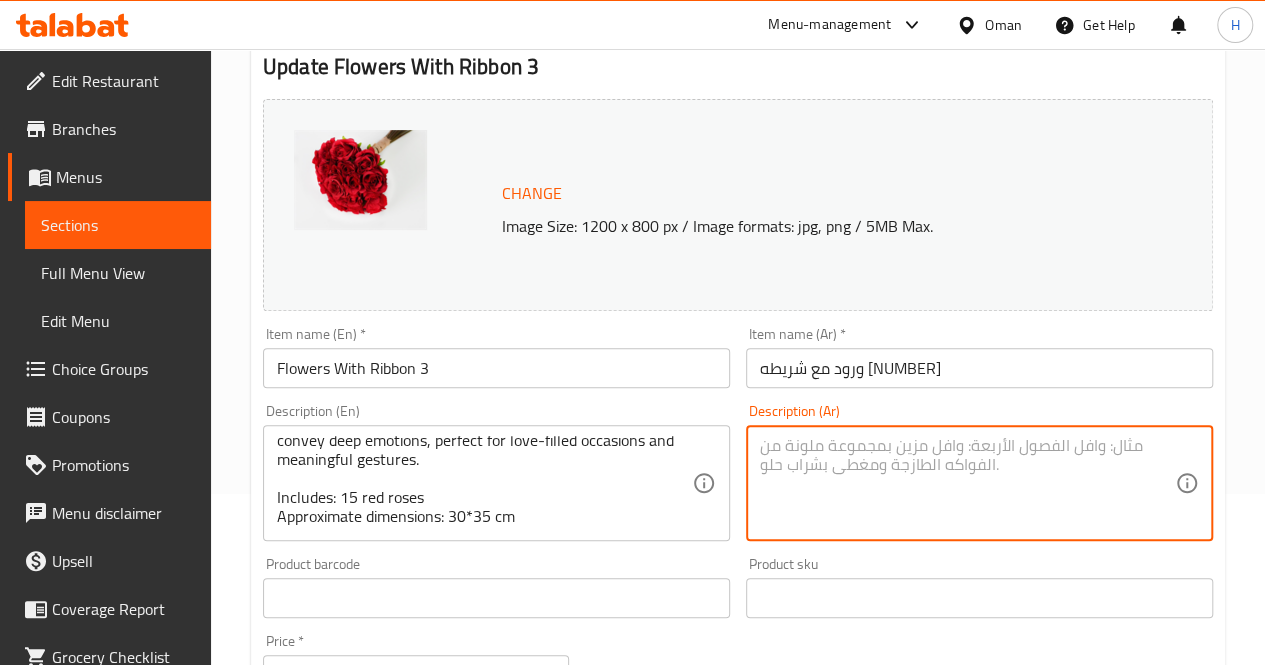click at bounding box center (967, 483) 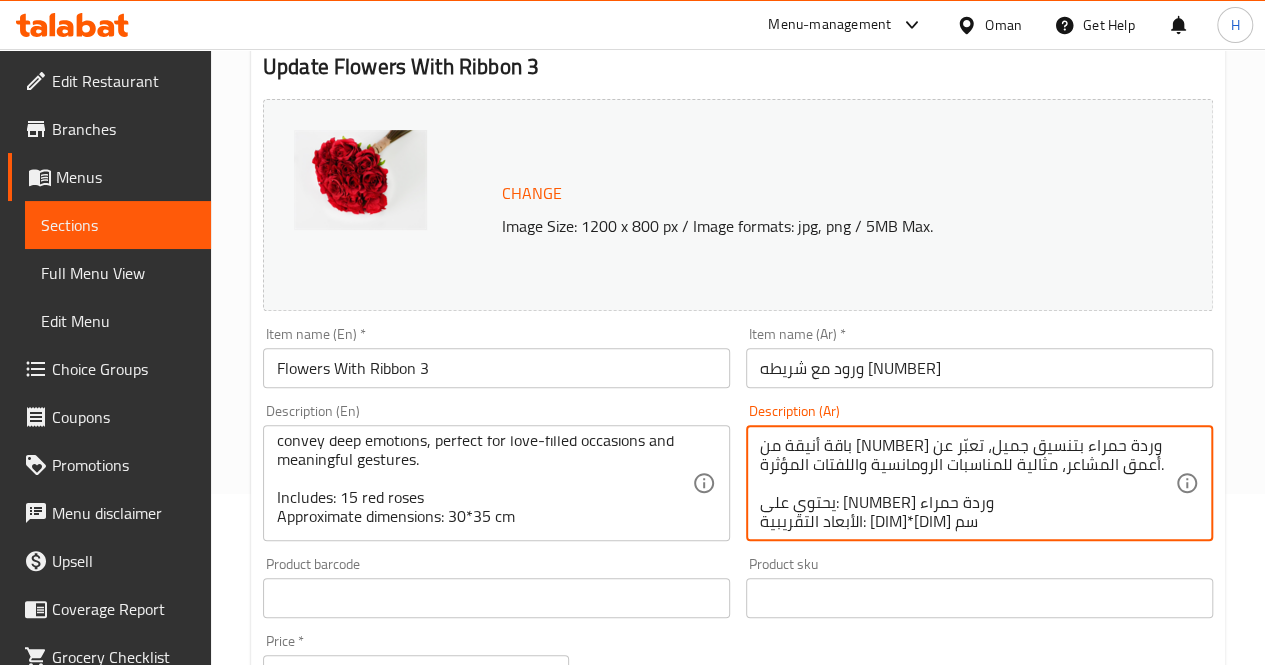 scroll, scrollTop: 18, scrollLeft: 0, axis: vertical 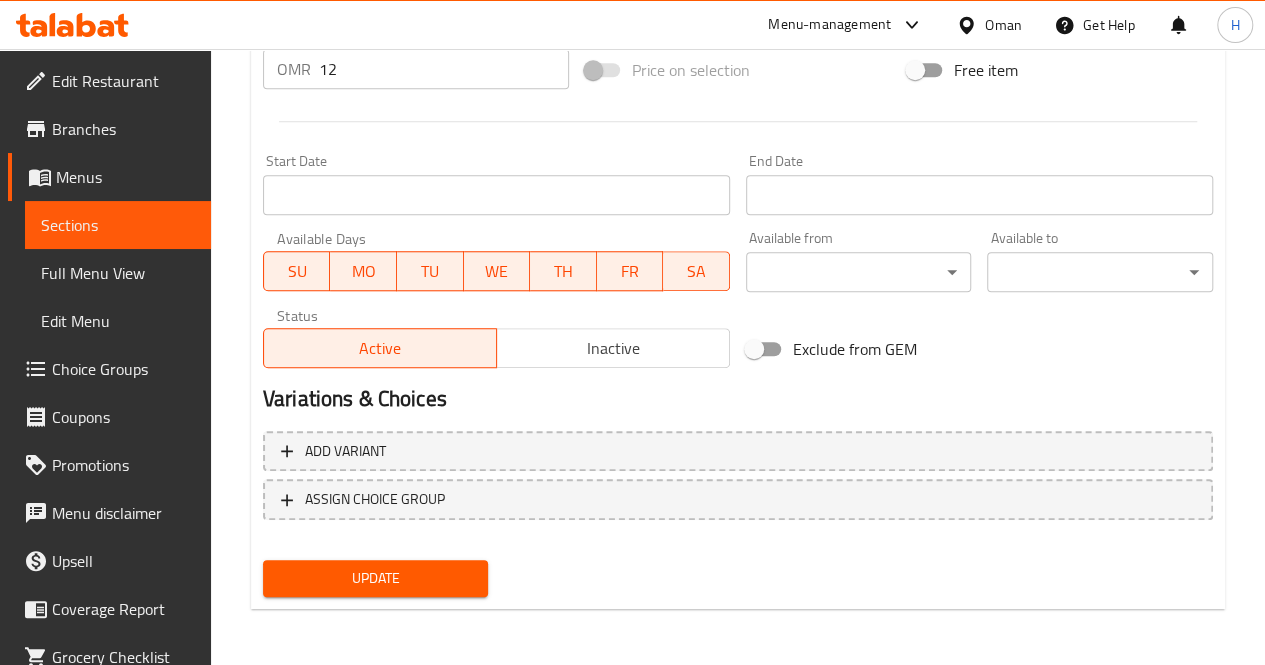 type on "باقة أنيقة من ١٥ وردة حمراء بتنسيق جميل، تعبّر عن أعمق المشاعر، مثالية للمناسبات الرومانسية واللفتات المؤثرة.
يحتوي على: ١٥ وردة حمراء
الأبعاد التقريبية: ٣٠*٣٥ سم" 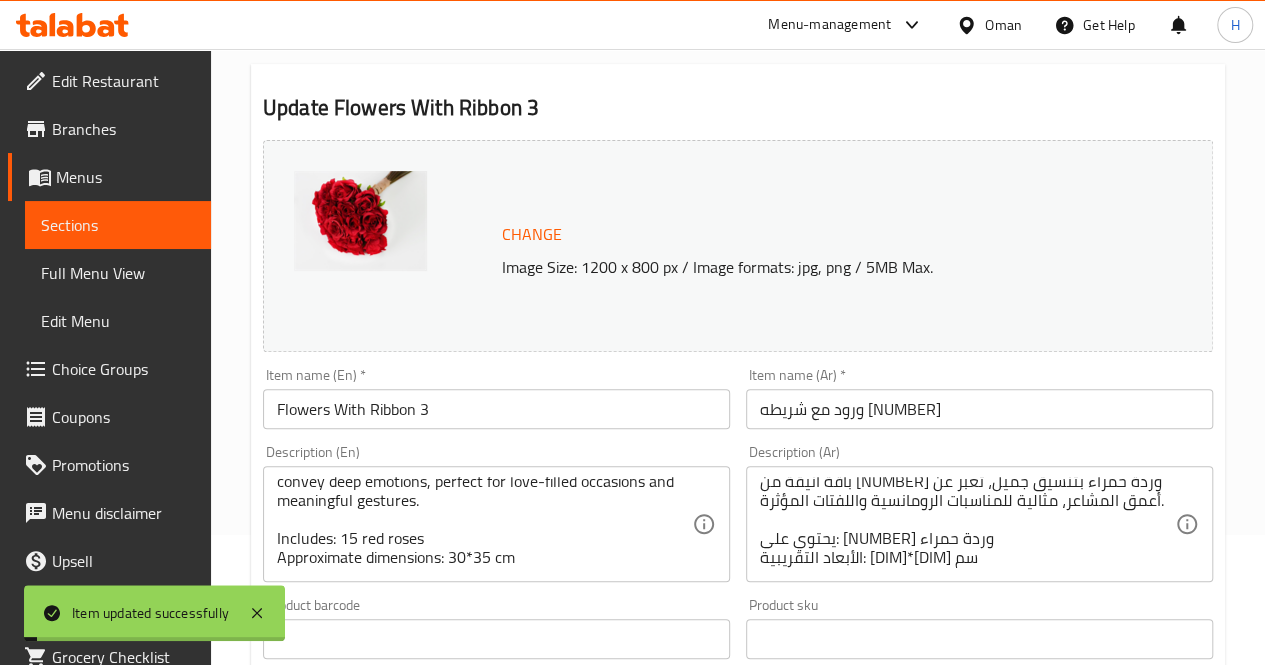 scroll, scrollTop: 0, scrollLeft: 0, axis: both 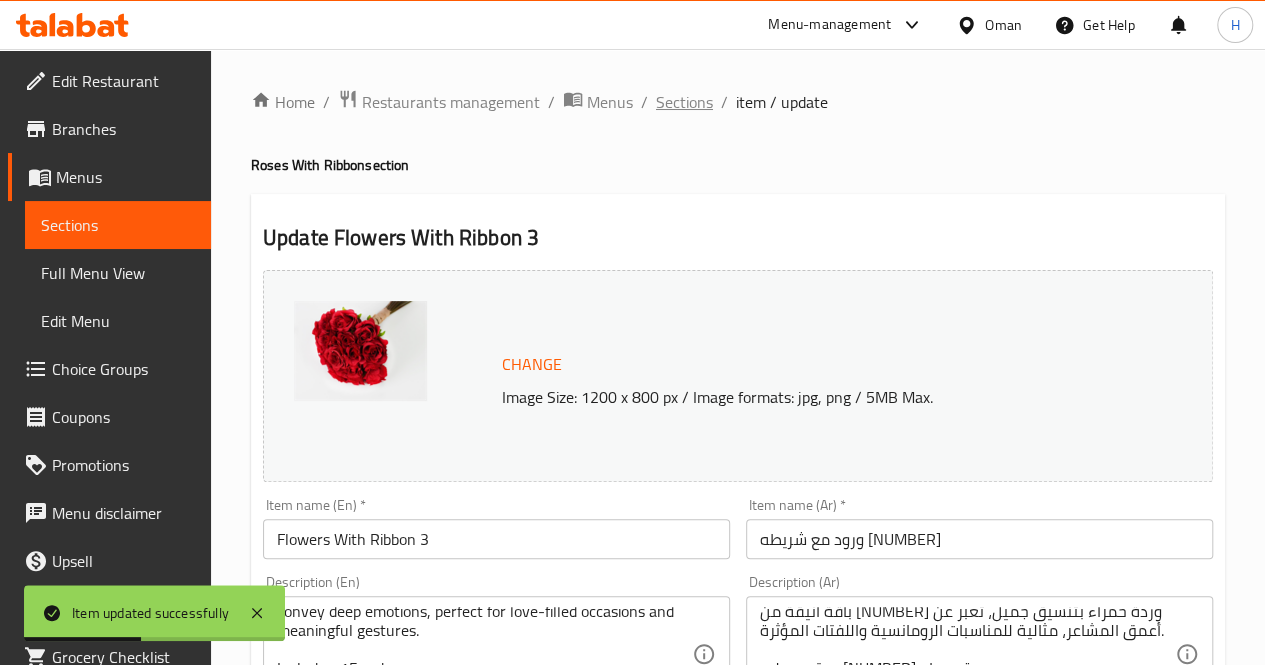 click on "Sections" at bounding box center [684, 102] 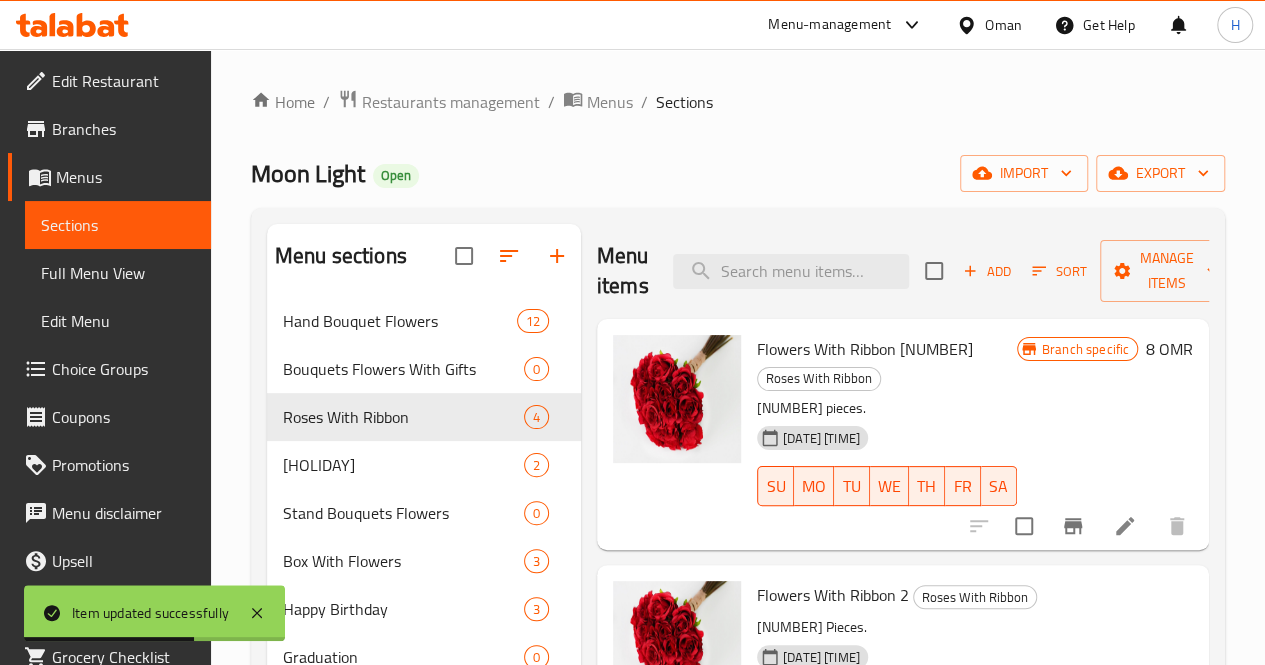 scroll, scrollTop: 225, scrollLeft: 0, axis: vertical 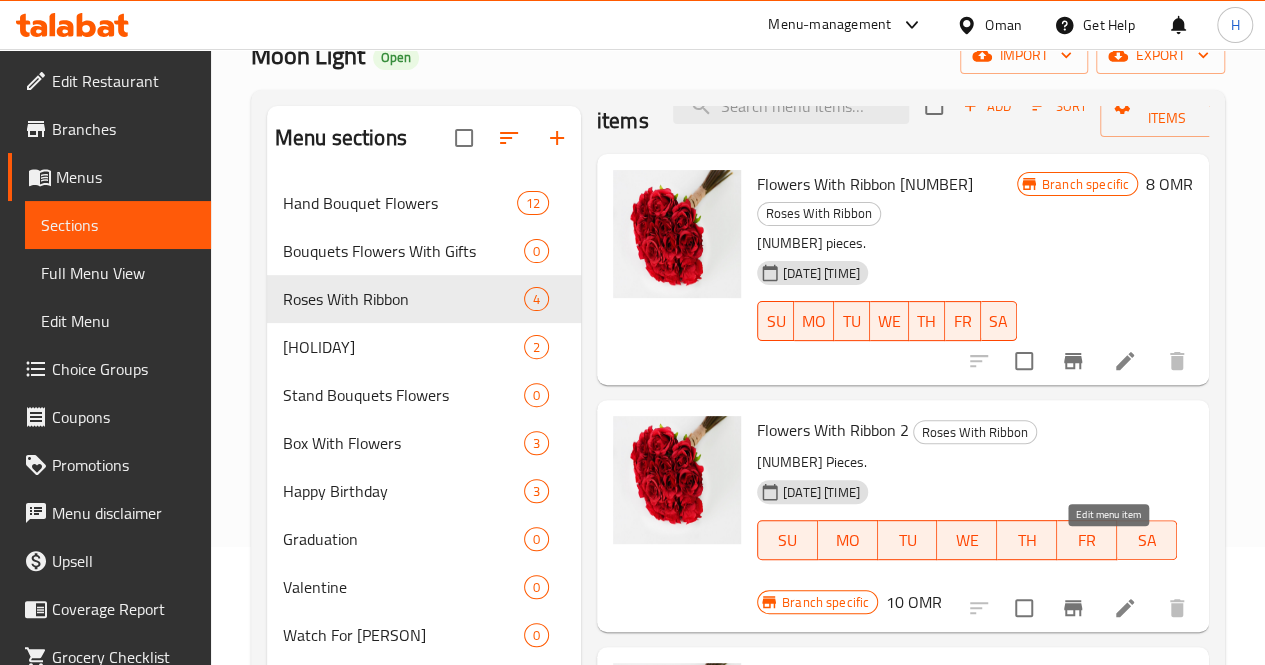 click 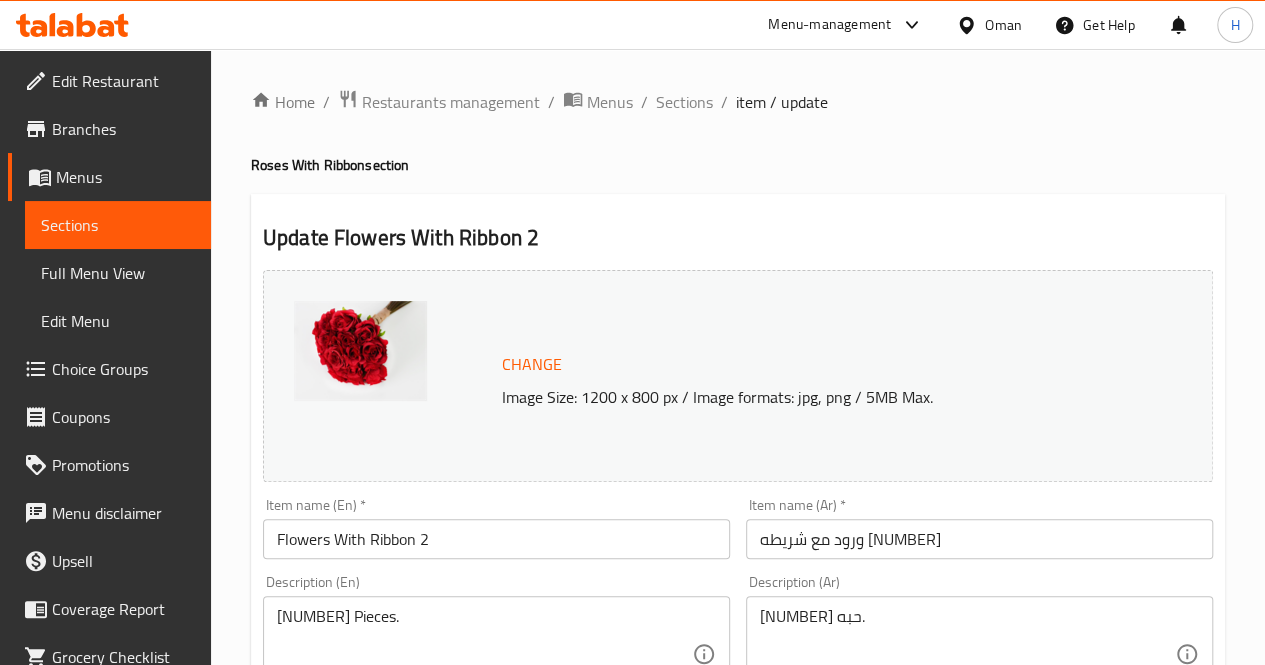 scroll, scrollTop: 199, scrollLeft: 0, axis: vertical 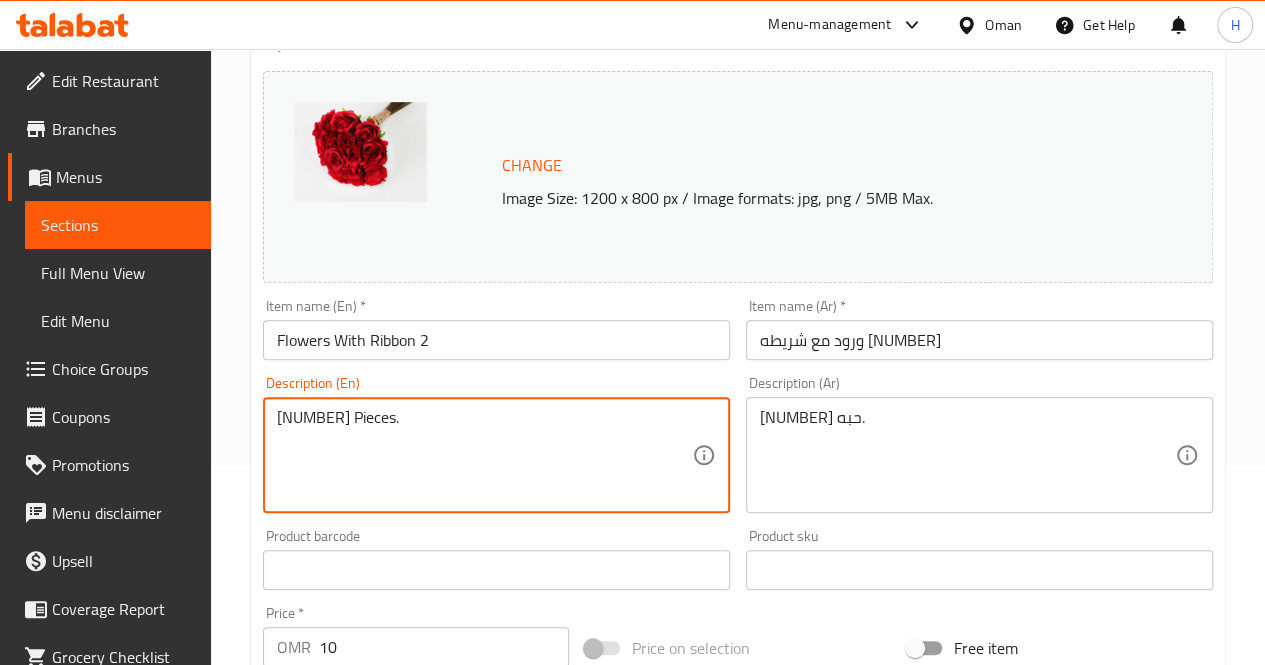 click on "12 Pieces." at bounding box center [484, 455] 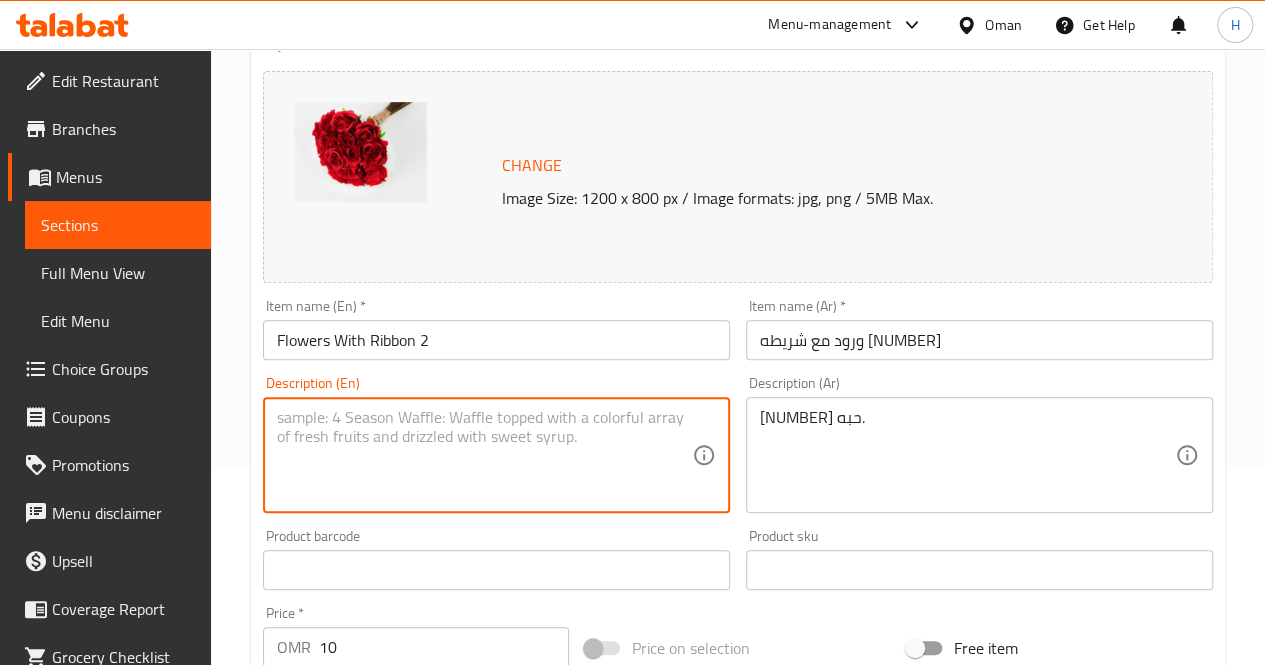 paste on "A romantic bouquet of 12 red roses, elegantly arranged to symbolize deep love and admiration, perfect for special moments and heartfelt surprises.
Includes: 12 red roses
Approximate dimensions: 25*30 cm" 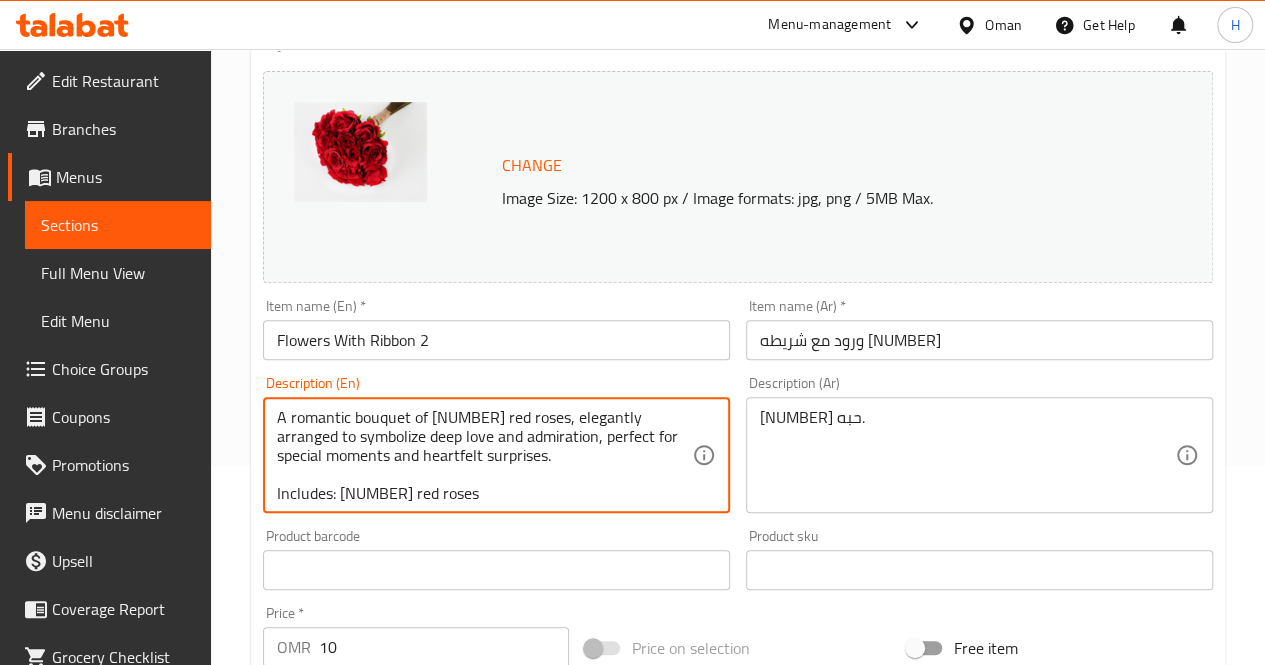 scroll, scrollTop: 24, scrollLeft: 0, axis: vertical 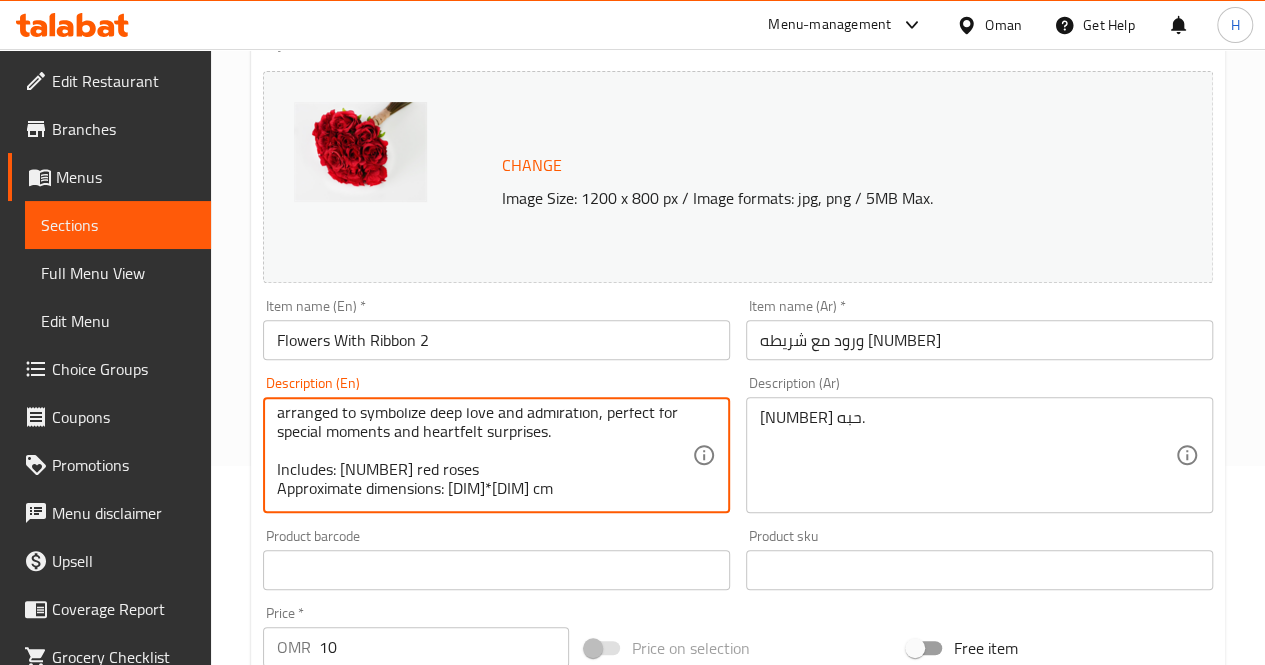 type on "A romantic bouquet of 12 red roses, elegantly arranged to symbolize deep love and admiration, perfect for special moments and heartfelt surprises.
Includes: 12 red roses
Approximate dimensions: 25*30 cm" 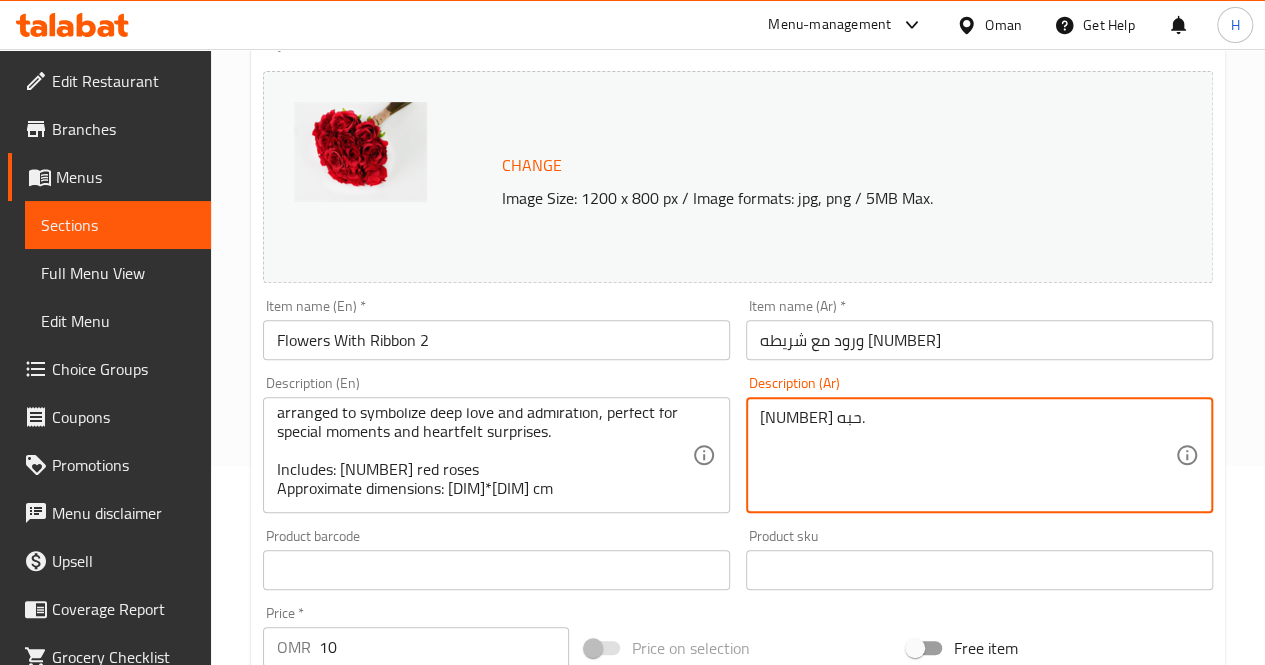 click on "12 حبه." at bounding box center [967, 455] 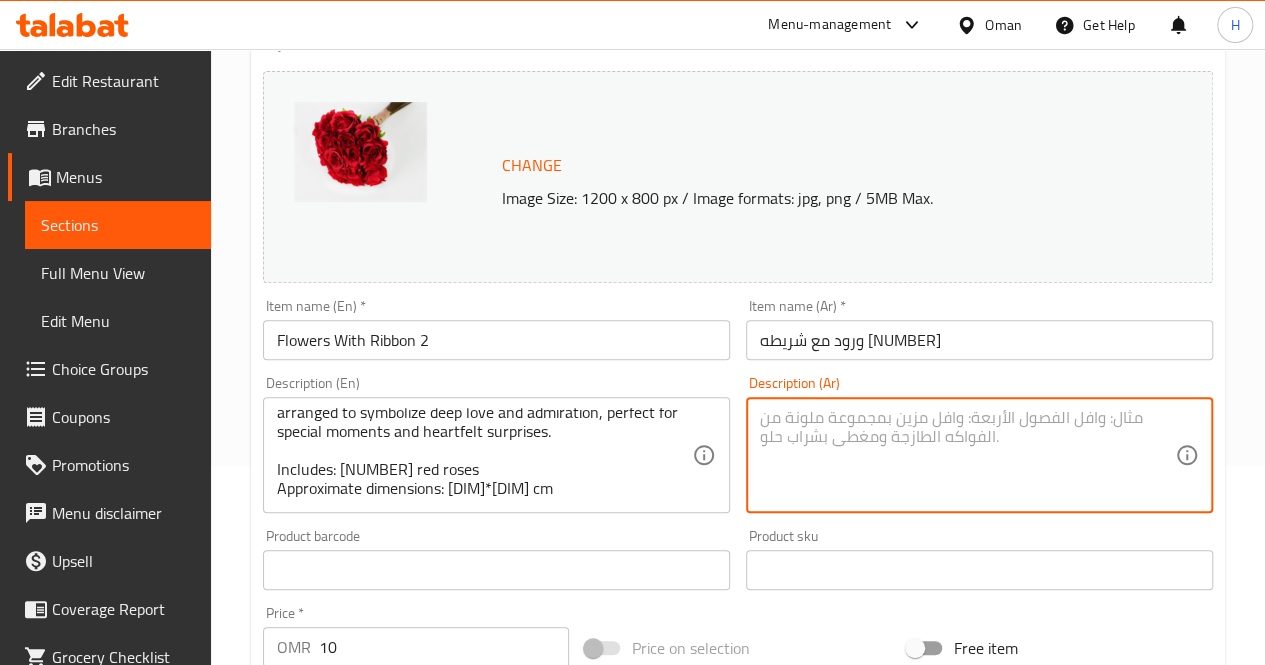 click at bounding box center (967, 455) 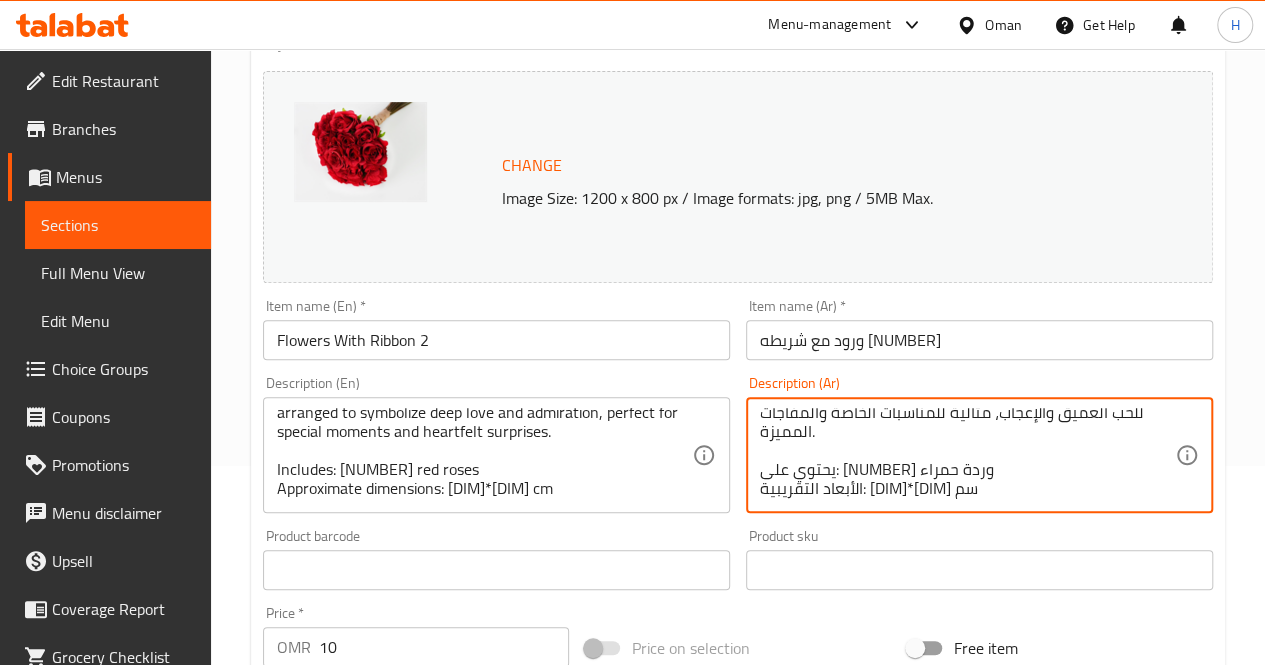 scroll, scrollTop: 0, scrollLeft: 0, axis: both 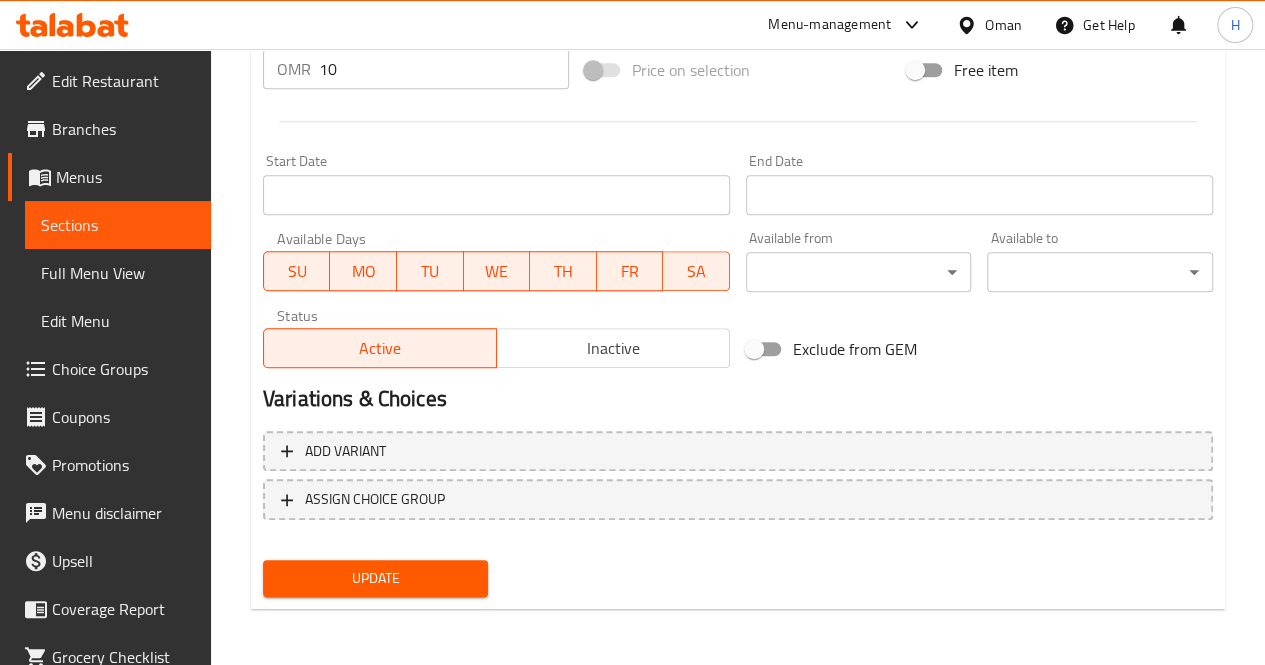 type on "باقة رومانسية تضم ١٢ وردة حمراء بتنسيق أنيق، ترمز للحب العميق والإعجاب، مثالية للمناسبات الخاصة والمفاجآت المميزة.
يحتوي على: ١٢ وردة حمراء
الأبعاد التقريبية: ٢٥*٣٠ سم" 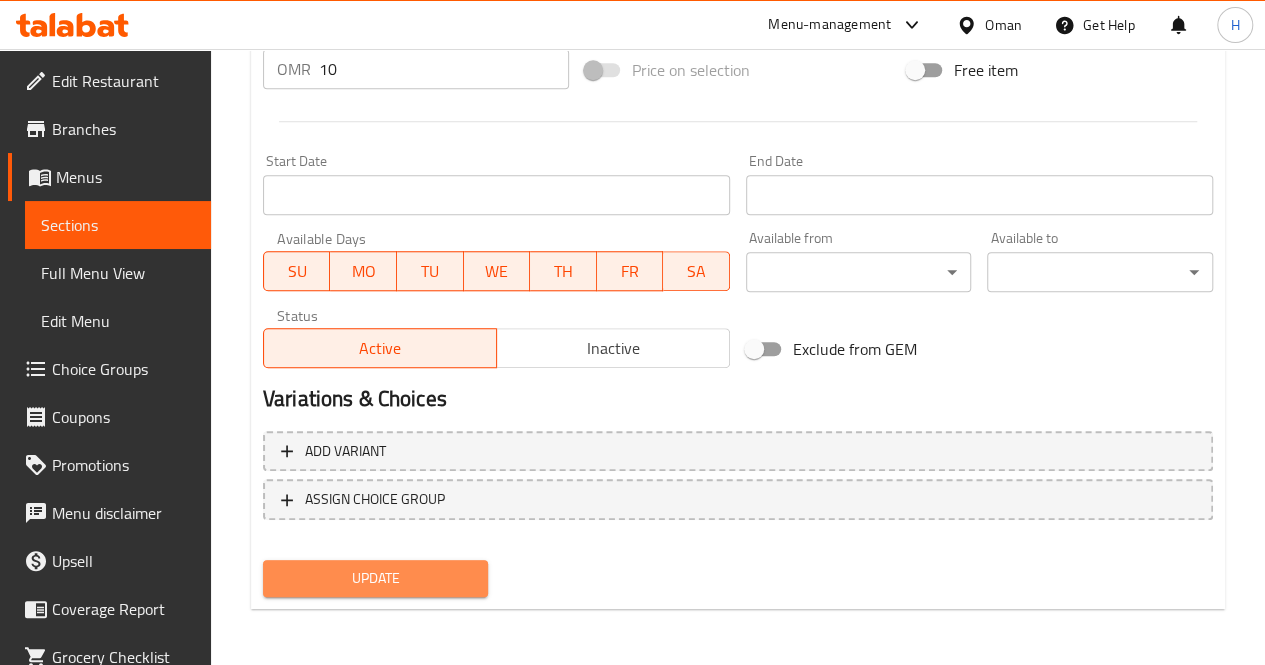 click on "Update" at bounding box center (376, 578) 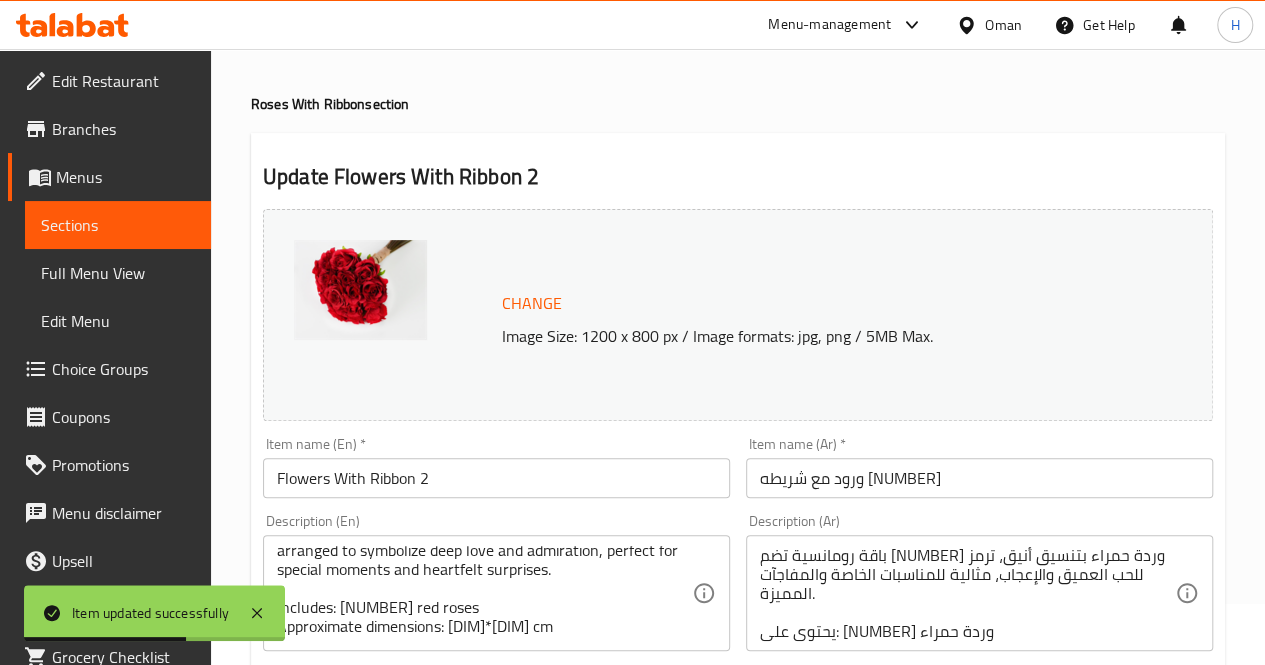 scroll, scrollTop: 0, scrollLeft: 0, axis: both 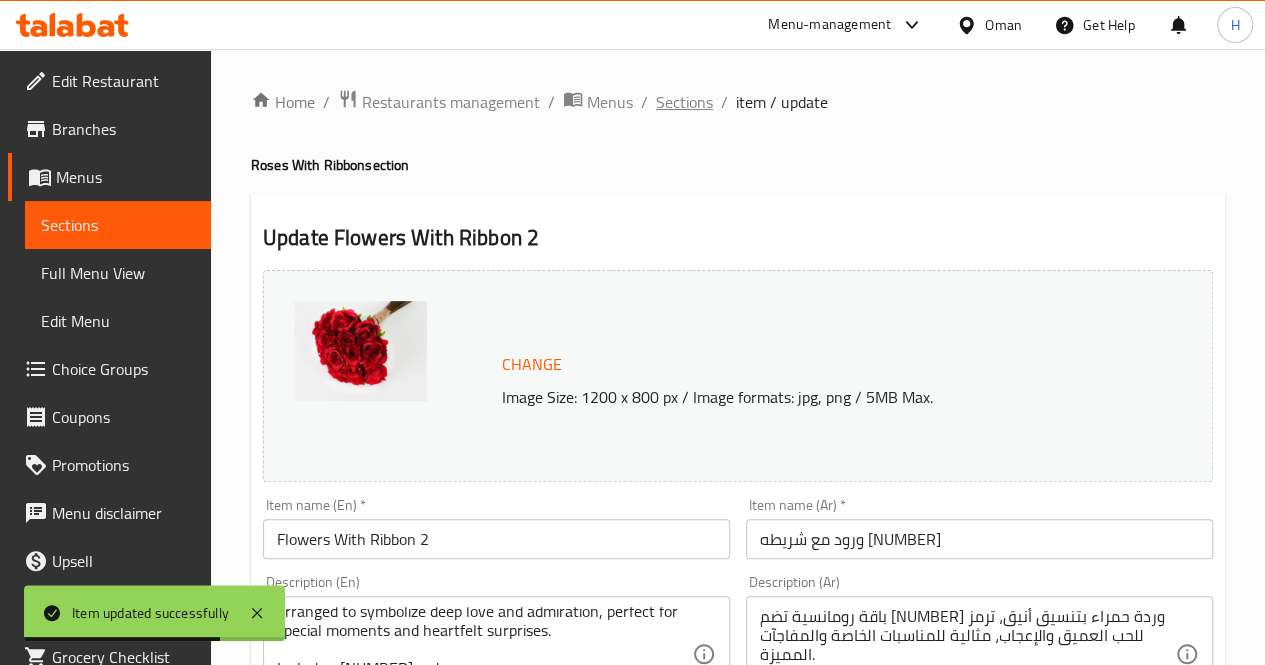 click on "Sections" at bounding box center (684, 102) 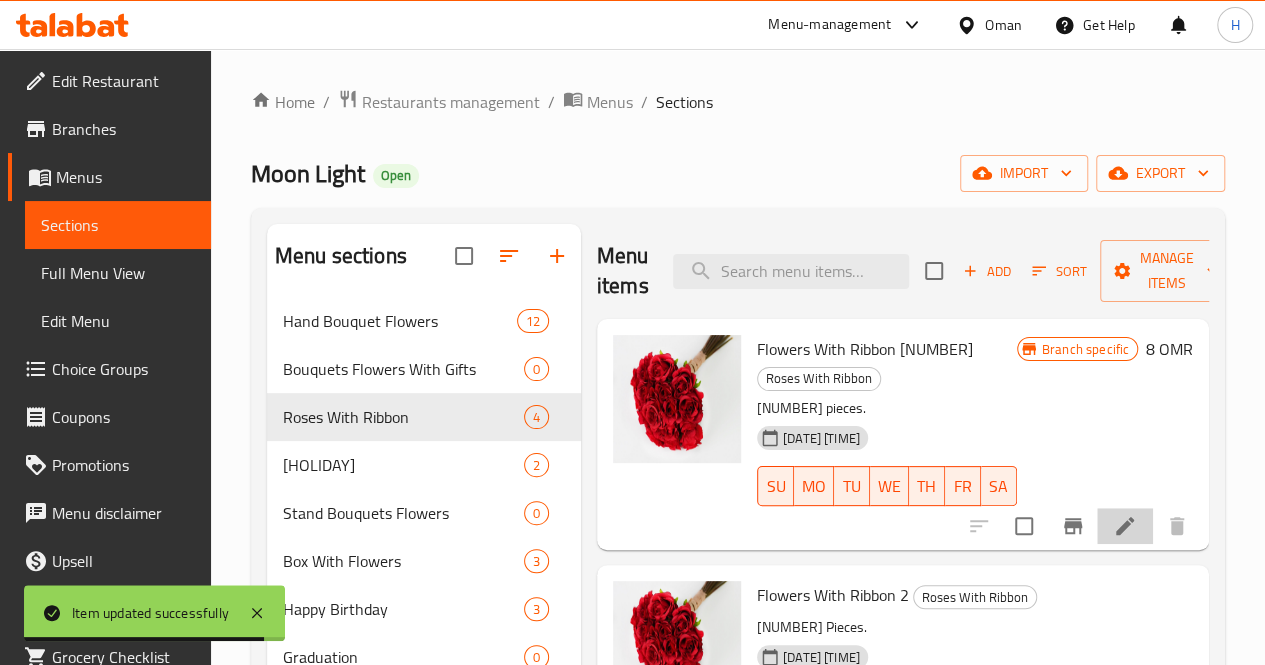 click at bounding box center (1125, 526) 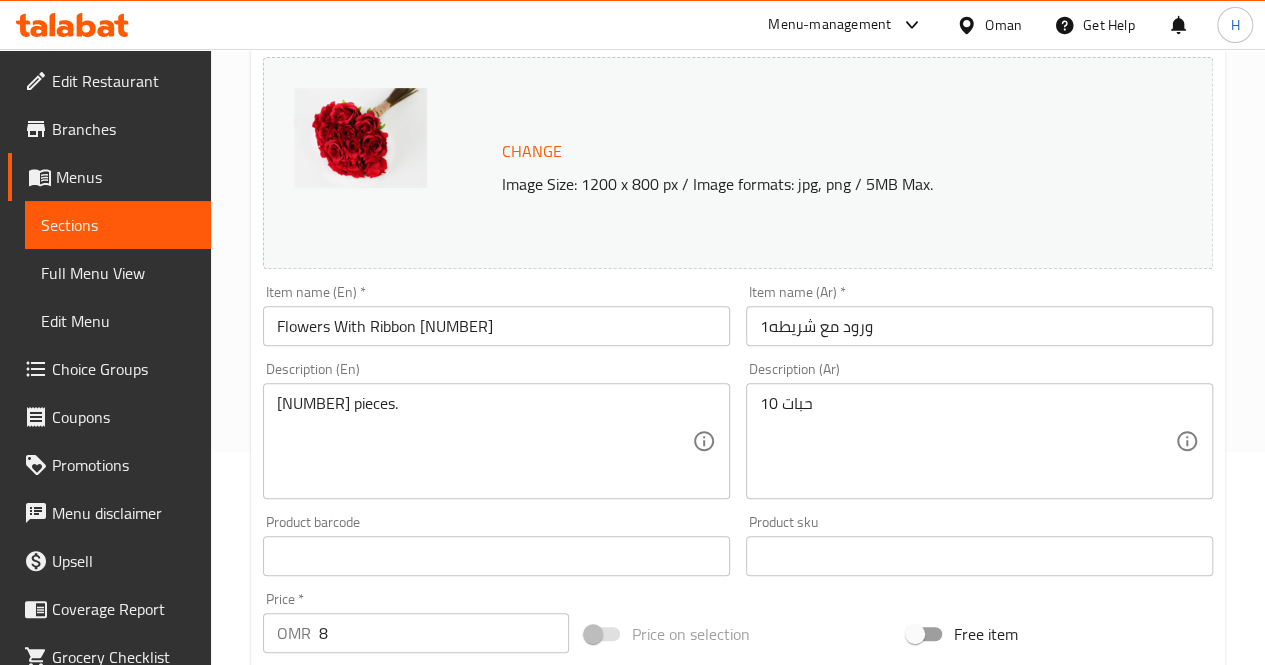 scroll, scrollTop: 214, scrollLeft: 0, axis: vertical 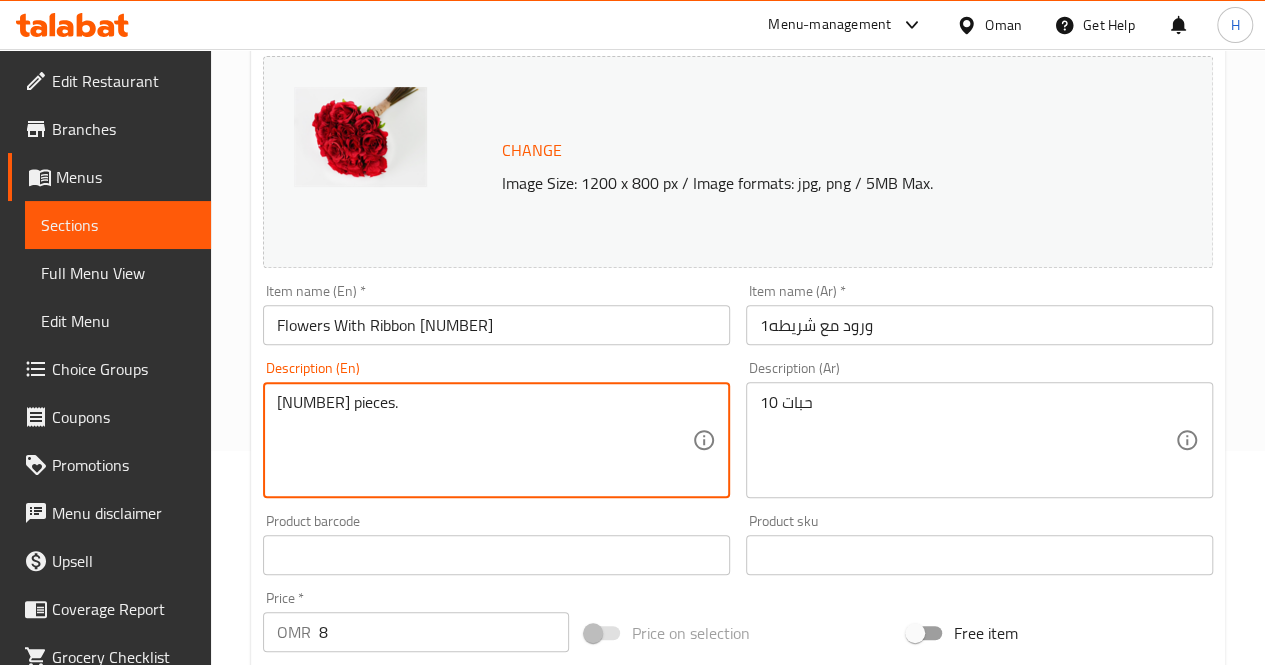 click on "10 pieces." at bounding box center (484, 440) 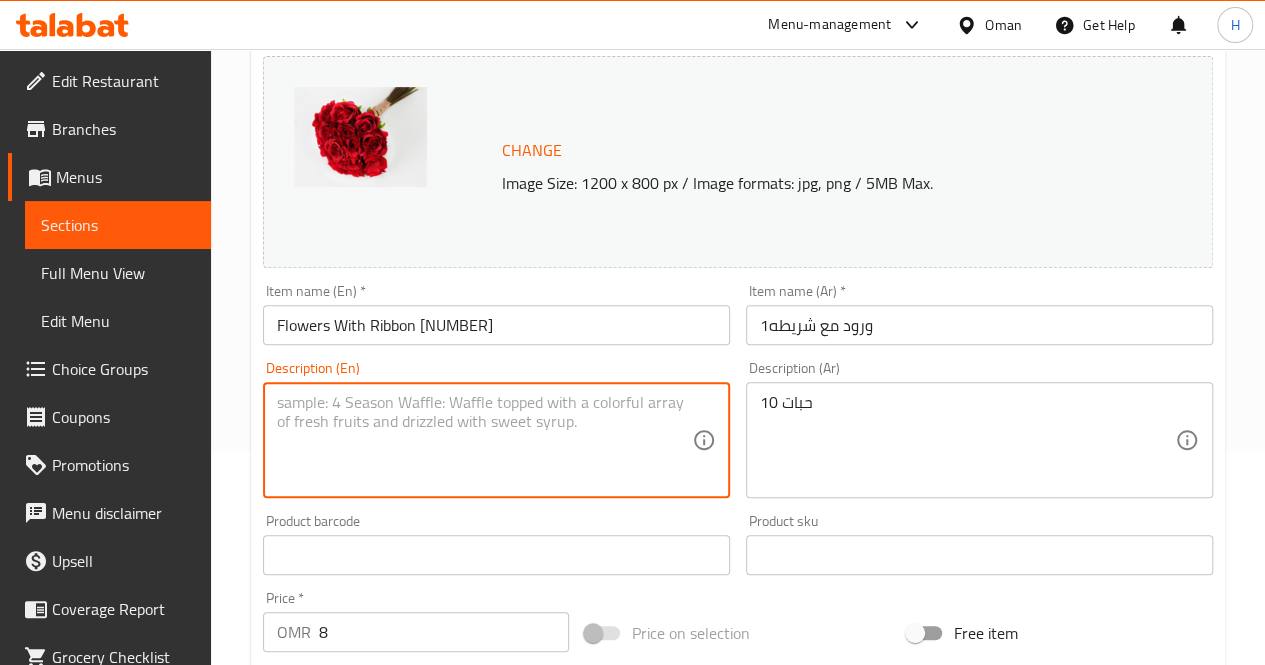 paste on "A classic bouquet of 10 red roses, tightly arranged to create a bold and timeless expression of love, perfect for romantic occasions or heartfelt gestures.
Includes: 10 red roses
Approximate dimensions: 25*30 cm." 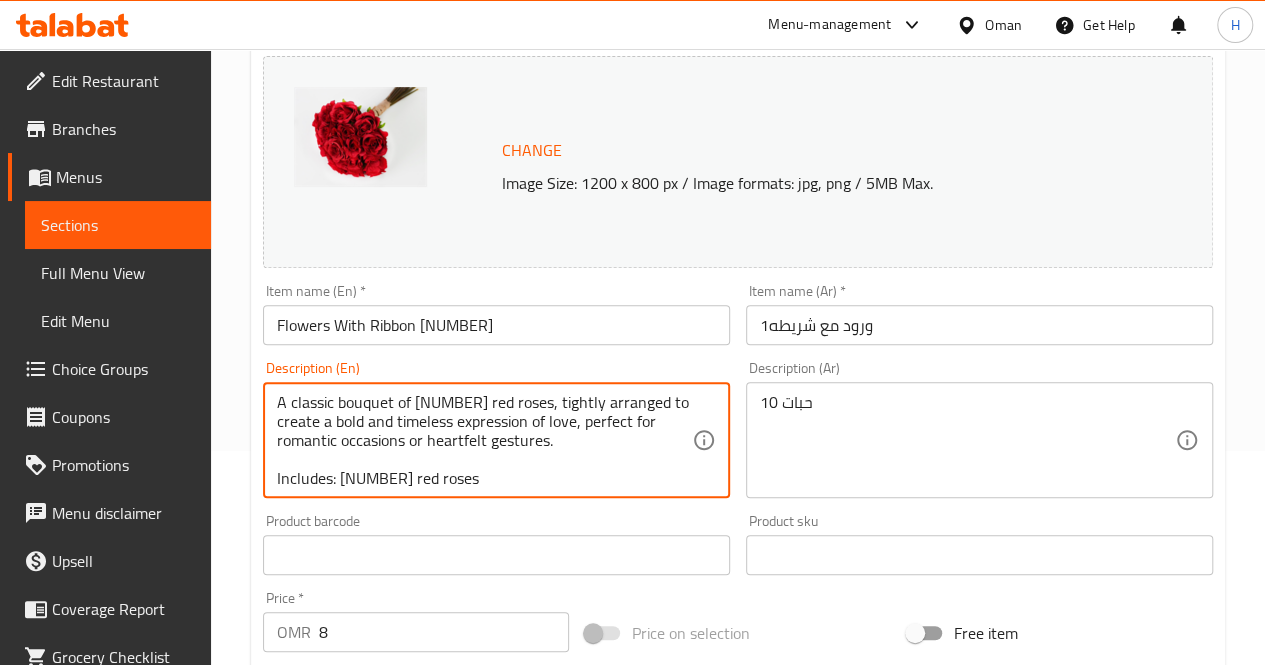 scroll, scrollTop: 24, scrollLeft: 0, axis: vertical 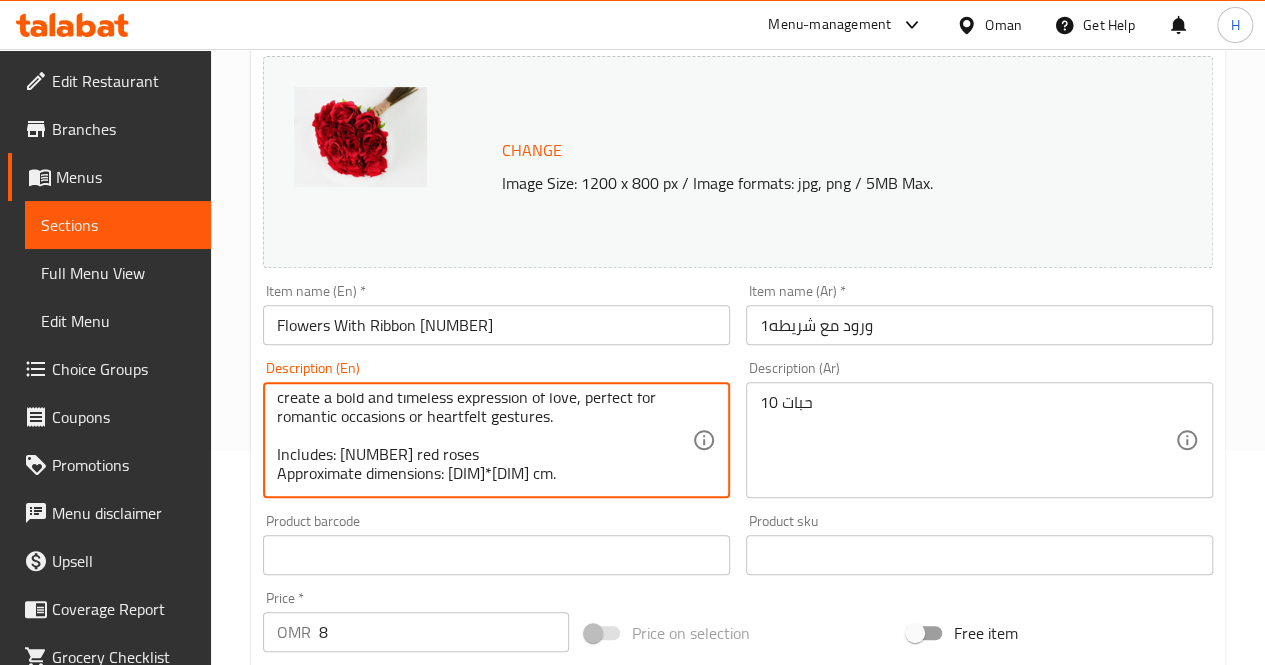 type on "A classic bouquet of 10 red roses, tightly arranged to create a bold and timeless expression of love, perfect for romantic occasions or heartfelt gestures.
Includes: 10 red roses
Approximate dimensions: 25*30 cm." 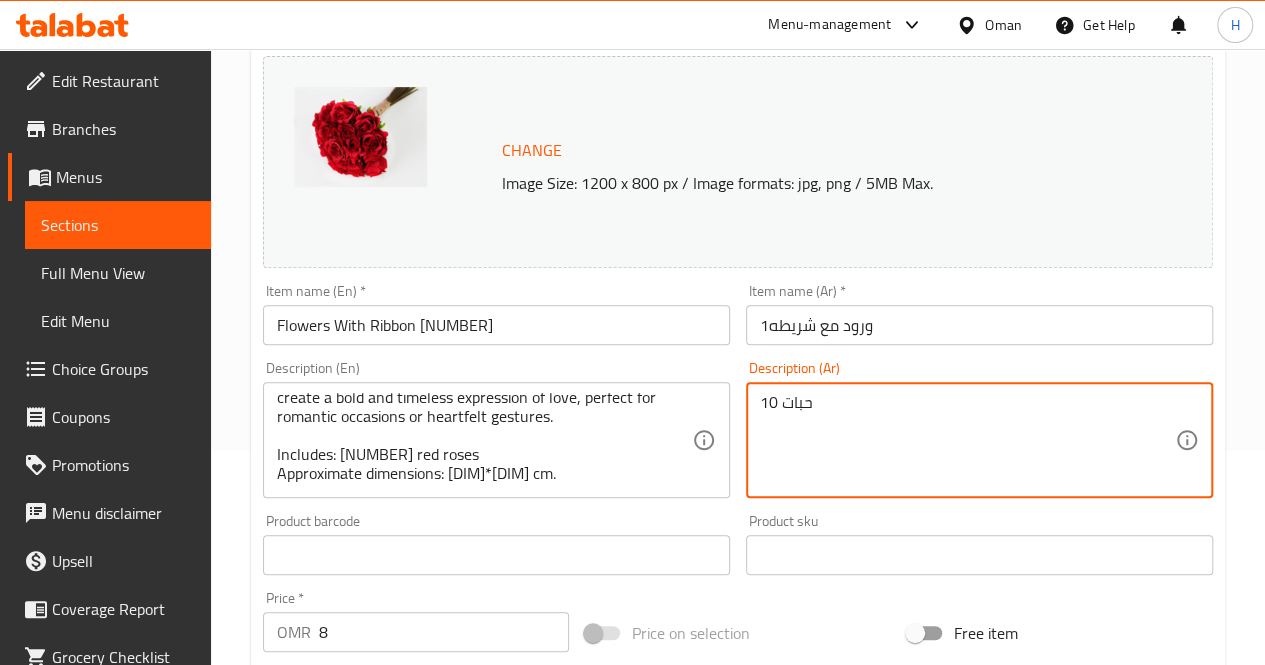 click on "10 حبات" at bounding box center (967, 440) 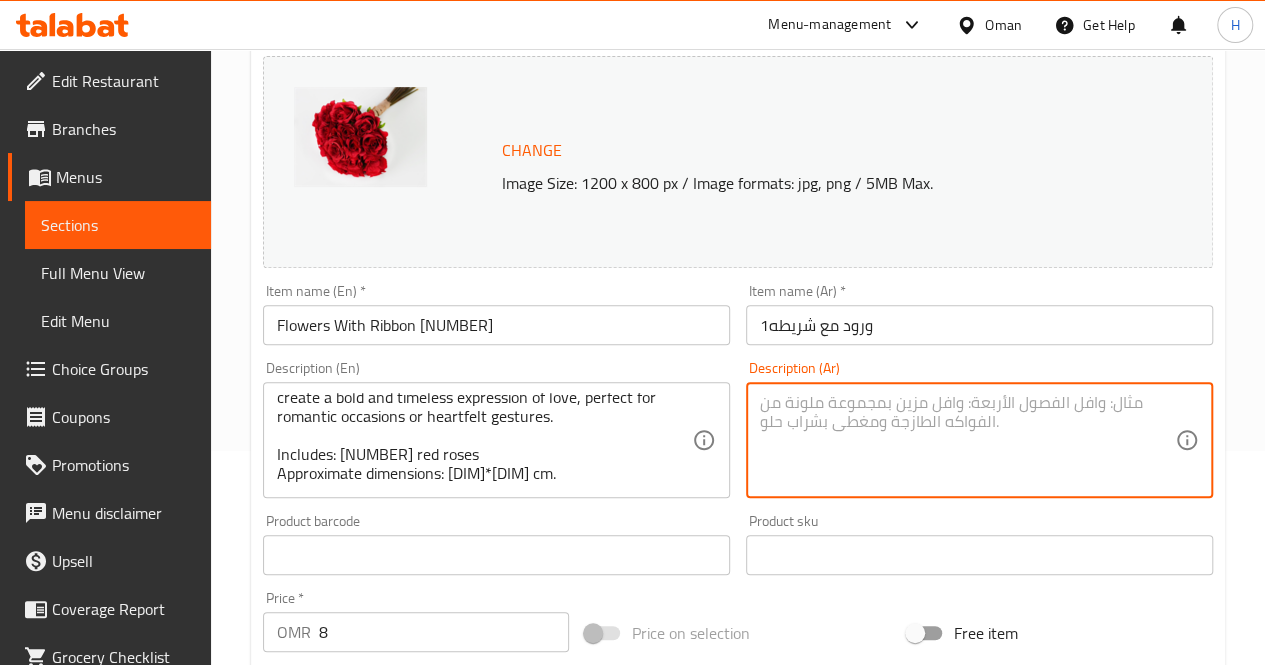 click at bounding box center [967, 440] 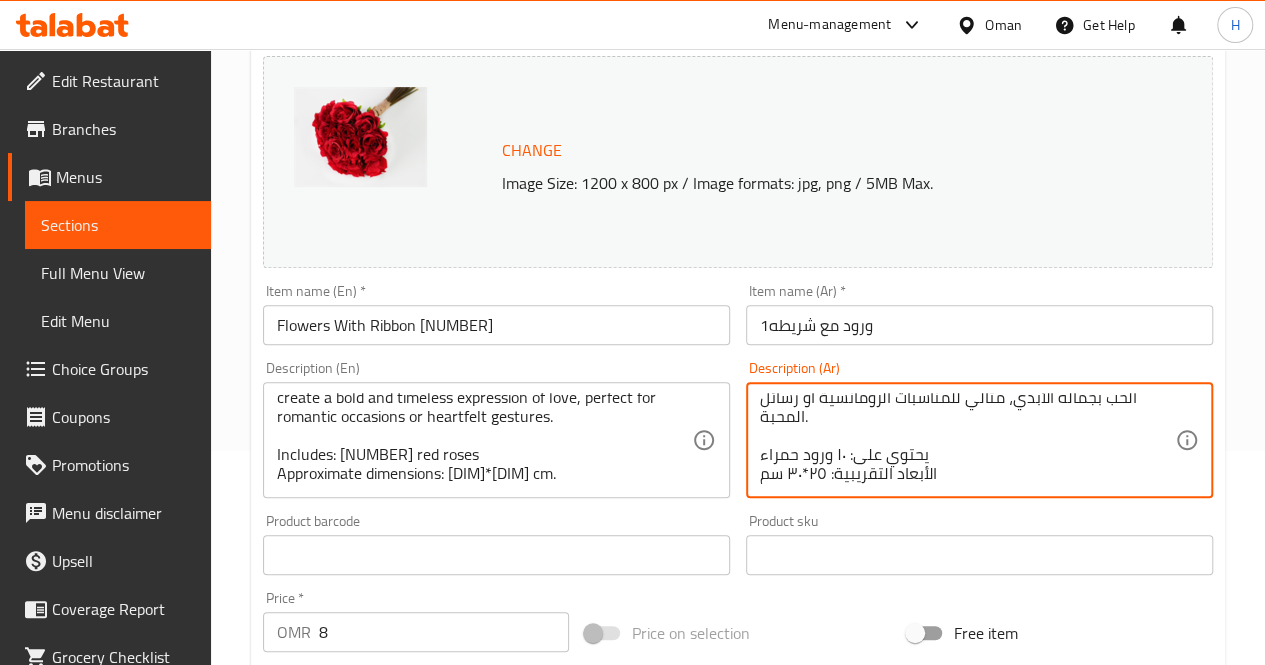 scroll, scrollTop: 0, scrollLeft: 0, axis: both 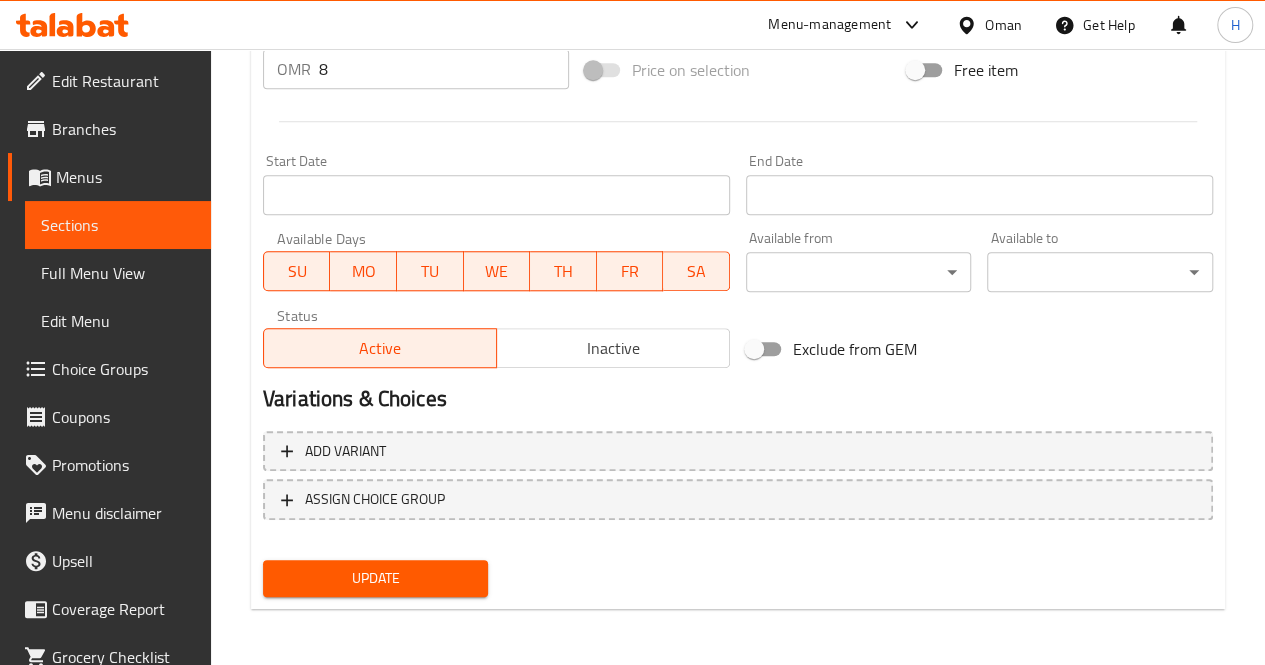type on "بوكيه كلاسيكي من 10 ورود حمراء بتنسيق متماسك، يعكس الحب بجماله الأبدي، مثالي للمناسبات الرومانسية أو رسائل المحبة.
يحتوي على: ١٠ ورود حمراء
الأبعاد التقريبية: ٢٥*٣٠ سم" 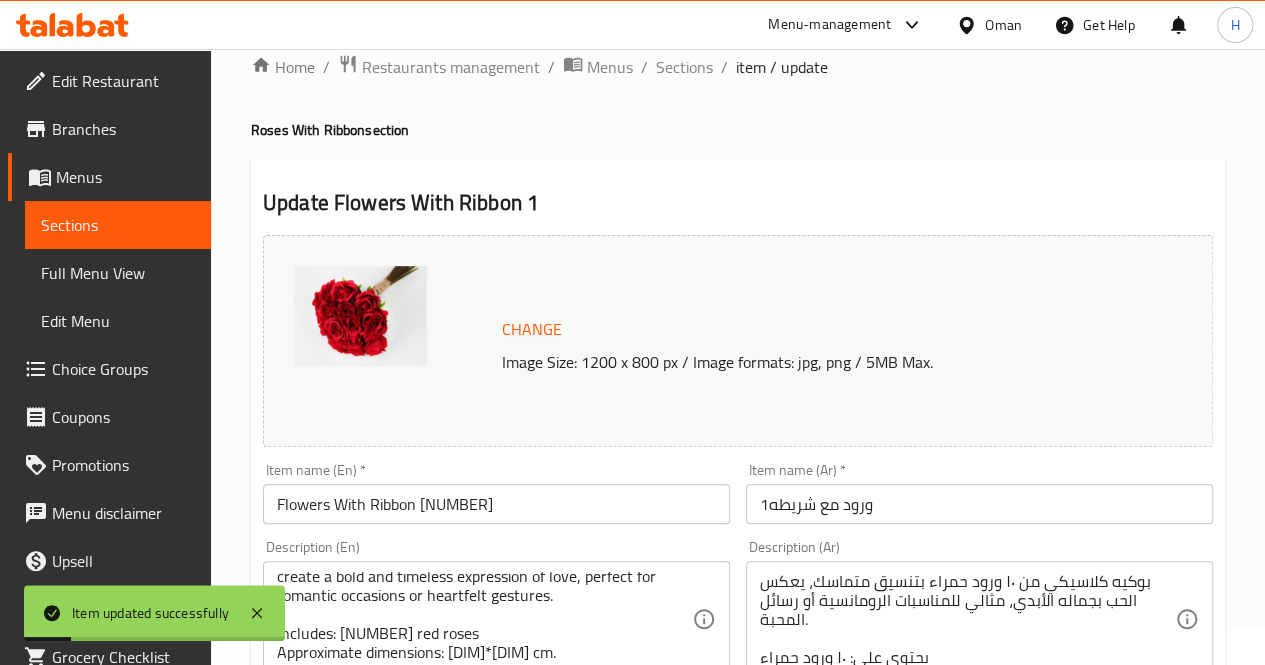 scroll, scrollTop: 0, scrollLeft: 0, axis: both 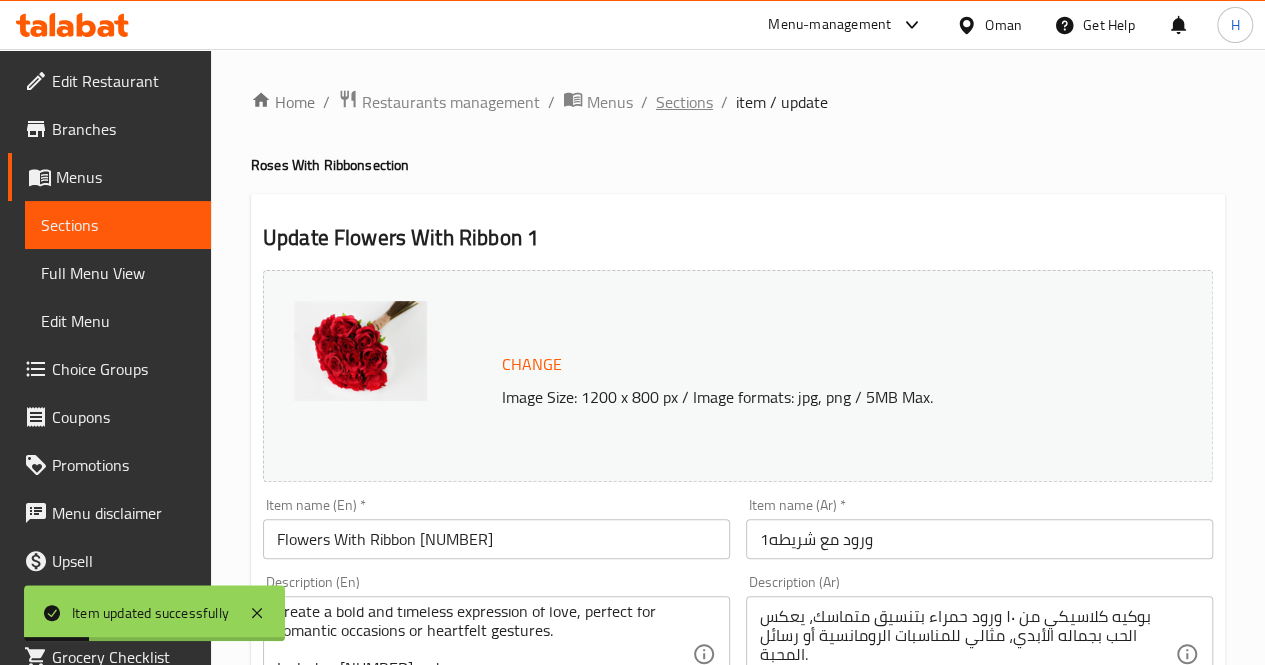click on "Sections" at bounding box center (684, 102) 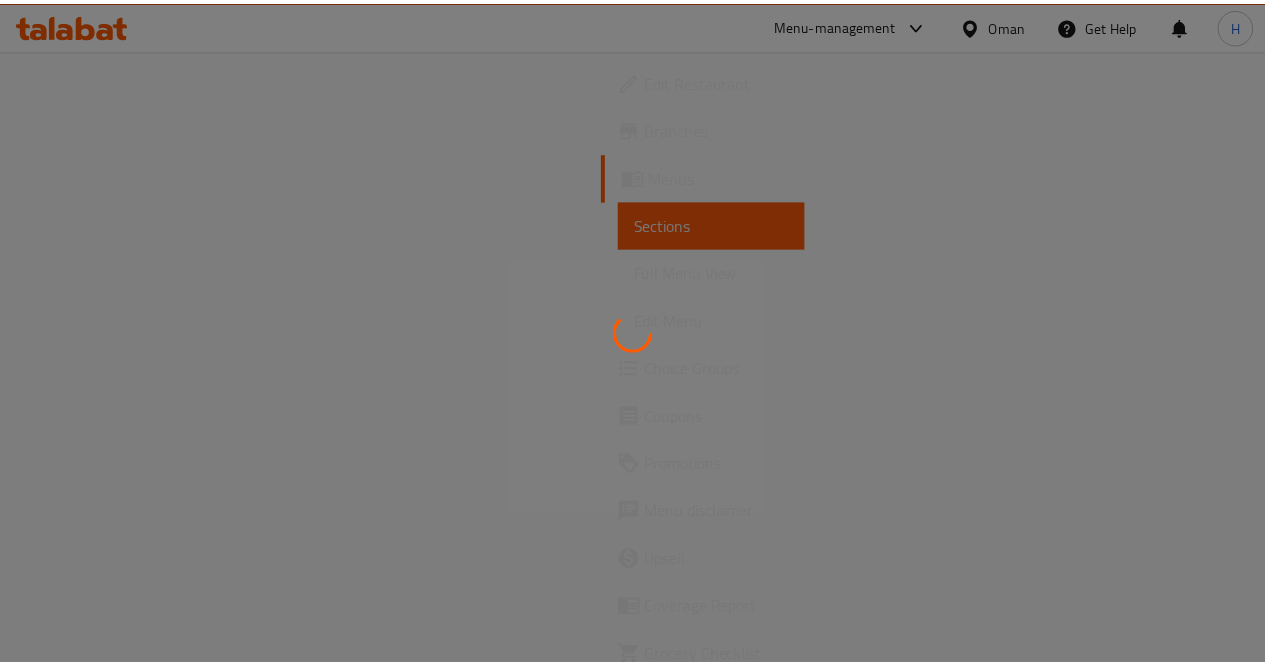 scroll, scrollTop: 0, scrollLeft: 0, axis: both 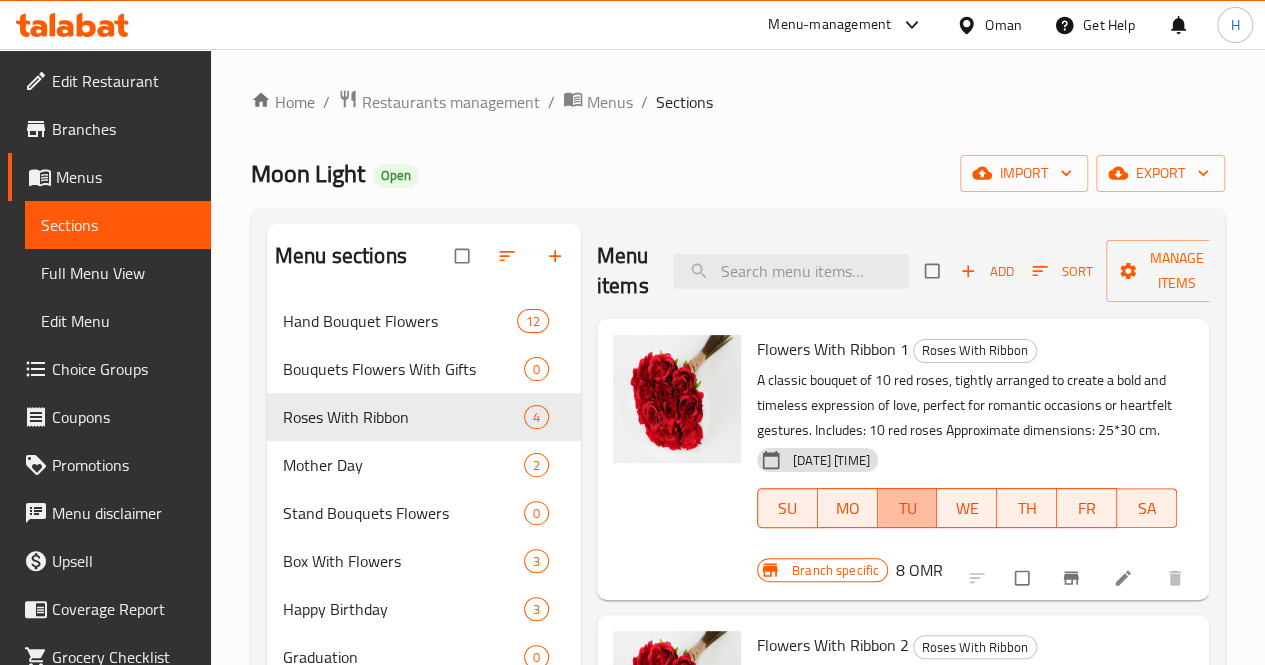 click on "TU" at bounding box center [908, 508] 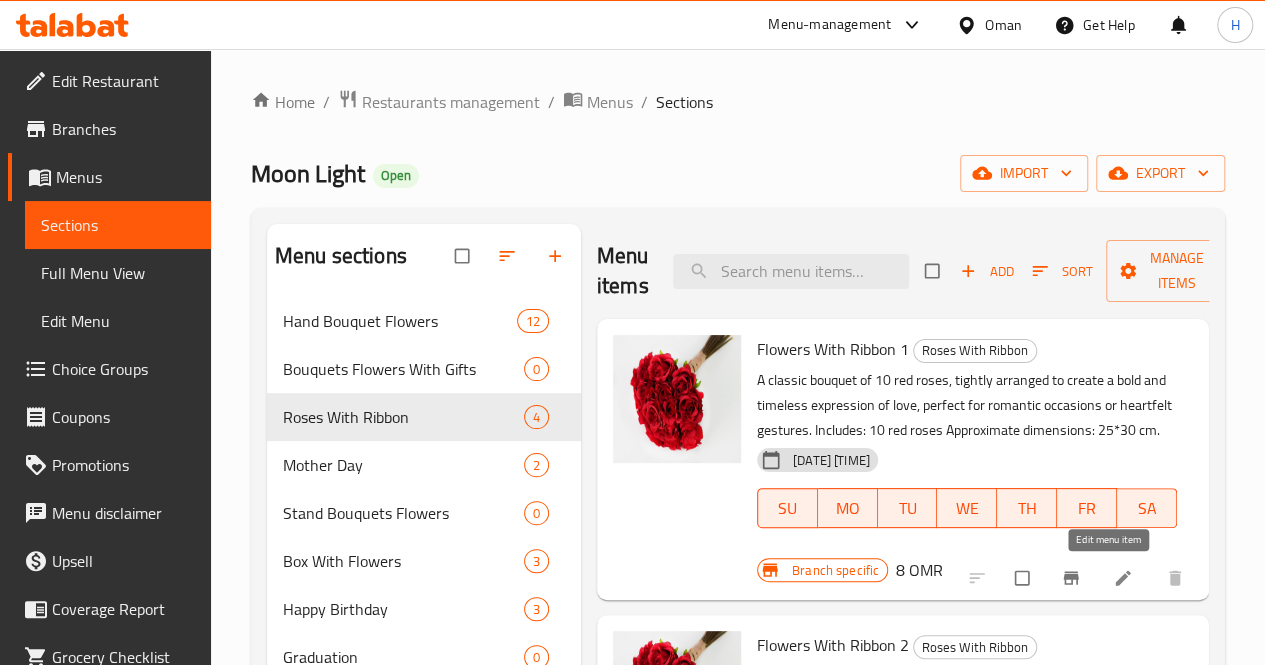 click 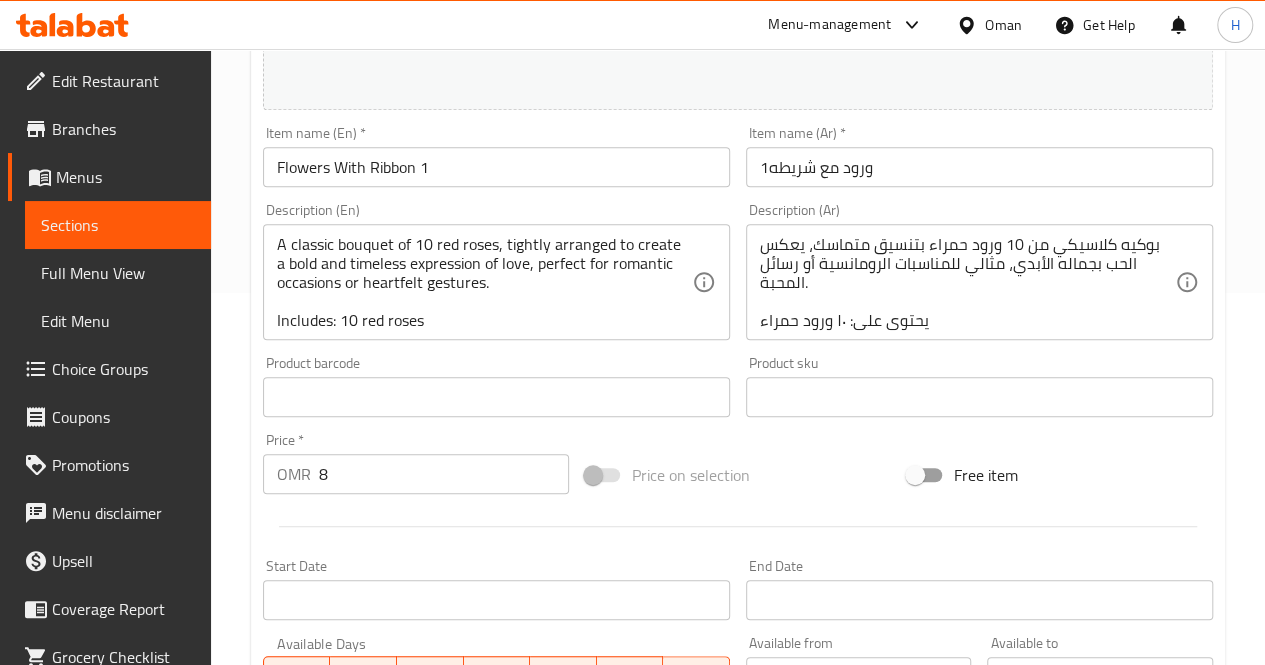 scroll, scrollTop: 412, scrollLeft: 0, axis: vertical 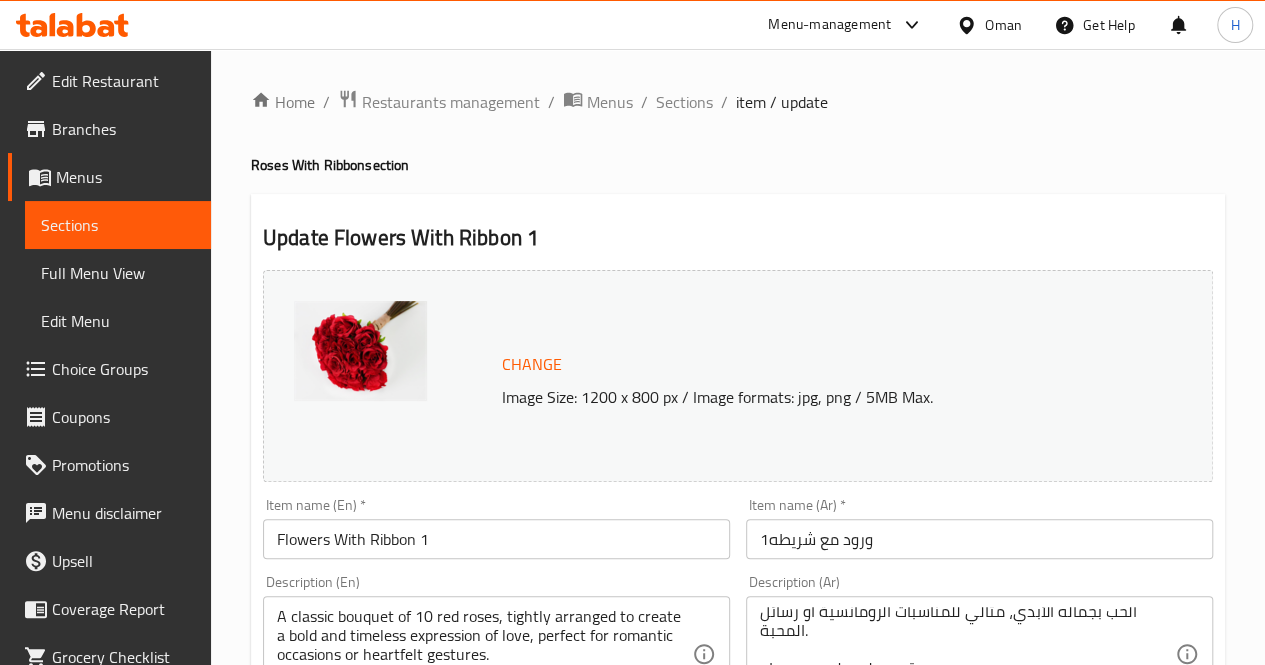 click on "Sections" at bounding box center [118, 225] 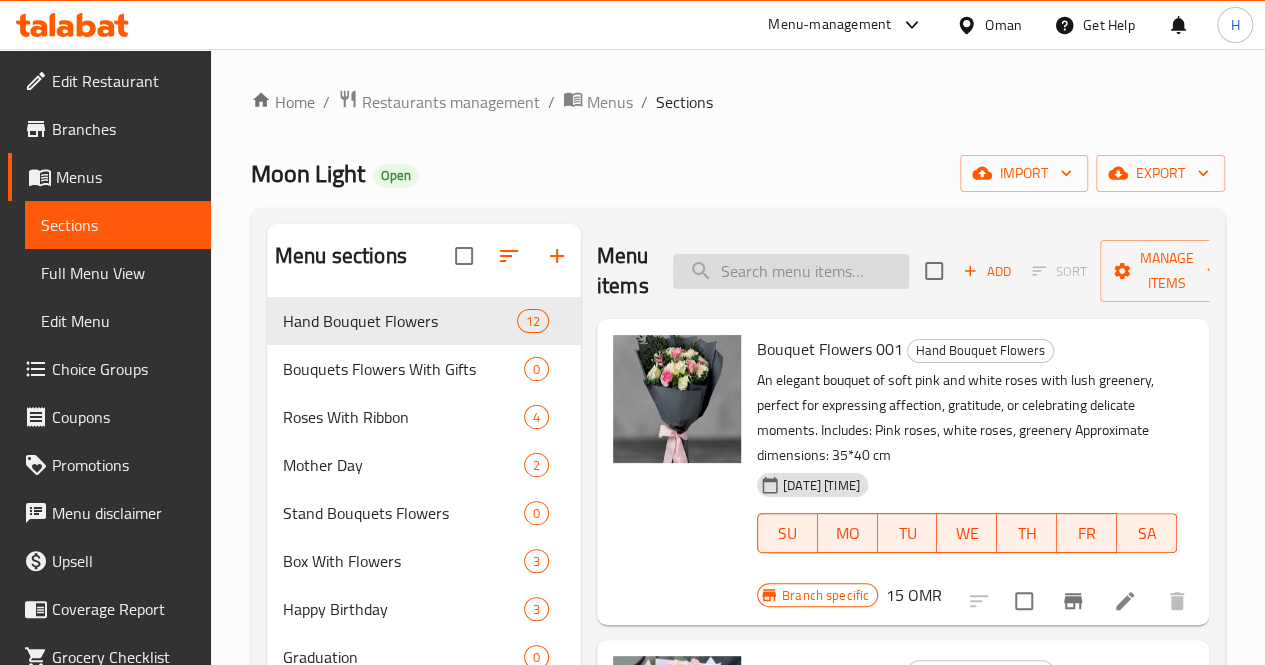 click at bounding box center (791, 271) 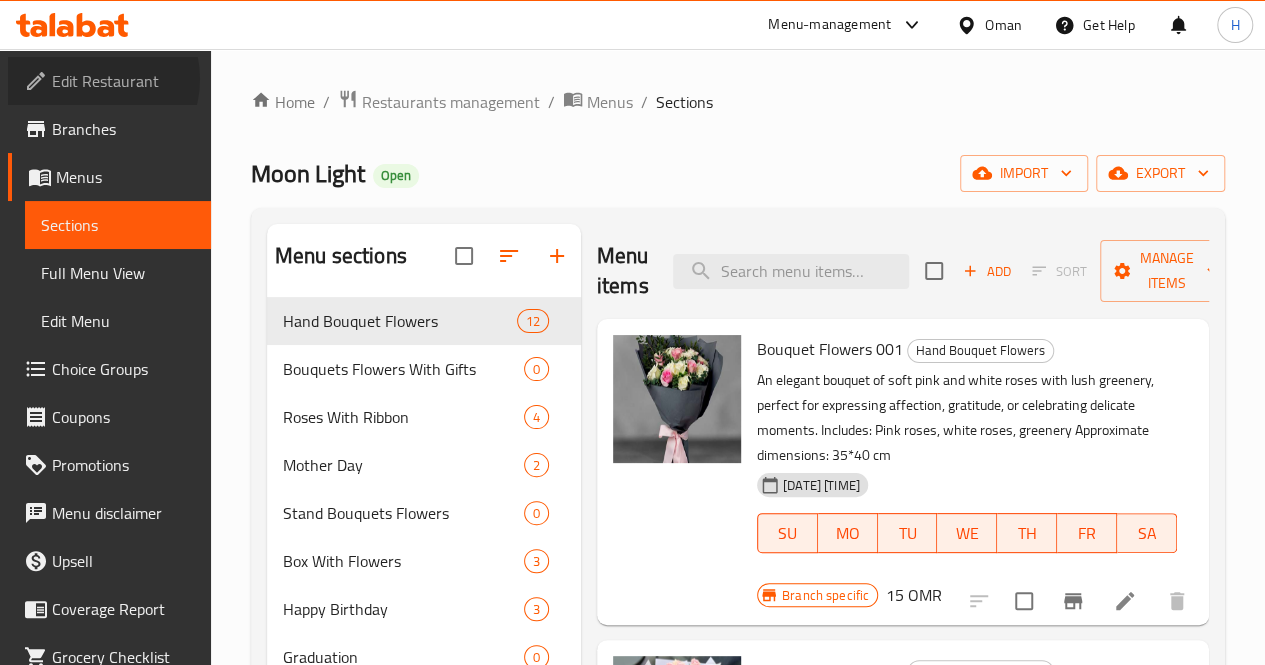 click on "Edit Restaurant" at bounding box center (123, 81) 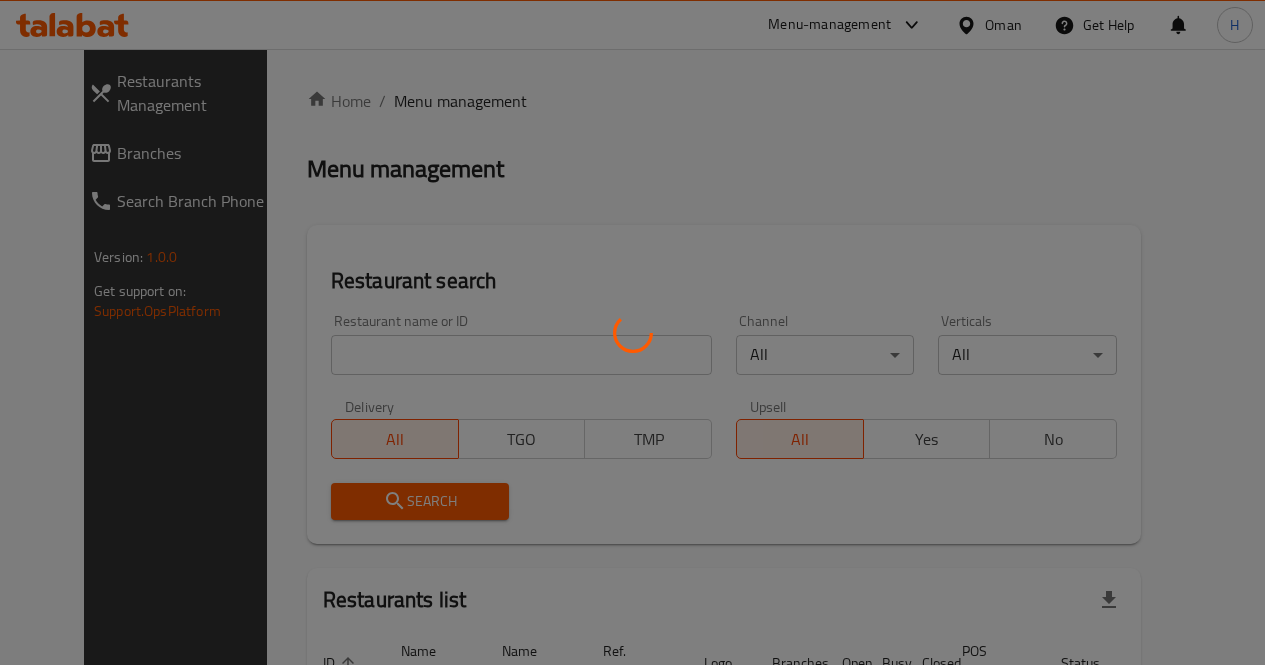scroll, scrollTop: 0, scrollLeft: 0, axis: both 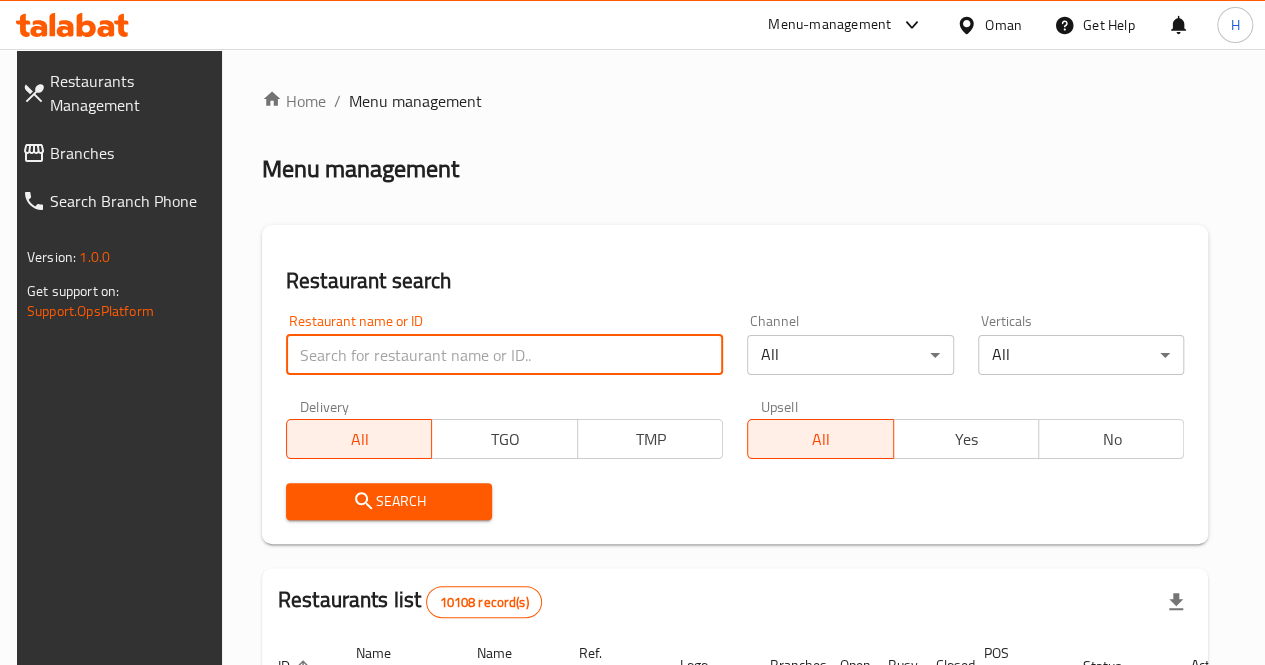 click at bounding box center [504, 355] 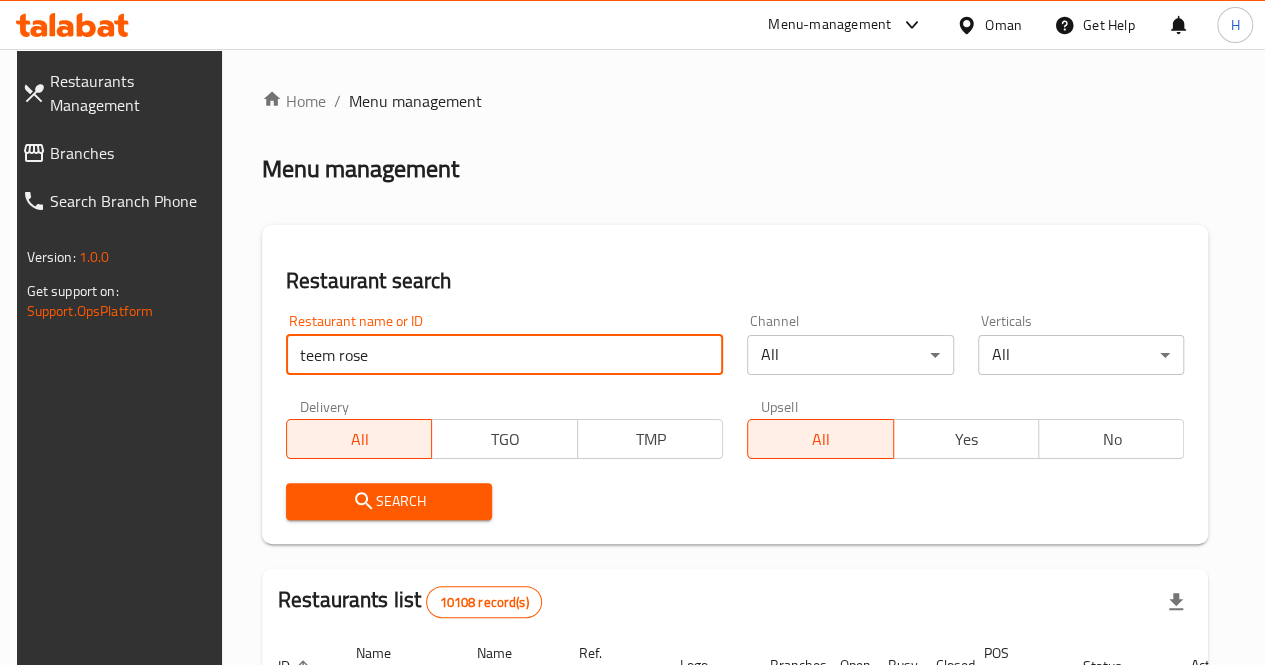 type on "teem rose" 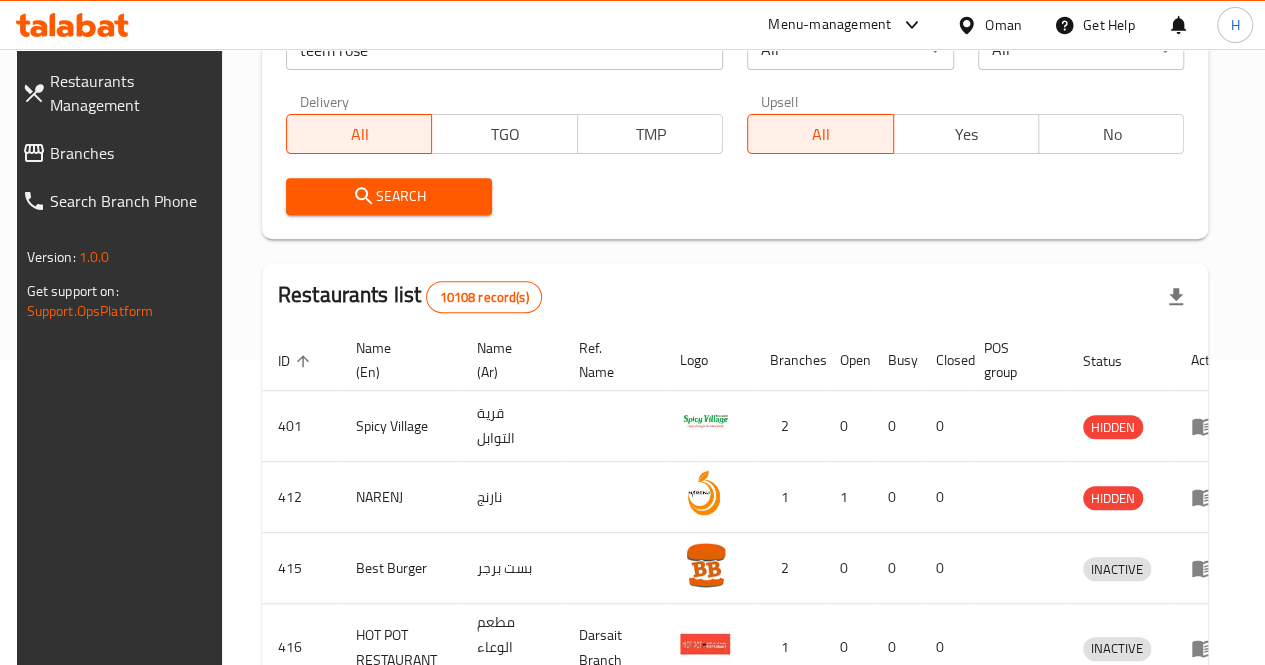 scroll, scrollTop: 336, scrollLeft: 0, axis: vertical 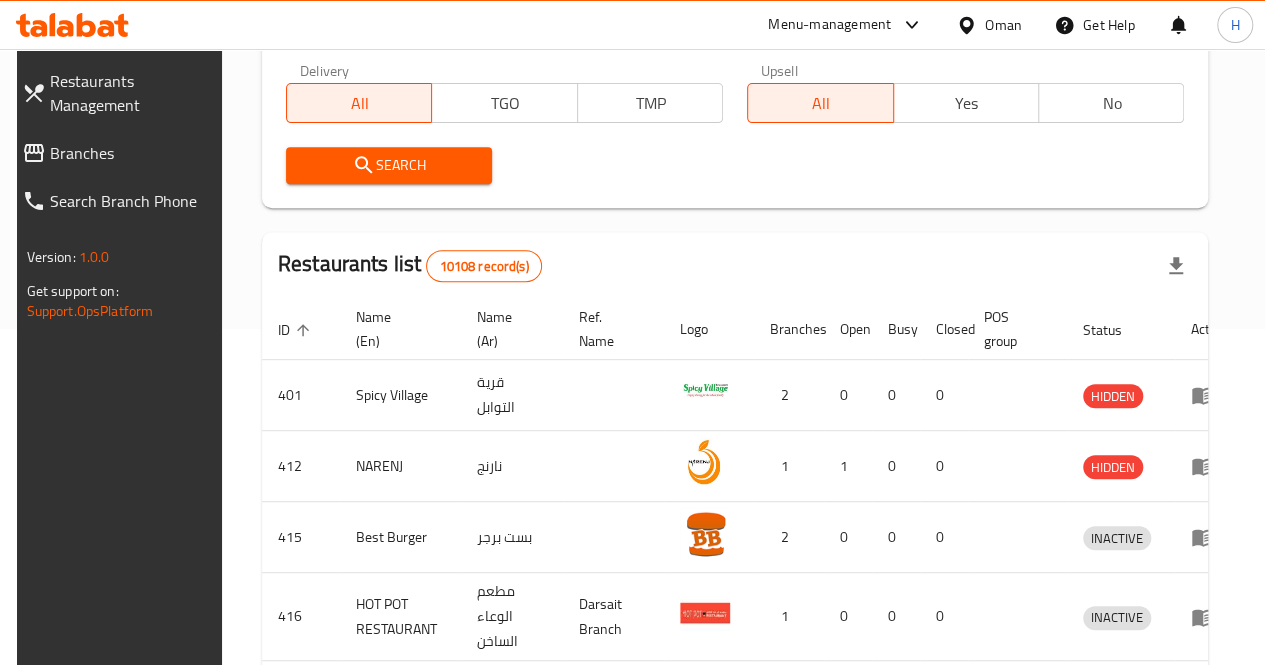 click on "Search" at bounding box center [389, 165] 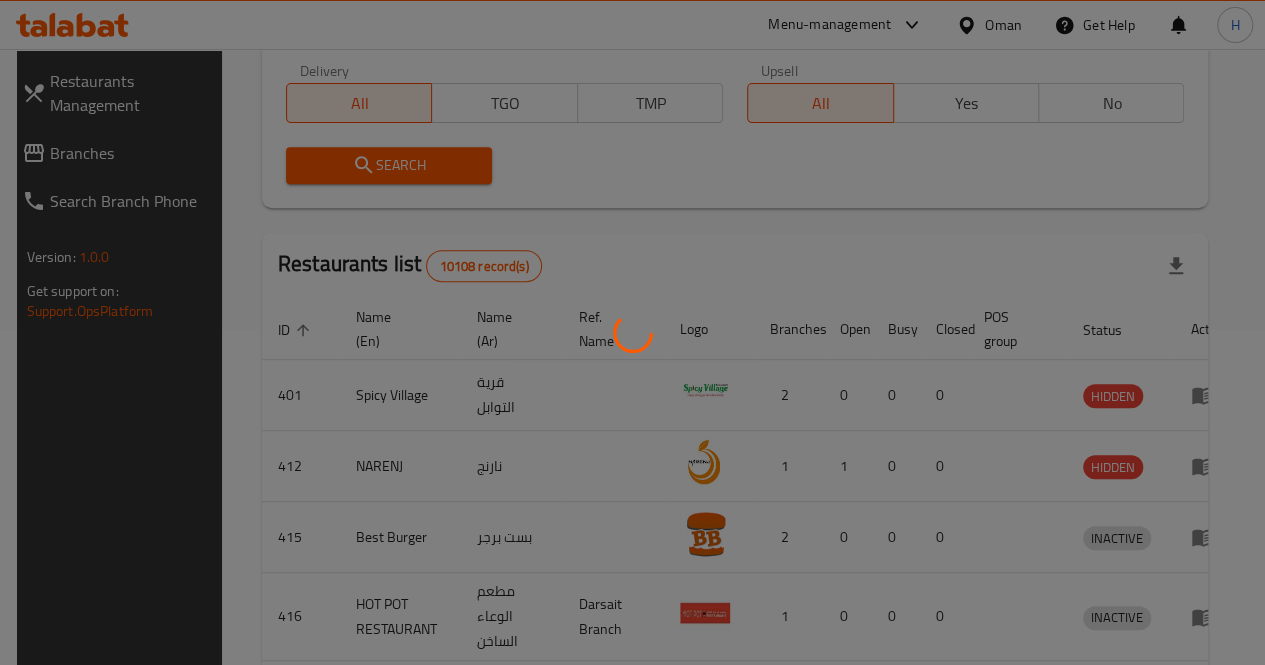 scroll, scrollTop: 210, scrollLeft: 0, axis: vertical 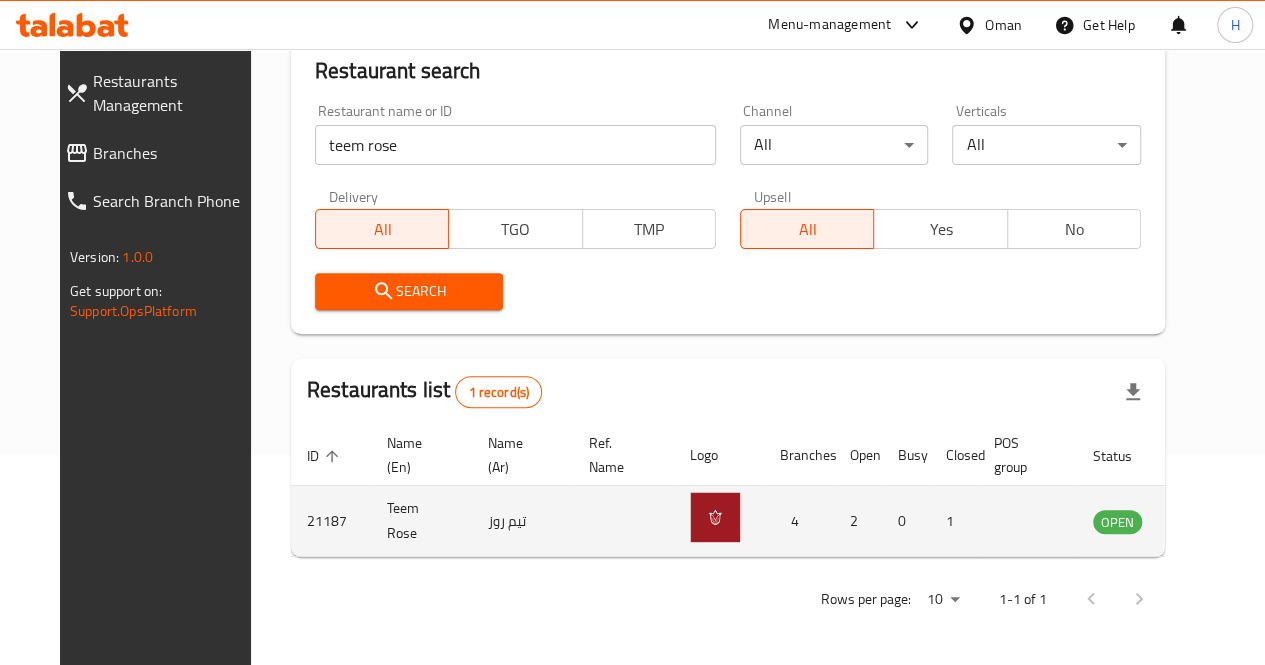 click 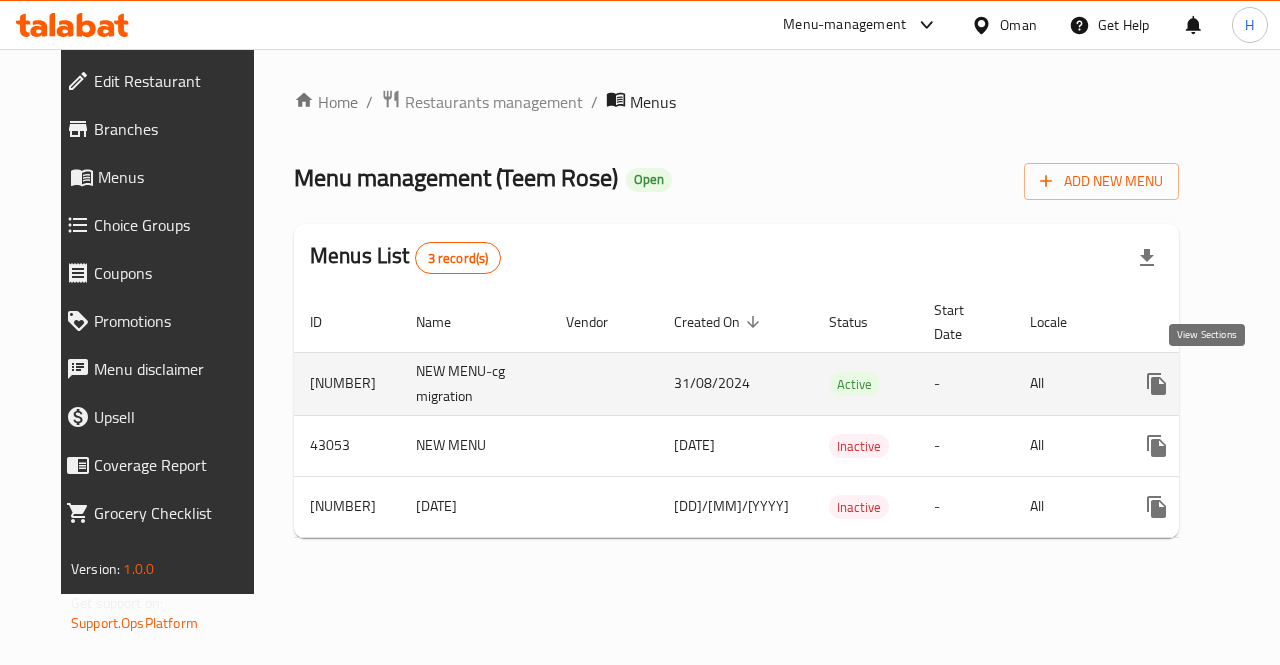 click 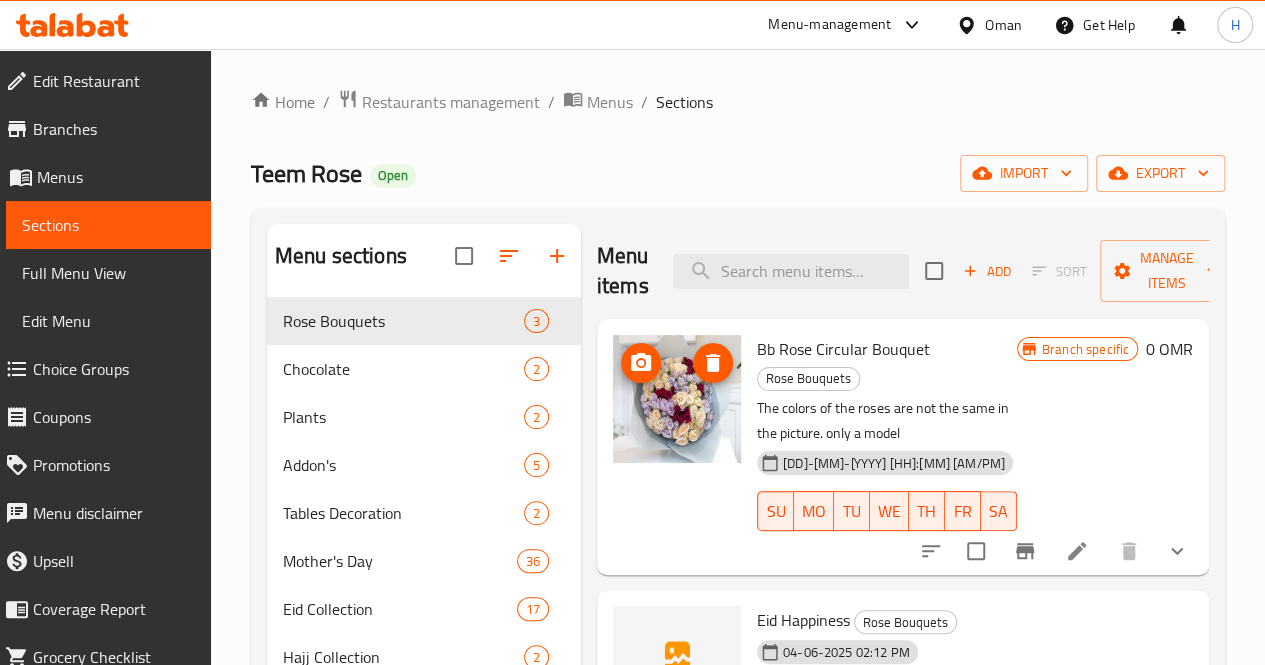 scroll, scrollTop: 14, scrollLeft: 0, axis: vertical 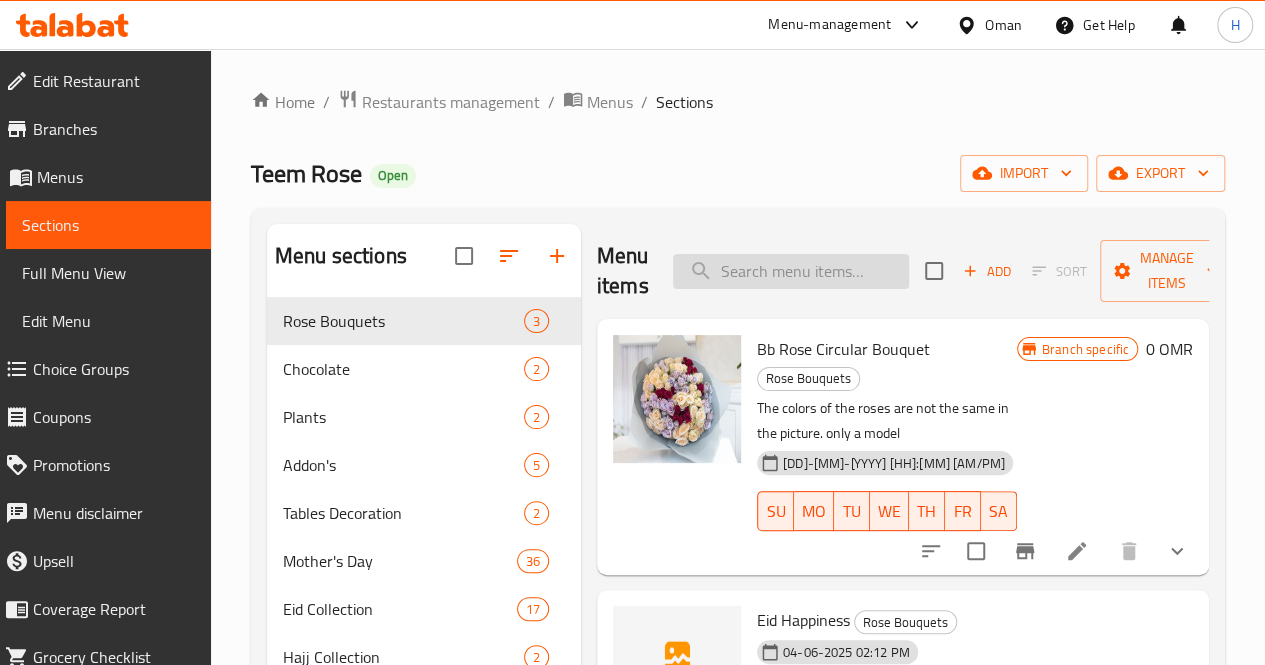 click at bounding box center (791, 271) 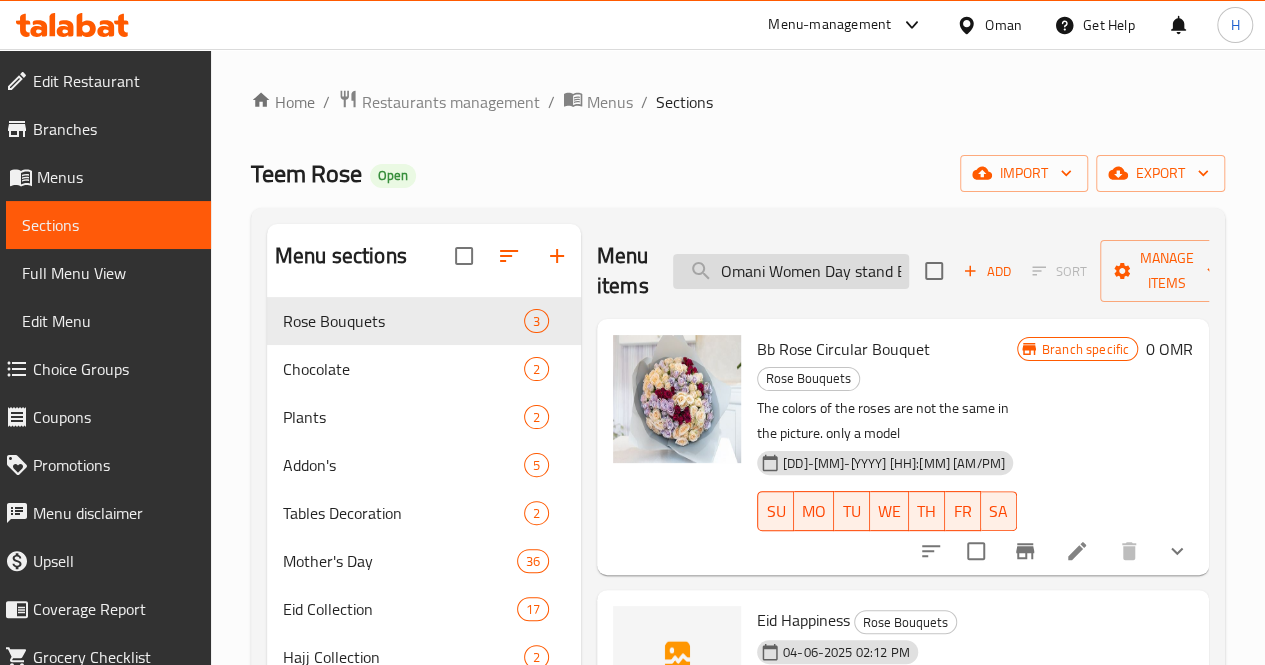 scroll, scrollTop: 0, scrollLeft: 56, axis: horizontal 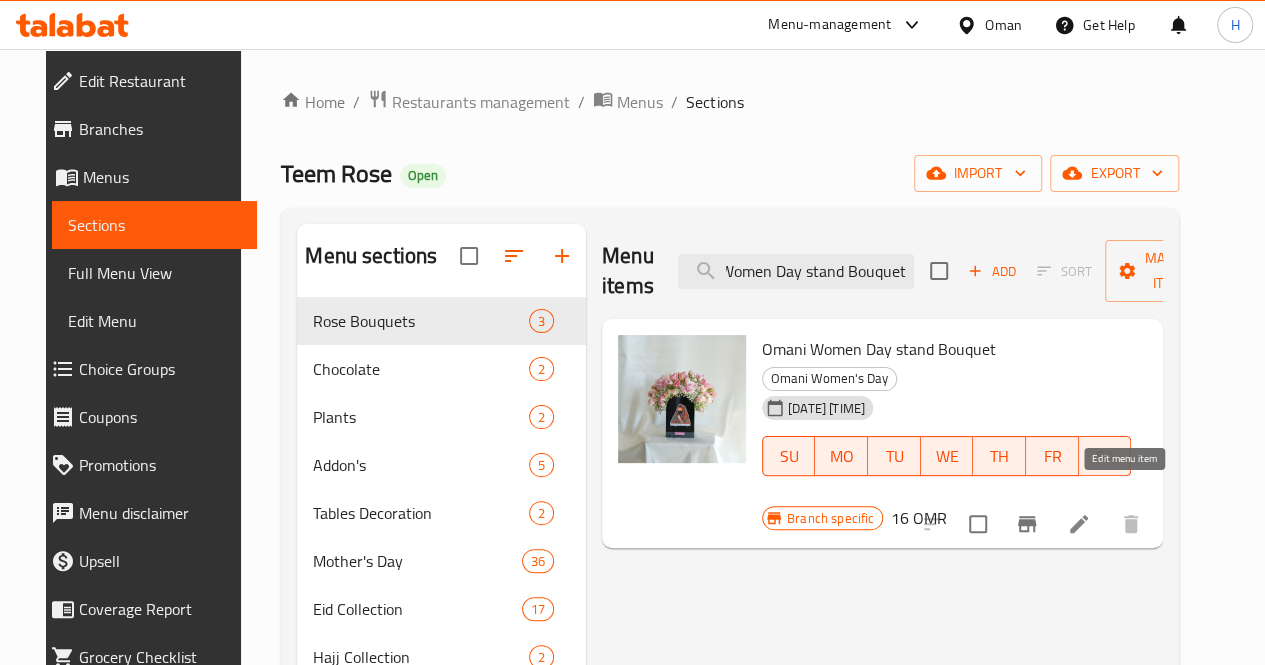 type on "Omani Women Day stand Bouquet" 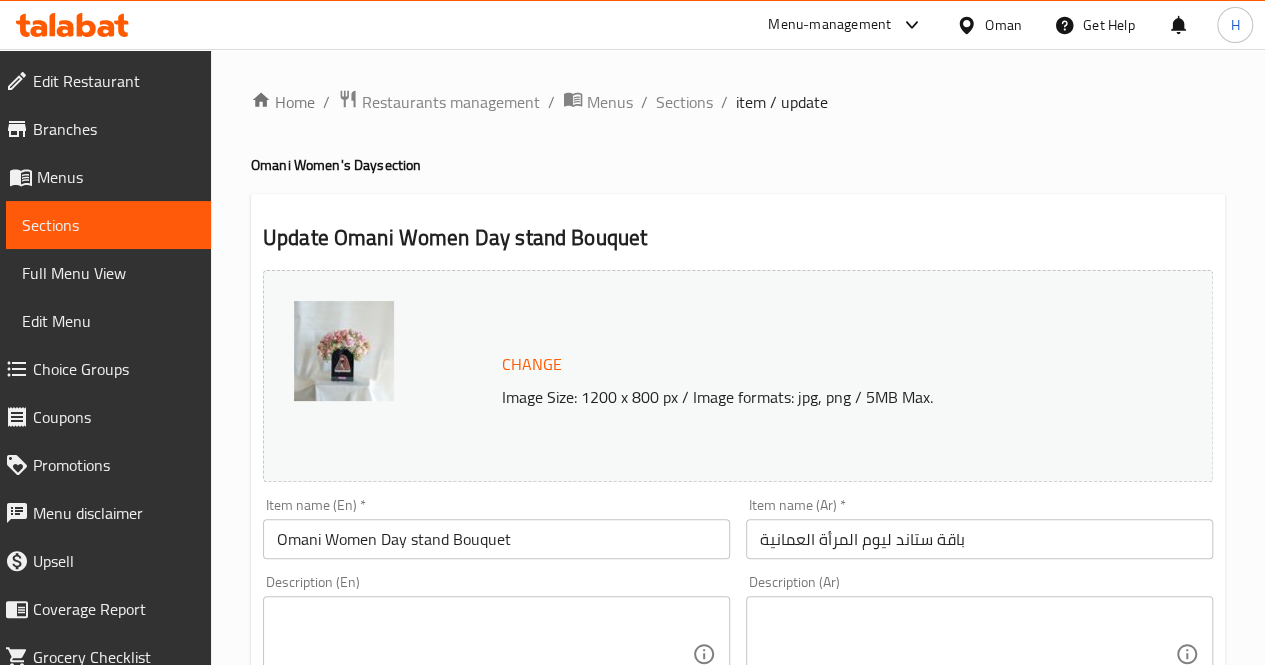 scroll, scrollTop: 186, scrollLeft: 0, axis: vertical 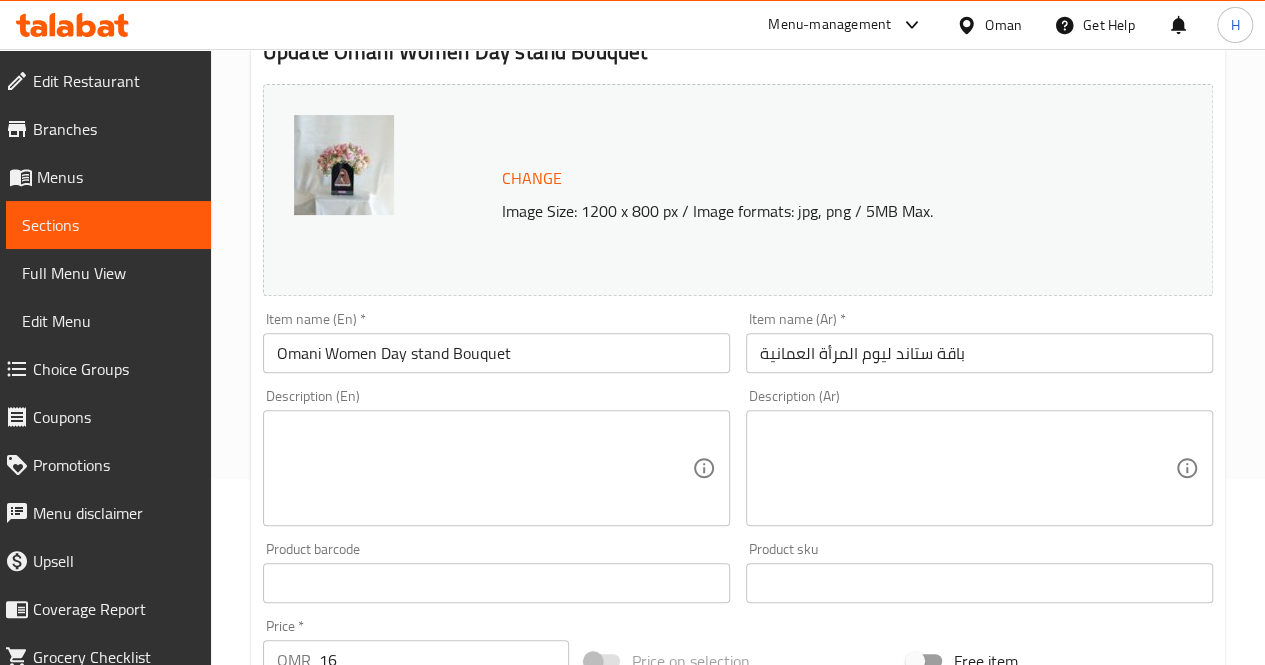 click at bounding box center [484, 468] 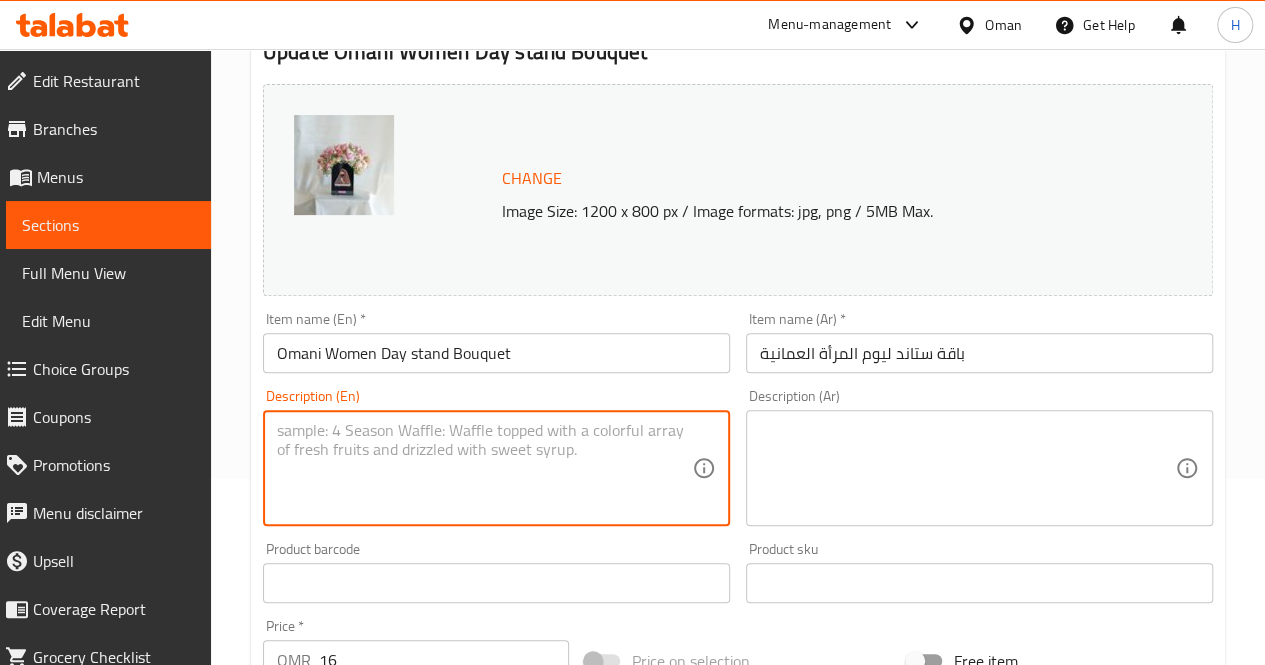 click at bounding box center (484, 468) 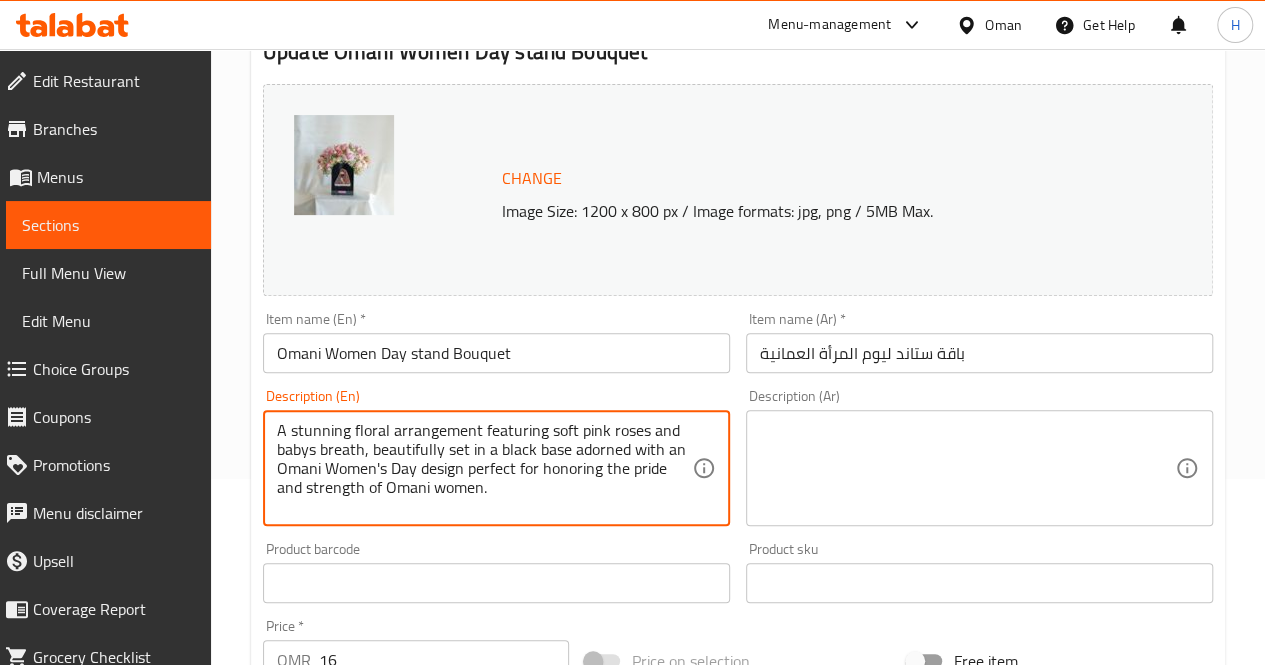 scroll, scrollTop: 42, scrollLeft: 0, axis: vertical 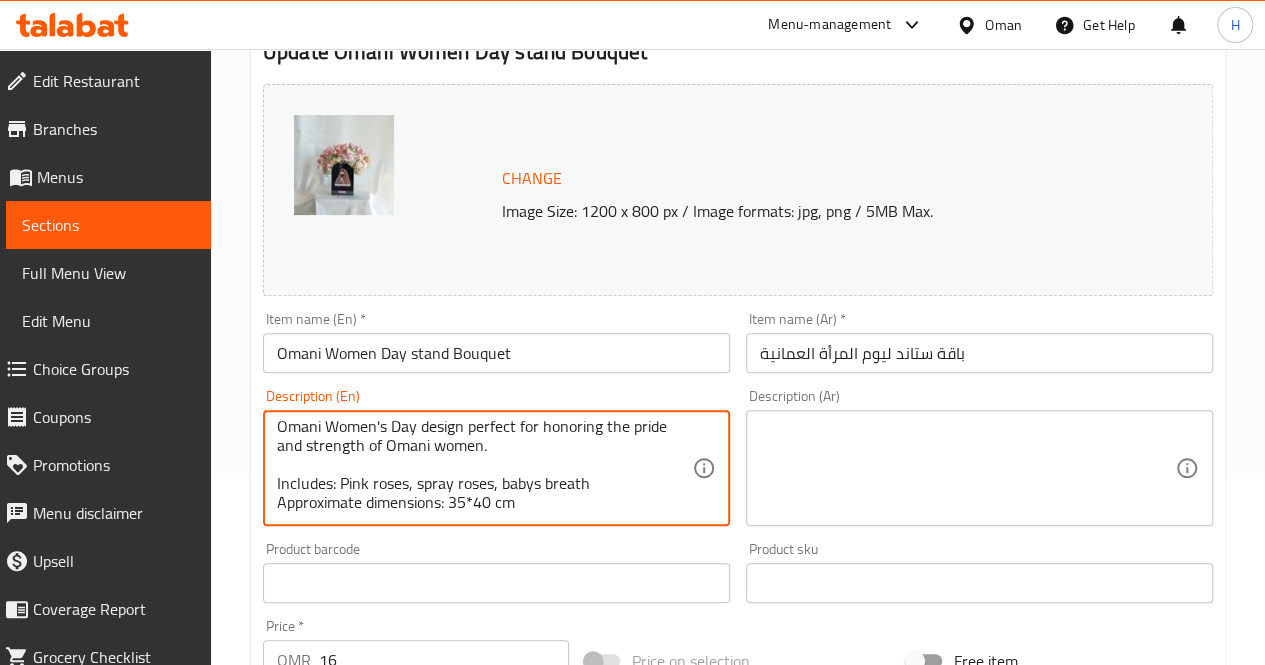 type on "A stunning floral arrangement featuring soft pink roses and babys breath, beautifully set in a black base adorned with an Omani Women's Day design perfect for honoring the pride and strength of Omani women.
Includes: Pink roses, spray roses, babys breath
Approximate dimensions: 35*40 cm" 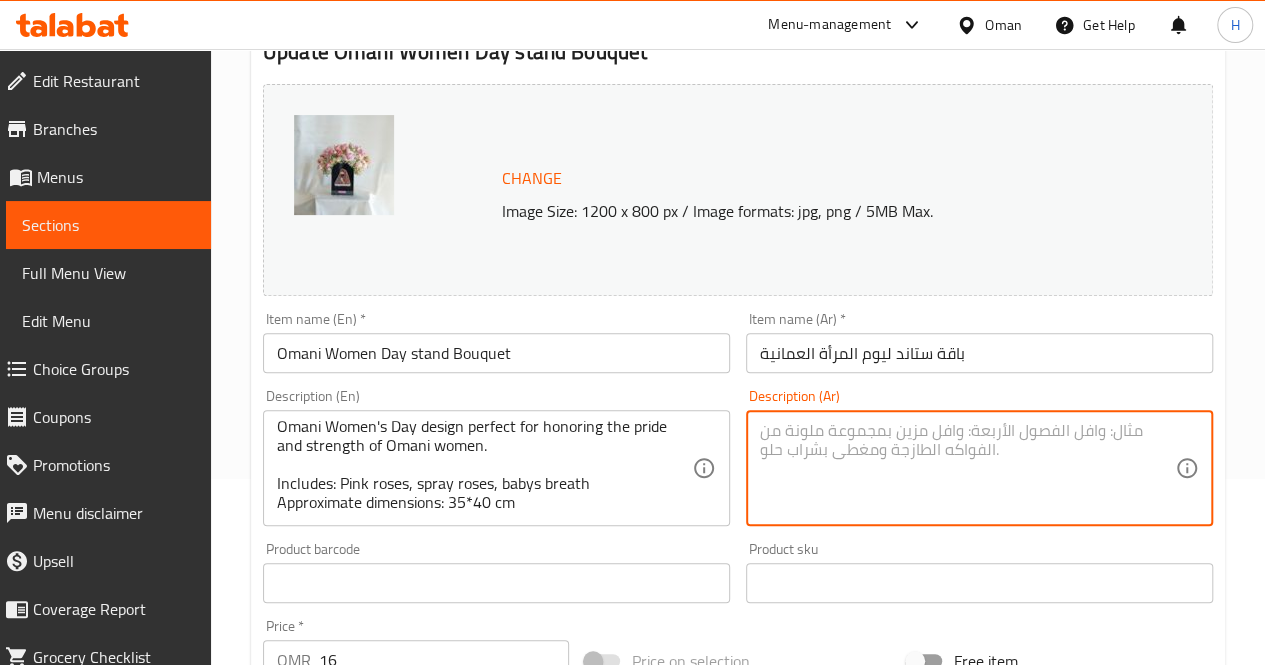 click at bounding box center [967, 468] 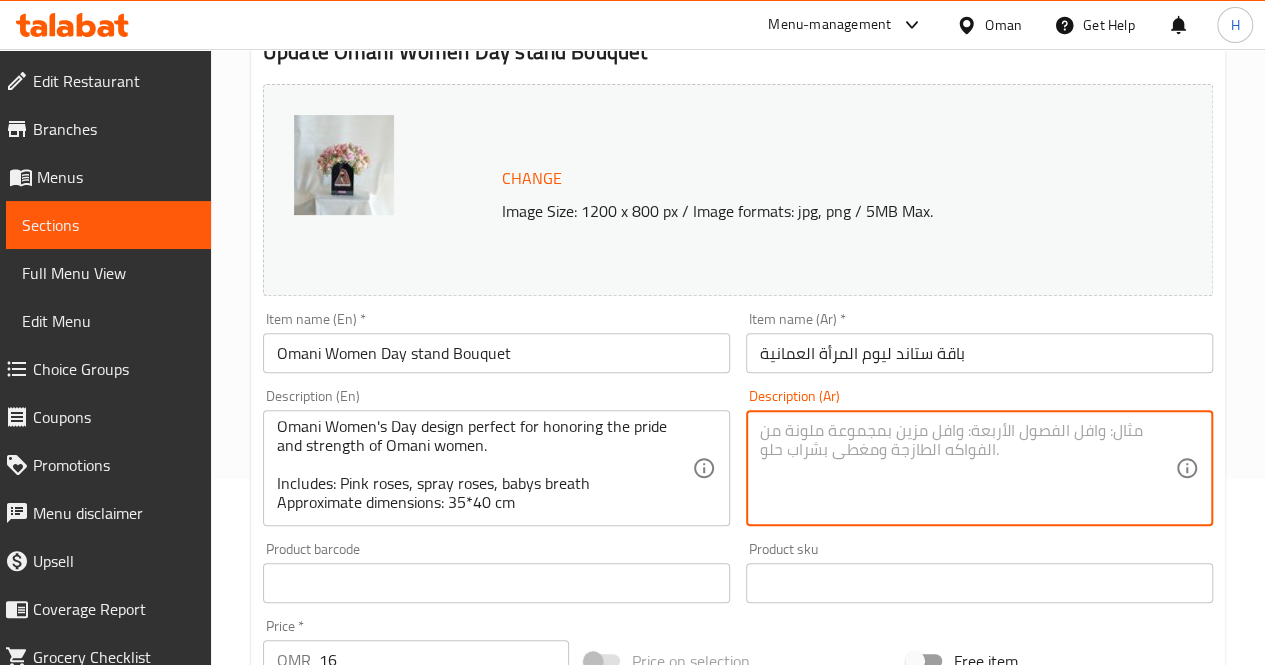 paste on "تنسيق زهور فاخر يضم ورودًا وردية وبابونج أبيض، في قاعدة سوداء مزينة بتصميم خاص ليوم المرأة العمانية، هدية أنيقة تعبّر عن فخرنا واعتزازنا بالمرأة العمانية.
يحتوي على: ورد وردي، سبراي روز، جيبسوفيلا
الأبعاد التقريبية: ٣٥*٤٠ سم" 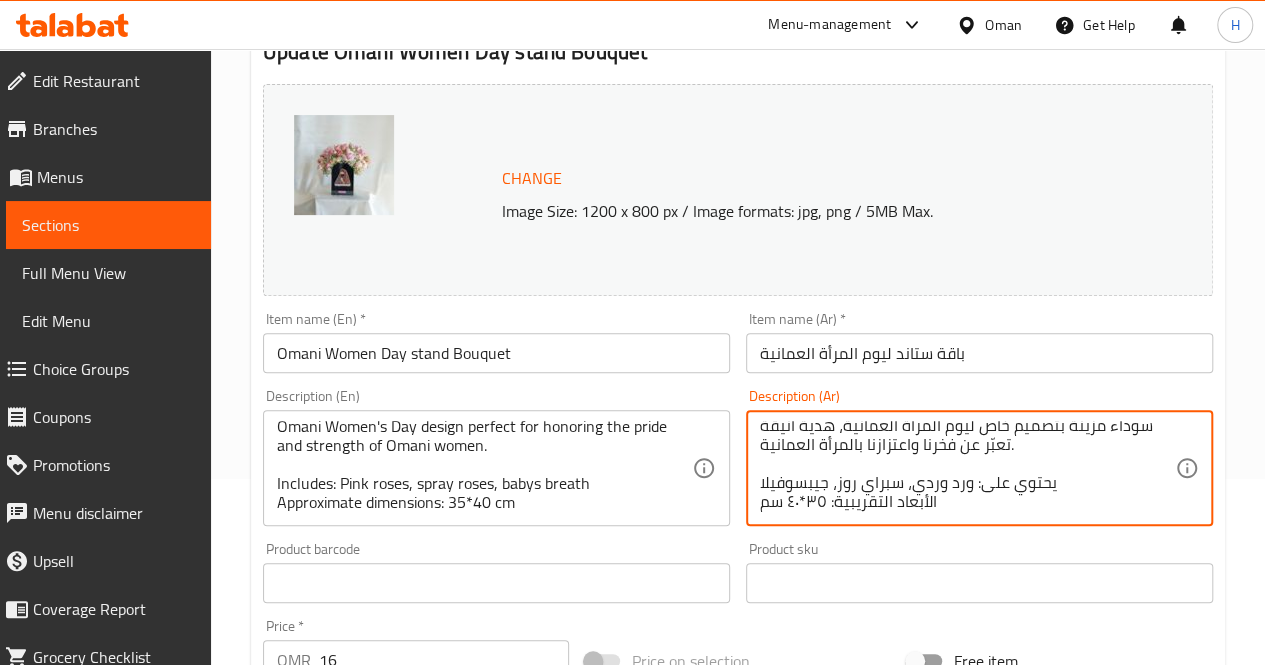 scroll, scrollTop: 0, scrollLeft: 0, axis: both 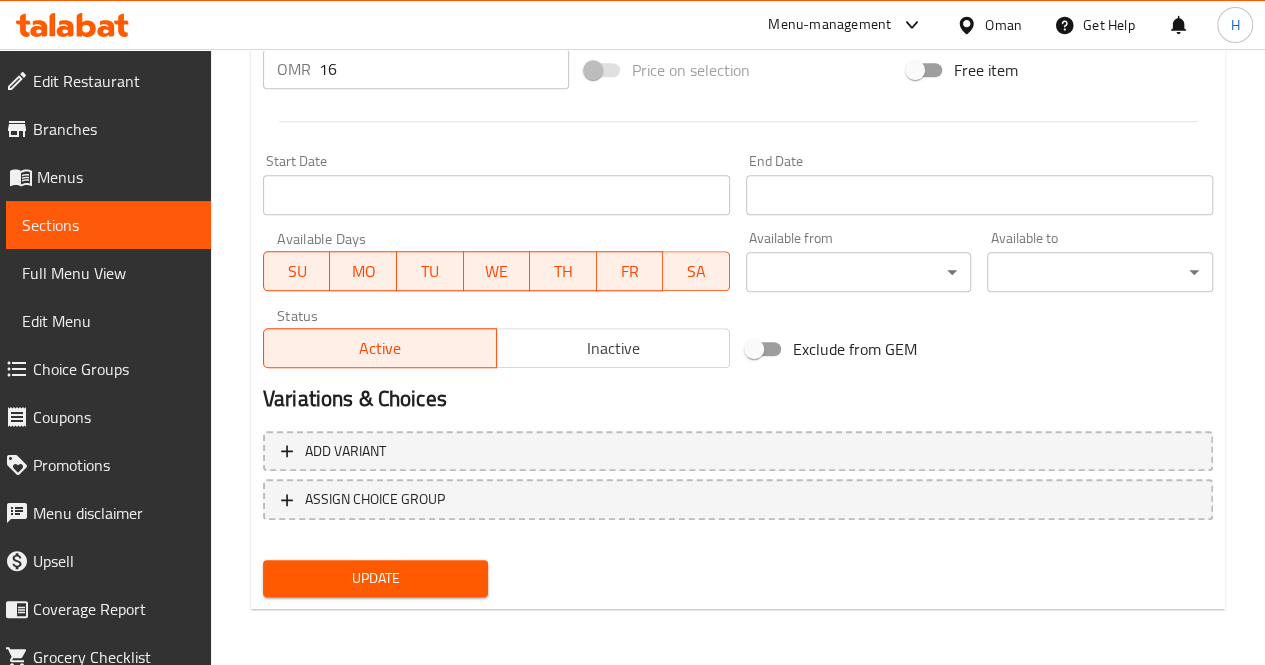type on "تنسيق زهور فاخر يضم ورودًا وردية وبابونج أبيض، في قاعدة سوداء مزينة بتصميم خاص ليوم المرأة العمانية، هدية أنيقة تعبّر عن فخرنا واعتزازنا بالمرأة العمانية.
يحتوي على: ورد وردي، سبراي روز، جيبسوفيلا
الأبعاد التقريبية: ٣٥*٤٠ سم" 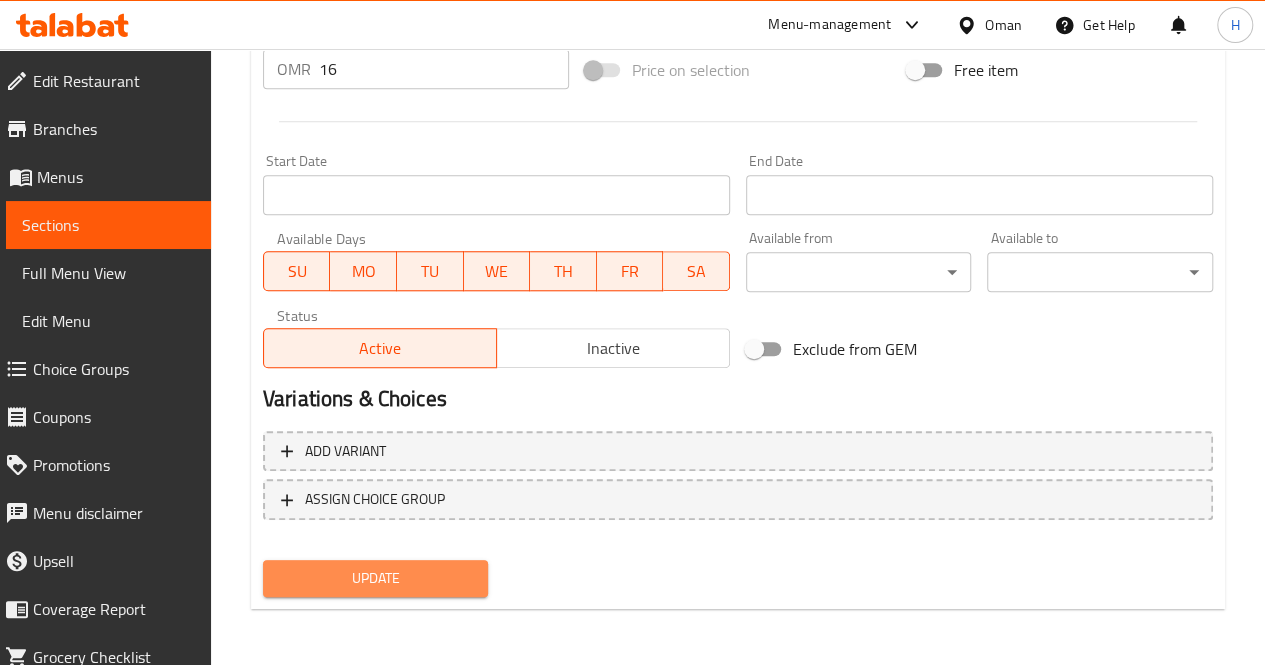 click on "Update" at bounding box center [376, 578] 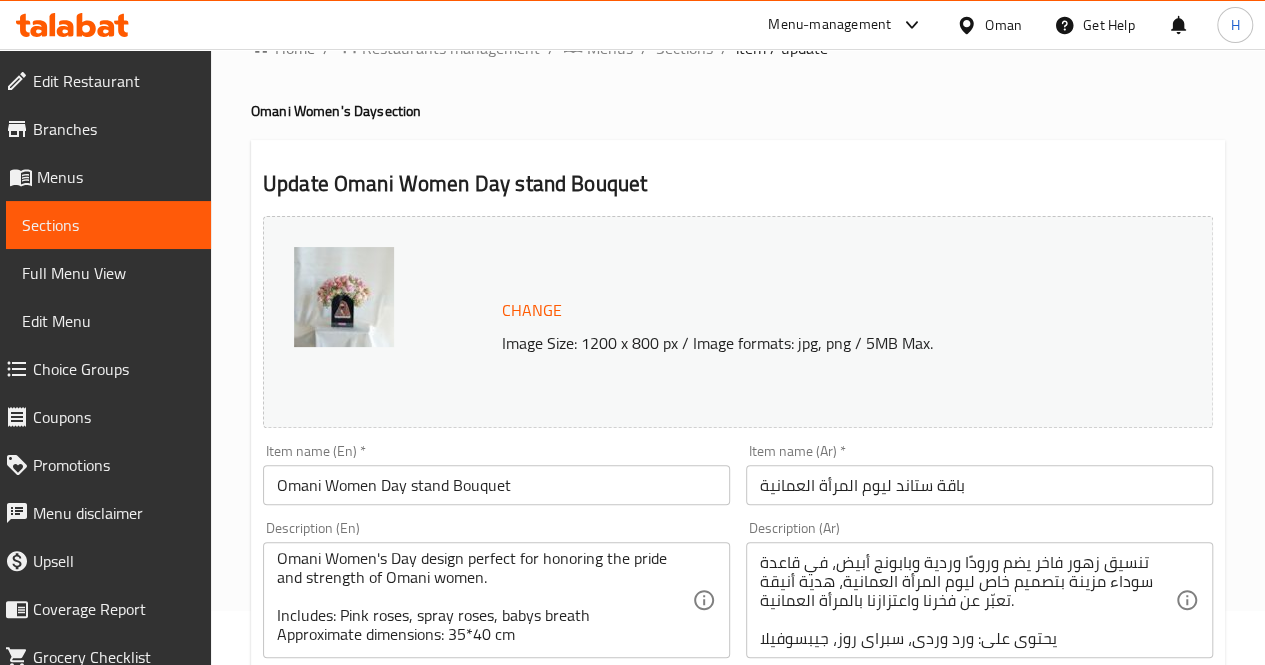 scroll, scrollTop: 0, scrollLeft: 0, axis: both 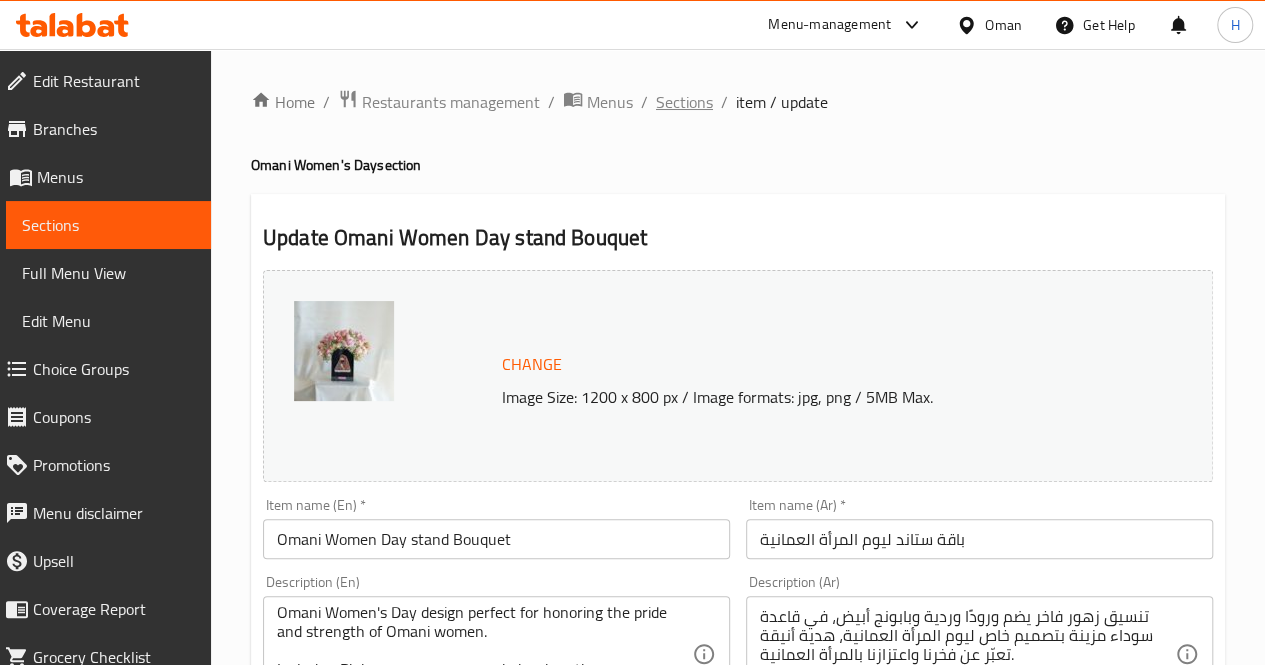 click on "Sections" at bounding box center (684, 102) 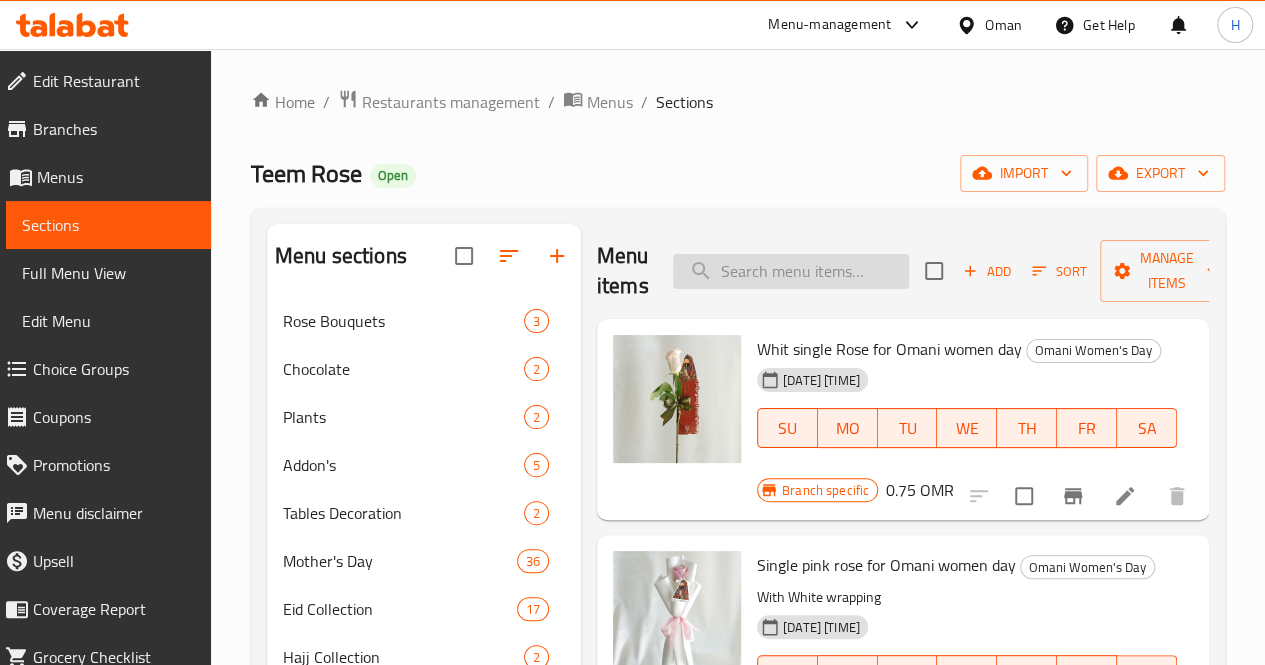 click at bounding box center (791, 271) 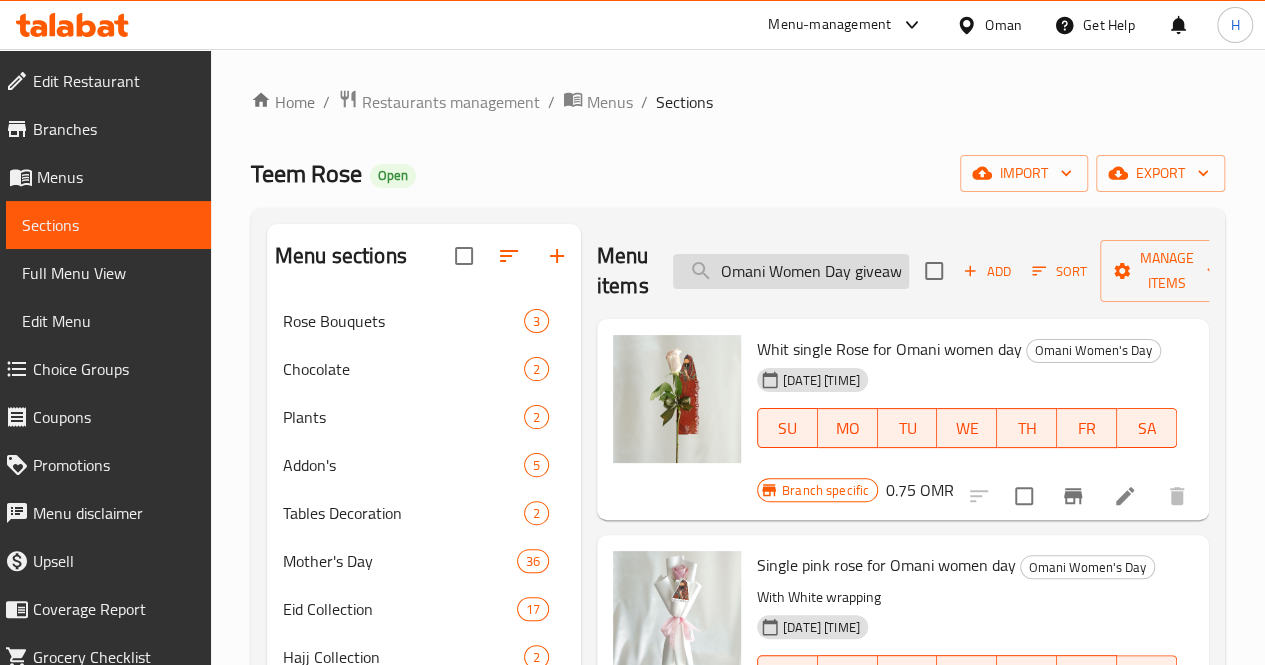 scroll, scrollTop: 0, scrollLeft: 102, axis: horizontal 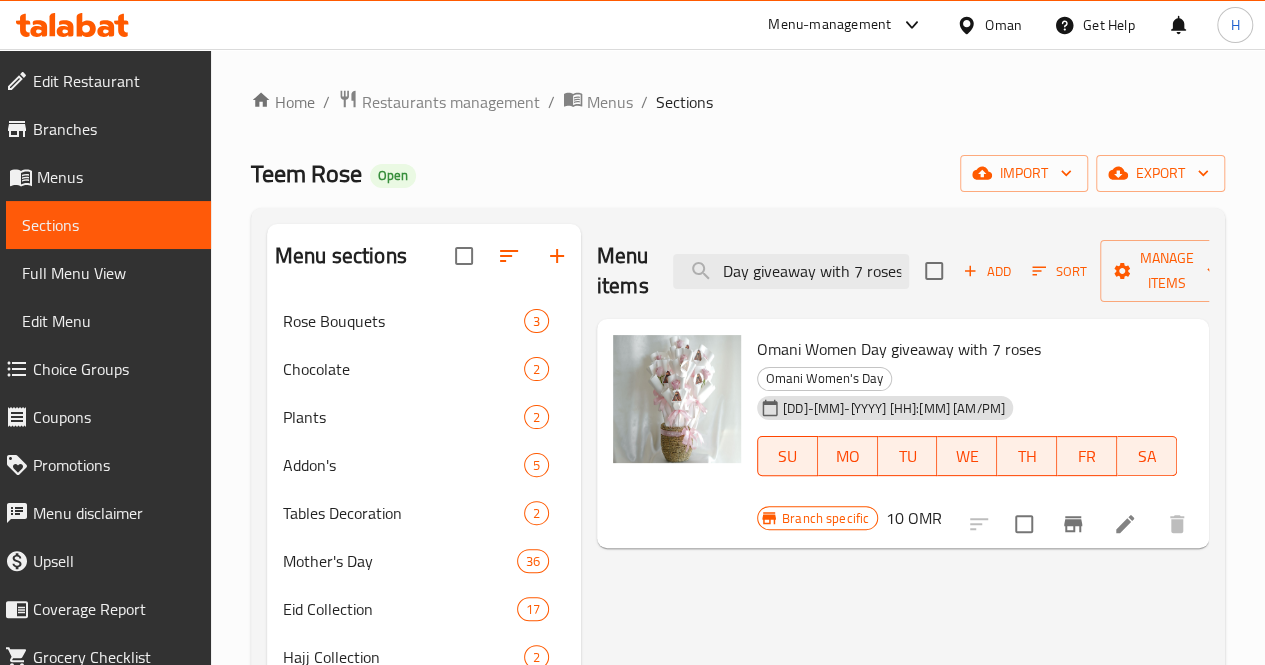 type on "Omani Women Day giveaway with 7 roses" 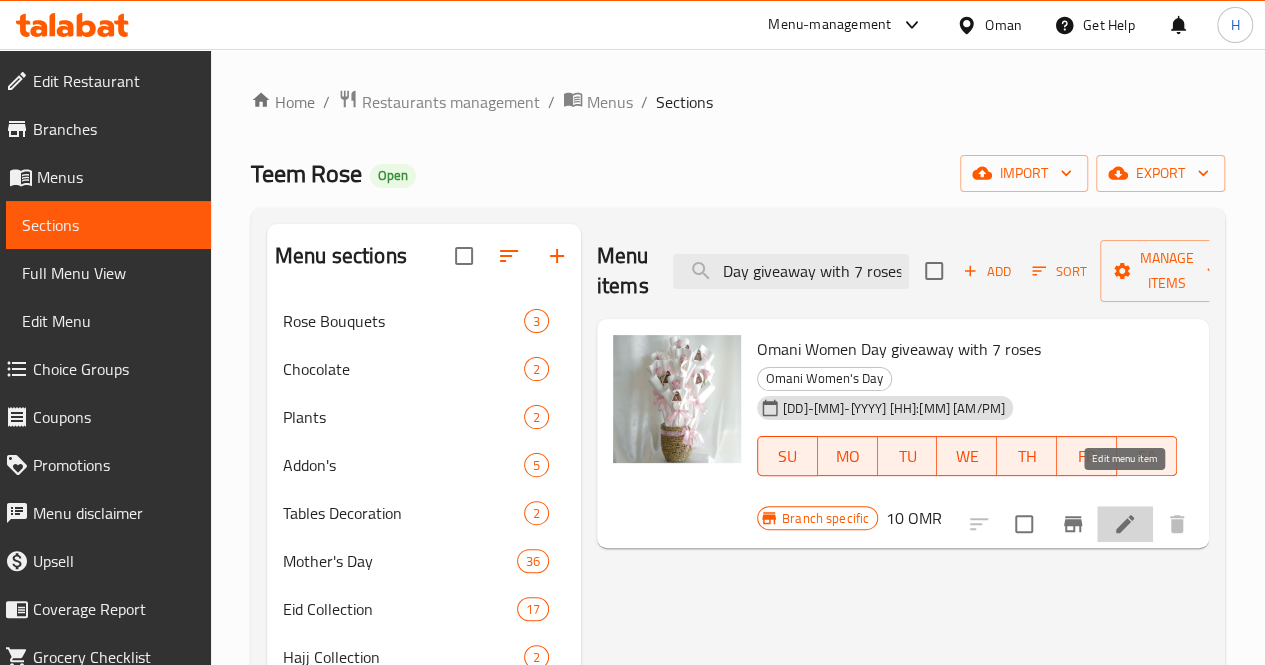 click 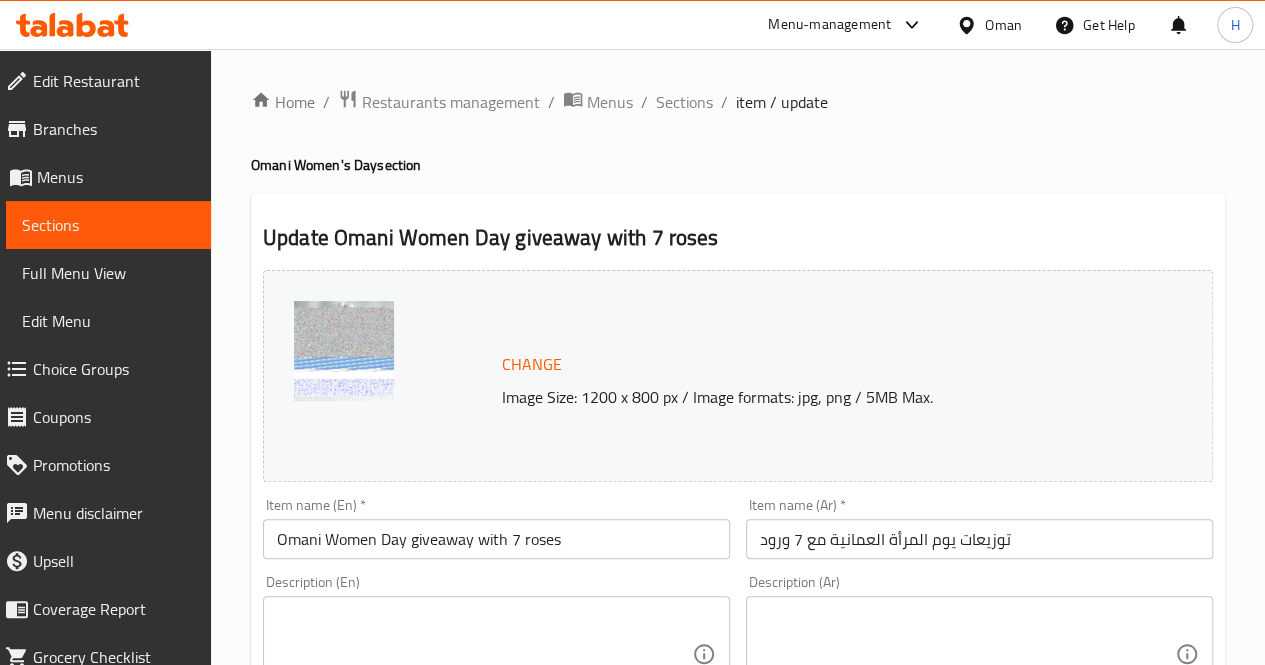 scroll, scrollTop: 191, scrollLeft: 0, axis: vertical 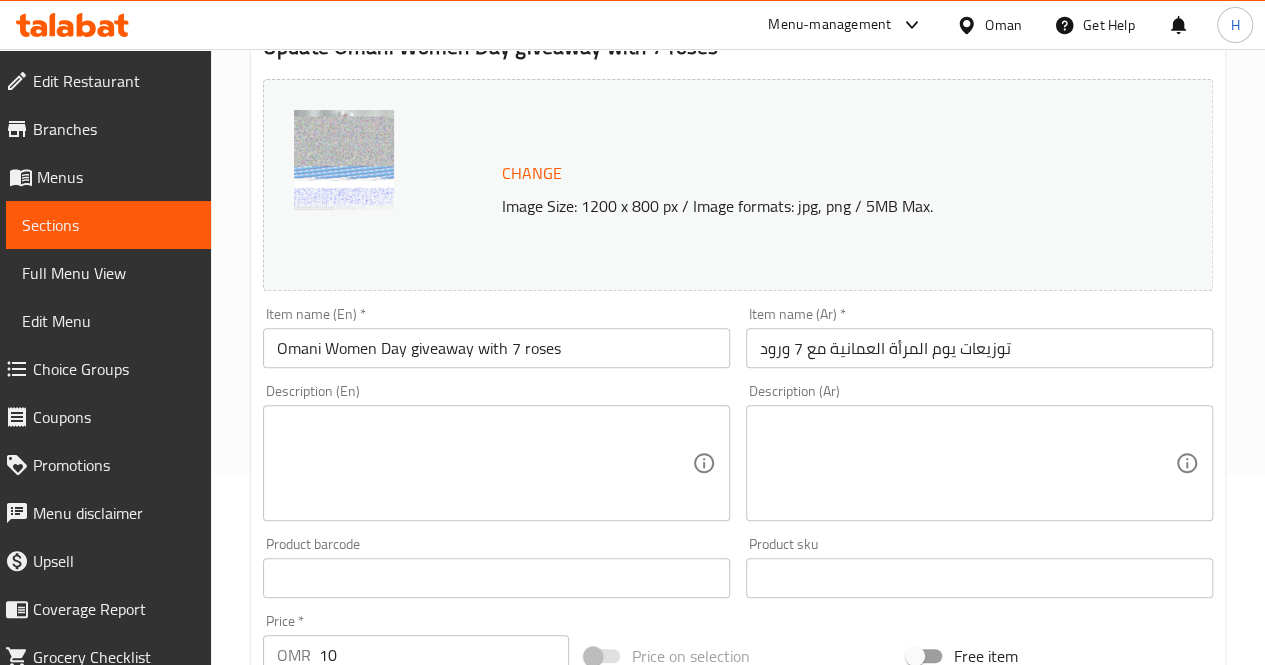 click at bounding box center [484, 463] 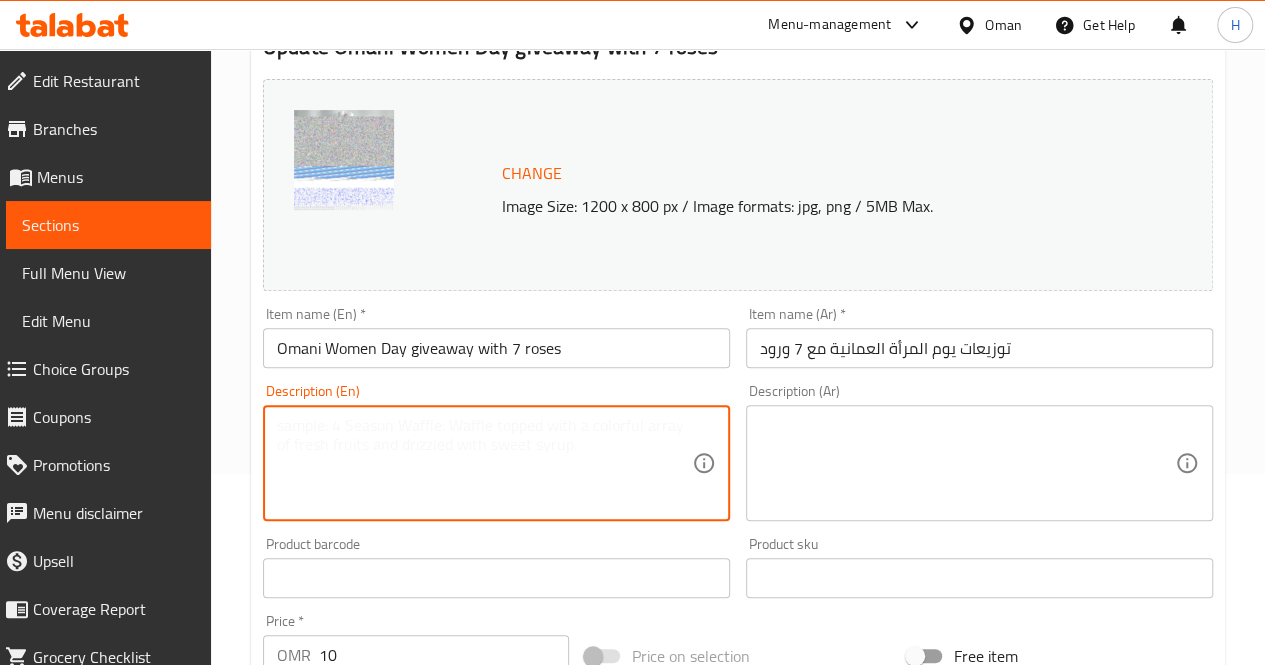paste on "A charming basket arrangement featuring multiple single pink roses, each wrapped in white paper and tied with a pink ribbon, decorated with Omani Womens Day tags, perfect for group gifting or event giveaways.
Includes: Multiple pink roses, white wrapping, pink ribbons, themed tags
Approximate dimensions: 30*40 cm" 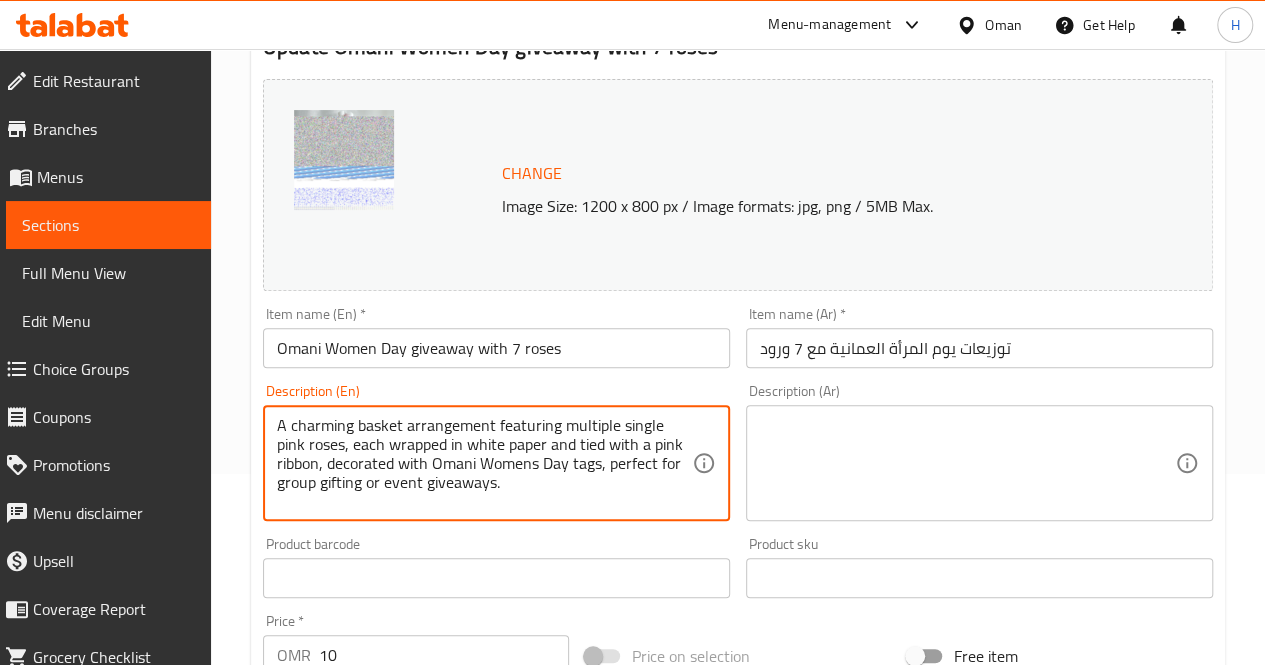 scroll, scrollTop: 62, scrollLeft: 0, axis: vertical 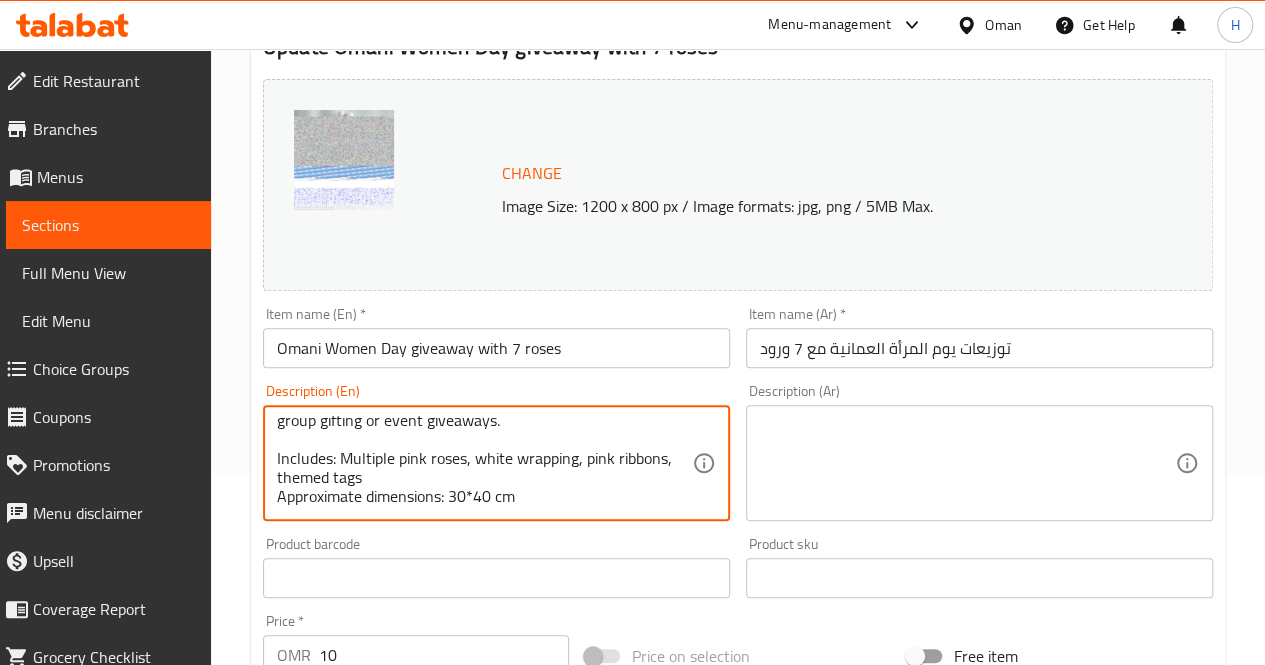 type on "A charming basket arrangement featuring multiple single pink roses, each wrapped in white paper and tied with a pink ribbon, decorated with Omani Womens Day tags, perfect for group gifting or event giveaways.
Includes: Multiple pink roses, white wrapping, pink ribbons, themed tags
Approximate dimensions: 30*40 cm" 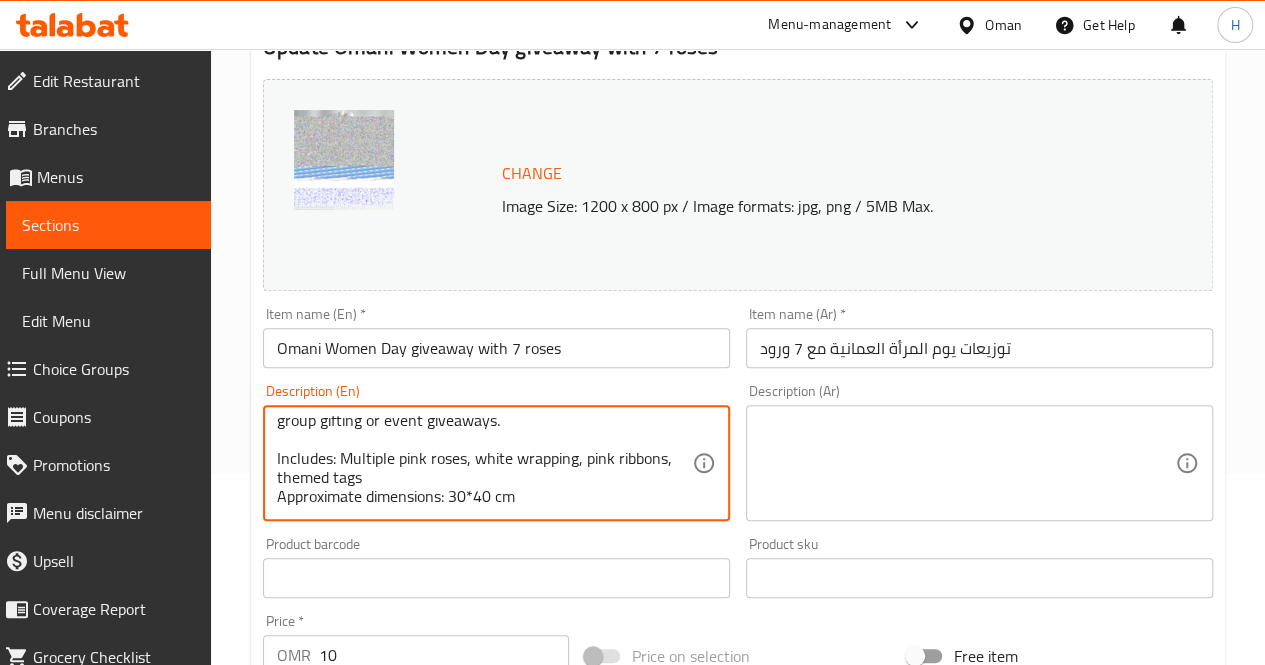 click at bounding box center (967, 463) 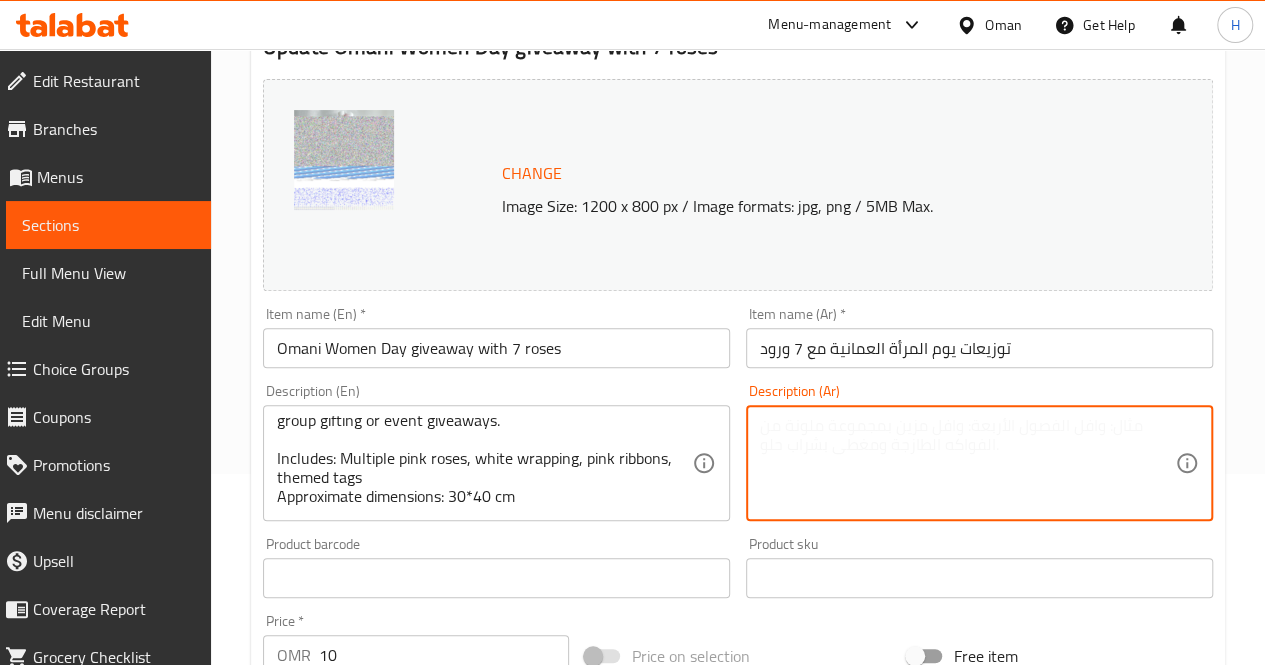paste on "تنسيق سلة مميز يضم مجموعة من الورود الوردية، كل وردة مغلفة بورق أبيض ومربوطة بشريط زهري، ومزينة ببطاقات يوم المرأة العمانية، مثالي للهدايا الجماعية أو توزيعات المناسبات.
يحتوي على: عدة وردات وردية، تغليف أبيض، أشرطة زهرية، بطاقات خاصة بالمناسبة
الأبعاد التقريبية: ٣٠*٤٠ سم" 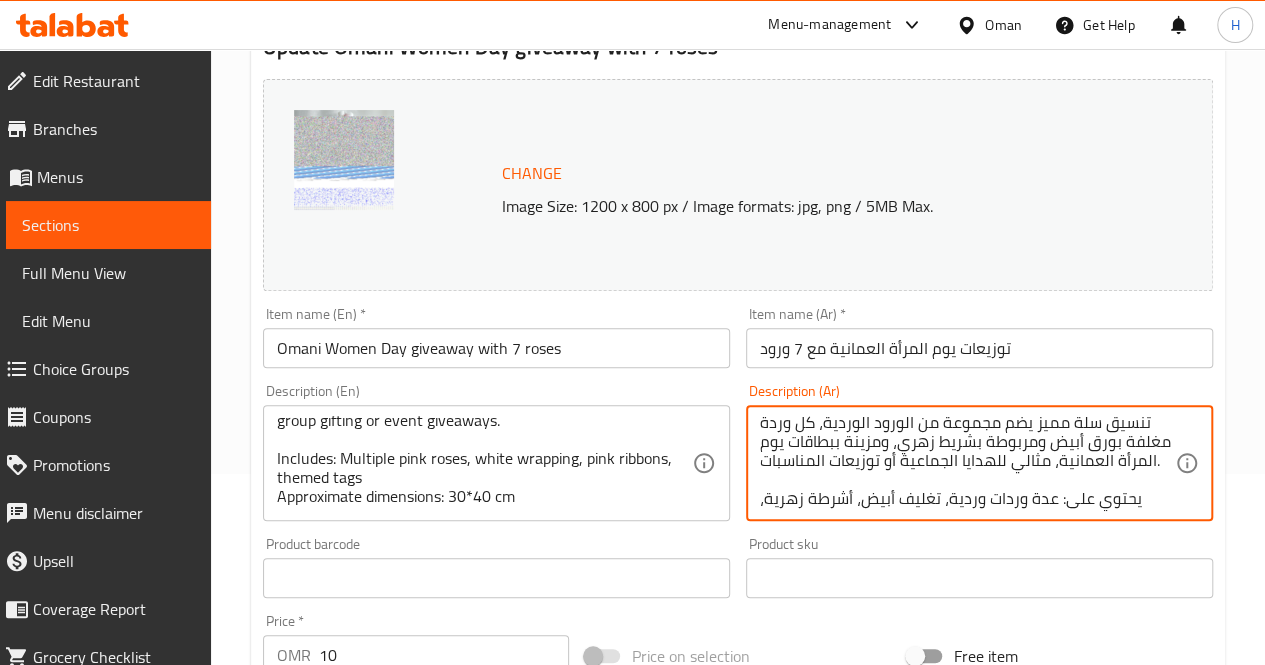 scroll, scrollTop: 0, scrollLeft: 0, axis: both 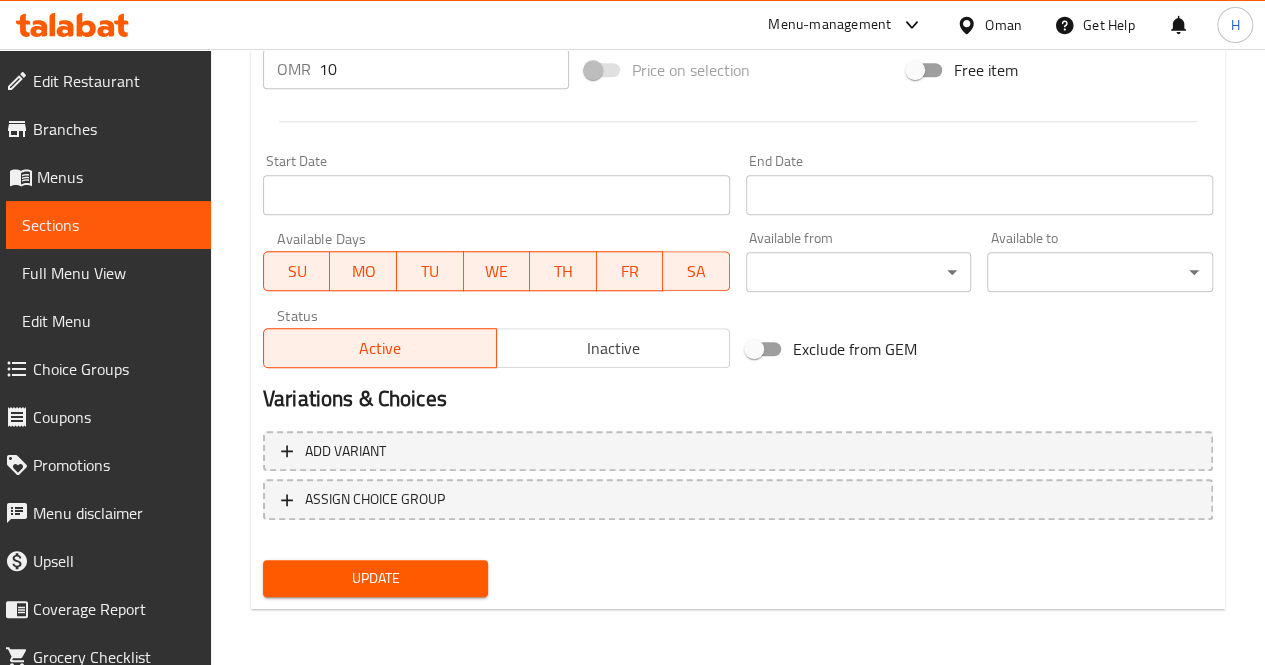type on "تنسيق سلة مميز يضم مجموعة من الورود الوردية، كل وردة مغلفة بورق أبيض ومربوطة بشريط زهري، ومزينة ببطاقات يوم المرأة العمانية، مثالي للهدايا الجماعية أو توزيعات المناسبات.
يحتوي على: عدة وردات وردية، تغليف أبيض، أشرطة زهرية، بطاقات خاصة بالمناسبة
الأبعاد التقريبية: ٣٠*٤٠ سم" 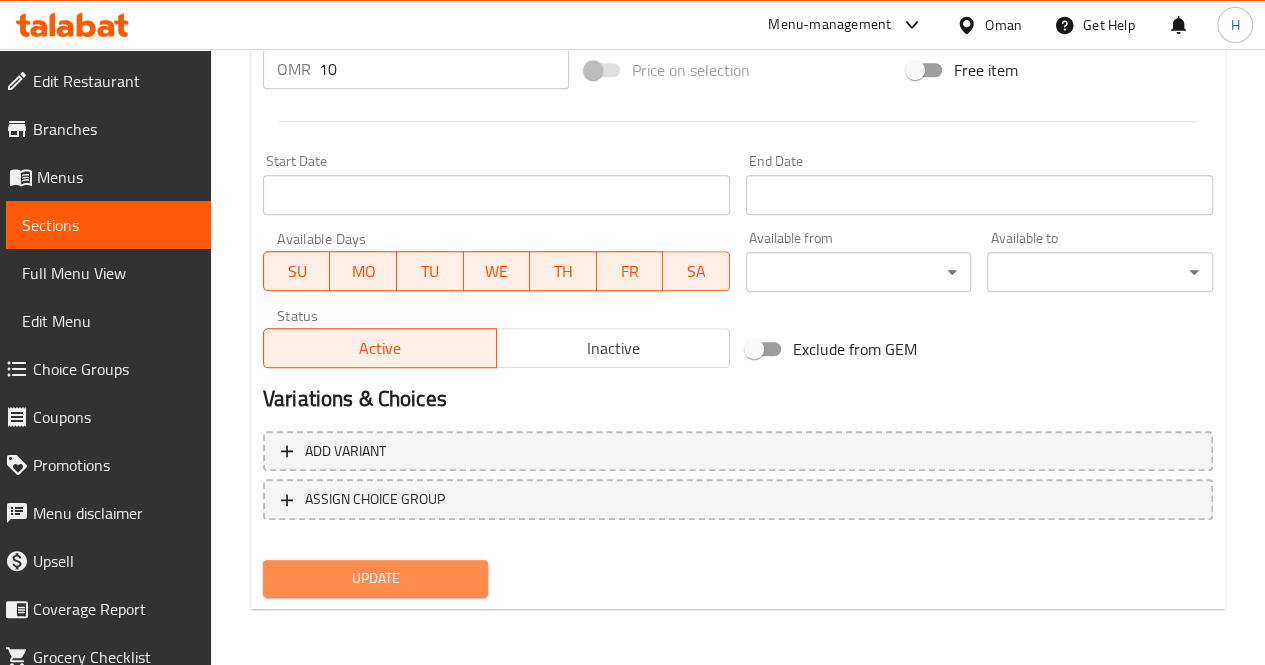 click on "Update" at bounding box center [376, 578] 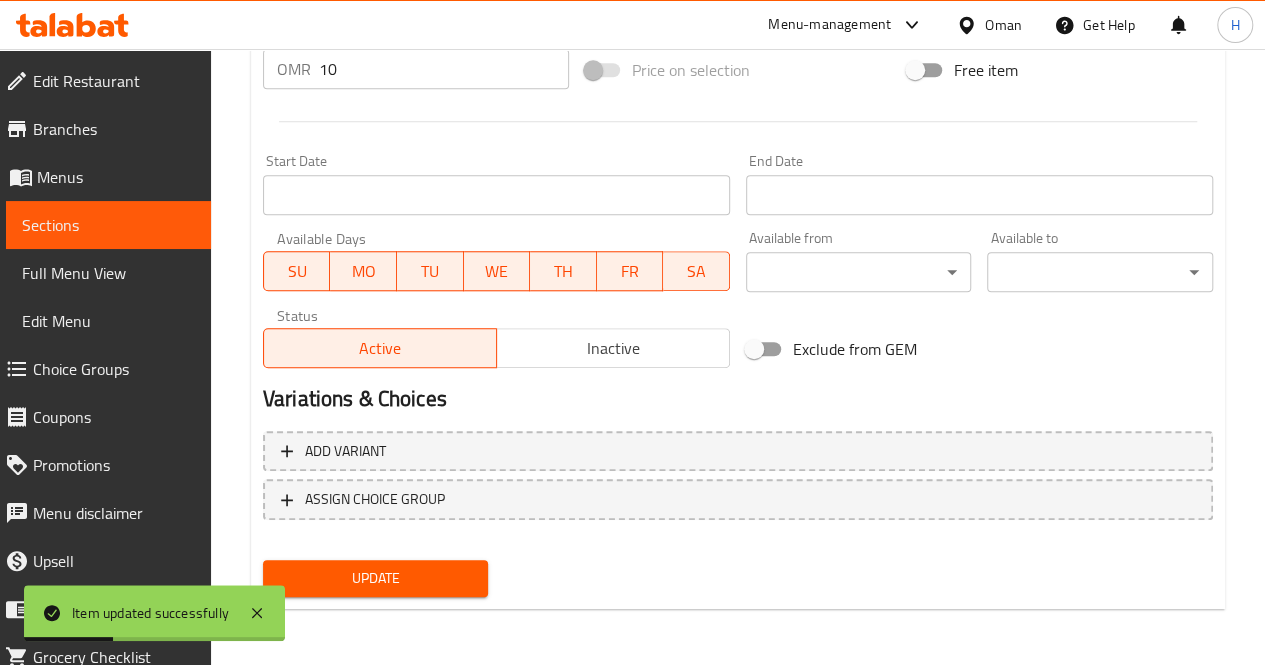 scroll, scrollTop: 0, scrollLeft: 0, axis: both 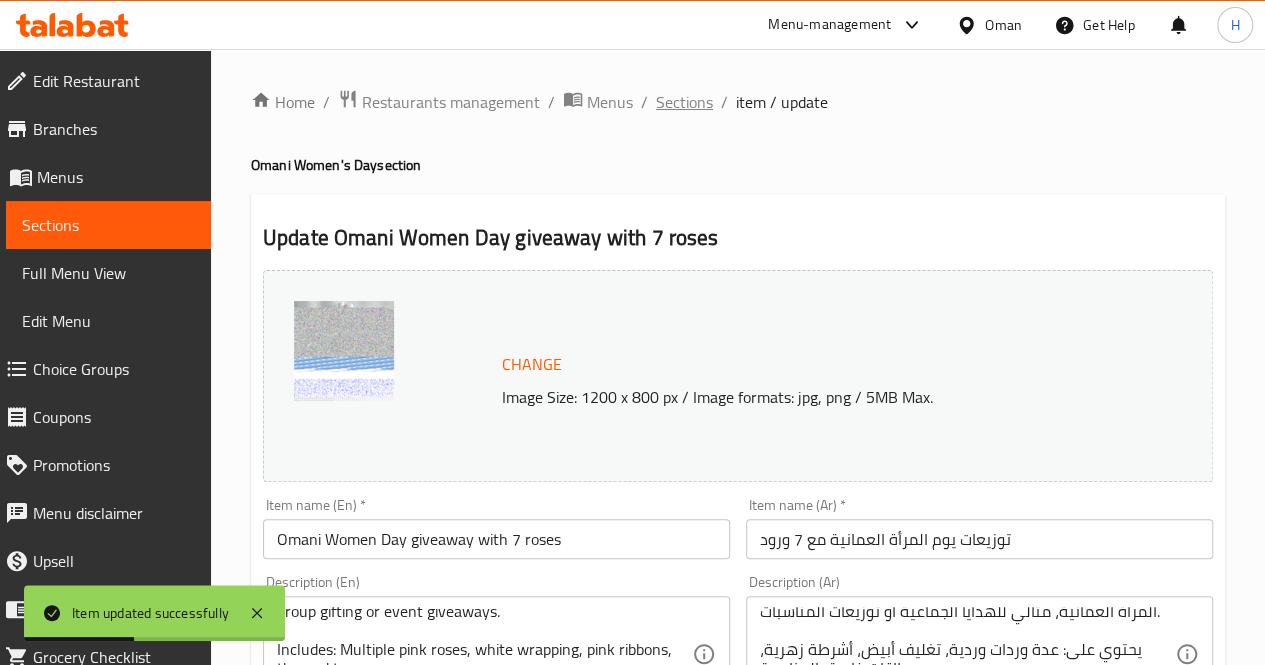 click on "Sections" at bounding box center (684, 102) 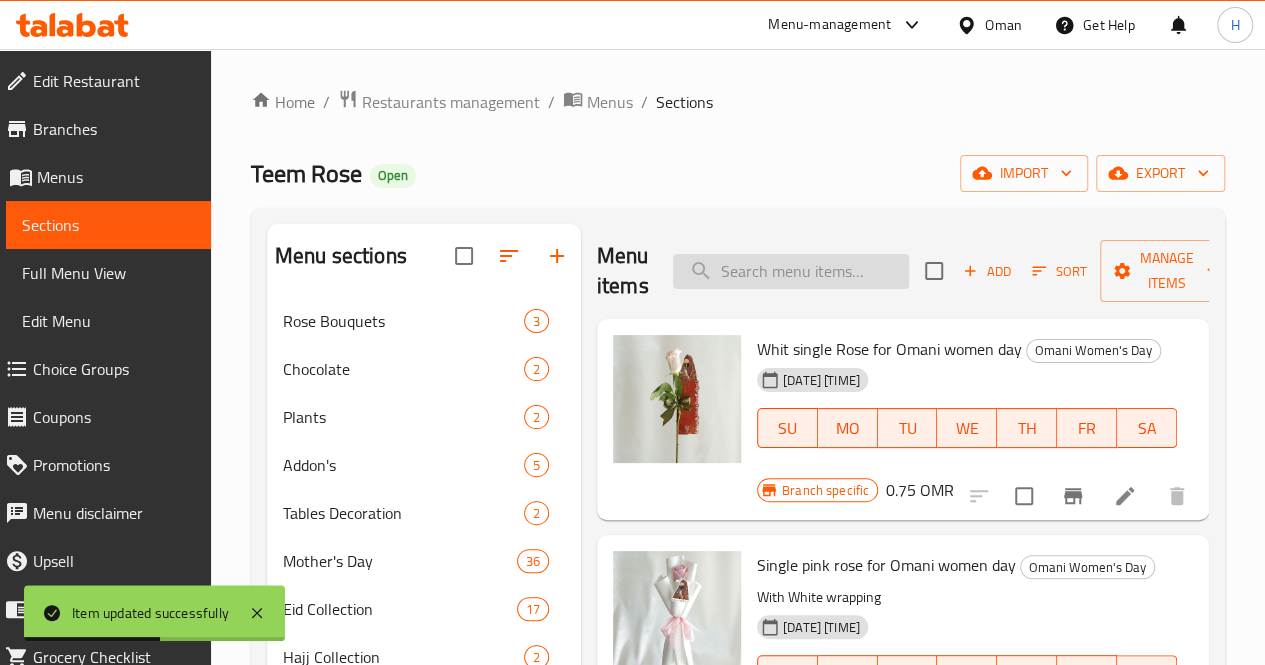 click at bounding box center (791, 271) 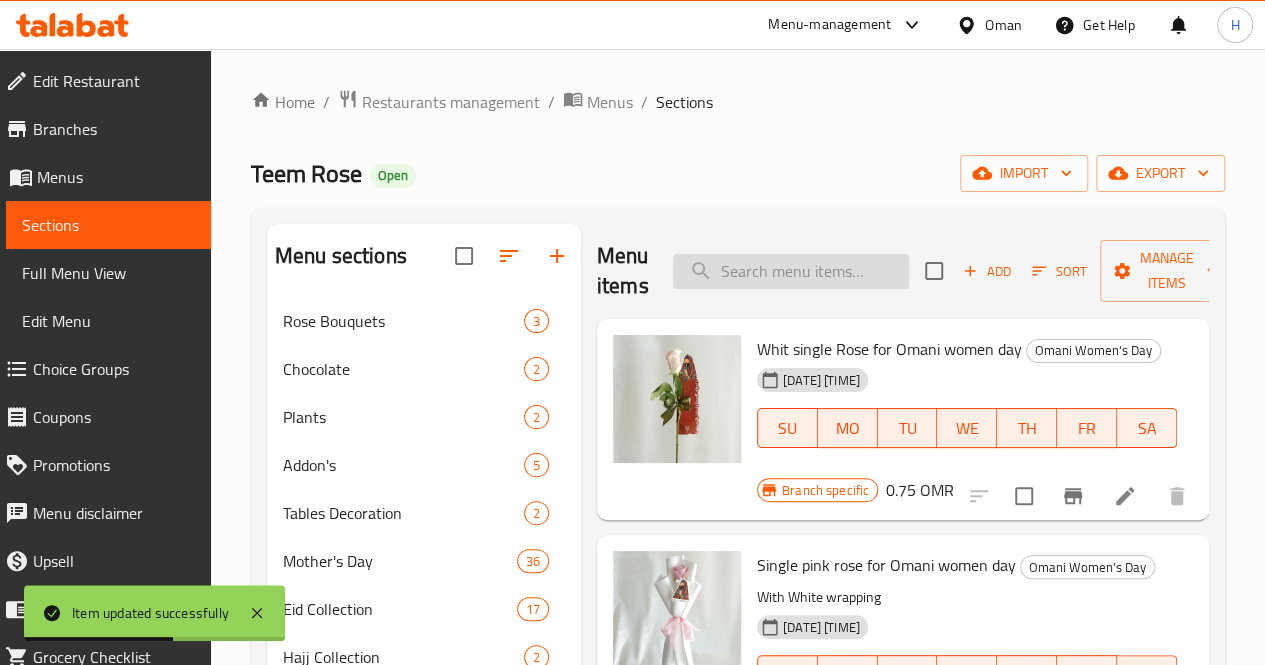 paste on "Omani women day small pink box" 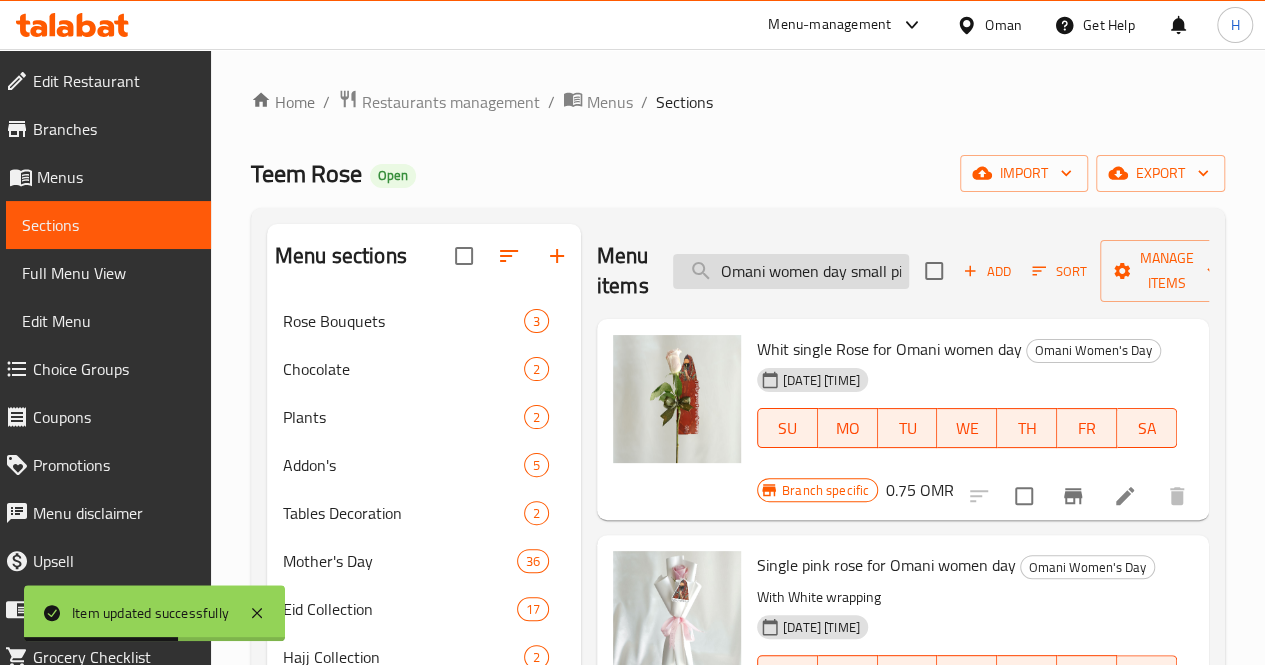 scroll, scrollTop: 0, scrollLeft: 48, axis: horizontal 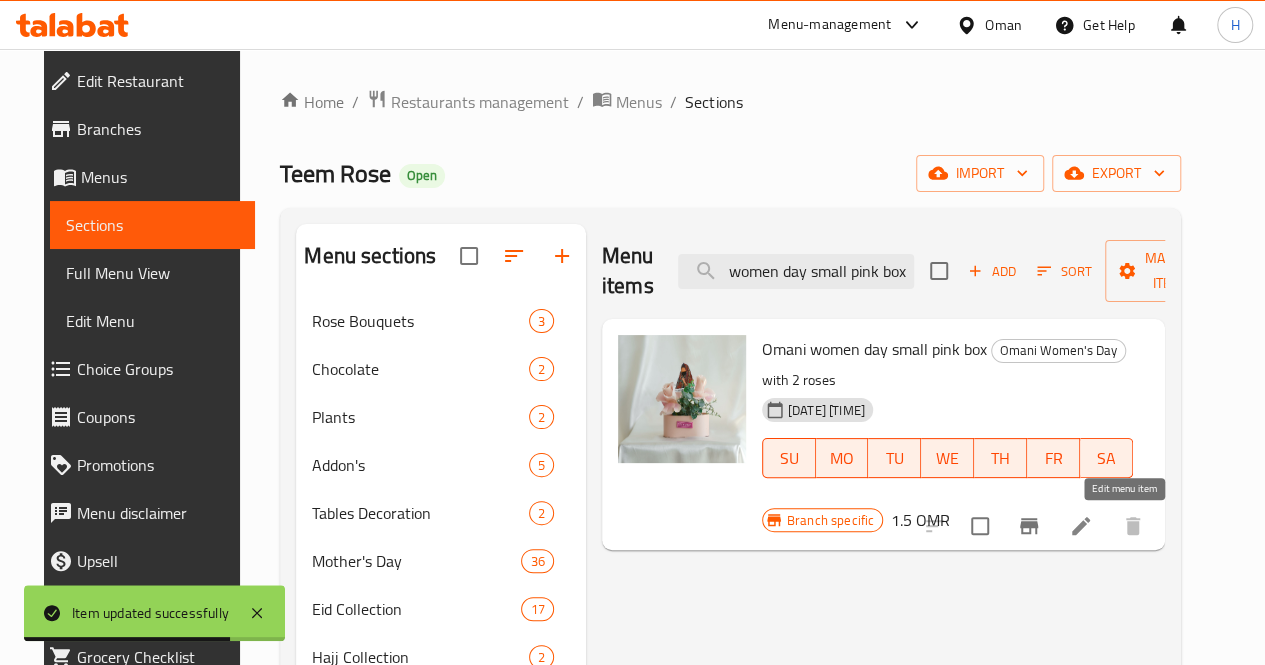 type on "Omani women day small pink box" 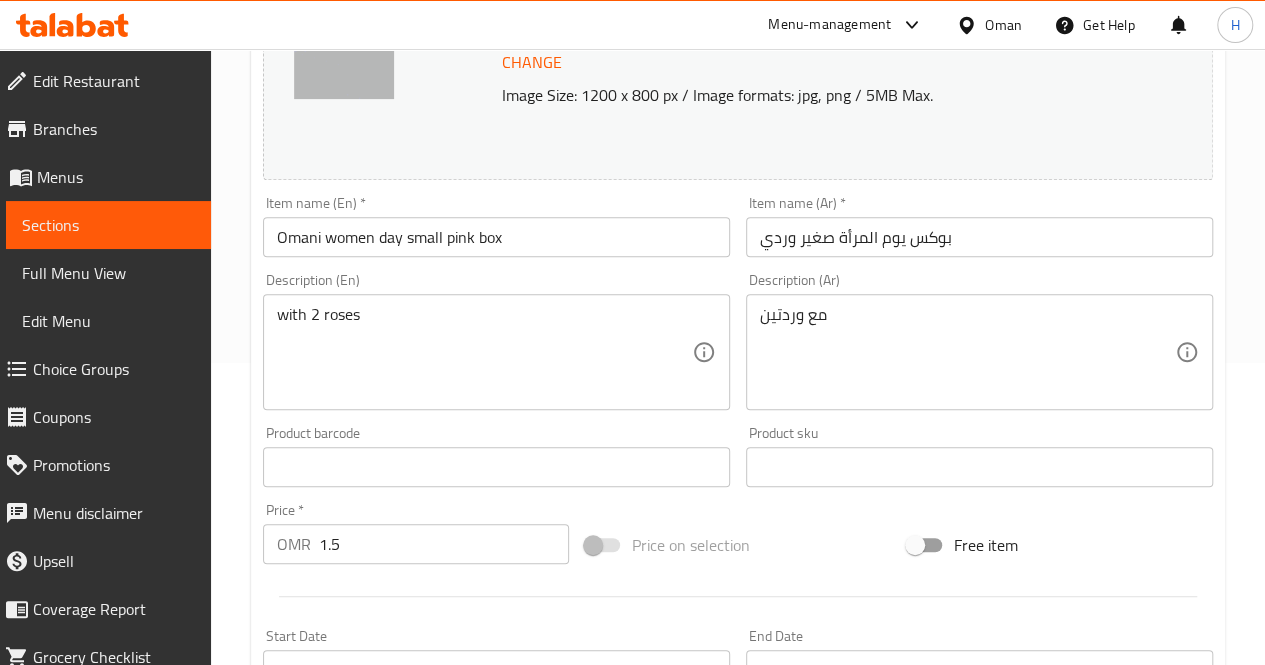 scroll, scrollTop: 304, scrollLeft: 0, axis: vertical 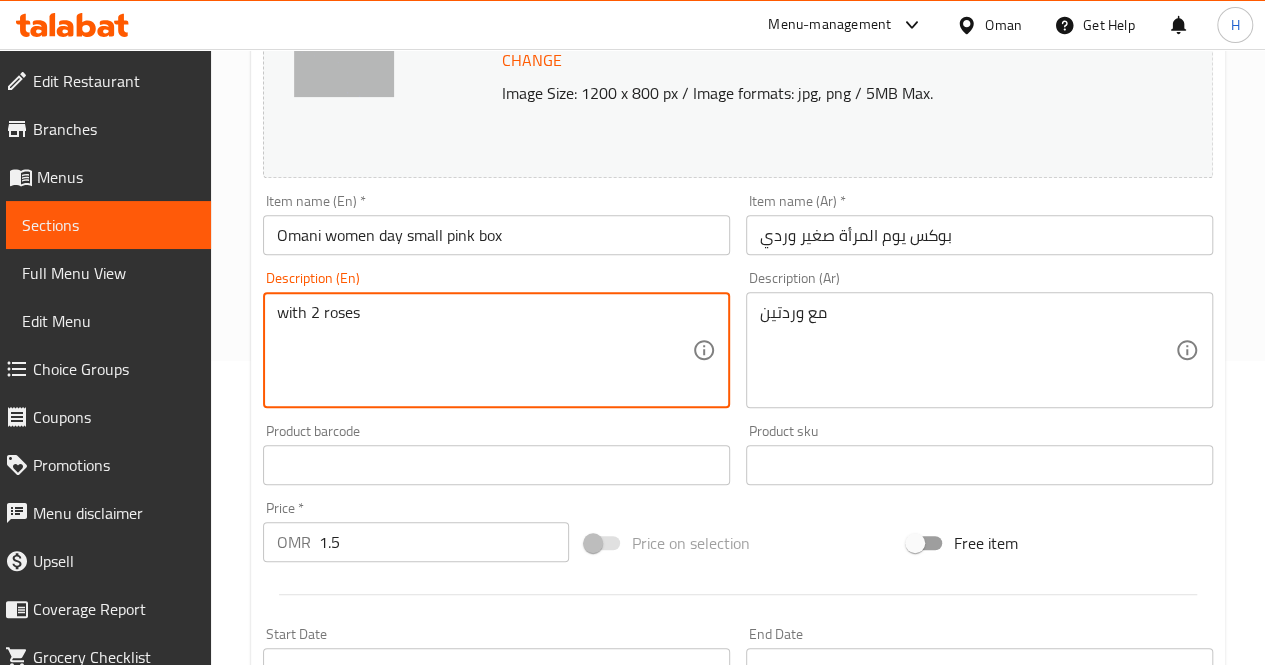 click on "with 2 roses" at bounding box center (484, 350) 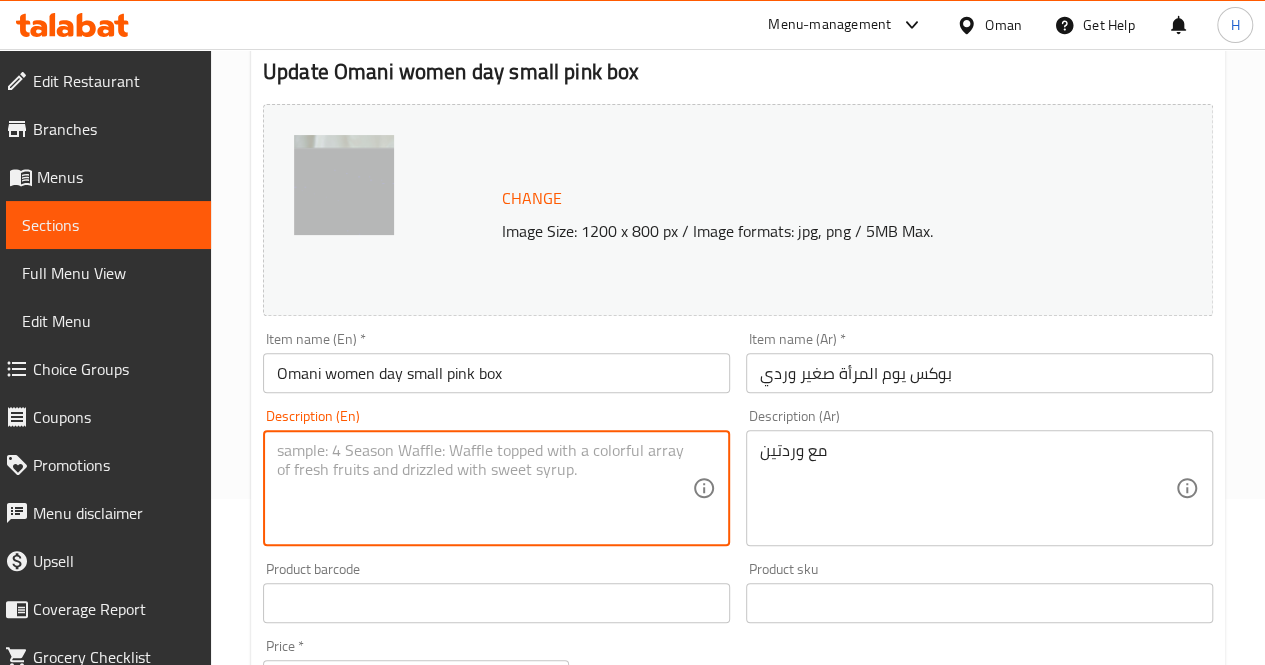 scroll, scrollTop: 174, scrollLeft: 0, axis: vertical 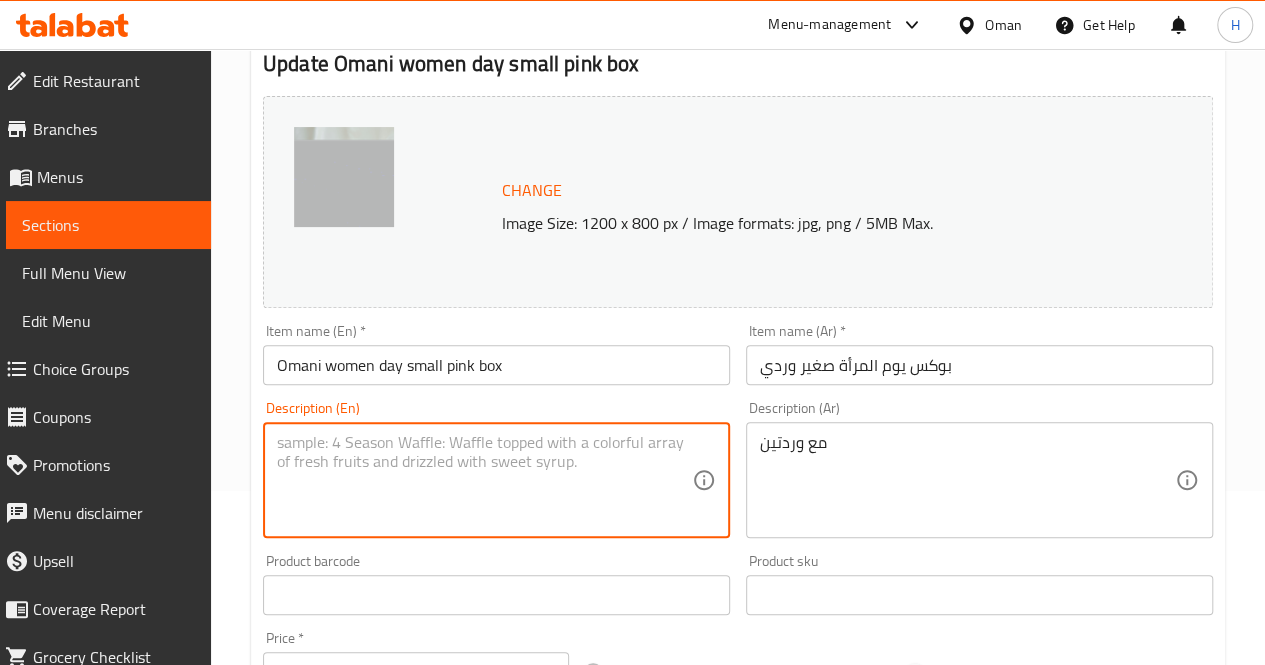 paste on "A soft arrangement featuring two light pink roses with greenery, presented in a blush pink base and adorned with an Omani Womens Day tag, perfect for a graceful and heartfelt tribute.
Includes: 2 pink roses, greenery, themed tag
Approximate dimensions: 15*20 cm" 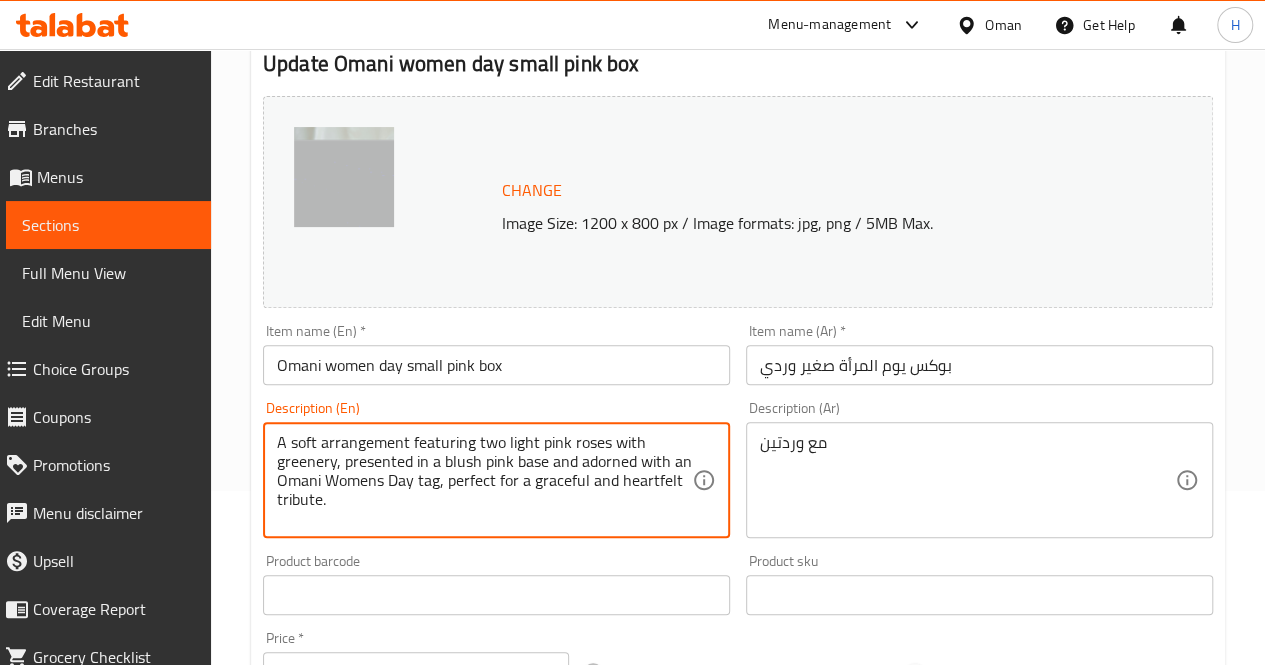 scroll, scrollTop: 42, scrollLeft: 0, axis: vertical 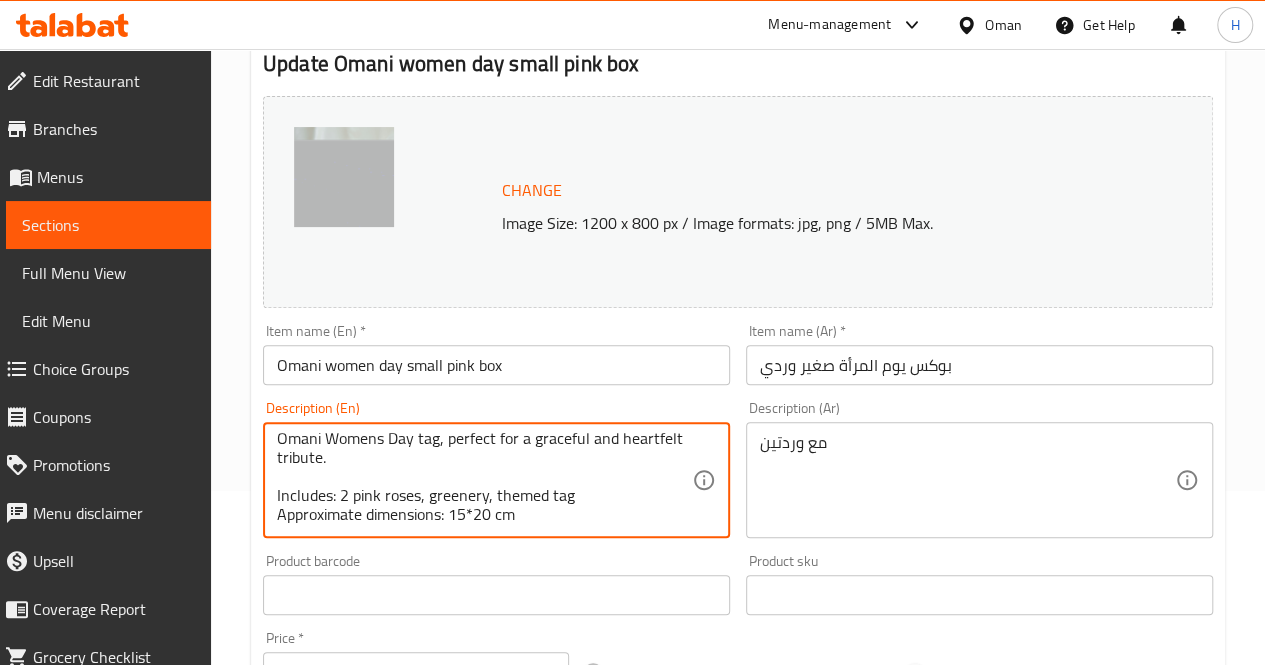 type on "A soft arrangement featuring two light pink roses with greenery, presented in a blush pink base and adorned with an Omani Womens Day tag, perfect for a graceful and heartfelt tribute.
Includes: 2 pink roses, greenery, themed tag
Approximate dimensions: 15*20 cm" 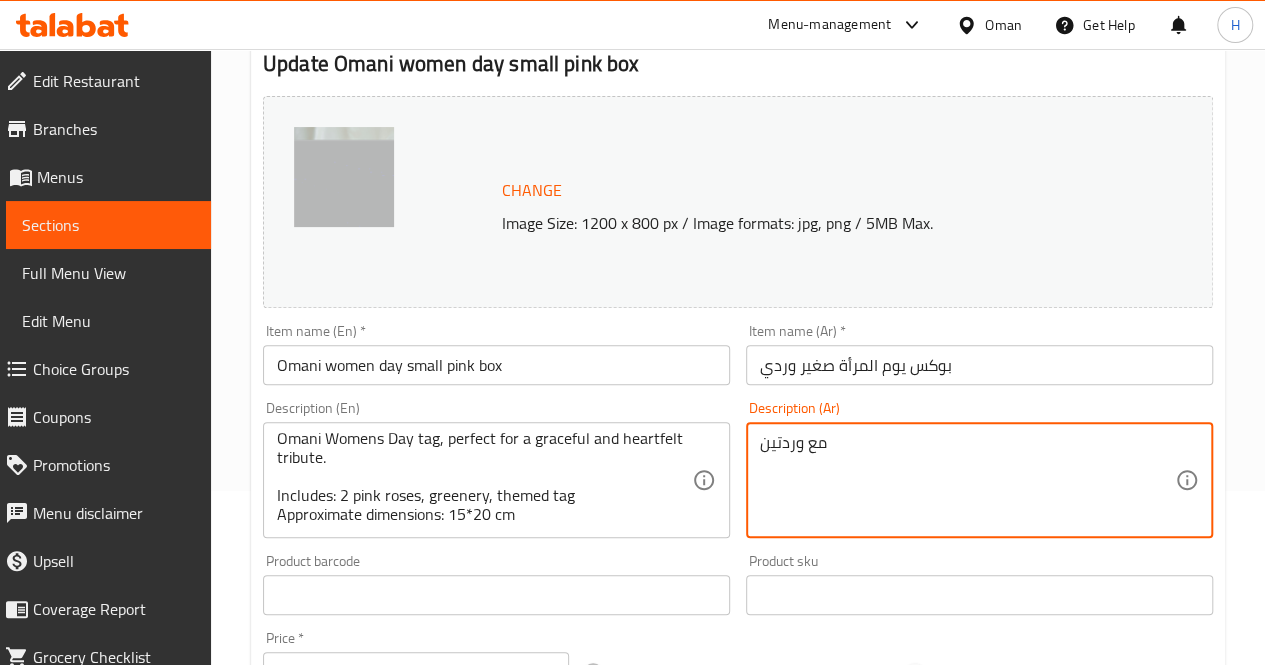 click on "مع وردتين" at bounding box center (967, 480) 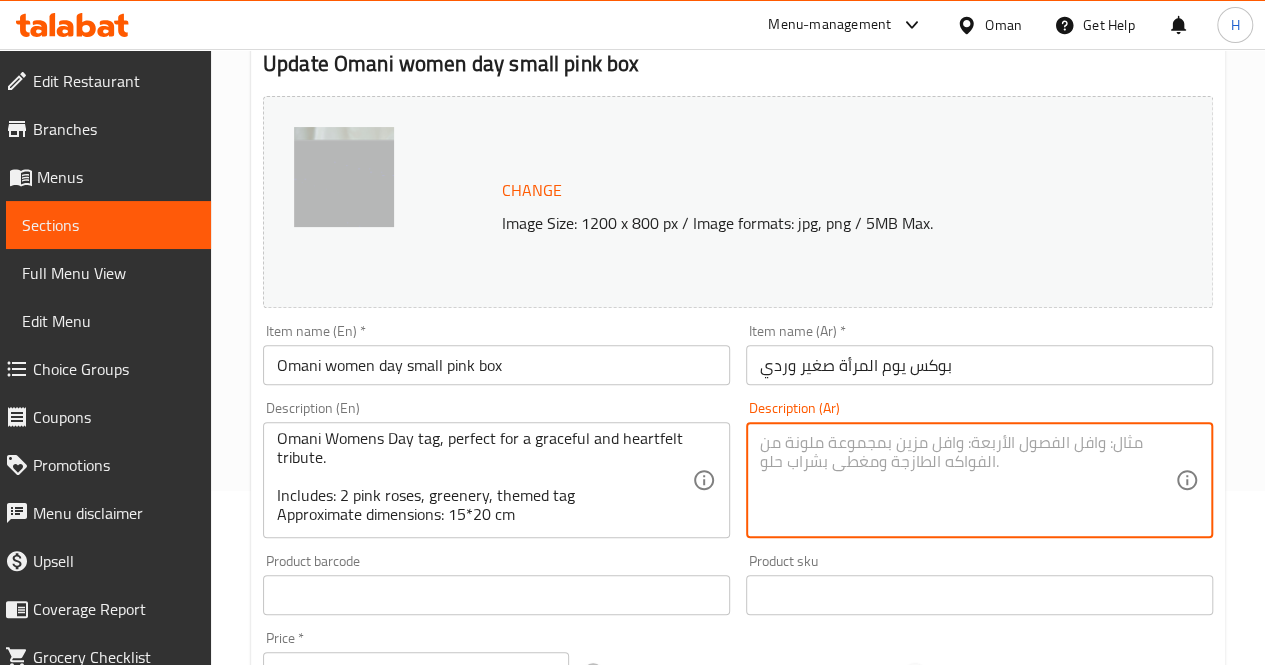 click at bounding box center [967, 480] 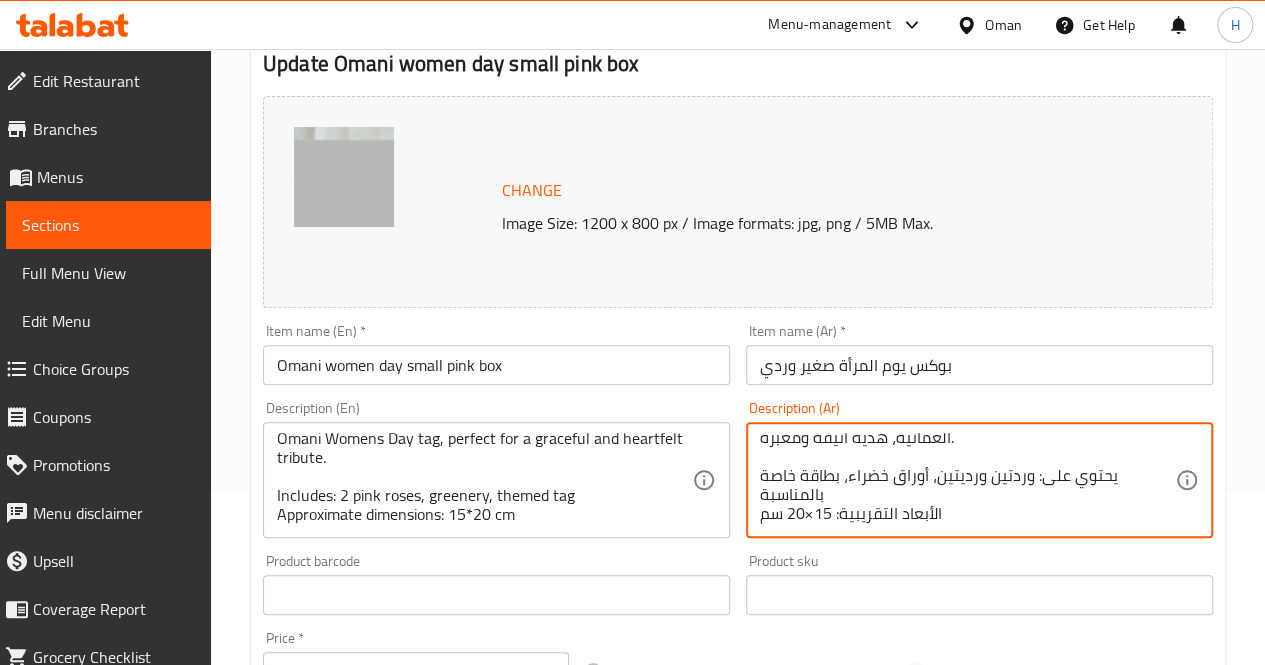 scroll, scrollTop: 0, scrollLeft: 0, axis: both 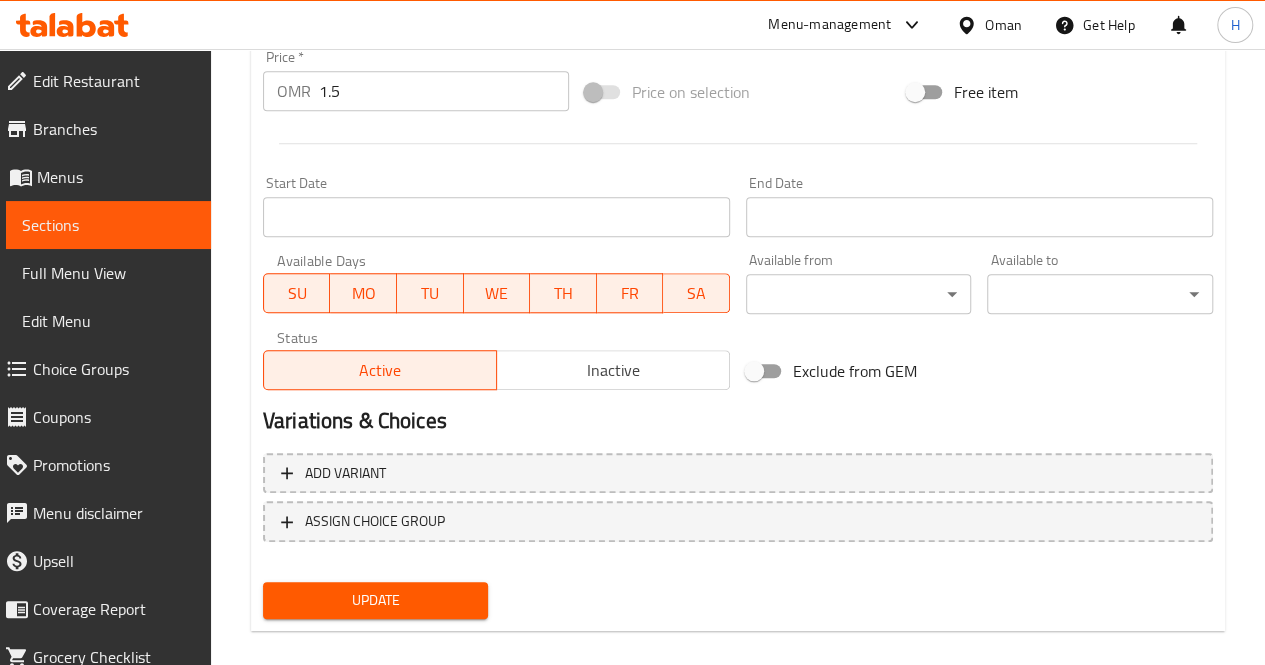 click on "Change Image Size: 1200 x 800 px / Image formats: jpg, png / 5MB Max. Item name (En)   * Omani women day small pink box Item name (En)  * Item name (Ar)   * بوكس يوم المرأة صغير وردي Item name (Ar)  * Description (En) A soft arrangement featuring two light pink roses with greenery, presented in a blush pink base and adorned with an Omani Womens Day tag, perfect for a graceful and heartfelt tribute.
Includes: 2 pink roses, greenery, themed tag
Approximate dimensions: 15*20 cm Description (En) Description (Ar) تنسيق ناعم يحتوي على وردتين ورديتين مع لمسات خضراء، مقدم في قاعدة بلون وردي فاتح ومزين ببطاقة يوم المرأة العمانية، هدية أنيقة ومعبرة.
يحتوي على: وردتين ورديتين، أوراق خضراء، بطاقة خاصة بالمناسبة
الأبعاد التقريبية: ١٥×٢٠ سم
Description (Ar) Description (Ar) must be in Arabic characters only Price" at bounding box center (738, 56) 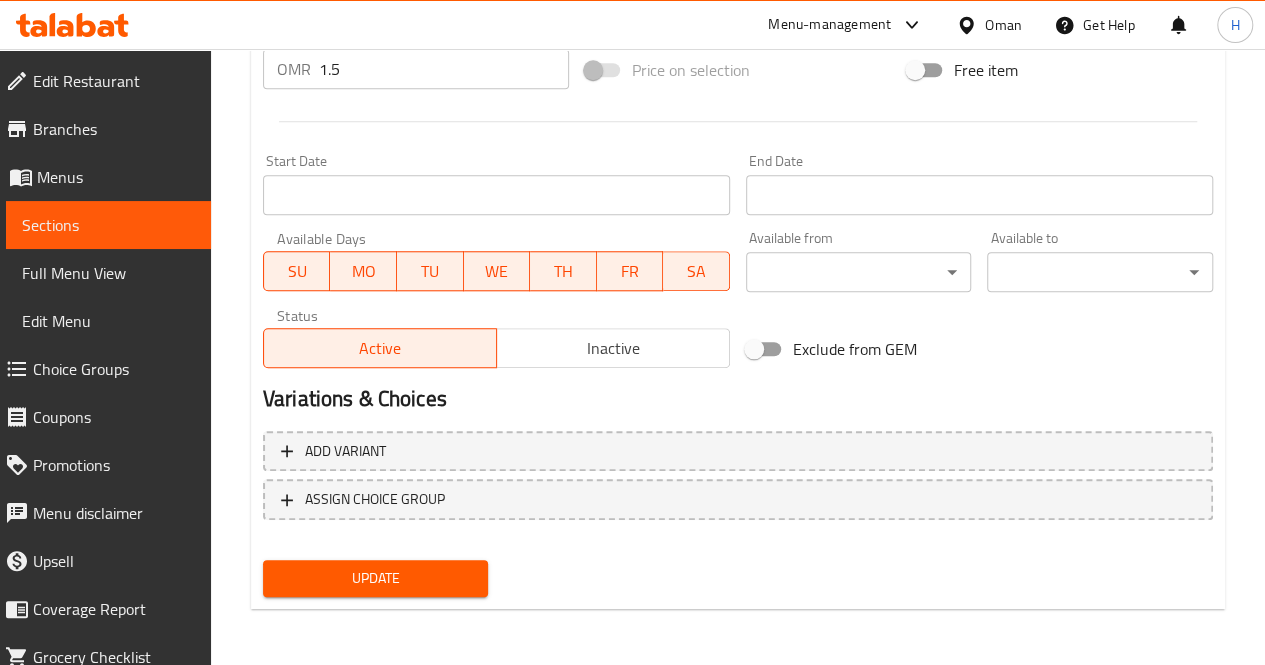scroll, scrollTop: 470, scrollLeft: 0, axis: vertical 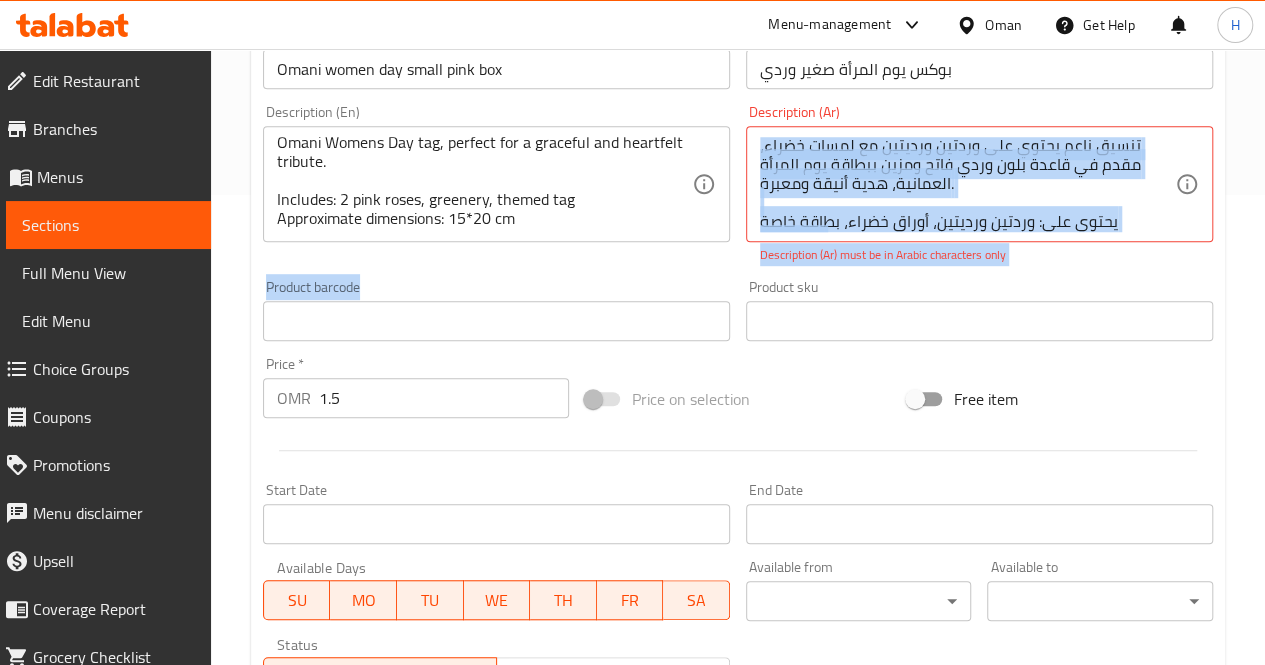 drag, startPoint x: 613, startPoint y: 357, endPoint x: 853, endPoint y: 217, distance: 277.84888 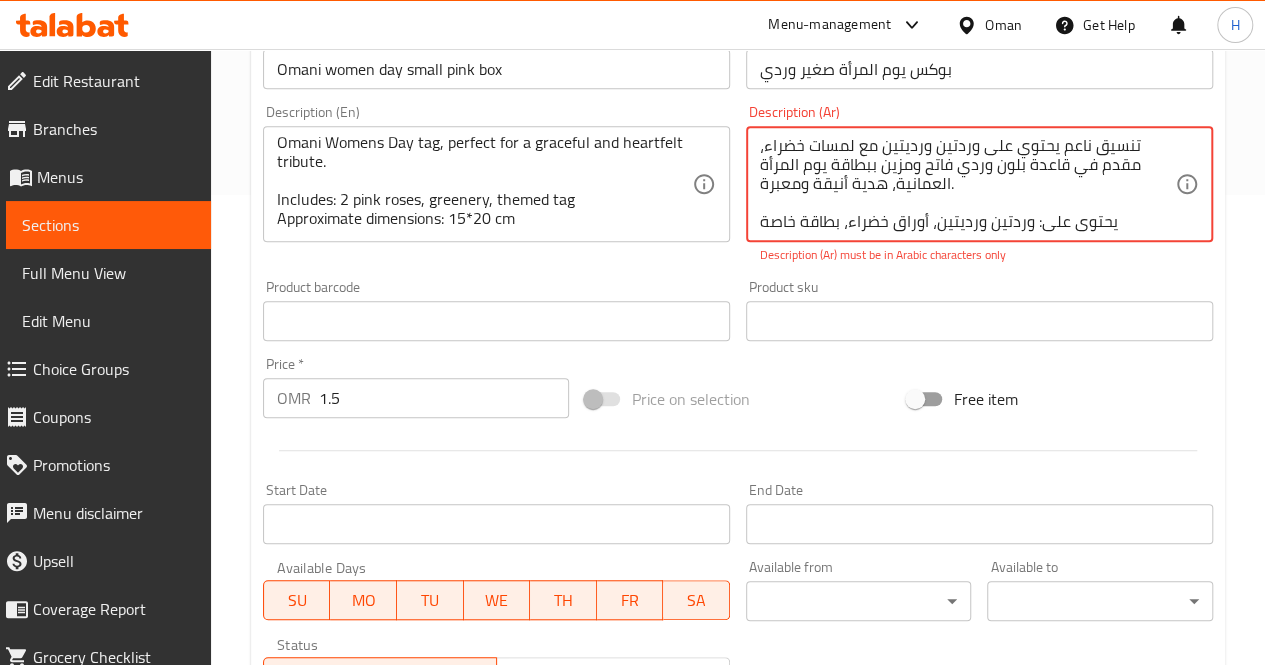scroll, scrollTop: 56, scrollLeft: 0, axis: vertical 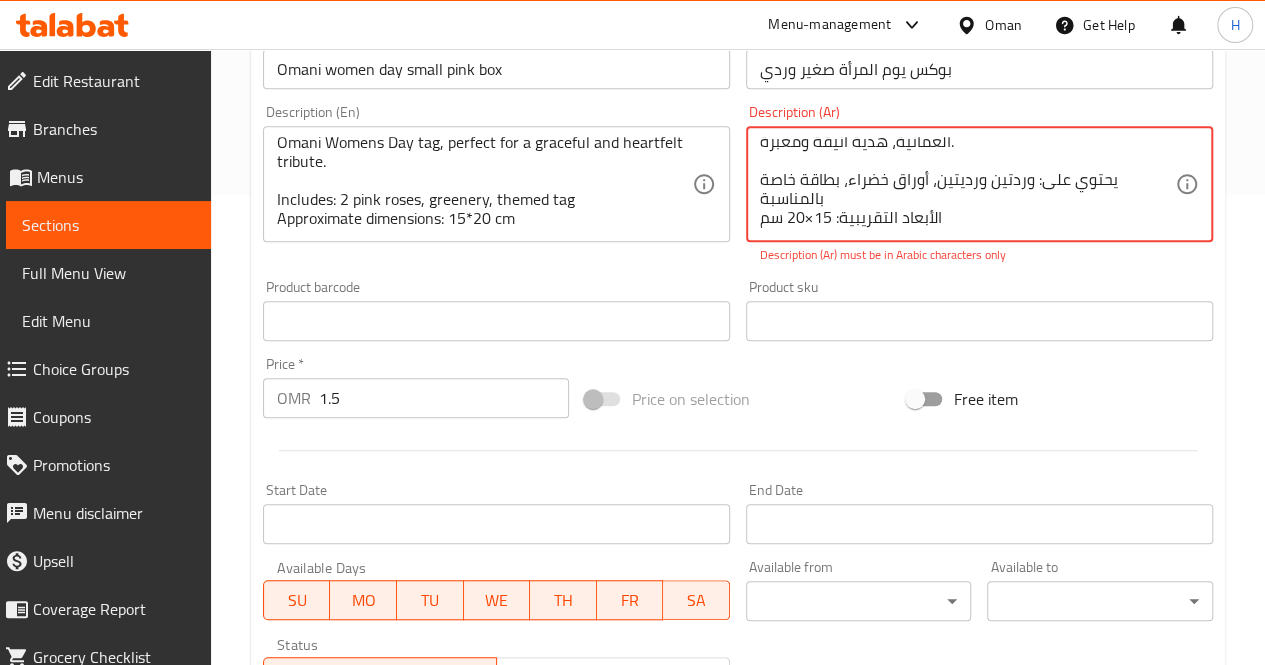 click on "تنسيق ناعم يحتوي على وردتين ورديتين مع لمسات خضراء، مقدم في قاعدة بلون وردي فاتح ومزين ببطاقة يوم المرأة العمانية، هدية أنيقة ومعبرة.
يحتوي على: وردتين ورديتين، أوراق خضراء، بطاقة خاصة بالمناسبة
الأبعاد التقريبية: 15×20 سم" at bounding box center [967, 184] 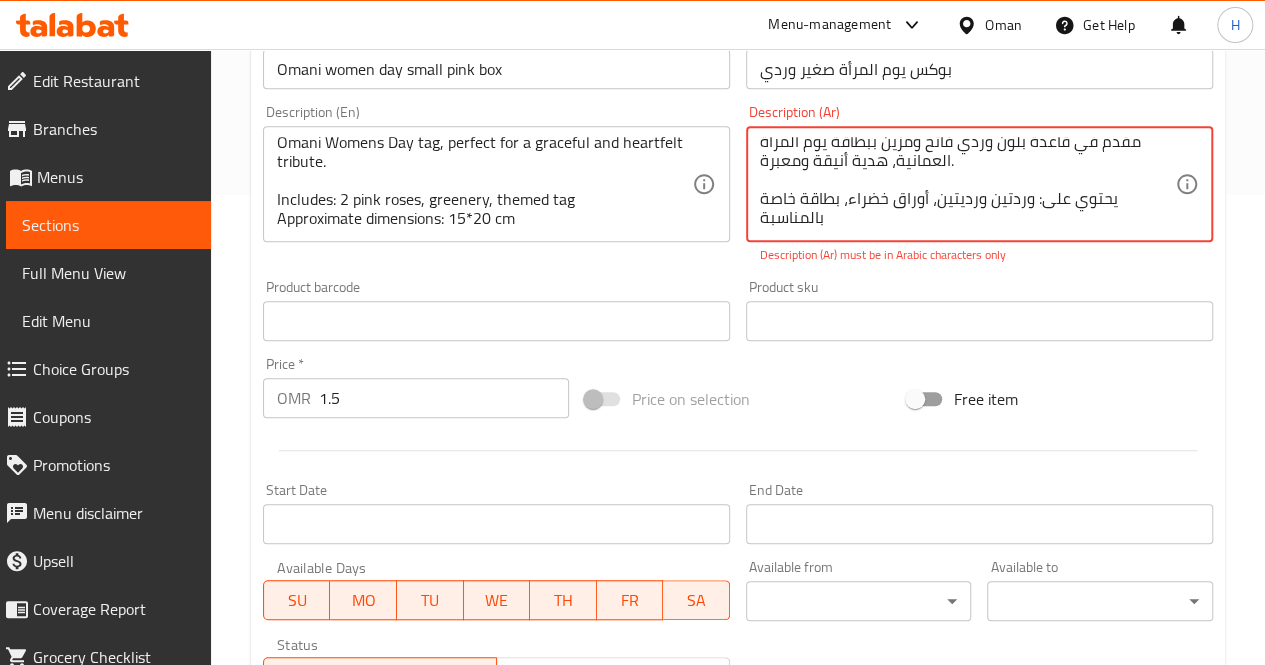 scroll, scrollTop: 38, scrollLeft: 0, axis: vertical 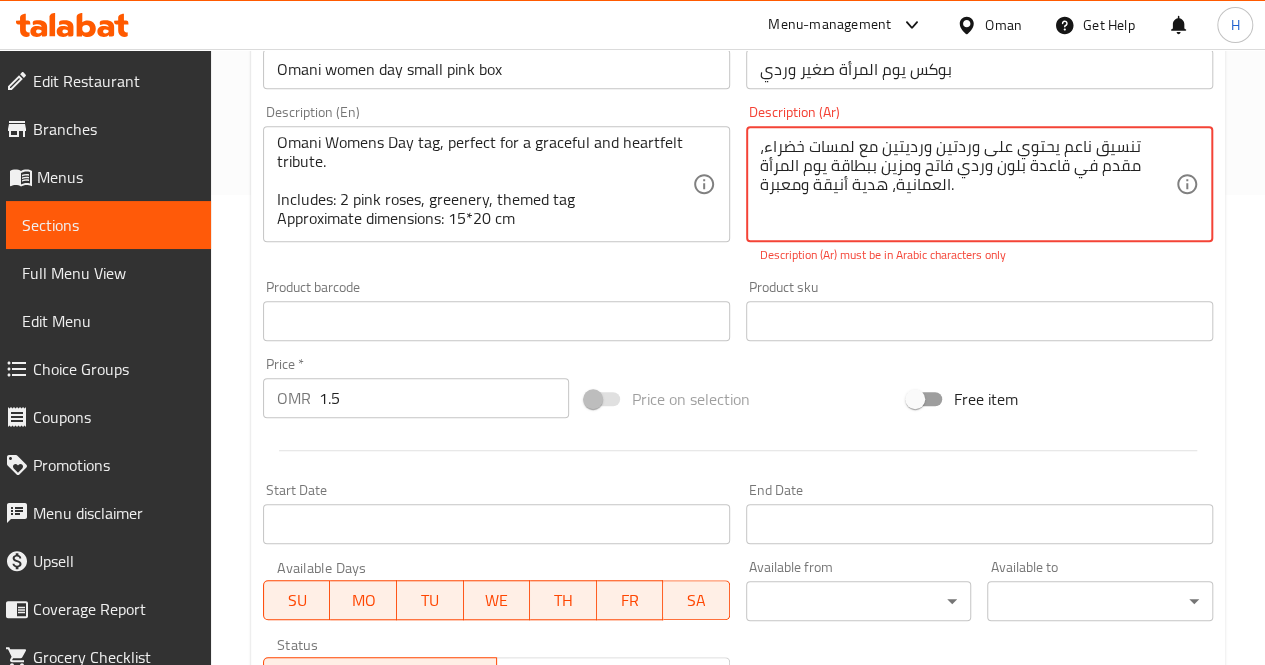 click on "تنسيق ناعم يحتوي على وردتين ورديتين مع لمسات خضراء، مقدم في قاعدة بلون وردي فاتح ومزين ببطاقة يوم المرأة العمانية، هدية أنيقة ومعبرة." at bounding box center [967, 184] 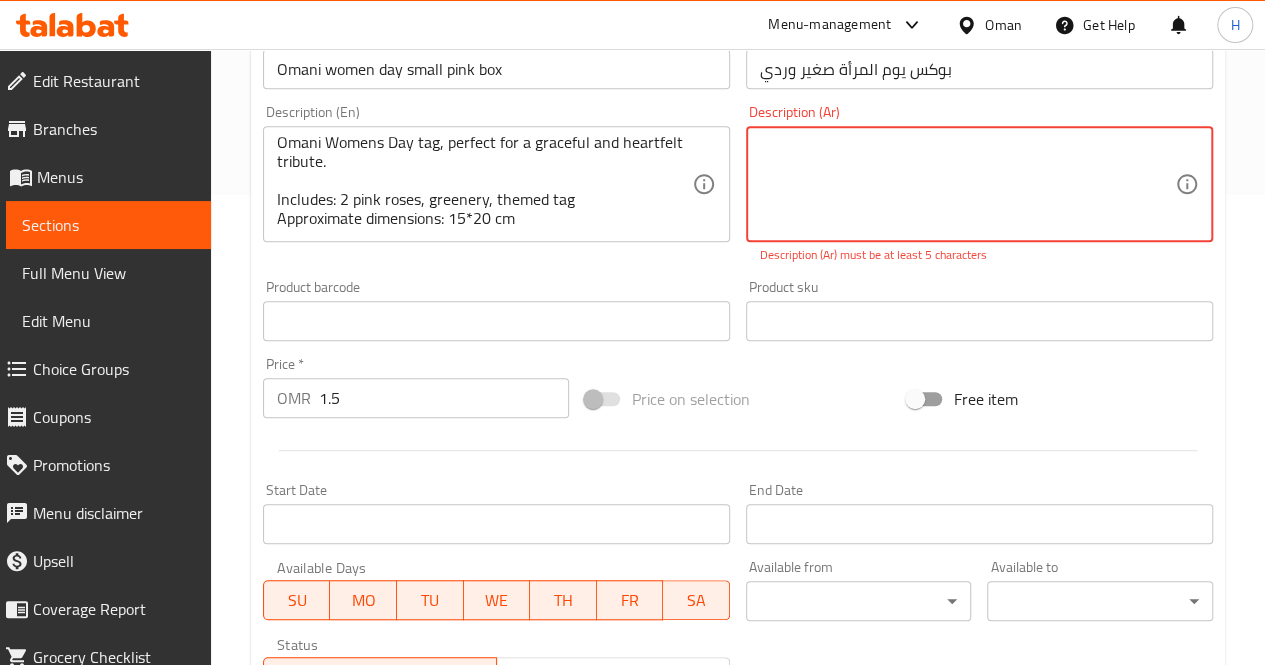 click at bounding box center (967, 184) 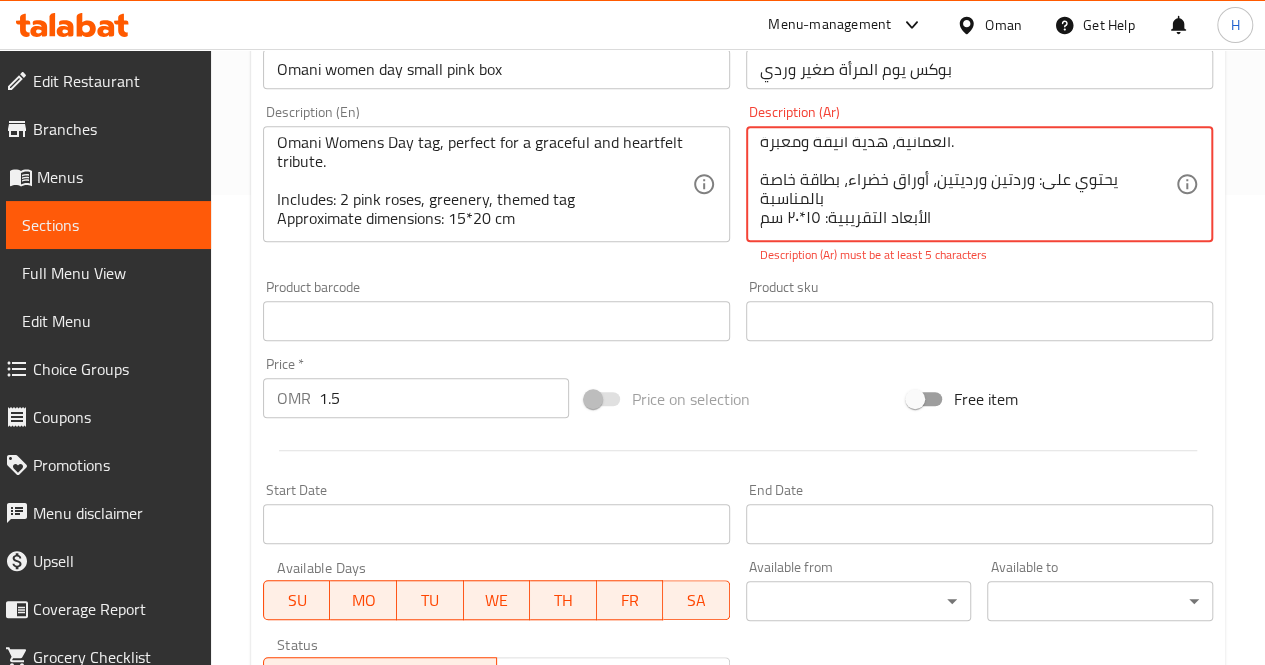 scroll, scrollTop: 0, scrollLeft: 0, axis: both 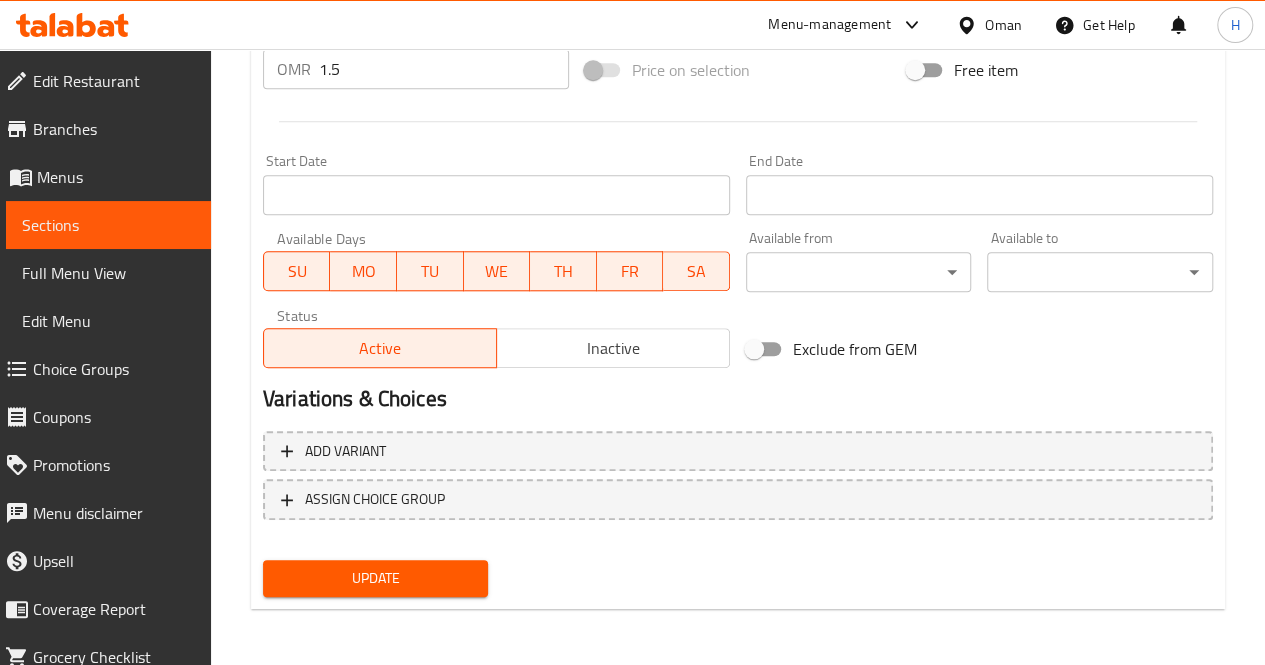 type on "تنسيق ناعم يحتوي على وردتين ورديتين مع لمسات خضراء، مقدم في قاعدة بلون وردي فاتح ومزين ببطاقة يوم المرأة العمانية، هدية أنيقة ومعبرة.
يحتوي على: وردتين ورديتين، أوراق خضراء، بطاقة خاصة بالمناسبة
الأبعاد التقريبية: ١٥*٢٠ سم" 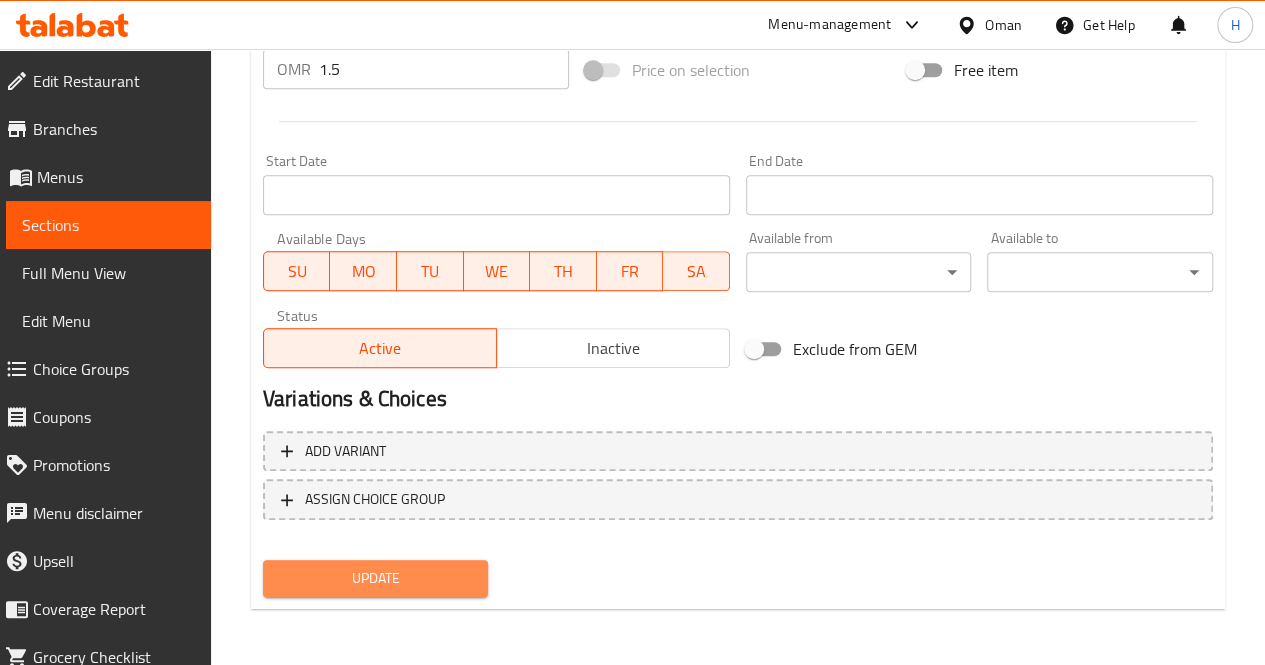 scroll, scrollTop: 777, scrollLeft: 0, axis: vertical 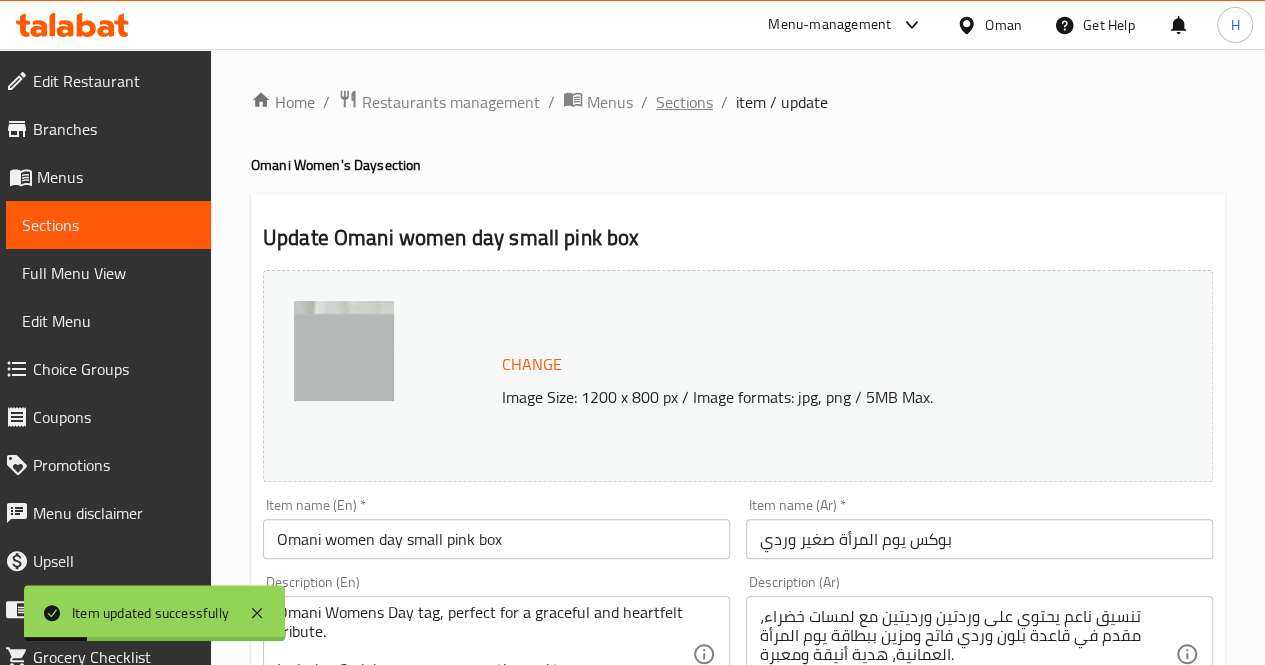 click on "Sections" at bounding box center (684, 102) 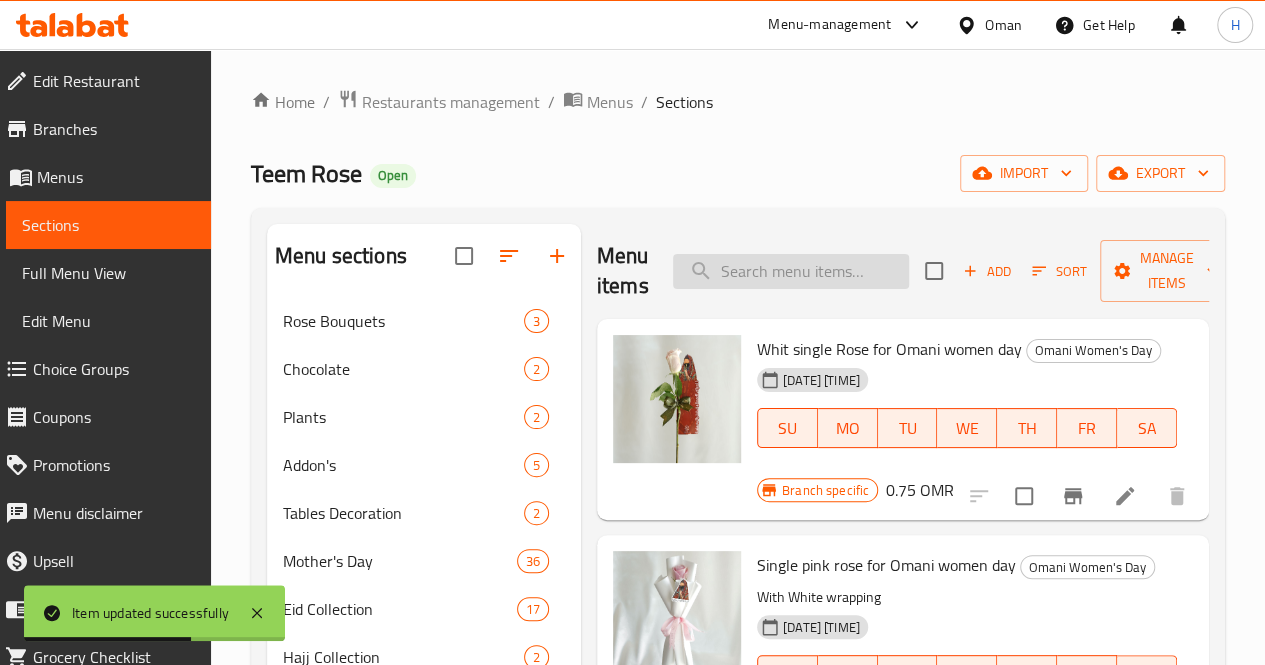 click at bounding box center [791, 271] 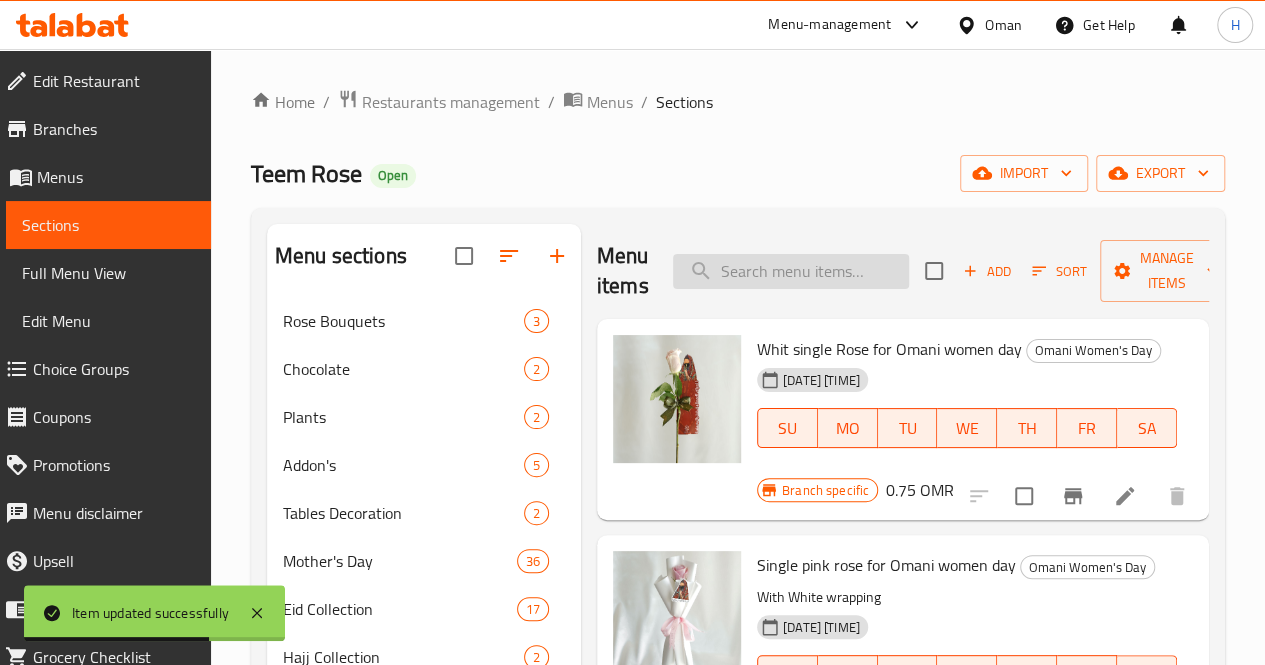 paste on "Single pink rose for Omani women day" 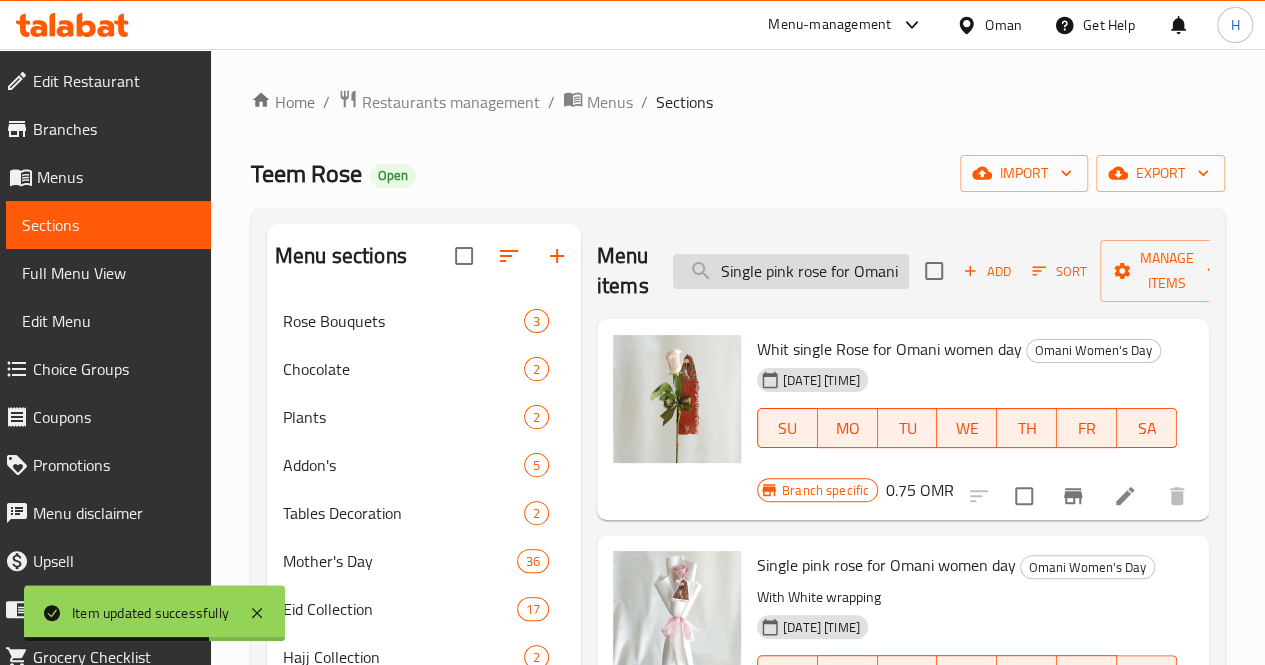 scroll, scrollTop: 0, scrollLeft: 81, axis: horizontal 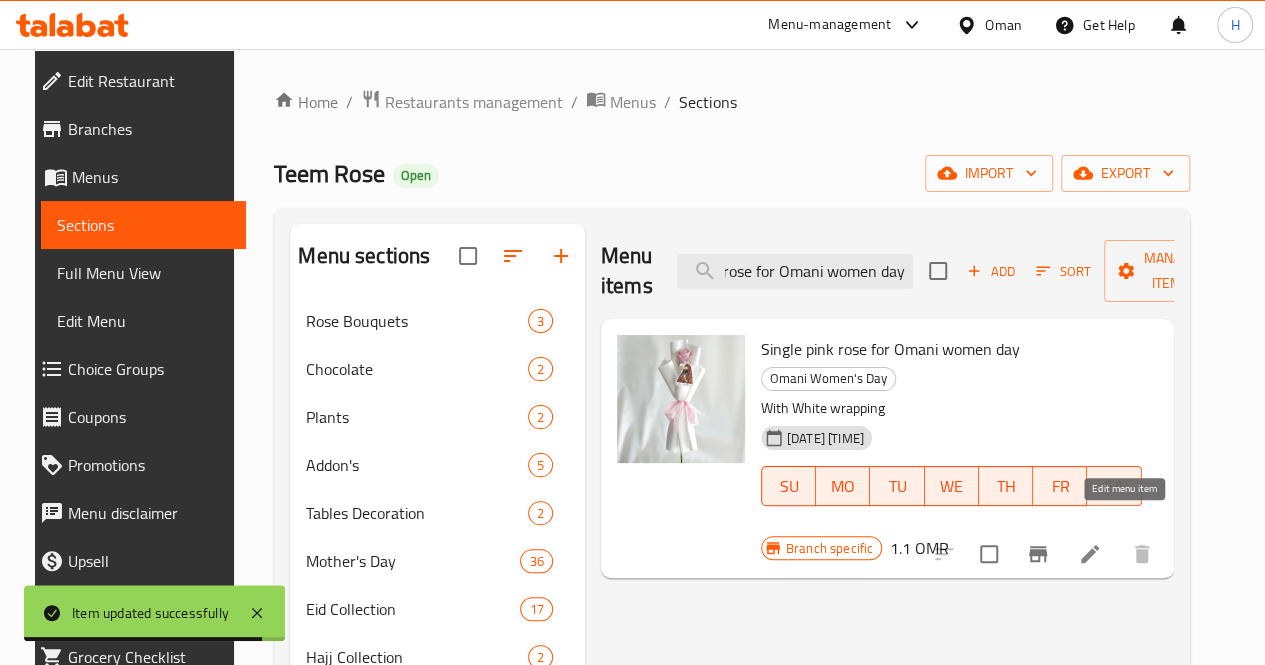 type on "Single pink rose for Omani women day" 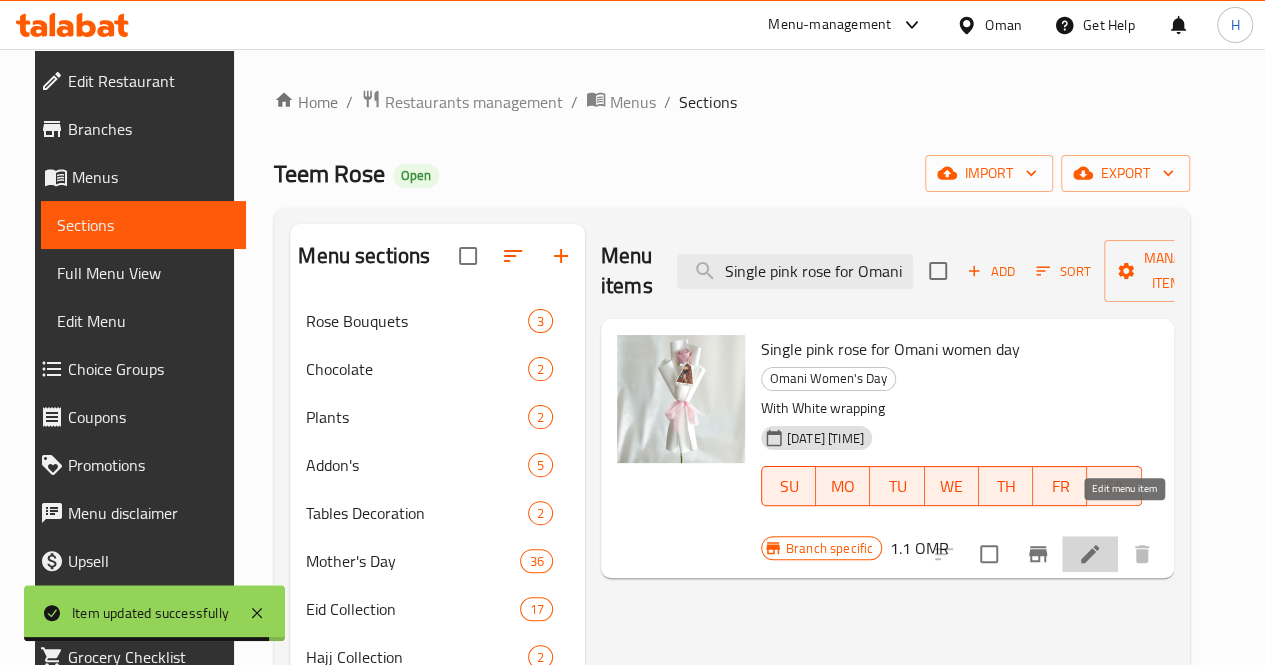 click 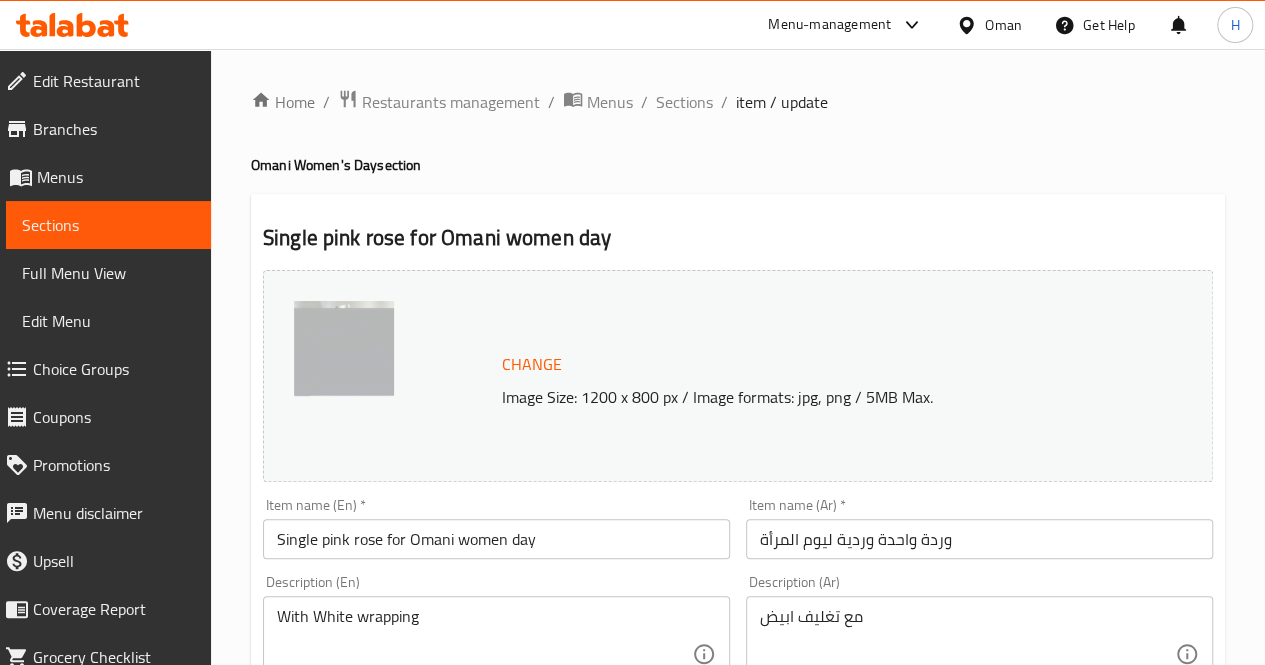 scroll, scrollTop: 197, scrollLeft: 0, axis: vertical 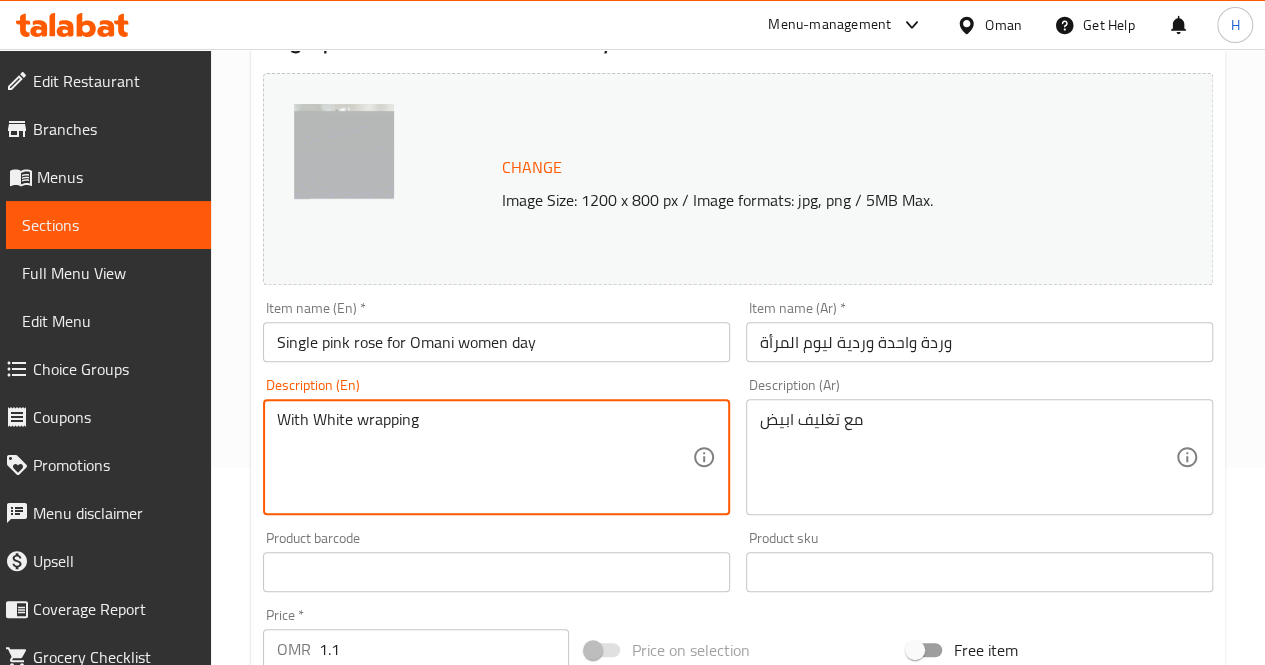 click on "With White wrapping" at bounding box center [484, 457] 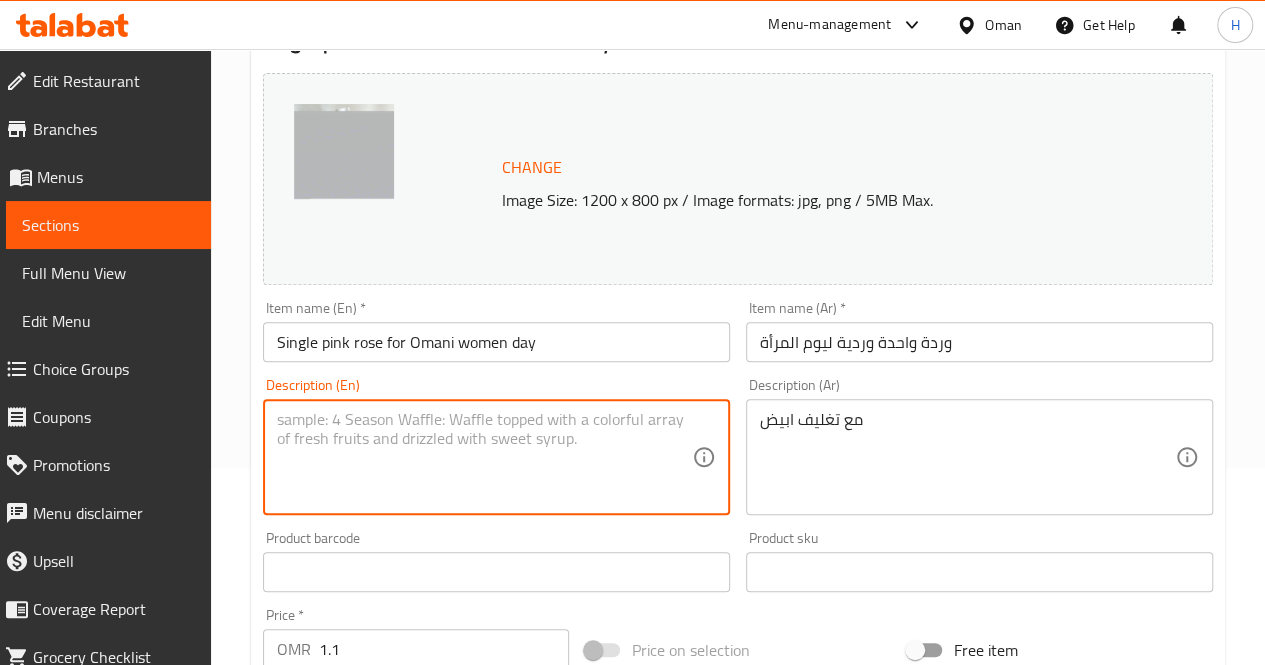 type 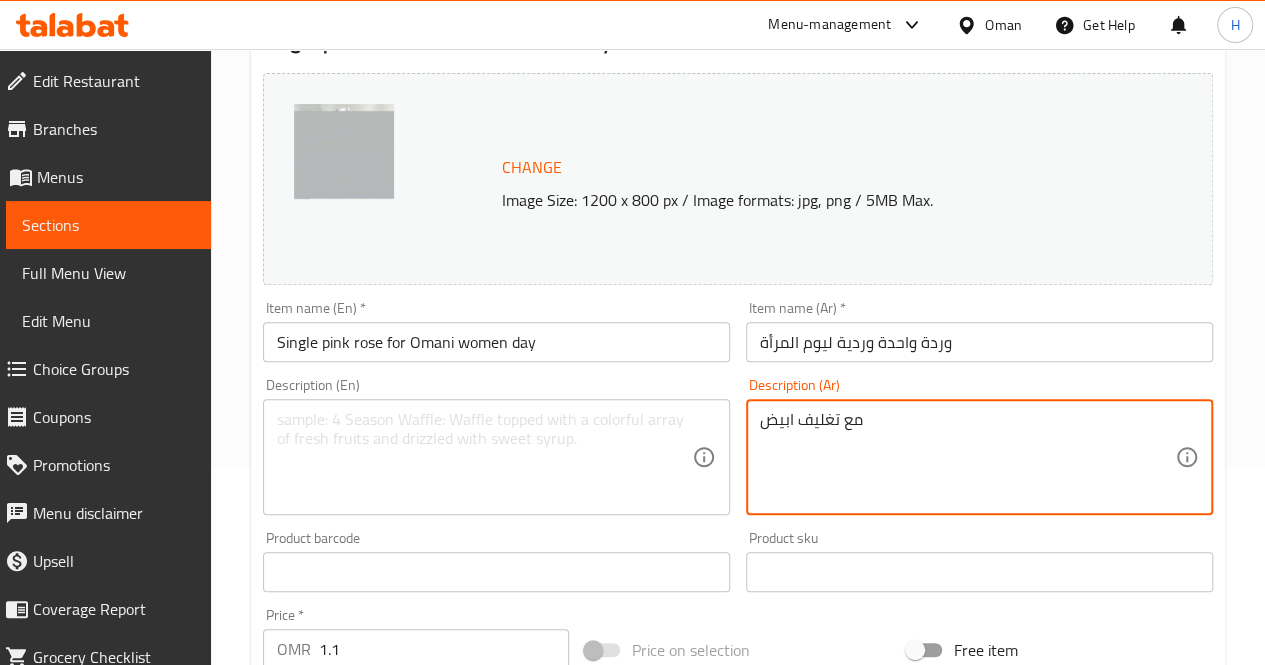 click on "مع تغليف ابيض" at bounding box center [967, 457] 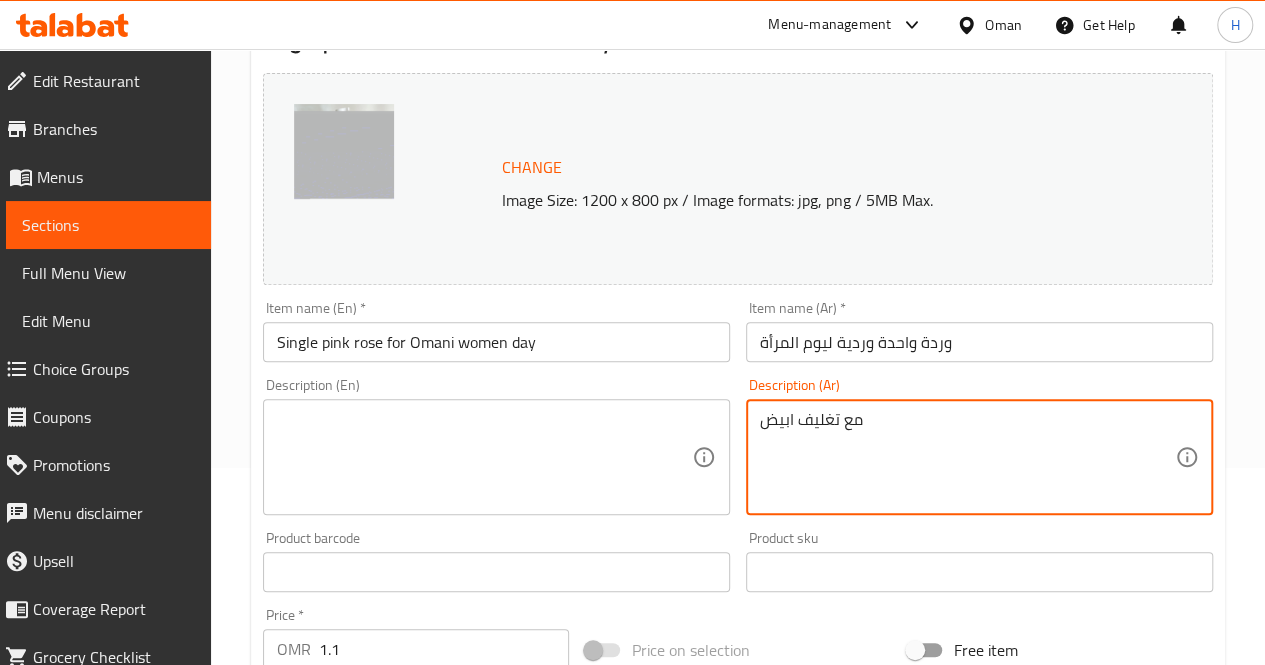 click on "مع تغليف ابيض" at bounding box center (967, 457) 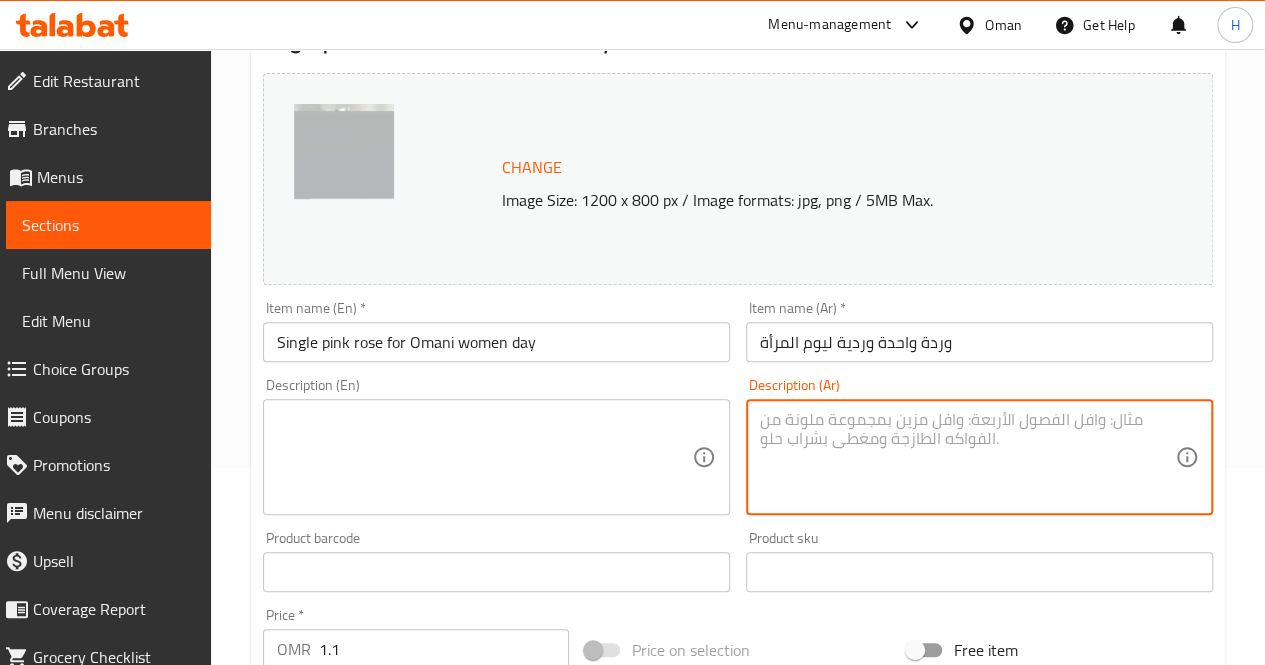 type 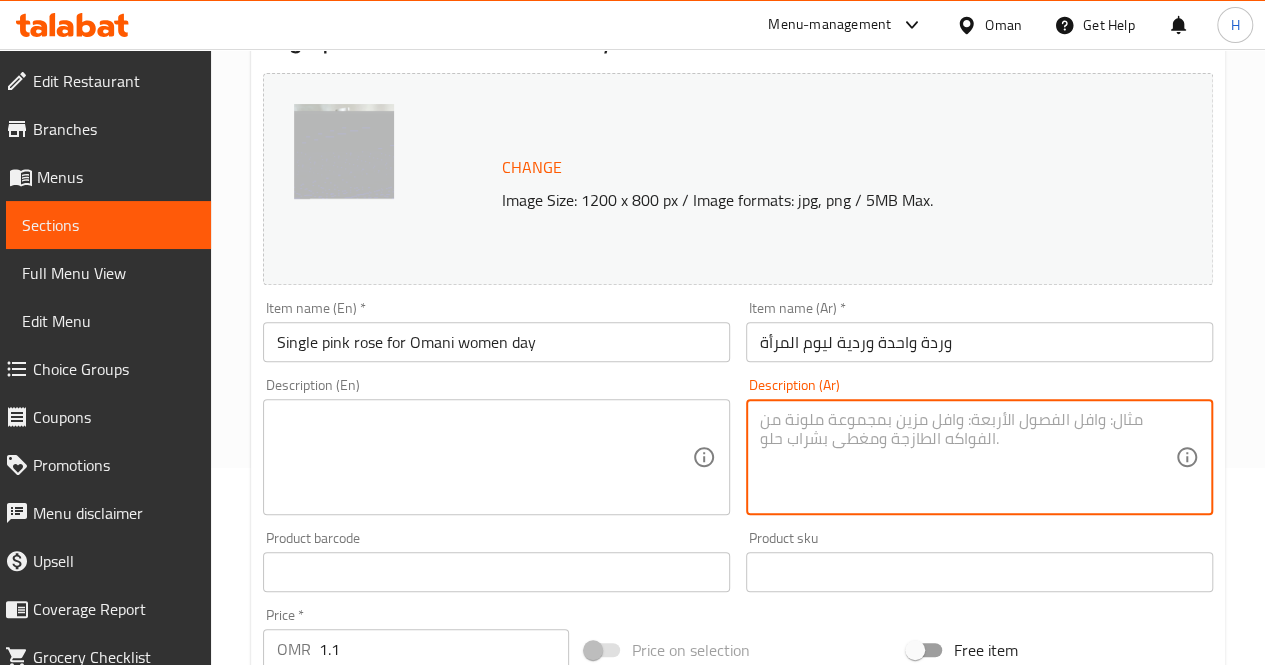 click at bounding box center [484, 457] 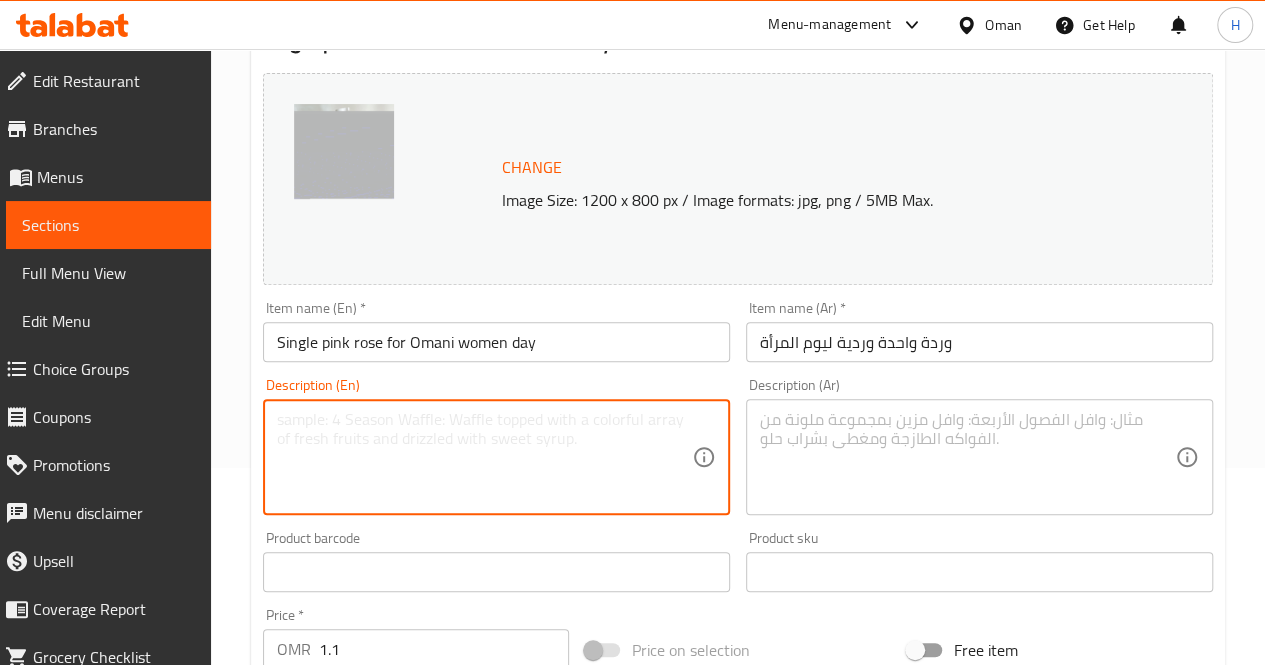 paste on "A single pink rose wrapped in elegant white paper, tied with a soft pink ribbon and adorned with an Omani Womens Day tag, perfect for a graceful and meaningful tribute.
Includes: Single pink rose, white wrapping, themed tag
Approximate dimensions: 6*35 cm" 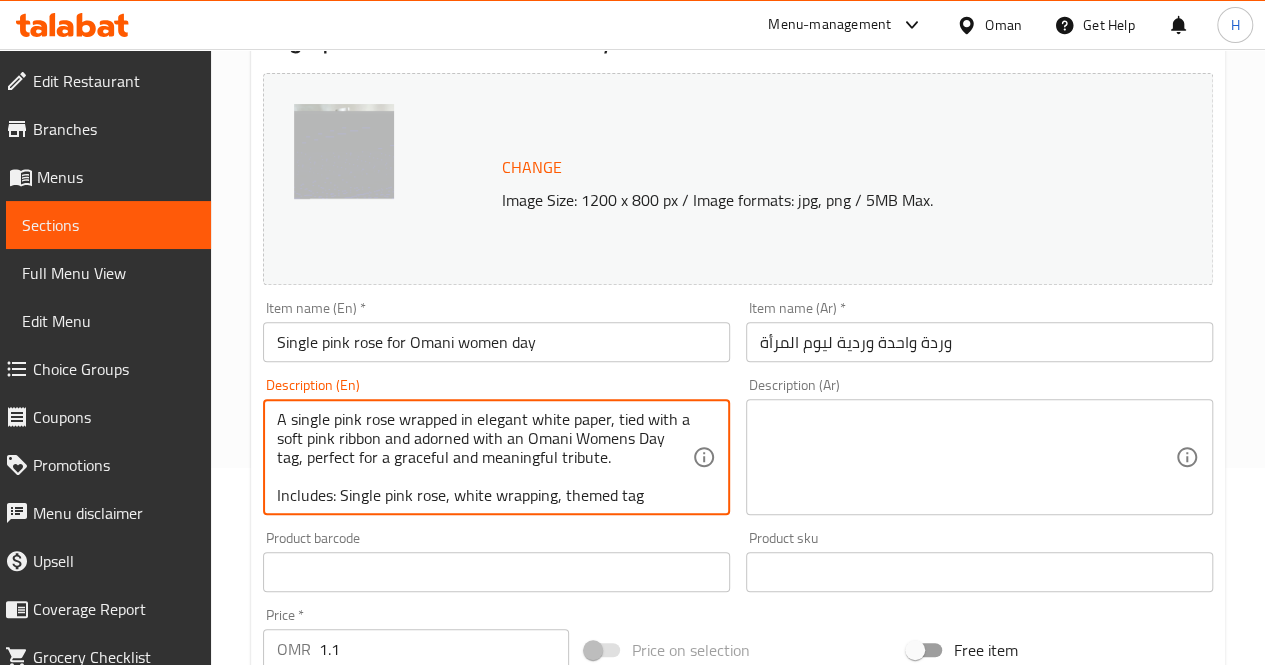 scroll, scrollTop: 24, scrollLeft: 0, axis: vertical 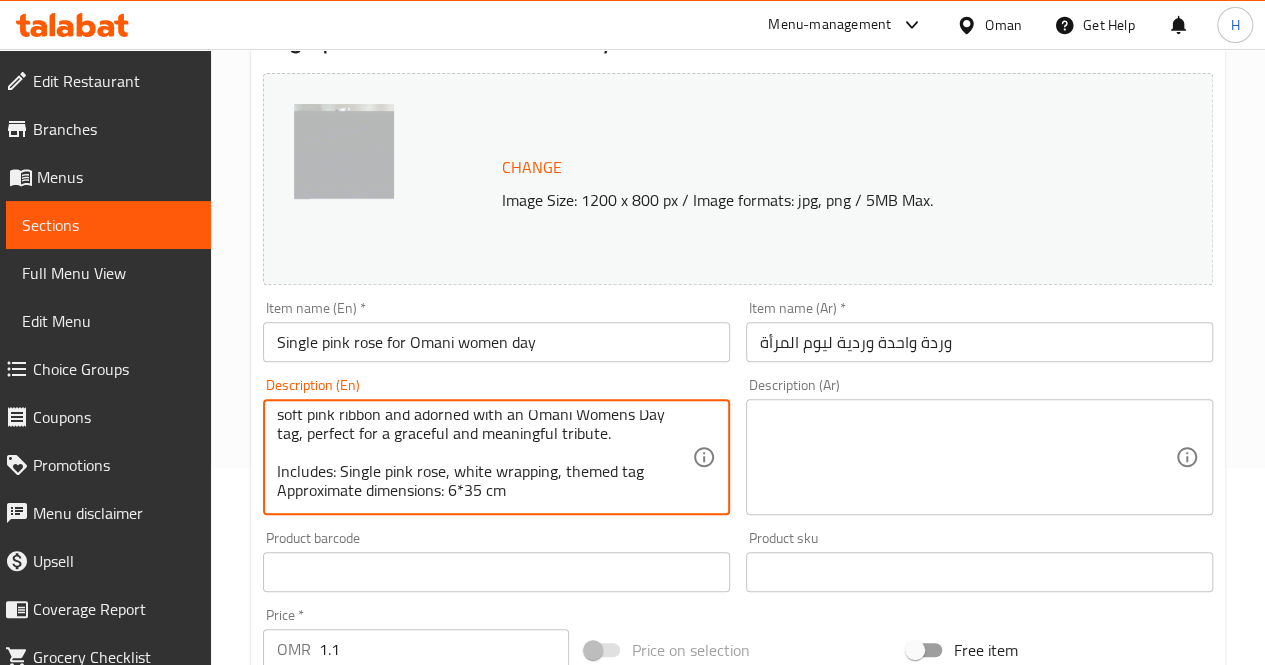 type on "A single pink rose wrapped in elegant white paper, tied with a soft pink ribbon and adorned with an Omani Womens Day tag, perfect for a graceful and meaningful tribute.
Includes: Single pink rose, white wrapping, themed tag
Approximate dimensions: 6*35 cm" 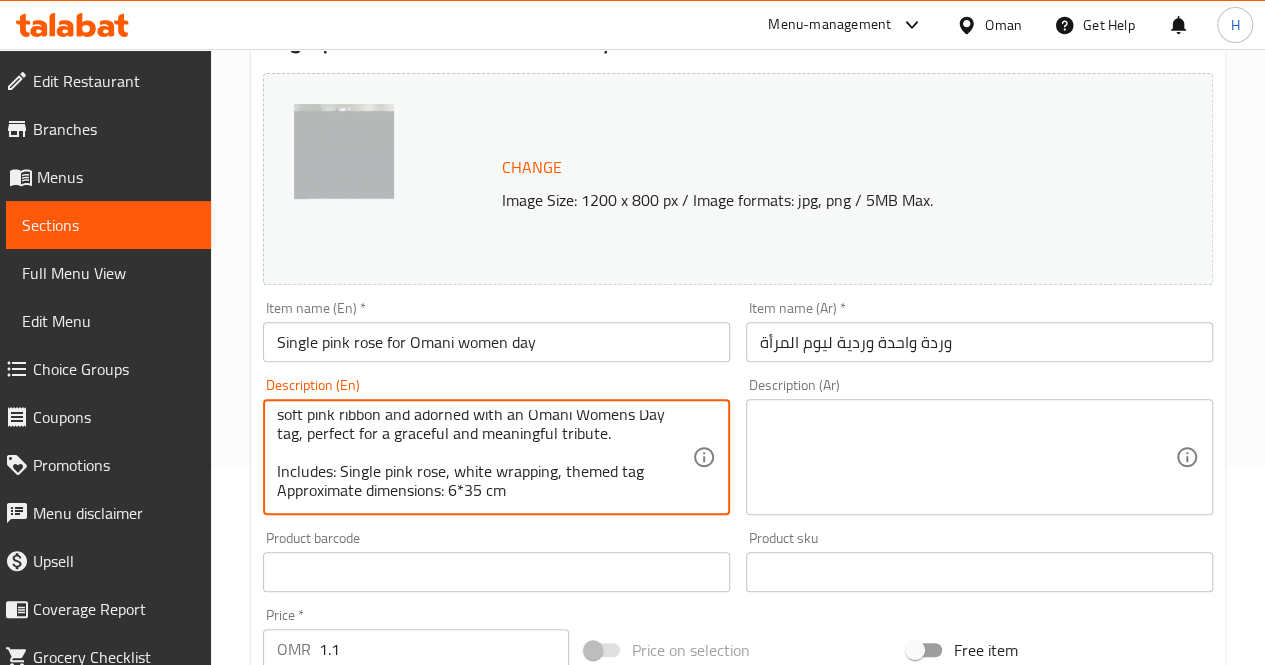 click at bounding box center (967, 457) 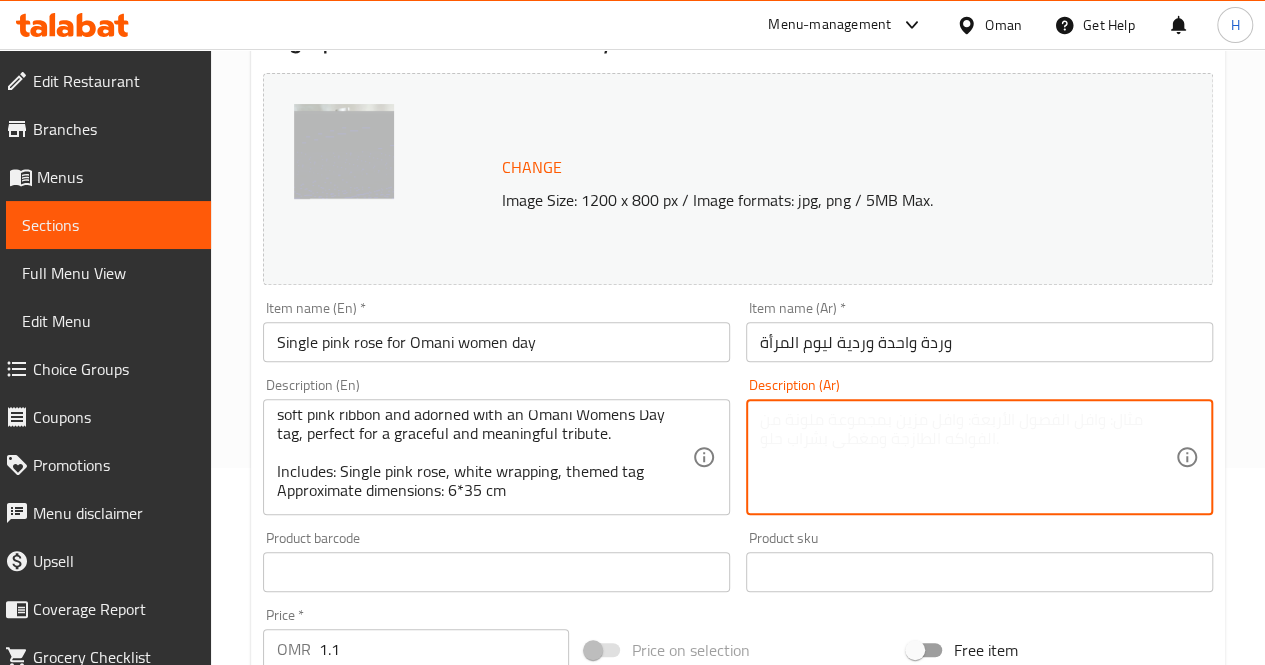 paste on "وردة وردية مغلفة بورق أبيض أنيق ومربوطة بشريط زهري ناعم، مزينة ببطاقة يوم المرأة العمانية، هدية رقيقة ومعبرة.
يحتوي على: وردة وردية، تغليف أبيض، بطاقة خاصة بالمناسبة
الأبعاد التقريبية: ٦*٣٥ سم" 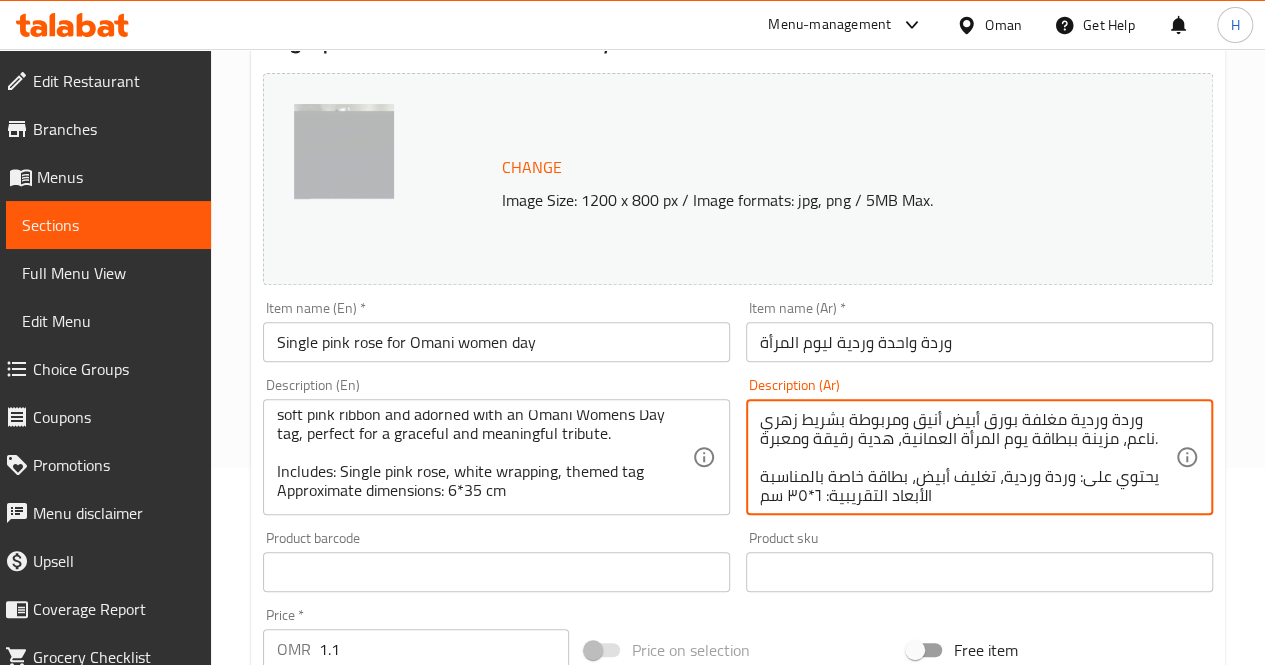 scroll, scrollTop: 18, scrollLeft: 0, axis: vertical 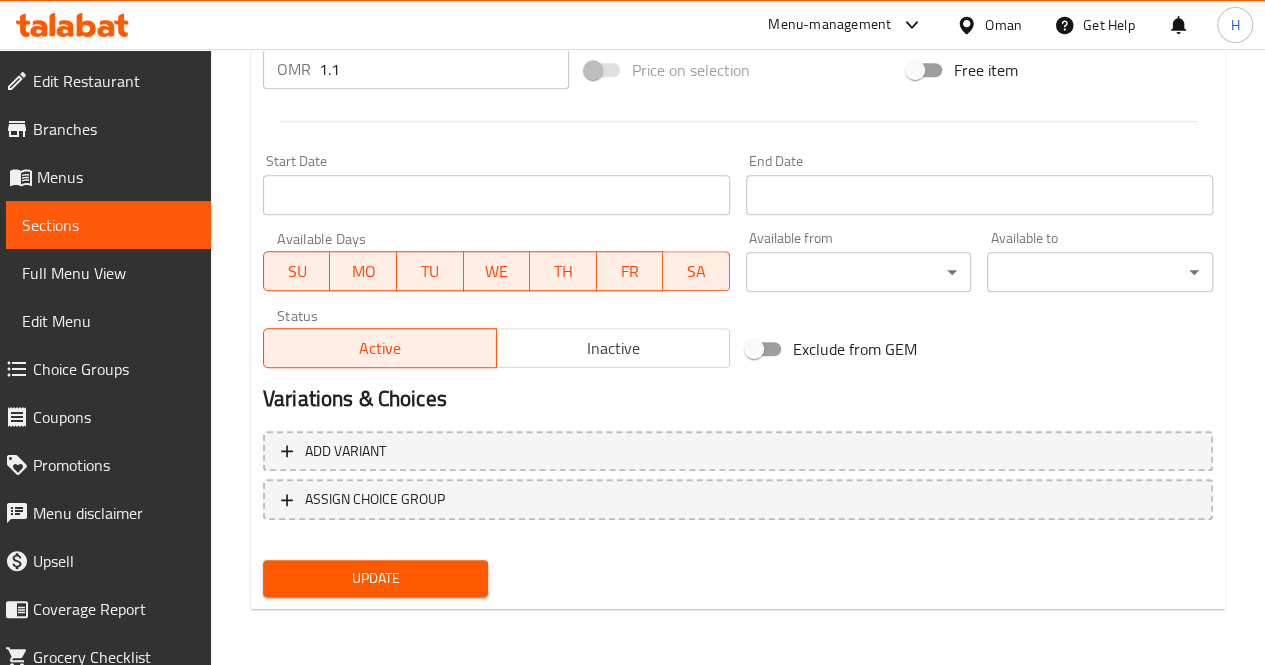 type on "وردة وردية مغلفة بورق أبيض أنيق ومربوطة بشريط زهري ناعم، مزينة ببطاقة يوم المرأة العمانية، هدية رقيقة ومعبرة.
يحتوي على: وردة وردية، تغليف أبيض، بطاقة خاصة بالمناسبة
الأبعاد التقريبية: ٦*٣٥ سم" 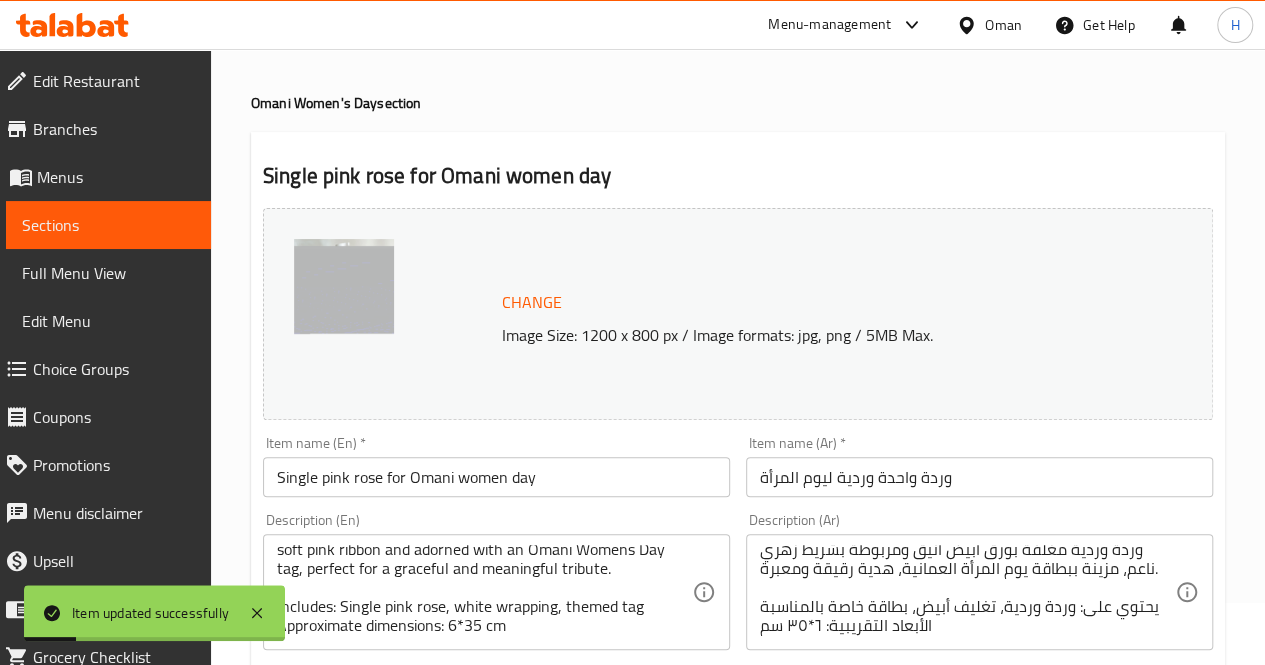 scroll, scrollTop: 0, scrollLeft: 0, axis: both 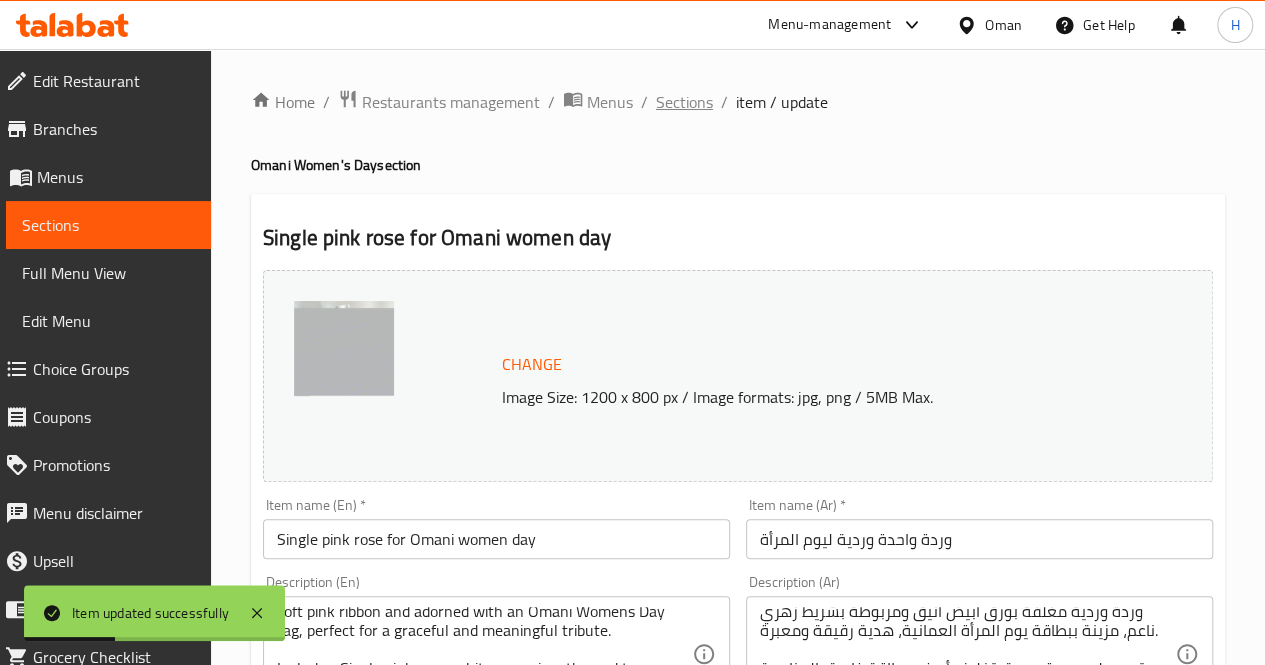 click on "Sections" at bounding box center (684, 102) 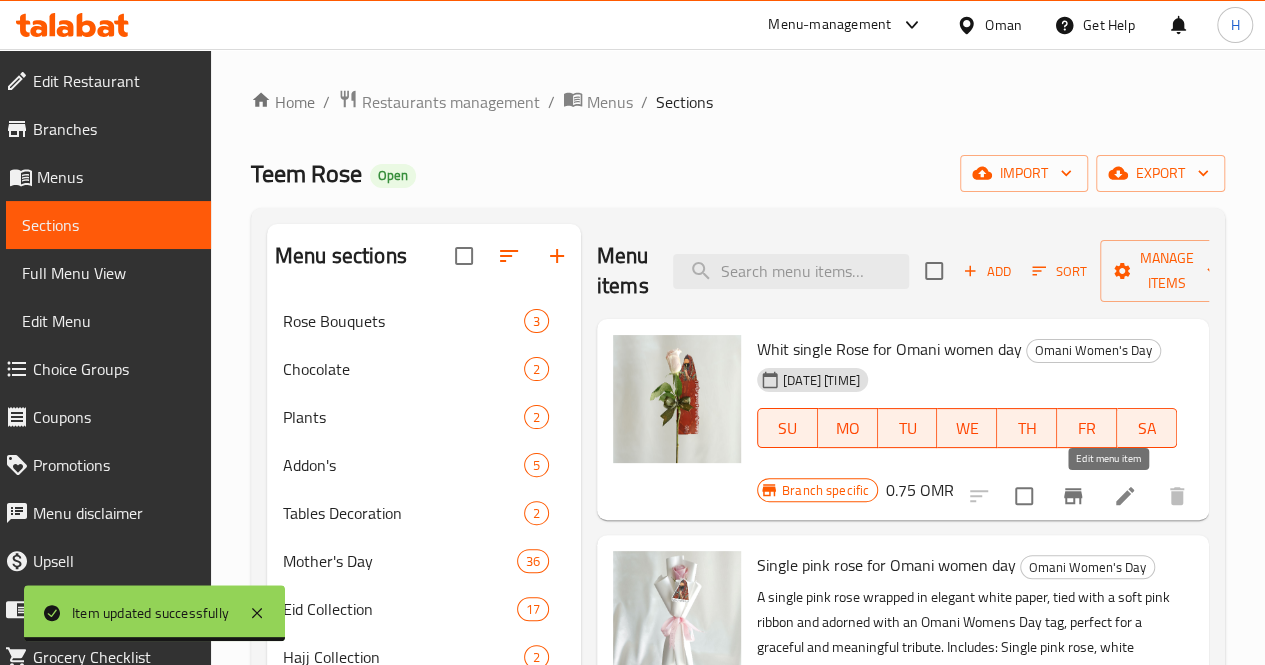 click 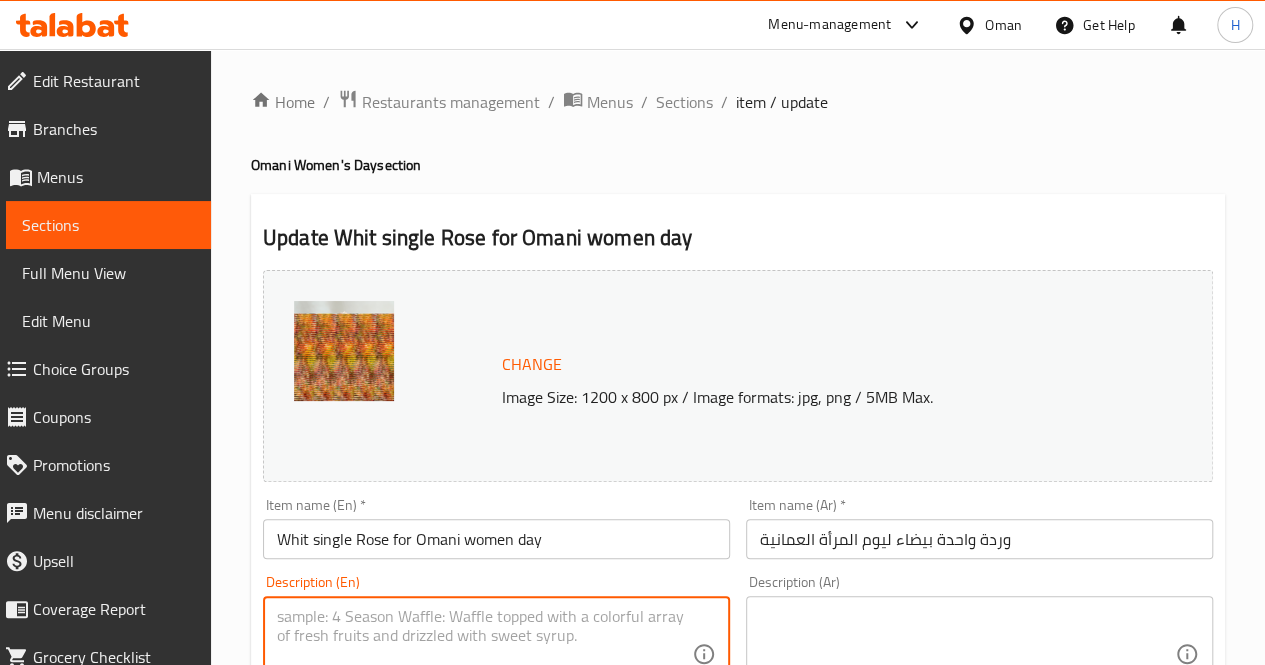 click at bounding box center (484, 654) 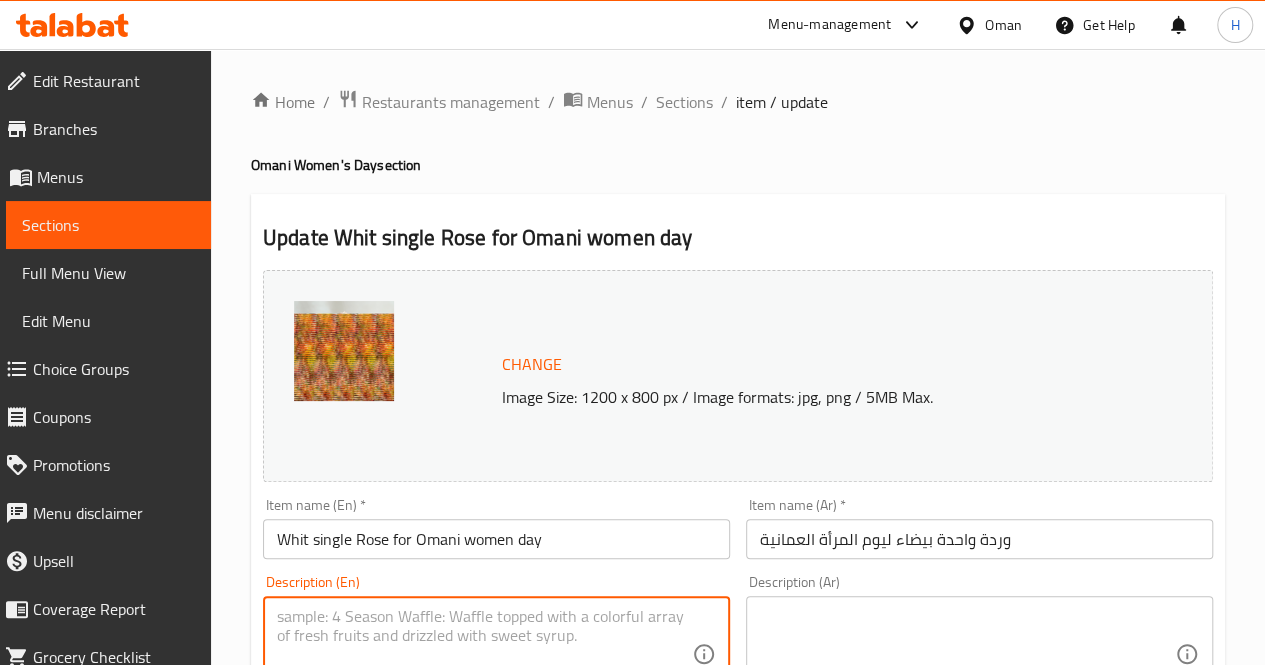 paste on "A single light pink rose paired with a decorative card celebrating Omani Womens Day, simple, elegant, and full of meaning.
Includes: Single pink rose, themed card
Approximate dimensions: 5*35 cm" 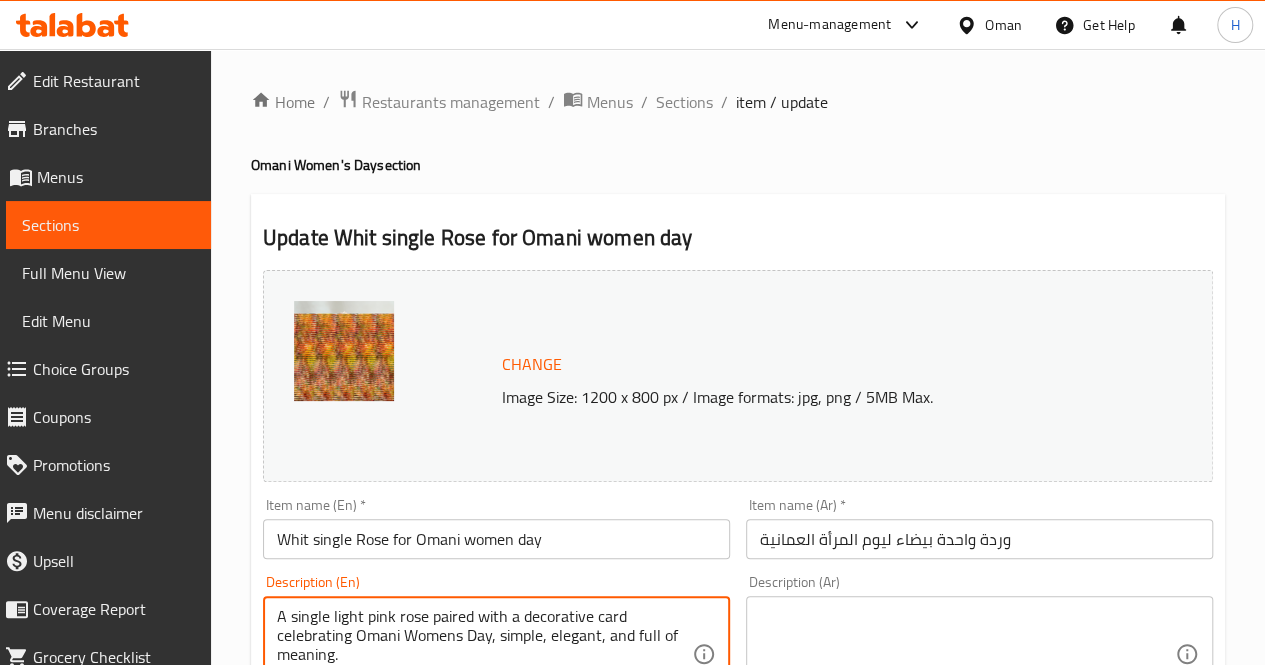 scroll, scrollTop: 24, scrollLeft: 0, axis: vertical 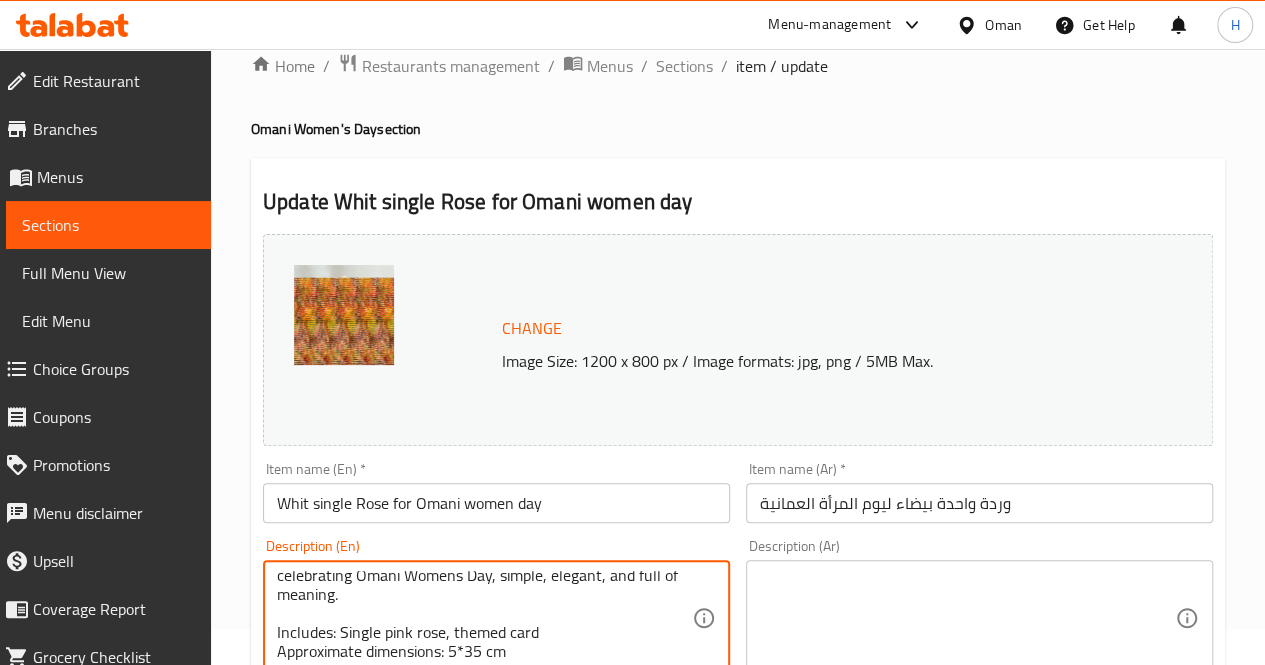type on "A single light pink rose paired with a decorative card celebrating Omani Womens Day, simple, elegant, and full of meaning.
Includes: Single pink rose, themed card
Approximate dimensions: 5*35 cm" 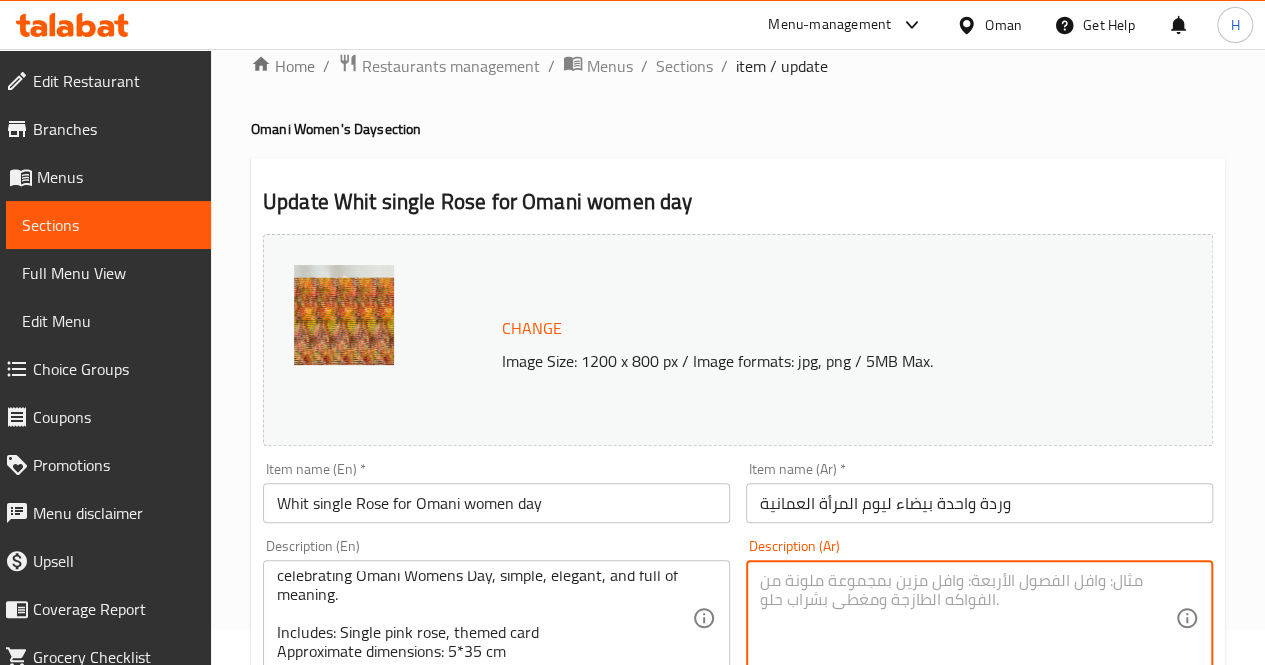 click at bounding box center [967, 618] 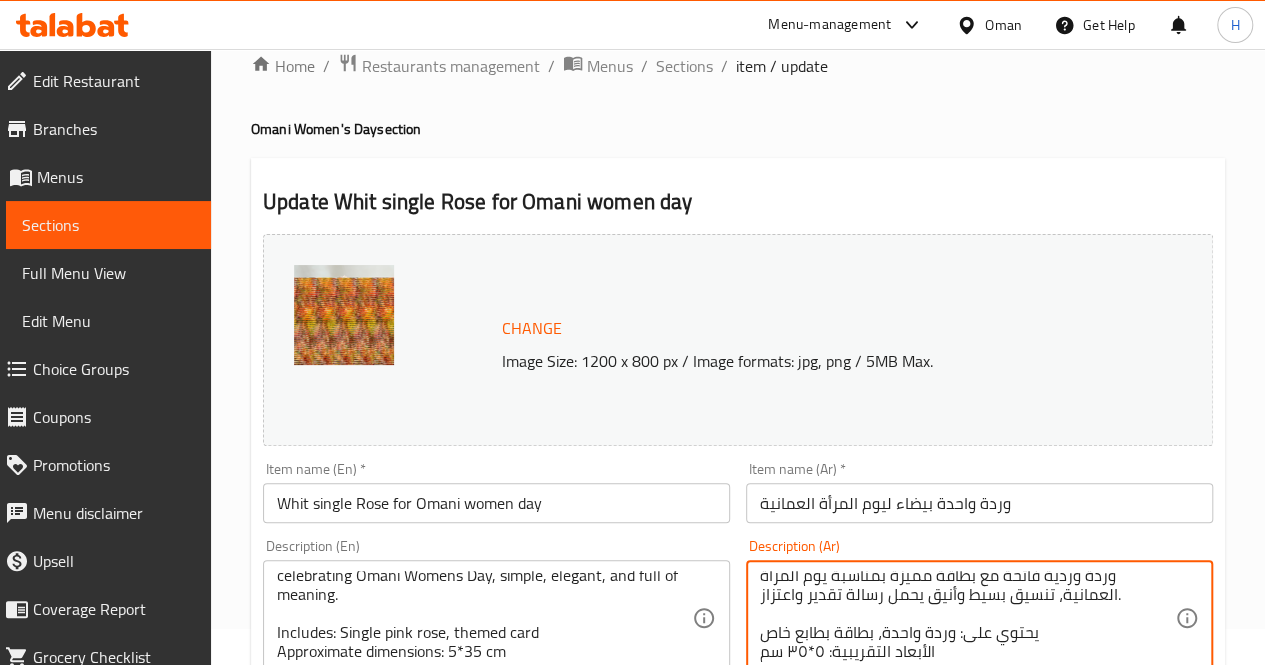 scroll, scrollTop: 0, scrollLeft: 0, axis: both 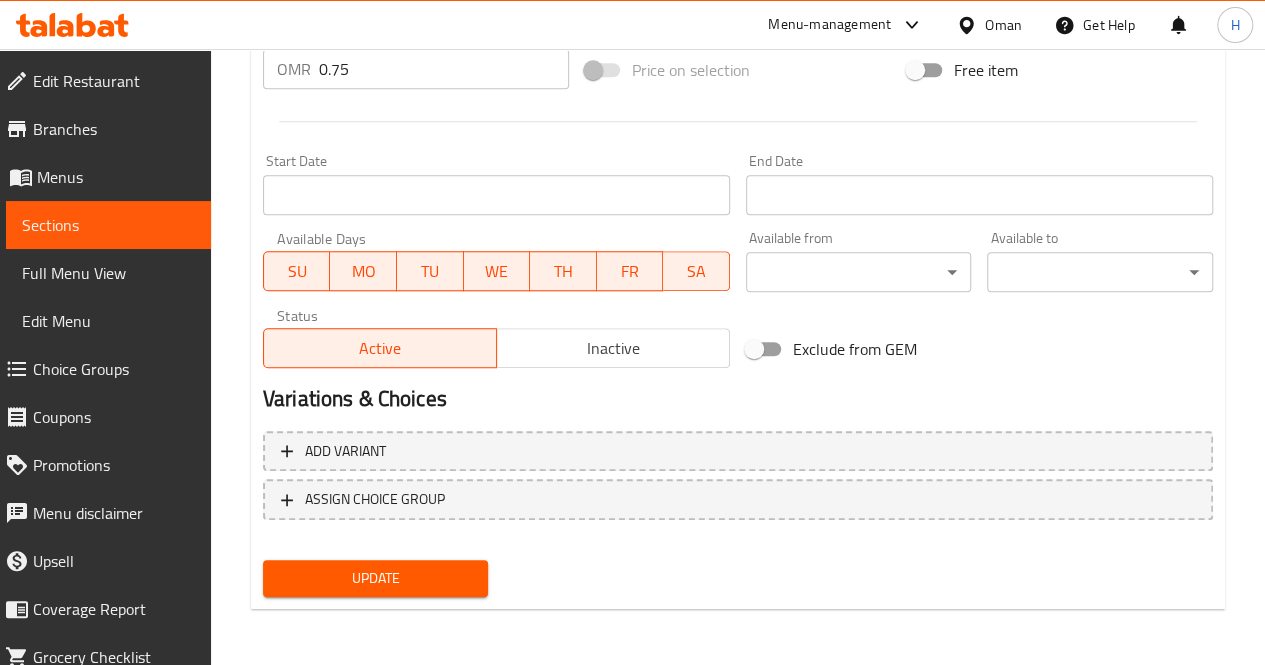 type on "وردة وردية فاتحة مع بطاقة مميزة بمناسبة يوم المرأة العمانية، تنسيق بسيط وأنيق يحمل رسالة تقدير واعتزاز.
يحتوي على: وردة واحدة، بطاقة بطابع خاص
الأبعاد التقريبية: ٥*٣٥ سم" 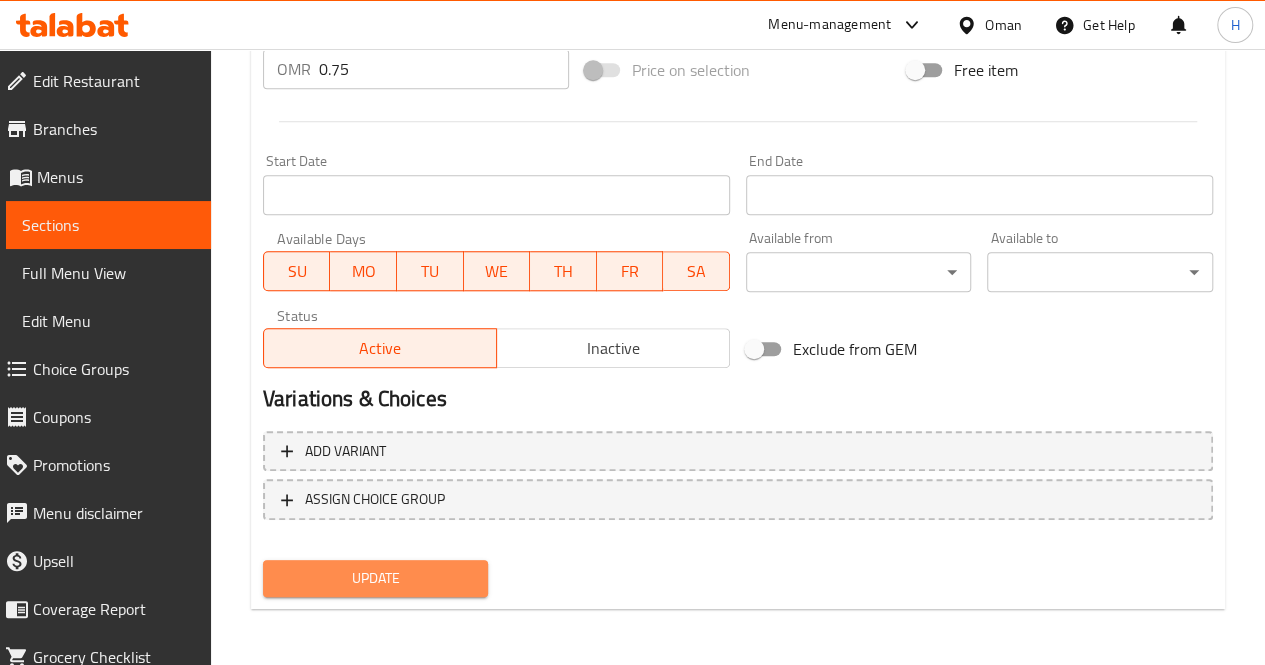 click on "Update" at bounding box center [376, 578] 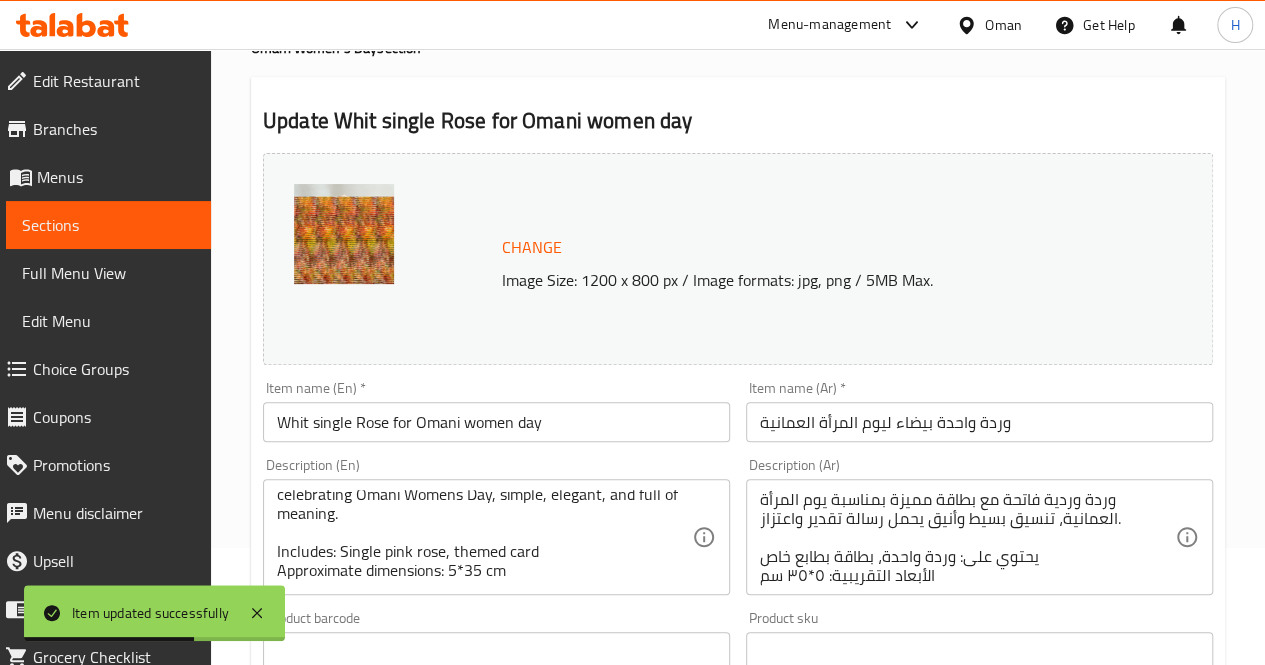 scroll, scrollTop: 0, scrollLeft: 0, axis: both 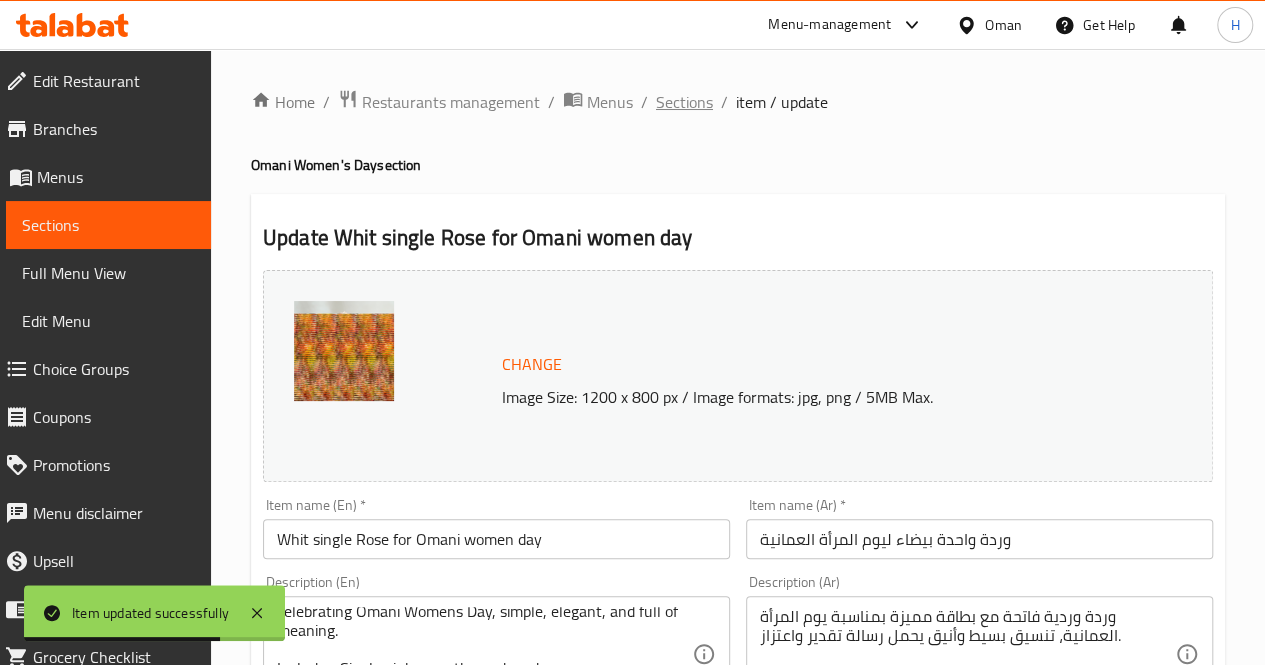 click on "Sections" at bounding box center [684, 102] 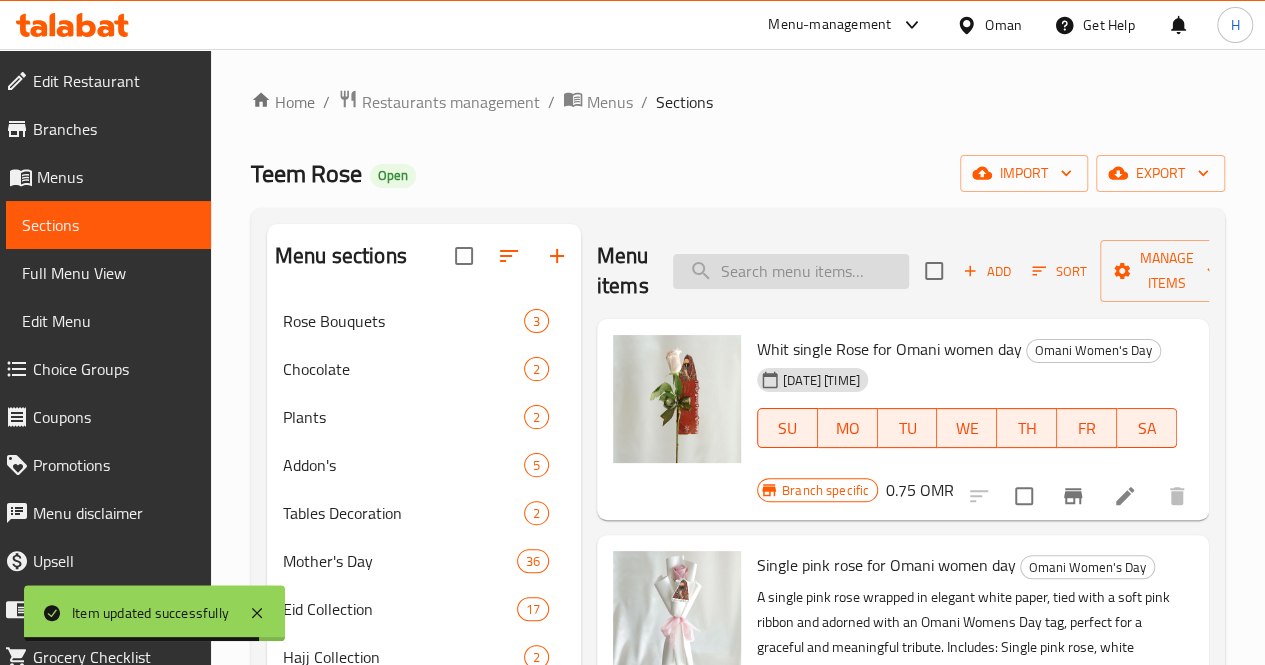 click at bounding box center [791, 271] 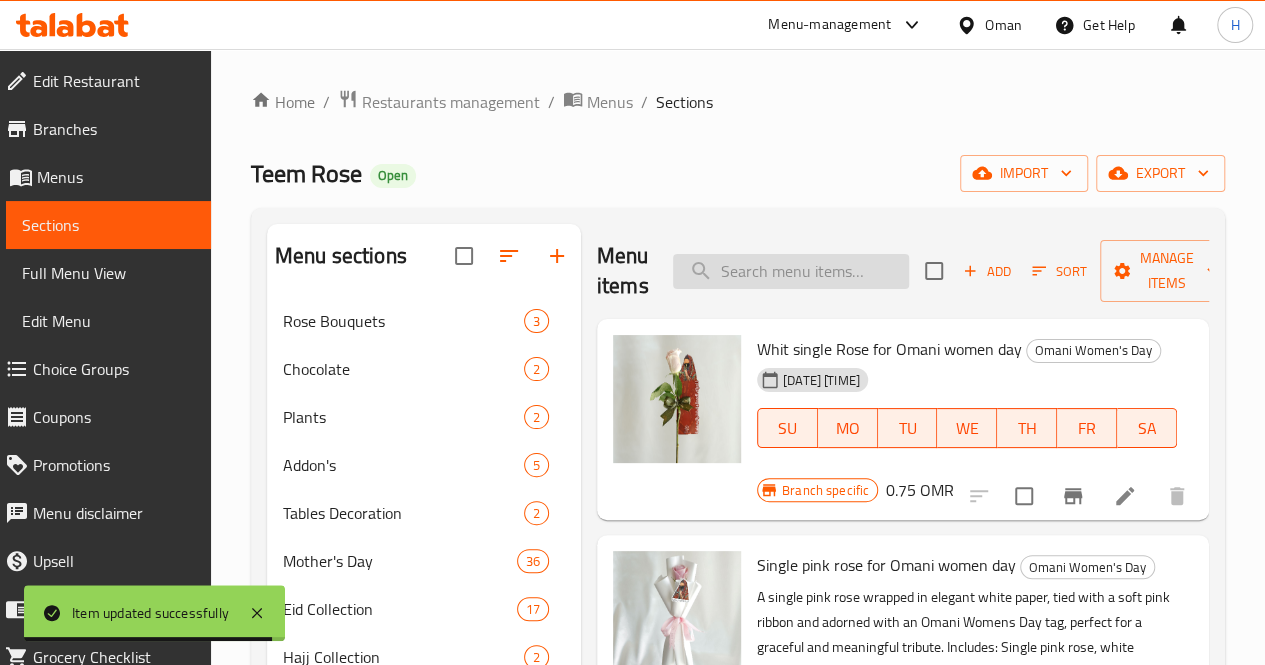 paste on "Day of Happiness" 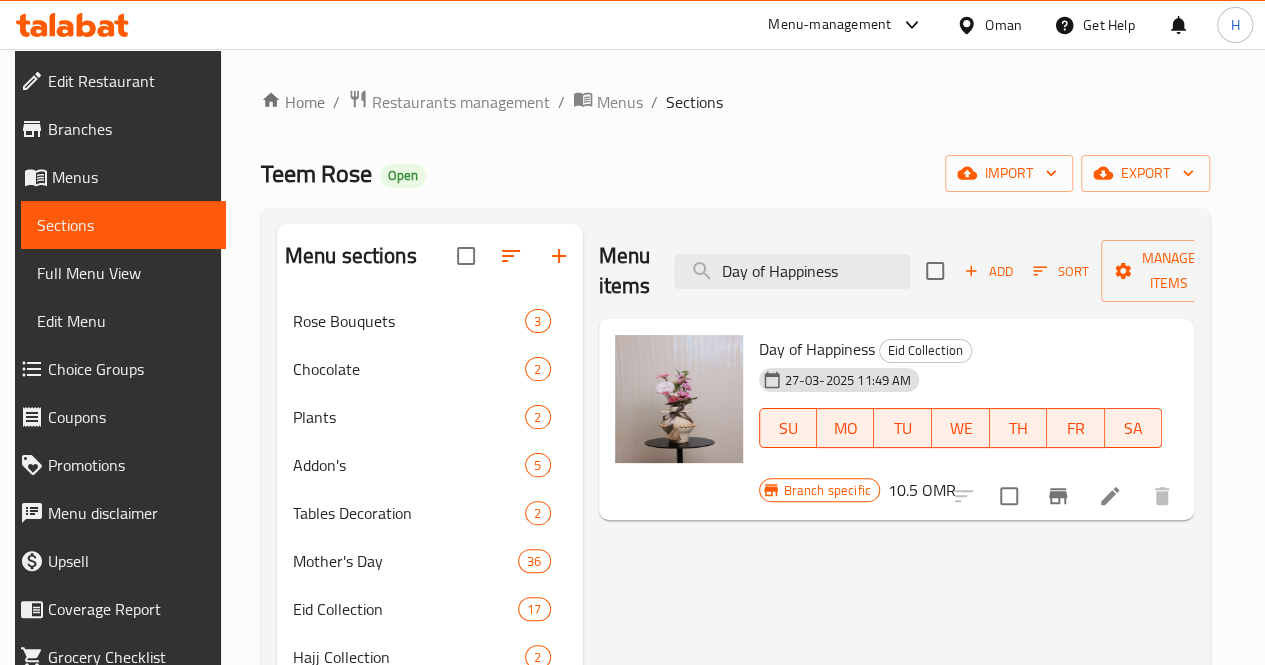 type on "Day of Happiness" 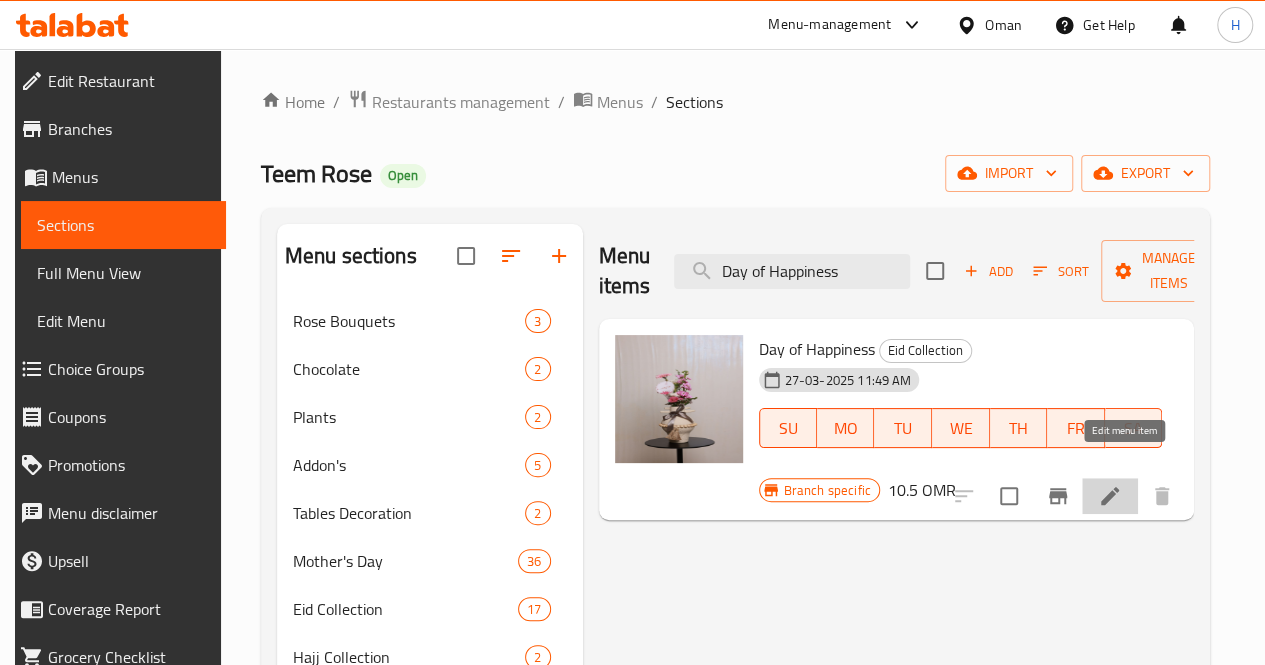 click 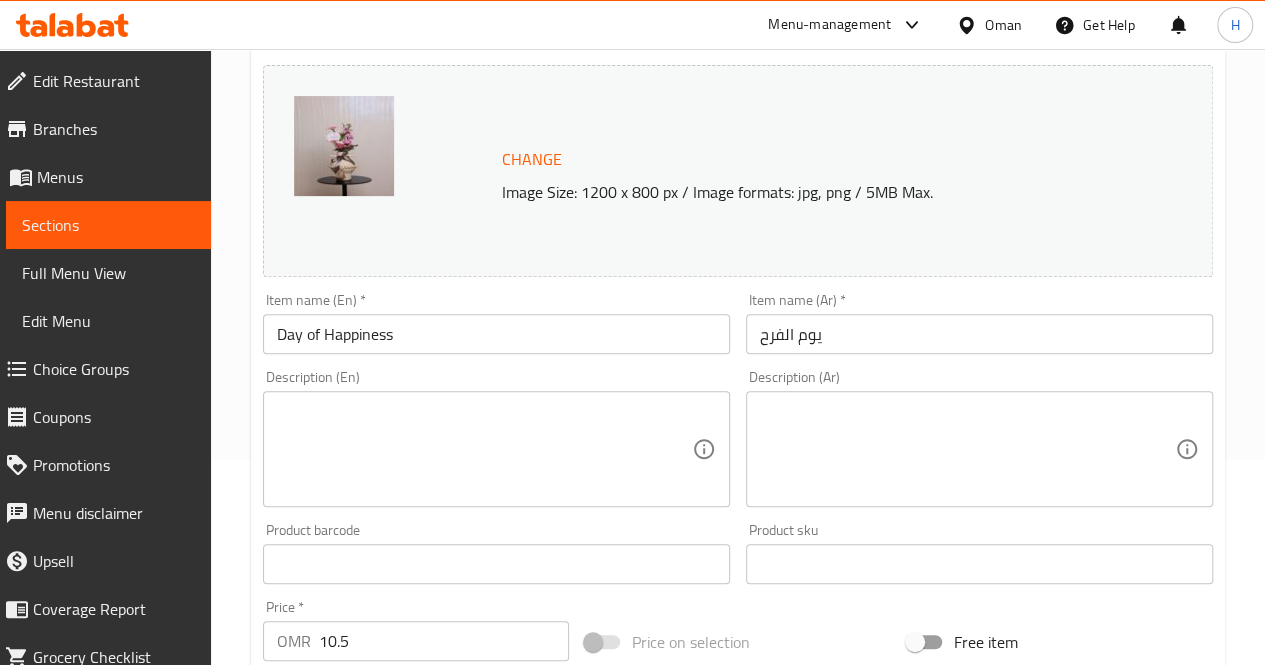 scroll, scrollTop: 206, scrollLeft: 0, axis: vertical 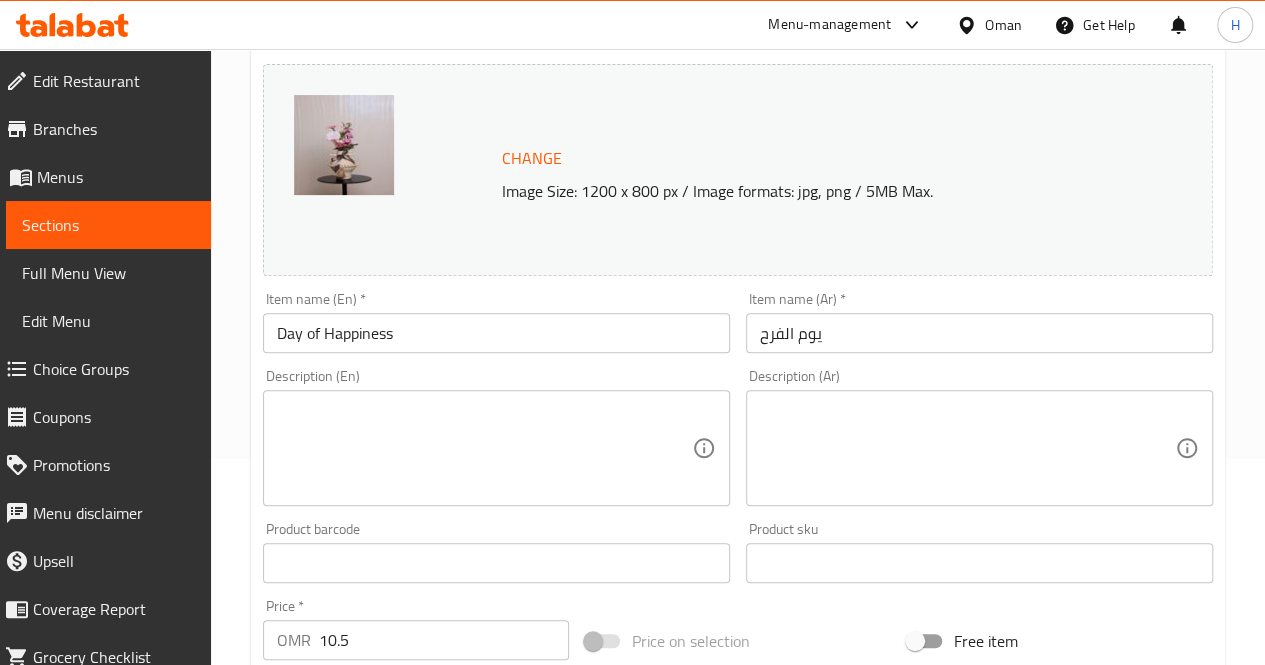 click at bounding box center [484, 448] 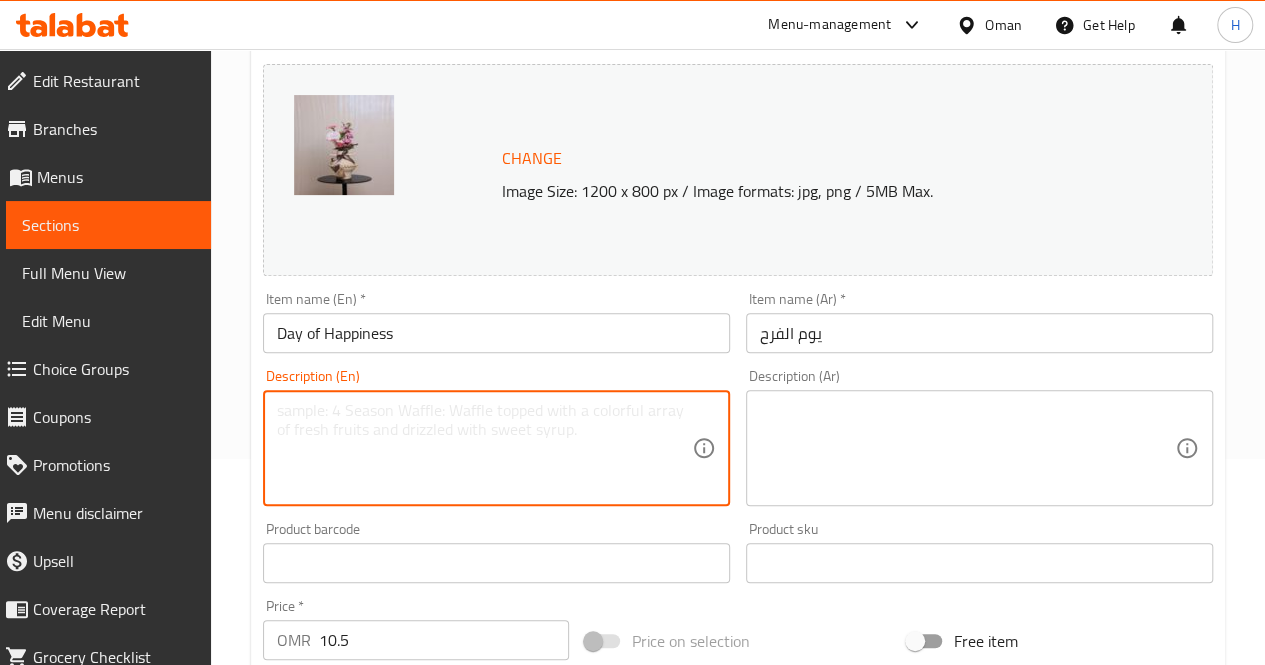 paste on "A delicate Eid arrangement in a textured cream vase, featuring soft pink and white blooms with an eid mubarak in tag, perfect for gifting with charm and warmth.
Includes: Gerbera, roses, stock, carnations, limonium
Approximate dimensions: 35*40 cm" 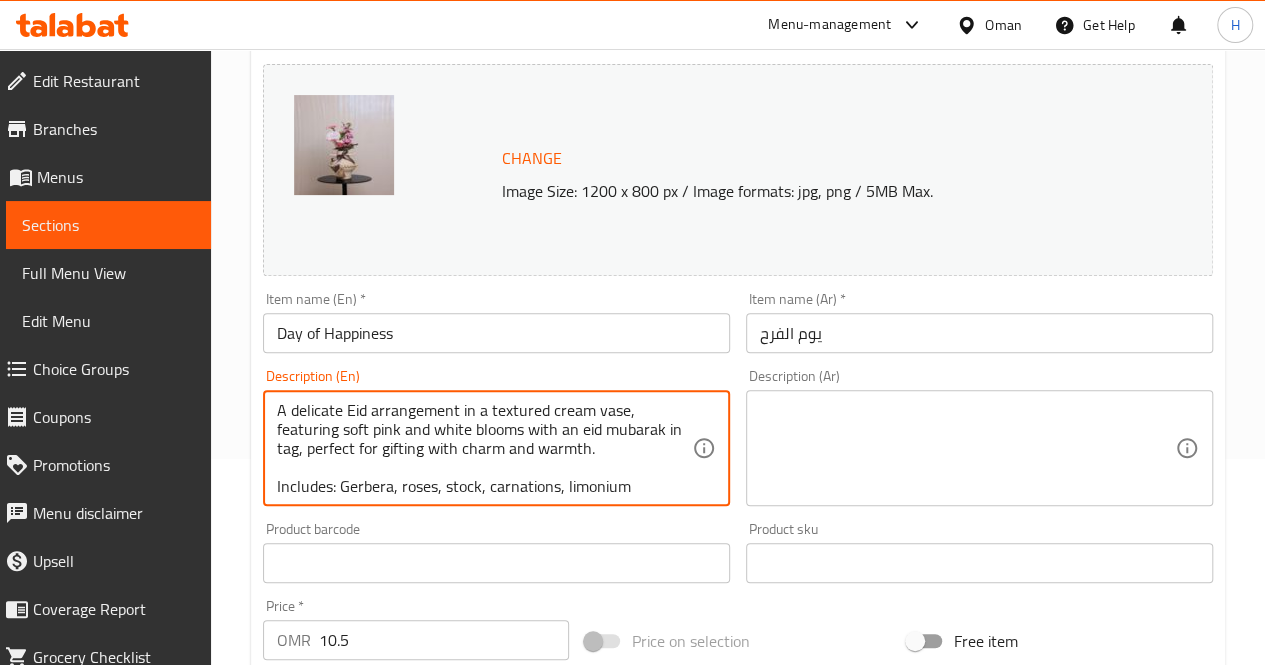 scroll, scrollTop: 24, scrollLeft: 0, axis: vertical 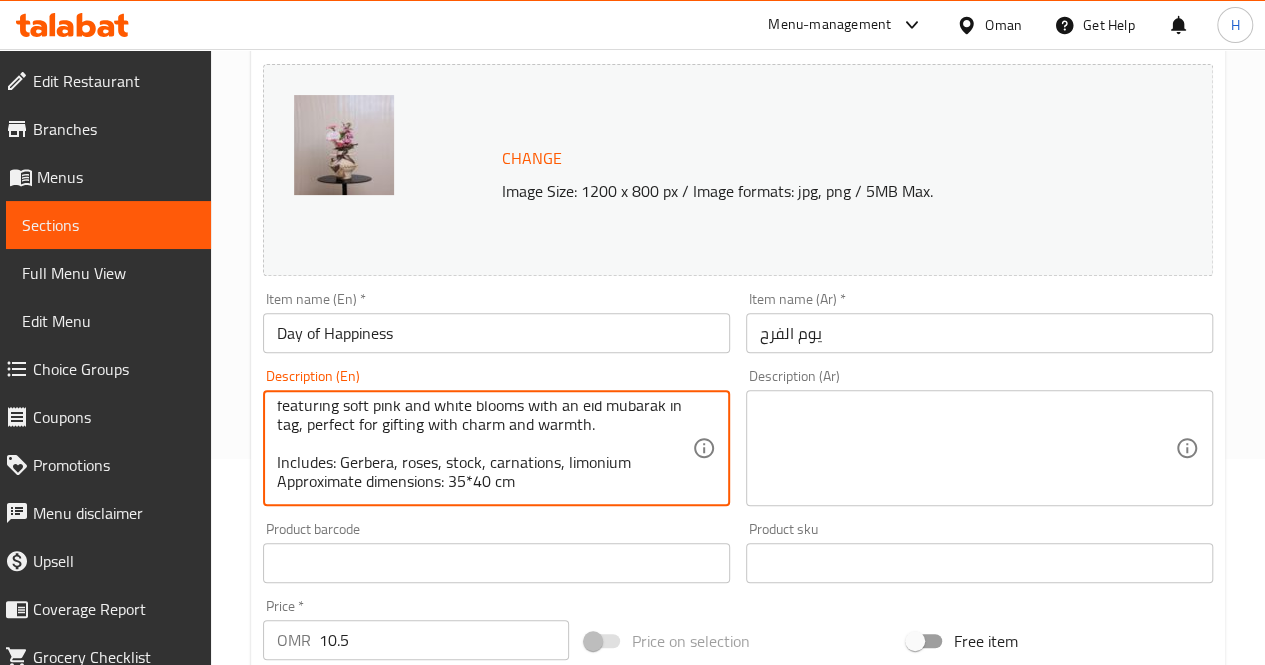 type on "A delicate Eid arrangement in a textured cream vase, featuring soft pink and white blooms with an eid mubarak in tag, perfect for gifting with charm and warmth.
Includes: Gerbera, roses, stock, carnations, limonium
Approximate dimensions: 35*40 cm" 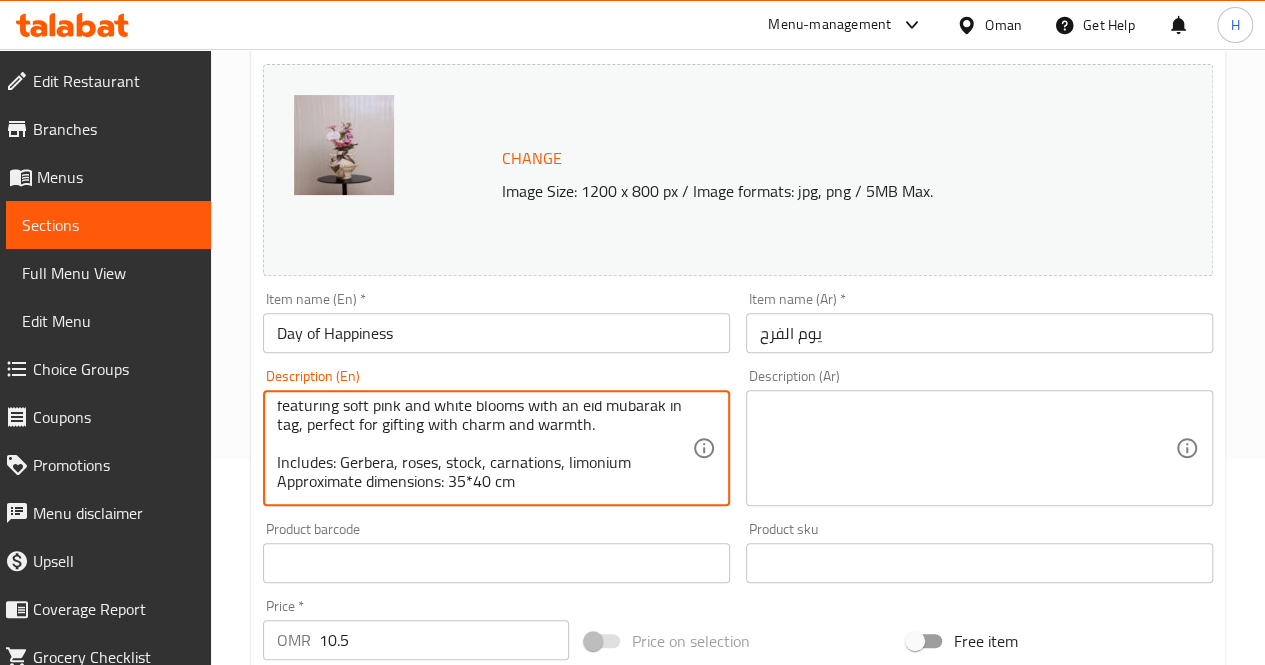 click at bounding box center (967, 448) 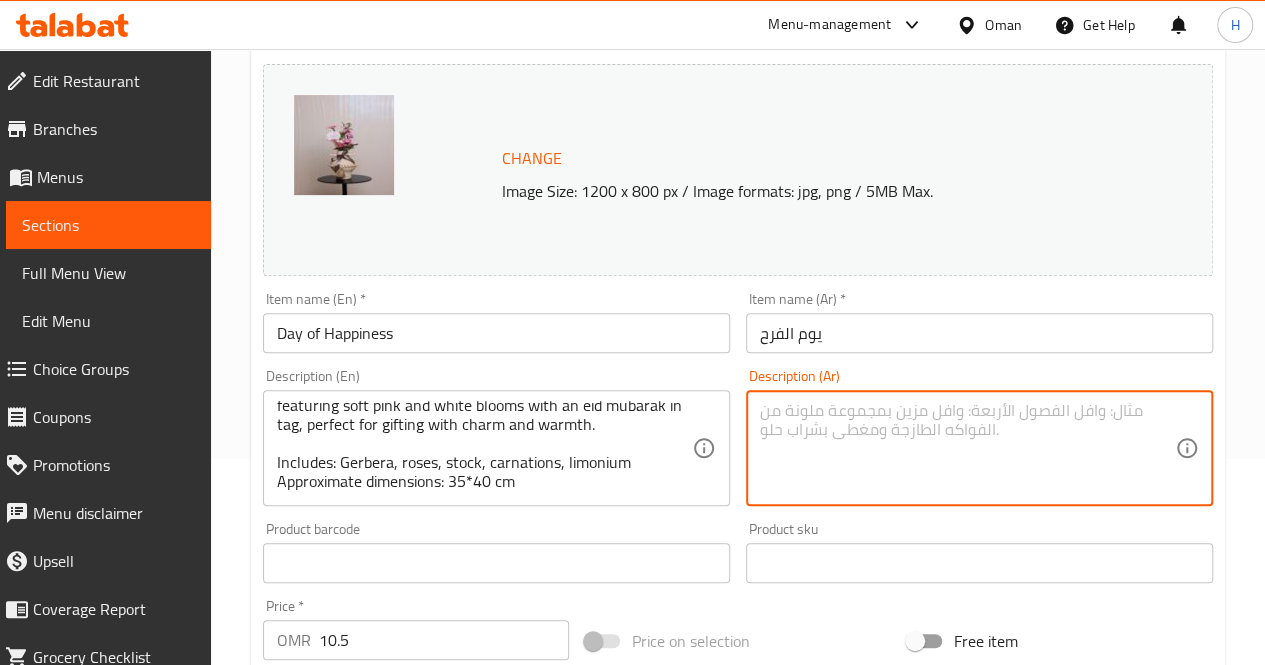 paste on "تنسيق زهور ناعم في فازة كريمية بتفاصيل أنيقة، يضم ورودًا بألوان الزهري والأبيض ومزين ببطاقة عيدكم مبارك، مثالي لهدية عيد تحمل طابعًا رقيقًا ومميزًا.
يحتوي على: جربيرا، ورود، ستوك، قرنفل، ليمونيوم
الأبعاد التقريبية: ٣٥*٤٠ سم" 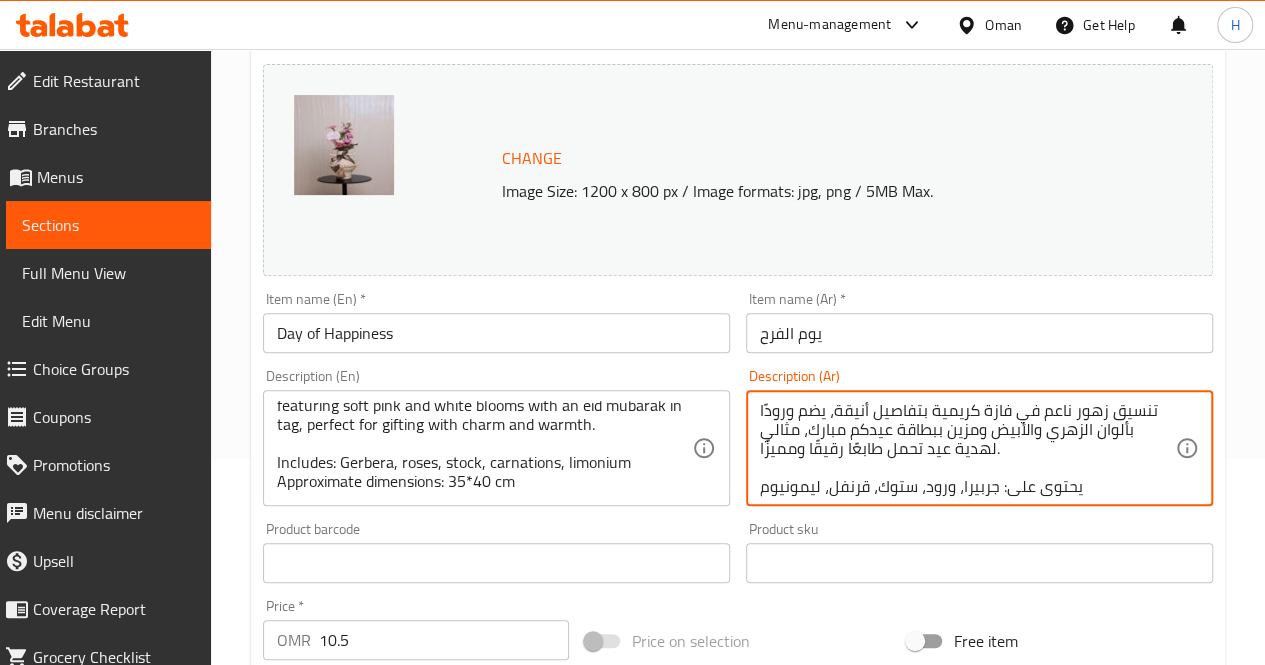 scroll, scrollTop: 38, scrollLeft: 0, axis: vertical 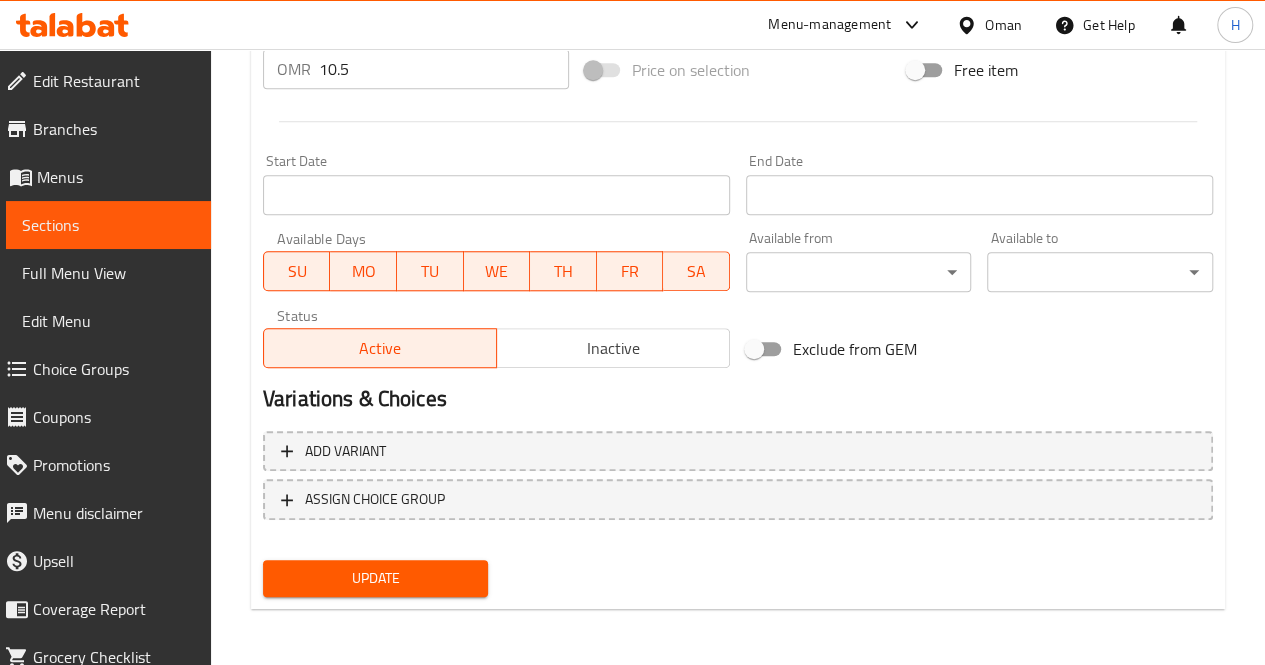 type on "تنسيق زهور ناعم في فازة كريمية بتفاصيل أنيقة، يضم ورودًا بألوان الزهري والأبيض ومزين ببطاقة عيدكم مبارك، مثالي لهدية عيد تحمل طابعًا رقيقًا ومميزًا.
يحتوي على: جربيرا، ورود، ستوك، قرنفل، ليمونيوم
الأبعاد التقريبية: ٣٥*٤٠ سم" 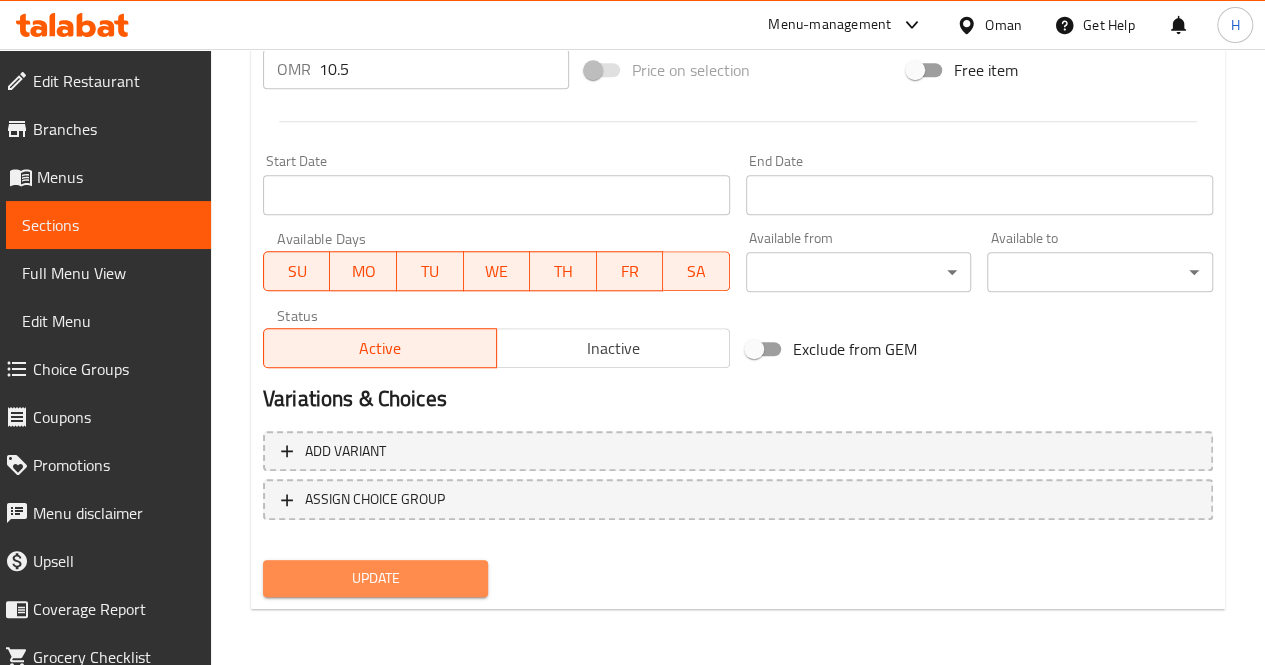 click on "Update" at bounding box center [376, 578] 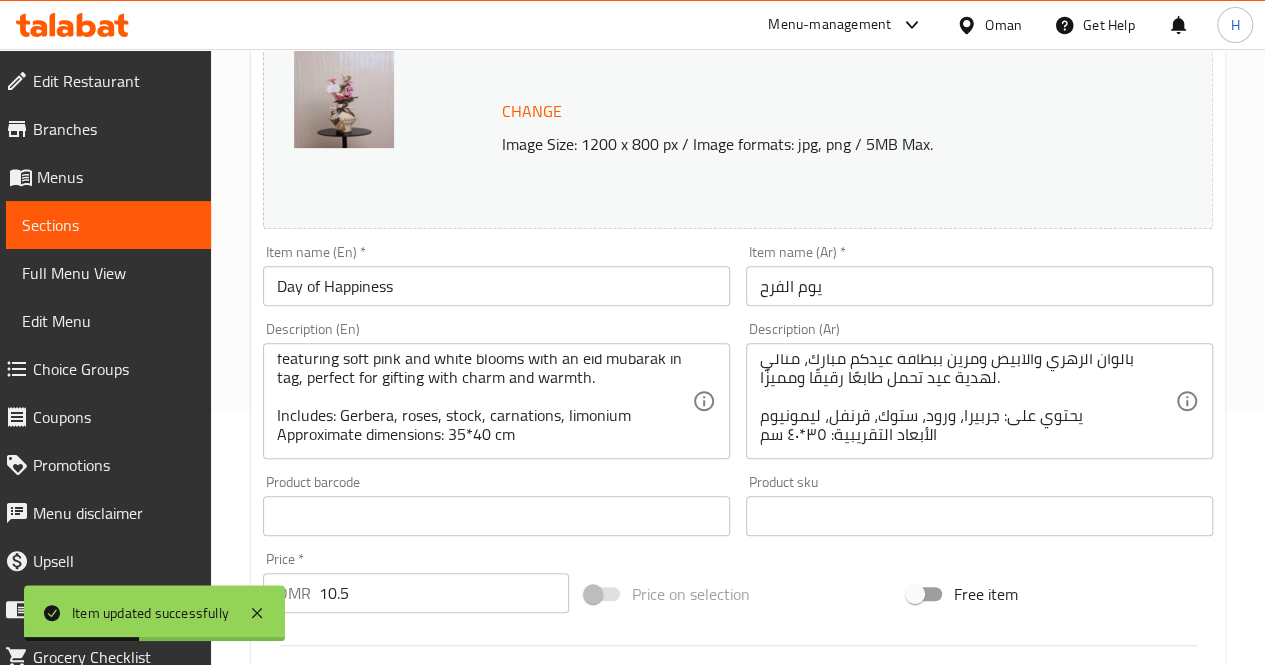 scroll, scrollTop: 0, scrollLeft: 0, axis: both 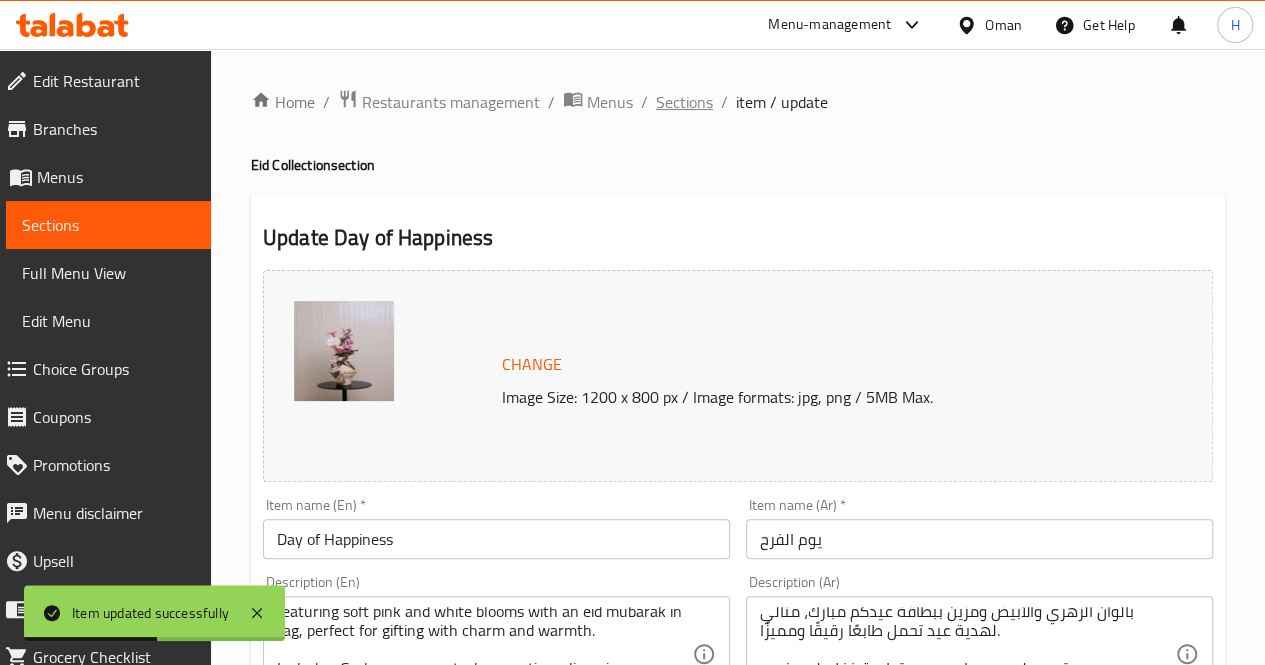 click on "Sections" at bounding box center (684, 102) 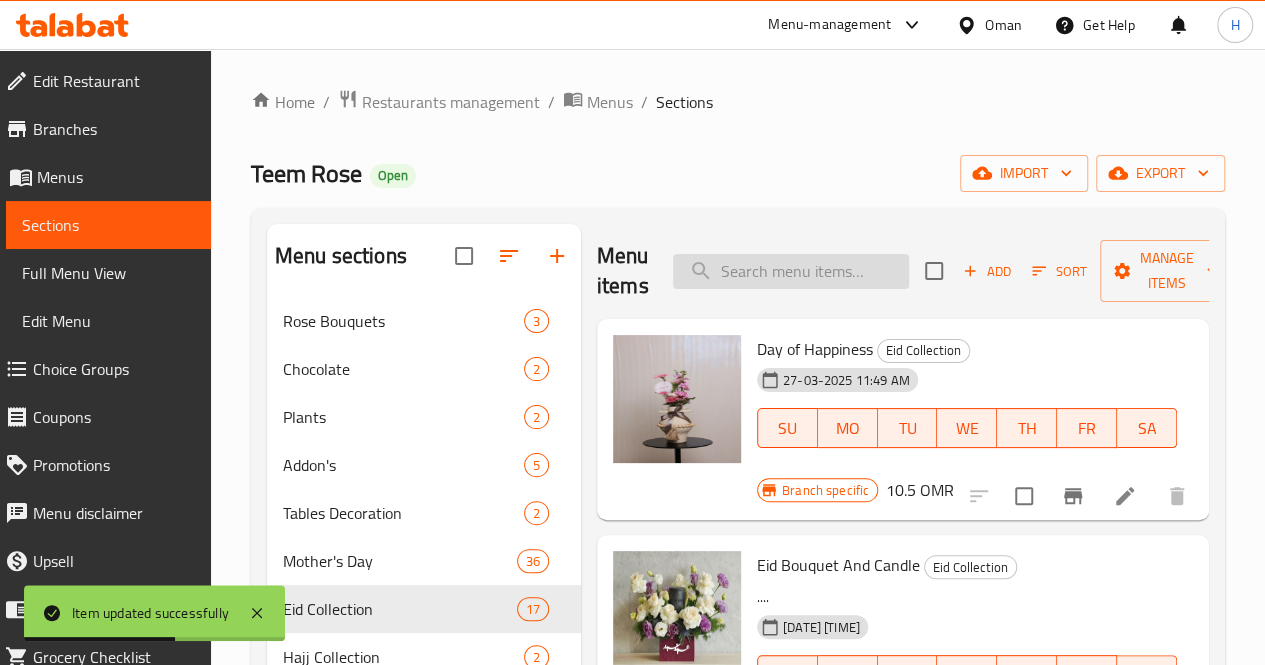 click at bounding box center (791, 271) 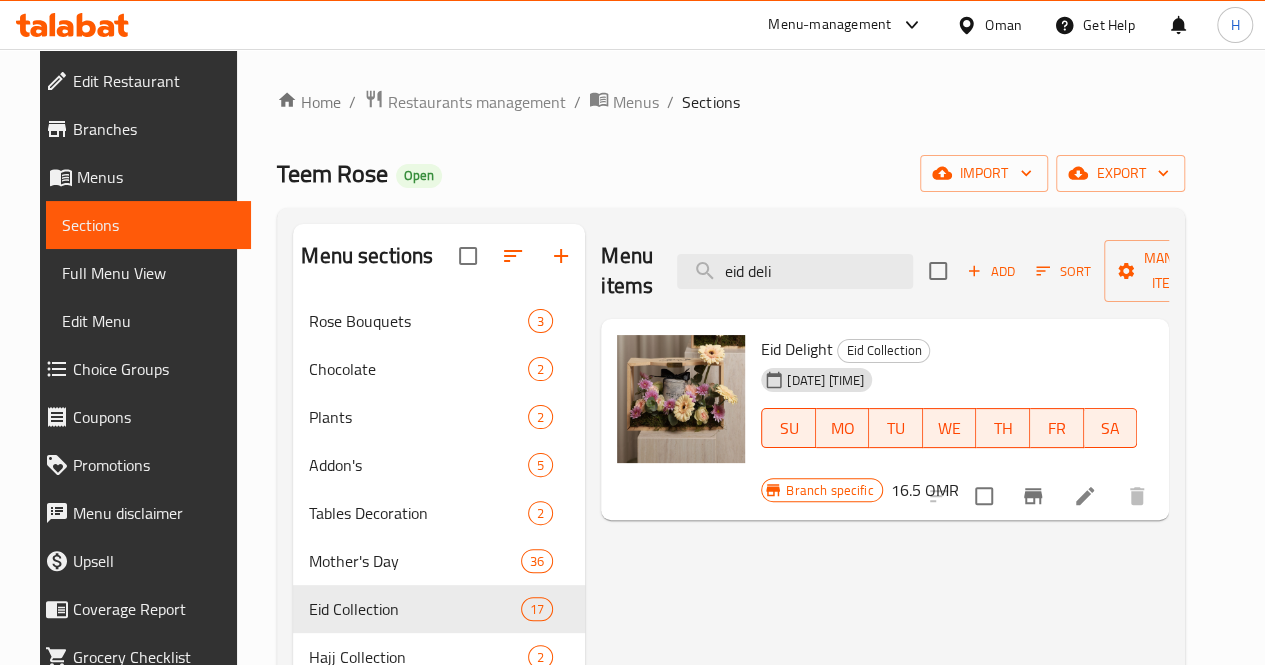 type on "eid deli" 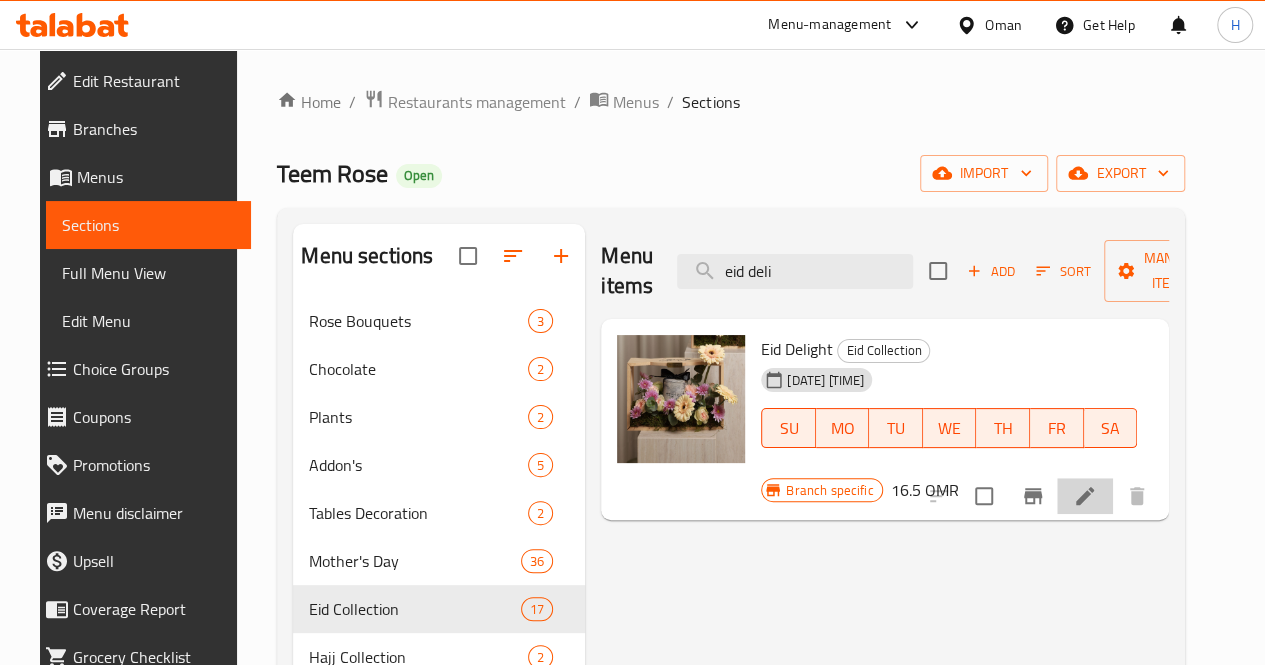 click at bounding box center (1085, 496) 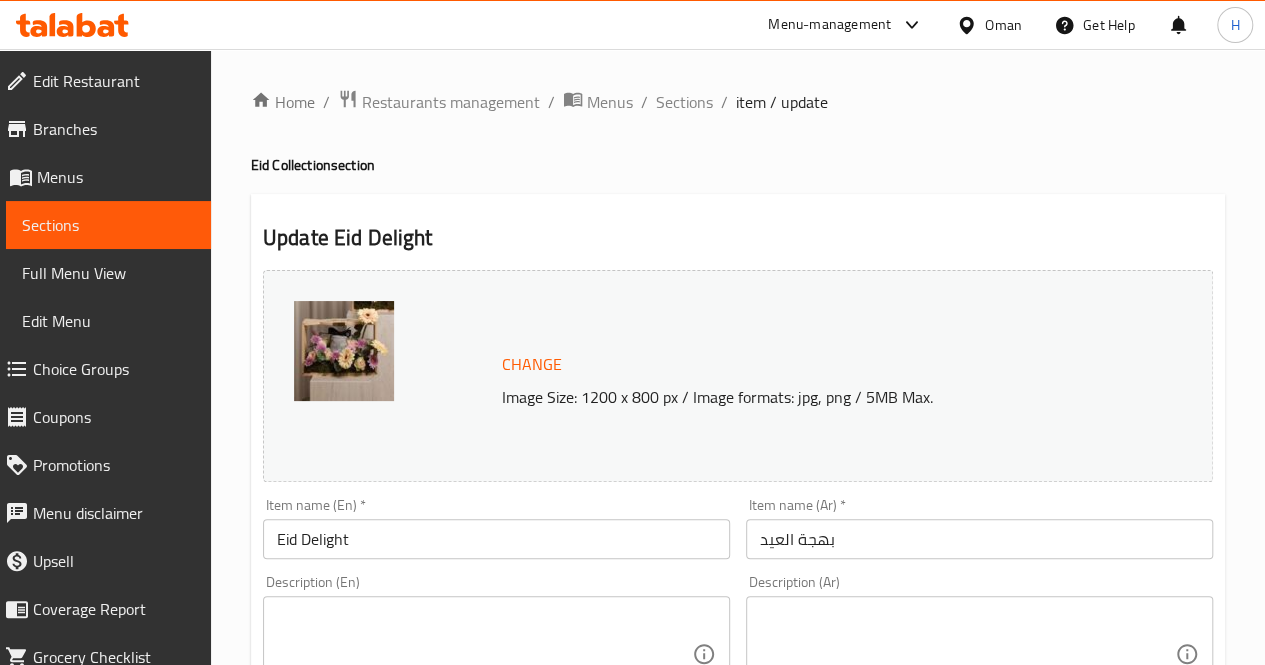 click at bounding box center (484, 654) 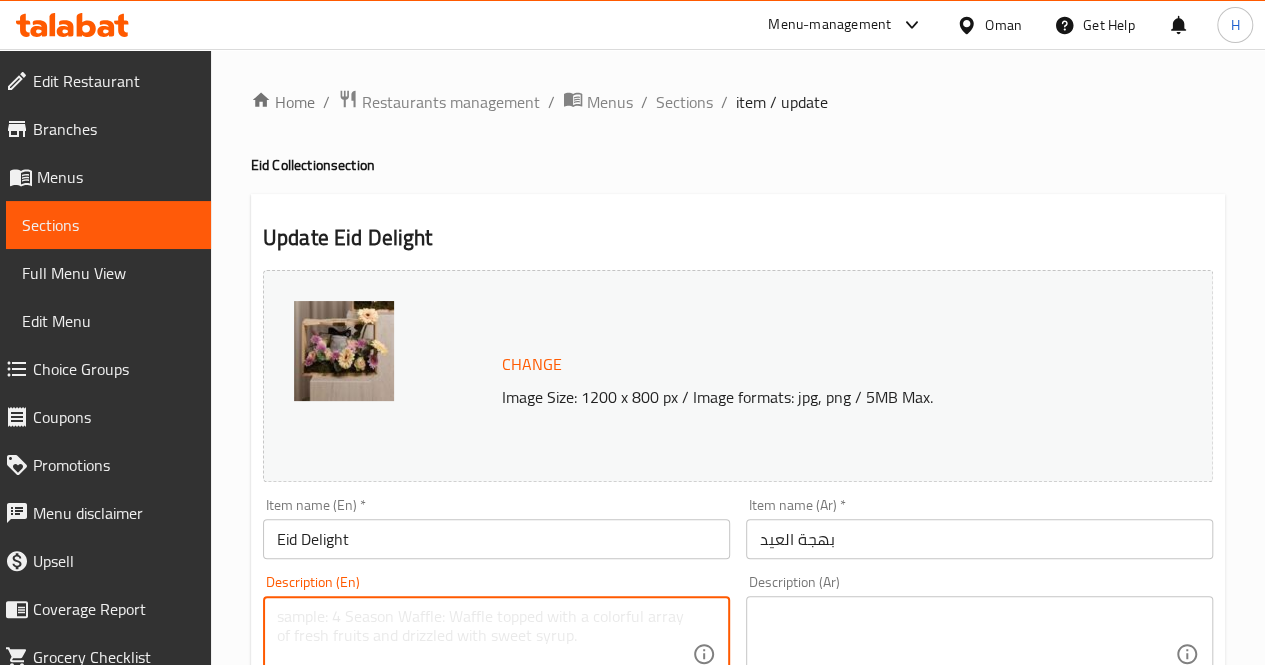 paste on "A stylish Eid gift box featuring pastel-toned blooms in soft yellow, blush pink, and lavender, arranged around a candle and presented in a wooden frame, perfect for elegant and thoughtful gifting.
Includes: Gerbera, chrysanthemums, spray roses, eucalyptus, candle
Approximate dimensions: 35*30 cm" 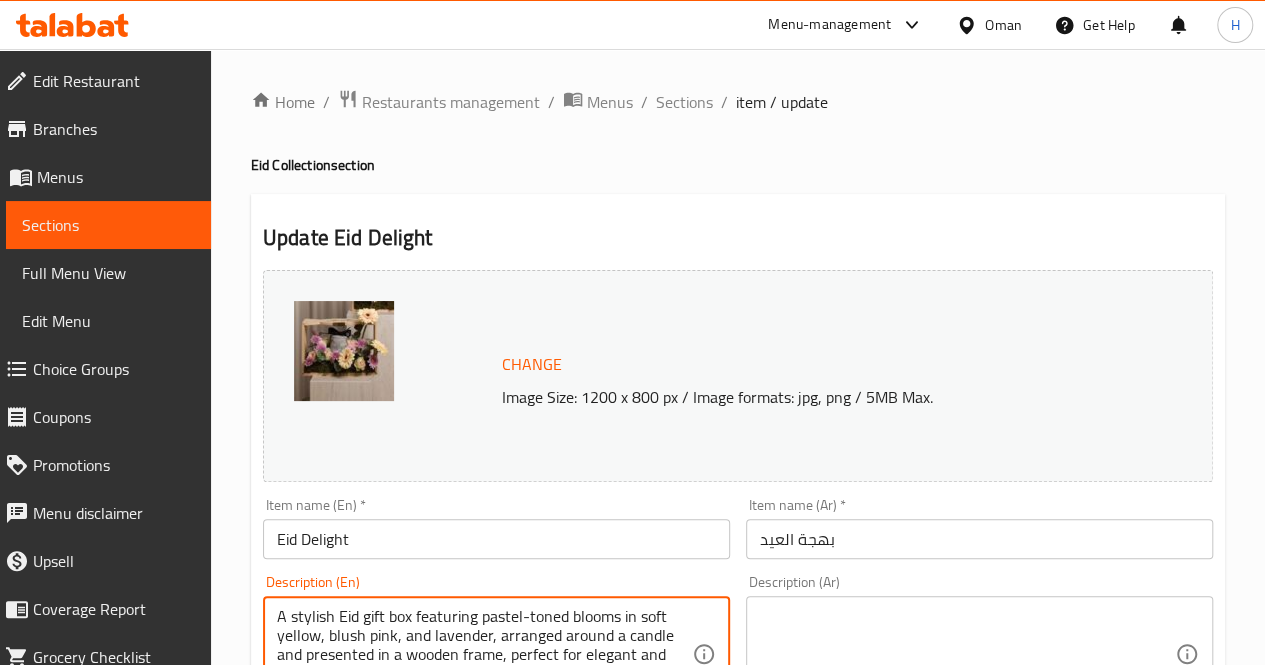 scroll, scrollTop: 36, scrollLeft: 0, axis: vertical 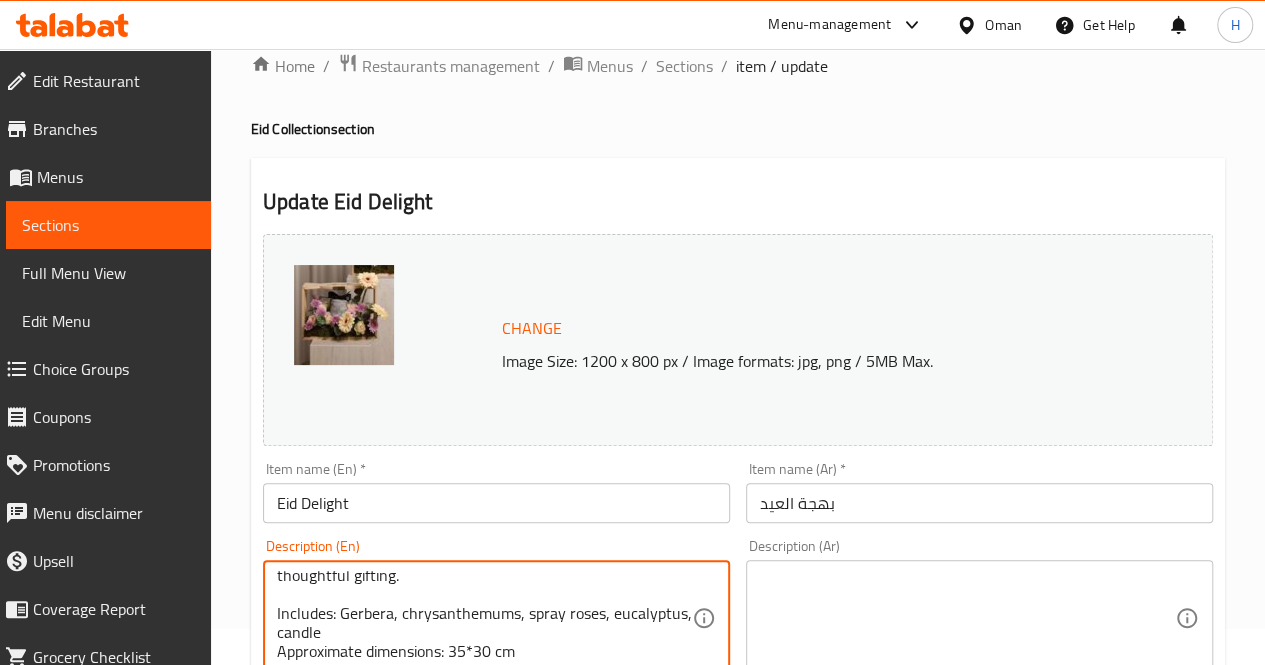type on "A stylish Eid gift box featuring pastel-toned blooms in soft yellow, blush pink, and lavender, arranged around a candle and presented in a wooden frame, perfect for elegant and thoughtful gifting.
Includes: Gerbera, chrysanthemums, spray roses, eucalyptus, candle
Approximate dimensions: 35*30 cm" 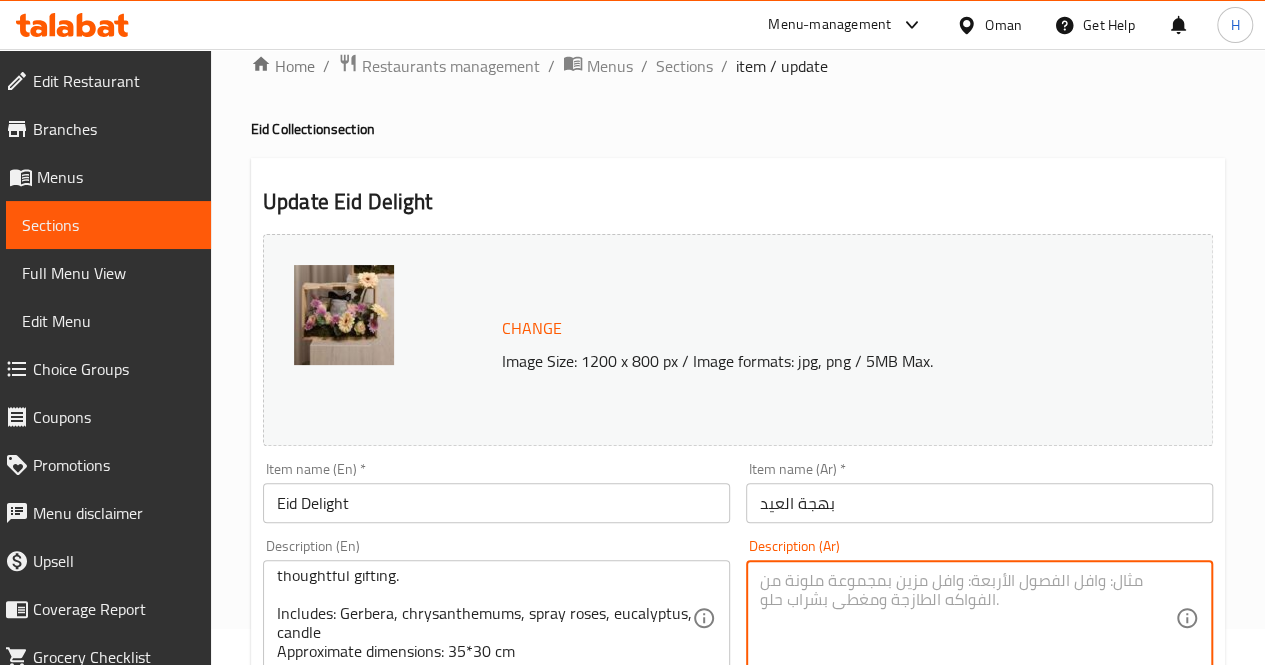 click at bounding box center (967, 618) 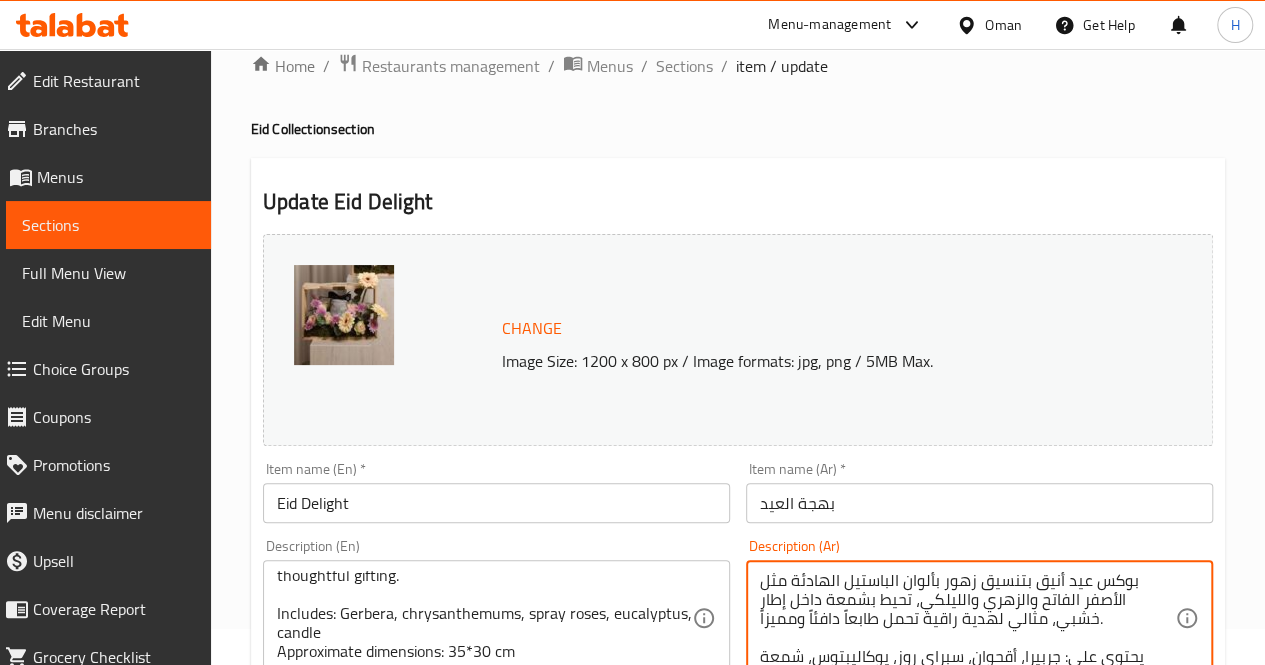 scroll, scrollTop: 38, scrollLeft: 0, axis: vertical 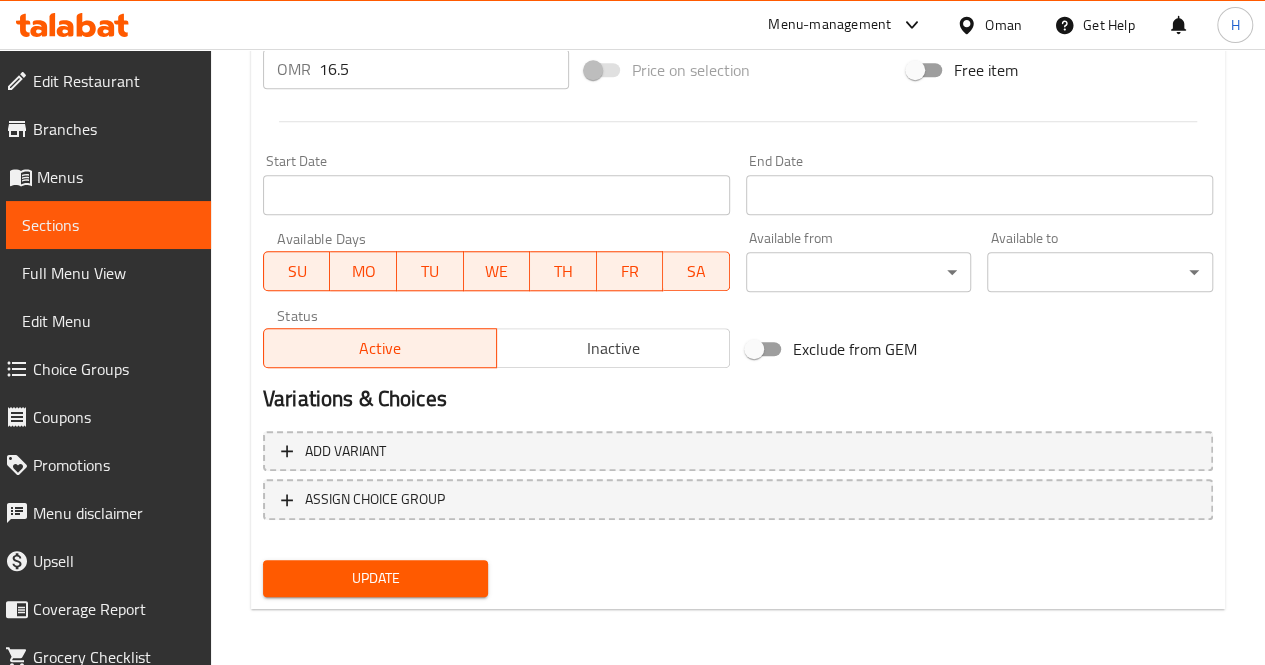 type on "بوكس عيد أنيق بتنسيق زهور بألوان الباستيل الهادئة مثل الأصفر الفاتح والزهري والليلكي، تحيط بشمعة داخل إطار خشبي، مثالي لهدية راقية تحمل طابعاً دافئاً ومميزاً.
يحتوي على: جربيرا، أقحوان، سبراي روز، يوكاليبتوس، شمعة
الأبعاد التقريبية: ٣٥*٣٠ سم" 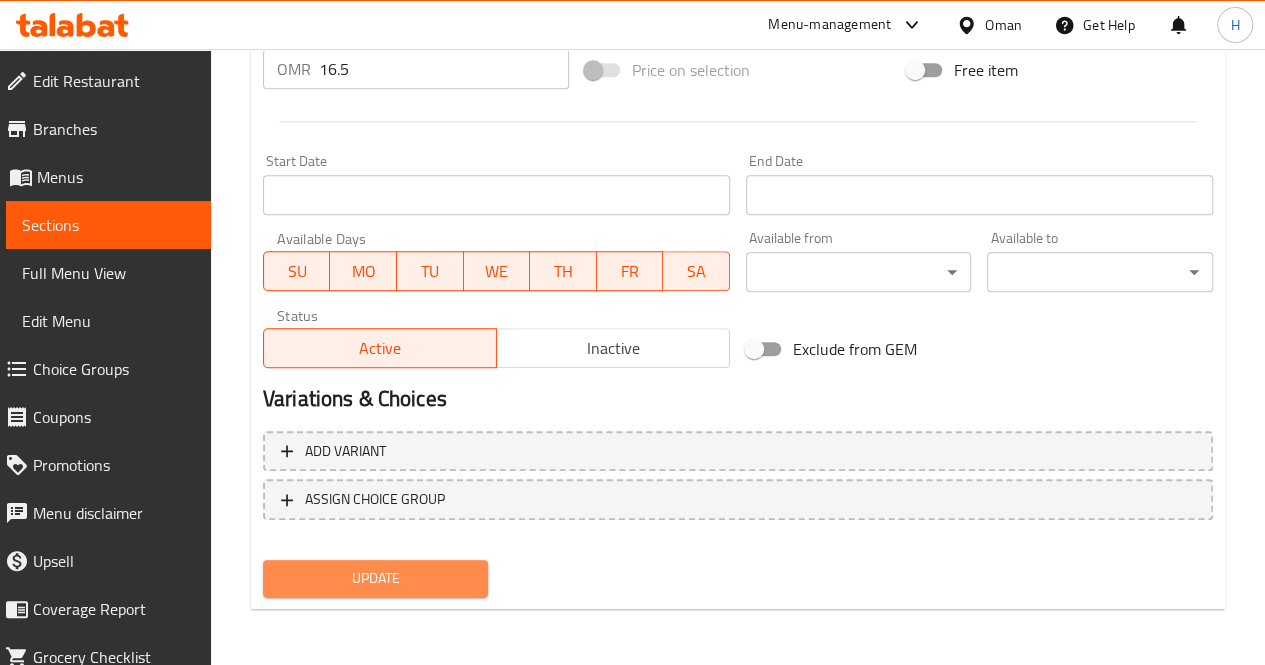click on "Update" at bounding box center [376, 578] 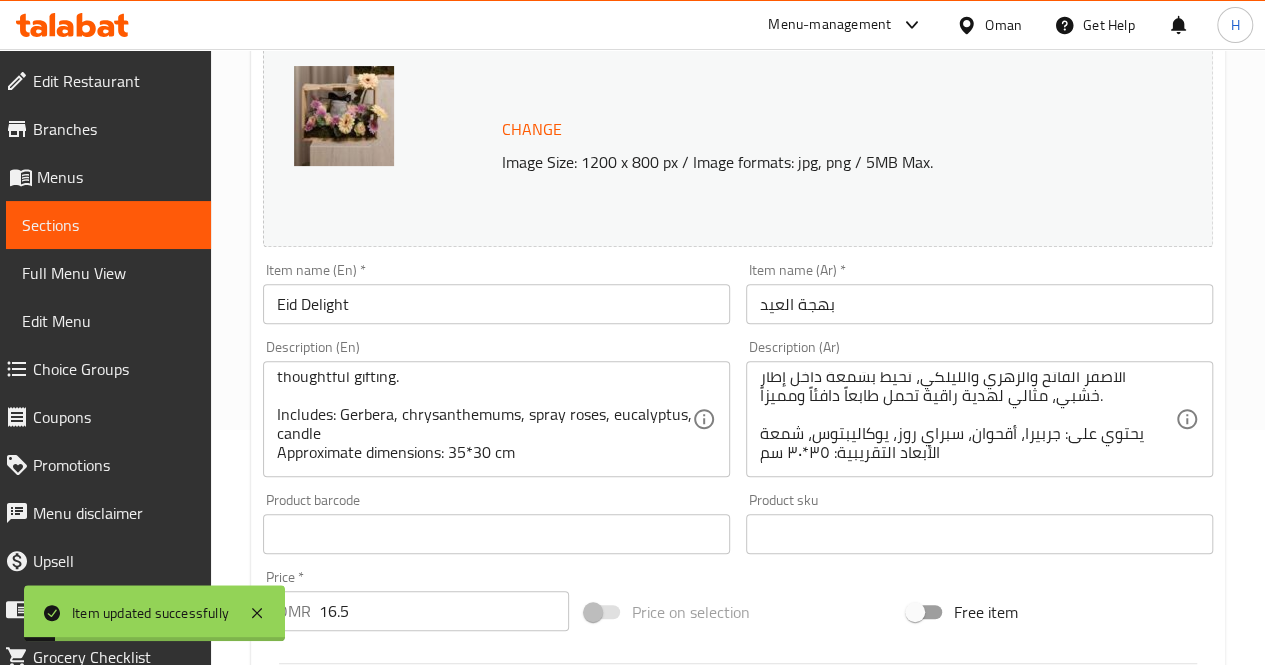 scroll, scrollTop: 0, scrollLeft: 0, axis: both 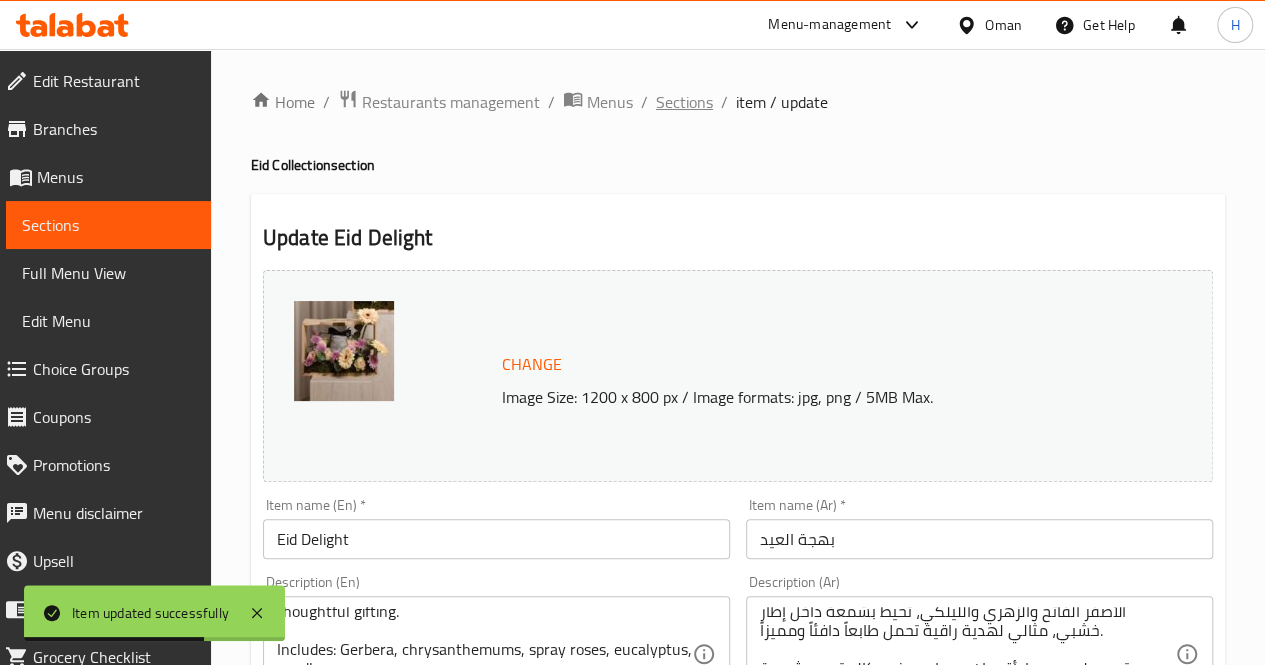 click on "Sections" at bounding box center (684, 102) 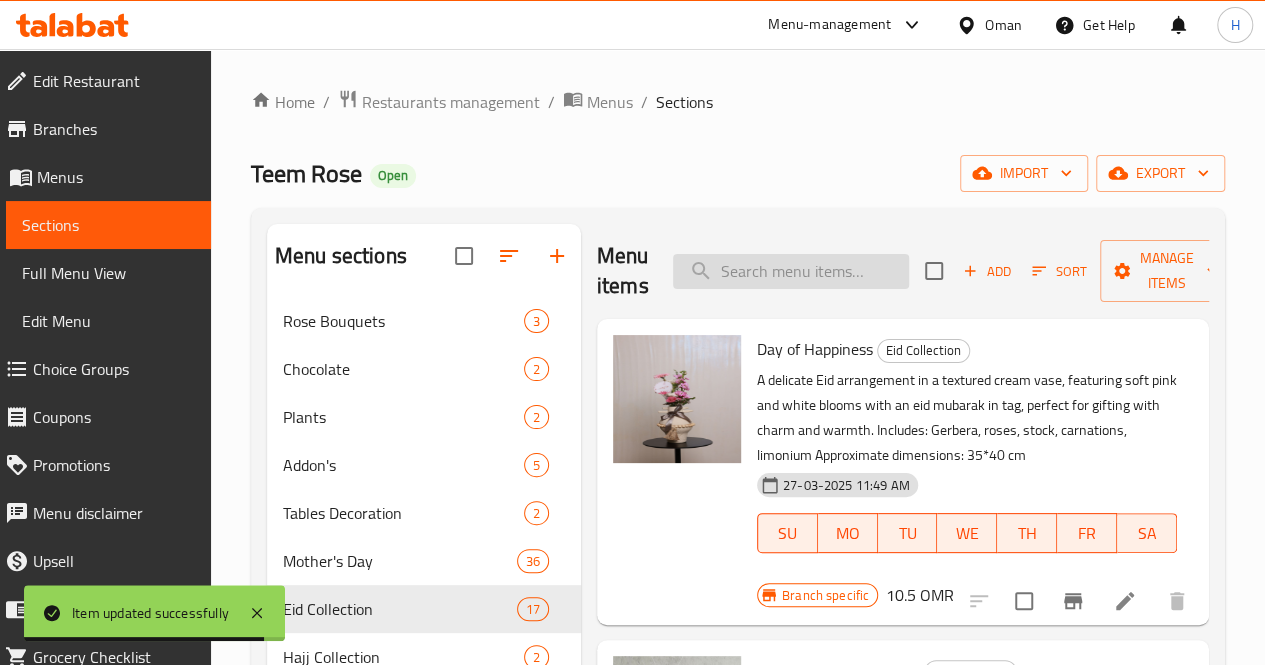 click at bounding box center (791, 271) 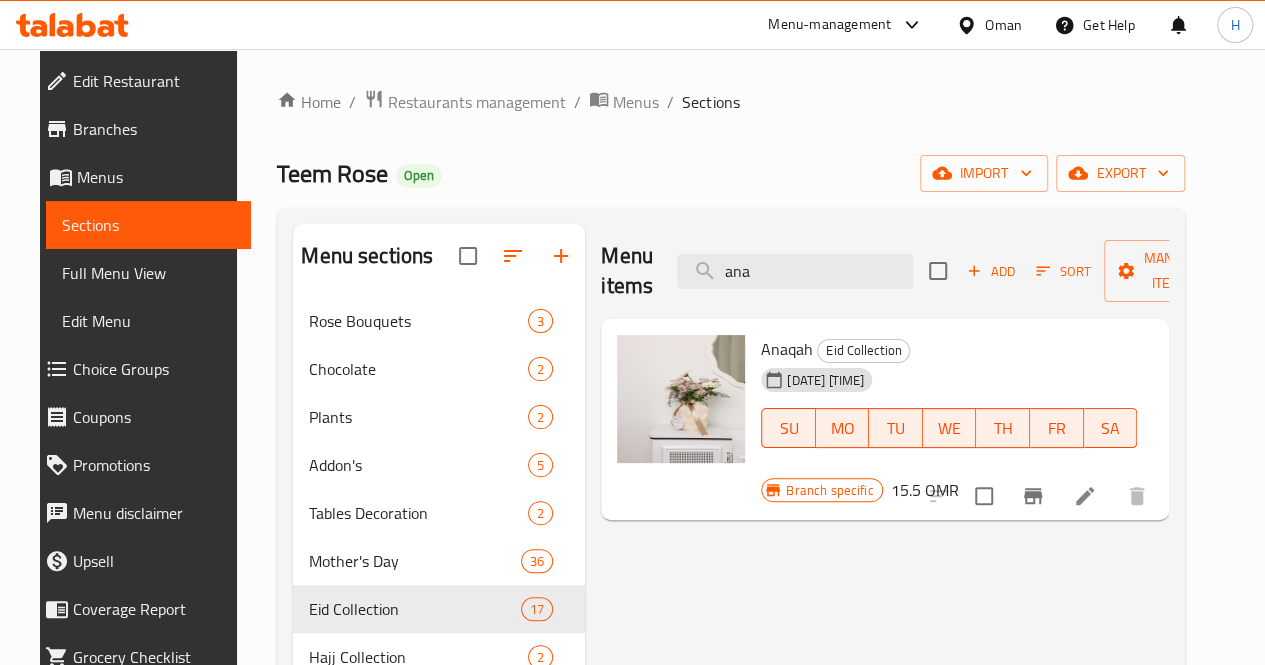 type on "ana" 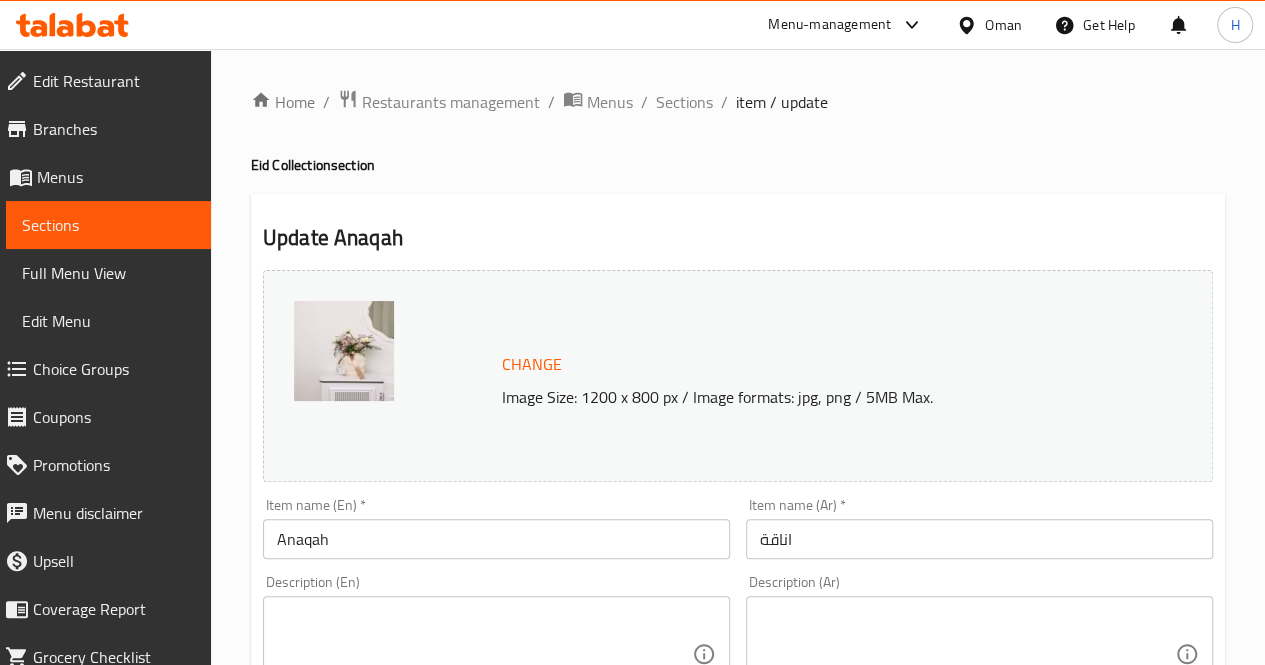 click on "Description (En)" at bounding box center [496, 654] 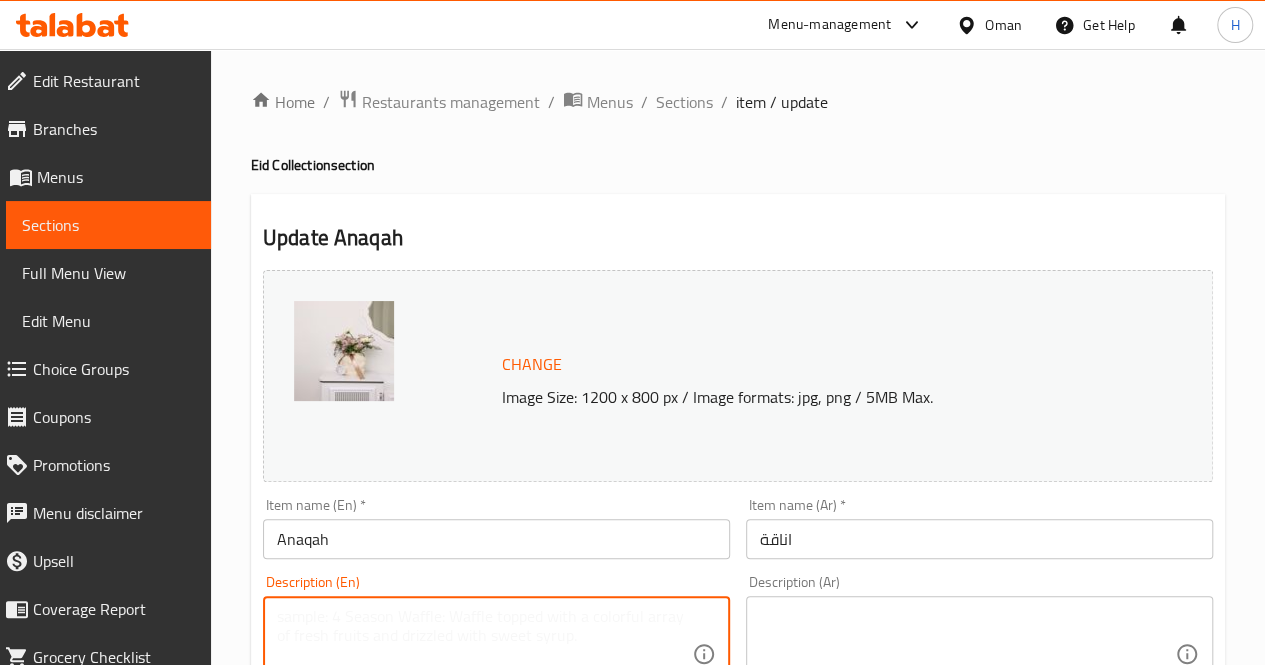 paste on "A charming floral arrangement in a sculpted ivory vase, featuring soft lilac and white blooms with an Eid Mubarak tag, perfect for small spaces and heartfelt Eid gifting.
Includes: Alstroemeria, gerbera, limonium
Approximate dimensions: 30*35 cm" 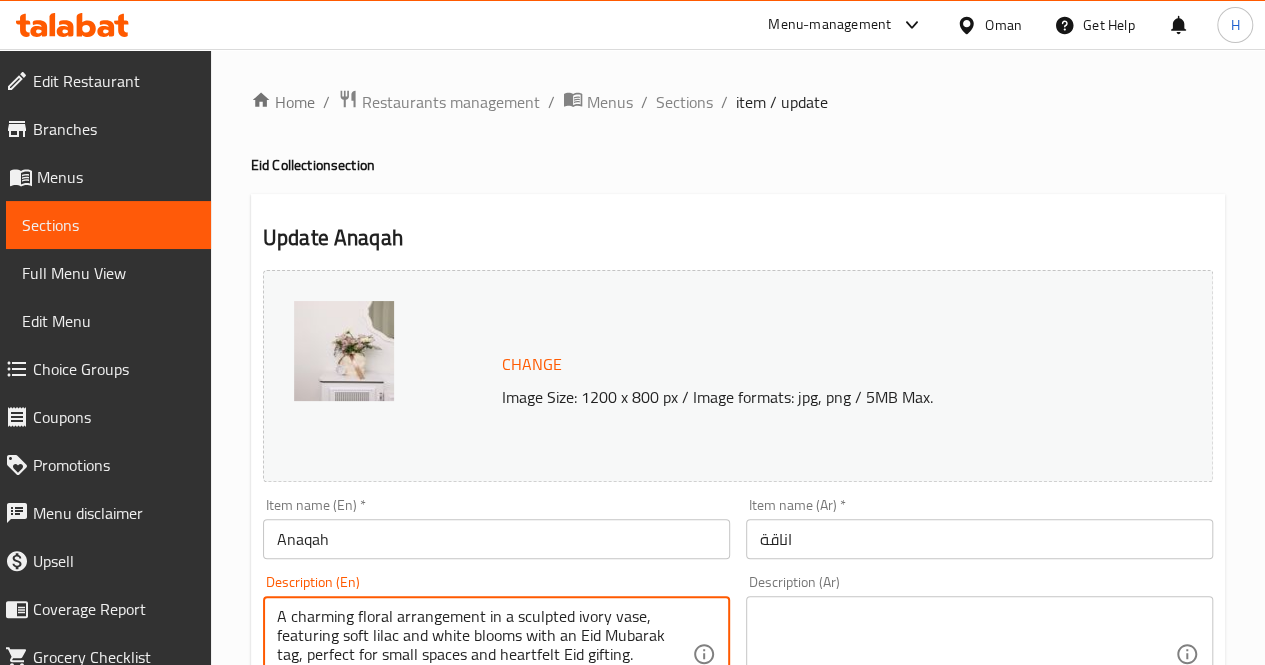 scroll, scrollTop: 36, scrollLeft: 0, axis: vertical 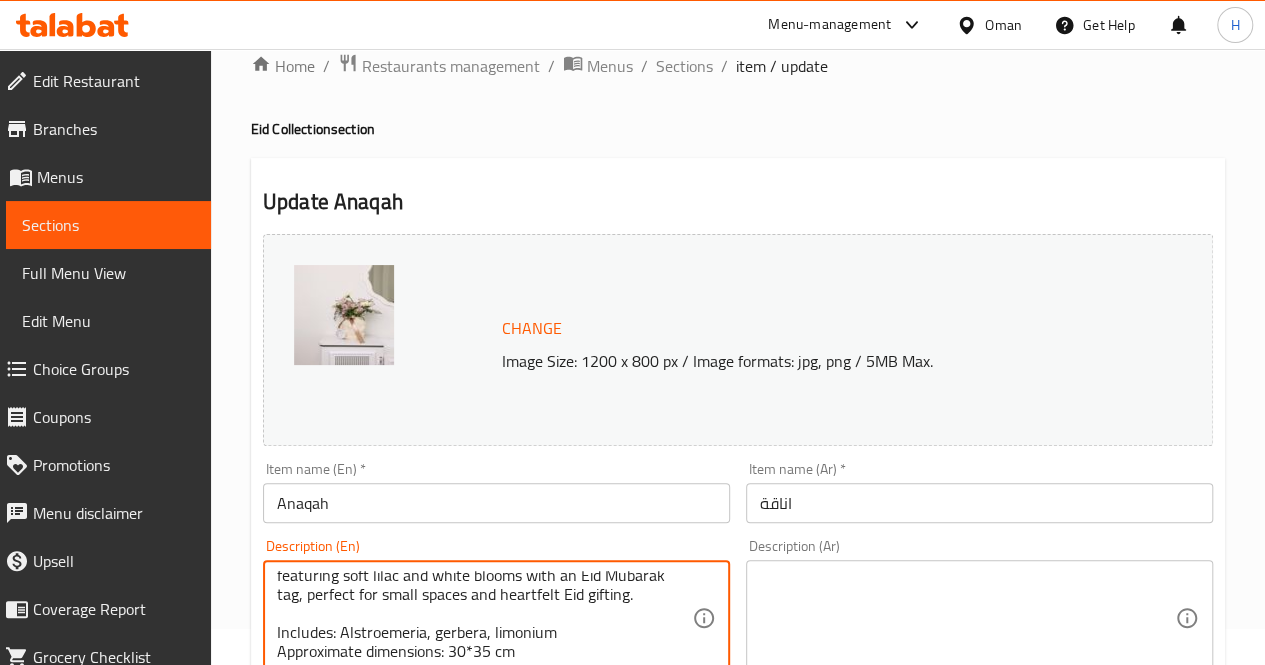 type on "A charming floral arrangement in a sculpted ivory vase, featuring soft lilac and white blooms with an Eid Mubarak tag, perfect for small spaces and heartfelt Eid gifting.
Includes: Alstroemeria, gerbera, limonium
Approximate dimensions: 30*35 cm" 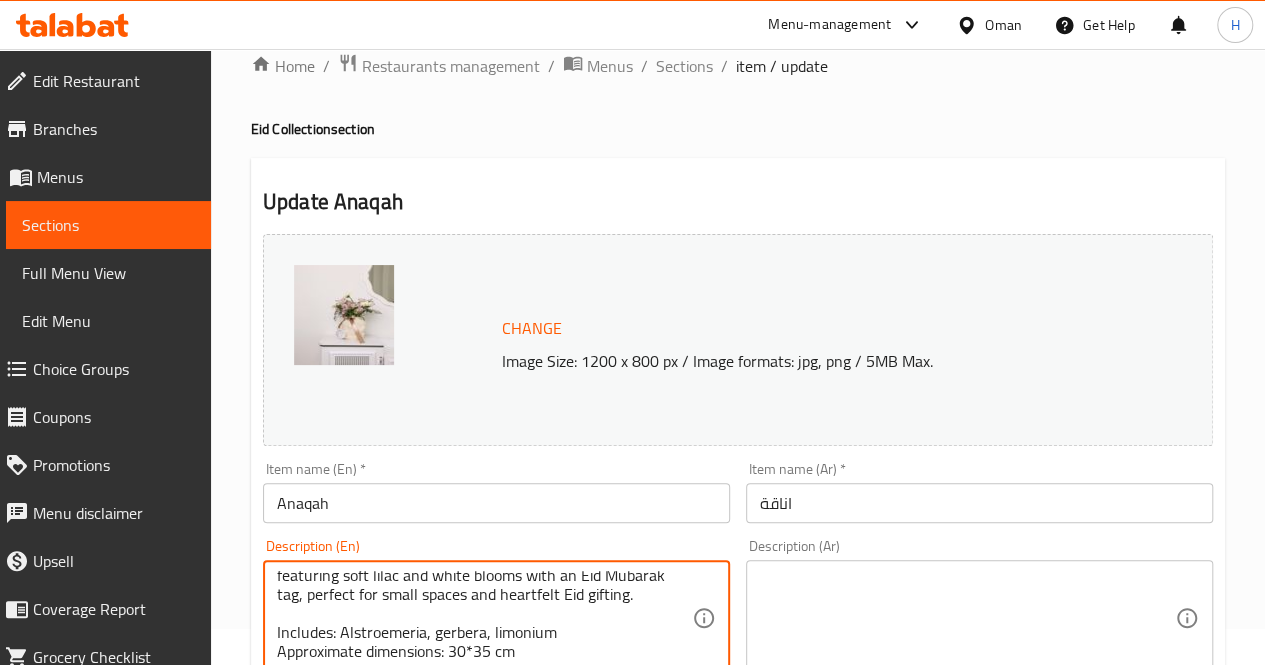 click at bounding box center [967, 618] 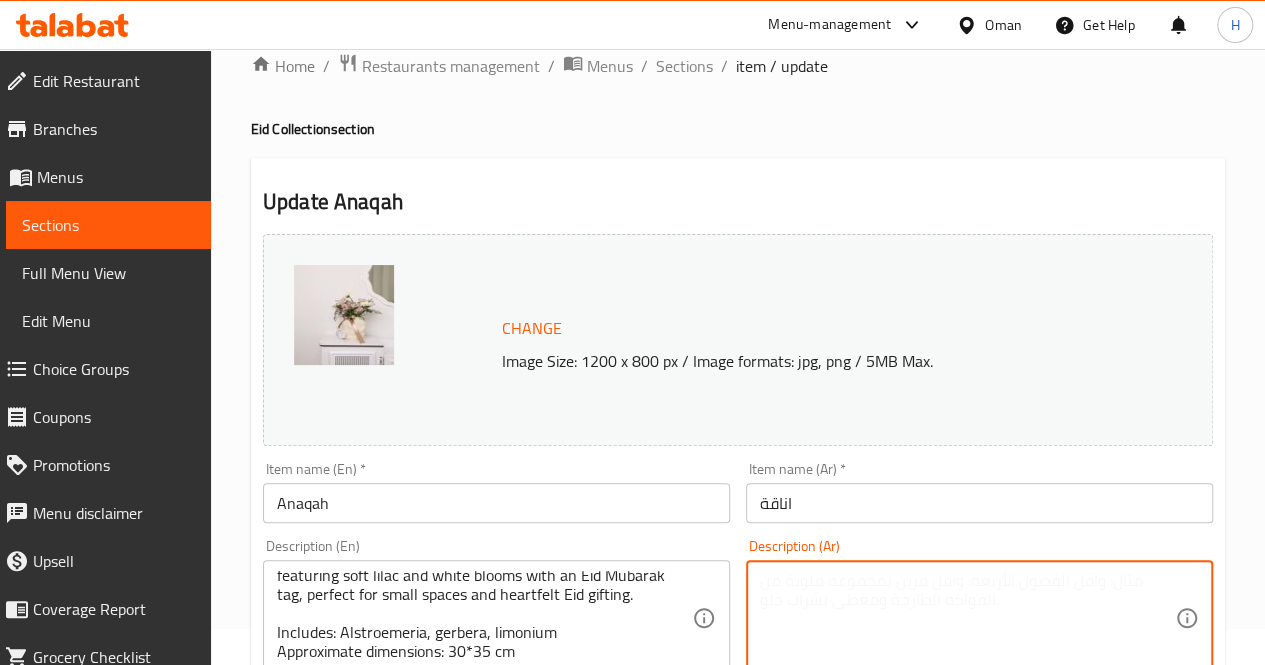 paste on "تنسيق زهور ناعم في فازة عاجية بتصميم فني، مزين ببطاقة عيد مبارك ويضم زهوراً بألوان هادئة، مثالي لهدايا العيد ولمسة جمالية في أي ركن.
يحتوي على: ألستروميريا، جربيرا، ليمونيوم
الأبعاد التقريبية: ٣٠*٣٥ سم" 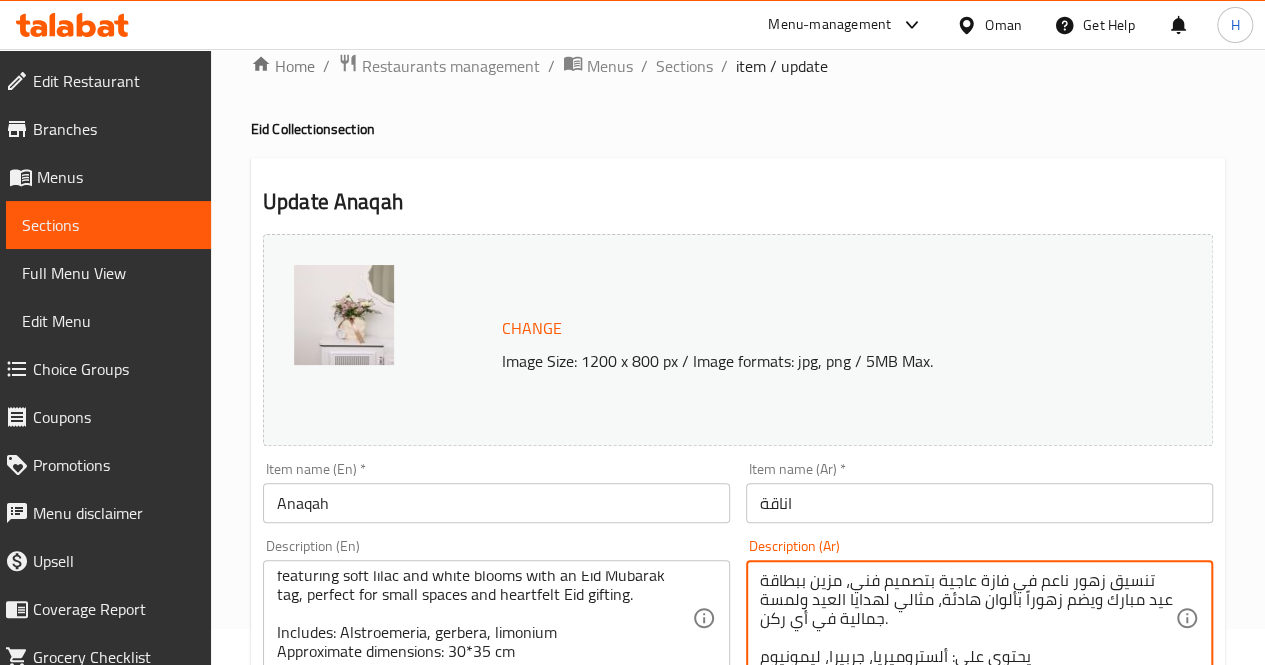 scroll, scrollTop: 38, scrollLeft: 0, axis: vertical 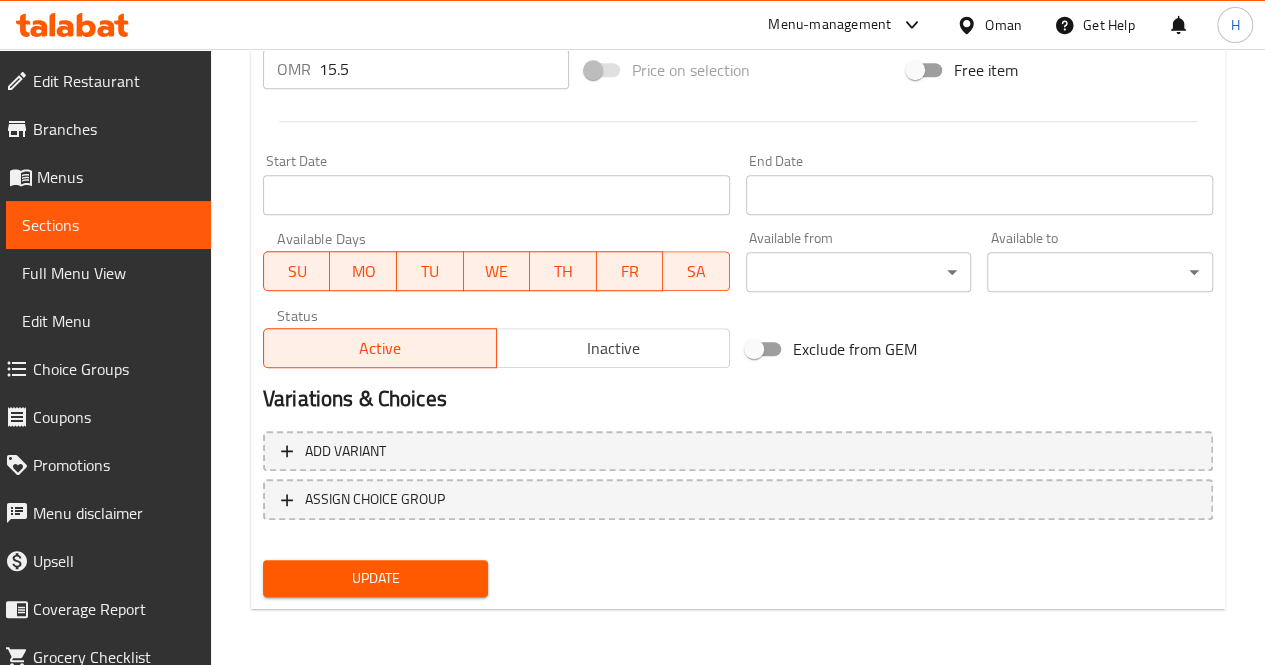 type on "تنسيق زهور ناعم في فازة عاجية بتصميم فني، مزين ببطاقة عيد مبارك ويضم زهوراً بألوان هادئة، مثالي لهدايا العيد ولمسة جمالية في أي ركن.
يحتوي على: ألستروميريا، جربيرا، ليمونيوم
الأبعاد التقريبية: ٣٠*٣٥ سم" 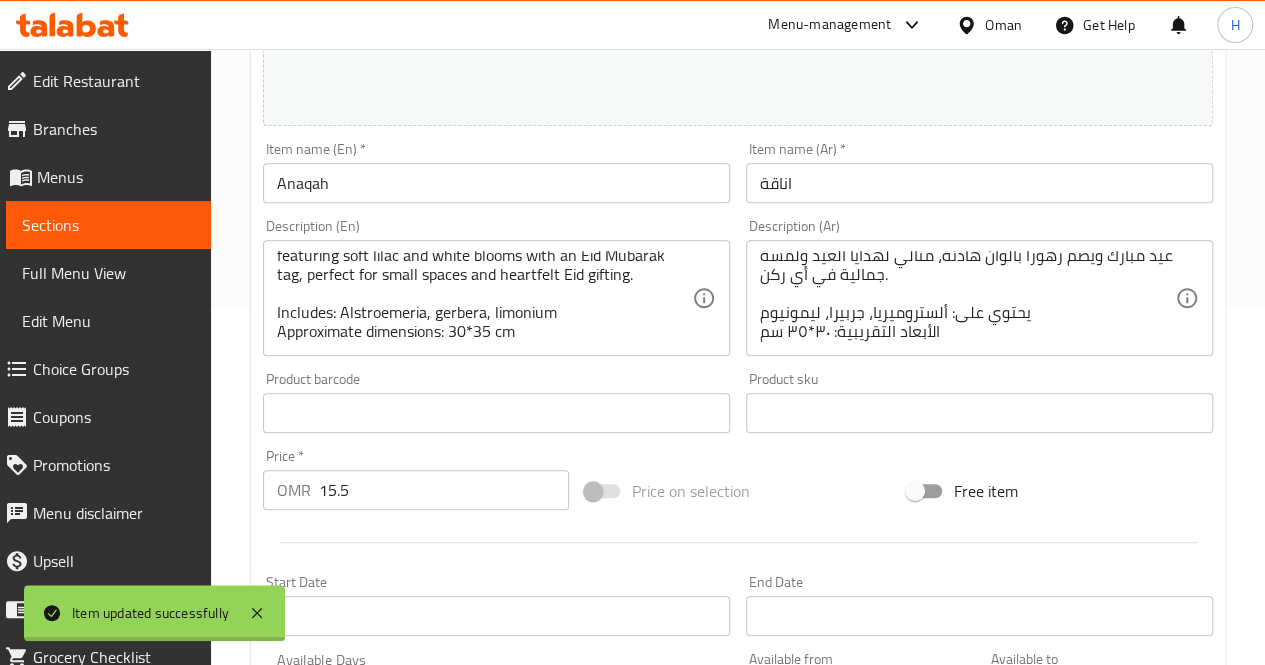 scroll, scrollTop: 355, scrollLeft: 0, axis: vertical 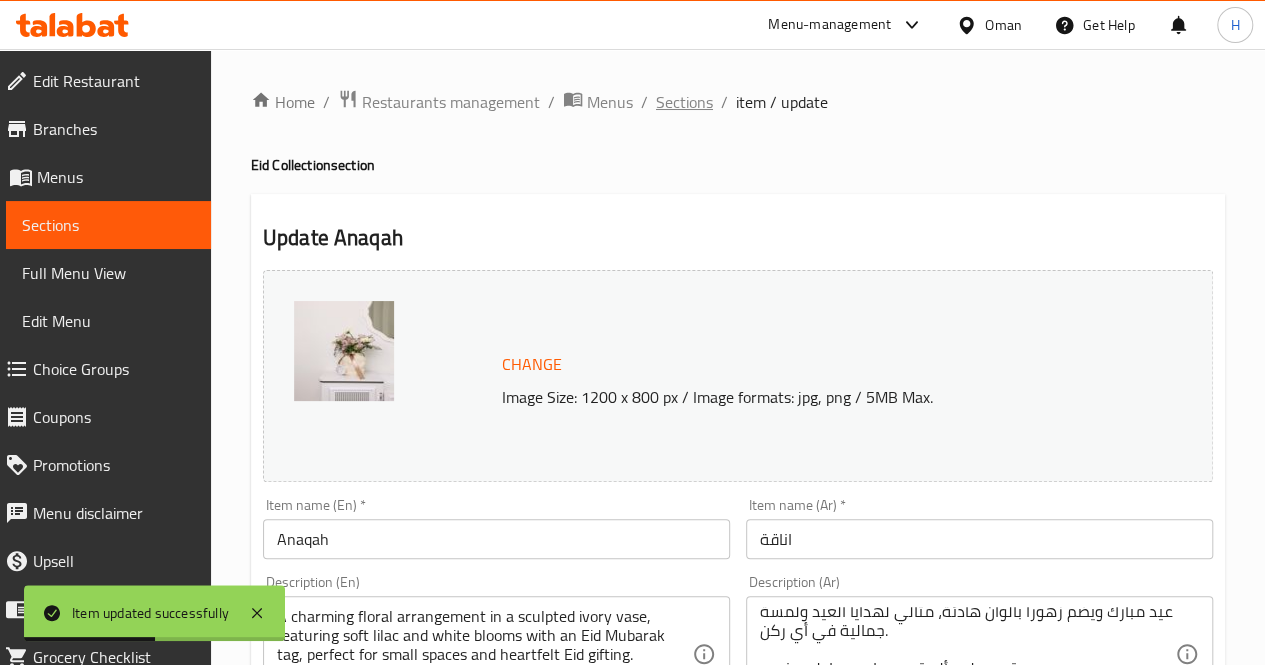 click on "Sections" at bounding box center (684, 102) 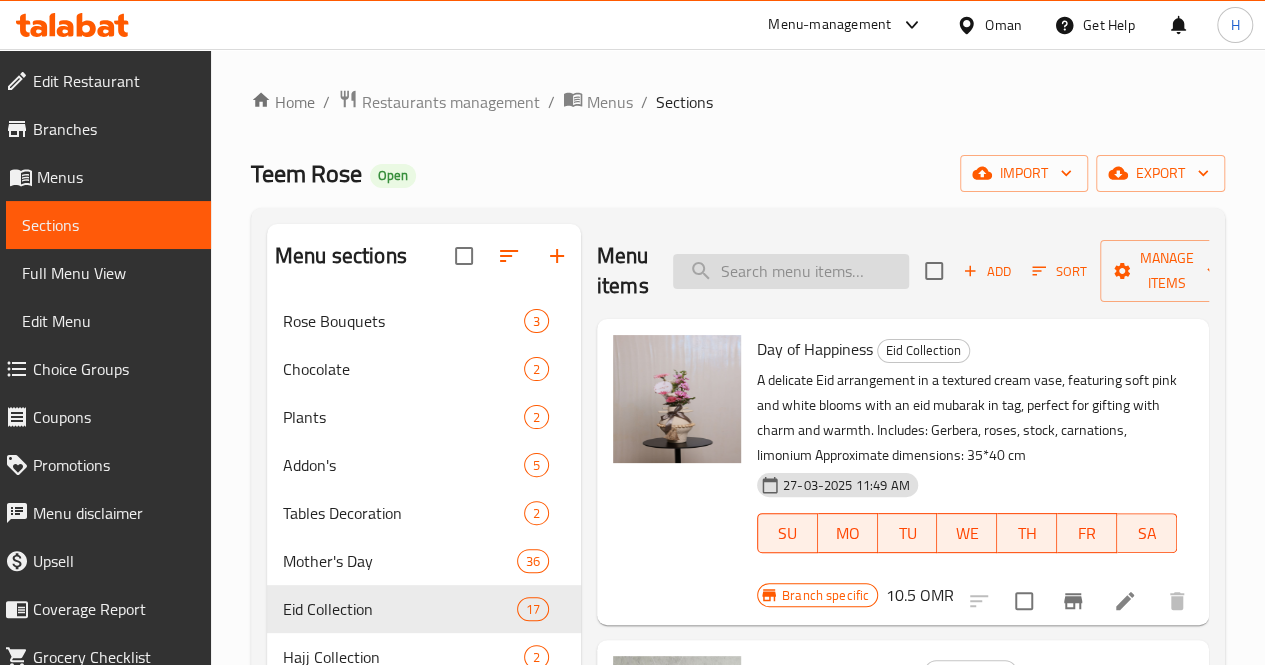 click at bounding box center (791, 271) 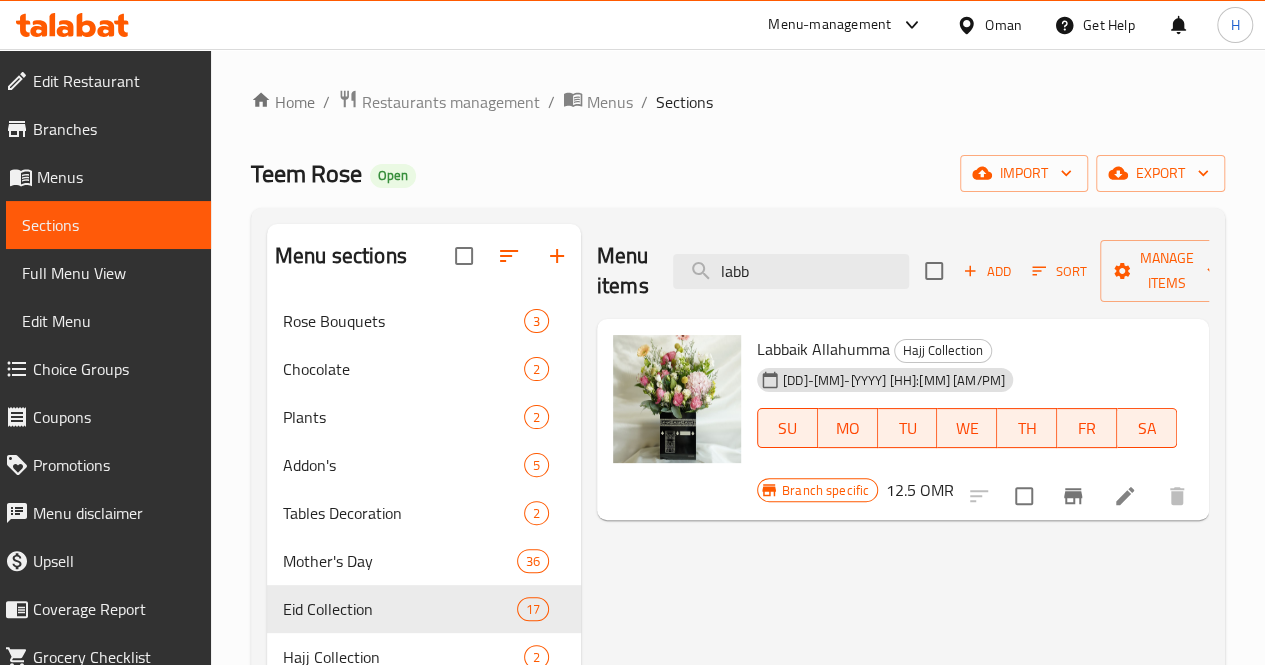 type on "labb" 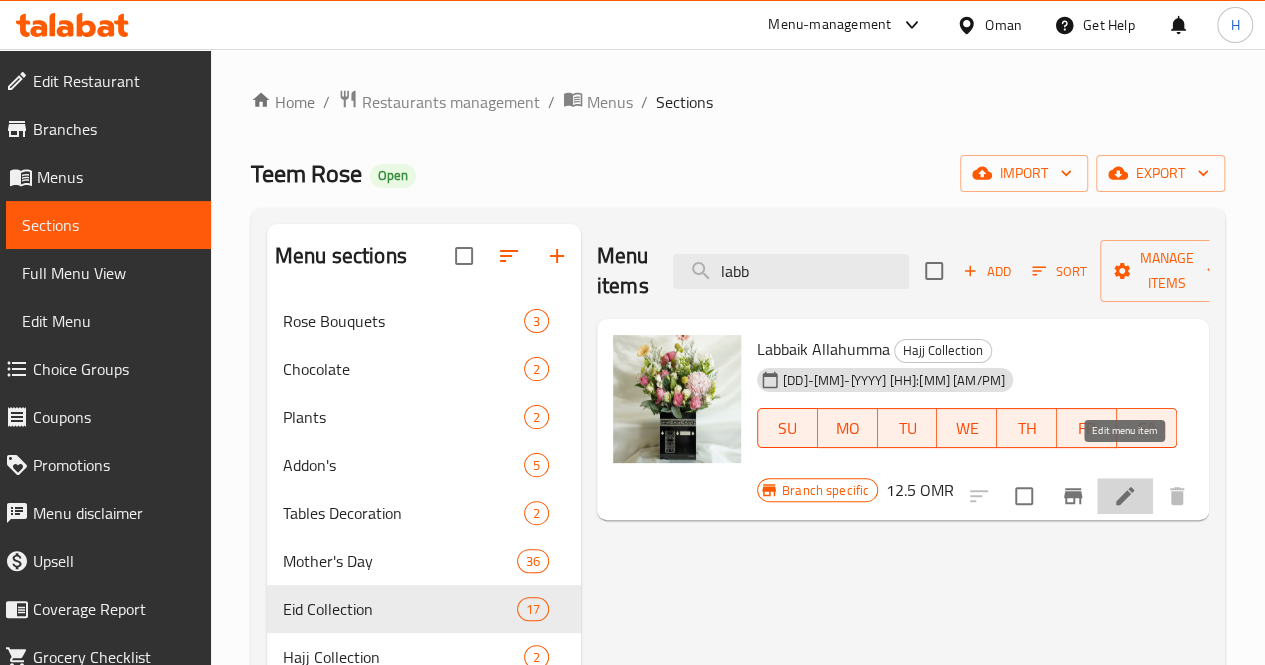 click 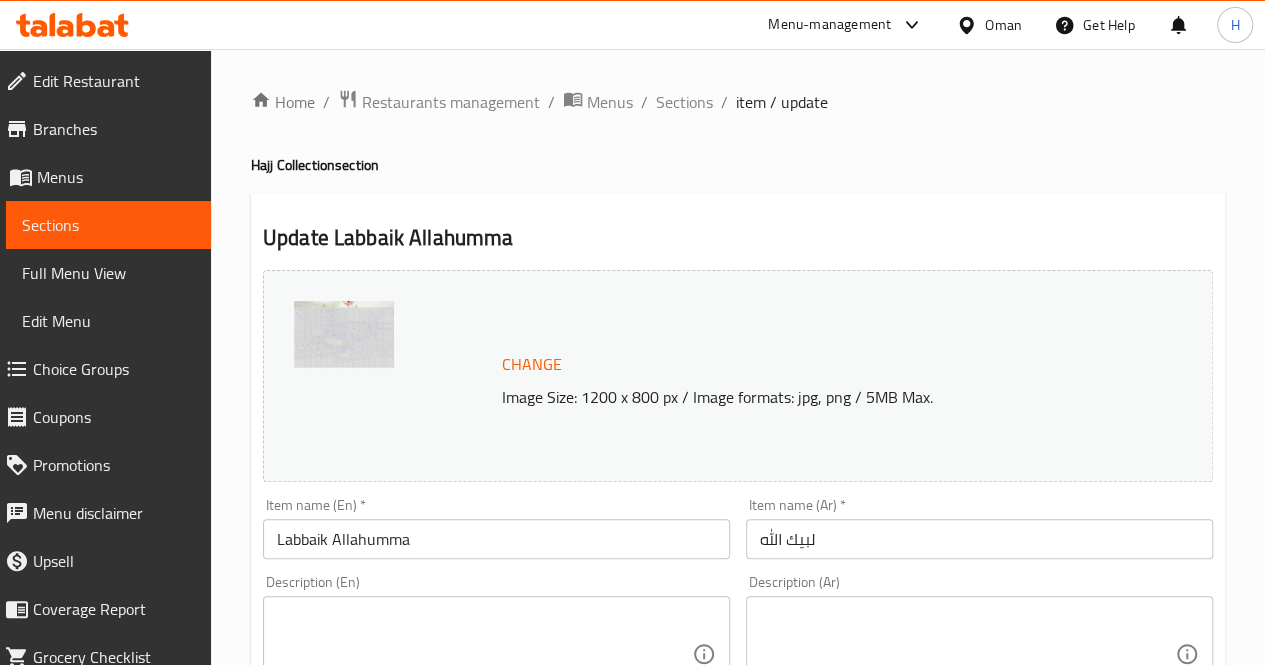click at bounding box center (484, 654) 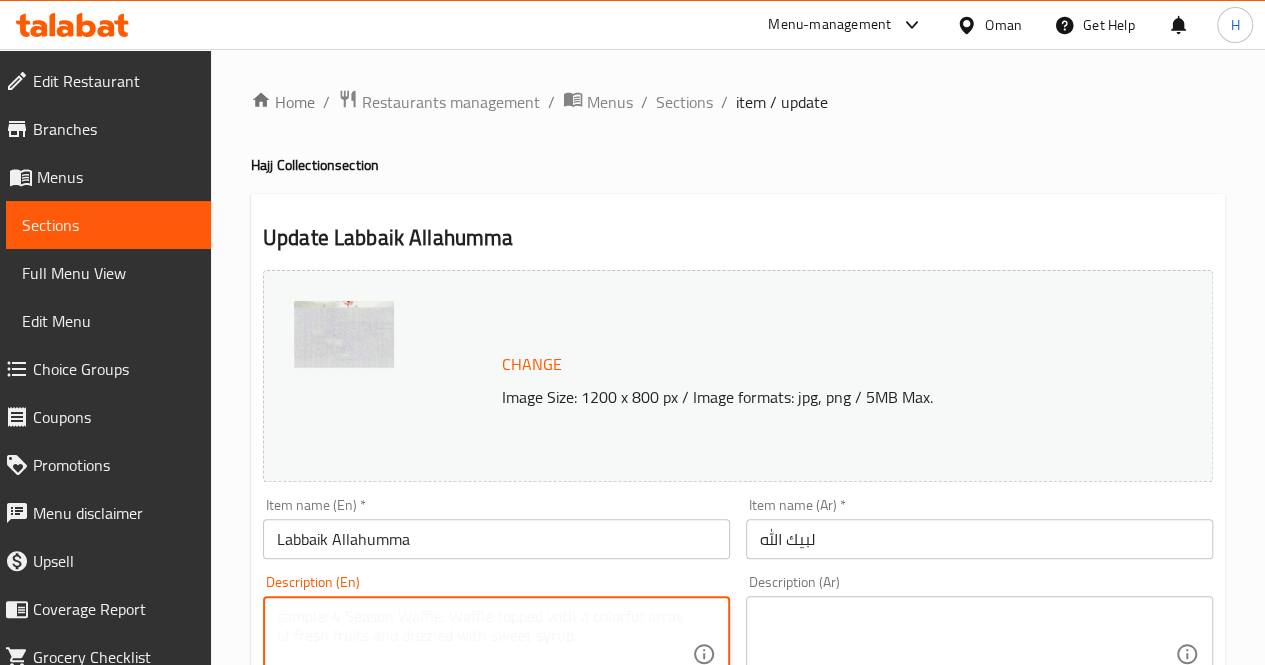 paste on "A beautiful floral arrangement presented in a Kaaba inspired black box, combining soft pink and white blooms. Perfect for Hajj return.
Includes: Roses, hydrangea, chrysanthemums, stock, eucalyptus
Approximate dimensions: 40*45 cm" 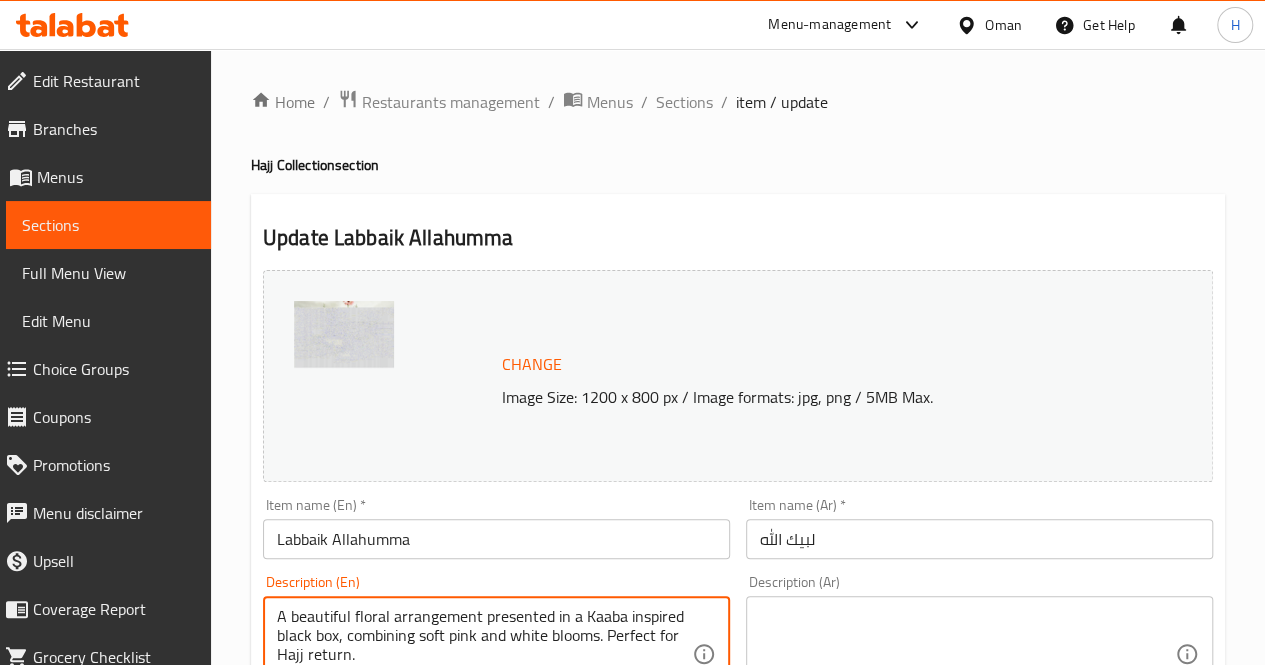 scroll, scrollTop: 36, scrollLeft: 0, axis: vertical 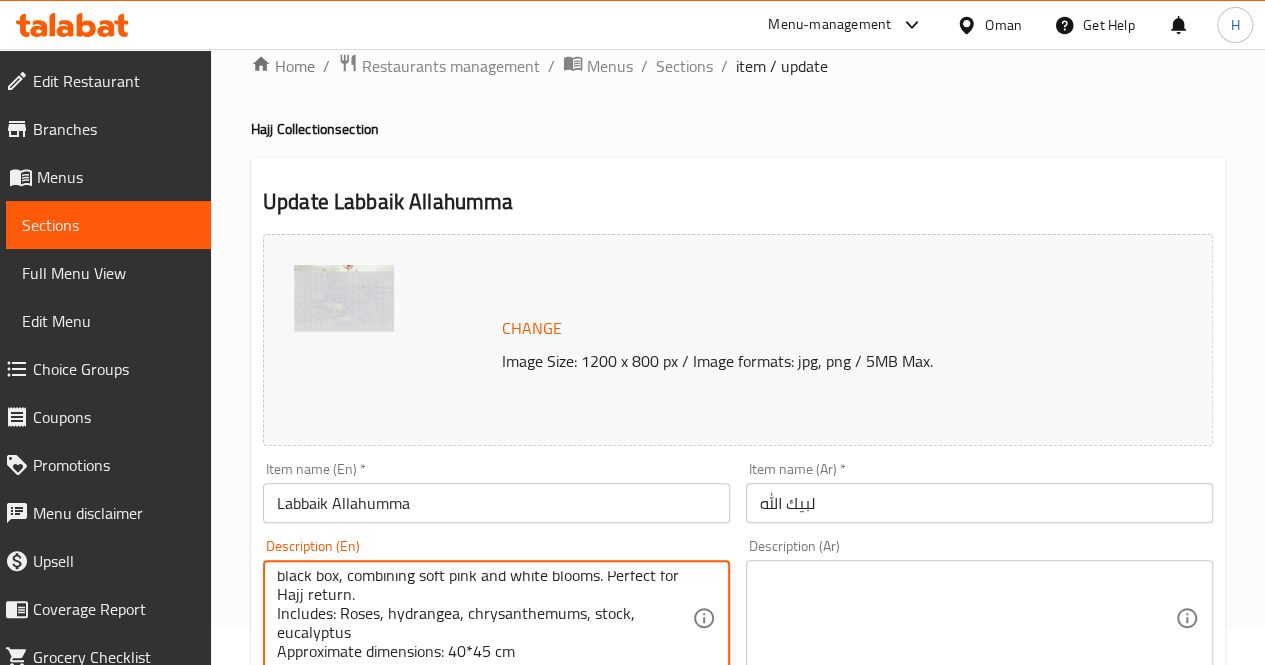 type on "A beautiful floral arrangement presented in a Kaaba inspired black box, combining soft pink and white blooms. Perfect for Hajj return.
Includes: Roses, hydrangea, chrysanthemums, stock, eucalyptus
Approximate dimensions: 40*45 cm" 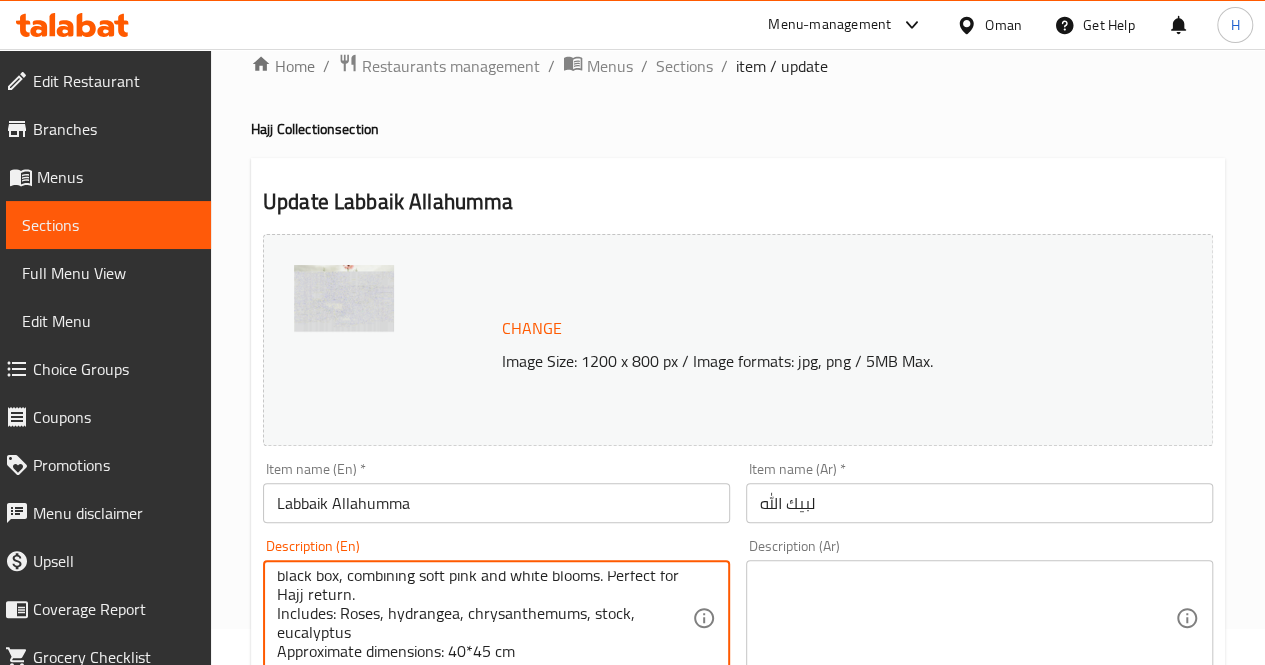 click at bounding box center [967, 618] 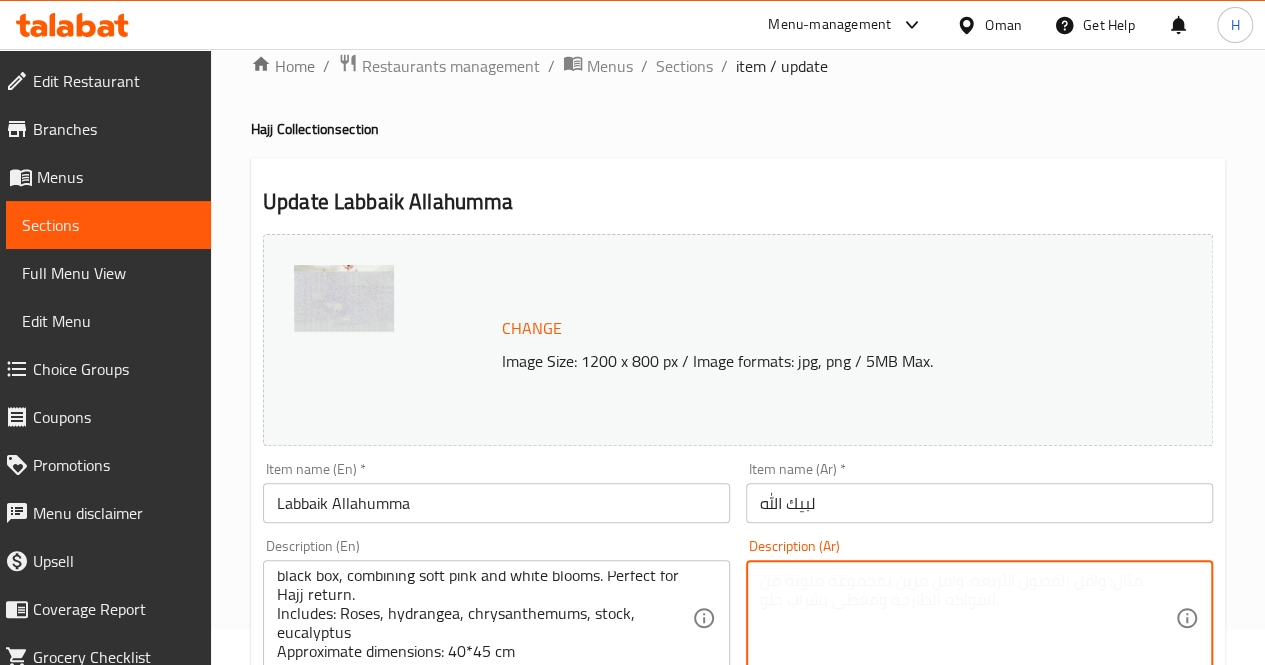 paste on "تنسيق زهور أنيق في بوكس أسود مستوحى من شكل الكعبة، يجمع بين الزهور الوردية والبيضاء، مثالي لتهنئة الحاج بمناسبة عودته من الحج.
يحتوي على: ورود، هيدرنجا، أقحوان، ستوك، يوكاليبتوس
الأبعاد التقريبية: ٤٠*٤٥ سم" 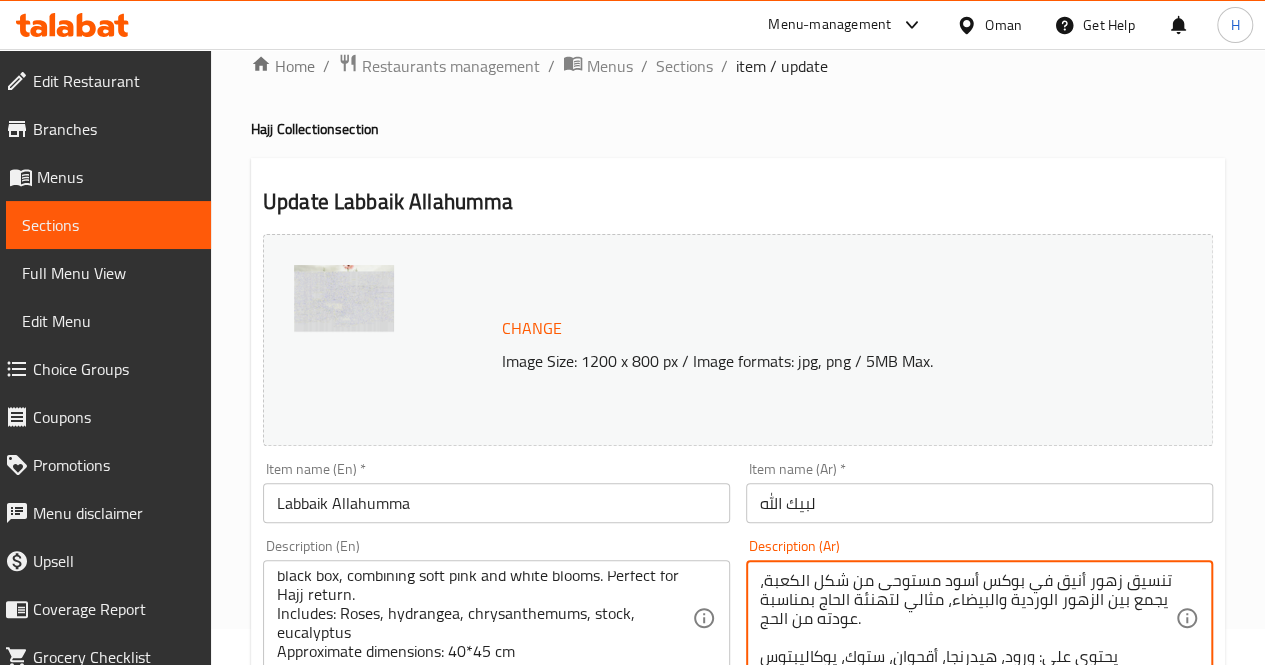 scroll, scrollTop: 38, scrollLeft: 0, axis: vertical 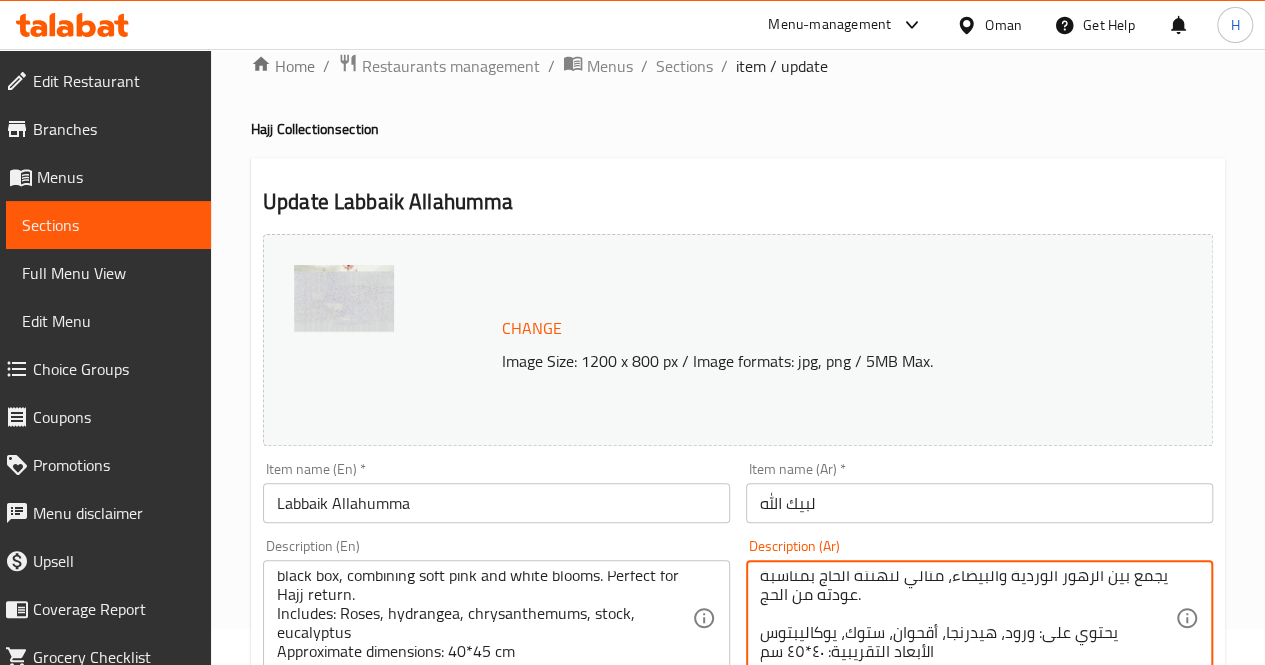 click on "تنسيق زهور أنيق في بوكس أسود مستوحى من شكل الكعبة، يجمع بين الزهور الوردية والبيضاء، مثالي لتهنئة الحاج بمناسبة عودته من الحج.
يحتوي على: ورود، هيدرنجا، أقحوان، ستوك، يوكاليبتوس
الأبعاد التقريبية: ٤٠*٤٥ سم" at bounding box center (967, 618) 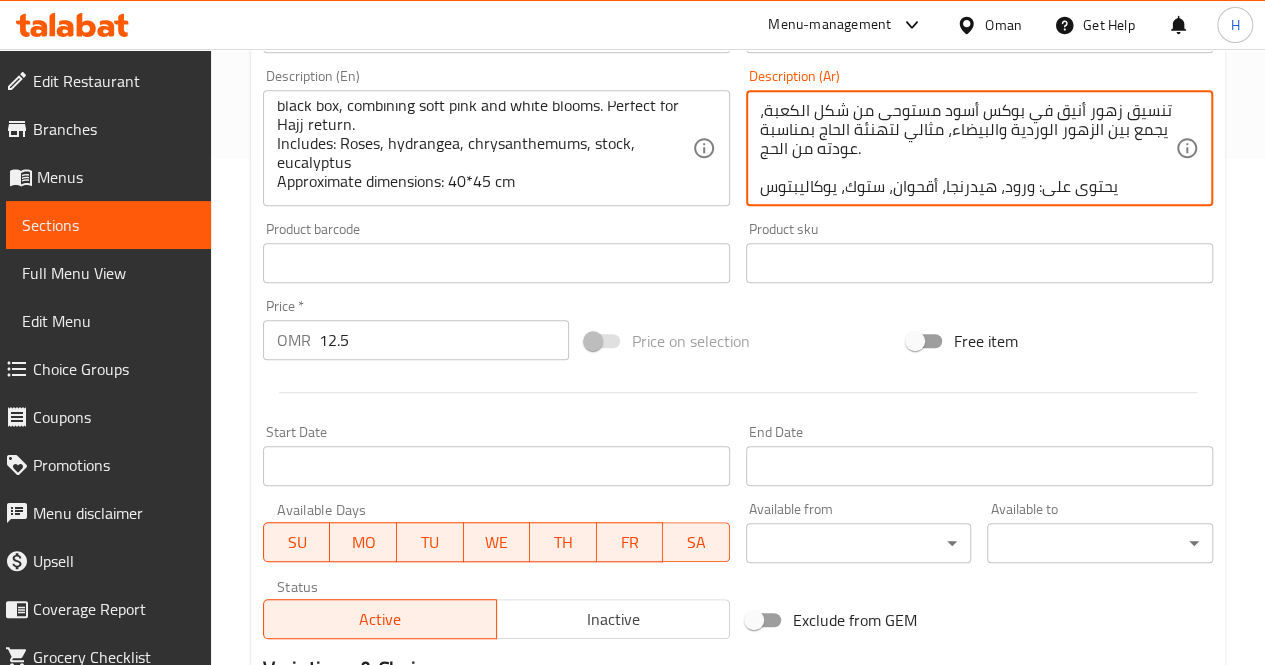 scroll, scrollTop: 777, scrollLeft: 0, axis: vertical 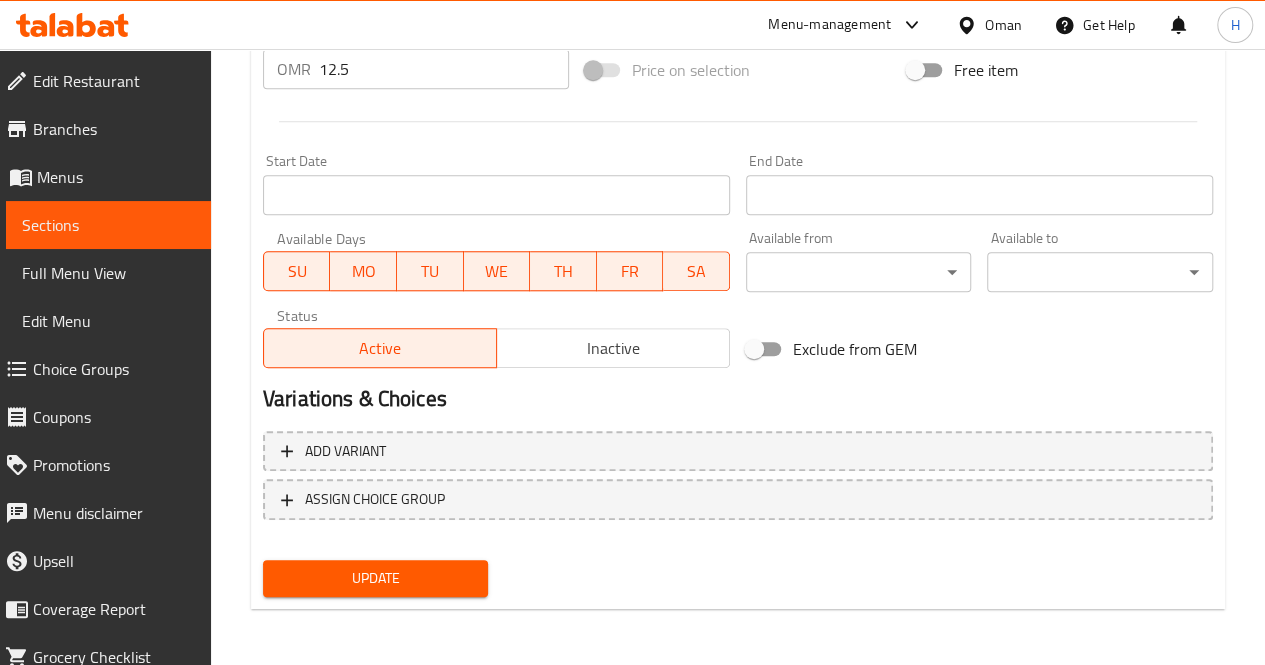 type on "تنسيق زهور أنيق في بوكس أسود مستوحى من شكل الكعبة، يجمع بين الزهور الوردية والبيضاء، مثالي لتهنئة الحاج بمناسبة عودته من الحج.
يحتوي على: ورود، هيدرنجا، أقحوان، ستوك، يوكاليبتوس
الأبعاد التقريبية: ٤٠*٤٥ سم" 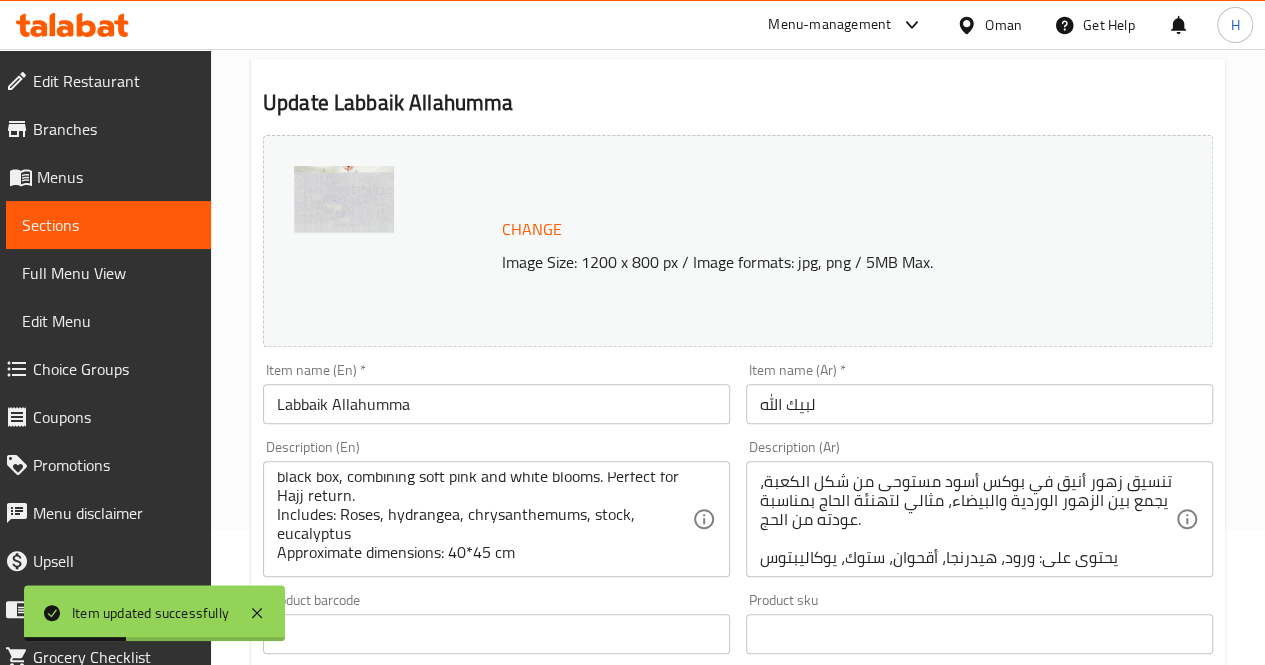 scroll, scrollTop: 0, scrollLeft: 0, axis: both 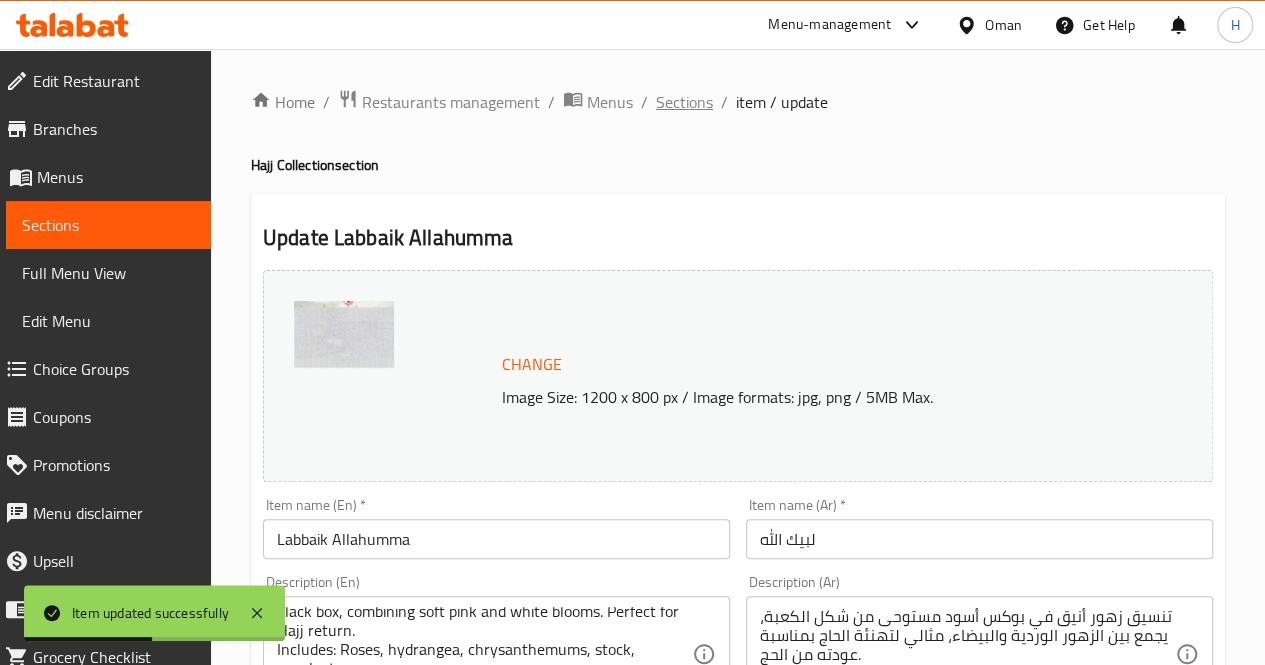 click on "Sections" at bounding box center [684, 102] 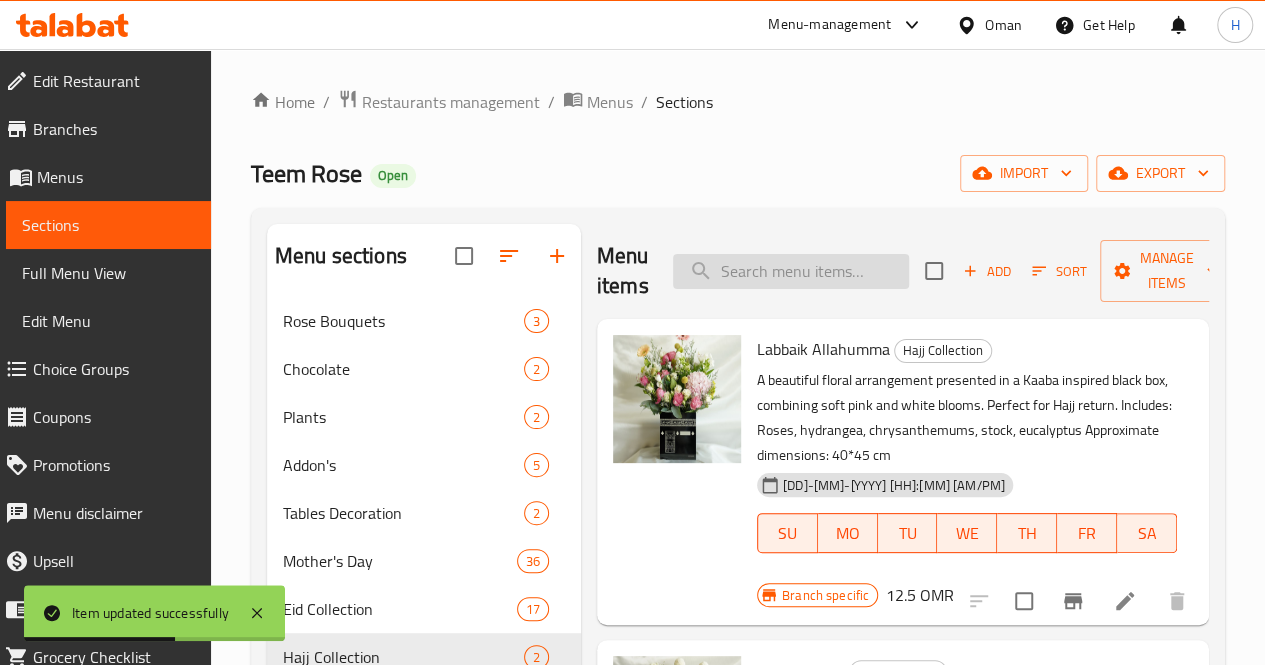 click at bounding box center (791, 271) 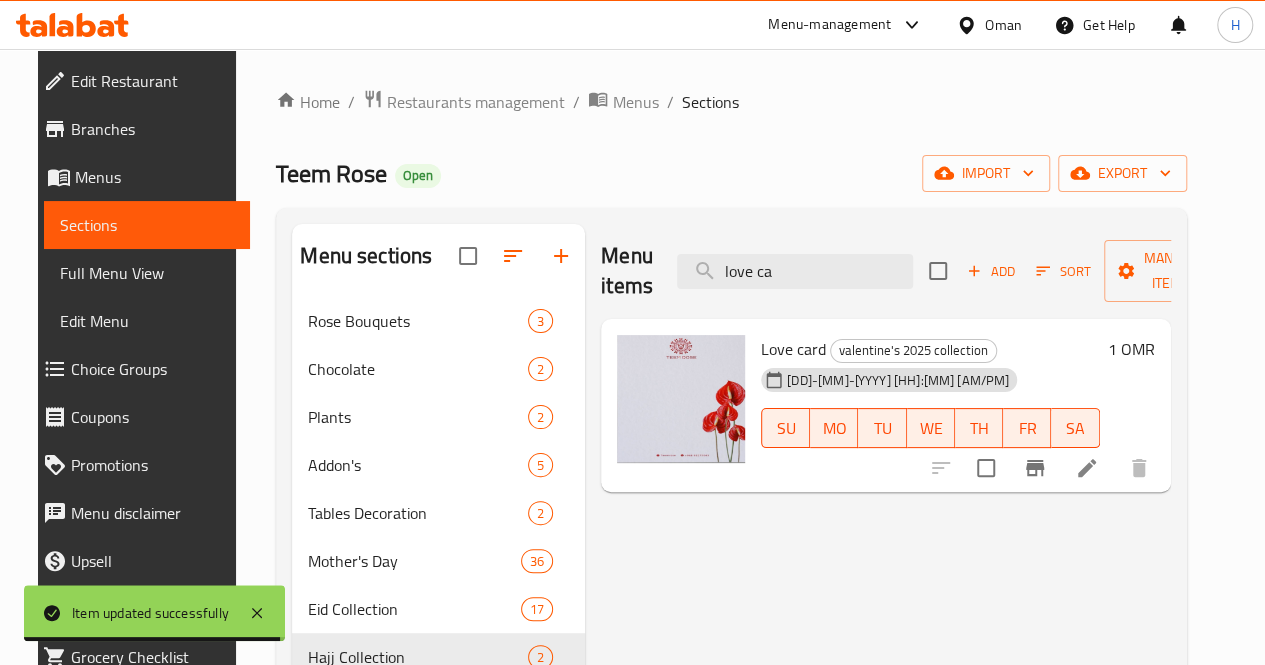 type on "love ca" 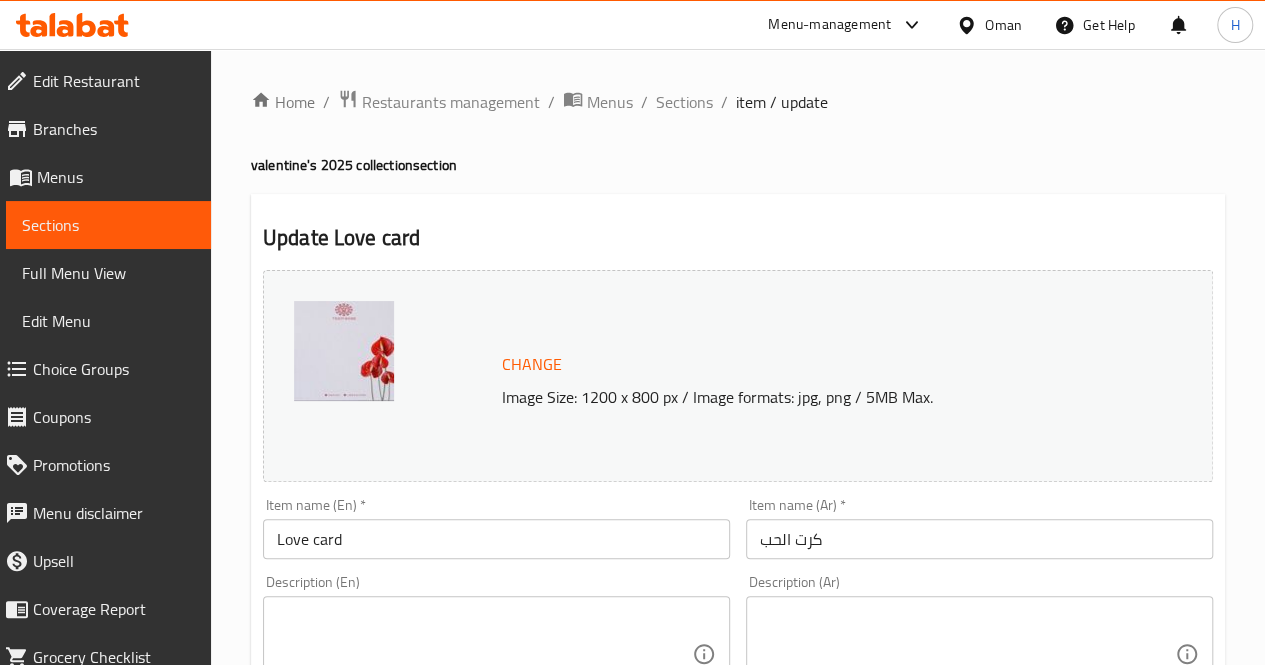 scroll, scrollTop: 166, scrollLeft: 0, axis: vertical 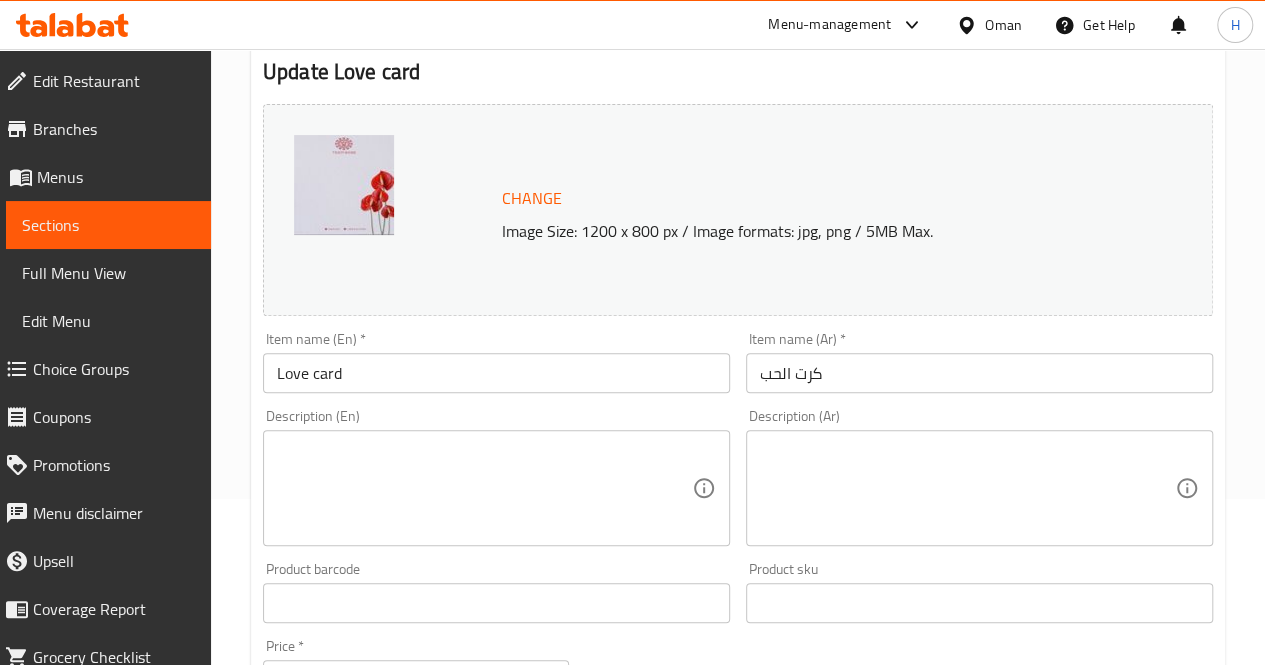 click at bounding box center (484, 488) 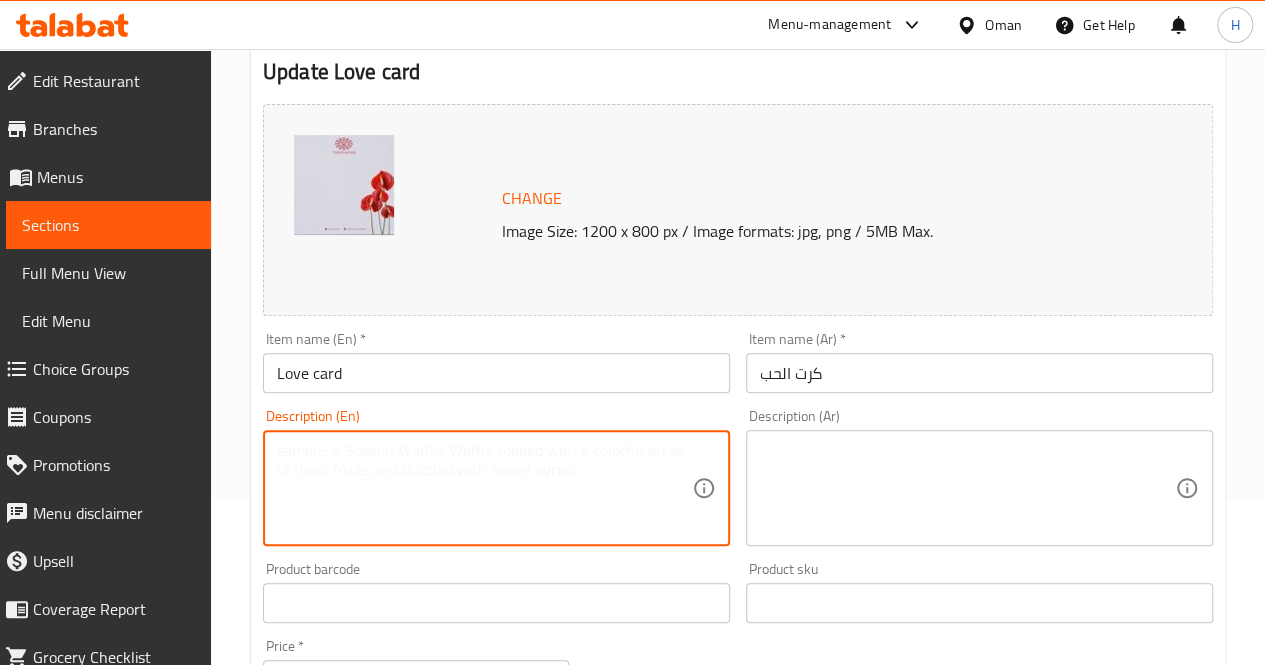 paste on "Minimal and elegant greeting card design by Teem Rose, featuring vibrant red anthurium flowers along the lower right and the brands logo at the top. Ideal for romantic occasions or heartfelt messages." 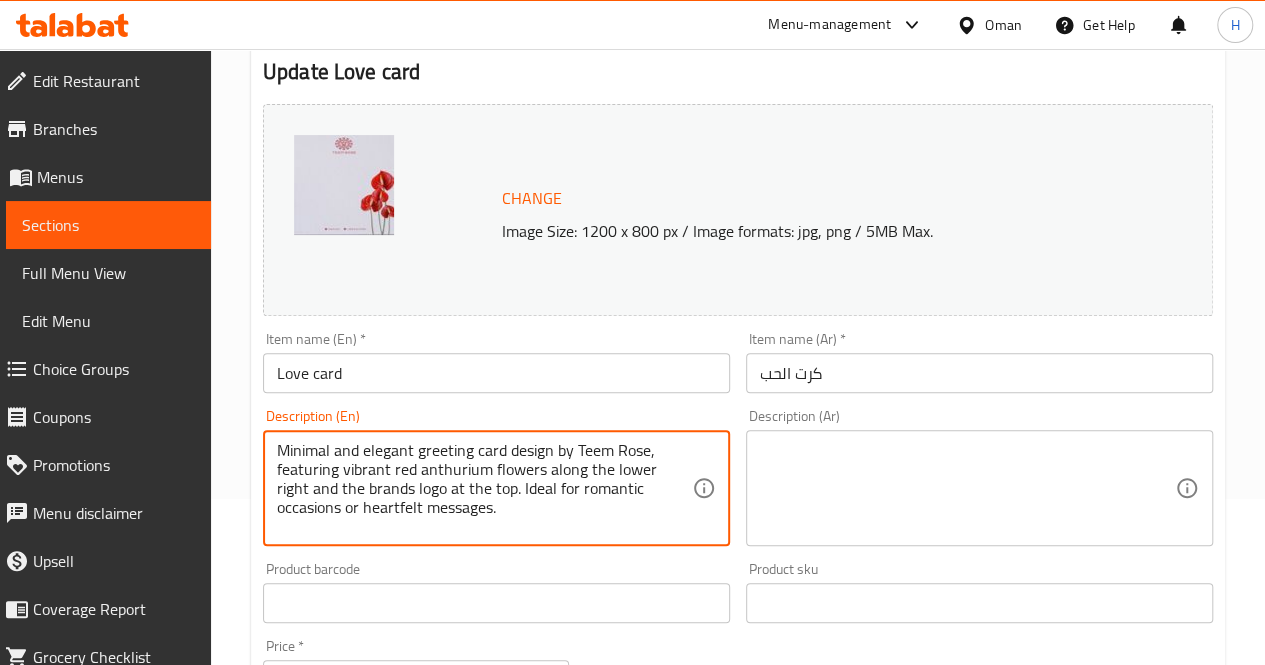 type on "Minimal and elegant greeting card design by Teem Rose, featuring vibrant red anthurium flowers along the lower right and the brands logo at the top. Ideal for romantic occasions or heartfelt messages." 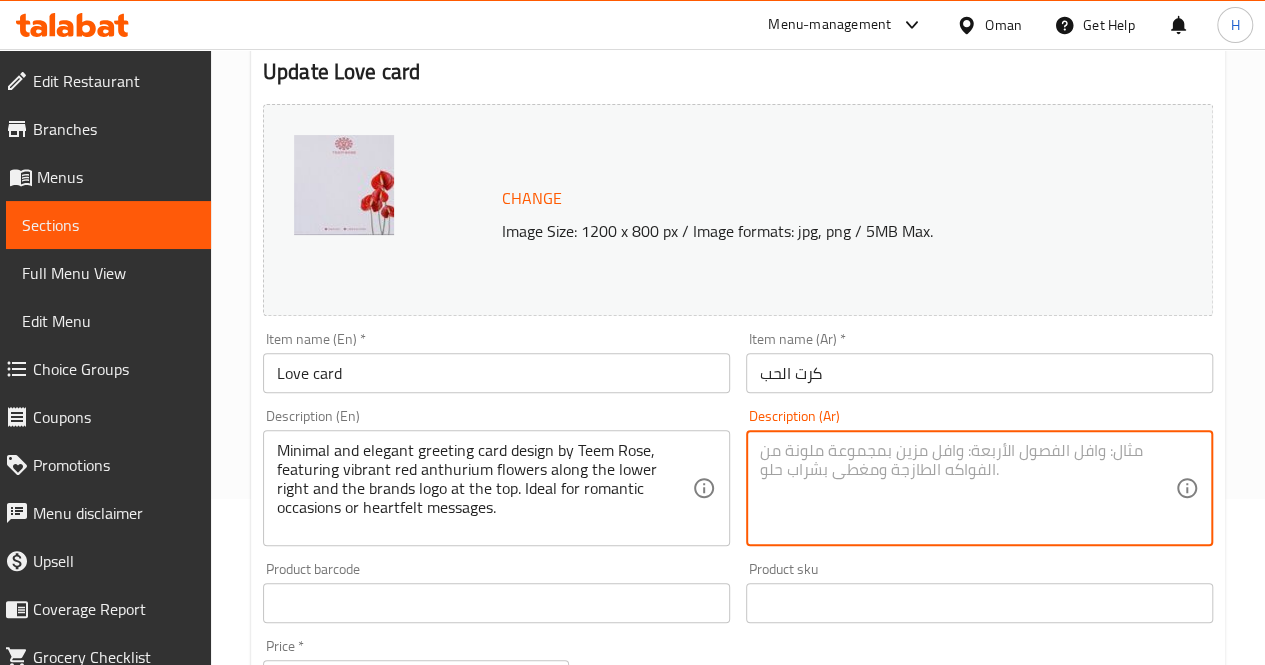 click at bounding box center [967, 488] 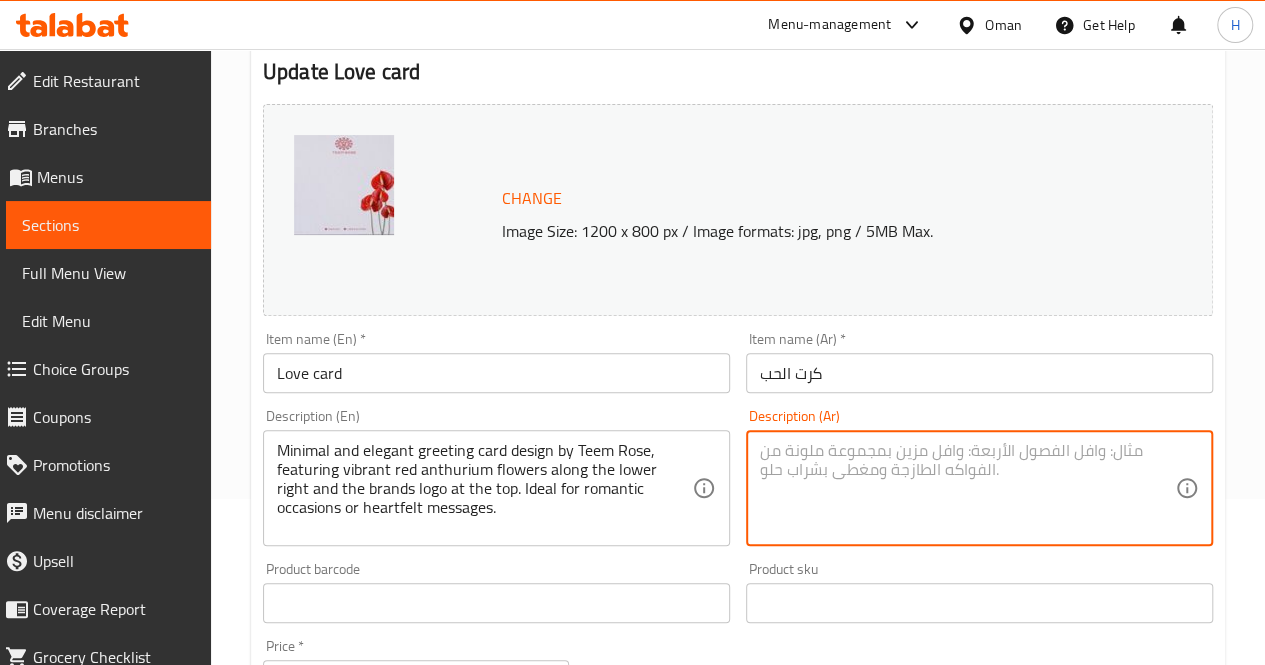 paste on "بطاقة معايدة بتصميم بسيط وأنيق من تيم روز، مزينة بزهور الأنتوريوم الحمراء في الأسفل وشعار العلامة في الأعلى، مثالية للمناسبات الرومانسية أو الرسائل العاطفية." 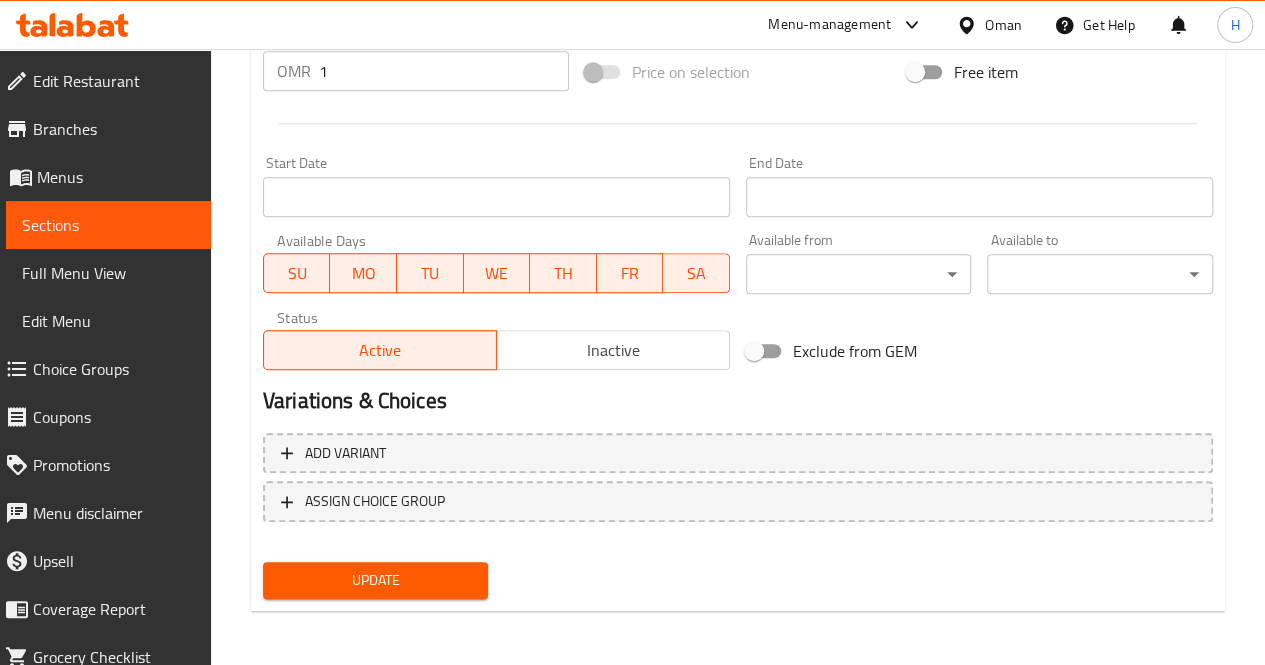 scroll, scrollTop: 777, scrollLeft: 0, axis: vertical 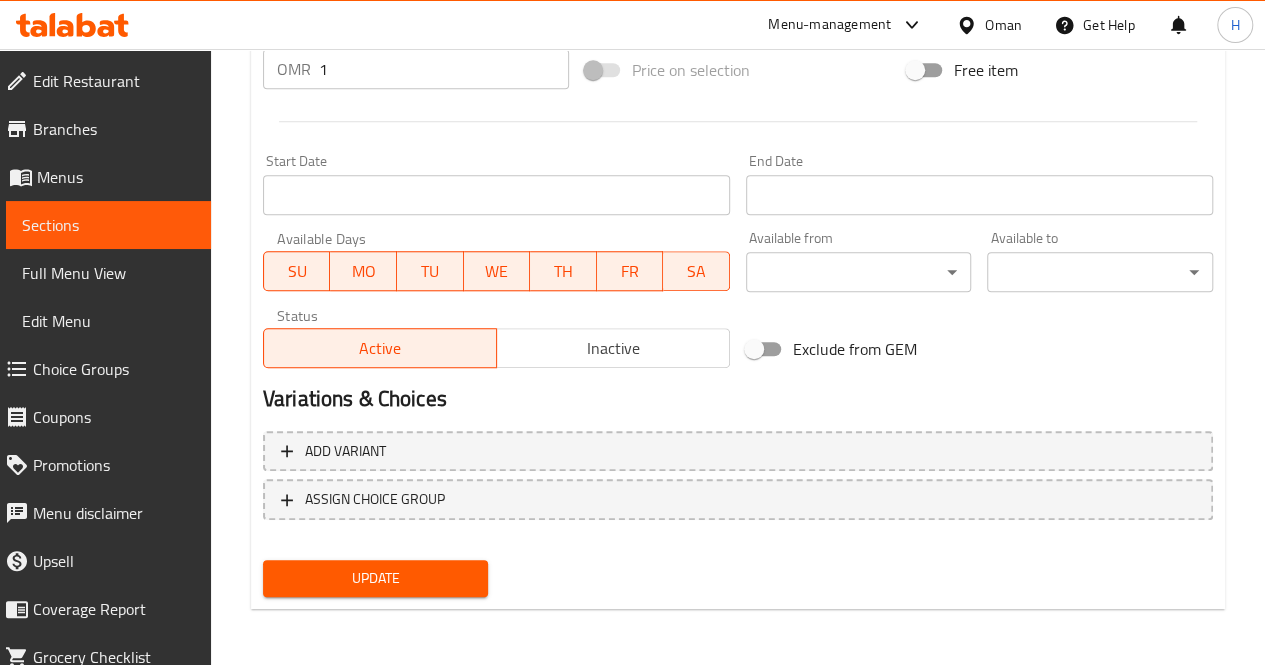 type on "بطاقة معايدة بتصميم بسيط وأنيق من تيم روز، مزينة بزهور الأنتوريوم الحمراء في الأسفل وشعار العلامة في الأعلى، مثالية للمناسبات الرومانسية أو الرسائل العاطفية." 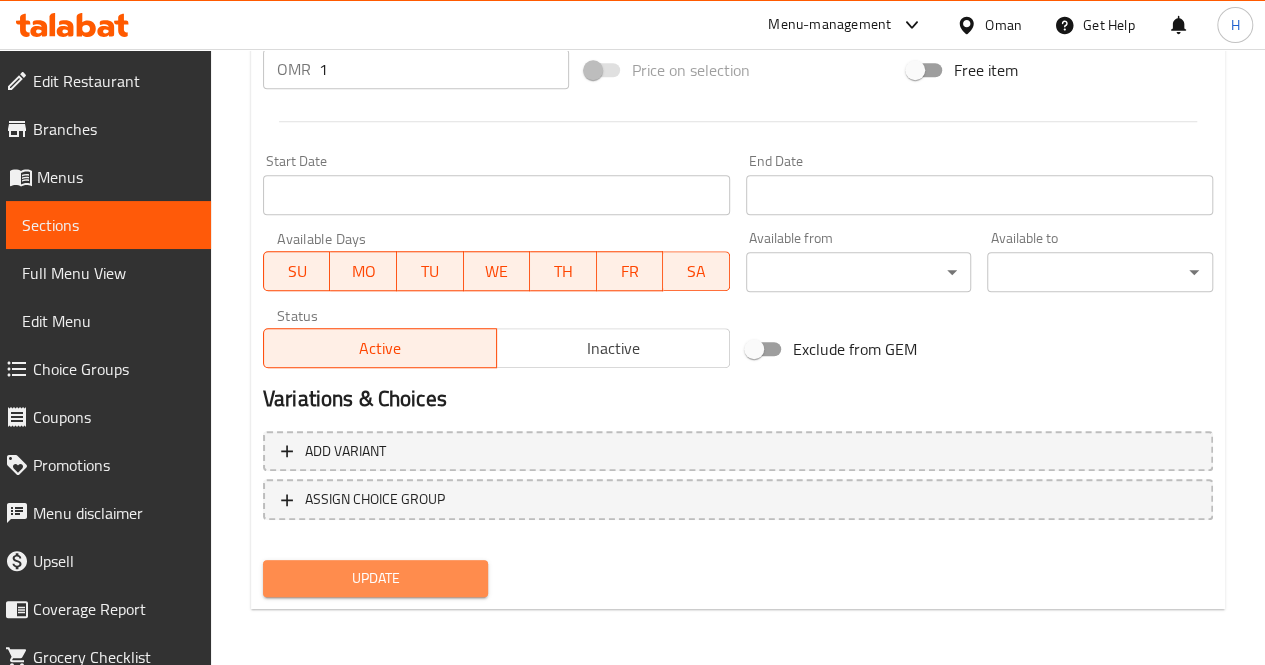 click on "Update" at bounding box center (376, 578) 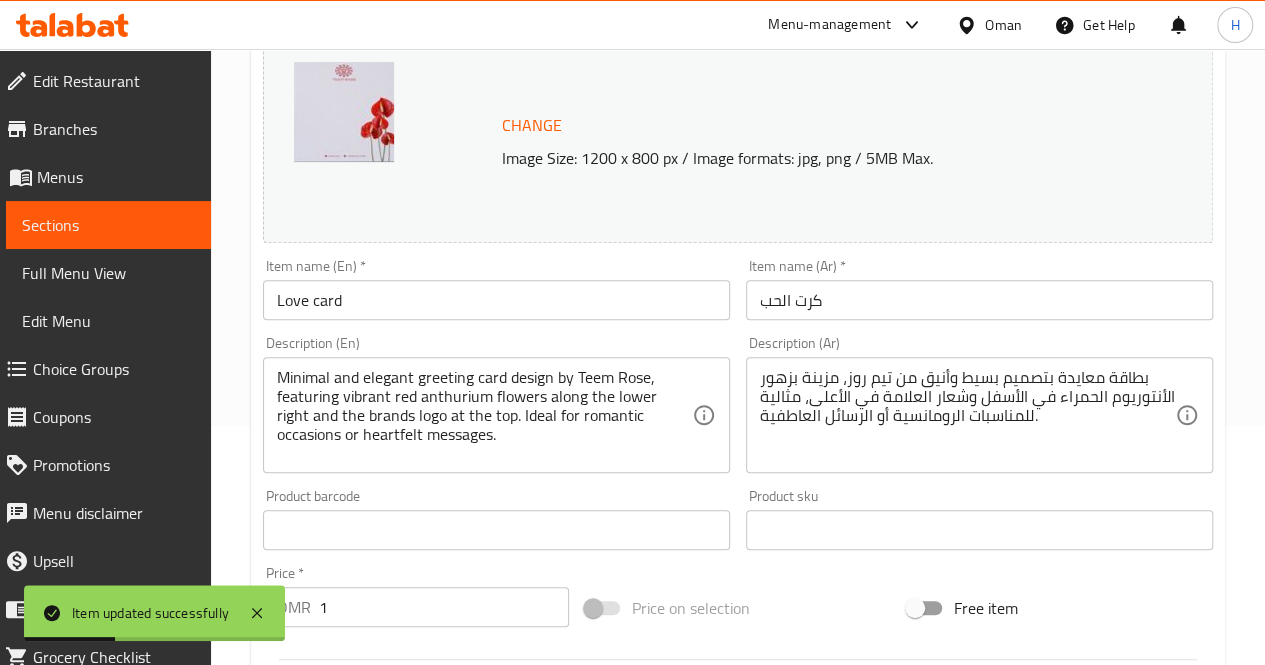 scroll, scrollTop: 0, scrollLeft: 0, axis: both 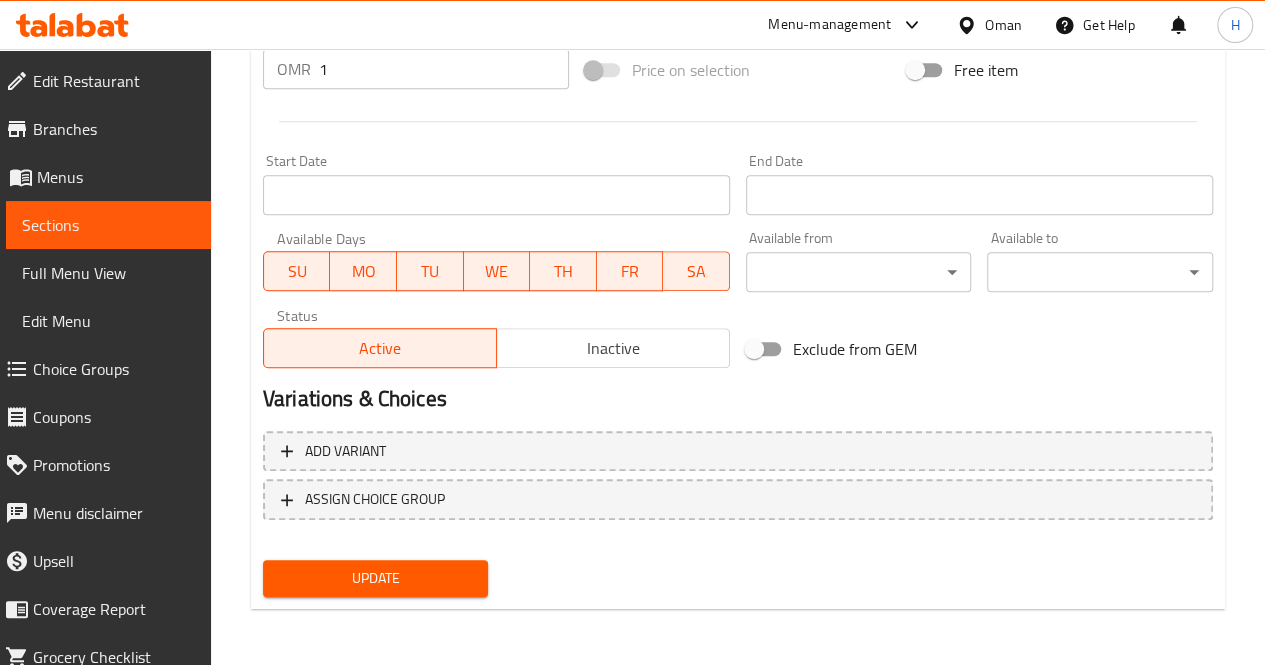 click on "Update" at bounding box center (376, 578) 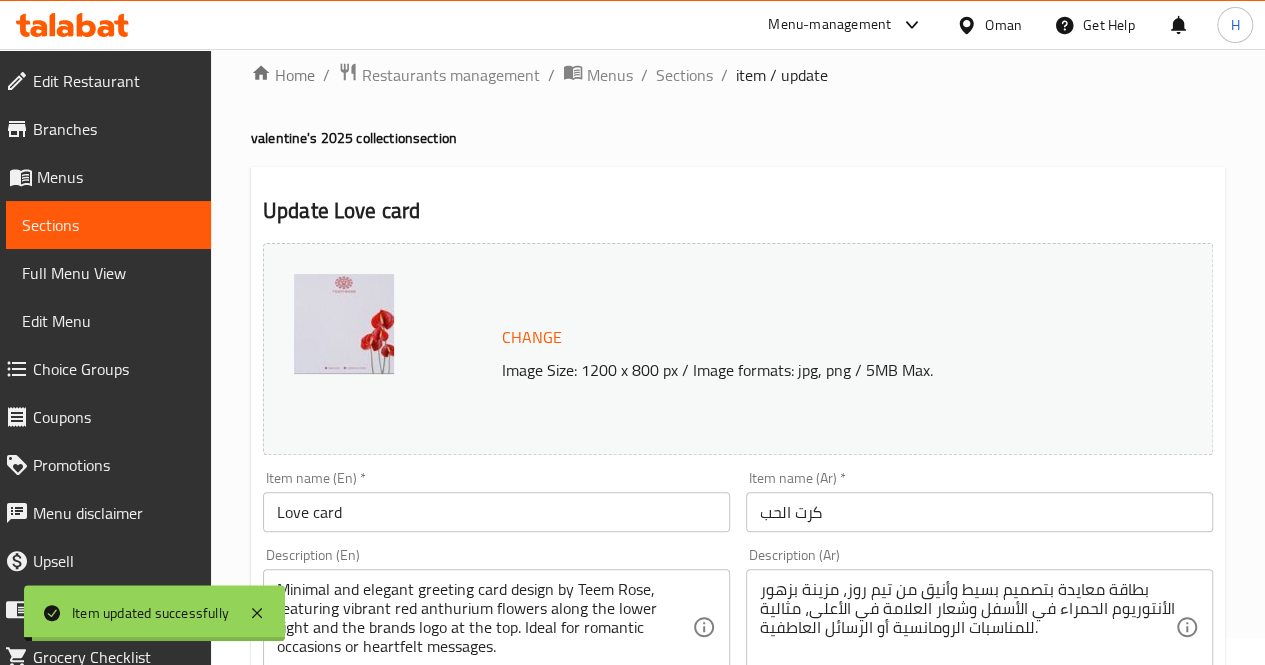 scroll, scrollTop: 0, scrollLeft: 0, axis: both 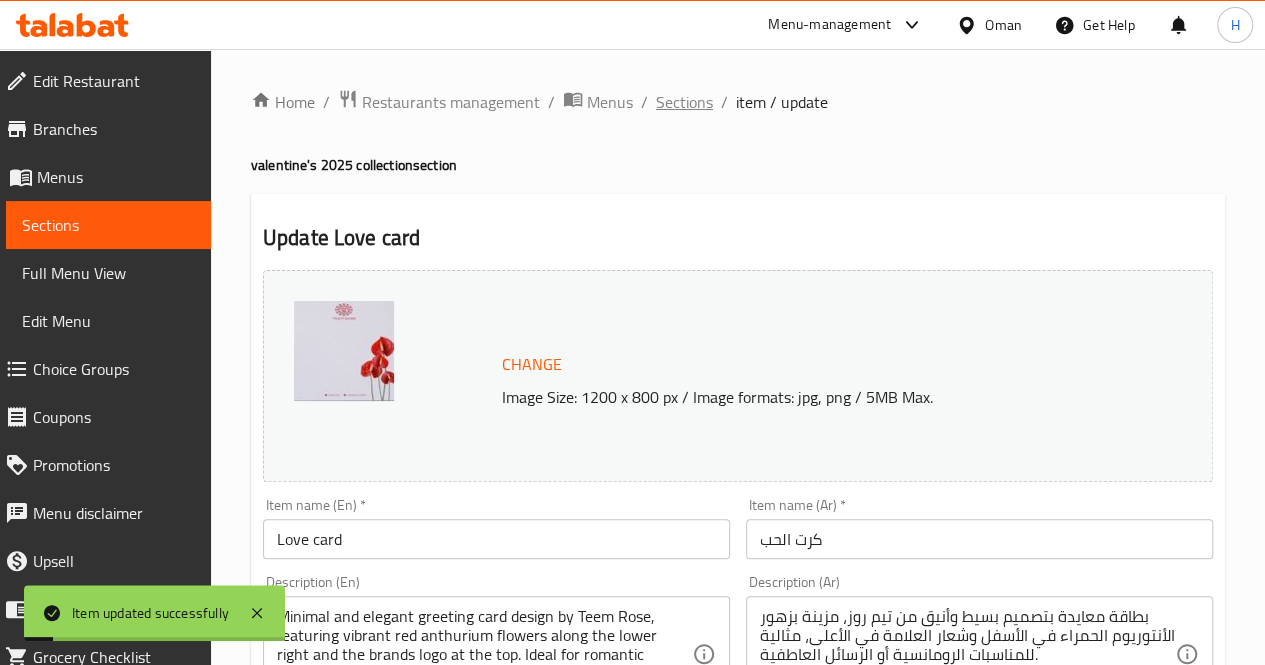 click on "Sections" at bounding box center (684, 102) 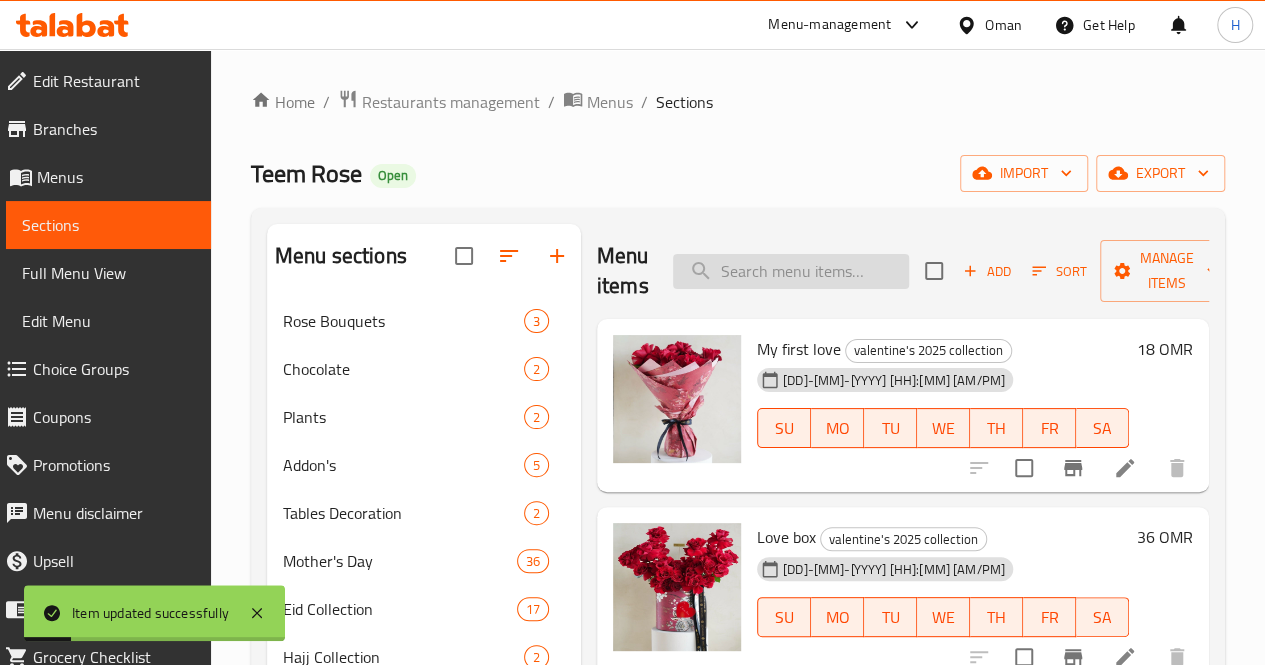 click at bounding box center (791, 271) 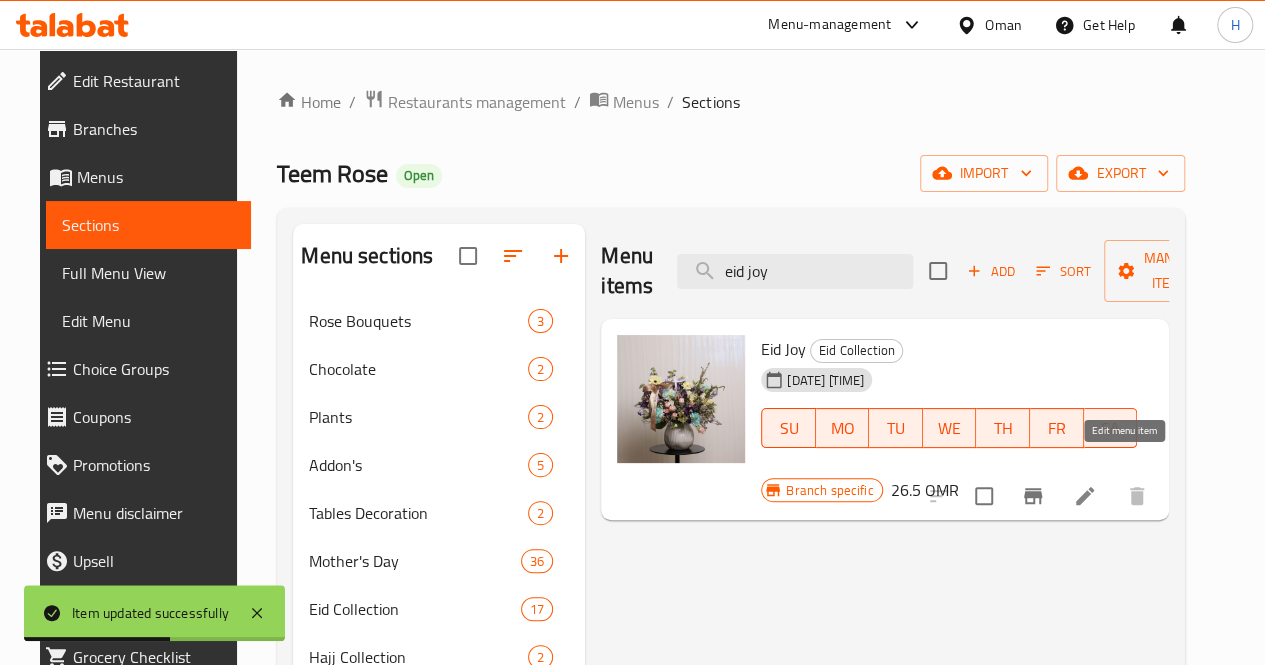 type on "eid joy" 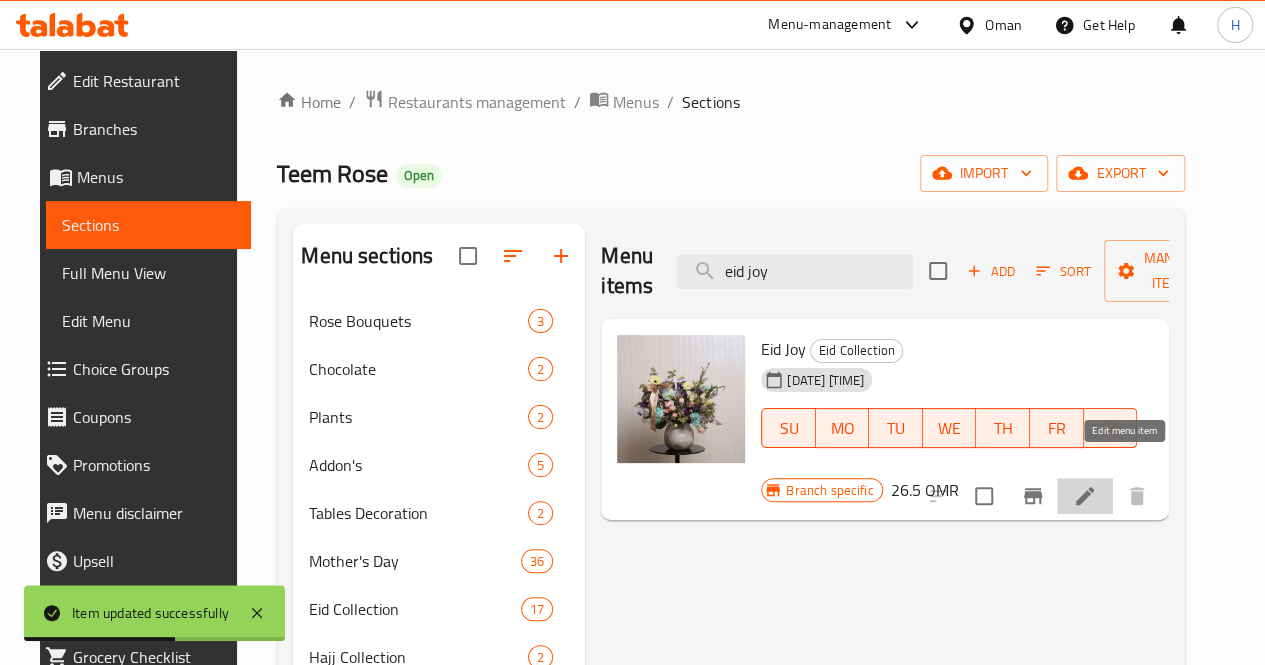 click 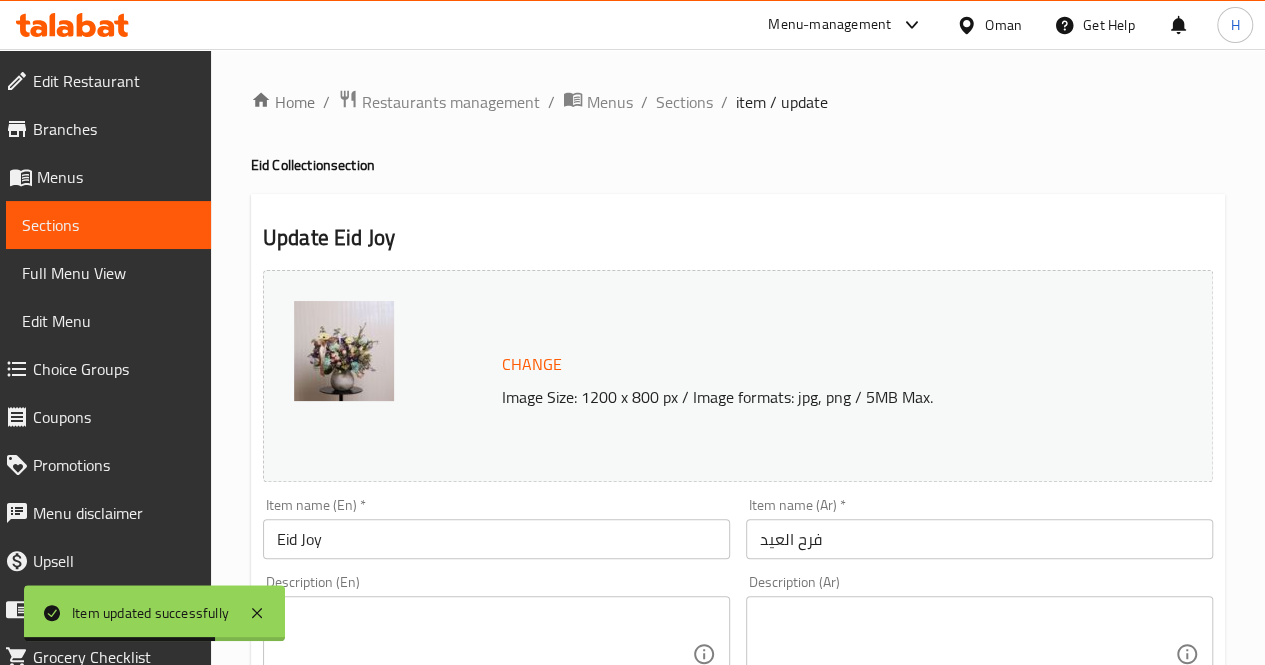 scroll, scrollTop: 188, scrollLeft: 0, axis: vertical 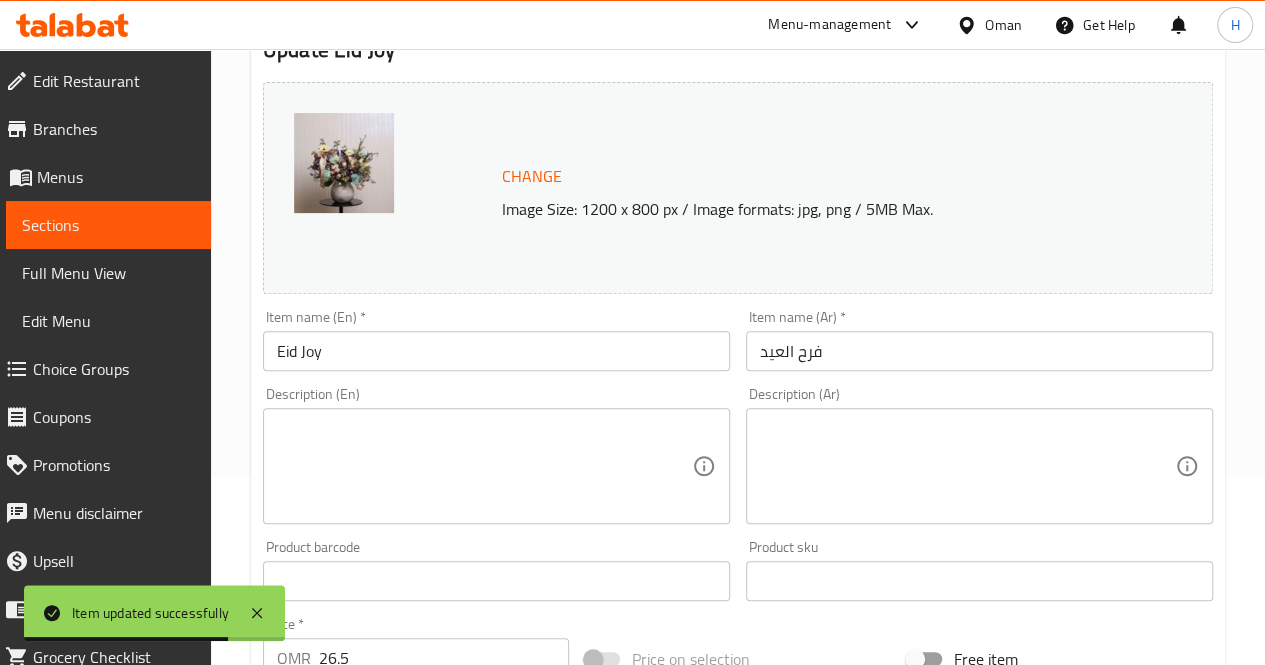 click at bounding box center (484, 466) 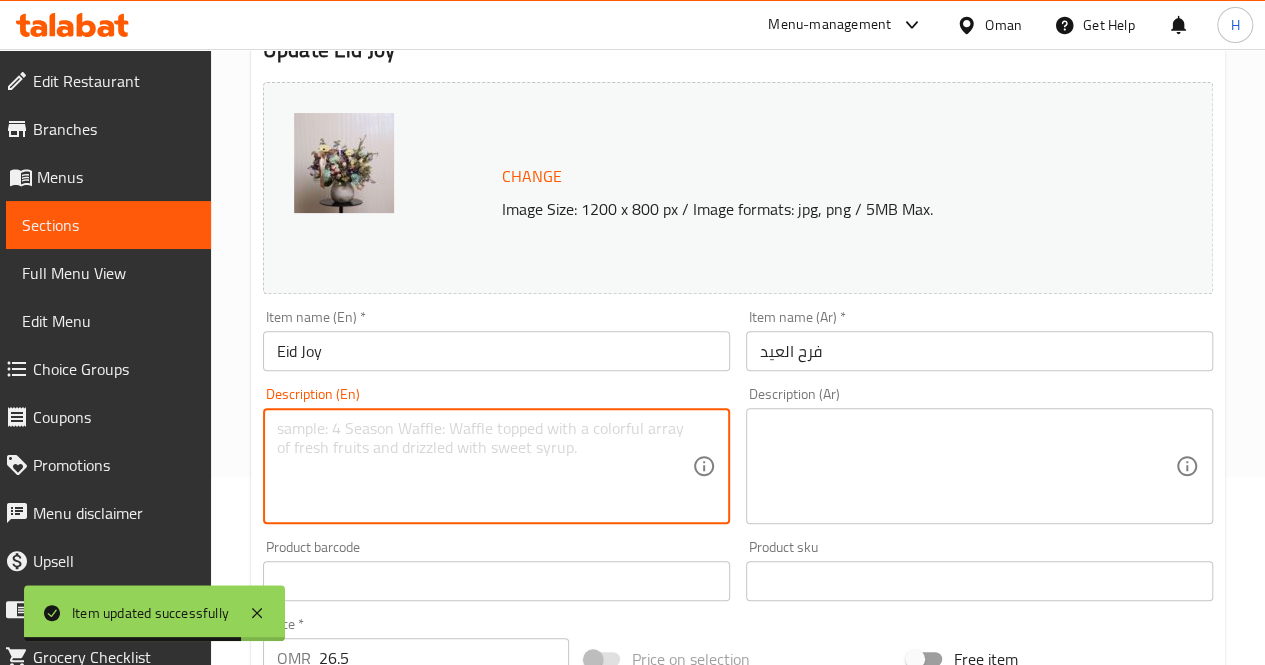 paste on "A joyful vase arrangement bursting with soft and vibrant colors, topped with a festive eid mubarak sign, perfect for brightening Eid celebrations with elegance.
Includes: Spray roses, lisianthus, carnations, gerbera, limonium
Approximate dimensions: 45*50 cm" 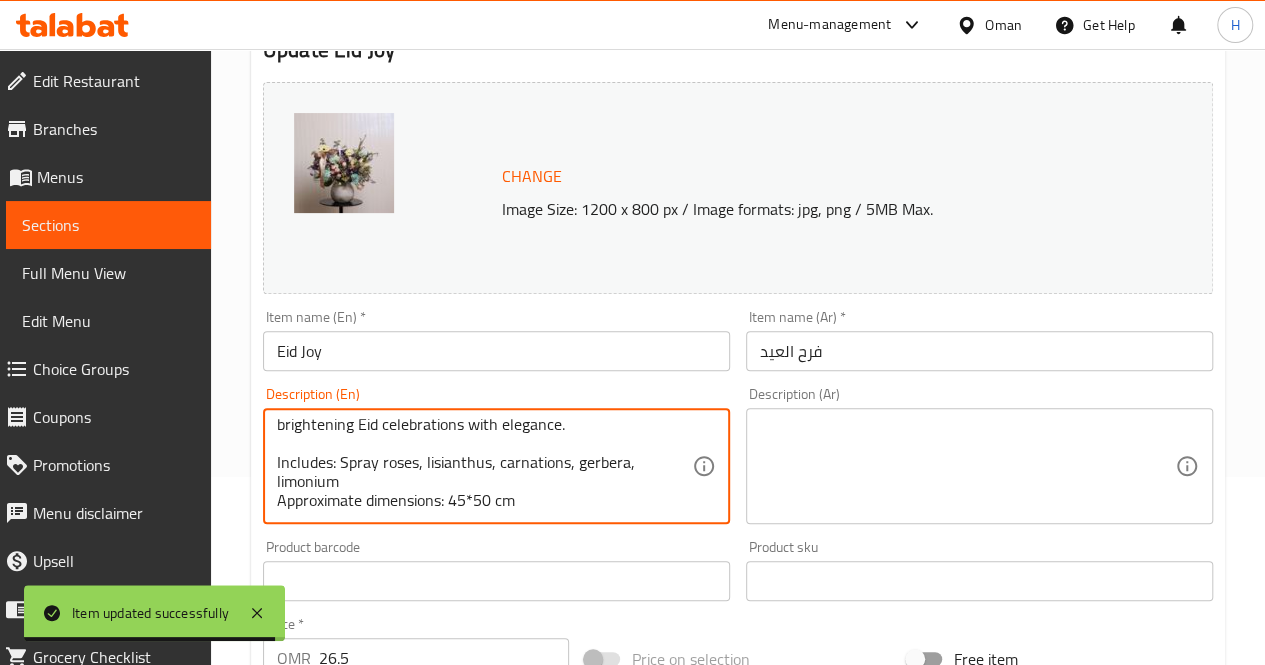 scroll, scrollTop: 0, scrollLeft: 0, axis: both 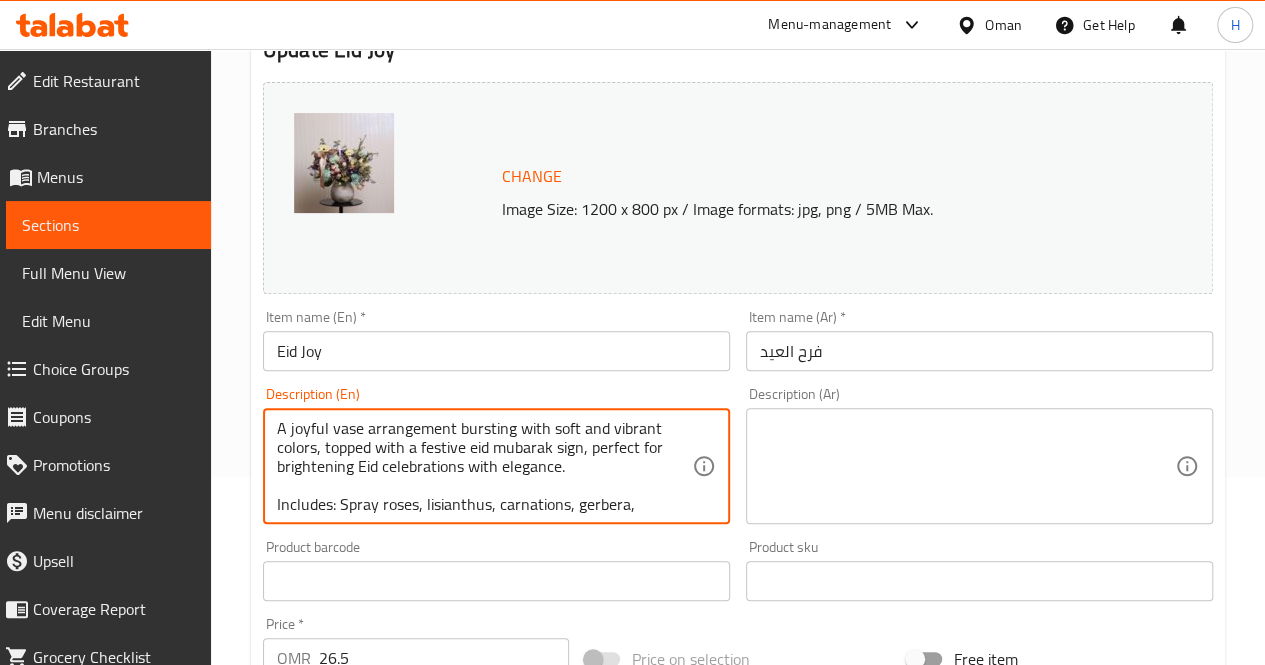 type on "A joyful vase arrangement bursting with soft and vibrant colors, topped with a festive eid mubarak sign, perfect for brightening Eid celebrations with elegance.
Includes: Spray roses, lisianthus, carnations, gerbera, limonium
Approximate dimensions: 45*50 cm" 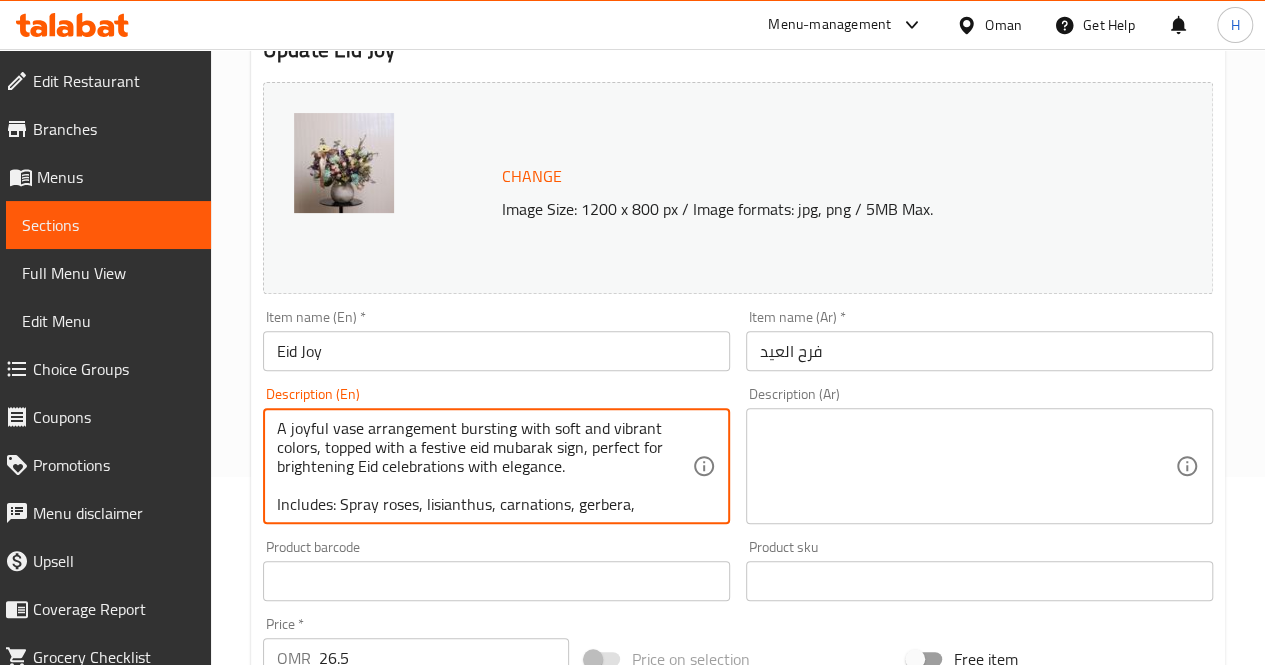 click at bounding box center (967, 466) 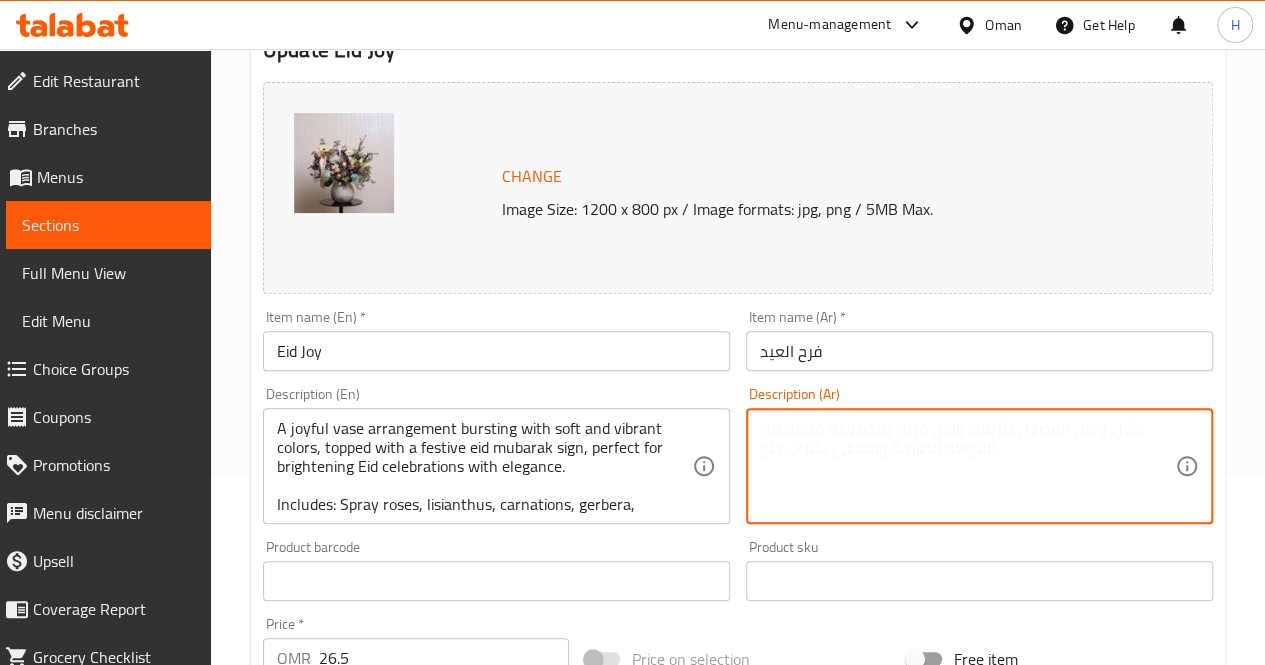paste on "تنسيق فخم في فازة أنيقة بتدرجات لونية مبهجة وناعمة، مزين بتوبّر عيدكم مبارك، مثالي لإضفاء لمسة راقية على احتفالات العيد.
يحتوي على: سبراي روز، ليزيانثس، قرنفل، جربيرا، ليمونيوم
الأبعاد التقريبية: ٤٥*٥٠ سم" 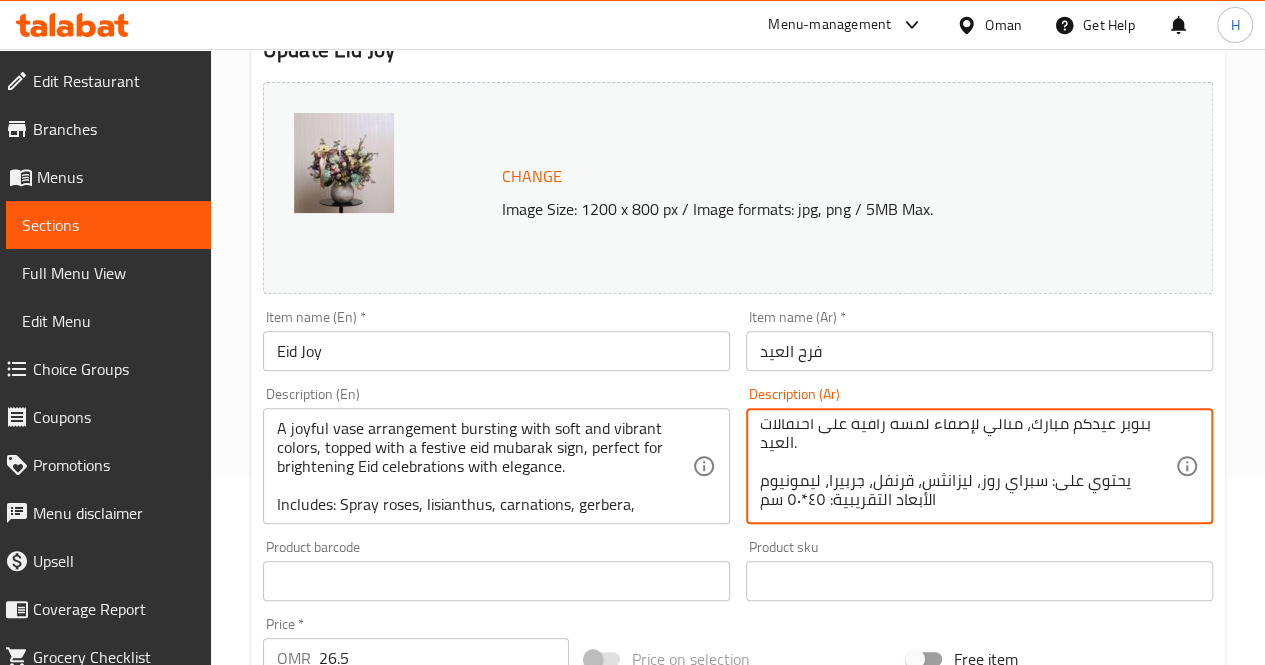 scroll, scrollTop: 0, scrollLeft: 0, axis: both 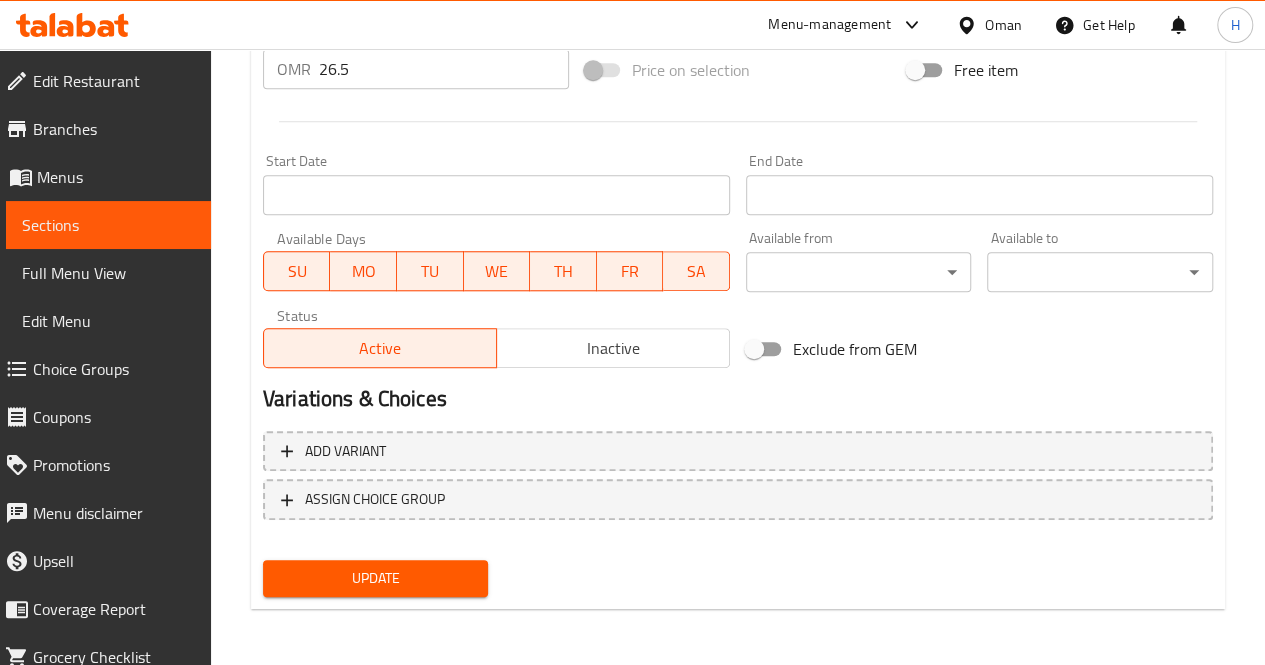 type on "تنسيق فخم في فازة أنيقة بتدرجات لونية مبهجة وناعمة، مزين بتوبّر عيدكم مبارك، مثالي لإضفاء لمسة راقية على احتفالات العيد.
يحتوي على: سبراي روز، ليزيانثس، قرنفل، جربيرا، ليمونيوم
الأبعاد التقريبية: ٤٥*٥٠ سم" 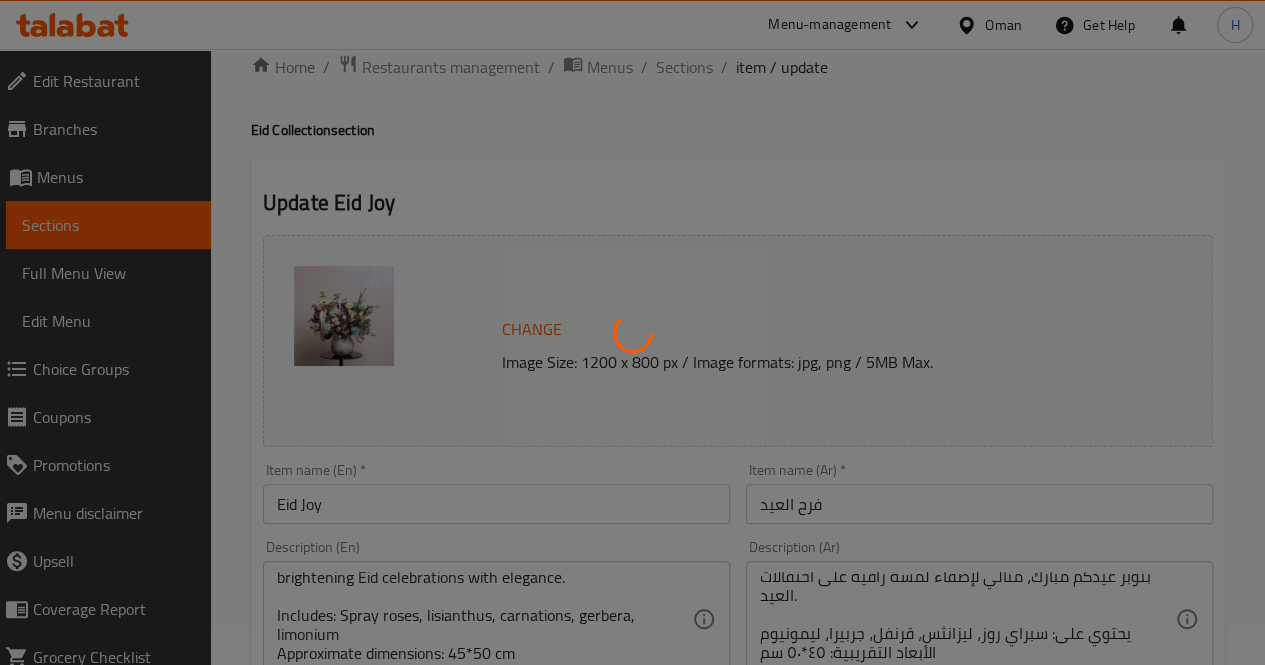 scroll, scrollTop: 0, scrollLeft: 0, axis: both 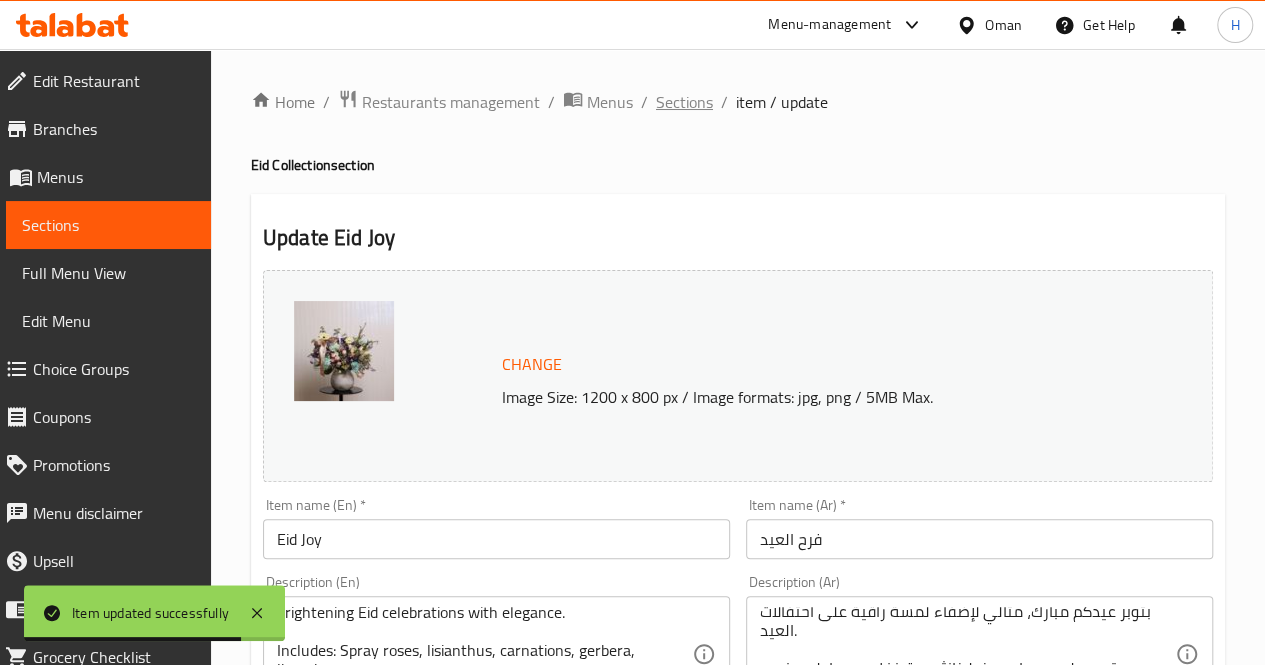 click on "Sections" at bounding box center [684, 102] 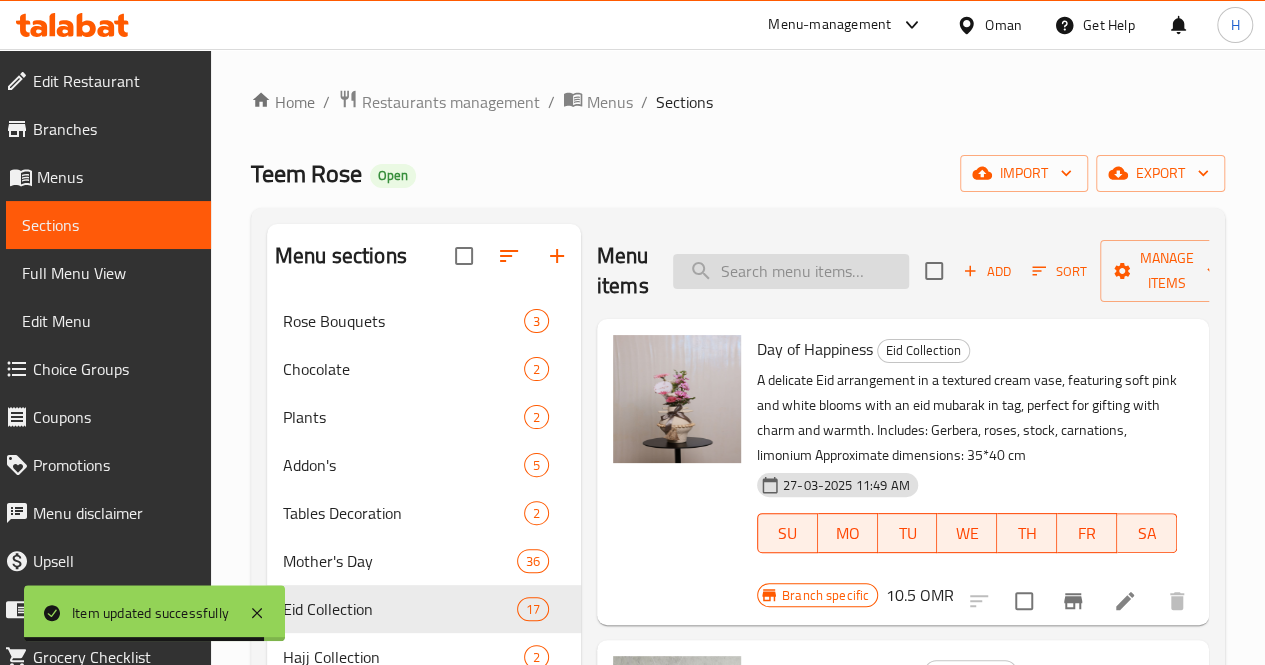 click at bounding box center (791, 271) 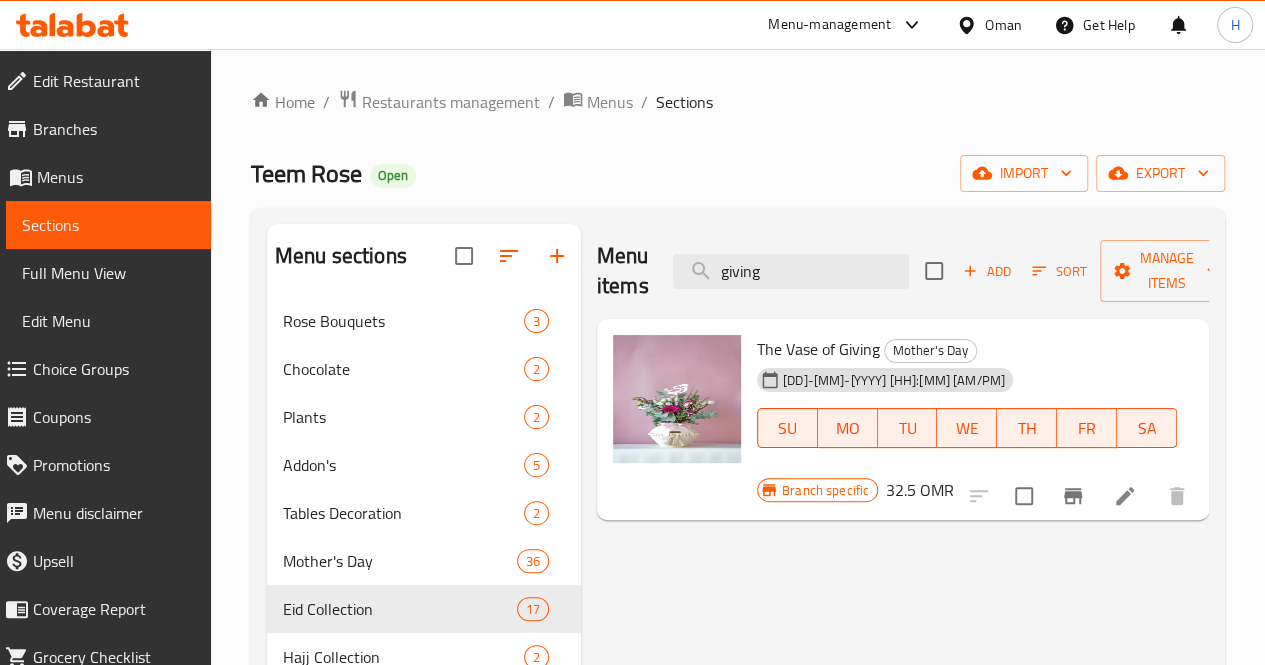 type on "giving" 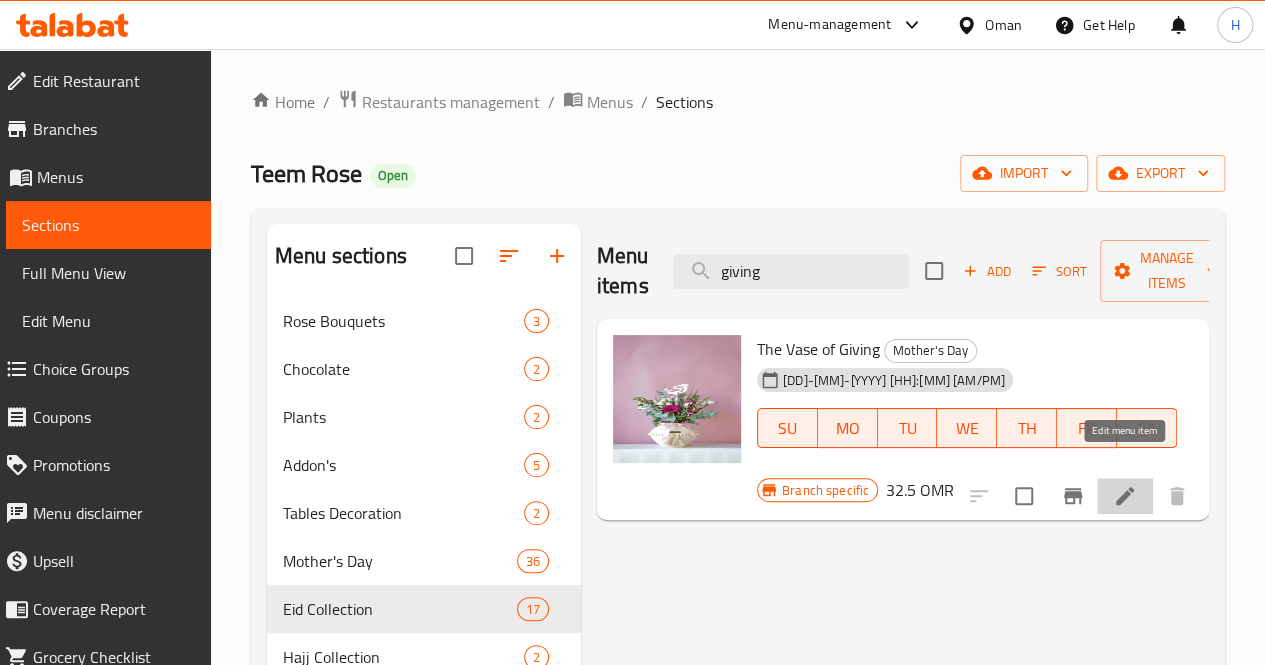 click 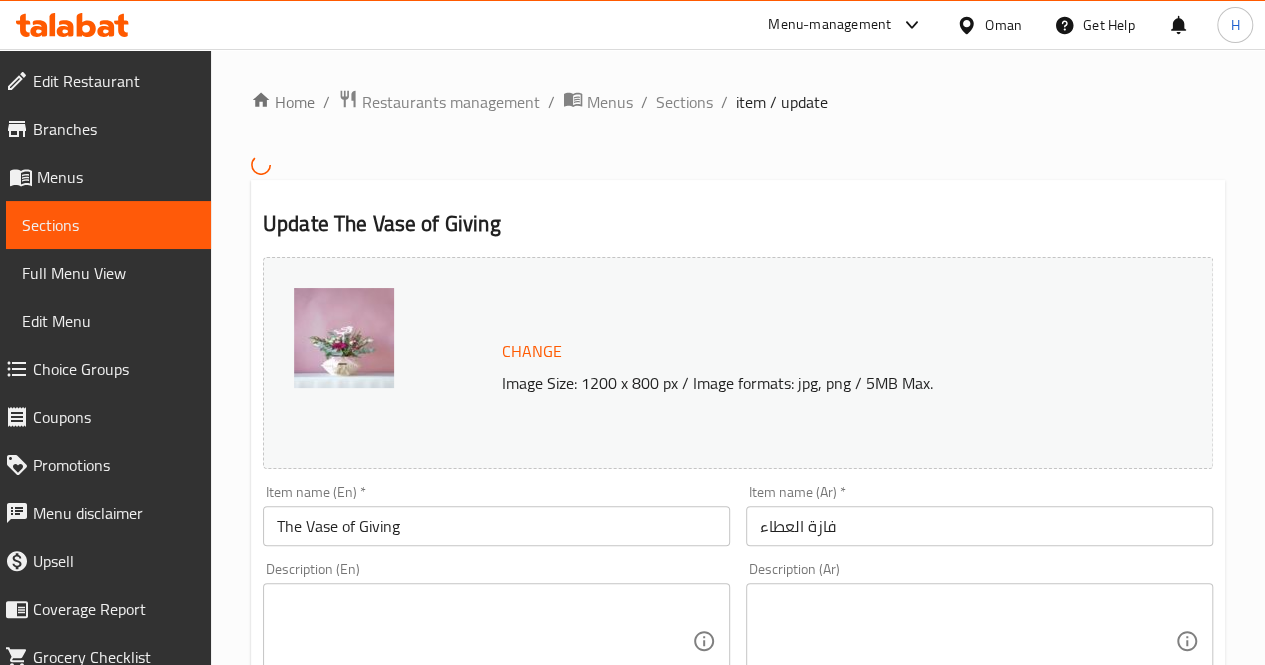 click at bounding box center [484, 640] 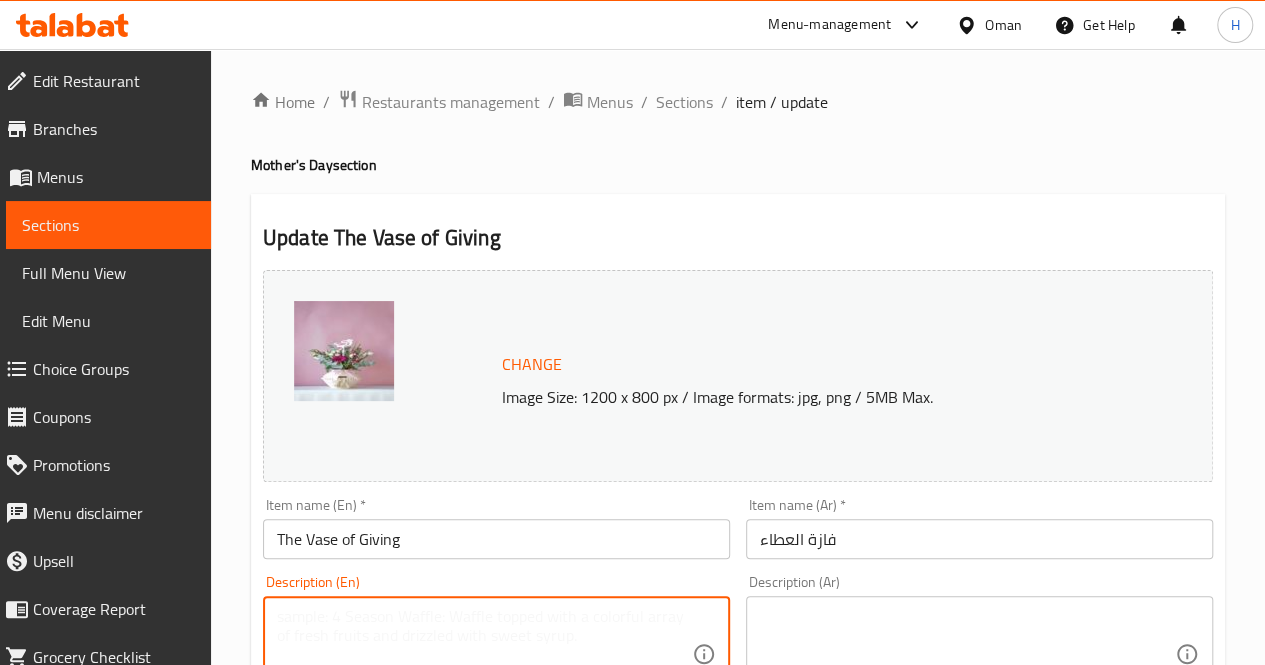 paste on "A unique floral arrangement in a textured white vase, featuring a lovely mix of pink and white blooms with a topper, perfect for honoring and gifting a beloved mother.
Includes: Gerbera, lisianthus, chrysanthemums, eucalyptus
Approximate dimensions: 40*45 cm" 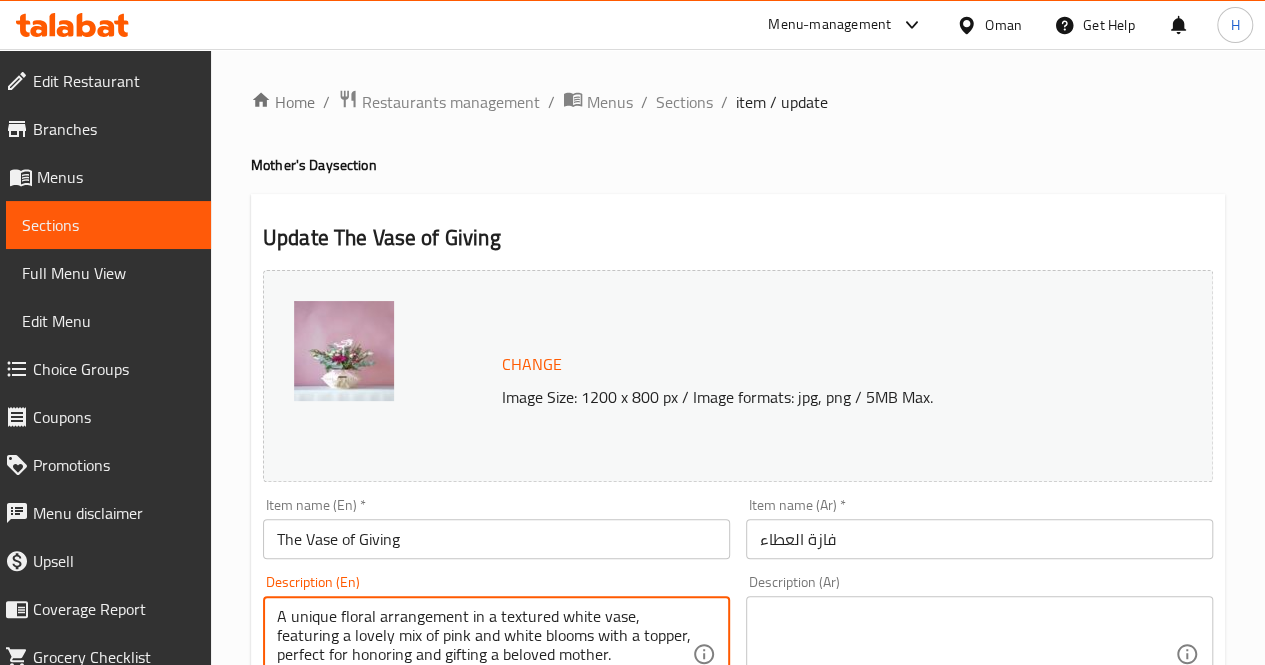 scroll, scrollTop: 36, scrollLeft: 0, axis: vertical 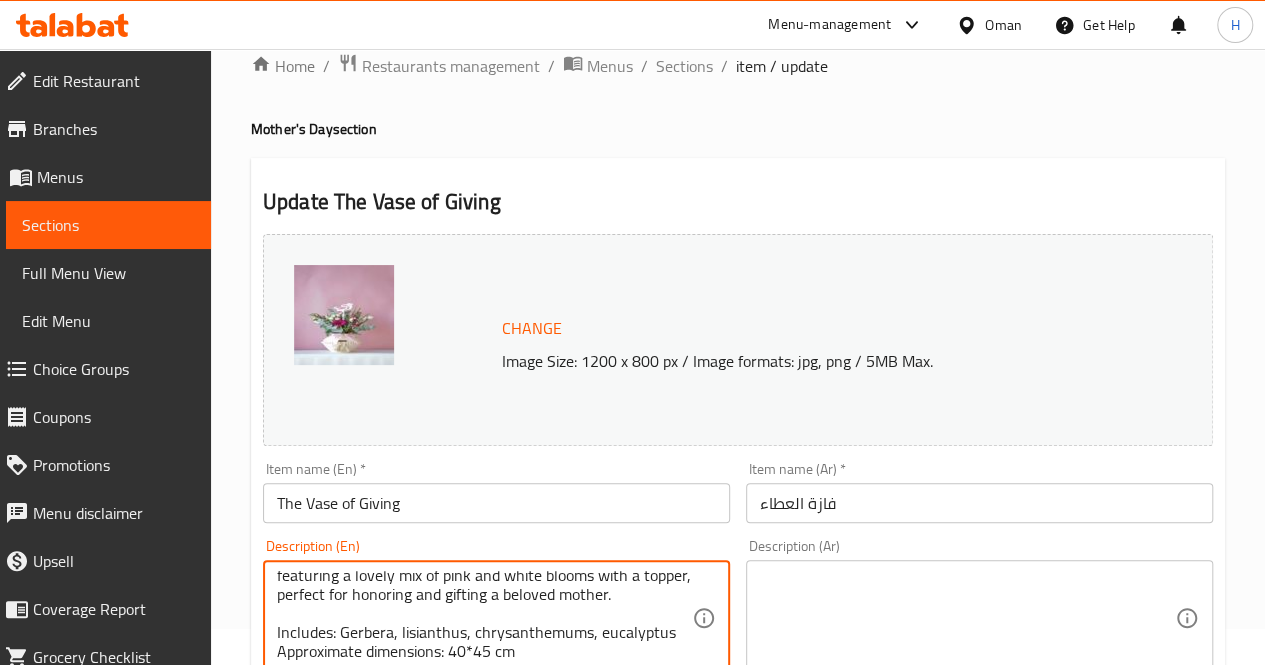type on "A unique floral arrangement in a textured white vase, featuring a lovely mix of pink and white blooms with a topper, perfect for honoring and gifting a beloved mother.
Includes: Gerbera, lisianthus, chrysanthemums, eucalyptus
Approximate dimensions: 40*45 cm" 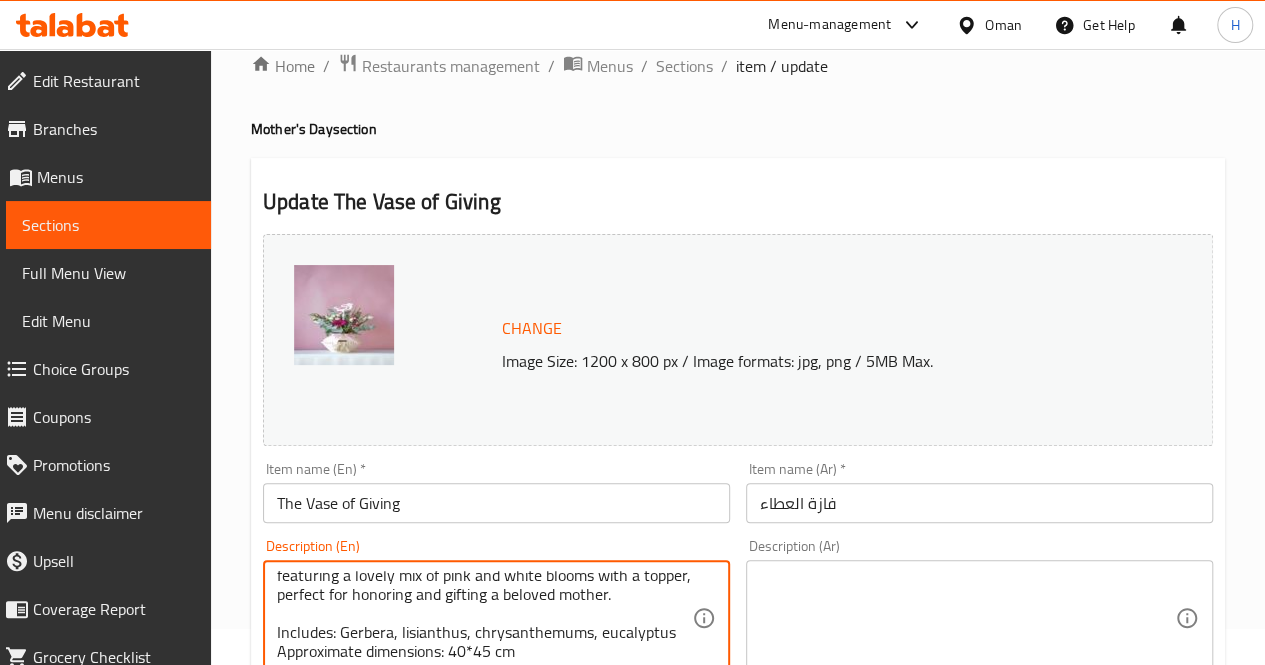 click at bounding box center [967, 618] 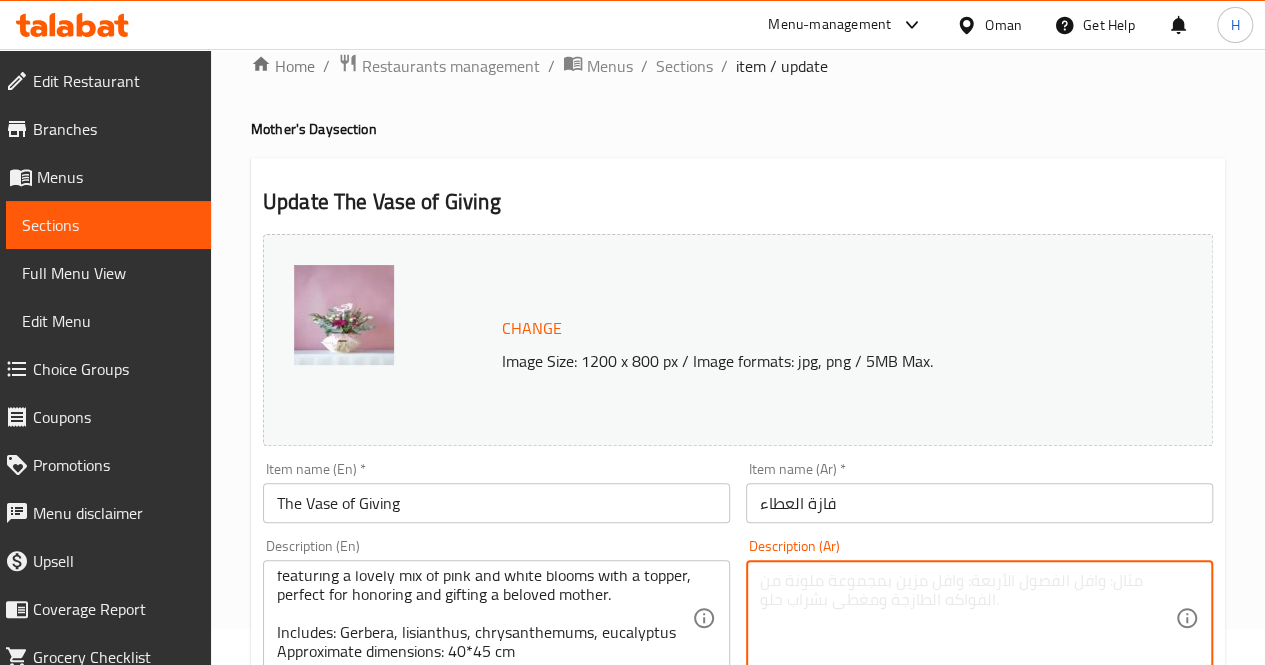 paste on "تنسيق زهور مميز في فازة بيضاء بتفاصيل ناعمة، يضم مزيجاً من الزهور الوردية والبيضاء، مزين بتوبّر أمي، مثالي لتكريم الأم وتقديم هدية مميزة لها.
يحتوي على: جربيرا، ليزيانثس، أقحوان، يوكاليبتوس
الأبعاد التقريبية: ٤٠*٤٥ سم" 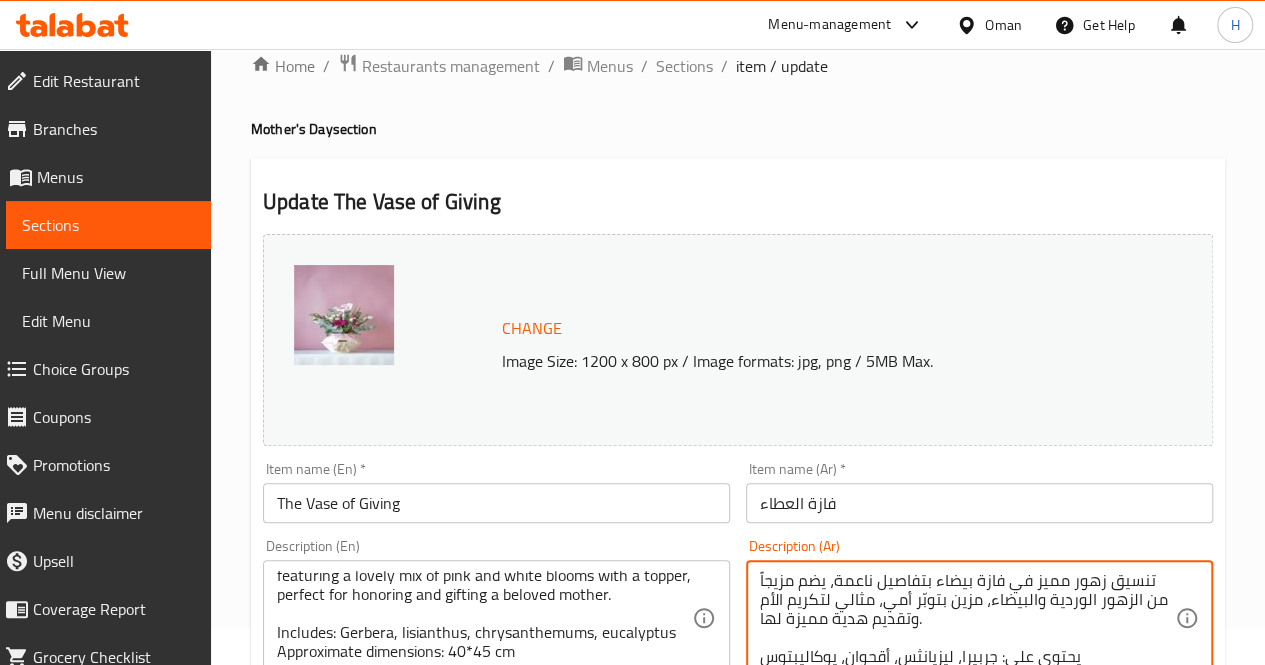 scroll, scrollTop: 38, scrollLeft: 0, axis: vertical 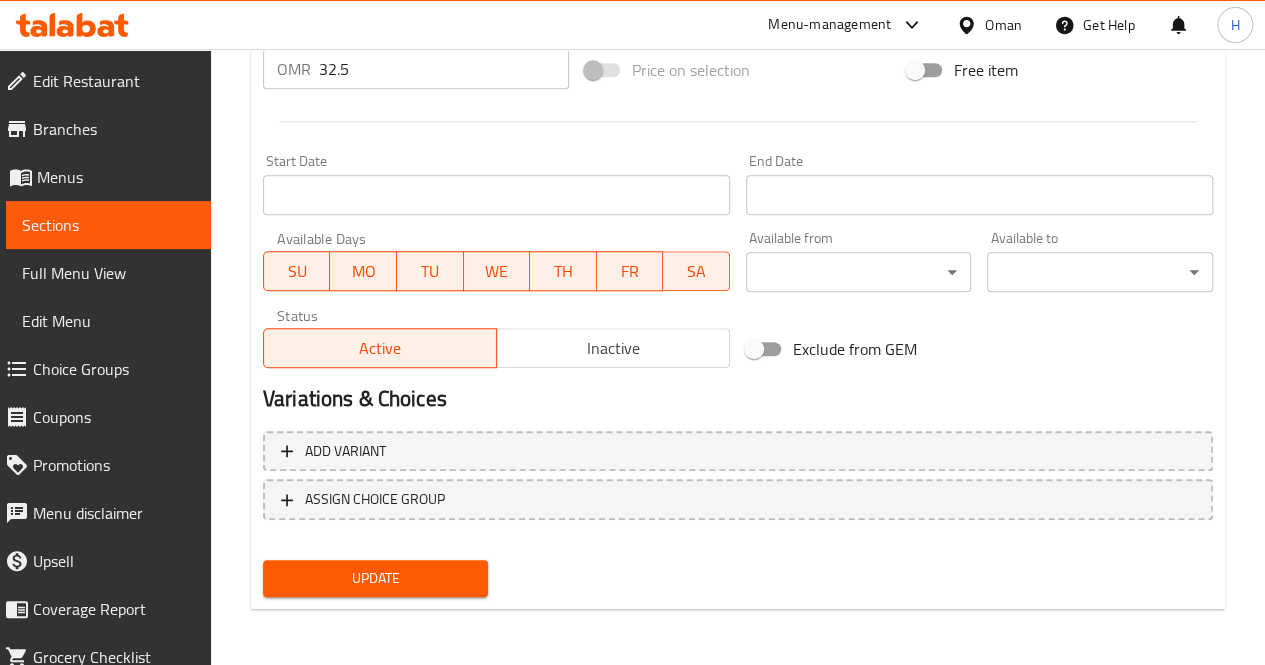 type on "تنسيق زهور مميز في فازة بيضاء بتفاصيل ناعمة، يضم مزيجاً من الزهور الوردية والبيضاء، مزين بتوبّر أمي، مثالي لتكريم الأم وتقديم هدية مميزة لها.
يحتوي على: جربيرا، ليزيانثس، أقحوان، يوكاليبتوس
الأبعاد التقريبية: ٤٠*٤٥ سم" 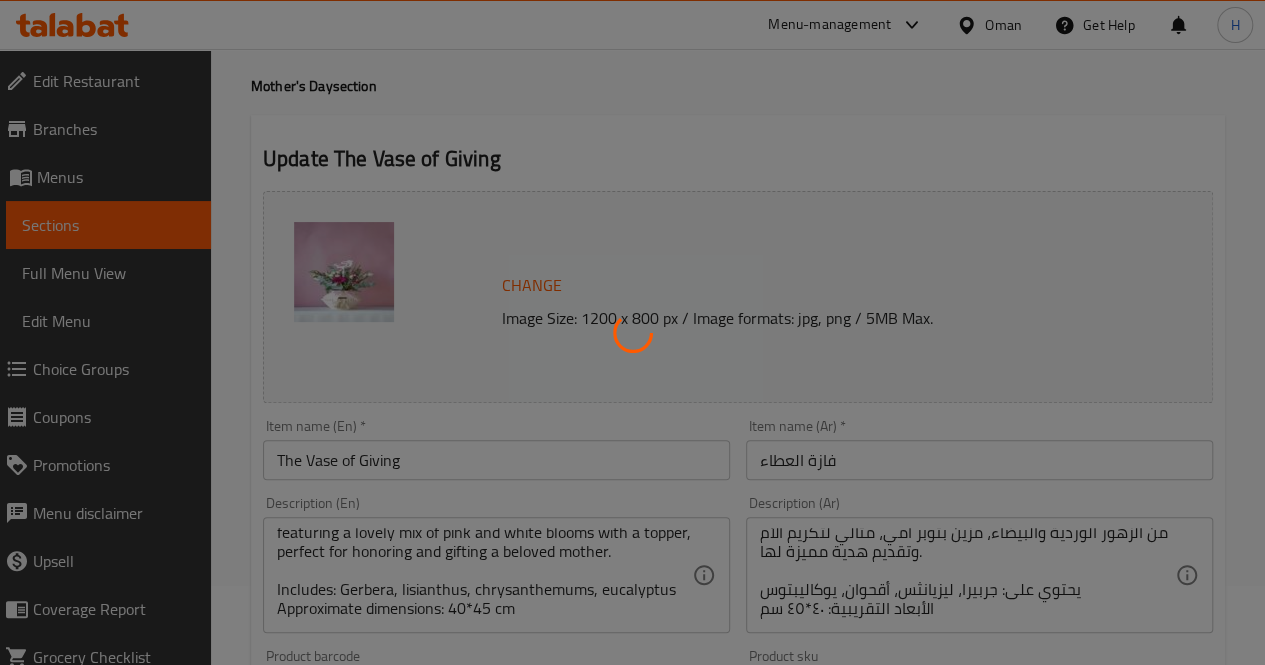 scroll, scrollTop: 0, scrollLeft: 0, axis: both 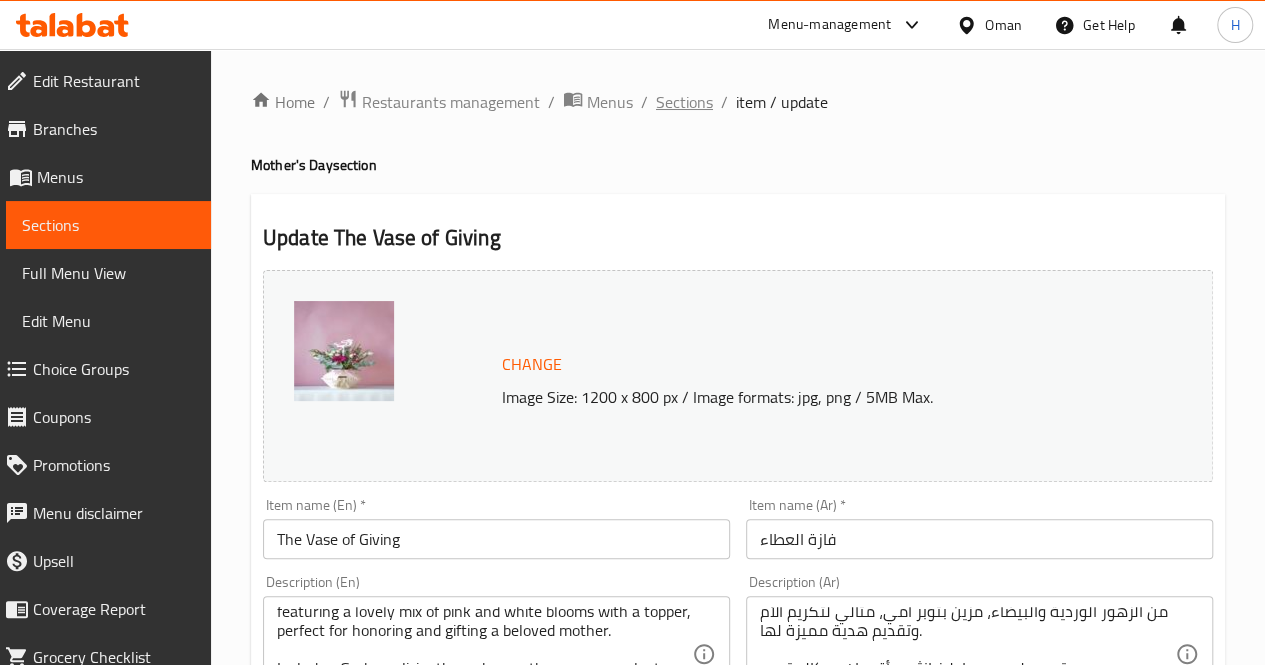 click on "Sections" at bounding box center (684, 102) 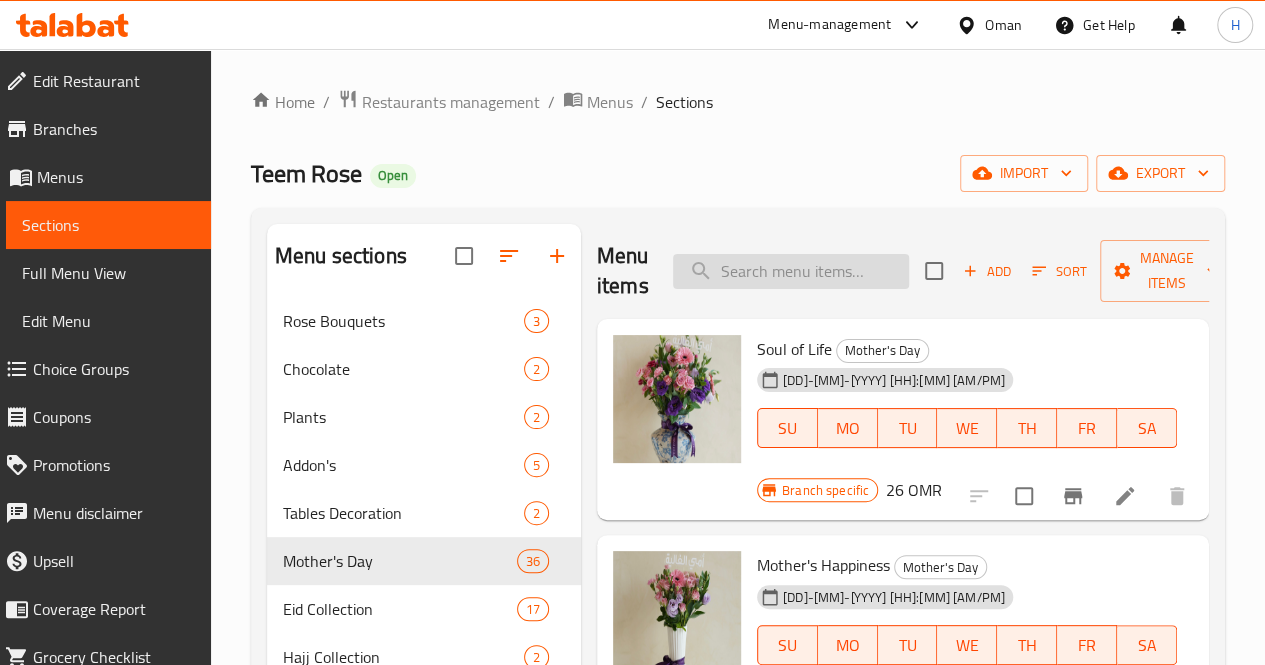 click at bounding box center [791, 271] 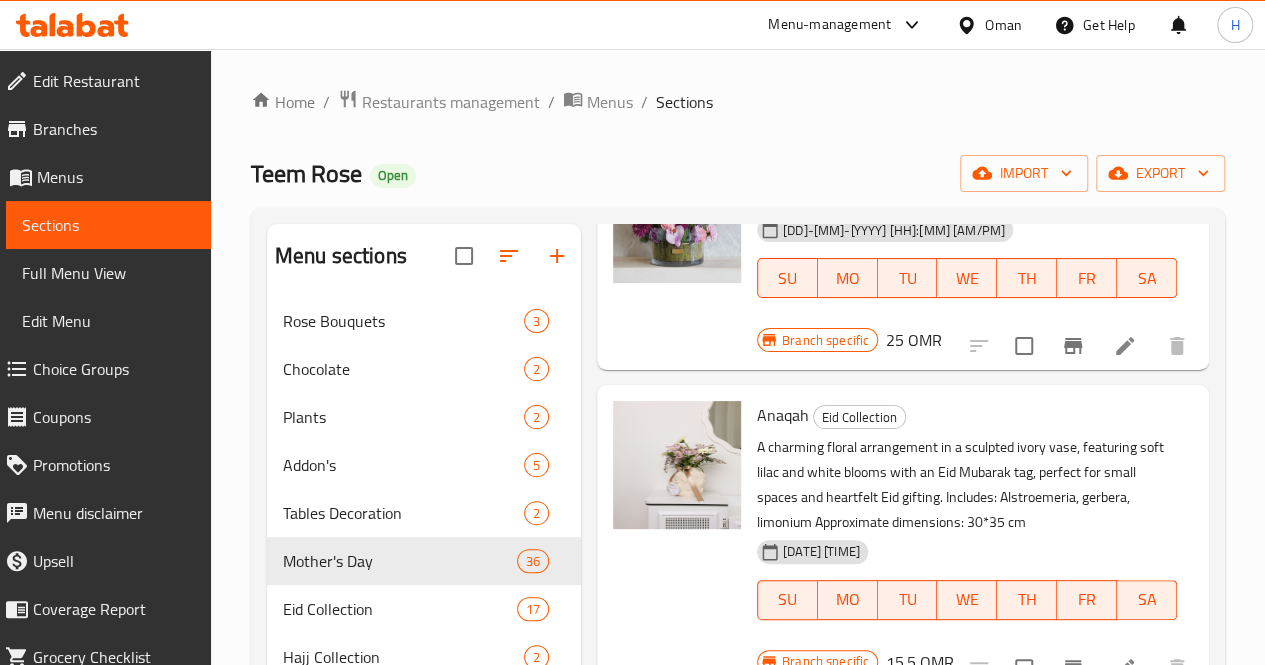 scroll, scrollTop: 2700, scrollLeft: 0, axis: vertical 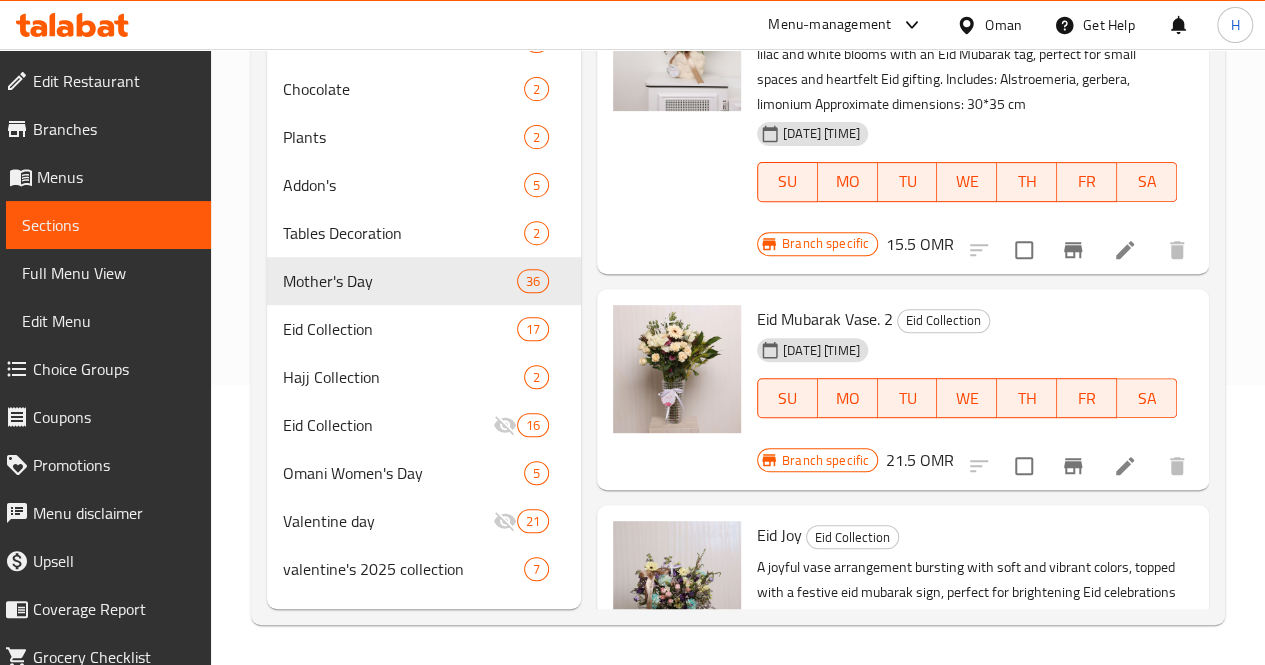 type on "vase" 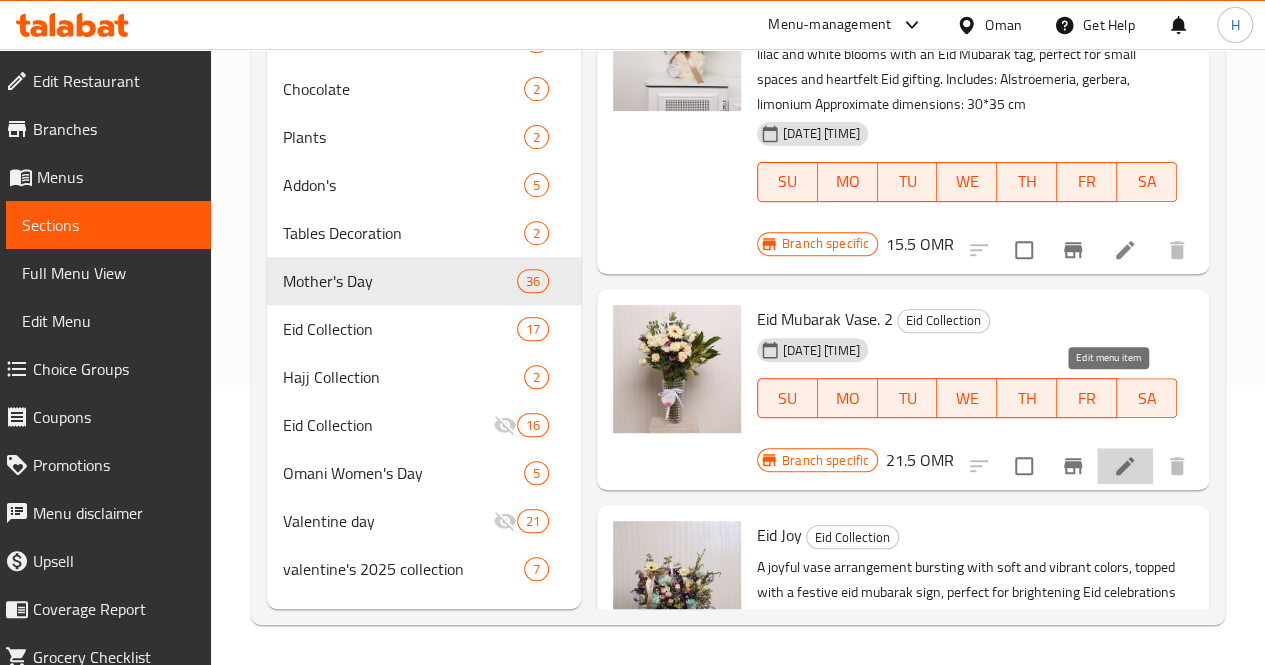 click 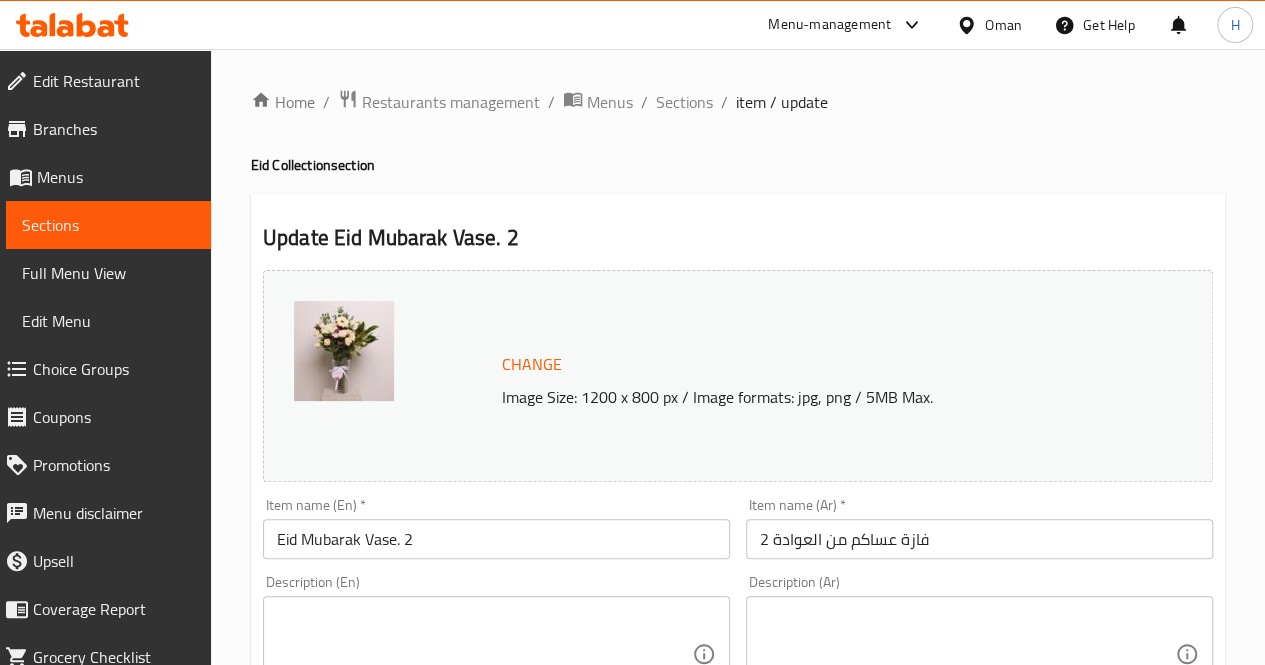 scroll, scrollTop: 180, scrollLeft: 0, axis: vertical 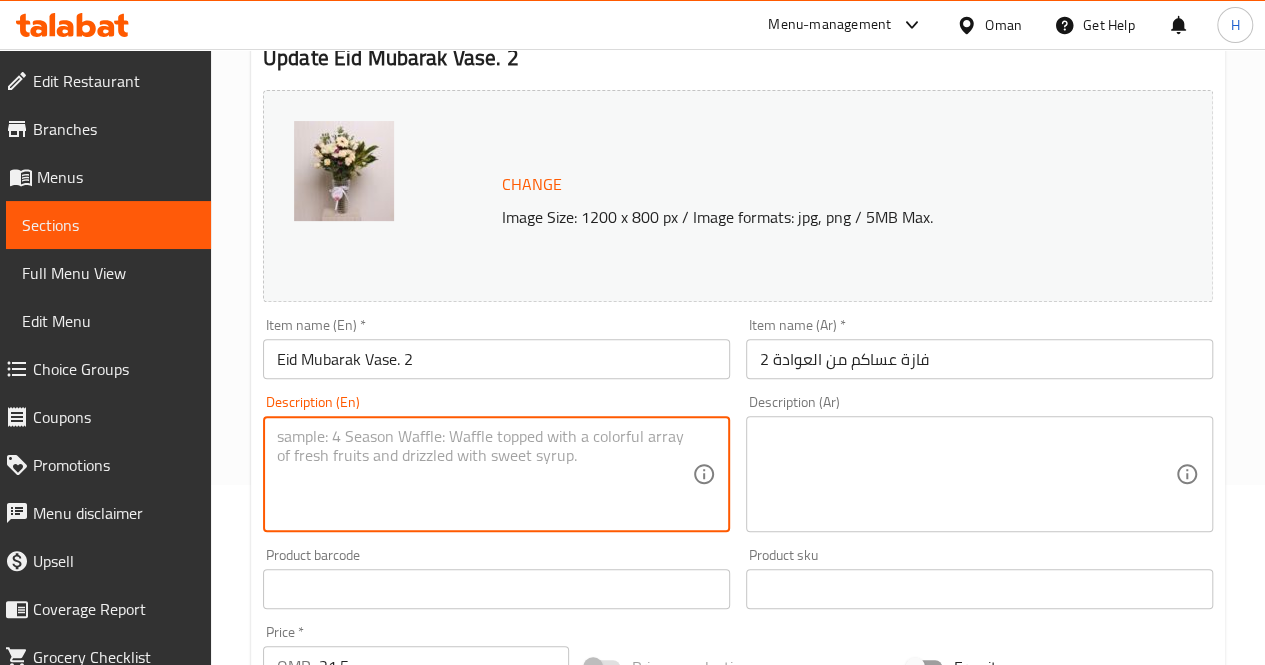 click at bounding box center (484, 474) 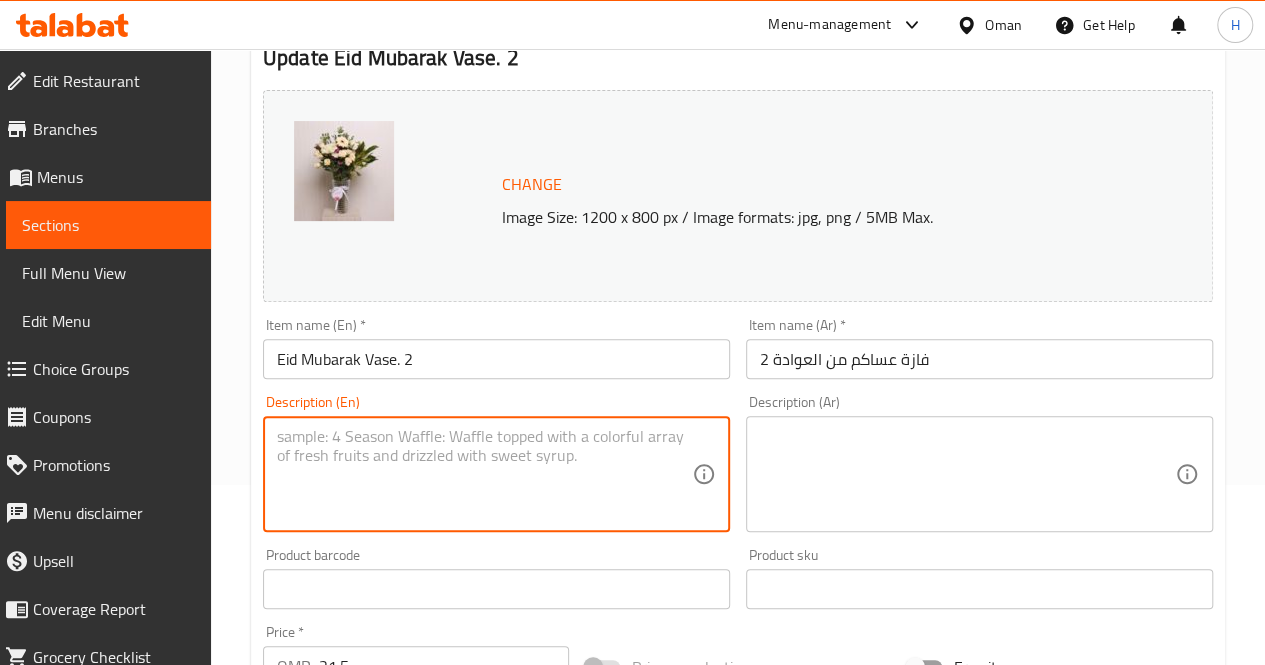 click at bounding box center [967, 474] 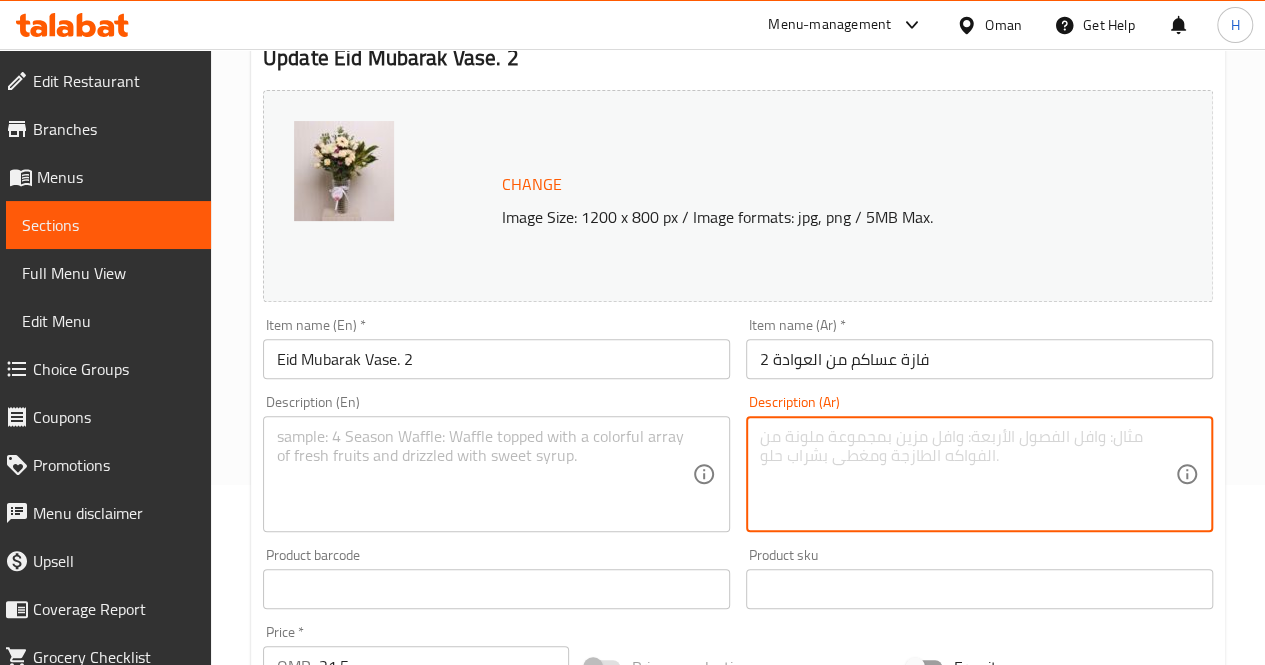 paste on "تنسيق زهور فاخر في فازة زجاجية، بألوان العاجي والبيج الفاتح، مزين بتوبّر عساكم من العوادة، مثالي لهدايا العيد والمناسبات الراقية.
يحتوي على: ورود، قرنفل، جربيرا، أقحوان، أوراق خضراء
الأبعاد التقريبية: ٤٠*٥٠ سم" 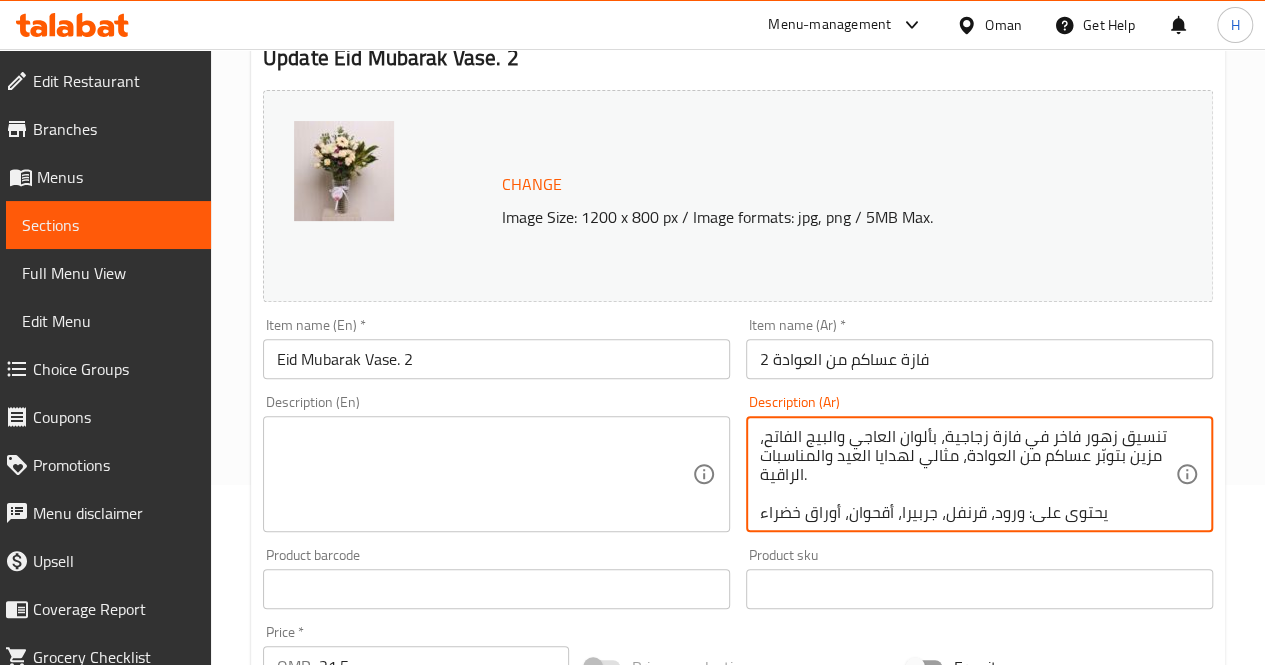 scroll, scrollTop: 38, scrollLeft: 0, axis: vertical 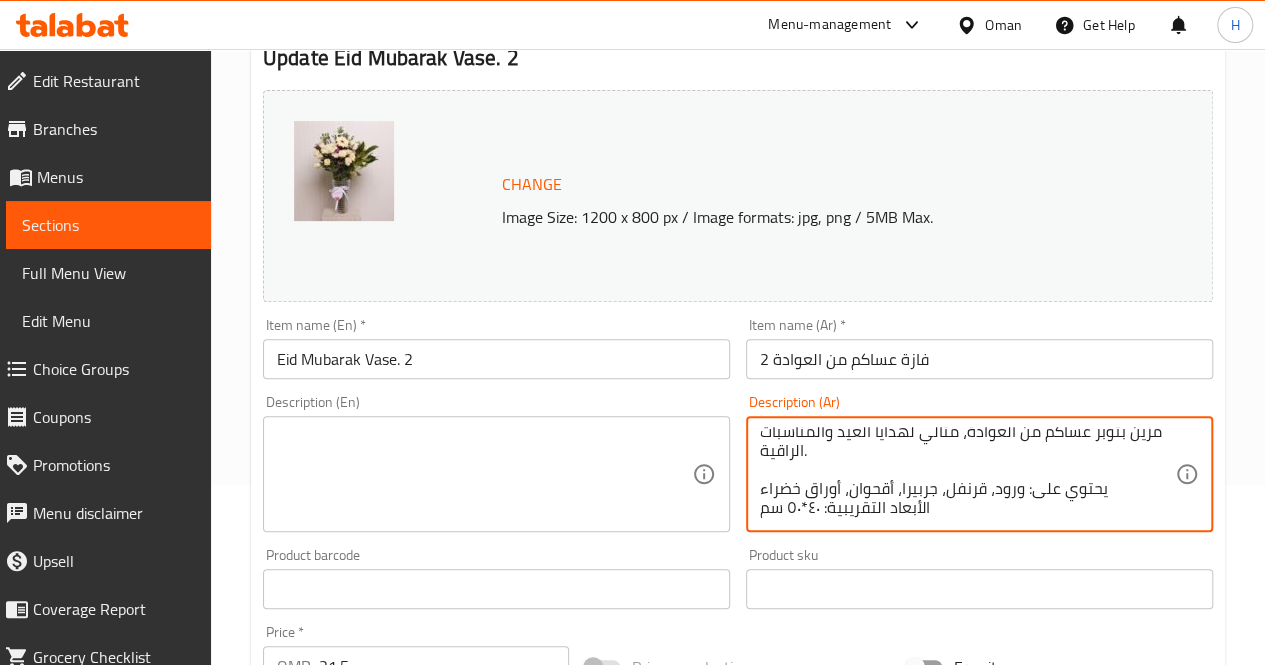 type on "تنسيق زهور فاخر في فازة زجاجية، بألوان العاجي والبيج الفاتح، مزين بتوبّر عساكم من العوادة، مثالي لهدايا العيد والمناسبات الراقية.
يحتوي على: ورود، قرنفل، جربيرا، أقحوان، أوراق خضراء
الأبعاد التقريبية: ٤٠*٥٠ سم" 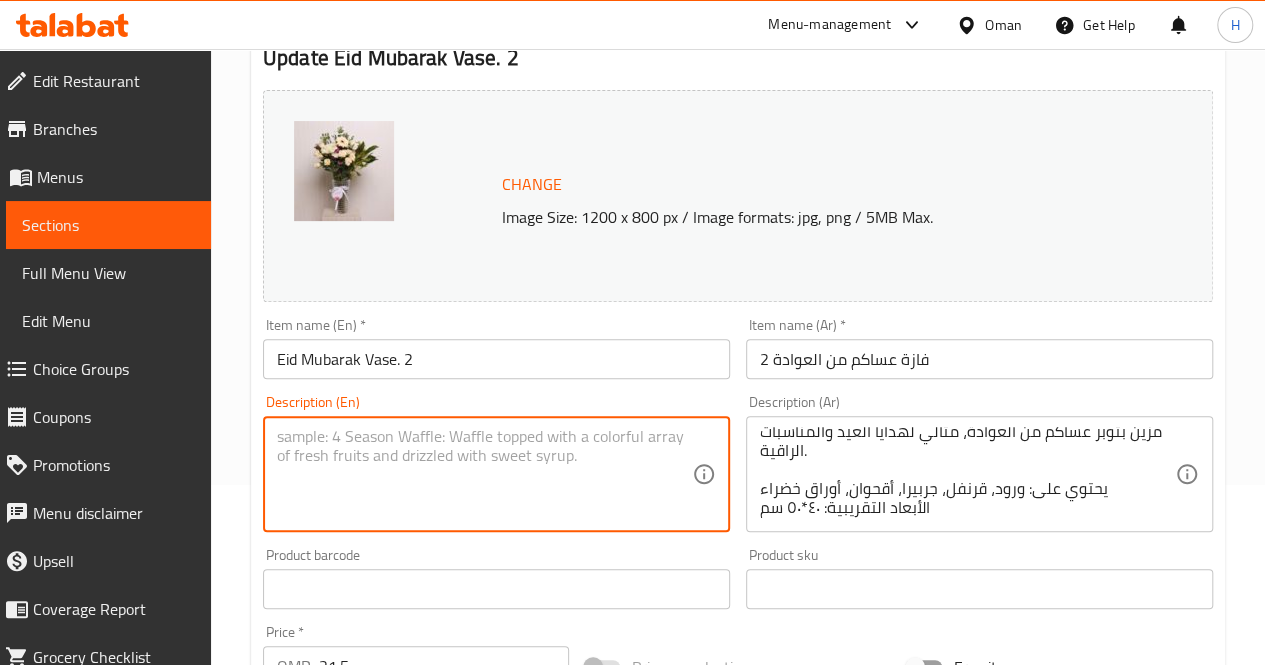 click at bounding box center [484, 474] 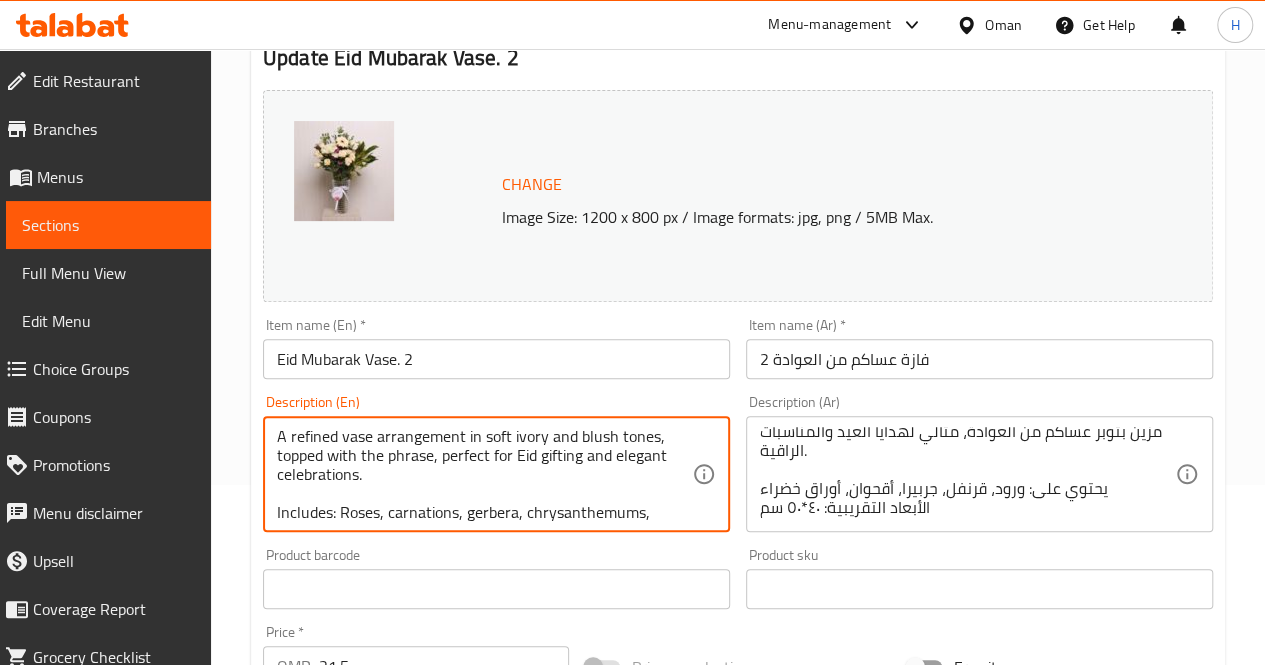 scroll, scrollTop: 42, scrollLeft: 0, axis: vertical 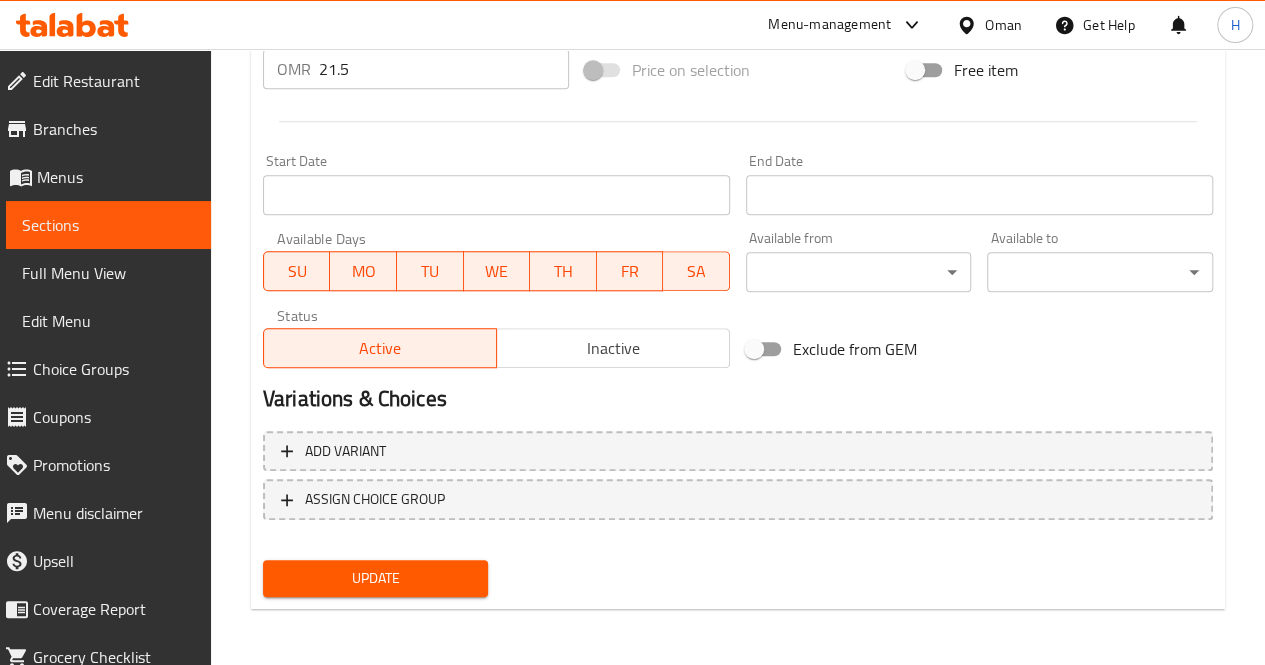 type on "A refined vase arrangement in soft ivory and blush tones, topped with the phrase, perfect for Eid gifting and elegant celebrations.
Includes: Roses, carnations, gerbera, chrysanthemums, greenery
Approximate dimensions: 40*50 cm" 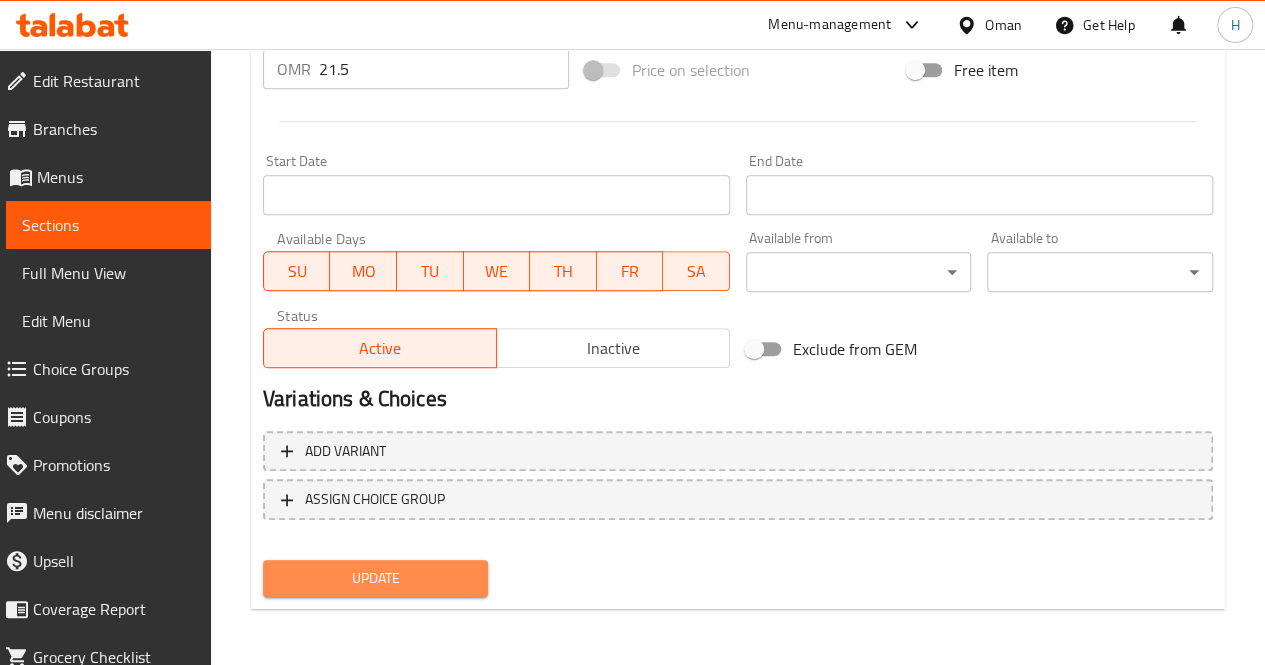 click on "Update" at bounding box center [376, 578] 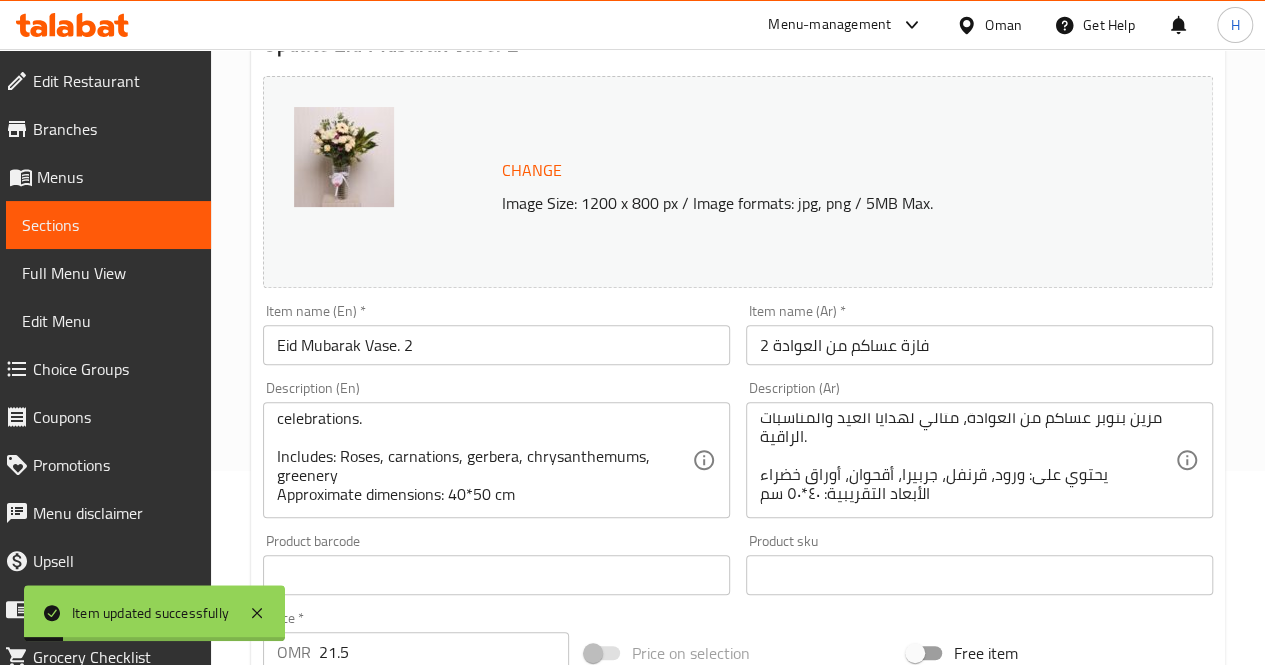 scroll, scrollTop: 136, scrollLeft: 0, axis: vertical 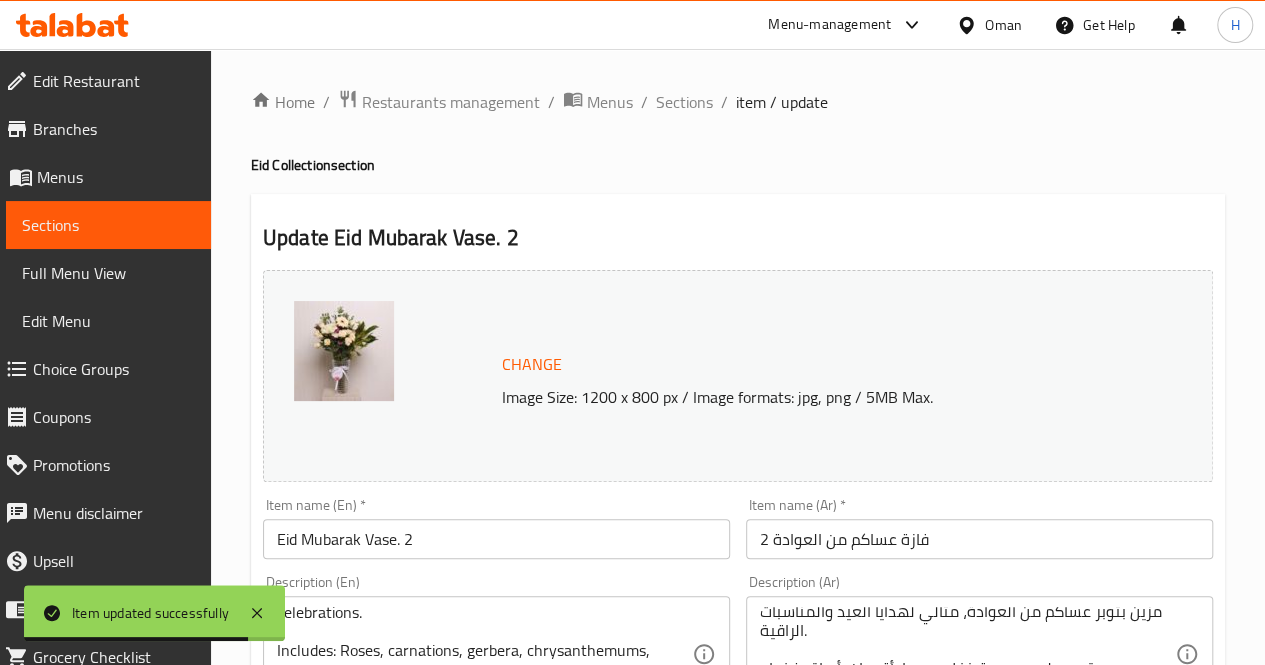click on "Change Image Size: 1200 x 800 px / Image formats: jpg, png / 5MB Max." at bounding box center [738, 376] 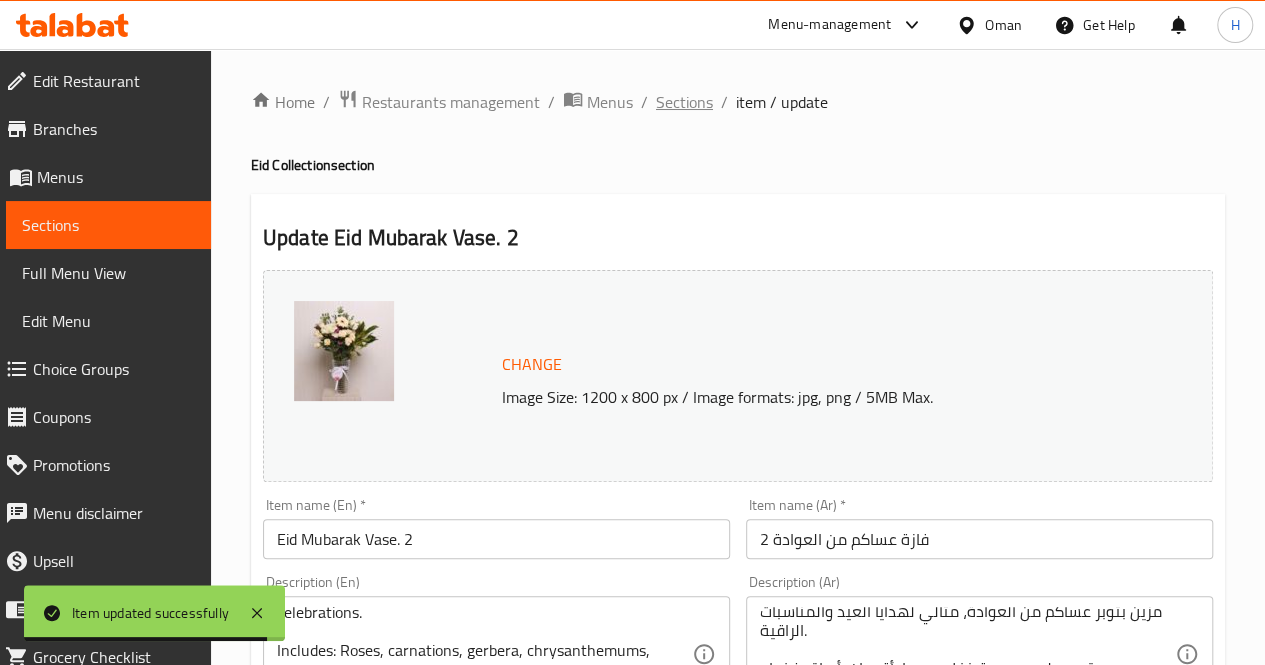 click on "Sections" at bounding box center [684, 102] 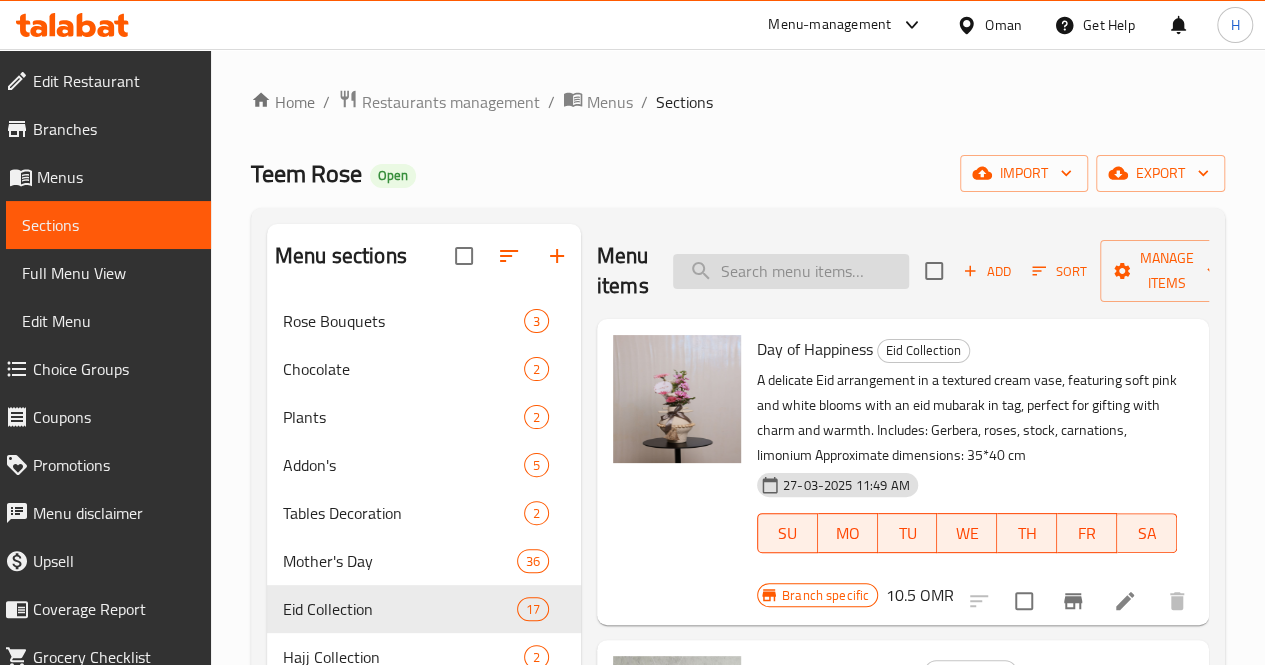click at bounding box center [791, 271] 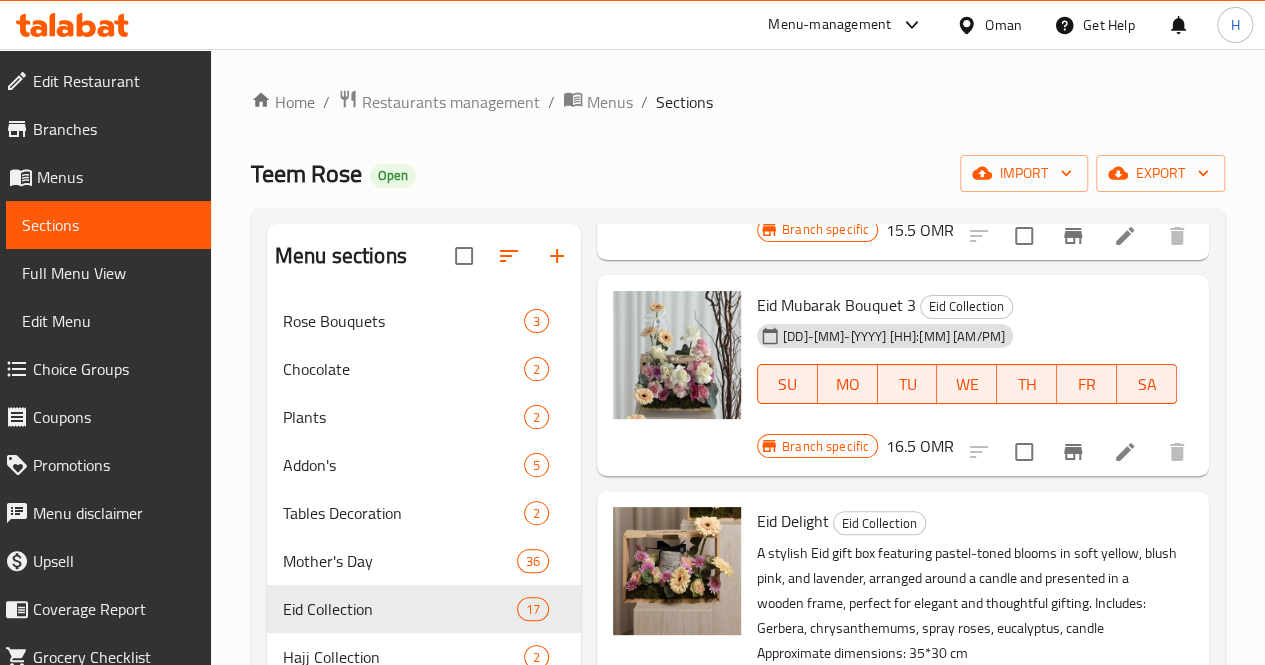 scroll, scrollTop: 693, scrollLeft: 0, axis: vertical 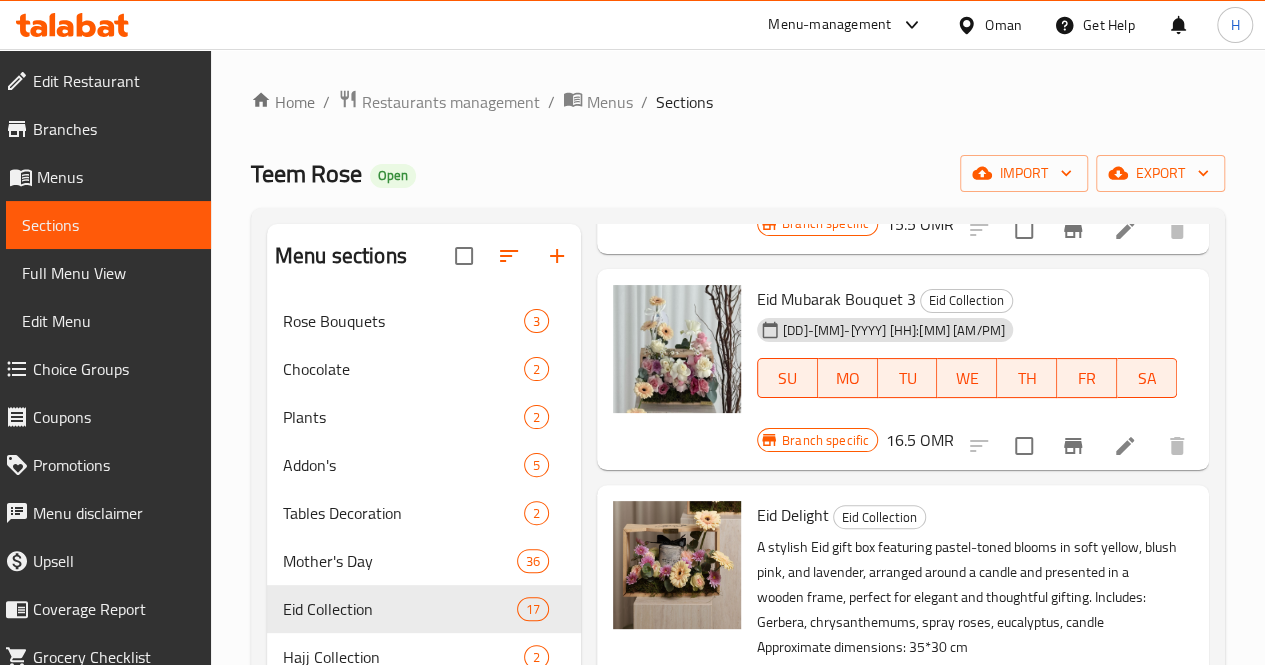 type on "3" 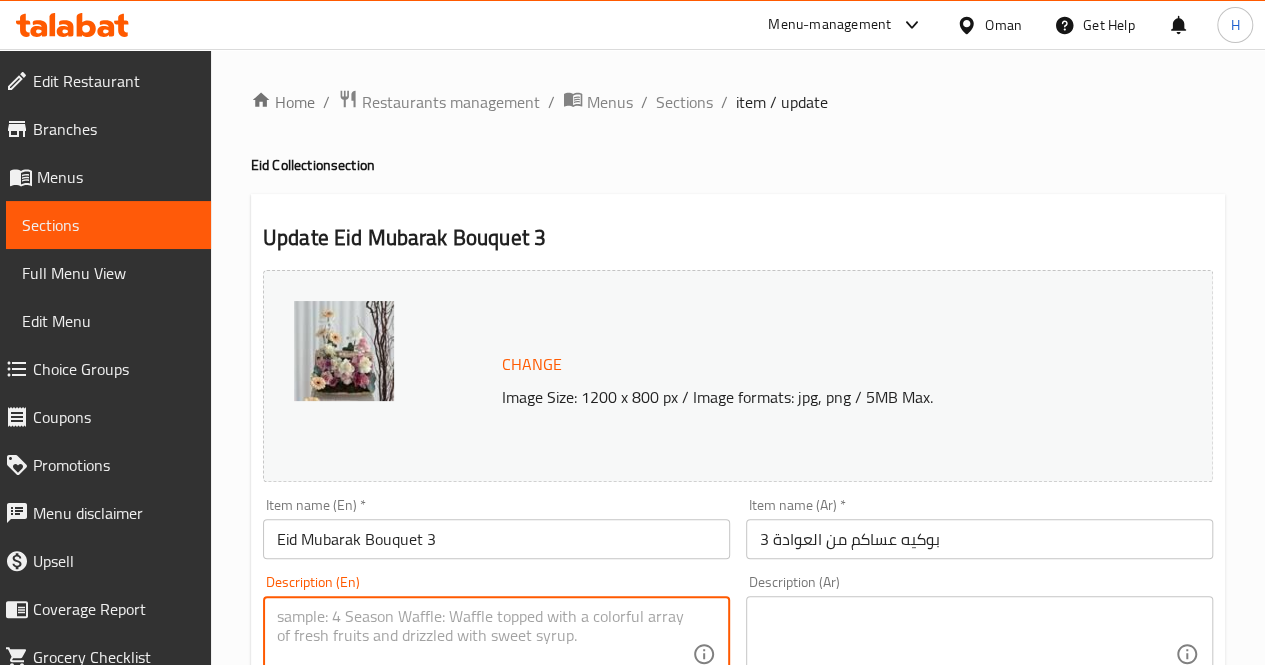 click at bounding box center (484, 654) 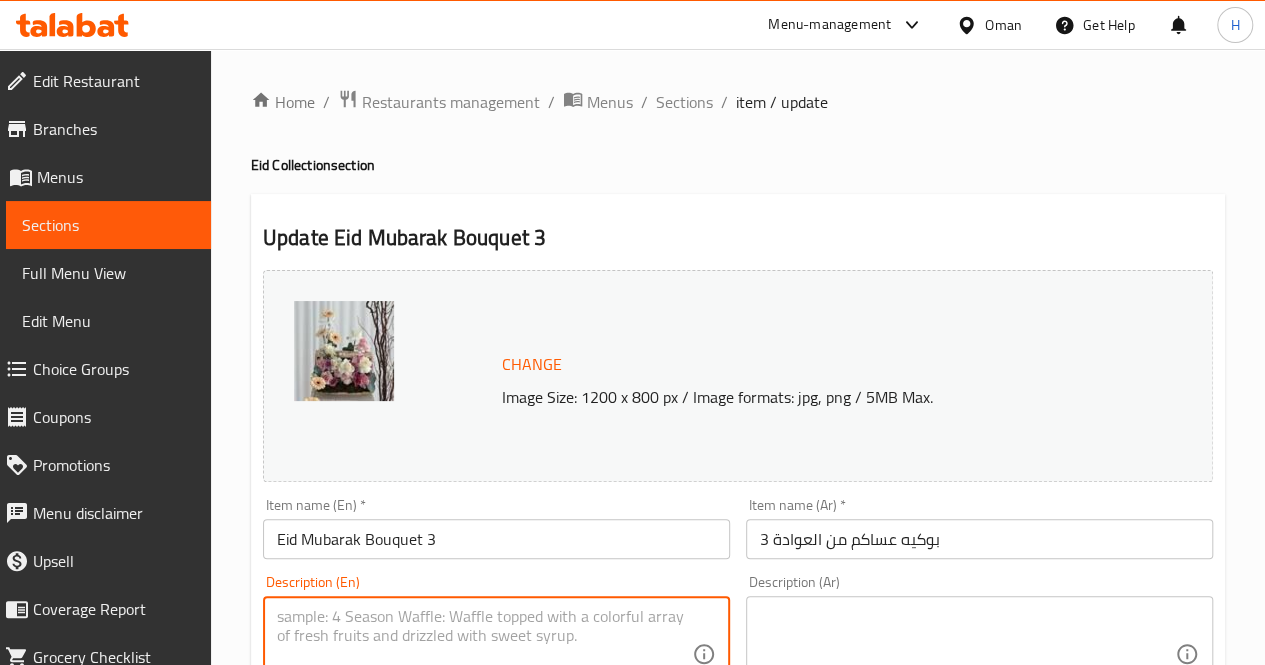 paste on "A charming wooden box filled with pastel blooms and topped with a tag, perfect for thoughtful Eid gifting and warm wishes.
Includes: Roses, gardenia, gerbera, chrysanthemums, chamomile
Approximate dimensions: 35*40 cm" 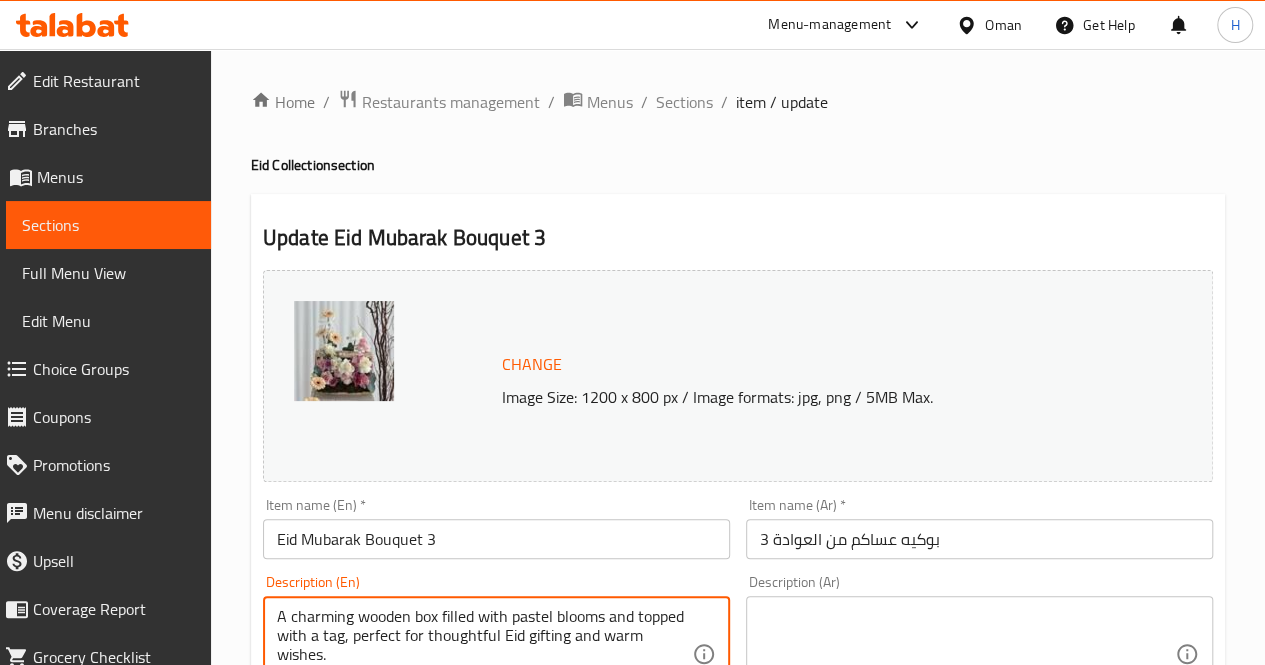 scroll, scrollTop: 36, scrollLeft: 0, axis: vertical 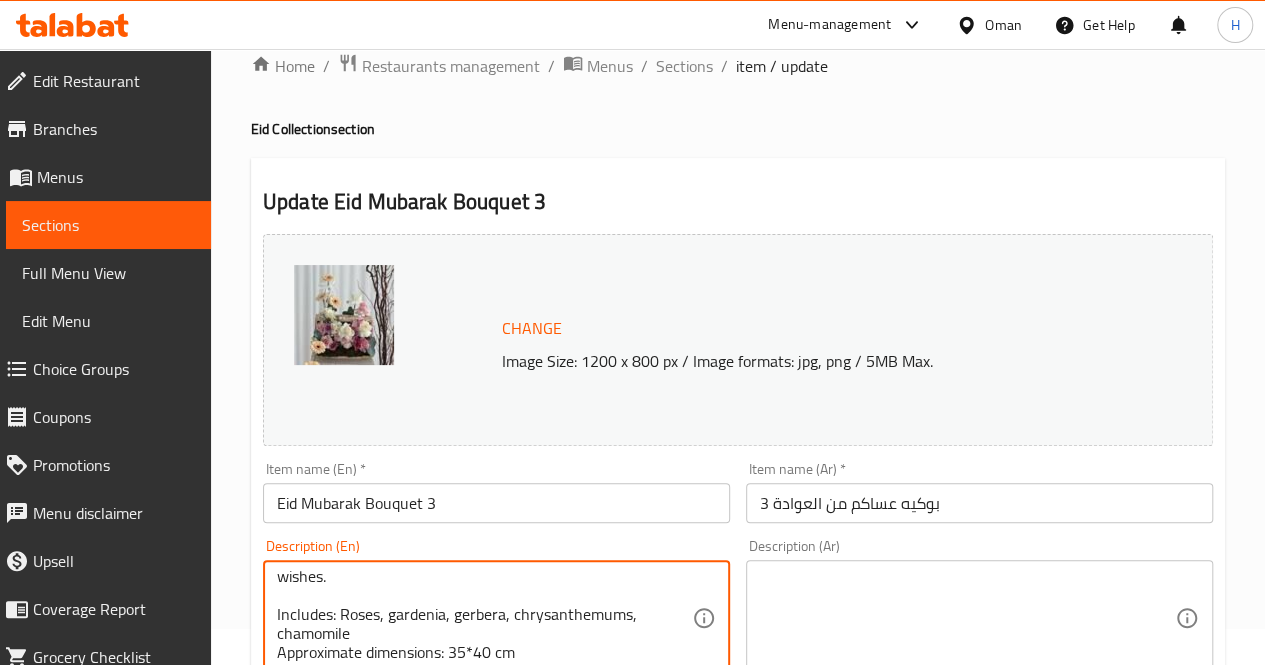 click on "A charming wooden box filled with pastel blooms and topped with a tag, perfect for thoughtful Eid gifting and warm wishes.
Includes: Roses, gardenia, gerbera, chrysanthemums, chamomile
Approximate dimensions: 35*40 cm" at bounding box center (484, 618) 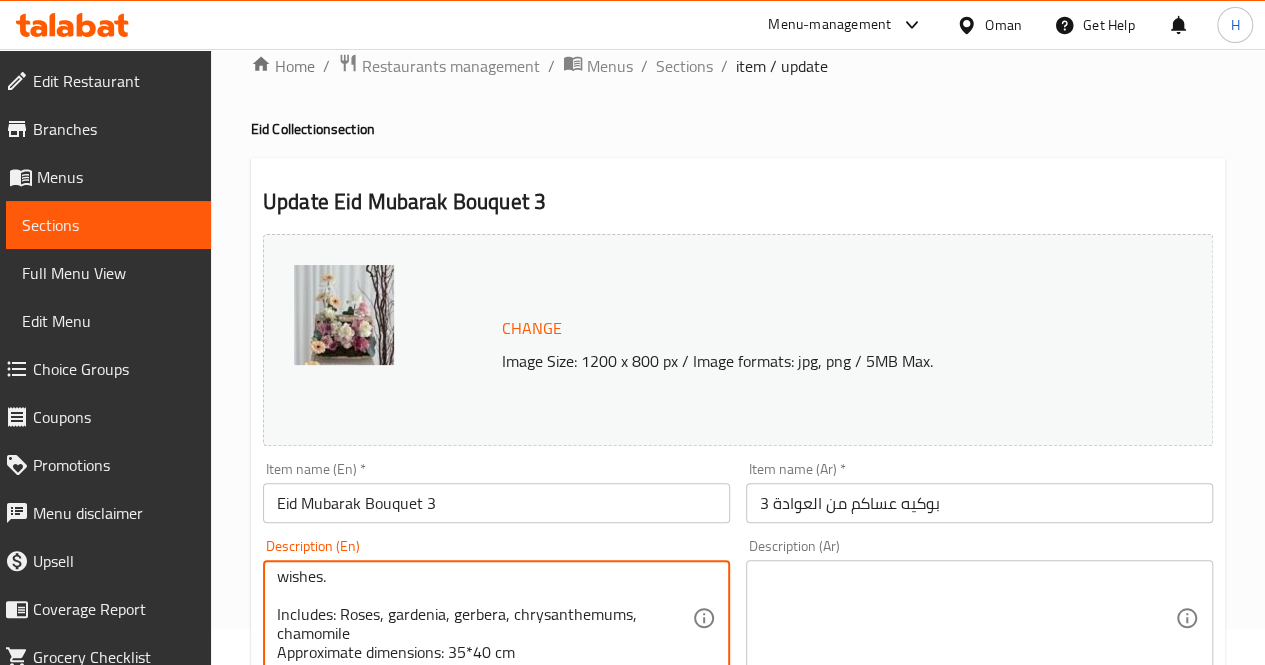 type on "A charming wooden box filled with pastel blooms and topped with a tag, perfect for thoughtful Eid gifting and warm wishes.
Includes: Roses, gardenia, gerbera, chrysanthemums, chamomile
Approximate dimensions: 35*40 cm" 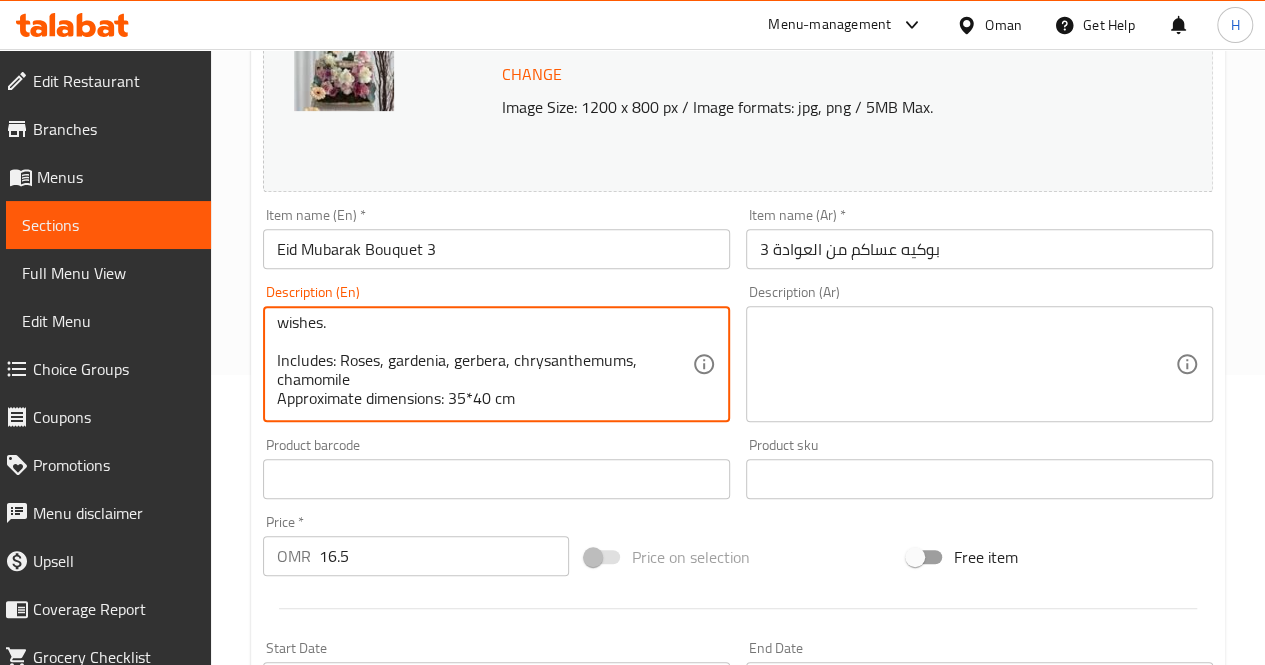 scroll, scrollTop: 292, scrollLeft: 0, axis: vertical 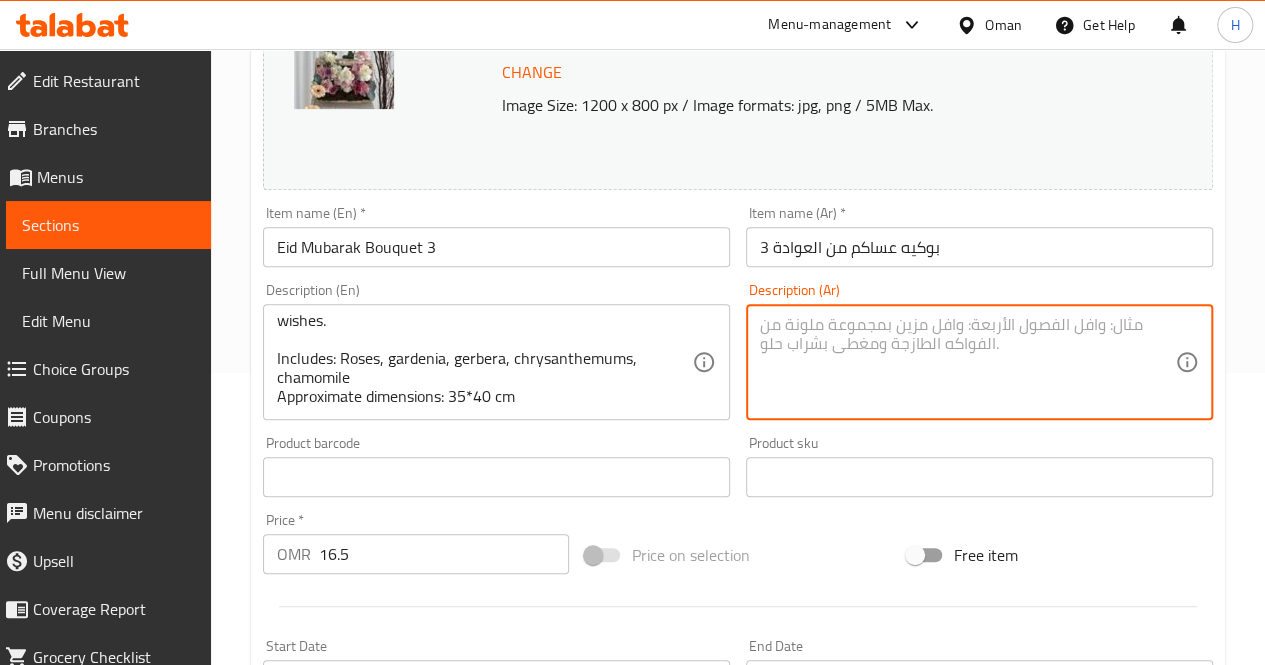 click at bounding box center [967, 362] 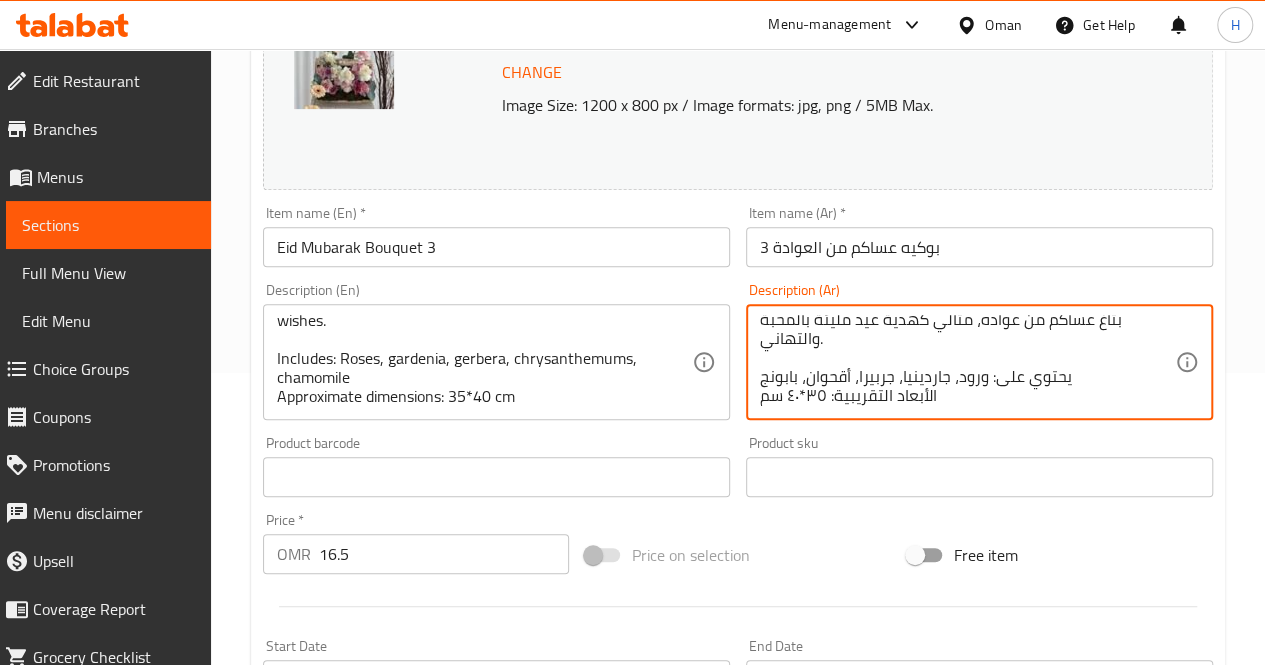 scroll, scrollTop: 0, scrollLeft: 0, axis: both 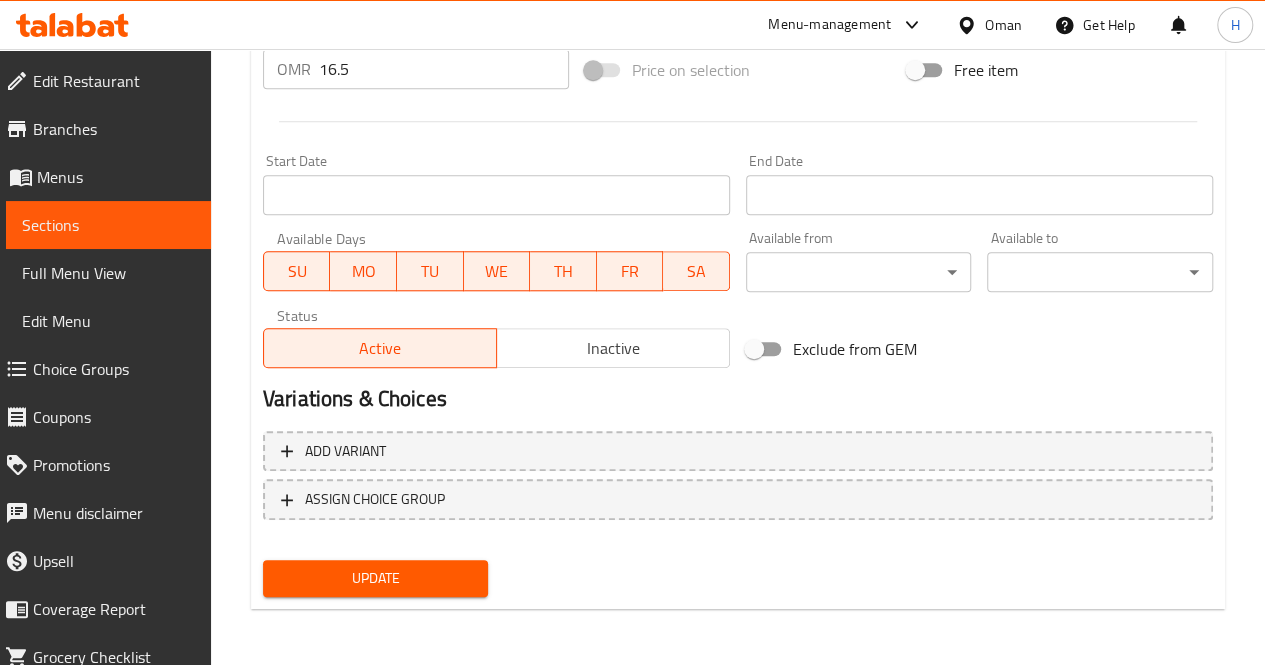 type on "بوكس خشبي أنيق يضم باقة زهور بألوان باستيلية ناعمة، مزين بتاغ عساكم من عواده، مثالي كهدية عيد مليئة بالمحبة والتهاني.
يحتوي على: ورود، جاردينيا، جربيرا، أقحوان، بابونج
الأبعاد التقريبية: ٣٥*٤٠ سم" 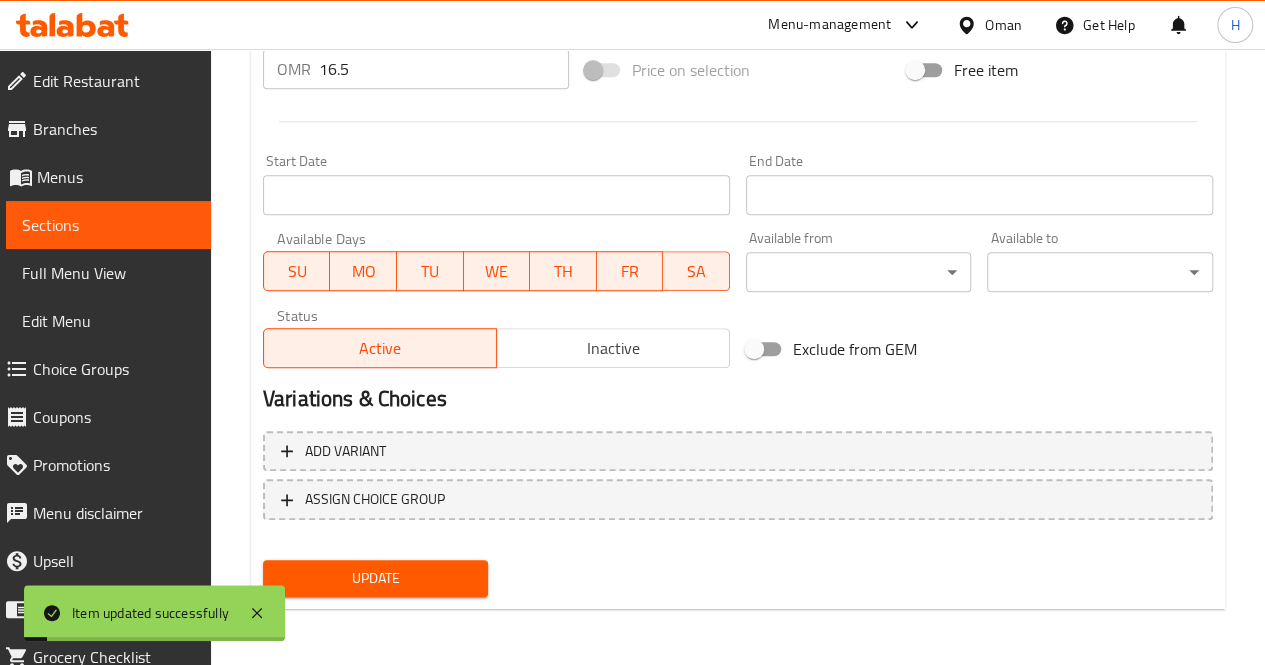 scroll, scrollTop: 0, scrollLeft: 0, axis: both 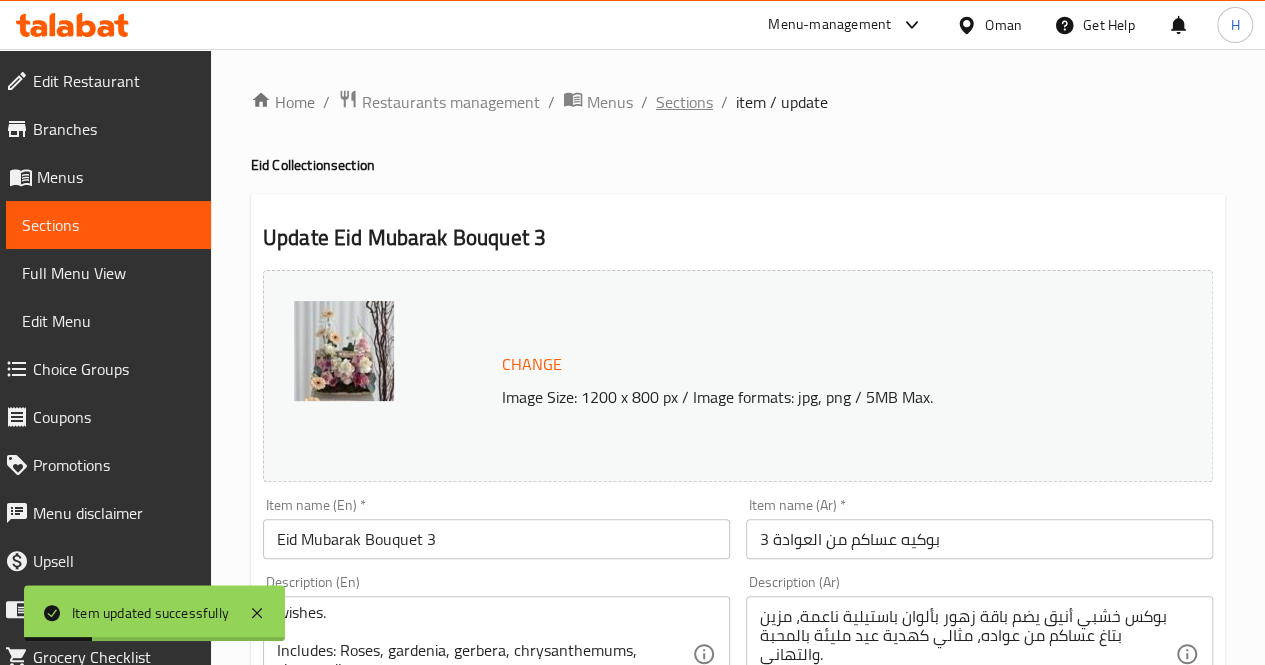 click on "Sections" at bounding box center [684, 102] 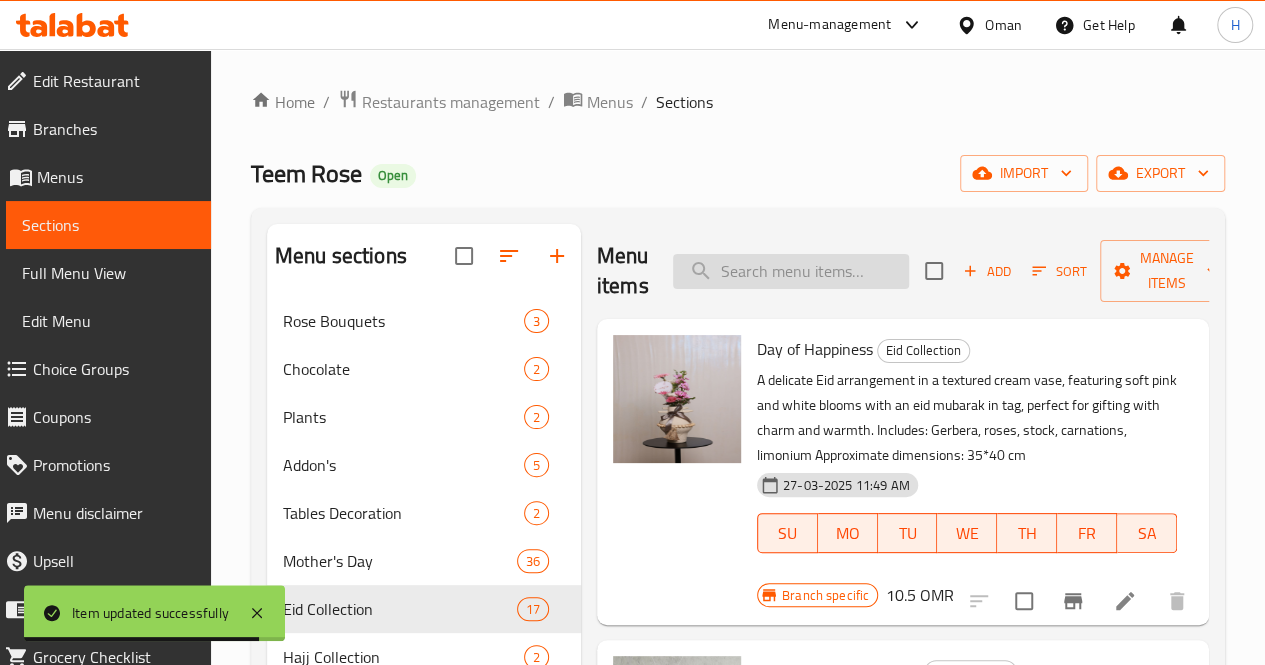 click at bounding box center [791, 271] 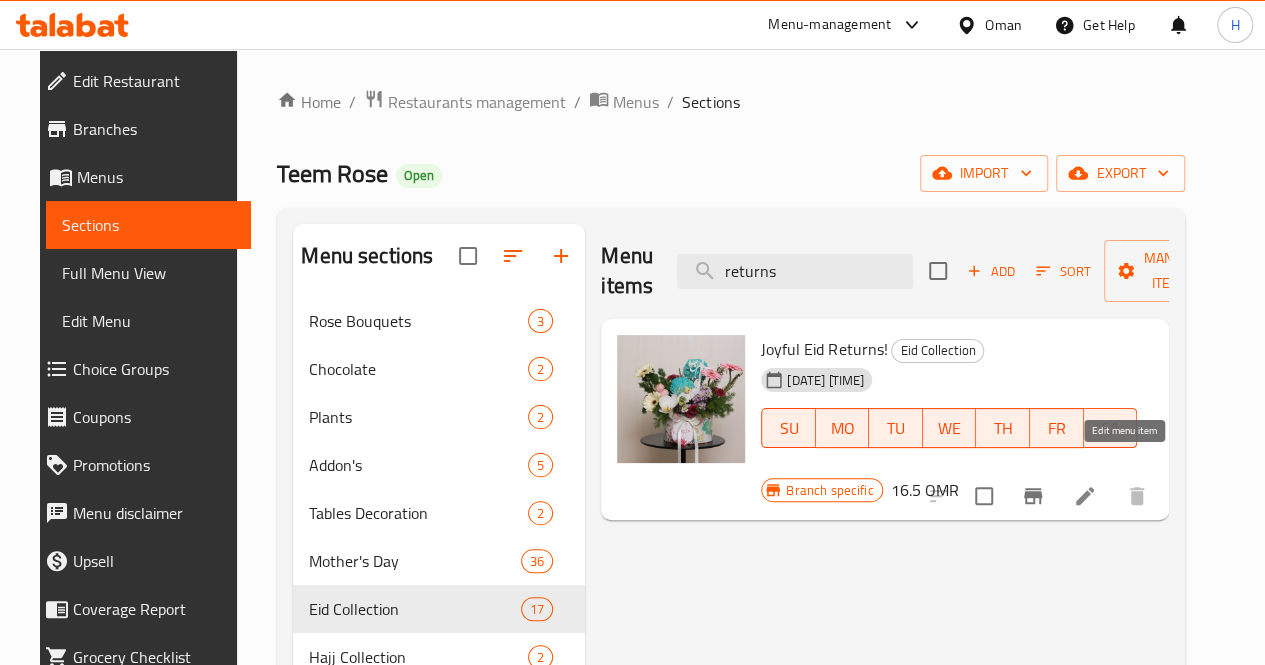 type on "returns" 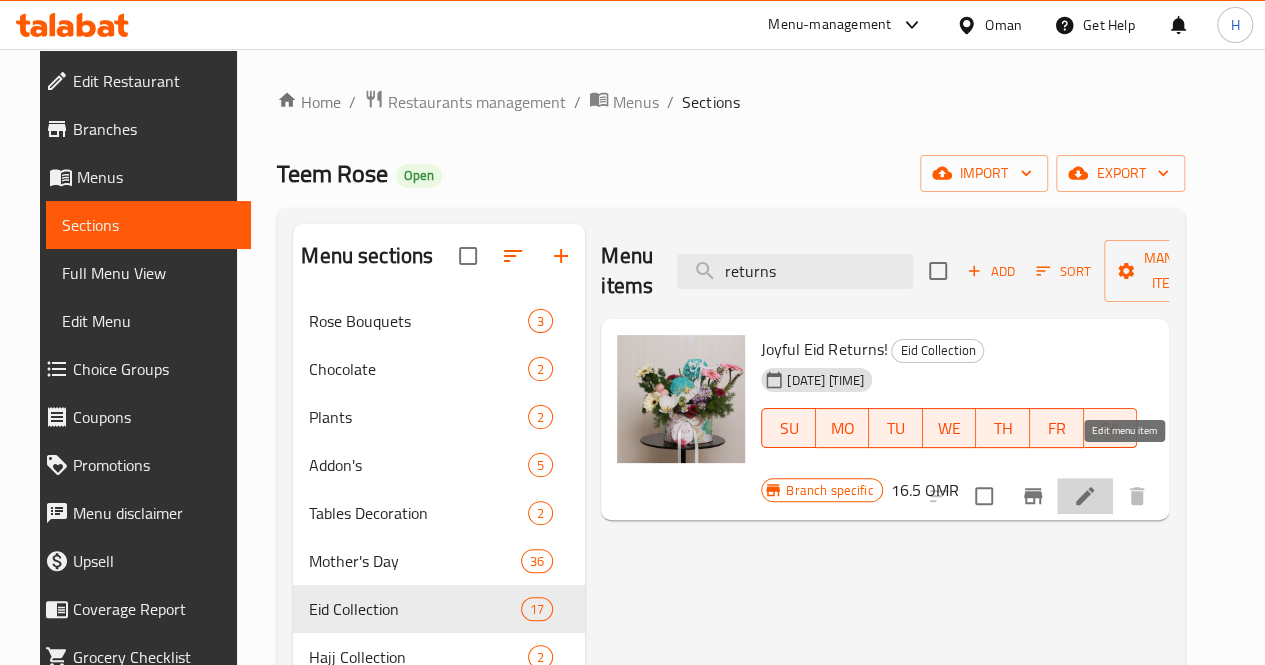 click 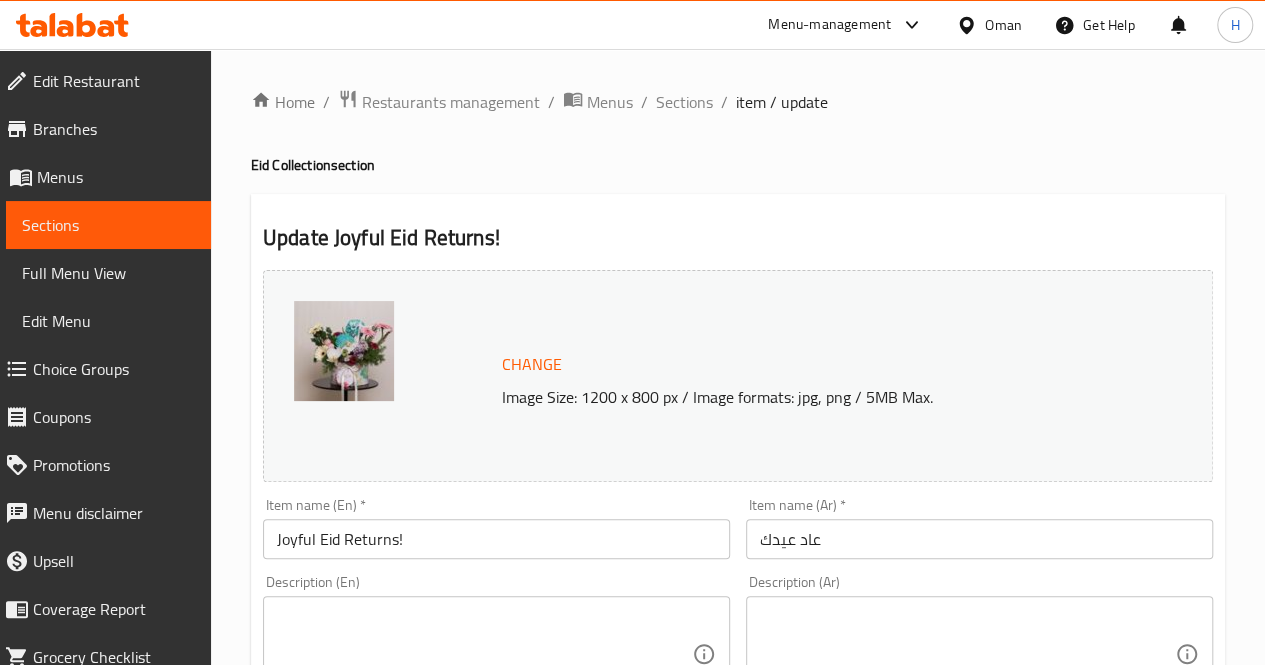 scroll, scrollTop: 130, scrollLeft: 0, axis: vertical 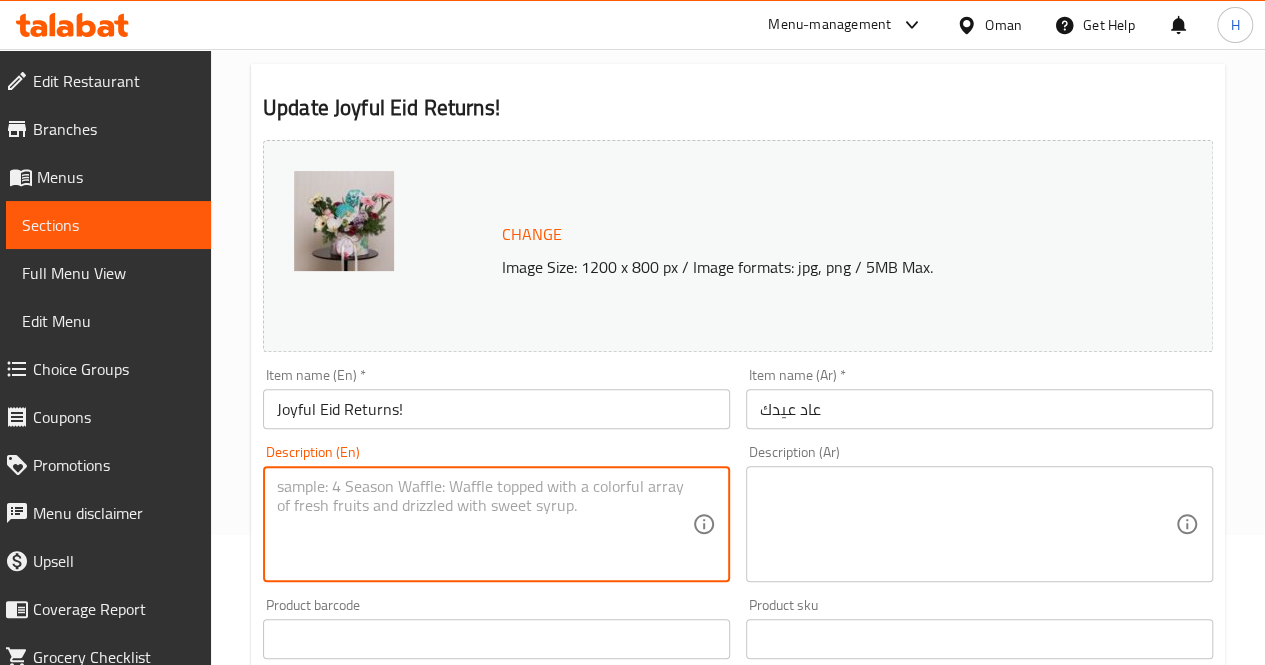 click at bounding box center [484, 524] 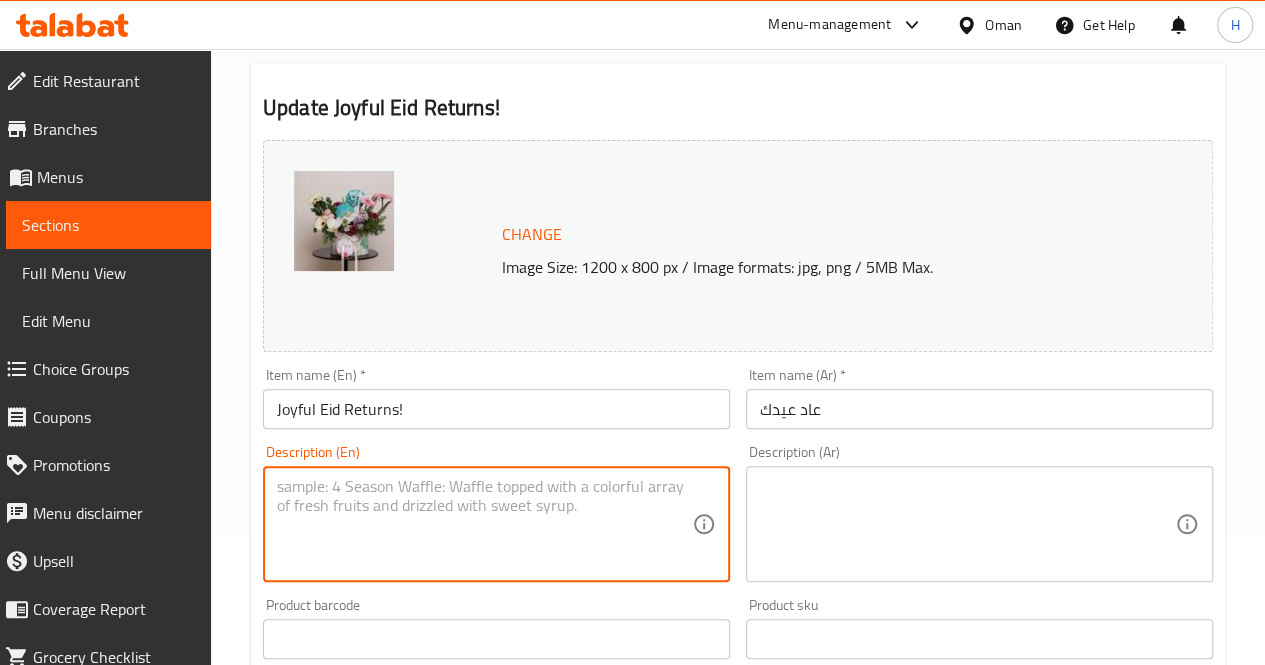 paste on "A cheerful floral box in vibrant and pastel hues, adorned with a topper, perfect for Eid gifting and spreading festive joy.
Includes: Gerbera, orchid, roses, chrysanthemums, stock
Approximate dimensions: 35*40 cm" 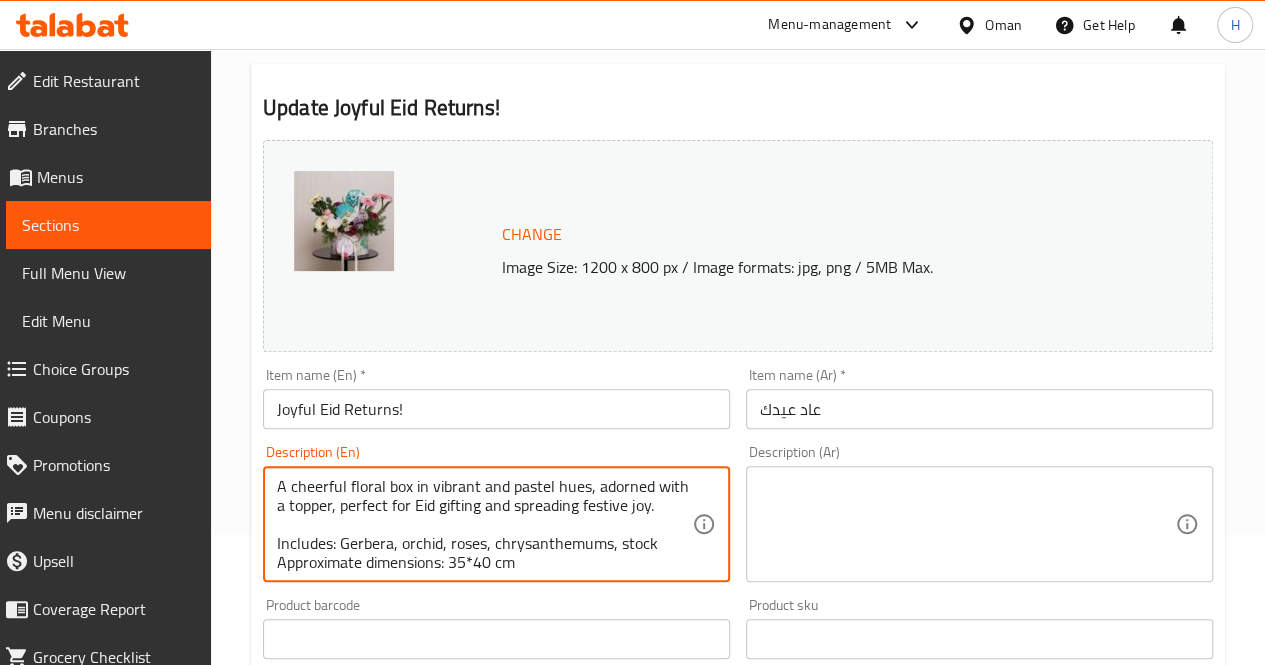 scroll, scrollTop: 24, scrollLeft: 0, axis: vertical 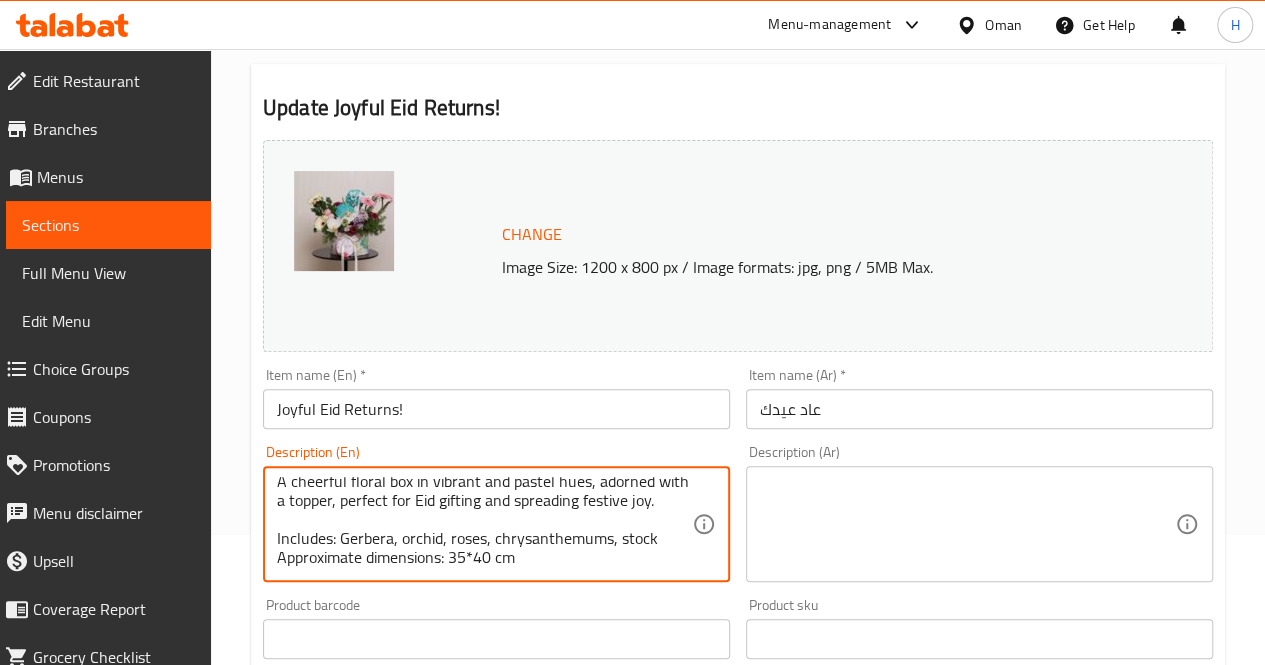 type on "A cheerful floral box in vibrant and pastel hues, adorned with a topper, perfect for Eid gifting and spreading festive joy.
Includes: Gerbera, orchid, roses, chrysanthemums, stock
Approximate dimensions: 35*40 cm" 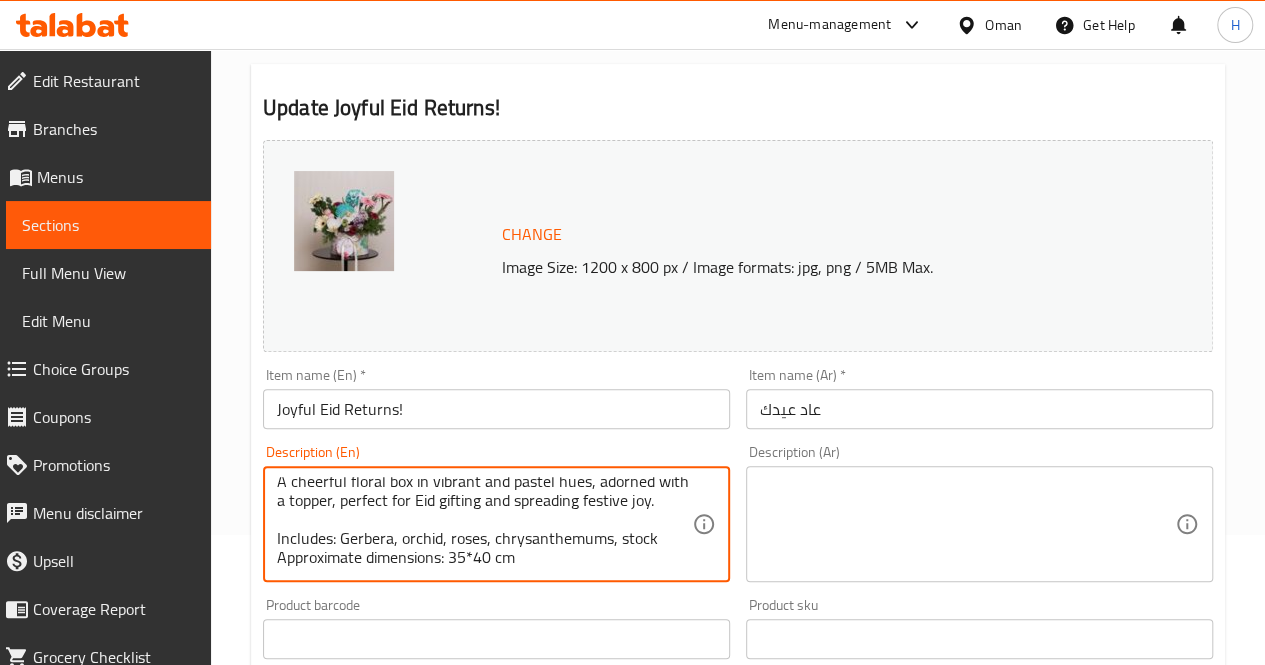 click at bounding box center (967, 524) 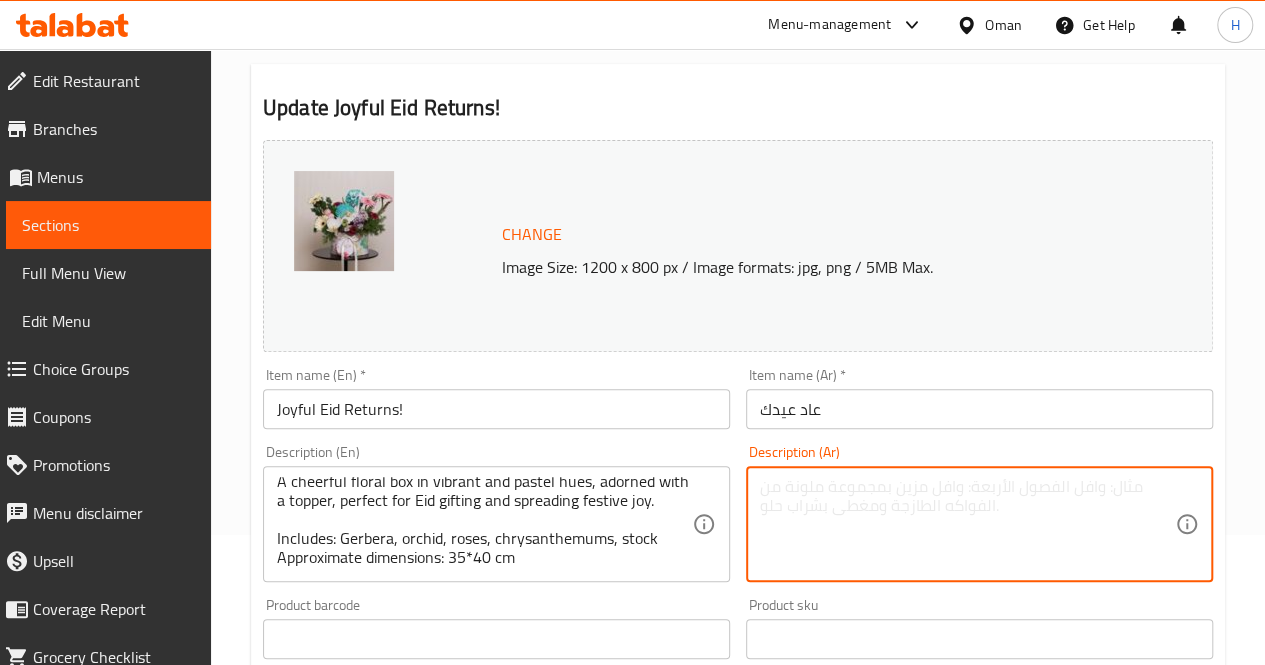 paste on "بوكس زهور مبهج بألوان منوعة وناعمة، مزين بتوبّر عساكم من عواده، مثالي لهدايا العيد ونشر أجواء الفرح.
يحتوي على: جربيرا، أوركيد، ورود، أقحوان، ستوك
الأبعاد التقريبية: ٣٥*٤٠ سم" 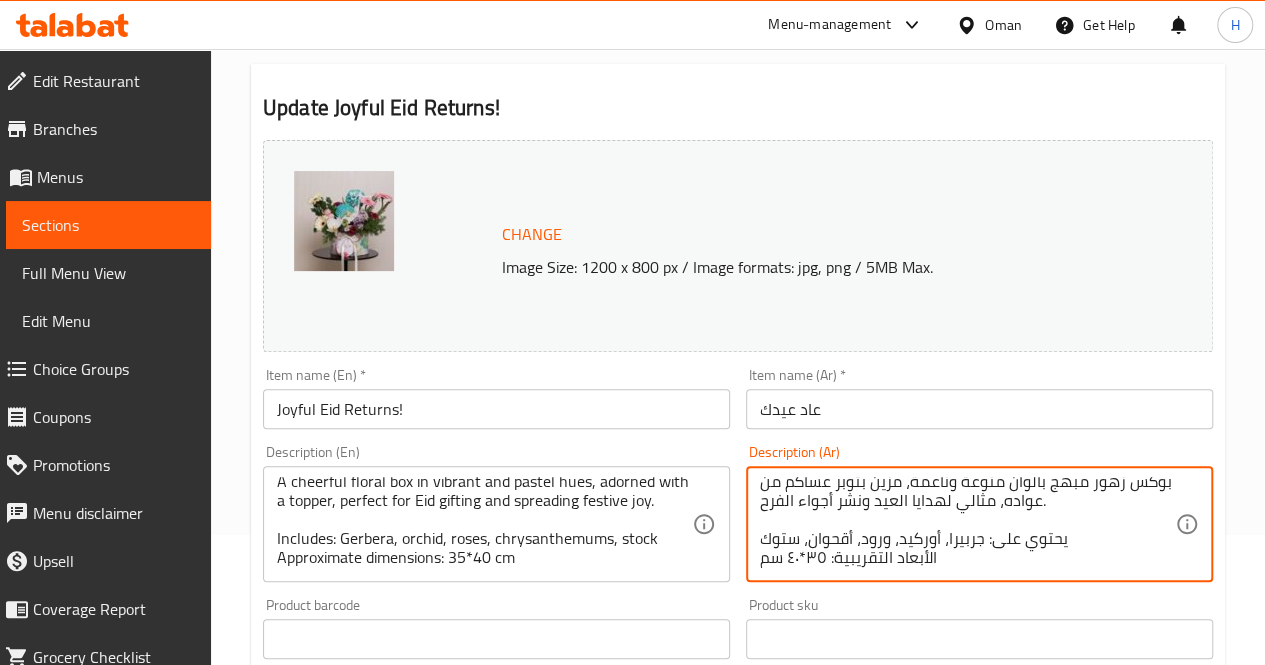 scroll, scrollTop: 0, scrollLeft: 0, axis: both 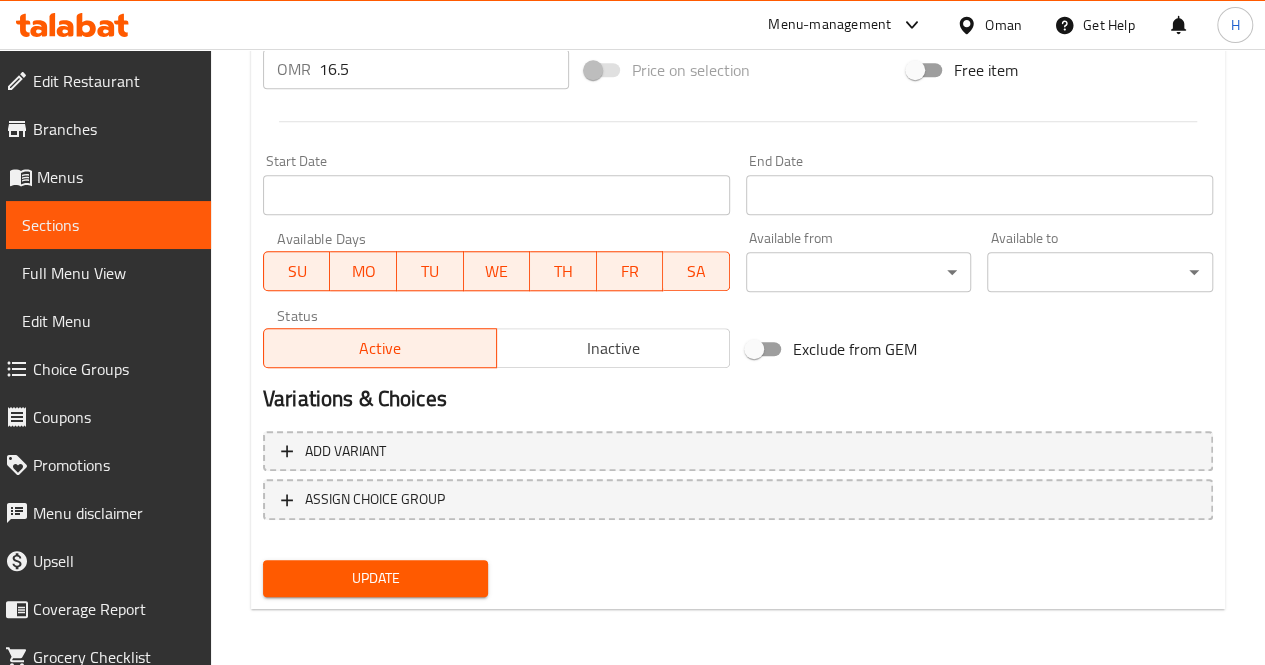 type on "بوكس زهور مبهج بألوان منوعة وناعمة، مزين بتوبّر عساكم من عواده، مثالي لهدايا العيد ونشر أجواء الفرح.
يحتوي على: جربيرا، أوركيد، ورود، أقحوان، ستوك
الأبعاد التقريبية: ٣٥*٤٠ سم" 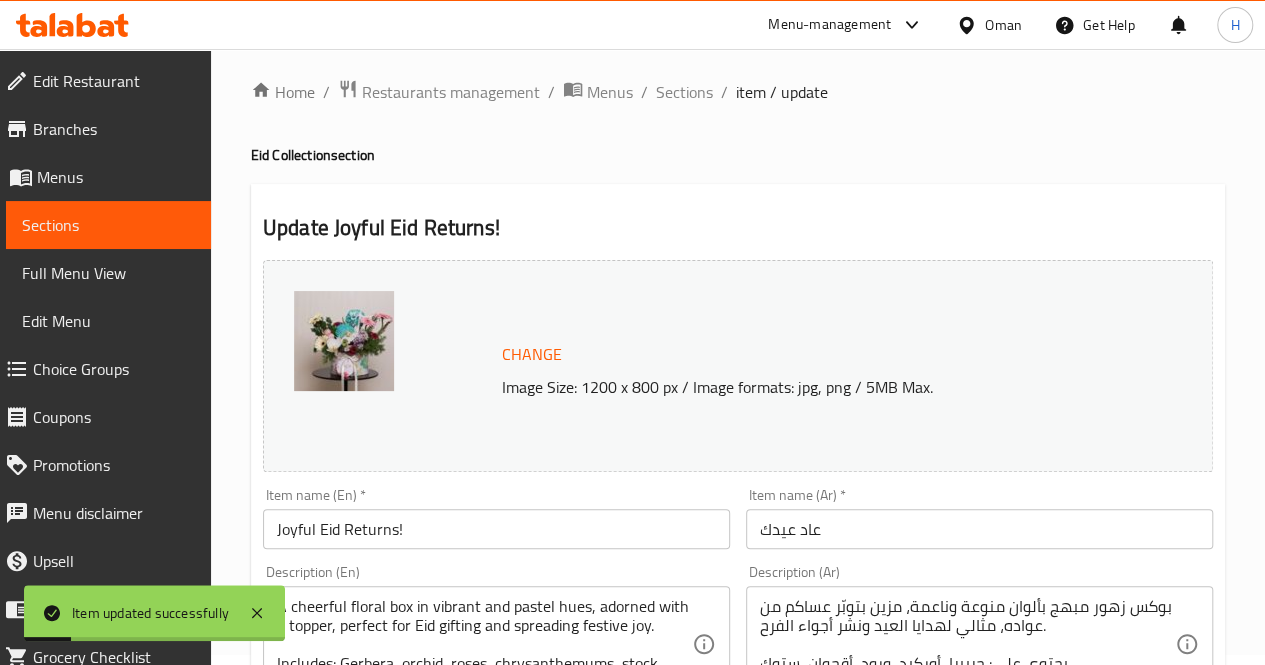 scroll, scrollTop: 0, scrollLeft: 0, axis: both 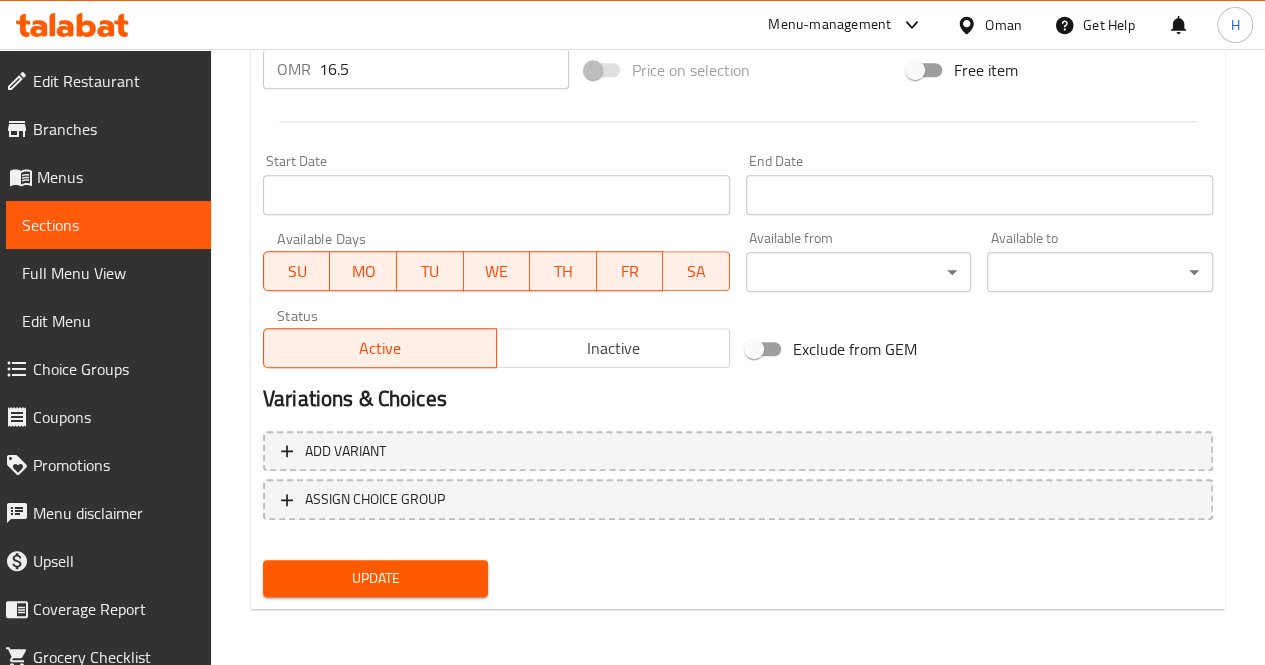click on "Update" at bounding box center [376, 578] 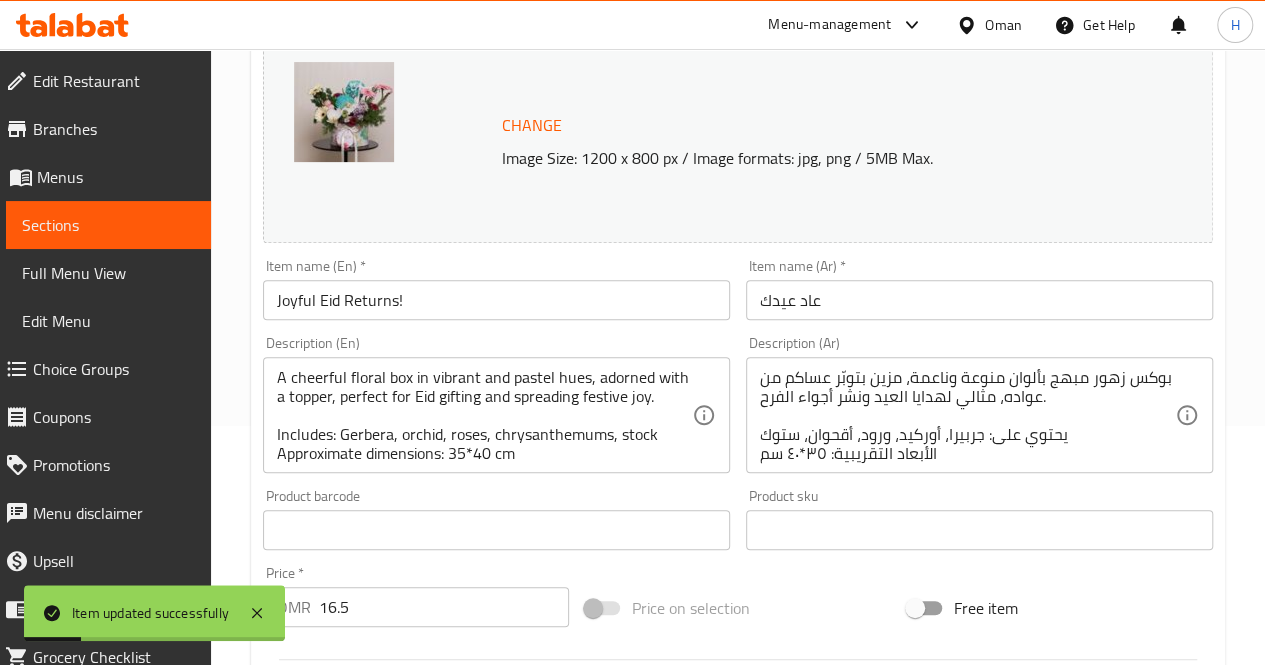 scroll, scrollTop: 0, scrollLeft: 0, axis: both 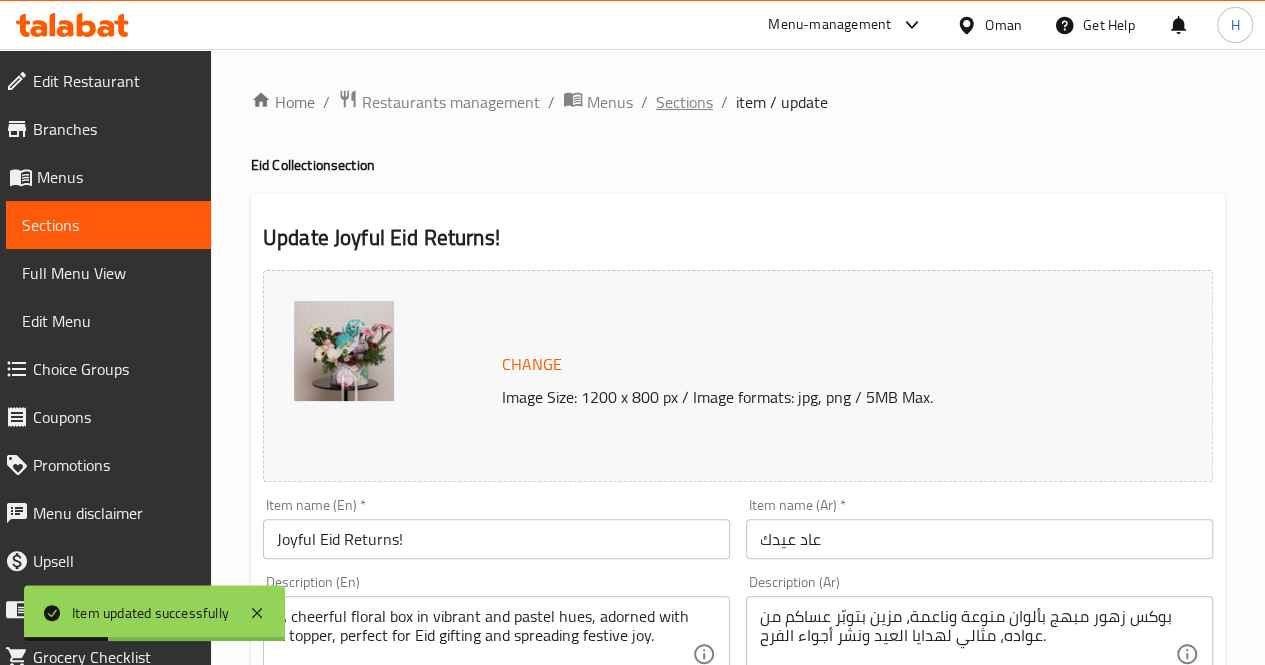 click on "Sections" at bounding box center [684, 102] 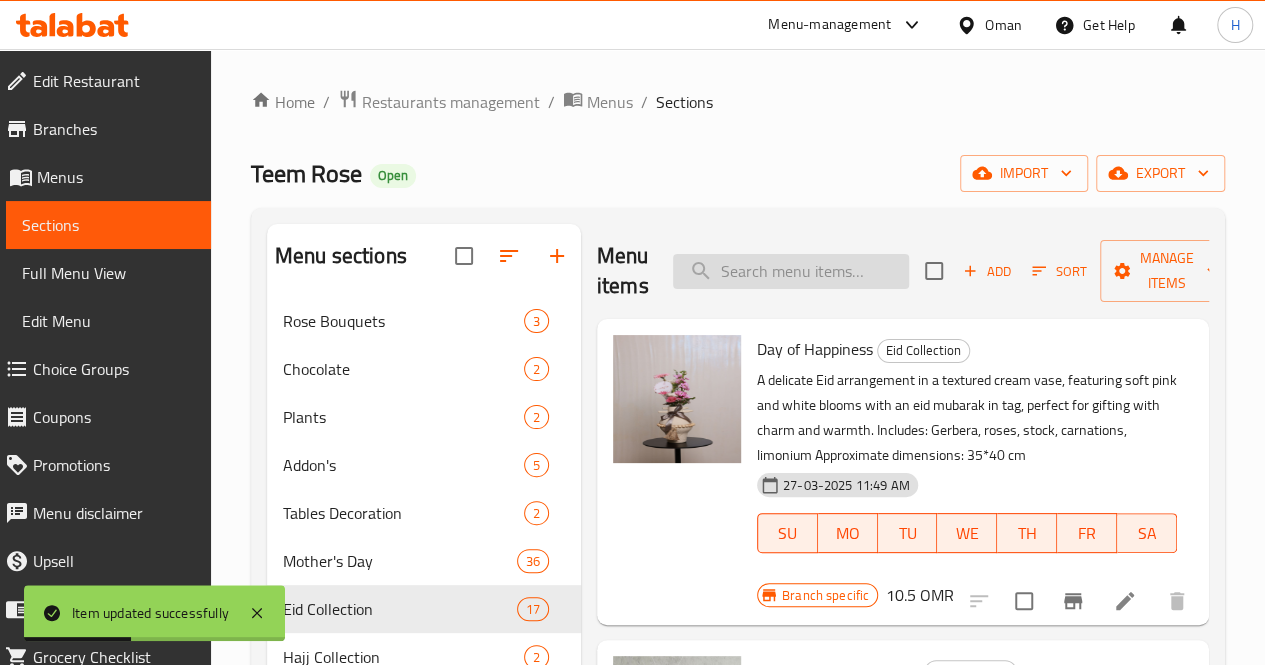 click at bounding box center [791, 271] 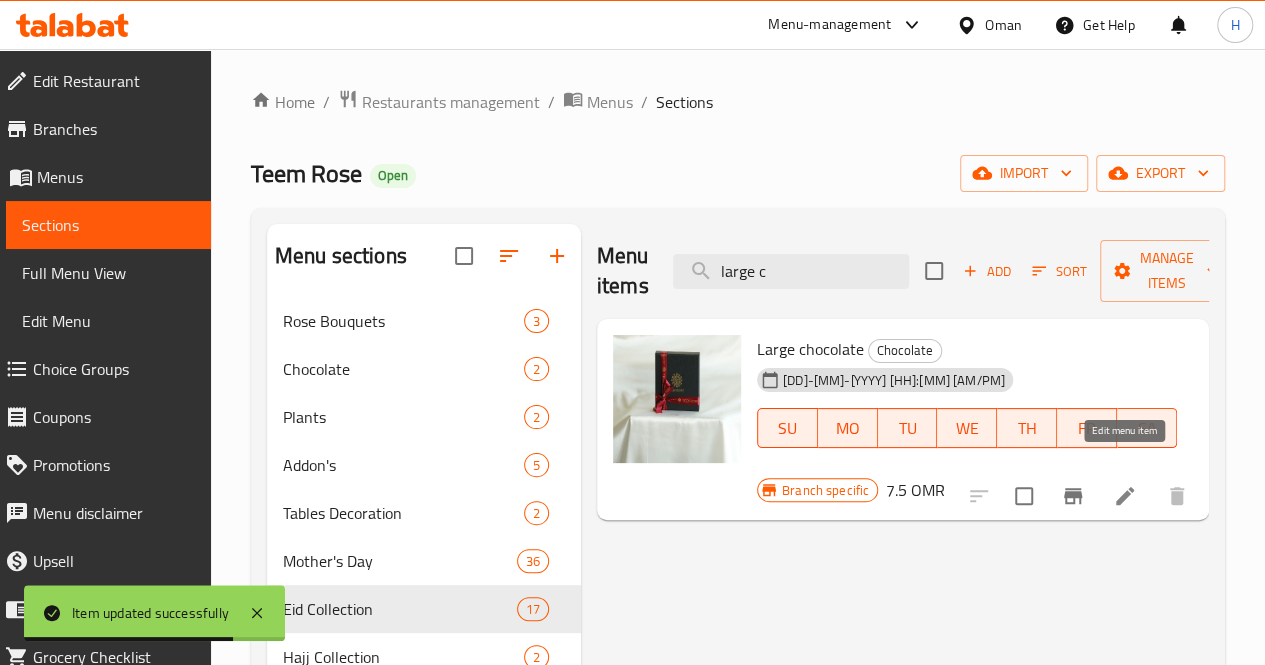 type on "large c" 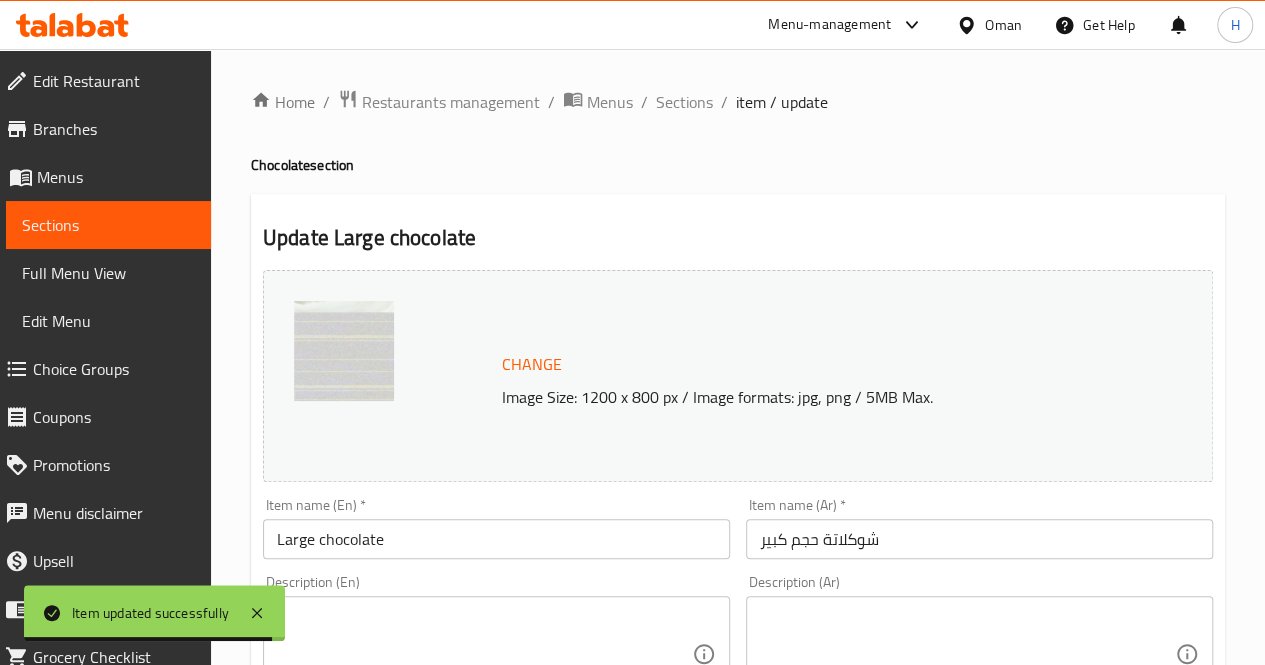 click at bounding box center [484, 654] 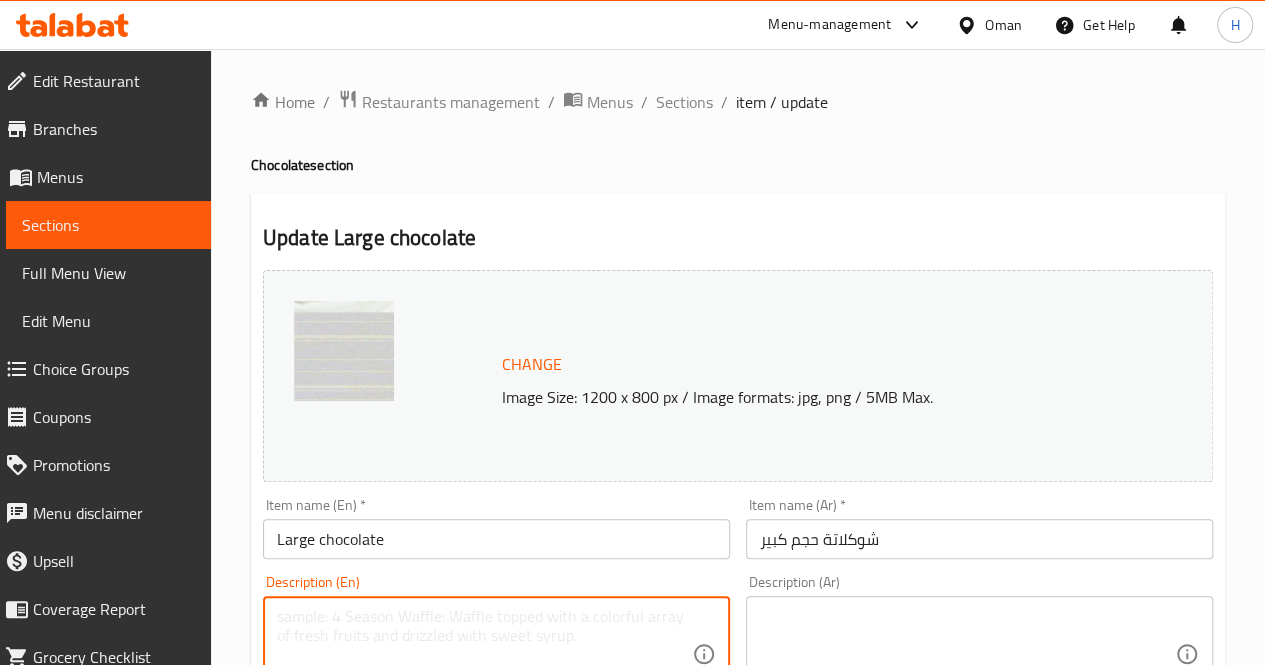 paste on "A premium black gift box tied with a red ribbon, filled with assorted chocolates, perfect for gifting on special occasions.
Includes: Assorted chocolates
Approximate dimensions: 20*20 cm" 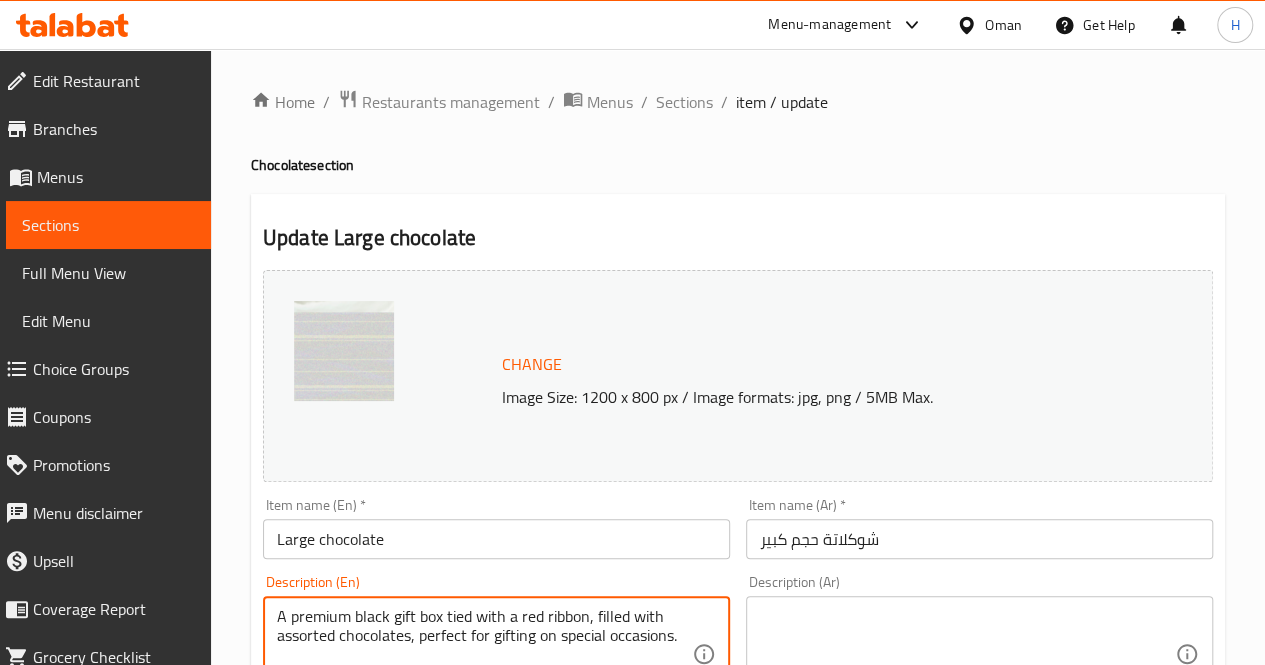 scroll, scrollTop: 24, scrollLeft: 0, axis: vertical 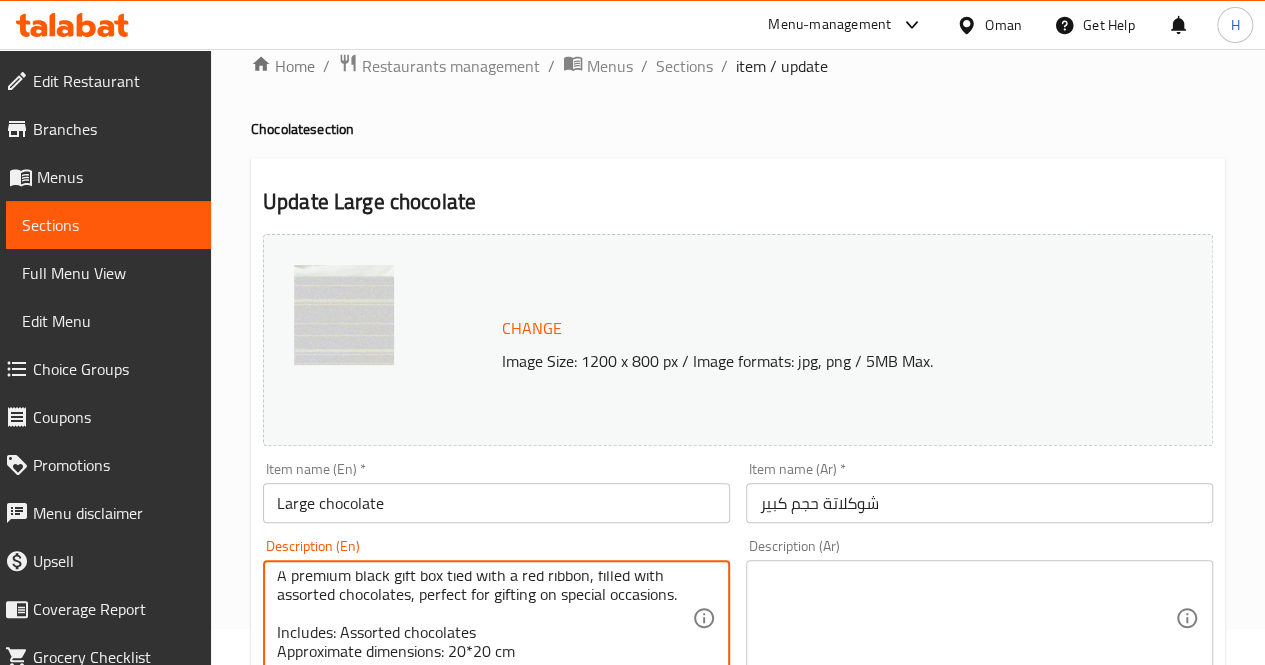 type on "A premium black gift box tied with a red ribbon, filled with assorted chocolates, perfect for gifting on special occasions.
Includes: Assorted chocolates
Approximate dimensions: 20*20 cm" 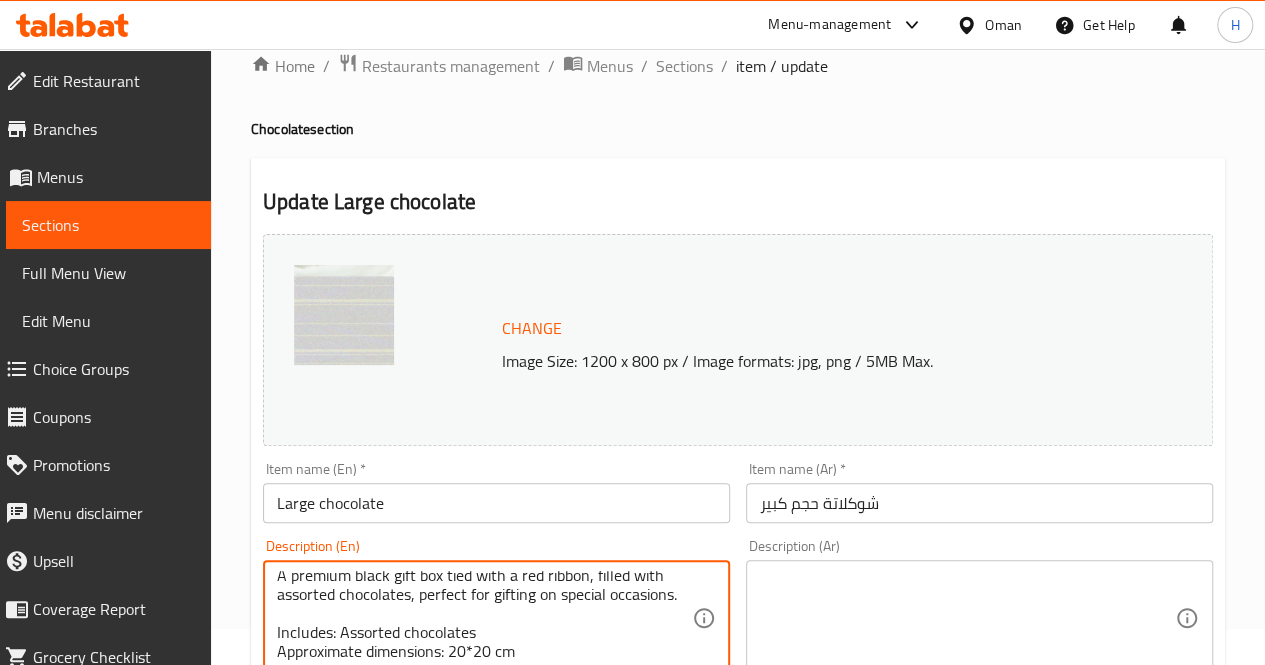 click at bounding box center [967, 618] 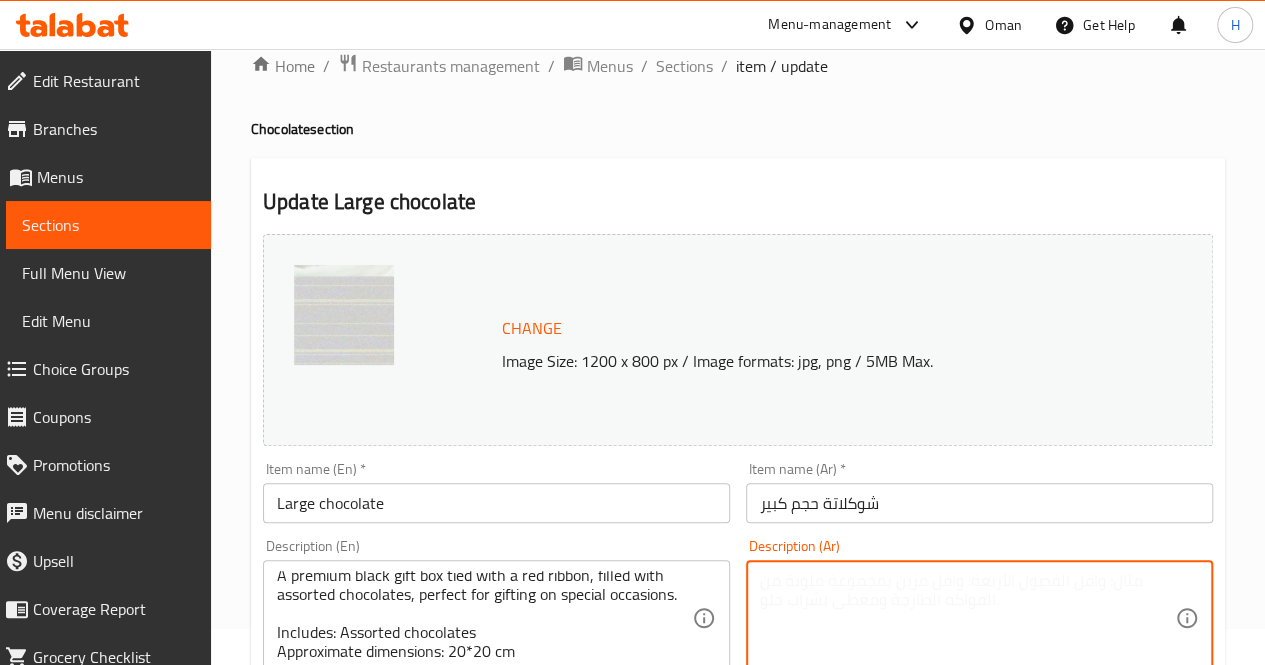 paste on "علبة هدايا فاخرة باللون الأسود مزينة بشريط أحمر، تحتوي على مجموعة مختارة من الشوكولاتة، مثالية للمناسبات الخاصة.
يحتوي على: شوكولاتة مشكّلة
الأبعاد التقريبية: ٢٠*٢٠ سم" 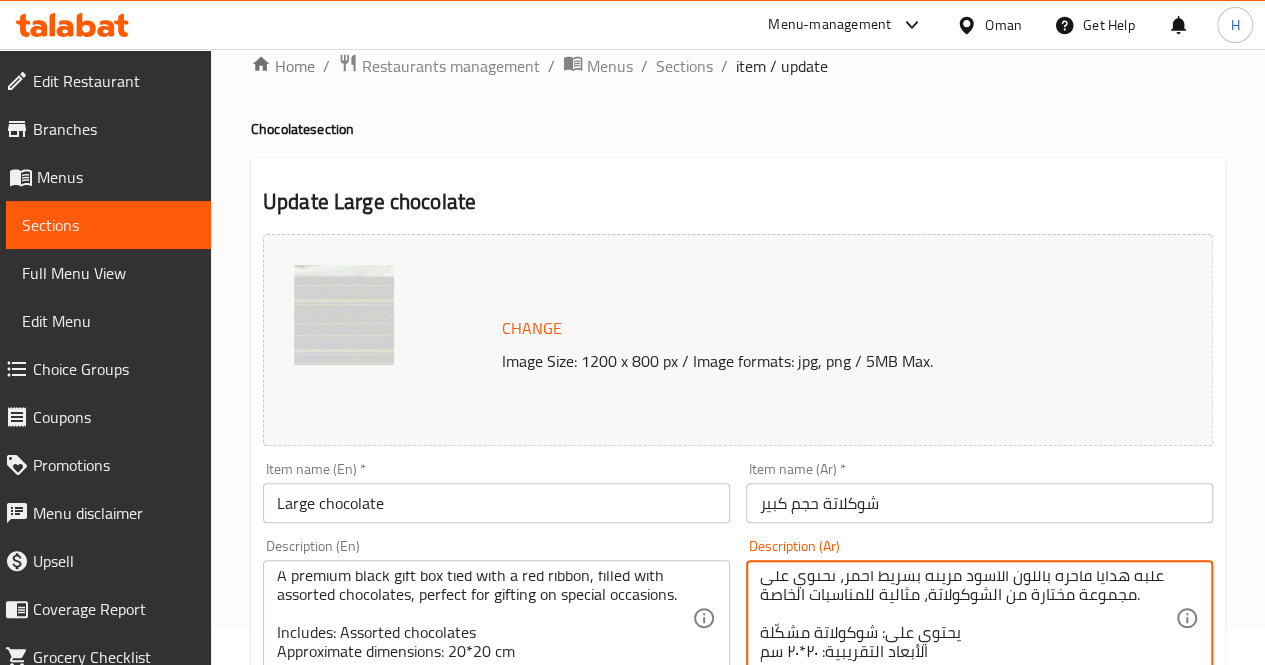 scroll, scrollTop: 0, scrollLeft: 0, axis: both 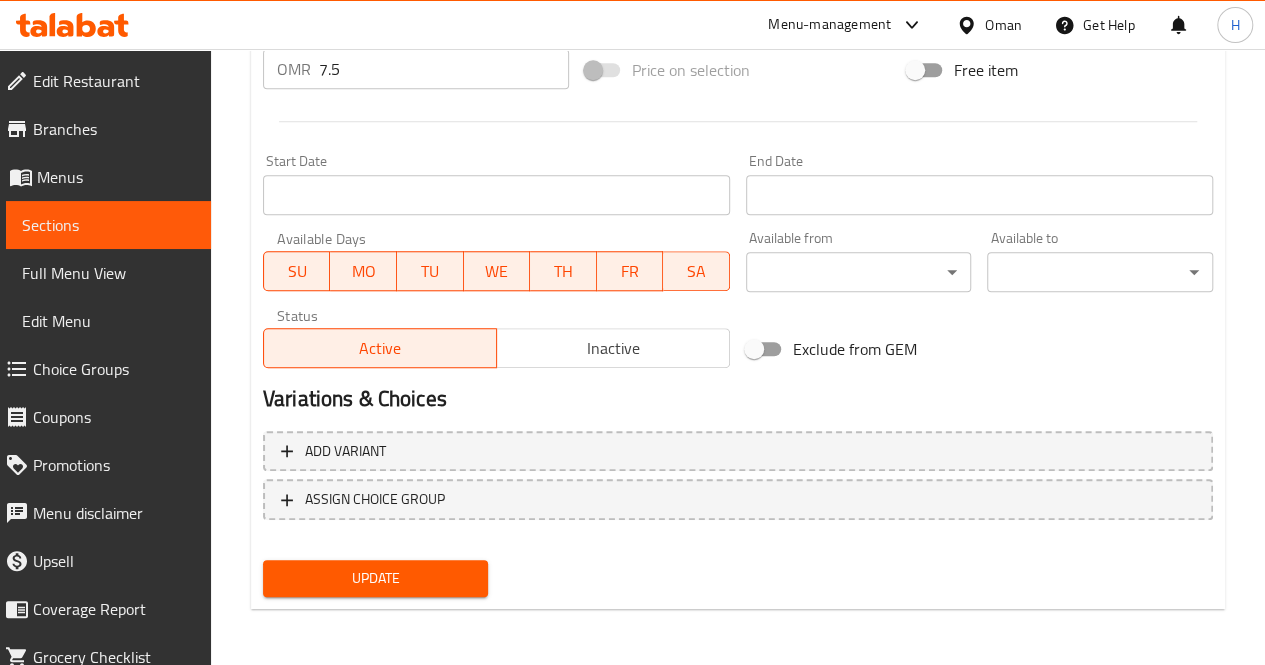 type on "علبة هدايا فاخرة باللون الأسود مزينة بشريط أحمر، تحتوي على مجموعة مختارة من الشوكولاتة، مثالية للمناسبات الخاصة.
يحتوي على: شوكولاتة مشكّلة
الأبعاد التقريبية: ٢٠*٢٠ سم" 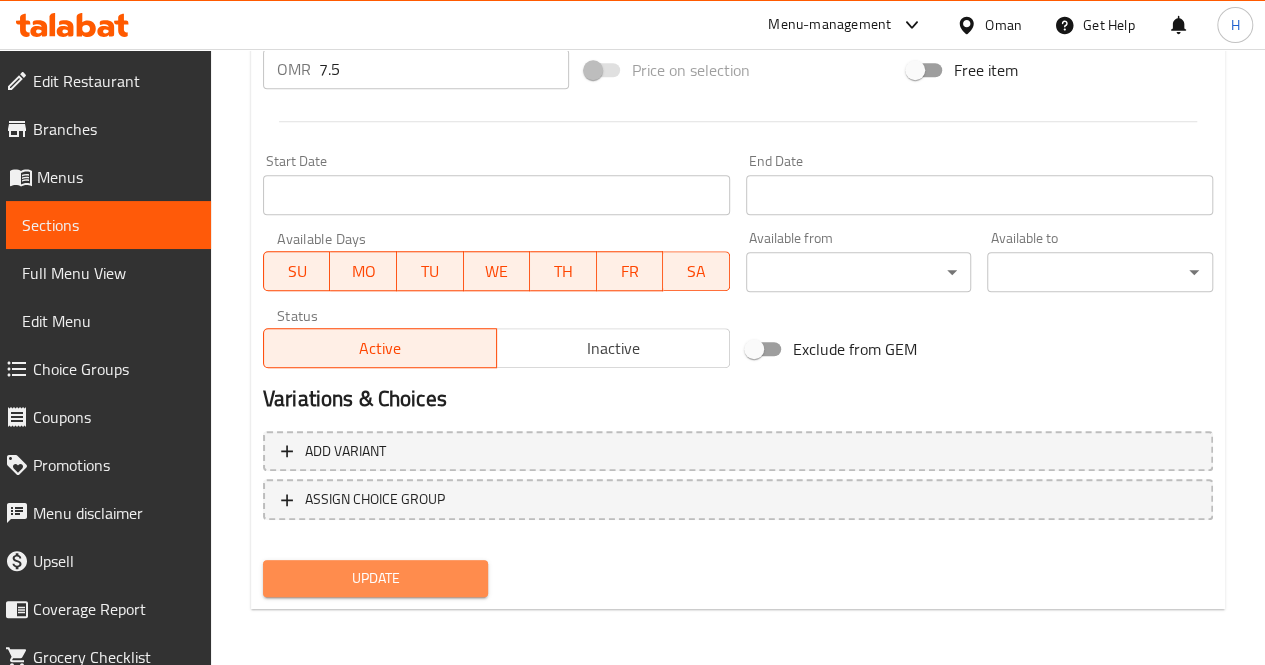 click on "Update" at bounding box center (376, 578) 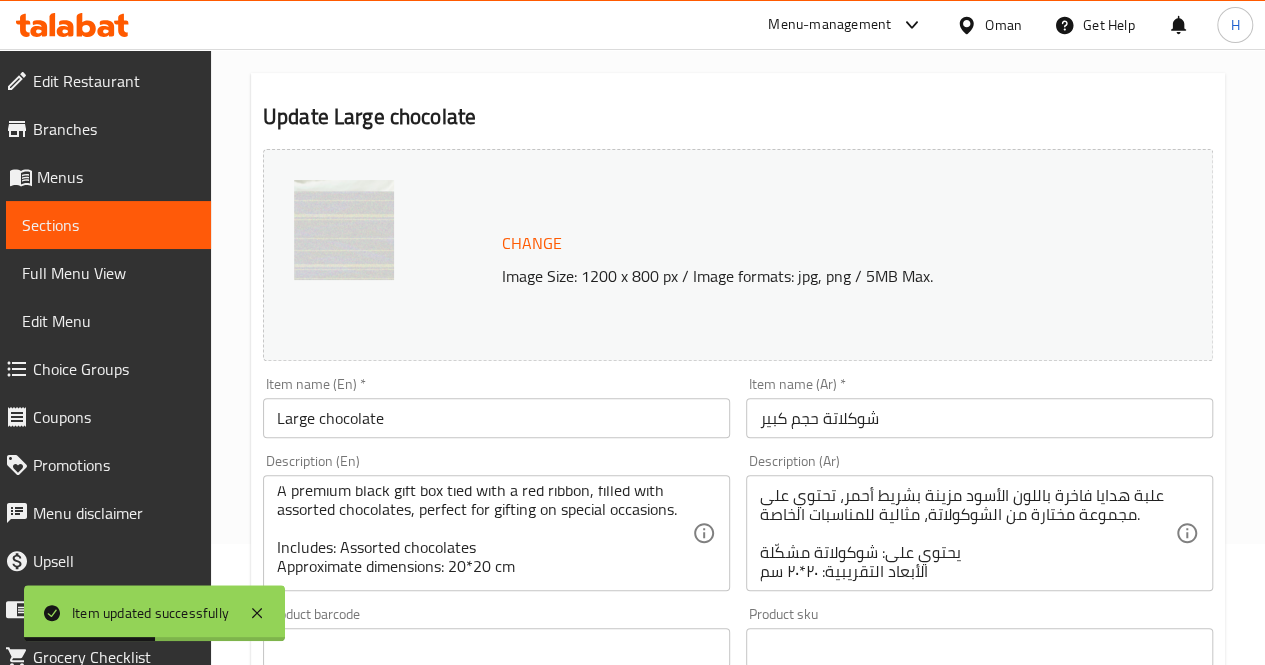 scroll, scrollTop: 0, scrollLeft: 0, axis: both 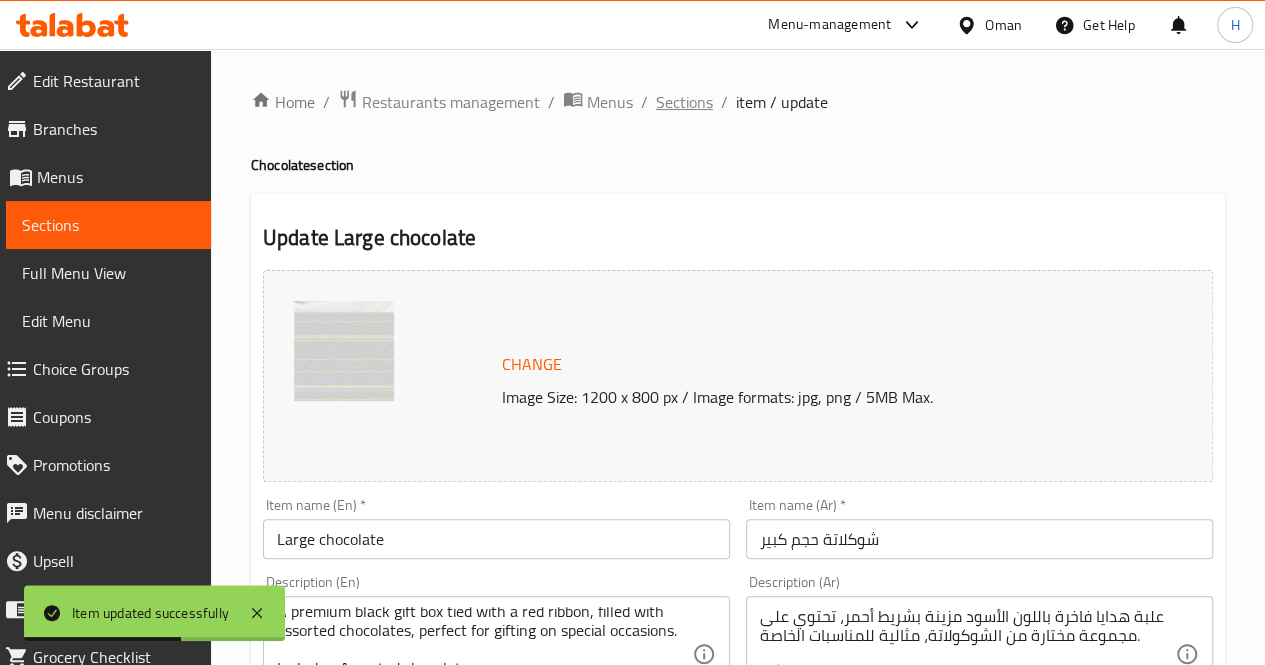 click on "Sections" at bounding box center [684, 102] 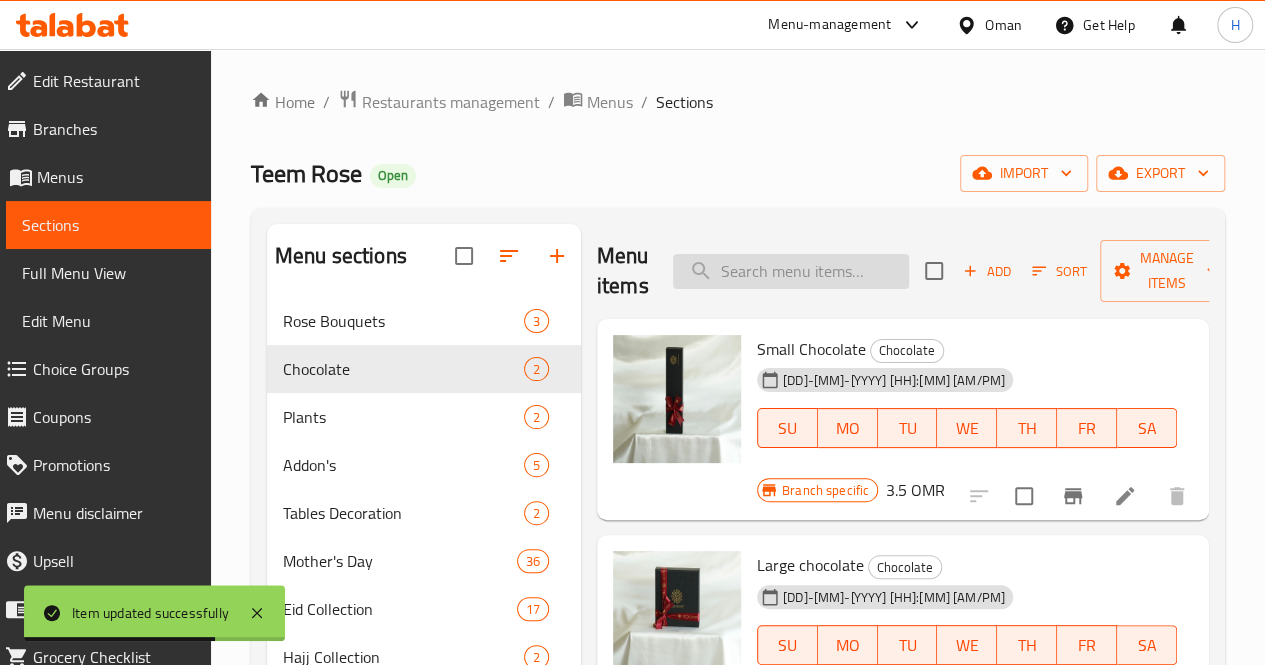 click at bounding box center [791, 271] 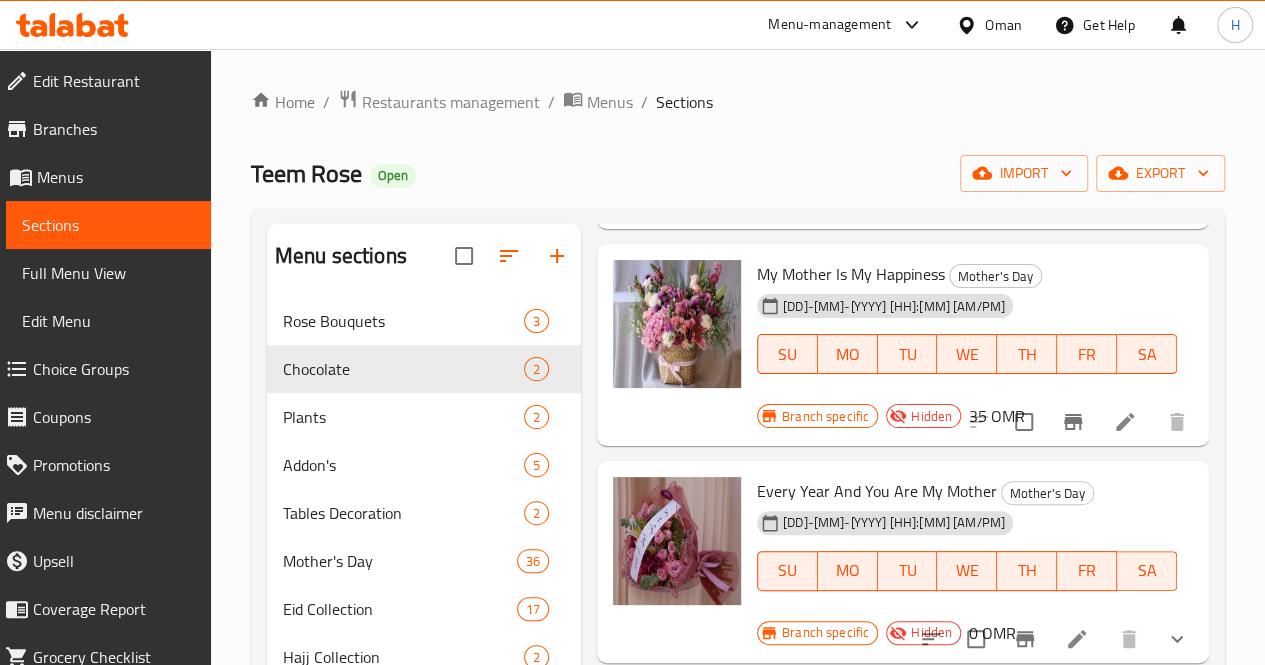scroll, scrollTop: 0, scrollLeft: 0, axis: both 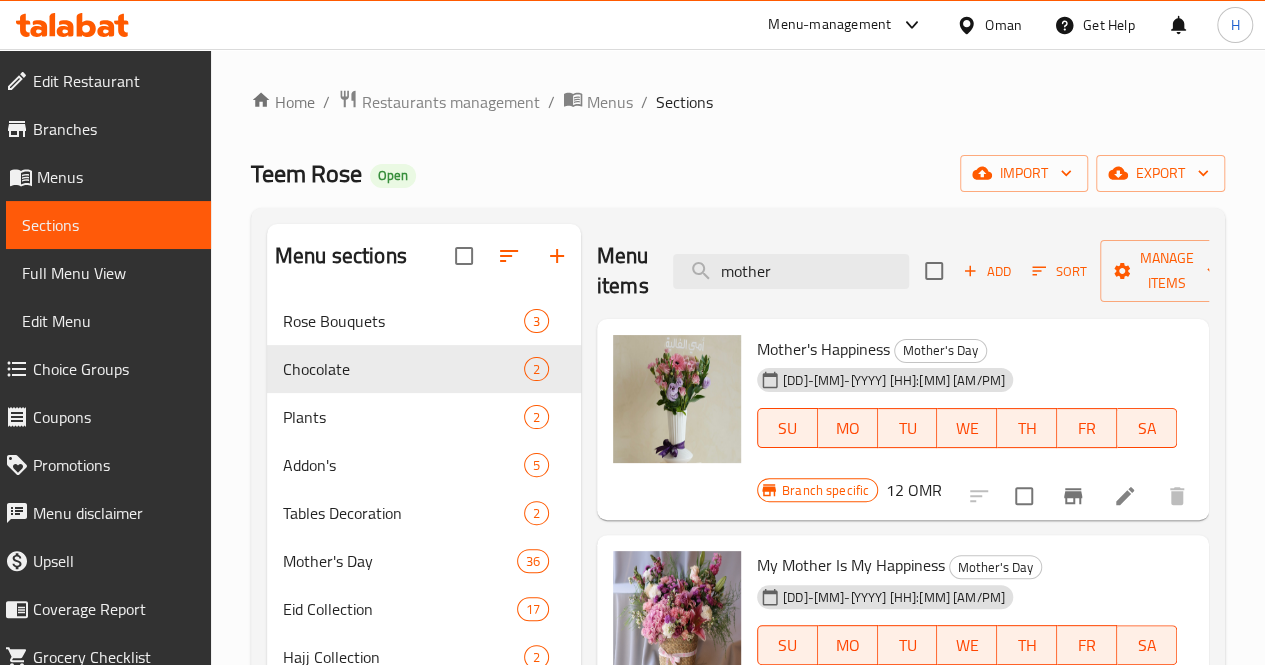 type on "mother" 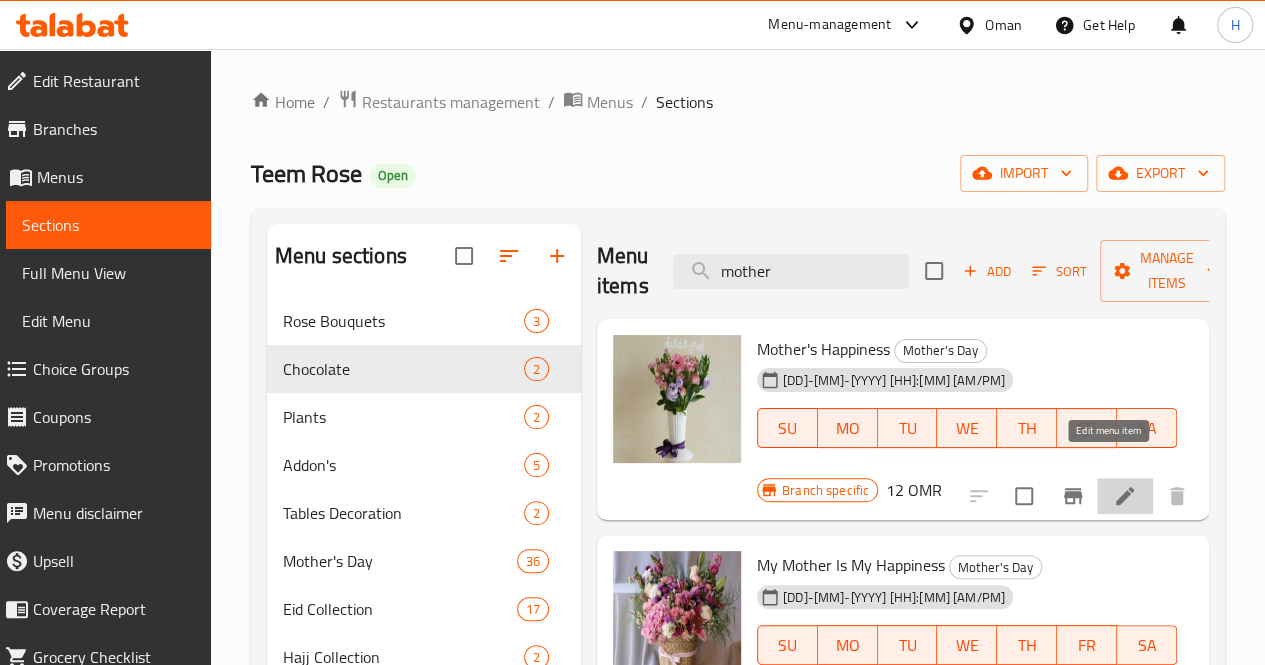 click 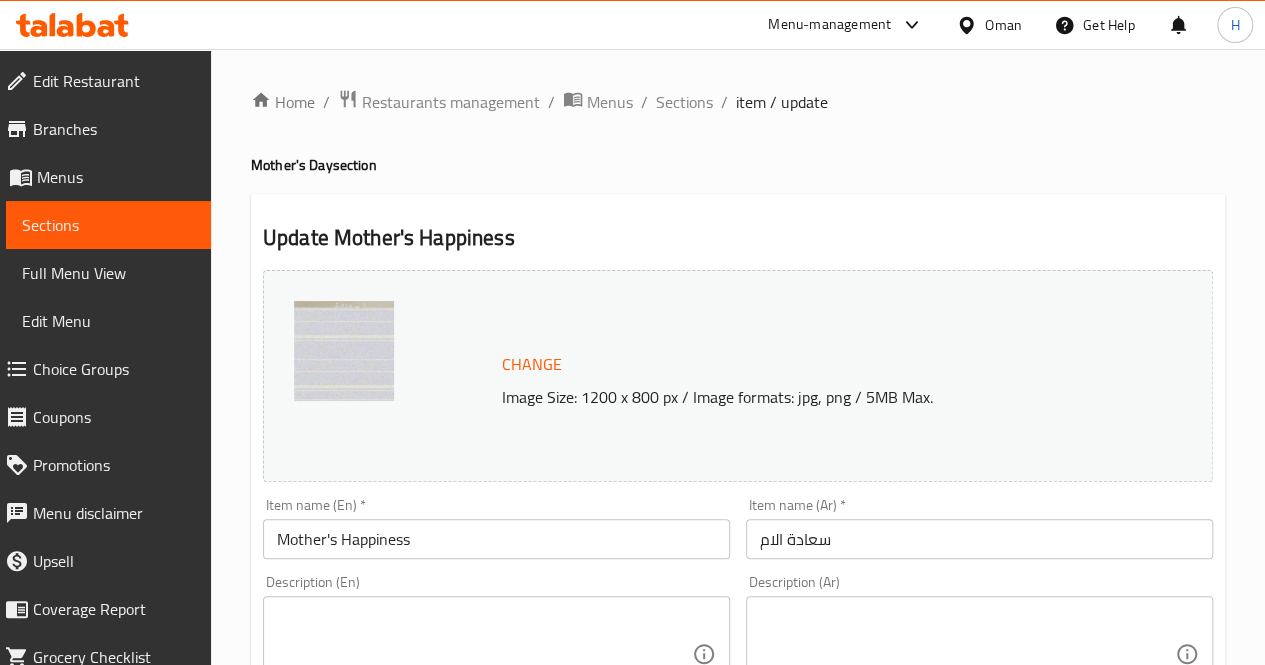 click at bounding box center [484, 654] 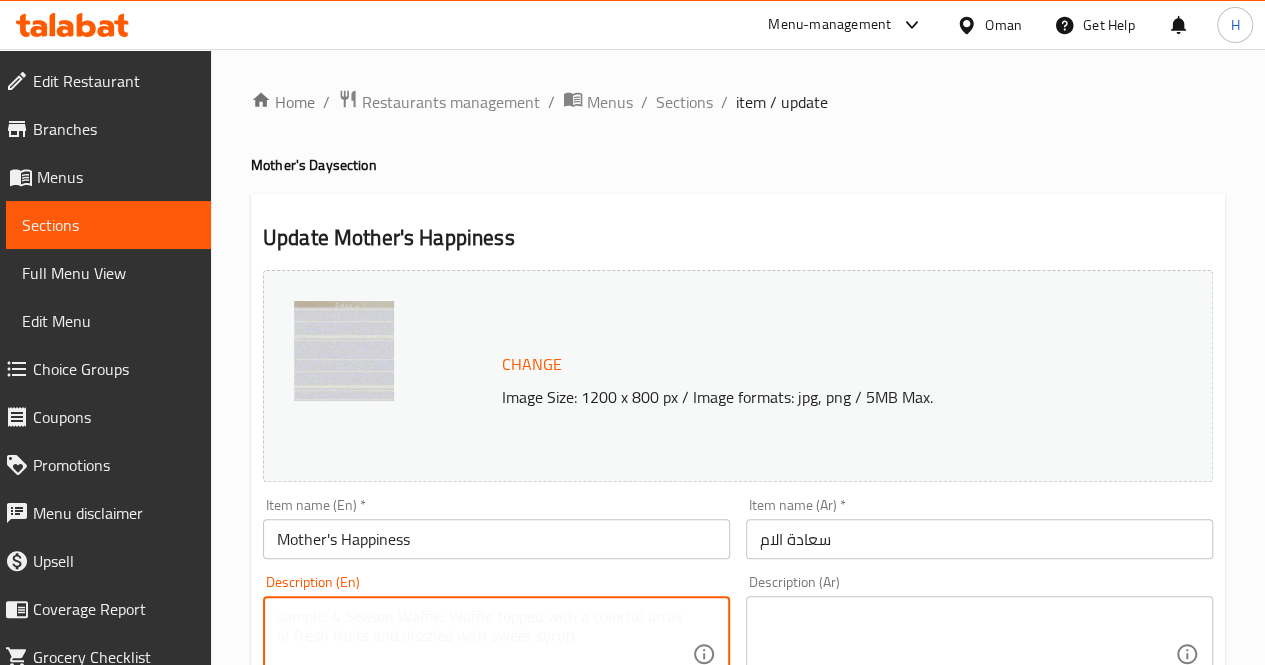 paste on "A delicate vase arrangement in soft pink and lavender tones, topped with an My Dear Mother sign, perfect for gifting with love and gratitude.
Includes: Spray roses, lisianthus, gerbera
Approximate dimensions: 35*45 cm" 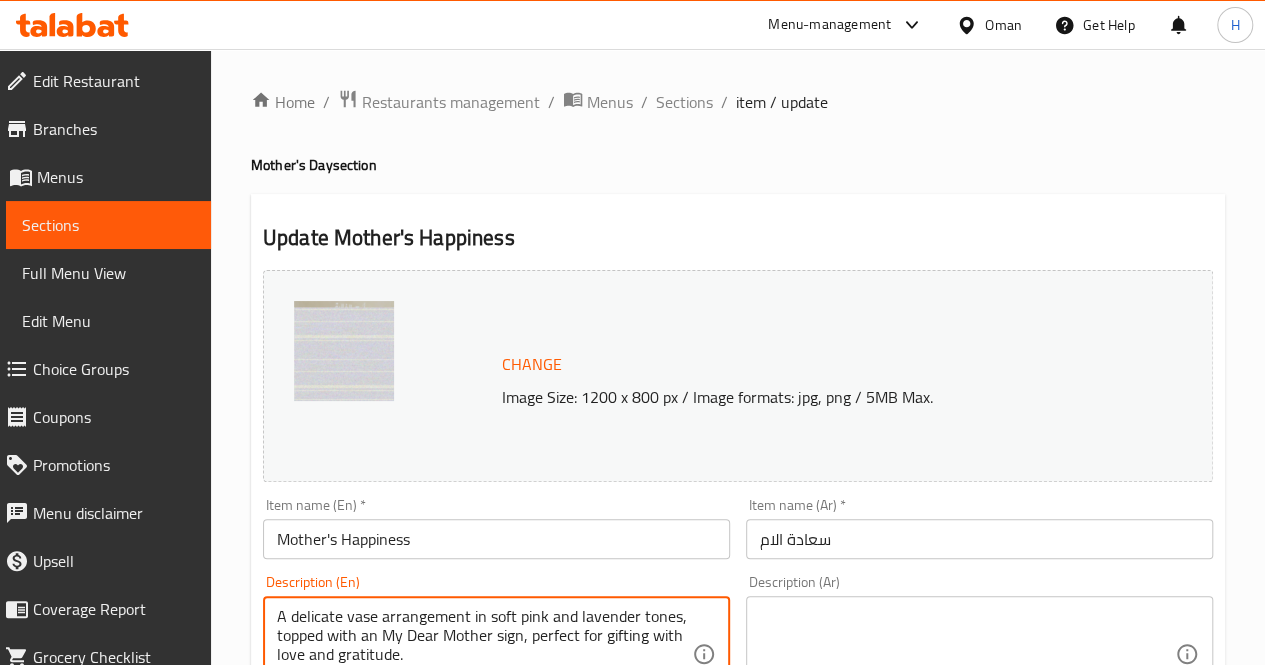 scroll, scrollTop: 36, scrollLeft: 0, axis: vertical 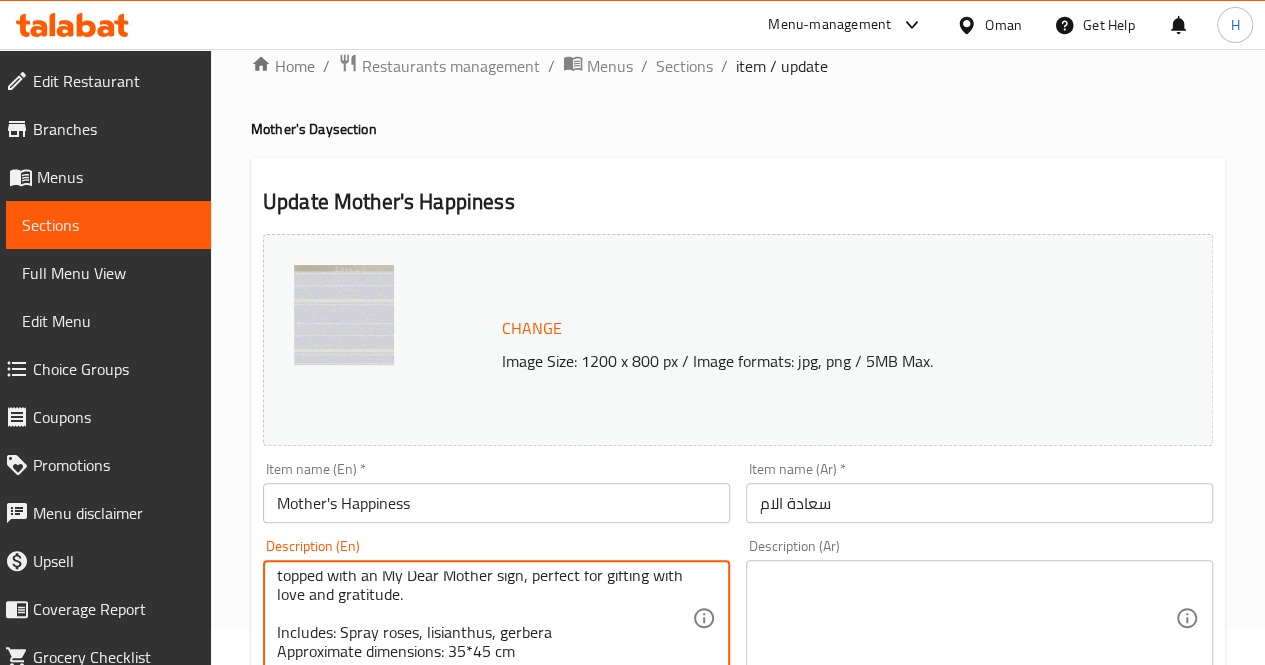 type on "A delicate vase arrangement in soft pink and lavender tones, topped with an My Dear Mother sign, perfect for gifting with love and gratitude.
Includes: Spray roses, lisianthus, gerbera
Approximate dimensions: 35*45 cm" 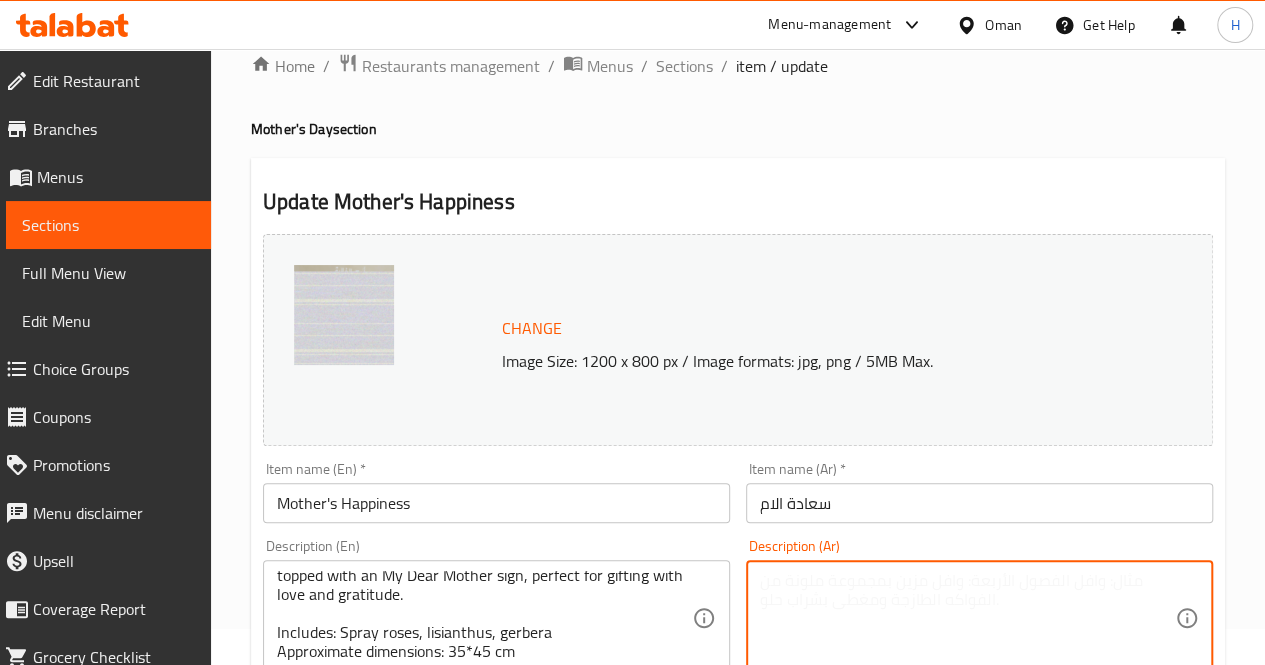 scroll, scrollTop: 236, scrollLeft: 0, axis: vertical 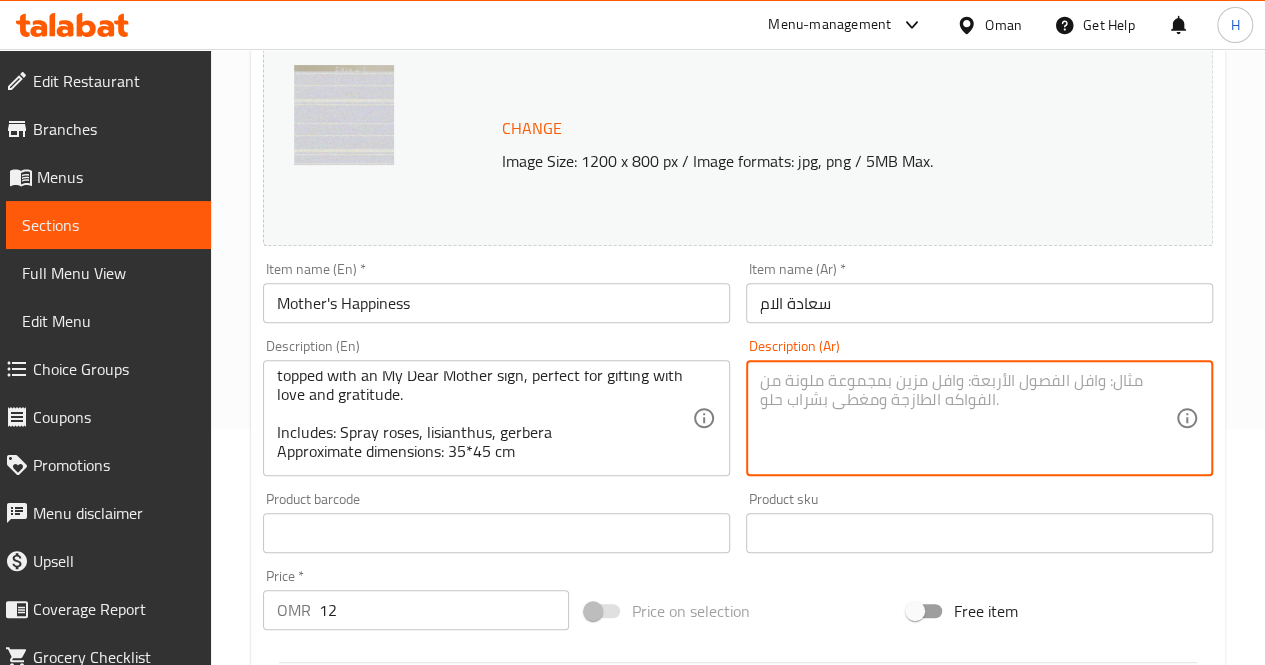 click at bounding box center [967, 418] 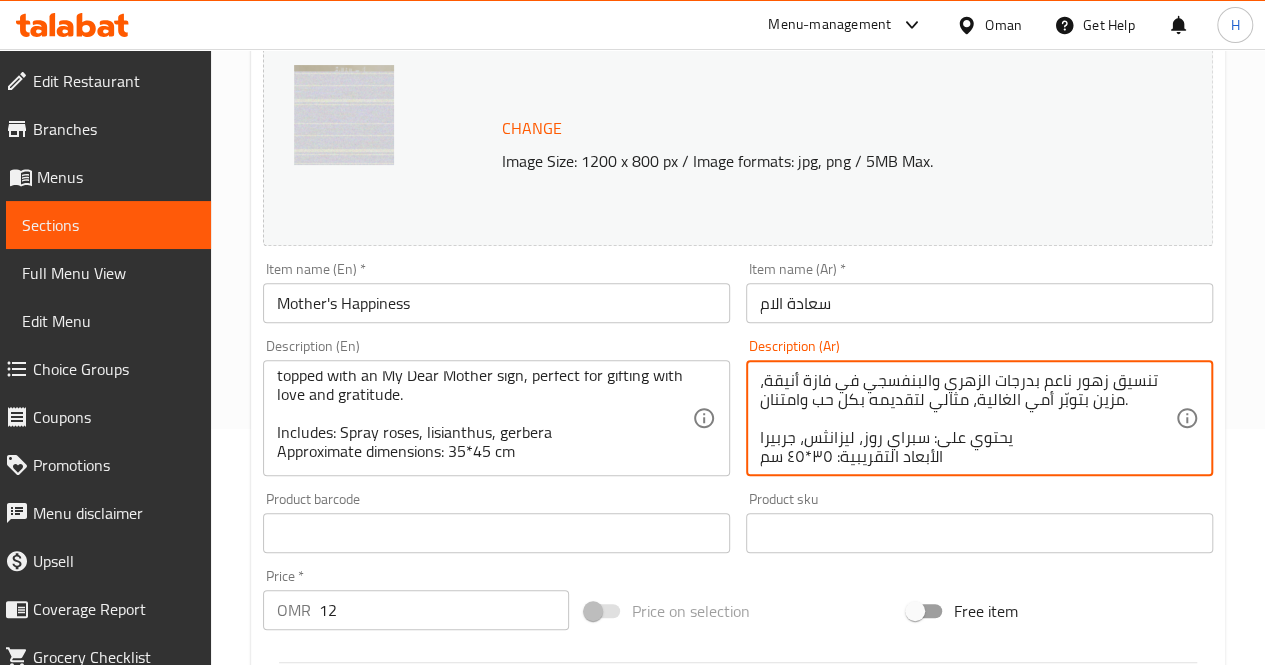 scroll, scrollTop: 18, scrollLeft: 0, axis: vertical 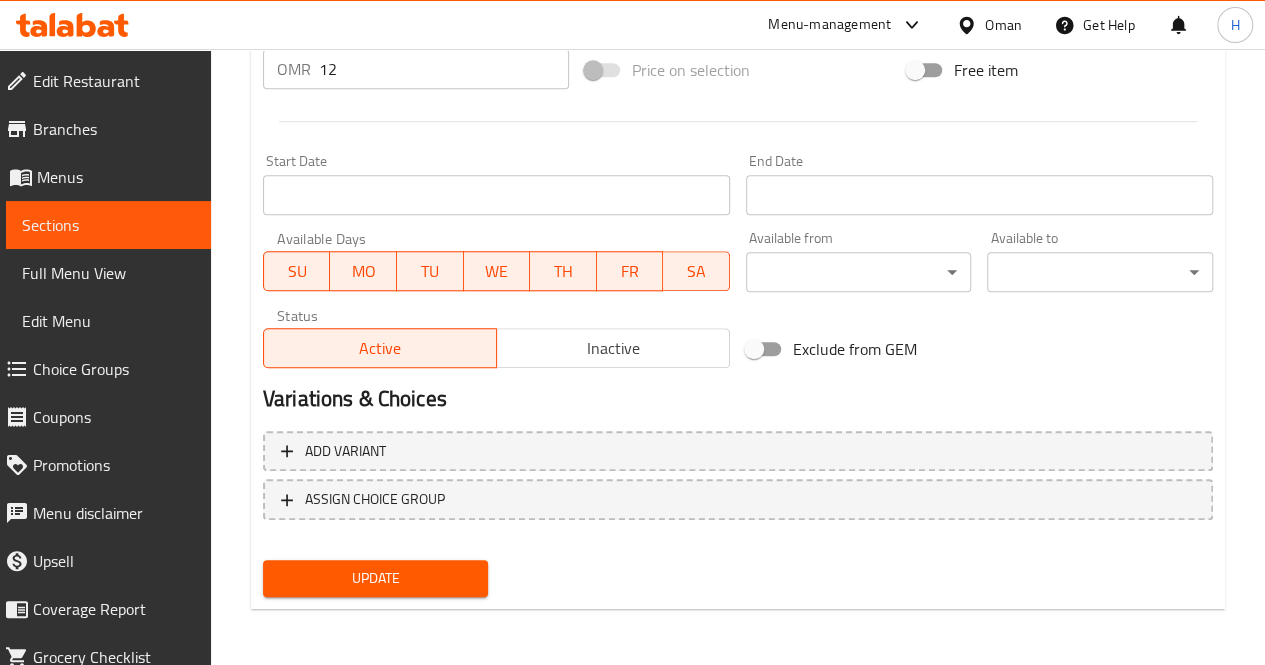 type on "تنسيق زهور ناعم بدرجات الزهري والبنفسجي في فازة أنيقة، مزين بتوبّر أمي الغالية، مثالي لتقديمه بكل حب وامتنان.
يحتوي على: سبراي روز، ليزيانثس، جربيرا
الأبعاد التقريبية: ٣٥*٤٥ سم" 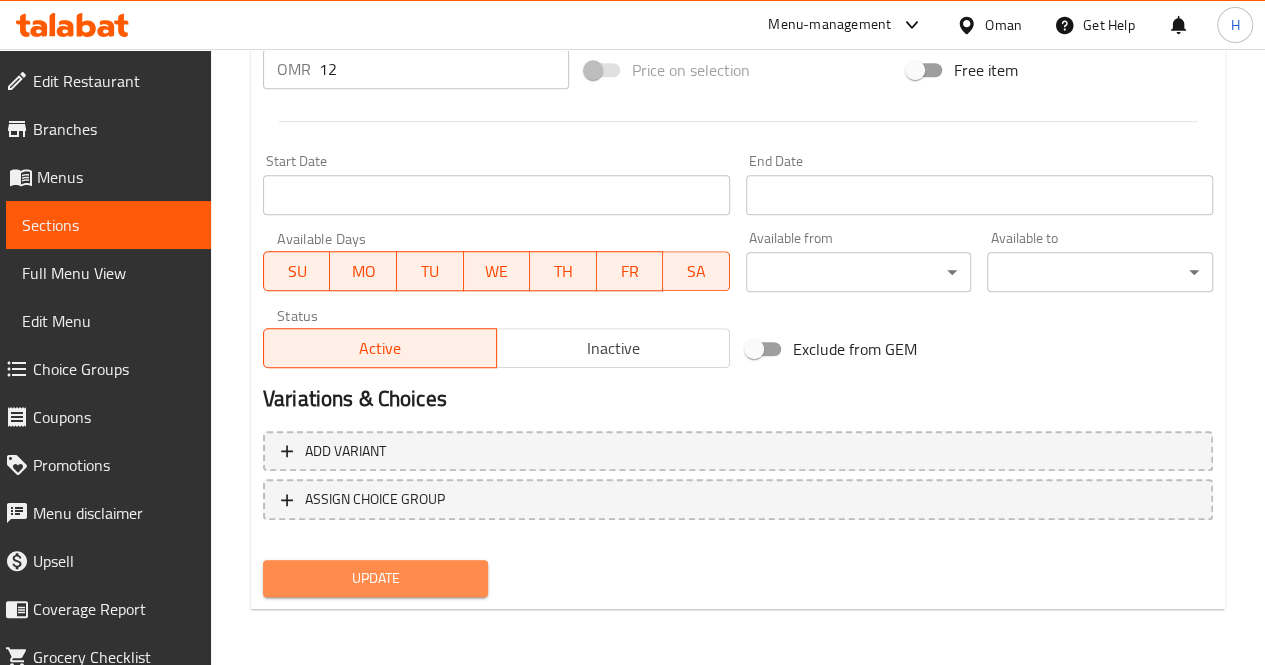 click on "Update" at bounding box center (376, 578) 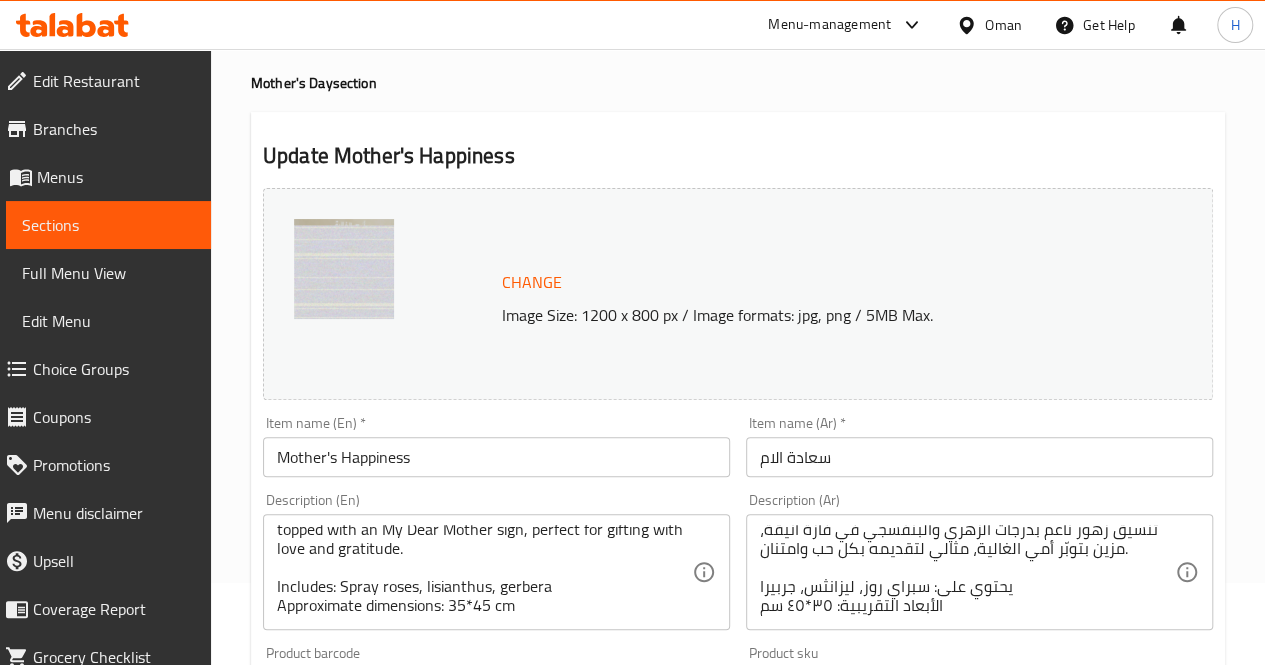 scroll, scrollTop: 0, scrollLeft: 0, axis: both 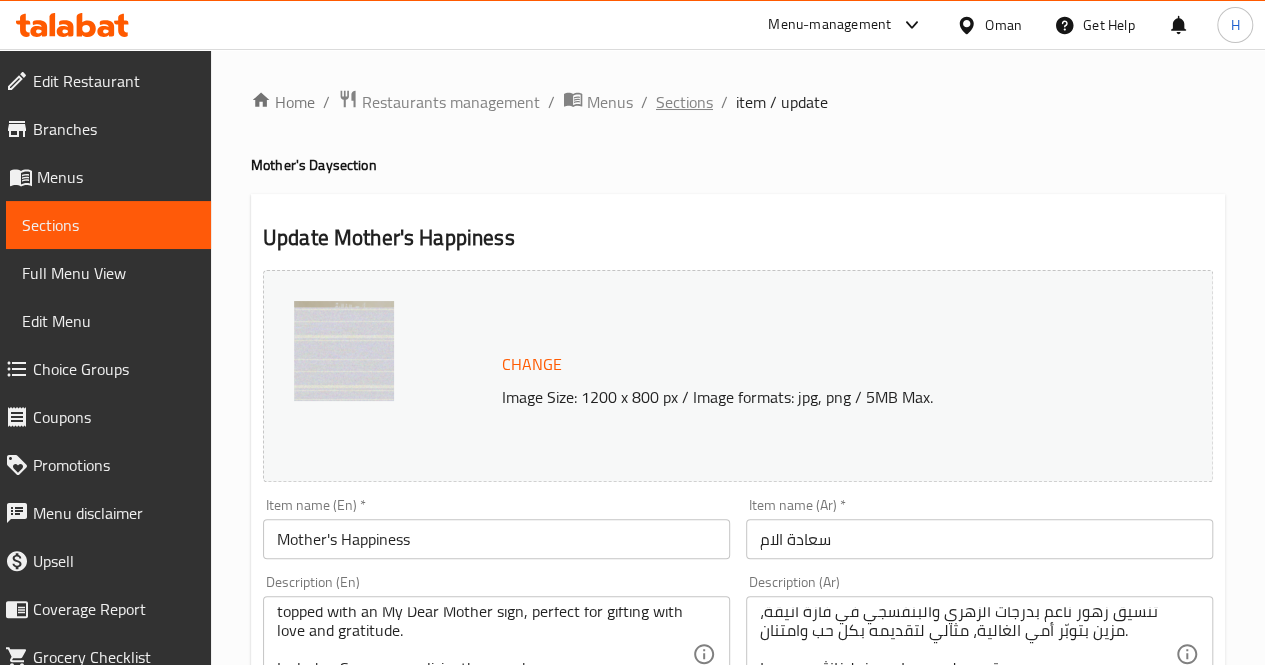 click on "Sections" at bounding box center [684, 102] 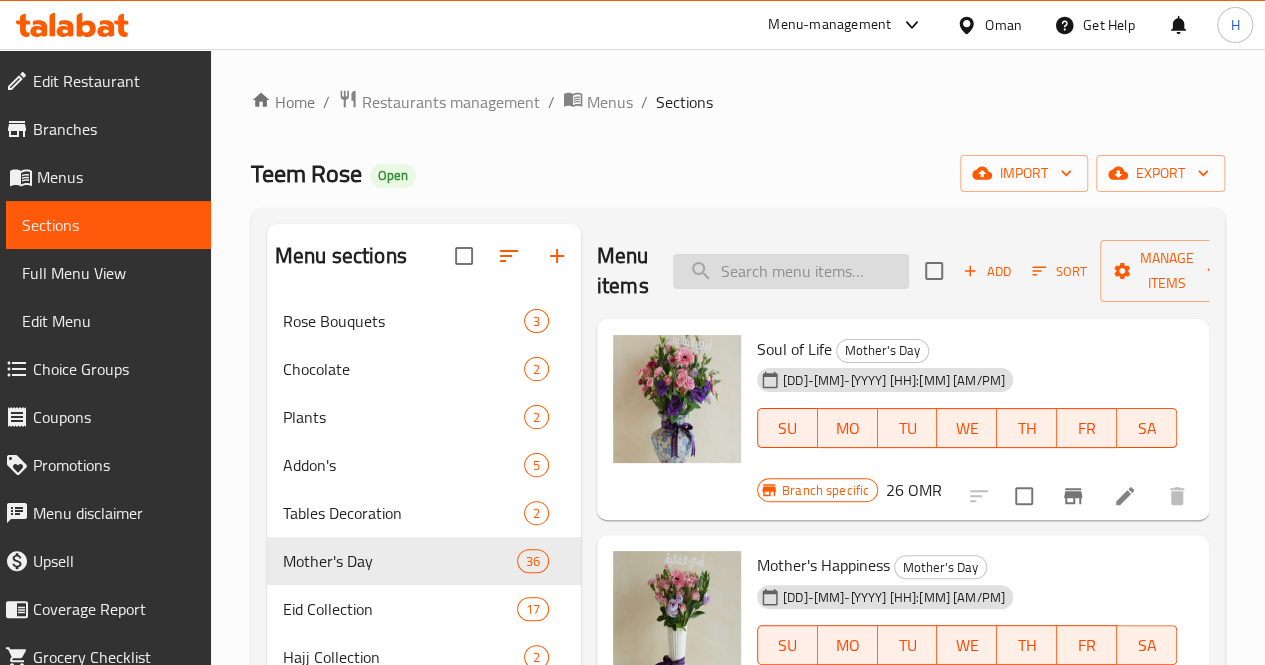 click at bounding box center (791, 271) 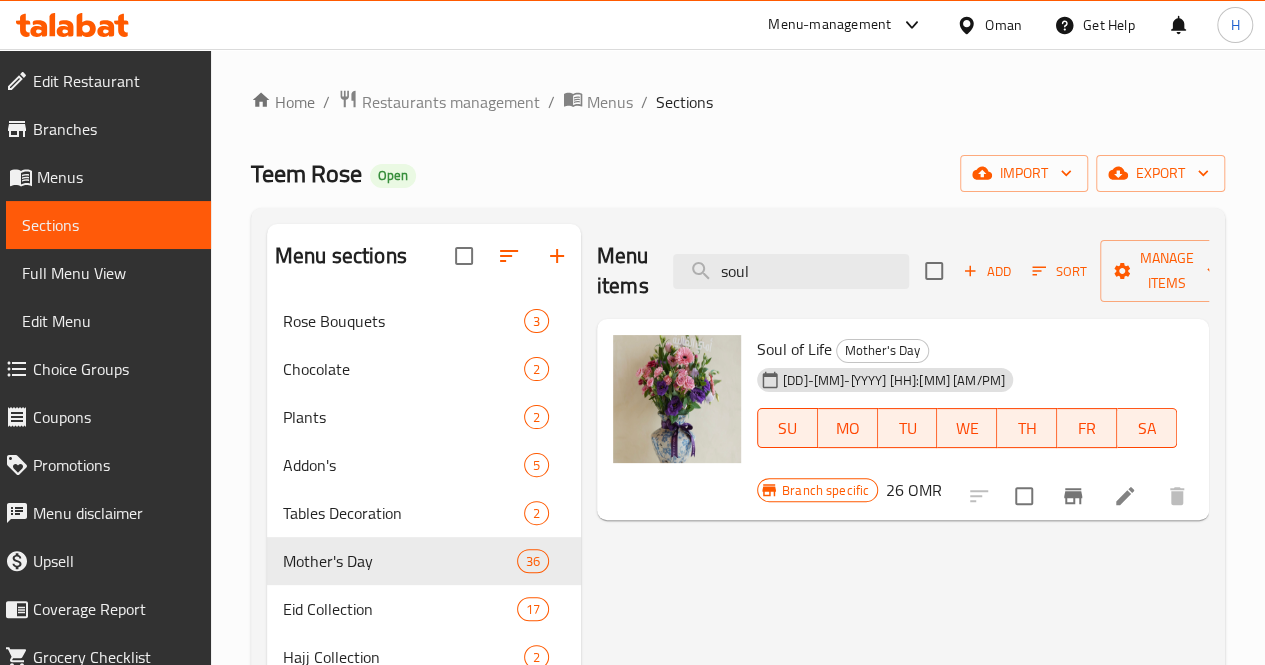 type on "soul" 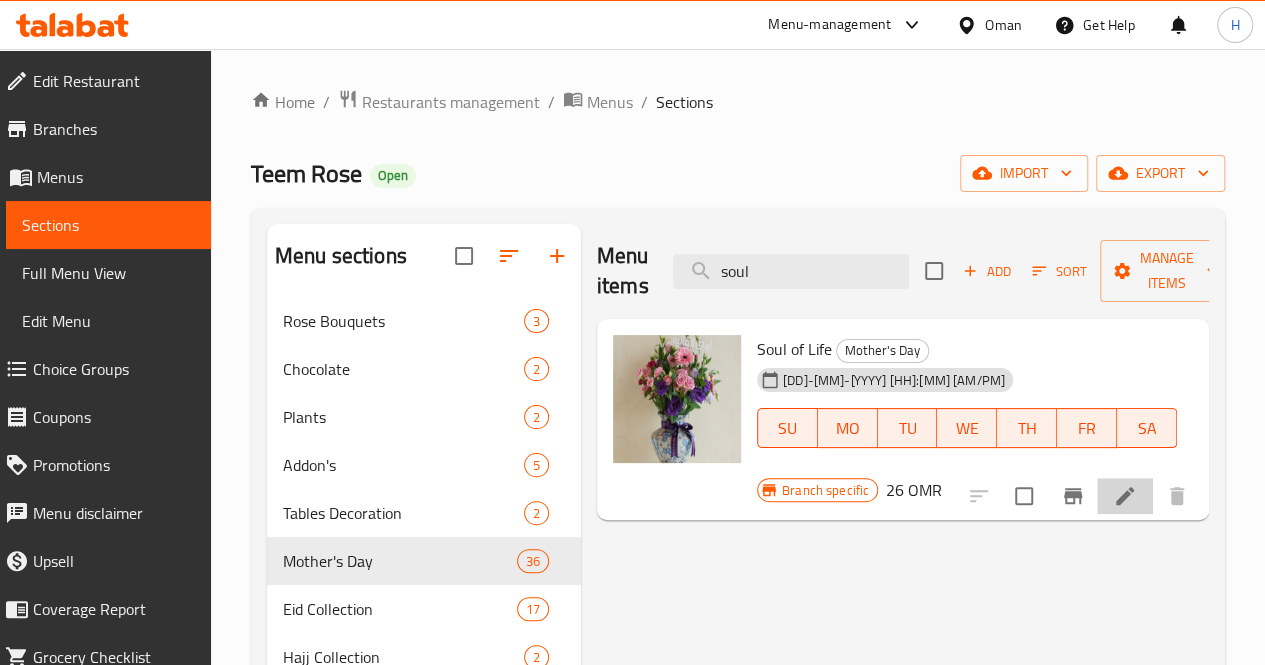 click at bounding box center [1125, 496] 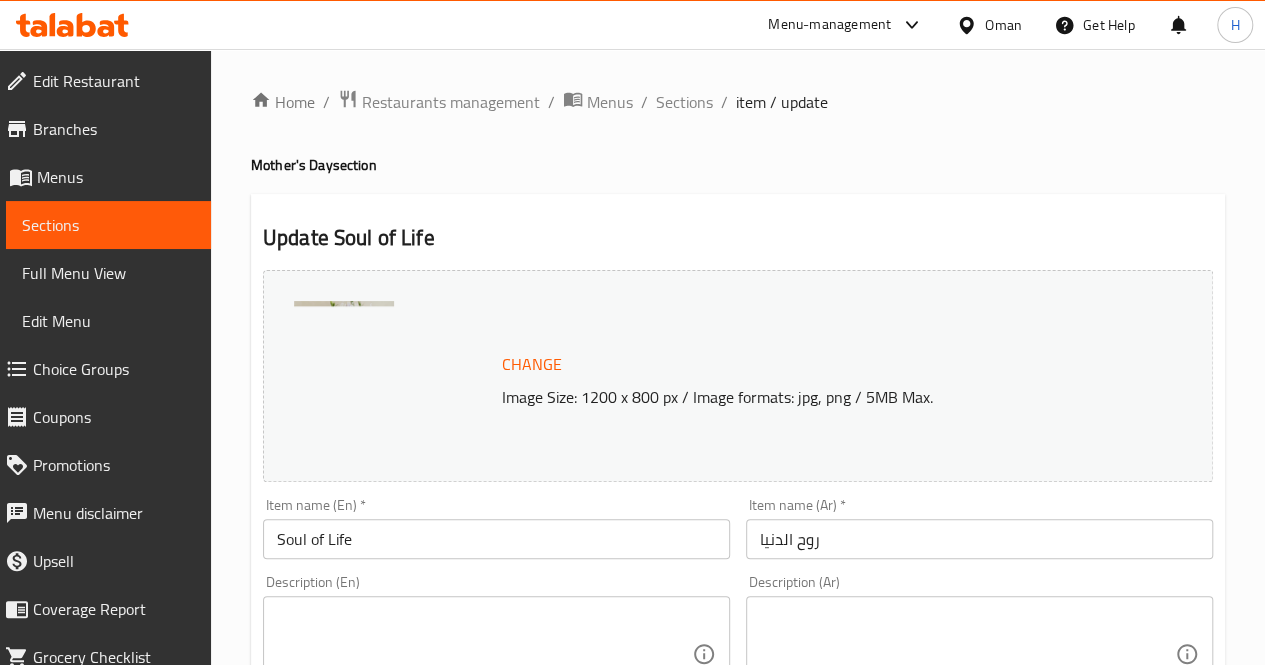 click at bounding box center [484, 654] 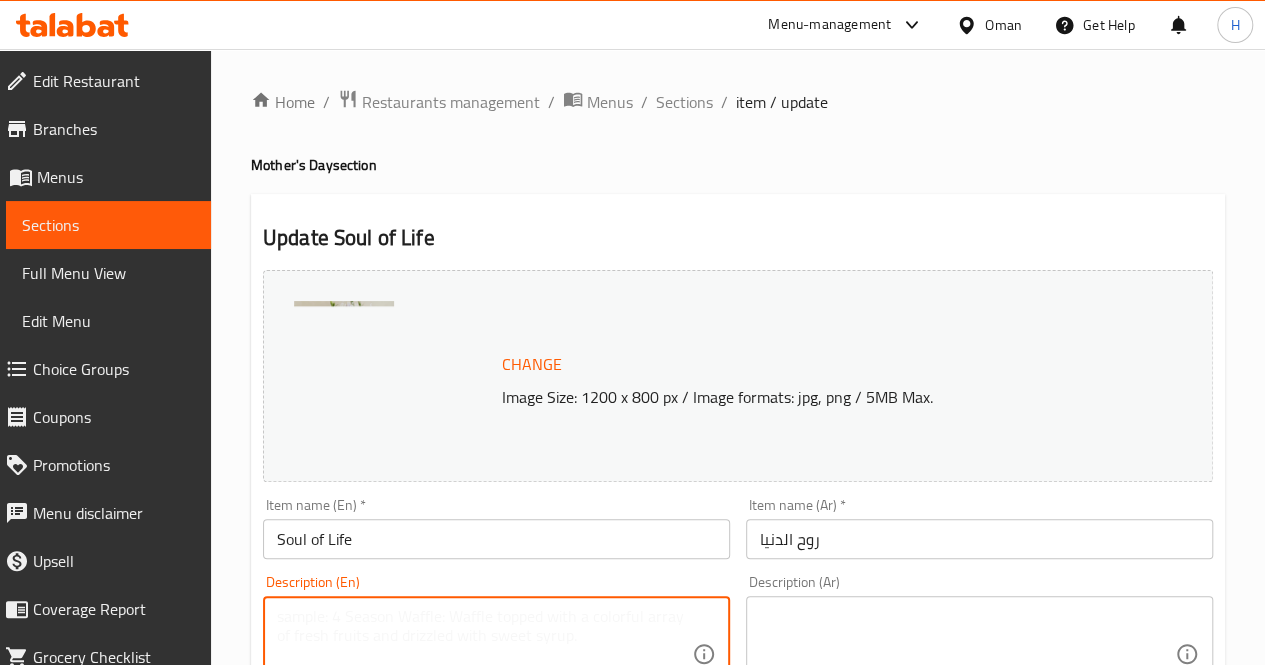 paste on "A graceful vase arrangement in pink and purple tones, topped with an  My Dear Mother sign in arabic, perfect for gifting love and appreciation to a special mother.
Includes: Spray roses, lisianthus, gerbera
Approximate dimensions: [DIMENSION]*[DIMENSION]" 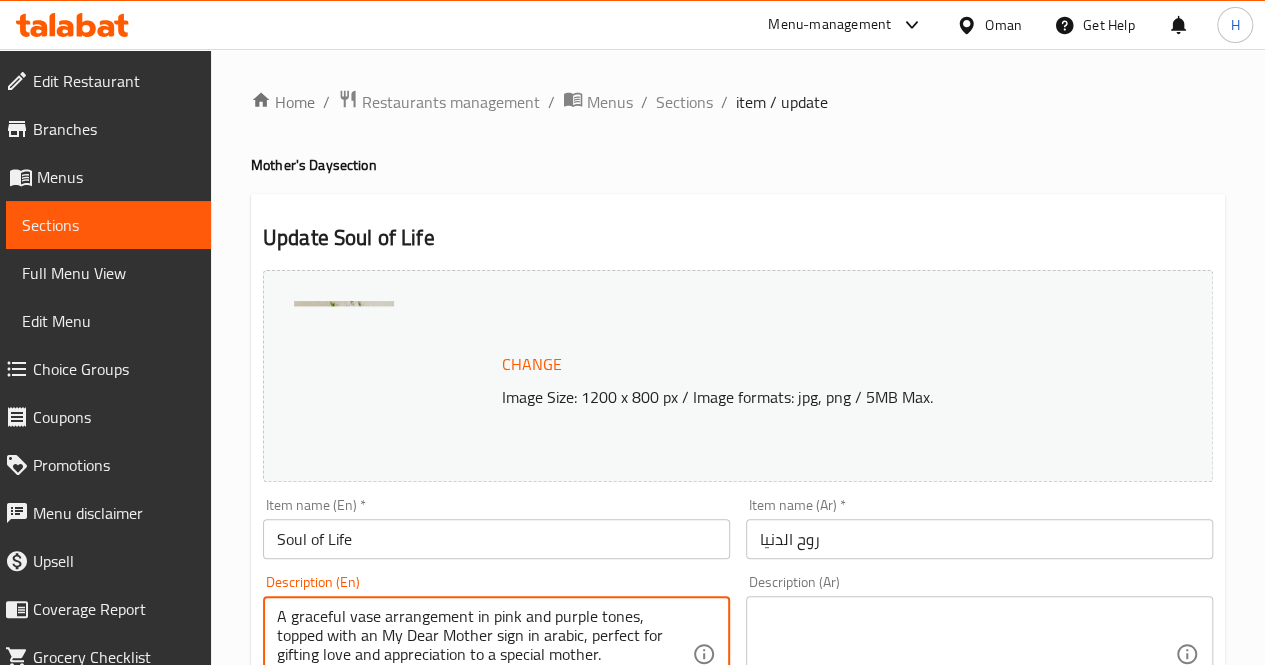 scroll, scrollTop: 24, scrollLeft: 0, axis: vertical 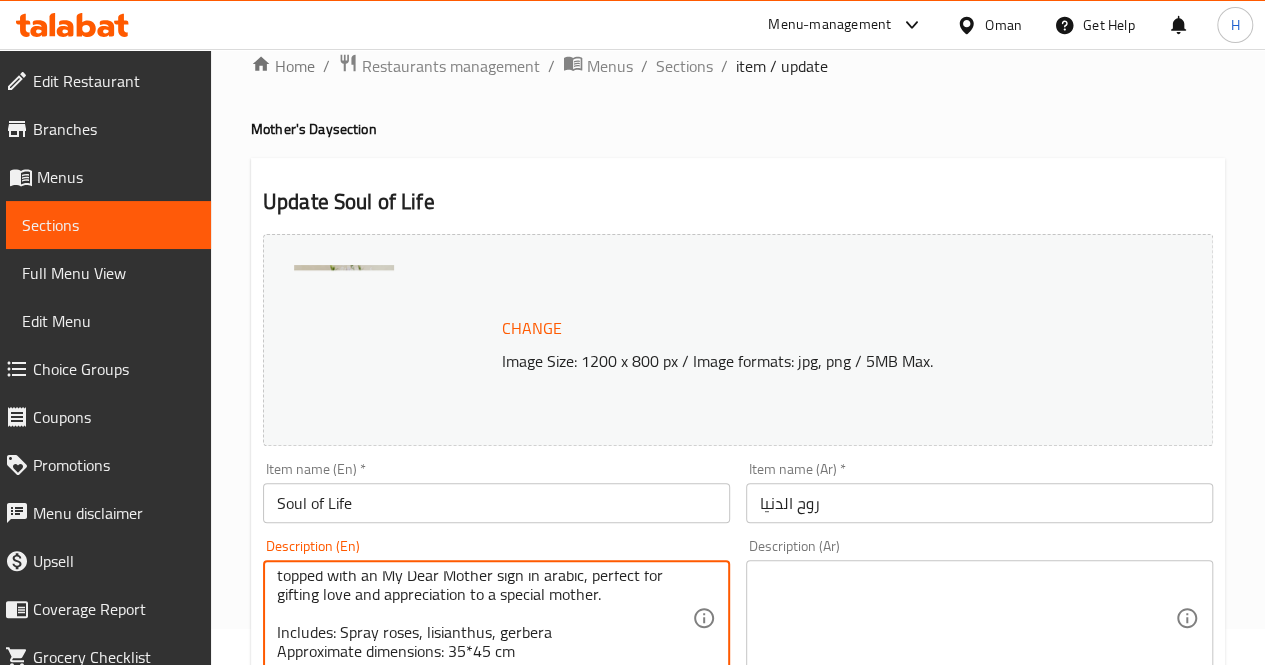 type on "A graceful vase arrangement in pink and purple tones, topped with an  My Dear Mother sign in arabic, perfect for gifting love and appreciation to a special mother.
Includes: Spray roses, lisianthus, gerbera
Approximate dimensions: [DIMENSION]*[DIMENSION]" 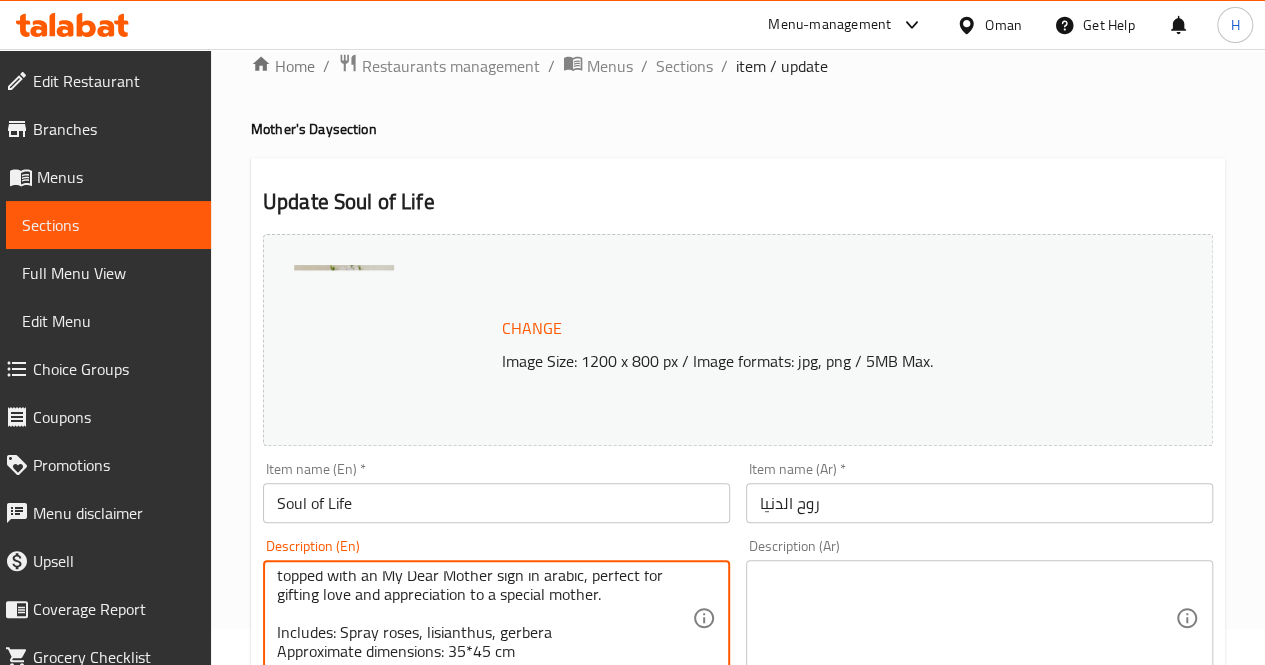 click at bounding box center [967, 618] 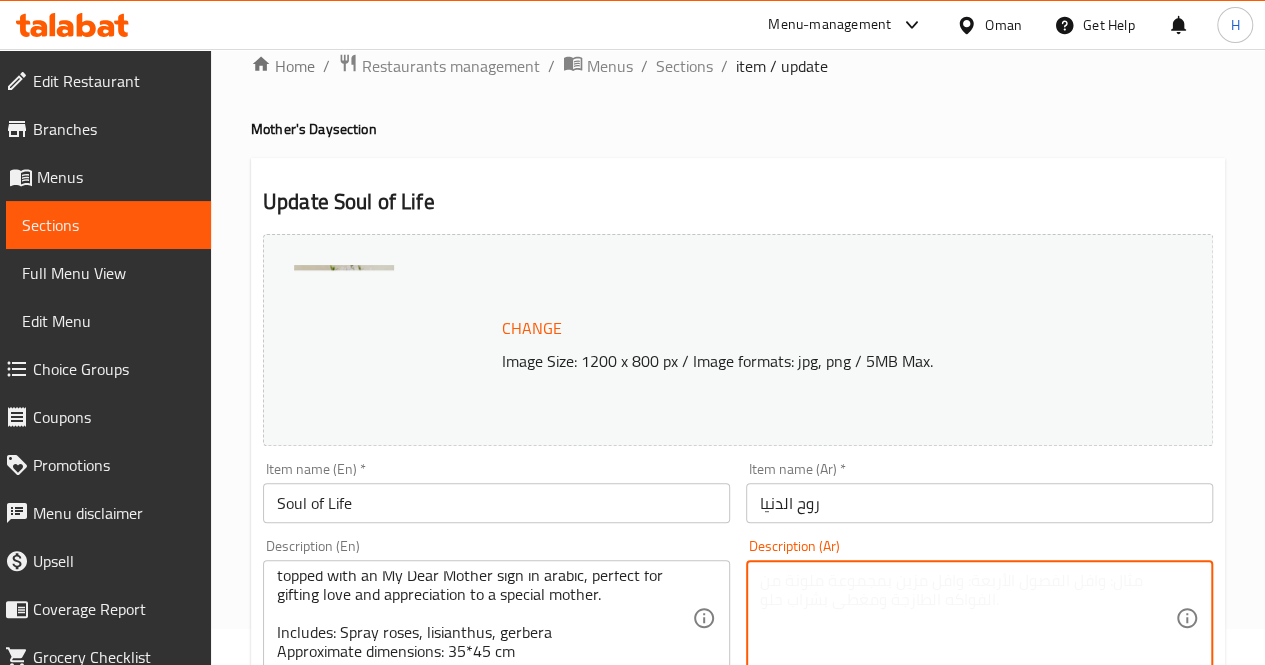 paste on "تنسيق زهور أنيق بدرجات الزهري والبنفسجي في فازة فخمة، مزين بتوبّر "أمي الغالية"، مثالي لإهداء الأم بكل حب وتقدير.
يحتوي على: سبراي روز، ليزيانثس، جربيرا
الأبعاد التقريبية: ٣٥*٤٥ سم" 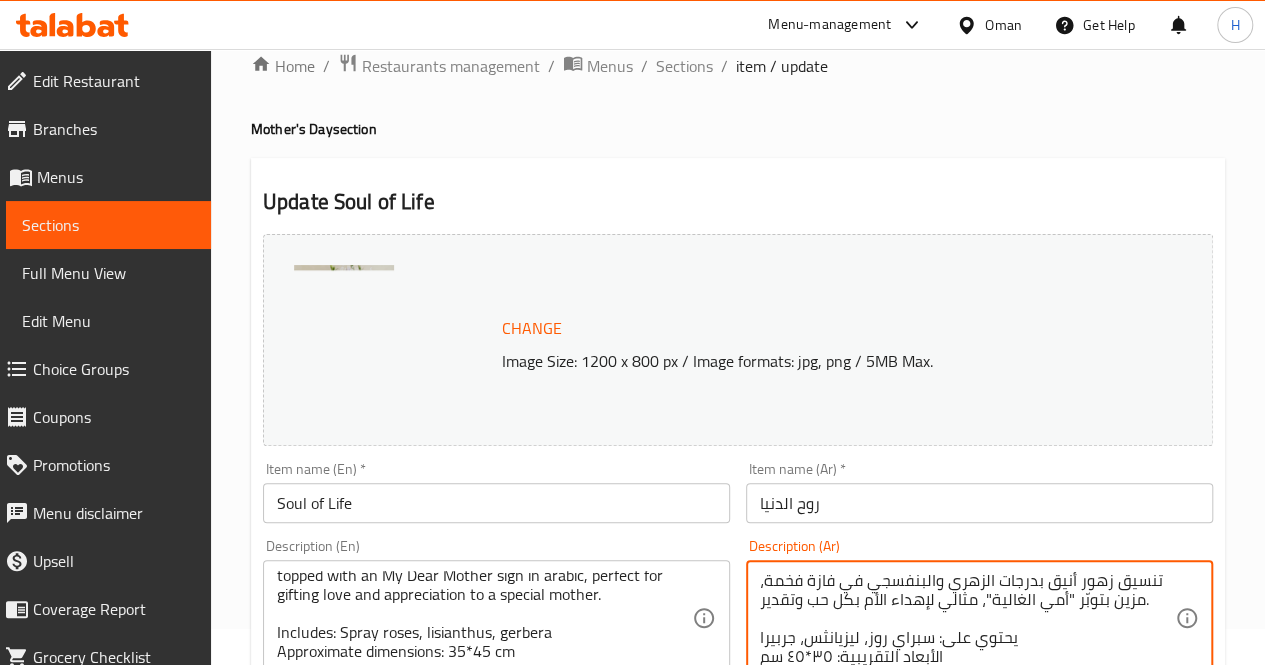 scroll, scrollTop: 18, scrollLeft: 0, axis: vertical 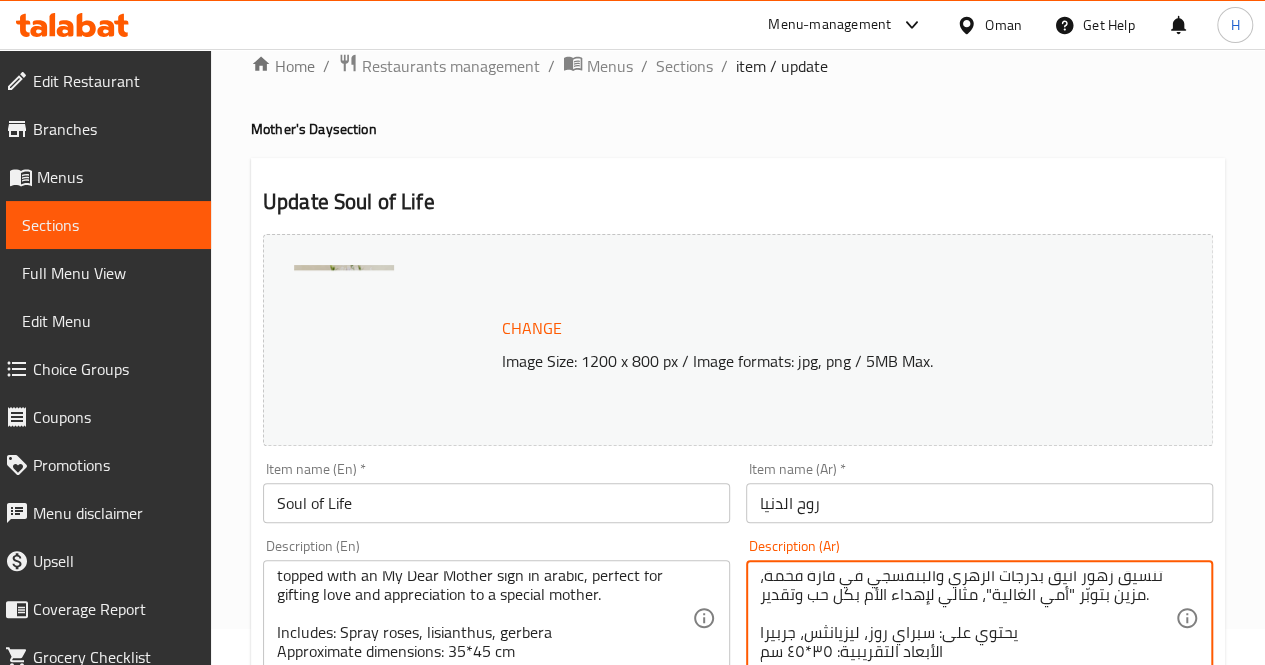 type on "تنسيق زهور أنيق بدرجات الزهري والبنفسجي في فازة فخمة، مزين بتوبّر "أمي الغالية"، مثالي لإهداء الأم بكل حب وتقدير.
يحتوي على: سبراي روز، ليزيانثس، جربيرا
الأبعاد التقريبية: ٣٥*٤٥ سم" 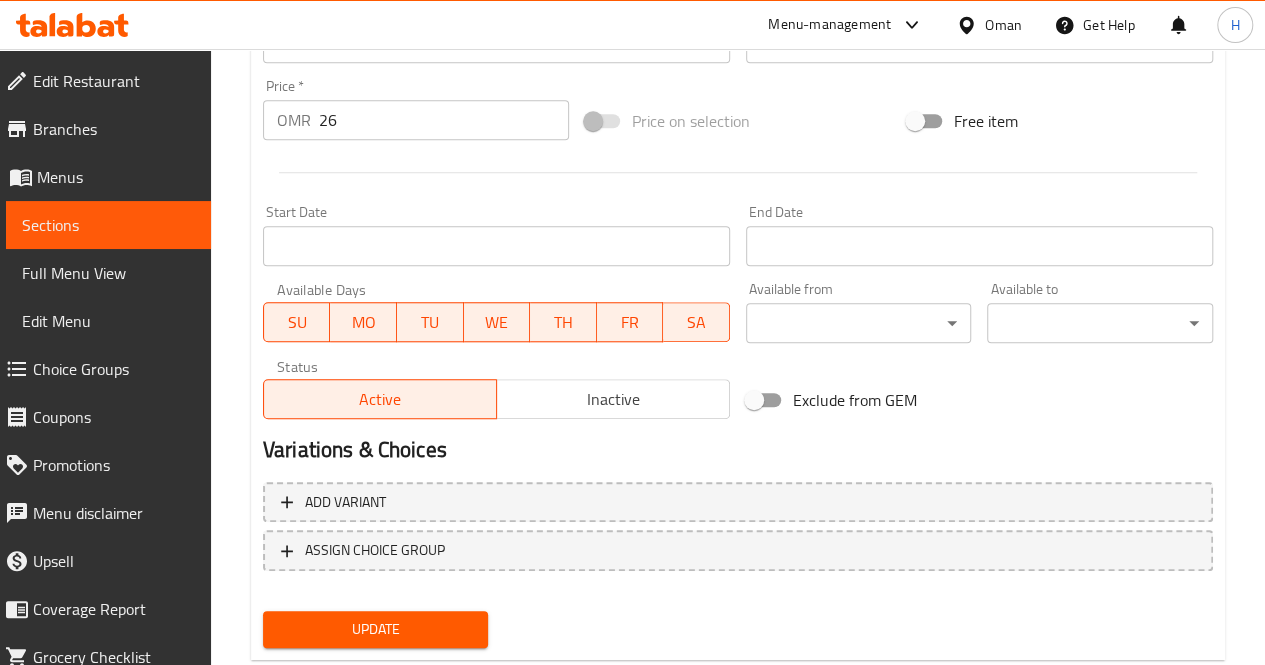 scroll, scrollTop: 777, scrollLeft: 0, axis: vertical 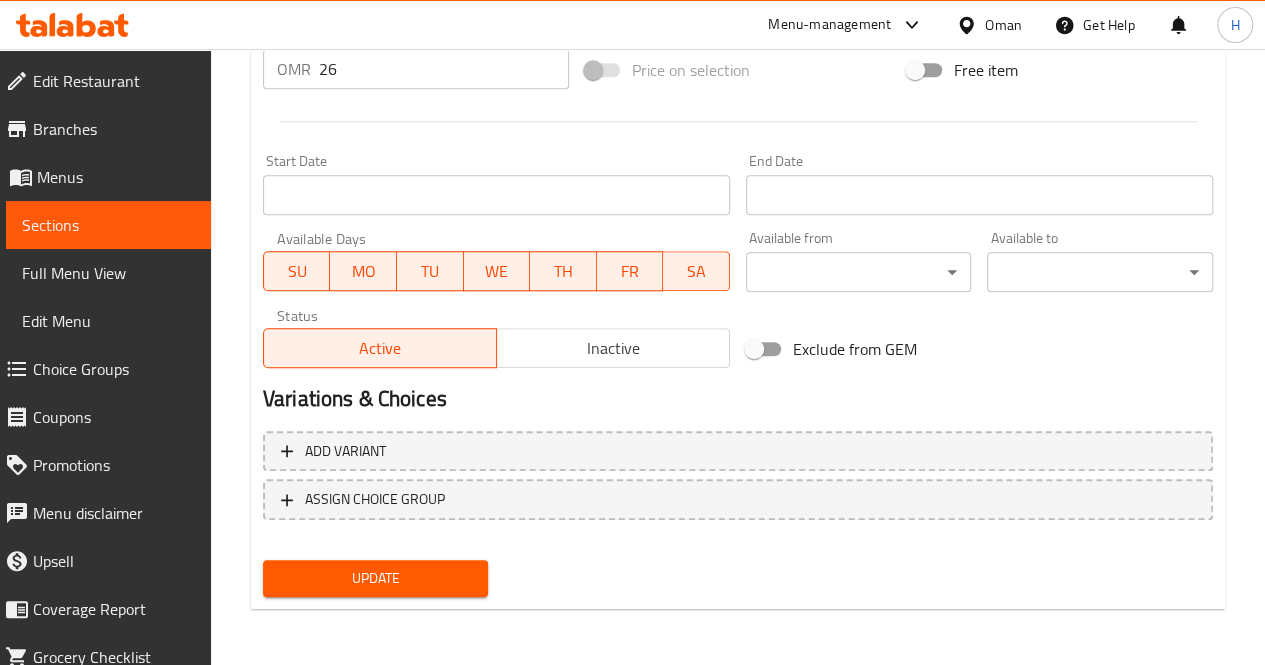 click on "Update" at bounding box center [376, 578] 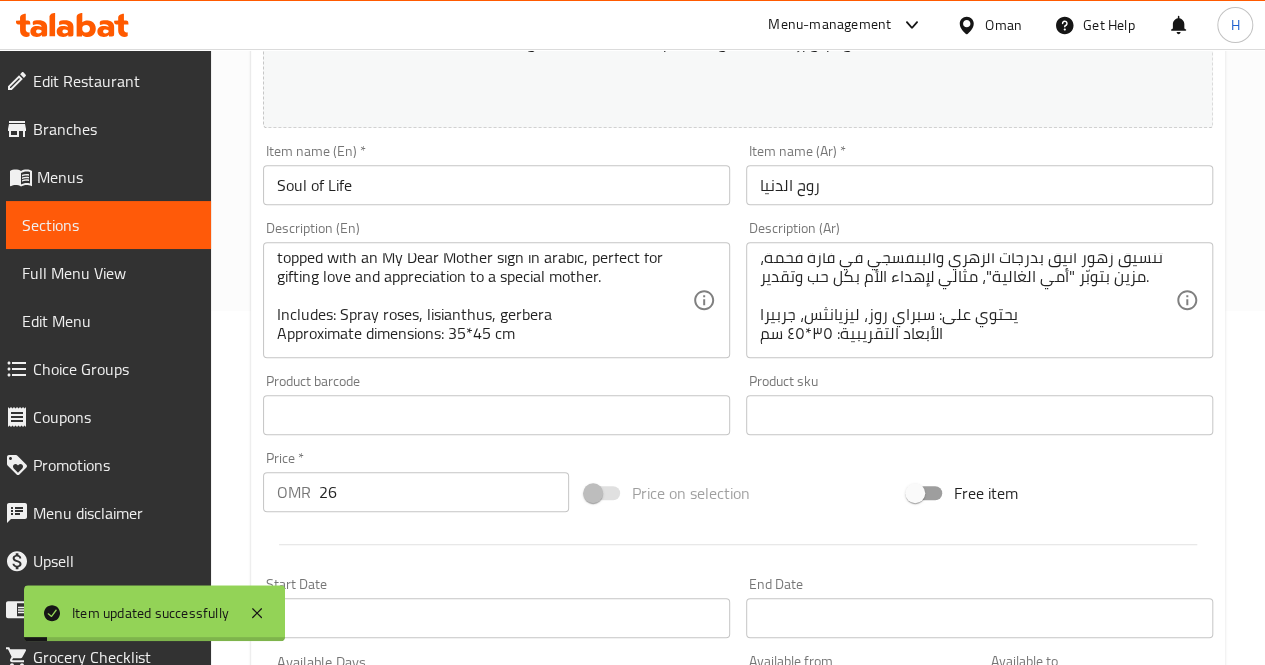 scroll, scrollTop: 0, scrollLeft: 0, axis: both 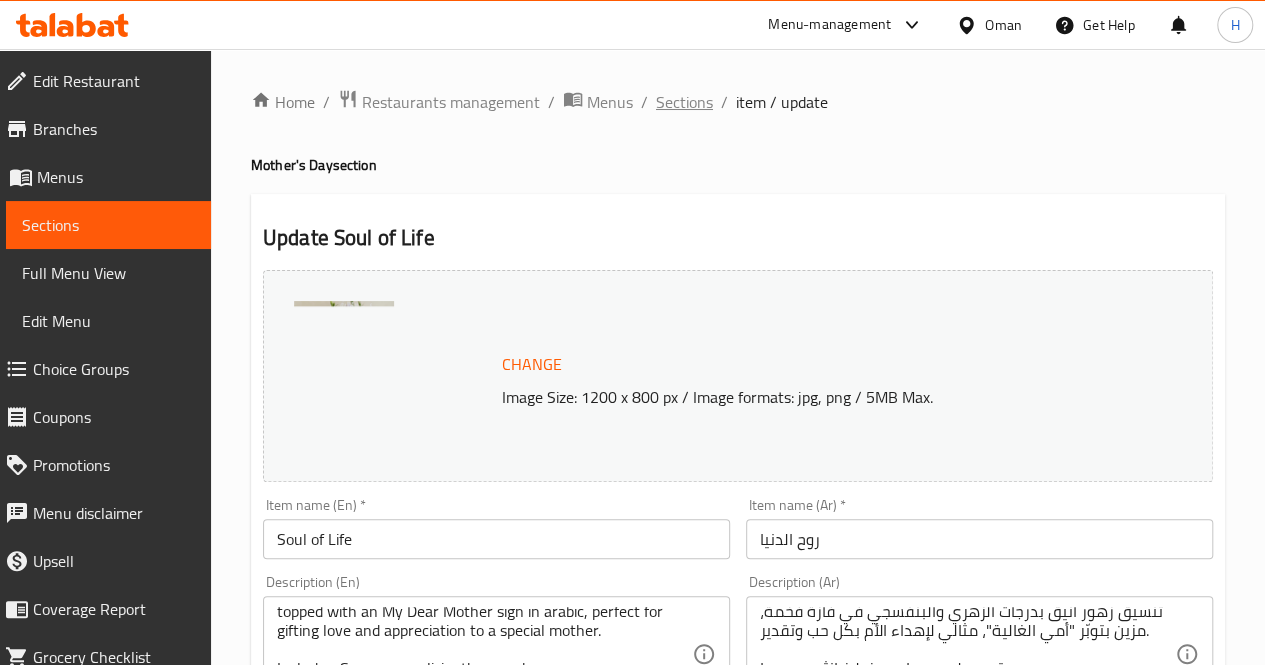 click on "Sections" at bounding box center [684, 102] 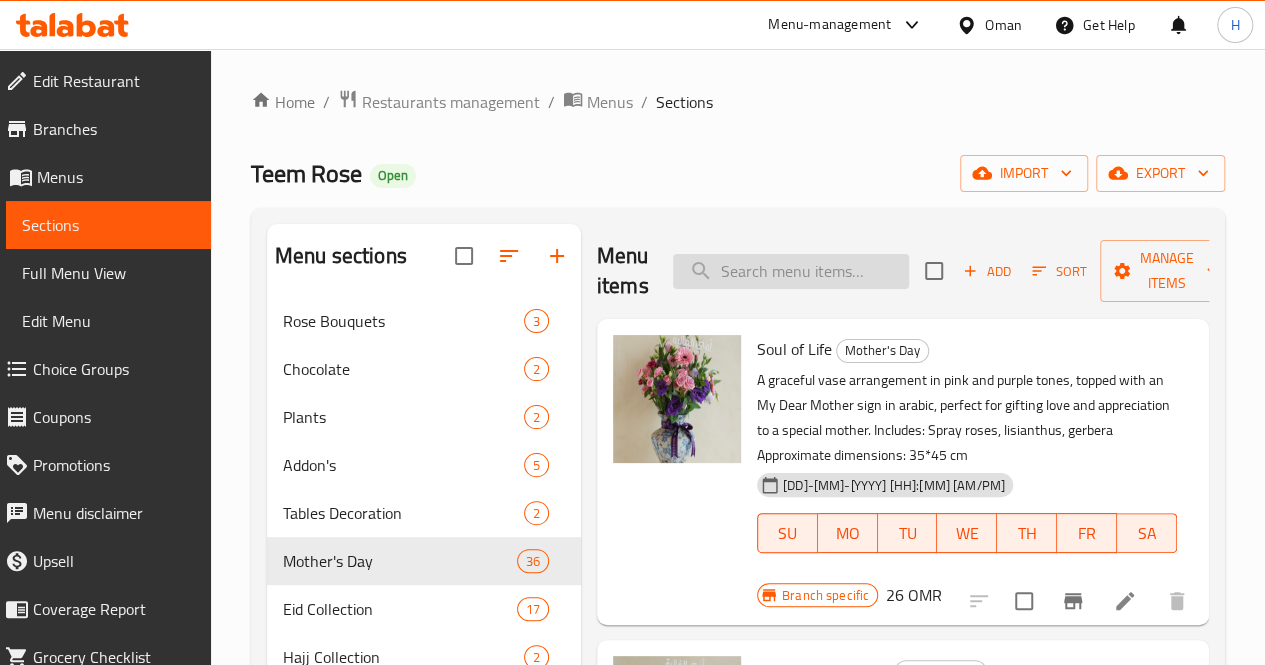 click at bounding box center (791, 271) 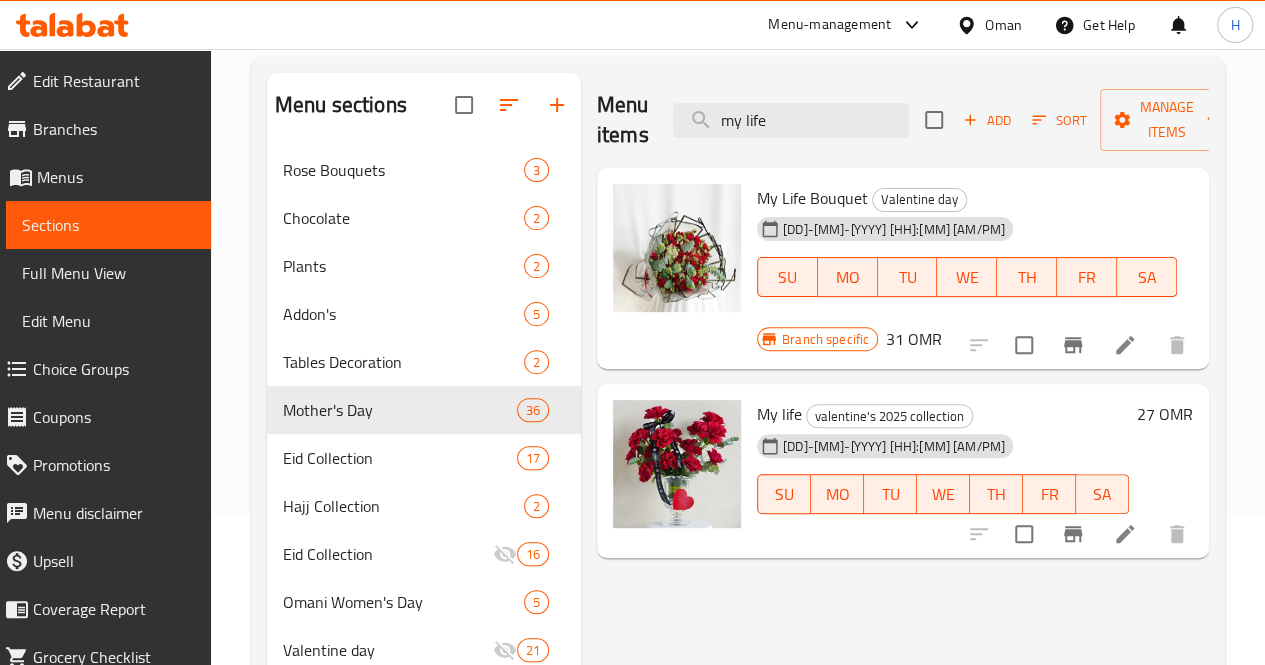 scroll, scrollTop: 157, scrollLeft: 0, axis: vertical 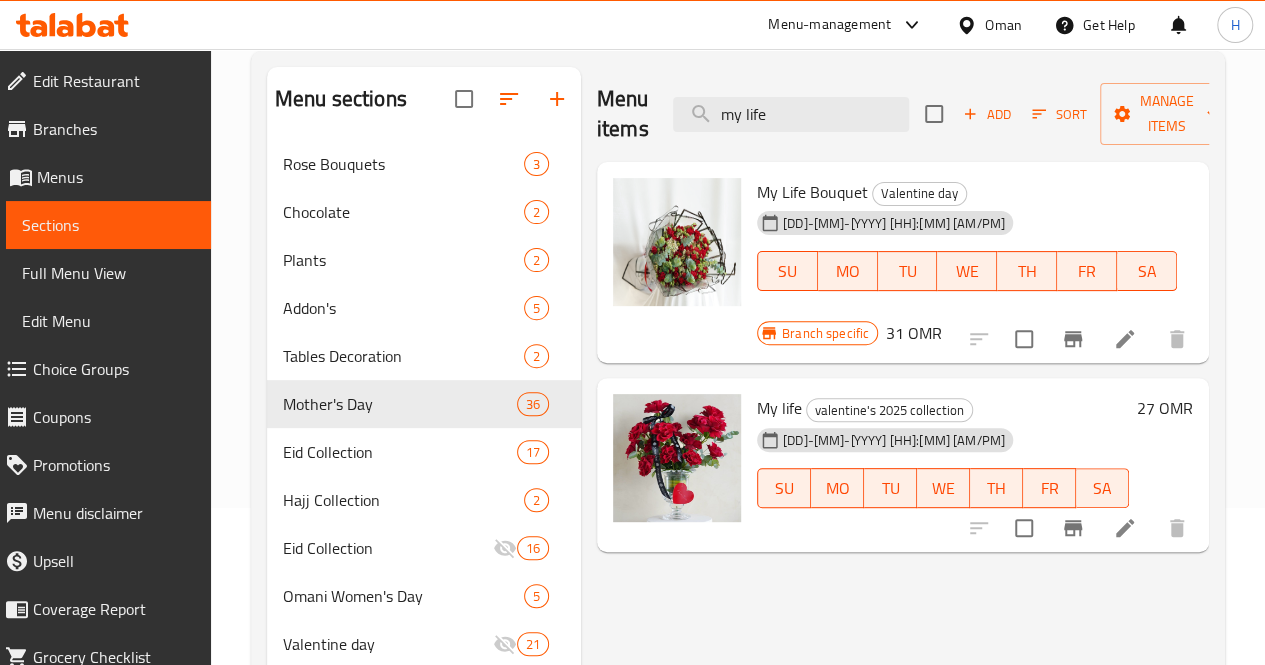 type on "my life" 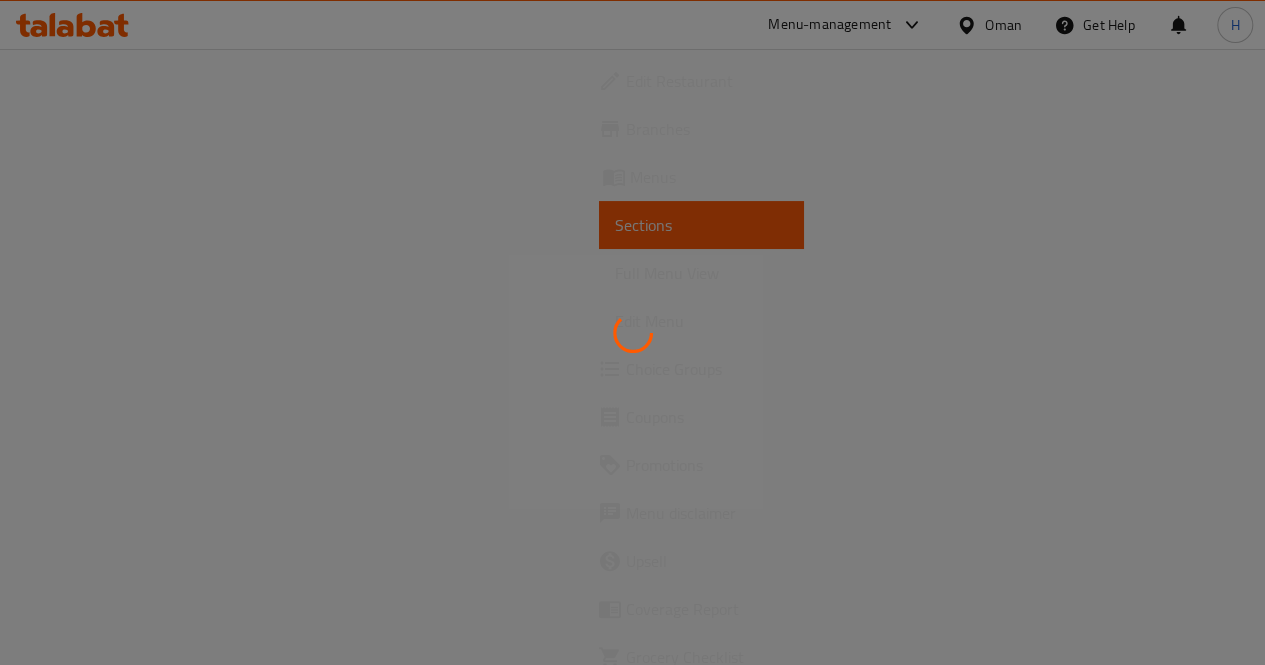 scroll, scrollTop: 0, scrollLeft: 0, axis: both 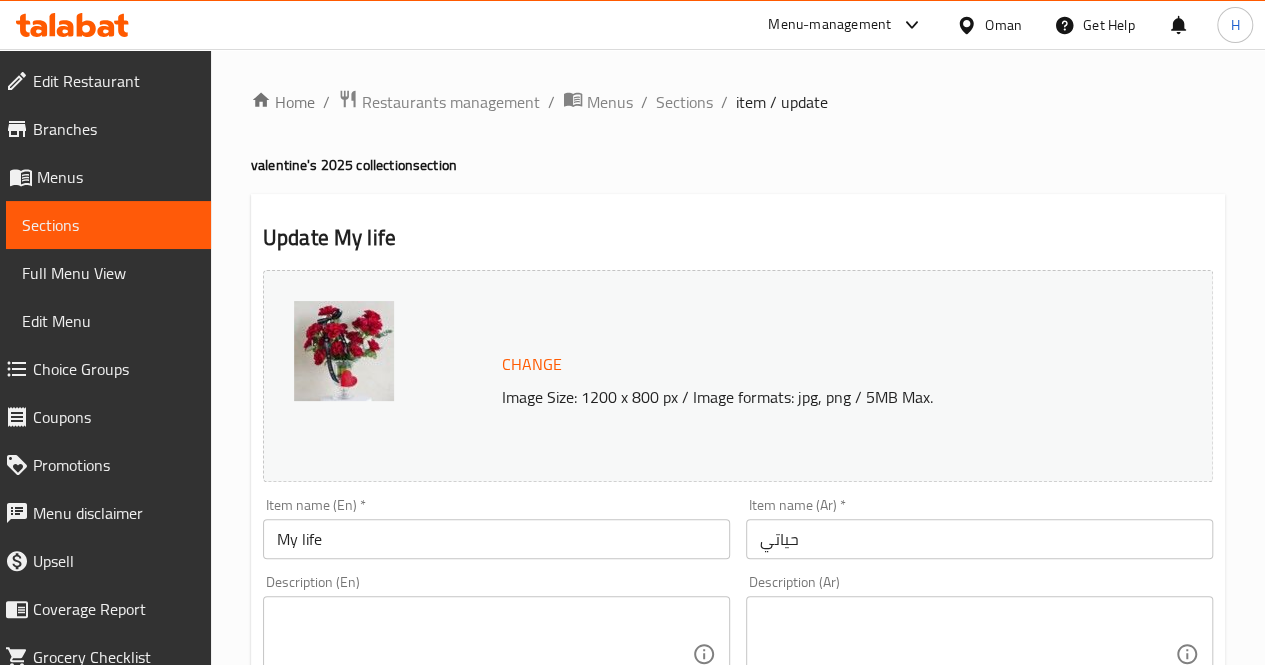 click at bounding box center (484, 654) 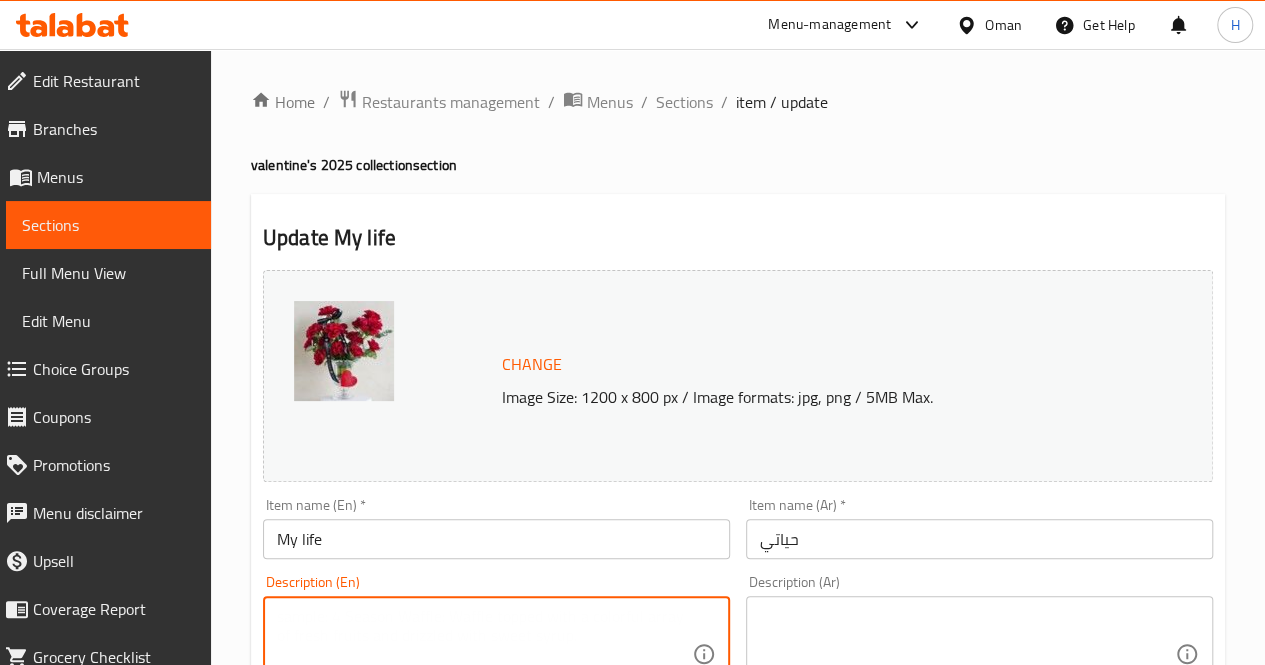paste on "A romantic vase arrangement of deep red roses, paired with greenery and a heart tag, perfect for expressing love in the most timeless way.
Includes: Red roses, eucalyptus
Approximate dimensions: 35*45 cm" 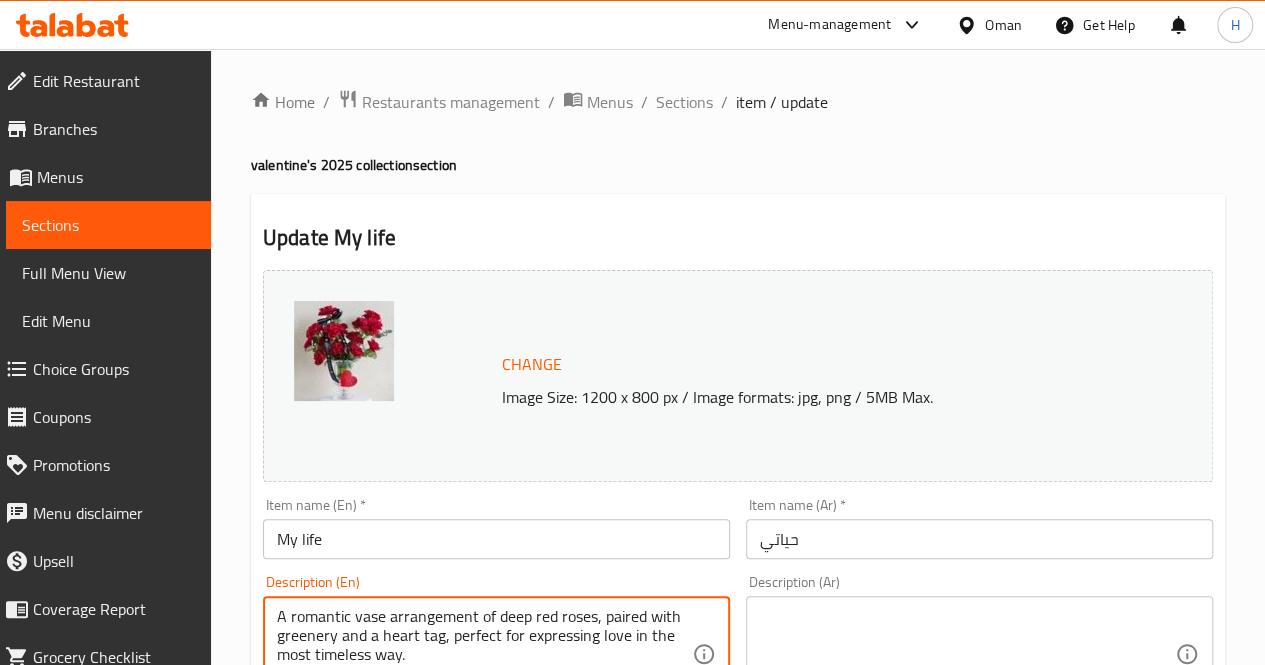 scroll, scrollTop: 36, scrollLeft: 0, axis: vertical 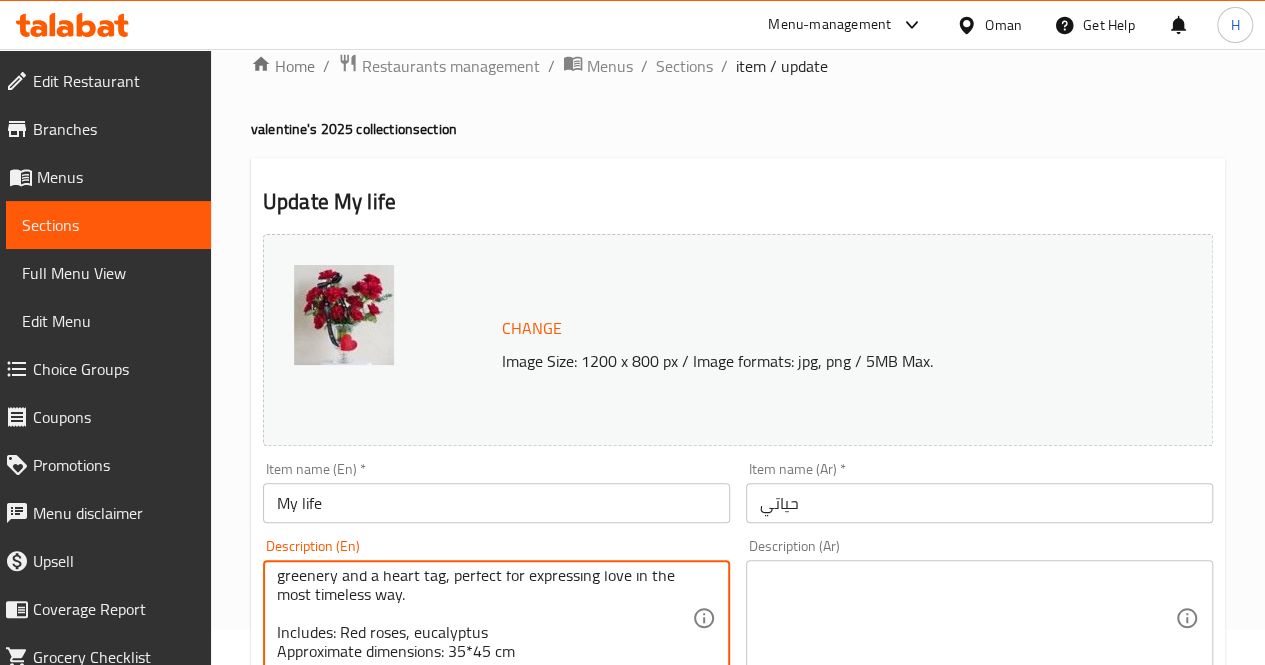 type on "A romantic vase arrangement of deep red roses, paired with greenery and a heart tag, perfect for expressing love in the most timeless way.
Includes: Red roses, eucalyptus
Approximate dimensions: 35*45 cm" 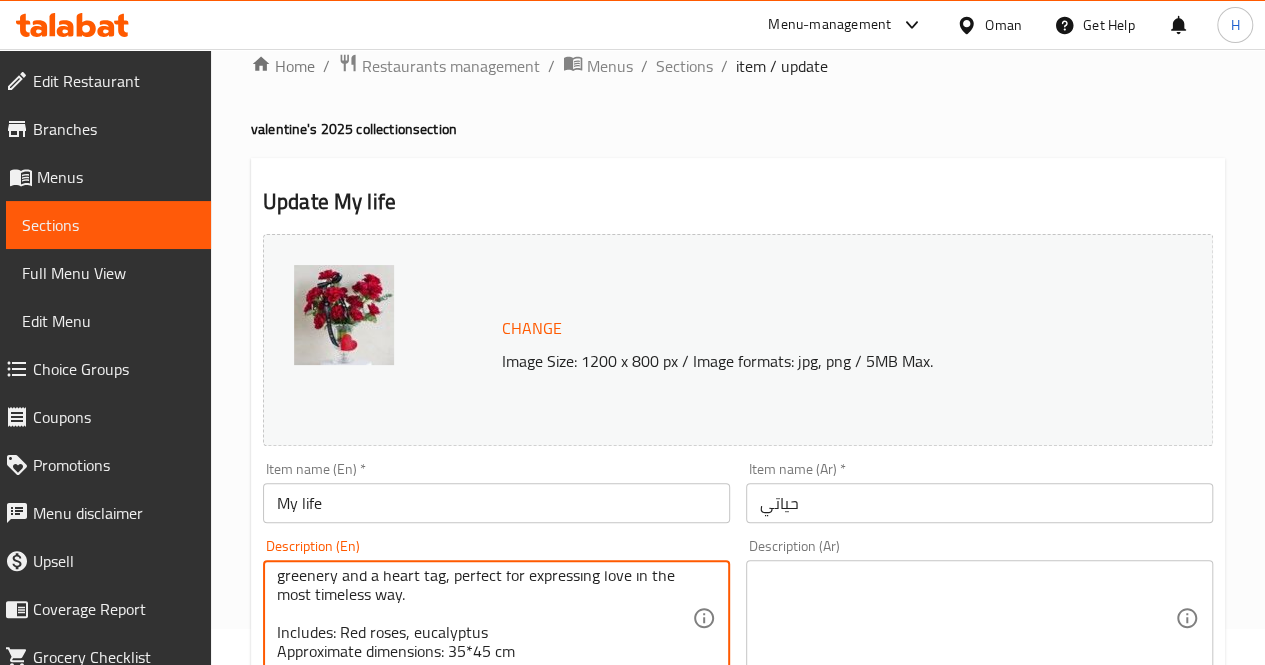 click at bounding box center [967, 618] 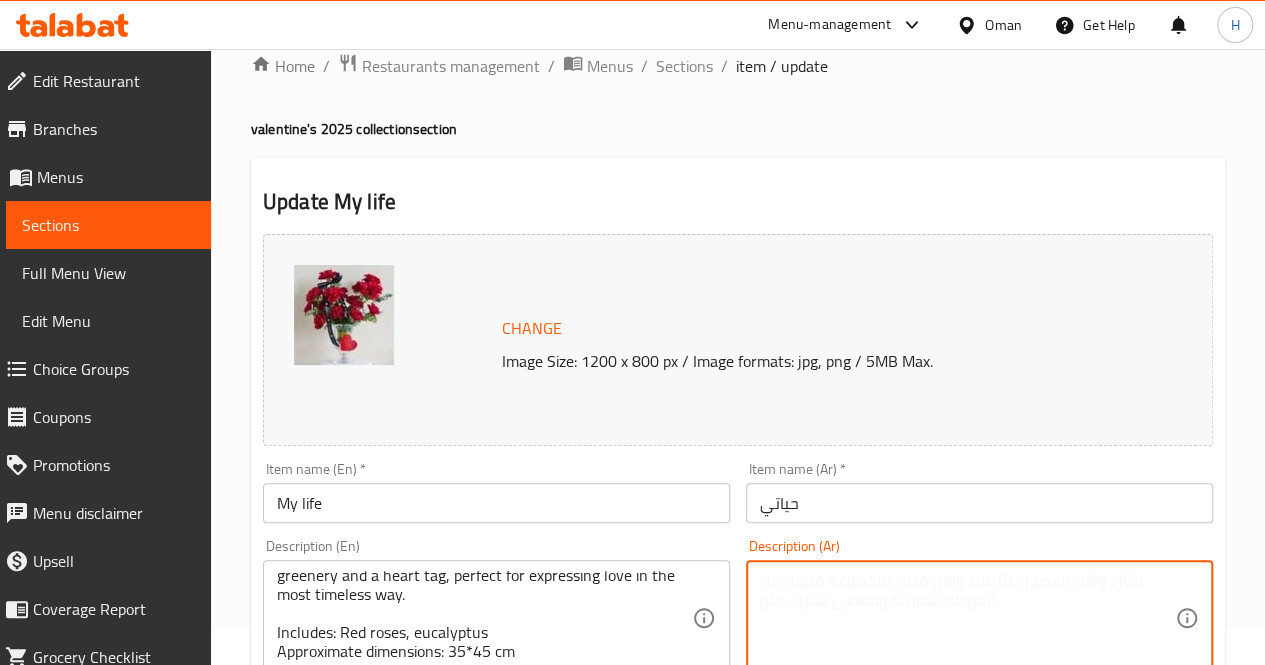 paste on "تنسيق ورد في فازة يضم ورودًا حمراء مع لمسة من الأوراق الخضراء وتاغ على شكل قلب، مثالي للتعبير عن الحب بكل أناقة.
يحتوي على: ورد أحمر، يوكاليبتوس
الأبعاد التقريبية: ٣٥*٤٥ سم" 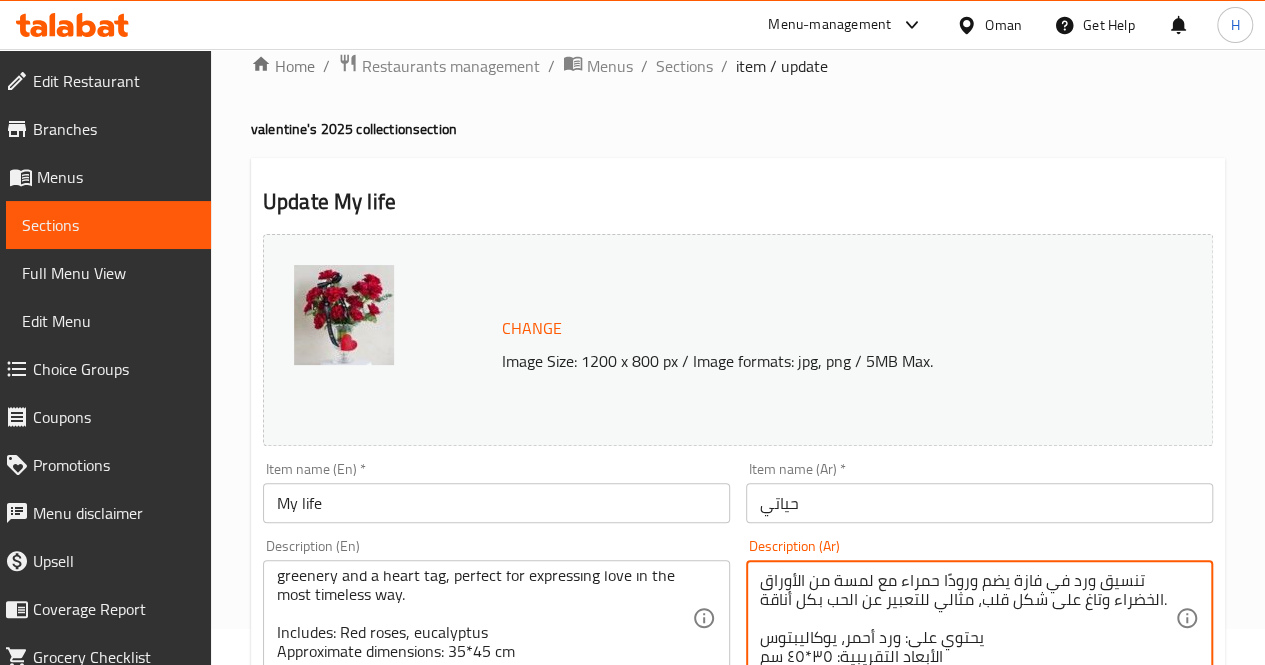 scroll, scrollTop: 38, scrollLeft: 0, axis: vertical 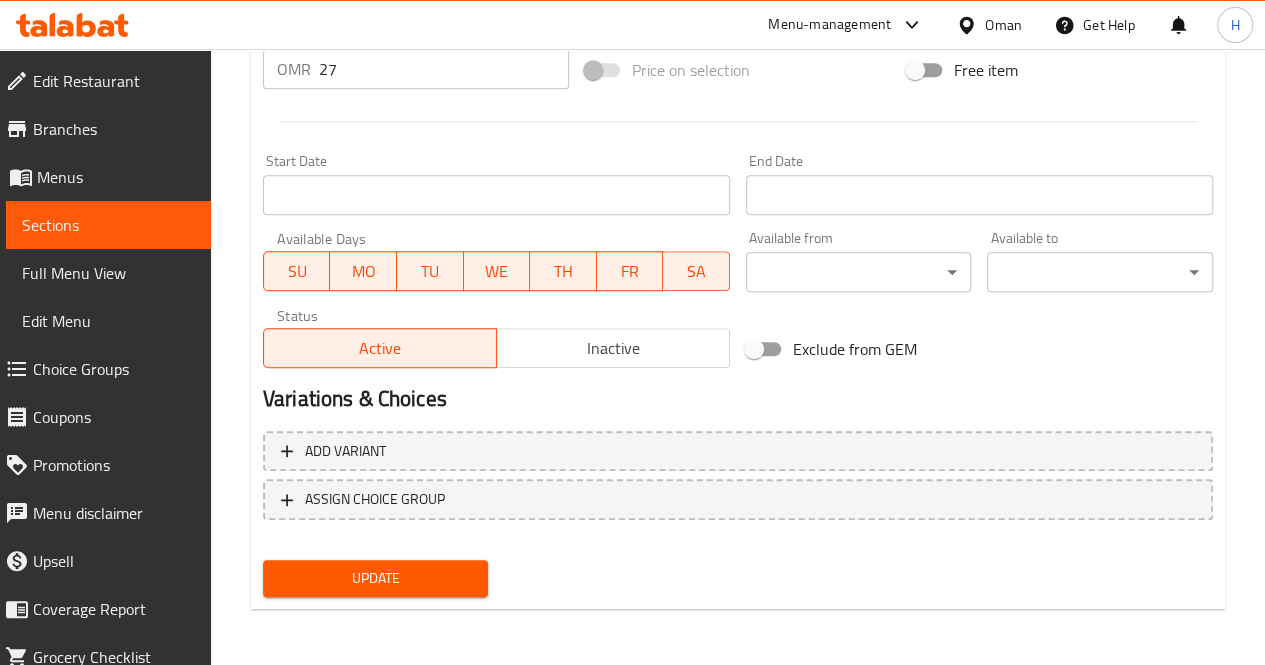 type on "تنسيق ورد في فازة يضم ورودًا حمراء مع لمسة من الأوراق الخضراء وتاغ على شكل قلب، مثالي للتعبير عن الحب بكل أناقة.
يحتوي على: ورد أحمر، يوكاليبتوس
الأبعاد التقريبية: ٣٥*٤٥ سم" 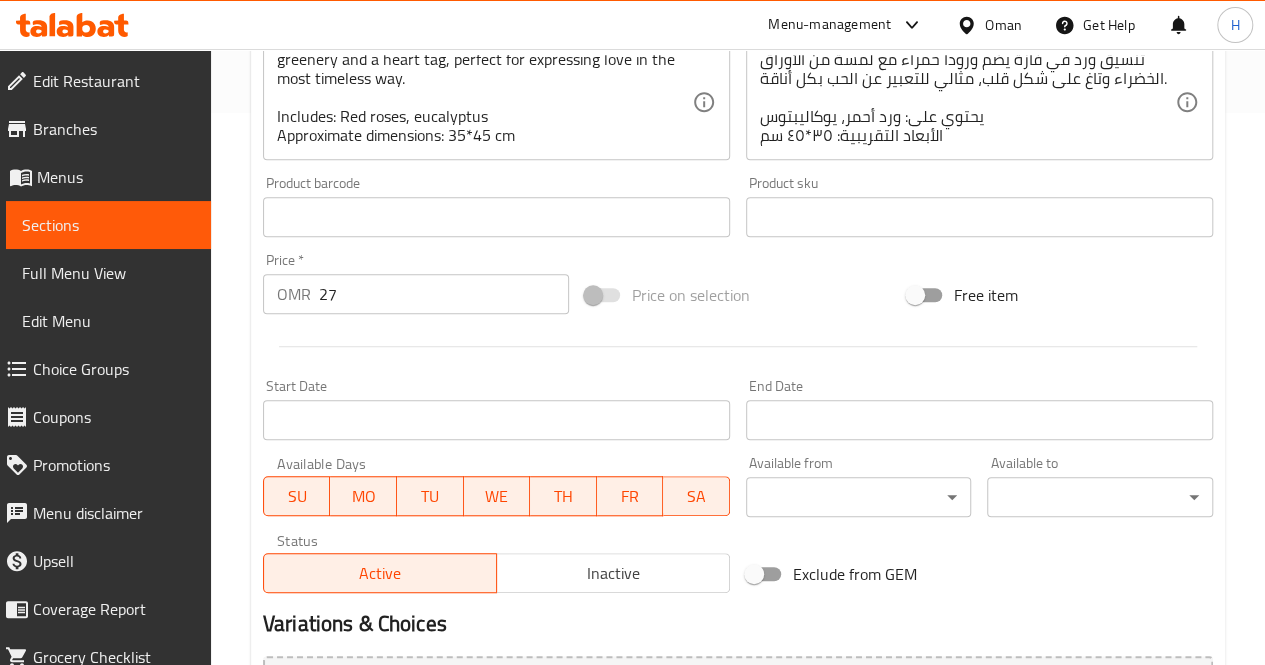 scroll, scrollTop: 777, scrollLeft: 0, axis: vertical 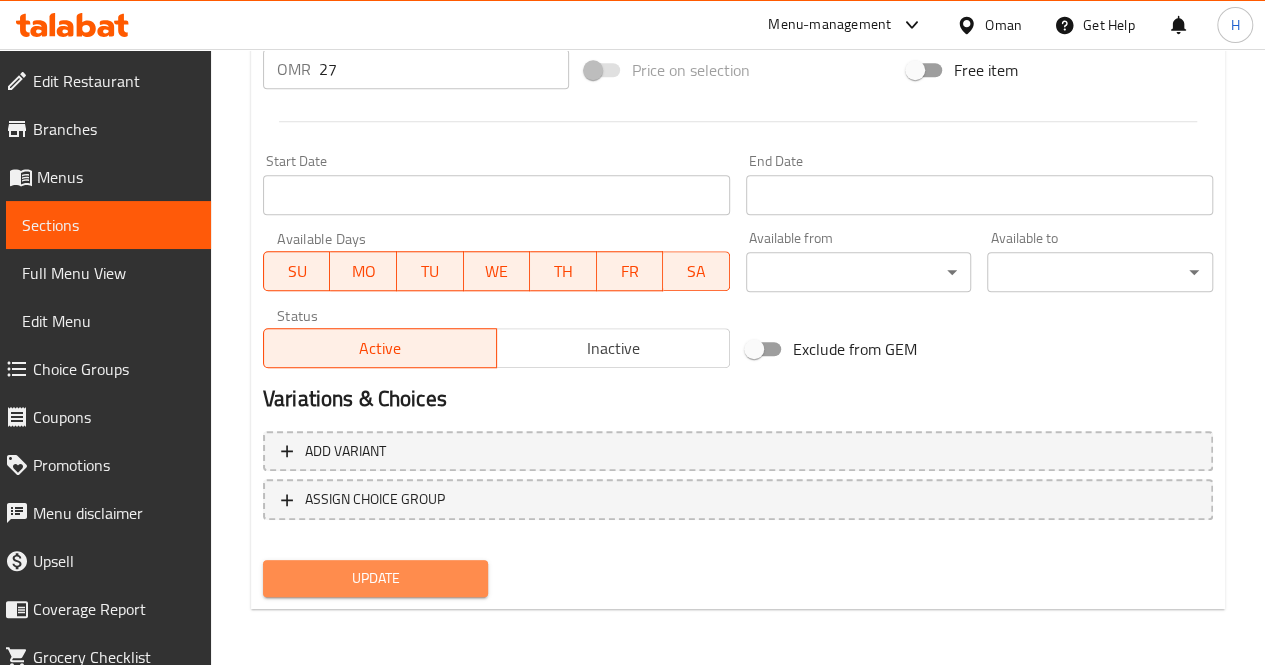 click on "Update" at bounding box center (376, 578) 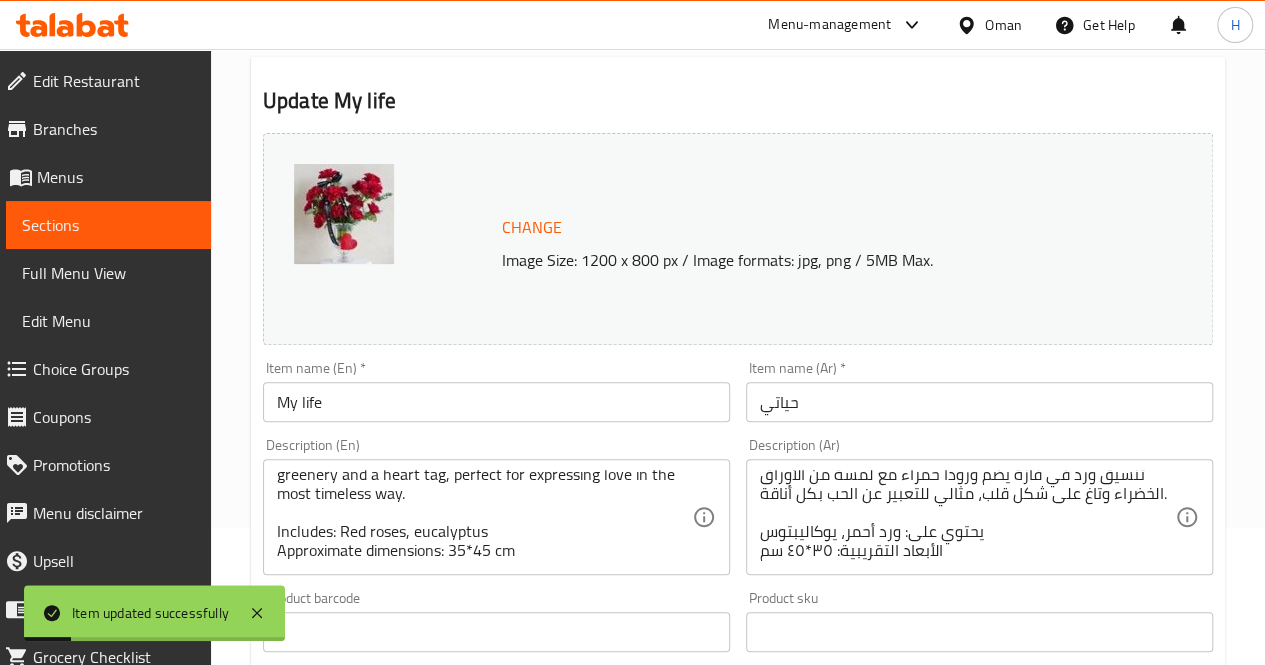 scroll, scrollTop: 0, scrollLeft: 0, axis: both 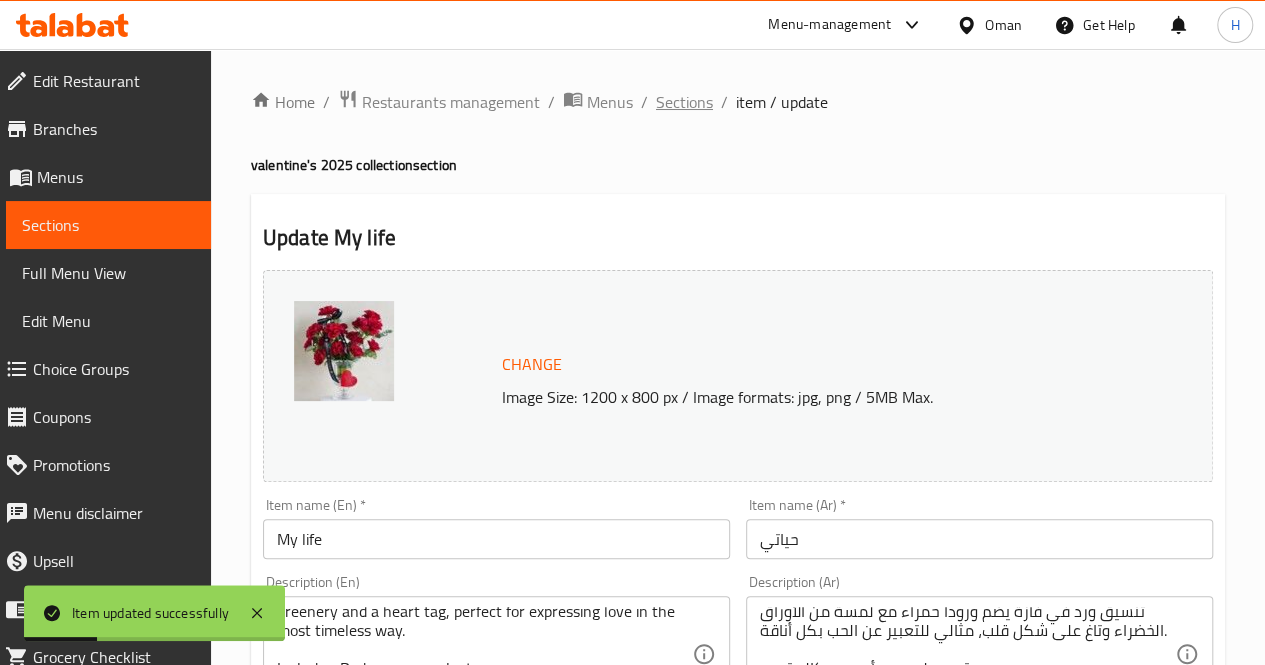 click on "Sections" at bounding box center [684, 102] 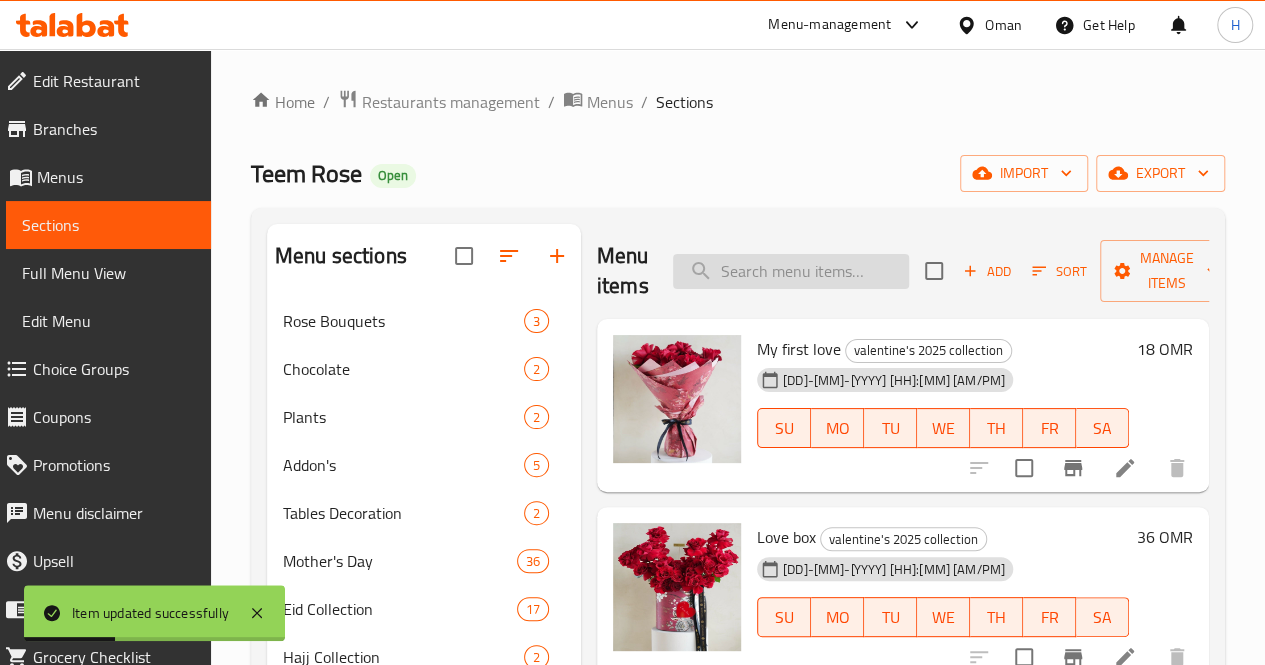 click at bounding box center [791, 271] 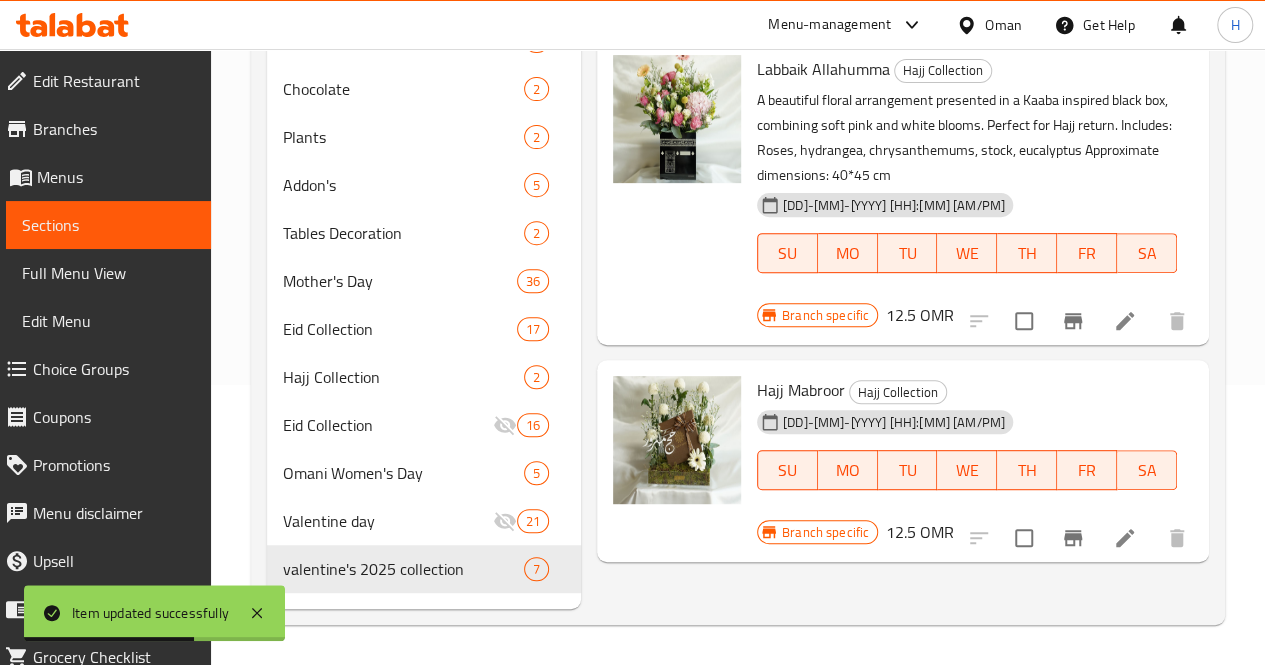 scroll, scrollTop: 295, scrollLeft: 0, axis: vertical 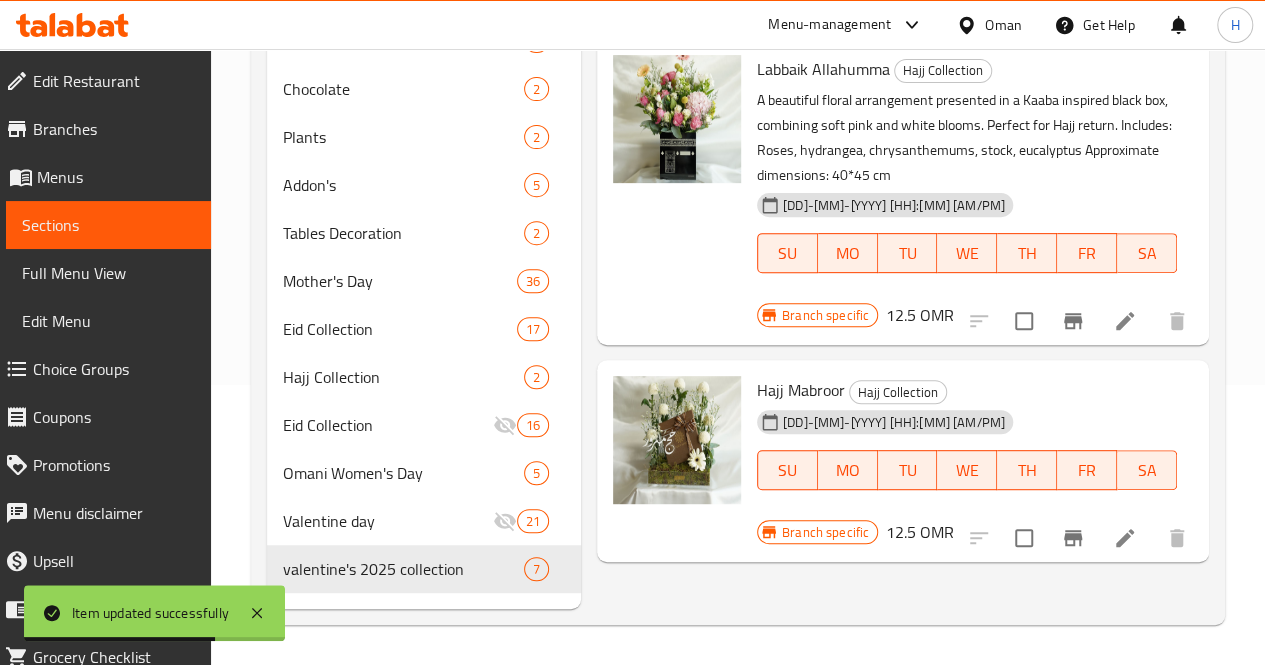 type on "hajj" 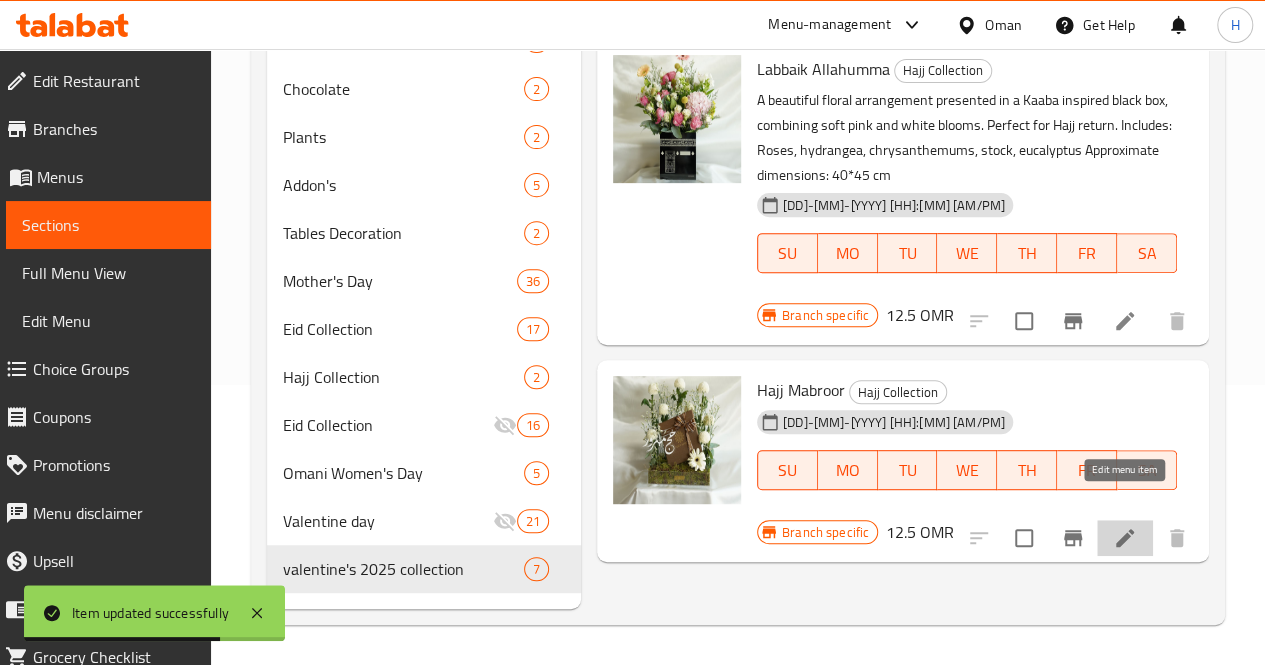 click 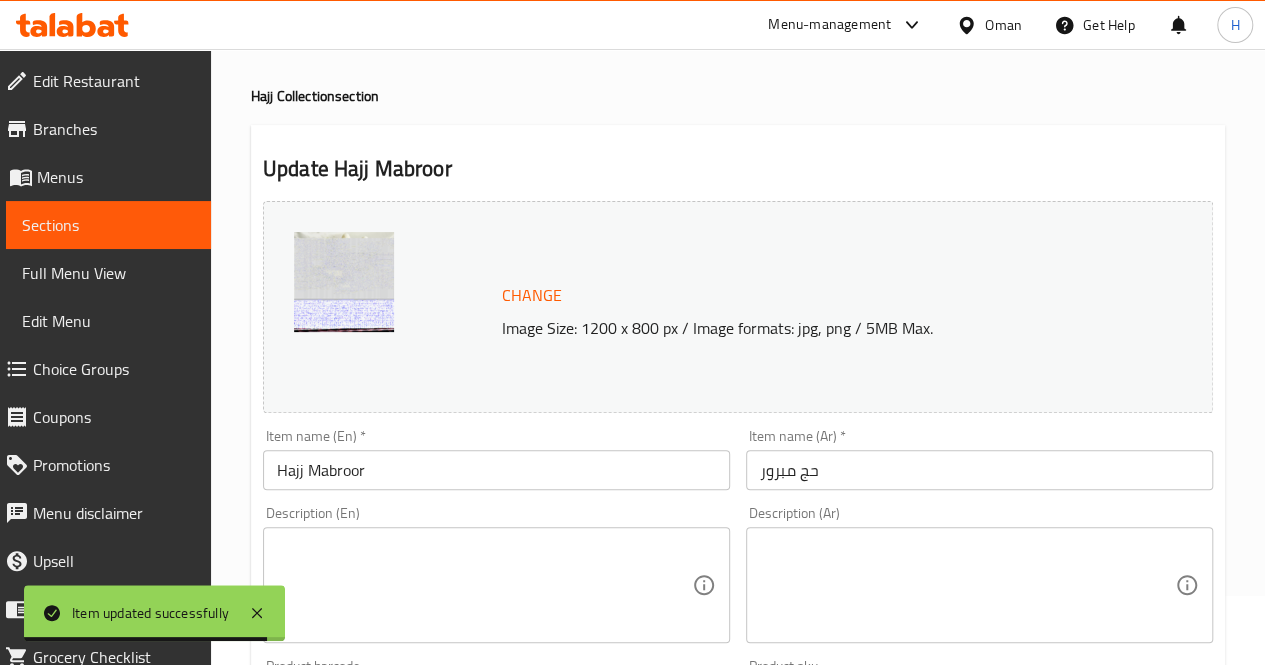scroll, scrollTop: 70, scrollLeft: 0, axis: vertical 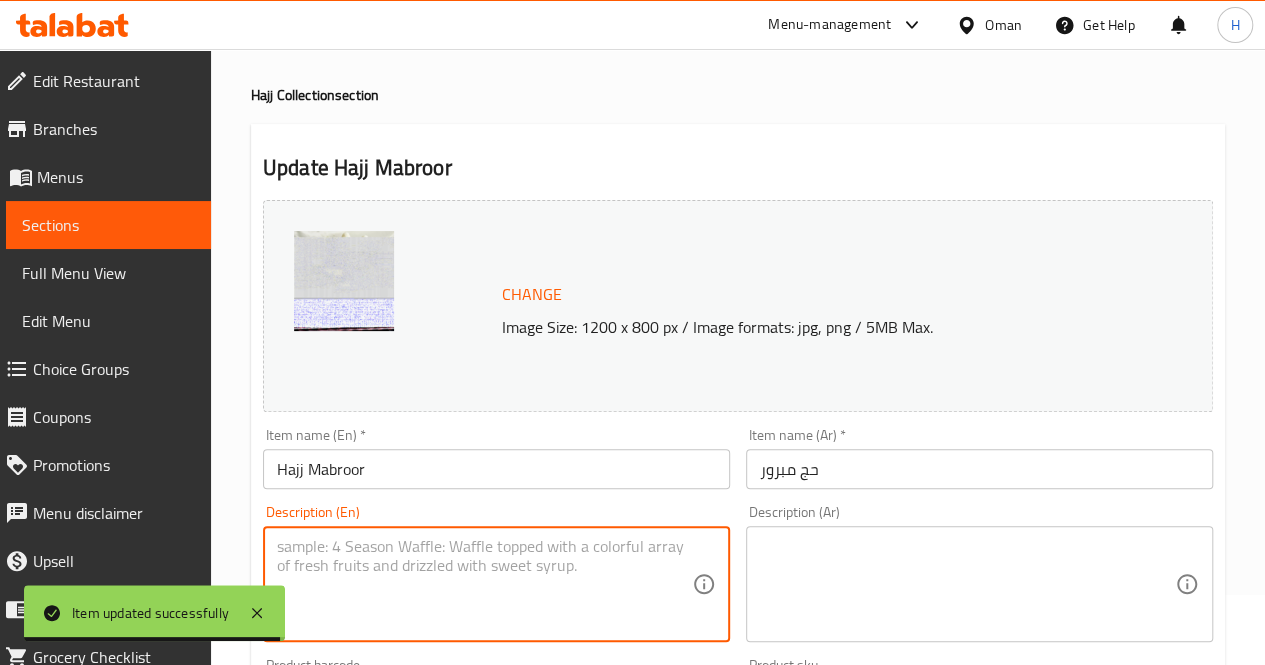 click at bounding box center [484, 584] 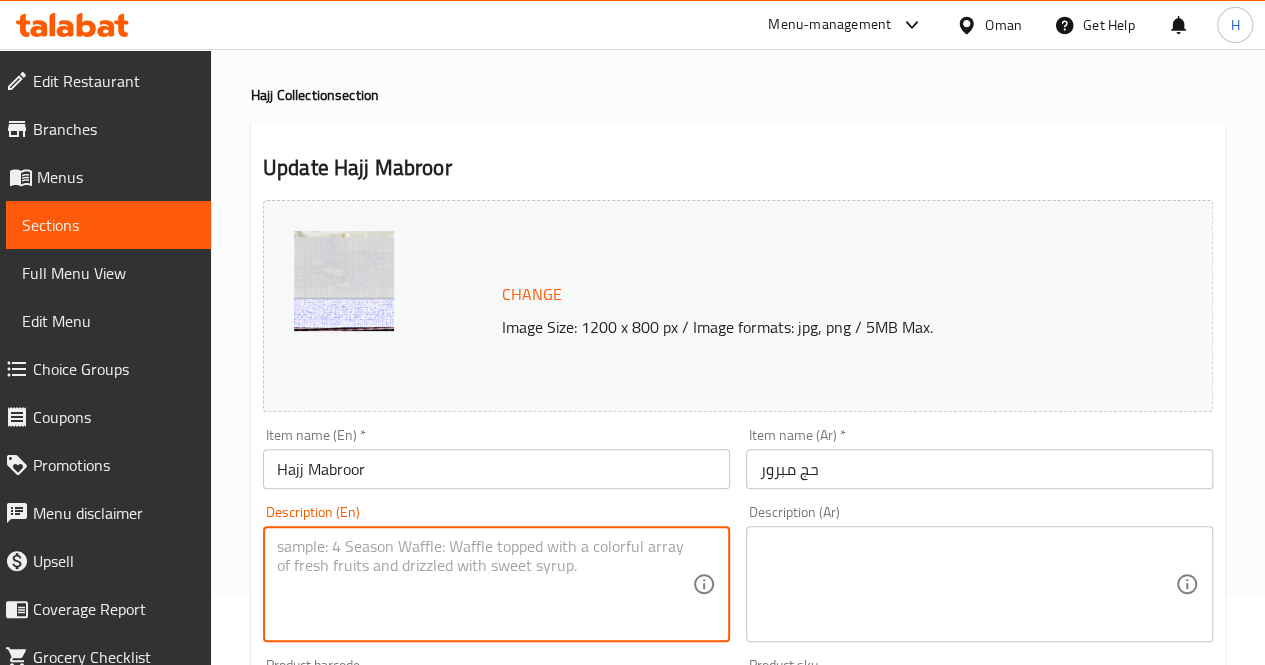 paste on "A graceful arrangement featuring white blooms and greenery, adorned with a topper for hajj and a gift box, perfect for congratulating someone on their blessed journey.
Includes: Chrysanthemums, gerbera, babys breath, eucalyptus
Approximate dimensions: 35*40 cm" 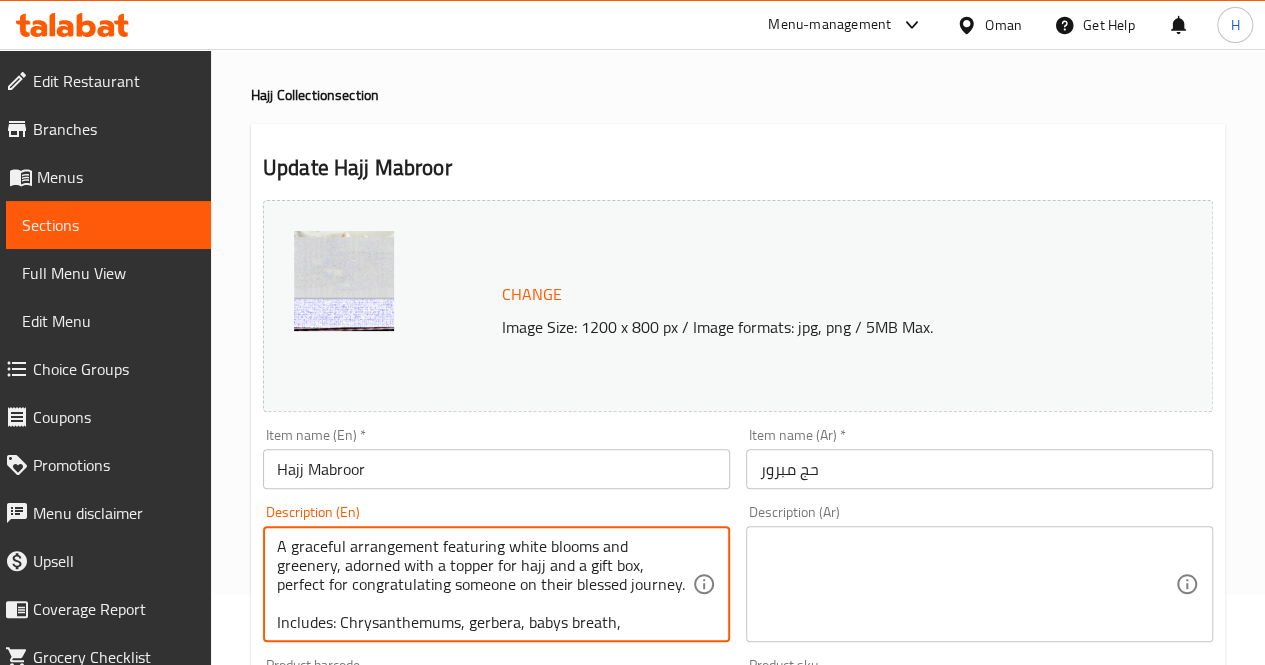 scroll, scrollTop: 62, scrollLeft: 0, axis: vertical 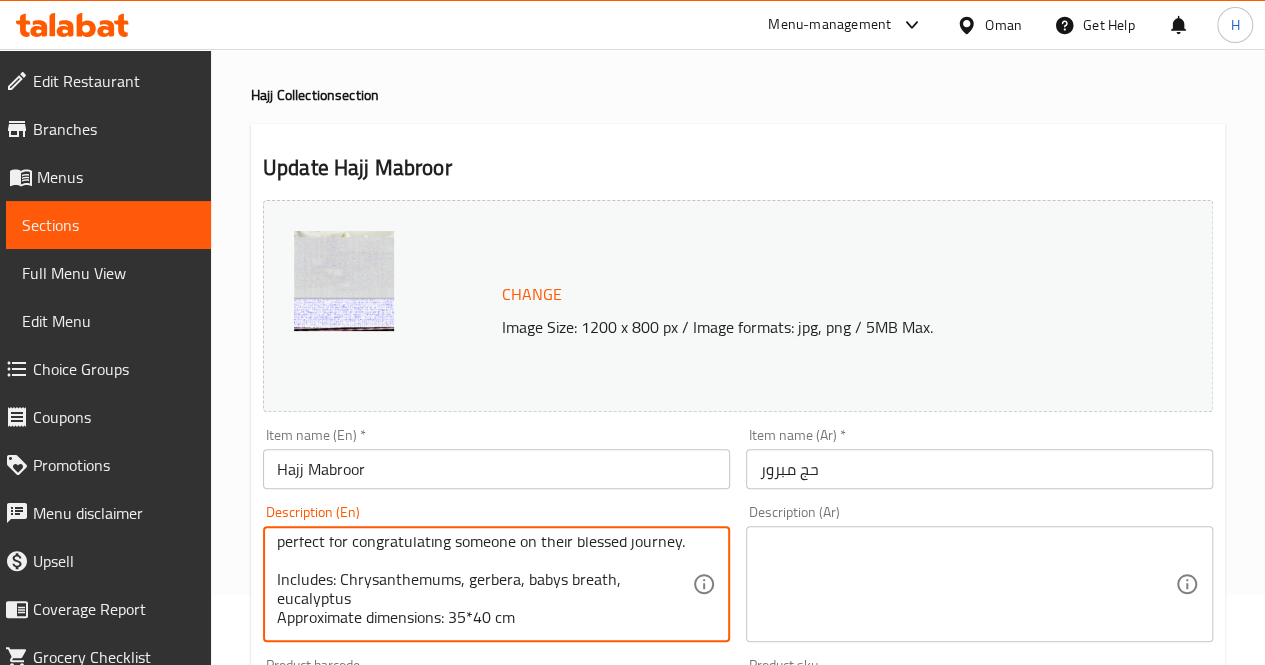 type on "A graceful arrangement featuring white blooms and greenery, adorned with a topper for hajj and a gift box, perfect for congratulating someone on their blessed journey.
Includes: Chrysanthemums, gerbera, babys breath, eucalyptus
Approximate dimensions: 35*40 cm" 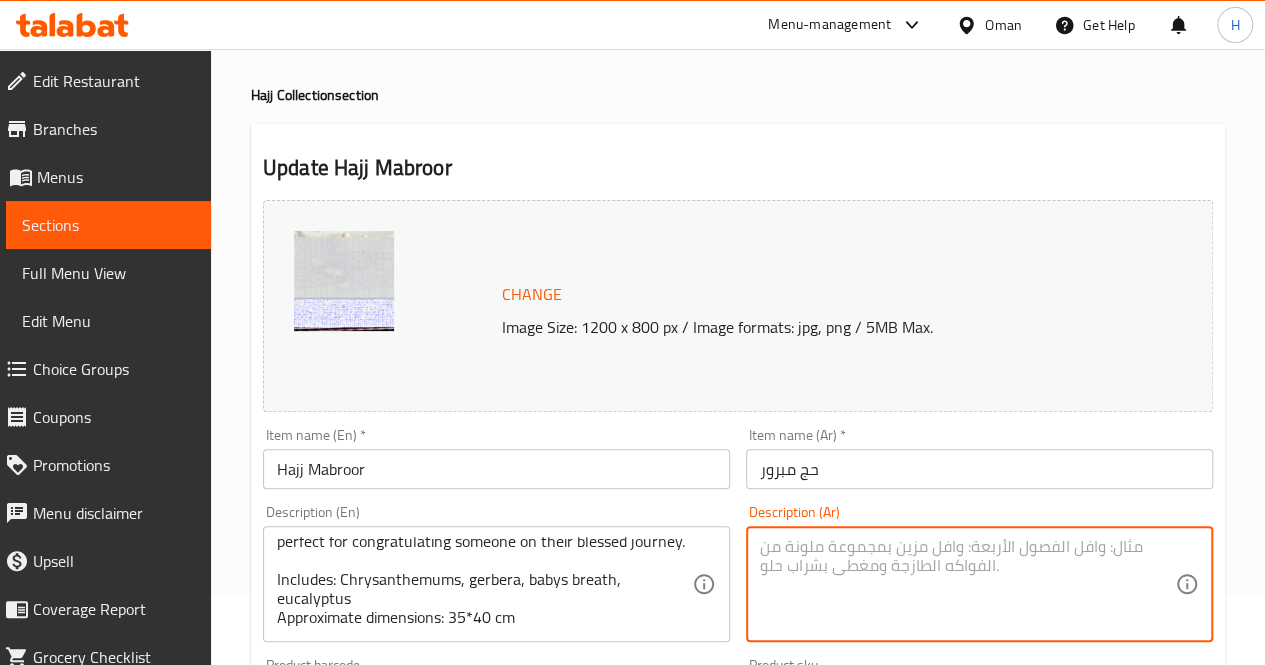 click at bounding box center [967, 584] 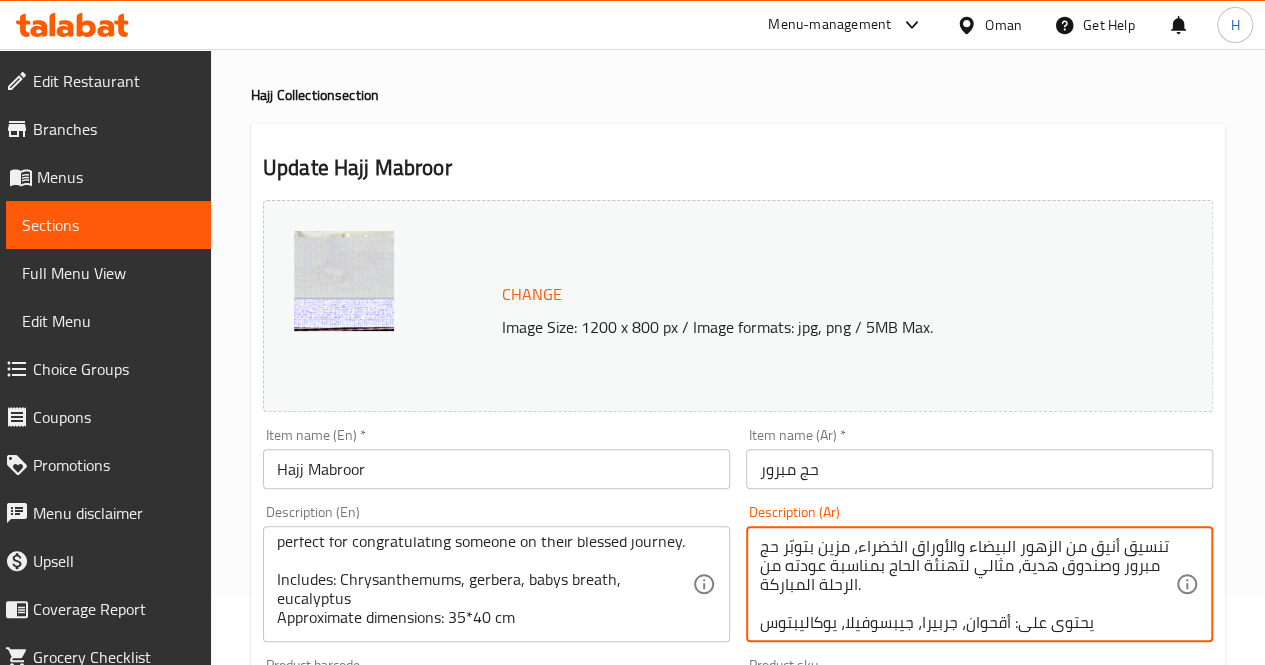 scroll, scrollTop: 38, scrollLeft: 0, axis: vertical 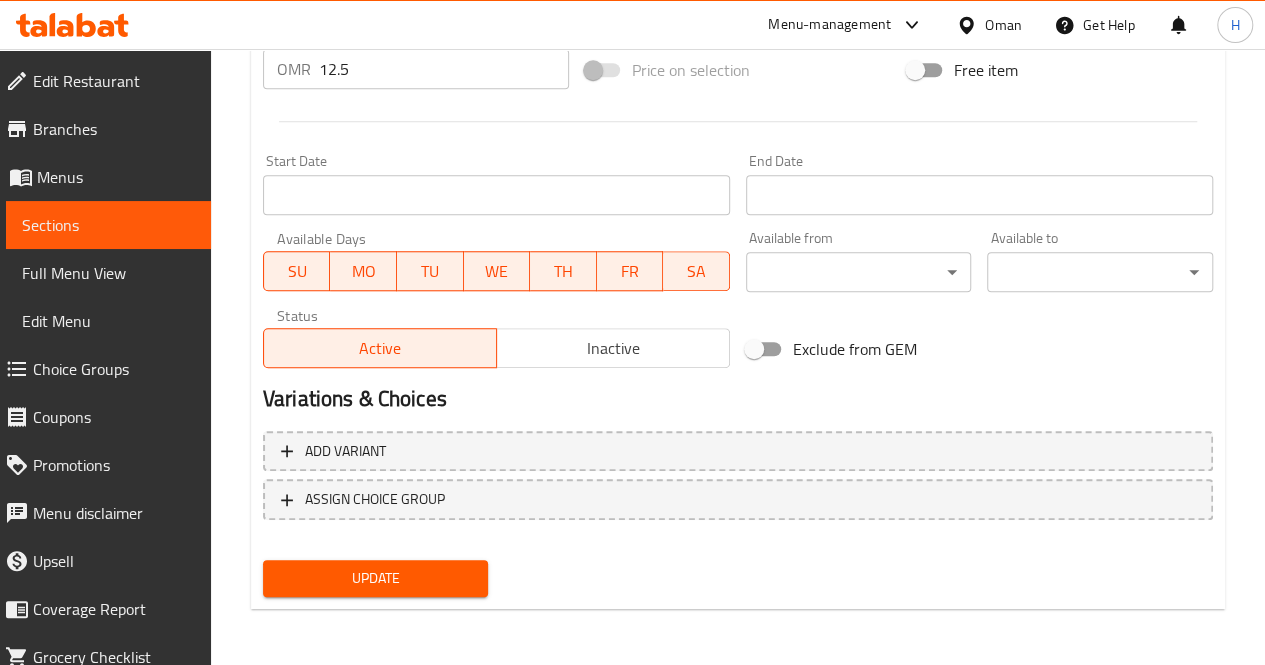 type on "تنسيق أنيق من الزهور البيضاء والأوراق الخضراء، مزين بتوبّر حج مبرور وصندوق هدية، مثالي لتهنئة الحاج بمناسبة عودته من الرحلة المباركة.
يحتوي على: أقحوان، جربيرا، جيبسوفيلا، يوكاليبتوس
الأبعاد التقريبية: ٣٥*٤٠ سم" 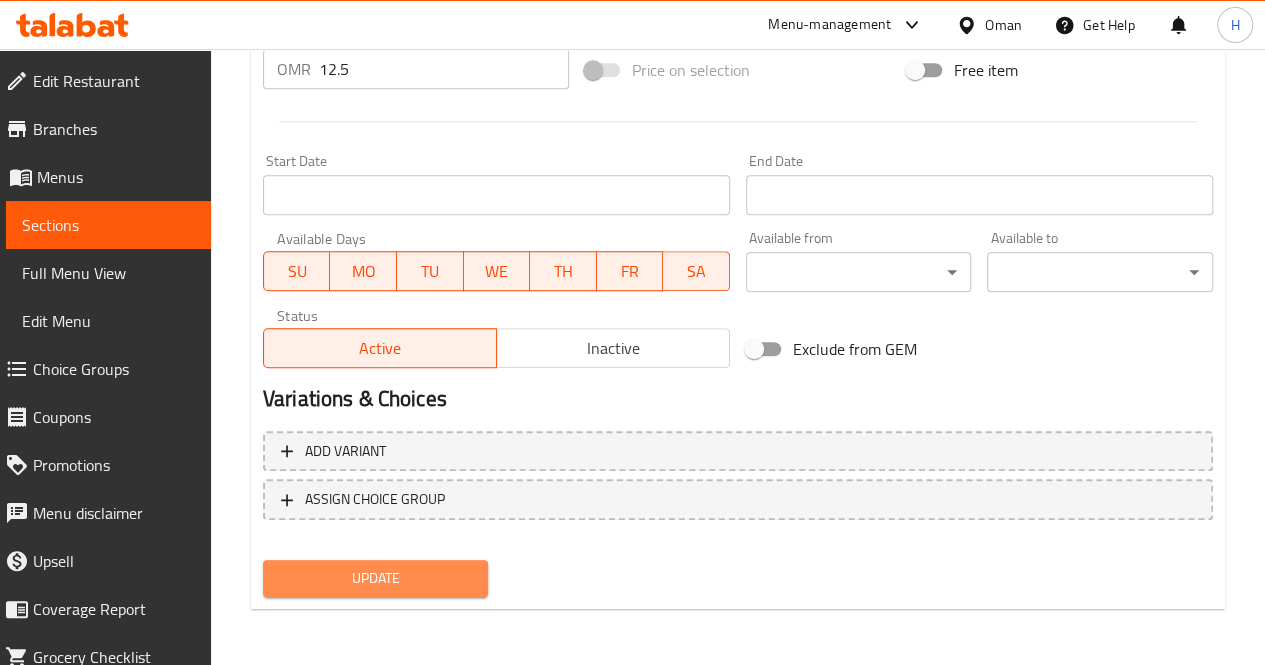 click on "Update" at bounding box center [376, 578] 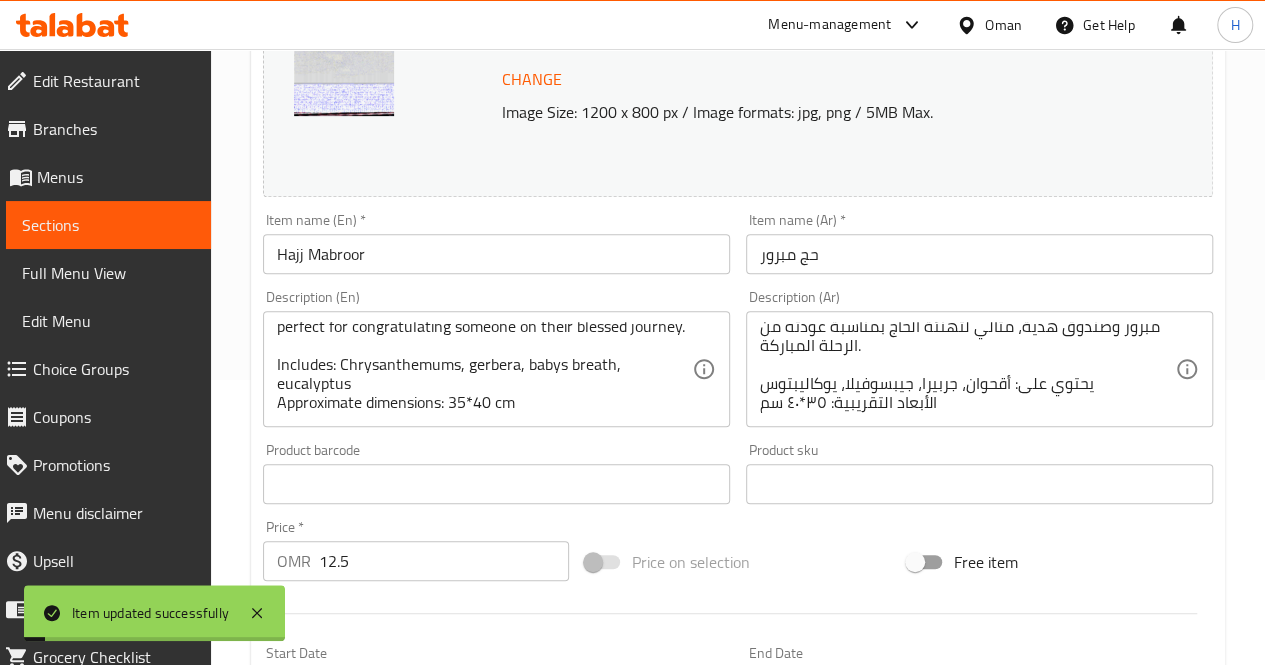 scroll, scrollTop: 0, scrollLeft: 0, axis: both 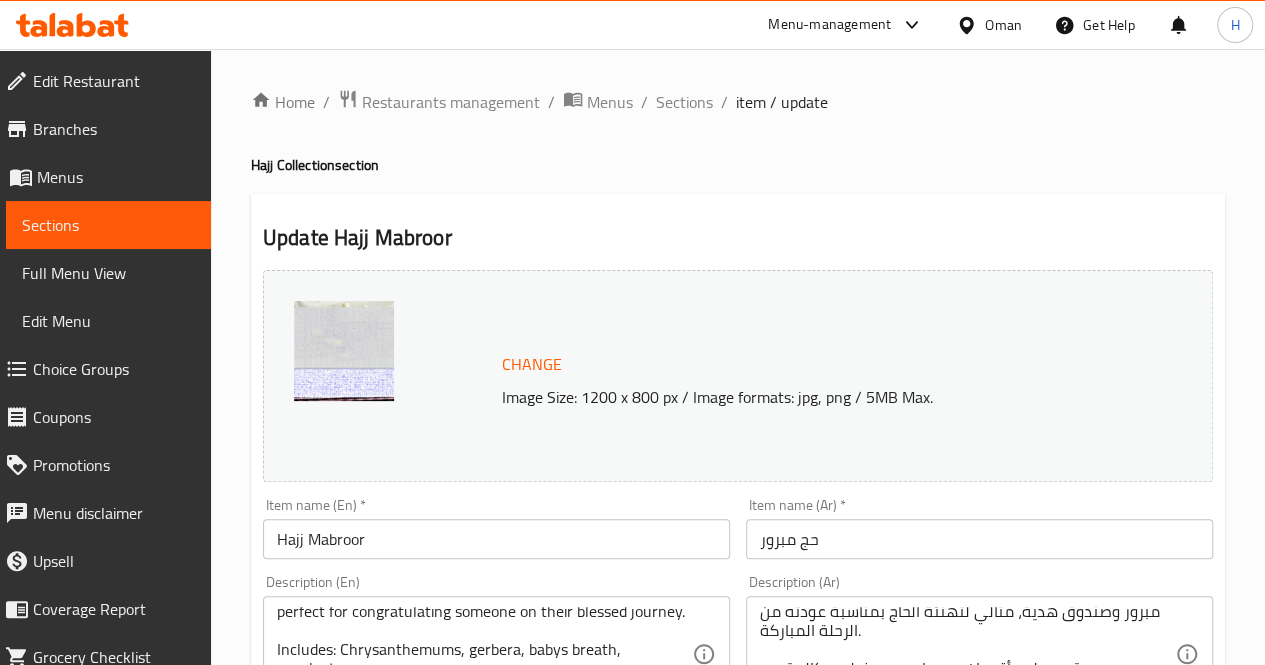 click on "Sections" at bounding box center (684, 102) 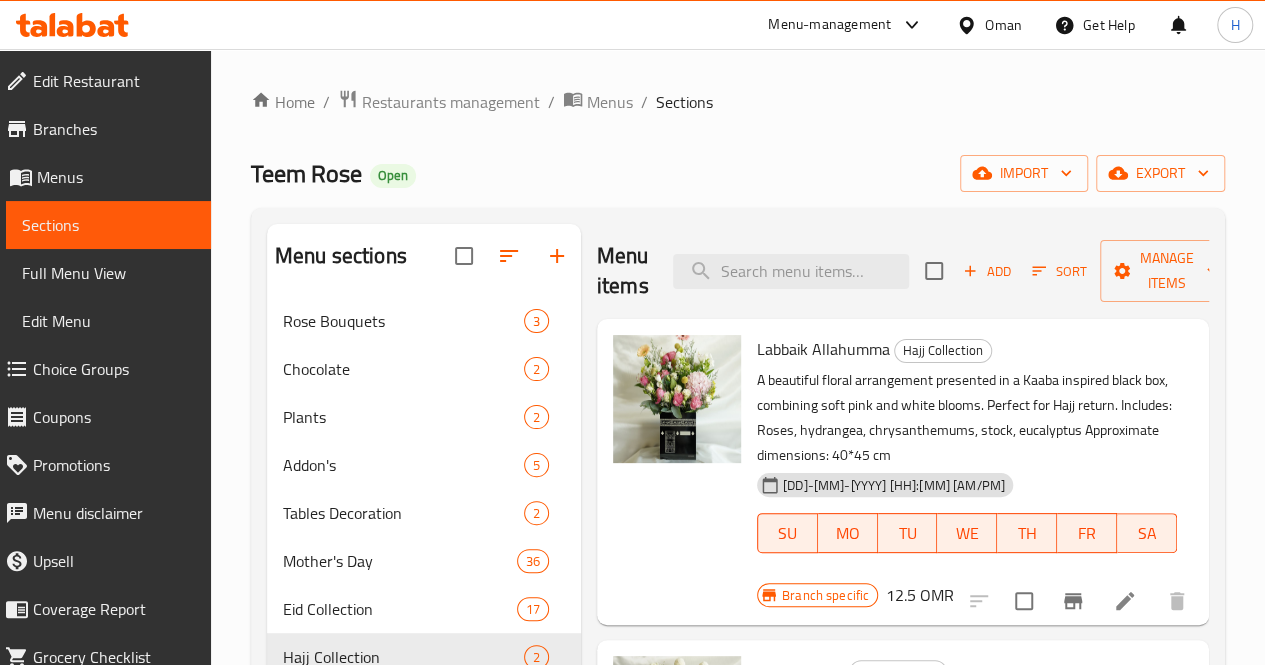 click on "Menu items Add Sort Manage items" at bounding box center (903, 271) 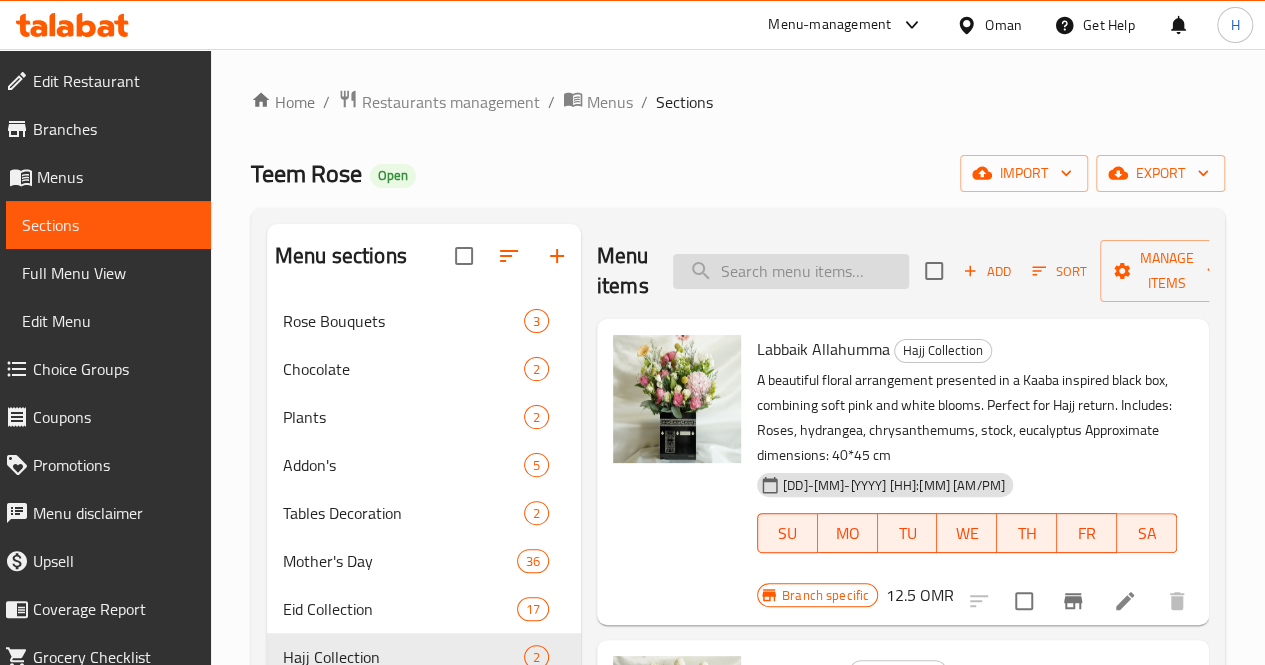 click at bounding box center (791, 271) 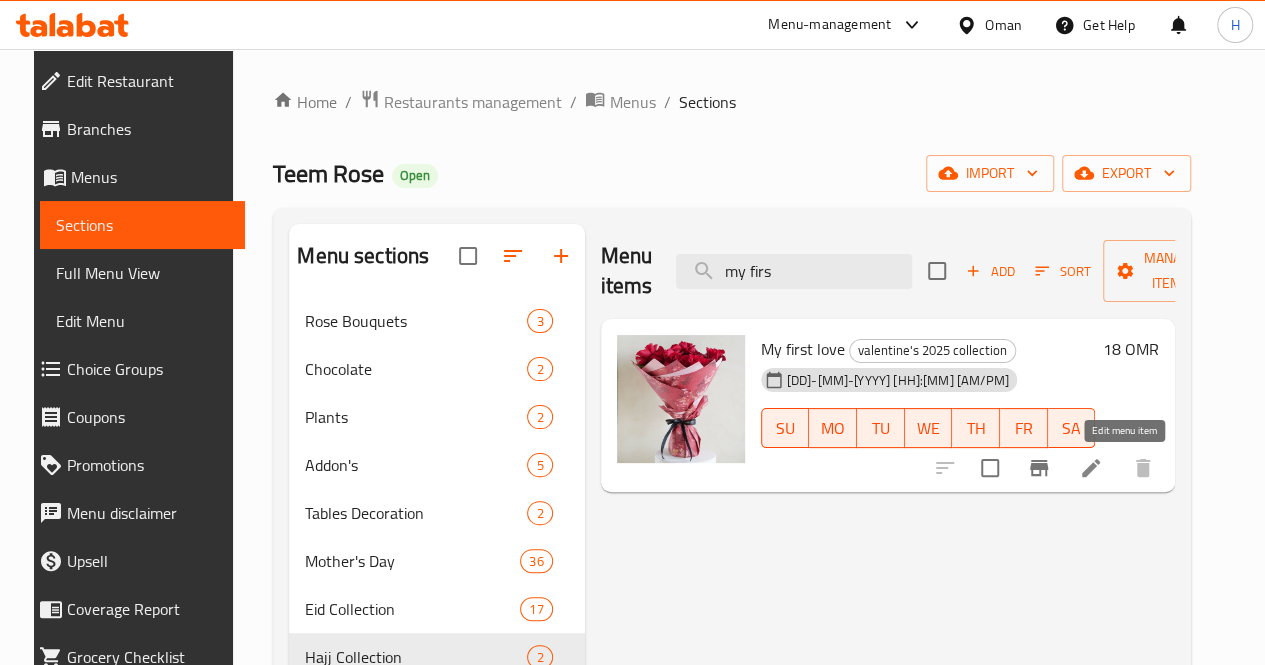 type on "my firs" 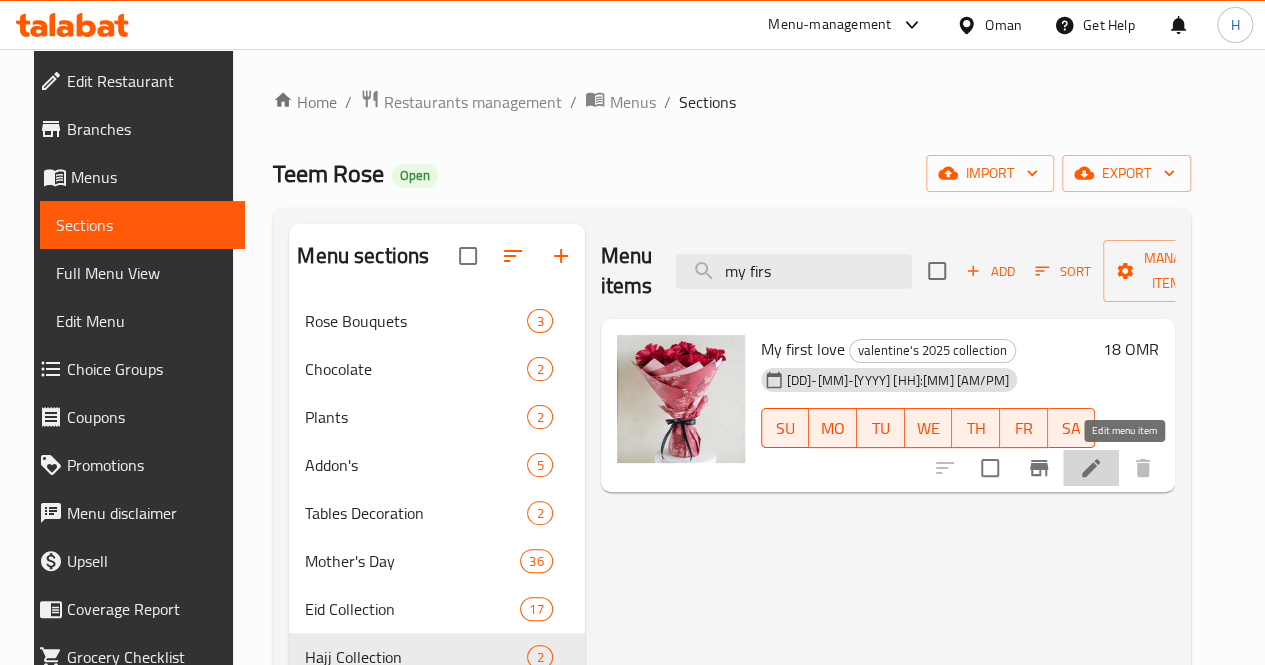 click 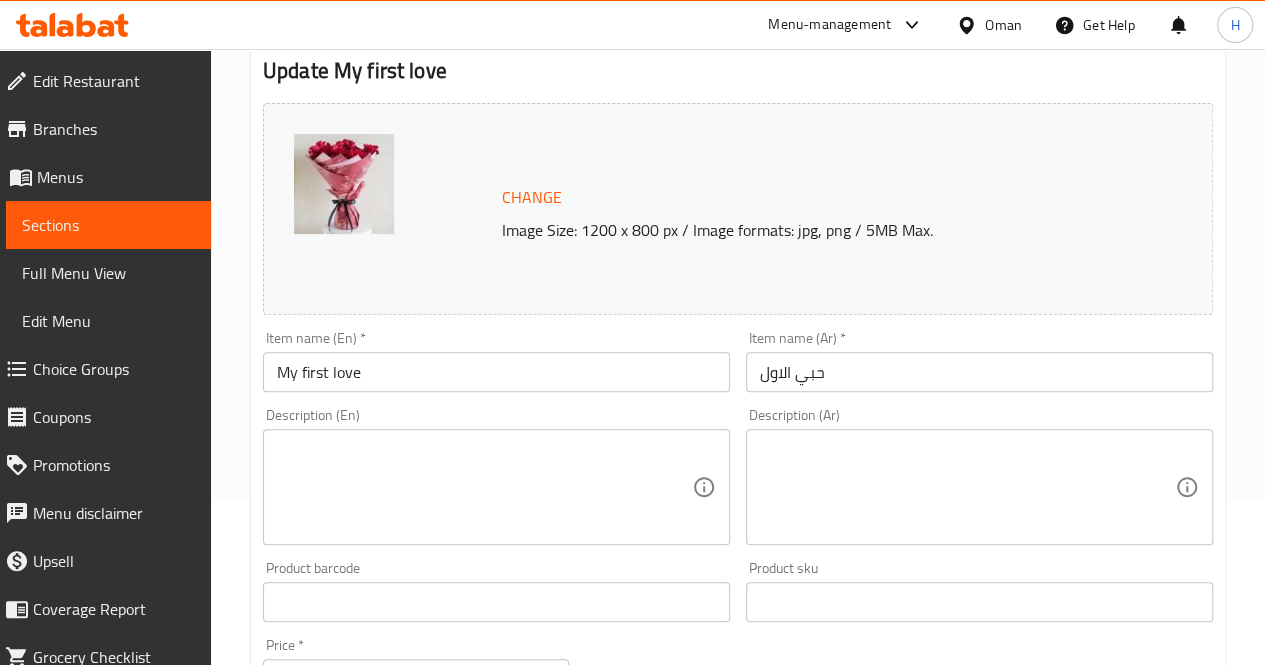 scroll, scrollTop: 169, scrollLeft: 0, axis: vertical 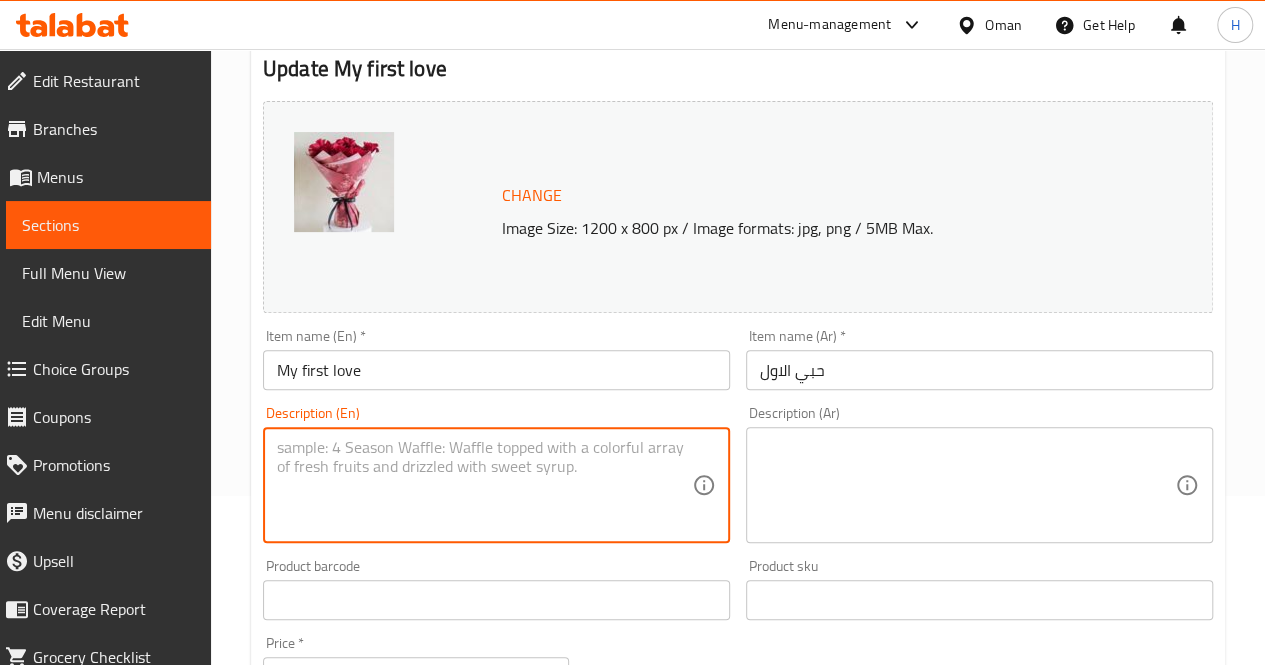 click at bounding box center [484, 485] 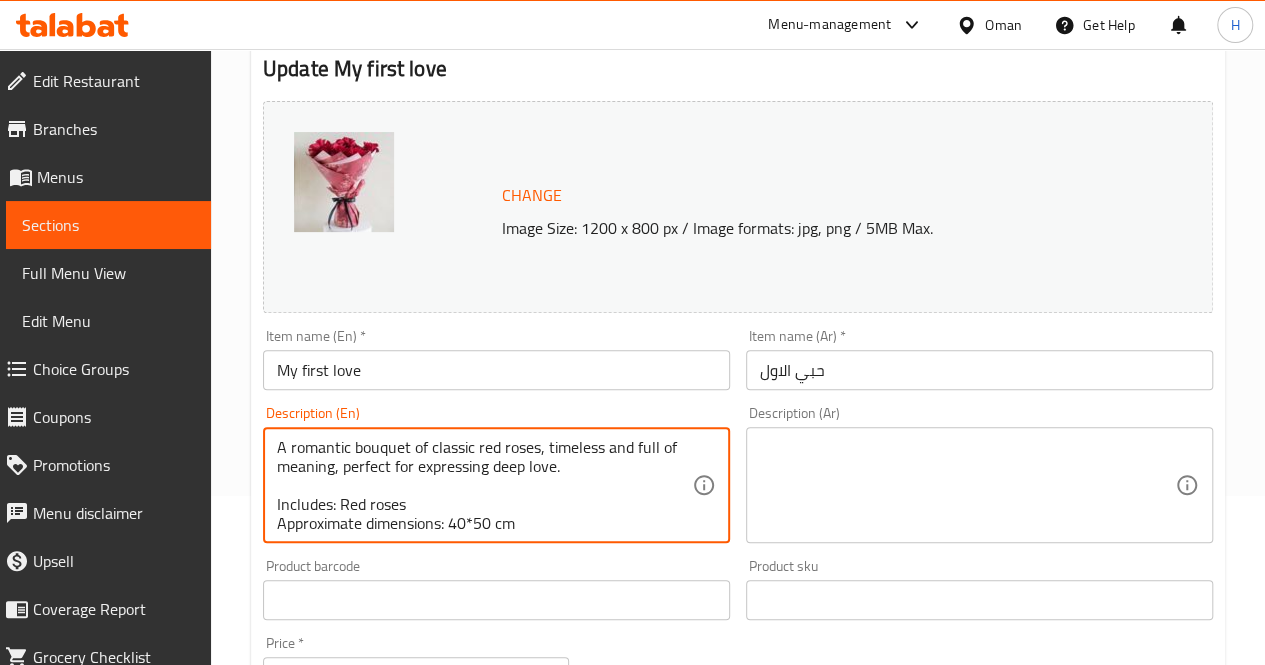 scroll, scrollTop: 4, scrollLeft: 0, axis: vertical 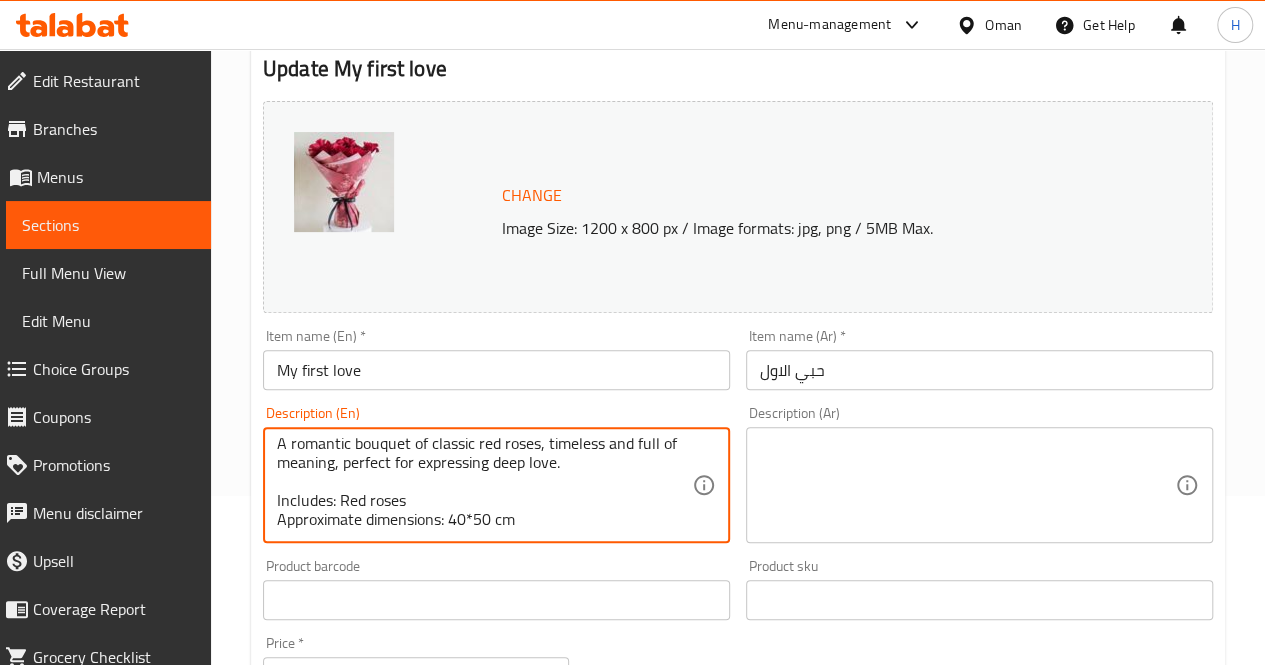 type on "A romantic bouquet of classic red roses, timeless and full of meaning, perfect for expressing deep love.
Includes: Red roses
Approximate dimensions: 40*50 cm" 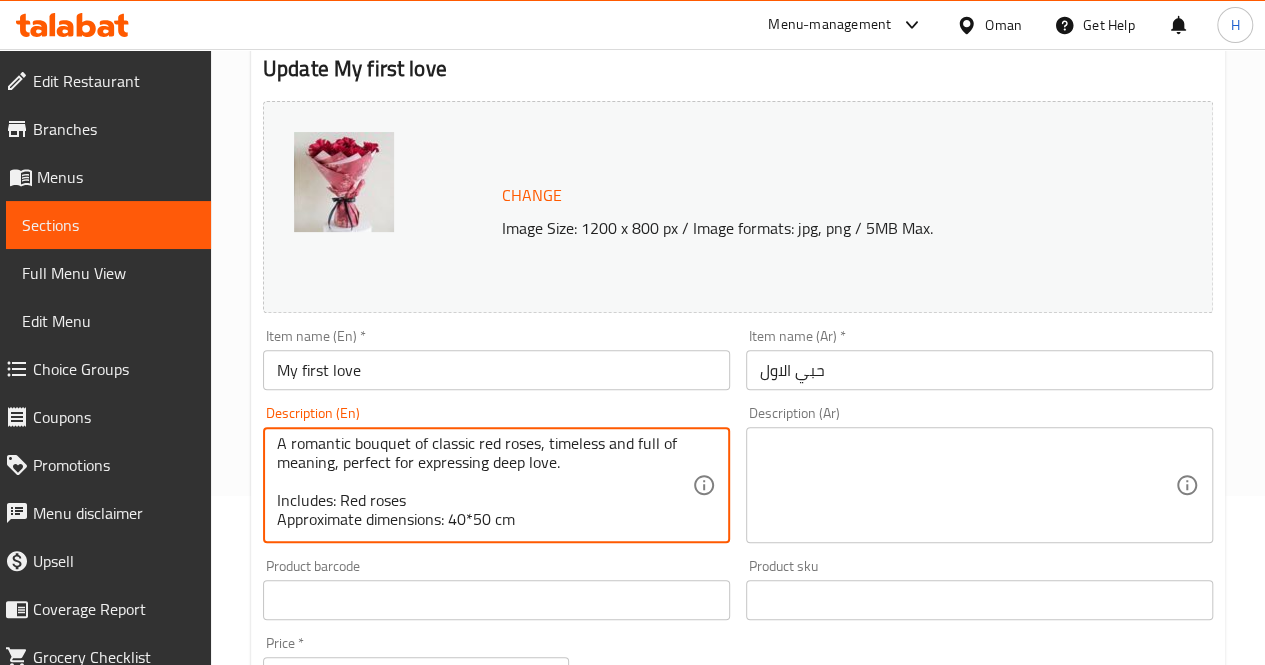 click at bounding box center (967, 485) 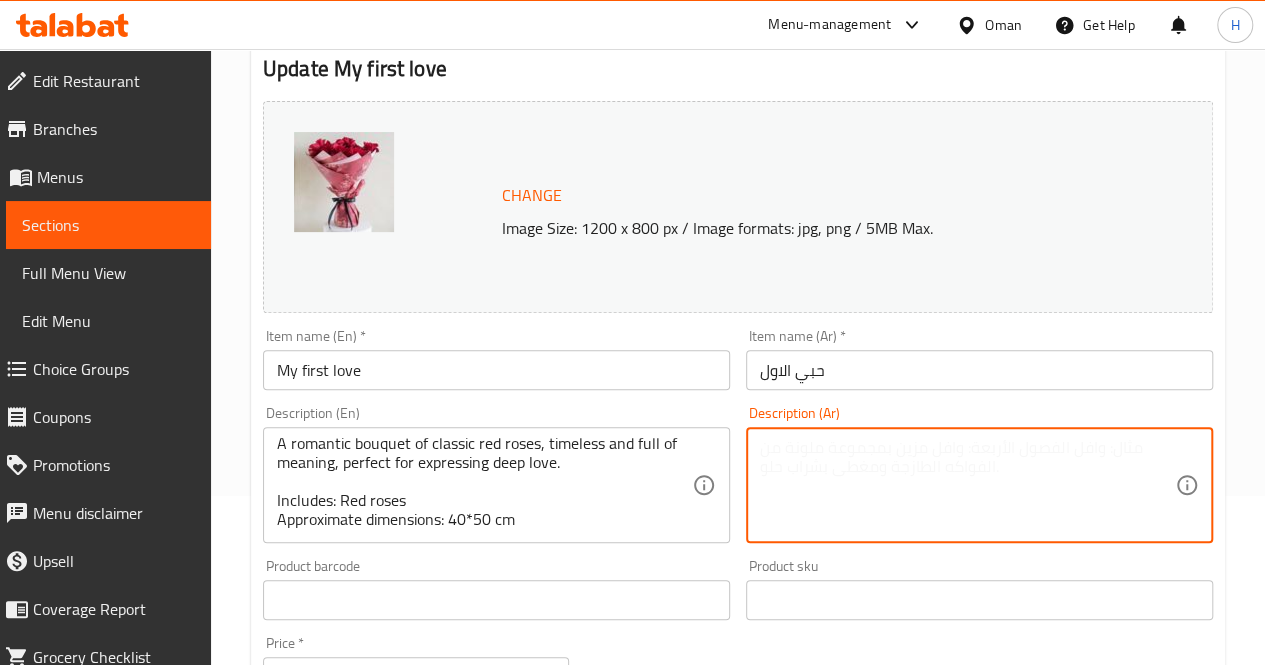 paste on "باقة ورد أحمر كلاسيكية تنبض بالمشاعر، مثالية للتعبير عن الحب الصادق والرومانسي.
يحتوي على: ورد أحمر
الأبعاد التقريبية: ٤٠*٥٠ سم" 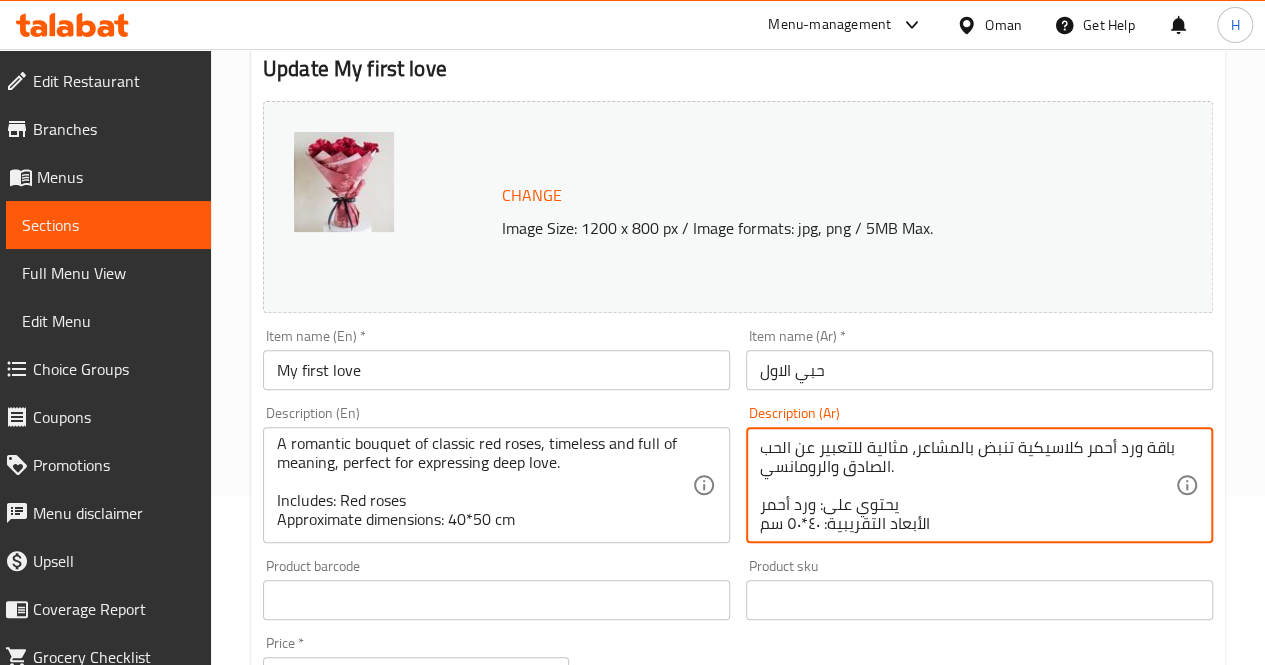 scroll, scrollTop: 18, scrollLeft: 0, axis: vertical 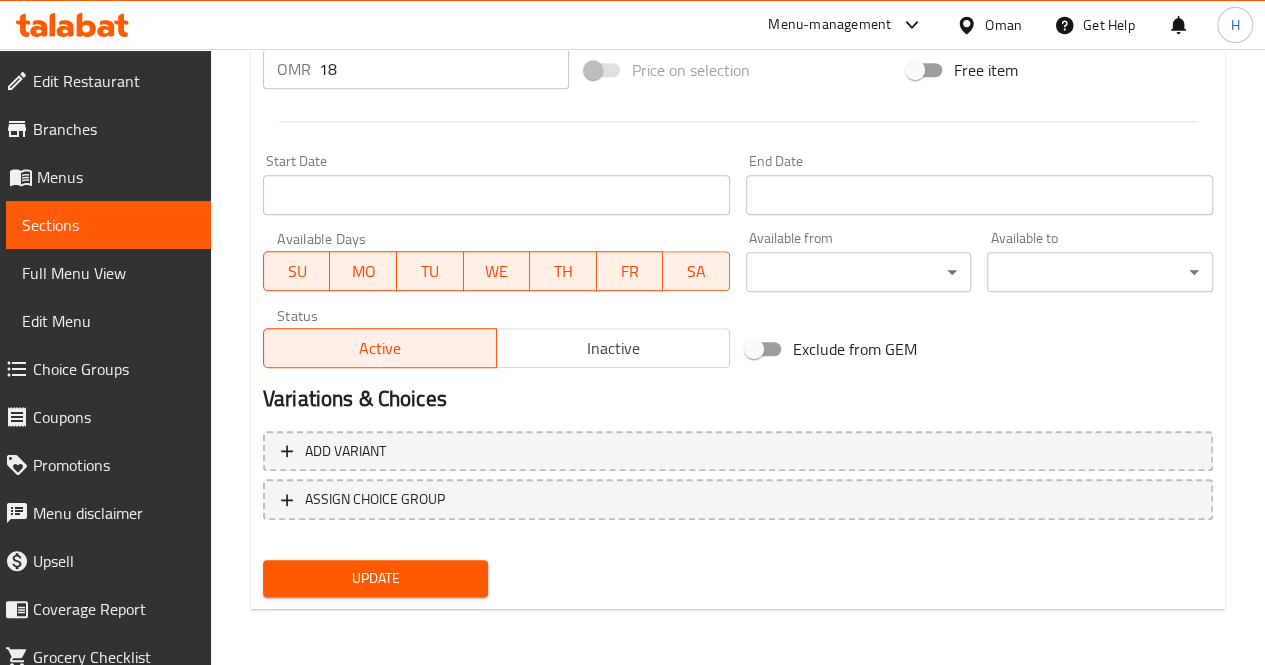 type on "باقة ورد أحمر كلاسيكية تنبض بالمشاعر، مثالية للتعبير عن الحب الصادق والرومانسي.
يحتوي على: ورد أحمر
الأبعاد التقريبية: ٤٠*٥٠ سم" 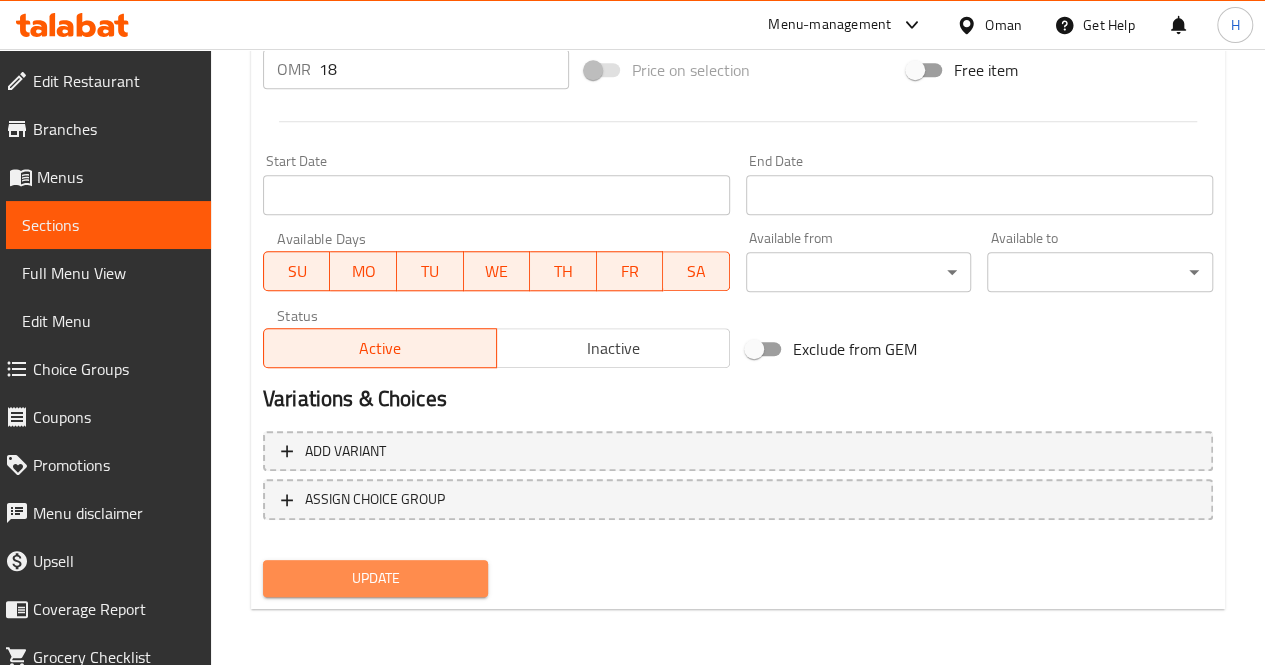 click on "Update" at bounding box center [376, 578] 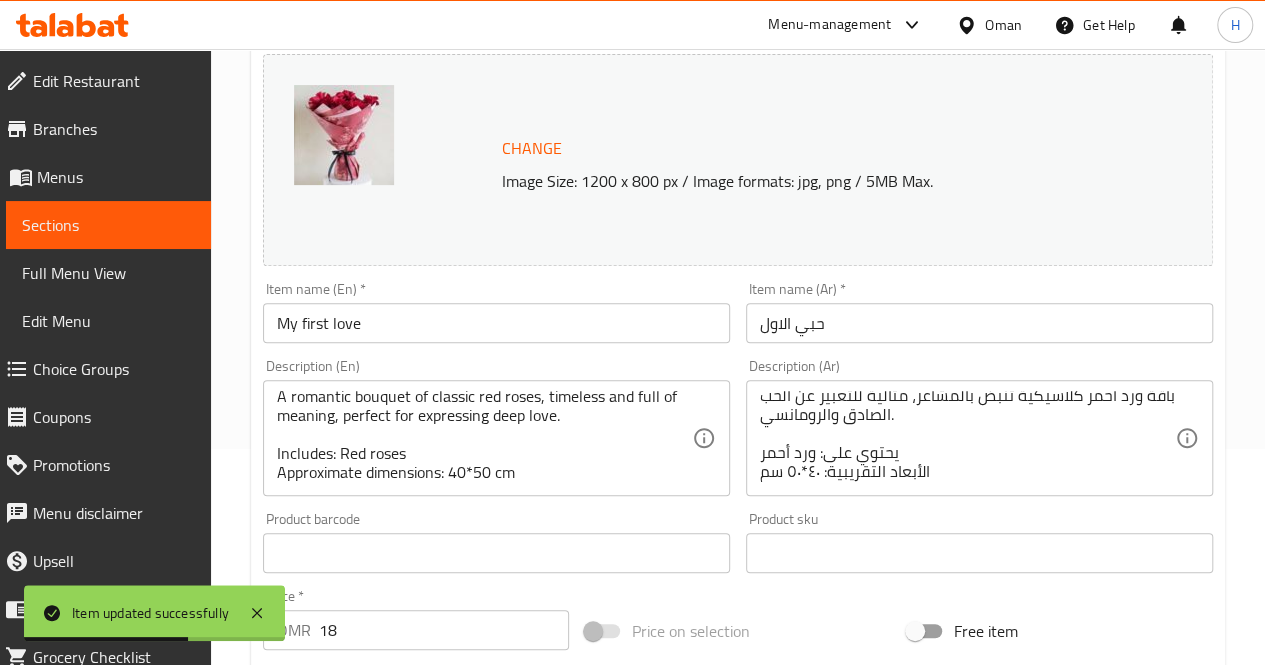scroll, scrollTop: 0, scrollLeft: 0, axis: both 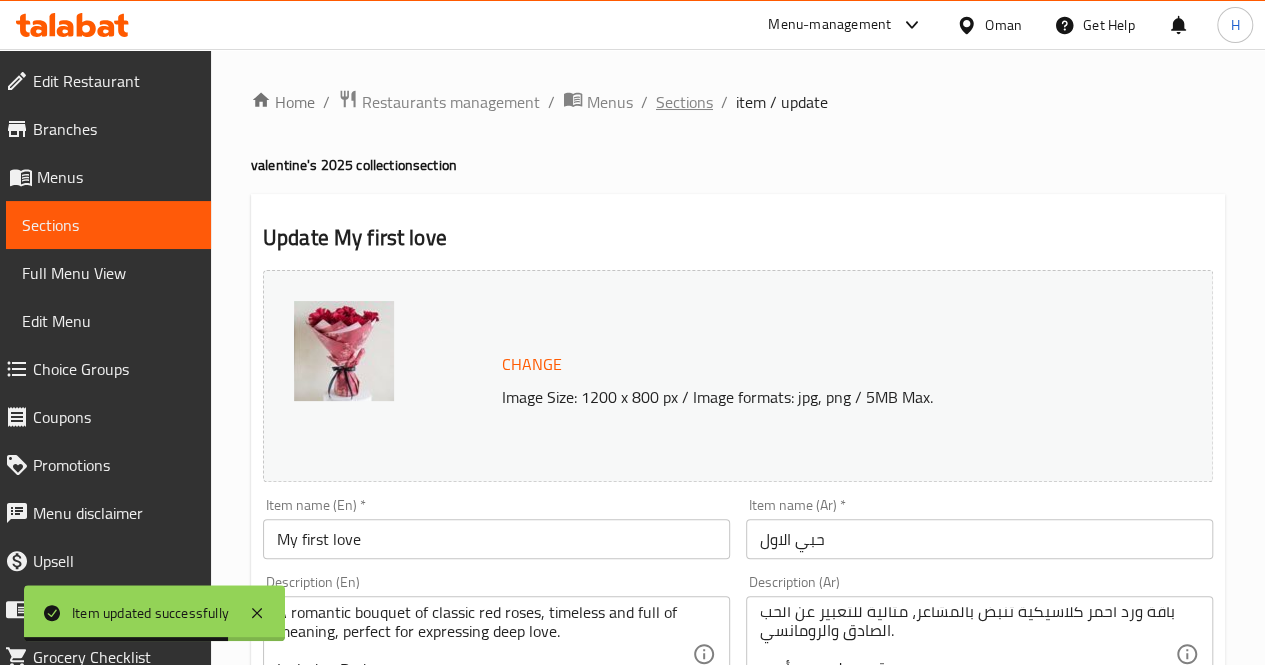 click on "Sections" at bounding box center [684, 102] 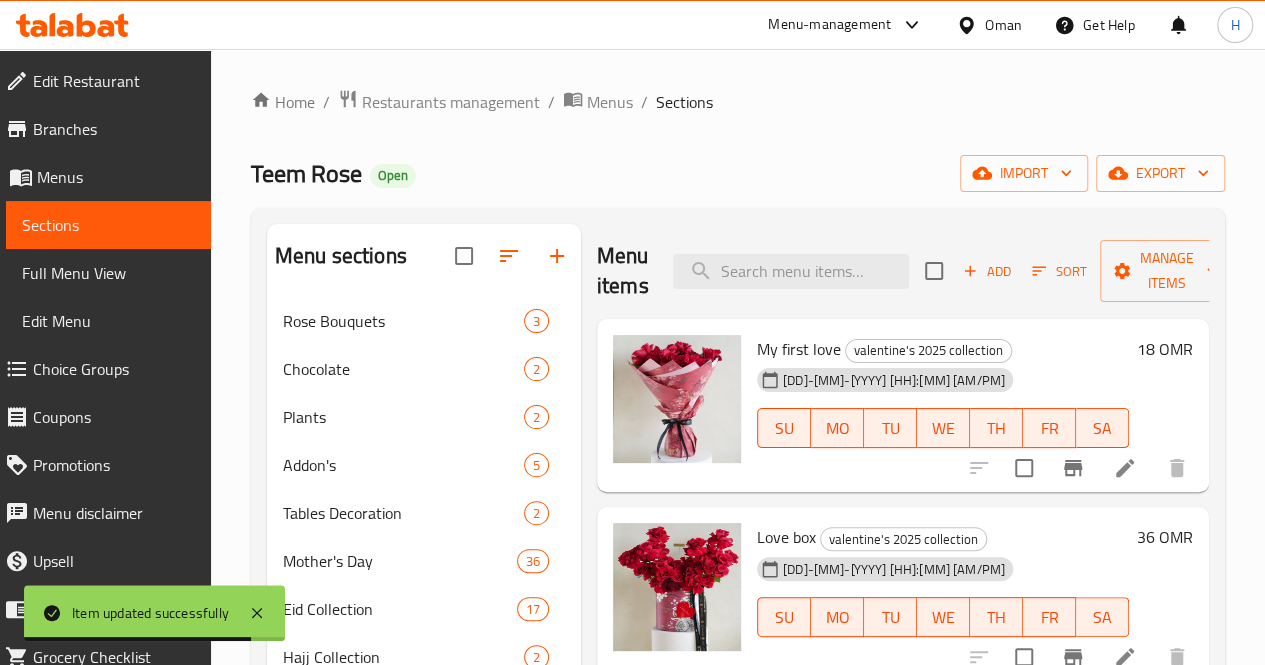 click on "Menu items Add Sort Manage items" at bounding box center (903, 271) 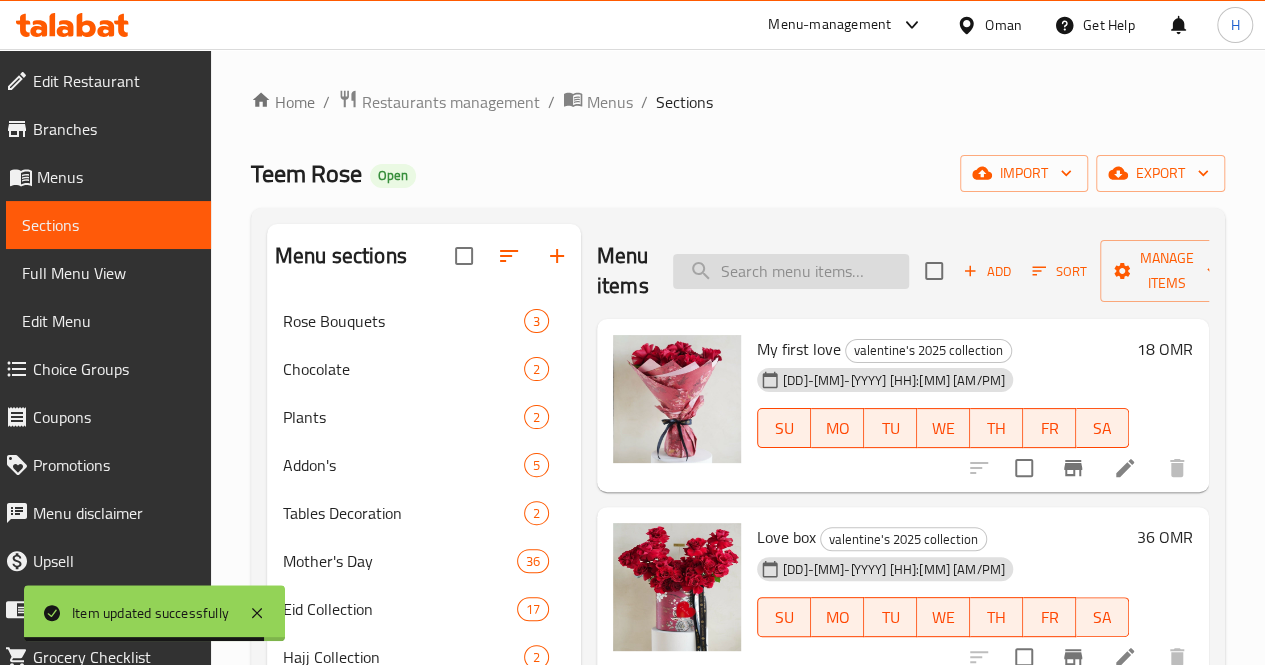 click at bounding box center (791, 271) 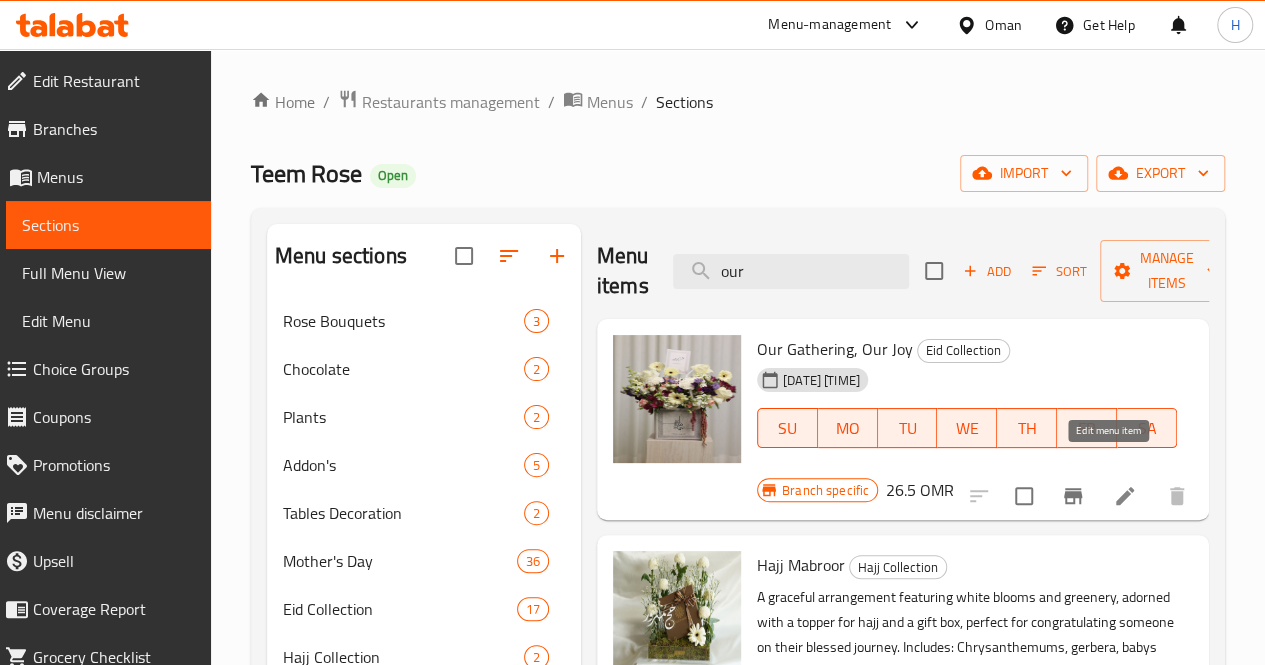 type on "our" 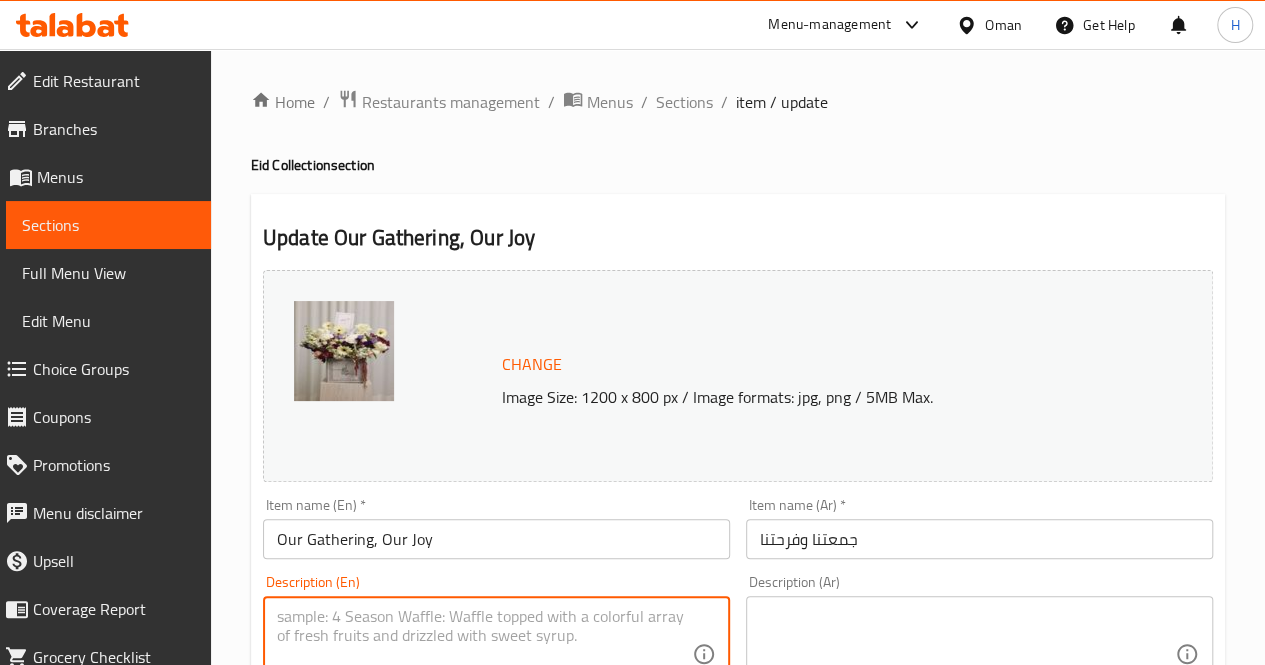 click at bounding box center [484, 654] 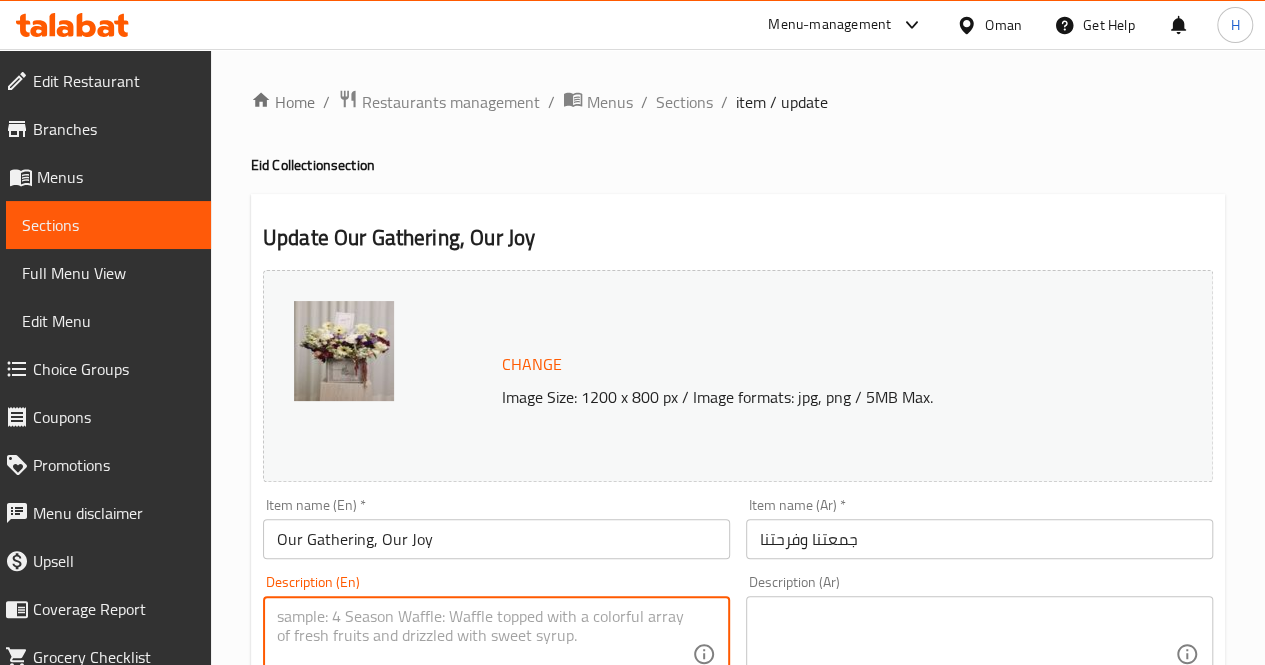 paste on "A cheerful floral box featuring soft seasonal blooms and an Eid topper, perfect for gifting and adding a joyful touch to your celebration.
Includes: Roses, carnations, gerbera, lisianthus, alstroemeria
Approximate dimensions: 40*45 cm" 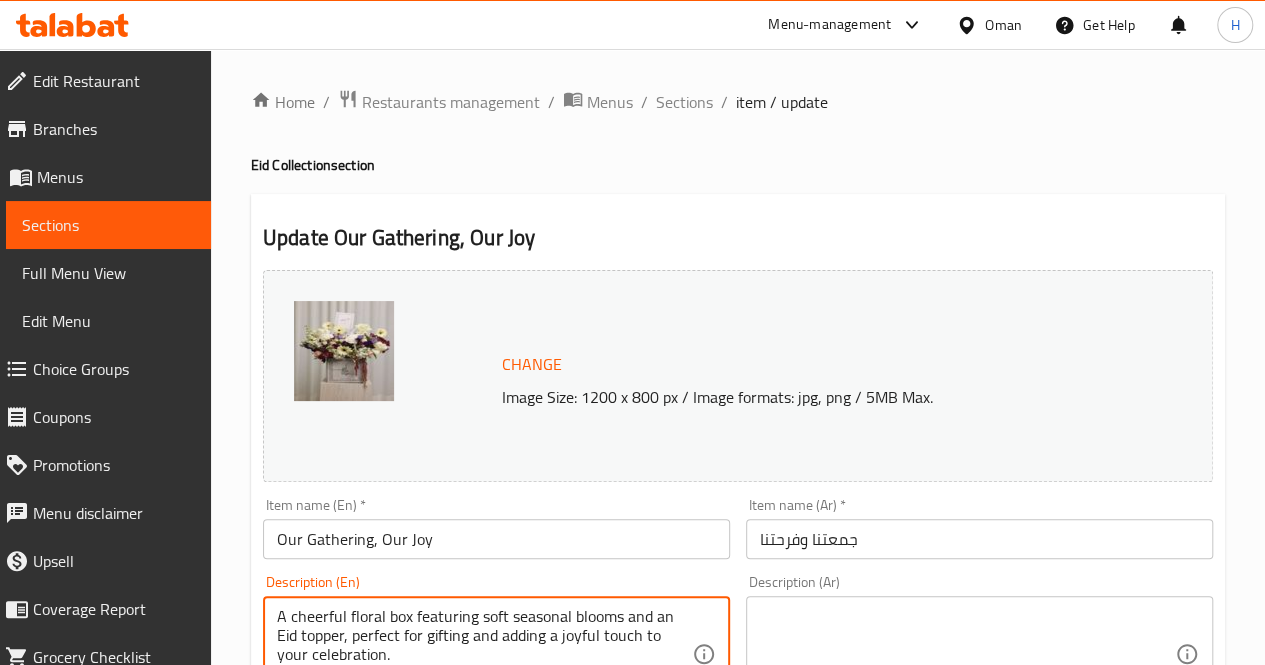 scroll, scrollTop: 36, scrollLeft: 0, axis: vertical 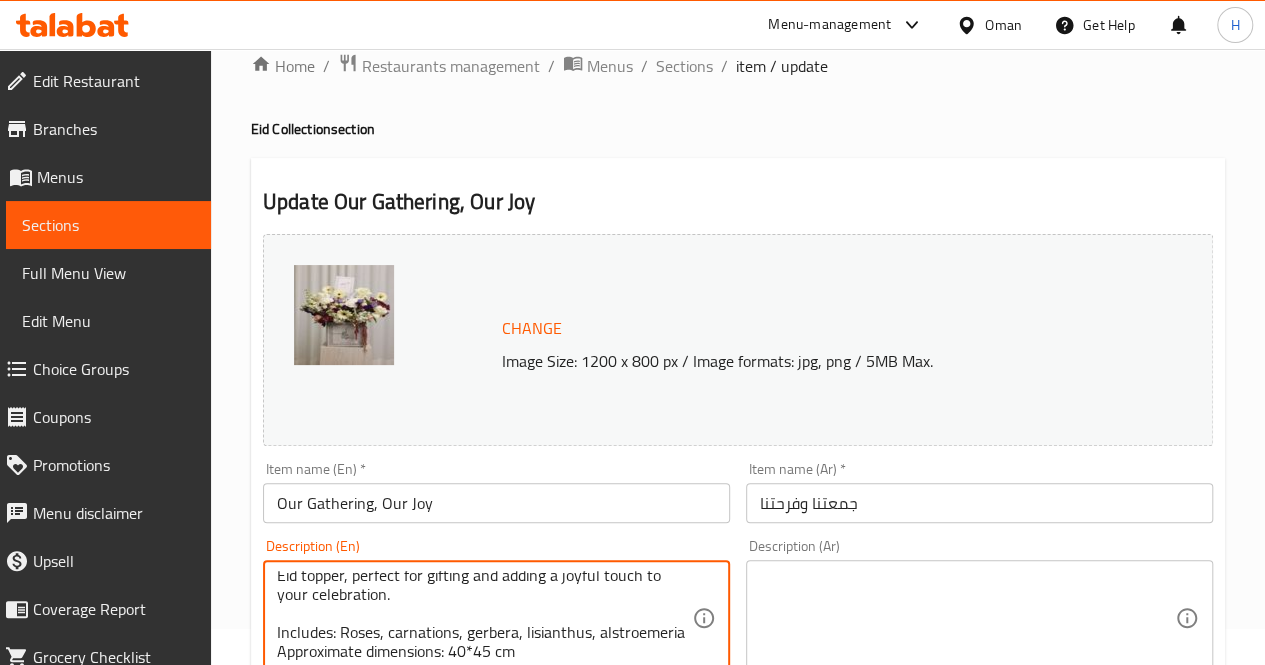 type on "A cheerful floral box featuring soft seasonal blooms and an Eid topper, perfect for gifting and adding a joyful touch to your celebration.
Includes: Roses, carnations, gerbera, lisianthus, alstroemeria
Approximate dimensions: 40*45 cm" 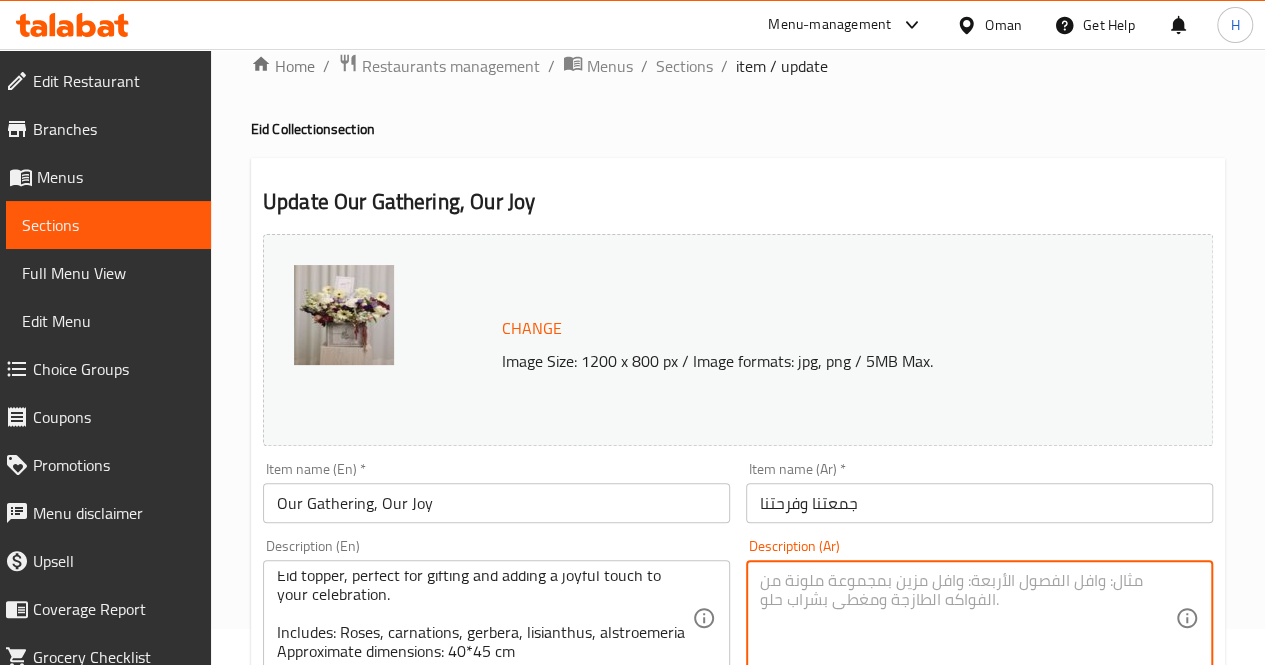 click at bounding box center (967, 618) 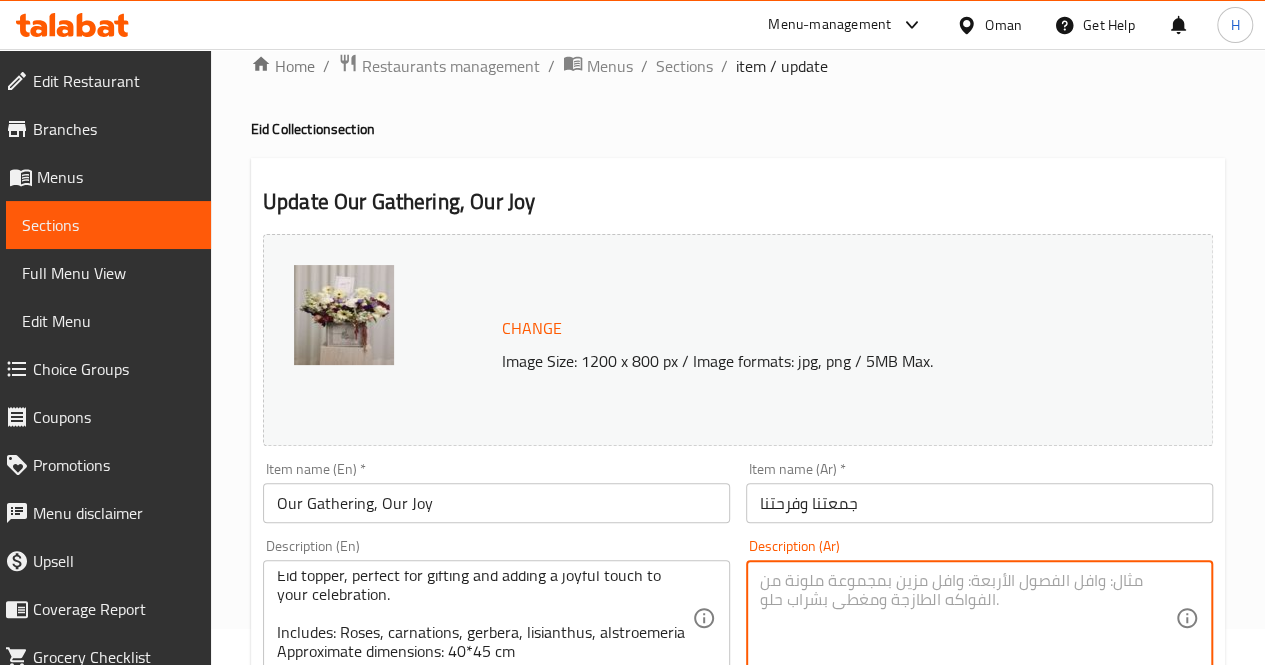 click at bounding box center (967, 618) 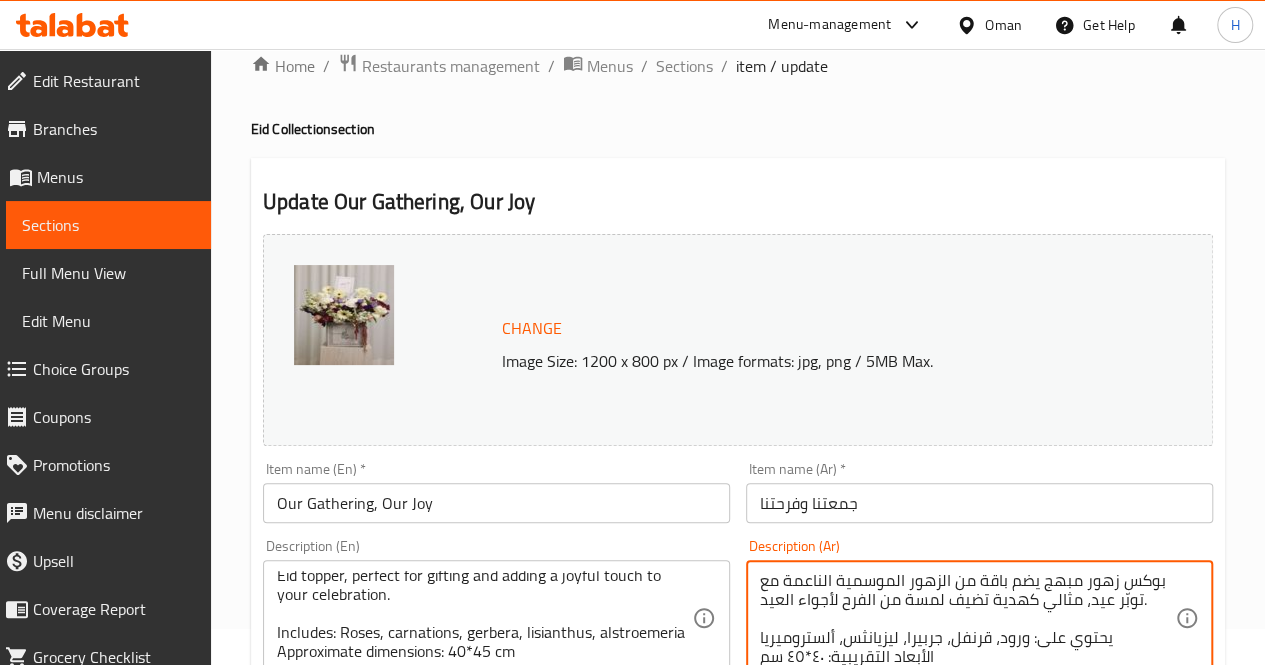 scroll, scrollTop: 56, scrollLeft: 0, axis: vertical 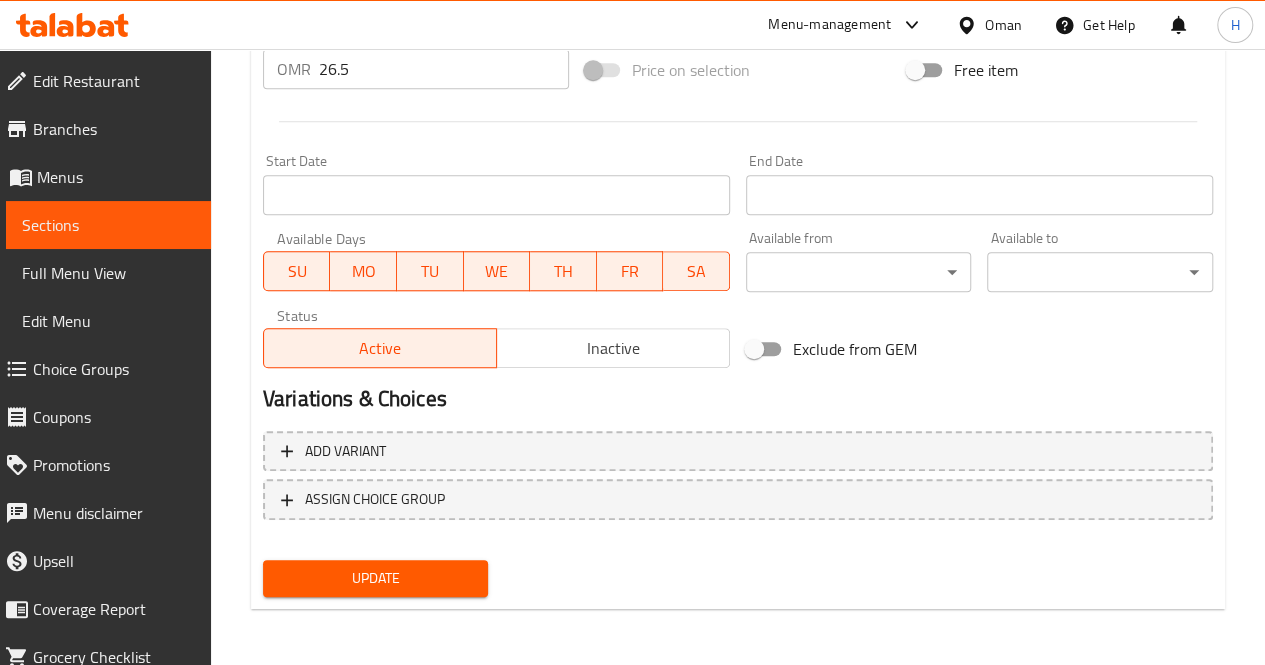 type on "بوكس زهور مبهج يضم باقة من الزهور الموسمية الناعمة مع توبّر عيد، مثالي كهدية تضيف لمسة من الفرح لأجواء العيد.
يحتوي على: ورود، قرنفل، جربيرا، ليزيانثس، ألستروميريا
الأبعاد التقريبية: ٤٠*٤٥ سم" 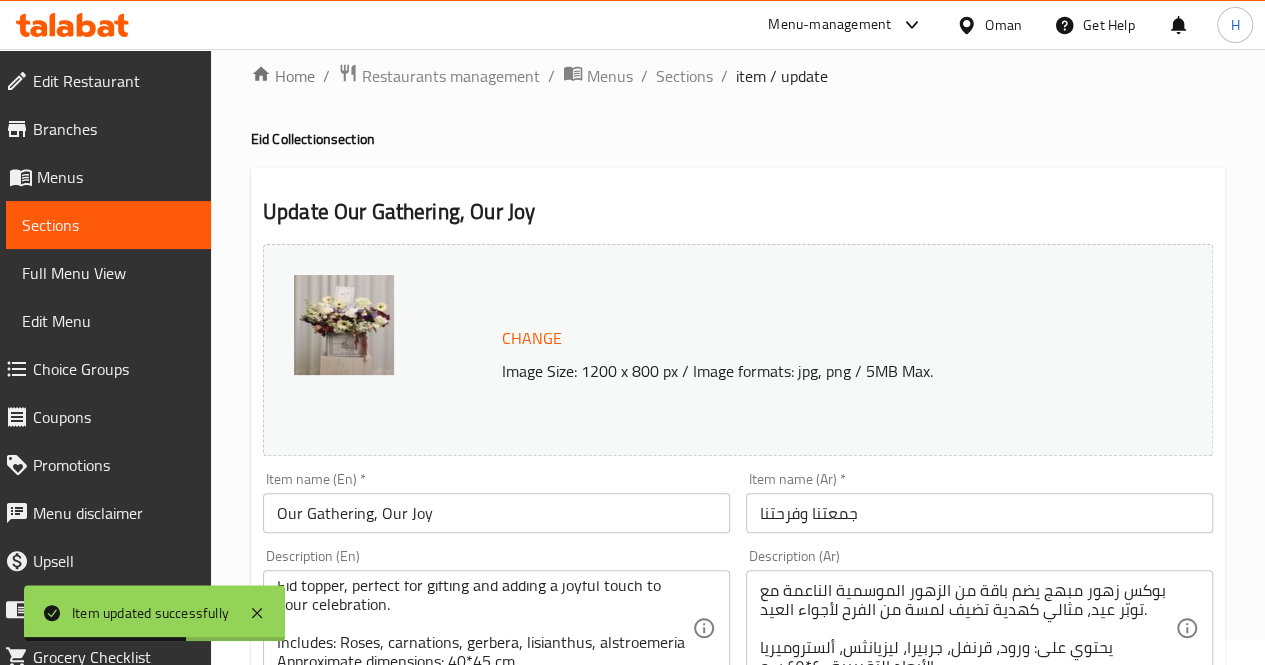 scroll, scrollTop: 0, scrollLeft: 0, axis: both 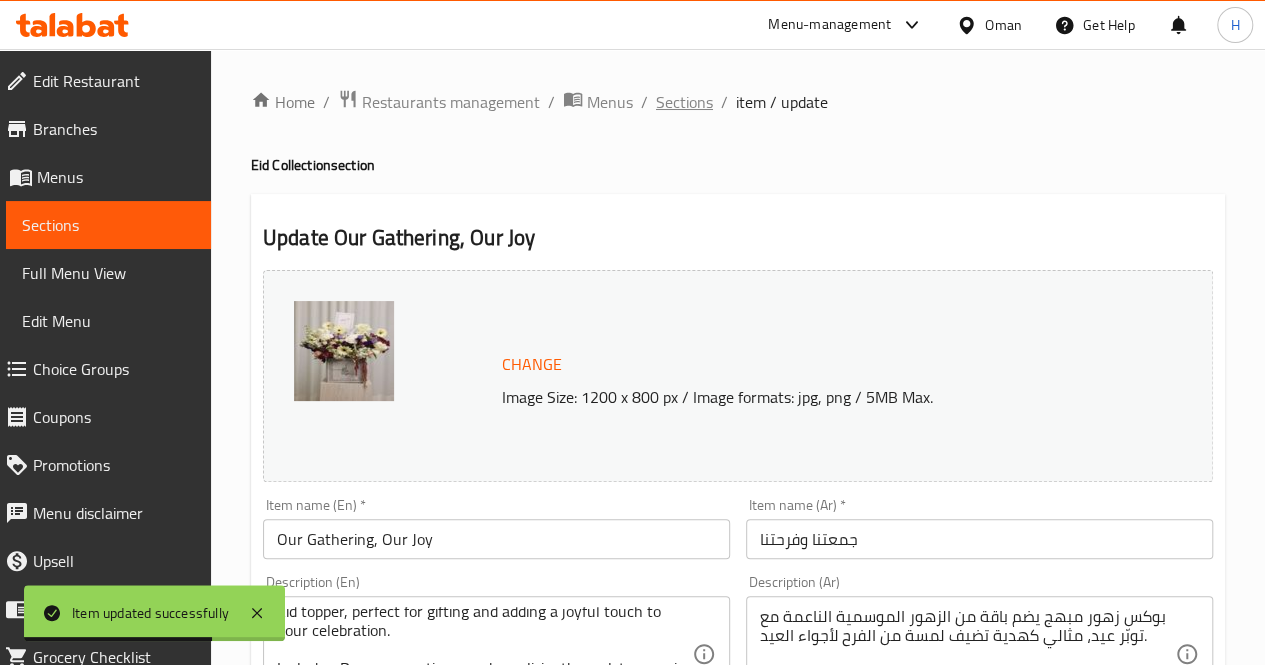 click on "Sections" at bounding box center [684, 102] 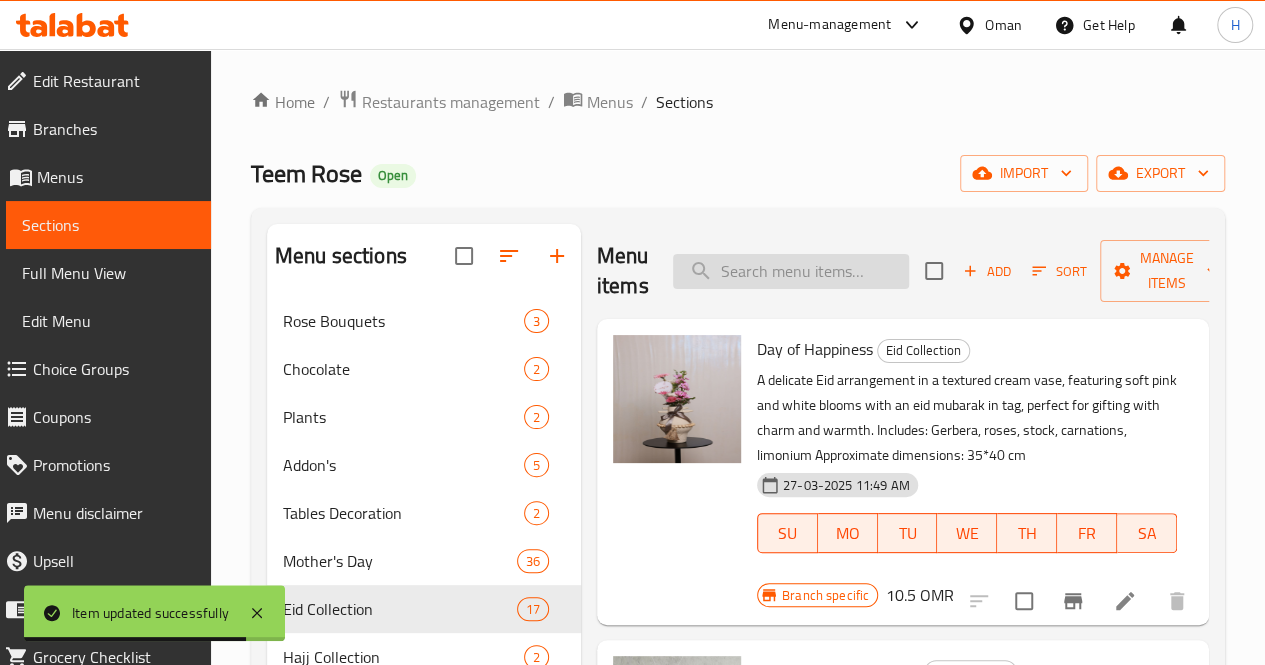 click at bounding box center [791, 271] 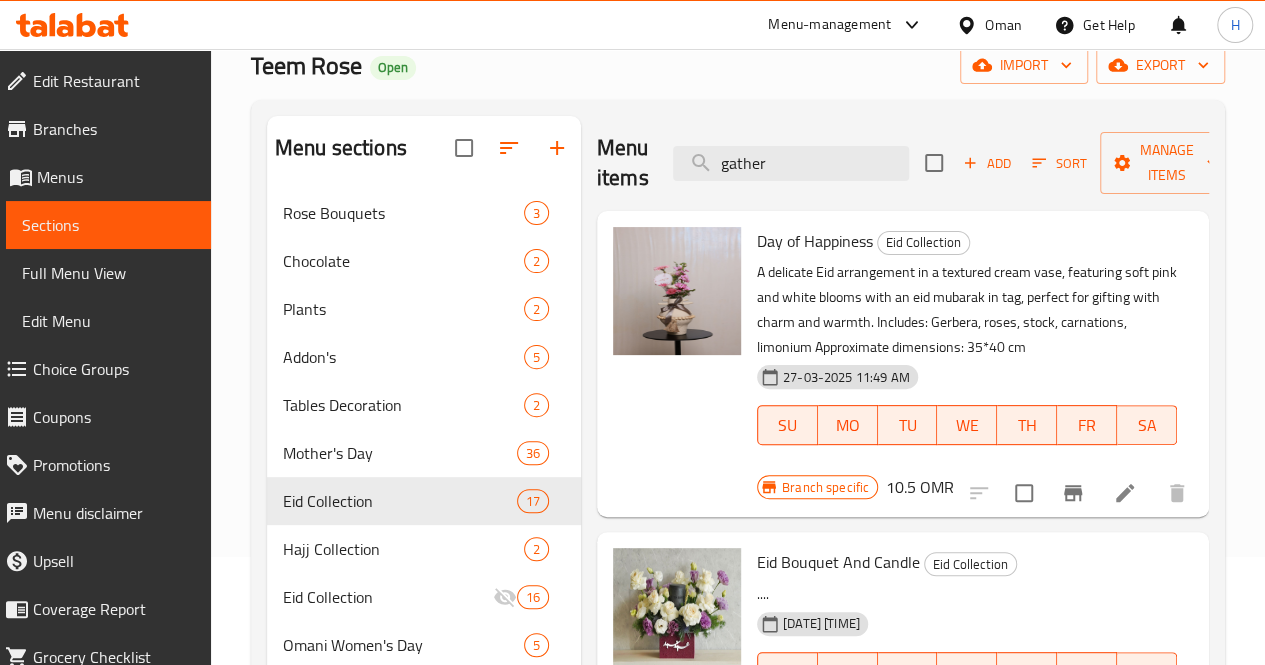 scroll, scrollTop: 108, scrollLeft: 0, axis: vertical 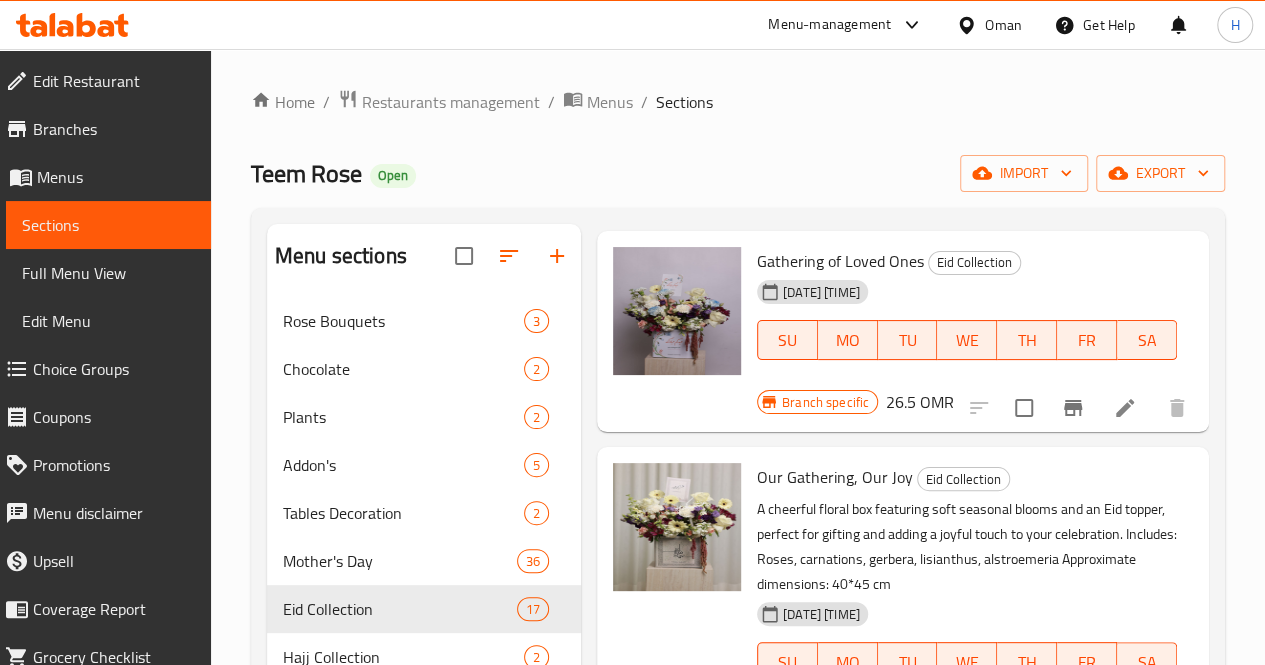 type on "gathering" 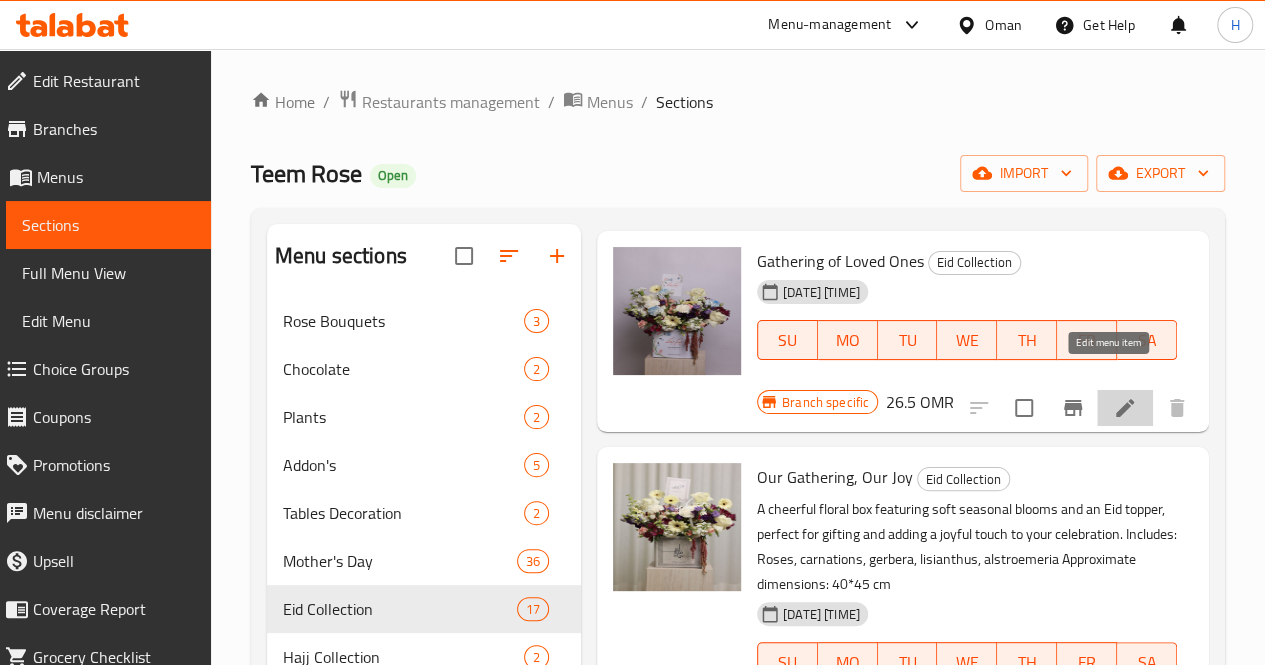 click 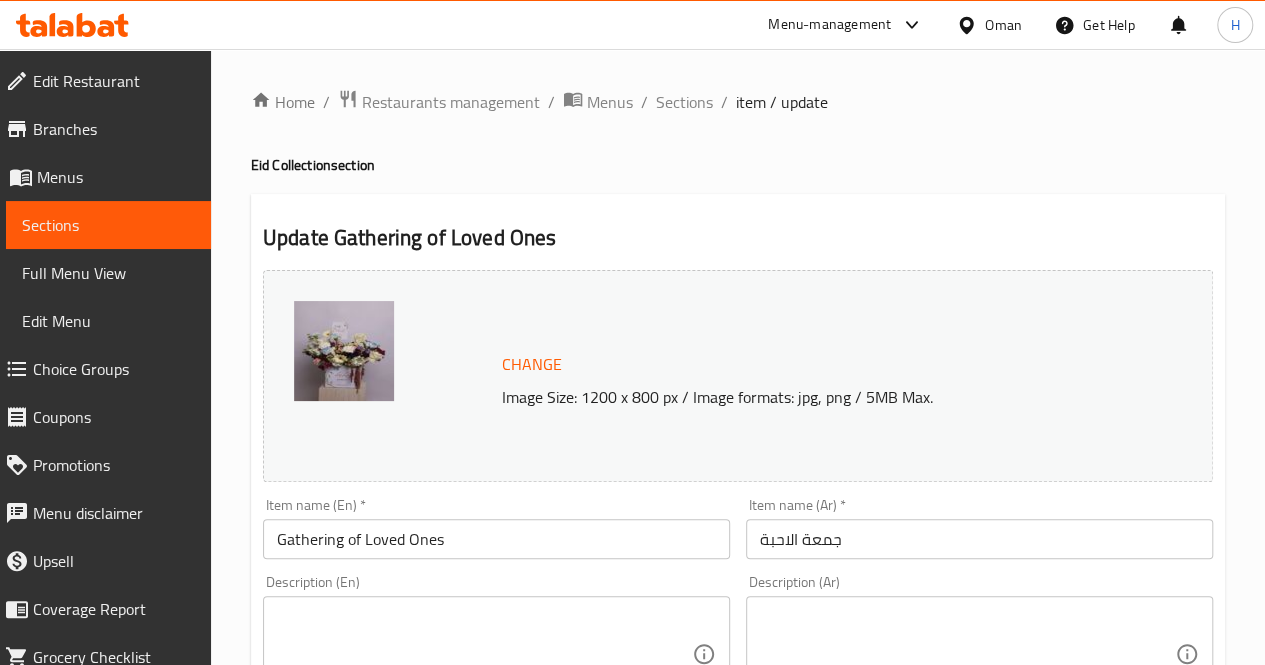 click at bounding box center (484, 654) 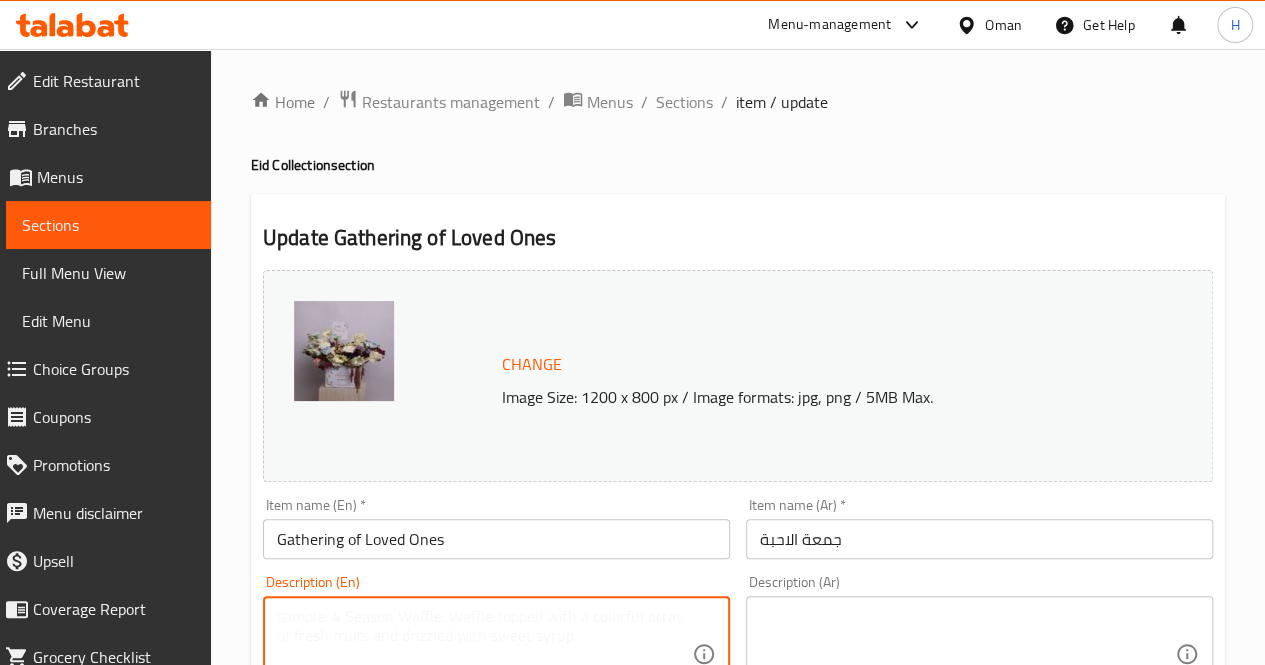 paste on "A colorful floral box arranged with soft and lively blooms, featuring an eid topper—perfect for celebrating Eid with elegance and joy.
Includes: Roses, carnations, gerbera, lisianthus, alstroemeria
Approximate dimensions: 40*45 cm" 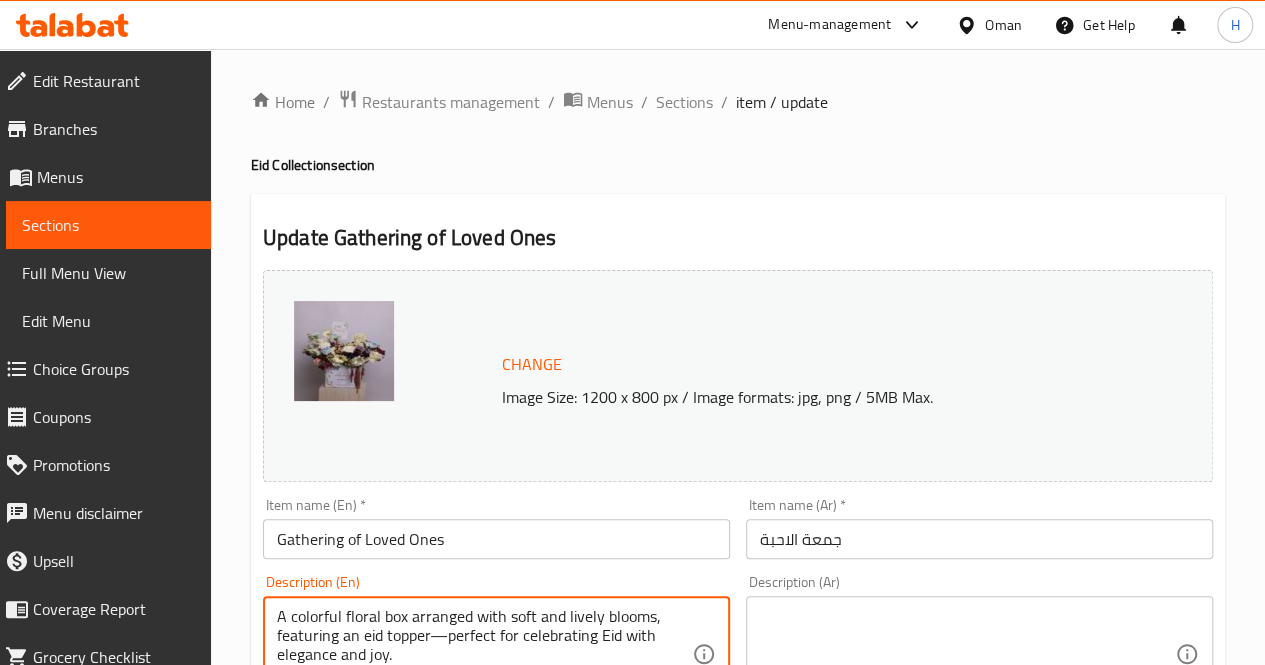 scroll, scrollTop: 36, scrollLeft: 0, axis: vertical 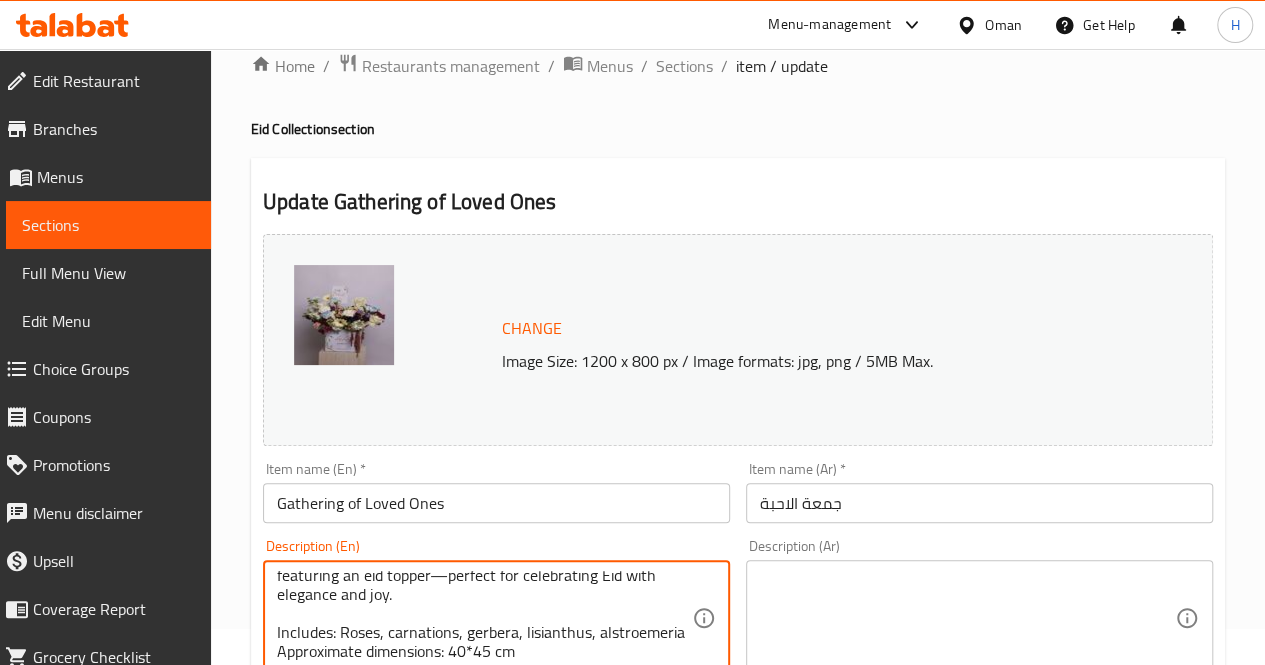 type on "A colorful floral box arranged with soft and lively blooms, featuring an eid topper—perfect for celebrating Eid with elegance and joy.
Includes: Roses, carnations, gerbera, lisianthus, alstroemeria
Approximate dimensions: 40*45 cm" 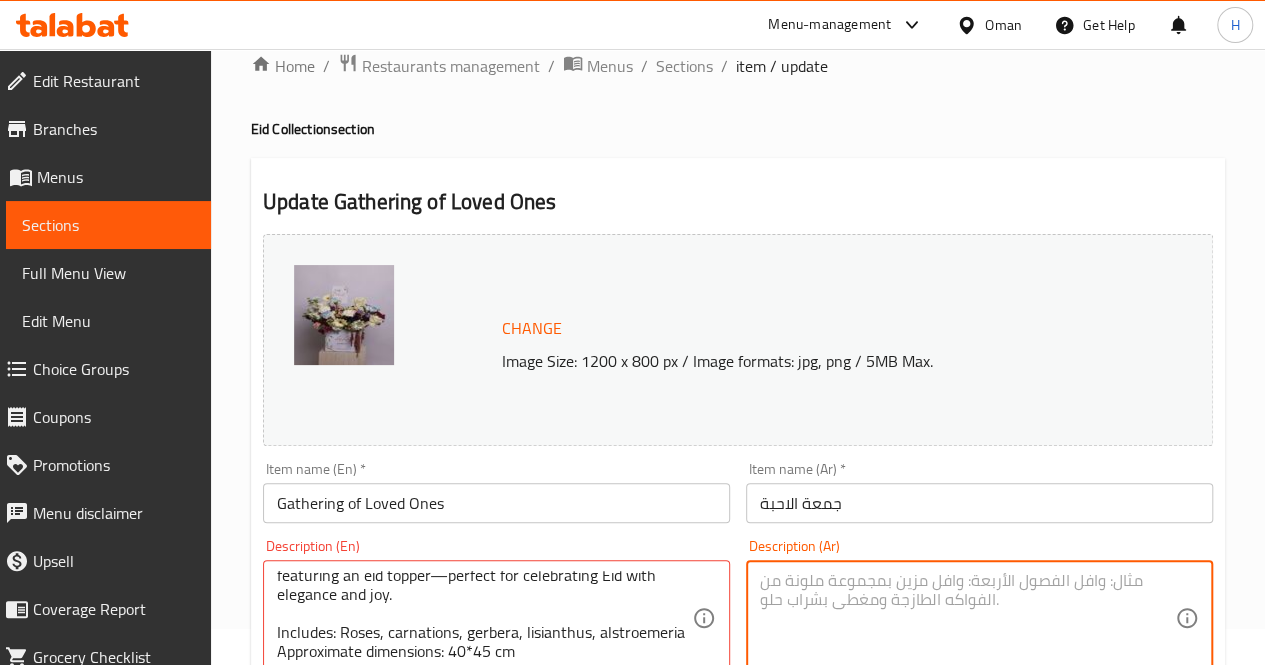 click at bounding box center (967, 618) 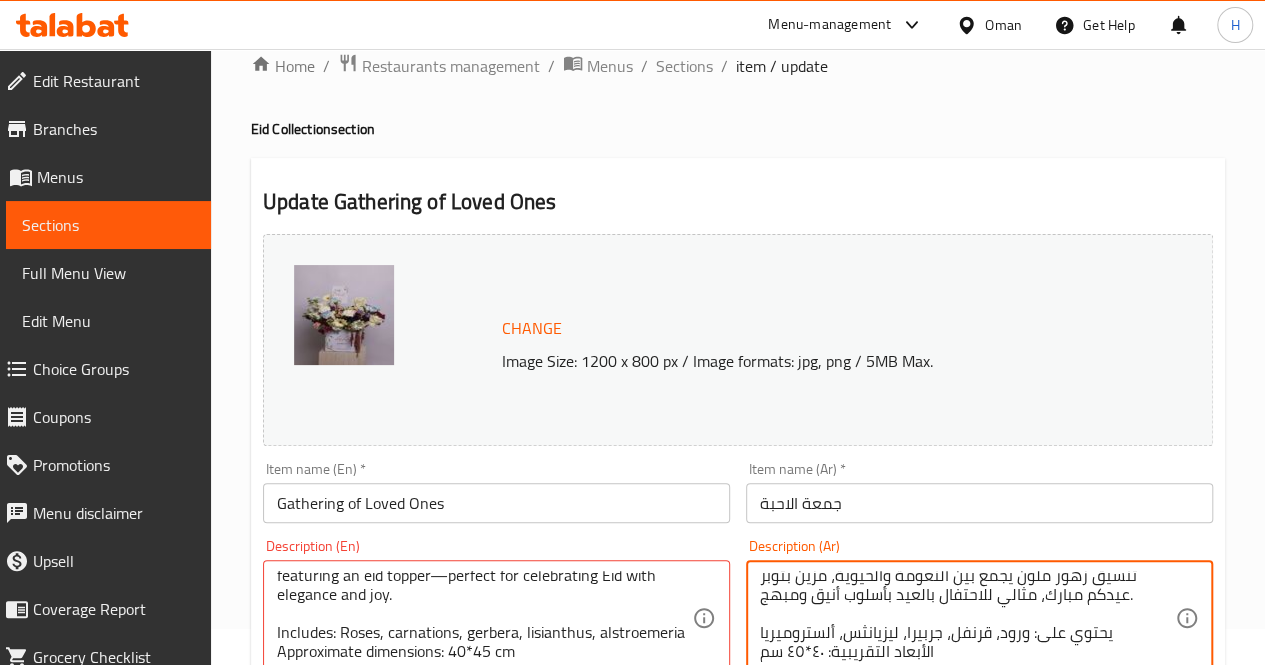scroll, scrollTop: 0, scrollLeft: 0, axis: both 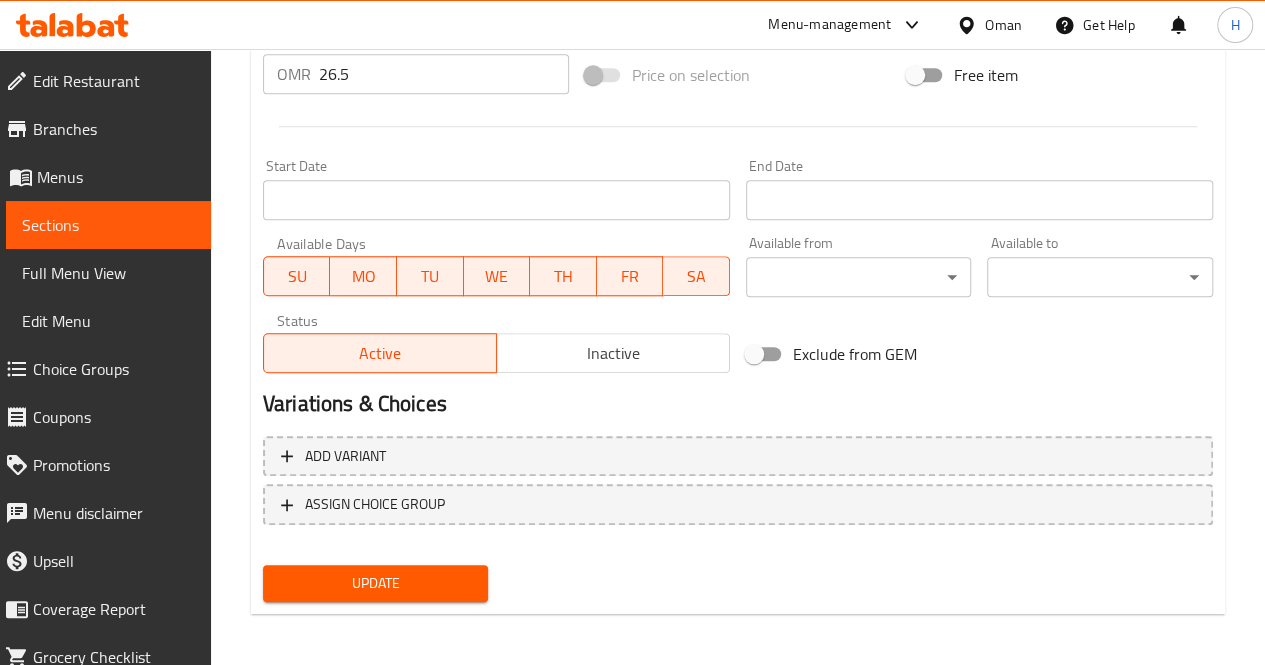 type on "تنسيق زهور ملون يجمع بين النعومة والحيوية، مزين بتوبّر عيدكم مبارك، مثالي للاحتفال بالعيد بأسلوب أنيق ومبهج.
يحتوي على: ورود، قرنفل، جربيرا، ليزيانثس، ألستروميريا
الأبعاد التقريبية: ٤٠*٤٥ سم" 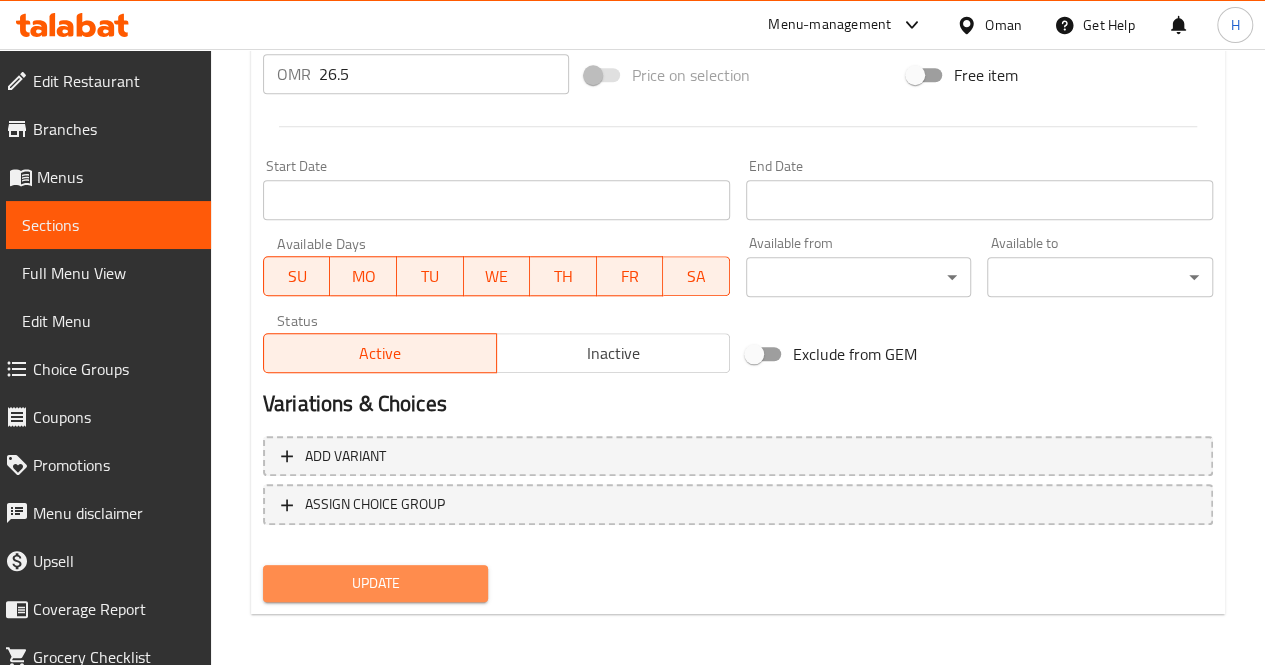 click on "Update" at bounding box center (376, 583) 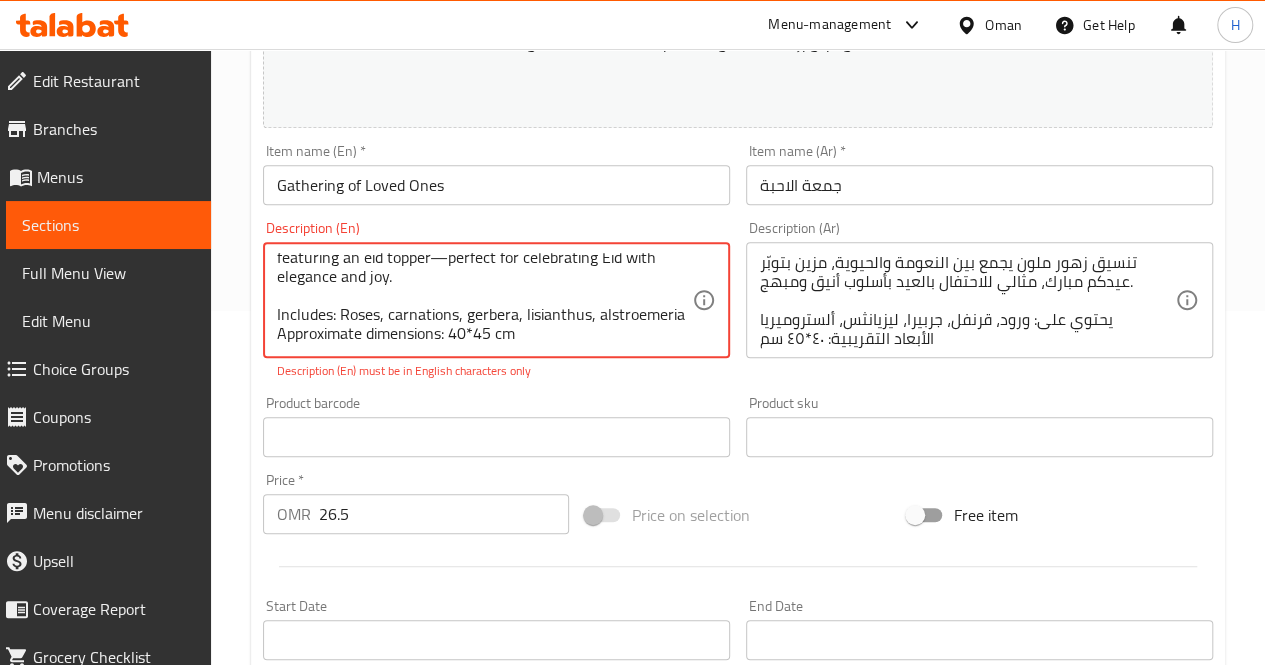 scroll, scrollTop: 0, scrollLeft: 0, axis: both 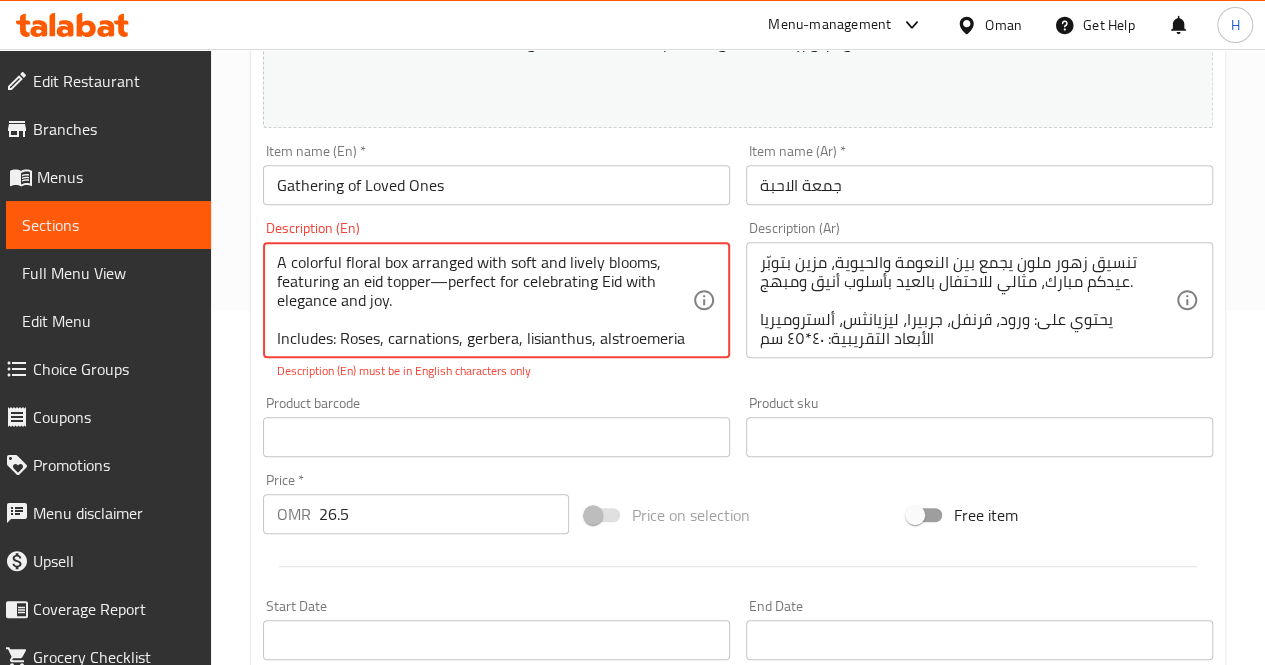click on "A colorful floral box arranged with soft and lively blooms, featuring an eid topper—perfect for celebrating Eid with elegance and joy.
Includes: Roses, carnations, gerbera, lisianthus, alstroemeria
Approximate dimensions: 40*45 cm" at bounding box center [484, 300] 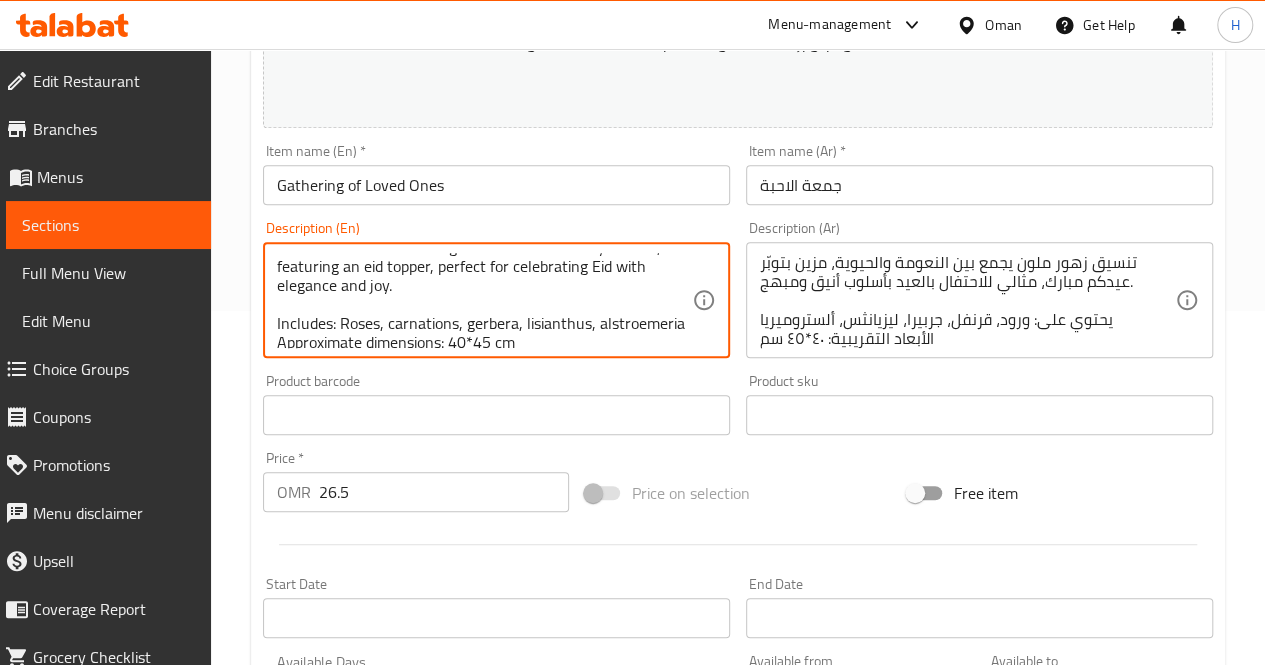 scroll, scrollTop: 42, scrollLeft: 0, axis: vertical 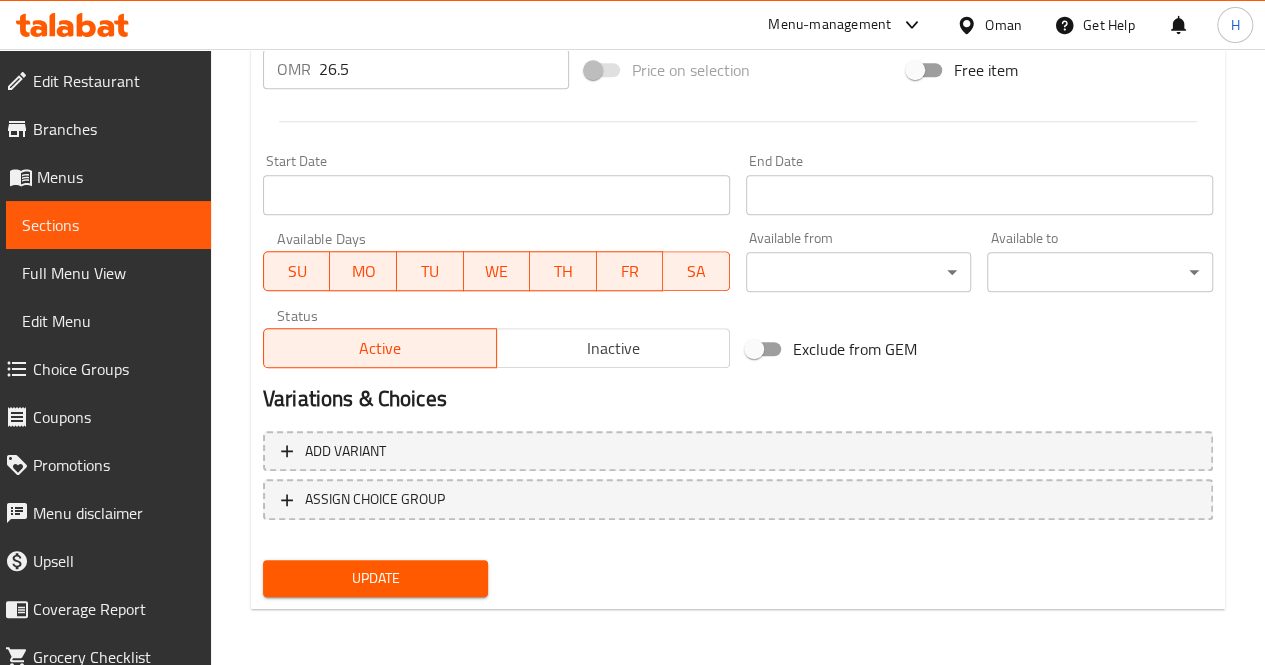 type on "A colorful floral box arranged with soft and lively blooms, featuring an eid topper, perfect for celebrating Eid with elegance and joy.
Includes: Roses, carnations, gerbera, lisianthus, alstroemeria
Approximate dimensions: 40*45 cm" 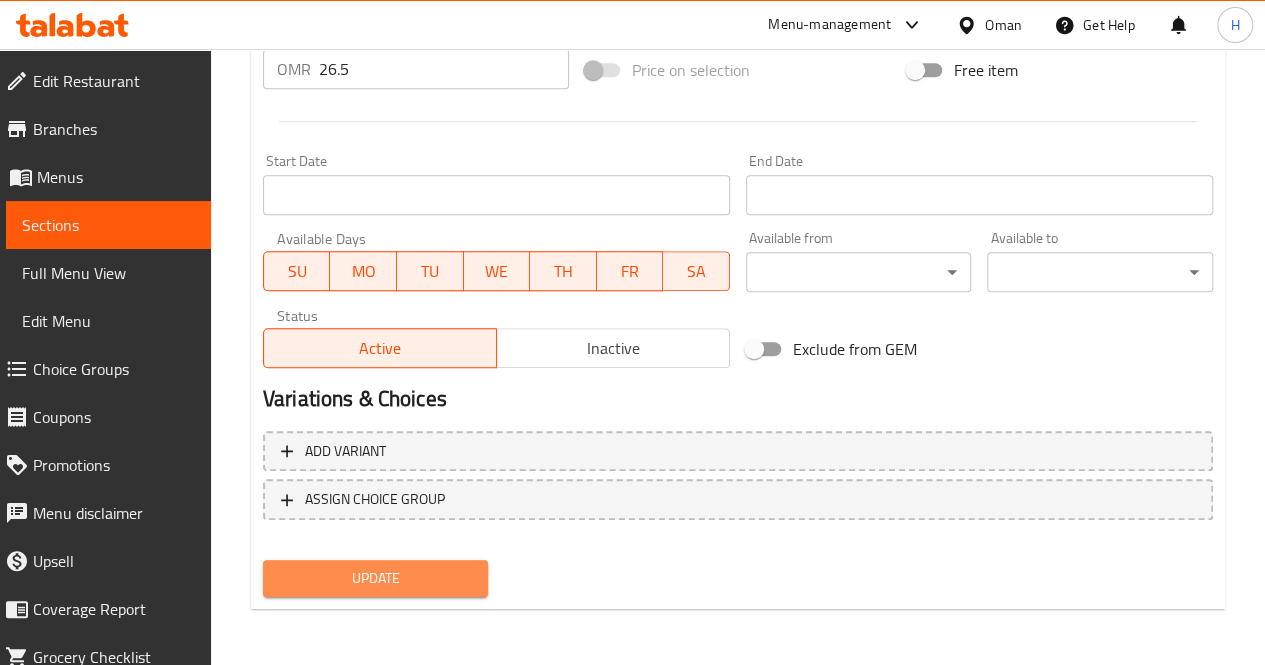 click on "Update" at bounding box center (376, 578) 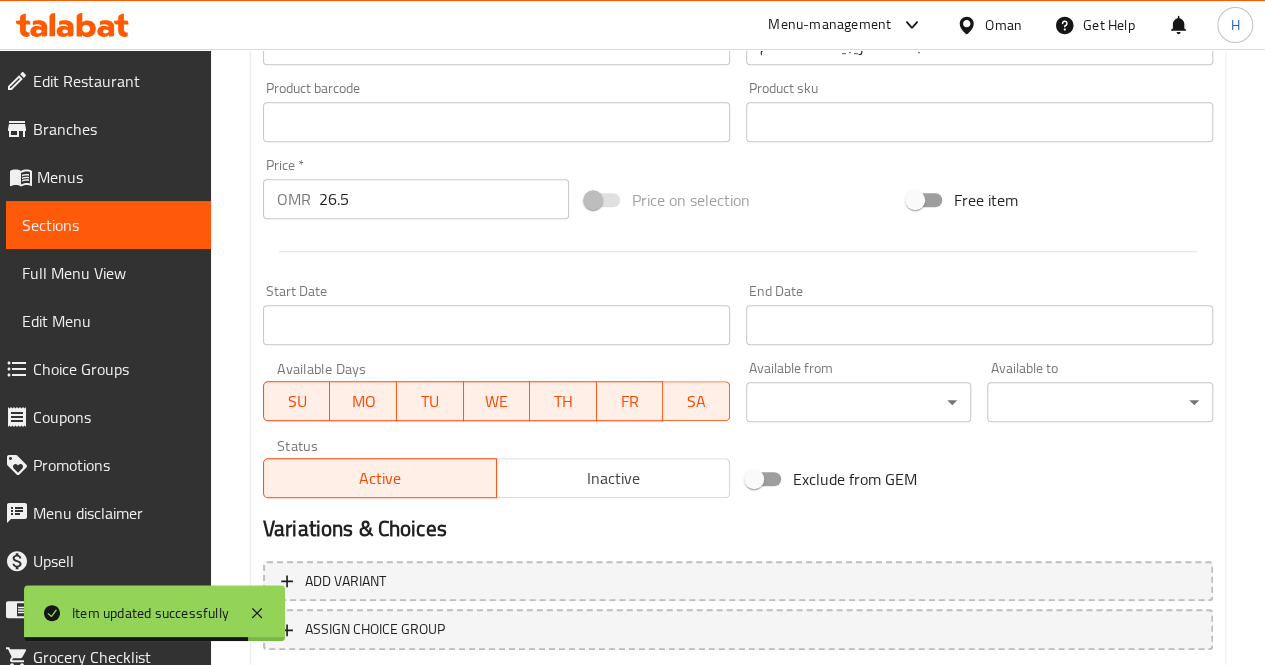 scroll, scrollTop: 777, scrollLeft: 0, axis: vertical 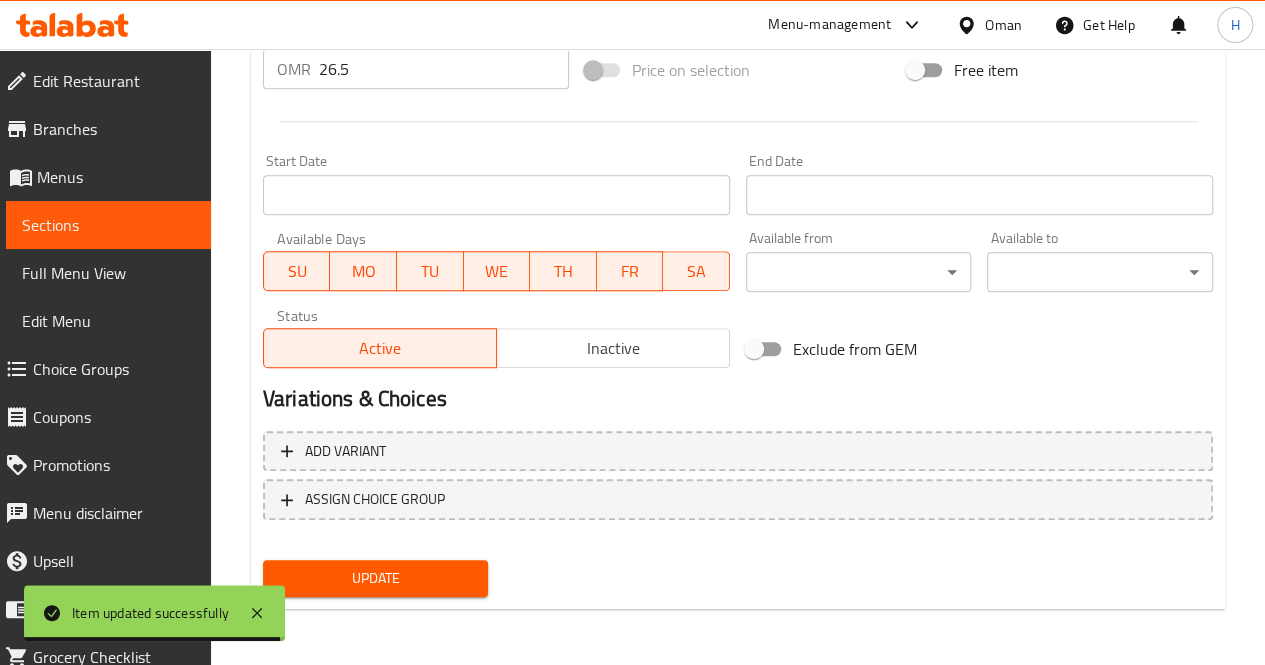 click on "Update" at bounding box center [376, 578] 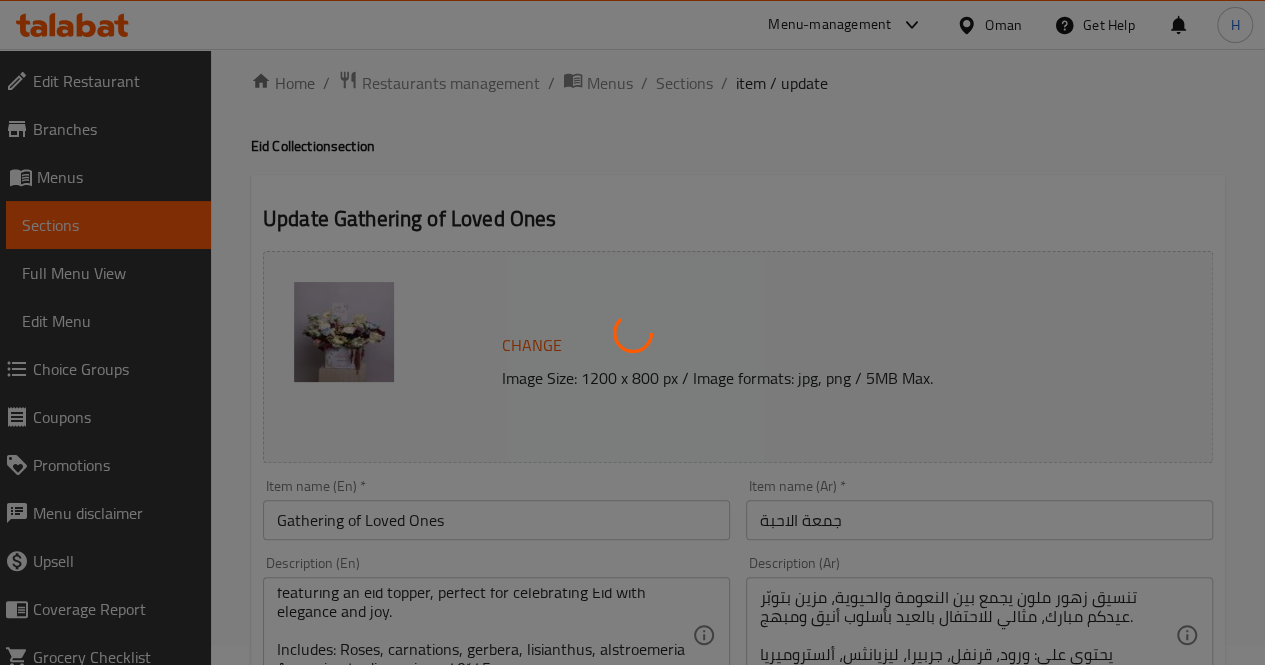 scroll, scrollTop: 0, scrollLeft: 0, axis: both 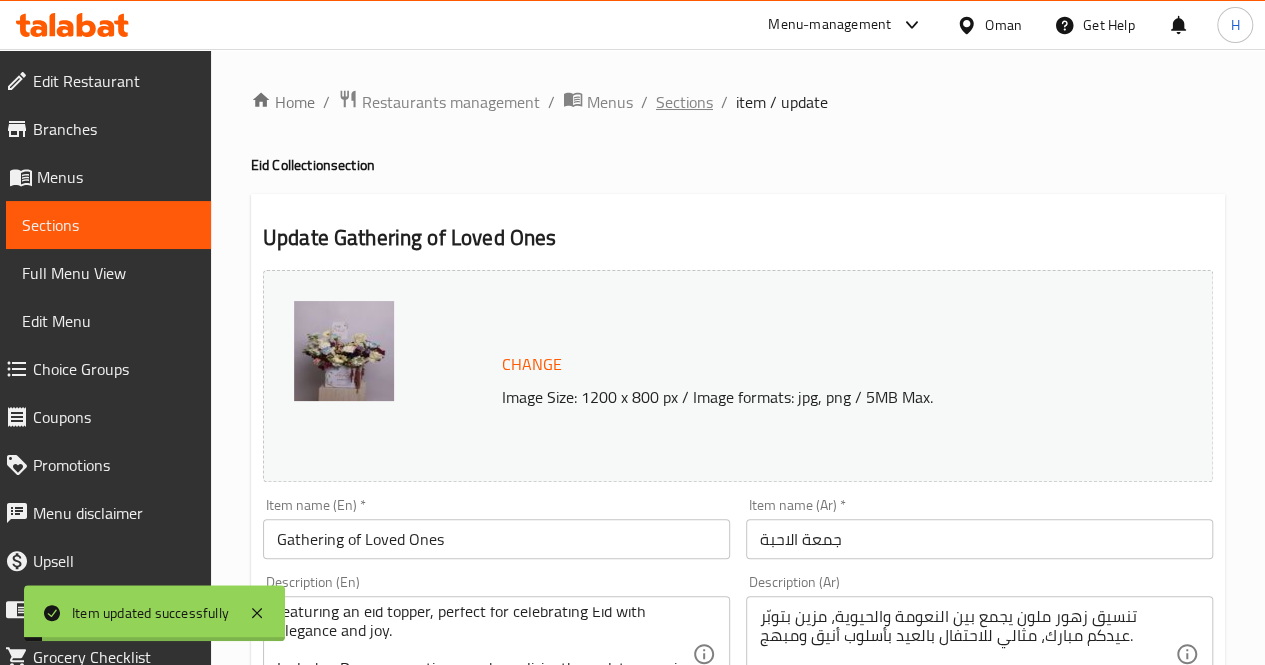 click on "Sections" at bounding box center (684, 102) 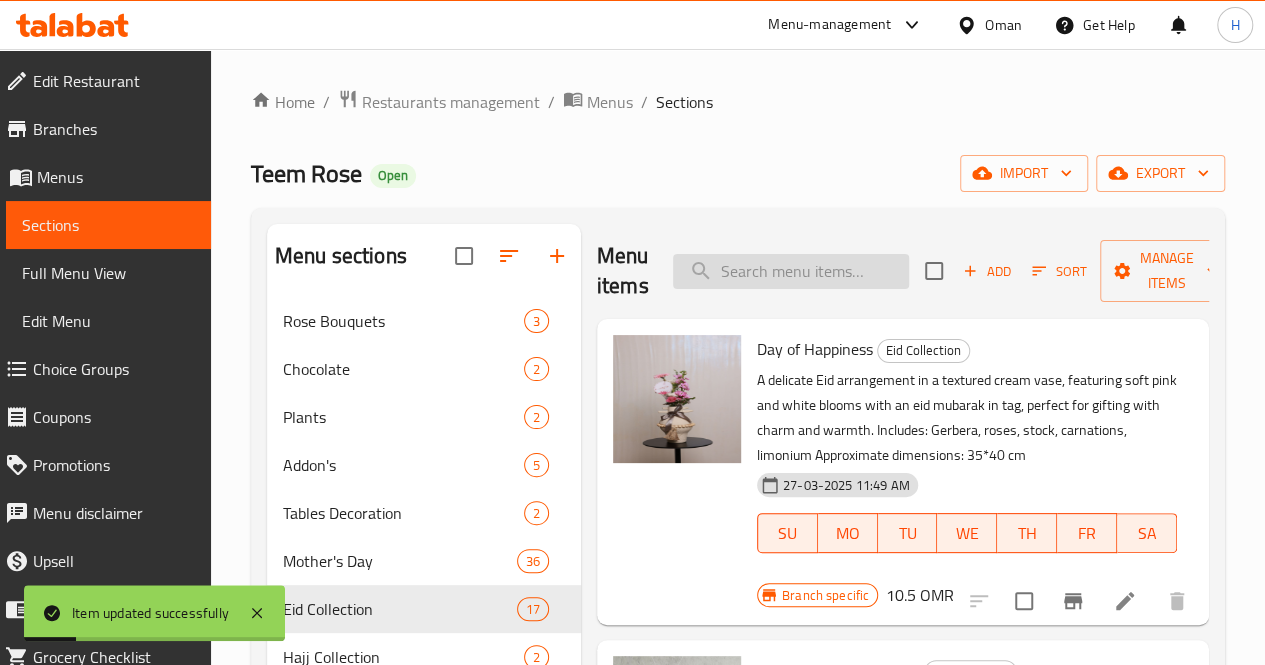 click at bounding box center (791, 271) 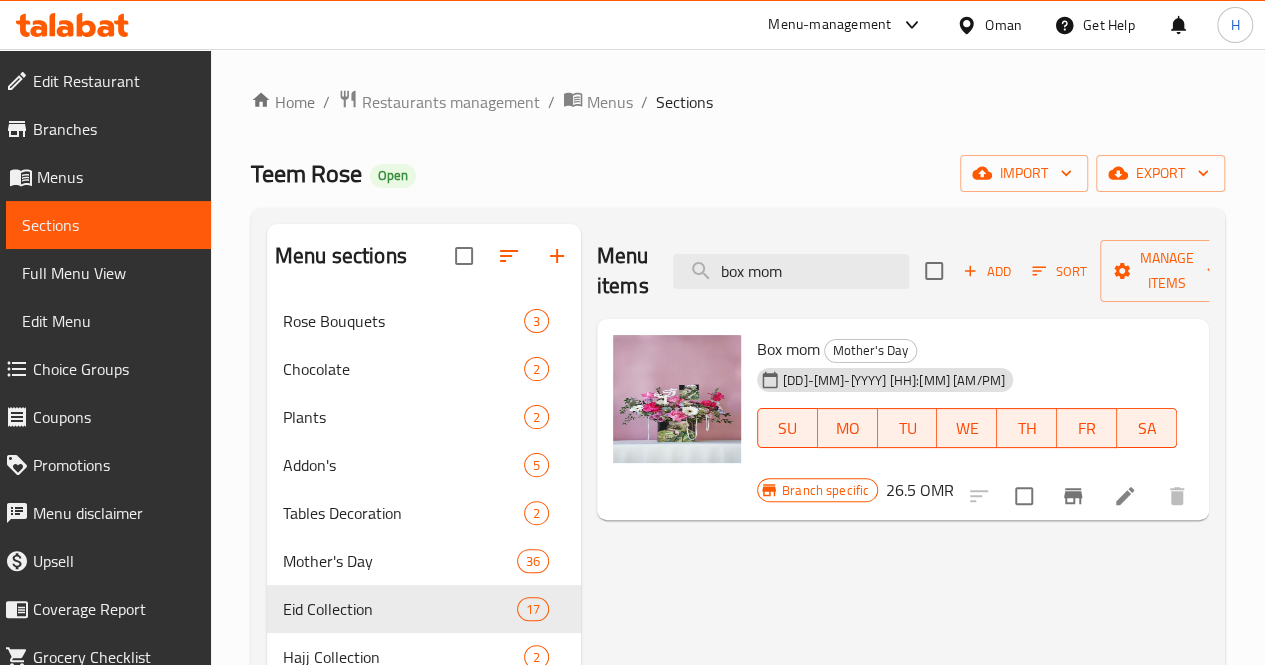 type on "box mom" 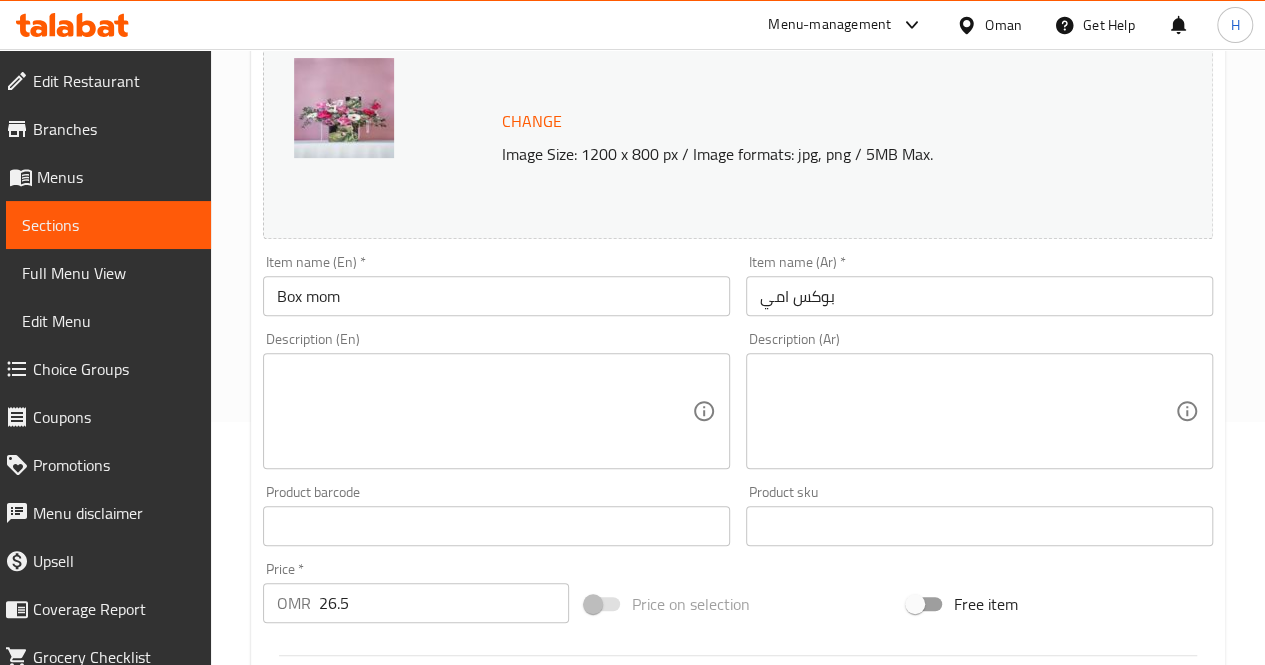 scroll, scrollTop: 251, scrollLeft: 0, axis: vertical 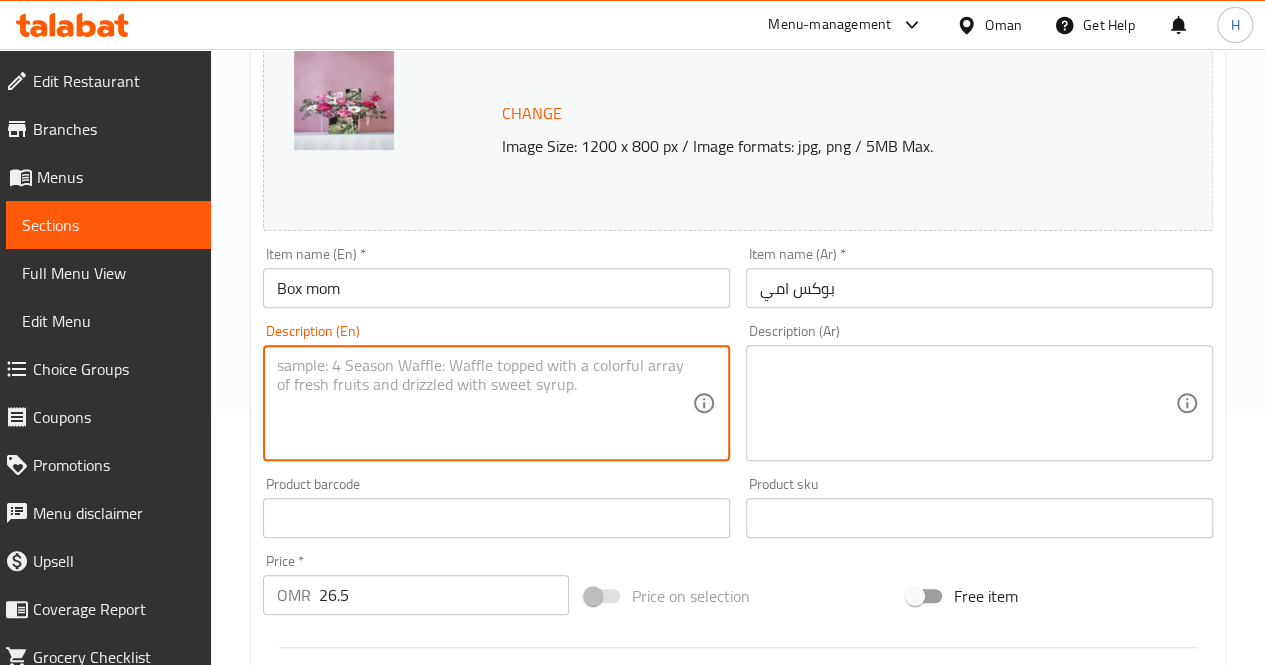 click at bounding box center [484, 403] 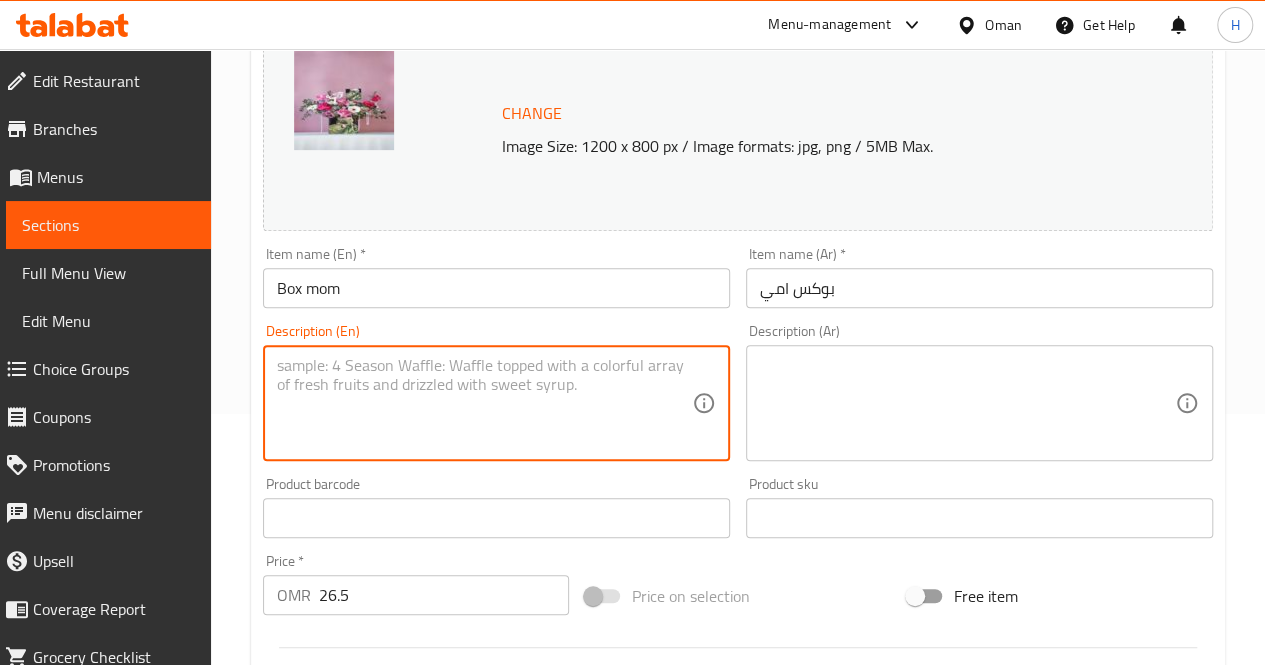 paste on "An elegant floral arrangement in soft pink, white, and lilac tones, designed especially for mothers and topped with a mom sign in arabic, perfect for showing love and appreciation.
Includes: Roses, gerbera, lisianthus, chrysanthemums, eucalyptus
Approximate dimensions: 40*50 cm" 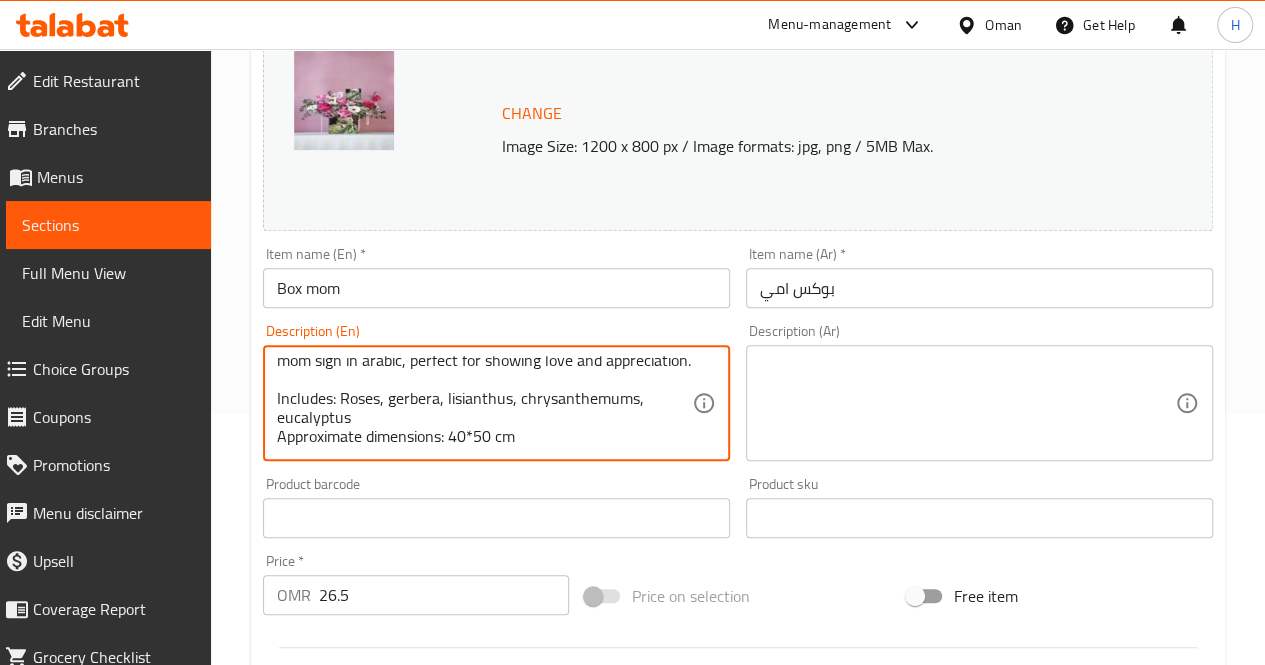 scroll, scrollTop: 61, scrollLeft: 0, axis: vertical 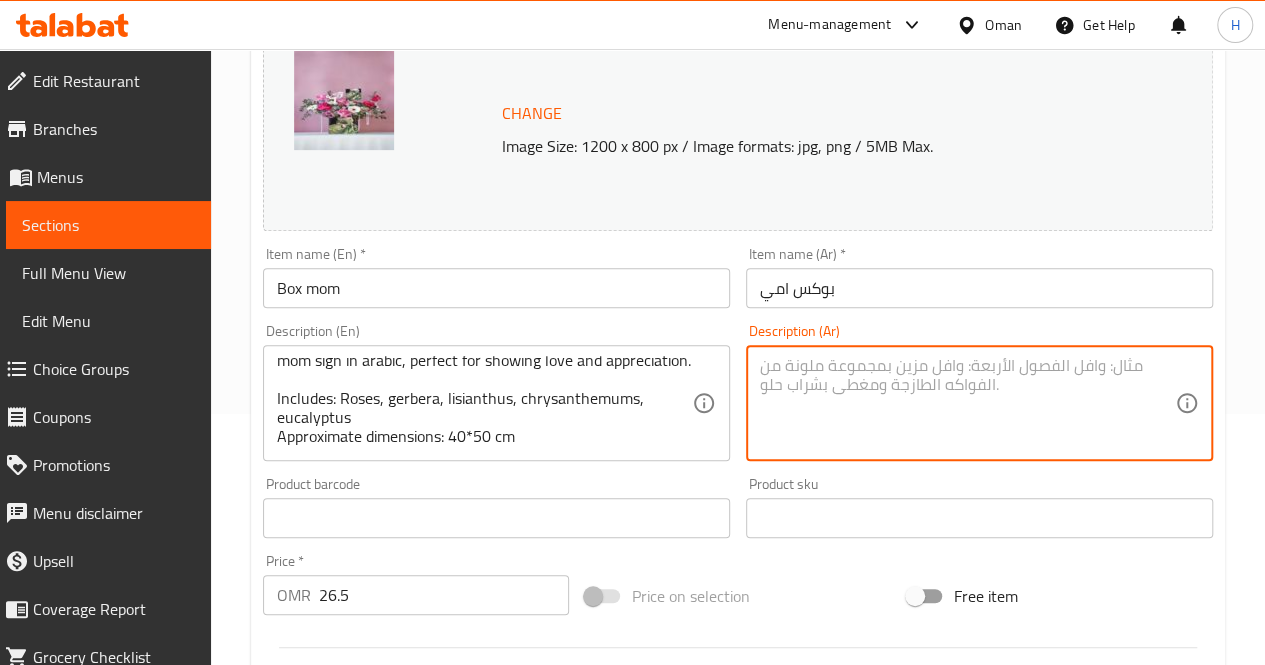 click at bounding box center [967, 403] 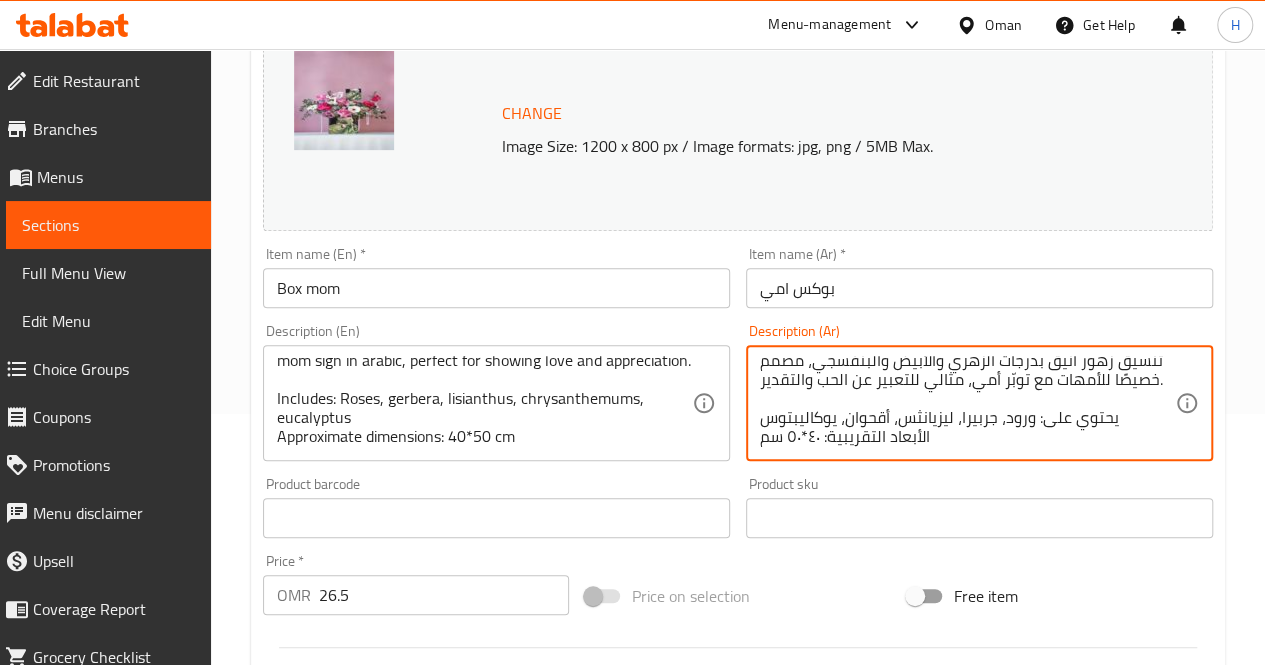 scroll, scrollTop: 0, scrollLeft: 0, axis: both 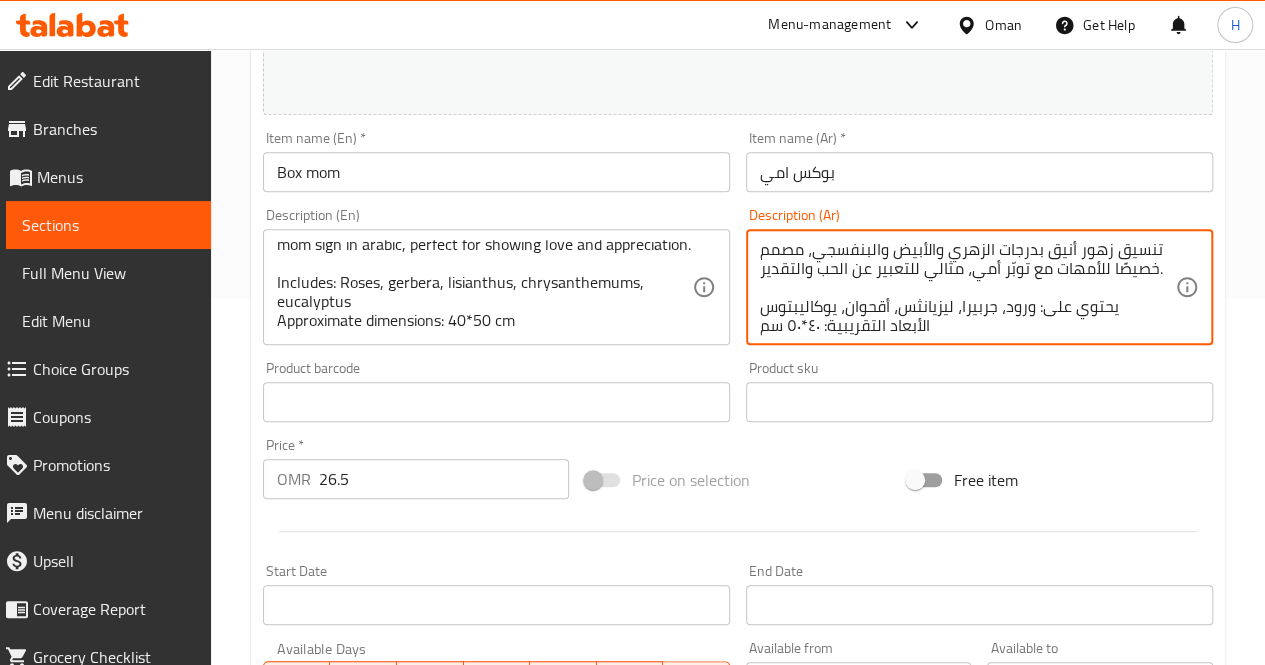 click on "تنسيق زهور أنيق بدرجات الزهري والأبيض والبنفسجي، مصمم خصيصًا للأمهات مع توبّر أمي، مثالي للتعبير عن الحب والتقدير.
يحتوي على: ورود، جربيرا، ليزيانثس، أقحوان، يوكاليبتوس
الأبعاد التقريبية: ٤٠*٥٠ سم" at bounding box center (967, 287) 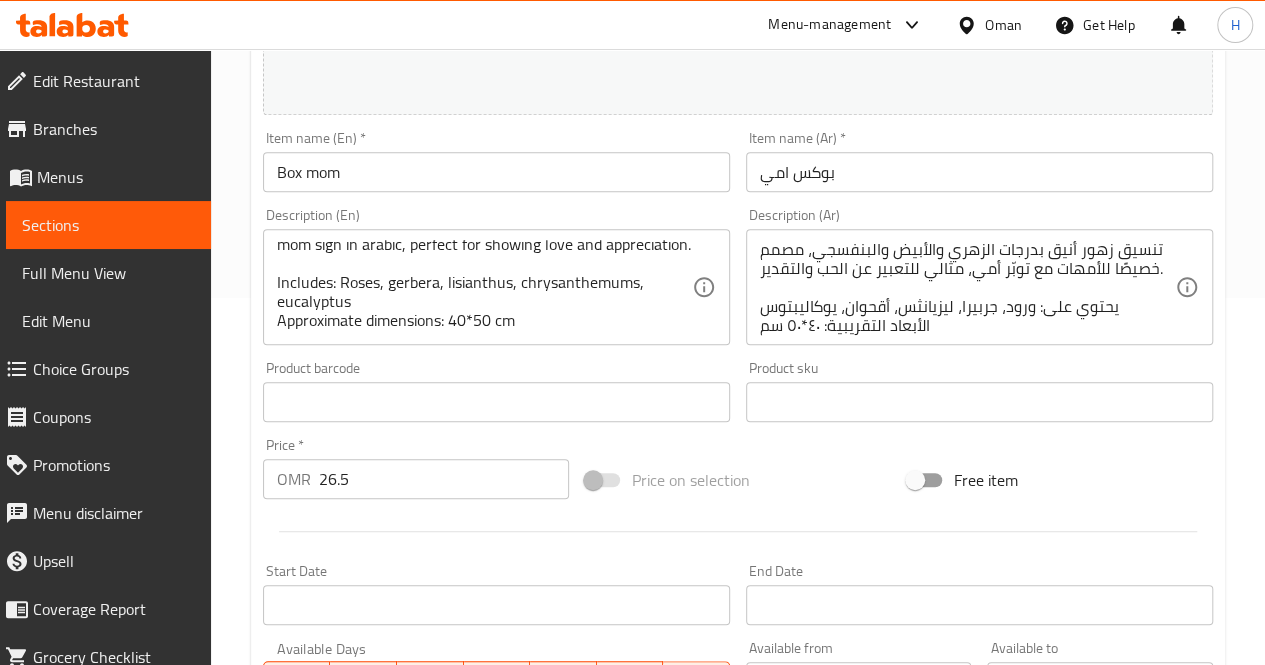 click on "تنسيق زهور أنيق بدرجات الزهري والأبيض والبنفسجي، مصمم خصيصًا للأمهات مع توبّر أمي، مثالي للتعبير عن الحب والتقدير.
يحتوي على: ورود، جربيرا، ليزيانثس، أقحوان، يوكاليبتوس
الأبعاد التقريبية: ٤٠*٥٠ سم
Description (Ar)" at bounding box center (979, 287) 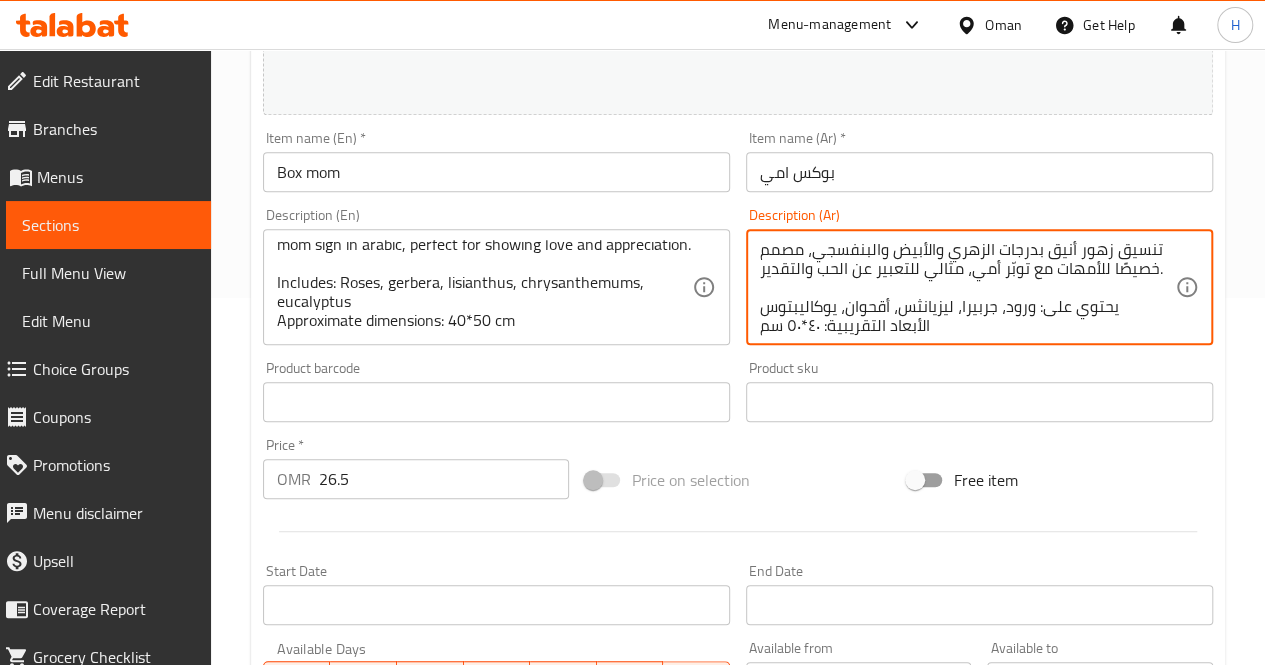 click on "تنسيق زهور أنيق بدرجات الزهري والأبيض والبنفسجي، مصمم خصيصًا للأمهات مع توبّر أمي، مثالي للتعبير عن الحب والتقدير.
يحتوي على: ورود، جربيرا، ليزيانثس، أقحوان، يوكاليبتوس
الأبعاد التقريبية: ٤٠*٥٠ سم" at bounding box center [967, 287] 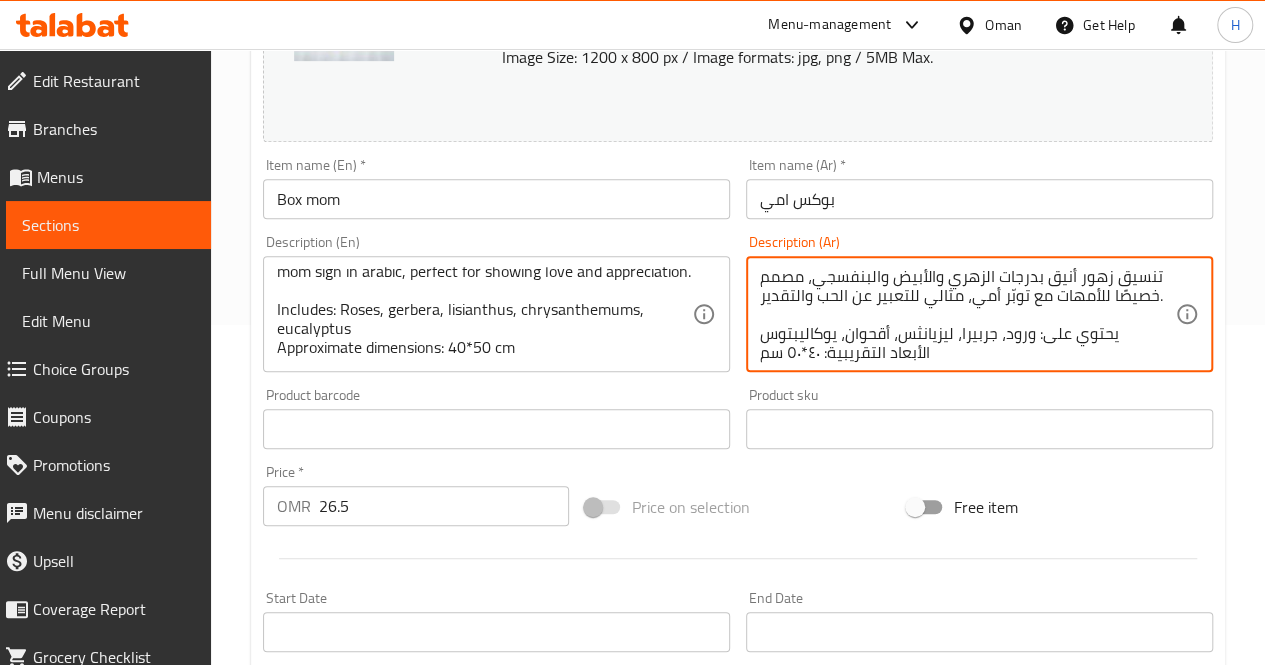 scroll, scrollTop: 341, scrollLeft: 0, axis: vertical 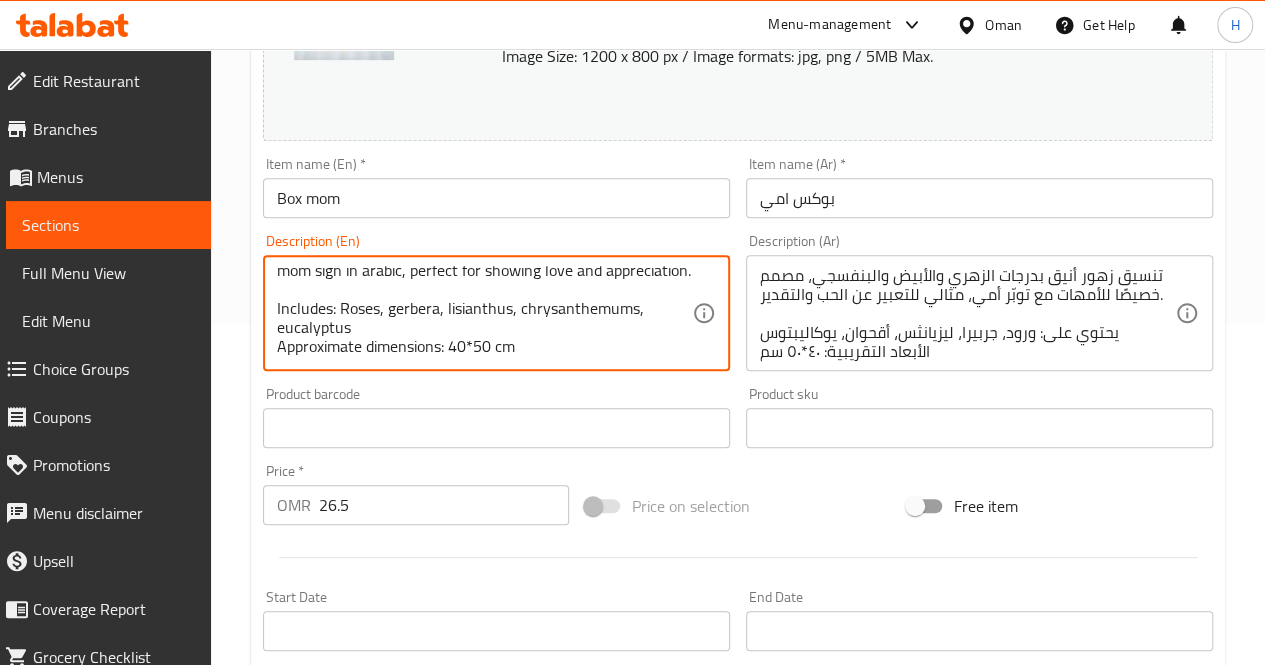click on "An elegant floral arrangement in soft pink, white, and lilac tones, designed especially for mothers and topped with a mom sign in arabic, perfect for showing love and appreciation.
Includes: Roses, gerbera, lisianthus, chrysanthemums, eucalyptus
Approximate dimensions: 40*50 cm" at bounding box center (484, 313) 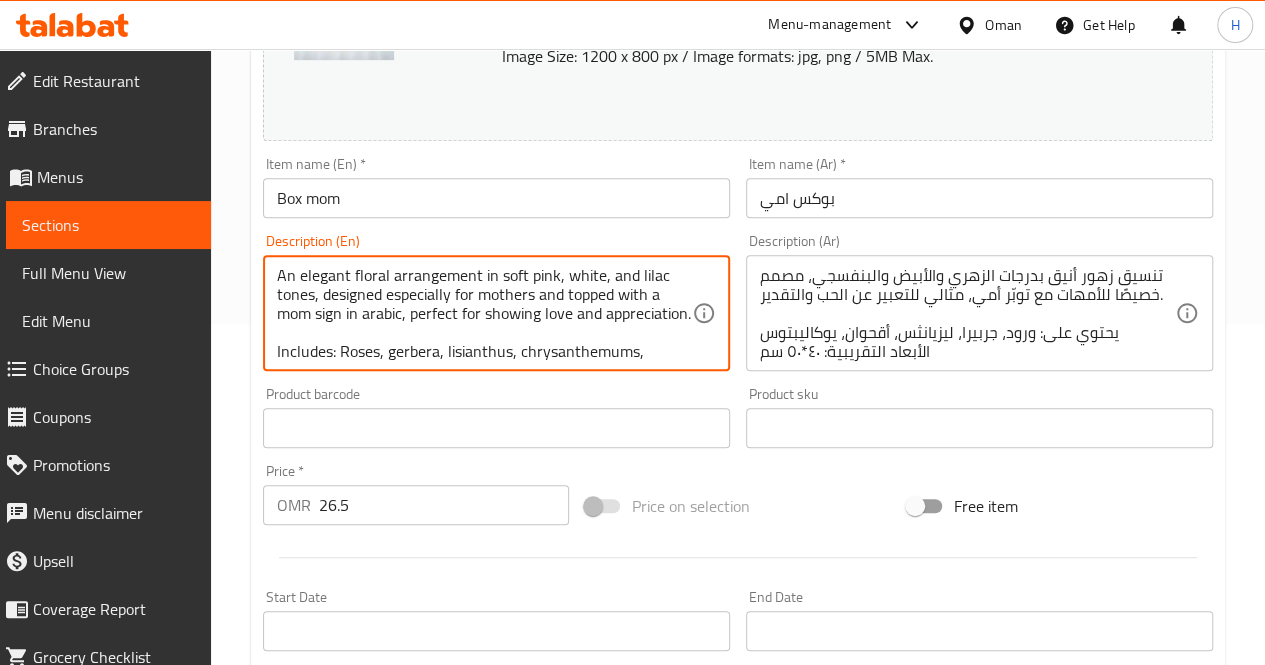 scroll, scrollTop: 62, scrollLeft: 0, axis: vertical 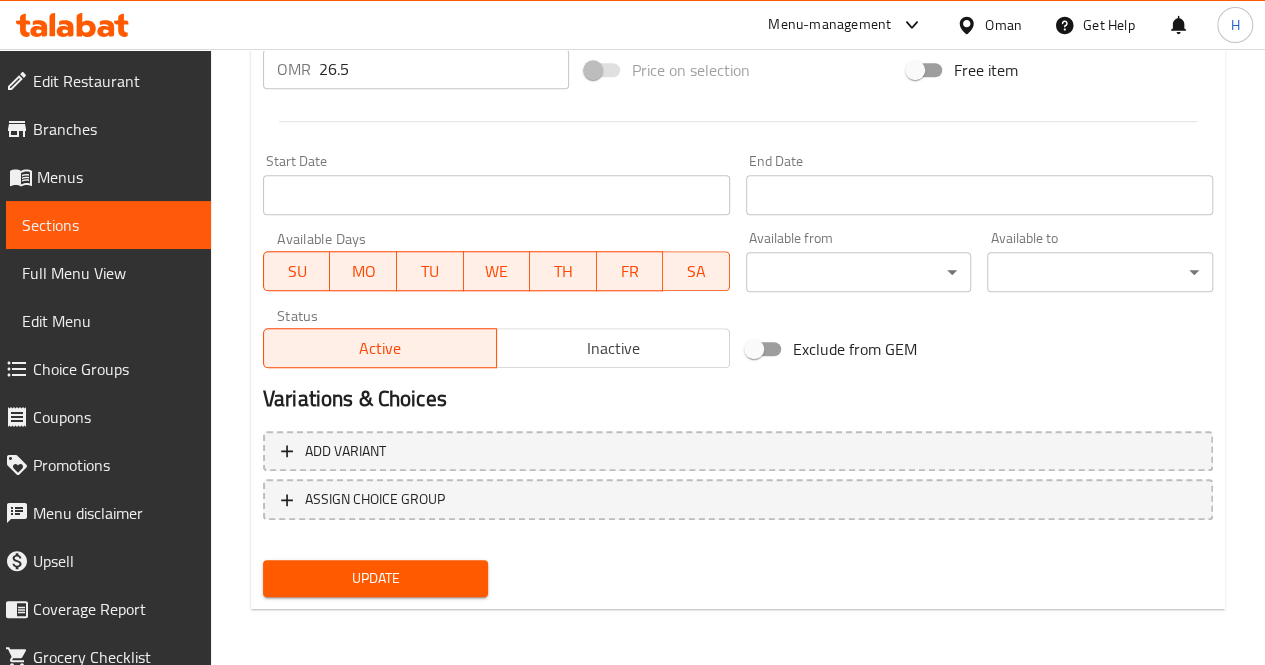 click on "Update" at bounding box center [376, 578] 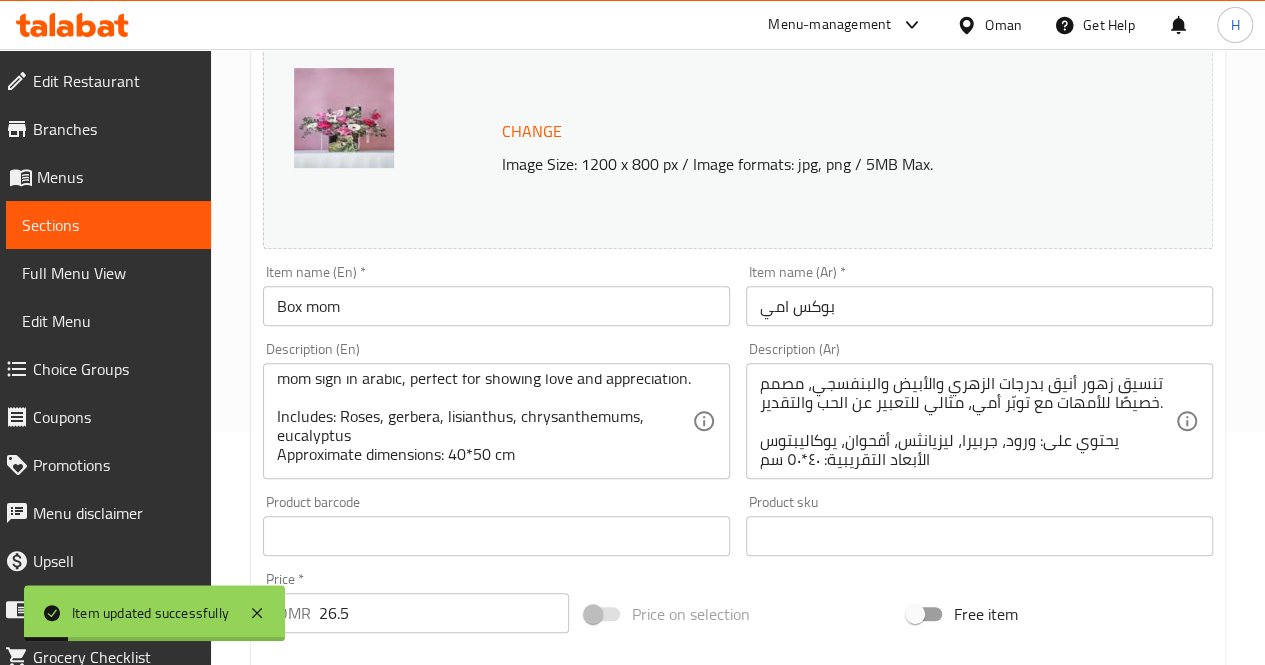 scroll, scrollTop: 0, scrollLeft: 0, axis: both 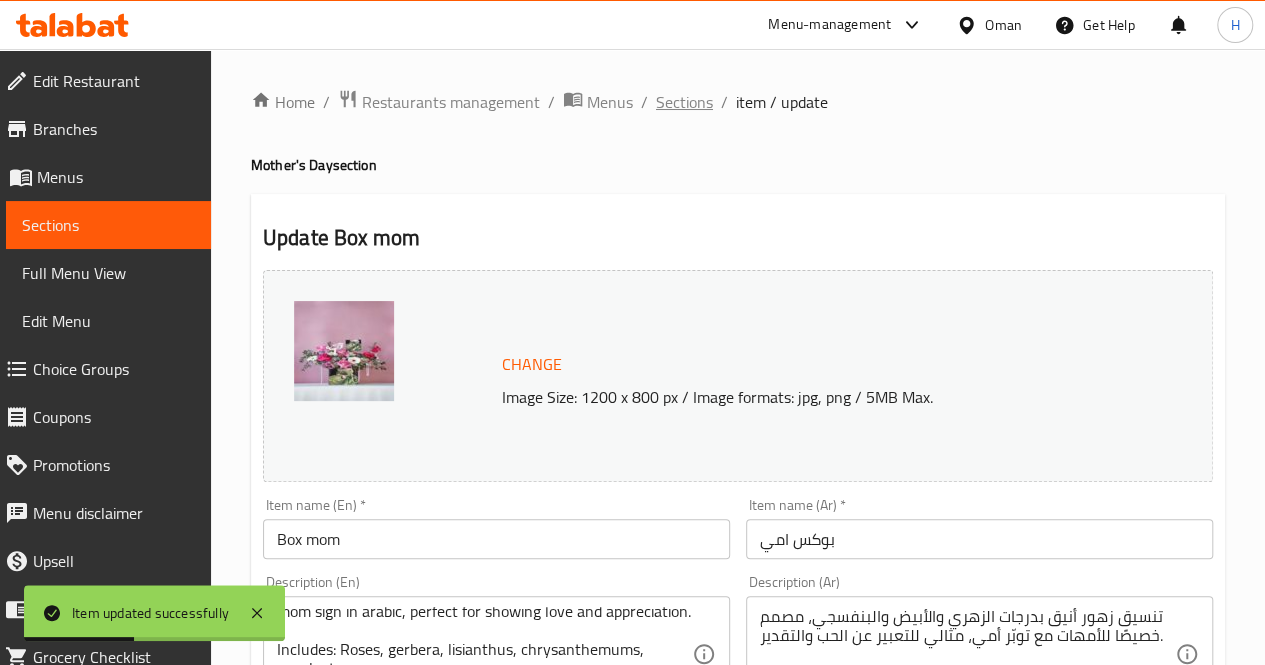 click on "Sections" at bounding box center (684, 102) 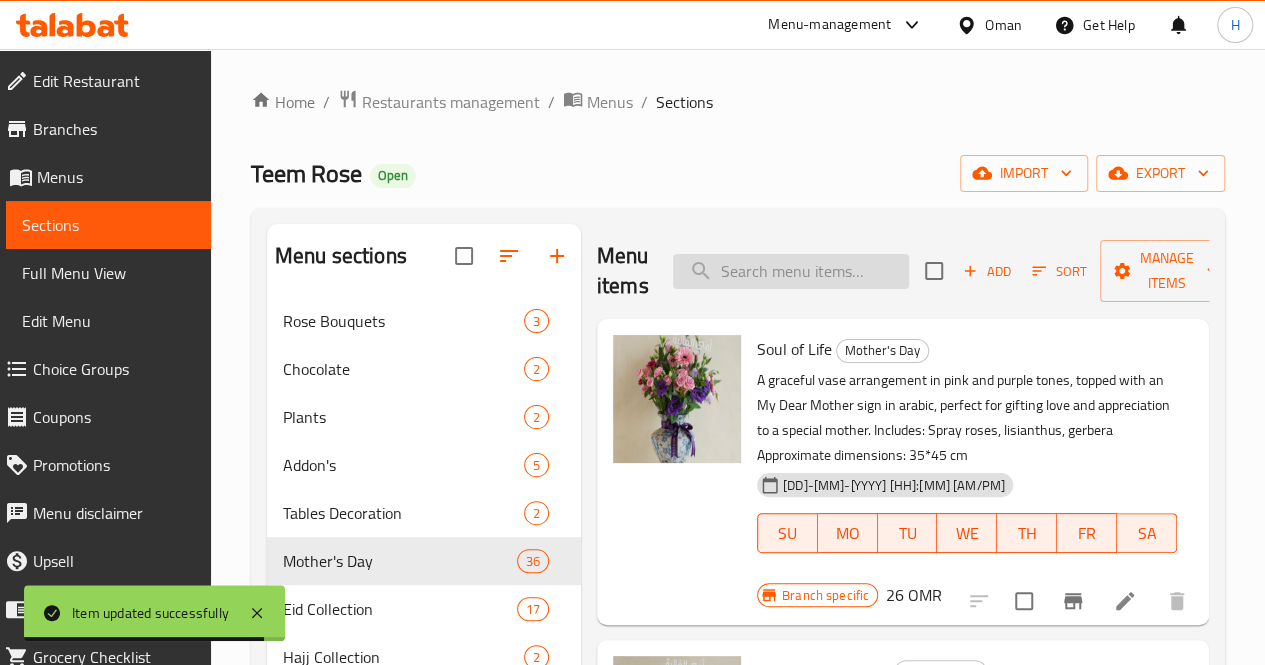 click at bounding box center [791, 271] 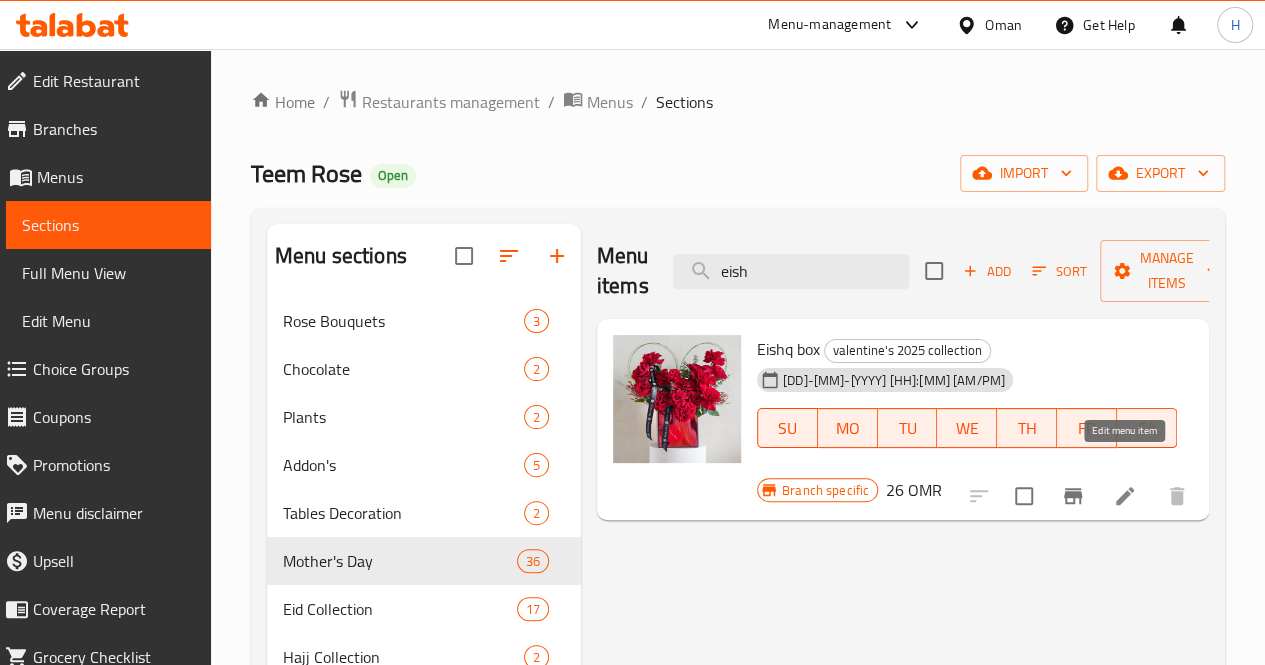 type on "eish" 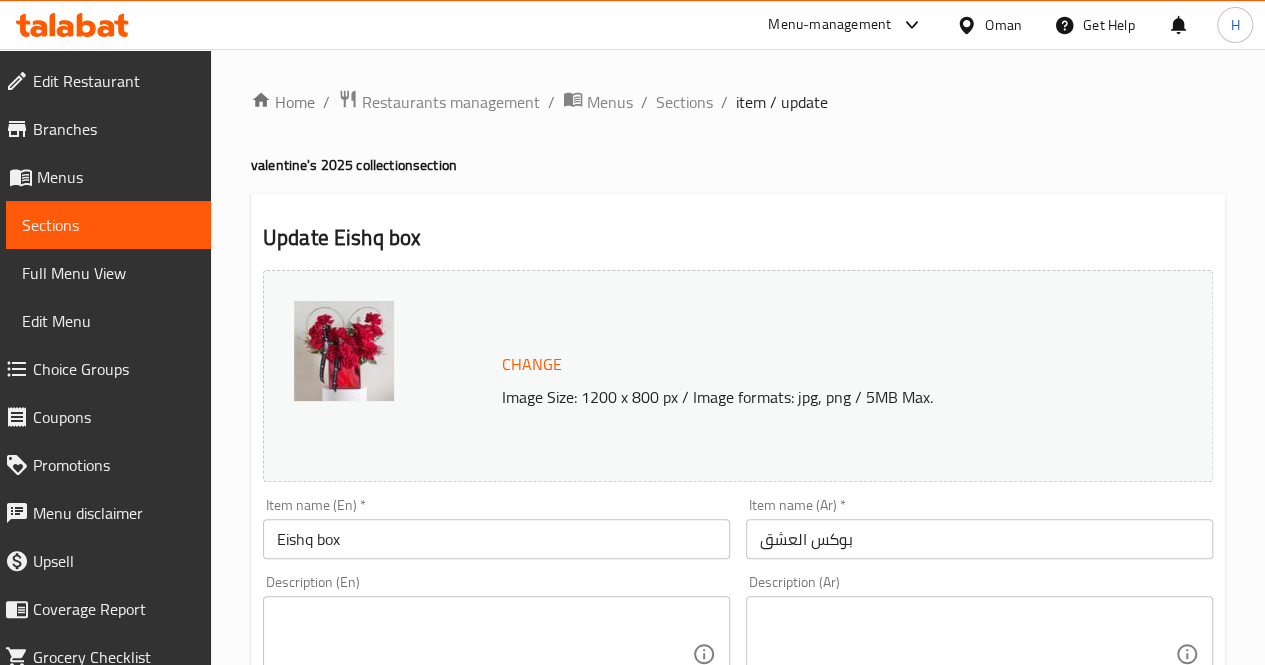 scroll, scrollTop: 142, scrollLeft: 0, axis: vertical 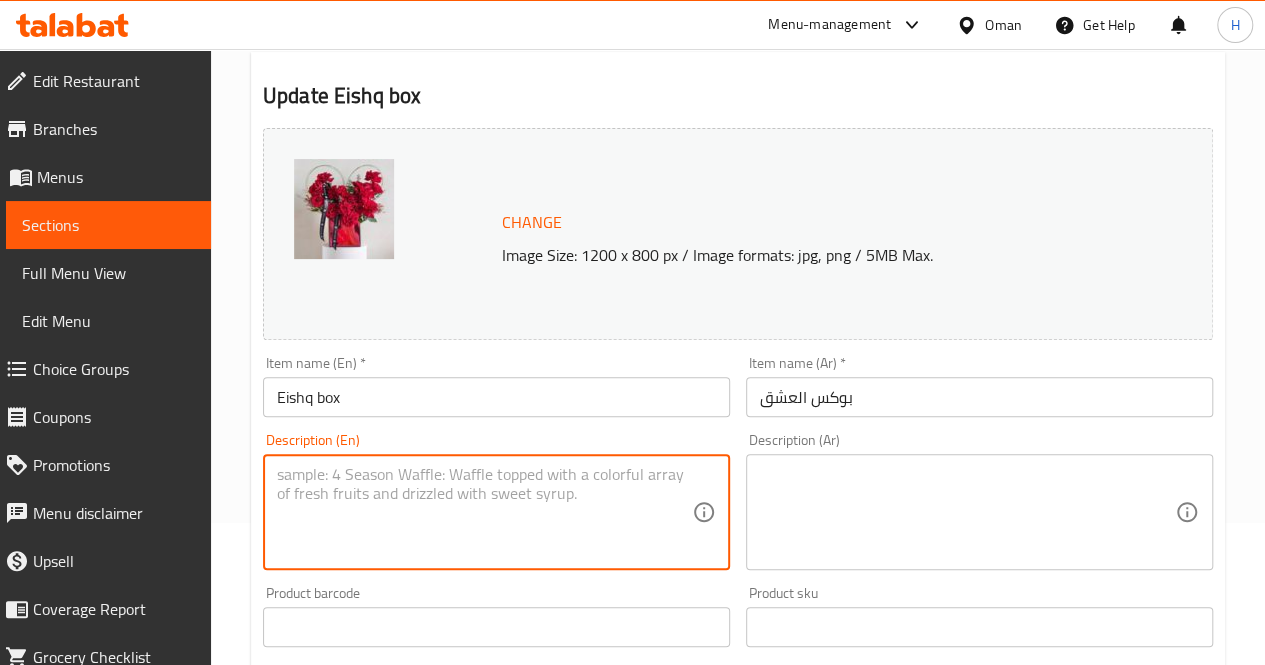 click at bounding box center (484, 512) 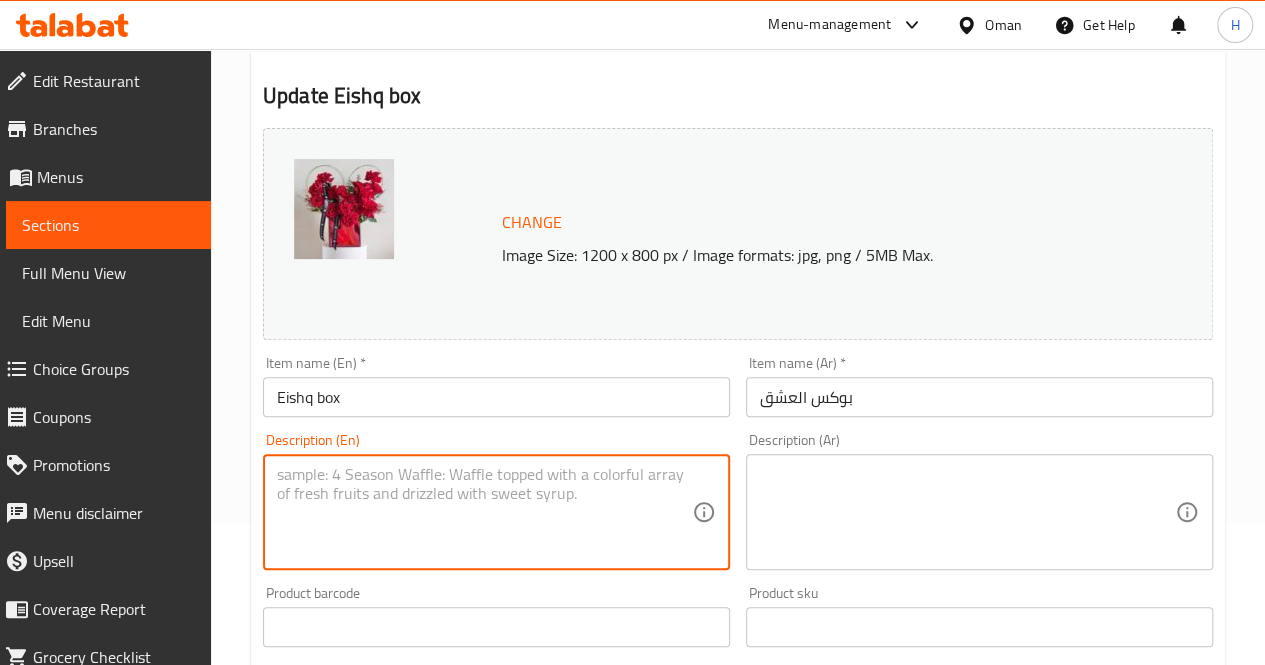 paste on "A bold and romantic arrangement featuring vibrant red blooms, perfect for love-filled celebrations or heartfelt gifting.
Includes: Red roses, spray roses, eucalyptus
Approximate dimensions: 35*40 cm" 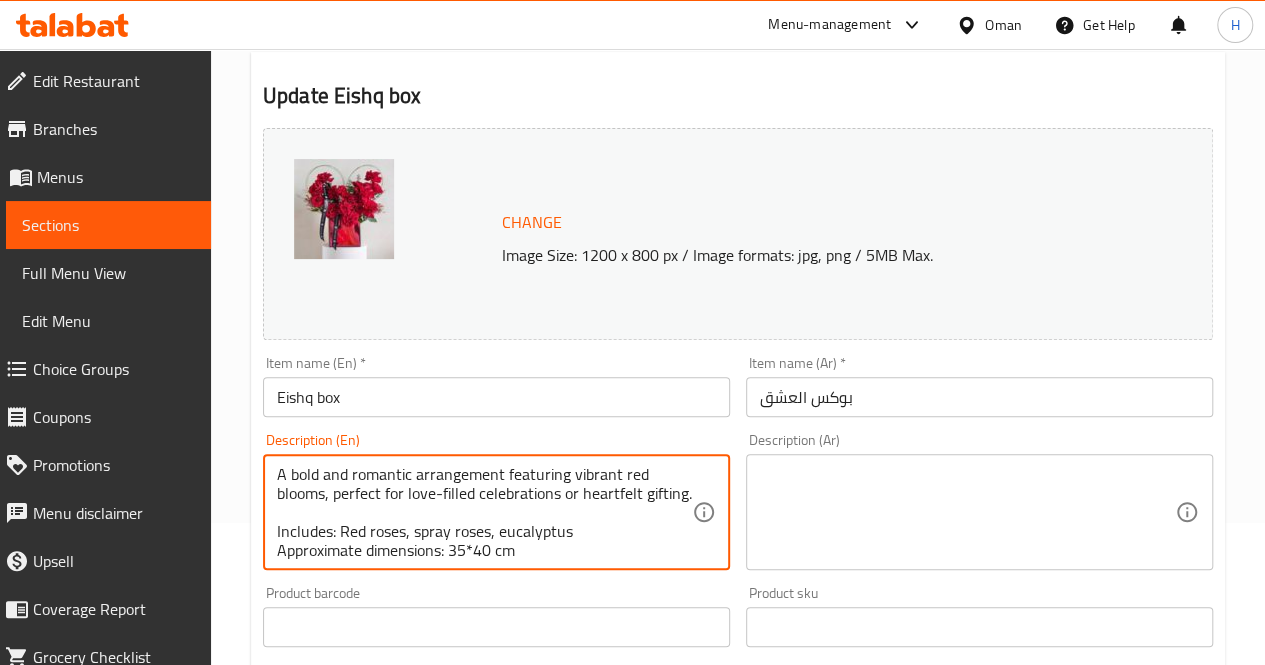 scroll, scrollTop: 24, scrollLeft: 0, axis: vertical 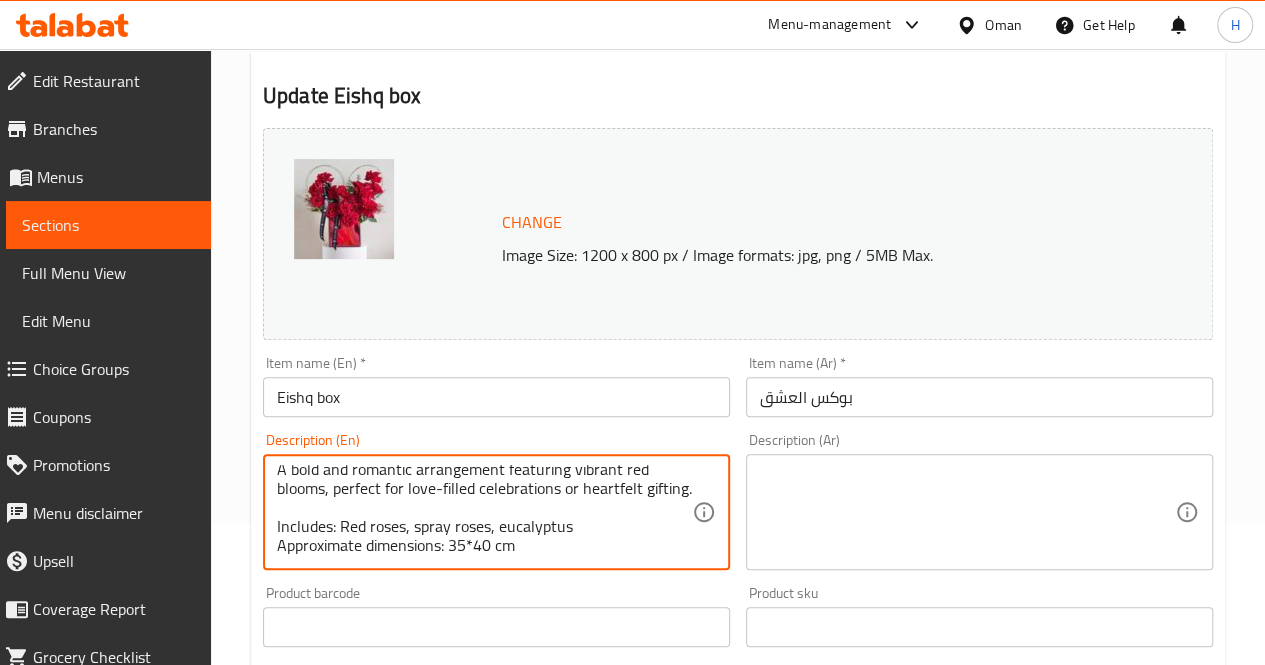 type on "A bold and romantic arrangement featuring vibrant red blooms, perfect for love-filled celebrations or heartfelt gifting.
Includes: Red roses, spray roses, eucalyptus
Approximate dimensions: 35*40 cm" 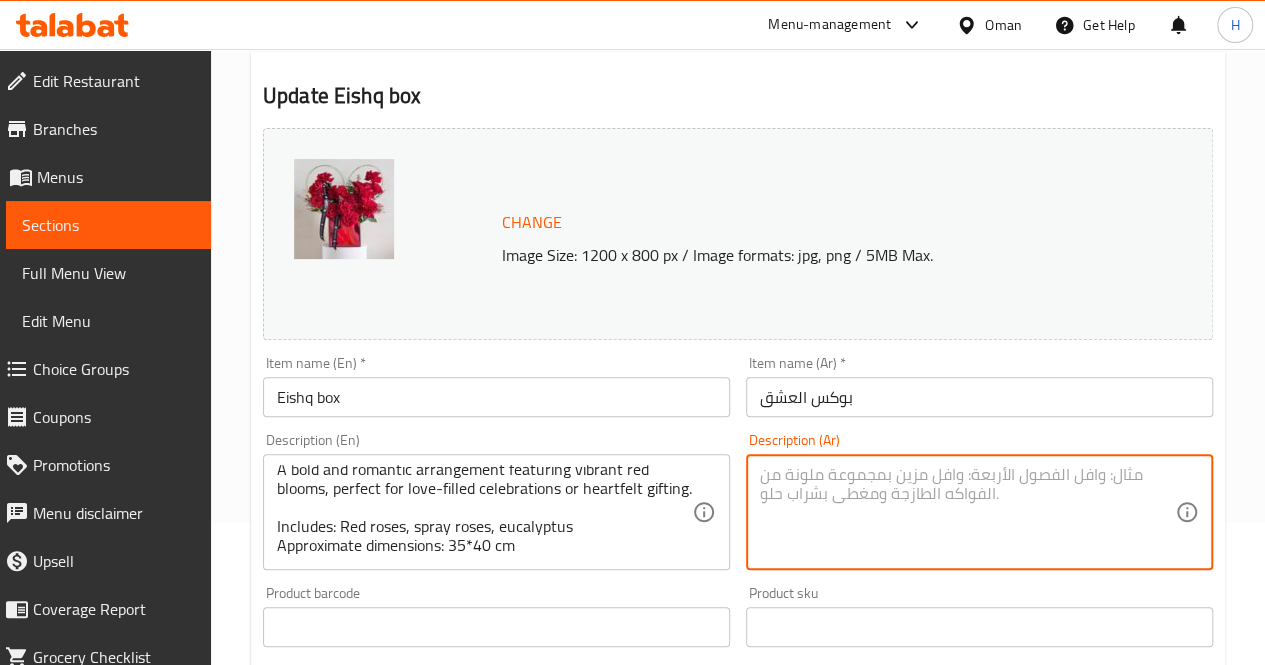 click at bounding box center (967, 512) 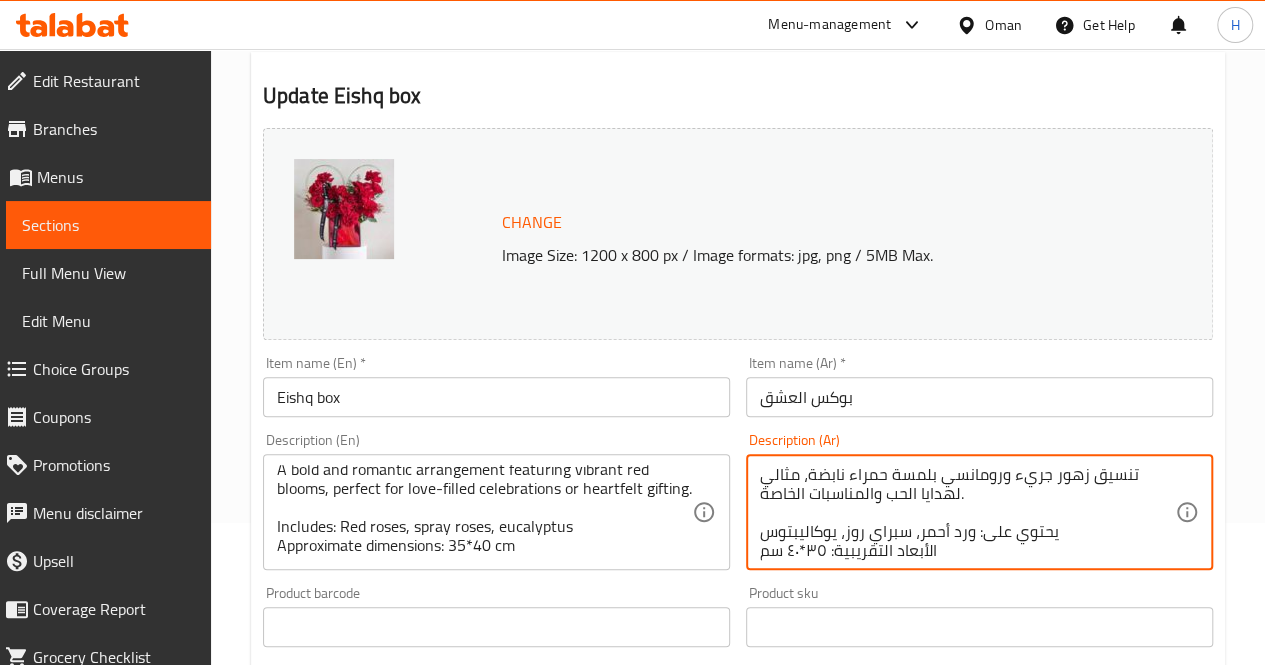 scroll, scrollTop: 18, scrollLeft: 0, axis: vertical 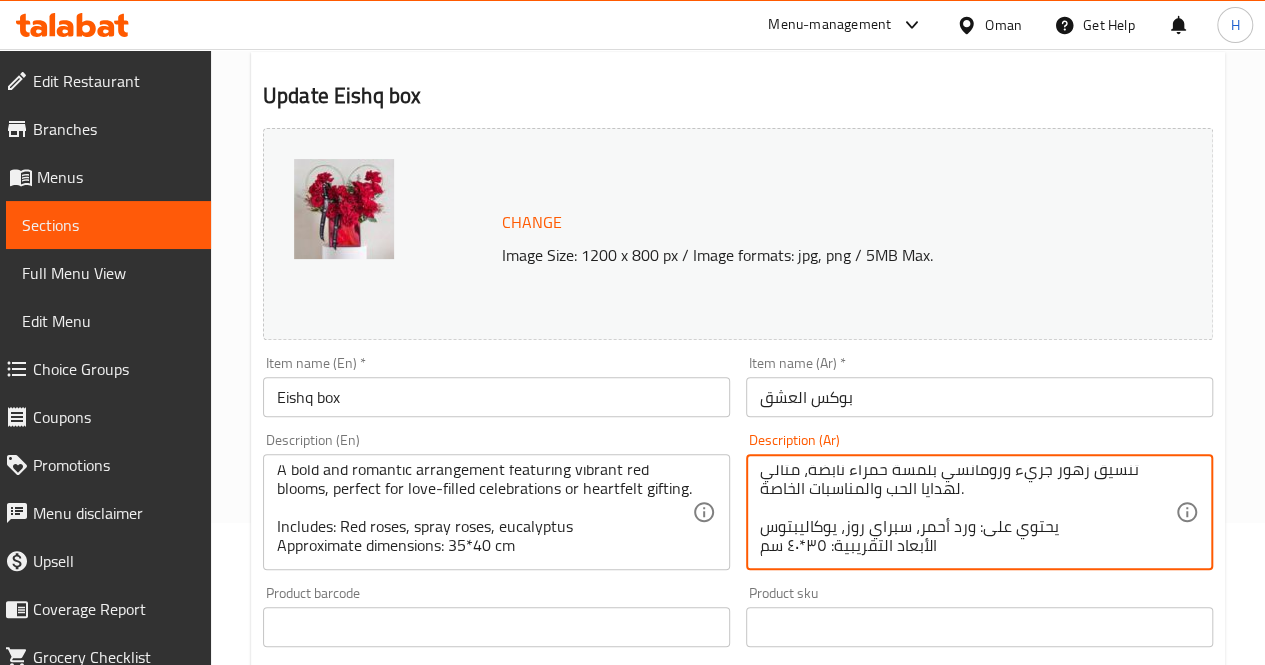 click on "تنسيق زهور جريء ورومانسي بلمسة حمراء نابضة، مثالي لهدايا الحب والمناسبات الخاصة.
يحتوي على: ورد أحمر، سبراي روز، يوكاليبتوس
الأبعاد التقريبية: ٣٥*٤٠ سم" at bounding box center (967, 512) 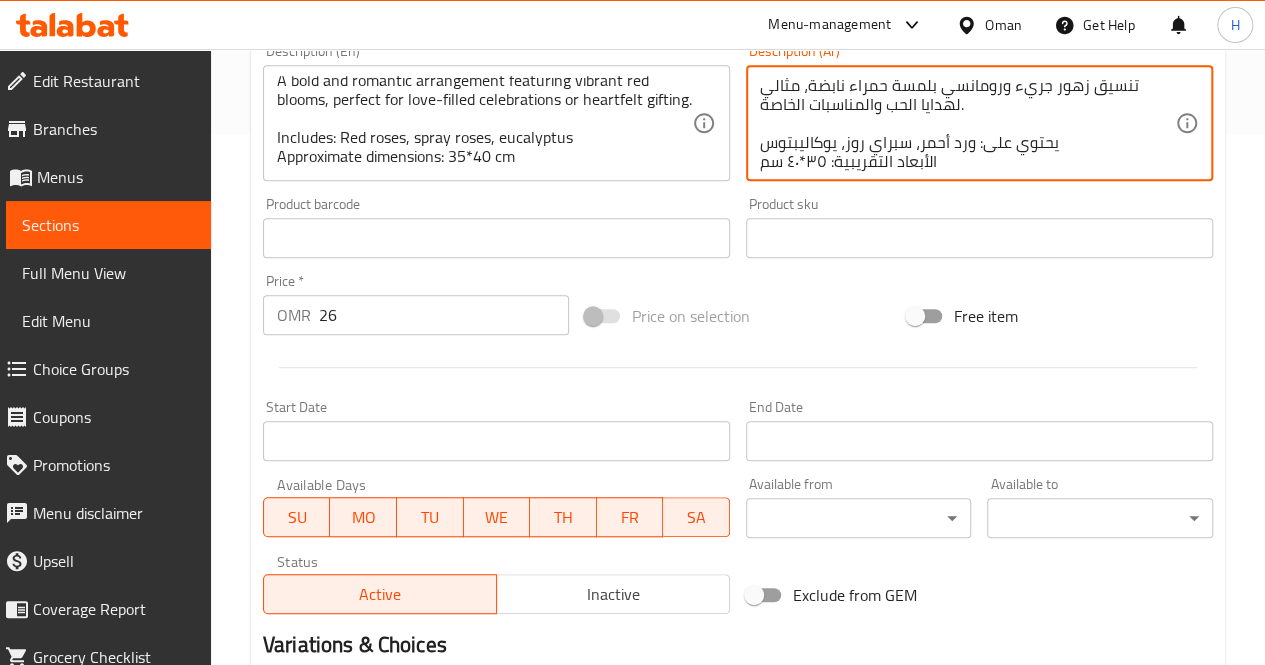 scroll, scrollTop: 777, scrollLeft: 0, axis: vertical 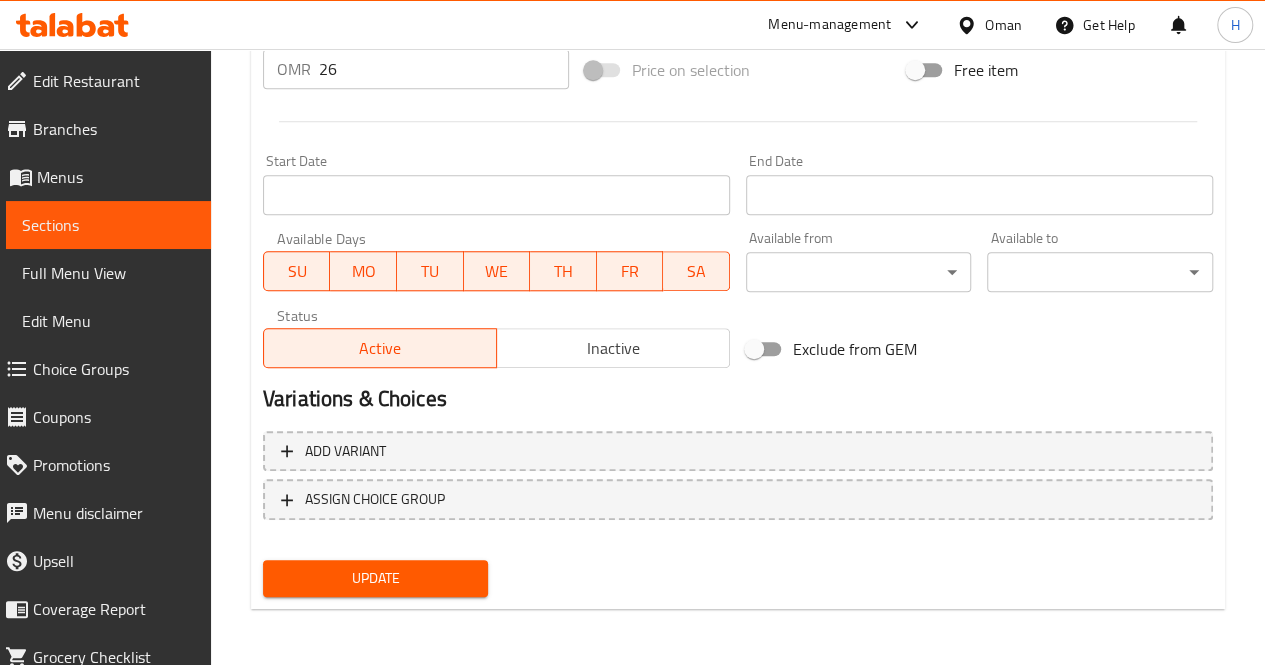 type on "تنسيق زهور جريء ورومانسي بلمسة حمراء نابضة، مثالي لهدايا الحب والمناسبات الخاصة.
يحتوي على: ورد أحمر، سبراي روز، يوكاليبتوس
الأبعاد التقريبية: ٣٥*٤٠ سم" 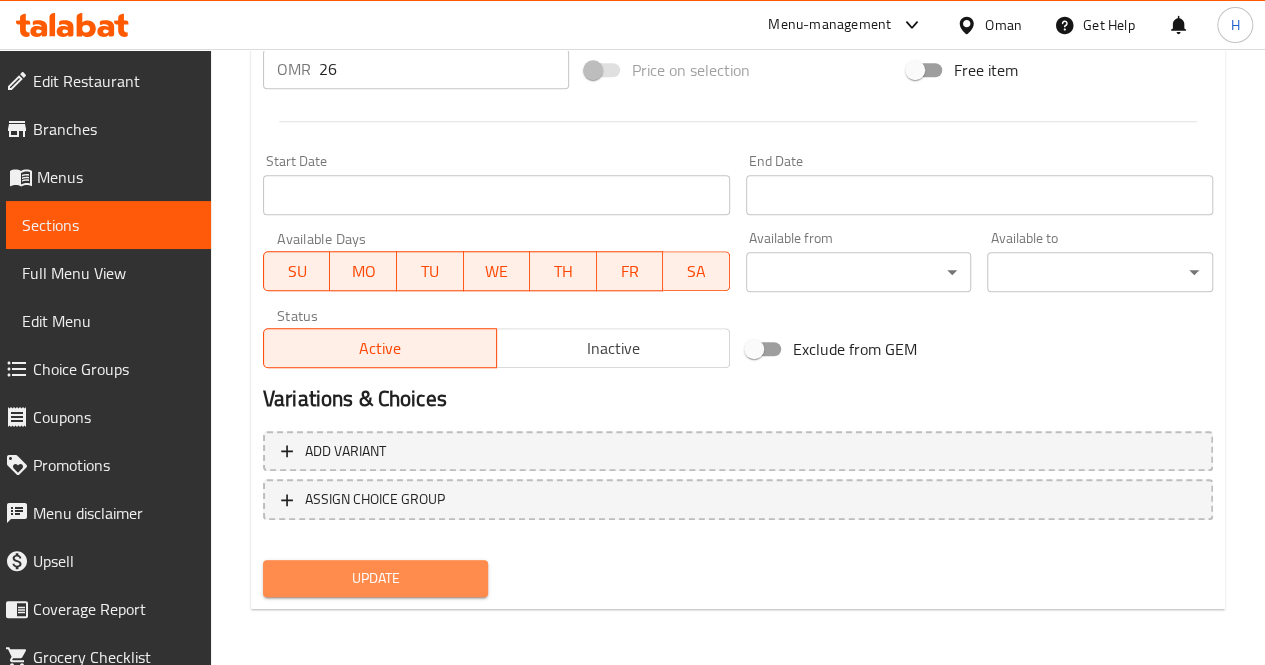 click on "Update" at bounding box center (376, 578) 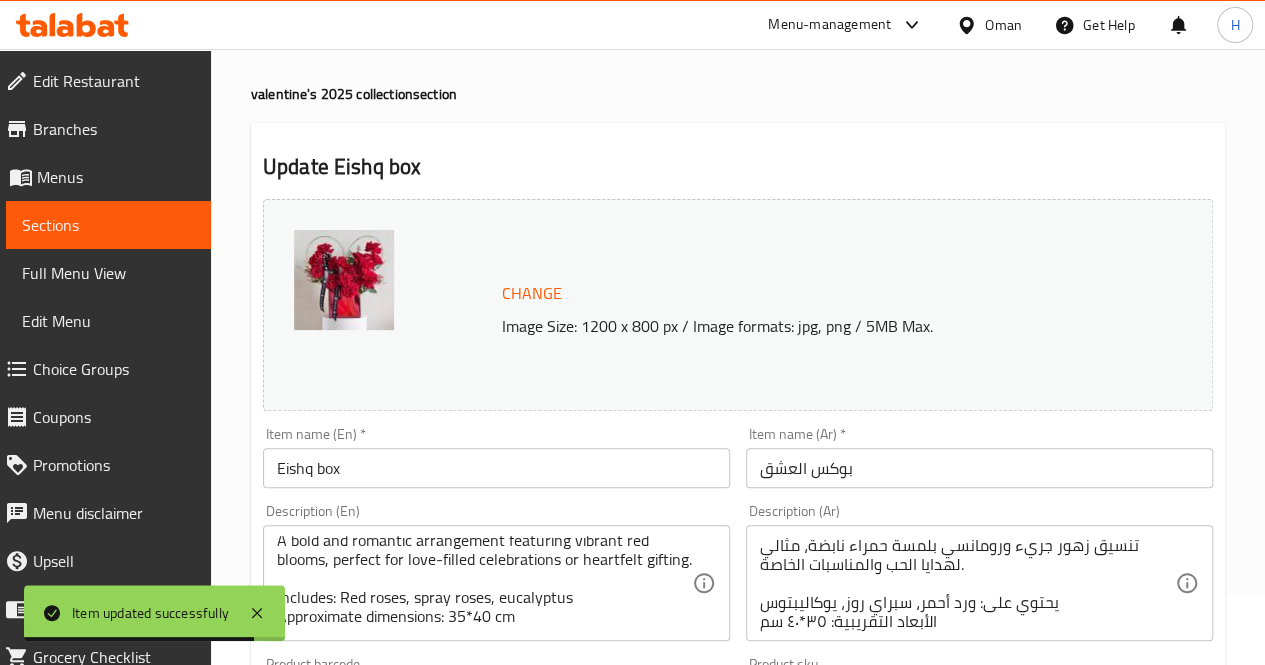 scroll, scrollTop: 0, scrollLeft: 0, axis: both 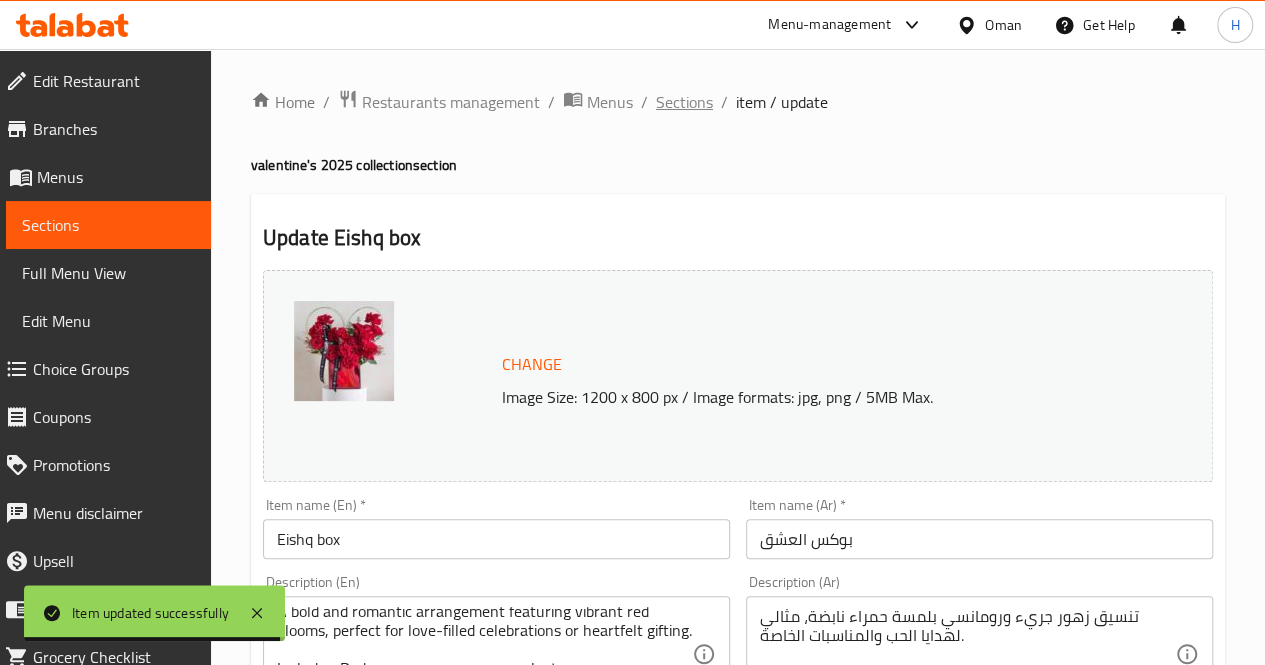 click on "Sections" at bounding box center [684, 102] 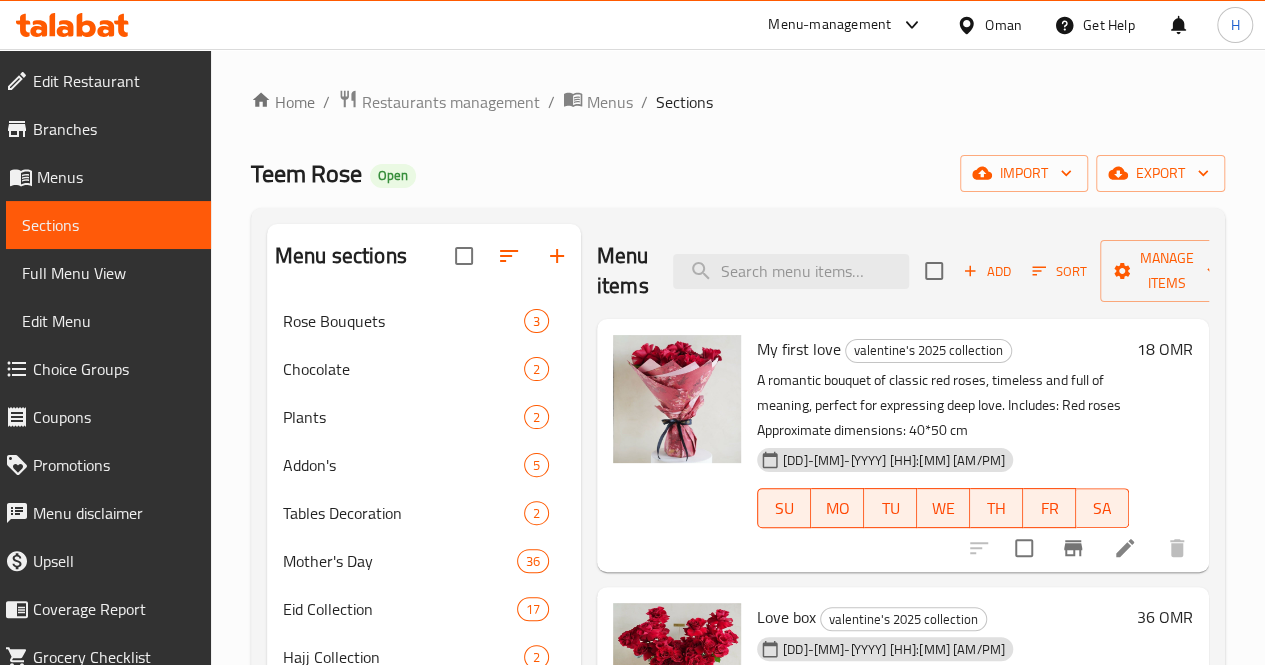click on "Menu items Add Sort Manage items" at bounding box center (903, 271) 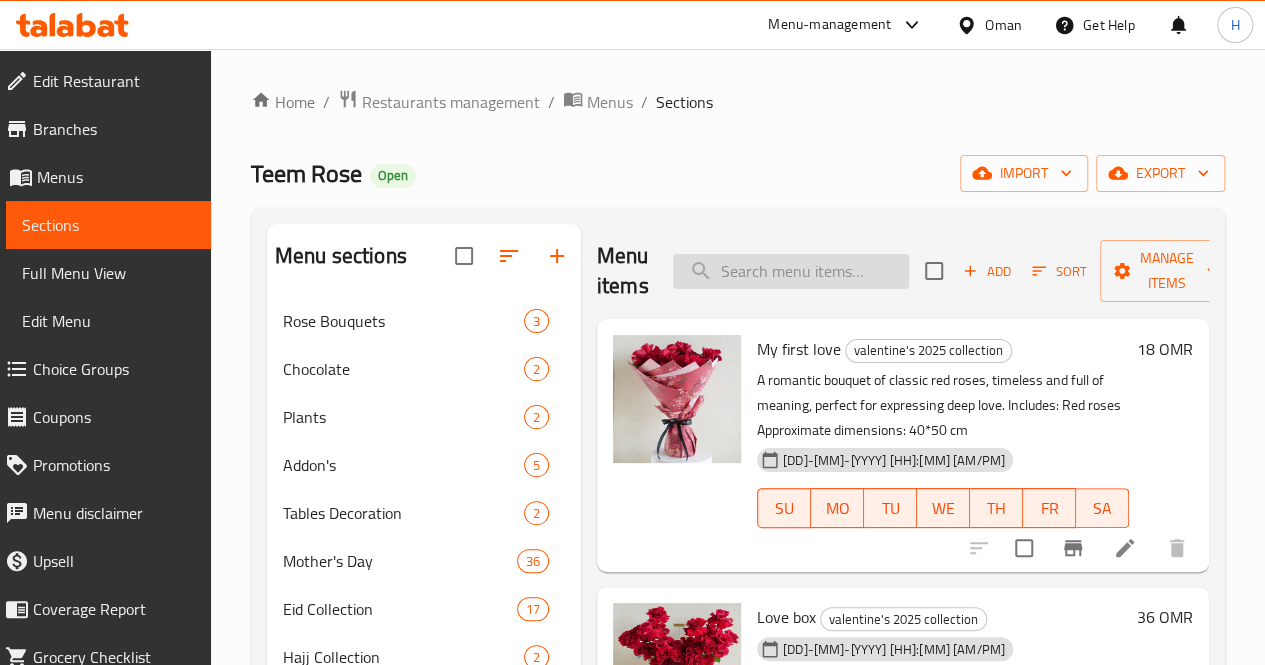 click at bounding box center (791, 271) 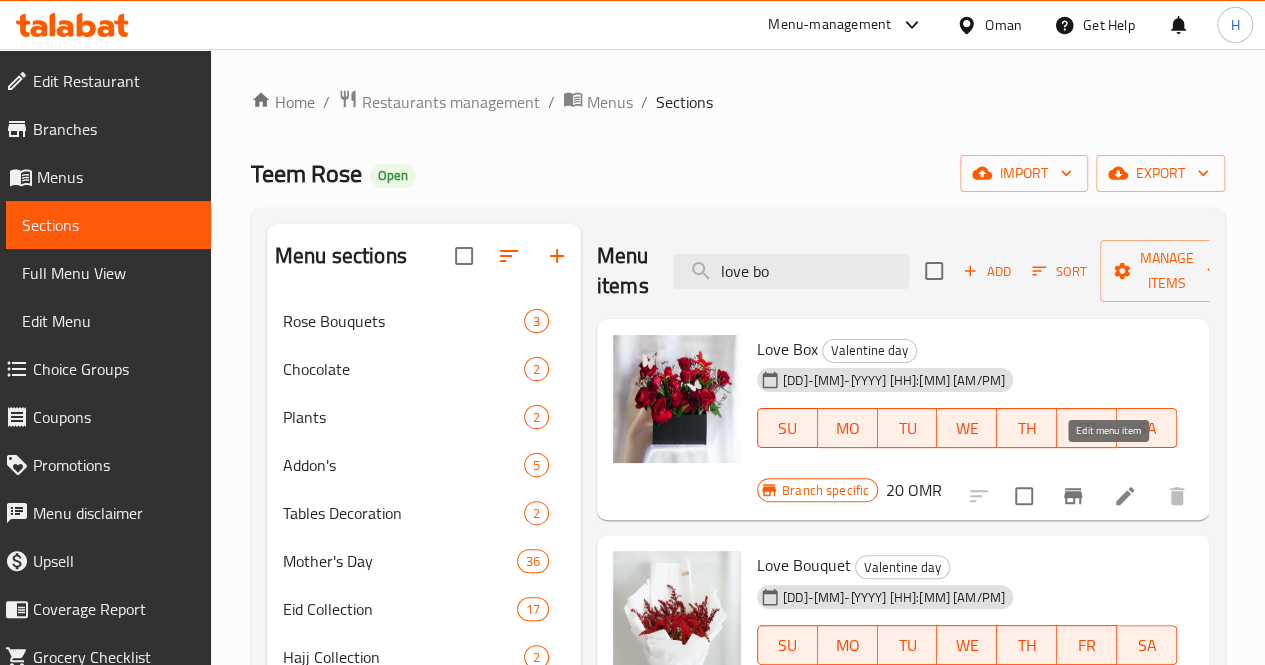 type on "love bo" 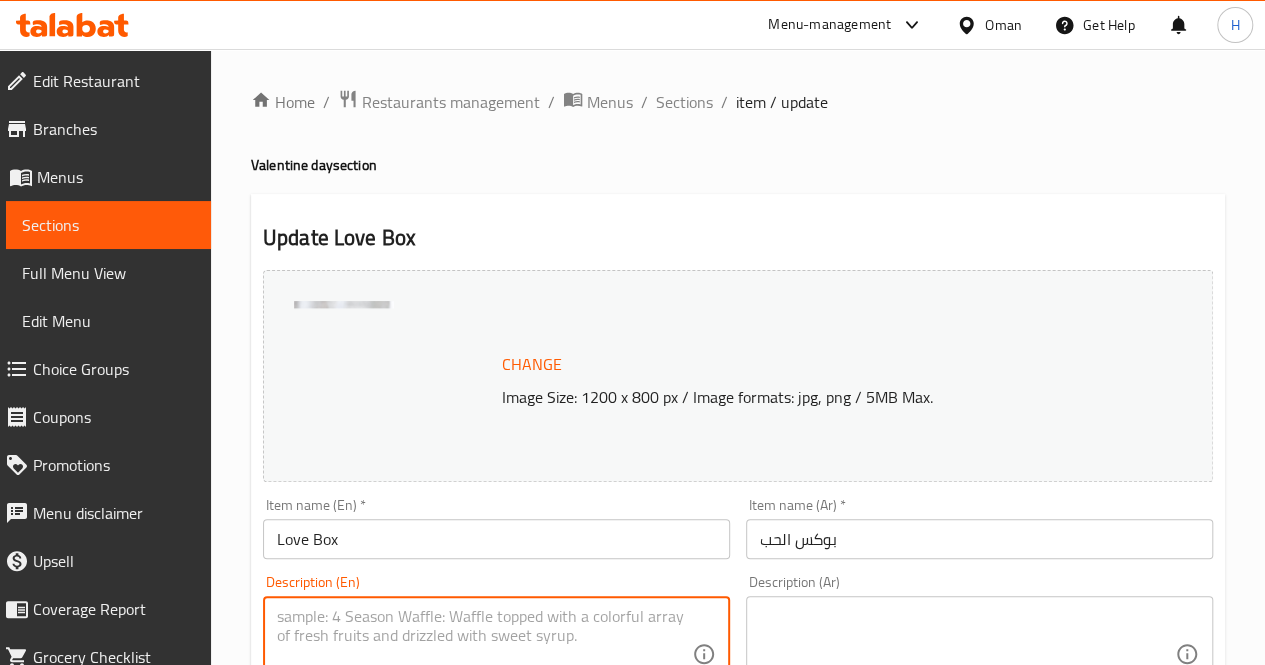 click at bounding box center [484, 654] 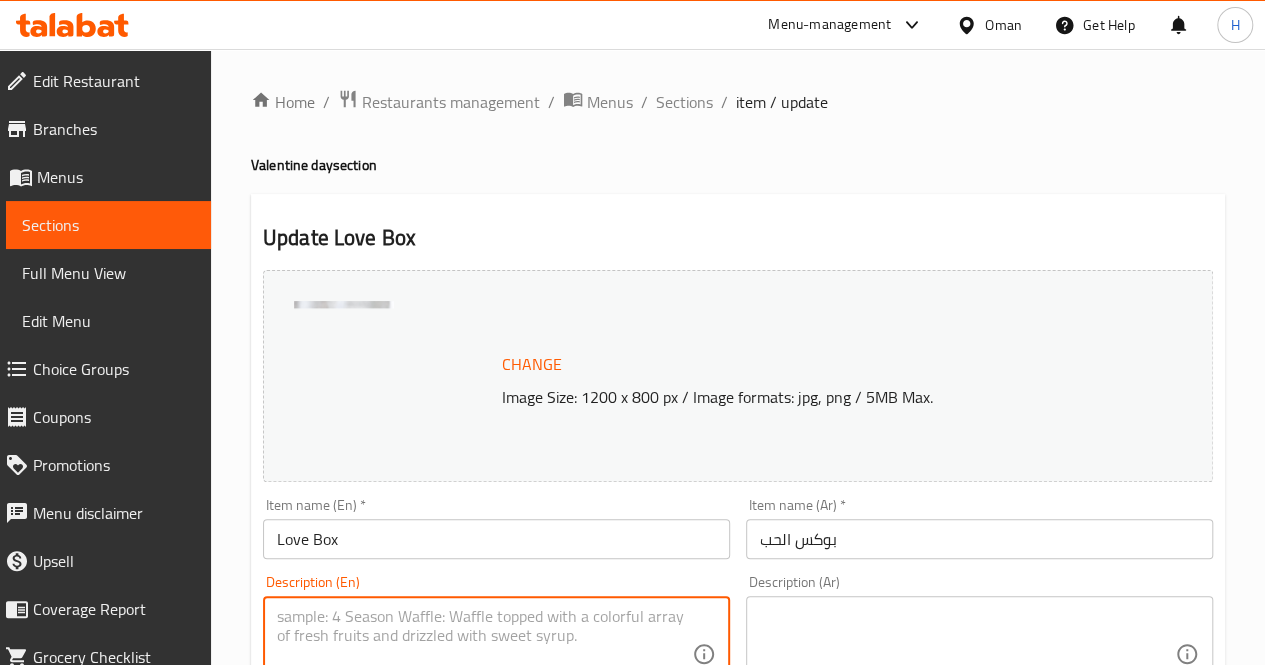 paste on "An elegant floral box filled with deep red roses, paired with an I love you heart tag, a timeless gesture of love and affection.
Includes: Red roses
Approximate dimensions: 45*35 cm" 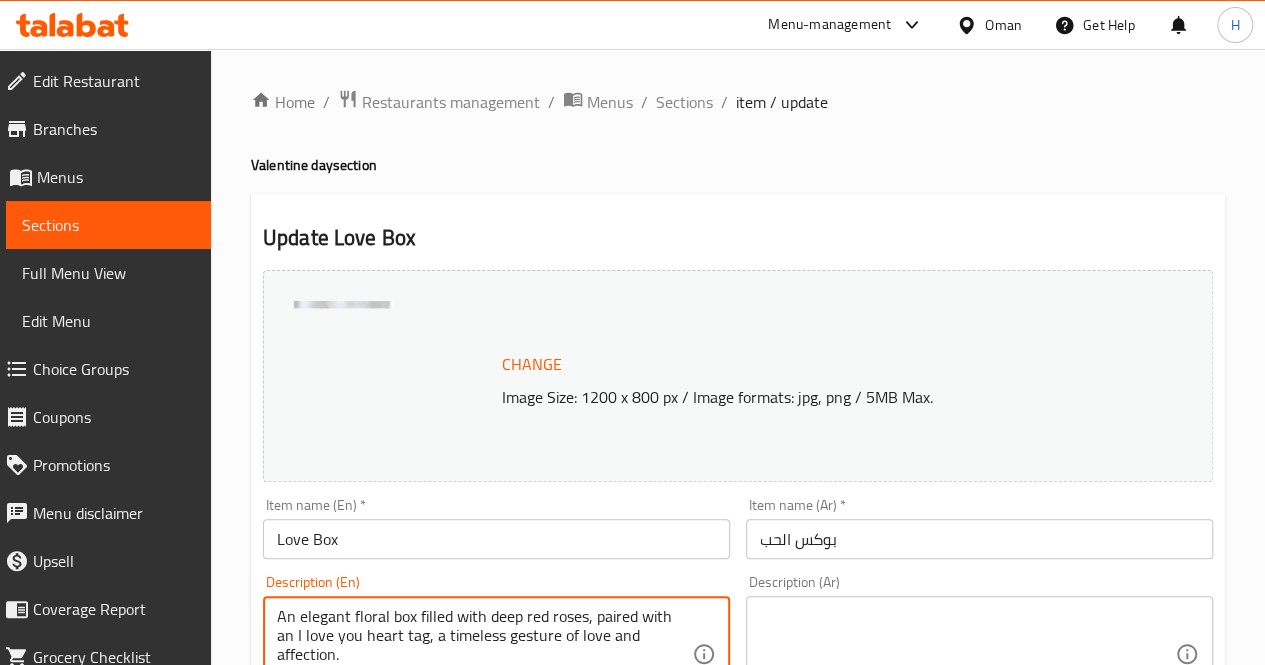 scroll, scrollTop: 36, scrollLeft: 0, axis: vertical 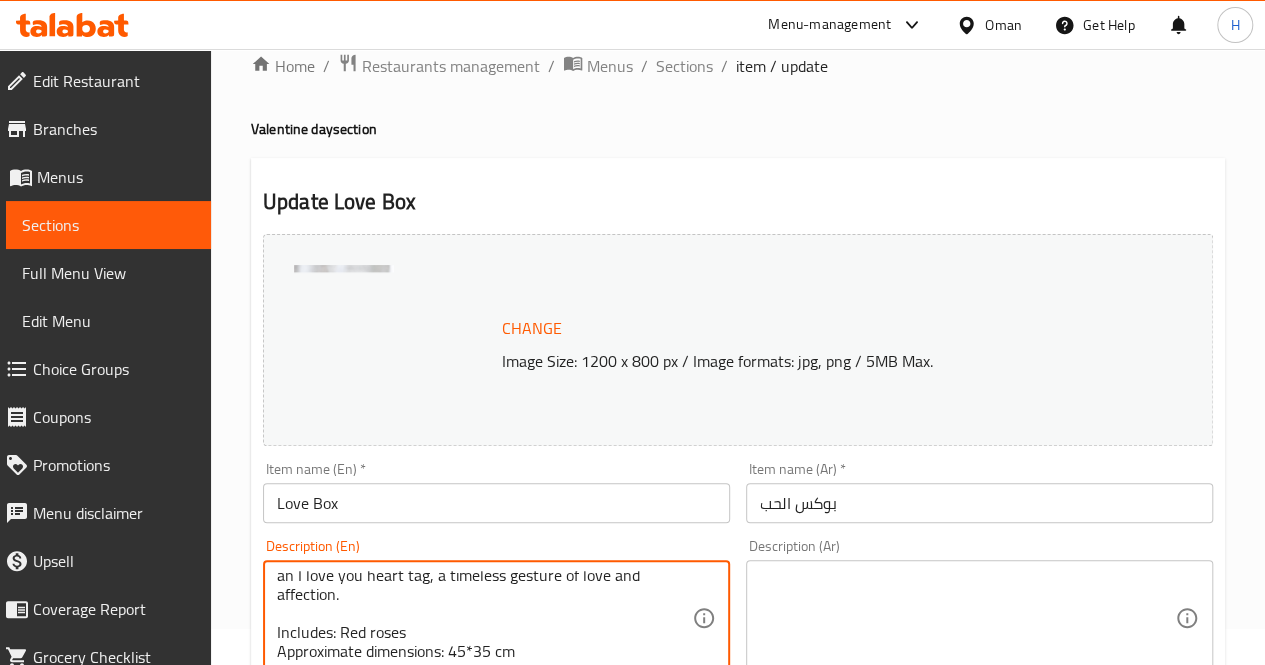click on "An elegant floral box filled with deep red roses, paired with an I love you heart tag, a timeless gesture of love and affection.
Includes: Red roses
Approximate dimensions: 45*35 cm" at bounding box center [484, 618] 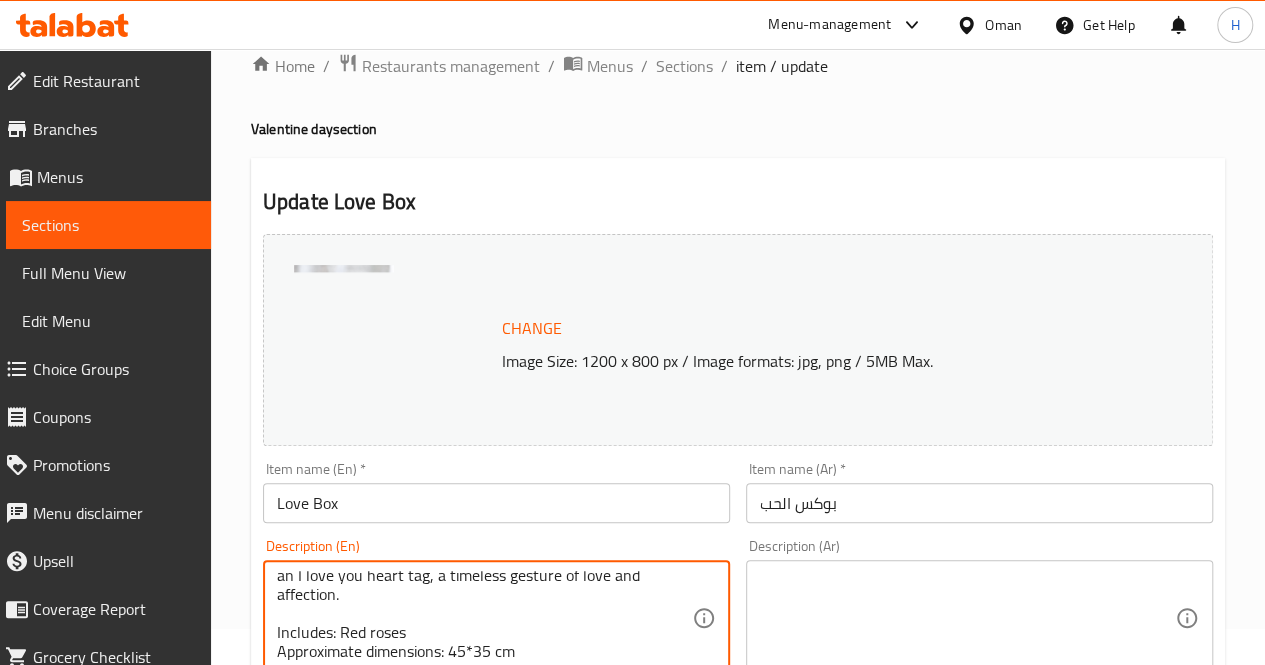 type on "An elegant floral box filled with deep red roses, paired with an I love you heart tag, a timeless gesture of love and affection.
Includes: Red roses
Approximate dimensions: 45*35 cm" 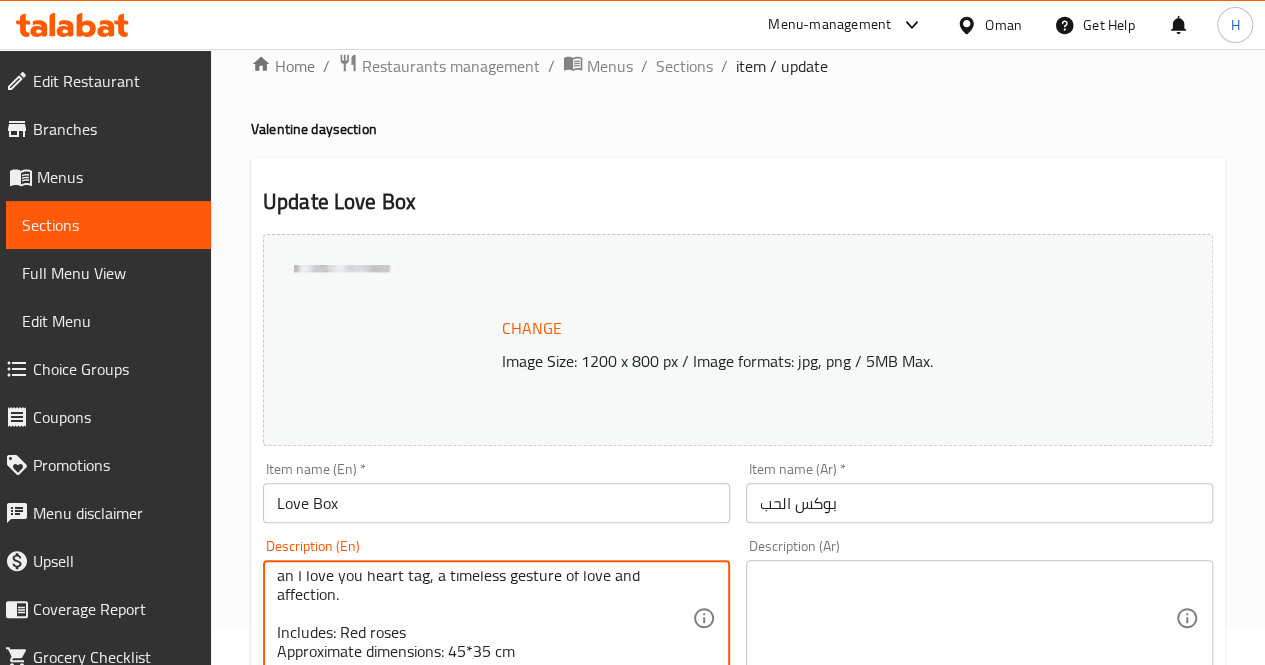 click at bounding box center (967, 618) 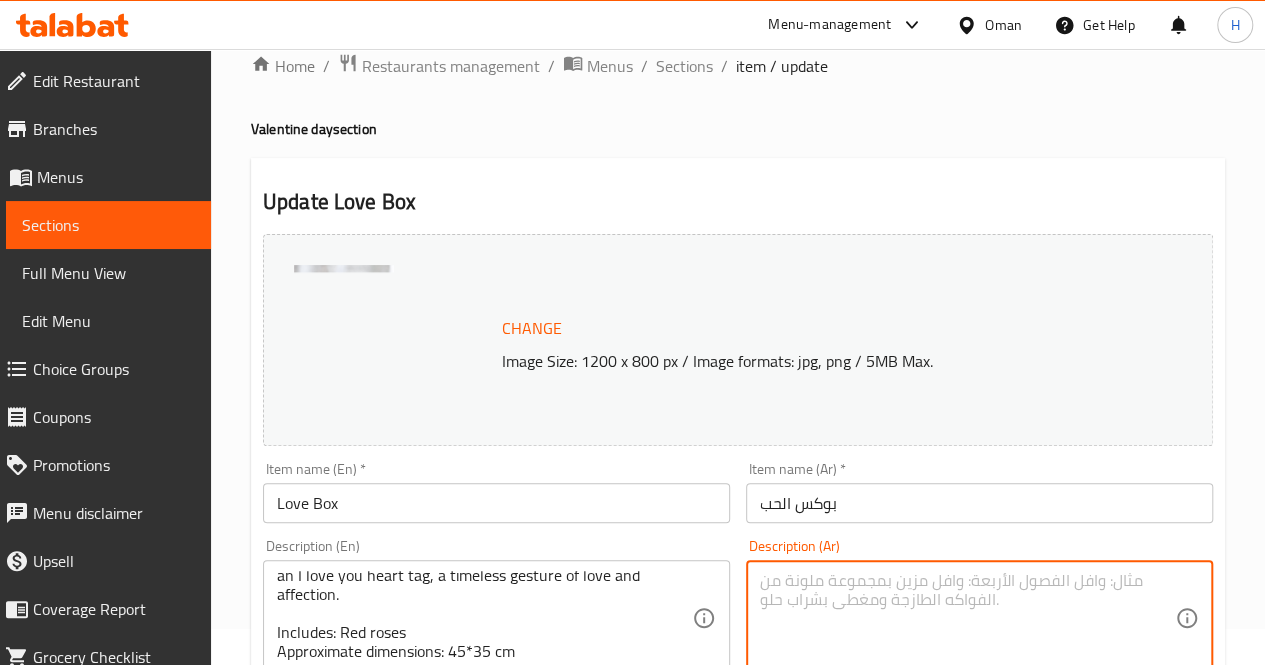 paste on "علبة ورد أنيقة تنبض بالورود الحمراء الغنية، مرفقة ببطاقة  لتكون هدية تعبّر عن الحب بأرقى الأساليب.
يحتوي على: ورد أحمر
الأبعاد التقريبية: 45*35 سم" 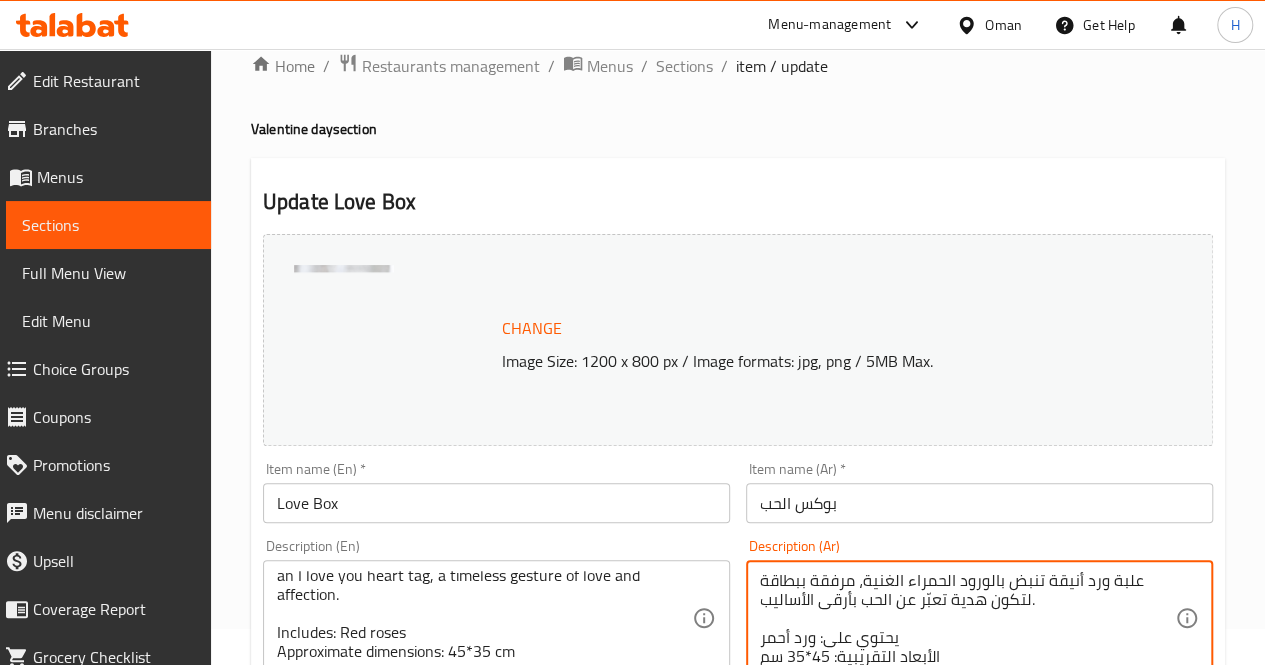 scroll, scrollTop: 18, scrollLeft: 0, axis: vertical 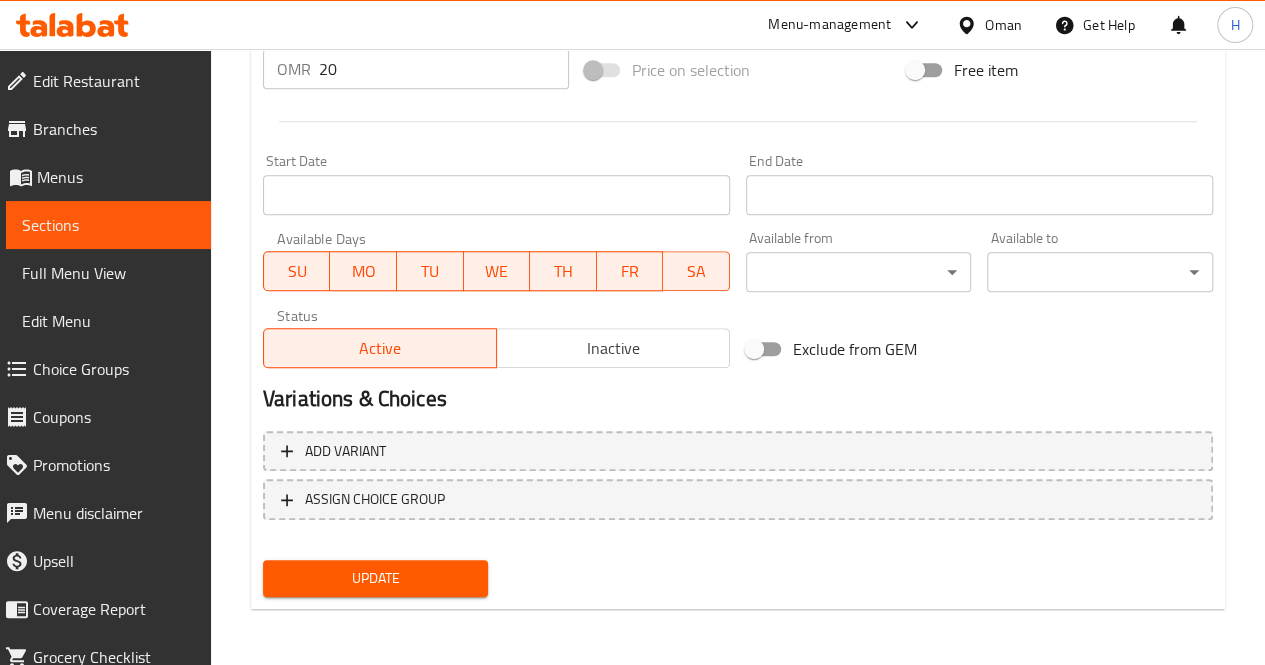 type on "علبة ورد أنيقة تنبض بالورود الحمراء الغنية، مرفقة ببطاقة  لتكون هدية تعبّر عن الحب بأرقى الأساليب.
يحتوي على: ورد أحمر
الأبعاد التقريبية: 45*35 سم" 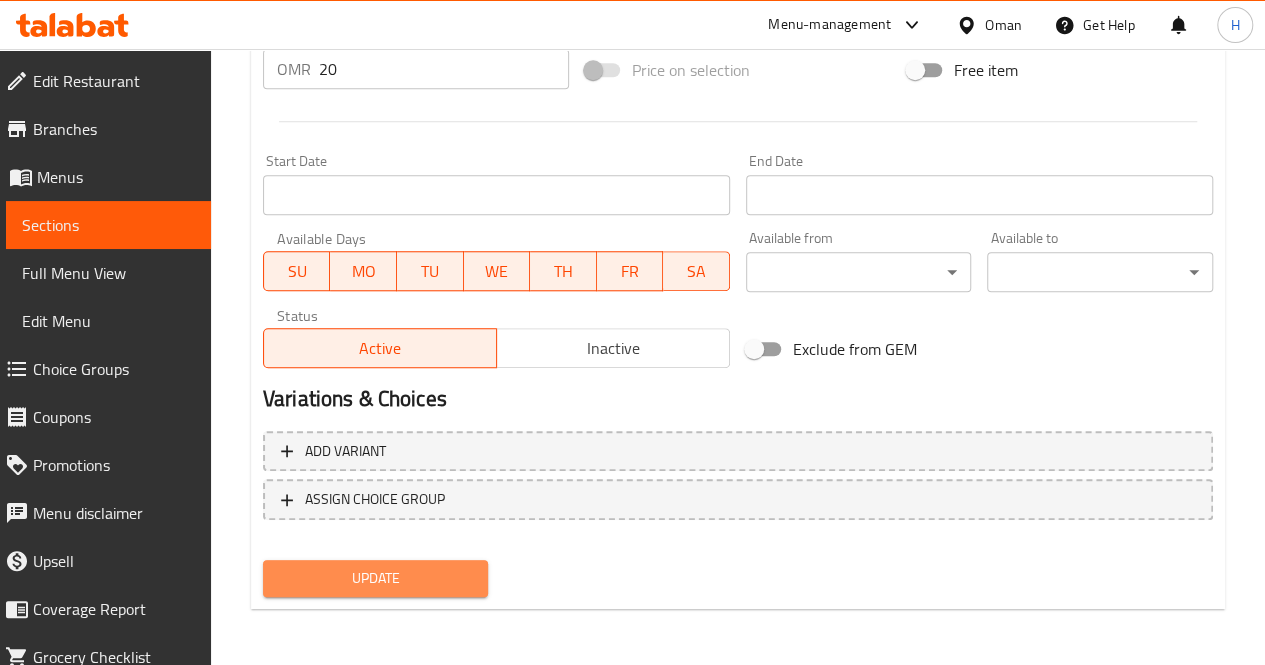 click on "Update" at bounding box center [376, 578] 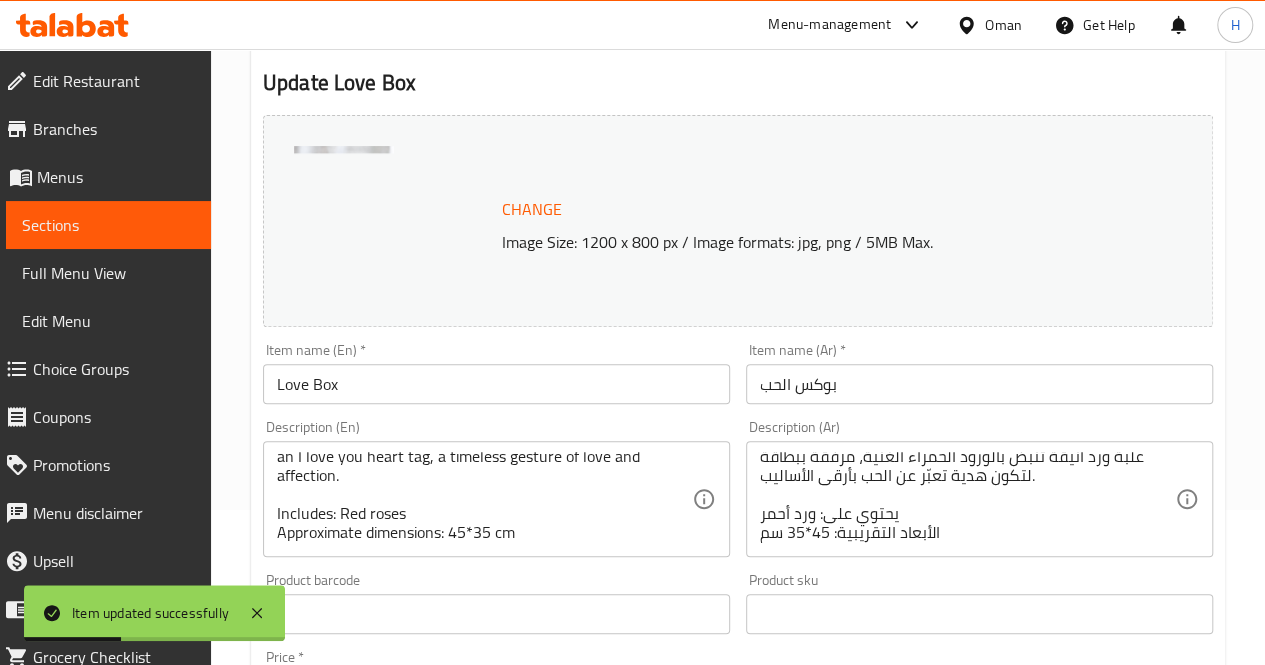 scroll, scrollTop: 0, scrollLeft: 0, axis: both 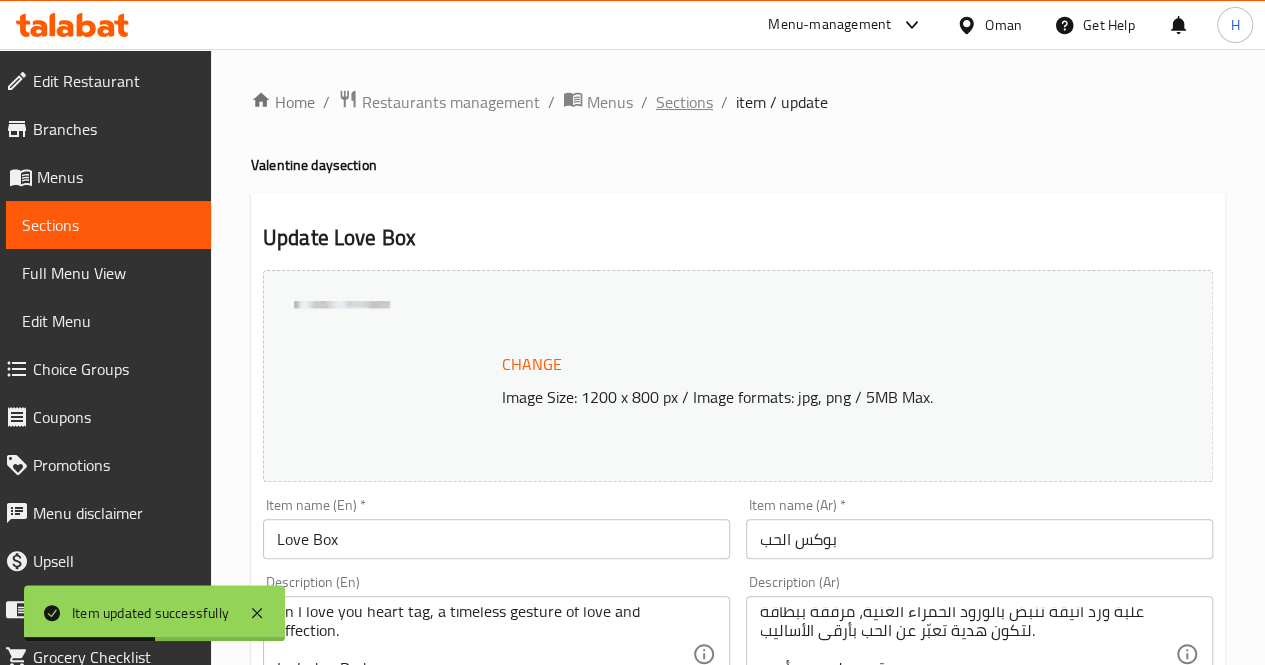 click on "Sections" at bounding box center (684, 102) 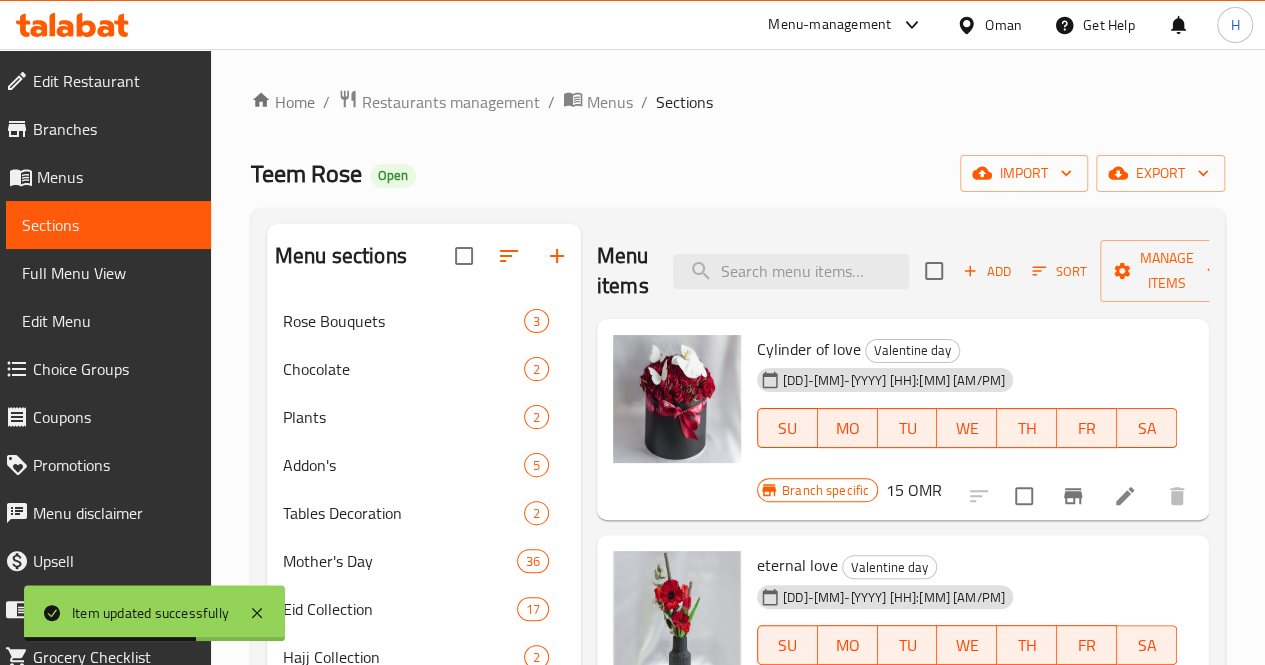 click on "Menu items Add Sort Manage items" at bounding box center [903, 271] 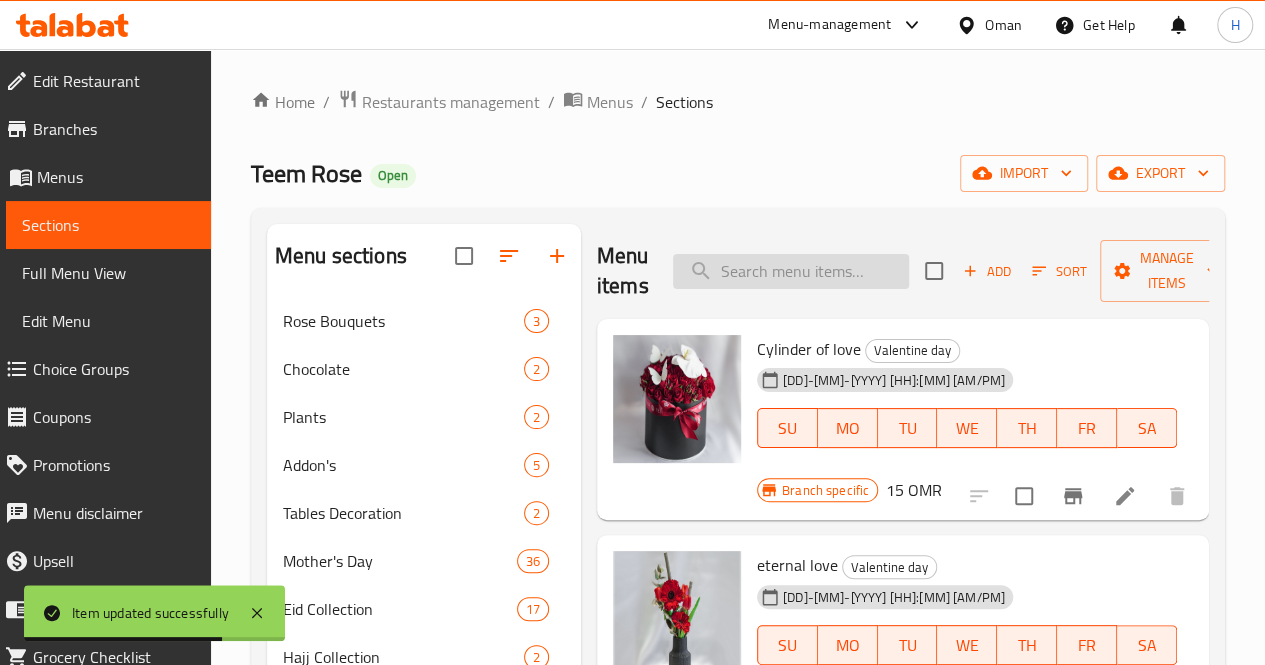 click at bounding box center [791, 271] 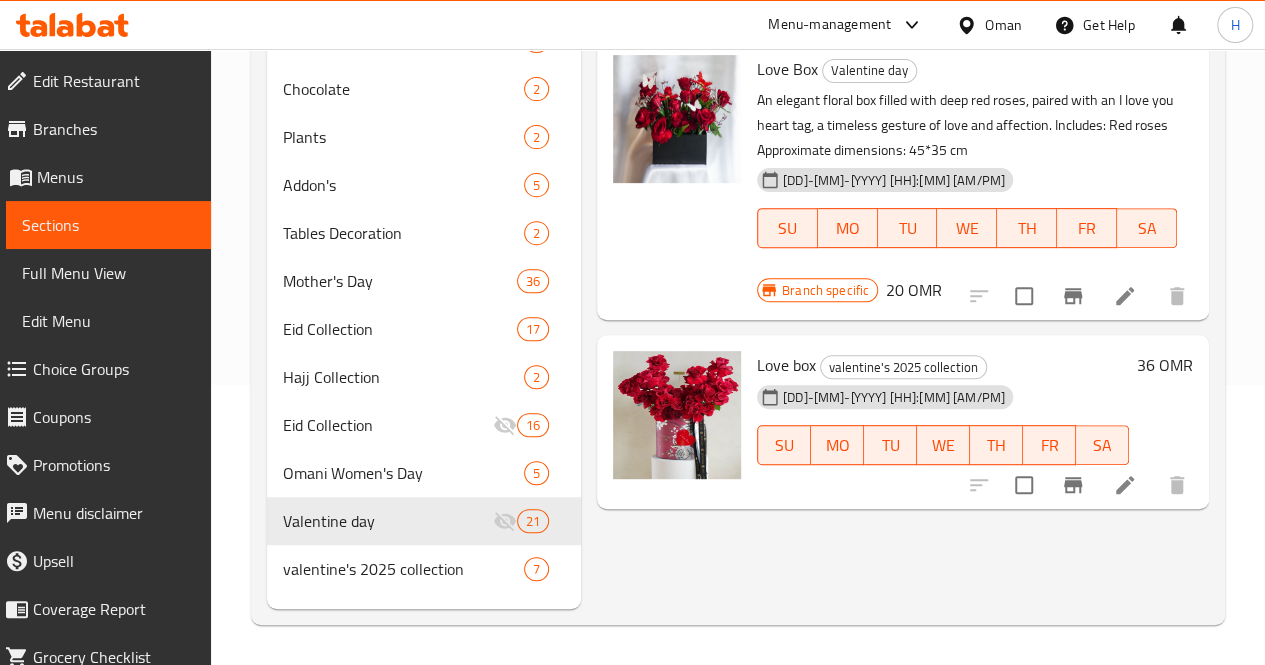 scroll, scrollTop: 299, scrollLeft: 0, axis: vertical 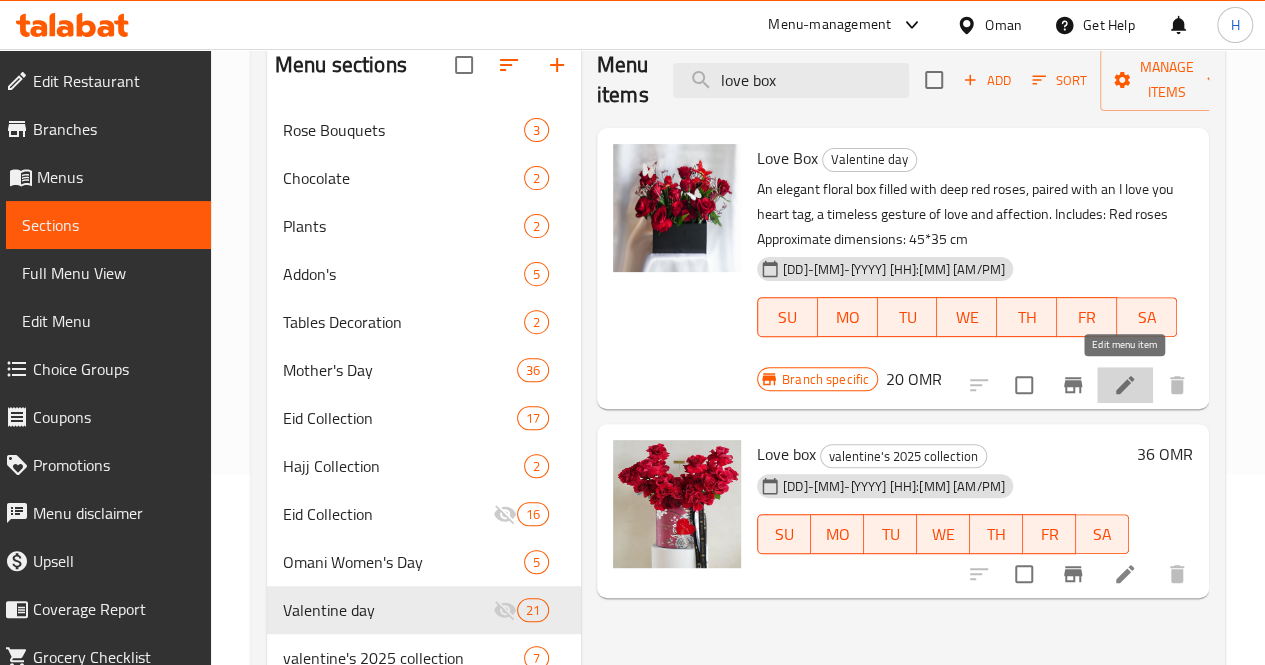click 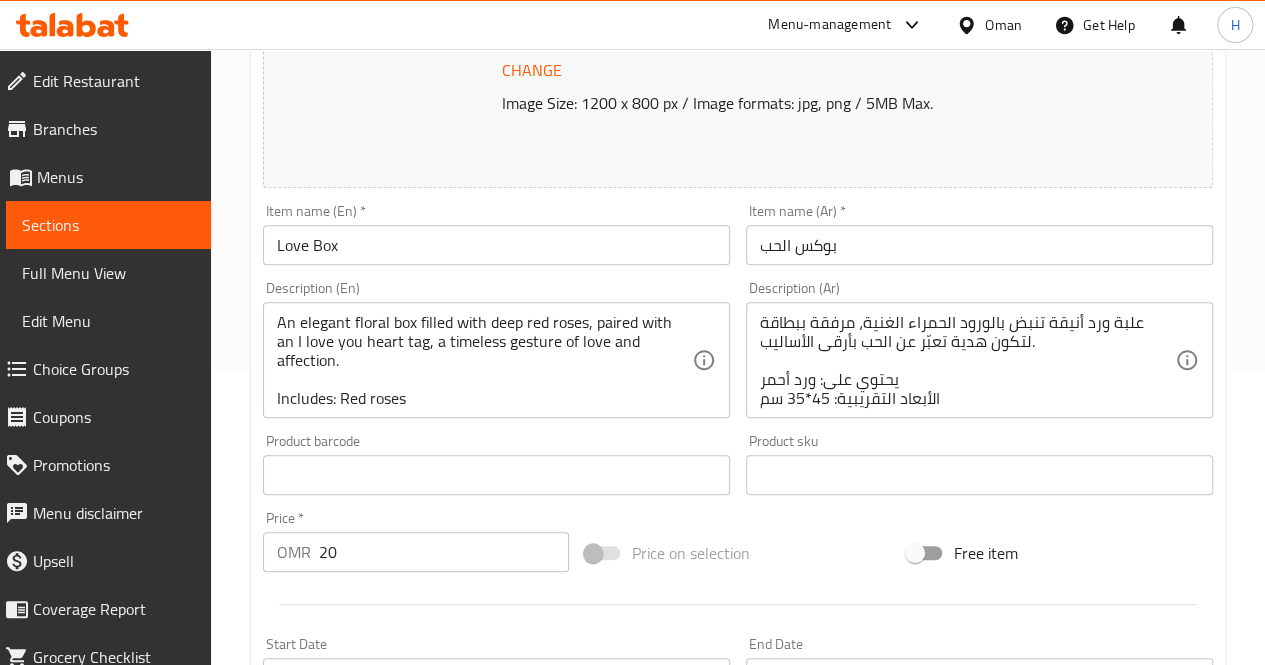 scroll, scrollTop: 292, scrollLeft: 0, axis: vertical 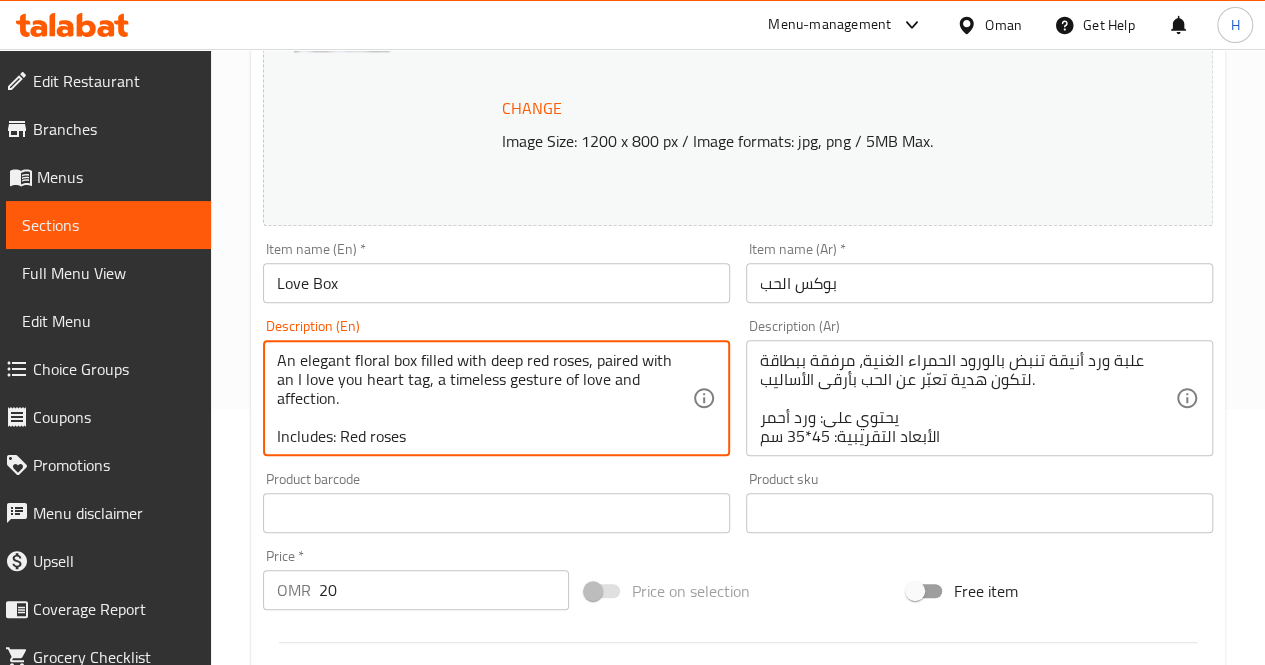 drag, startPoint x: 428, startPoint y: 380, endPoint x: 591, endPoint y: 368, distance: 163.44112 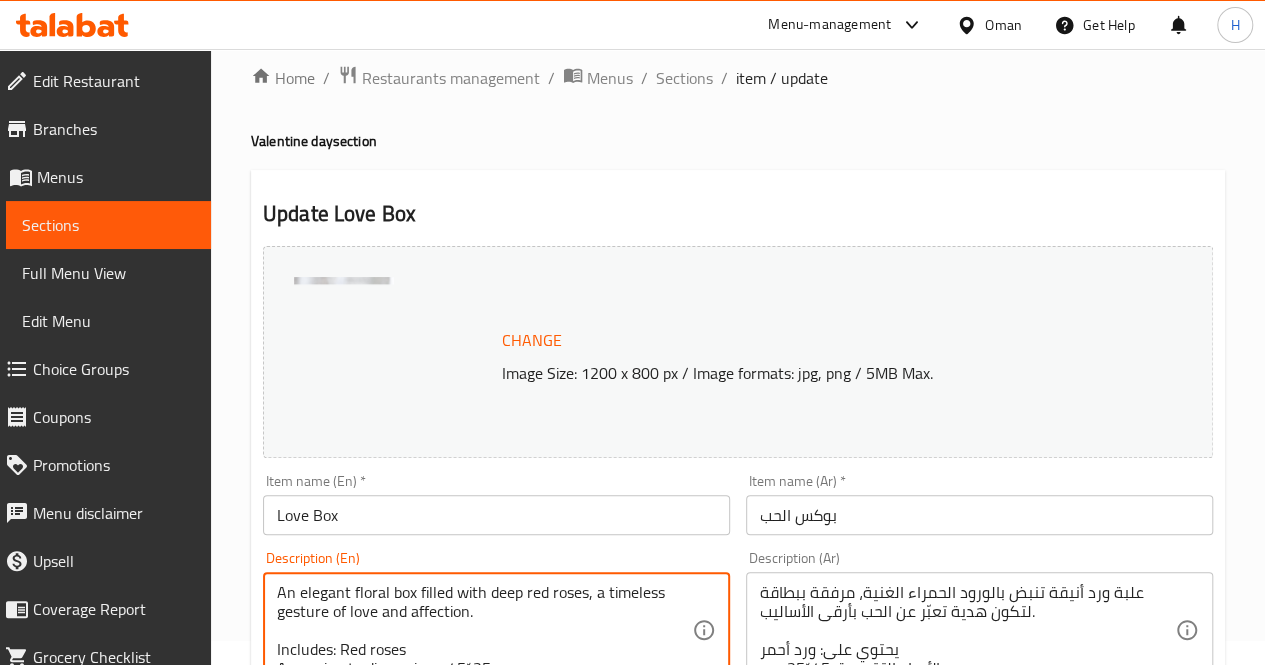 scroll, scrollTop: 19, scrollLeft: 0, axis: vertical 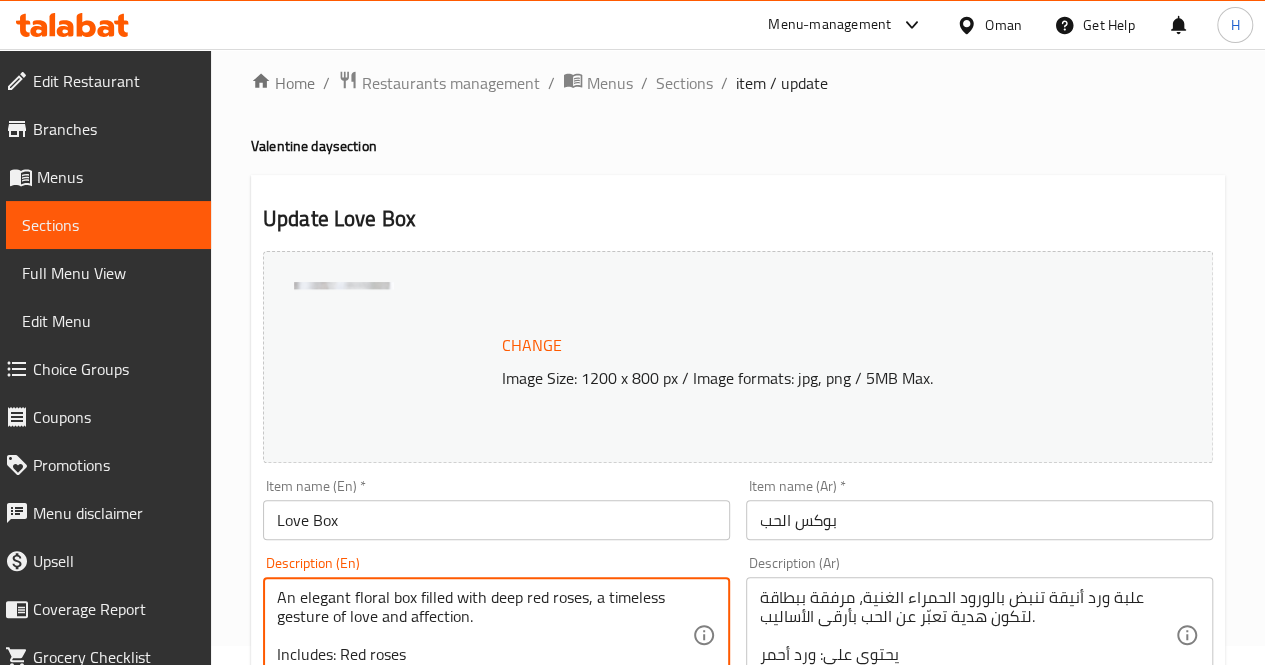 type on "An elegant floral box filled with deep red roses, a timeless gesture of love and affection.
Includes: Red roses
Approximate dimensions: 45*35 cm" 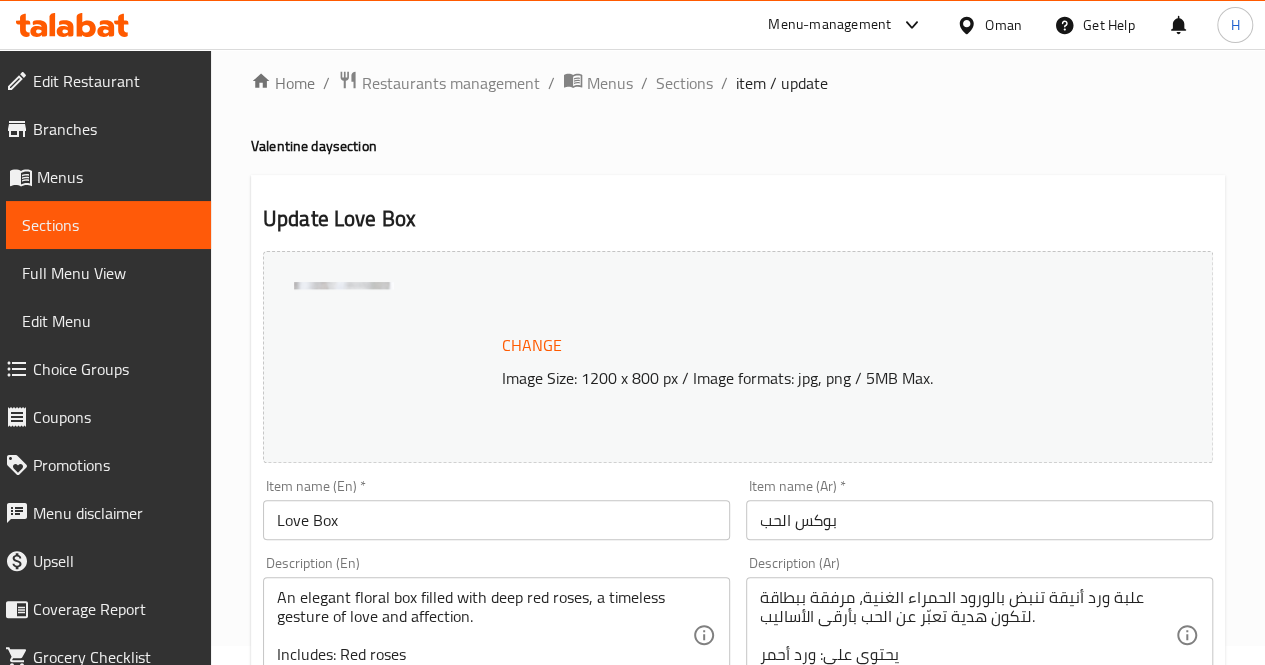 drag, startPoint x: 758, startPoint y: 600, endPoint x: 840, endPoint y: 596, distance: 82.0975 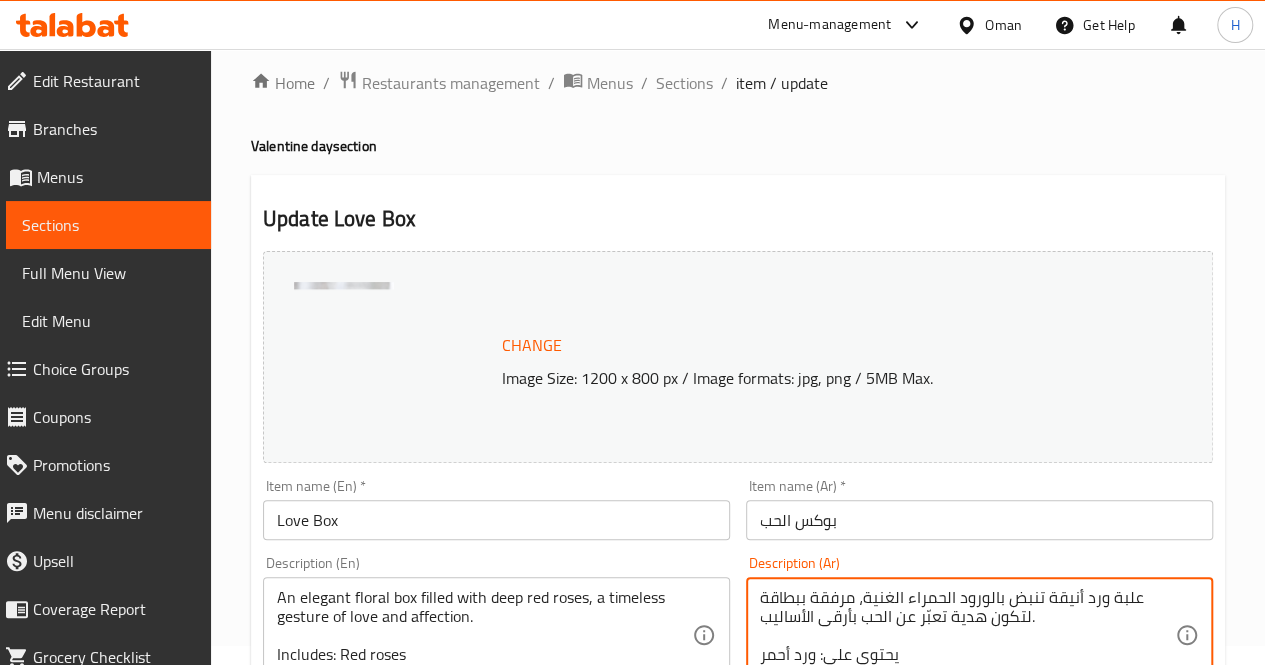 drag, startPoint x: 762, startPoint y: 591, endPoint x: 855, endPoint y: 594, distance: 93.04838 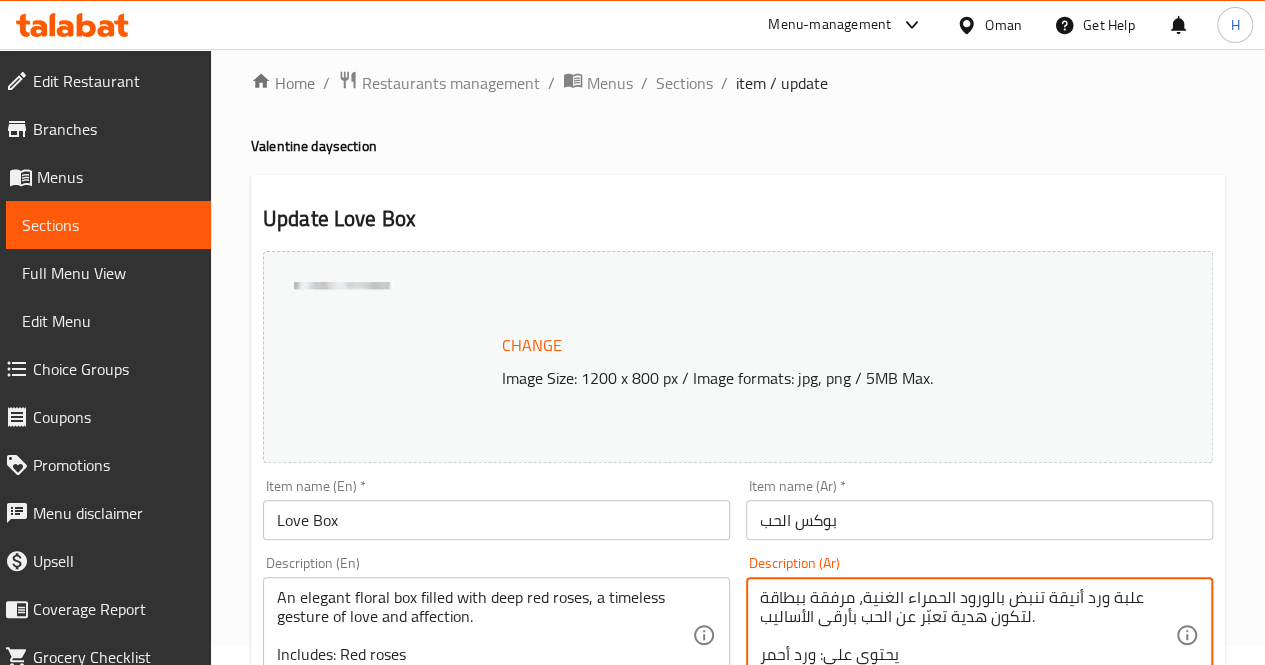 click on "علبة ورد أنيقة تنبض بالورود الحمراء الغنية، مرفقة ببطاقة  لتكون هدية تعبّر عن الحب بأرقى الأساليب.
يحتوي على: ورد أحمر
الأبعاد التقريبية: 45*35 سم" at bounding box center [967, 635] 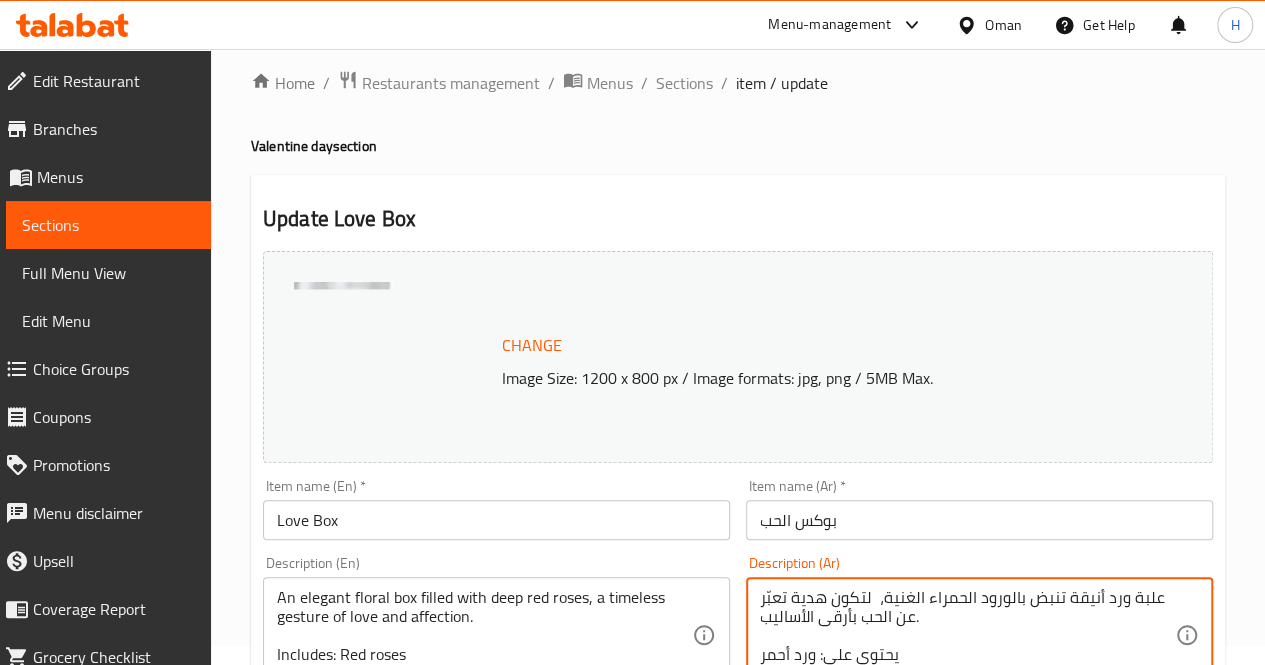 drag, startPoint x: 790, startPoint y: 599, endPoint x: 870, endPoint y: 605, distance: 80.224686 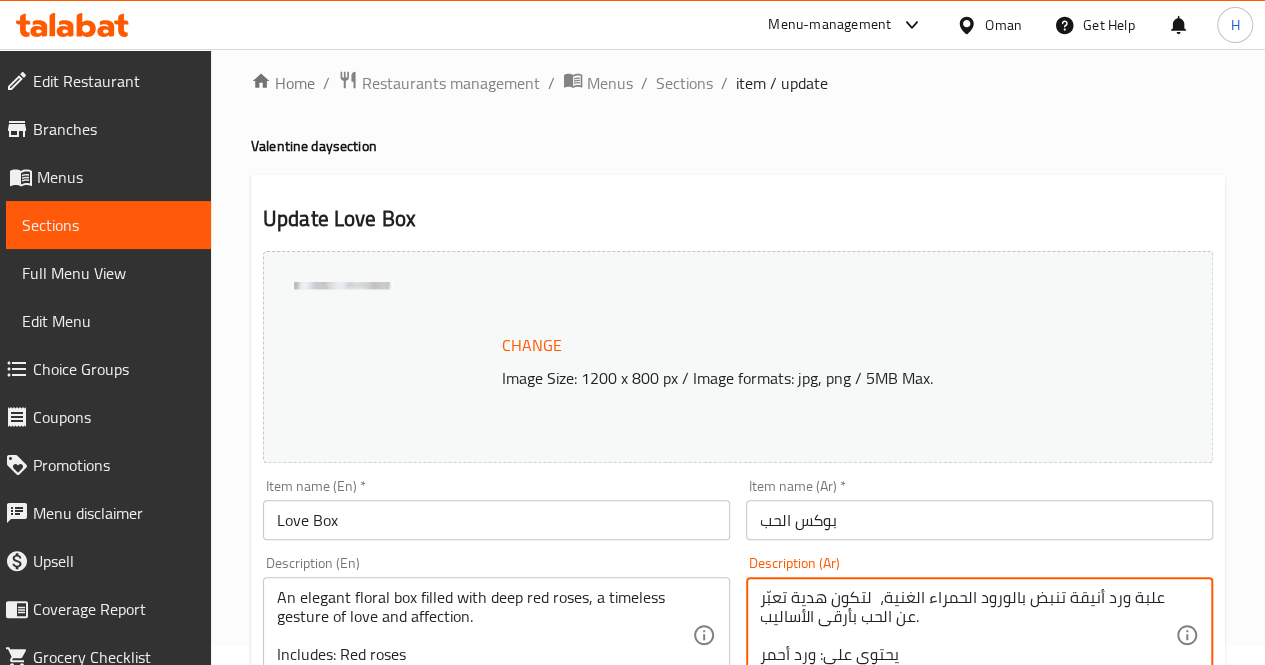 click on "علبة ورد أنيقة تنبض بالورود الحمراء الغنية،  لتكون هدية تعبّر عن الحب بأرقى الأساليب.
يحتوي على: ورد أحمر
الأبعاد التقريبية: 45*35 سم" at bounding box center [967, 635] 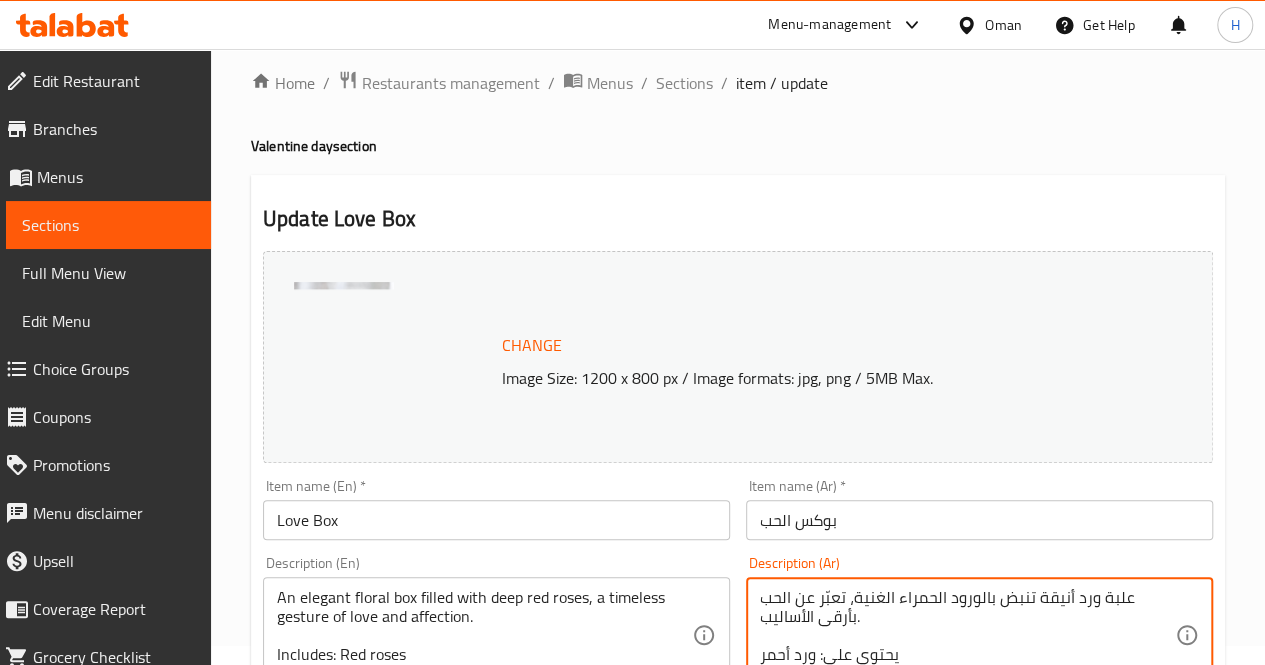 scroll, scrollTop: 18, scrollLeft: 0, axis: vertical 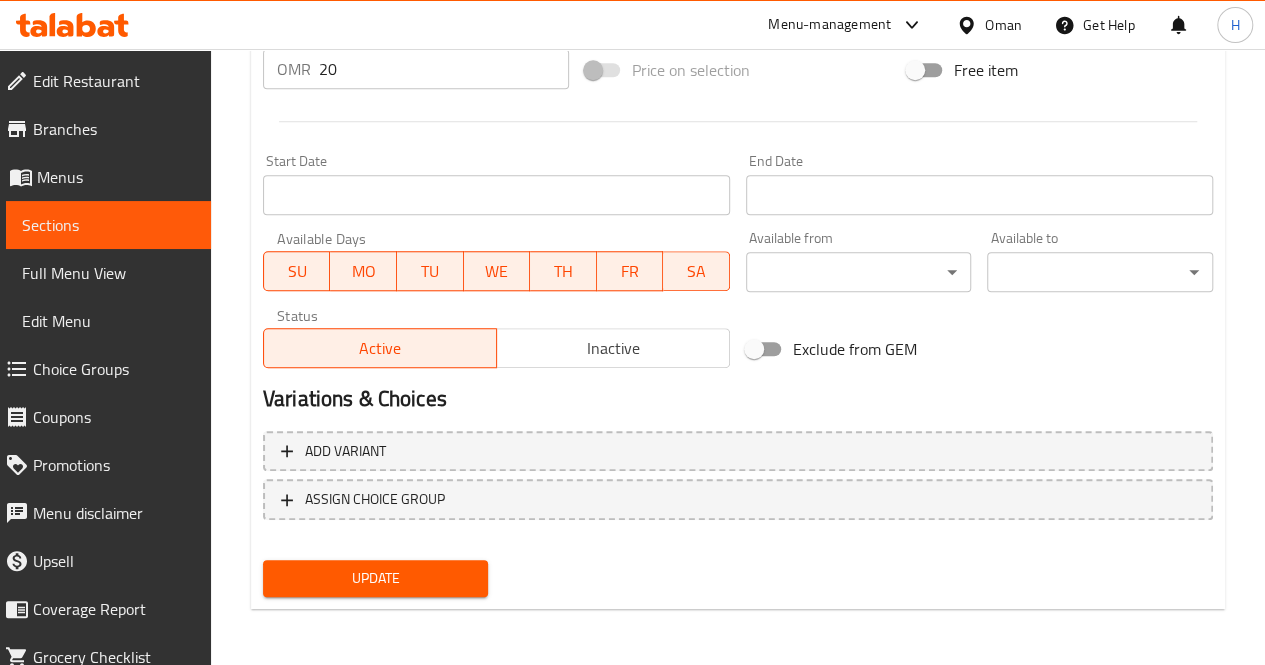 type on "علبة ورد أنيقة تنبض بالورود الحمراء الغنية،  تعبّر عن الحب بأرقى الأساليب.
يحتوي على: ورد أحمر
الأبعاد التقريبية: 45*35 سم" 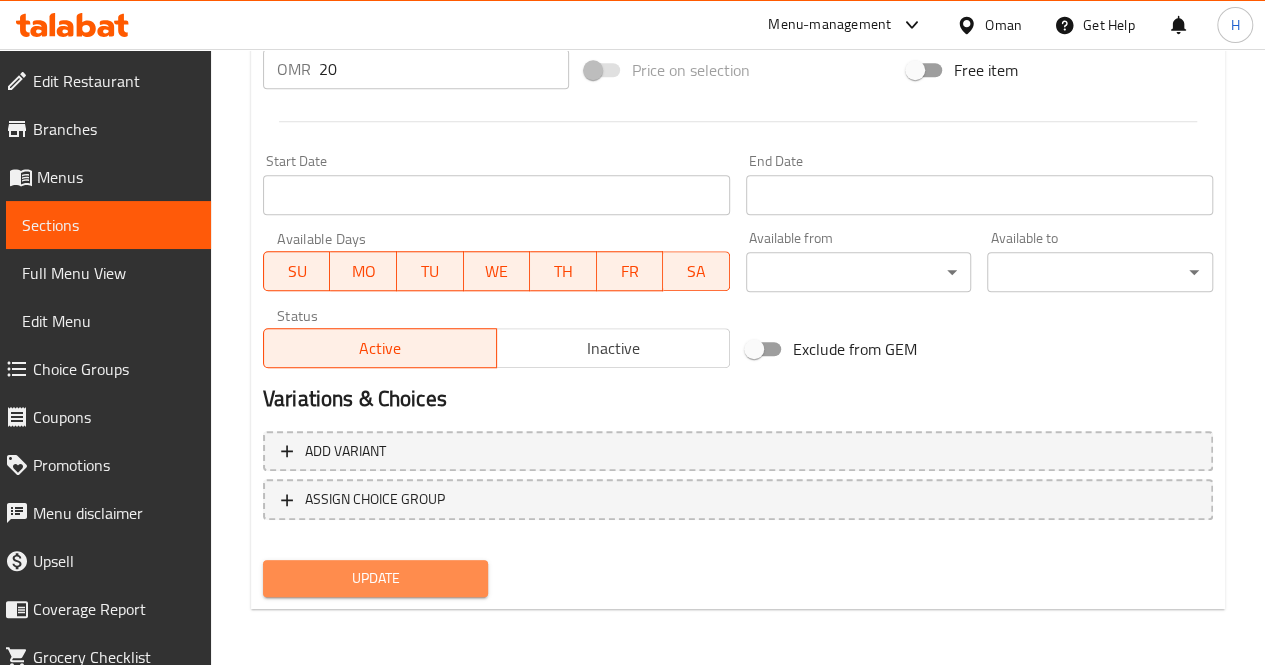 click on "Update" at bounding box center [376, 578] 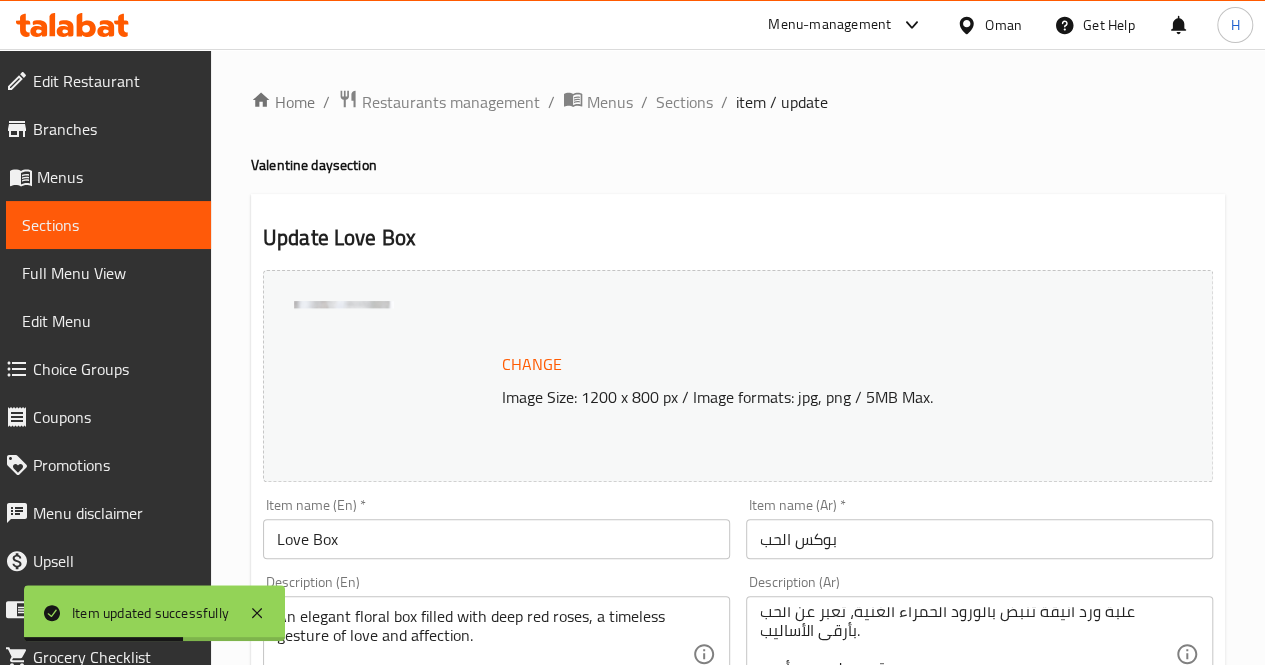 scroll, scrollTop: 292, scrollLeft: 0, axis: vertical 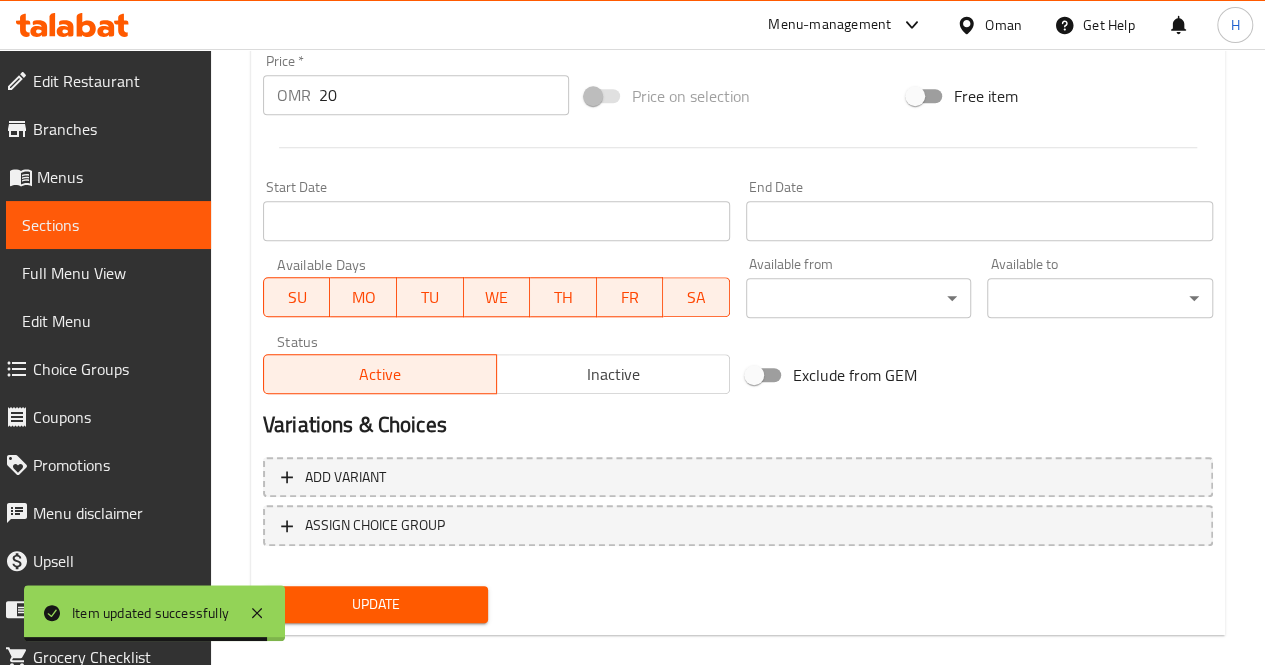 click on "Update" at bounding box center (376, 604) 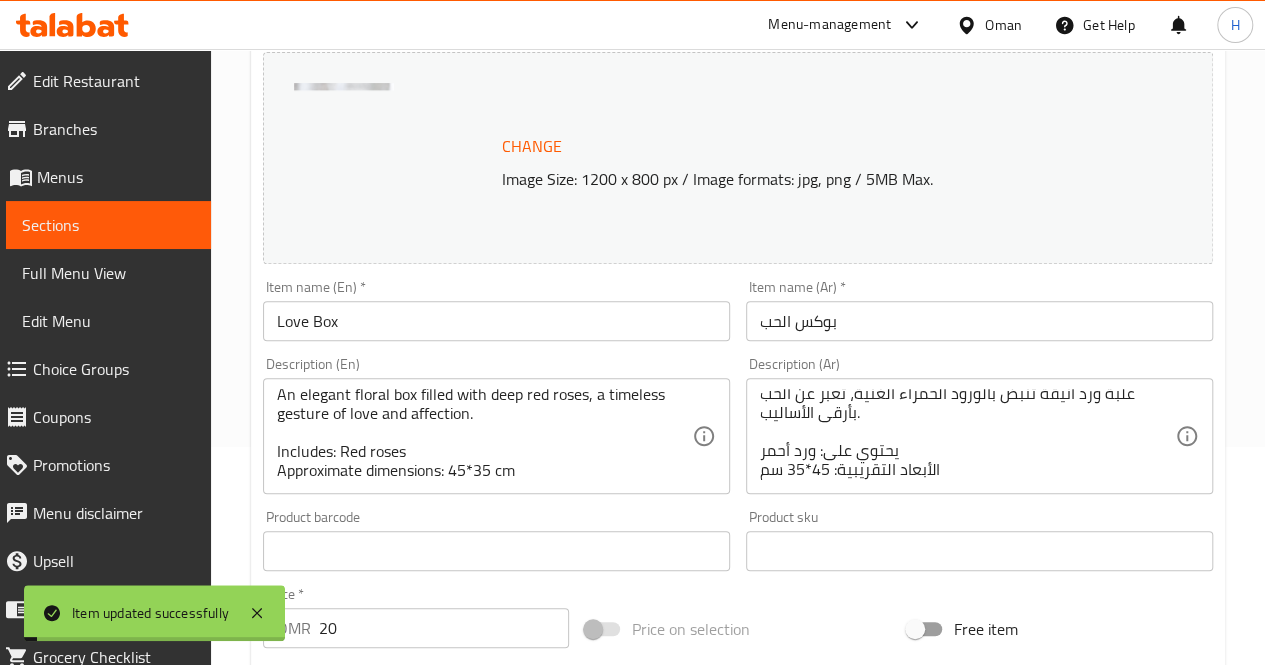 scroll, scrollTop: 0, scrollLeft: 0, axis: both 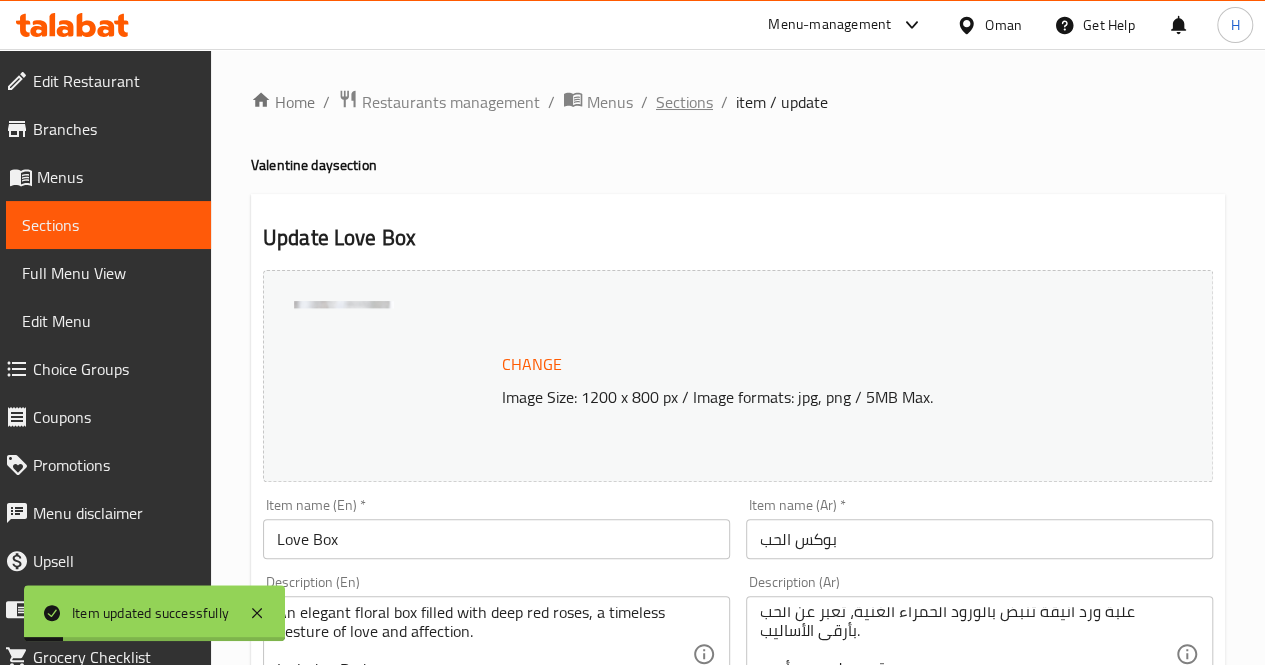 click on "Sections" at bounding box center (684, 102) 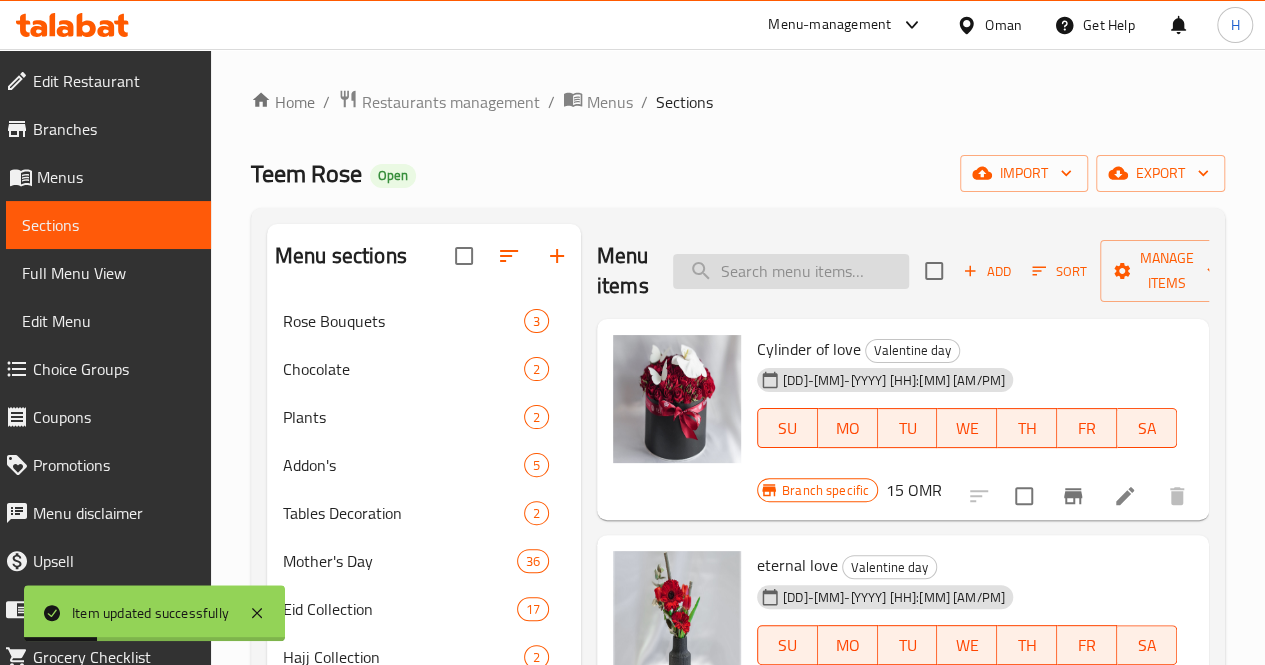 click at bounding box center (791, 271) 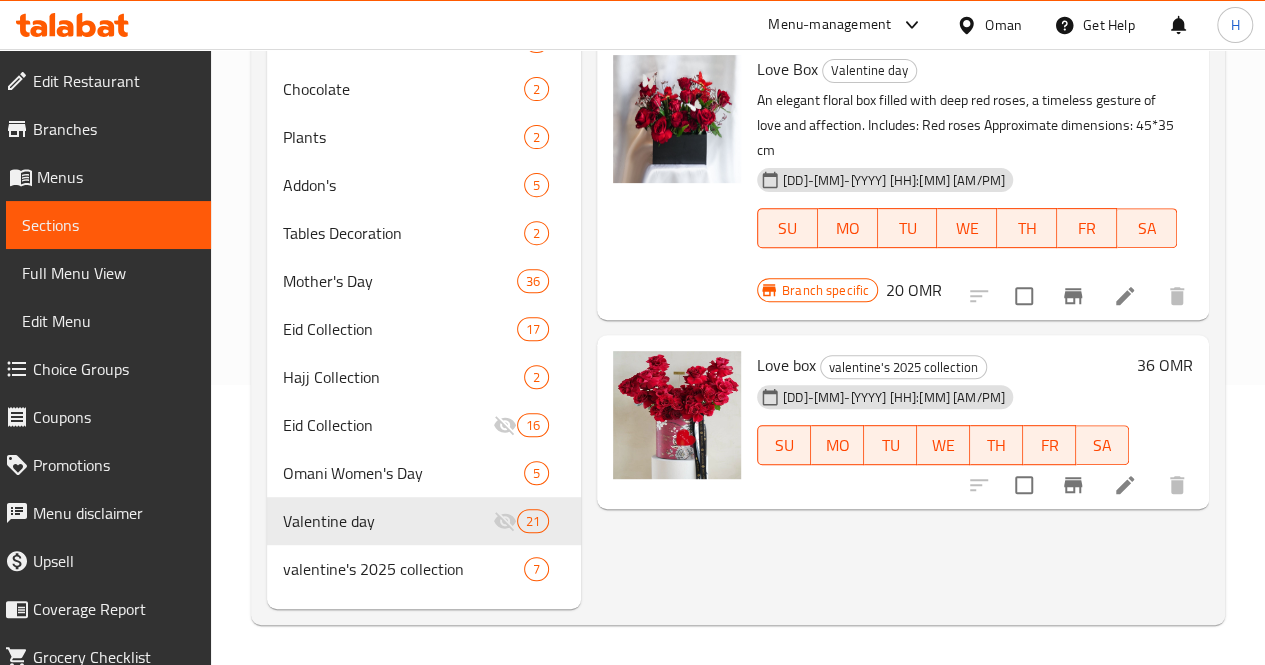 scroll, scrollTop: 301, scrollLeft: 0, axis: vertical 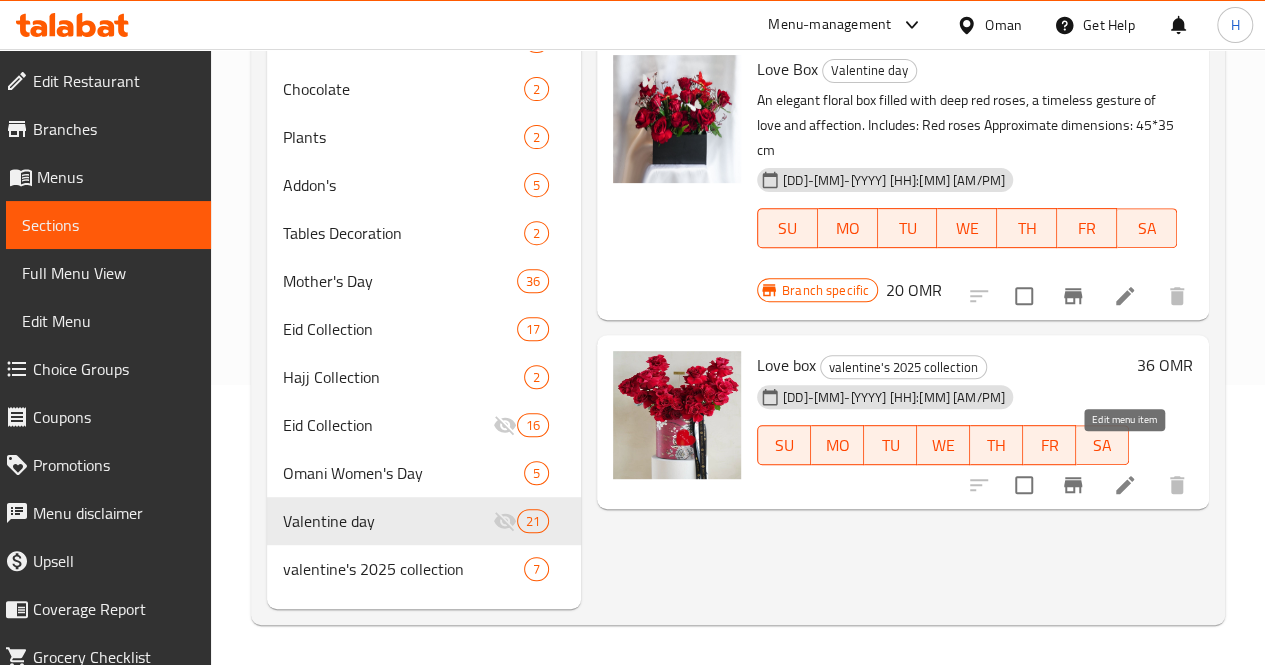 type on "love box" 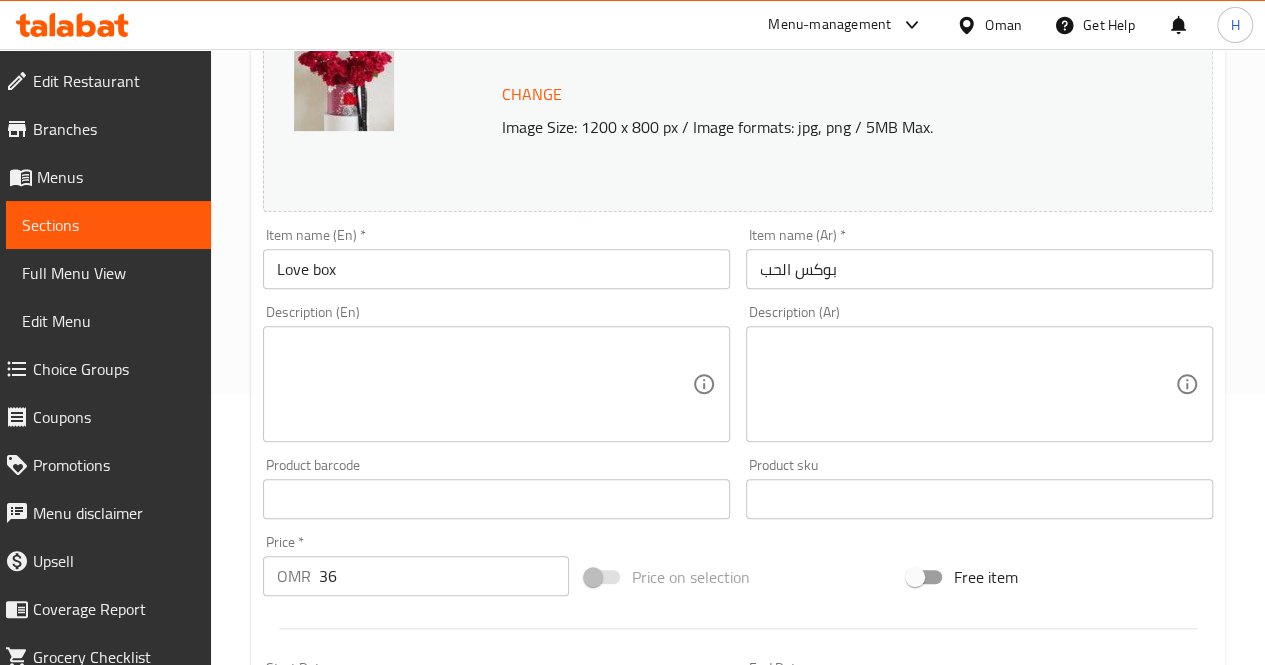 scroll, scrollTop: 305, scrollLeft: 0, axis: vertical 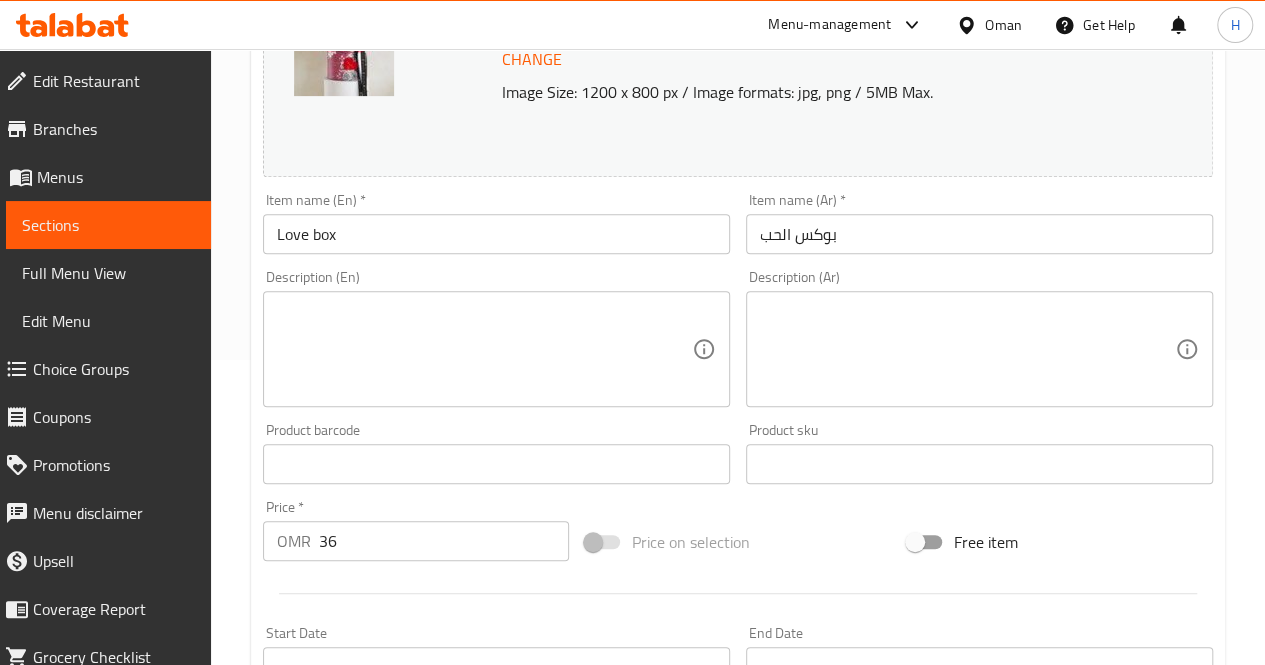 click at bounding box center (484, 349) 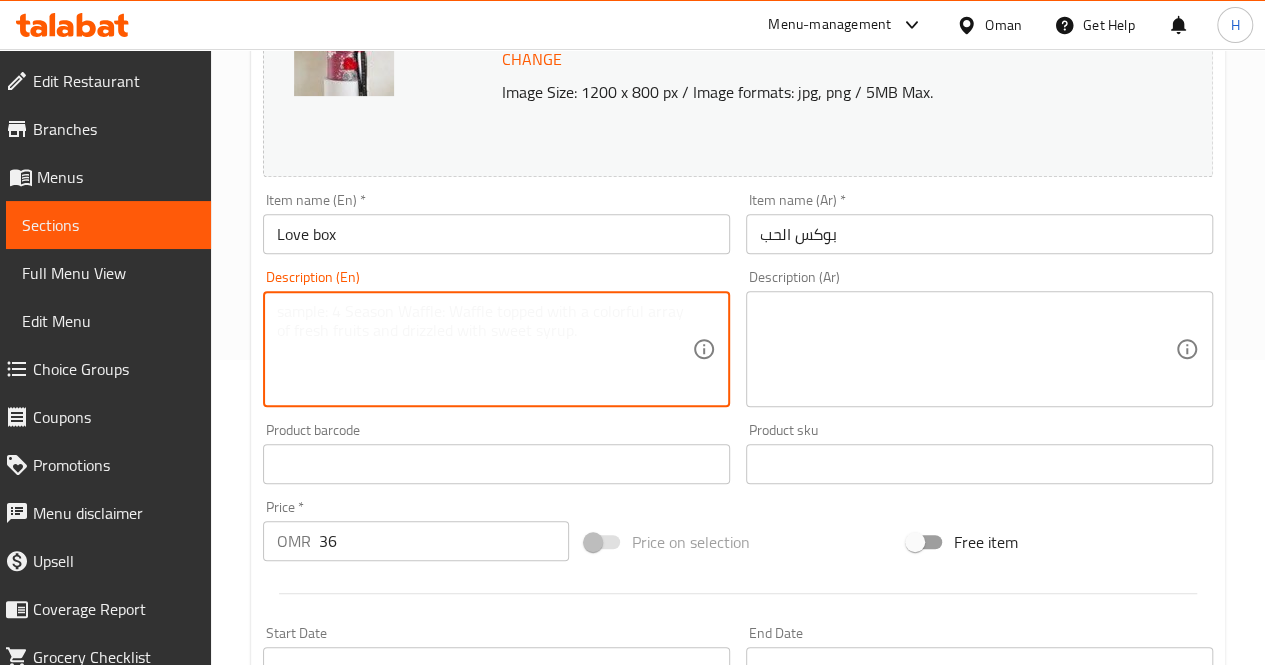 paste on "An elegant floral box filled with deep red roses, paired with an I love you heart tag, a timeless gesture of love and affection.
Includes: Red roses
Approximate dimensions: 45*35 cm" 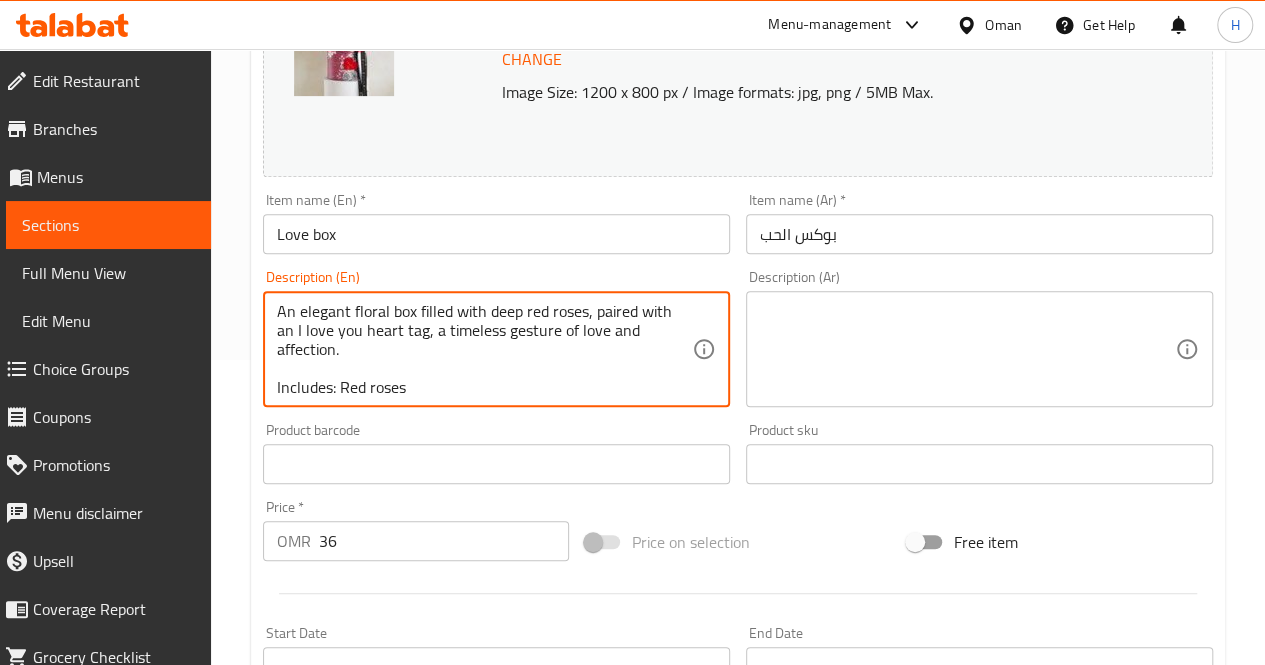 scroll, scrollTop: 24, scrollLeft: 0, axis: vertical 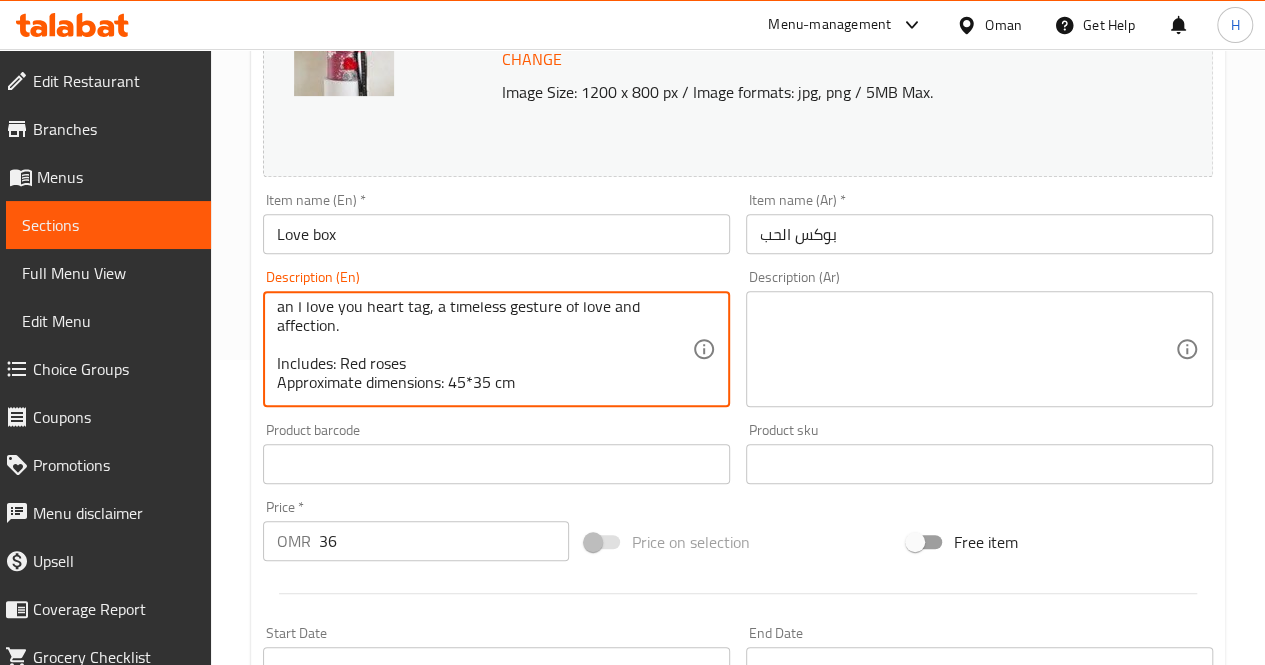 type on "An elegant floral box filled with deep red roses, paired with an I love you heart tag, a timeless gesture of love and affection.
Includes: Red roses
Approximate dimensions: 45*35 cm" 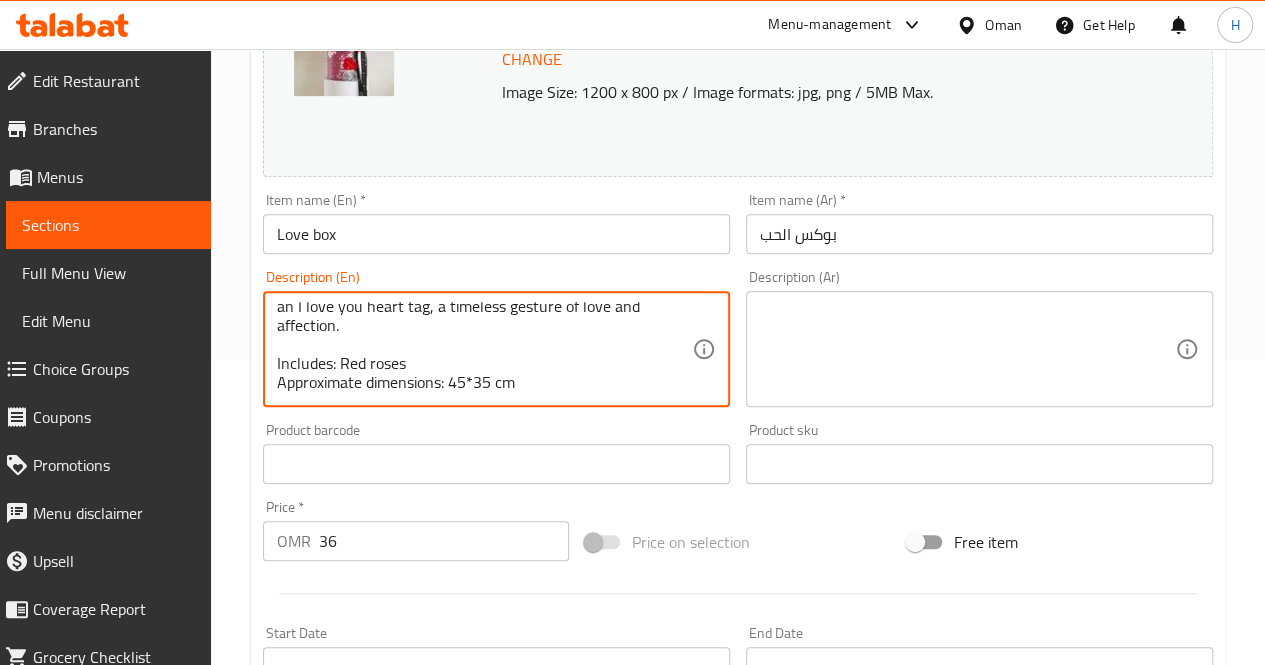 click at bounding box center (967, 349) 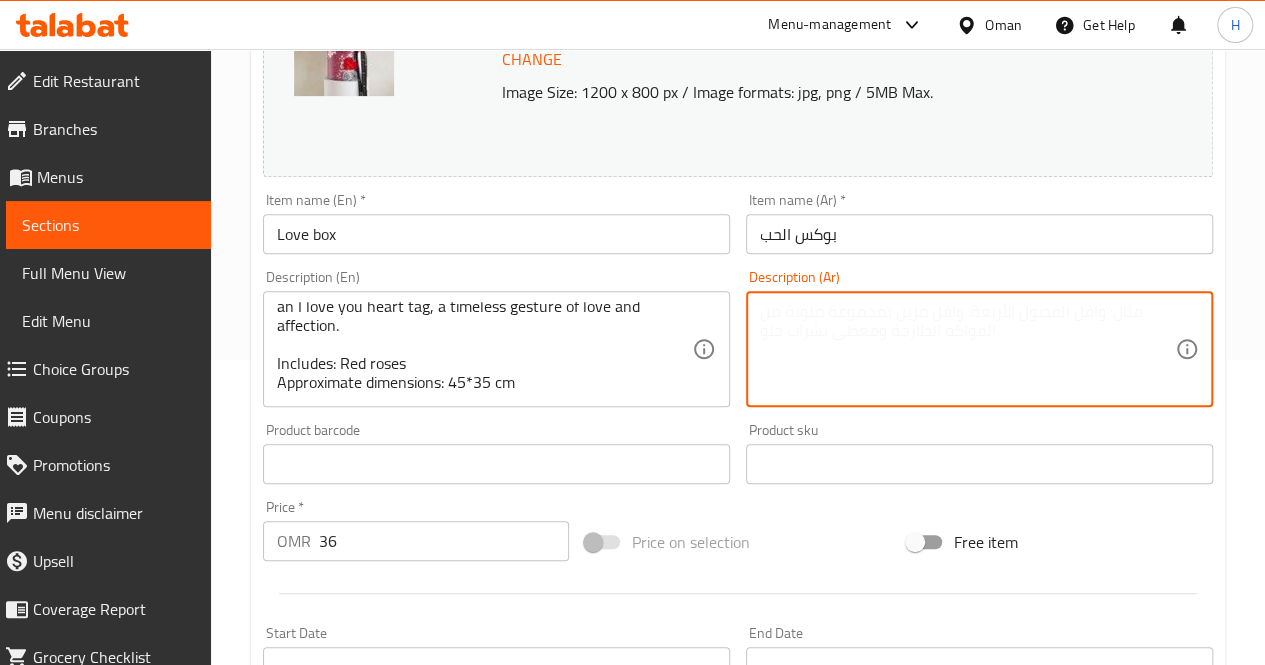 paste on "علبة ورد أنيقة تنبض بالورود الحمراء الغنية، مرفقة ببطاقة  لتكون هدية تعبّر عن الحب بأرقى الأساليب.
يحتوي على: ورد أحمر
الأبعاد التقريبية: 45*35 سم" 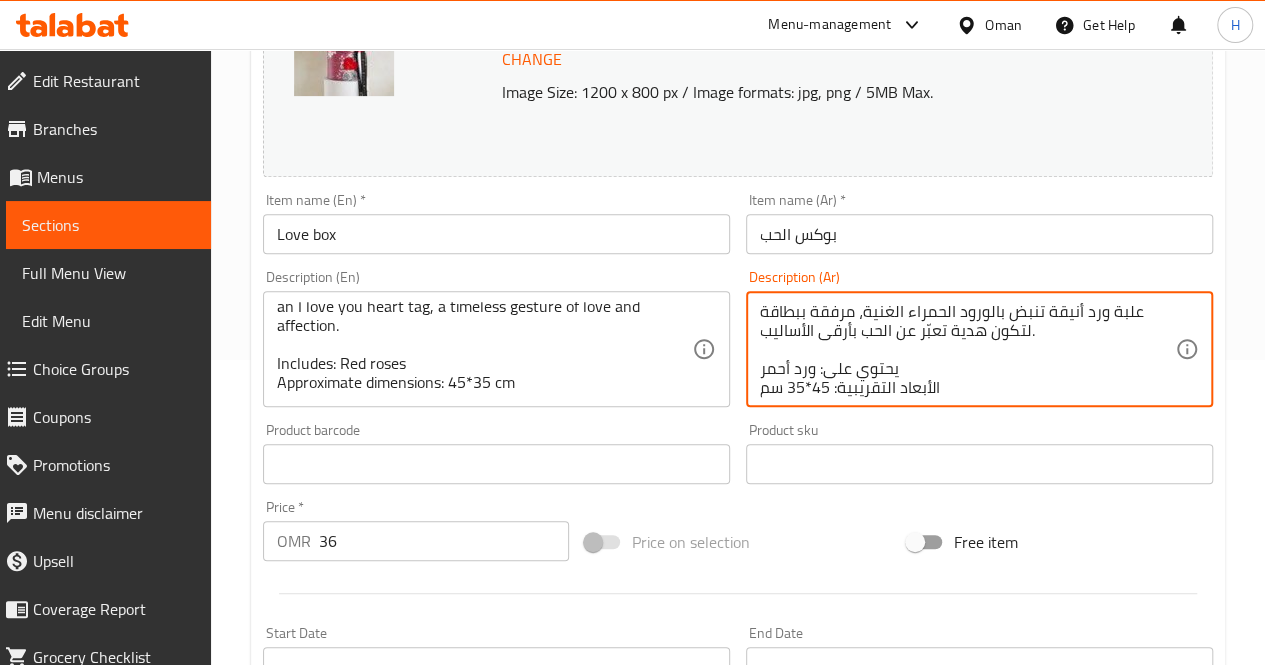scroll, scrollTop: 18, scrollLeft: 0, axis: vertical 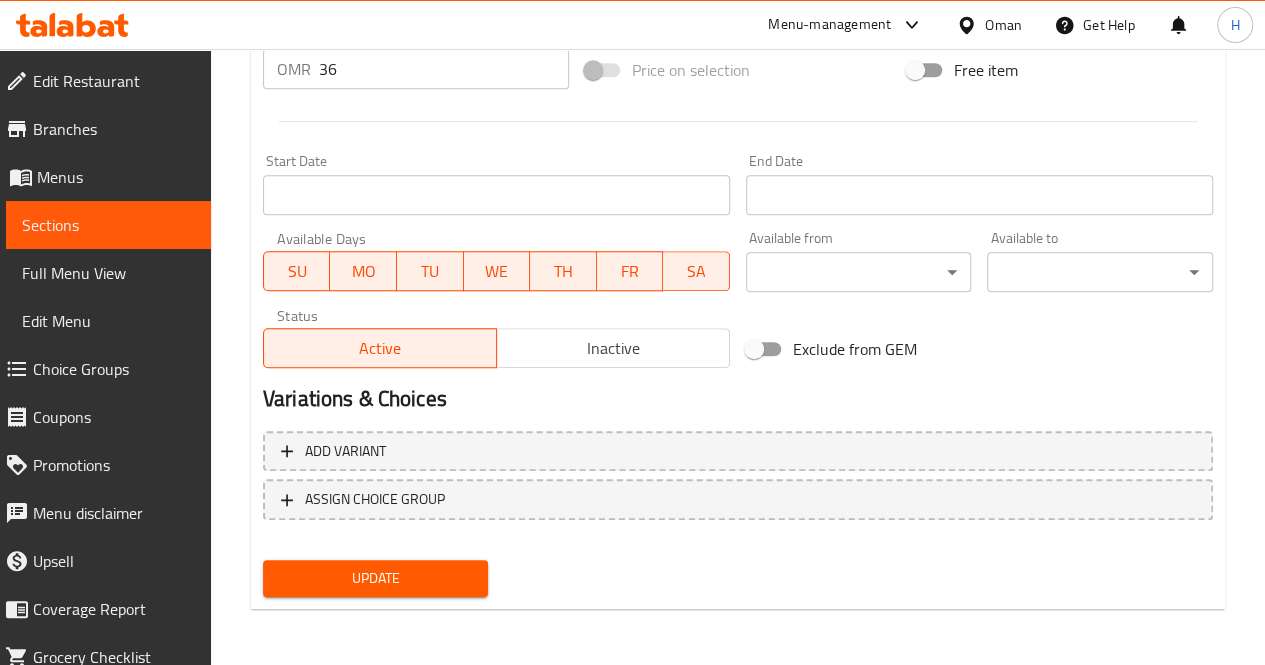 type on "علبة ورد أنيقة تنبض بالورود الحمراء الغنية، مرفقة ببطاقة  لتكون هدية تعبّر عن الحب بأرقى الأساليب.
يحتوي على: ورد أحمر
الأبعاد التقريبية: 45*35 سم" 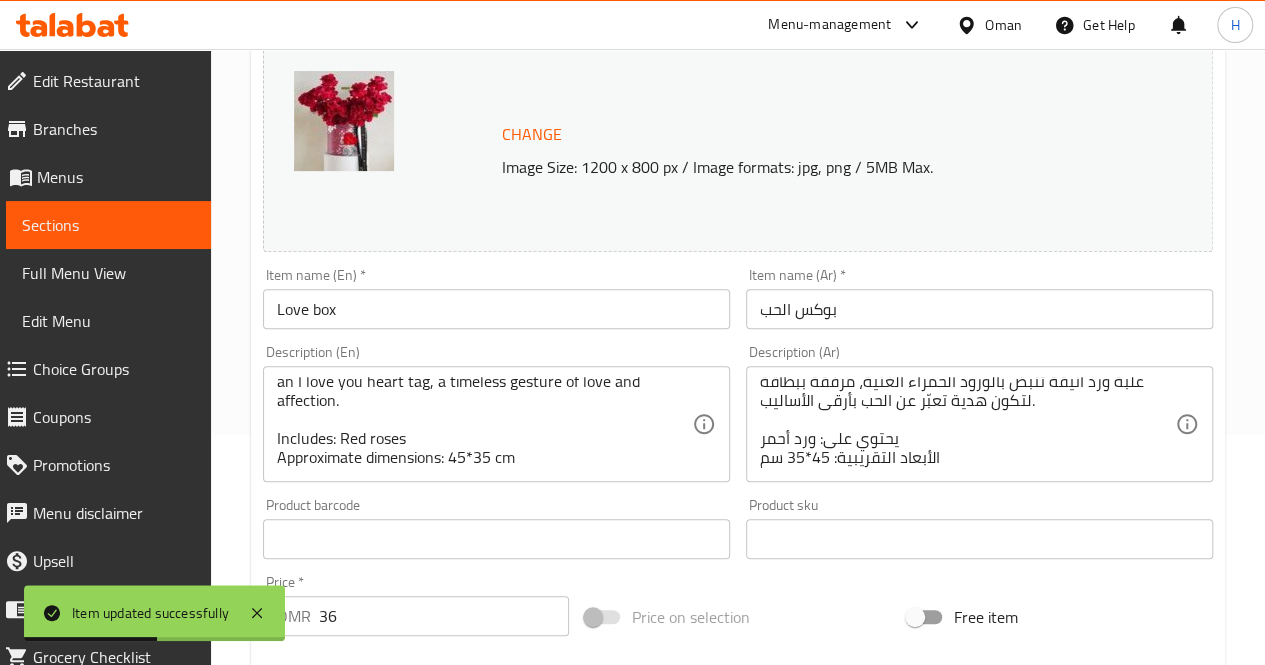 scroll, scrollTop: 0, scrollLeft: 0, axis: both 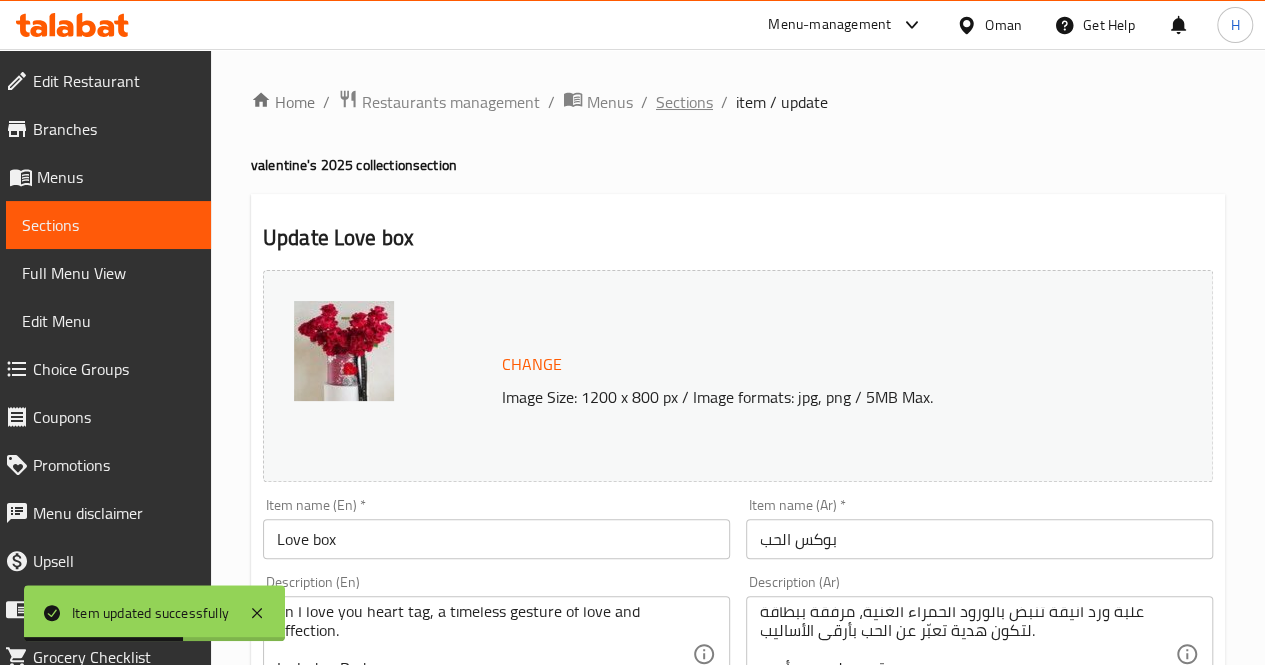 click on "Sections" at bounding box center (684, 102) 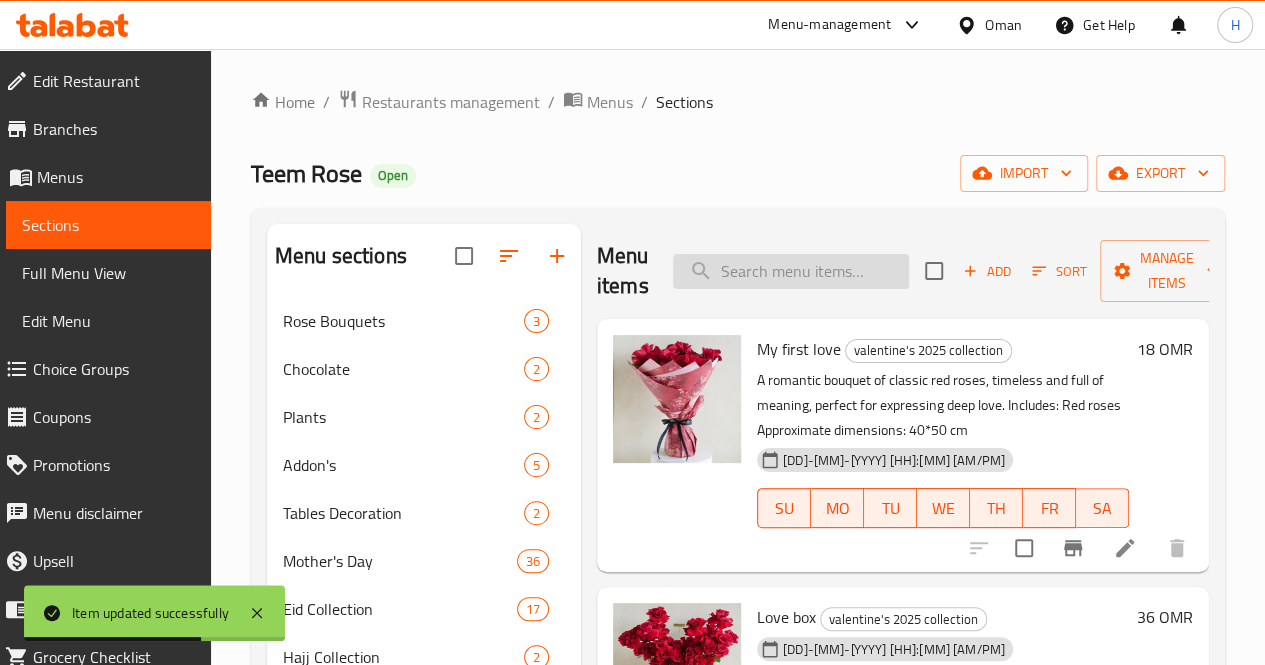 click at bounding box center (791, 271) 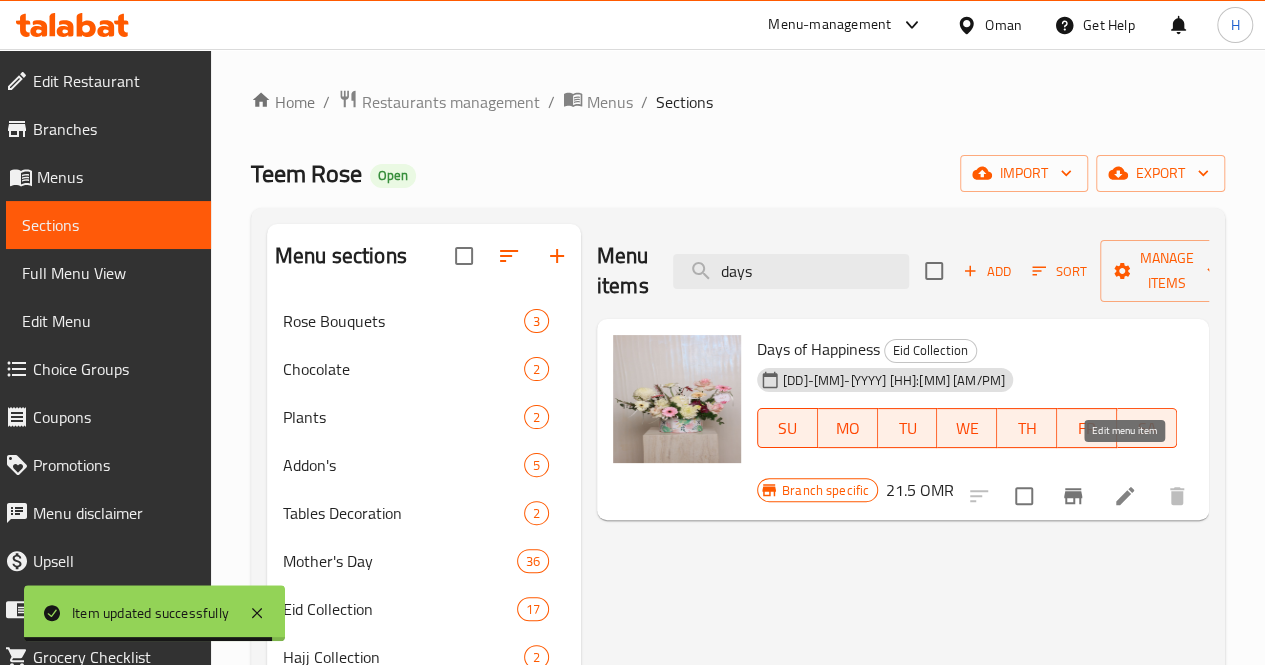 type on "days" 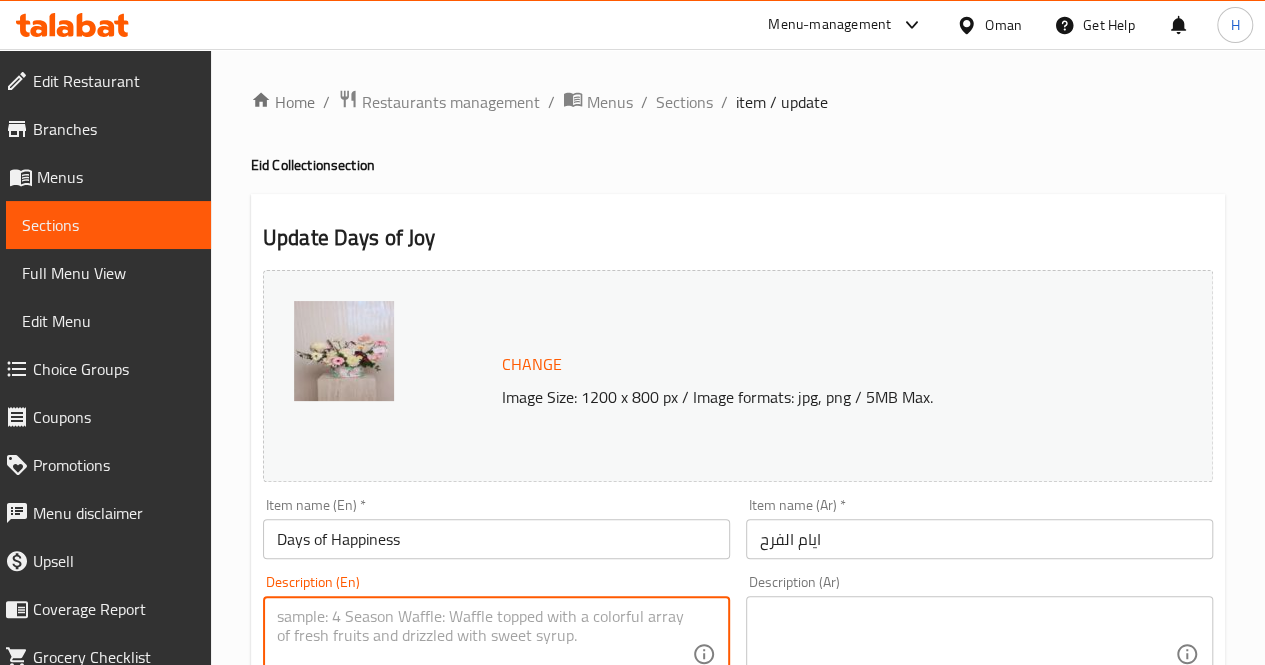 click at bounding box center (484, 654) 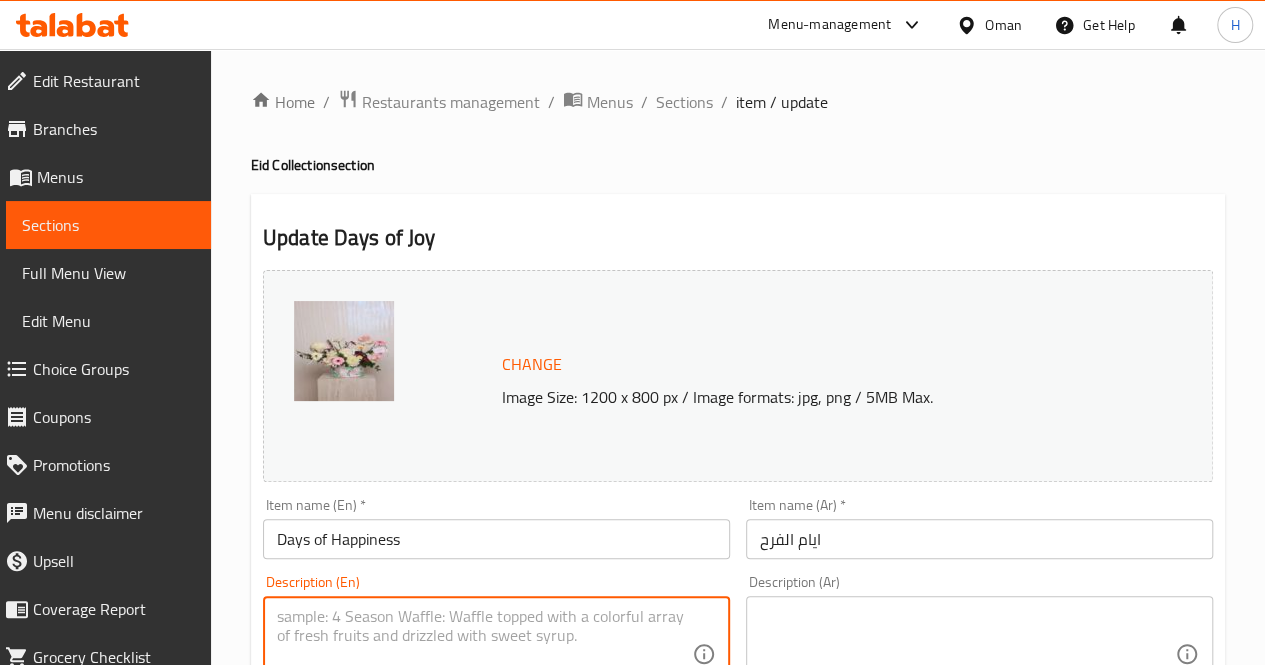 paste on "A joyful arrangement perfect for Eid celebrations, featuring vibrant blooms in a cheerful palette and an elegant Eid topper.
Includes: Gerbera, roses, chrysanthemums, eucalyptus
Approximate dimensions: 45*35 cm" 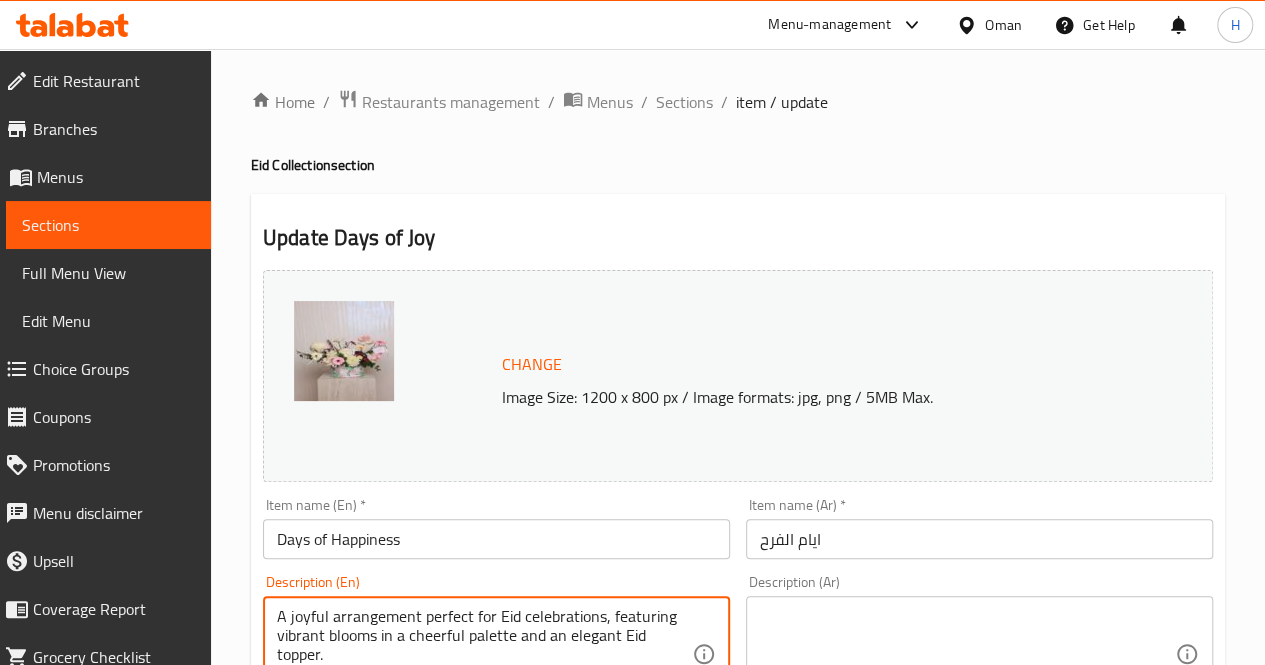 scroll, scrollTop: 36, scrollLeft: 0, axis: vertical 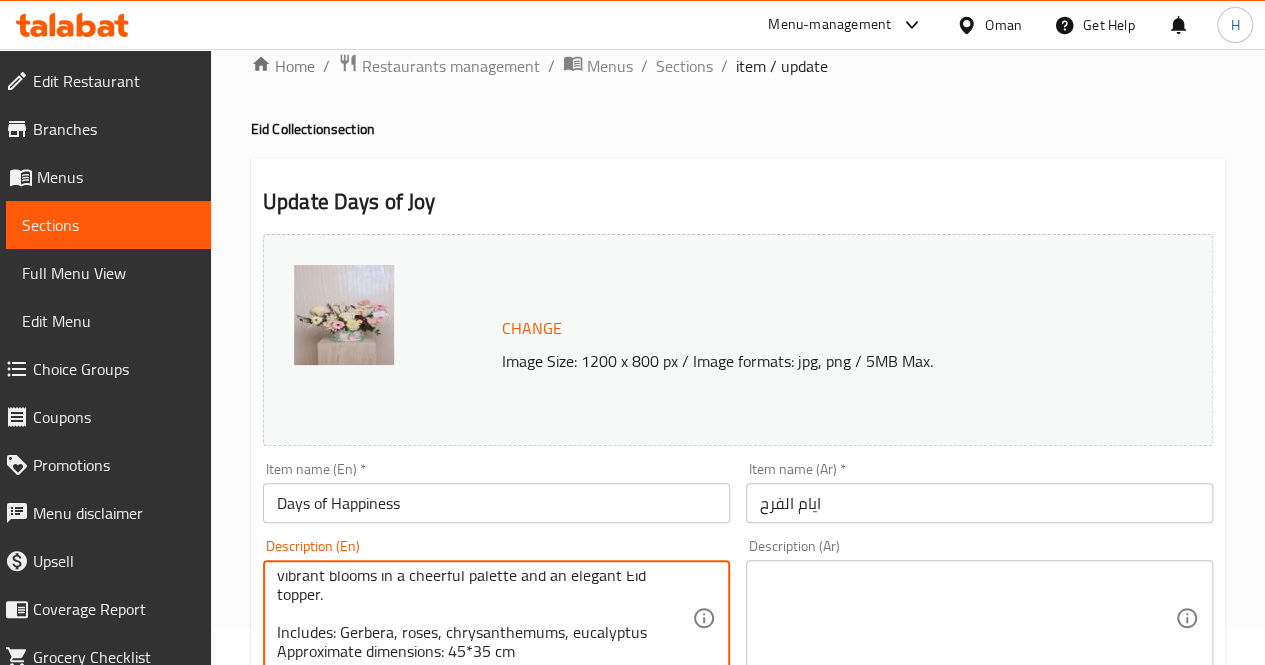 type on "A joyful arrangement perfect for Eid celebrations, featuring vibrant blooms in a cheerful palette and an elegant Eid topper.
Includes: Gerbera, roses, chrysanthemums, eucalyptus
Approximate dimensions: 45*35 cm" 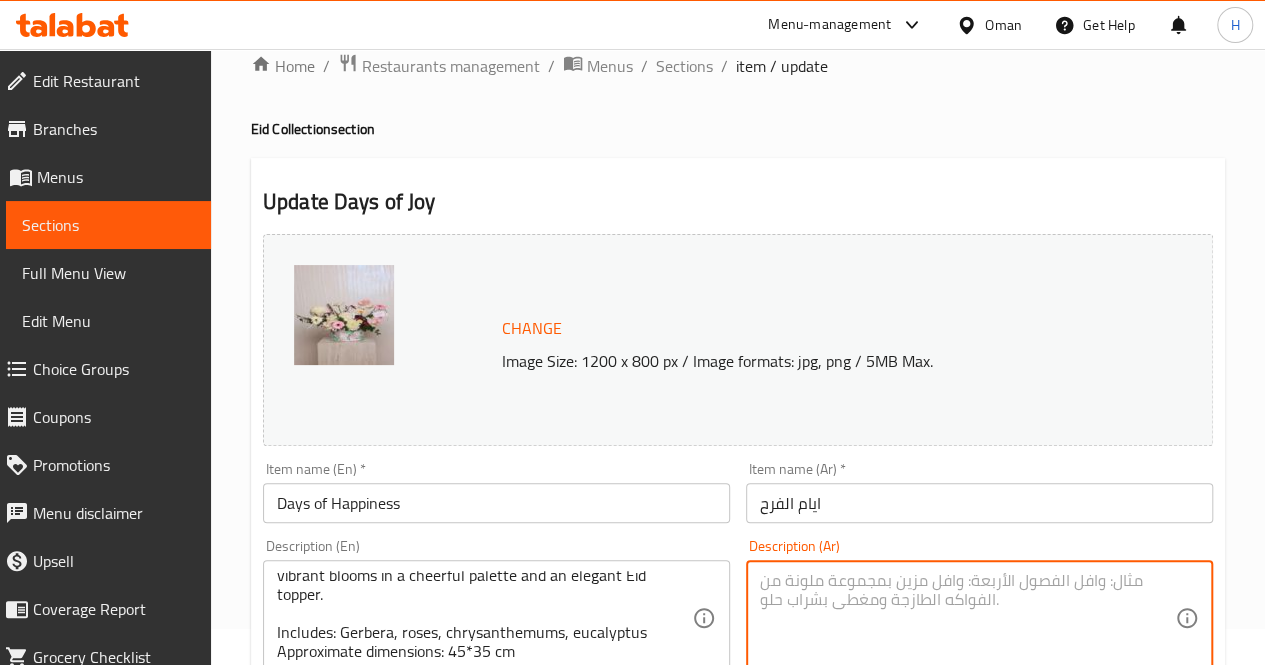 click at bounding box center [967, 618] 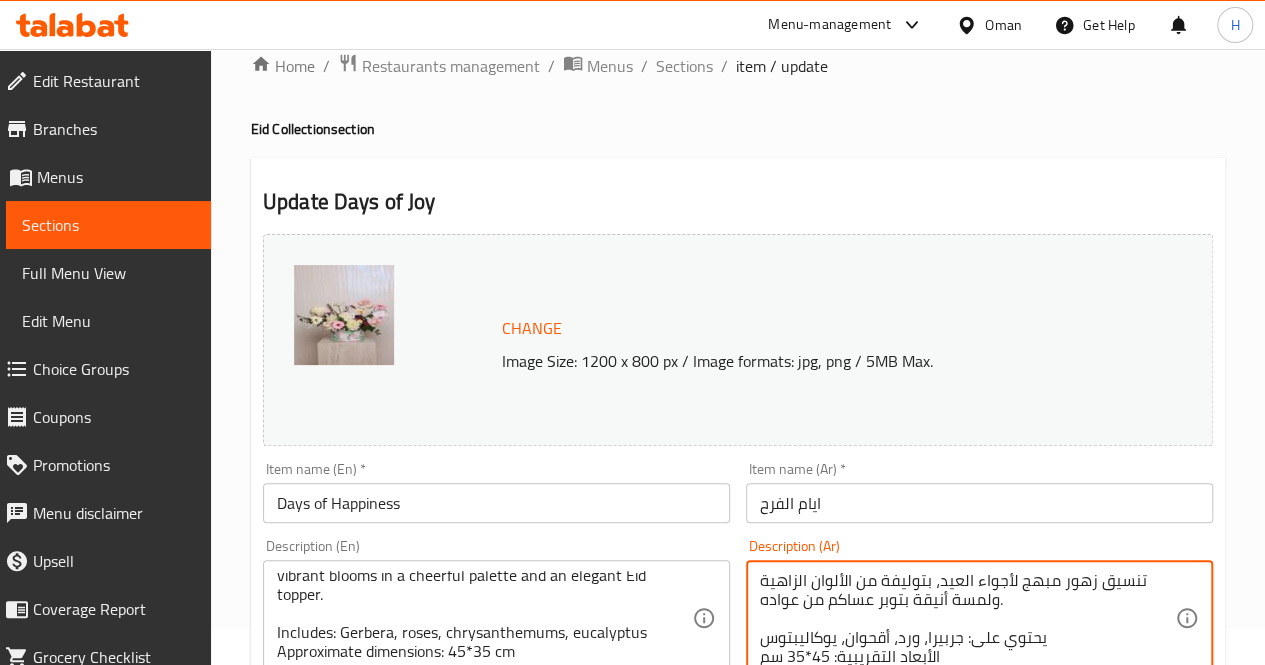 scroll, scrollTop: 18, scrollLeft: 0, axis: vertical 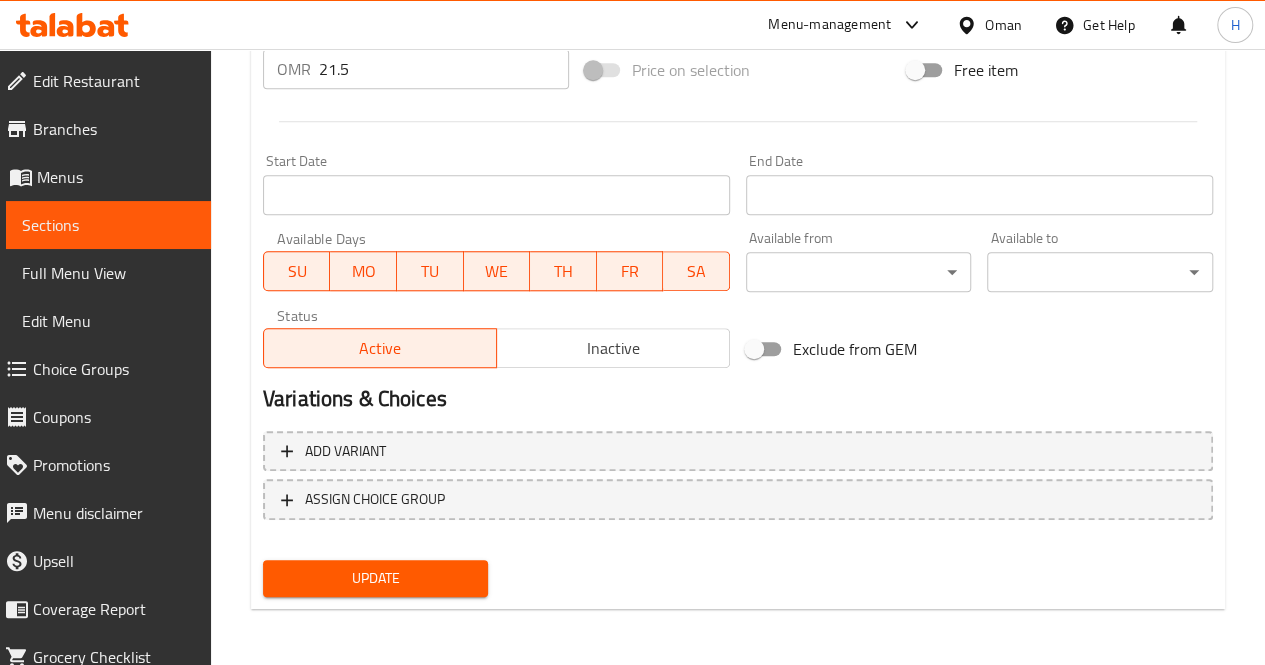 type on "تنسيق زهور مبهج لأجواء العيد، بتوليفة من الألوان الزاهية ولمسة أنيقة بتوبر عساكم من عواده.
يحتوي على: جربيرا، ورد، أقحوان، يوكاليبتوس
الأبعاد التقريبية: 45*35 سم" 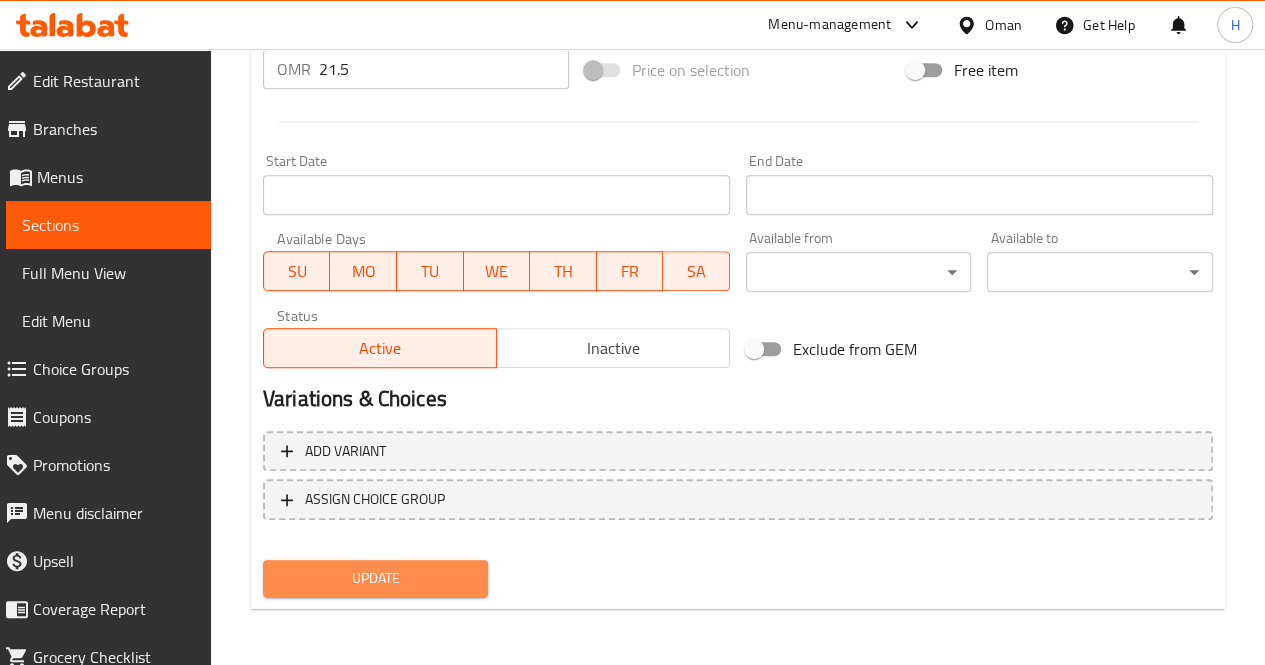 click on "Update" at bounding box center [376, 578] 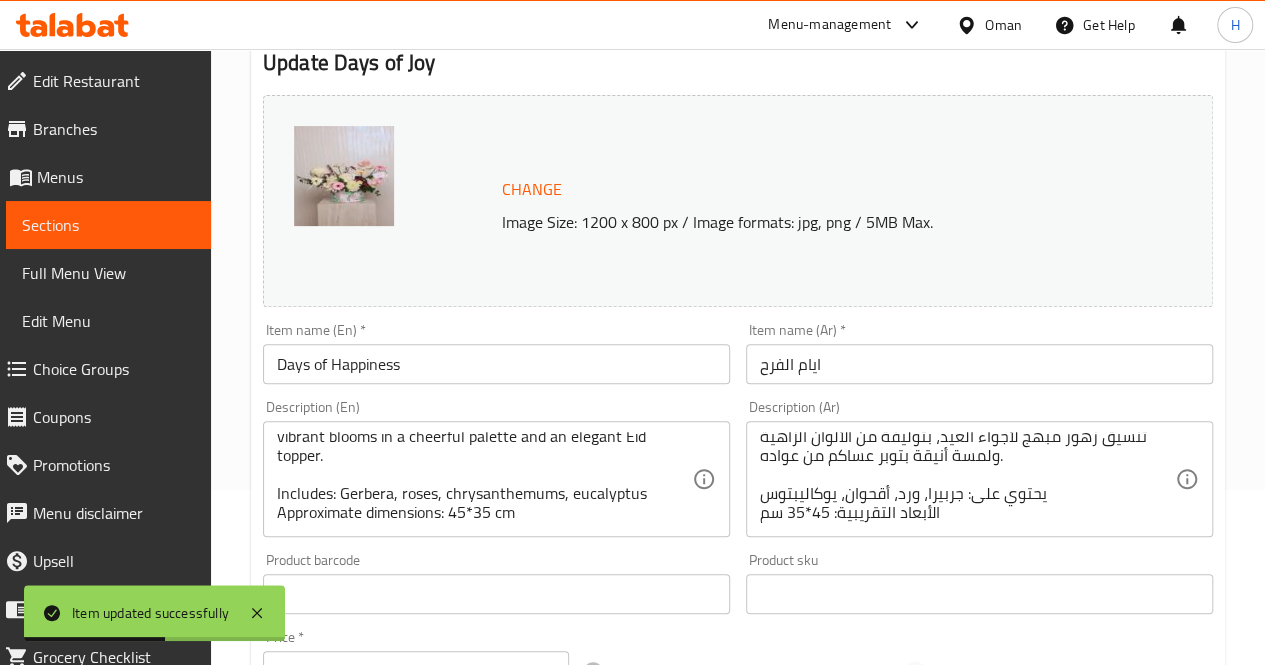 scroll, scrollTop: 0, scrollLeft: 0, axis: both 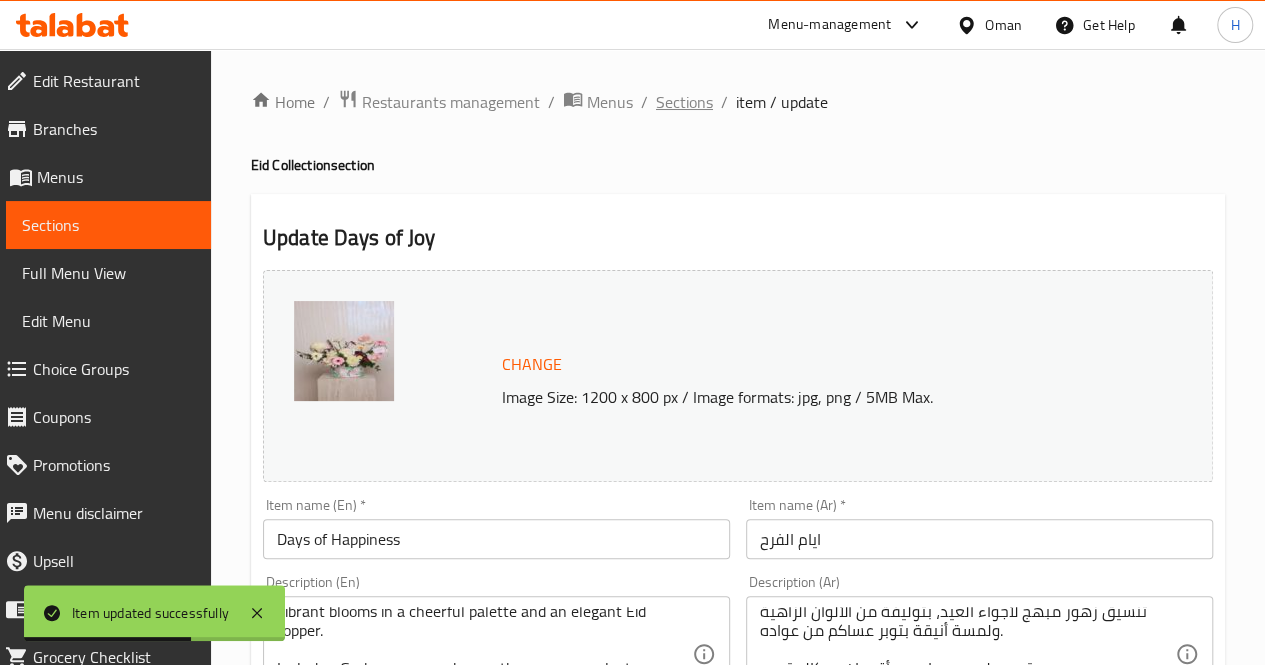 click on "Sections" at bounding box center [684, 102] 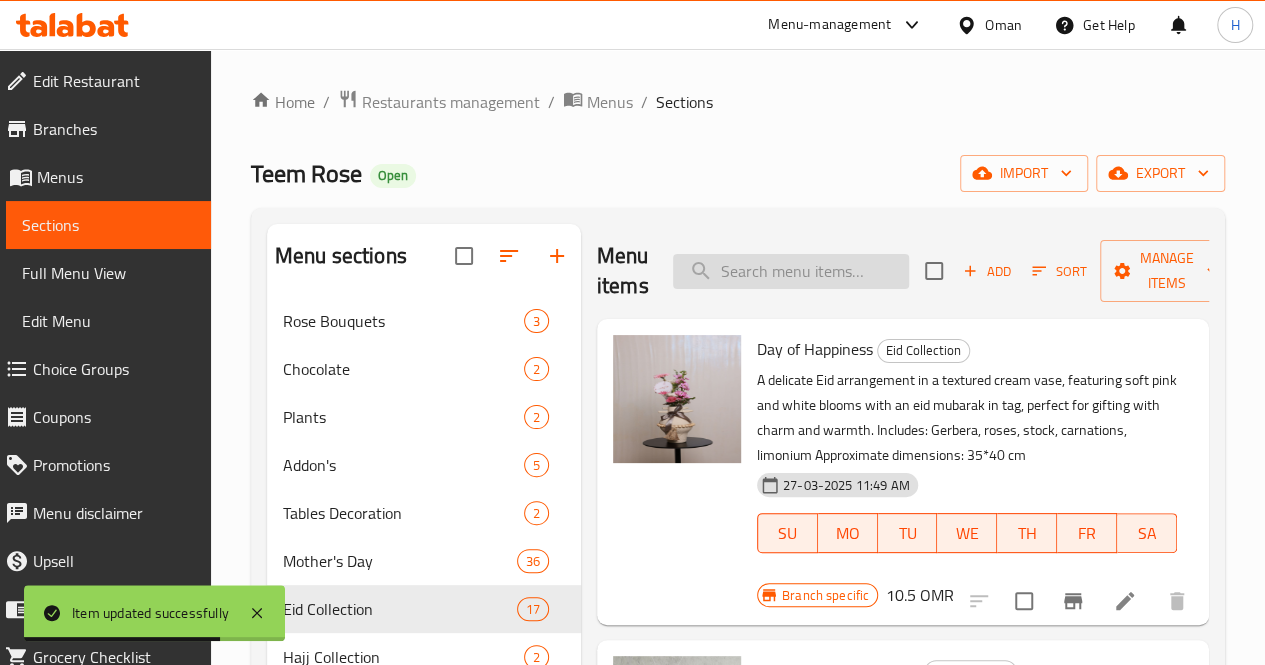 click at bounding box center (791, 271) 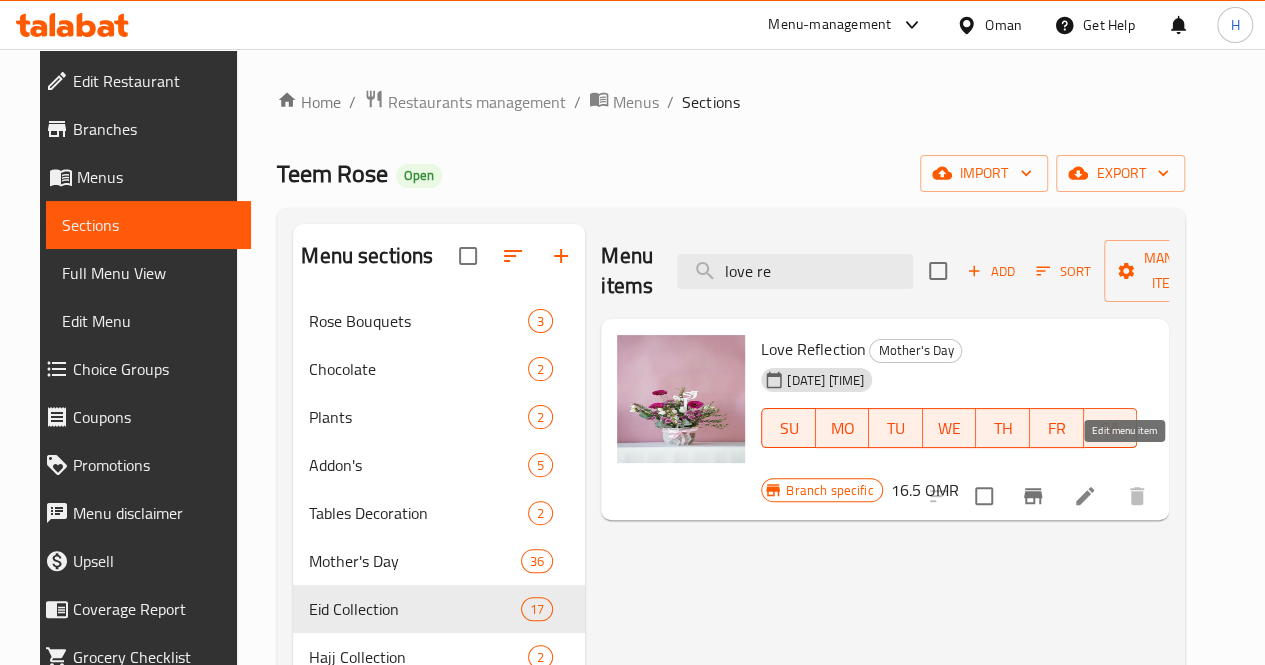 type on "love re" 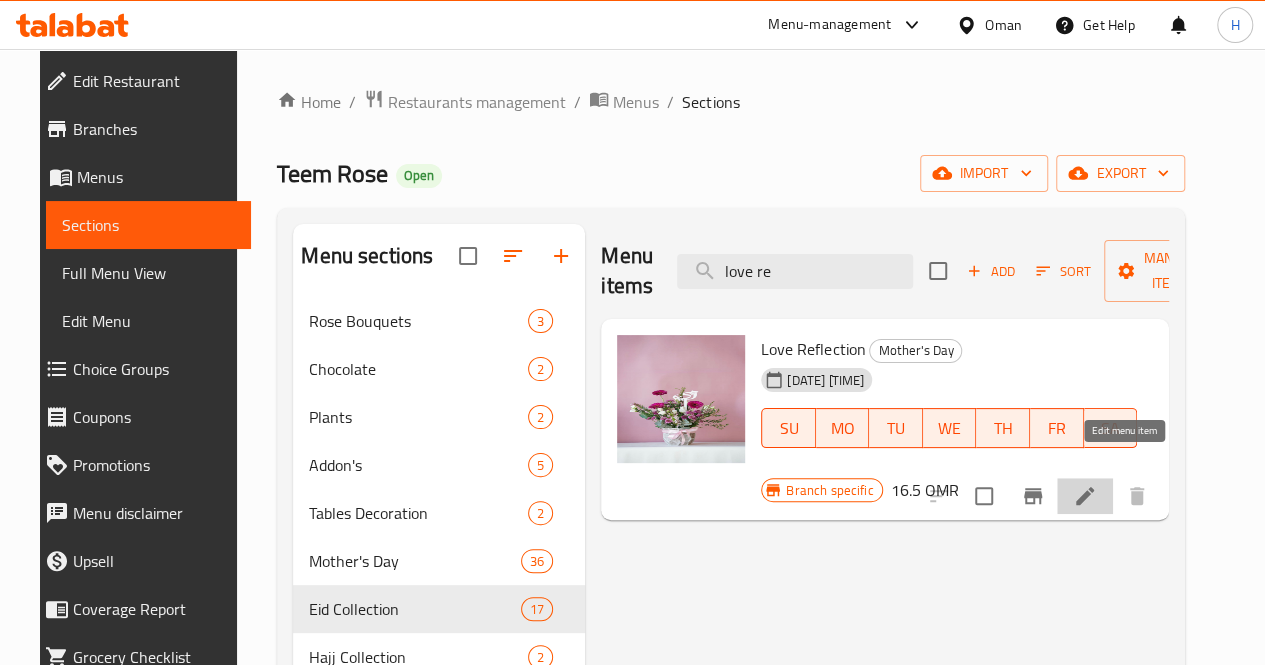 click 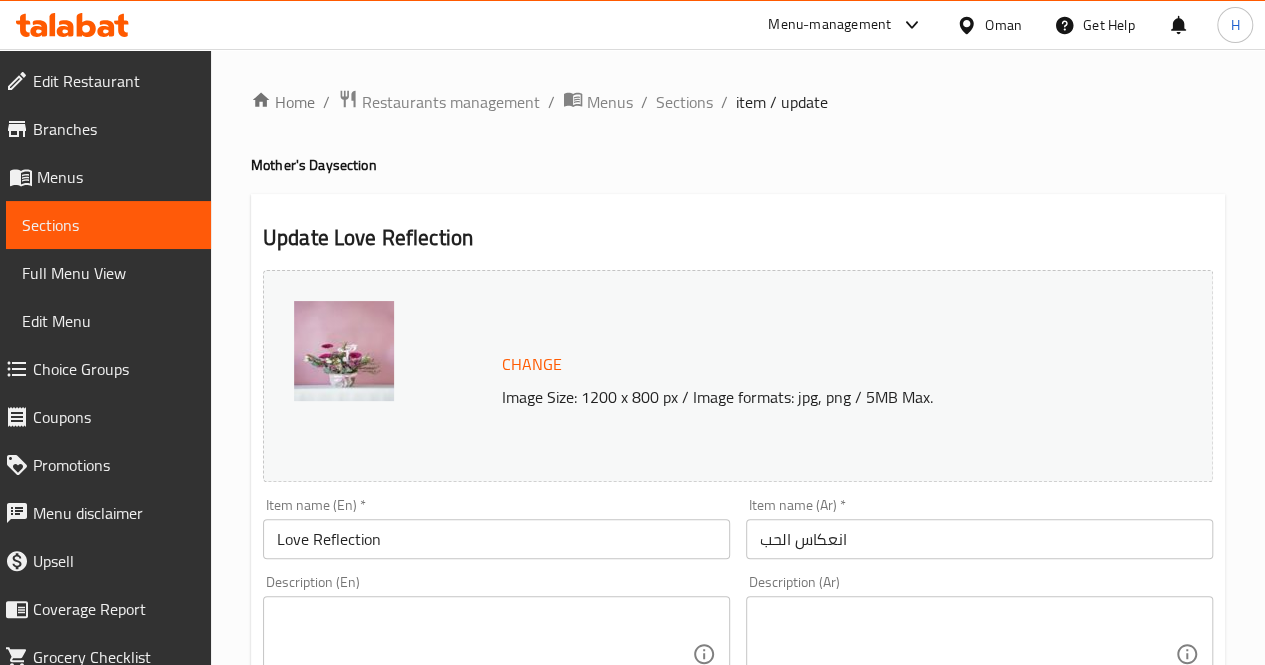 click at bounding box center (484, 654) 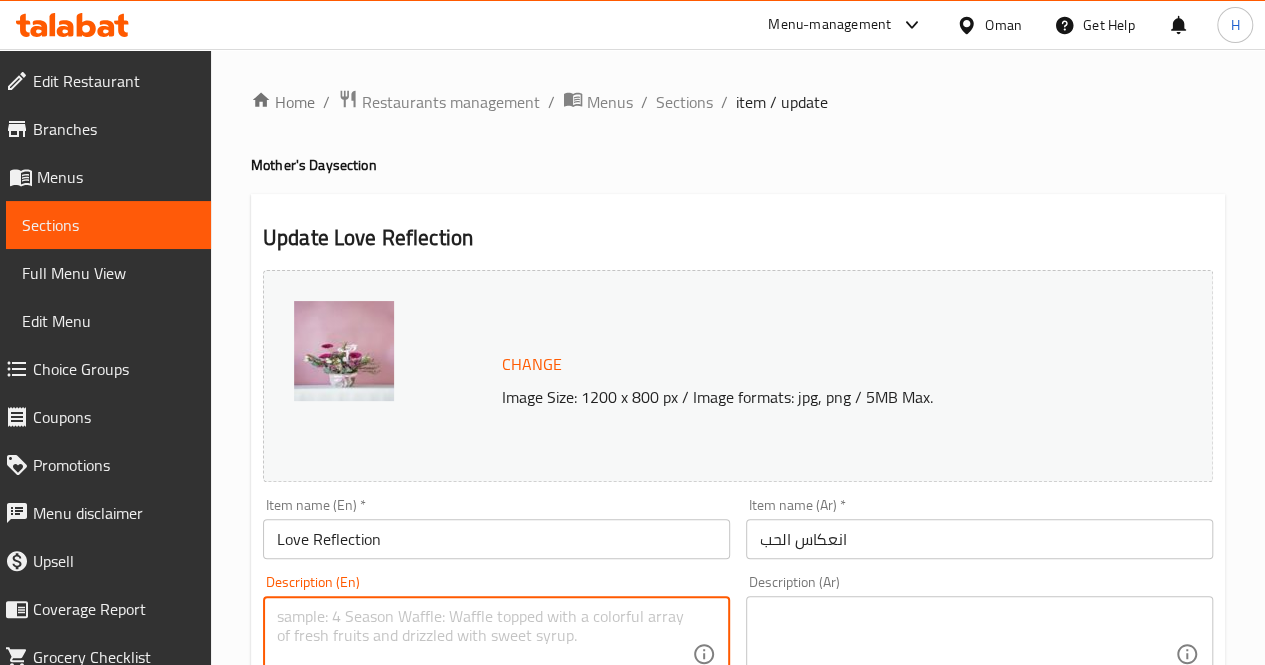 paste on "A joyful floral arrangement featuring a mother topper, crafted to express love and admiration in the most graceful way.
Includes: Gerbera, spray roses, chrysanthemums, eucalyptus
Approximate dimensions: 45*35 cm" 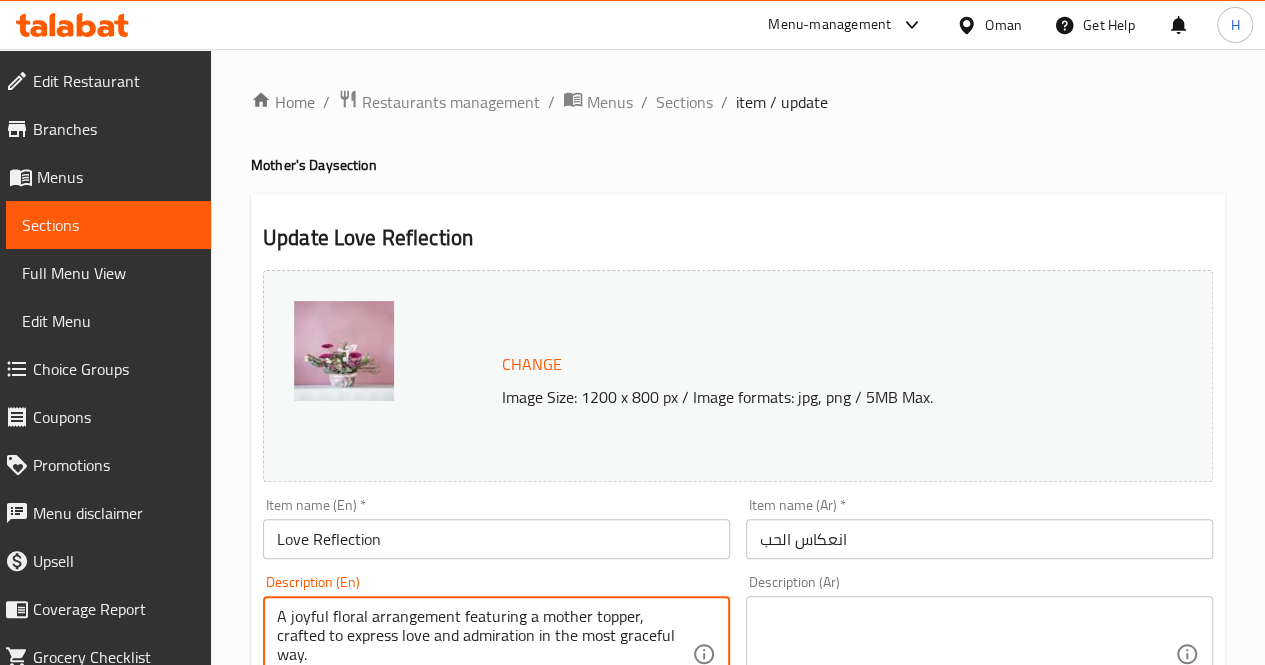 scroll, scrollTop: 42, scrollLeft: 0, axis: vertical 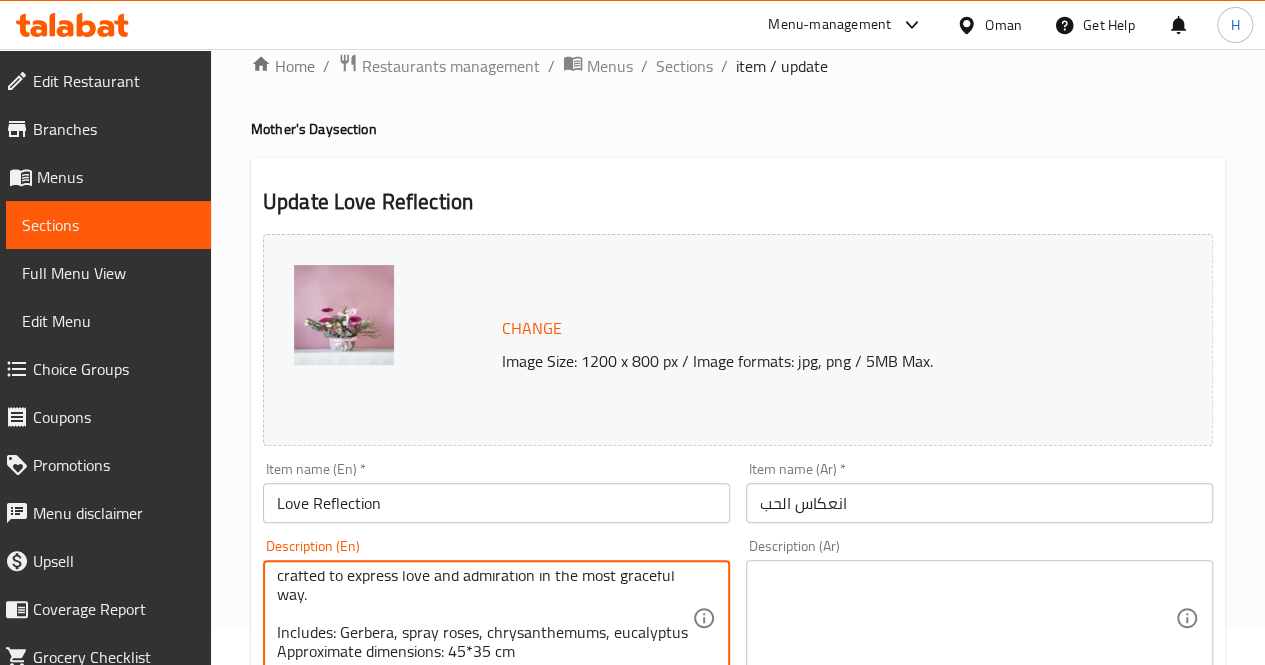 type on "A joyful floral arrangement featuring a mother topper, crafted to express love and admiration in the most graceful way.
Includes: Gerbera, spray roses, chrysanthemums, eucalyptus
Approximate dimensions: 45*35 cm" 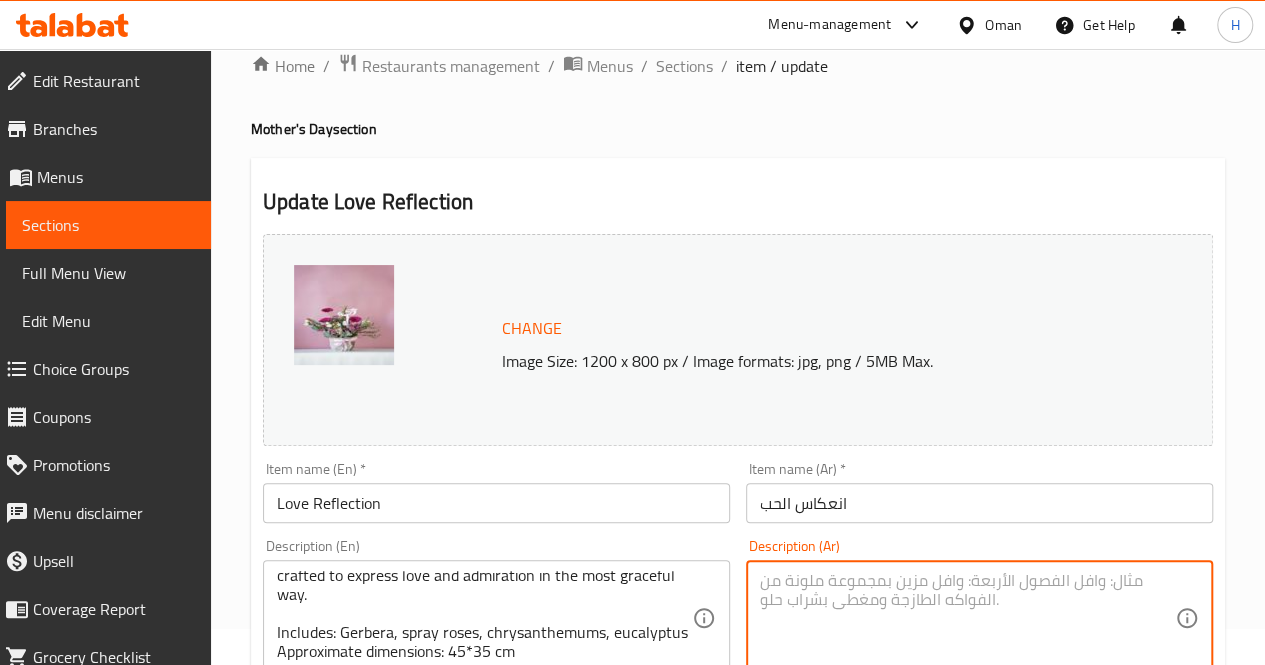 click at bounding box center [967, 618] 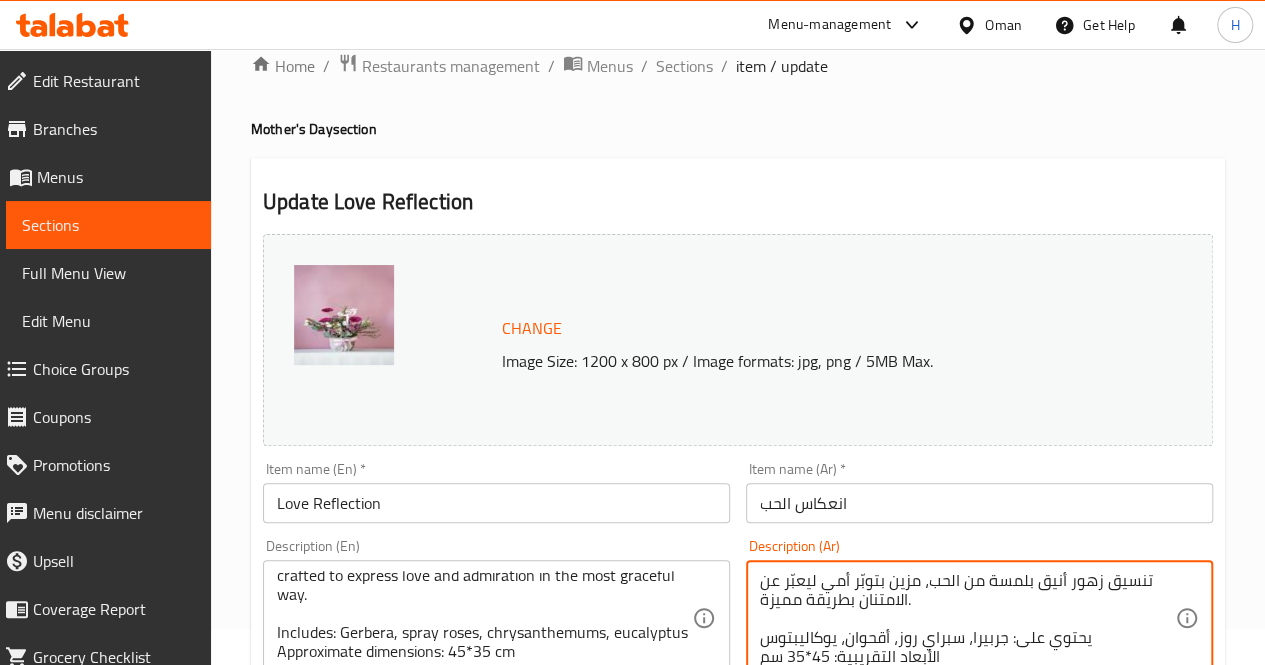 scroll, scrollTop: 38, scrollLeft: 0, axis: vertical 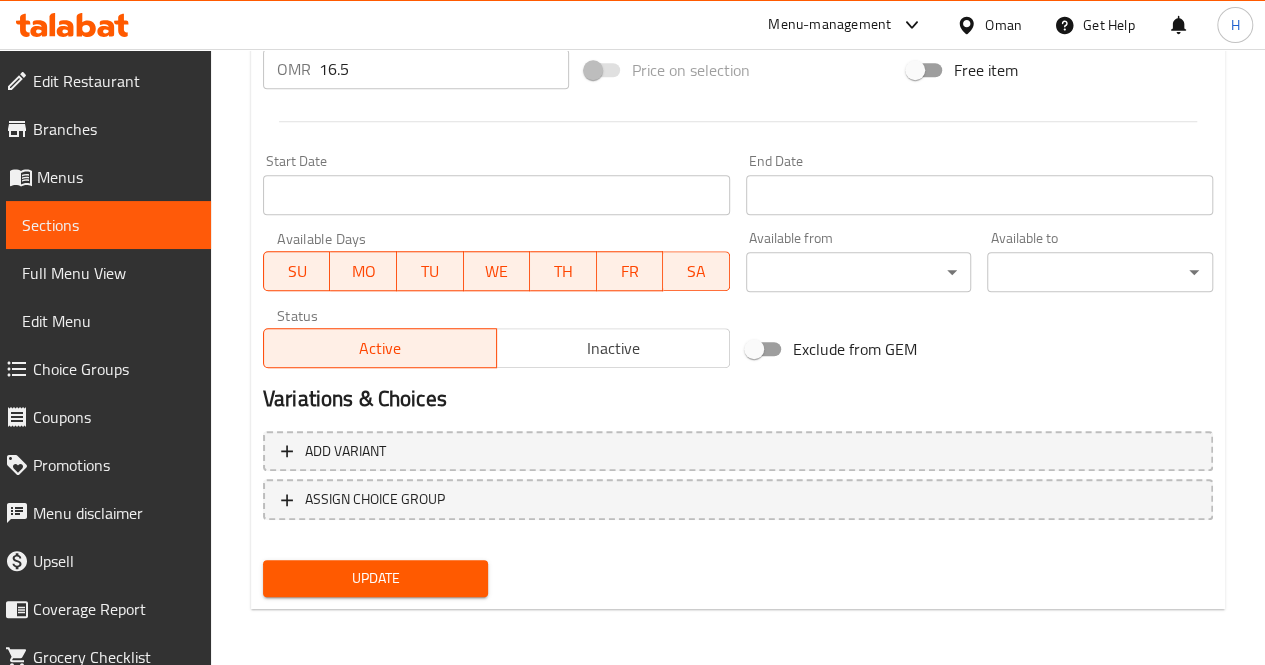type on "تنسيق زهور أنيق بلمسة من الحب، مزين بتوبّر أمي ليعبّر عن الامتنان بطريقة مميزة.
يحتوي على: جربيرا، سبراي روز، أقحوان، يوكاليبتوس
الأبعاد التقريبية: 45*35 سم" 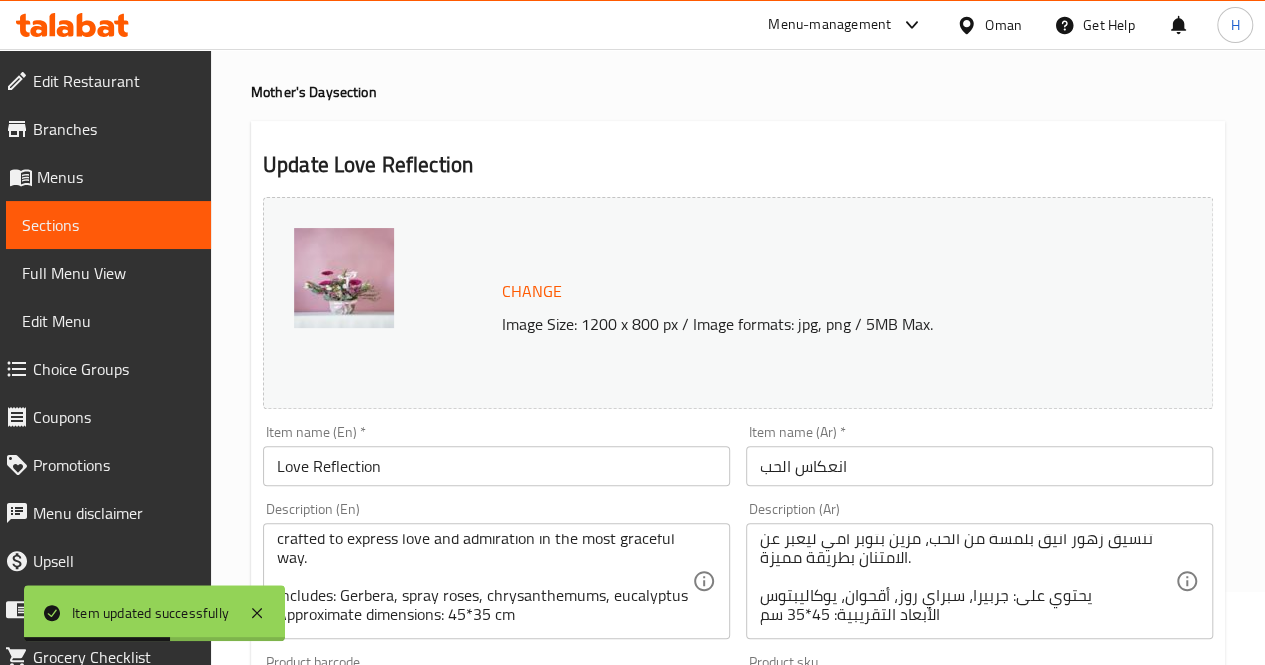 scroll, scrollTop: 0, scrollLeft: 0, axis: both 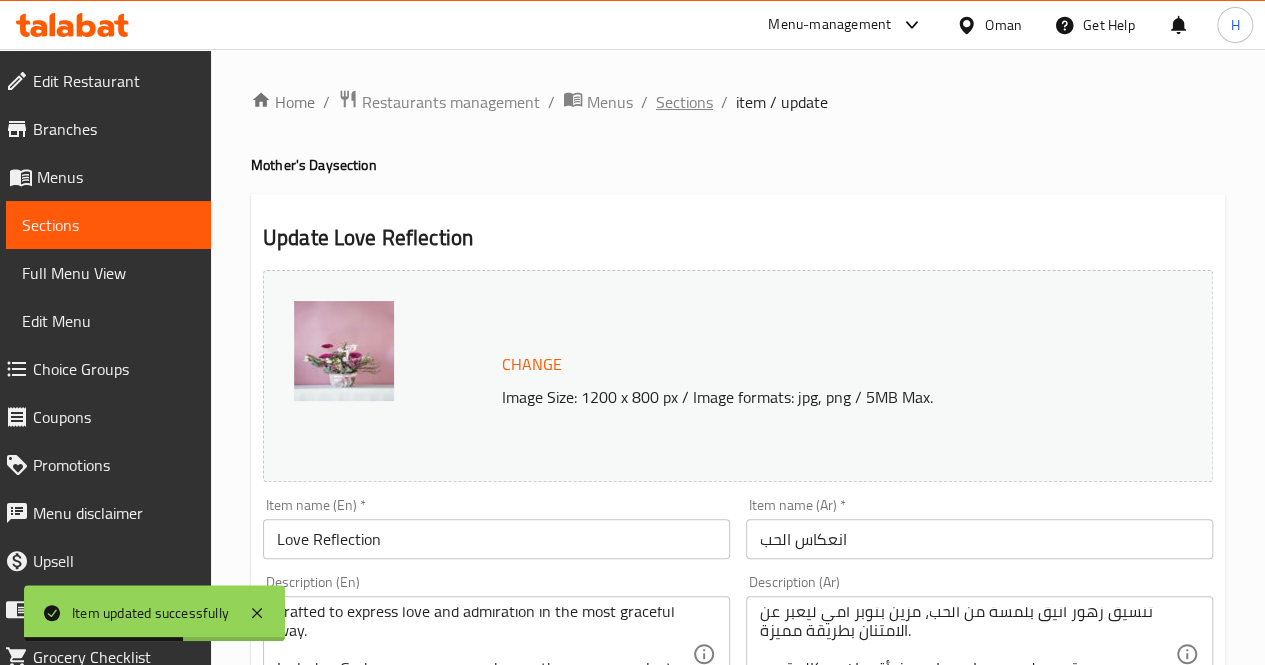 click on "Sections" at bounding box center (684, 102) 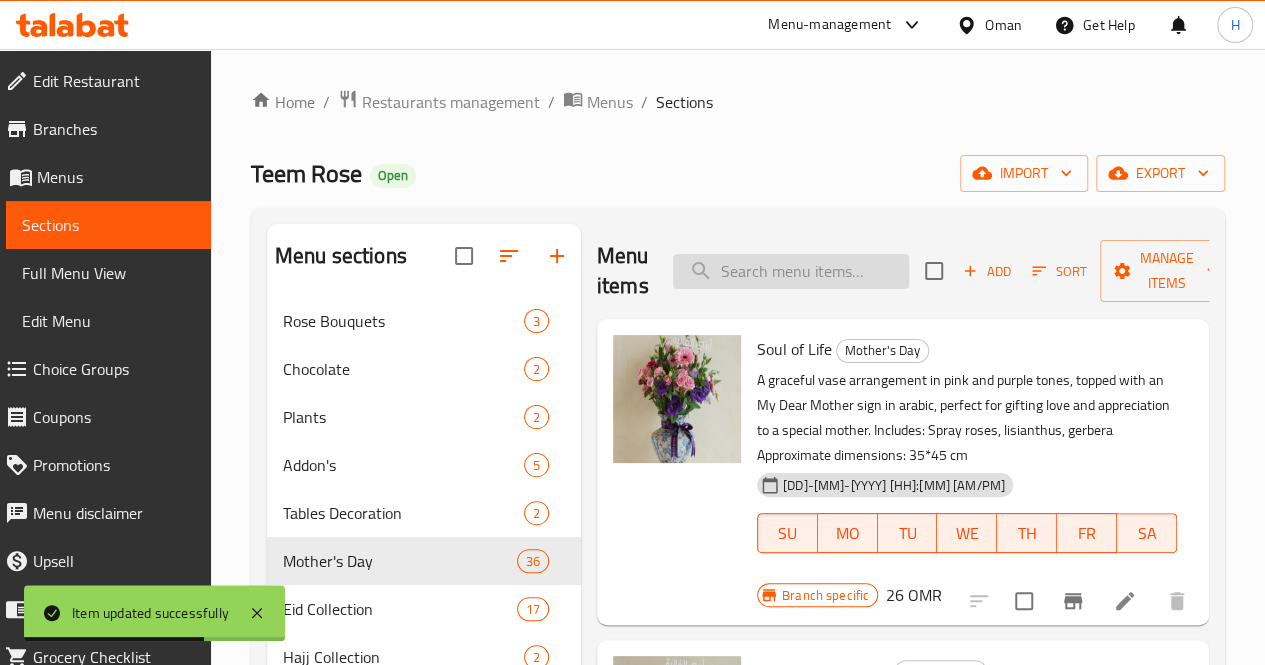 click at bounding box center (791, 271) 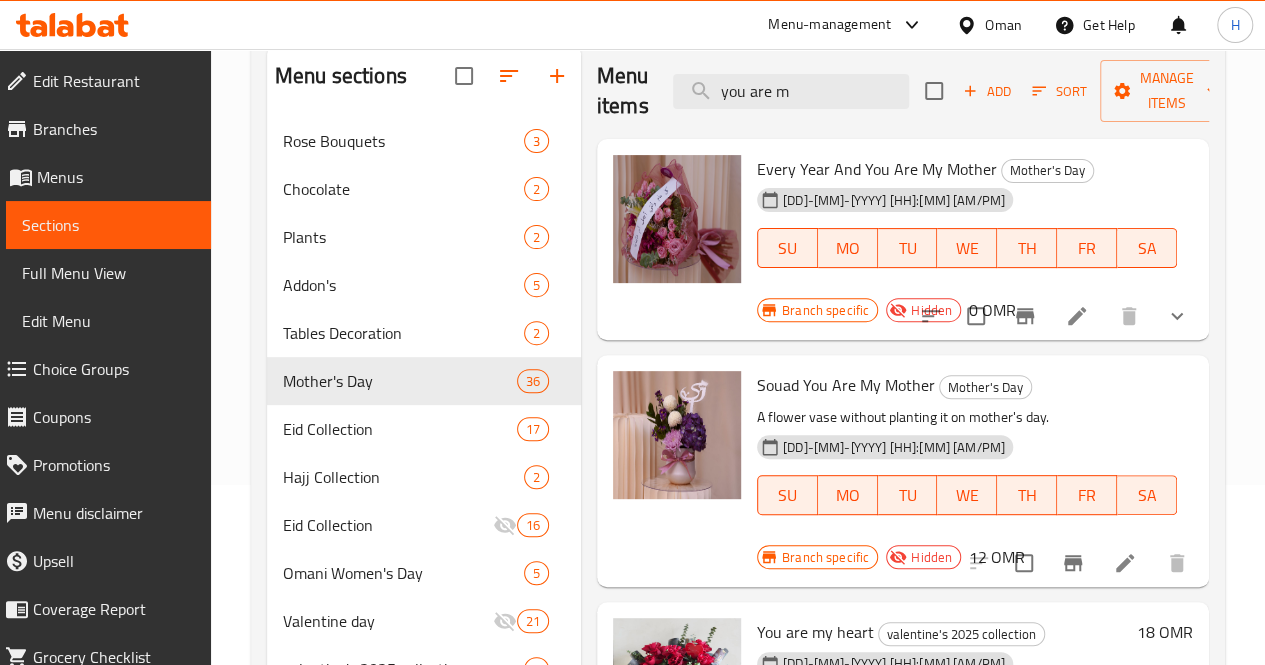 scroll, scrollTop: 187, scrollLeft: 0, axis: vertical 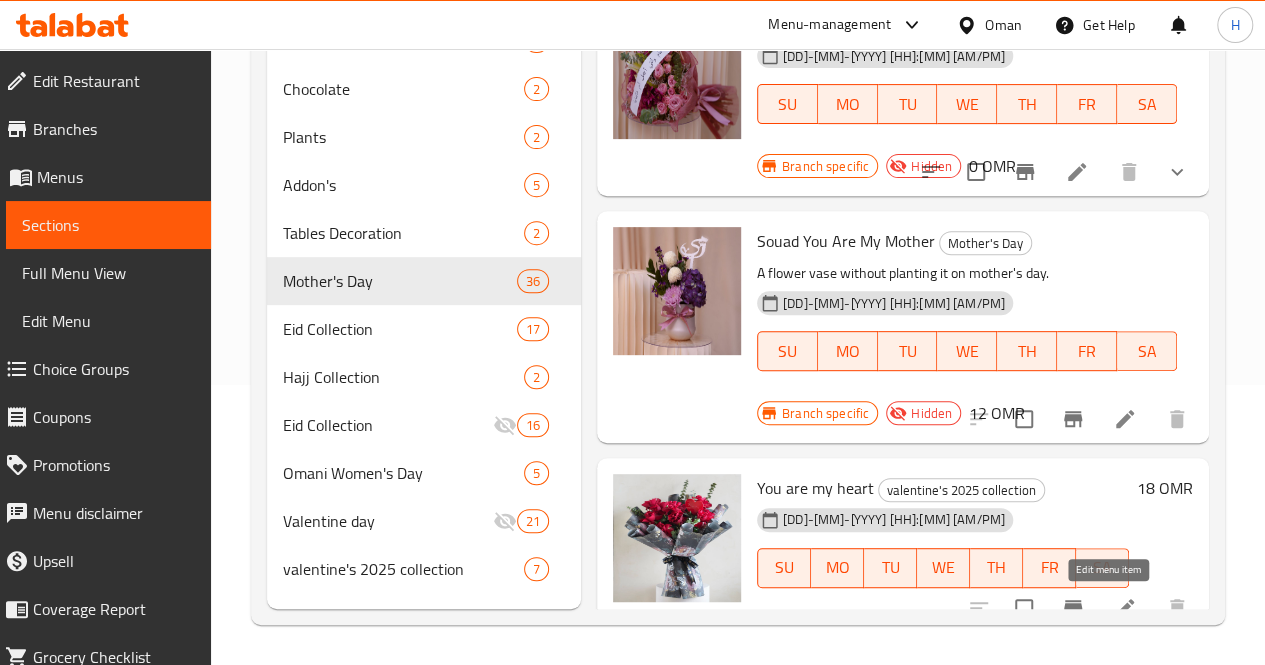 type on "you are m" 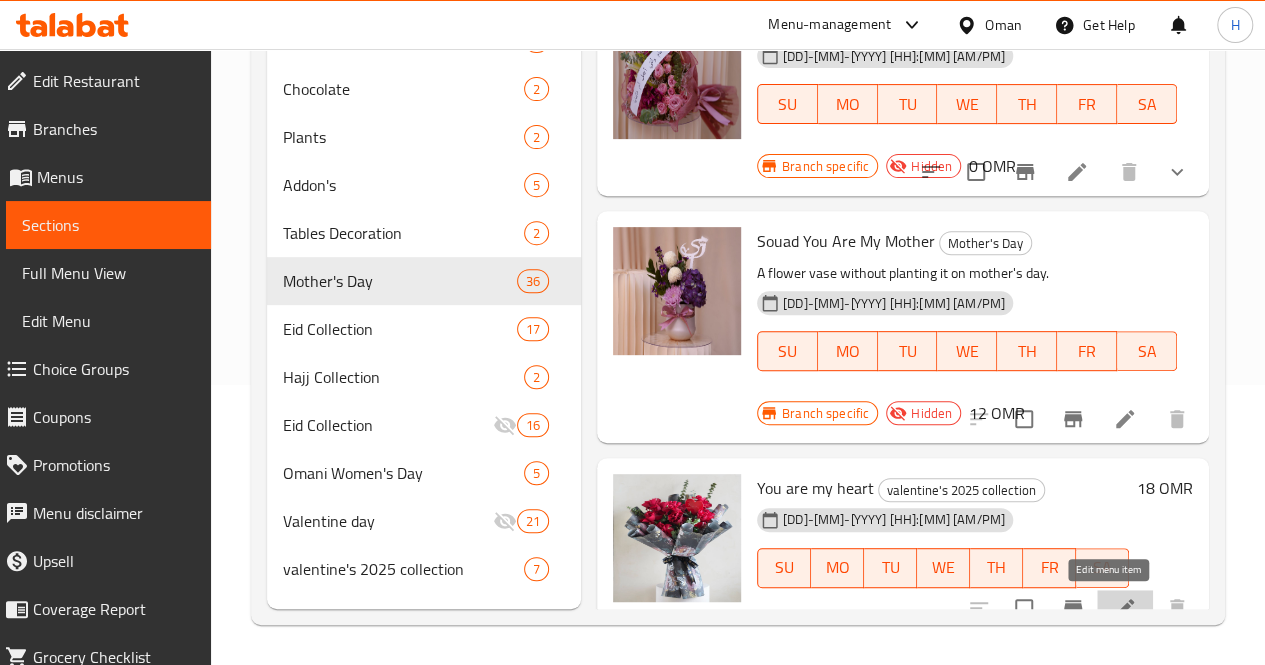 click 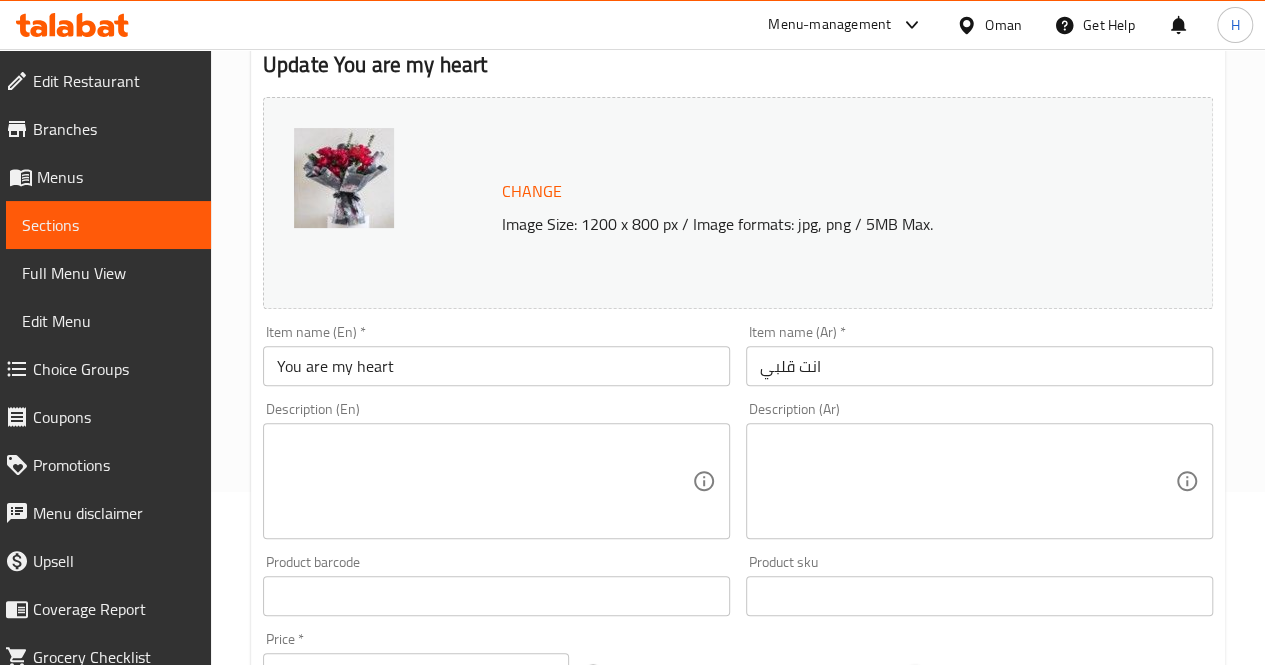 scroll, scrollTop: 174, scrollLeft: 0, axis: vertical 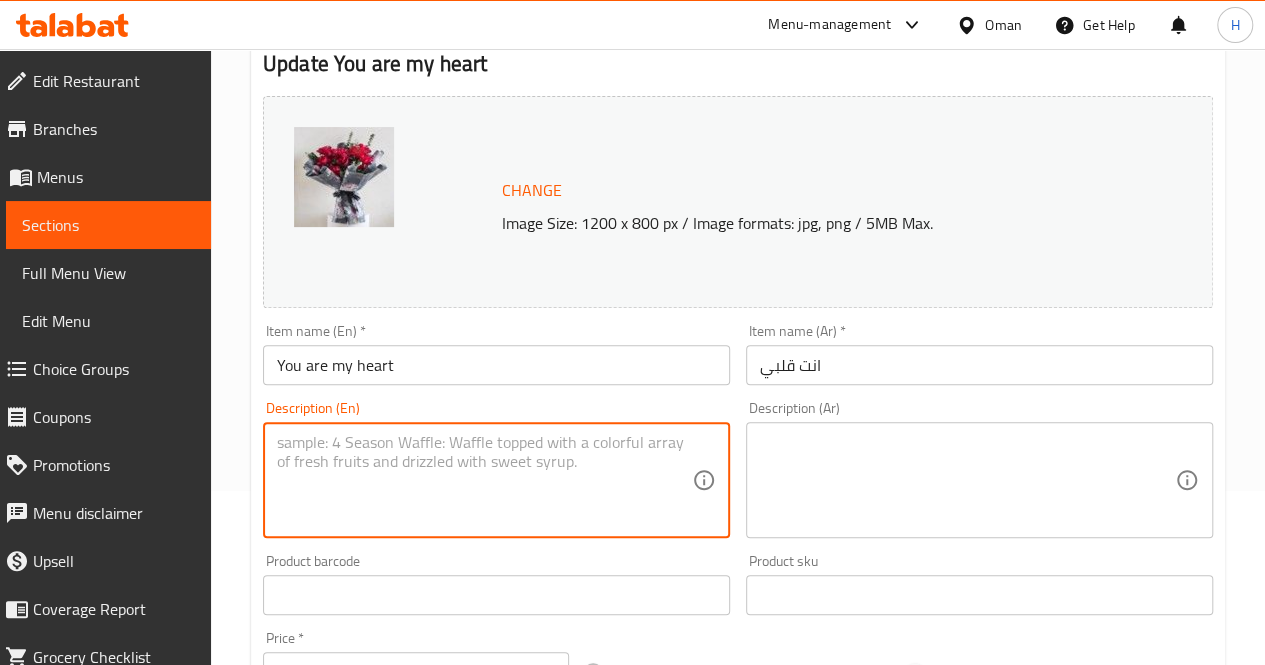 click at bounding box center (484, 480) 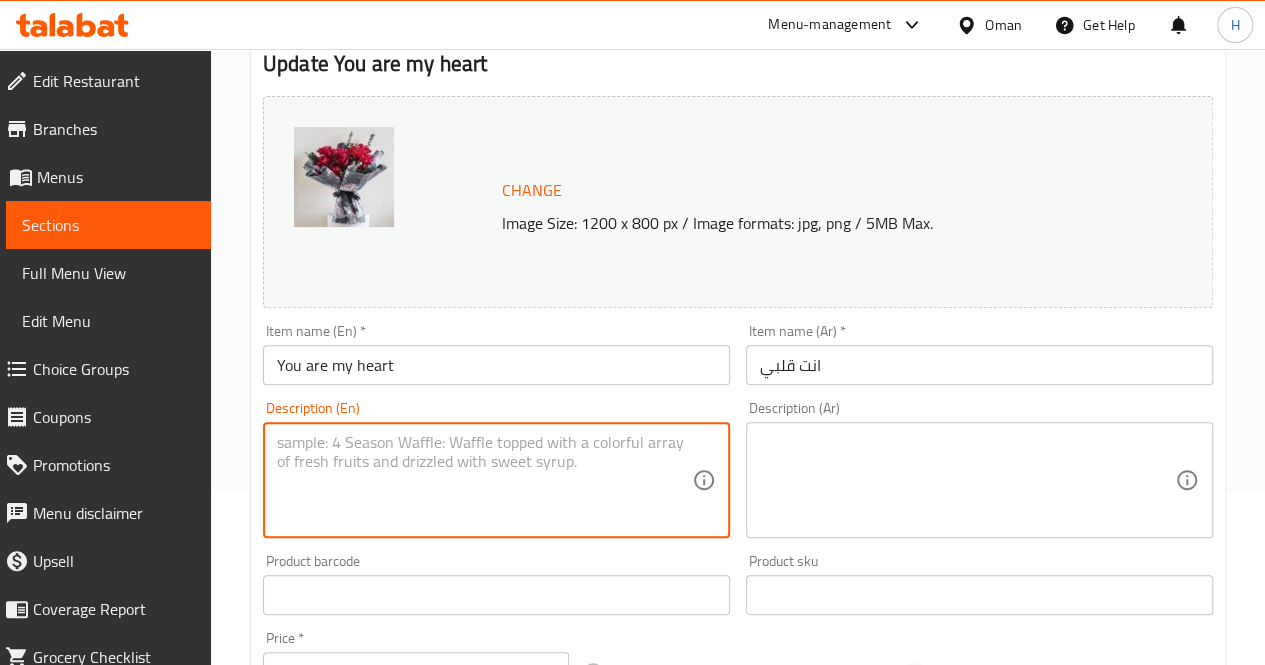 paste on "An elegant bouquet of red roses and eucalyptus, crafted to convey affection and heartfelt sentiments. A timeless choice for special moments.
Includes: Red roses, eucalyptus
Approximate dimensions: 45*35 cm" 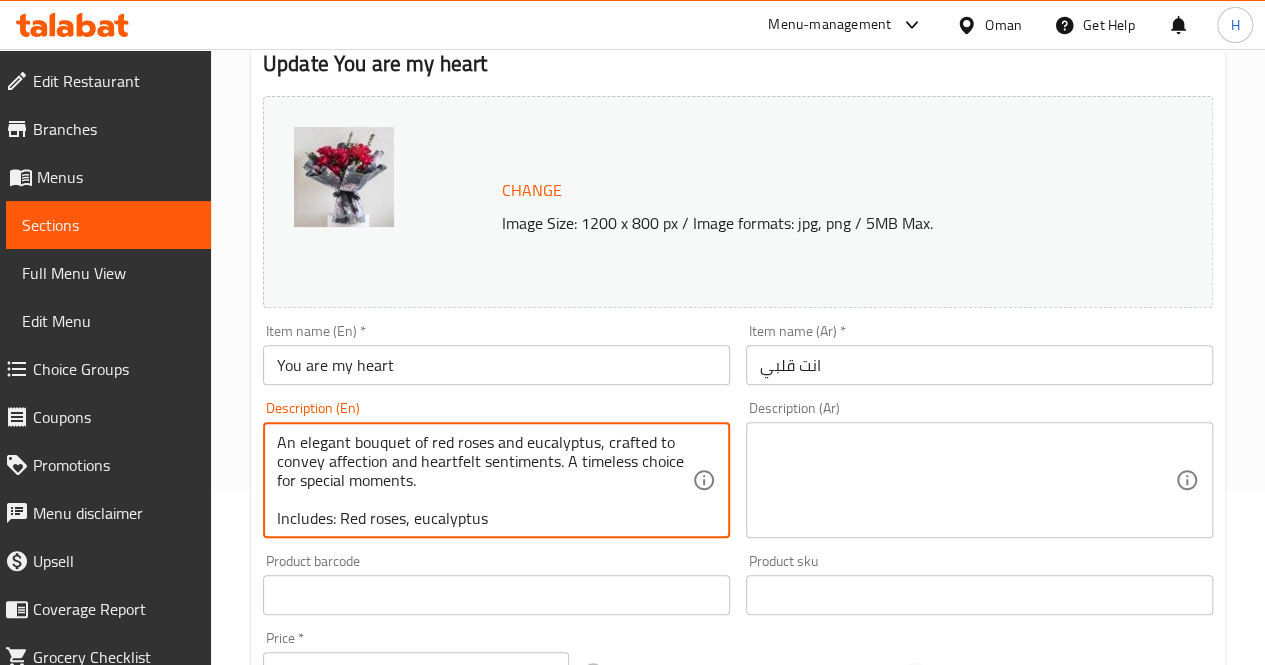 scroll, scrollTop: 24, scrollLeft: 0, axis: vertical 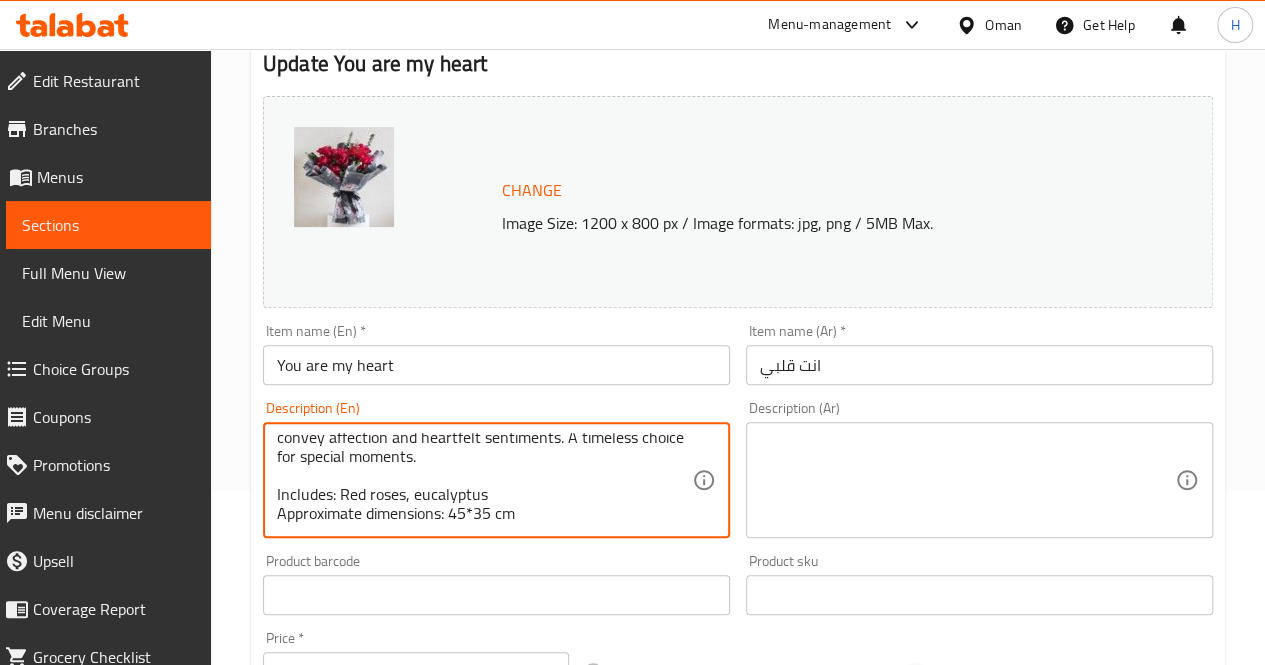 type on "An elegant bouquet of red roses and eucalyptus, crafted to convey affection and heartfelt sentiments. A timeless choice for special moments.
Includes: Red roses, eucalyptus
Approximate dimensions: 45*35 cm" 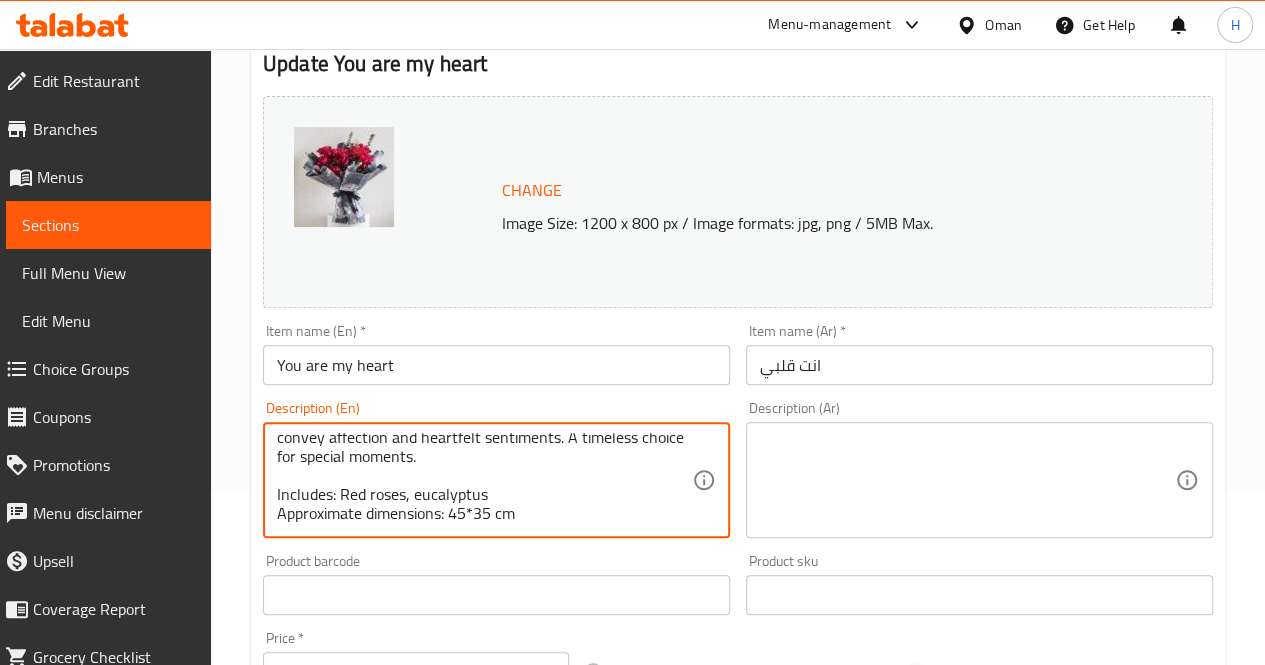 click at bounding box center [967, 480] 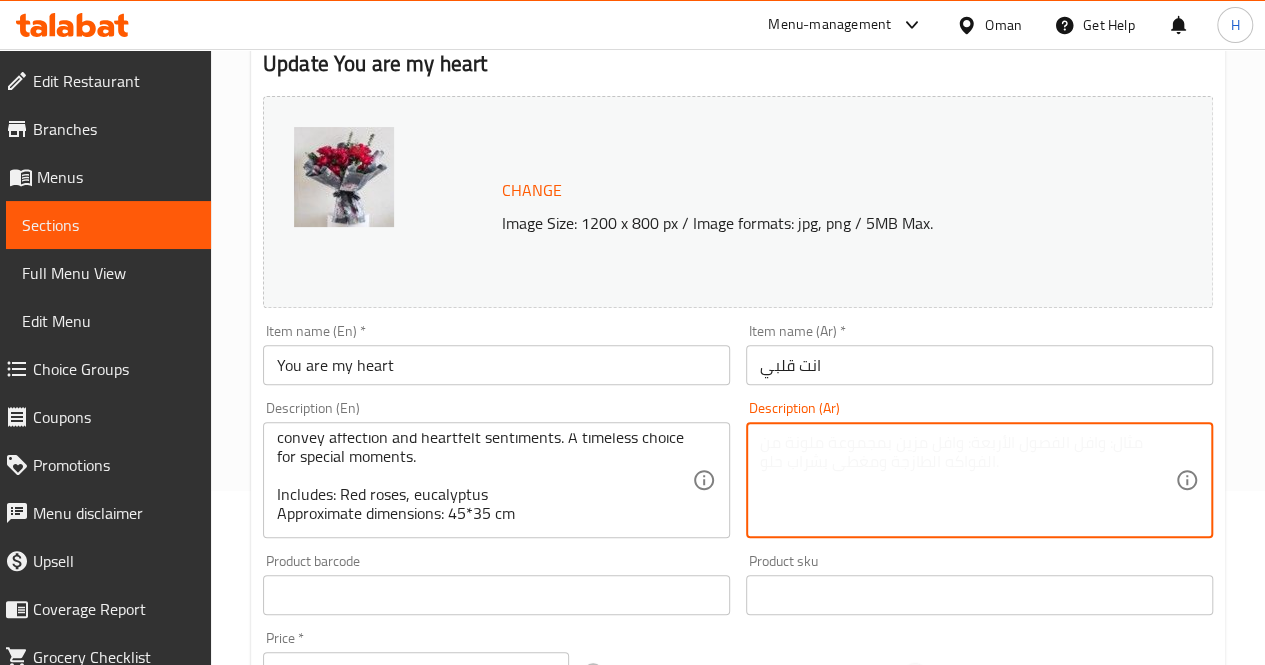 paste on "باقة راقية من الورد الأحمر والأوكالبتوس تعبر عن أعمق المشاعر بلمسة كلاسيكية تناسب كل مناسبة مميزة.
يحتوي على: ورد أحمر، يوكاليبتوس
الأبعاد التقريبية: 45*35 سم" 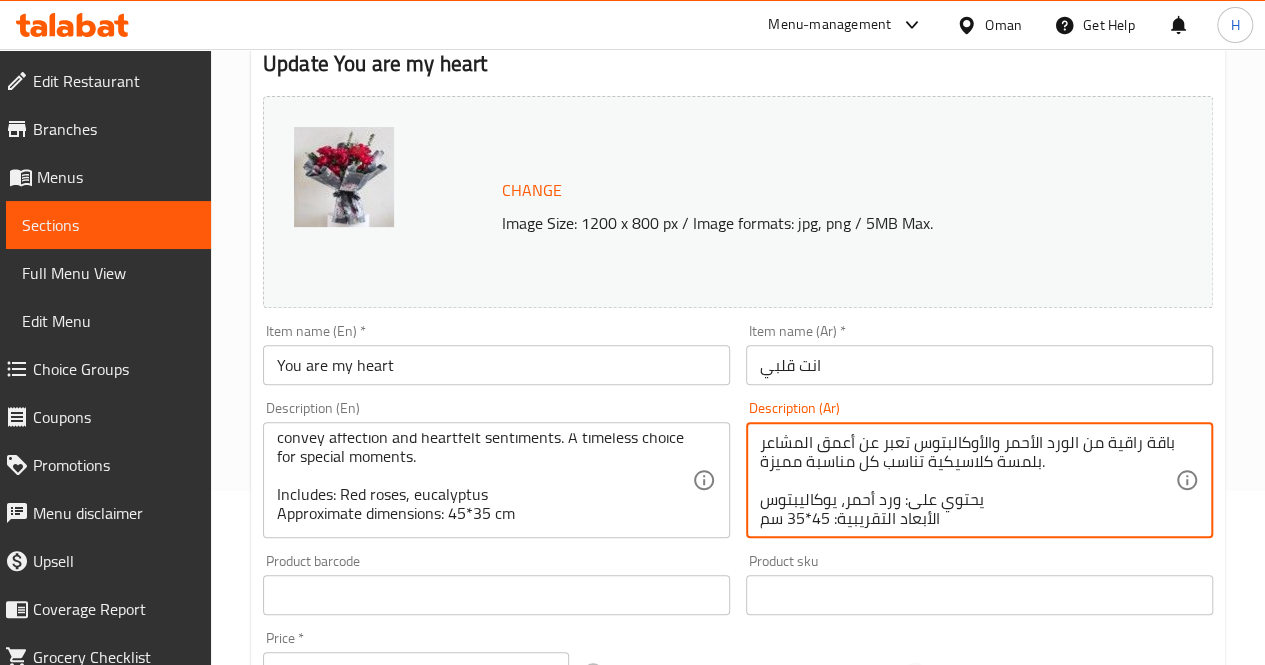 scroll, scrollTop: 18, scrollLeft: 0, axis: vertical 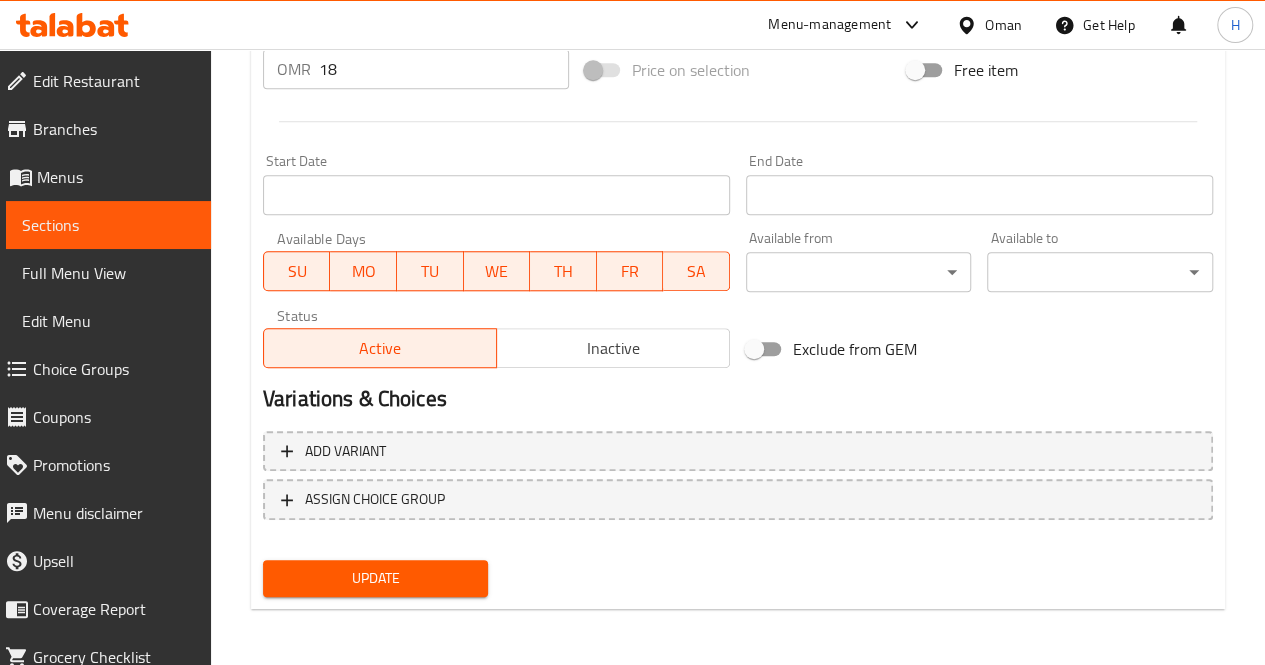 type on "باقة راقية من الورد الأحمر والأوكالبتوس تعبر عن أعمق المشاعر بلمسة كلاسيكية تناسب كل مناسبة مميزة.
يحتوي على: ورد أحمر، يوكاليبتوس
الأبعاد التقريبية: 45*35 سم" 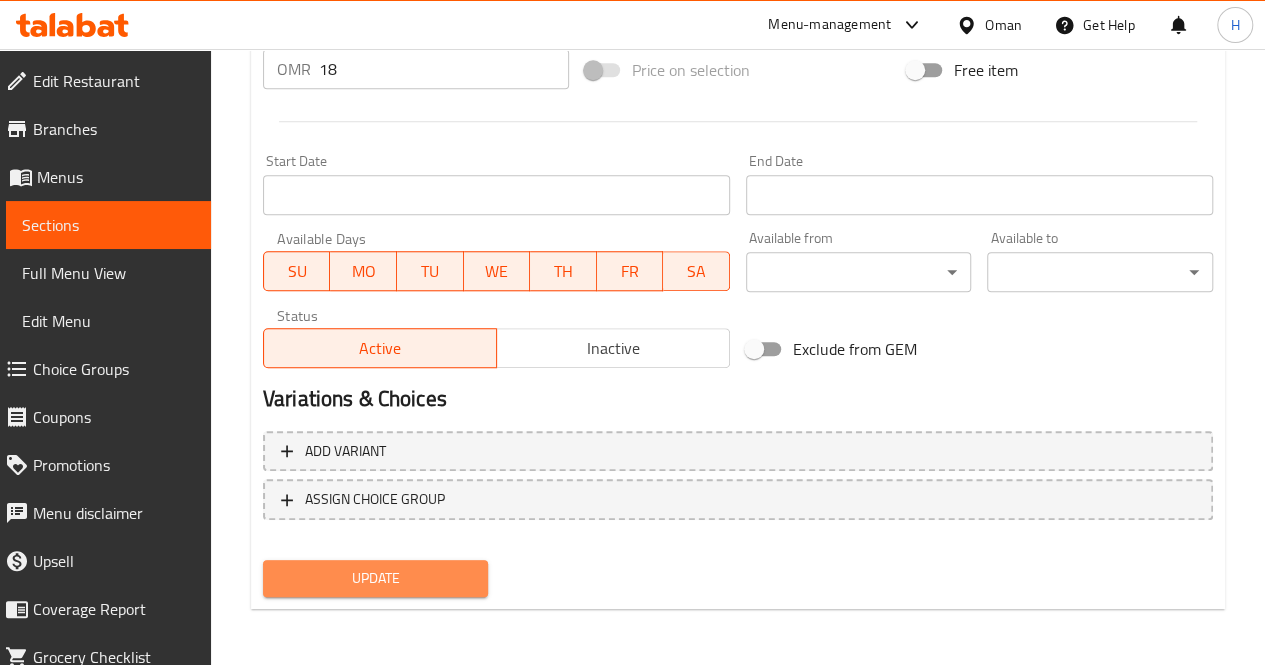 click on "Update" at bounding box center [376, 578] 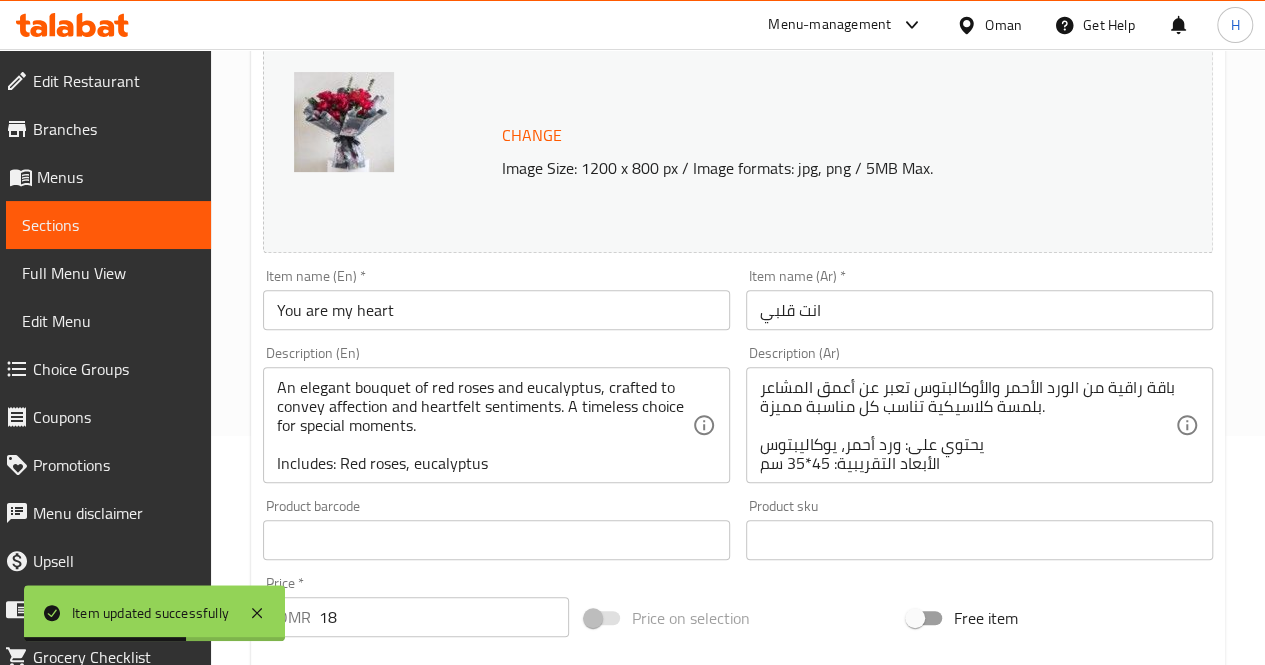 scroll, scrollTop: 0, scrollLeft: 0, axis: both 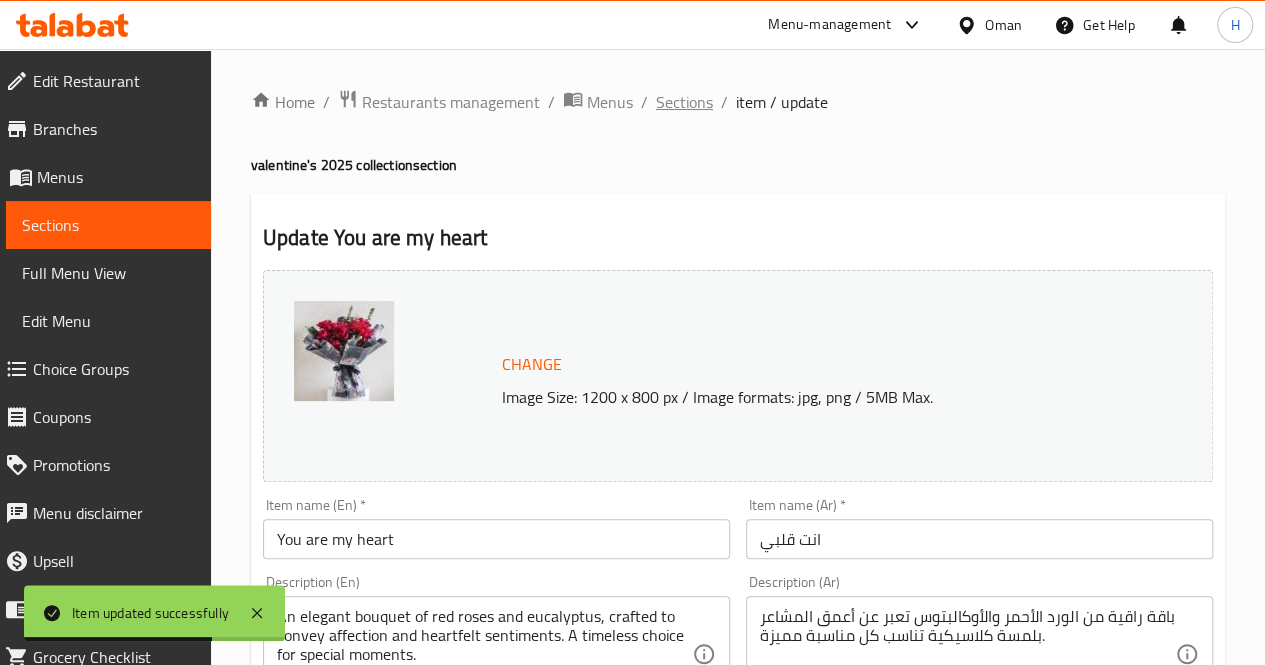 click on "Sections" at bounding box center [684, 102] 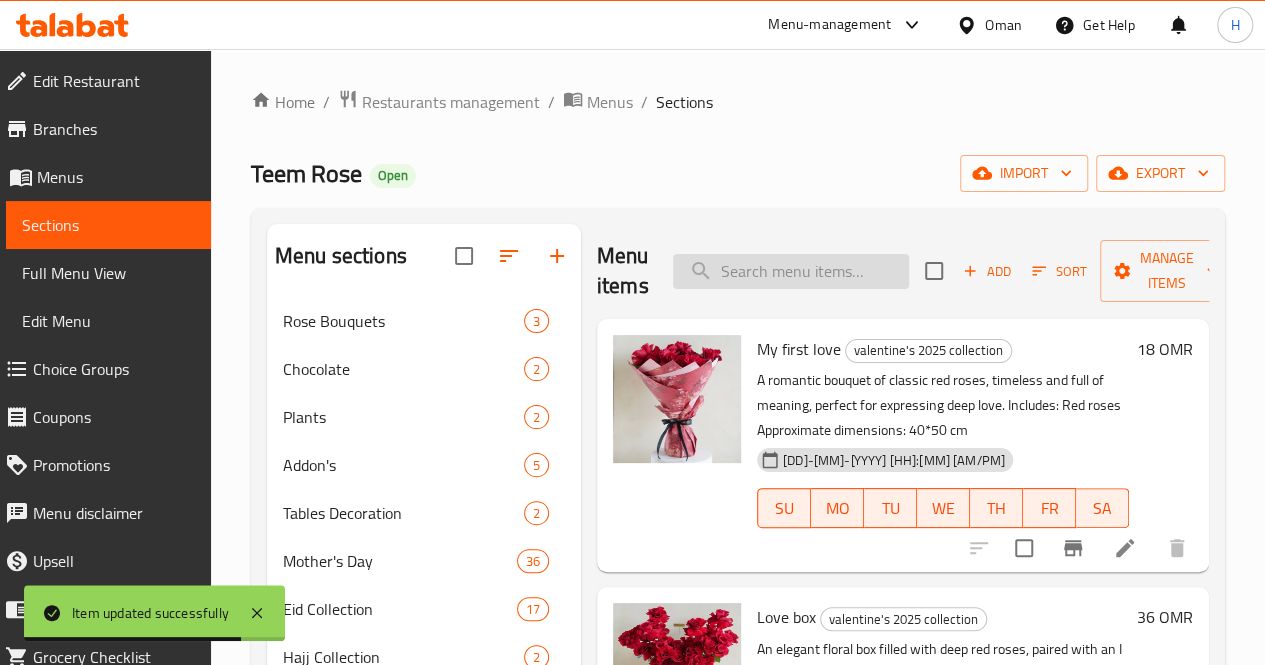 click at bounding box center [791, 271] 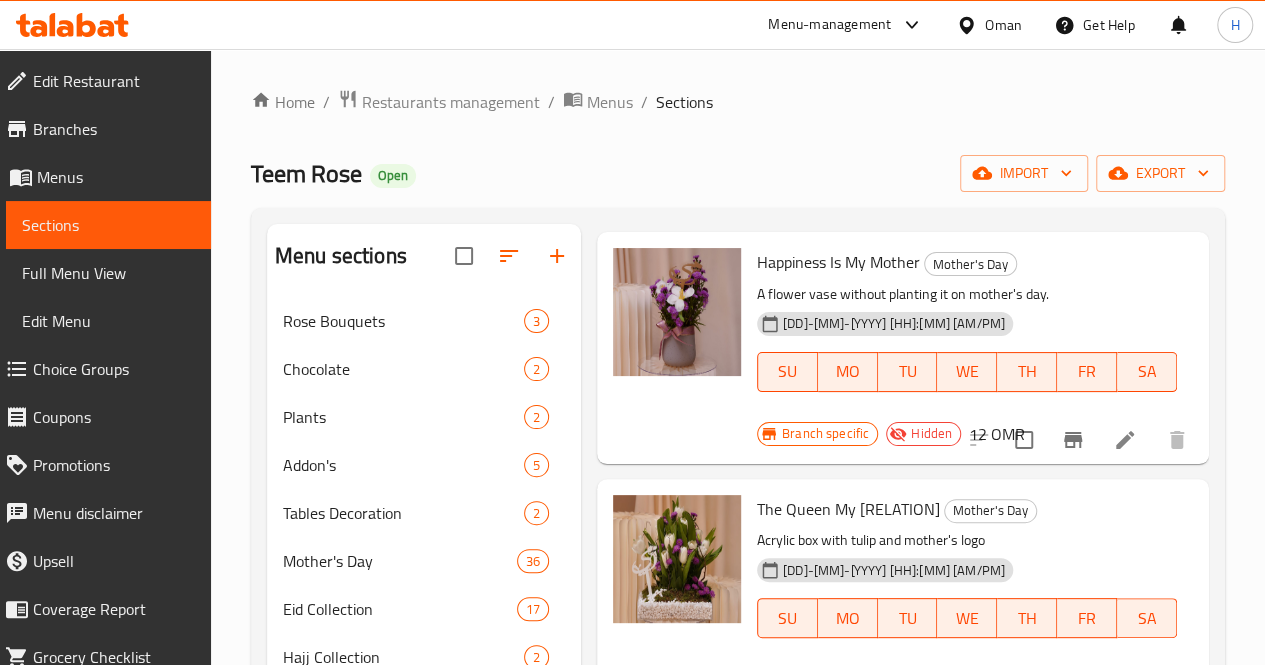 scroll, scrollTop: 0, scrollLeft: 0, axis: both 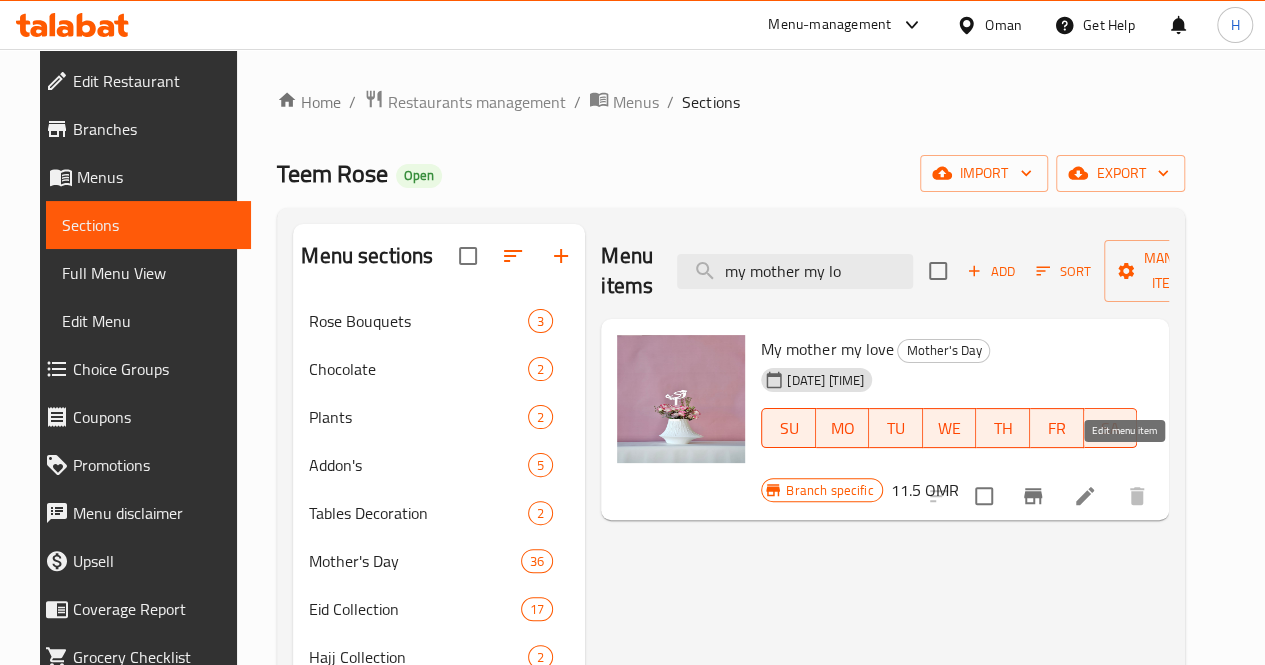 type on "my mother my lo" 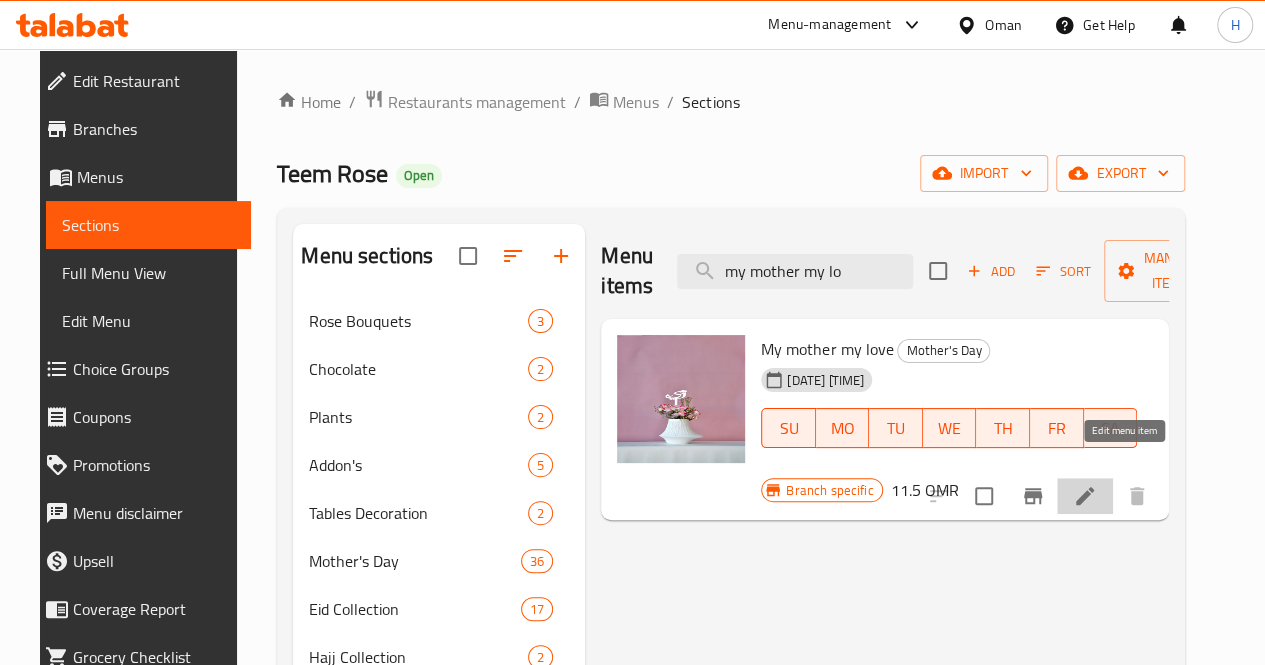 click 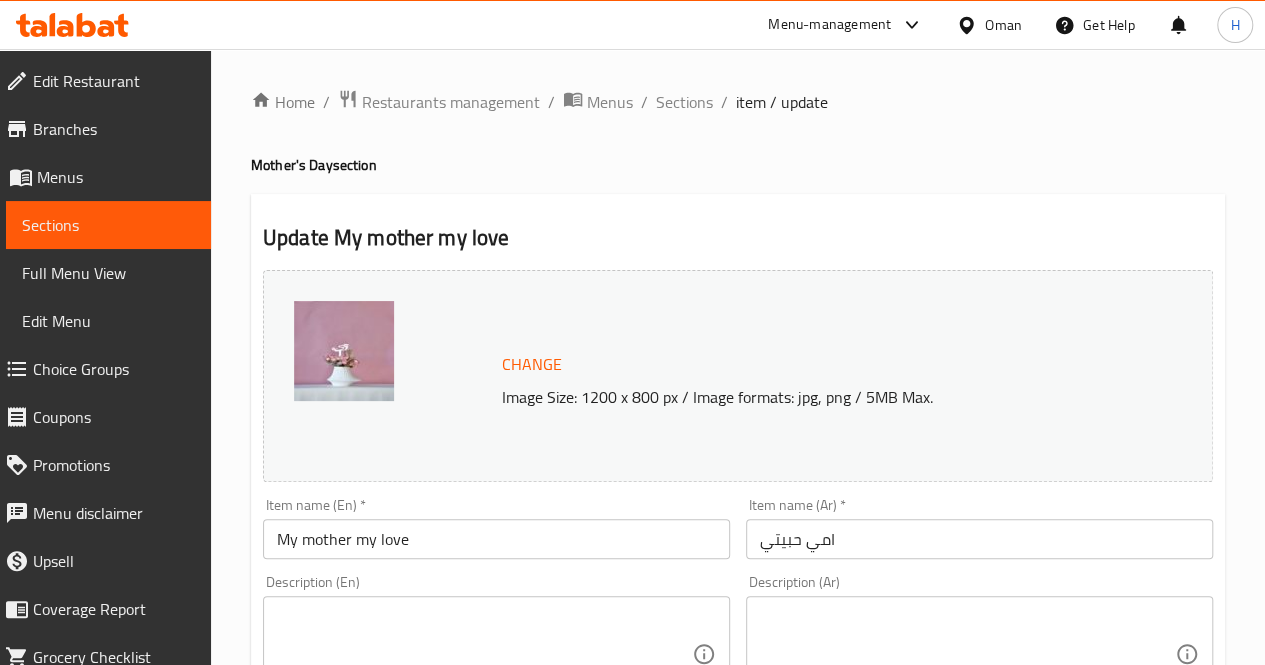 click at bounding box center [484, 654] 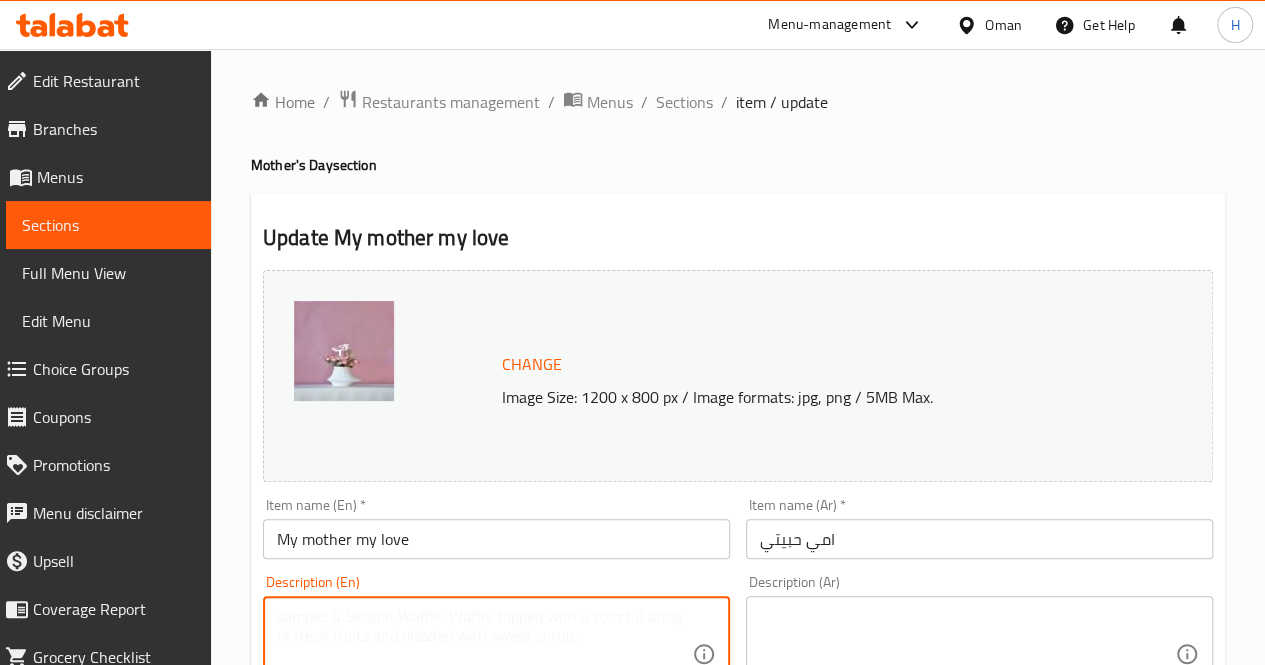 paste on "A charming floral design featuring soft pink roses and fillers in a modern vase, topped with a Mother sign , a heartfelt gesture for a special mom.
Includes: Pink roses, limonium, greenery
Approximate dimensions: 45*30 cm" 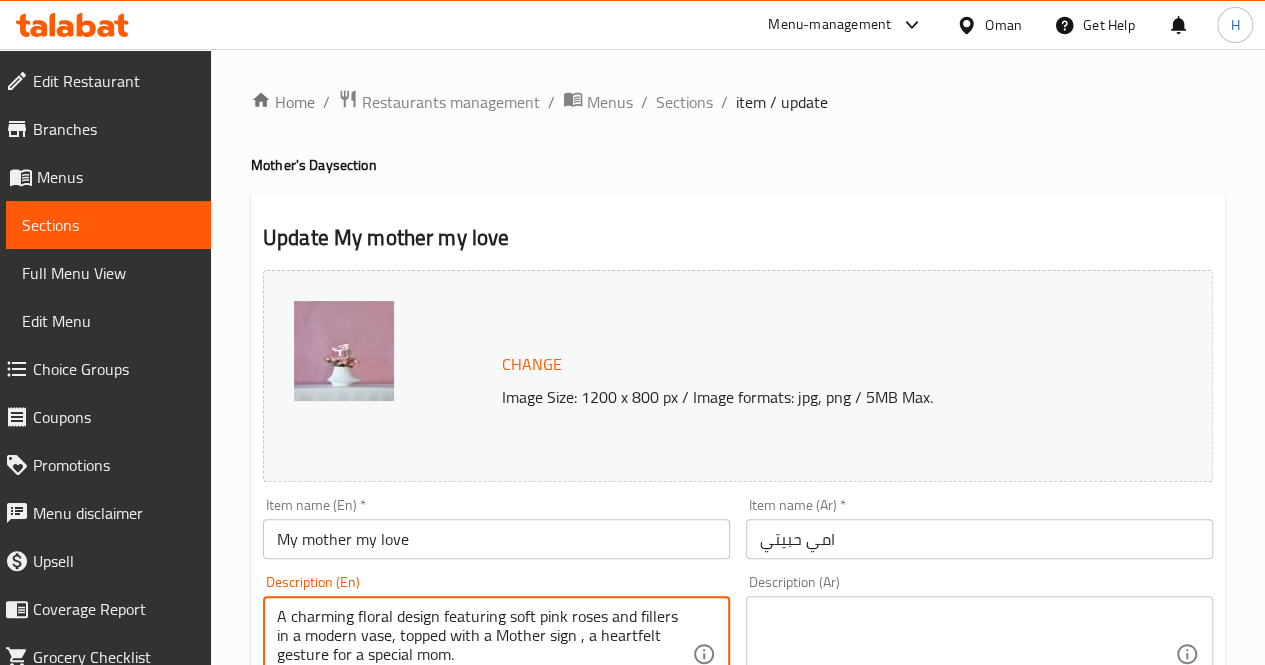 scroll, scrollTop: 24, scrollLeft: 0, axis: vertical 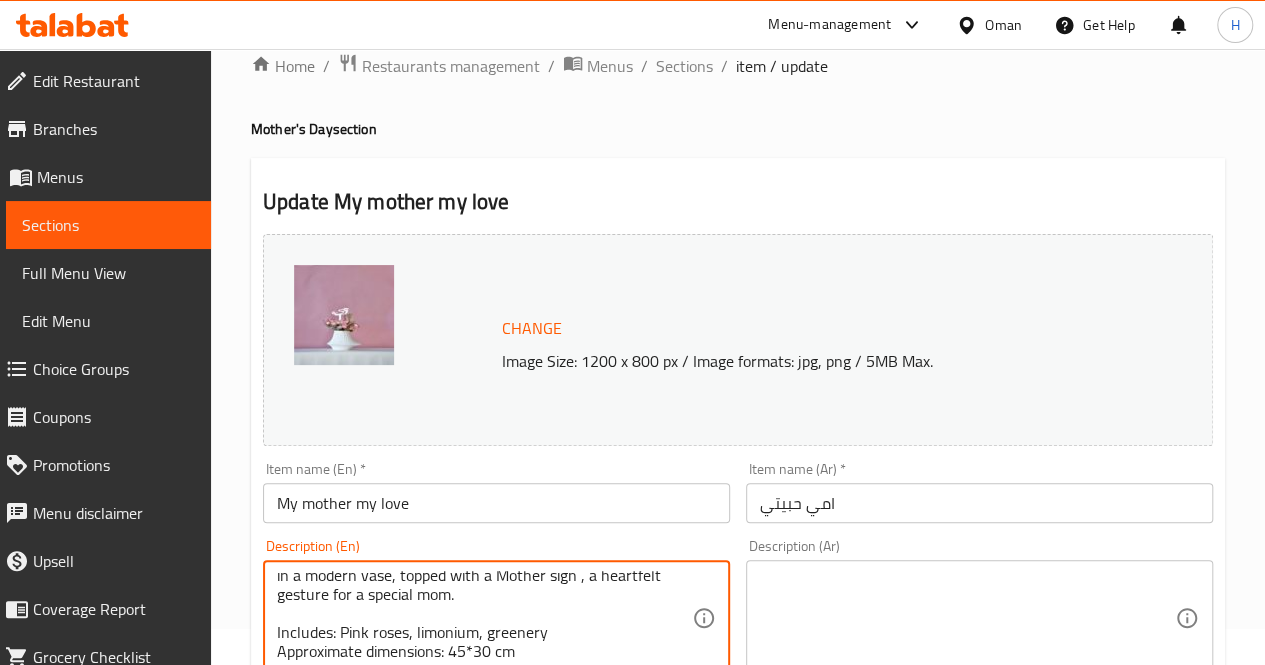 type on "A charming floral design featuring soft pink roses and fillers in a modern vase, topped with a Mother sign , a heartfelt gesture for a special mom.
Includes: Pink roses, limonium, greenery
Approximate dimensions: 45*30 cm" 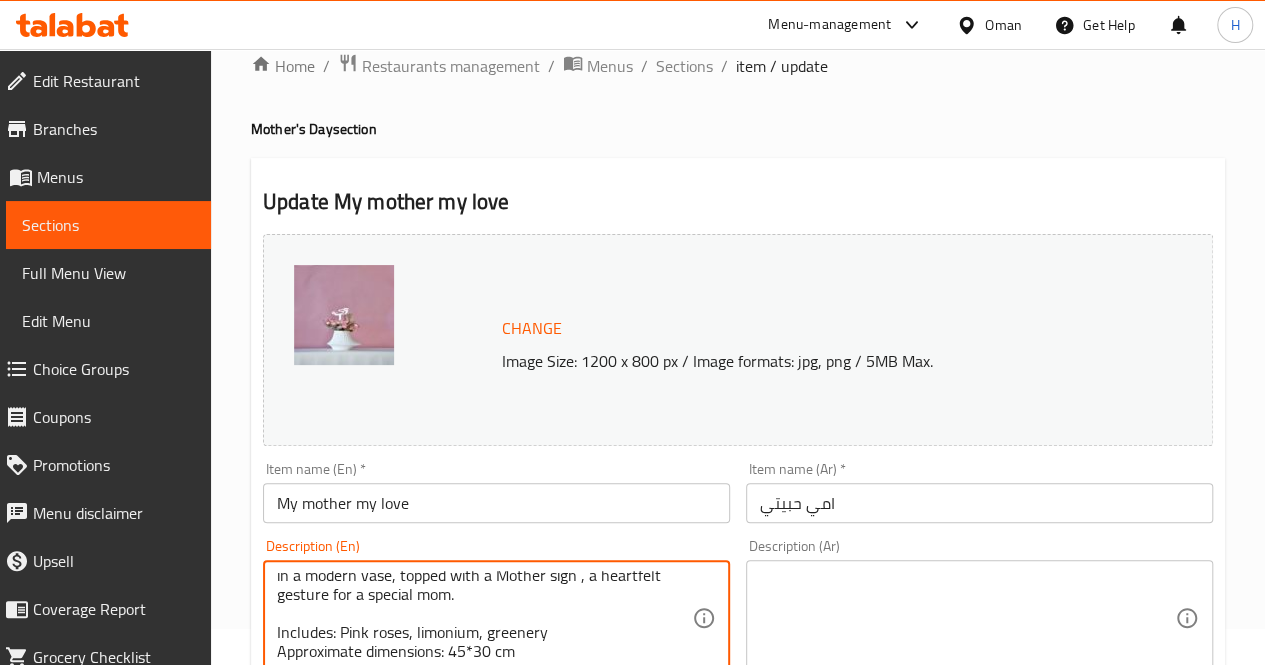 click at bounding box center [967, 618] 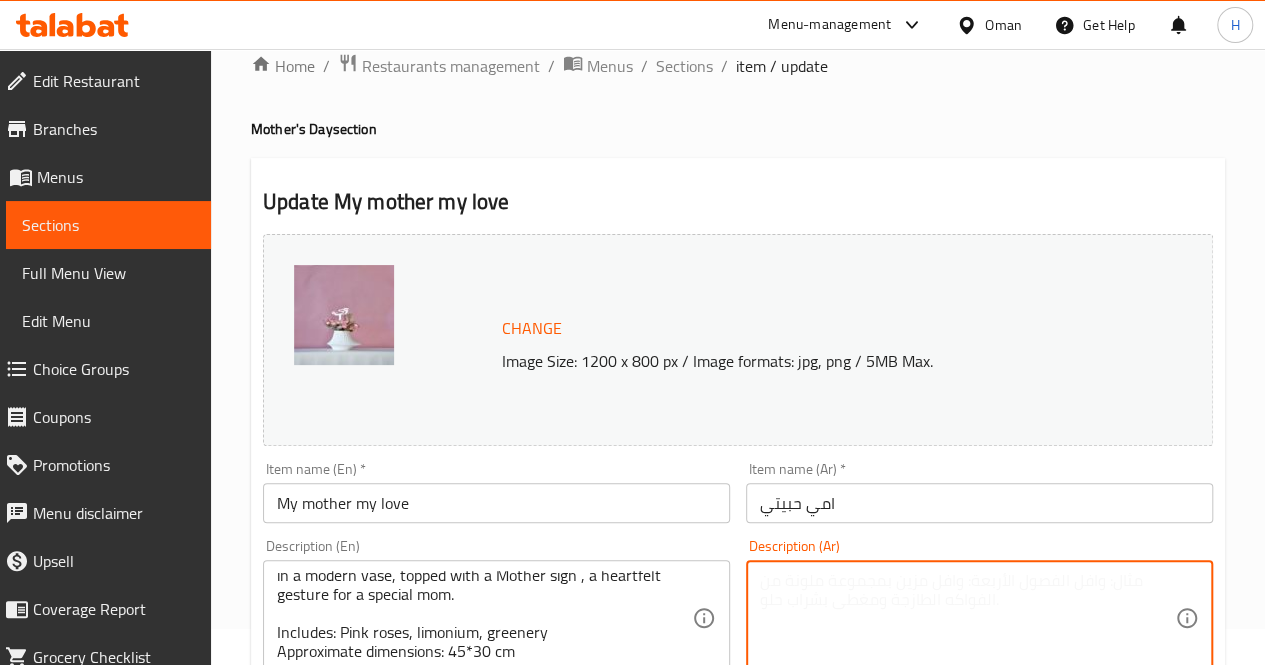 paste on "تنسيق وردي أنيق يحمل لمسة حب مع عبارة أمي تعبيرًا صادقًا عن التقدير والامتنان.
يحتوي على: ورد وردي، ليمونيوم، أوراق خضراء
الأبعاد التقريبية: 45*30 سم" 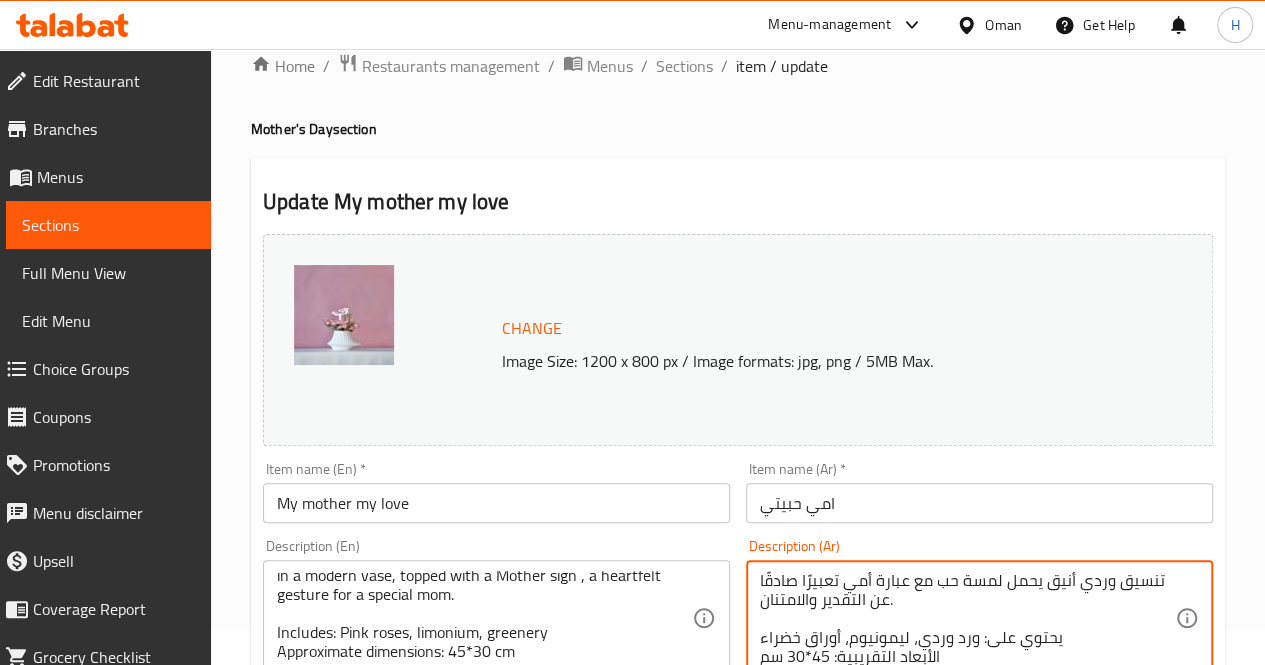 scroll, scrollTop: 18, scrollLeft: 0, axis: vertical 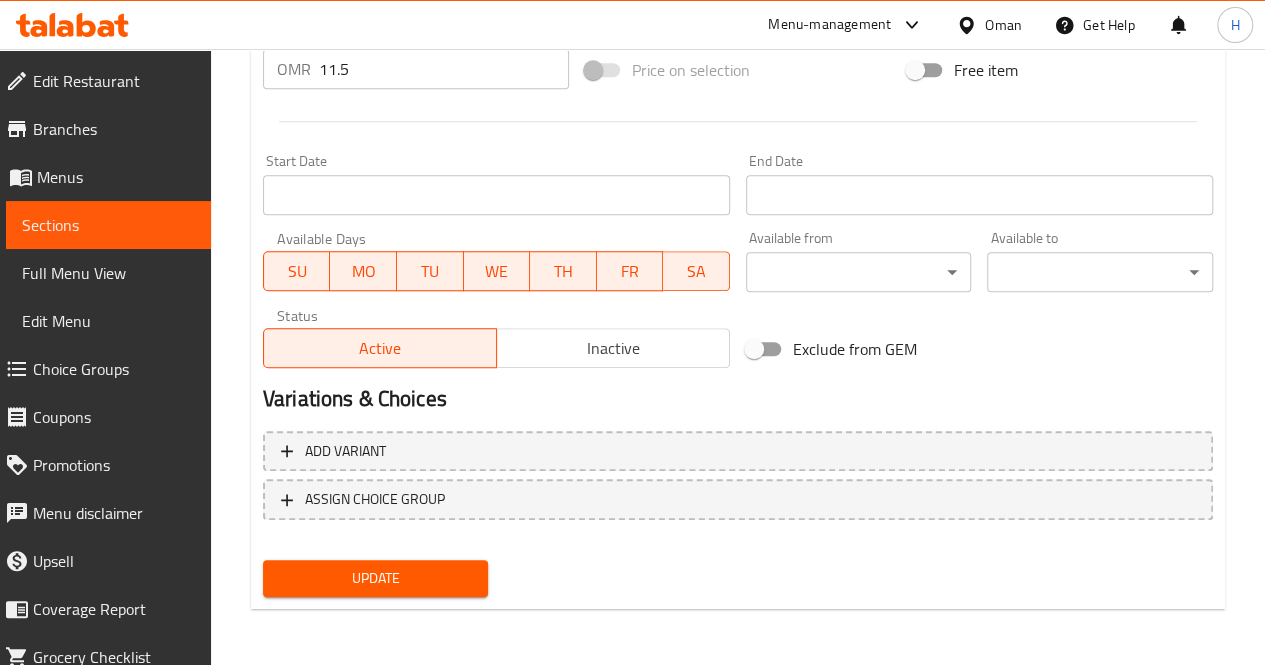 type on "تنسيق وردي أنيق يحمل لمسة حب مع عبارة أمي تعبيرًا صادقًا عن التقدير والامتنان.
يحتوي على: ورد وردي، ليمونيوم، أوراق خضراء
الأبعاد التقريبية: 45*30 سم" 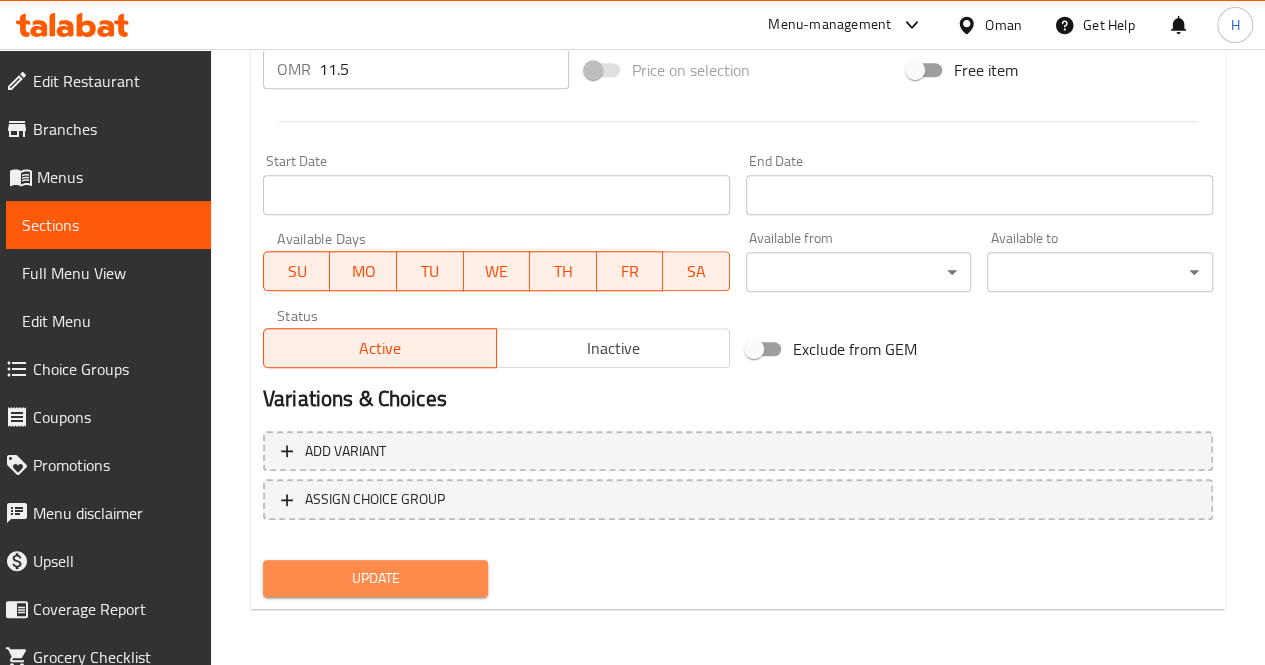 click on "Update" at bounding box center [376, 578] 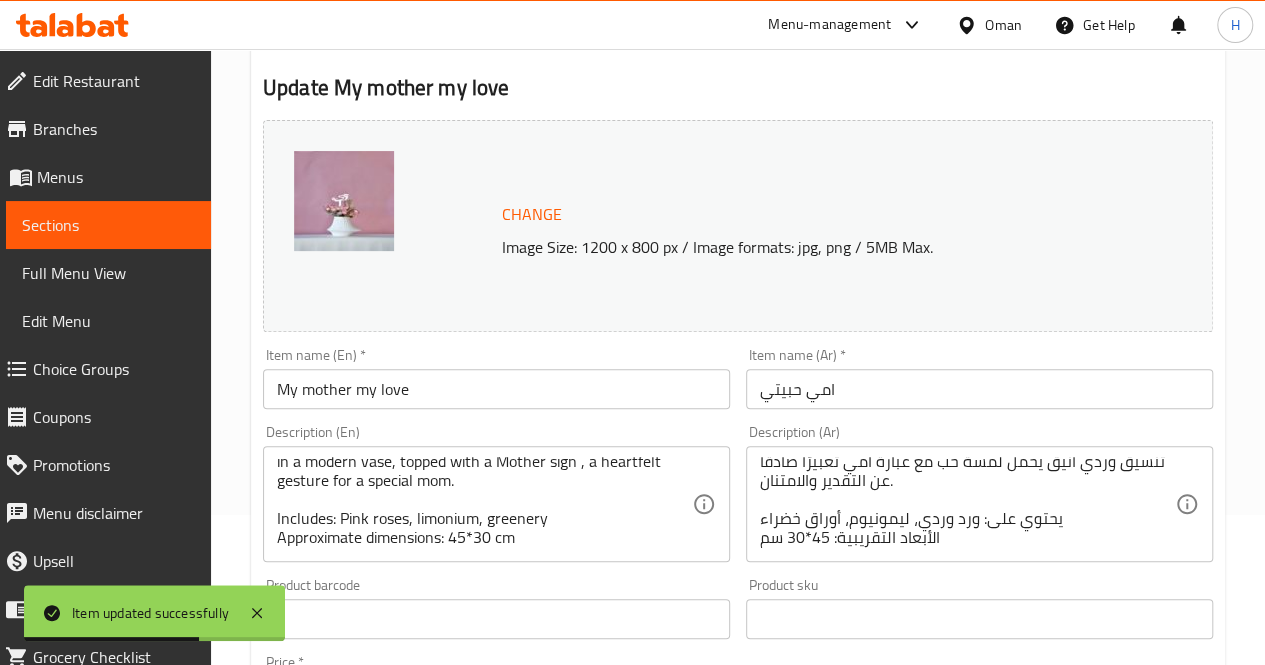 scroll, scrollTop: 11, scrollLeft: 0, axis: vertical 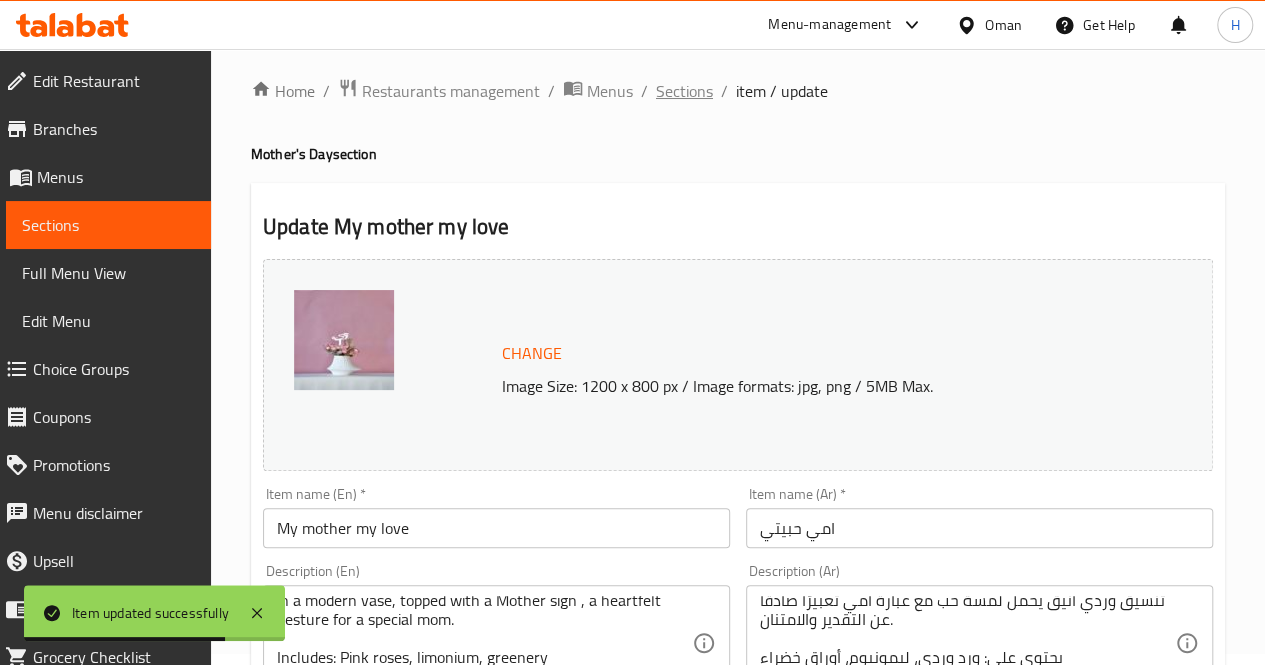 click on "Sections" at bounding box center [684, 91] 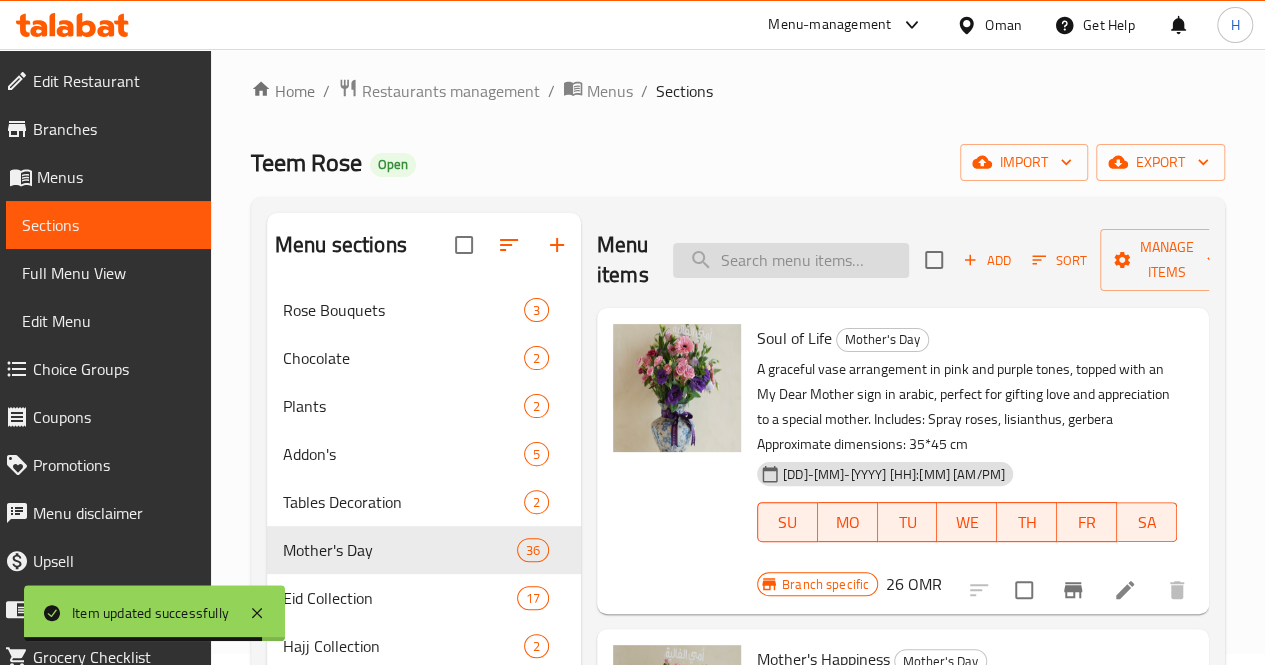 click at bounding box center [791, 260] 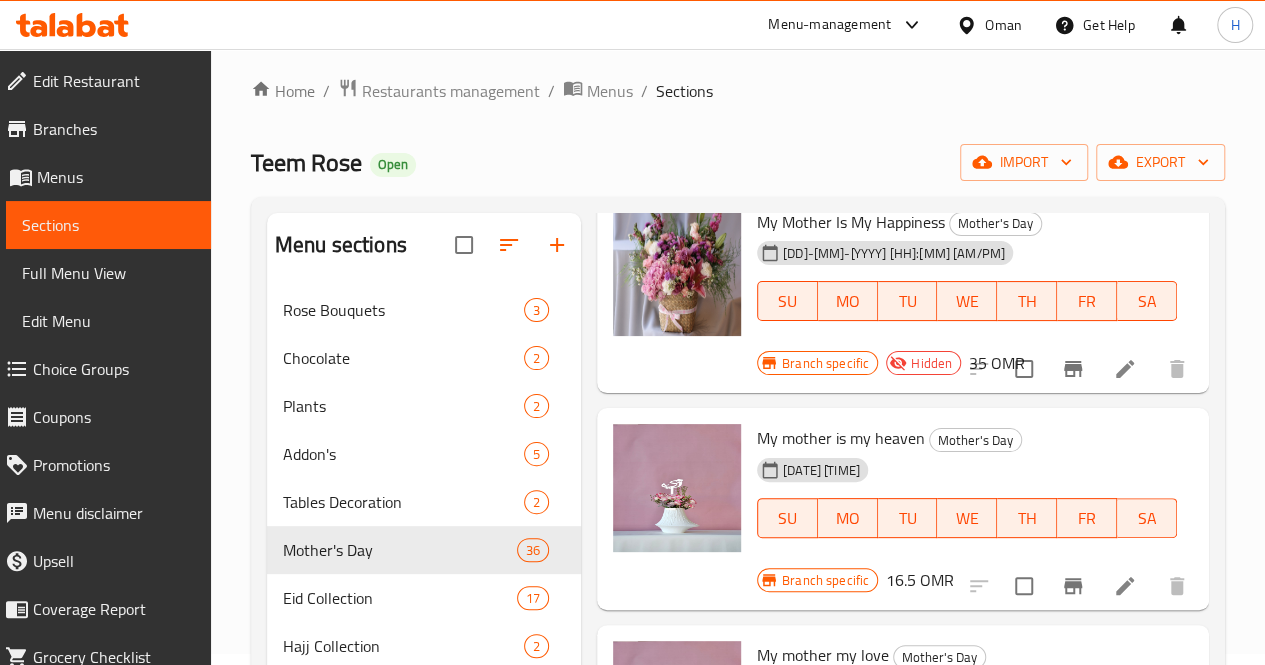 scroll, scrollTop: 116, scrollLeft: 0, axis: vertical 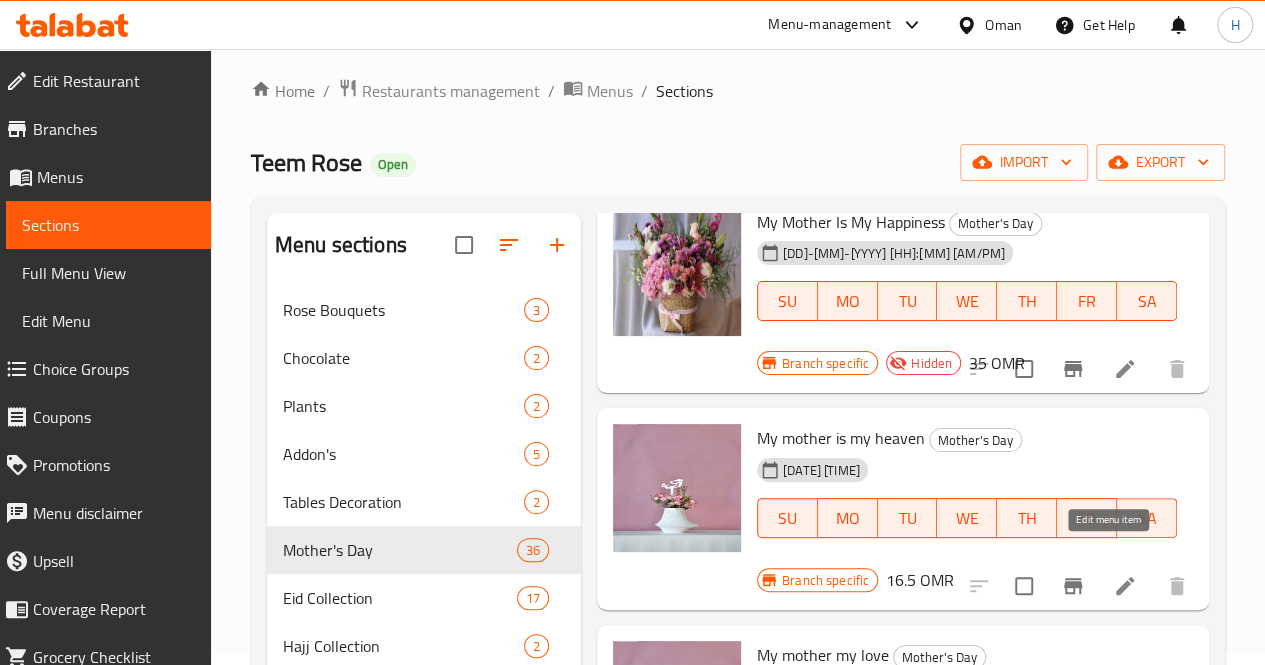 type on "my mother" 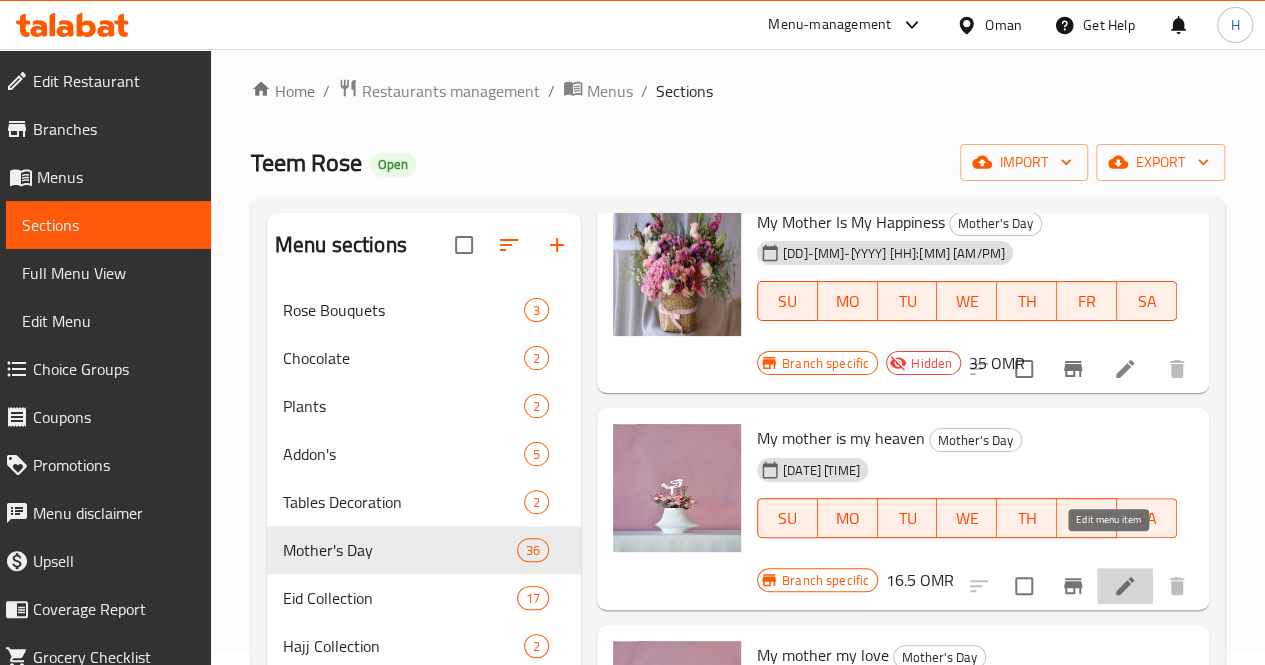 click 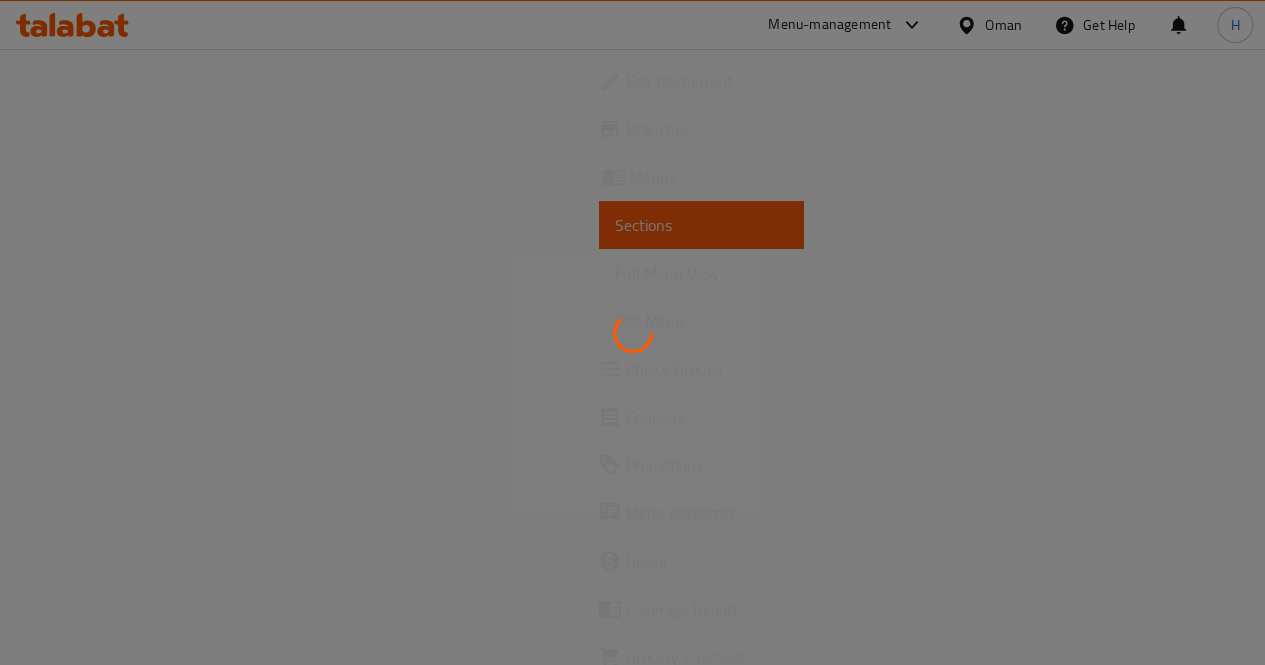 scroll, scrollTop: 0, scrollLeft: 0, axis: both 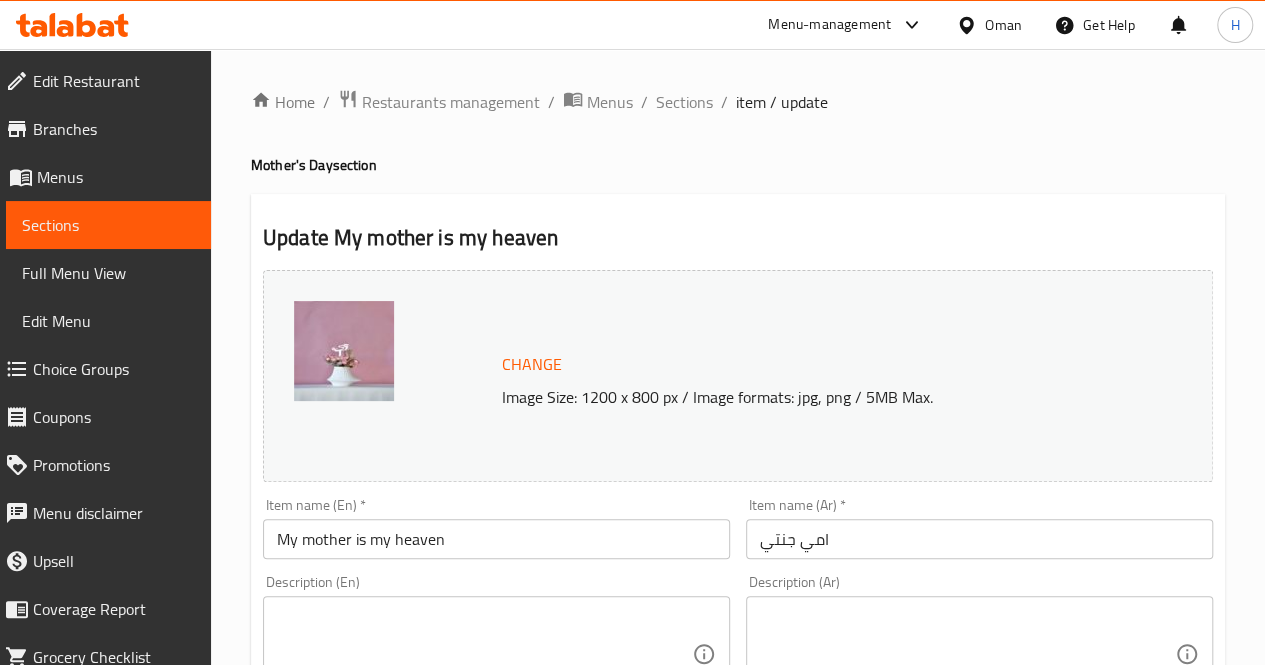 click at bounding box center [484, 654] 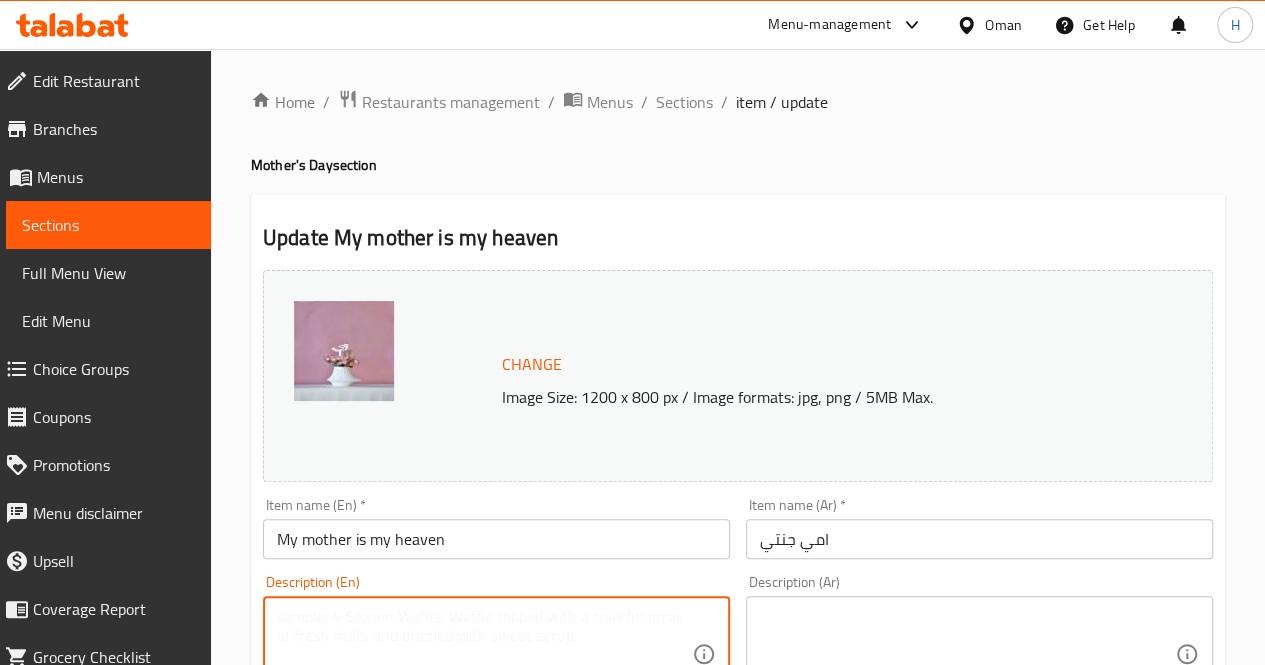 paste on "A delicate and graceful floral arrangement showcasing soft pink roses and fillers in a unique ceramic vase,  perfect for gifting on special occasions.
Includes: Pink roses, limonium, greenery
Approximate dimensions: 45*30 cm" 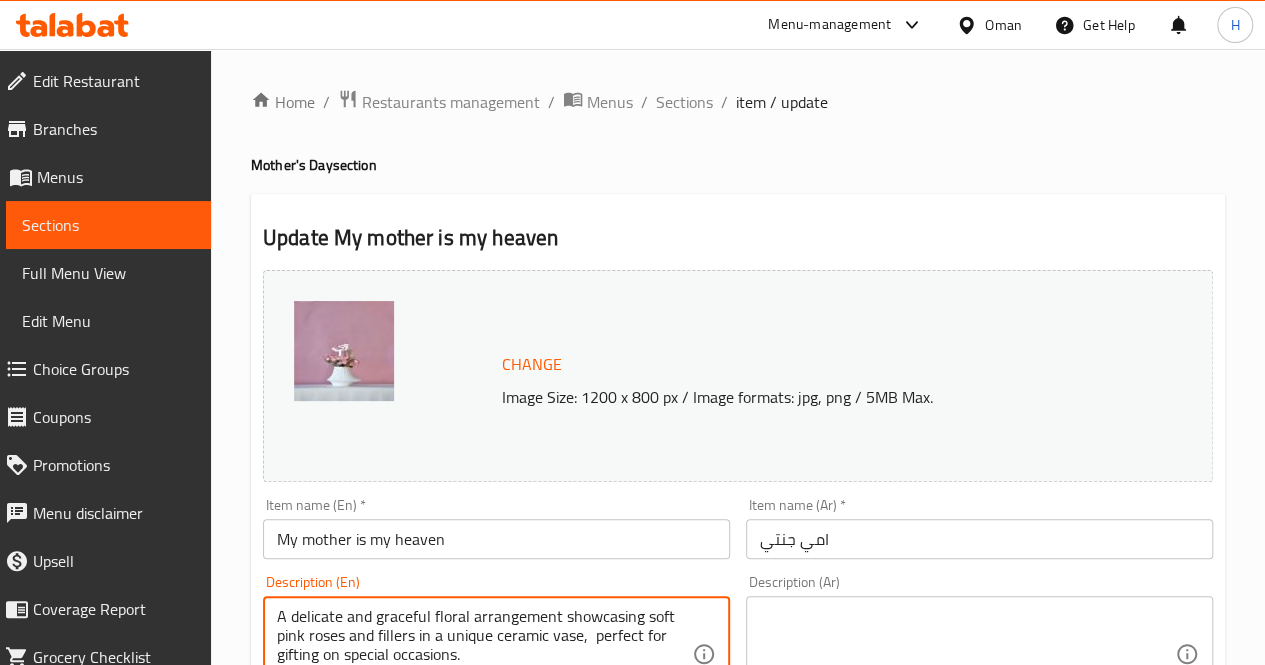 scroll, scrollTop: 24, scrollLeft: 0, axis: vertical 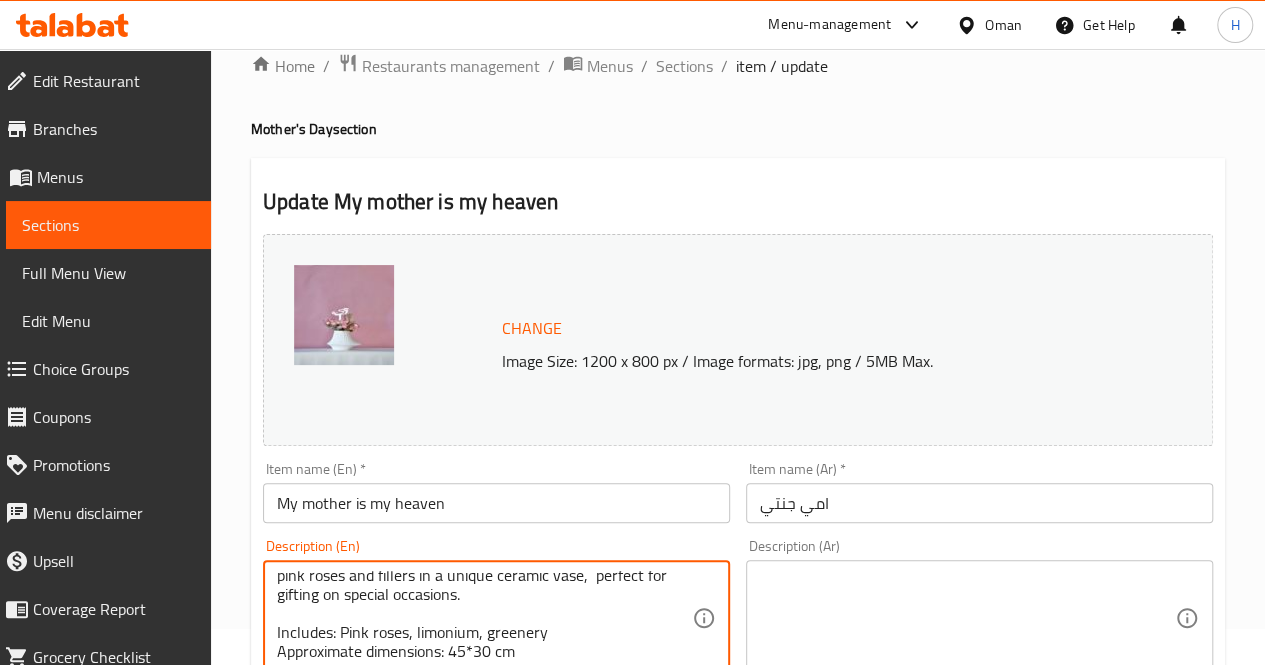 type on "A delicate and graceful floral arrangement showcasing soft pink roses and fillers in a unique ceramic vase,  perfect for gifting on special occasions.
Includes: Pink roses, limonium, greenery
Approximate dimensions: 45*30 cm" 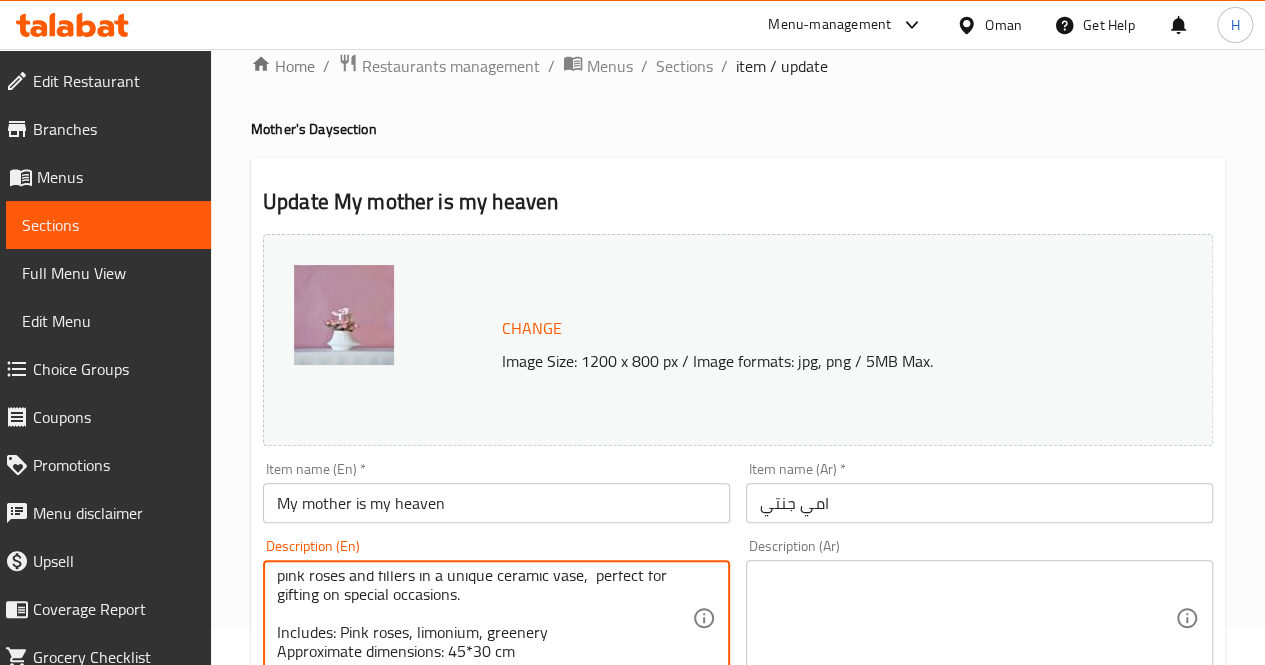 click at bounding box center (967, 618) 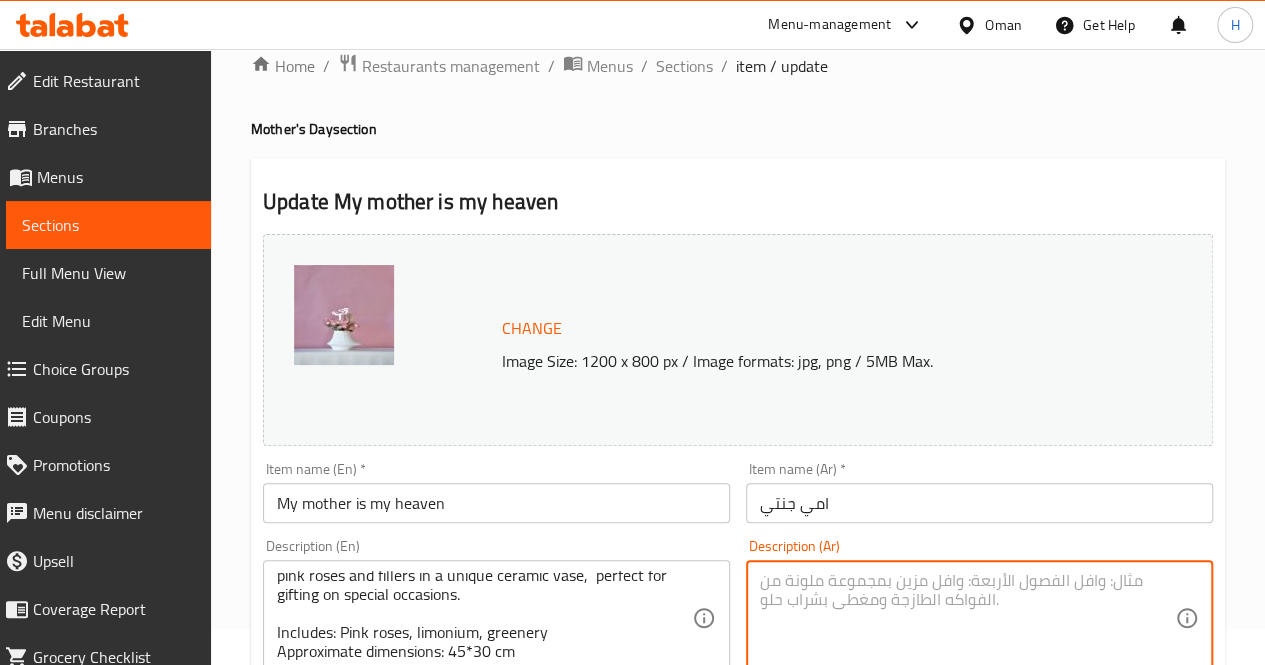 click at bounding box center (967, 618) 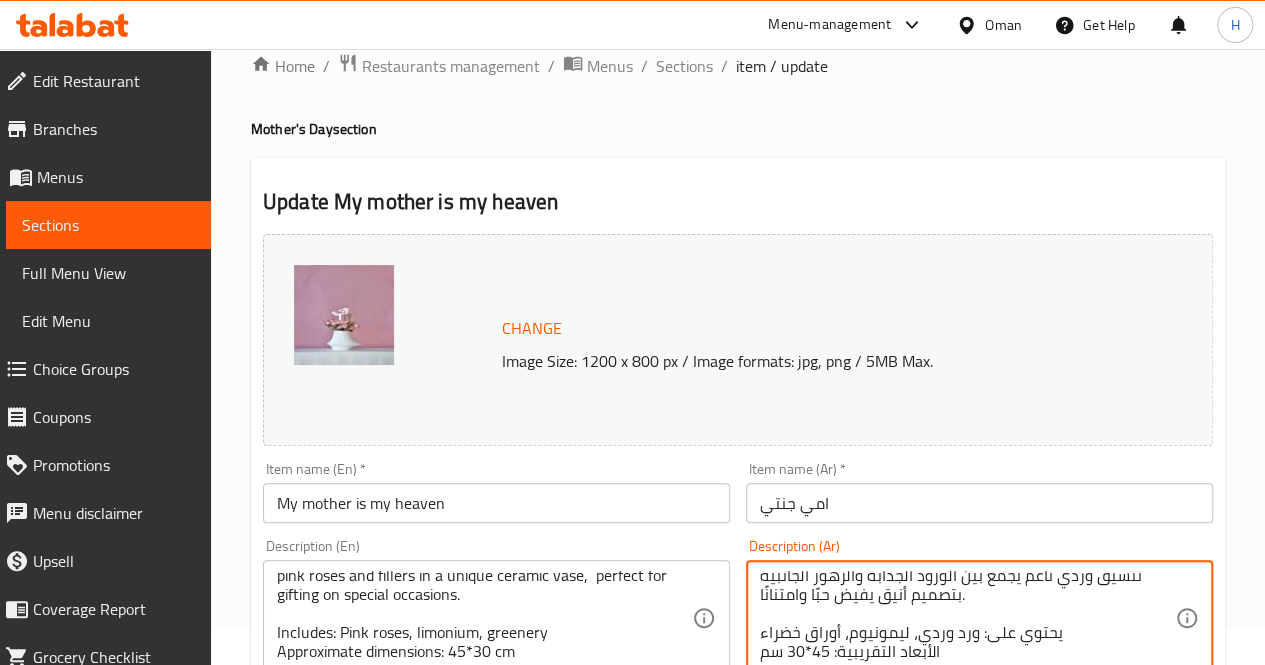 scroll, scrollTop: 0, scrollLeft: 0, axis: both 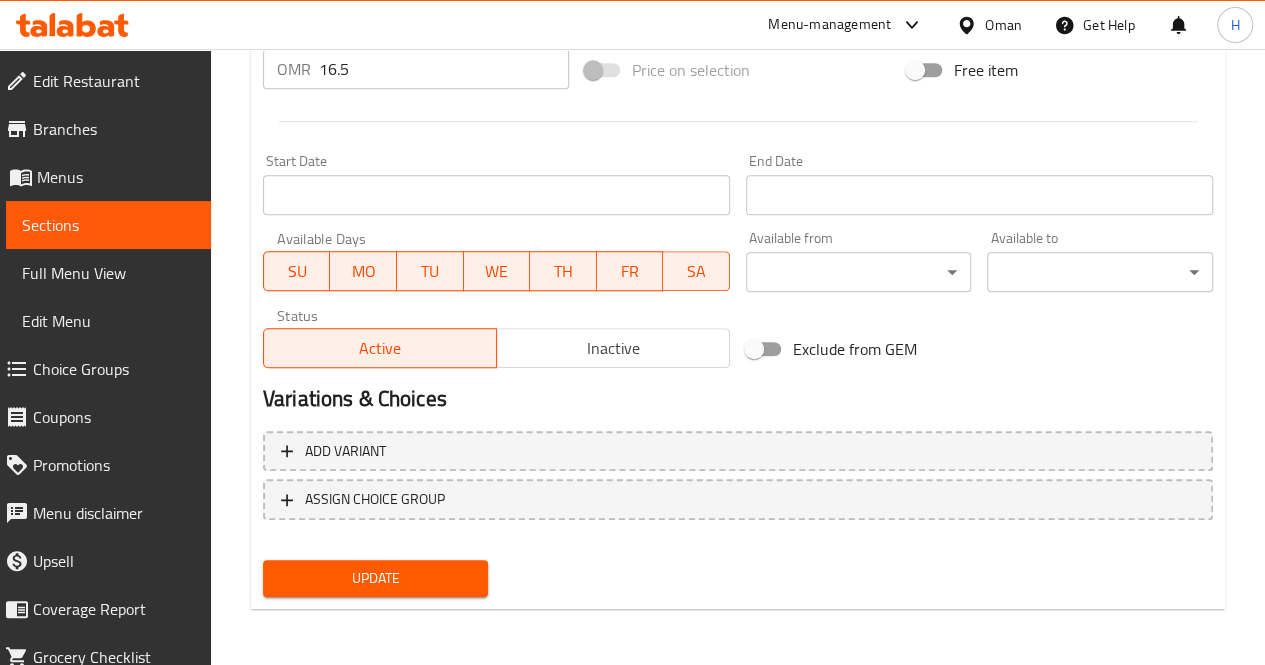 type on "تنسيق وردي ناعم يجمع بين الورود الجذابة والزهور الجانبية بتصميم أنيق يفيض حبًا وامتنانًا.
يحتوي على: ورد وردي، ليمونيوم، أوراق خضراء
الأبعاد التقريبية: 45*30 سم" 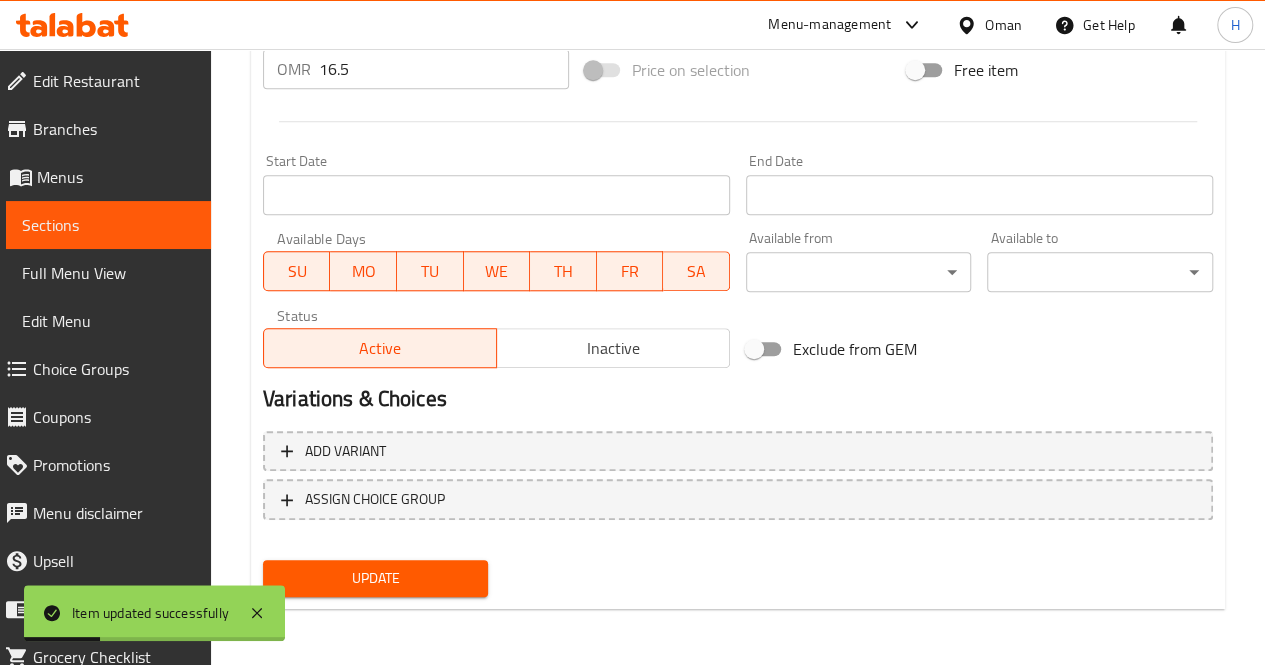 scroll, scrollTop: 0, scrollLeft: 0, axis: both 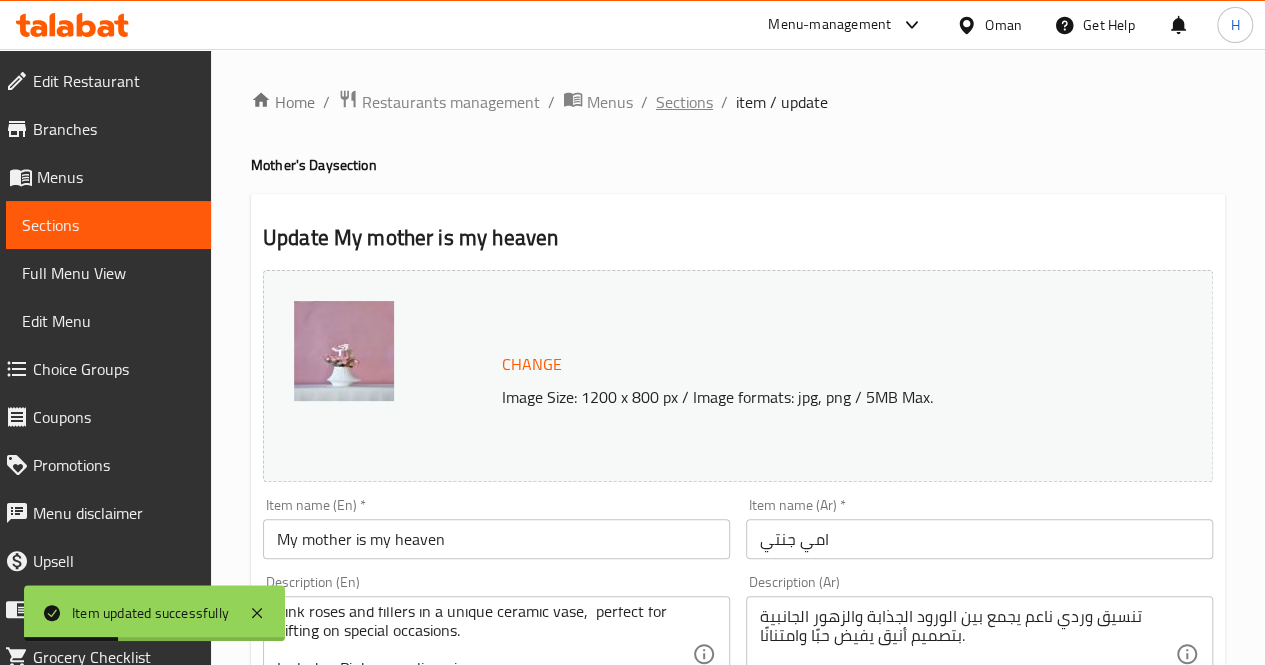 click on "Sections" at bounding box center [684, 102] 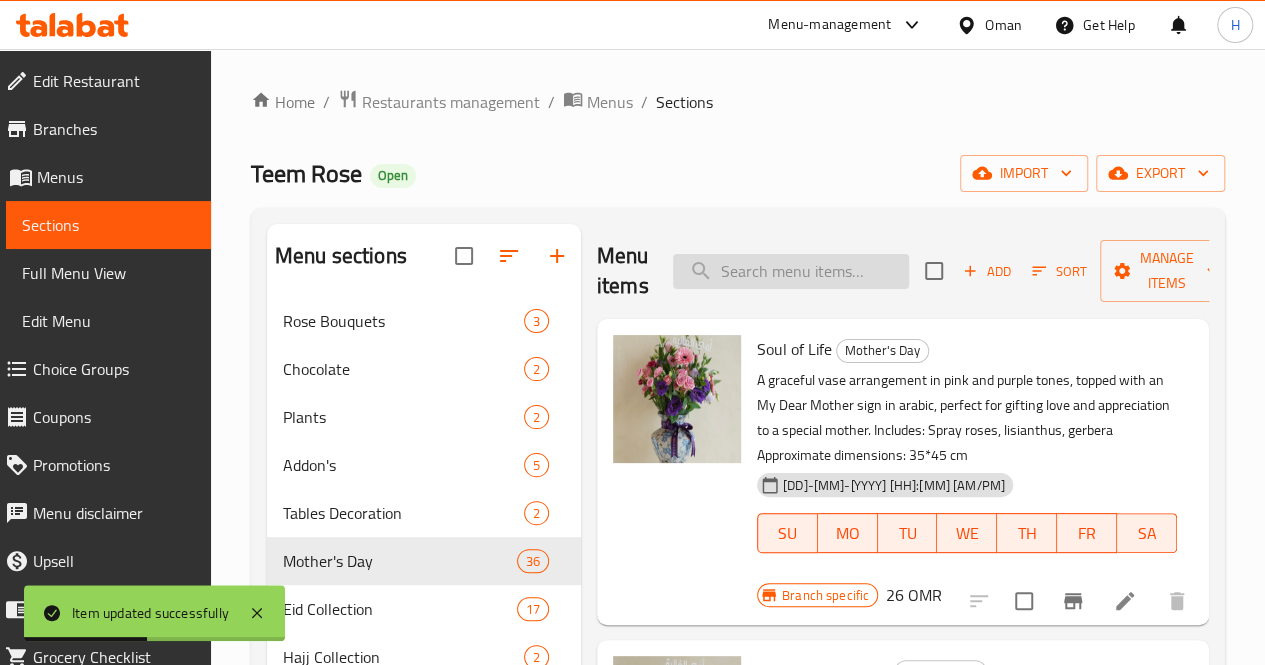 click at bounding box center [791, 271] 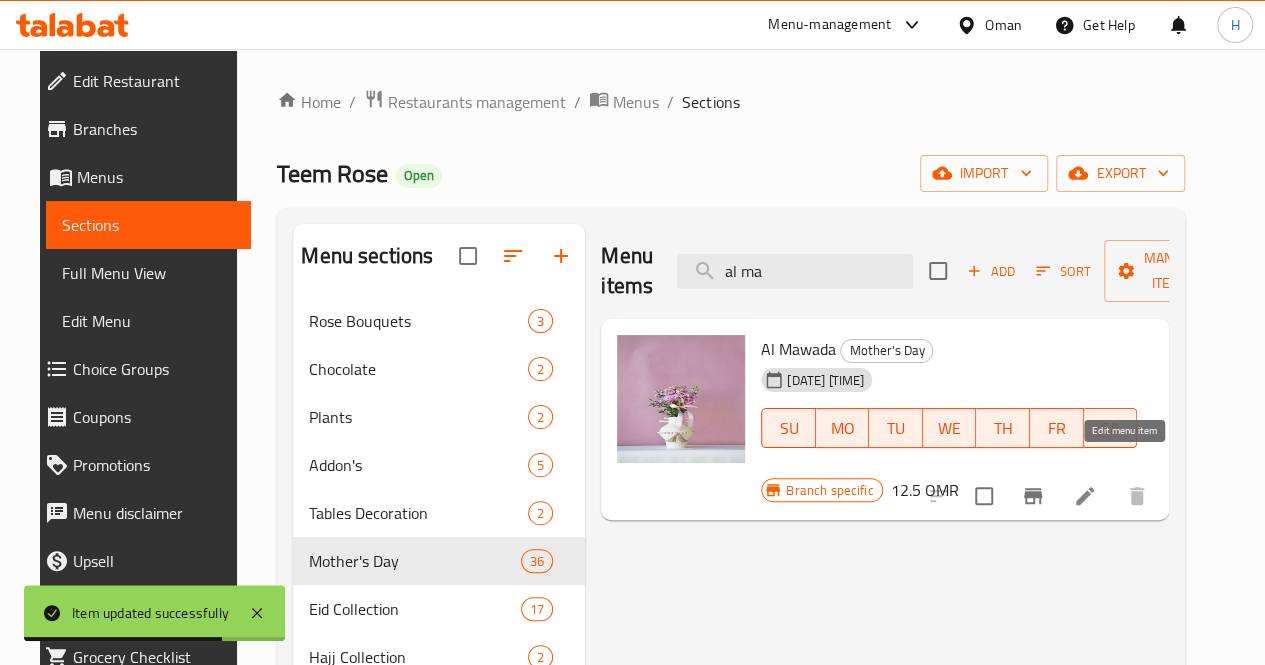 type on "al ma" 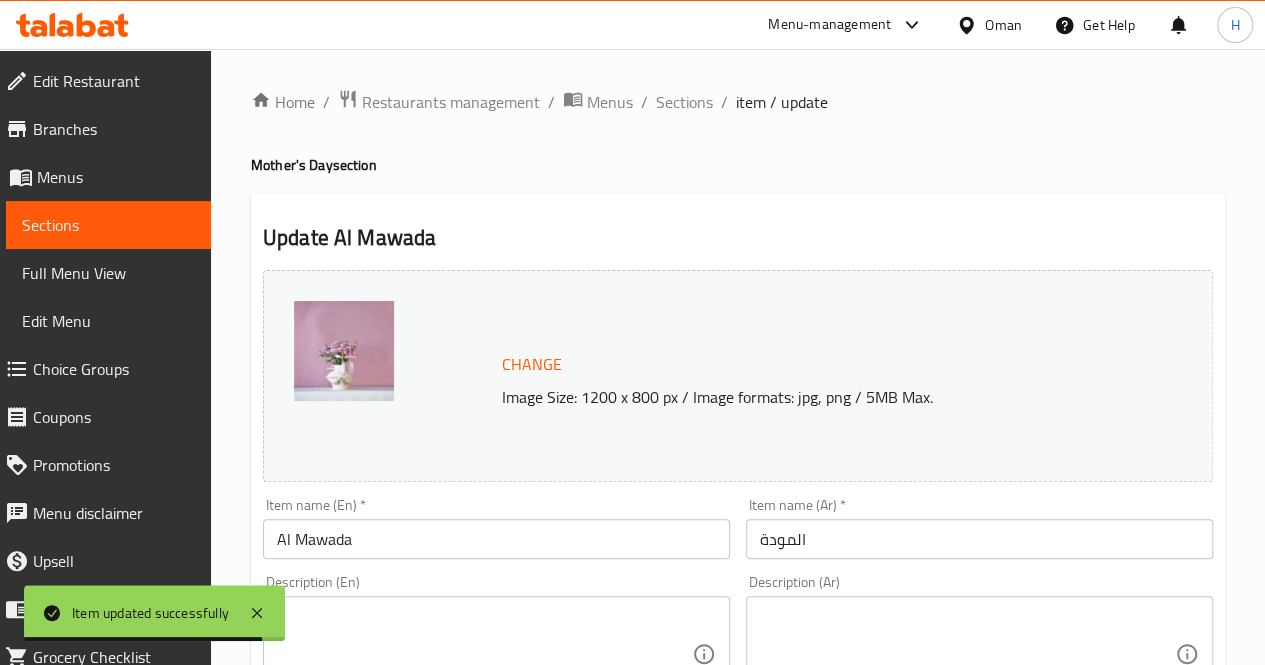scroll, scrollTop: 216, scrollLeft: 0, axis: vertical 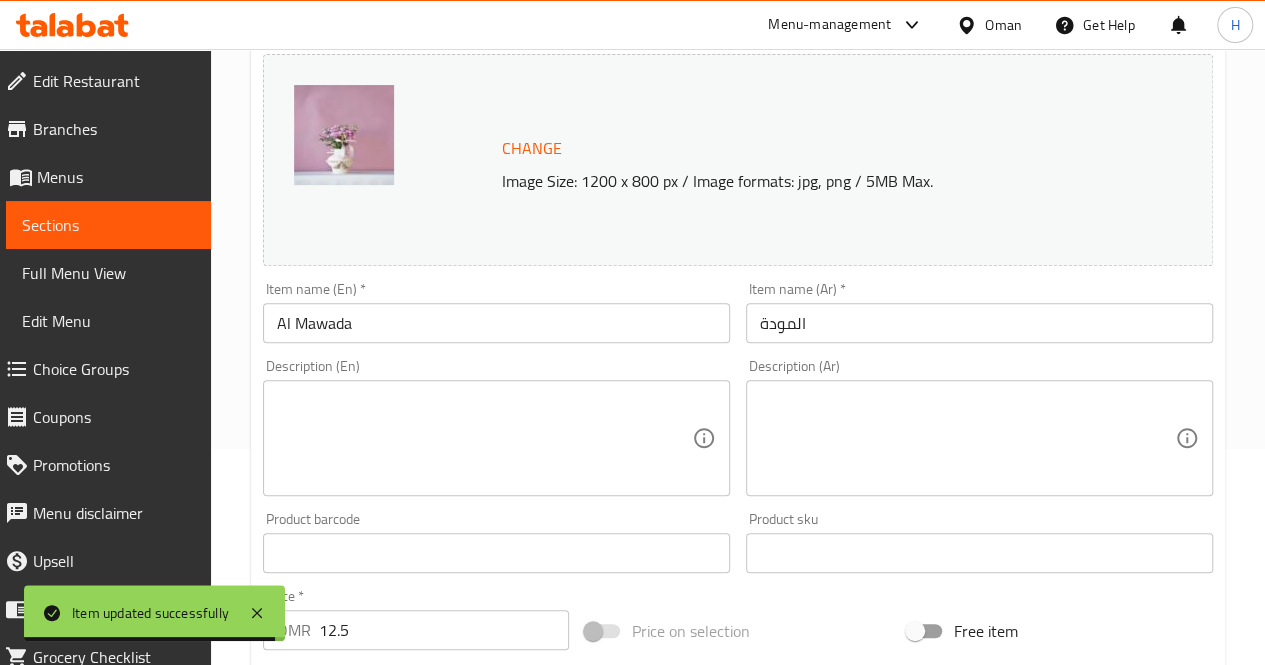 click at bounding box center (484, 438) 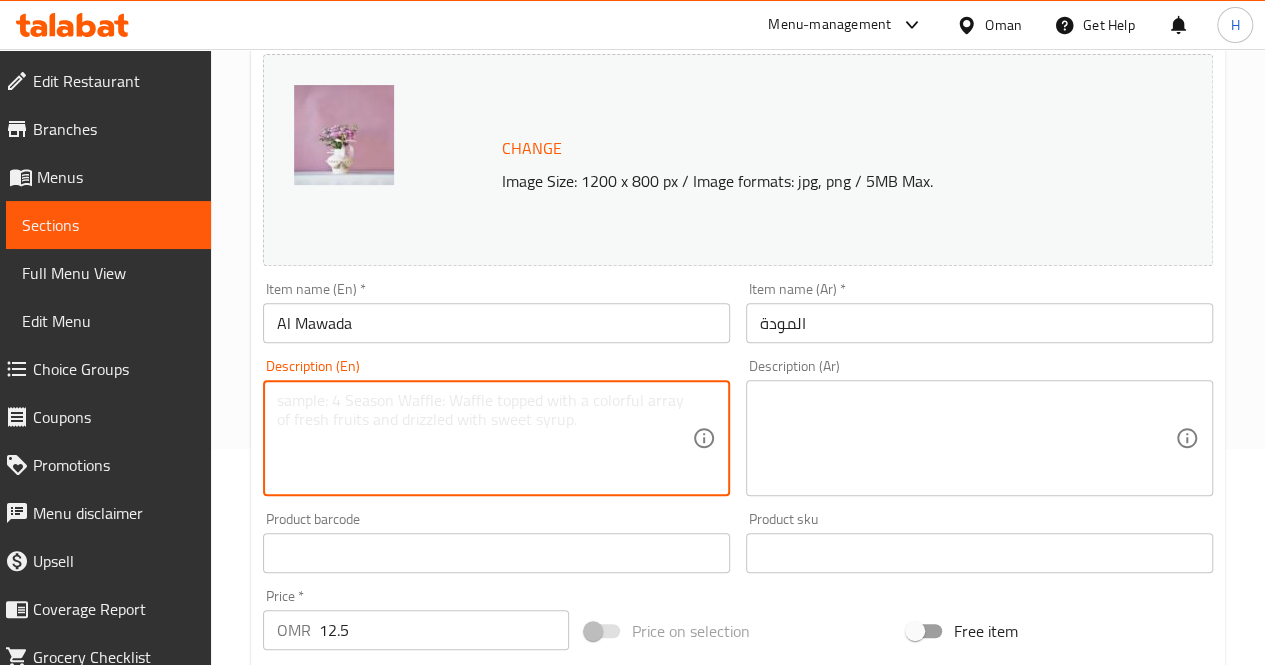 paste on "A charming floral arrangement radiating warmth and grace with soft purple blooms and delicate greenery in a distinctive vase.
Includes: Stock flowers, greenery
Approximate dimensions: 50*30 cm" 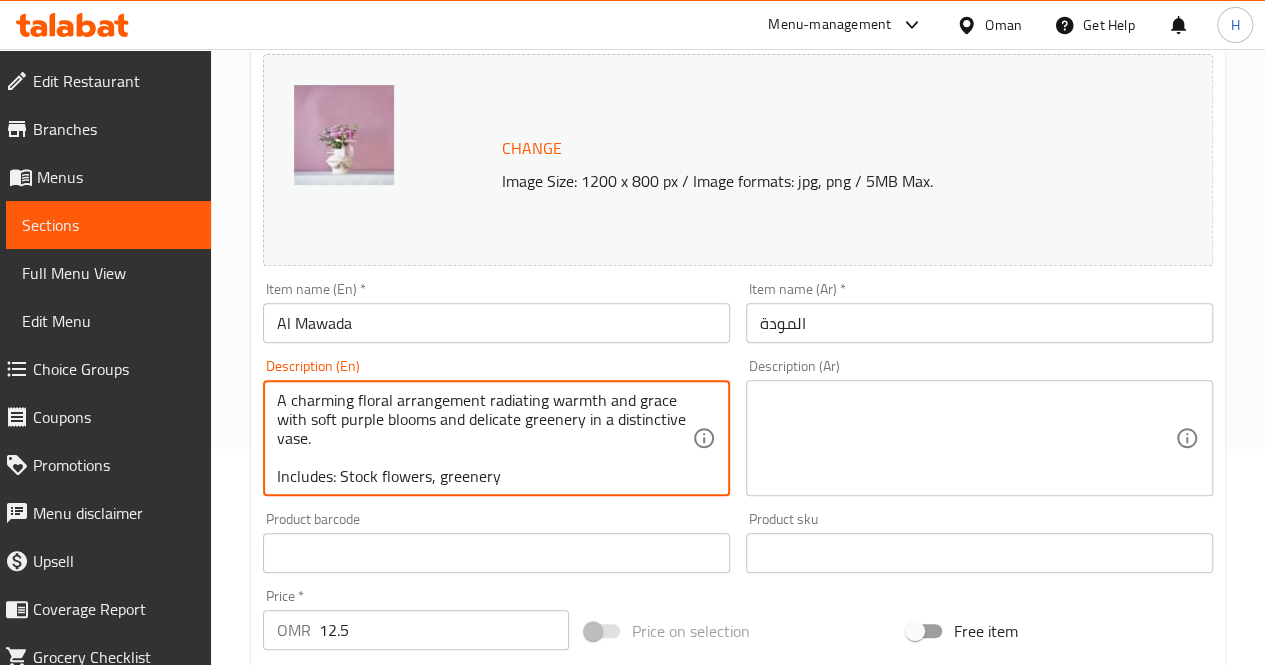 scroll, scrollTop: 24, scrollLeft: 0, axis: vertical 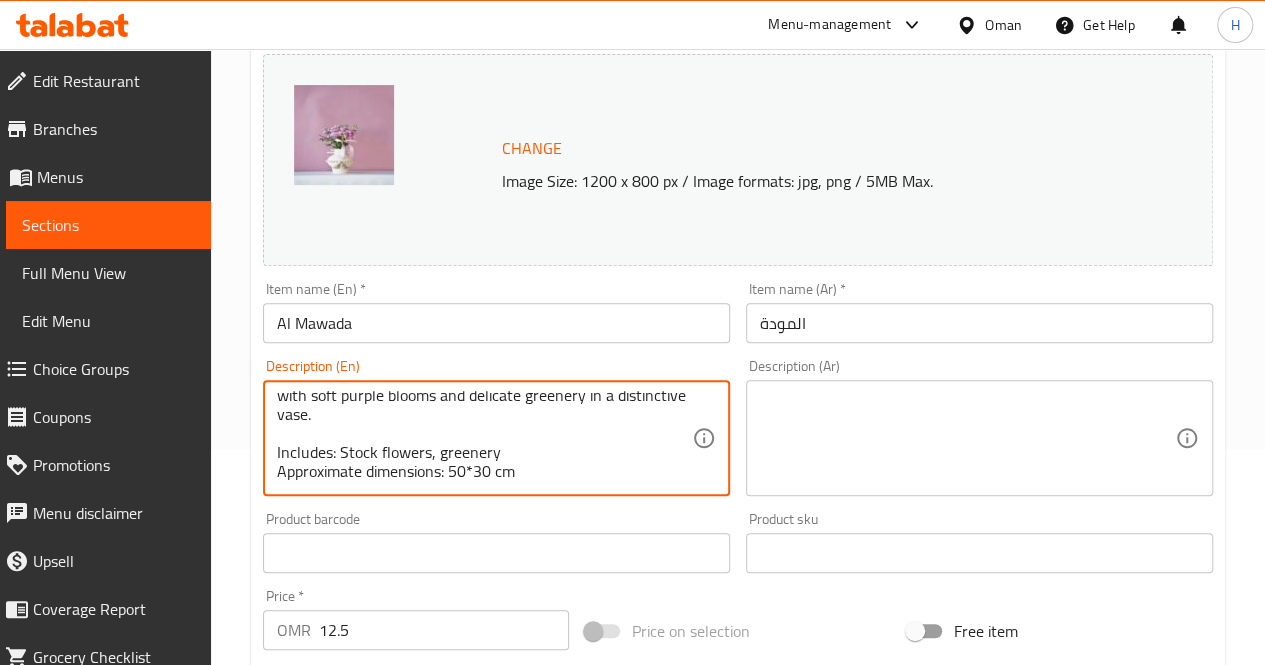 type on "A charming floral arrangement radiating warmth and grace with soft purple blooms and delicate greenery in a distinctive vase.
Includes: Stock flowers, greenery
Approximate dimensions: 50*30 cm" 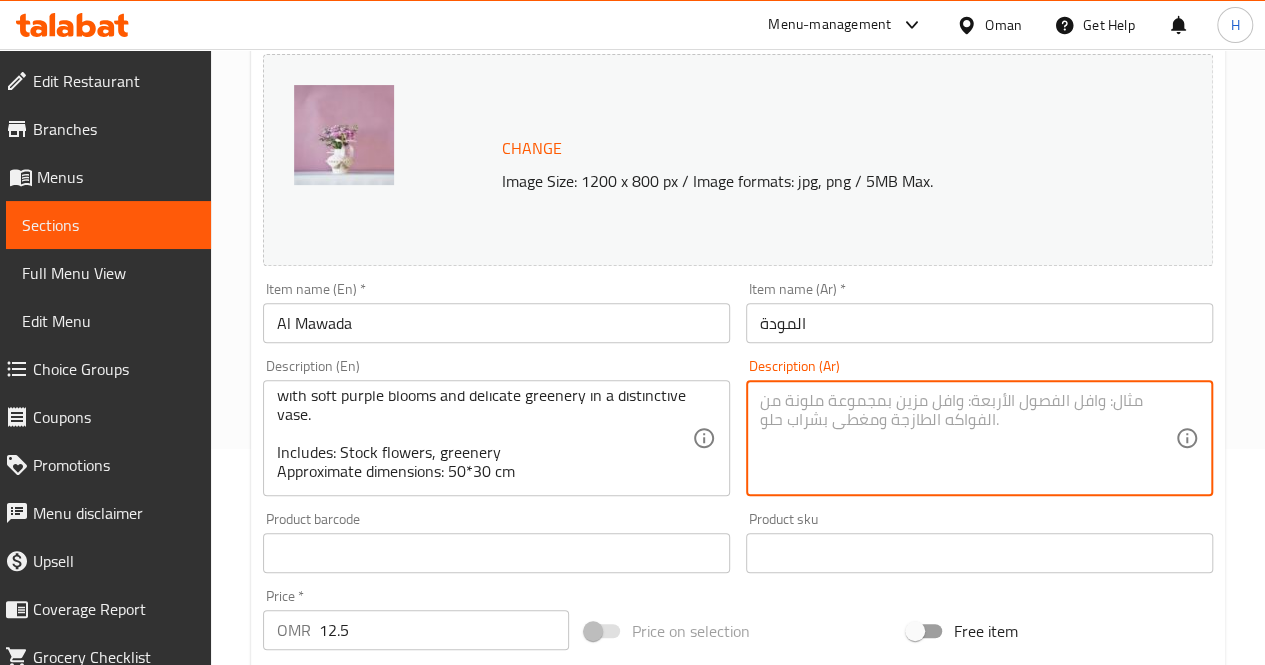 click at bounding box center [967, 438] 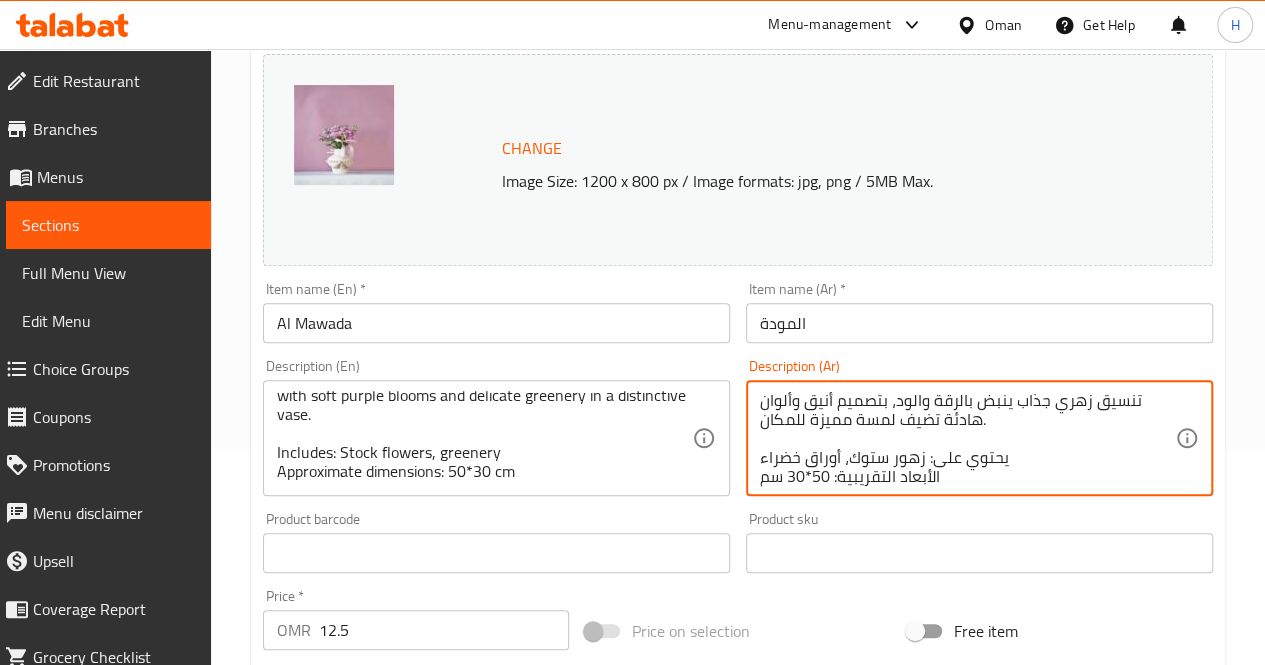 scroll, scrollTop: 18, scrollLeft: 0, axis: vertical 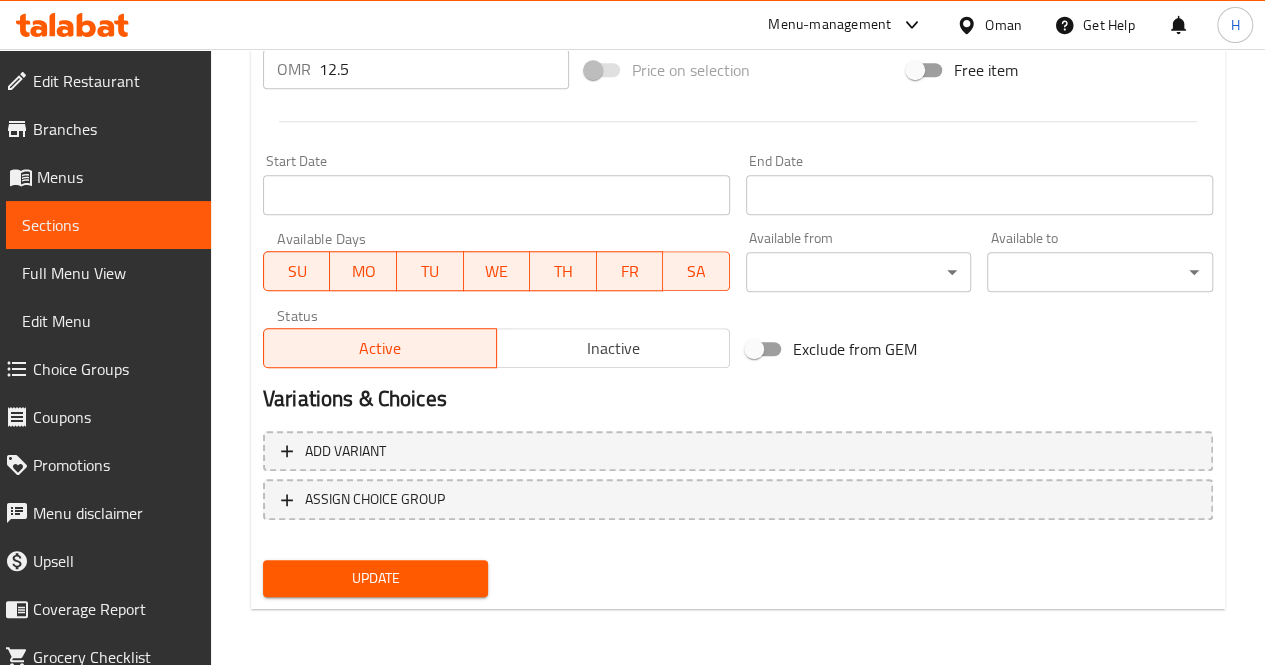 type on "تنسيق زهري جذاب ينبض بالرقة والود، بتصميم أنيق وألوان هادئة تضيف لمسة مميزة للمكان.
يحتوي على: زهور ستوك، أوراق خضراء
الأبعاد التقريبية: 50*30 سم" 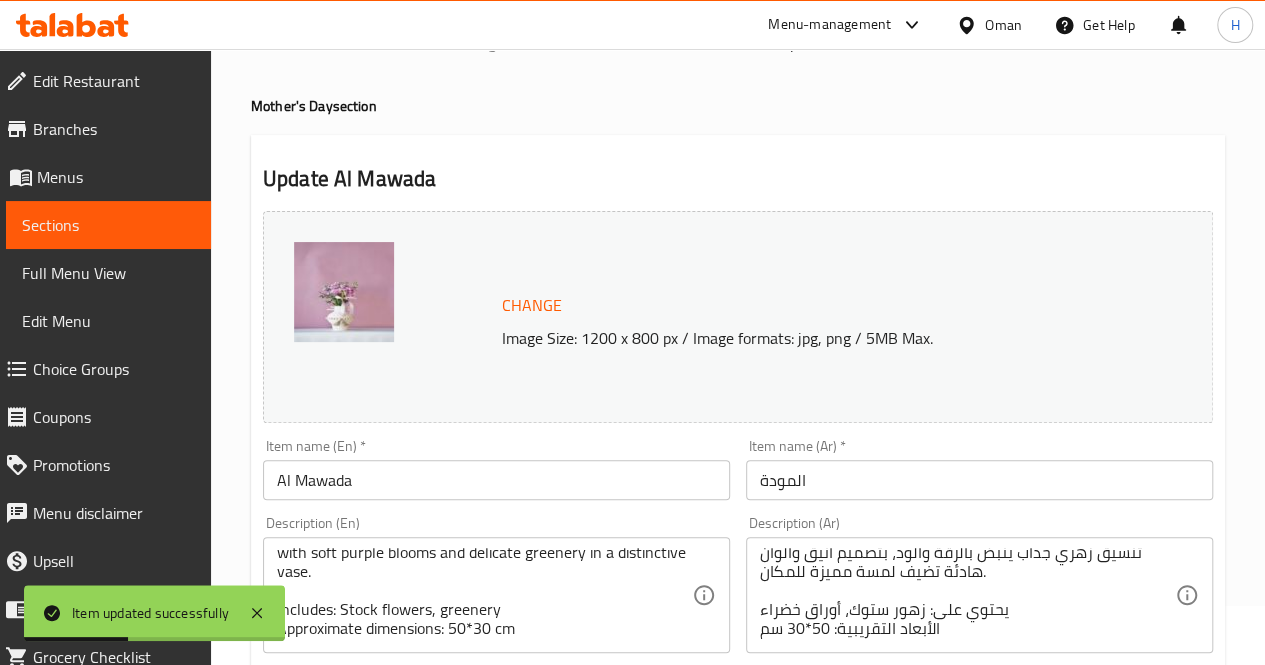 scroll, scrollTop: 36, scrollLeft: 0, axis: vertical 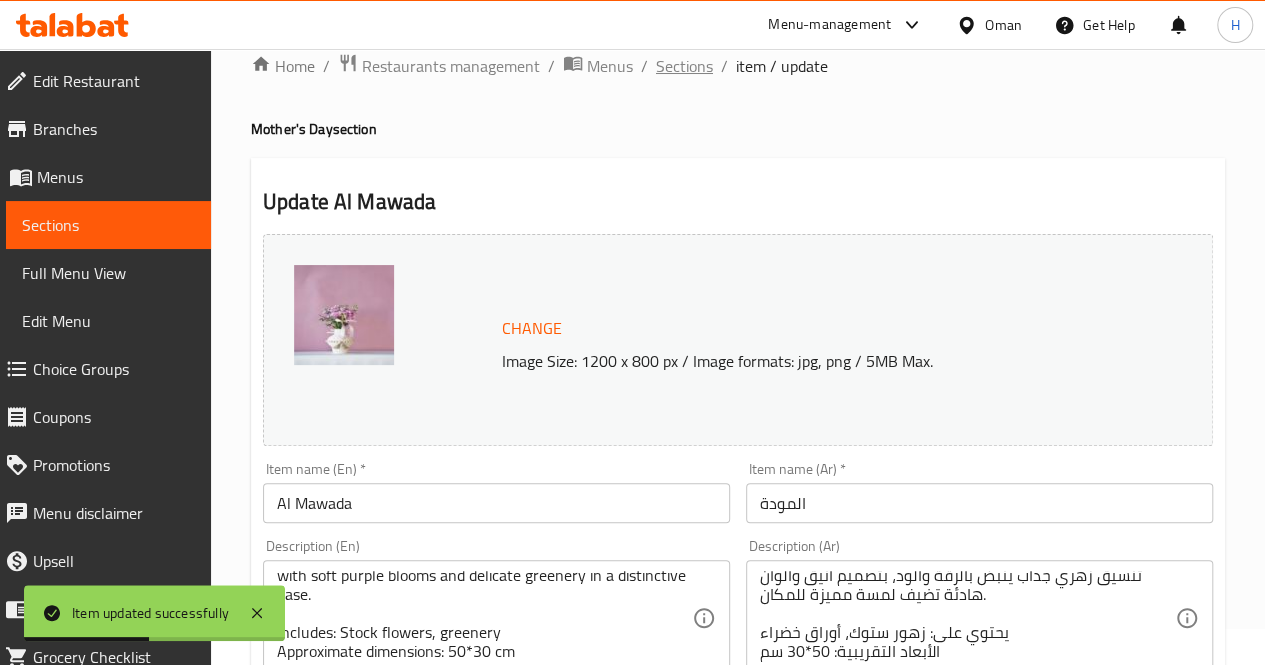 click on "Sections" at bounding box center [684, 66] 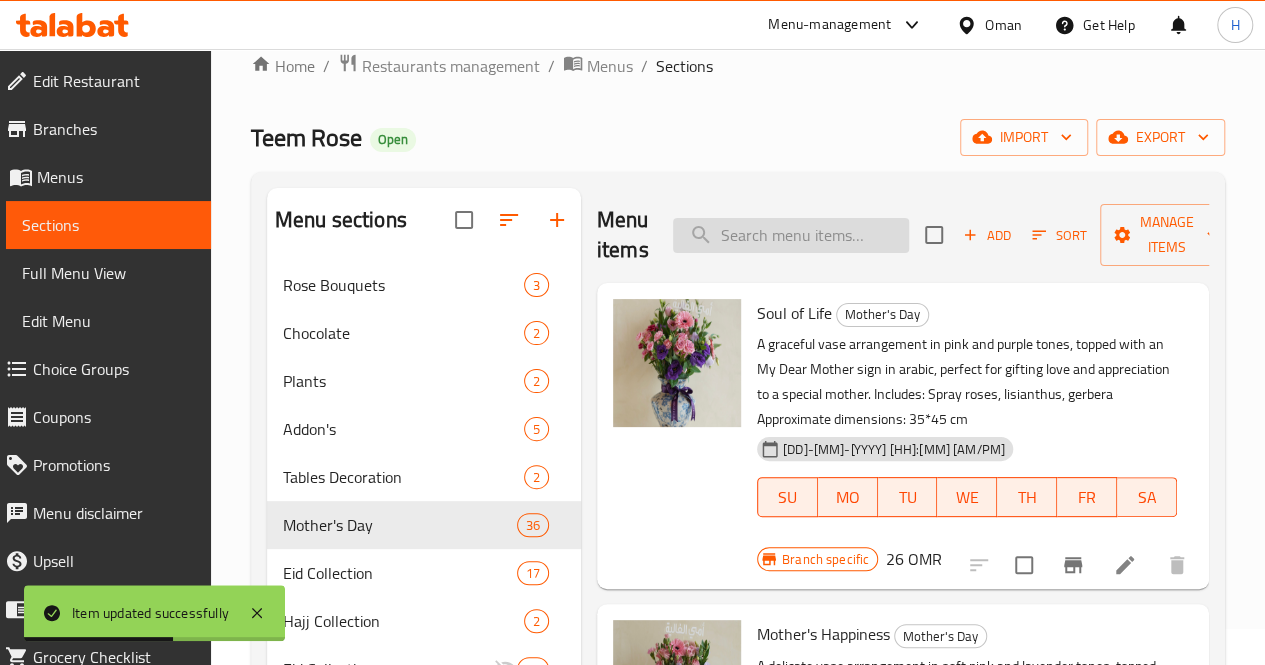 click at bounding box center [791, 235] 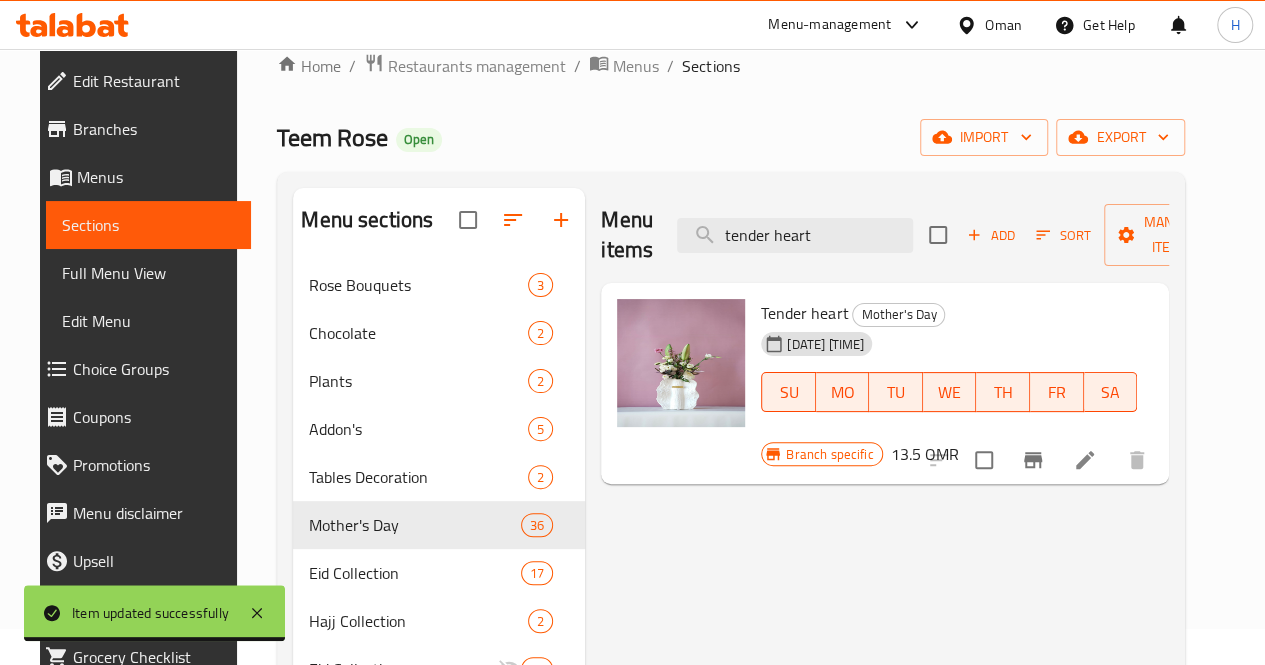 type on "tender heart" 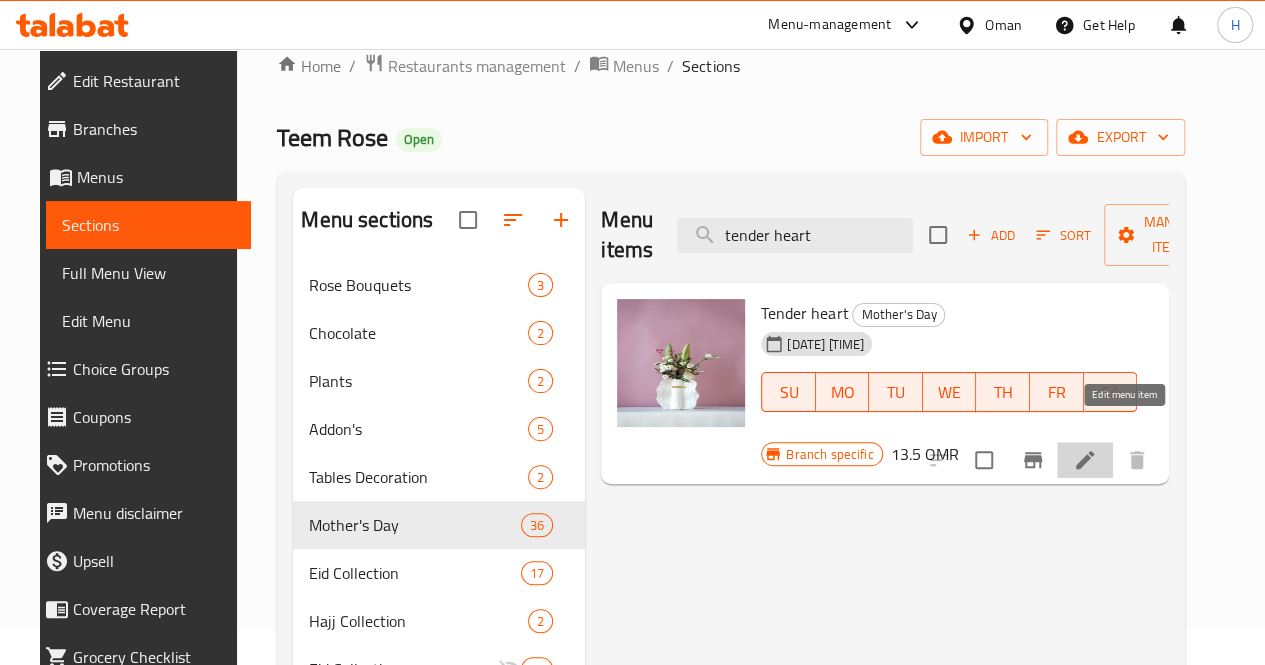 click 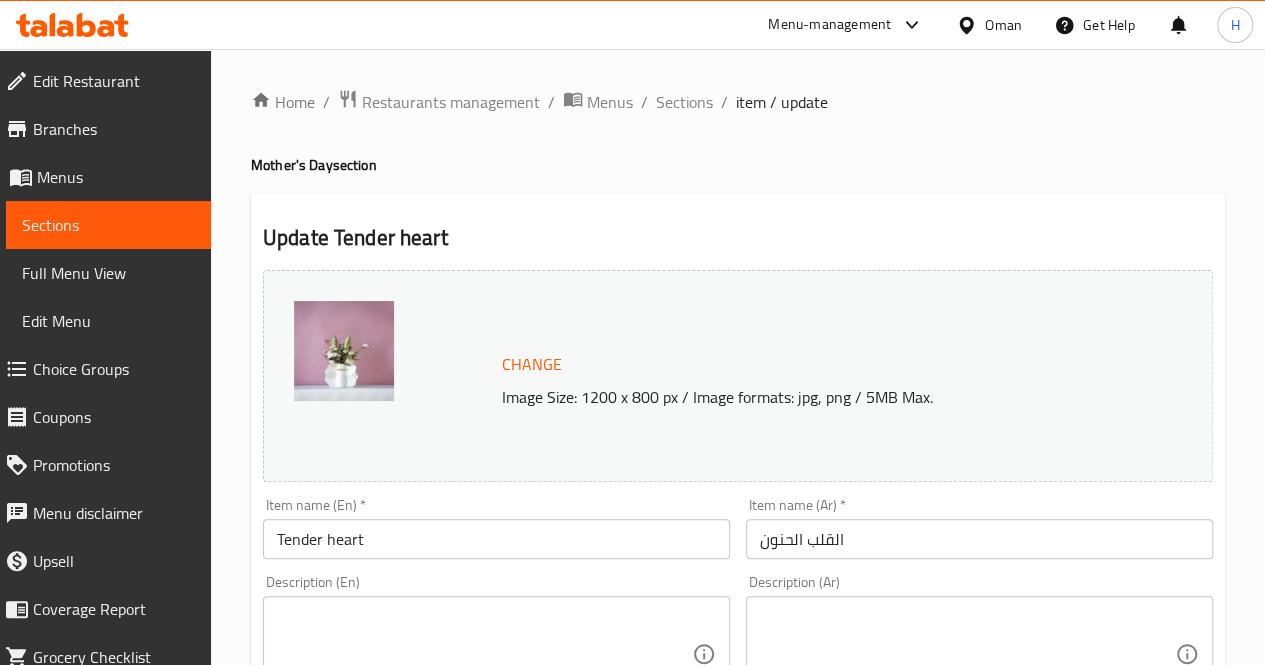 click at bounding box center [484, 654] 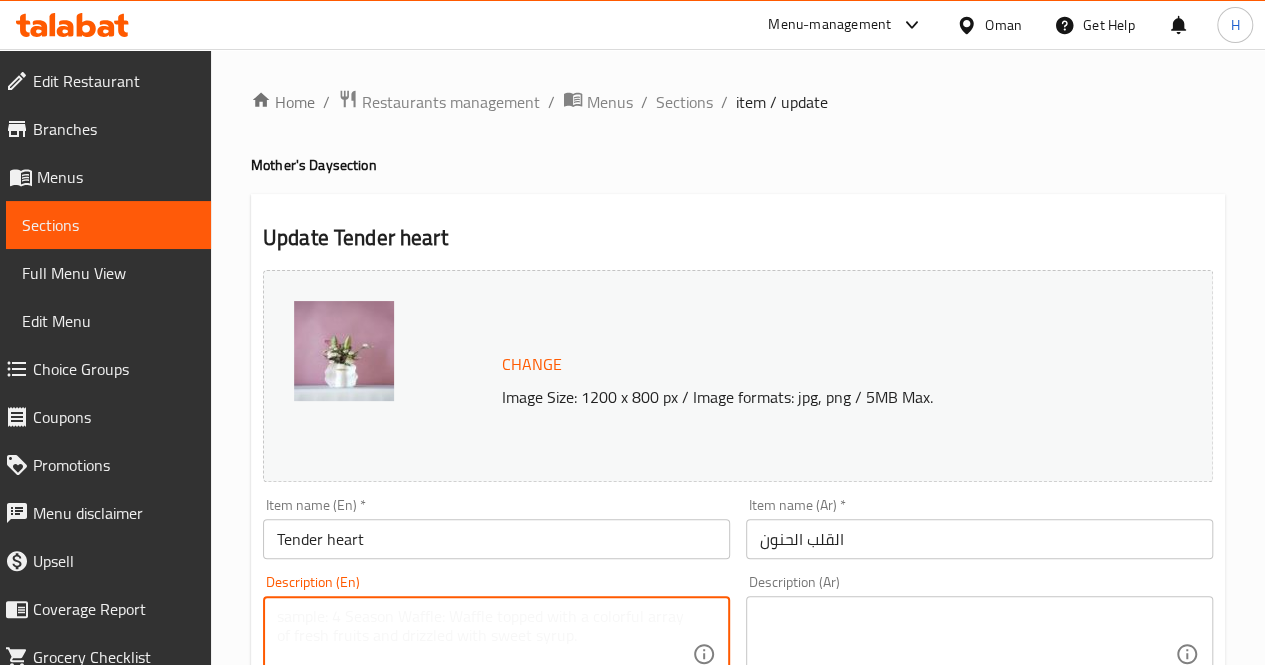 paste on "Arrangement of delicate white blooms paired with soft touches of pink and green, perfect for bringing a sense of freshness and calm to any space.
Includes: Lilies, lisianthus, chrysanthemum, button poms, limonium
Approximate dimensions: 50*35 cm" 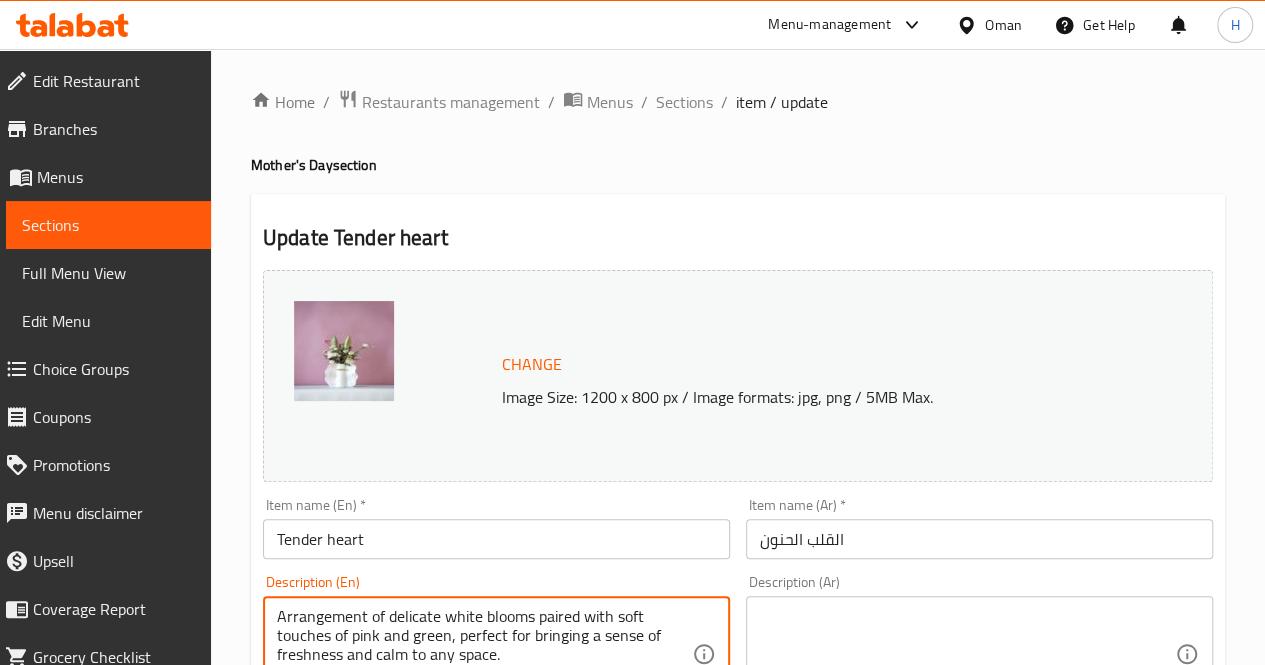 scroll, scrollTop: 42, scrollLeft: 0, axis: vertical 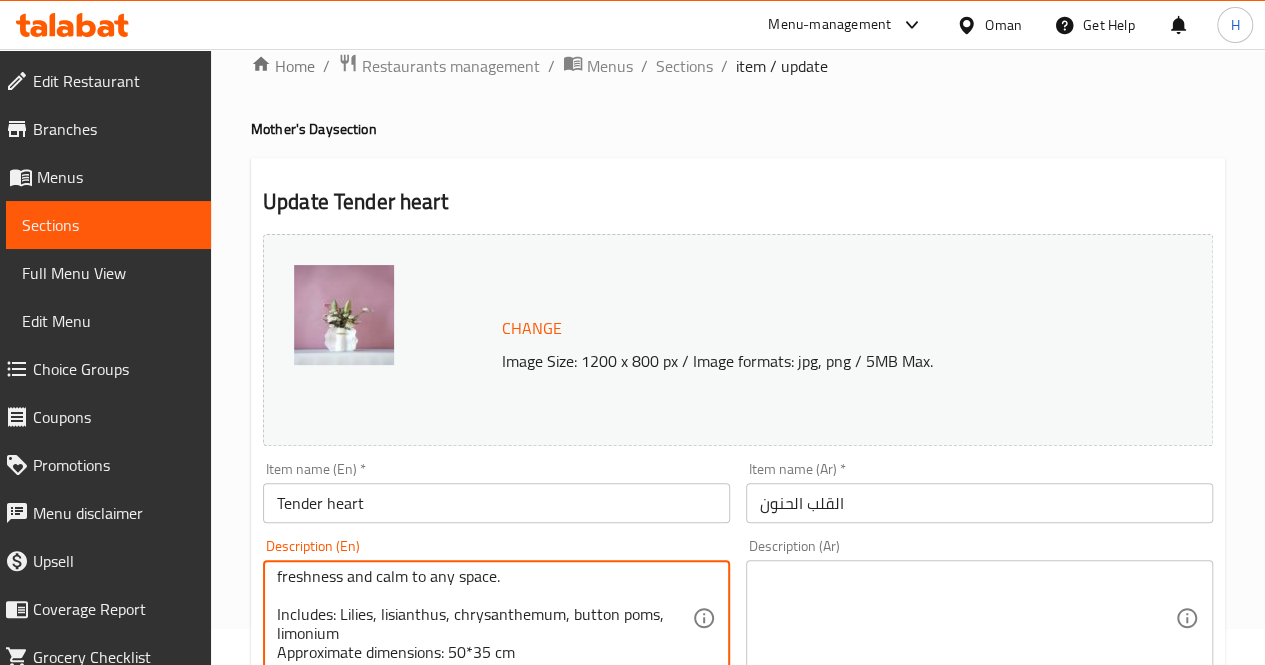 type on "Arrangement of delicate white blooms paired with soft touches of pink and green, perfect for bringing a sense of freshness and calm to any space.
Includes: Lilies, lisianthus, chrysanthemum, button poms, limonium
Approximate dimensions: 50*35 cm" 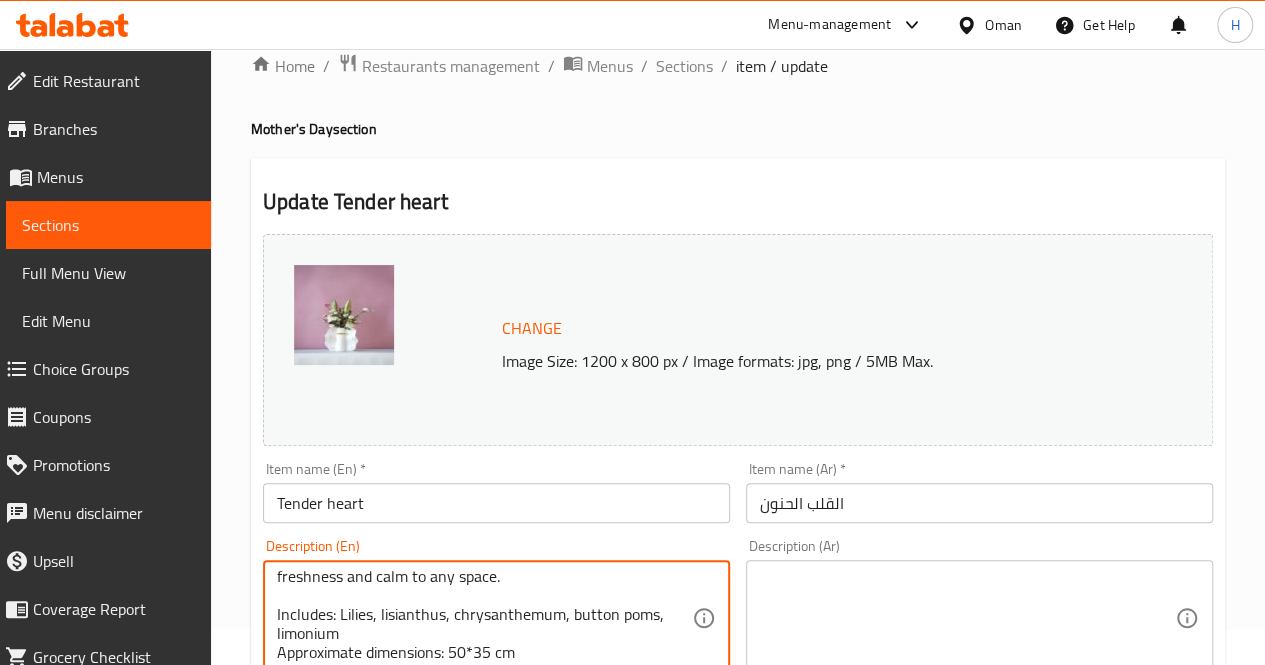 click at bounding box center (967, 618) 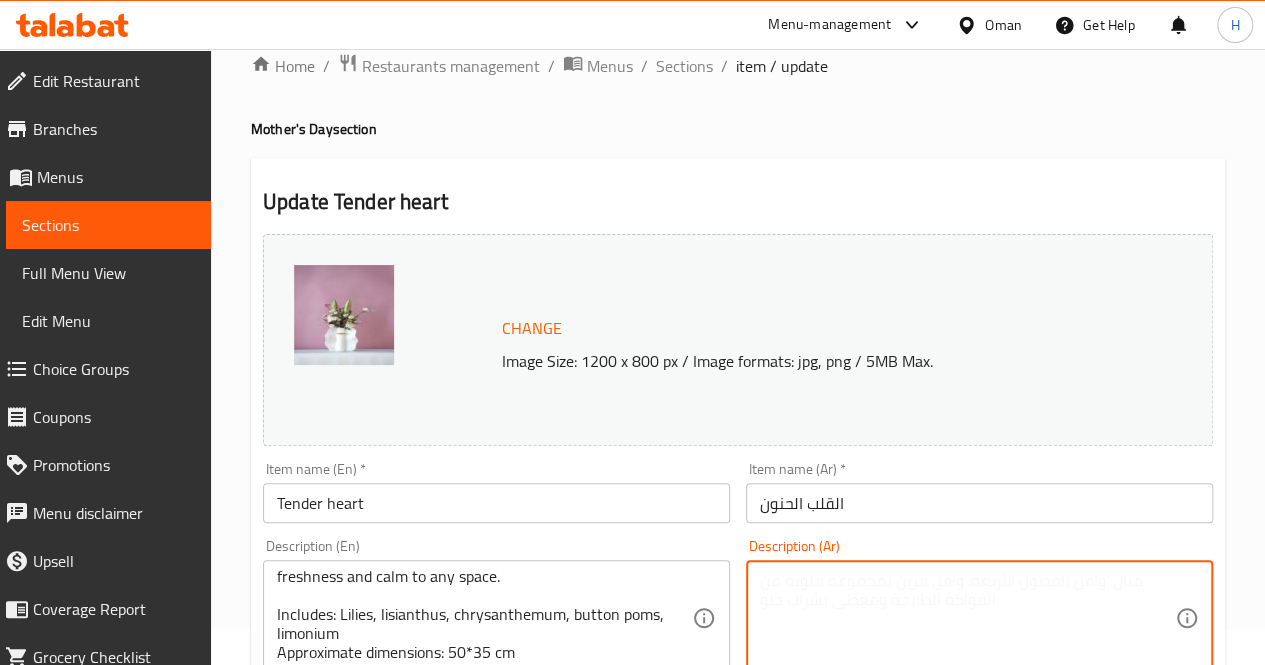 paste on "تنسيق ناعم بزهور بيضاء ونفحات وردية وخضراء، يضفي لمسة من الهدوء والانتعاش.
يحتوي على: ليلي، ليزانثس، أقحوان، بوم بوم، ليمونيوم
الأبعاد التقريبية: 50*35 سم" 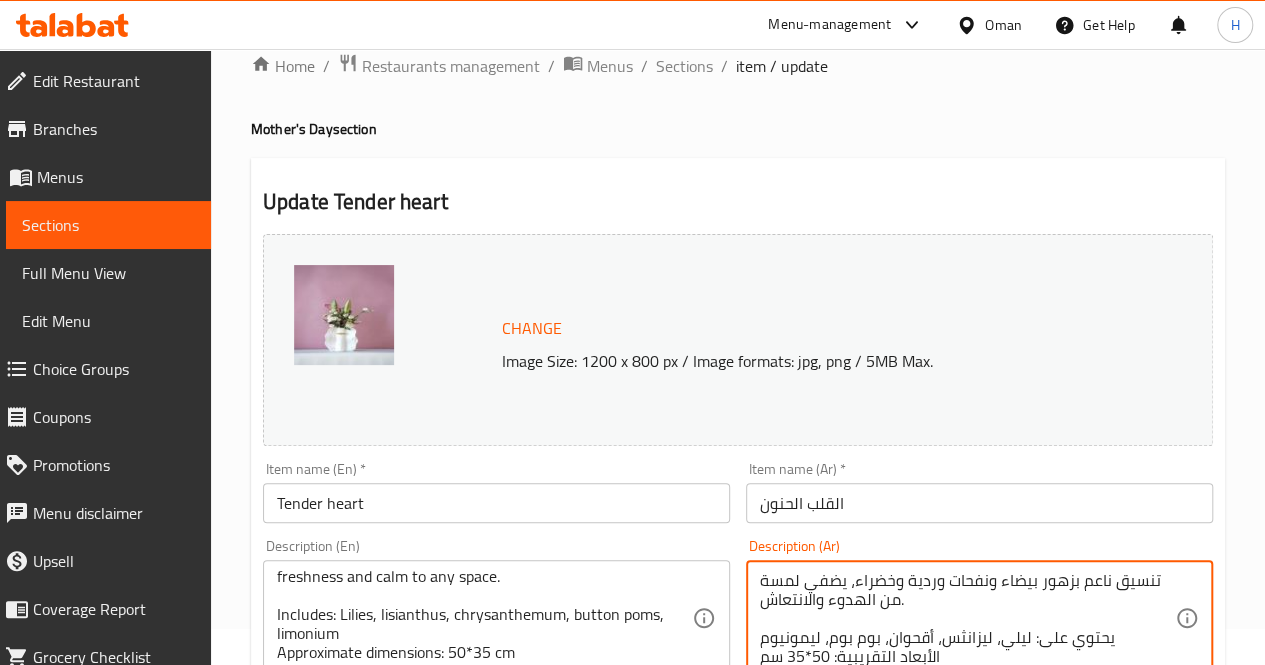 scroll, scrollTop: 18, scrollLeft: 0, axis: vertical 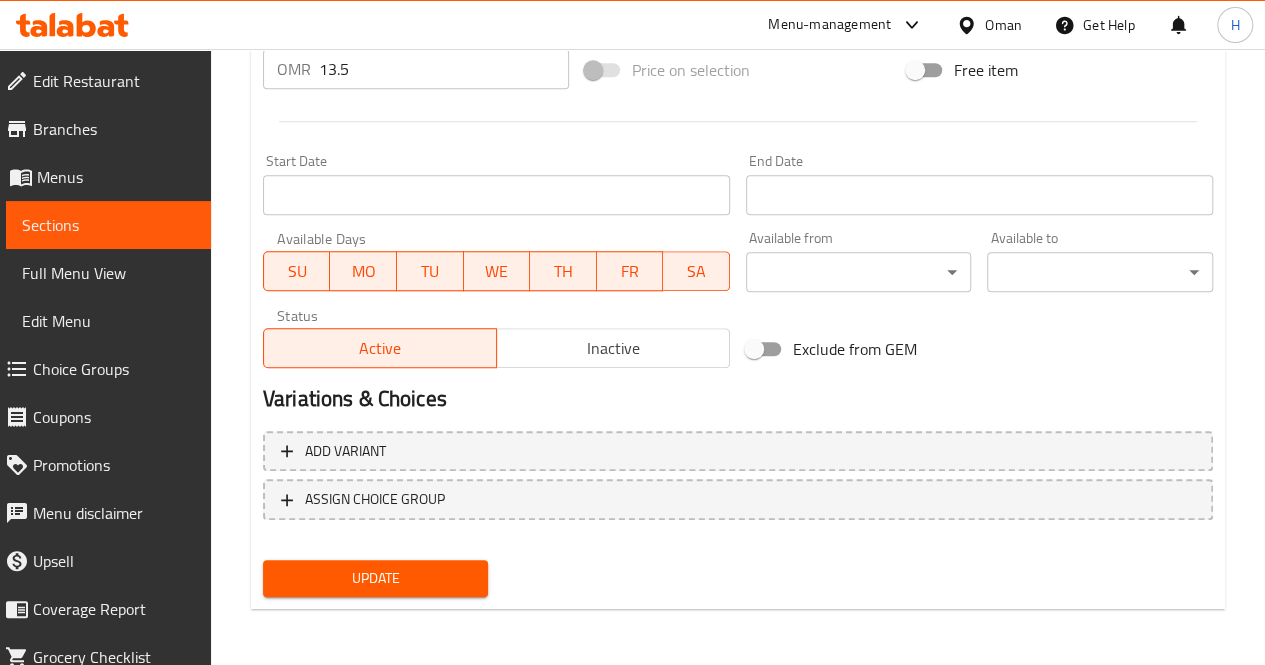type on "تنسيق ناعم بزهور بيضاء ونفحات وردية وخضراء، يضفي لمسة من الهدوء والانتعاش.
يحتوي على: ليلي، ليزانثس، أقحوان، بوم بوم، ليمونيوم
الأبعاد التقريبية: 50*35 سم" 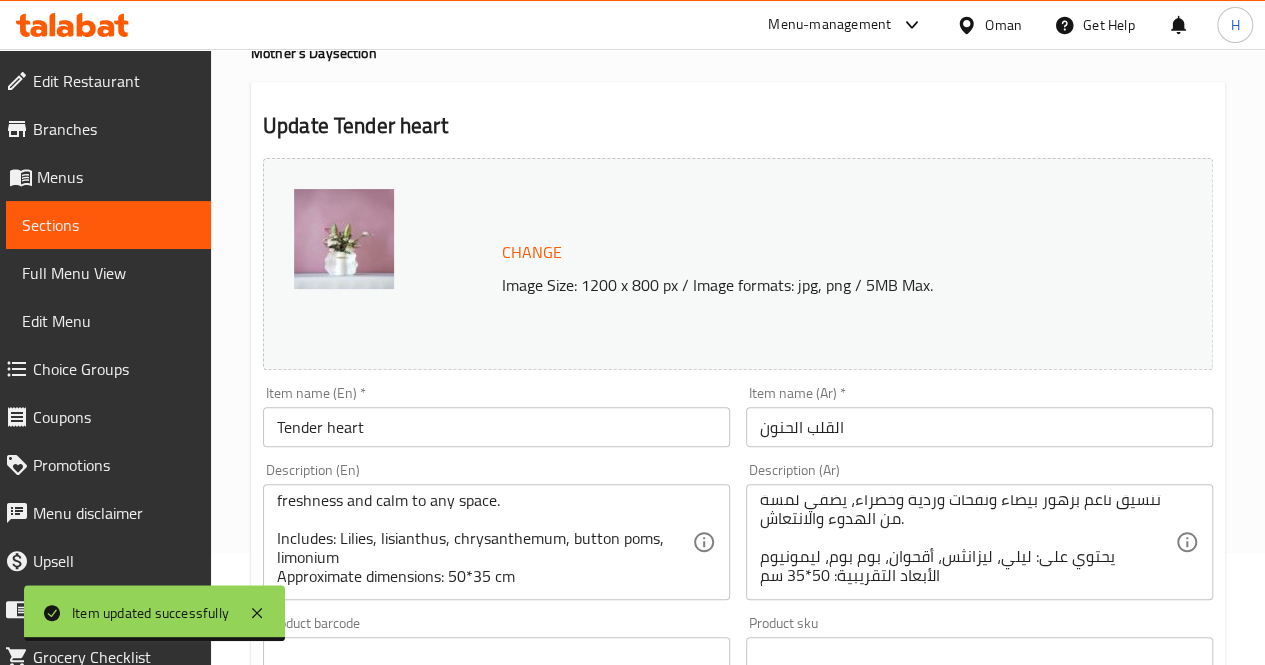 scroll, scrollTop: 0, scrollLeft: 0, axis: both 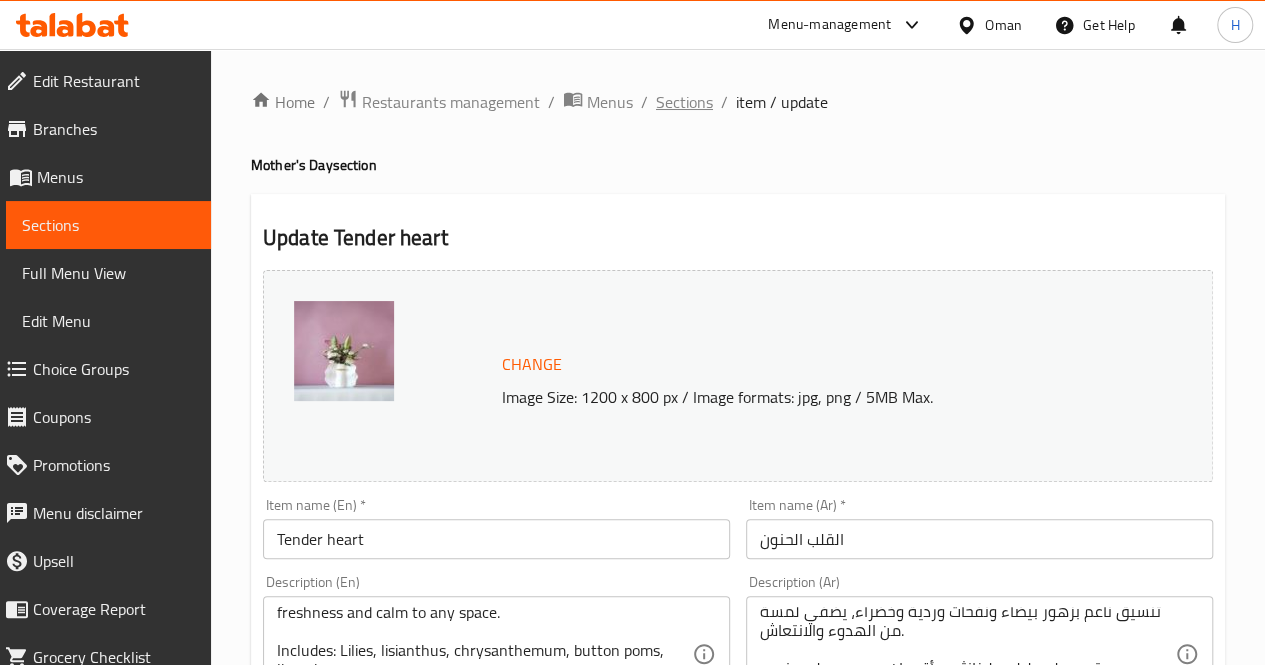 click on "Sections" at bounding box center (684, 102) 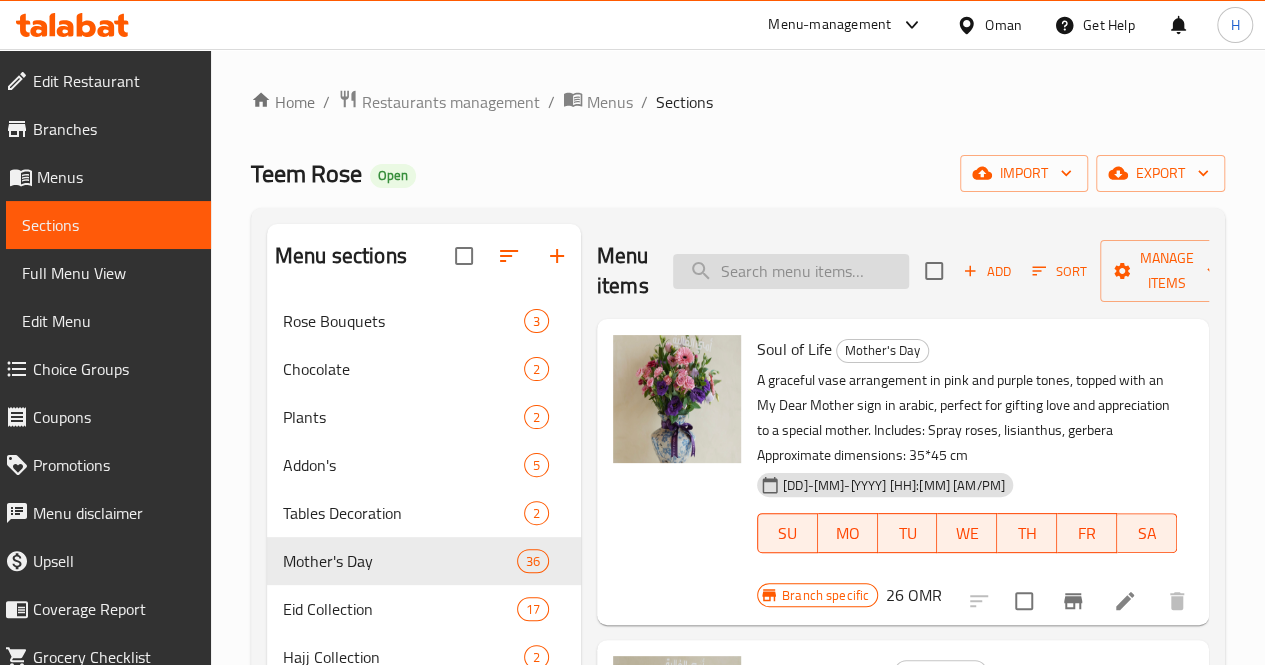 click at bounding box center [791, 271] 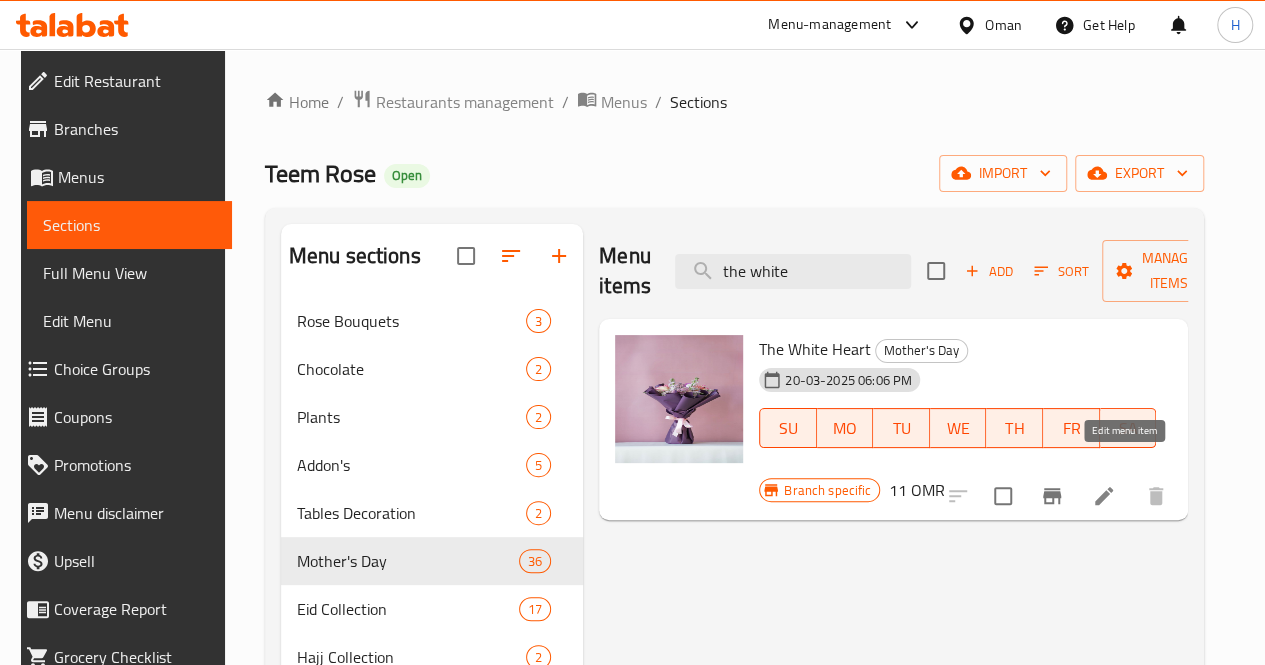 type on "the white" 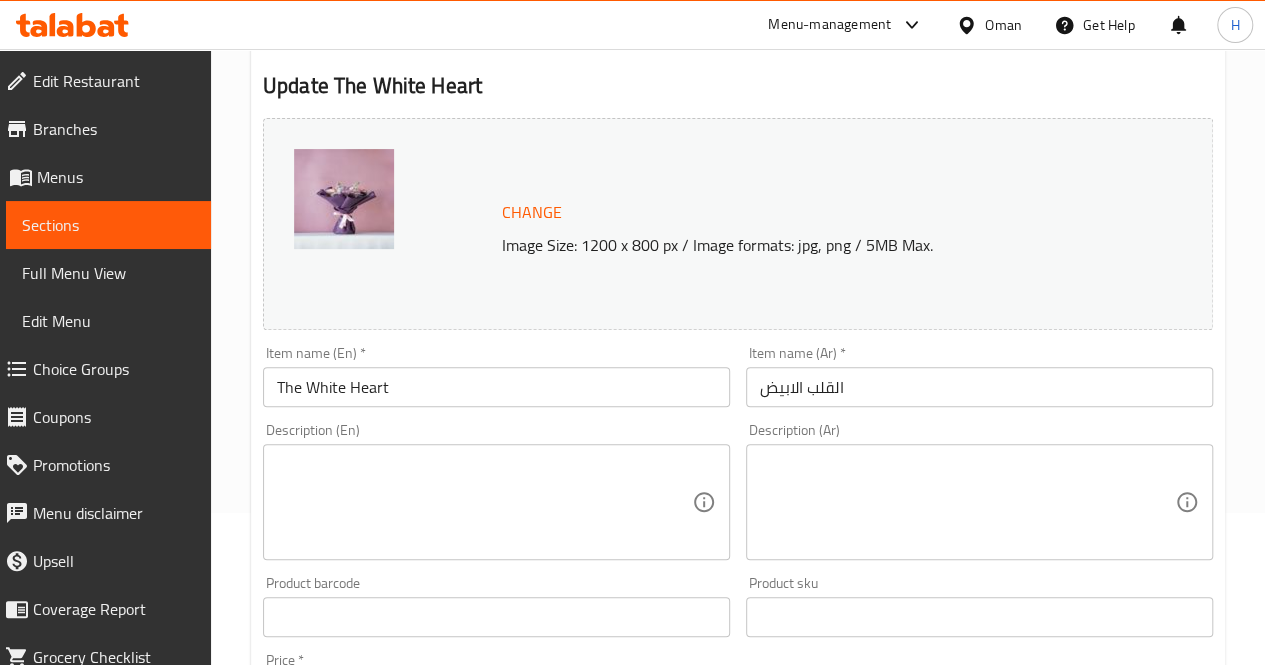 scroll, scrollTop: 156, scrollLeft: 0, axis: vertical 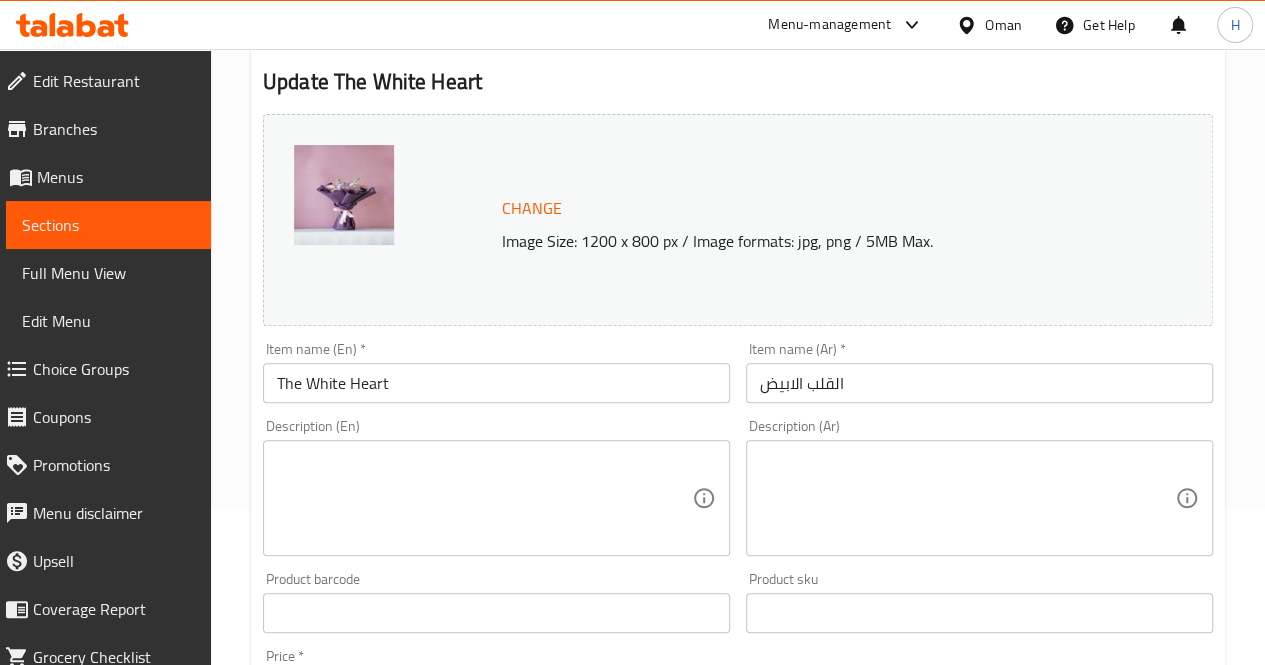 click at bounding box center (484, 498) 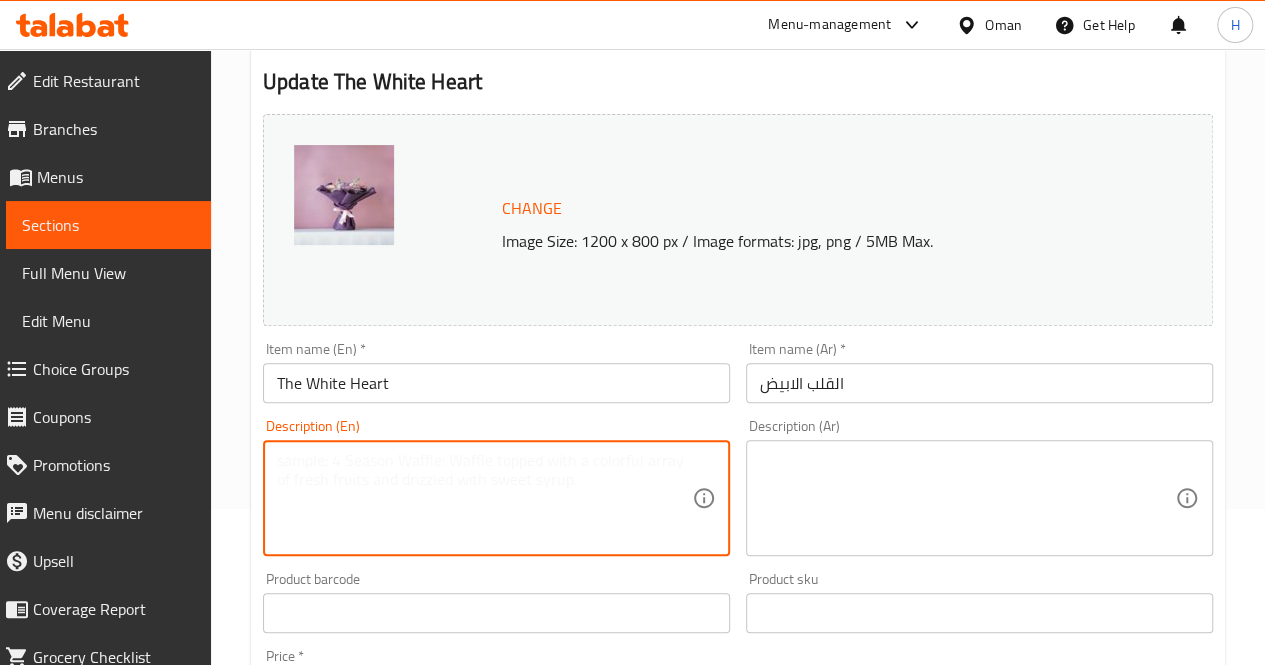 paste on "A charming bouquet in soft pastel hues, perfect for expressing appreciation and love with elegance and warmth.
Includes: Roses, stock, statice, limonium
Approximate dimensions: 45*30 cm" 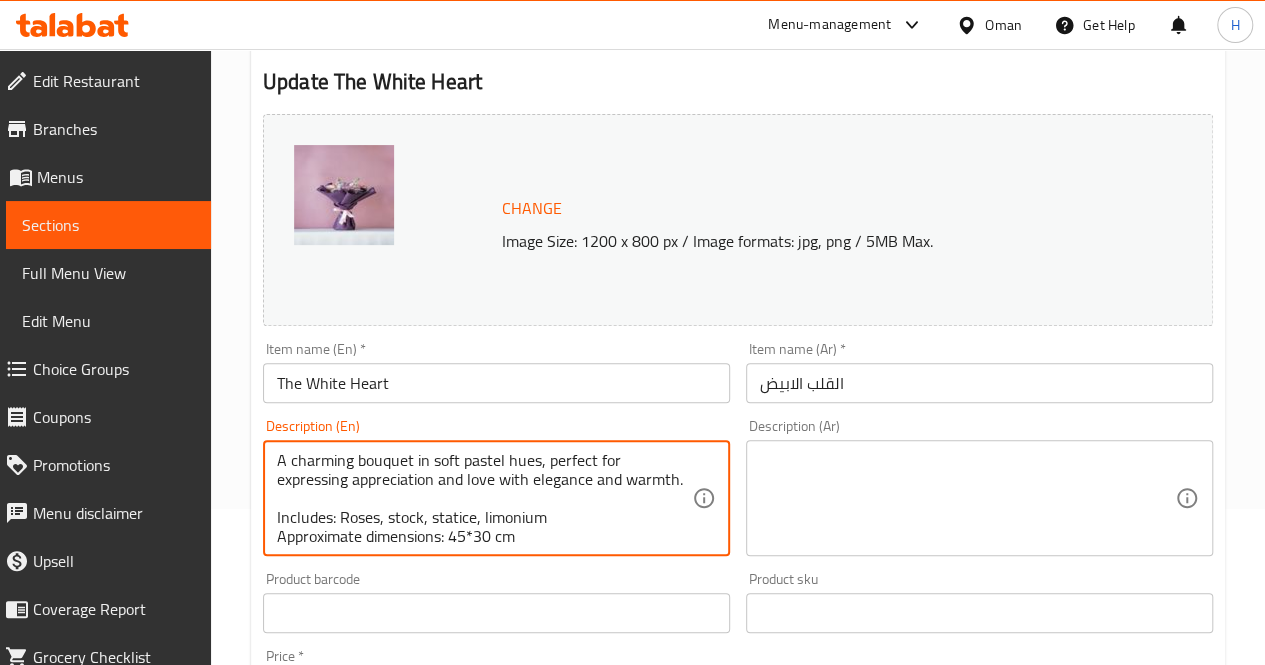 scroll, scrollTop: 24, scrollLeft: 0, axis: vertical 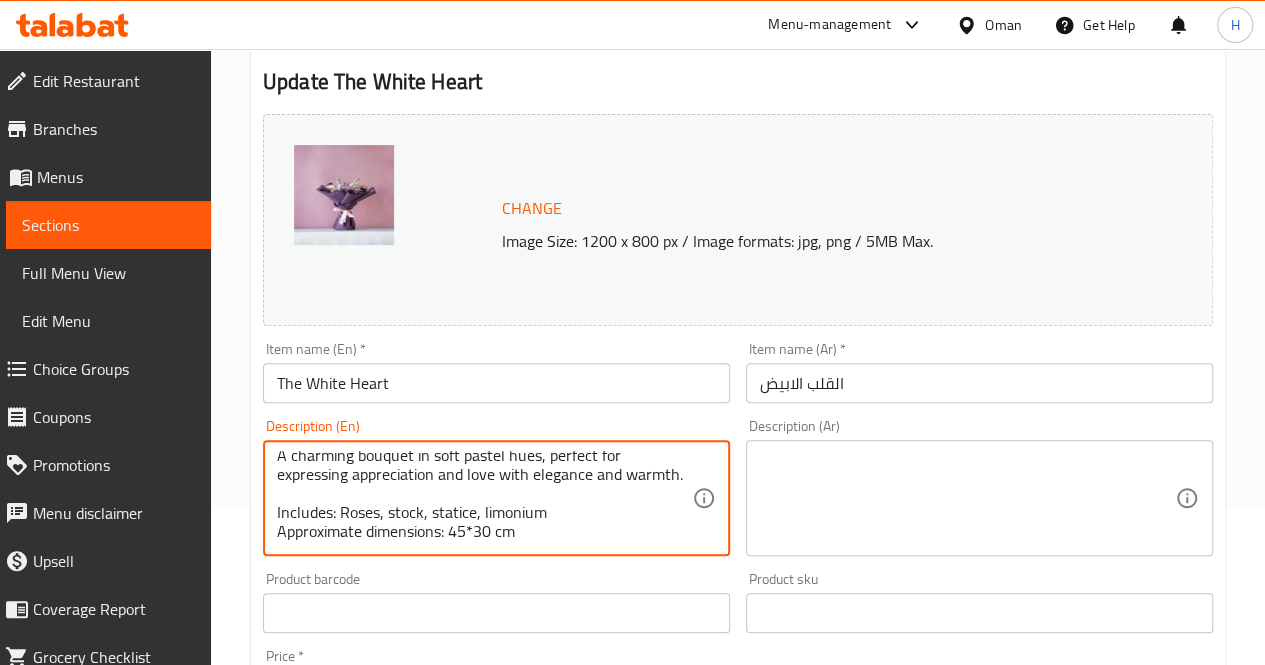 type on "A charming bouquet in soft pastel hues, perfect for expressing appreciation and love with elegance and warmth.
Includes: Roses, stock, statice, limonium
Approximate dimensions: 45*30 cm" 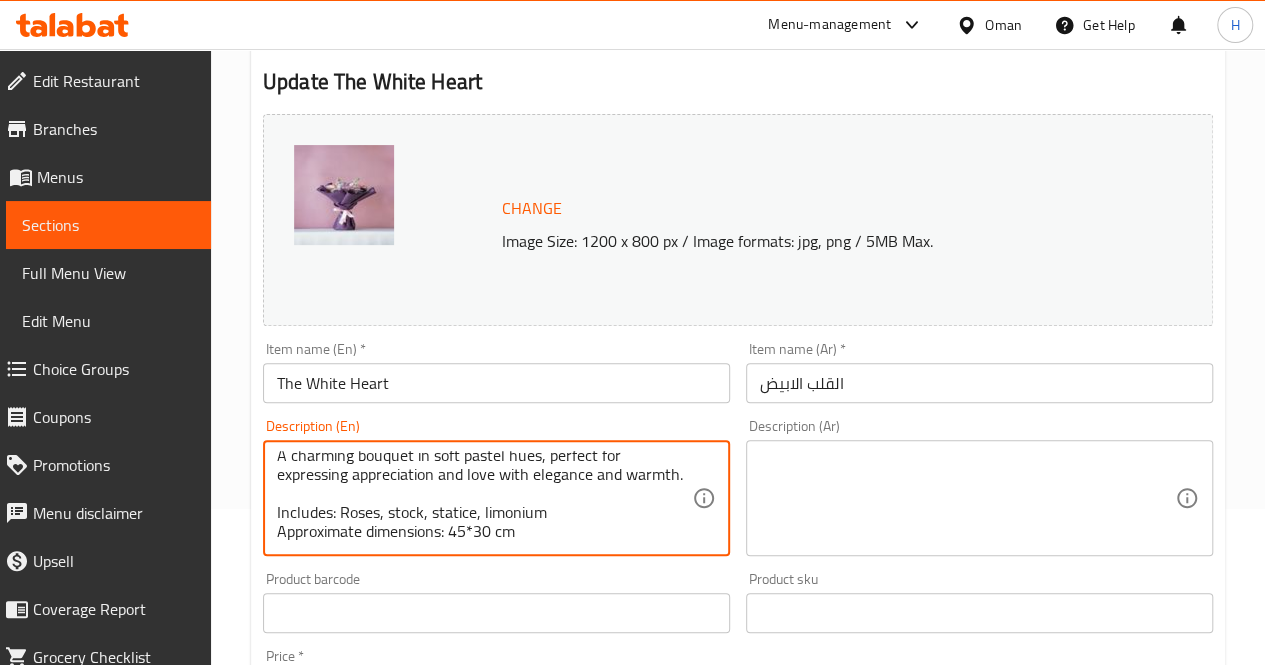 click at bounding box center [967, 498] 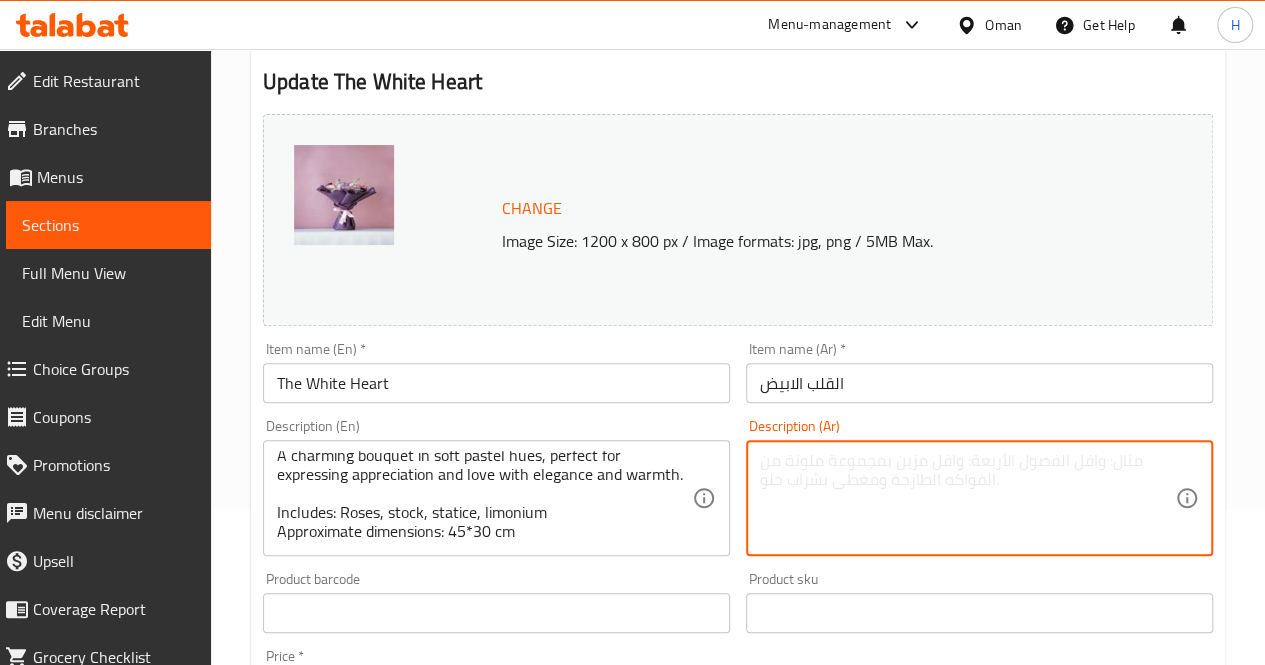 paste on "A charming bouquet in soft pastel hues, perfect for expressing appreciation and love with elegance and warmth.
Includes: Roses, stock, statice, limonium
Approximate dimensions: 45*30 cm" 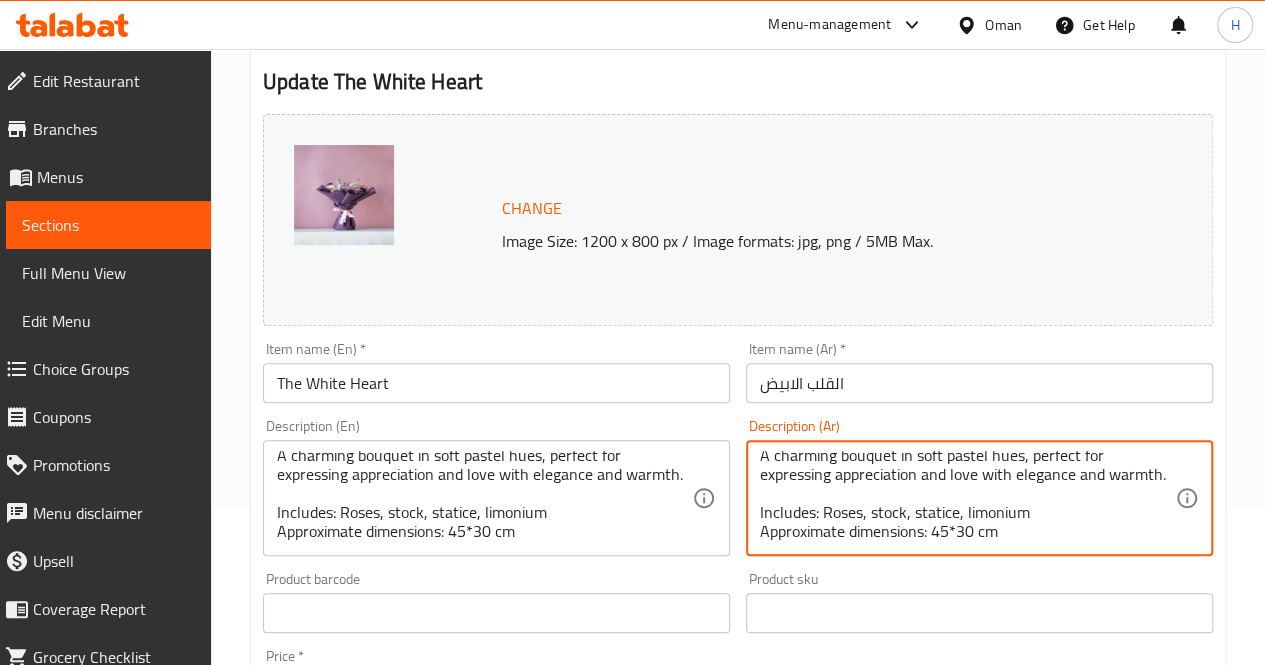 scroll, scrollTop: 0, scrollLeft: 0, axis: both 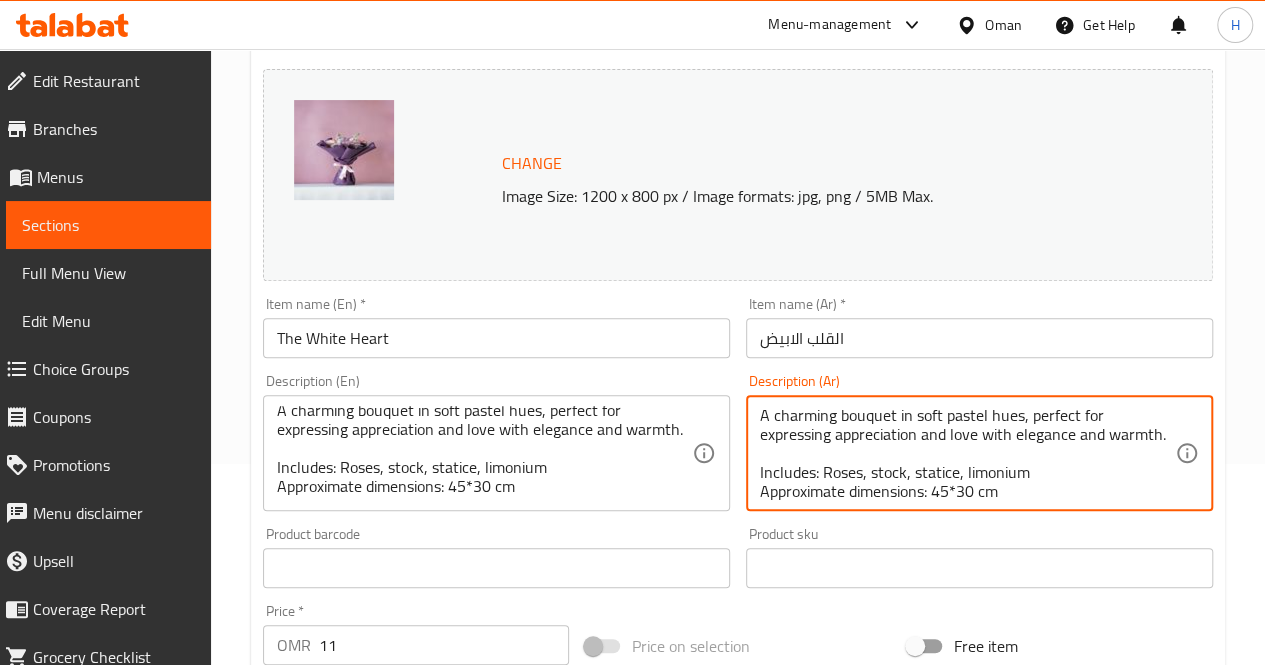click on "A charming bouquet in soft pastel hues, perfect for expressing appreciation and love with elegance and warmth.
Includes: Roses, stock, statice, limonium
Approximate dimensions: 45*30 cm" at bounding box center [967, 453] 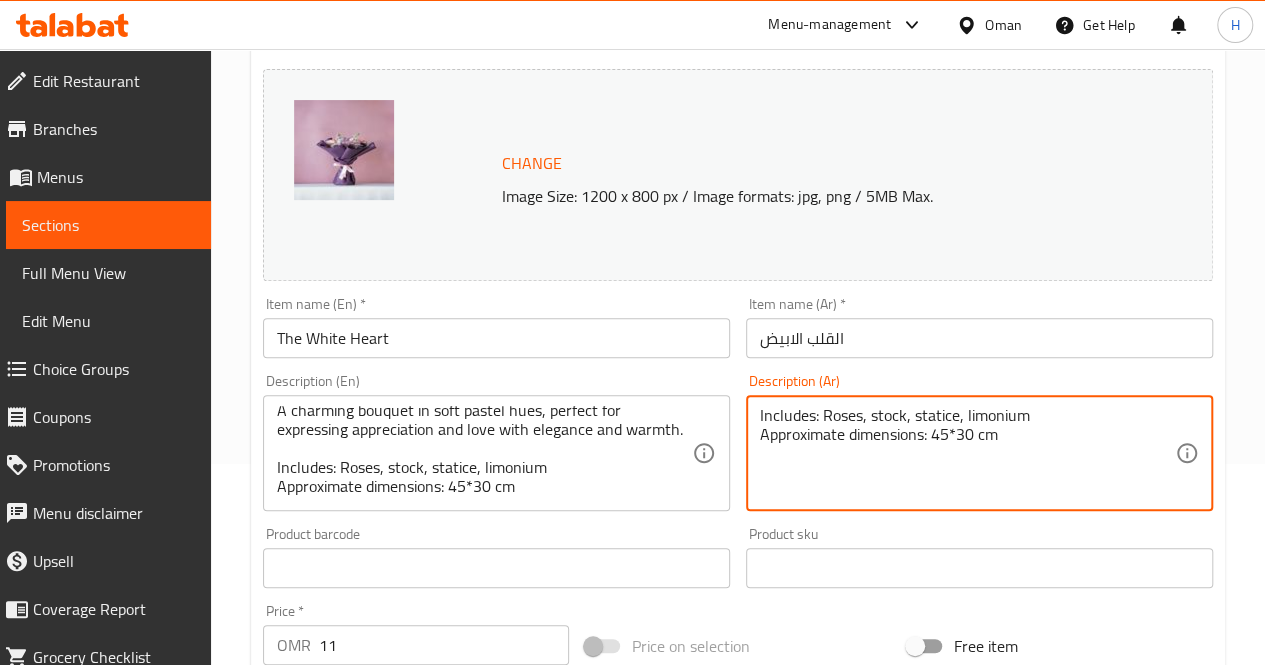 click on "Includes: Roses, stock, statice, limonium
Approximate dimensions: 45*30 cm" at bounding box center (967, 453) 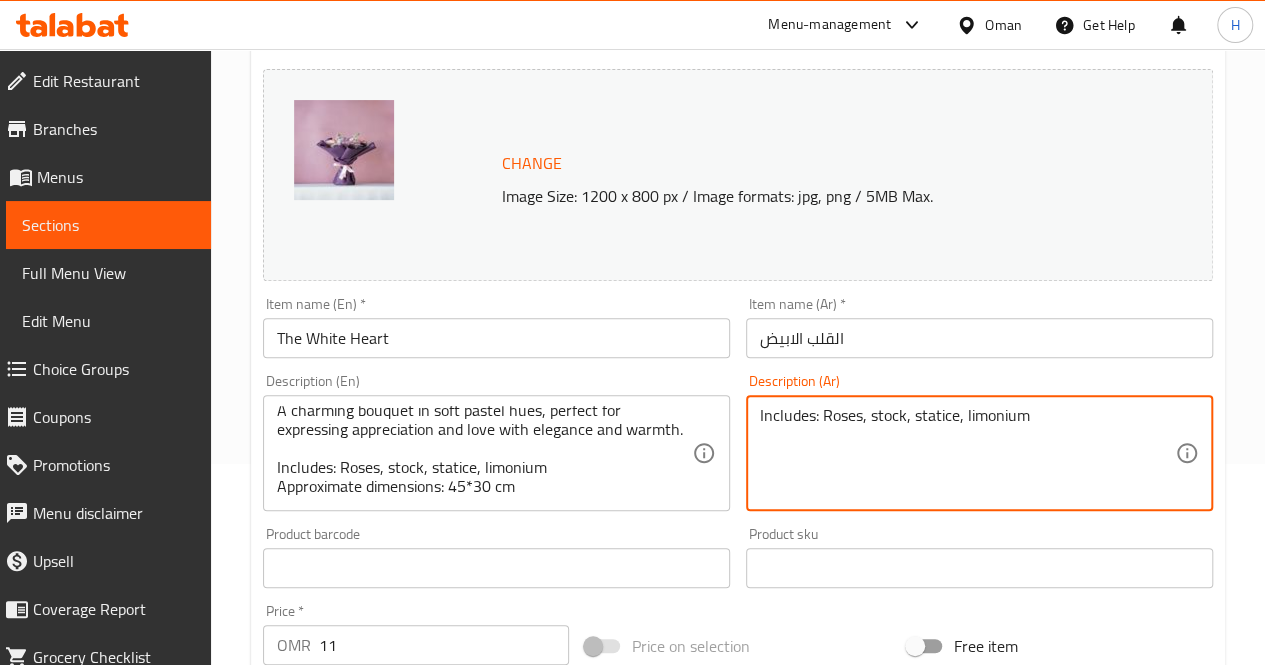 click on "Includes: Roses, stock, statice, limonium" at bounding box center [967, 453] 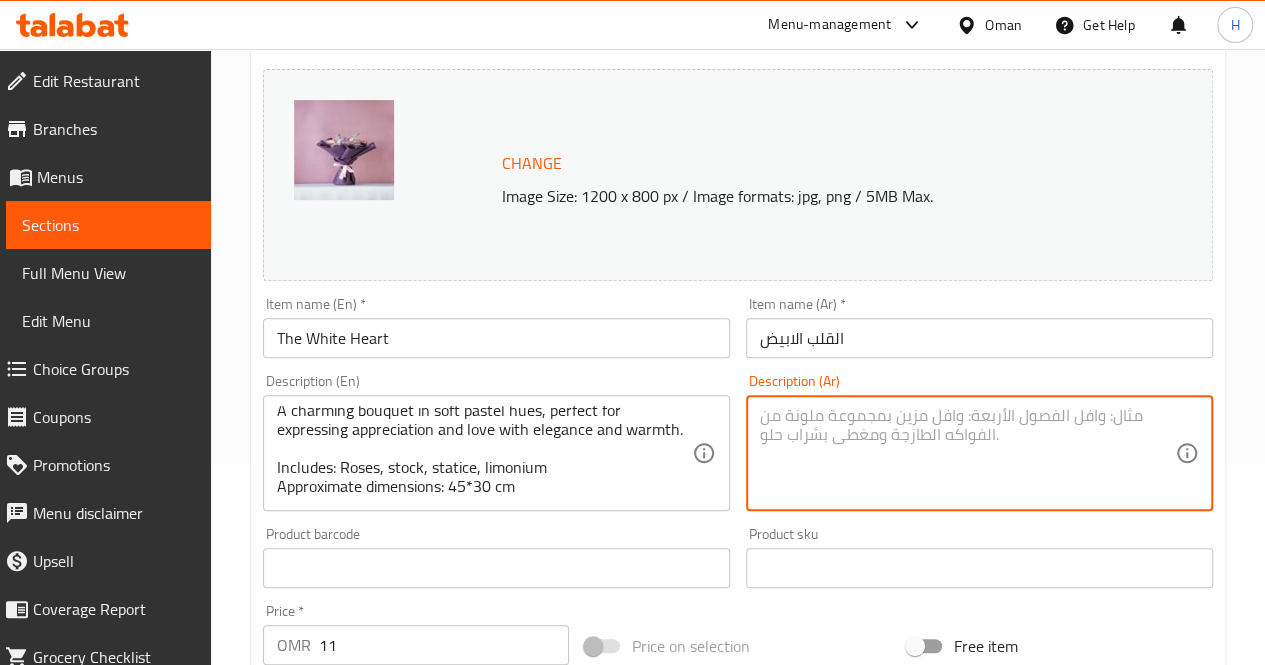 click at bounding box center [967, 453] 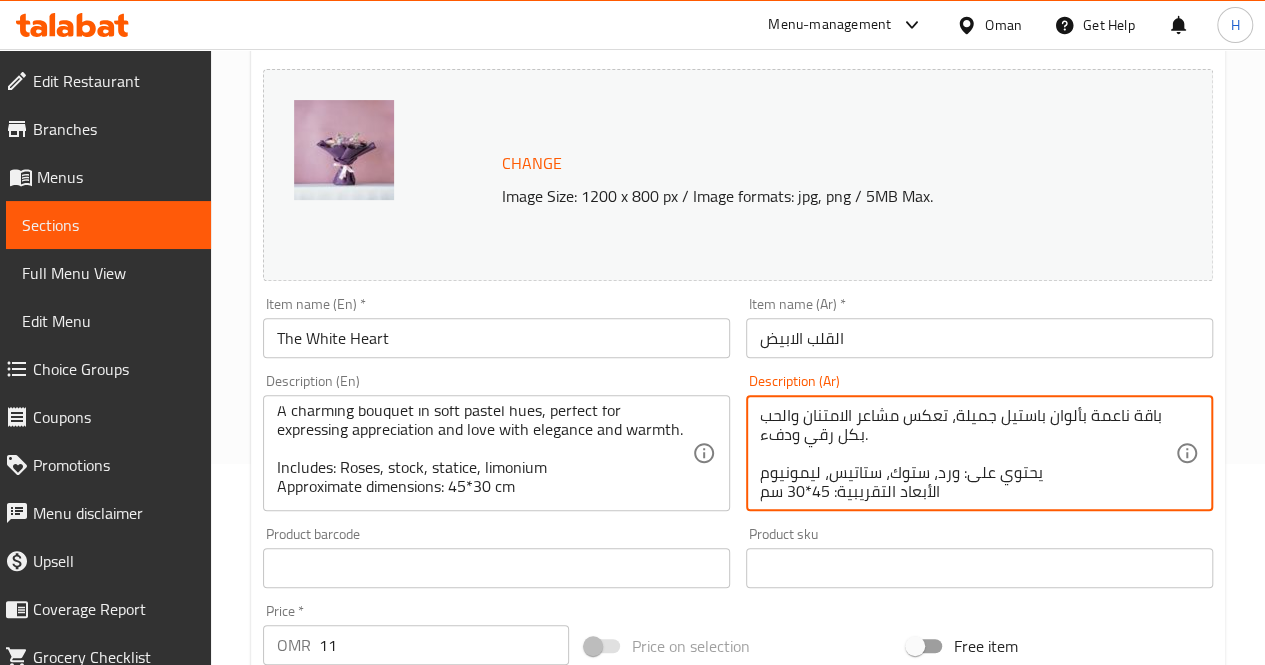 scroll, scrollTop: 18, scrollLeft: 0, axis: vertical 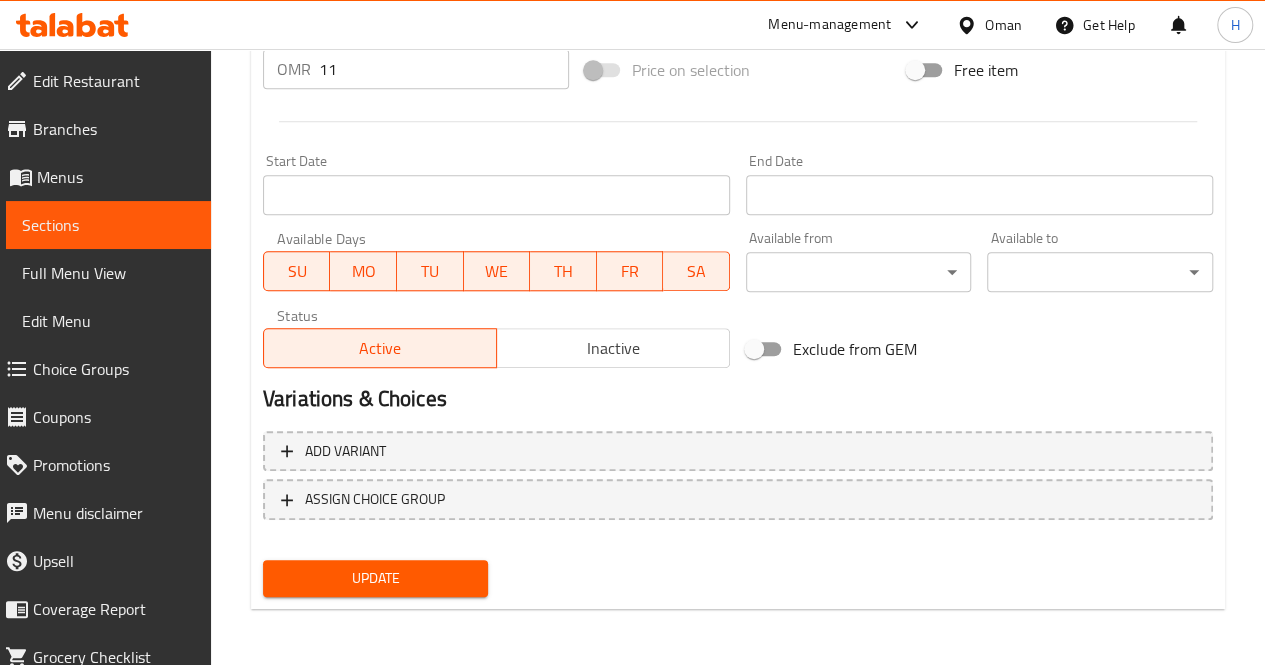 type on "باقة ناعمة بألوان باستيل جميلة، تعكس مشاعر الامتنان والحب بكل رقي ودفء.
يحتوي على: ورد، ستوك، ستاتيس، ليمونيوم
الأبعاد التقريبية: 45*30 سم" 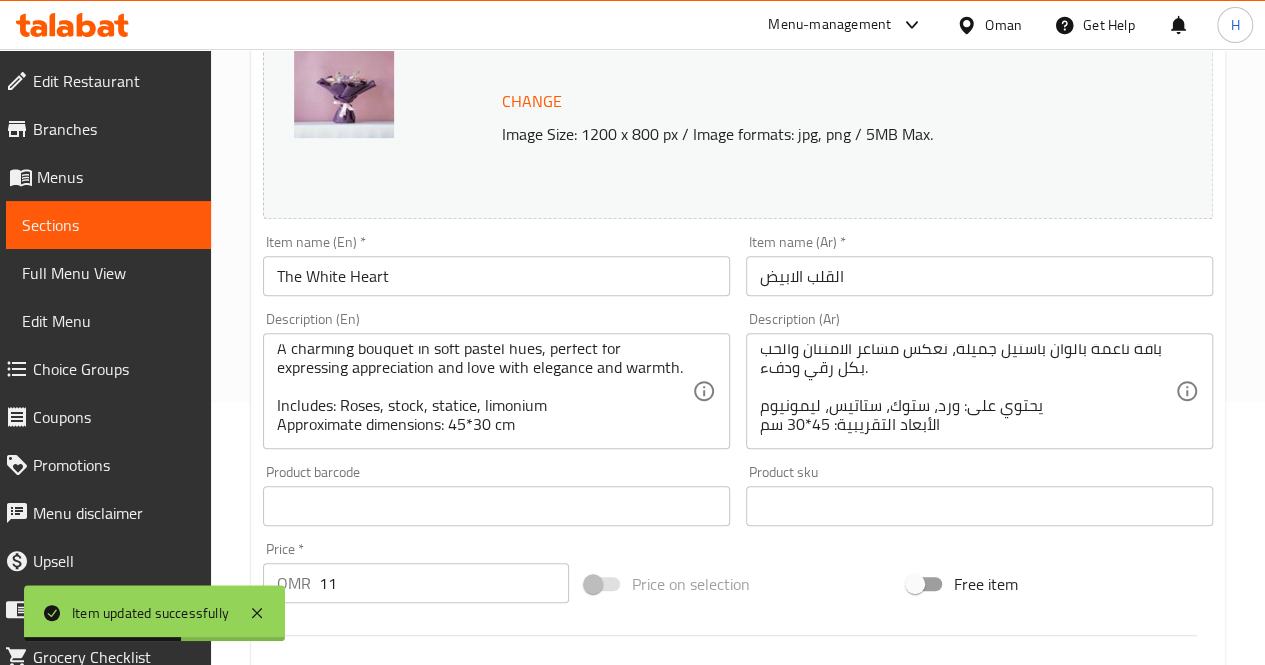 scroll, scrollTop: 0, scrollLeft: 0, axis: both 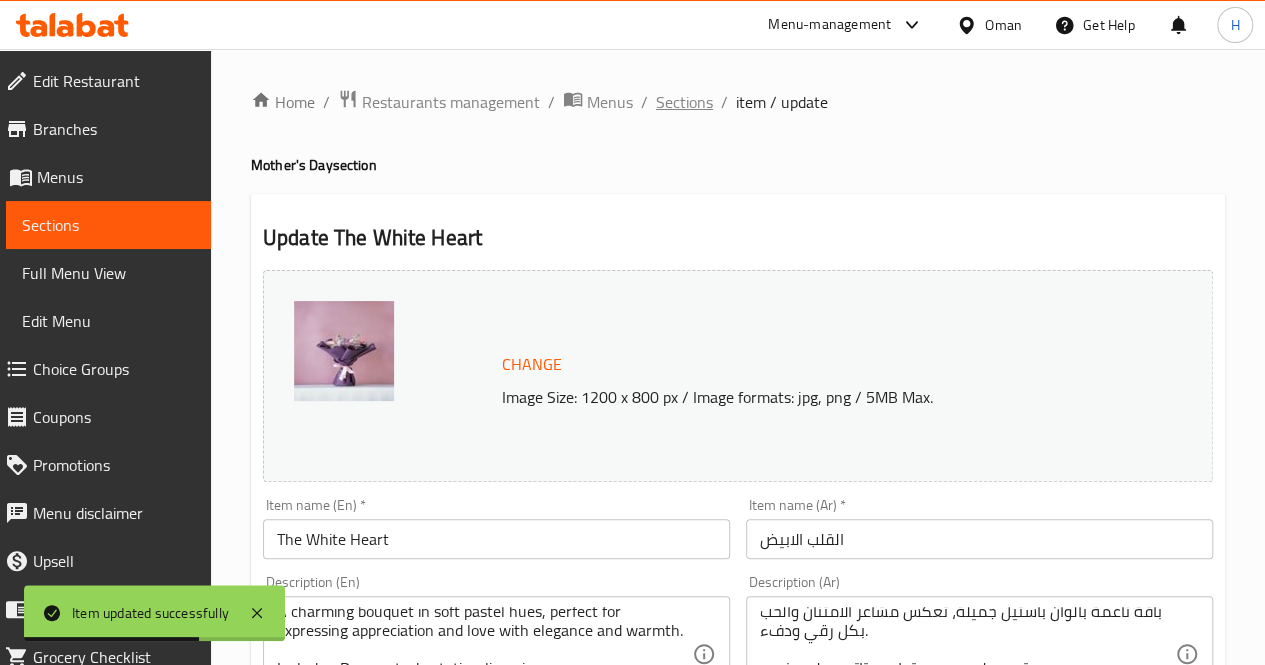 click on "Sections" at bounding box center (684, 102) 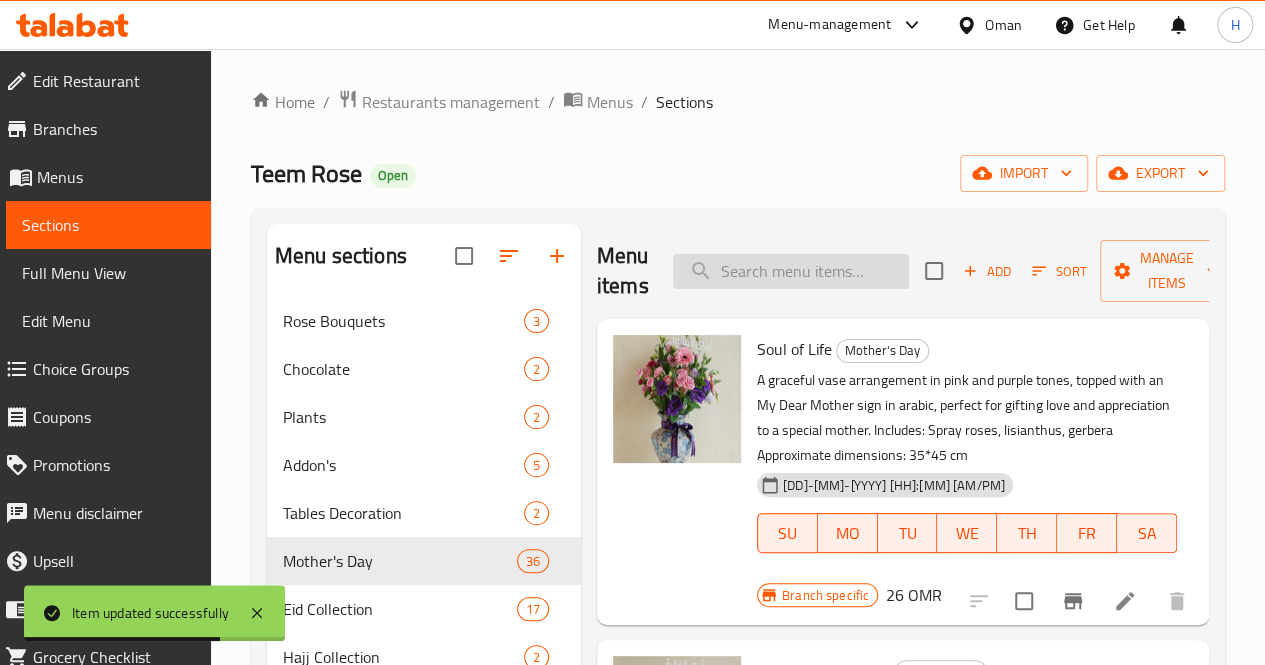 click at bounding box center (791, 271) 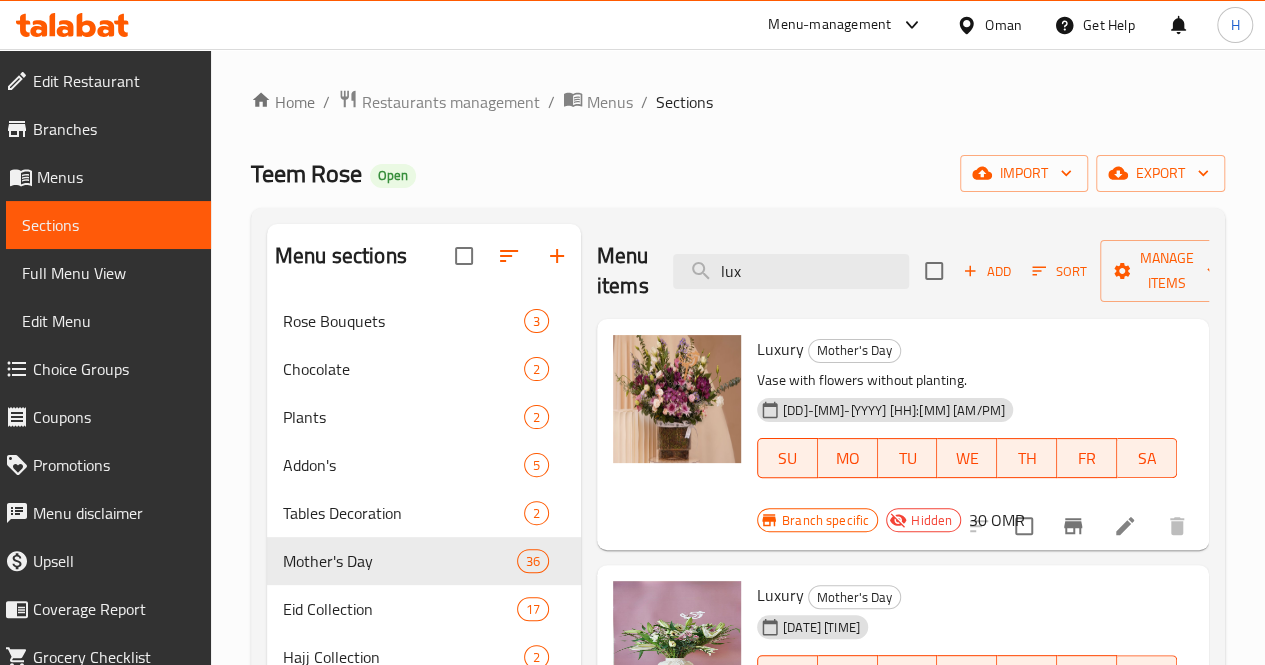 type on "lux" 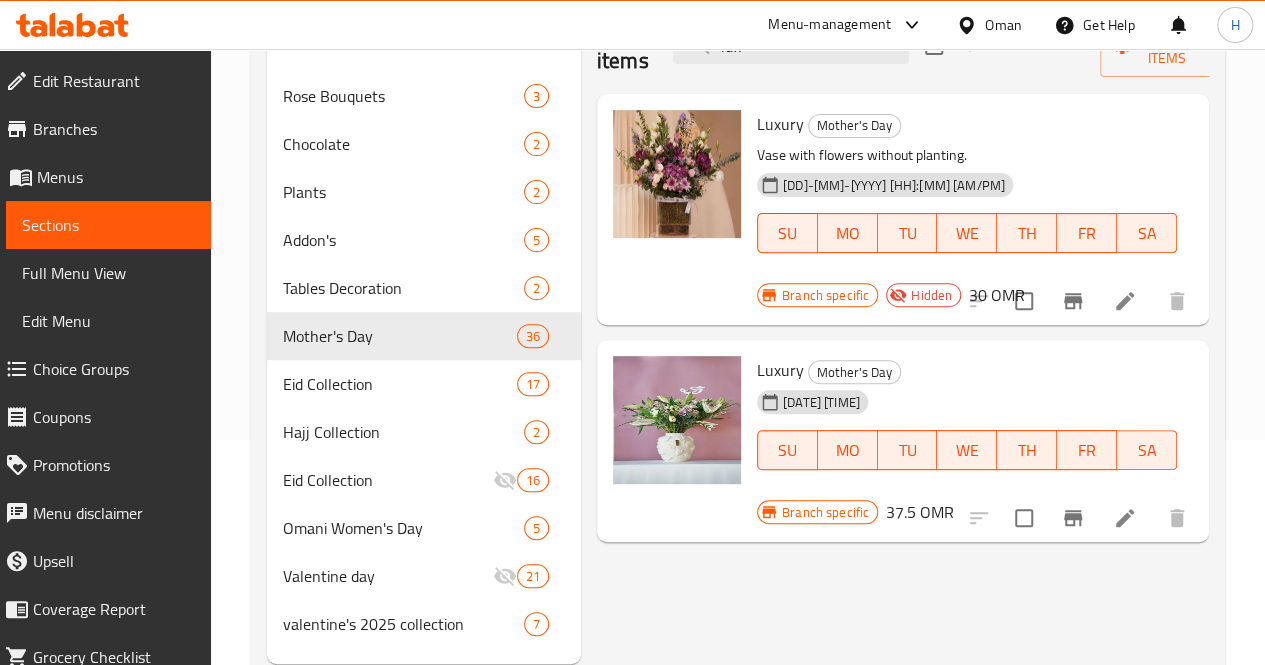 scroll, scrollTop: 232, scrollLeft: 0, axis: vertical 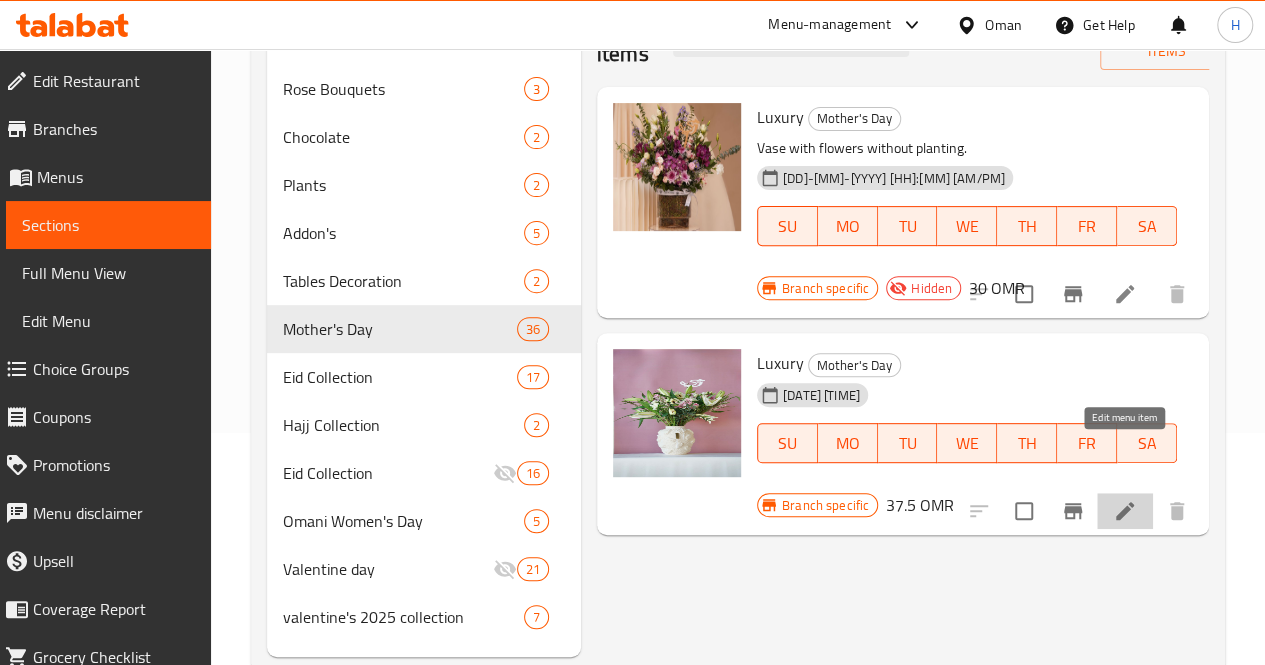 click 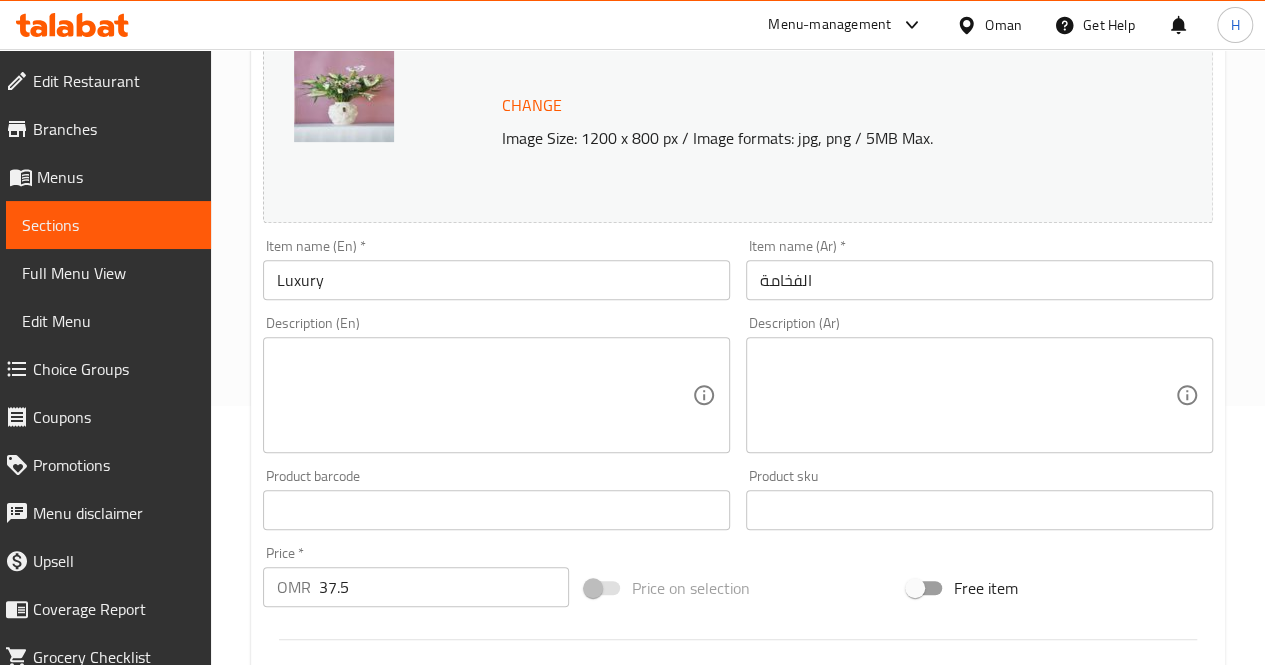 scroll, scrollTop: 260, scrollLeft: 0, axis: vertical 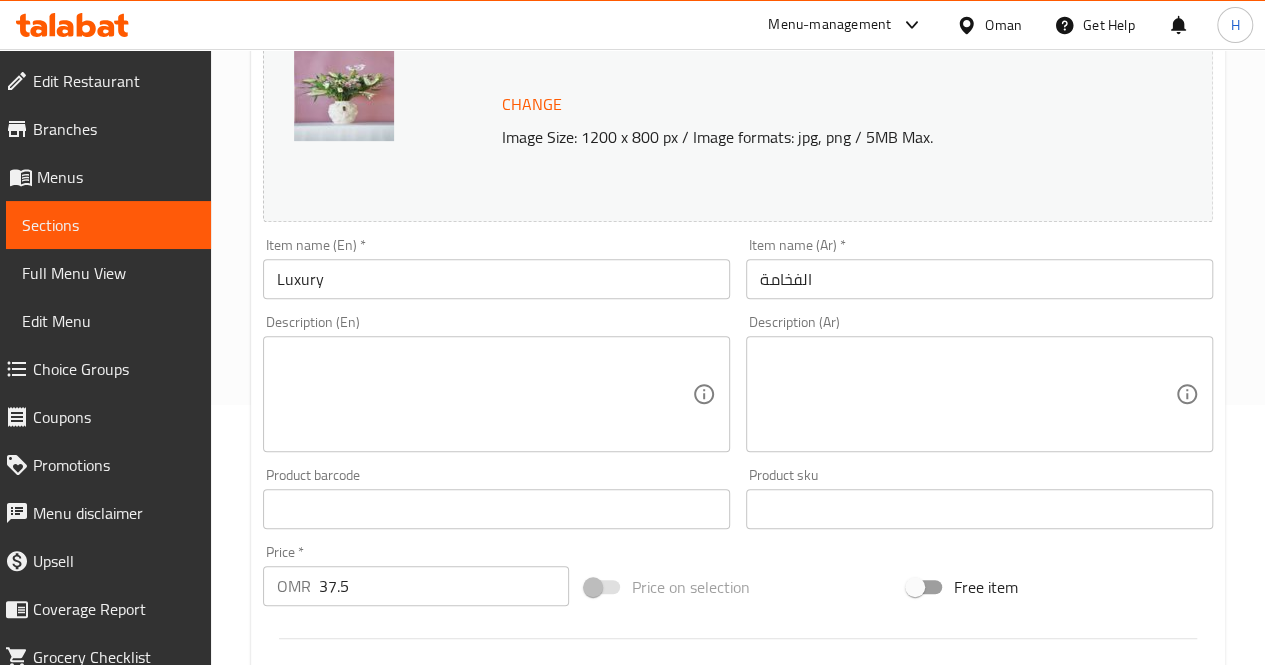 click at bounding box center (484, 394) 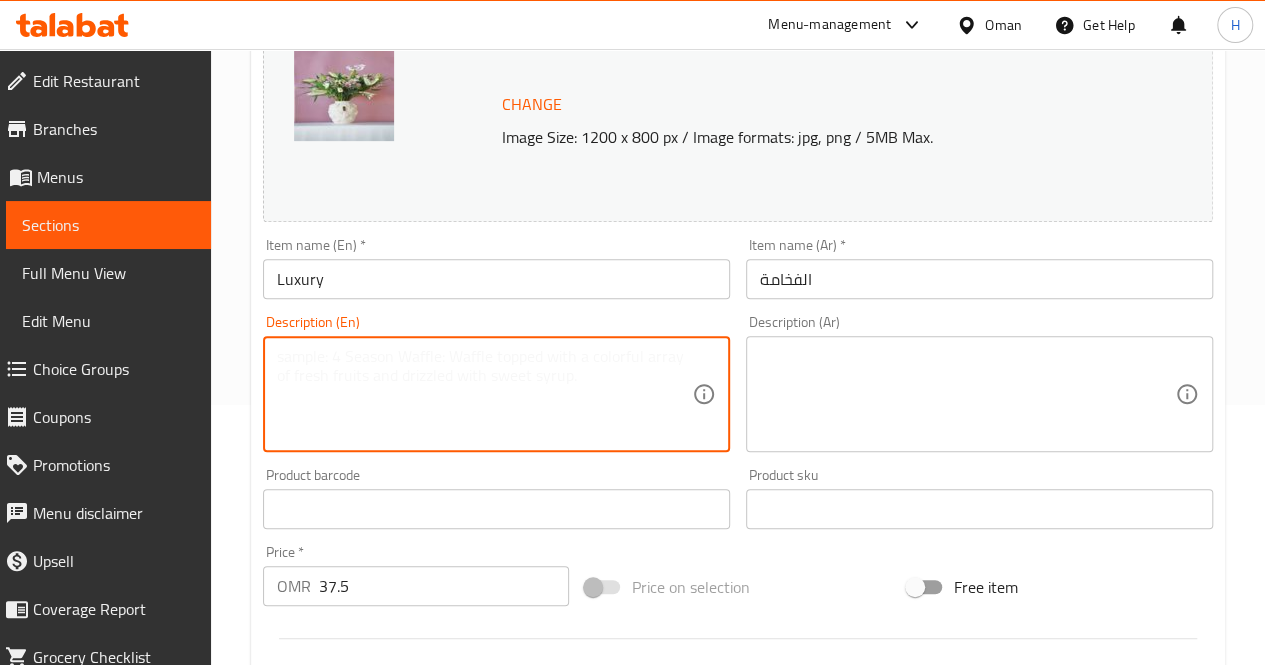 paste on "A graceful floral arrangement in soft pastel tones, beautifully displayed in a textured vase, an elegant gift to express love and appreciation for a beloved mother.
Includes: Lilies, gerbera daisies, lisianthus, alstroemeria, limonium
Approximate dimensions: 60*50 cm" 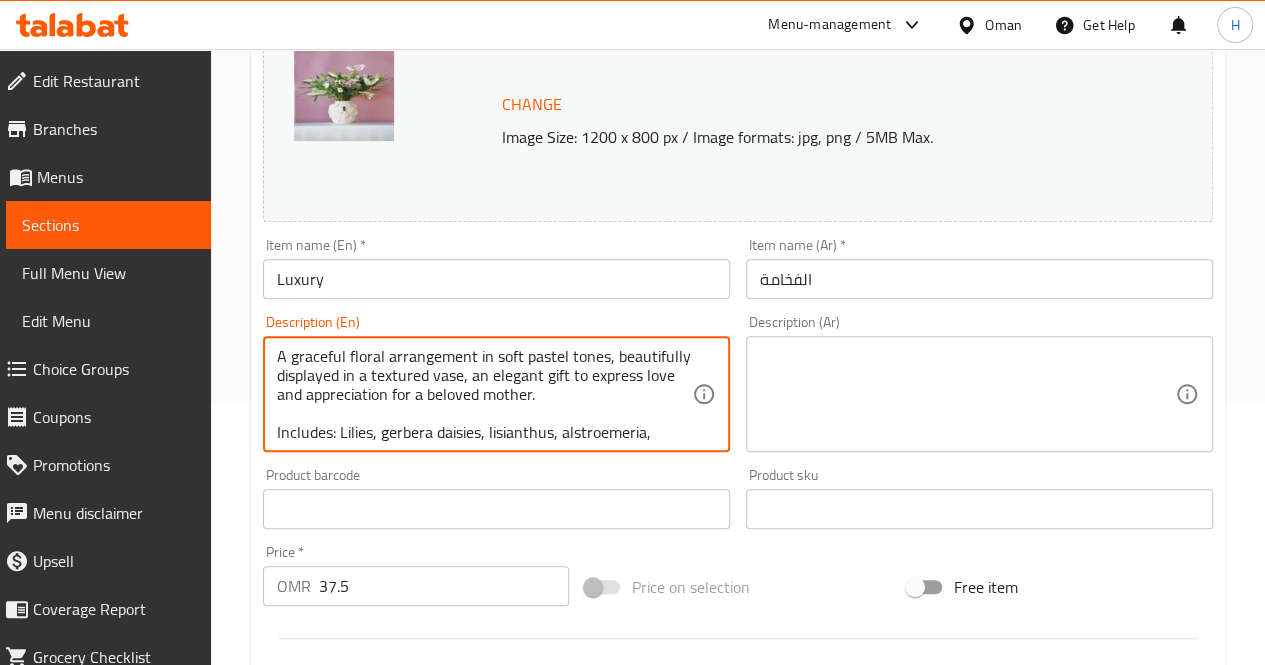 scroll, scrollTop: 42, scrollLeft: 0, axis: vertical 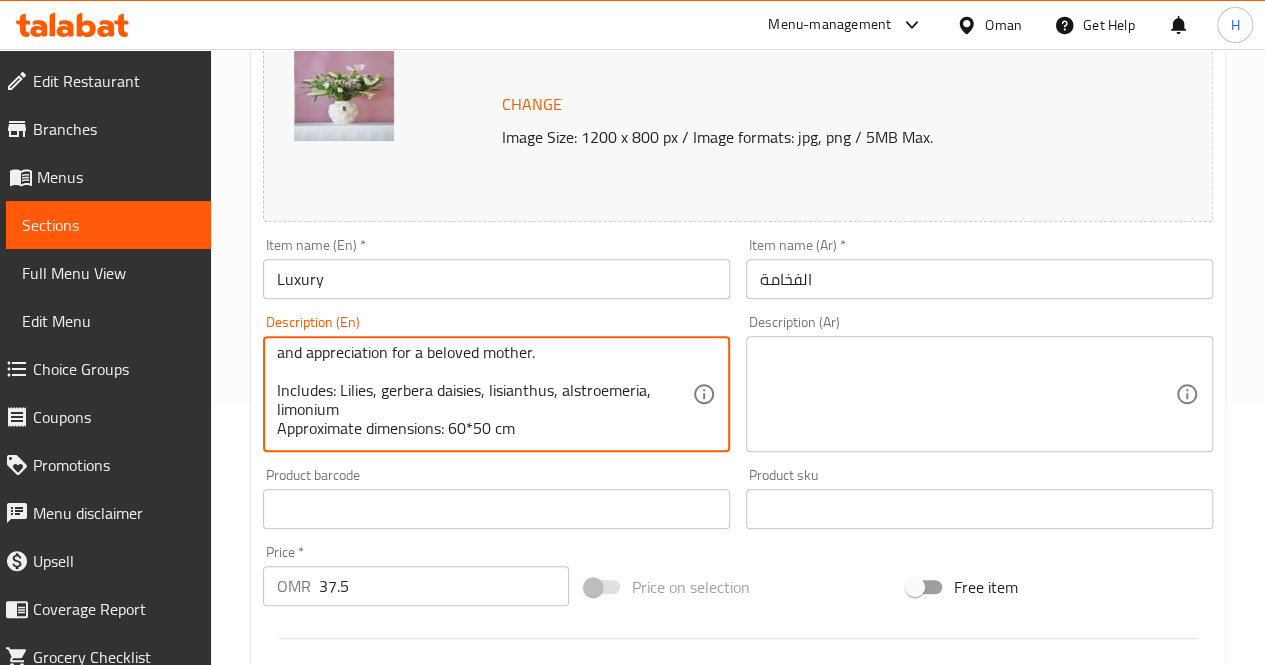 type on "A graceful floral arrangement in soft pastel tones, beautifully displayed in a textured vase, an elegant gift to express love and appreciation for a beloved mother.
Includes: Lilies, gerbera daisies, lisianthus, alstroemeria, limonium
Approximate dimensions: 60*50 cm" 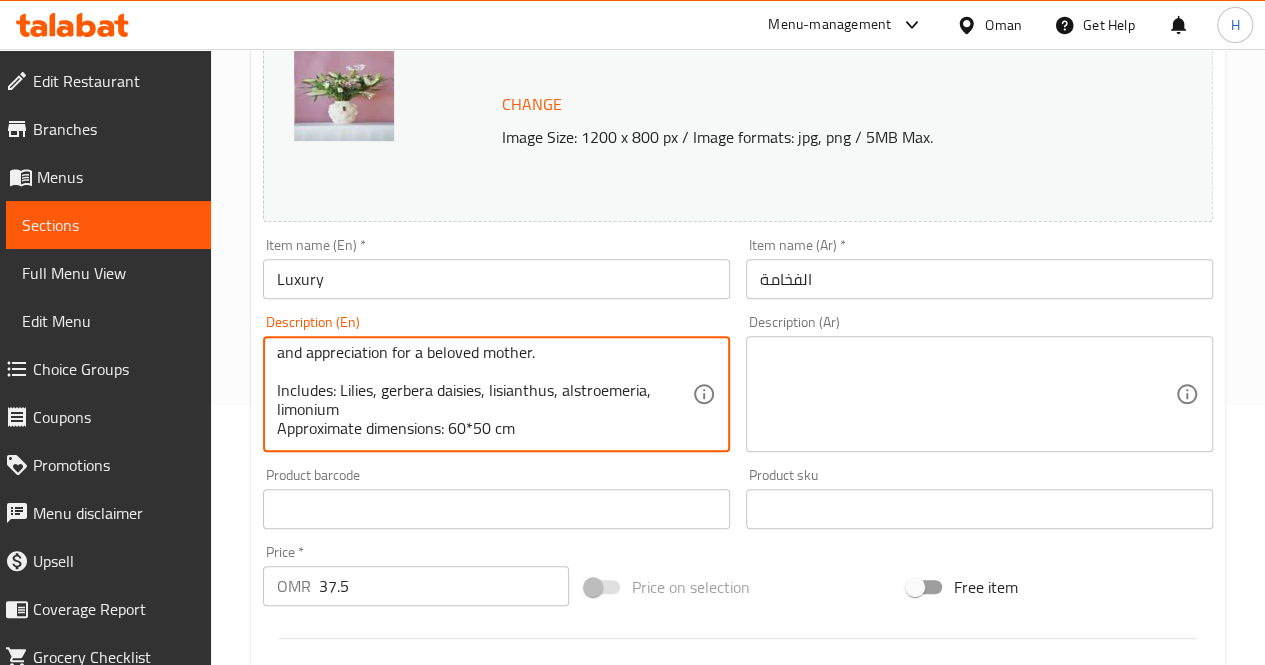 click at bounding box center (967, 394) 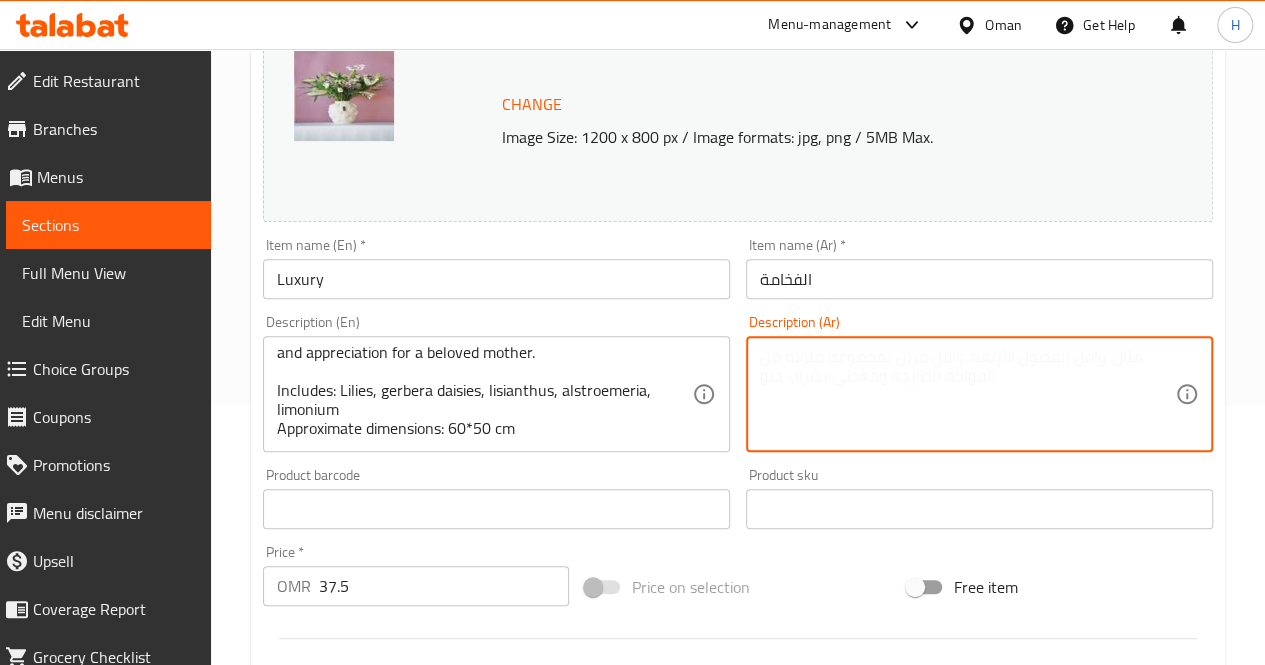paste on "تنسيق زهور أنيق بألوان باستيل ناعمة في مزهرية مميزة، هدية فاخرة تعبّر عن الحب والامتنان للأم الغالية.
يحتوي على: ليلي، جربيرا، ليزيانثس، ألستروميريا، ليمونيوم
الأبعاد التقريبية: 60*50 سم" 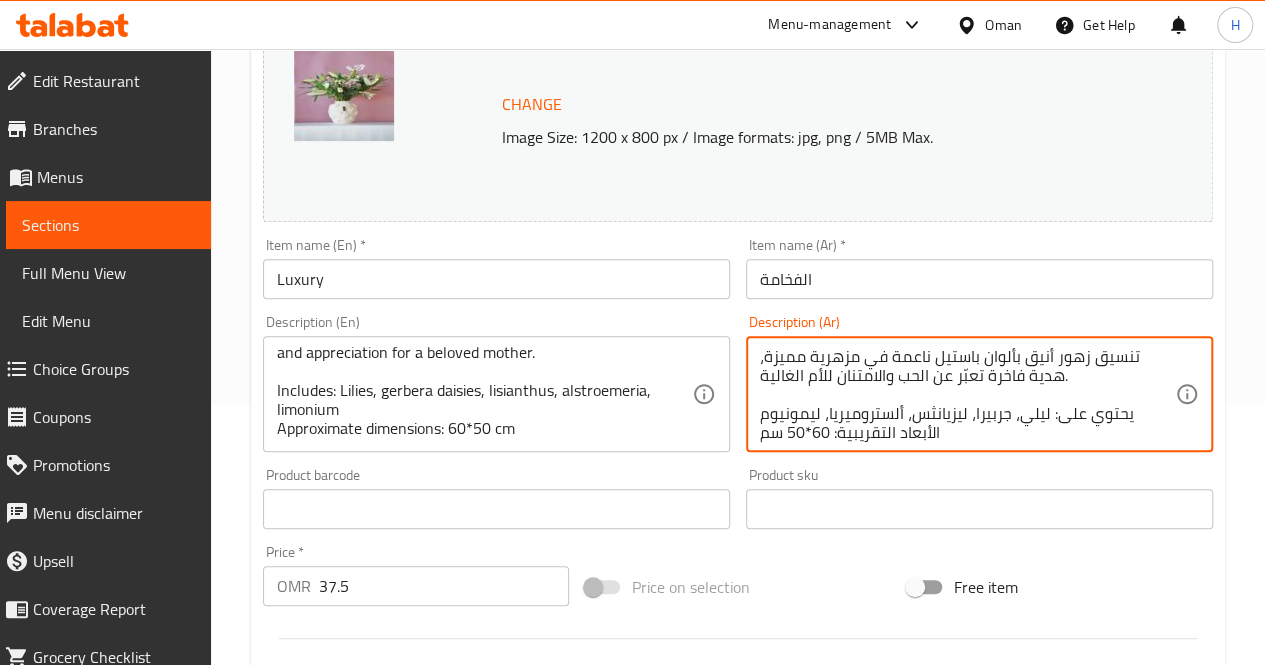 scroll, scrollTop: 18, scrollLeft: 0, axis: vertical 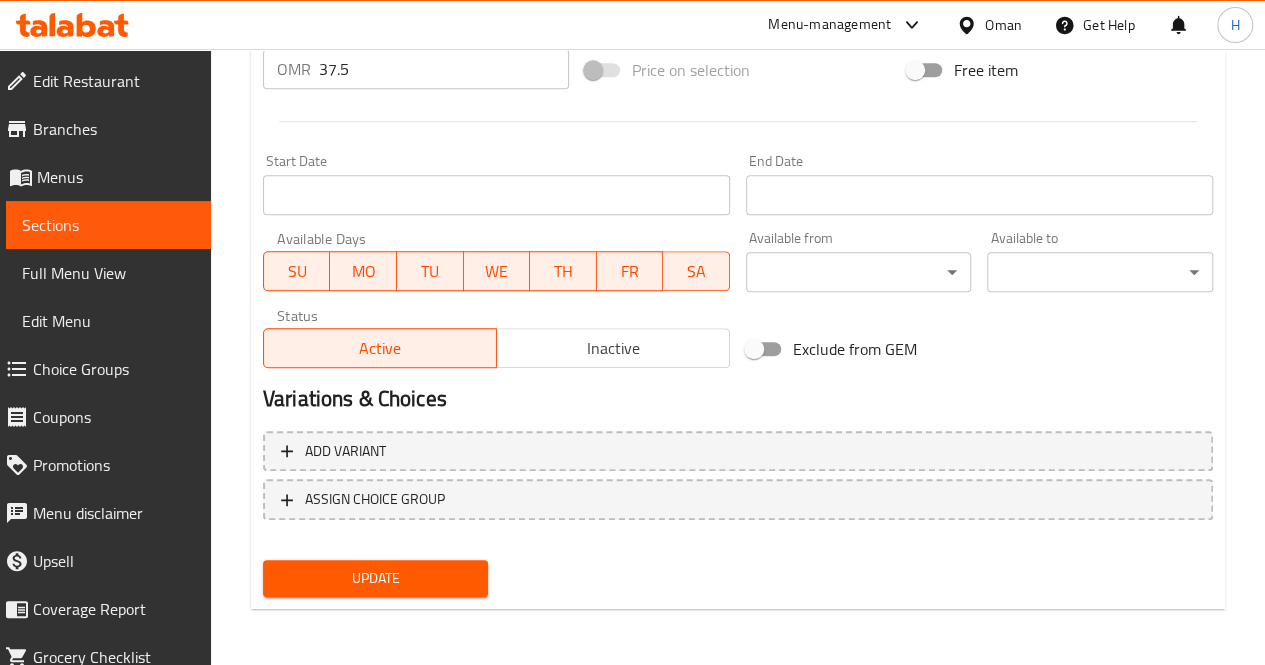 type on "تنسيق زهور أنيق بألوان باستيل ناعمة في مزهرية مميزة، هدية فاخرة تعبّر عن الحب والامتنان للأم الغالية.
يحتوي على: ليلي، جربيرا، ليزيانثس، ألستروميريا، ليمونيوم
الأبعاد التقريبية: 60*50 سم" 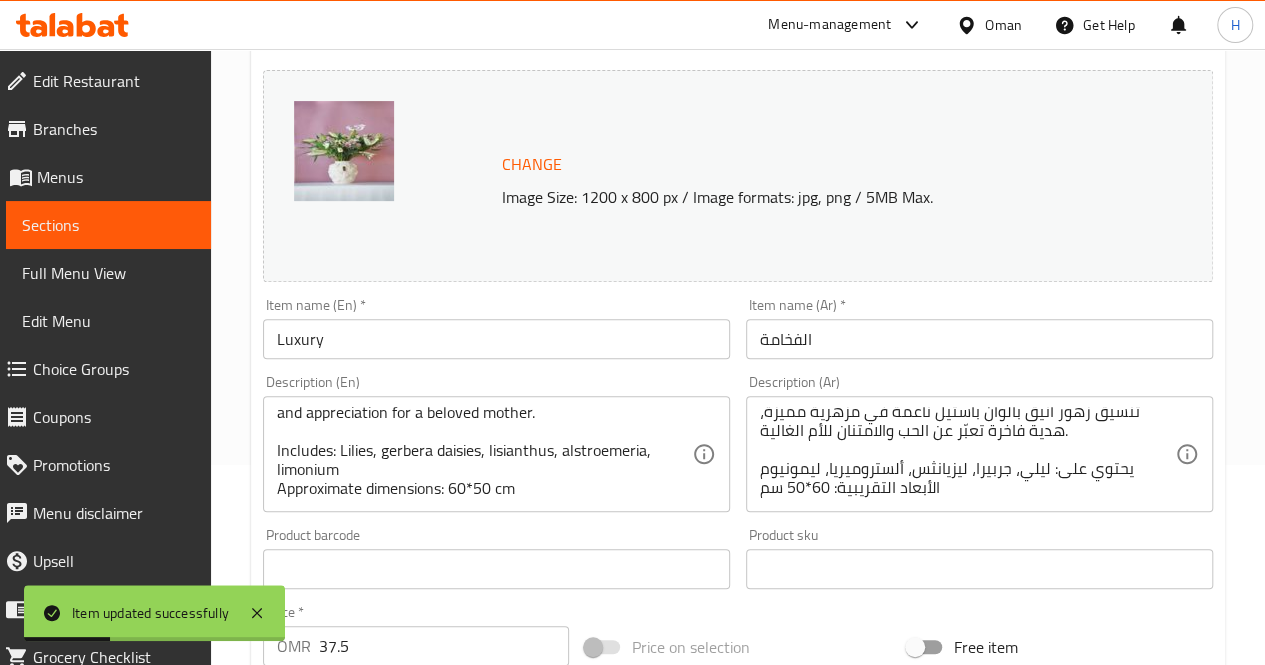 scroll, scrollTop: 0, scrollLeft: 0, axis: both 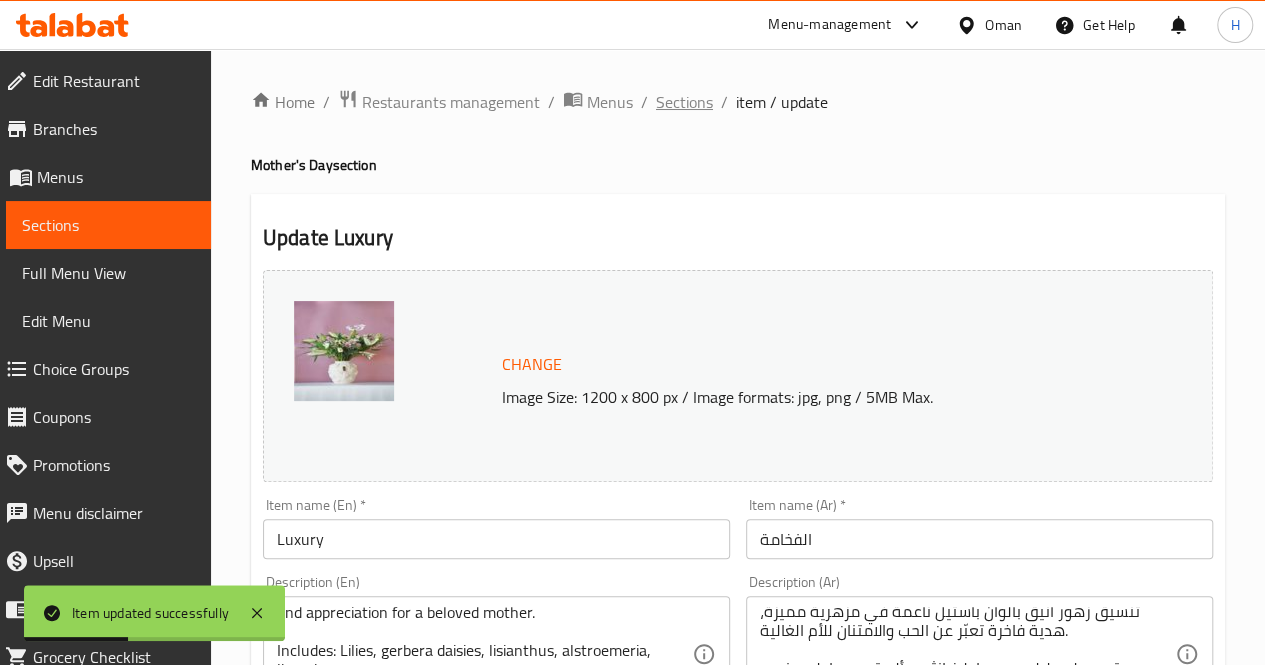 click on "Sections" at bounding box center (684, 102) 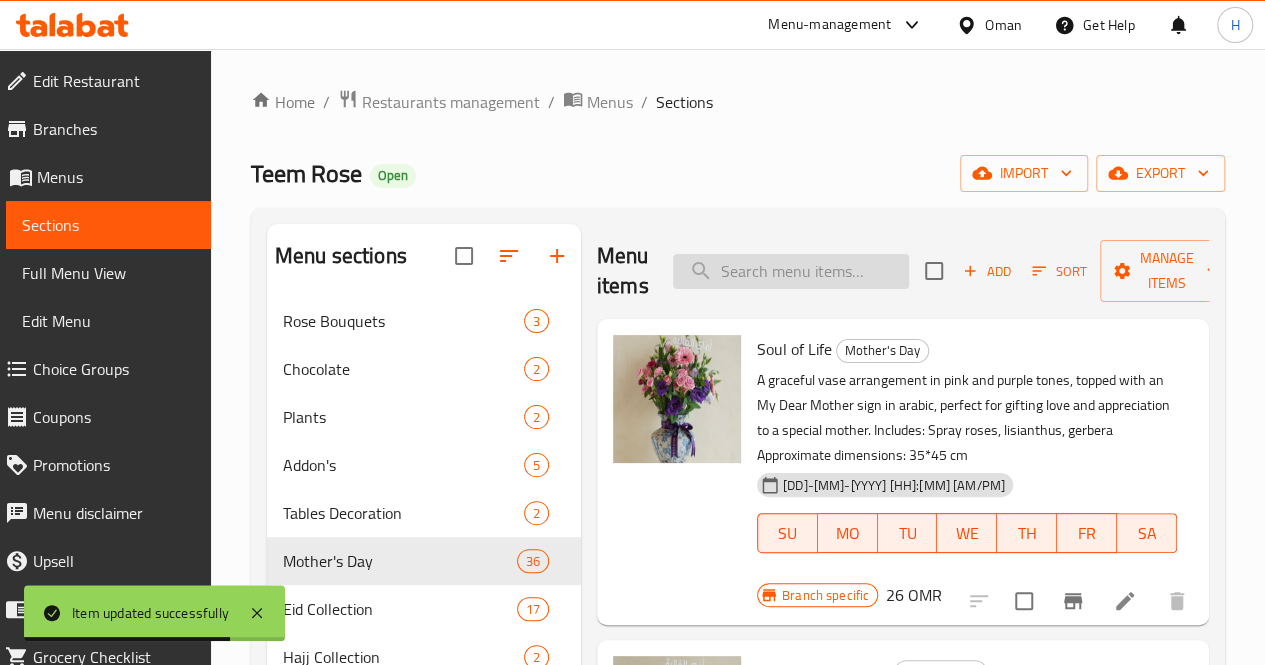 click at bounding box center (791, 271) 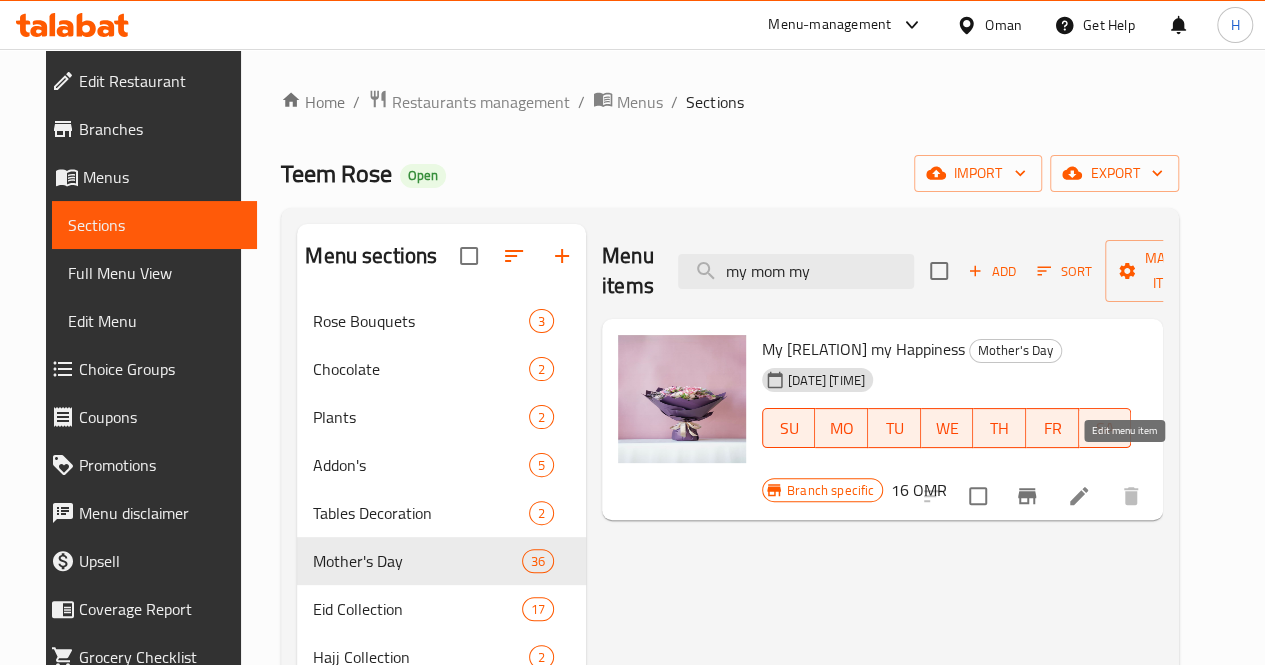 type on "my mom my" 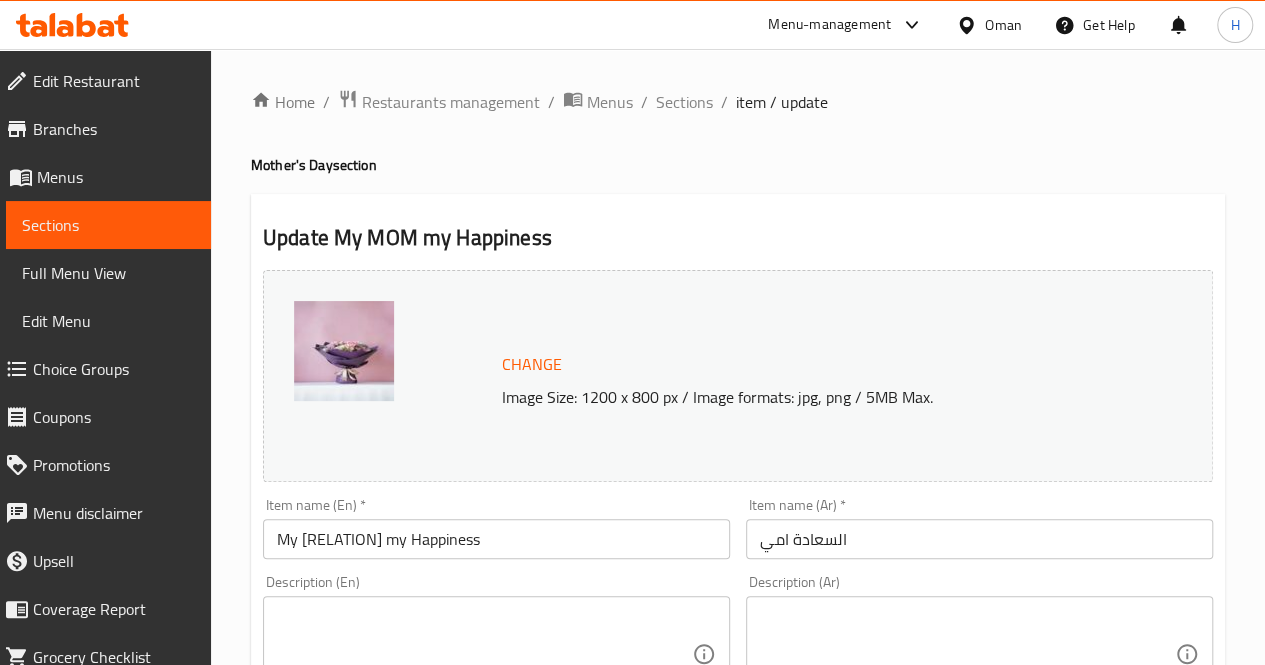 scroll, scrollTop: 245, scrollLeft: 0, axis: vertical 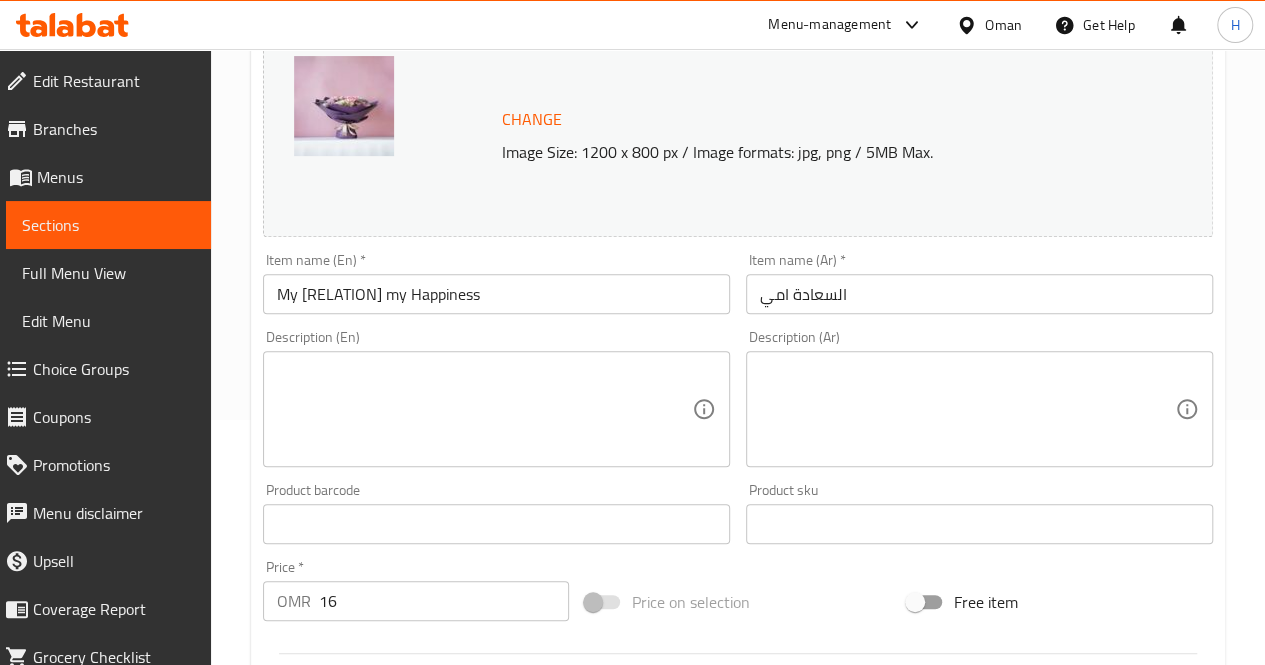 click at bounding box center (484, 409) 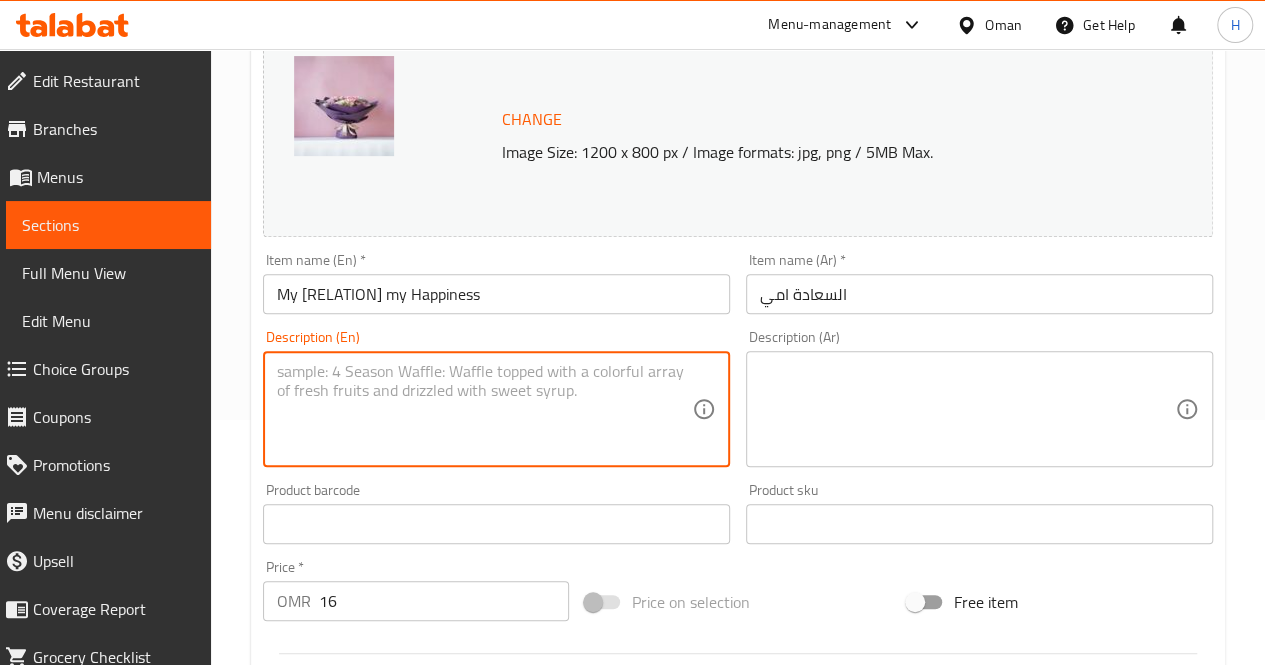 paste on "A vibrant bouquet full of charm and elegance, ideal for celebrating joyful moments and sharing warm wishes.
Includes: Pink carnations, gerberas, roses, chrysanthemums, limonium
Approximate dimensions: 50*40 cm" 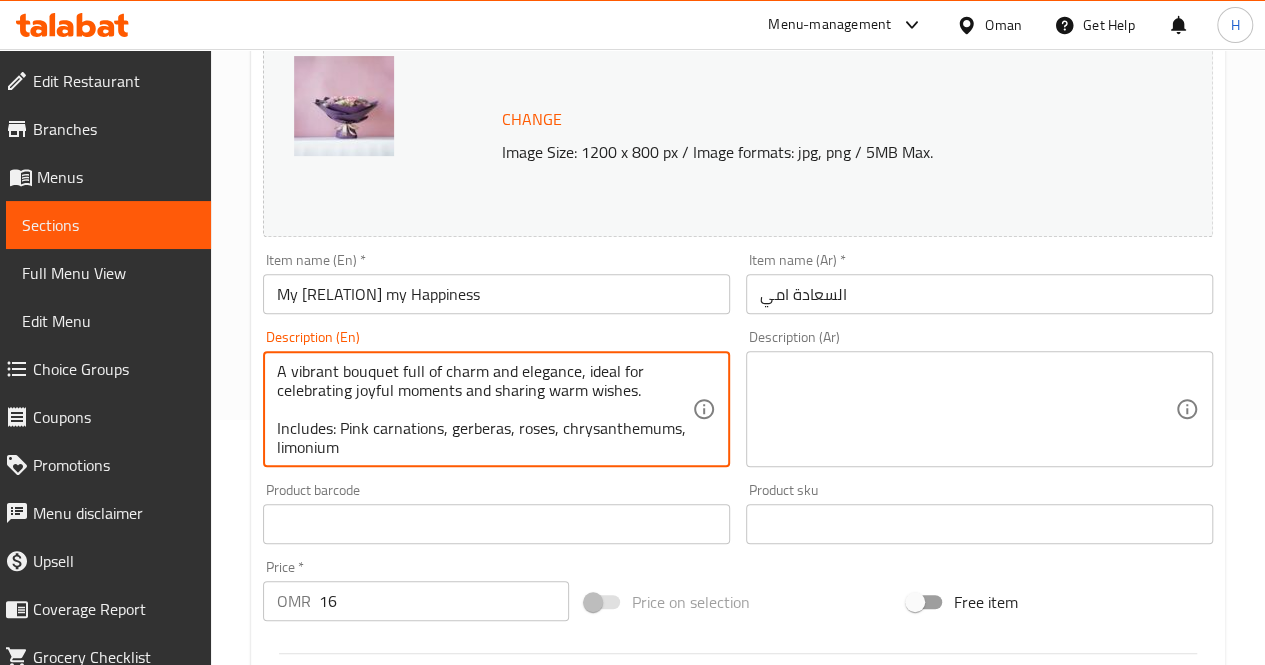 scroll, scrollTop: 24, scrollLeft: 0, axis: vertical 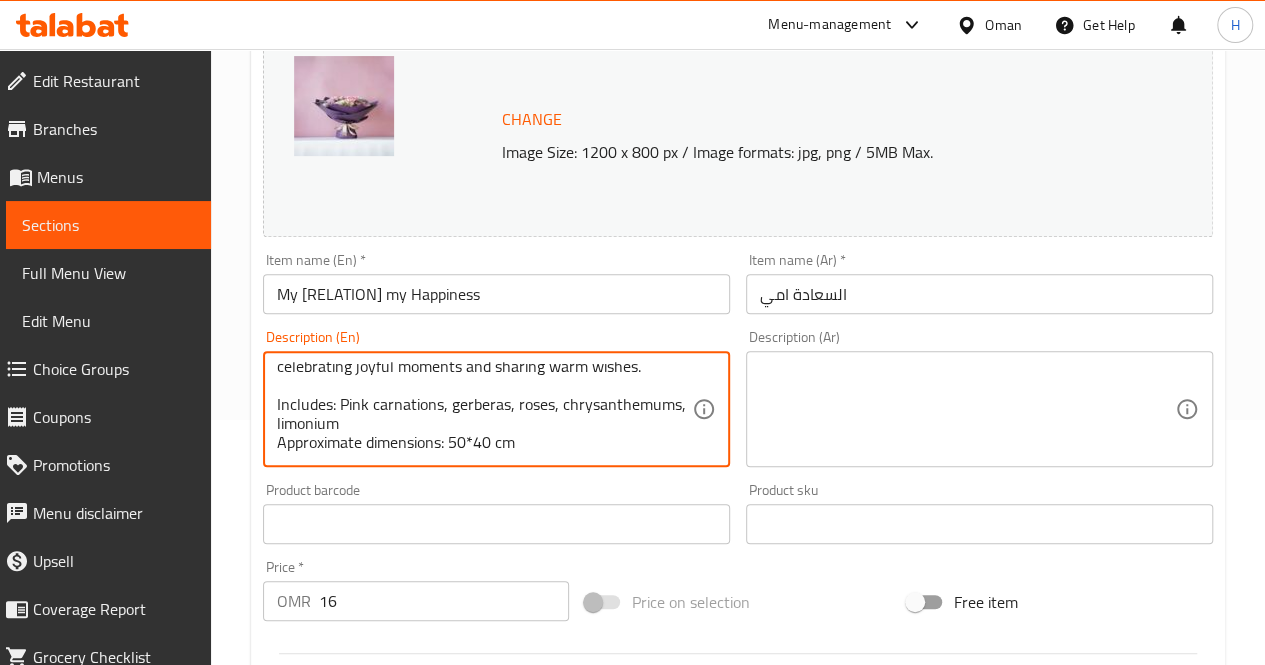 type on "A vibrant bouquet full of charm and elegance, ideal for celebrating joyful moments and sharing warm wishes.
Includes: Pink carnations, gerberas, roses, chrysanthemums, limonium
Approximate dimensions: 50*40 cm" 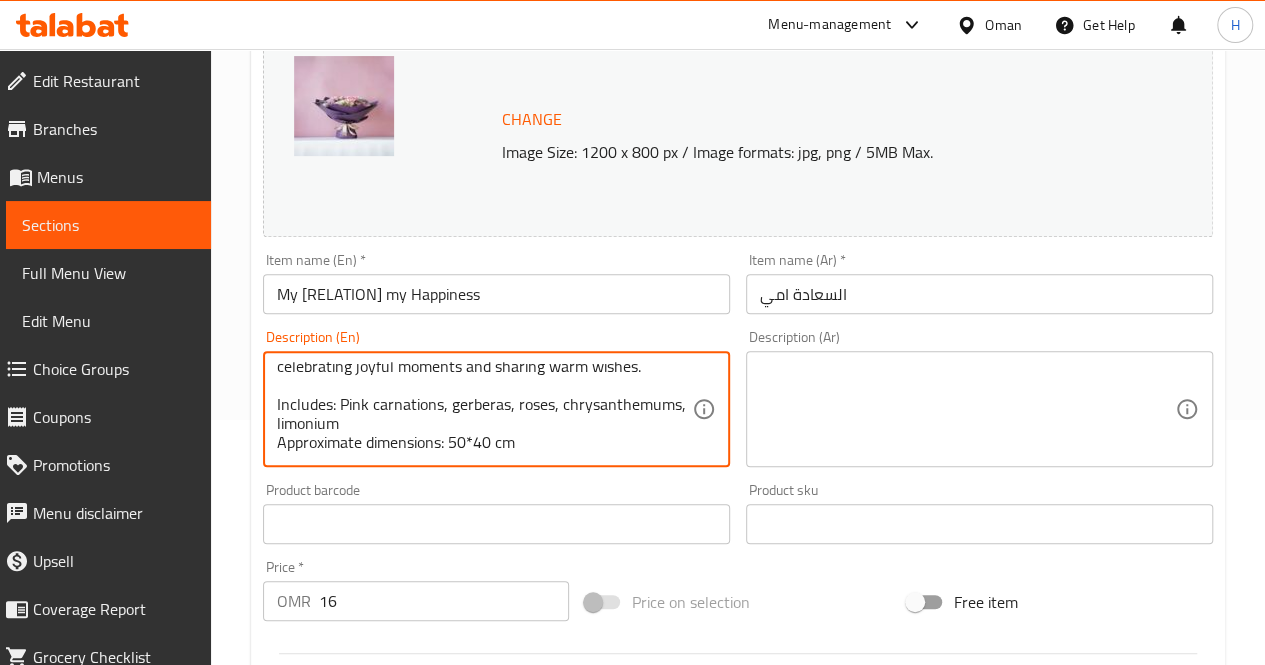click at bounding box center [967, 409] 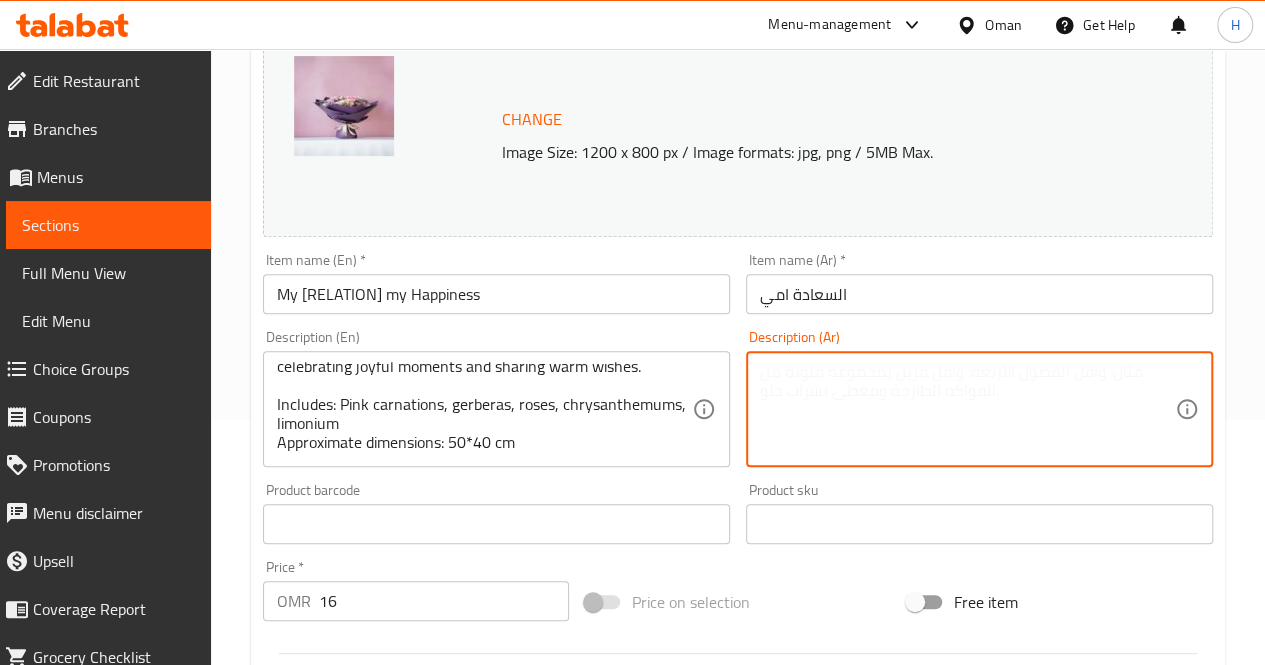 paste on "باقة زهرية أنيقة تنبض بالحيوية، مثالية لمشاركة التهاني في اللحظات السعيدة.
يحتوي على: قرنفل وردي، جربيرا، ورد، أقحوان، ليمونيوم
الأبعاد التقريبية: 50*40 سم" 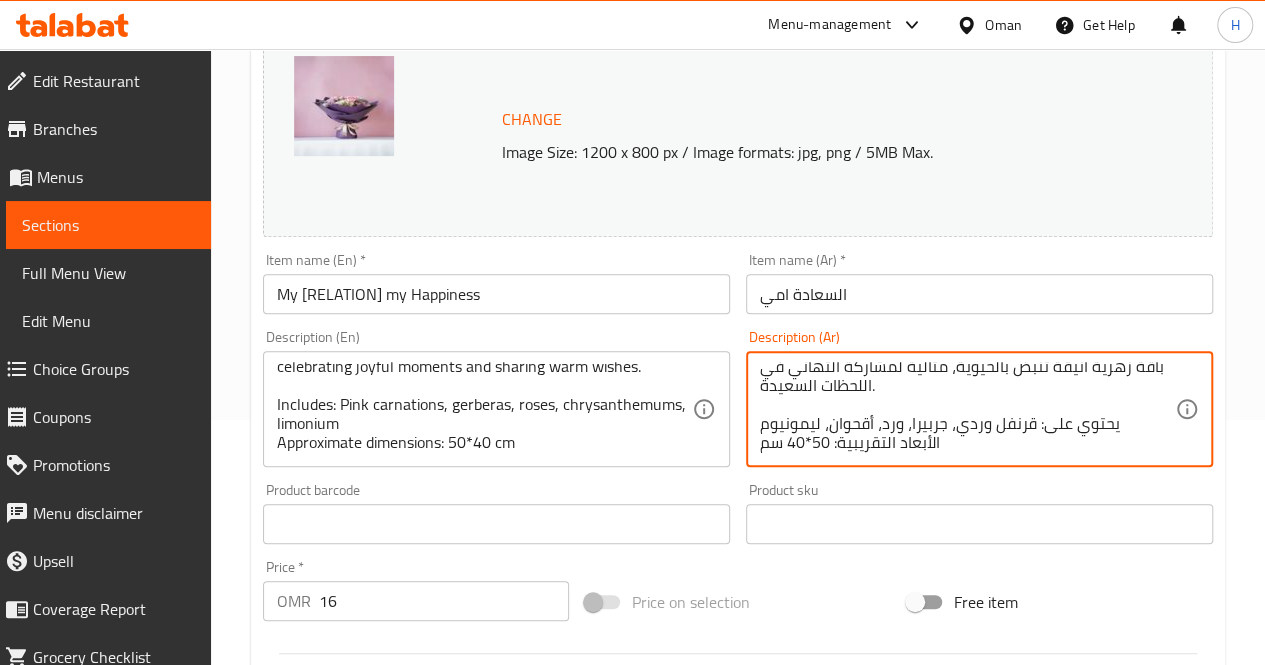 scroll, scrollTop: 0, scrollLeft: 0, axis: both 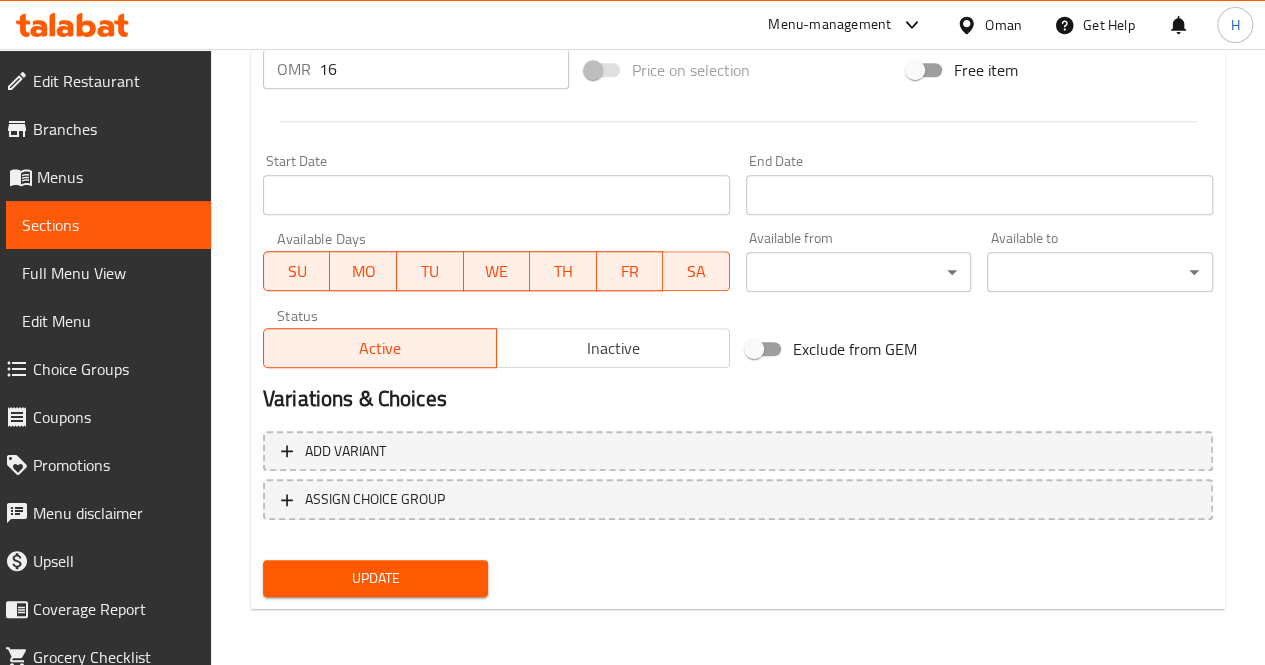 type on "باقة زهرية أنيقة تنبض بالحيوية، مثالية لمشاركة التهاني في اللحظات السعيدة.
يحتوي على: قرنفل وردي، جربيرا، ورد، أقحوان، ليمونيوم
الأبعاد التقريبية: 50*40 سم" 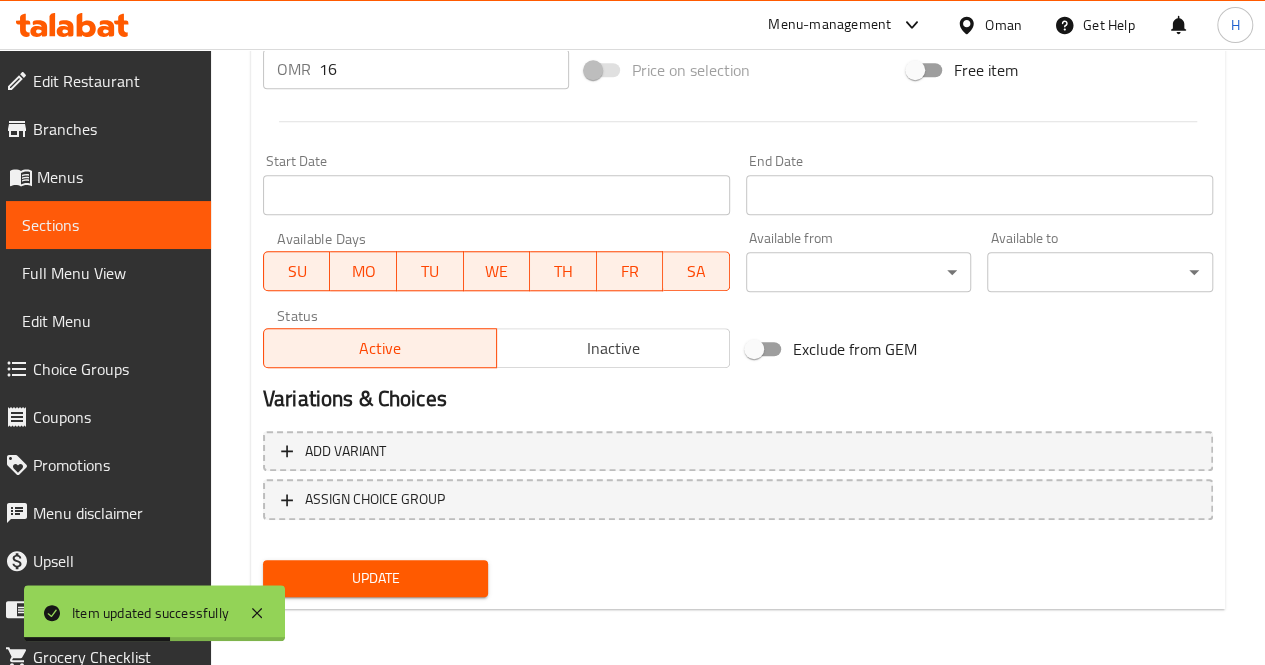 scroll, scrollTop: 0, scrollLeft: 0, axis: both 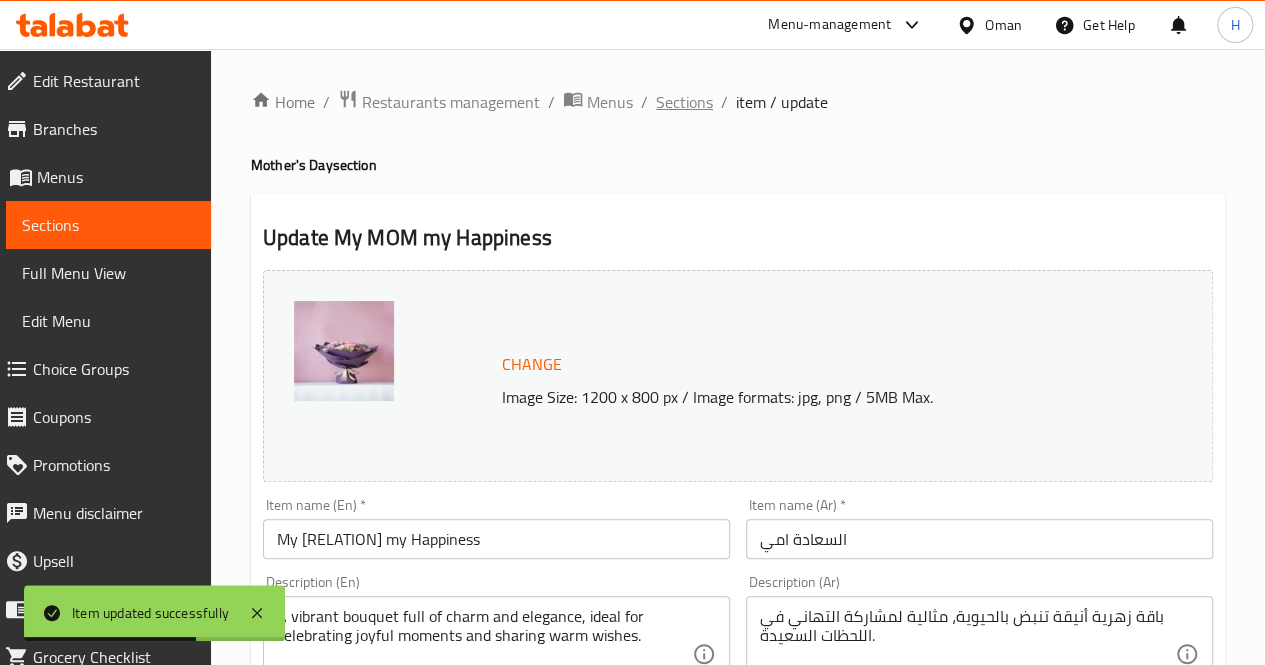 click on "Sections" at bounding box center [684, 102] 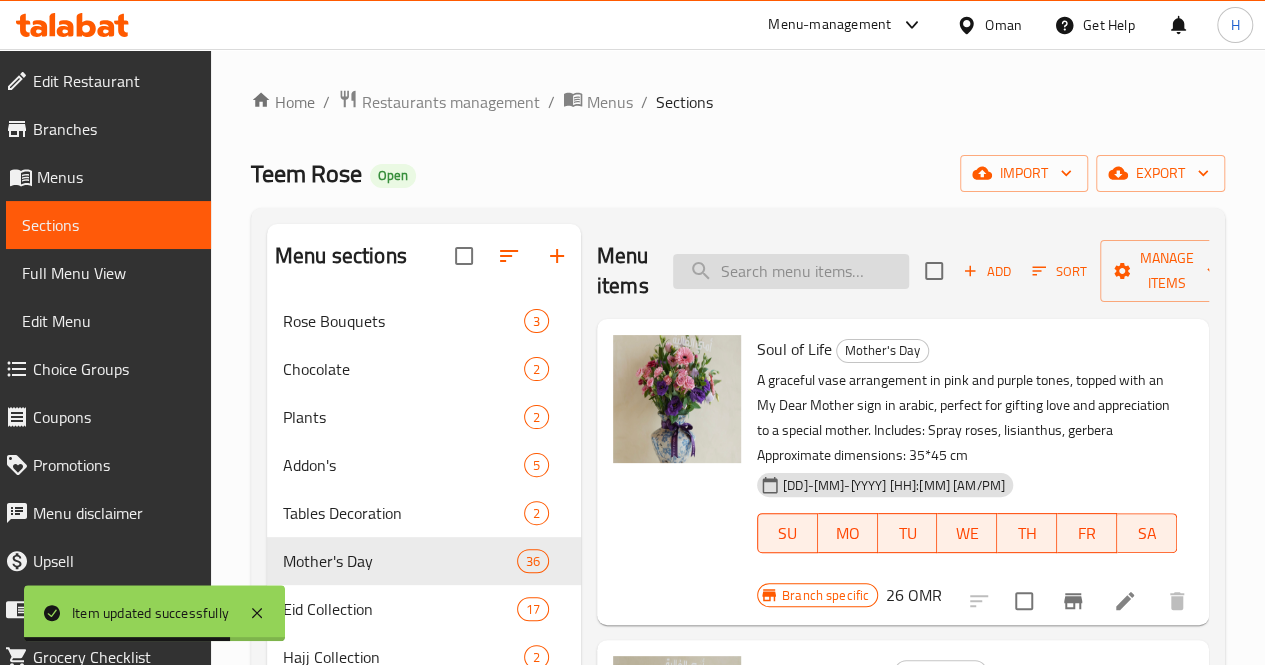 click at bounding box center [791, 271] 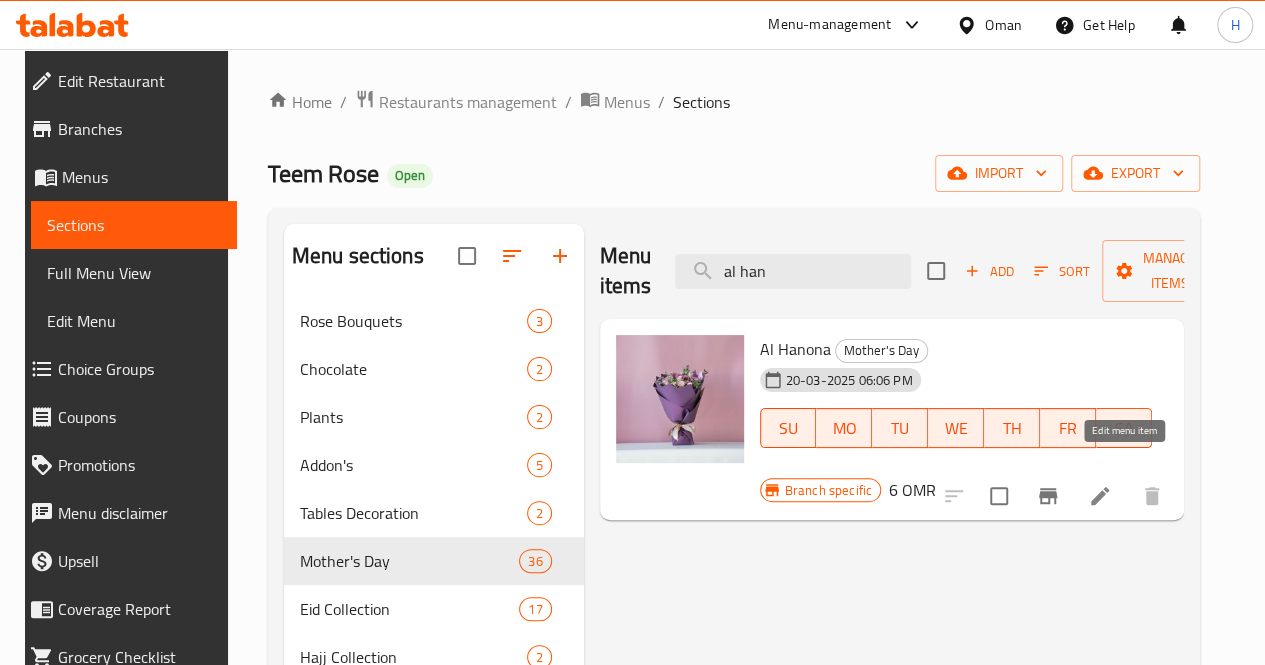 type on "al han" 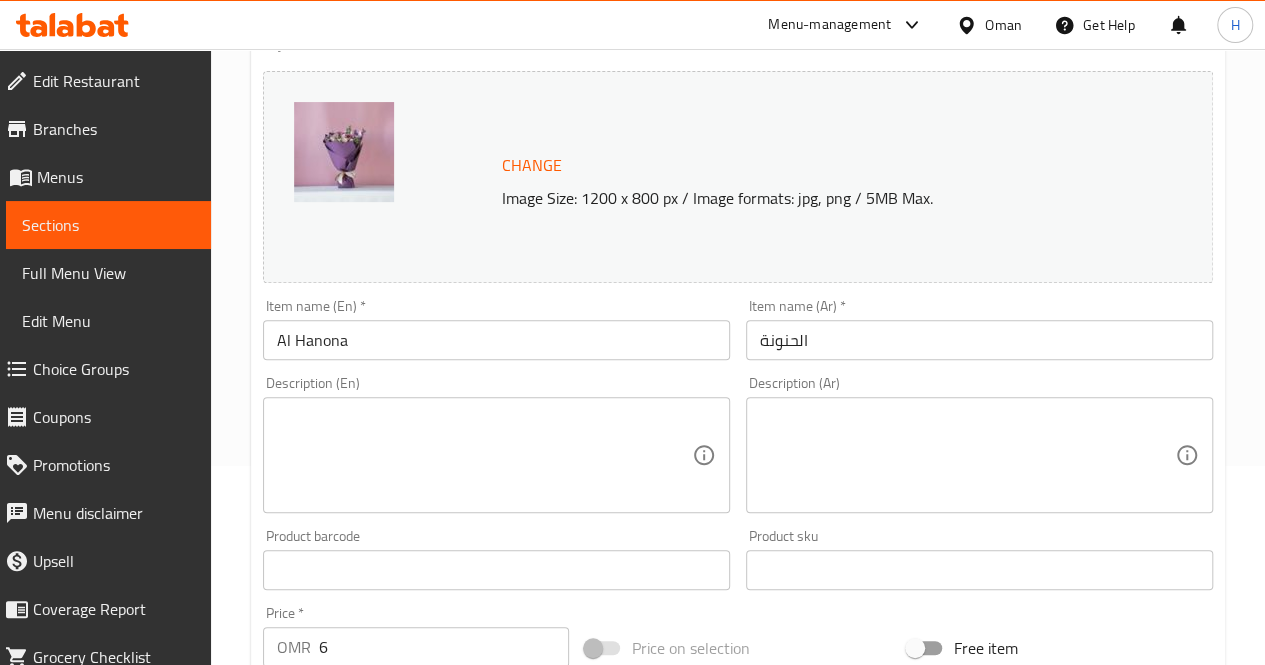 scroll, scrollTop: 201, scrollLeft: 0, axis: vertical 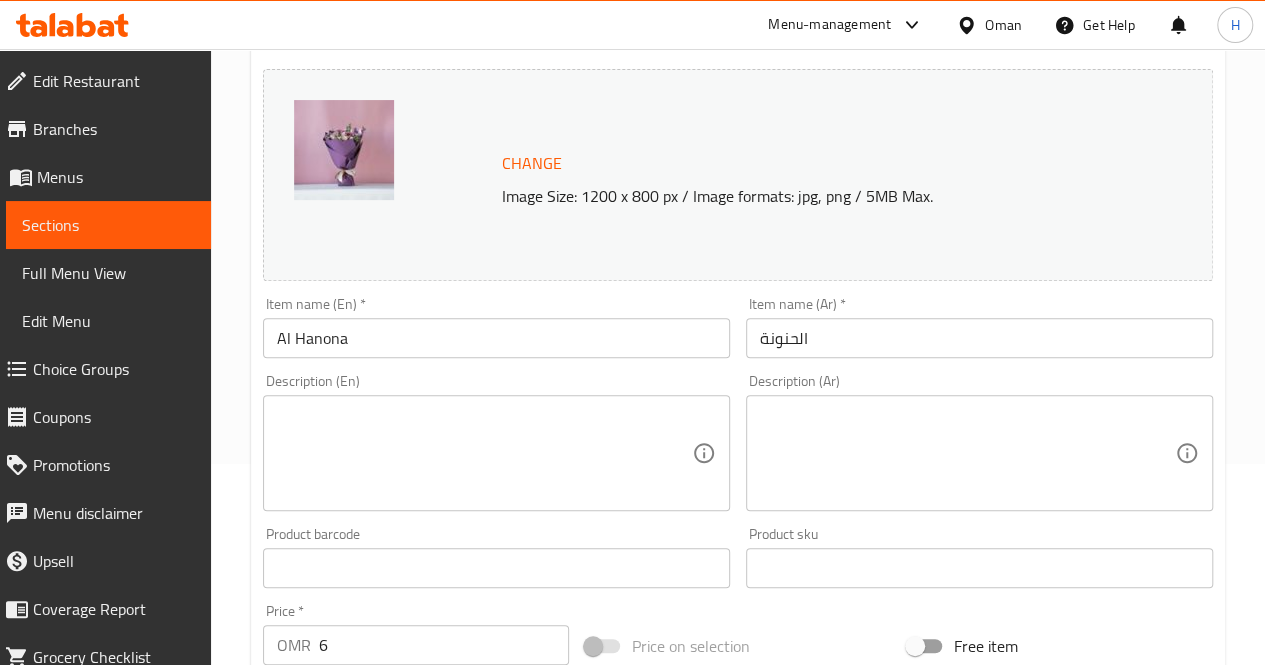 click at bounding box center (484, 453) 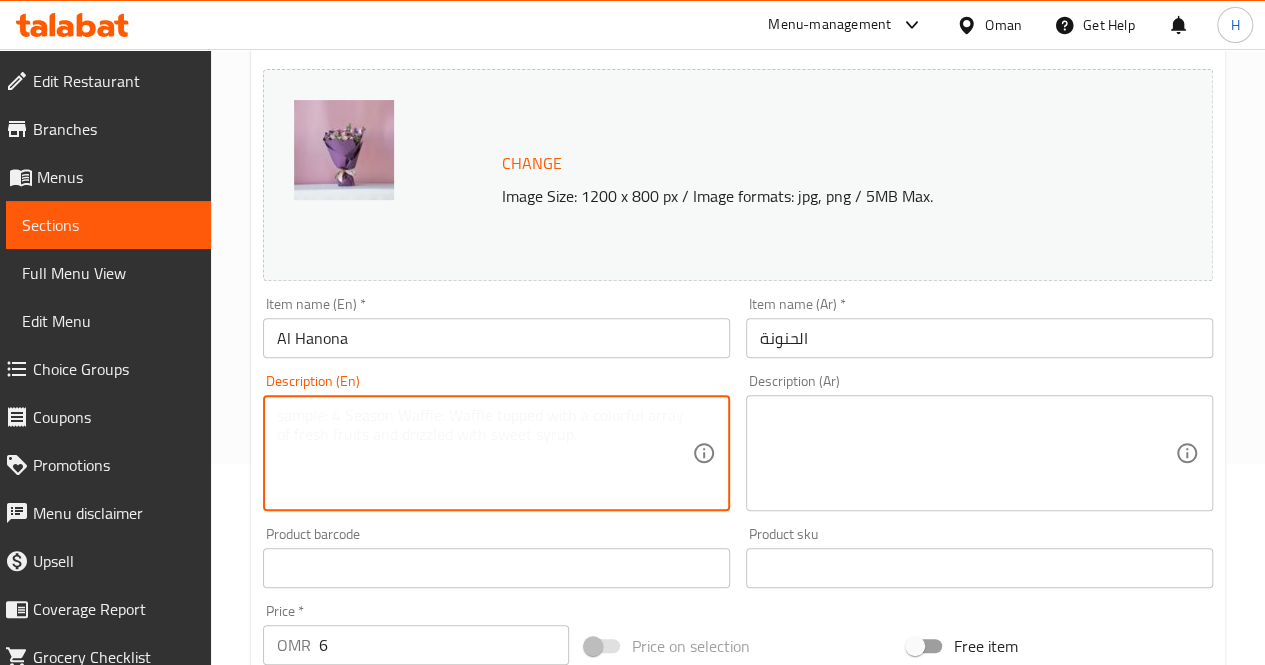 paste on "A soft bouquet in elegant shades of lavender and blush, designed to bring warmth and beauty to any moment, perfect for gifting or brightening someone’s day.
Includes: Lavender chrysanthemums, blush spray roses, limonium, eucalyptus
Approximate dimensions: 45*35 cm" 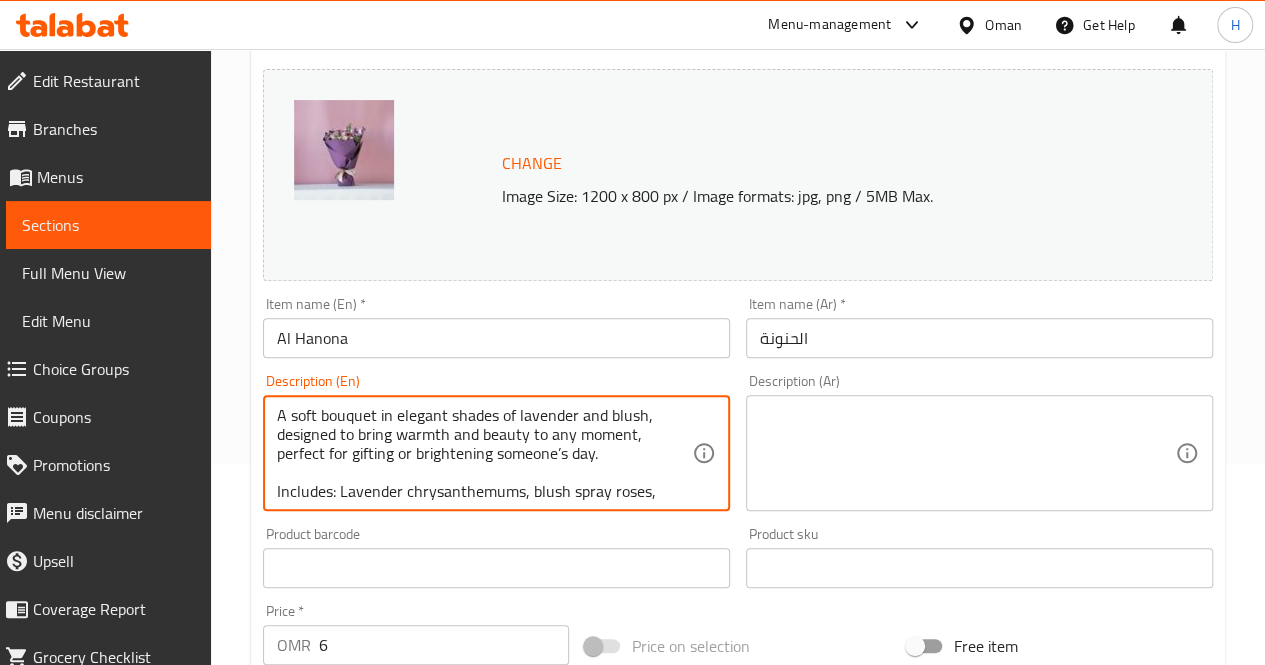 scroll, scrollTop: 42, scrollLeft: 0, axis: vertical 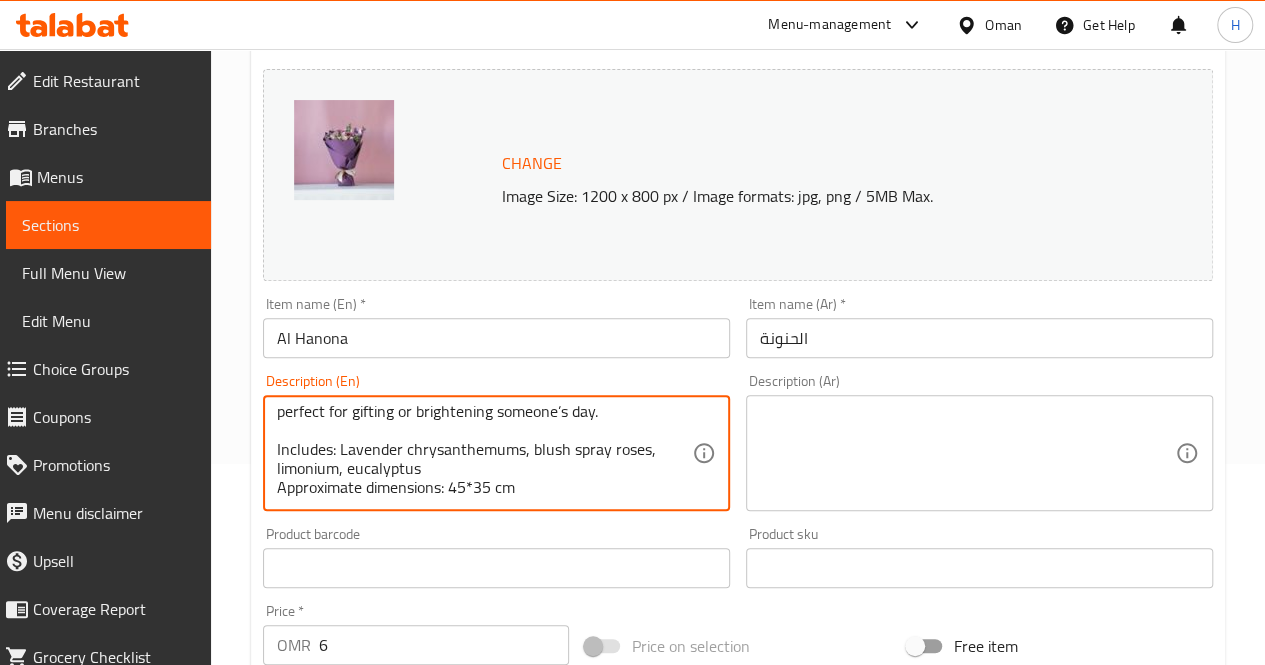 type on "A soft bouquet in elegant shades of lavender and blush, designed to bring warmth and beauty to any moment, perfect for gifting or brightening someone’s day.
Includes: Lavender chrysanthemums, blush spray roses, limonium, eucalyptus
Approximate dimensions: 45*35 cm" 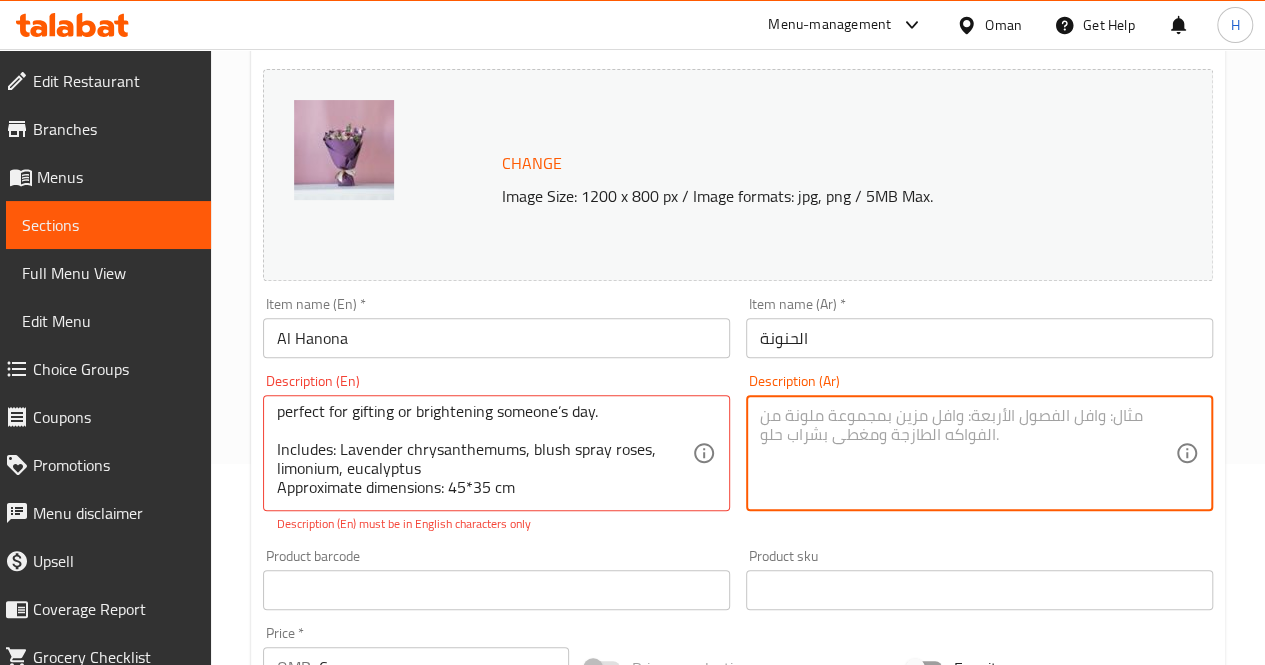 click at bounding box center (967, 453) 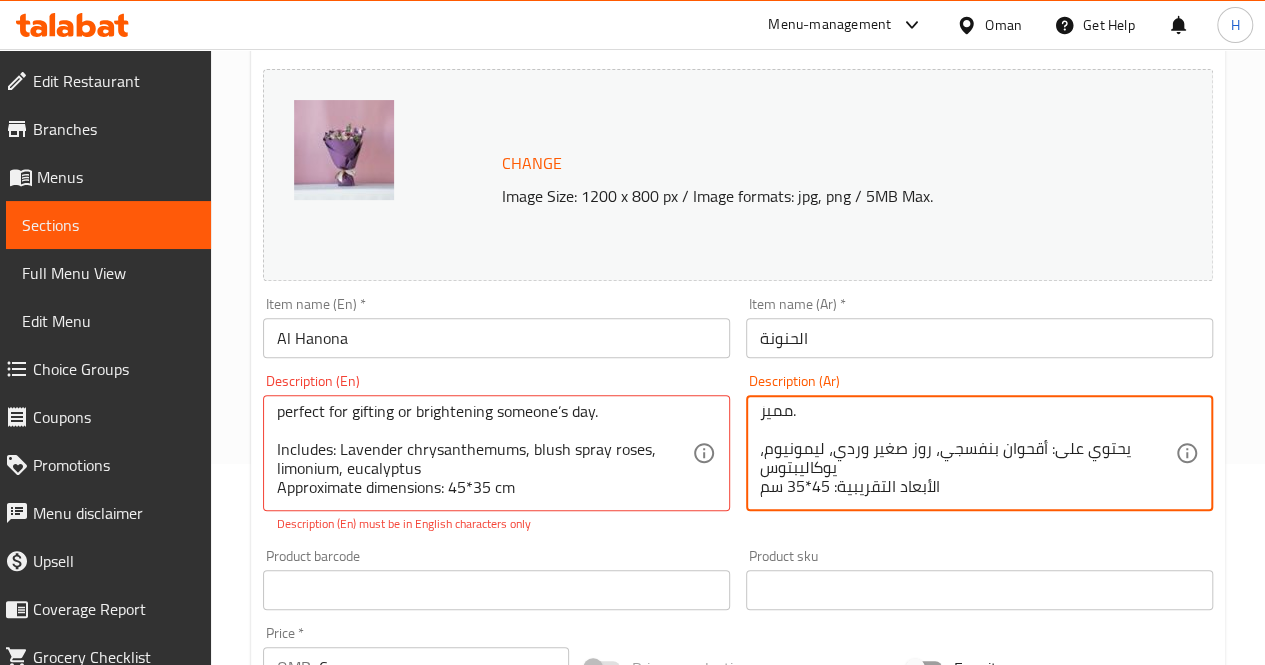 scroll, scrollTop: 0, scrollLeft: 0, axis: both 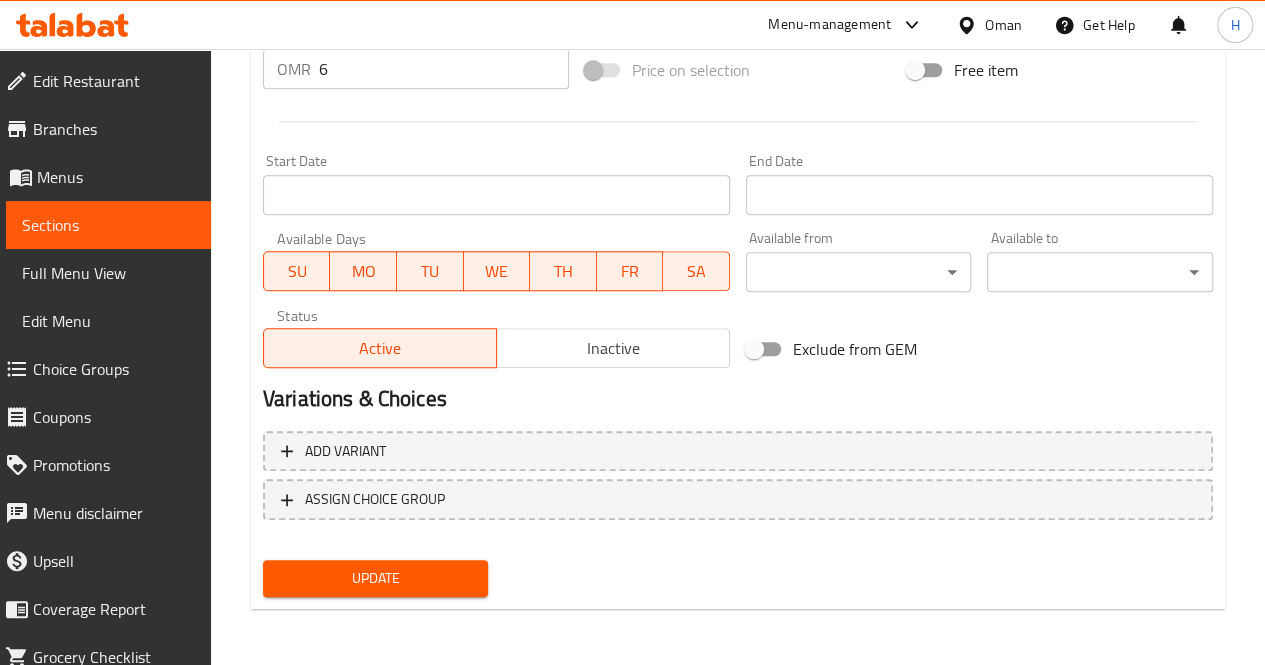 type on "باقة ناعمة بألوان البنفسجي والوردي الفاتح، تنبض بالرقي والدفء، مثالية للإهداء أو لإضفاء لمسة من الجمال على يوم مميز.
يحتوي على: أقحوان بنفسجي، روز صغير وردي، ليمونيوم، يوكاليبتوس
الأبعاد التقريبية: 45*35 سم" 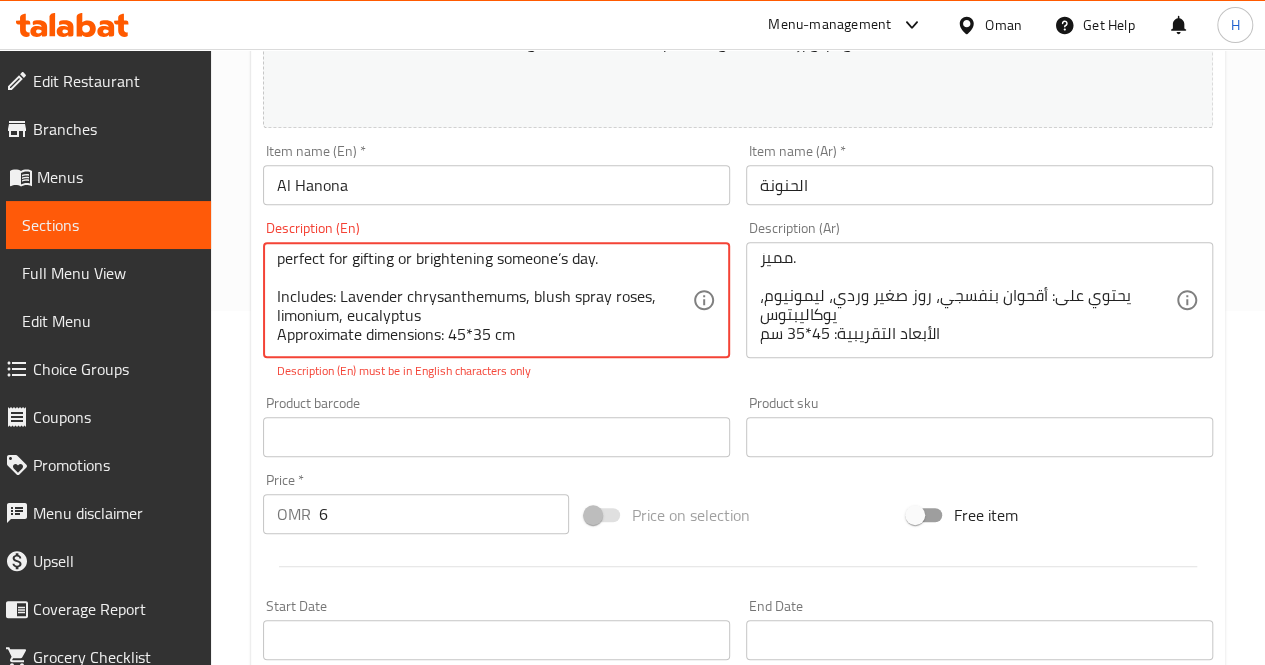 scroll, scrollTop: 0, scrollLeft: 0, axis: both 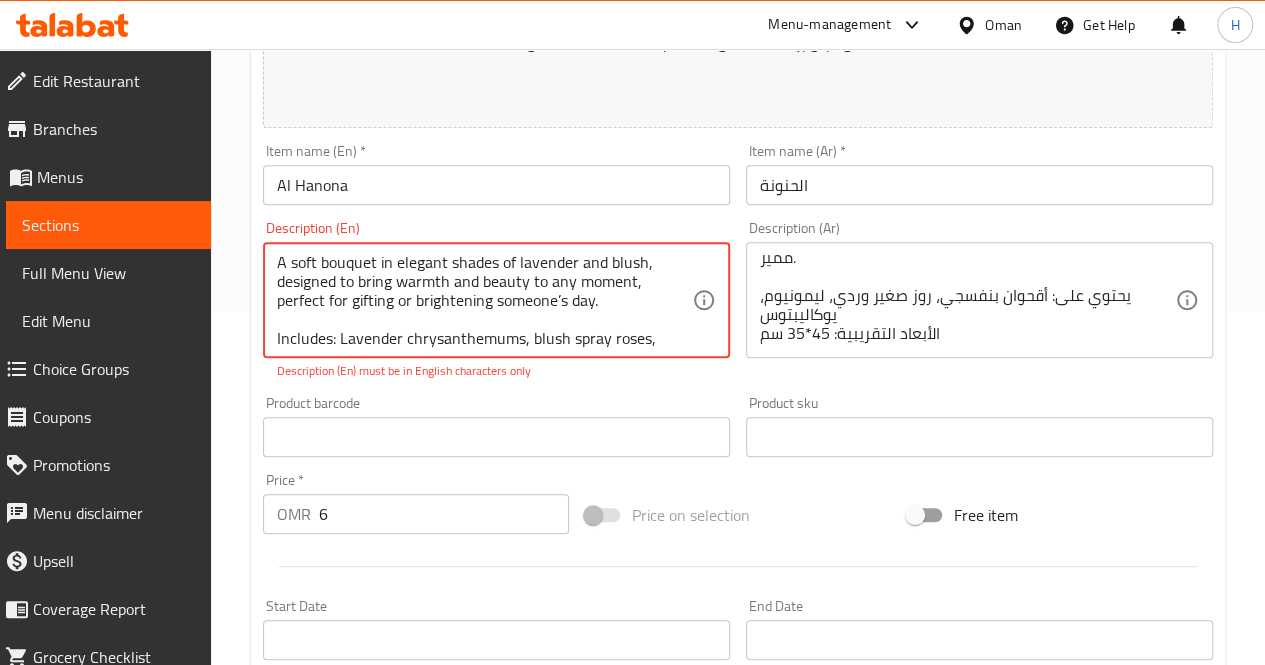 click on "A soft bouquet in elegant shades of lavender and blush, designed to bring warmth and beauty to any moment, perfect for gifting or brightening someone’s day.
Includes: Lavender chrysanthemums, blush spray roses, limonium, eucalyptus
Approximate dimensions: 45*35 cm" at bounding box center [484, 300] 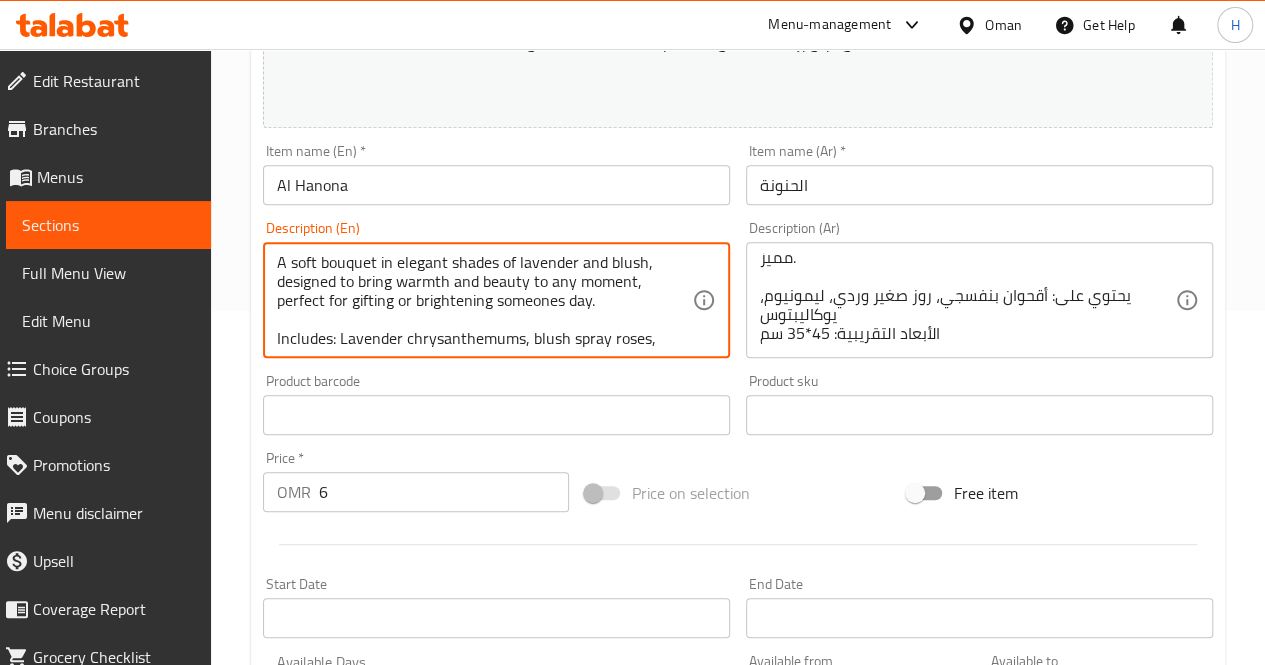 scroll, scrollTop: 42, scrollLeft: 0, axis: vertical 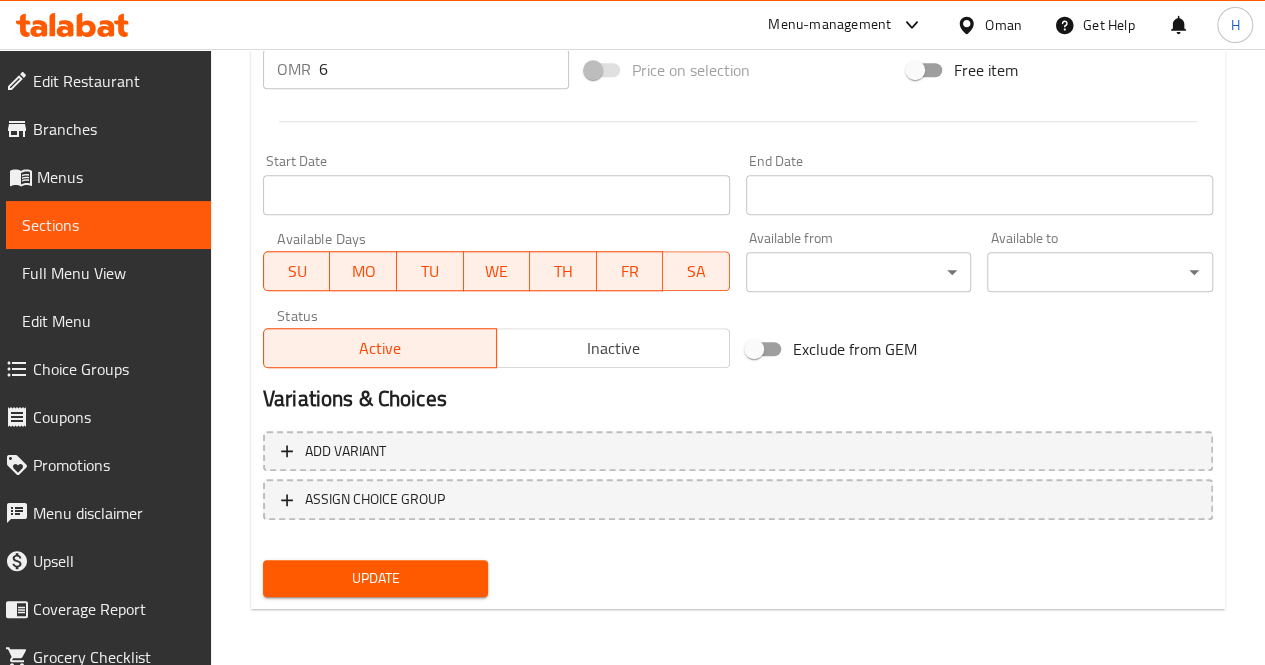 type on "A soft bouquet in elegant shades of lavender and blush, designed to bring warmth and beauty to any moment, perfect for gifting or brightening someones day.
Includes: Lavender chrysanthemums, blush spray roses, limonium, eucalyptus
Approximate dimensions: 45*35 cm" 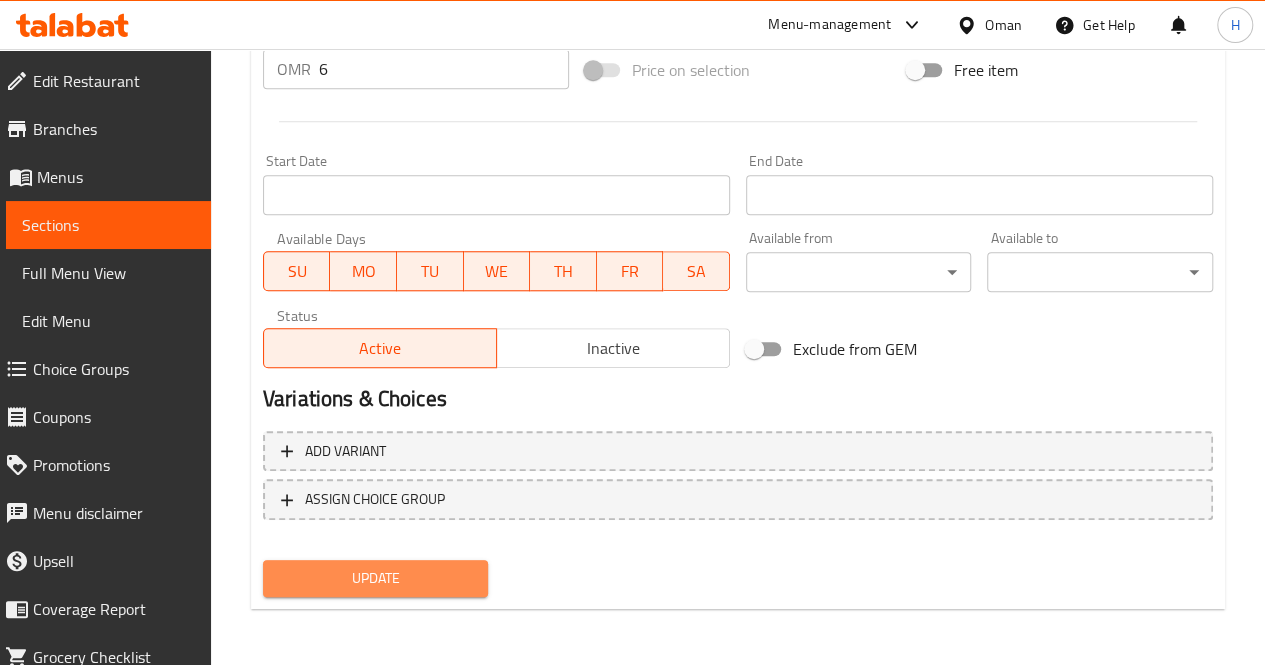 click on "Update" at bounding box center (376, 578) 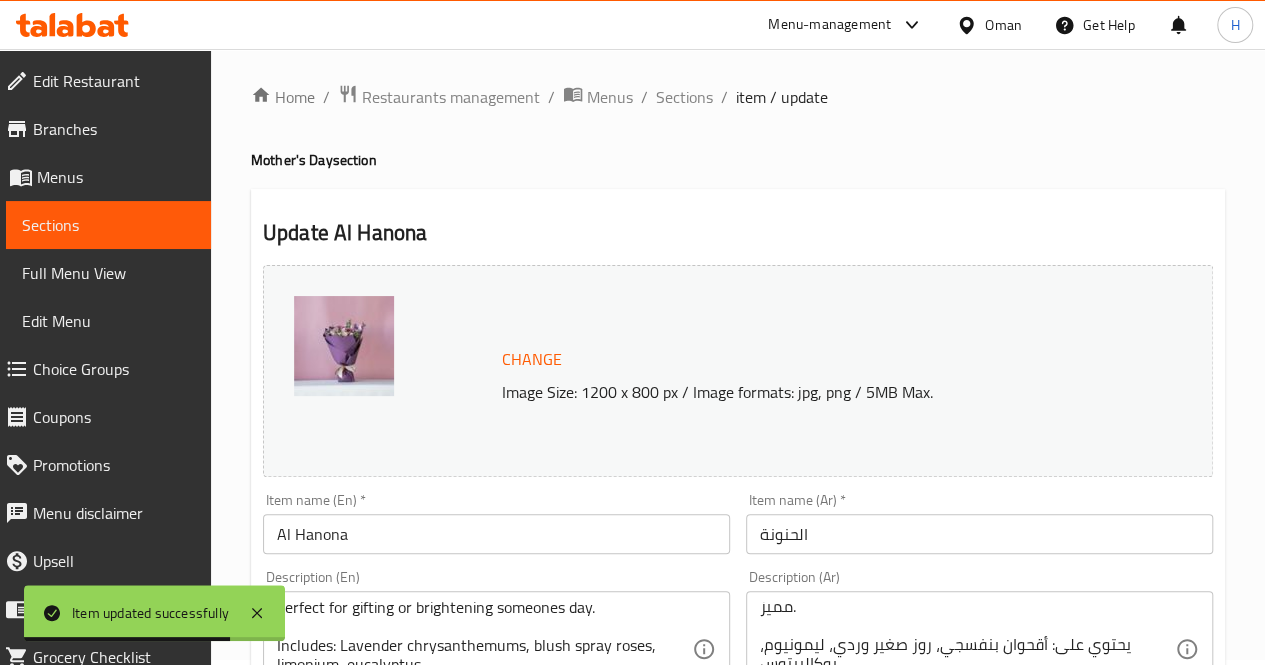 scroll, scrollTop: 0, scrollLeft: 0, axis: both 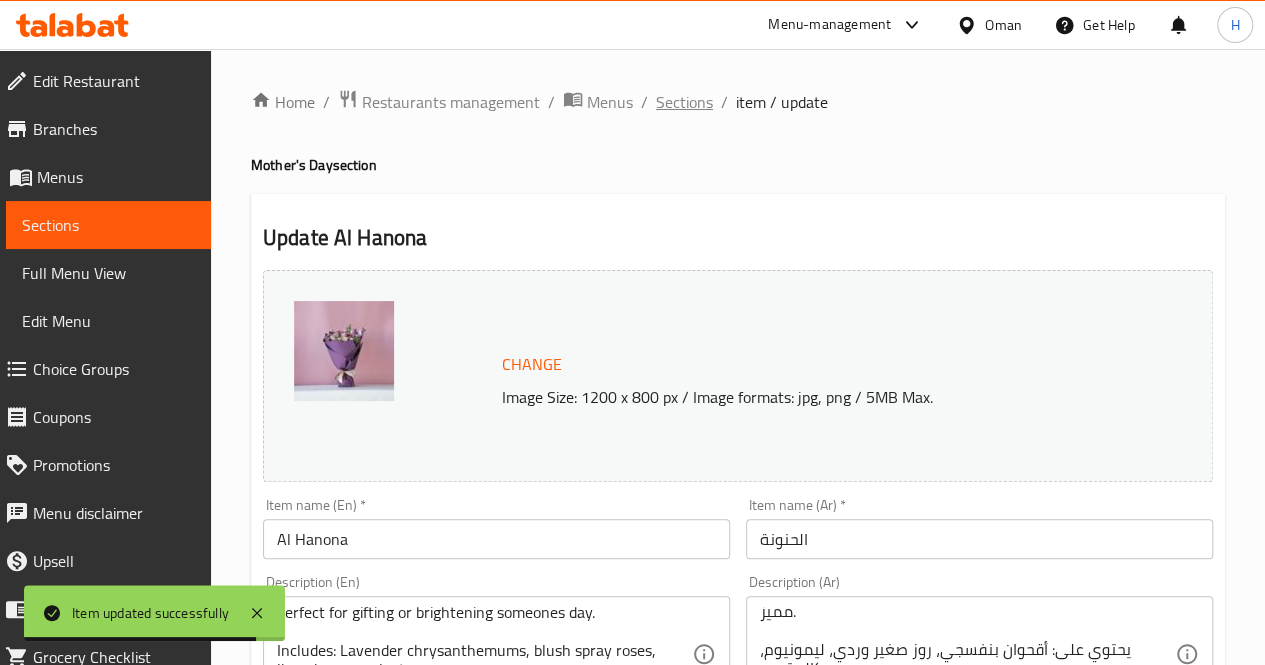 click on "Sections" at bounding box center [684, 102] 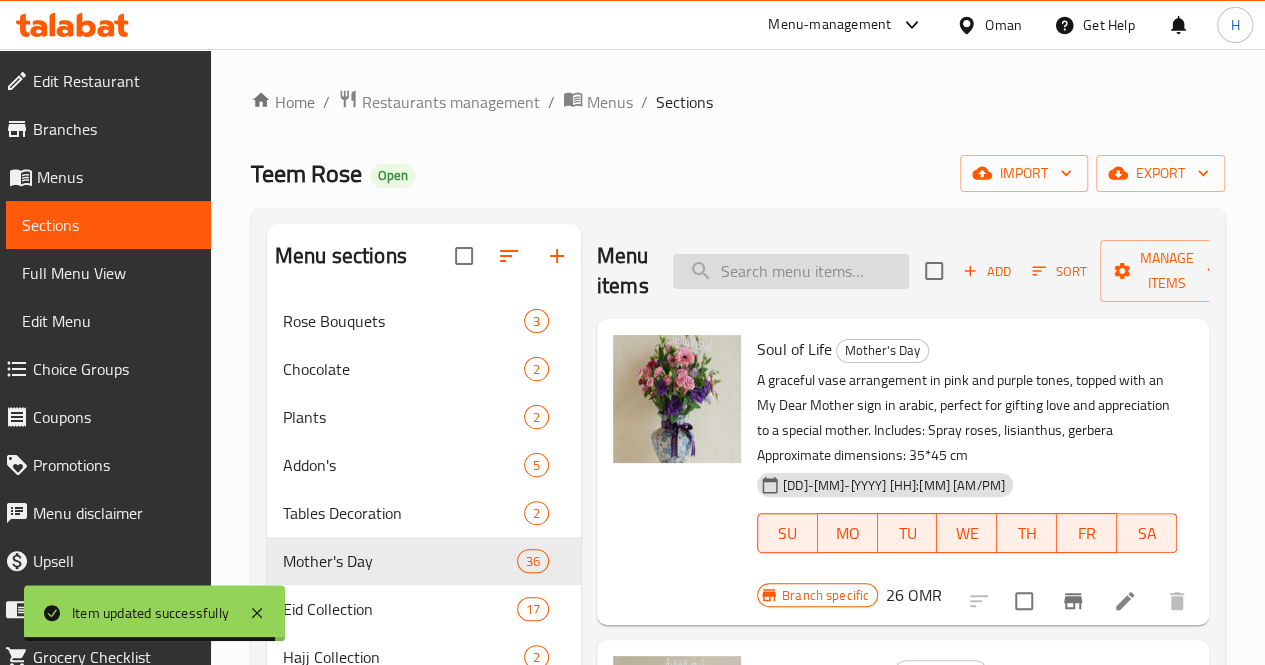 click at bounding box center [791, 271] 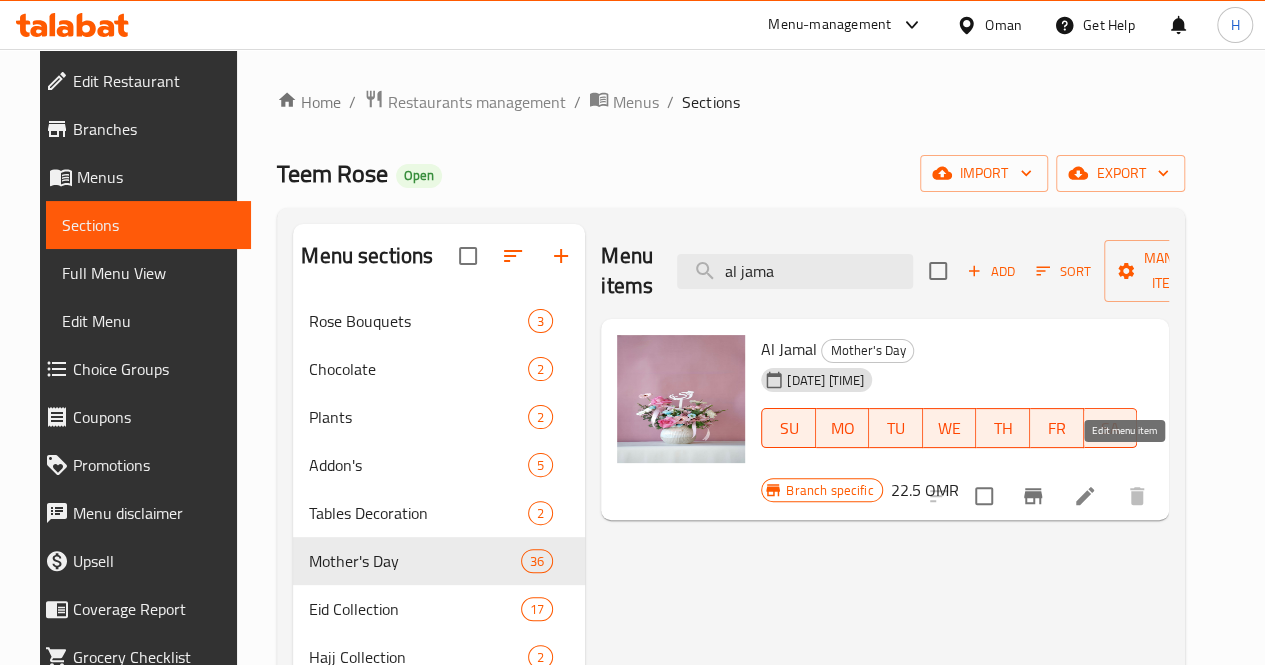 type on "al jama" 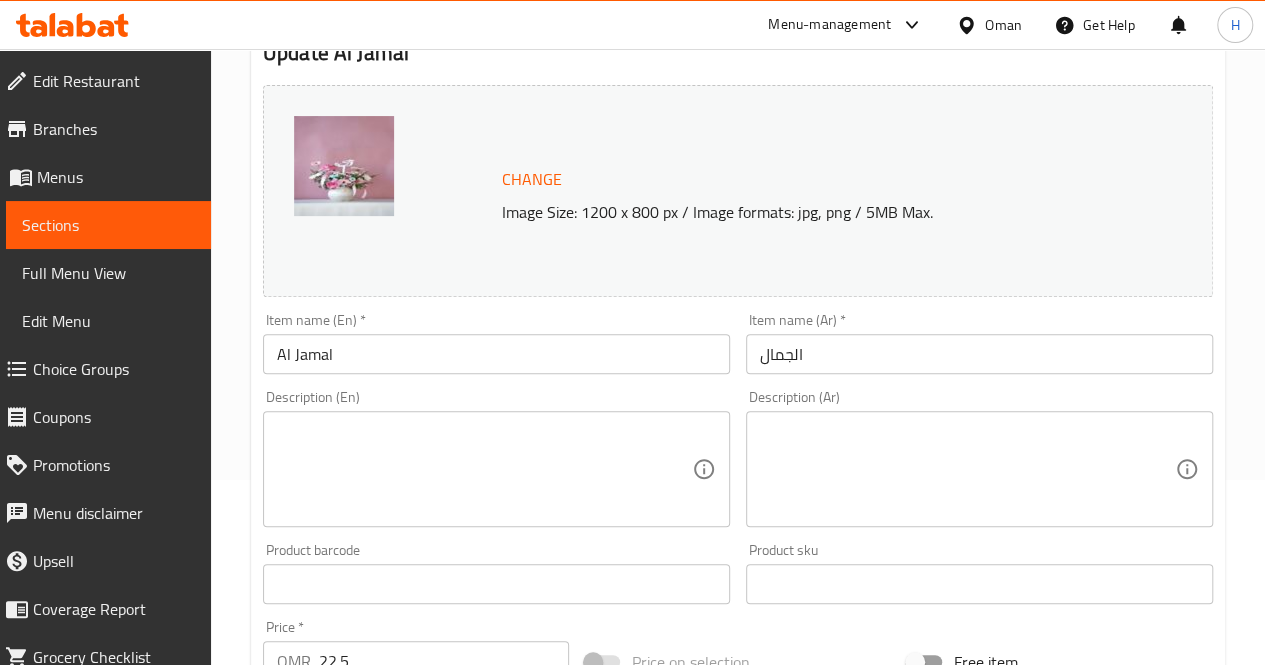 scroll, scrollTop: 186, scrollLeft: 0, axis: vertical 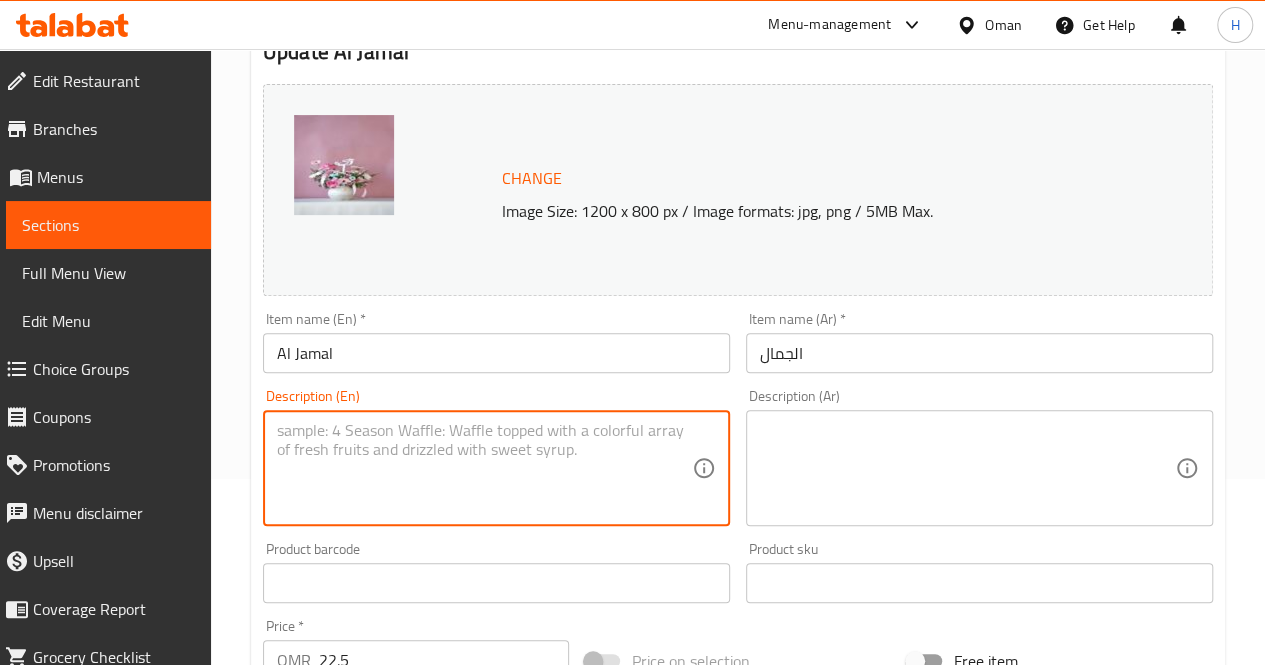 click at bounding box center [484, 468] 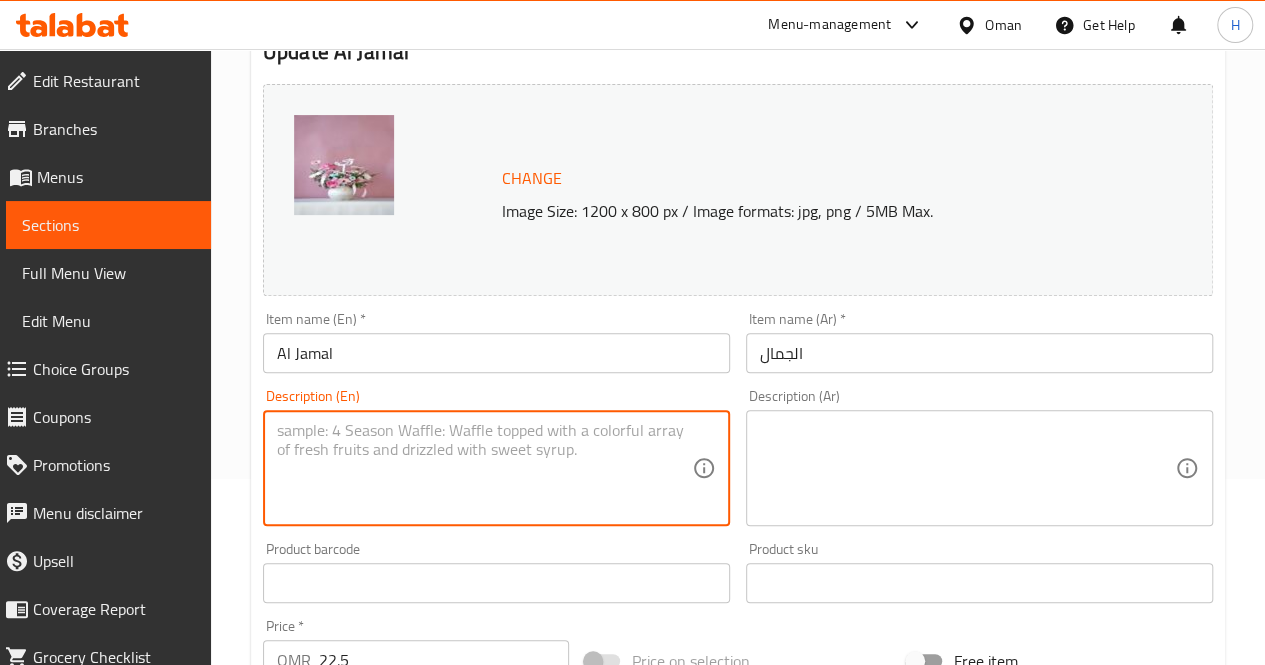 paste on "A vibrant and graceful floral arrangement in pink, white, and sky blue tones, placed in a glossy ribbed vase and adorned with a delicate “أمي” topper — a beautiful tribute to the love of a mother.
Includes: Roses, gerberas, spray roses, alstroemeria, eucalyptus, mom topper in arabic
Approximate dimensions: 35*30 cm" 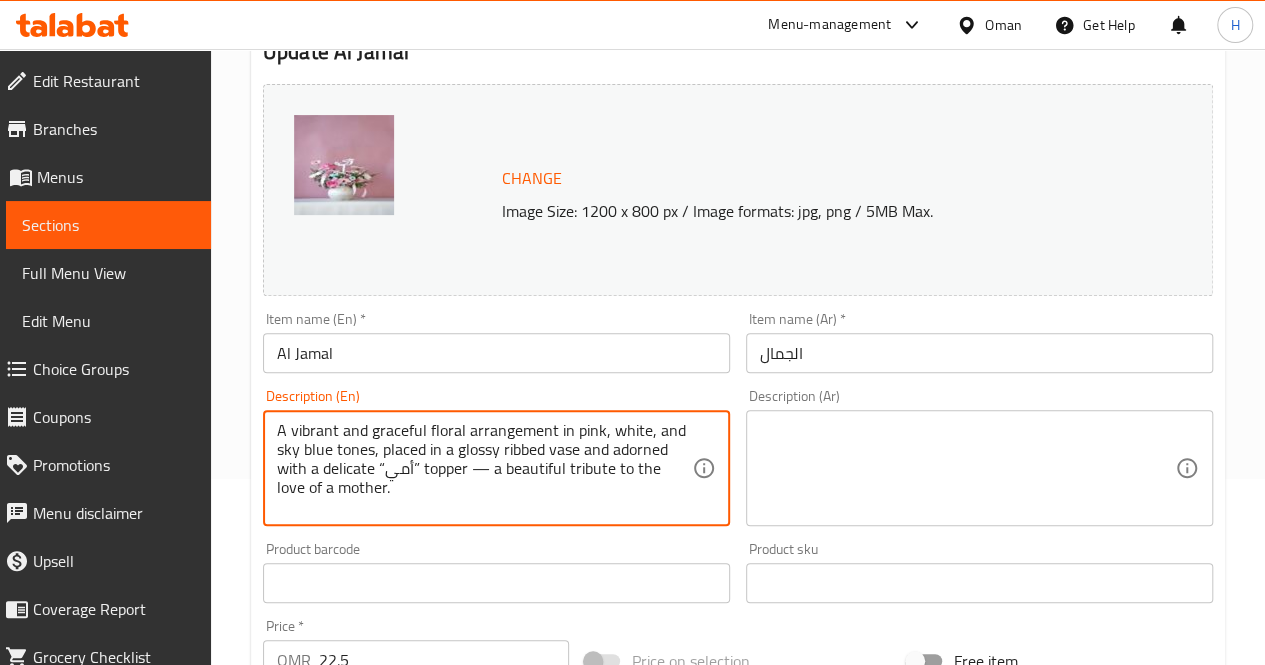 scroll, scrollTop: 62, scrollLeft: 0, axis: vertical 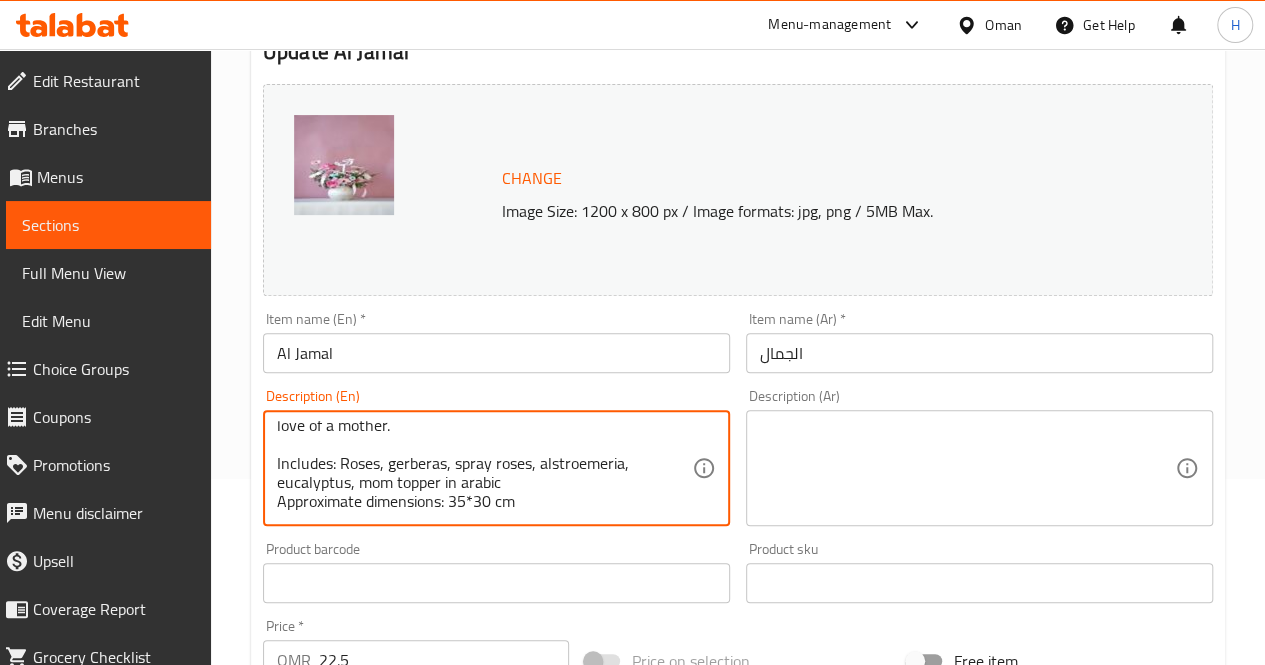 type on "A vibrant and graceful floral arrangement in pink, white, and sky blue tones, placed in a glossy ribbed vase and adorned with a delicate “أمي” topper — a beautiful tribute to the love of a mother.
Includes: Roses, gerberas, spray roses, alstroemeria, eucalyptus, mom topper in arabic
Approximate dimensions: 35*30 cm" 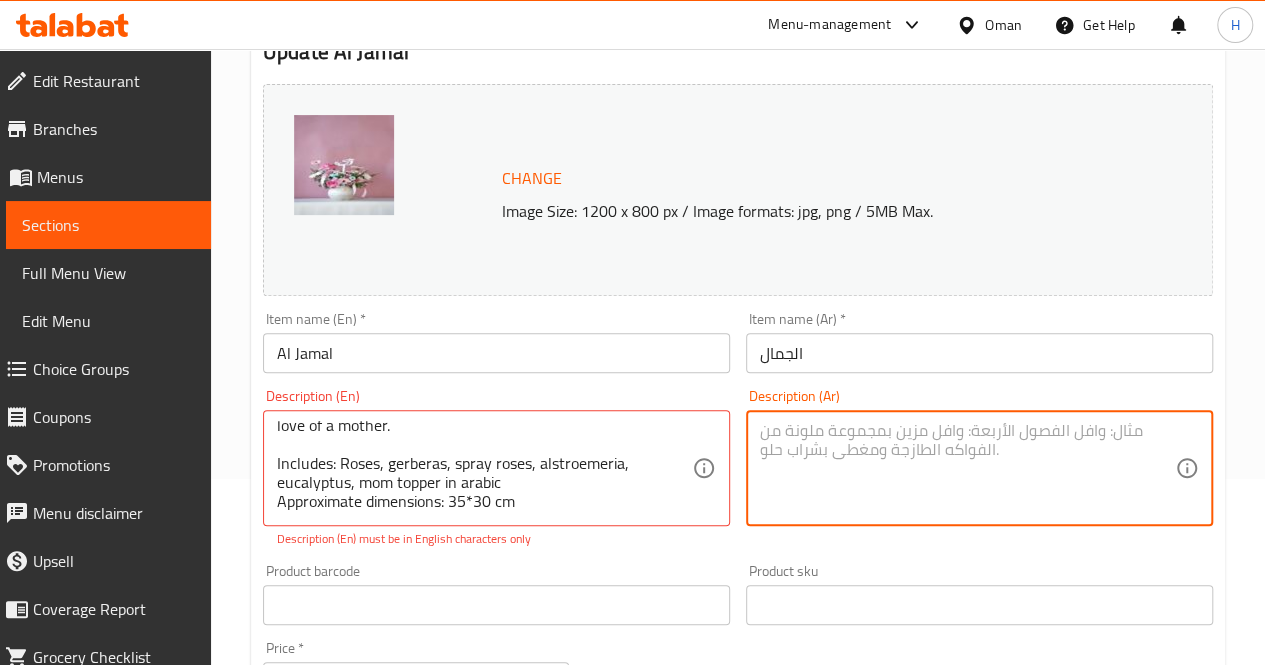 click at bounding box center (967, 468) 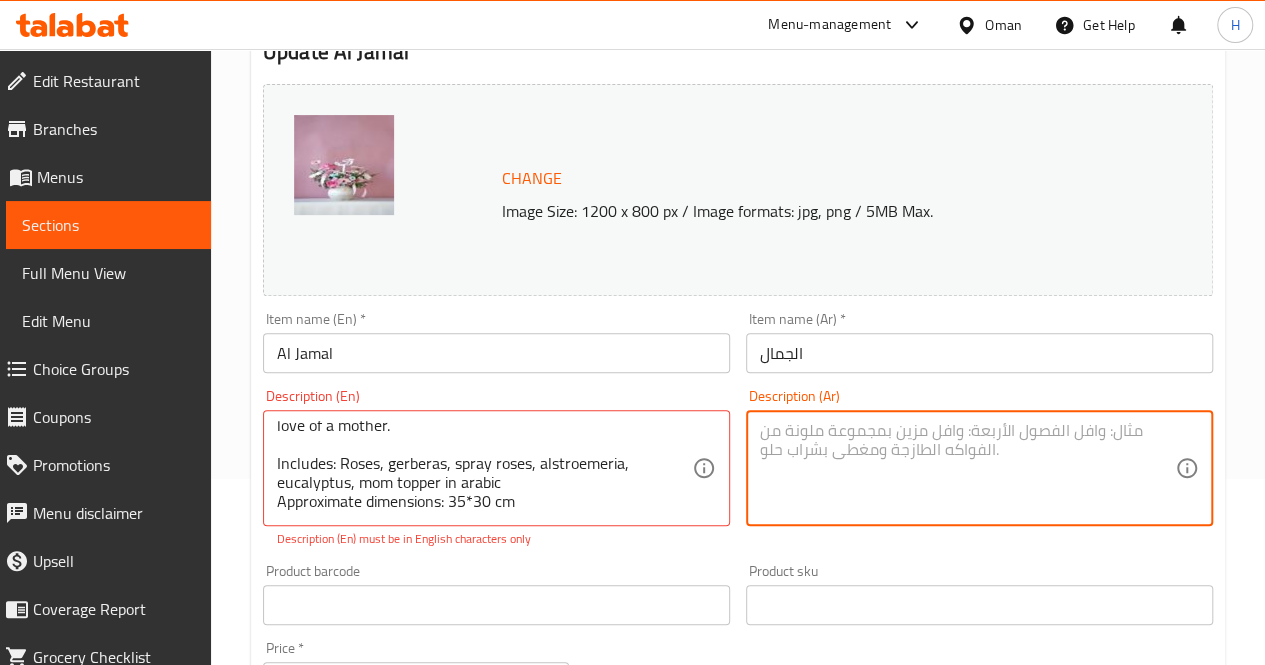 paste on "تنسيق زهور أنيق ومفعم بالألوان الوردية والزرقاء والبيضاء، داخل فازة لامعة بنقشة خطوط ناعمة، ومزيّن بتوبّر أمي هدية جميلة تعبّر عن حب الأم بكل رقي.
يحتوي على: ورد، جربيرا، روز صغير، ألستروميريا، يوكاليبتوس، توبّر أمي
الأبعاد التقريبية: 3*×30 سم" 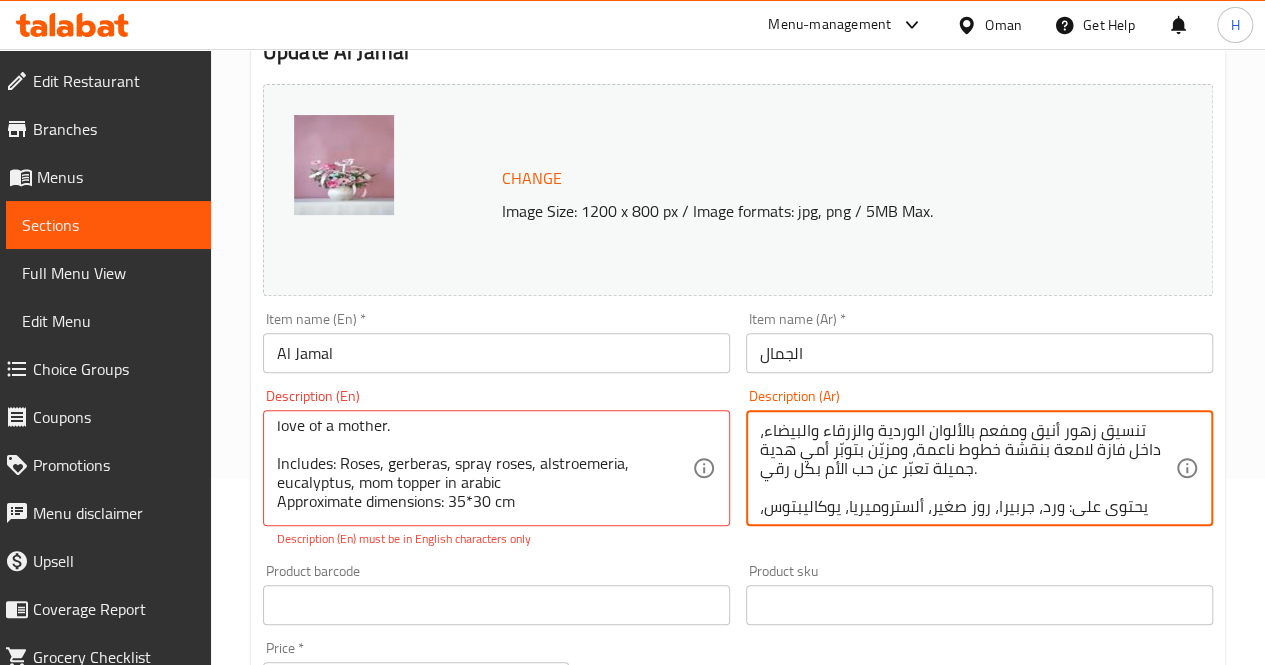 scroll, scrollTop: 76, scrollLeft: 0, axis: vertical 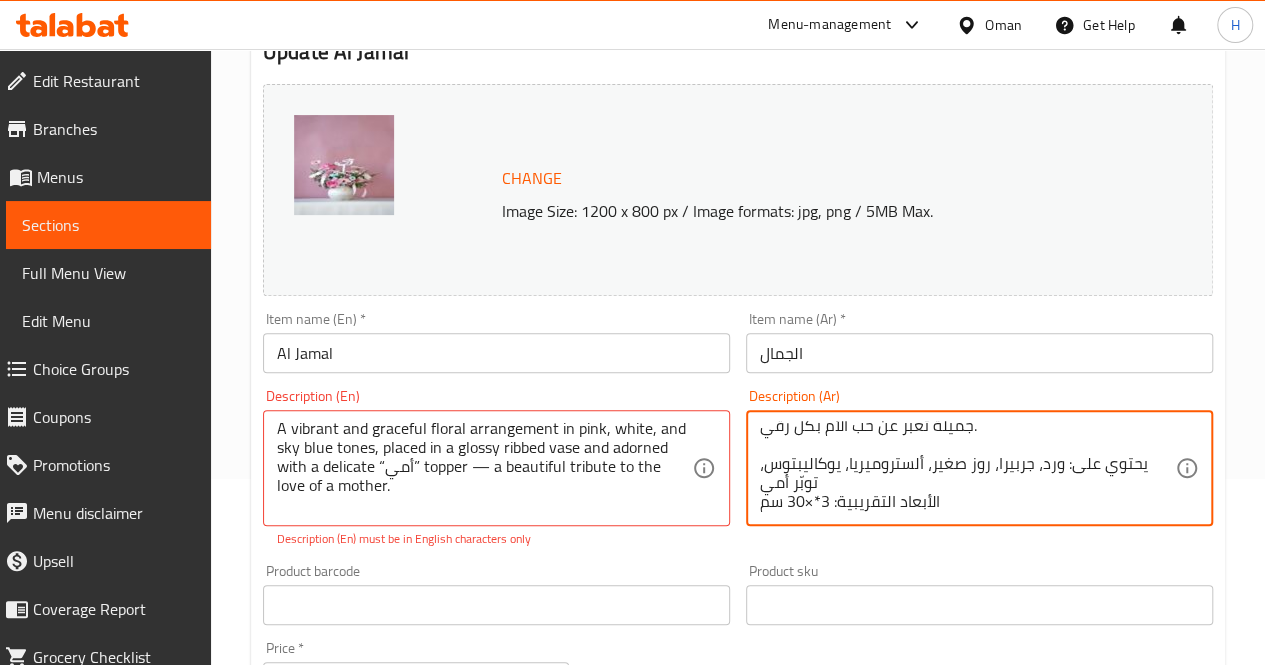 type on "تنسيق زهور أنيق ومفعم بالألوان الوردية والزرقاء والبيضاء، داخل فازة لامعة بنقشة خطوط ناعمة، ومزيّن بتوبّر أمي هدية جميلة تعبّر عن حب الأم بكل رقي.
يحتوي على: ورد، جربيرا، روز صغير، ألستروميريا، يوكاليبتوس، توبّر أمي
الأبعاد التقريبية: 3*×30 سم" 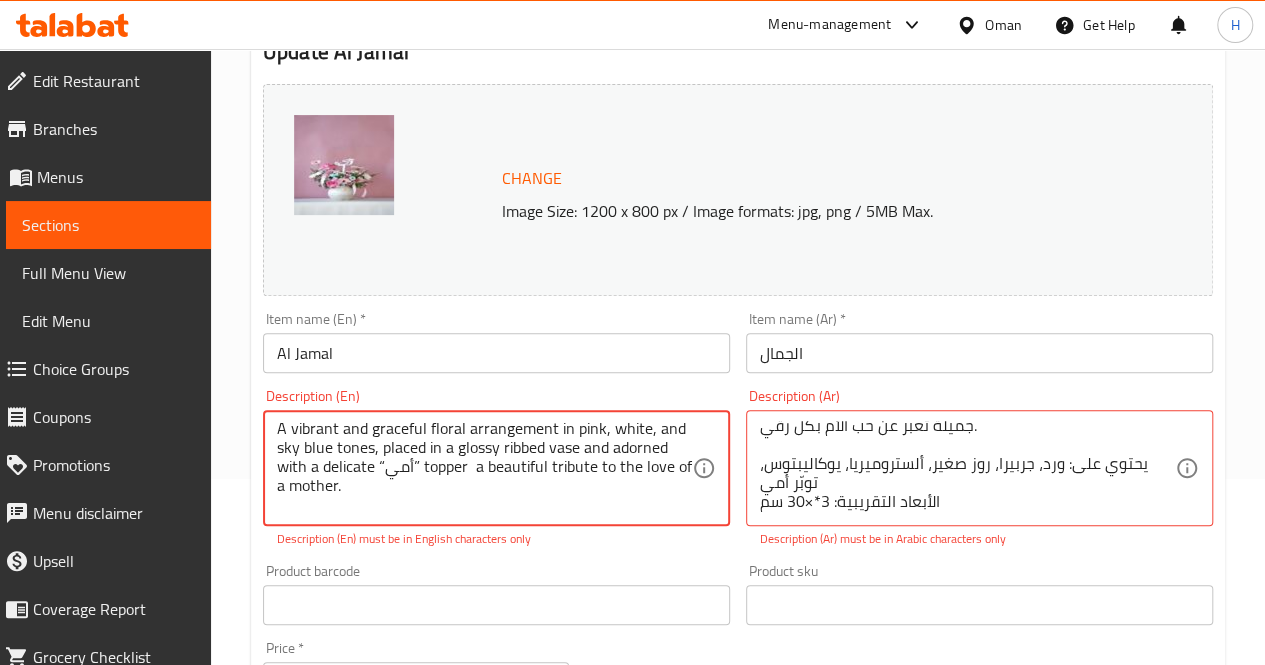click on "A vibrant and graceful floral arrangement in pink, white, and sky blue tones, placed in a glossy ribbed vase and adorned with a delicate “أمي” topper  a beautiful tribute to the love of a mother.
Includes: Roses, gerberas, spray roses, alstroemeria, eucalyptus, mom topper in arabic
Approximate dimensions: 35*30 cm" at bounding box center (484, 468) 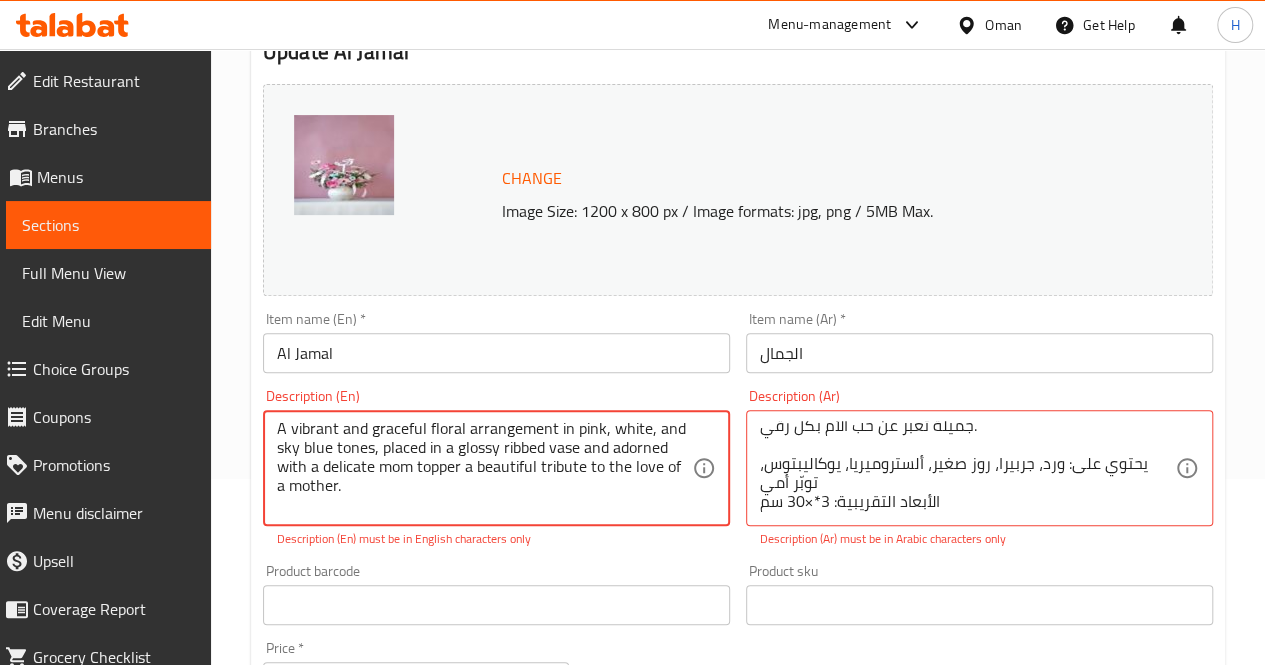 scroll, scrollTop: 62, scrollLeft: 0, axis: vertical 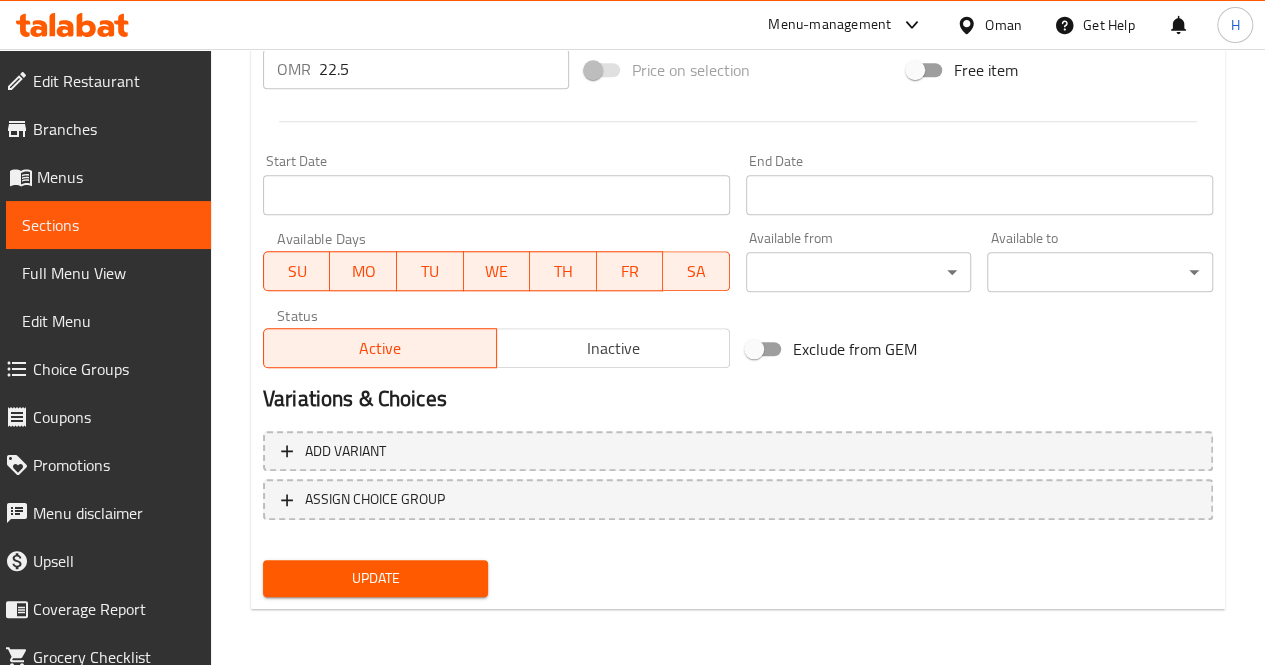 type on "A vibrant and graceful floral arrangement in pink, white, and sky blue tones, placed in a glossy ribbed vase and adorned with a delicate mom topper  a beautiful tribute to the love of a mother.
Includes: Roses, gerberas, spray roses, alstroemeria, eucalyptus, mom topper in arabic
Approximate dimensions: 35*30 cm" 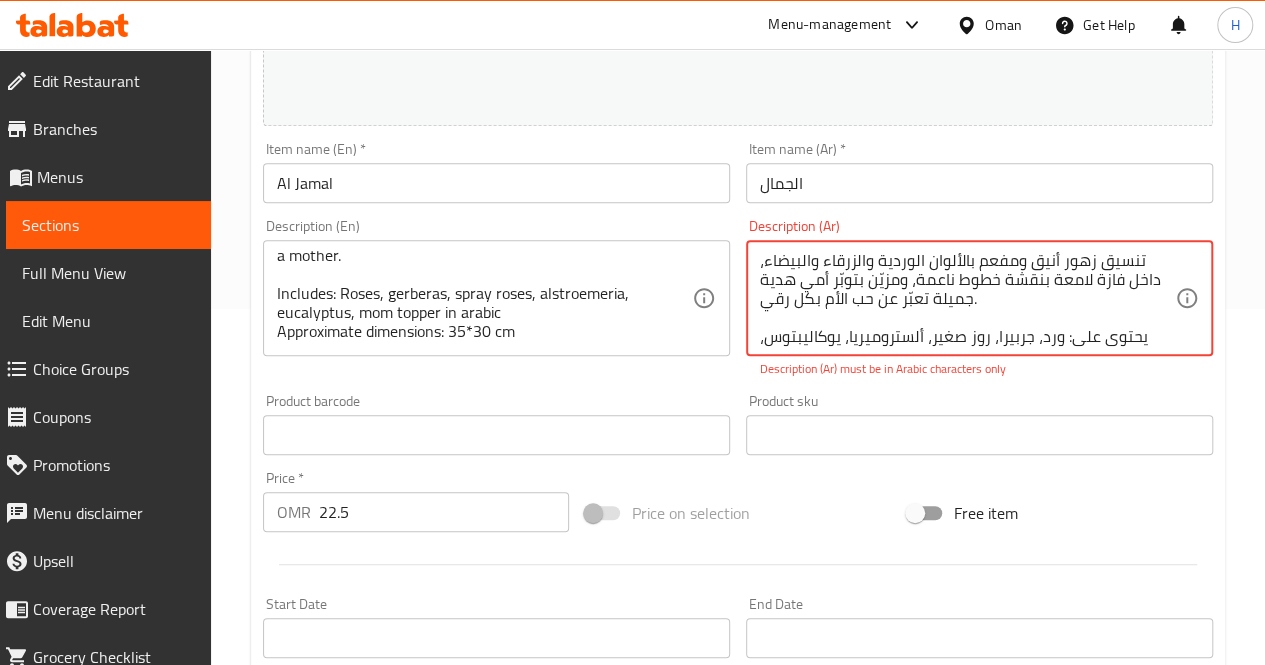 scroll, scrollTop: 76, scrollLeft: 0, axis: vertical 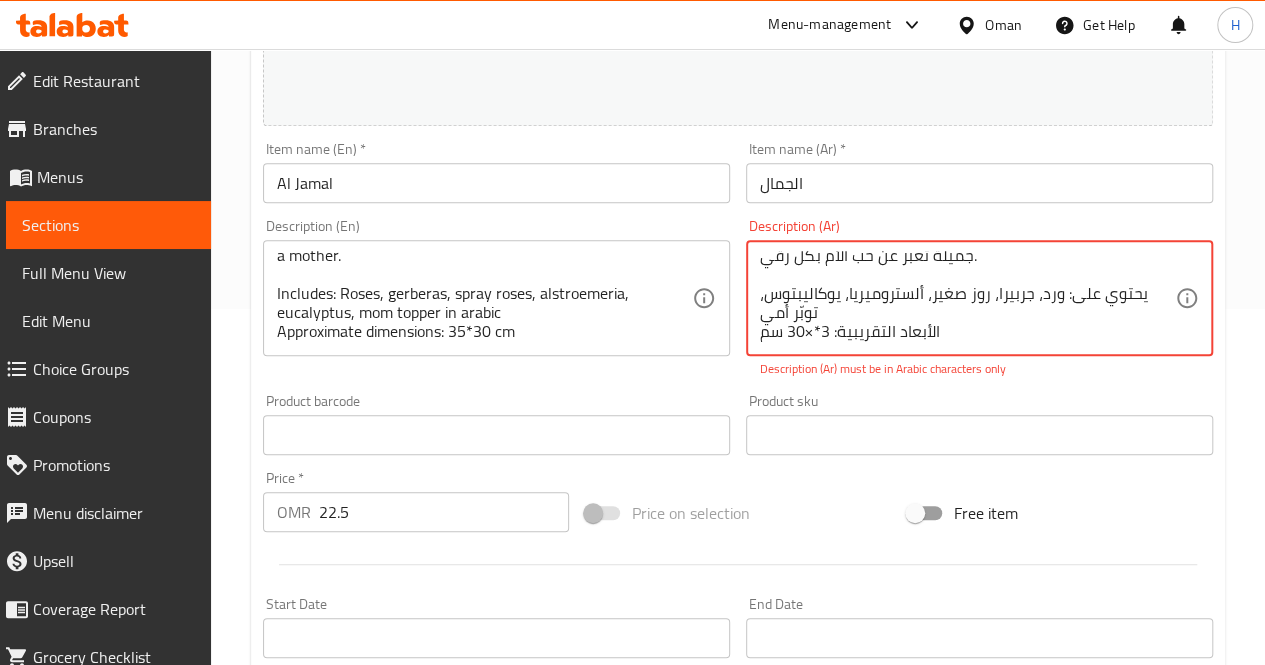 click on "تنسيق زهور أنيق ومفعم بالألوان الوردية والزرقاء والبيضاء، داخل فازة لامعة بنقشة خطوط ناعمة، ومزيّن بتوبّر أمي هدية جميلة تعبّر عن حب الأم بكل رقي.
يحتوي على: ورد، جربيرا، روز صغير، ألستروميريا، يوكاليبتوس، توبّر أمي
الأبعاد التقريبية: 3*×30 سم" at bounding box center (967, 298) 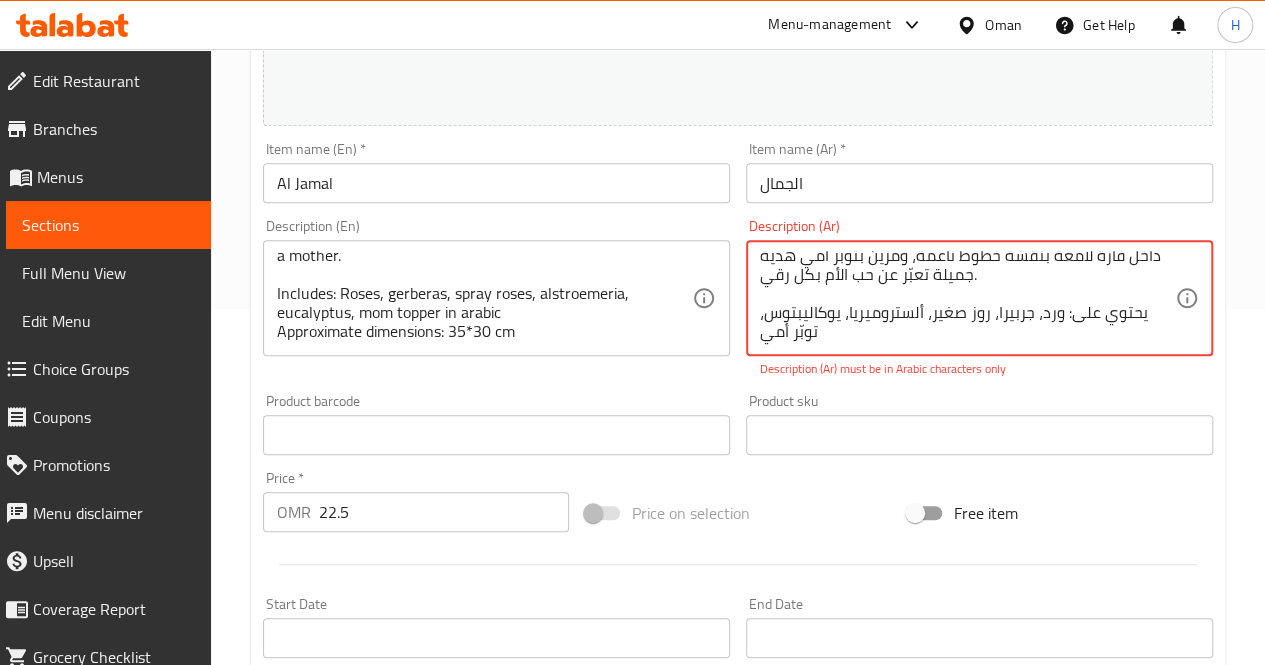 scroll, scrollTop: 56, scrollLeft: 0, axis: vertical 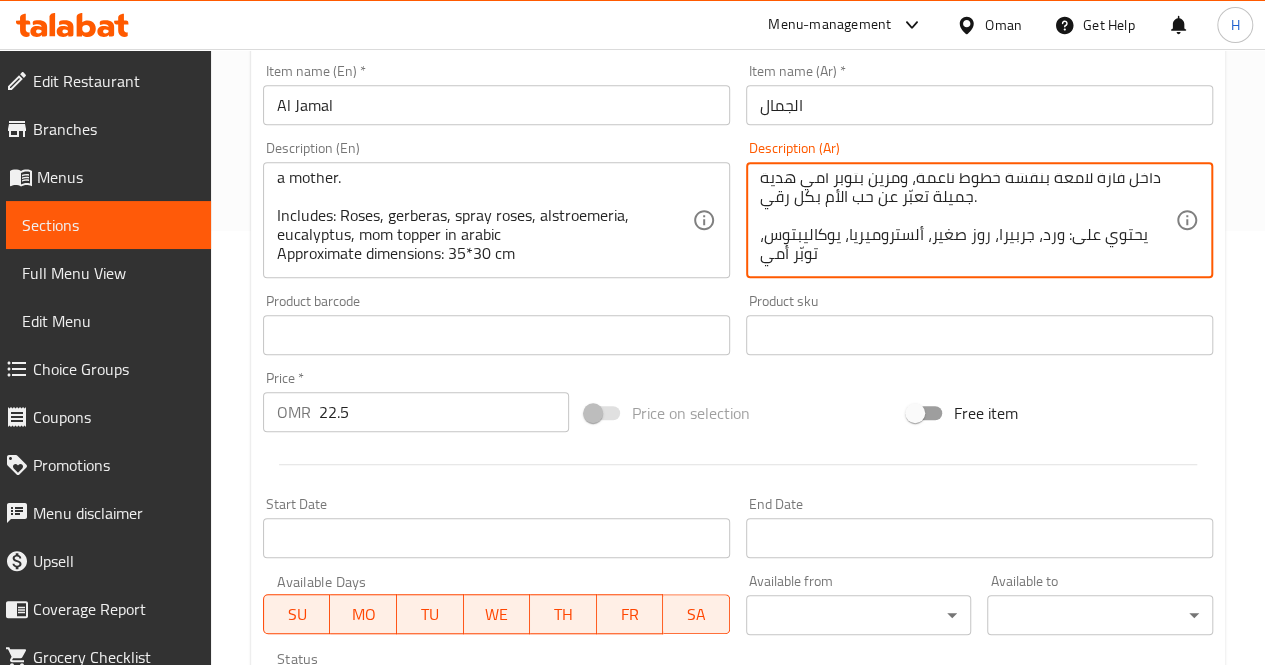 paste on "الأبعاد التقريبية: 35*30 سم" 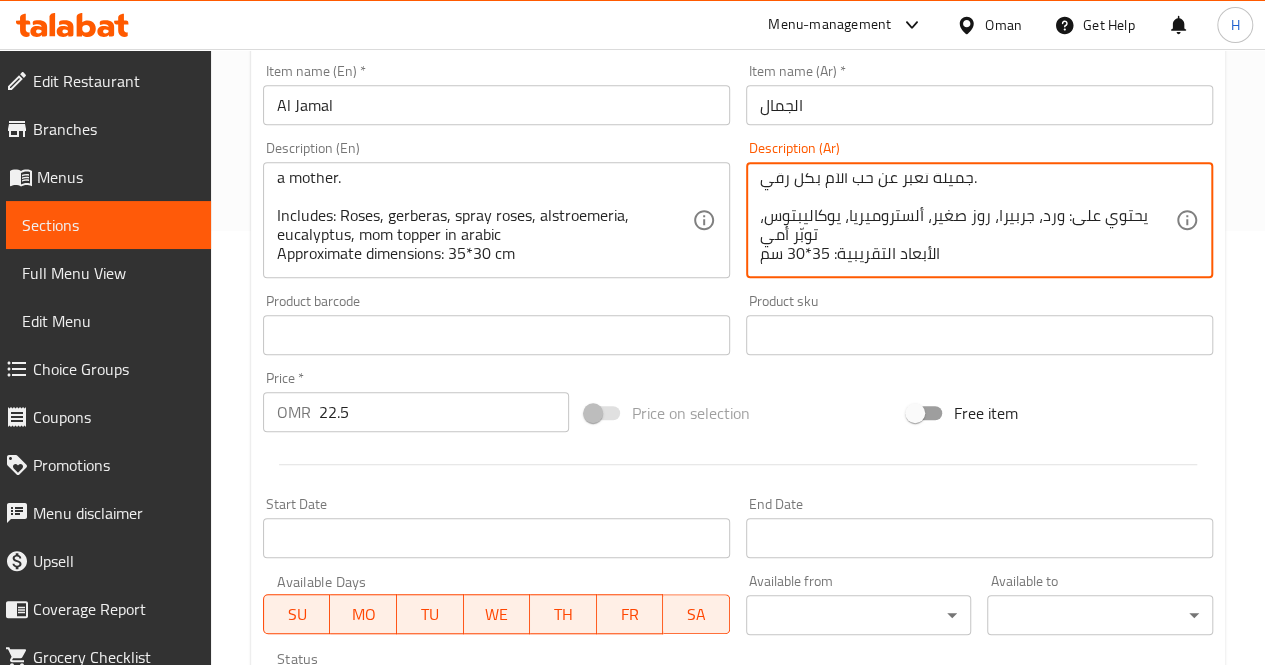 scroll, scrollTop: 62, scrollLeft: 0, axis: vertical 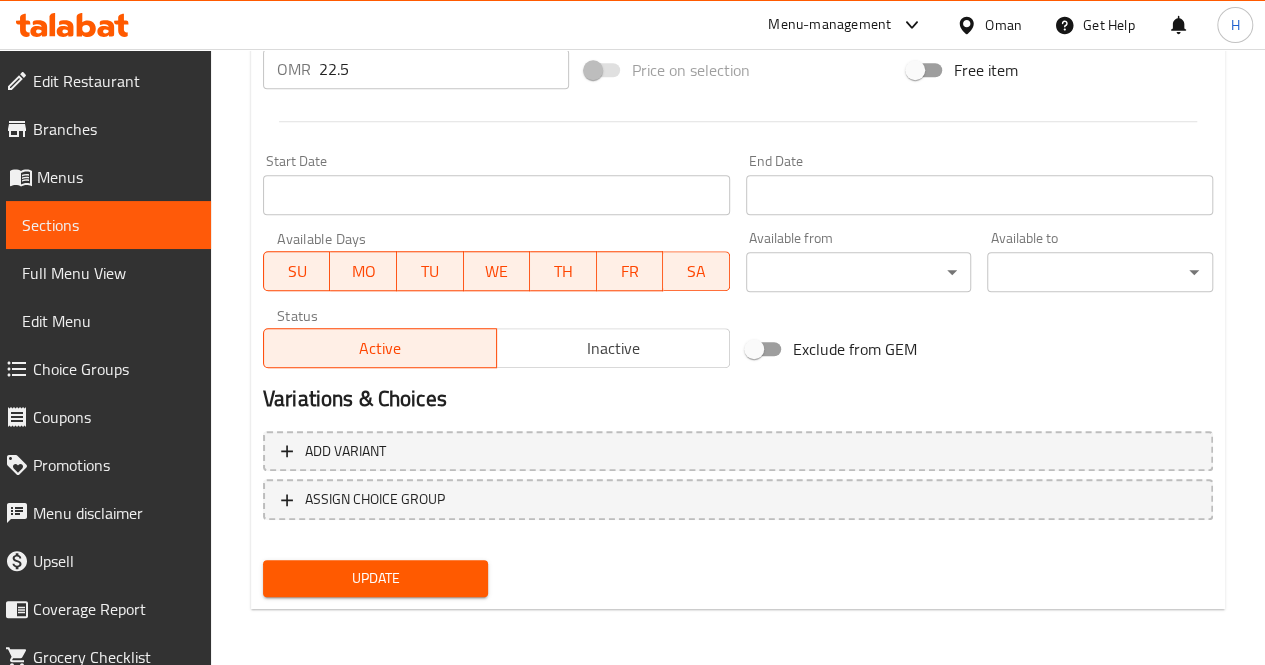 type on "تنسيق زهور أنيق ومفعم بالألوان الوردية والزرقاء والبيضاء، داخل فازة لامعة بنقشة خطوط ناعمة، ومزيّن بتوبّر أمي هدية جميلة تعبّر عن حب الأم بكل رقي.
يحتوي على: ورد، جربيرا، روز صغير، ألستروميريا، يوكاليبتوس، توبّر أمي
الأبعاد التقريبية: 35*30 سم" 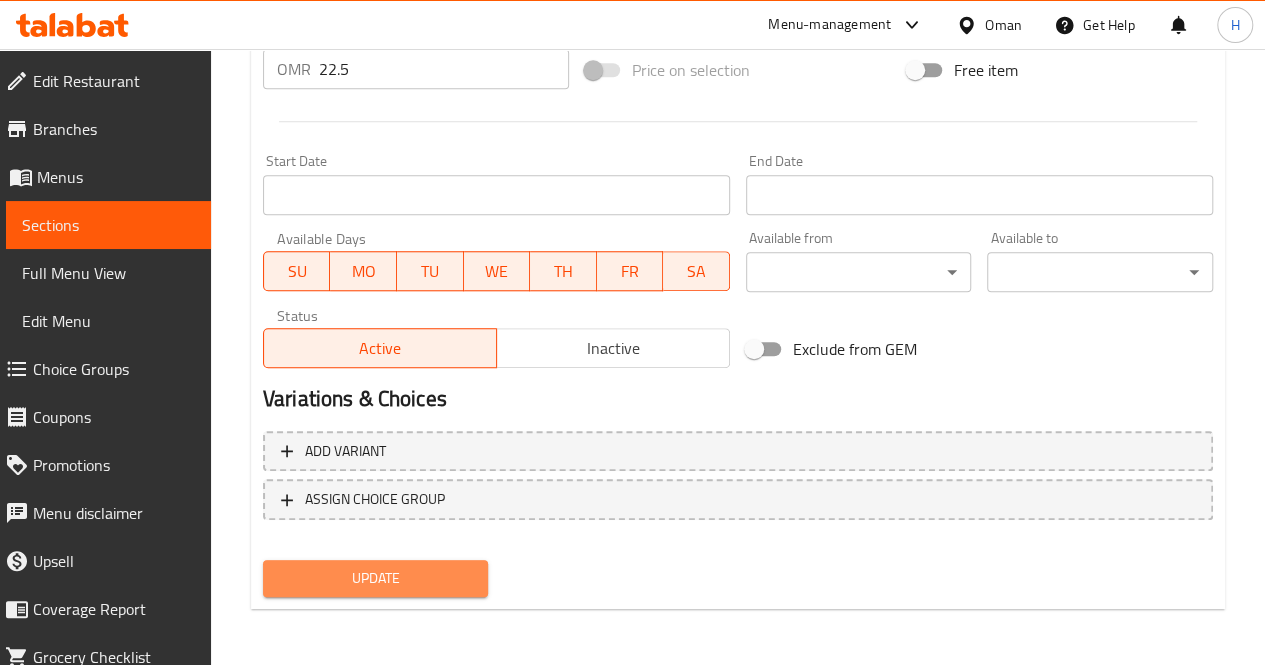 click on "Update" at bounding box center [376, 578] 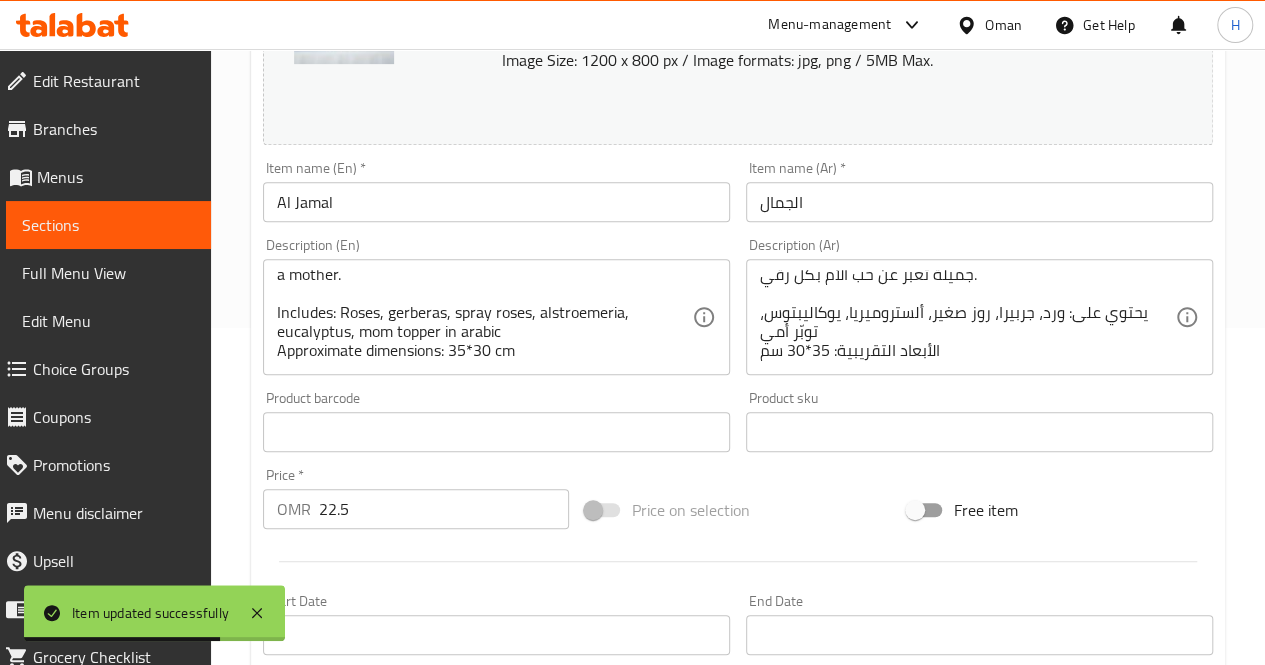 scroll, scrollTop: 0, scrollLeft: 0, axis: both 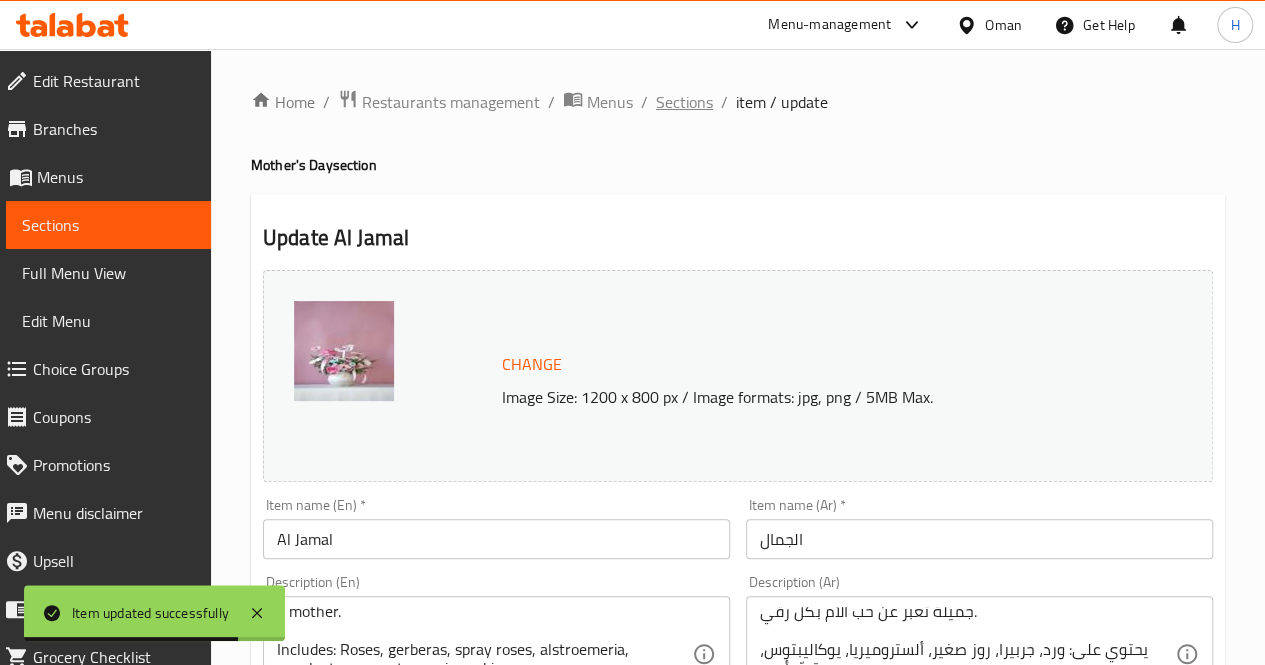click on "Sections" at bounding box center [684, 102] 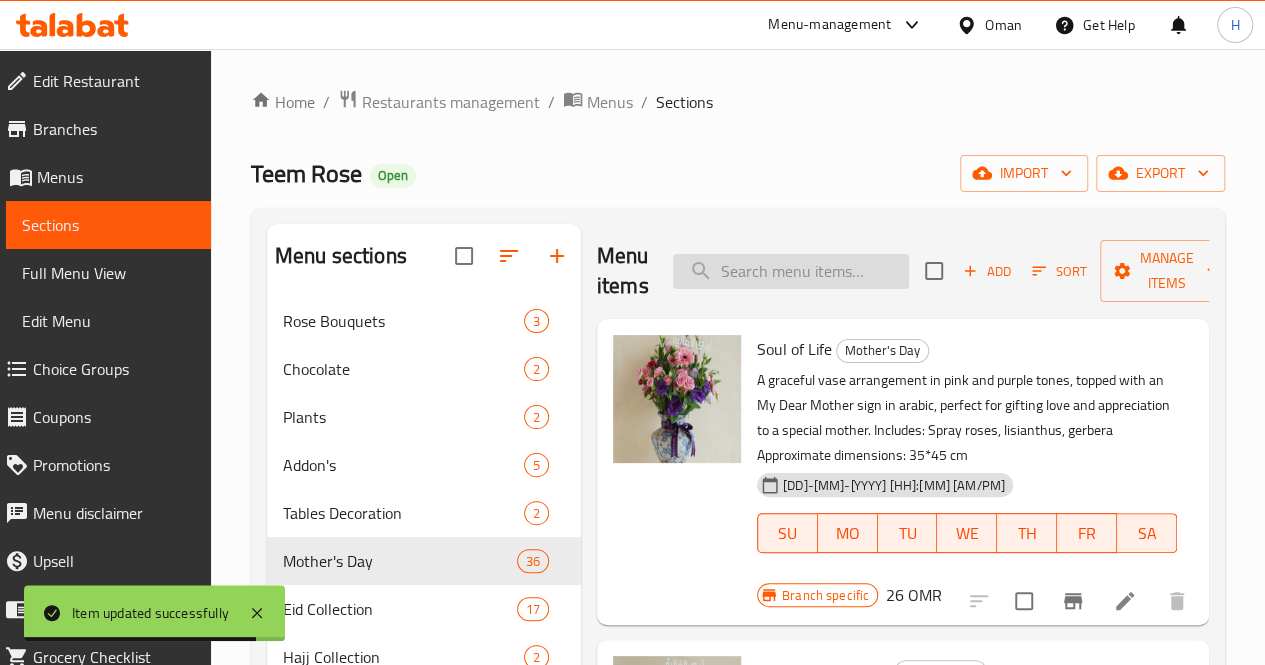 click at bounding box center (791, 271) 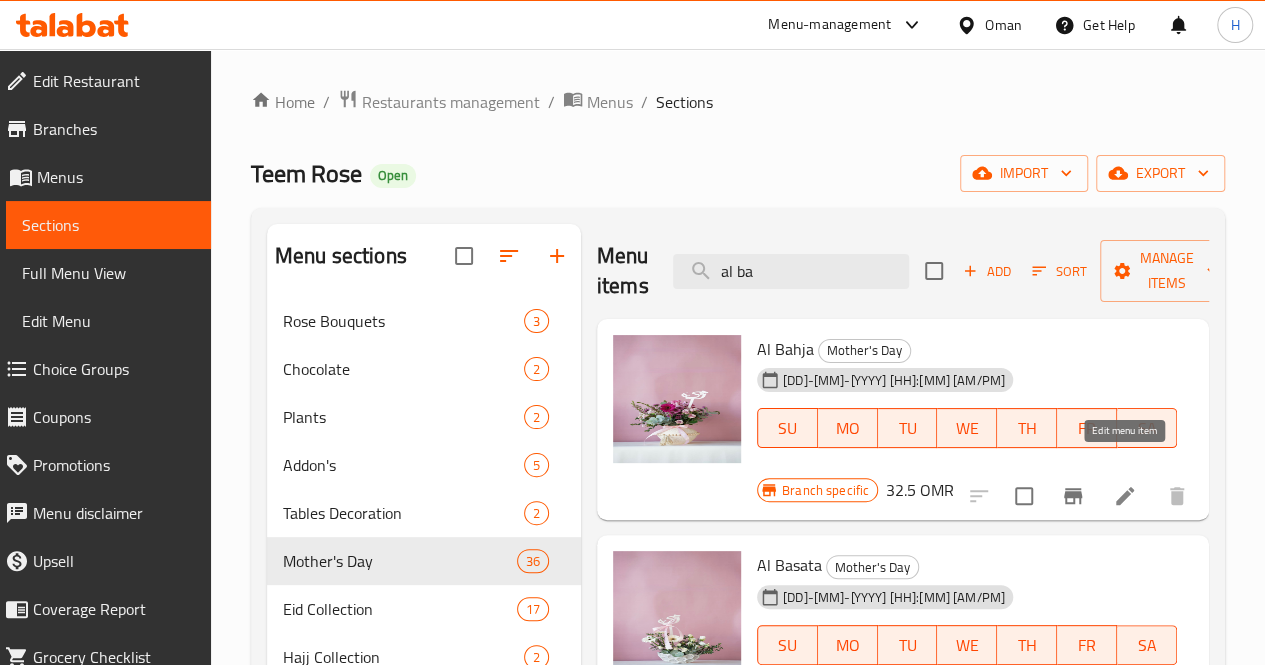 type on "al ba" 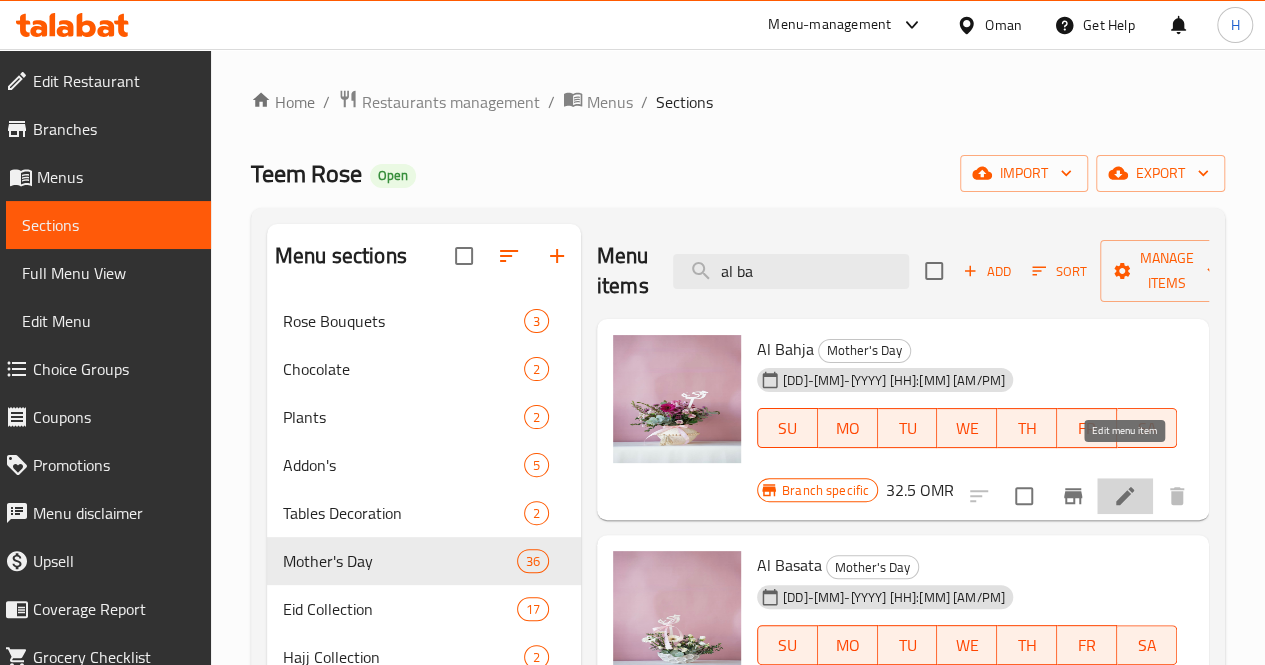 click 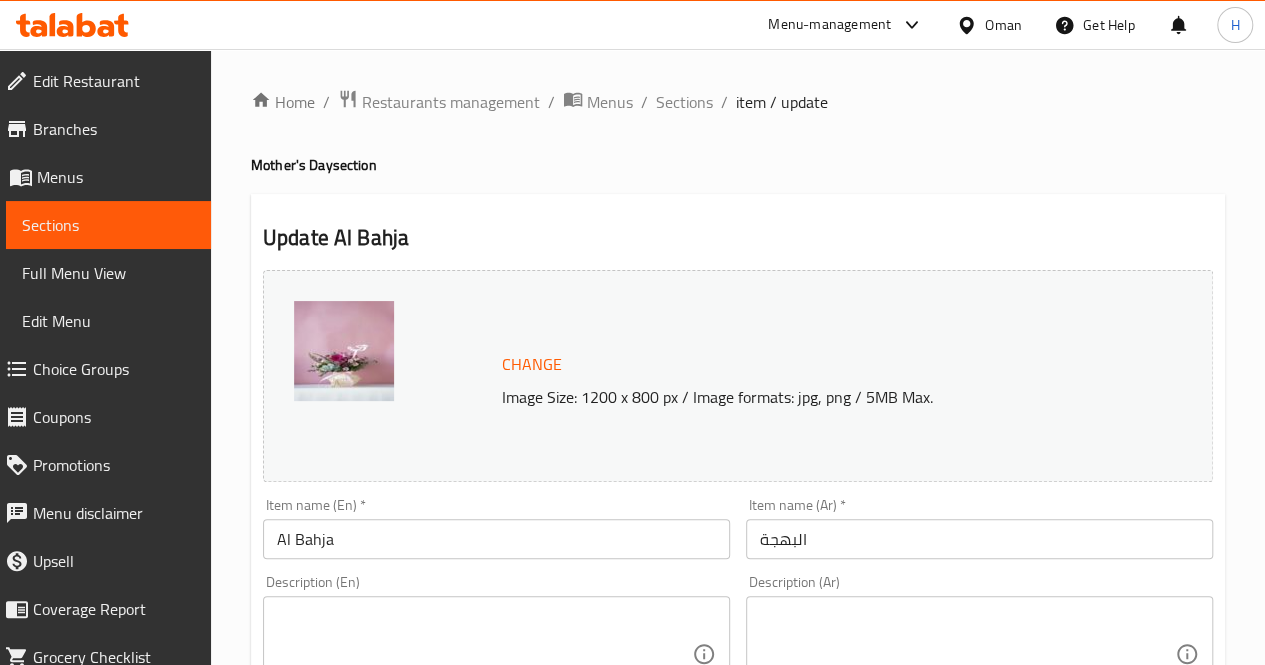 click on "Description (En)" at bounding box center (496, 654) 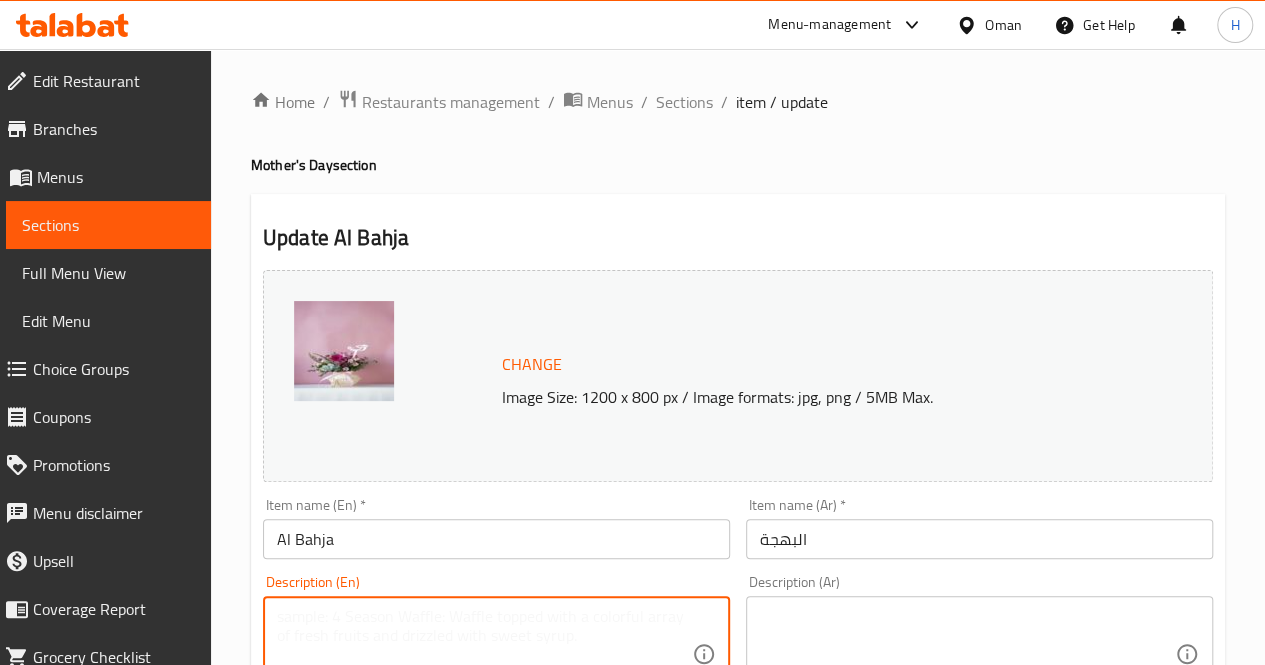 paste on "A joyful floral arrangement in shades of pink and mauve, designed in a handcrafted ivory pot adorned with wooden beads and tassels, topped with a delicate mom topper, it is a vibrant and heartfelt gift for a special mother.
Includes: Gerbera, spray roses, chrysanthemums, eucalyptus, mom topper in arabic
Approximate dimensions: 35*30 cm" 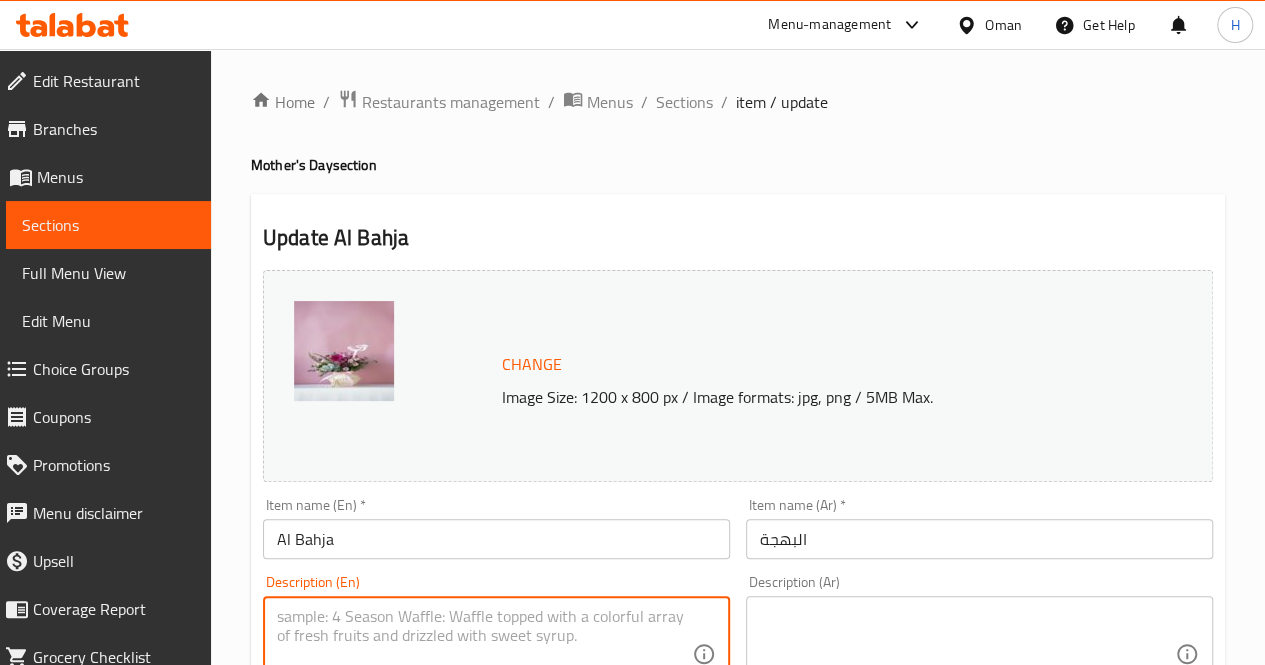 type on "A joyful floral arrangement in shades of pink and mauve, designed in a handcrafted ivory pot adorned with wooden beads and tassels, topped with a delicate mom topper, it is a vibrant and heartfelt gift for a special mother.
Includes: Gerbera, spray roses, chrysanthemums, eucalyptus, mom topper in arabic
Approximate dimensions: 35*30 cm" 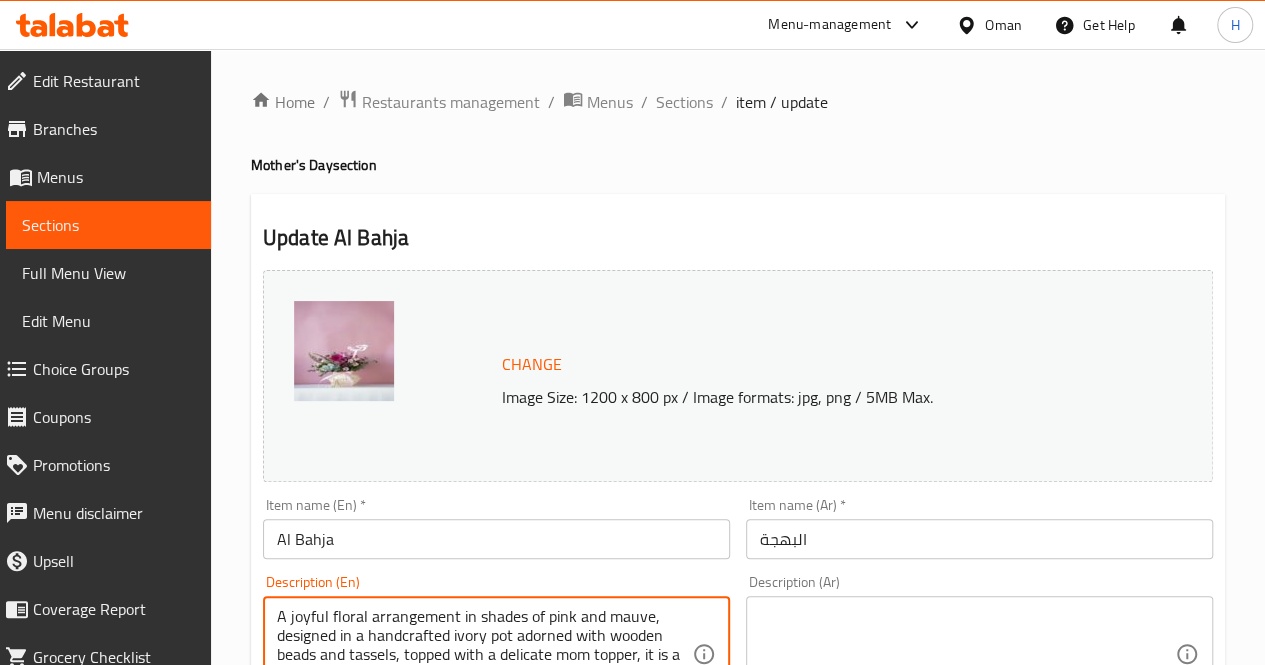 scroll, scrollTop: 62, scrollLeft: 0, axis: vertical 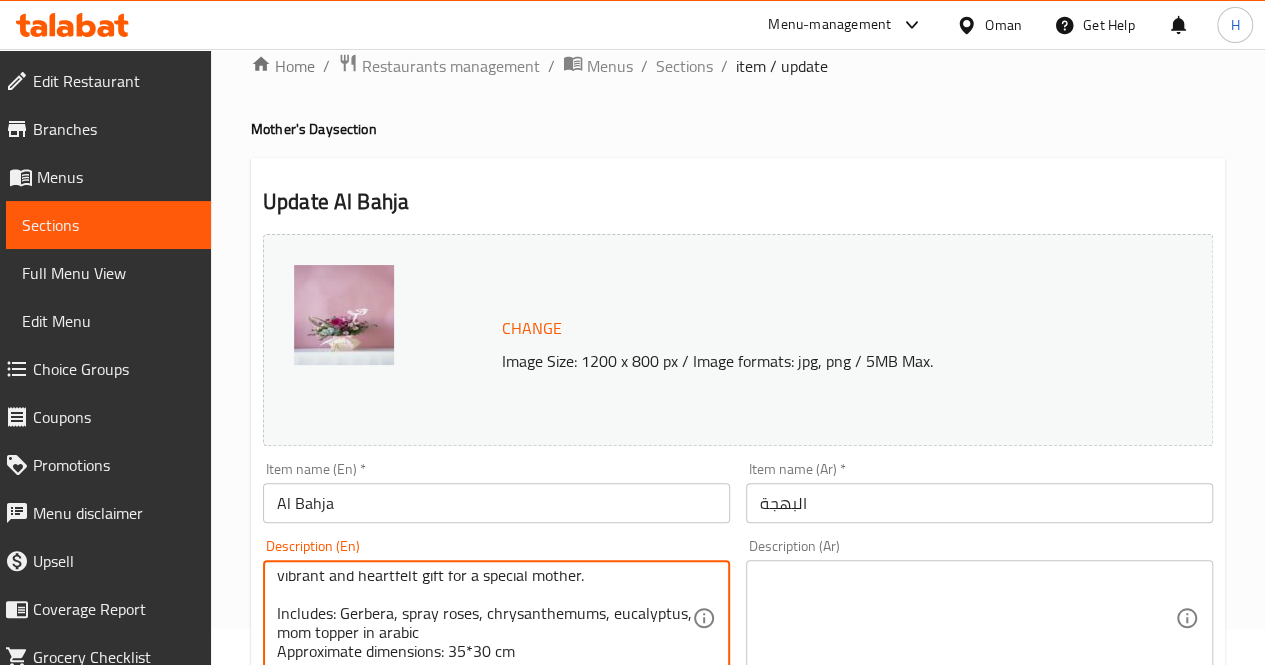 type on "A joyful floral arrangement in shades of pink and mauve, designed in a handcrafted ivory pot adorned with wooden beads and tassels, topped with a delicate mom topper, it is a vibrant and heartfelt gift for a special mother.
Includes: Gerbera, spray roses, chrysanthemums, eucalyptus, mom topper in arabic
Approximate dimensions: 35*30 cm" 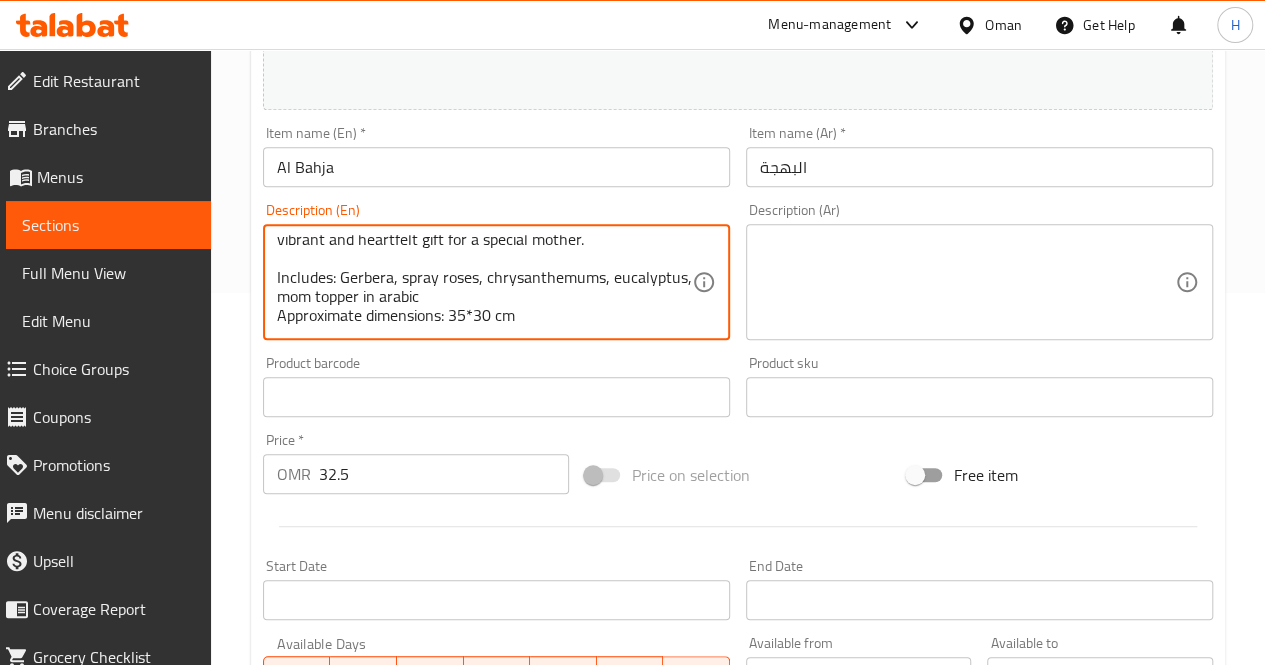 scroll, scrollTop: 372, scrollLeft: 0, axis: vertical 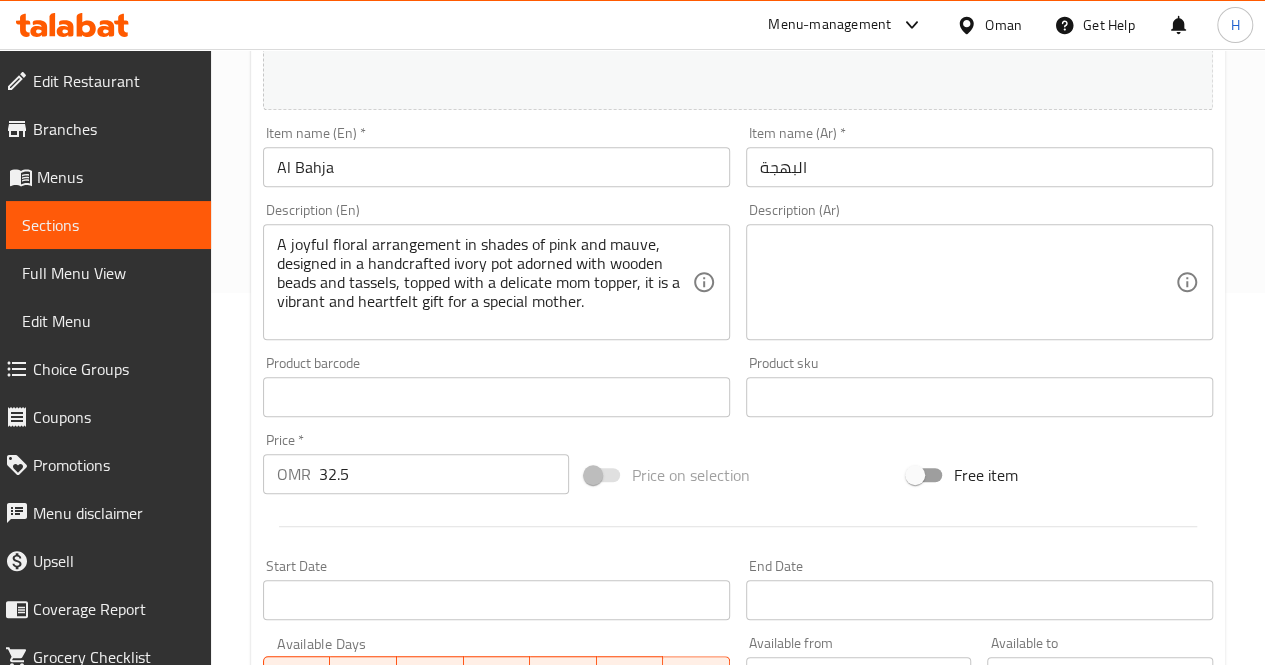 click on "Description (Ar)" at bounding box center [979, 282] 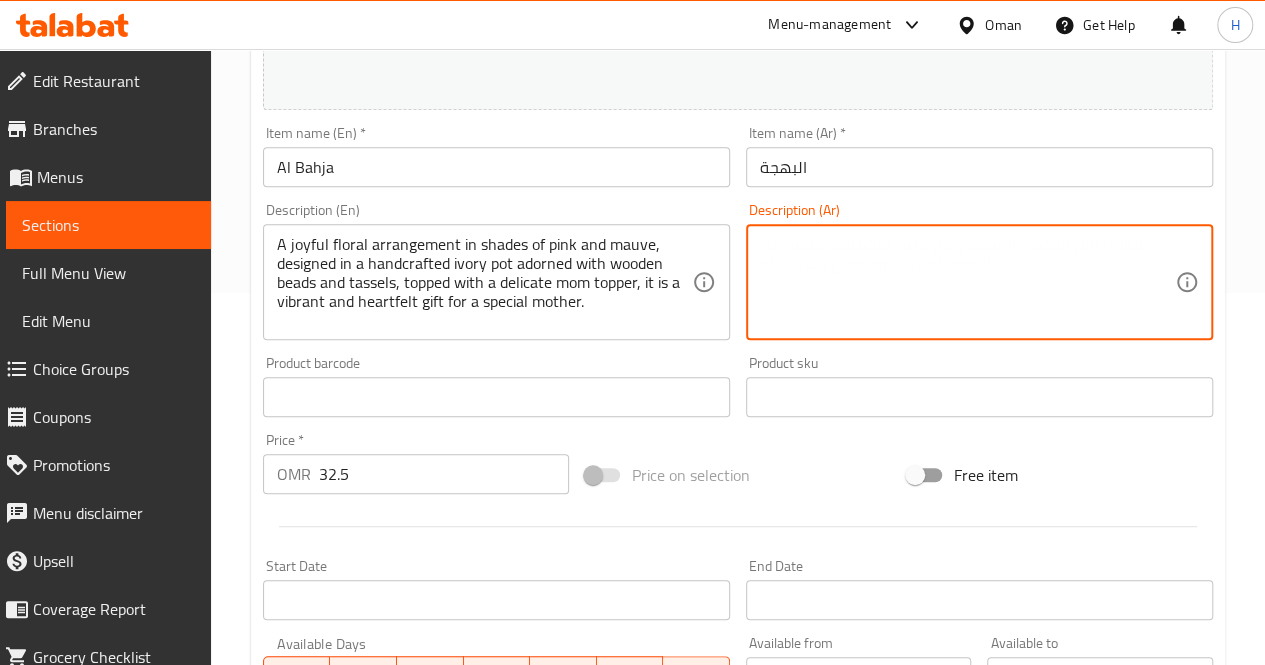 paste on "تنسيق زهور مليء بالبهجة بألوان الوردي والبنفسجي، داخل فازة يدوية مزينة بخرز وخيوط تقليدية، مرفق بتوبّر أمي هدية نابضة بالحياة ومليئة بالمحبة.
يحتوي على: جربيرا، روز صغير، أقحوان، يوكاليبتوس، توبّر أمي
الأبعاد التقريبية: [DIMENSION]*[DIMENSION]" 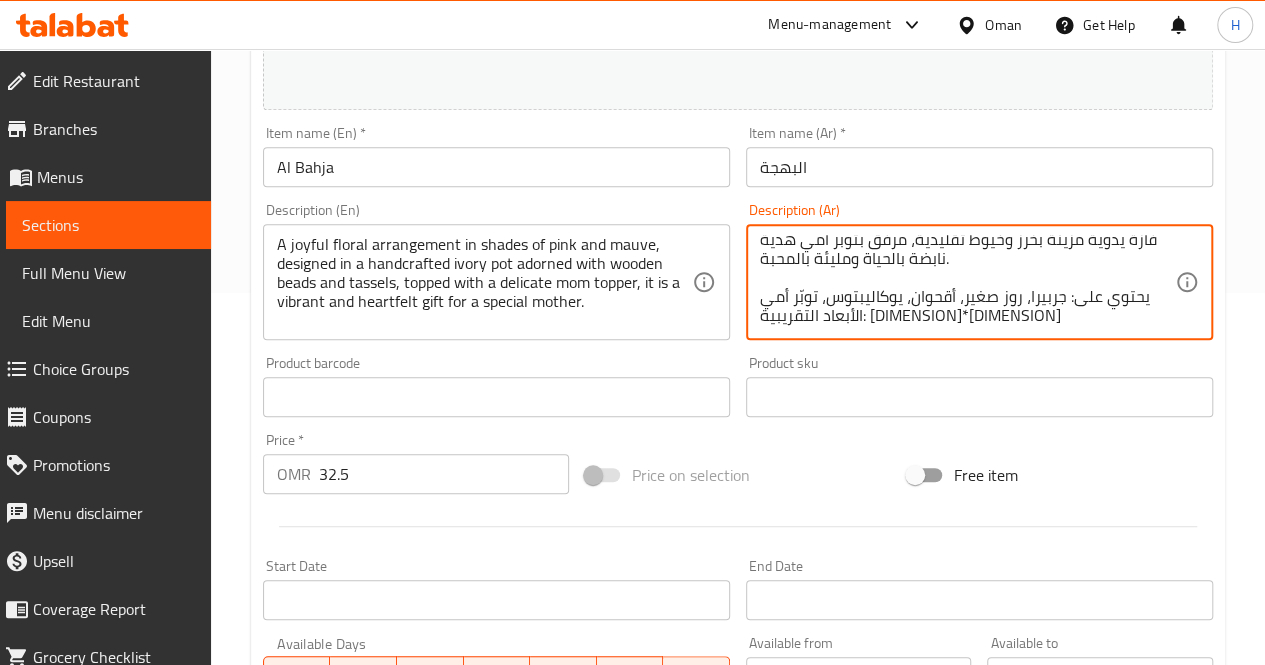 scroll, scrollTop: 0, scrollLeft: 0, axis: both 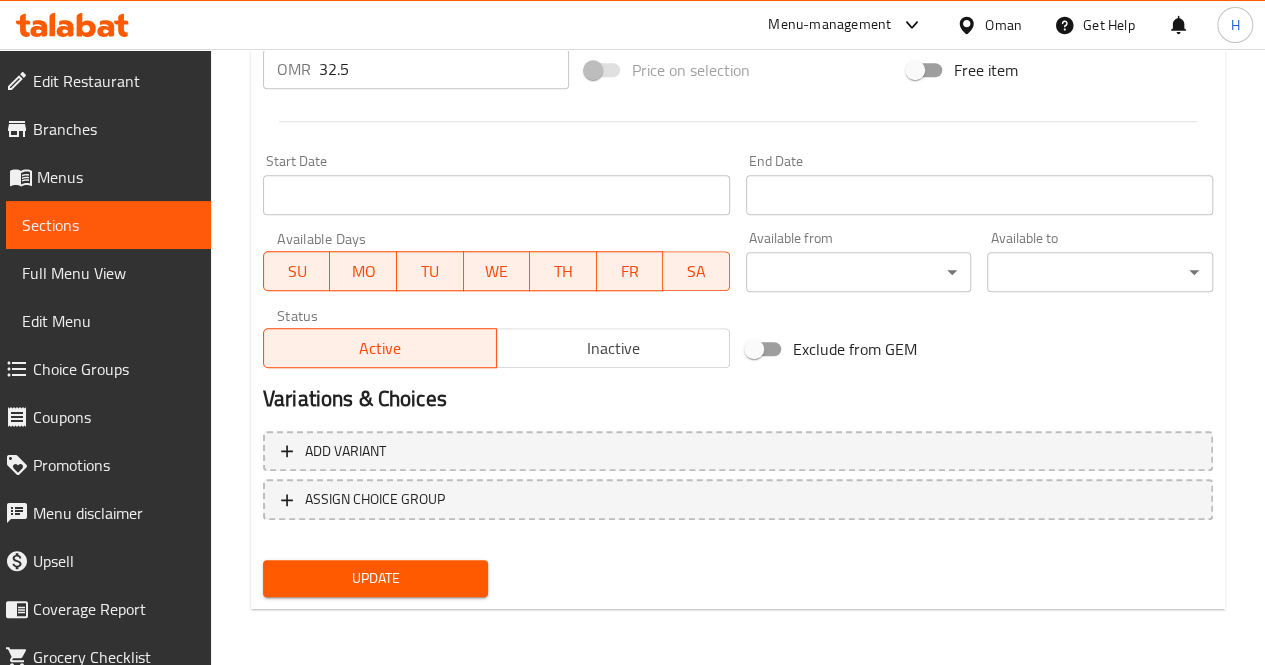 type on "تنسيق زهور مليء بالبهجة بألوان الوردي والبنفسجي، داخل فازة يدوية مزينة بخرز وخيوط تقليدية، مرفق بتوبّر أمي هدية نابضة بالحياة ومليئة بالمحبة.
يحتوي على: جربيرا، روز صغير، أقحوان، يوكاليبتوس، توبّر أمي
الأبعاد التقريبية: [DIMENSION]*[DIMENSION]" 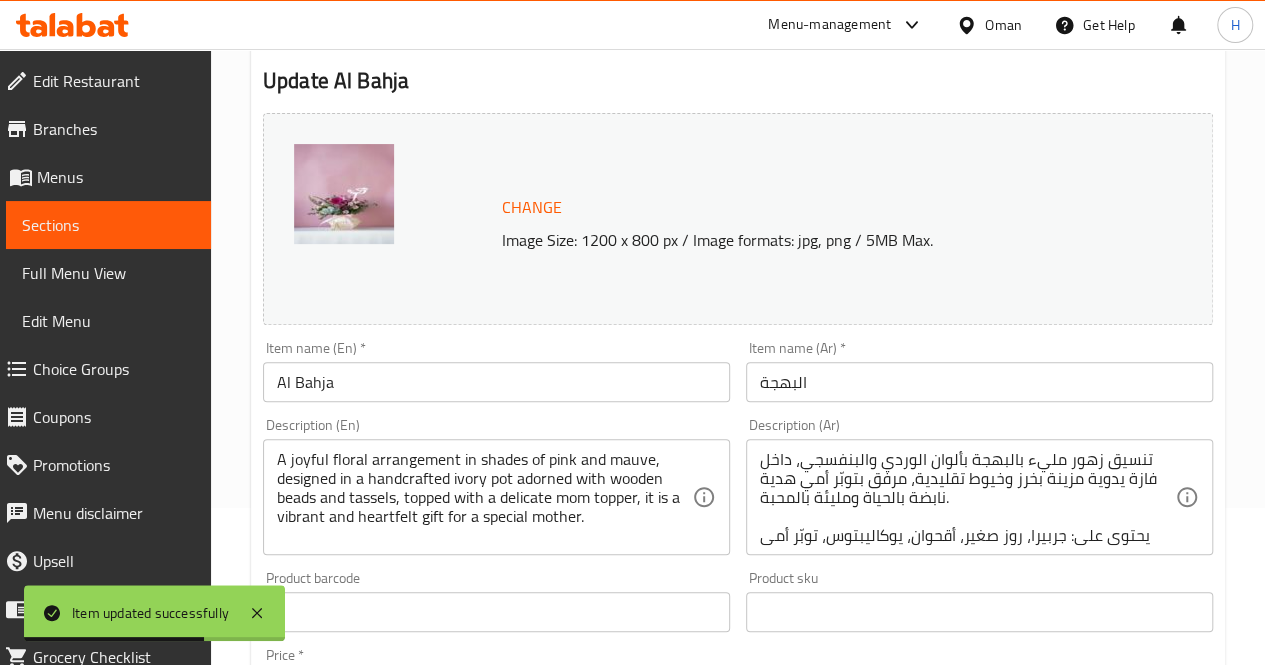 scroll, scrollTop: 0, scrollLeft: 0, axis: both 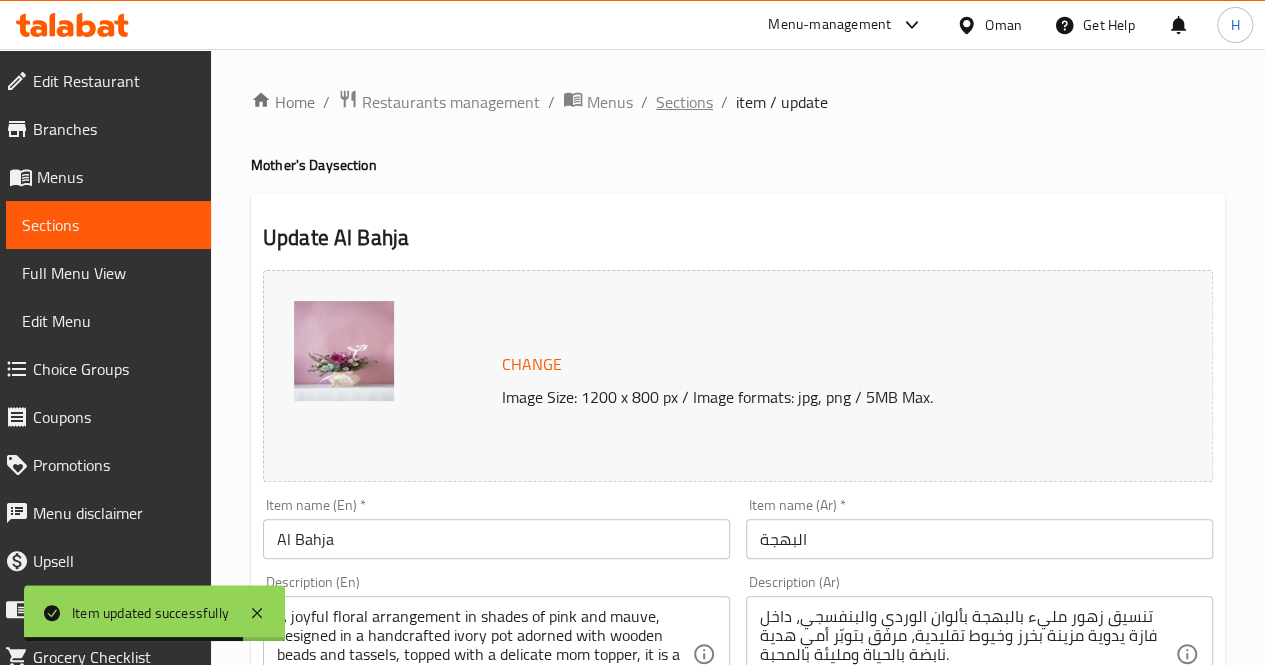 click on "Sections" at bounding box center [684, 102] 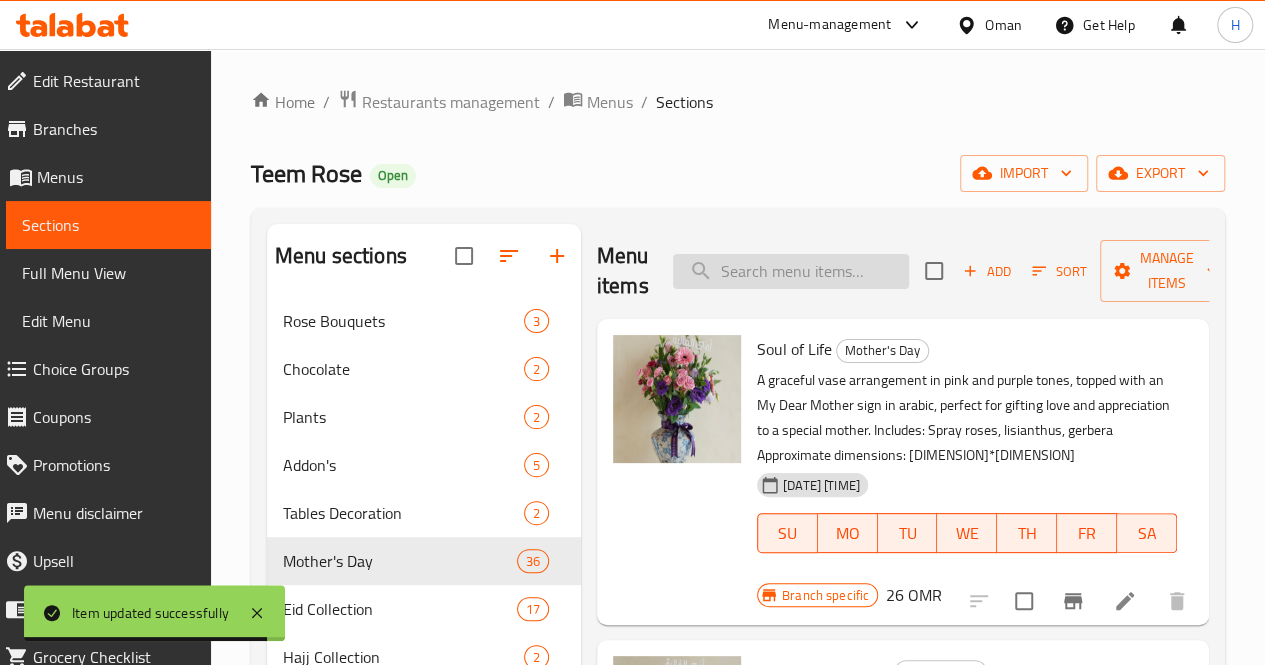 click at bounding box center (791, 271) 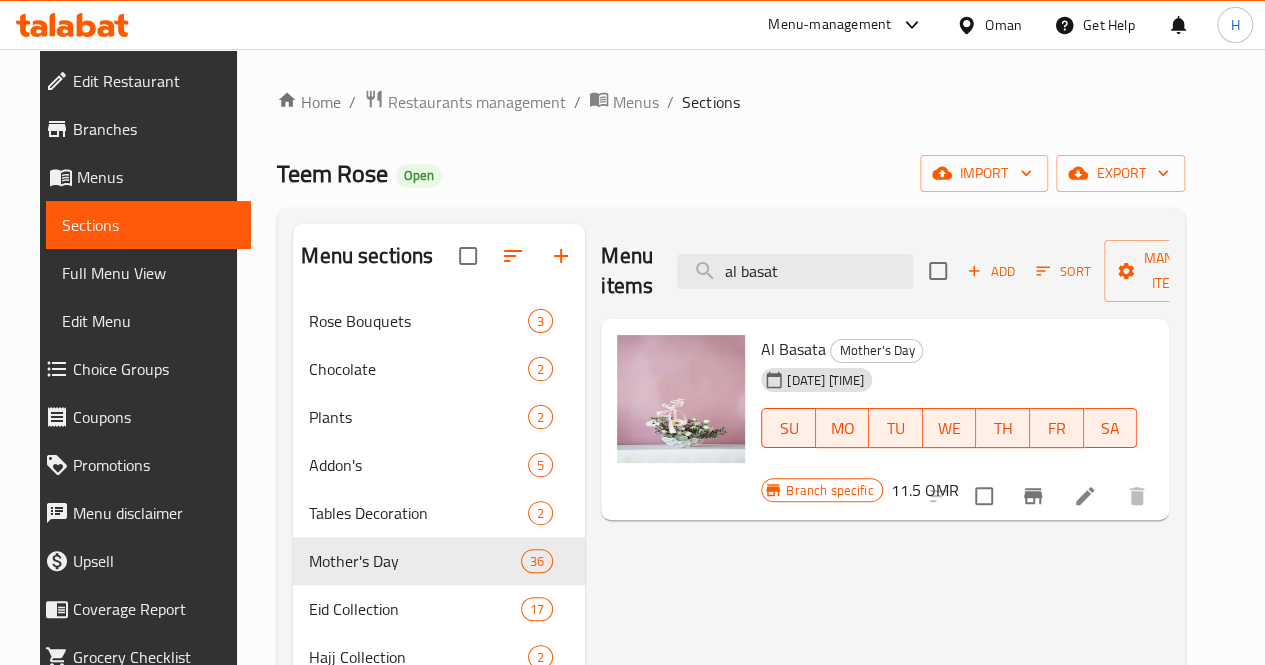type on "al basat" 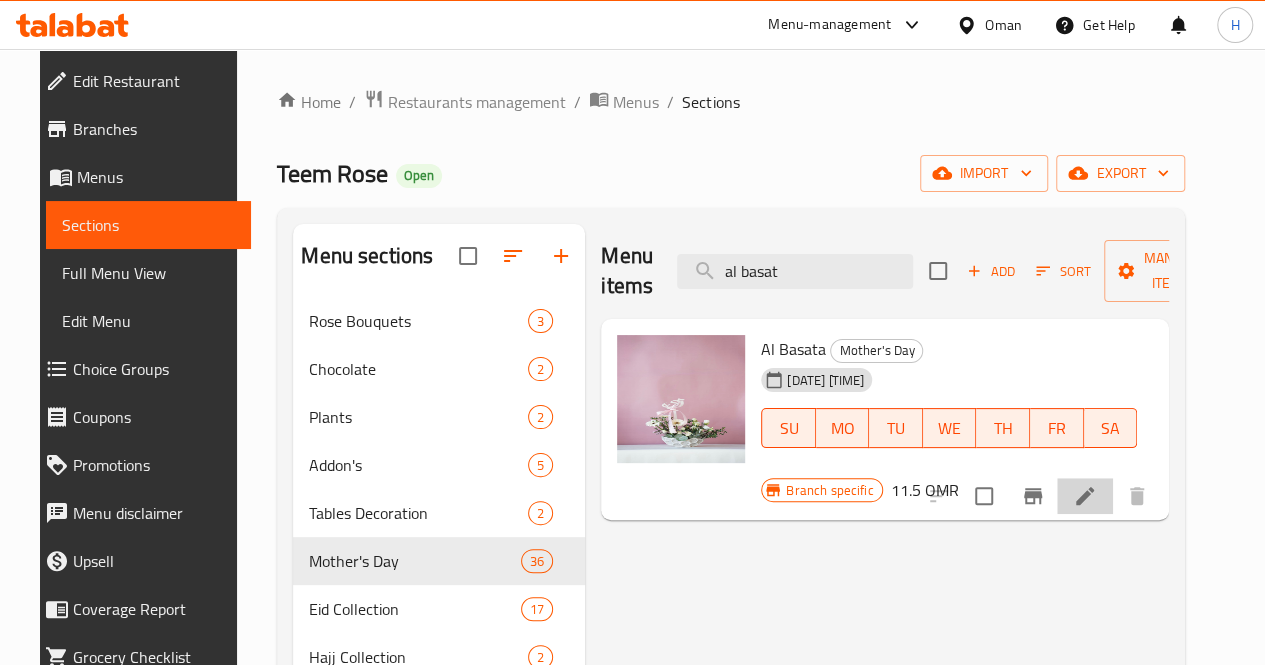 click at bounding box center (1085, 496) 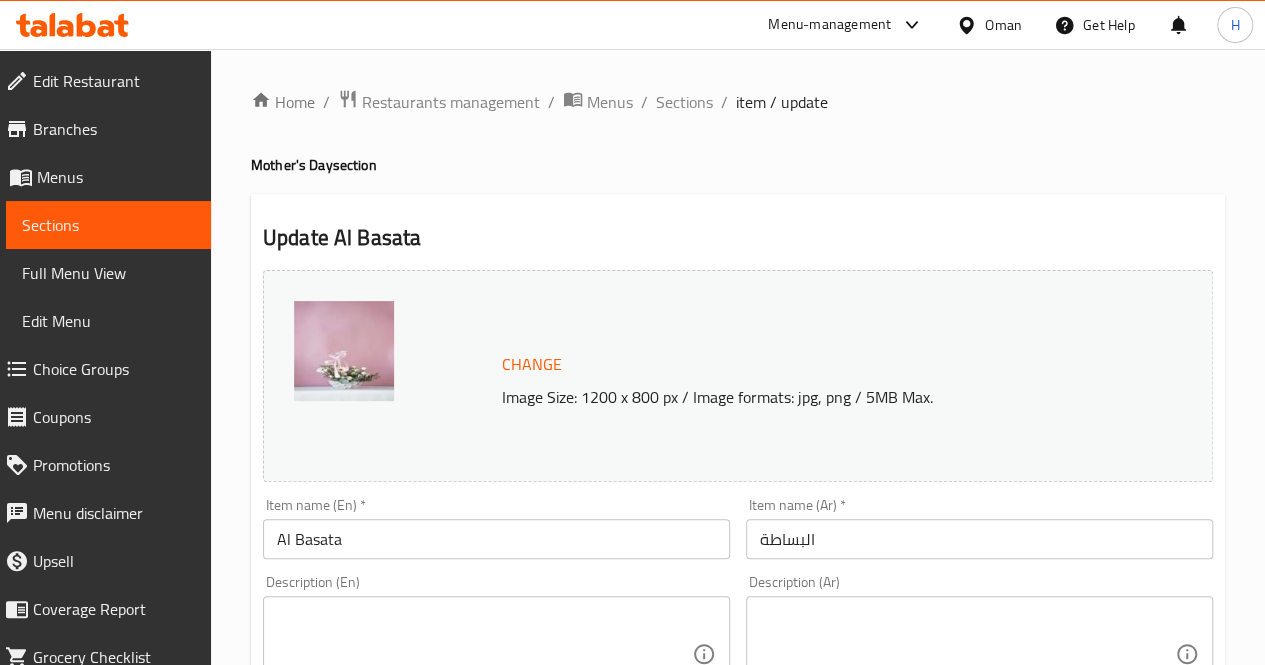 click at bounding box center (484, 654) 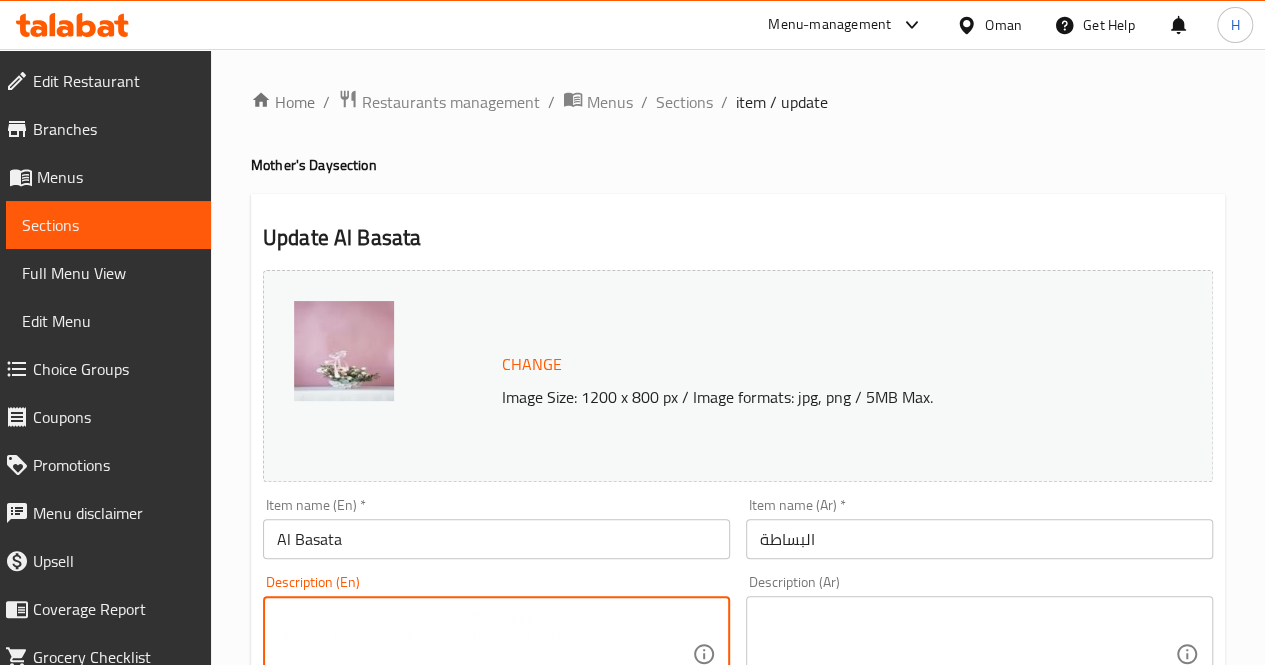 paste on "A delicate and charming arrangement in soft white and green tones, presented in a textured stone-style bowl and adorned with a pink ribbon and a topper,  a thoughtful gift full of love and simplicity.
Includes: White gerberas, lisianthus, limonium, eucalyptus, mom topper in arabic
Approximate dimensions: 30*25 cm" 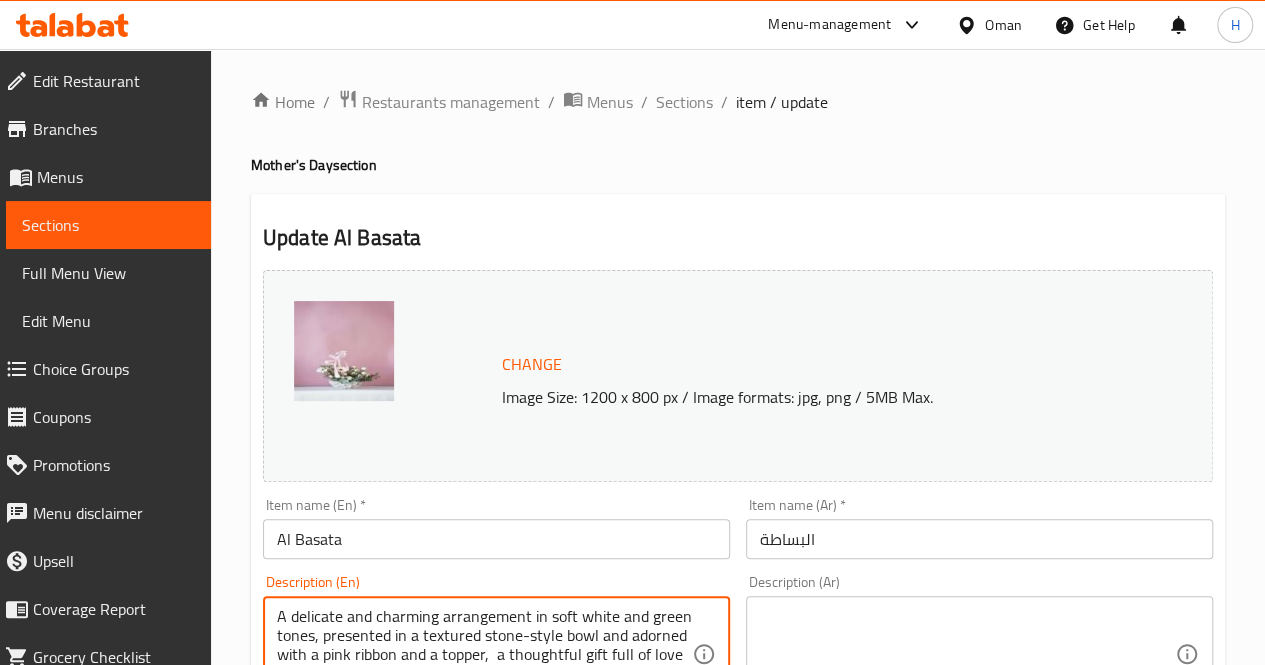 scroll, scrollTop: 36, scrollLeft: 0, axis: vertical 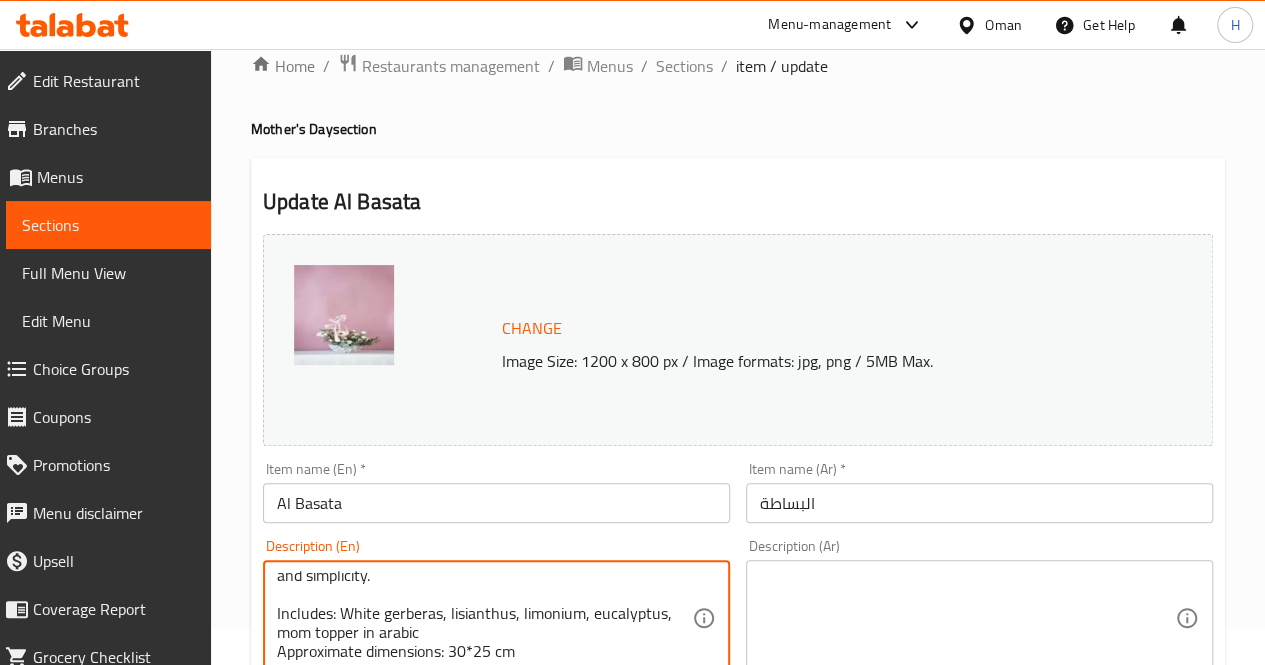 type on "A delicate and charming arrangement in soft white and green tones, presented in a textured stone-style bowl and adorned with a pink ribbon and a topper,  a thoughtful gift full of love and simplicity.
Includes: White gerberas, lisianthus, limonium, eucalyptus, mom topper in arabic
Approximate dimensions: 30*25 cm" 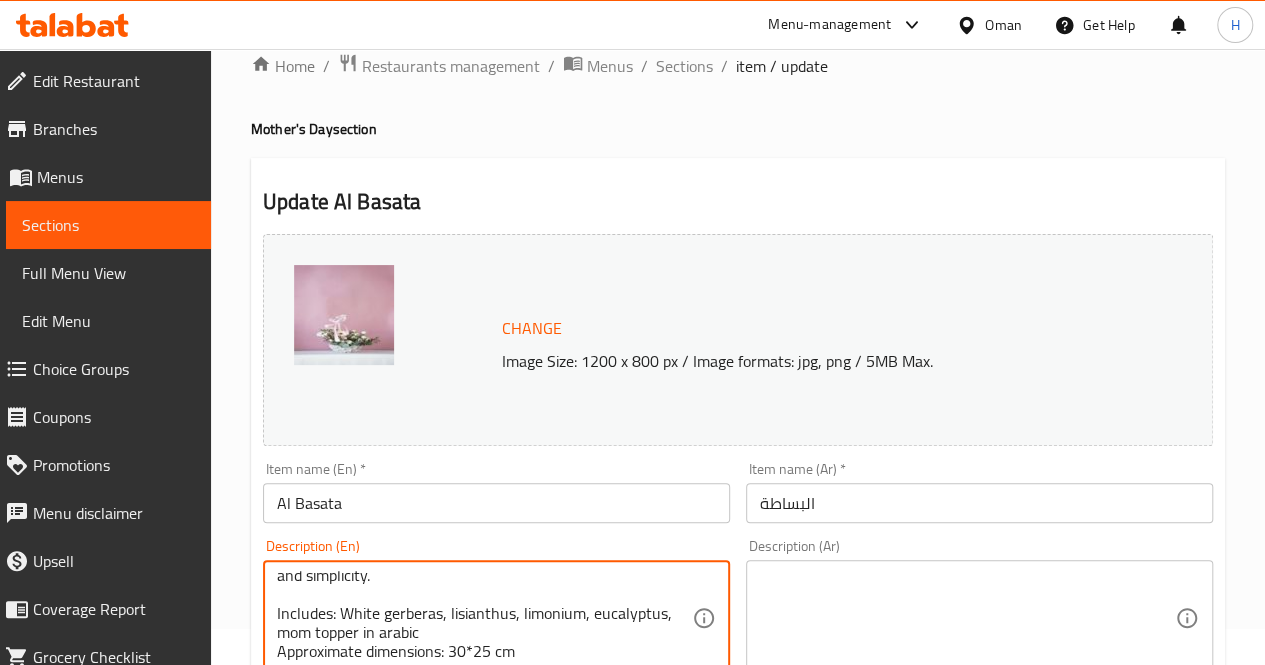click at bounding box center (967, 618) 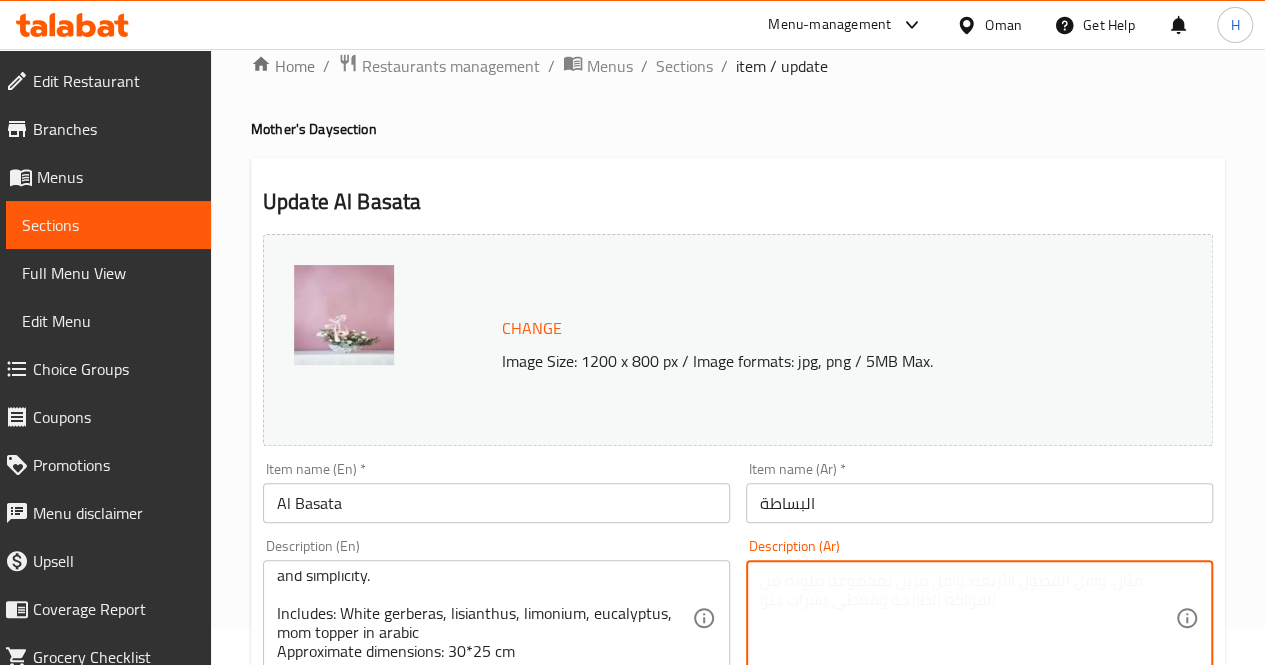 paste on "تنسيق زهري ناعم يجمع بين الأبيض والأخضر في فازة حجرية أنيقة، مزيّن بشريطة وردية وتوبّر أمي هدية رقيقة تعبّر عن الحب ببساطة.
يحتوي على: جربيرا بيضاء، ليزانثس، ليمونيوم، يوكاليبتوس، توبّر أمي
الأبعاد التقريبية: 30*25 سم" 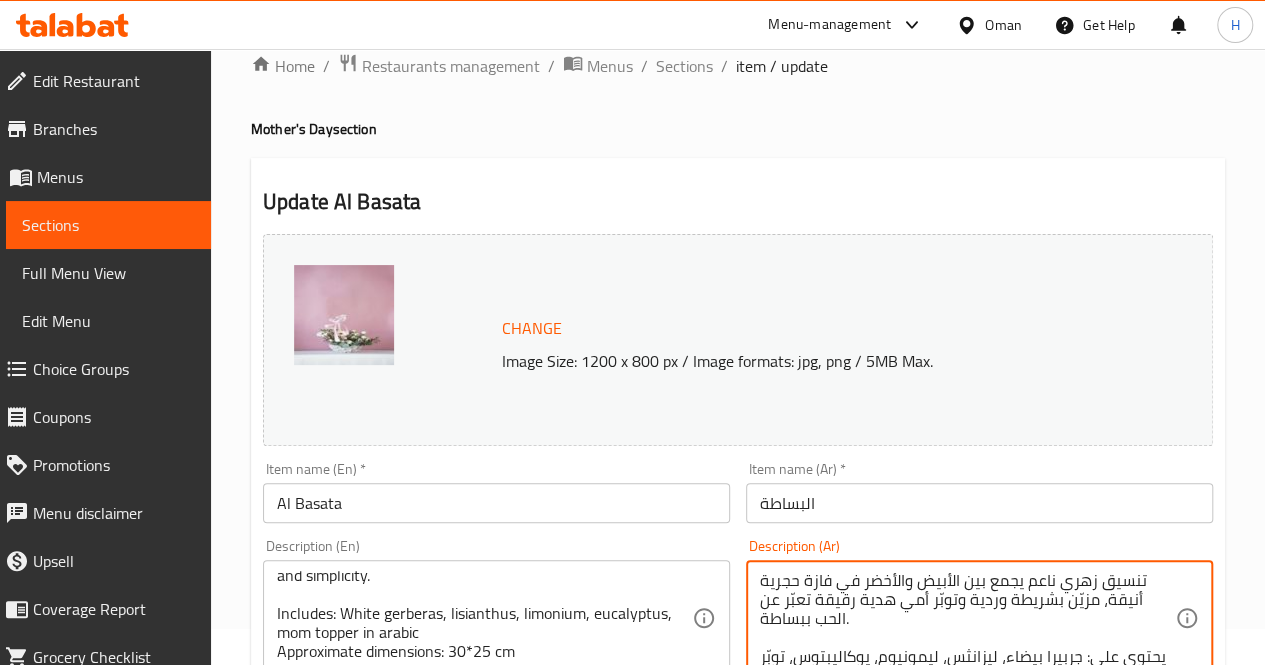 scroll, scrollTop: 56, scrollLeft: 0, axis: vertical 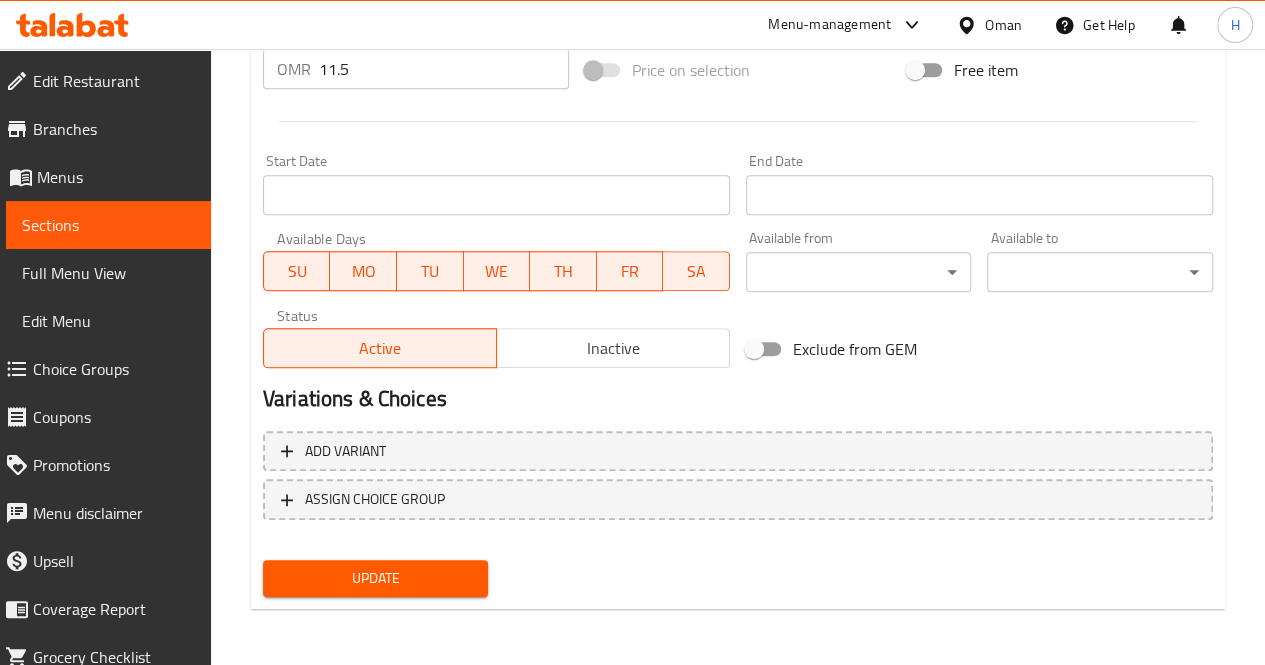 type on "تنسيق زهري ناعم يجمع بين الأبيض والأخضر في فازة حجرية أنيقة، مزيّن بشريطة وردية وتوبّر أمي هدية رقيقة تعبّر عن الحب ببساطة.
يحتوي على: جربيرا بيضاء، ليزانثس، ليمونيوم، يوكاليبتوس، توبّر أمي
الأبعاد التقريبية: 30*25 سم" 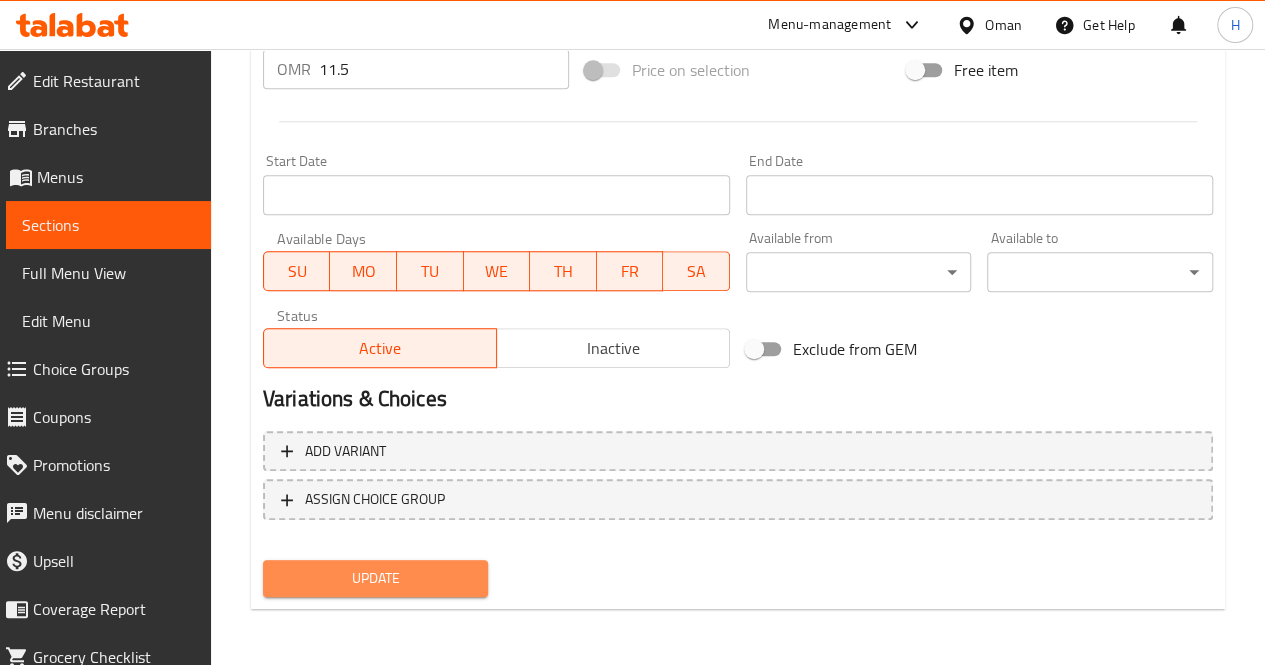 click on "Update" at bounding box center (376, 578) 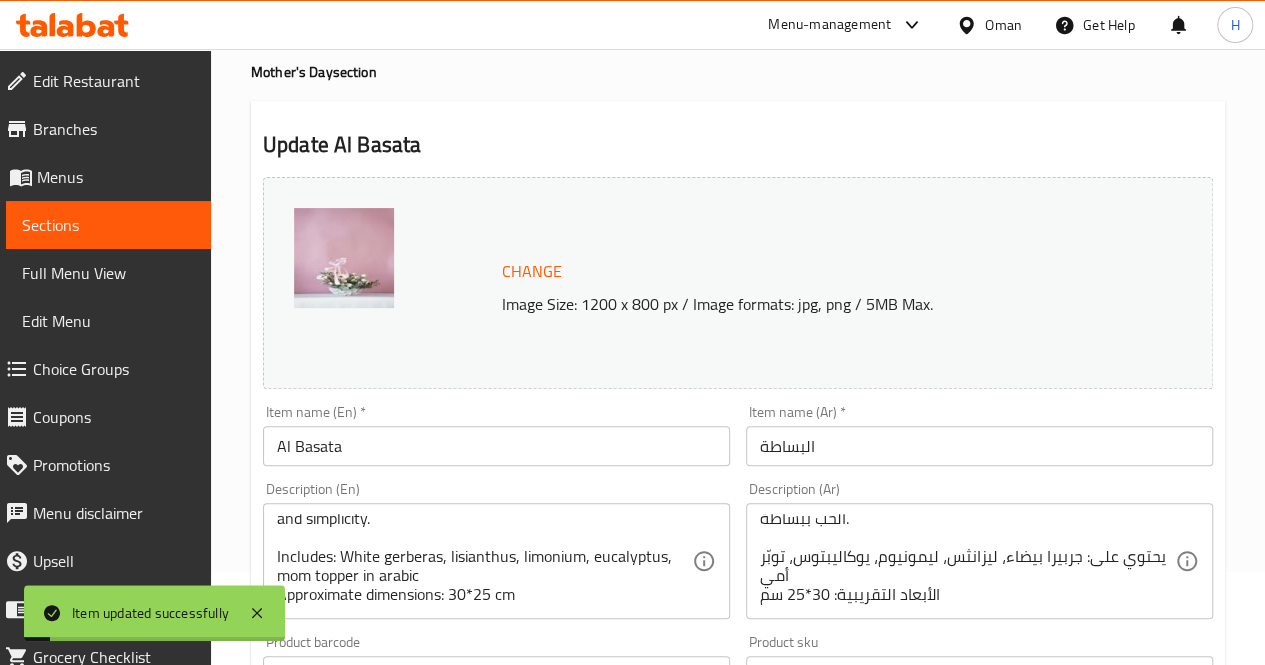 scroll, scrollTop: 84, scrollLeft: 0, axis: vertical 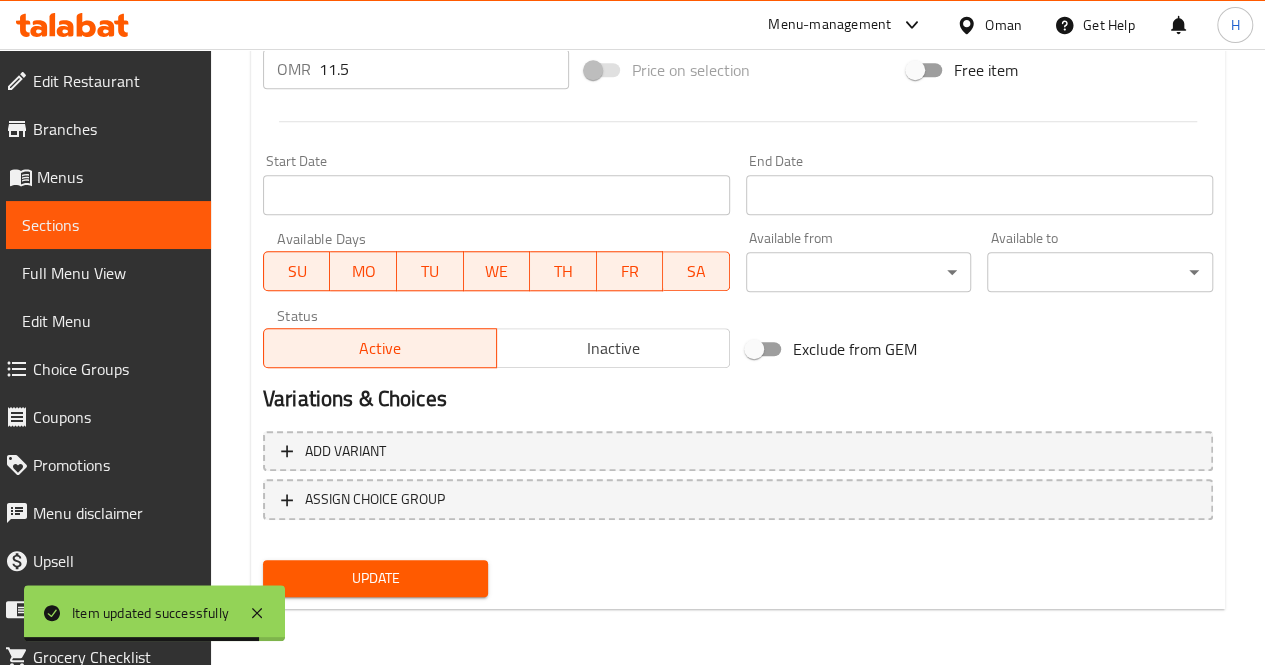 click on "Update" at bounding box center (376, 578) 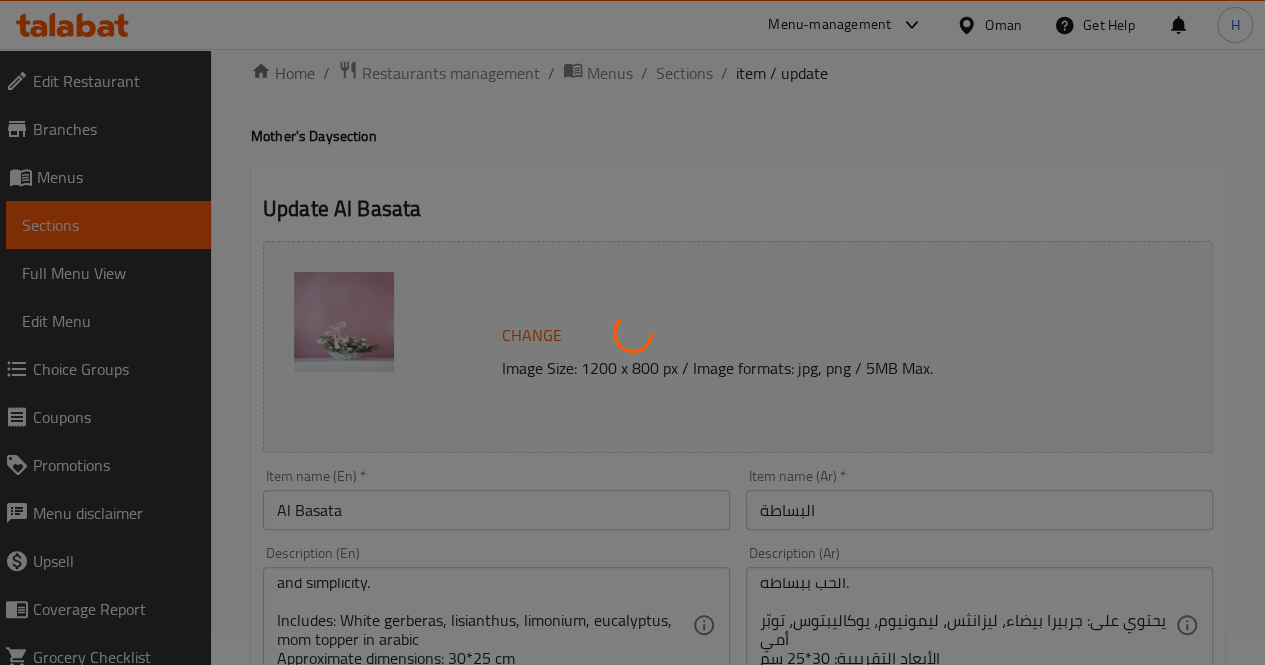 scroll, scrollTop: 0, scrollLeft: 0, axis: both 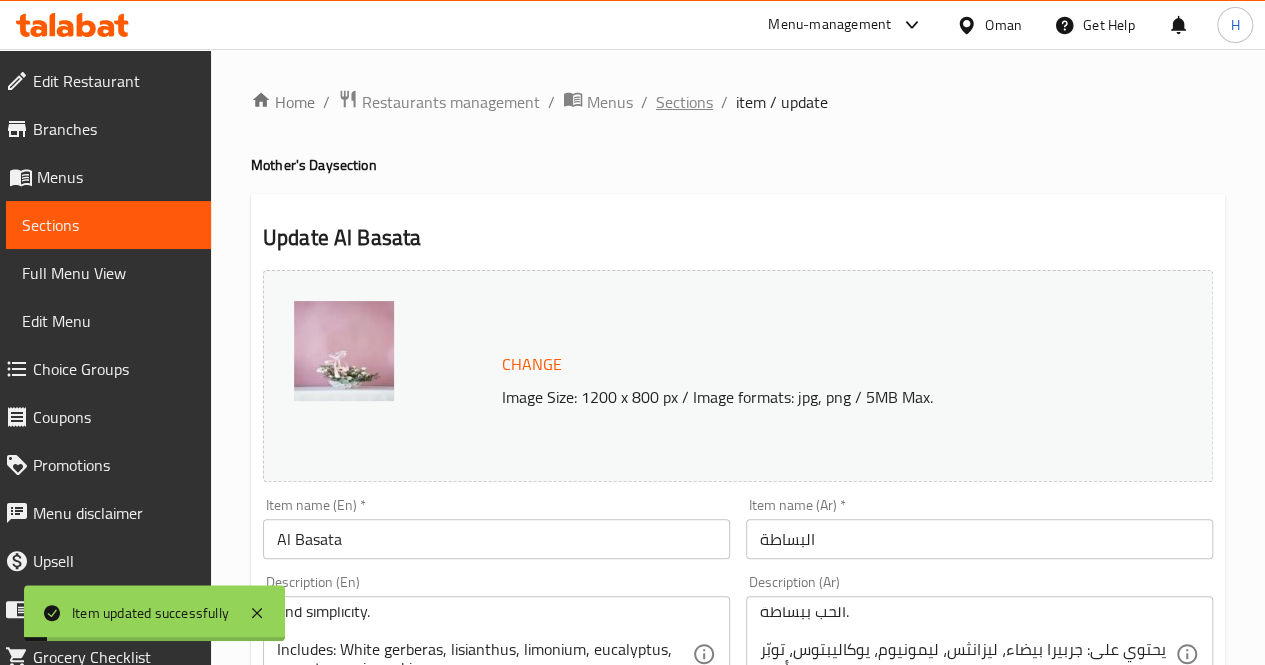 click on "Sections" at bounding box center [684, 102] 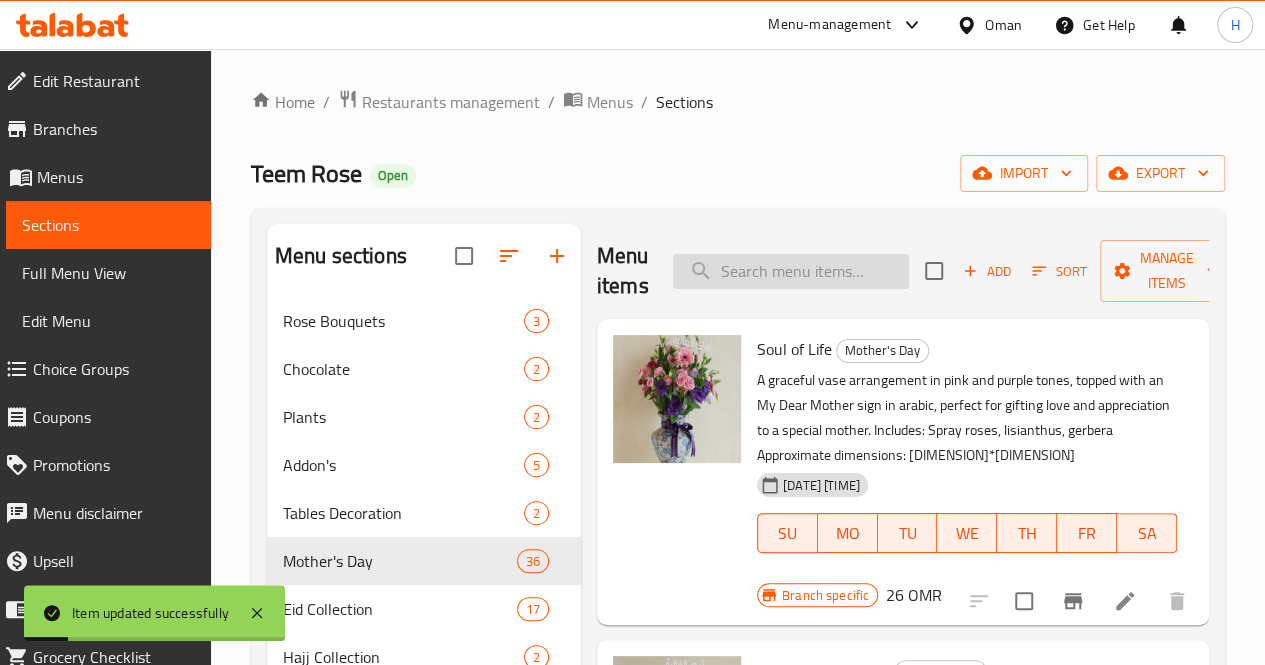 click at bounding box center [791, 271] 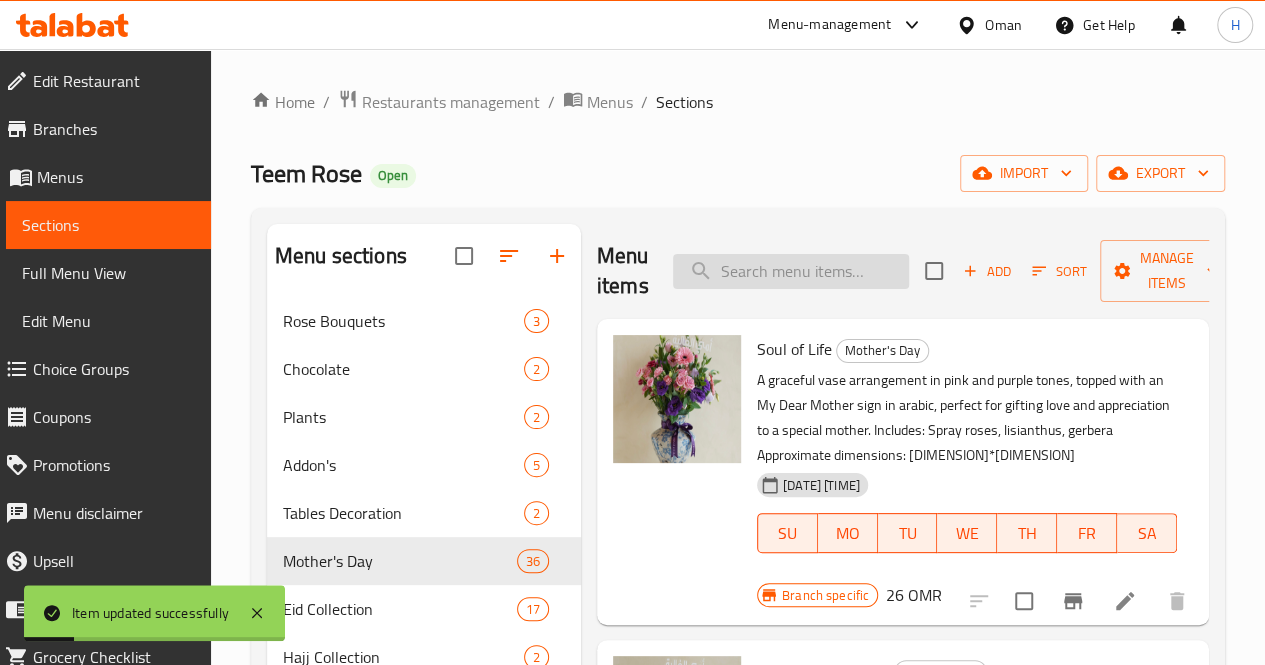 click at bounding box center (791, 271) 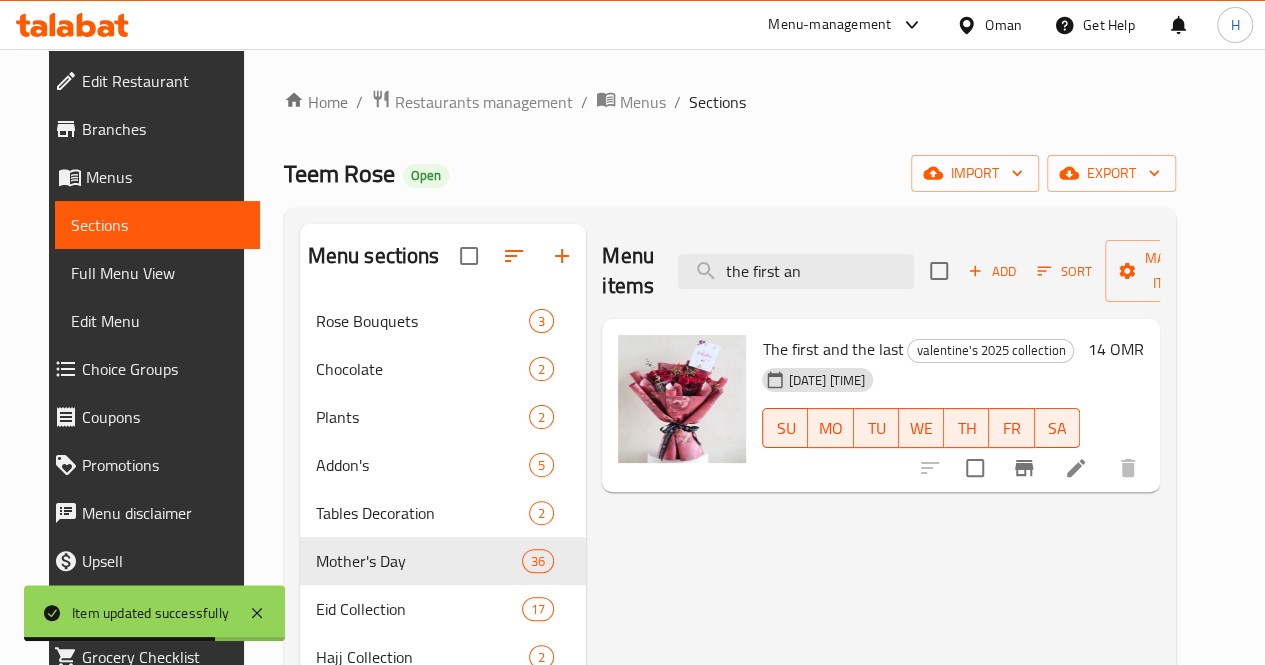 type on "the first an" 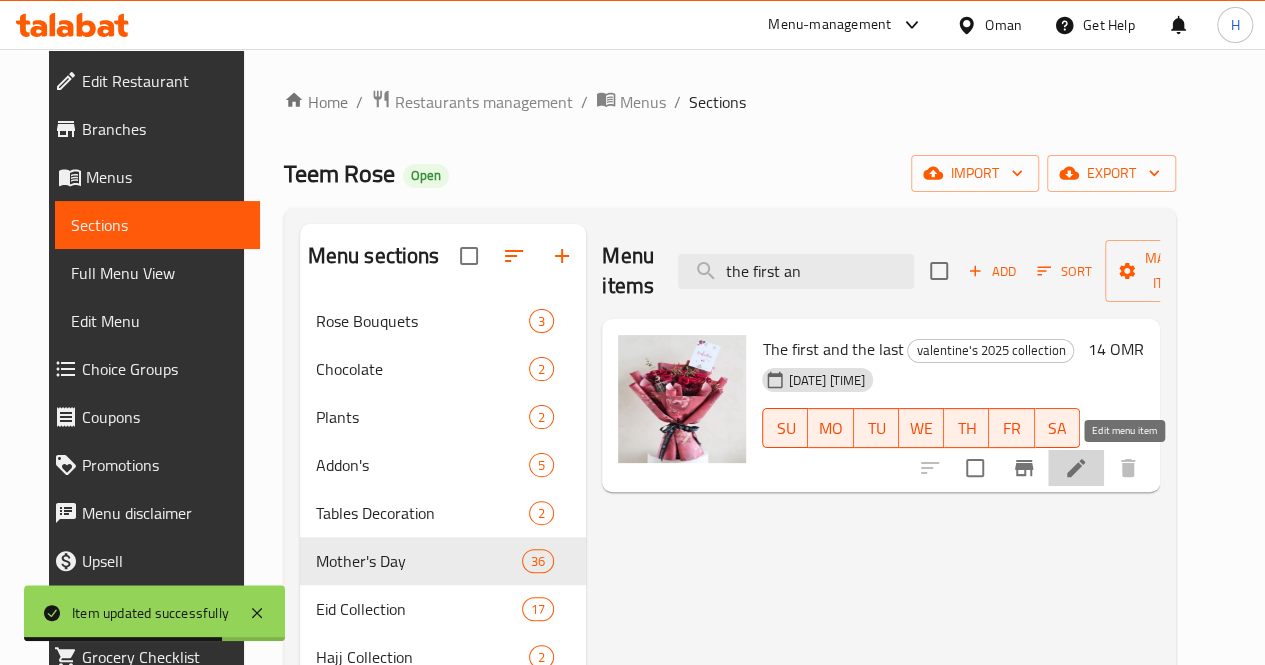 click 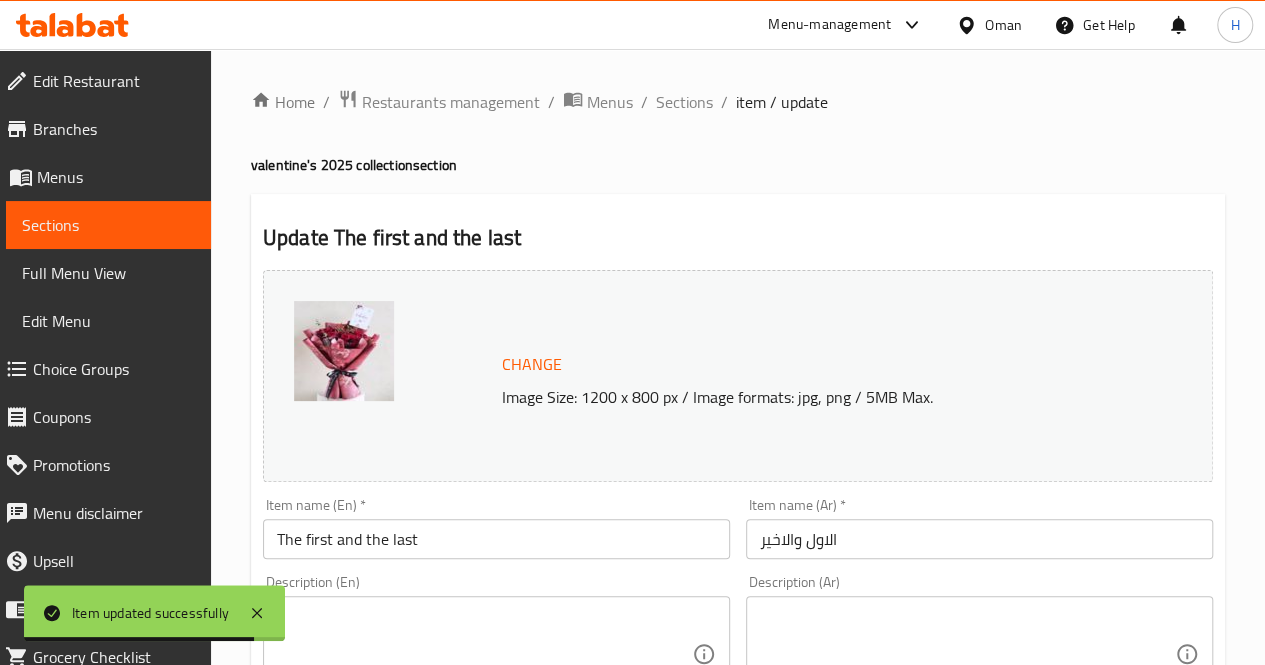 scroll, scrollTop: 87, scrollLeft: 0, axis: vertical 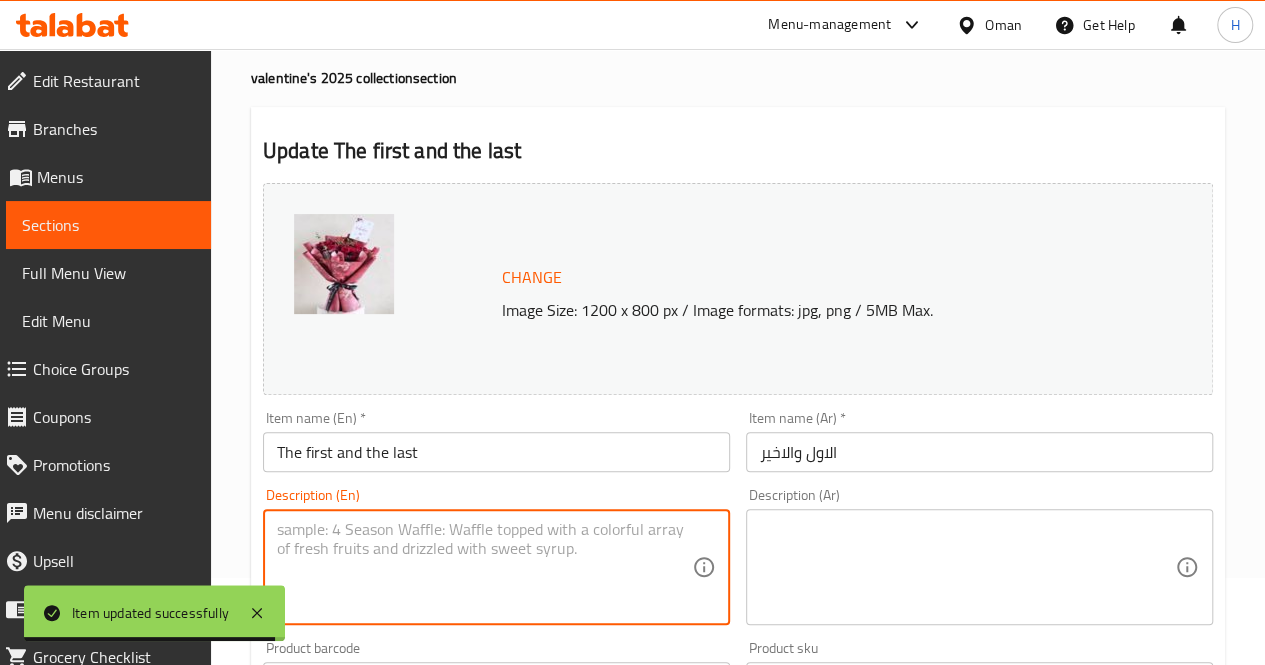click at bounding box center [484, 567] 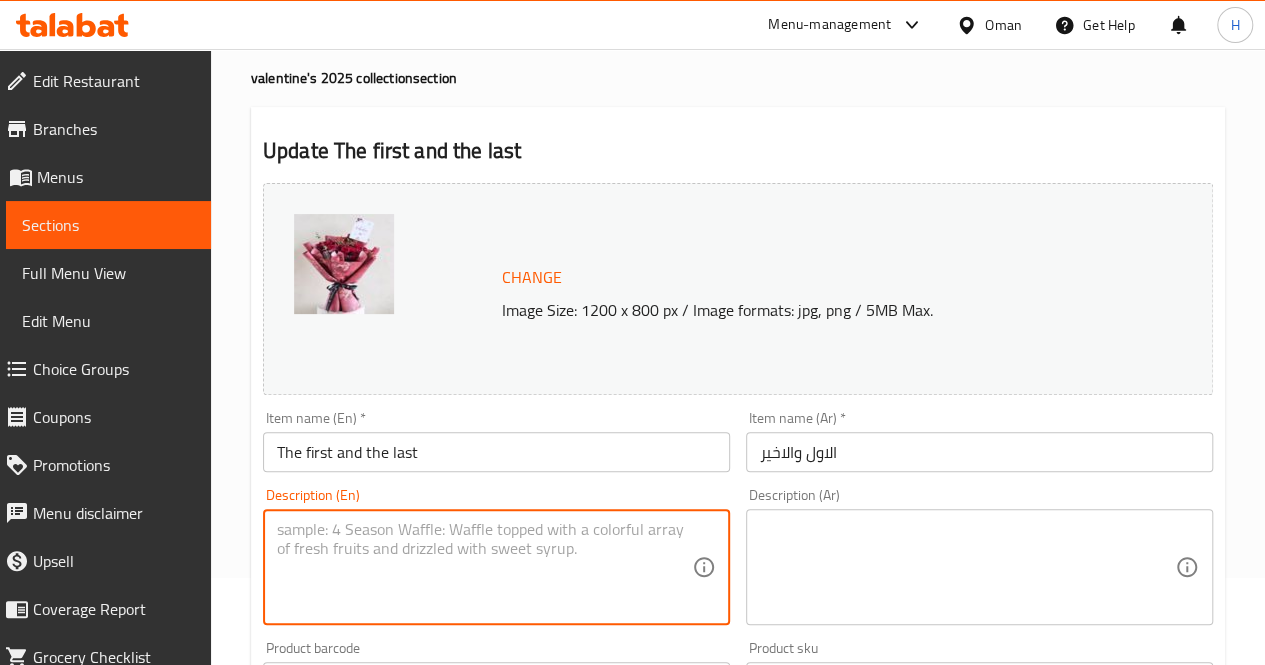 paste on "A romantic bouquet of deep red blooms, perfect for Valentine's Day or expressing heartfelt love and devotion.
Includes: Red roses, red carnations, eucalyptus, filler stems
Approximate dimensions: 40*30 cm" 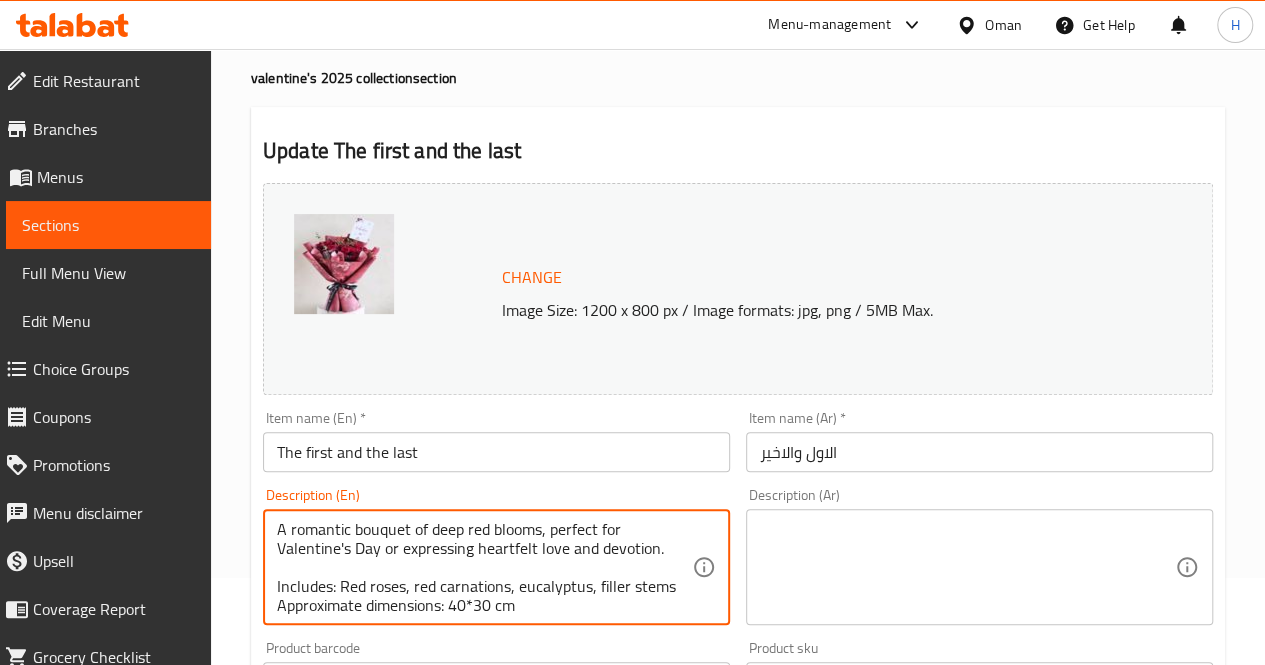 scroll, scrollTop: 4, scrollLeft: 0, axis: vertical 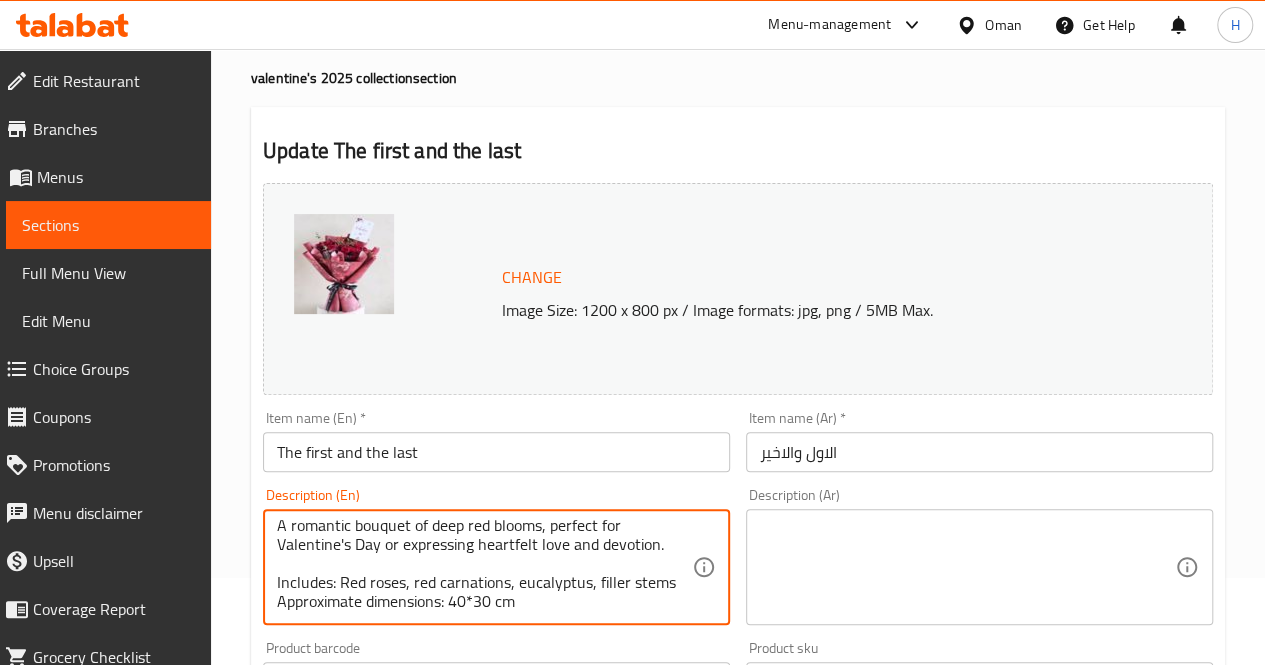 type on "A romantic bouquet of deep red blooms, perfect for Valentine's Day or expressing heartfelt love and devotion.
Includes: Red roses, red carnations, eucalyptus, filler stems
Approximate dimensions: 40*30 cm" 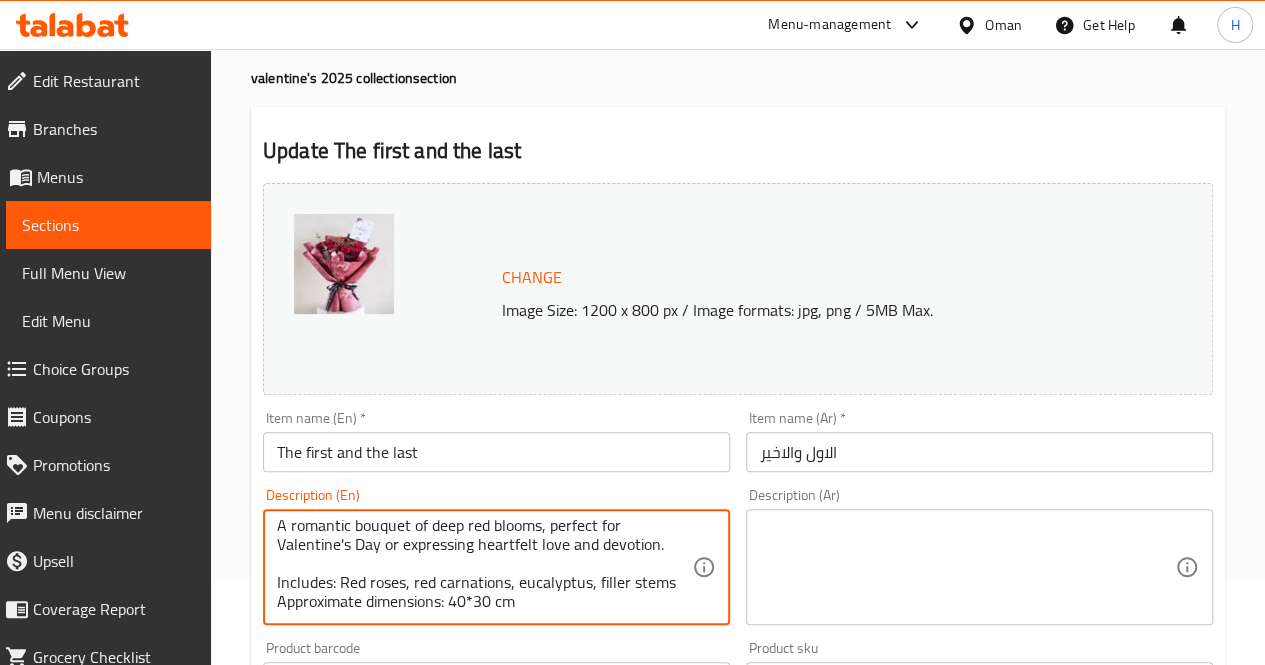 click at bounding box center [967, 567] 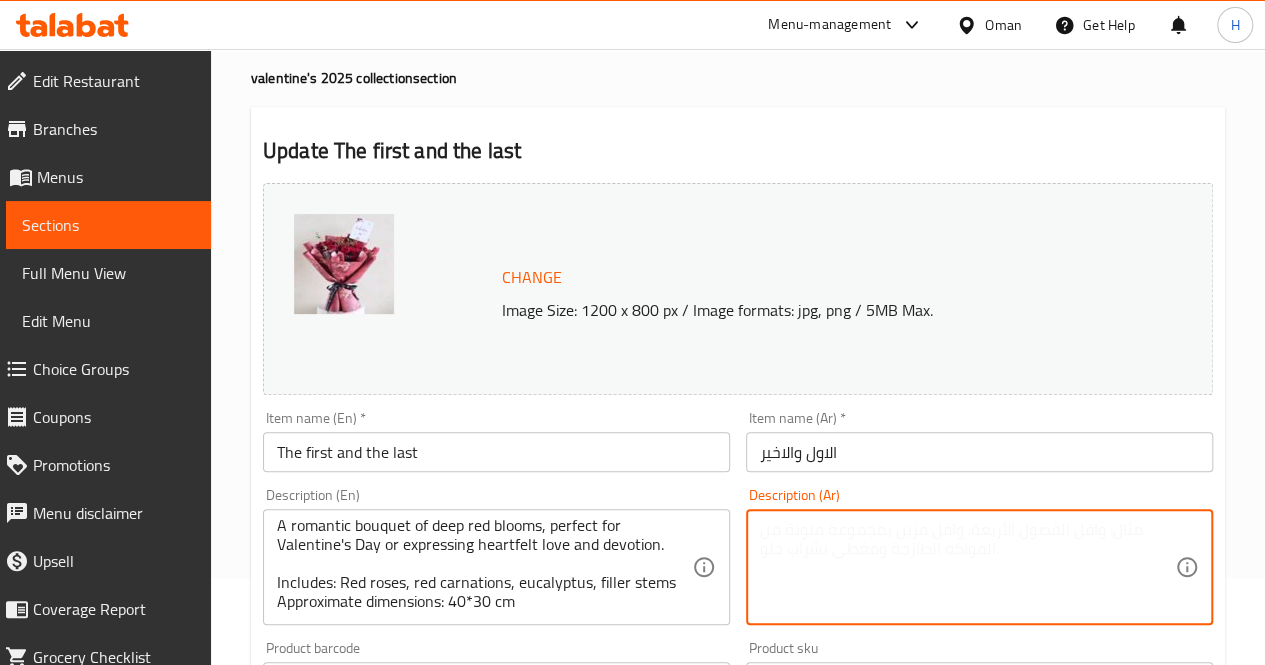 paste on "باقة رومانسية من الزهور الحمراء العميقة، مثالية لعيد الحب أو للتعبير عن مشاعر الحب الصادقة والدائمة.
يحتوي على: ورد أحمر، قرنفل أحمر، يوكاليبتوس، فروع حشو
الأبعاد التقريبية: 40*30 سم" 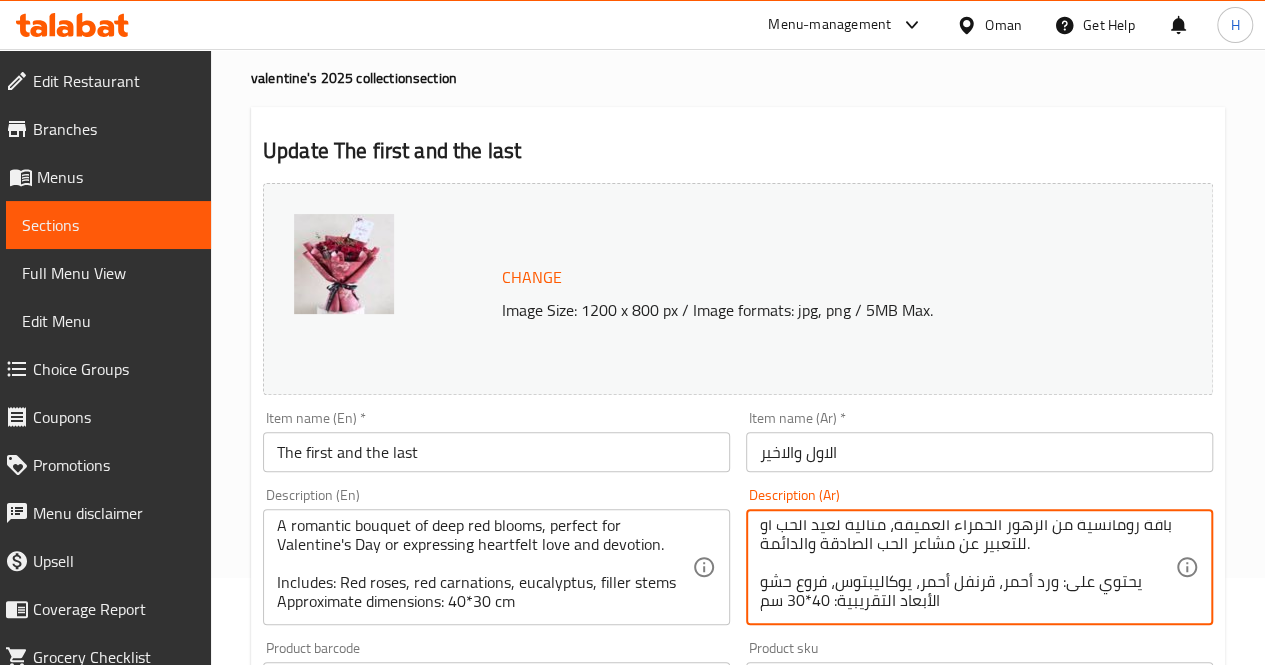 scroll, scrollTop: 0, scrollLeft: 0, axis: both 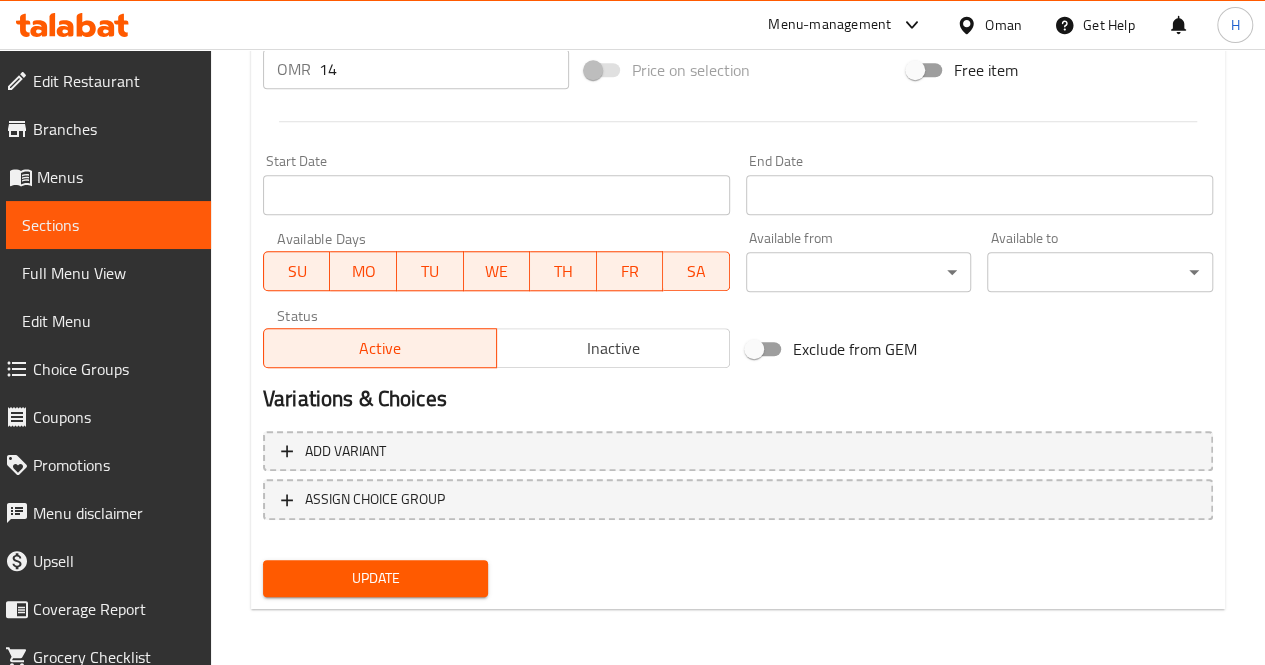 type on "باقة رومانسية من الزهور الحمراء العميقة، مثالية لعيد الحب أو للتعبير عن مشاعر الحب الصادقة والدائمة.
يحتوي على: ورد أحمر، قرنفل أحمر، يوكاليبتوس، فروع حشو
الأبعاد التقريبية: 40*30 سم" 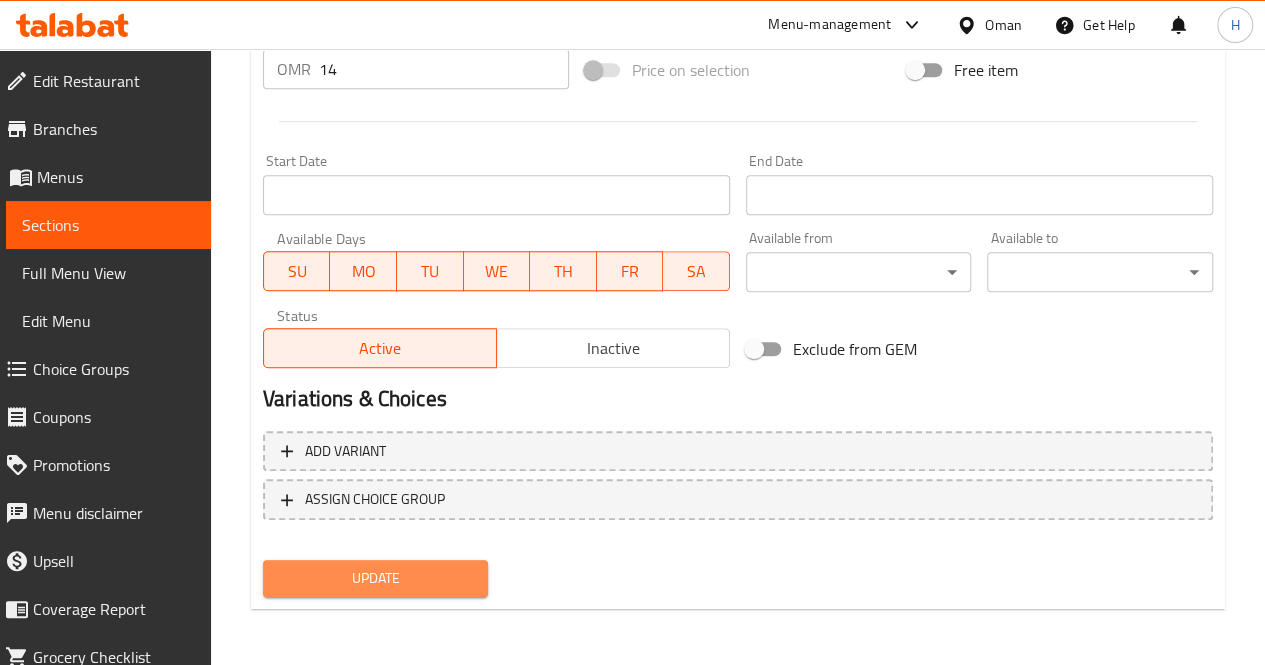 click on "Update" at bounding box center (376, 578) 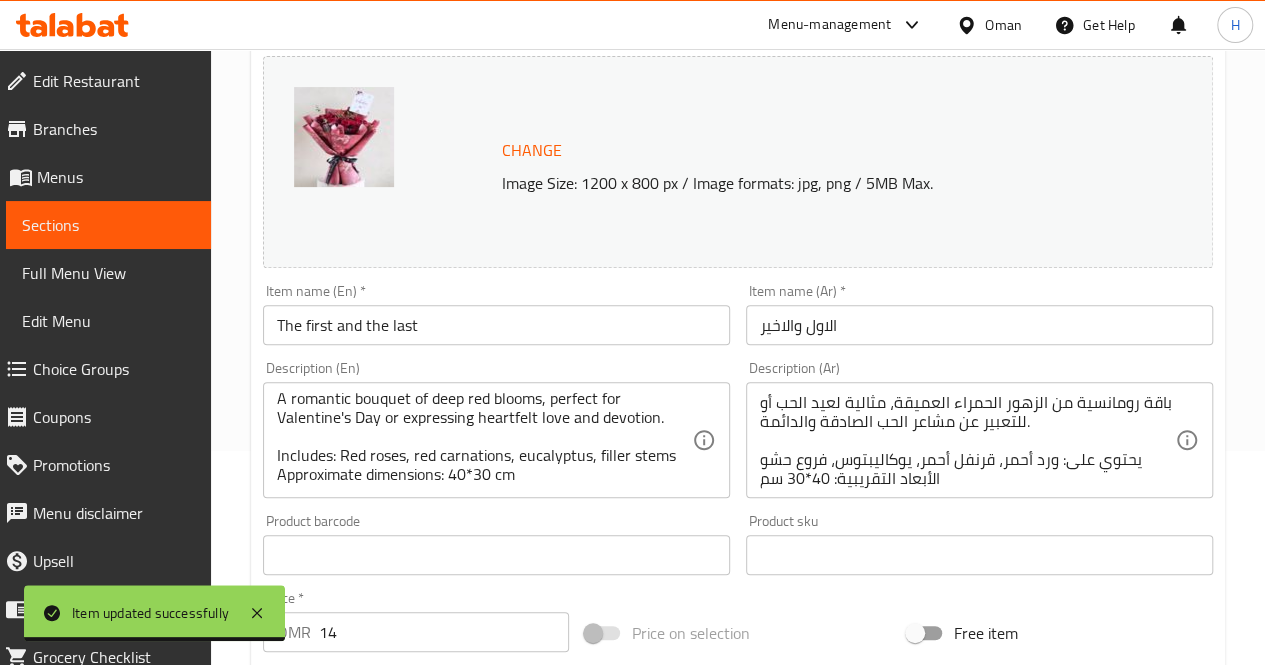 scroll, scrollTop: 0, scrollLeft: 0, axis: both 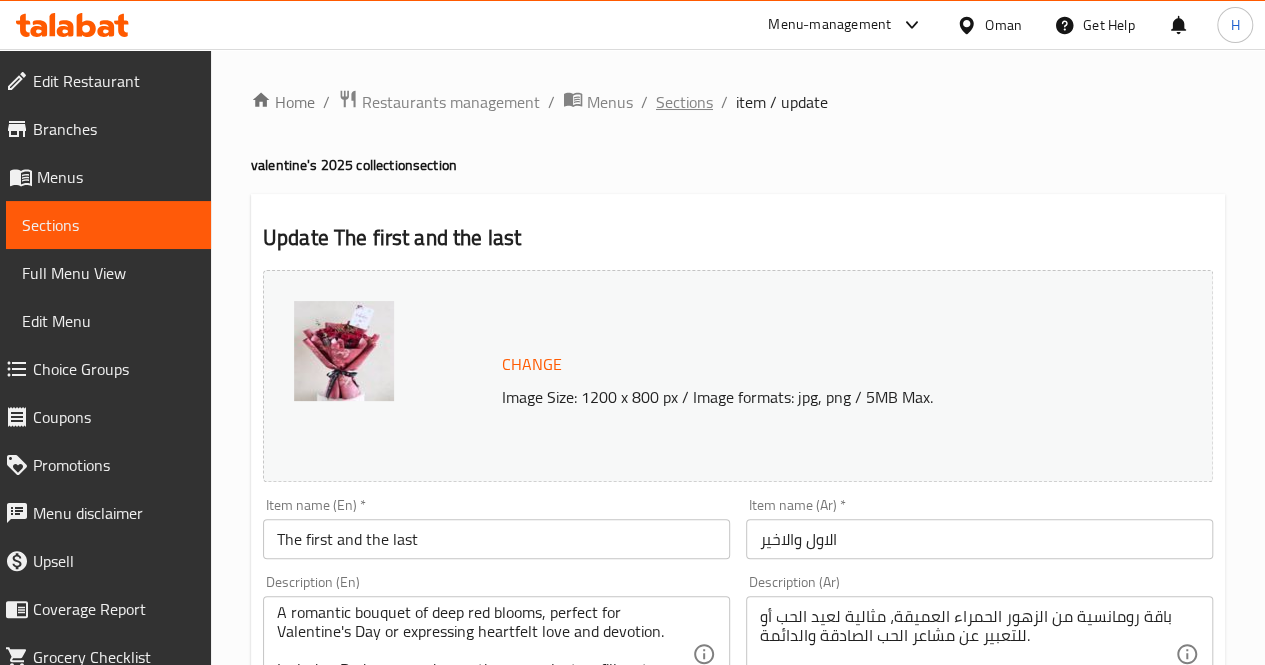 click on "Sections" at bounding box center [684, 102] 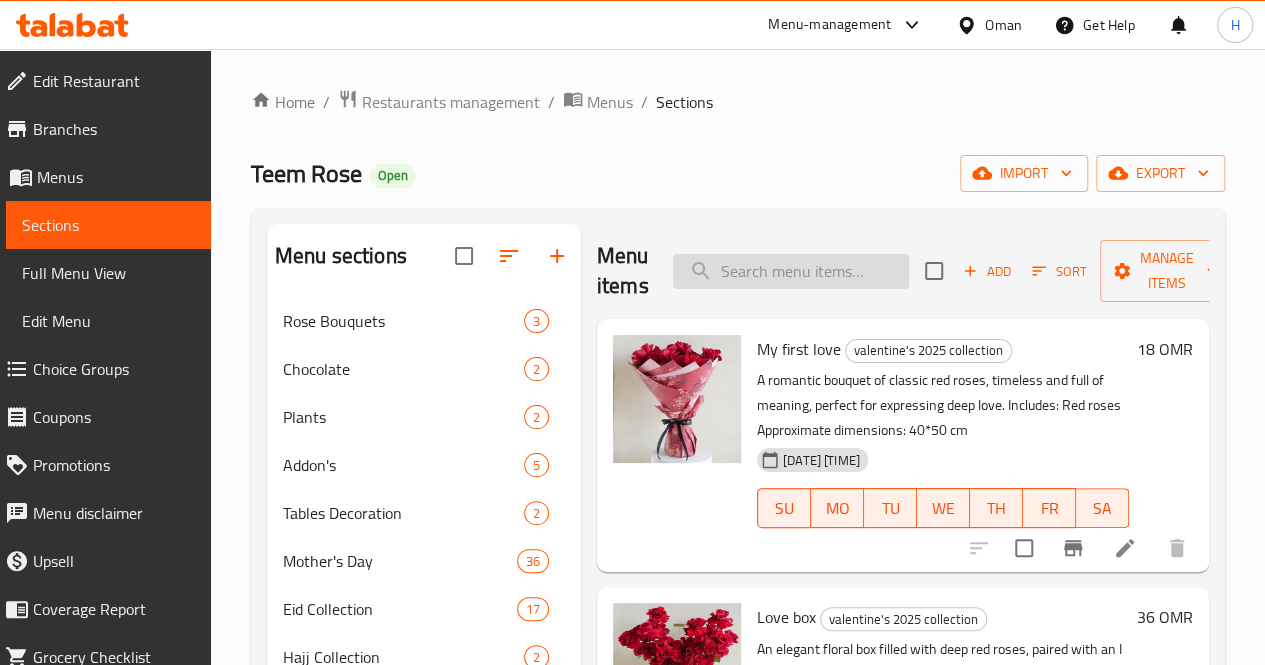 click at bounding box center [791, 271] 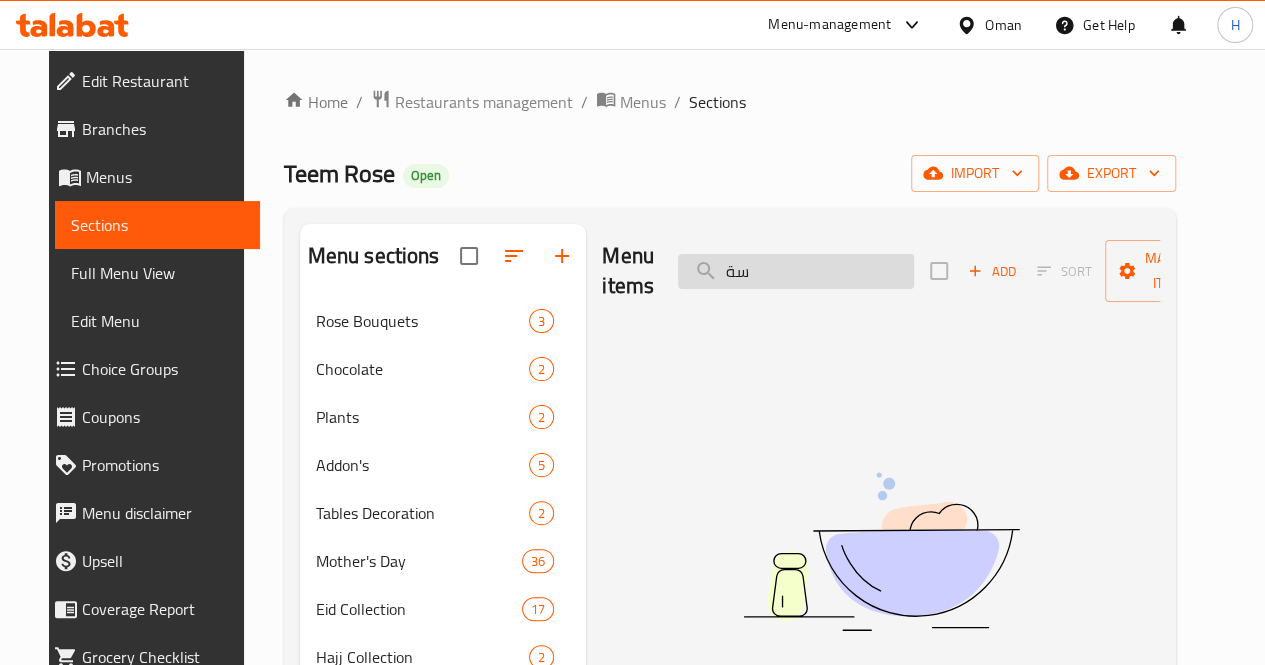 type on "س" 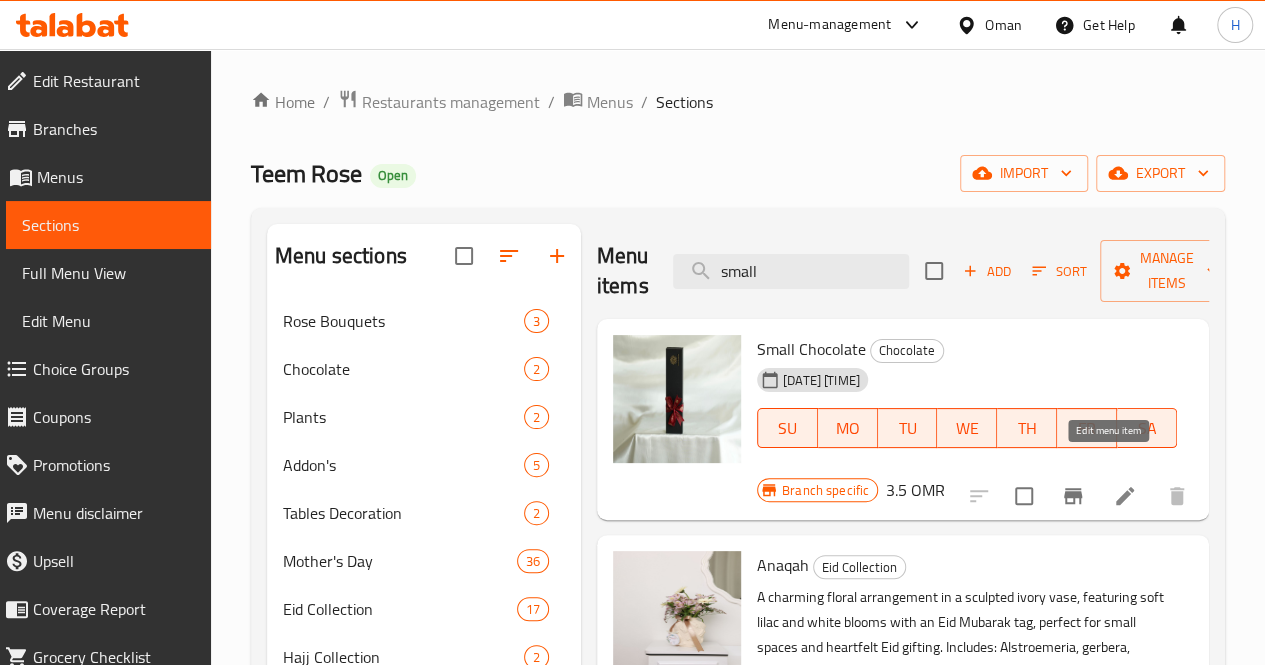 type on "small" 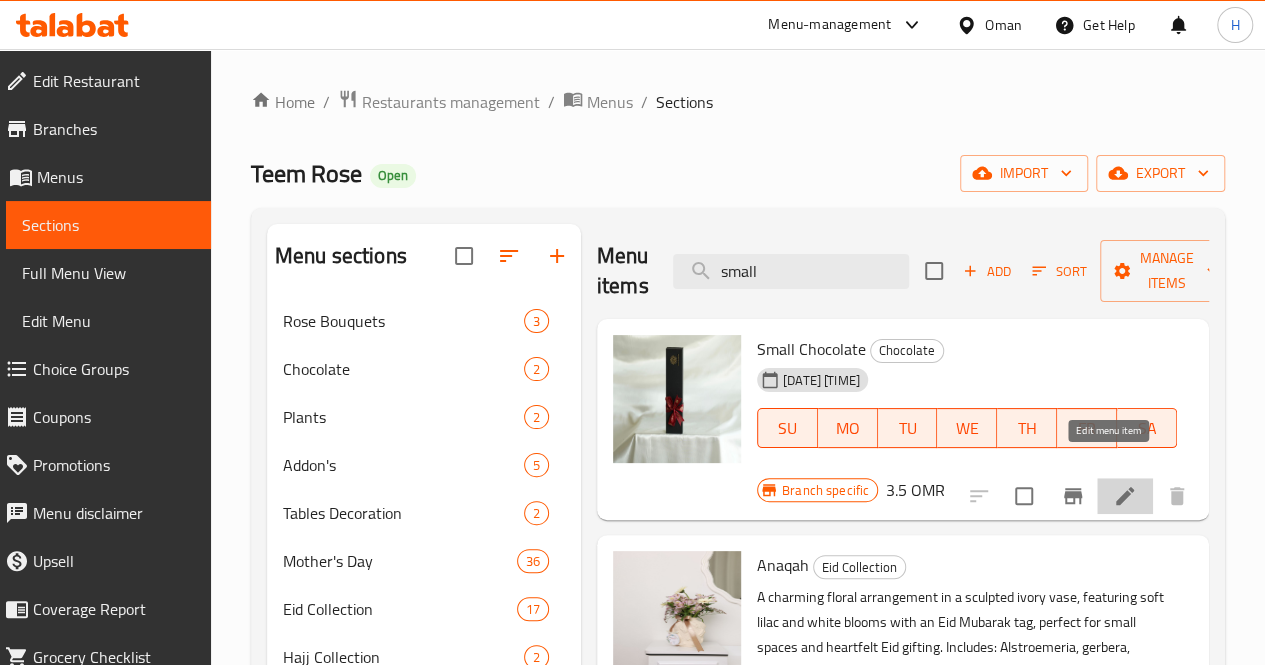 click 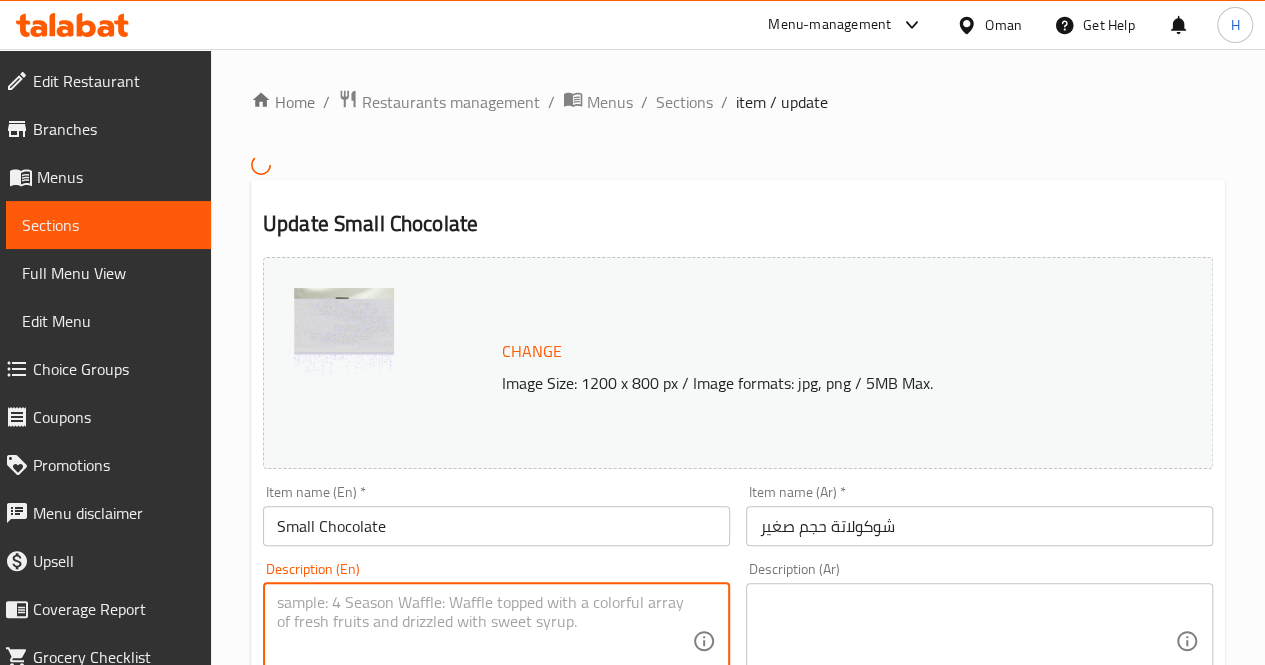 click at bounding box center (484, 640) 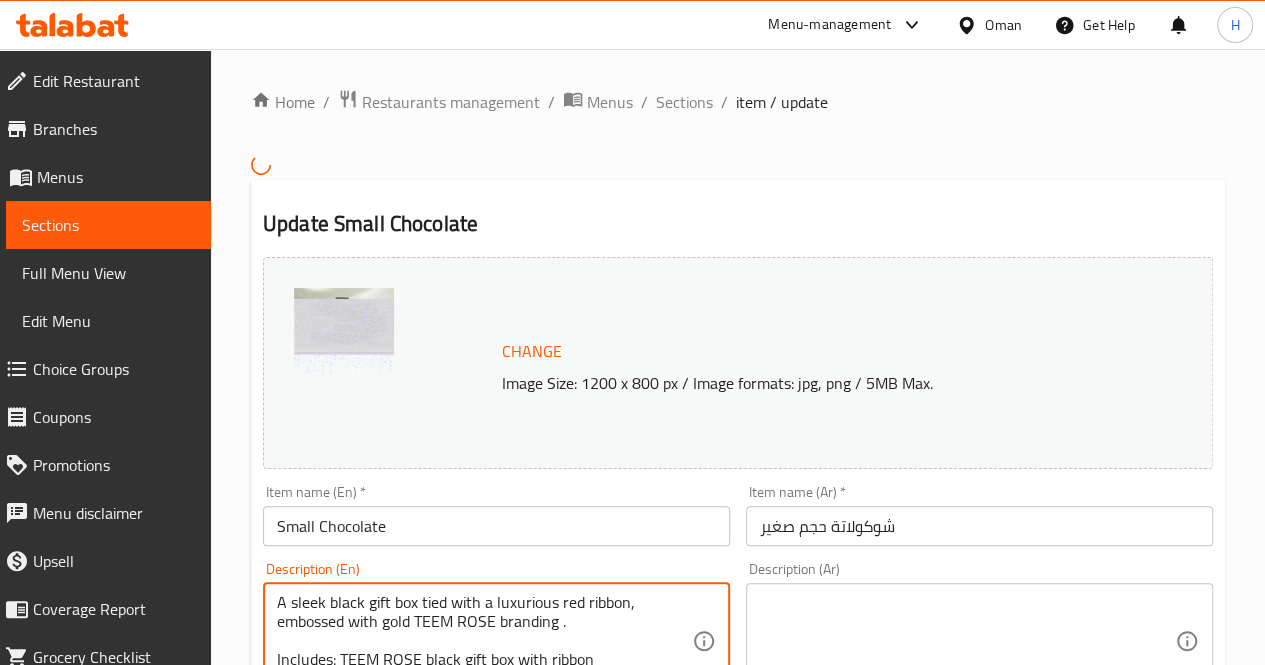scroll, scrollTop: 23, scrollLeft: 0, axis: vertical 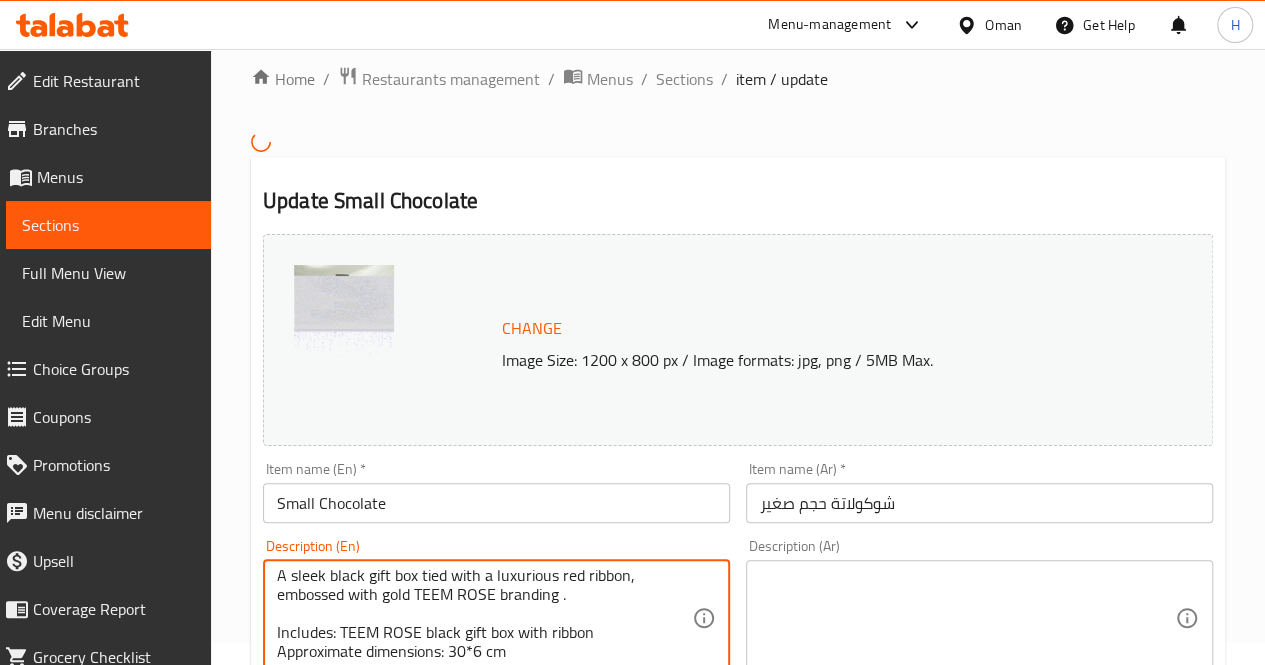 type on "A sleek black gift box tied with a luxurious red ribbon, embossed with gold TEEM ROSE branding .
Includes: TEEM ROSE black gift box with ribbon
Approximate dimensions: 30*6 cm" 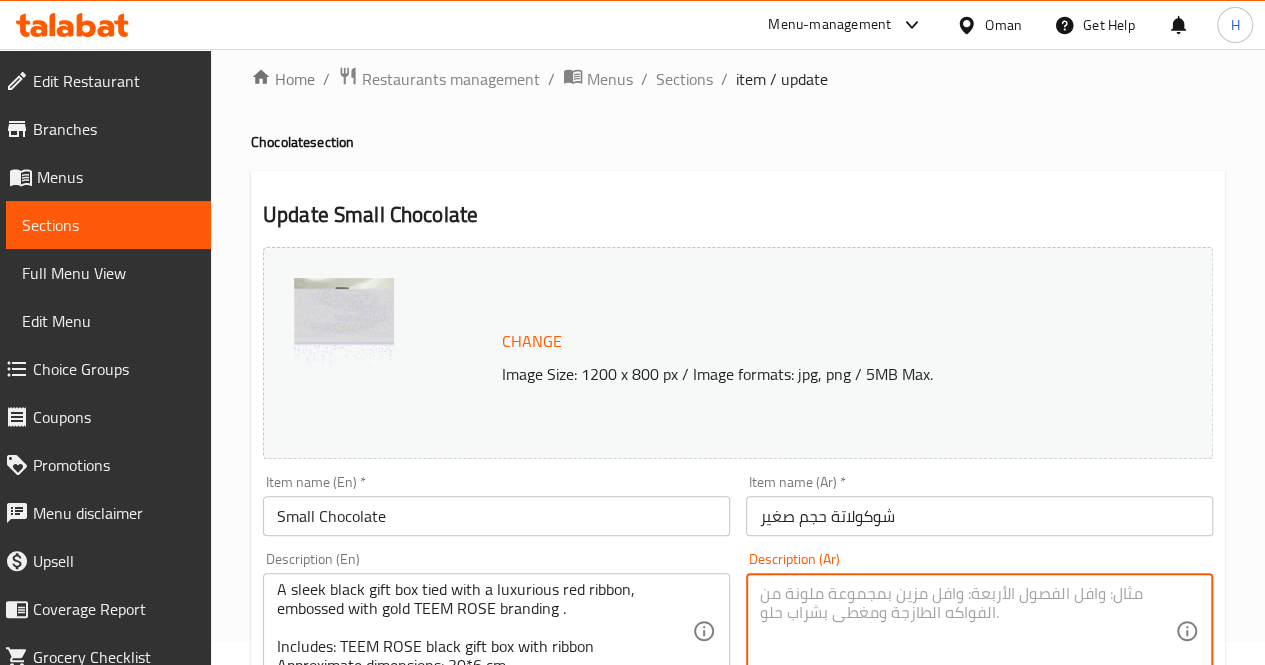 click at bounding box center (967, 631) 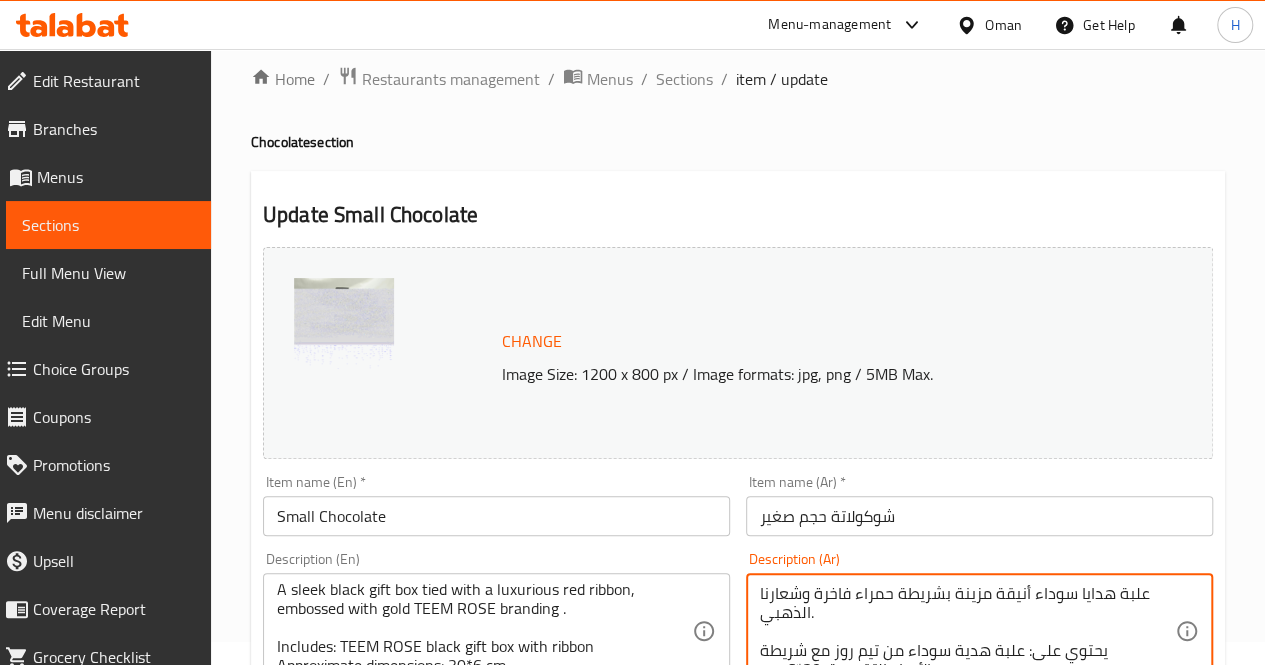 scroll, scrollTop: 38, scrollLeft: 0, axis: vertical 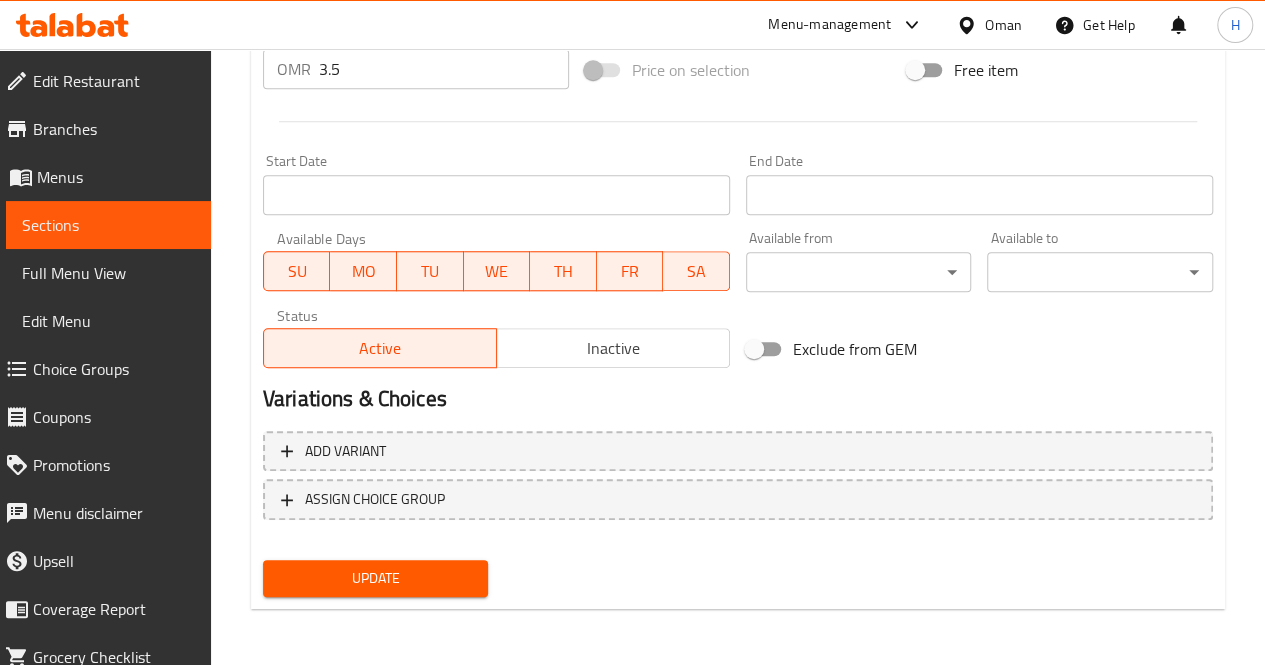 type on "علبة هدايا سوداء أنيقة مزينة بشريطة حمراء فاخرة وشعارنا الذهبي.
يحتوي على: علبة هدية سوداء من تيم روز مع شريطة
الأبعاد التقريبية: 30*6 سم" 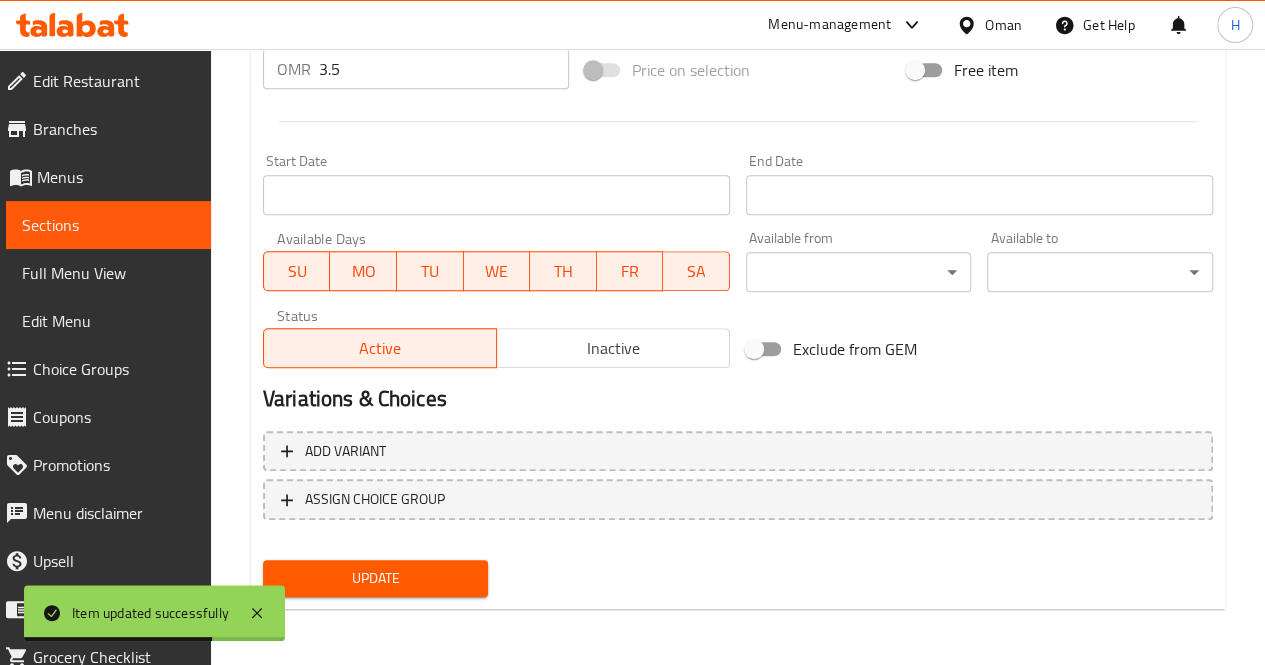 scroll, scrollTop: 0, scrollLeft: 0, axis: both 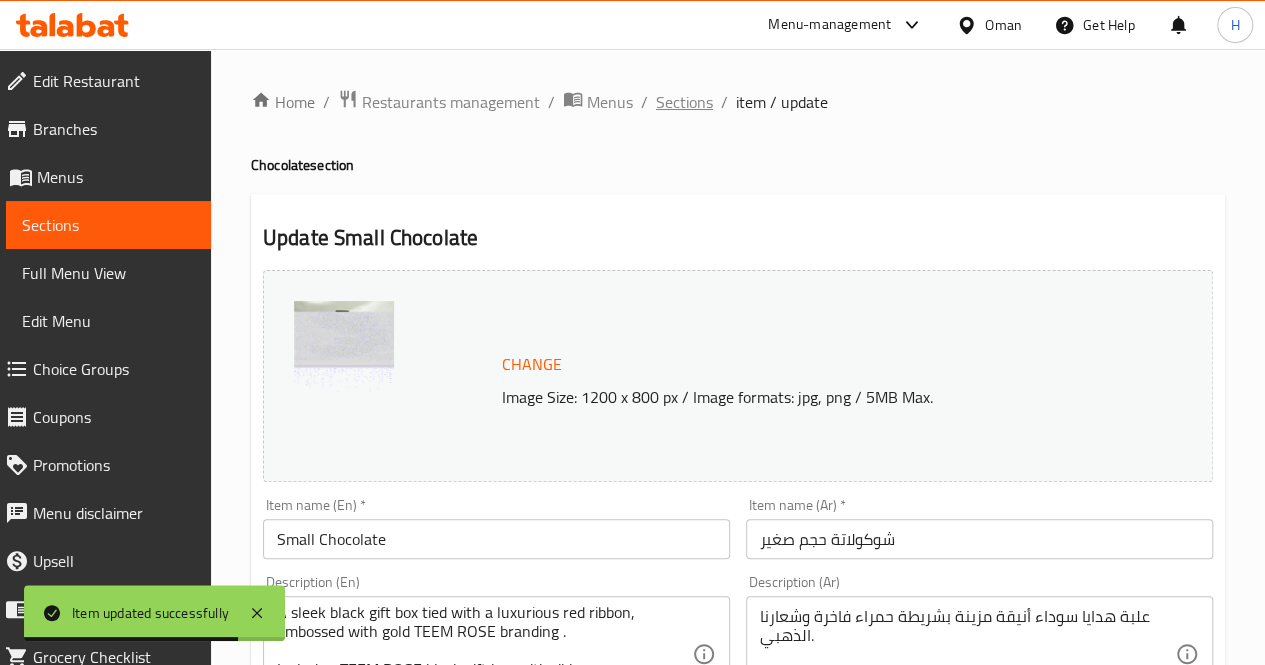 click on "Sections" at bounding box center (684, 102) 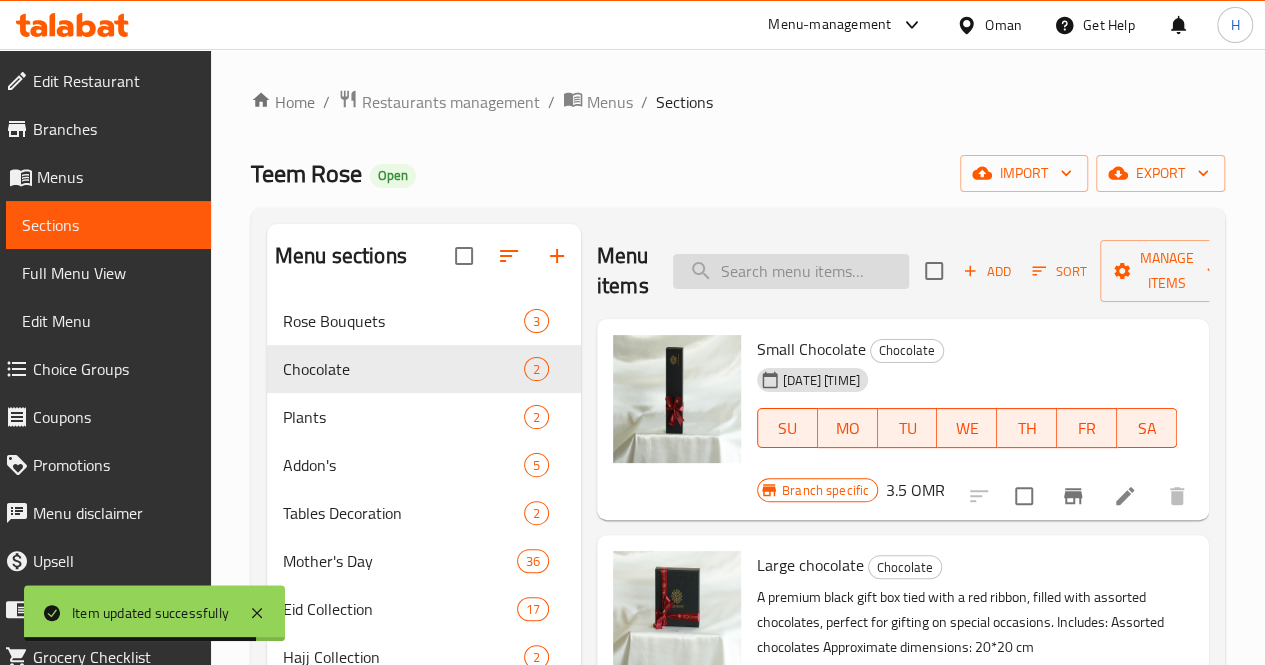 click at bounding box center (791, 271) 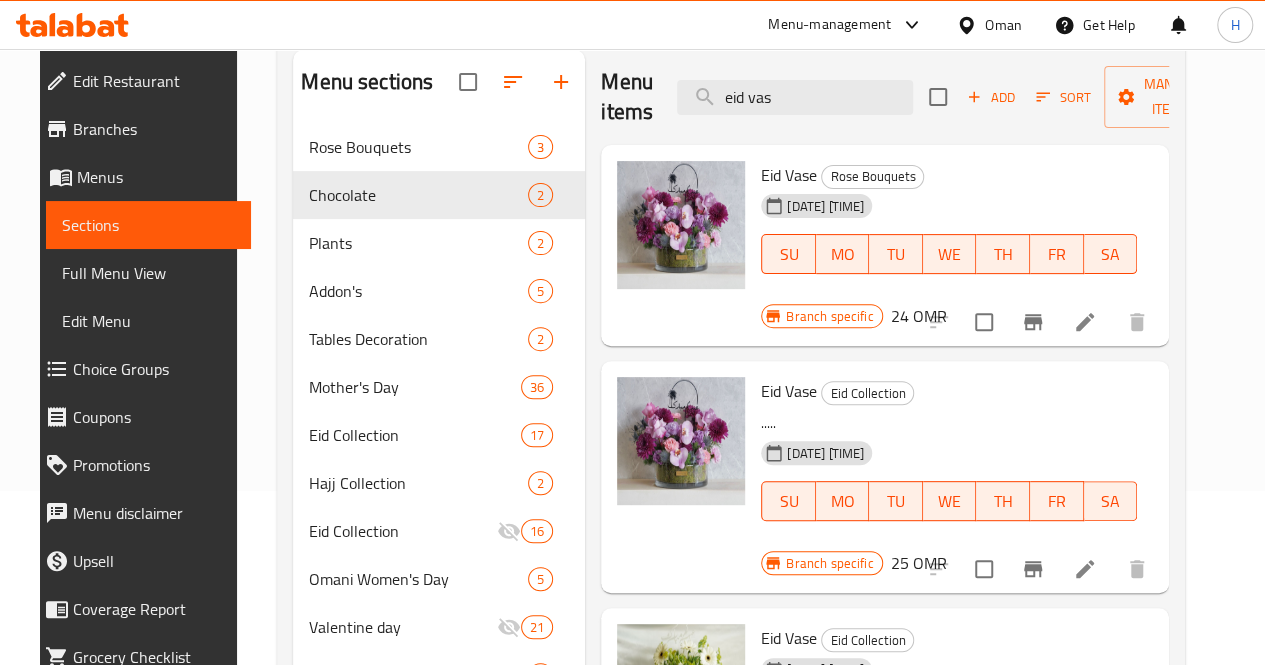 scroll, scrollTop: 175, scrollLeft: 0, axis: vertical 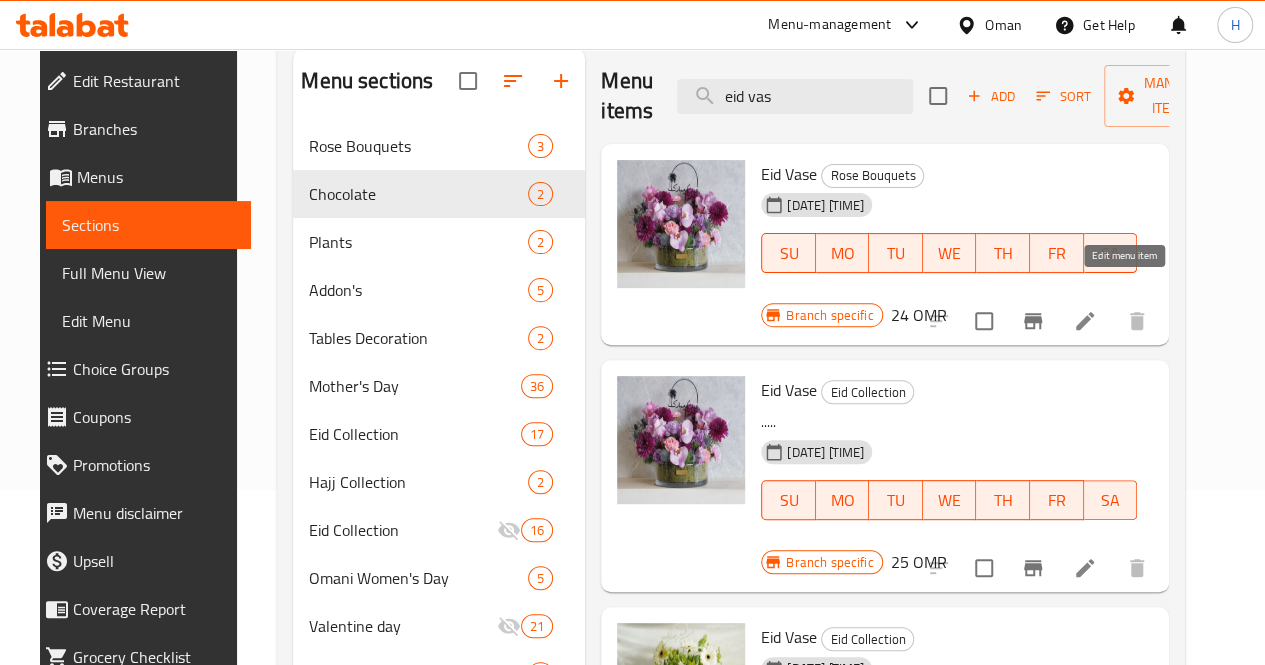 type on "eid vas" 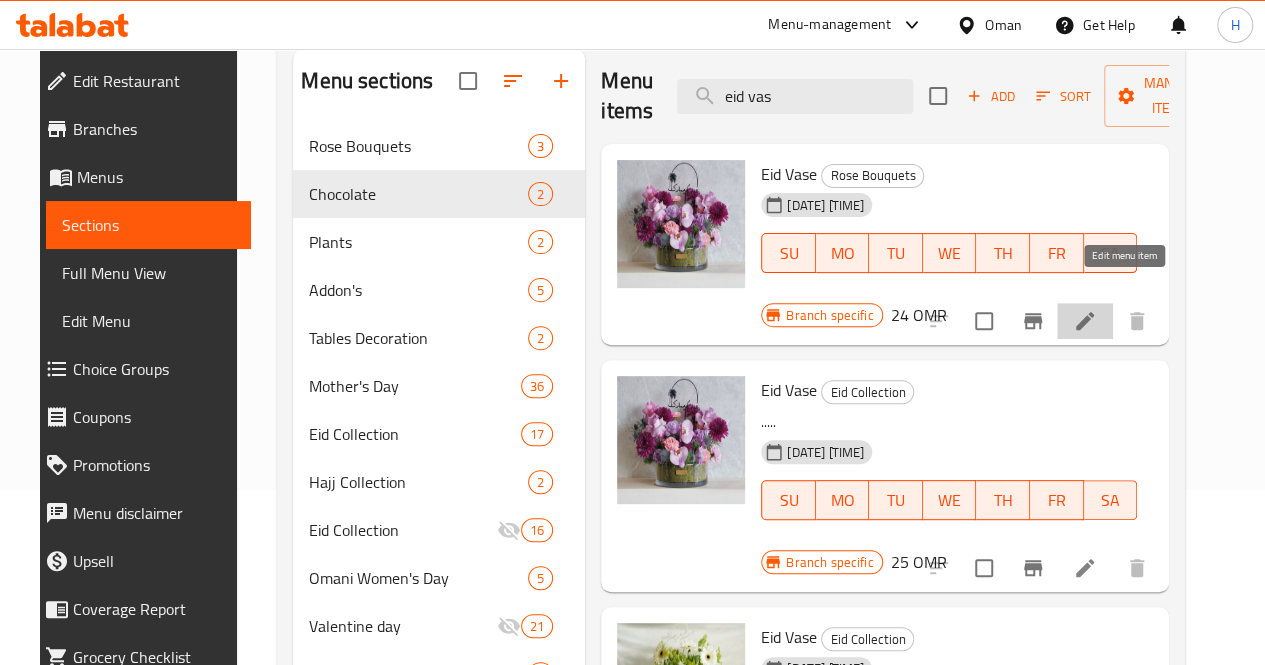 click 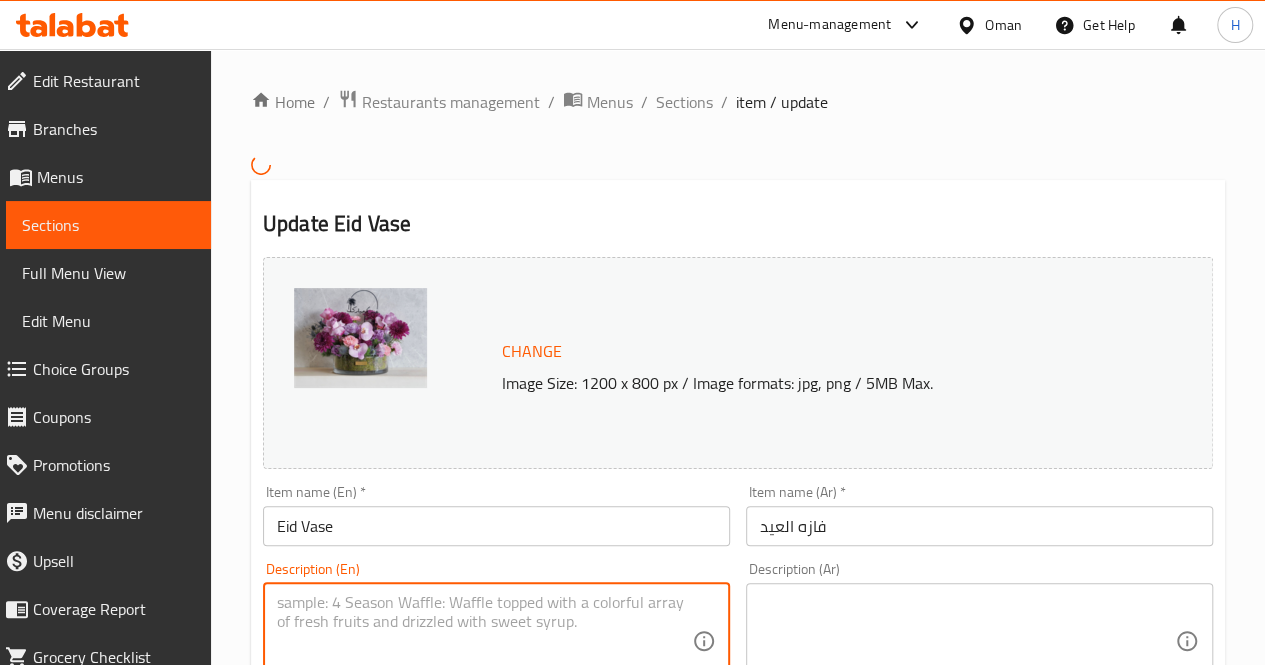 click at bounding box center [484, 640] 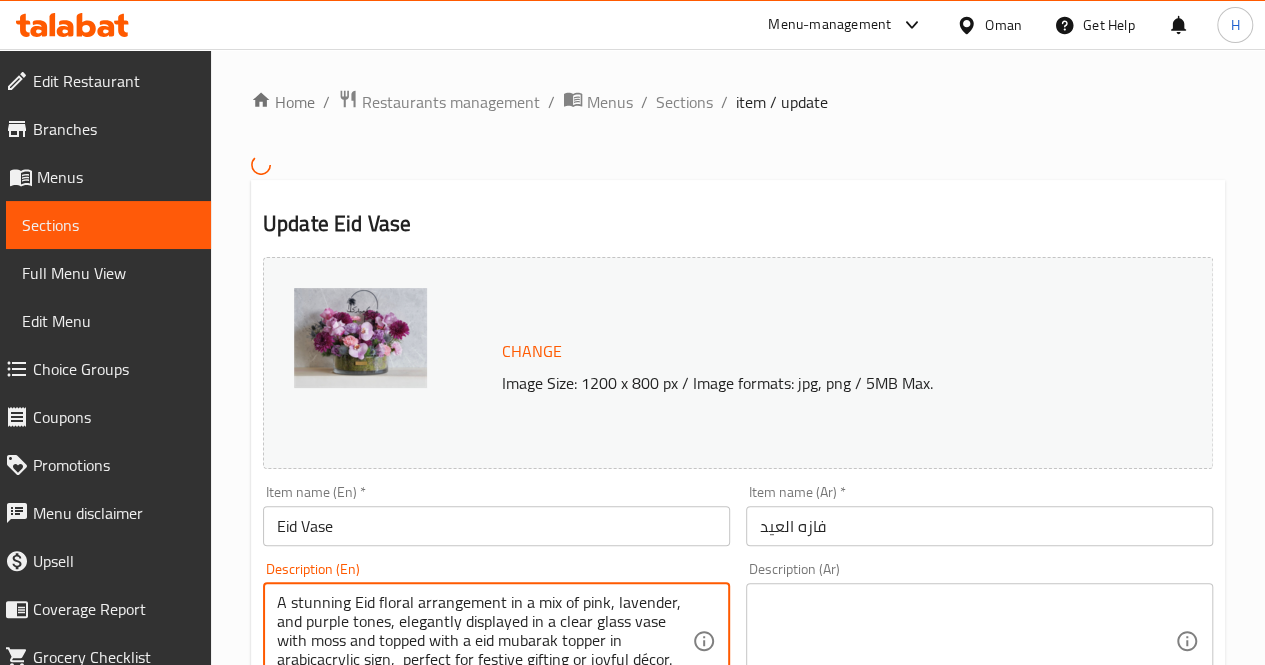 scroll, scrollTop: 62, scrollLeft: 0, axis: vertical 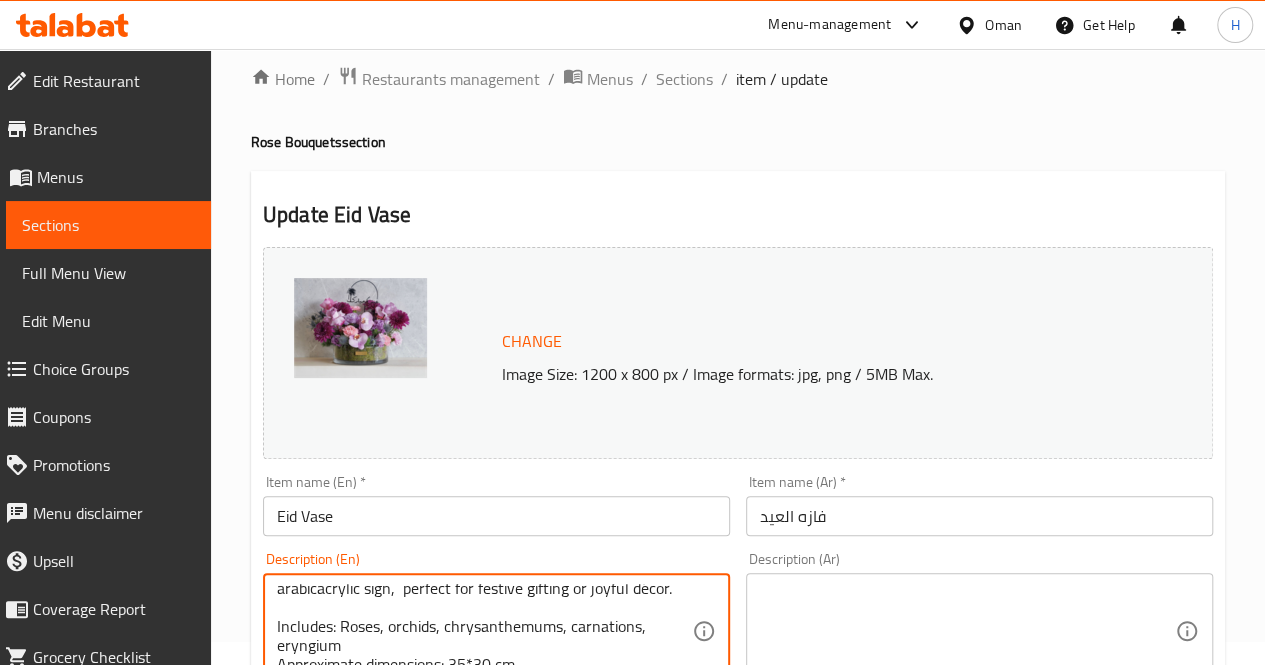 type on "A stunning Eid floral arrangement in a mix of pink, lavender, and purple tones, elegantly displayed in a clear glass vase with moss and topped with a eid mubarak topper in arabicacrylic sign,  perfect for festive gifting or joyful décor.
Includes: Roses, orchids, chrysanthemums, carnations, eryngium
Approximate dimensions: 35*30 cm" 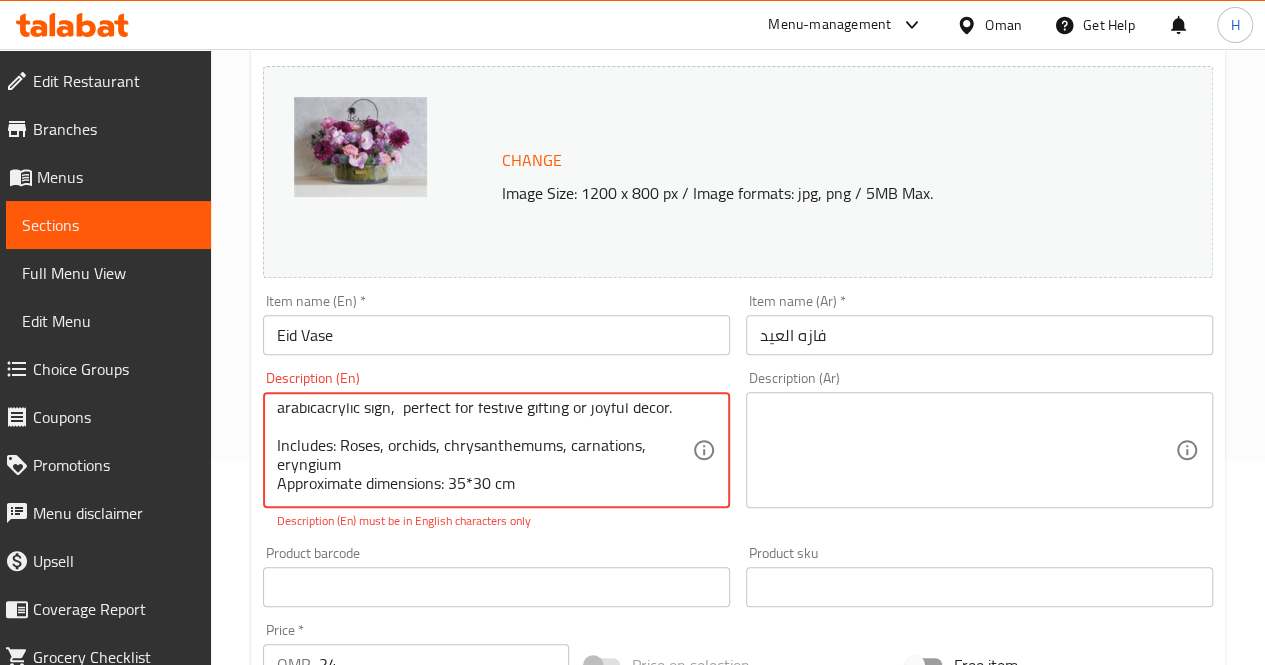 scroll, scrollTop: 205, scrollLeft: 0, axis: vertical 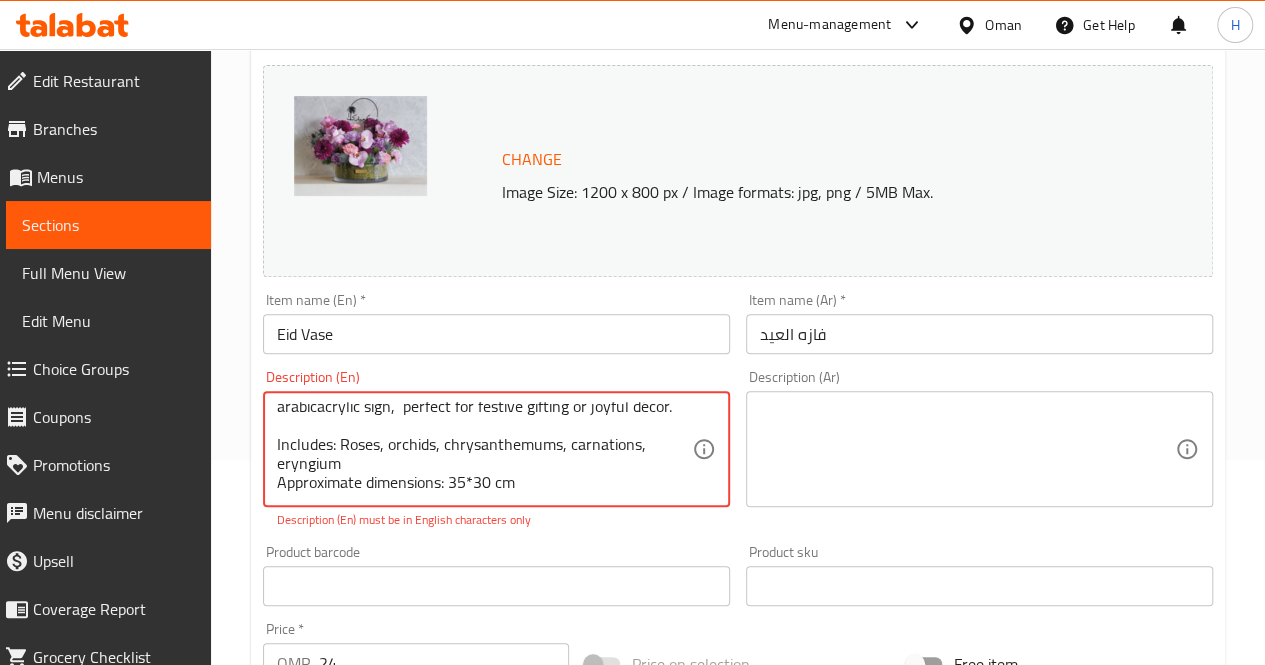 click at bounding box center (967, 449) 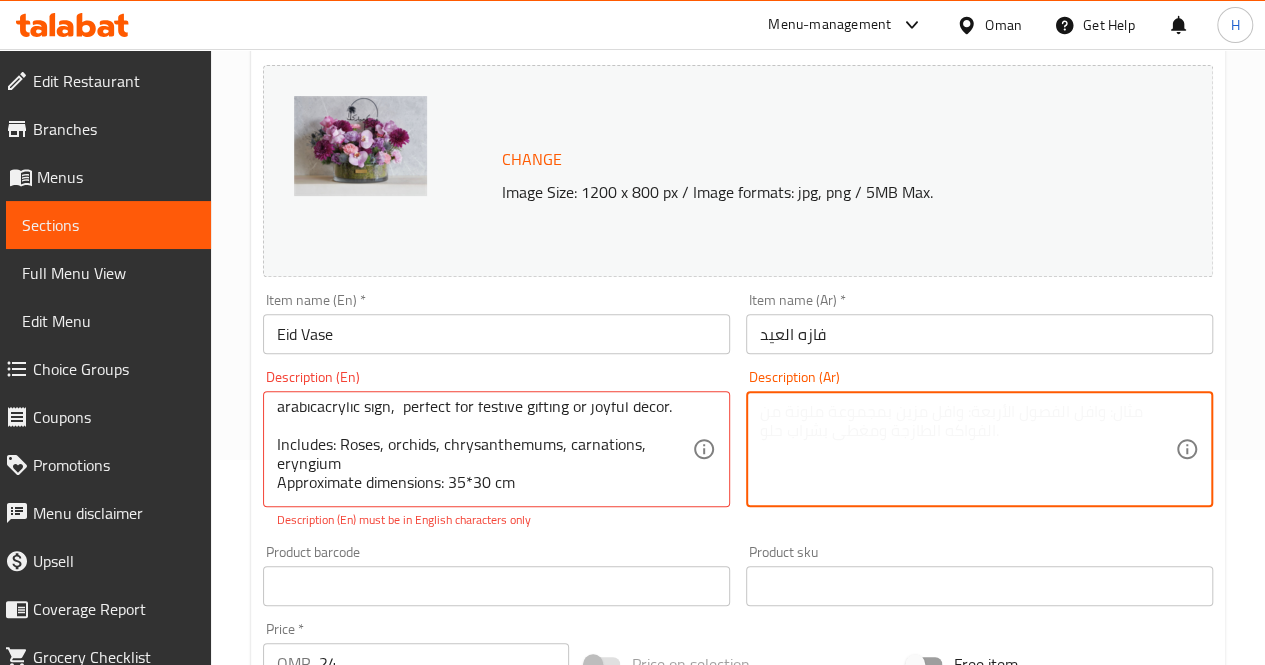 paste on "تنسيق زهور فاخر بألوان الوردي والبنفسجي واللافندر داخل فازة زجاجية شفافة مع قاعدة من الطحالب، مرفق بتوبّر عيدكم مبارك هدية مبهجة لأجواء العيد.
يحتوي على: ورد، أوركيد، أقحوان، قرنفل، إرينجيوم
الأبعاد التقريبية: 35*30 سم" 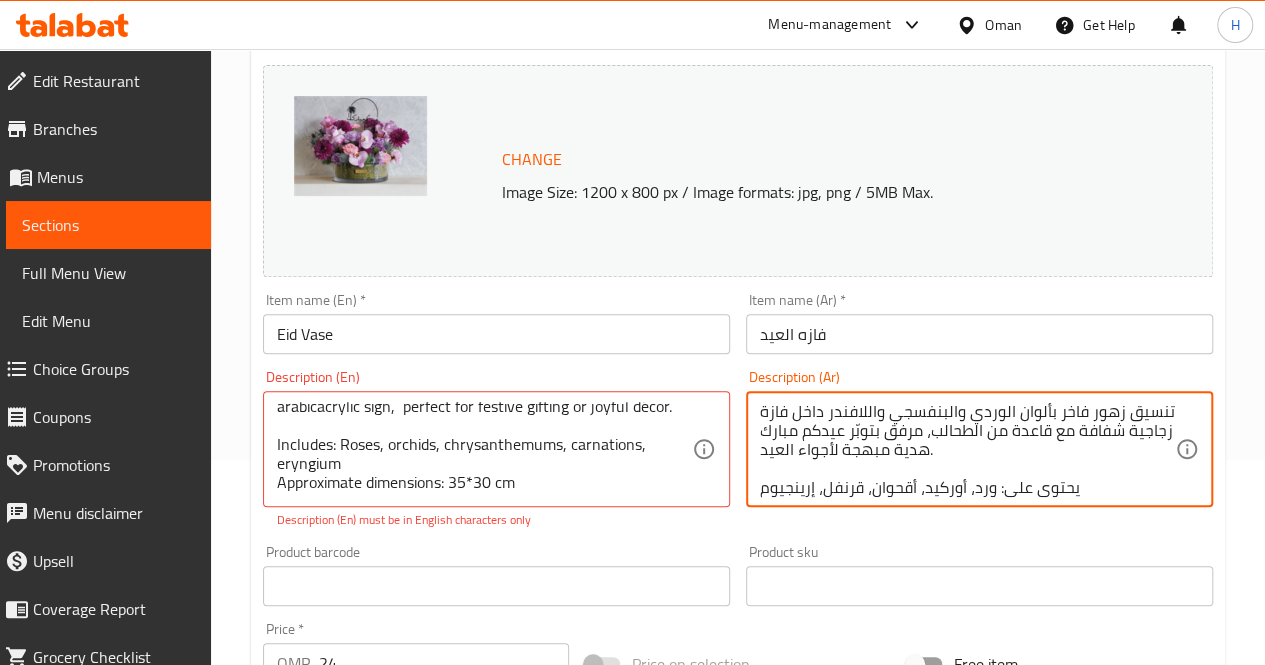scroll, scrollTop: 38, scrollLeft: 0, axis: vertical 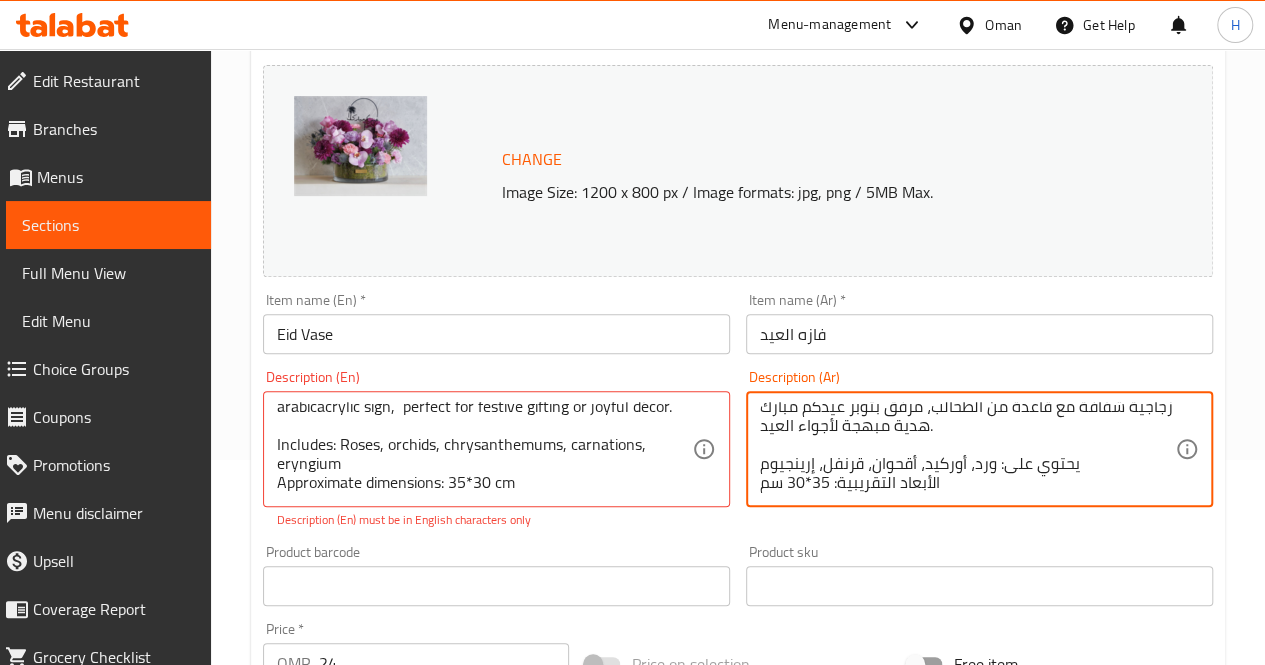 type on "تنسيق زهور فاخر بألوان الوردي والبنفسجي واللافندر داخل فازة زجاجية شفافة مع قاعدة من الطحالب، مرفق بتوبّر عيدكم مبارك هدية مبهجة لأجواء العيد.
يحتوي على: ورد، أوركيد، أقحوان، قرنفل، إرينجيوم
الأبعاد التقريبية: 35*30 سم" 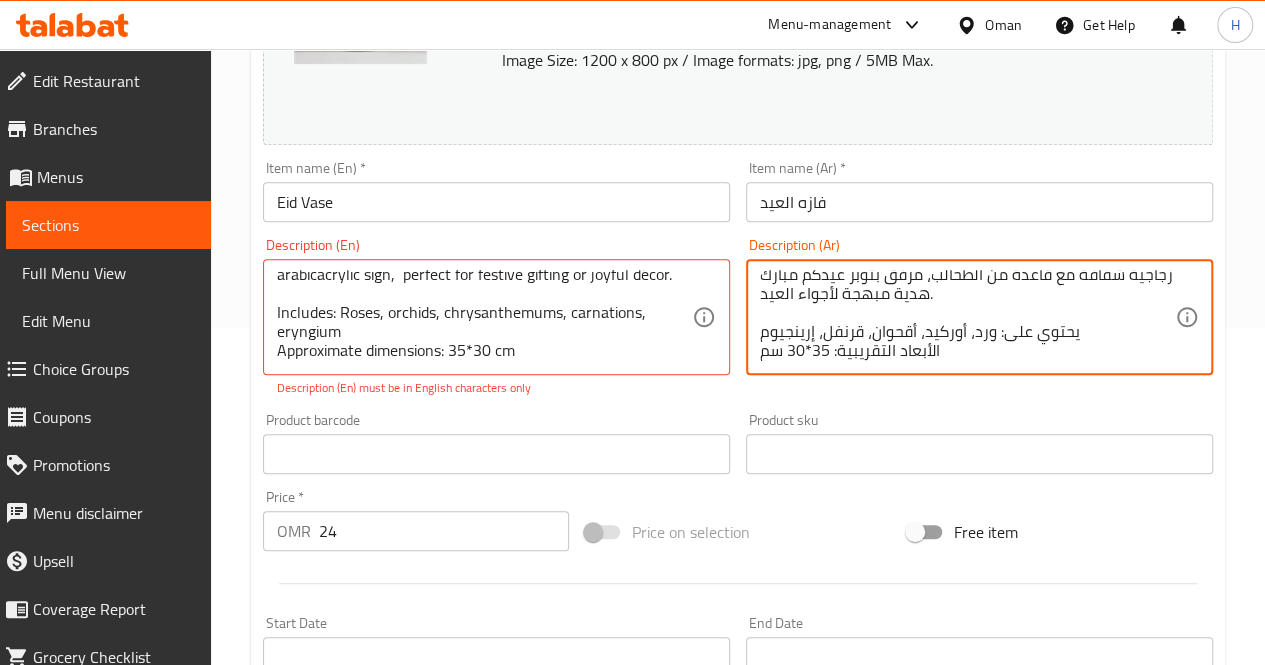 scroll, scrollTop: 336, scrollLeft: 0, axis: vertical 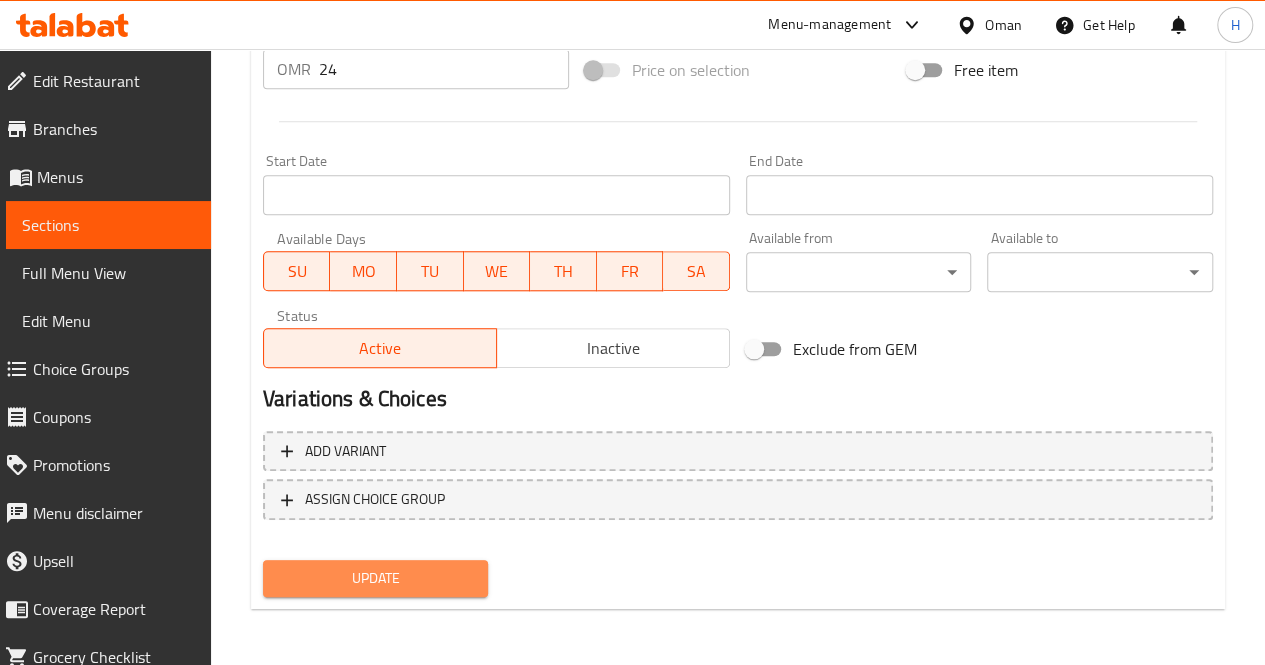 click on "Update" at bounding box center (376, 578) 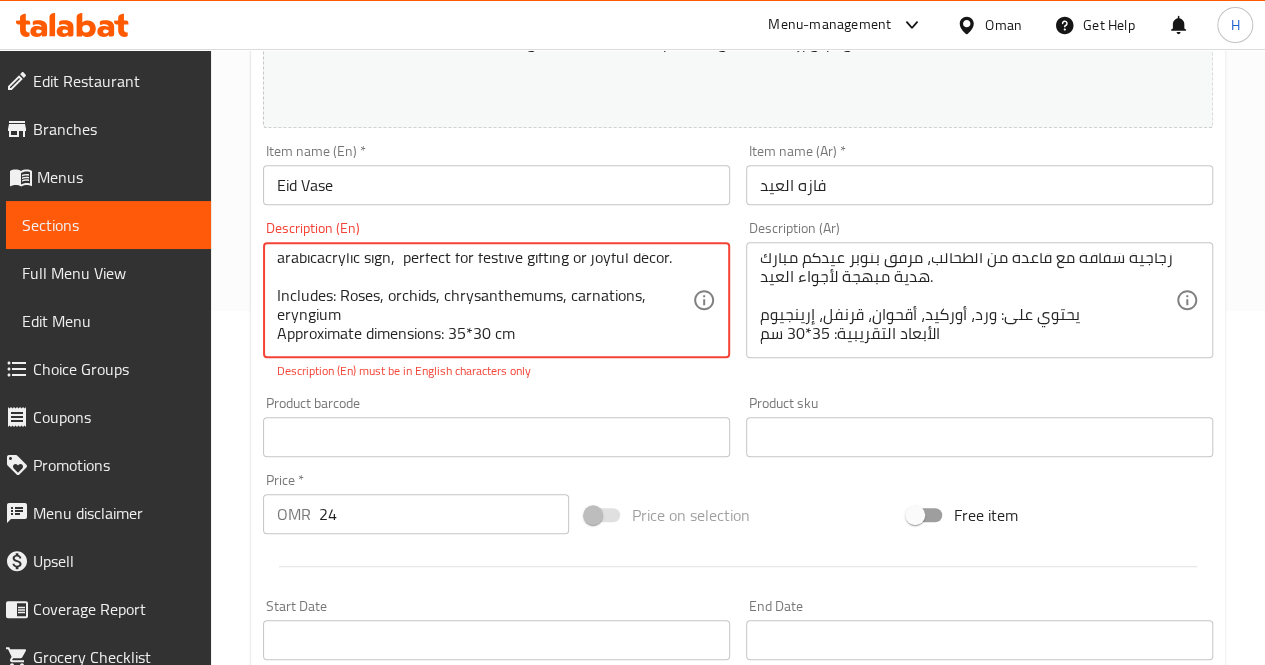 scroll, scrollTop: 0, scrollLeft: 0, axis: both 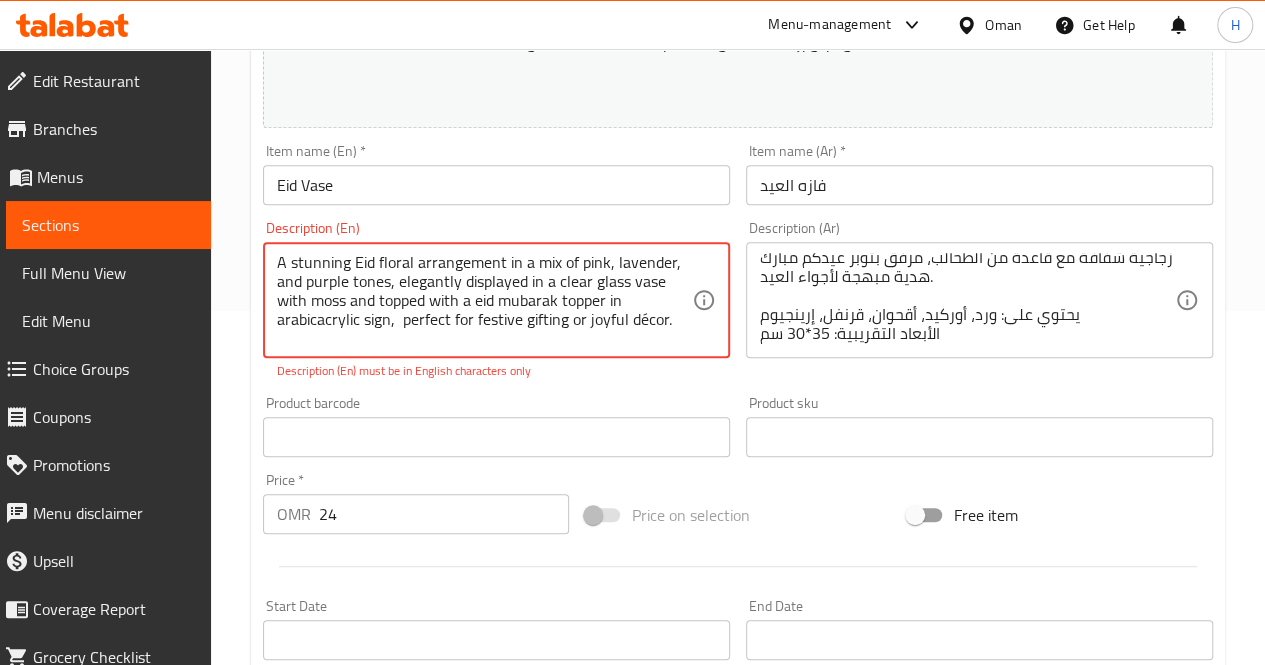 click on "A stunning Eid floral arrangement in a mix of pink, lavender, and purple tones, elegantly displayed in a clear glass vase with moss and topped with a eid mubarak topper in arabicacrylic sign,  perfect for festive gifting or joyful décor.
Includes: Roses, orchids, chrysanthemums, carnations, eryngium
Approximate dimensions: 35*30 cm" at bounding box center (484, 300) 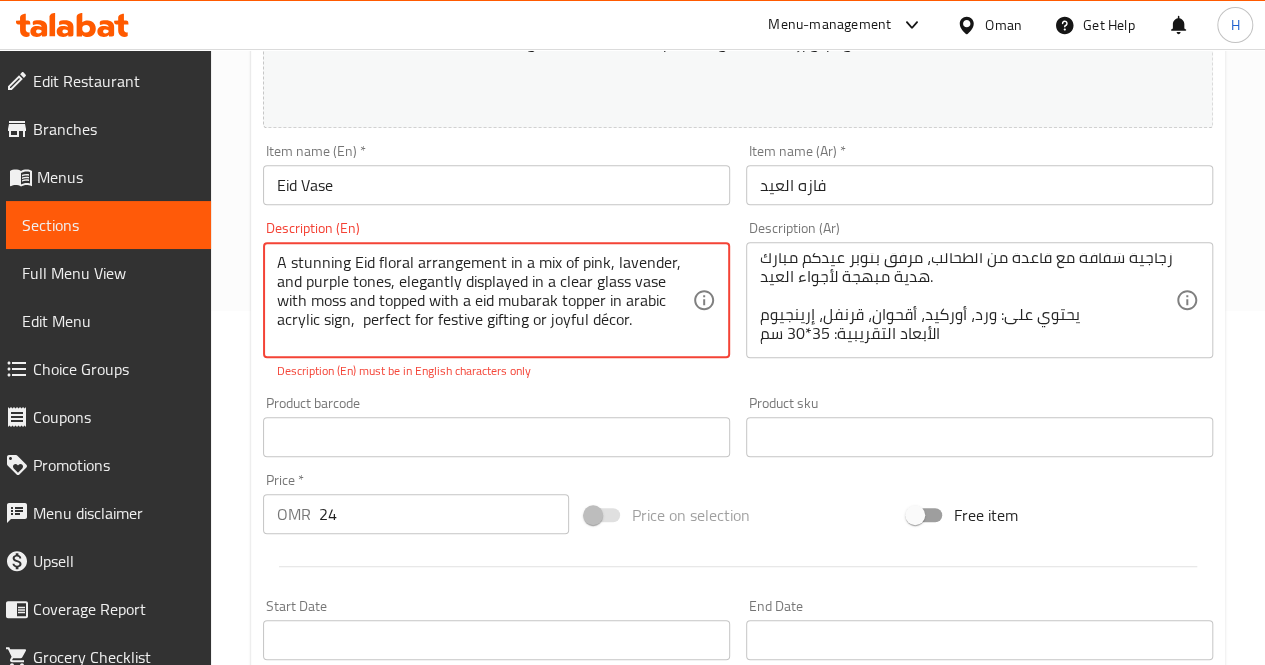 scroll, scrollTop: 799, scrollLeft: 0, axis: vertical 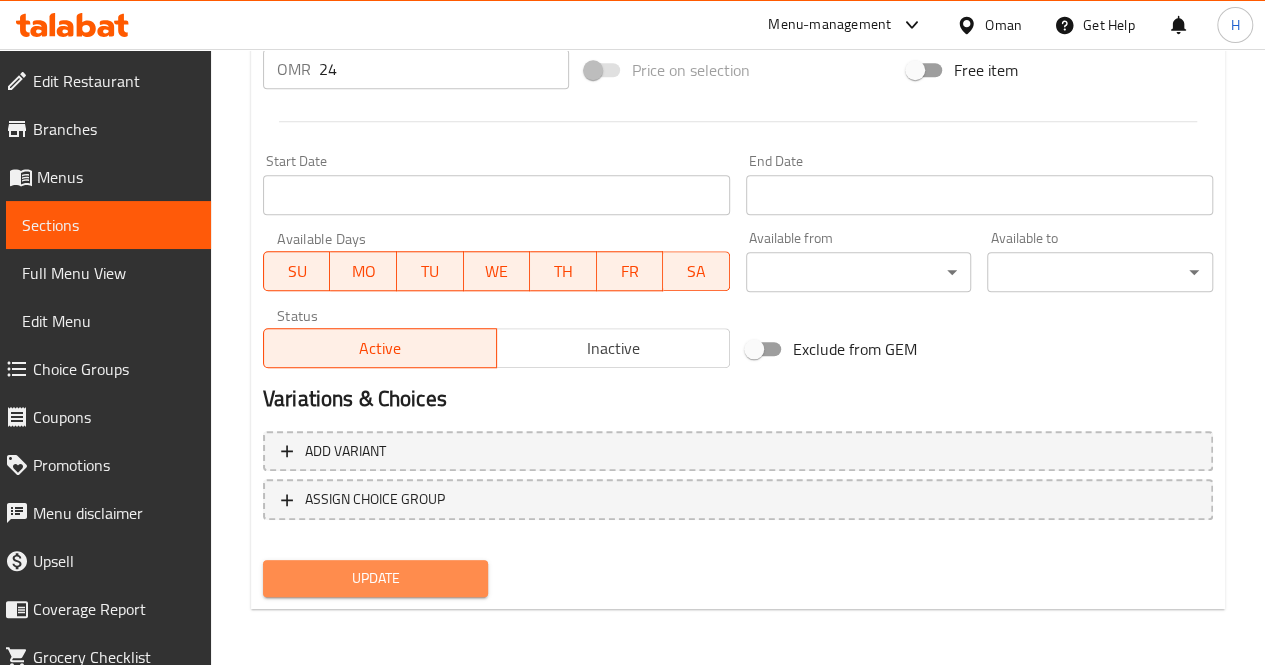 click on "Update" at bounding box center [376, 578] 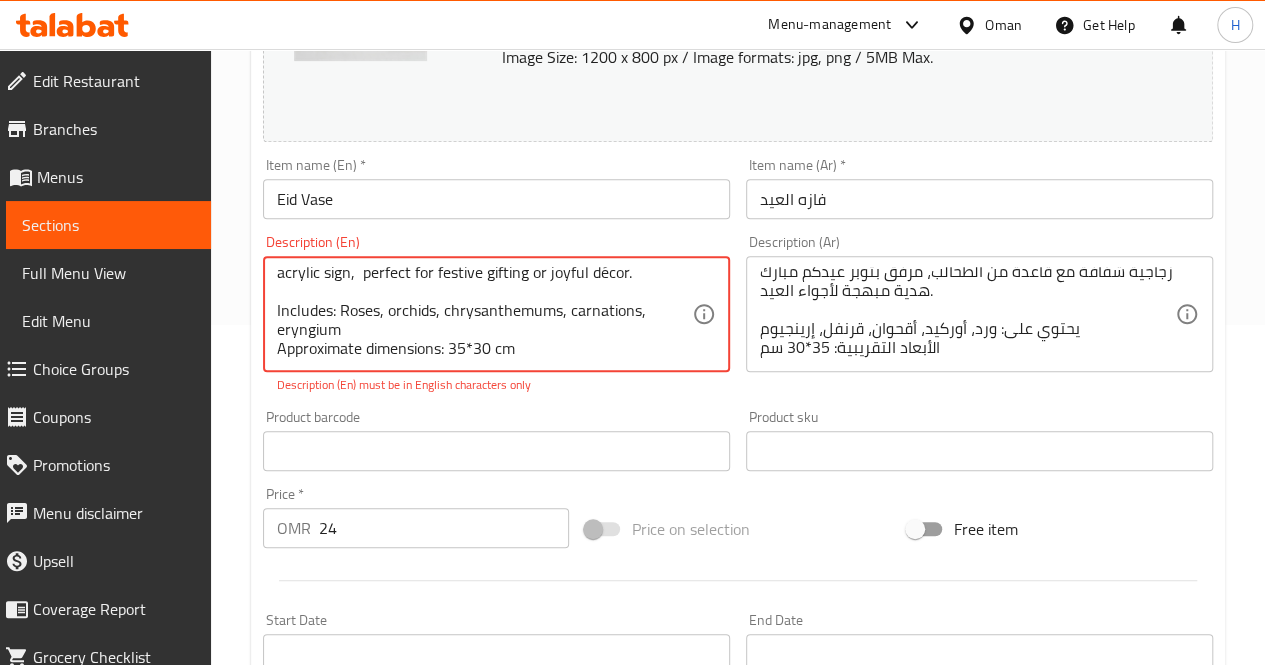 scroll, scrollTop: 62, scrollLeft: 0, axis: vertical 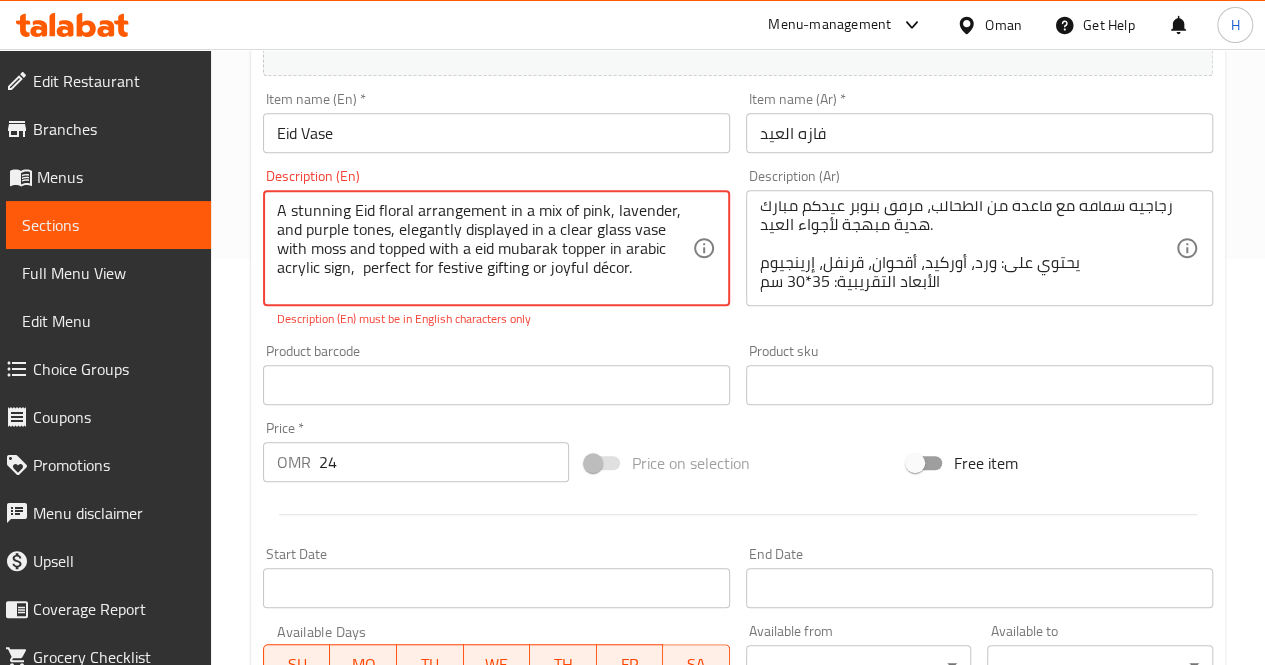 click on "A stunning Eid floral arrangement in a mix of pink, lavender, and purple tones, elegantly displayed in a clear glass vase with moss and topped with a eid mubarak topper in arabic acrylic sign,  perfect for festive gifting or joyful décor.
Includes: Roses, orchids, chrysanthemums, carnations, eryngium
Approximate dimensions: 35*30 cm" at bounding box center [484, 248] 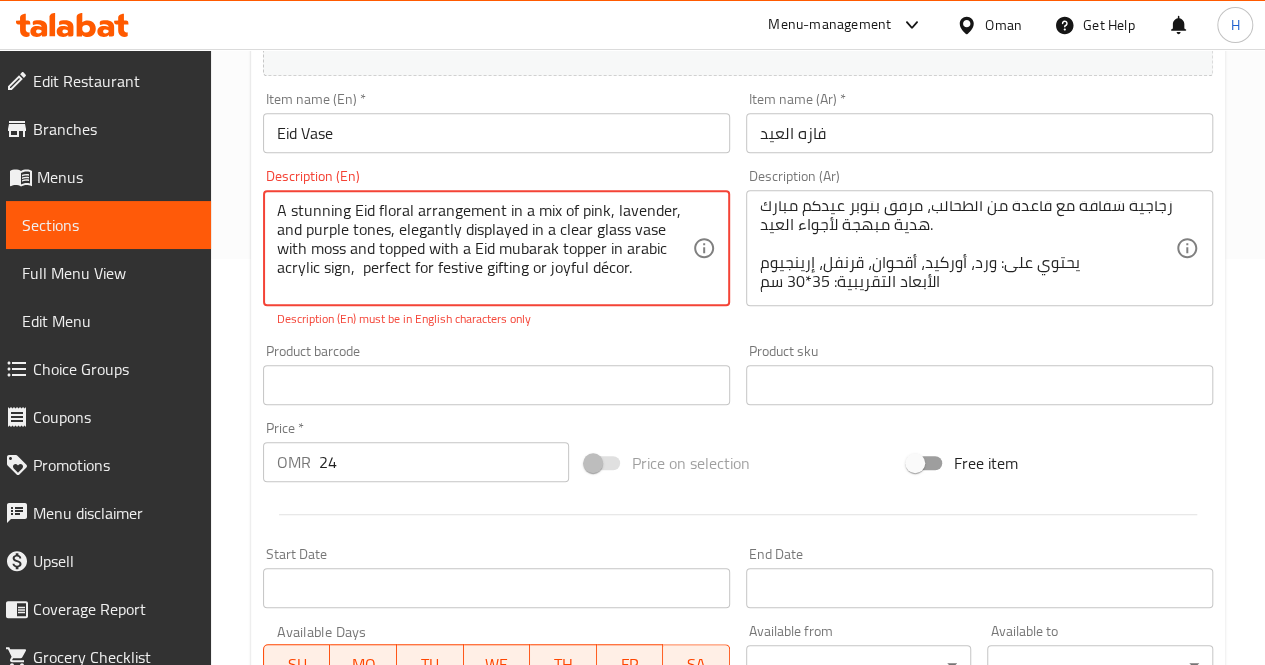 click on "A stunning Eid floral arrangement in a mix of pink, lavender, and purple tones, elegantly displayed in a clear glass vase with moss and topped with a Eid mubarak topper in arabic acrylic sign,  perfect for festive gifting or joyful décor.
Includes: Roses, orchids, chrysanthemums, carnations, eryngium
Approximate dimensions: 35*30 cm" at bounding box center (484, 248) 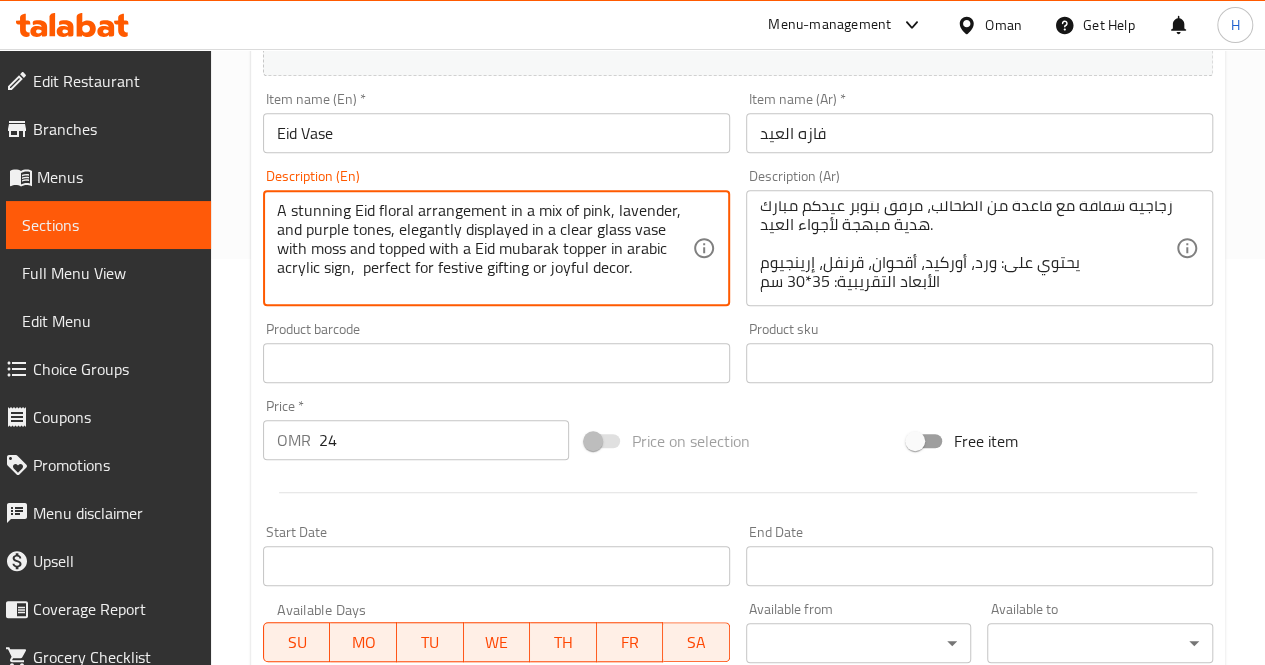 scroll, scrollTop: 777, scrollLeft: 0, axis: vertical 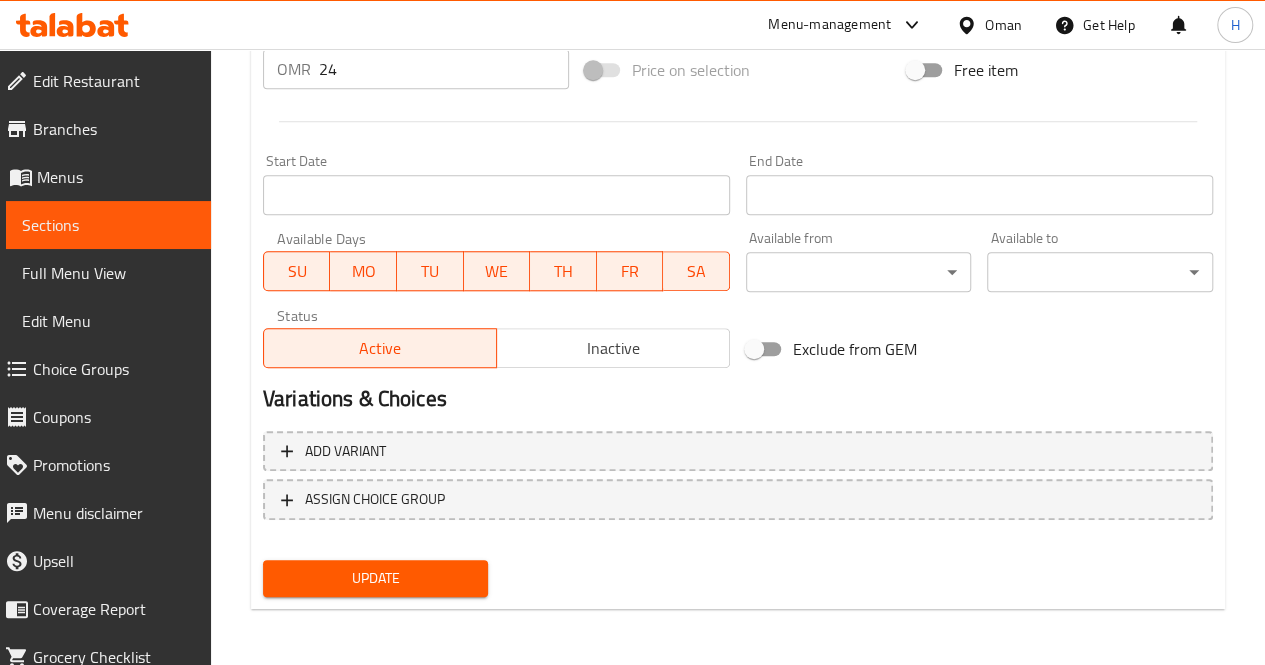 type on "A stunning Eid floral arrangement in a mix of pink, lavender, and purple tones, elegantly displayed in a clear glass vase with moss and topped with a Eid mubarak topper in arabic acrylic sign,  perfect for festive gifting or joyful decor.
Includes: Roses, orchids, chrysanthemums, carnations, eryngium
Approximate dimensions: 35*30 cm" 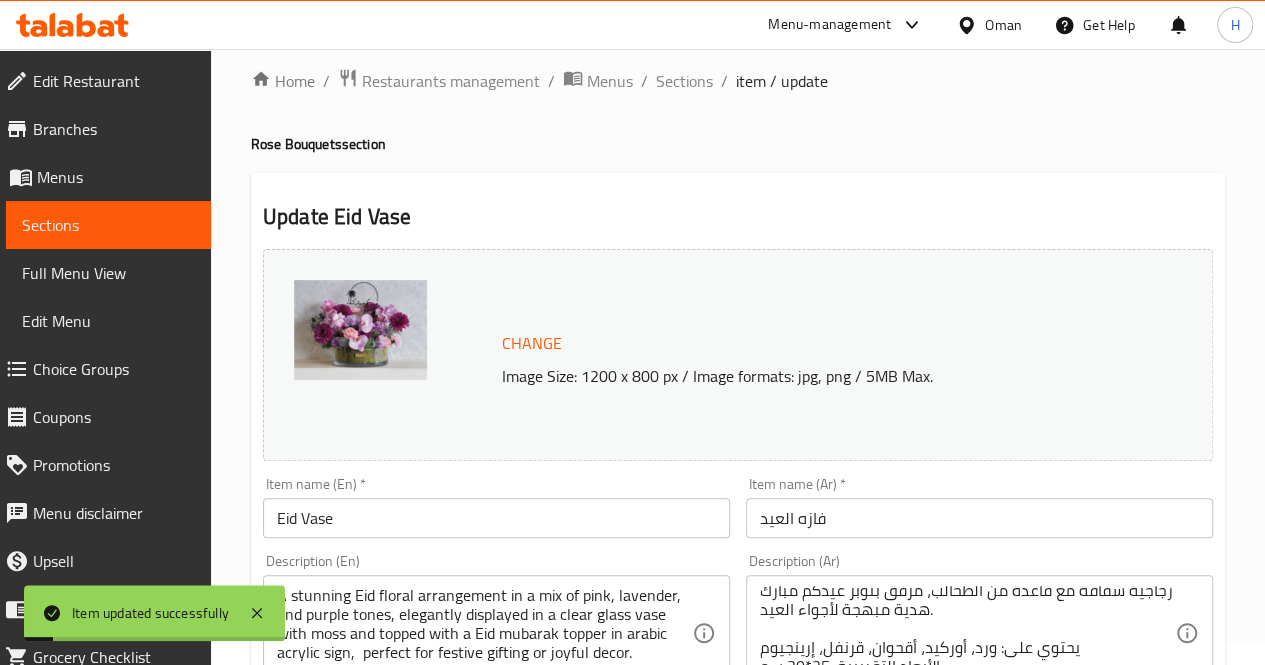 scroll, scrollTop: 0, scrollLeft: 0, axis: both 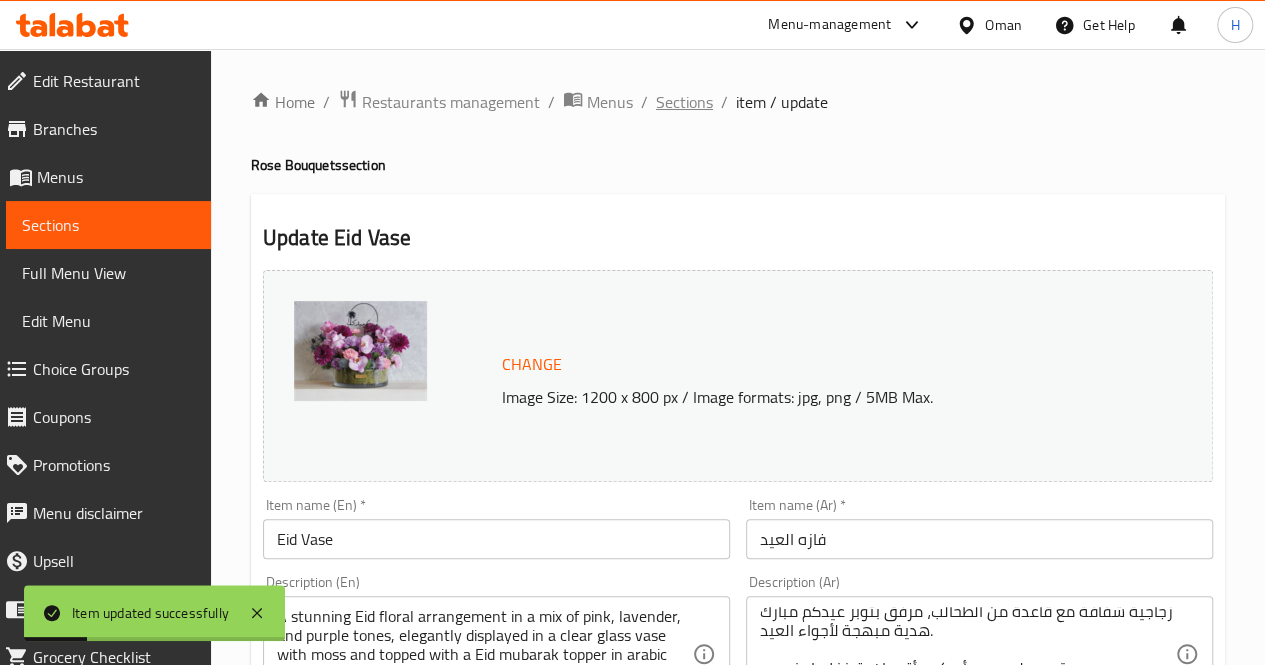 click on "Sections" at bounding box center (684, 102) 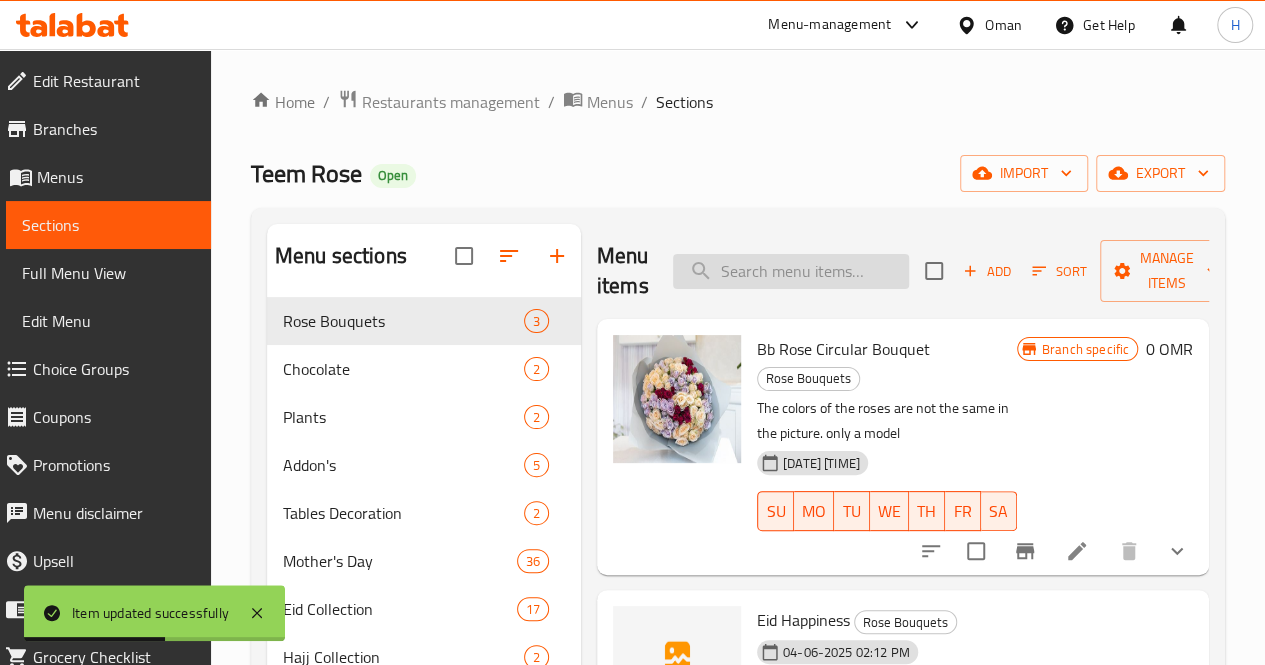 click at bounding box center [791, 271] 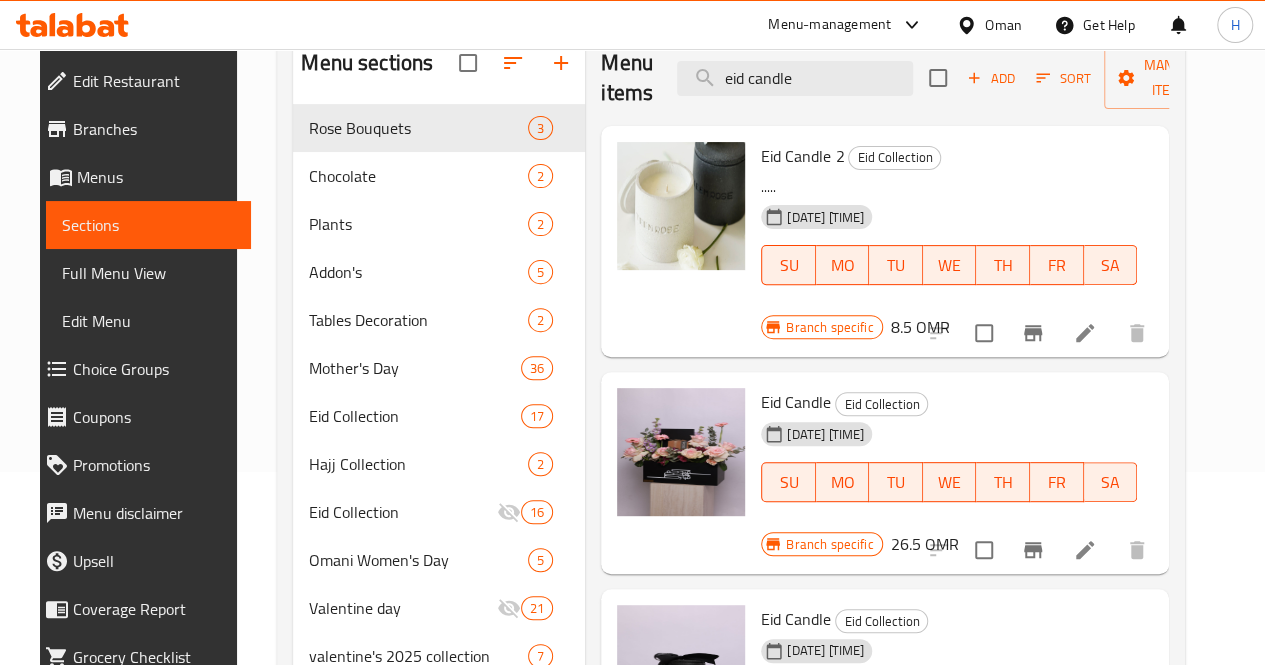 scroll, scrollTop: 190, scrollLeft: 0, axis: vertical 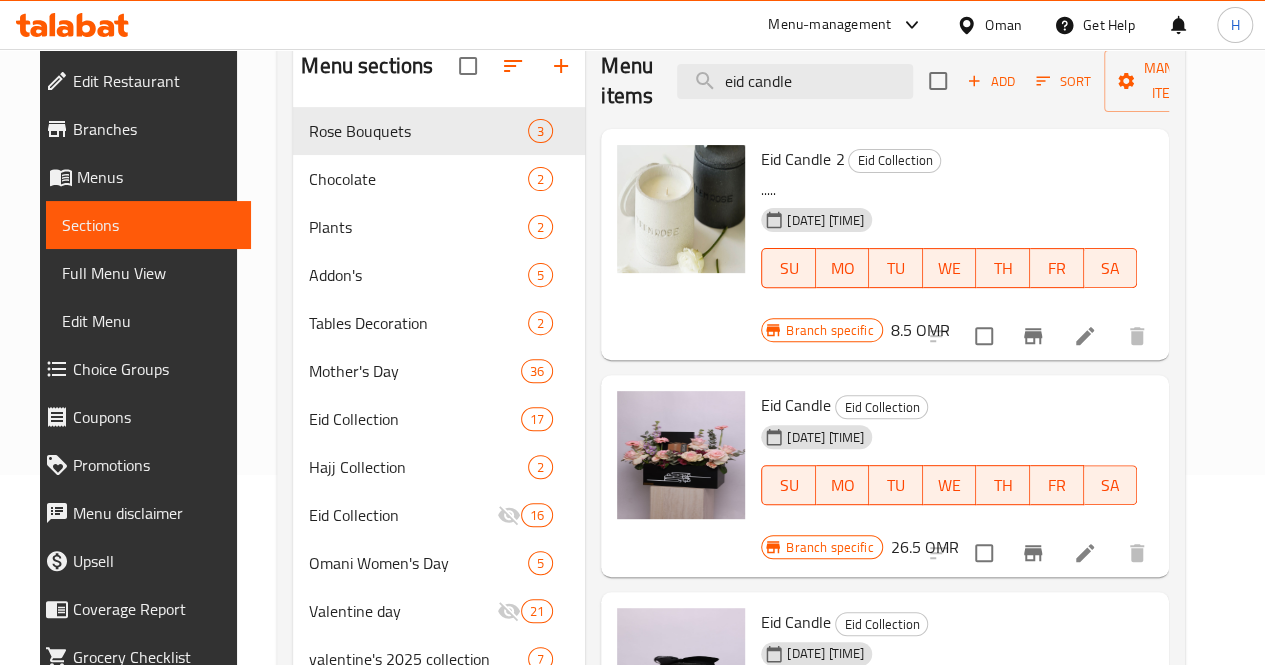 type on "eid candle" 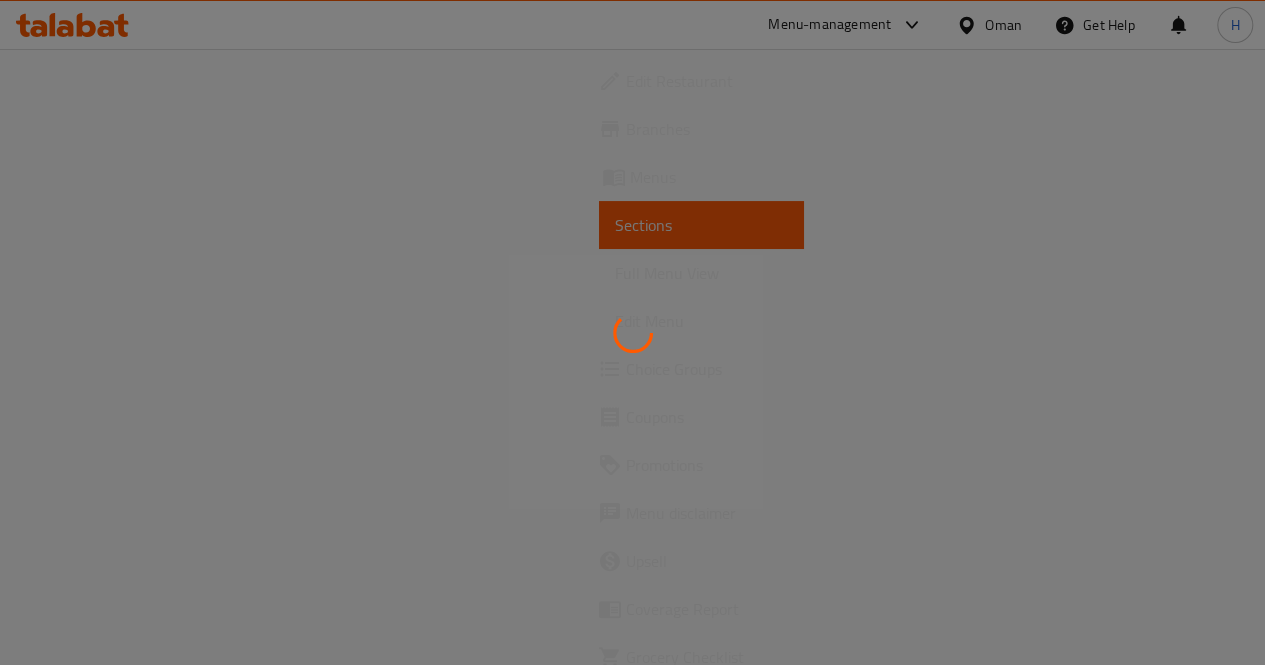 scroll, scrollTop: 0, scrollLeft: 0, axis: both 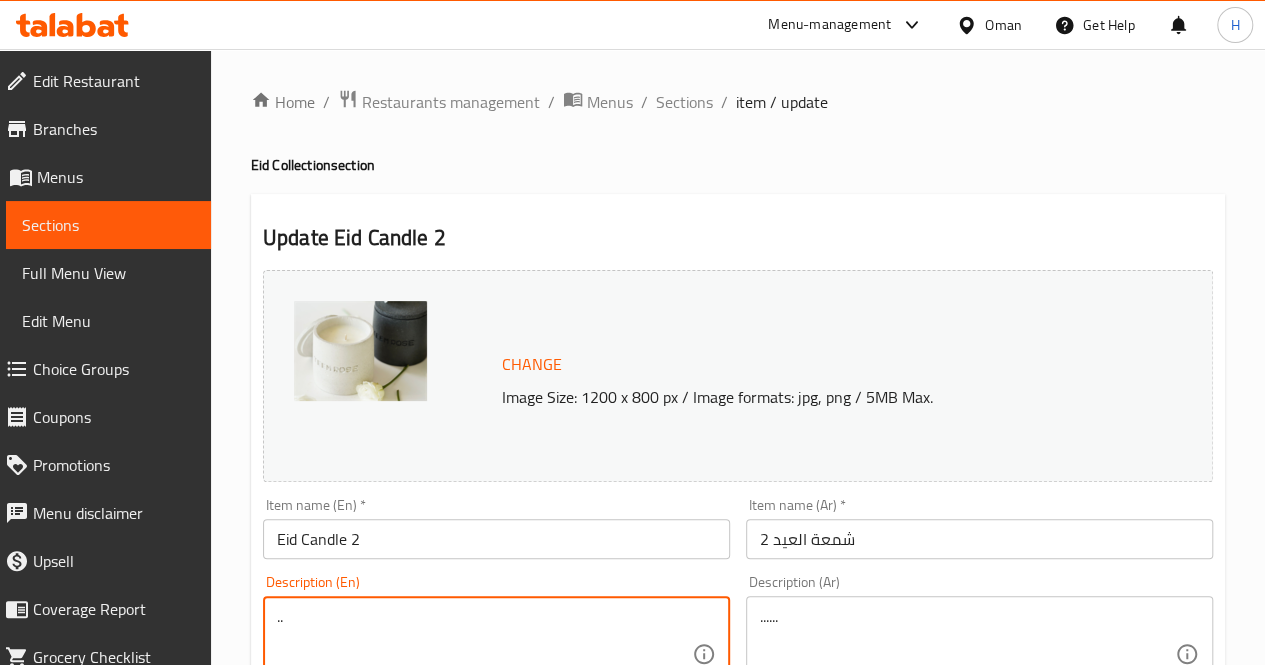 type on "." 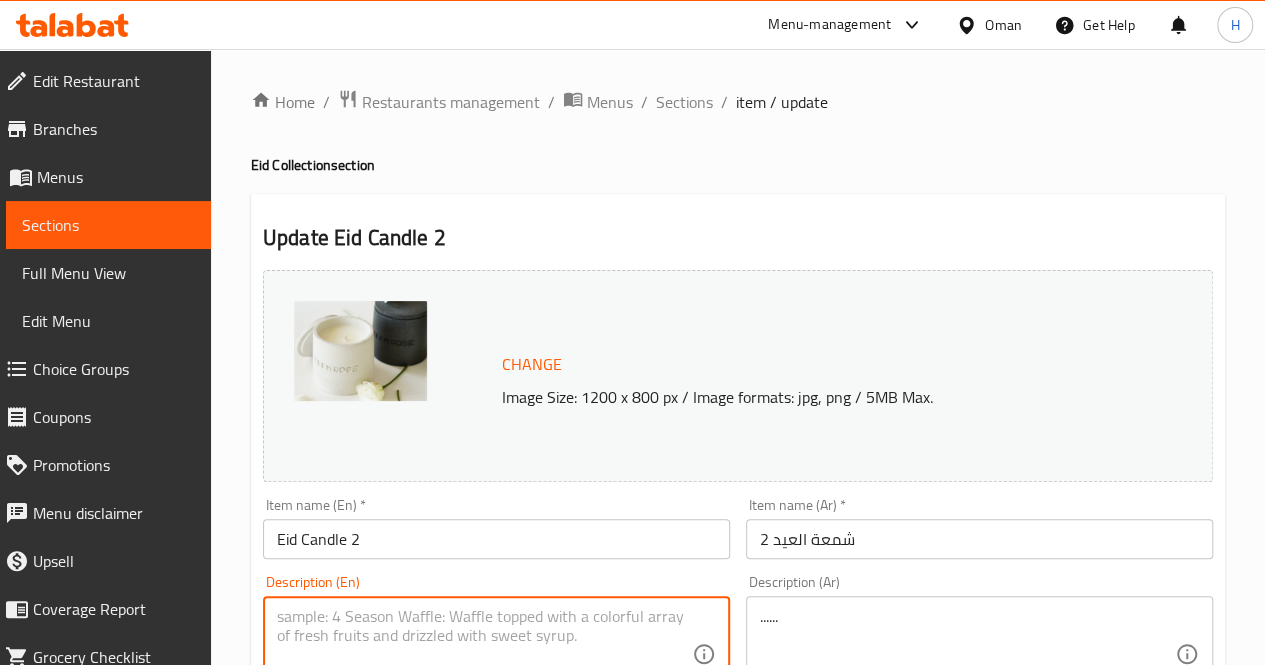paste on "A luxurious scented candle by TEEM ROSE presented in a minimalist matte container with an embossed logo, perfect for elevating the ambiance of any space with elegance and calm.
Includes: TEEM ROSE scented candle (white)
Approximate dimensions: [DIMENSION]*[DIMENSION]" 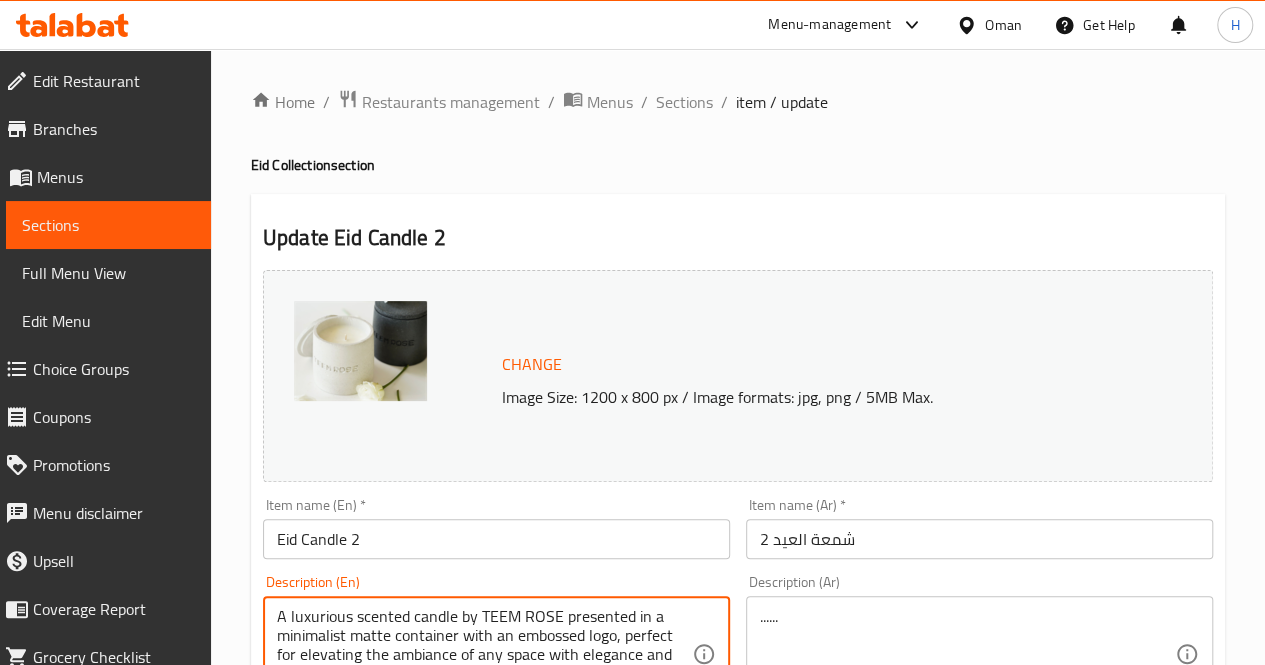 scroll, scrollTop: 42, scrollLeft: 0, axis: vertical 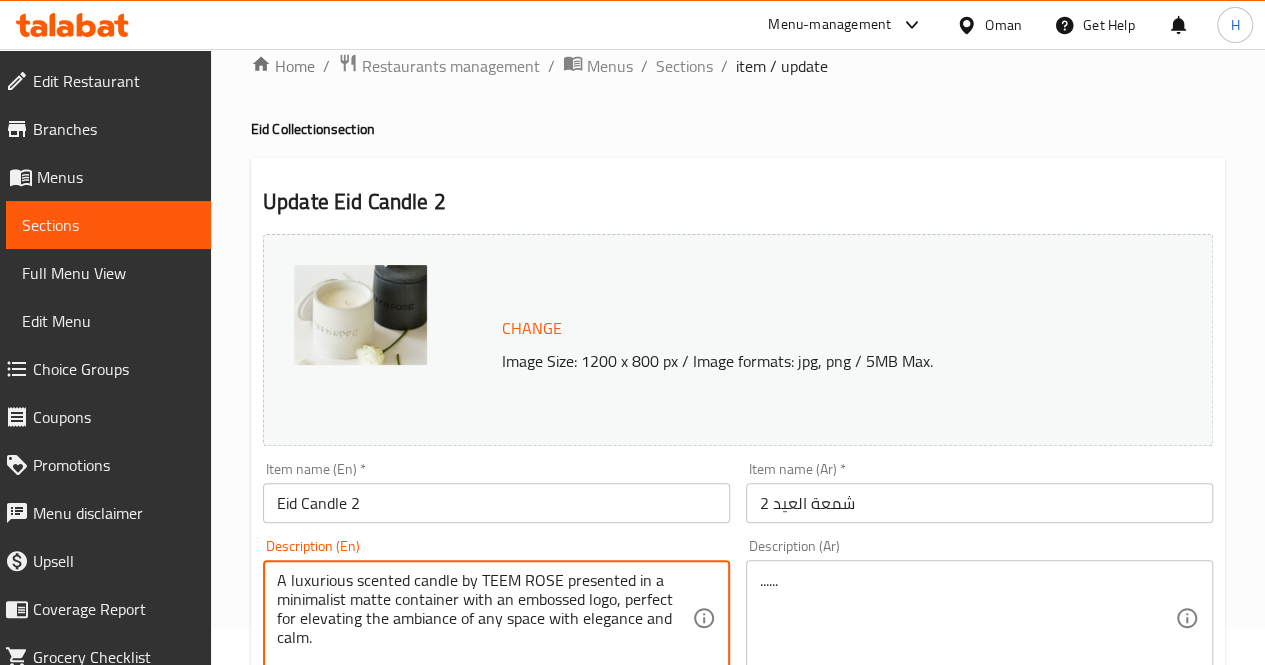 type on "A luxurious scented candle by TEEM ROSE presented in a minimalist matte container with an embossed logo, perfect for elevating the ambiance of any space with elegance and calm.
Includes: TEEM ROSE scented candle (white)
Approximate dimensions: [DIMENSION]*[DIMENSION]" 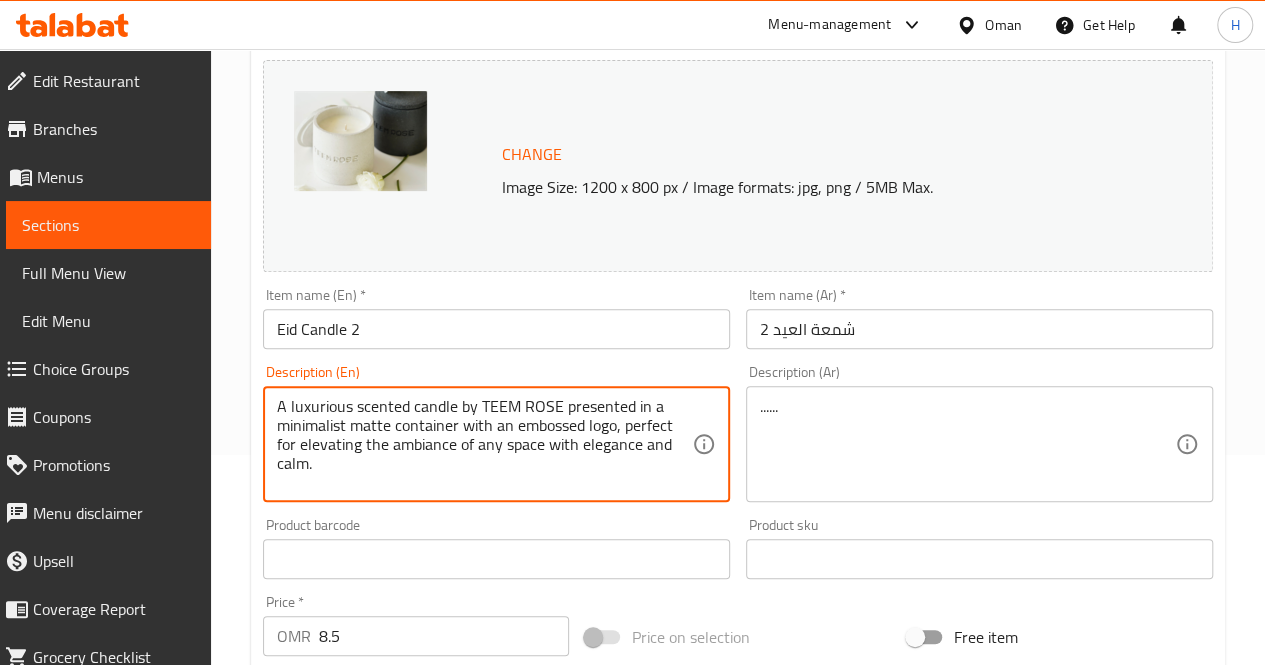 scroll, scrollTop: 210, scrollLeft: 0, axis: vertical 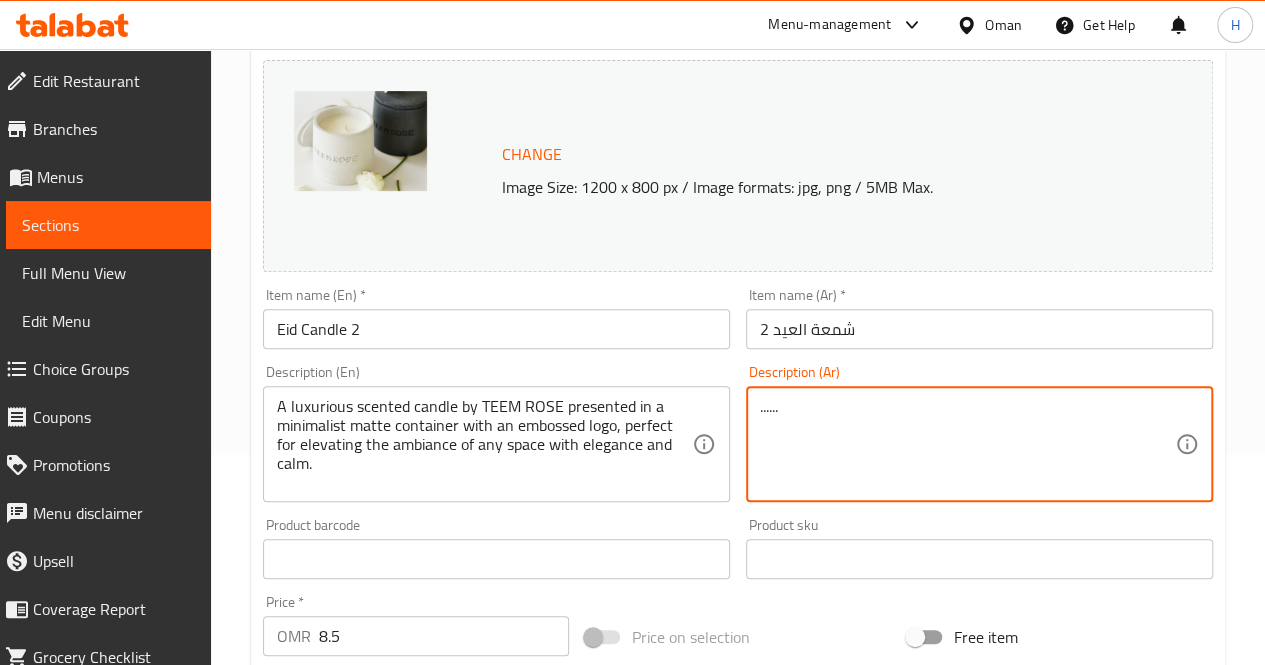 click on "......" at bounding box center (967, 444) 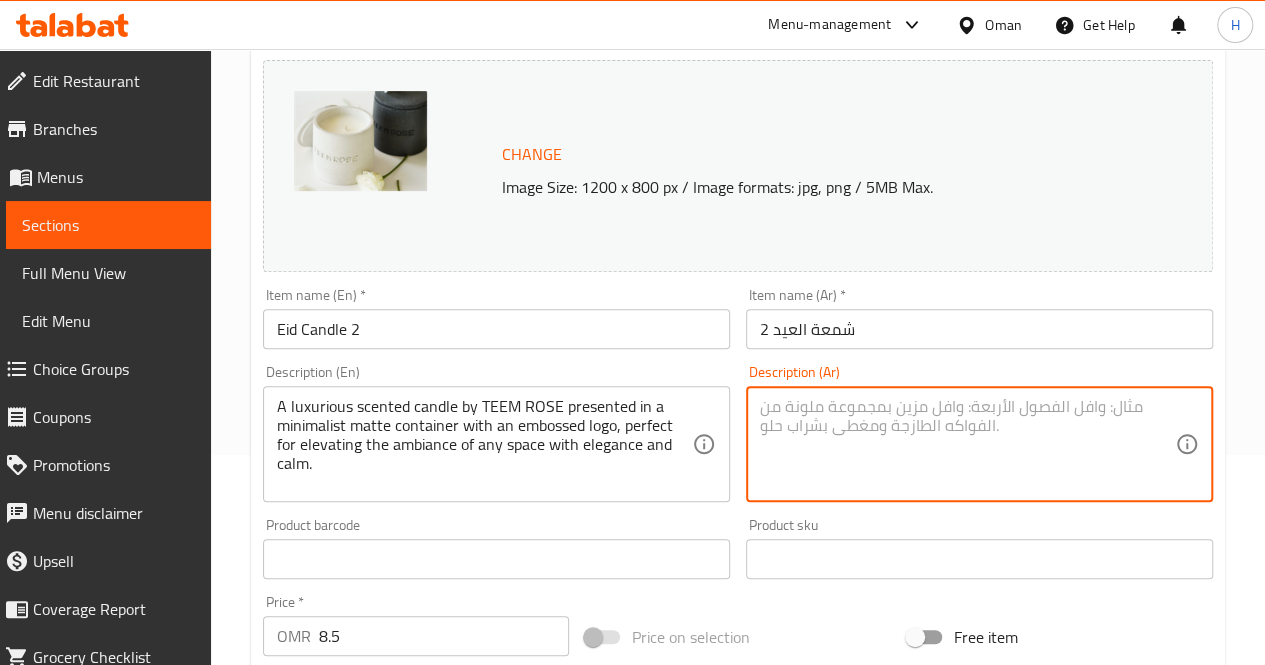 paste on "شمعة عطرية فاخرة منا  تأتي في حاوية أنيقة بملمس مطفي ونقش بارز، تضيف لمسة من الهدوء والرقي لأي مكان.
يحتوي على: شمعة عطرية تيم روز (بيضاء)
الأبعاد التقريبية: 9×8 سم" 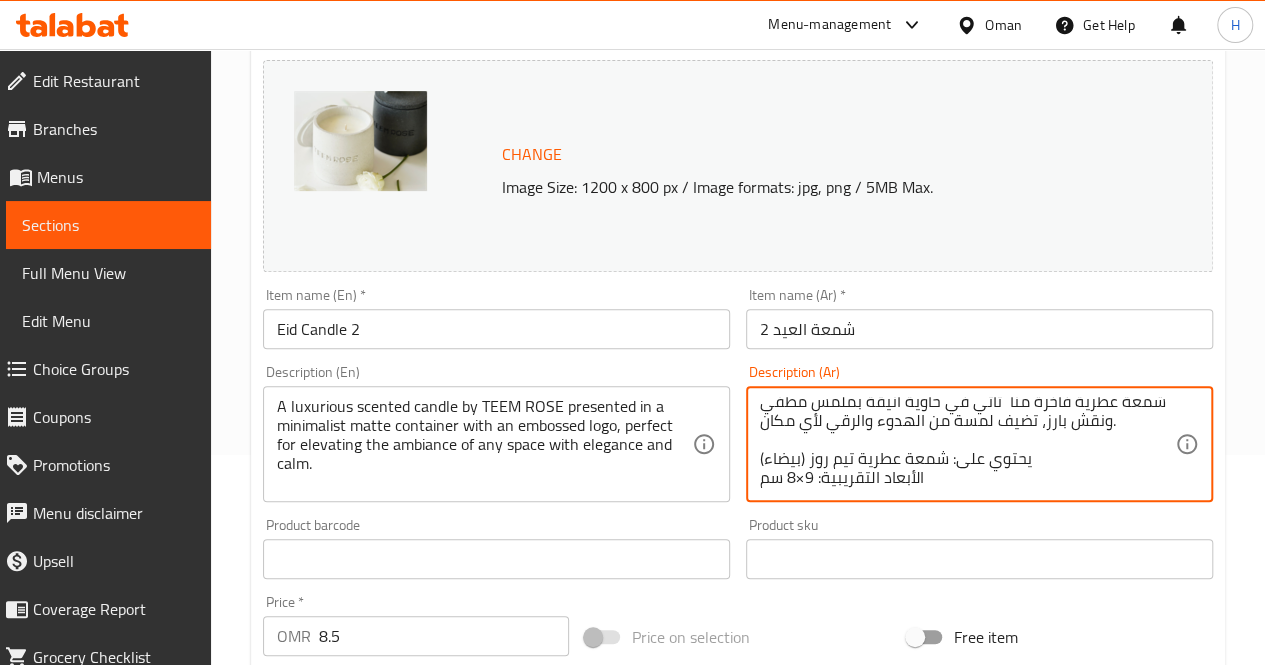 scroll, scrollTop: 0, scrollLeft: 0, axis: both 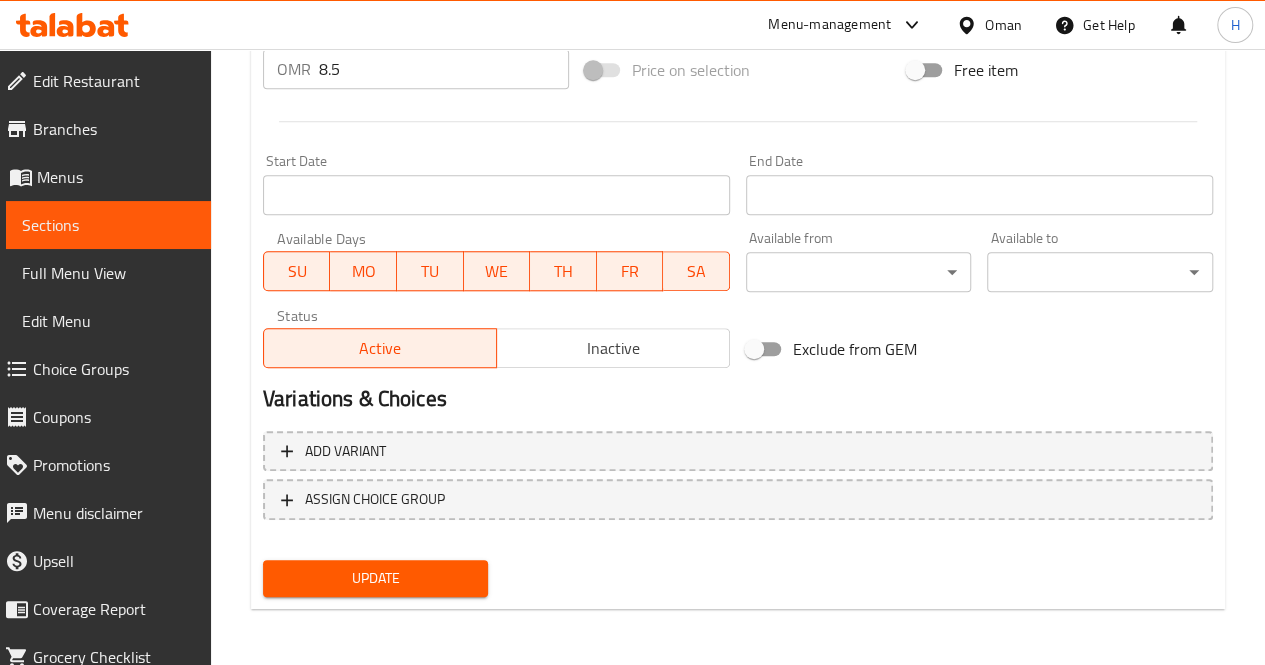 click on "Change Image Size: 1200 x 800 px / Image formats: jpg, png / 5MB Max. Item name (En)   * Eid Candle 2 Item name (En)  * Item name (Ar)   * شمعة العيد 2 Item name (Ar)  * Description (En) A luxurious scented candle by TEEM ROSE presented in a minimalist matte container with an embossed logo, perfect for elevating the ambiance of any space with elegance and calm.
Includes: TEEM ROSE scented candle (white)
Approximate dimensions: 9*8 cm Description (En) Description (Ar) شمعة عطرية فاخرة منا  تأتي في حاوية أنيقة بملمس مطفي ونقش بارز، تضيف لمسة من الهدوء والرقي لأي مكان.
يحتوي على: شمعة عطرية تيم روز (بيضاء)
الأبعاد التقريبية: 9×8 سم
Description (Ar) Product barcode Product barcode Product sku Product sku Price   * OMR 8.5 Price  * Price on selection Free item Start Date Start Date End Date End Date Available Days SU MO TU WE TH FR SA Available from ​ ​ ​ ​" at bounding box center [738, 45] 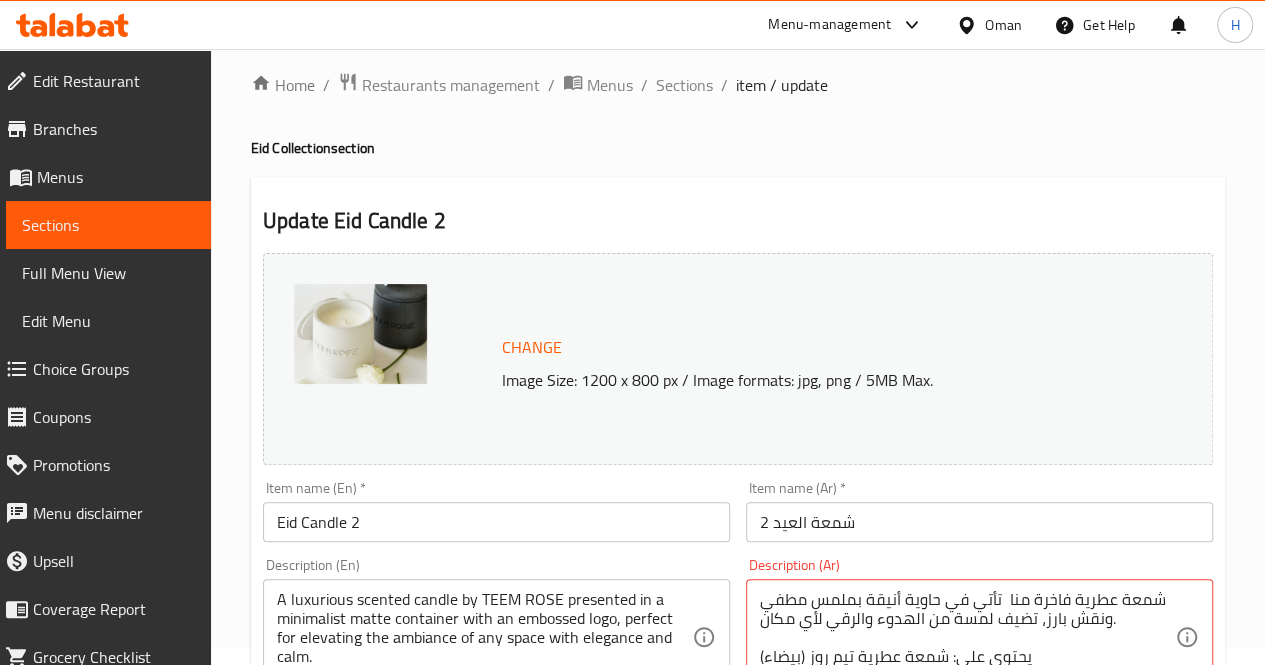 scroll, scrollTop: 337, scrollLeft: 0, axis: vertical 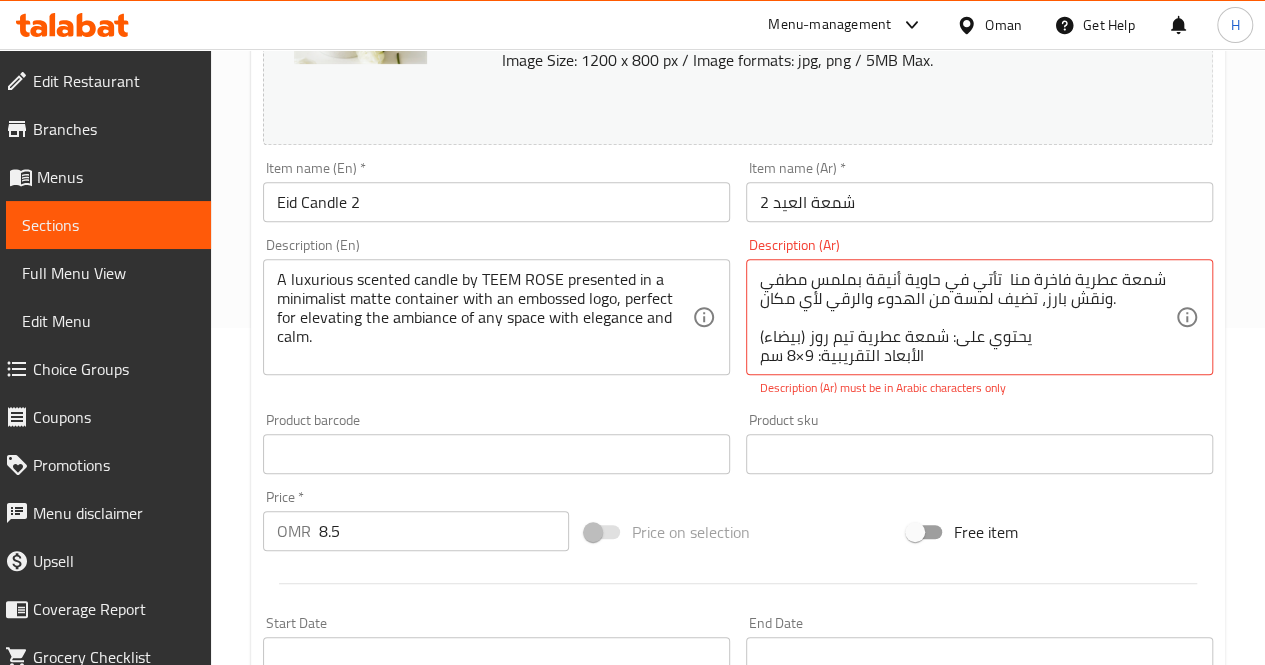 click on "شمعة عطرية فاخرة منا  تأتي في حاوية أنيقة بملمس مطفي ونقش بارز، تضيف لمسة من الهدوء والرقي لأي مكان.
يحتوي على: شمعة عطرية تيم روز (بيضاء)
الأبعاد التقريبية: 9×8 سم
Description (Ar)" at bounding box center (979, 317) 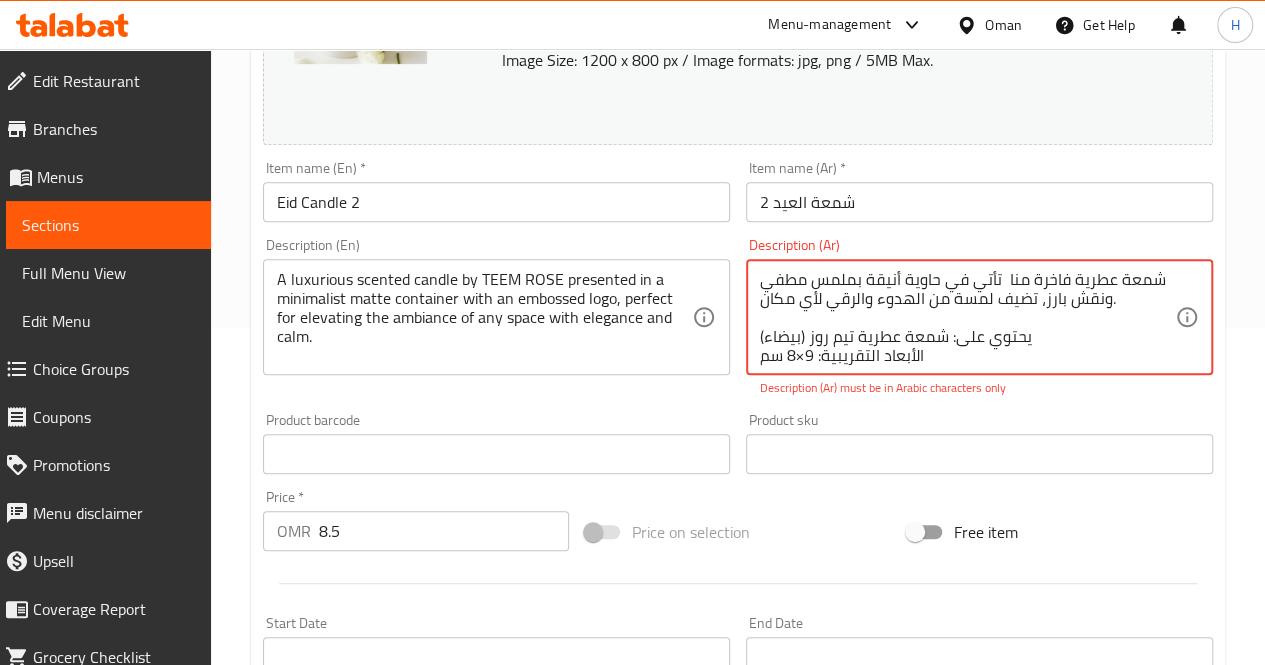 scroll, scrollTop: 18, scrollLeft: 0, axis: vertical 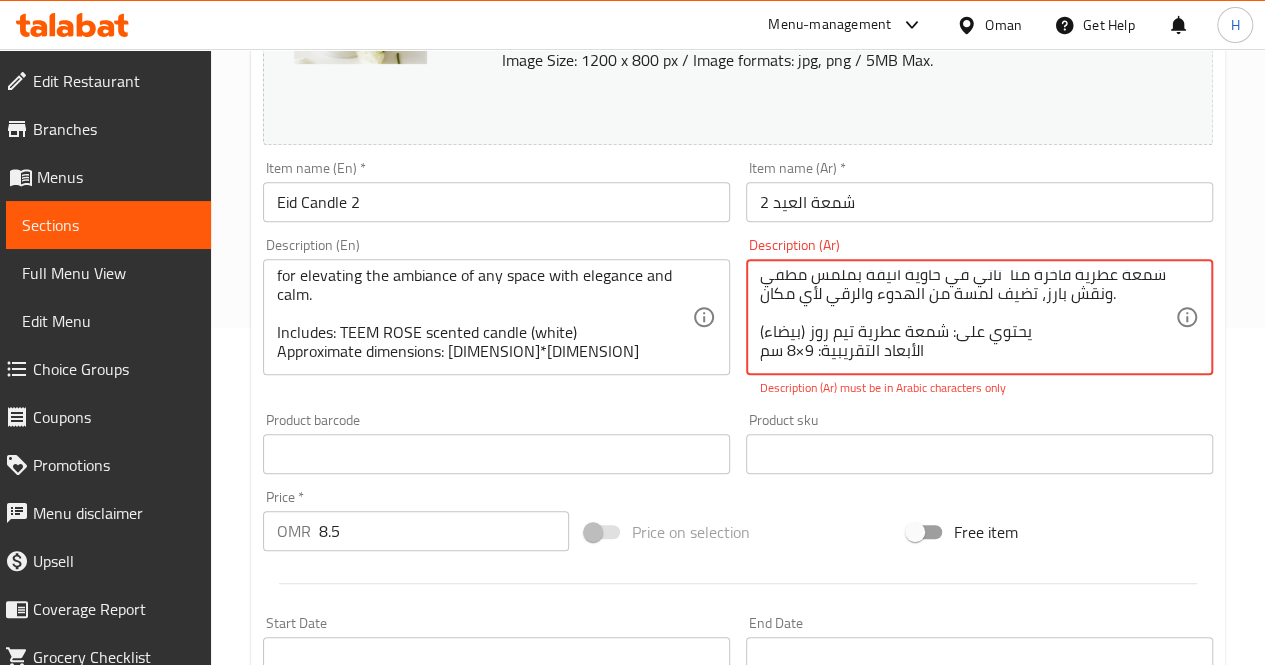 click on "شمعة عطرية فاخرة منا  تأتي في حاوية أنيقة بملمس مطفي ونقش بارز، تضيف لمسة من الهدوء والرقي لأي مكان.
يحتوي على: شمعة عطرية تيم روز (بيضاء)
الأبعاد التقريبية: 9×8 سم" at bounding box center (967, 317) 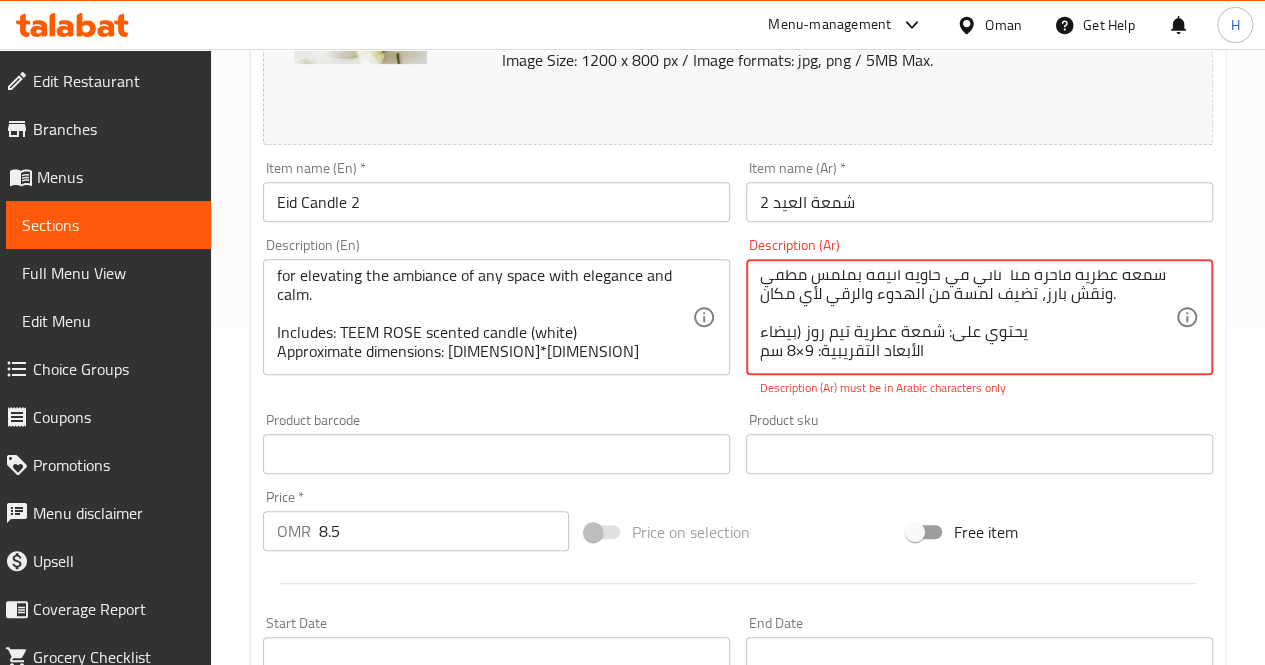 click on "شمعة عطرية فاخرة منا  تأتي في حاوية أنيقة بملمس مطفي ونقش بارز، تضيف لمسة من الهدوء والرقي لأي مكان.
يحتوي على: شمعة عطرية تيم روز (بيضاء
الأبعاد التقريبية: 9×8 سم" at bounding box center [967, 317] 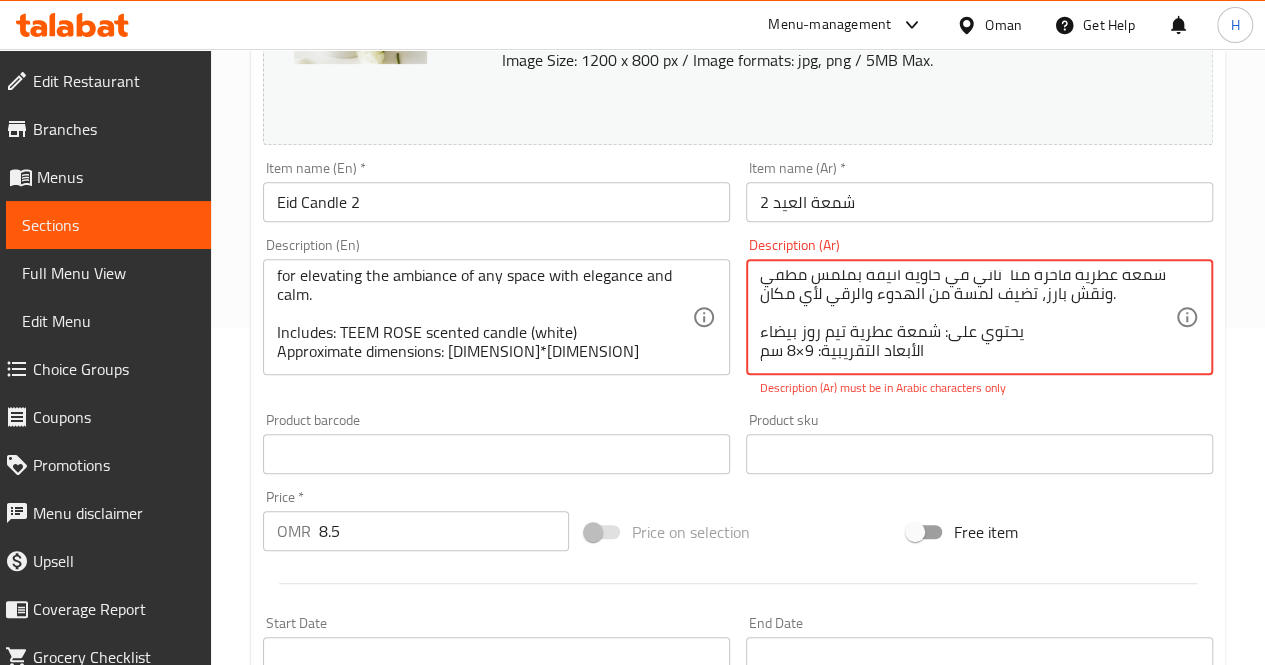 scroll, scrollTop: 799, scrollLeft: 0, axis: vertical 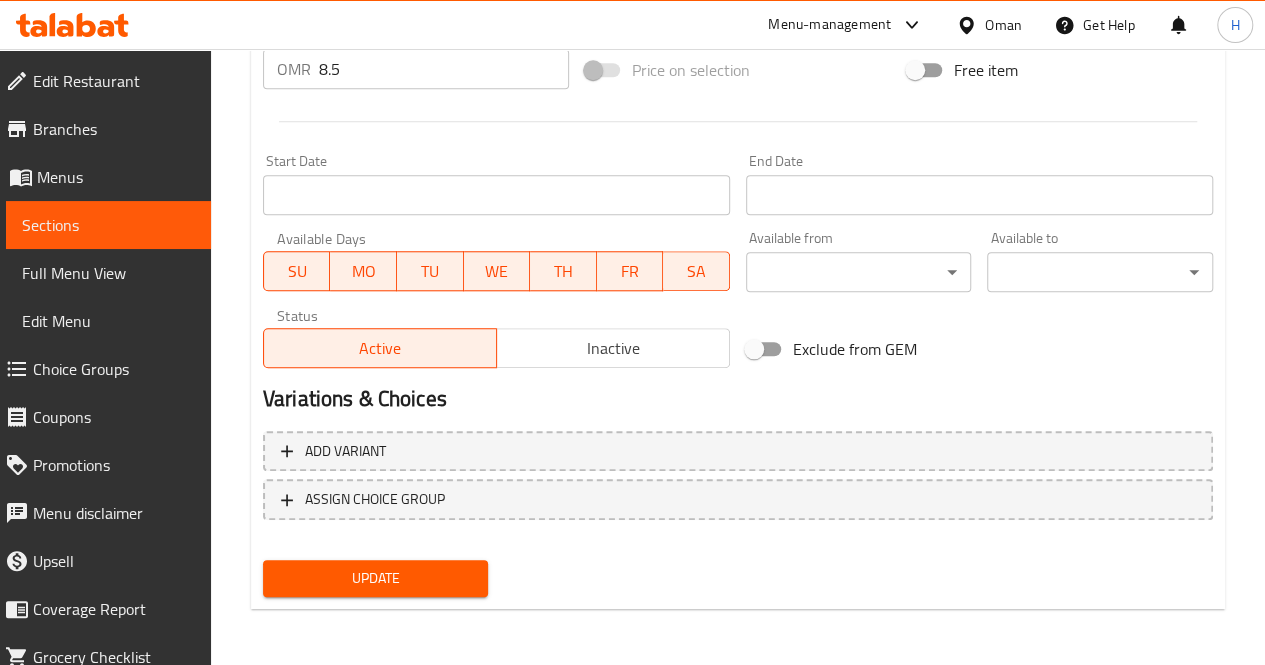 click on "Update" at bounding box center (376, 578) 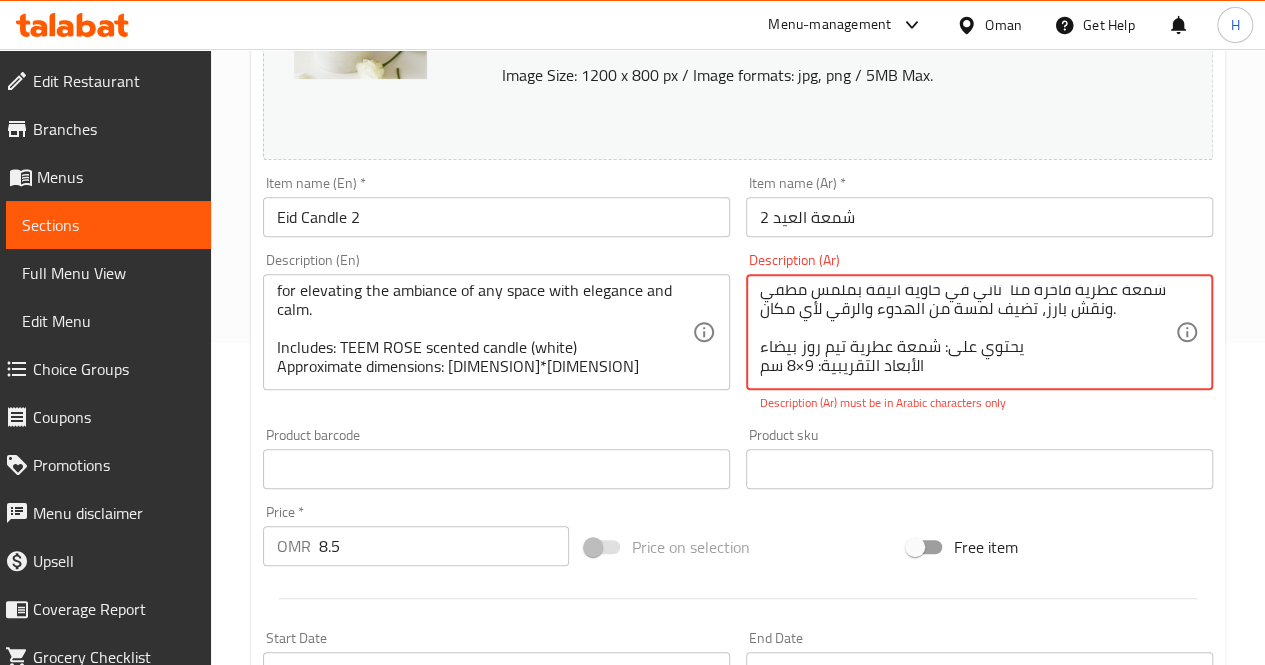 scroll, scrollTop: 0, scrollLeft: 0, axis: both 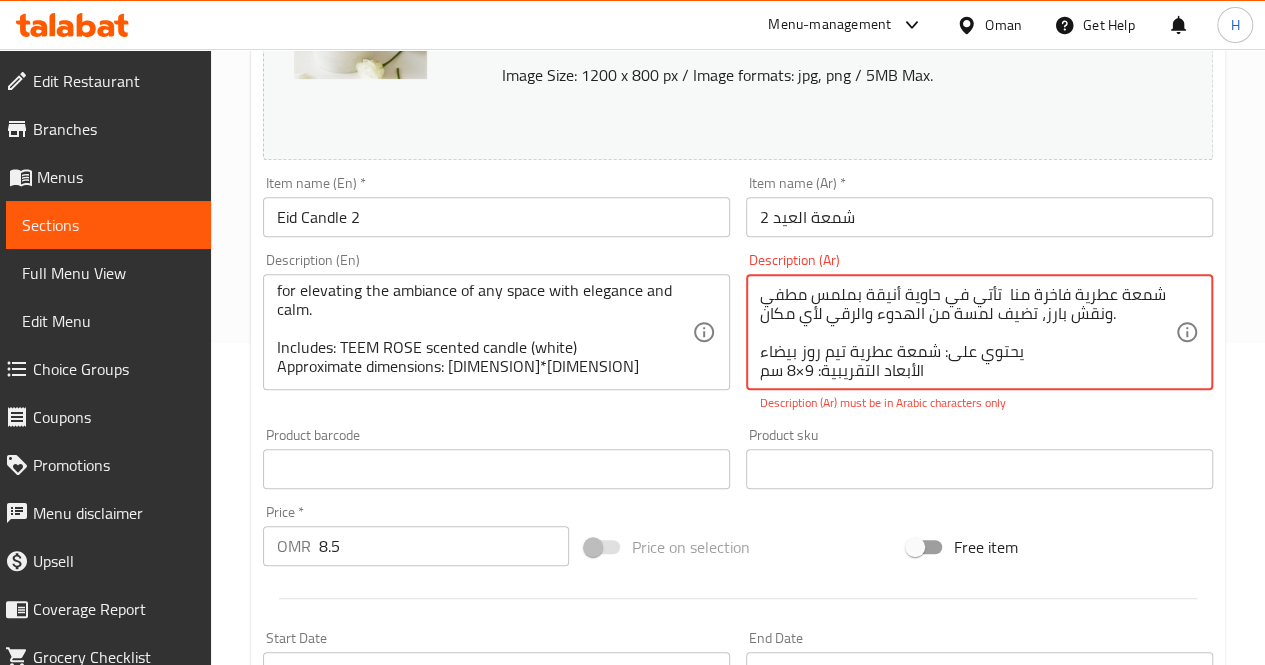click on "شمعة عطرية فاخرة منا  تأتي في حاوية أنيقة بملمس مطفي ونقش بارز، تضيف لمسة من الهدوء والرقي لأي مكان.
يحتوي على: شمعة عطرية تيم روز بيضاء
الأبعاد التقريبية: 9×8 سم" at bounding box center (967, 332) 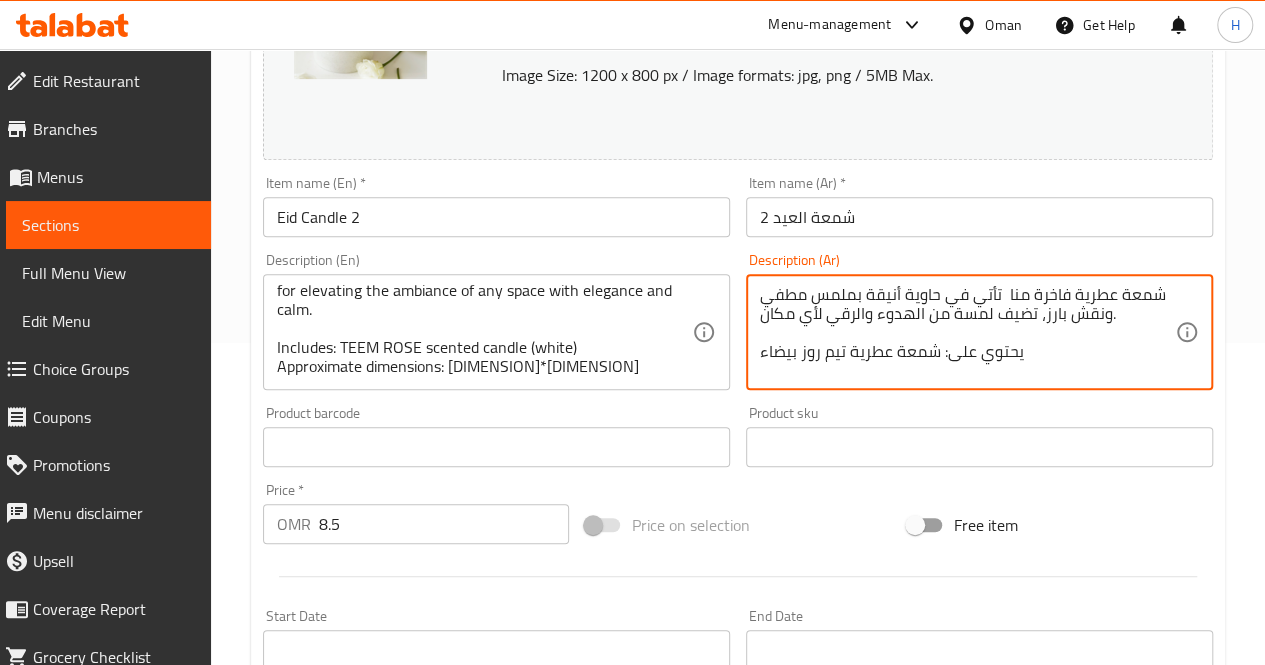 click on "شمعة عطرية فاخرة منا  تأتي في حاوية أنيقة بملمس مطفي ونقش بارز، تضيف لمسة من الهدوء والرقي لأي مكان.
يحتوي على: شمعة عطرية تيم روز بيضاء" at bounding box center (967, 332) 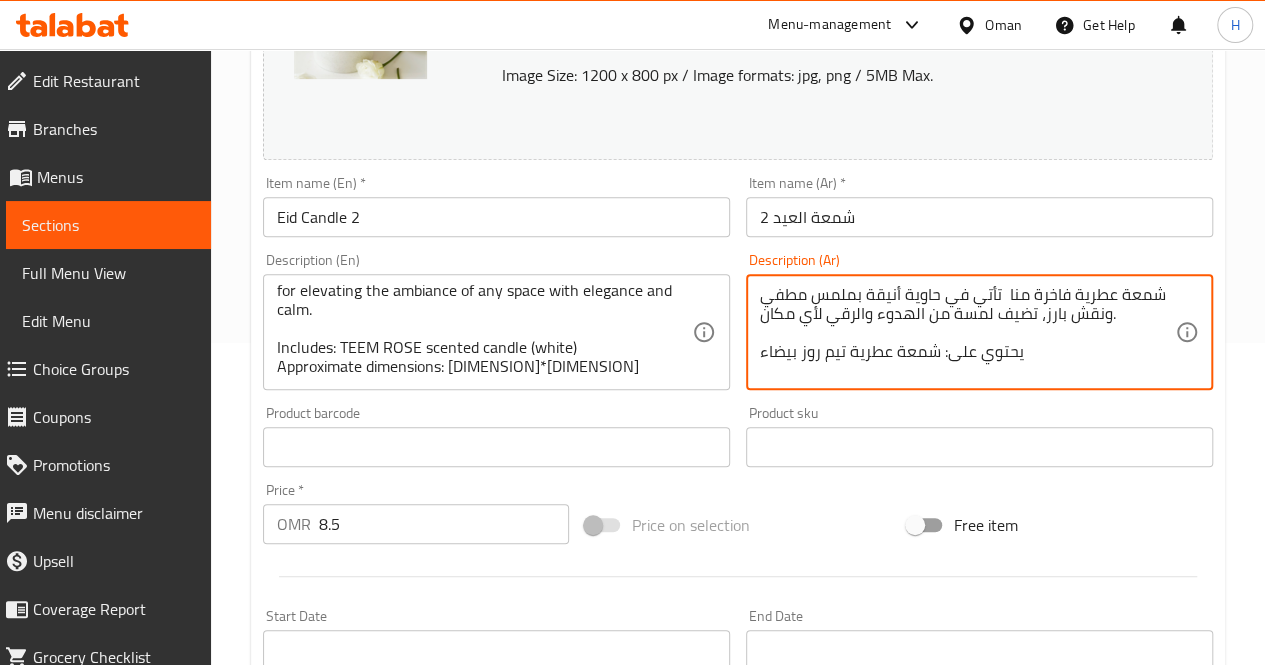 paste on "الأبعاد التقريبية: 9*8 سم" 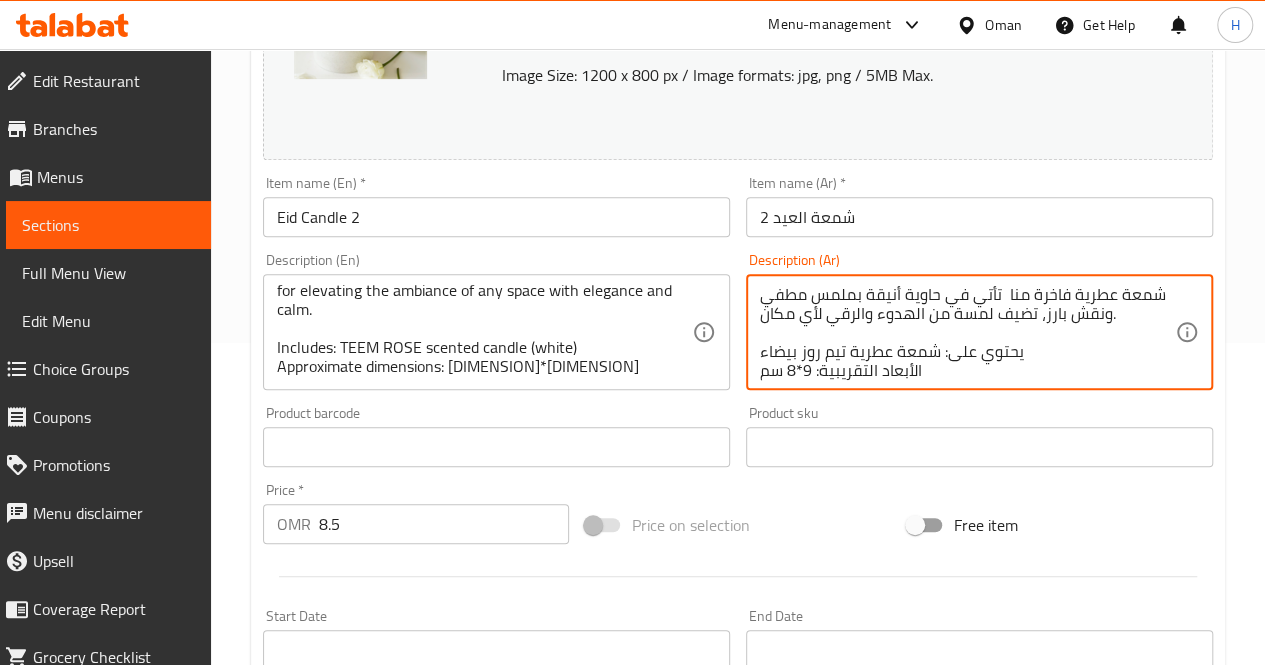 scroll, scrollTop: 18, scrollLeft: 0, axis: vertical 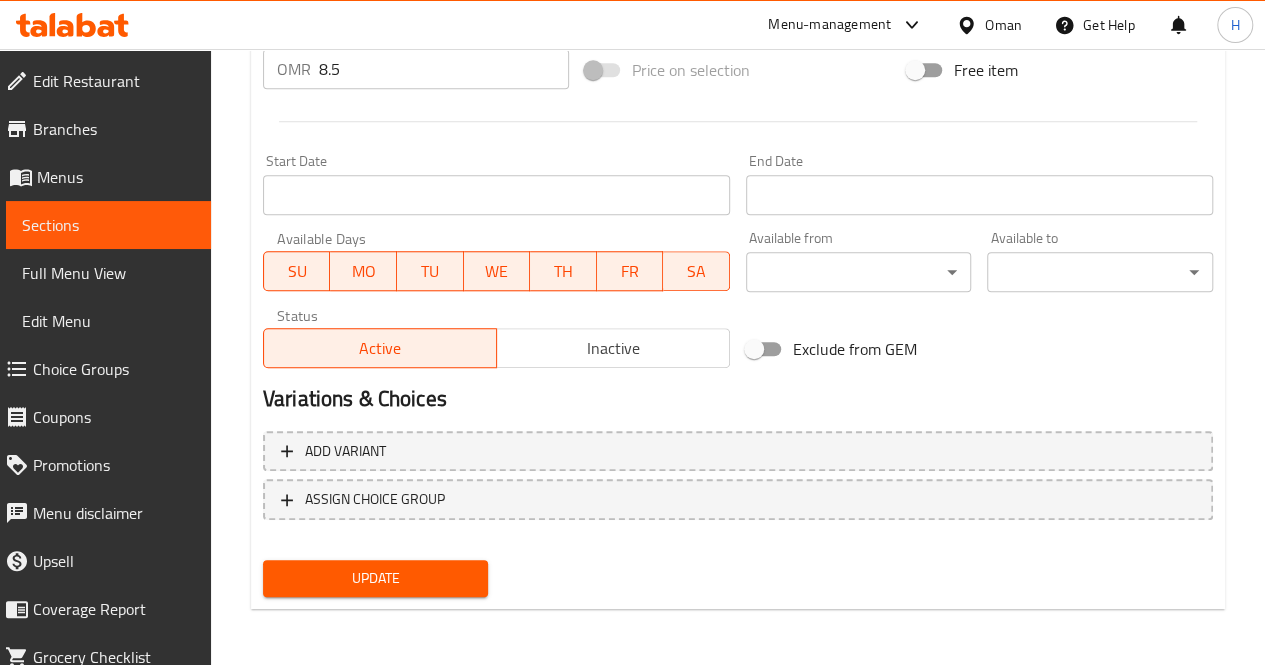 type on "شمعة عطرية فاخرة منا  تأتي في حاوية أنيقة بملمس مطفي ونقش بارز، تضيف لمسة من الهدوء والرقي لأي مكان.
يحتوي على: شمعة عطرية تيم روز بيضاء
الأبعاد التقريبية: 9*8 سم" 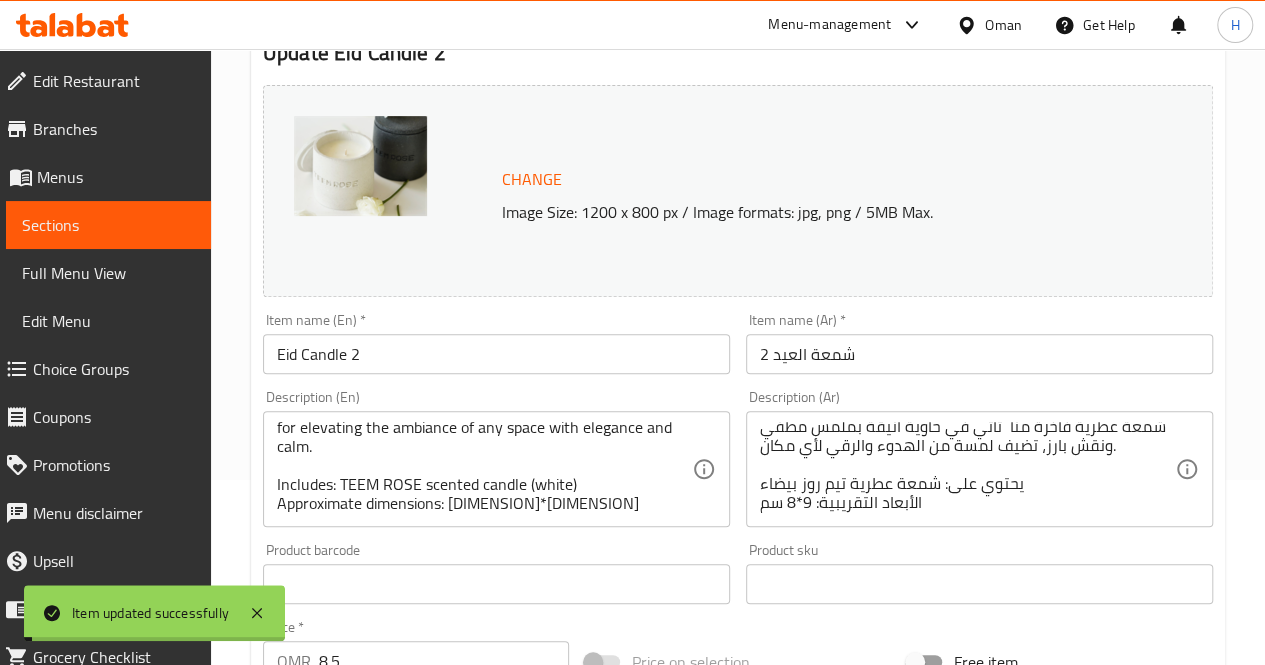 scroll, scrollTop: 167, scrollLeft: 0, axis: vertical 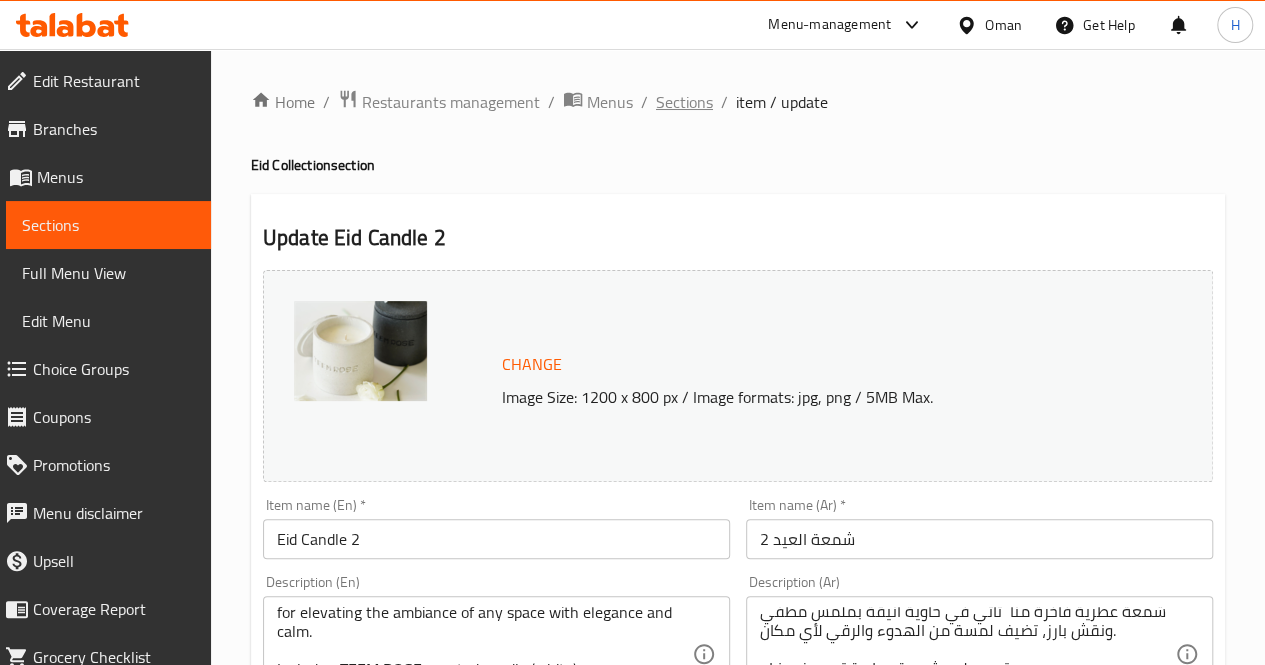 click on "Sections" at bounding box center [684, 102] 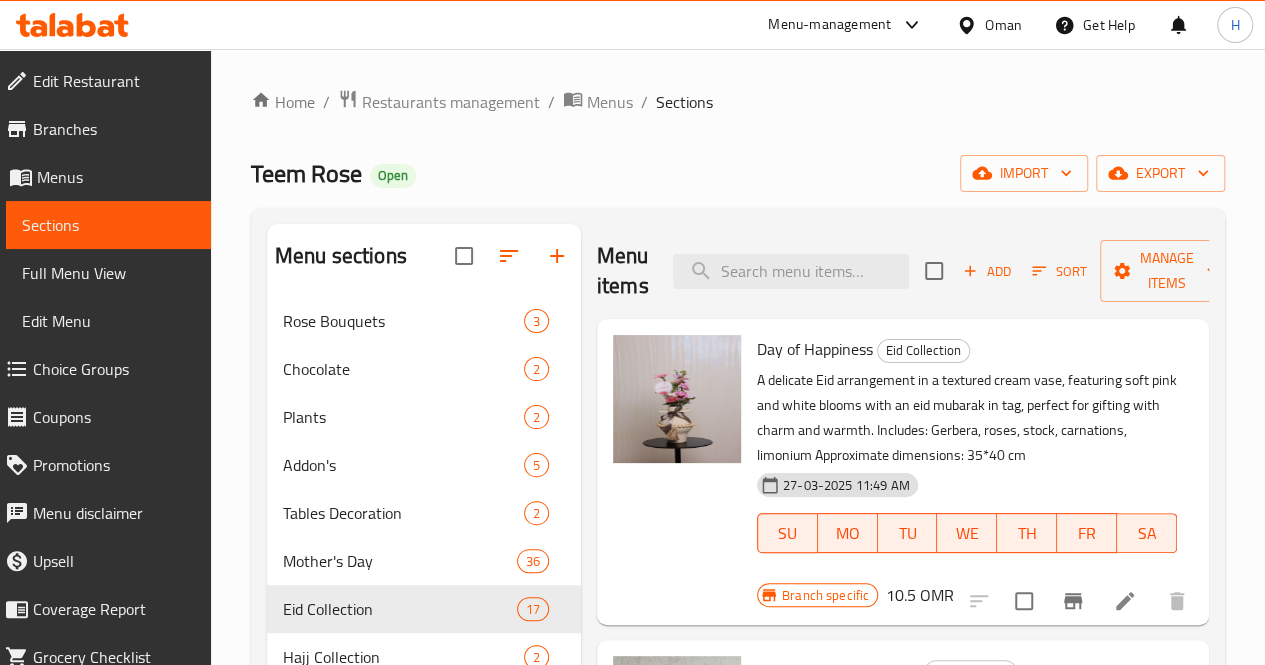 click on "Menu items Add Sort Manage items" at bounding box center [903, 271] 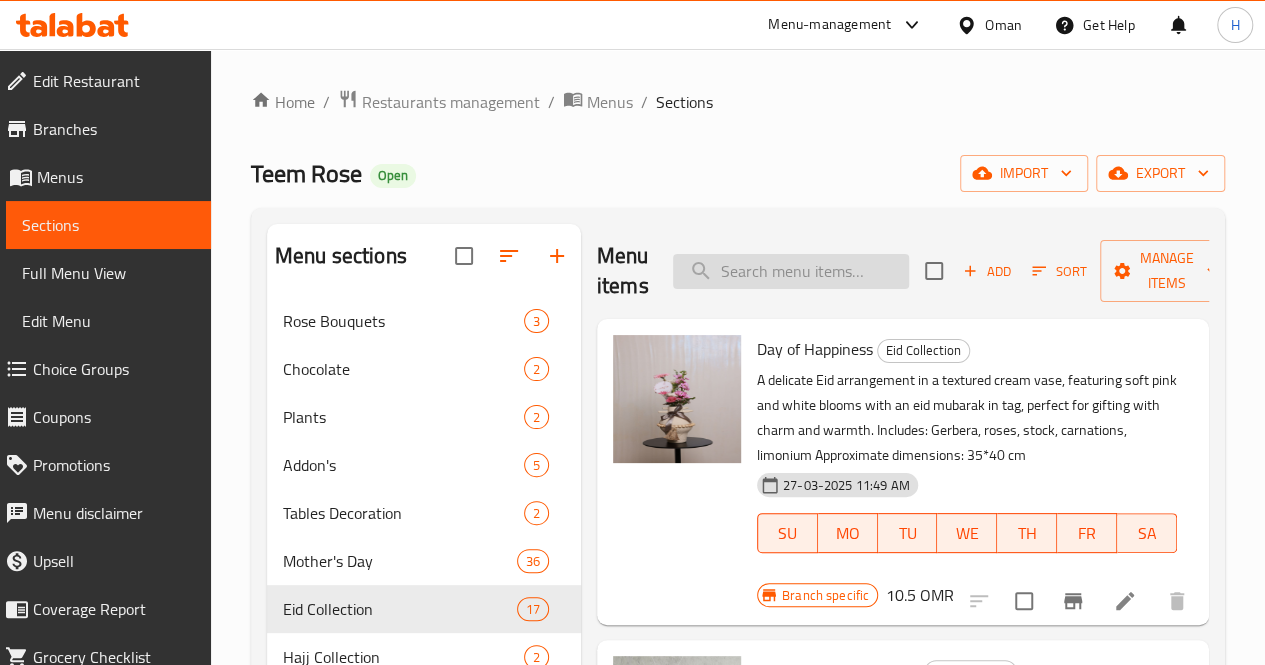 click at bounding box center (791, 271) 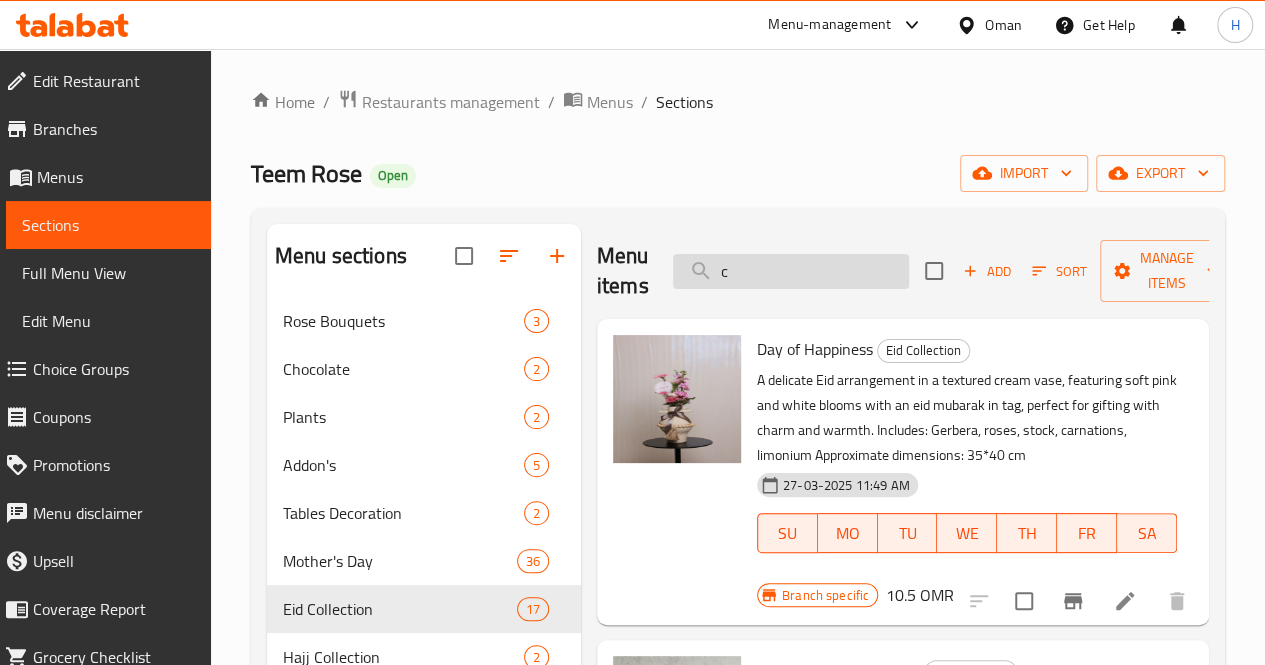 click on "c" at bounding box center (791, 271) 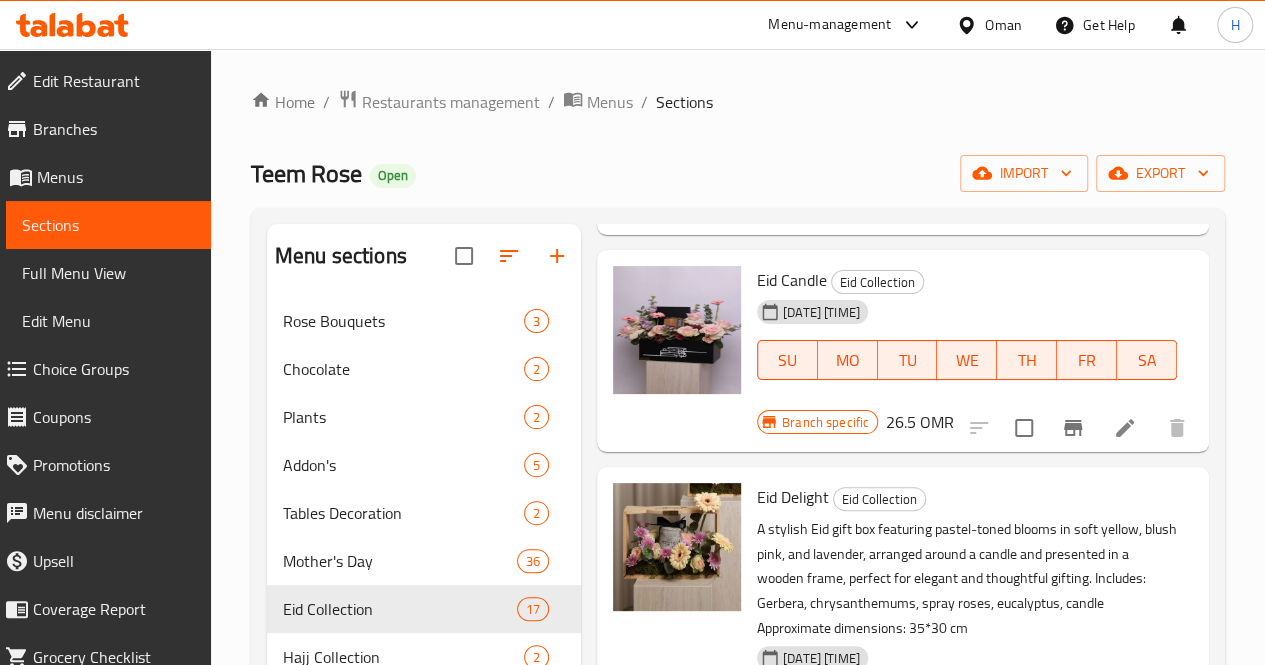 scroll, scrollTop: 892, scrollLeft: 0, axis: vertical 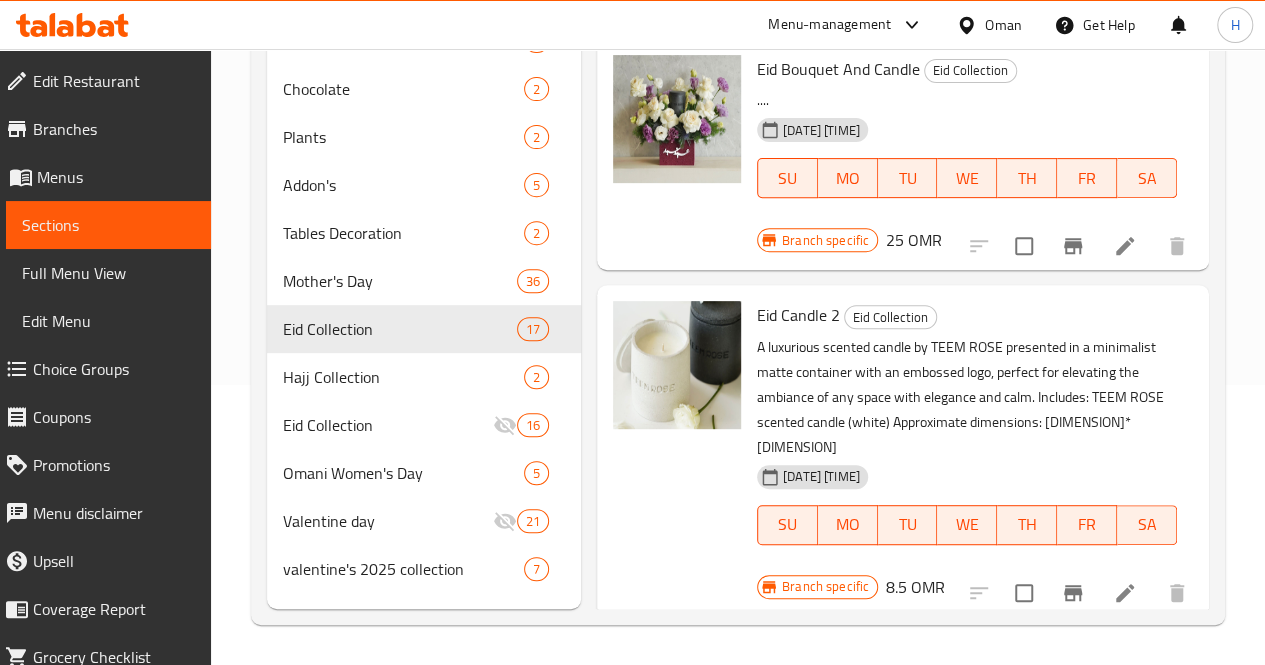 type on "candle" 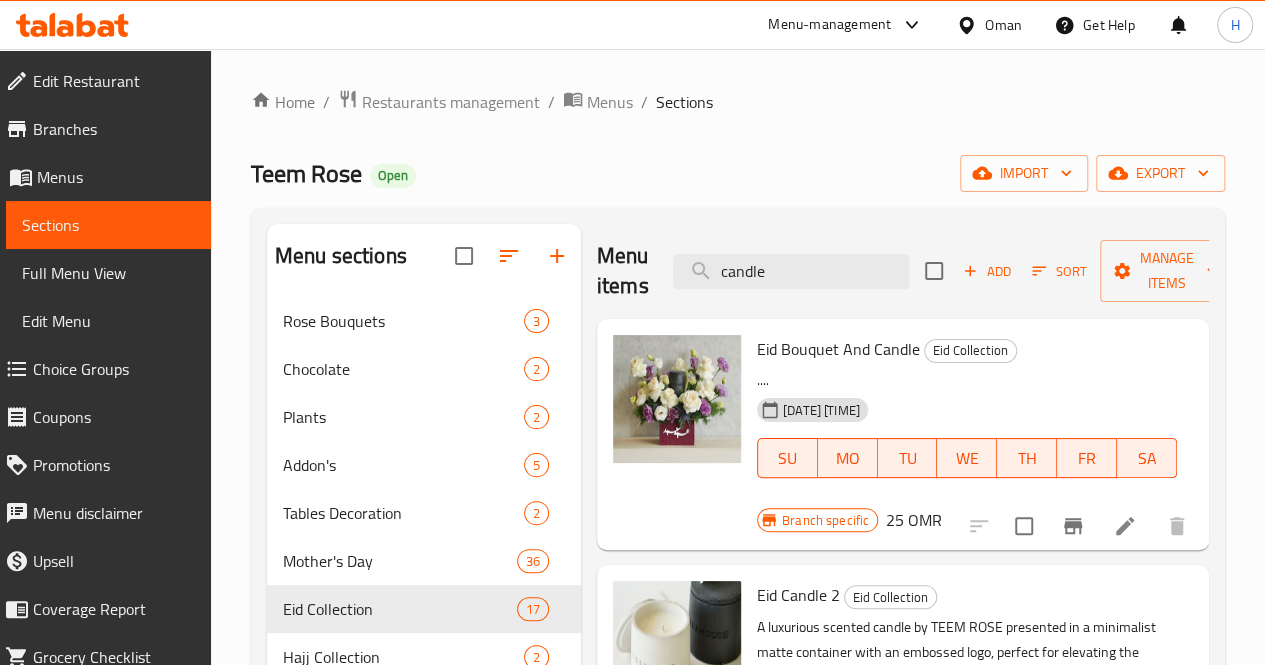 click at bounding box center (1125, 526) 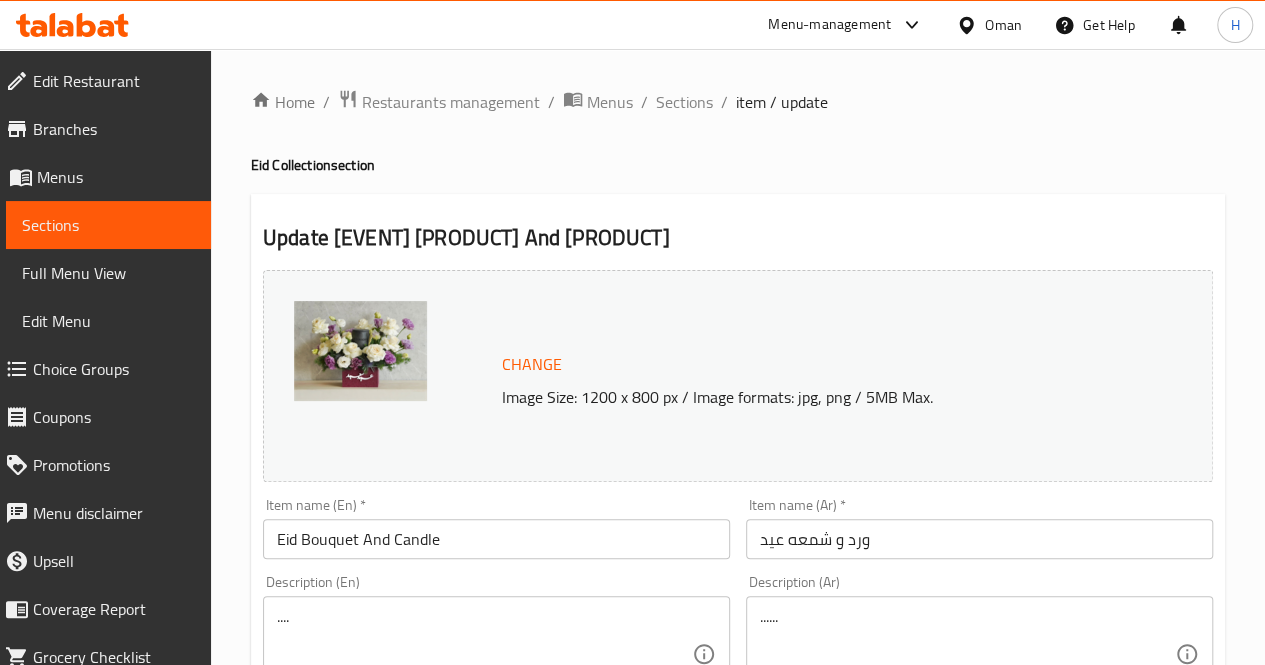 click on ".... Description (En)" at bounding box center (496, 654) 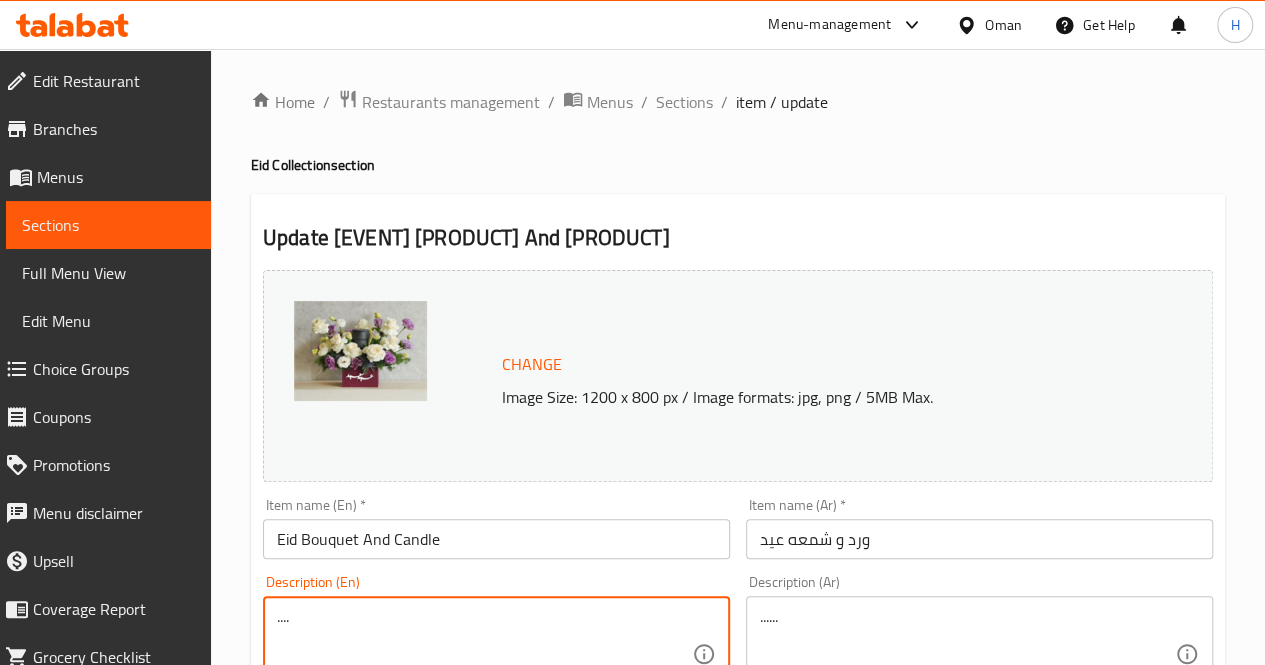 click on ".... Description (En)" at bounding box center (496, 654) 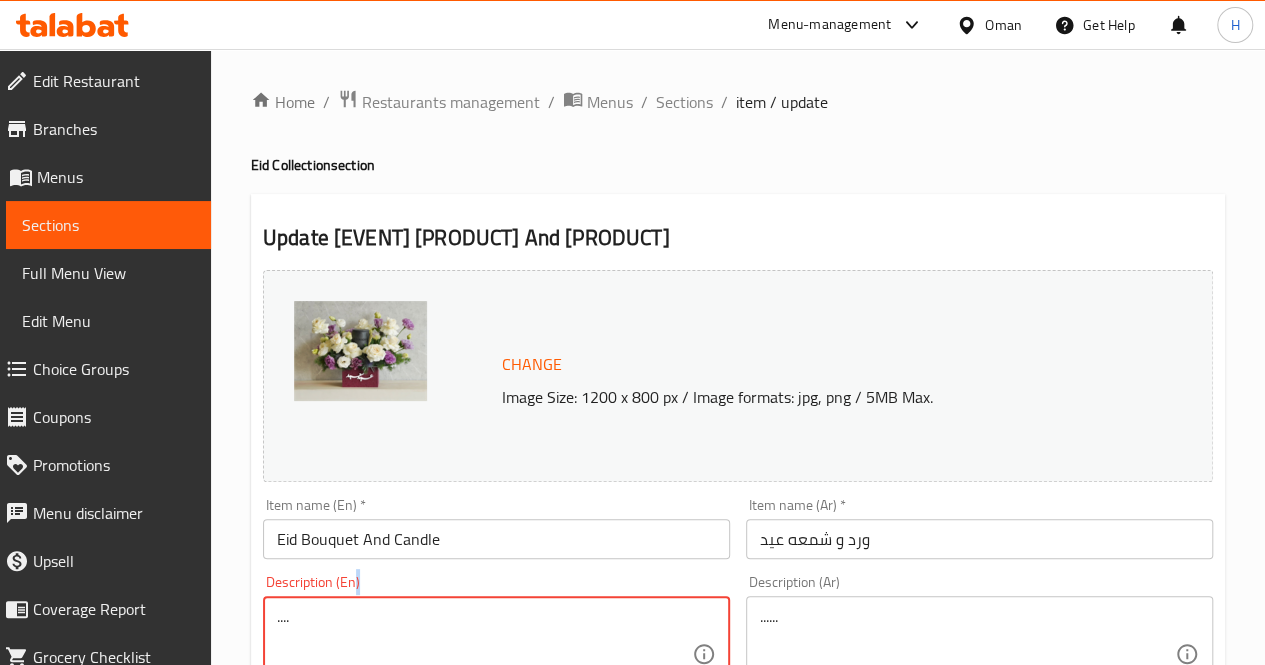 click on ".... Description (En)" at bounding box center (496, 654) 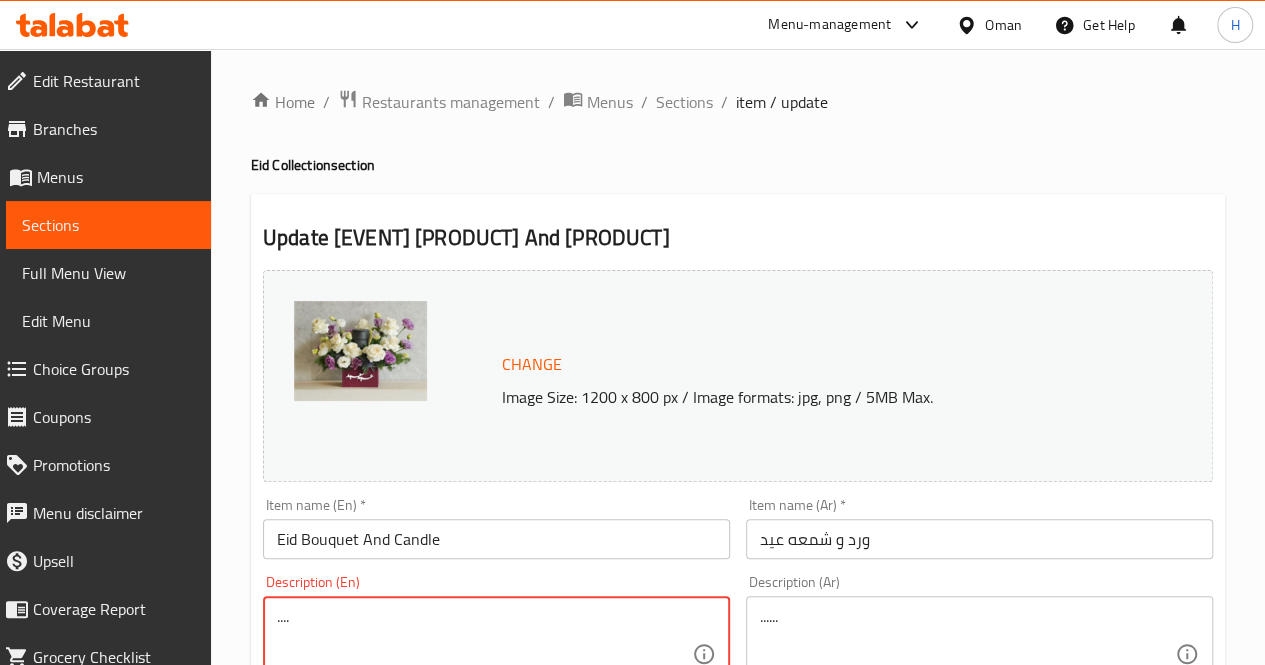click on "...." at bounding box center [484, 654] 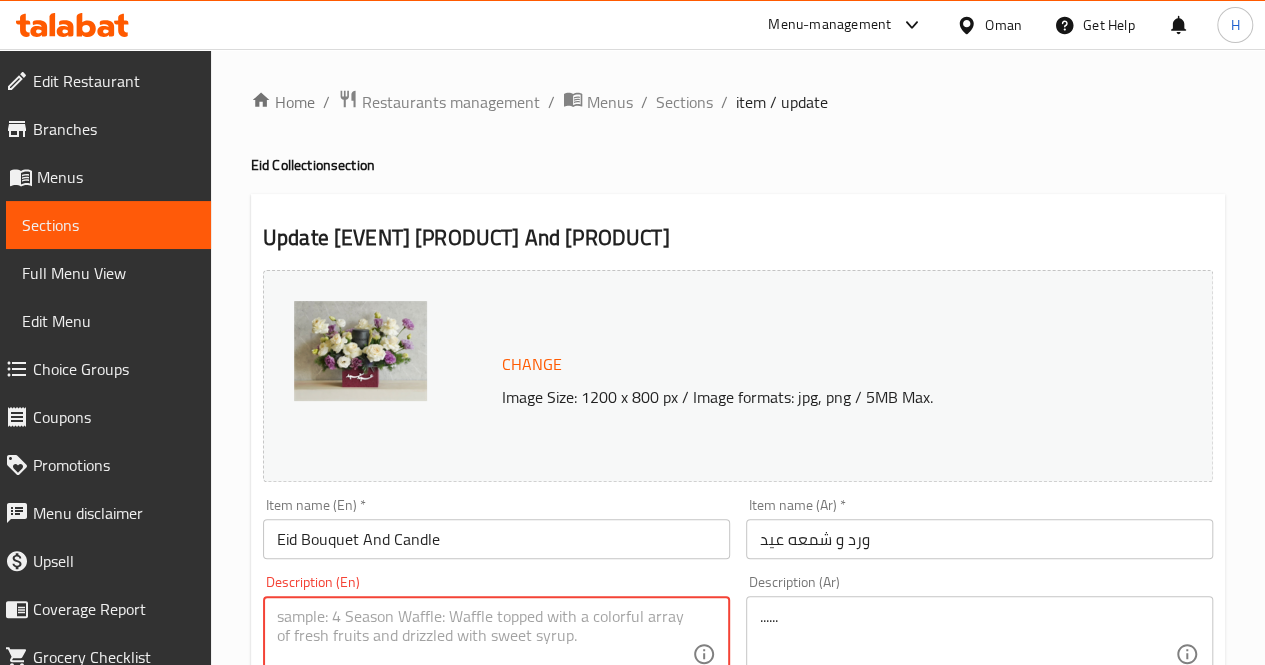 paste on "An elegant Eid arrangement featuring white and lavender-toned blooms, presented in a deep red box with the word  (Happy Eid)in arabic,  a graceful and thoughtful gift for the occasion.
Includes: White roses, lavender lisianthus, eryngium, greenery
Approximate dimensions: [DIMENSION]*[DIMENSION]" 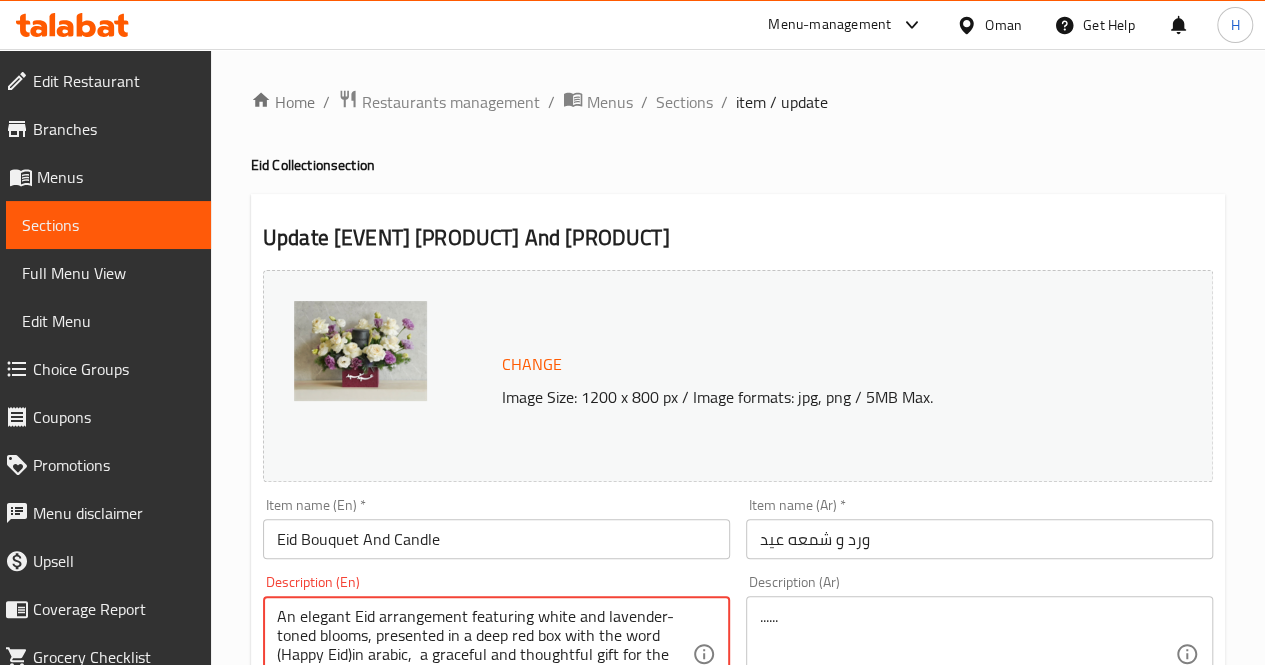 scroll, scrollTop: 36, scrollLeft: 0, axis: vertical 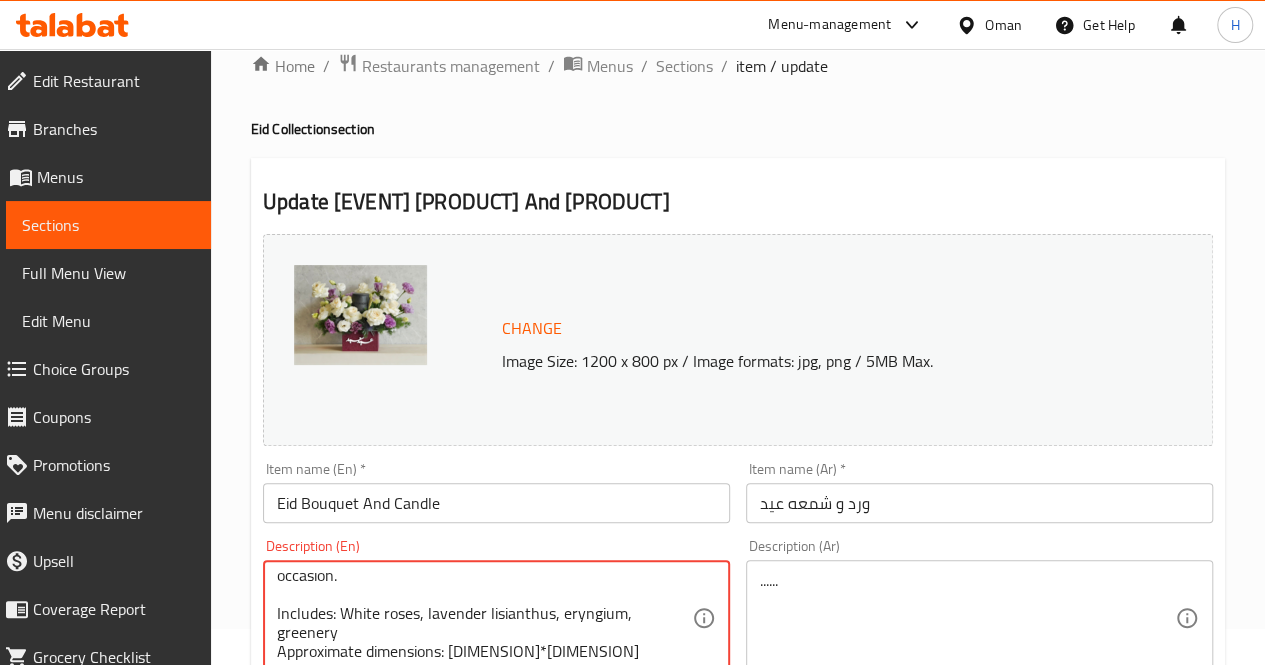 type on "An elegant Eid arrangement featuring white and lavender-toned blooms, presented in a deep red box with the word  (Happy Eid)in arabic,  a graceful and thoughtful gift for the occasion.
Includes: White roses, lavender lisianthus, eryngium, greenery
Approximate dimensions: [DIMENSION]*[DIMENSION]" 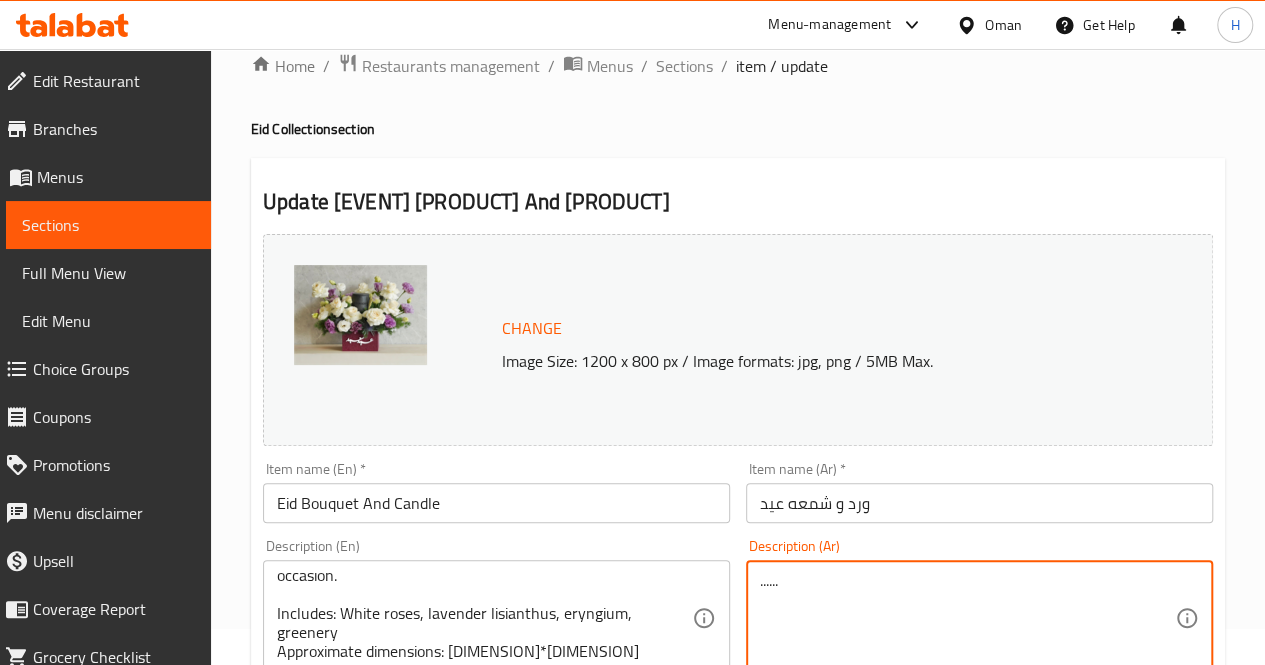 click on "......" at bounding box center [967, 618] 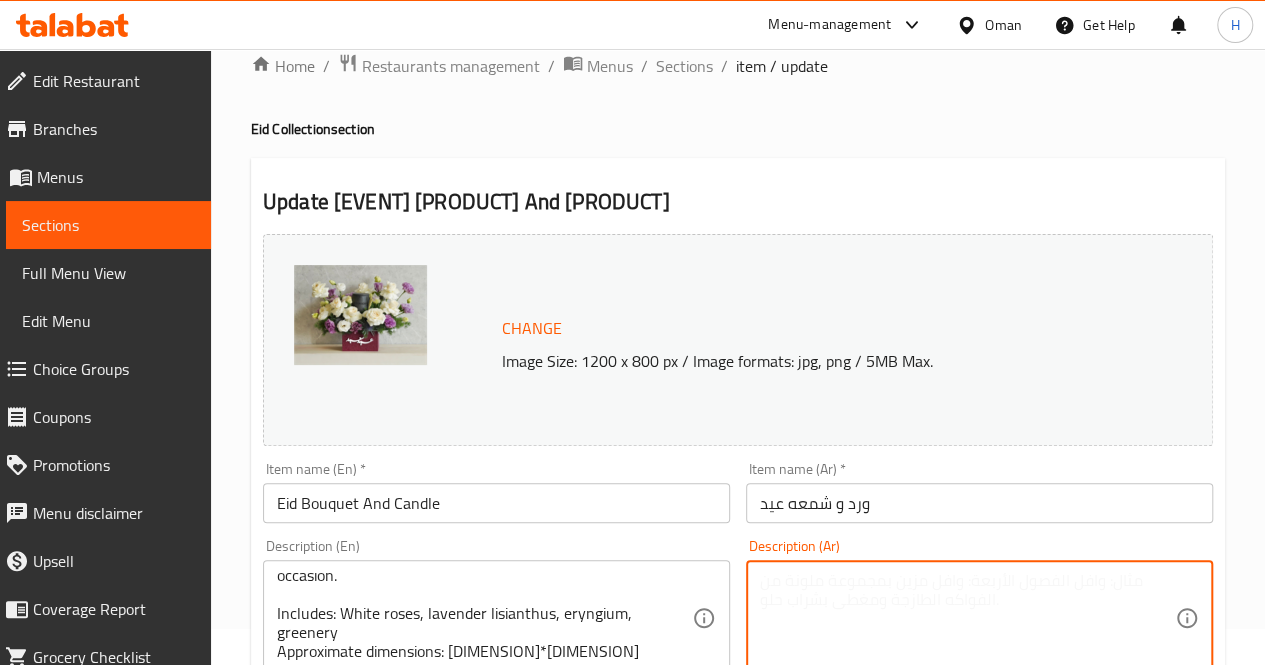 click at bounding box center (967, 618) 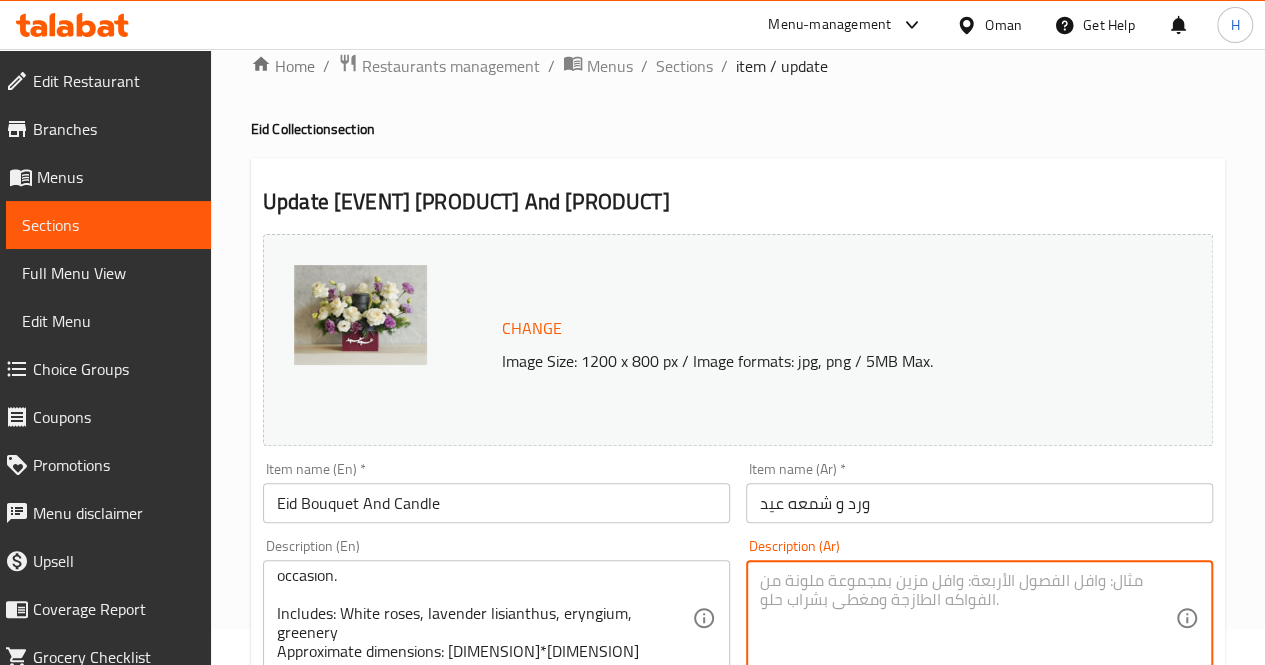 paste on "تنسيق عيد سعيد أنيق بلمسة من الزهور البيضاء والبنفسجية داخل صندوق عنابي مميز يحمل عبارة عيد سعيد خيار راقٍ ومعبّر لمعايدة الأحبة.
يحتوي على: ورد أبيض، ليزانثس بنفسجي، إرينجيوم، أوراق خضراء
الأبعاد التقريبية: 35*30 سم" 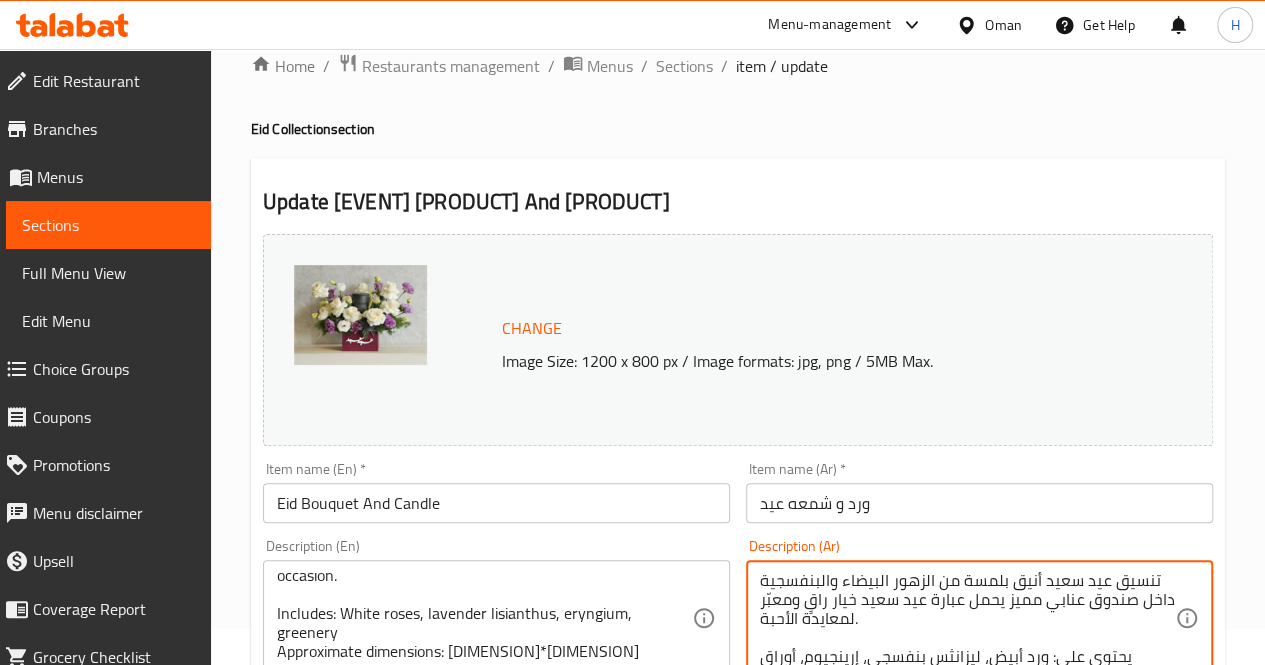 scroll, scrollTop: 76, scrollLeft: 0, axis: vertical 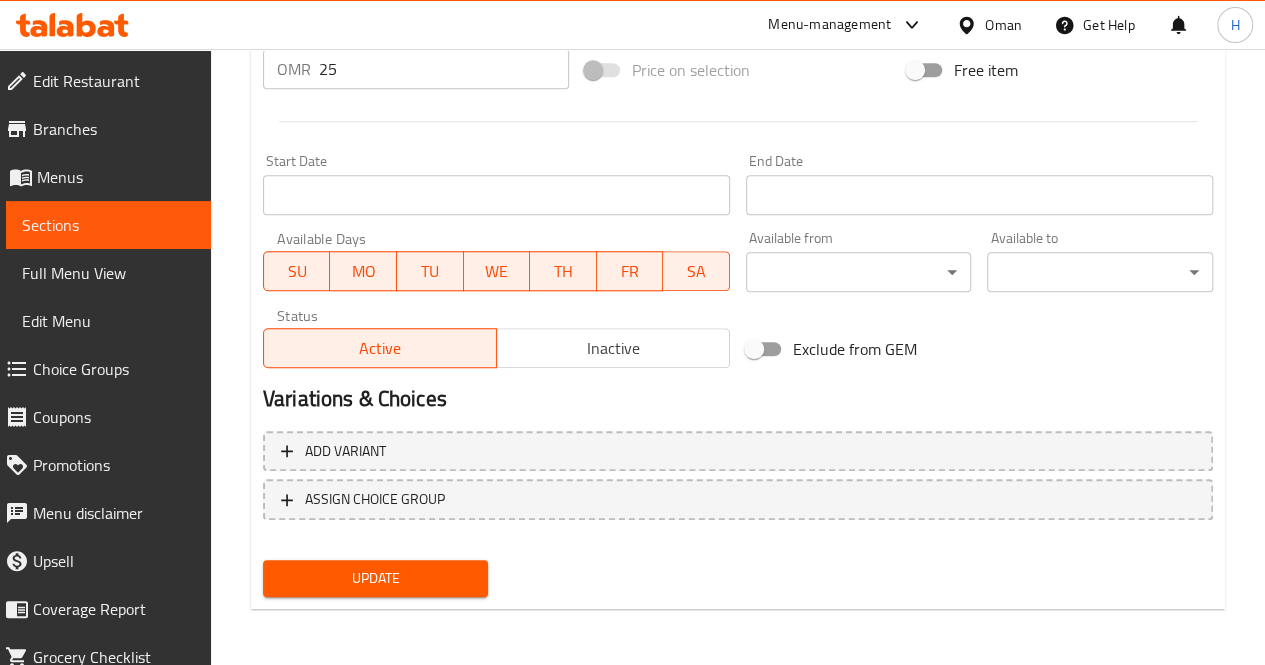 type on "تنسيق عيد سعيد أنيق بلمسة من الزهور البيضاء والبنفسجية داخل صندوق عنابي مميز يحمل عبارة عيد سعيد خيار راقٍ ومعبّر لمعايدة الأحبة.
يحتوي على: ورد أبيض، ليزانثس بنفسجي، إرينجيوم، أوراق خضراء
الأبعاد التقريبية: 35*30 سم" 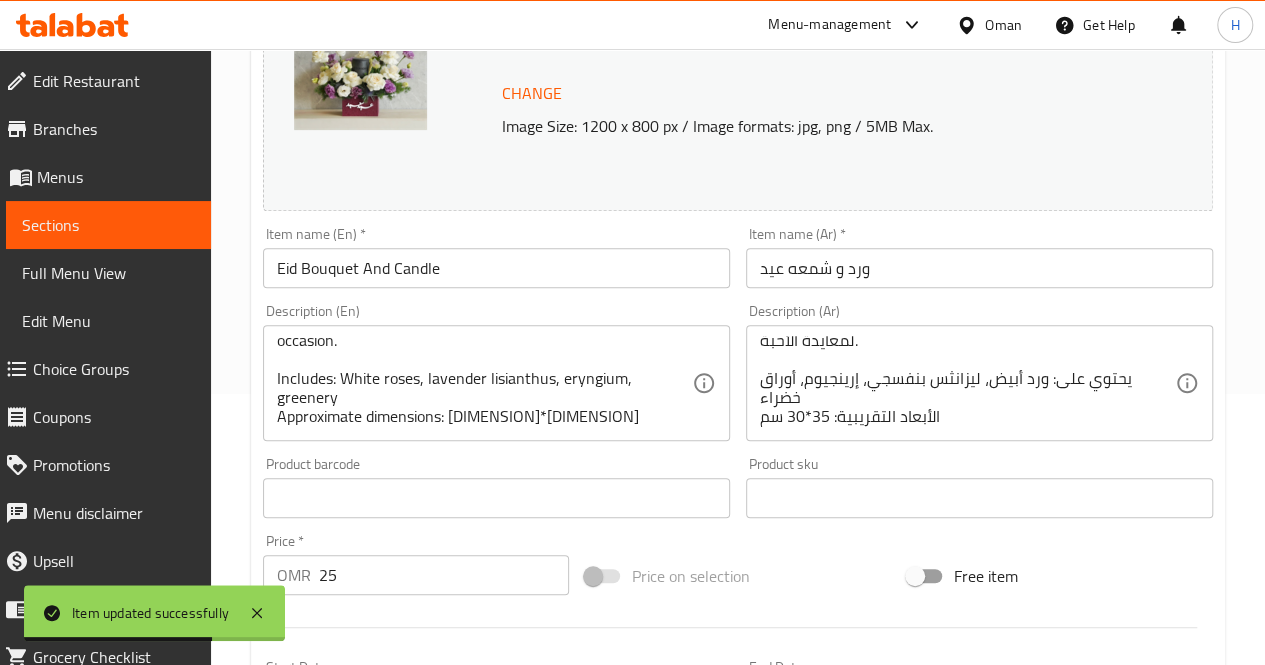 scroll, scrollTop: 0, scrollLeft: 0, axis: both 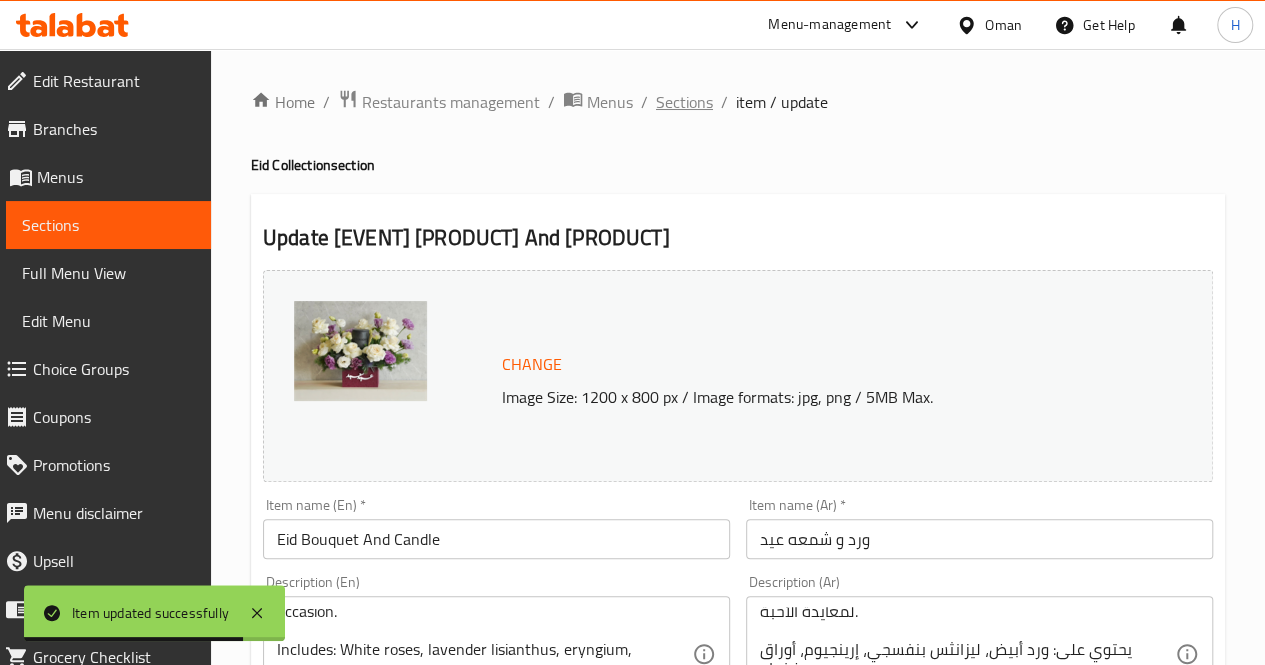 click on "Sections" at bounding box center [684, 102] 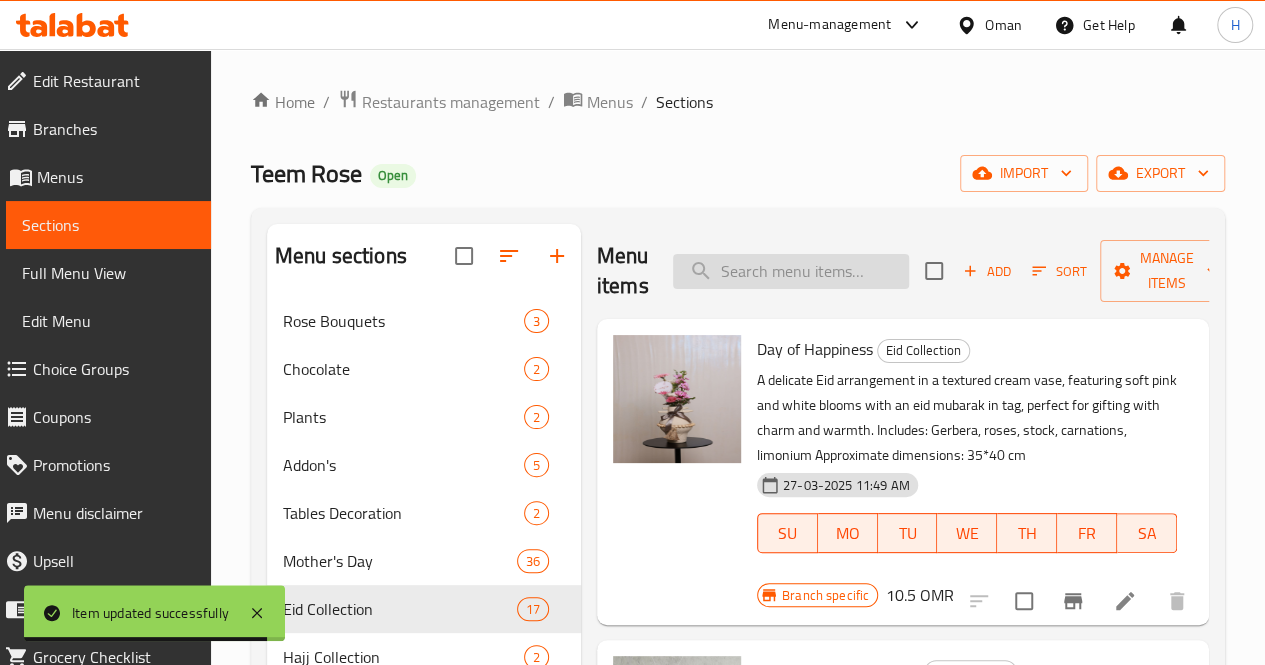 click at bounding box center [791, 271] 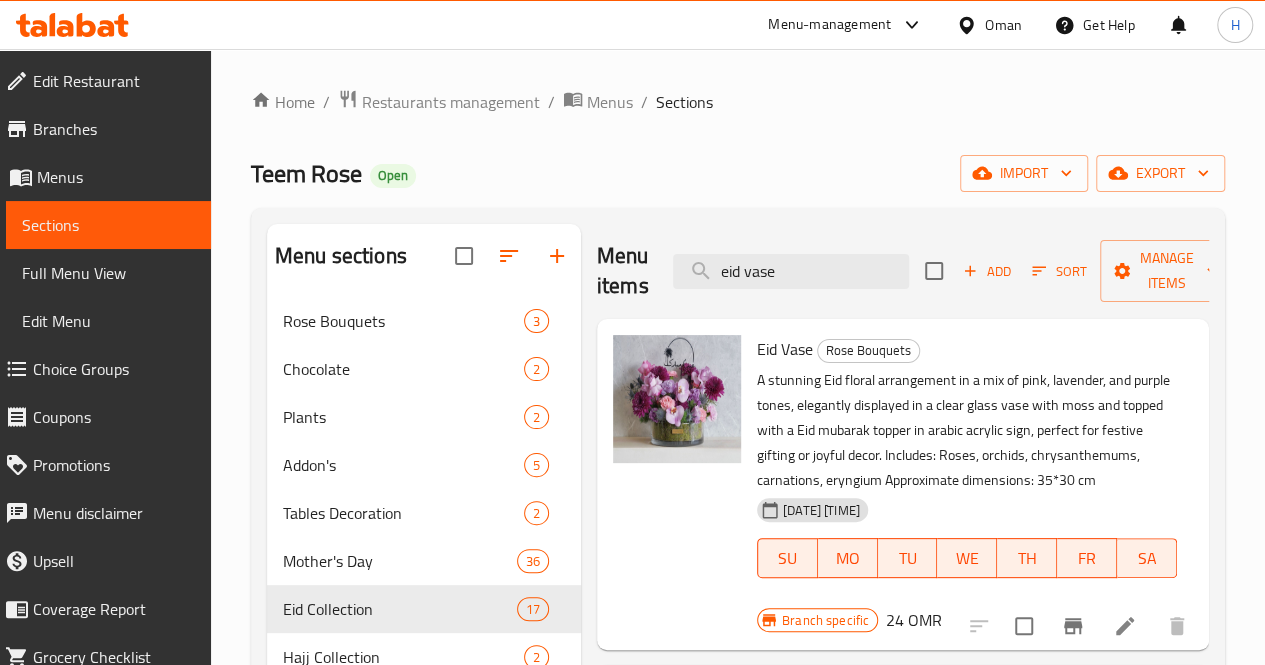 scroll, scrollTop: 168, scrollLeft: 0, axis: vertical 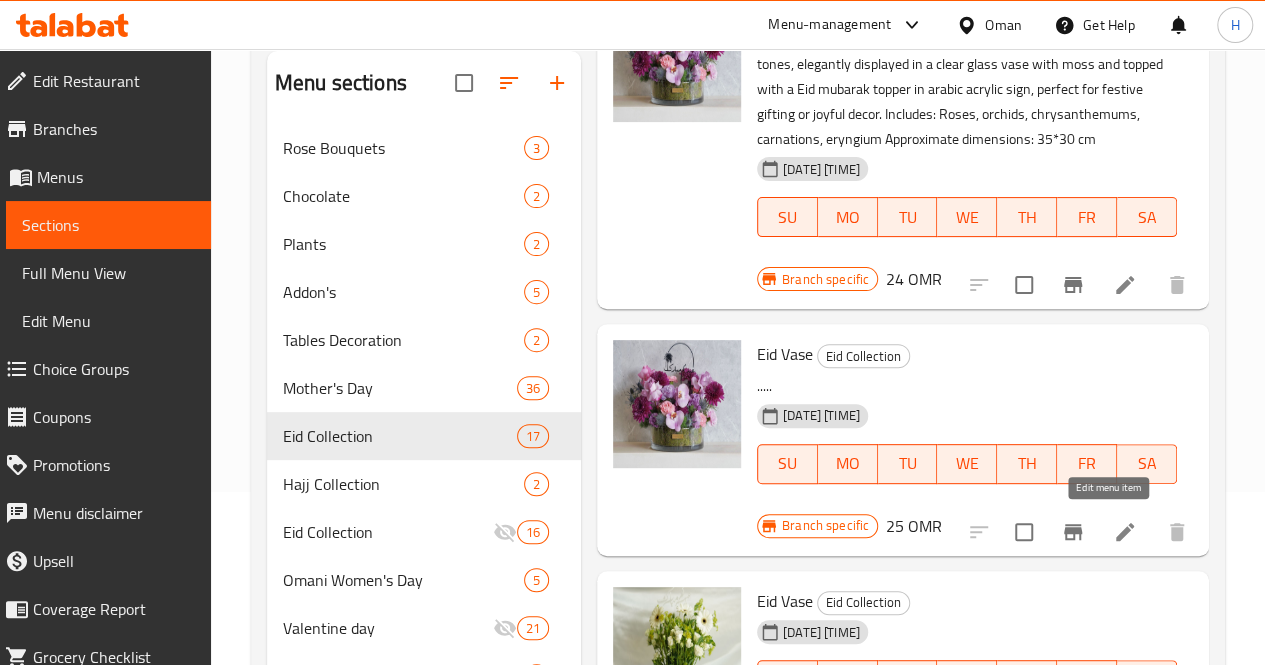 type on "eid vase" 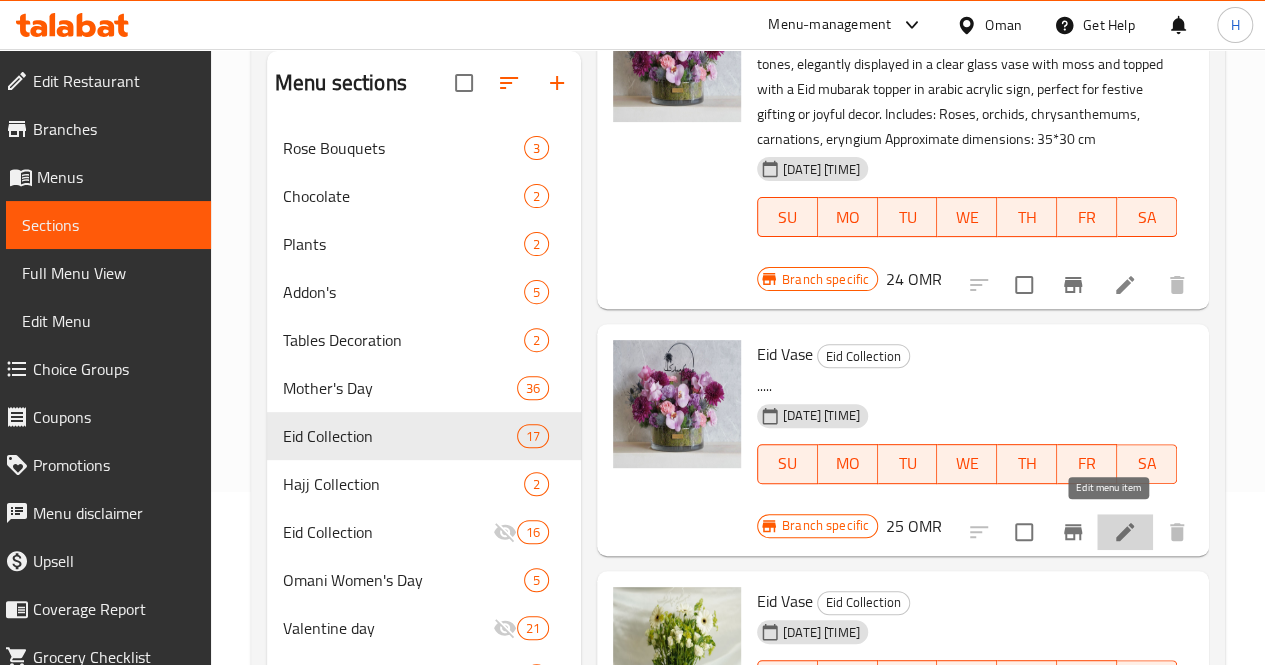 click 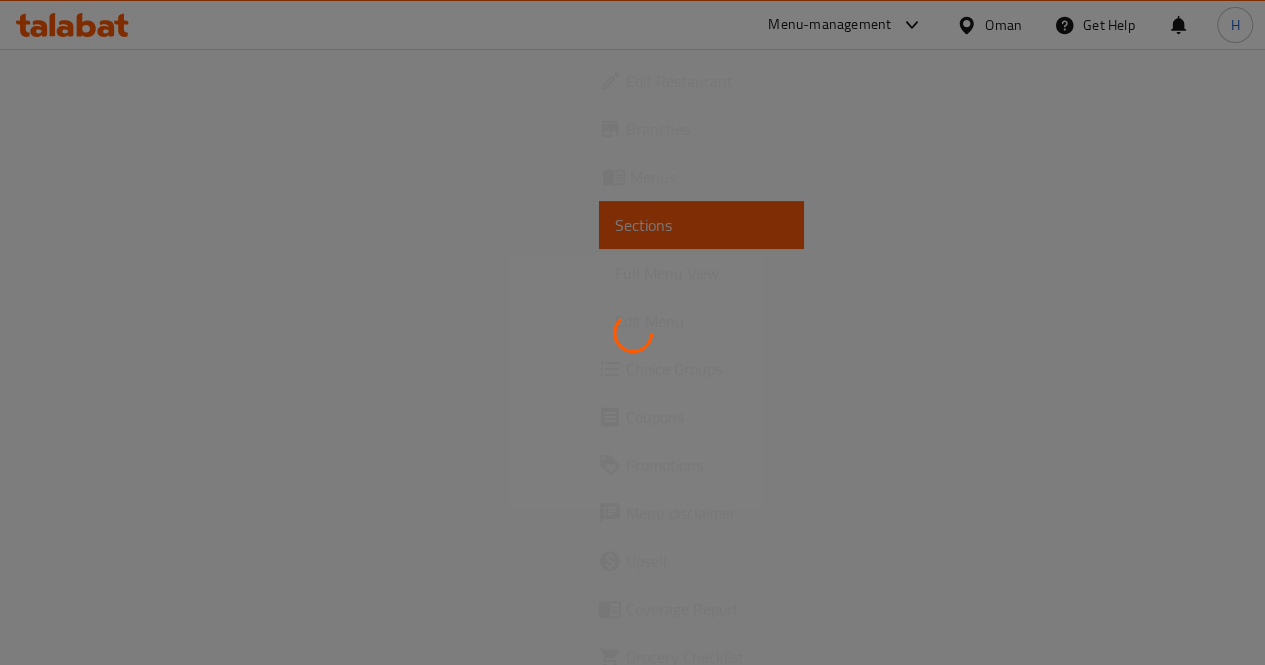 scroll, scrollTop: 0, scrollLeft: 0, axis: both 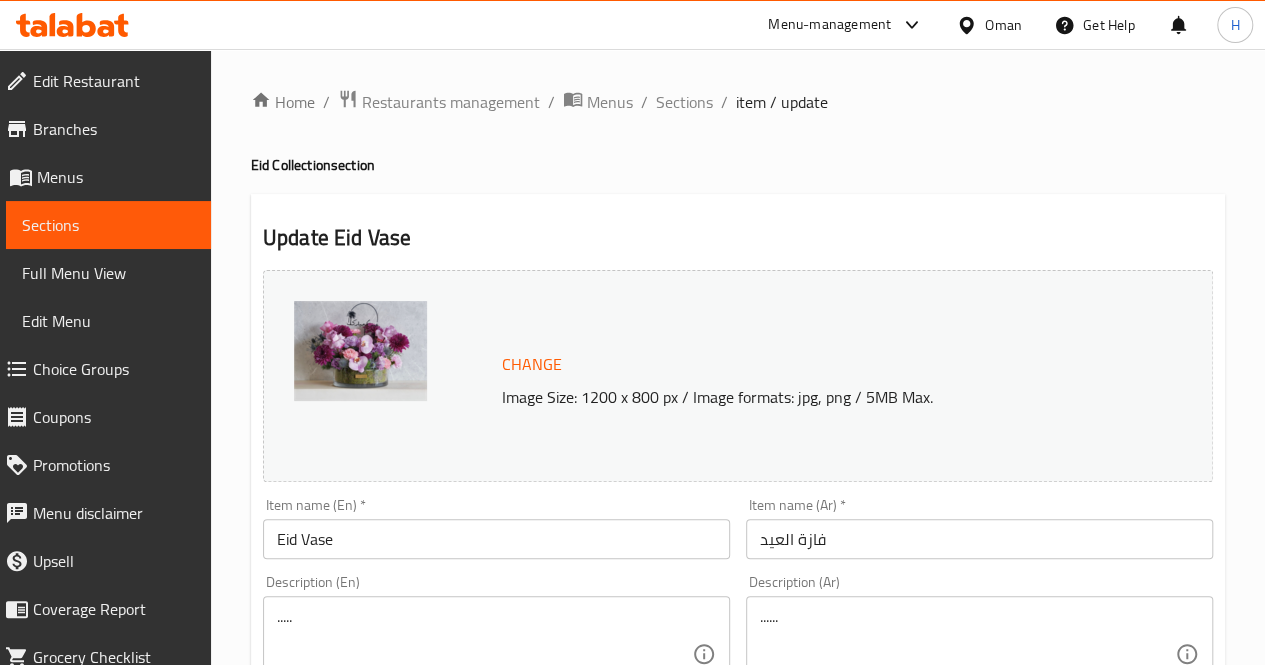 click on "..... Description (En)" at bounding box center [496, 654] 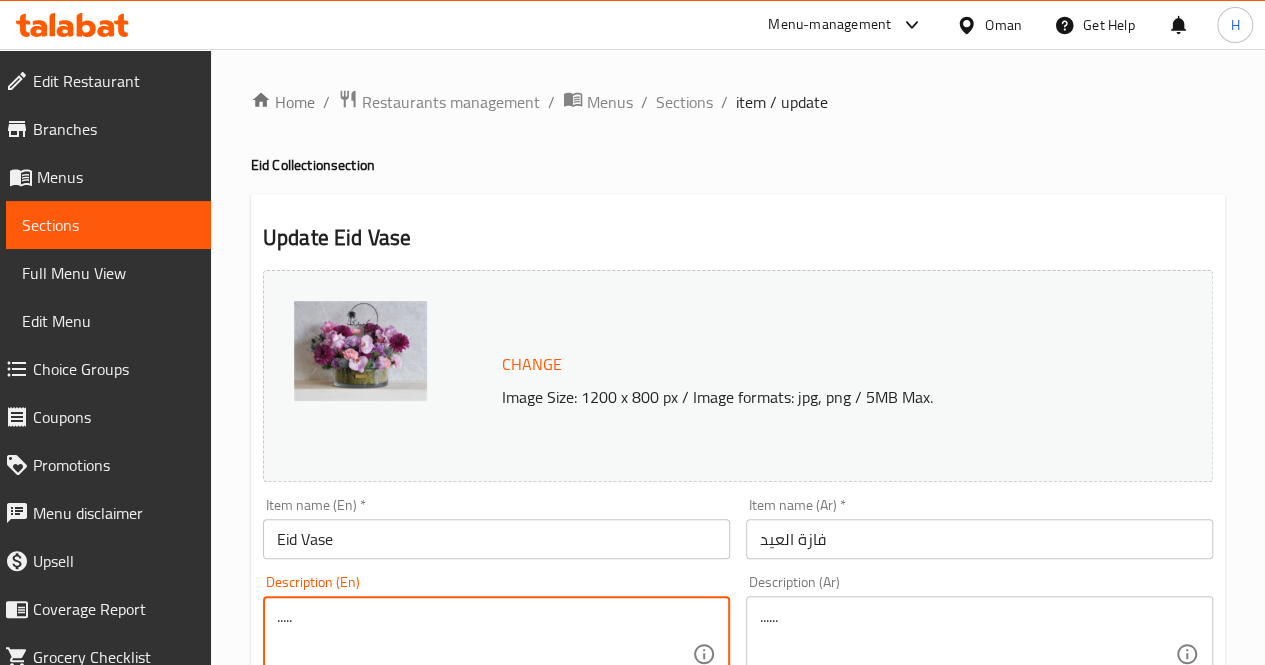 click on "..... Description (En)" at bounding box center [496, 654] 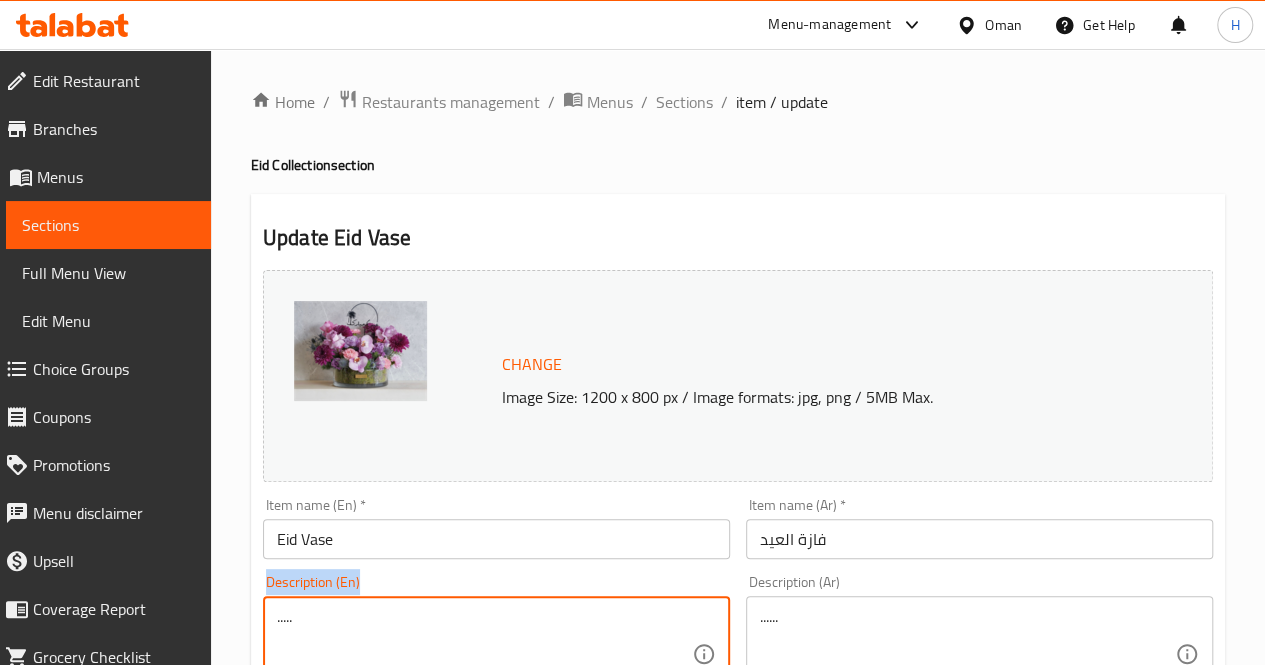 click on "..... Description (En)" at bounding box center (496, 654) 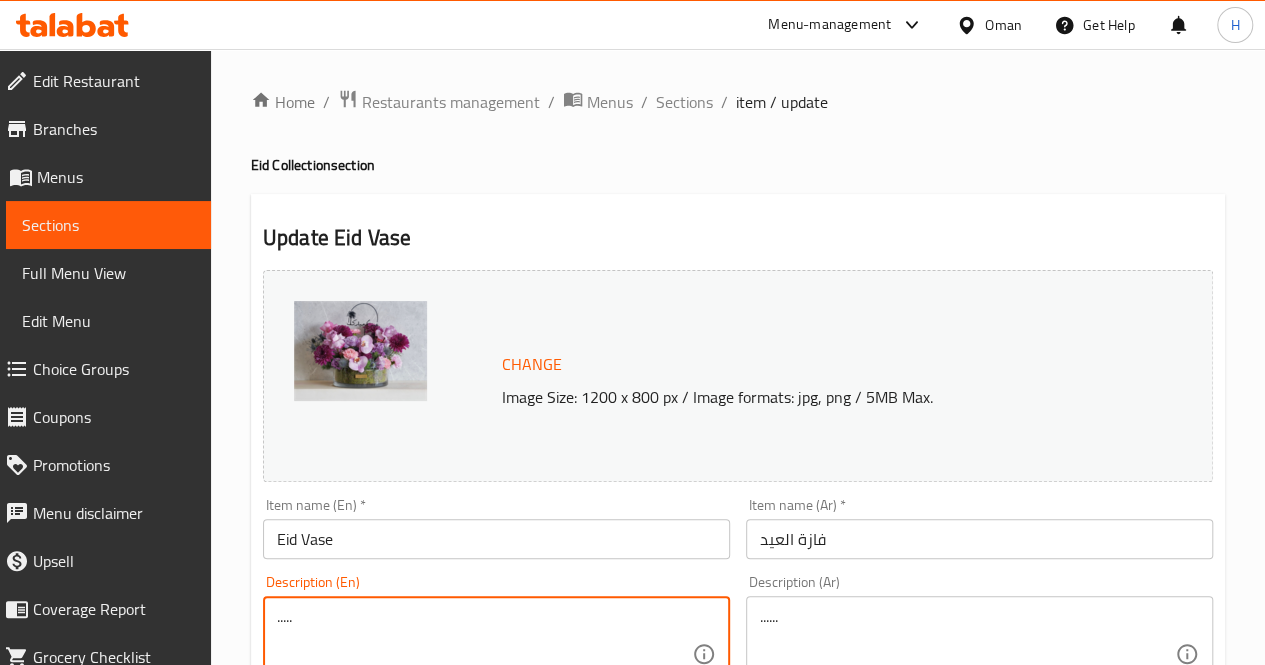 click on "....." at bounding box center [484, 654] 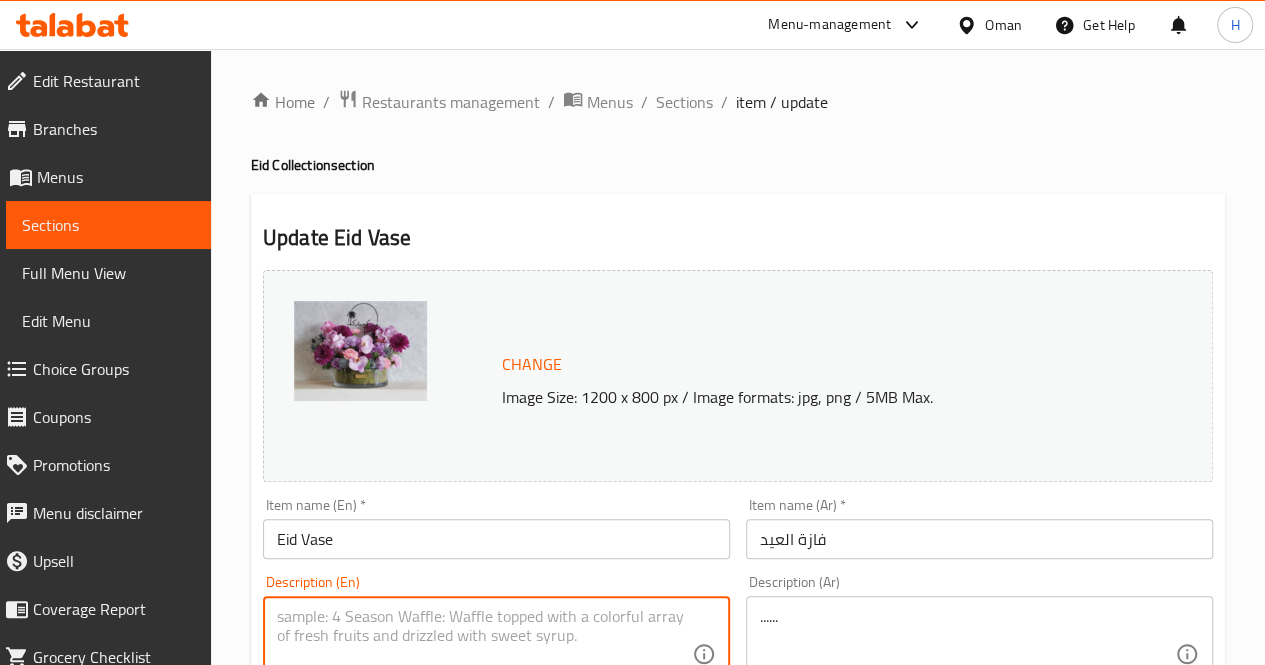 paste on "A festive floral arrangement in shades of purple and pink, presented in a clear vase with moss and topped with an Eid Mubarak acrylic topper in arabic, a beautiful gift for Eid celebrations.
Includes: Roses, orchids, chrysanthemums, carnations, eryngium
Approximate dimensions: 35*30 cm" 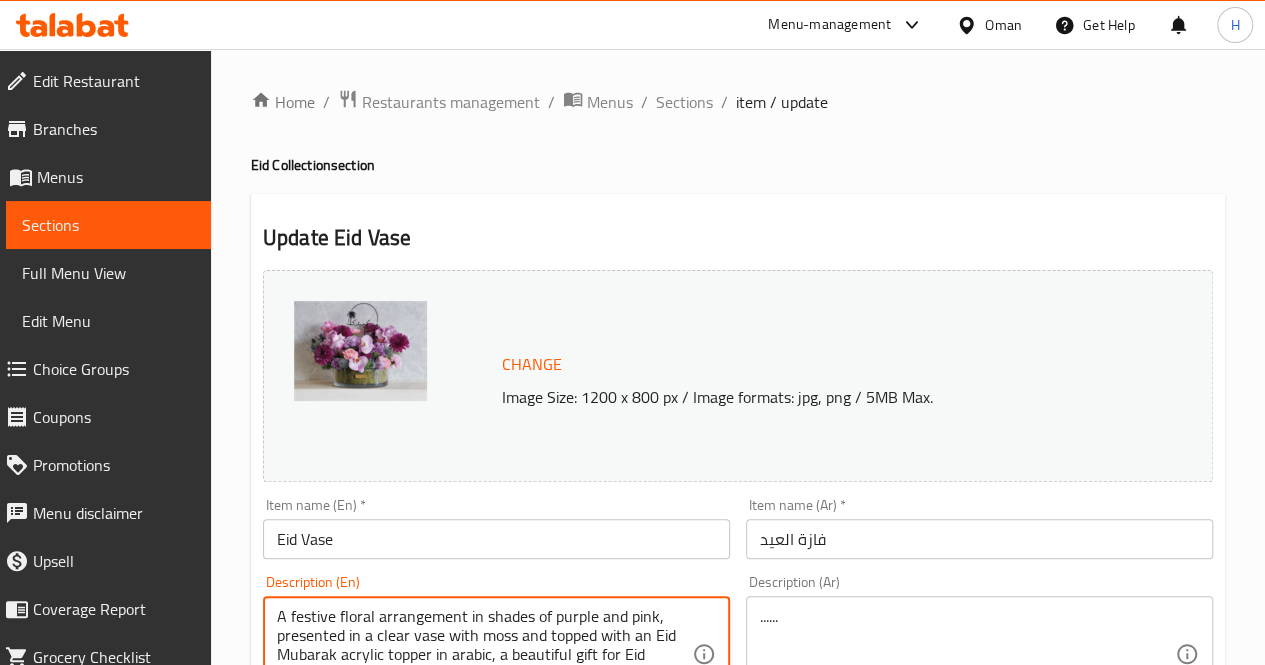 scroll, scrollTop: 62, scrollLeft: 0, axis: vertical 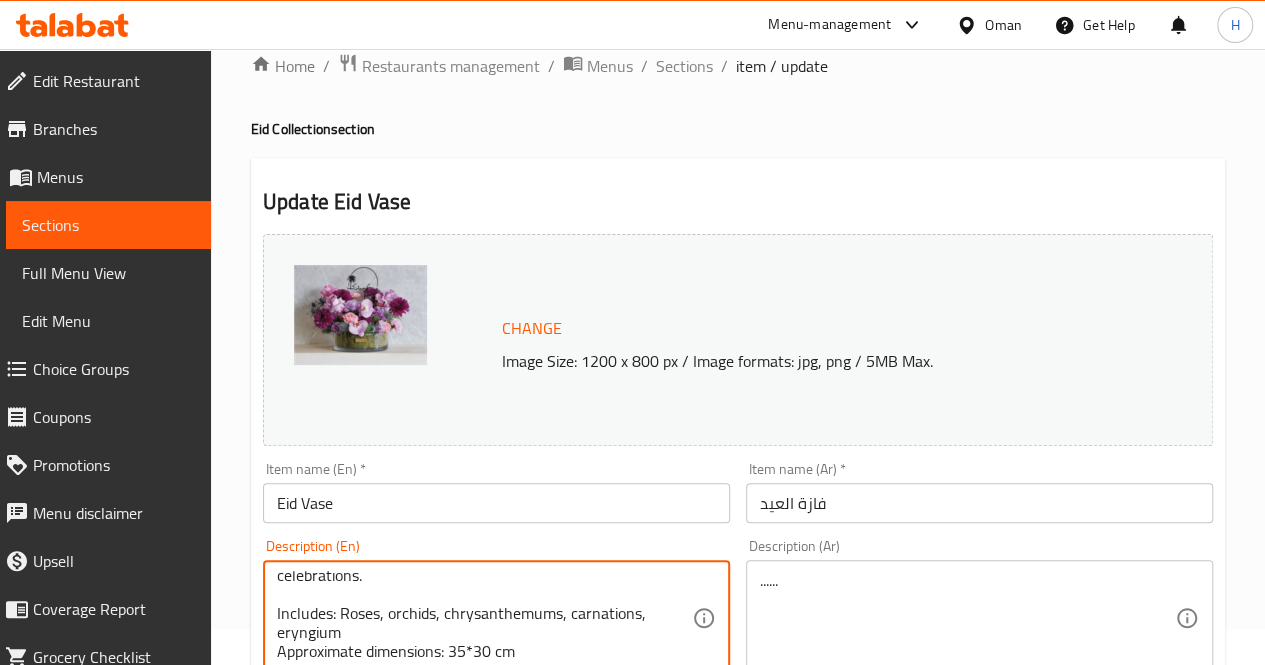 type on "A festive floral arrangement in shades of purple and pink, presented in a clear vase with moss and topped with an Eid Mubarak acrylic topper in arabic, a beautiful gift for Eid celebrations.
Includes: Roses, orchids, chrysanthemums, carnations, eryngium
Approximate dimensions: 35*30 cm" 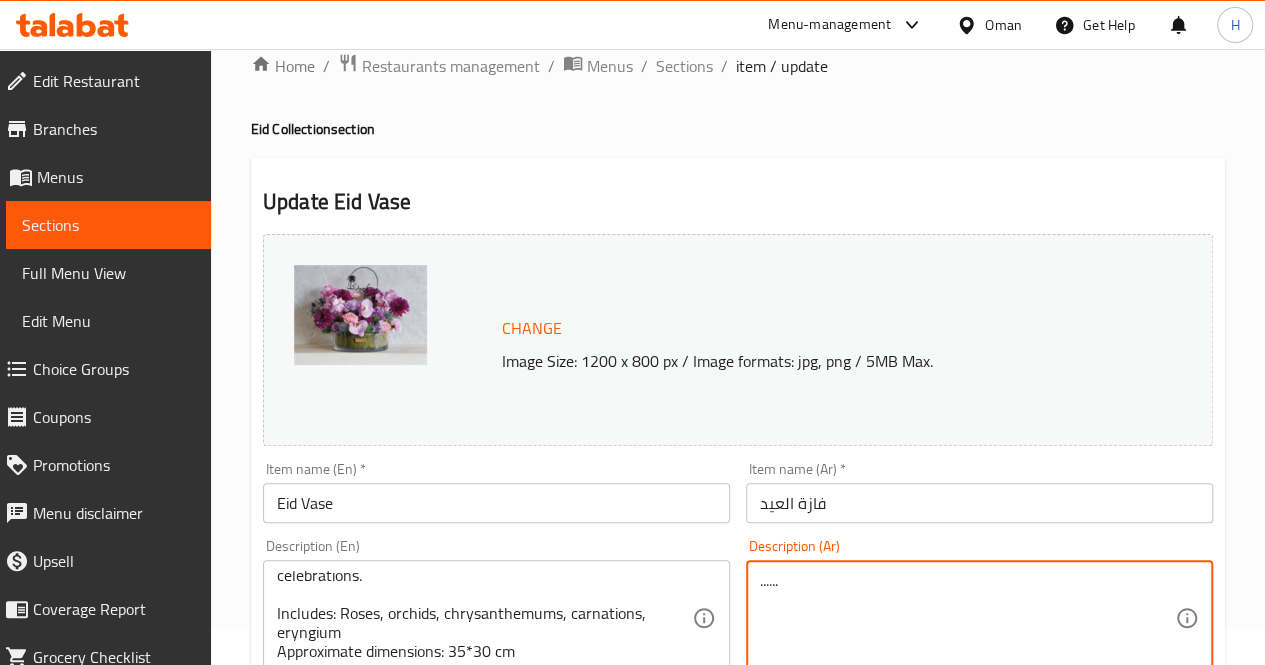 click on "......" at bounding box center (967, 618) 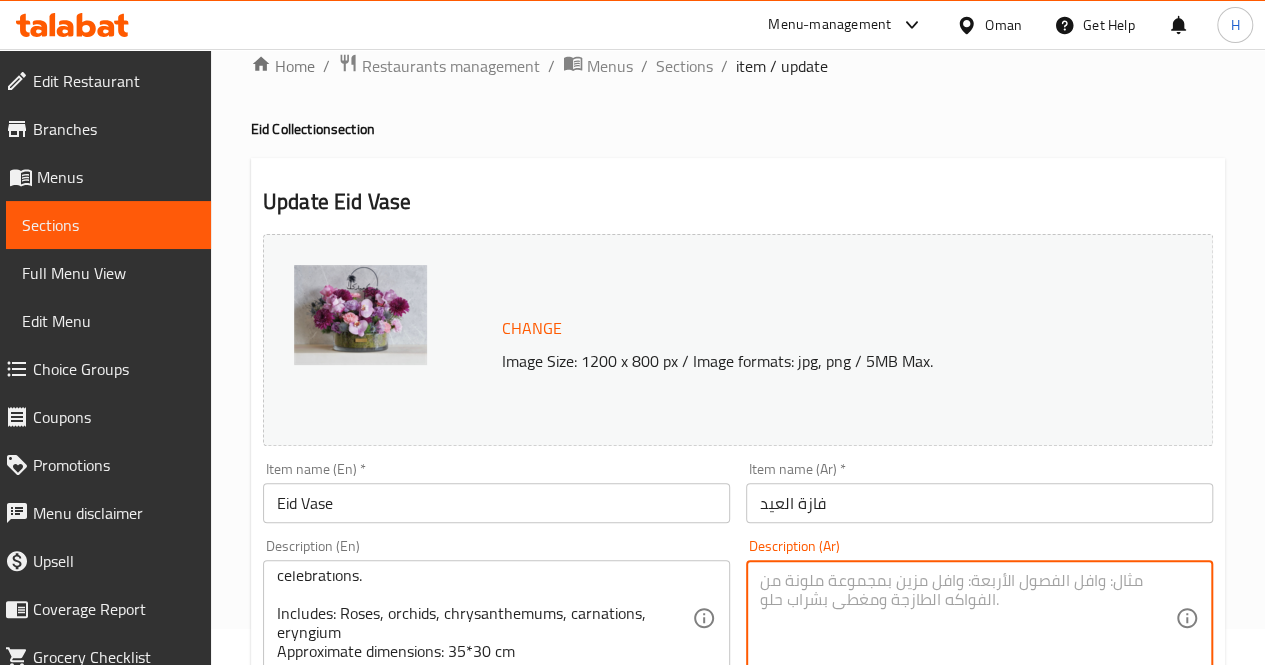 paste on "تنسيق زهري مبهج بألوان البنفسجي والوردي داخل فازة زجاجية مزينة بطبقة من الطحالب، مرفق بعبارة  عيدكم مبارك هدية مثالية لبهجة العيد.
يحتوي على: ورد، أوركيد، أقحوان، قرنفل، إرينجيوم
الأبعاد التقريبية: 35*30 سم" 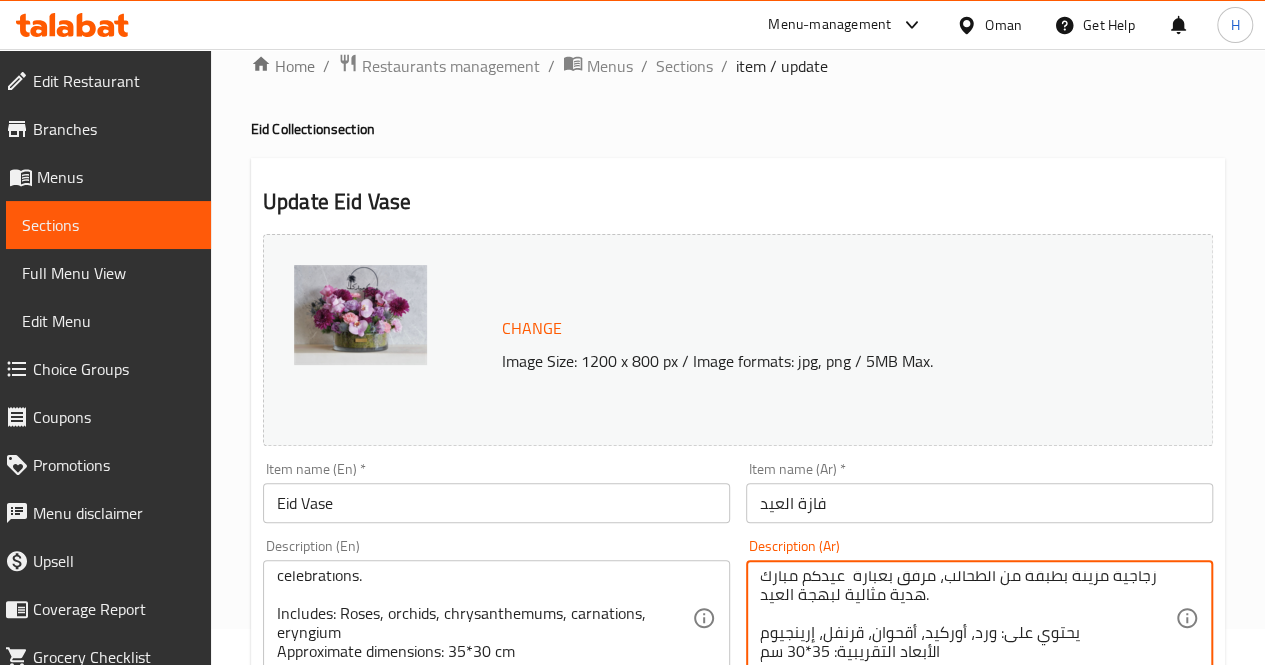 scroll, scrollTop: 0, scrollLeft: 0, axis: both 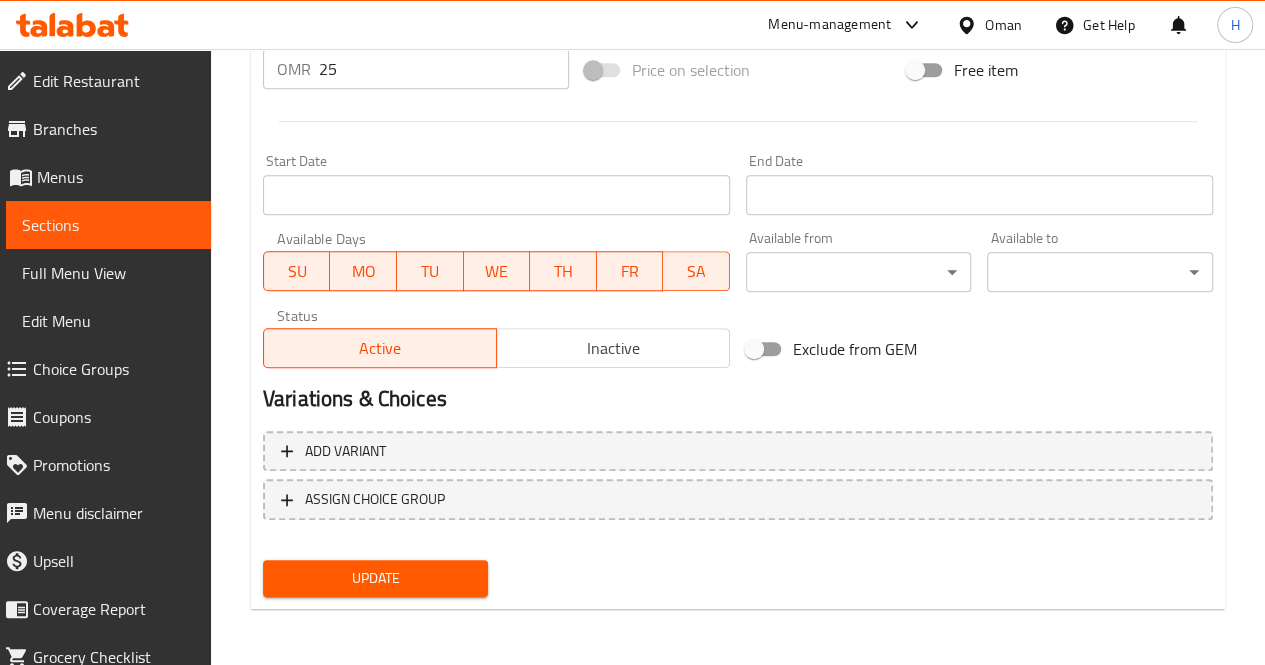 type on "تنسيق زهري مبهج بألوان البنفسجي والوردي داخل فازة زجاجية مزينة بطبقة من الطحالب، مرفق بعبارة  عيدكم مبارك هدية مثالية لبهجة العيد.
يحتوي على: ورد، أوركيد، أقحوان، قرنفل، إرينجيوم
الأبعاد التقريبية: 35*30 سم" 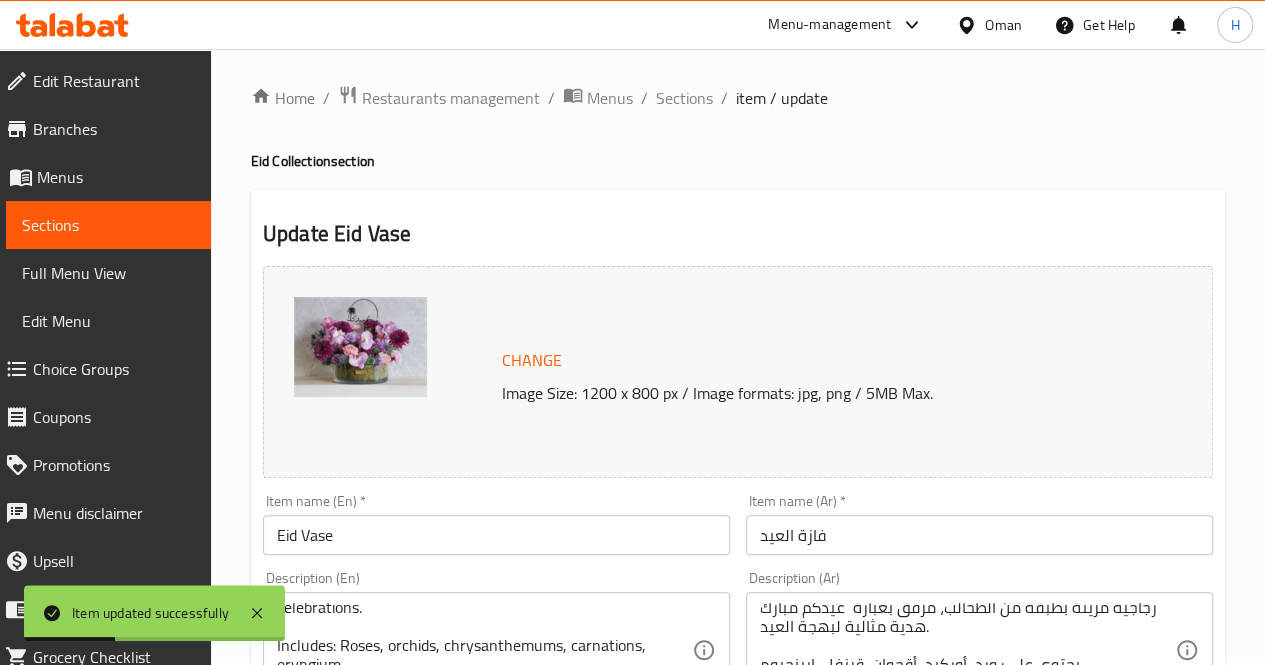 scroll, scrollTop: 0, scrollLeft: 0, axis: both 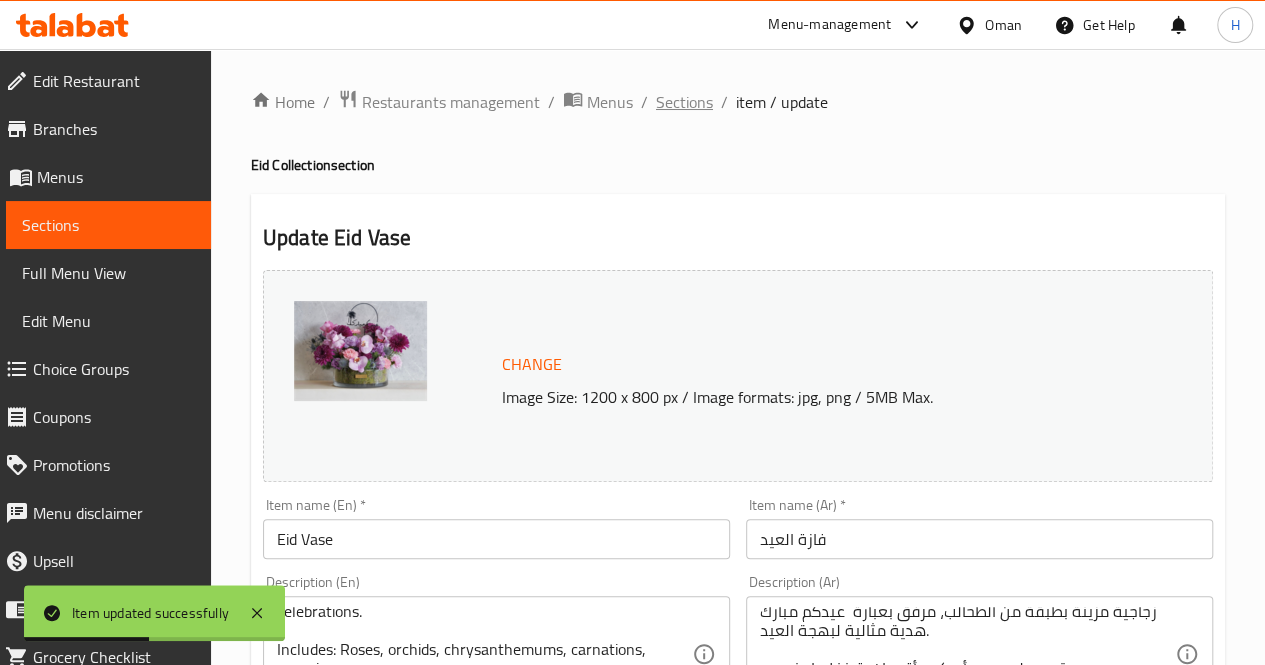 click on "Sections" at bounding box center [684, 102] 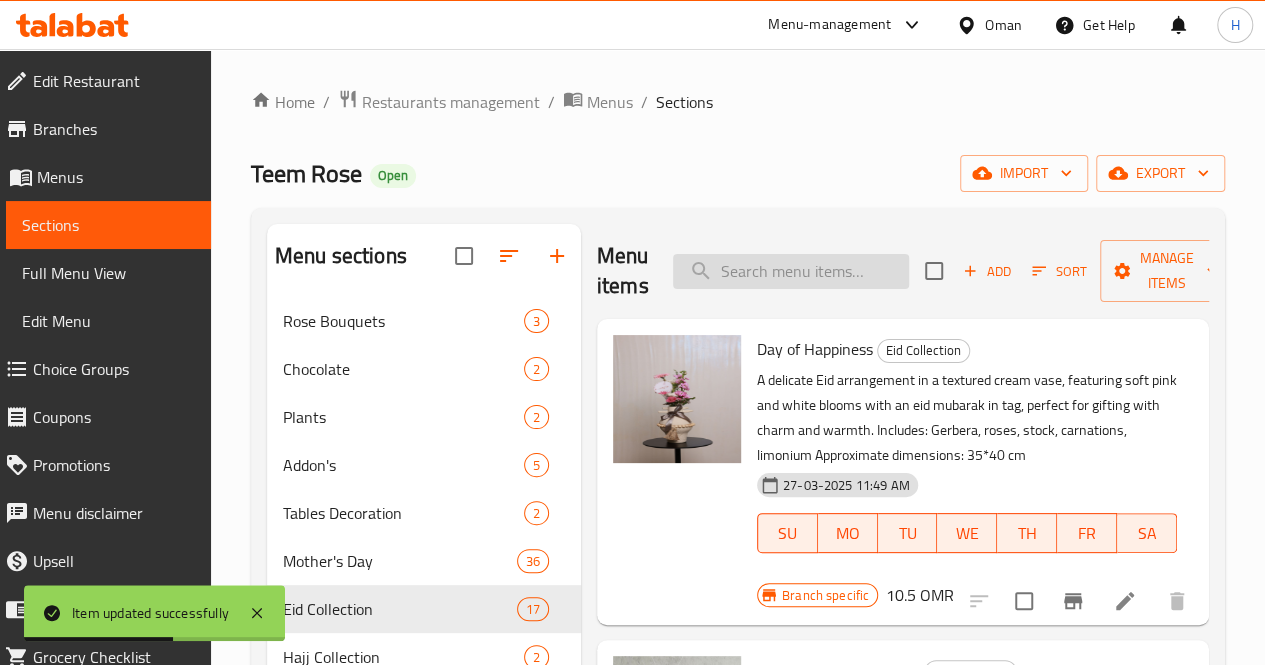 click at bounding box center (791, 271) 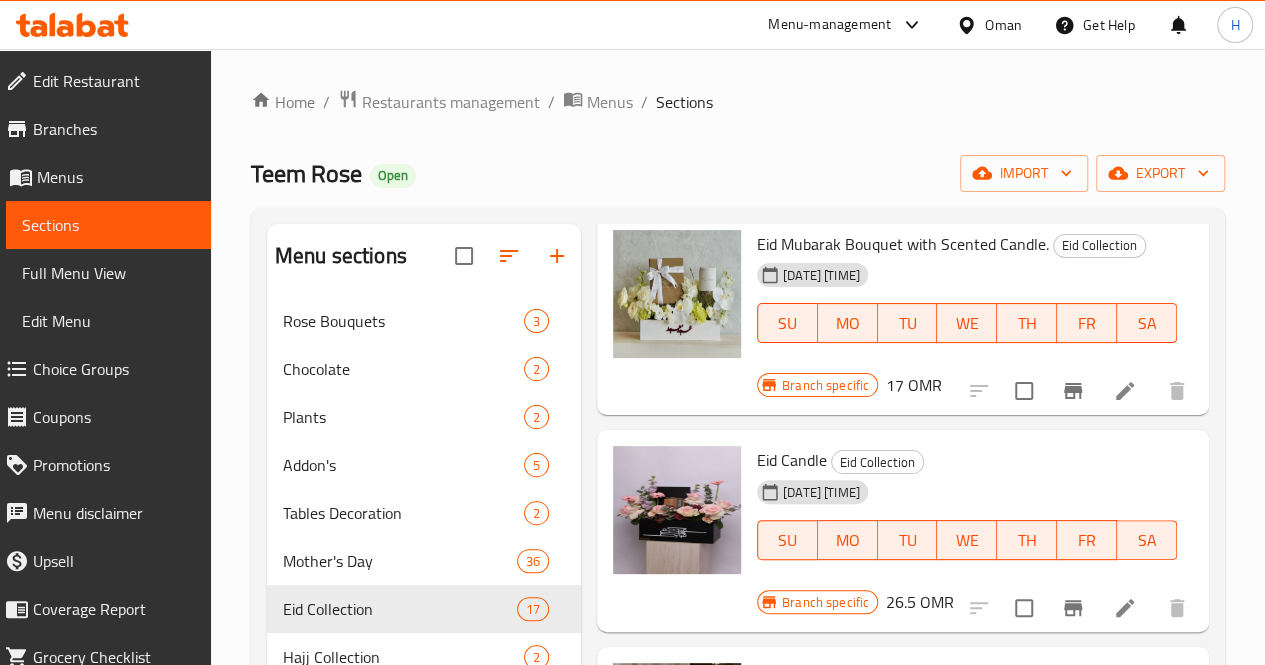 scroll, scrollTop: 799, scrollLeft: 0, axis: vertical 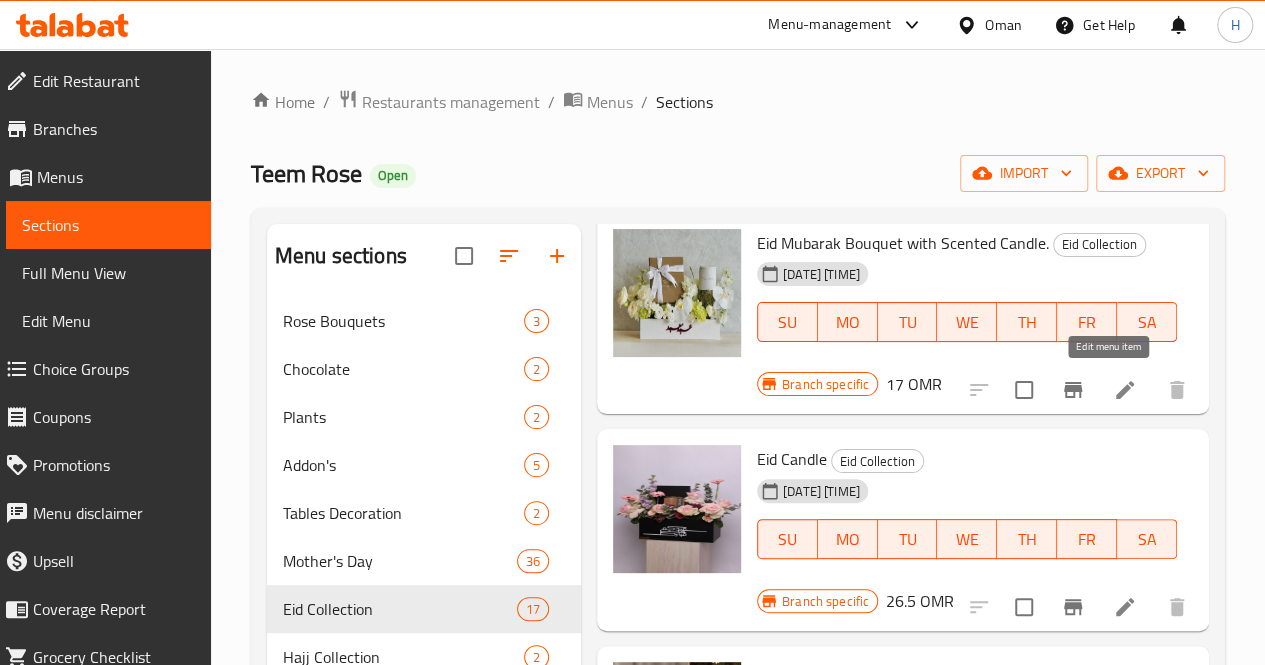type on "candle" 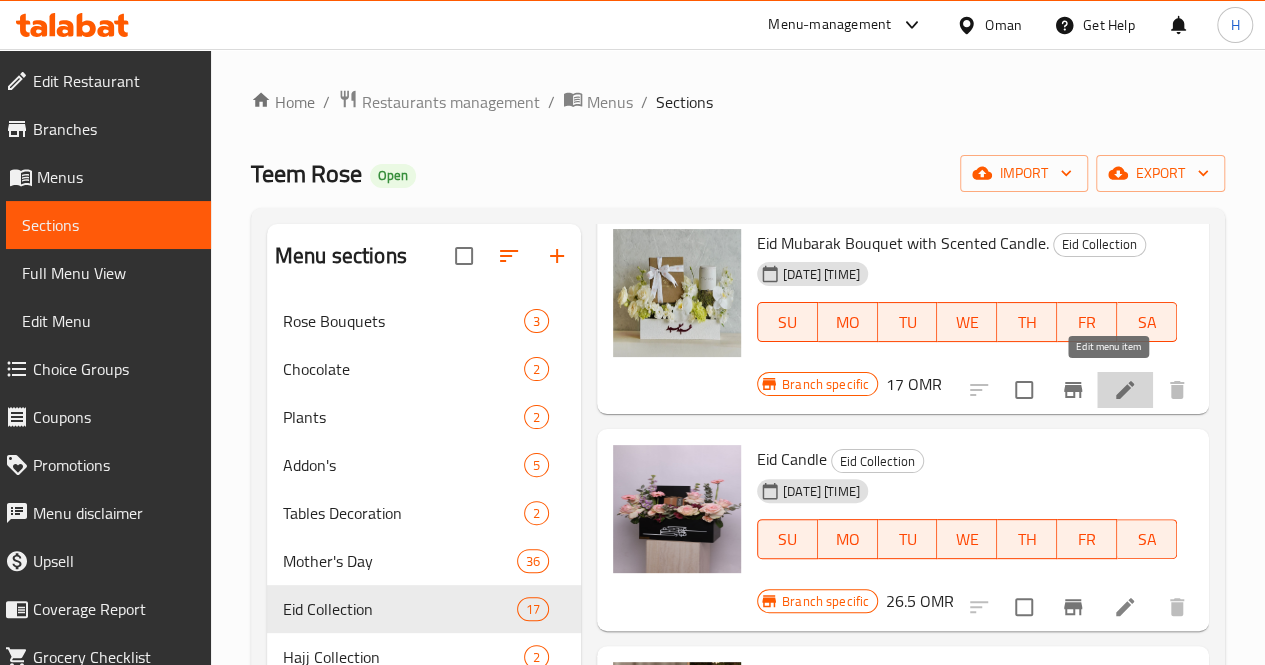 click 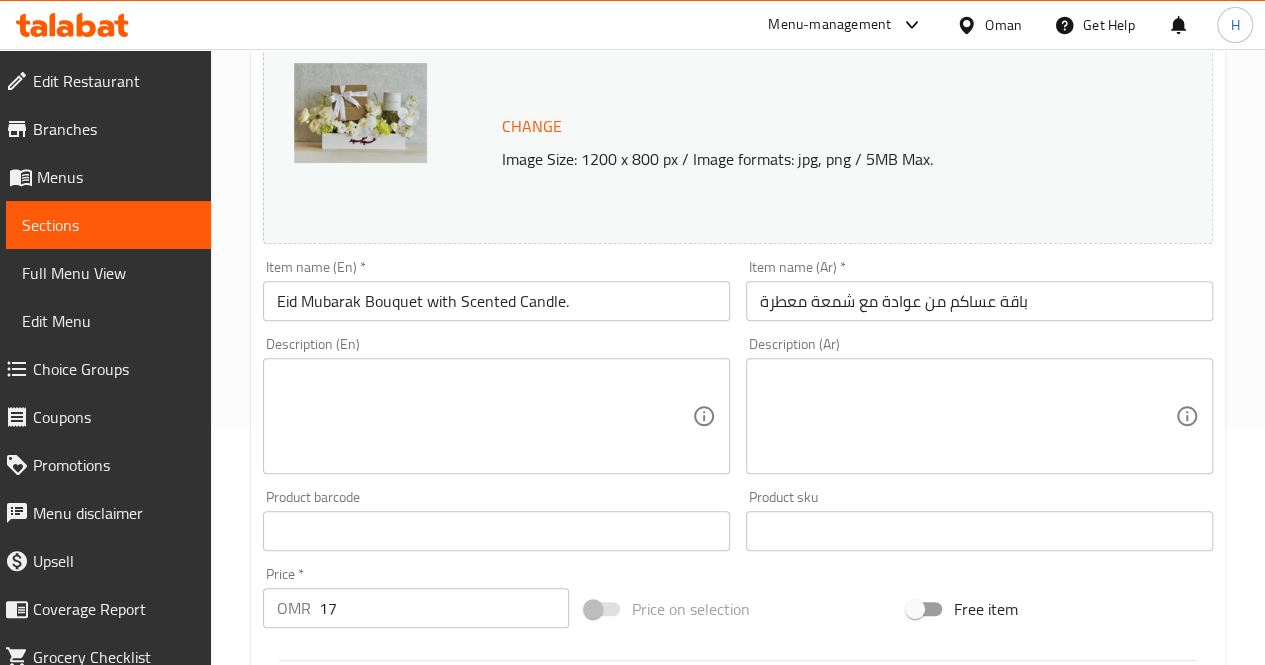 scroll, scrollTop: 240, scrollLeft: 0, axis: vertical 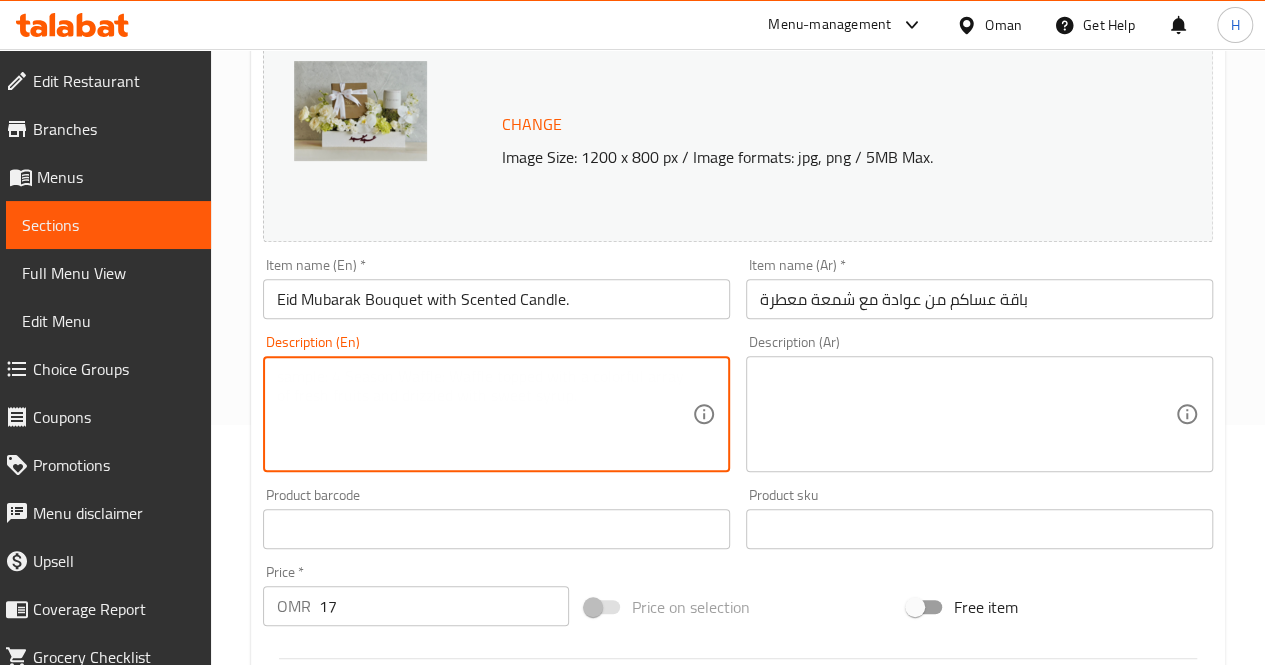click at bounding box center (484, 414) 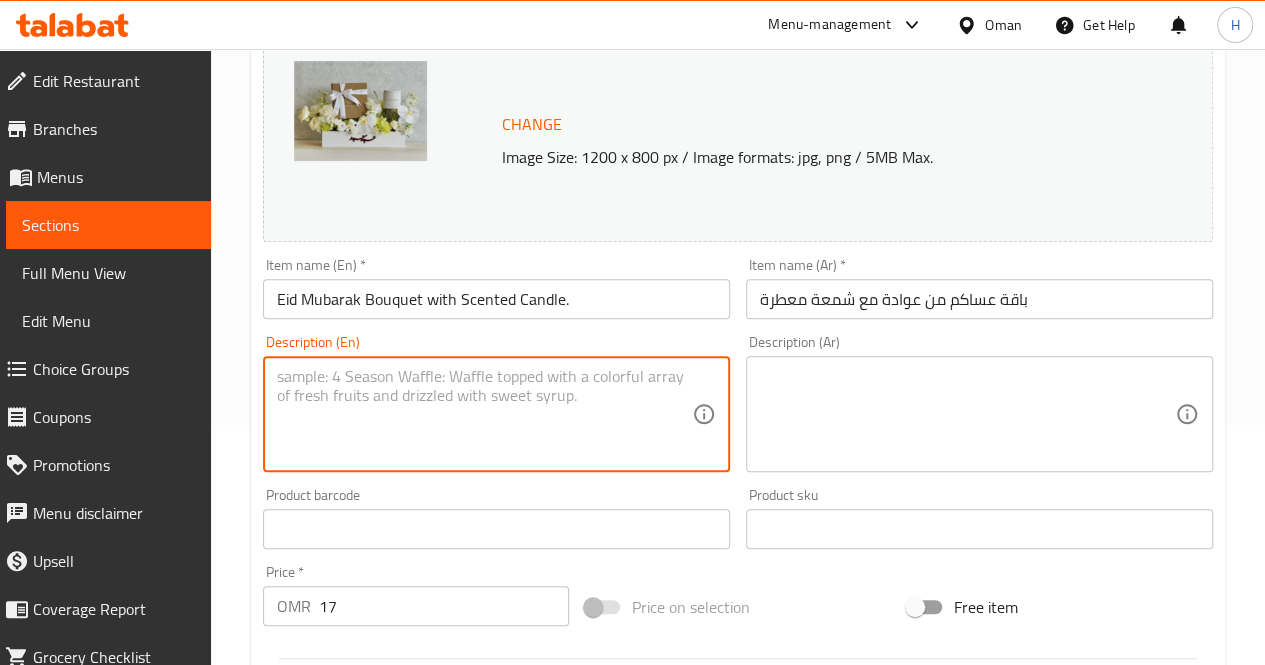 paste on "تنسيق زهري مبهج بألوان البنفسجي والوردي داخل فازة زجاجية مزينة بطبقة من الطحالب، مرفق بعبارة  عيدكم مبارك هدية مثالية لبهجة العيد.
يحتوي على: ورد، أوركيد، أقحوان، قرنفل، إرينجيوم
الأبعاد التقريبية: 35*30 سم" 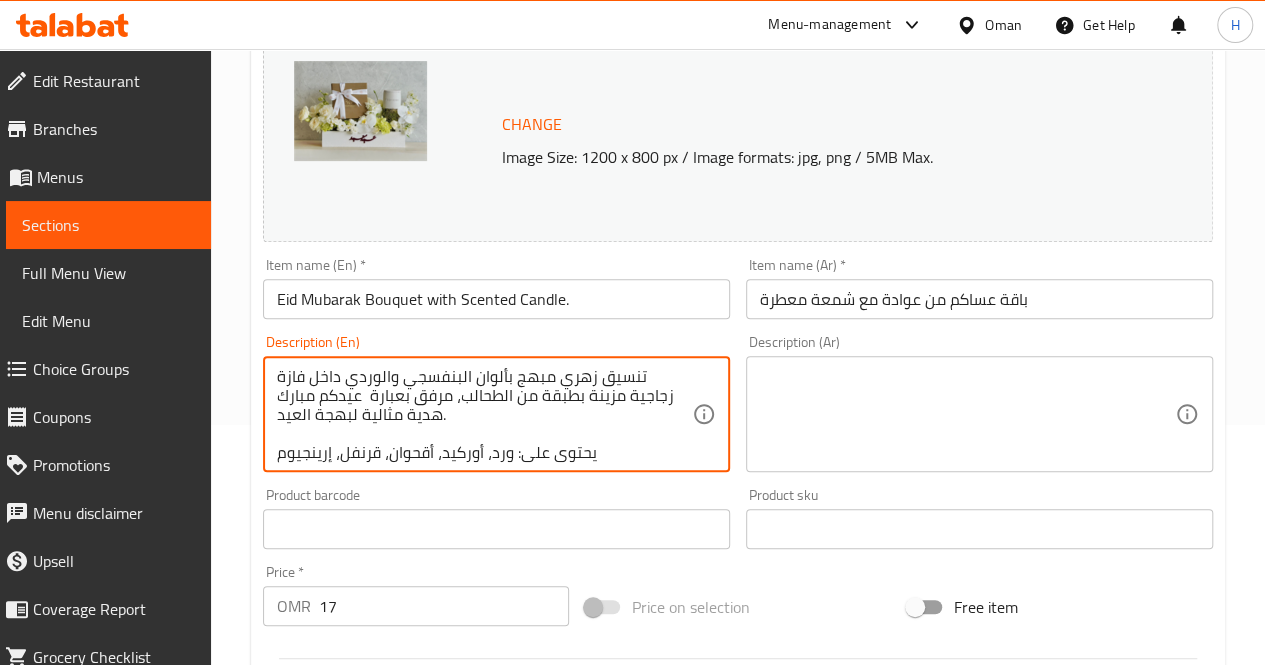 scroll, scrollTop: 38, scrollLeft: 0, axis: vertical 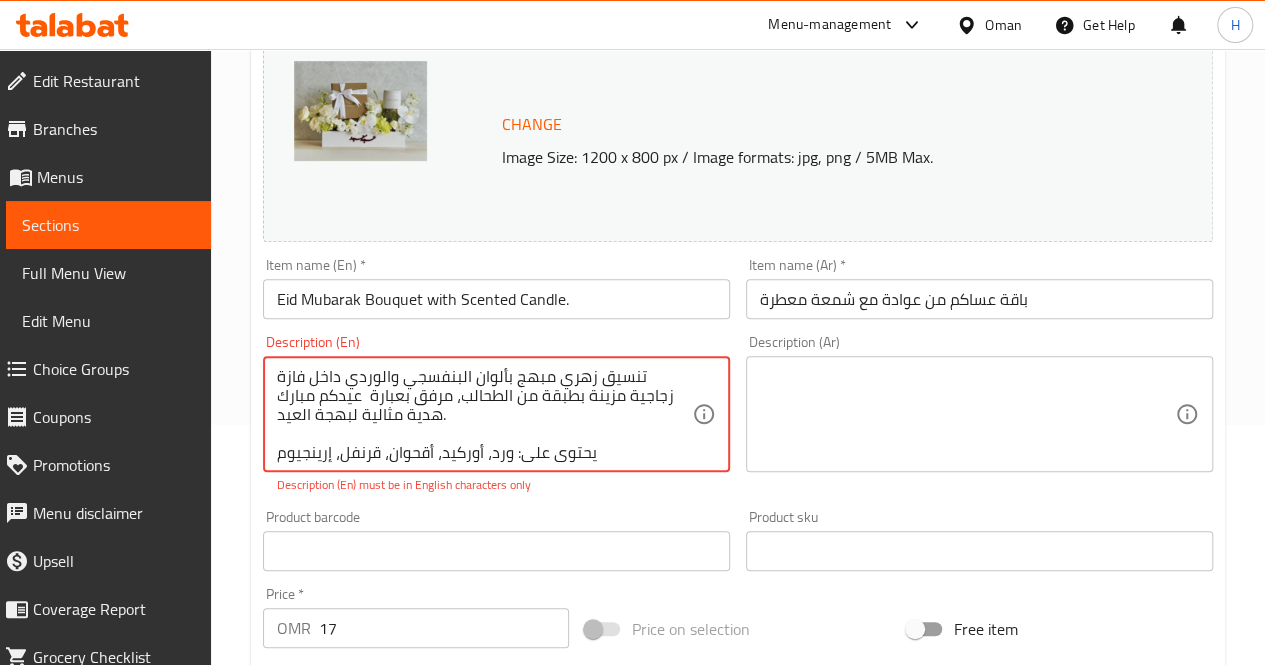 click on "تنسيق زهري مبهج بألوان البنفسجي والوردي داخل فازة زجاجية مزينة بطبقة من الطحالب، مرفق بعبارة  عيدكم مبارك هدية مثالية لبهجة العيد.
يحتوي على: ورد، أوركيد، أقحوان، قرنفل، إرينجيوم
الأبعاد التقريبية: 35*30 سم" at bounding box center [484, 414] 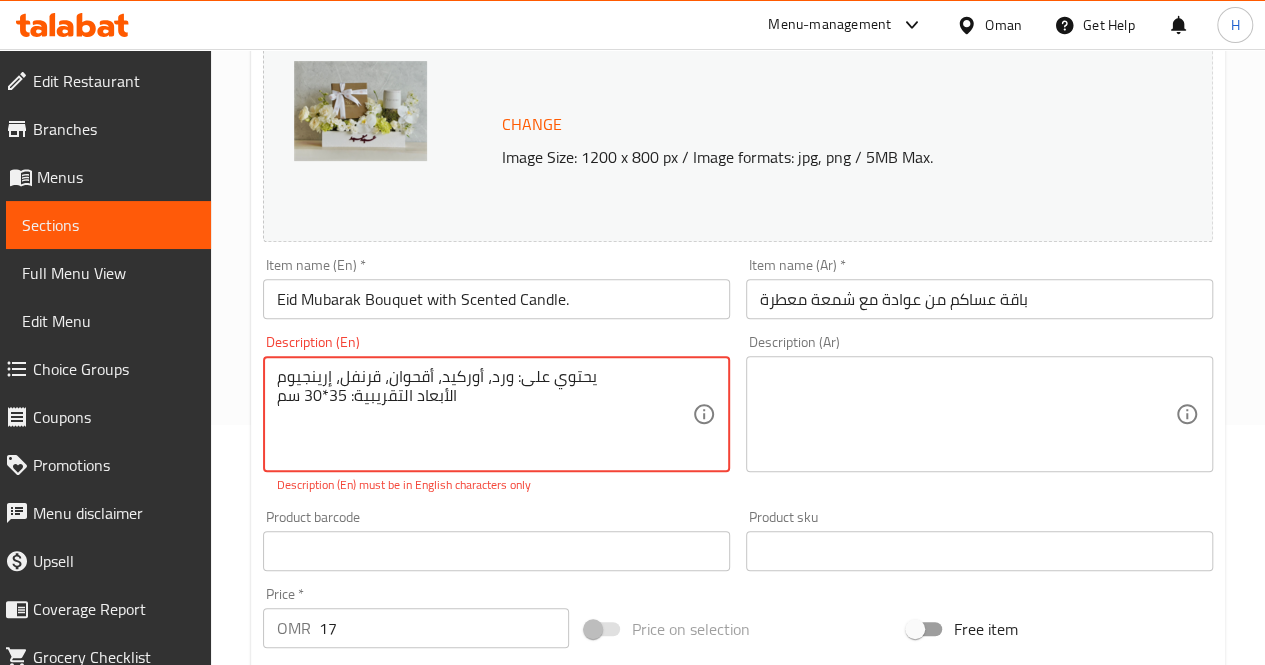 click on "يحتوي على: ورد، أوركيد، أقحوان، قرنفل، إرينجيوم
الأبعاد التقريبية: 35*30 سم" at bounding box center [484, 414] 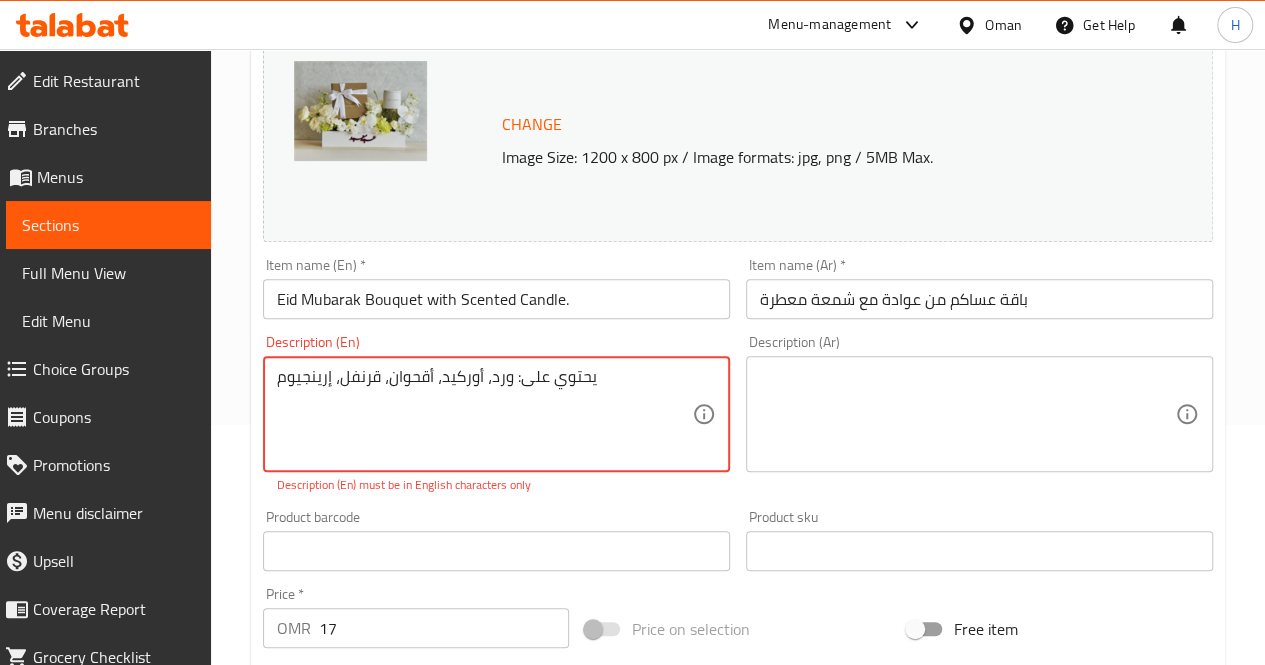 click on "يحتوي على: ورد، أوركيد، أقحوان، قرنفل، إرينجيوم" at bounding box center (484, 414) 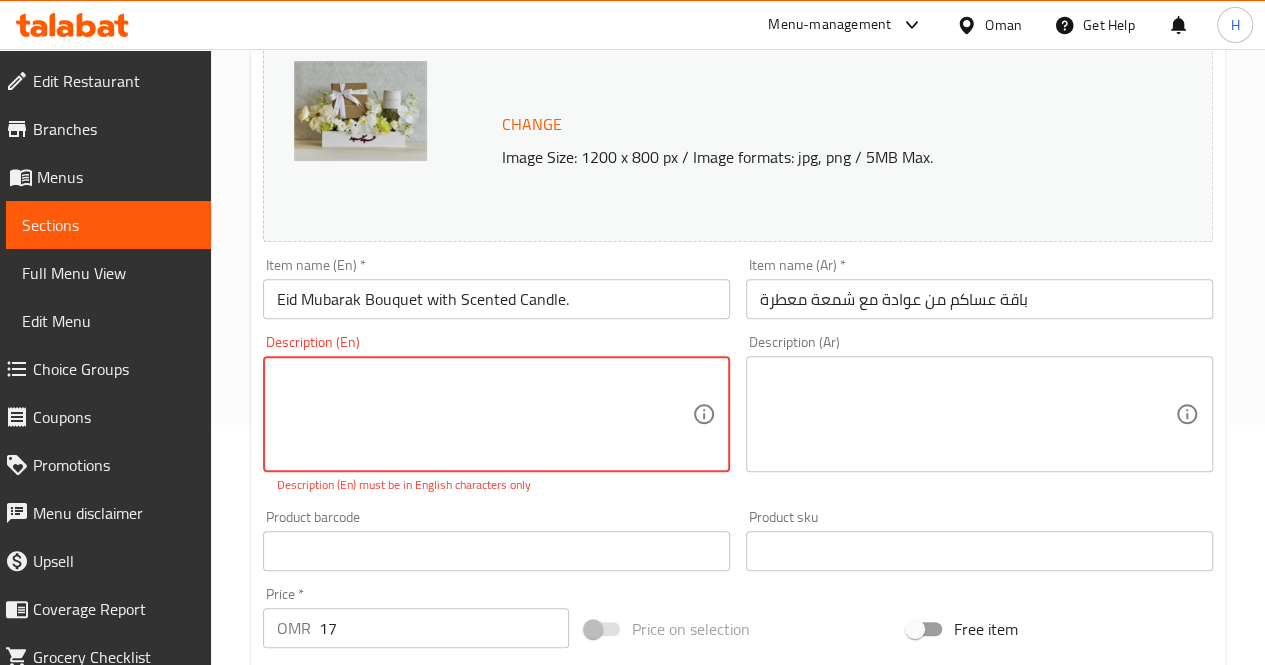 paste on "A luxurious gift arrangement featuring soft white and green blooms, paired with a TEEM ROSE candle and gift box ,  perfect for elegant celebrations or heartfelt gifting.
Includes: White roses, white orchids, lisianthus, green carnations, TEEM ROSE candle, TEEM ROSE gift box
Approximate dimensions: 35*30 cm" 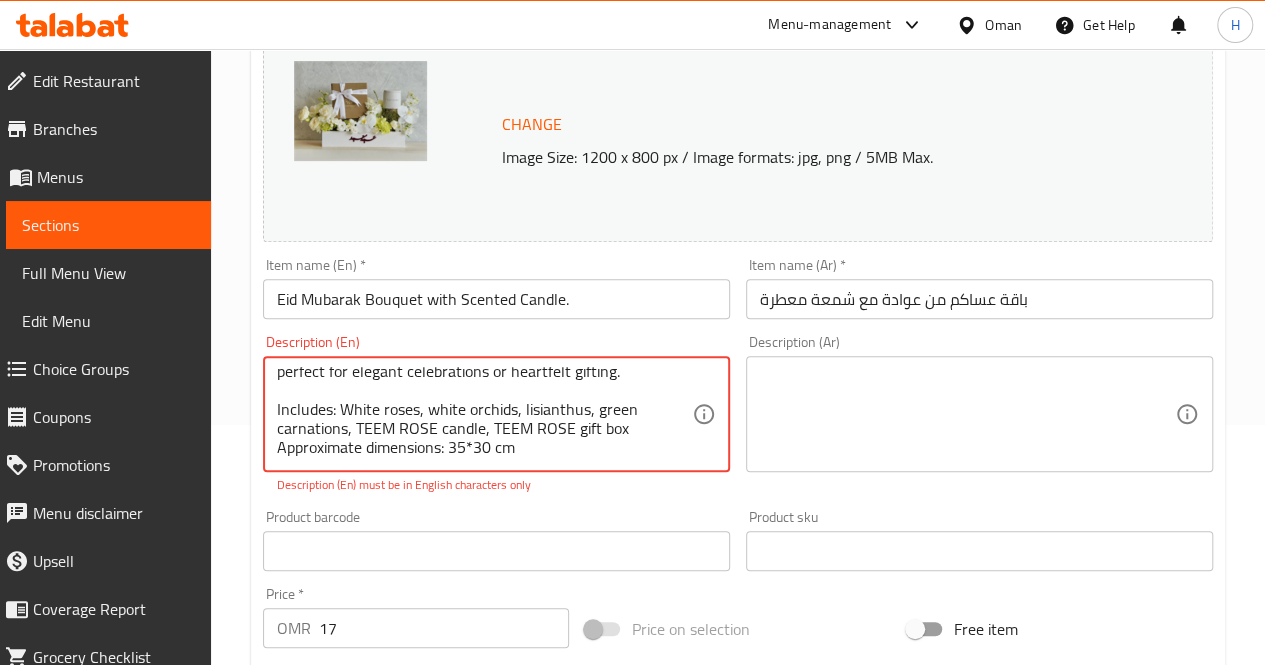 click on "A luxurious gift arrangement featuring soft white and green blooms, paired with a TEEM ROSE candle and gift box ,  perfect for elegant celebrations or heartfelt gifting.
Includes: White roses, white orchids, lisianthus, green carnations, TEEM ROSE candle, TEEM ROSE gift box
Approximate dimensions: 35*30 cm" at bounding box center [484, 414] 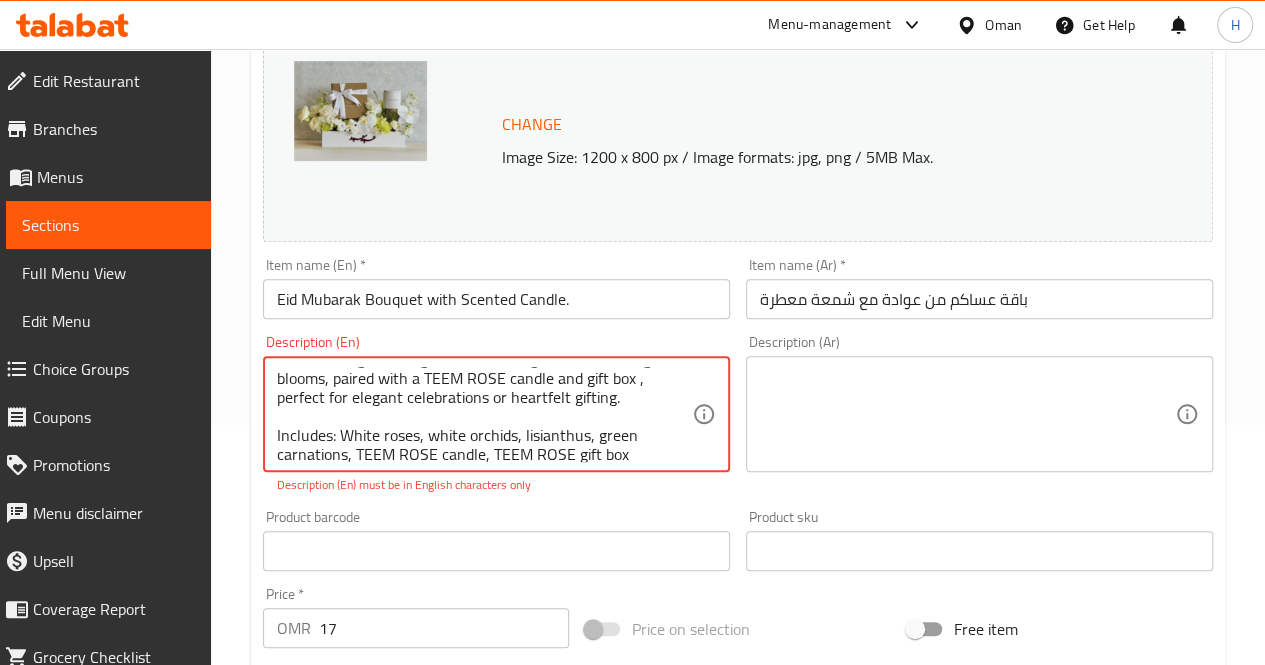 scroll, scrollTop: 20, scrollLeft: 0, axis: vertical 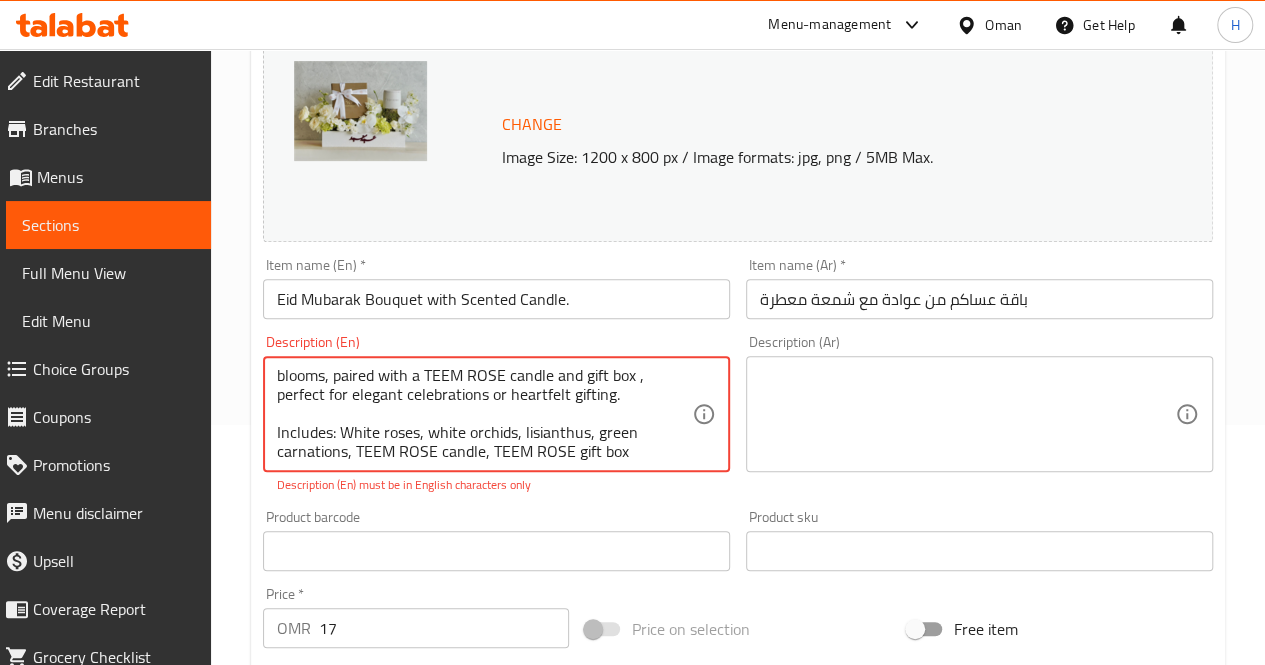 type on "A luxurious gift arrangement featuring soft white and green blooms, paired with a TEEM ROSE candle and gift box ,  perfect for elegant celebrations or heartfelt gifting.
Includes: White roses, white orchids, lisianthus, green carnations, TEEM ROSE candle, TEEM ROSE gift box
Approximate dimensions: 35*30 cm" 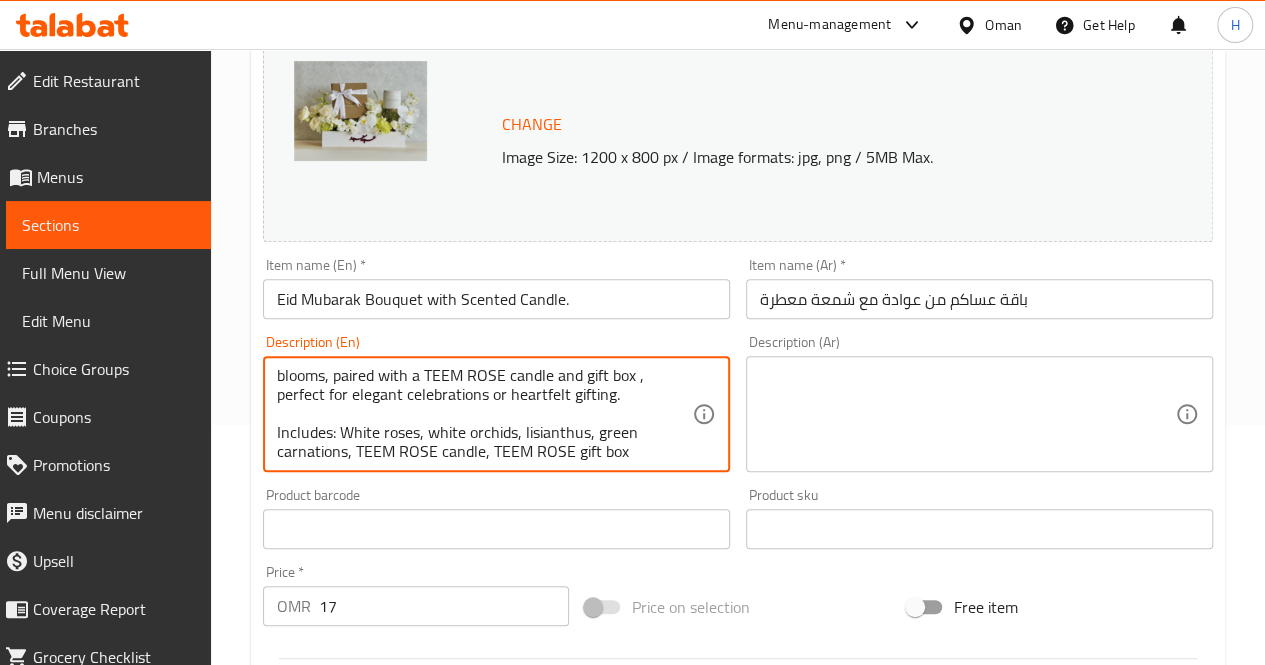 click at bounding box center [967, 414] 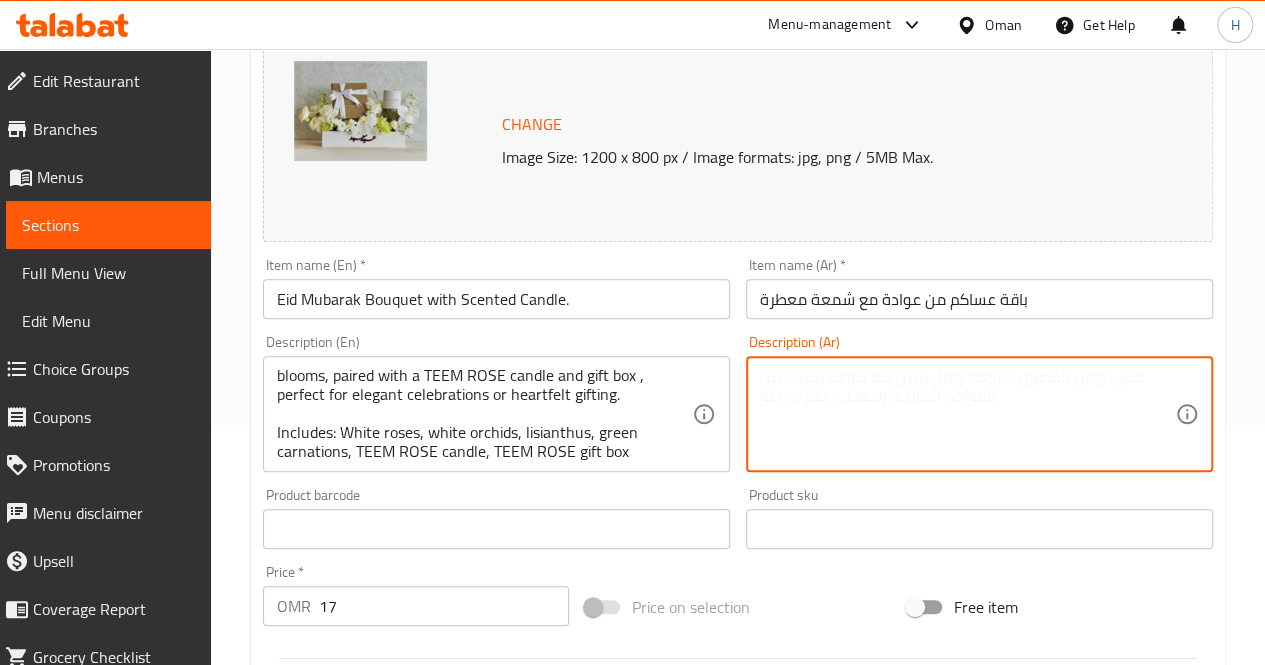 paste on "تنسيق هدايا فاخر يضم باقة من الزهور البيضاء والخضراء الناعمة، مع شمعة وصندوق هدية من  تيم روز مثالي للمناسبات الراقية والإهداءات المميزة.
يحتوي على: ورد أبيض، أوركيد أبيض، ليزانثس، قرنفل أخضر، شمعة ، صندوق هدية تيم روز
الأبعاد التقريبية: 35*30 سم" 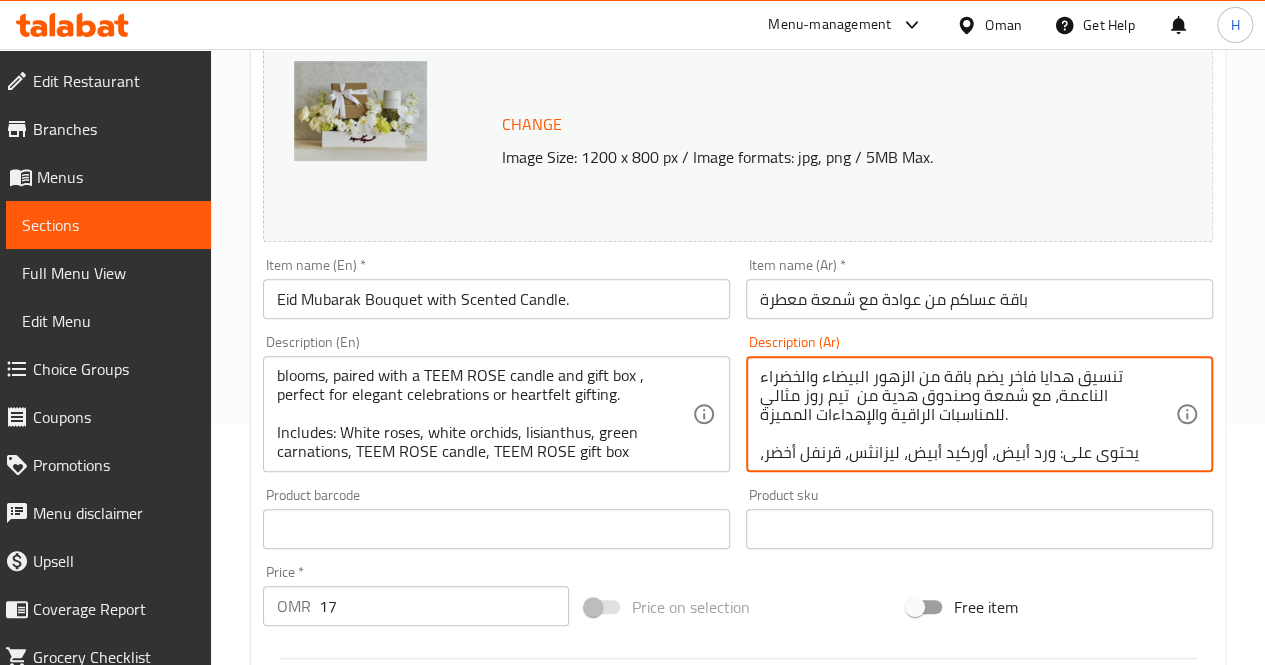 scroll, scrollTop: 76, scrollLeft: 0, axis: vertical 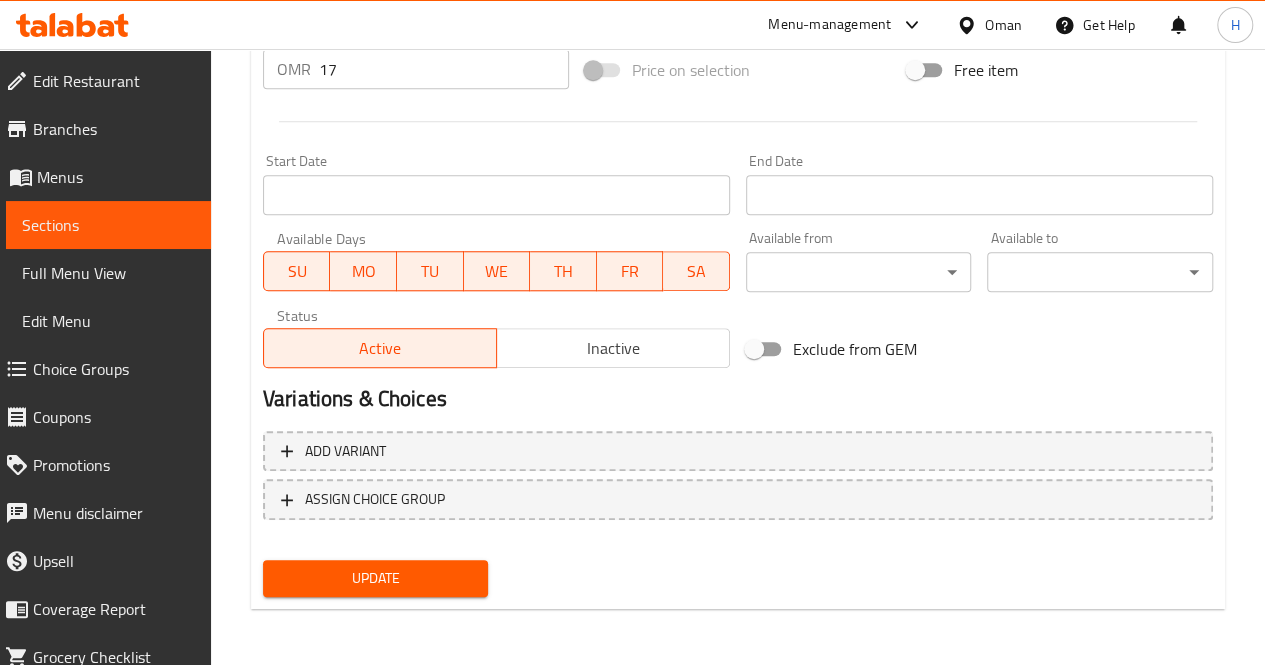 type on "تنسيق هدايا فاخر يضم باقة من الزهور البيضاء والخضراء الناعمة، مع شمعة وصندوق هدية من  تيم روز مثالي للمناسبات الراقية والإهداءات المميزة.
يحتوي على: ورد أبيض، أوركيد أبيض، ليزانثس، قرنفل أخضر، شمعة ، صندوق هدية تيم روز
الأبعاد التقريبية: 35*30 سم" 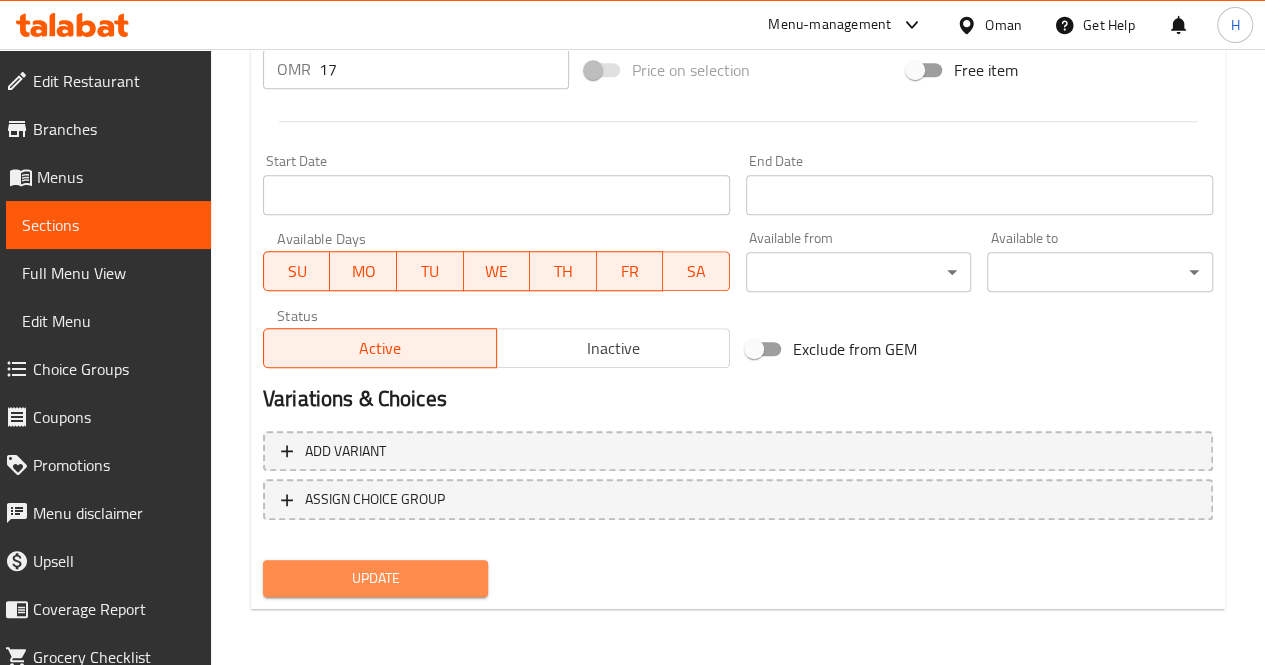 click on "Update" at bounding box center [376, 578] 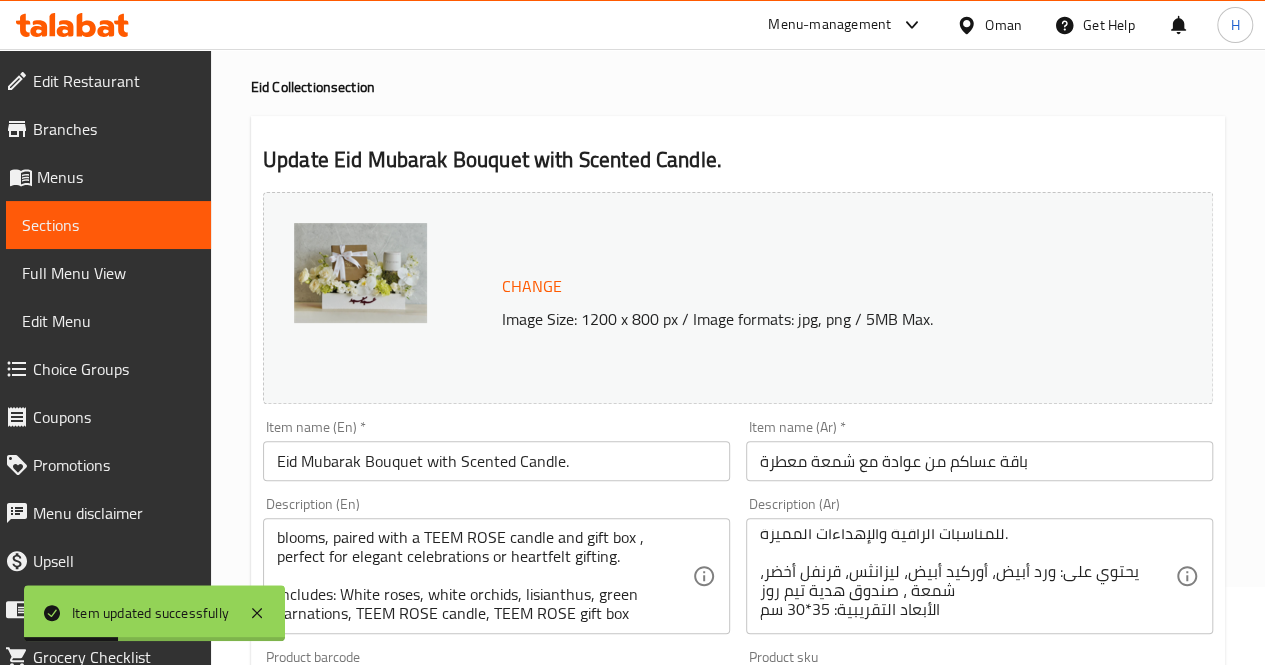 scroll, scrollTop: 0, scrollLeft: 0, axis: both 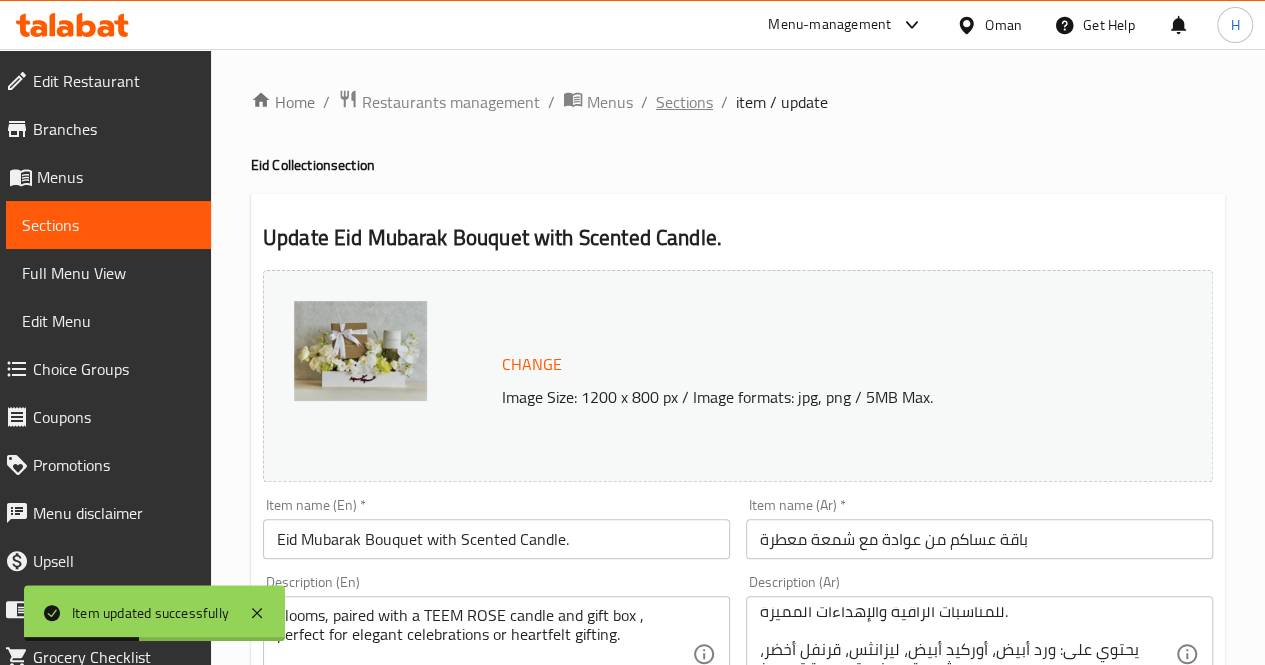 click on "Sections" at bounding box center (684, 102) 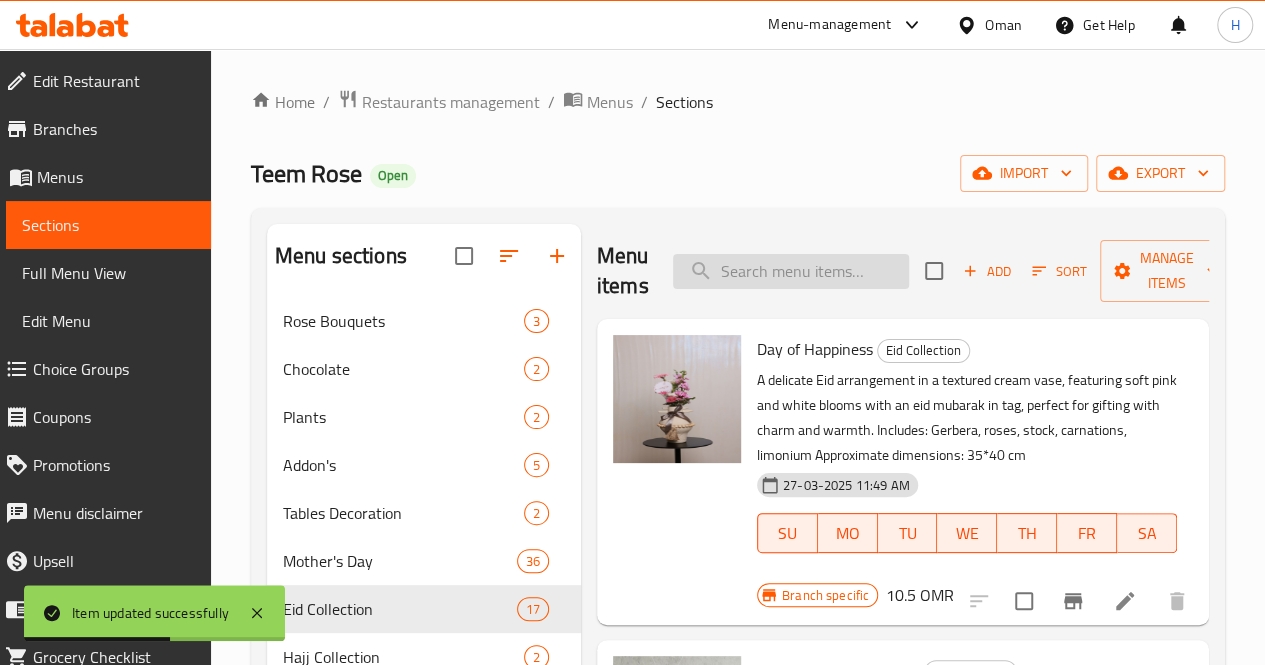 click at bounding box center [791, 271] 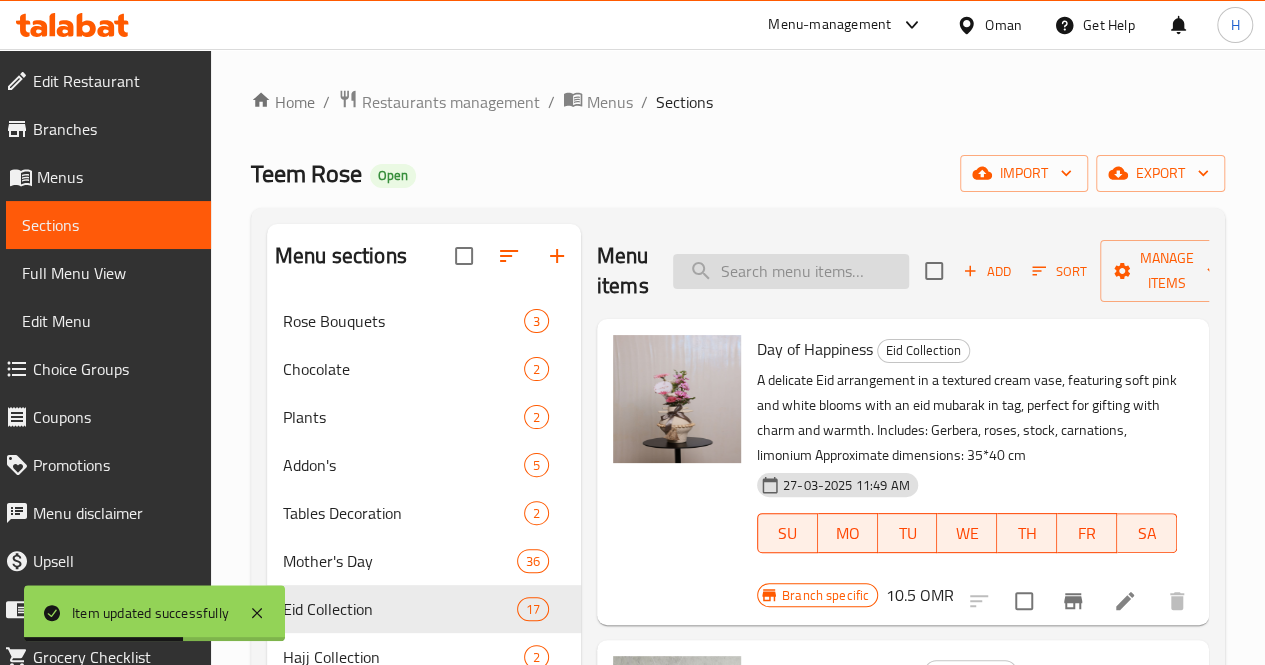 type on "خ" 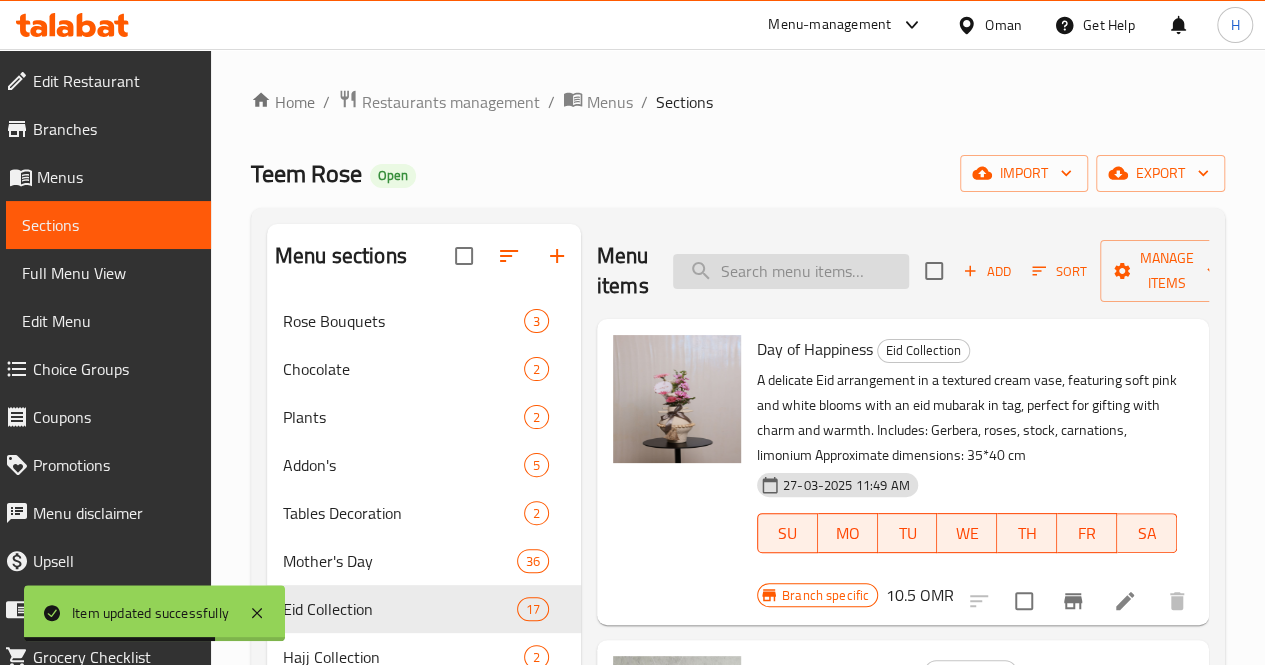 type on "ح" 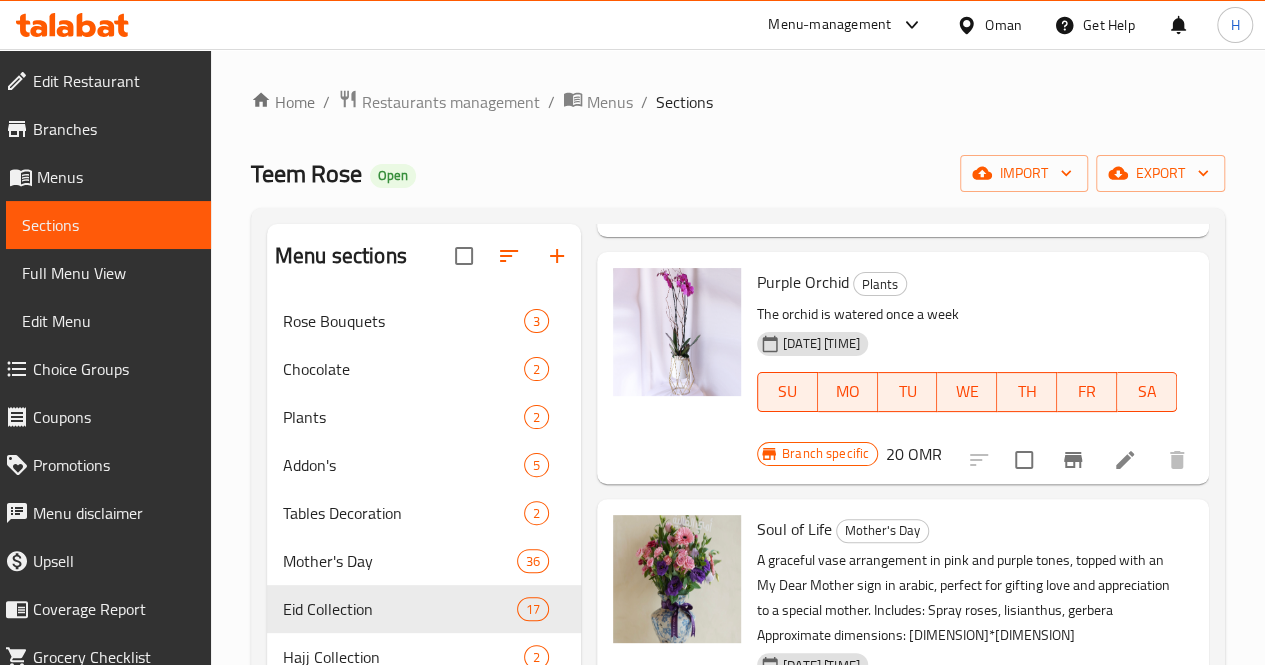 scroll, scrollTop: 412, scrollLeft: 0, axis: vertical 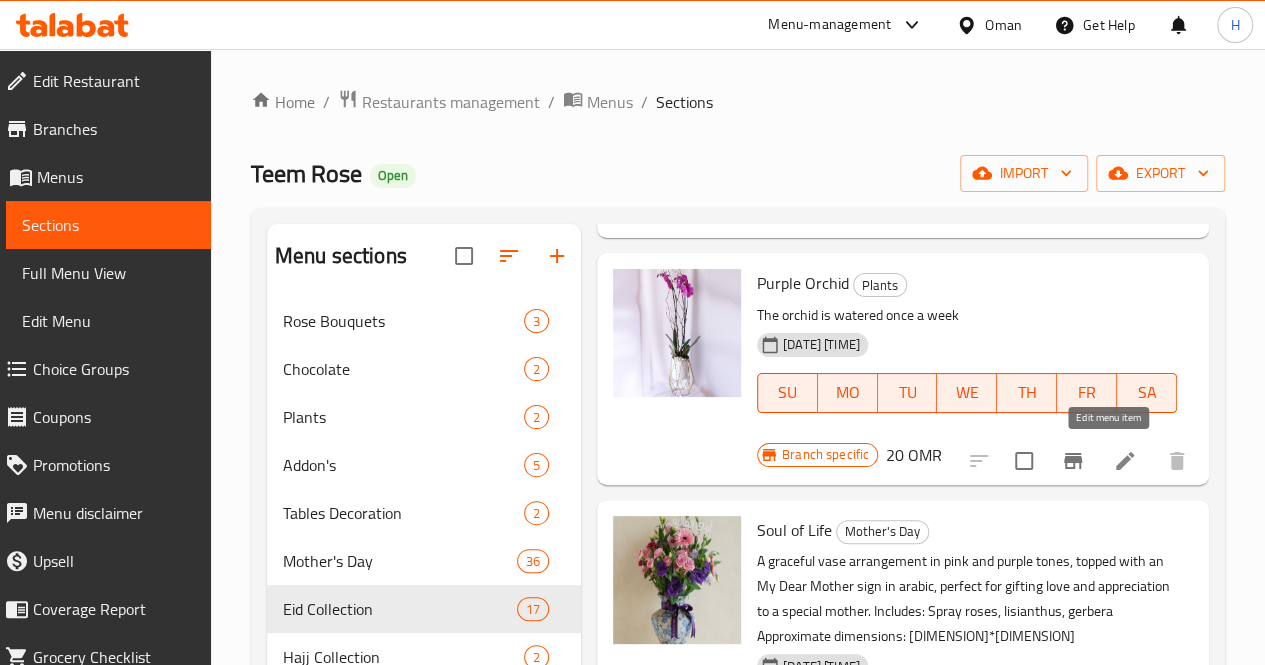 type on "purple" 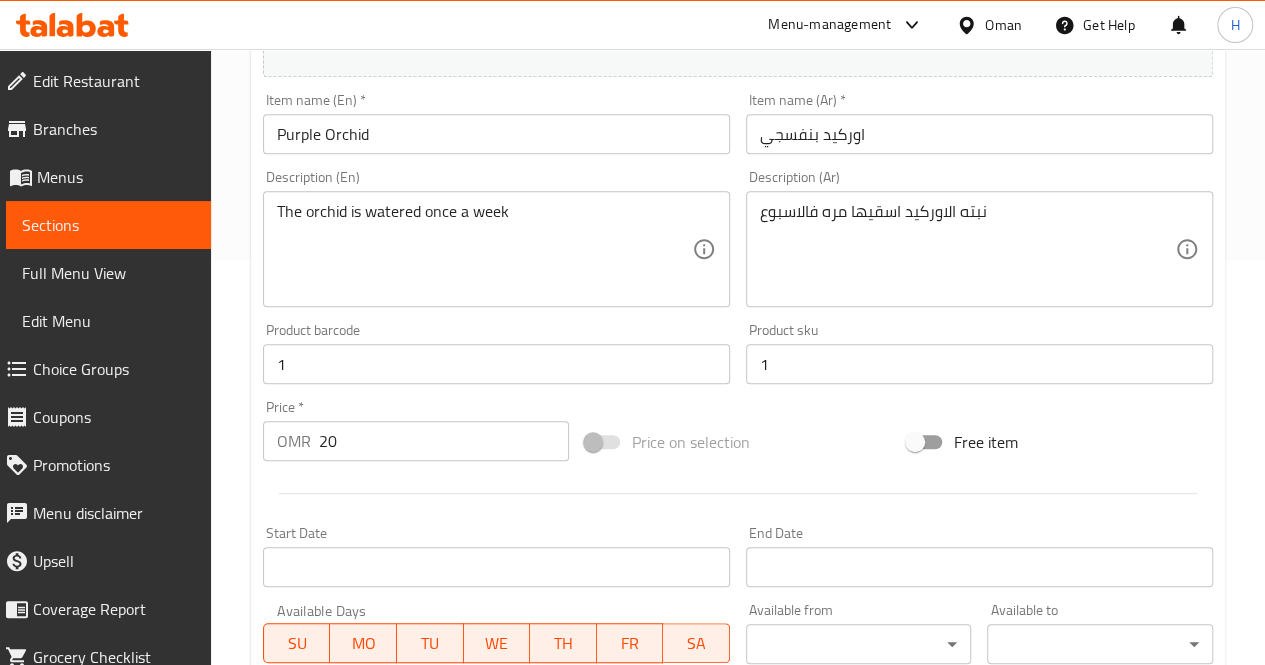 scroll, scrollTop: 404, scrollLeft: 0, axis: vertical 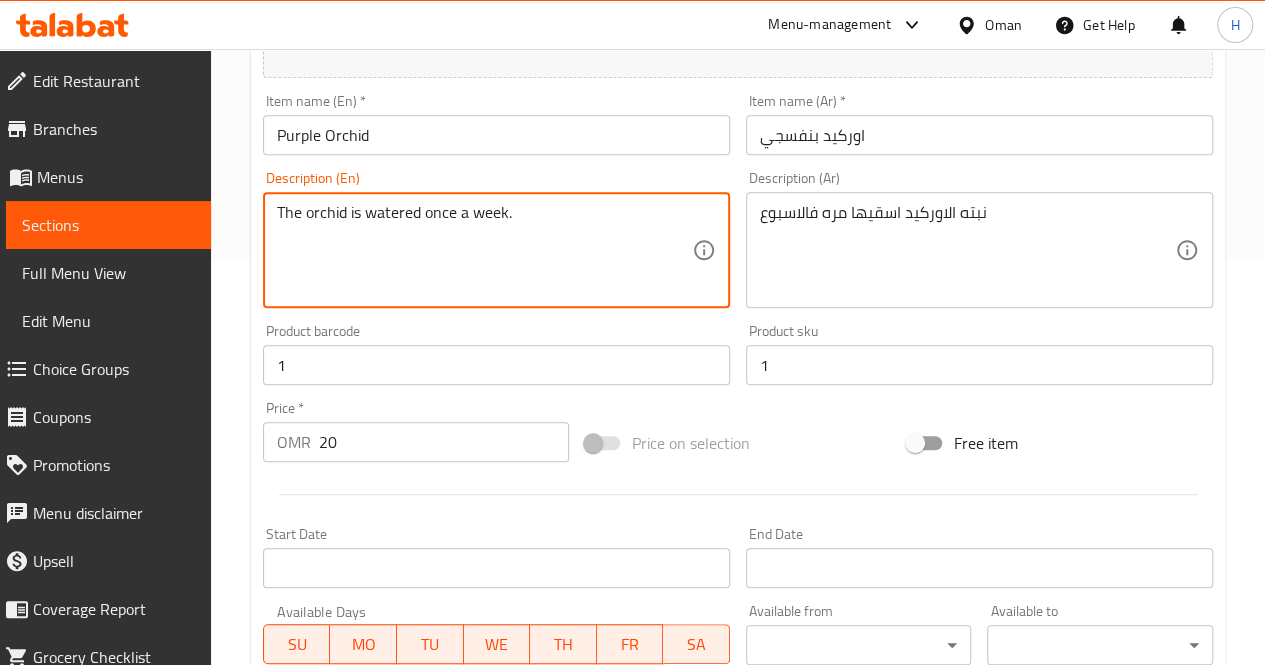 paste on "A vibrant purple orchid plant styled in a sleek white pot with a golden geometric stand و ideal for modern interiors, elegant gifts, or adding a touch of beauty to any space. The orchid is watered once a week.
Includes: Purple orchid plant
Approximate dimensions: 70*30 cm" 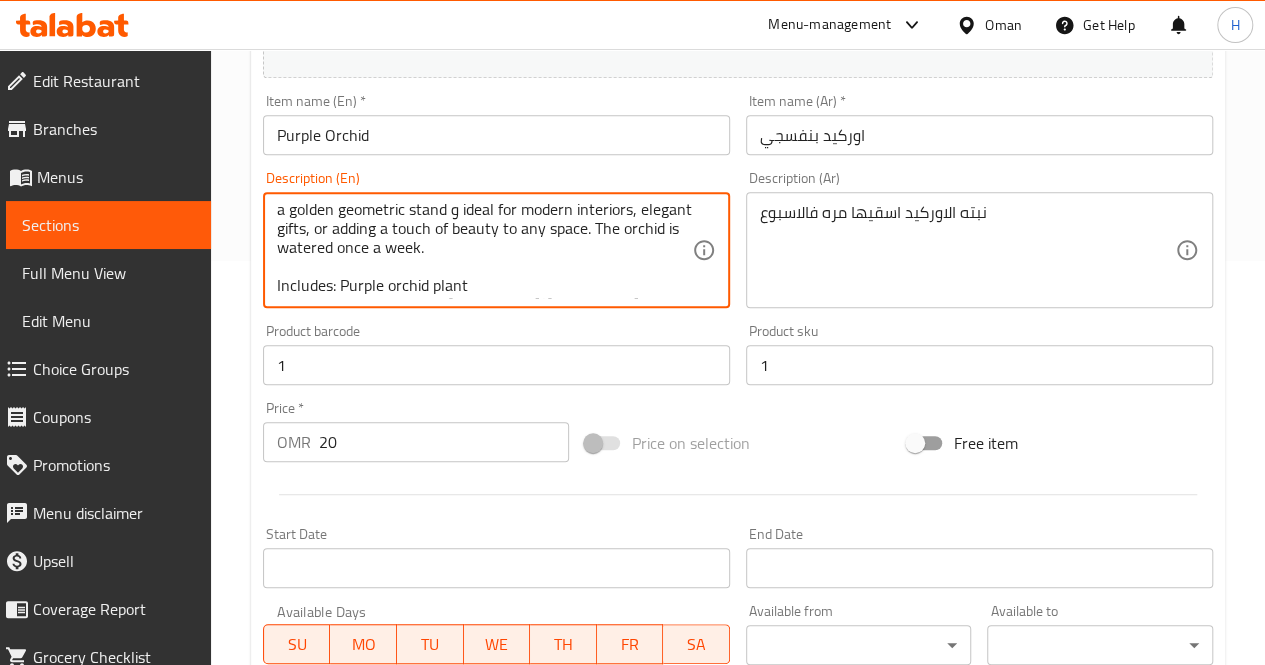 scroll, scrollTop: 0, scrollLeft: 0, axis: both 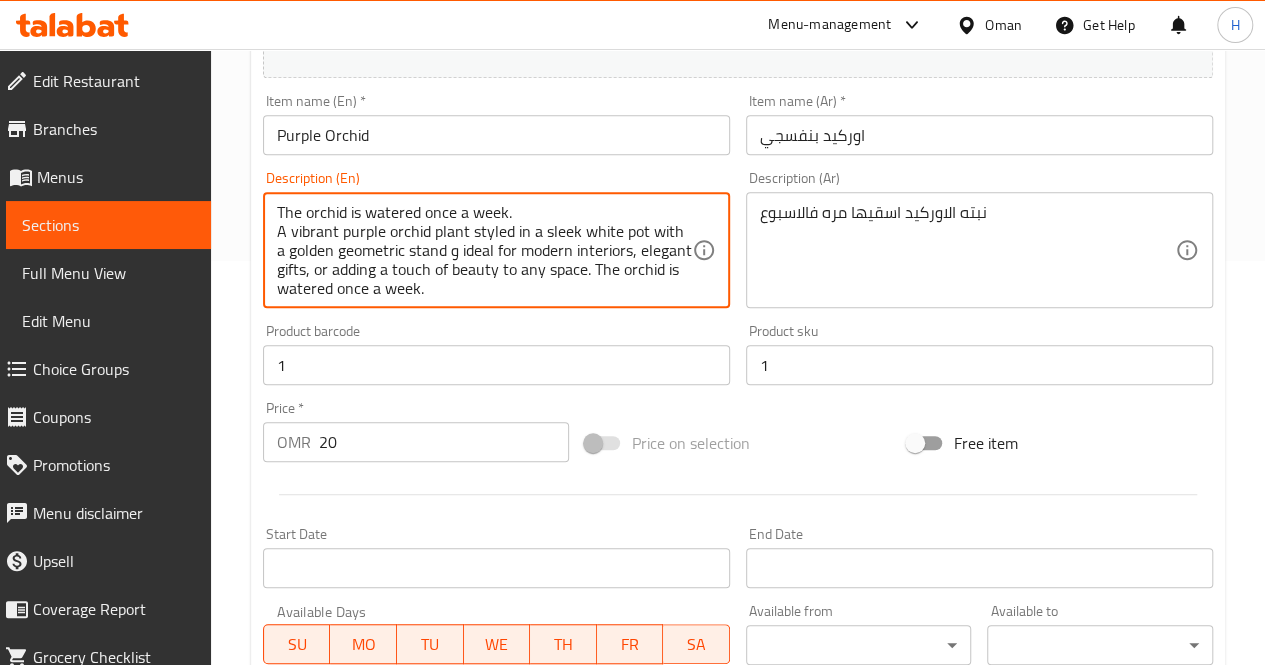 drag, startPoint x: 508, startPoint y: 209, endPoint x: 277, endPoint y: 200, distance: 231.17526 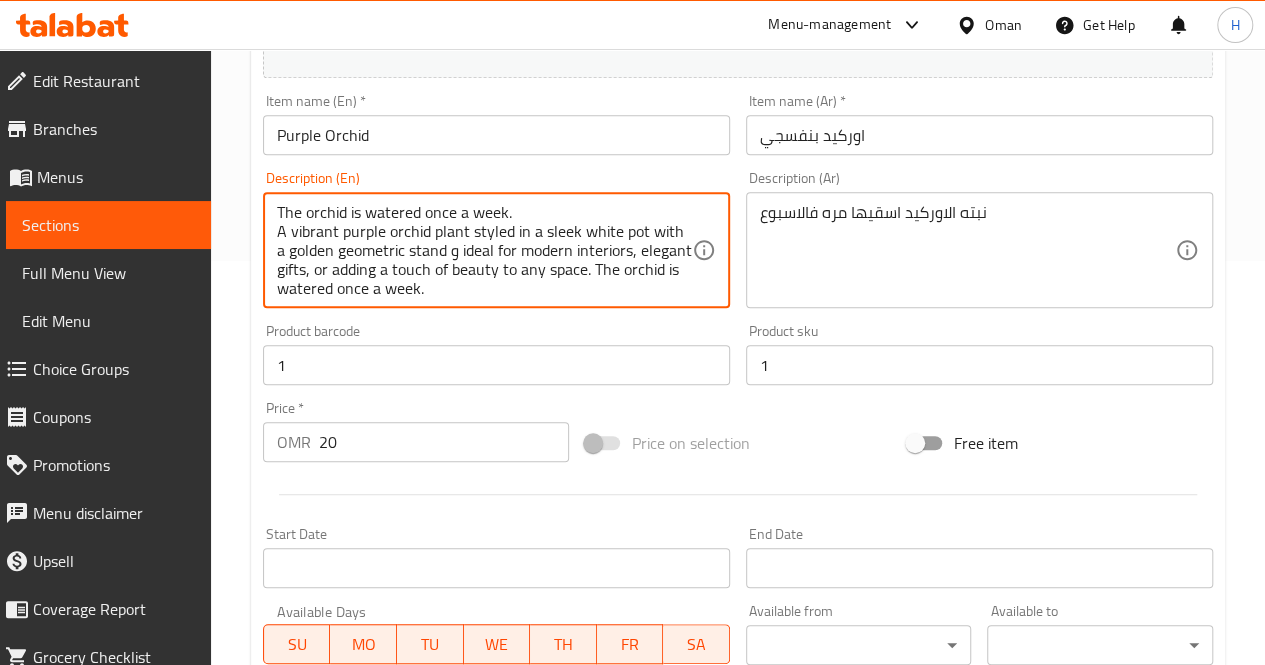 click on "The [RELATION] is watered once a week.
A vibrant purple orchid plant styled in a sleek white pot with a golden geometric stand و ideal for modern interiors, elegant gifts, or adding a touch of beauty to any space. The [RELATION] is watered once a week.
Includes: Purple orchid plant
Approximate dimensions: 70*30 cm Description (En)" at bounding box center (496, 250) 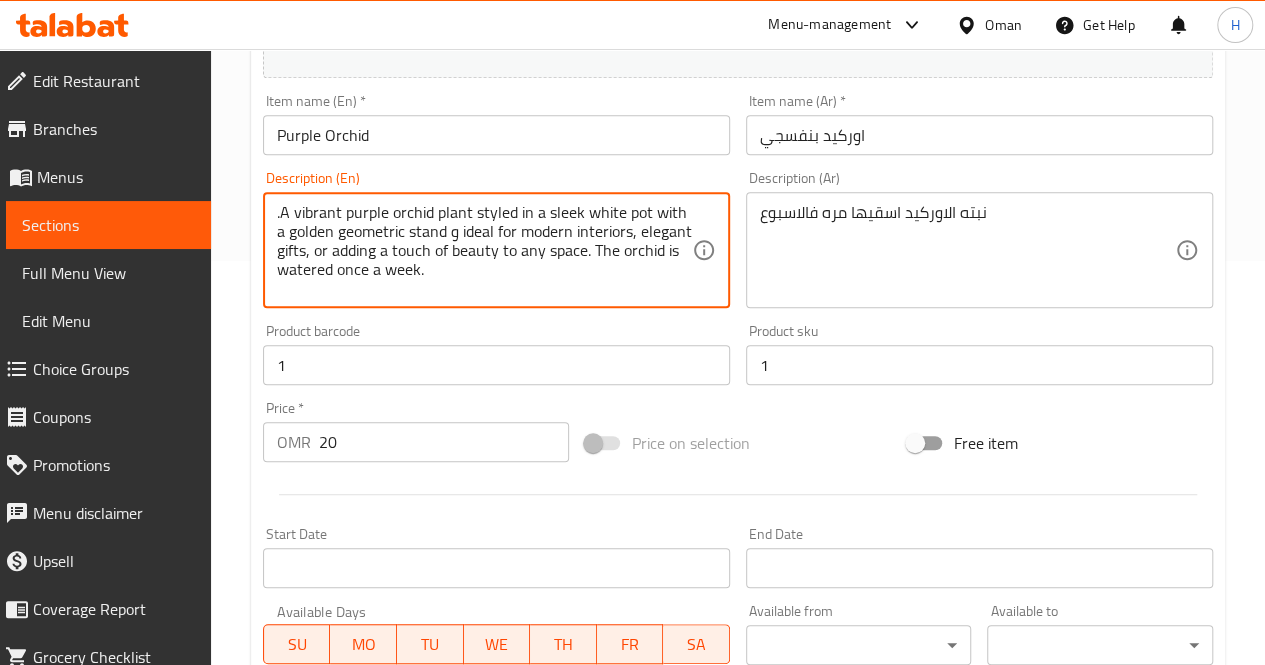 click on ".A vibrant purple orchid plant styled in a sleek white pot with a golden geometric stand و ideal for modern interiors, elegant gifts, or adding a touch of beauty to any space. The orchid is watered once a week.
Includes: Purple orchid plant
Approximate dimensions: 70*30 cm" at bounding box center (484, 250) 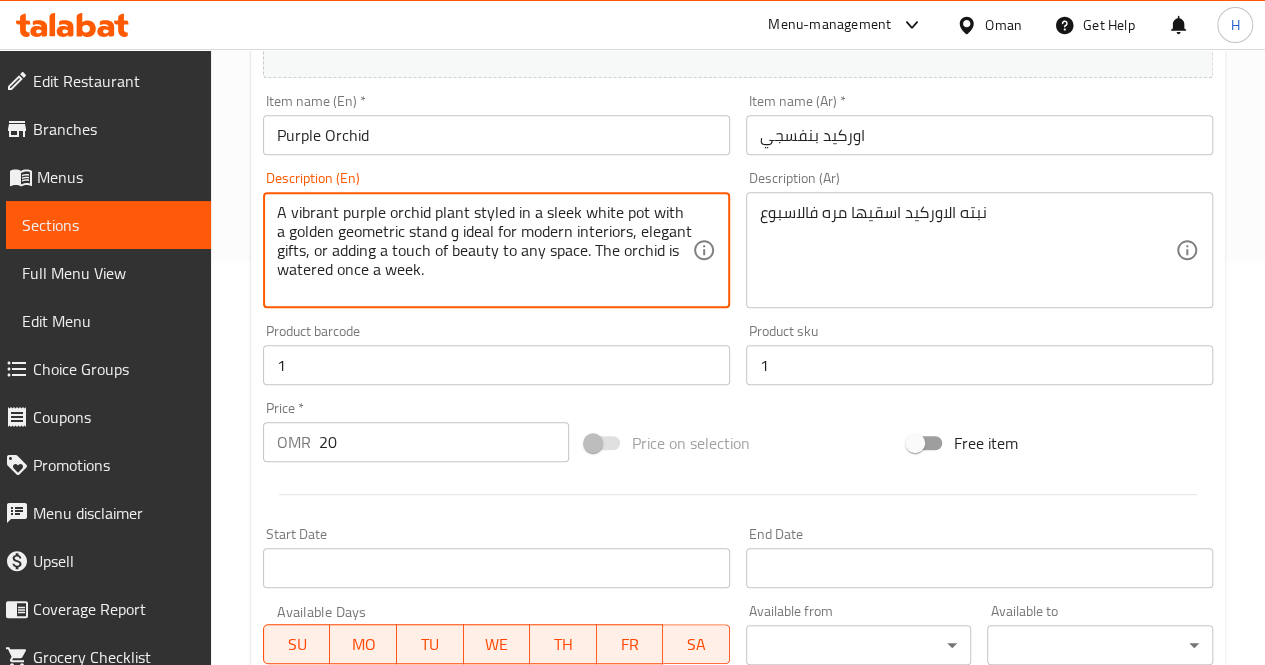 type on "A vibrant purple orchid plant styled in a sleek white pot with a golden geometric stand و ideal for modern interiors, elegant gifts, or adding a touch of beauty to any space. The orchid is watered once a week.
Includes: Purple orchid plant
Approximate dimensions: 70*30 cm" 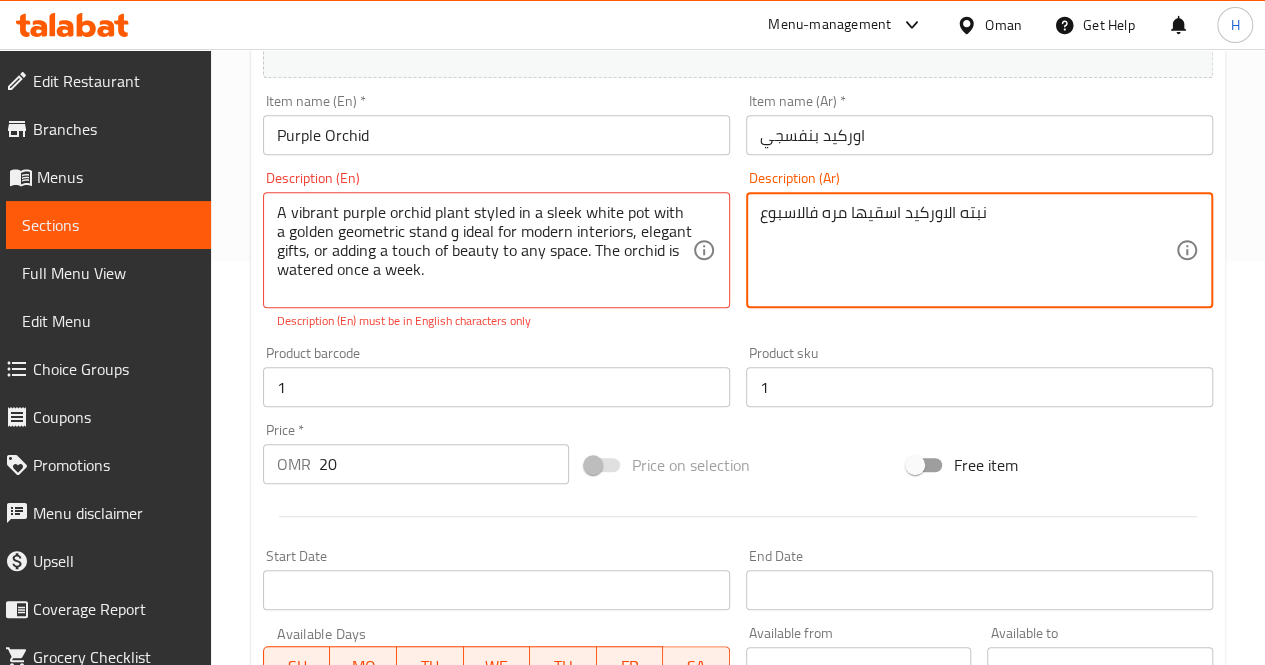 click on "نبته الاوركيد اسقيها مره فالاسبوع" at bounding box center (967, 250) 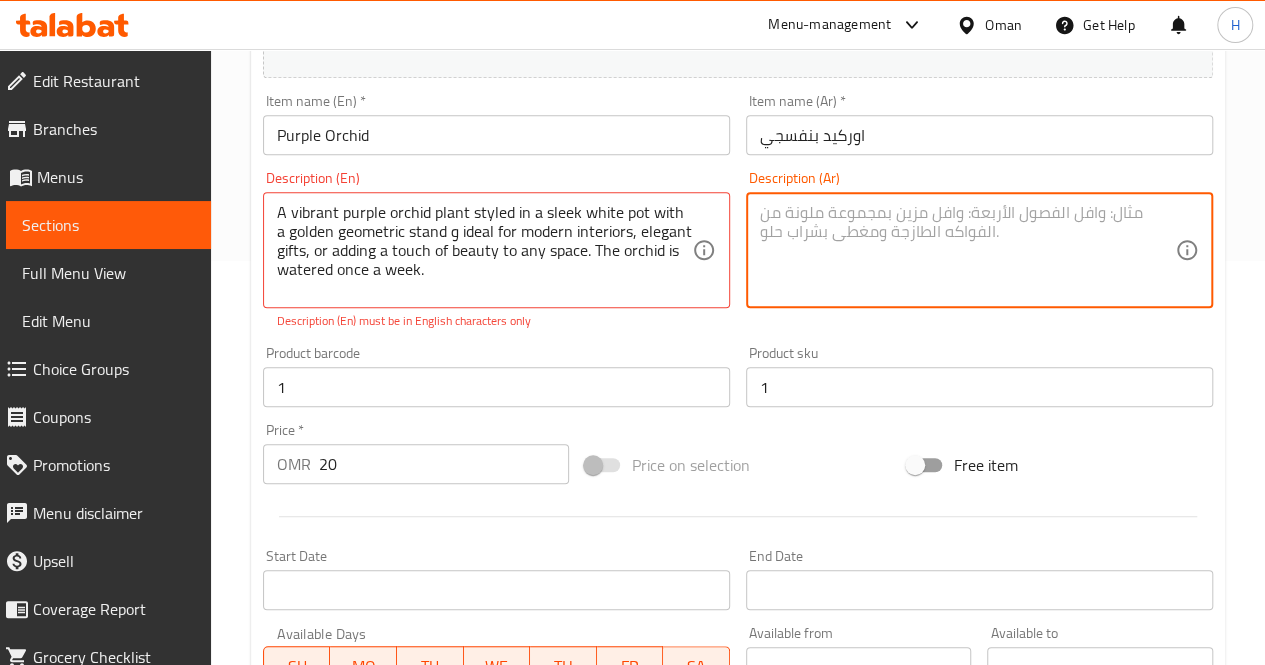 click at bounding box center [967, 250] 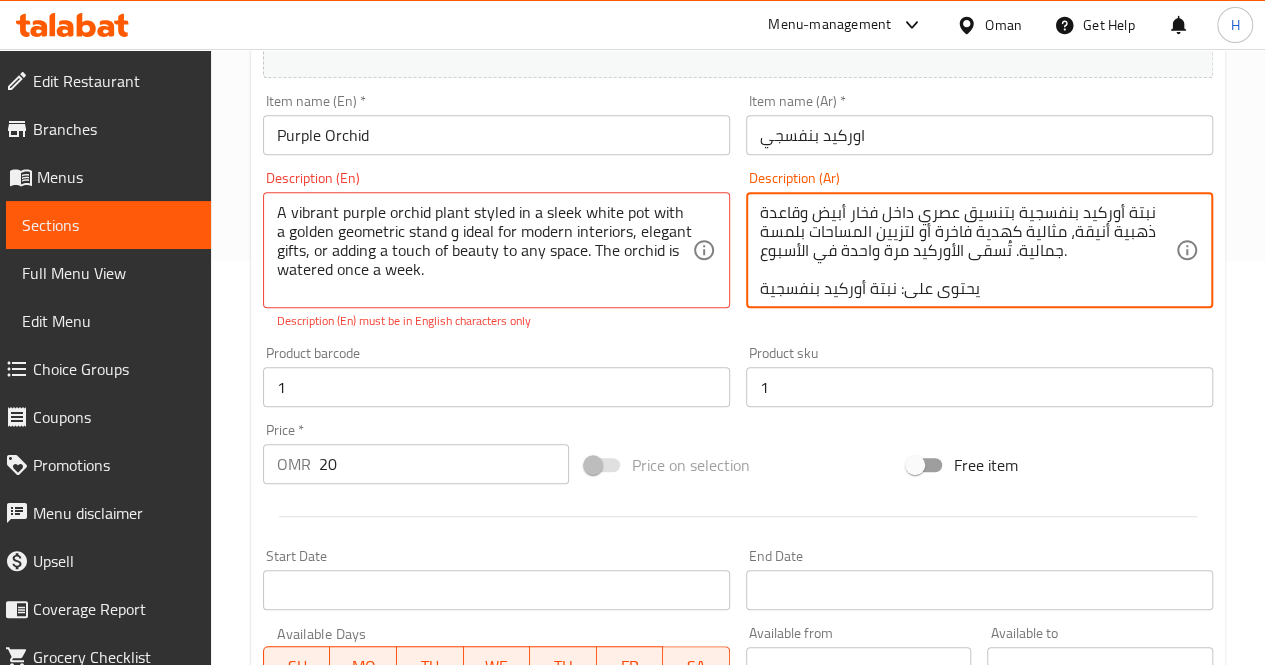 scroll, scrollTop: 24, scrollLeft: 0, axis: vertical 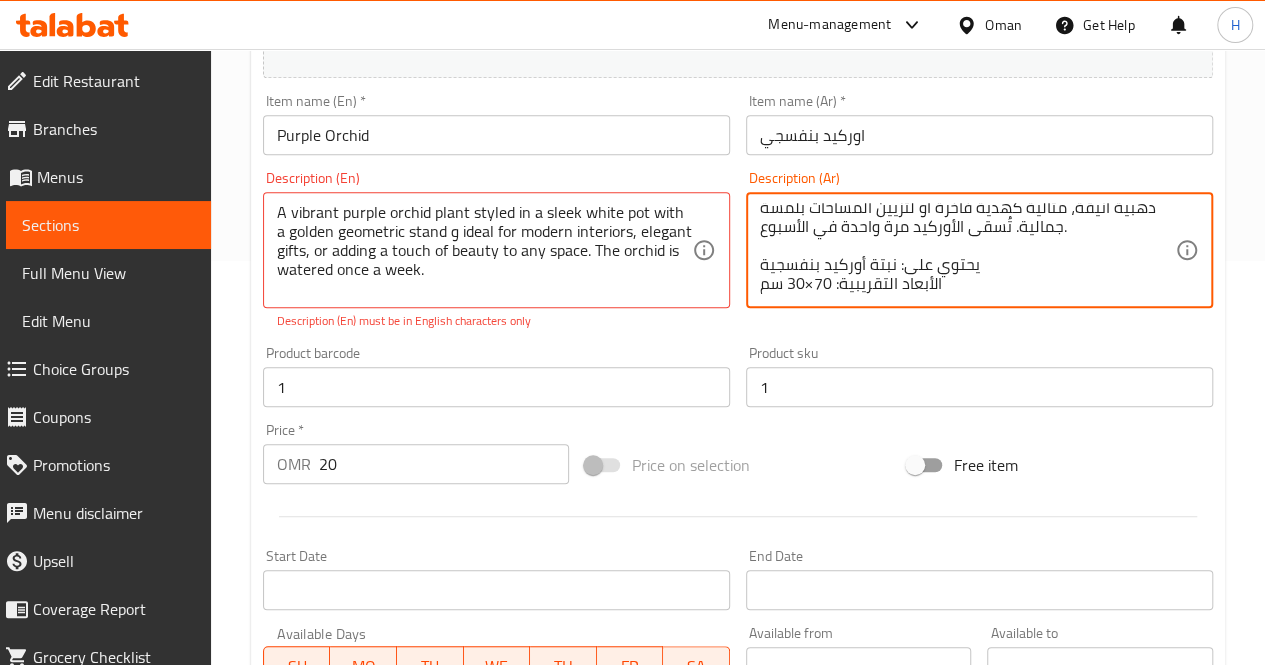click on "نبتة أوركيد بنفسجية بتنسيق عصري داخل فخار أبيض وقاعدة ذهبية أنيقة، مثالية كهدية فاخرة أو لتزيين المساحات بلمسة جمالية. تُسقى الأوركيد مرة واحدة في الأسبوع.
يحتوي على: نبتة أوركيد بنفسجية
الأبعاد التقريبية: 70×30 سم" at bounding box center [967, 250] 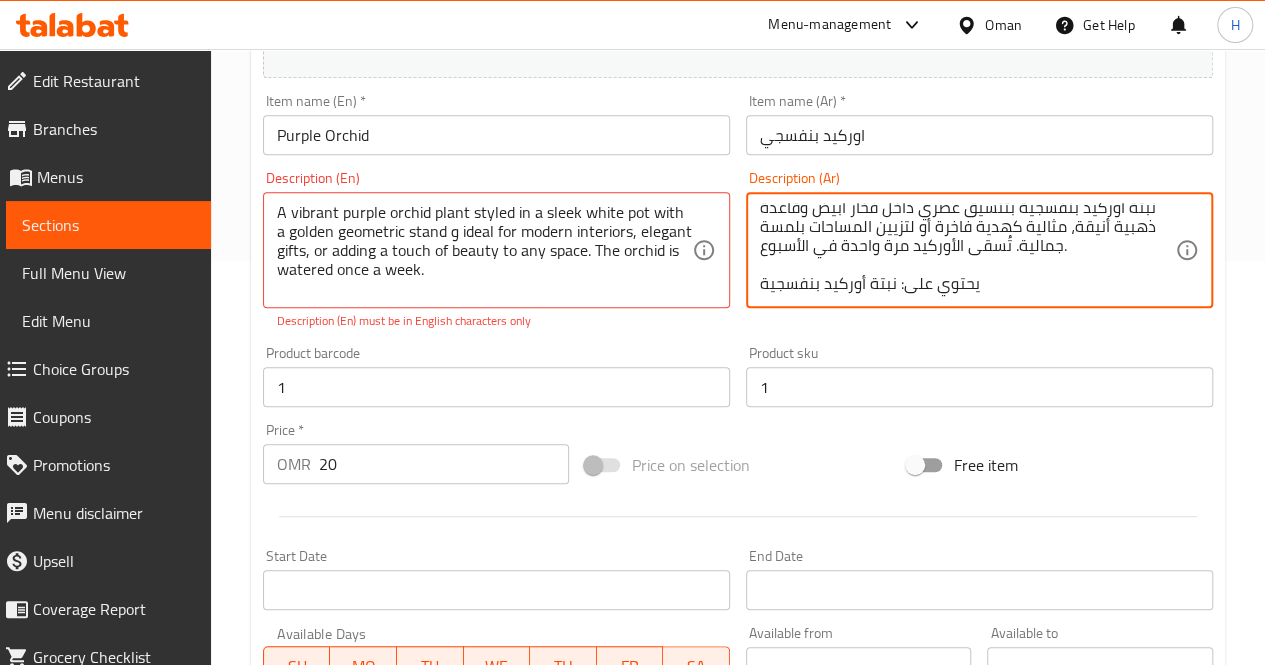 scroll, scrollTop: 18, scrollLeft: 0, axis: vertical 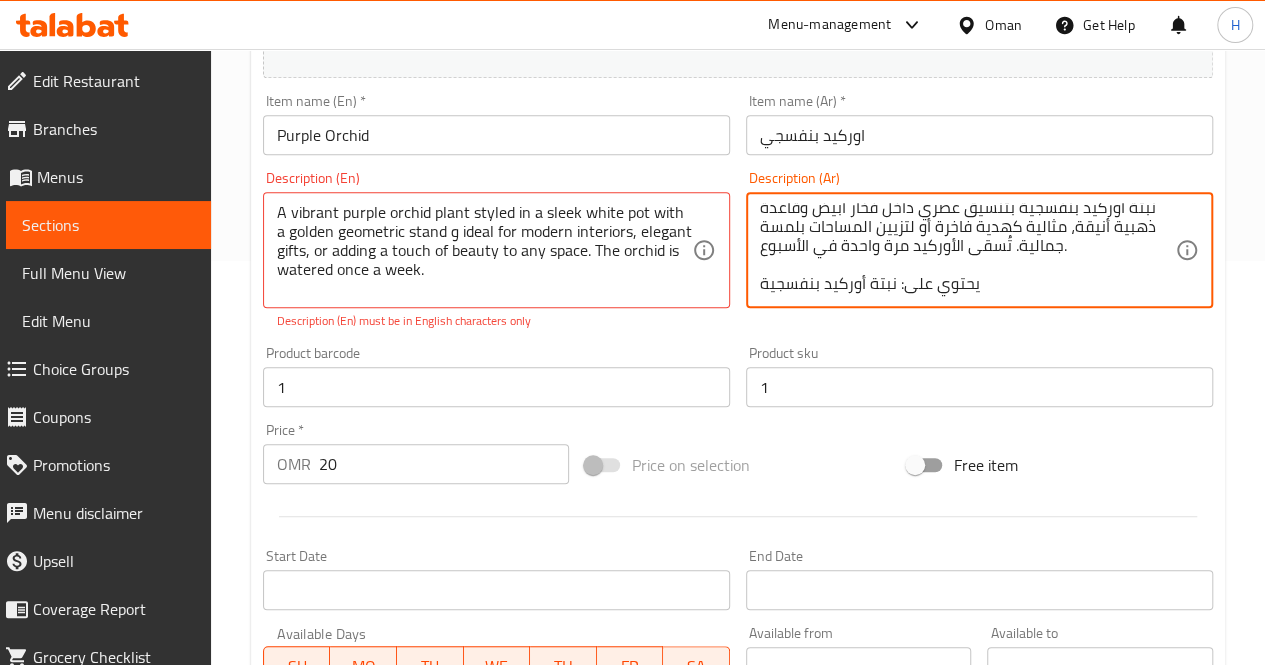 type on "نبتة أوركيد بنفسجية بتنسيق عصري داخل فخار أبيض وقاعدة ذهبية أنيقة، مثالية كهدية فاخرة أو لتزيين المساحات بلمسة جمالية. تُسقى الأوركيد مرة واحدة في الأسبوع." 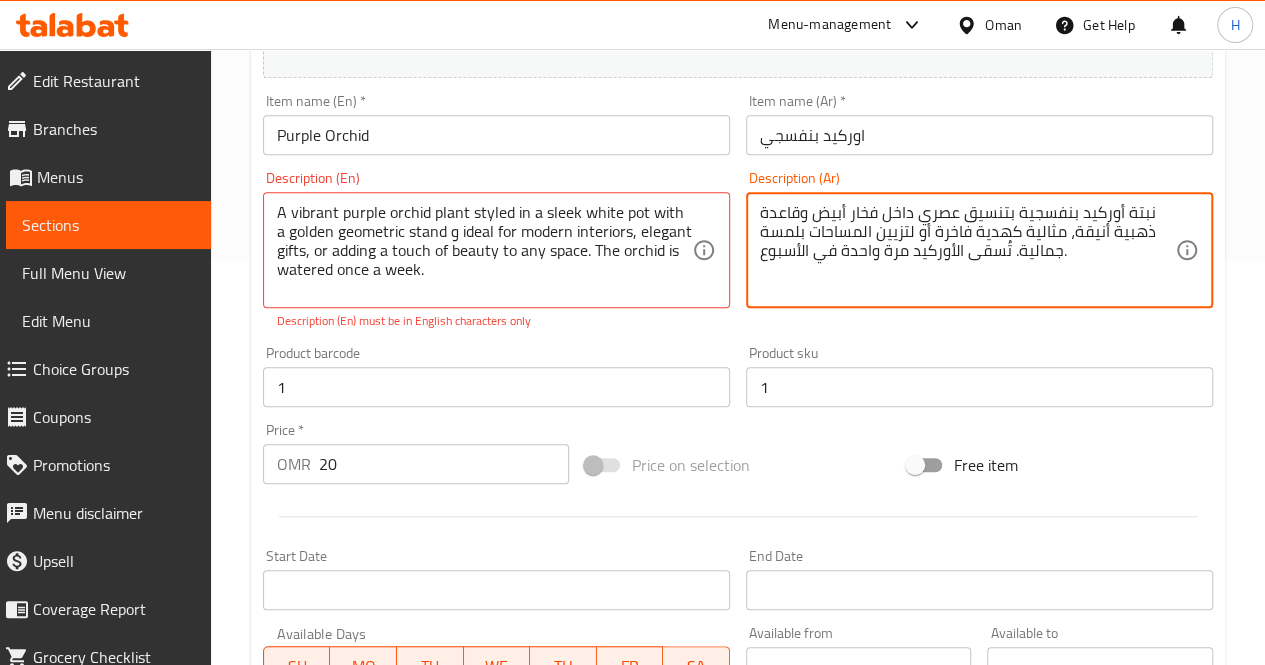 scroll, scrollTop: 0, scrollLeft: 0, axis: both 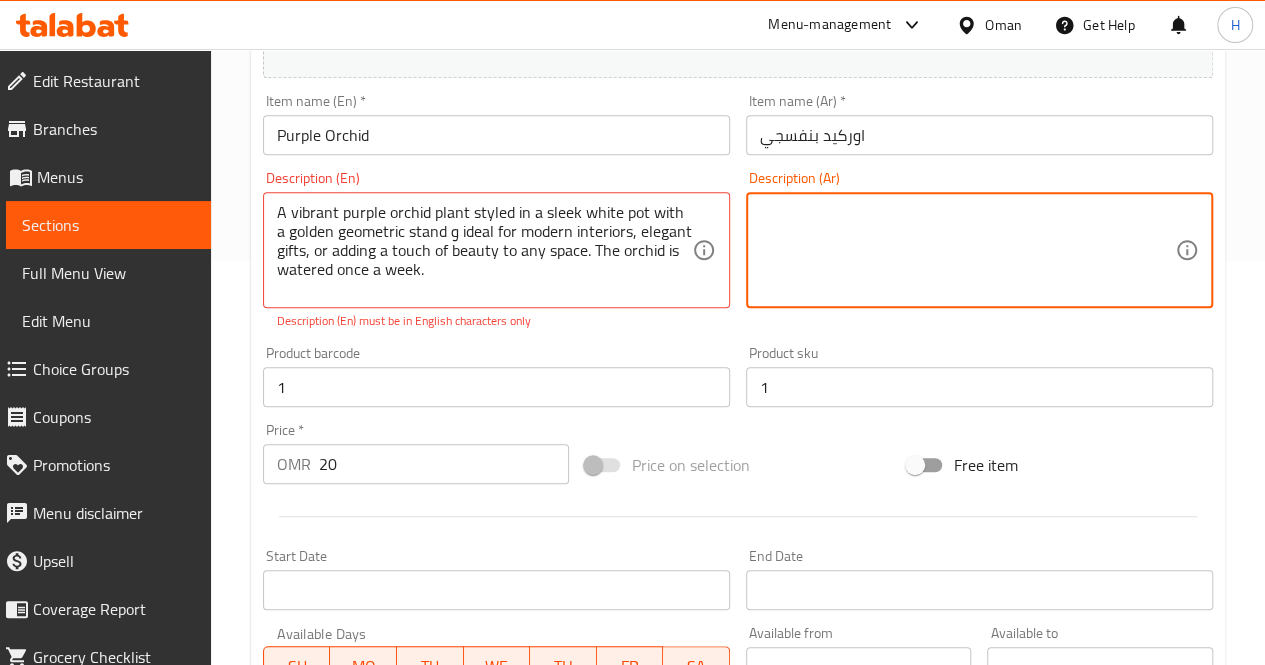 paste on "نبتة أوركيد بنفسجية بتنسيق عصري داخل فخار أبيض وقاعدة ذهبية أنيقة، مثالية كهدية فاخرة أو لتزيين المساحات بلمسة جمالية. تُسقى الأوركيد مرة واحدة في الأسبوع.
يحتوي على: نبتة أوركيد بنفسجية
الأبعاد التقريبية: [DIMENSION]*[DIMENSION]" 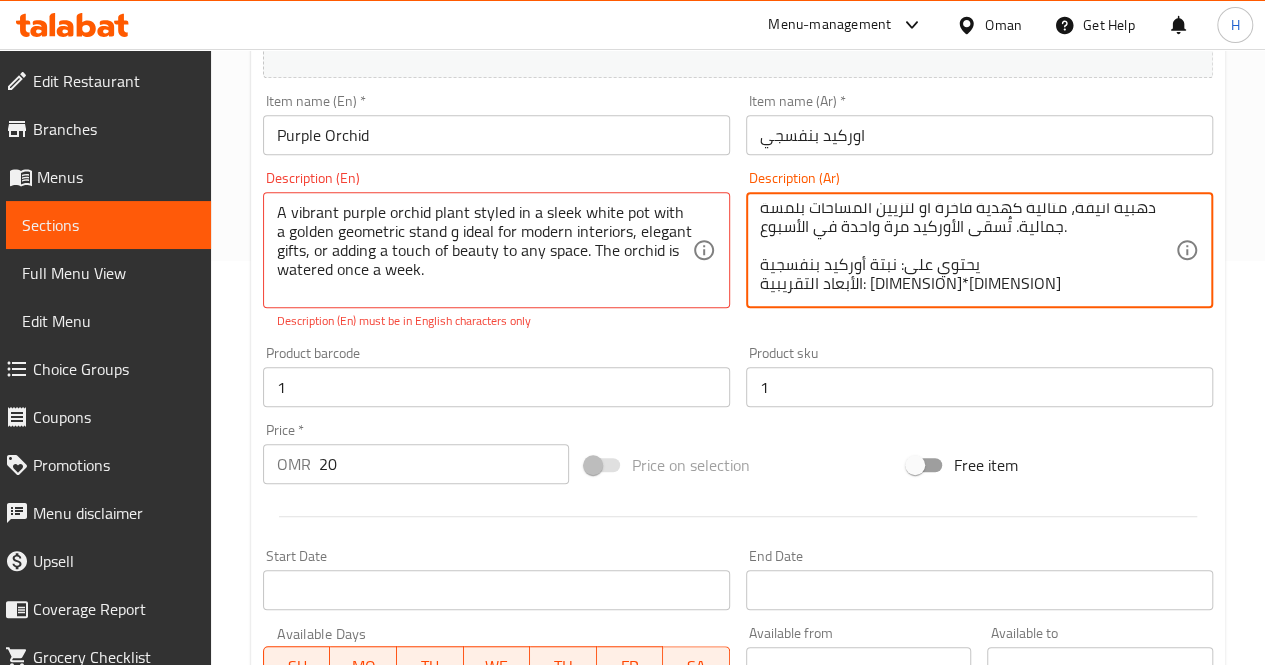 scroll, scrollTop: 0, scrollLeft: 0, axis: both 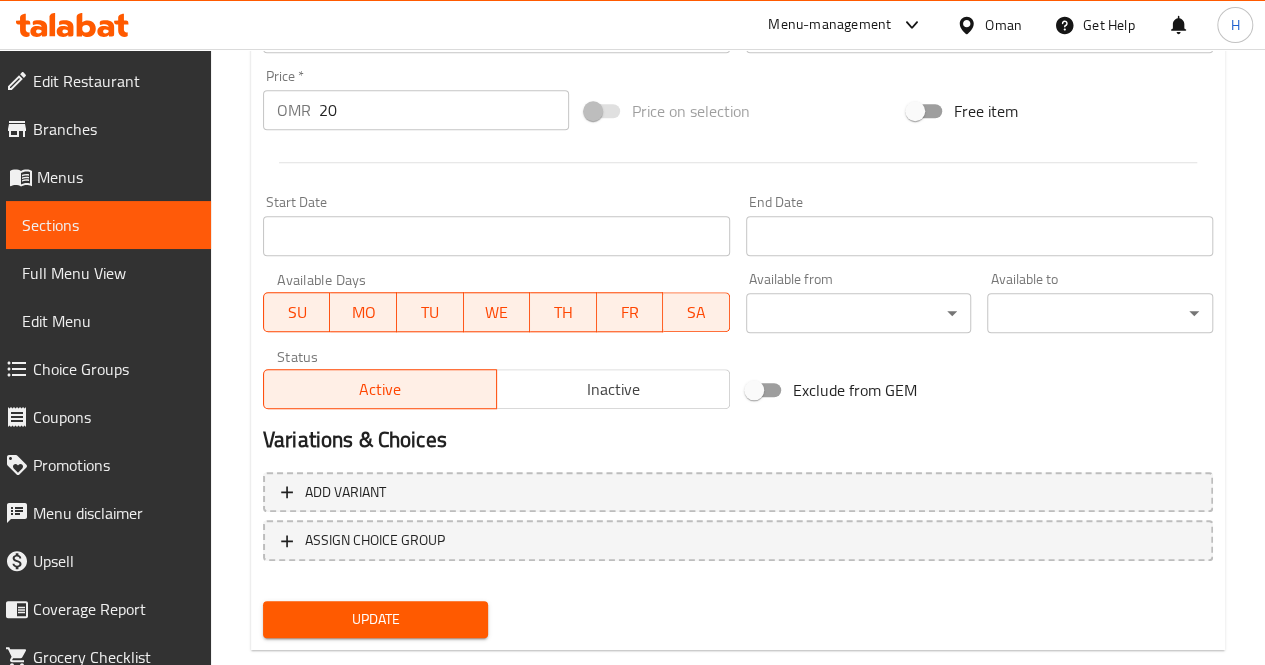 type on "نبتة أوركيد بنفسجية بتنسيق عصري داخل فخار أبيض وقاعدة ذهبية أنيقة، مثالية كهدية فاخرة أو لتزيين المساحات بلمسة جمالية. تُسقى الأوركيد مرة واحدة في الأسبوع.
يحتوي على: نبتة أوركيد بنفسجية
الأبعاد التقريبية: [DIMENSION]*[DIMENSION]" 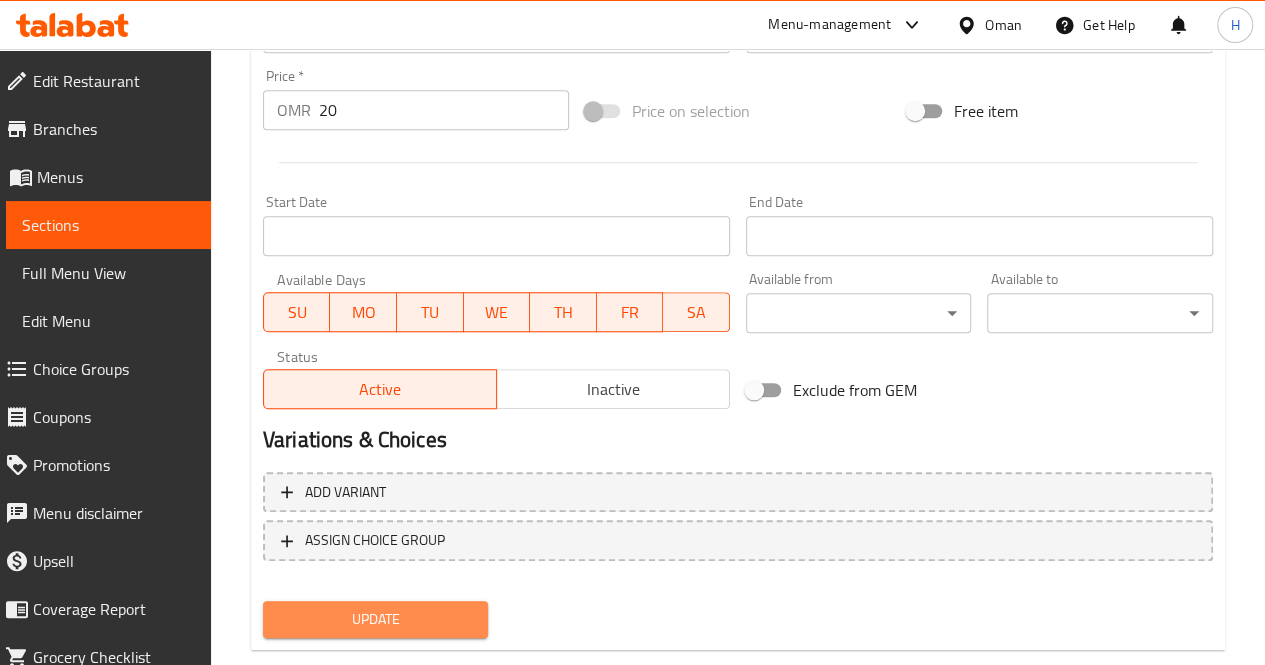 click on "Update" at bounding box center (376, 619) 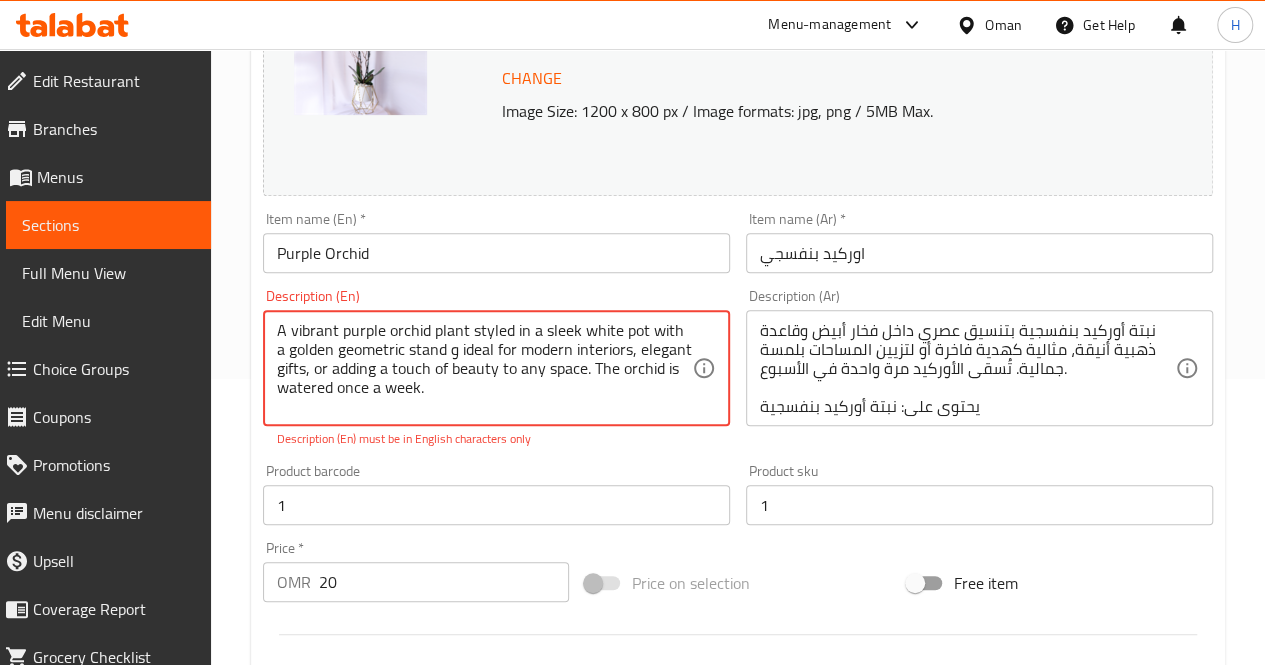 click on "A vibrant purple orchid plant styled in a sleek white pot with a golden geometric stand و ideal for modern interiors, elegant gifts, or adding a touch of beauty to any space. The orchid is watered once a week.
Includes: Purple orchid plant
Approximate dimensions: 70*30 cm" at bounding box center (484, 368) 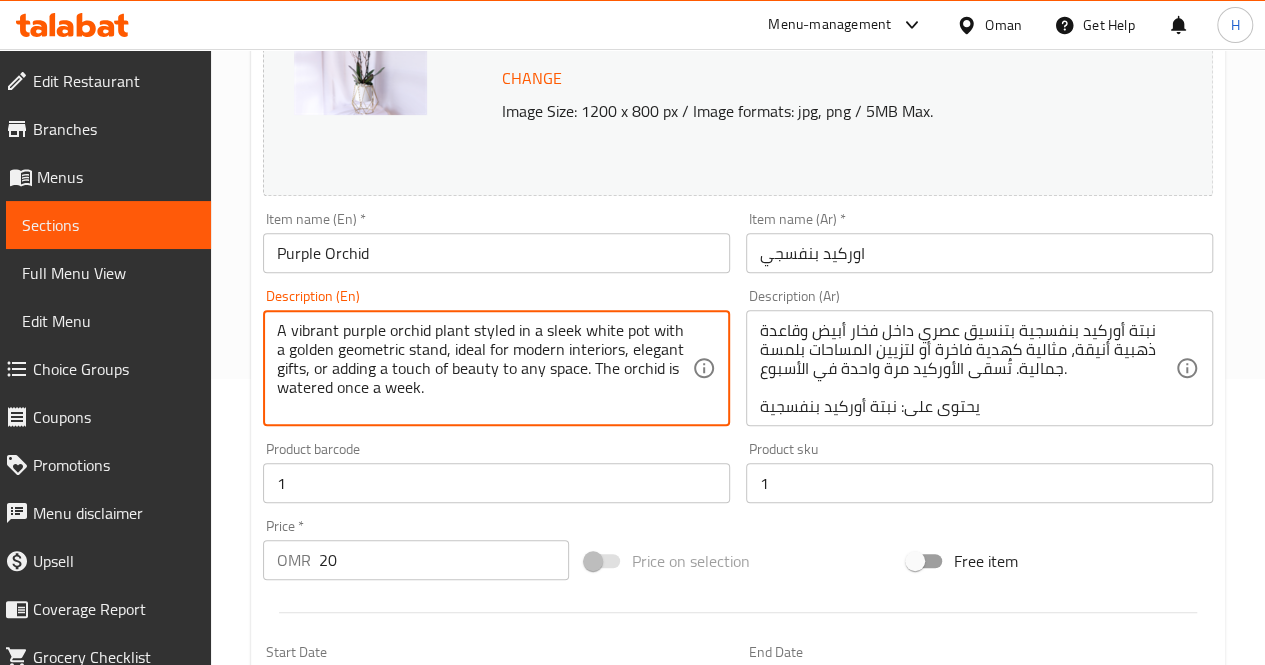 scroll, scrollTop: 777, scrollLeft: 0, axis: vertical 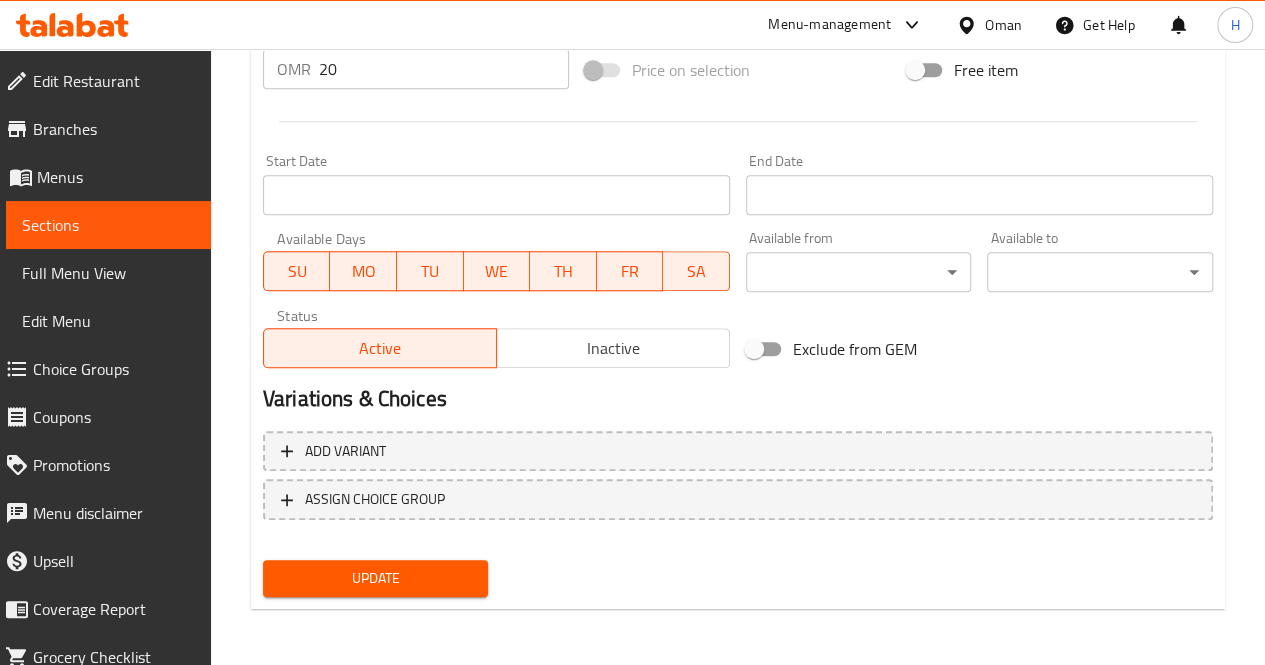 type on "A vibrant purple orchid plant styled in a sleek white pot with a golden geometric stand, ideal for modern interiors, elegant gifts, or adding a touch of beauty to any space. The orchid is watered once a week.
Includes: Purple orchid plant
Approximate dimensions: 70*30 cm" 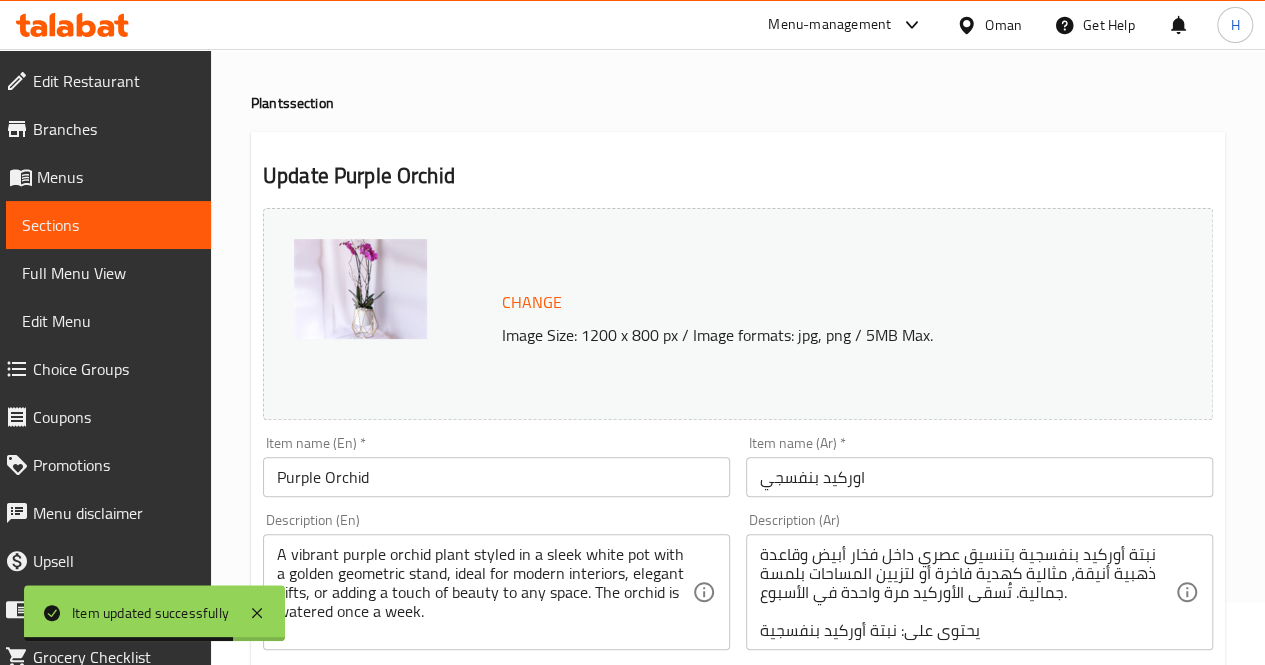 scroll, scrollTop: 0, scrollLeft: 0, axis: both 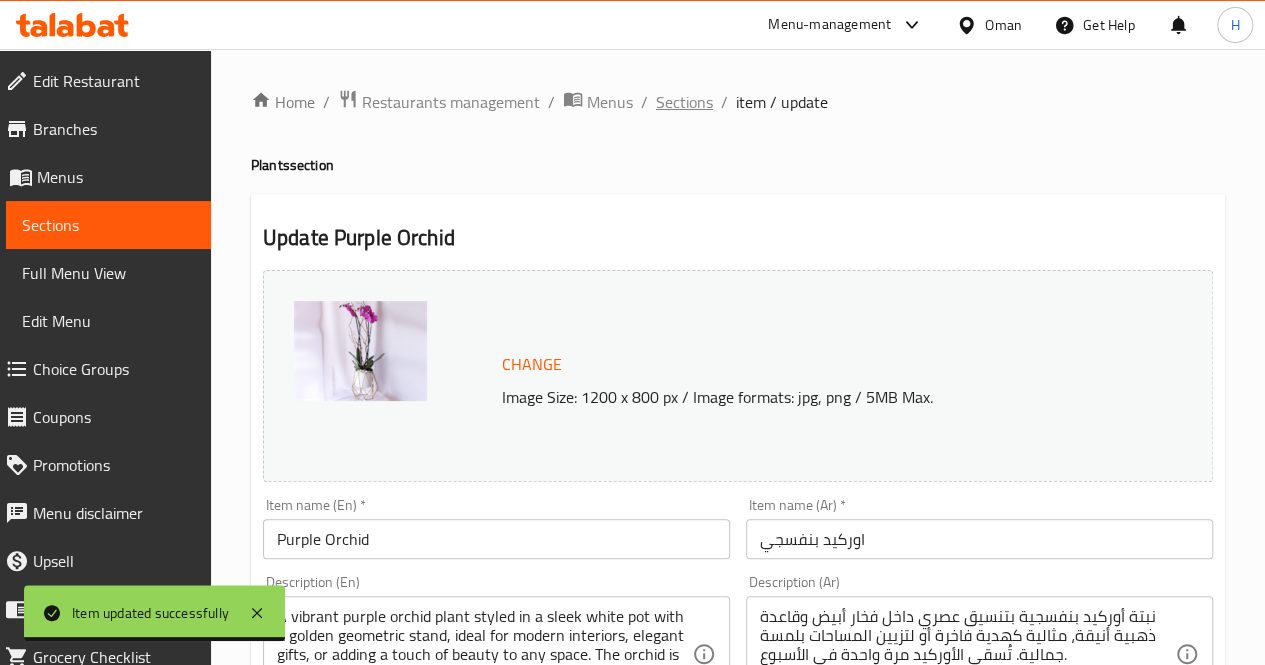 click on "Sections" at bounding box center (684, 102) 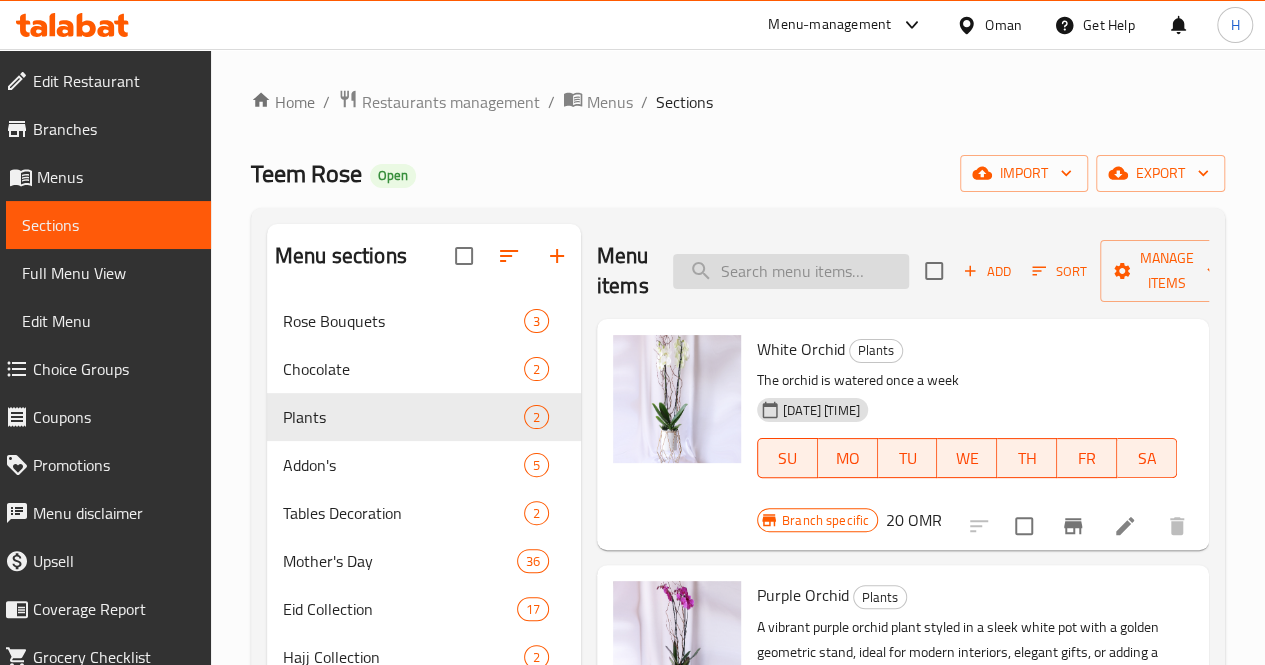 click at bounding box center (791, 271) 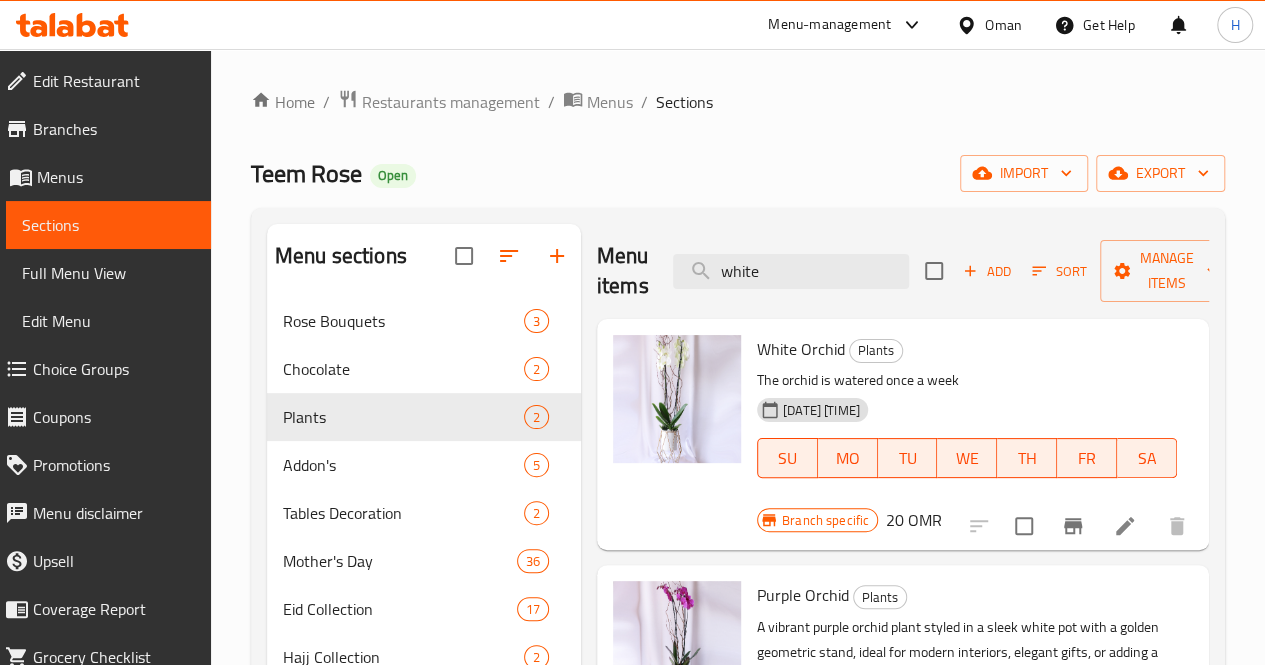 type on "white" 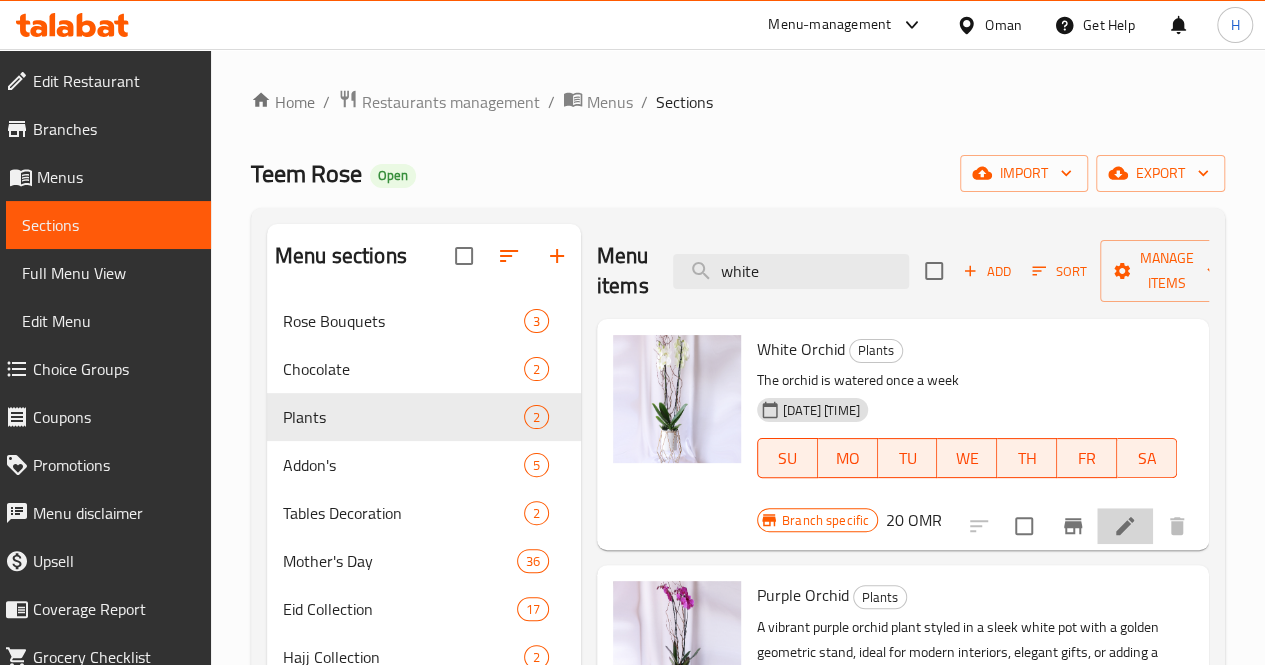 click 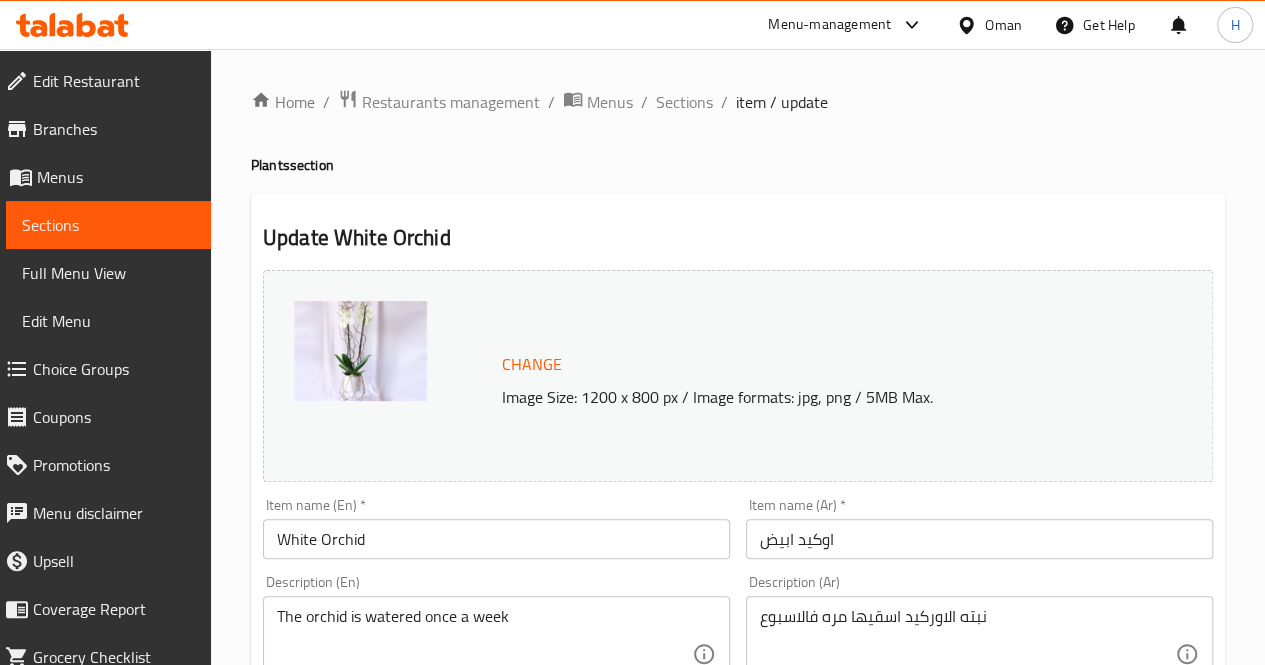 click on "The orchid is watered once a week Description (En)" at bounding box center [496, 654] 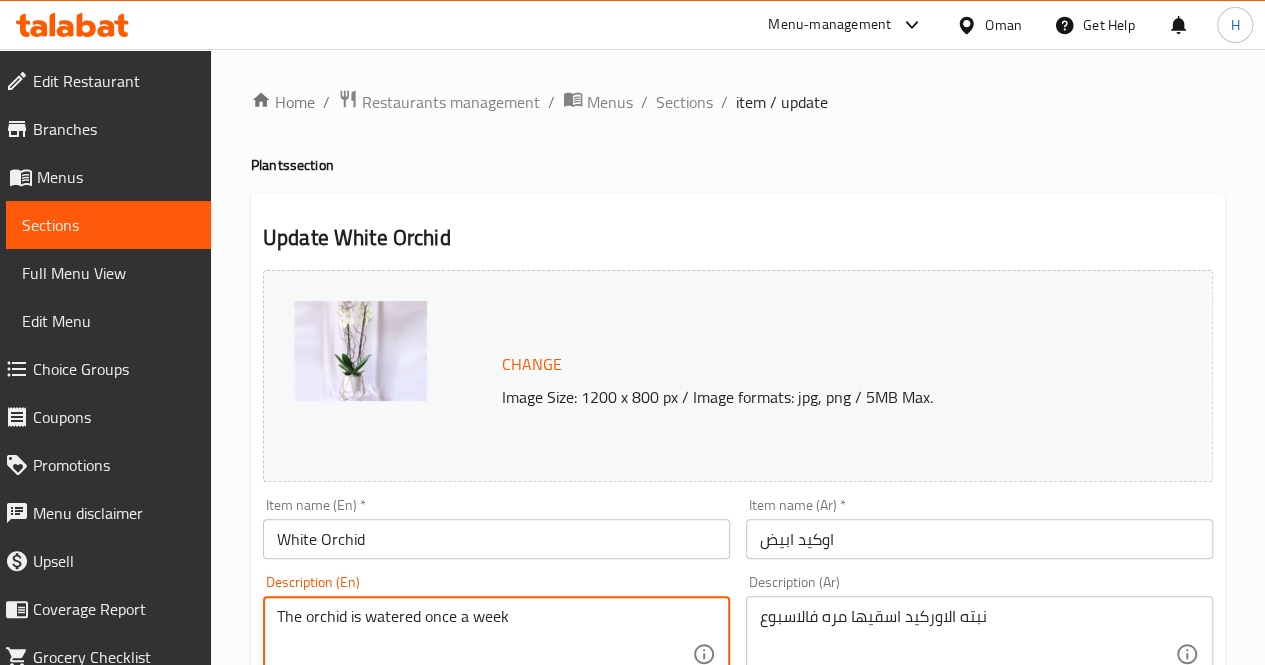 click on "The orchid is watered once a week" at bounding box center (484, 654) 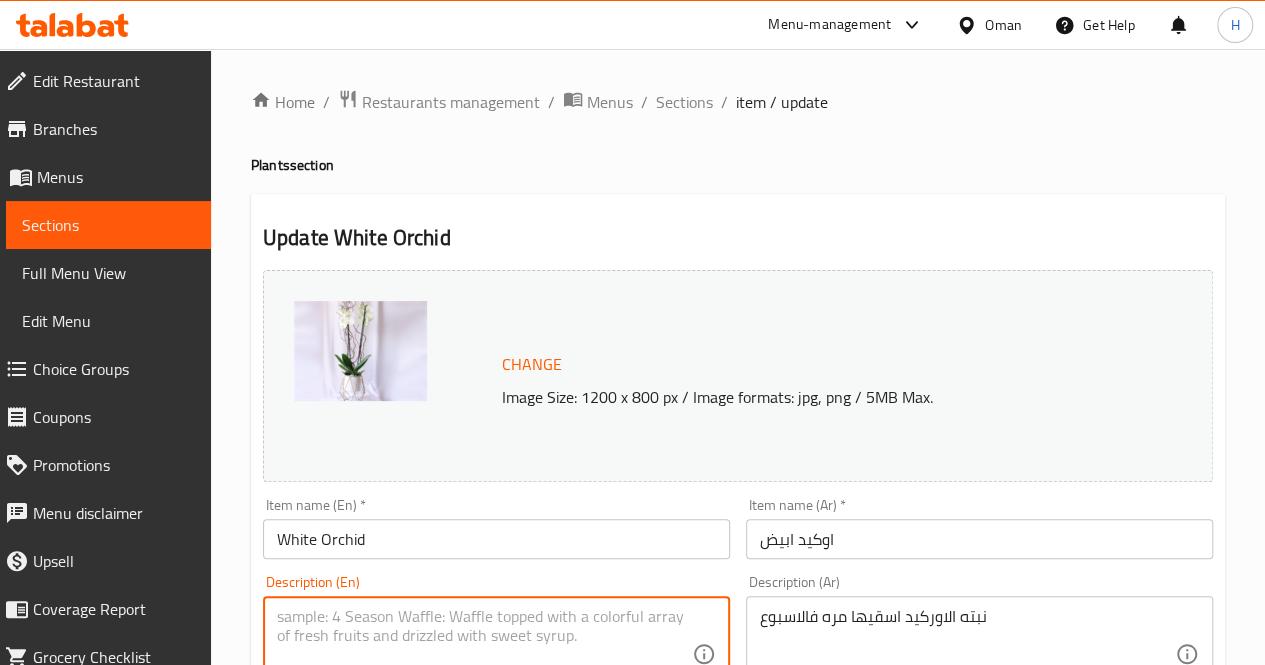 paste on "A graceful white orchid plant arranged in a modern white pot with a golden geometric stand, perfect for elegant spaces, thoughtful gifts, or minimalist décor. The orchid is watered once a week.
Includes: White orchid plant
Approximate dimensions: [DIMENSION]*[DIMENSION]" 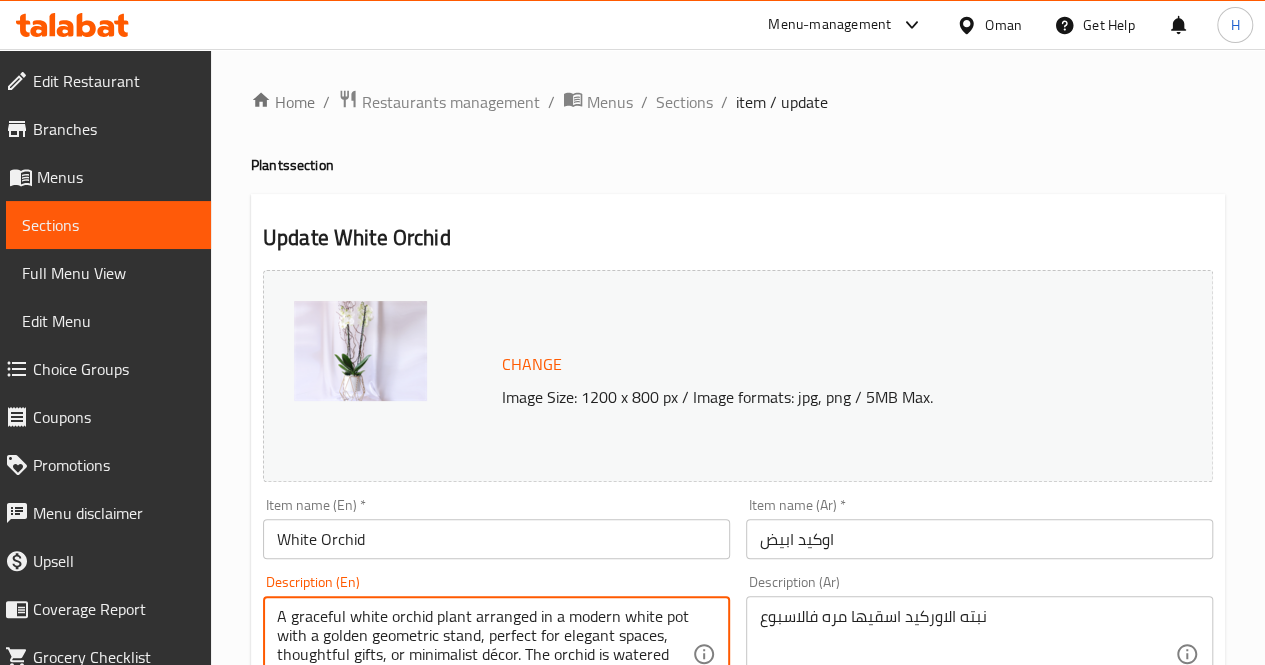scroll, scrollTop: 36, scrollLeft: 0, axis: vertical 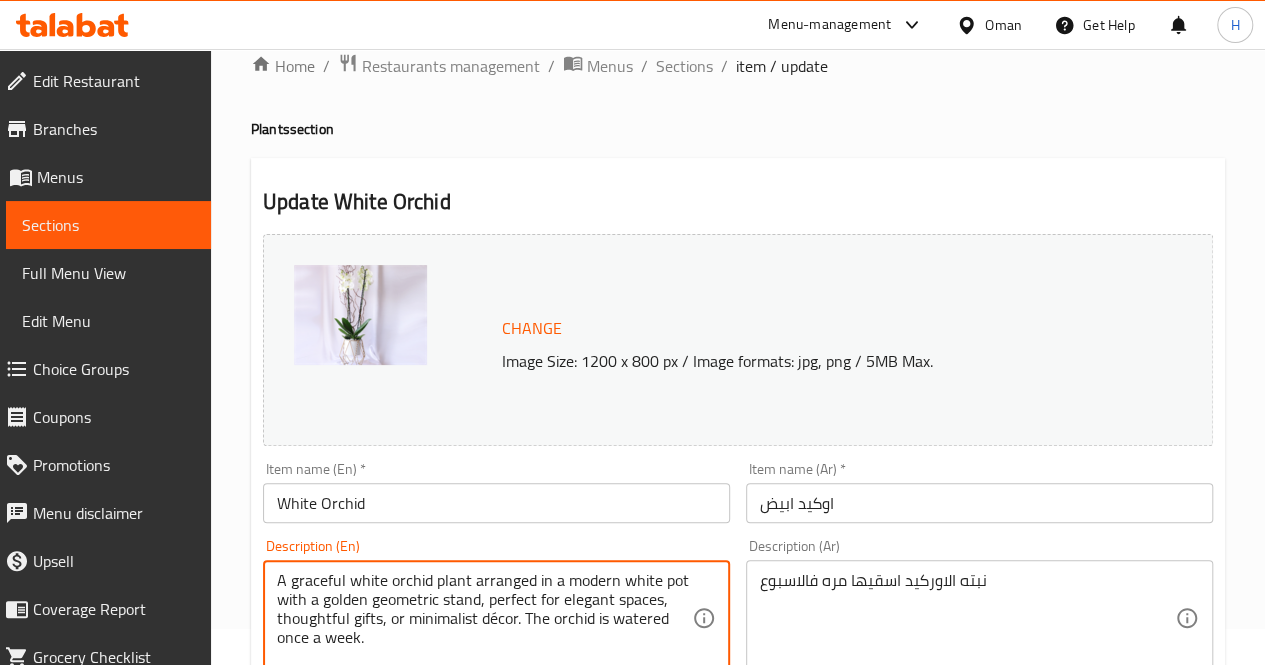 type on "A graceful white orchid plant arranged in a modern white pot with a golden geometric stand, perfect for elegant spaces, thoughtful gifts, or minimalist décor. The orchid is watered once a week.
Includes: White orchid plant
Approximate dimensions: [DIMENSION]*[DIMENSION]" 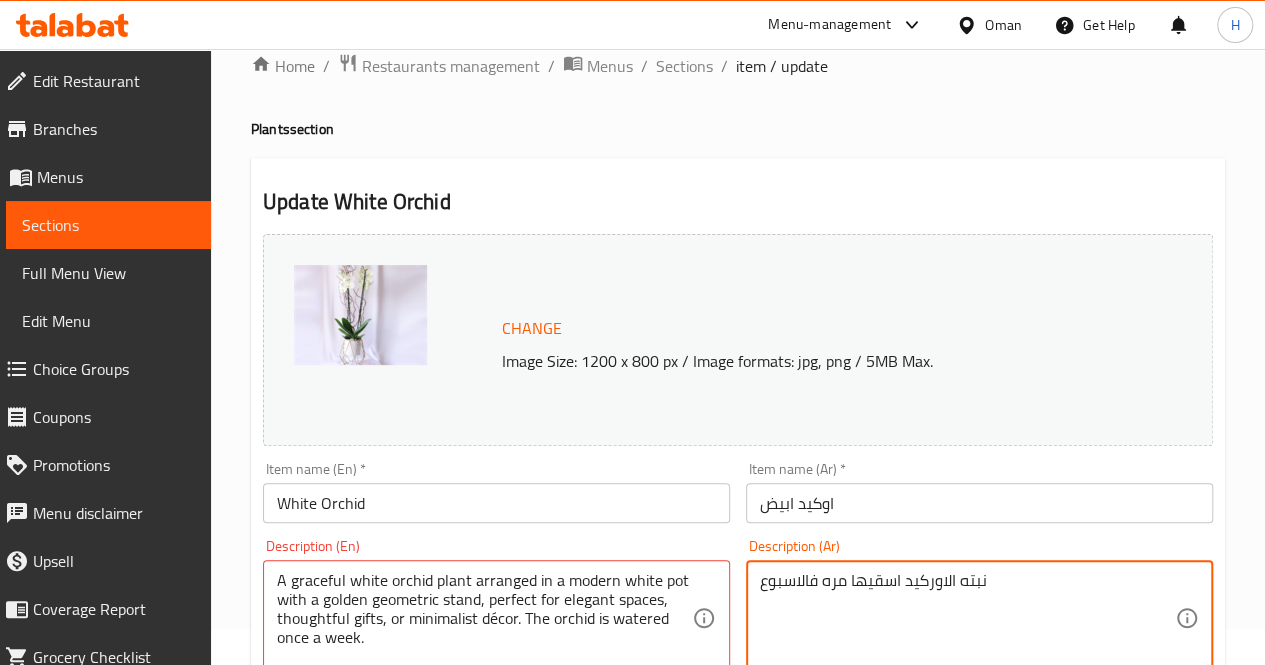 click on "نبته الاوركيد اسقيها مره فالاسبوع" at bounding box center (967, 618) 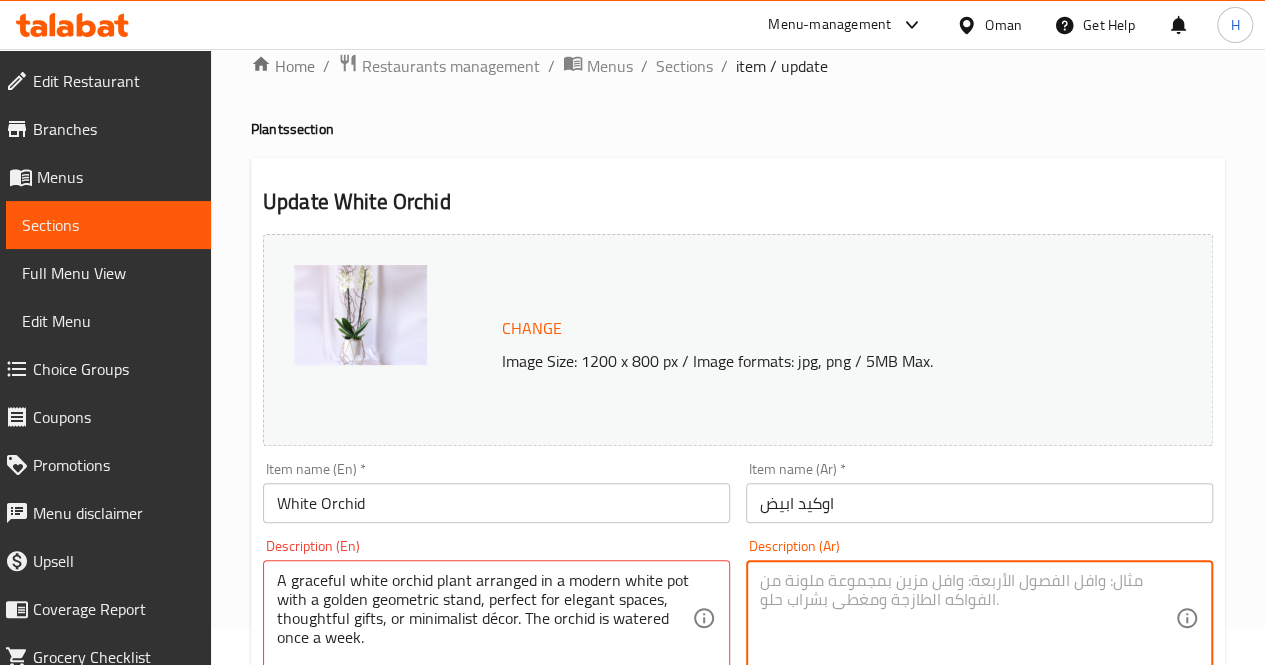 click at bounding box center (967, 618) 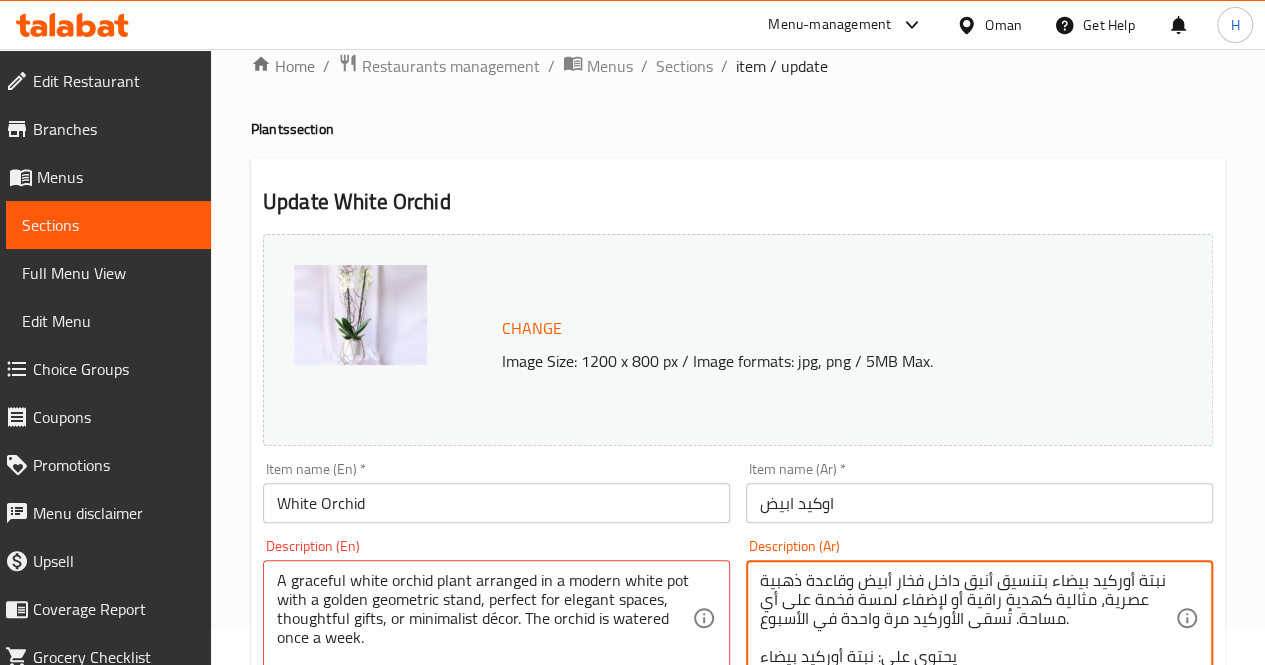 scroll, scrollTop: 38, scrollLeft: 0, axis: vertical 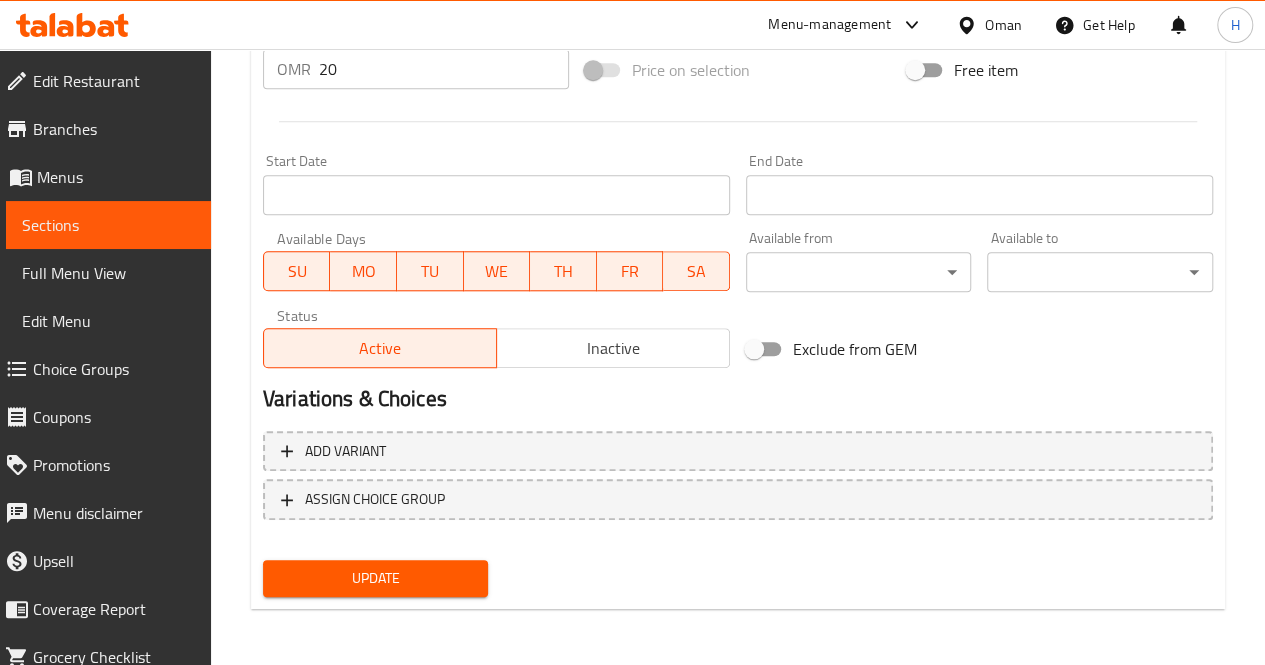 type on "نبتة أوركيد بيضاء بتنسيق أنيق داخل فخار أبيض وقاعدة ذهبية عصرية، مثالية كهدية راقية أو لإضفاء لمسة فخمة على أي مساحة. تُسقى الأوركيد مرة واحدة في الأسبوع.
يحتوي على: نبتة أوركيد بيضاء
الأبعاد التقريبية: 70*30 سم" 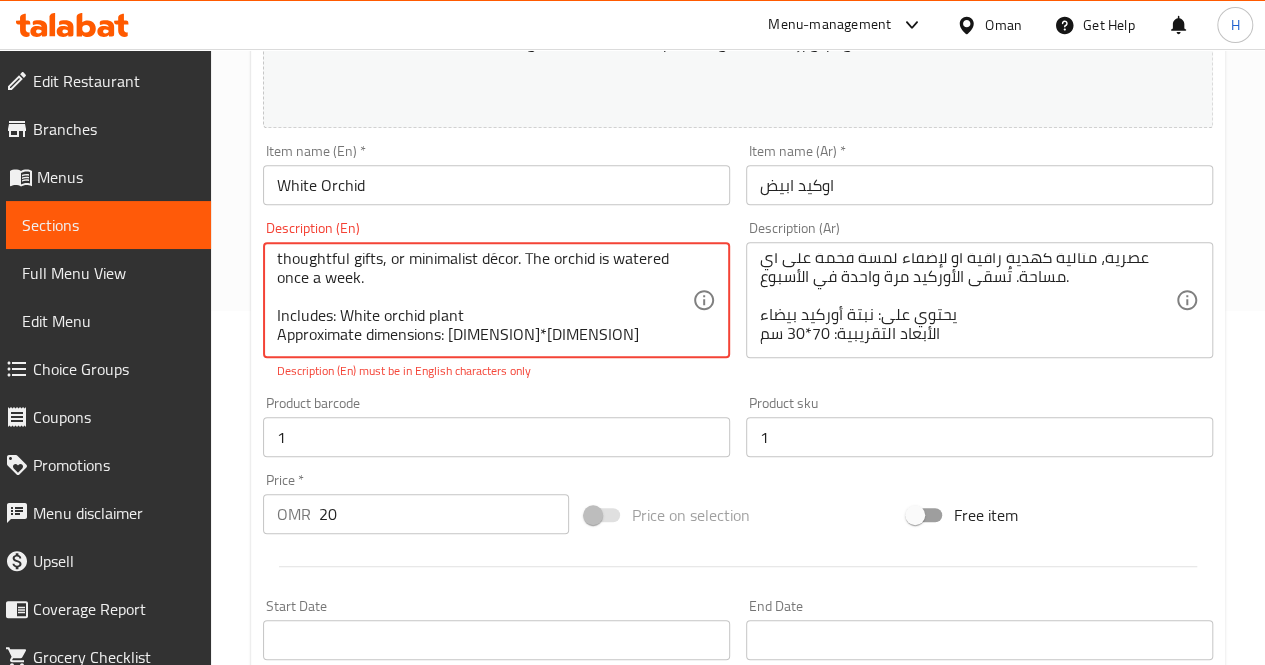 scroll, scrollTop: 0, scrollLeft: 0, axis: both 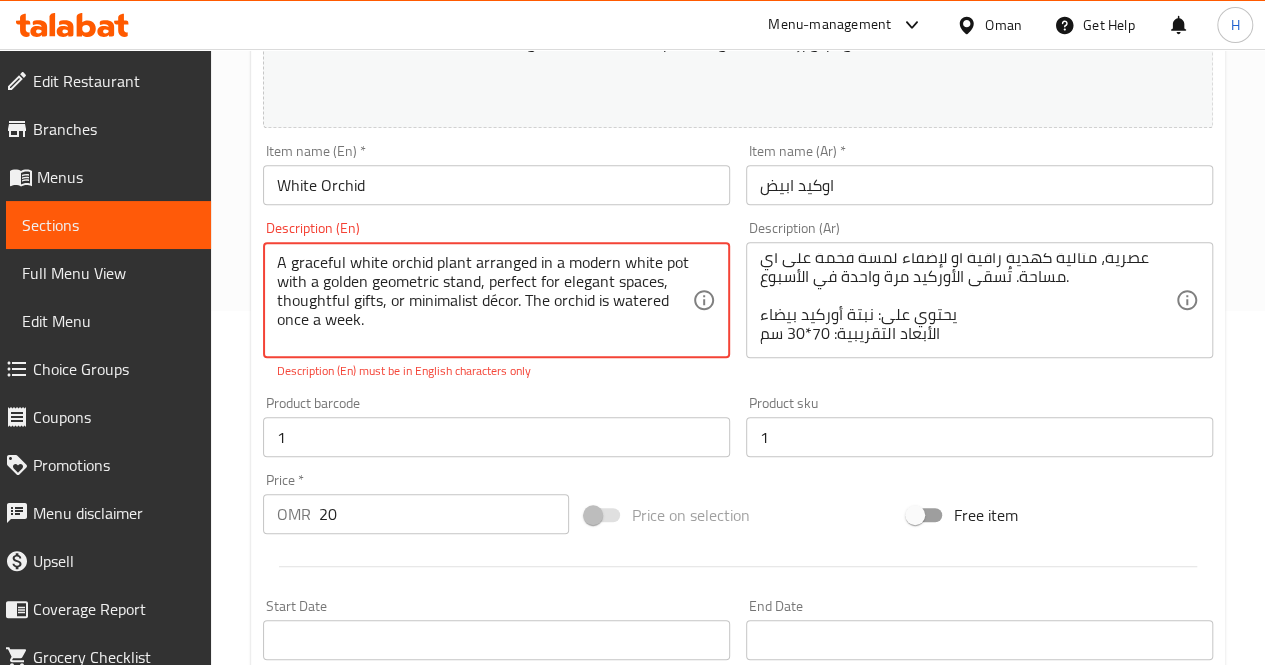 click on "A graceful white orchid plant arranged in a modern white pot with a golden geometric stand, perfect for elegant spaces, thoughtful gifts, or minimalist décor. The orchid is watered once a week.
Includes: White orchid plant
Approximate dimensions: [DIMENSION]*[DIMENSION]" at bounding box center [484, 300] 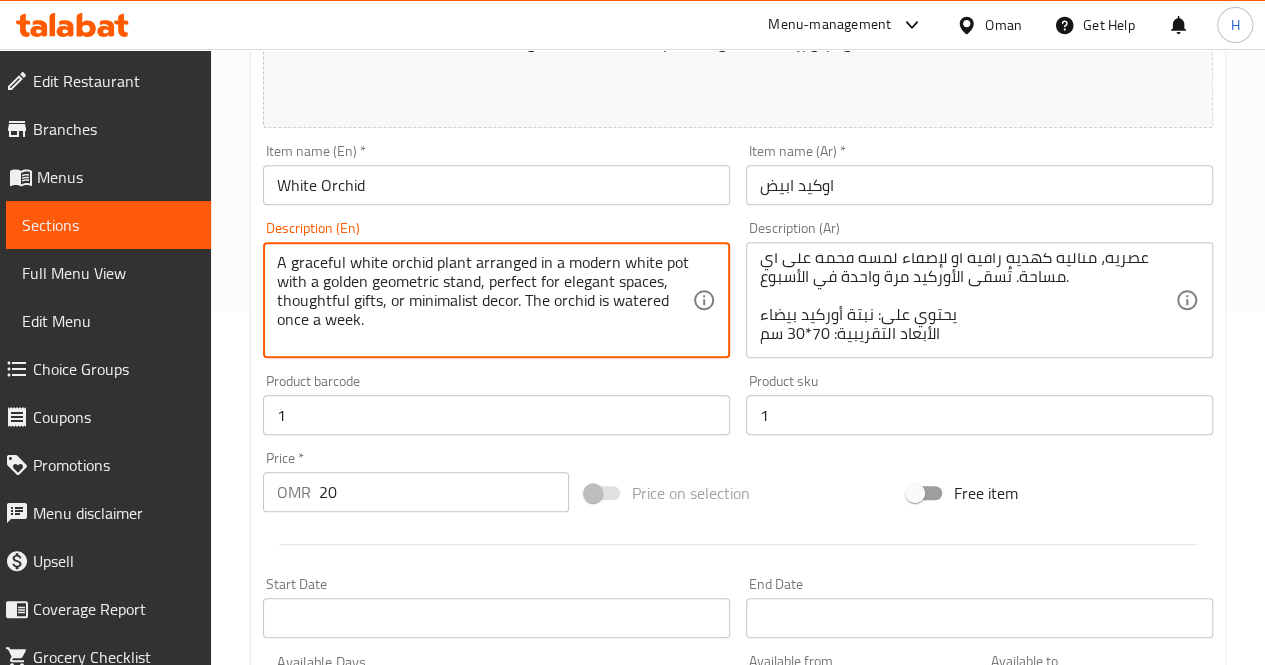 scroll, scrollTop: 42, scrollLeft: 0, axis: vertical 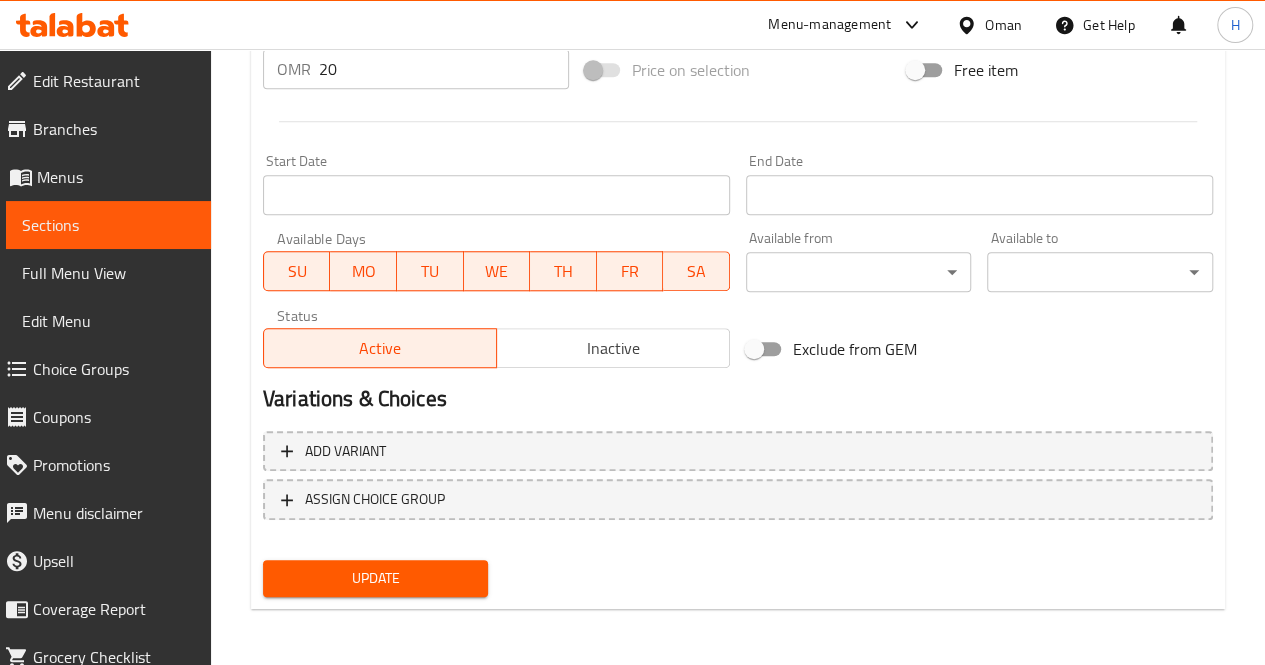 type on "A graceful white orchid plant arranged in a modern white pot with a golden geometric stand, perfect for elegant spaces, thoughtful gifts, or minimalist decor. The orchid is watered once a week.
Includes: White orchid plant
Approximate dimensions: 70*30 cm" 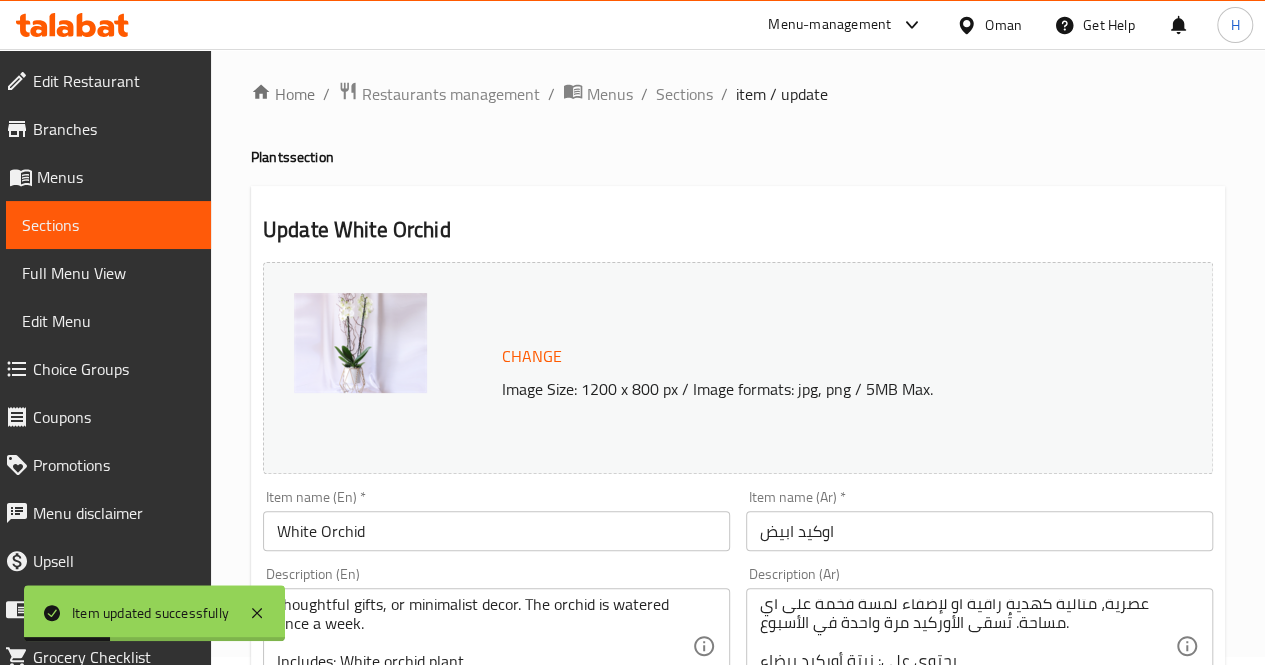scroll, scrollTop: 0, scrollLeft: 0, axis: both 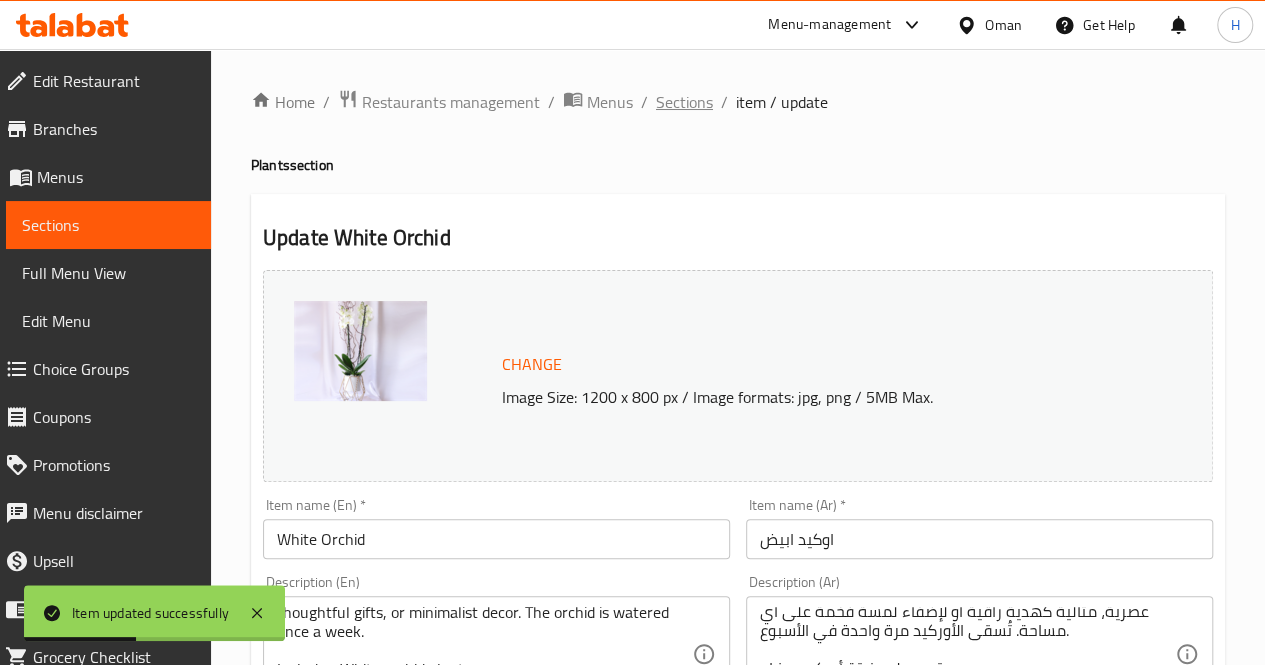 click on "Sections" at bounding box center (684, 102) 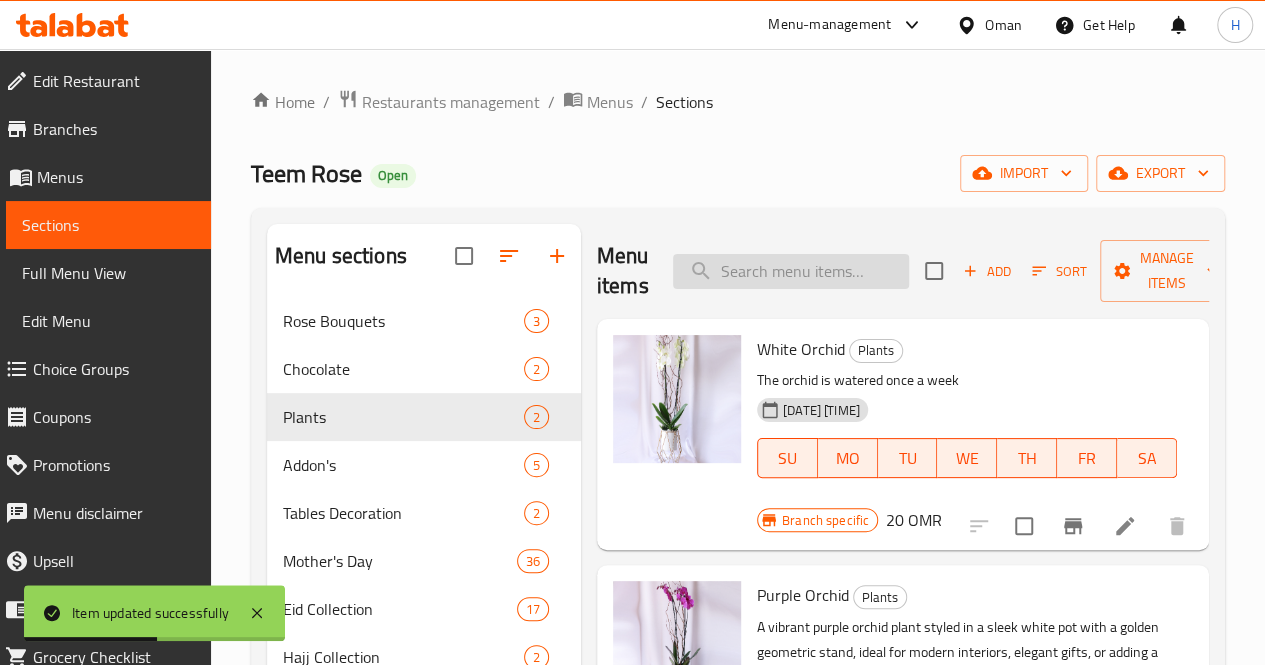 click at bounding box center [791, 271] 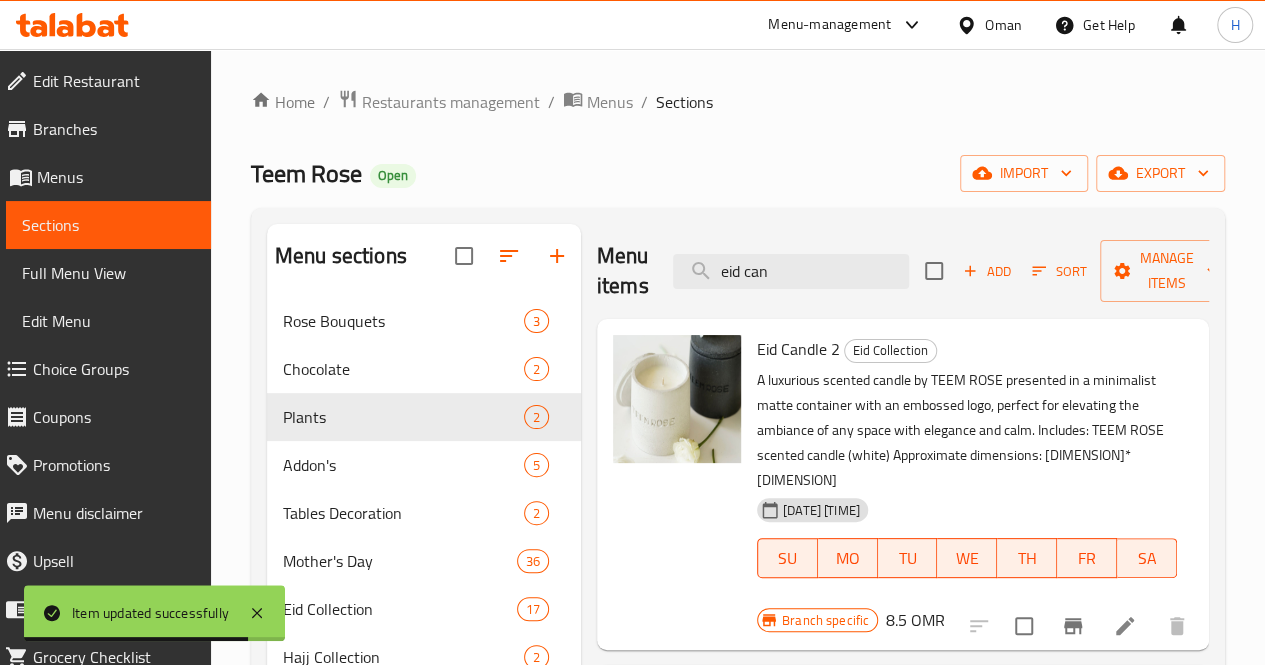 scroll, scrollTop: 114, scrollLeft: 0, axis: vertical 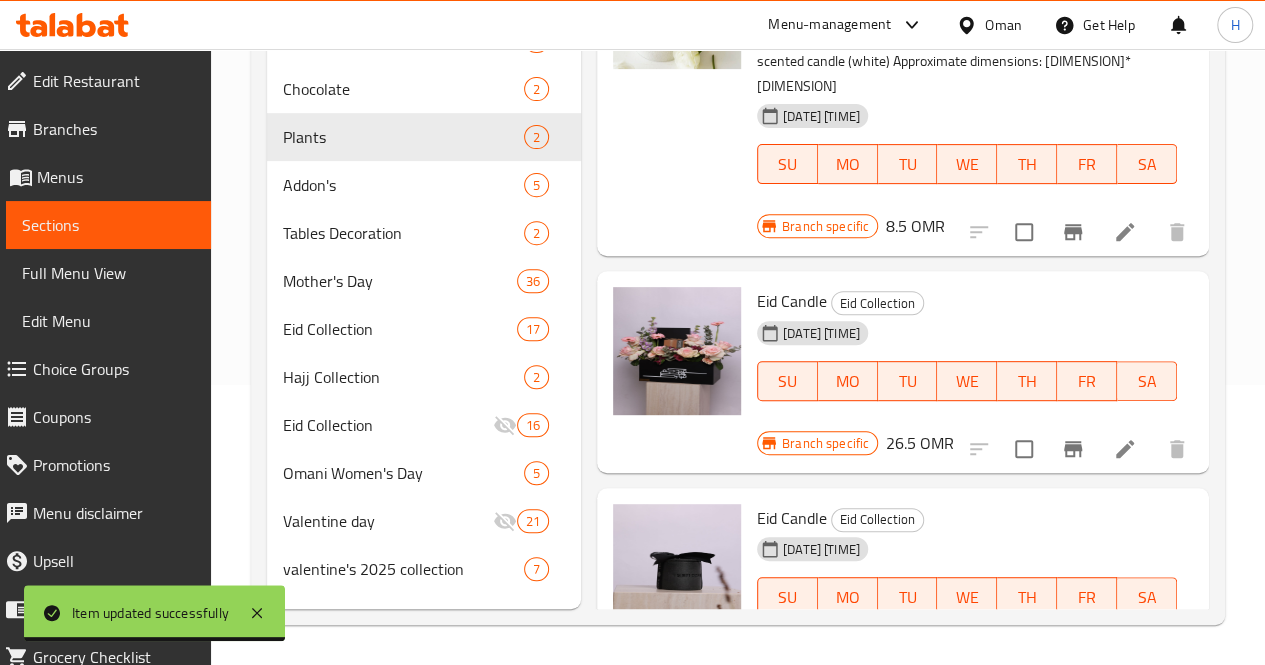 type on "eid can" 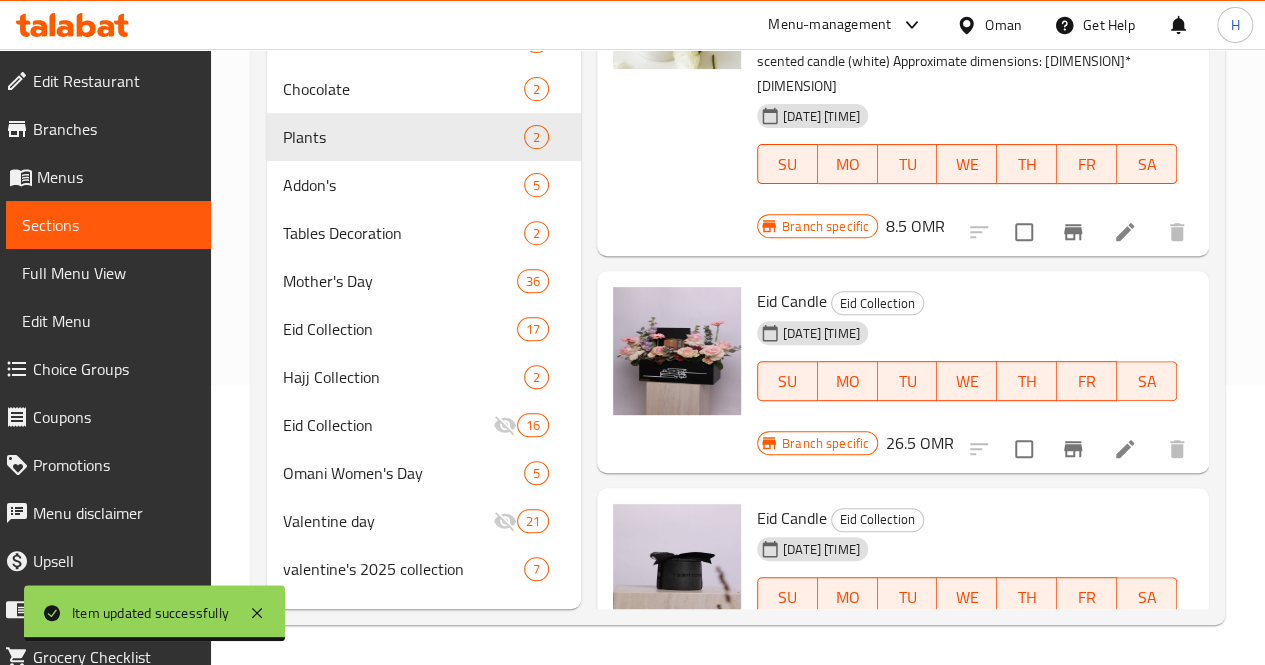 click at bounding box center [1125, 449] 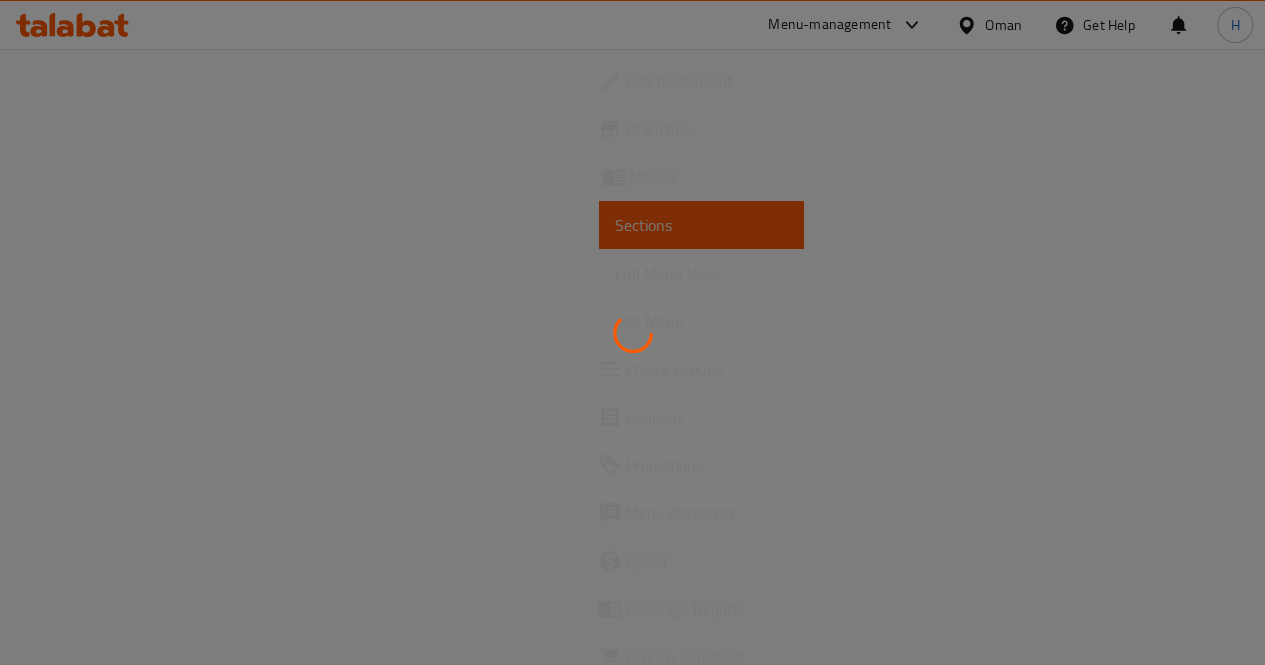 scroll, scrollTop: 0, scrollLeft: 0, axis: both 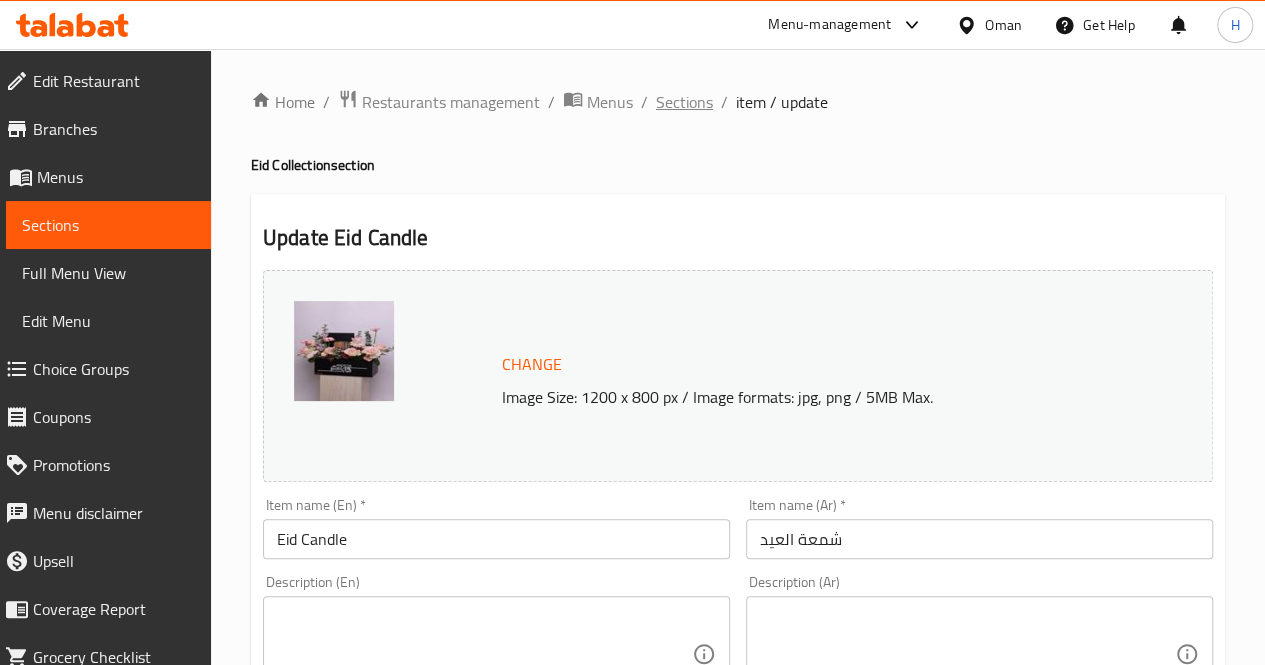 click on "Sections" at bounding box center [684, 102] 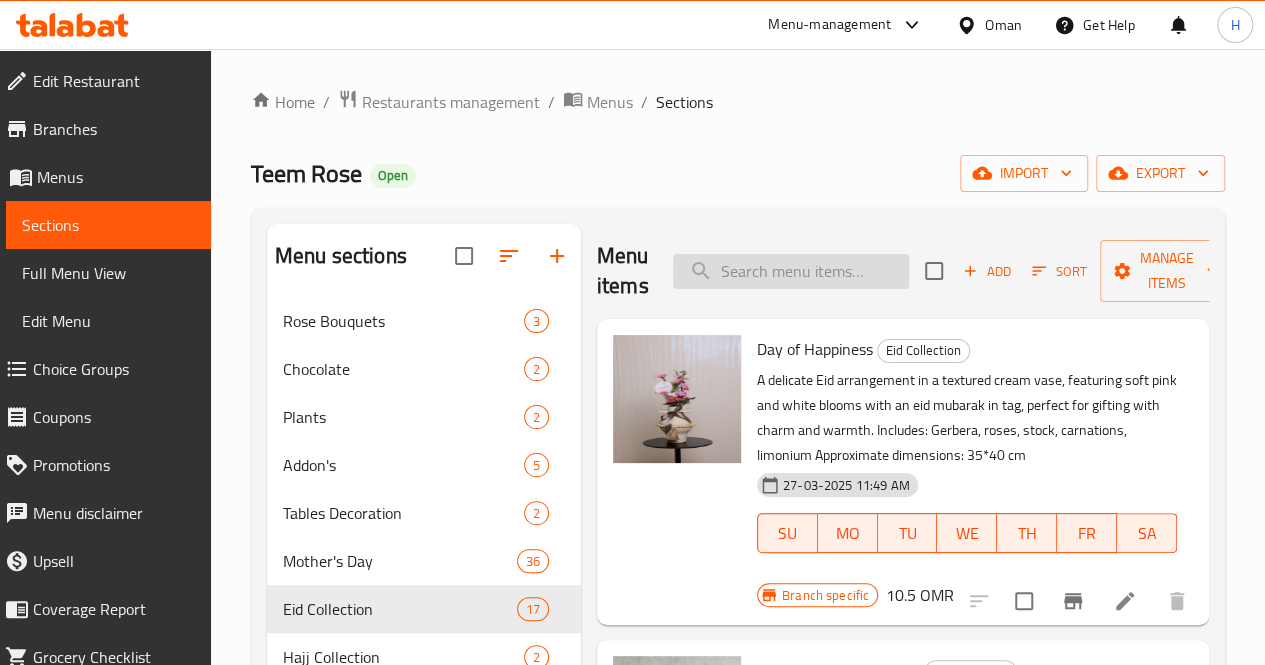 click at bounding box center (791, 271) 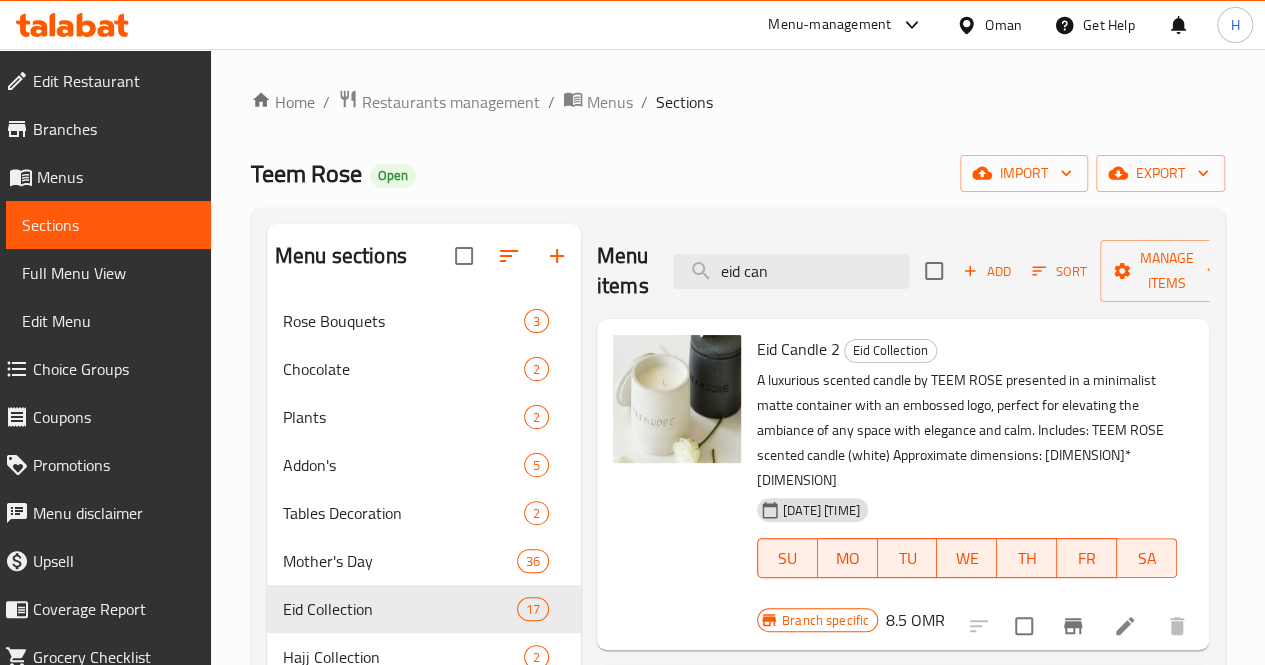 scroll, scrollTop: 114, scrollLeft: 0, axis: vertical 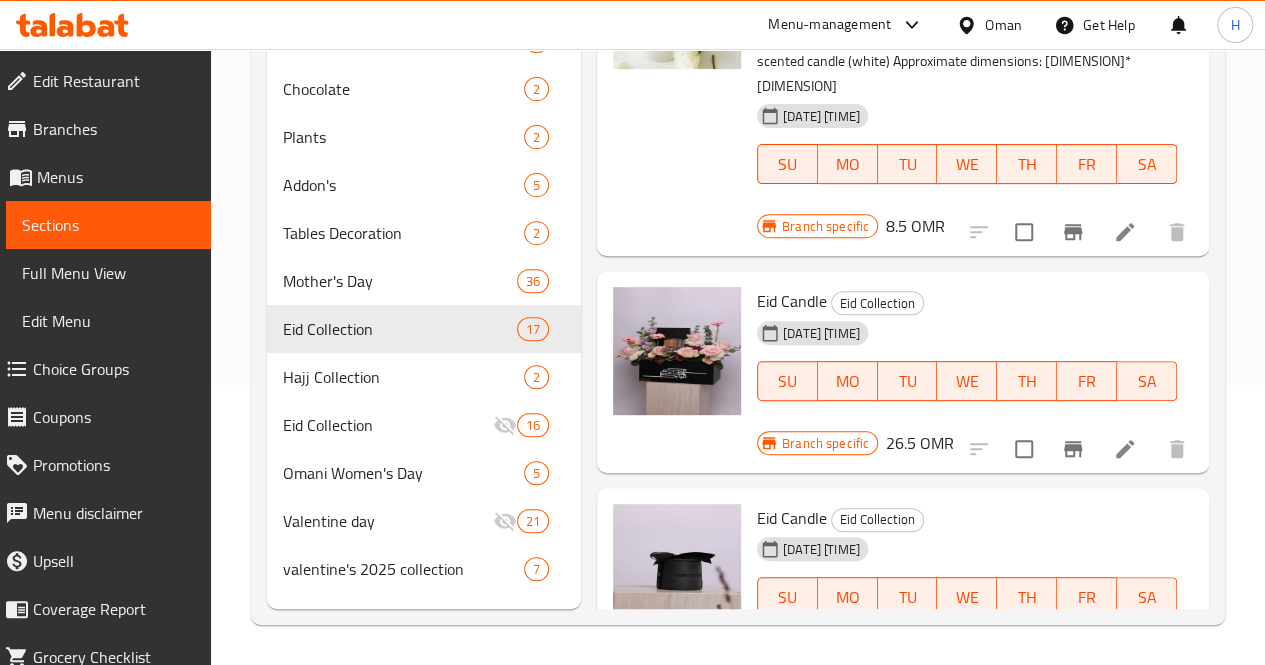 type on "eid can" 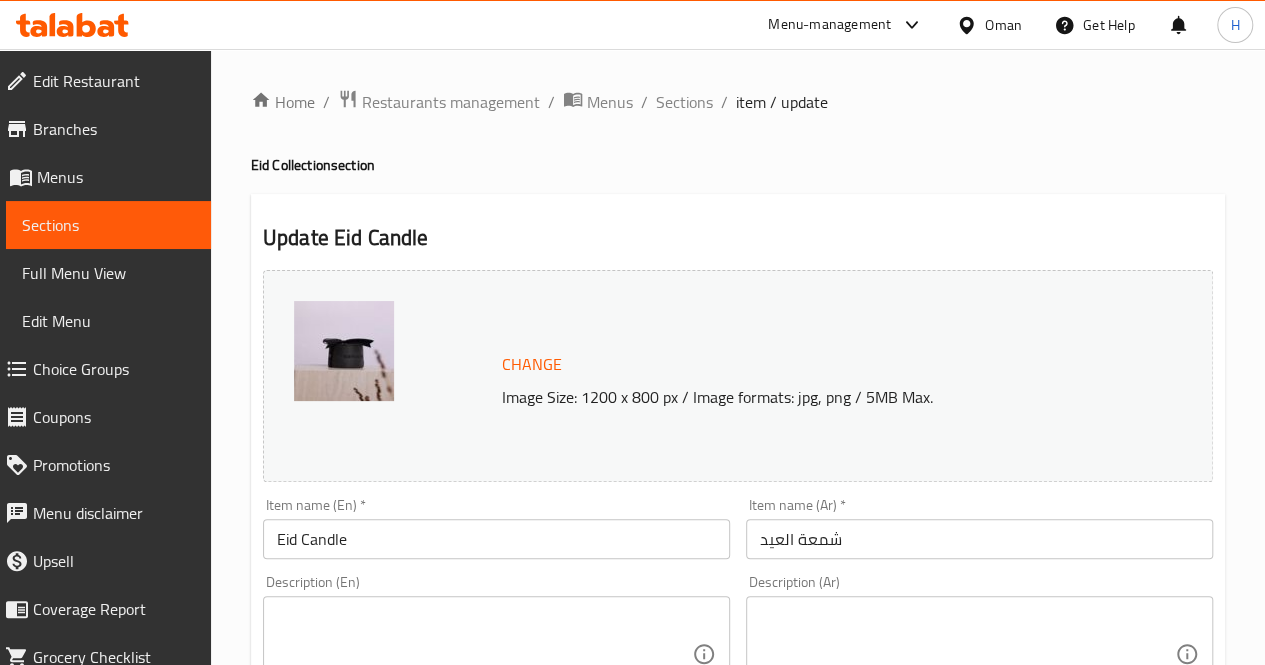 click on "Description (En)" at bounding box center (496, 654) 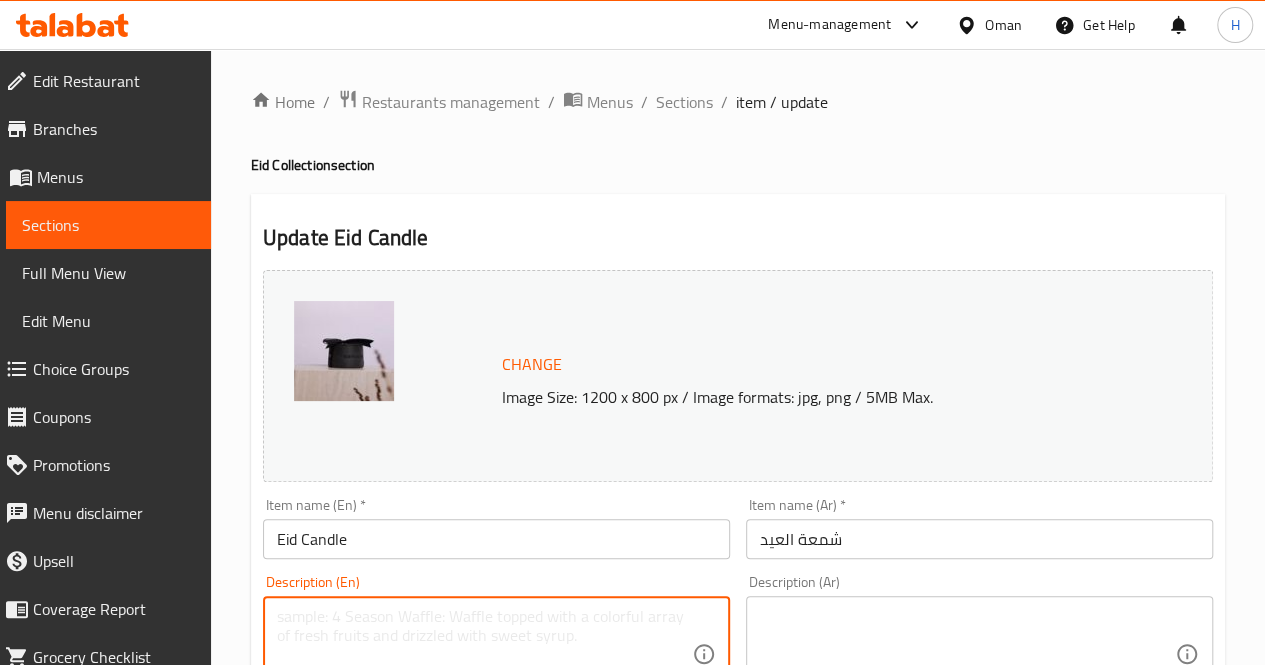 paste on "A luxurious black velvet box tied with a matching ribbon, embossed with the TEEM ROSE logo , perfect for presenting a special flower or elegant gift.
Includes: Black velvet gift box
Approximate dimensions: [DIMENSION]*[DIMENSION]" 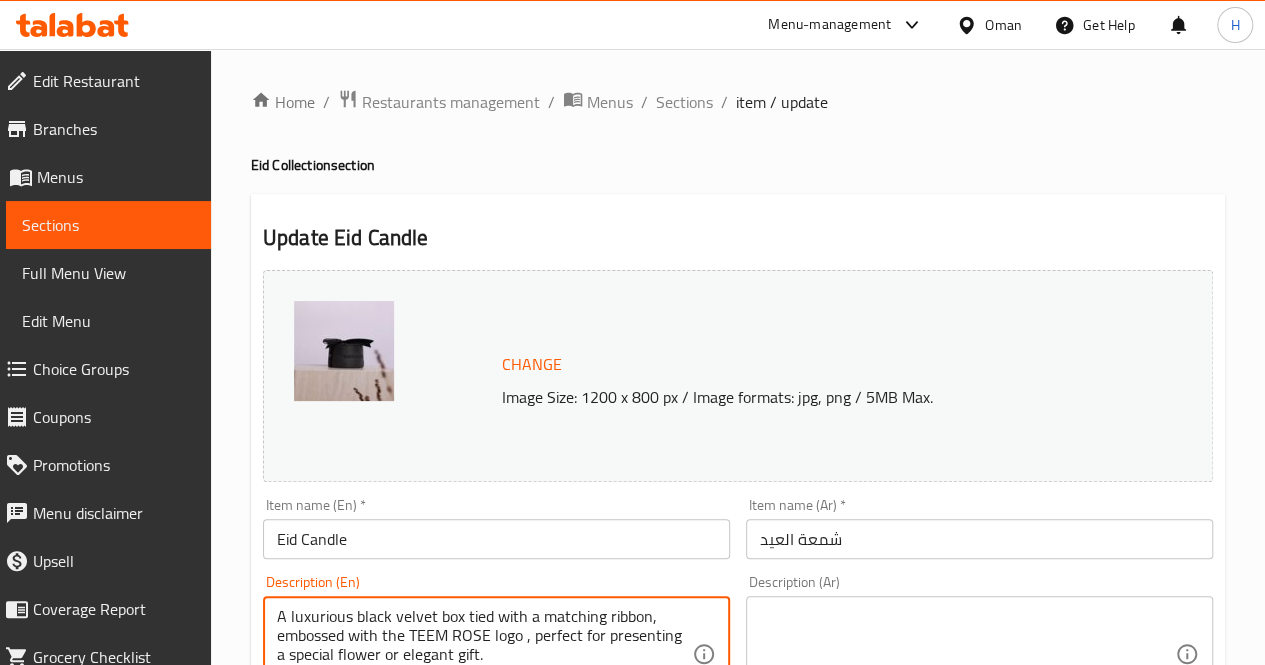 scroll, scrollTop: 38, scrollLeft: 0, axis: vertical 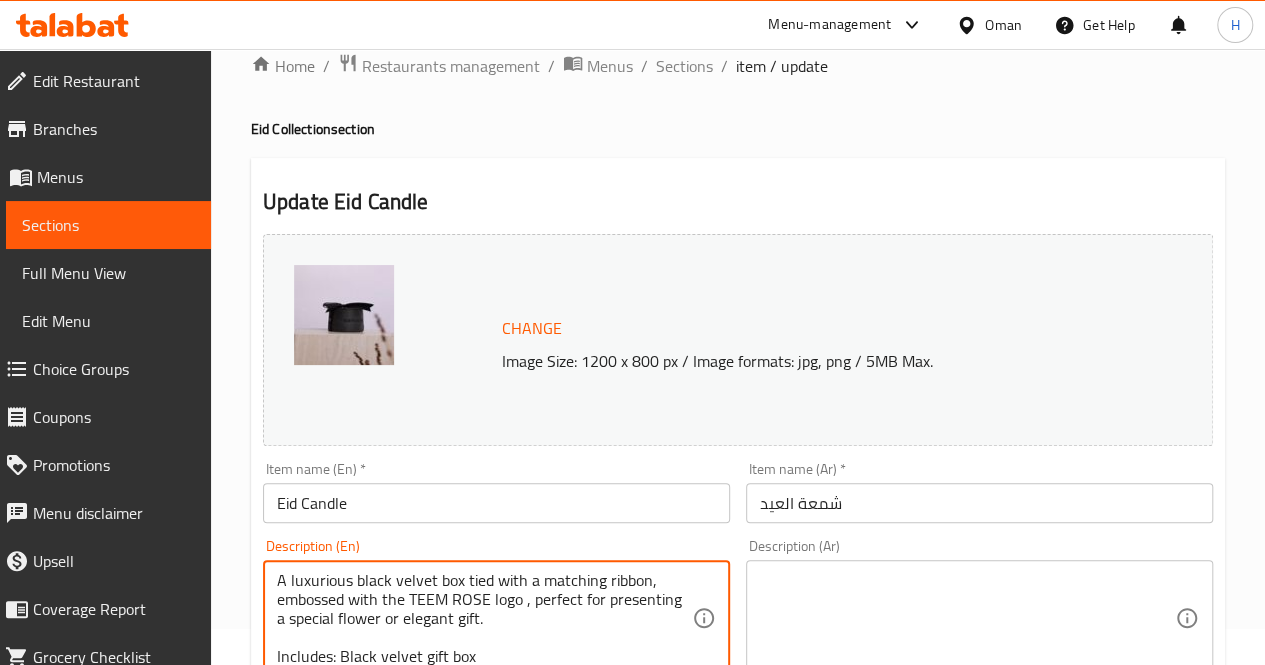 type on "A luxurious black velvet box tied with a matching ribbon, embossed with the TEEM ROSE logo , perfect for presenting a special flower or elegant gift.
Includes: Black velvet gift box
Approximate dimensions: [DIMENSION]*[DIMENSION]" 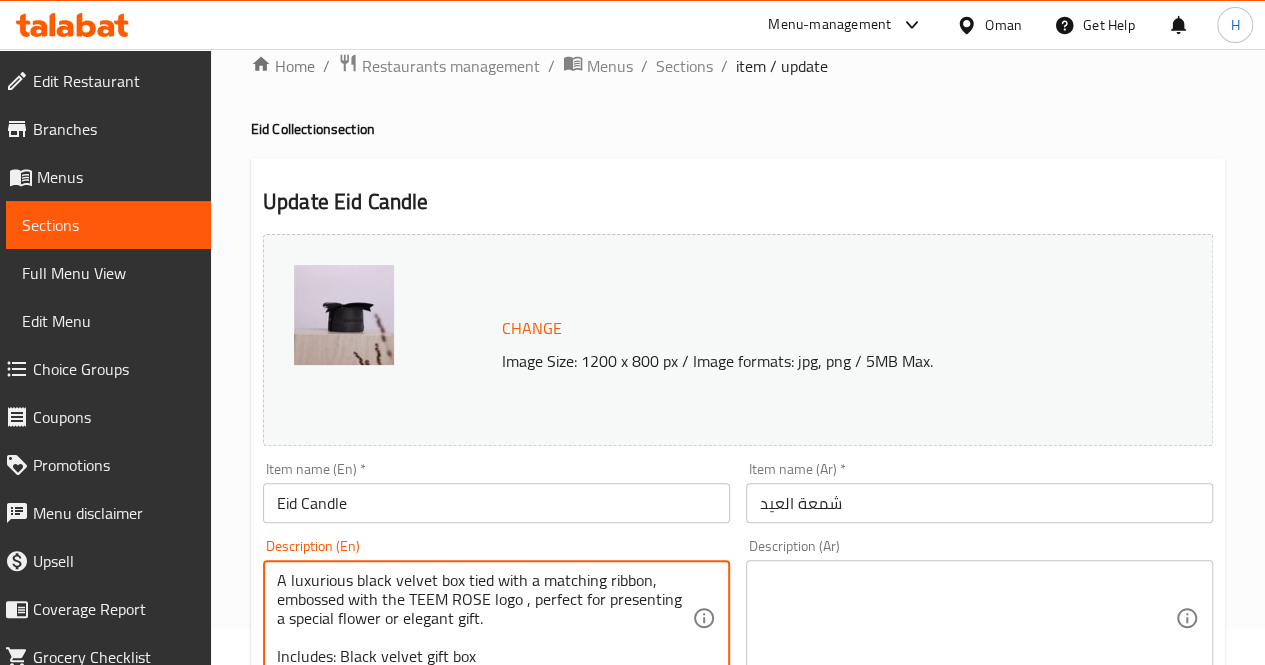 click at bounding box center [967, 618] 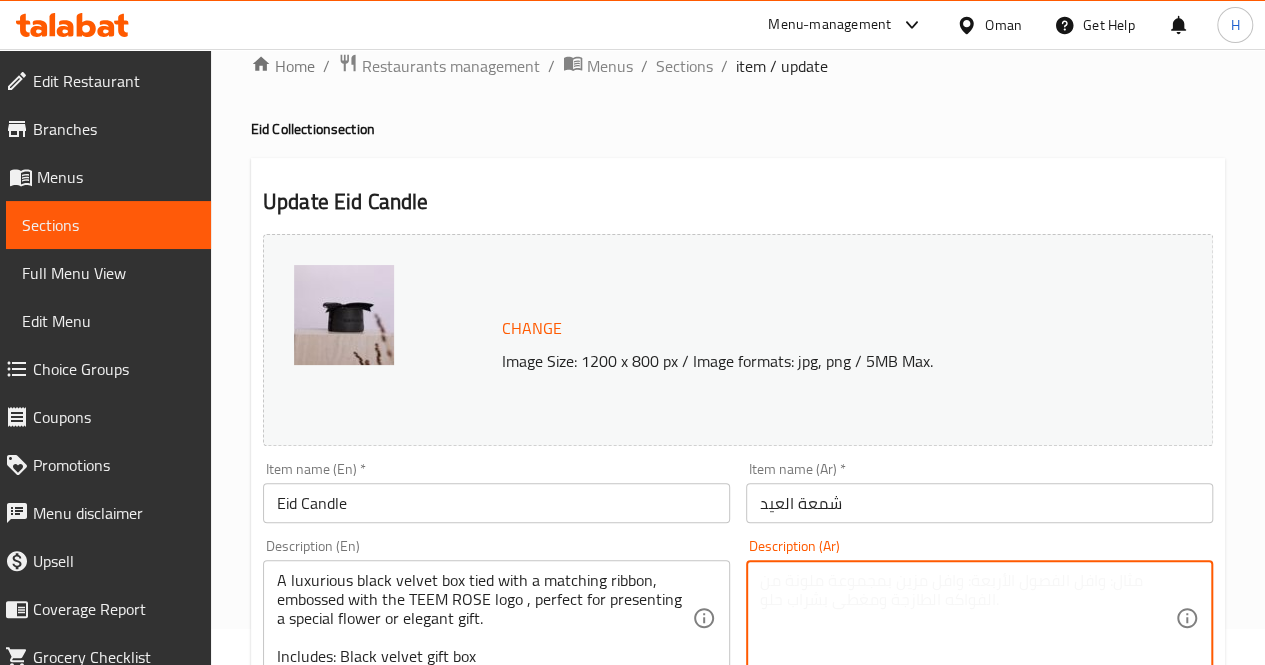 paste on "علبة مخملية فاخرة باللون الأسود مزينة بشريطة أنيقة، تحمل شعارنا ، مثالية لتقديم وردة مميزة أو هدية أنيقة.
يحتوي على: علبة مخملية سوداء
الأبعاد التقريبية: [DIMENSION]*[DIMENSION]" 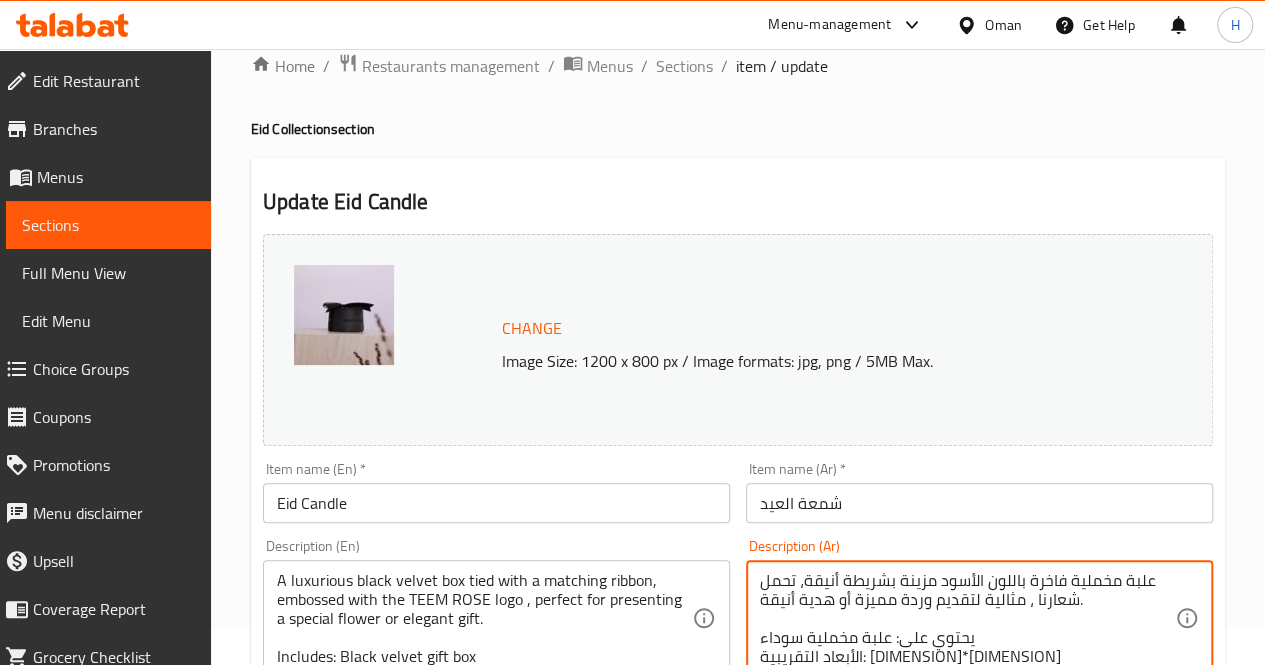 scroll, scrollTop: 38, scrollLeft: 0, axis: vertical 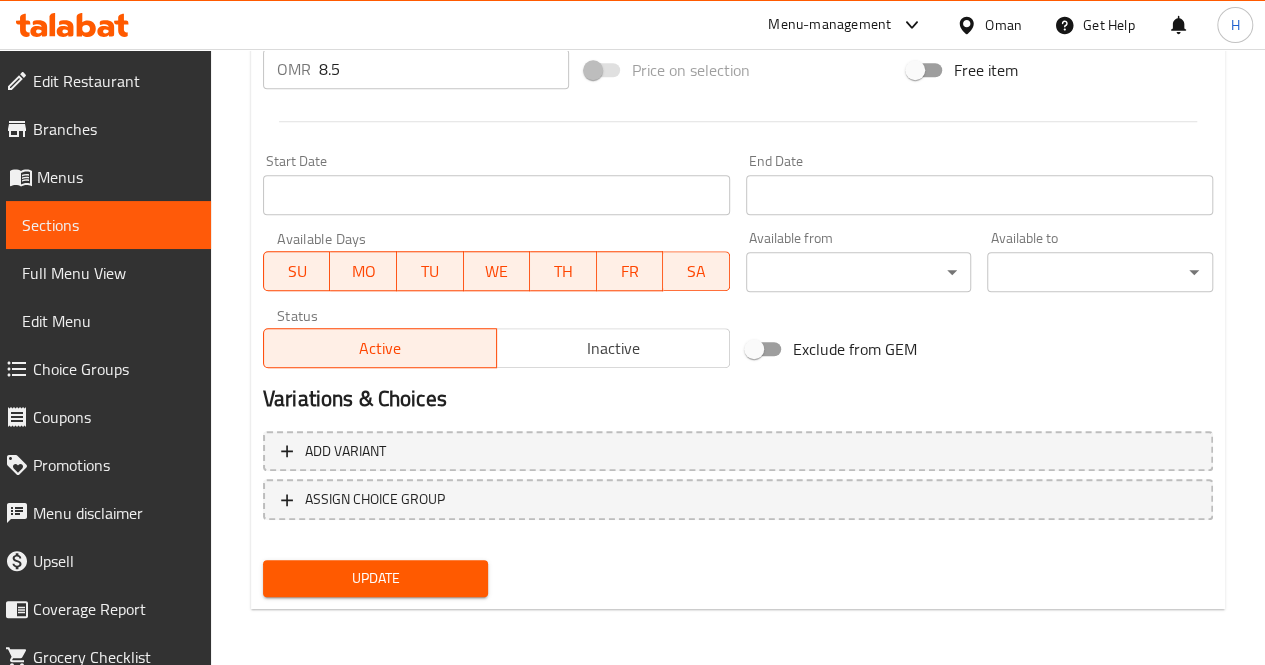 type on "علبة مخملية فاخرة باللون الأسود مزينة بشريطة أنيقة، تحمل شعارنا ، مثالية لتقديم وردة مميزة أو هدية أنيقة.
يحتوي على: علبة مخملية سوداء
الأبعاد التقريبية: [DIMENSION]*[DIMENSION]" 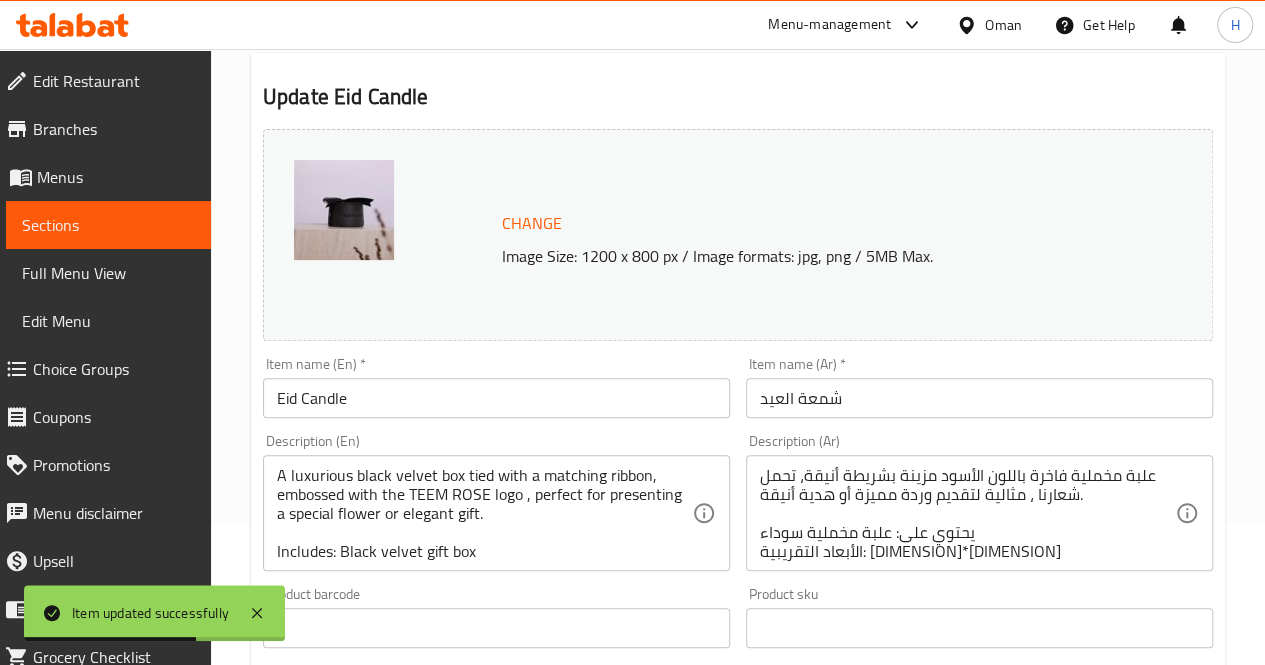 scroll, scrollTop: 0, scrollLeft: 0, axis: both 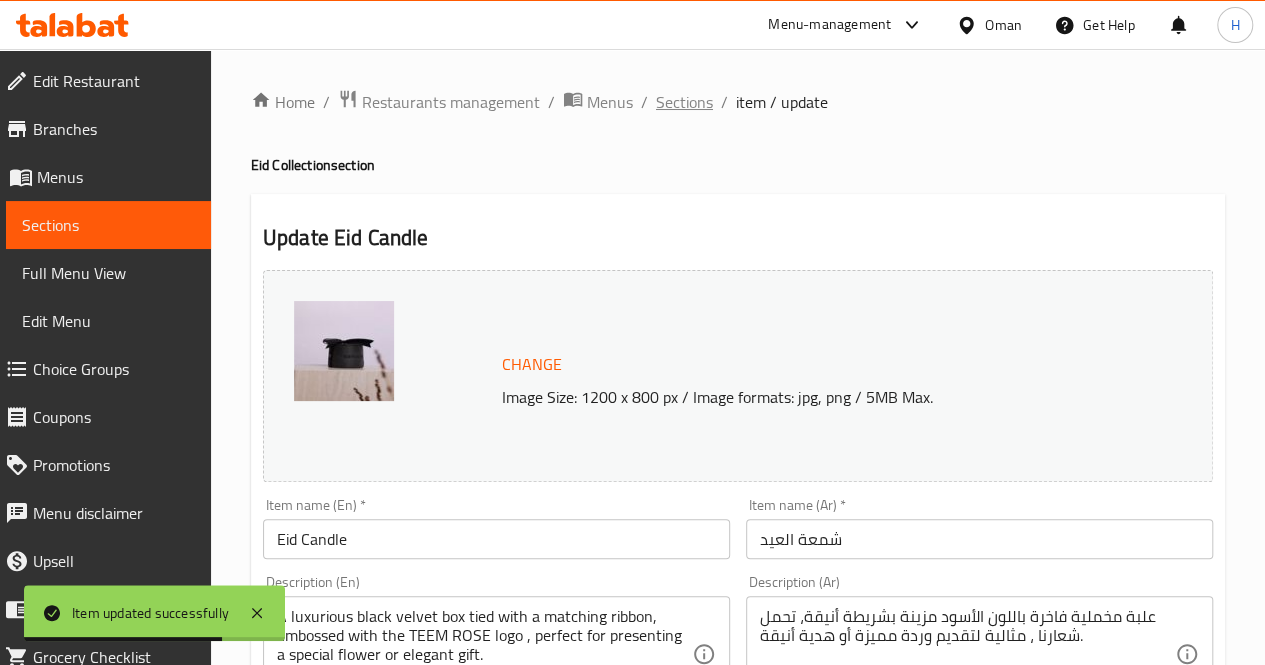click on "Sections" at bounding box center (684, 102) 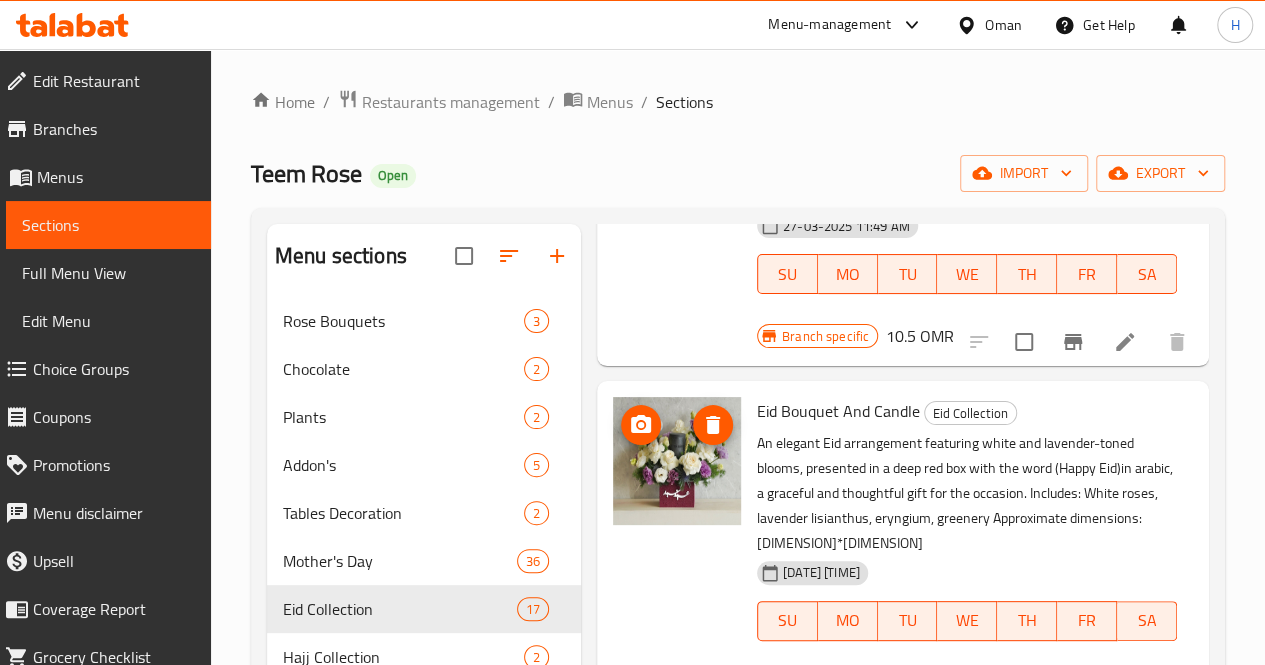 scroll, scrollTop: 0, scrollLeft: 0, axis: both 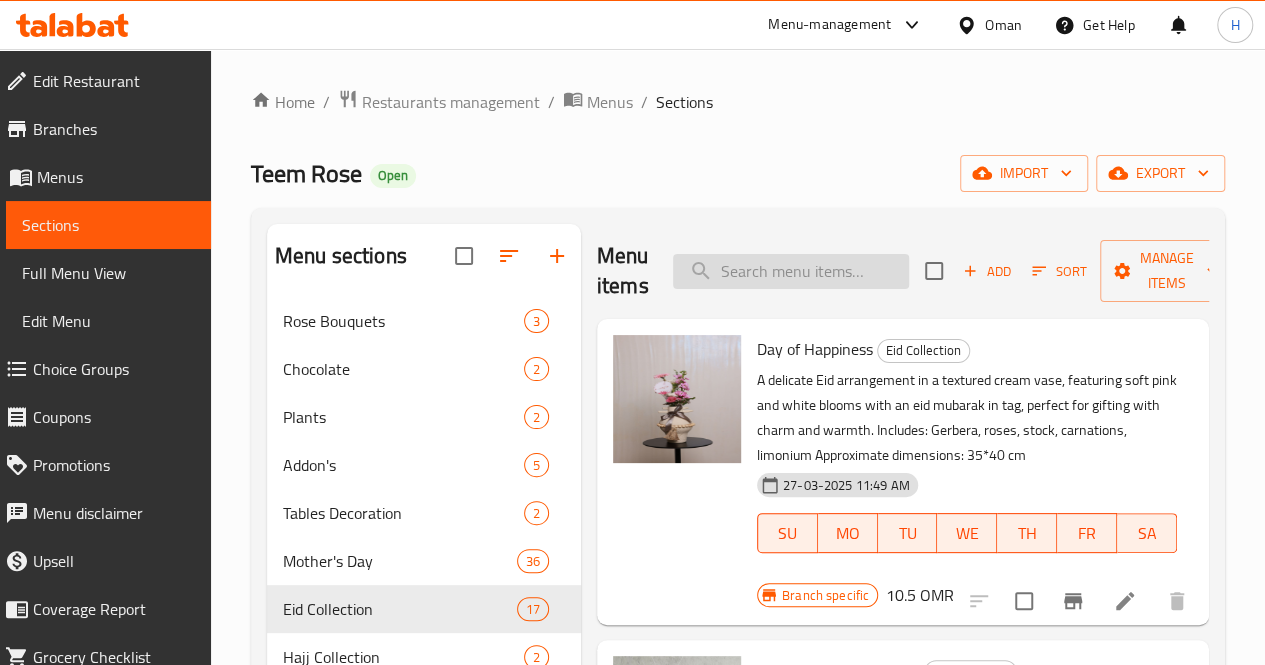 click at bounding box center [791, 271] 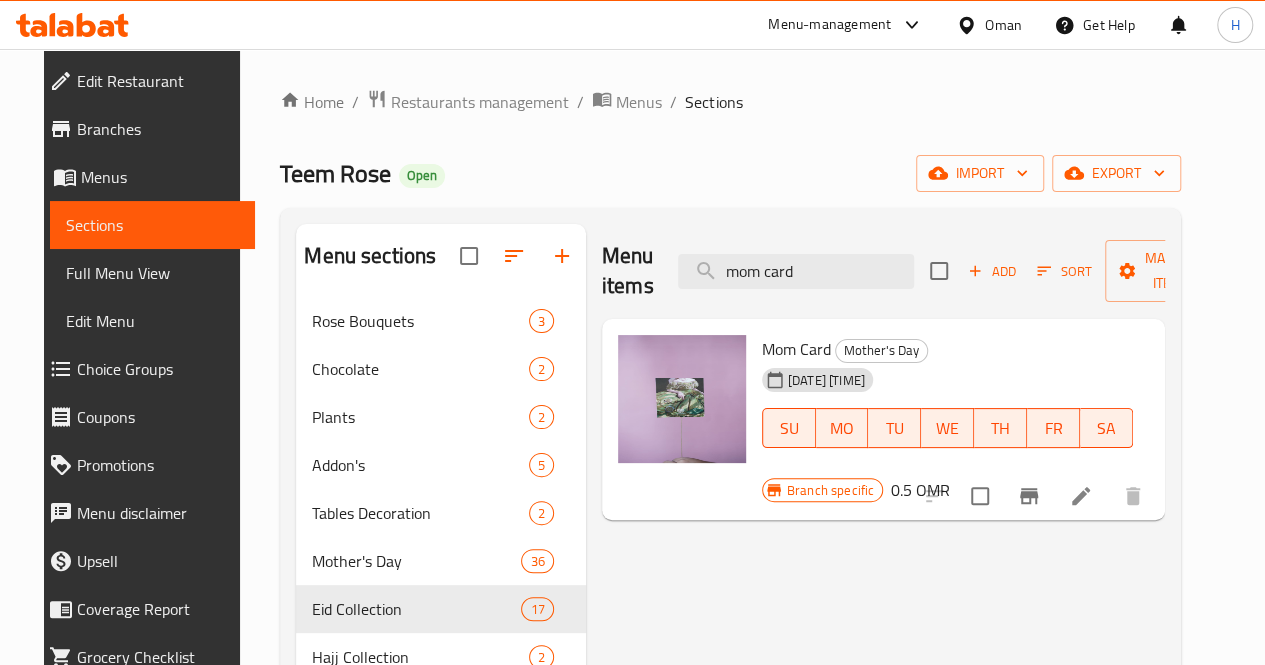 type on "mom card" 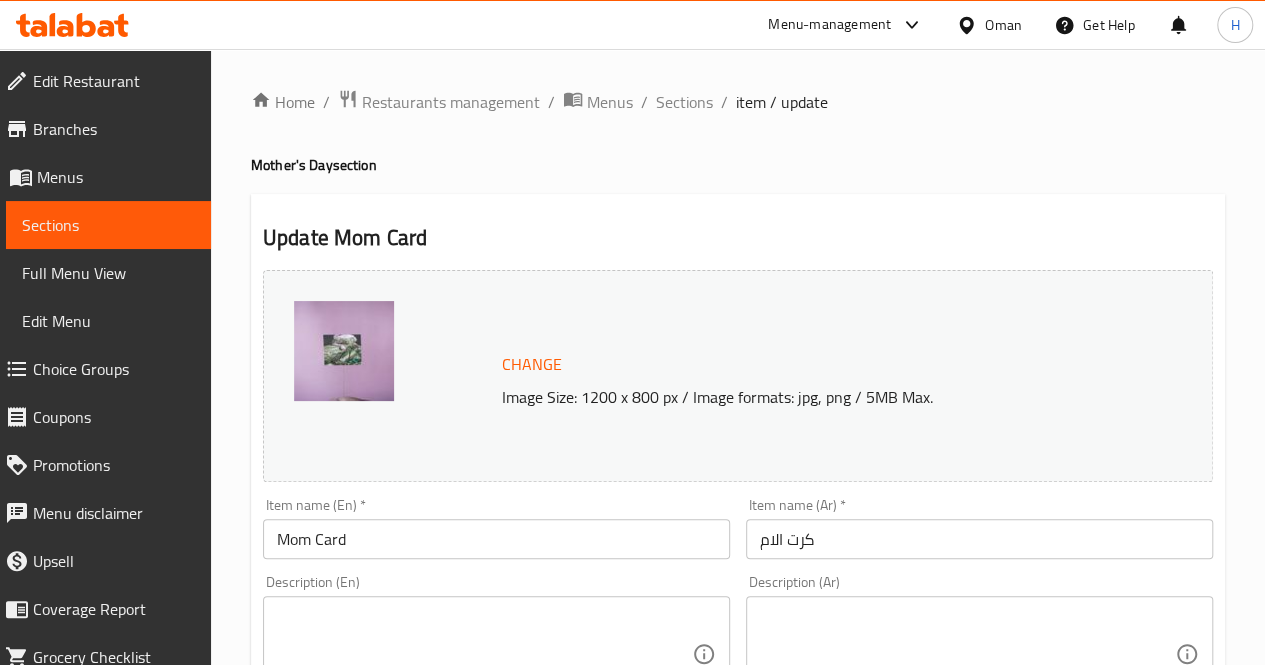click at bounding box center [484, 654] 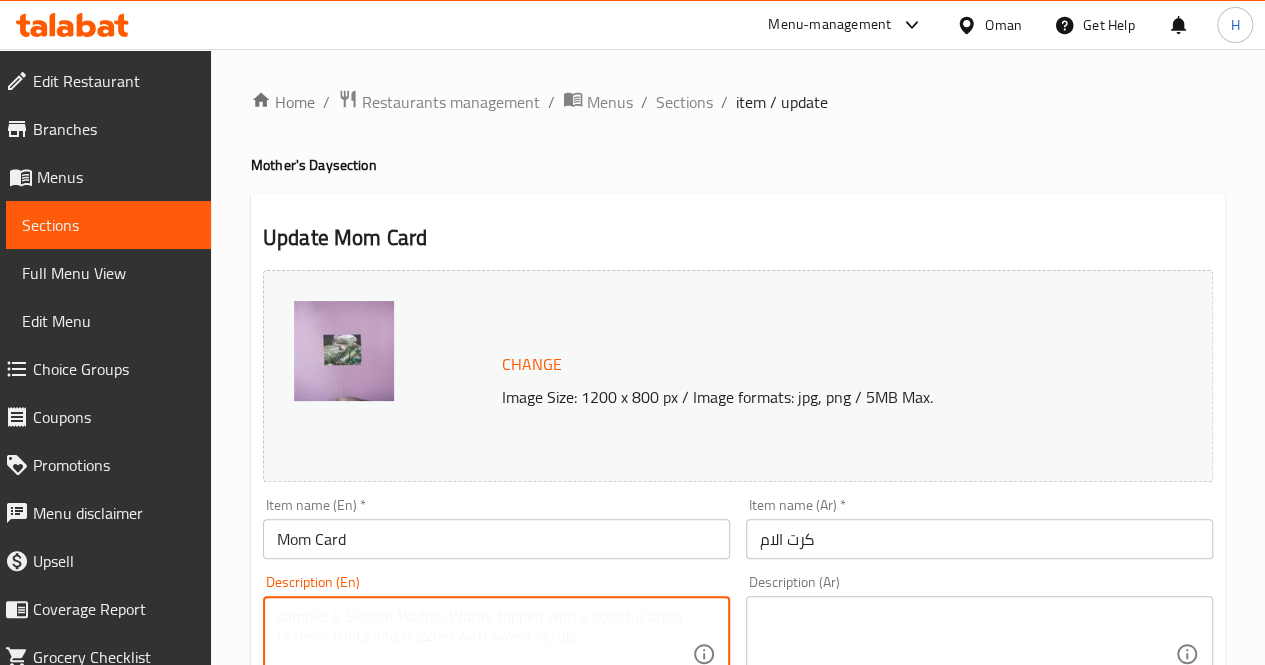 paste on "A themed floral message card featuring an elegant vintage dress illustration, held by a fine golden wire stand, a charming addition to floral arrangements or luxurious gift sets.
Includes: Printed message card with gold holder
Approximate dimensions: 20*8 cm" 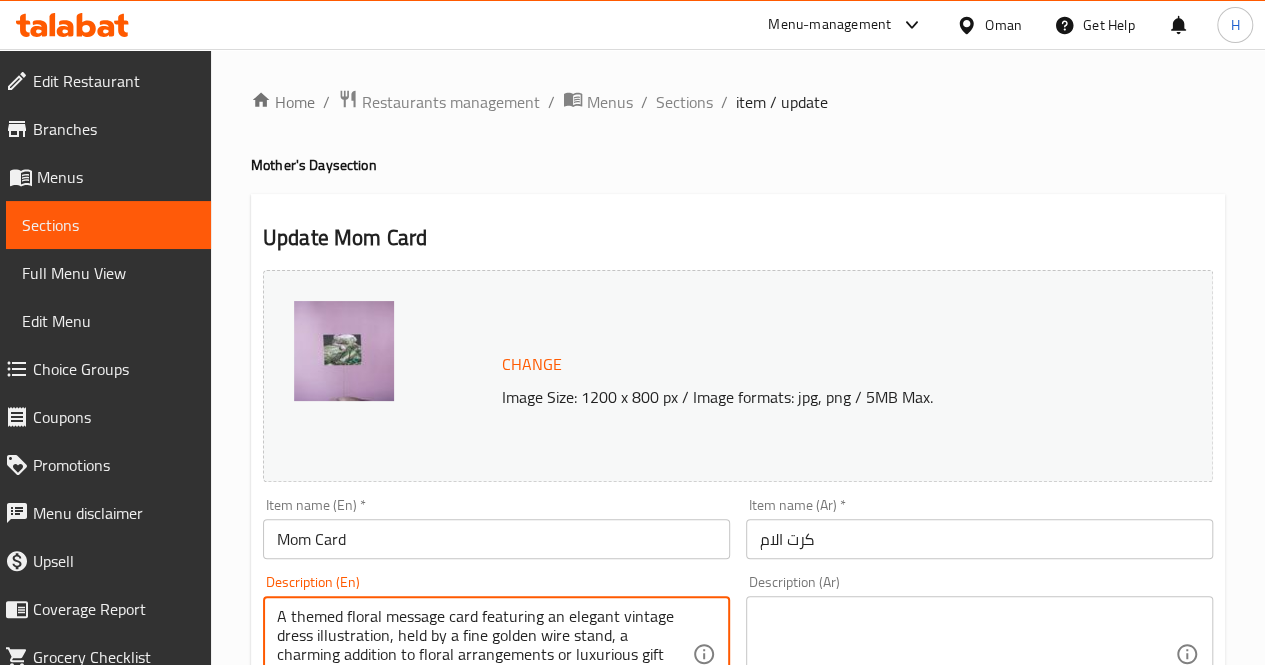 scroll, scrollTop: 42, scrollLeft: 0, axis: vertical 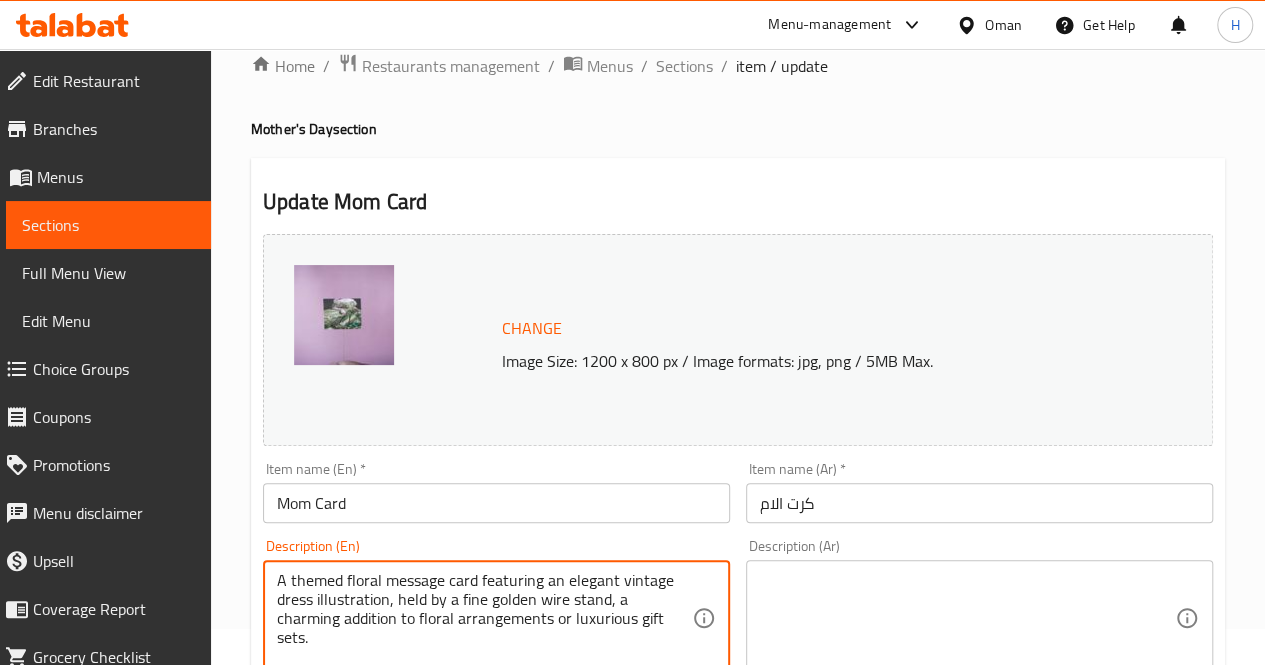 type on "A themed floral message card featuring an elegant vintage dress illustration, held by a fine golden wire stand, a charming addition to floral arrangements or luxurious gift sets.
Includes: Printed message card with gold holder
Approximate dimensions: 20*8 cm" 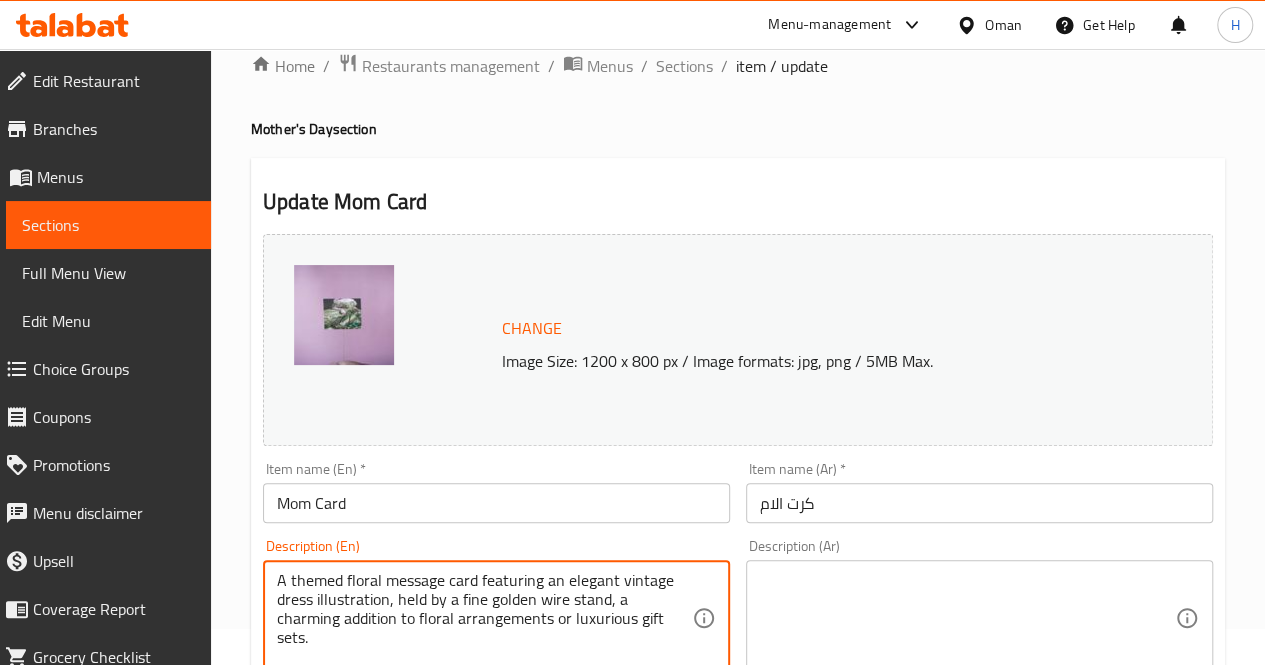click at bounding box center (967, 618) 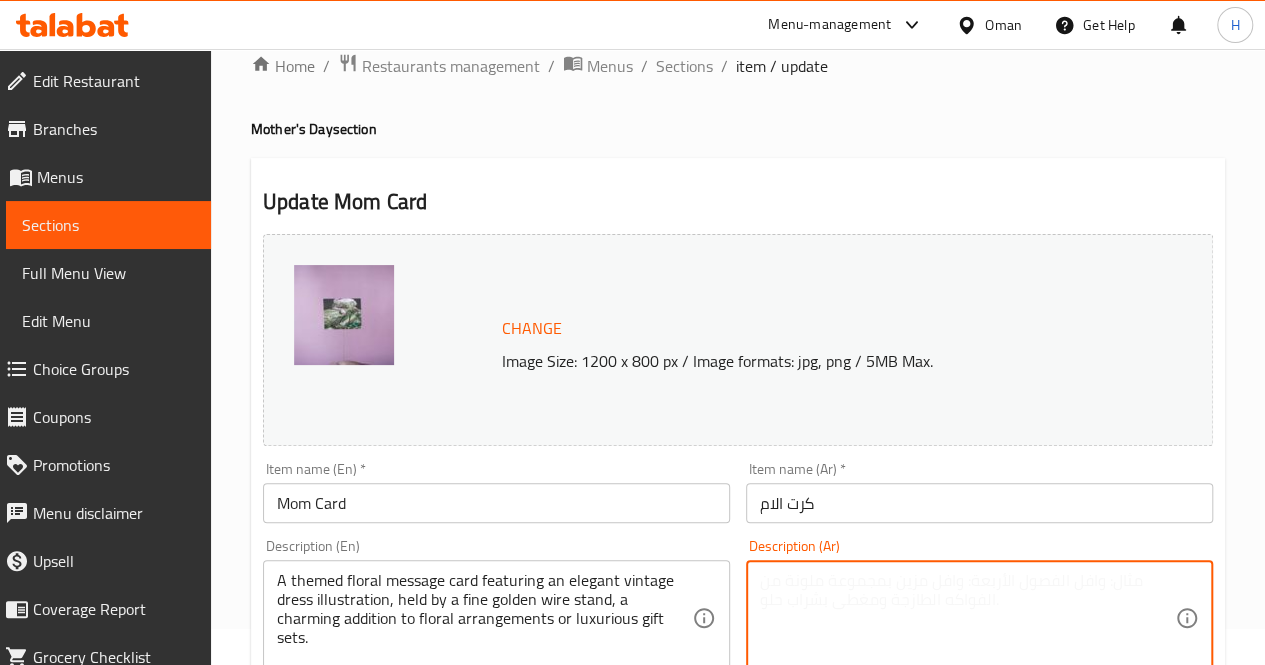 paste on "كرت إهداء بتصميم أنثوي راقٍ يظهر فستاناً كلاسيكياً أنيقاً، مثبت على حامل ذهبي رفيع  لمسة فنية مميزة لتنسيقات الزهور أو الهدايا الفاخرة.
يحتوي على: بطاقة مطبوعة مع حامل ذهبي
الأبعاد التقريبية: 20*8 سم" 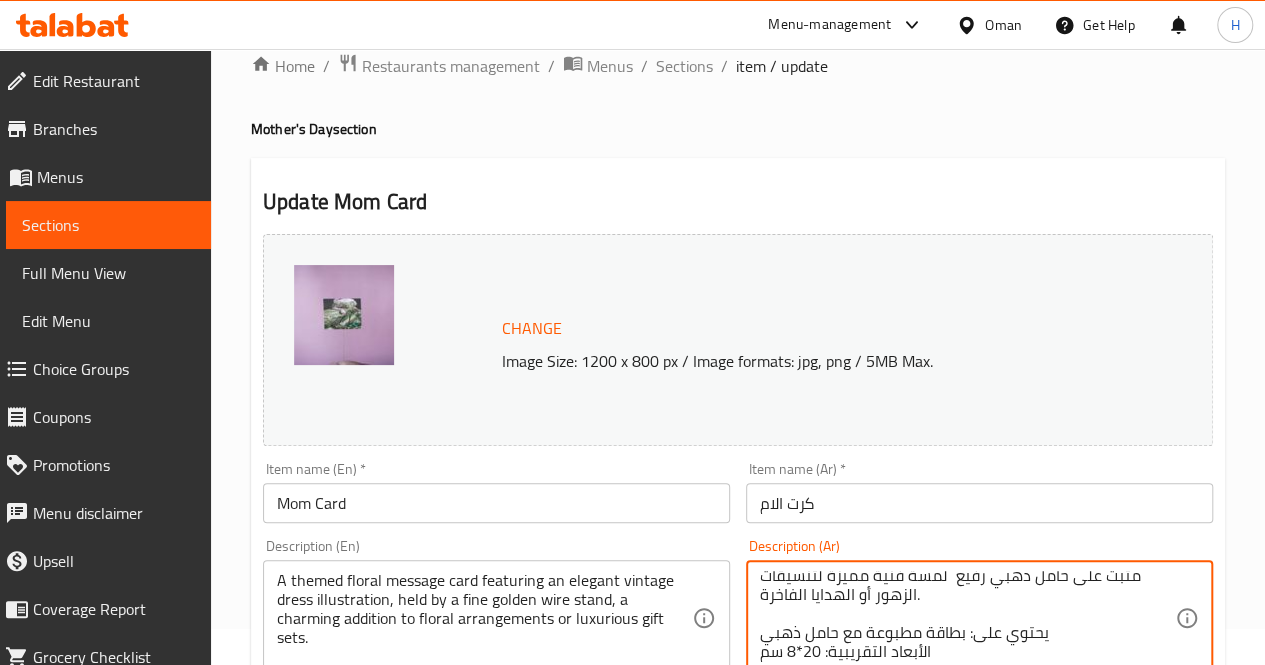 scroll, scrollTop: 0, scrollLeft: 0, axis: both 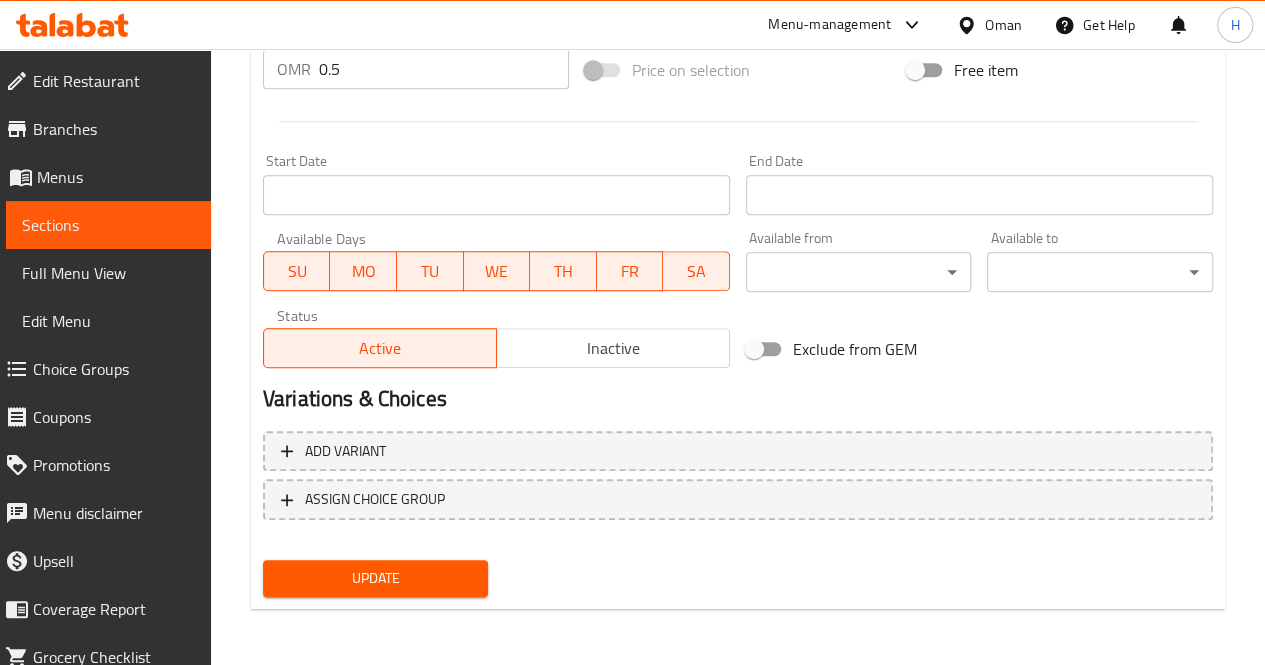 type on "كرت إهداء بتصميم أنثوي راقٍ يظهر فستاناً كلاسيكياً أنيقاً، مثبت على حامل ذهبي رفيع  لمسة فنية مميزة لتنسيقات الزهور أو الهدايا الفاخرة.
يحتوي على: بطاقة مطبوعة مع حامل ذهبي
الأبعاد التقريبية: 20*8 سم" 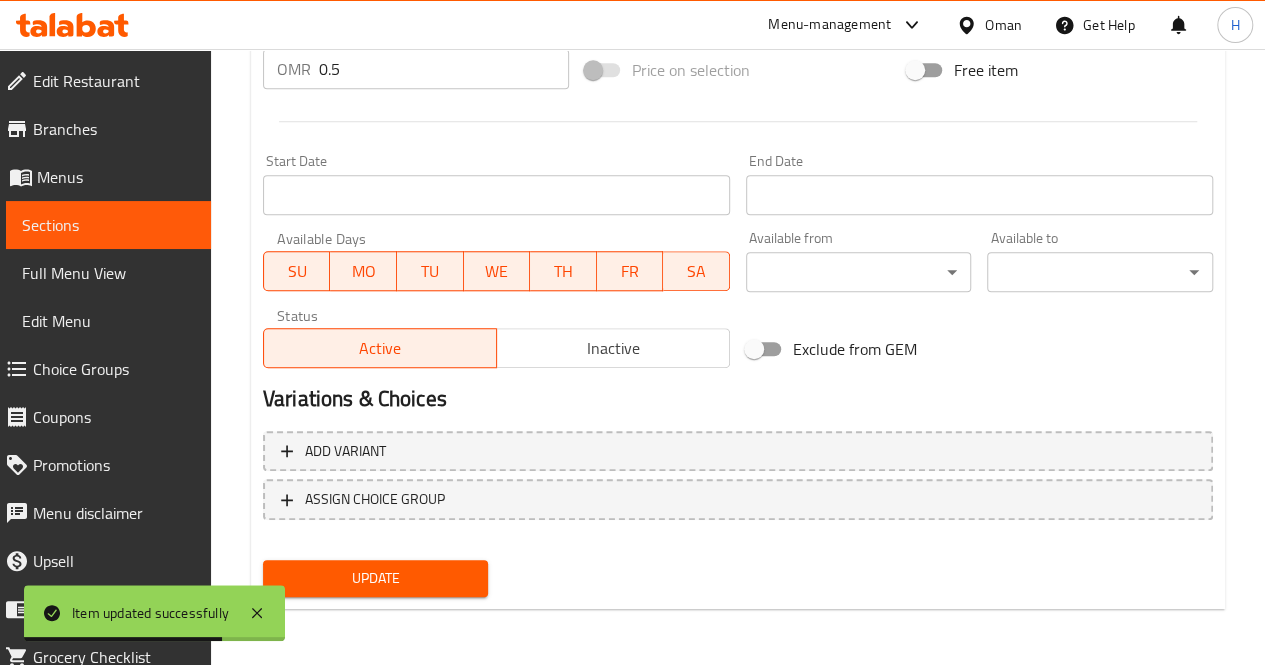 scroll, scrollTop: 0, scrollLeft: 0, axis: both 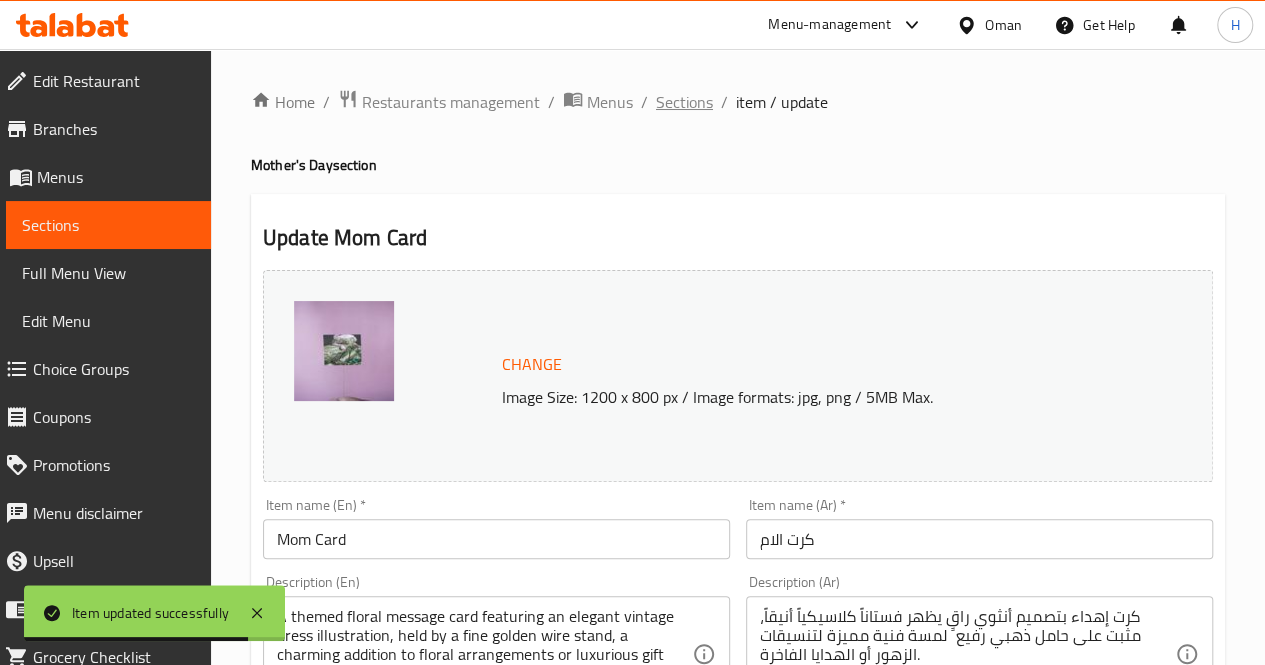 click on "Sections" at bounding box center (684, 102) 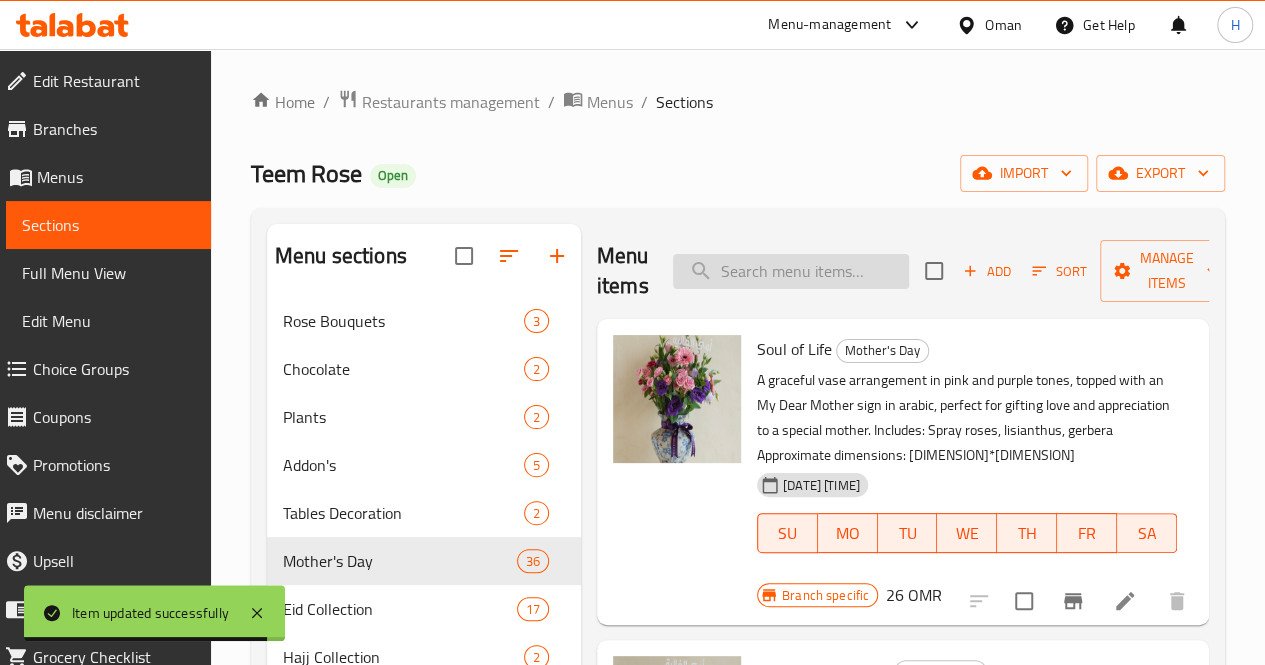 click at bounding box center [791, 271] 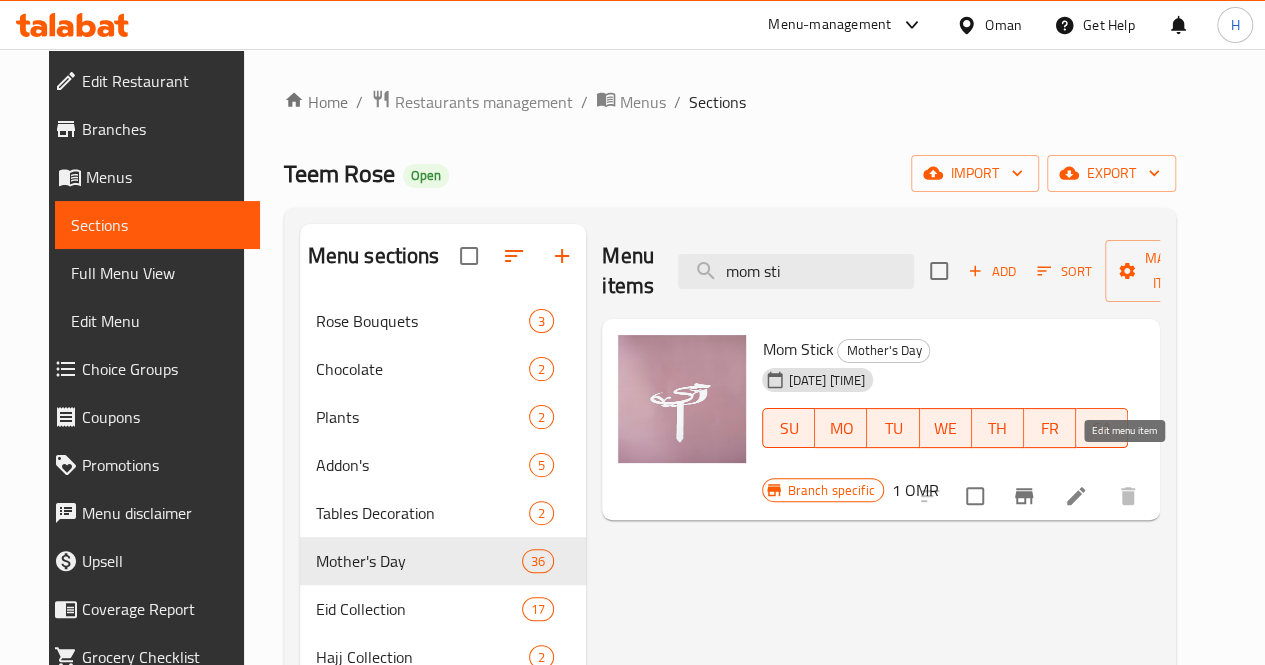 type on "mom sti" 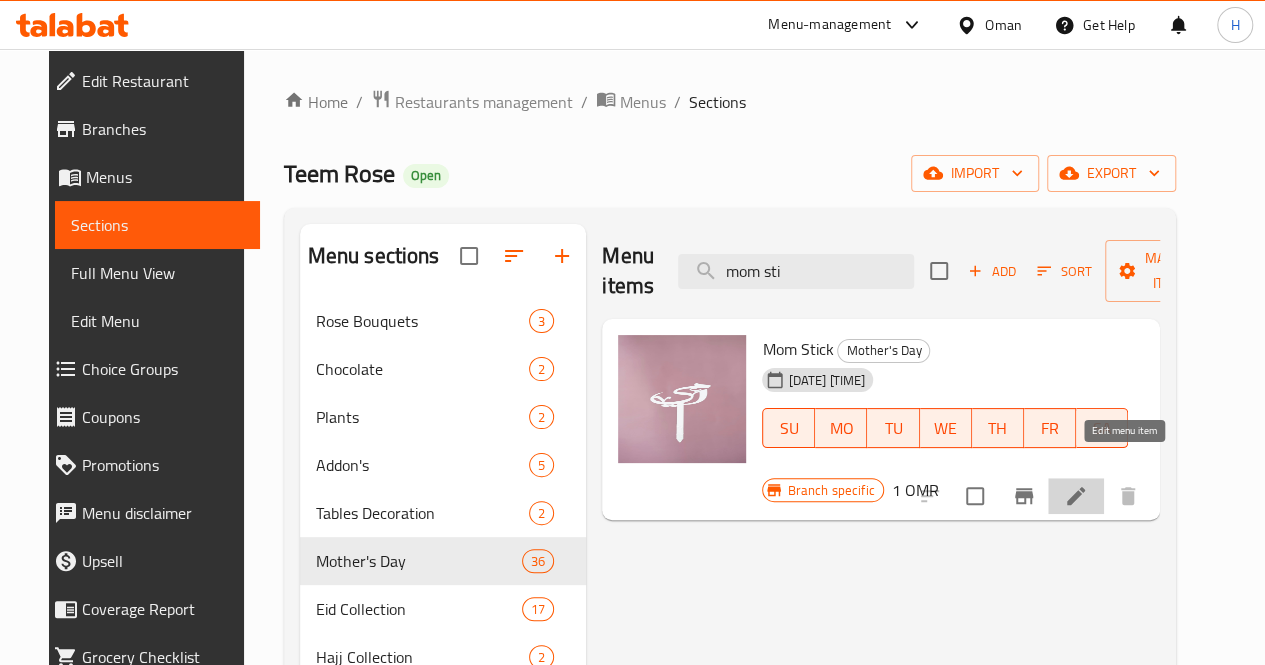 click 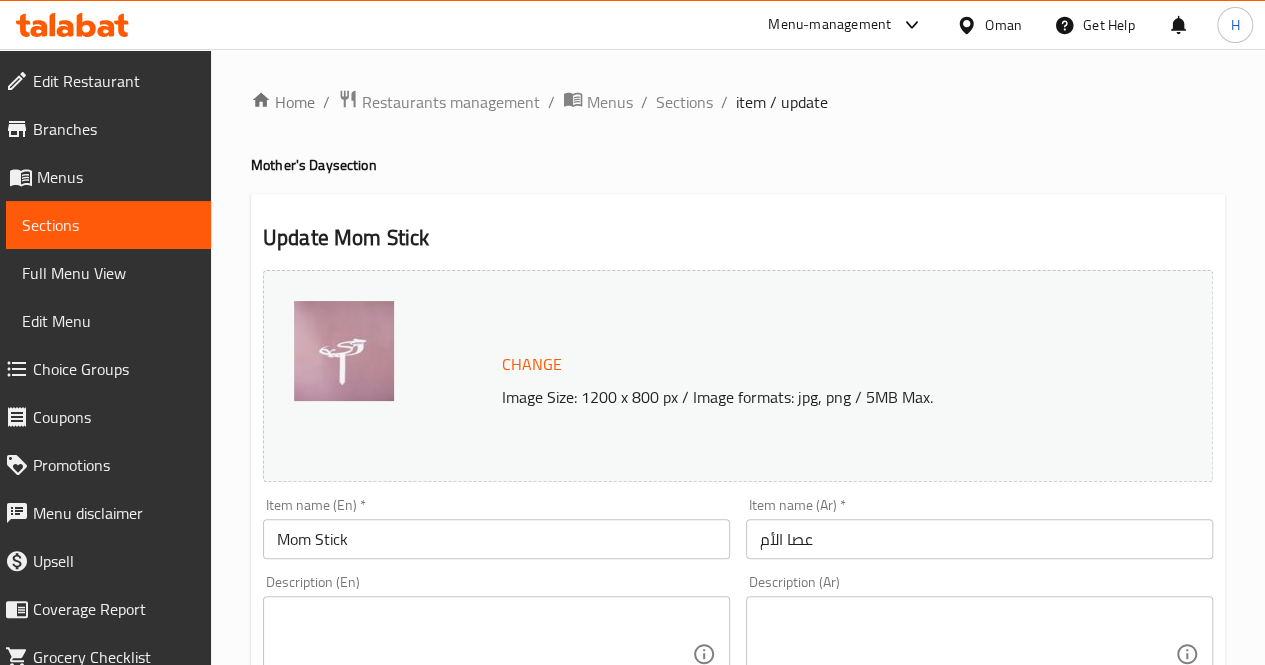 click at bounding box center (484, 654) 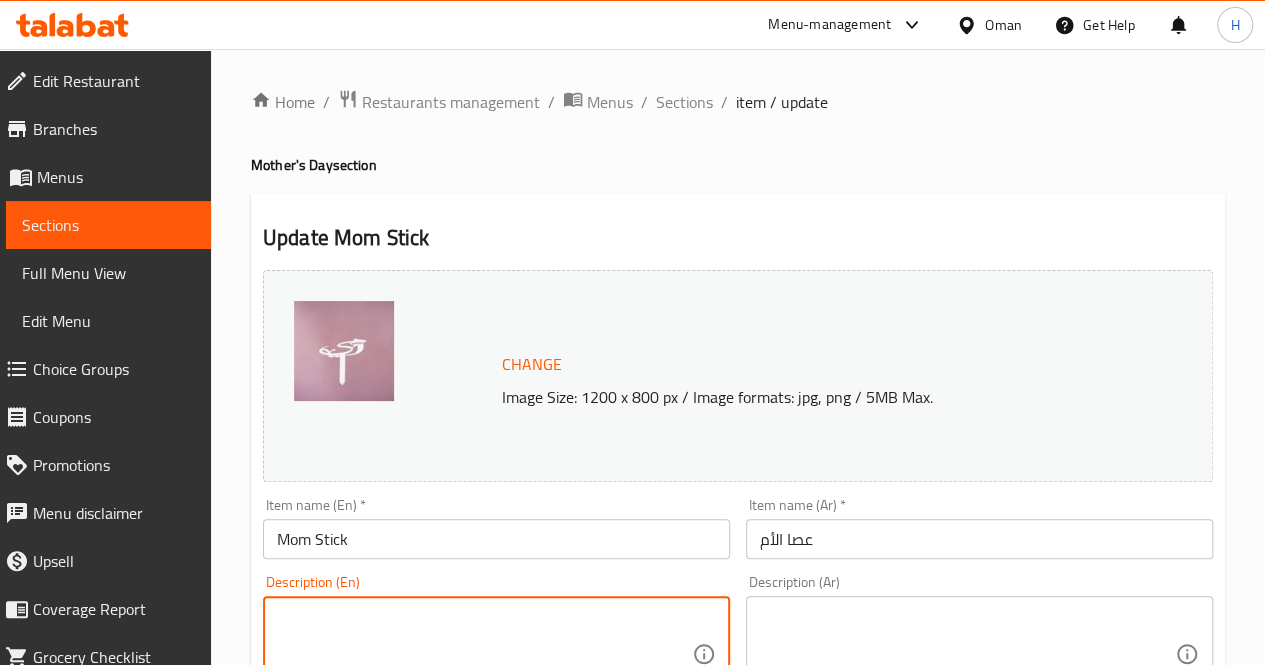 paste on "n elegant Arabic calligraphy topper  My [RELATION] in arabic, a delicate and meaningful accent perfect for floral arrangements or gift boxes dedicated to [RELATION]s.
Includes: Acrylic topper with [RELATION] in arabic
Approximate dimensions: 20*10 cm" 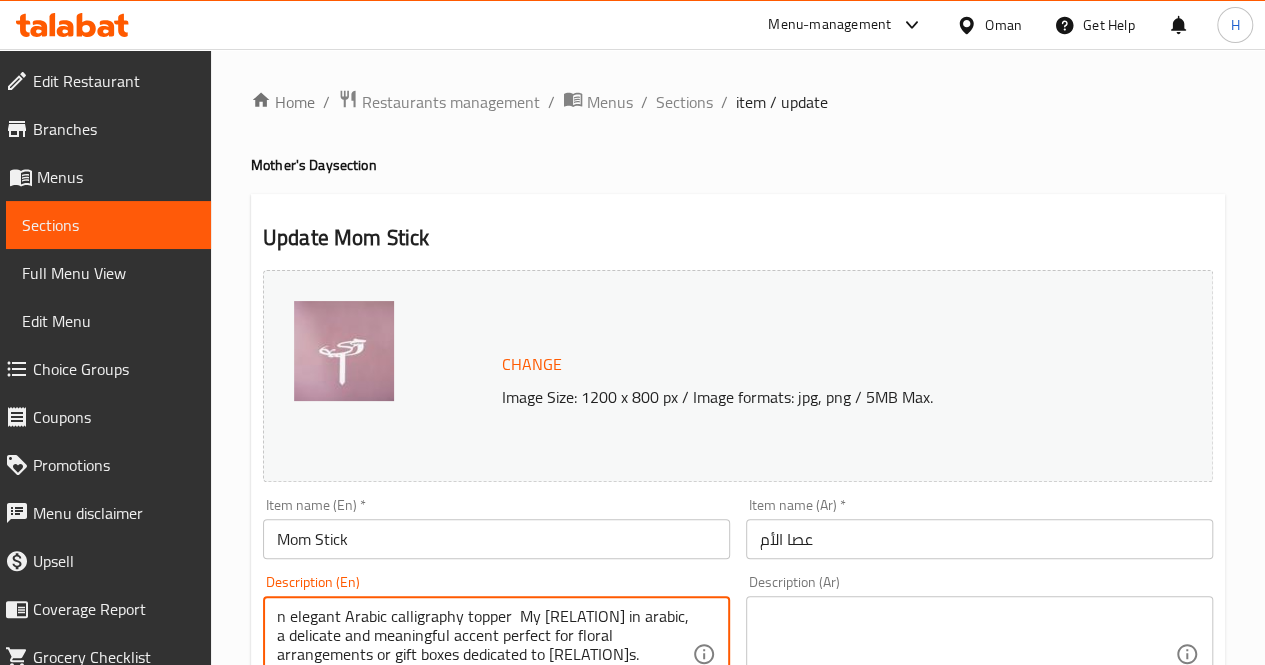 scroll, scrollTop: 24, scrollLeft: 0, axis: vertical 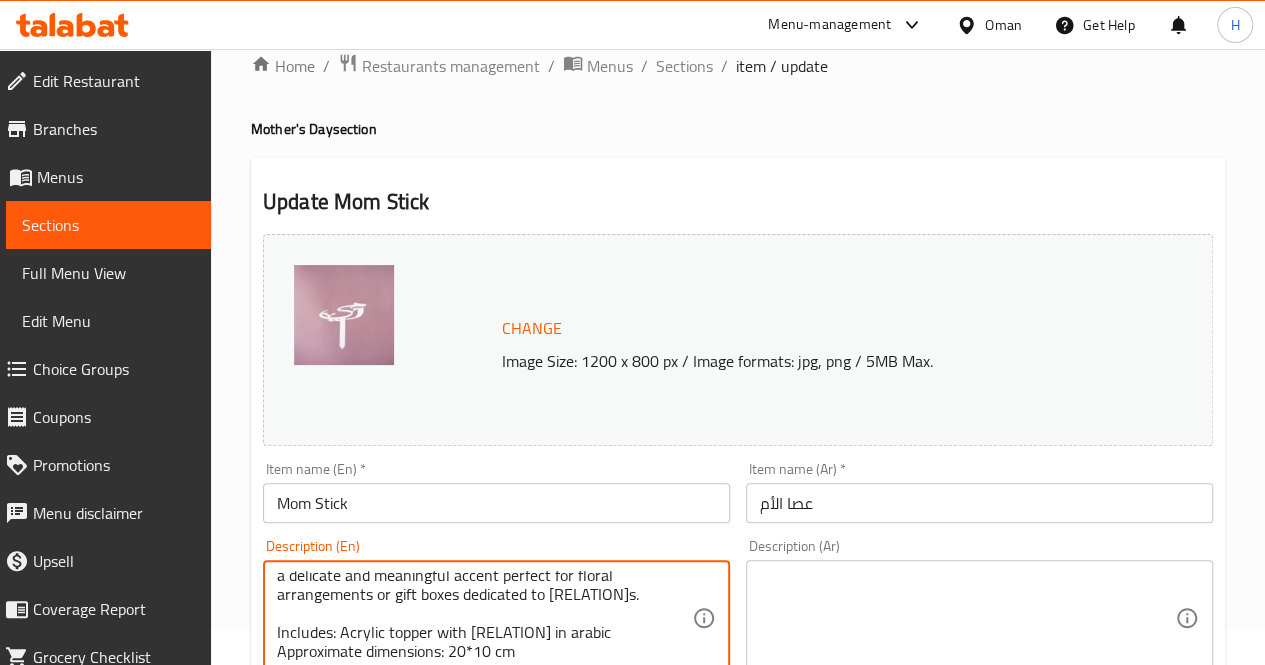 type on "n elegant Arabic calligraphy topper  My [RELATION] in arabic, a delicate and meaningful accent perfect for floral arrangements or gift boxes dedicated to [RELATION]s.
Includes: Acrylic topper with [RELATION] in arabic
Approximate dimensions: 20*10 cm" 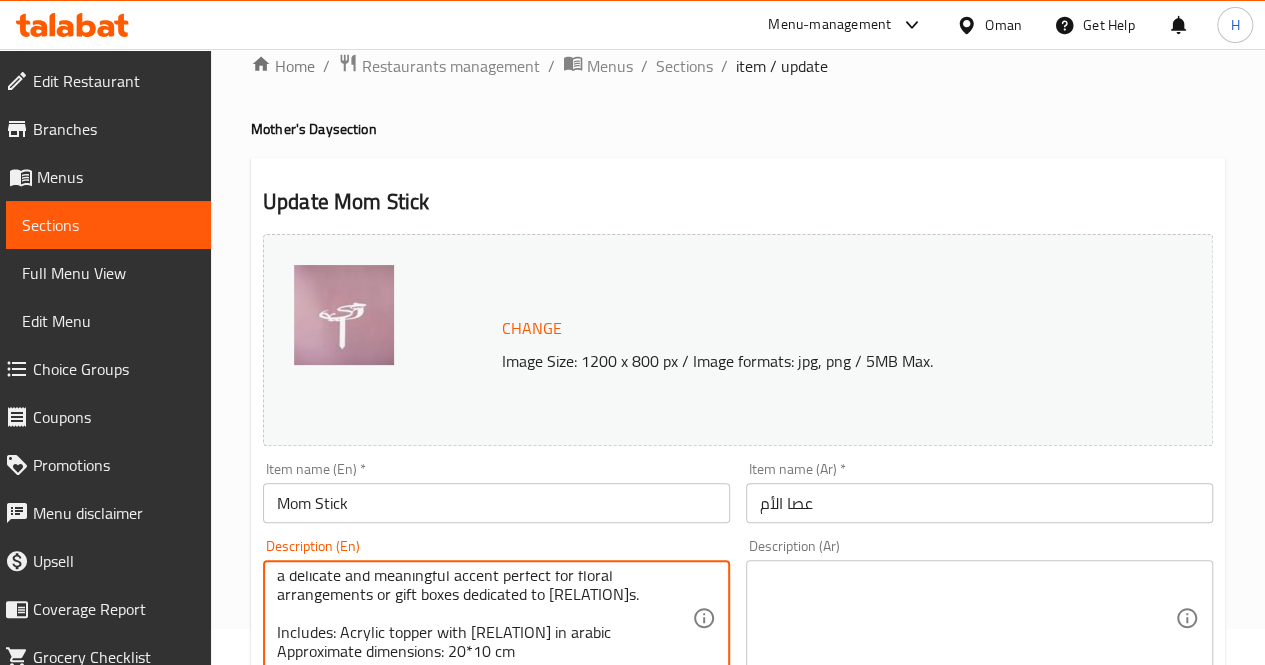 click at bounding box center (967, 618) 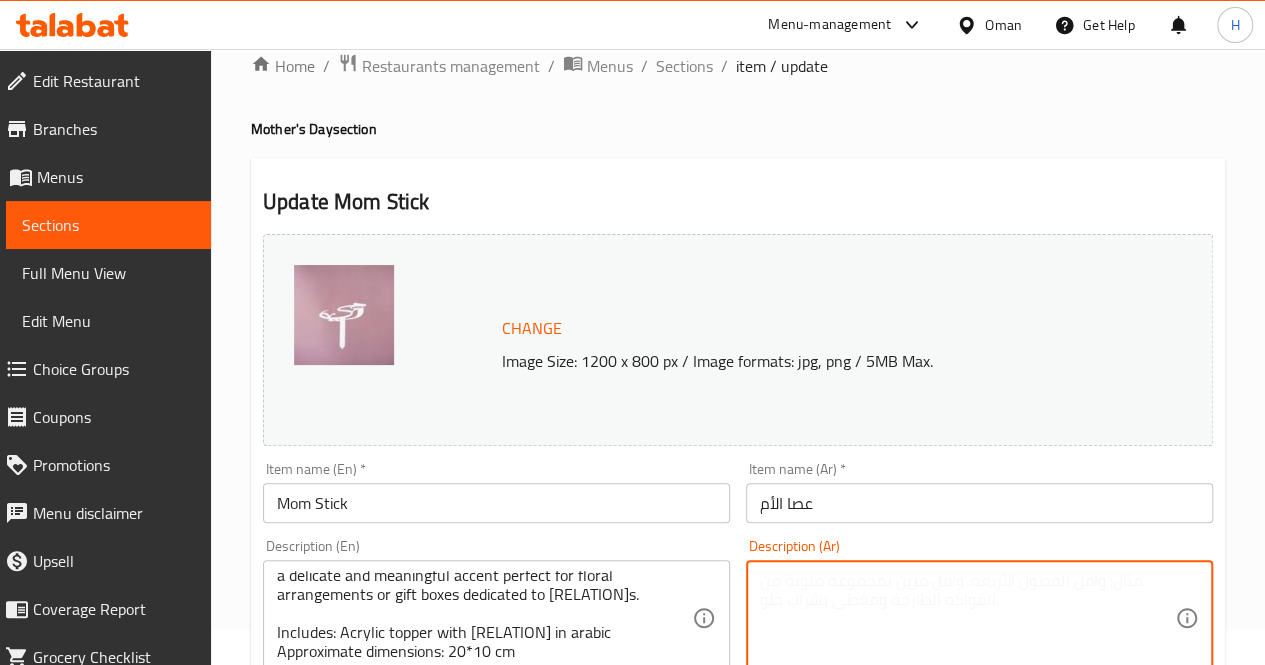 paste on "توبّر أنيق بكلمة أمي مكتوبة بالخط العربي، إضافة معبّرة وراقية لتنسيقات الزهور أو الهدايا المخصصة للأم.
يحتوي على: توبّر أكريليك بكلمة أمي
الأبعاد التقريبية: 20*10 سم" 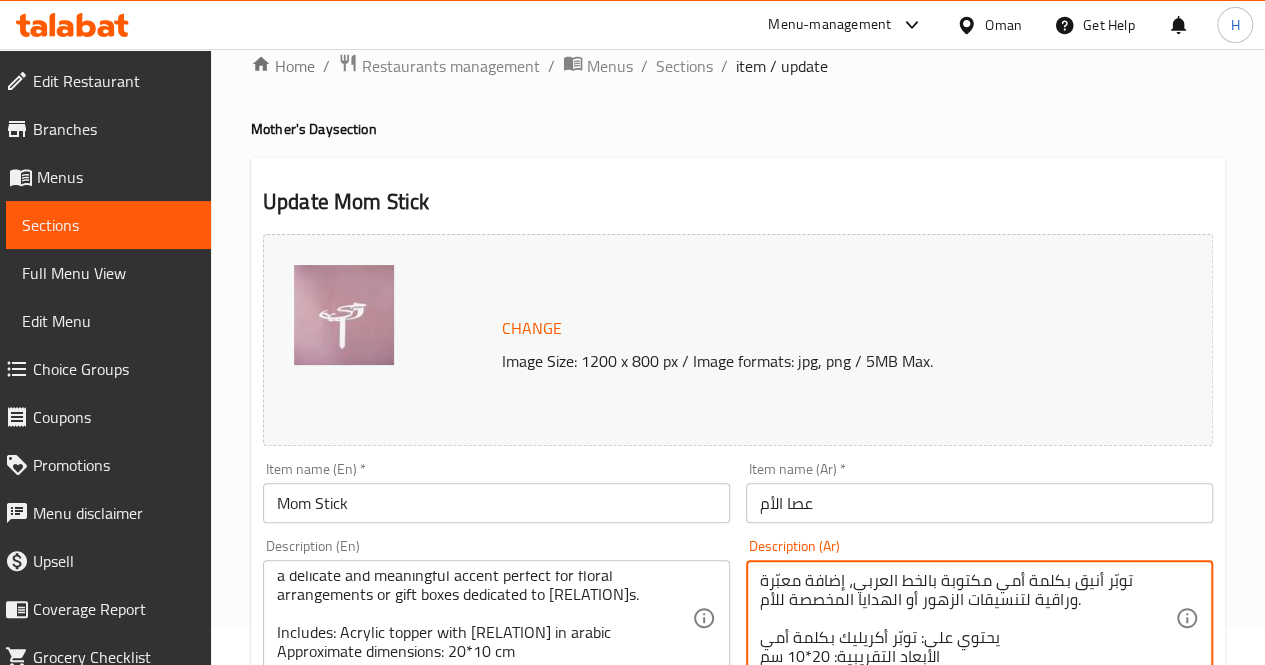 scroll, scrollTop: 38, scrollLeft: 0, axis: vertical 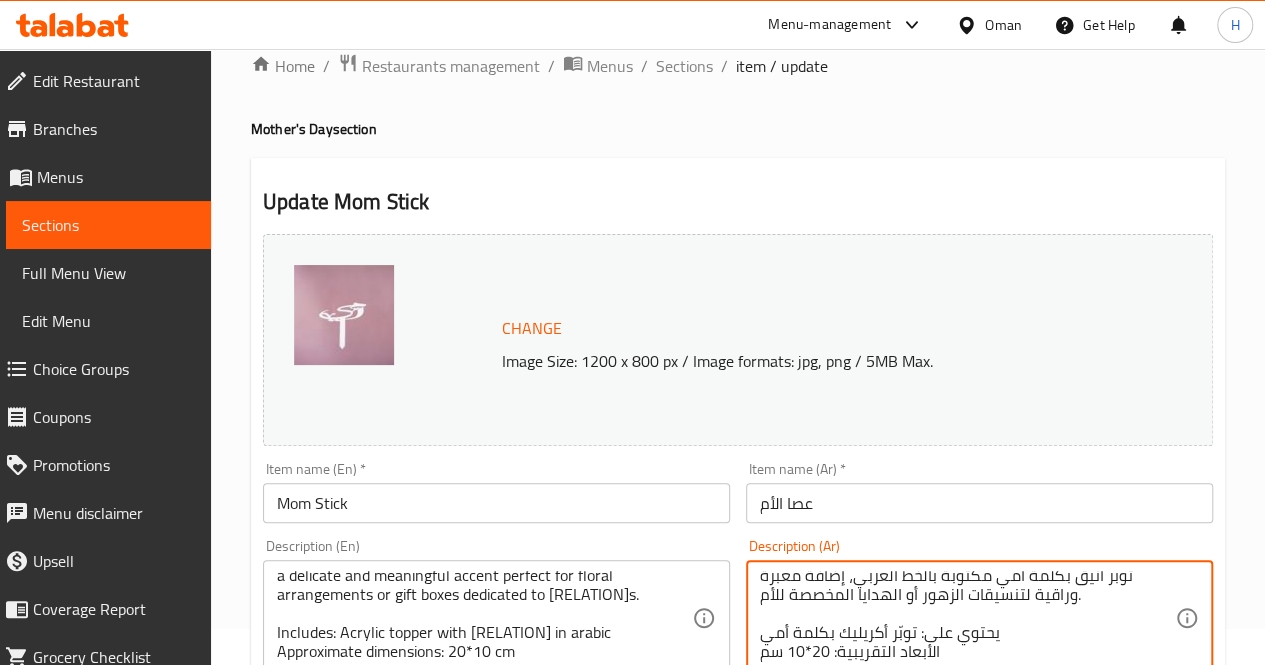 type on "توبّر أنيق بكلمة أمي مكتوبة بالخط العربي، إضافة معبّرة وراقية لتنسيقات الزهور أو الهدايا المخصصة للأم.
يحتوي على: توبّر أكريليك بكلمة أمي
الأبعاد التقريبية: 20*10 سم" 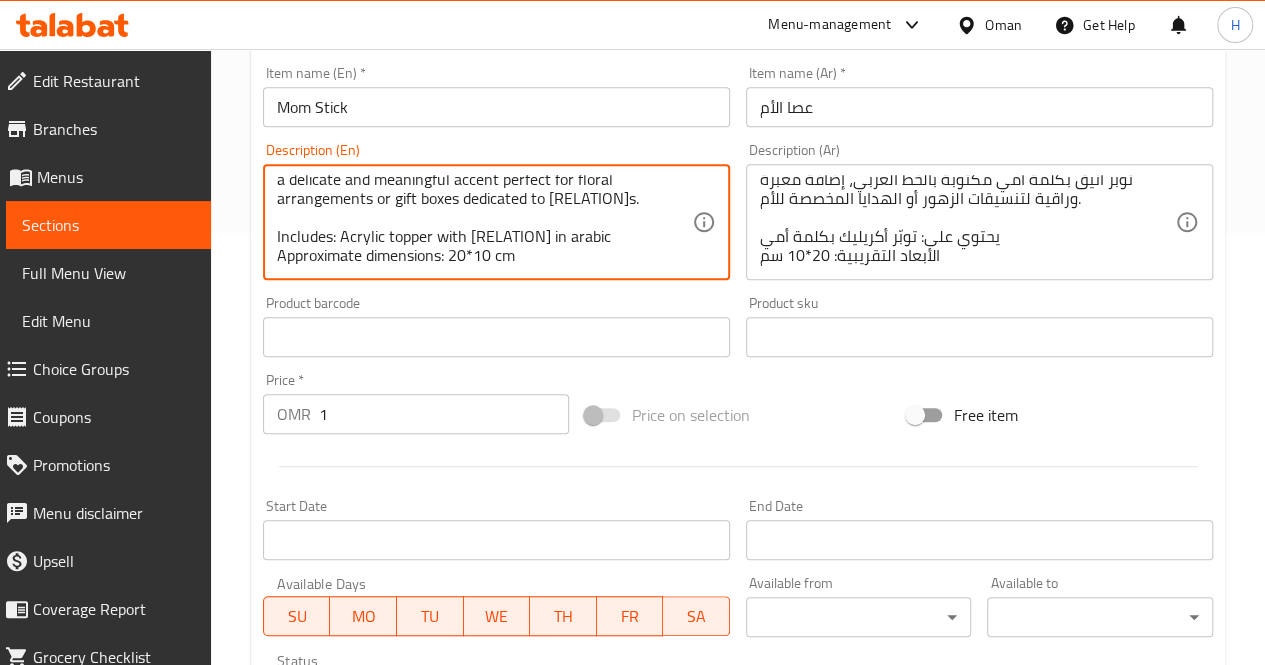 scroll, scrollTop: 442, scrollLeft: 0, axis: vertical 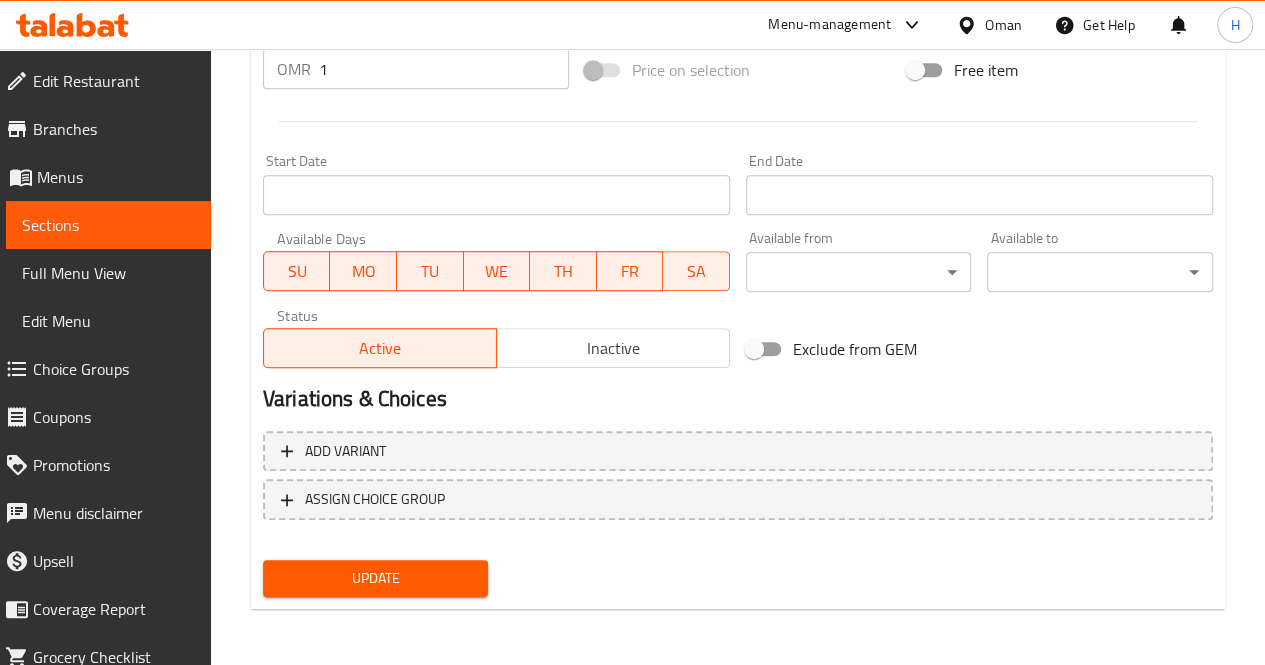 type on "n elegant Arabic calligraphy topper  My [RELATION] in arabic, a delicate and meaningful accent perfect for floral arrangements or gift boxes dedicated to [RELATION]s.
Includes: Acrylic topper with [RELATION] in arabic
Approximate dimensions: 20*10 cm" 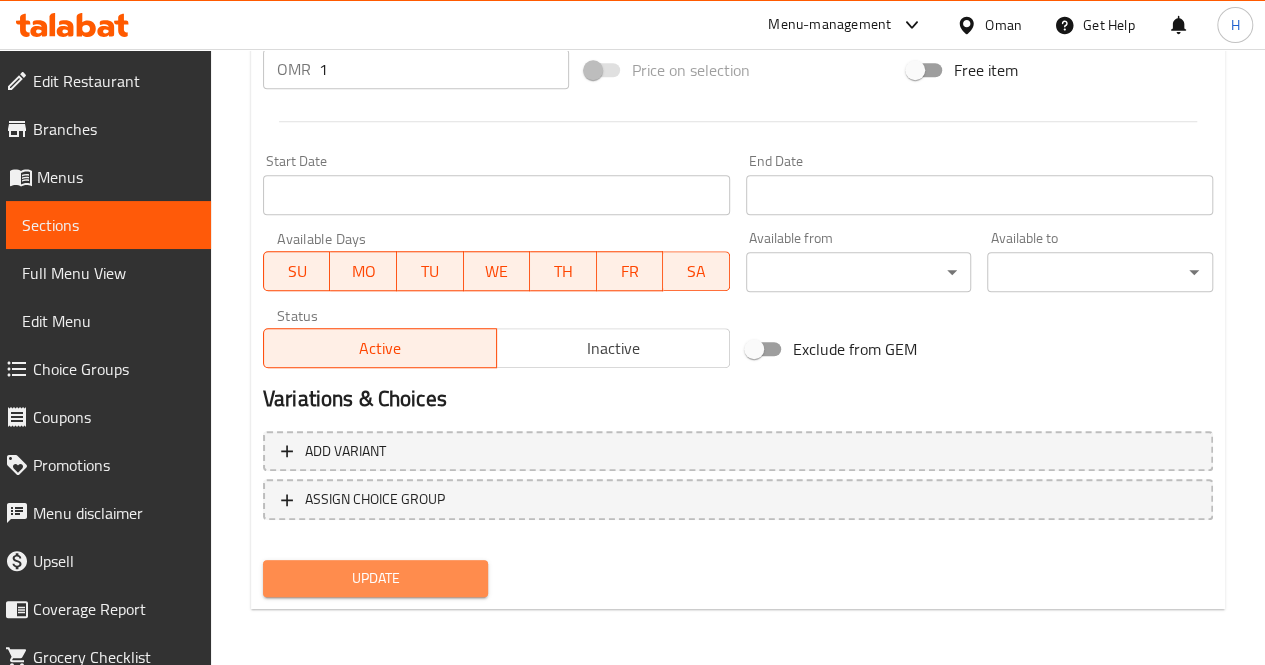 click on "Update" at bounding box center (376, 578) 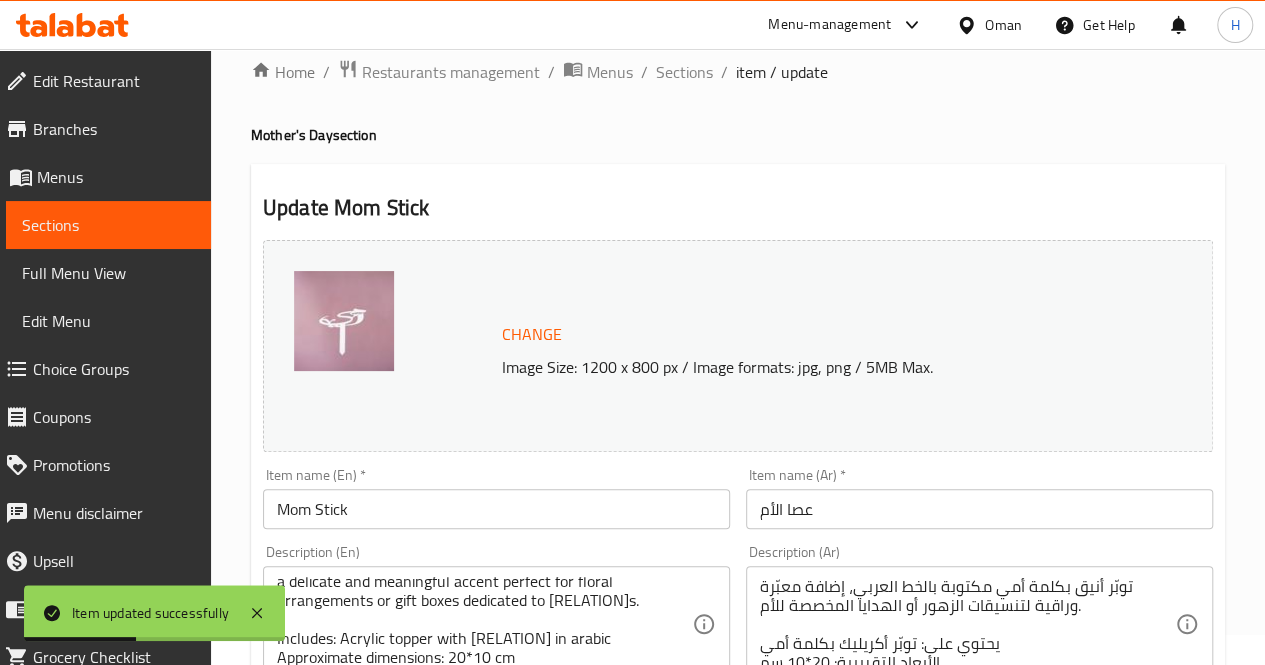 scroll, scrollTop: 0, scrollLeft: 0, axis: both 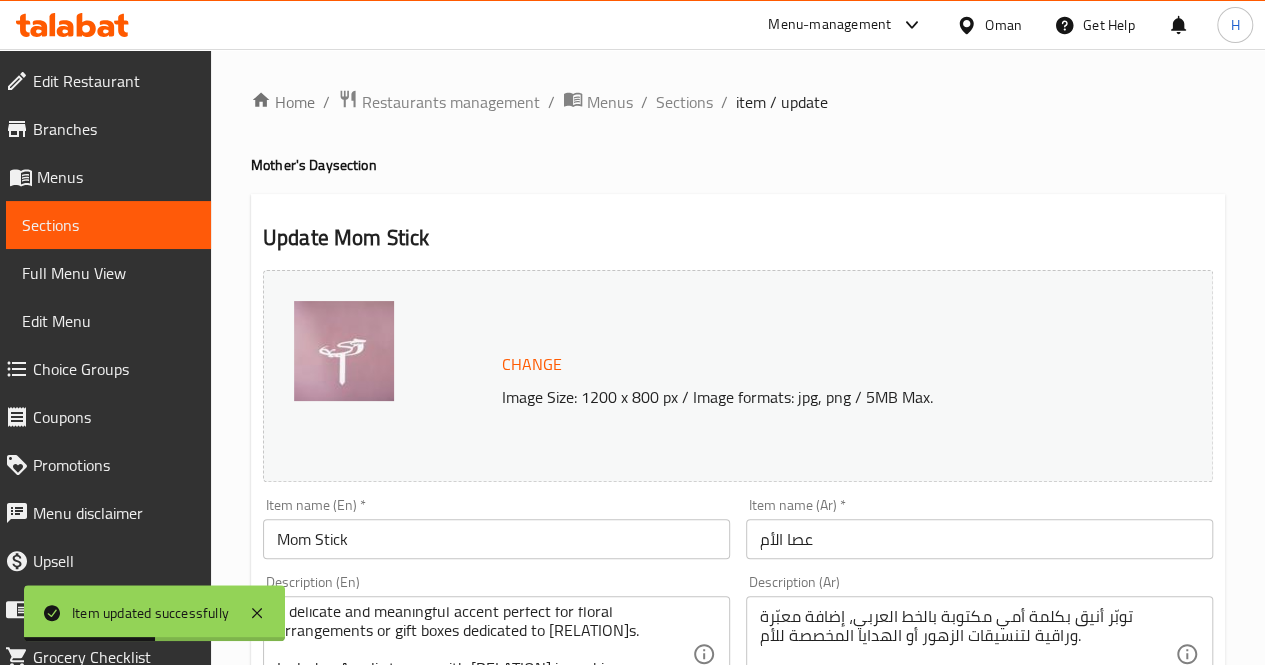 click on "Sections" at bounding box center [684, 102] 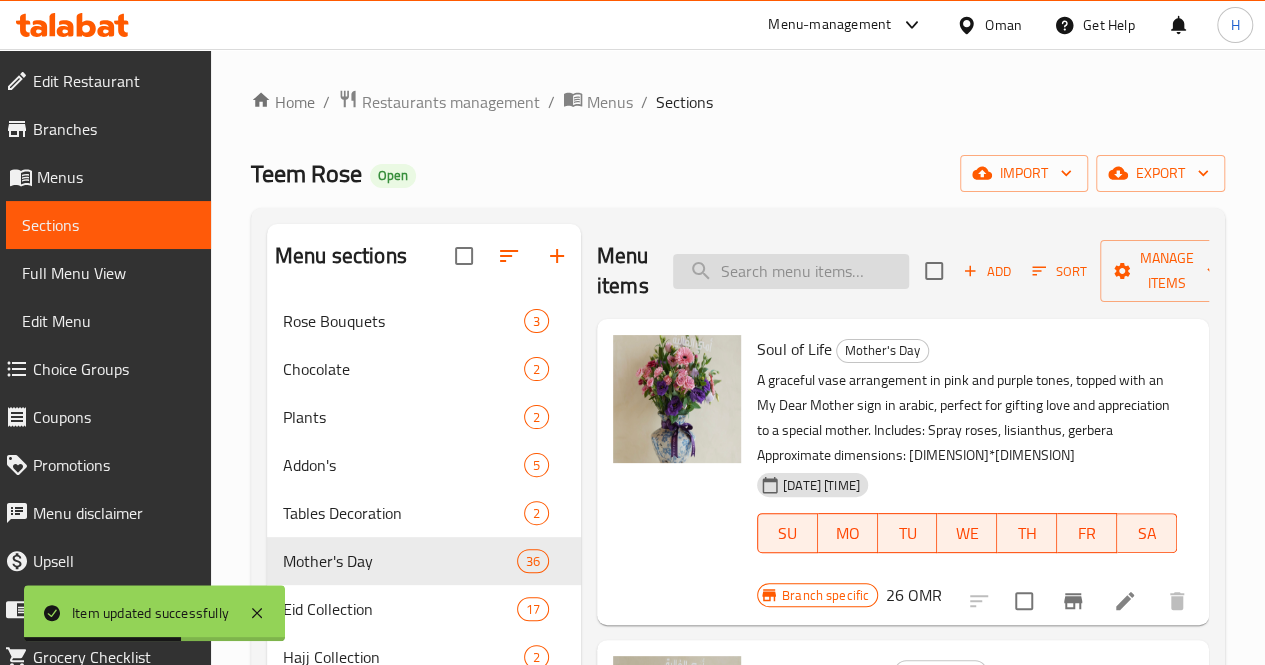click at bounding box center [791, 271] 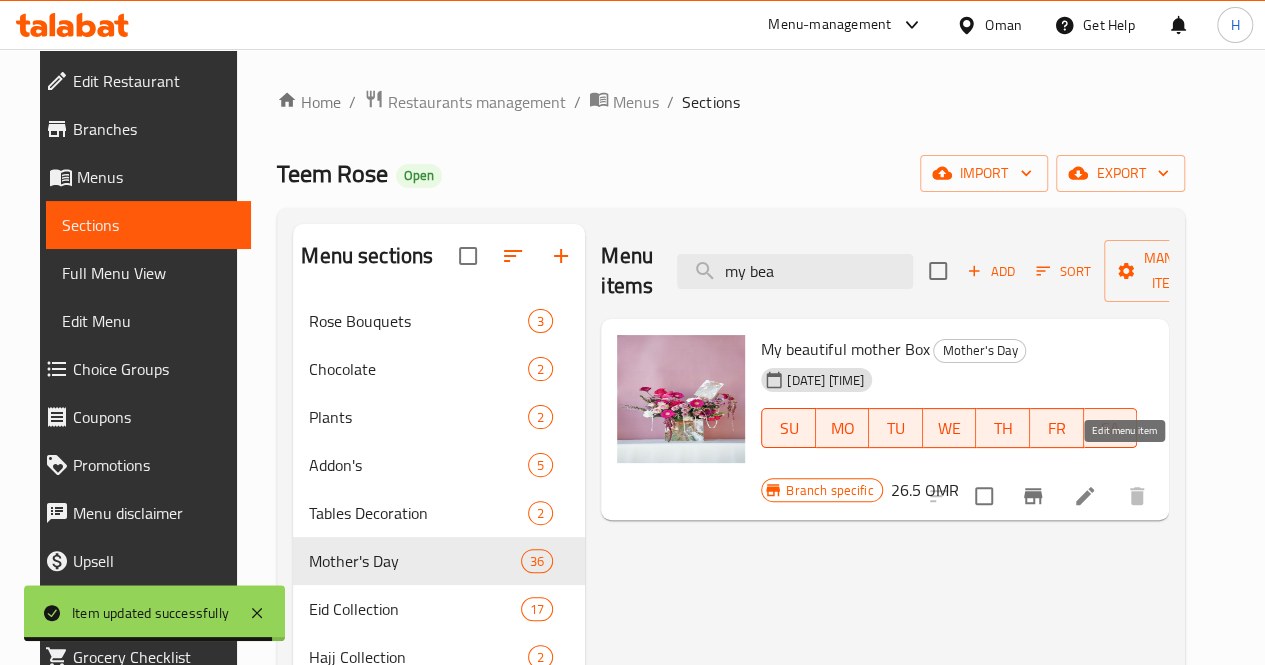 type on "my bea" 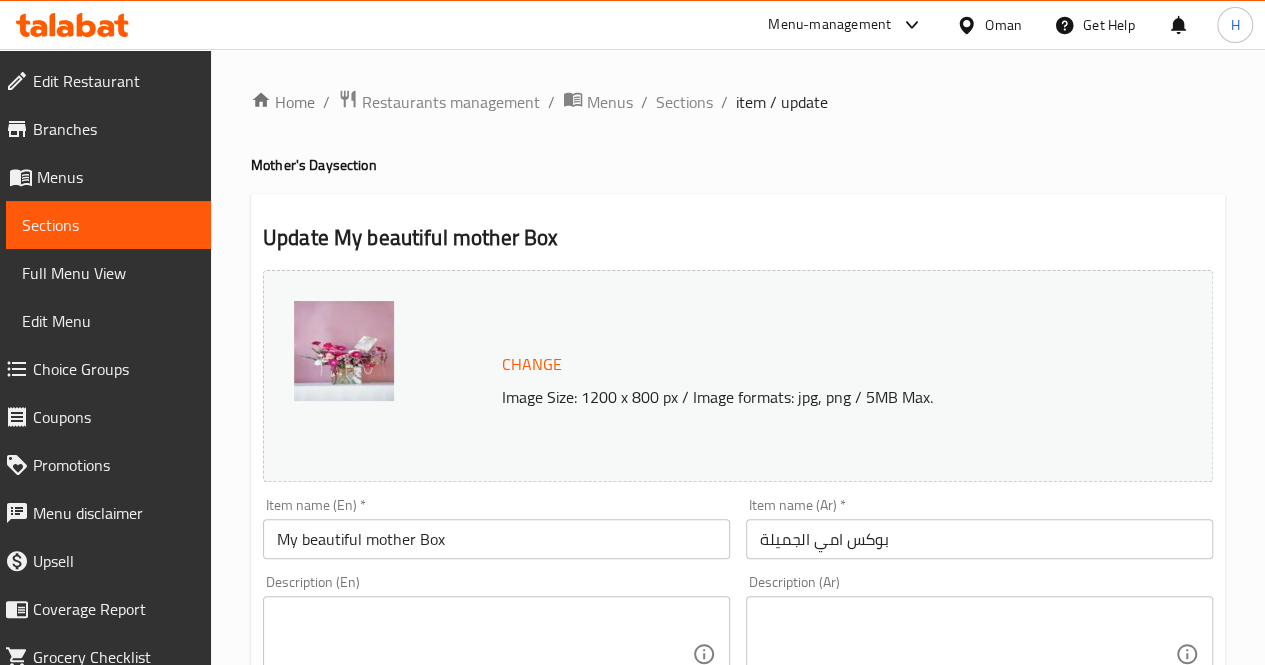 scroll, scrollTop: 189, scrollLeft: 0, axis: vertical 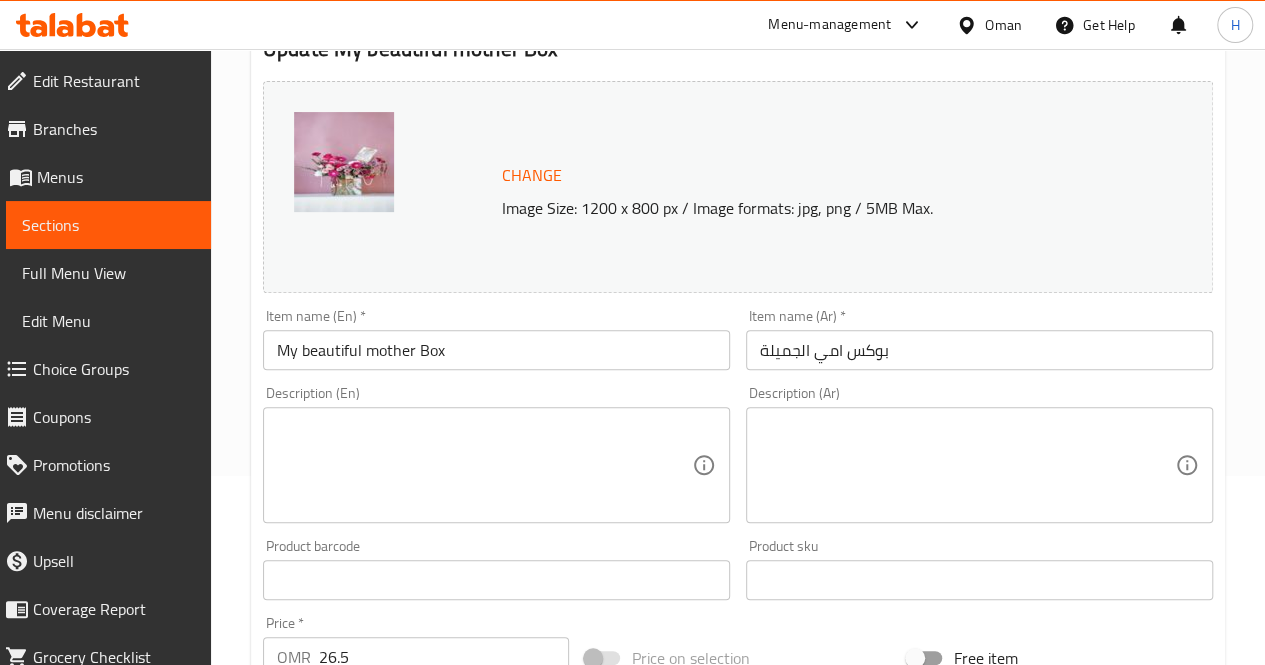click at bounding box center (484, 465) 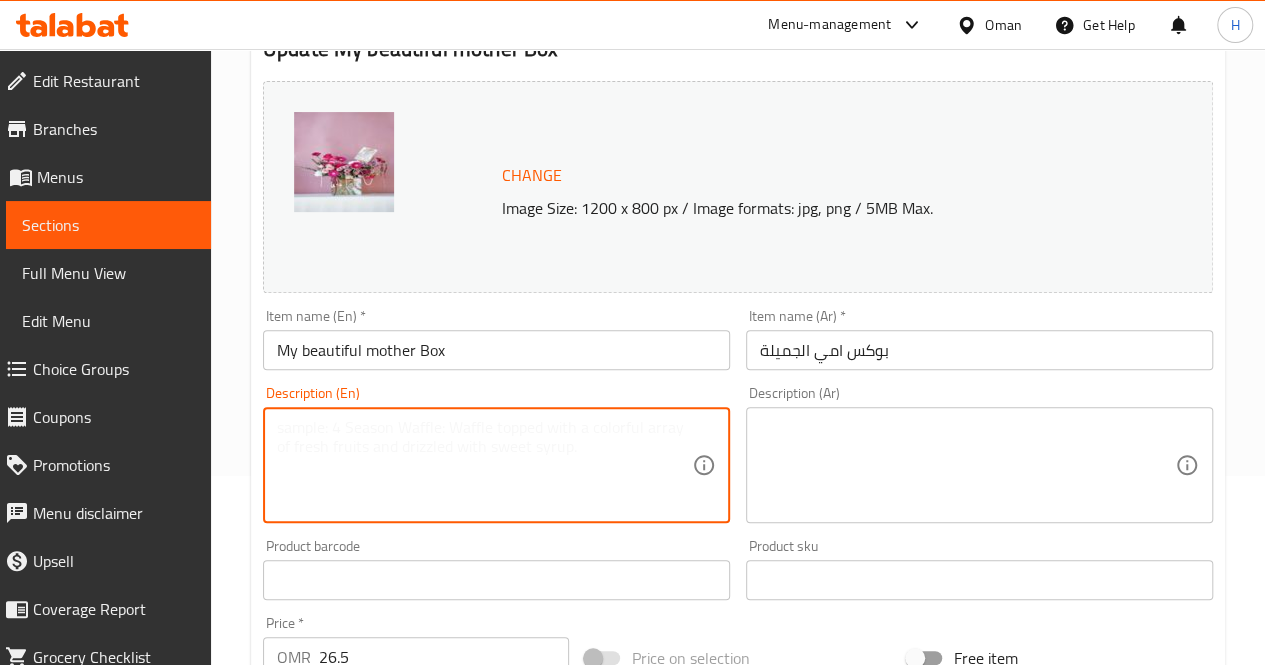 paste on "A creative and glamorous floral arrangement in a themed box, combining rich shades of pink, fuchsia, and soft lavender, adorned with pearl details for a touch of elegance. Ideal for birthdays, fashion-inspired gifts, or statement decor.
Includes: Gerberas, roses, spray roses, chrysanthemums, carnations, amaranthus
Approximate dimensions: 50*45 cm" 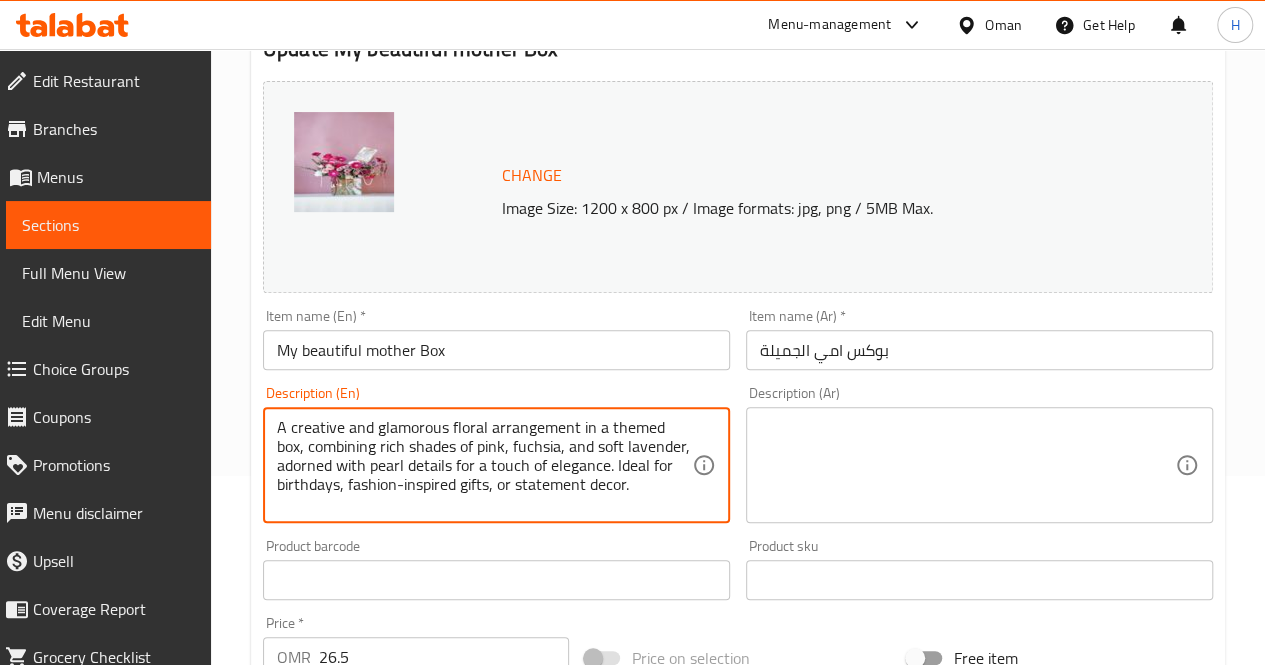 scroll, scrollTop: 80, scrollLeft: 0, axis: vertical 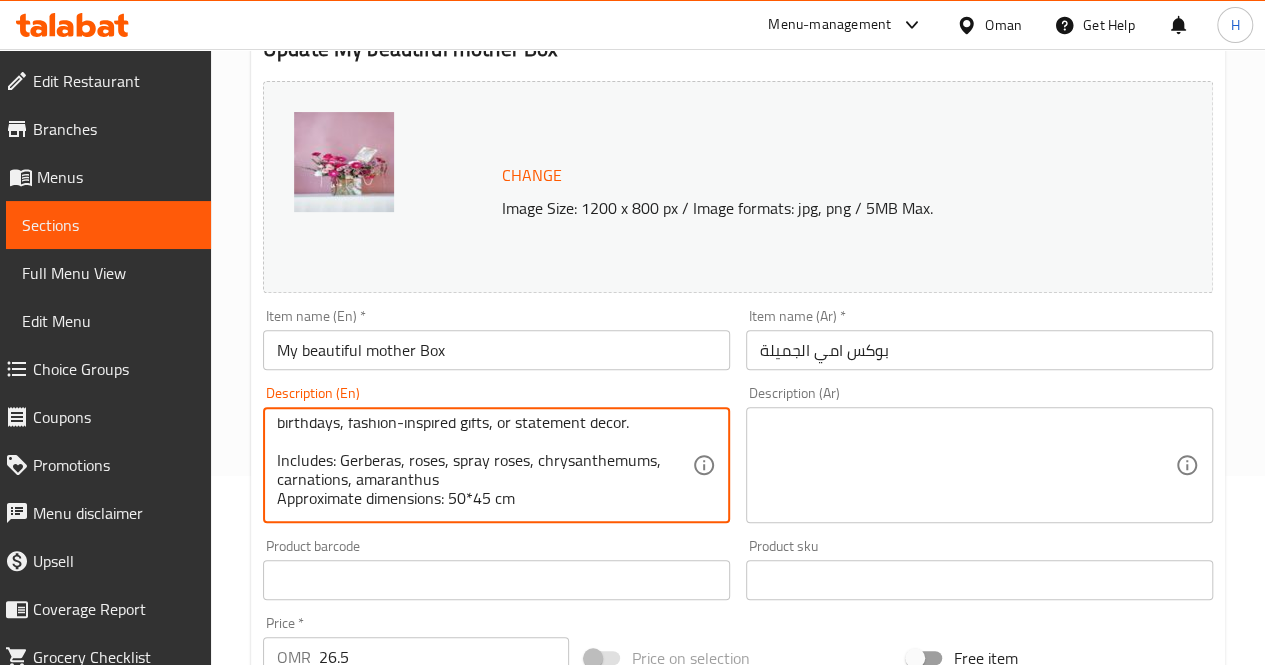 type on "A creative and glamorous floral arrangement in a themed box, combining rich shades of pink, fuchsia, and soft lavender, adorned with pearl details for a touch of elegance. Ideal for birthdays, fashion-inspired gifts, or statement decor.
Includes: Gerberas, roses, spray roses, chrysanthemums, carnations, amaranthus
Approximate dimensions: 50*45 cm" 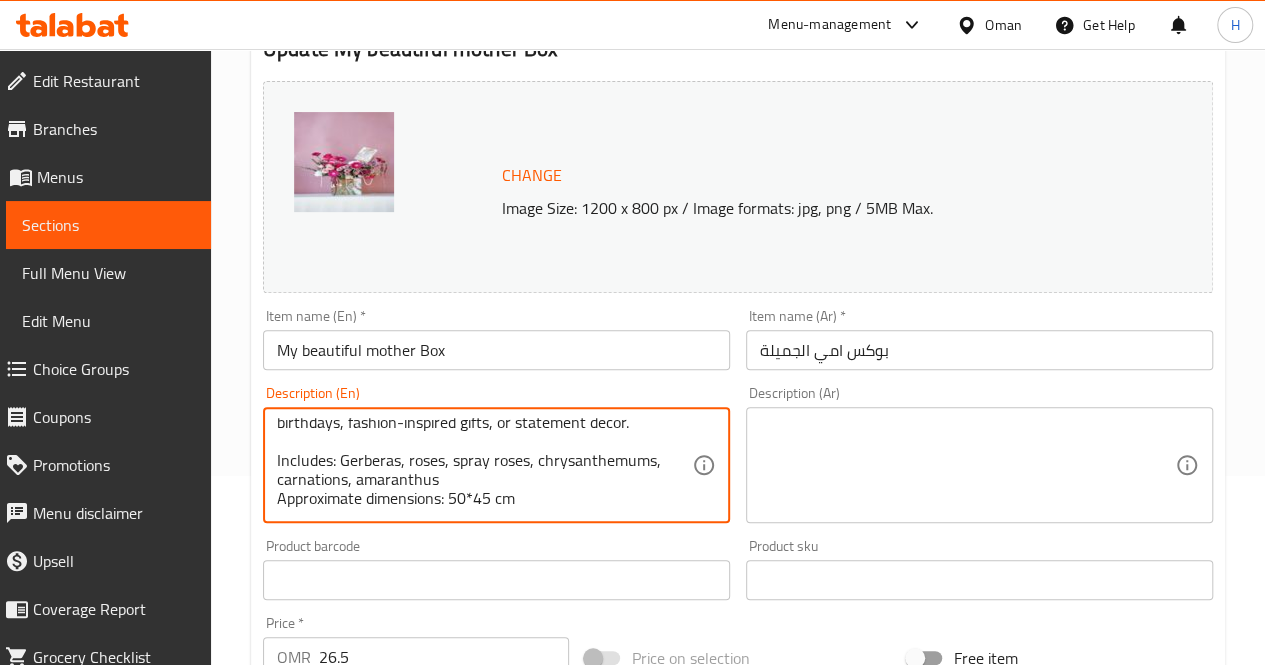 click at bounding box center [967, 465] 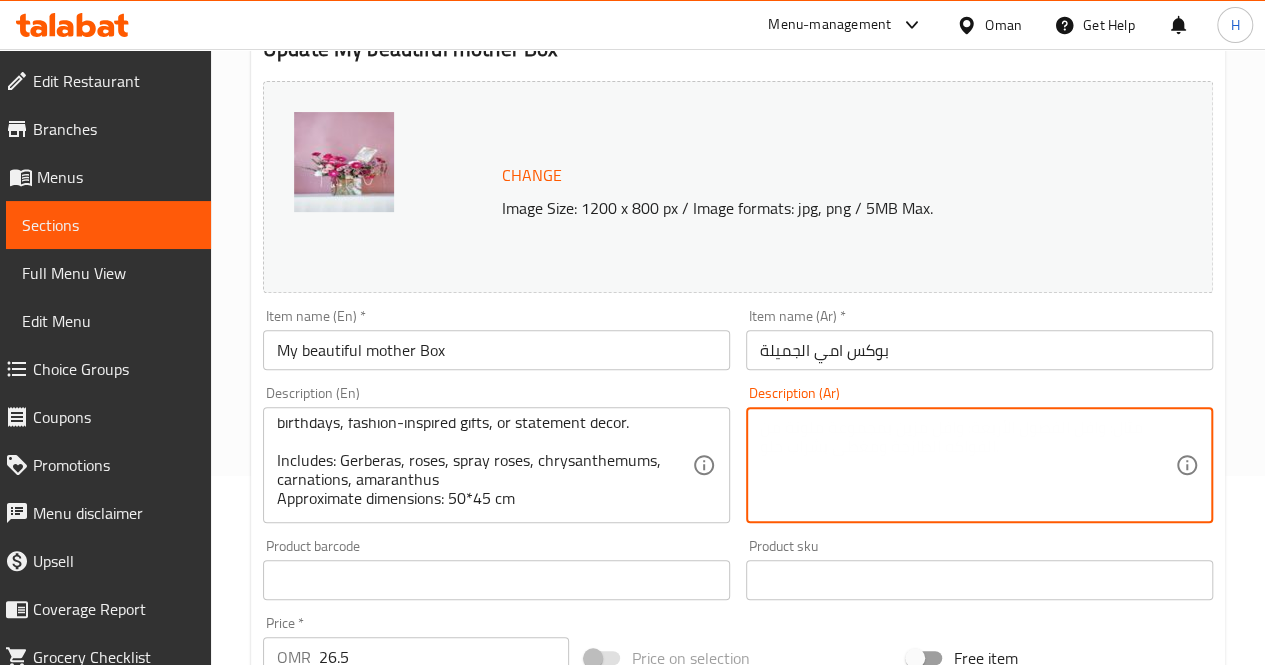 paste on "ترتيبة زهور مبتكرة بتنسيق أنثوي فخم داخل علبة بطابع أنيق، تجمع بين درجات الفوشيا والوردي والبنفسجي الفاتح، مع لمسات لؤلؤية تضيف طابعًا راقياً. مثالية للإهداء في المناسبات أو كديكور لافت.
يحتوي على: جربيرا، ورد، روز صغير، أقحوان، قرنفل، أمارنثس
الأبعاد التقريبية: [DIMENSION]*[DIMENSION]" 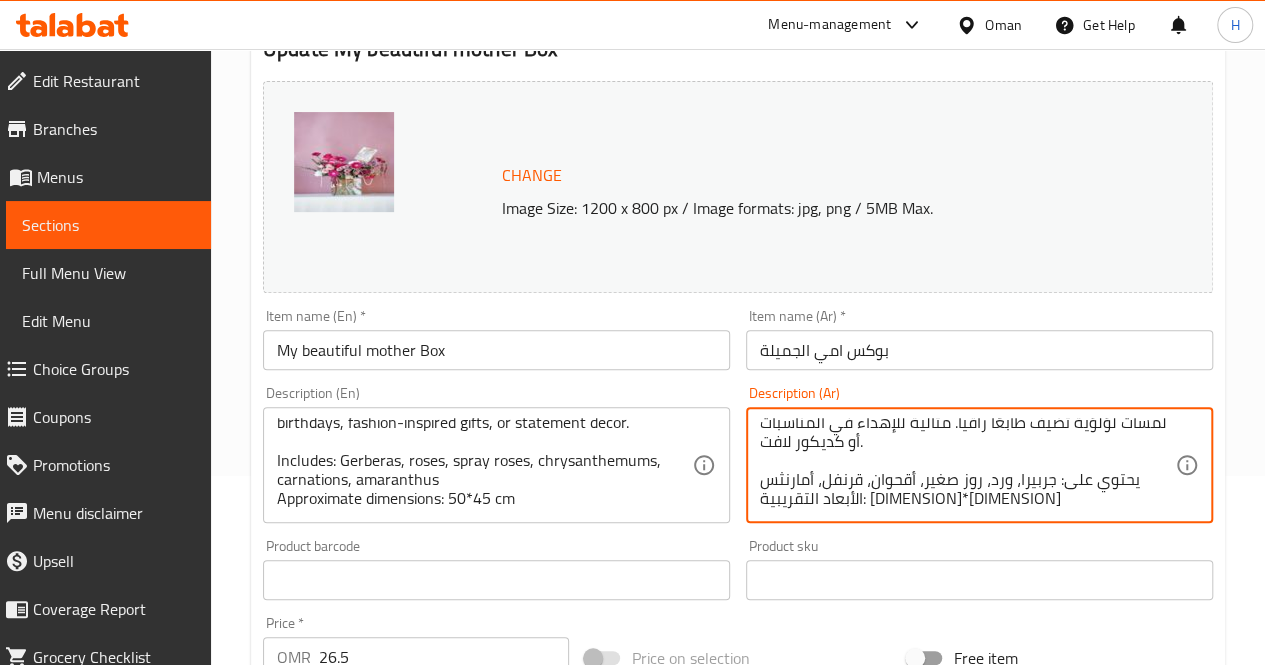 scroll, scrollTop: 0, scrollLeft: 0, axis: both 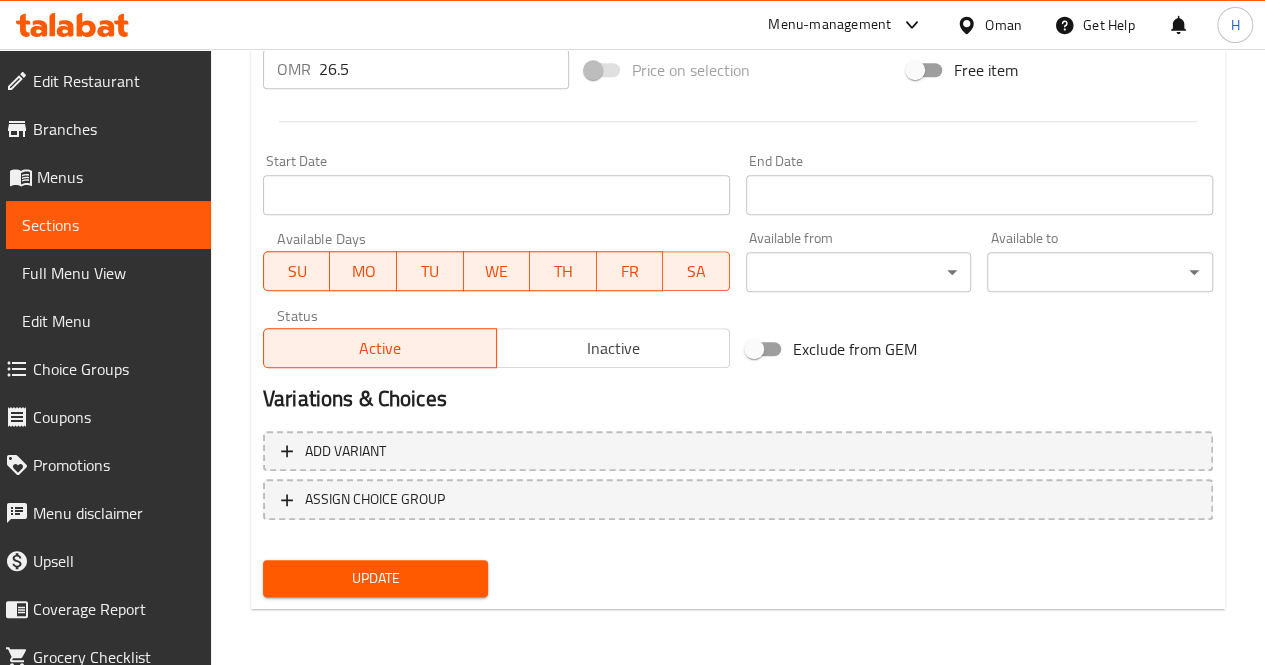 type on "ترتيبة زهور مبتكرة بتنسيق أنثوي فخم داخل علبة بطابع أنيق، تجمع بين درجات الفوشيا والوردي والبنفسجي الفاتح، مع لمسات لؤلؤية تضيف طابعًا راقياً. مثالية للإهداء في المناسبات أو كديكور لافت.
يحتوي على: جربيرا، ورد، روز صغير، أقحوان، قرنفل، أمارنثس
الأبعاد التقريبية: [DIMENSION]*[DIMENSION]" 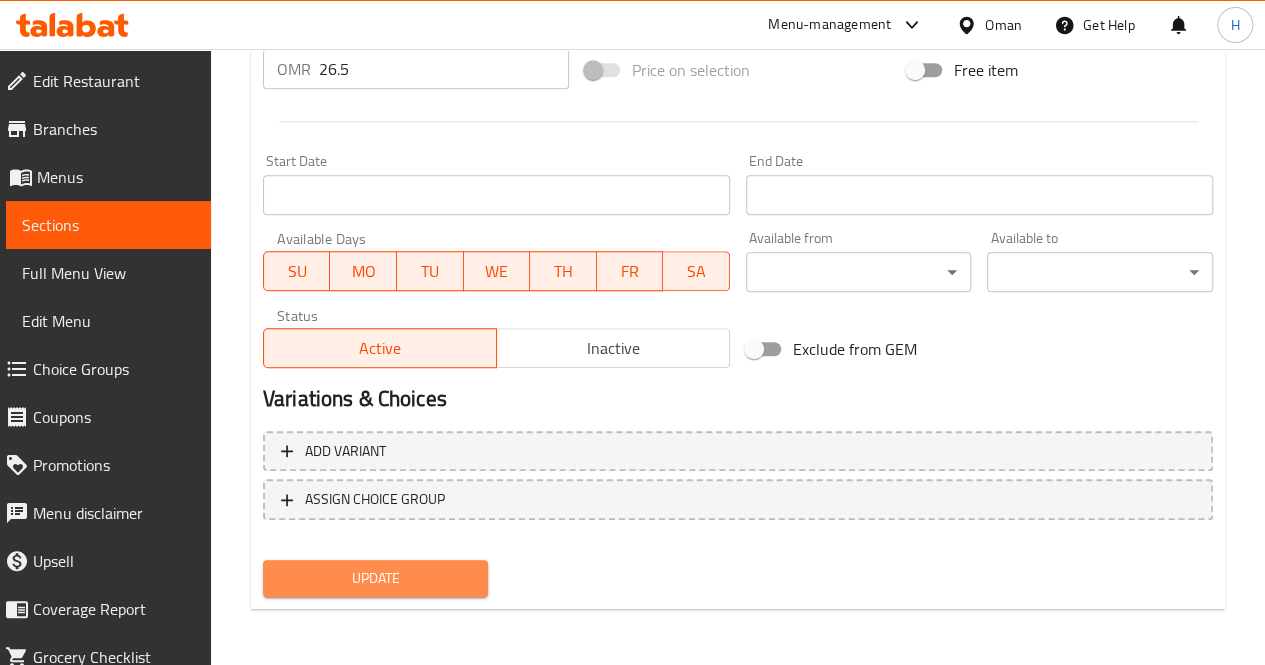 click on "Update" at bounding box center [376, 578] 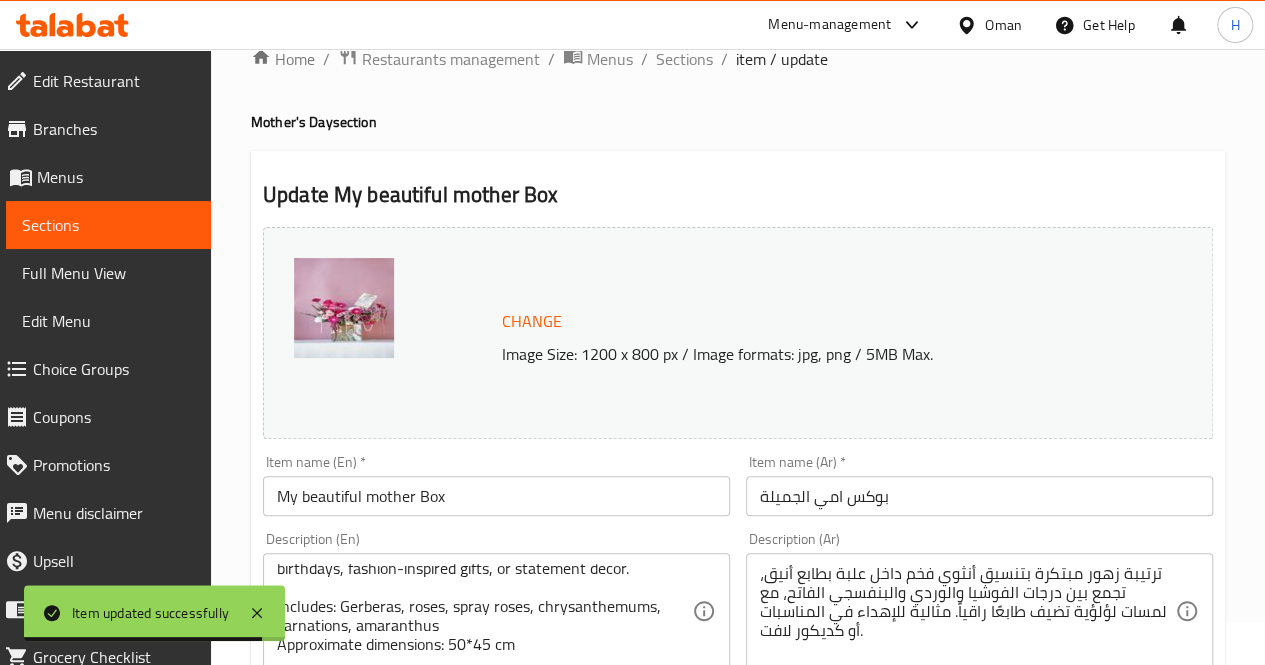 scroll, scrollTop: 0, scrollLeft: 0, axis: both 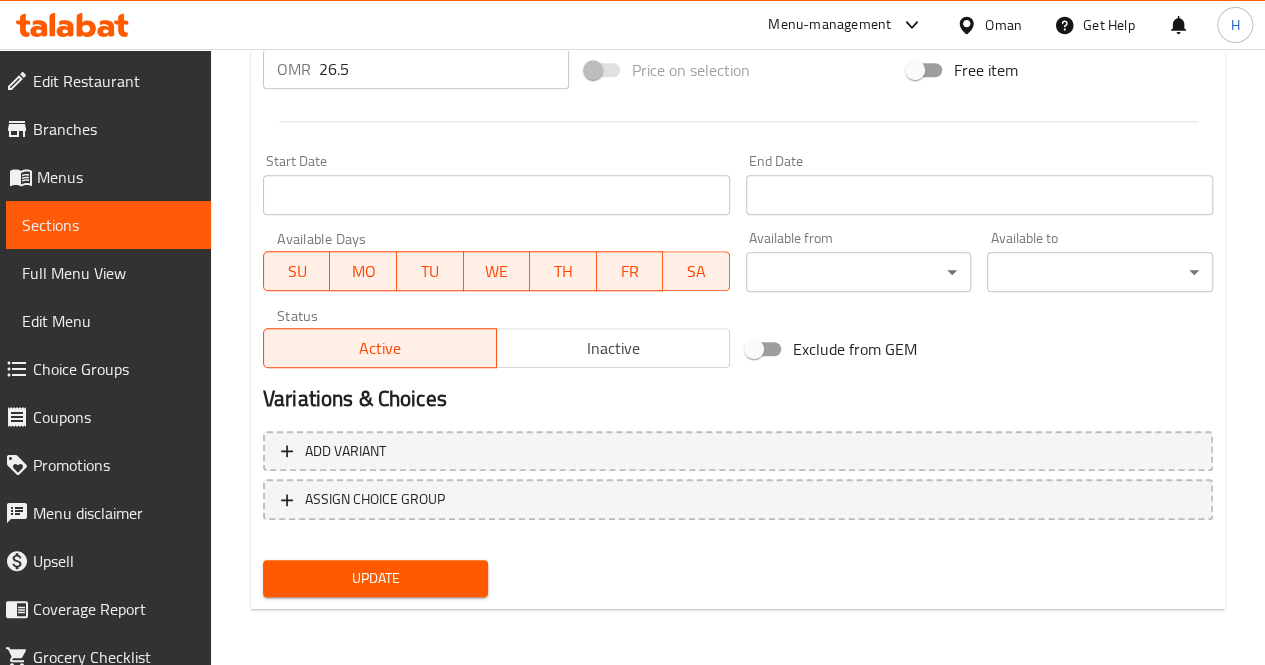click on "Update" at bounding box center [376, 578] 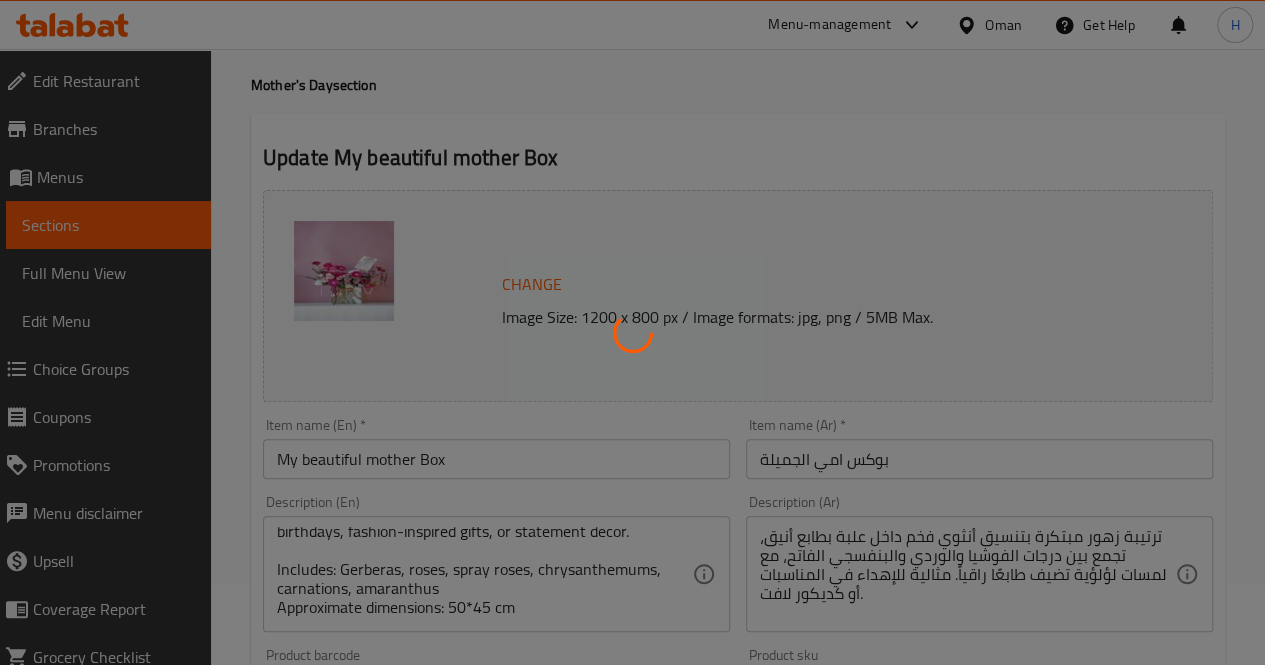 scroll, scrollTop: 0, scrollLeft: 0, axis: both 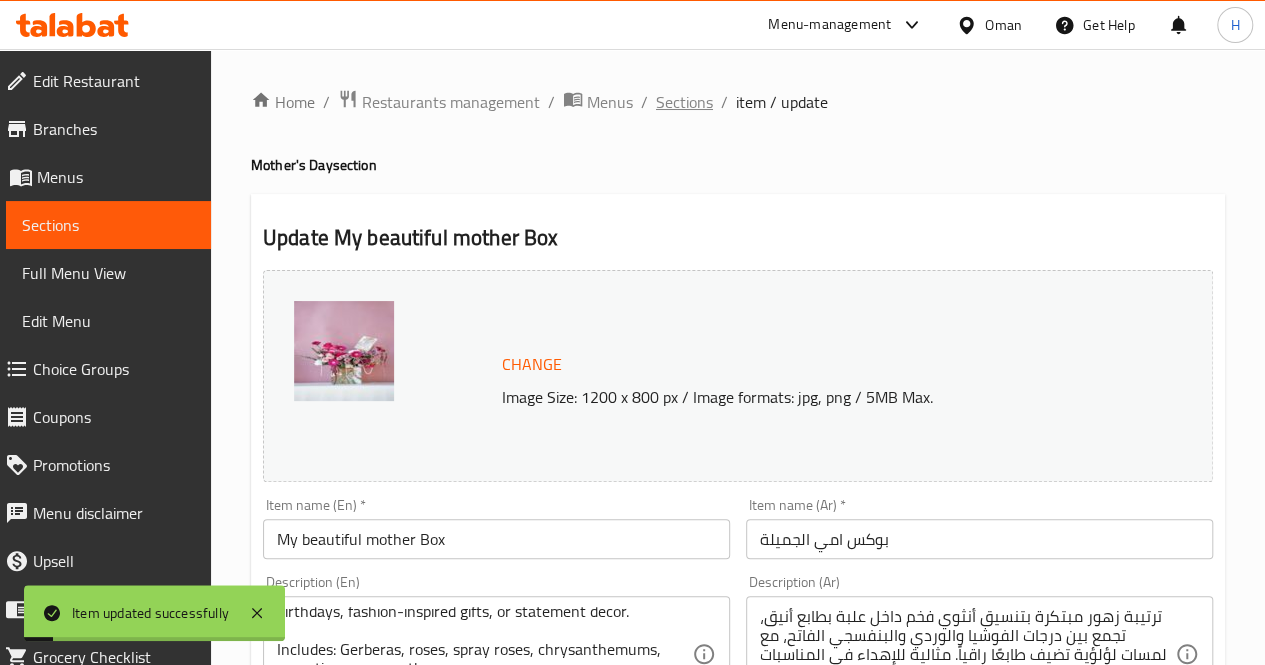 click on "Sections" at bounding box center [684, 102] 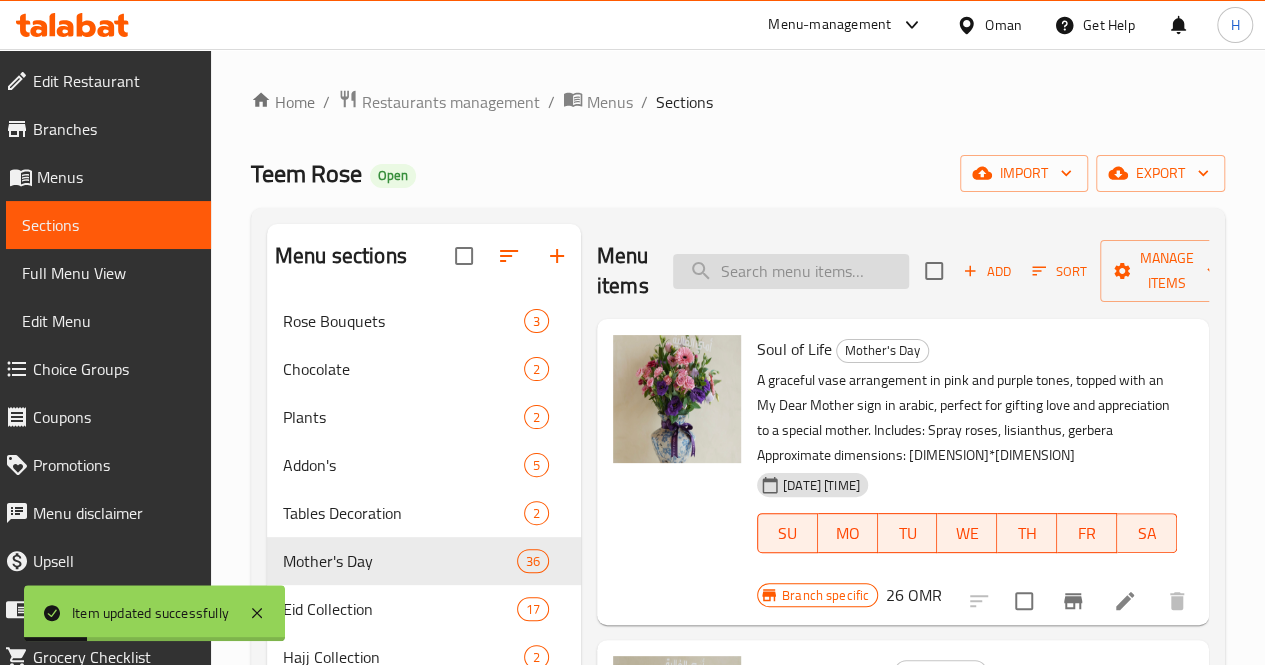 click at bounding box center [791, 271] 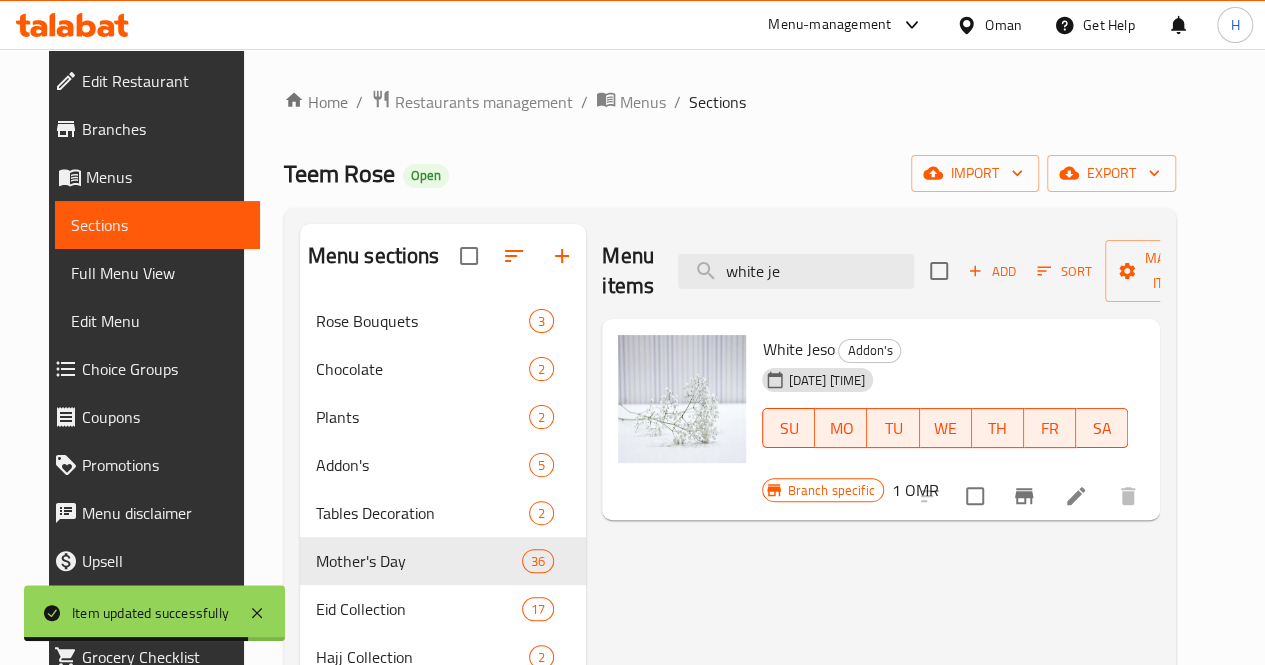 type on "white je" 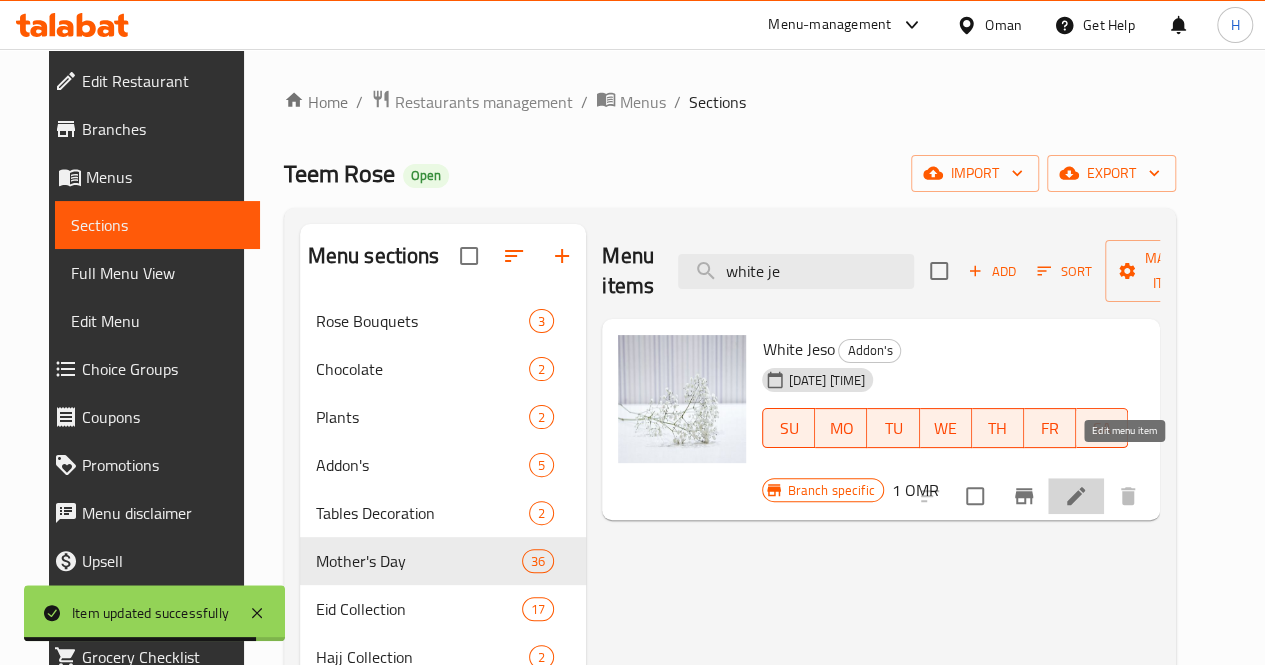 click 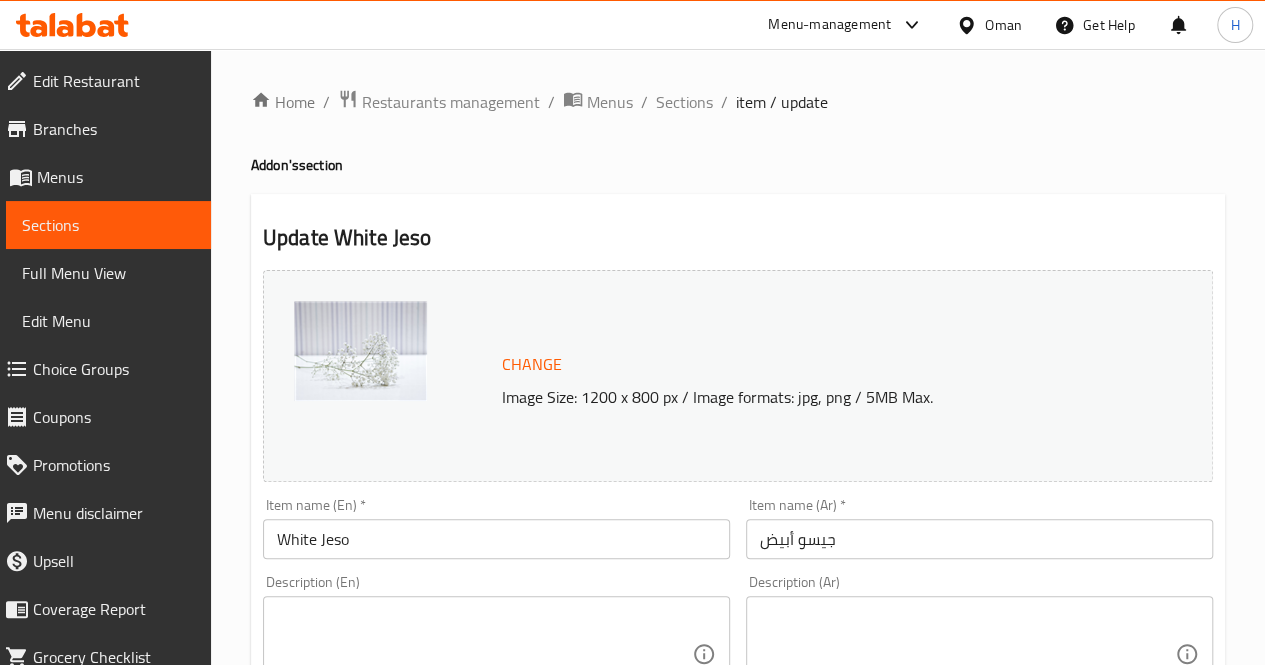 click at bounding box center [484, 654] 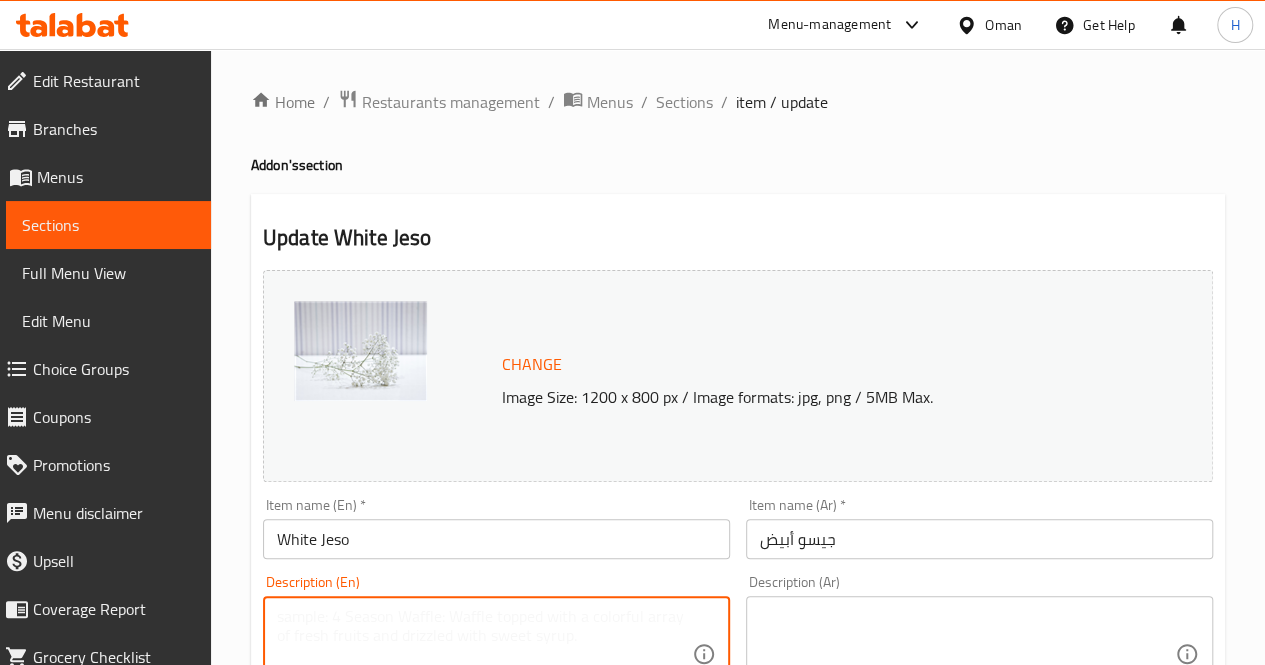paste on "A delicate stem of white gypsophila, also known as baby’ breath, perfect as a filler in floral arrangements or as a soft standalone accent.
Includes: White gypsophila
Approximate dimensions: 50*20 cm" 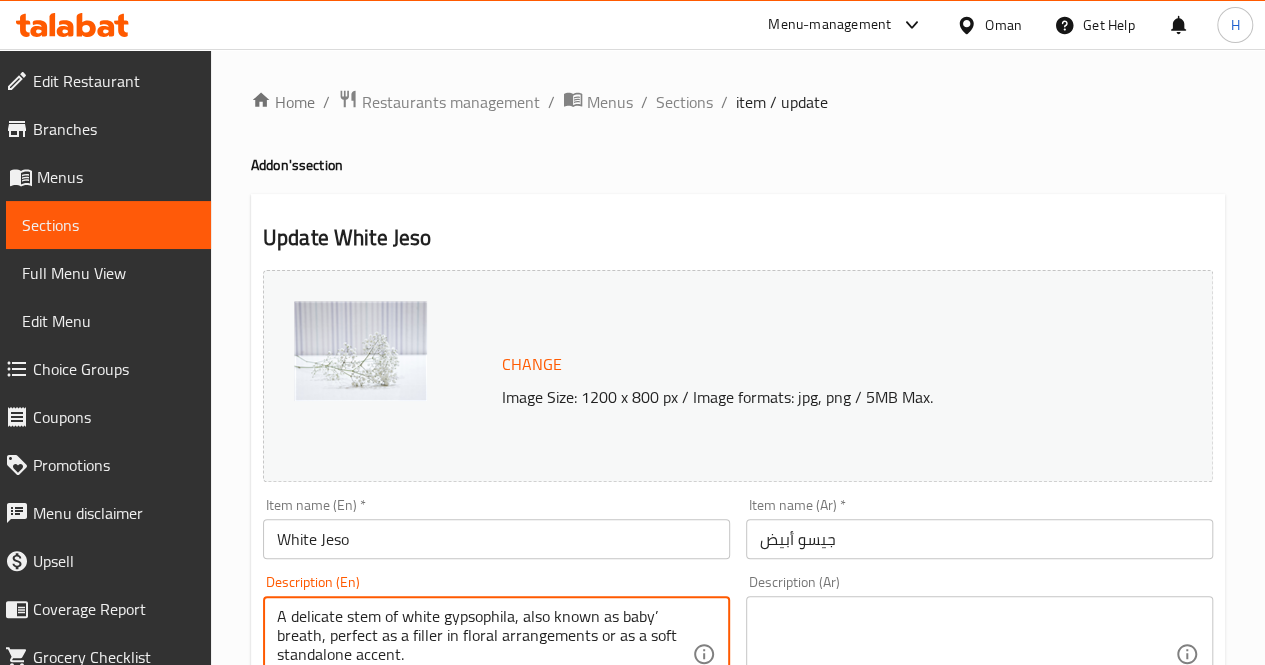 scroll, scrollTop: 24, scrollLeft: 0, axis: vertical 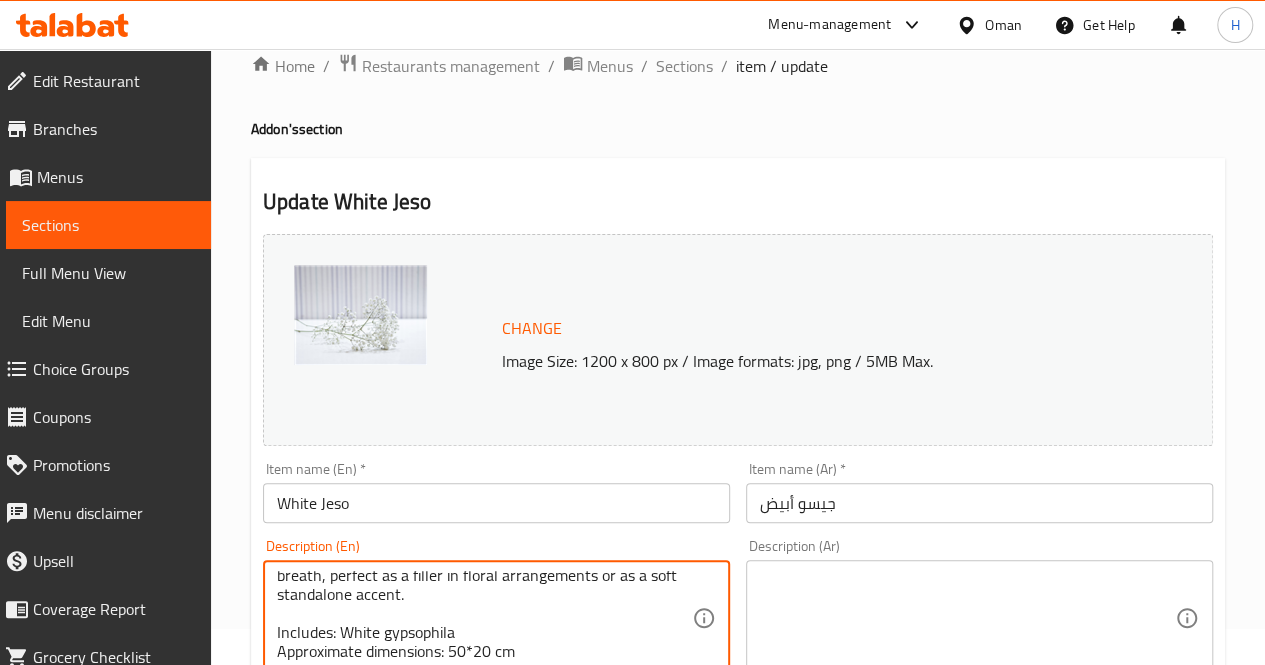 type on "A delicate stem of white gypsophila, also known as baby’ breath, perfect as a filler in floral arrangements or as a soft standalone accent.
Includes: White gypsophila
Approximate dimensions: 50*20 cm" 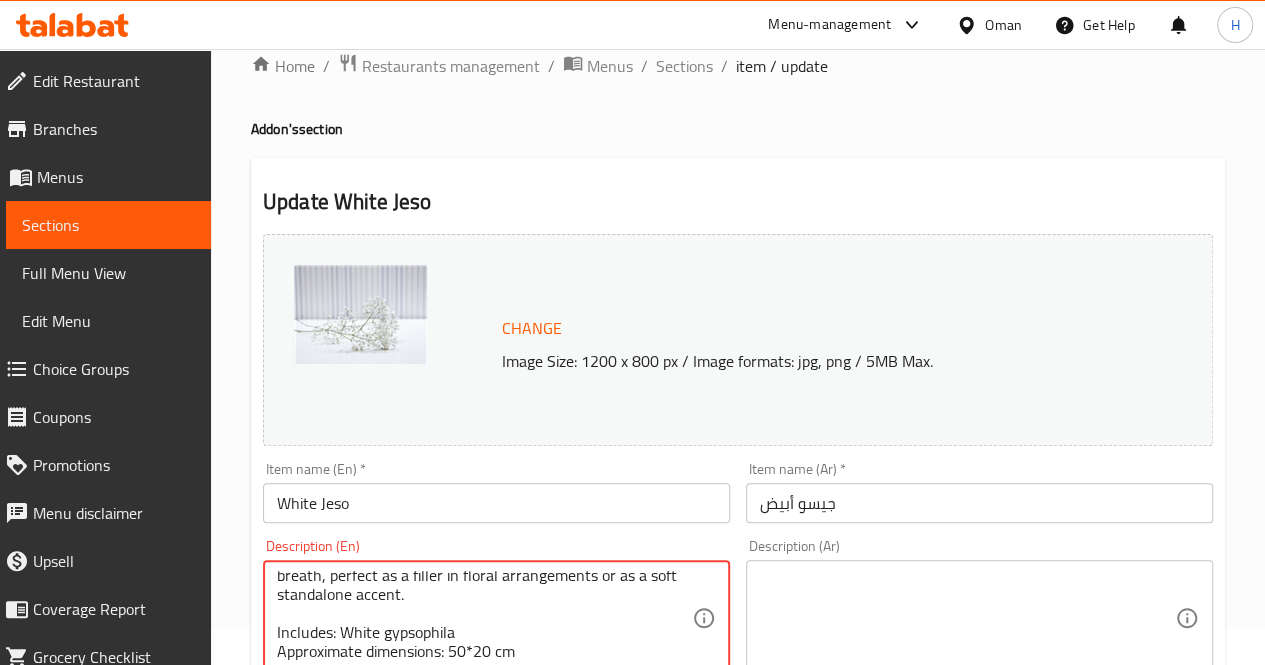 click at bounding box center (967, 618) 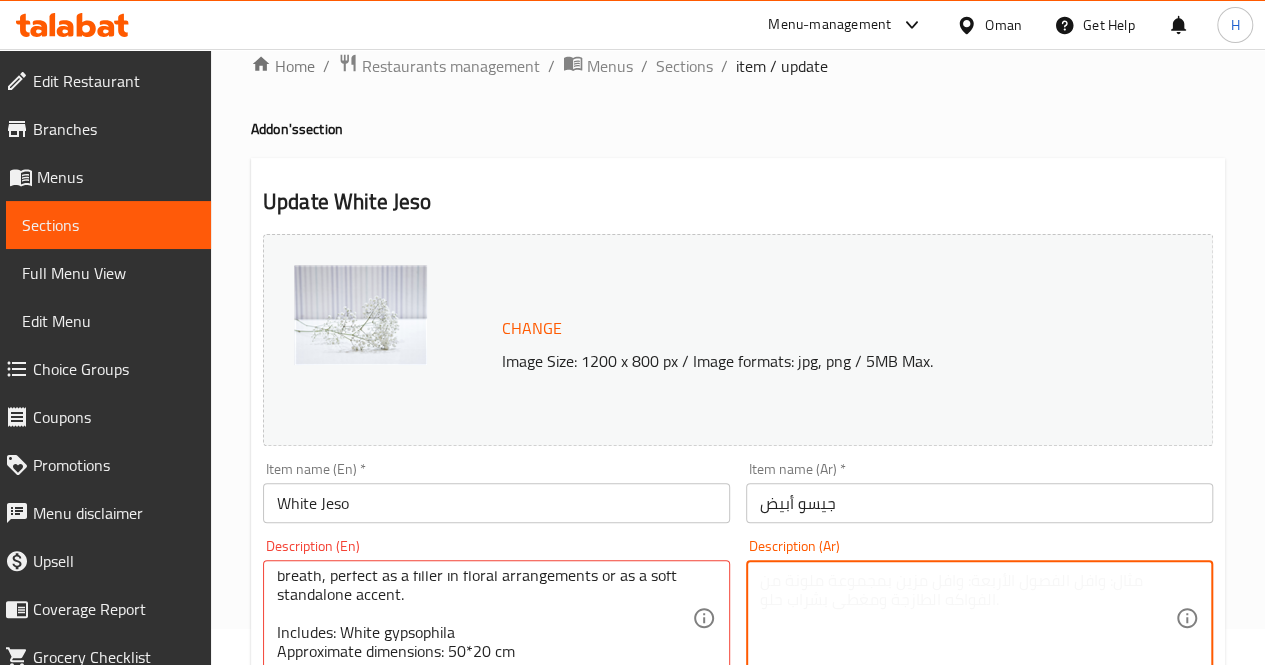 paste on "ساق ناعمة من زهرة الجيبسوفيلا البيضاء، مثالية كحشو لتنسيقات الزهور أو لإضفاء لمسة خفيفة وراقية بشكل منفرد.
يحتوي على: جيبسوفيلا بيضاء
الأبعاد التقريبية: 50*20 سم" 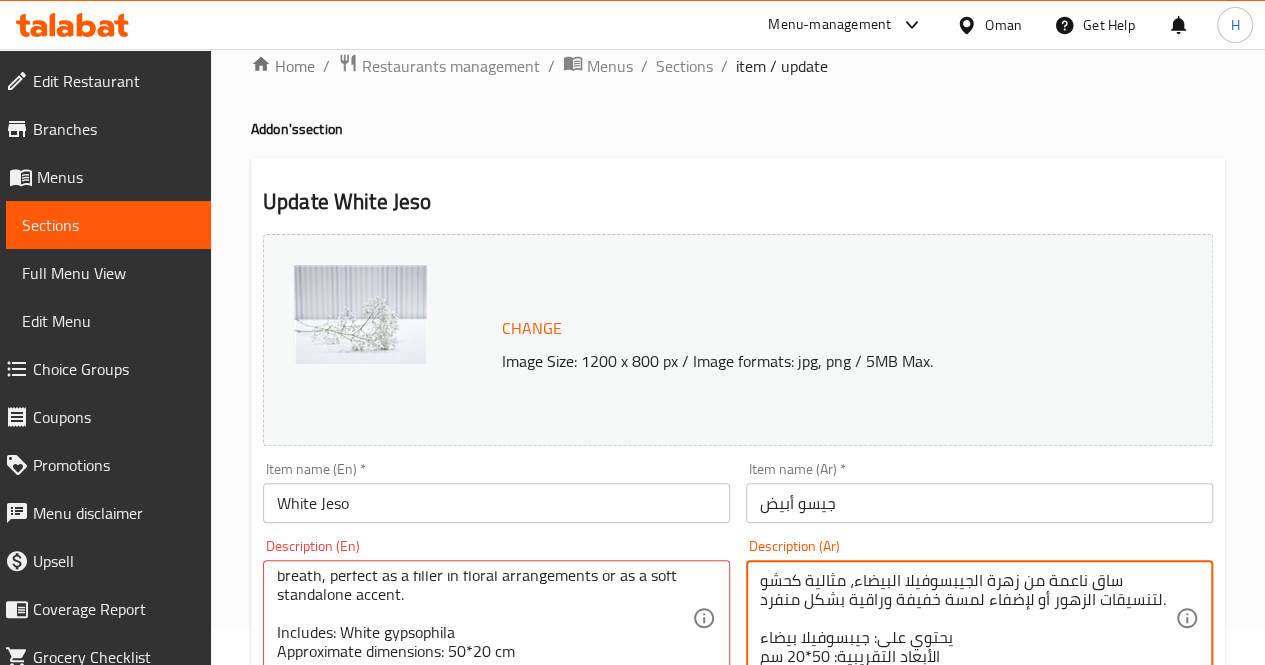 scroll, scrollTop: 38, scrollLeft: 0, axis: vertical 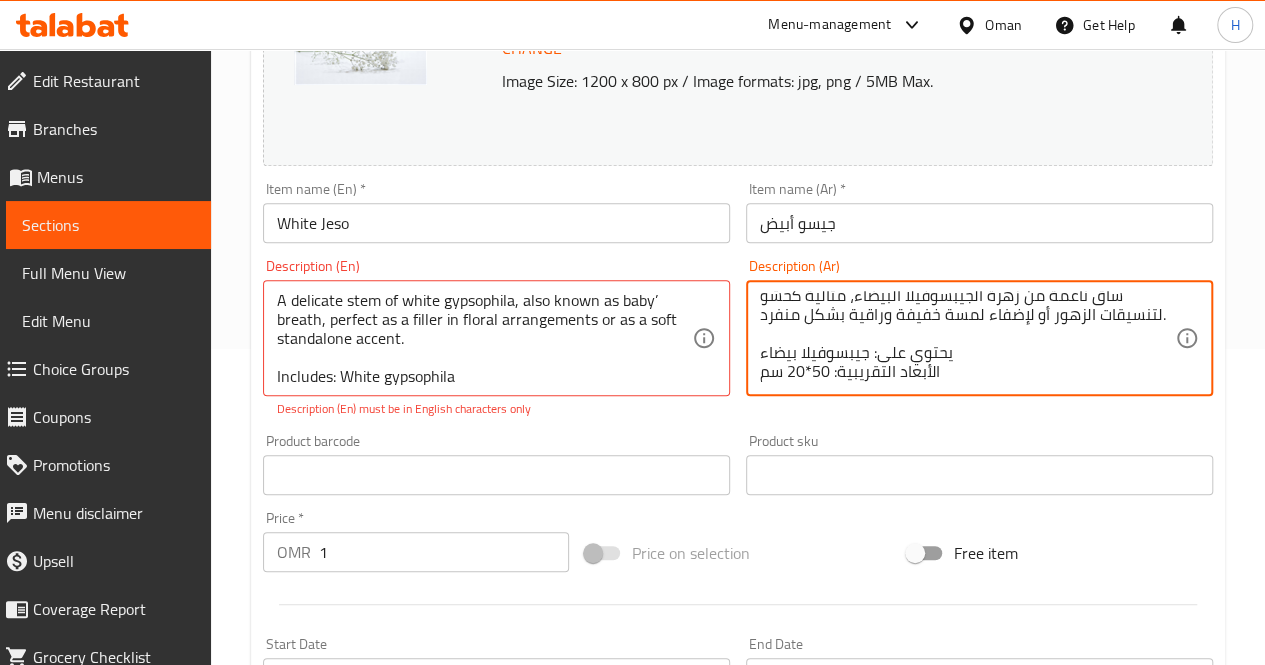 type on "ساق ناعمة من زهرة الجيبسوفيلا البيضاء، مثالية كحشو لتنسيقات الزهور أو لإضفاء لمسة خفيفة وراقية بشكل منفرد.
يحتوي على: جيبسوفيلا بيضاء
الأبعاد التقريبية: 50*20 سم" 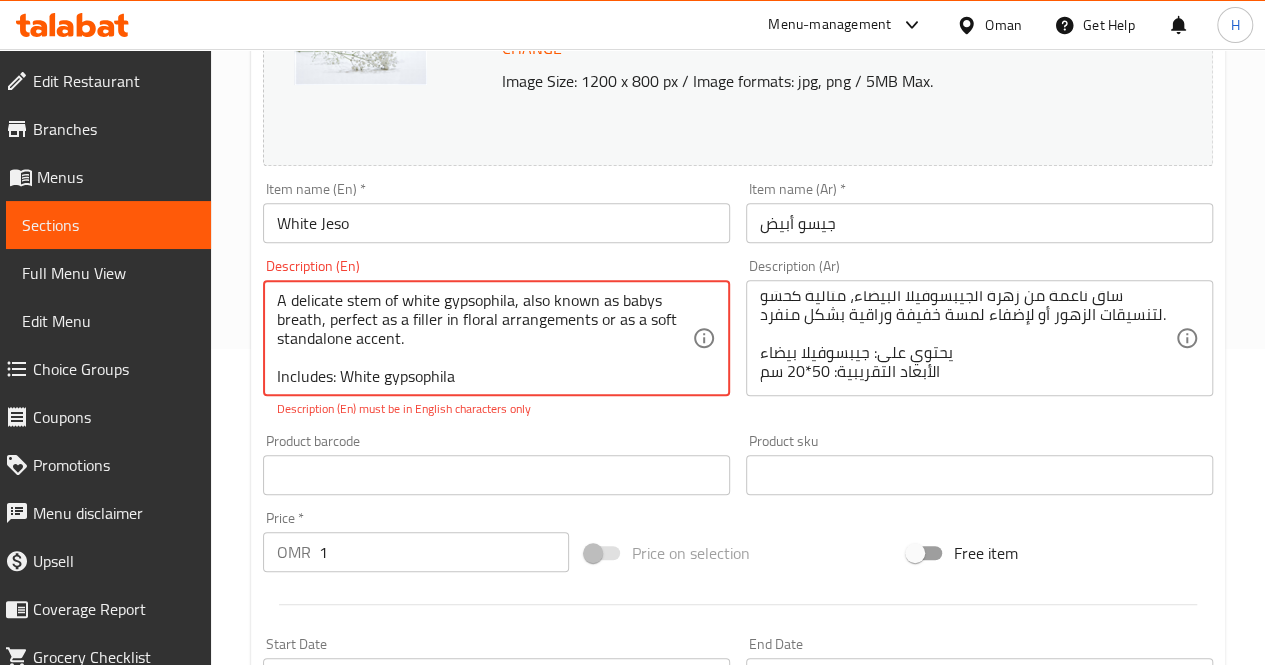 scroll, scrollTop: 24, scrollLeft: 0, axis: vertical 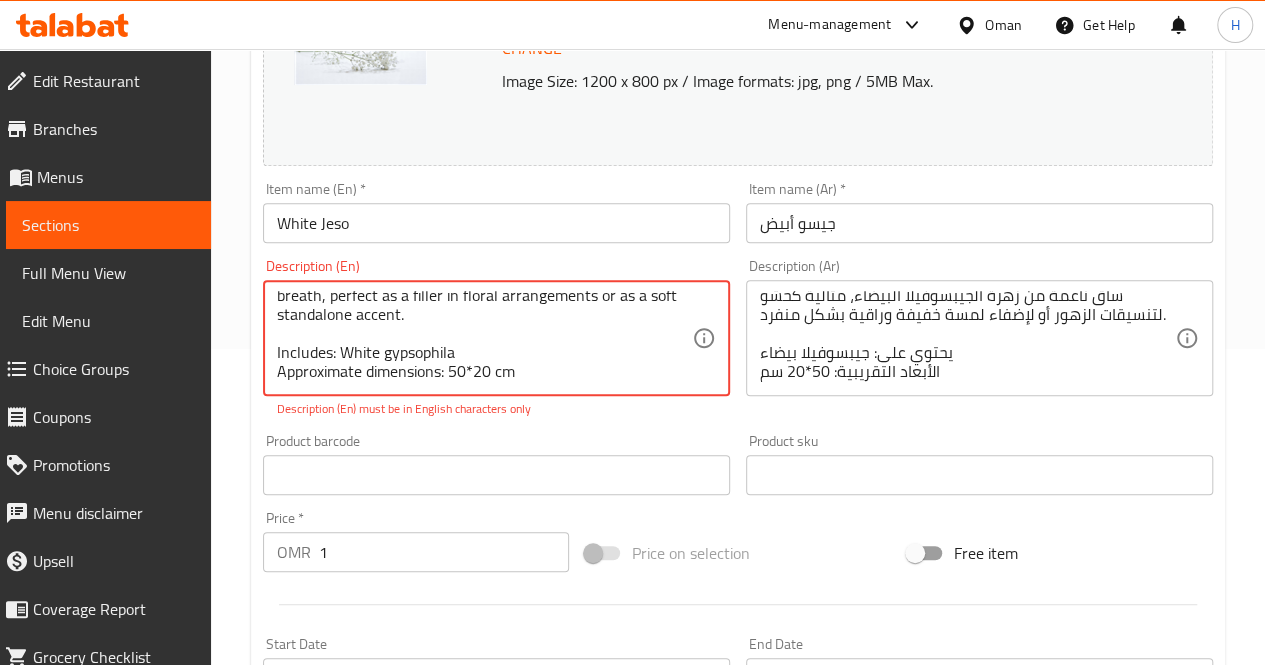 type on "A delicate stem of white gypsophila, also known as babys breath, perfect as a filler in floral arrangements or as a soft standalone accent.
Includes: White gypsophila
Approximate dimensions: 50*20 cm" 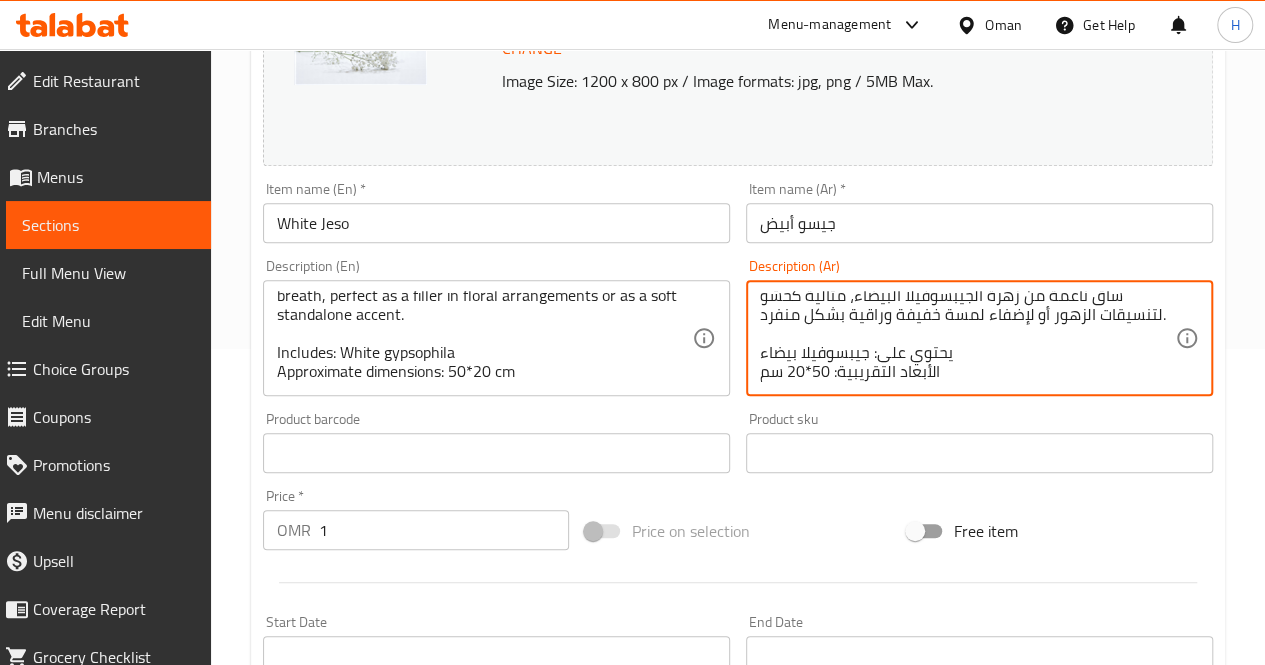 scroll, scrollTop: 0, scrollLeft: 0, axis: both 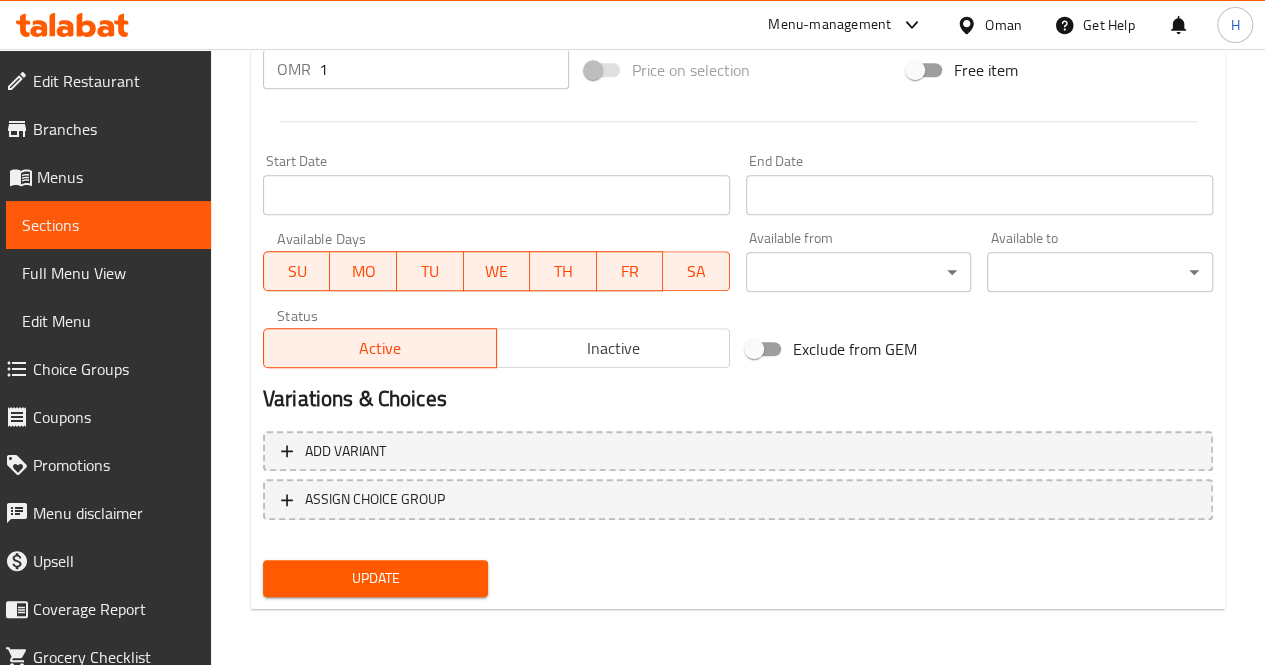click on "Update" at bounding box center (376, 578) 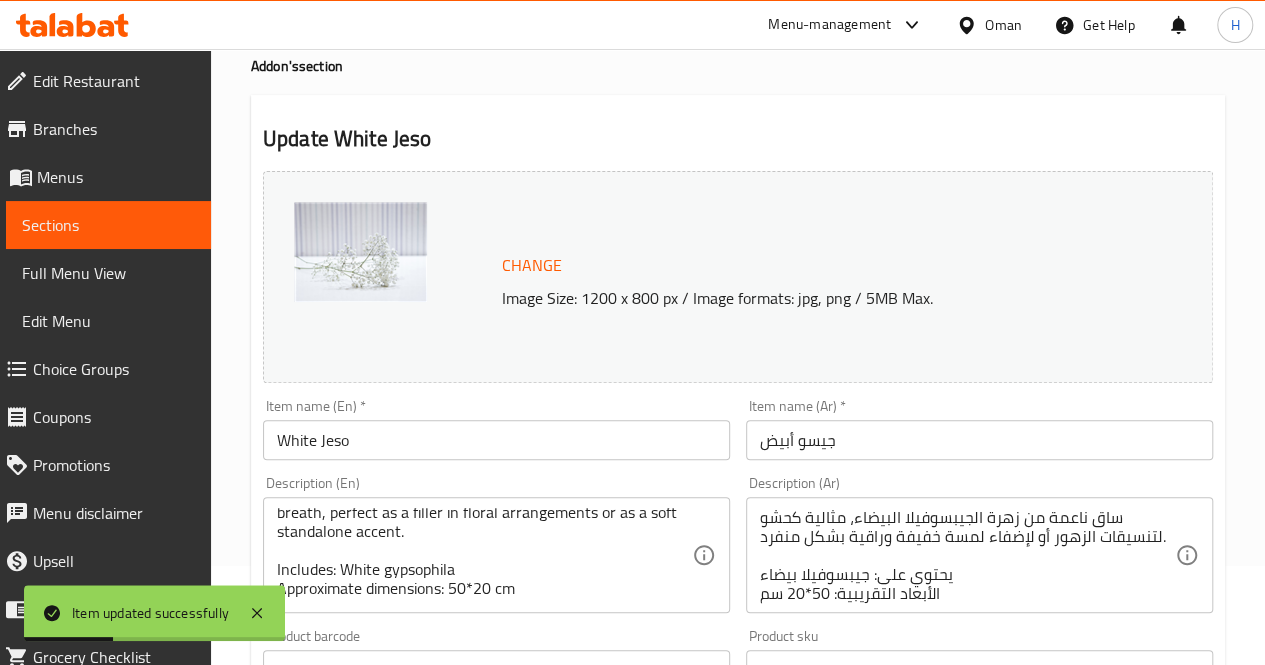 scroll, scrollTop: 0, scrollLeft: 0, axis: both 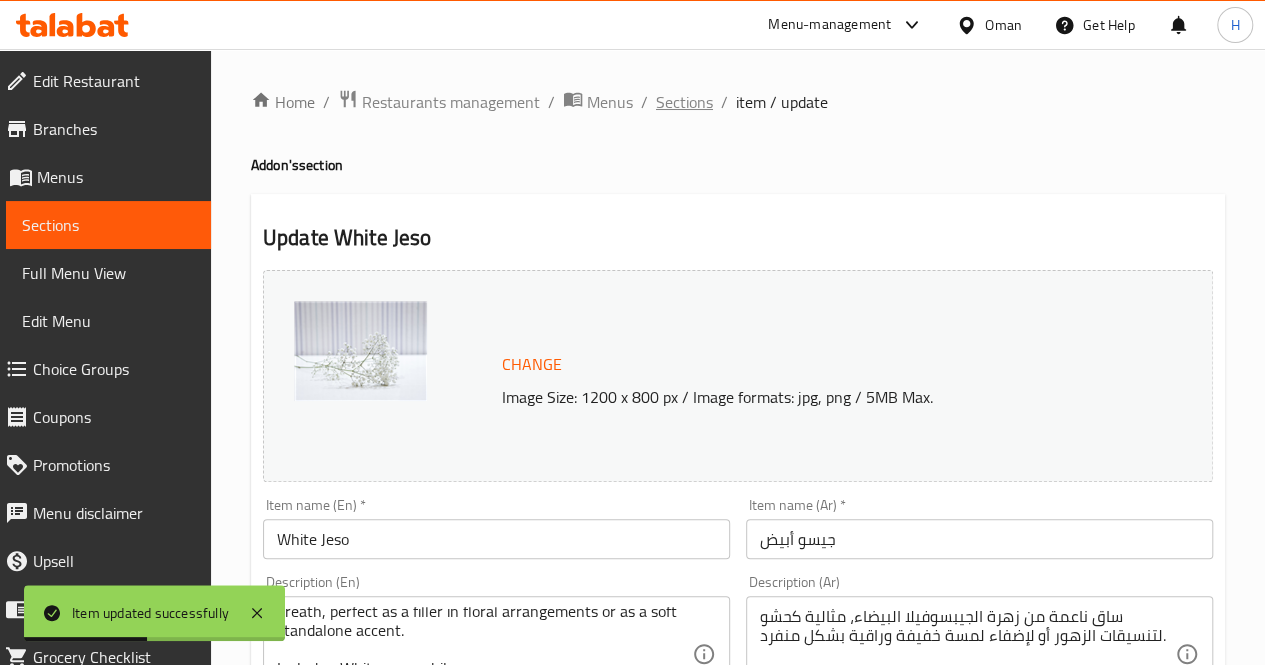 click on "Sections" at bounding box center [684, 102] 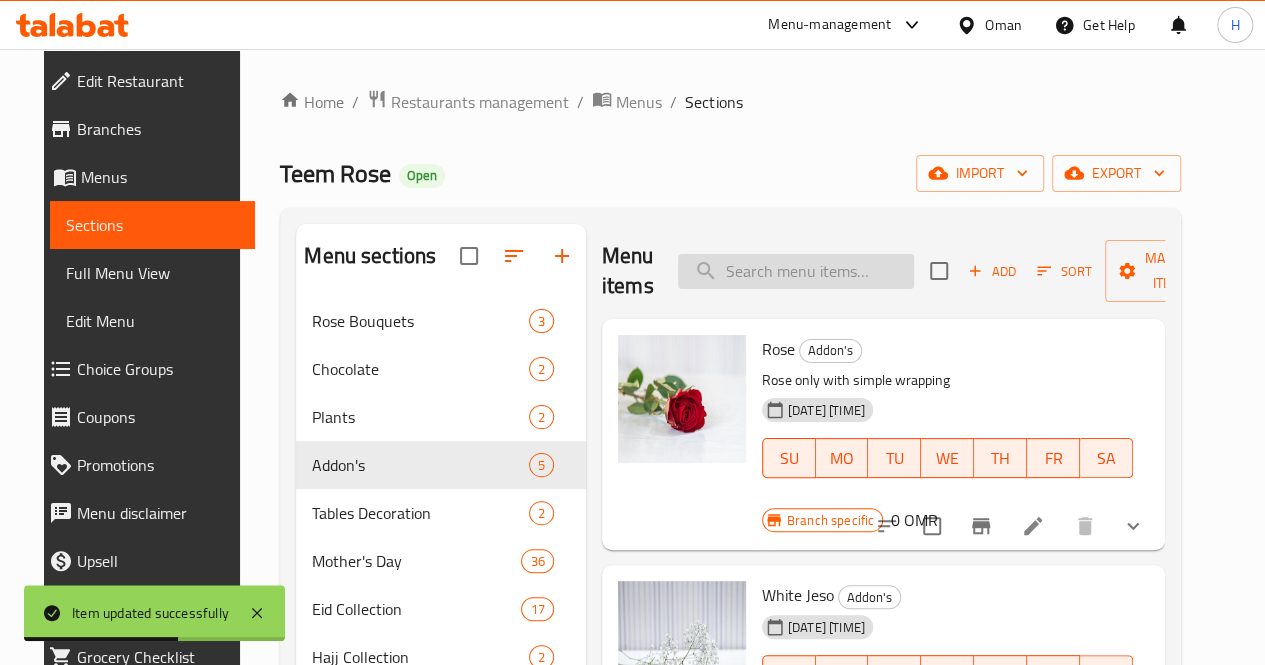 click at bounding box center (796, 271) 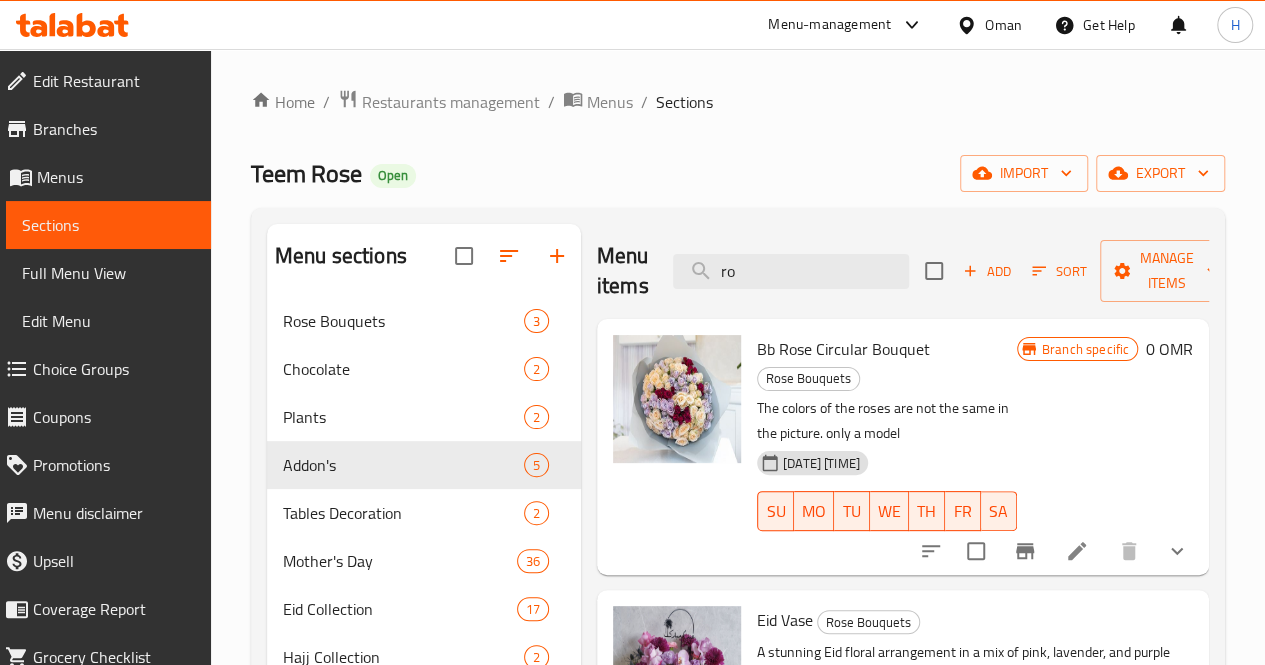 type on "r" 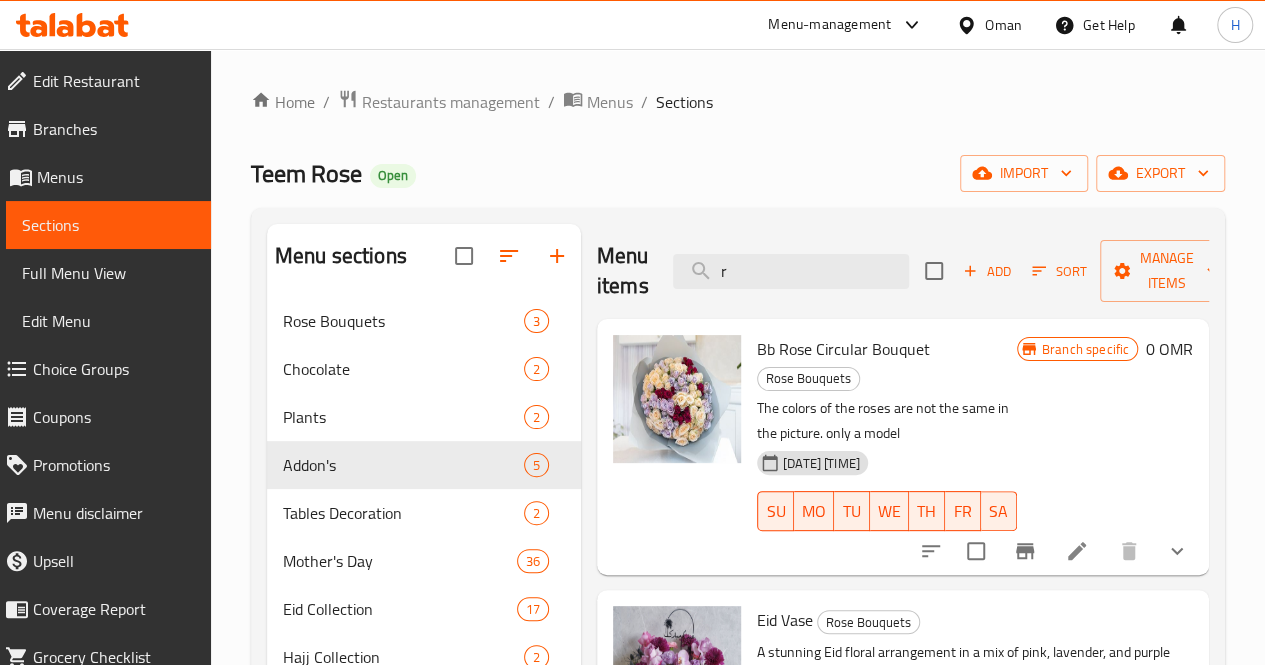 type 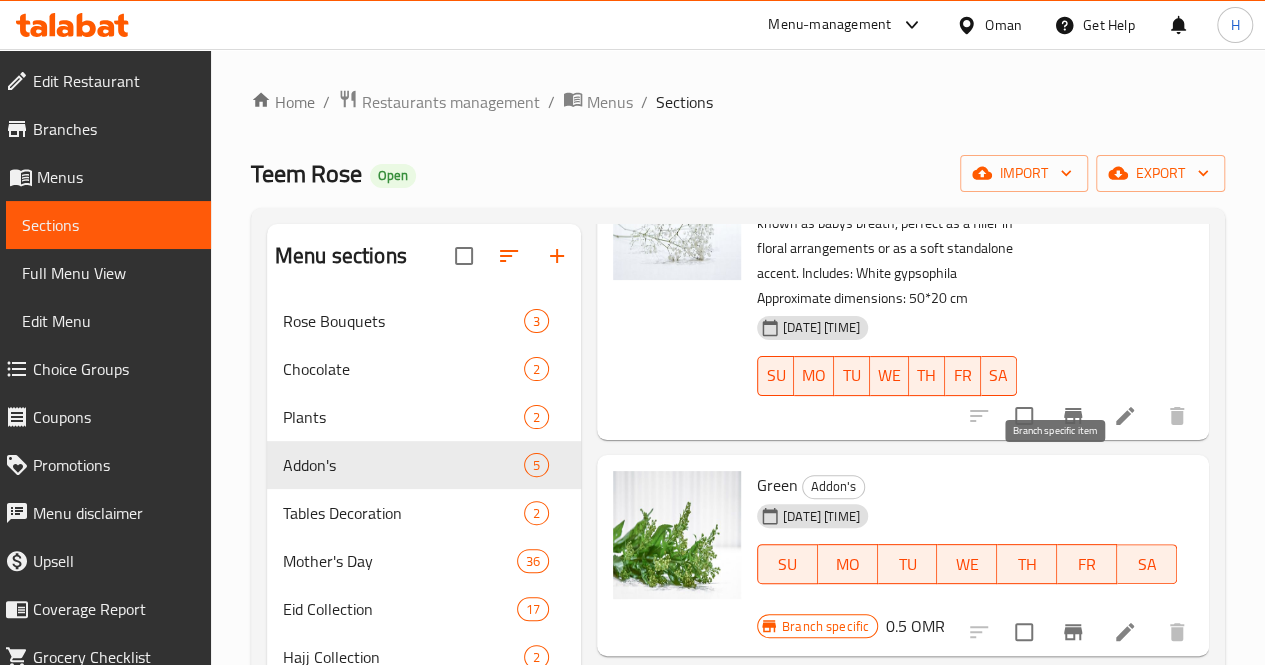 scroll, scrollTop: 500, scrollLeft: 0, axis: vertical 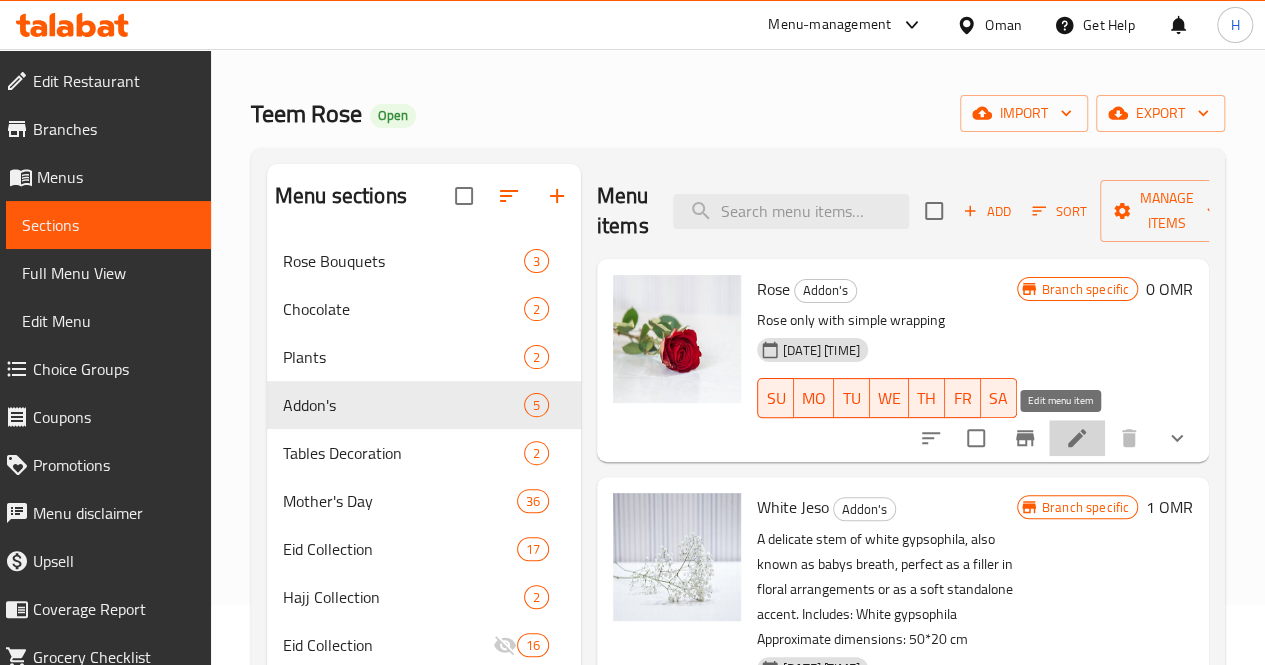 click 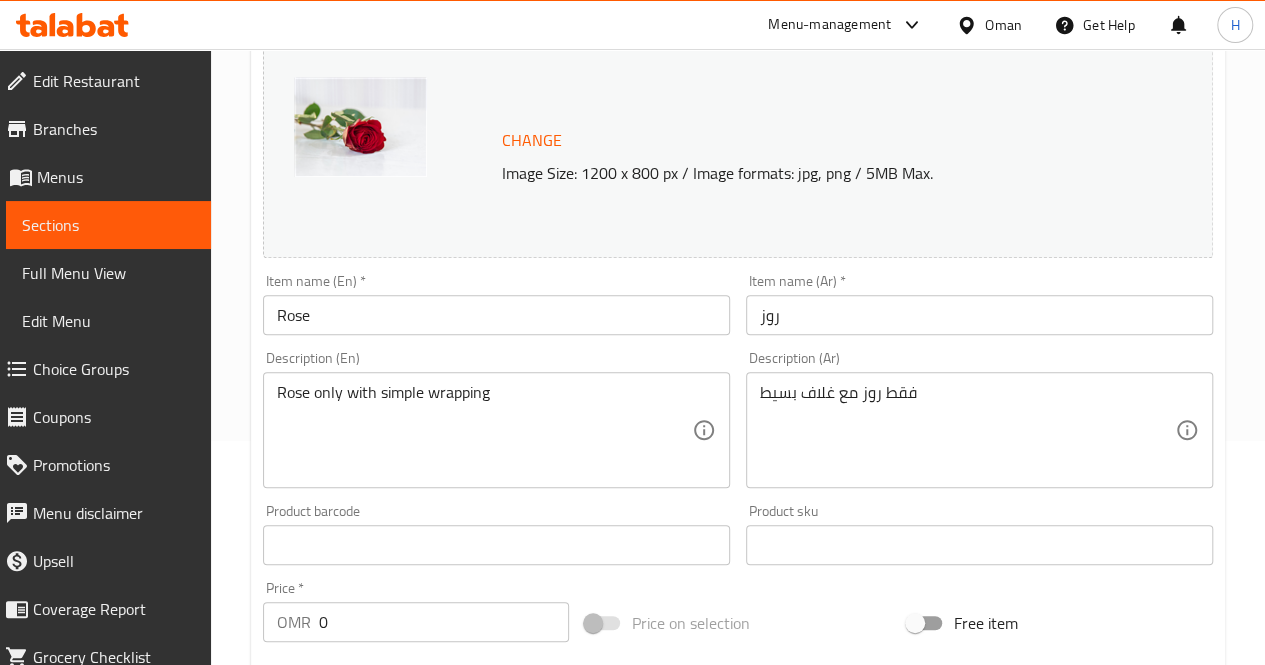 scroll, scrollTop: 237, scrollLeft: 0, axis: vertical 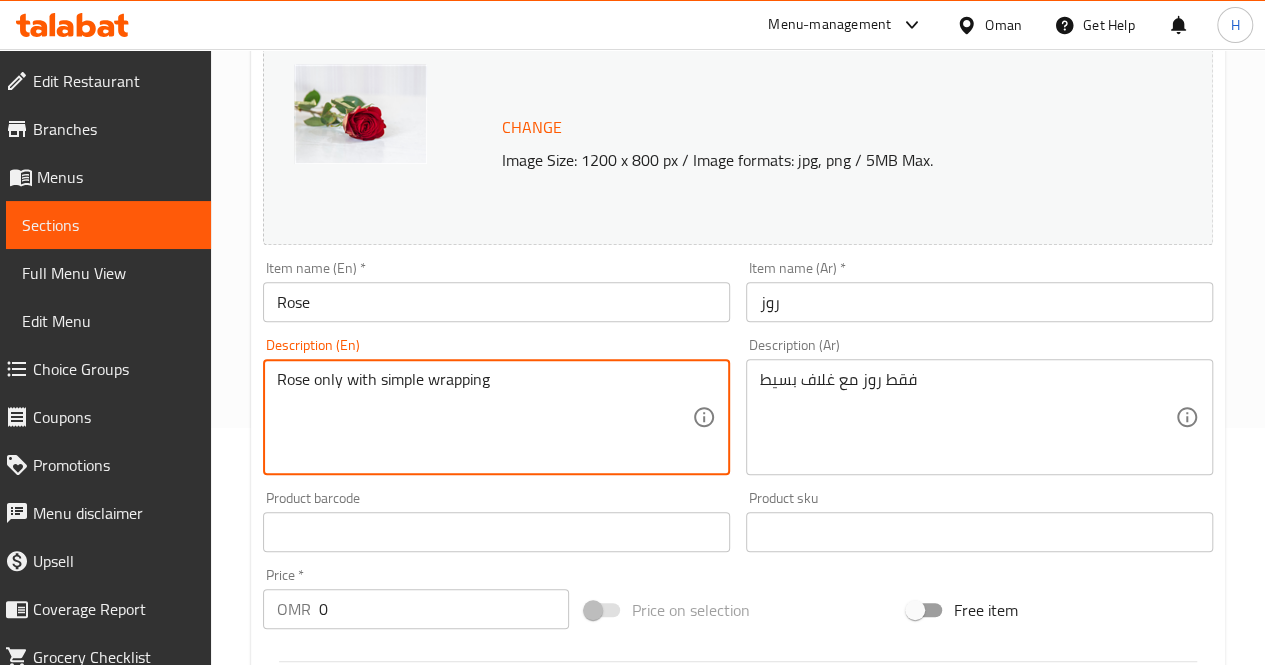 click on "Rose only with simple wrapping Description (En)" at bounding box center [496, 417] 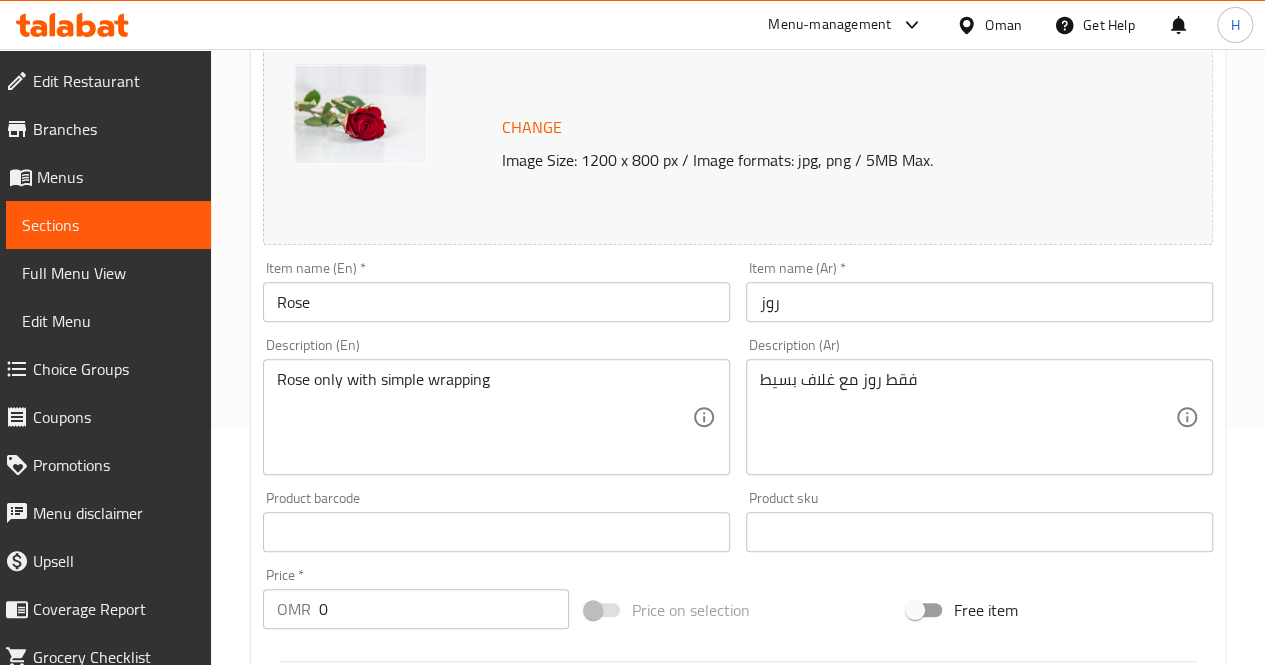 click on "Rose only with simple wrapping Description (En)" at bounding box center [496, 417] 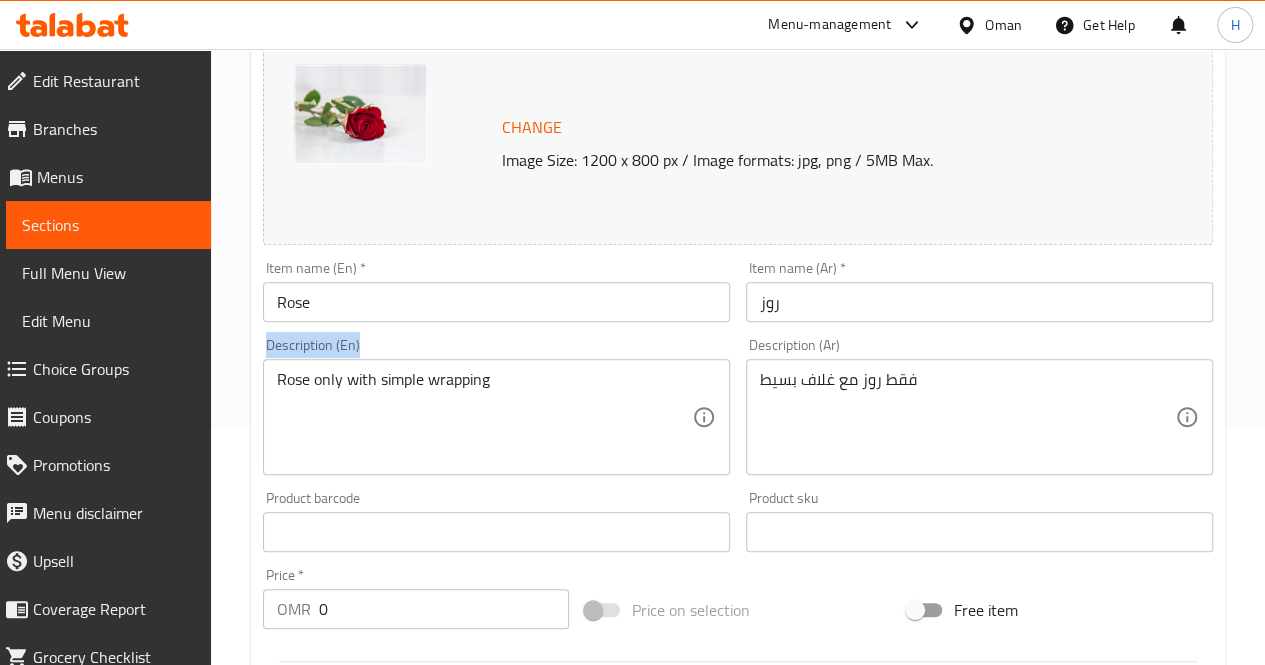 click on "Rose only with simple wrapping Description (En)" at bounding box center [496, 417] 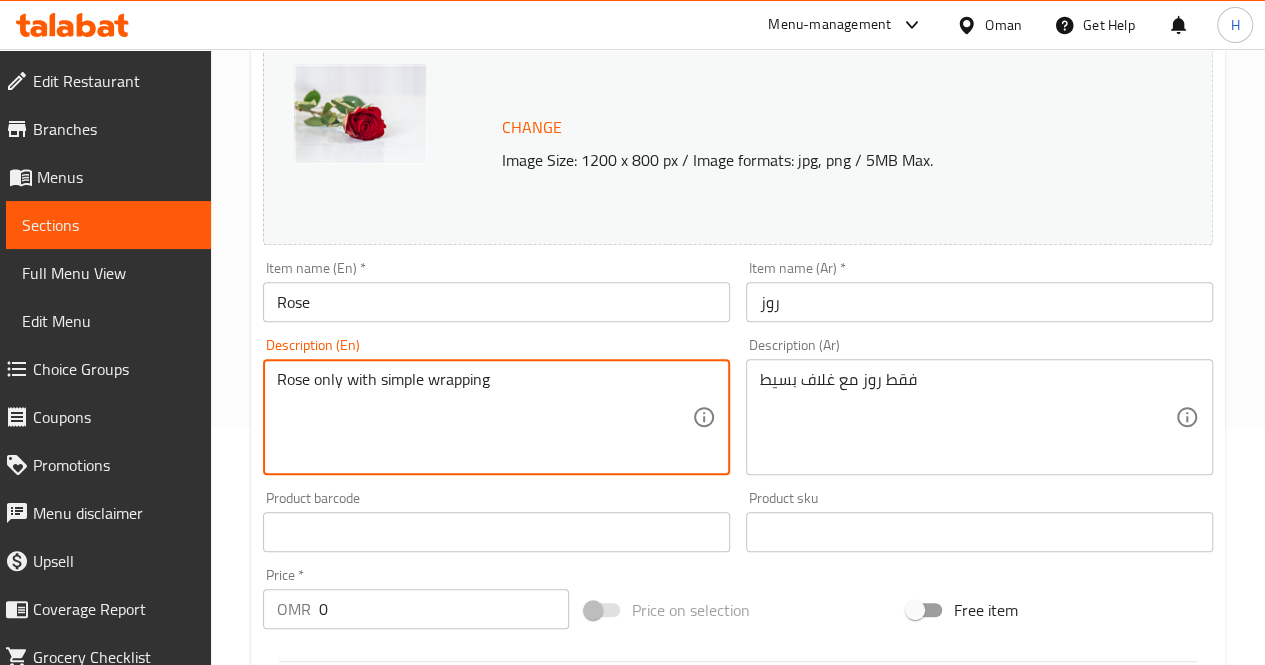 click on "Rose only with simple wrapping" at bounding box center [484, 417] 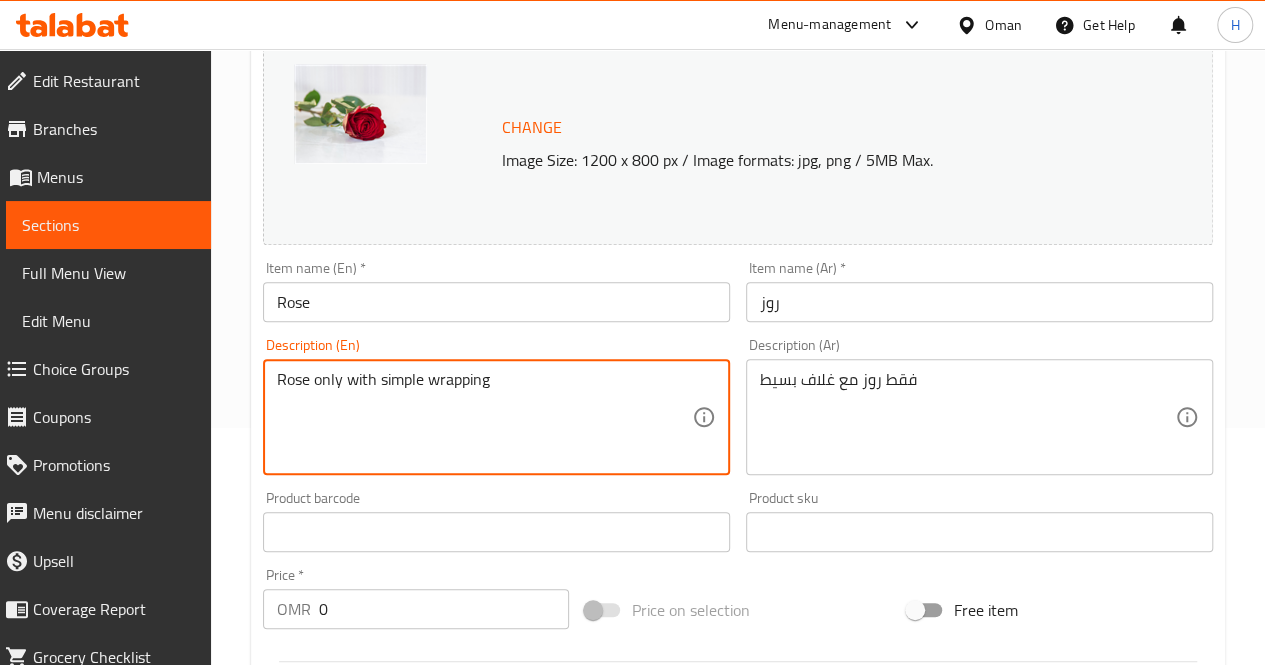 paste on "A single red rose with simple wrapping, classic, timeless, and perfect for expressing love or appreciation in the most elegant way.
Includes: Red rose
Approximate dimensions: 40*10 cm" 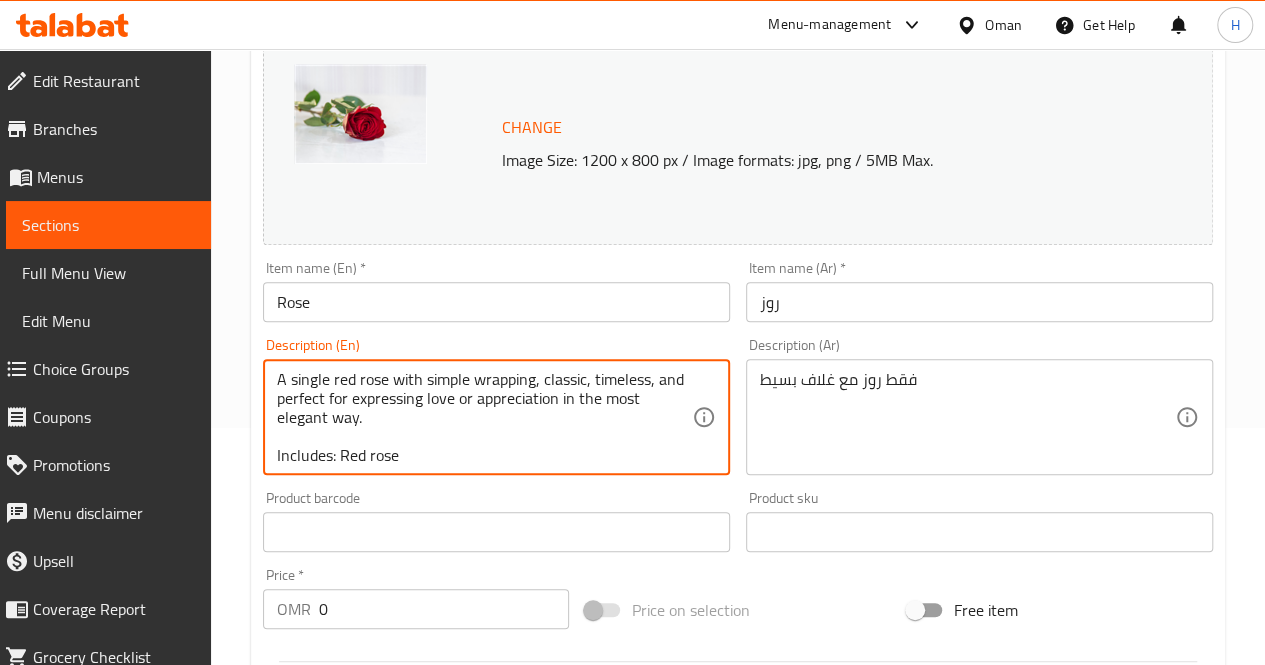 scroll, scrollTop: 24, scrollLeft: 0, axis: vertical 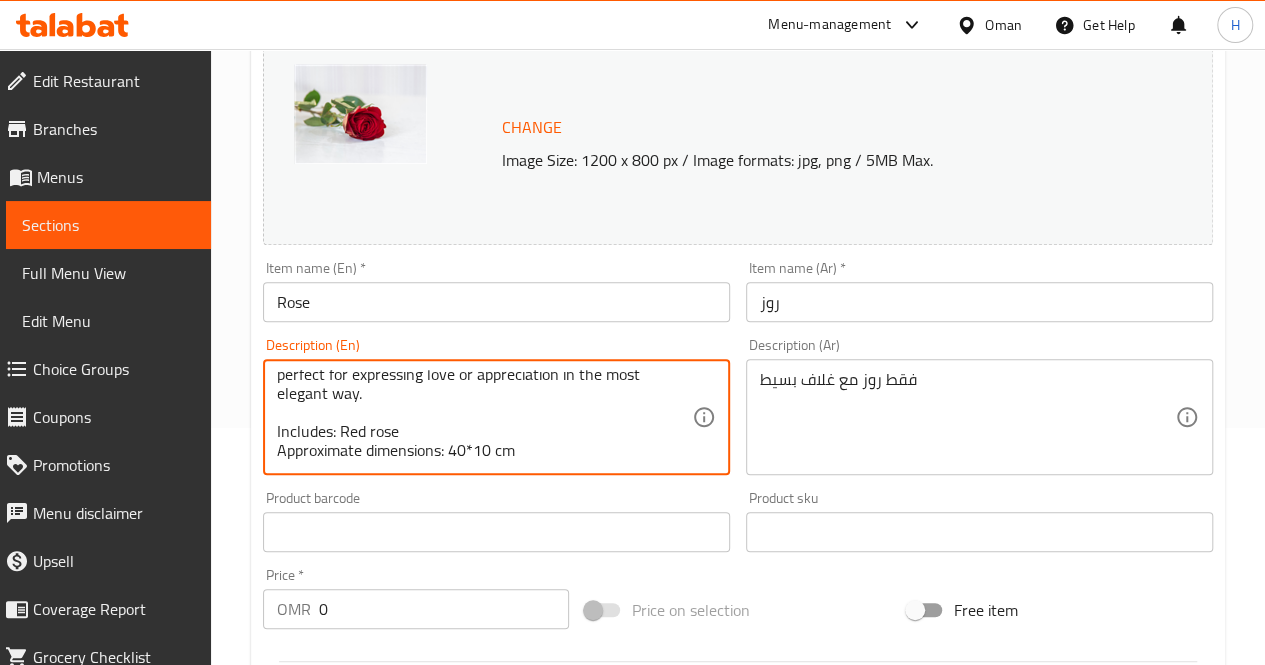type on "A single red rose with simple wrapping, classic, timeless, and perfect for expressing love or appreciation in the most elegant way.
Includes: Red rose
Approximate dimensions: 40*10 cm" 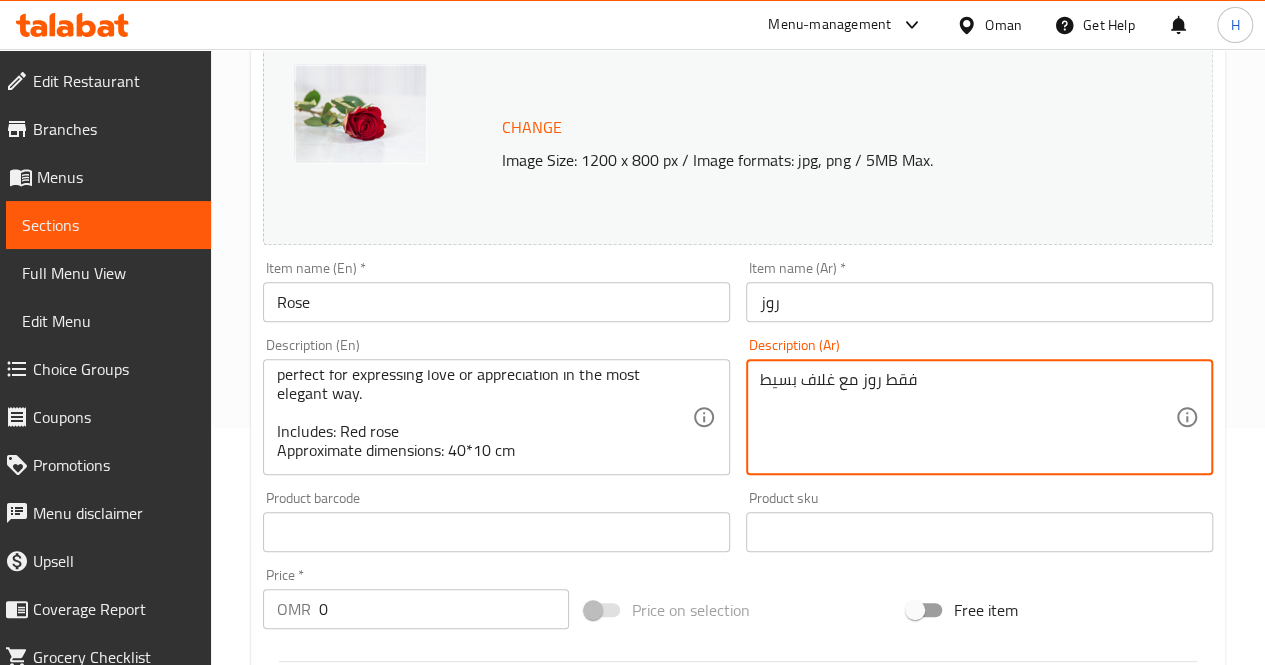 click on "فقط روز مع غلاف بسيط" at bounding box center (967, 417) 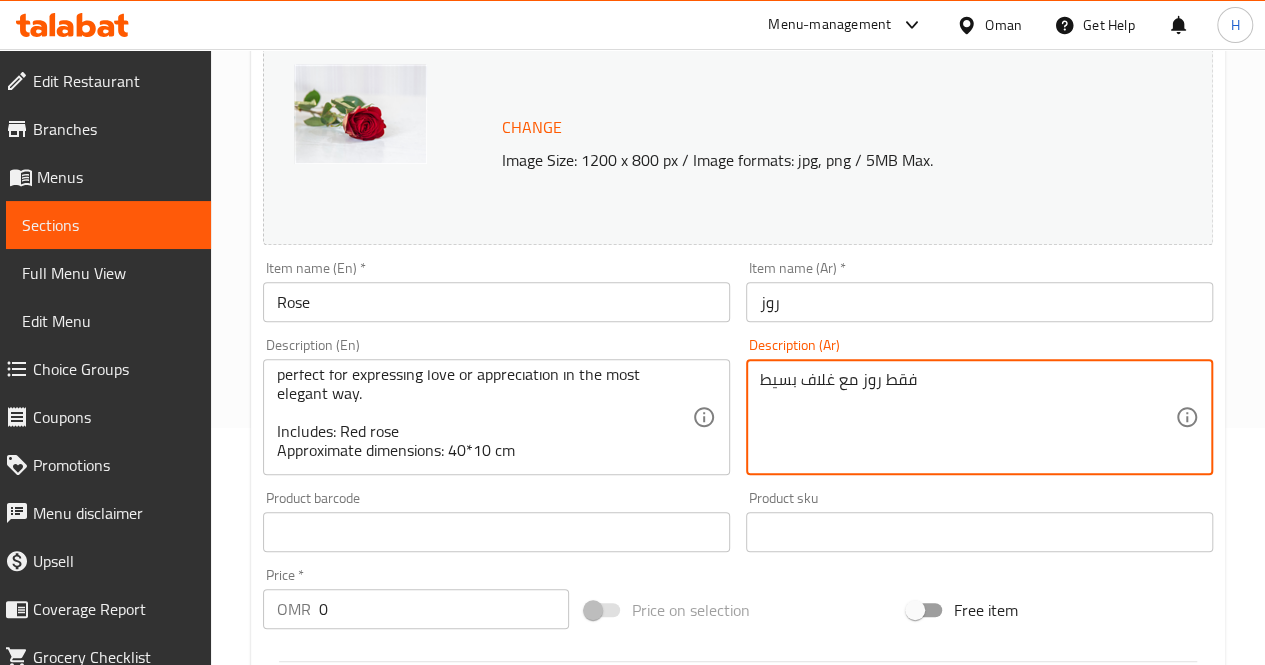 paste on "ردة حمراء مغلّفة بتغليف بسيط، لمسة أنيقة وراقية للتعبير عن الحب أو الامتنان بأسلوب كلاسيكي.
يحتوي على: وردة حمراء
الأبعاد التقريبية: 40*10 سم" 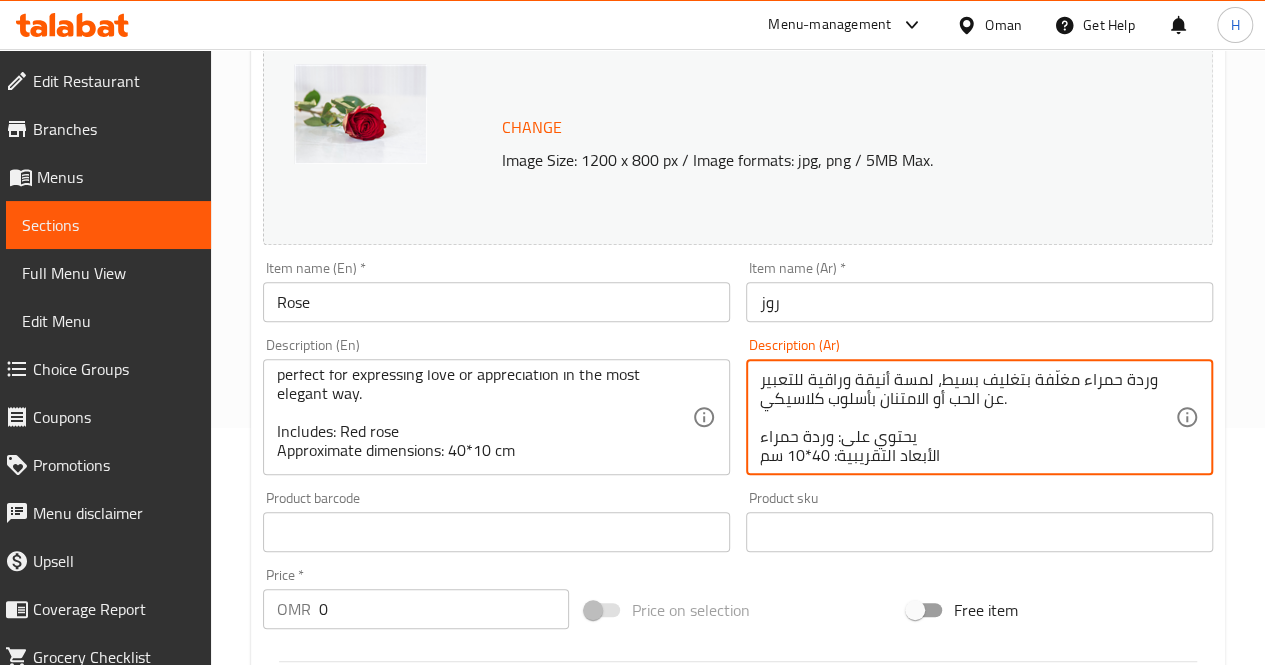 scroll, scrollTop: 38, scrollLeft: 0, axis: vertical 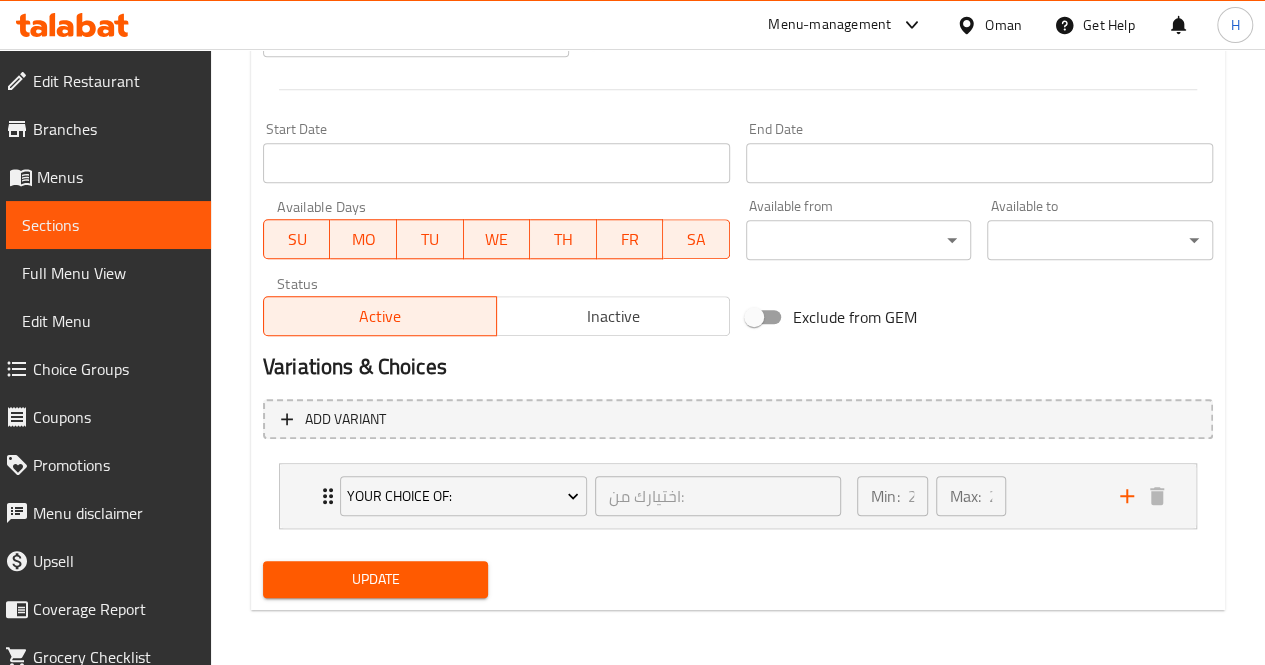 type on "وردة حمراء مغلّفة بتغليف بسيط، لمسة أنيقة وراقية للتعبير عن الحب أو الامتنان بأسلوب كلاسيكي.
يحتوي على: وردة حمراء
الأبعاد التقريبية: 40*10 سم" 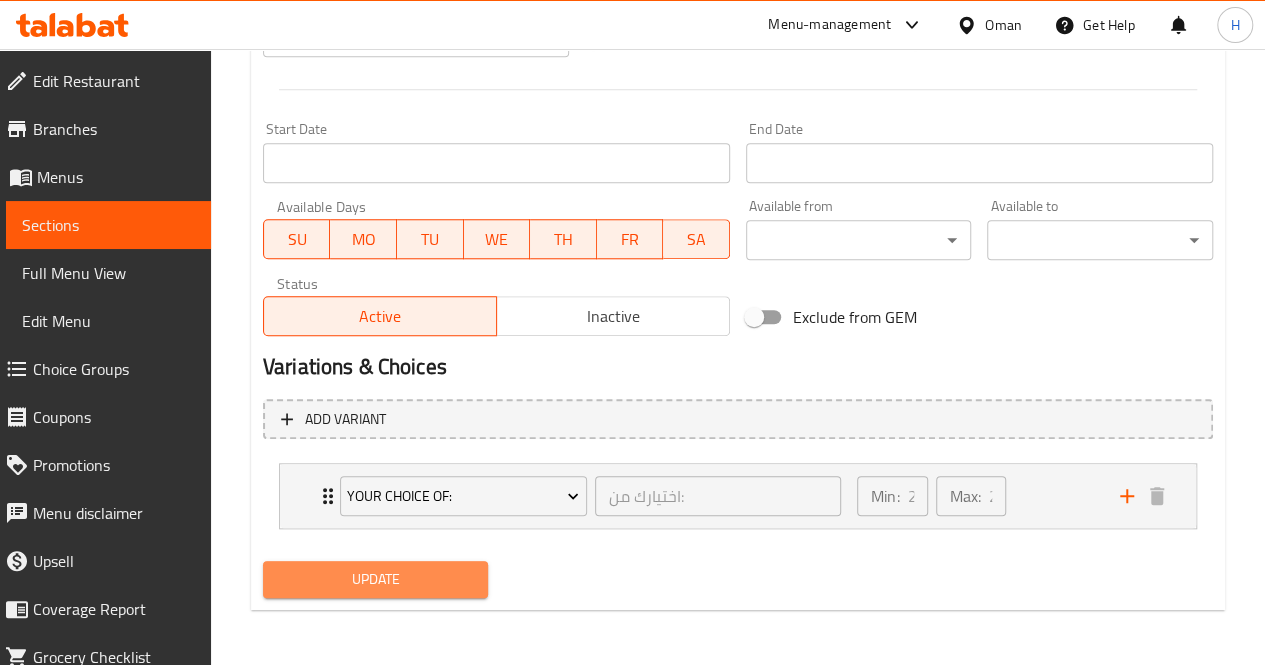 click on "Update" at bounding box center (376, 579) 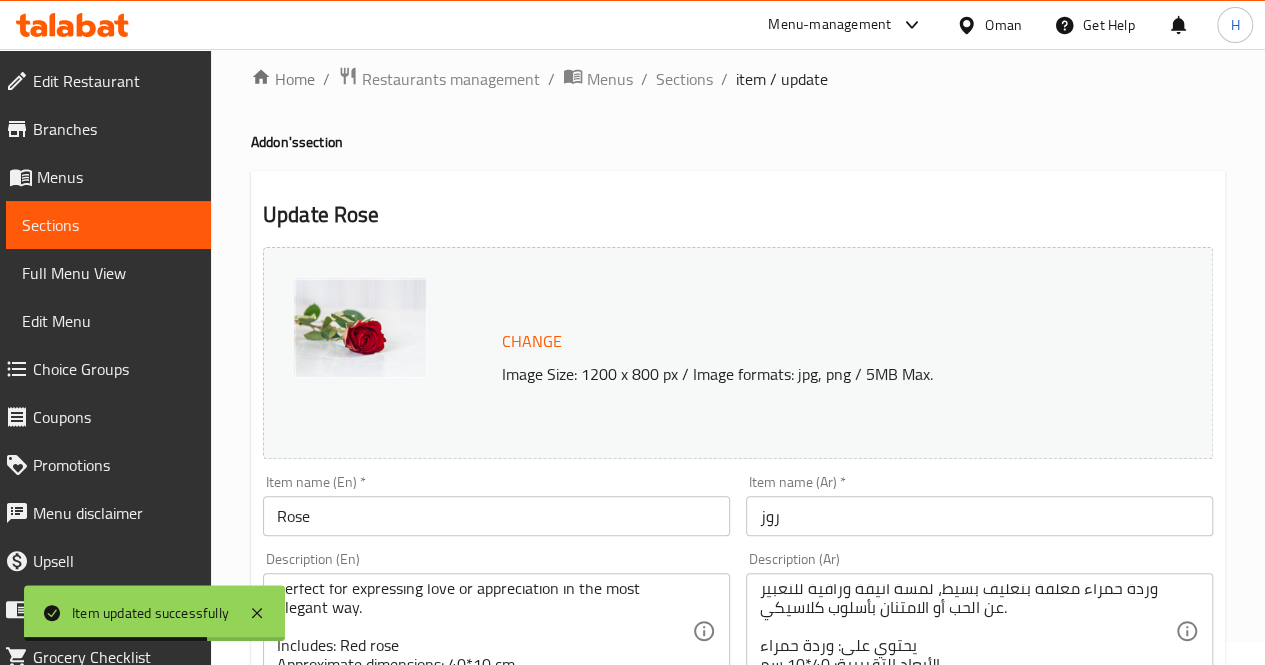 scroll, scrollTop: 12, scrollLeft: 0, axis: vertical 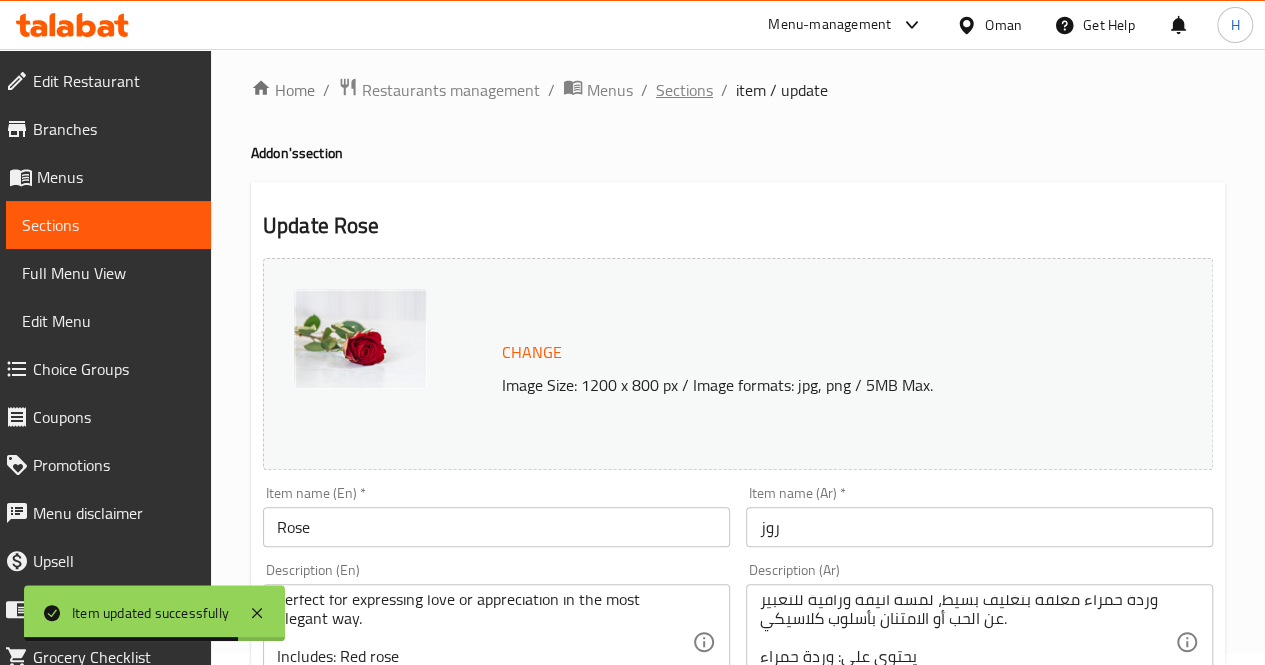 click on "Sections" at bounding box center [684, 90] 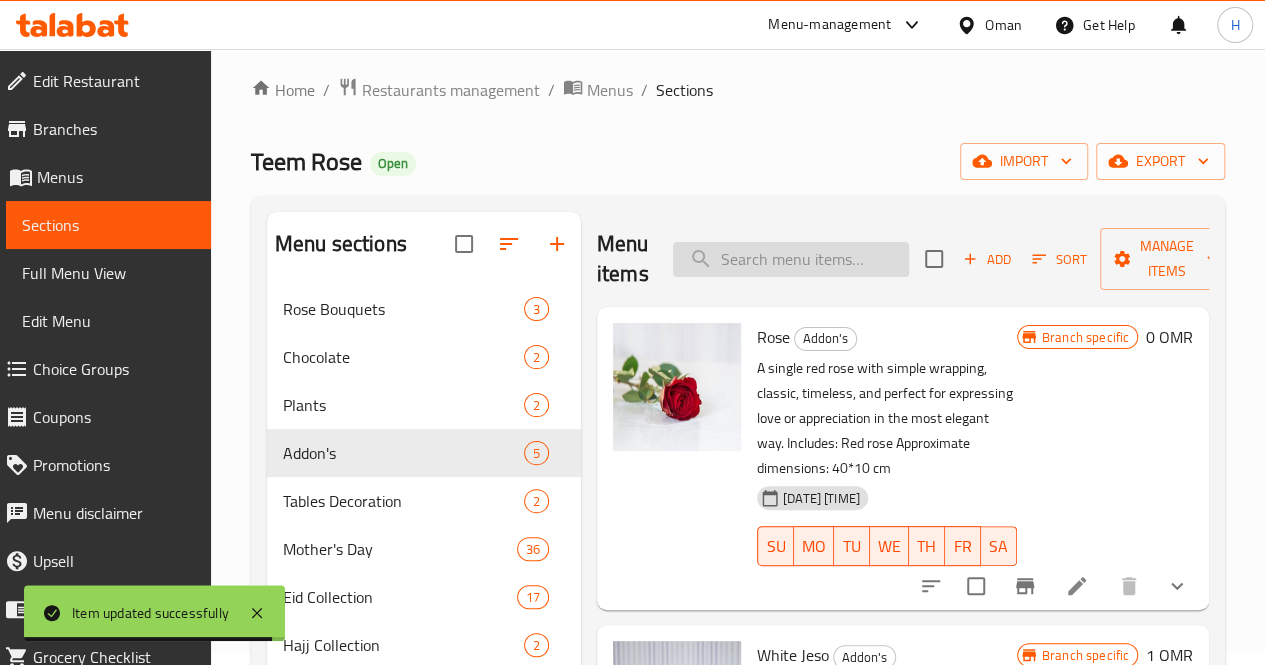 click at bounding box center [791, 259] 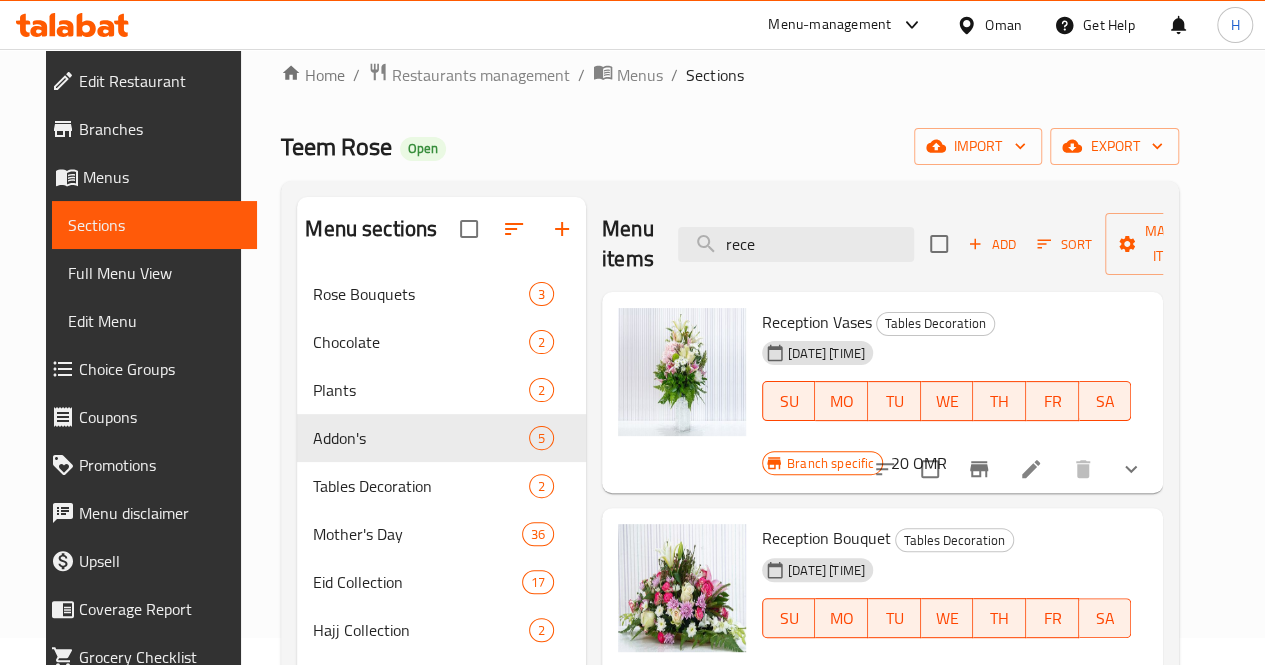 scroll, scrollTop: 24, scrollLeft: 0, axis: vertical 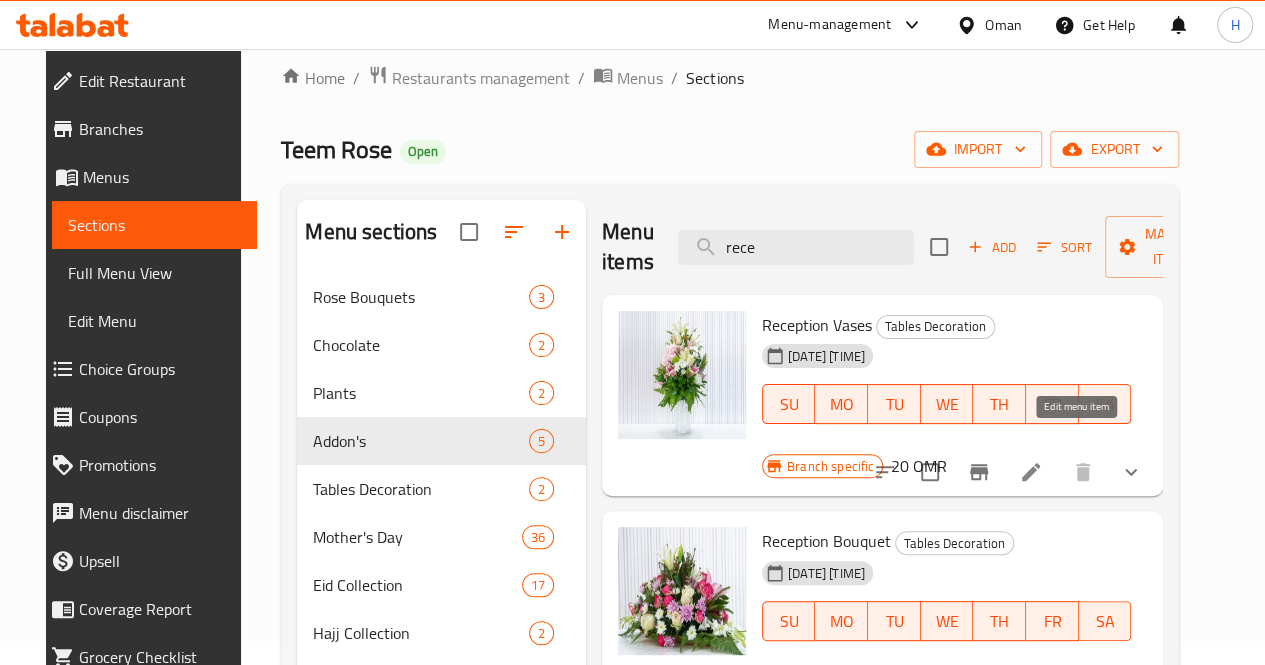 type on "rece" 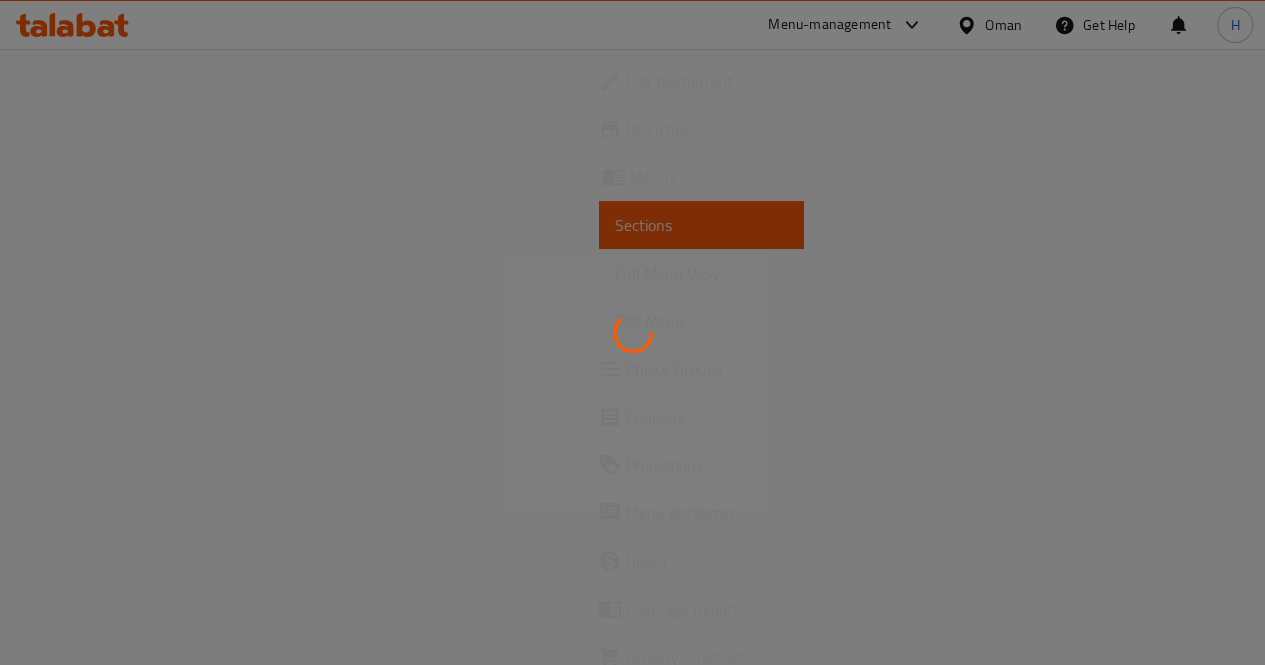 scroll, scrollTop: 0, scrollLeft: 0, axis: both 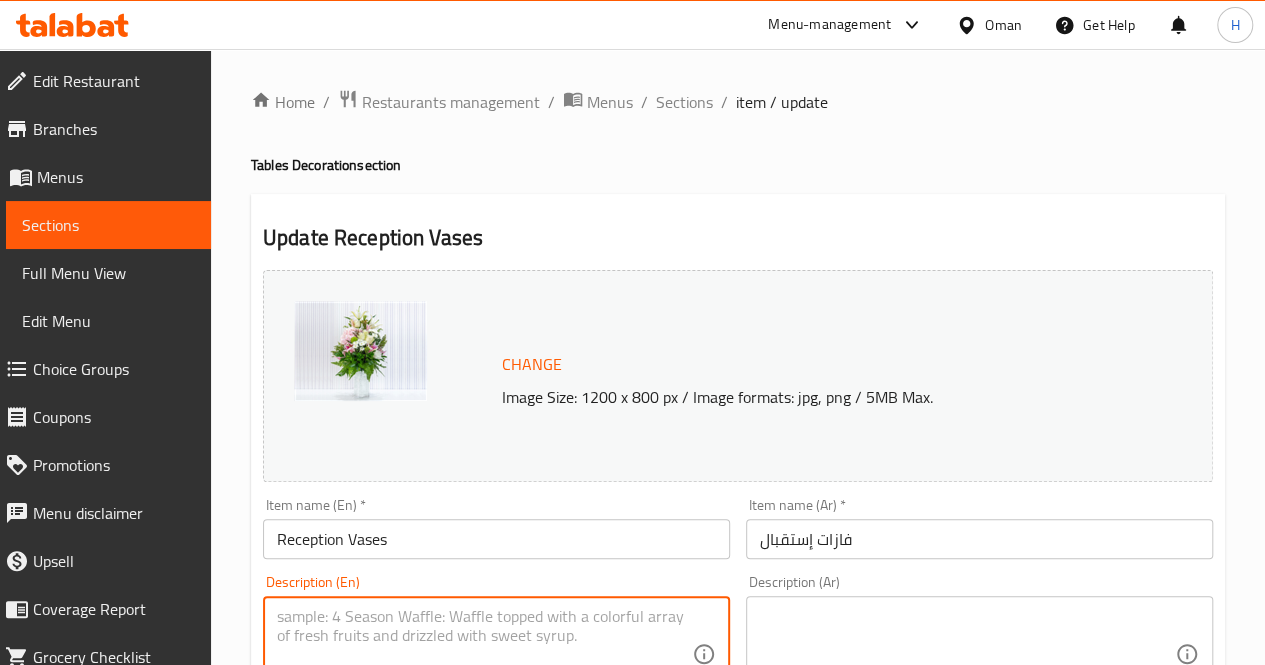 click at bounding box center [484, 654] 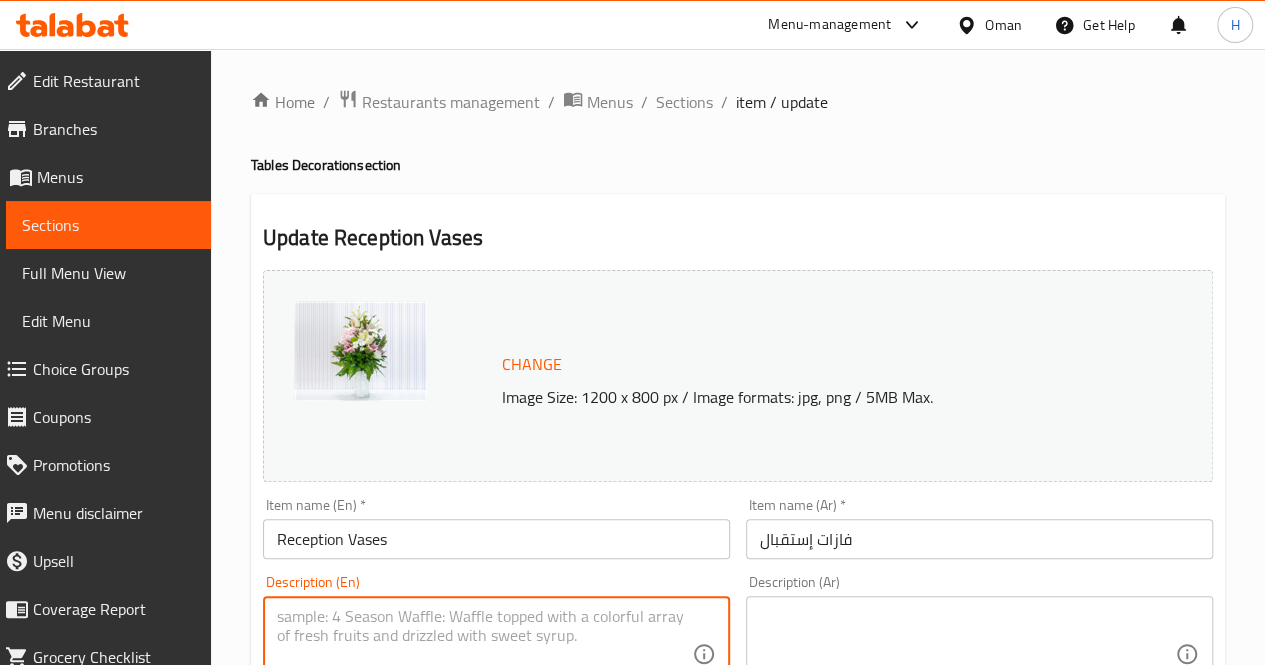 paste on "A tall and elegant arrangement in soft pinks, whites, and greens, designed in a clear vase for graceful occasions, gifting, or décor.
Includes: Pink lilies, white lilies, white chrysanthemums, pink carnations, green button chrysanthemums, greenery
Approximate dimensions: 60*35 cm" 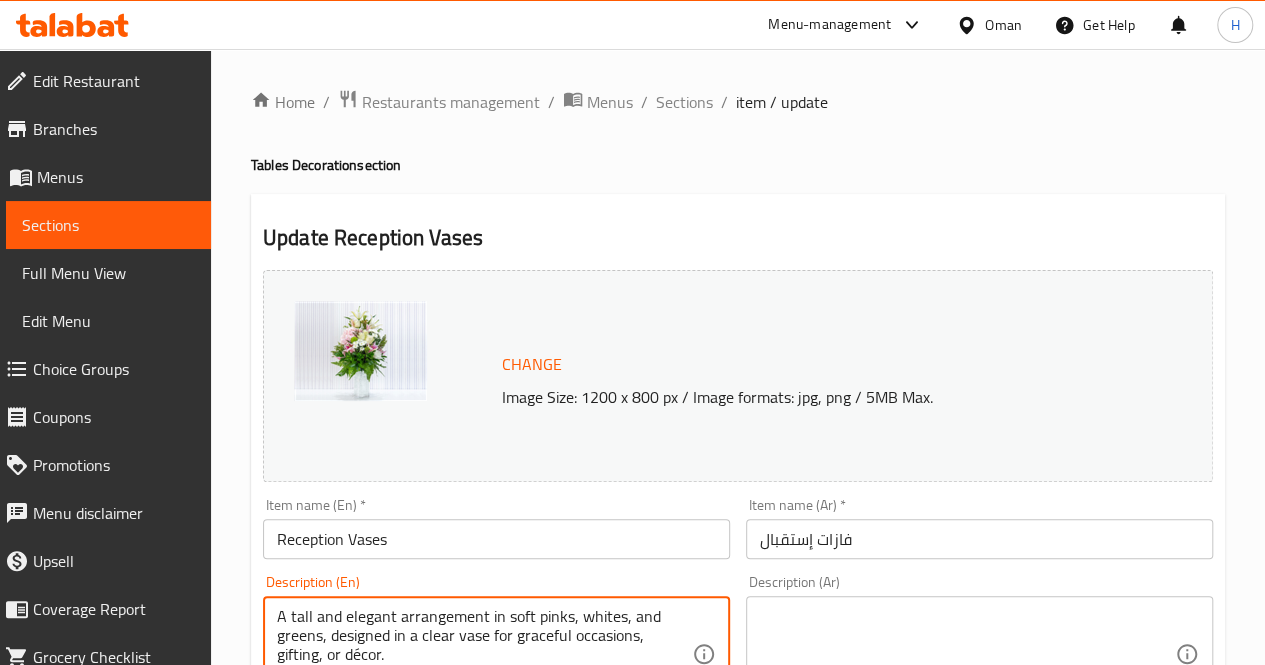scroll, scrollTop: 42, scrollLeft: 0, axis: vertical 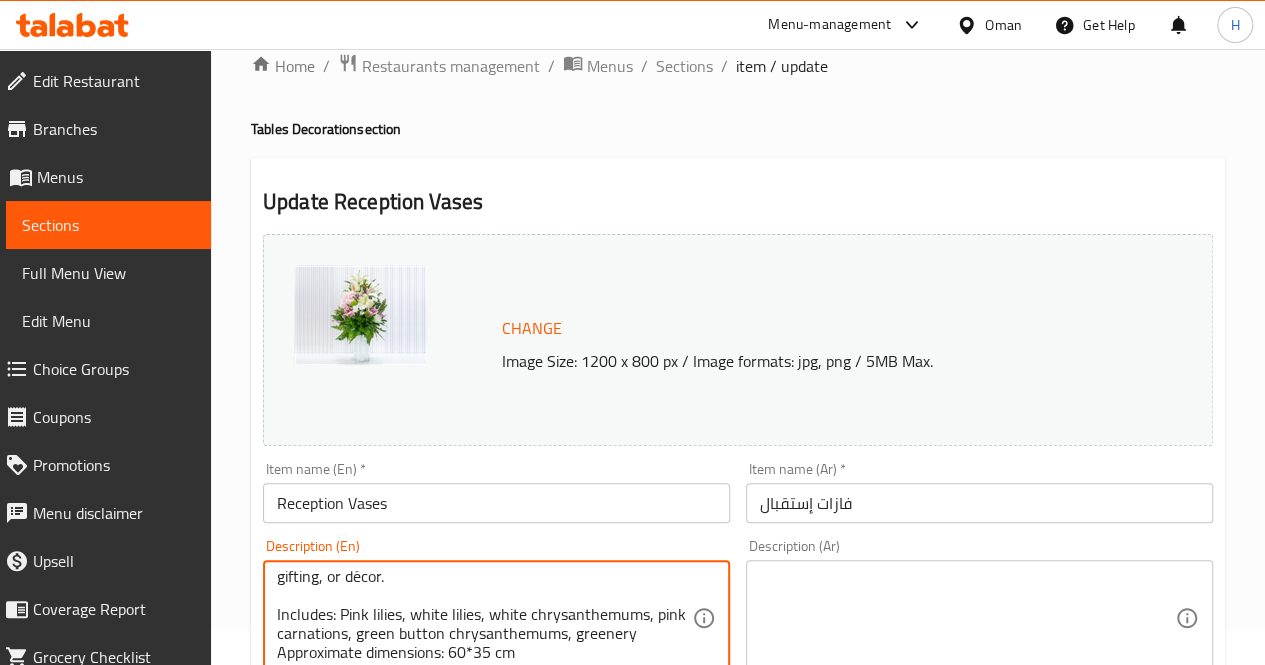 type on "A tall and elegant arrangement in soft pinks, whites, and greens, designed in a clear vase for graceful occasions, gifting, or décor.
Includes: Pink lilies, white lilies, white chrysanthemums, pink carnations, green button chrysanthemums, greenery
Approximate dimensions: 60*35 cm" 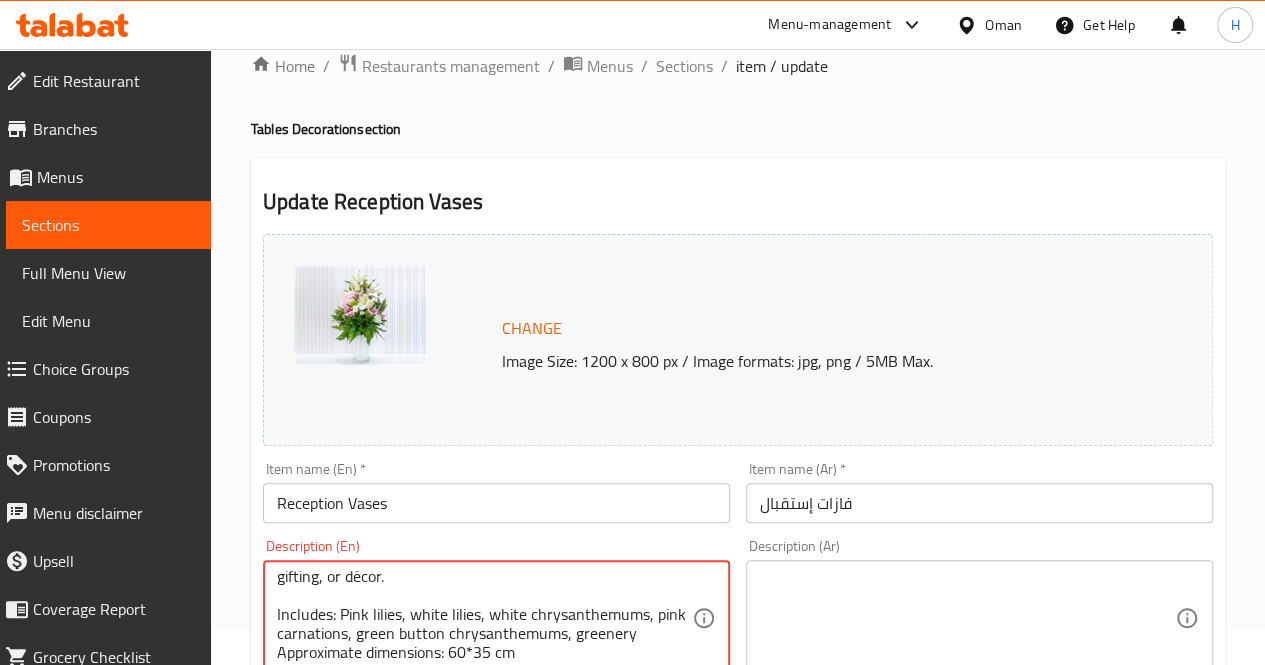click at bounding box center (967, 618) 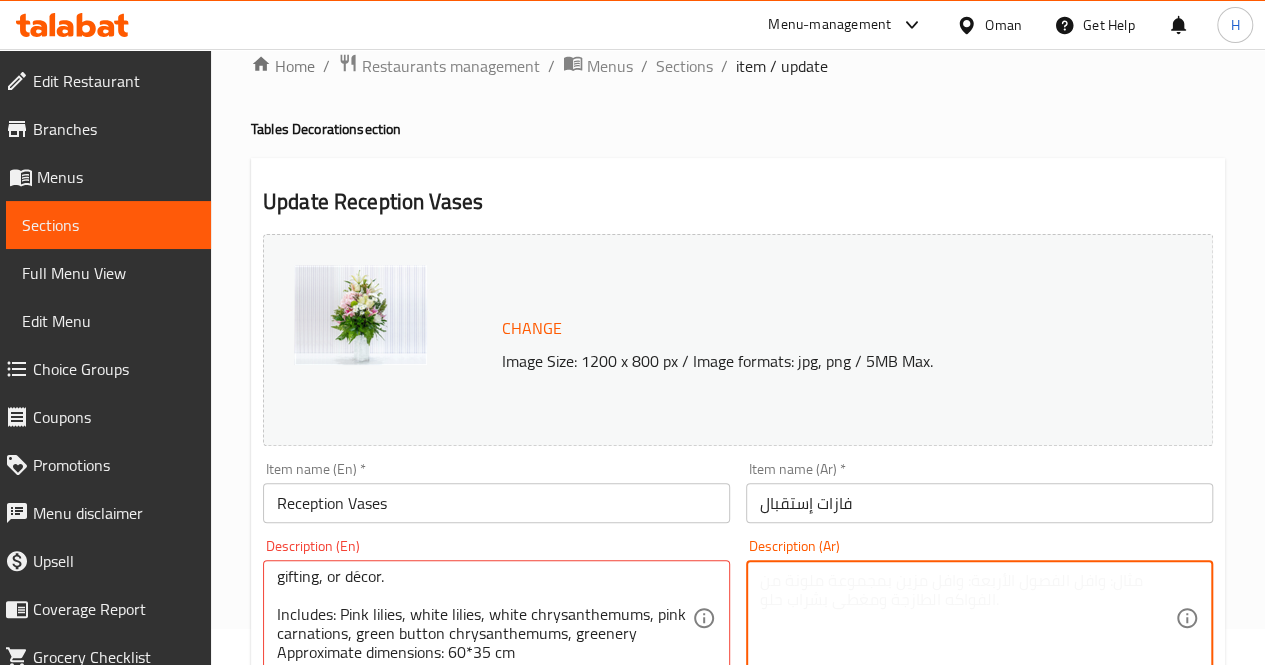 paste on "ترتيبة طويلة وأنيقة بألوان الوردي والأبيض والأخضر، منسقة في فازة زجاجية شفافة، مثالية للمناسبات الراقية أو كهديّة أو للديكور.
يحتوي على: زنبق وردي، زنبق أبيض، أقحوان أبيض، قرنفل وردي، أقحوان أخضر صغير، أوراق خضراء
الأبعاد التقريبية: [DIMENSION]*[DIMENSION]" 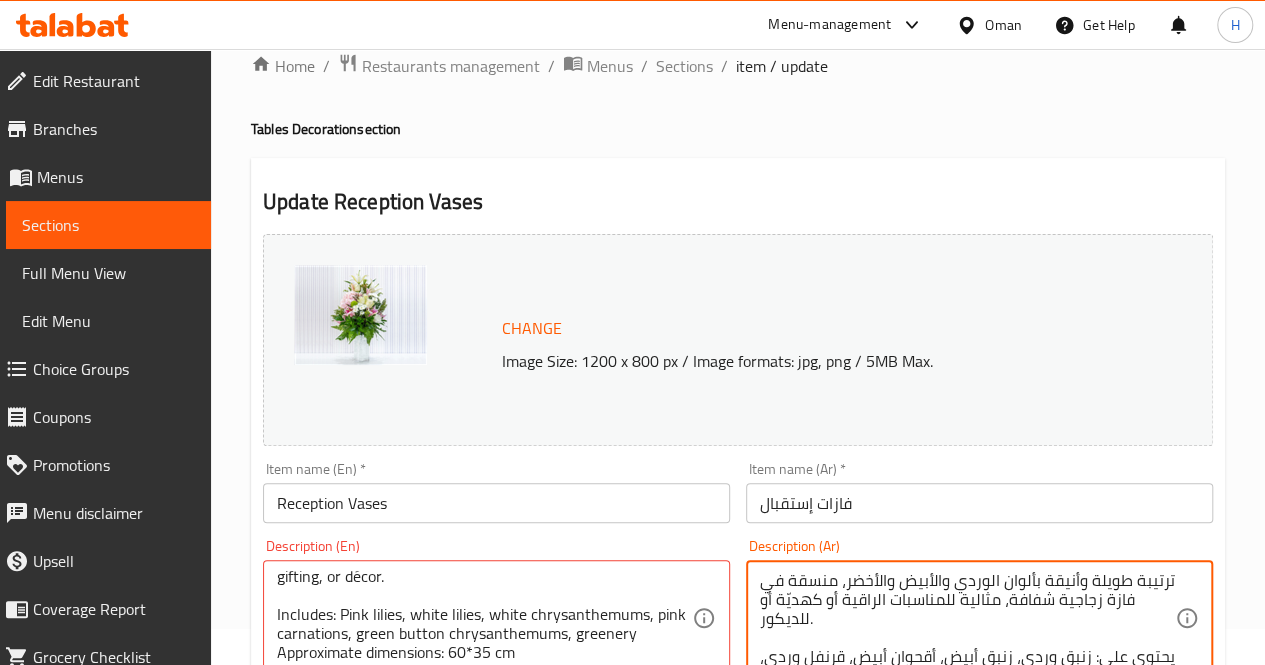 scroll, scrollTop: 56, scrollLeft: 0, axis: vertical 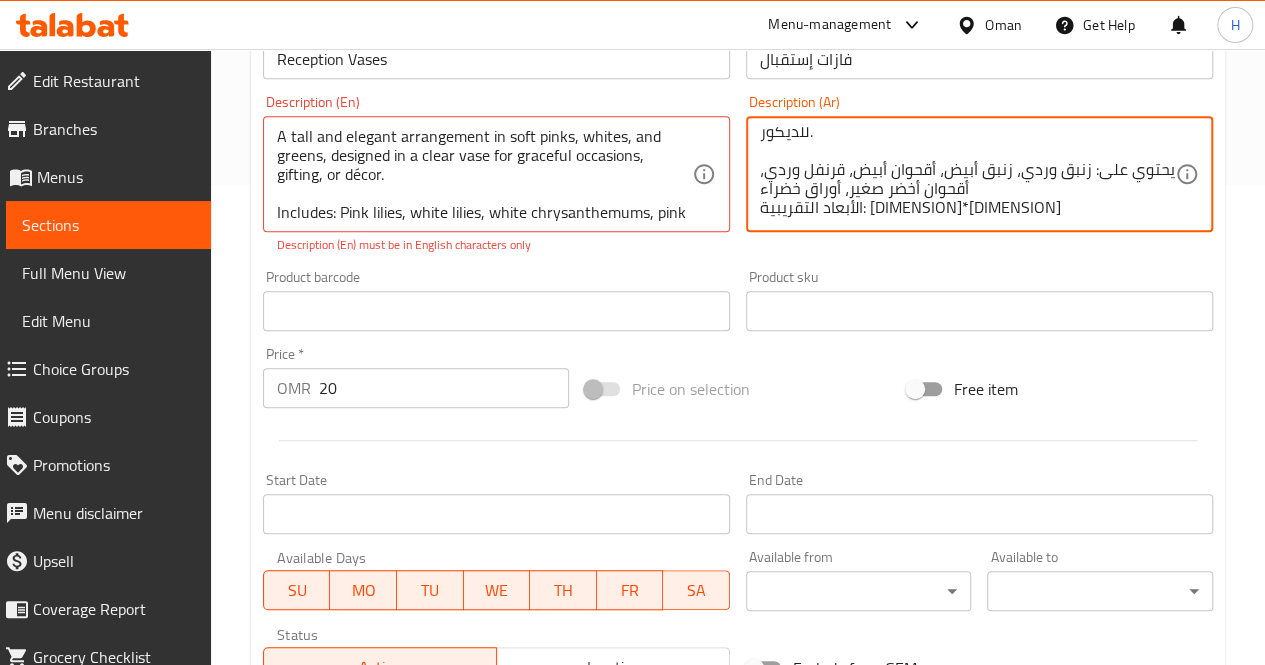 type on "ترتيبة طويلة وأنيقة بألوان الوردي والأبيض والأخضر، منسقة في فازة زجاجية شفافة، مثالية للمناسبات الراقية أو كهديّة أو للديكور.
يحتوي على: زنبق وردي، زنبق أبيض، أقحوان أبيض، قرنفل وردي، أقحوان أخضر صغير، أوراق خضراء
الأبعاد التقريبية: [DIMENSION]*[DIMENSION]" 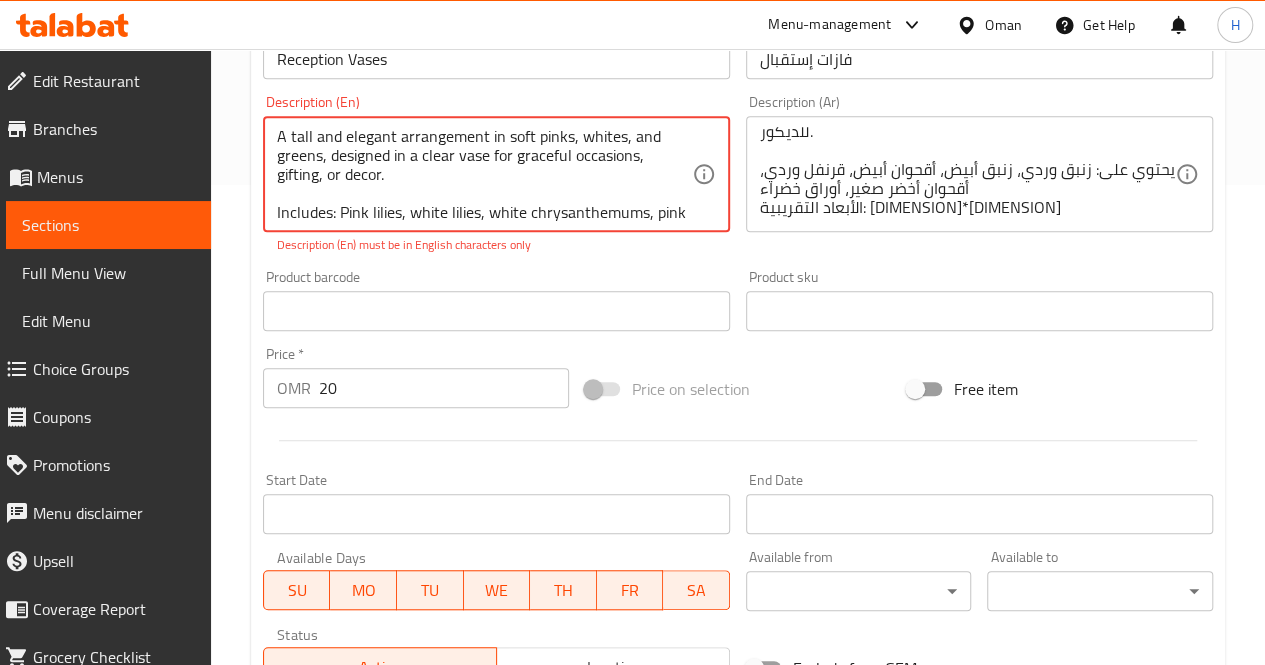 scroll, scrollTop: 912, scrollLeft: 0, axis: vertical 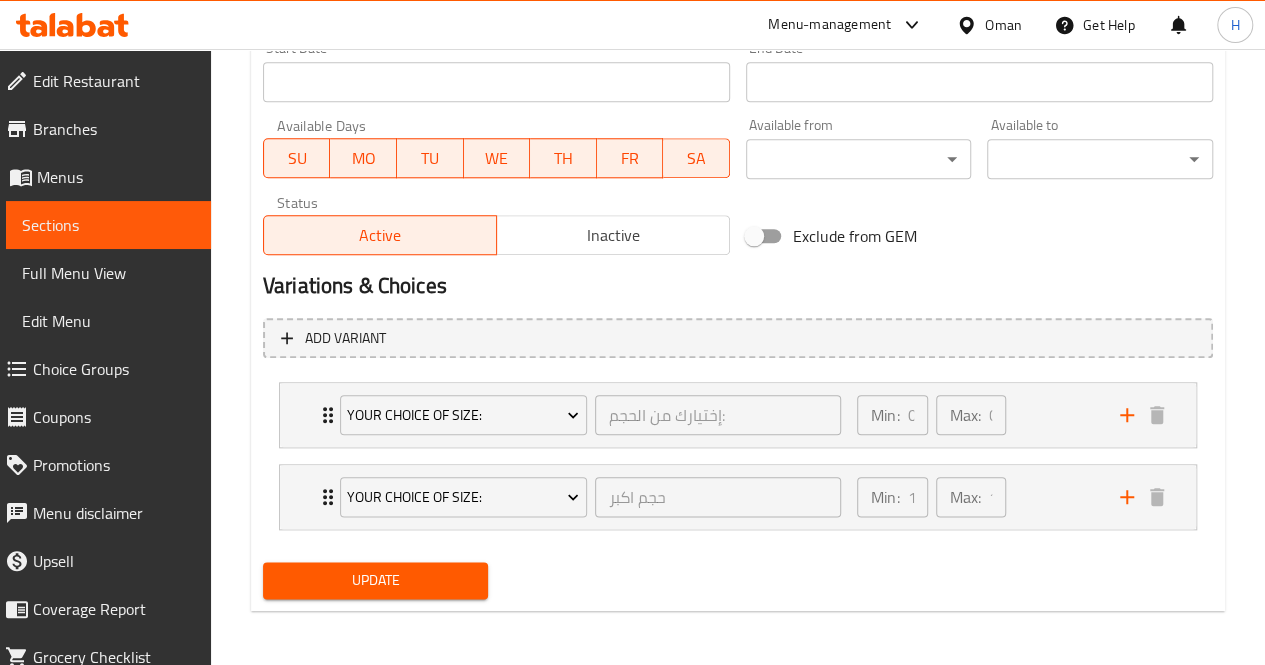 type on "A tall and elegant arrangement in soft pinks, whites, and greens, designed in a clear vase for graceful occasions, gifting, or decor.
Includes: Pink lilies, white lilies, white chrysanthemums, pink carnations, green button chrysanthemums, greenery
Approximate dimensions: 60*35 cm" 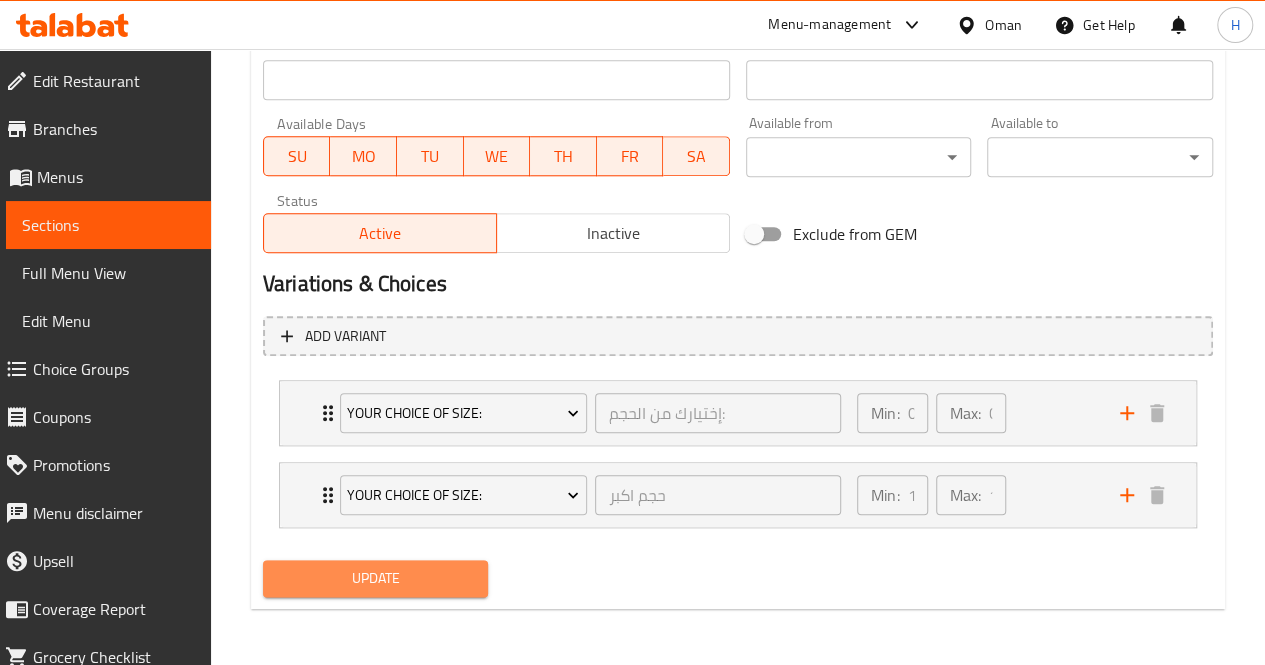 scroll, scrollTop: 890, scrollLeft: 0, axis: vertical 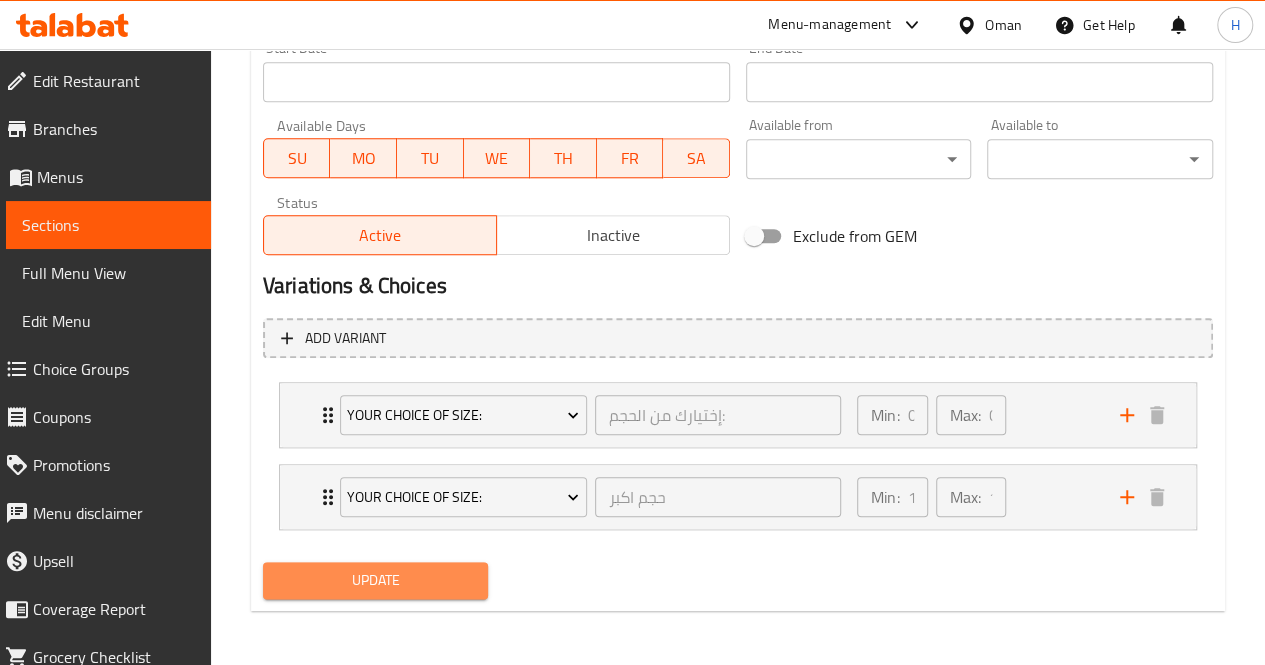 click on "Update" at bounding box center (376, 580) 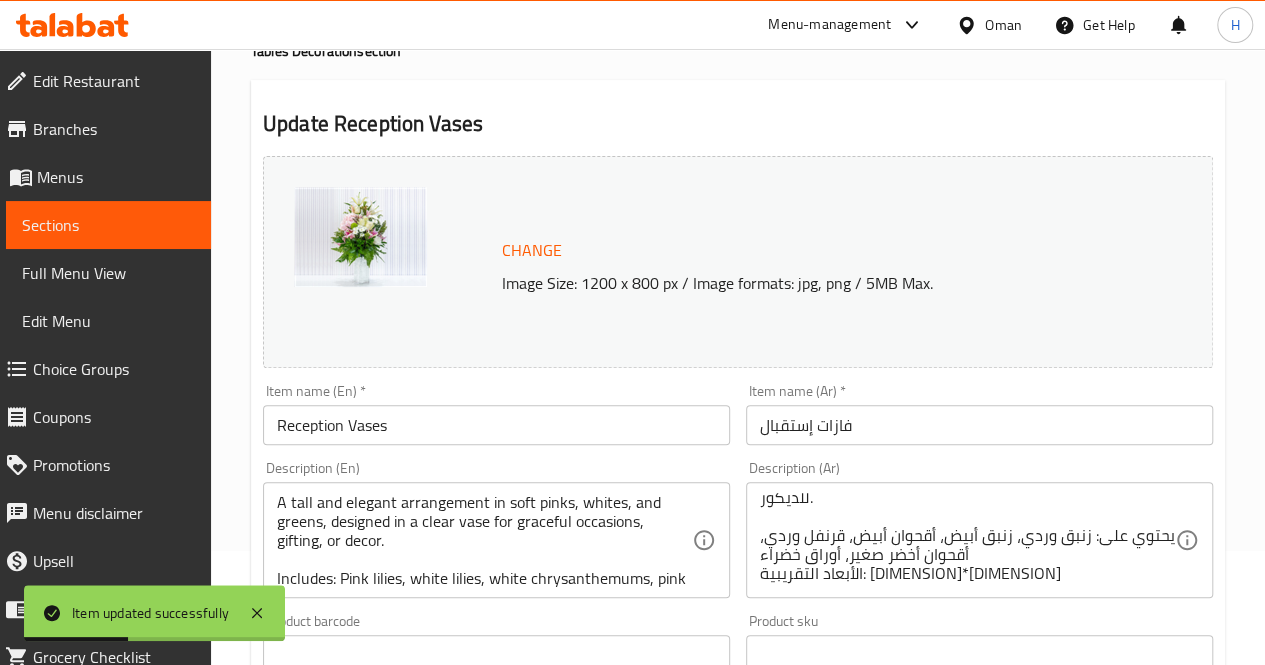 scroll, scrollTop: 0, scrollLeft: 0, axis: both 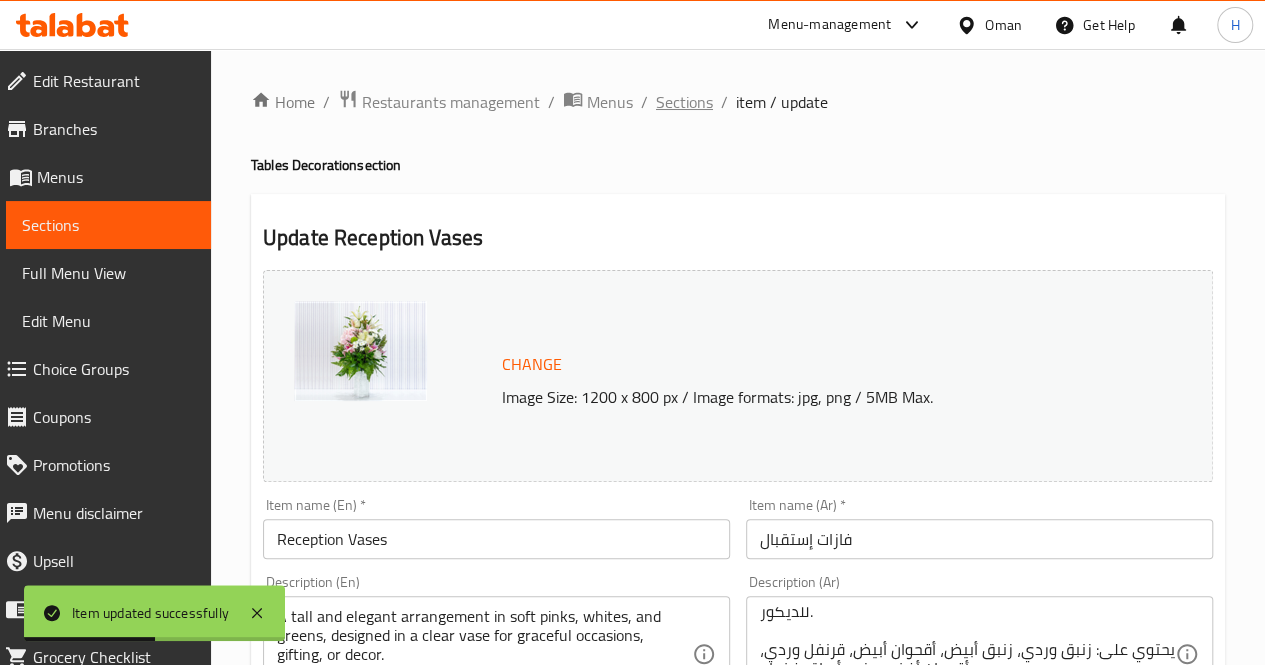 click on "Sections" at bounding box center [684, 102] 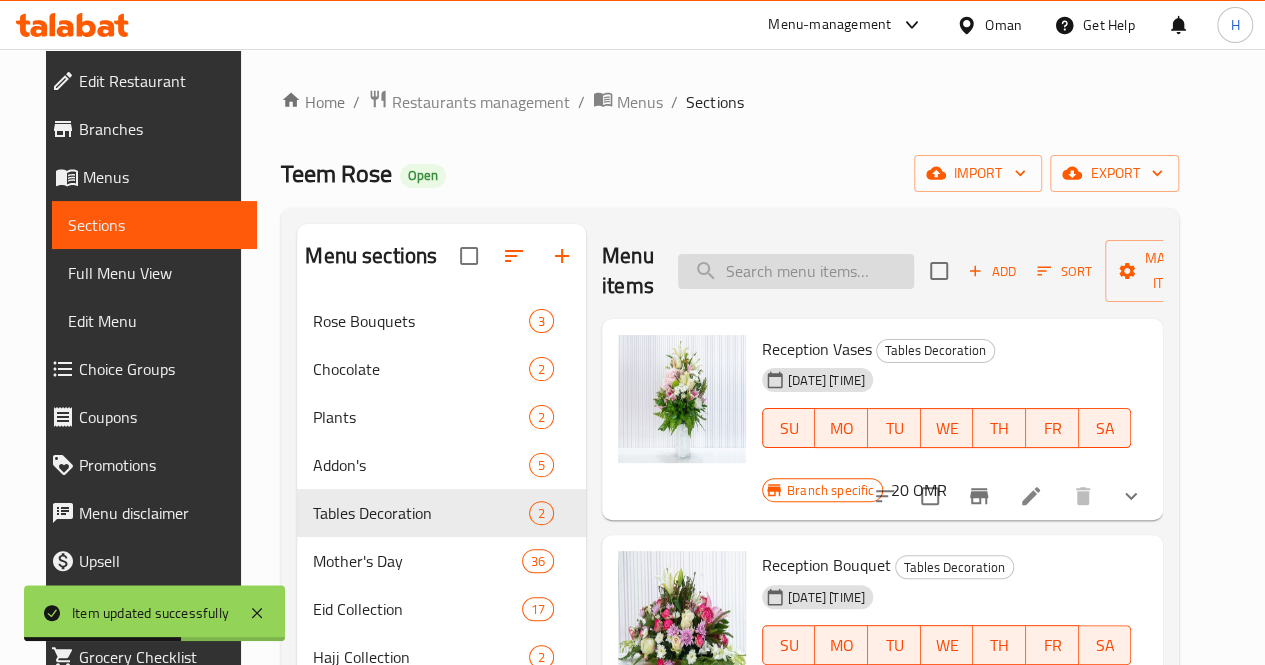 click at bounding box center [796, 271] 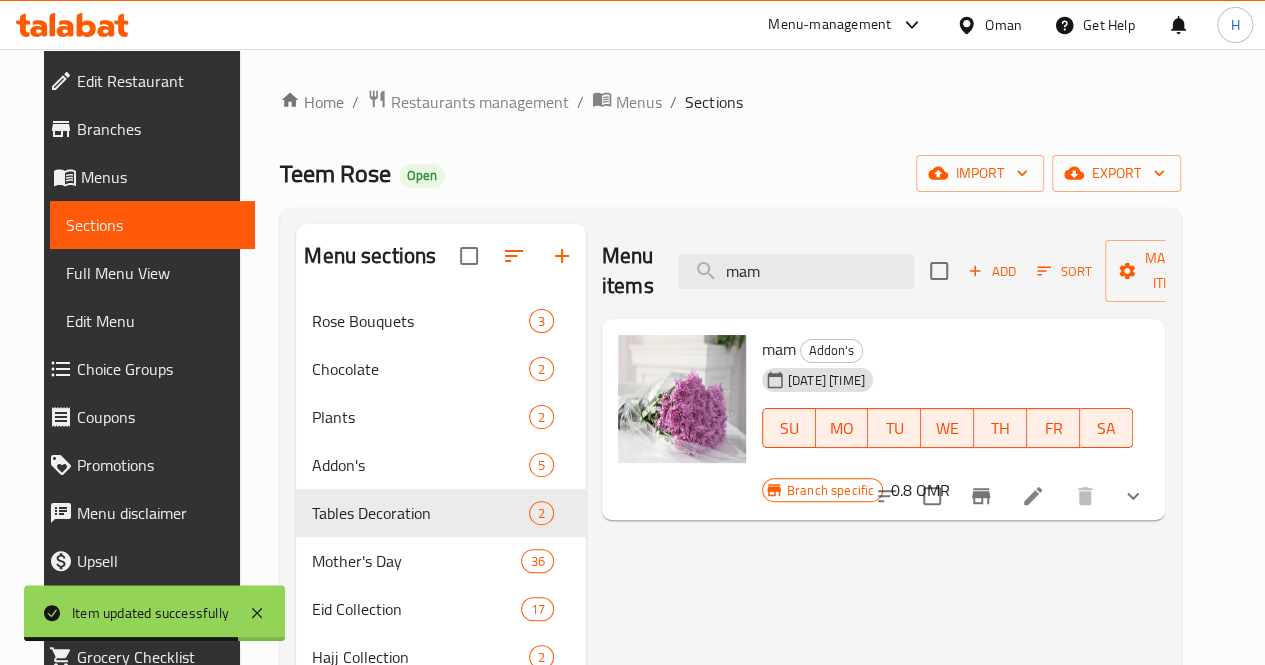type on "mam" 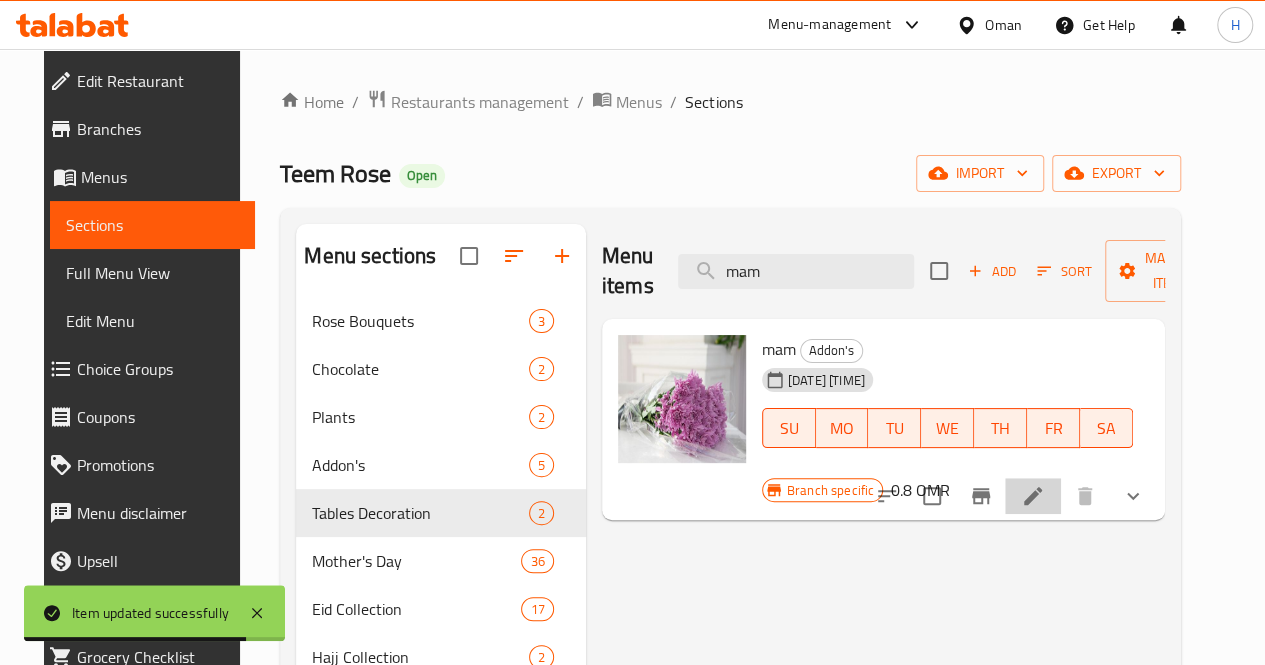 click at bounding box center [1033, 496] 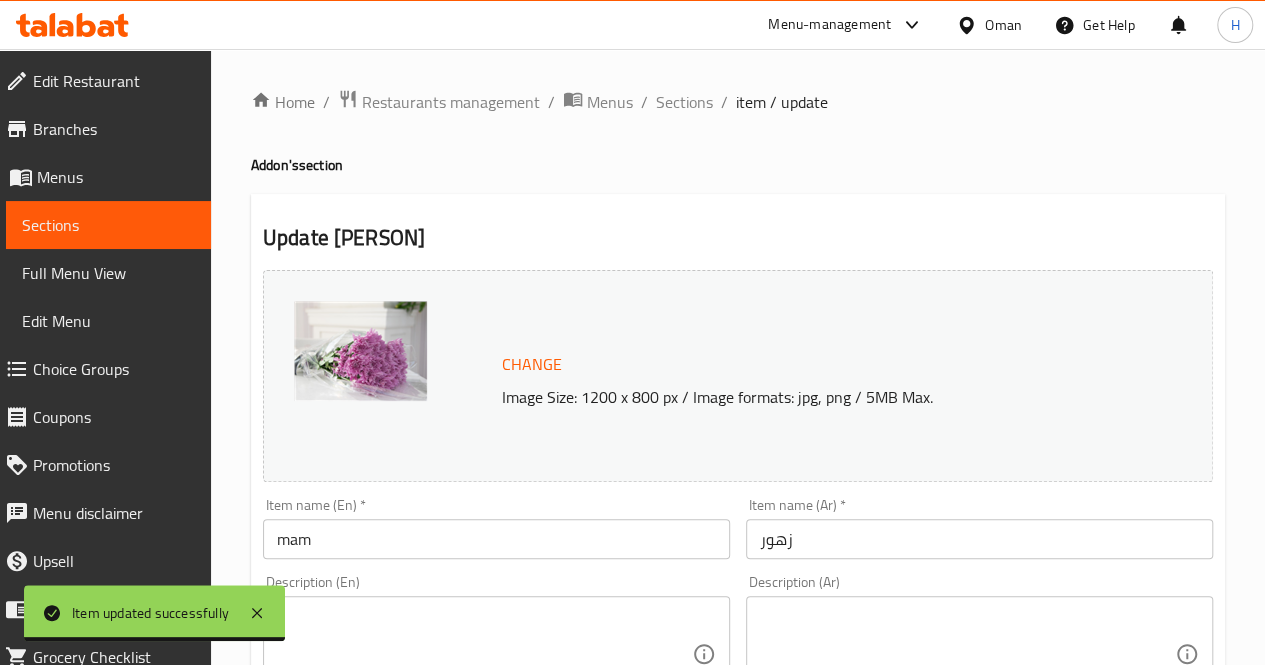 scroll, scrollTop: 256, scrollLeft: 0, axis: vertical 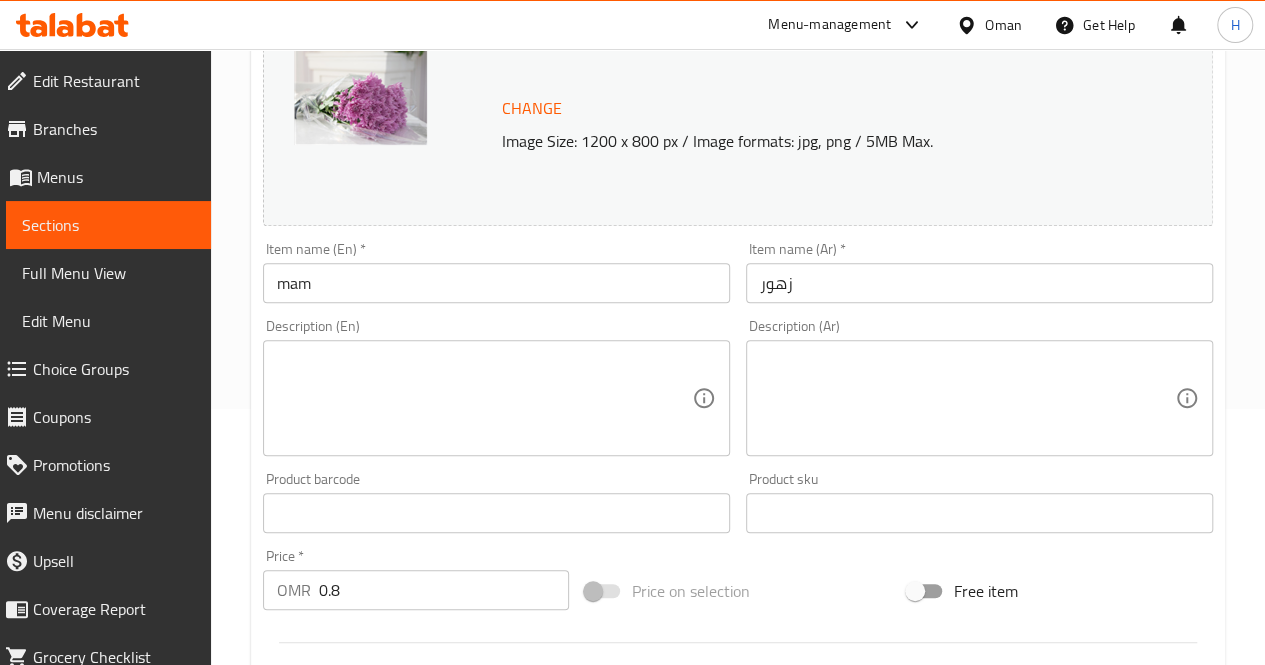 click at bounding box center [484, 398] 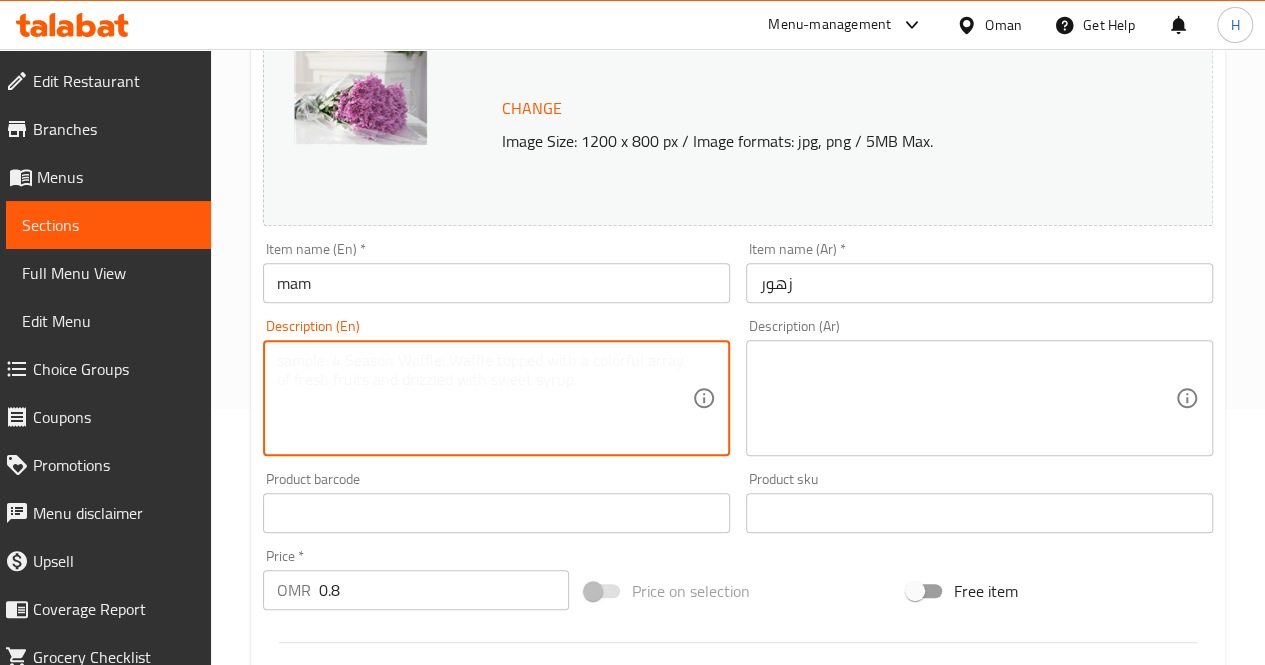 paste on "Lavender chrysanthemums with full, delicate blooms, perfect for enhancing floral arrangements with a touch of color and texture.
Includes: Lavender chrysanthemums
Approximate dimensions: [DIMENSION]*[DIMENSION]" 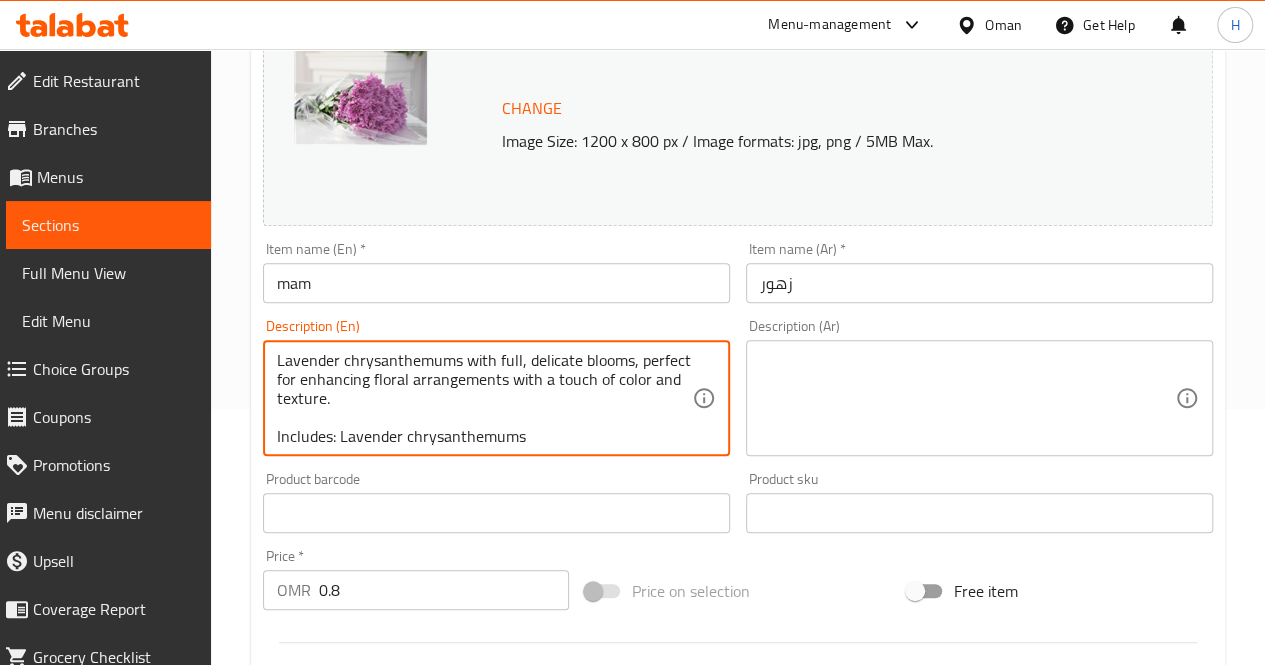 scroll, scrollTop: 24, scrollLeft: 0, axis: vertical 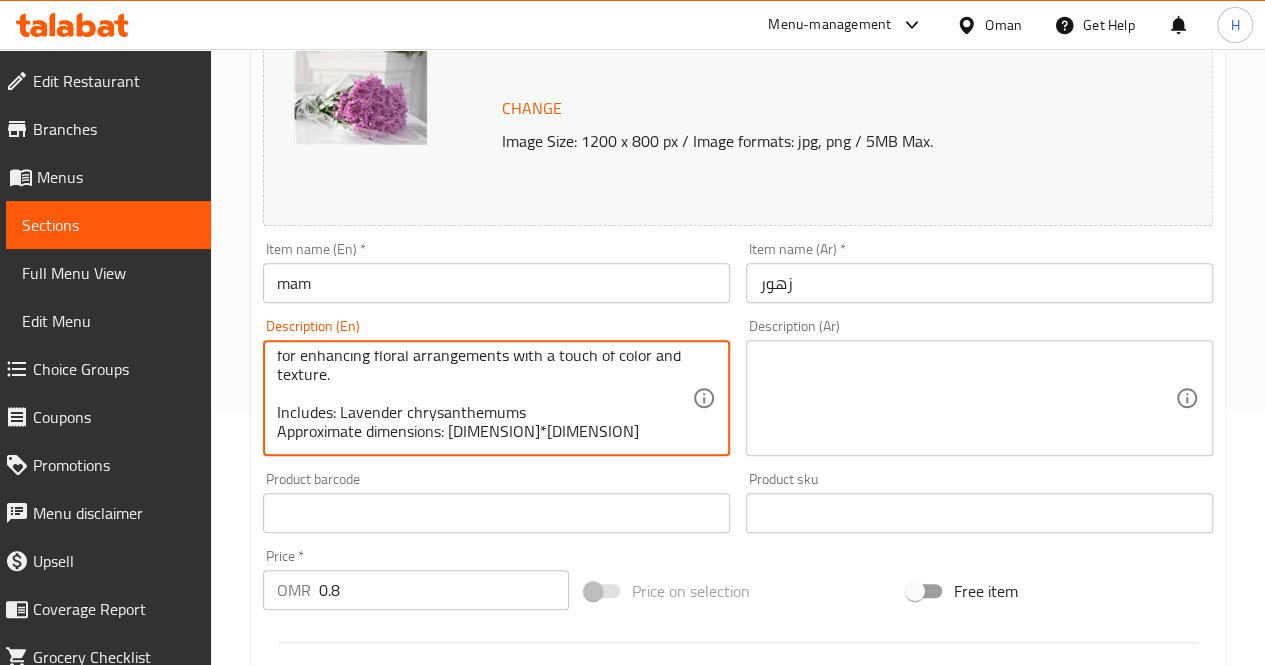 type on "Lavender chrysanthemums with full, delicate blooms, perfect for enhancing floral arrangements with a touch of color and texture.
Includes: Lavender chrysanthemums
Approximate dimensions: [DIMENSION]*[DIMENSION]" 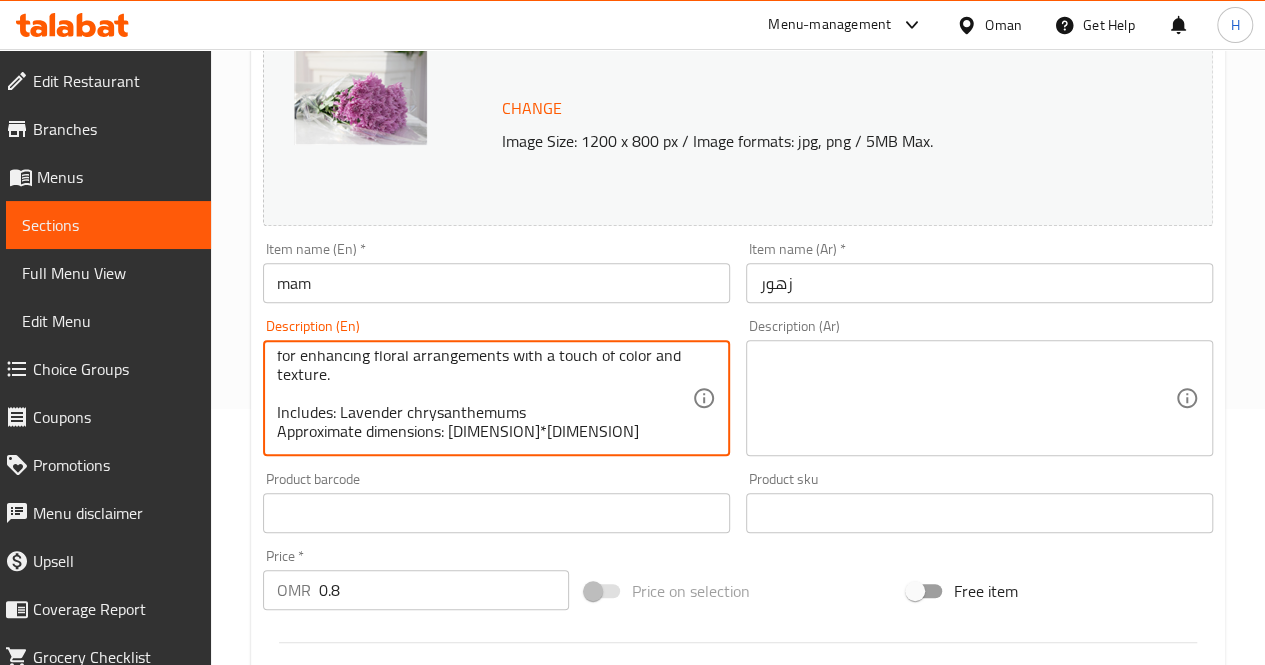 click at bounding box center [967, 398] 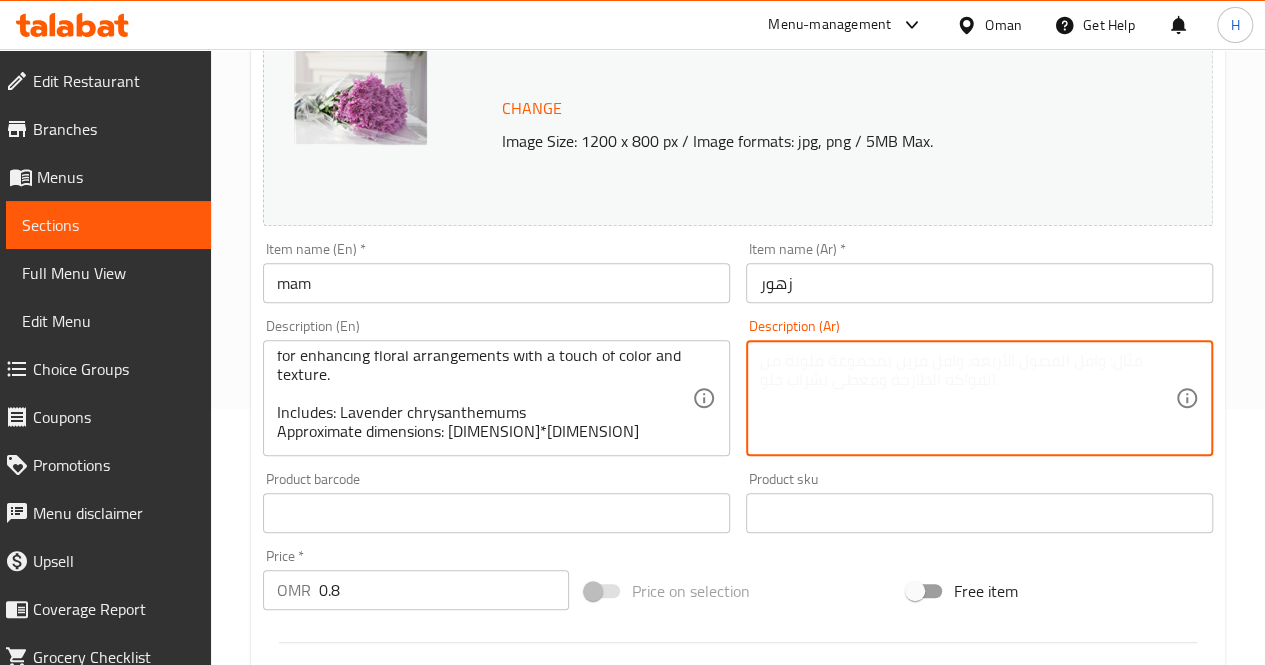 paste on "أقحوان باللون البنفسجي الفاتح بزهور ممتلئة وناعمة، مثالي لإضافة لمسة لونية وملمس مميز لتنسيقات الزهور.
يحتوي على: أقحوان بنفسجي فاتح
الأبعاد التقريبية: 50*25 سم" 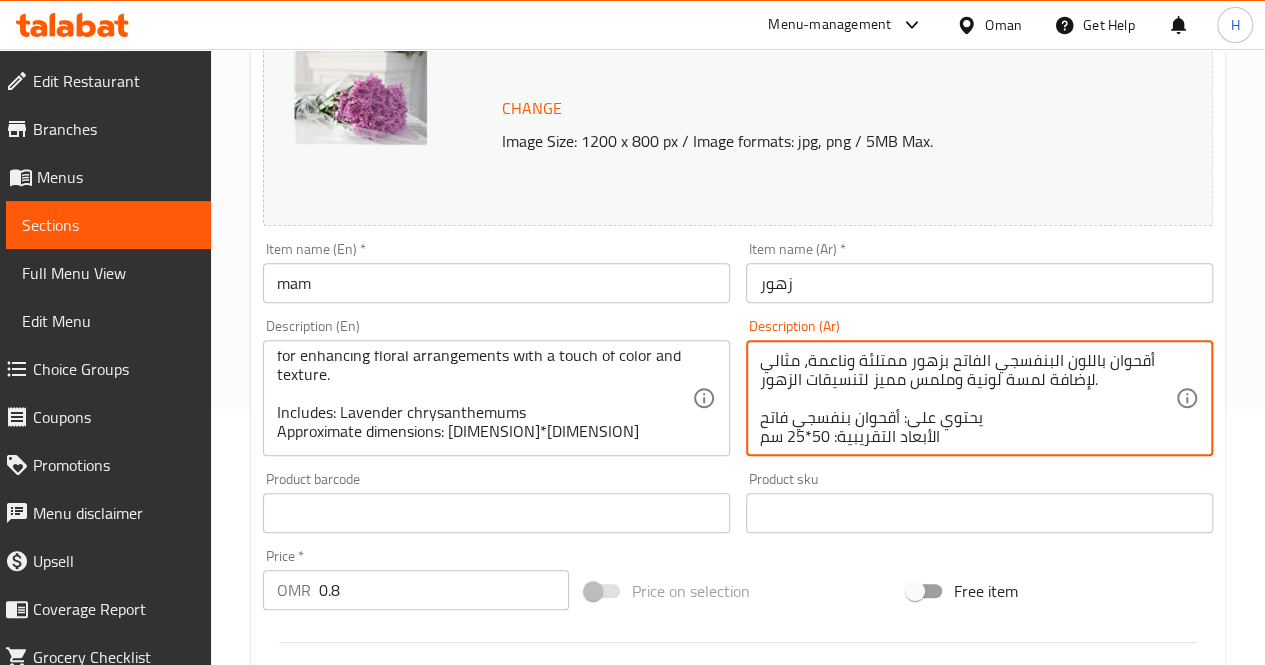 scroll, scrollTop: 18, scrollLeft: 0, axis: vertical 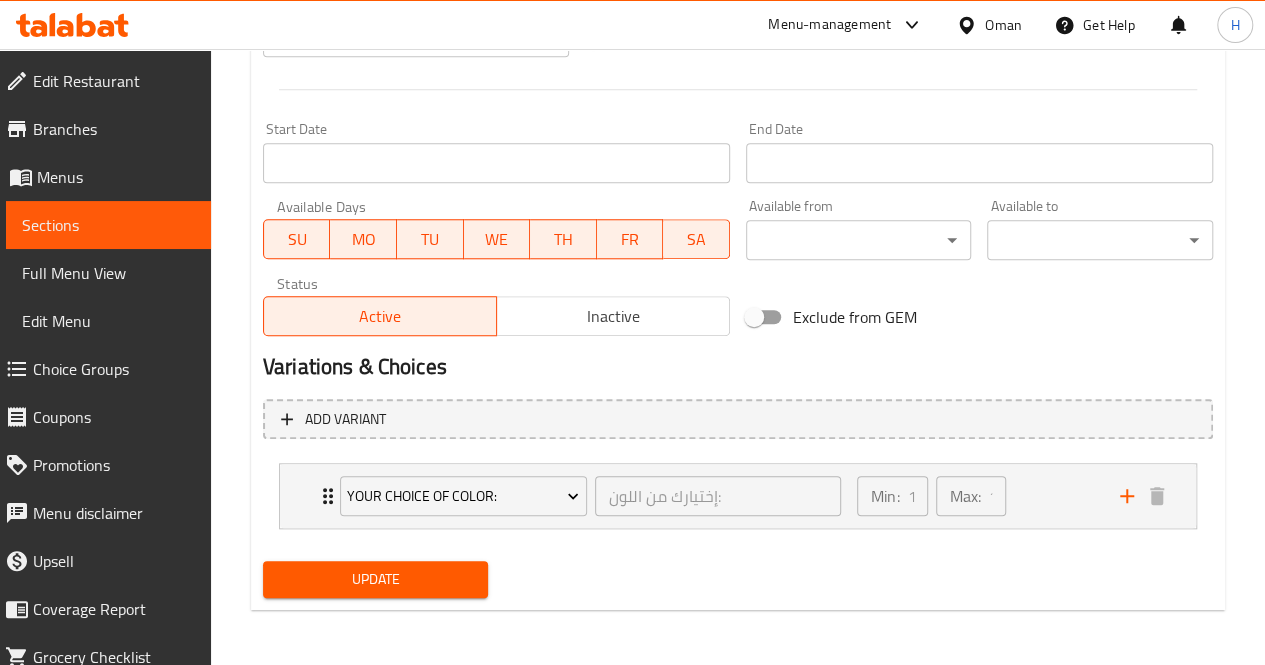 type on "أقحوان باللون البنفسجي الفاتح بزهور ممتلئة وناعمة، مثالي لإضافة لمسة لونية وملمس مميز لتنسيقات الزهور.
يحتوي على: أقحوان بنفسجي فاتح
الأبعاد التقريبية: 50*25 سم" 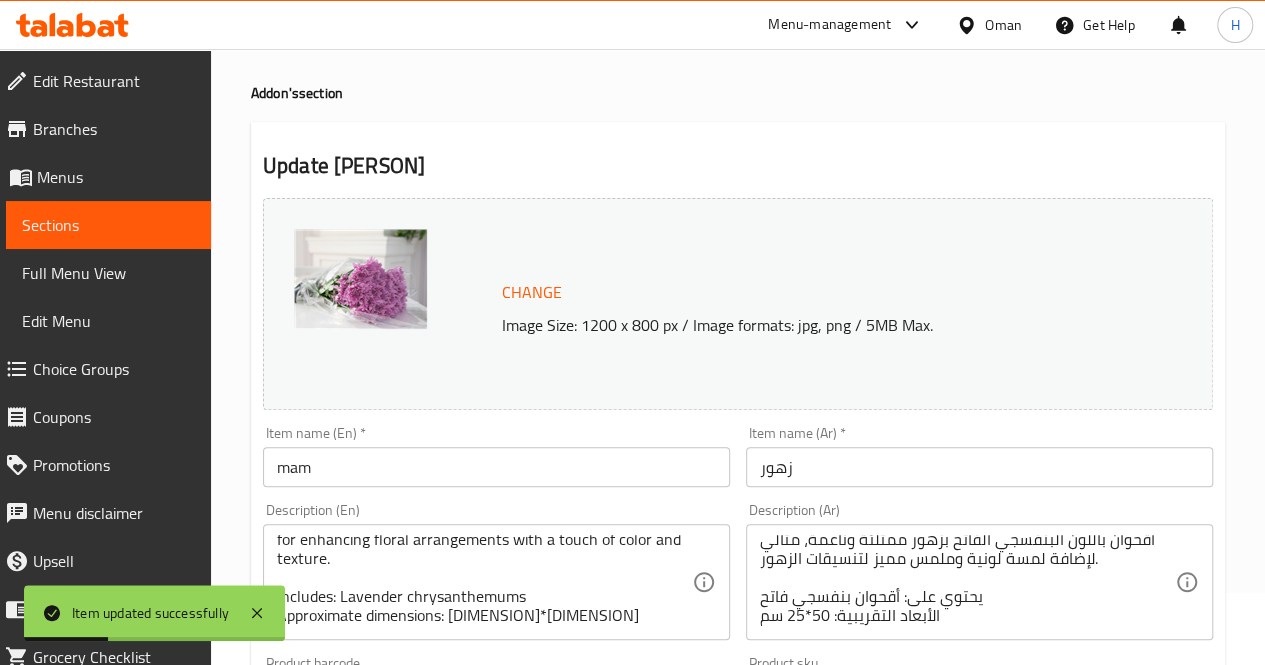 scroll, scrollTop: 0, scrollLeft: 0, axis: both 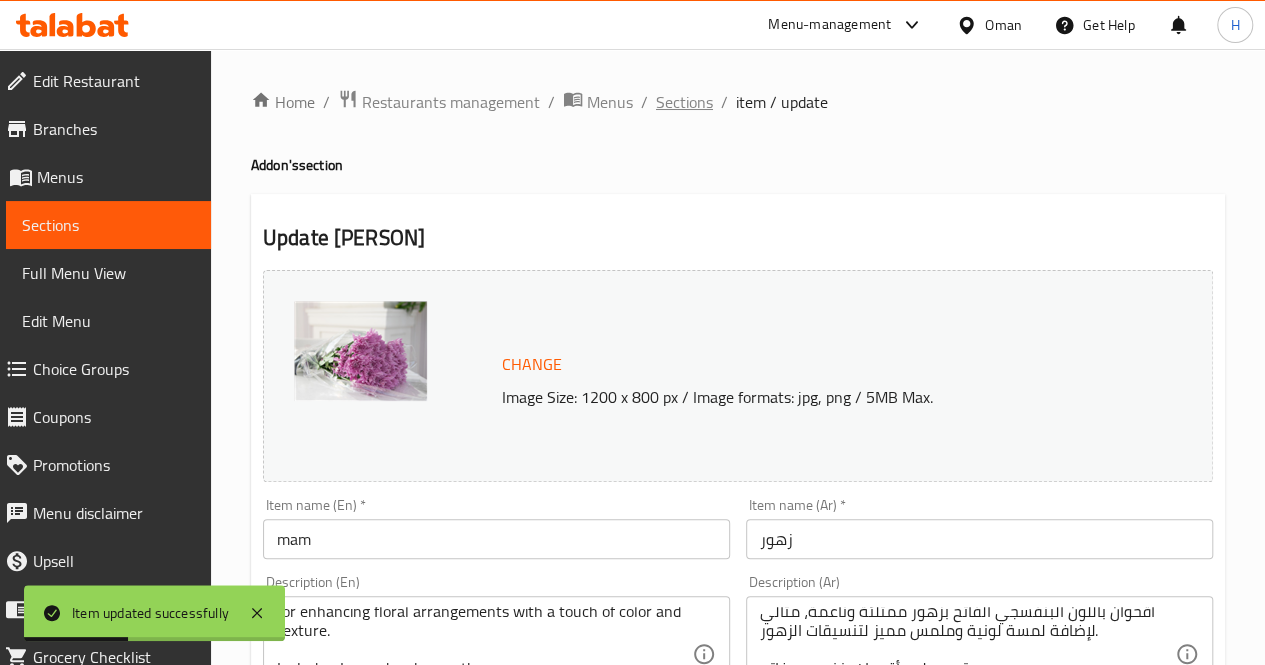 click on "Sections" at bounding box center (684, 102) 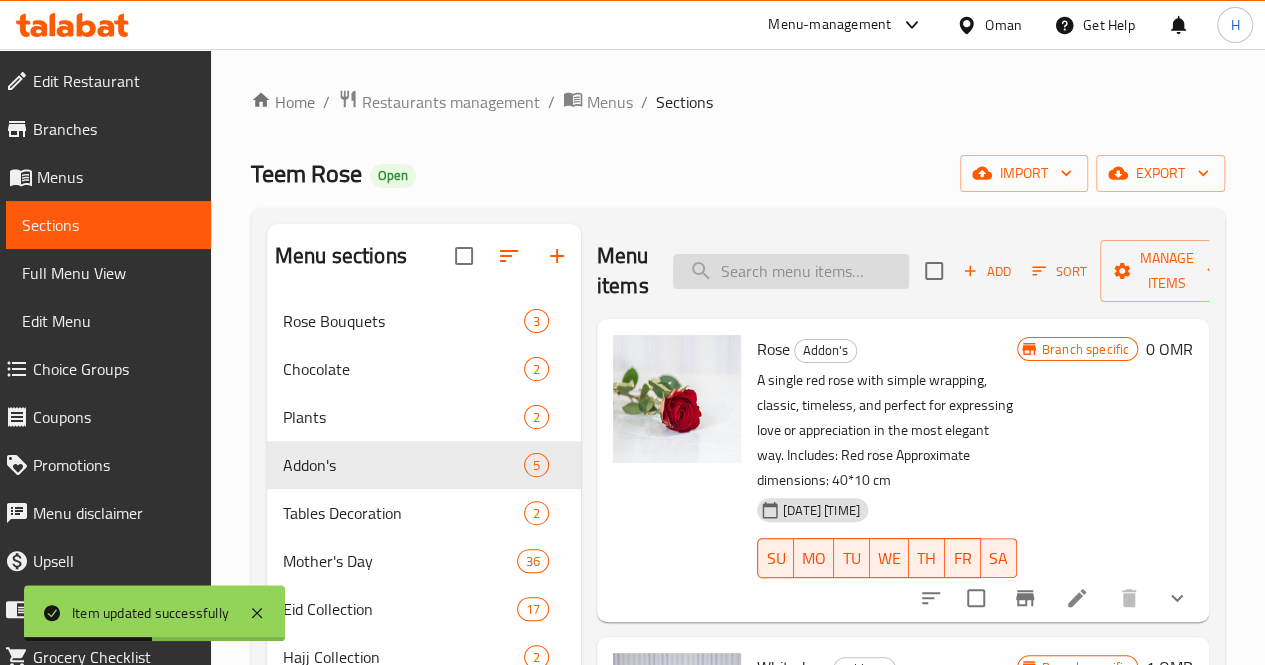 click at bounding box center (791, 271) 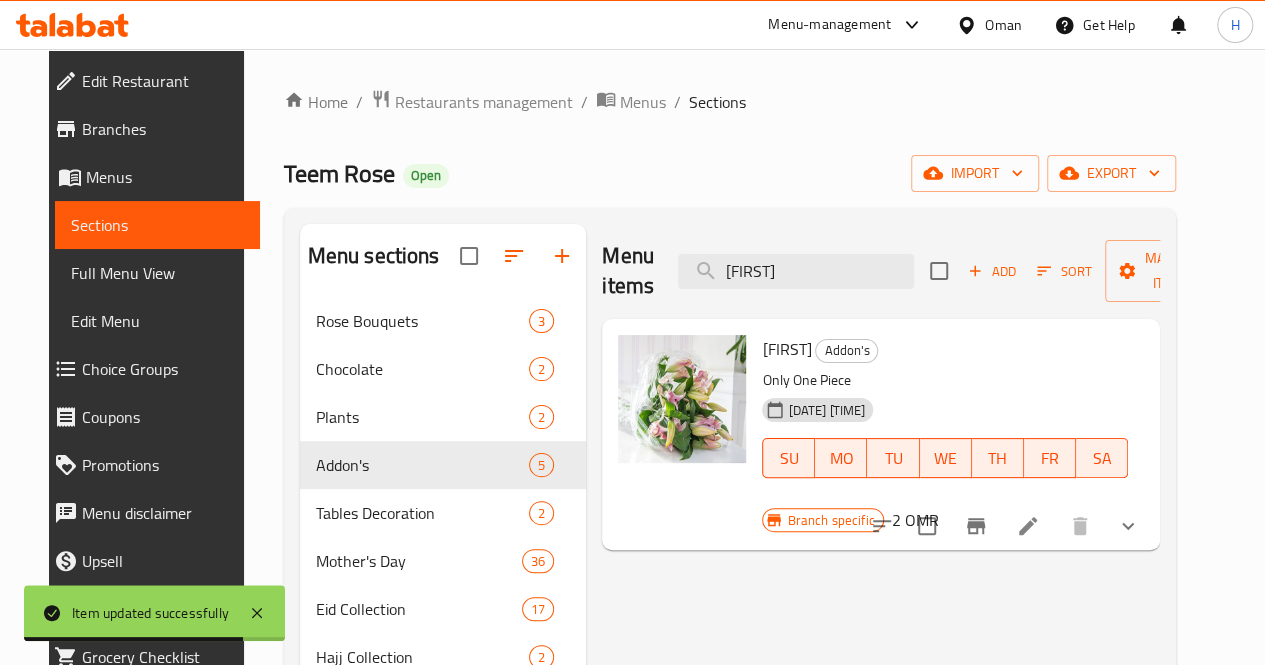 type on "[FIRST]" 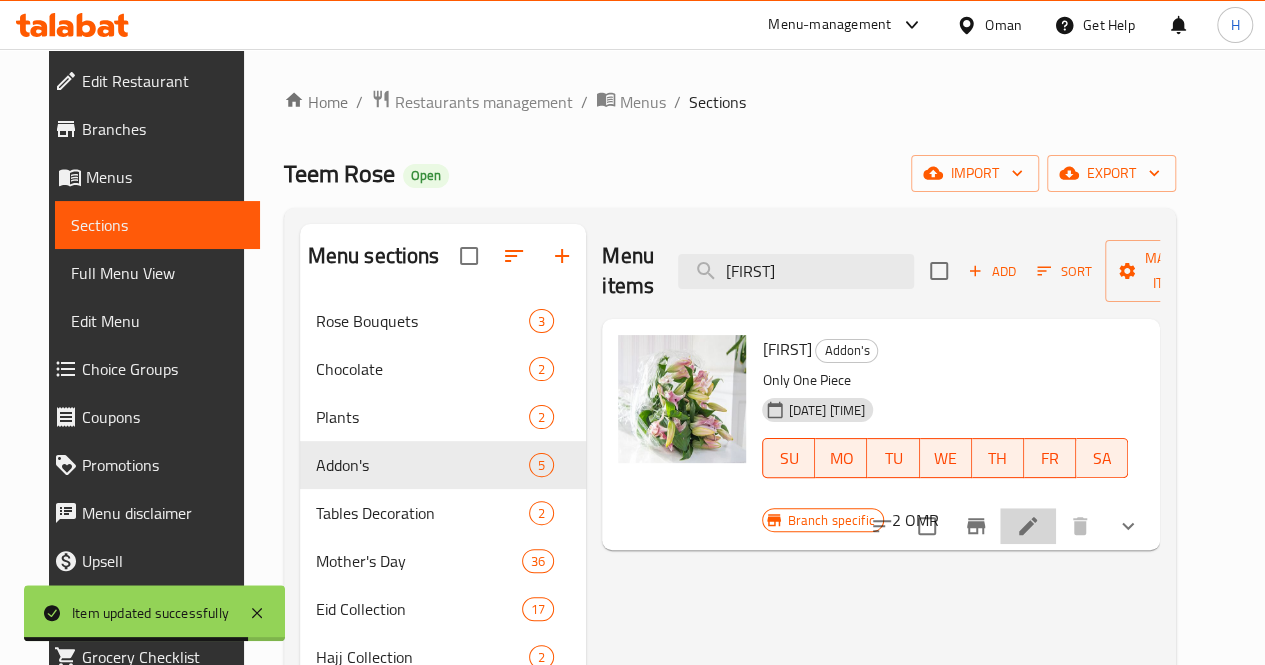 click at bounding box center [1028, 526] 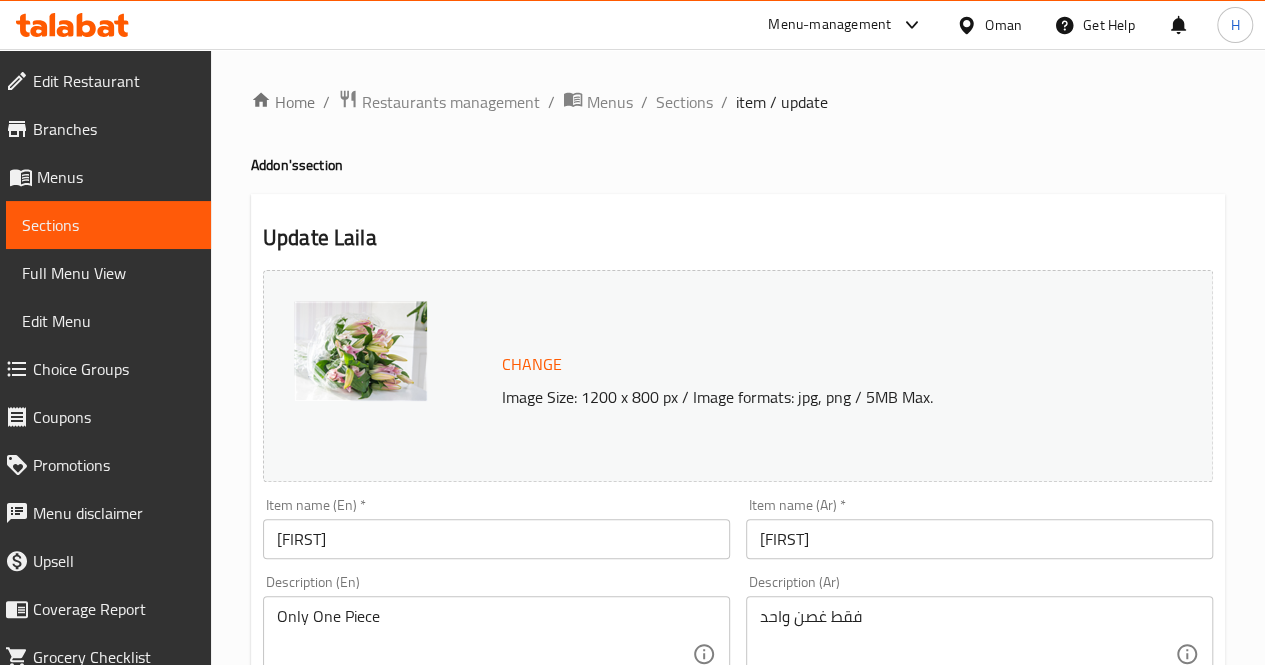 scroll, scrollTop: 38, scrollLeft: 0, axis: vertical 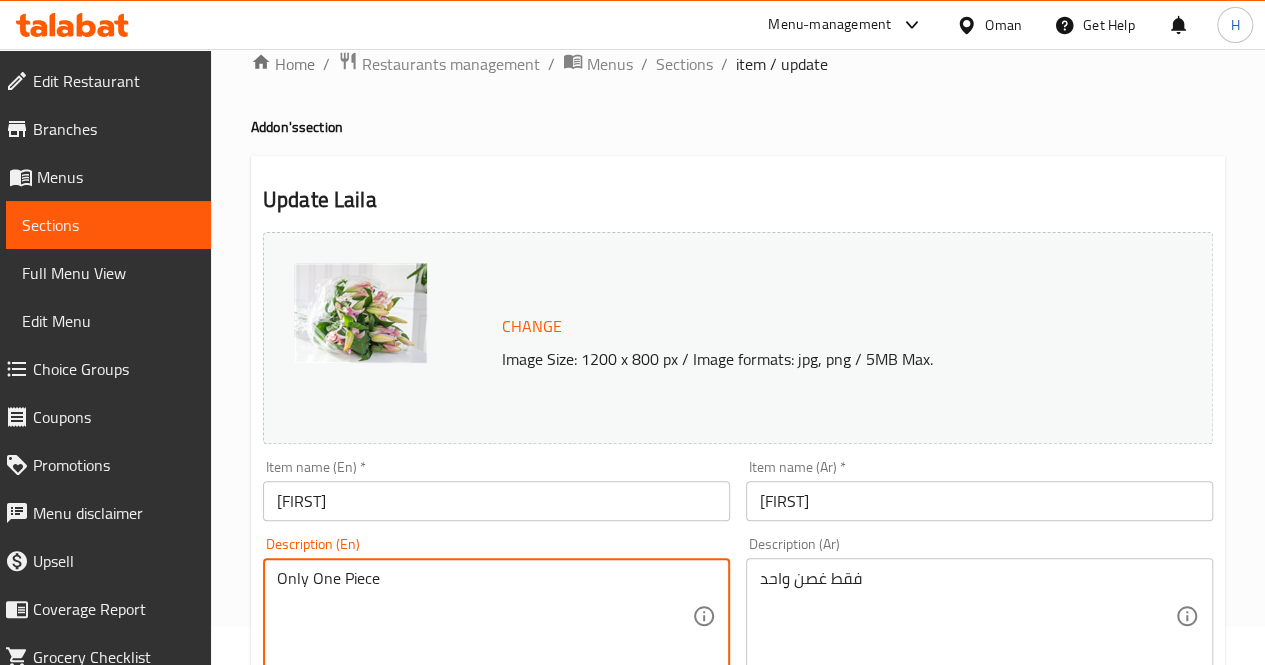 click on "Only One Piece" at bounding box center [484, 616] 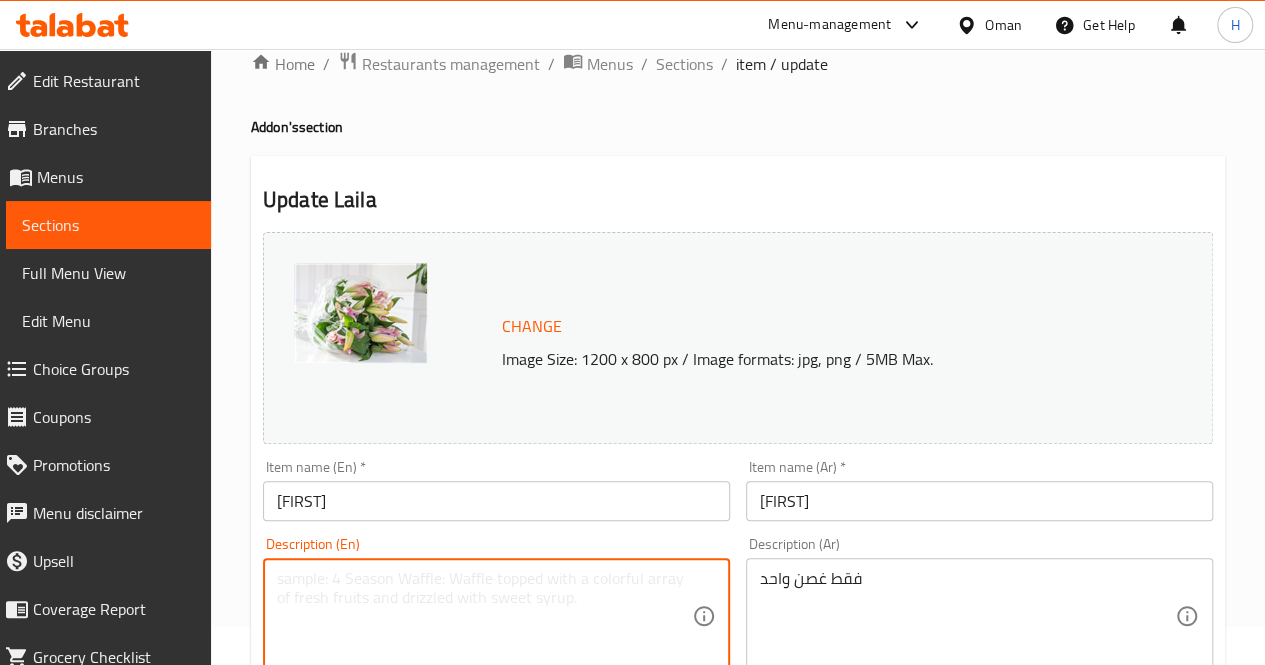 paste on "A single stem of pink oriental lily with green foliage, elegant and fragrant, perfect for adding a refined touch to any floral arrangement.
Includes: Pink oriental lily
Approximate dimensions: [DIMENSION]*[DIMENSION]" 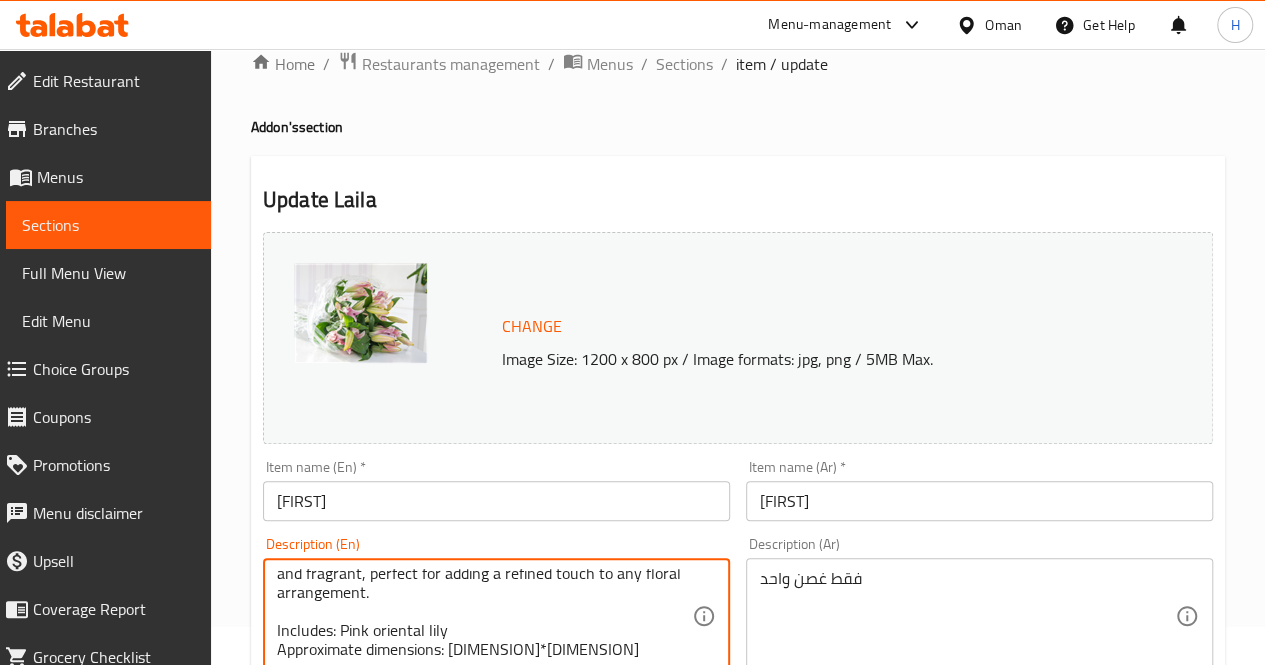 scroll, scrollTop: 0, scrollLeft: 0, axis: both 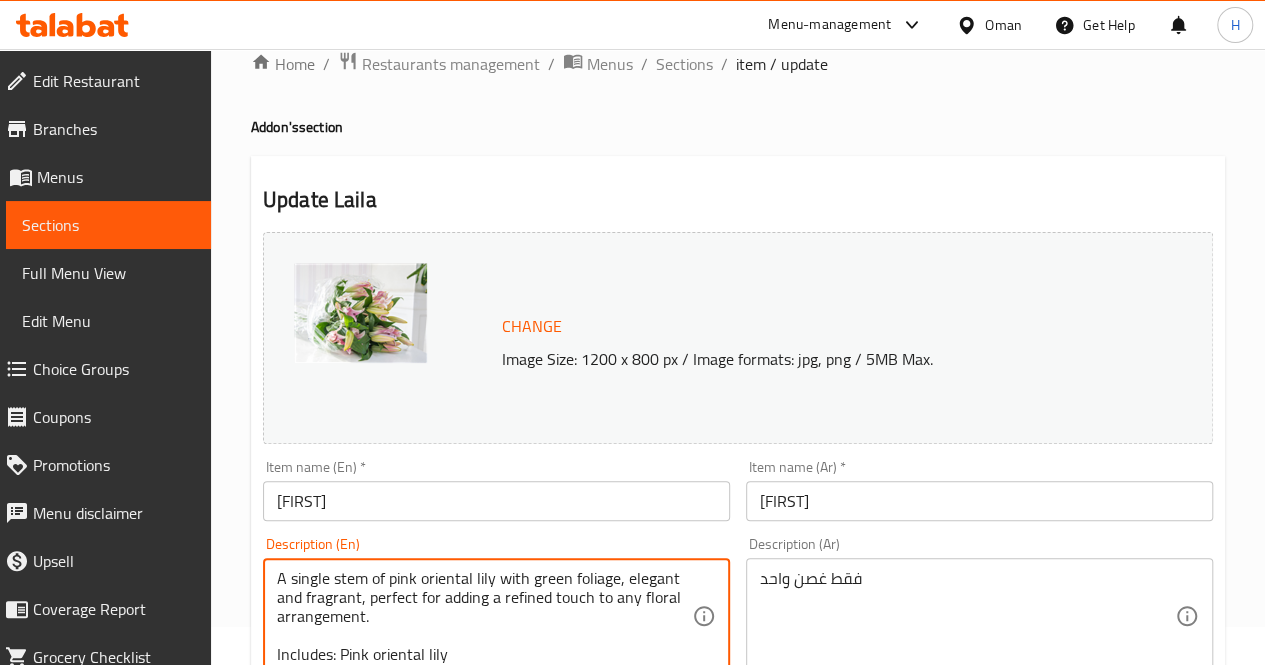 type on "A single stem of pink oriental lily with green foliage, elegant and fragrant, perfect for adding a refined touch to any floral arrangement.
Includes: Pink oriental lily
Approximate dimensions: [DIMENSION]*[DIMENSION]" 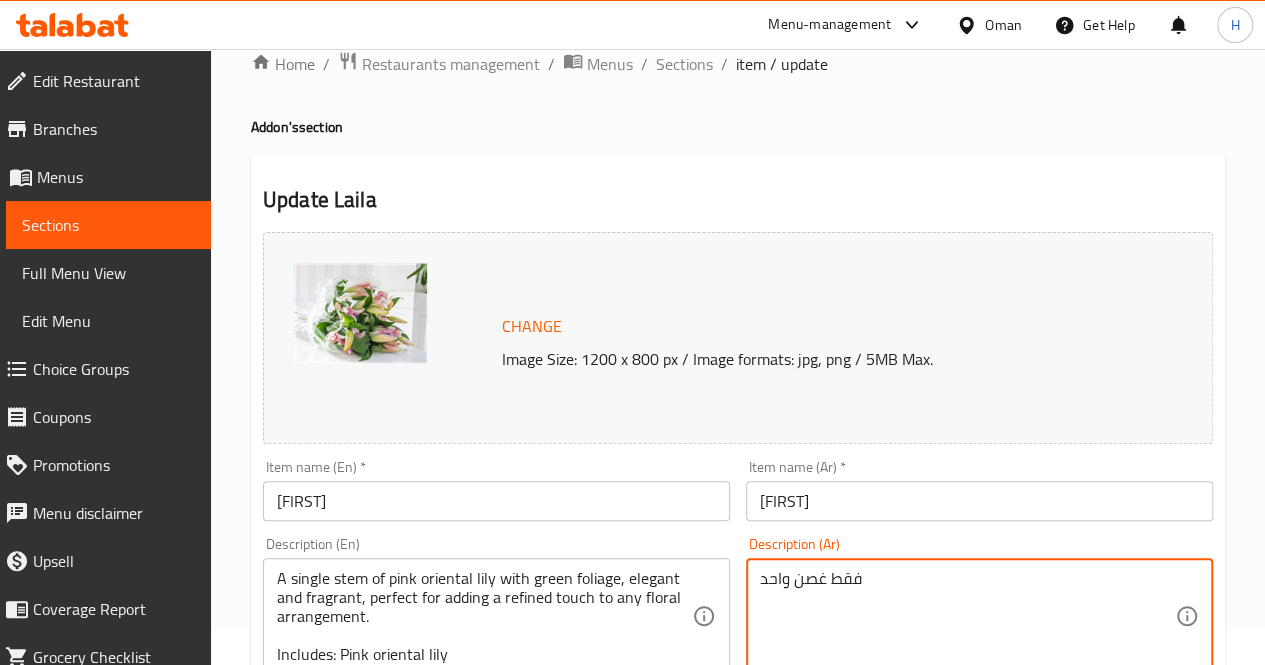click on "فقط غصن واحد" at bounding box center (967, 616) 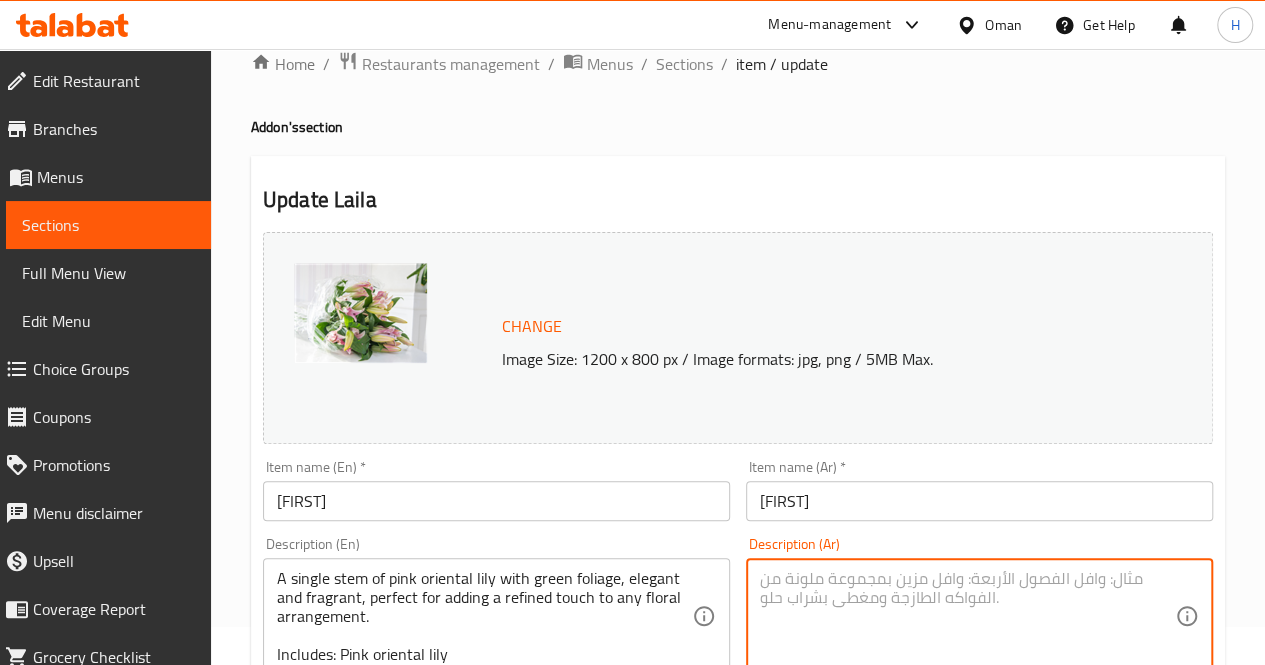 paste on "A single stem of pink oriental lily with green foliage, elegant and fragrant, perfect for adding a refined touch to any floral arrangement.
Includes: Pink oriental lily
Approximate dimensions: [DIMENSION]*[DIMENSION]" 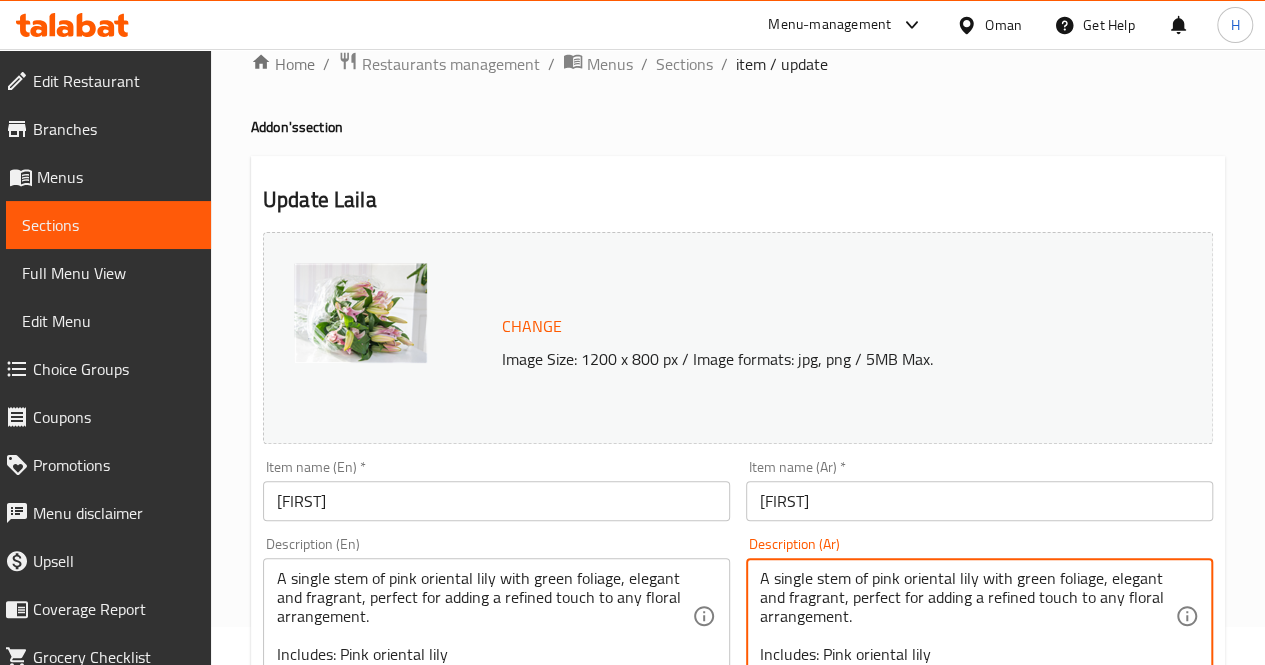 scroll, scrollTop: 24, scrollLeft: 0, axis: vertical 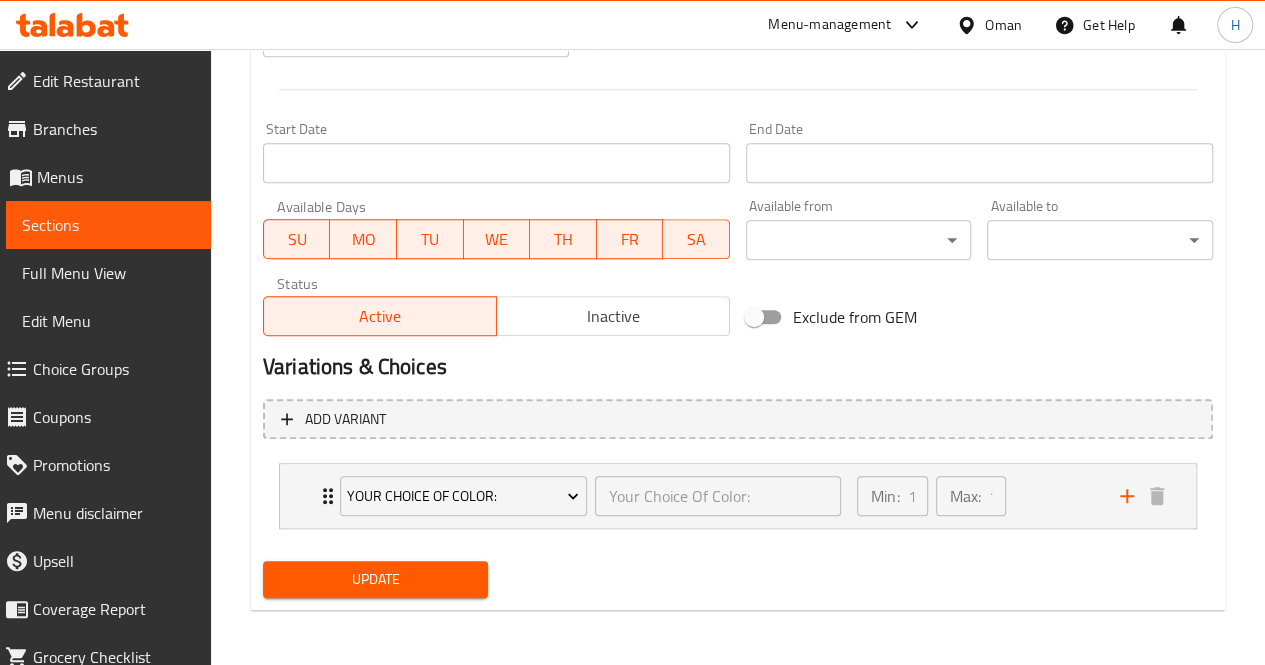 type on "A single stem of pink oriental lily with green foliage, elegant and fragrant, perfect for adding a refined touch to any floral arrangement.
Includes: Pink oriental lily
Approximate dimensions: [DIMENSION]*[DIMENSION]" 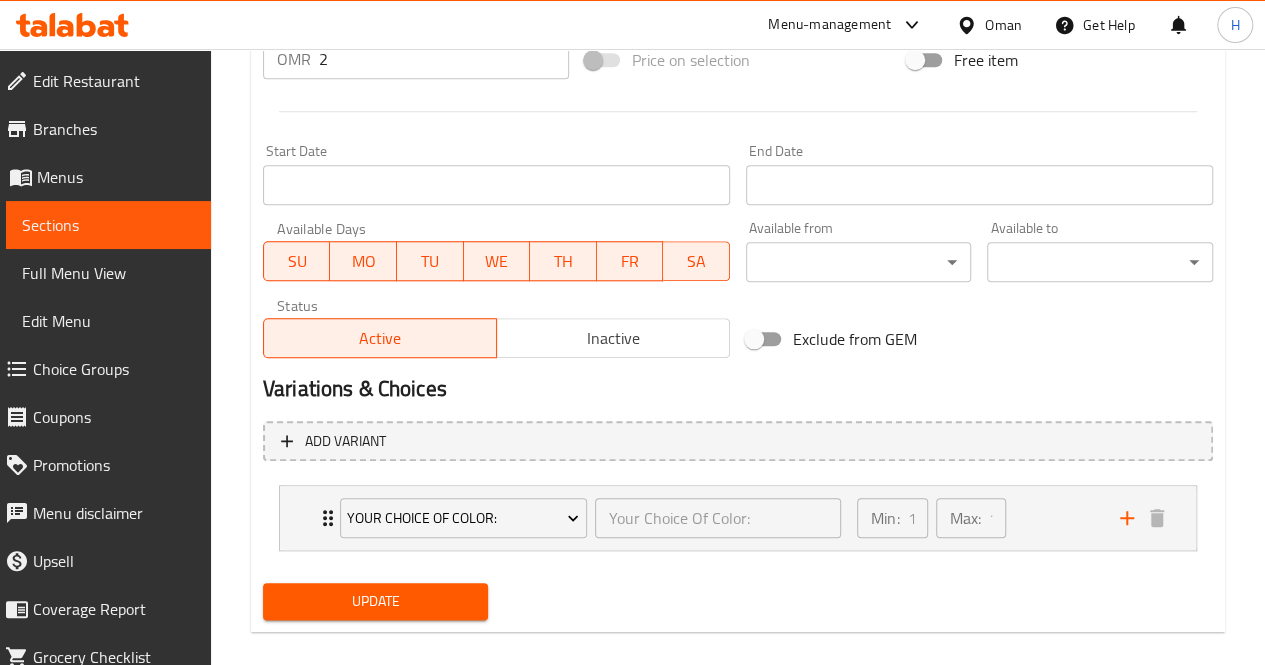 scroll, scrollTop: 354, scrollLeft: 0, axis: vertical 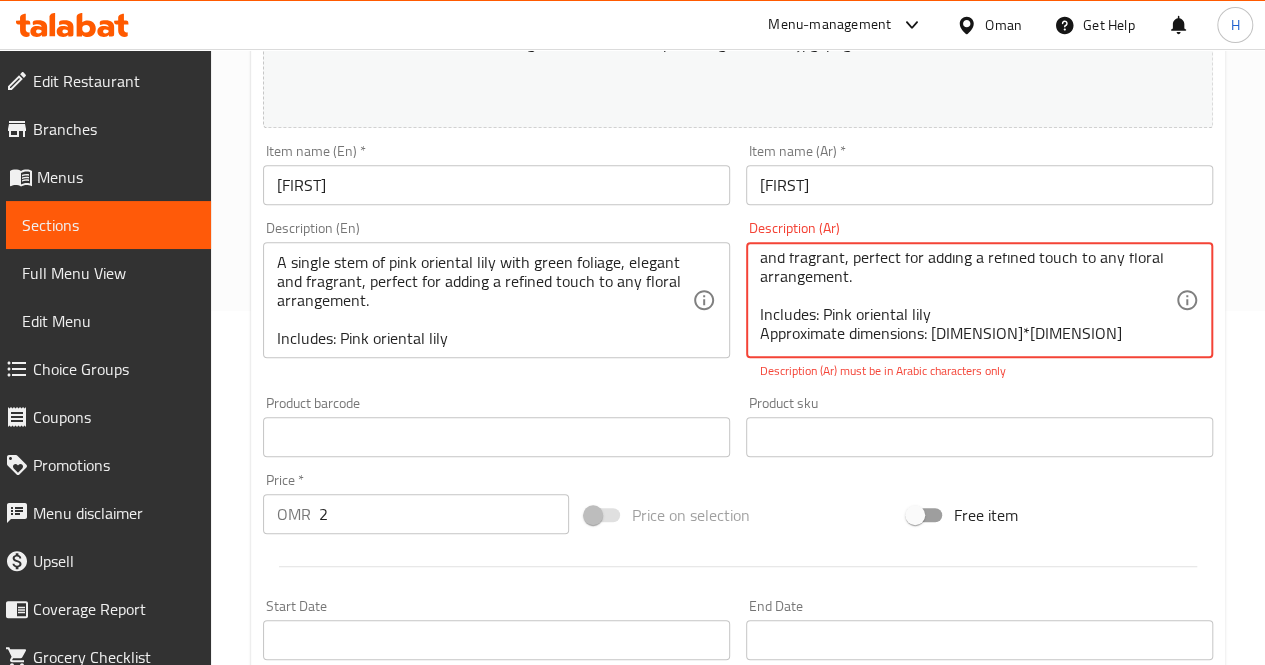 click on "A single stem of pink oriental lily with green foliage, elegant and fragrant, perfect for adding a refined touch to any floral arrangement.
Includes: Pink oriental lily
Approximate dimensions: [DIMENSION]*[DIMENSION]" at bounding box center [967, 300] 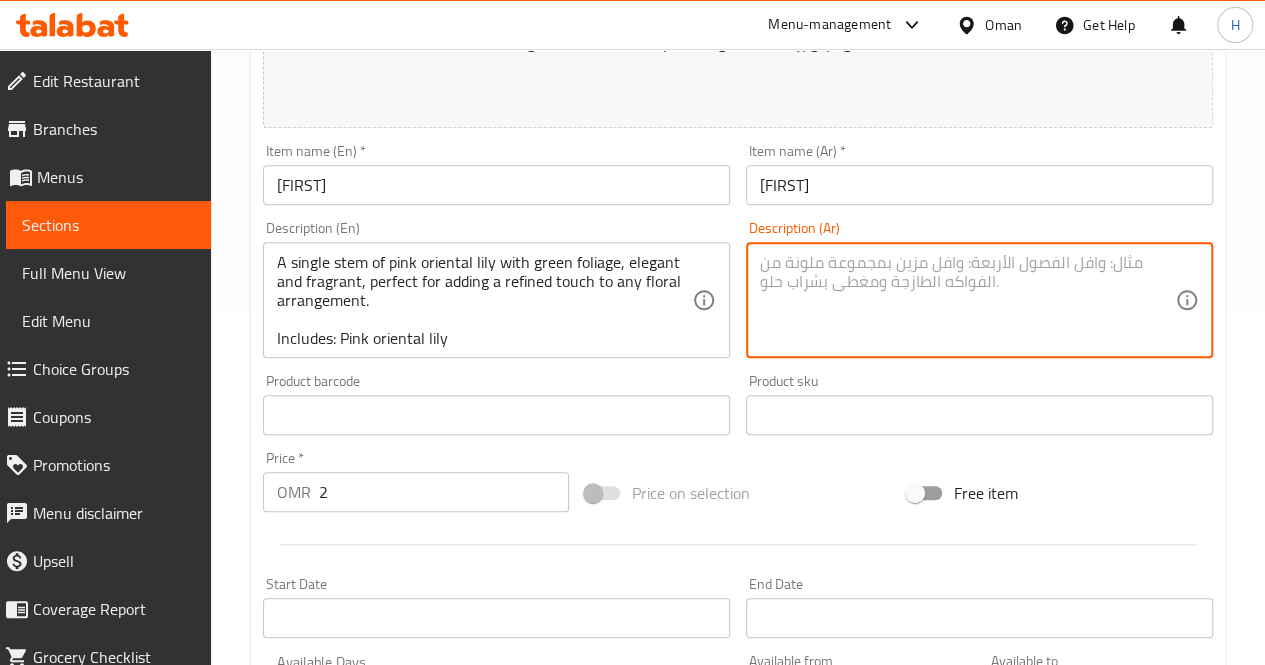 scroll, scrollTop: 0, scrollLeft: 0, axis: both 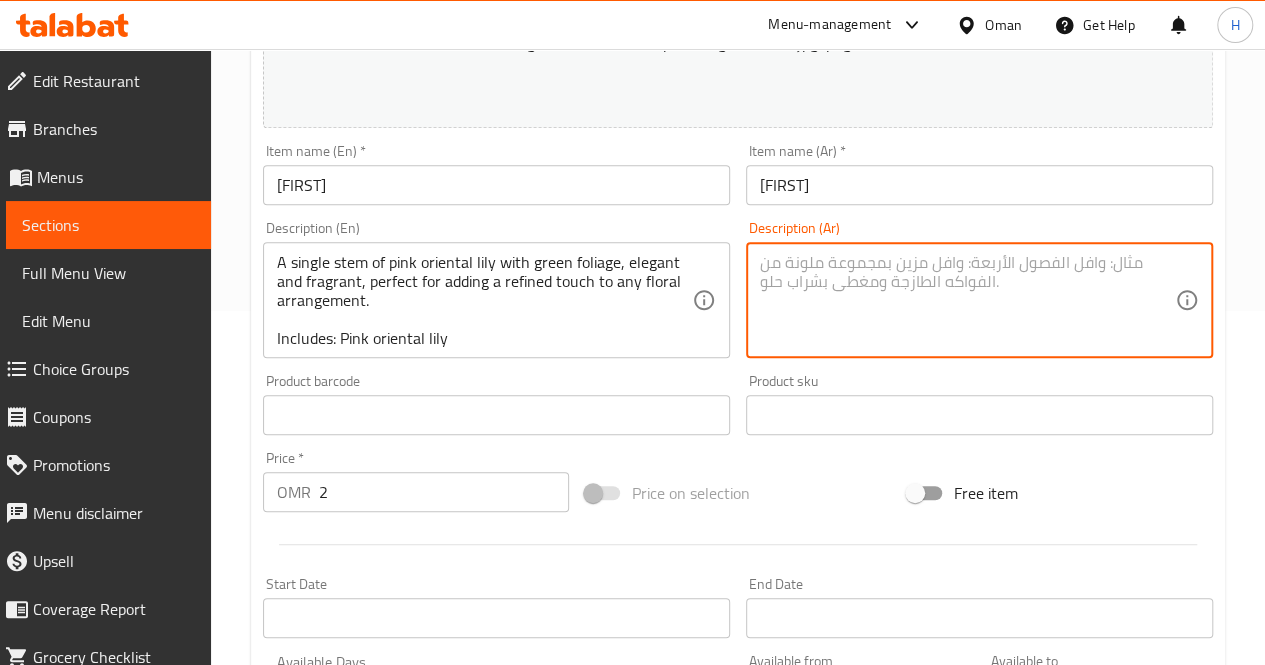click at bounding box center (967, 300) 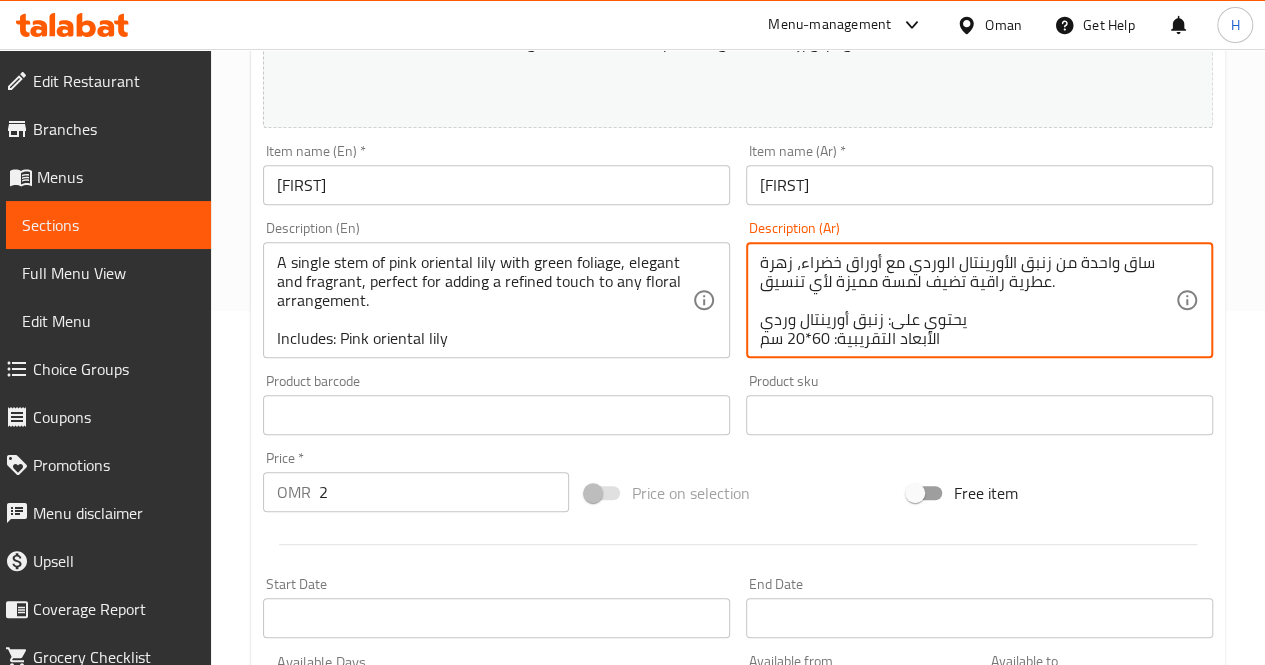 scroll, scrollTop: 18, scrollLeft: 0, axis: vertical 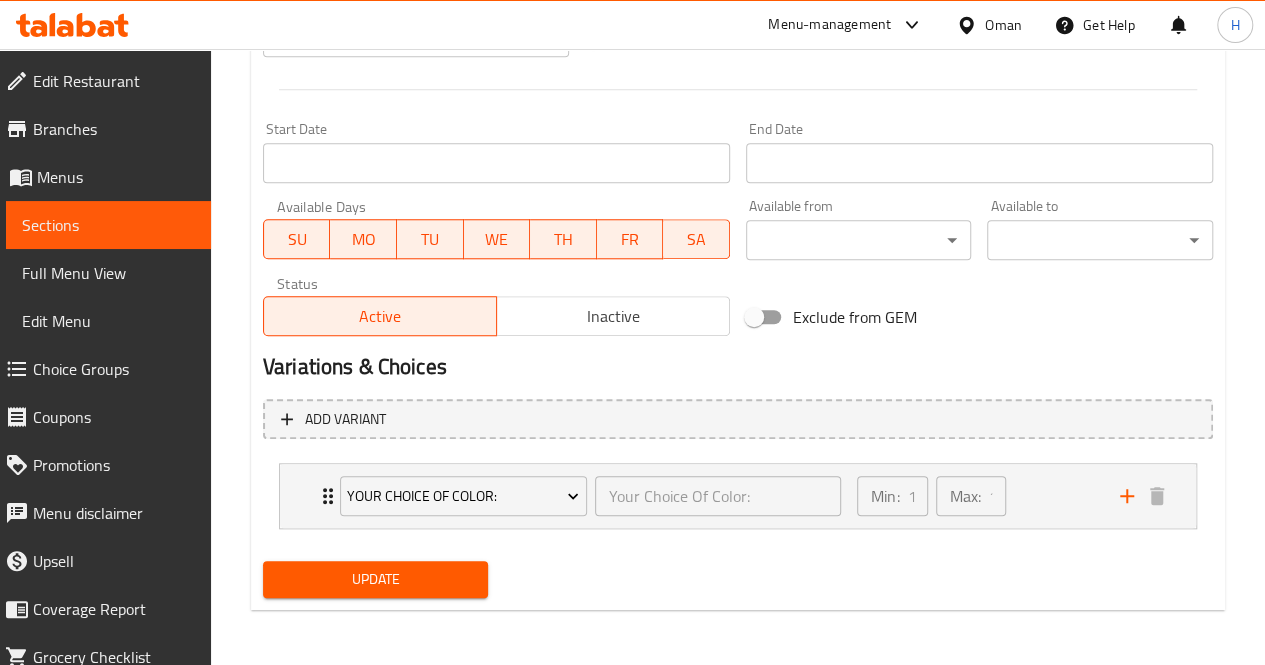 type on "ساق واحدة من زنبق الأورينتال الوردي مع أوراق خضراء، زهرة عطرية راقية تضيف لمسة مميزة لأي تنسيق.
يحتوي على: زنبق أورينتال وردي
الأبعاد التقريبية: 60*20 سم" 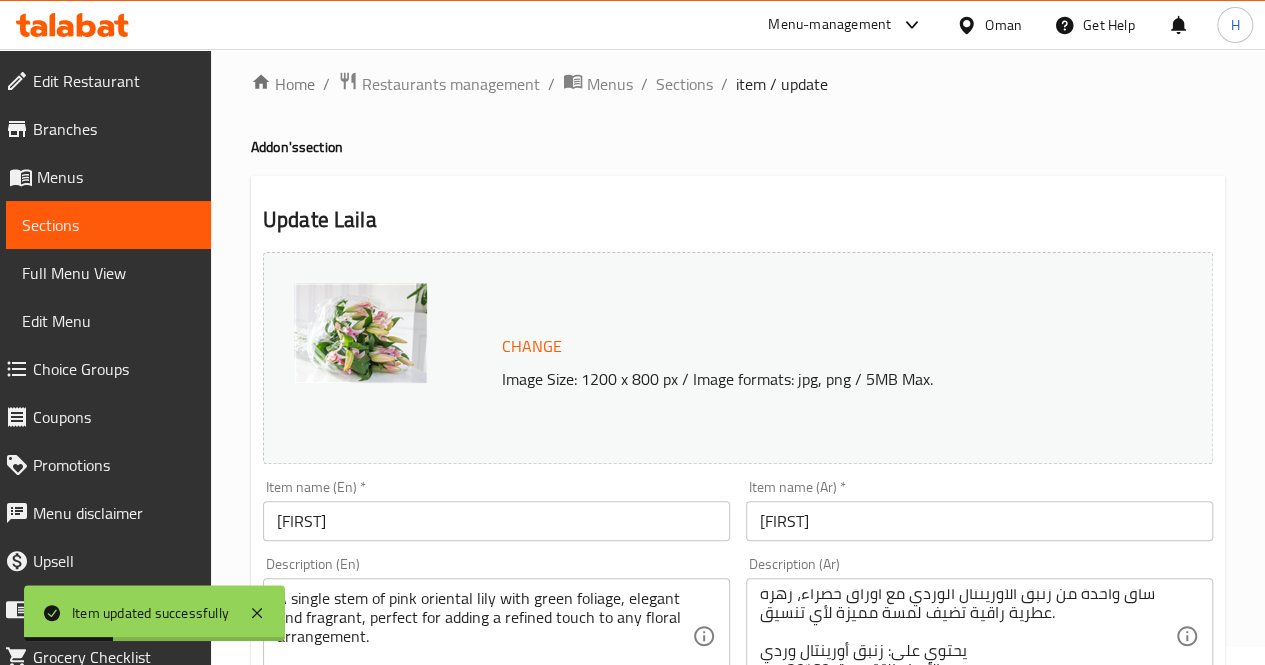 scroll, scrollTop: 0, scrollLeft: 0, axis: both 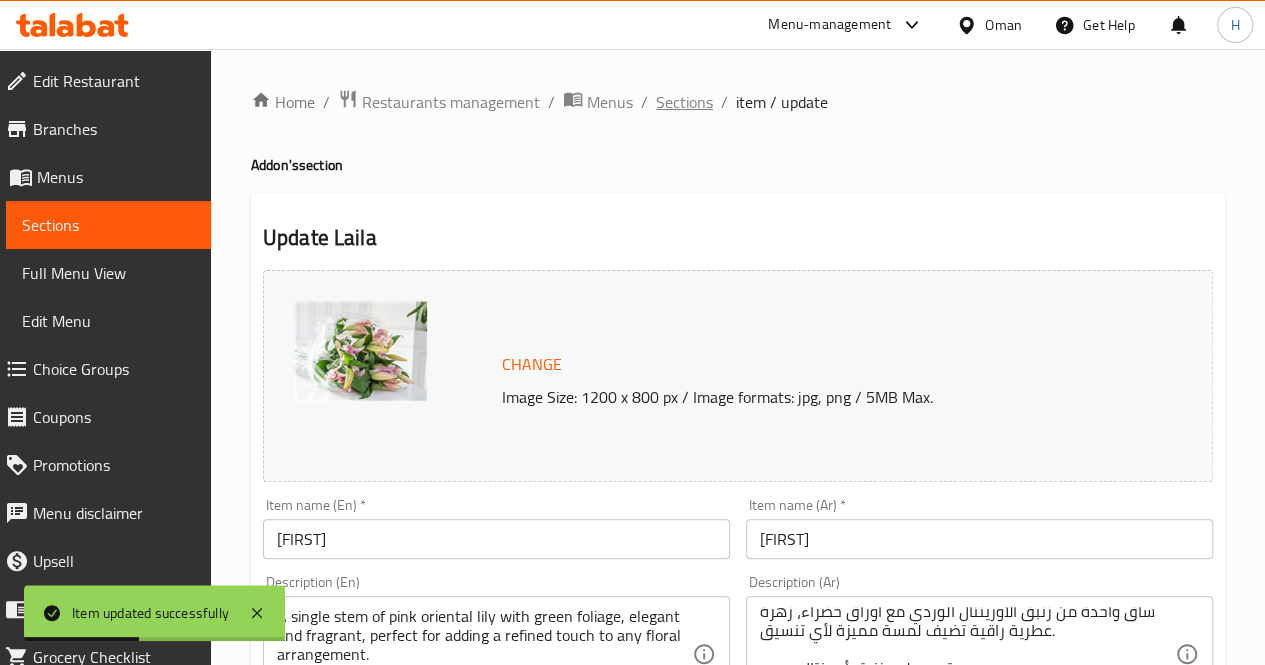 click on "Sections" at bounding box center [684, 102] 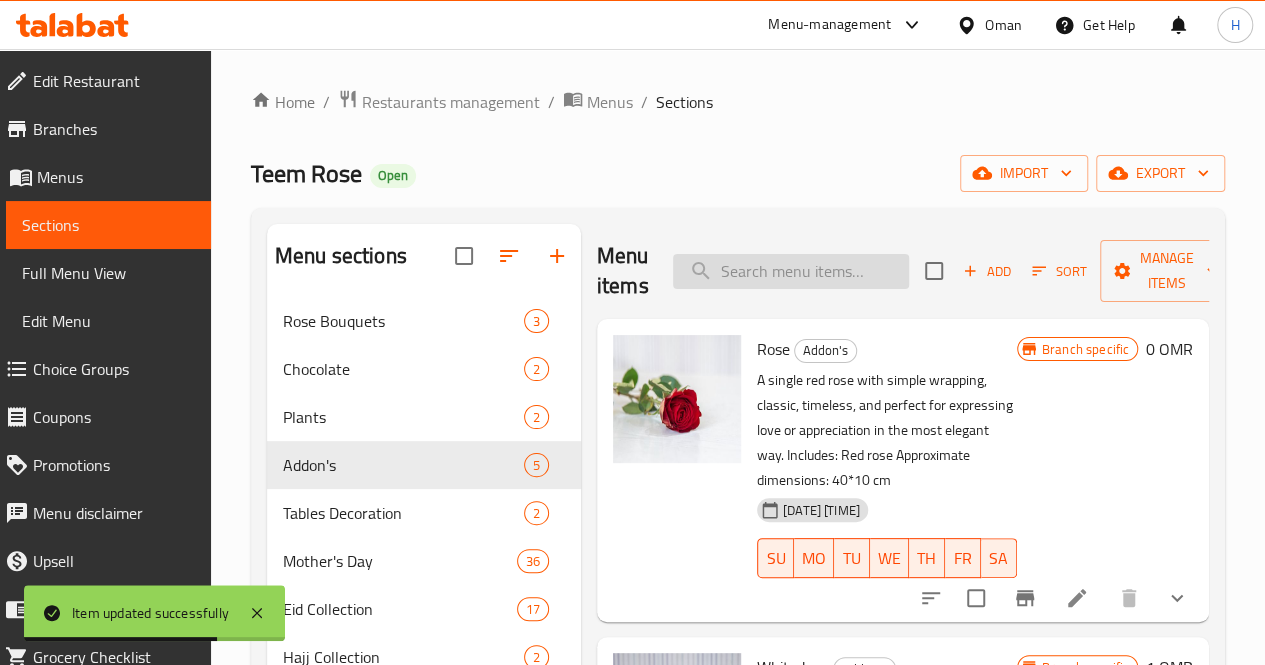 click at bounding box center (791, 271) 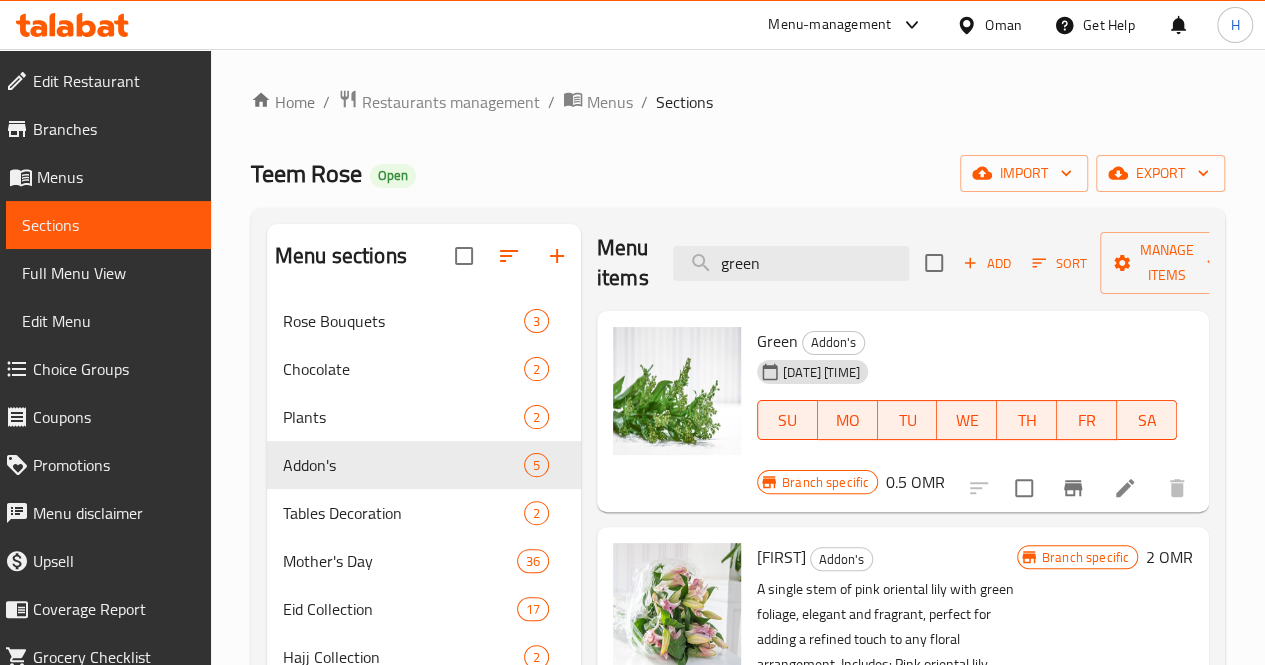 scroll, scrollTop: 7, scrollLeft: 0, axis: vertical 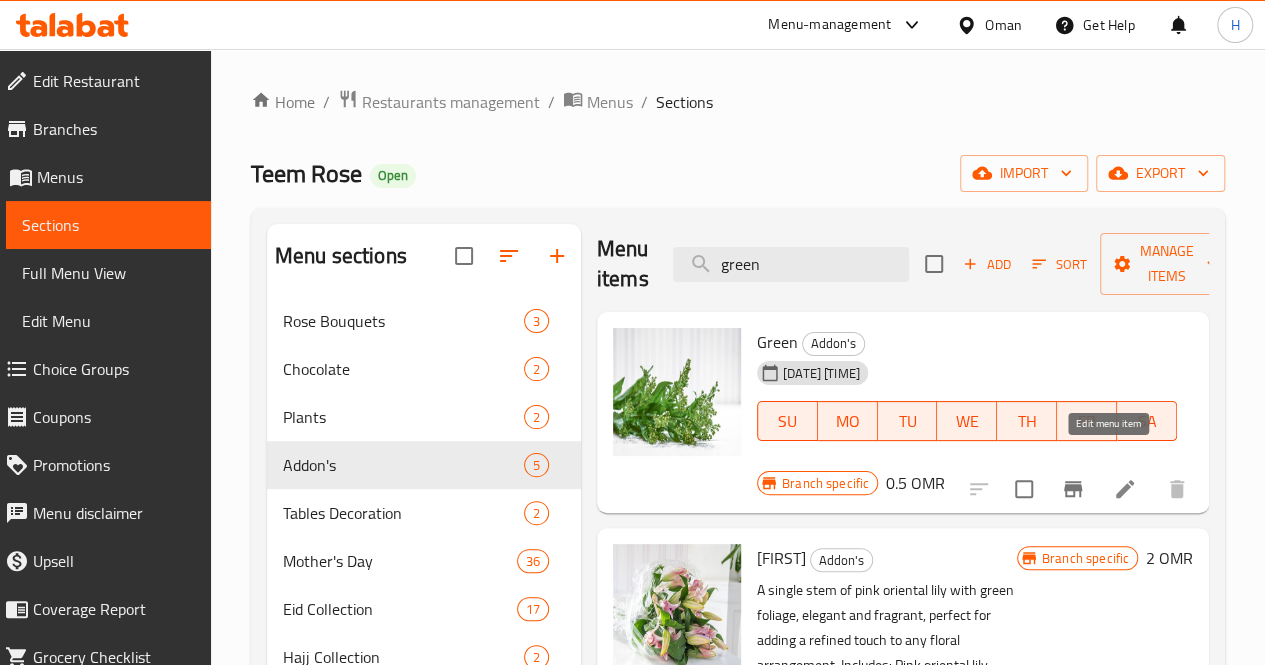 type on "green" 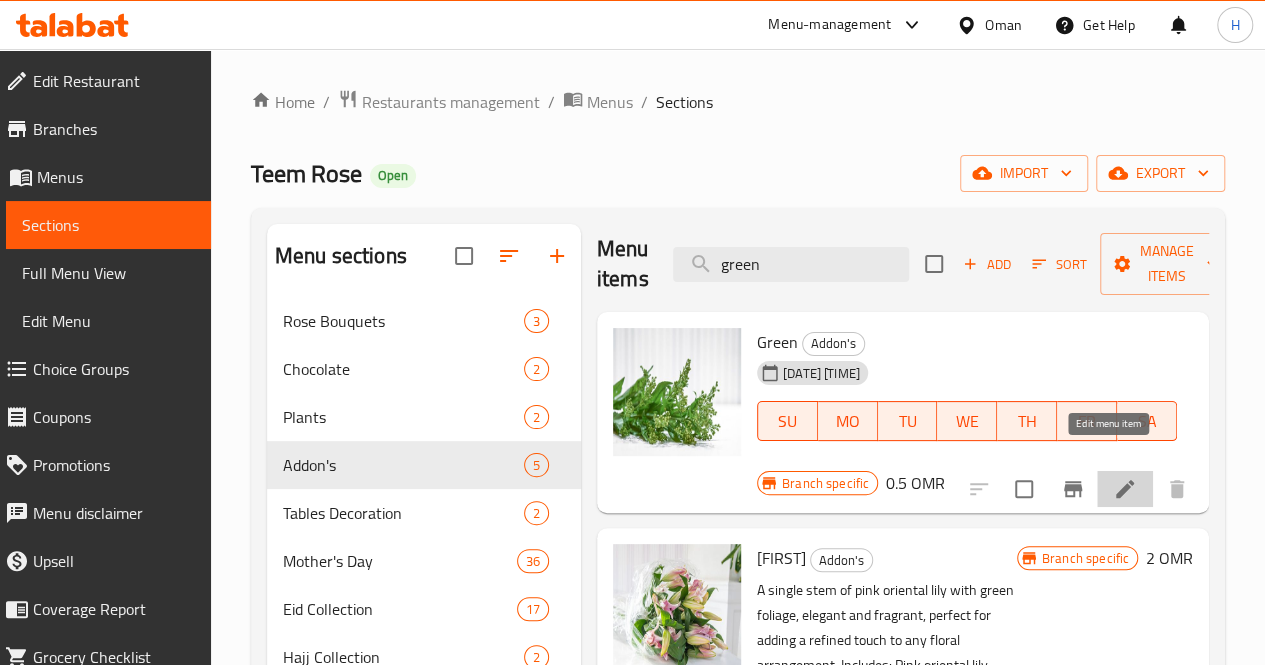 click 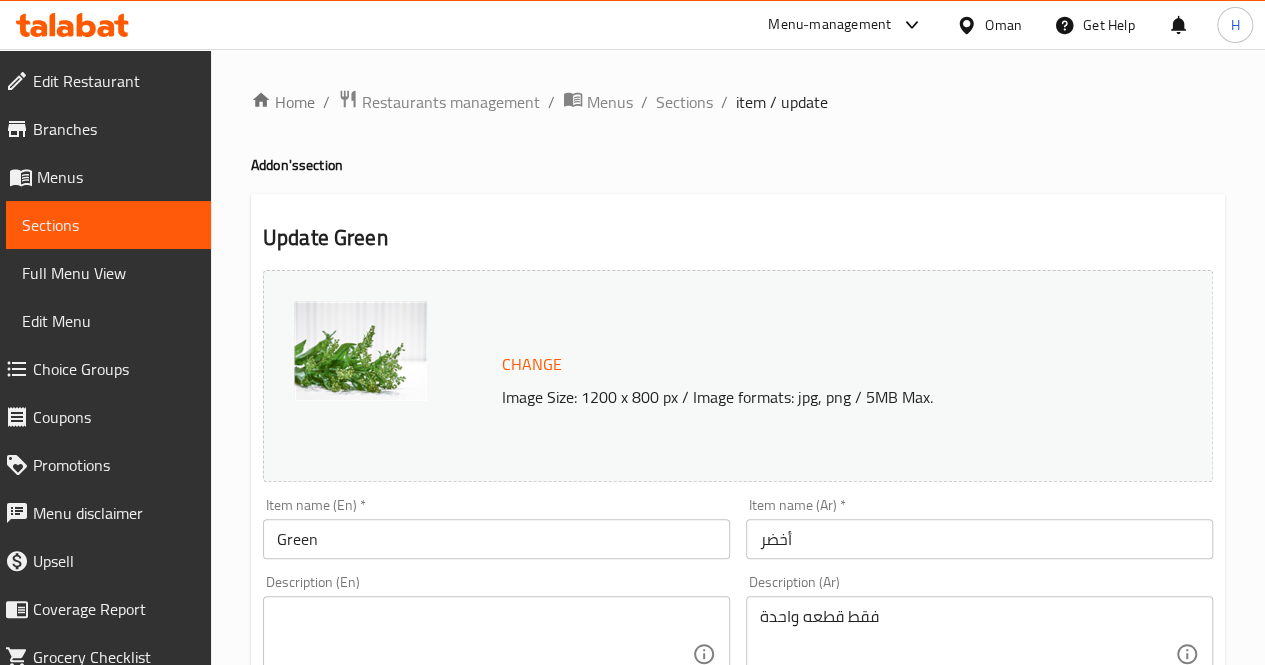 click at bounding box center [484, 654] 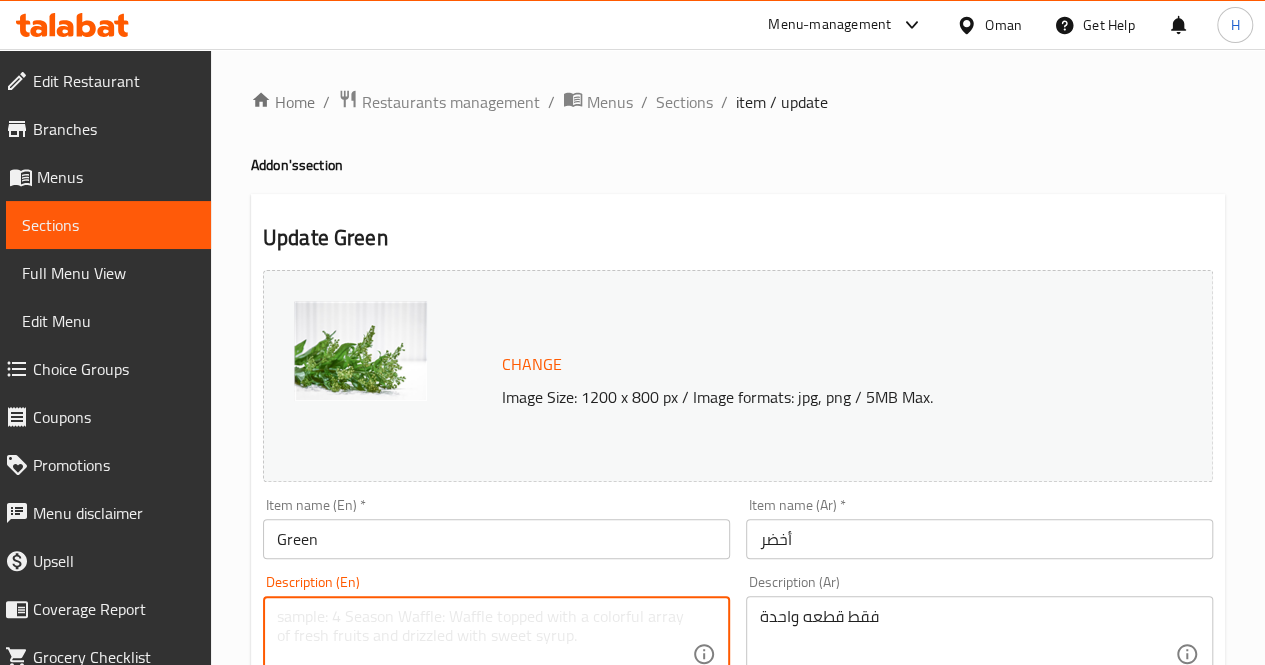 paste on "A fresh bunch of green fillers, perfect for adding texture and volume to any floral arrangement or bouquet.
Includes: Green filler stems
Approximate dimensions: 50*20 cm" 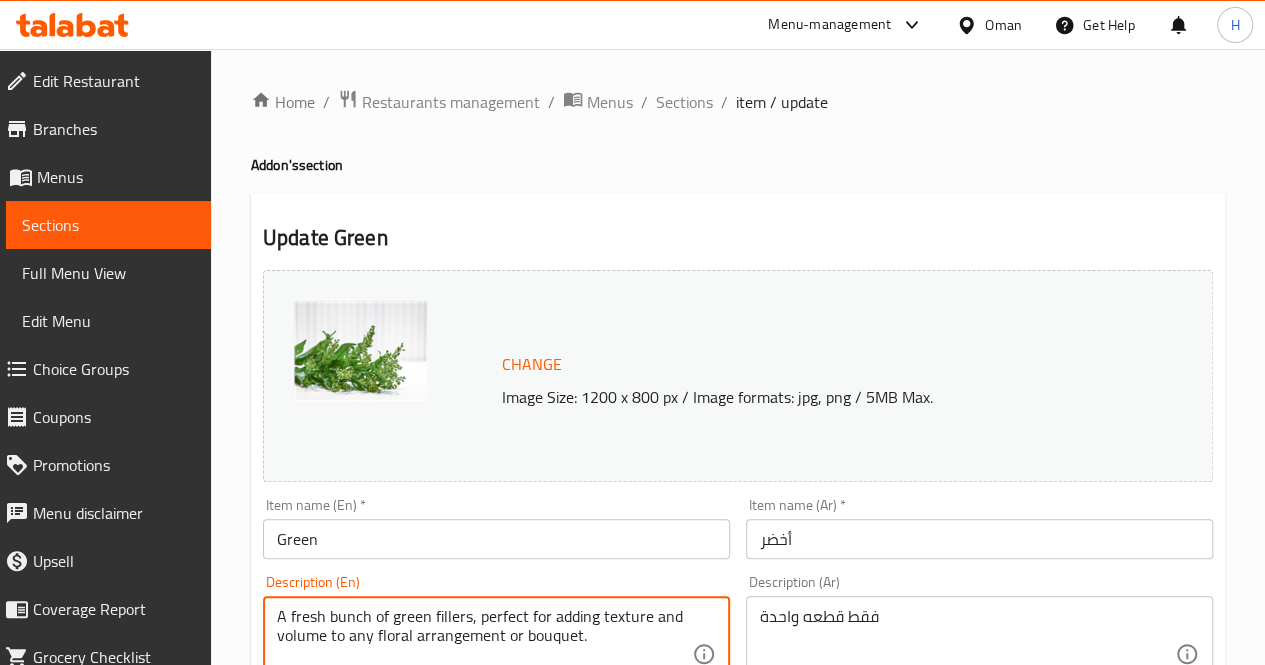 scroll, scrollTop: 4, scrollLeft: 0, axis: vertical 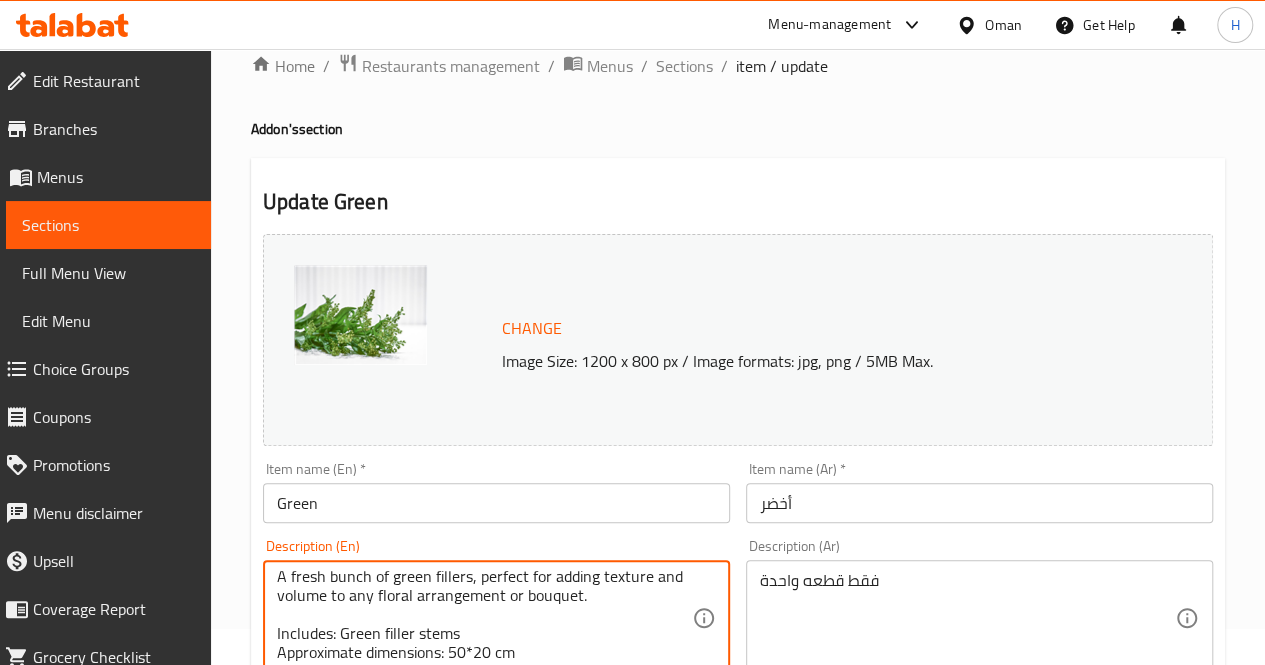 type on "A fresh bunch of green fillers, perfect for adding texture and volume to any floral arrangement or bouquet.
Includes: Green filler stems
Approximate dimensions: 50*20 cm" 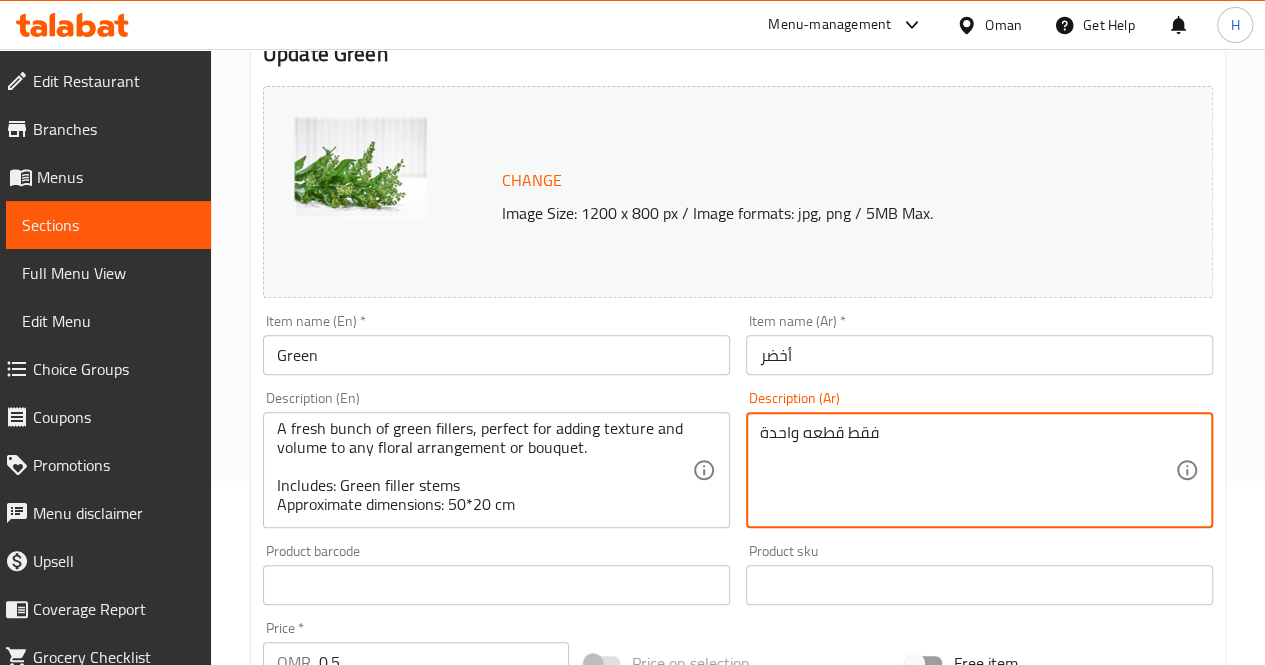 click on "فقط قطعه واحدة" at bounding box center [967, 470] 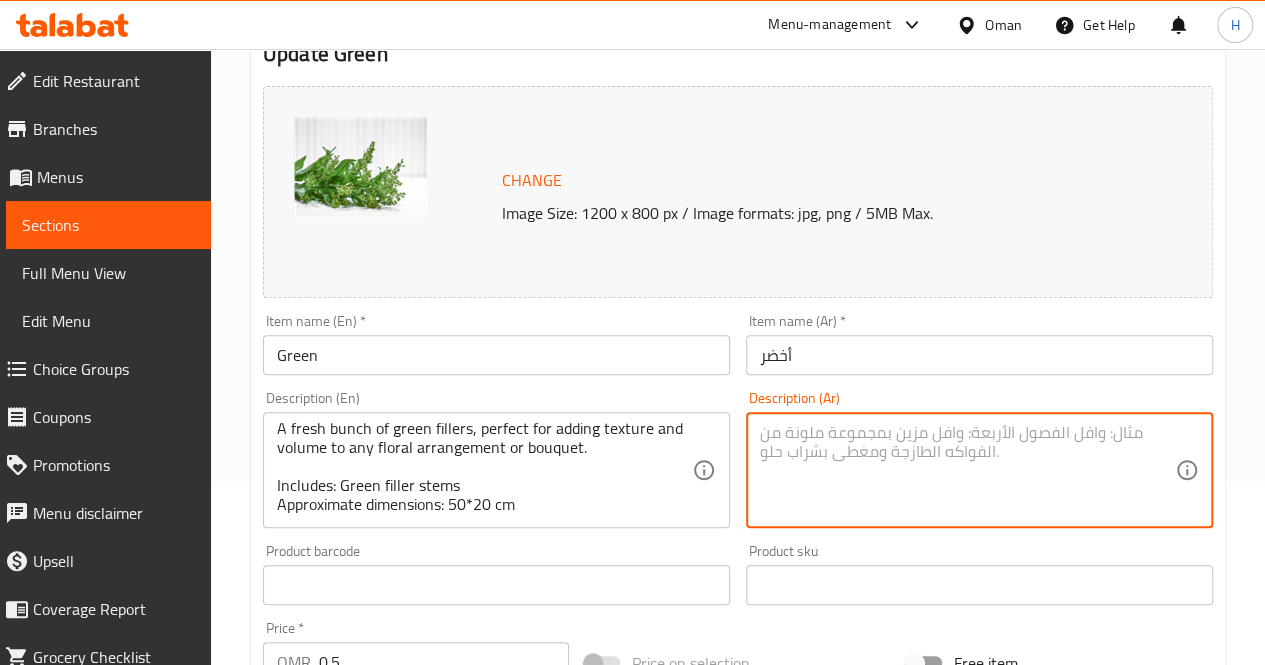 paste on "مجموعة من فروع الحشو الخضراء، مثالية لإضافة لمسة طبيعية وحجم إضافي لتنسيقات الزهور.
يحتوي على: فروع حشو خضراء
الأبعاد التقريبية: 50*20 سم" 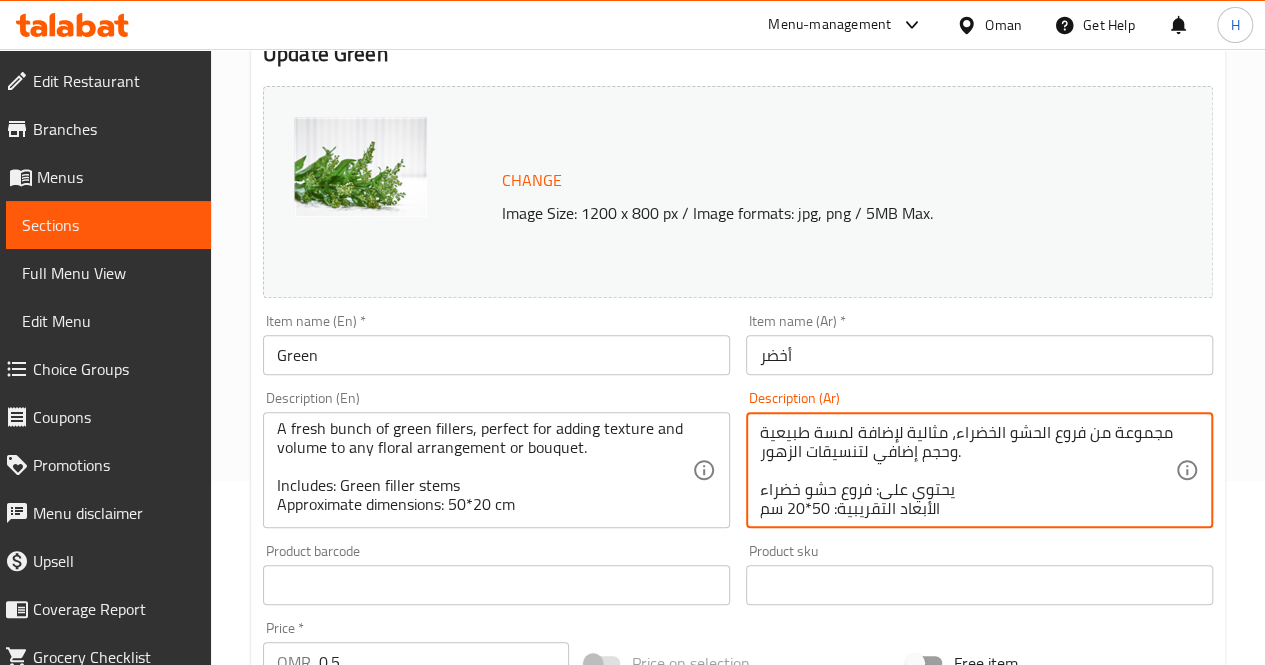 scroll, scrollTop: 18, scrollLeft: 0, axis: vertical 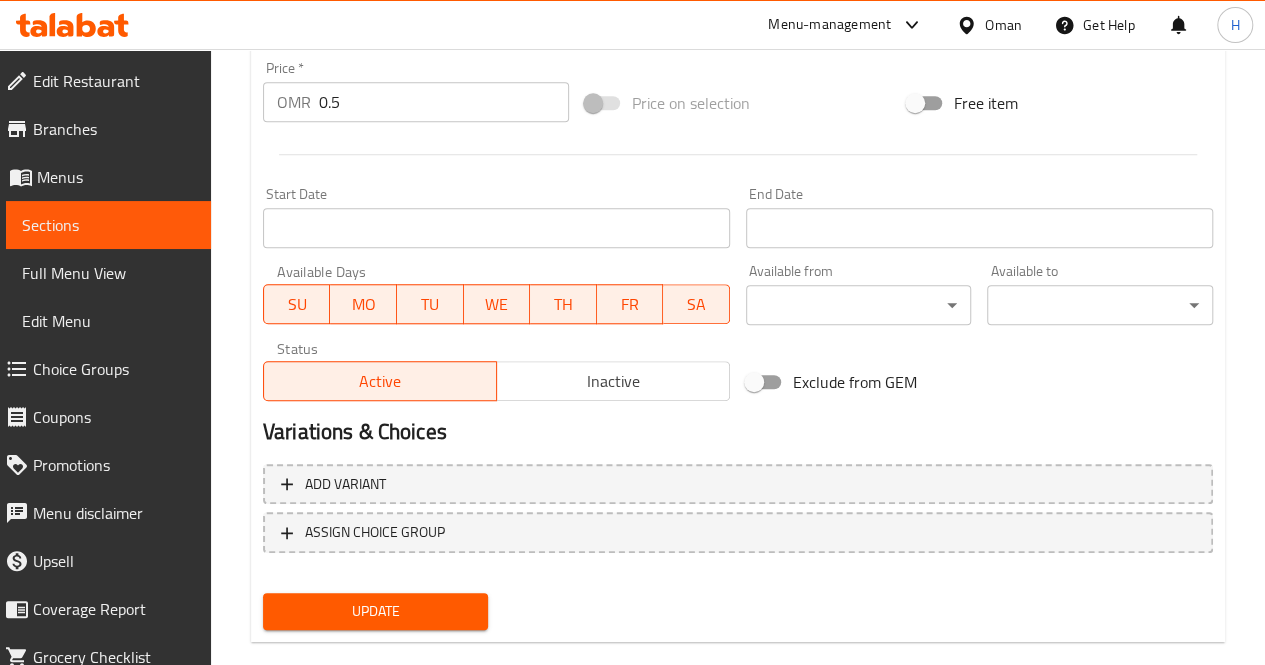 type on "مجموعة من فروع الحشو الخضراء، مثالية لإضافة لمسة طبيعية وحجم إضافي لتنسيقات الزهور.
يحتوي على: فروع حشو خضراء
الأبعاد التقريبية: 50*20 سم" 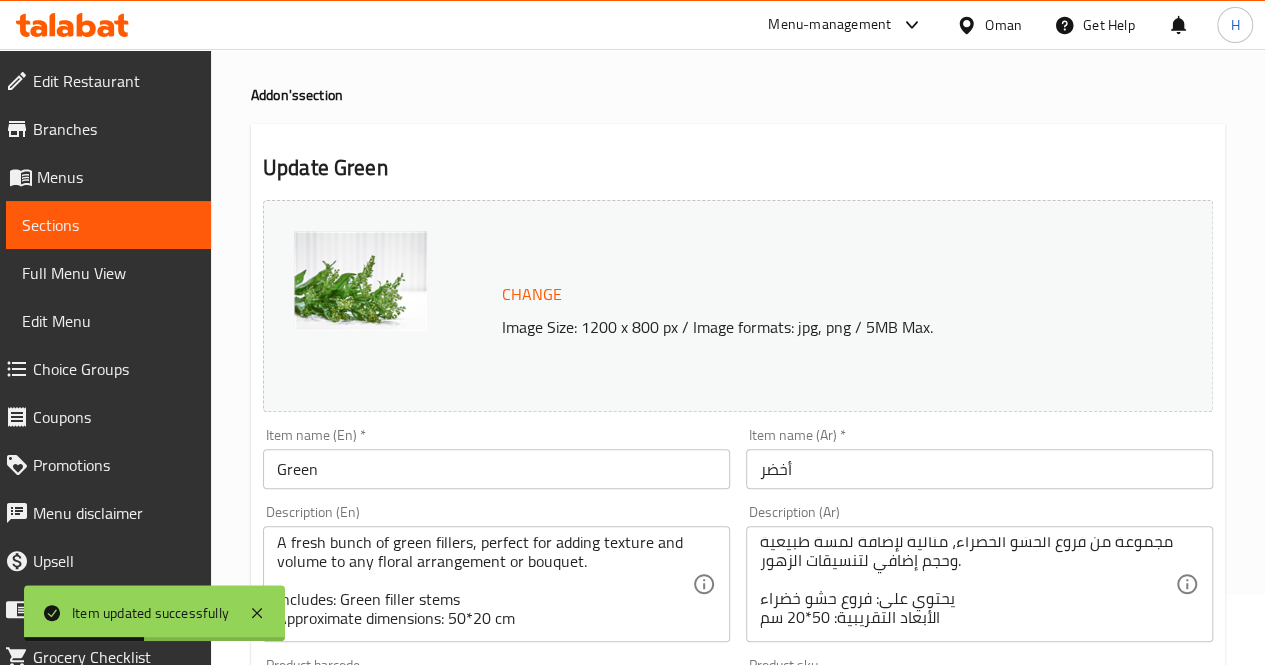 scroll, scrollTop: 0, scrollLeft: 0, axis: both 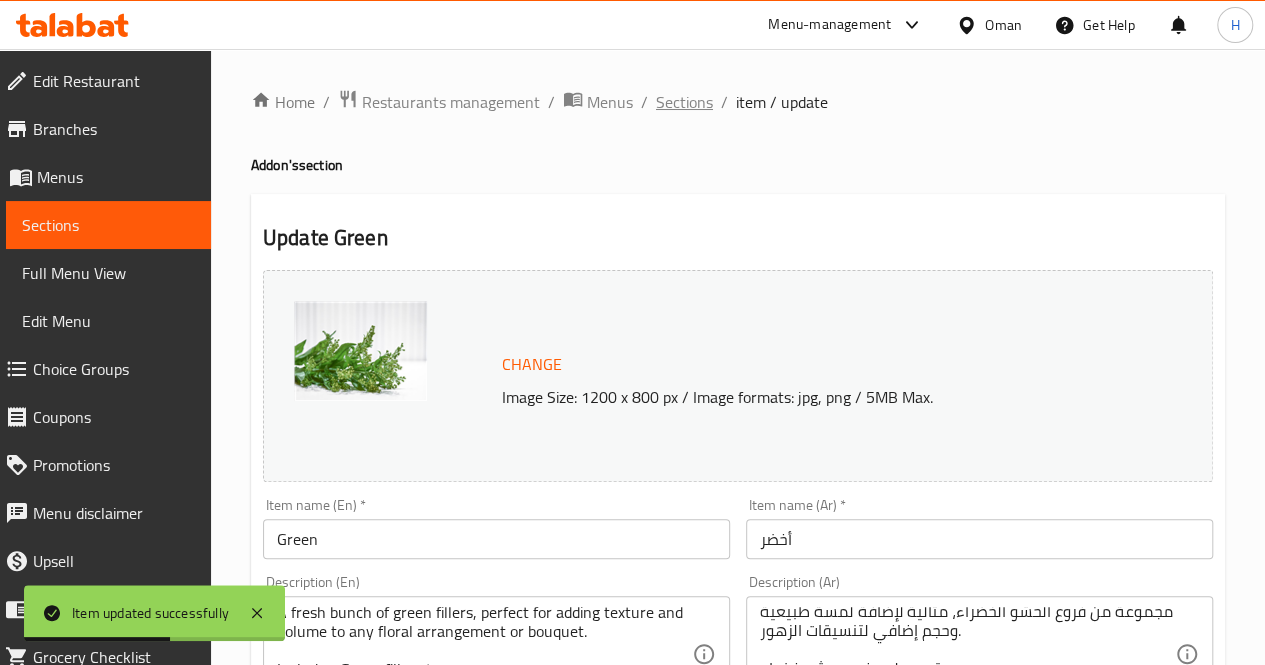 click on "Sections" at bounding box center (684, 102) 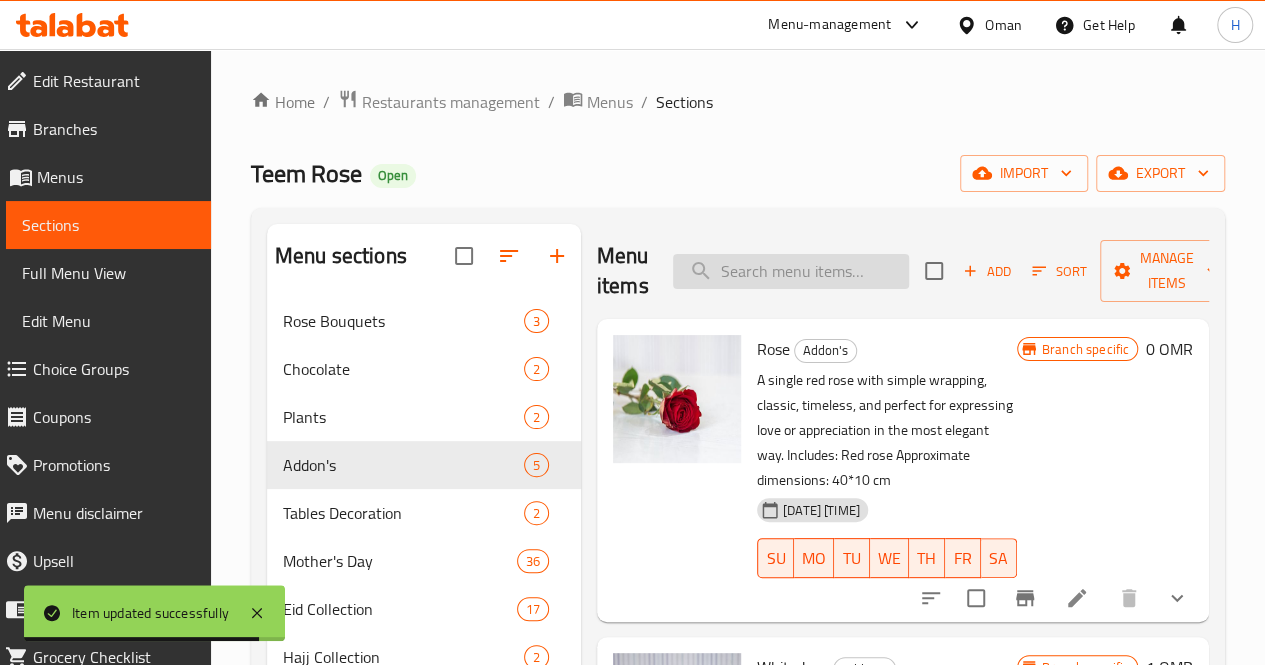 click at bounding box center (791, 271) 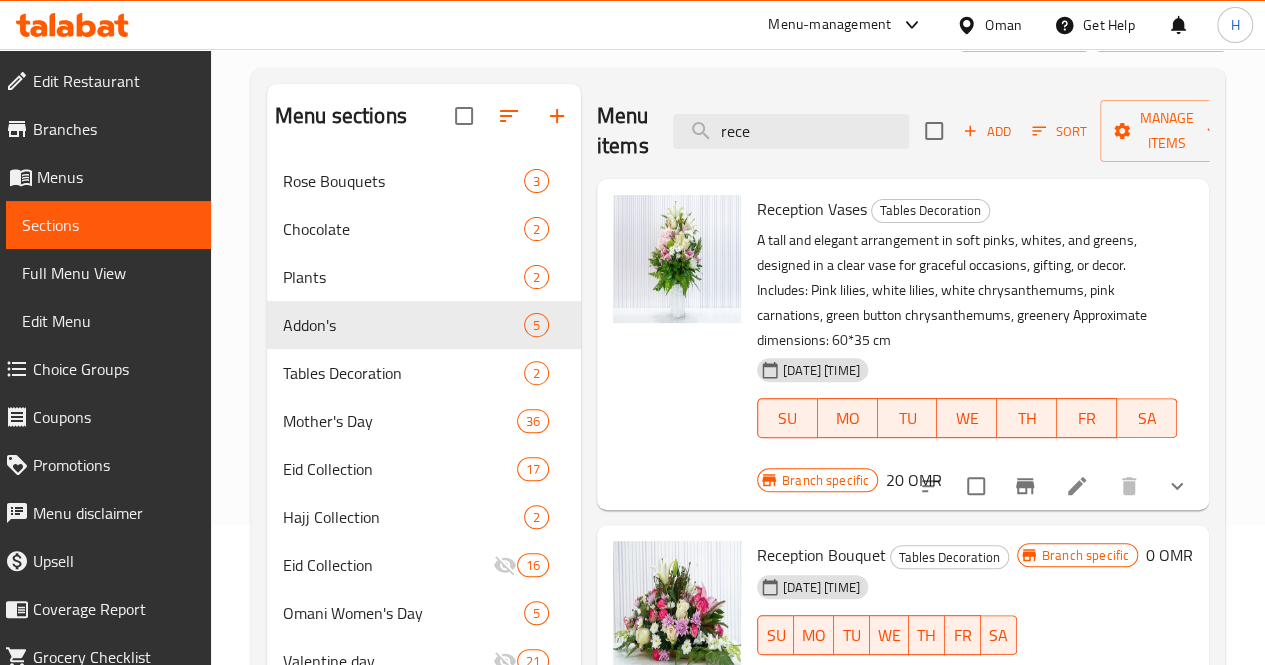 scroll, scrollTop: 301, scrollLeft: 0, axis: vertical 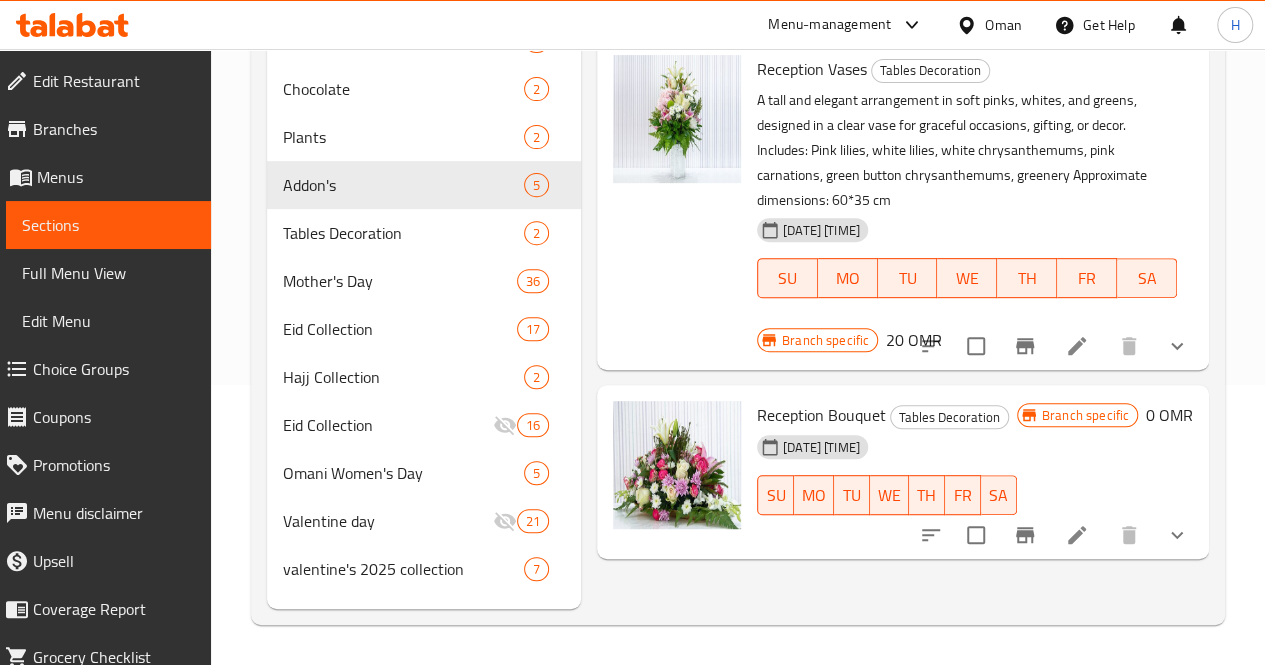 type on "rece" 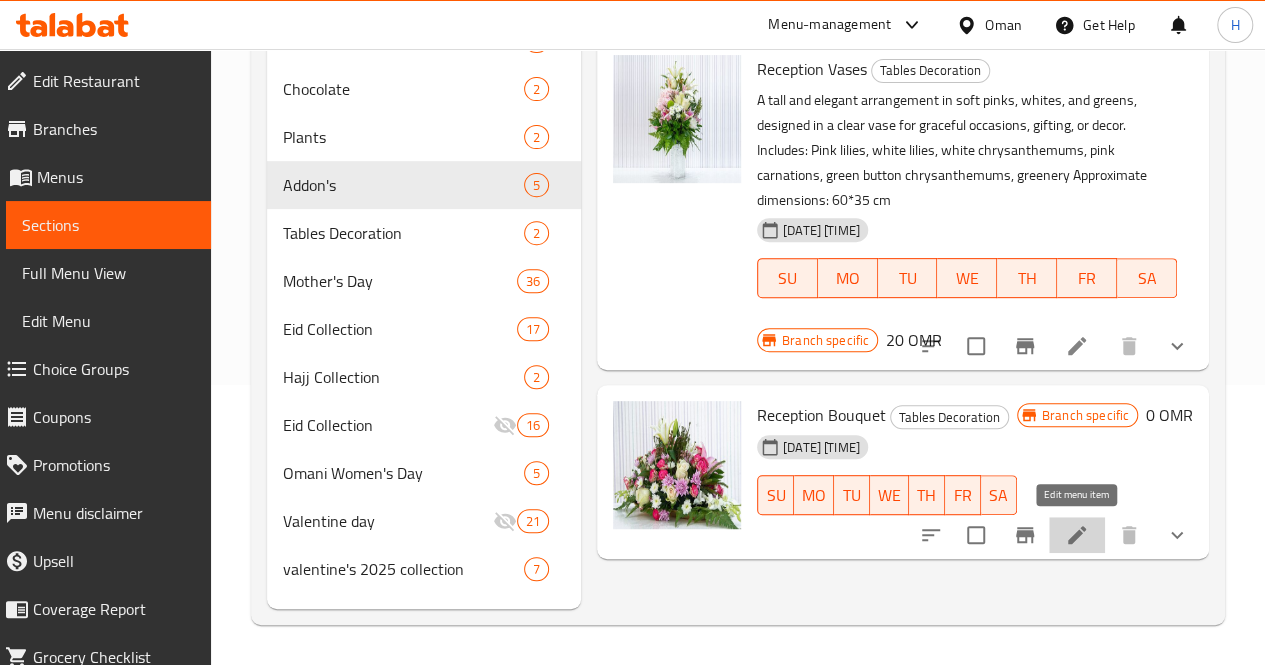 click 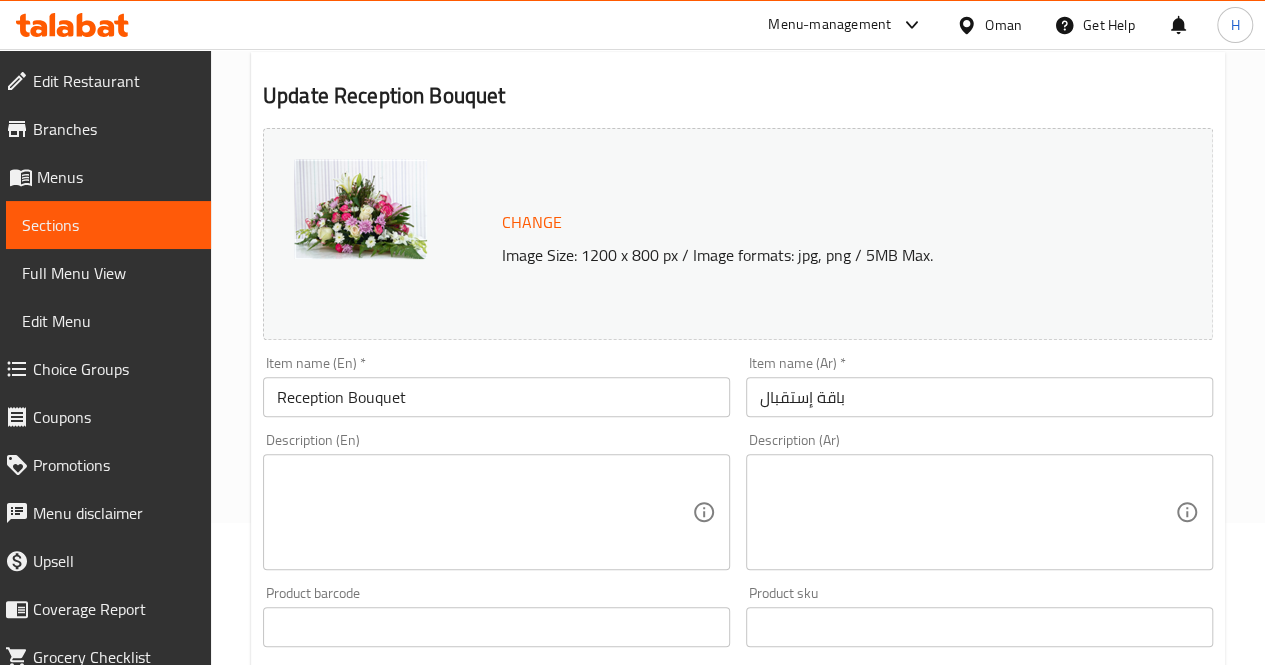 scroll, scrollTop: 143, scrollLeft: 0, axis: vertical 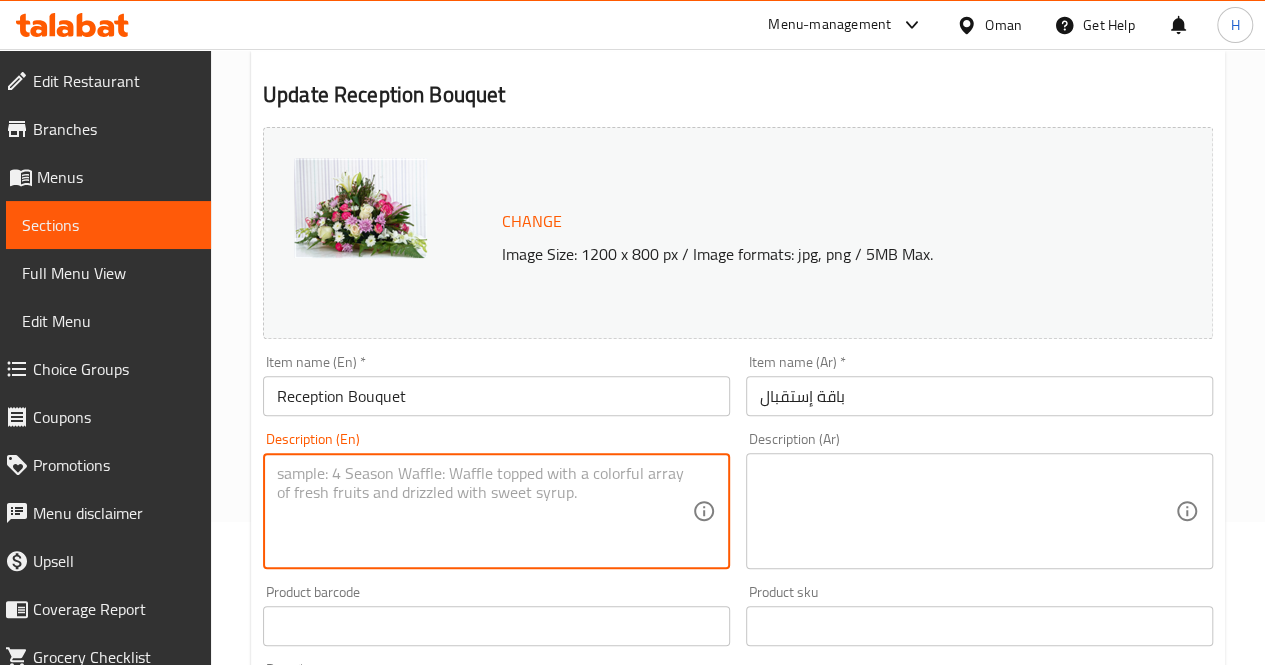 click at bounding box center (484, 511) 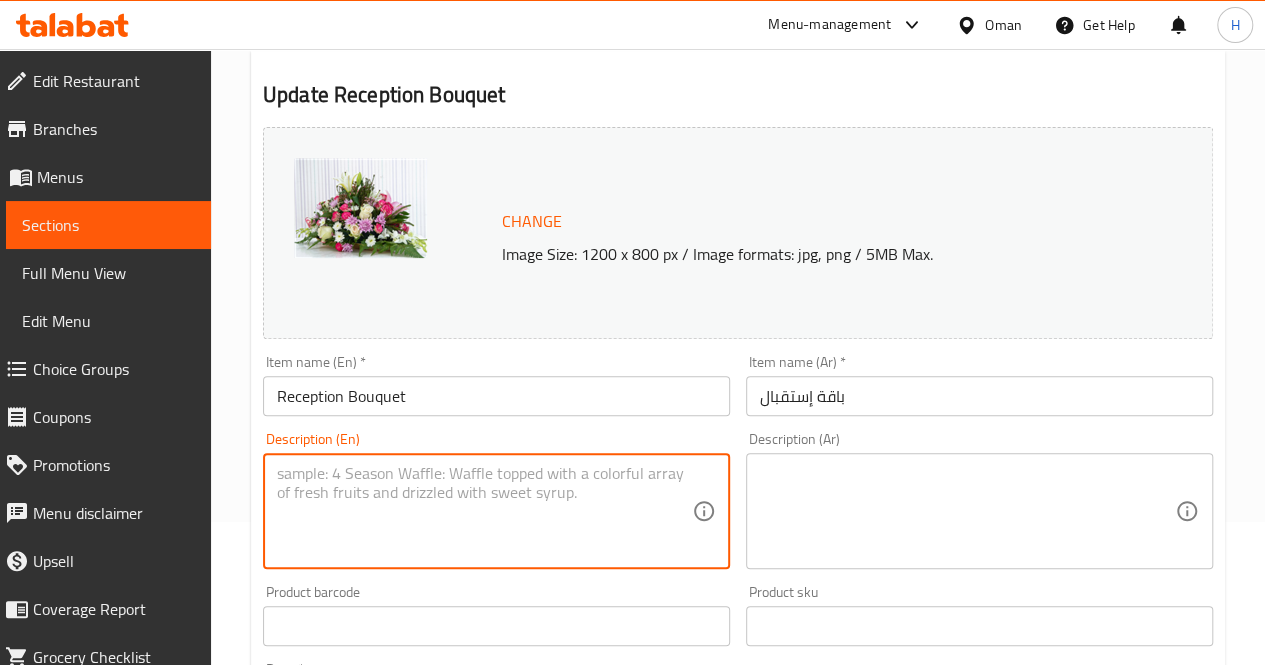 paste on "A beautifully arranged centerpiece in soft shades of pink, white, and creamy tones, perfect for decorating tables, gifting, or celebrating special occasions with elegance.
Includes: Pink lilies, white orchids, pink and white roses, pink and white chrysanthemums
Approximate dimensions: 50*30 cm" 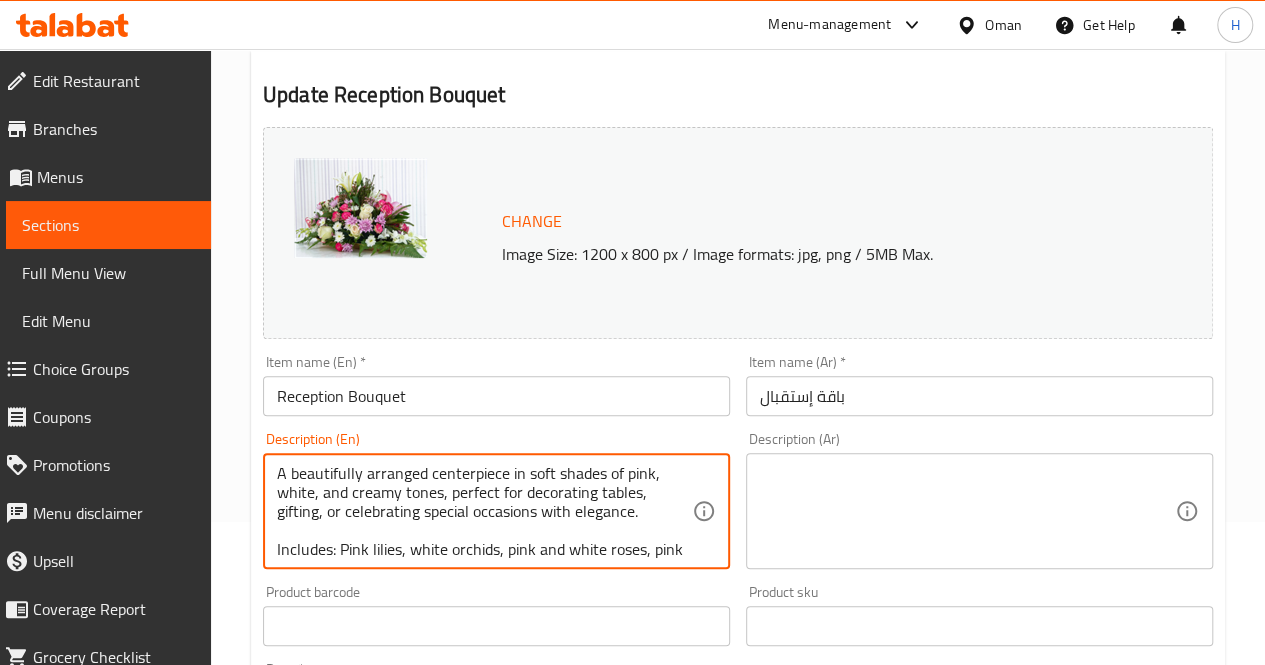 scroll, scrollTop: 42, scrollLeft: 0, axis: vertical 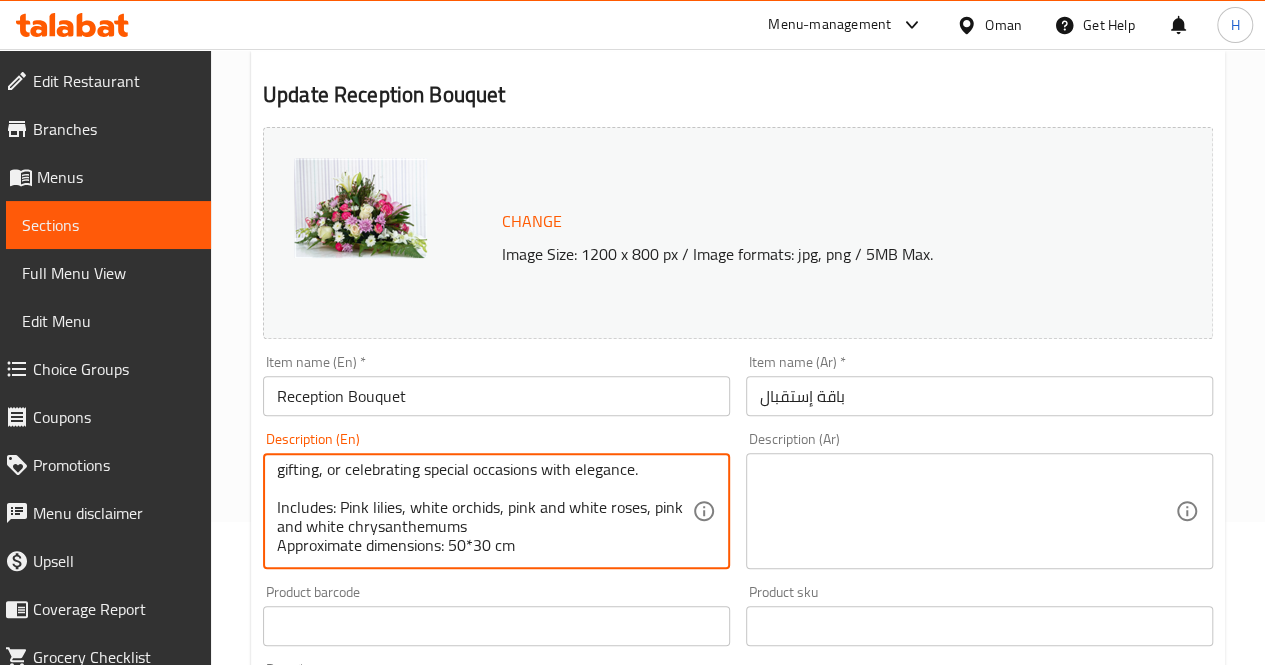 type on "A beautifully arranged centerpiece in soft shades of pink, white, and creamy tones, perfect for decorating tables, gifting, or celebrating special occasions with elegance.
Includes: Pink lilies, white orchids, pink and white roses, pink and white chrysanthemums
Approximate dimensions: 50*30 cm" 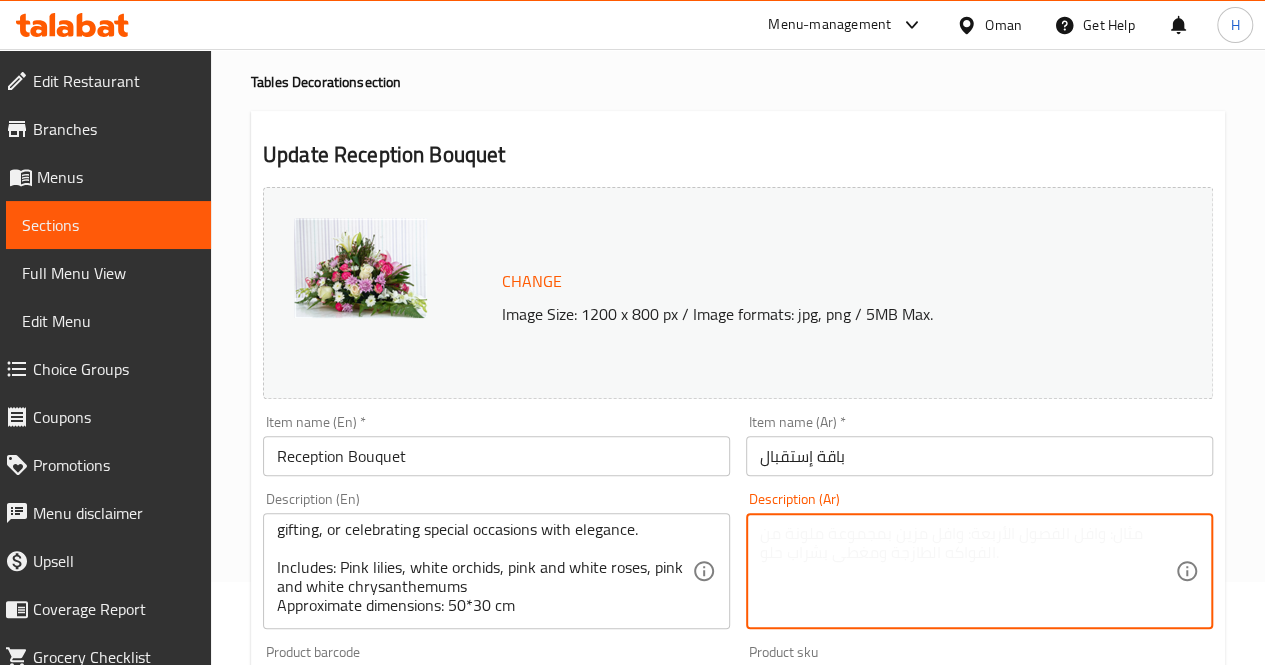 scroll, scrollTop: 207, scrollLeft: 0, axis: vertical 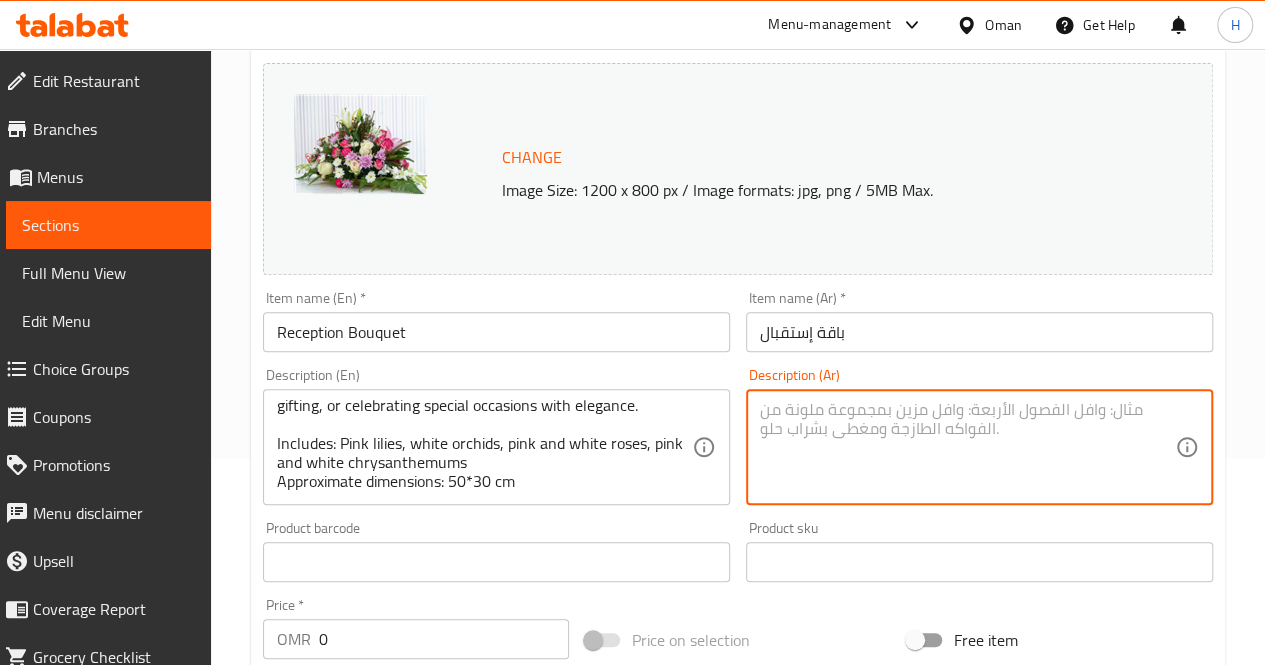 click at bounding box center (967, 447) 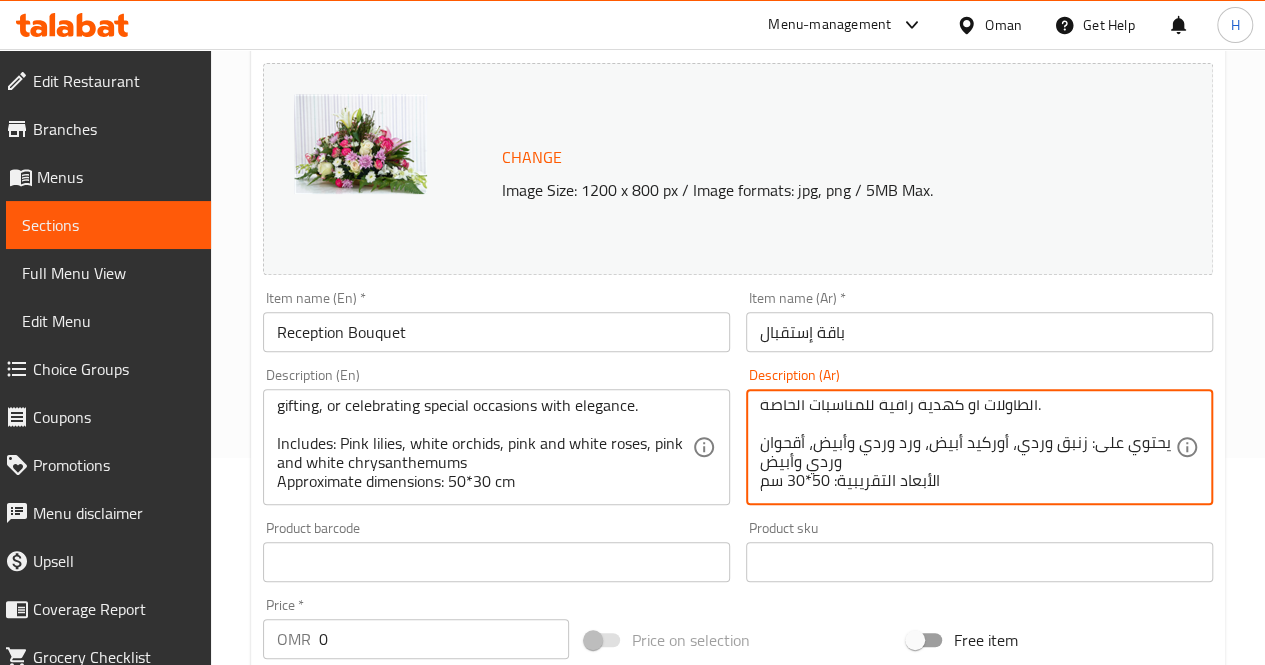 scroll, scrollTop: 0, scrollLeft: 0, axis: both 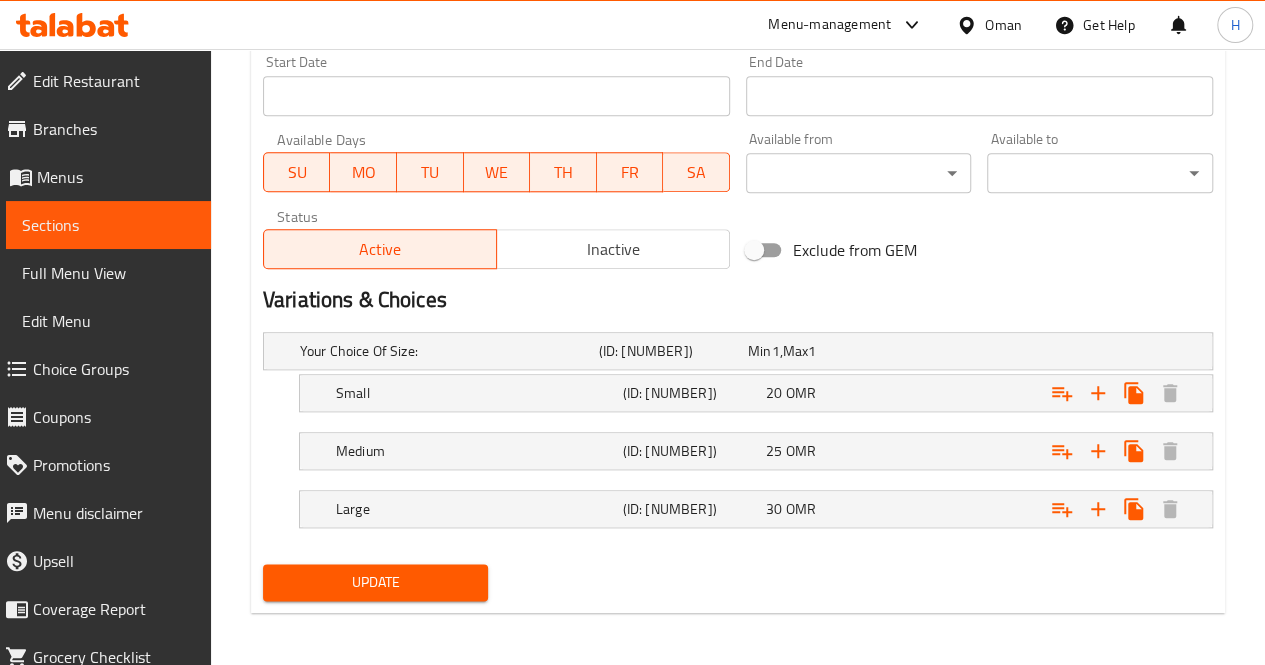 type on "ترتيبة زهور أنيقة بألوان الوردي والأبيض والعاجي، مثالية لتزيين الطاولات أو كهدية راقية للمناسبات الخاصة.
يحتوي على: زنبق وردي، أوركيد أبيض، ورد وردي وأبيض، أقحوان وردي وأبيض
الأبعاد التقريبية: 50*30 سم" 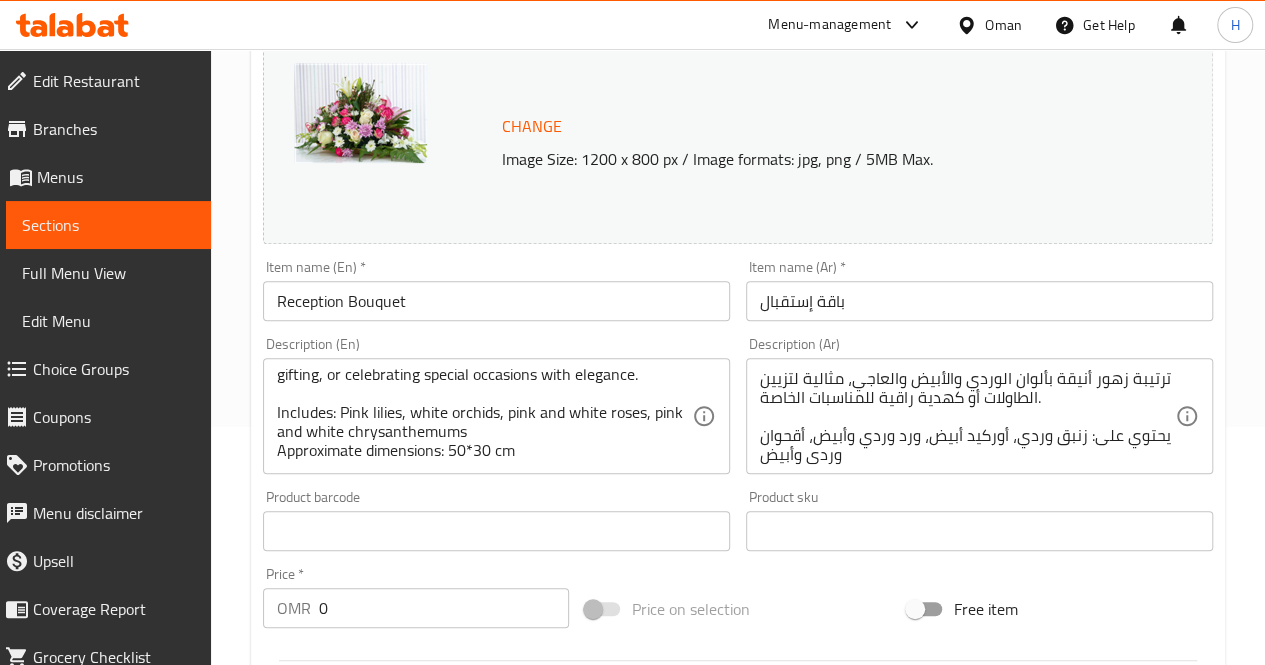 scroll, scrollTop: 0, scrollLeft: 0, axis: both 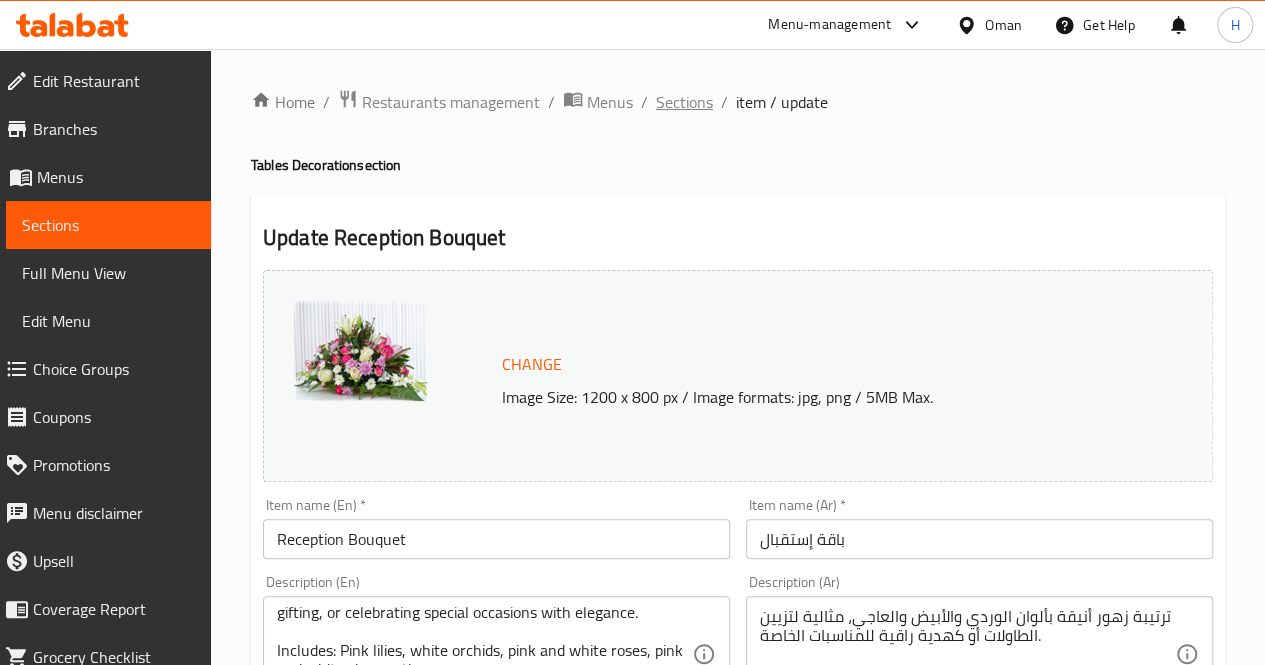 click on "Sections" at bounding box center (684, 102) 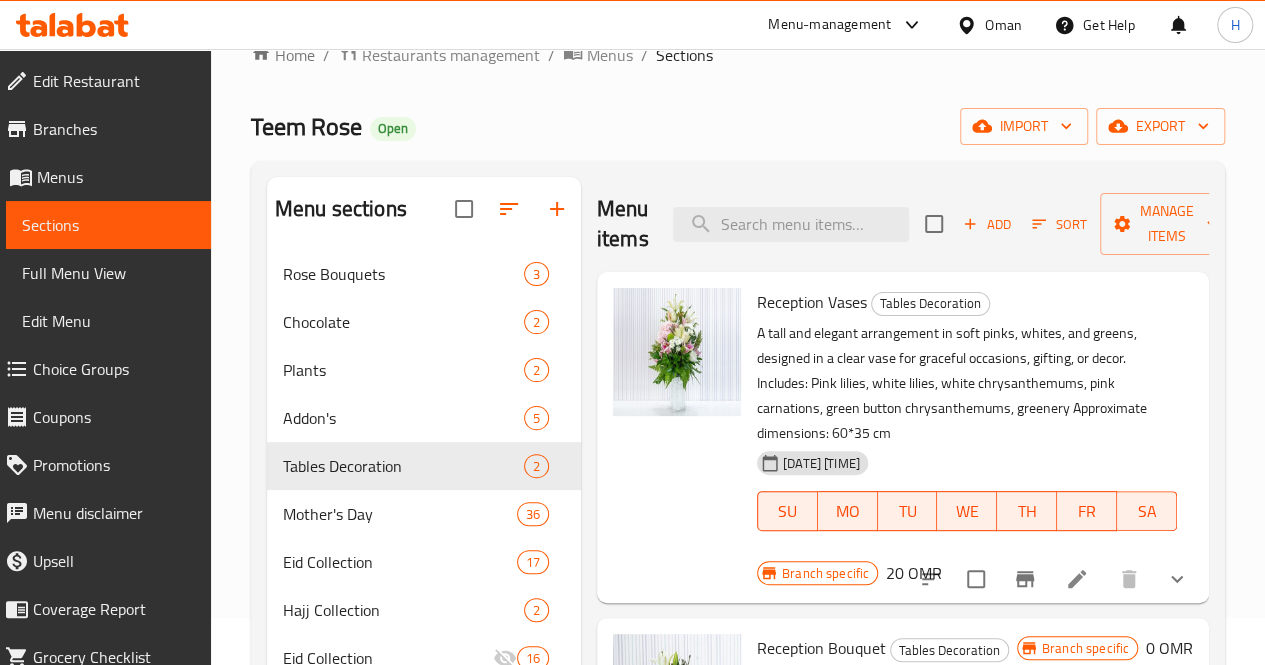 scroll, scrollTop: 18, scrollLeft: 0, axis: vertical 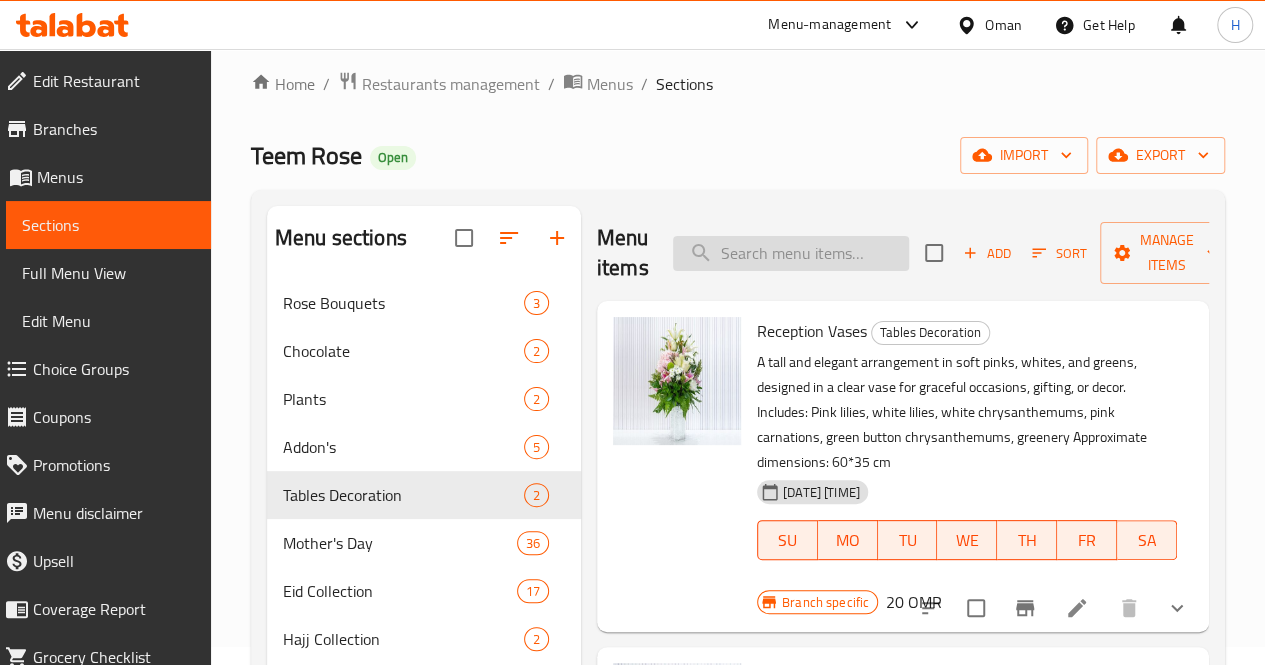click at bounding box center (791, 253) 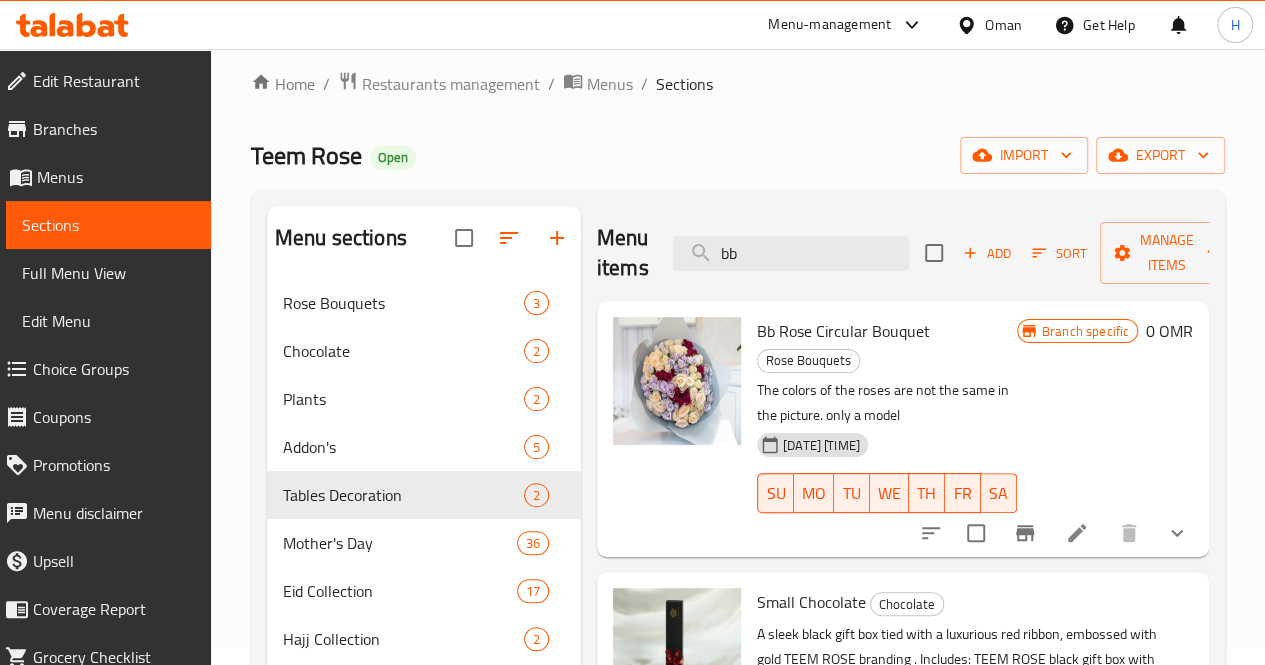 type on "bb" 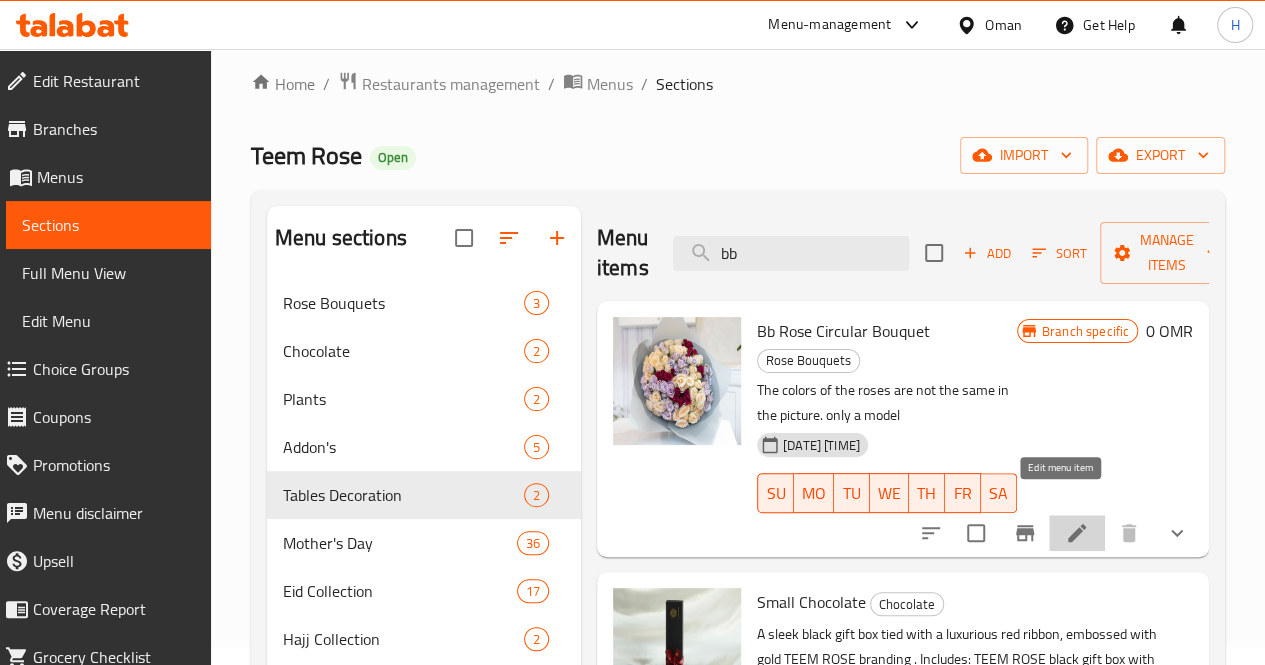 click 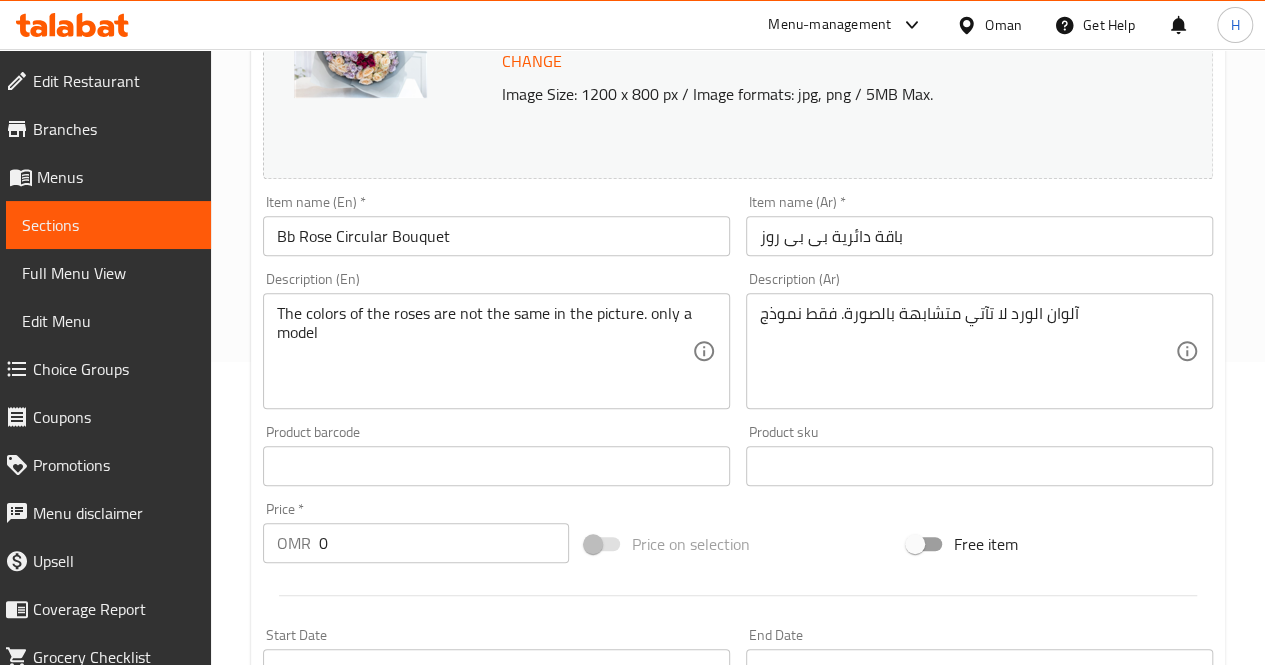 scroll, scrollTop: 304, scrollLeft: 0, axis: vertical 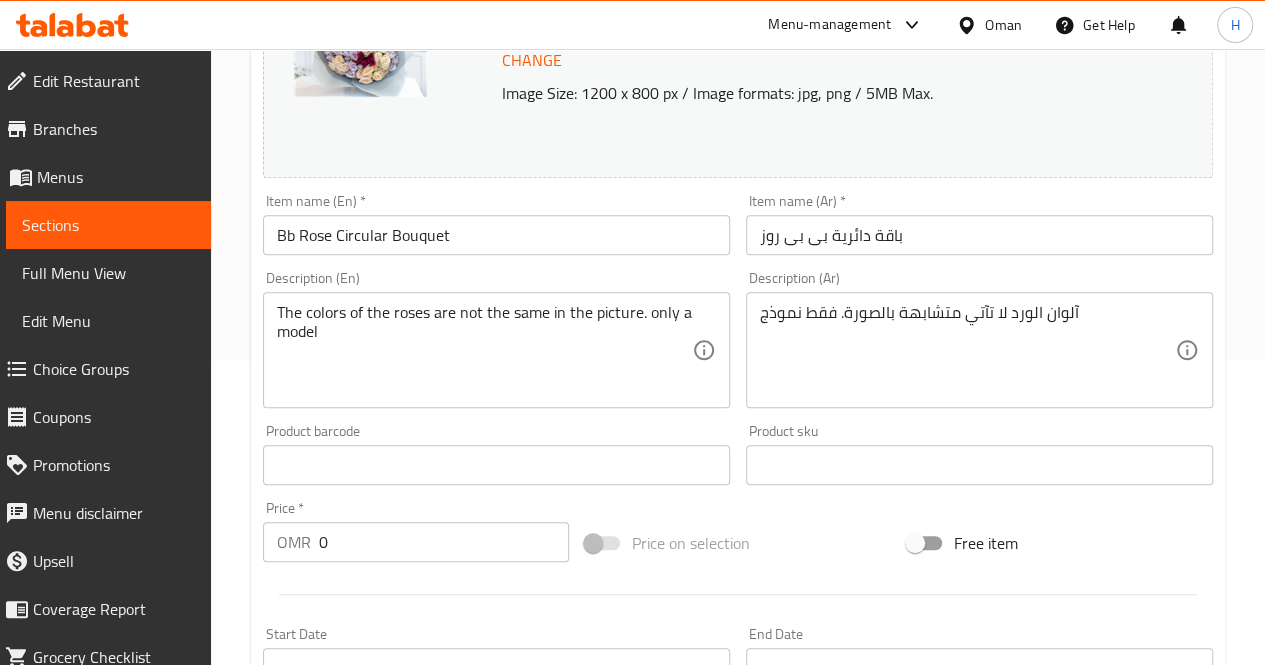 click on "The colors of the roses are not the same in the picture. only a model" at bounding box center [484, 350] 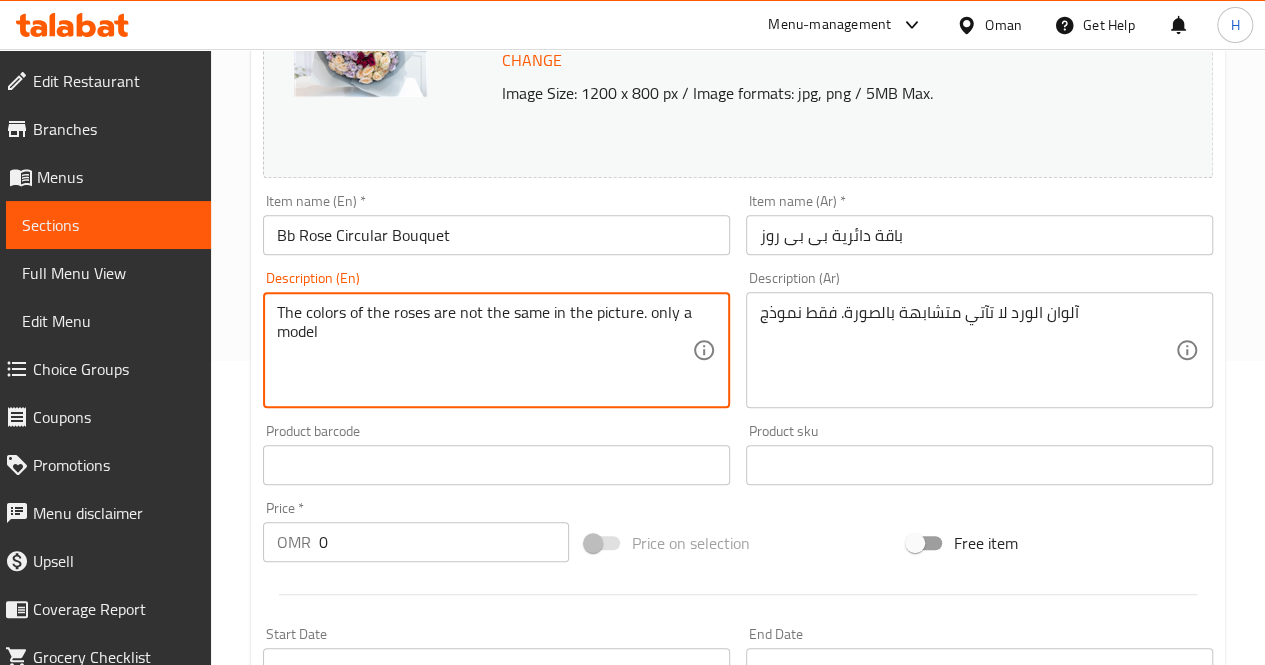 click on "The colors of the roses are not the same in the picture. only a model" at bounding box center [484, 350] 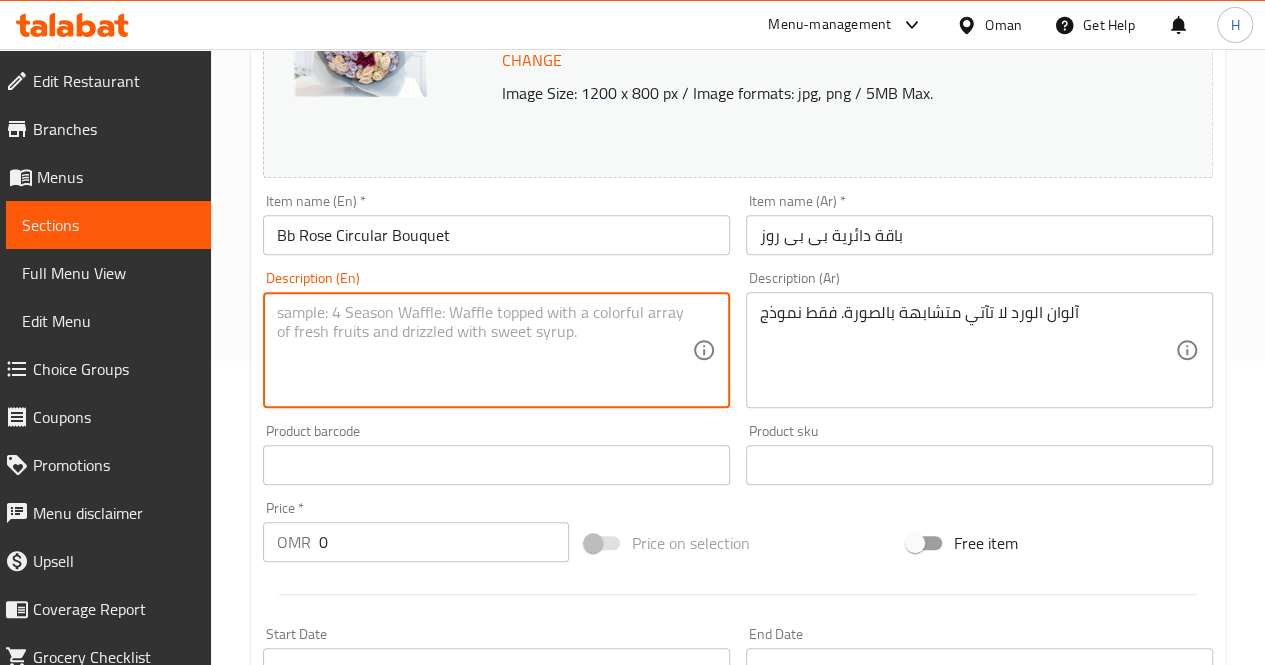 paste on "A luxurious bouquet filled with an elegant mix of roses, perfect for romantic gestures, special celebrations, or expressing deep appreciation.
Includes: Roses
Approximate dimensions: 50*45 cm" 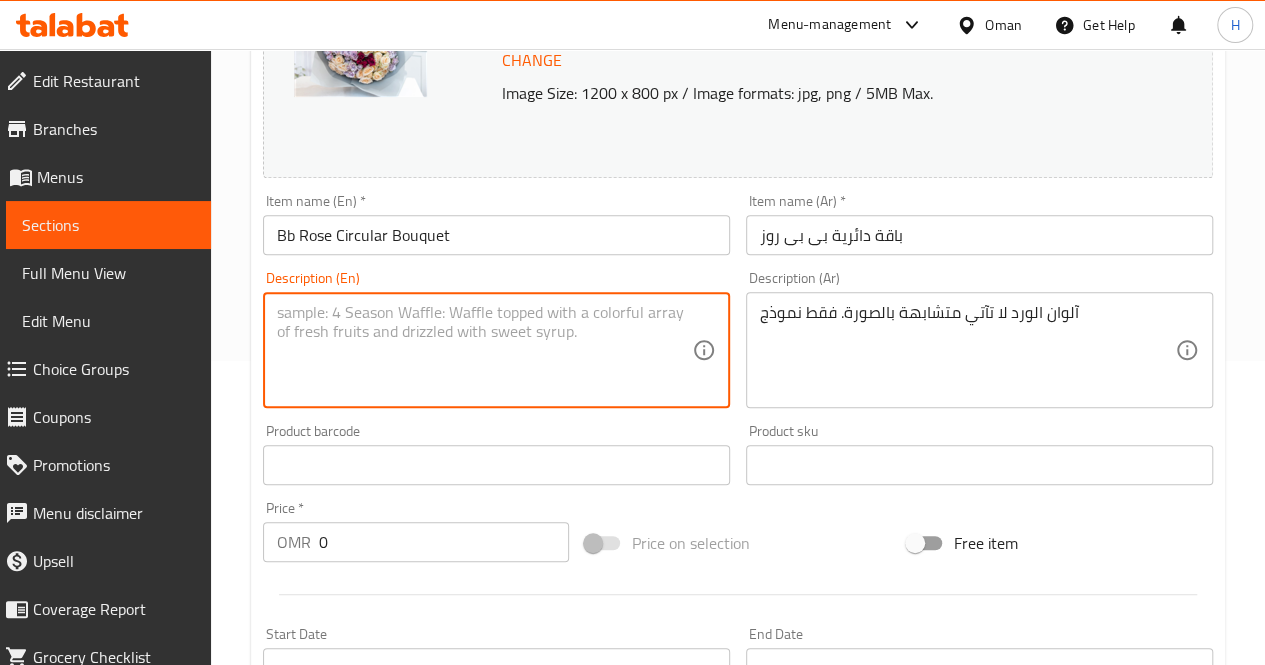 type on "A luxurious bouquet filled with an elegant mix of roses, perfect for romantic gestures, special celebrations, or expressing deep appreciation.
Includes: Roses
Approximate dimensions: 50*45 cm" 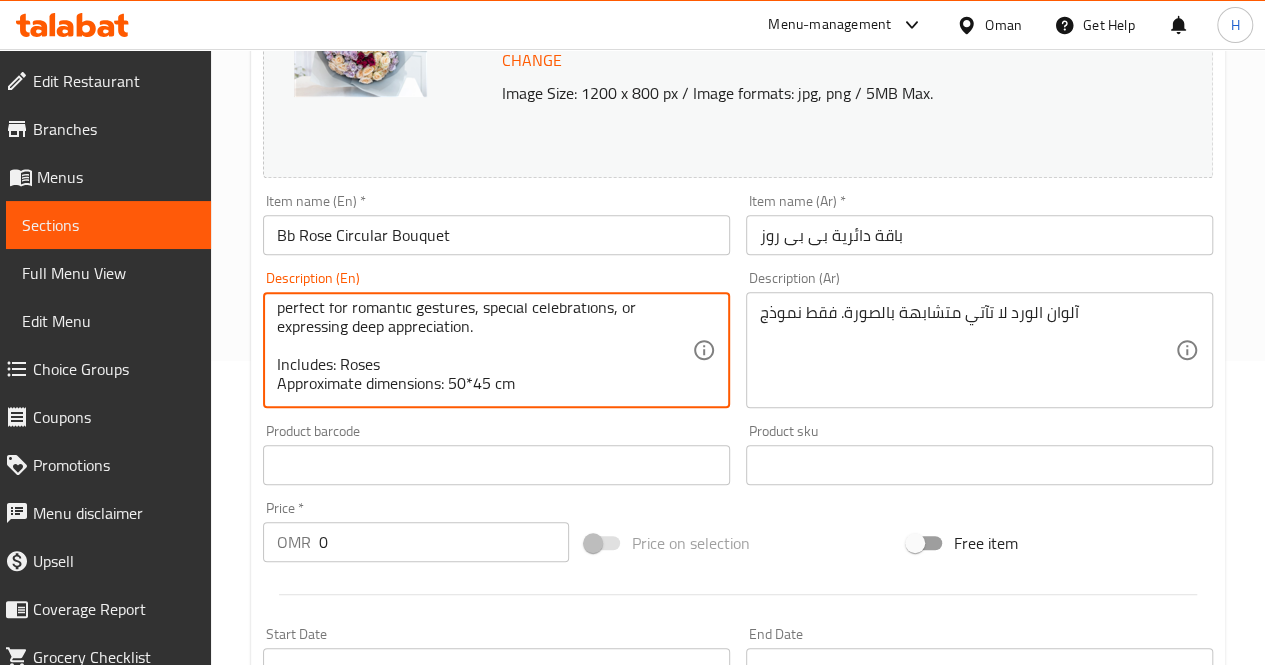 scroll, scrollTop: 0, scrollLeft: 0, axis: both 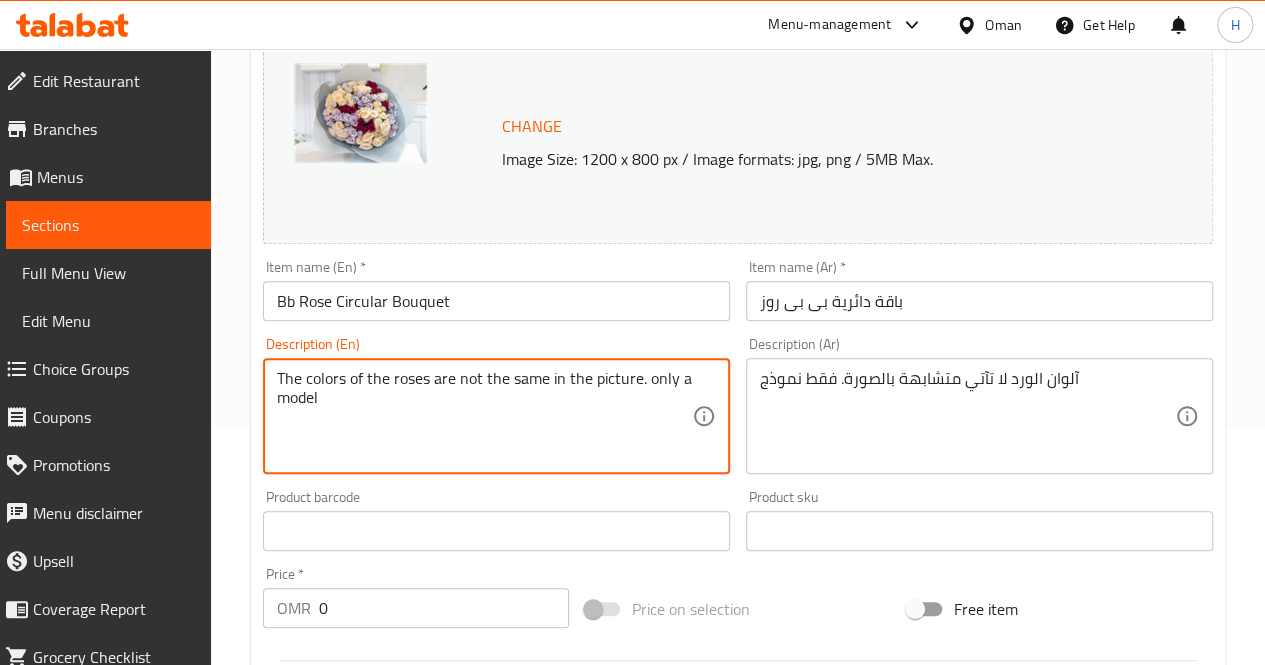 click on "The colors of the roses are not the same in the picture. only a model" at bounding box center (484, 416) 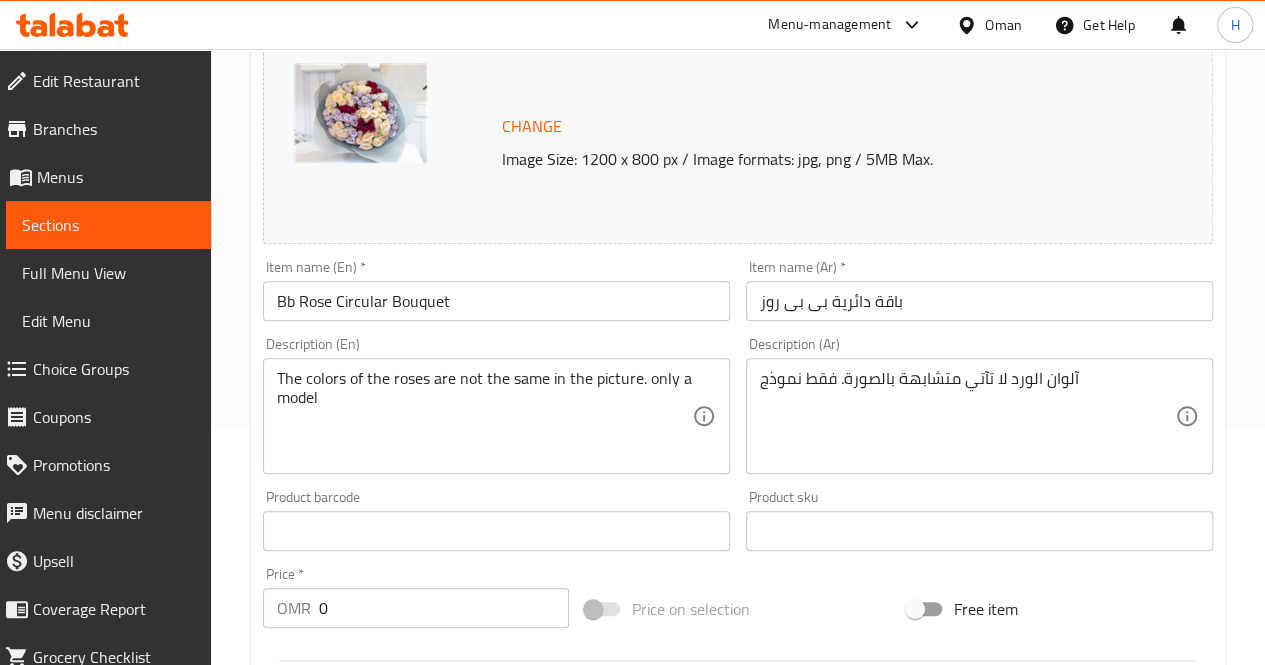 click on "The colors of the roses are not the same in the picture. only a model Description (En)" at bounding box center [496, 416] 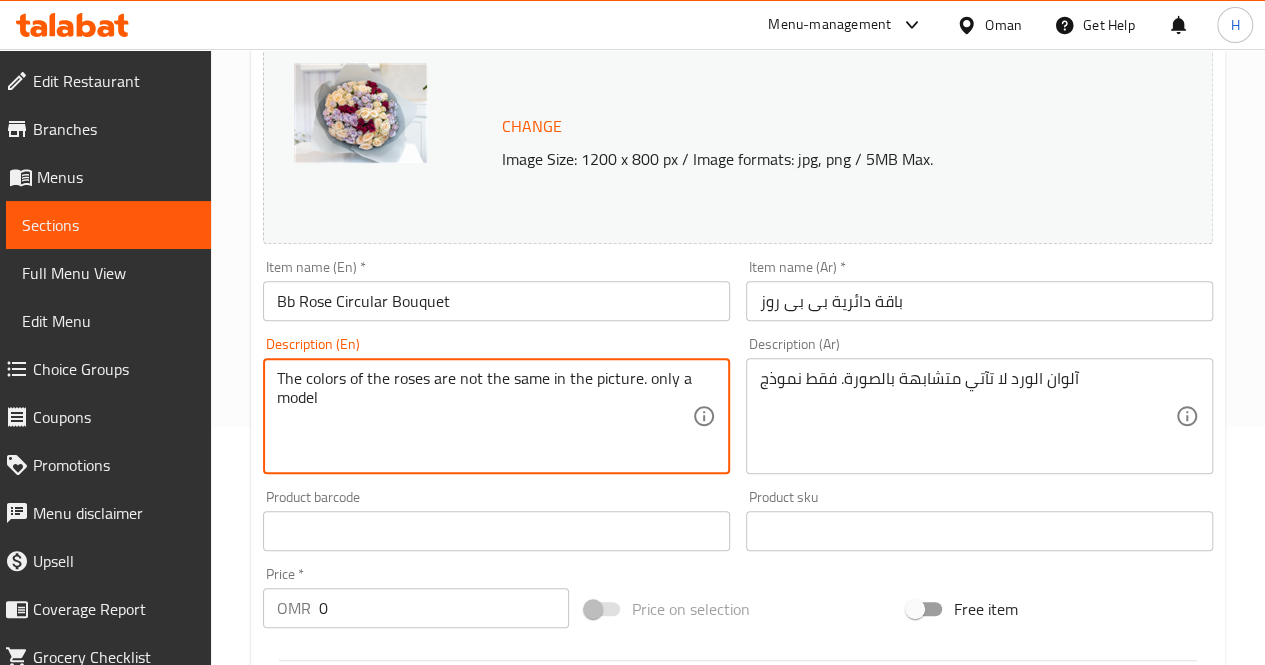 click on "The colors of the roses are not the same in the picture. only a model" at bounding box center [484, 416] 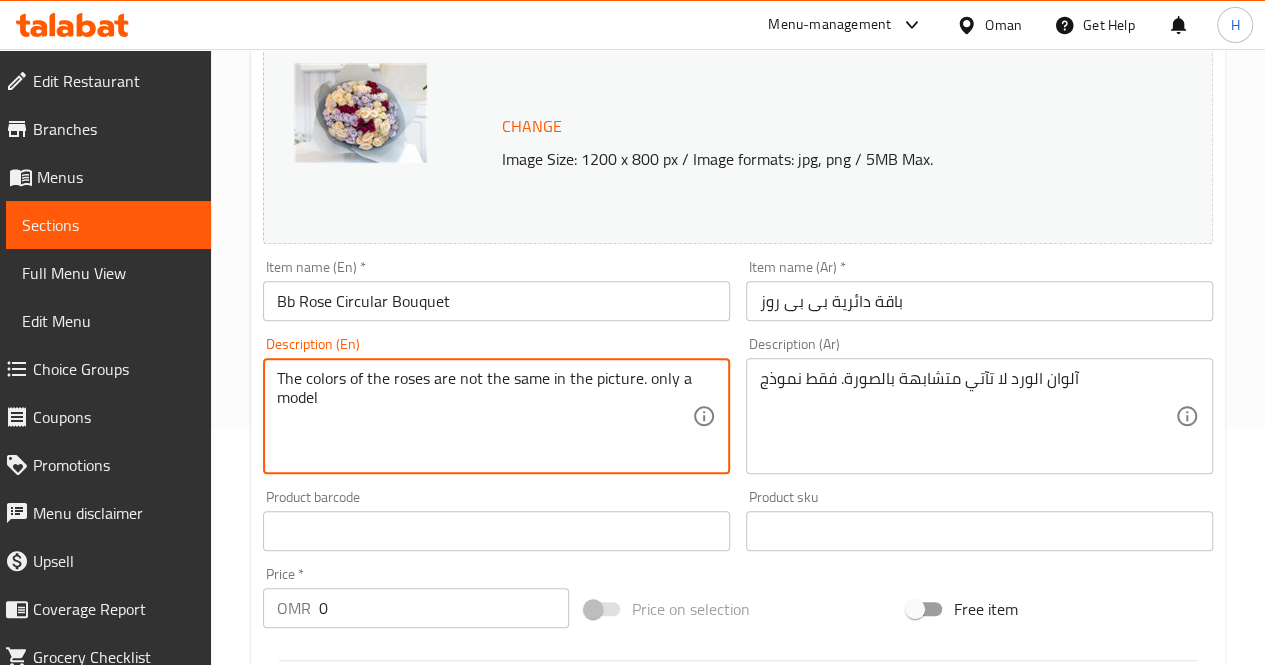click on "The colors of the roses are not the same in the picture. only a model" at bounding box center [484, 416] 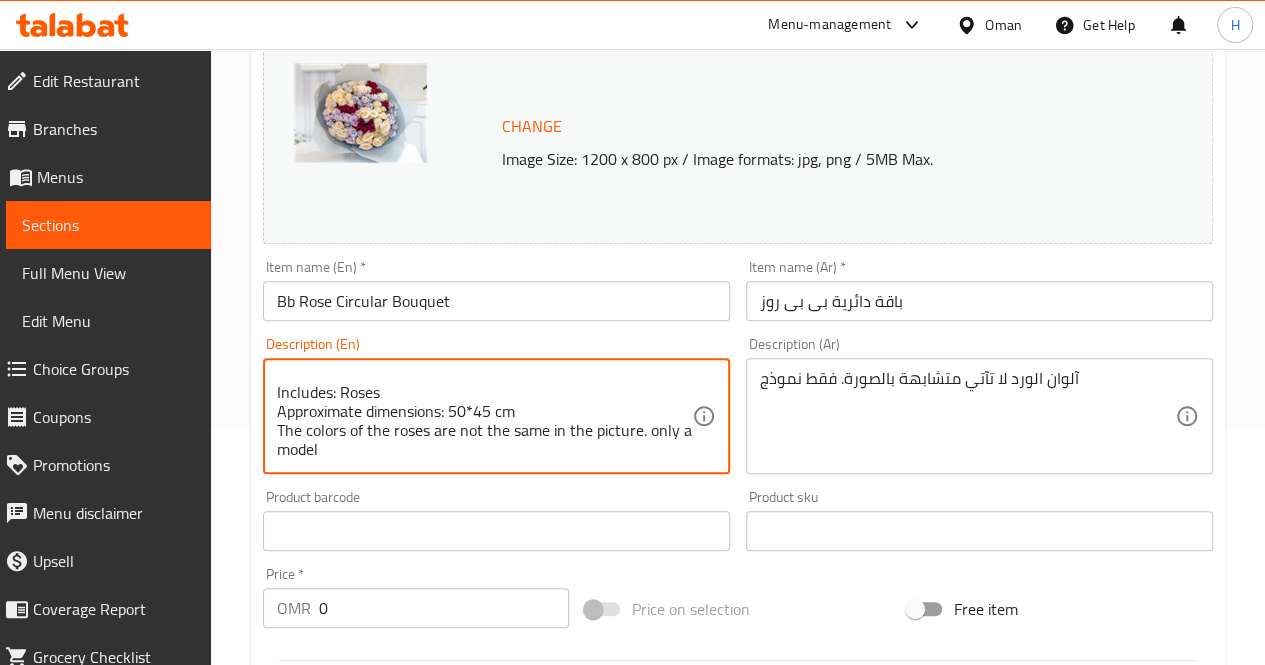 scroll, scrollTop: 61, scrollLeft: 0, axis: vertical 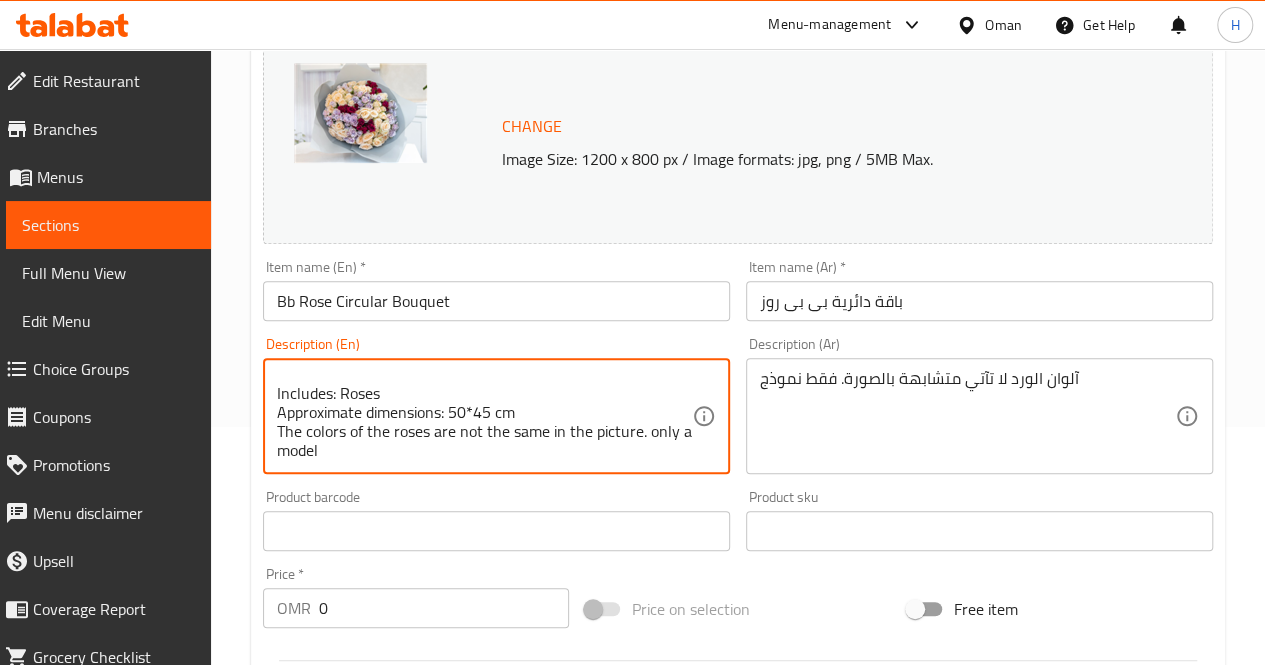 click on "A luxurious bouquet filled with an elegant mix of roses, perfect for romantic gestures, special celebrations, or expressing deep appreciation.
Includes: Roses
Approximate dimensions: 50*45 cm
The colors of the roses are not the same in the picture. only a model" at bounding box center (484, 416) 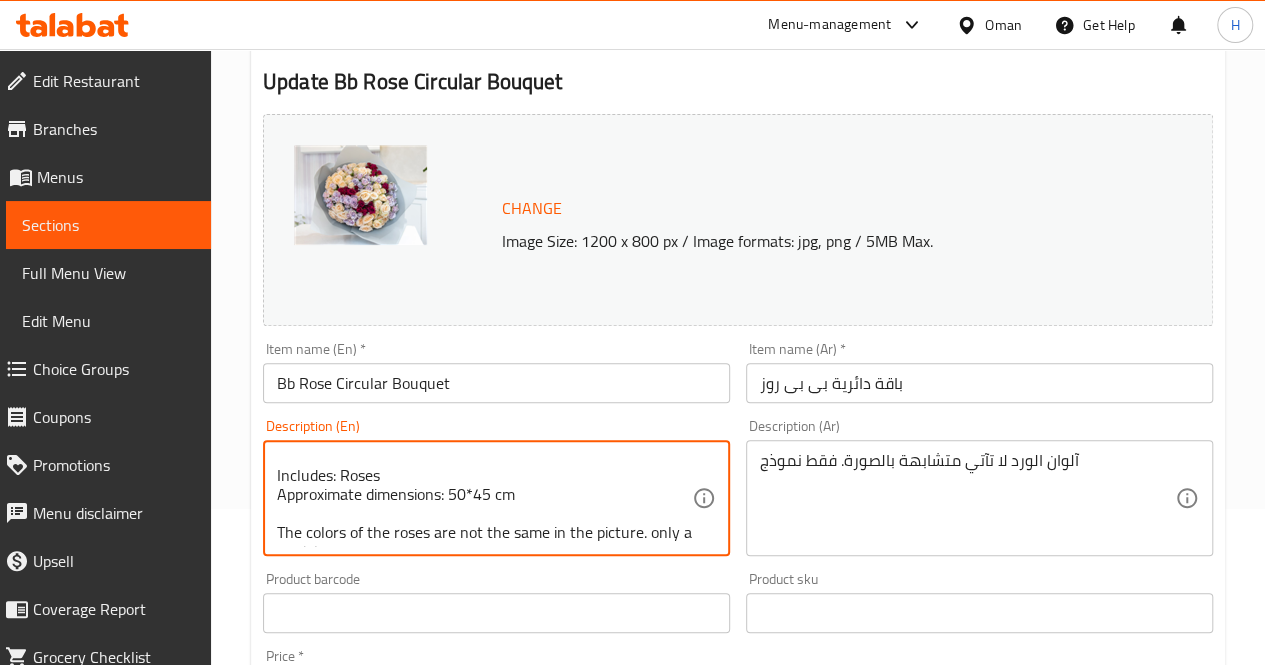 scroll, scrollTop: 152, scrollLeft: 0, axis: vertical 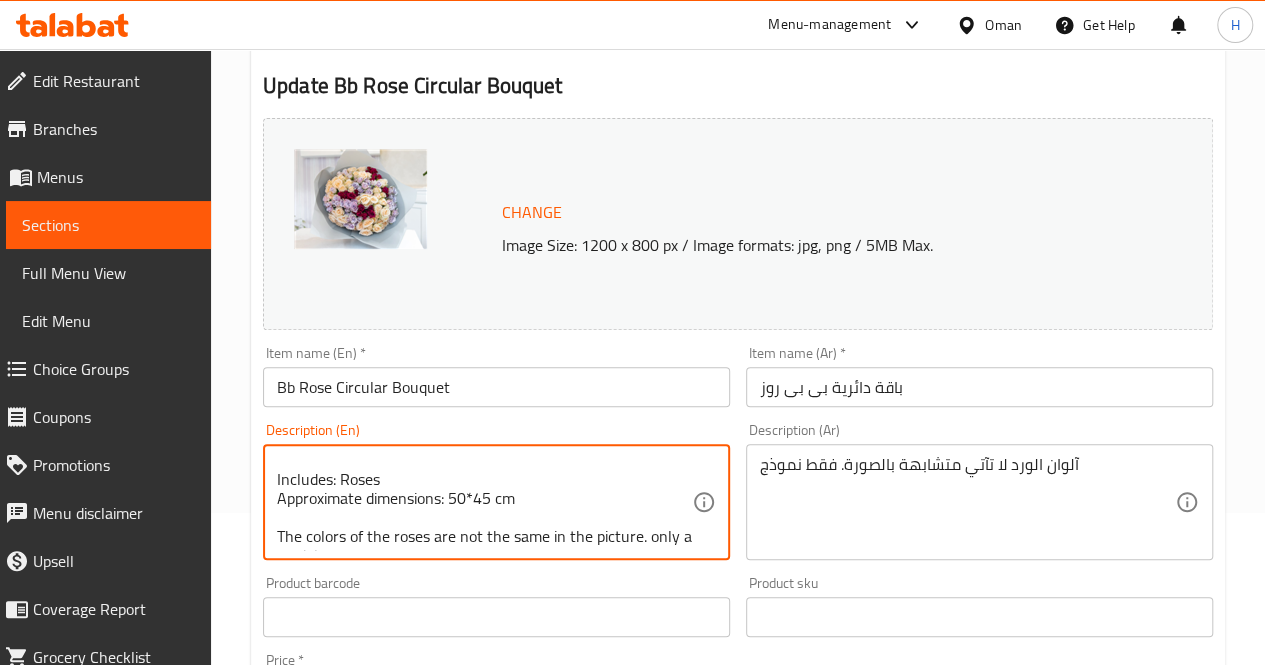 type on "A luxurious bouquet filled with an elegant mix of roses, perfect for romantic gestures, special celebrations, or expressing deep appreciation.
Includes: Roses
Approximate dimensions: 50*45 cm
The colors of the roses are not the same in the picture. only a model" 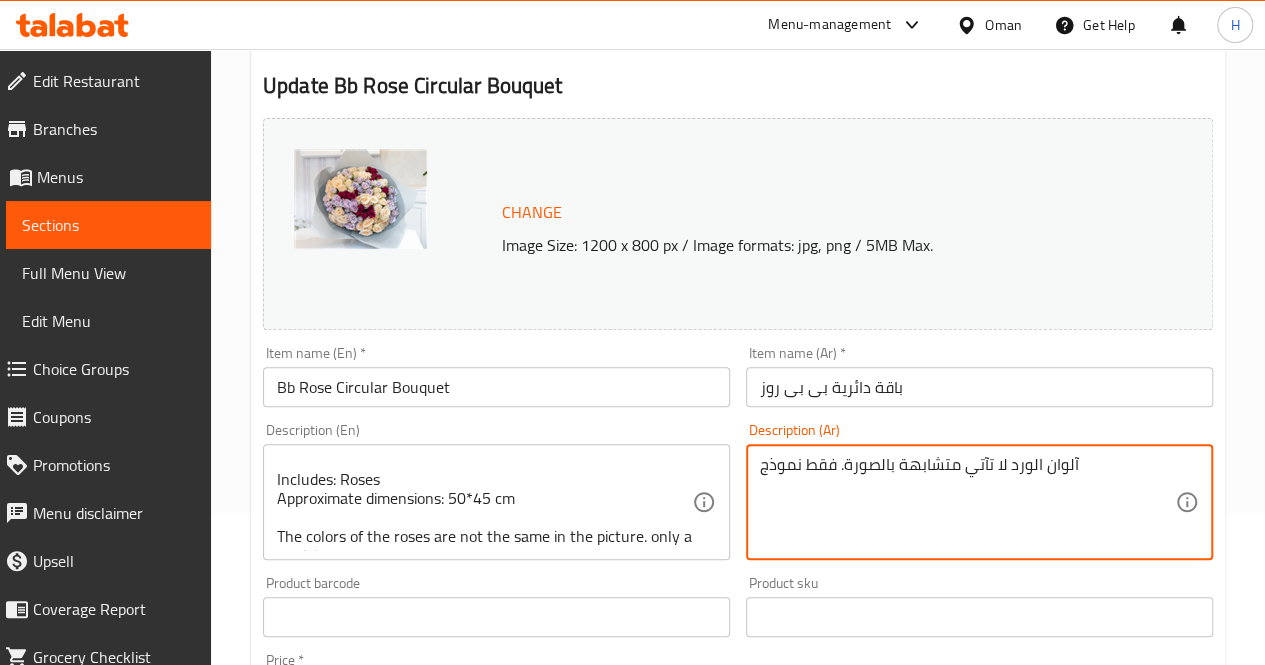 click on "آلوان الورد لا تآتي متشابهة بالصورة. فقط نموذج" at bounding box center [967, 502] 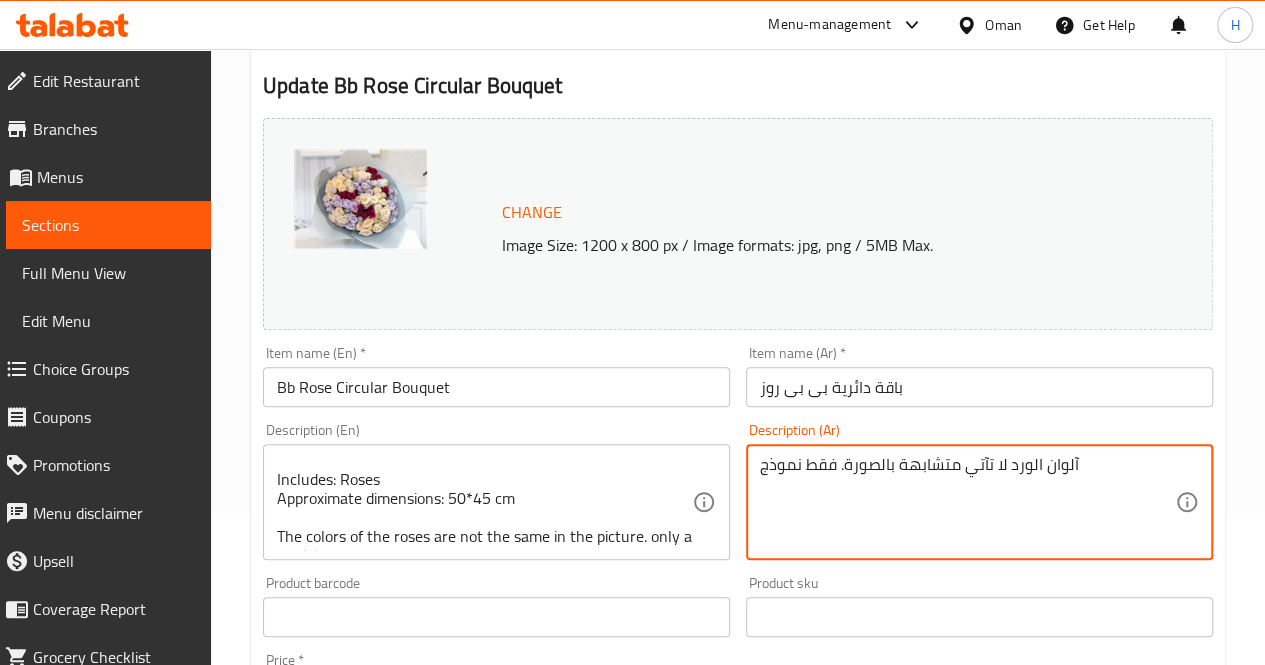 click on "آلوان الورد لا تآتي متشابهة بالصورة. فقط نموذج" at bounding box center [967, 502] 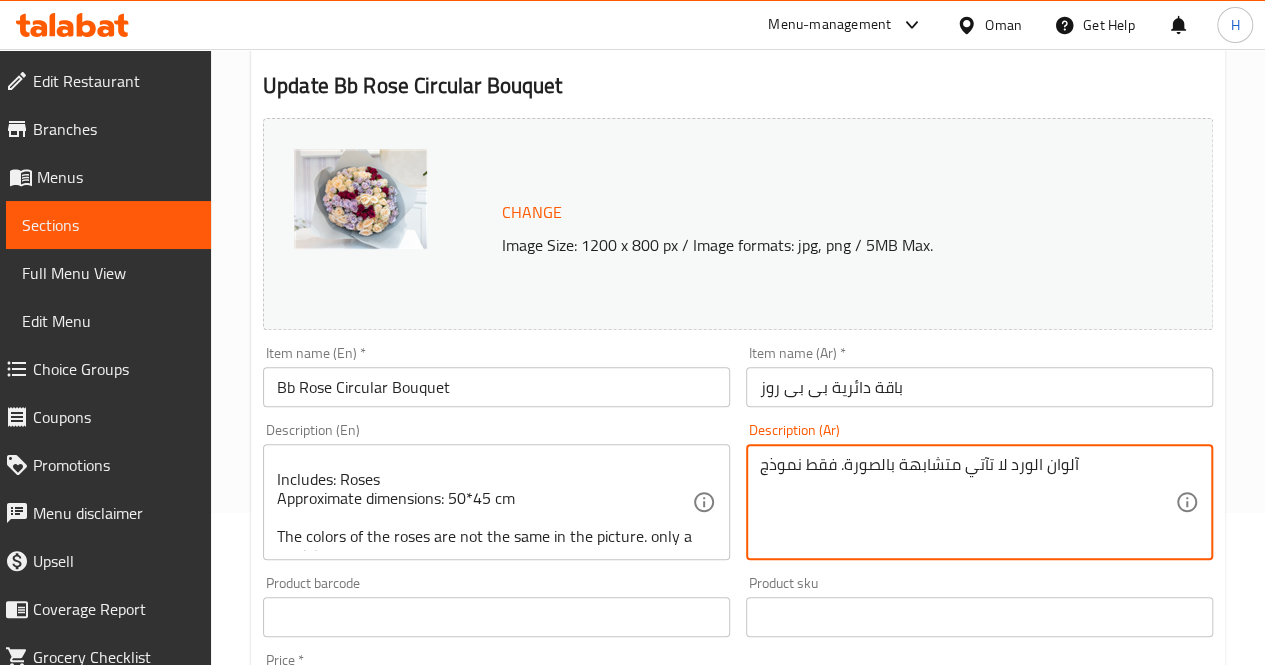 paste on "باقة فاخرة تضم تنسيقاً أنيقاً من الورد، مثالية للمناسبات الرومانسية أو الاحتفالات الخاصة أو للتعبير عن التقدير.
يحتوي على: ورد
الأبعاد التقريبية: 50*45 سم" 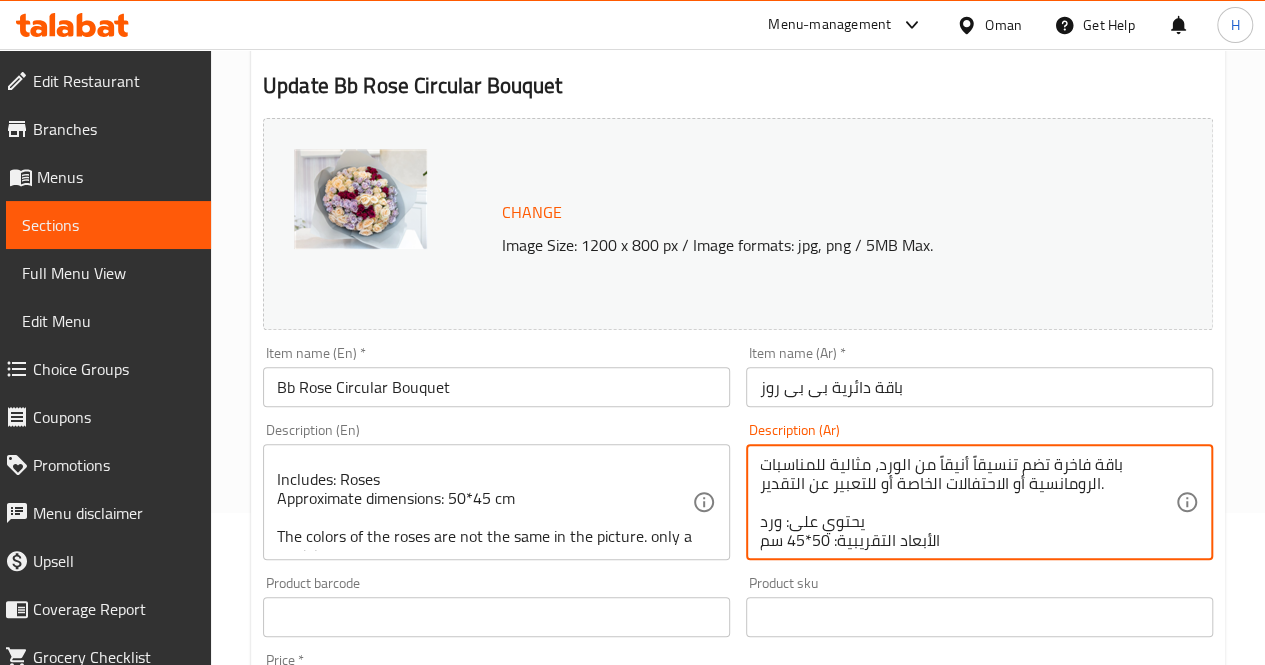 scroll, scrollTop: 94, scrollLeft: 0, axis: vertical 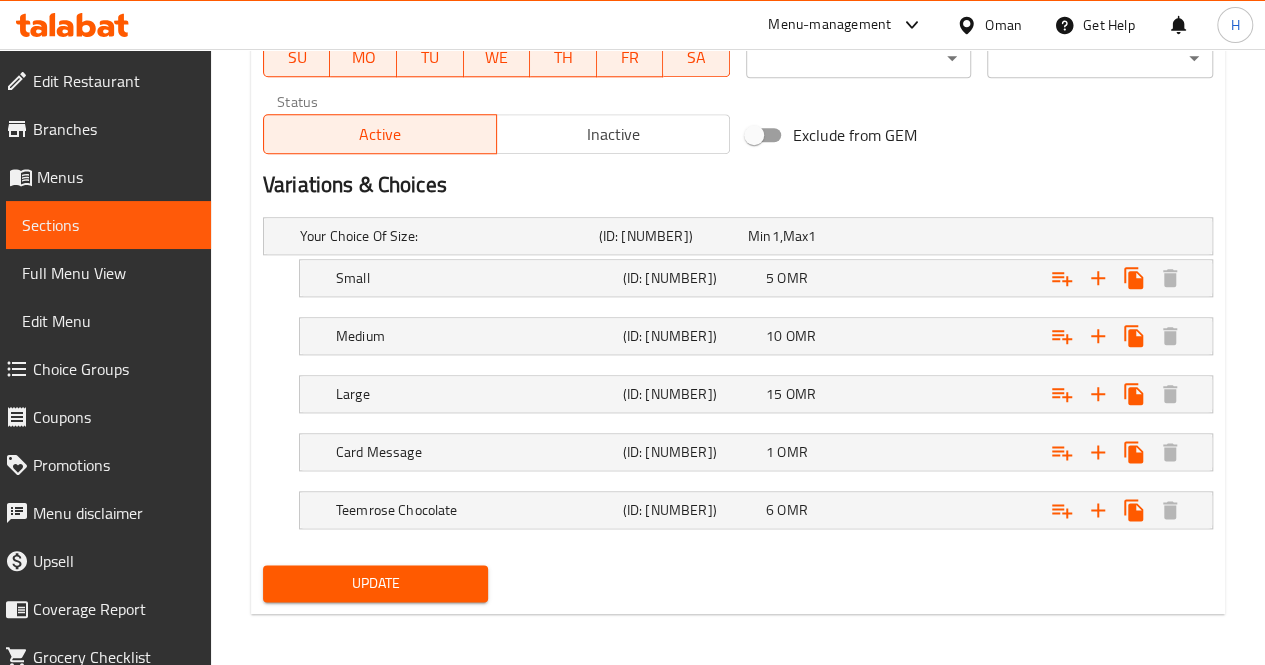 type on "باقة فاخرة تضم تنسيقاً أنيقاً من الورد، مثالية للمناسبات الرومانسية أو الاحتفالات الخاصة أو للتعبير عن التقدير.
يحتوي على: ورد
الأبعاد التقريبية: [DIMENSION]*[DIMENSION]
آلوان الورد لا تآتي متشابهة بالصورة. فقط نموذج" 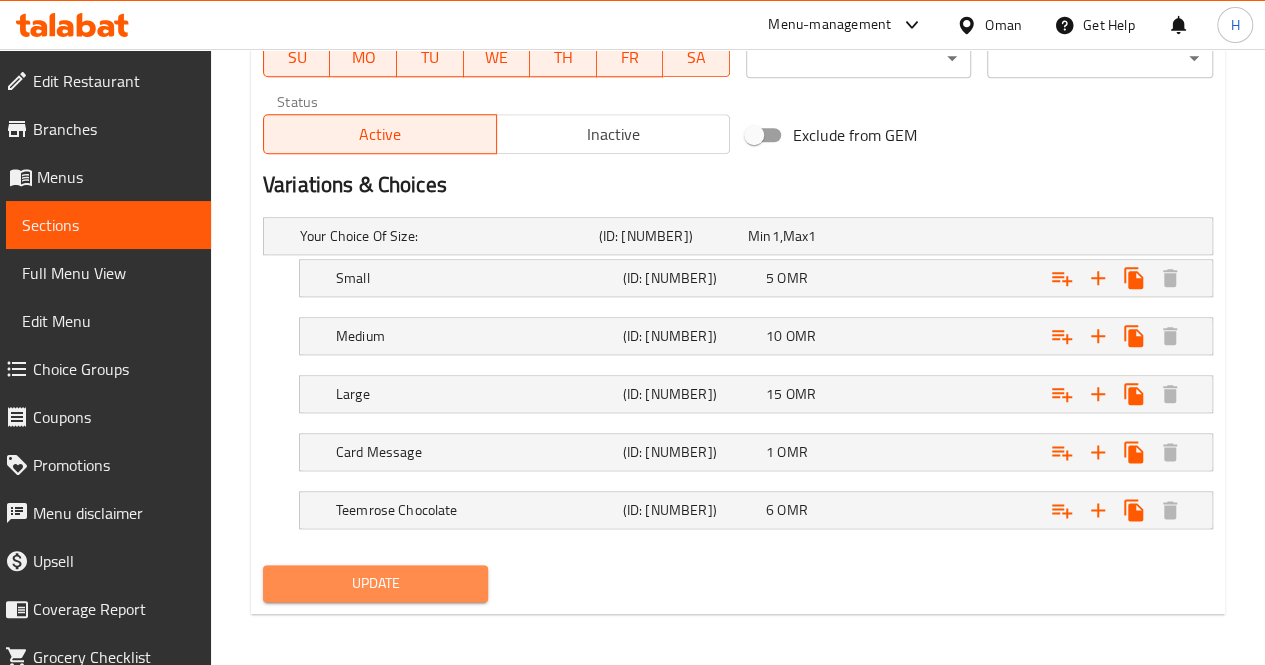 click on "Update" at bounding box center (376, 583) 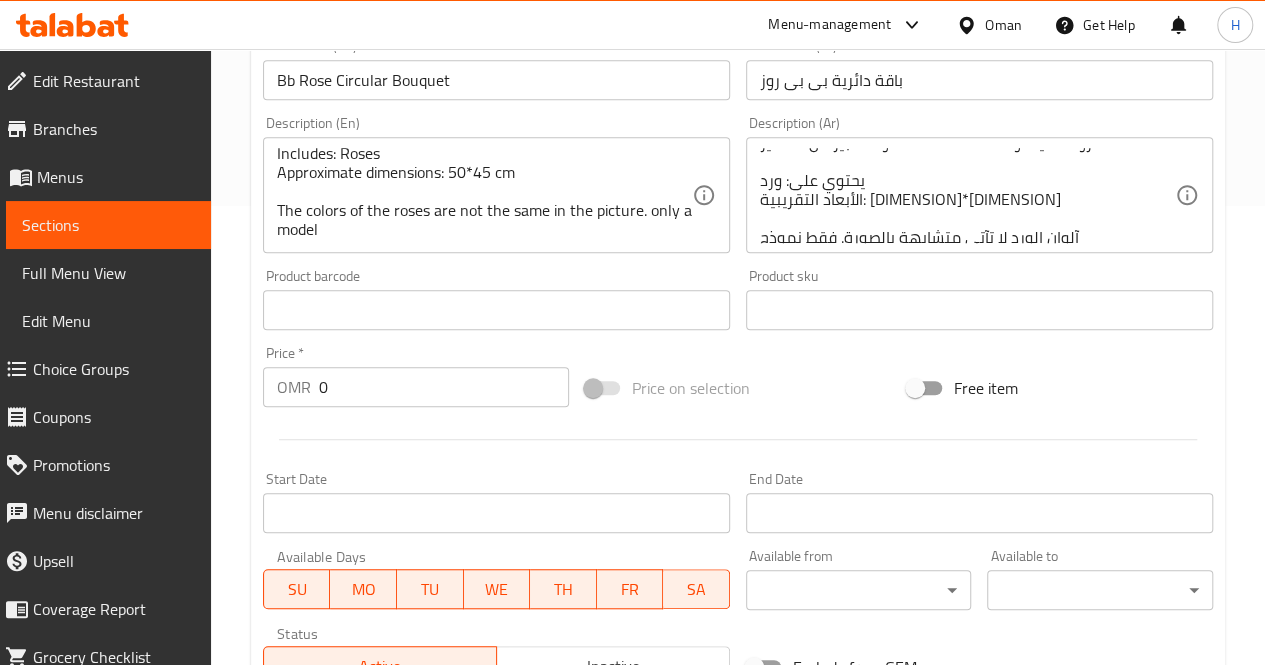 scroll, scrollTop: 460, scrollLeft: 0, axis: vertical 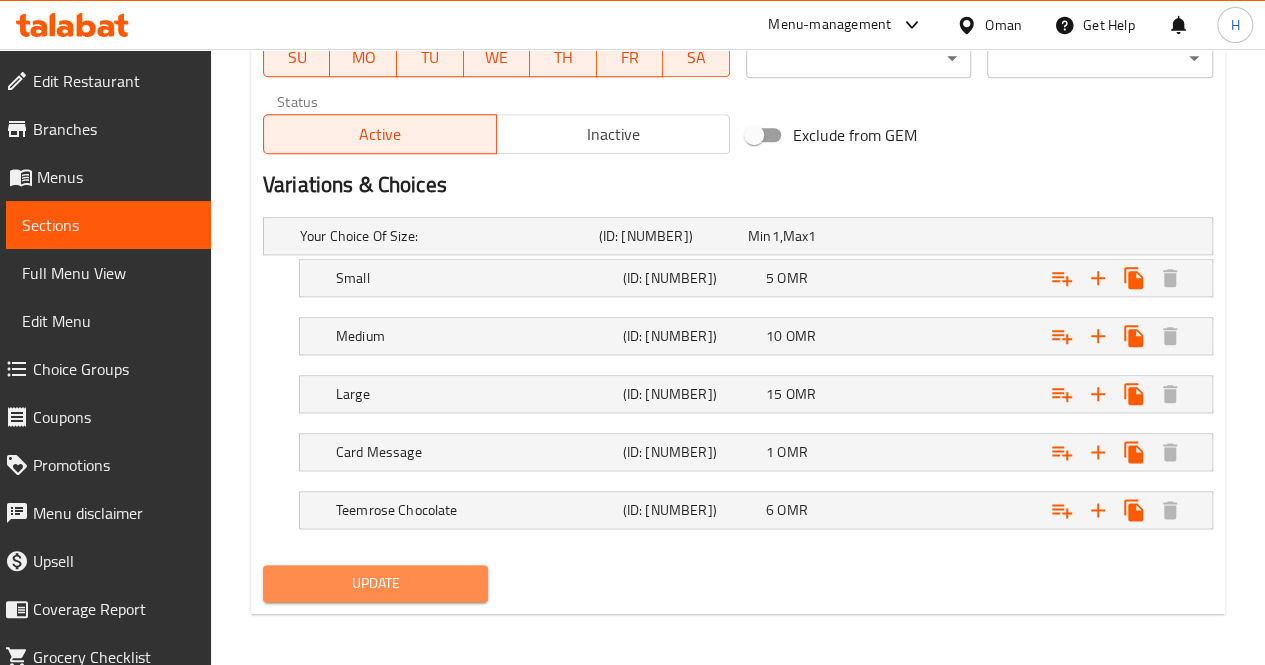 click on "Update" at bounding box center (376, 583) 